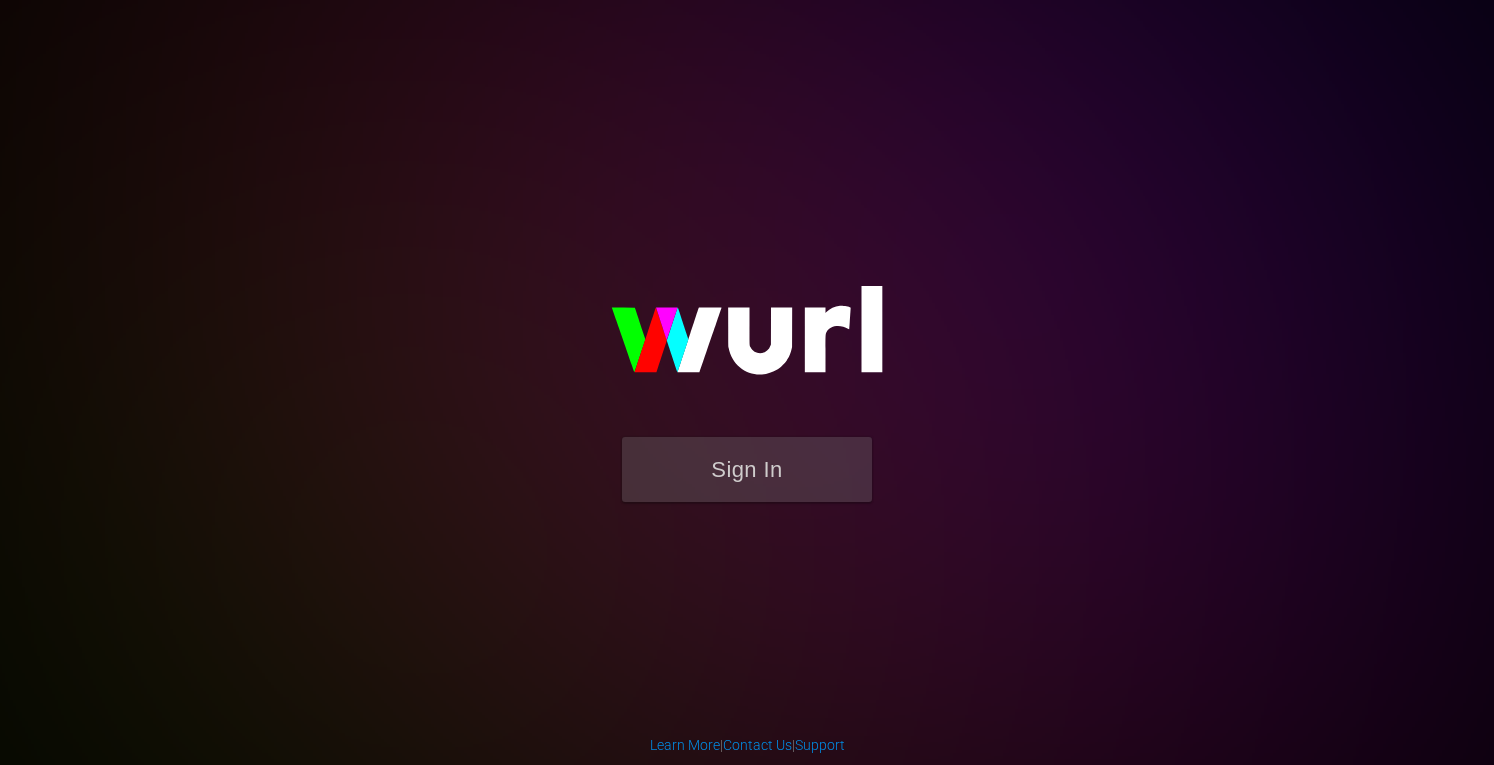 scroll, scrollTop: 0, scrollLeft: 0, axis: both 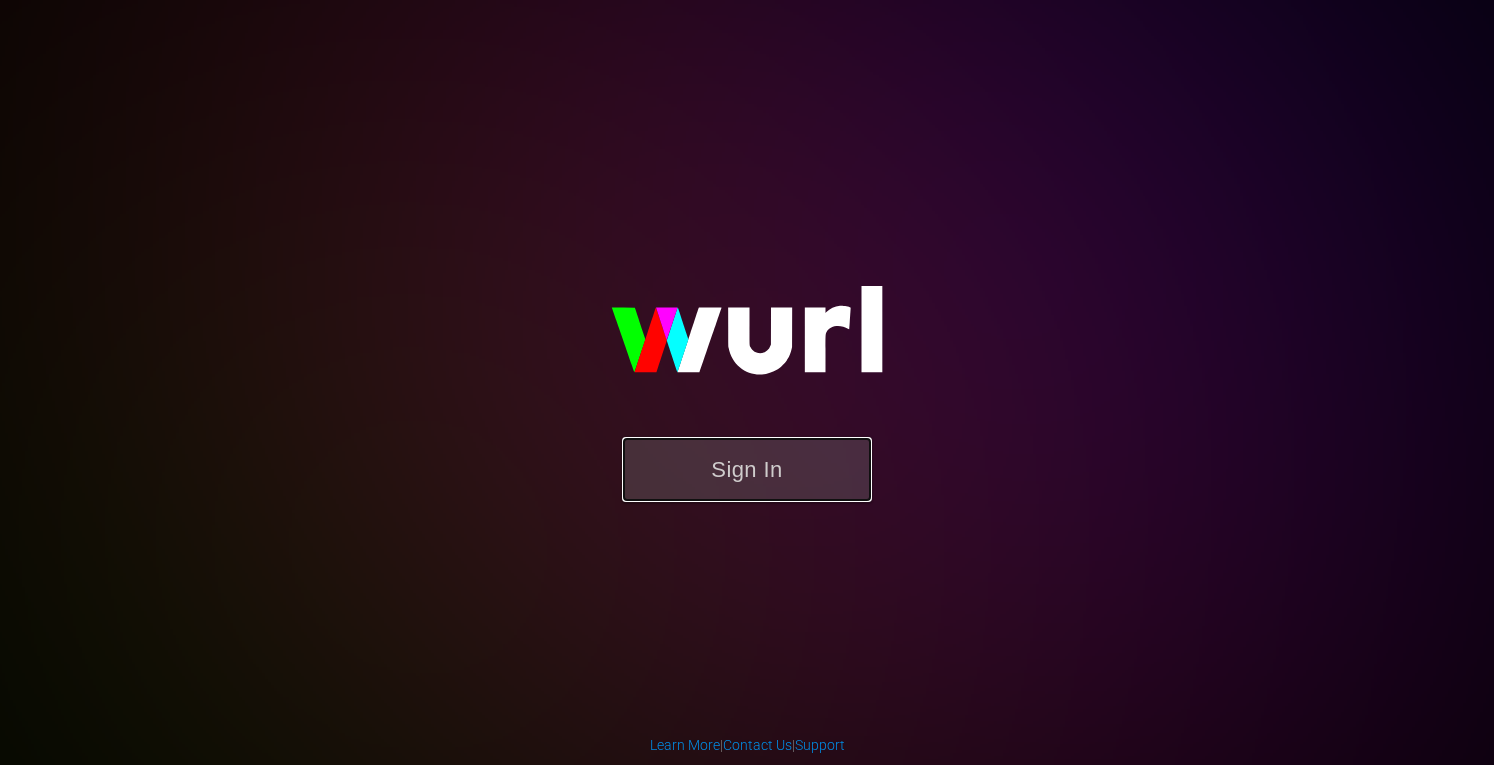 click on "Sign In" at bounding box center [747, 469] 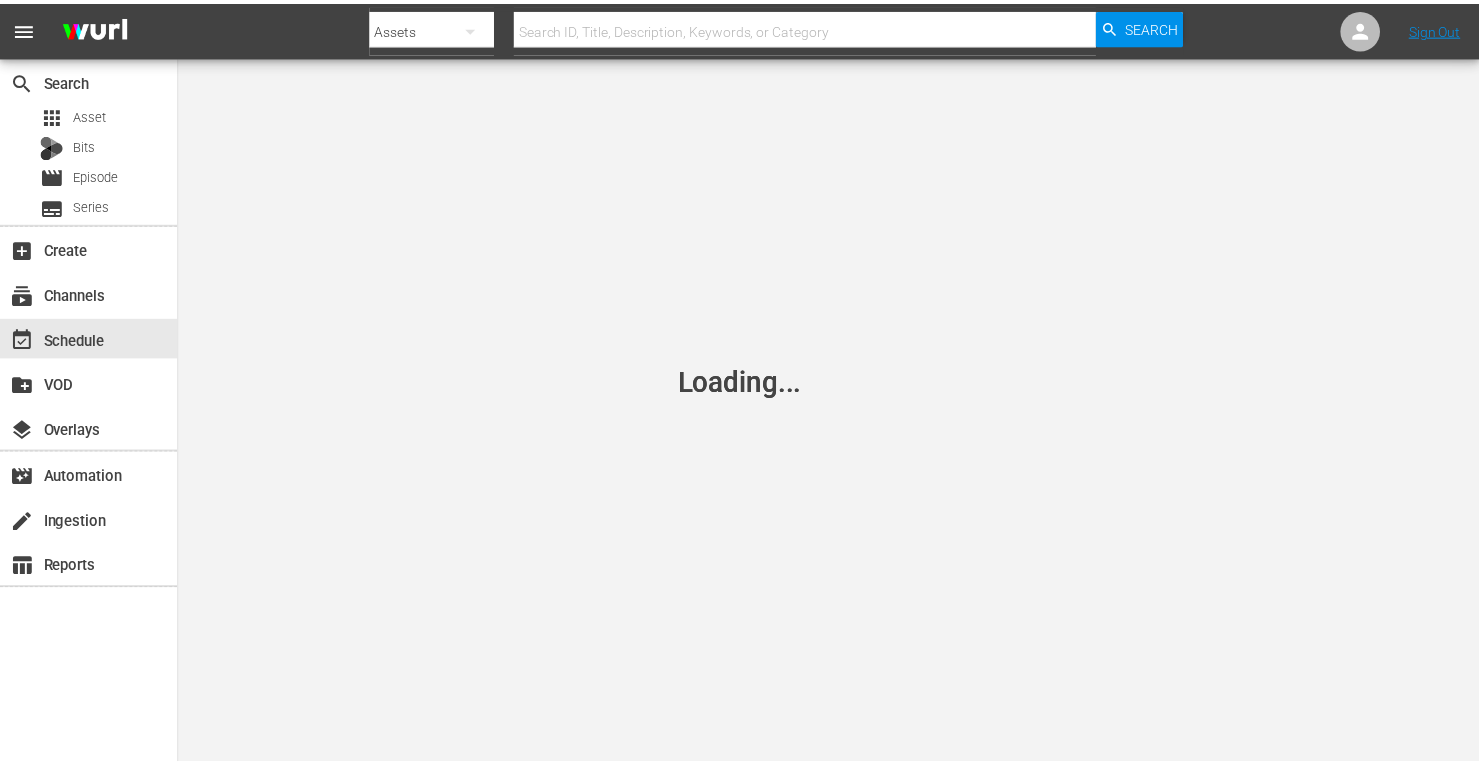 scroll, scrollTop: 0, scrollLeft: 0, axis: both 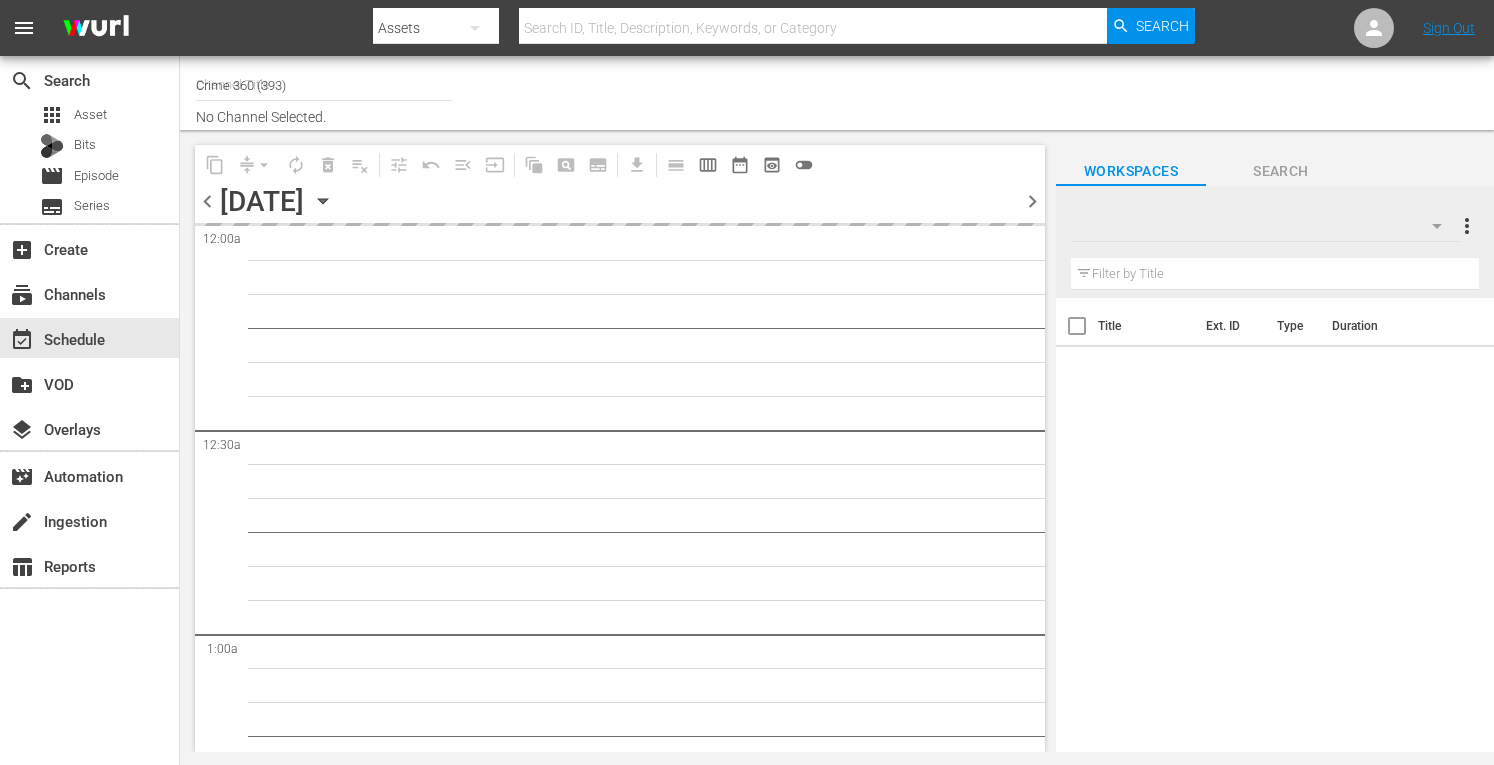 click on "Crime 360 (393)" at bounding box center [324, 85] 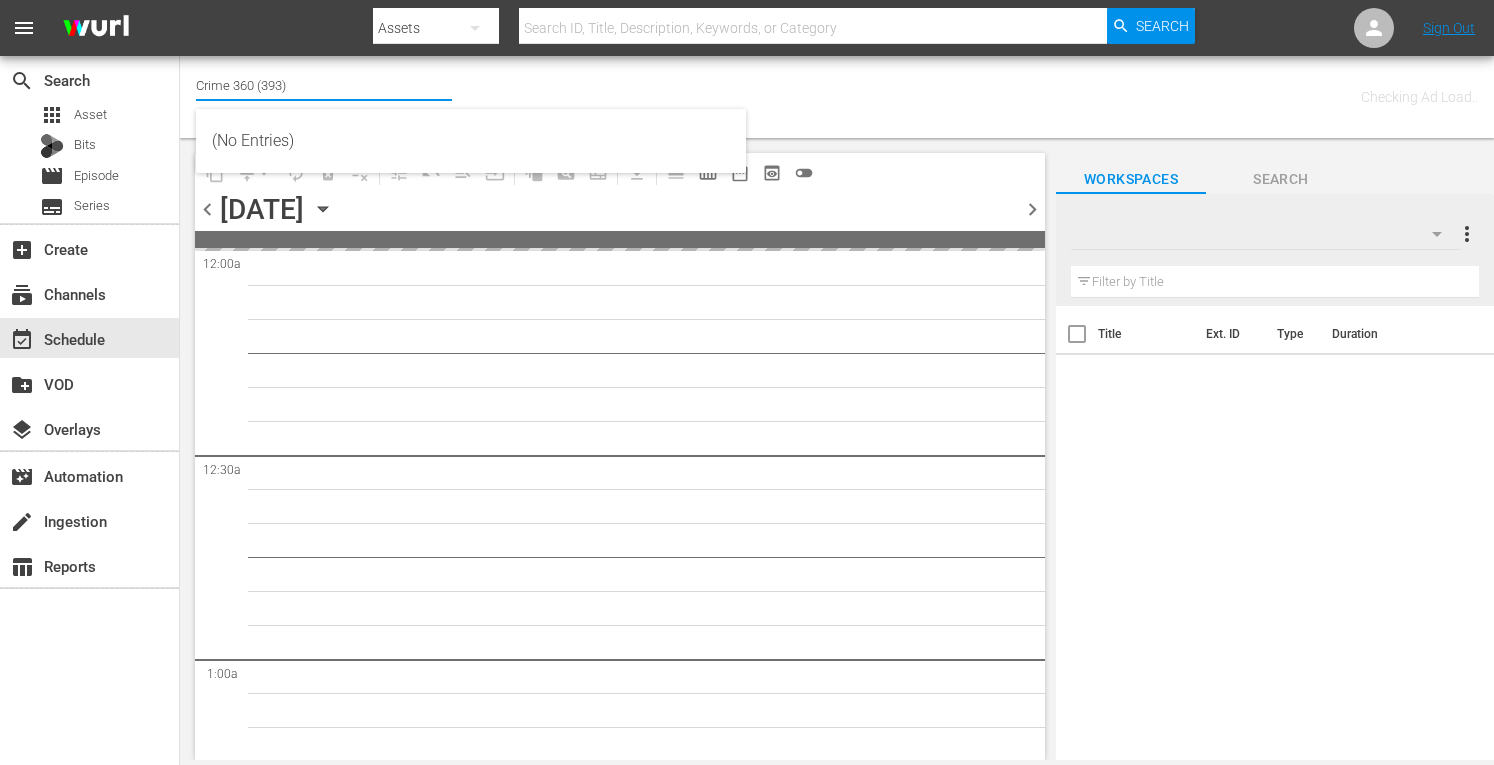click on "Crime 360 (393)" at bounding box center [324, 85] 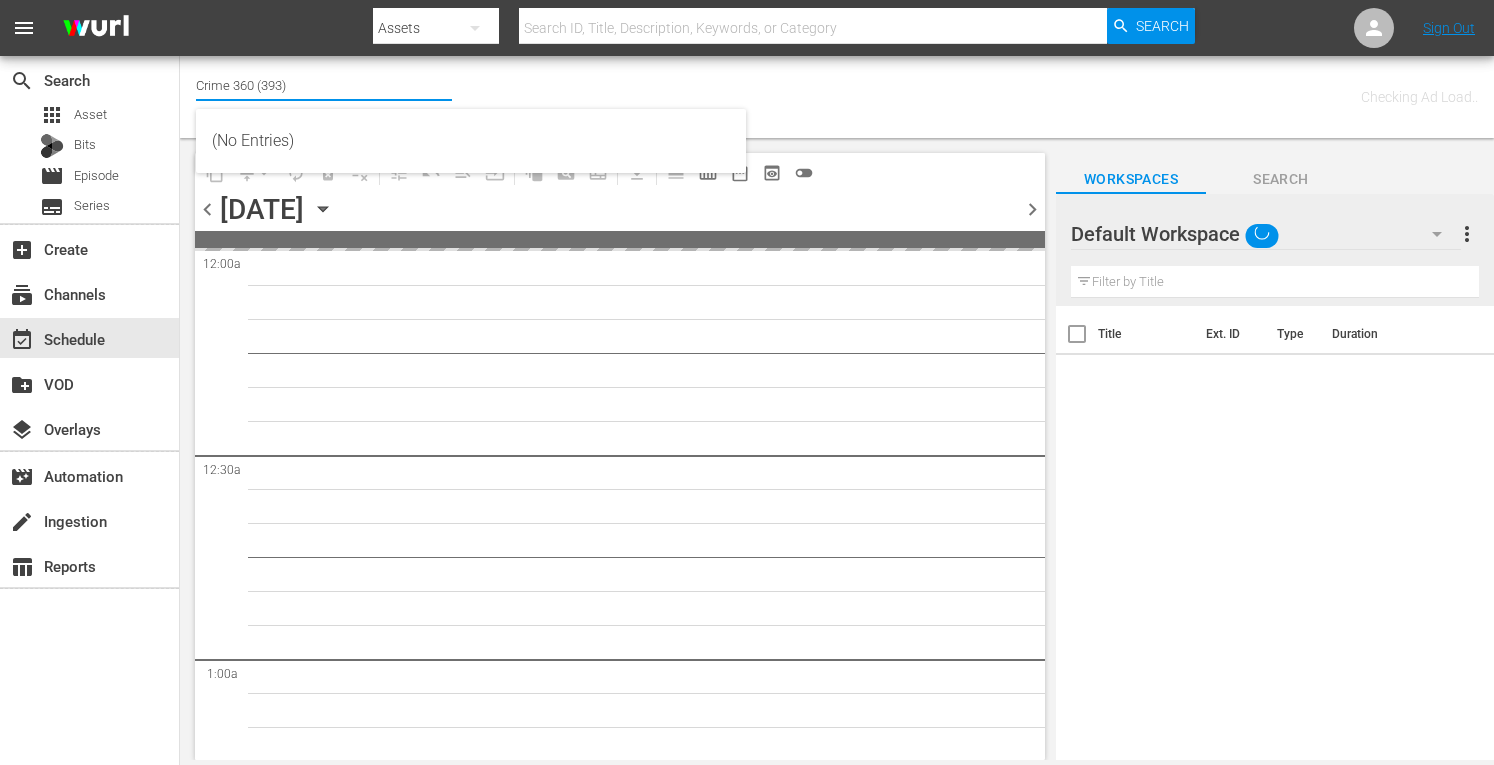 click on "Crime 360 (393)" at bounding box center (324, 85) 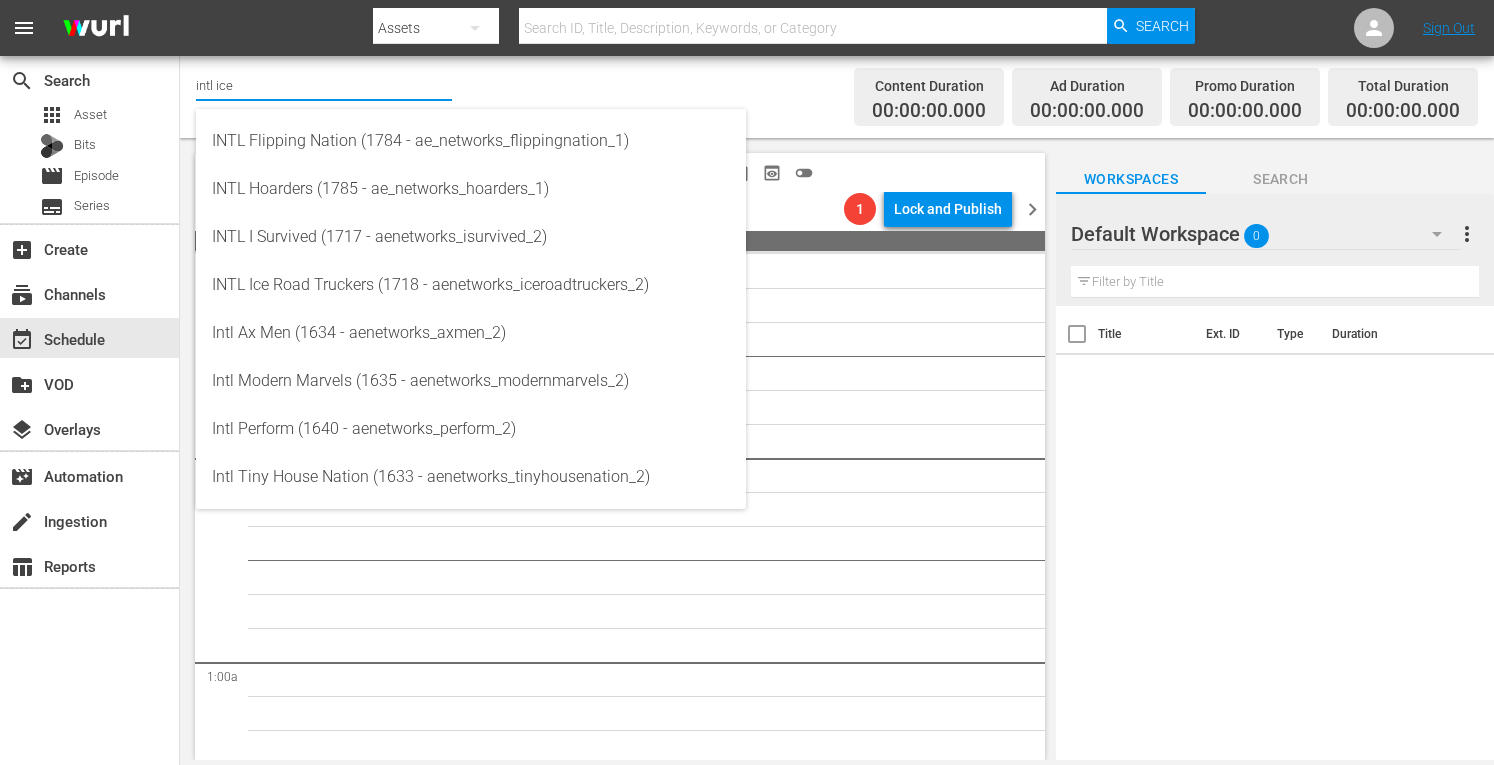 click on "intl ice" at bounding box center (324, 85) 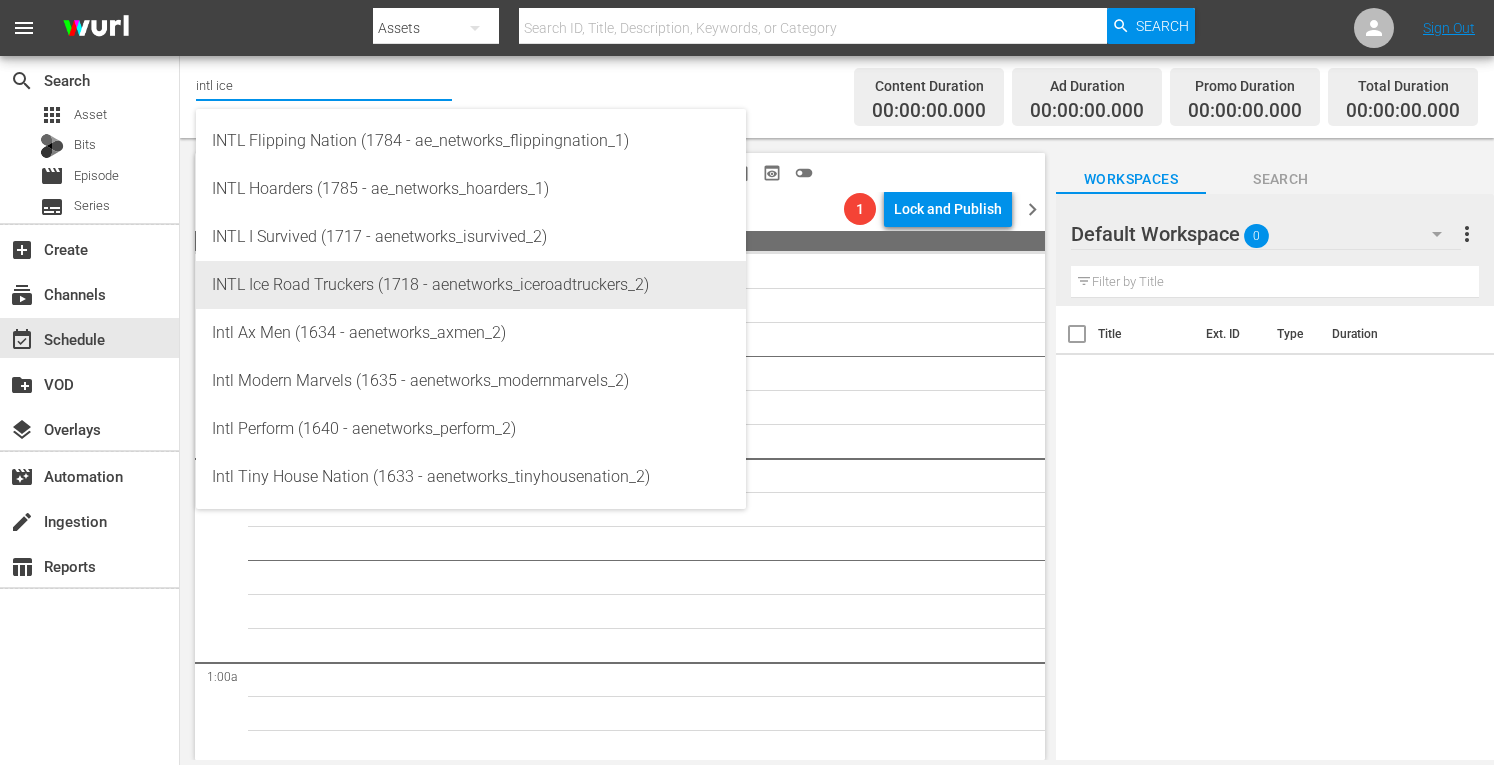 click on "INTL Ice Road Truckers (1718 - aenetworks_iceroadtruckers_2)" at bounding box center (471, 285) 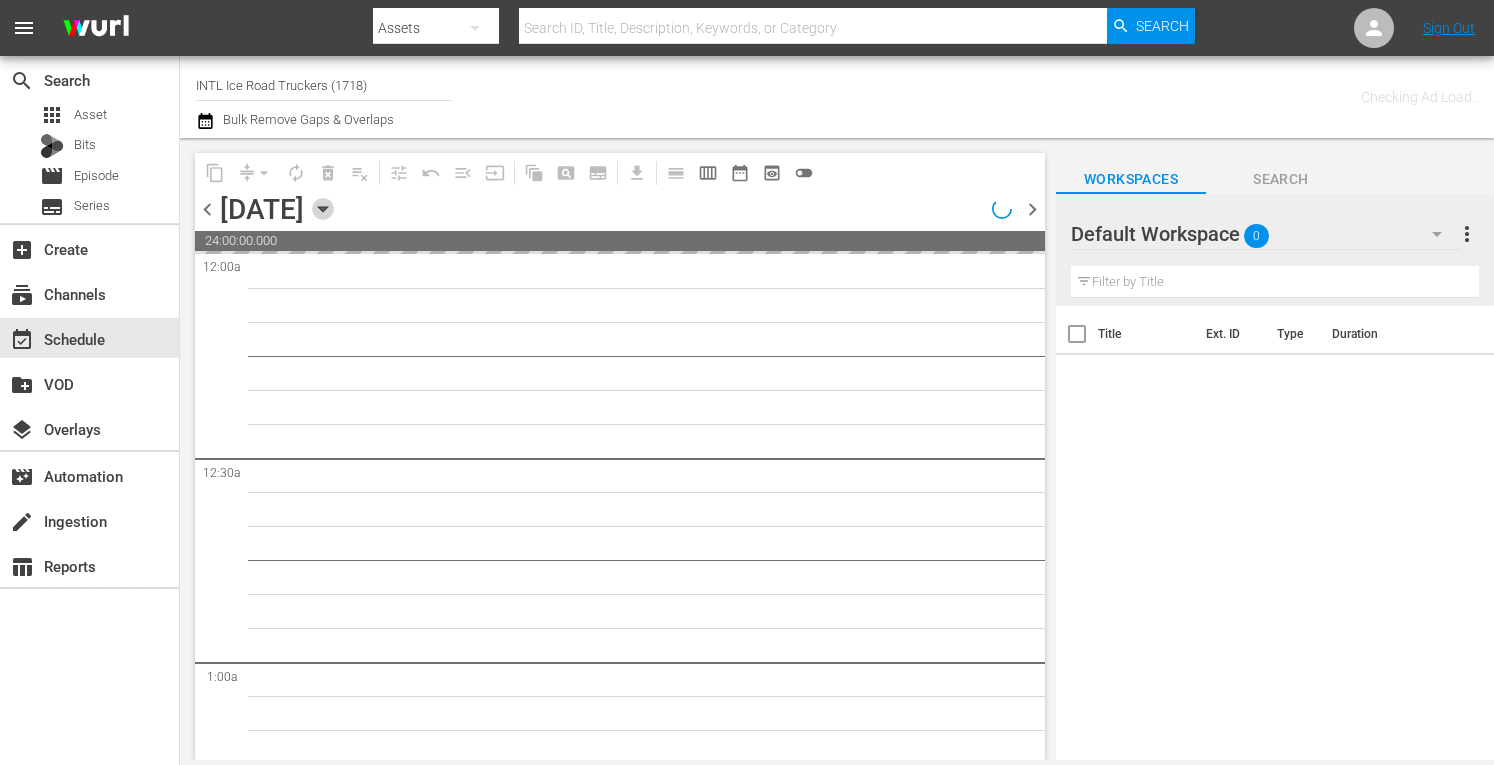 click 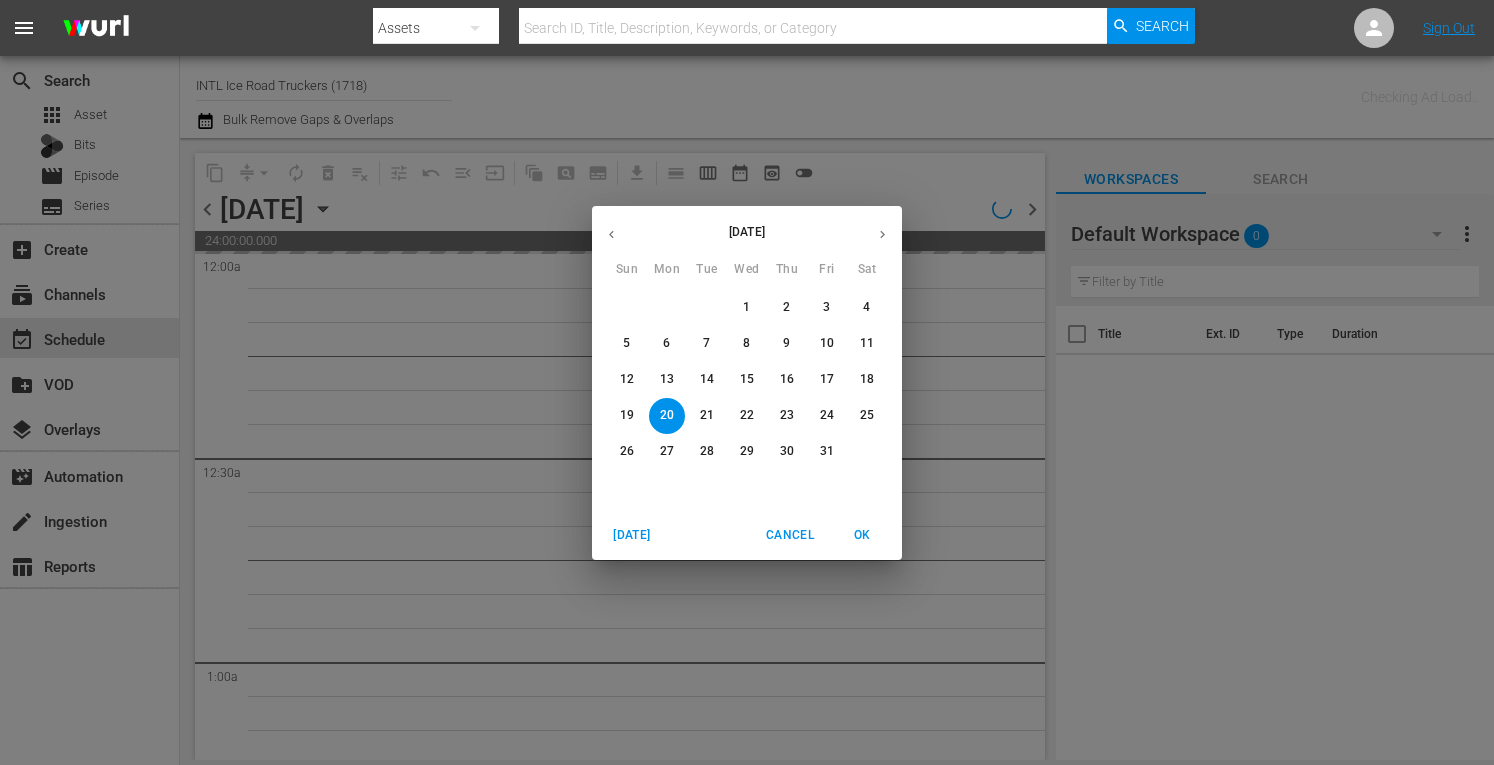 click on "Today" at bounding box center [632, 535] 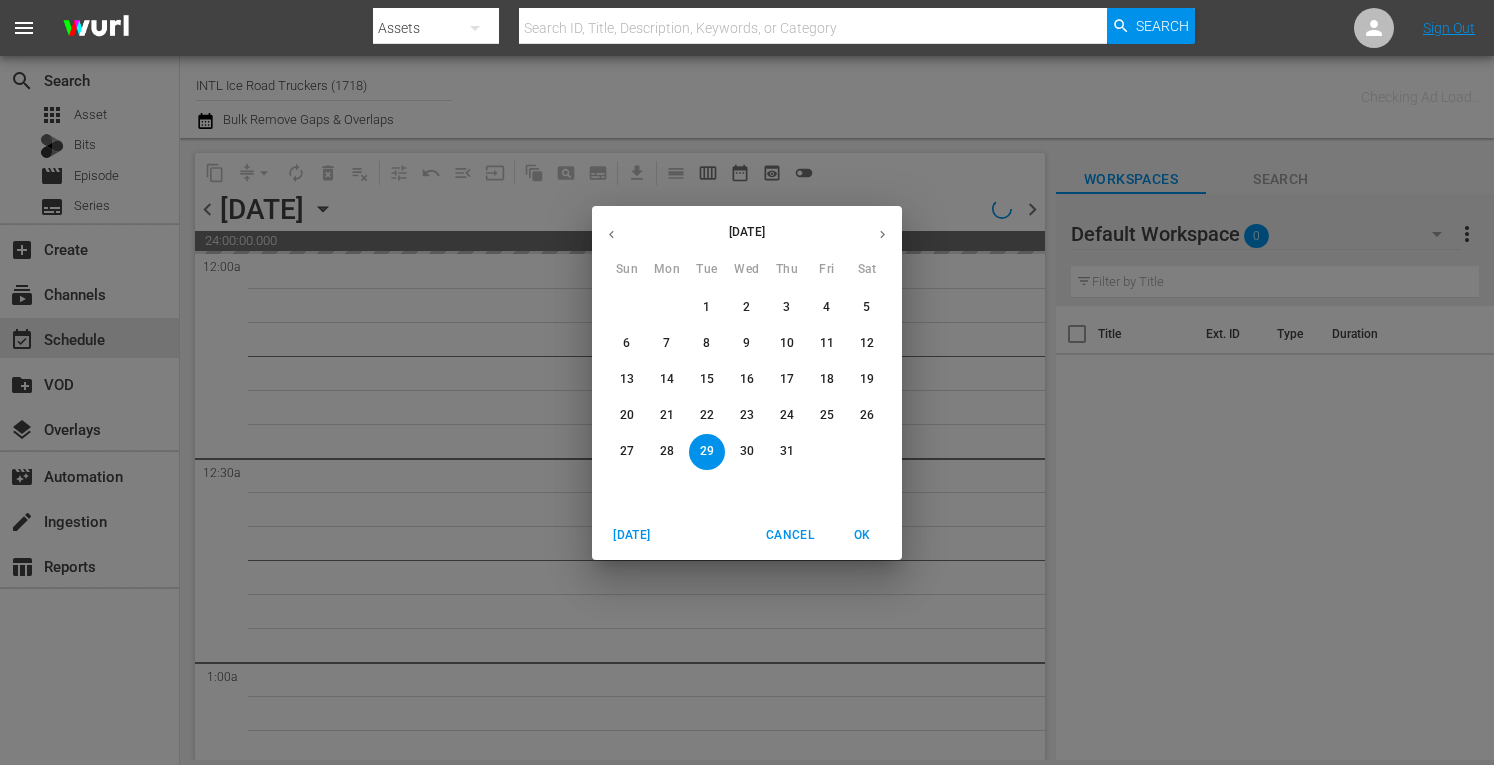 click on "OK" at bounding box center (862, 535) 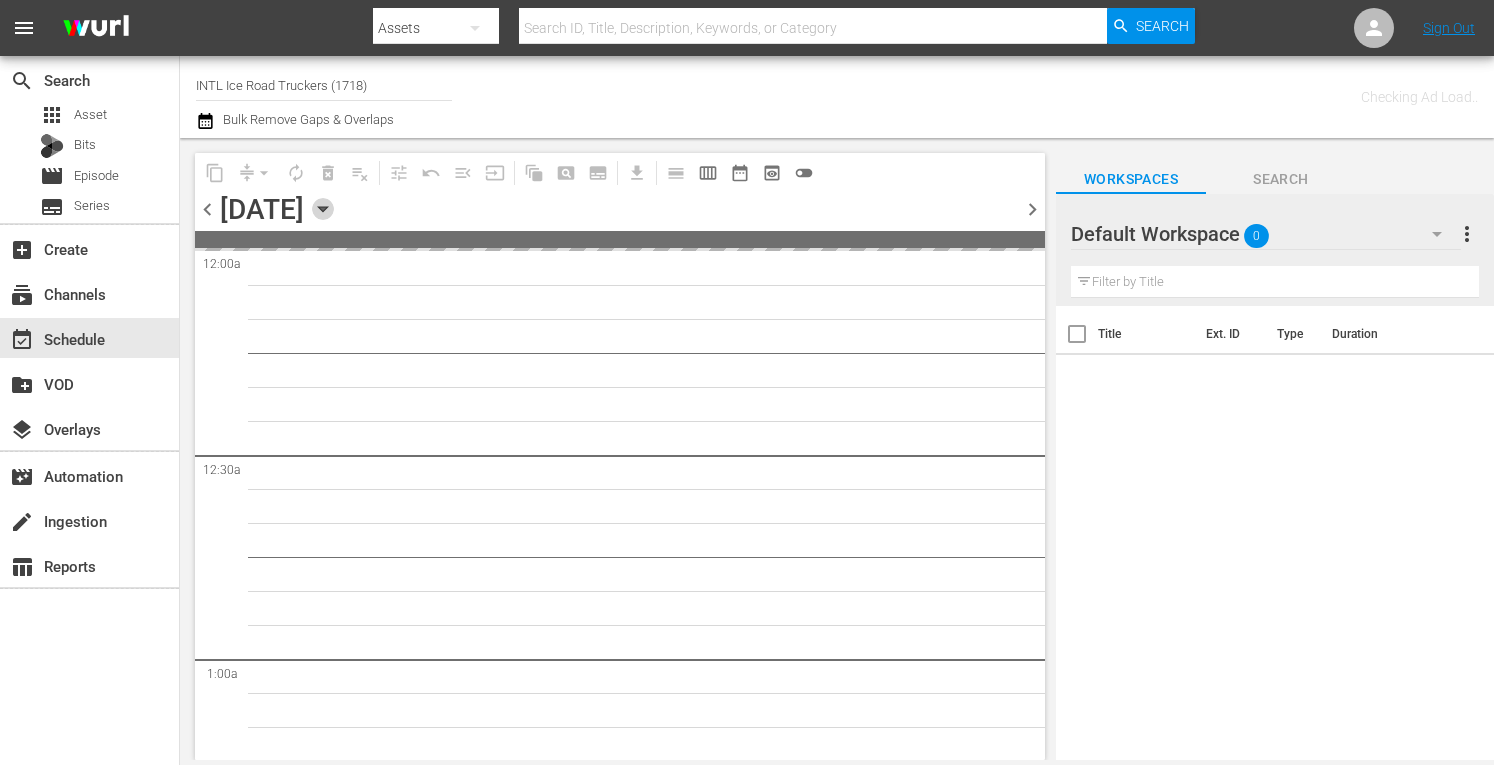click 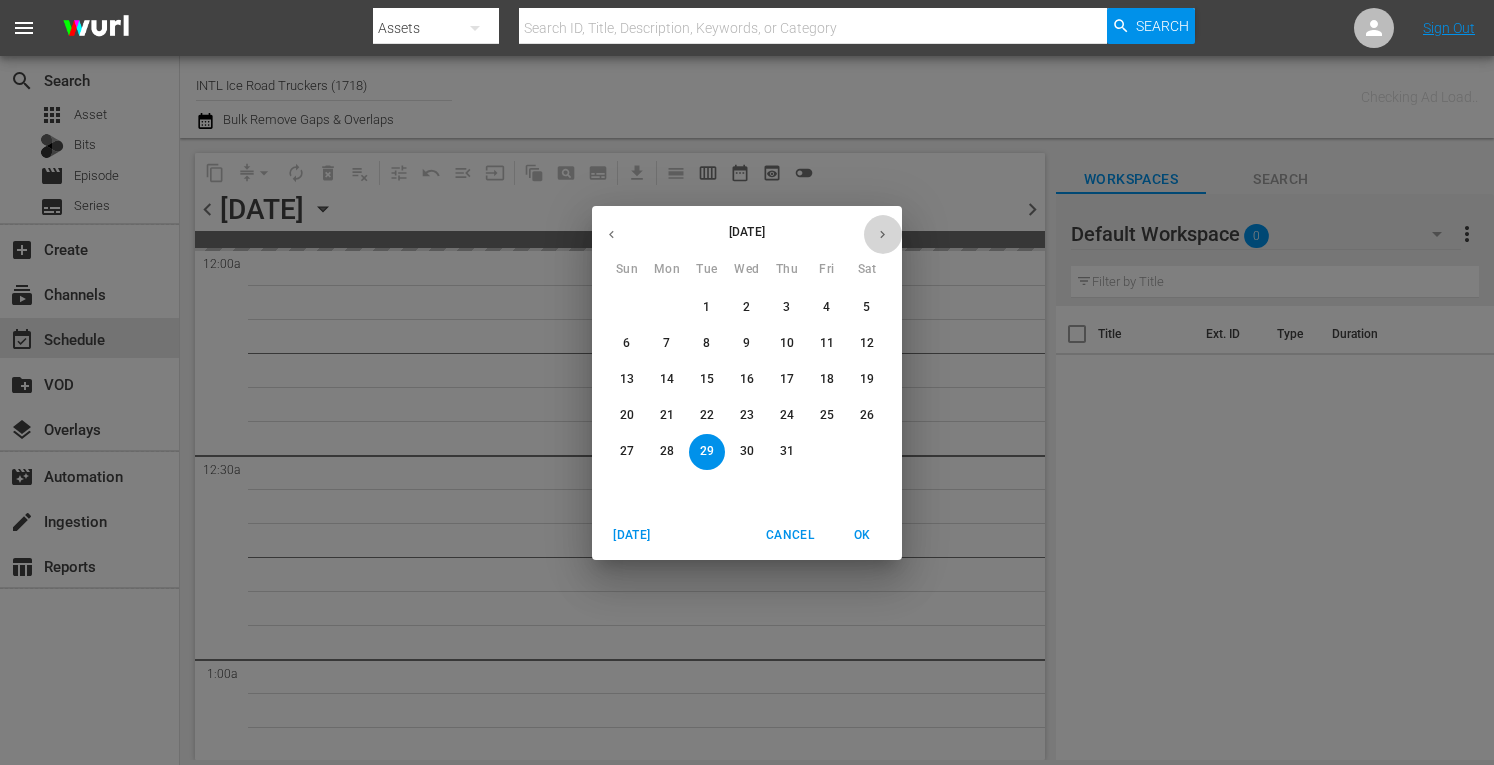 click at bounding box center [882, 234] 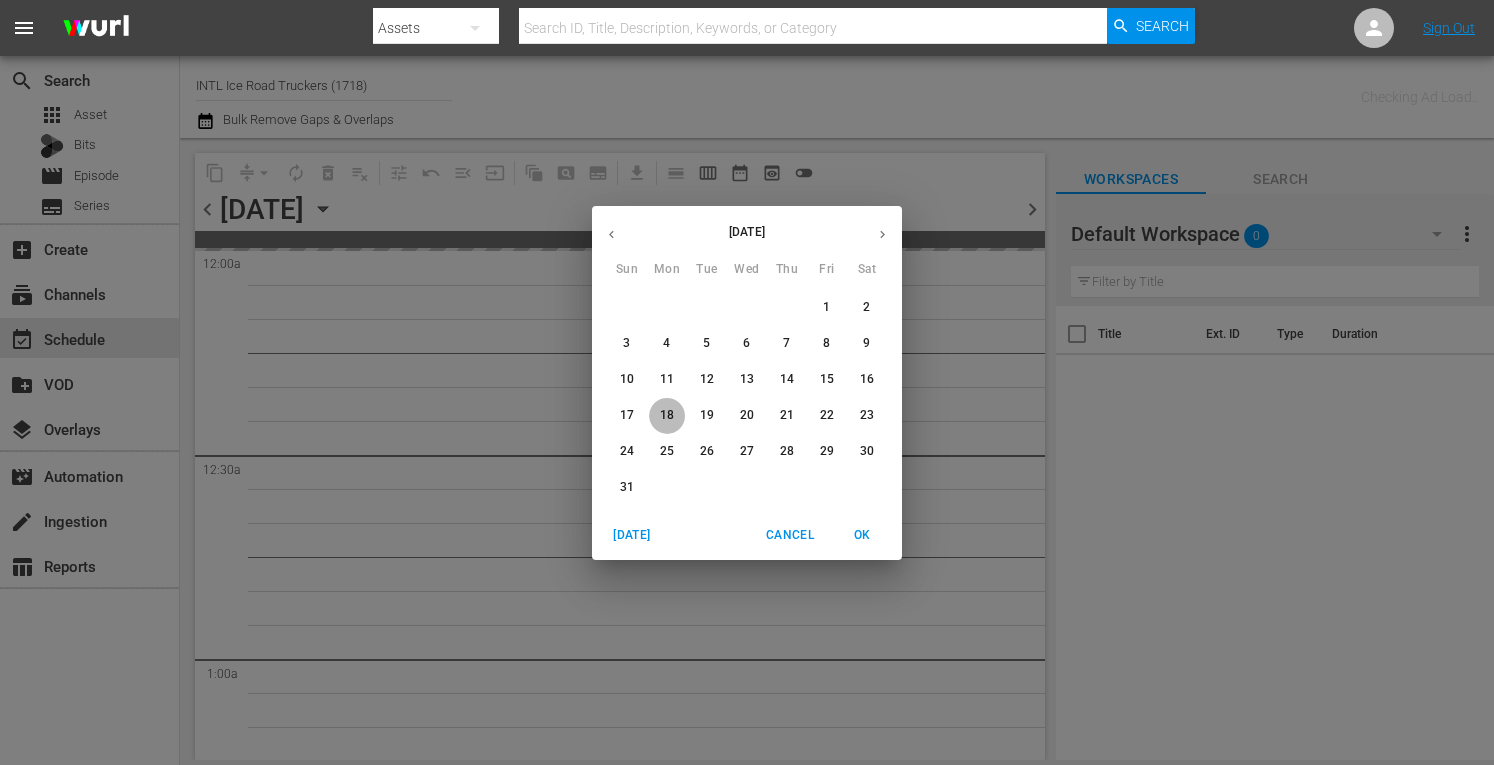 click on "18" at bounding box center (667, 415) 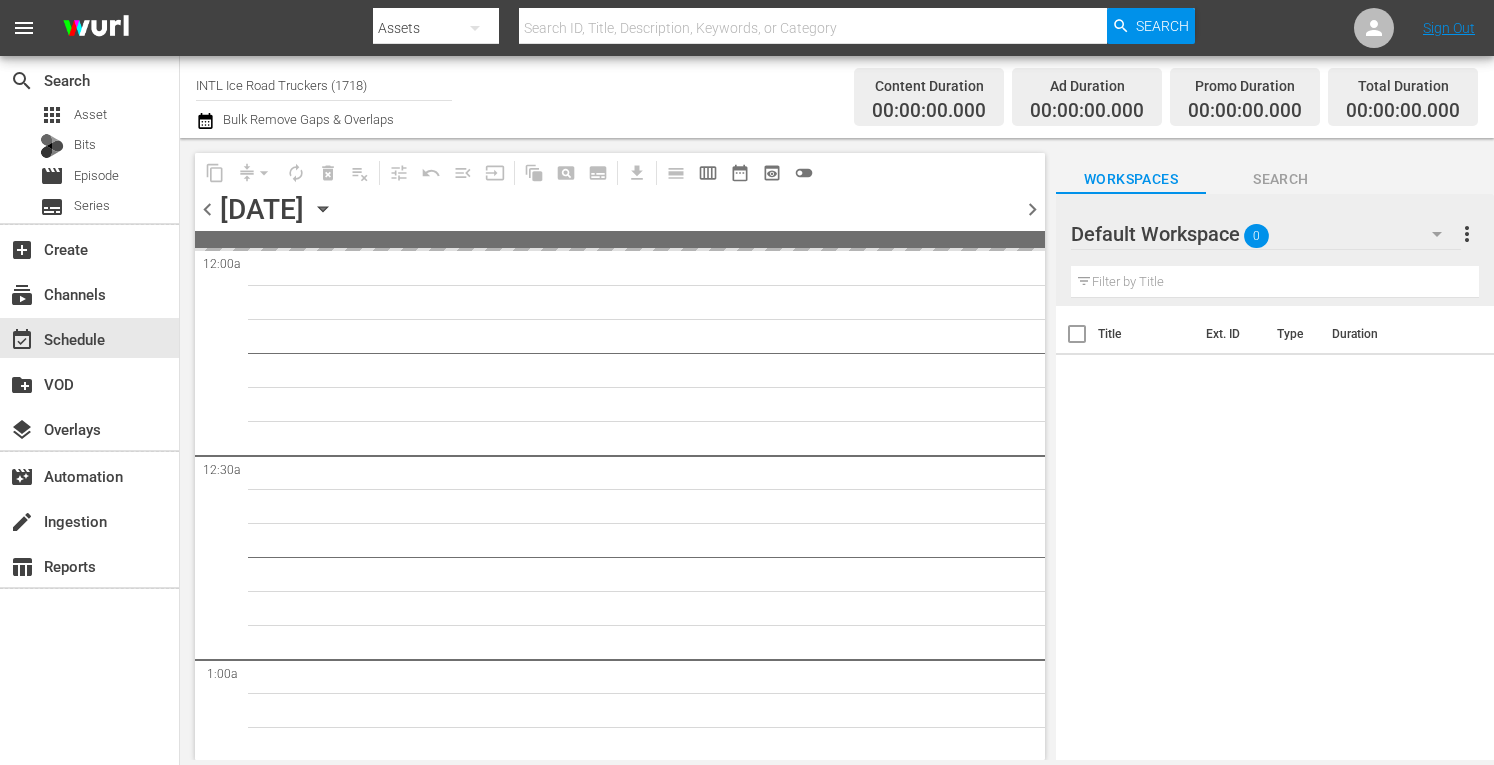 click on "more_vert" at bounding box center [1467, 234] 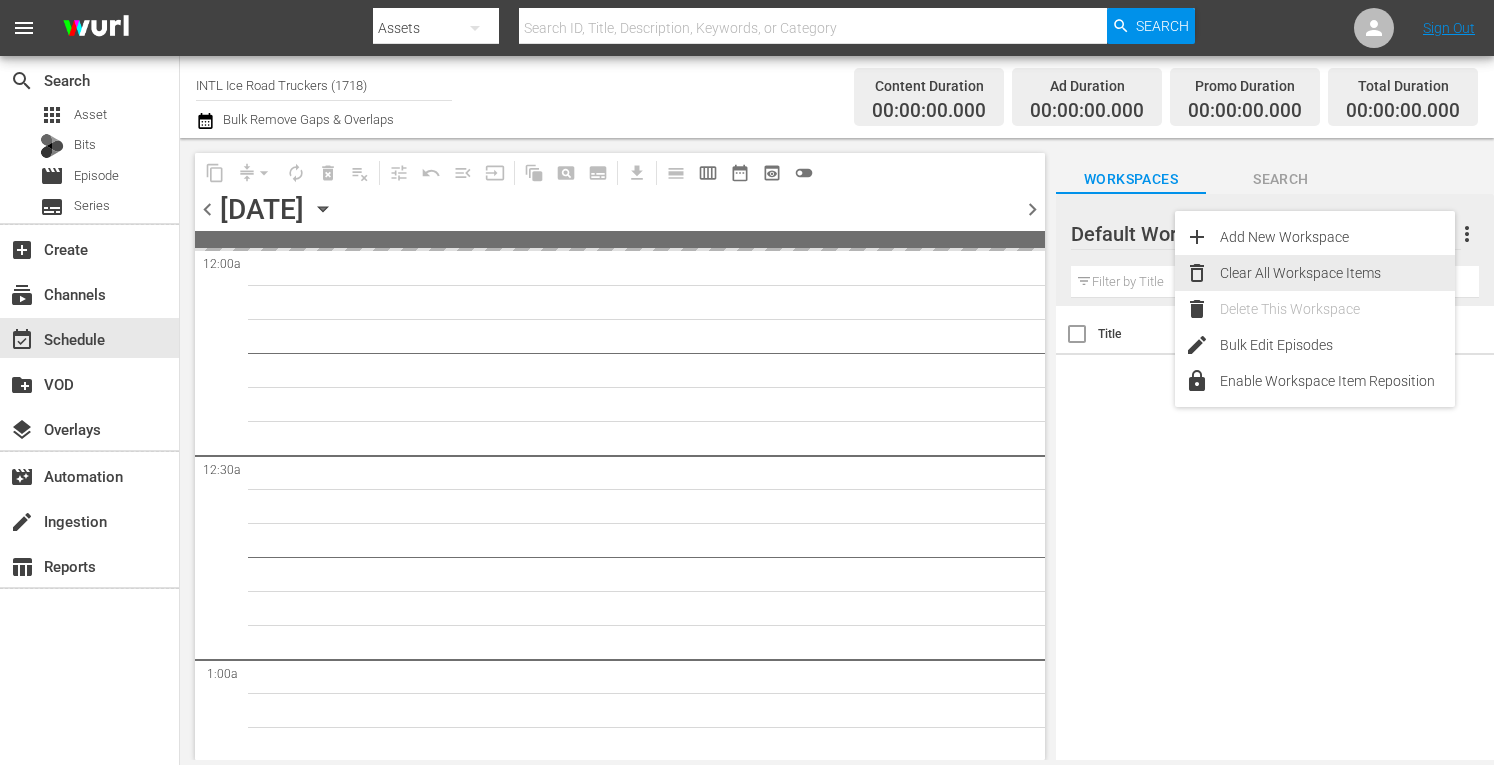 click on "Clear All Workspace Items" at bounding box center [1337, 273] 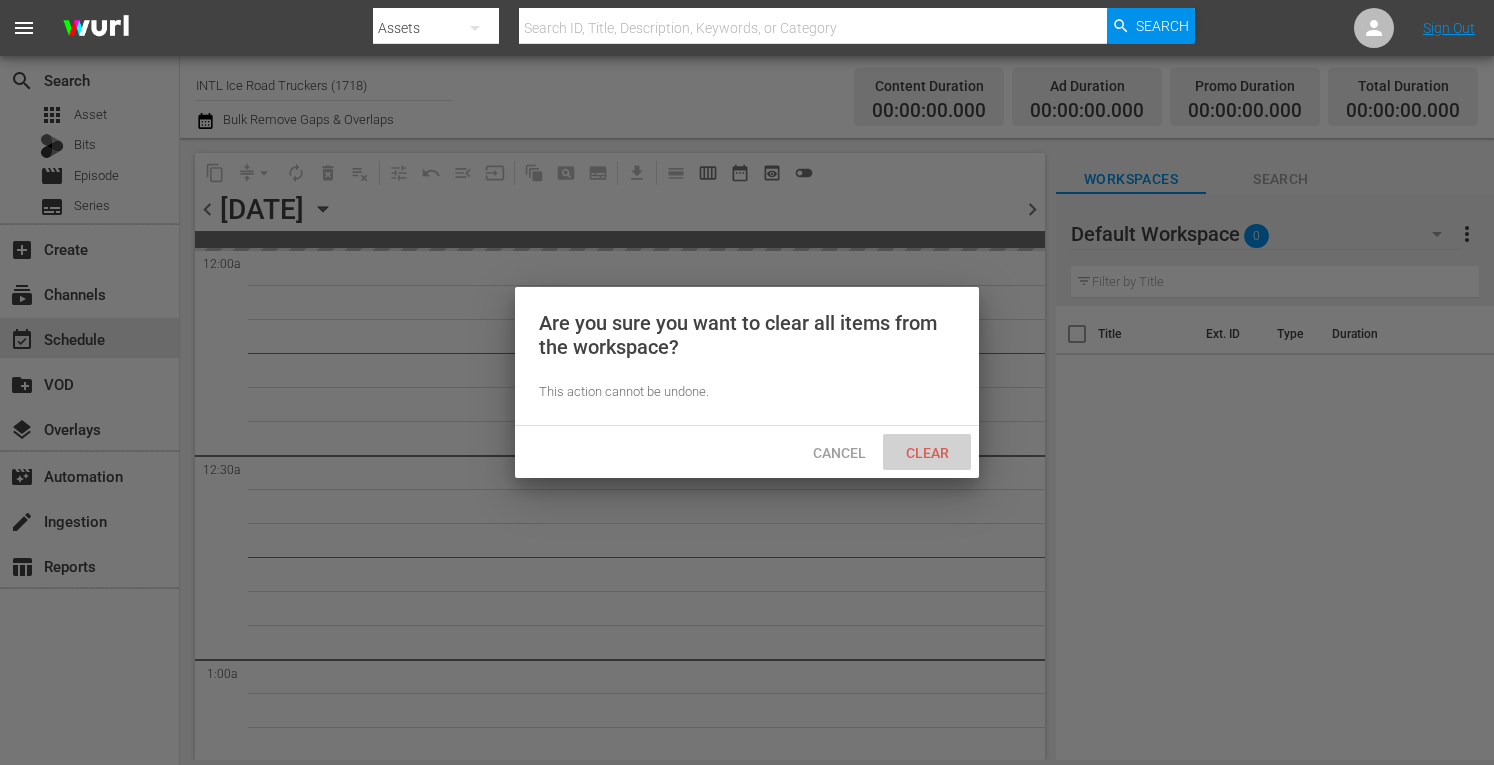 click on "Clear" at bounding box center [927, 453] 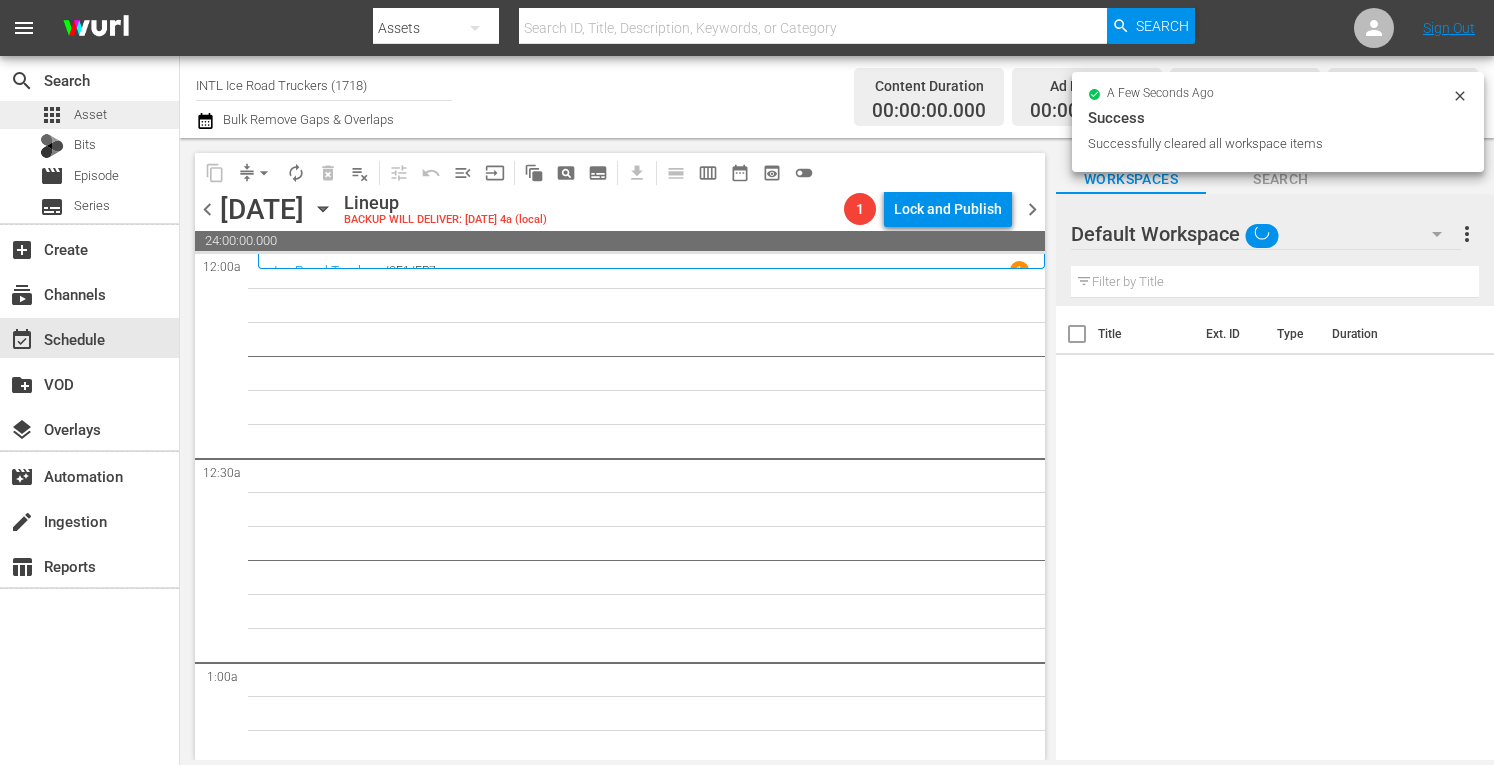click on "apps Asset" at bounding box center (89, 115) 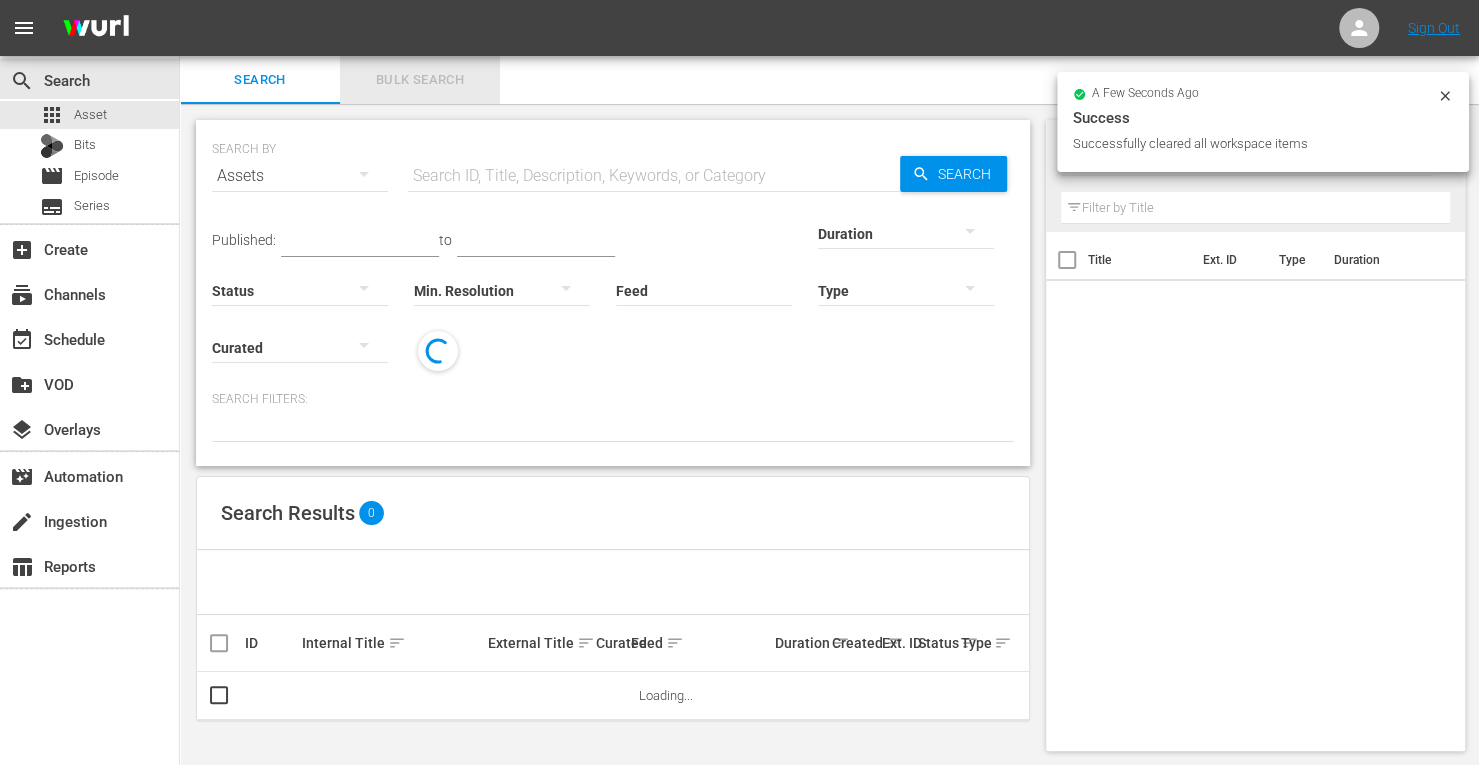 click on "Bulk Search" at bounding box center (420, 80) 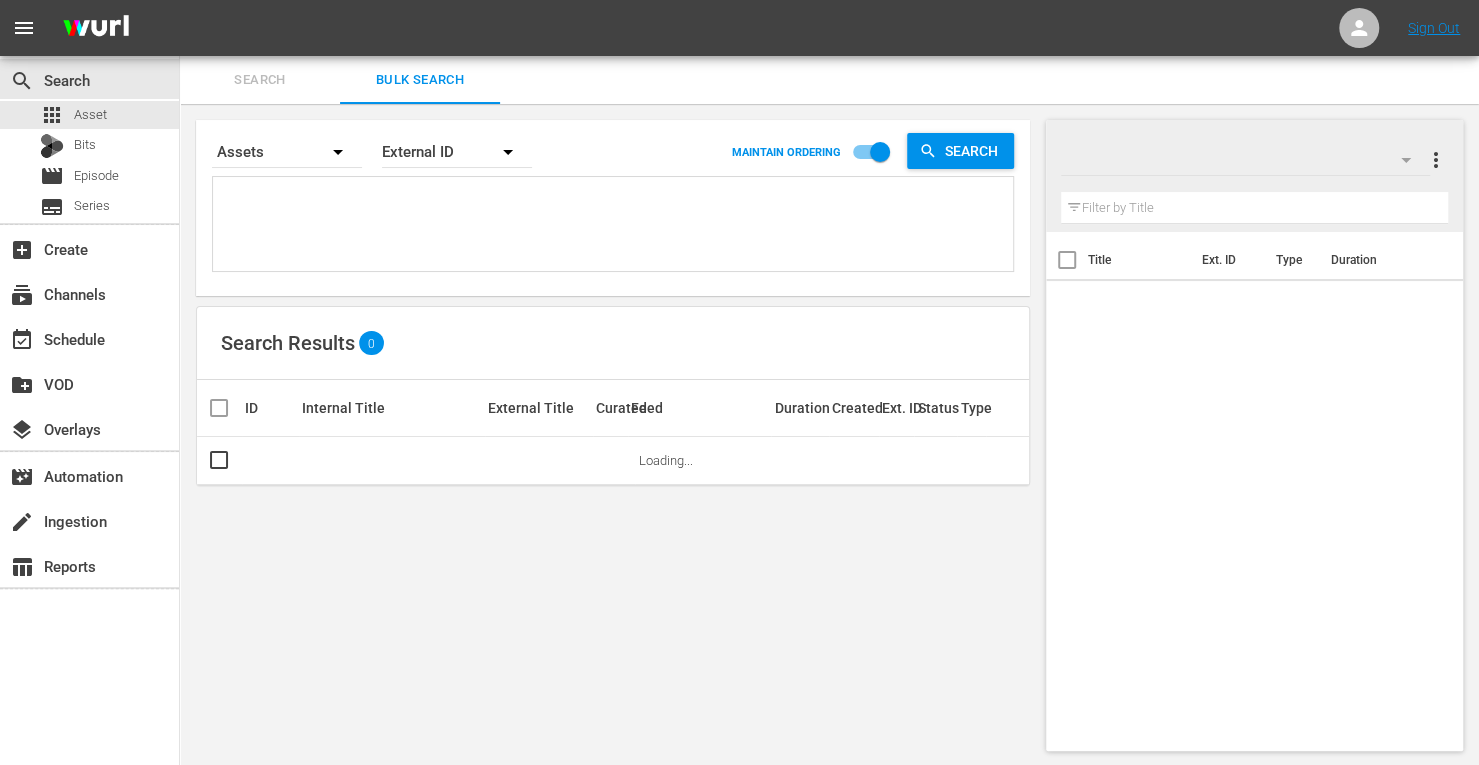 click at bounding box center [615, 227] 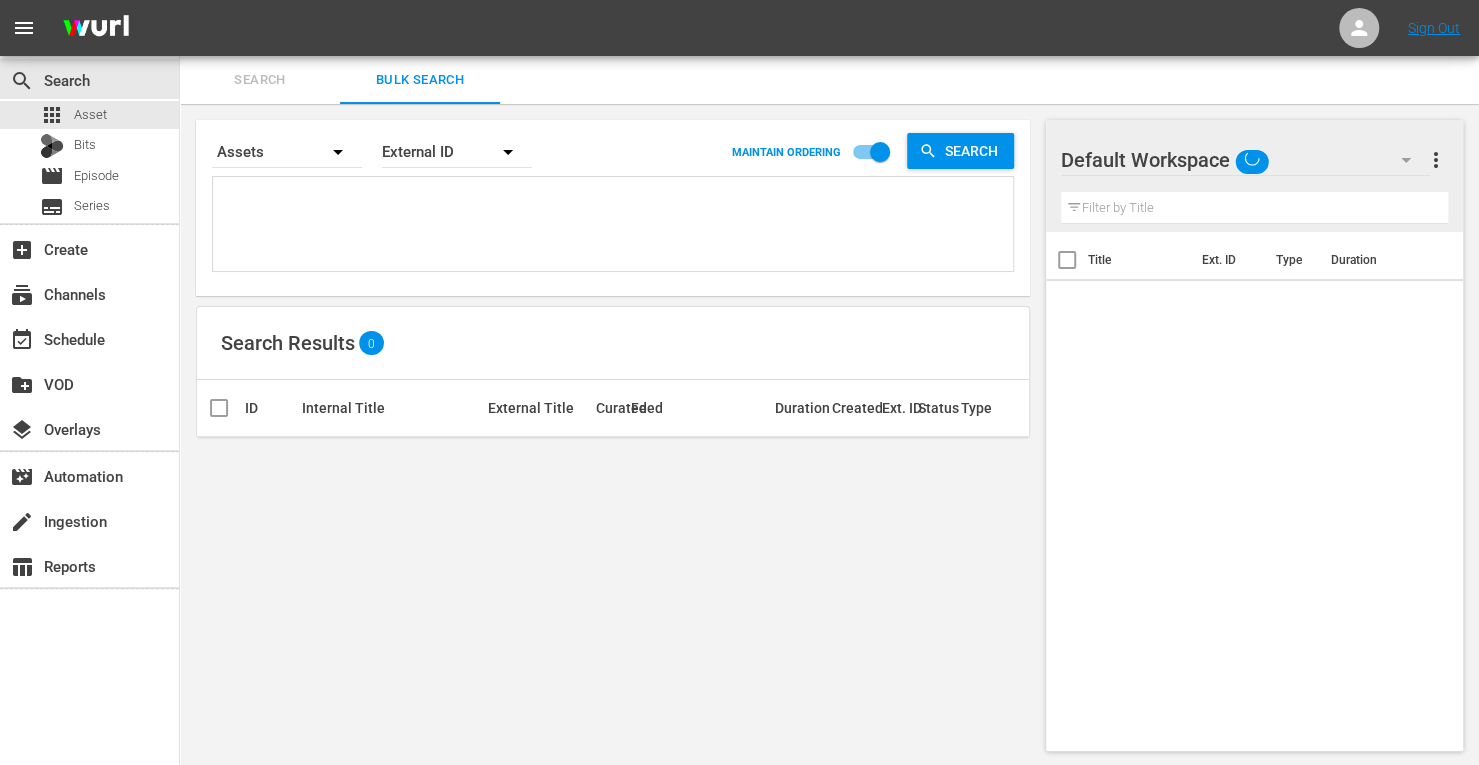paste on "102637
51652
75504
102628
43185
75510
43187" 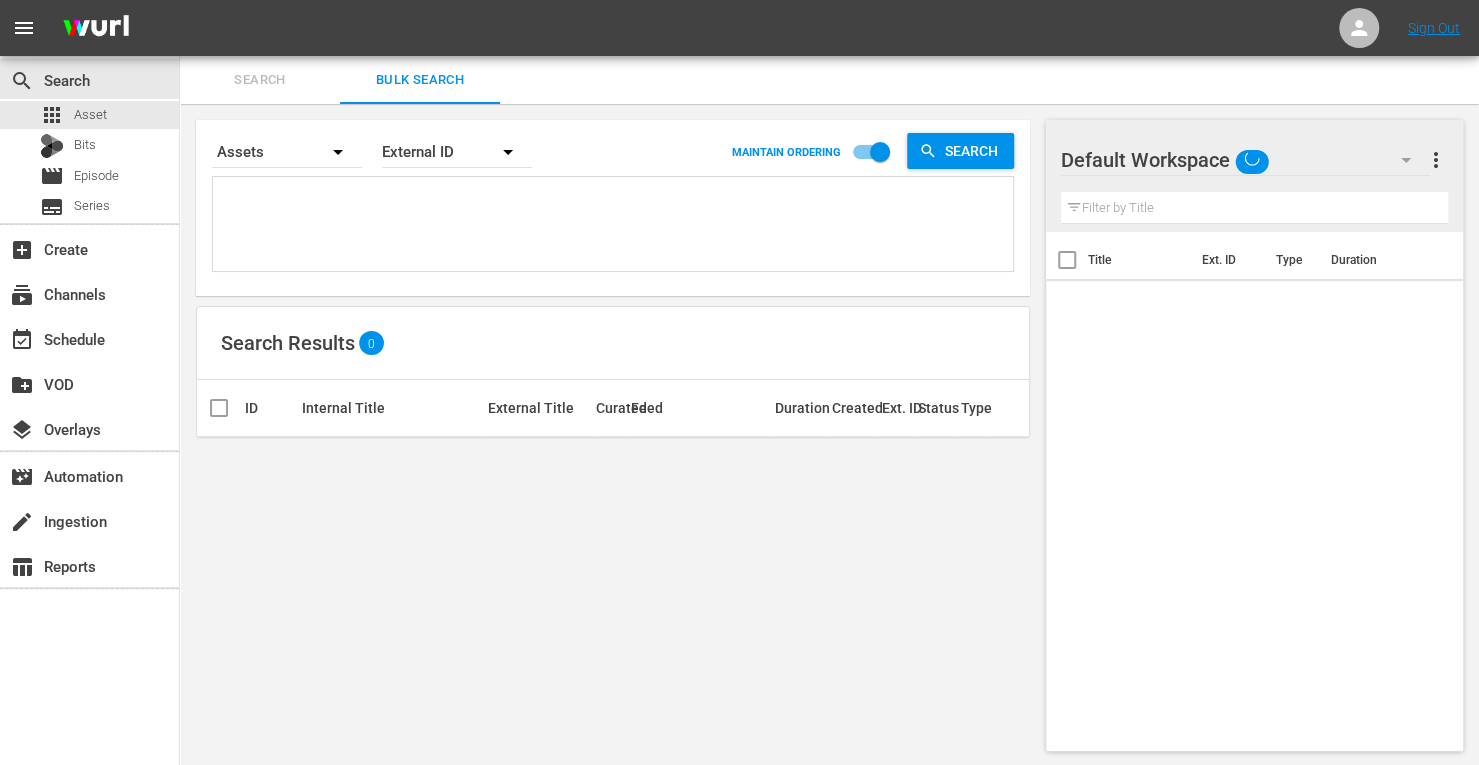 type on "102637
51652
75504
102628
43185
75510
43187" 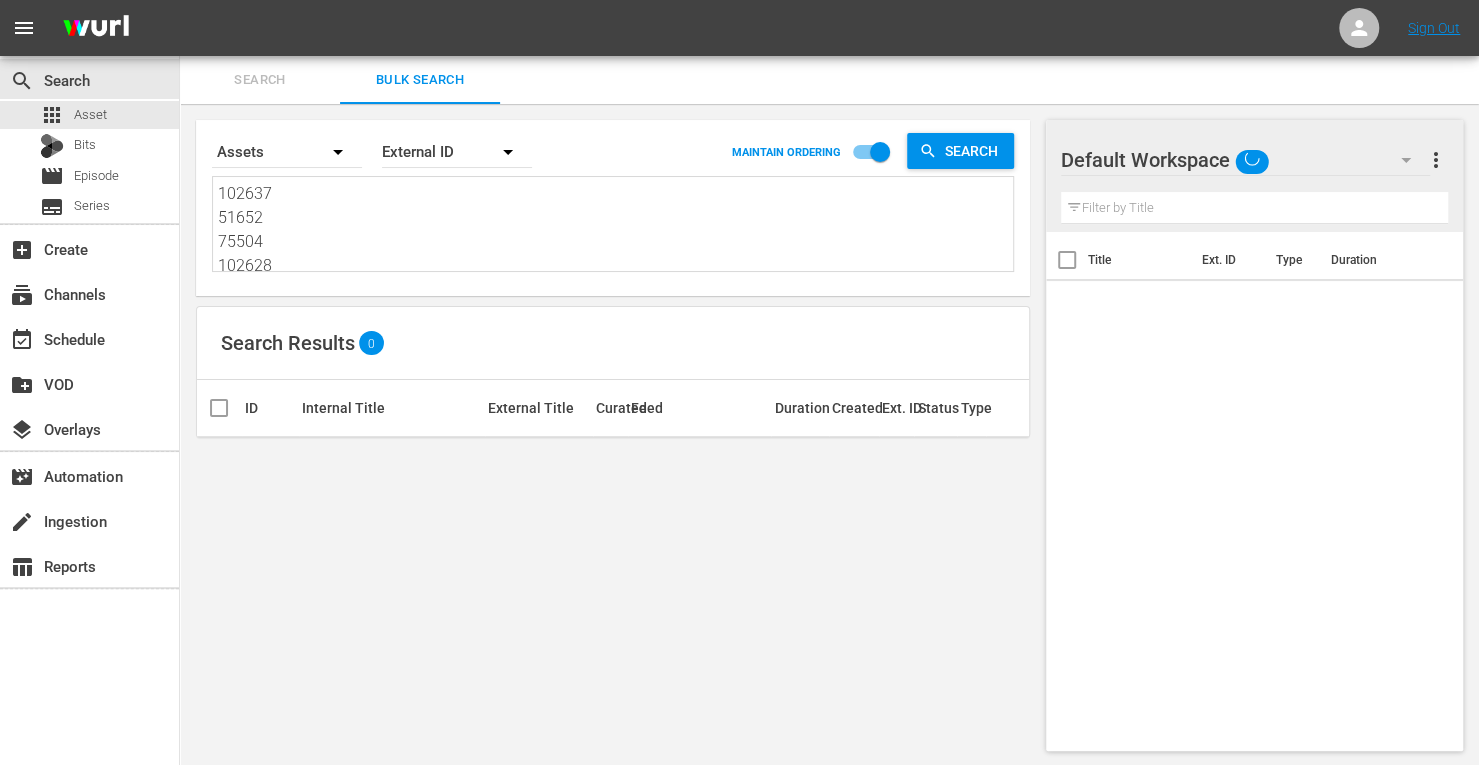 scroll, scrollTop: 98, scrollLeft: 0, axis: vertical 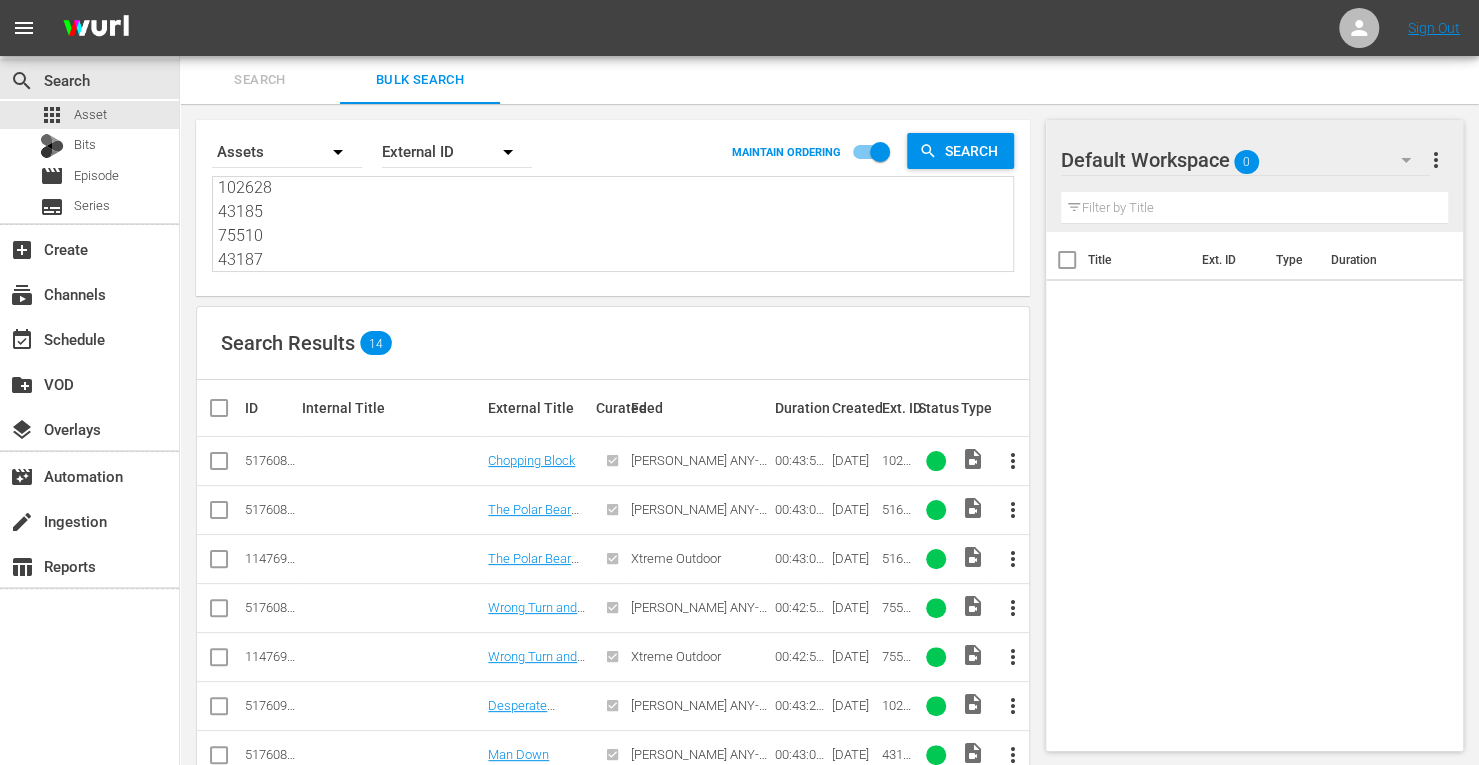type on "102637
51652
75504
102628
43185
75510
43187" 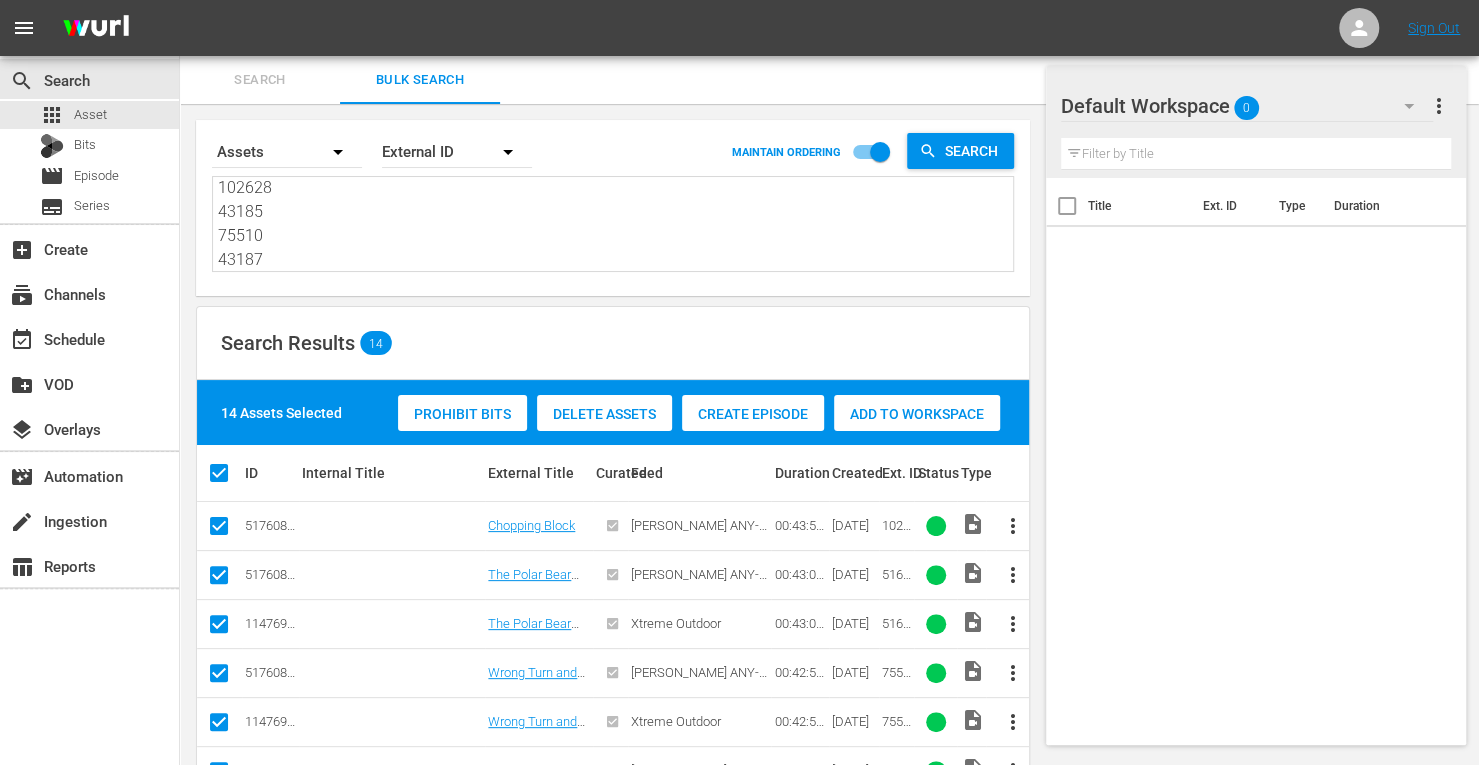scroll, scrollTop: 154, scrollLeft: 0, axis: vertical 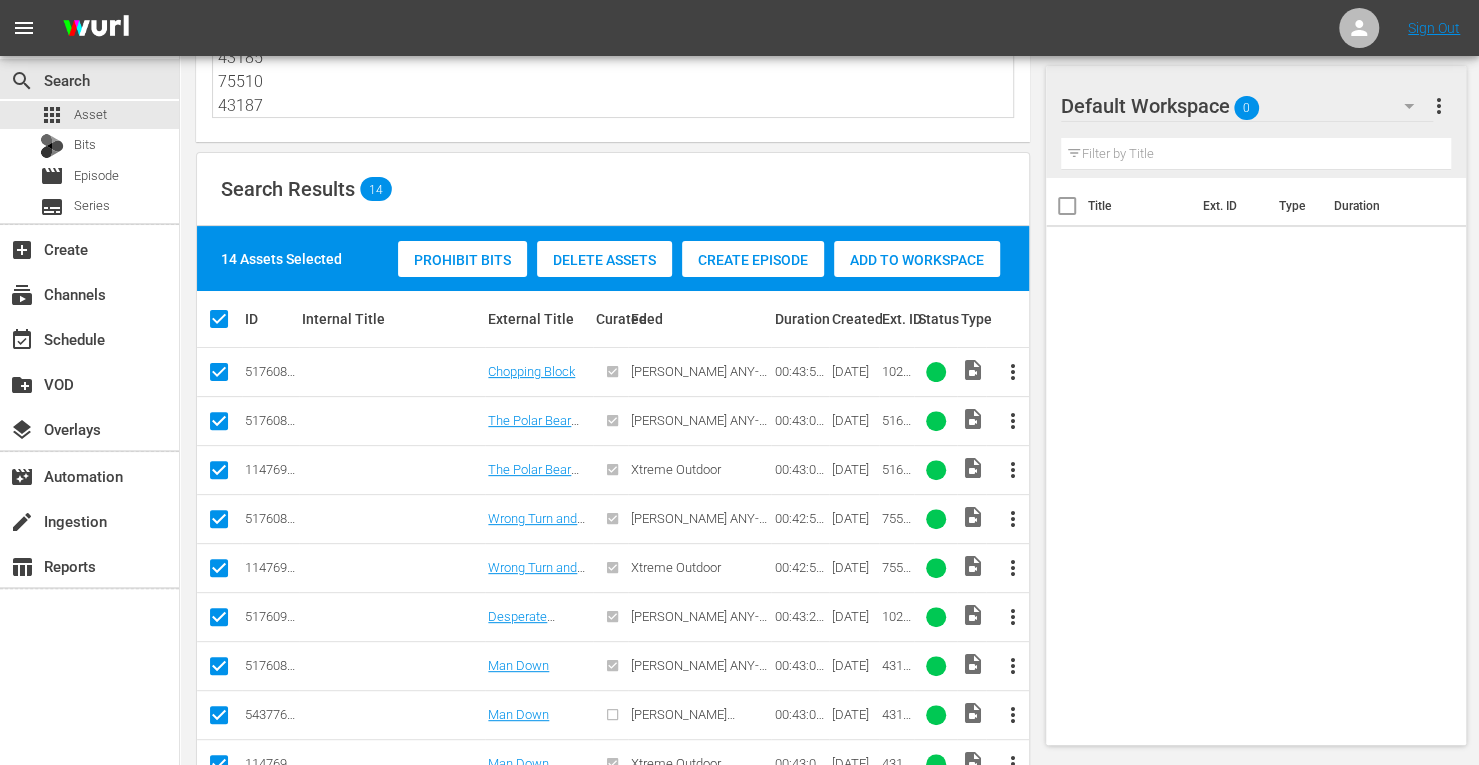 click at bounding box center [219, 474] 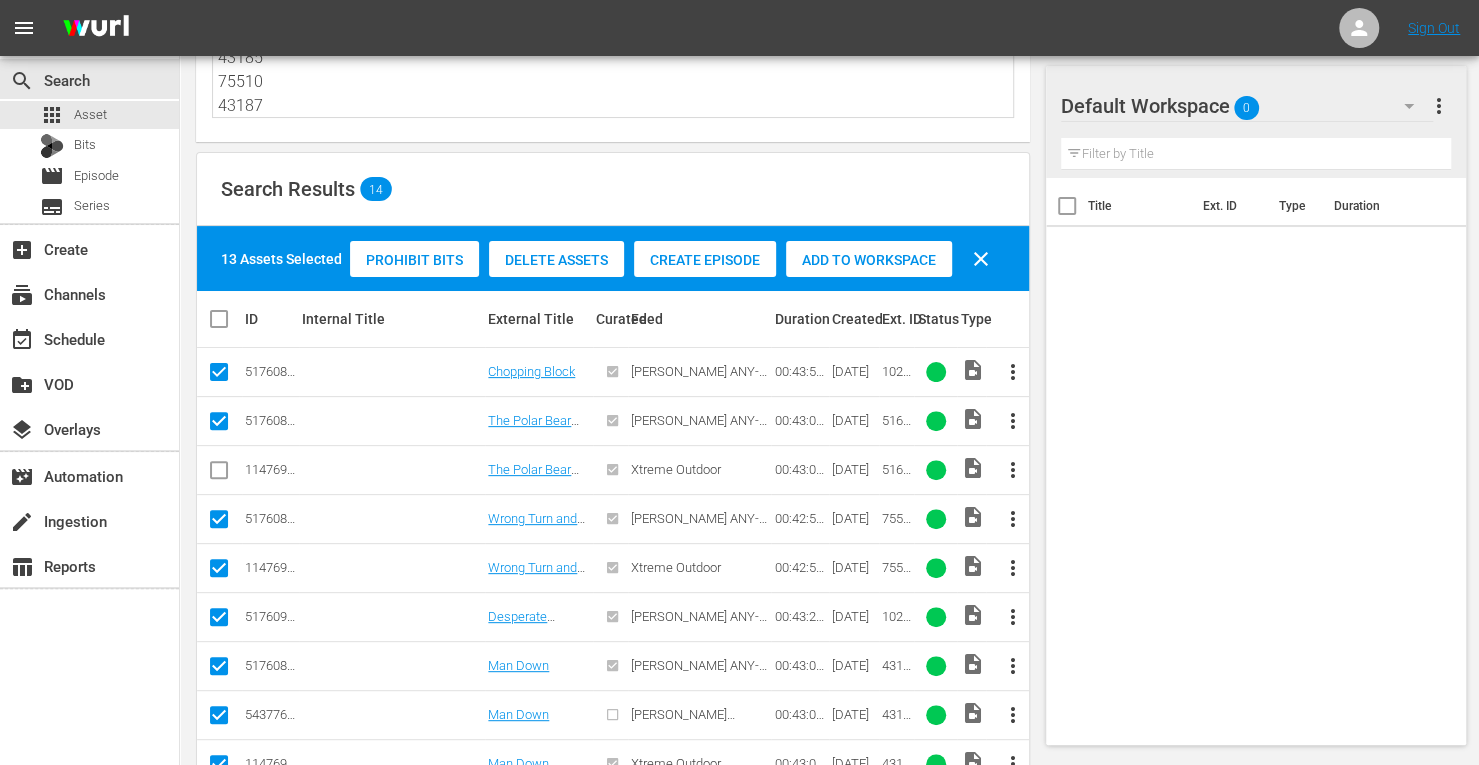 click at bounding box center (219, 572) 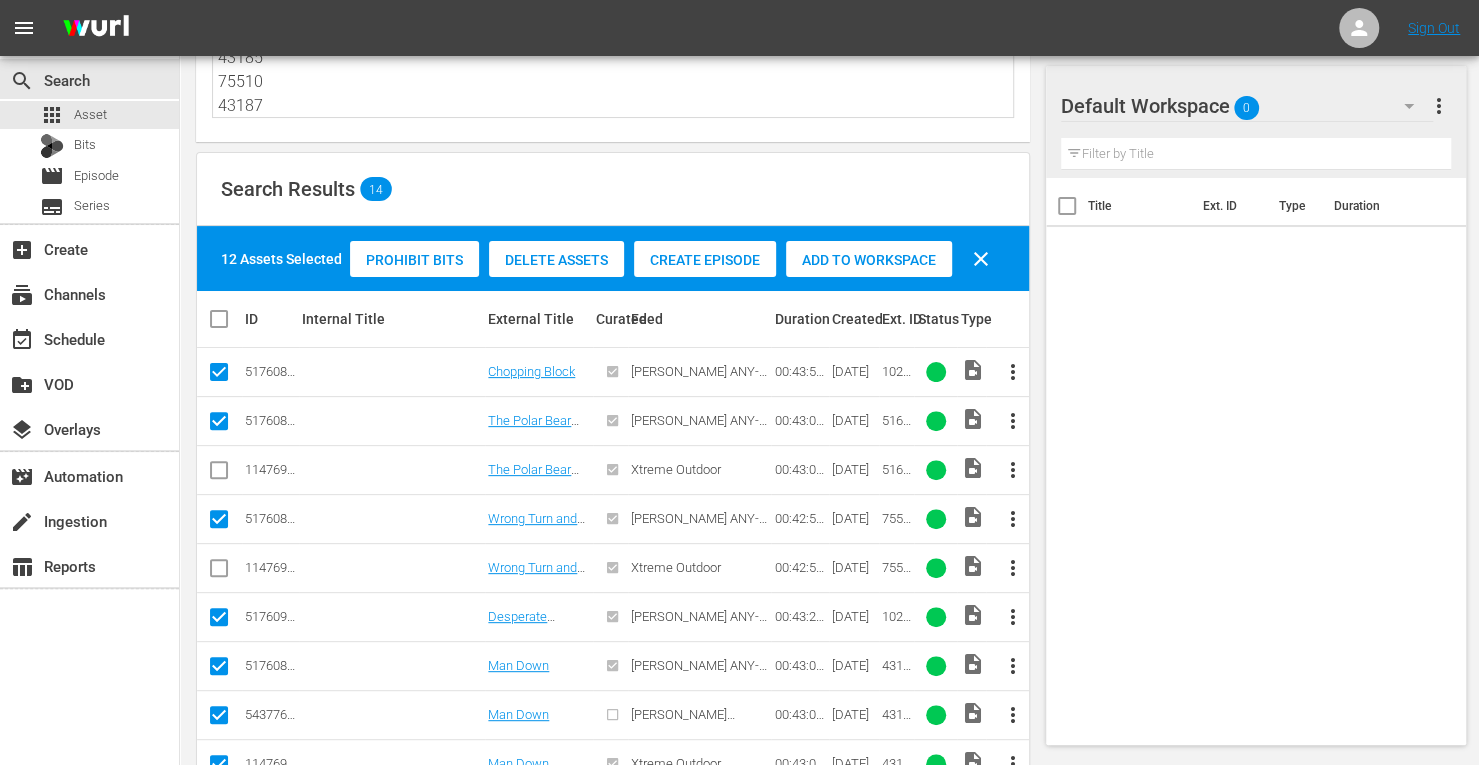 scroll, scrollTop: 205, scrollLeft: 0, axis: vertical 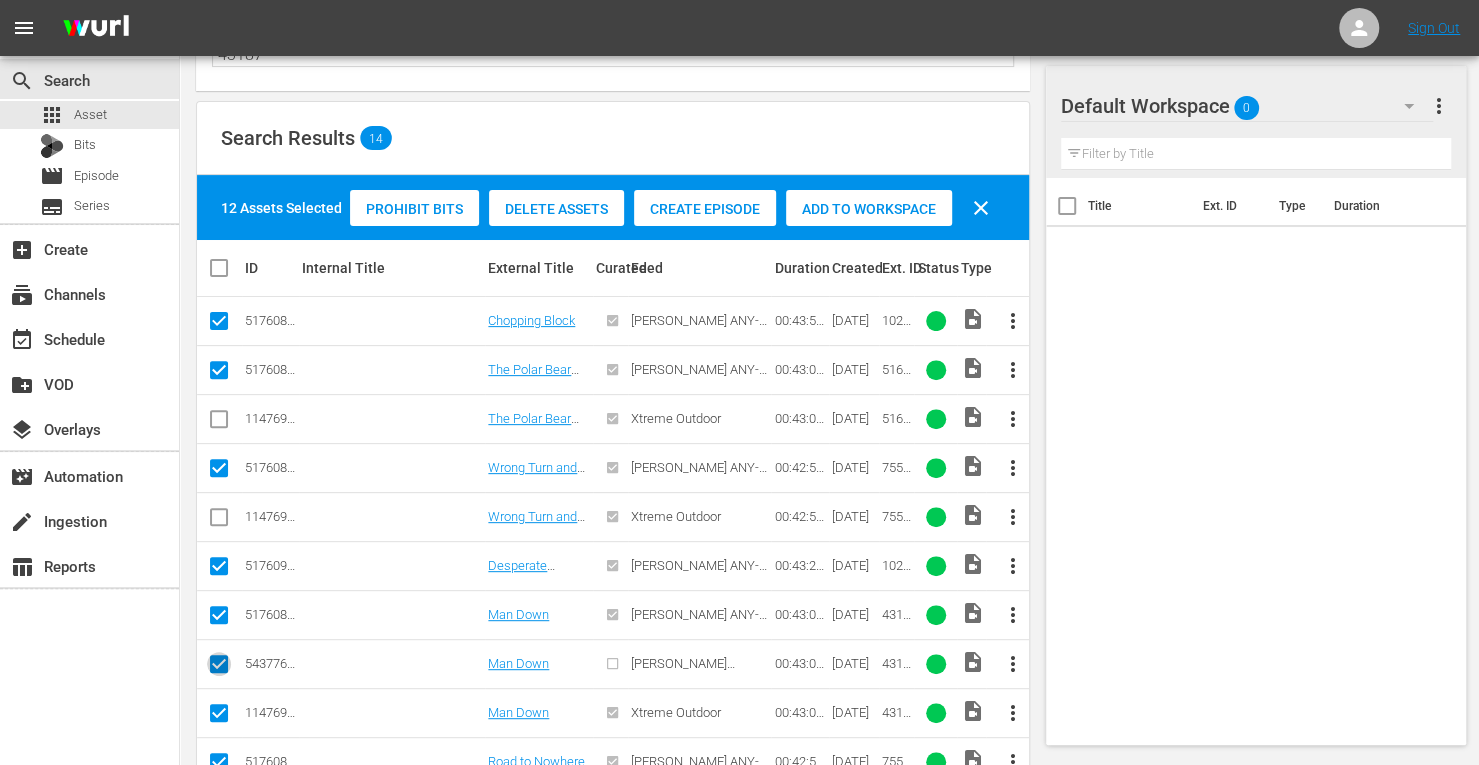 click at bounding box center [219, 668] 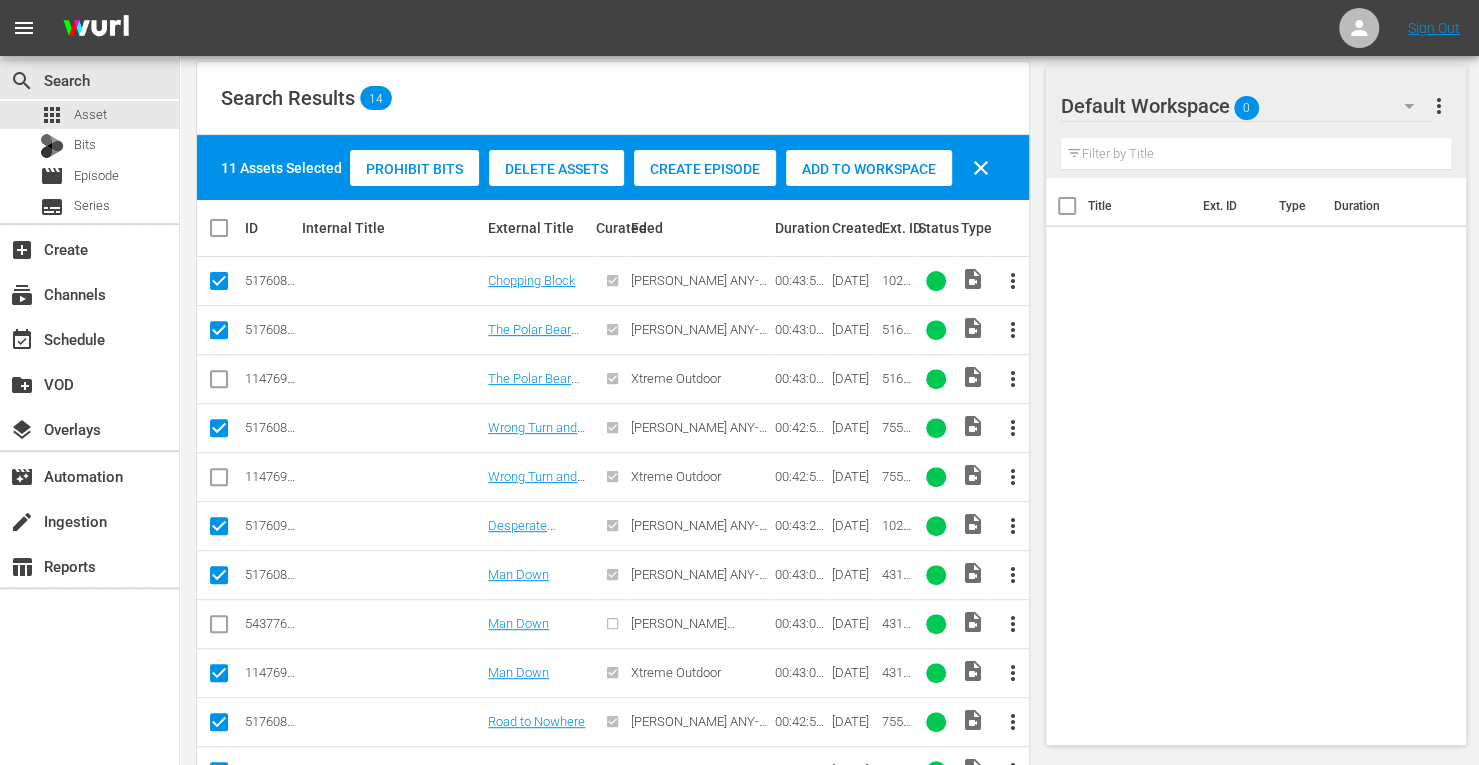 scroll, scrollTop: 246, scrollLeft: 0, axis: vertical 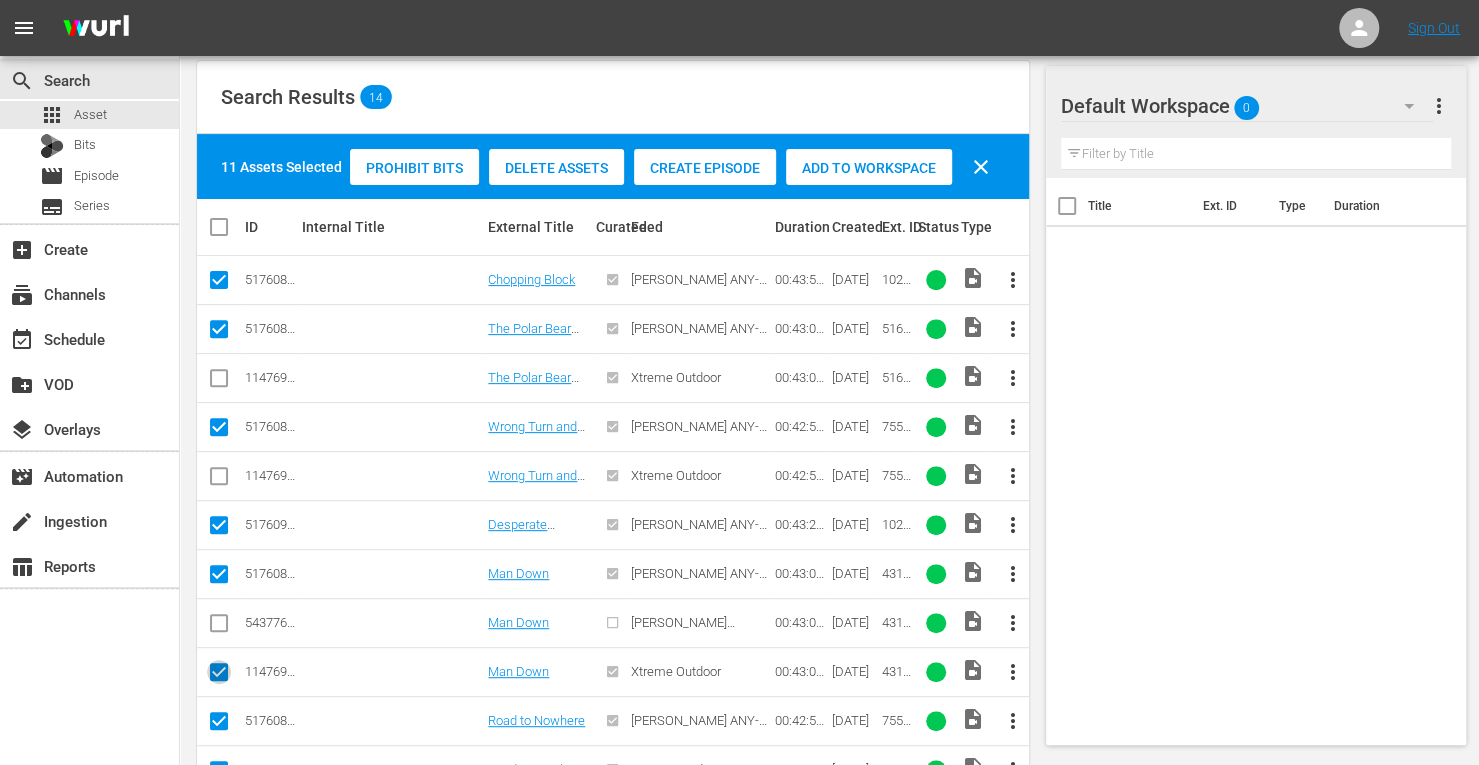 click at bounding box center (219, 676) 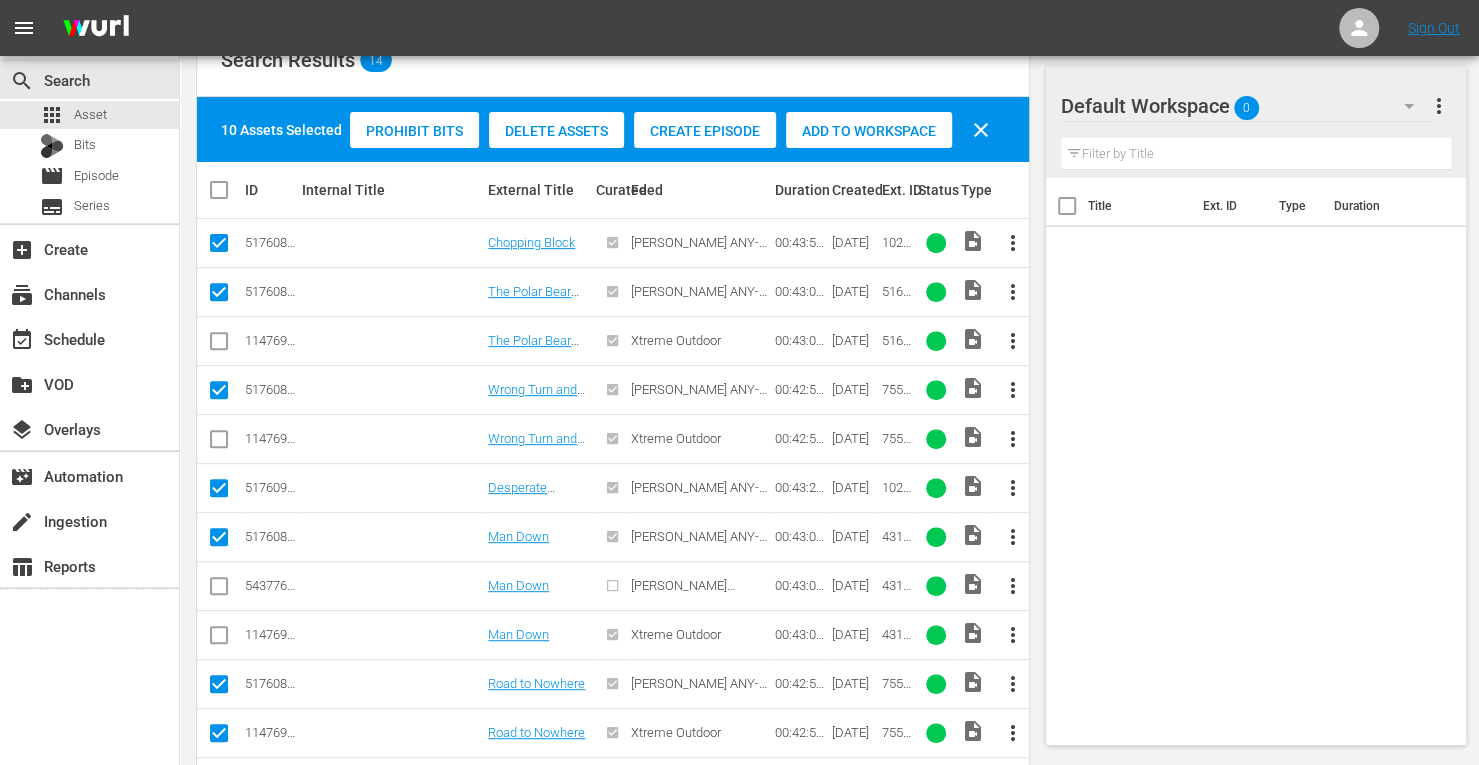 scroll, scrollTop: 284, scrollLeft: 0, axis: vertical 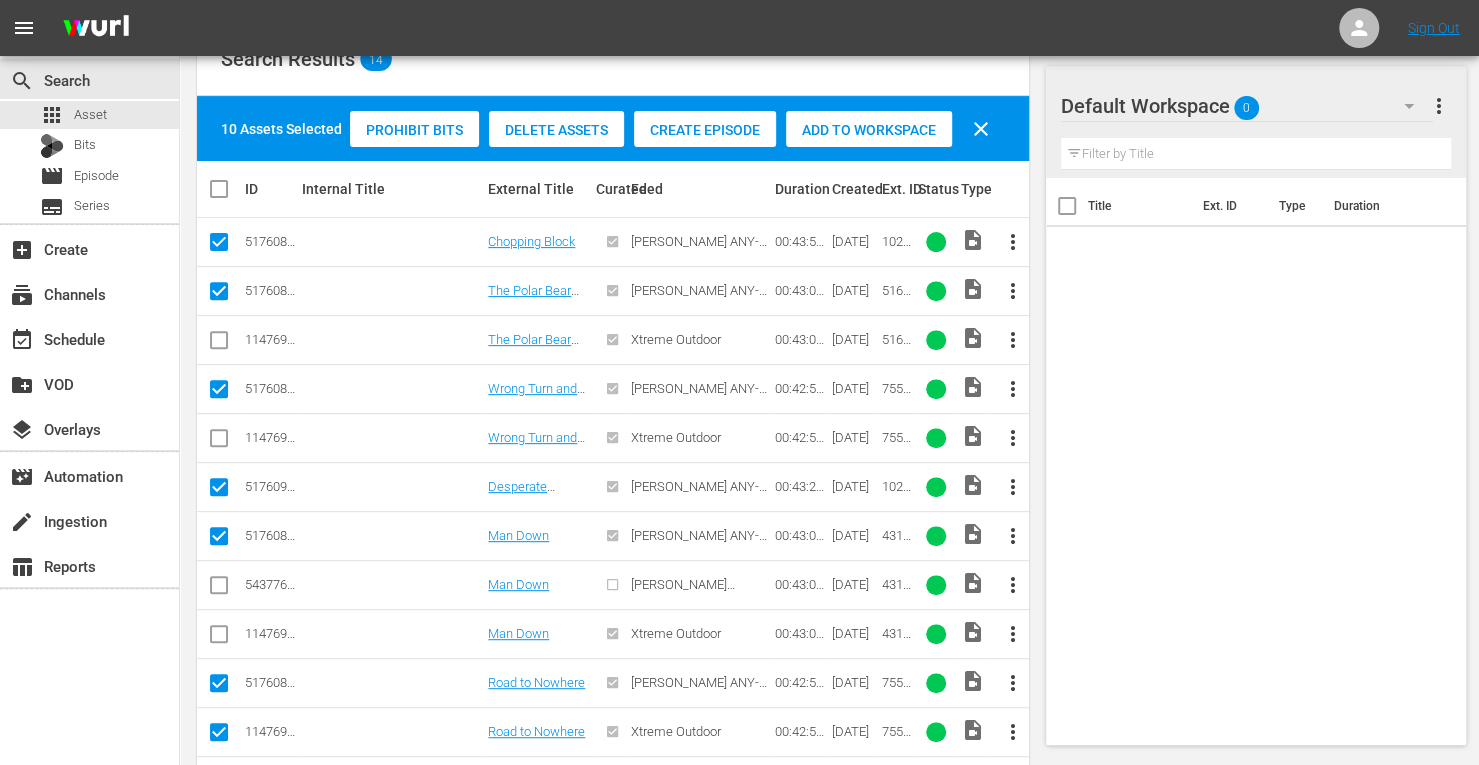 click at bounding box center (219, 736) 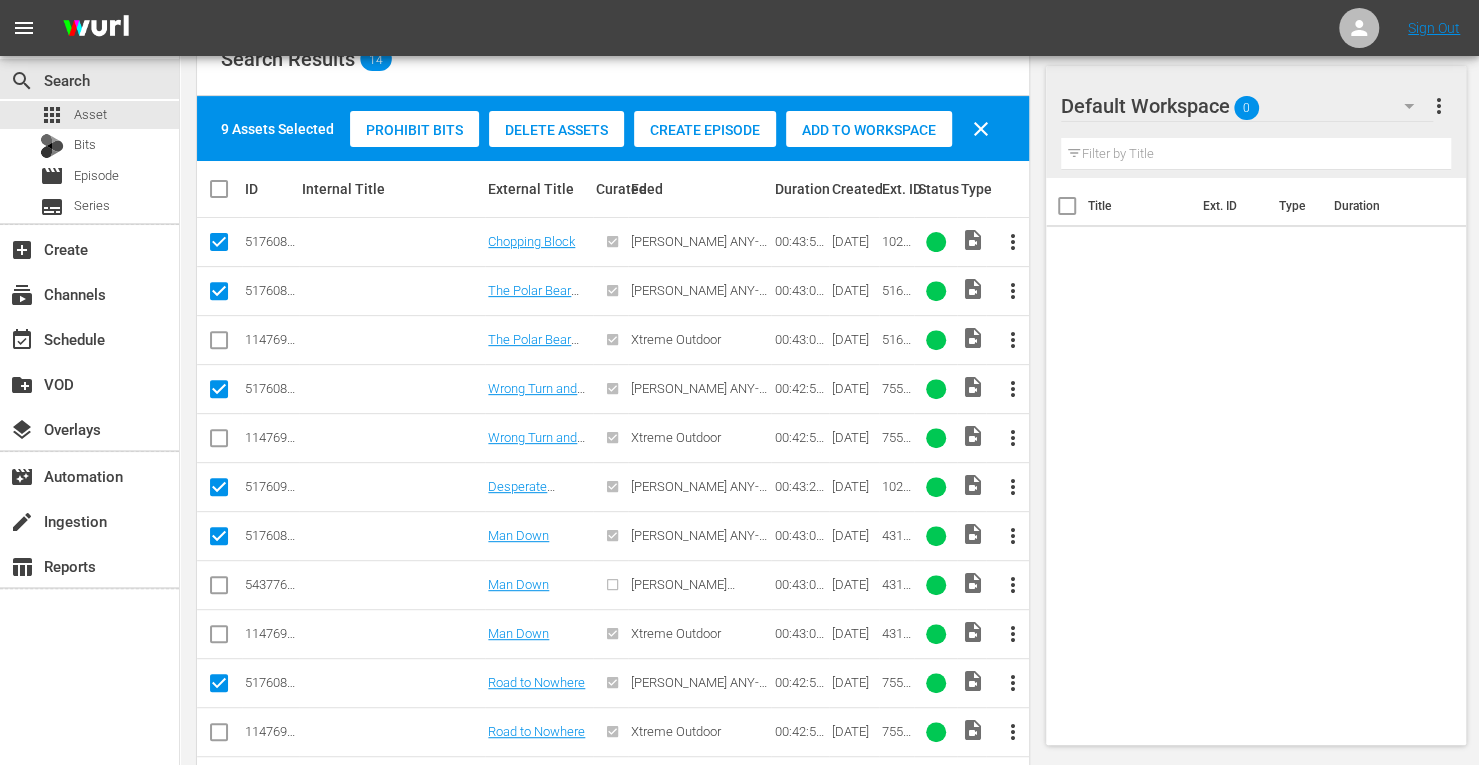 scroll, scrollTop: 364, scrollLeft: 0, axis: vertical 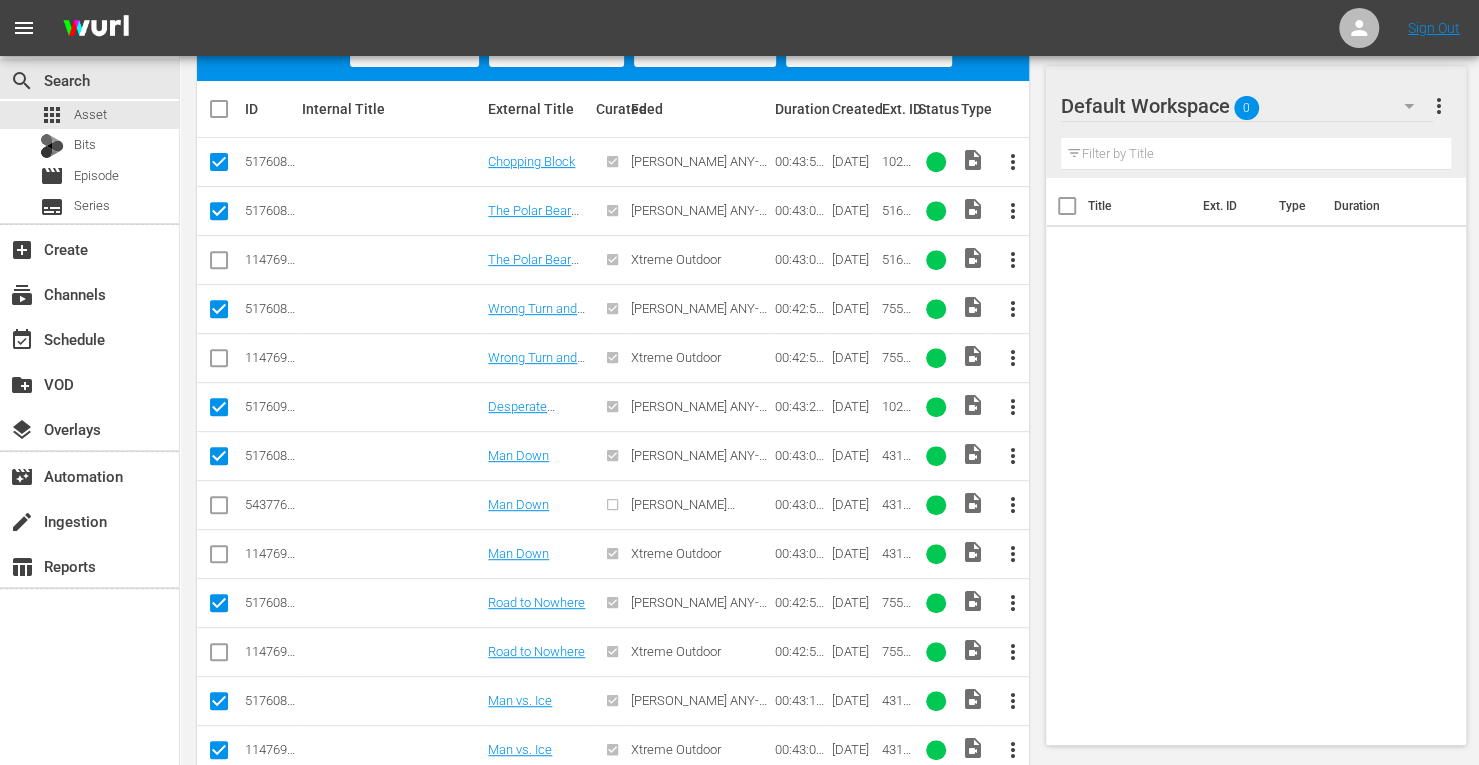 click at bounding box center (219, 754) 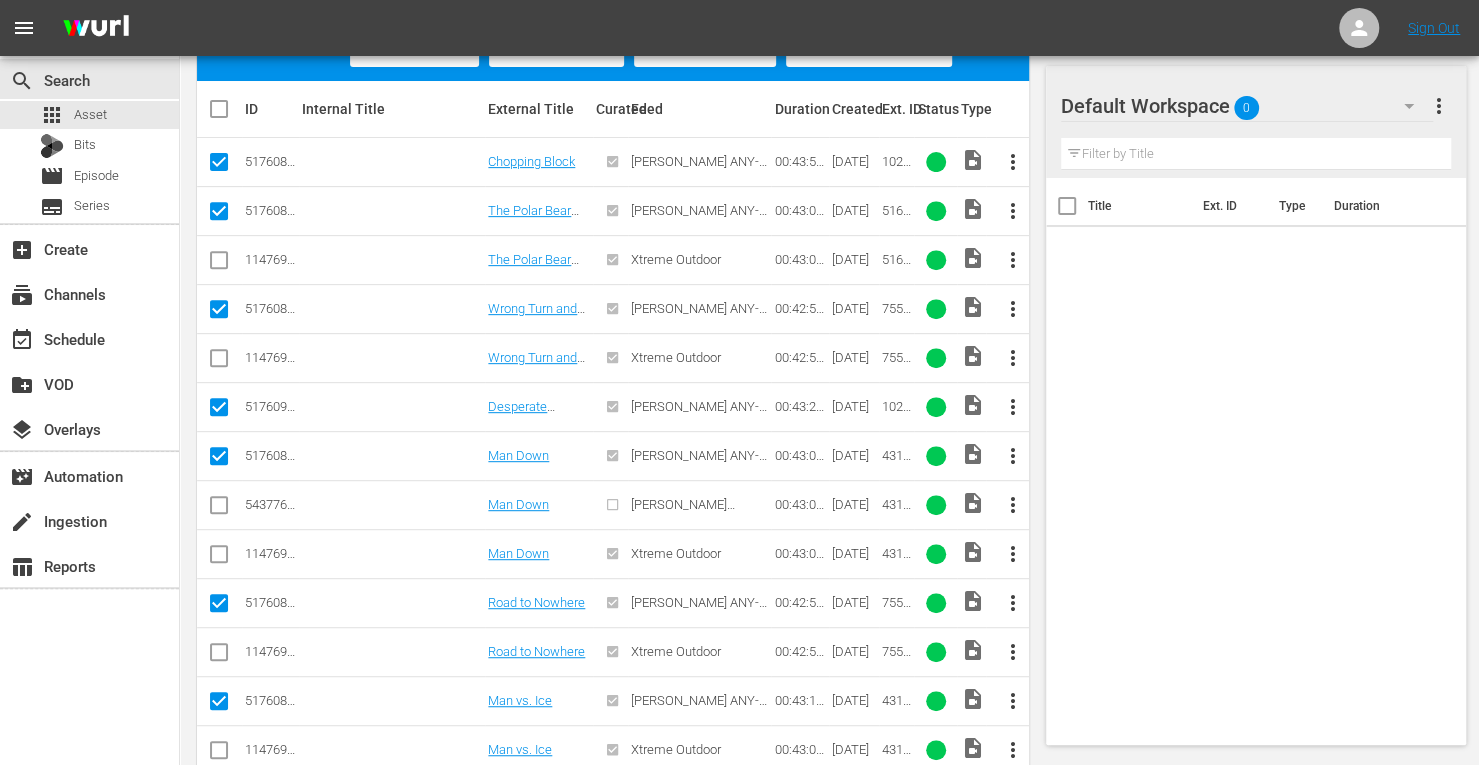 scroll, scrollTop: 453, scrollLeft: 0, axis: vertical 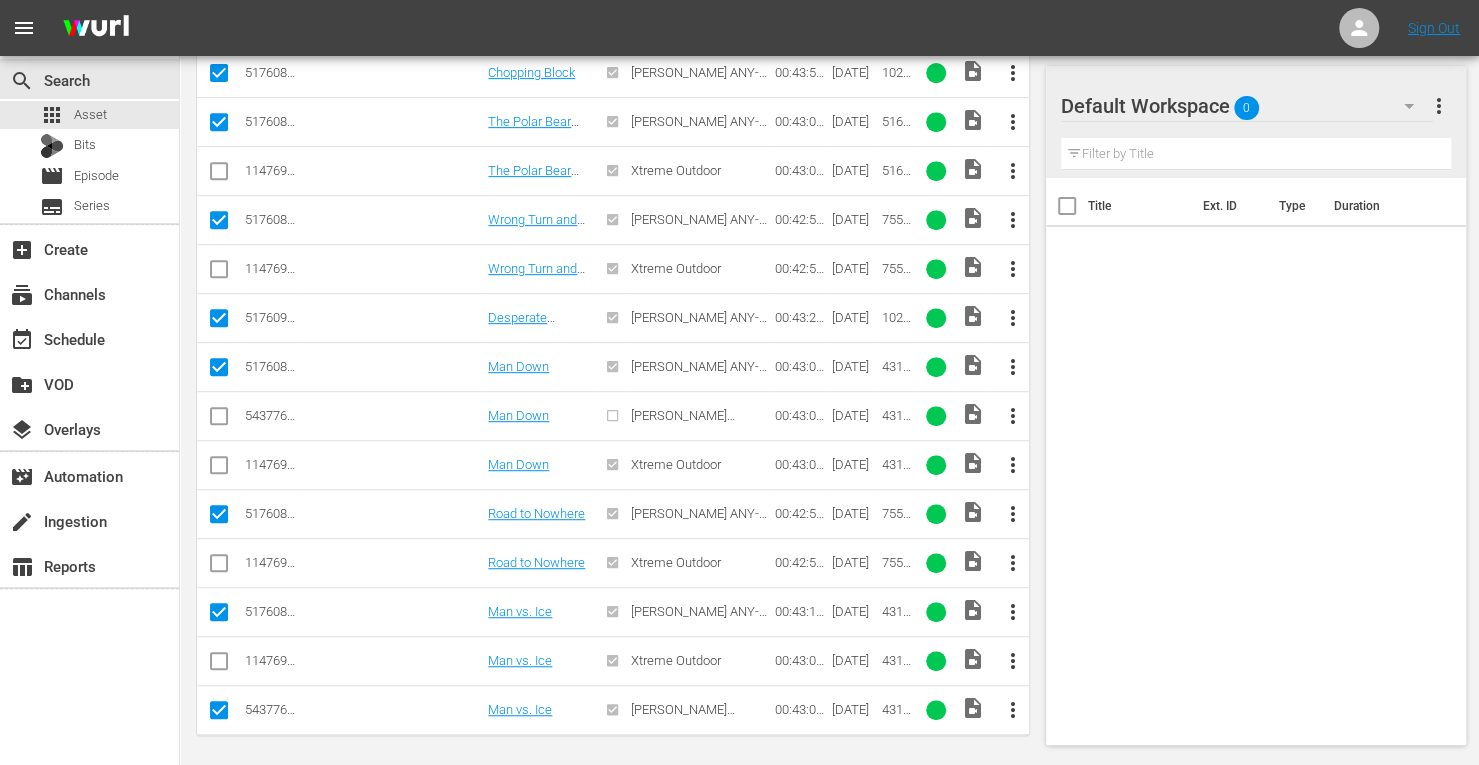 click at bounding box center [219, 714] 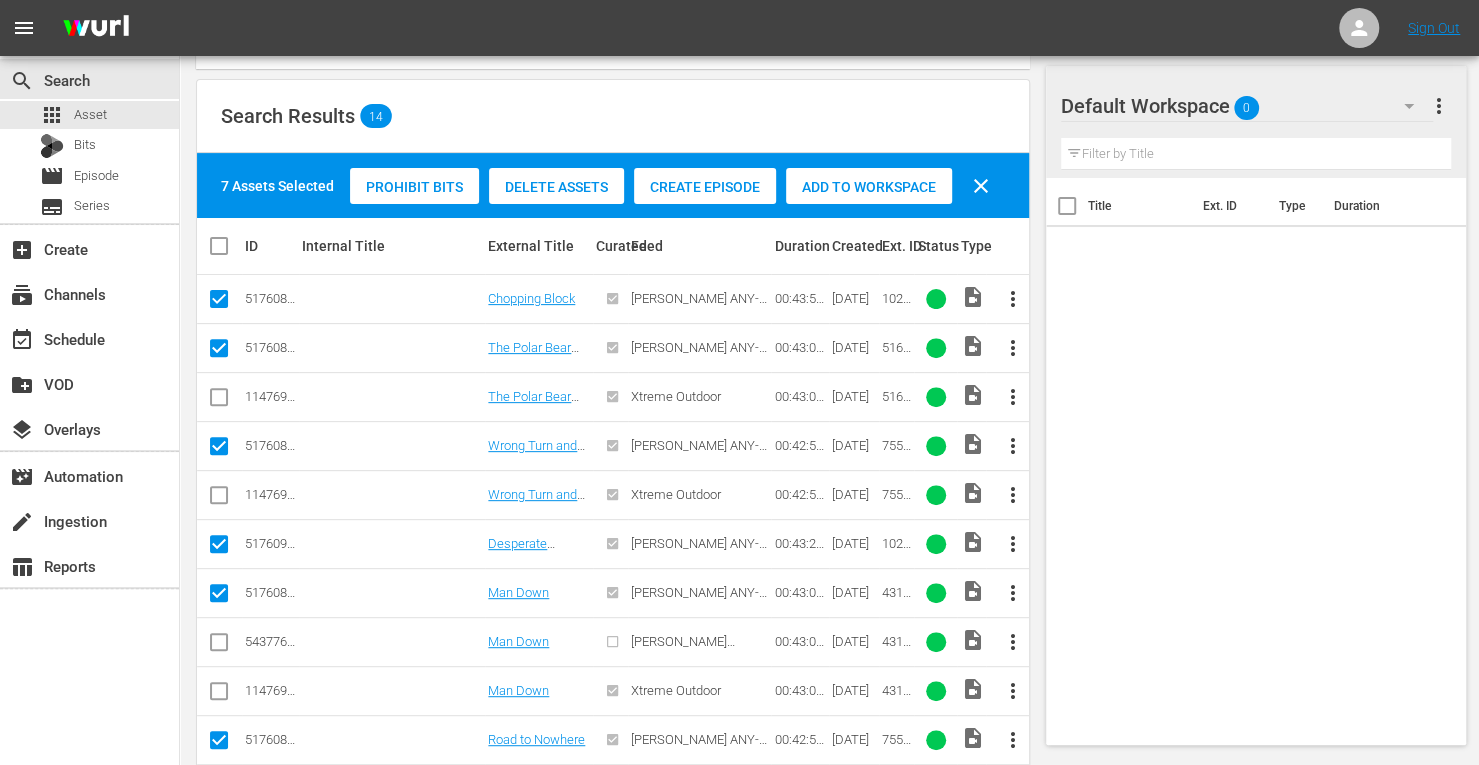 scroll, scrollTop: 225, scrollLeft: 0, axis: vertical 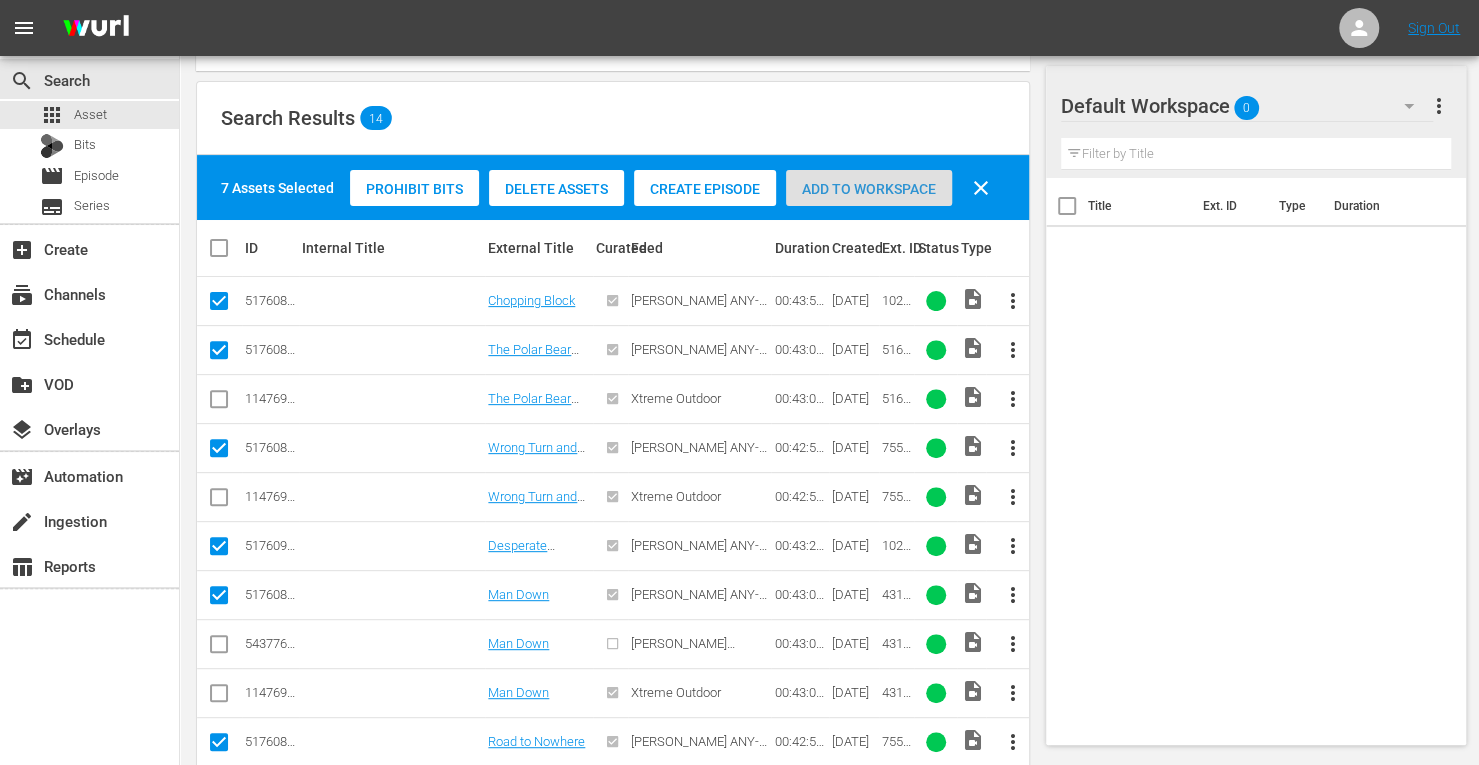 click on "Add to Workspace" at bounding box center (869, 189) 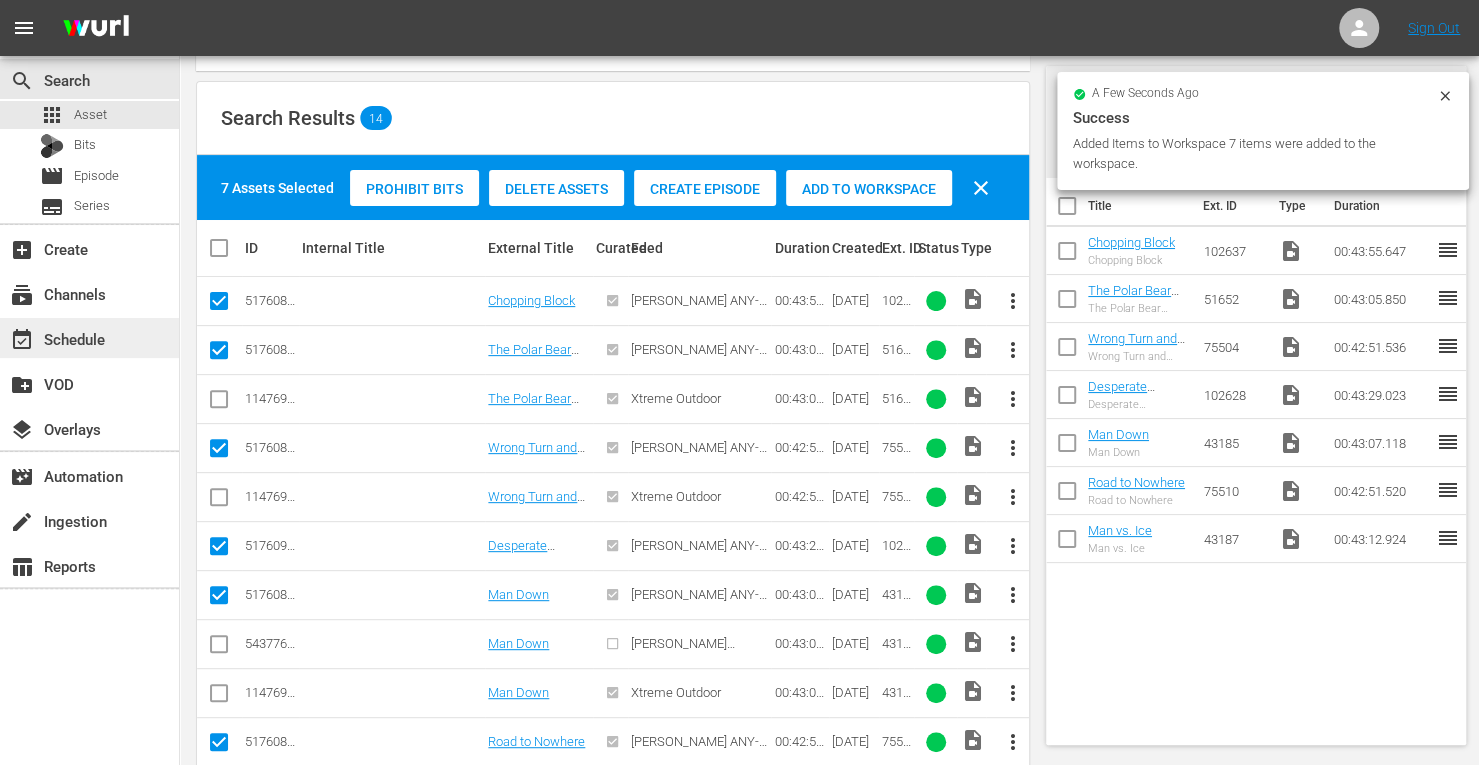 click on "event_available   Schedule" at bounding box center [56, 336] 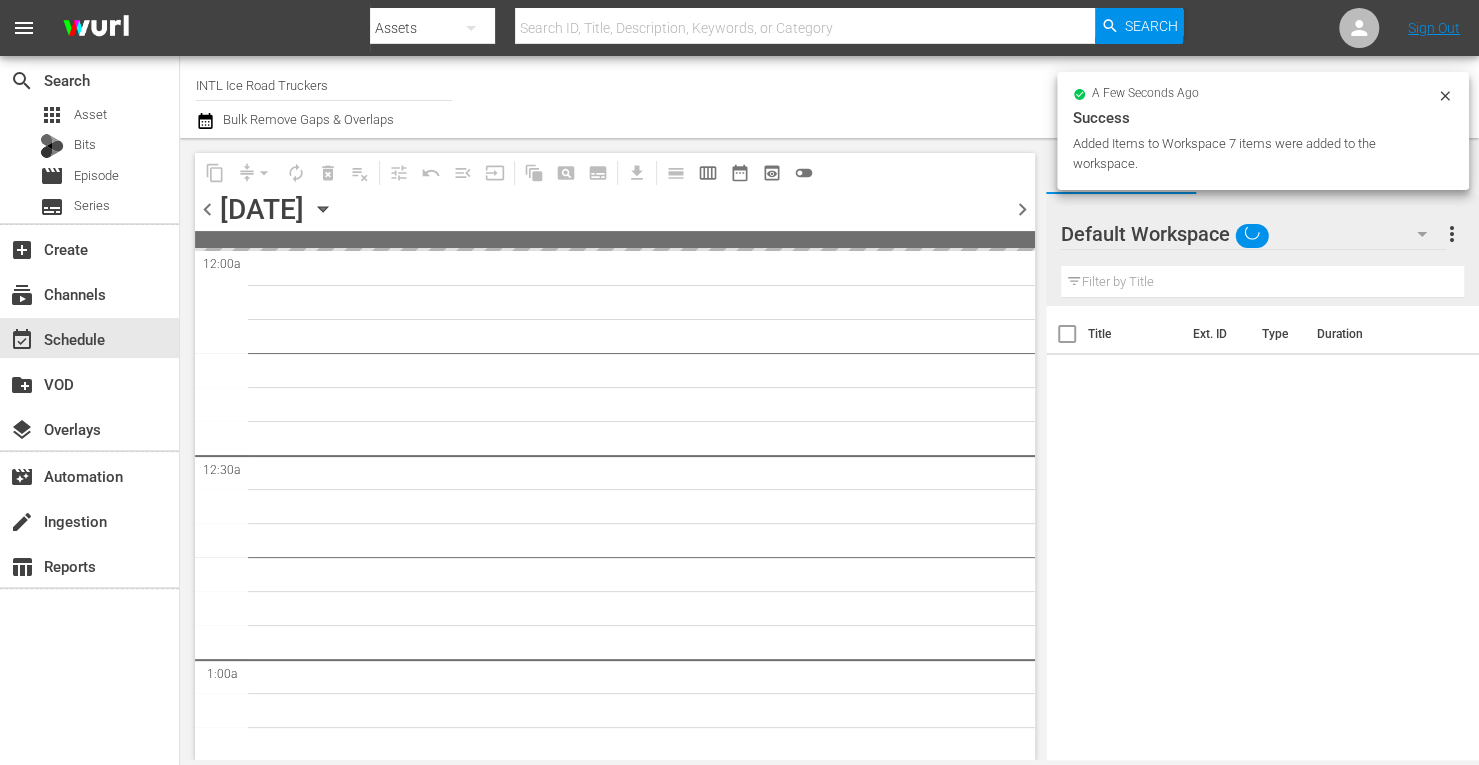 scroll, scrollTop: 0, scrollLeft: 0, axis: both 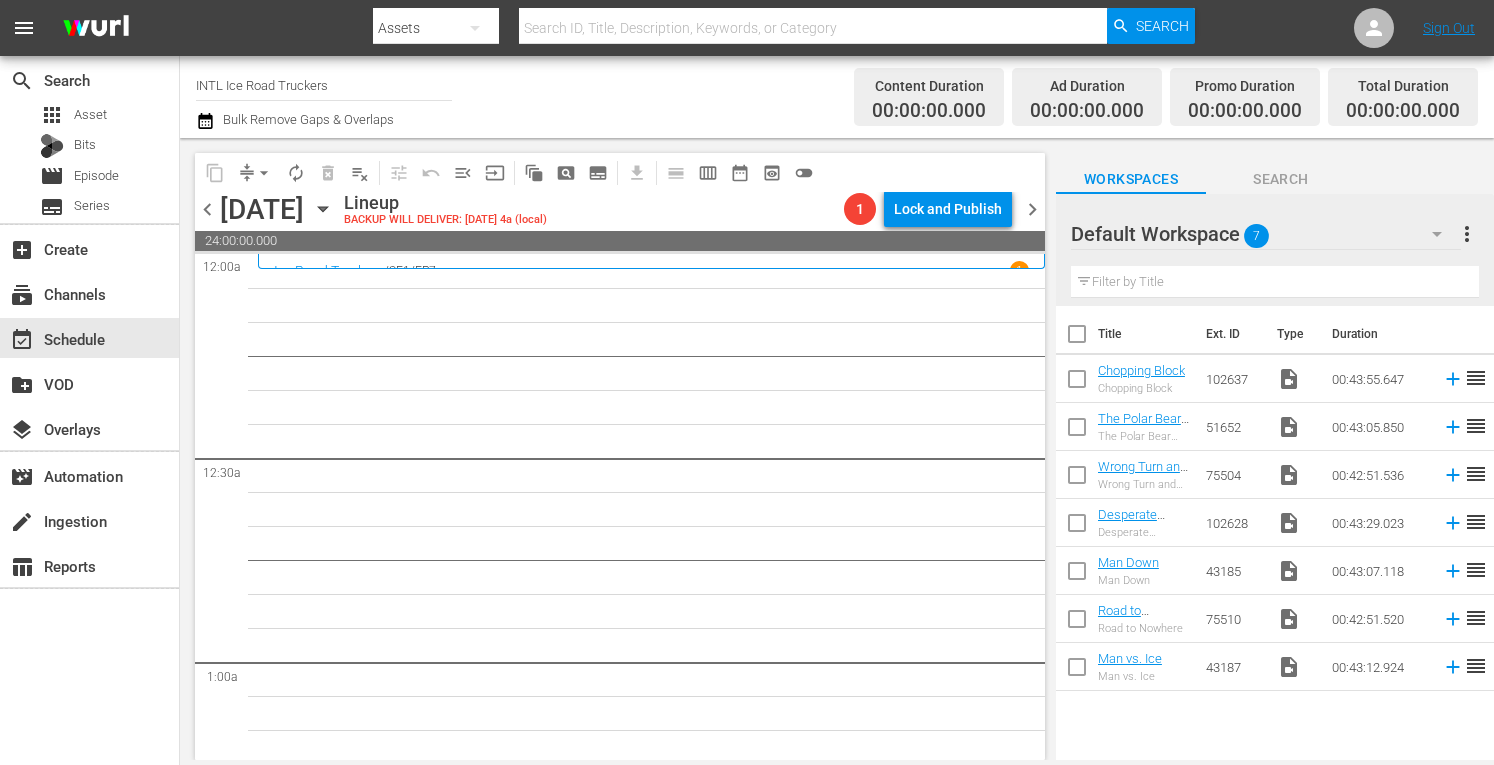 click at bounding box center [1077, 338] 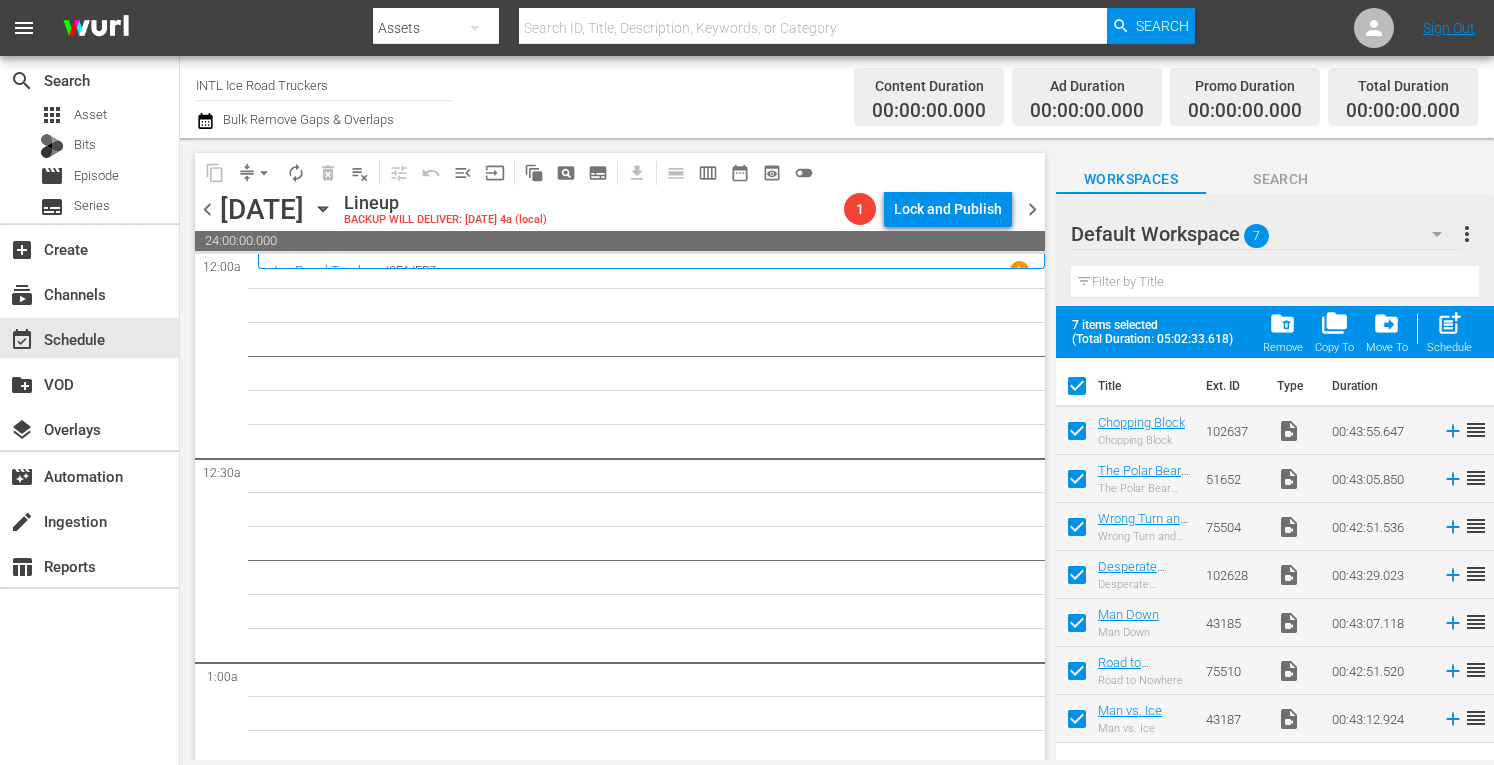 click on "post_add" at bounding box center [1449, 323] 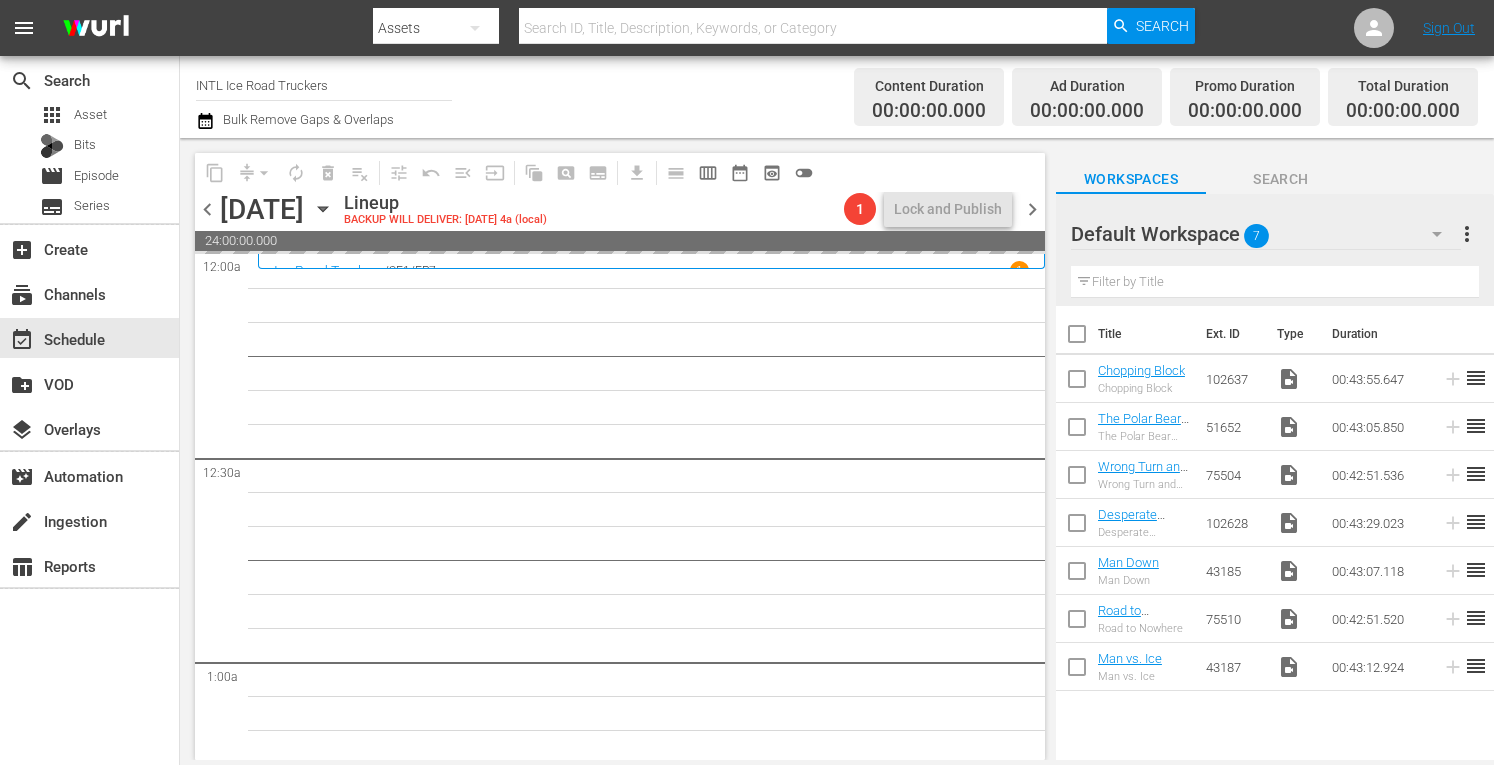 click on "more_vert" at bounding box center [1467, 234] 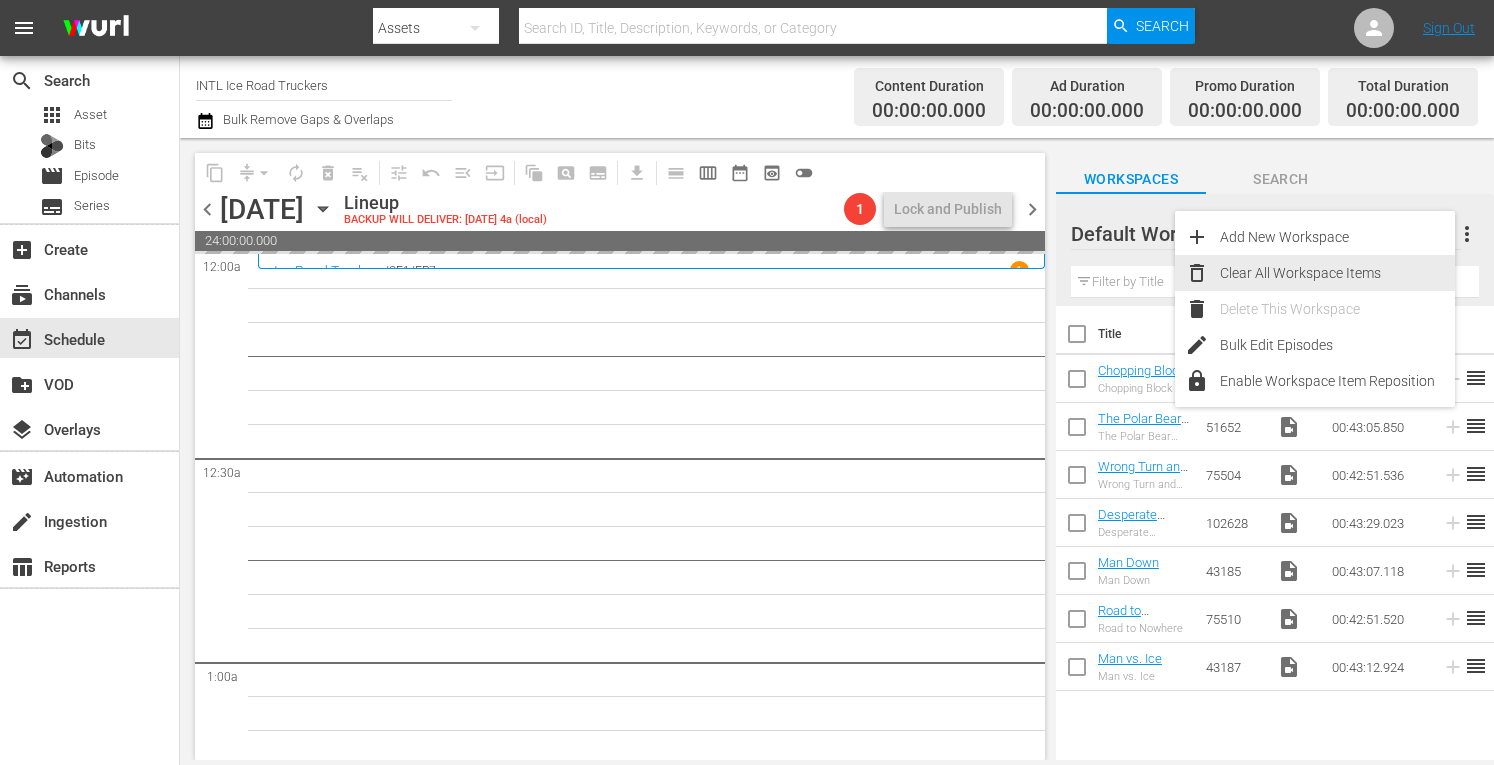 click on "Clear All Workspace Items" at bounding box center [1337, 273] 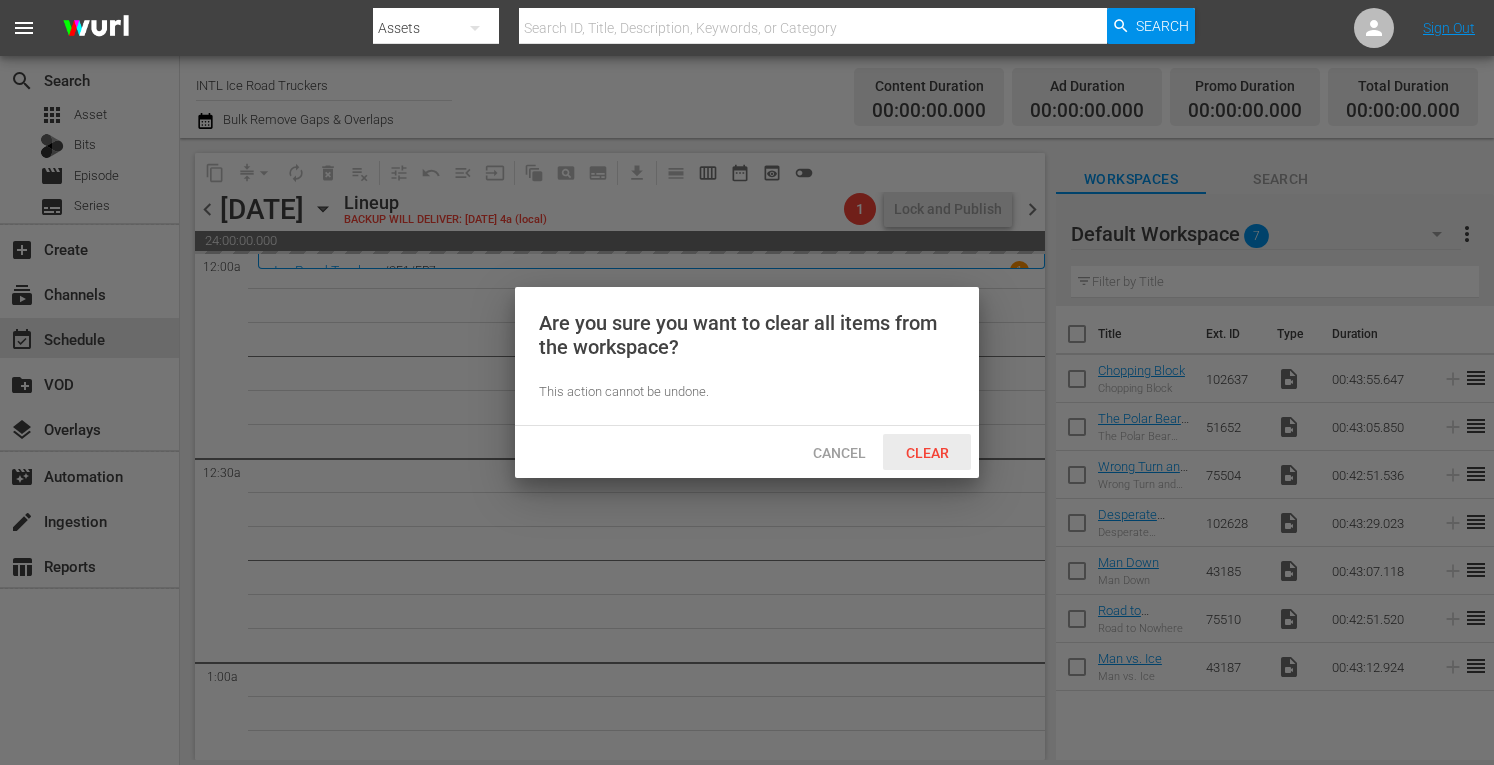 click on "Clear" at bounding box center [927, 452] 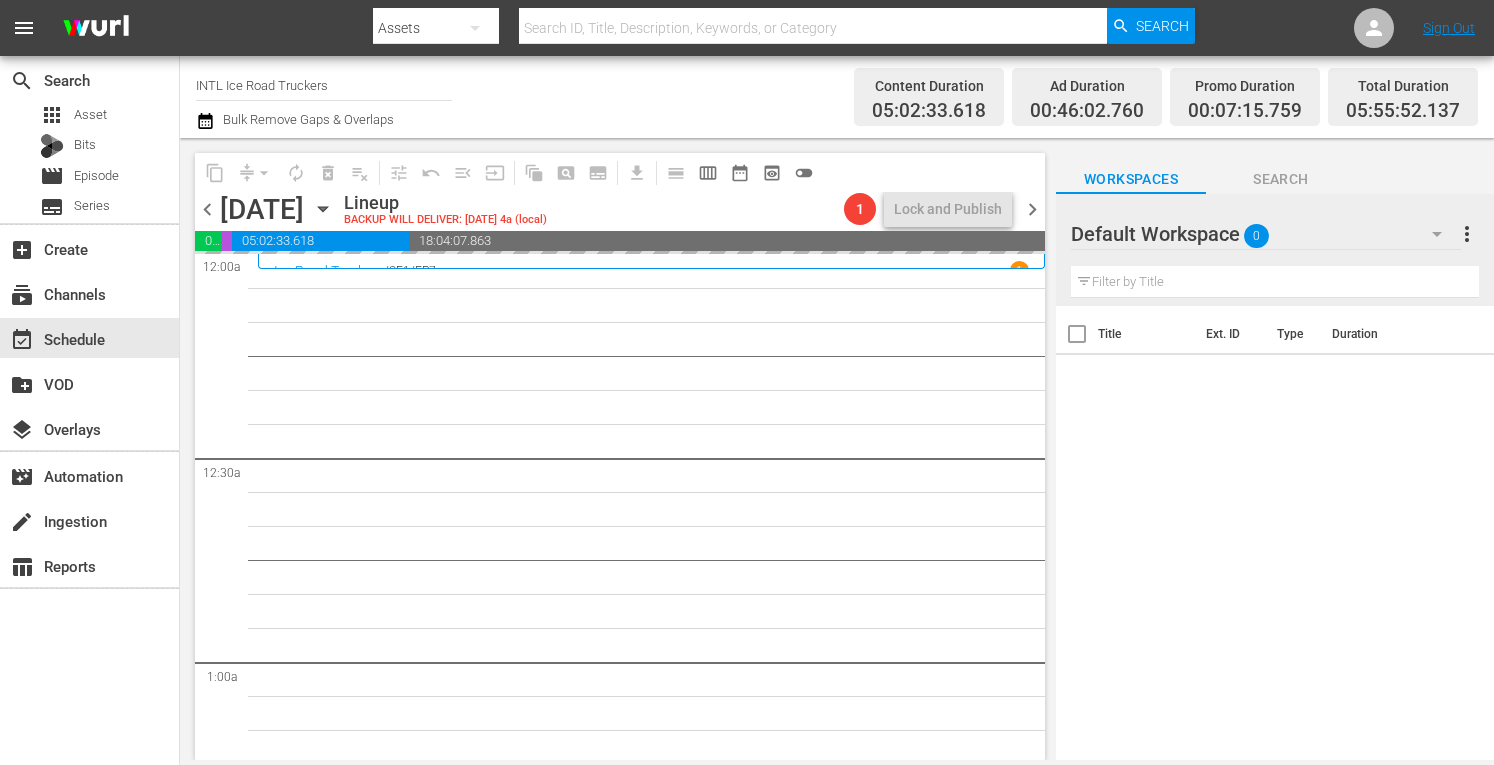 click on "chevron_right" at bounding box center [1032, 209] 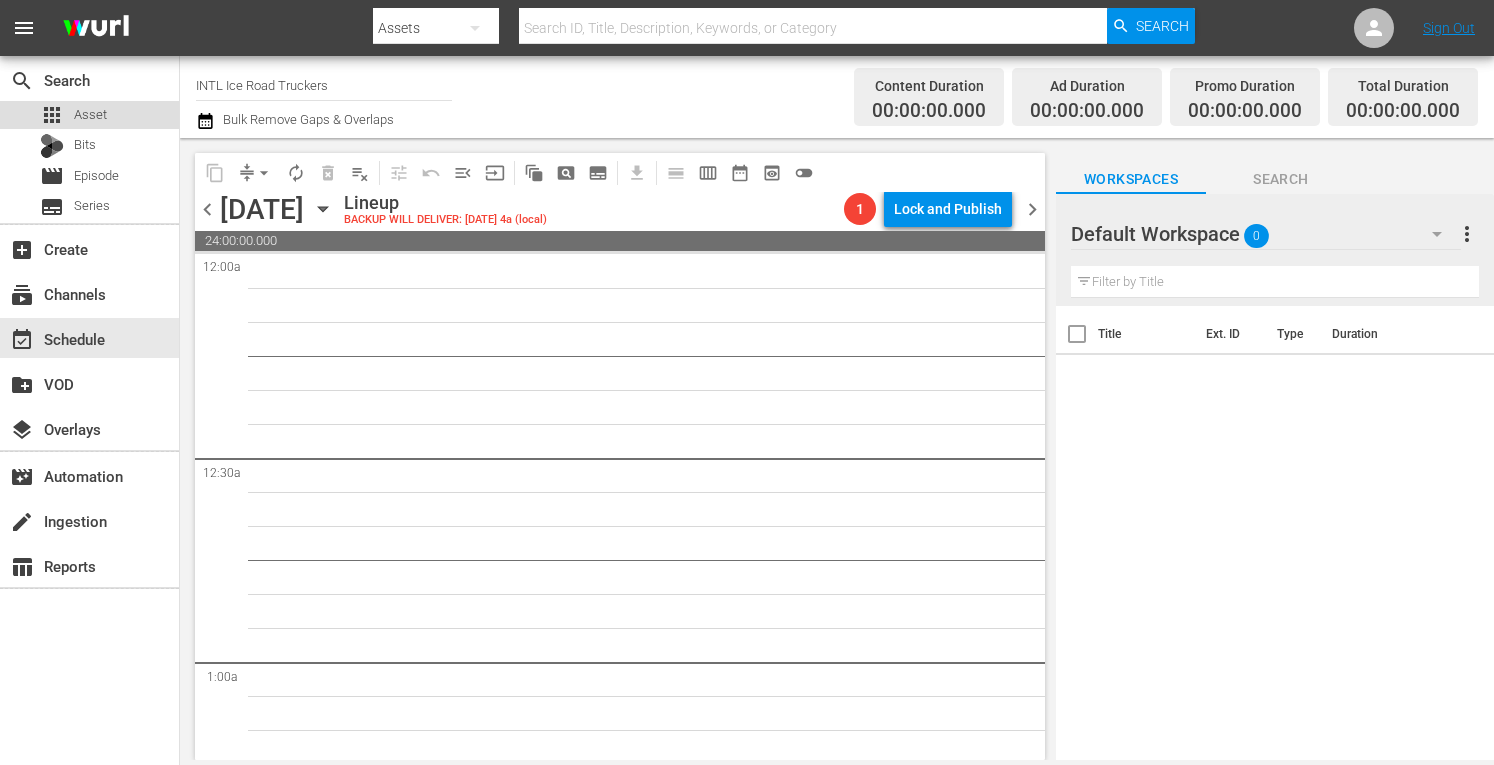click on "apps Asset" at bounding box center (89, 115) 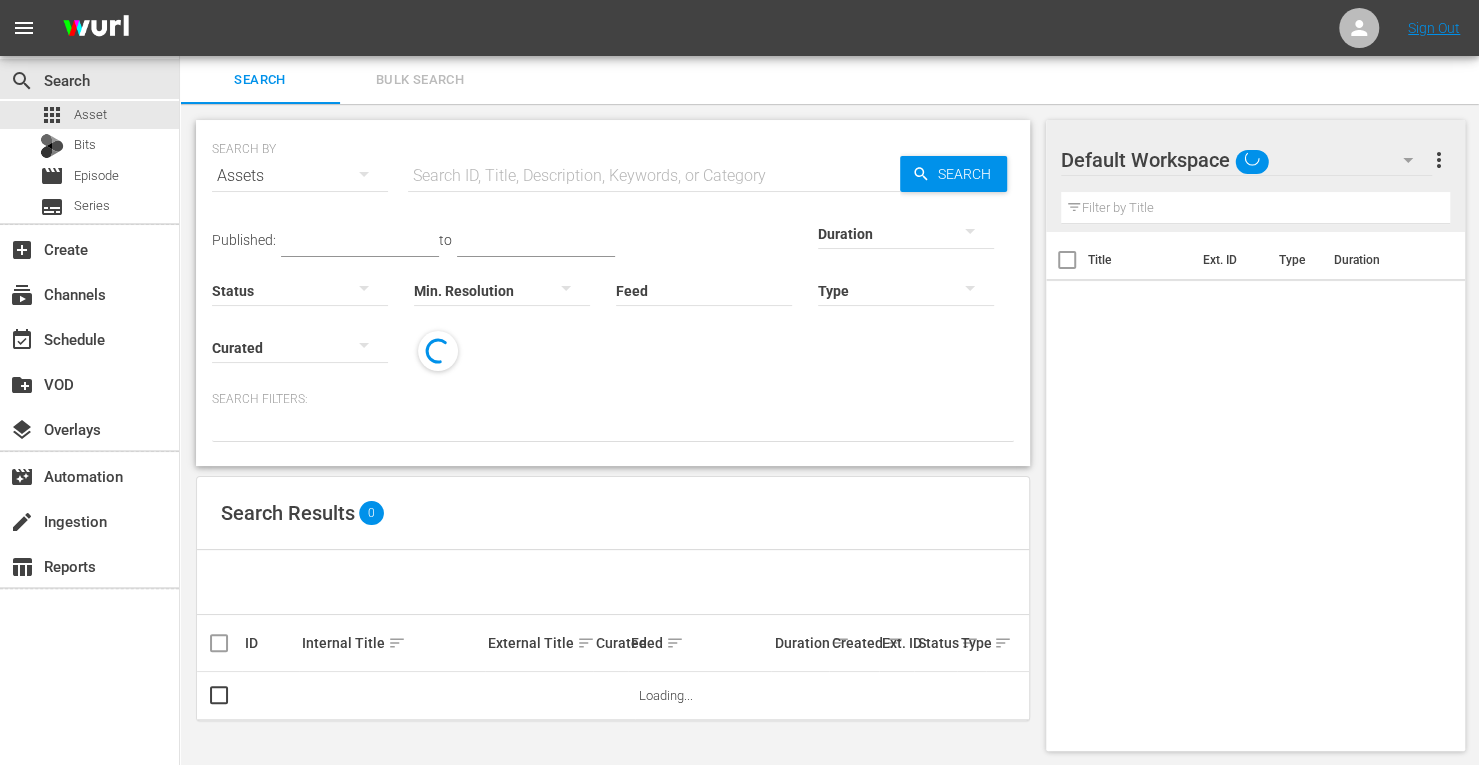 click on "Bulk Search" at bounding box center [420, 80] 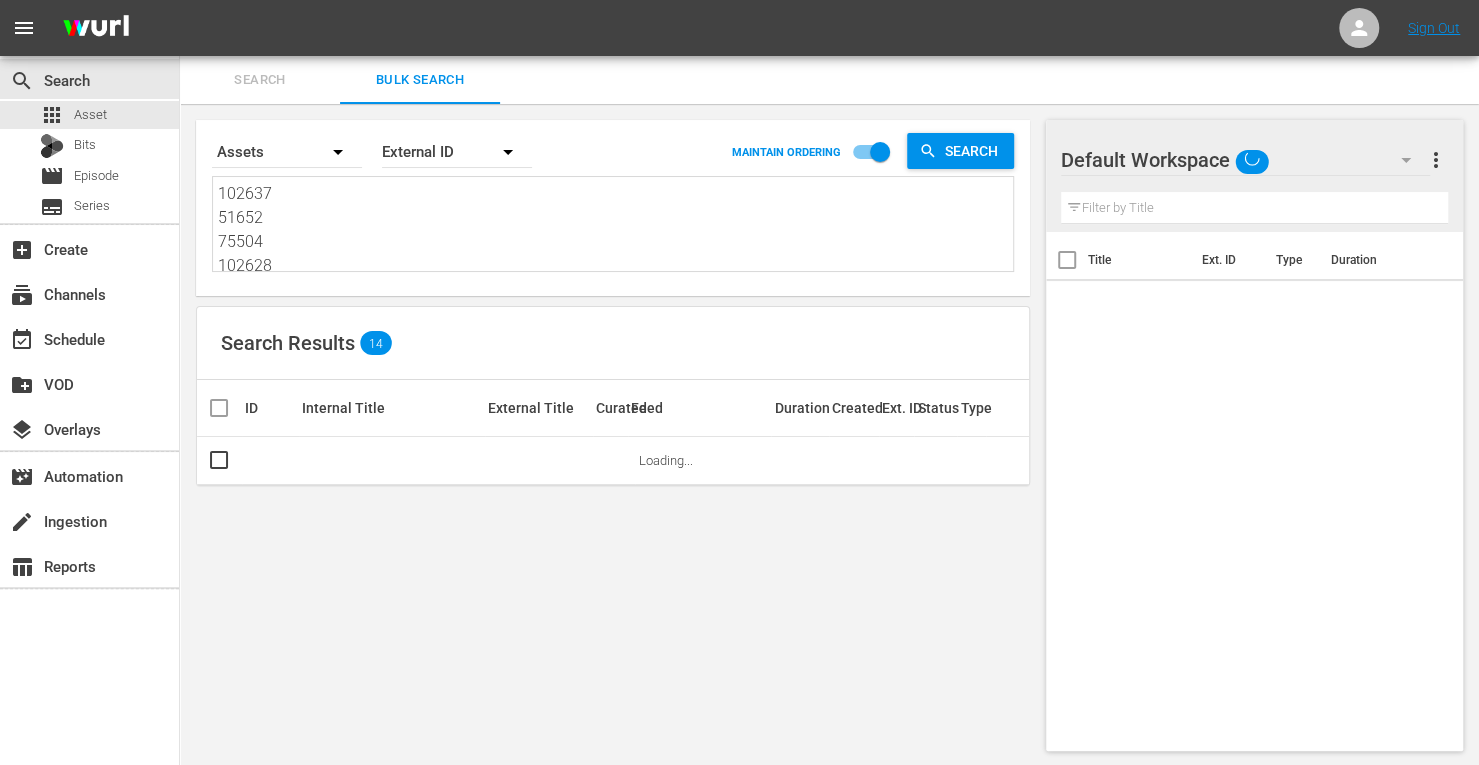 drag, startPoint x: 284, startPoint y: 265, endPoint x: 0, endPoint y: -38, distance: 415.28906 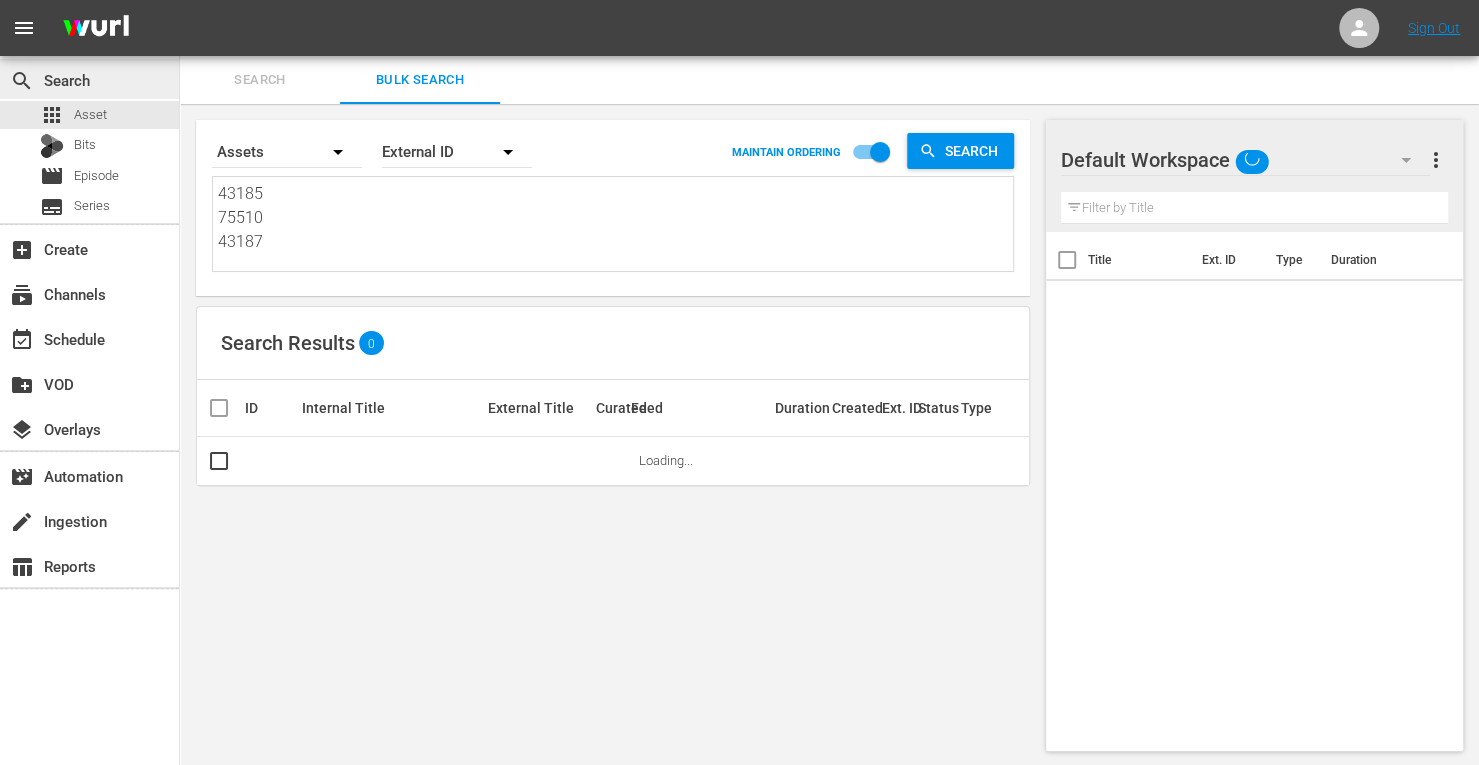 drag, startPoint x: 298, startPoint y: 268, endPoint x: 72, endPoint y: 87, distance: 289.5462 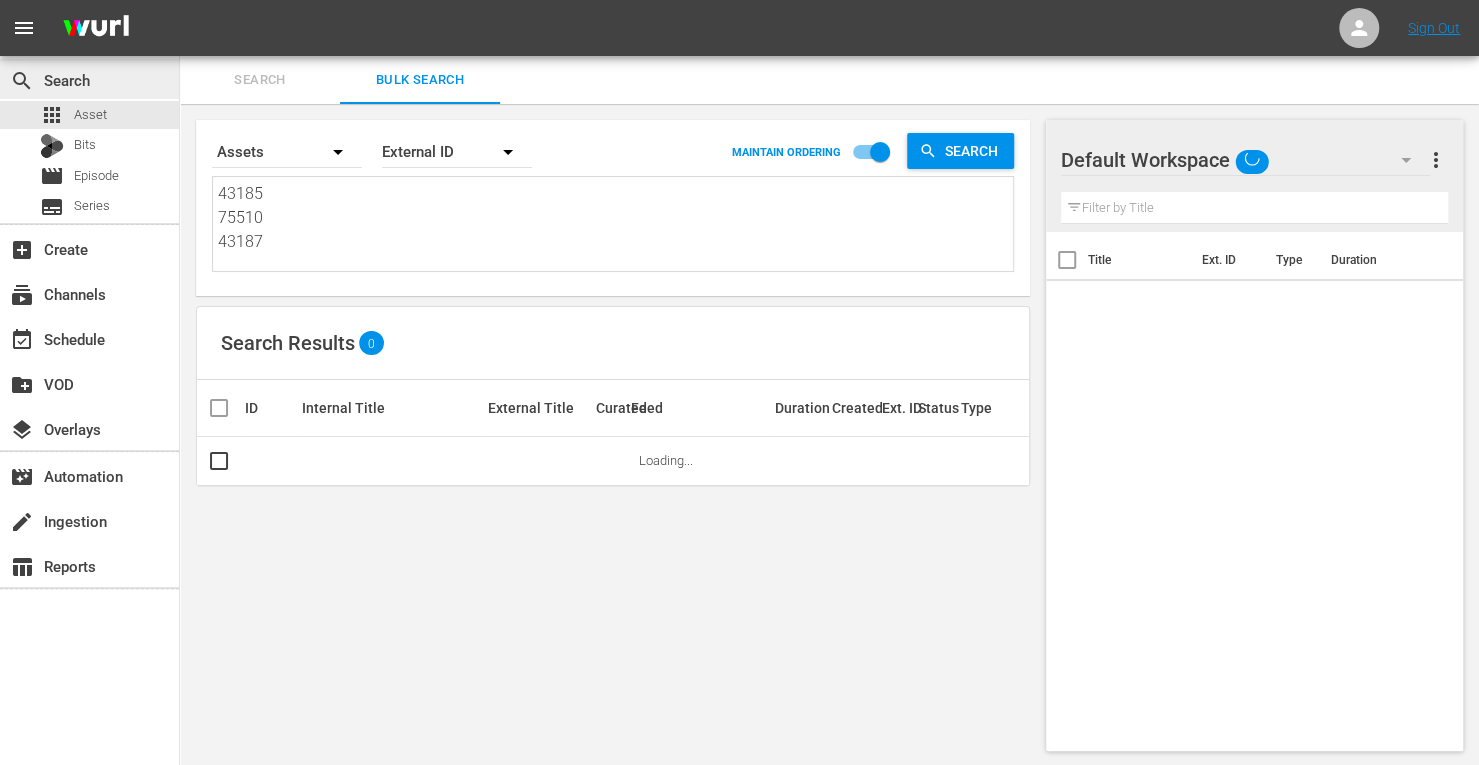 click on "search   Search apps Asset Bits movie Episode subtitles Series add_box   Create subscriptions   Channels event_available   Schedule create_new_folder   VOD layers   Overlays movie_filter   Automation create   Ingestion table_chart   Reports Search Bulk Search Search By Assets Order By External ID MAINTAIN ORDERING Search
43185
75510
43187
43185
75510
43187
Search Results 0 ID Internal Title External Title Curated Feed Duration Created Ext. ID Status Type Loading...   Default Workspace Default more_vert  Filter by Title Title Ext. ID Type Duration" at bounding box center [829, 0] 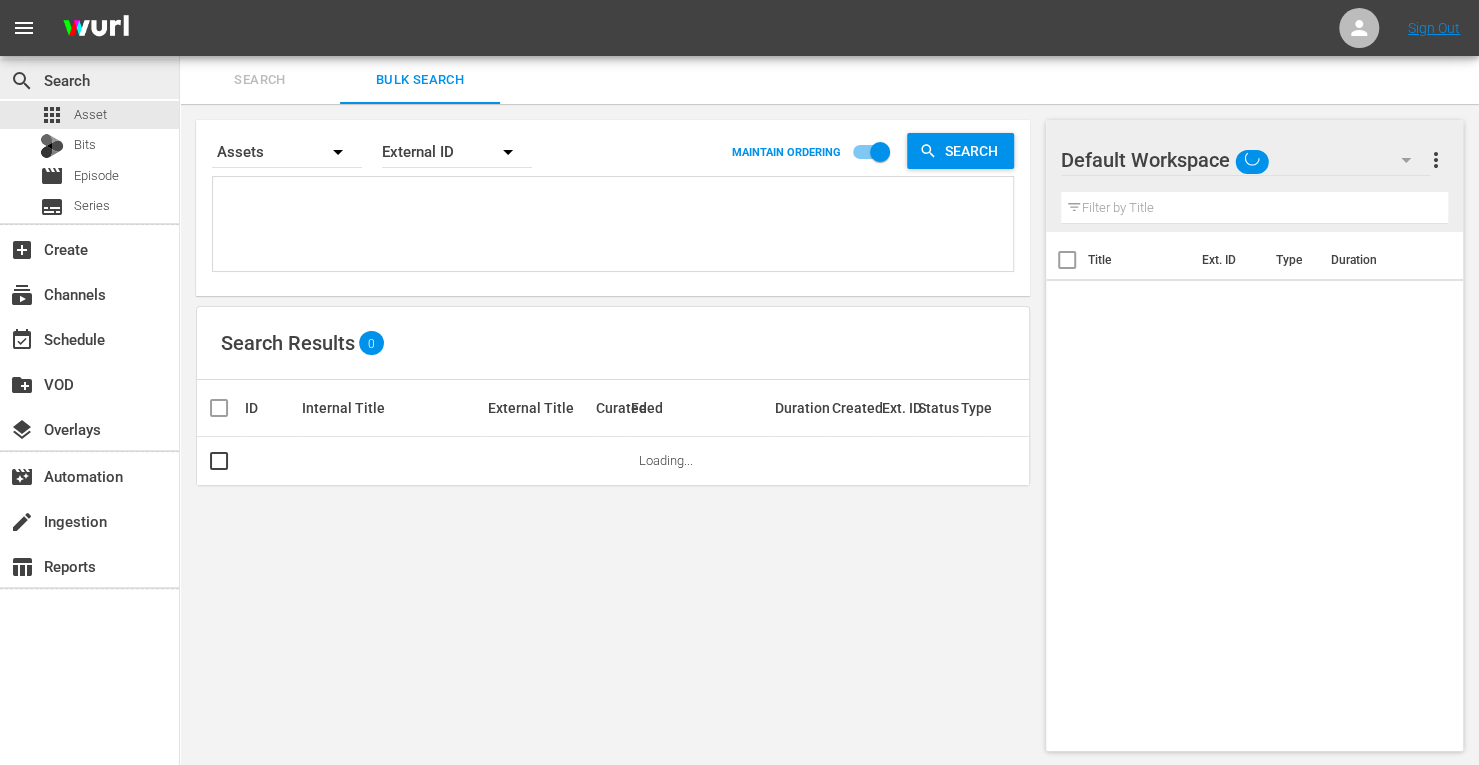 paste on "45842
116989
48537
48538
43184
32901
51661" 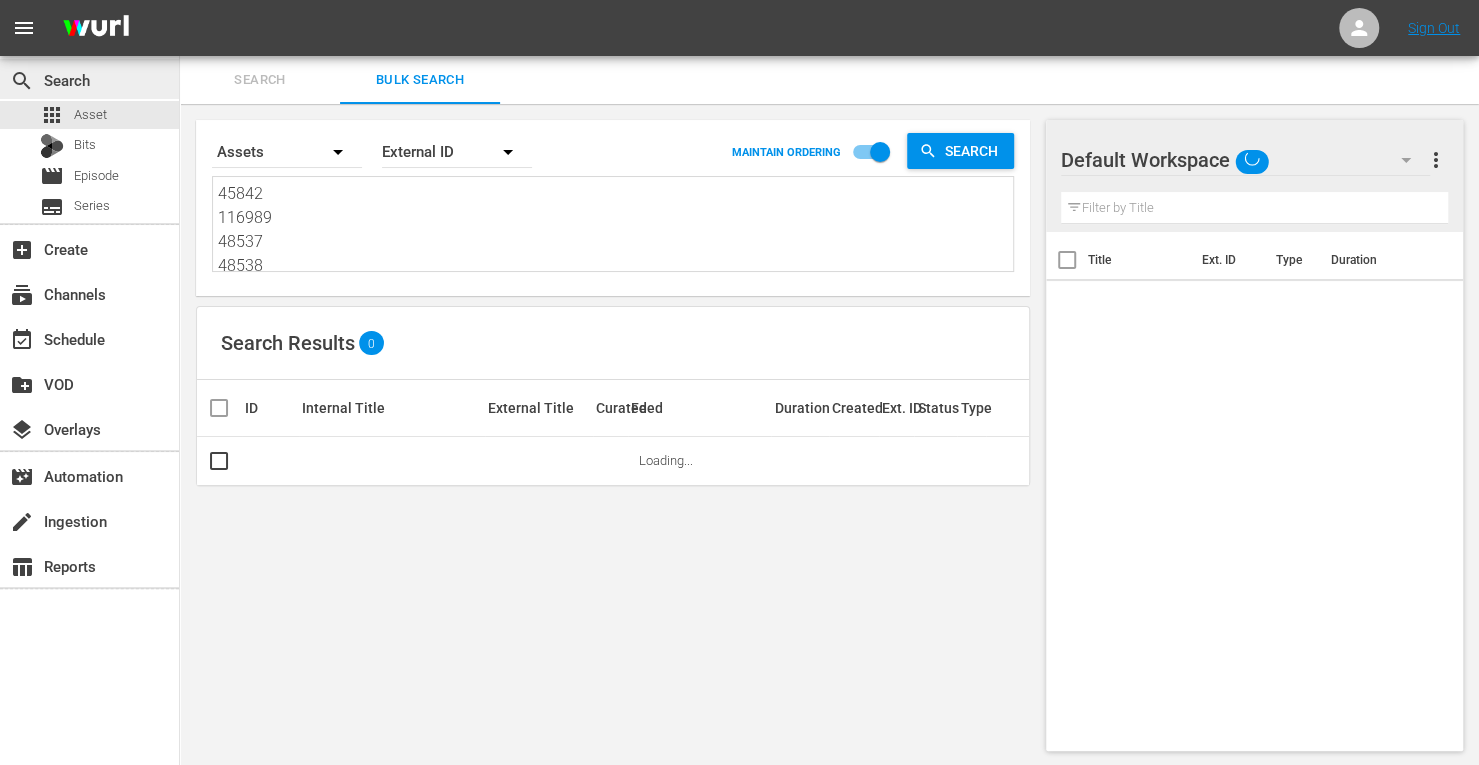 scroll, scrollTop: 98, scrollLeft: 0, axis: vertical 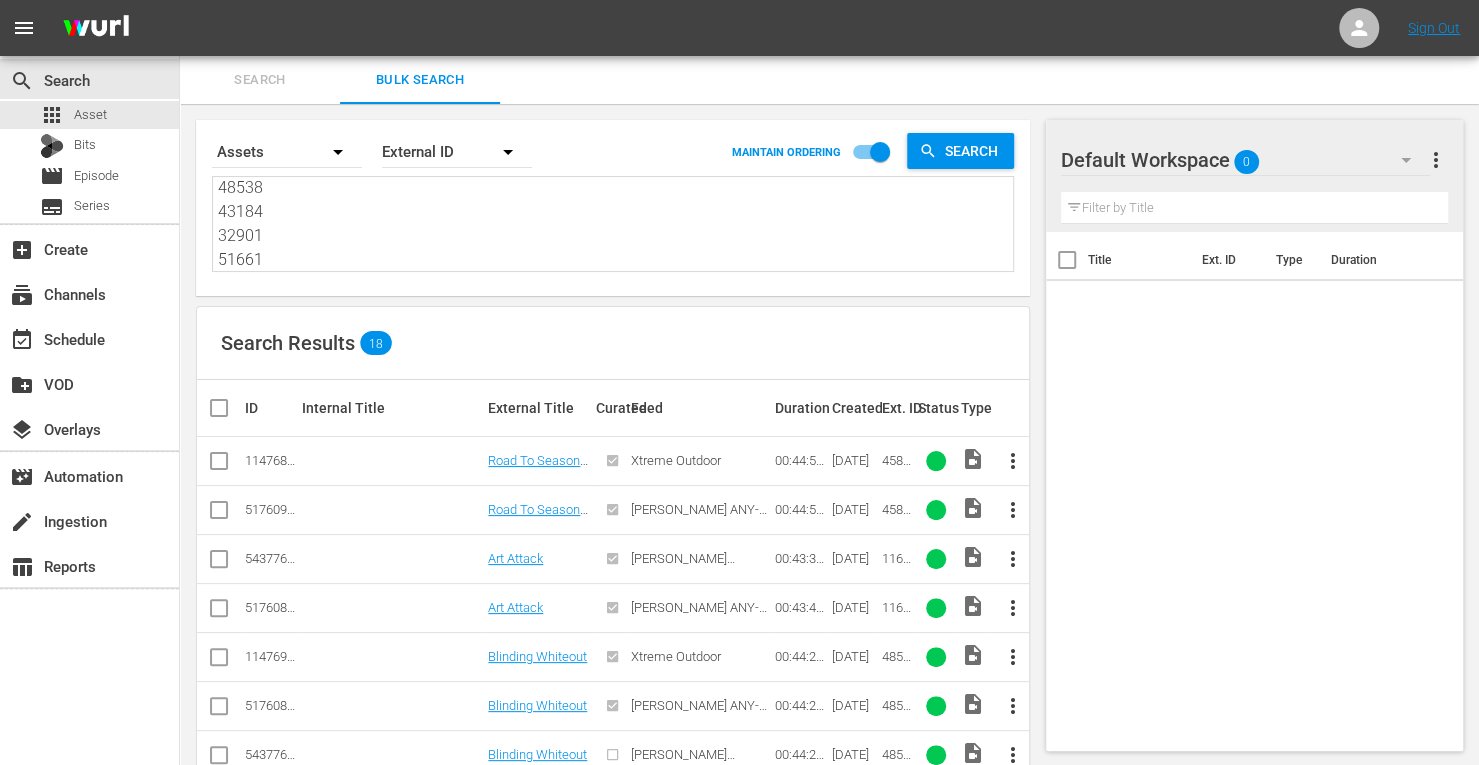 type on "45842
116989
48537
48538
43184
32901
51661" 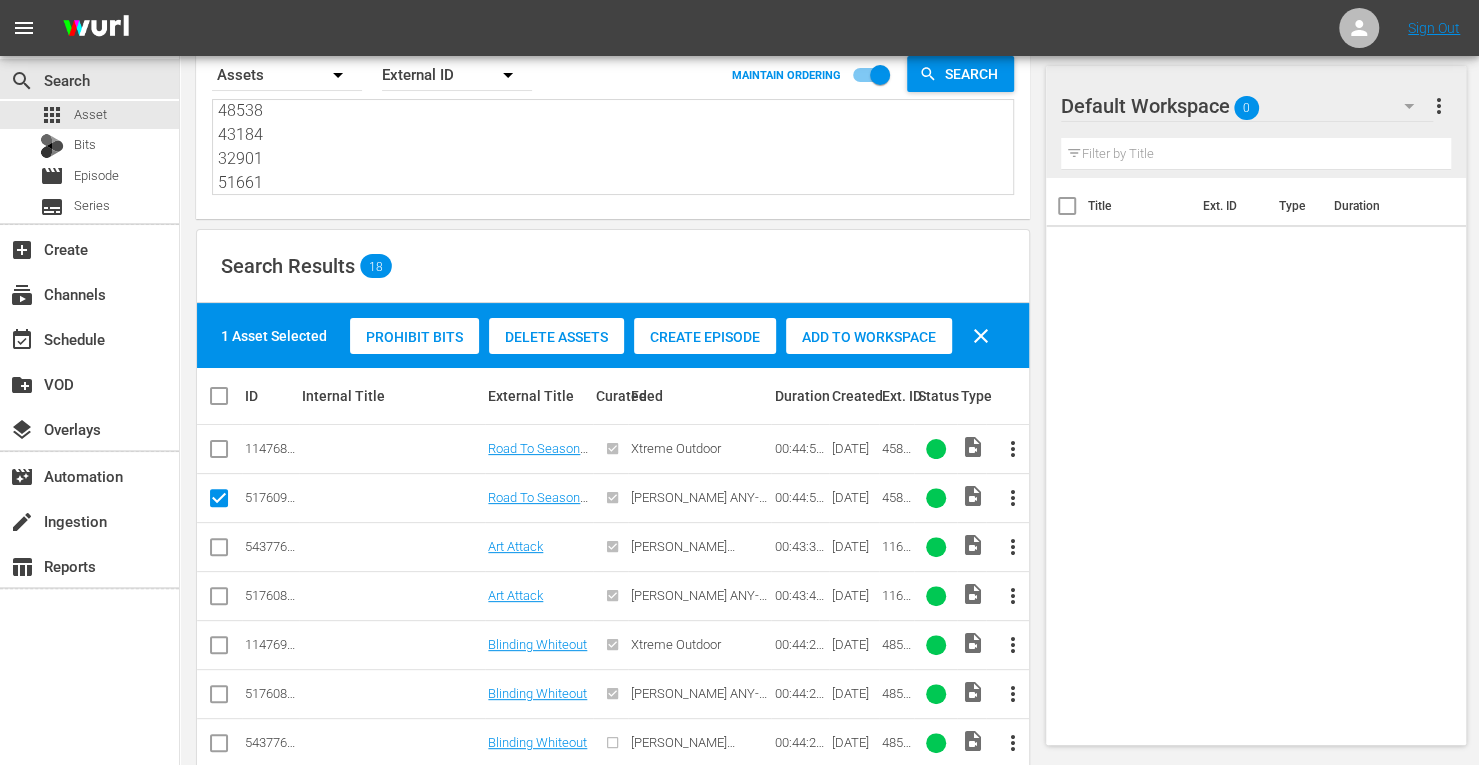 scroll, scrollTop: 78, scrollLeft: 0, axis: vertical 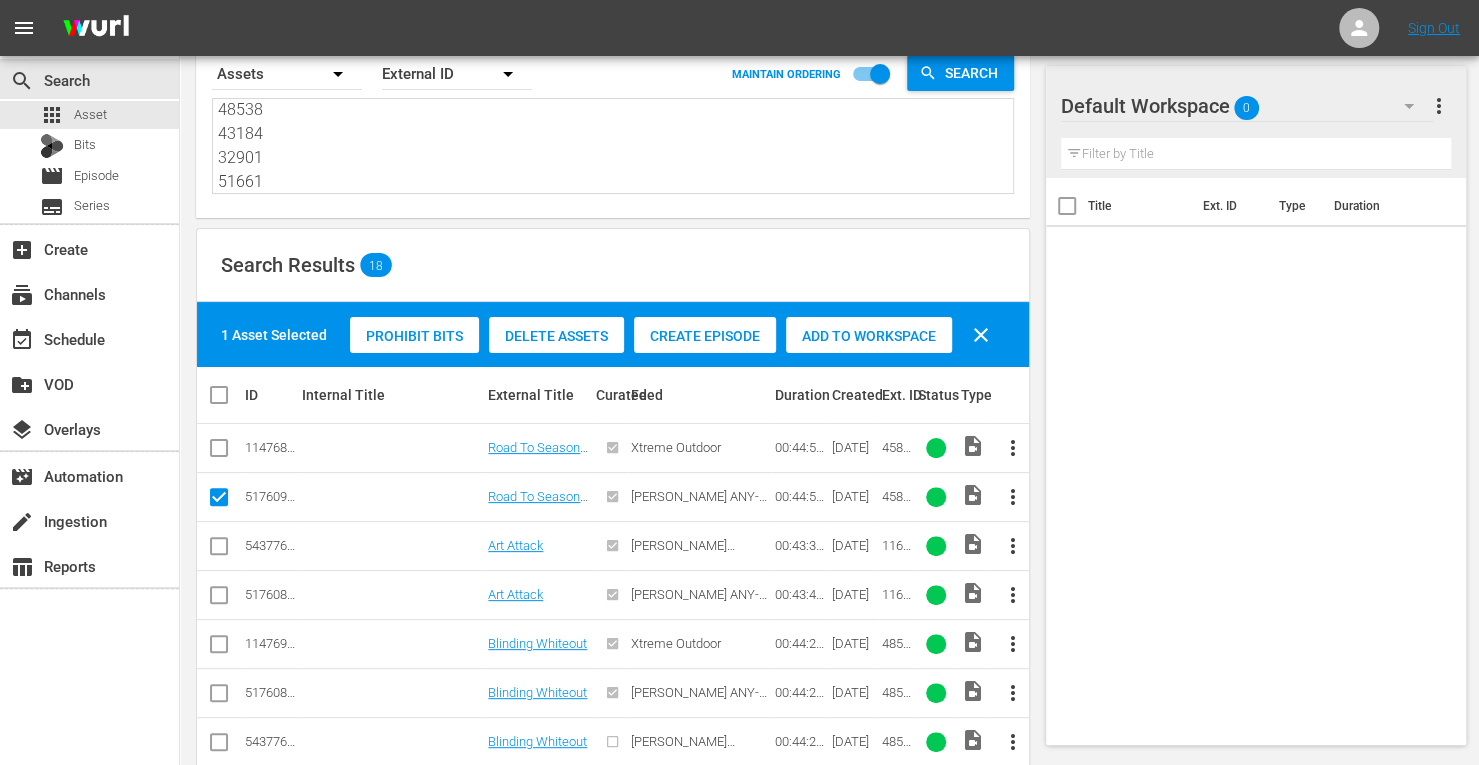click at bounding box center (219, 599) 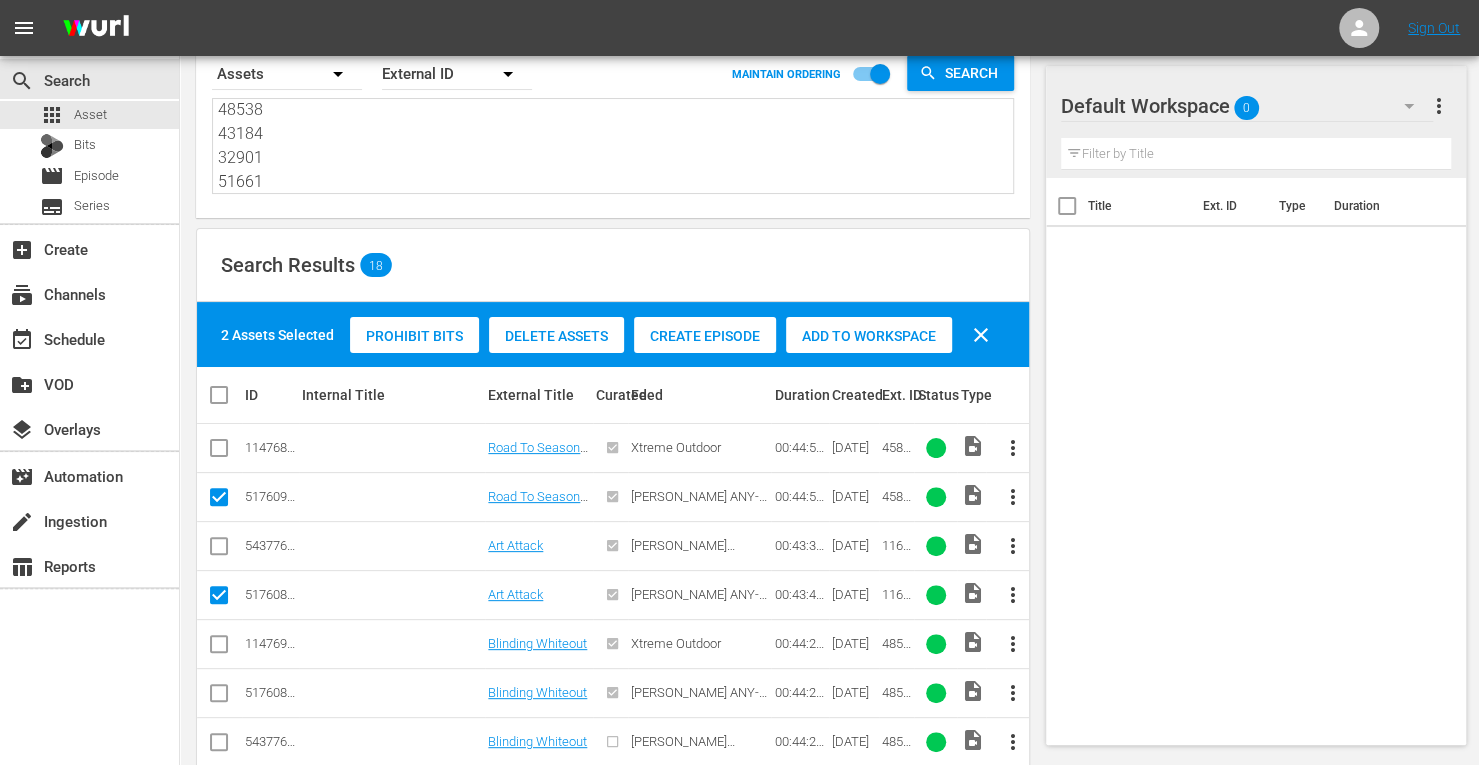 scroll, scrollTop: 126, scrollLeft: 0, axis: vertical 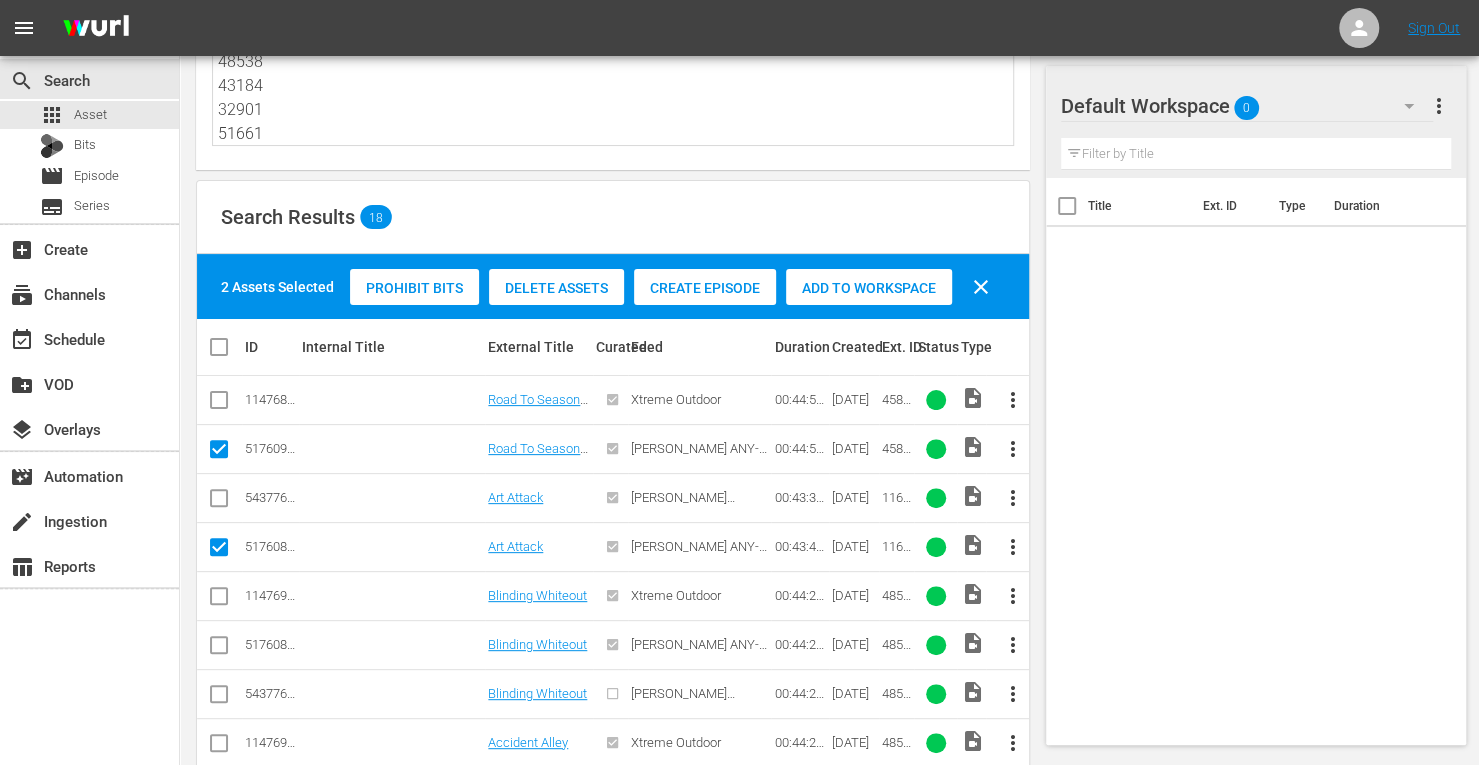 click at bounding box center [219, 649] 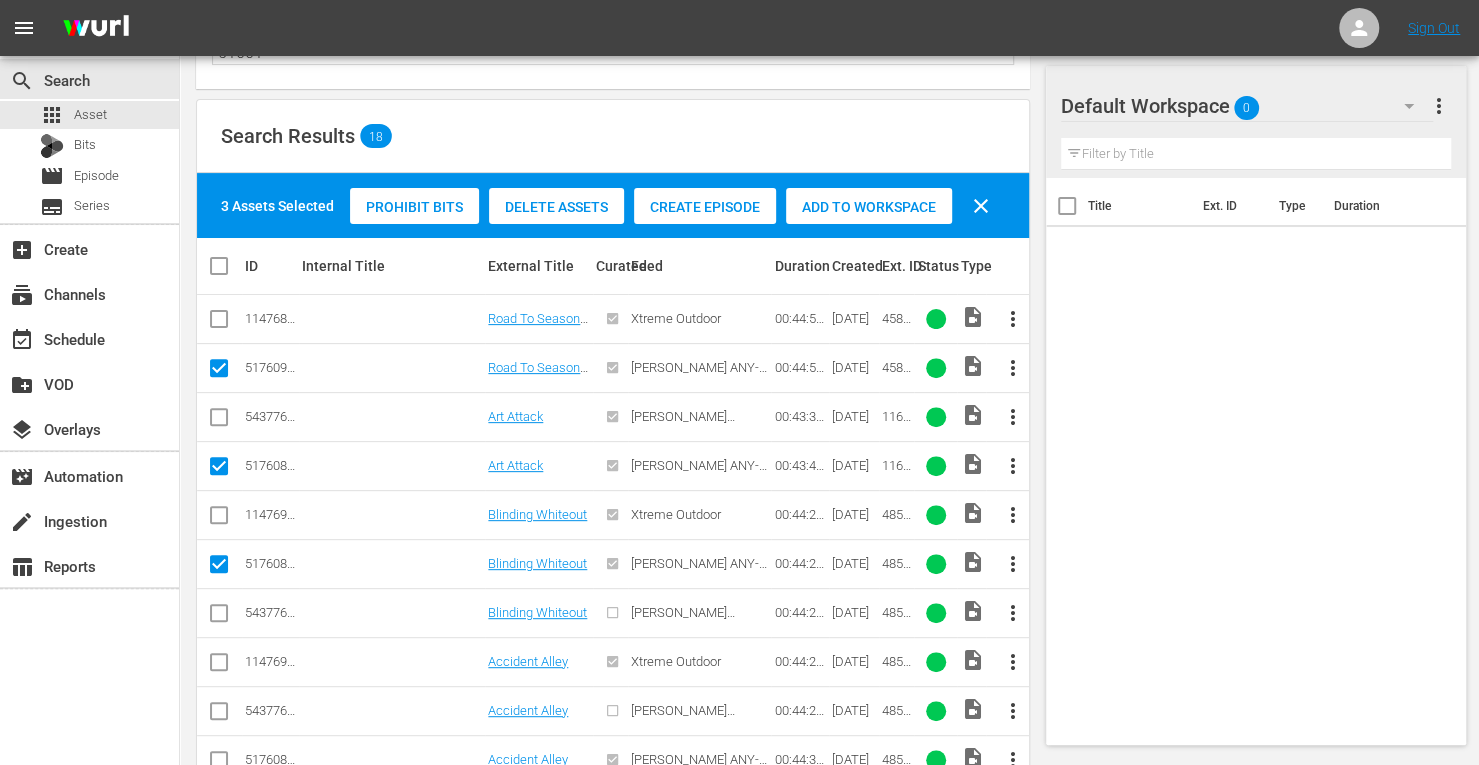scroll, scrollTop: 208, scrollLeft: 0, axis: vertical 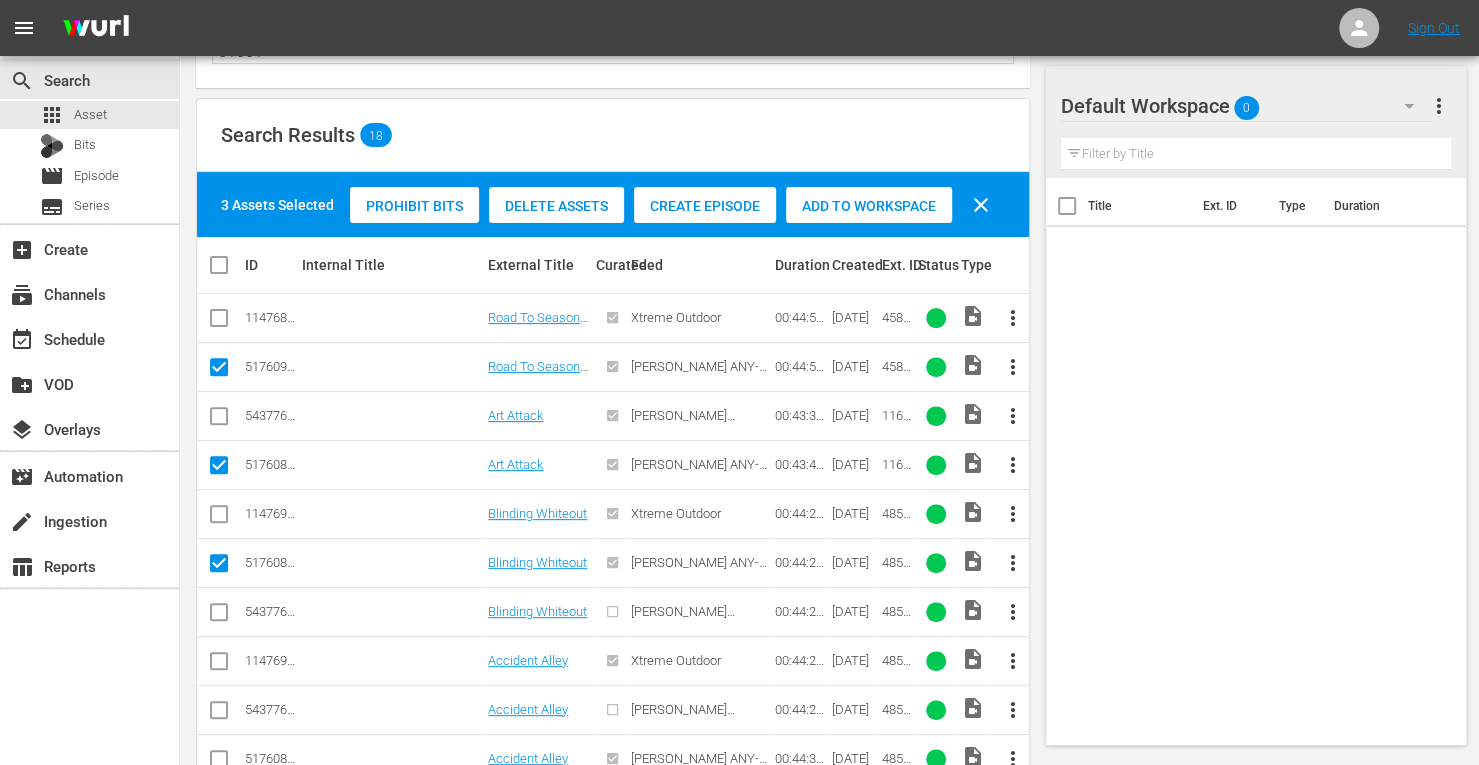 click at bounding box center [219, 763] 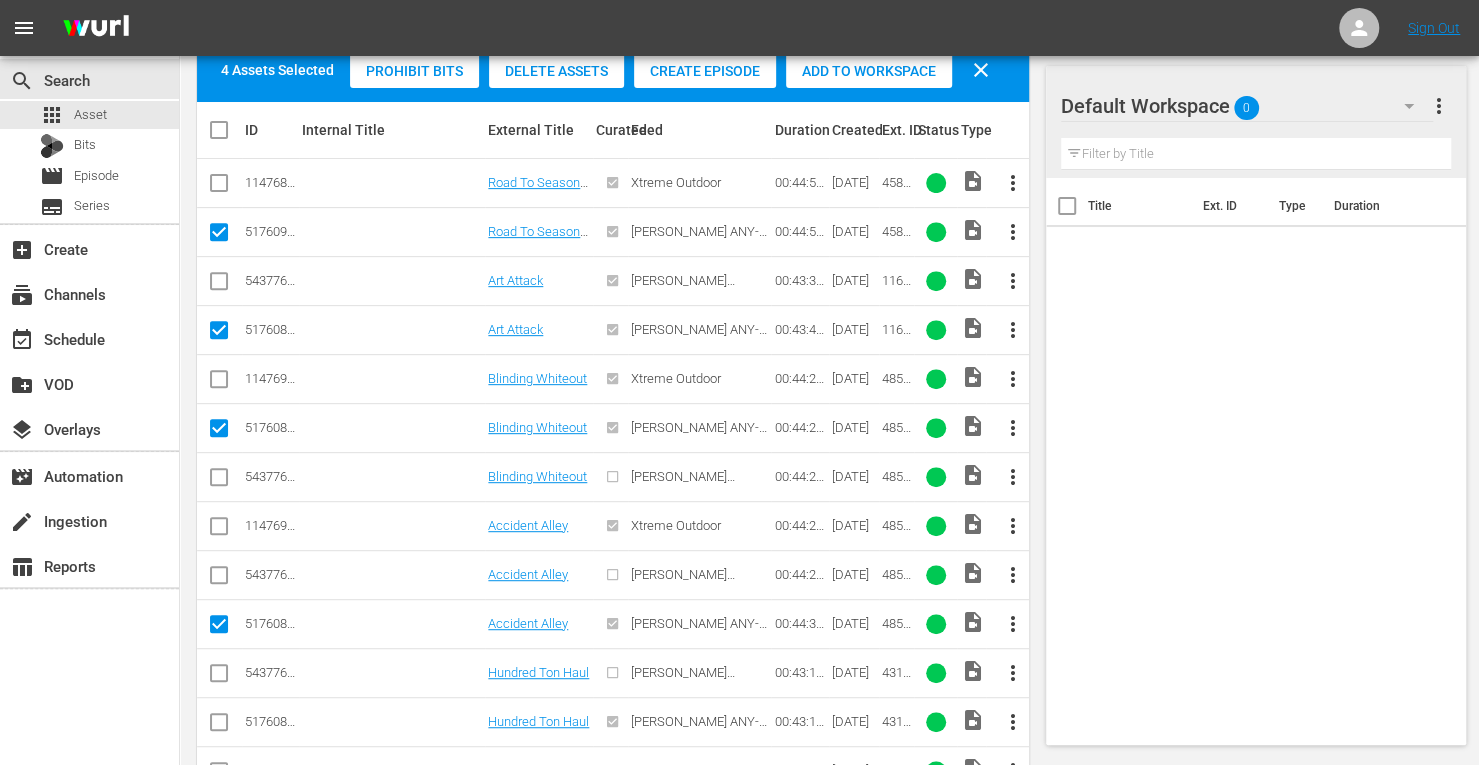 scroll, scrollTop: 477, scrollLeft: 0, axis: vertical 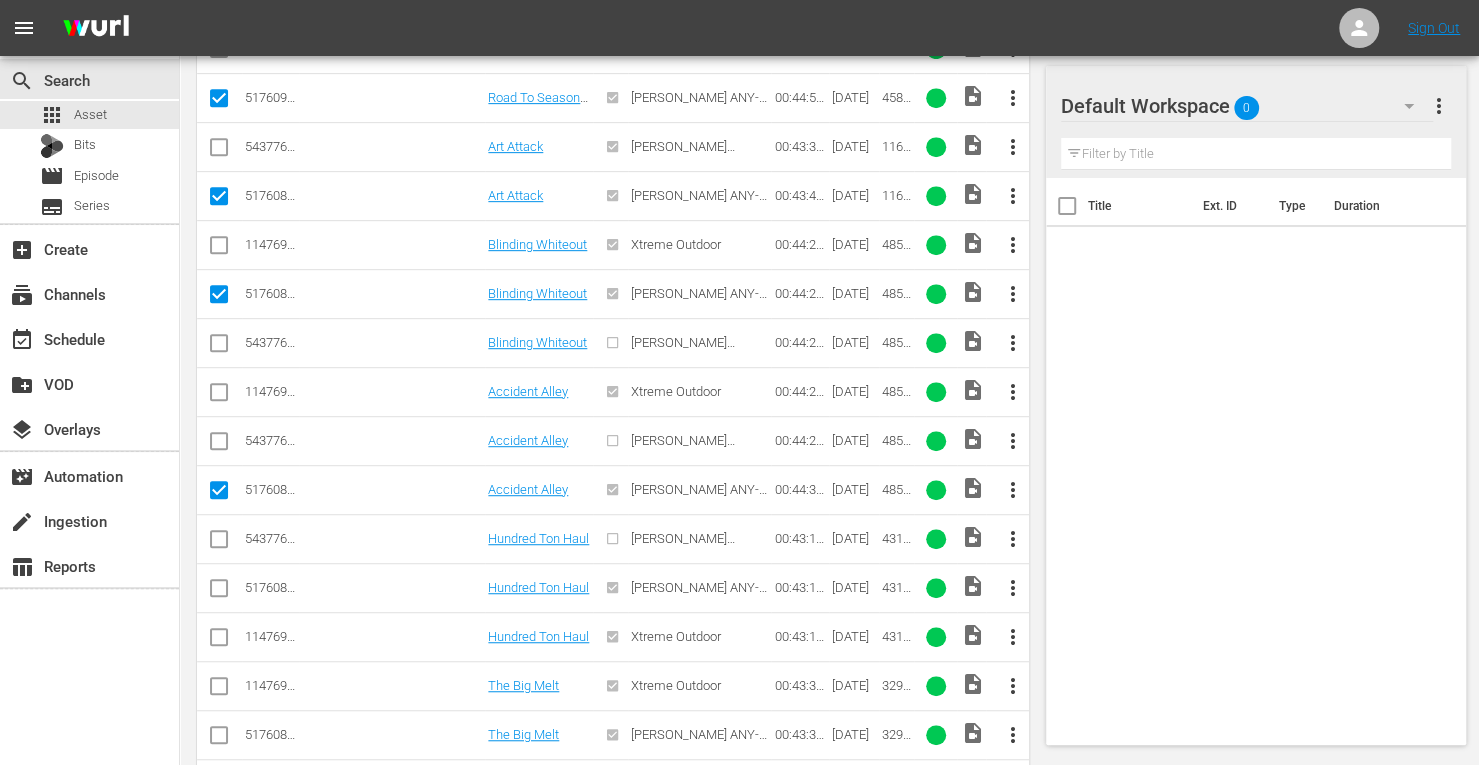 click at bounding box center (219, 592) 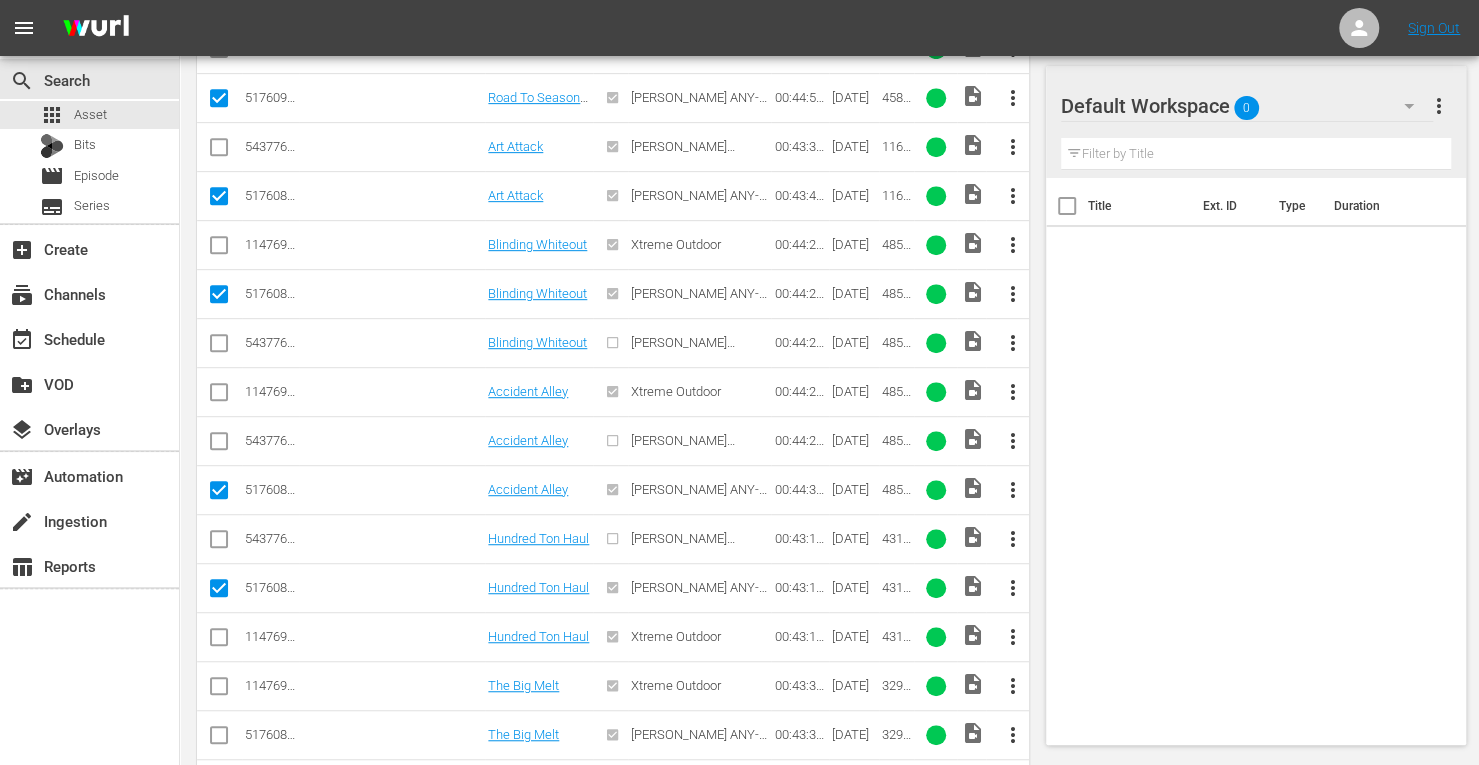 scroll, scrollTop: 539, scrollLeft: 0, axis: vertical 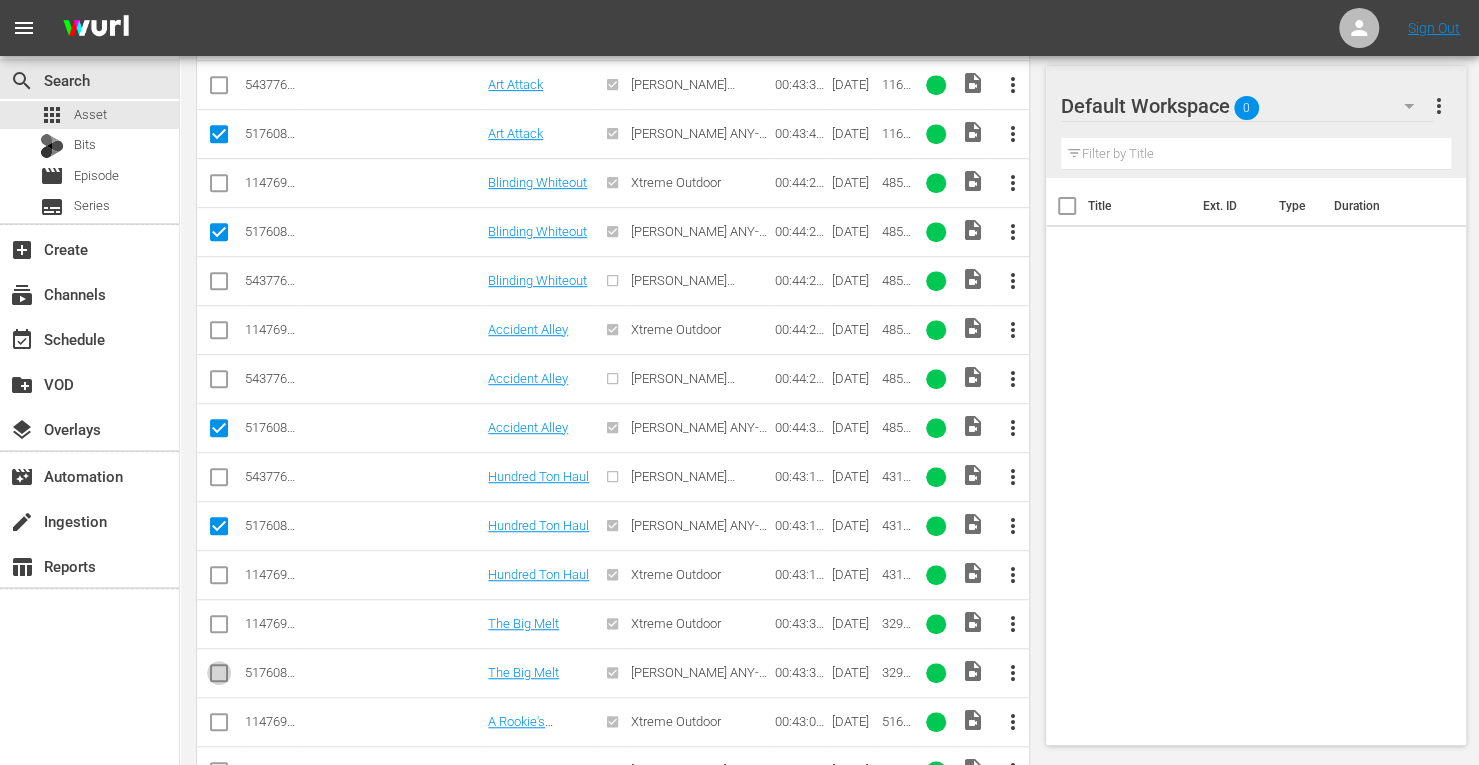 click at bounding box center (219, 677) 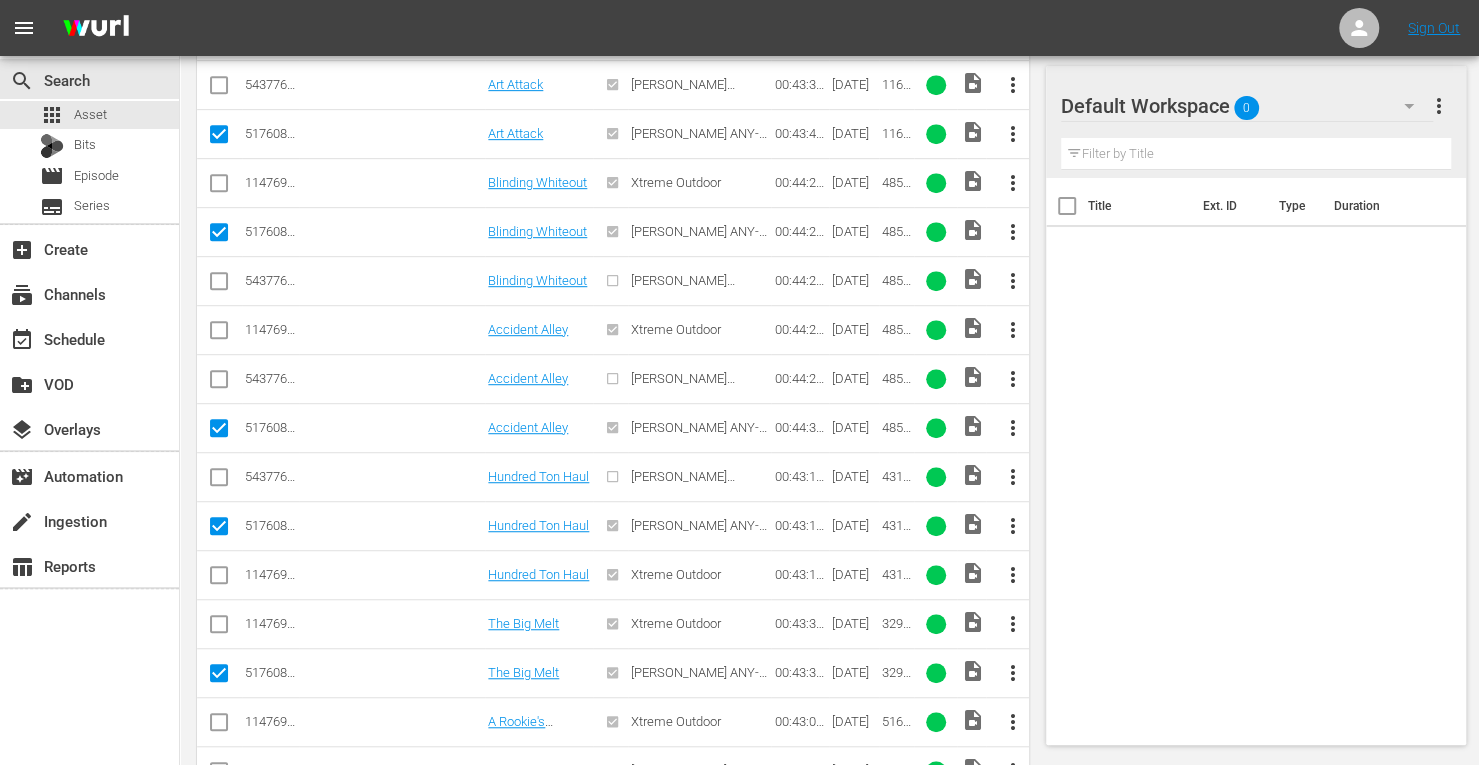 scroll, scrollTop: 648, scrollLeft: 0, axis: vertical 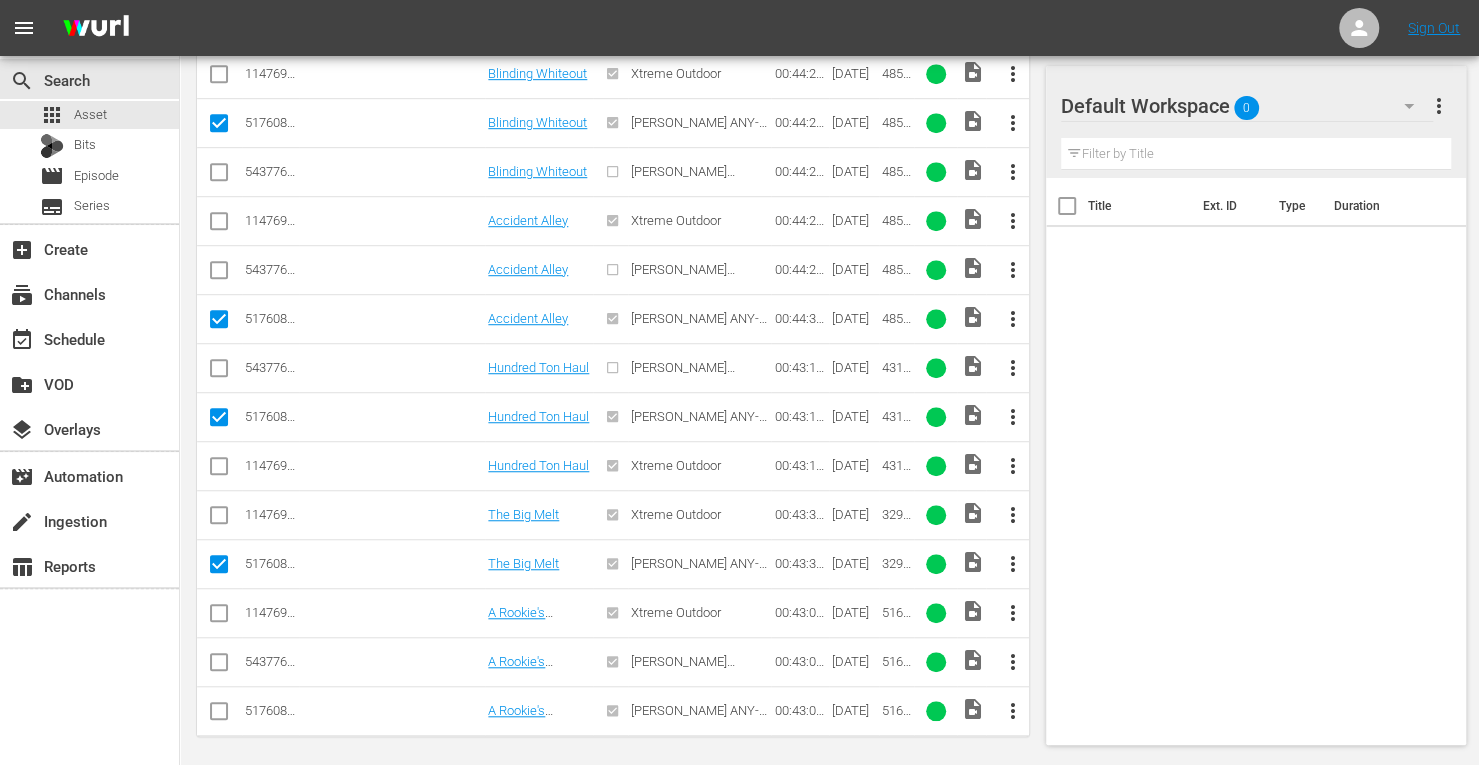 click at bounding box center [219, 715] 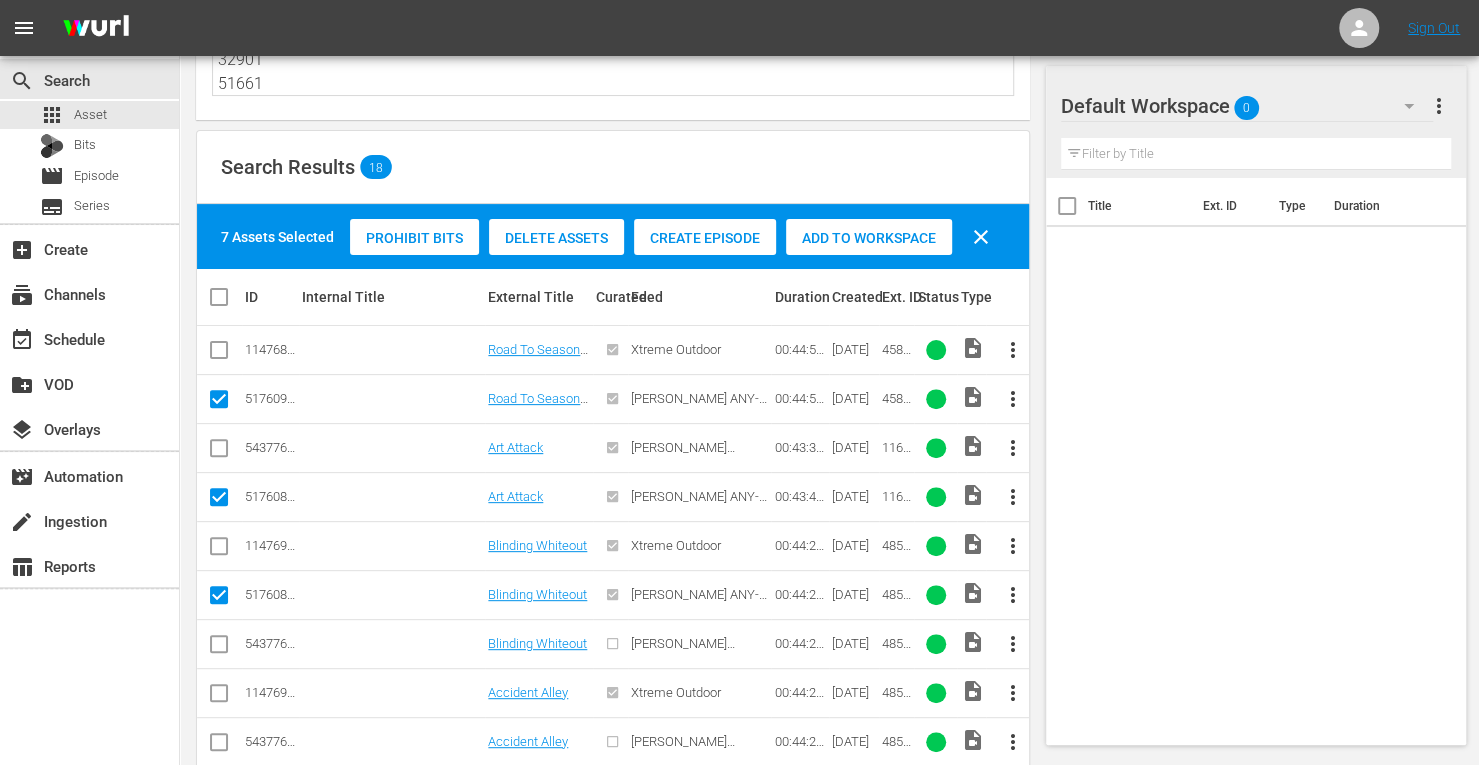 scroll, scrollTop: 134, scrollLeft: 0, axis: vertical 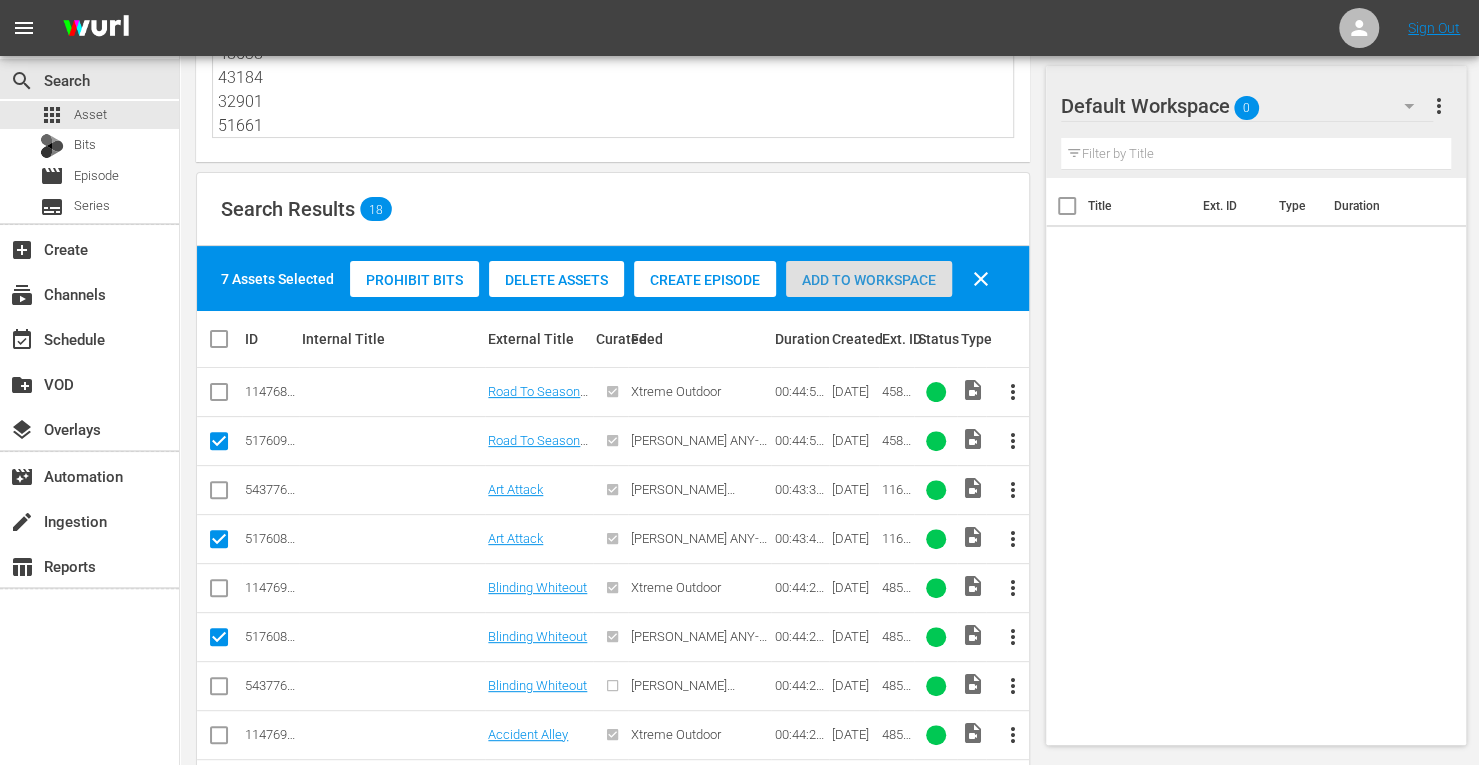 click on "Add to Workspace" at bounding box center [869, 280] 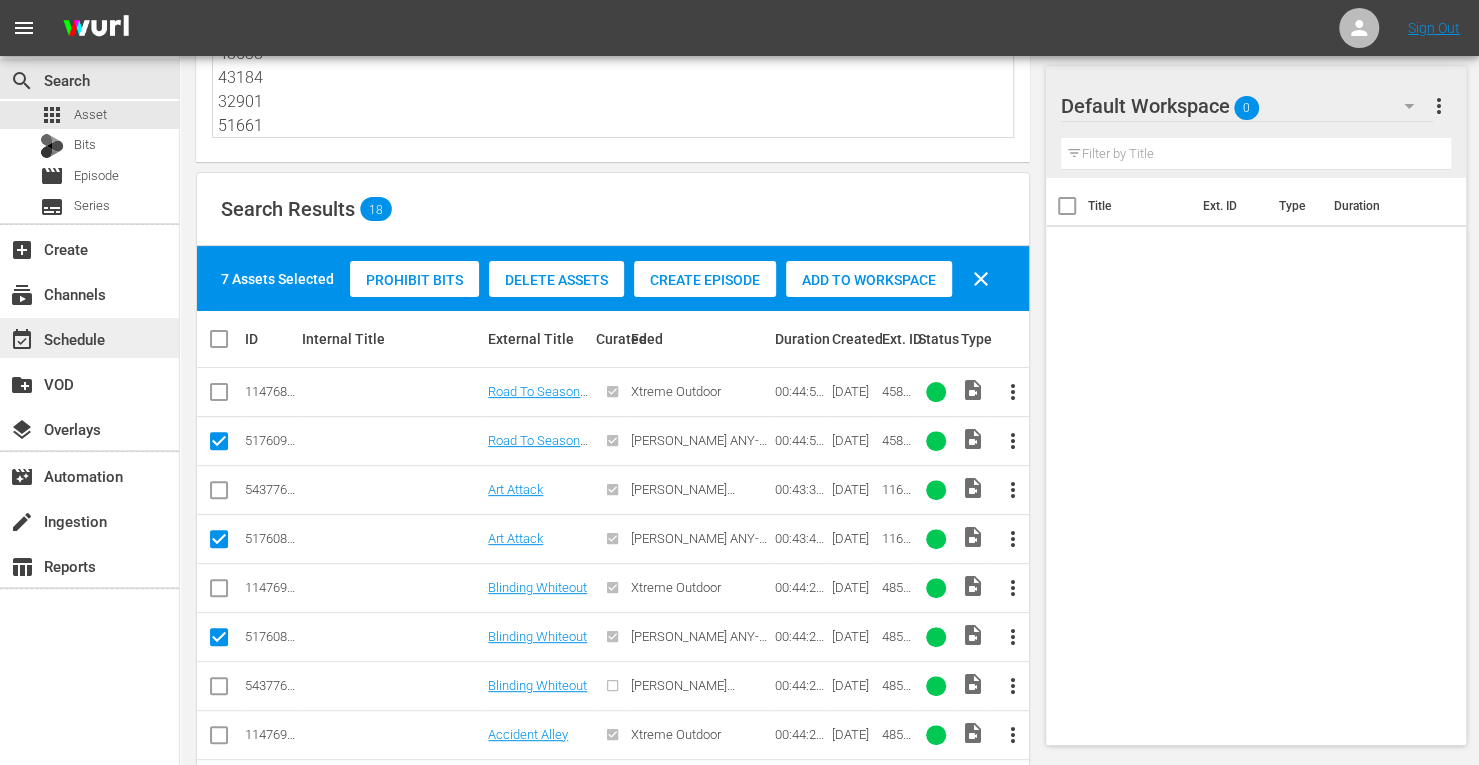 click on "event_available   Schedule" at bounding box center [56, 336] 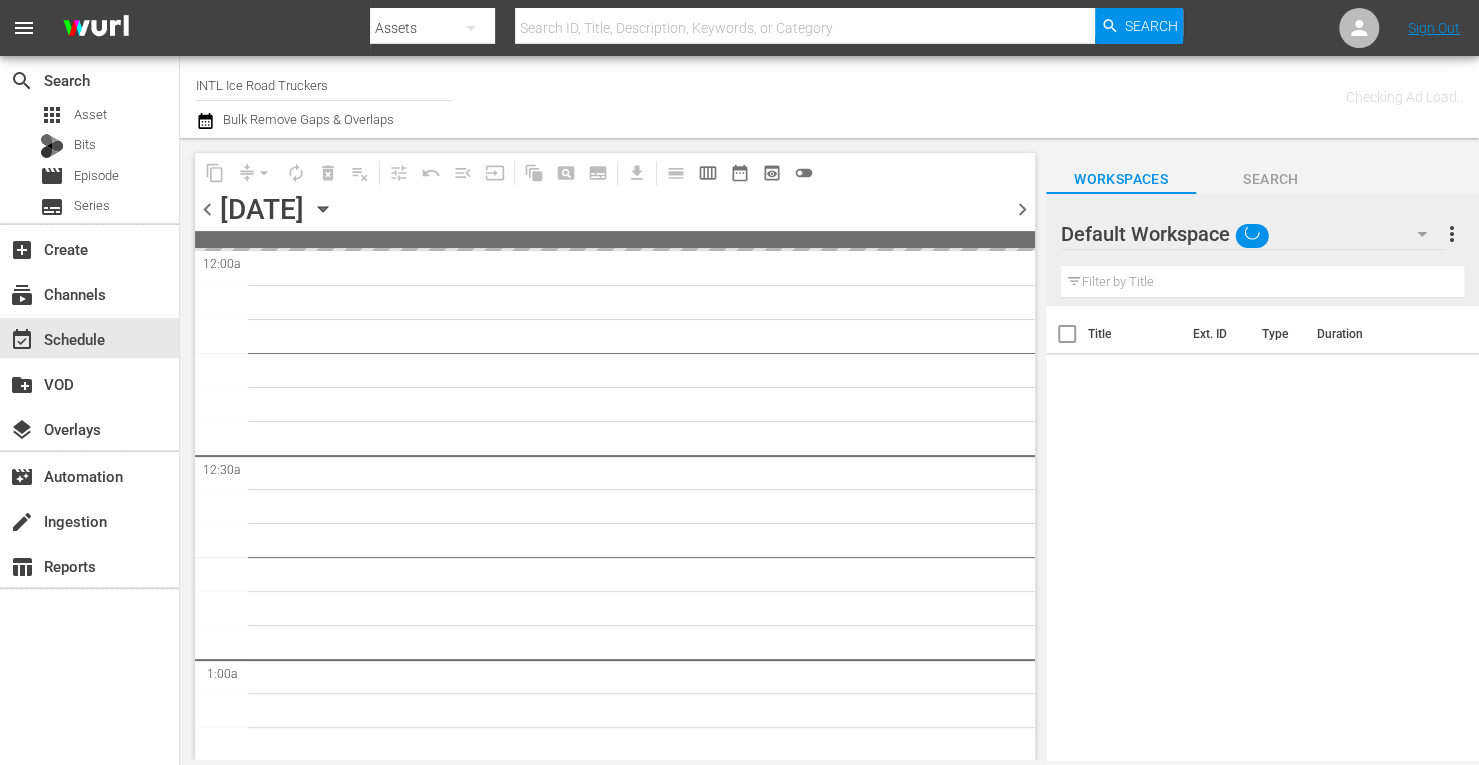 scroll, scrollTop: 0, scrollLeft: 0, axis: both 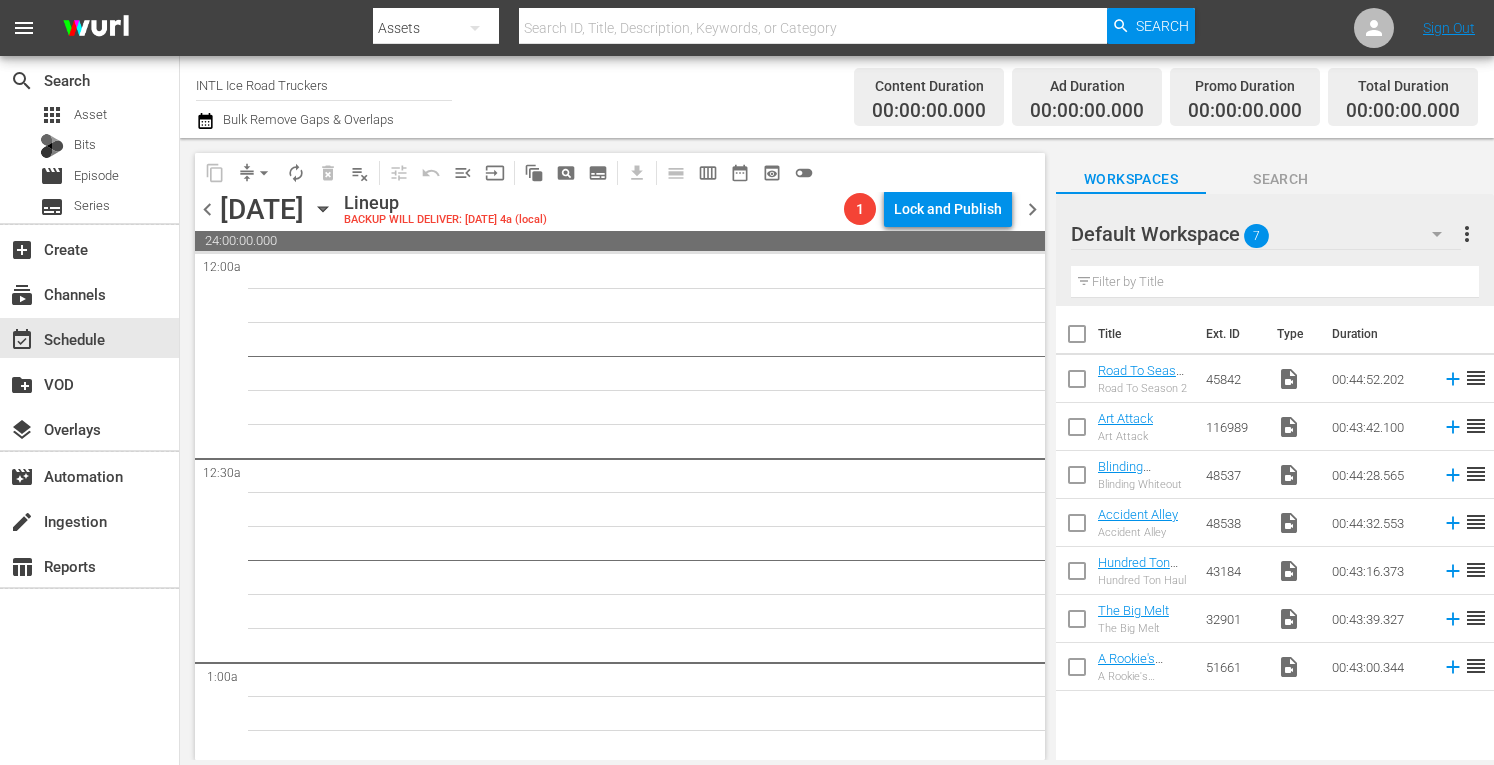 click at bounding box center (1077, 338) 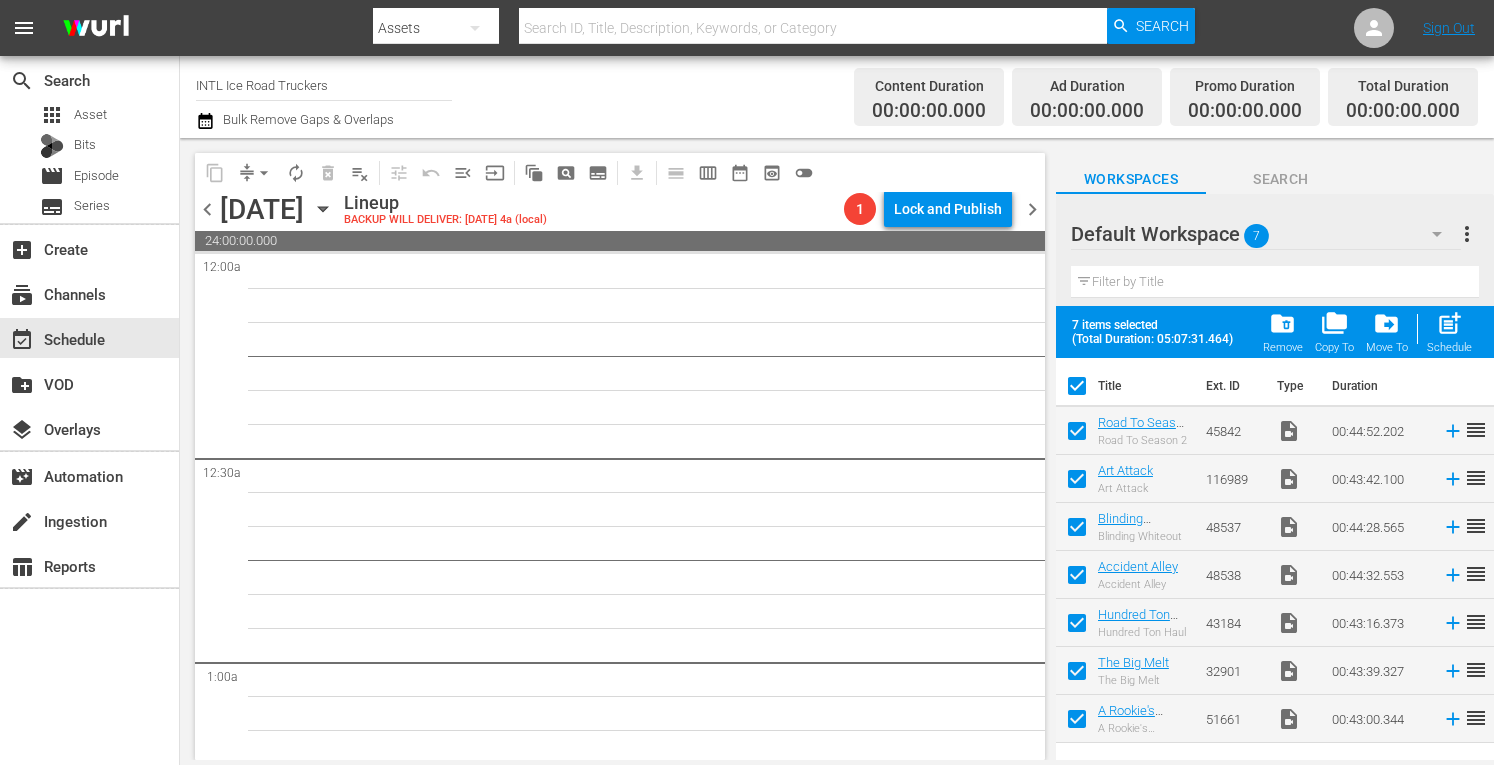 checkbox on "true" 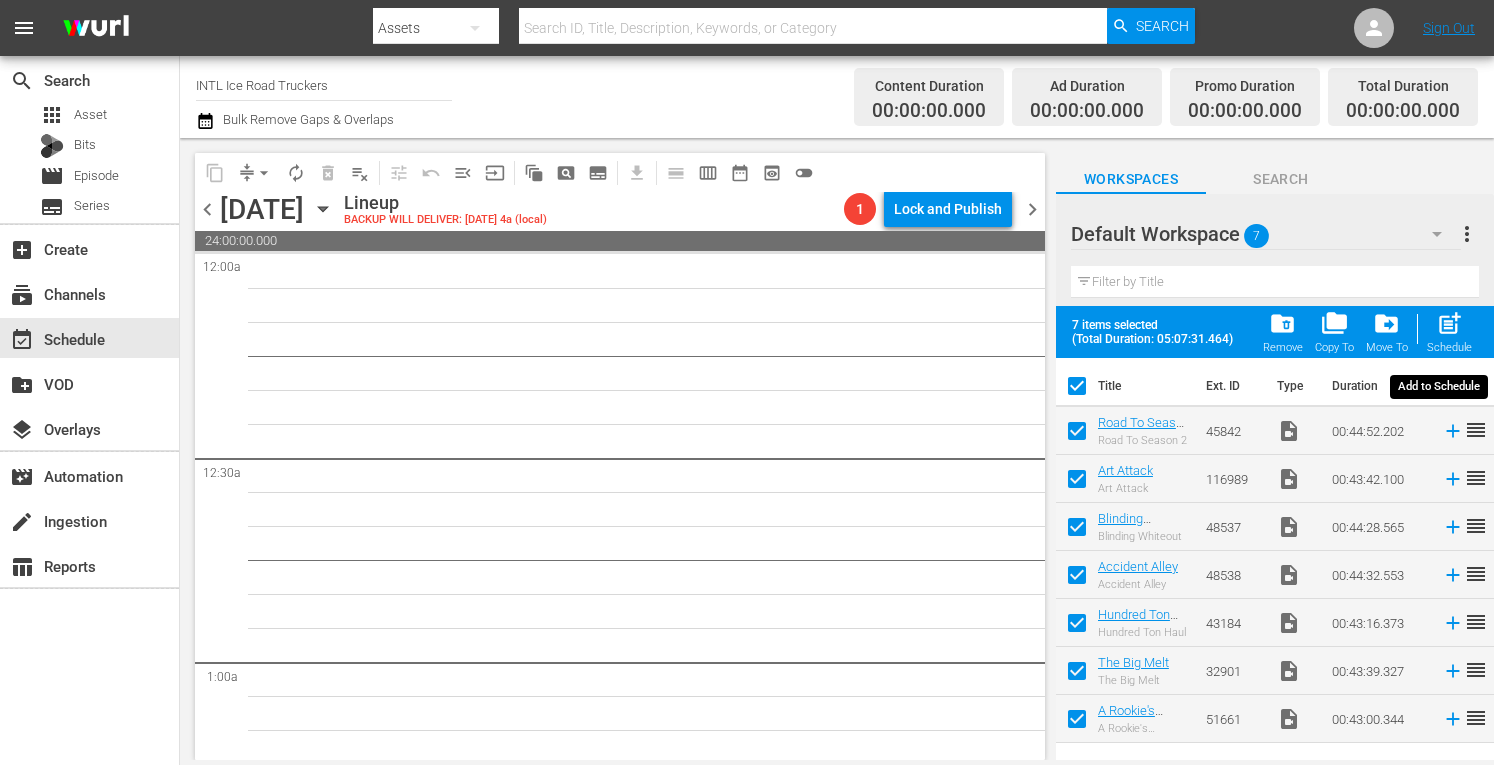 click on "post_add" at bounding box center (1449, 323) 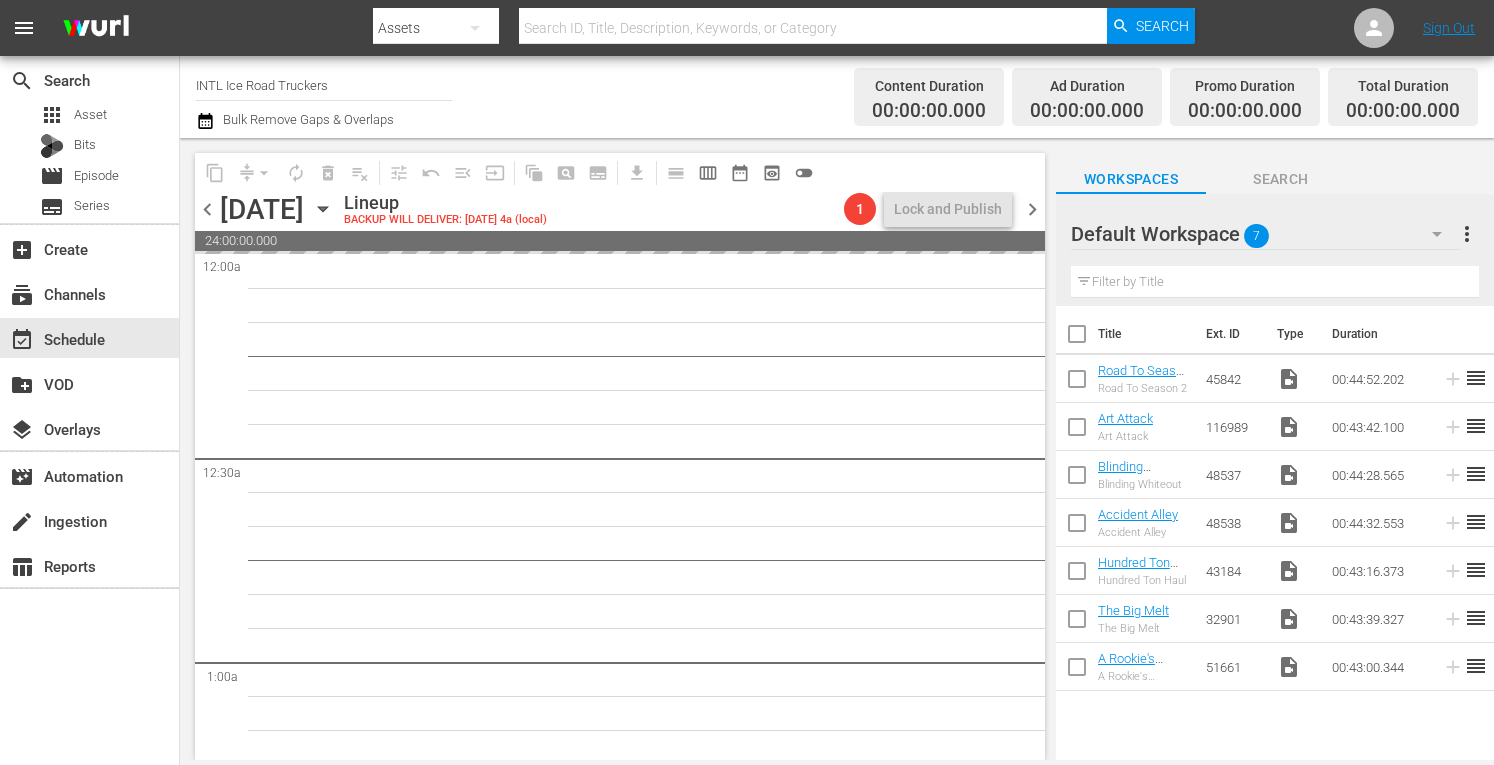 click on "more_vert" at bounding box center (1467, 234) 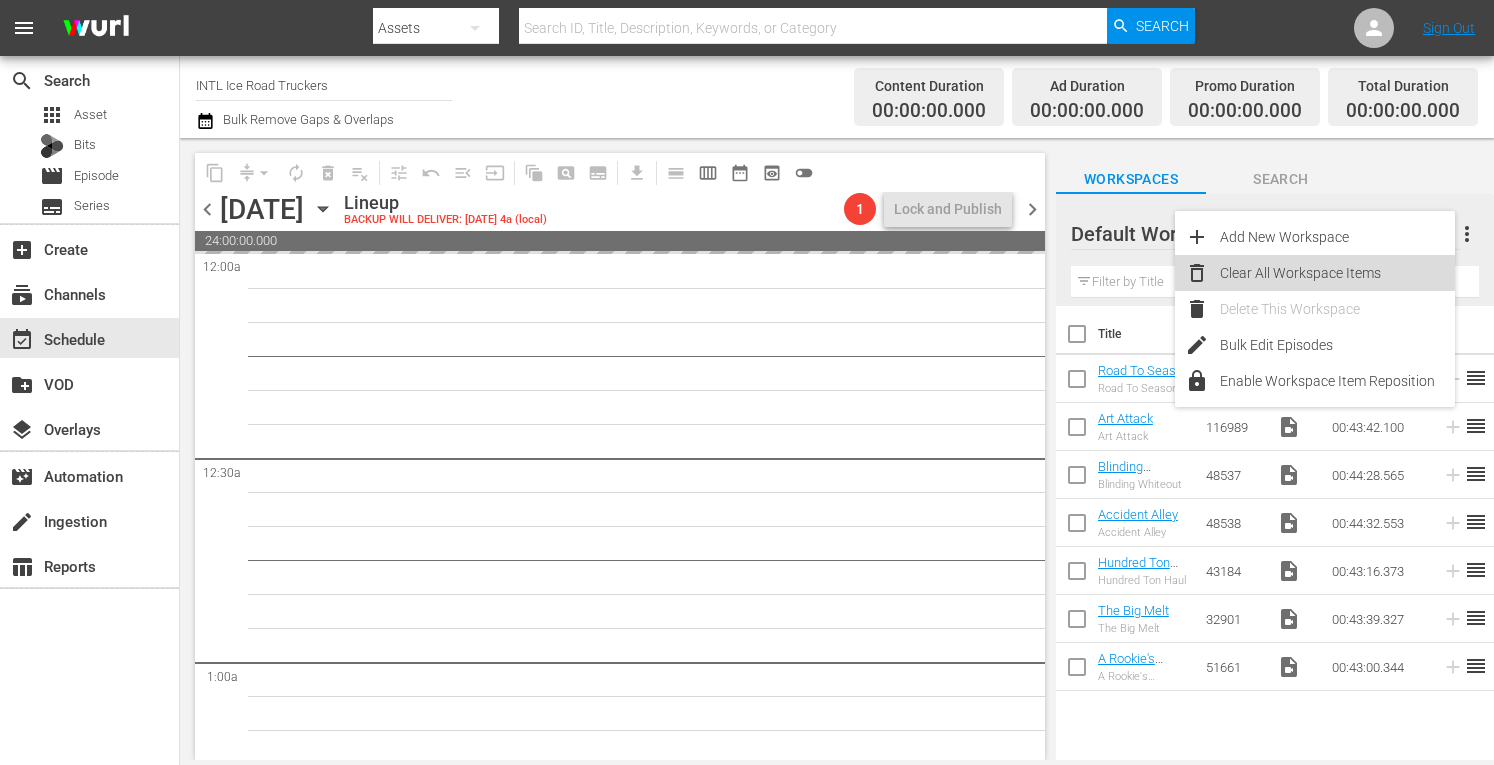 click on "Clear All Workspace Items" at bounding box center [1337, 273] 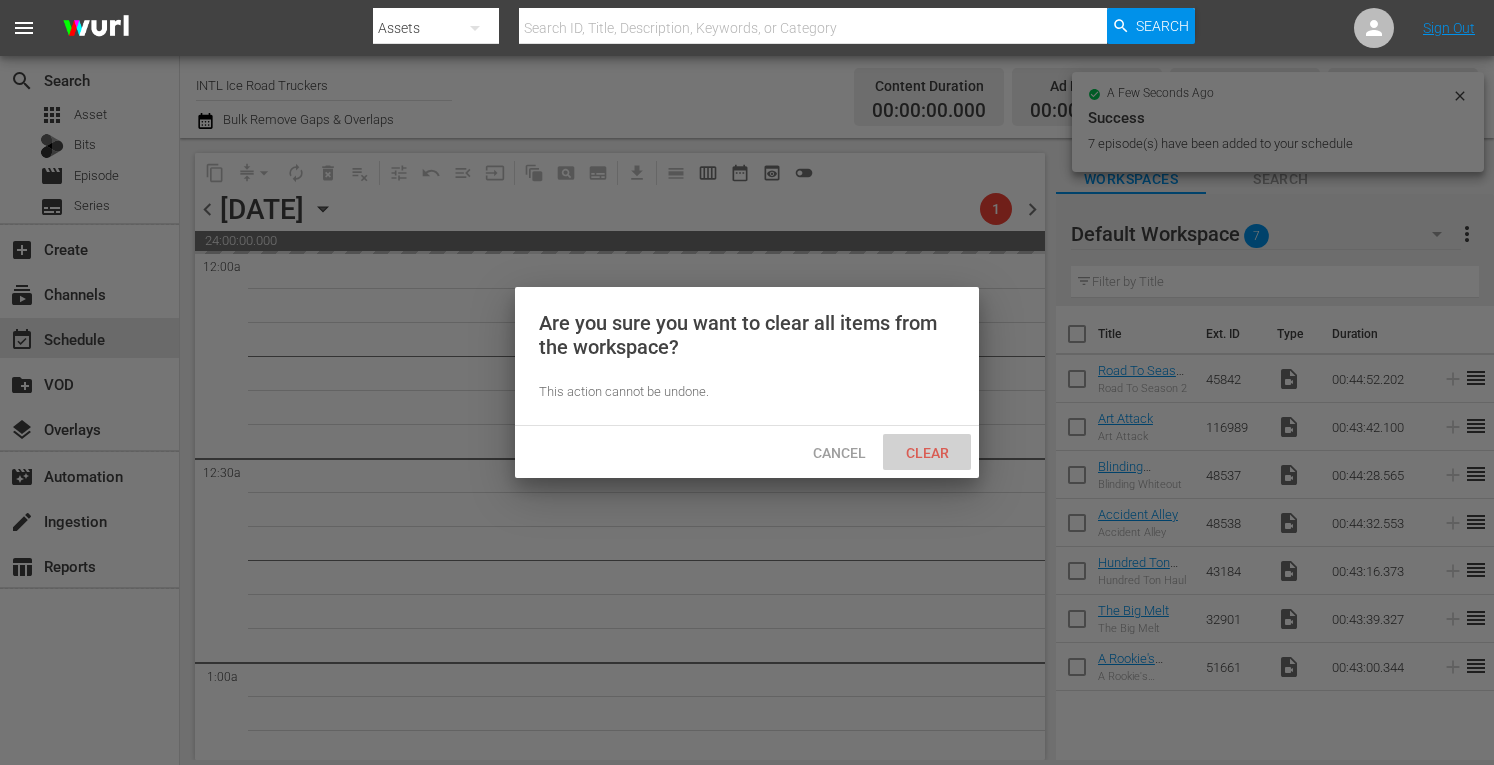 click on "Clear" at bounding box center [927, 453] 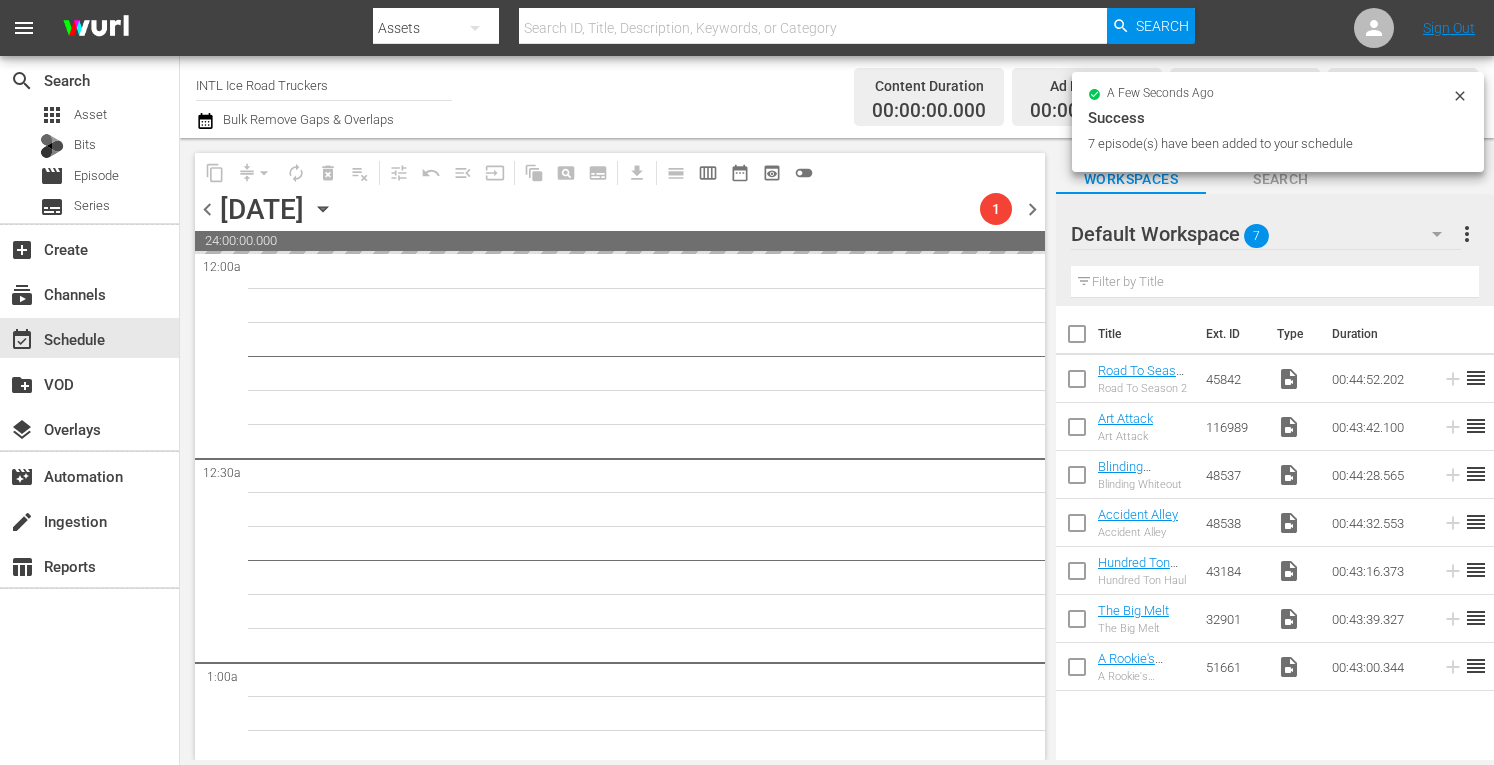 click on "chevron_right" at bounding box center [1032, 209] 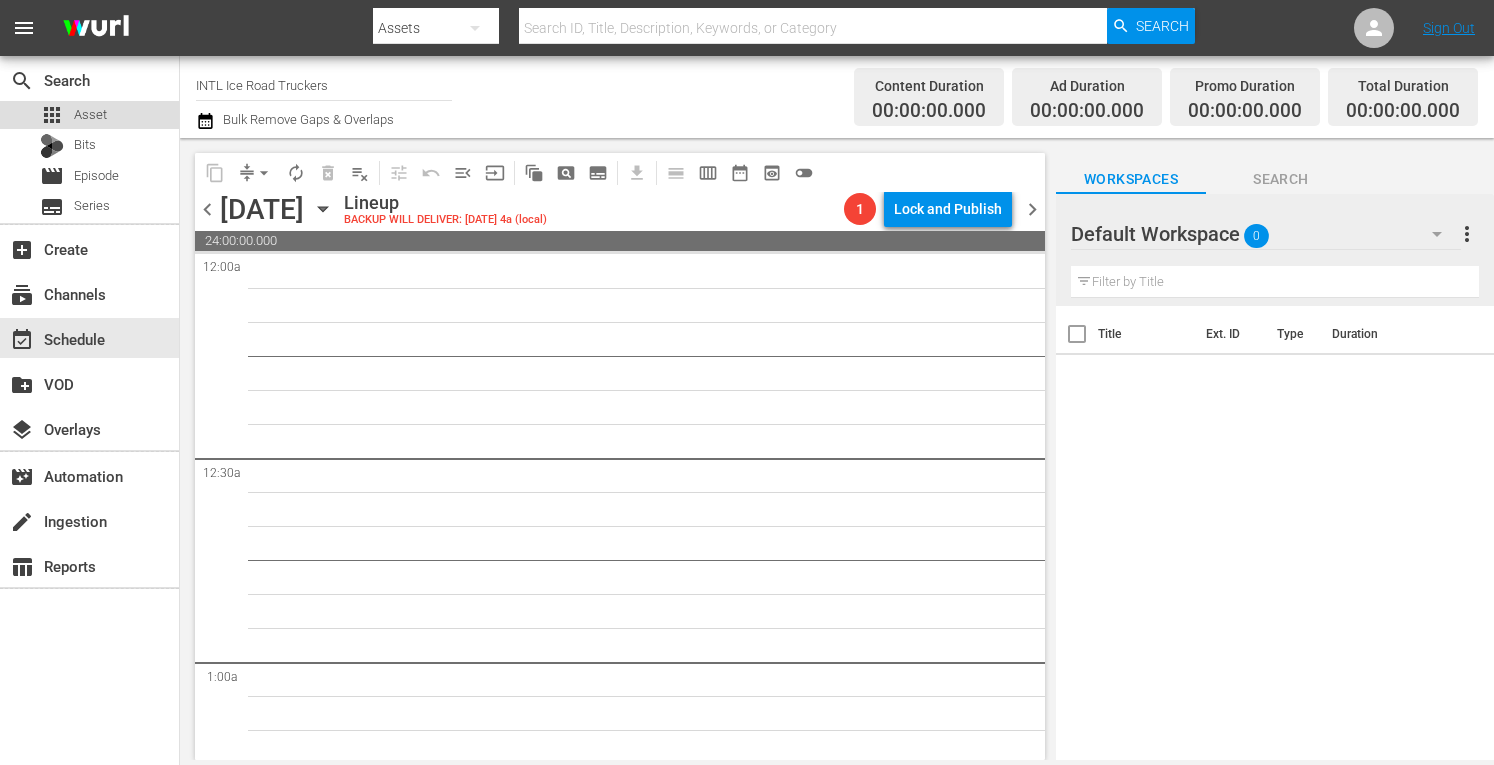 click on "Asset" at bounding box center [90, 115] 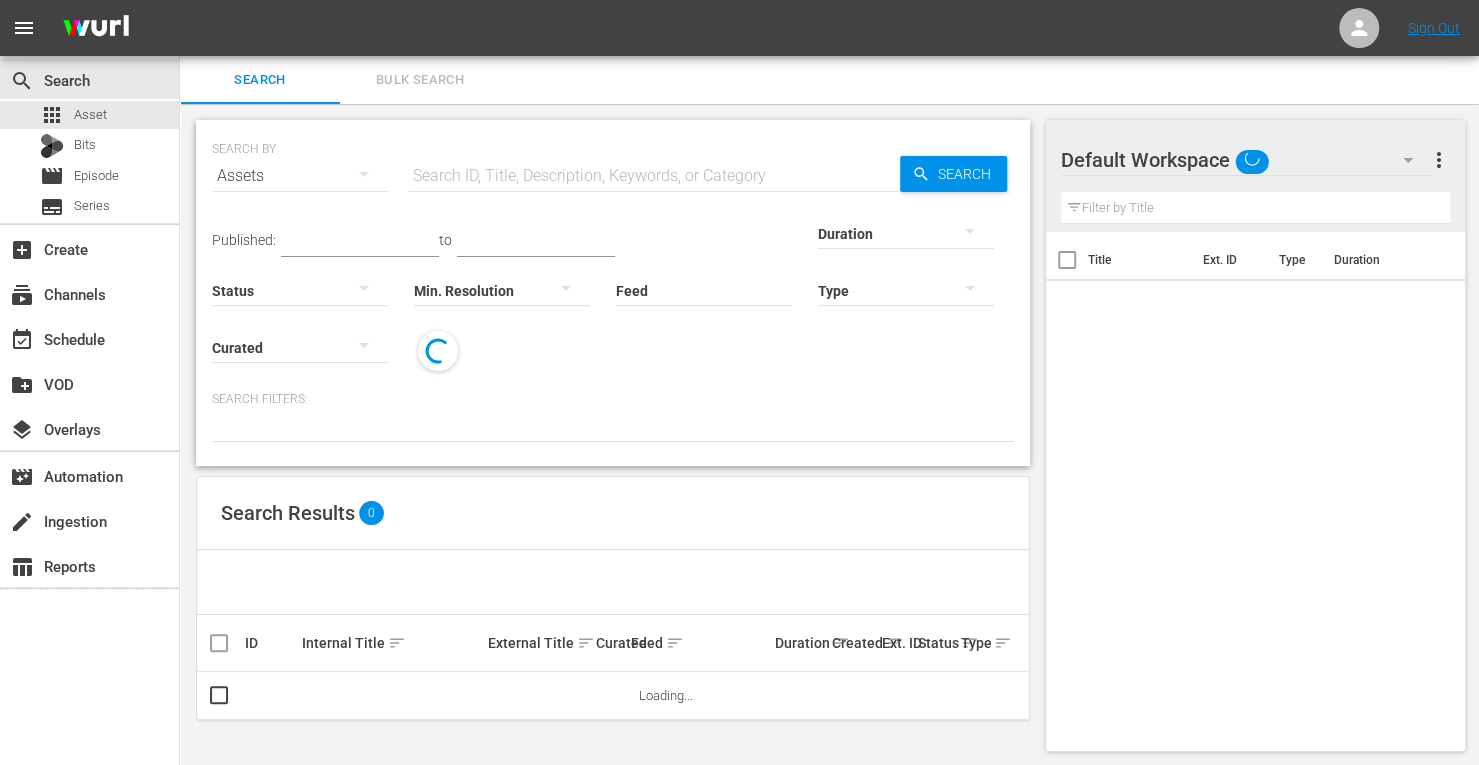 click on "Bulk Search" at bounding box center (420, 80) 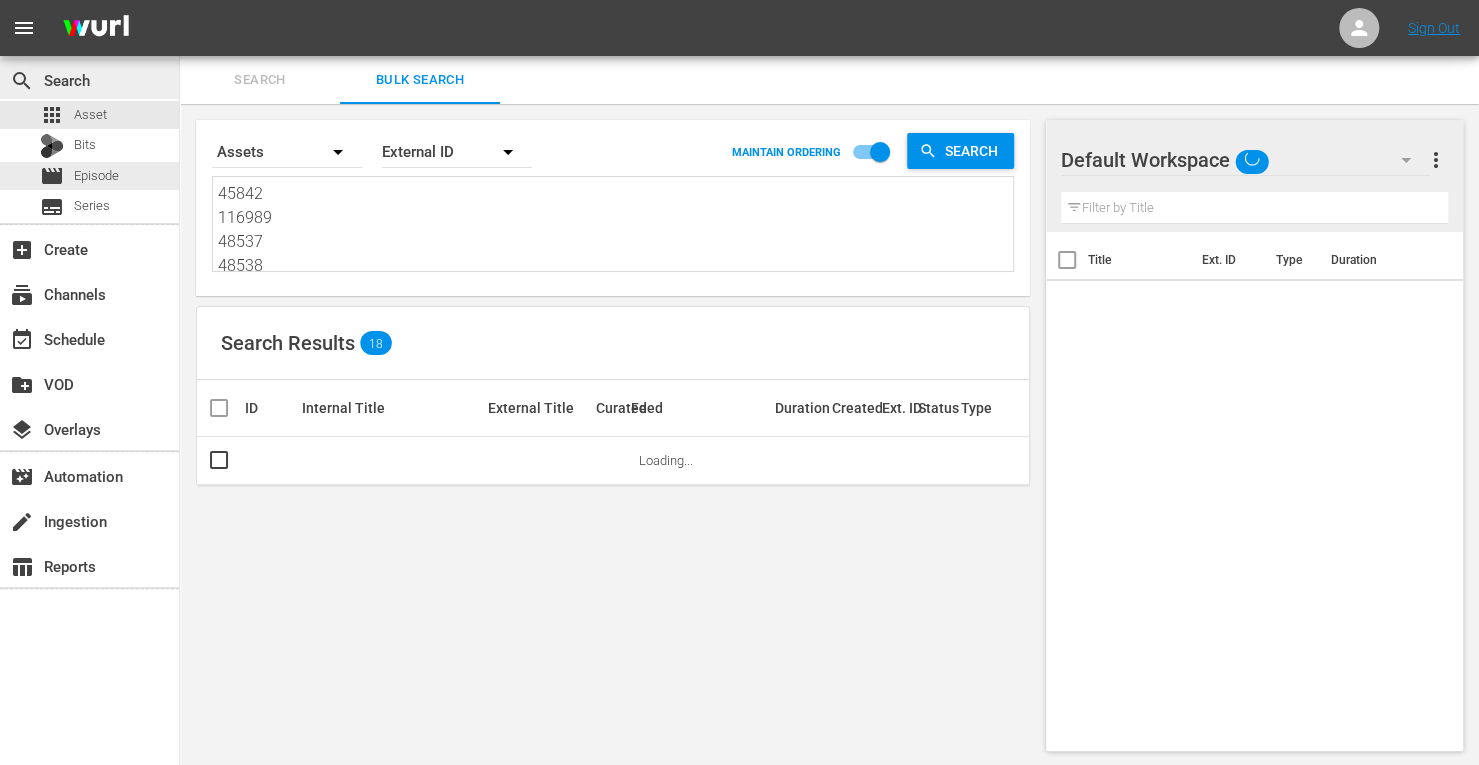 drag, startPoint x: 283, startPoint y: 253, endPoint x: 97, endPoint y: 93, distance: 245.34872 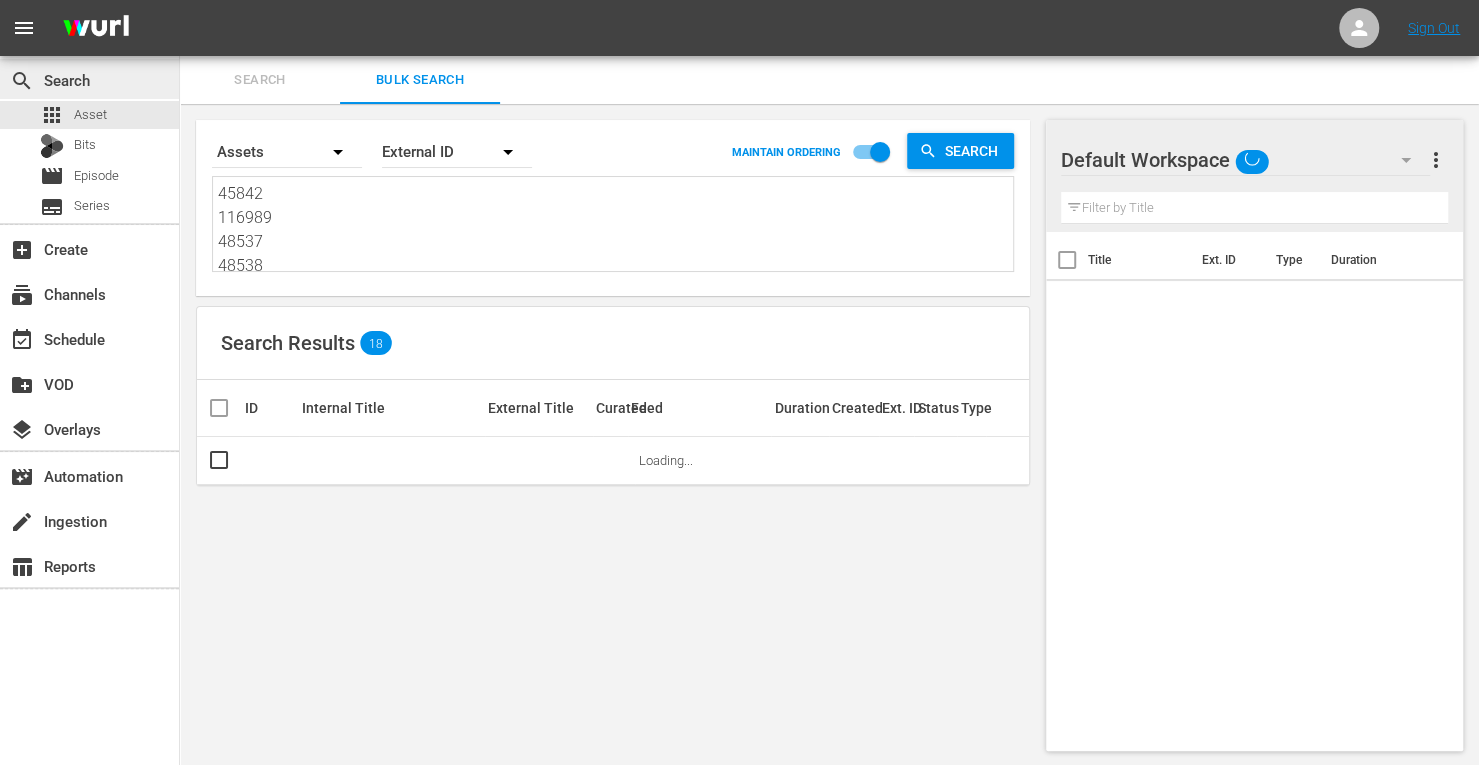 type on "48538
43184
32901
51661" 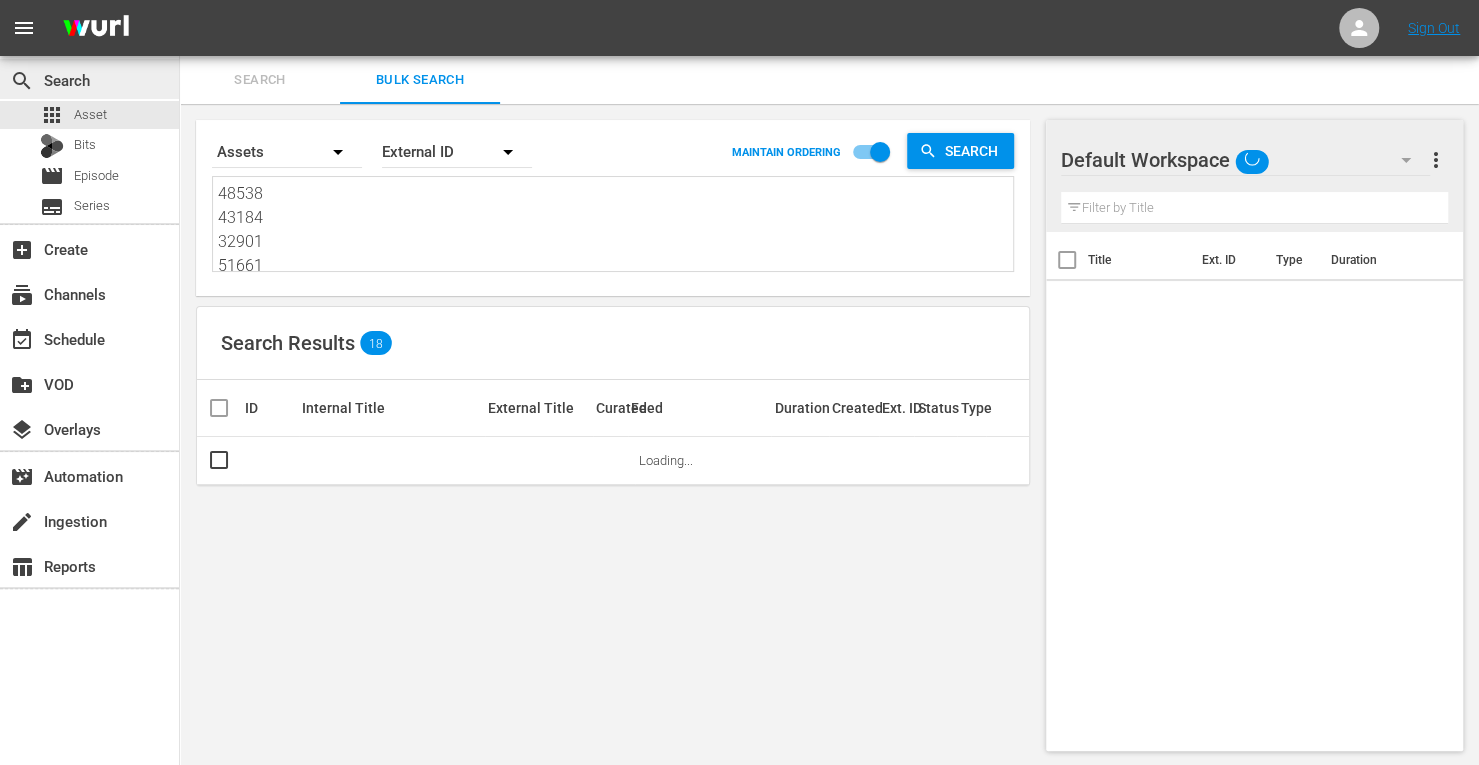 drag, startPoint x: 314, startPoint y: 265, endPoint x: 83, endPoint y: 79, distance: 296.57544 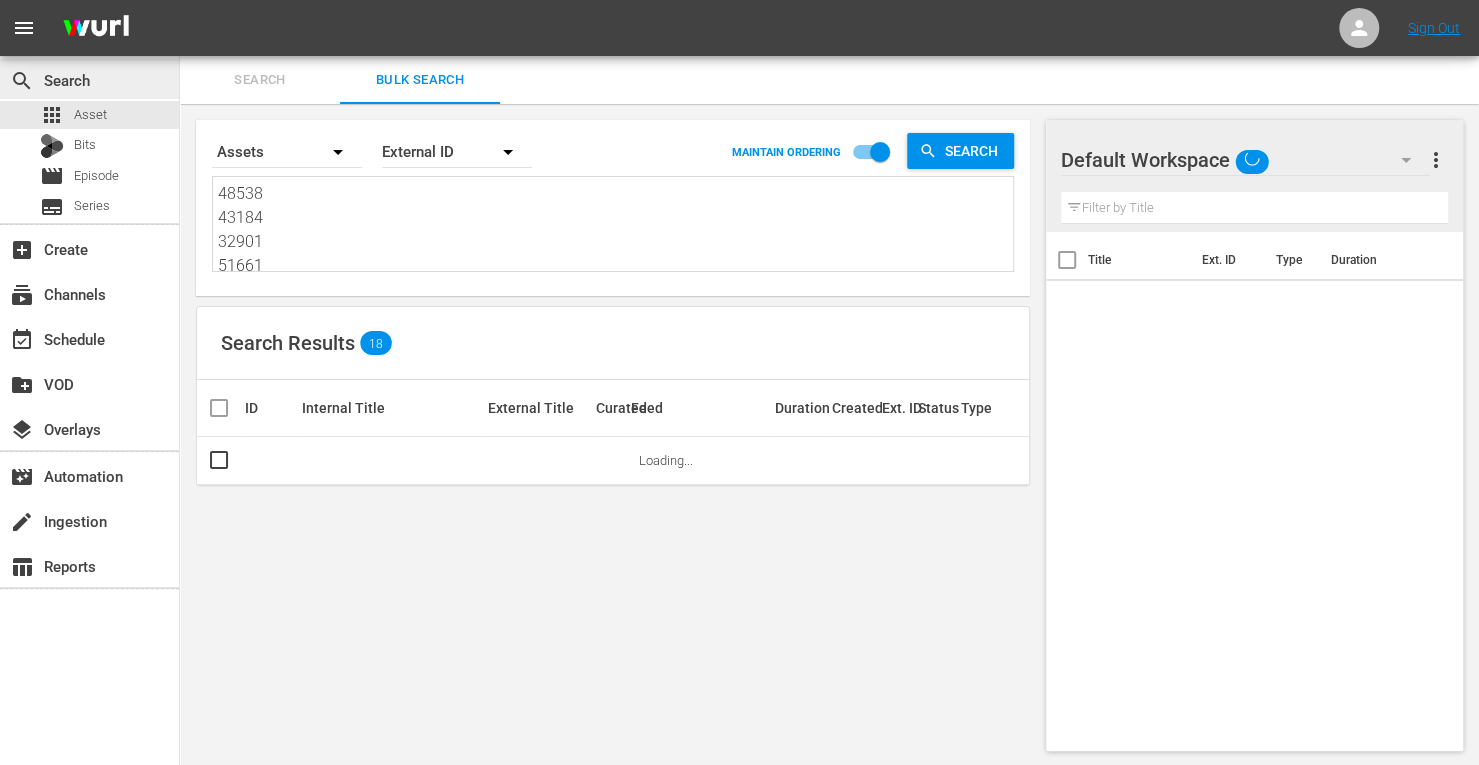 click on "search   Search apps Asset Bits movie Episode subtitles Series add_box   Create subscriptions   Channels event_available   Schedule create_new_folder   VOD layers   Overlays movie_filter   Automation create   Ingestion table_chart   Reports Search Bulk Search Search By Assets Order By External ID MAINTAIN ORDERING Search
48538
43184
32901
51661
48538
43184
32901
51661
Search Results 18 ID Internal Title External Title Curated Feed Duration Created Ext. ID Status Type Loading...   Default Workspace Default more_vert  Filter by Title Title Ext. ID Type Duration" at bounding box center [829, 0] 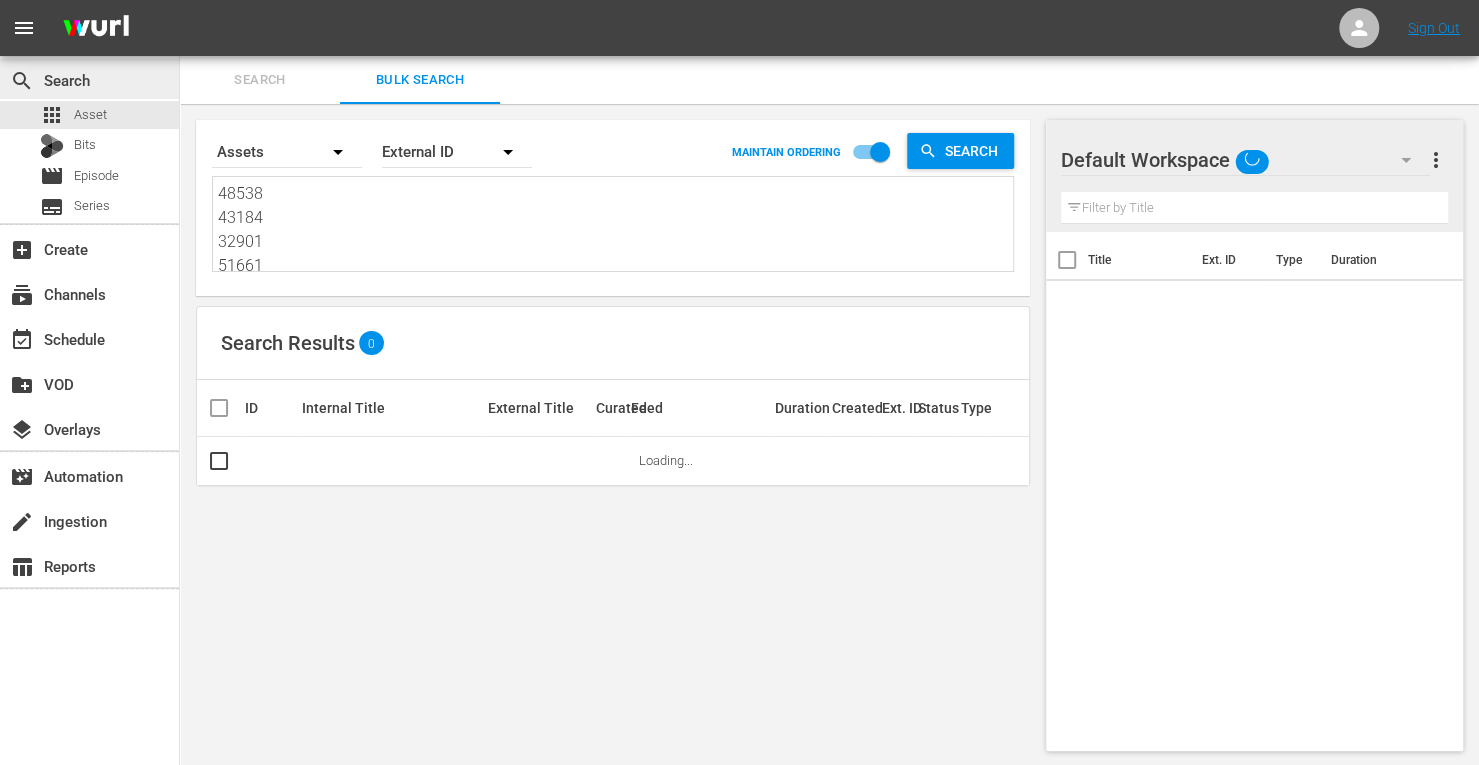 type on "51661" 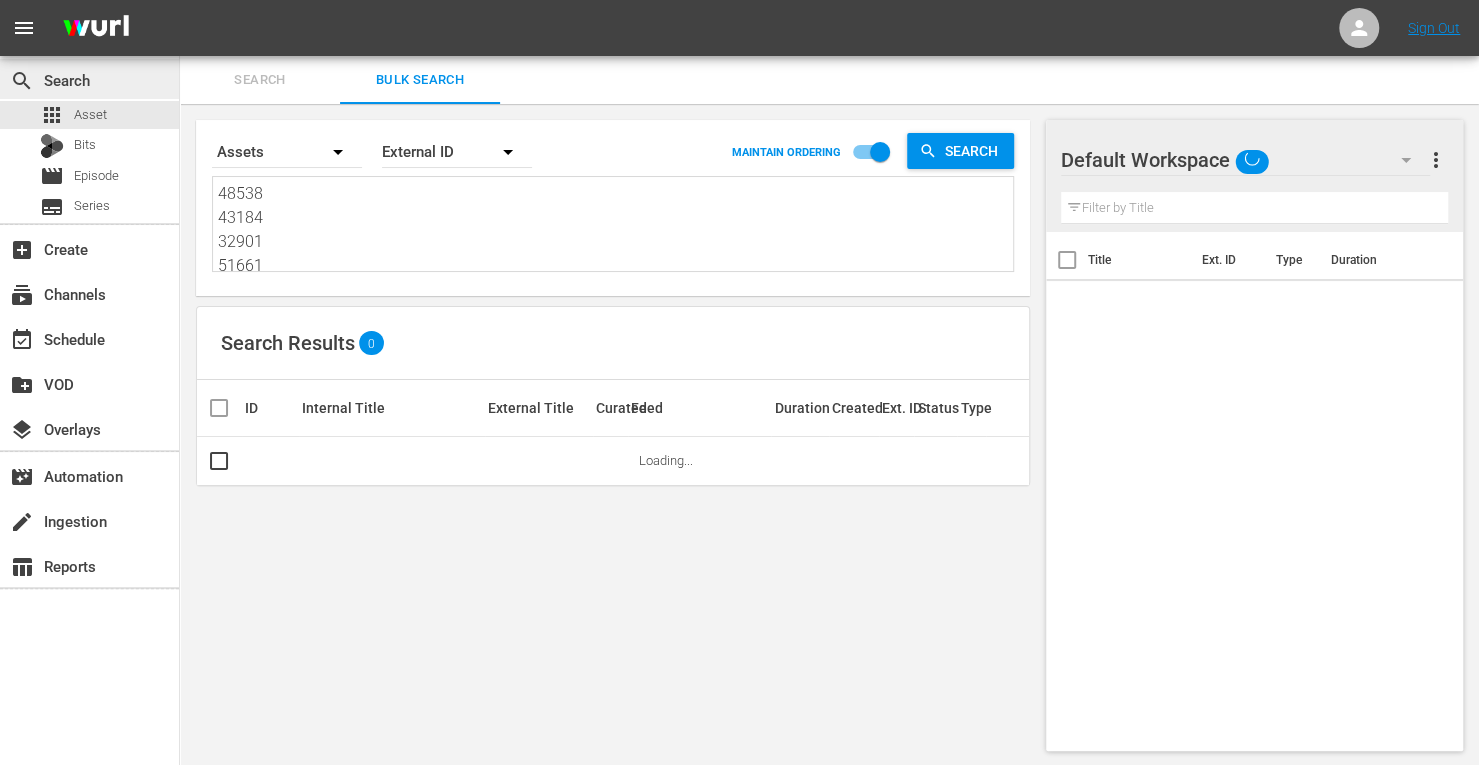 type on "51661" 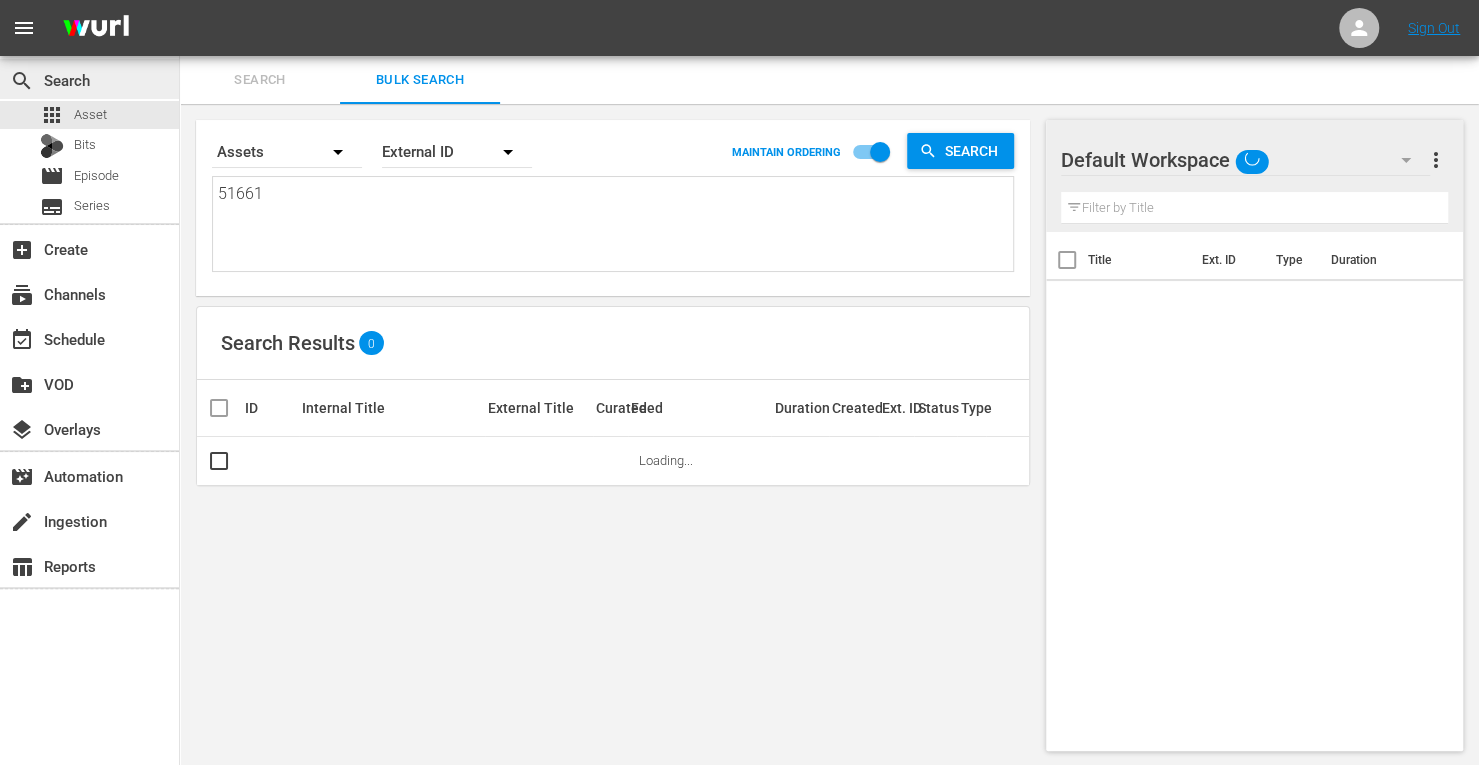 drag, startPoint x: 274, startPoint y: 246, endPoint x: 124, endPoint y: 97, distance: 211.42612 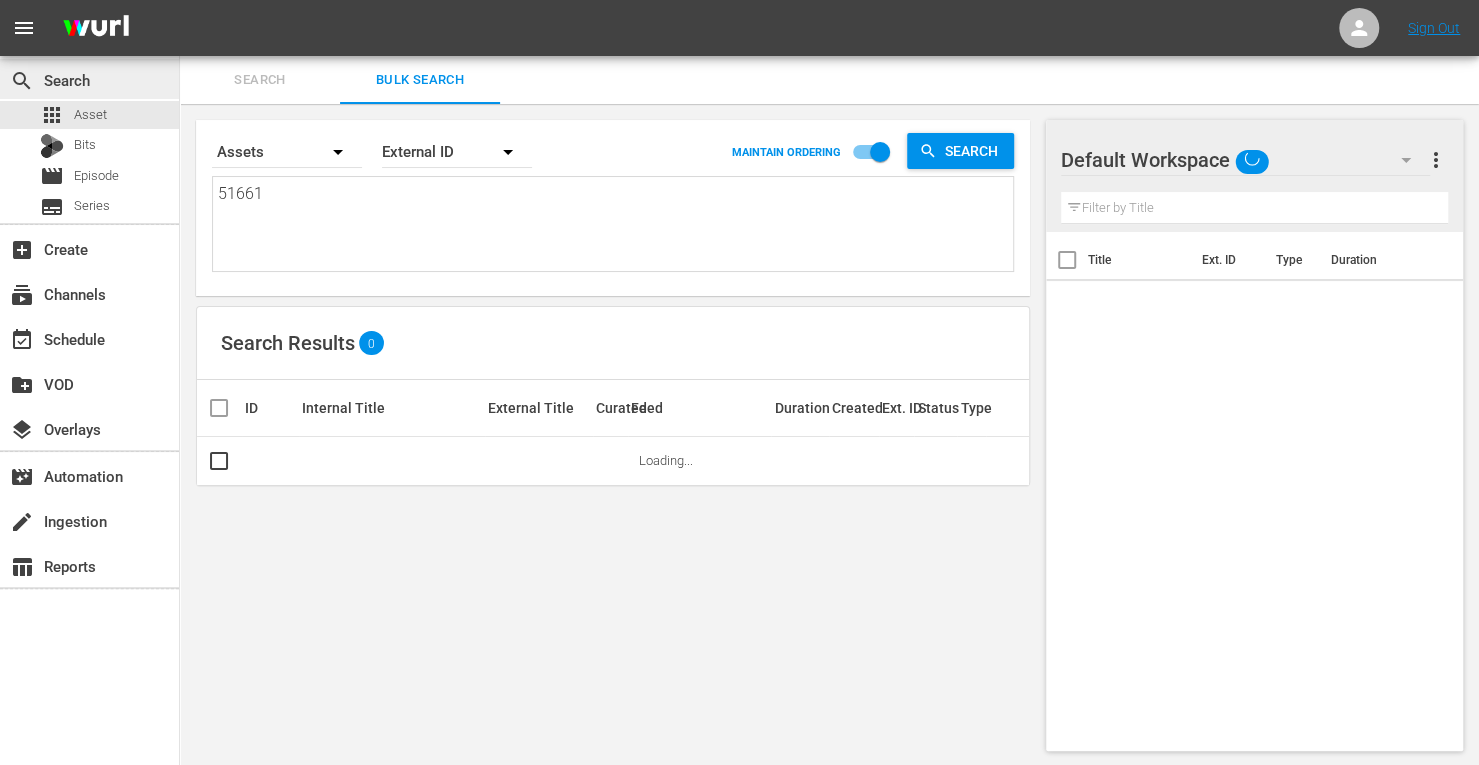 click on "search   Search apps Asset Bits movie Episode subtitles Series add_box   Create subscriptions   Channels event_available   Schedule create_new_folder   VOD layers   Overlays movie_filter   Automation create   Ingestion table_chart   Reports Search Bulk Search Search By Assets Order By External ID MAINTAIN ORDERING Search
51661
51661
Search Results 0 ID Internal Title External Title Curated Feed Duration Created Ext. ID Status Type Loading...   Default Workspace Default more_vert  Filter by Title Title Ext. ID Type Duration" at bounding box center [829, 0] 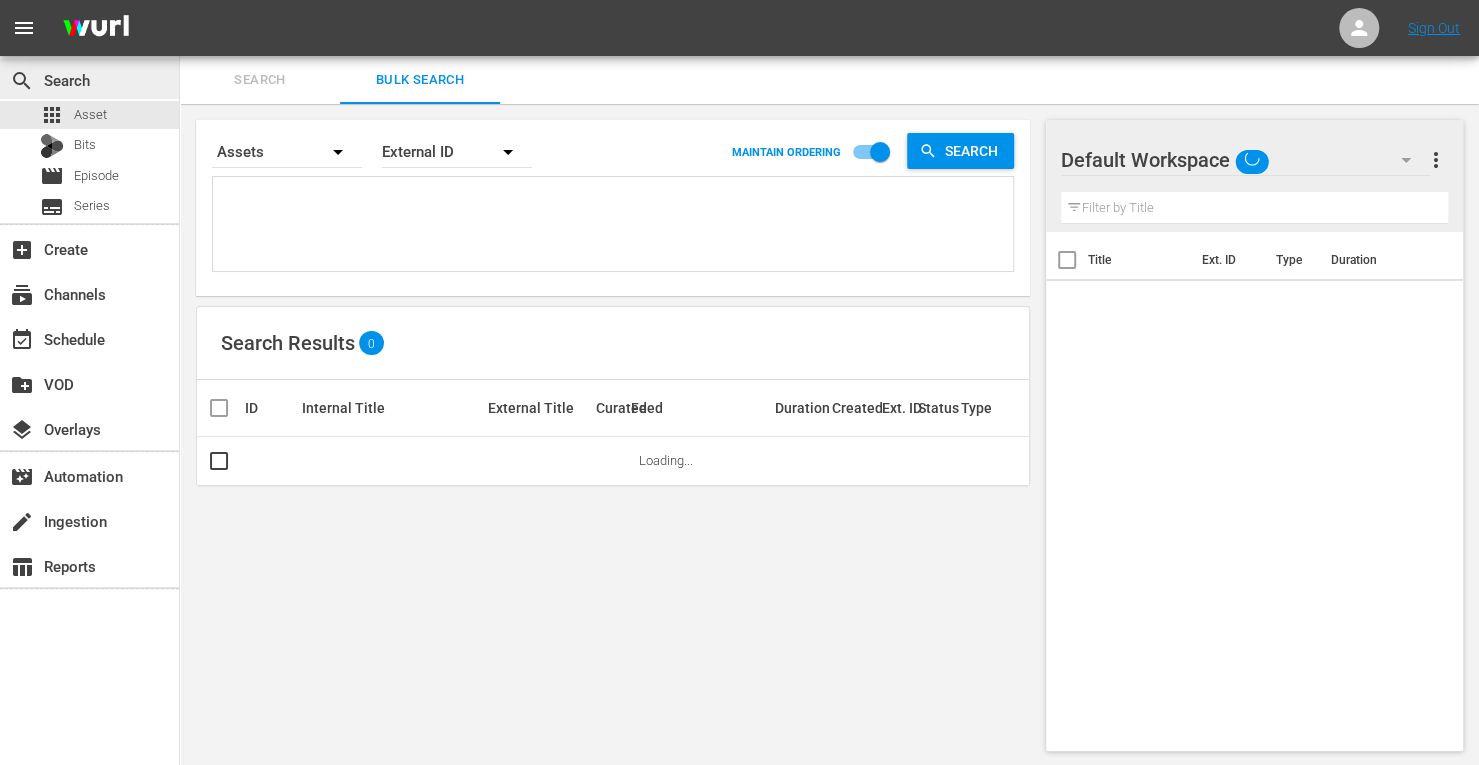 paste on "48534
43182
51655
153018
75513
102630
32894" 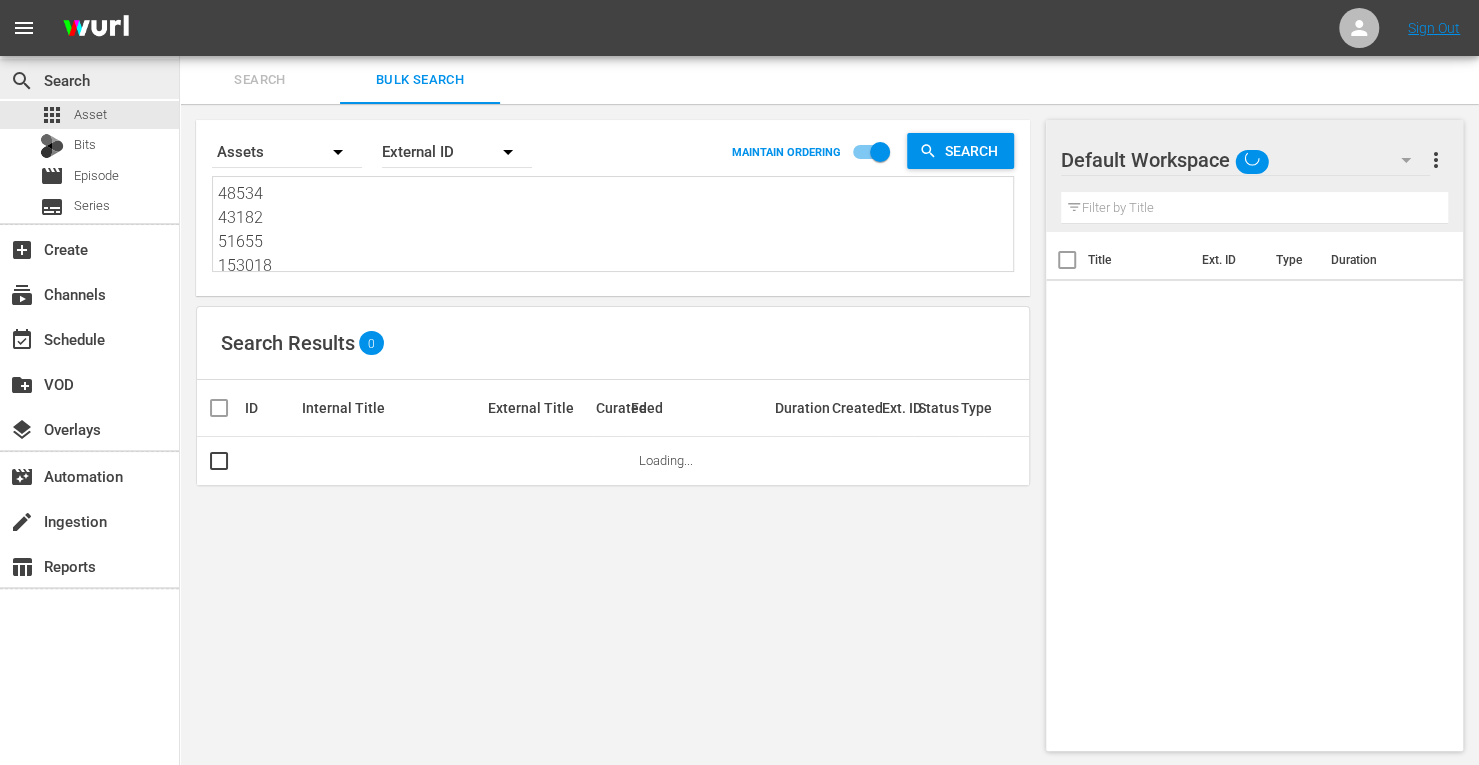 scroll, scrollTop: 98, scrollLeft: 0, axis: vertical 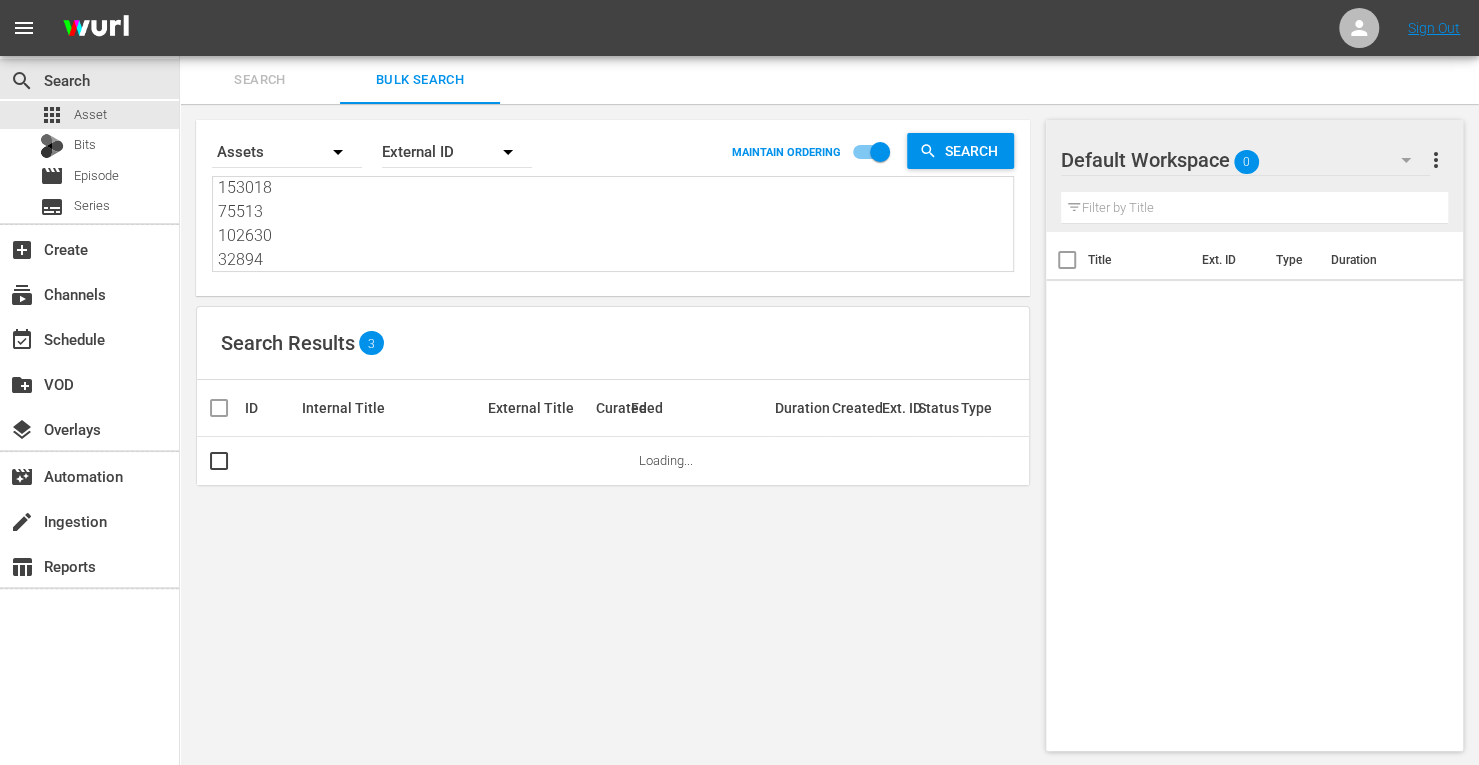 type on "48534
43182
51655
153018
75513
102630
32894" 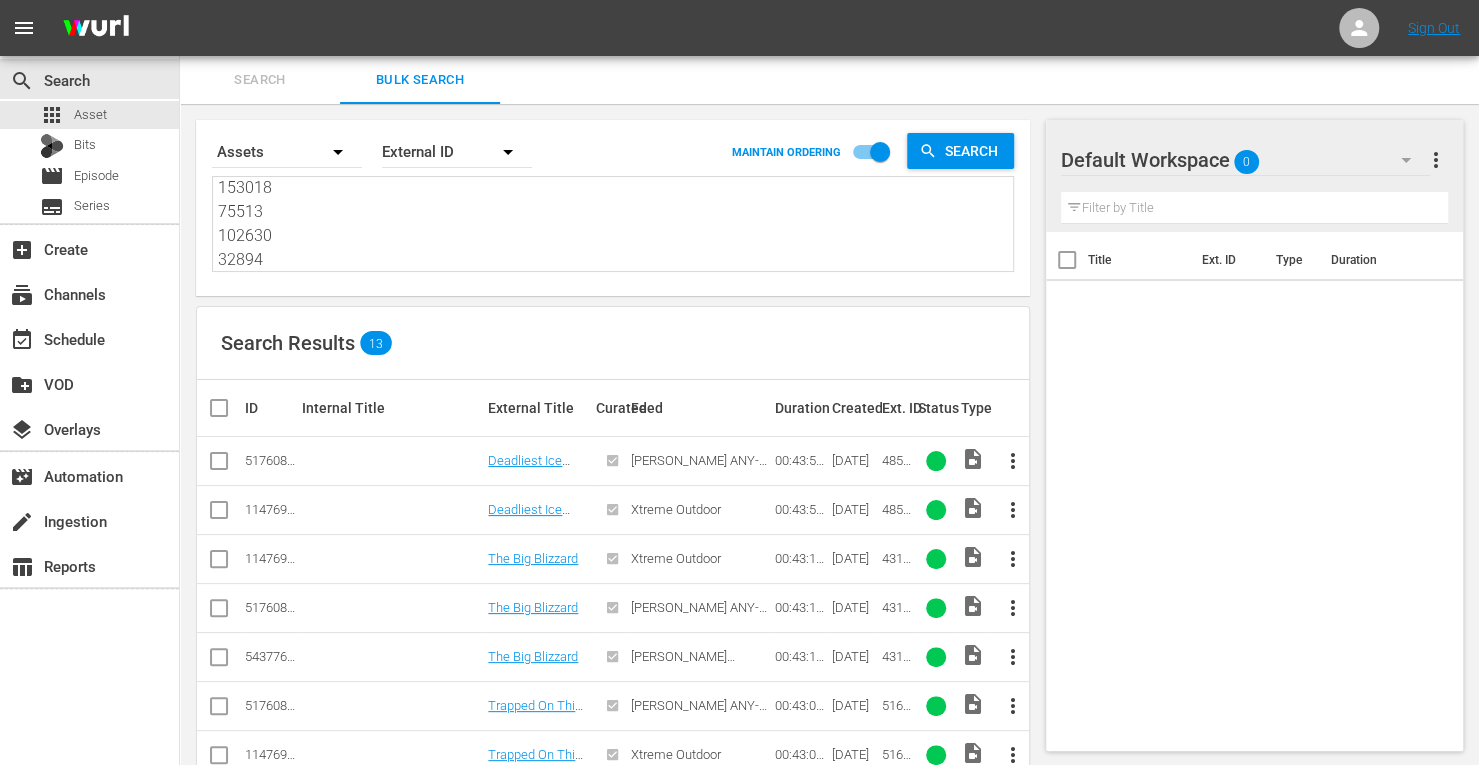 click at bounding box center (219, 465) 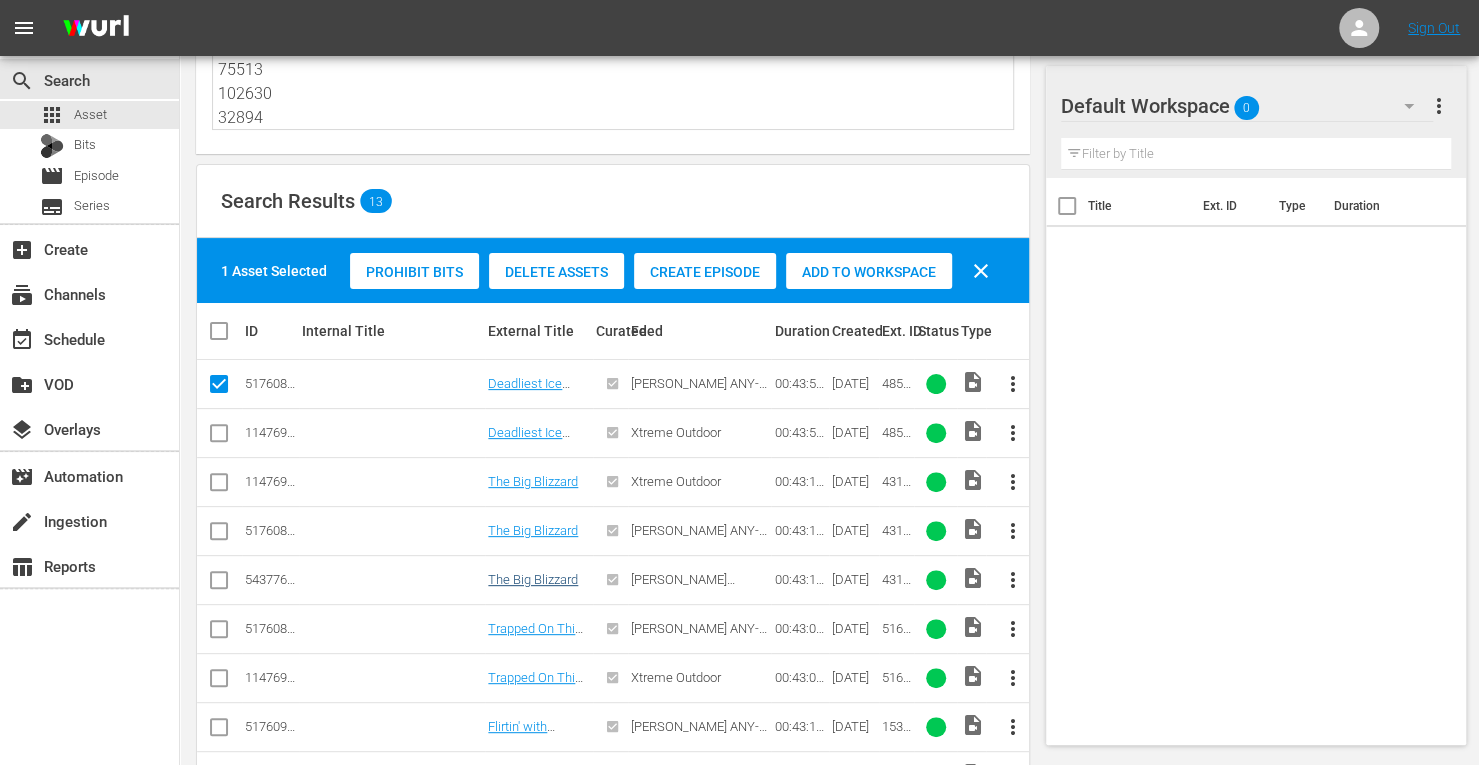 scroll, scrollTop: 143, scrollLeft: 0, axis: vertical 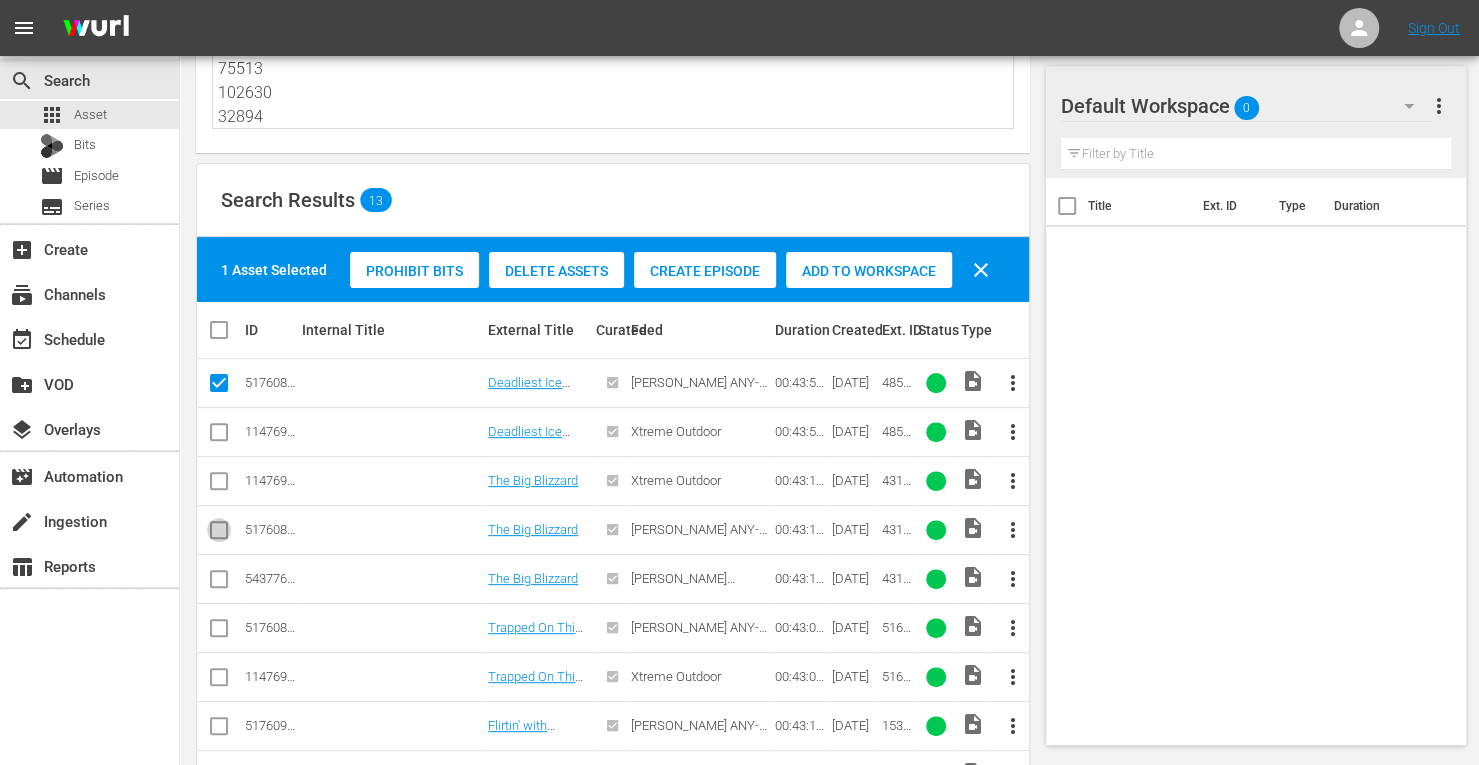 click at bounding box center [219, 534] 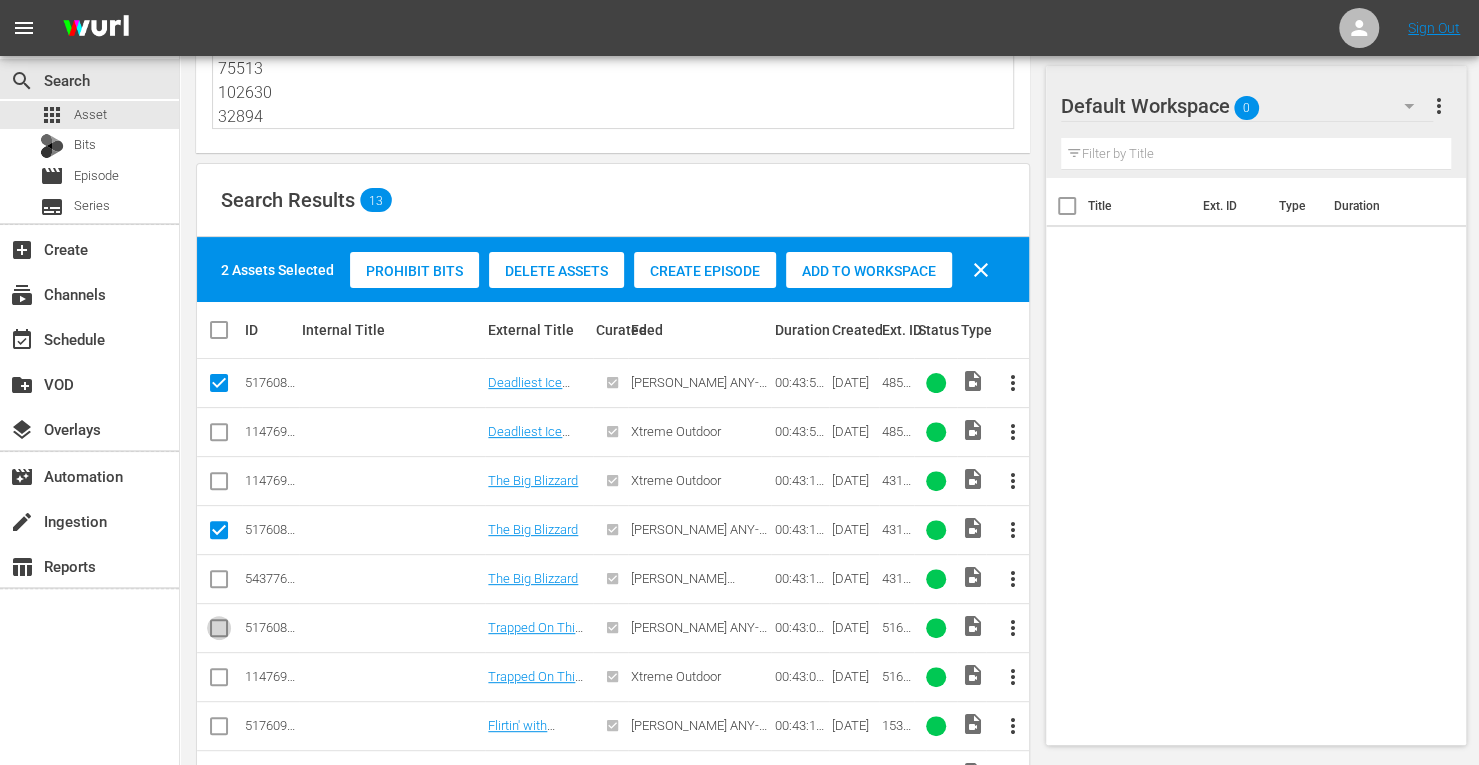 click at bounding box center [219, 632] 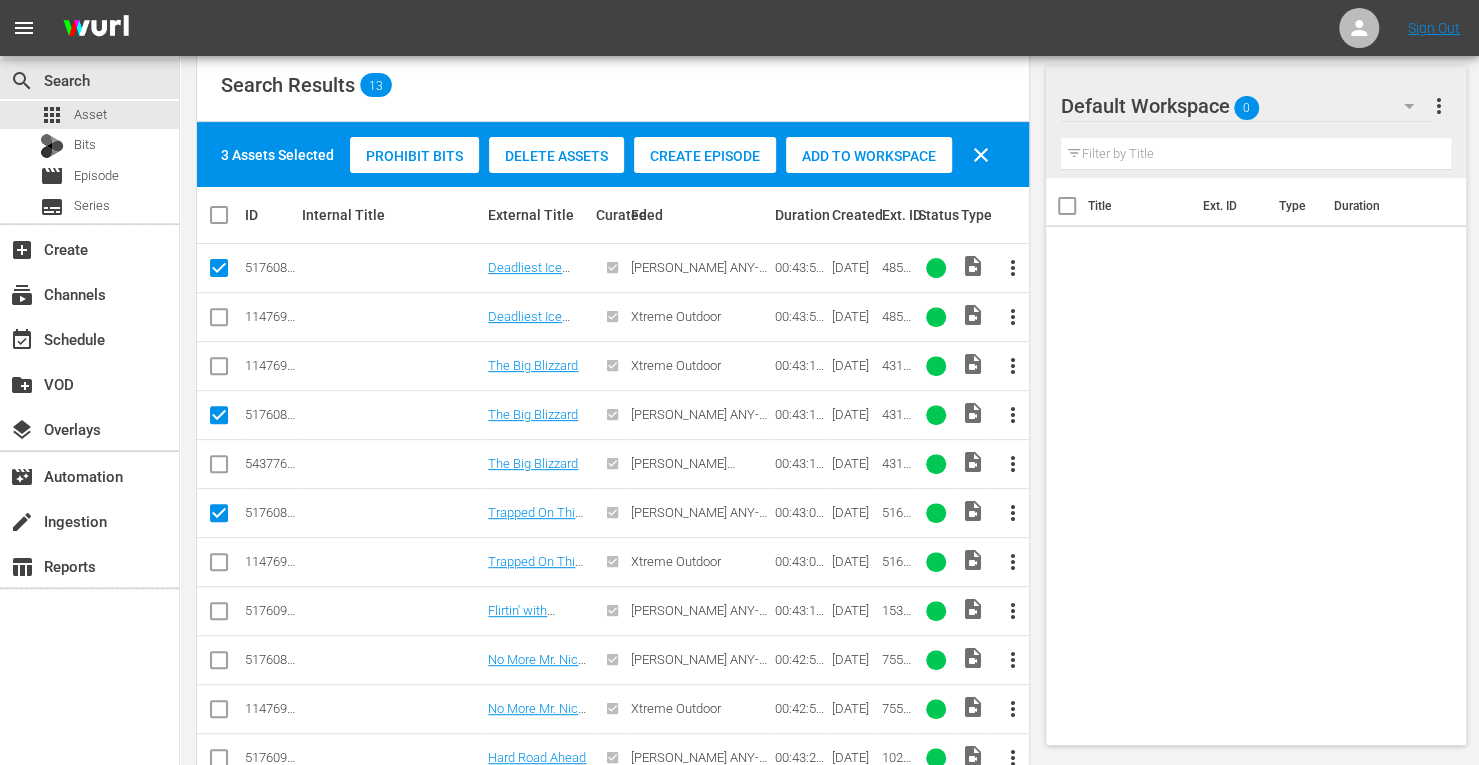 scroll, scrollTop: 259, scrollLeft: 0, axis: vertical 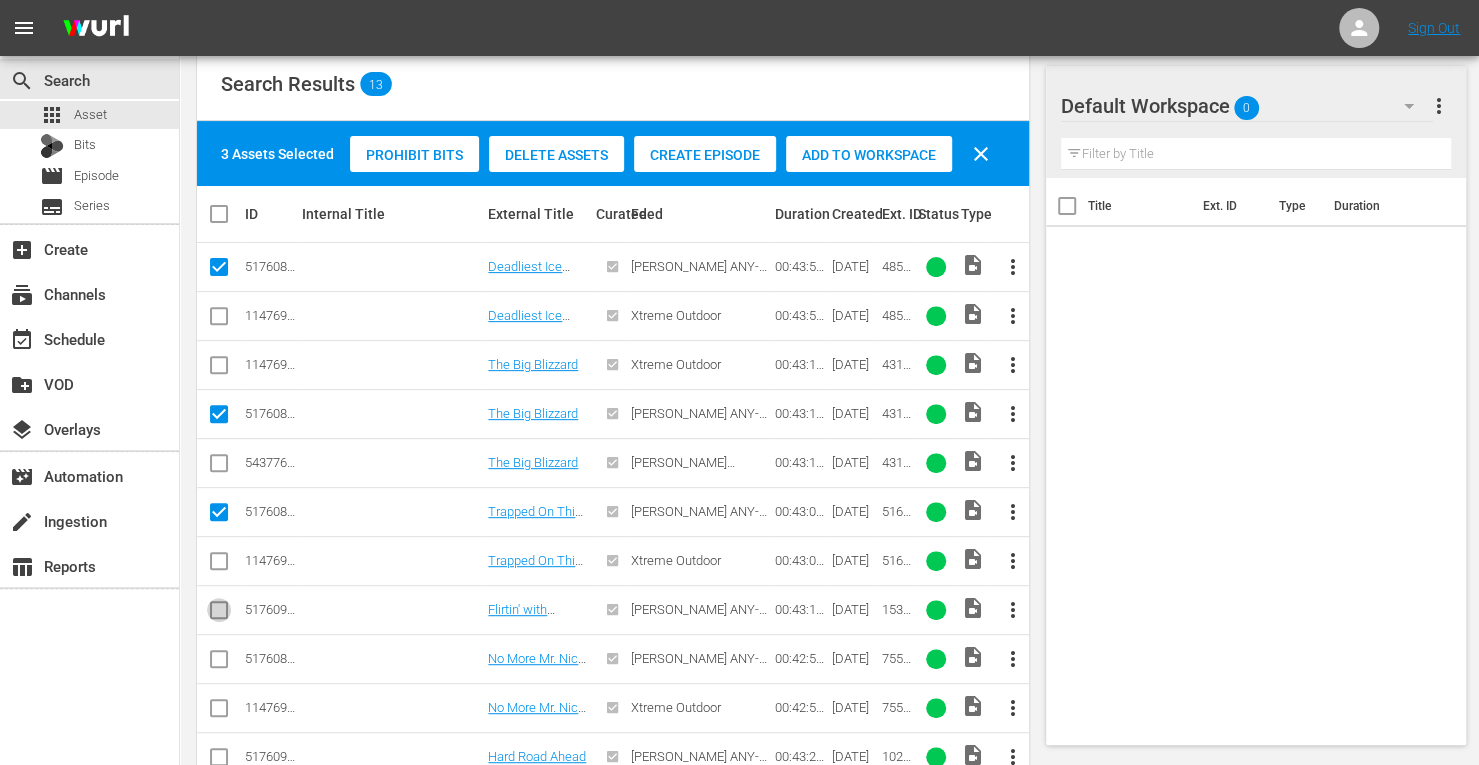 click at bounding box center [219, 614] 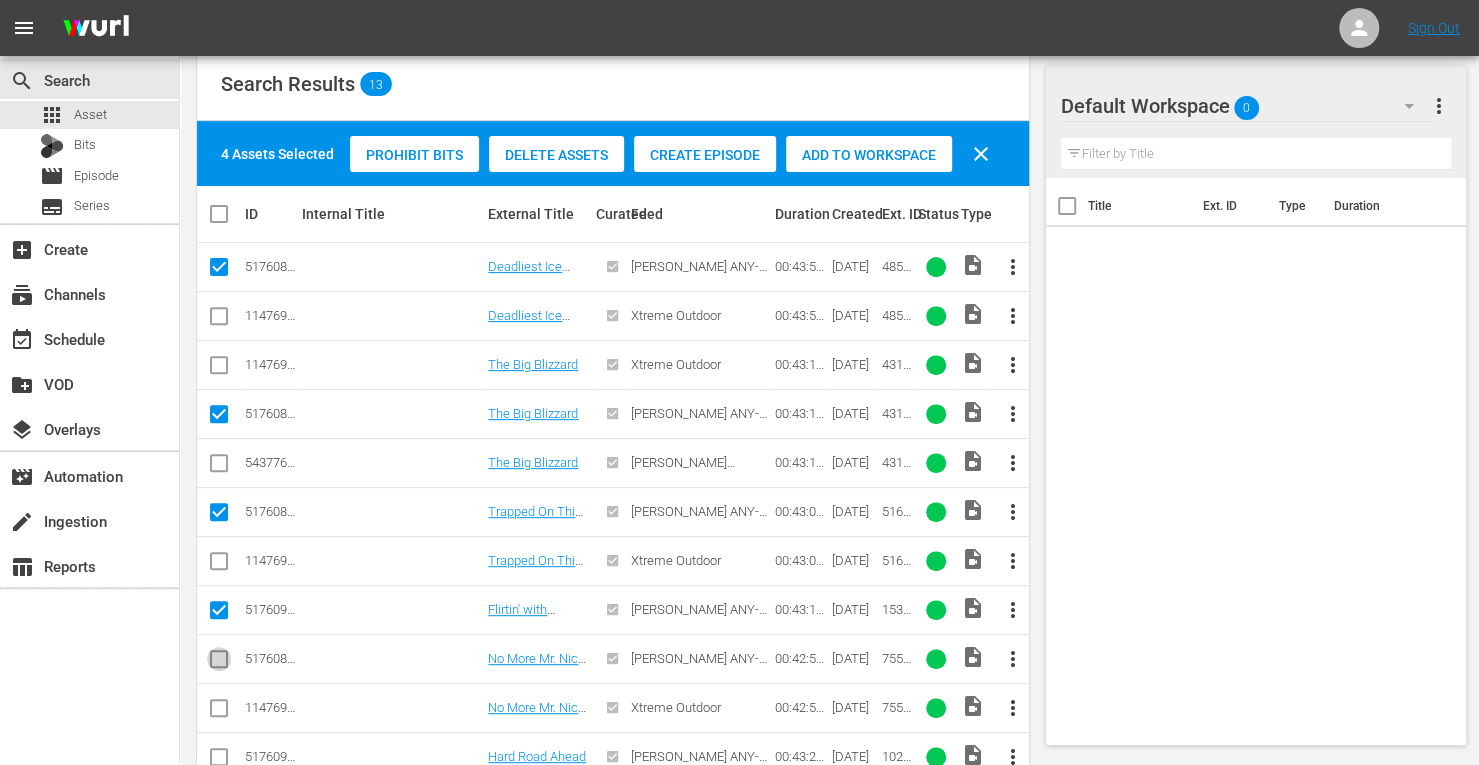 click at bounding box center (219, 663) 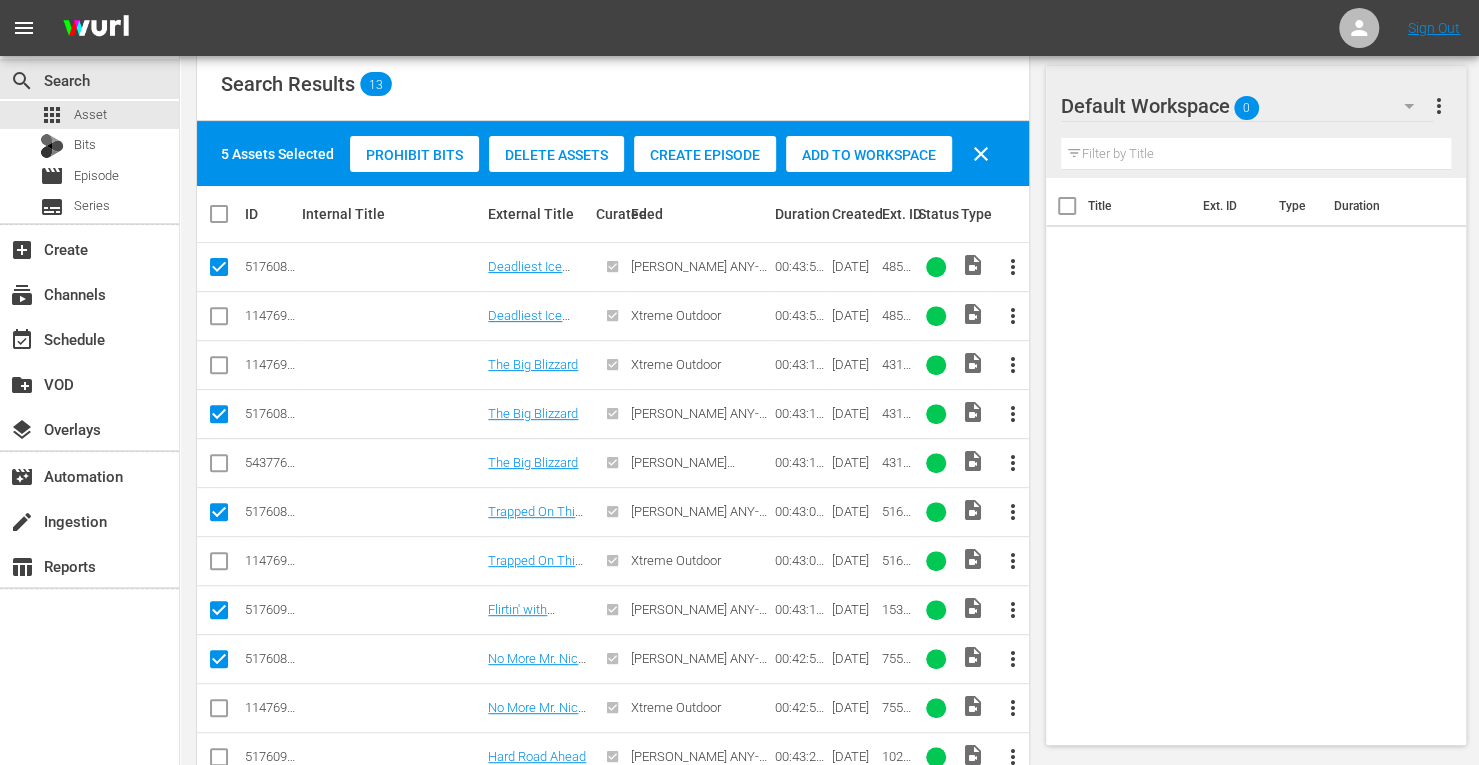 scroll, scrollTop: 343, scrollLeft: 0, axis: vertical 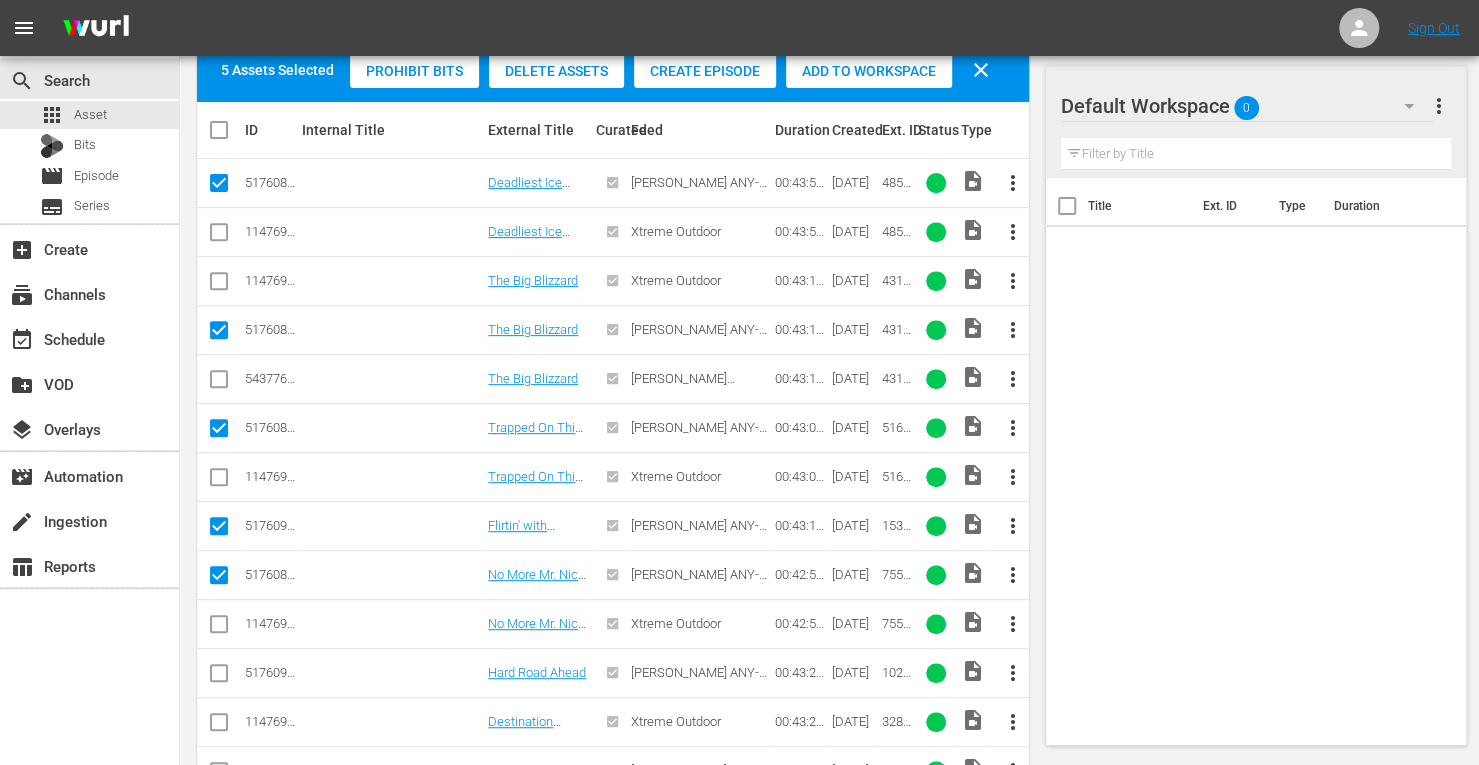 click at bounding box center [219, 677] 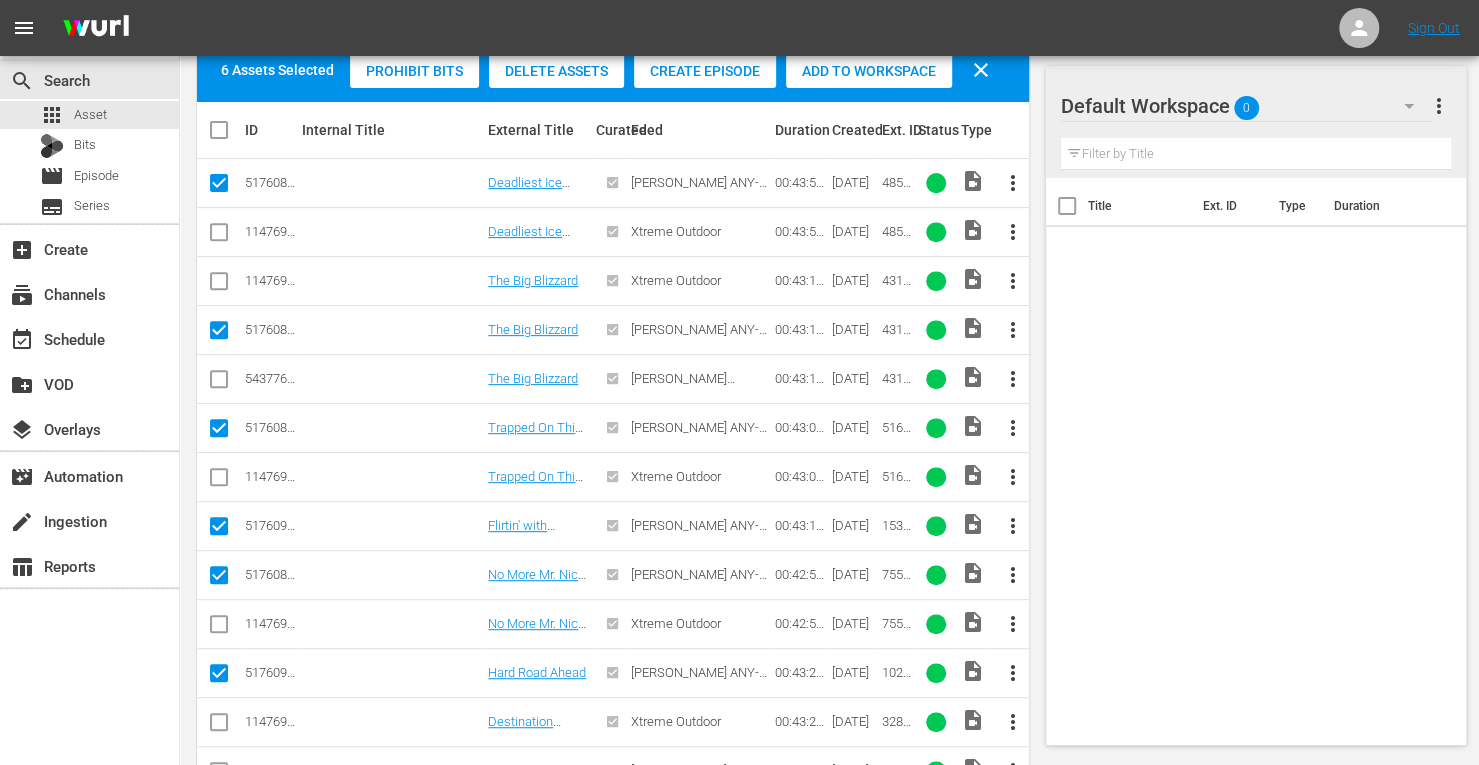scroll, scrollTop: 404, scrollLeft: 0, axis: vertical 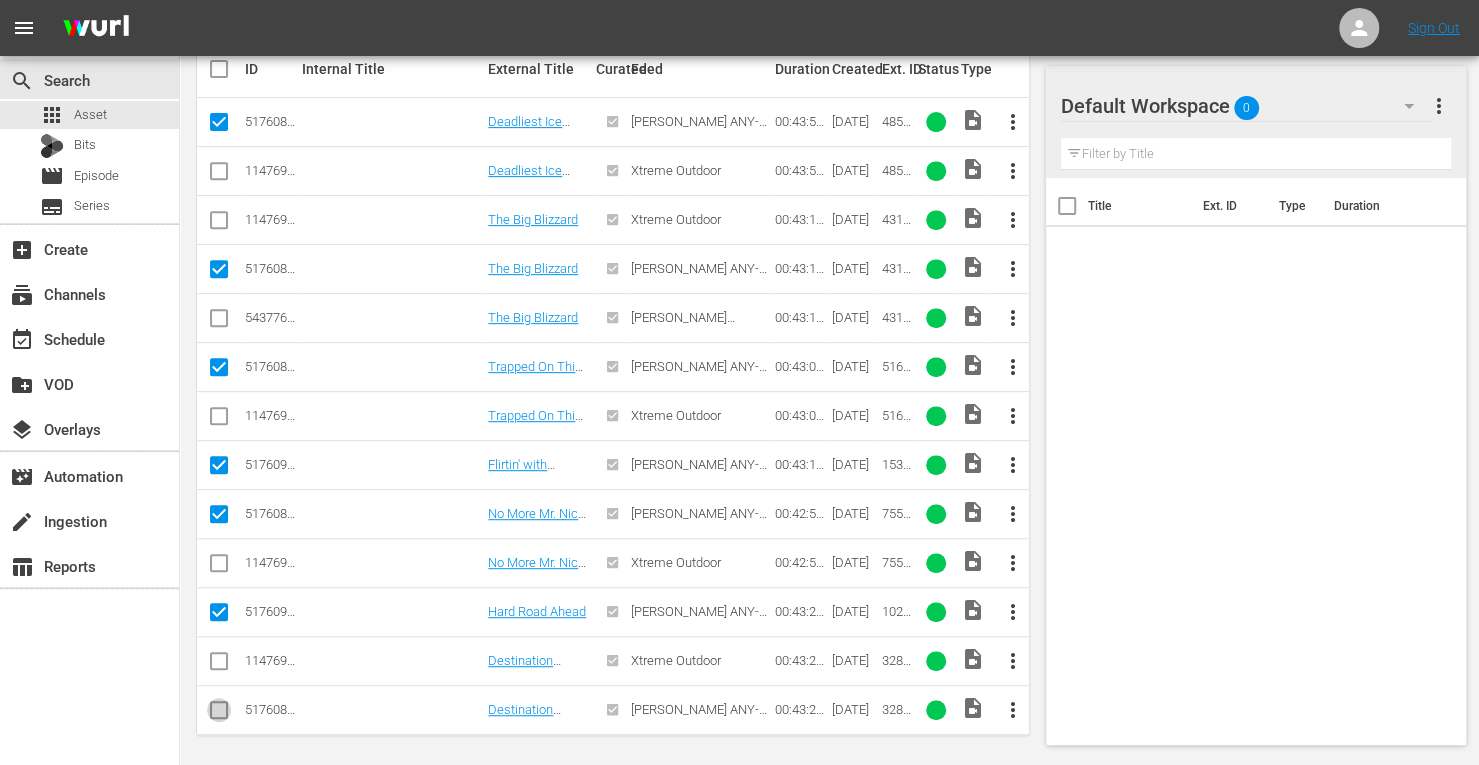 click at bounding box center (219, 714) 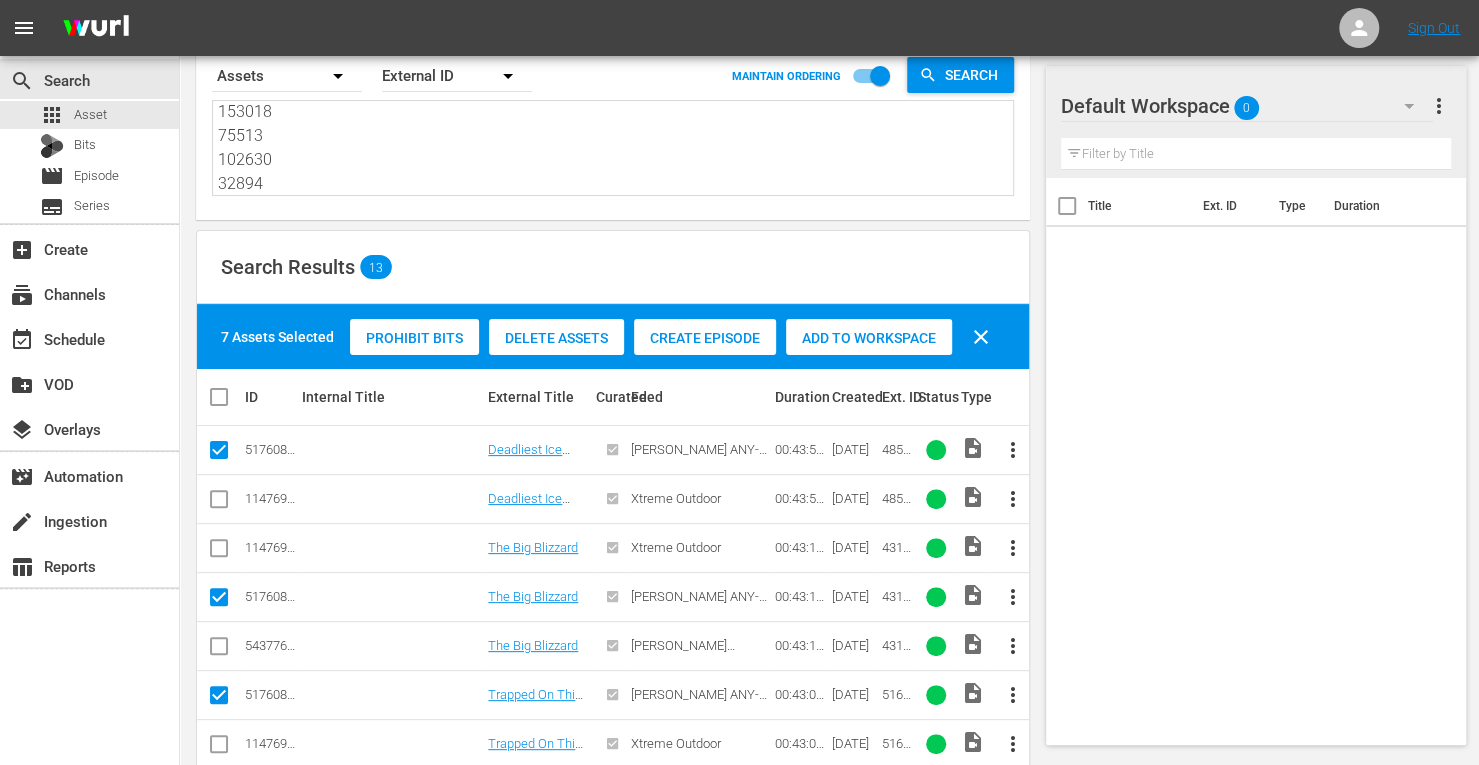 scroll, scrollTop: 74, scrollLeft: 0, axis: vertical 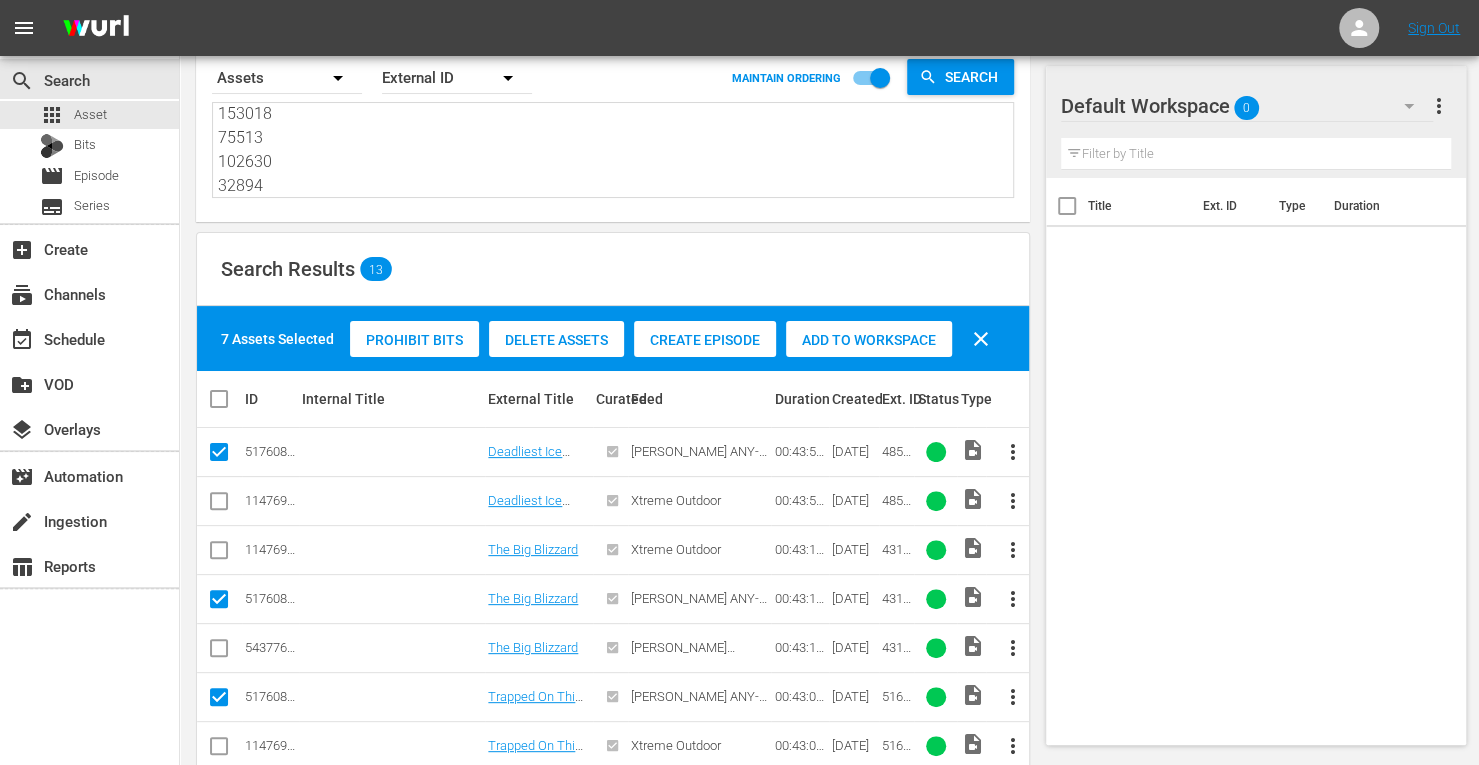 click on "Add to Workspace" at bounding box center (869, 340) 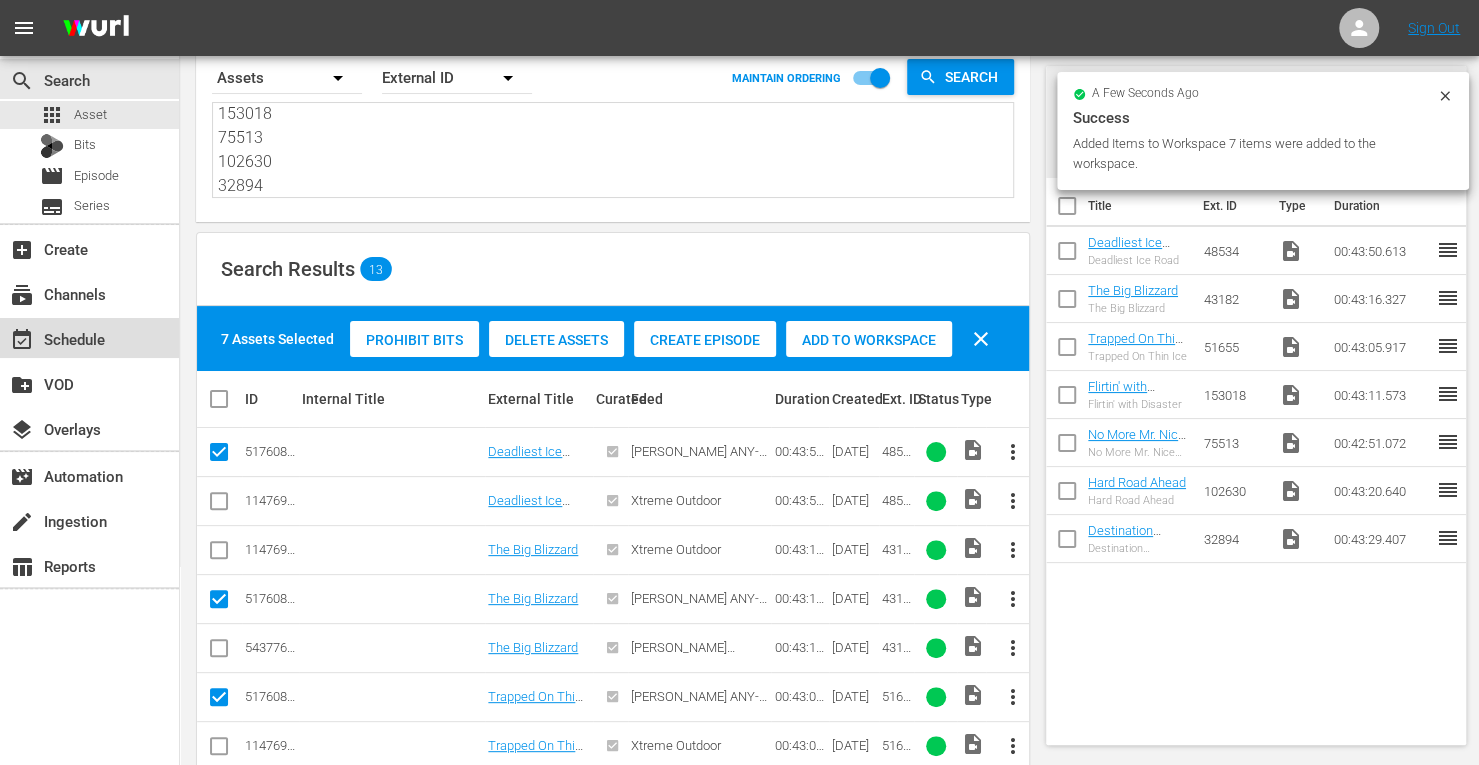 click on "event_available   Schedule" at bounding box center [89, 338] 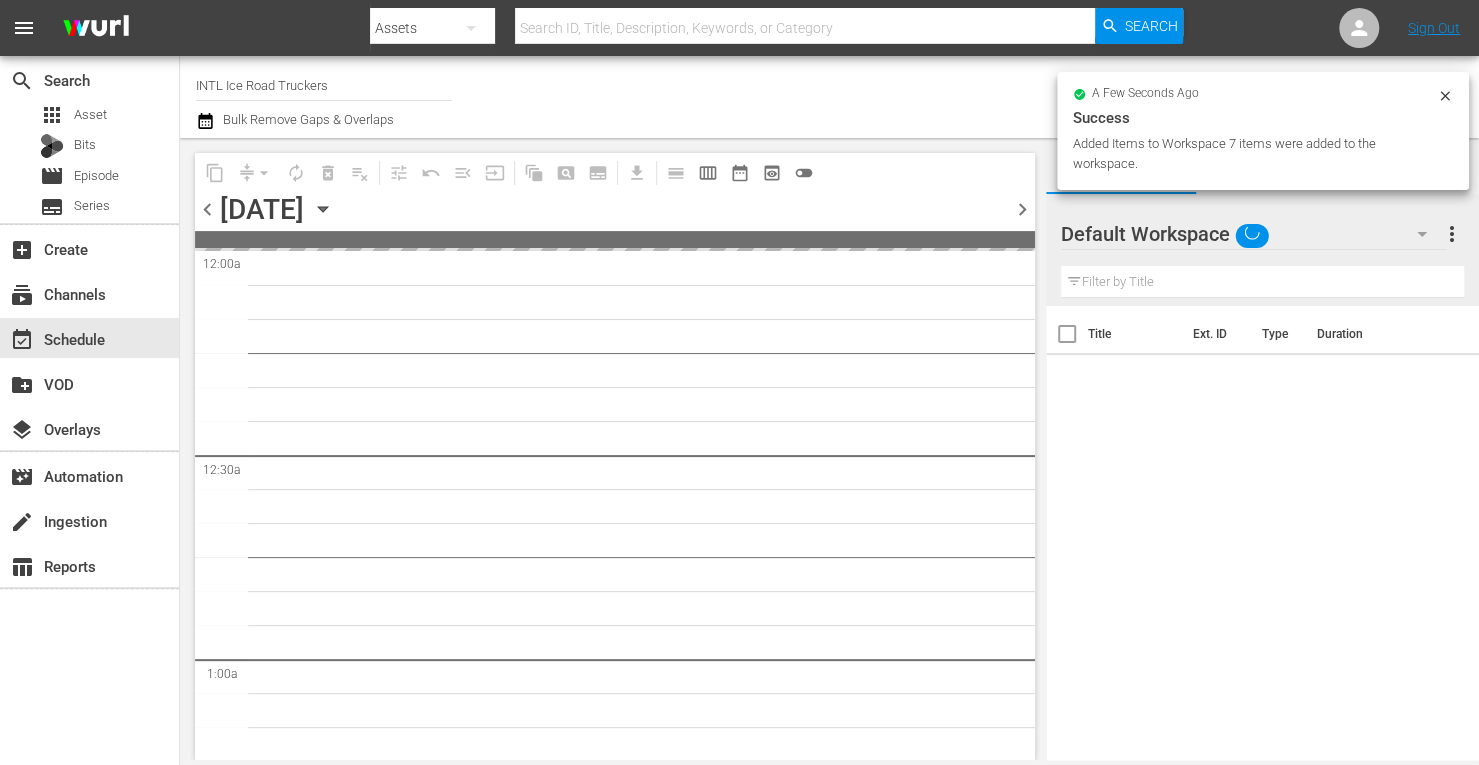 scroll, scrollTop: 0, scrollLeft: 0, axis: both 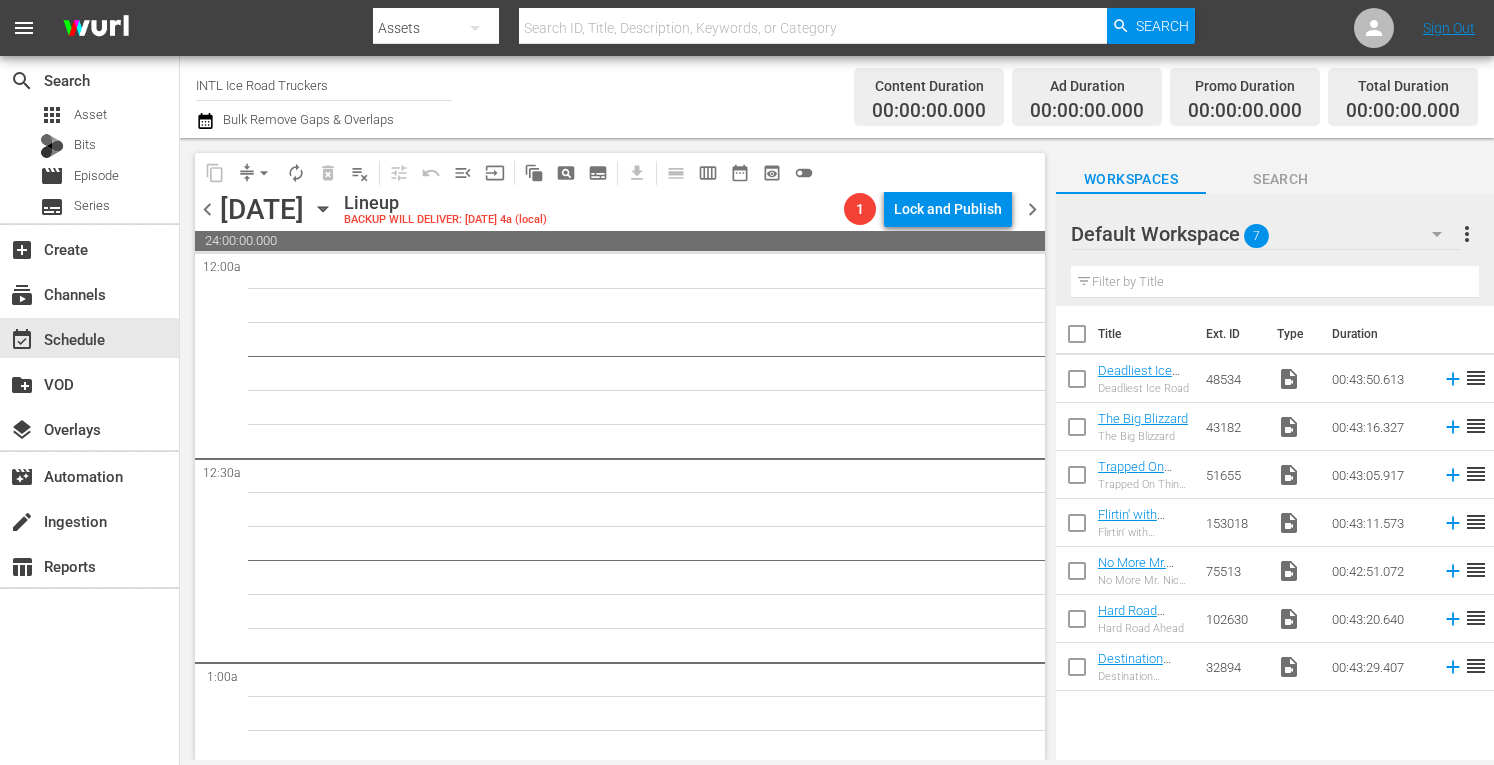 click at bounding box center [1077, 338] 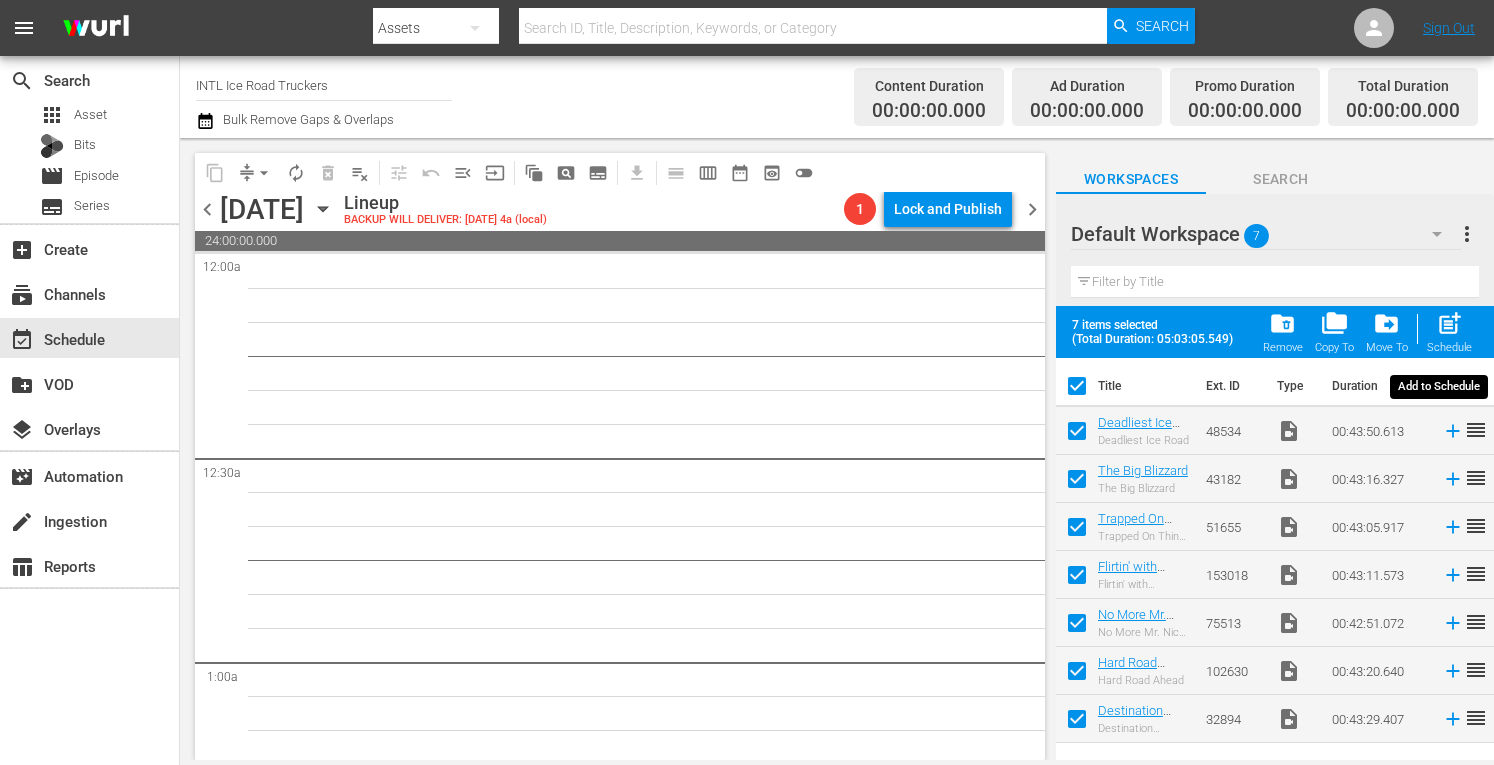 click on "post_add" at bounding box center (1449, 323) 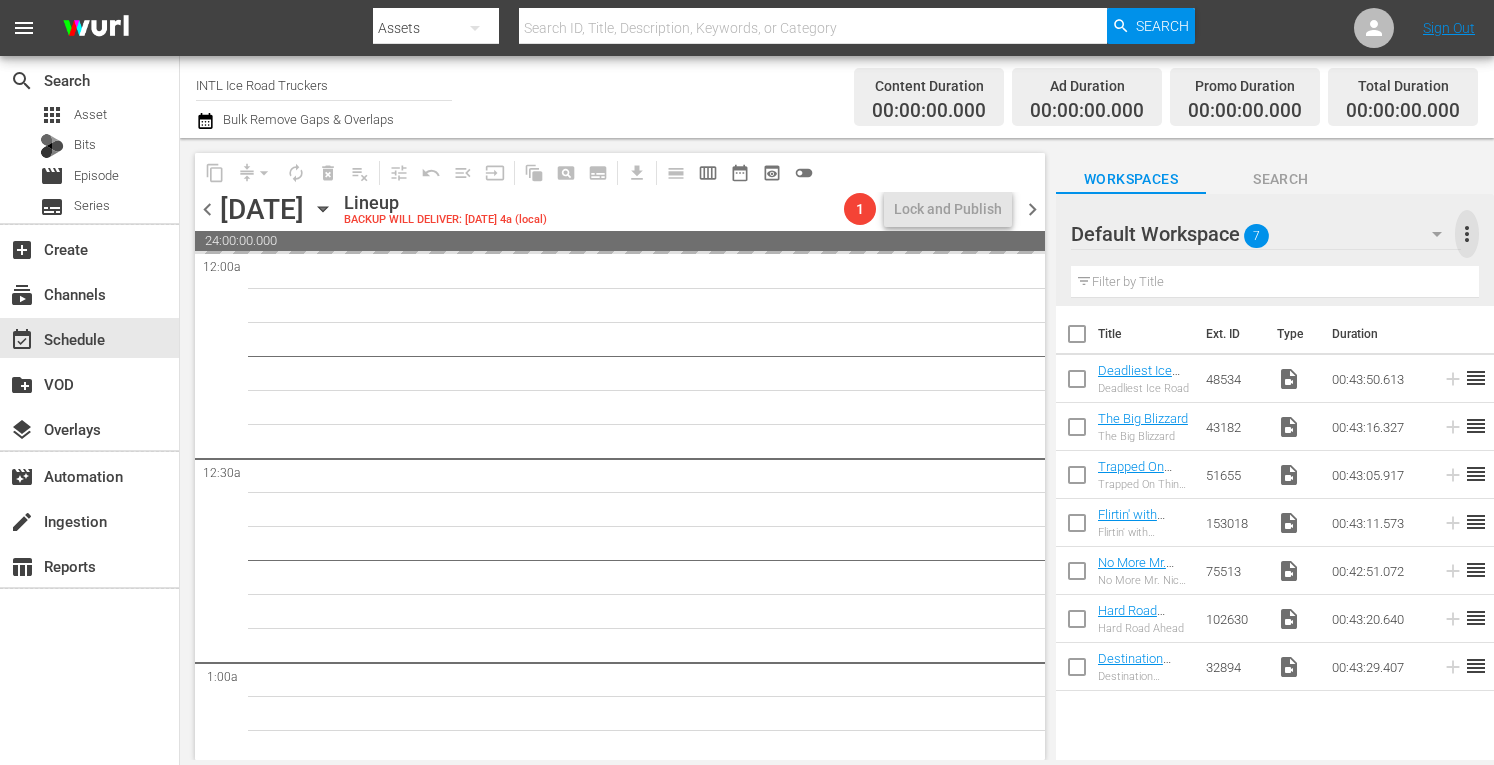 click on "more_vert" at bounding box center (1467, 234) 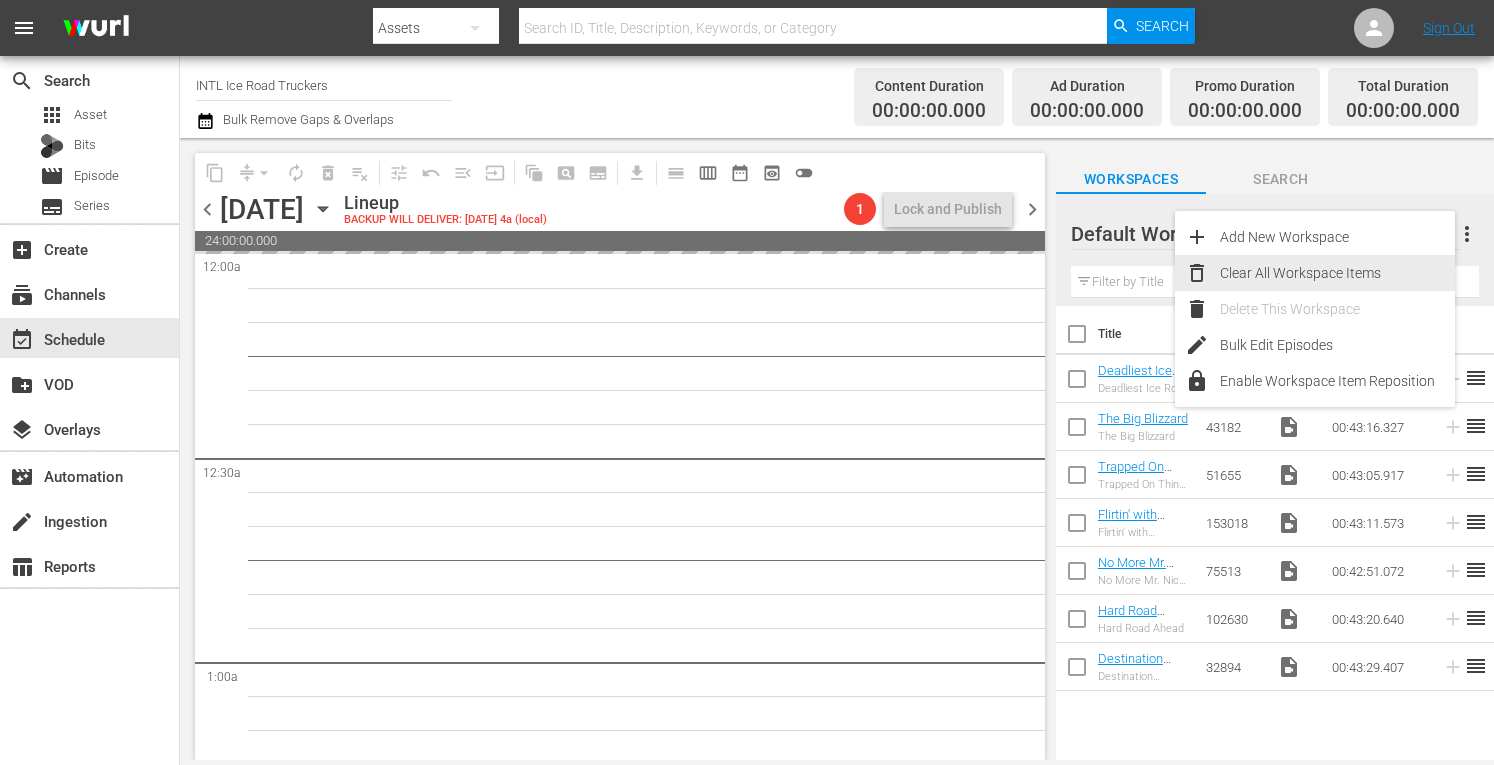 click on "Clear All Workspace Items" at bounding box center (1337, 273) 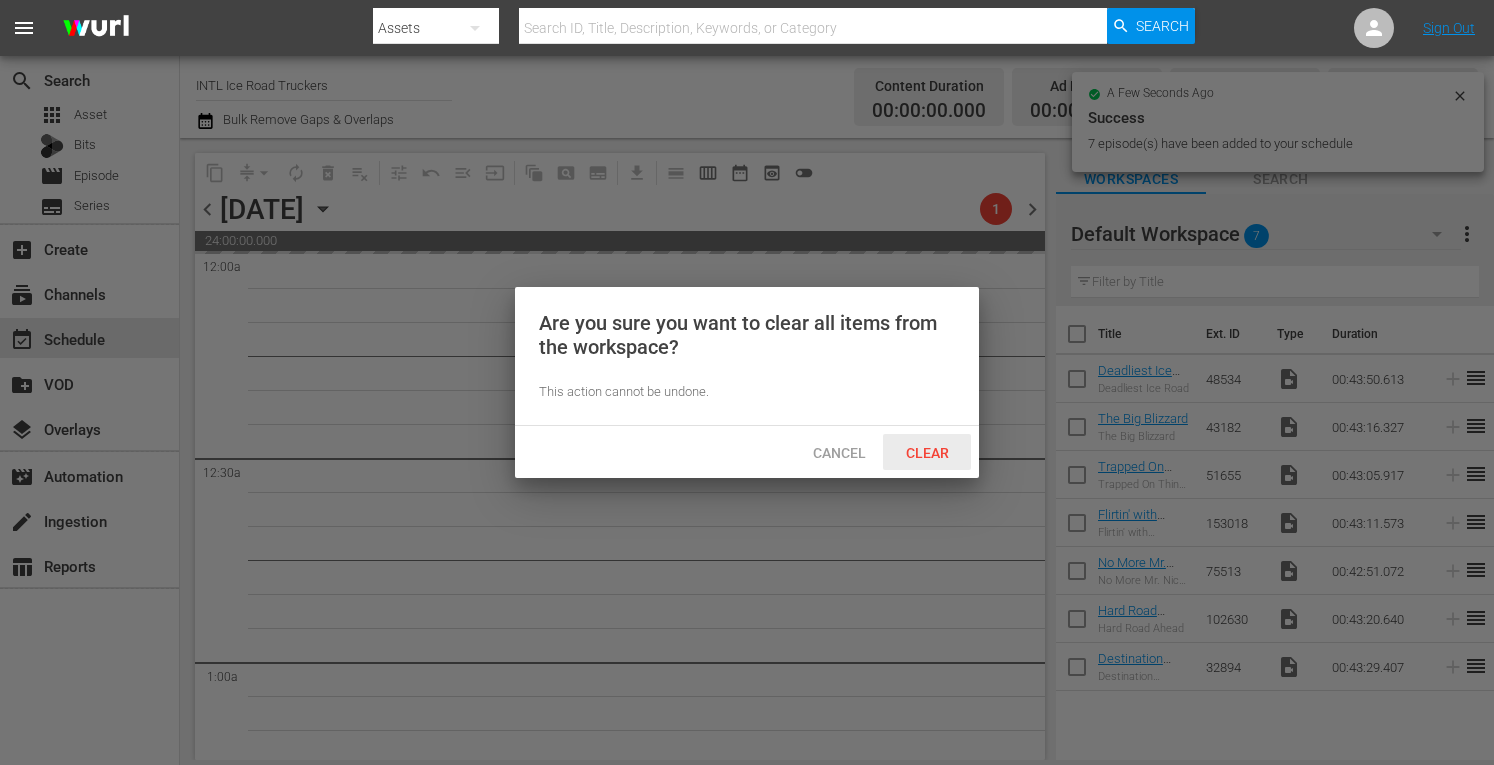 click on "Clear" at bounding box center (927, 453) 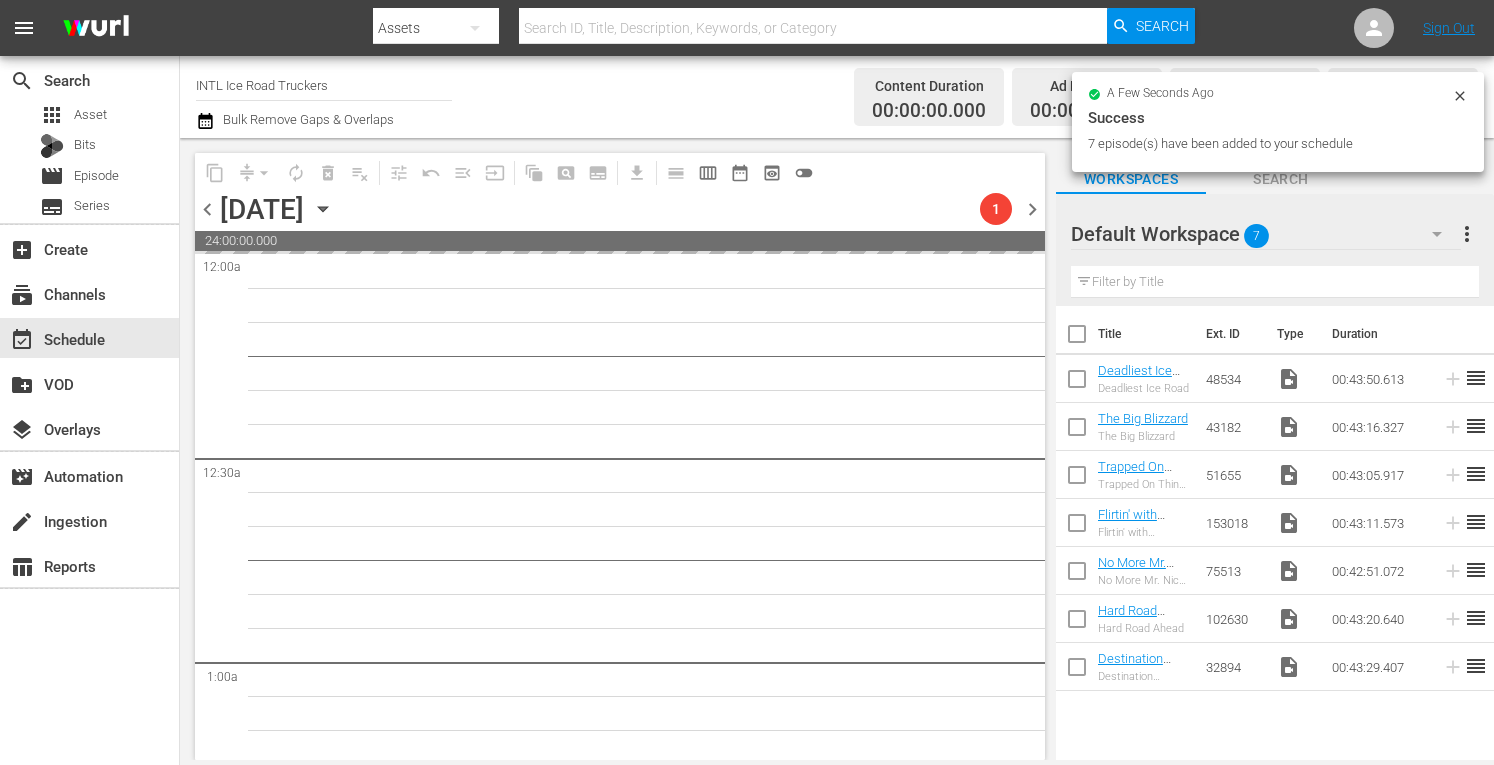 click on "chevron_right" at bounding box center (1032, 209) 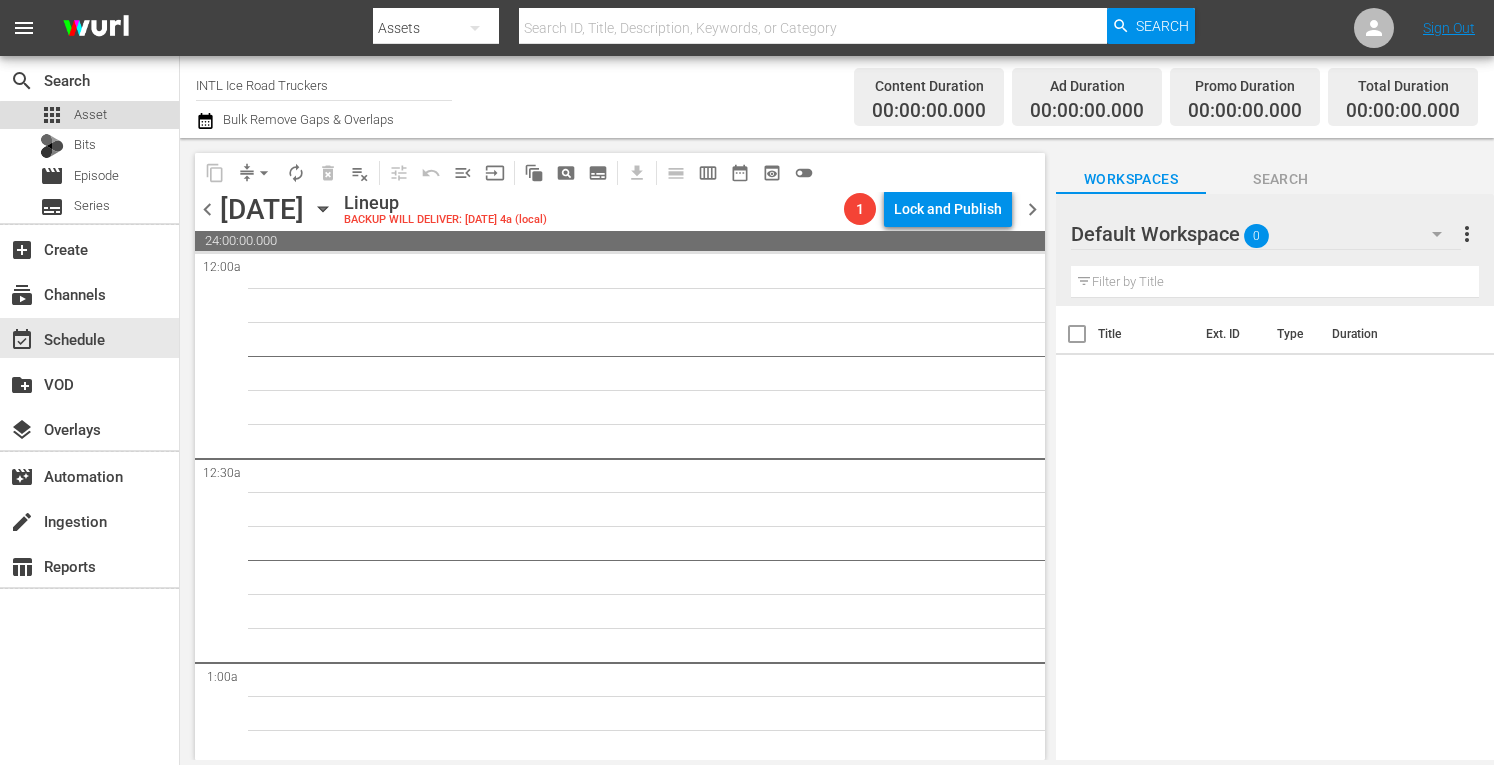 click on "apps Asset" at bounding box center [89, 115] 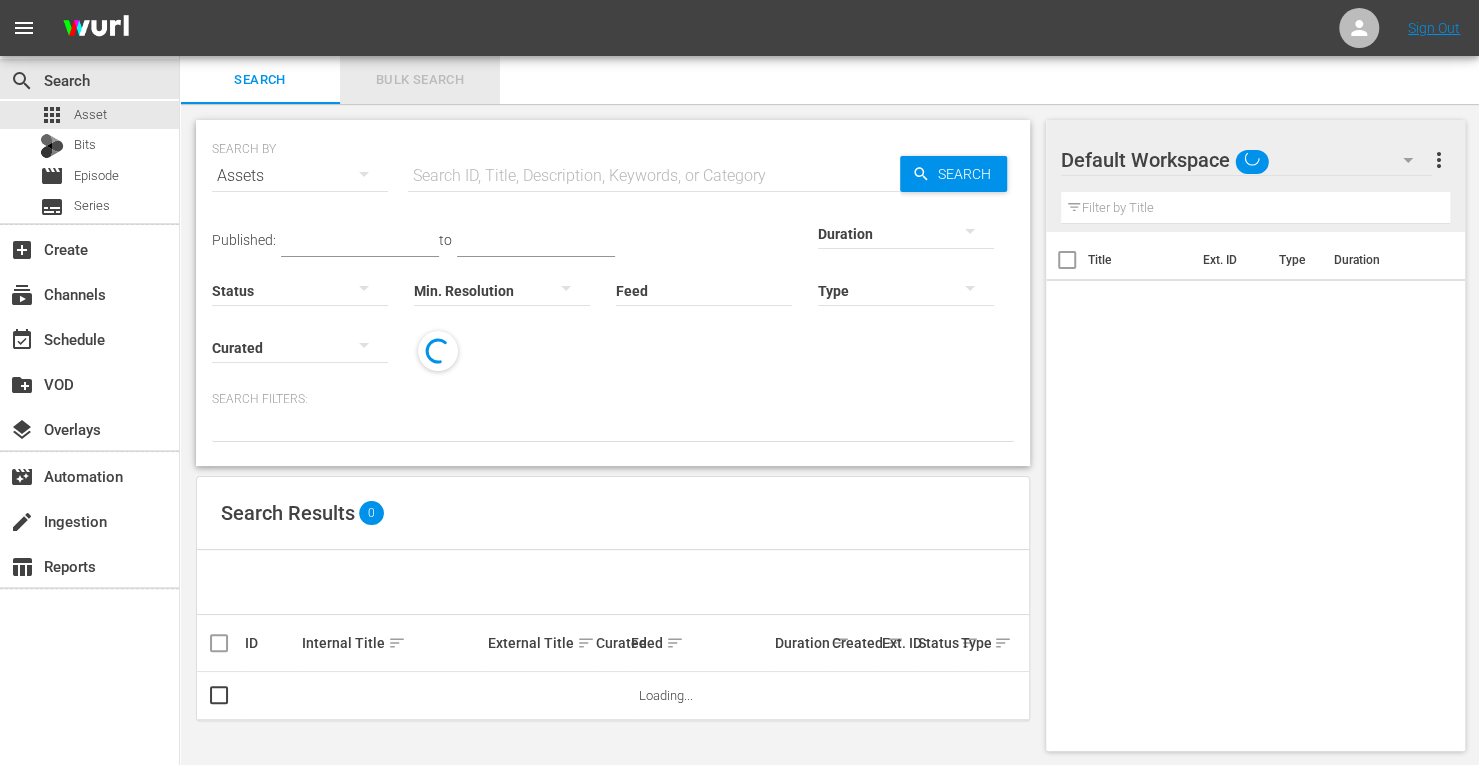 click on "Bulk Search" at bounding box center (420, 80) 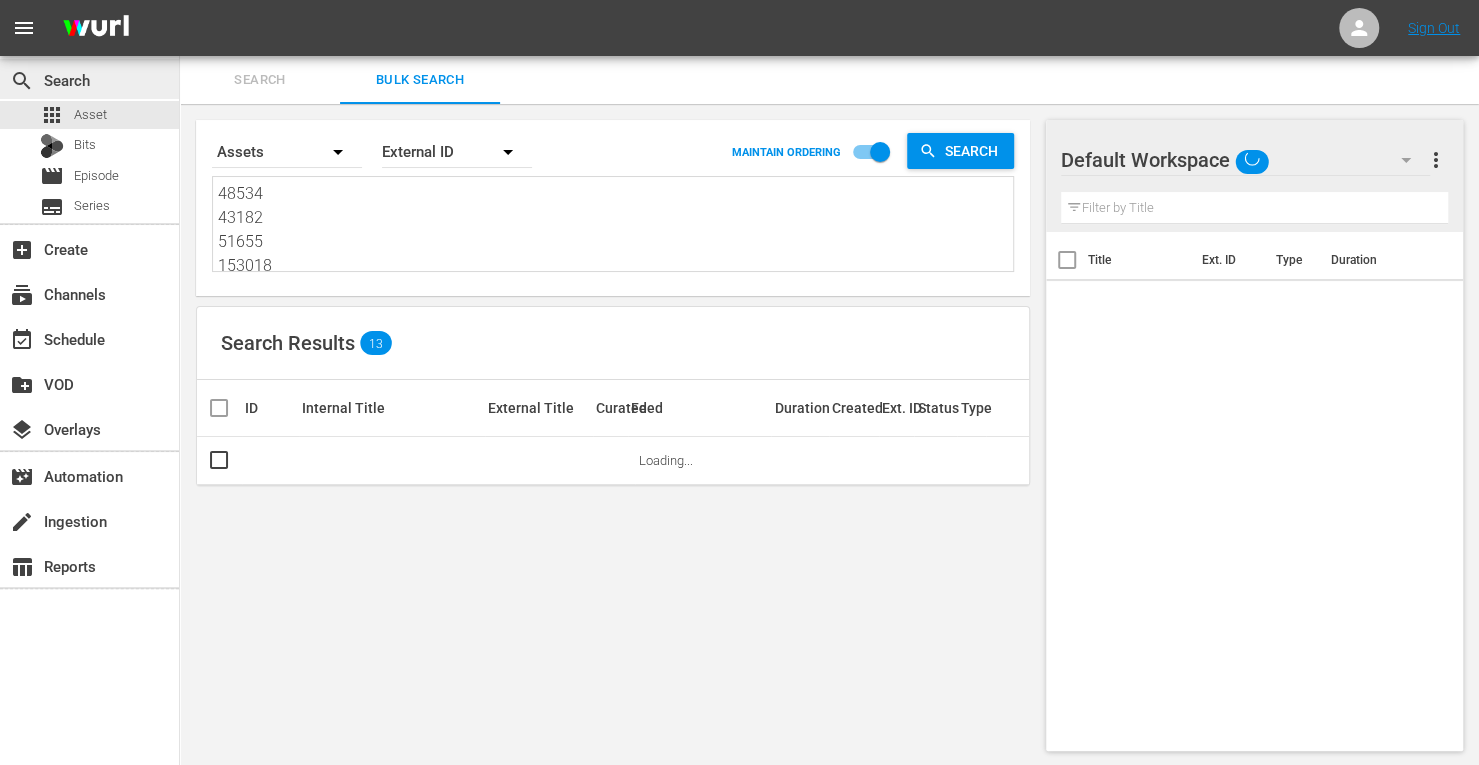 drag, startPoint x: 284, startPoint y: 261, endPoint x: 101, endPoint y: 73, distance: 262.36044 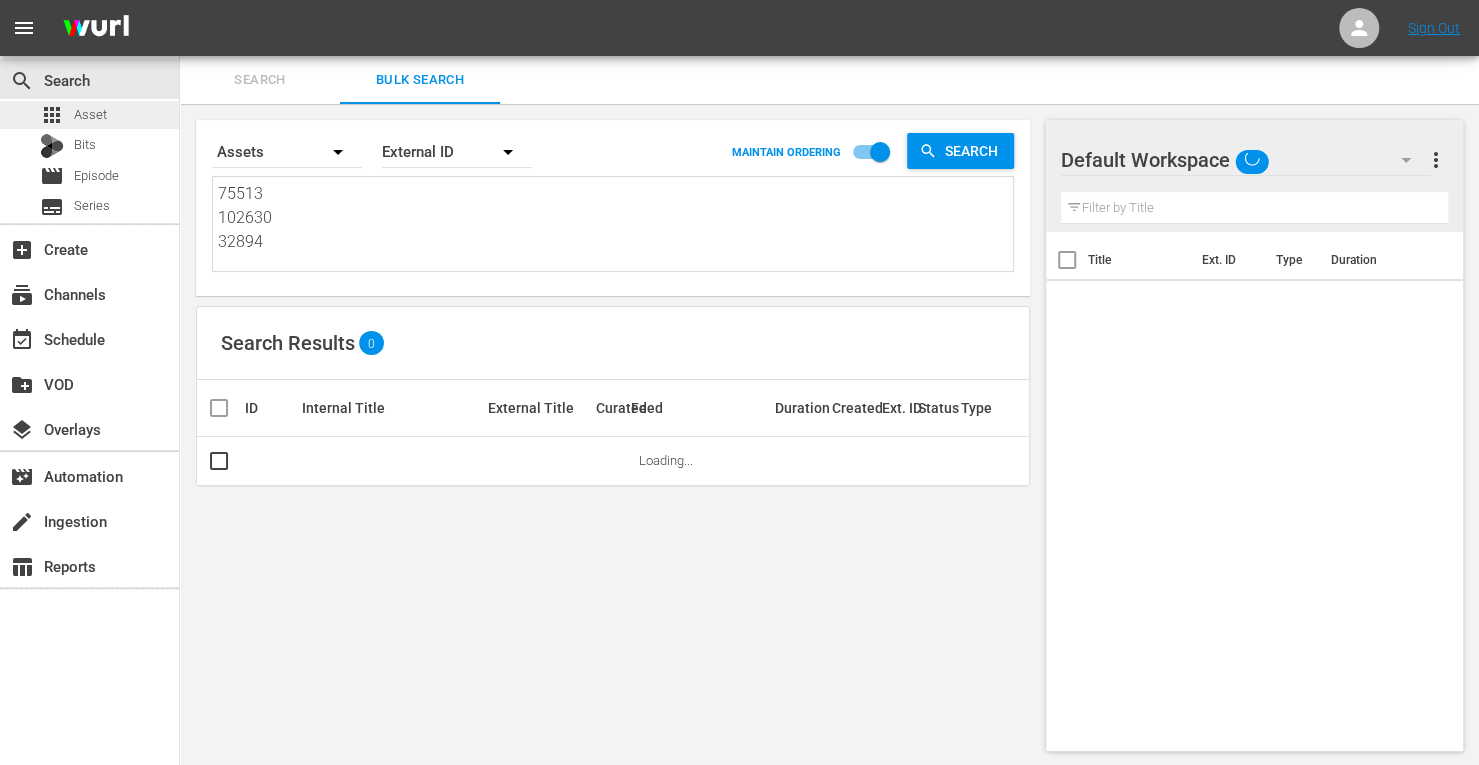 drag, startPoint x: 280, startPoint y: 259, endPoint x: 116, endPoint y: 117, distance: 216.93317 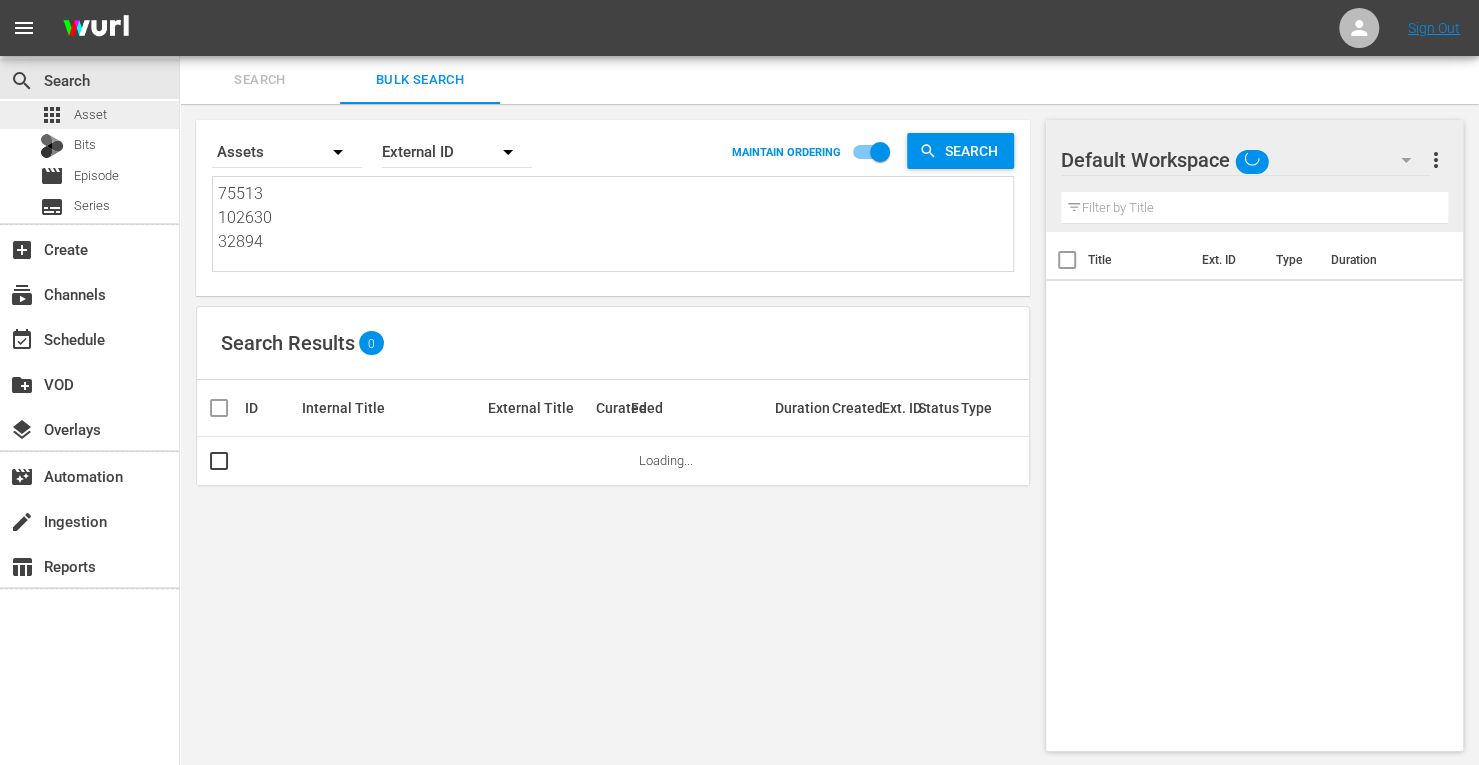 click on "search   Search apps Asset Bits movie Episode subtitles Series add_box   Create subscriptions   Channels event_available   Schedule create_new_folder   VOD layers   Overlays movie_filter   Automation create   Ingestion table_chart   Reports Search Bulk Search Search By Assets Order By External ID MAINTAIN ORDERING Search
75513
102630
32894
75513
102630
32894
Search Results 0 ID Internal Title External Title Curated Feed Duration Created Ext. ID Status Type Loading...   Default Workspace Default more_vert  Filter by Title Title Ext. ID Type Duration" at bounding box center (829, 0) 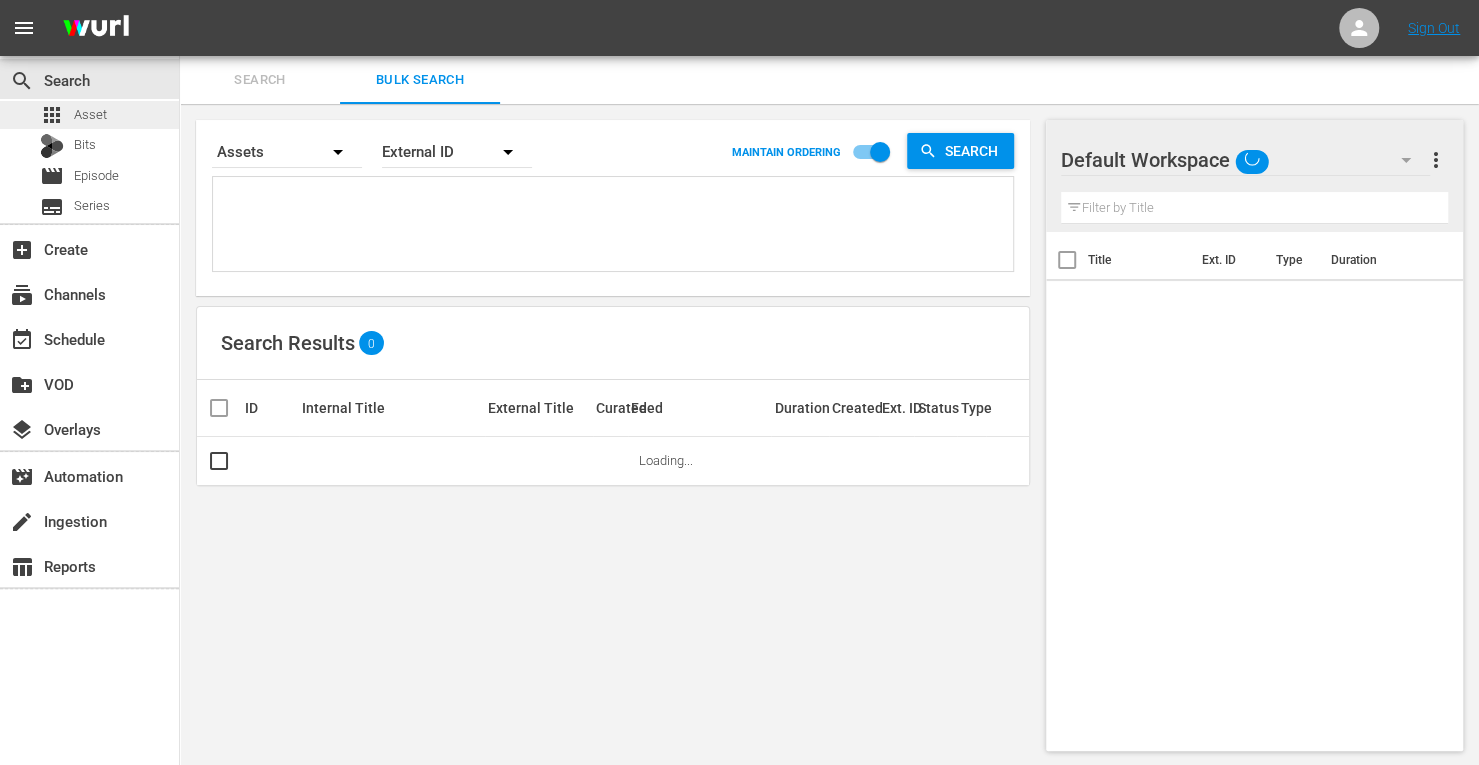 paste on "51651
197961
116991
197964
48541
51660
102635" 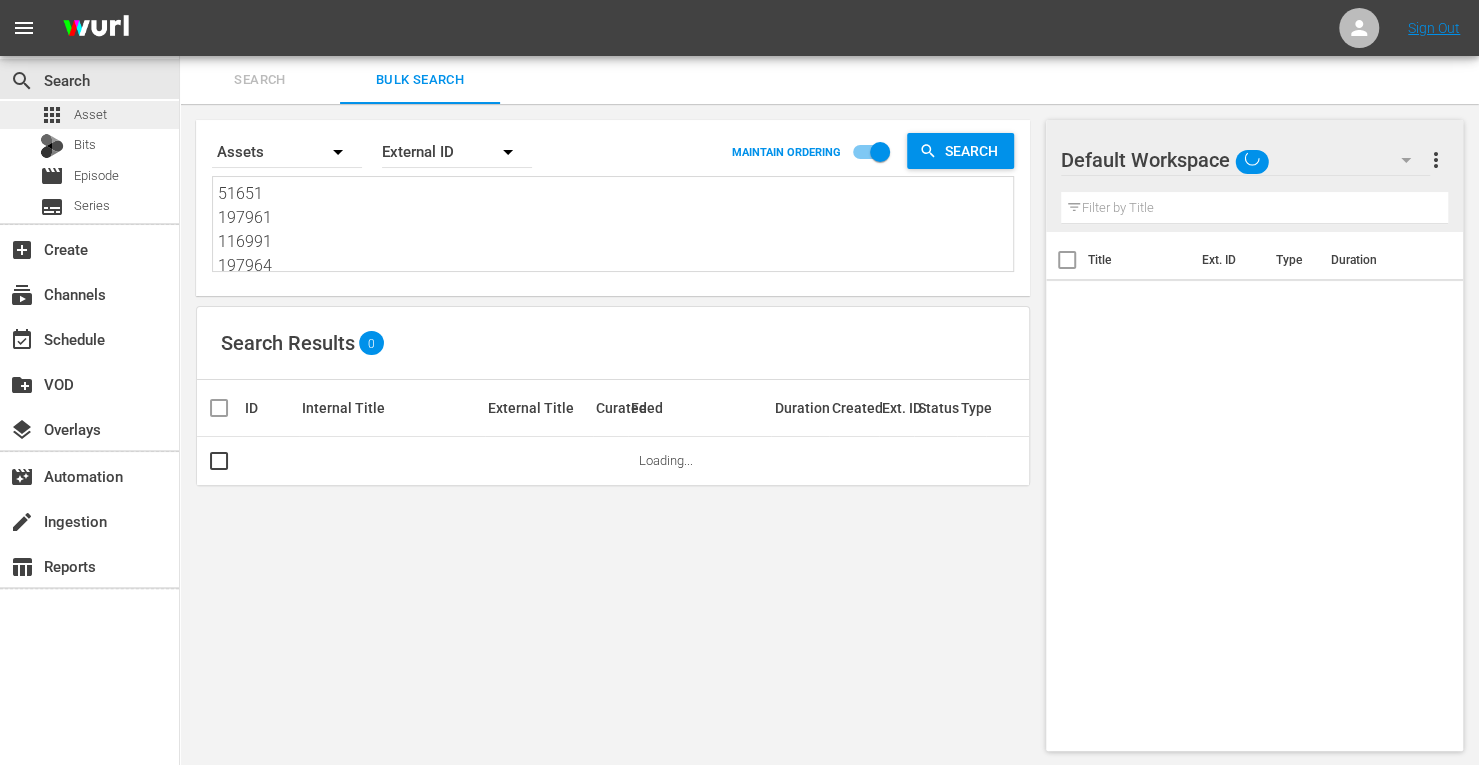 scroll, scrollTop: 98, scrollLeft: 0, axis: vertical 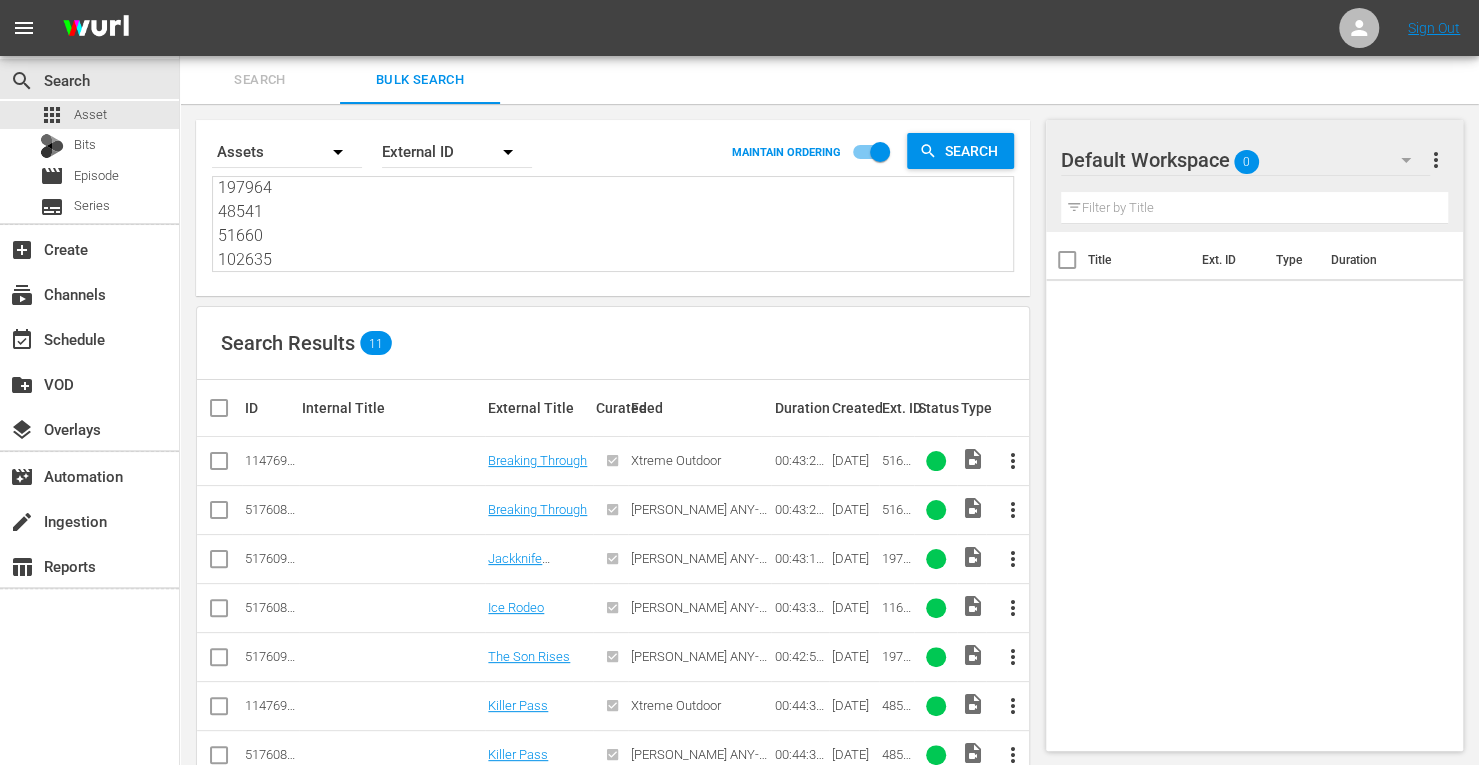 type on "51651
197961
116991
197964
48541
51660
102635" 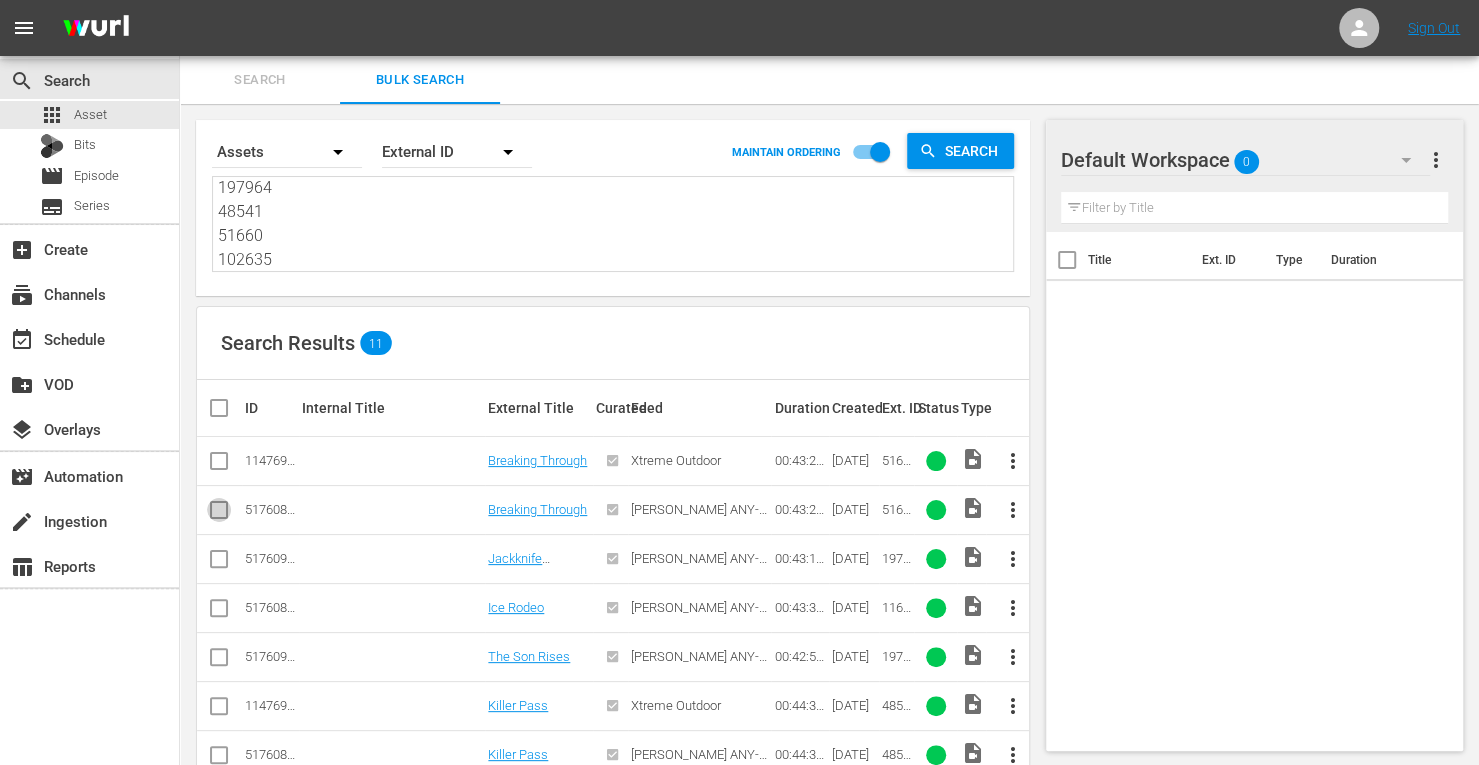 click at bounding box center (219, 514) 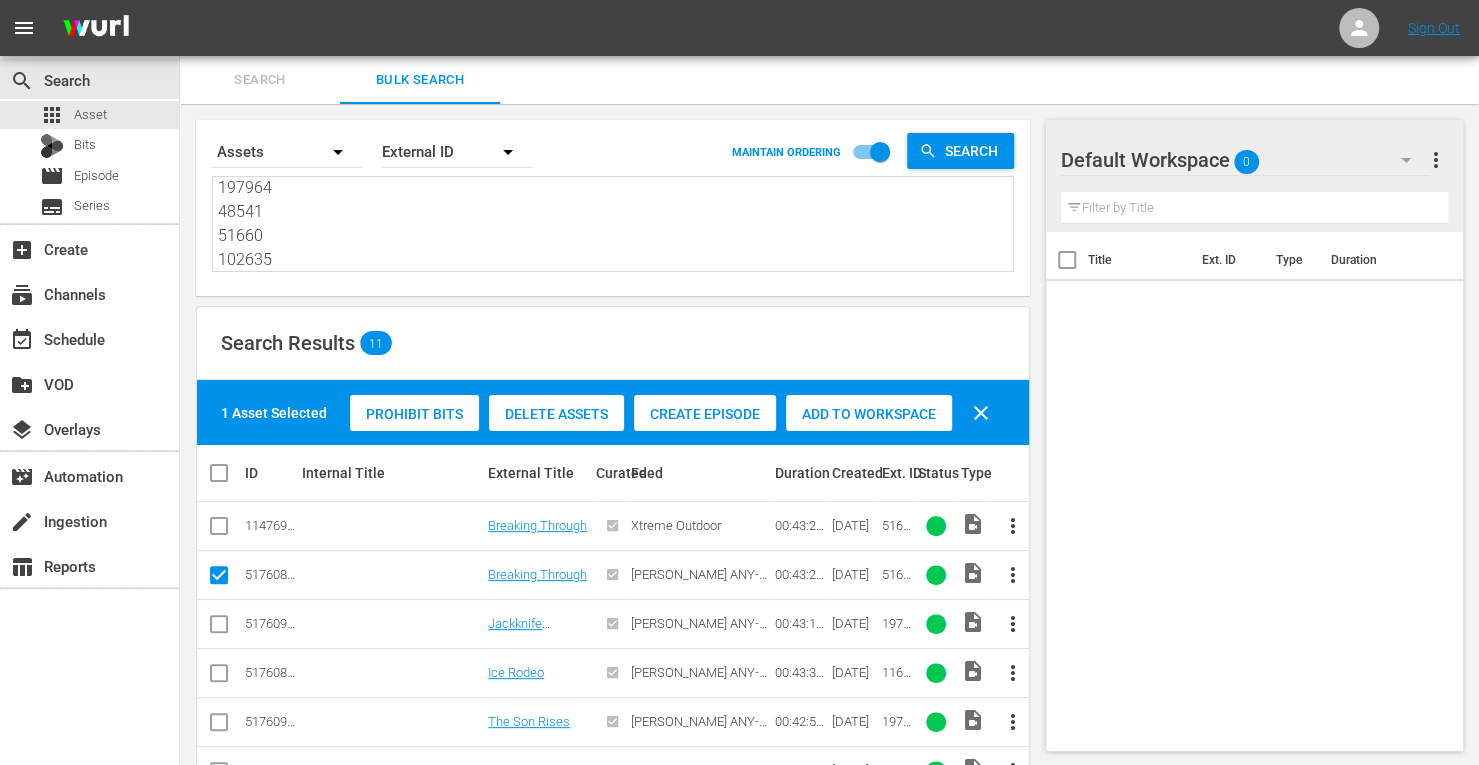 click at bounding box center (219, 628) 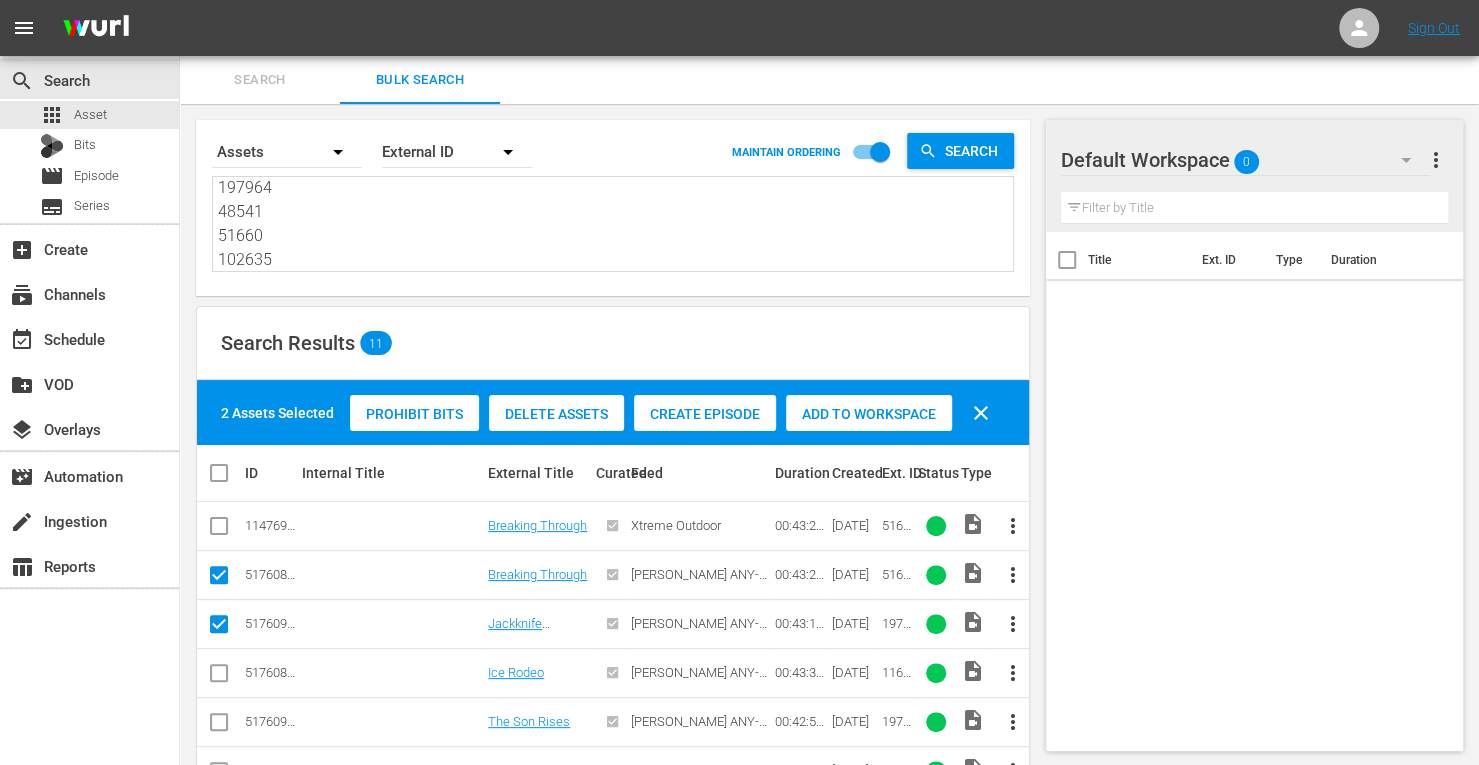 click at bounding box center [219, 677] 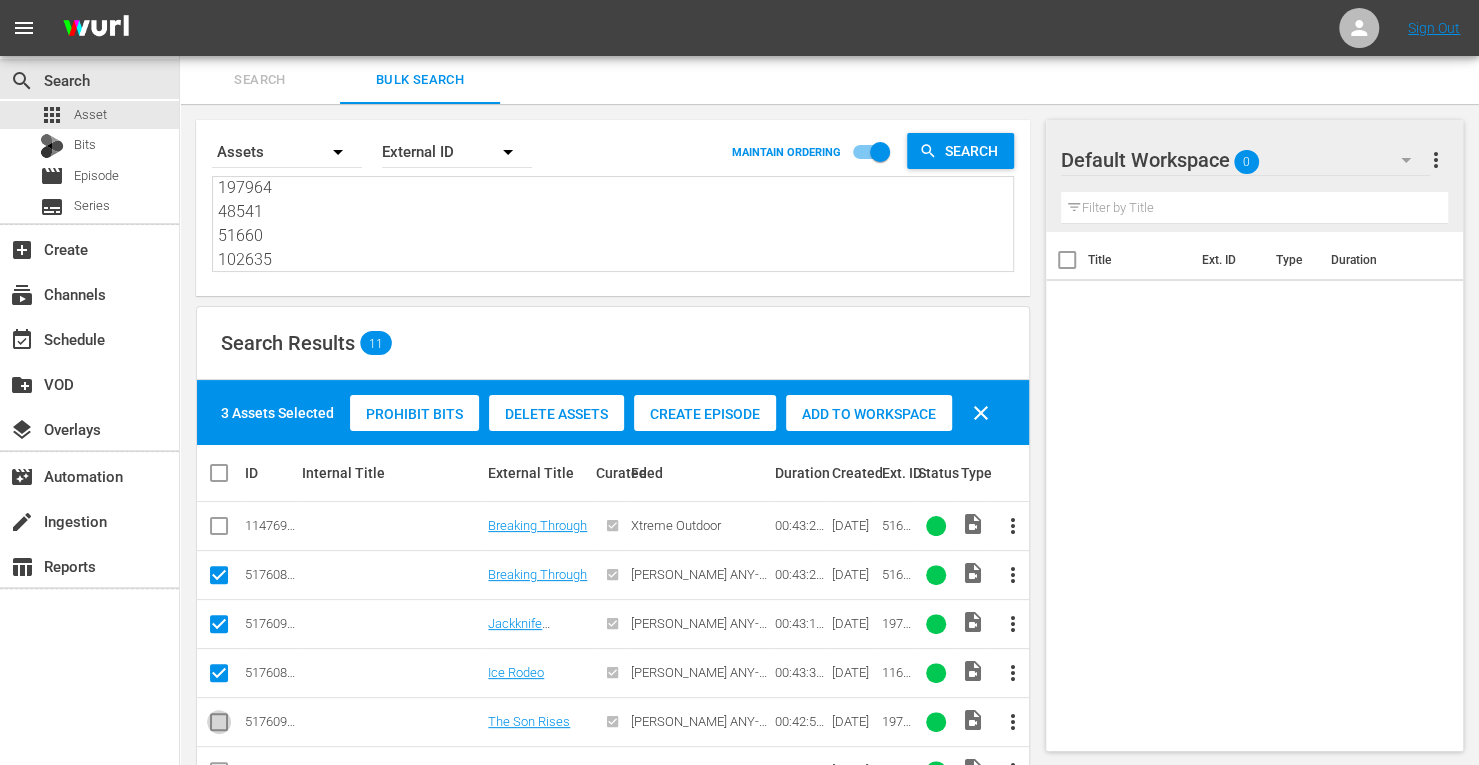 click at bounding box center [219, 726] 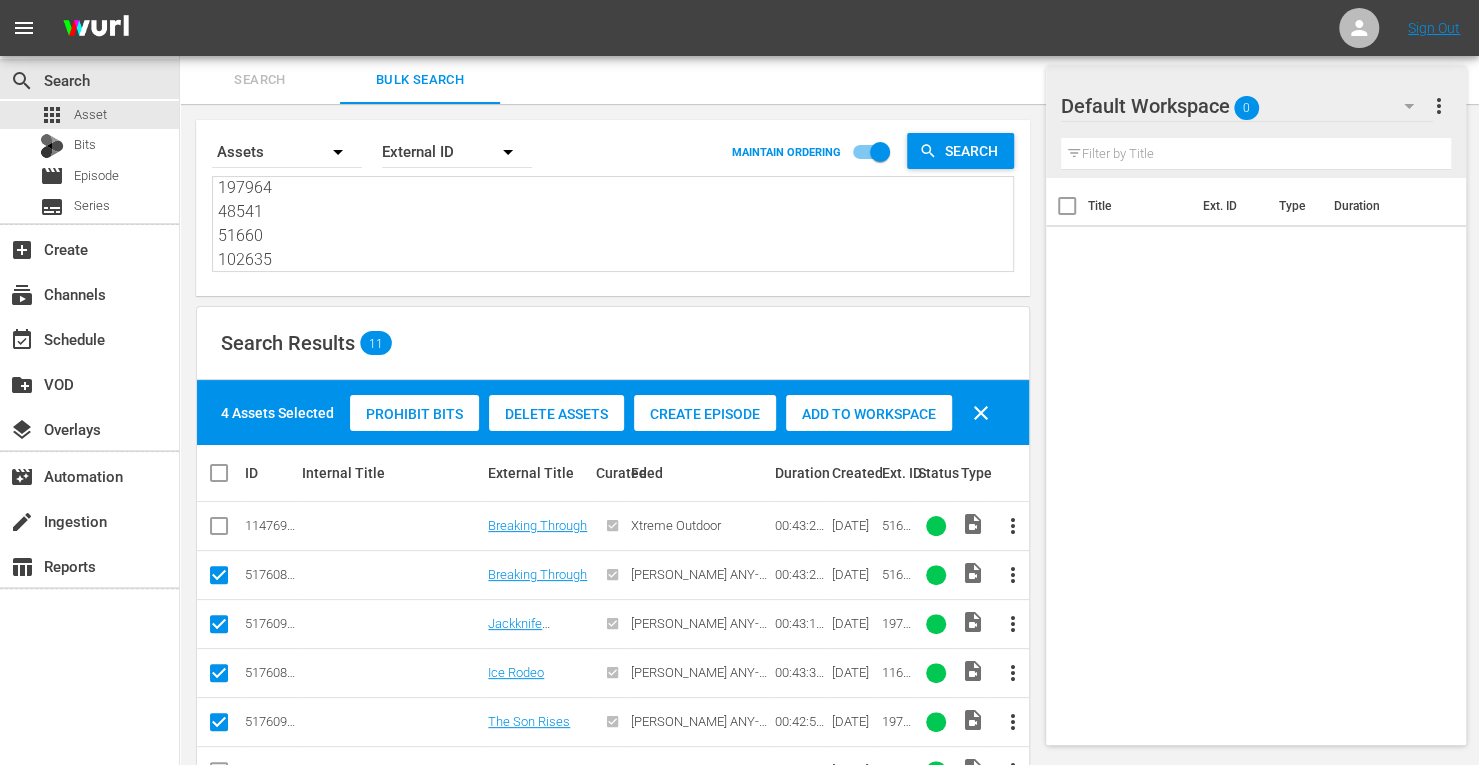 scroll, scrollTop: 89, scrollLeft: 0, axis: vertical 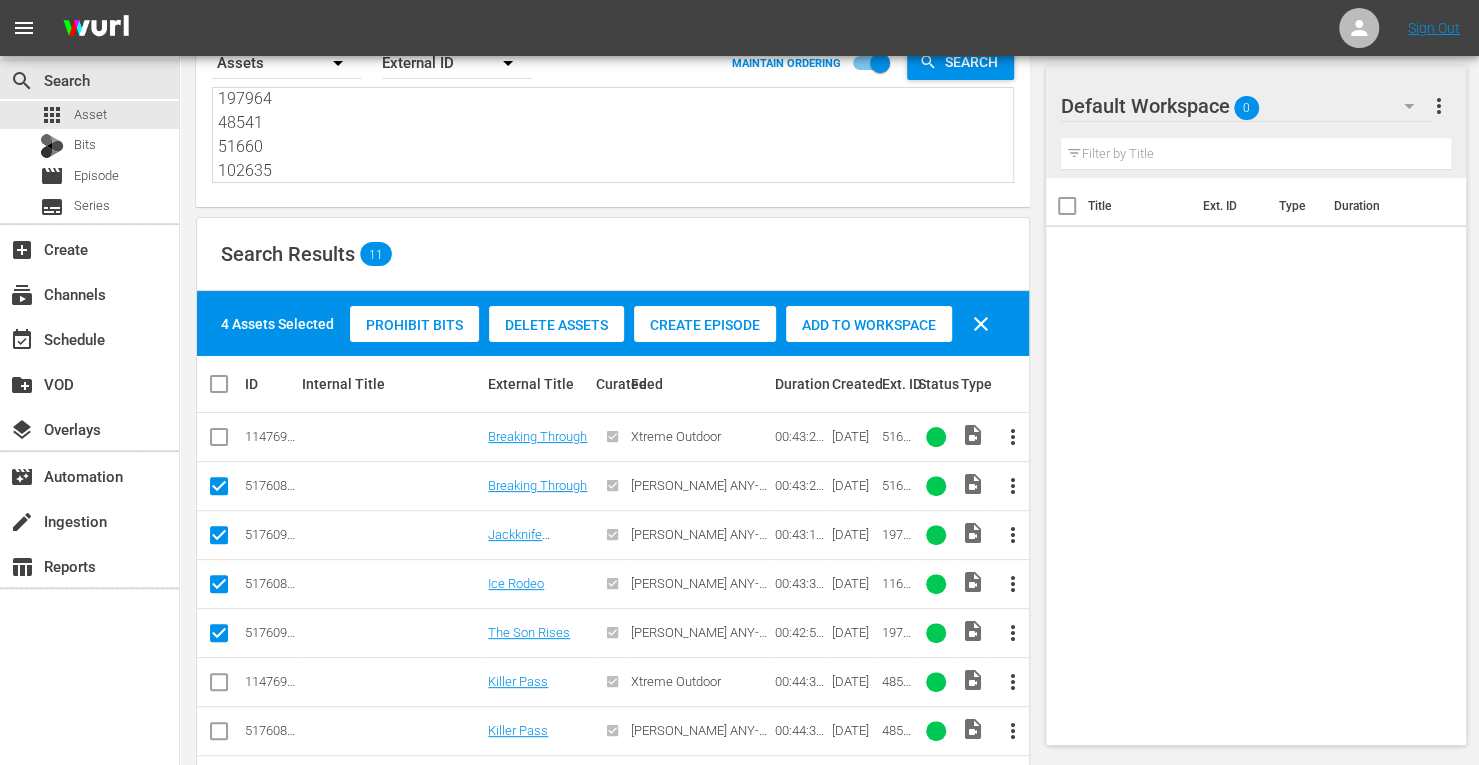 click at bounding box center (219, 735) 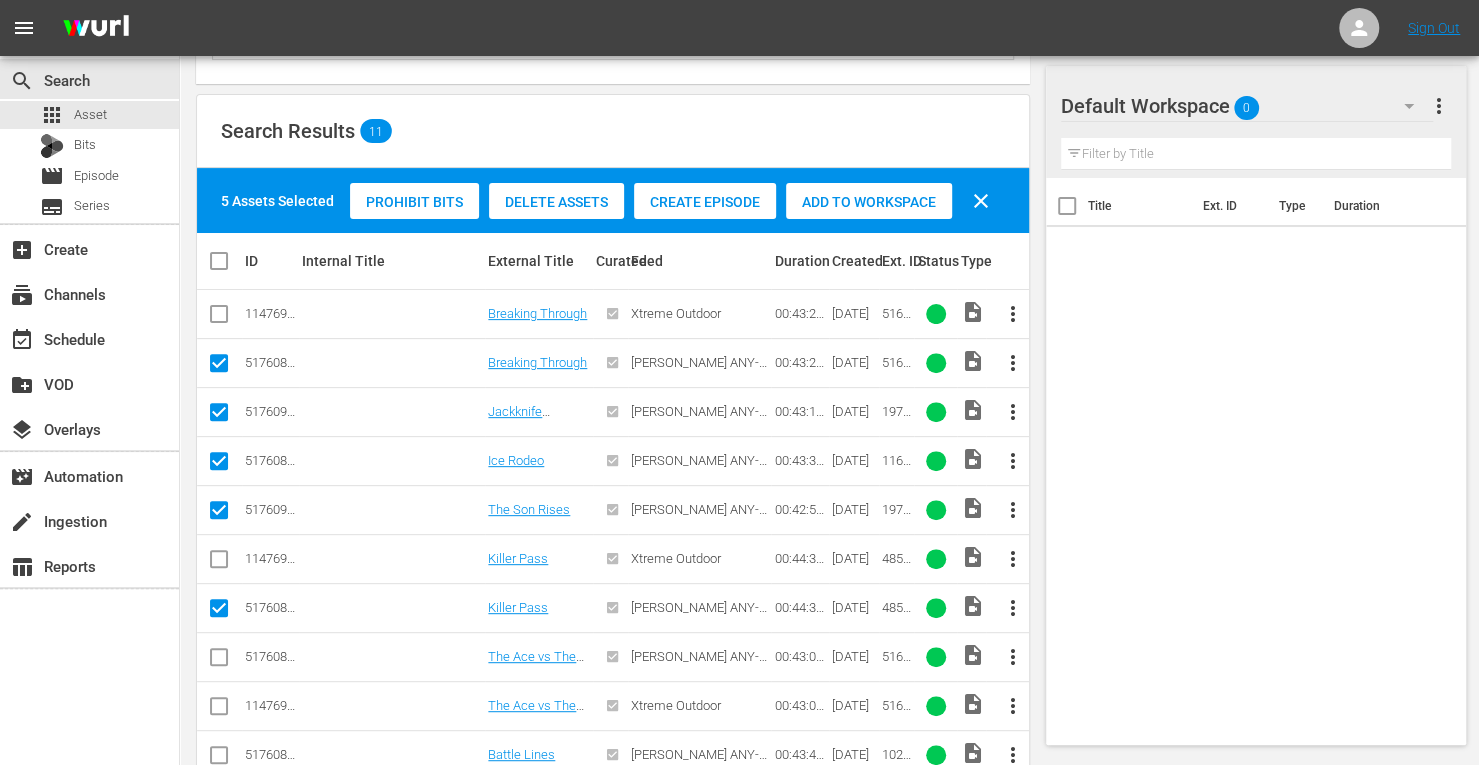 scroll, scrollTop: 217, scrollLeft: 0, axis: vertical 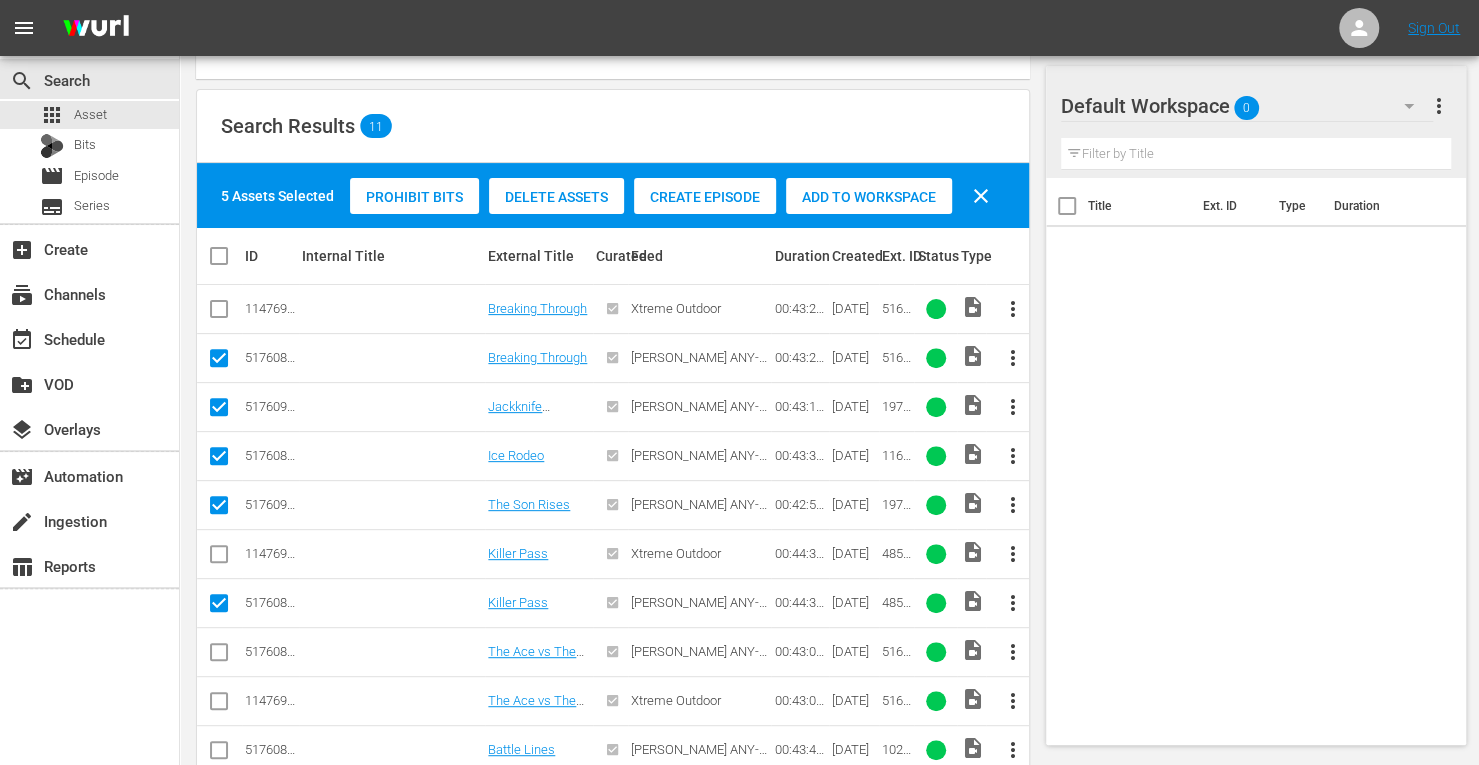 click at bounding box center (219, 656) 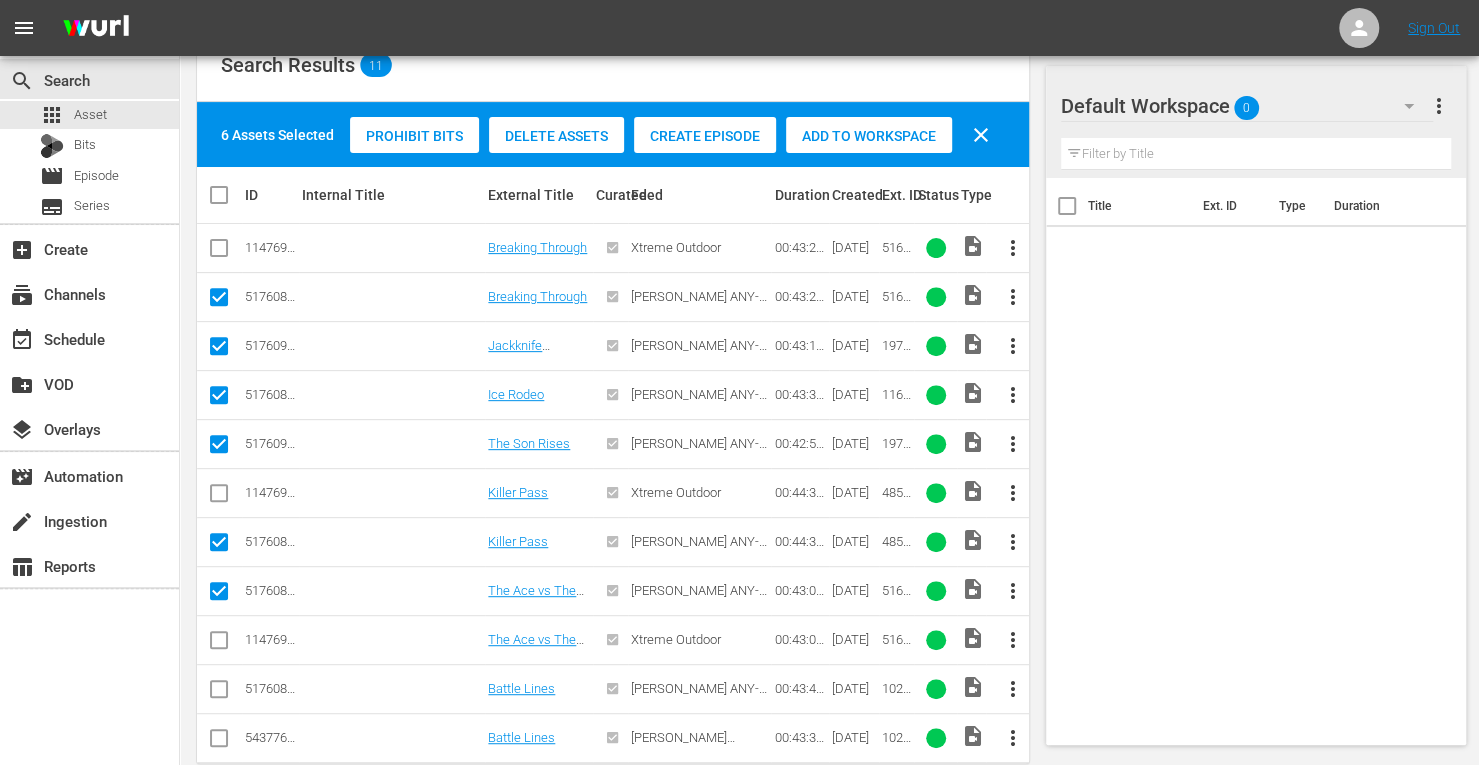 scroll, scrollTop: 279, scrollLeft: 0, axis: vertical 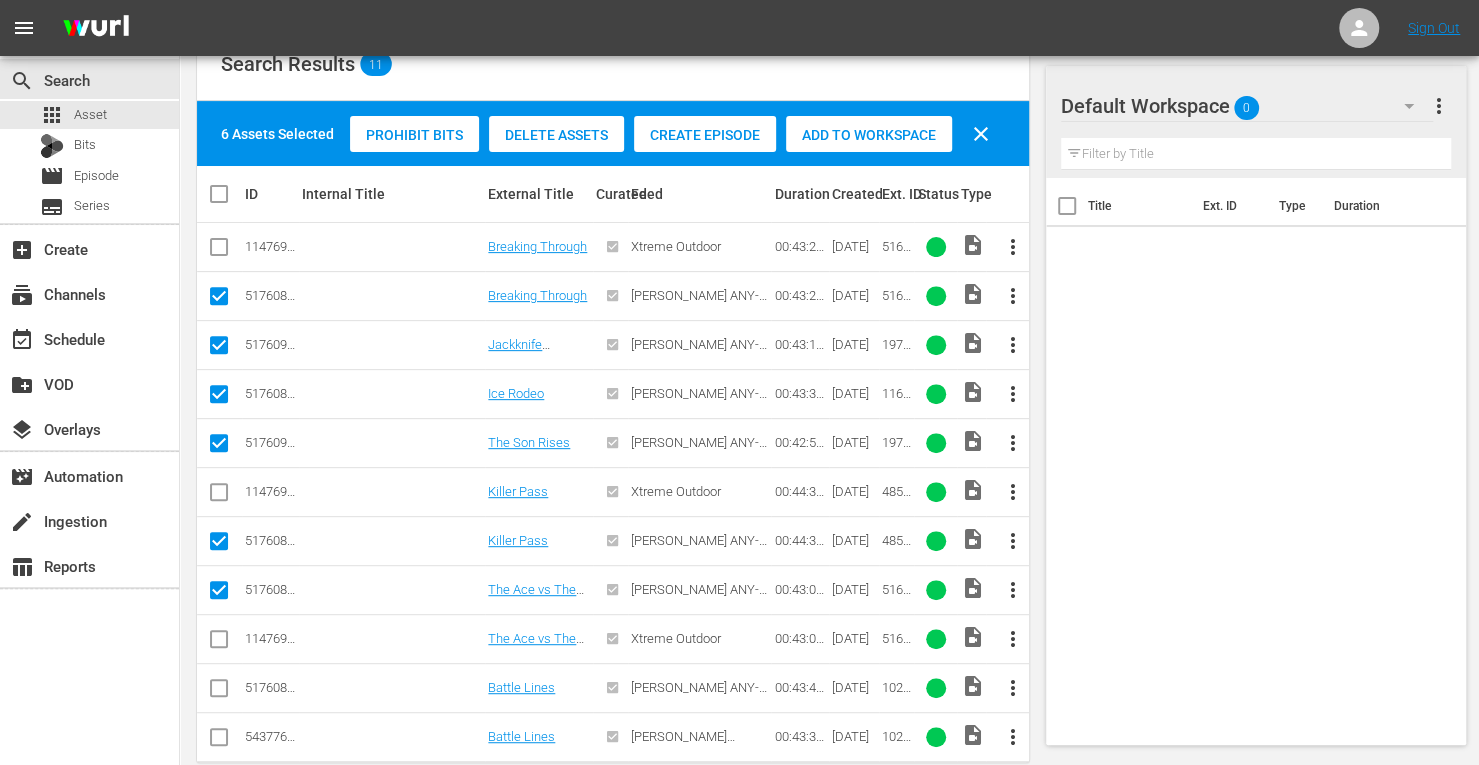 click 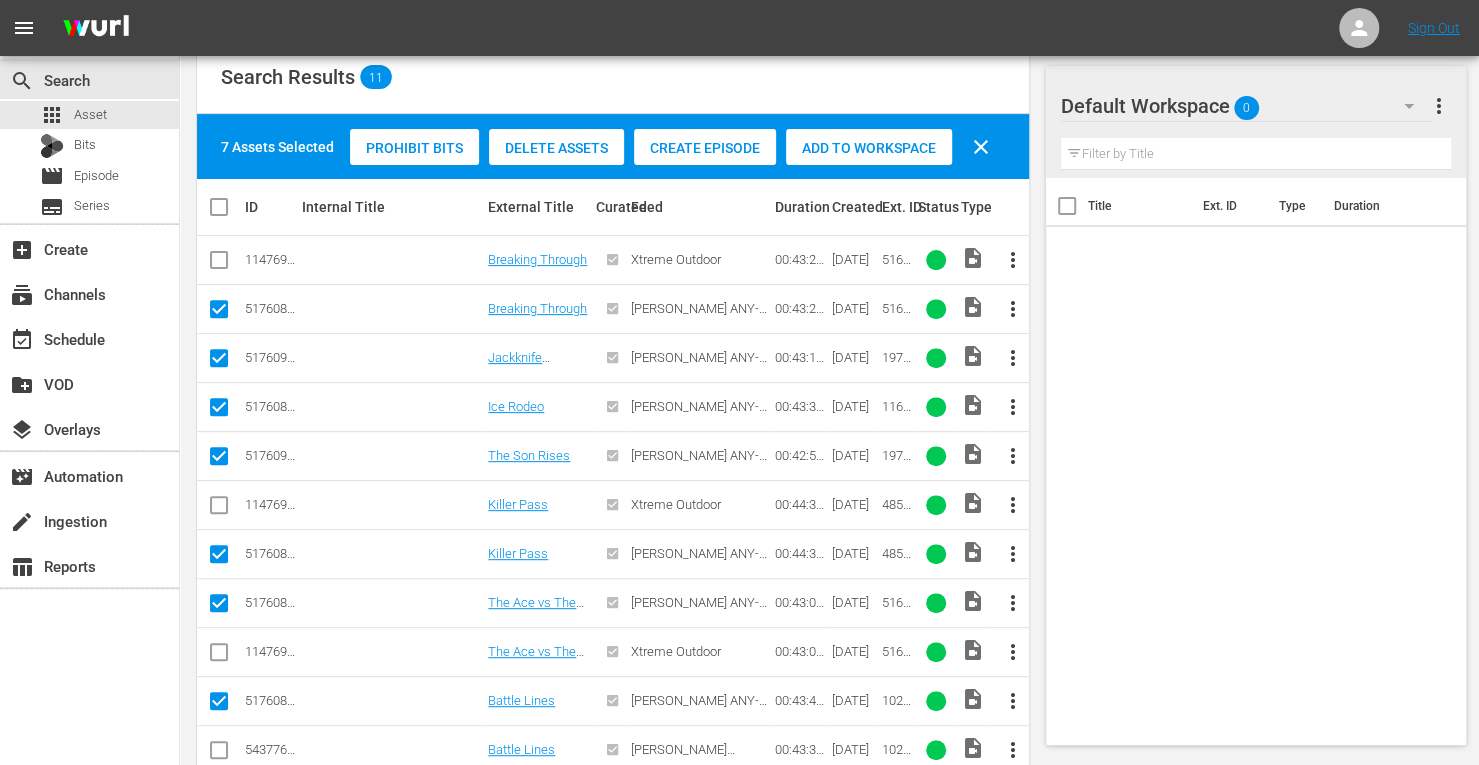 scroll, scrollTop: 264, scrollLeft: 0, axis: vertical 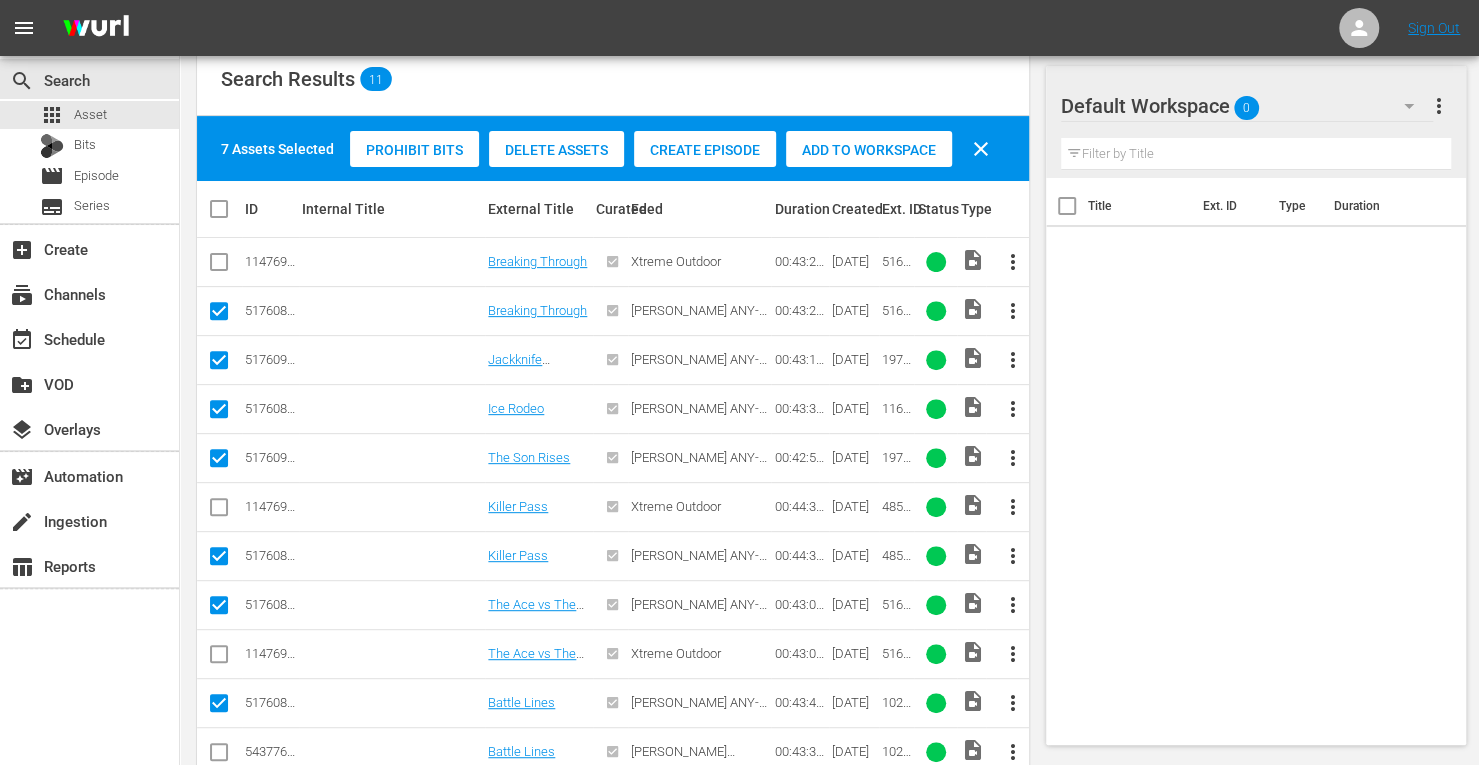 click on "Add to Workspace" at bounding box center [869, 150] 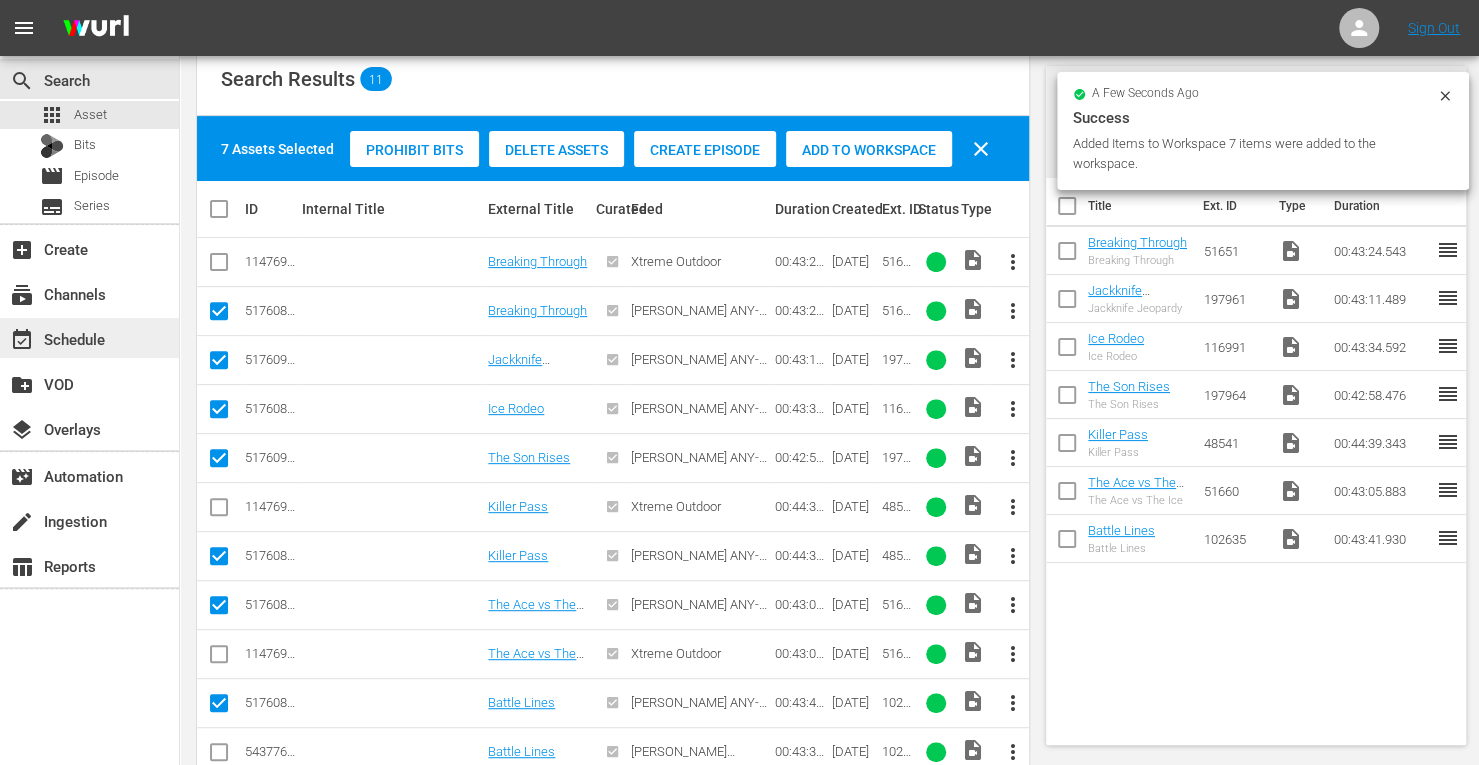 click on "event_available   Schedule" at bounding box center (56, 336) 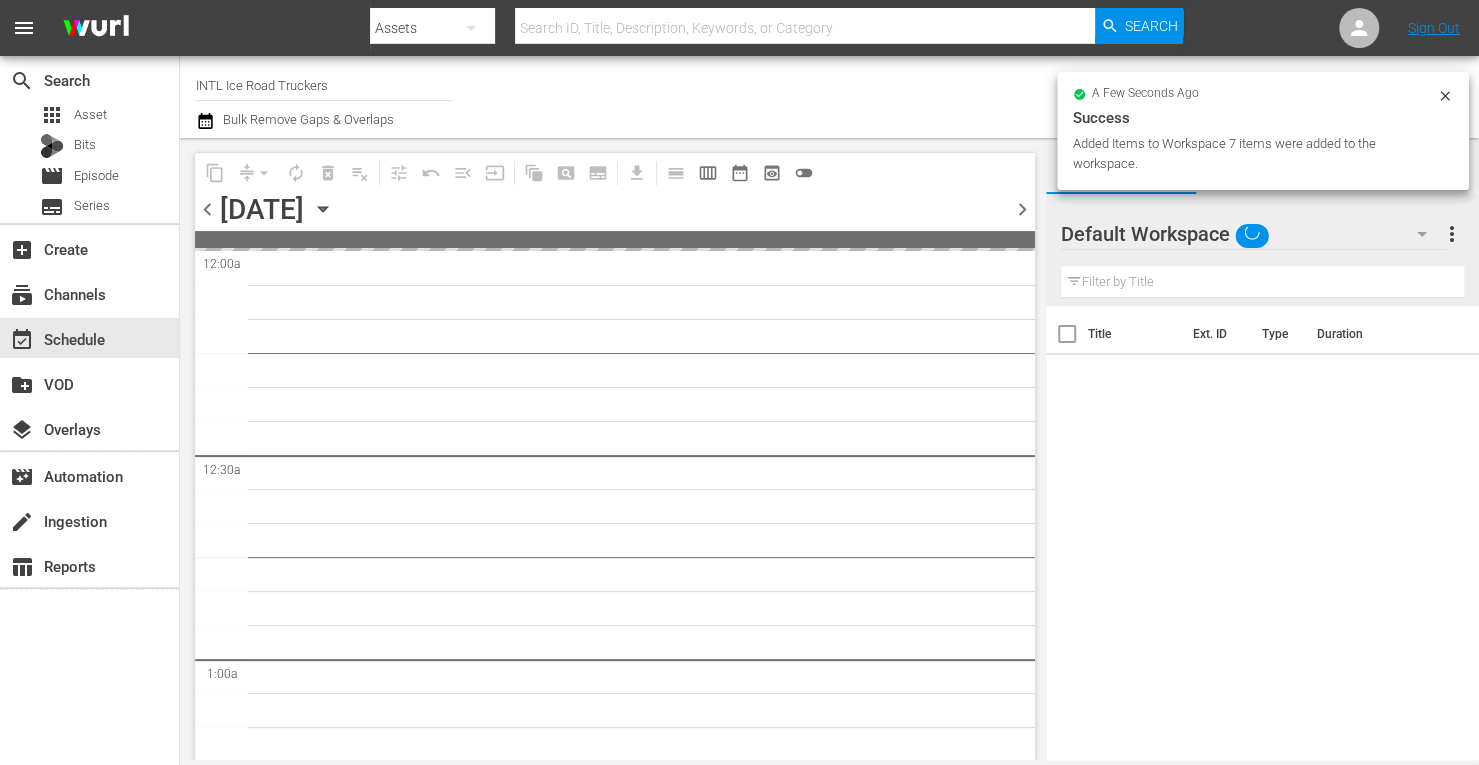 scroll, scrollTop: 0, scrollLeft: 0, axis: both 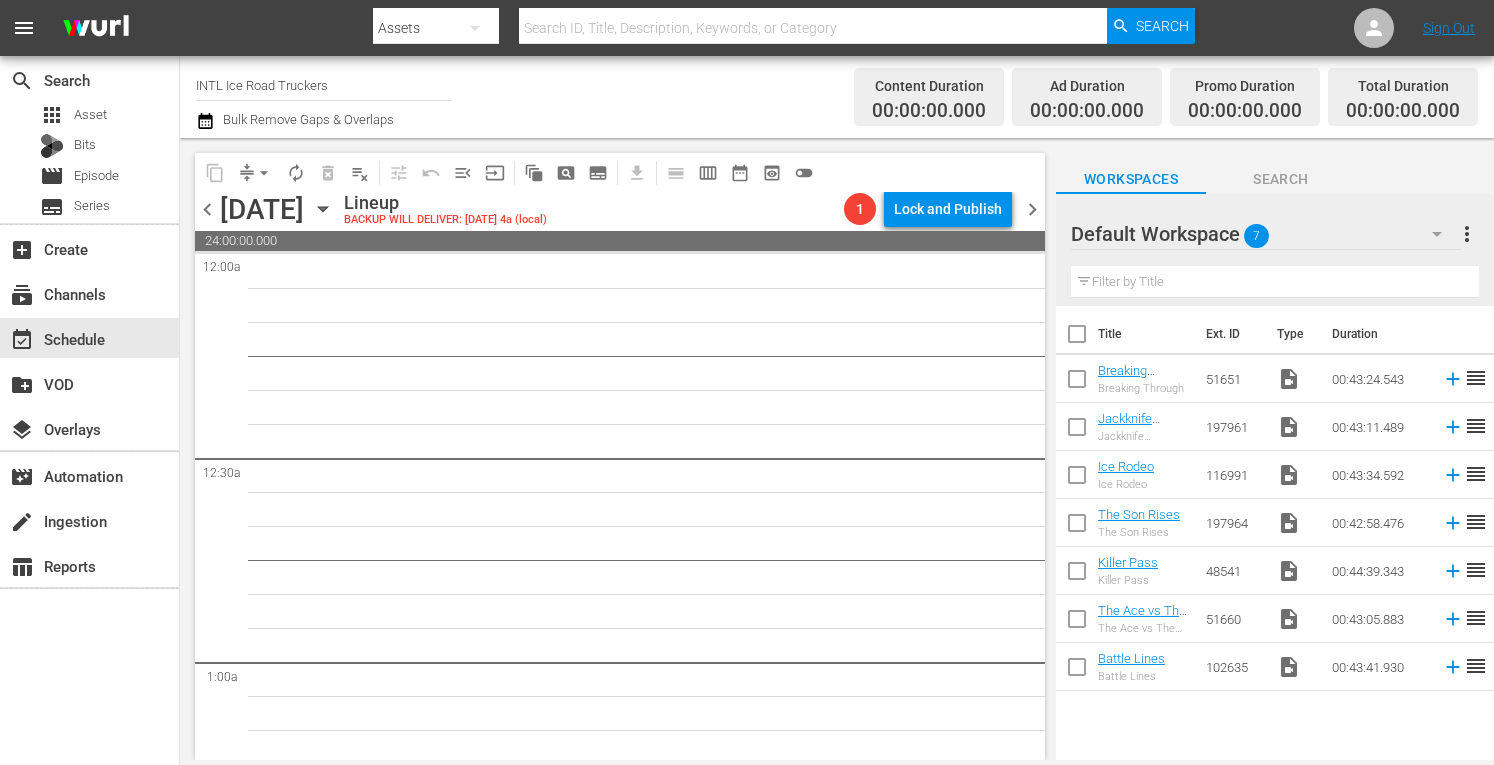 click at bounding box center [1077, 338] 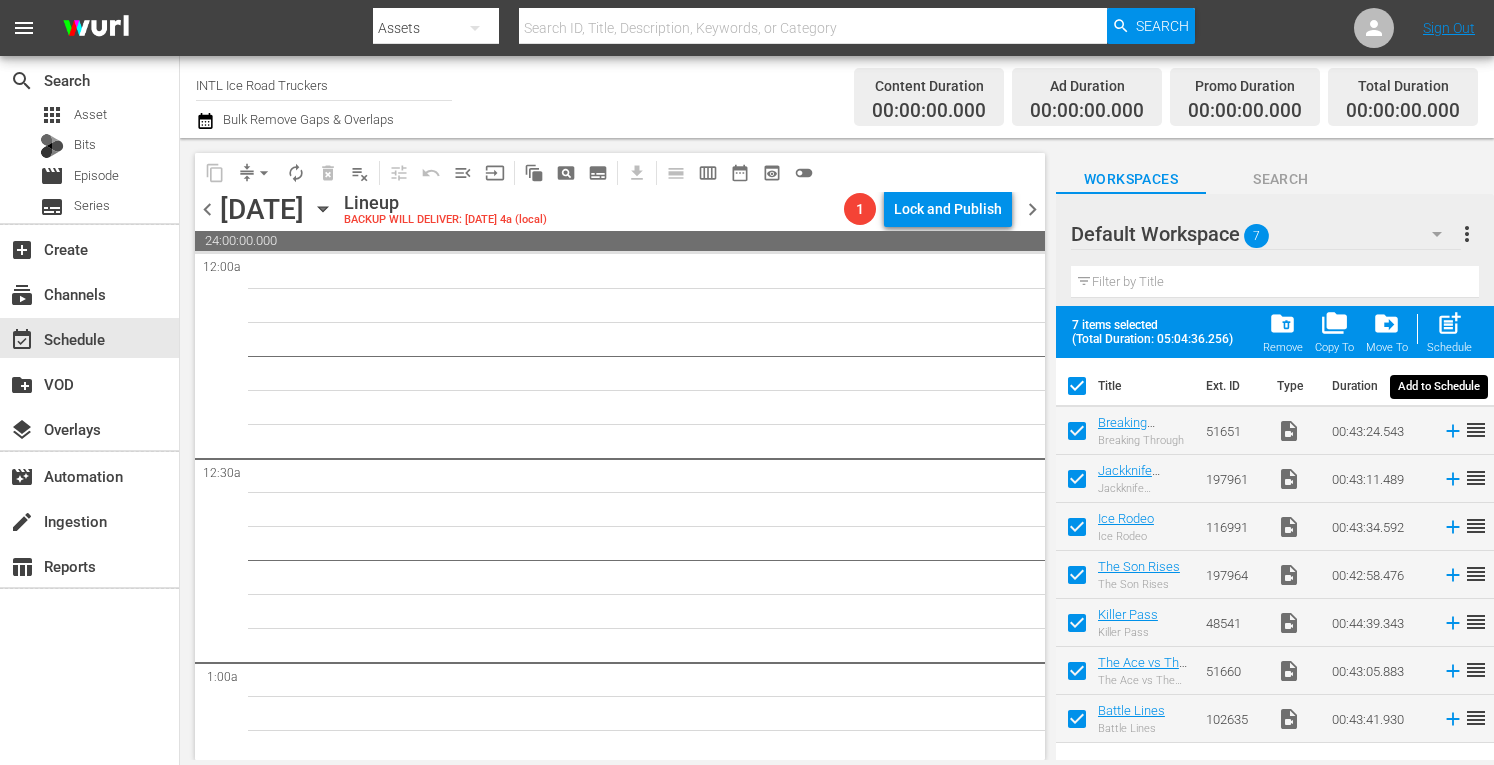 click on "post_add" at bounding box center [1449, 323] 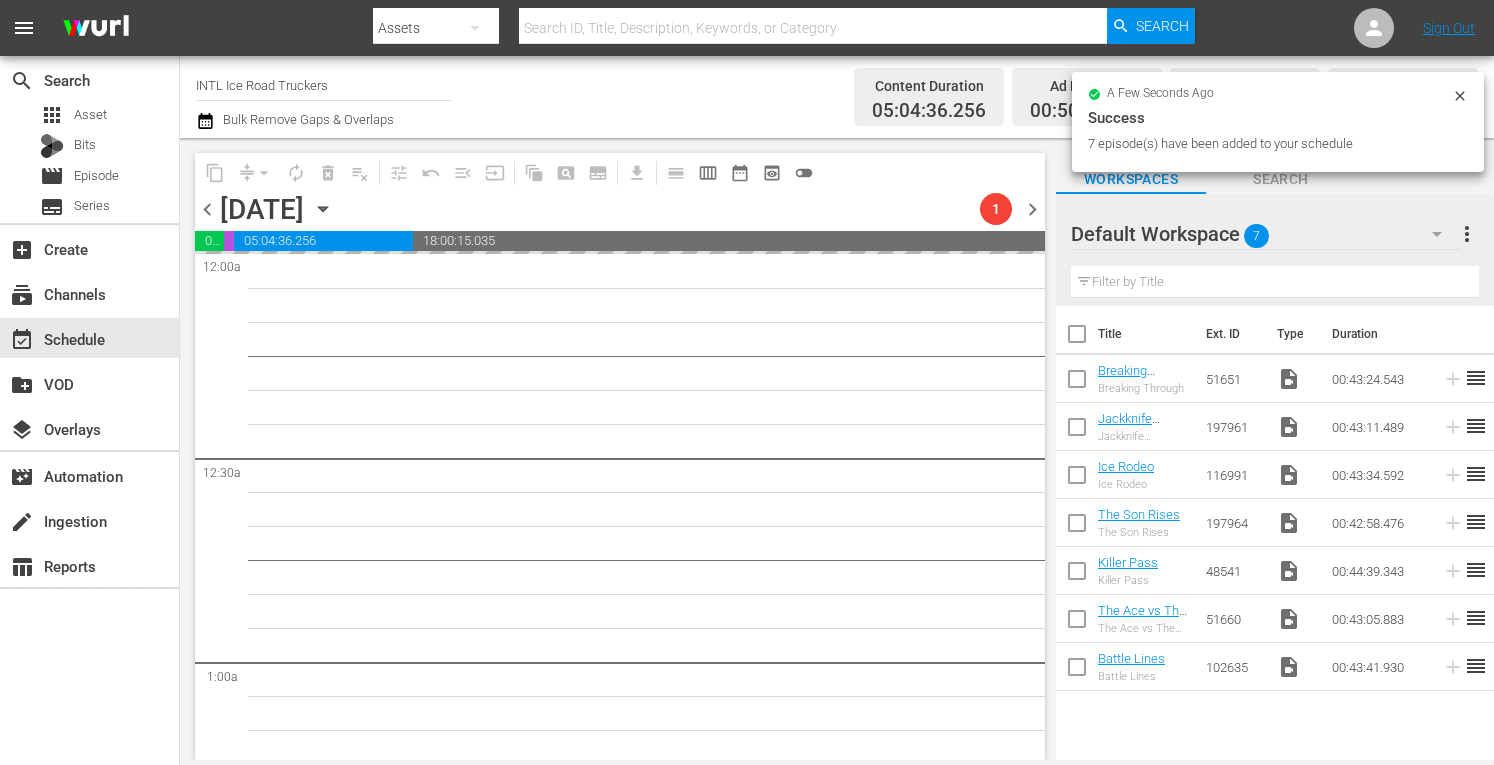 click on "more_vert" at bounding box center (1467, 234) 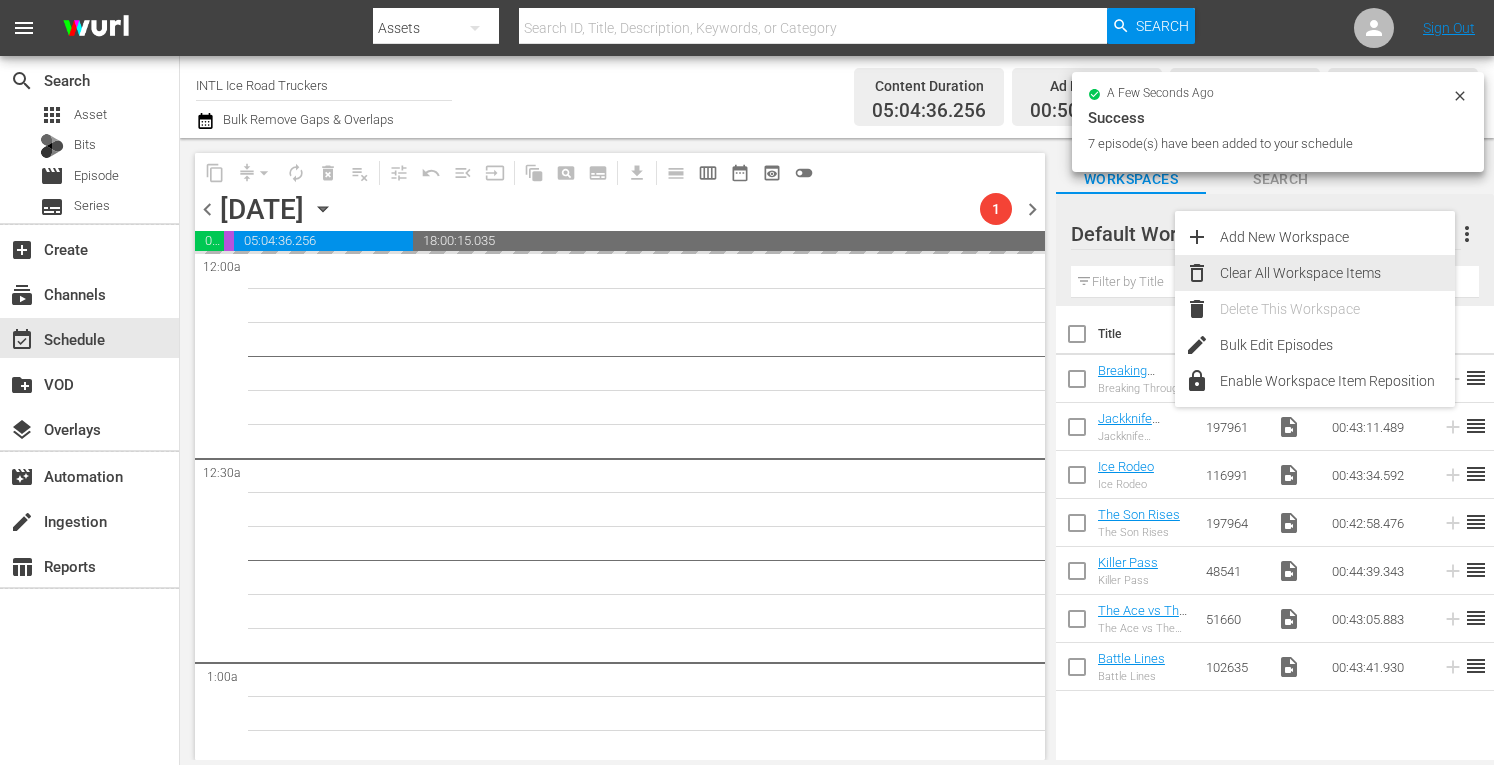 click on "Clear All Workspace Items" at bounding box center [1337, 273] 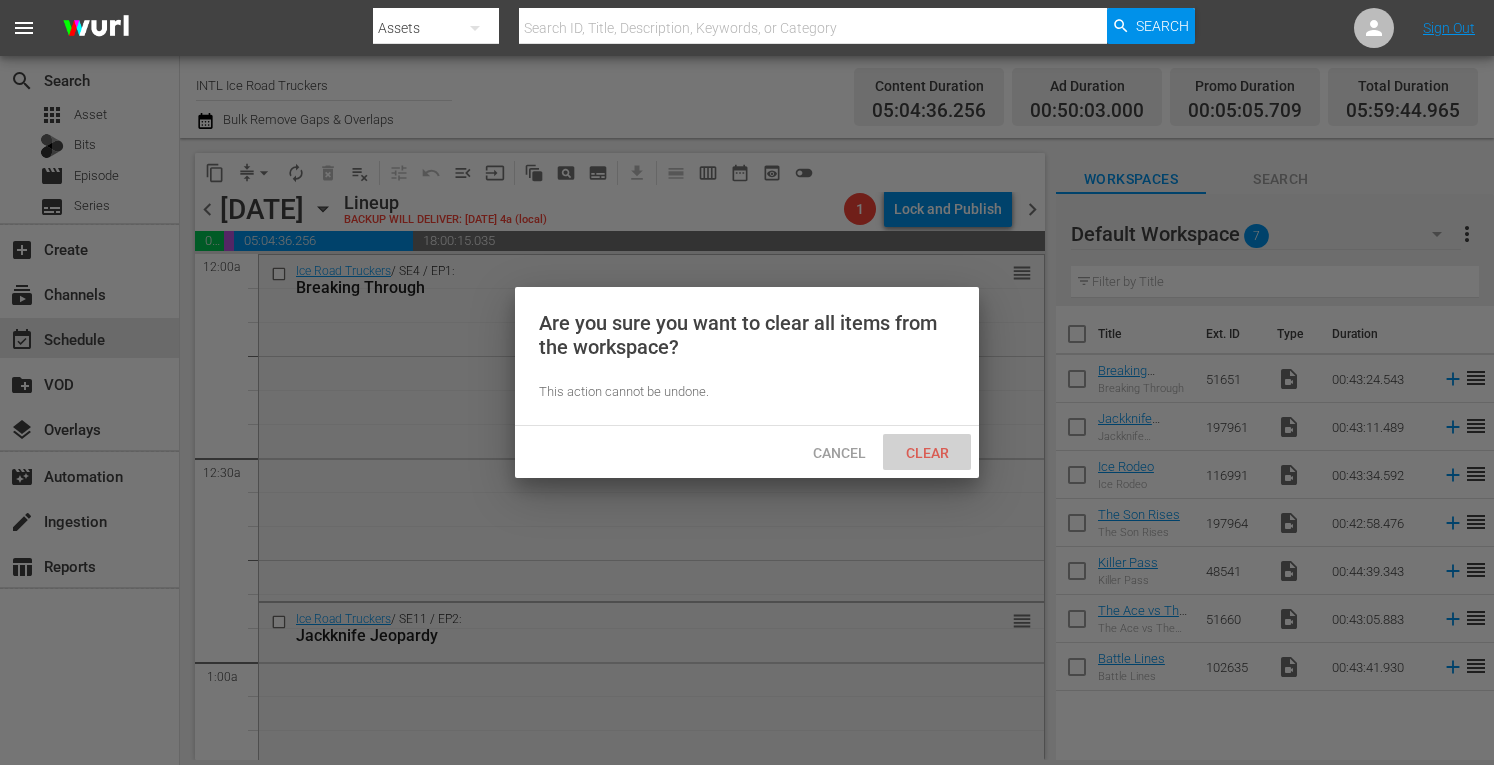 click on "Clear" at bounding box center [927, 453] 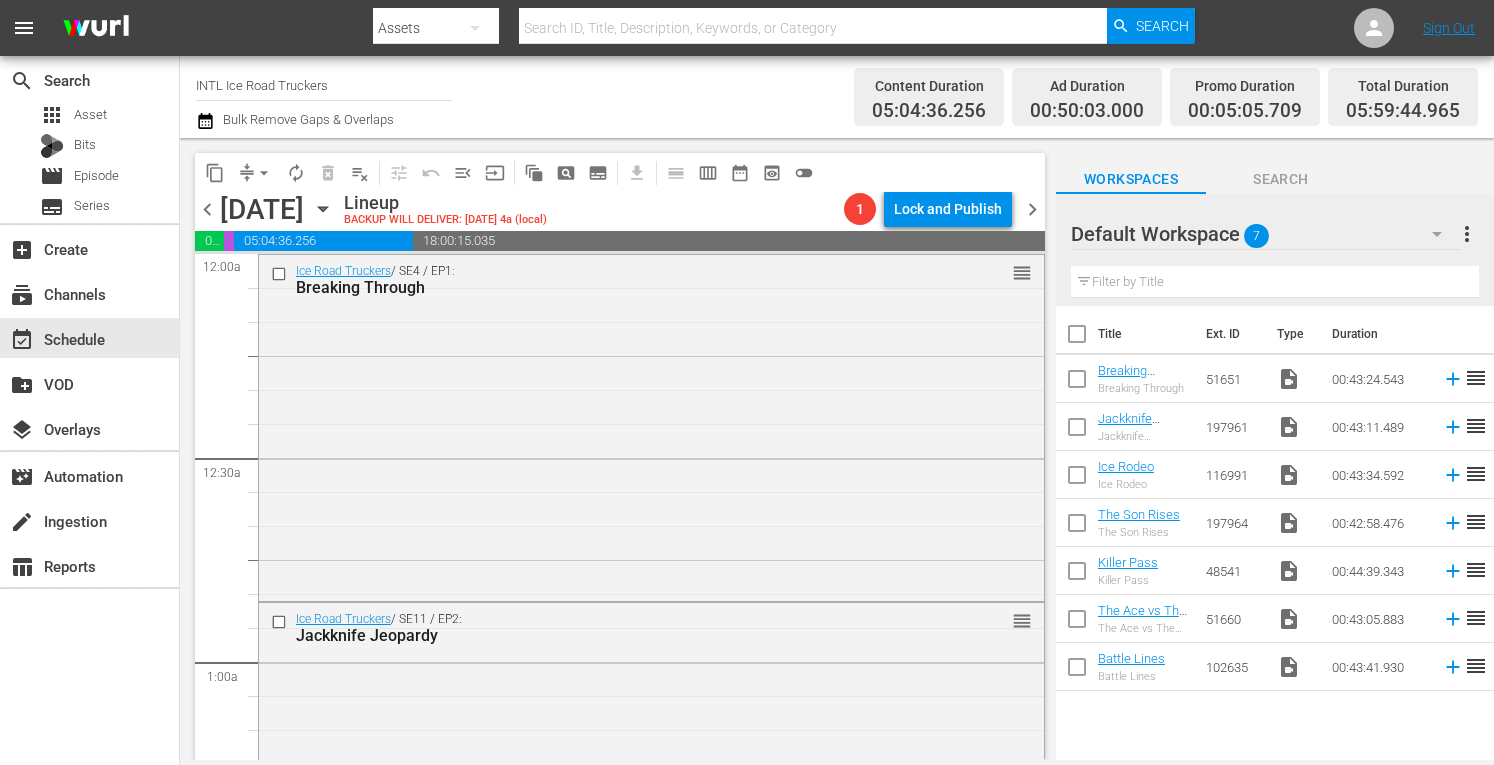 click on "chevron_right" at bounding box center [1032, 209] 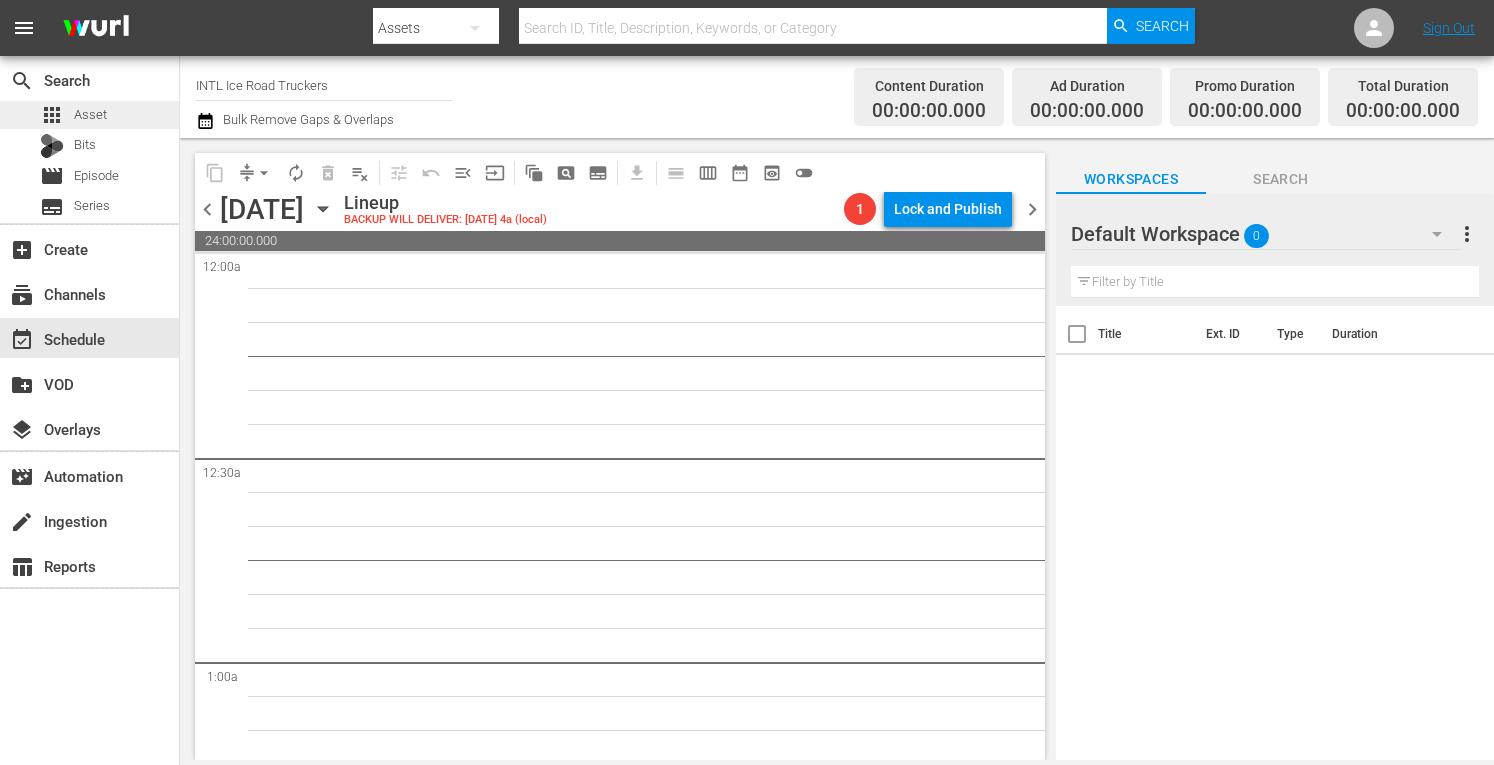 click on "apps Asset" at bounding box center (89, 115) 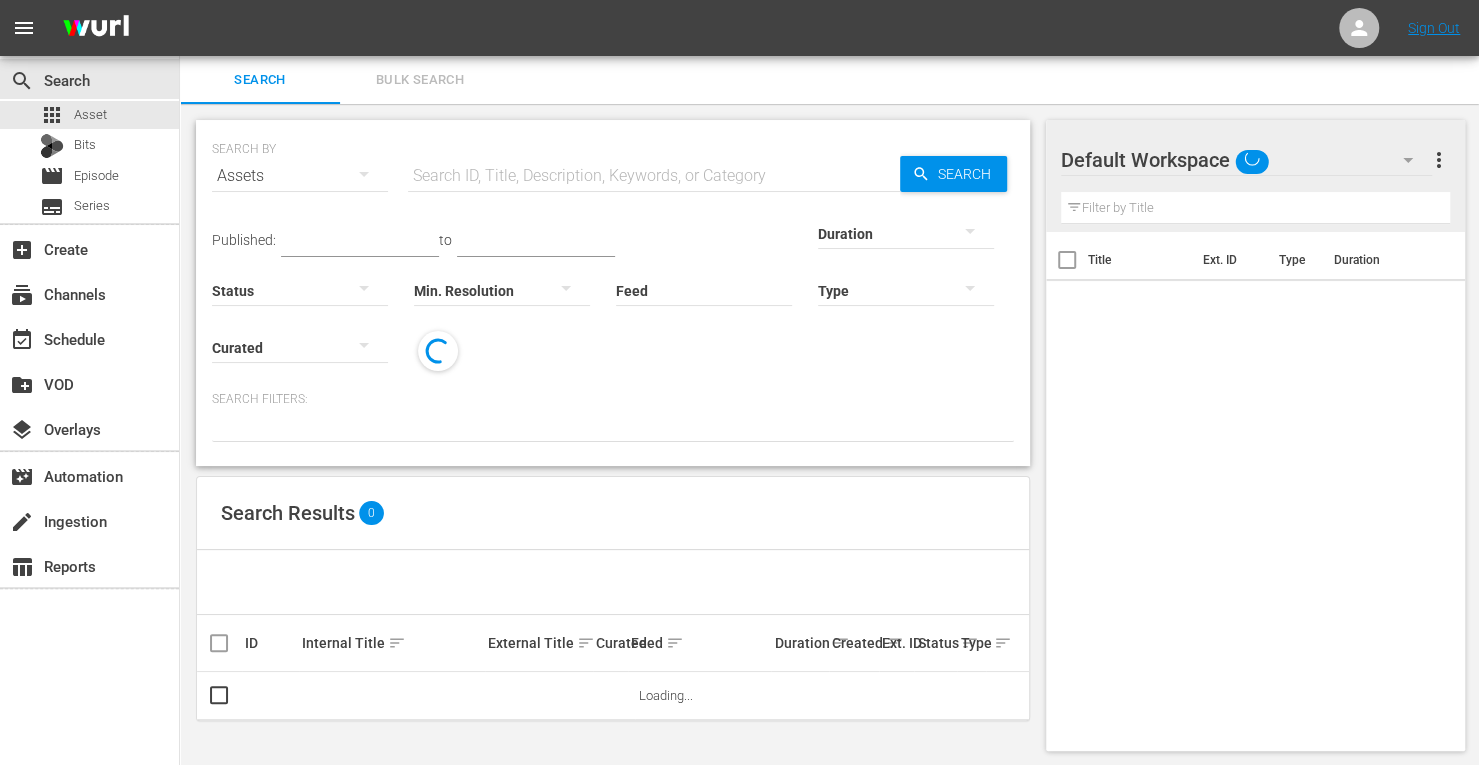 click on "Bulk Search" at bounding box center [420, 80] 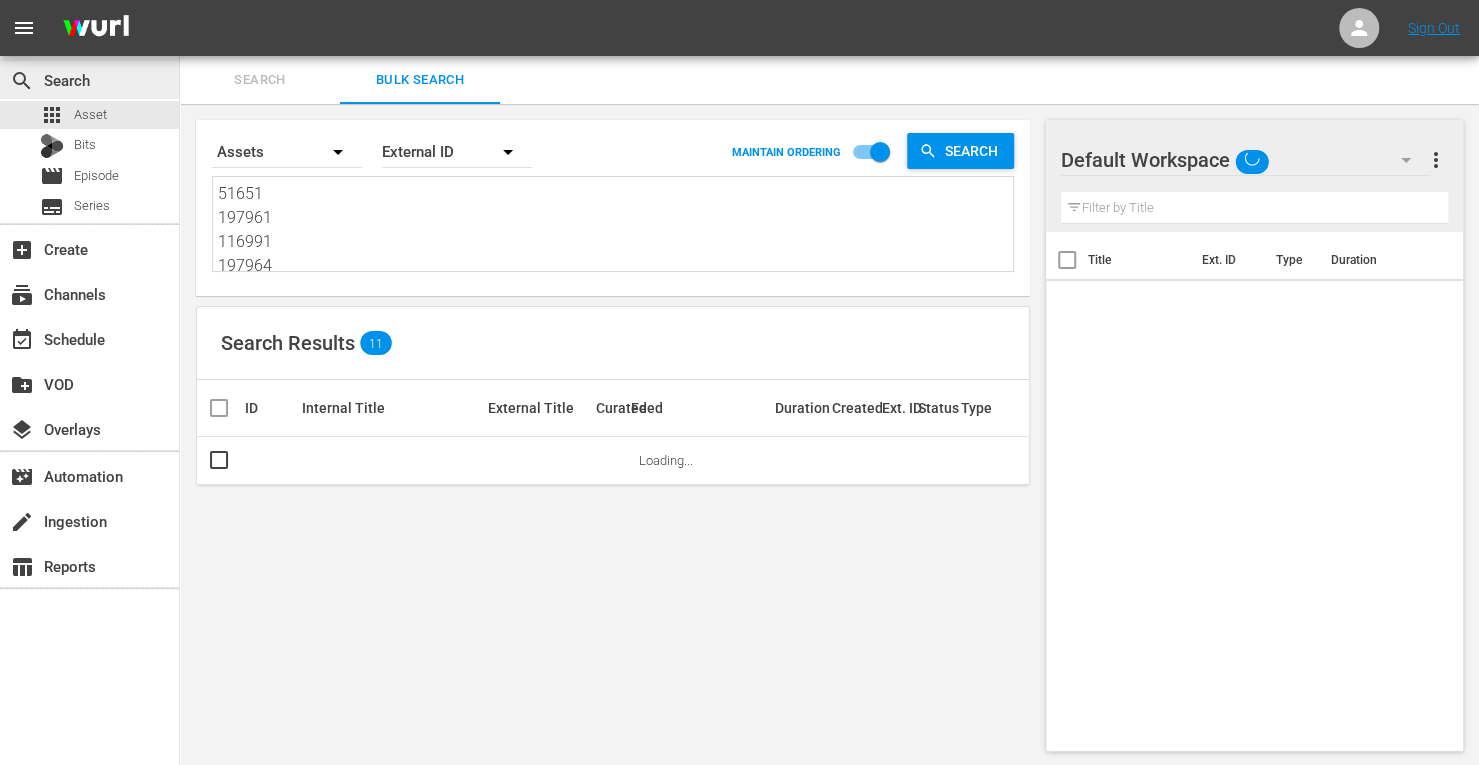 drag, startPoint x: 297, startPoint y: 262, endPoint x: 82, endPoint y: 58, distance: 296.37982 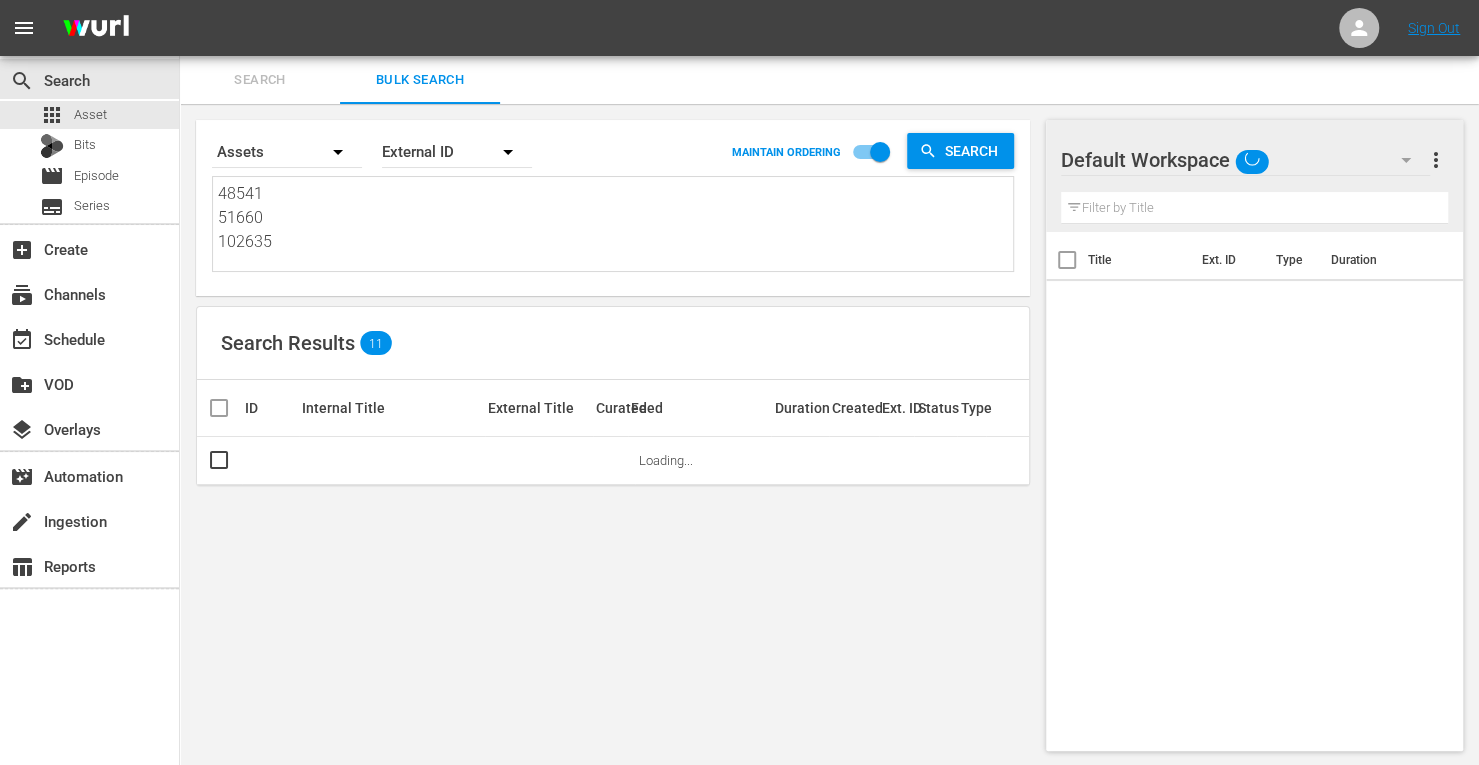 drag, startPoint x: 292, startPoint y: 263, endPoint x: 192, endPoint y: 175, distance: 133.2066 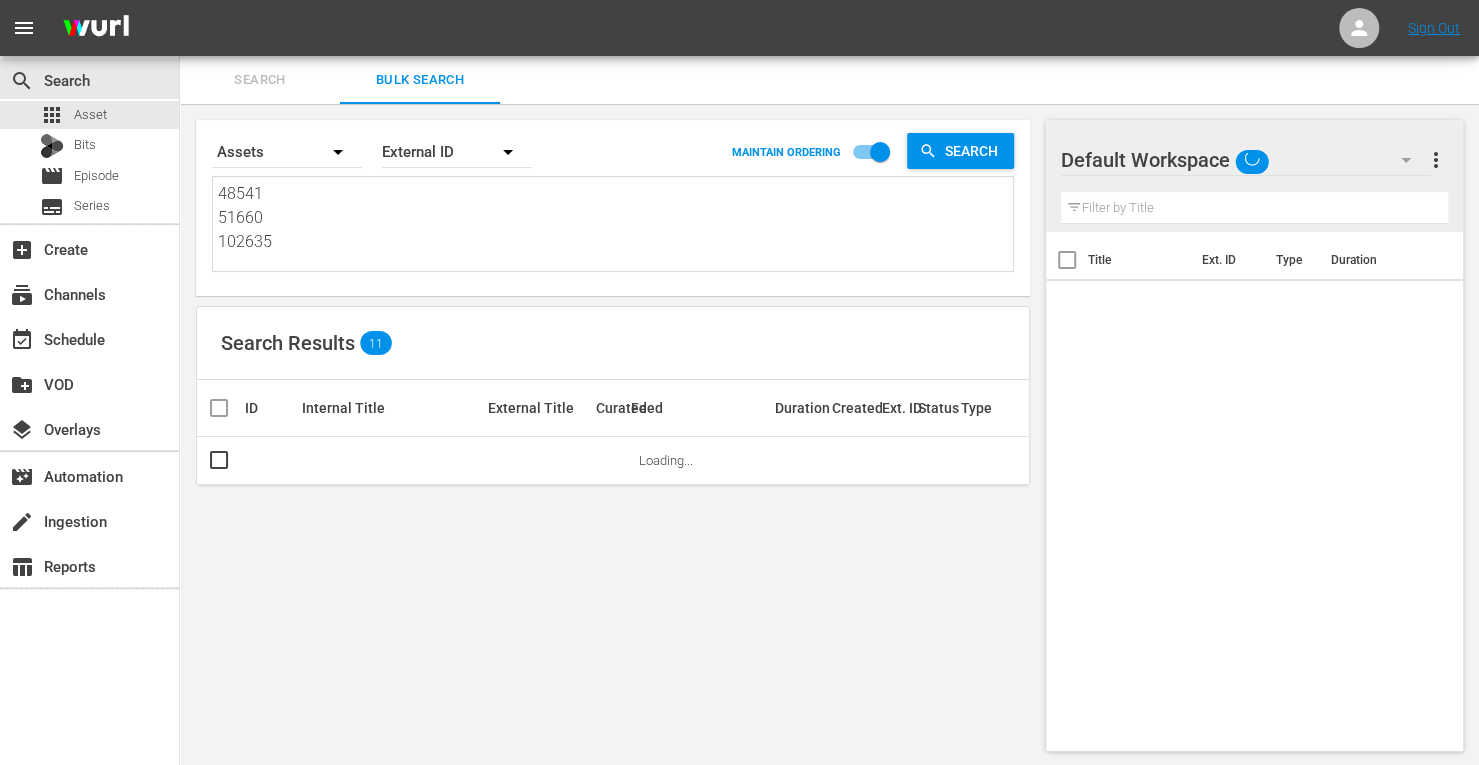click on "Search By Assets Order By External ID MAINTAIN ORDERING Search
48541
51660
102635
48541
51660
102635
Search Results 11 ID Internal Title External Title Curated Feed Duration Created Ext. ID Status Type Loading..." at bounding box center [613, 435] 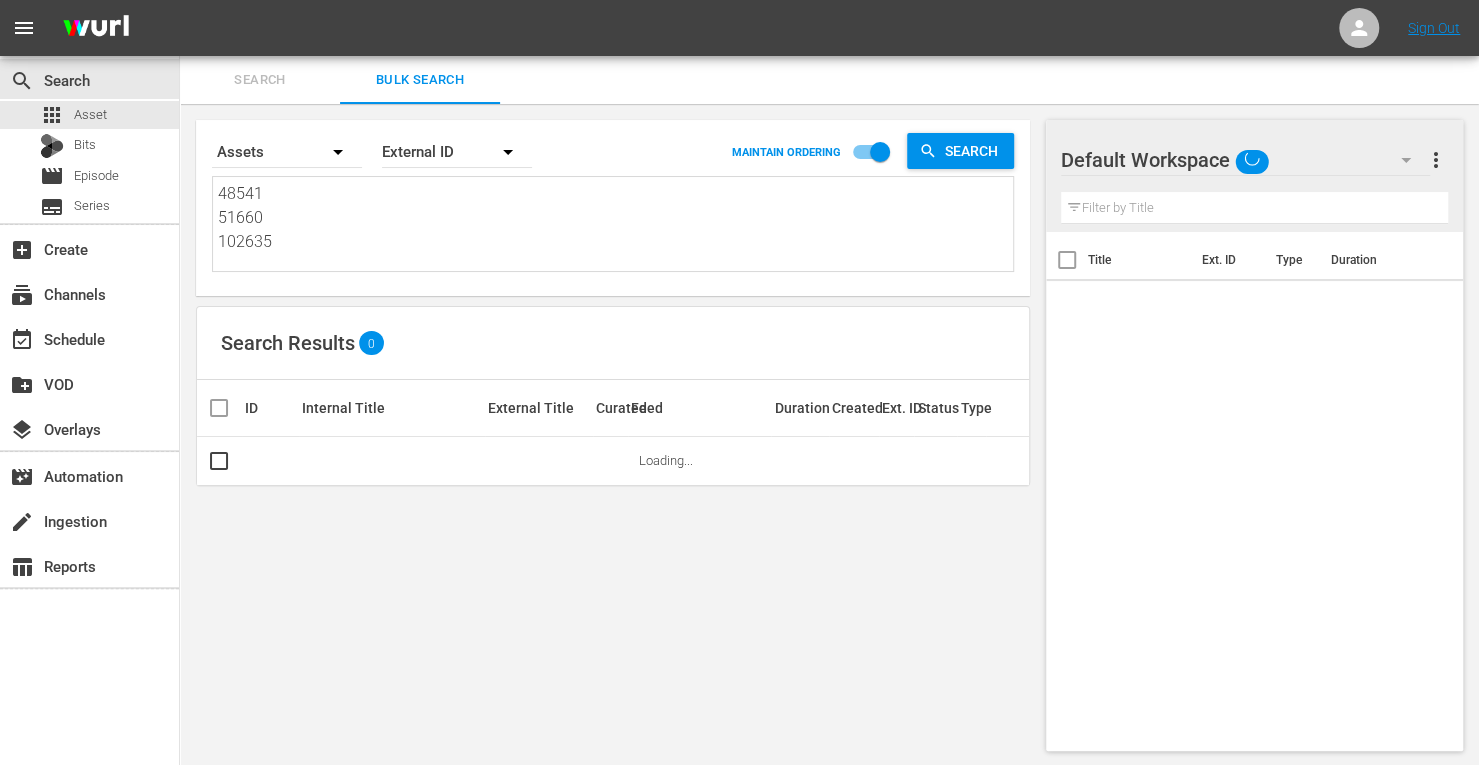 type 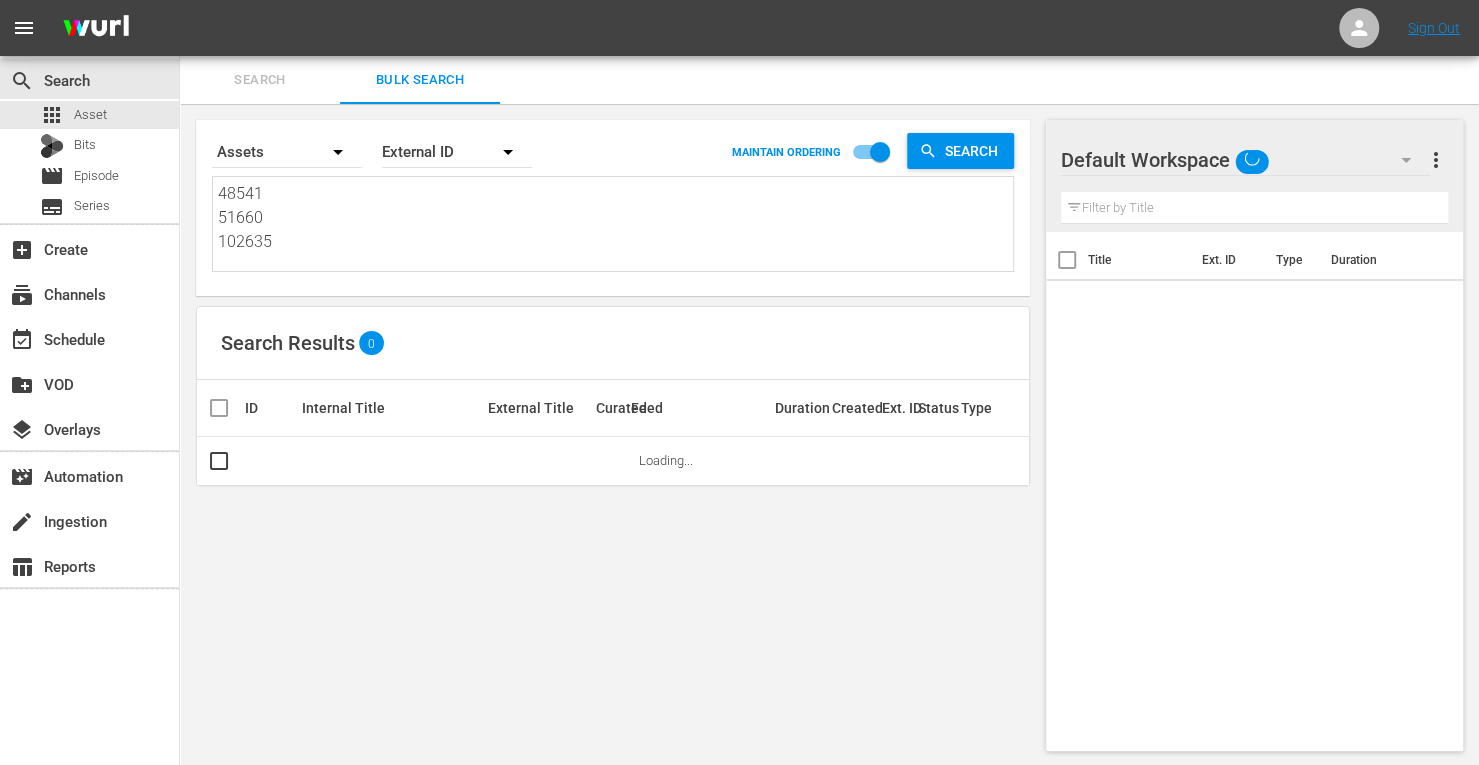 type 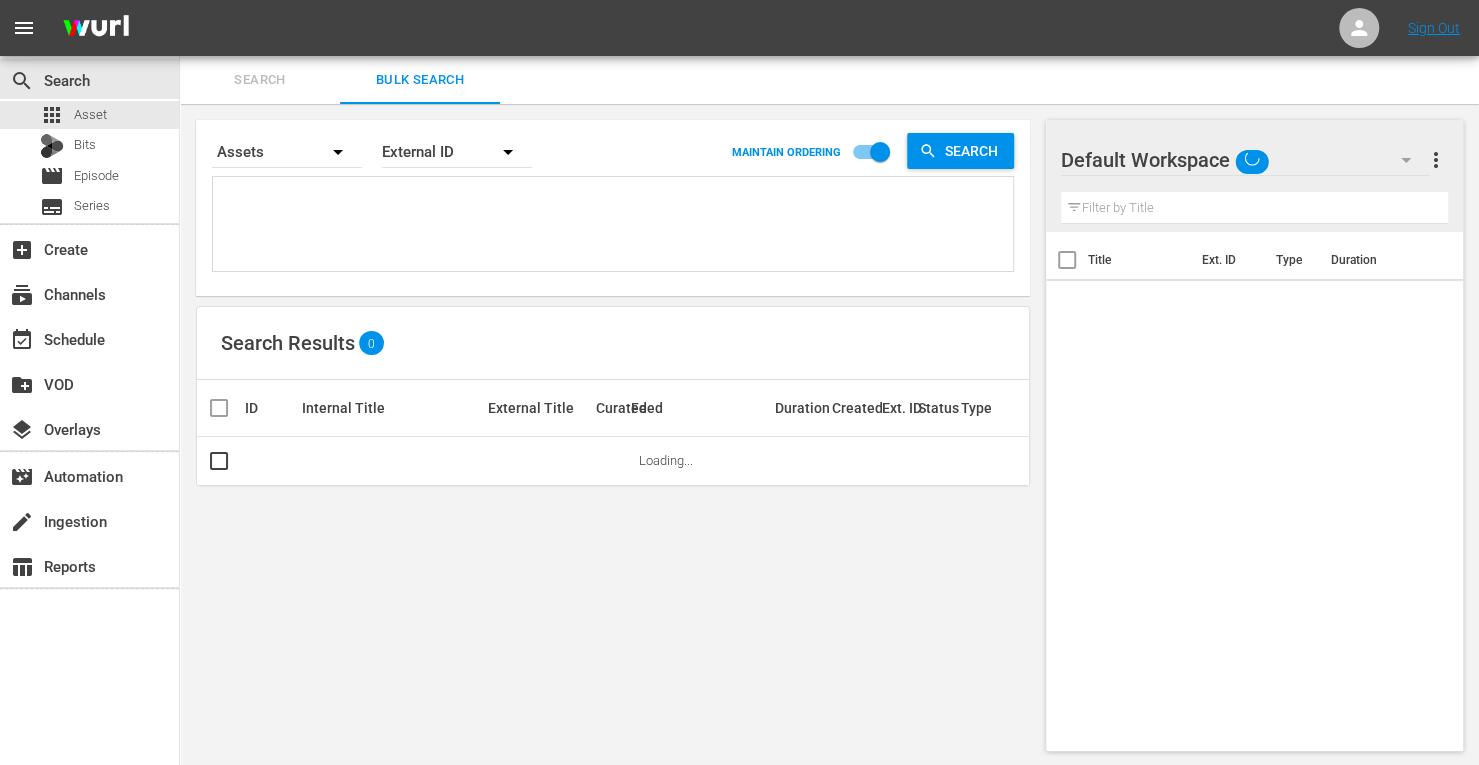 paste on "75502
32895
102627
75506
48540
48542
128749" 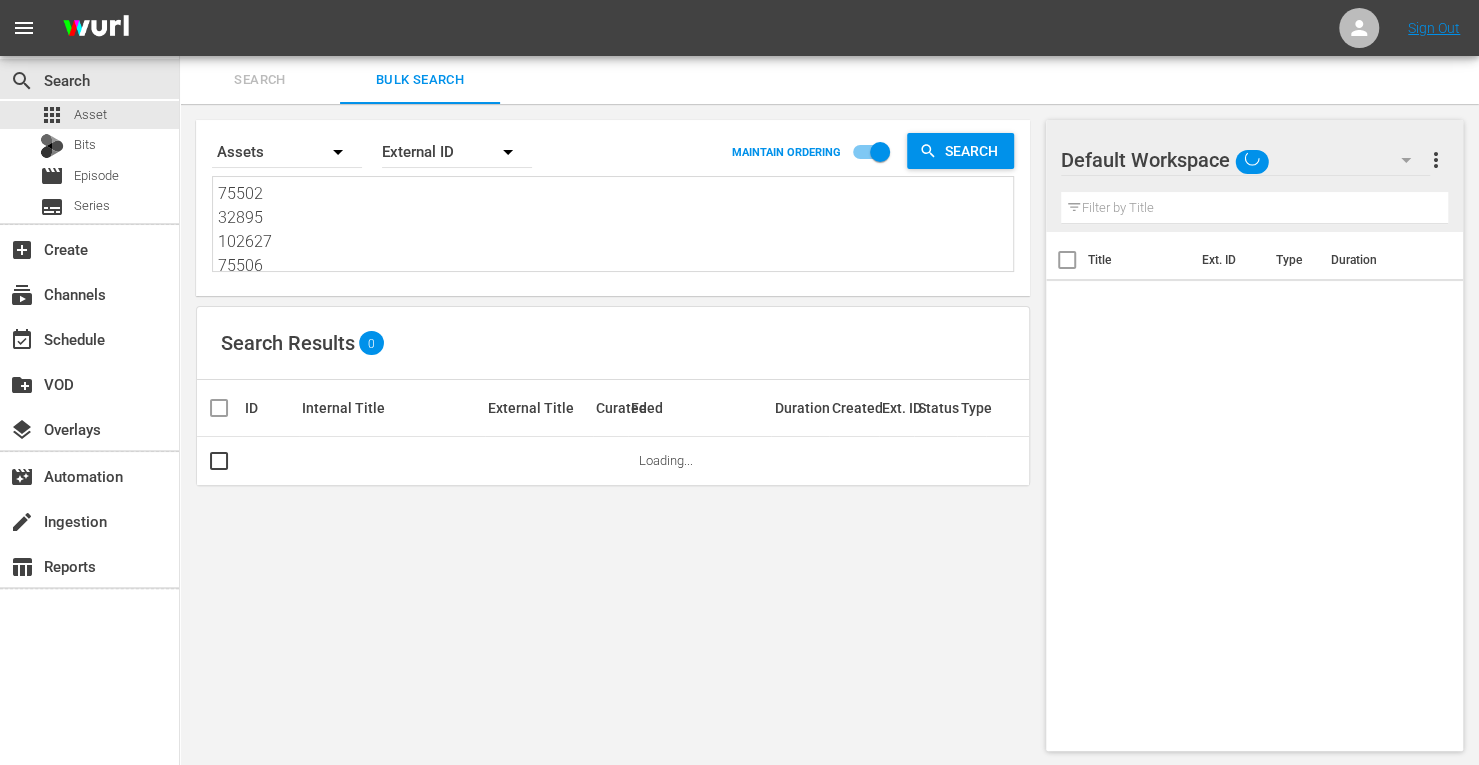 scroll, scrollTop: 98, scrollLeft: 0, axis: vertical 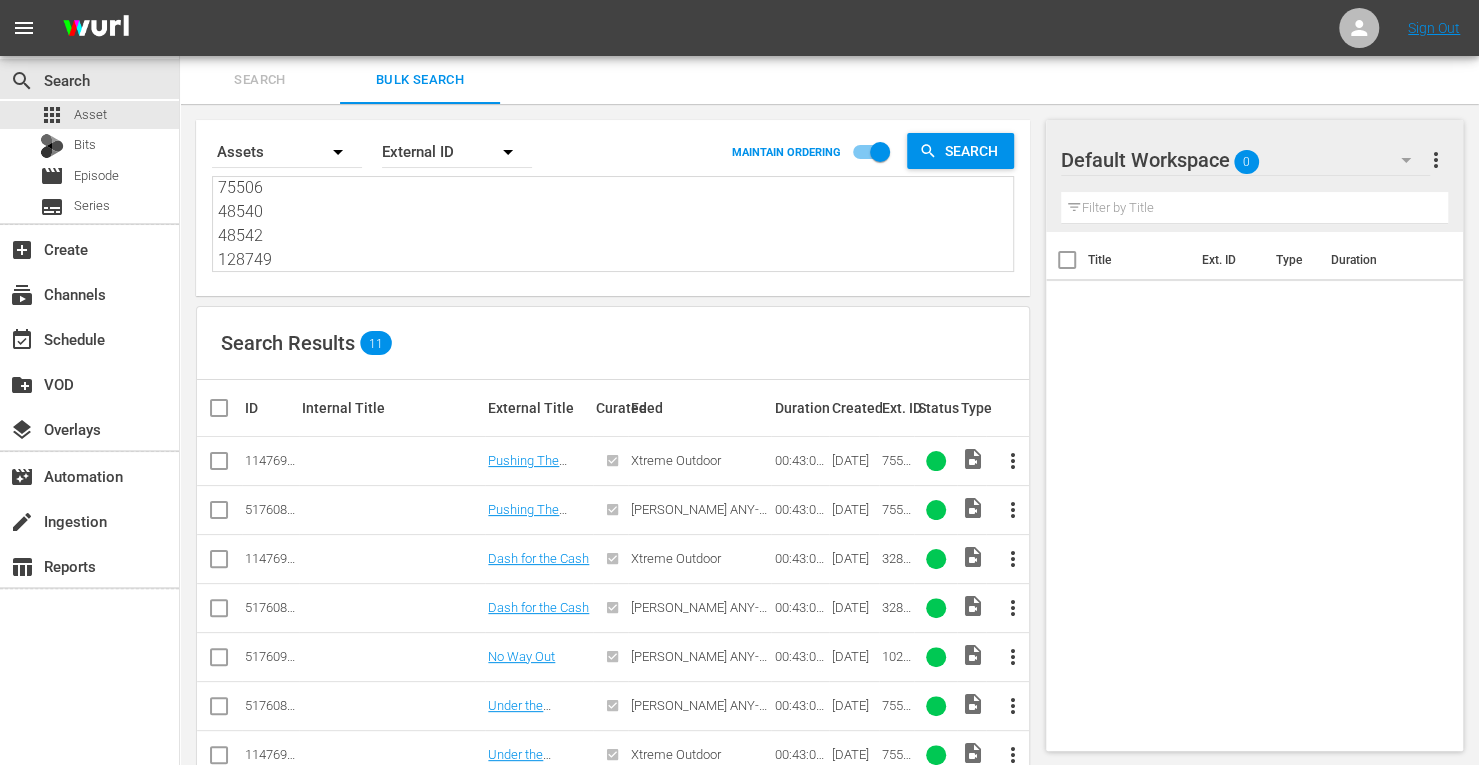 type on "75502
32895
102627
75506
48540
48542
128749" 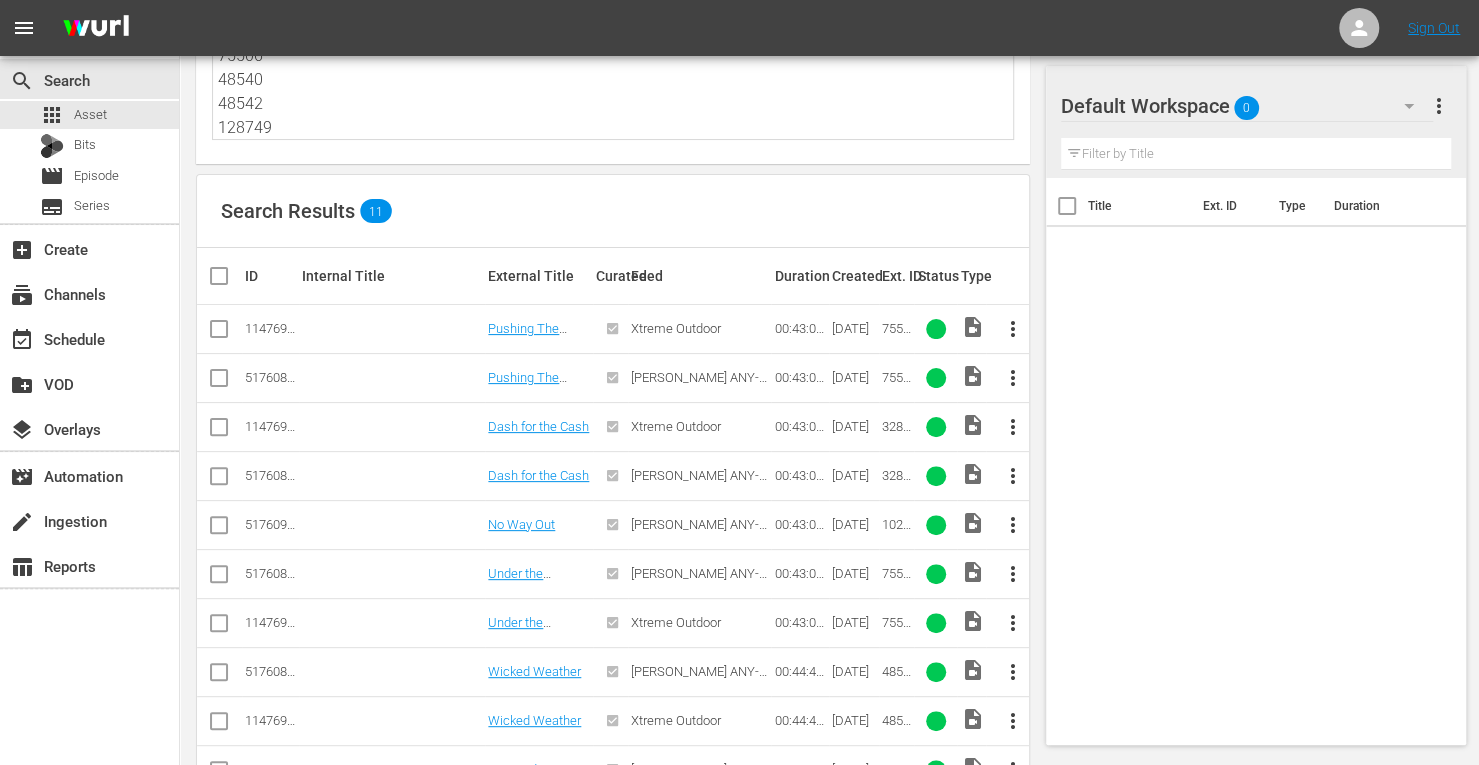 scroll, scrollTop: 135, scrollLeft: 0, axis: vertical 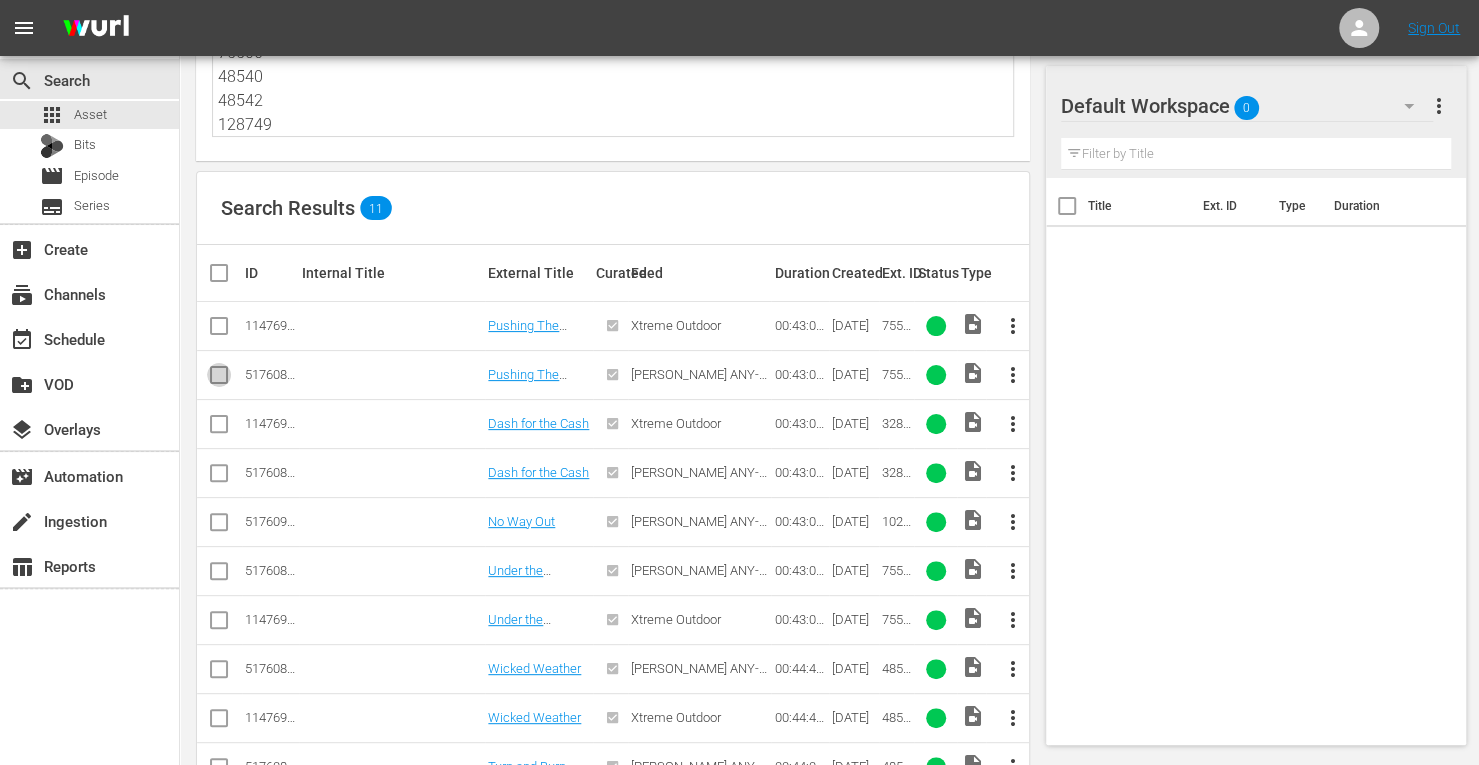 click at bounding box center (219, 379) 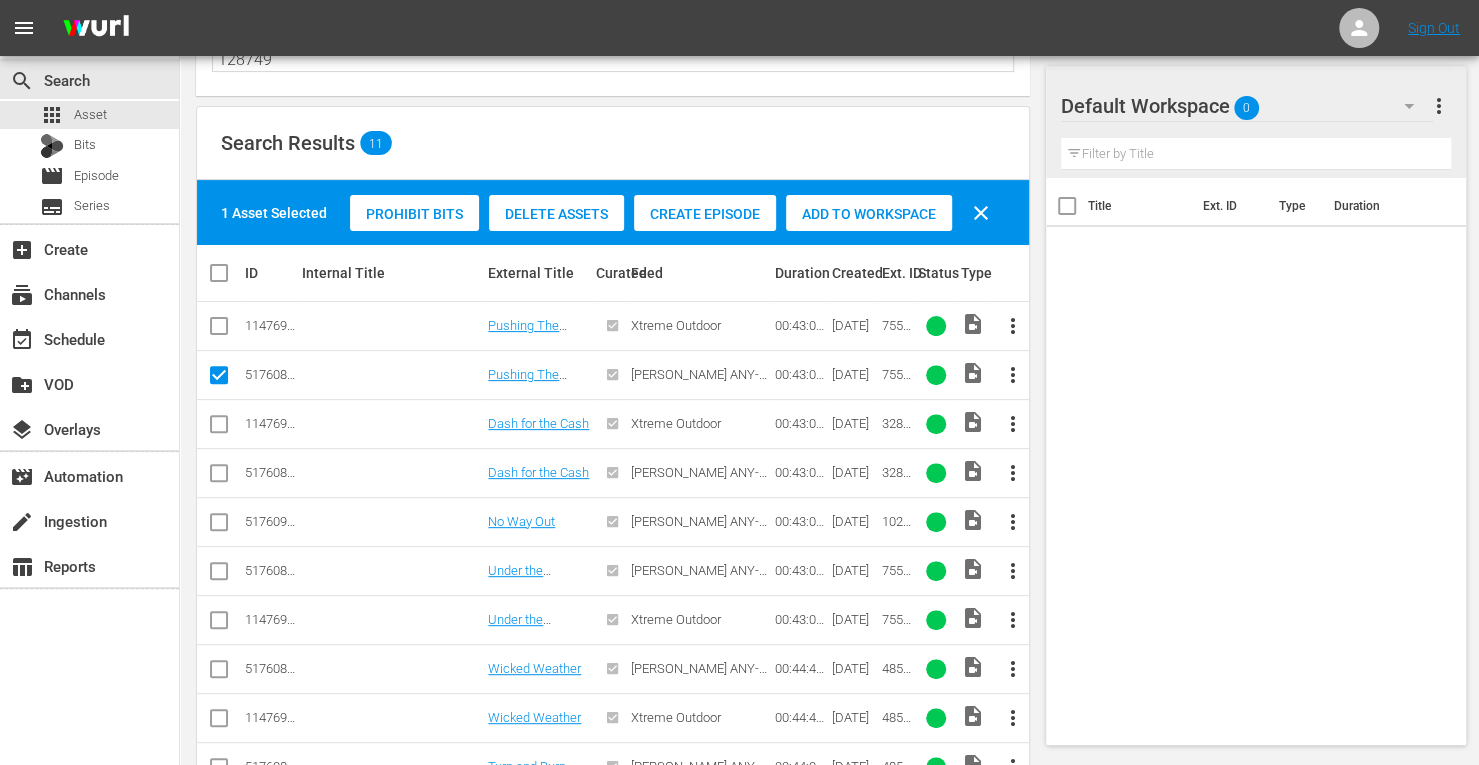 click at bounding box center [219, 477] 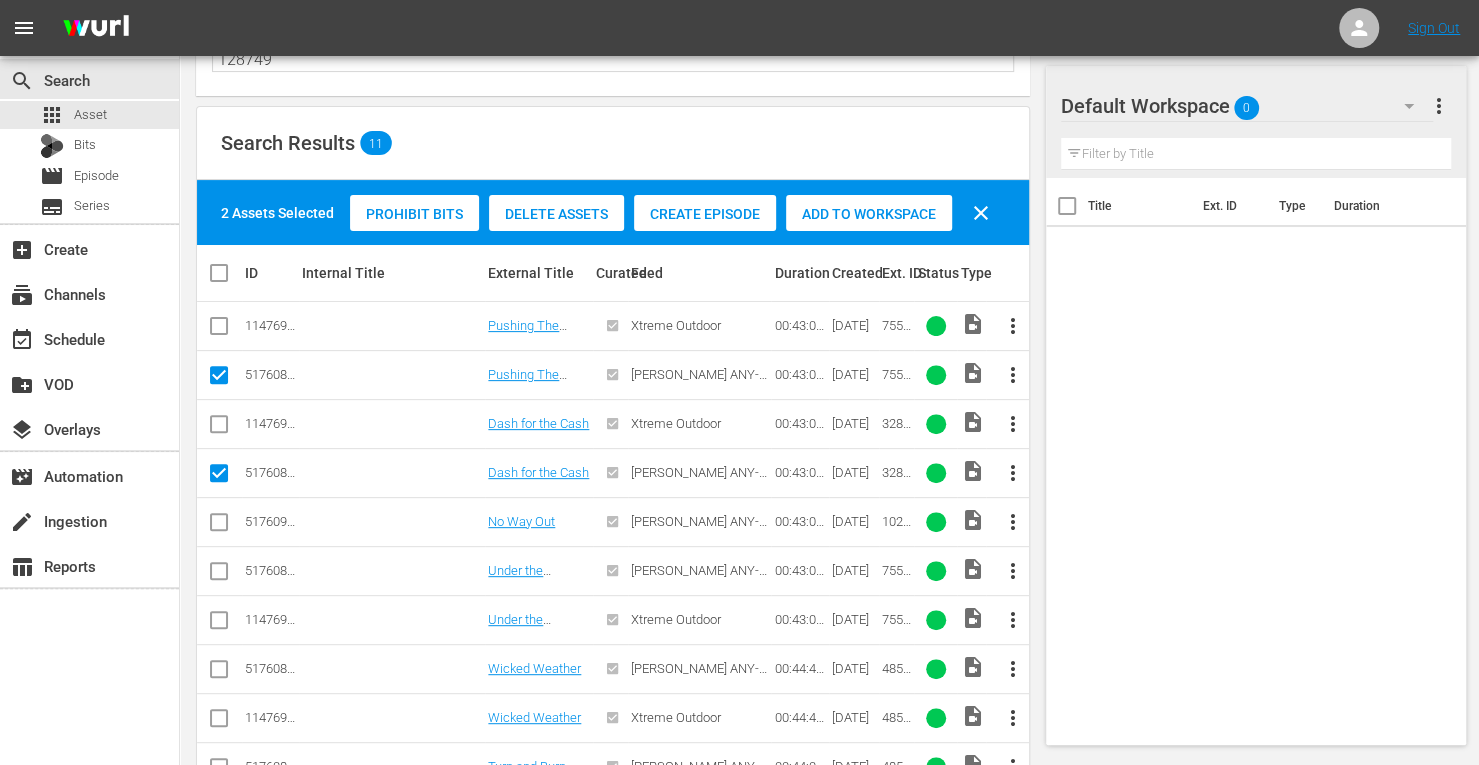 click at bounding box center (219, 526) 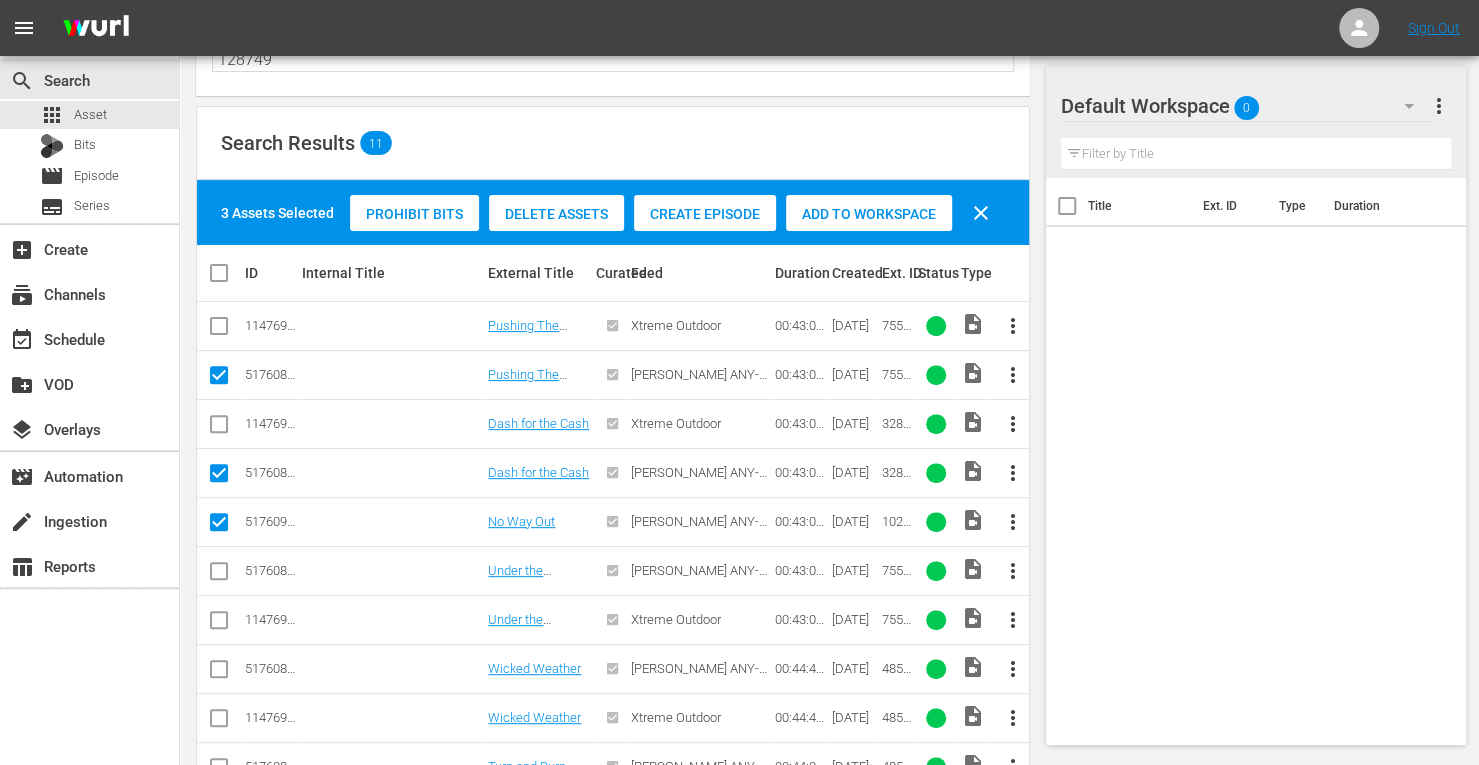 click at bounding box center (219, 575) 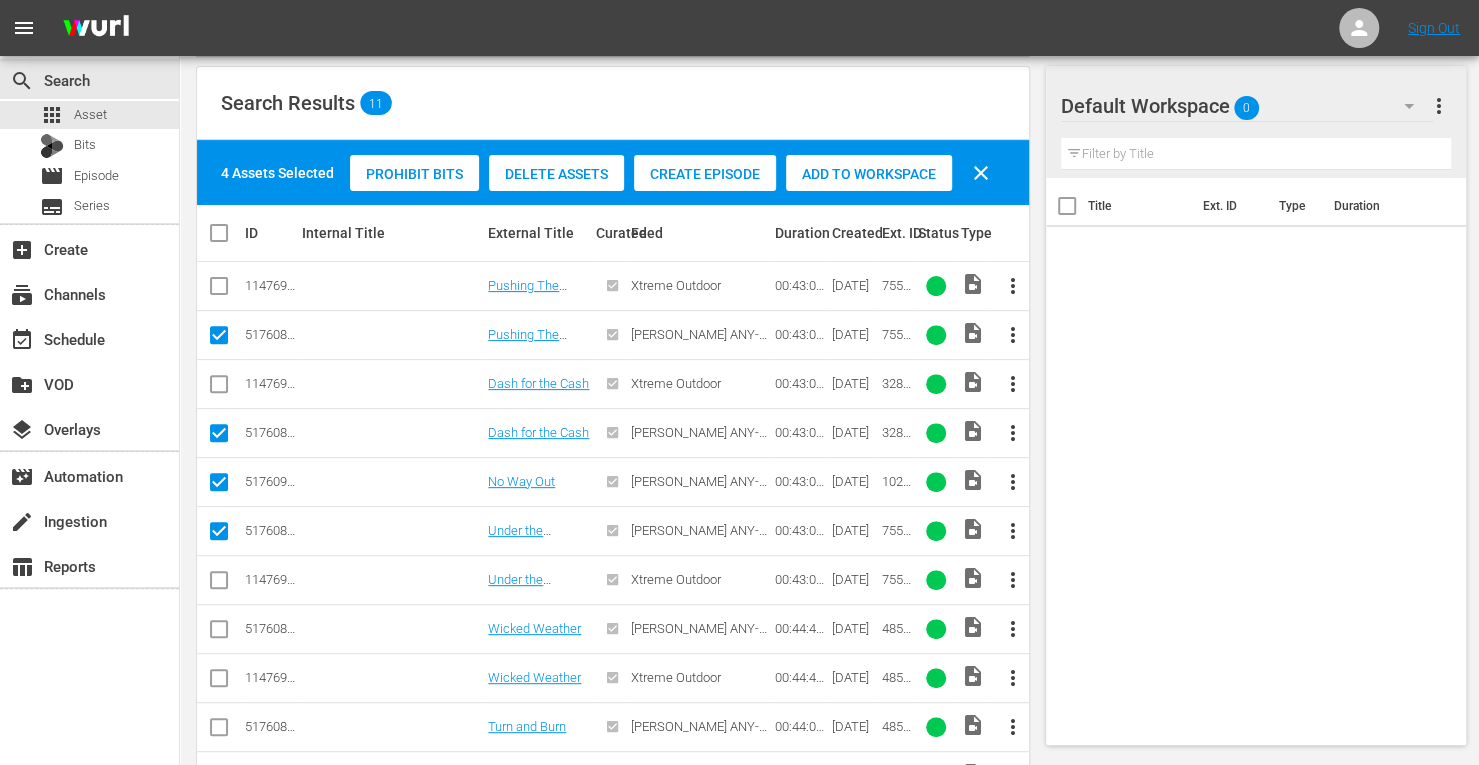 scroll, scrollTop: 242, scrollLeft: 0, axis: vertical 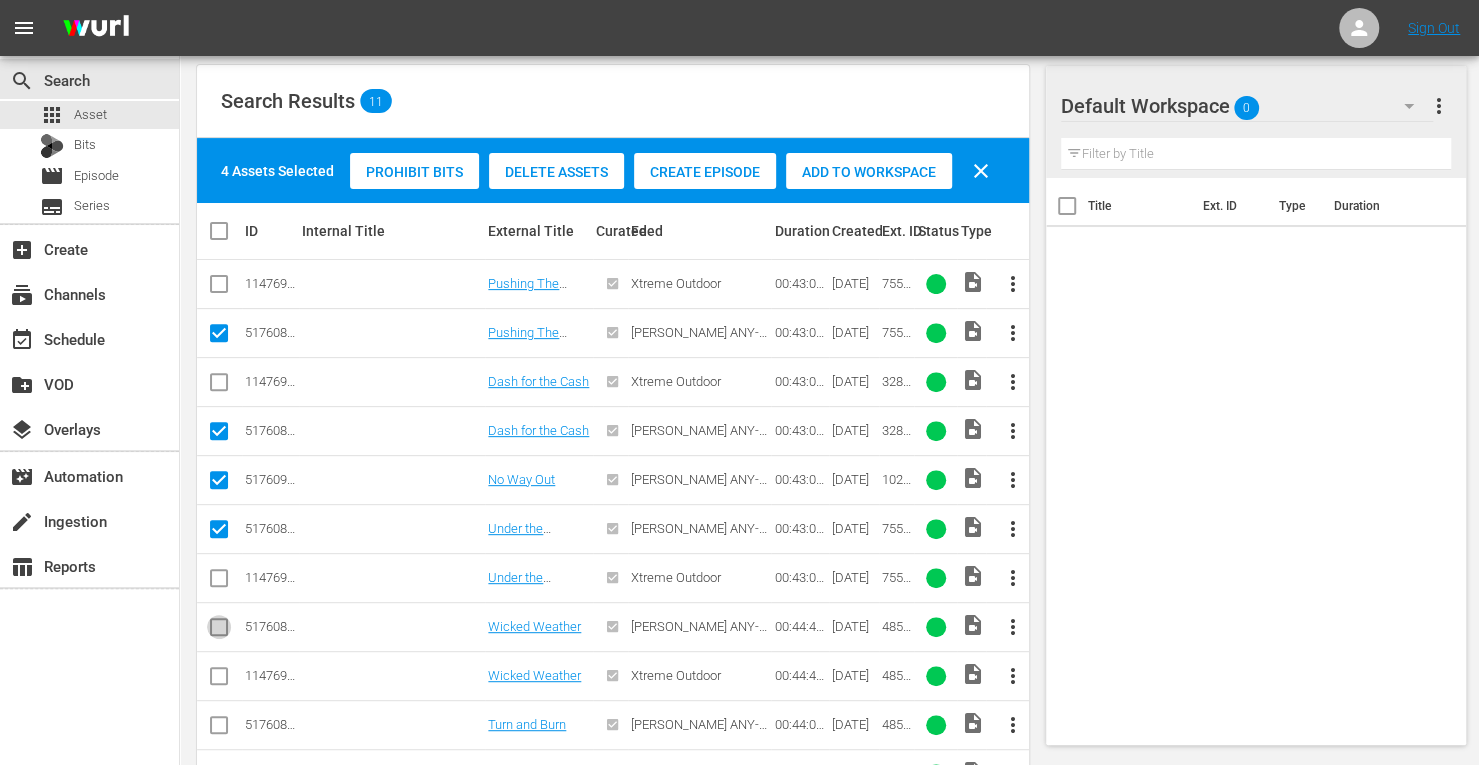 click at bounding box center [219, 631] 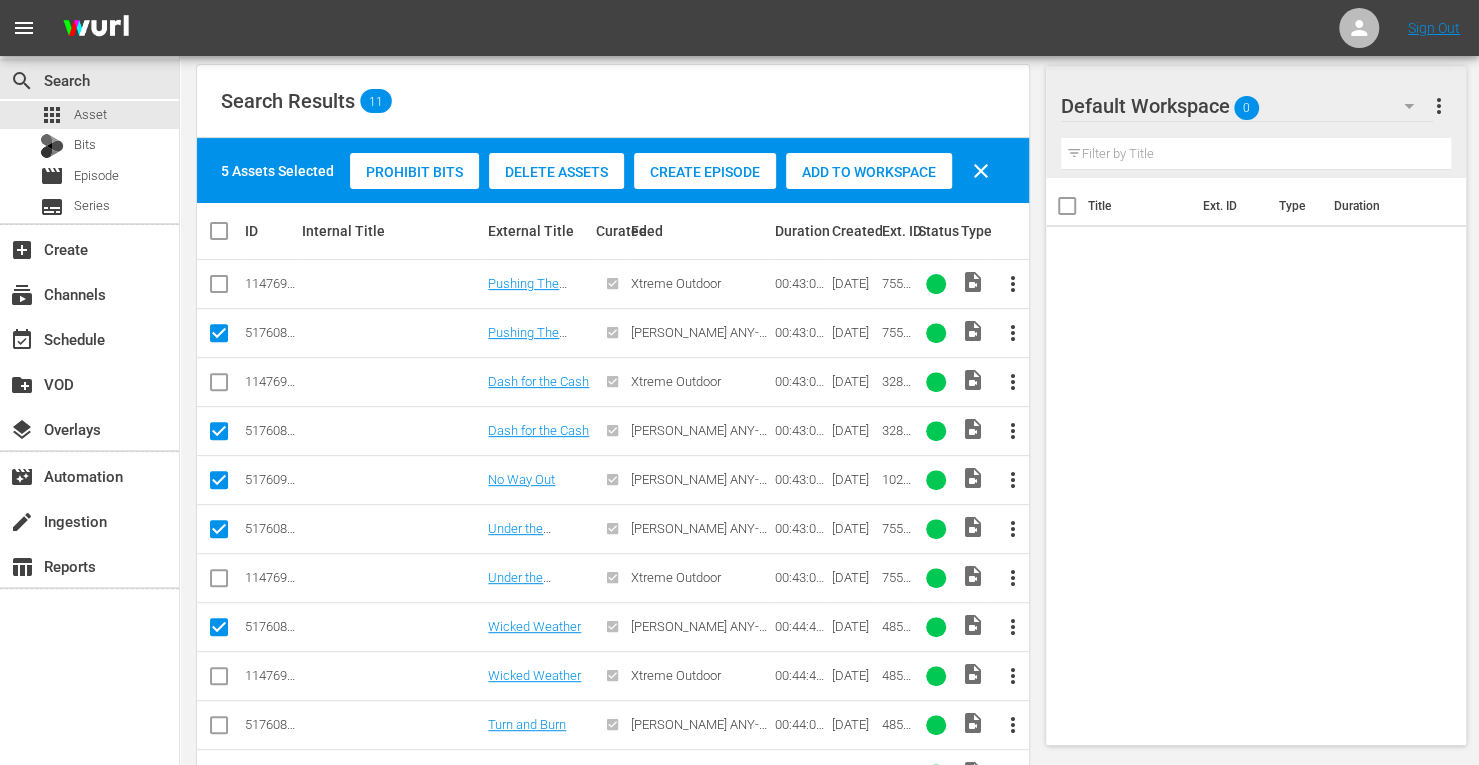 scroll, scrollTop: 307, scrollLeft: 0, axis: vertical 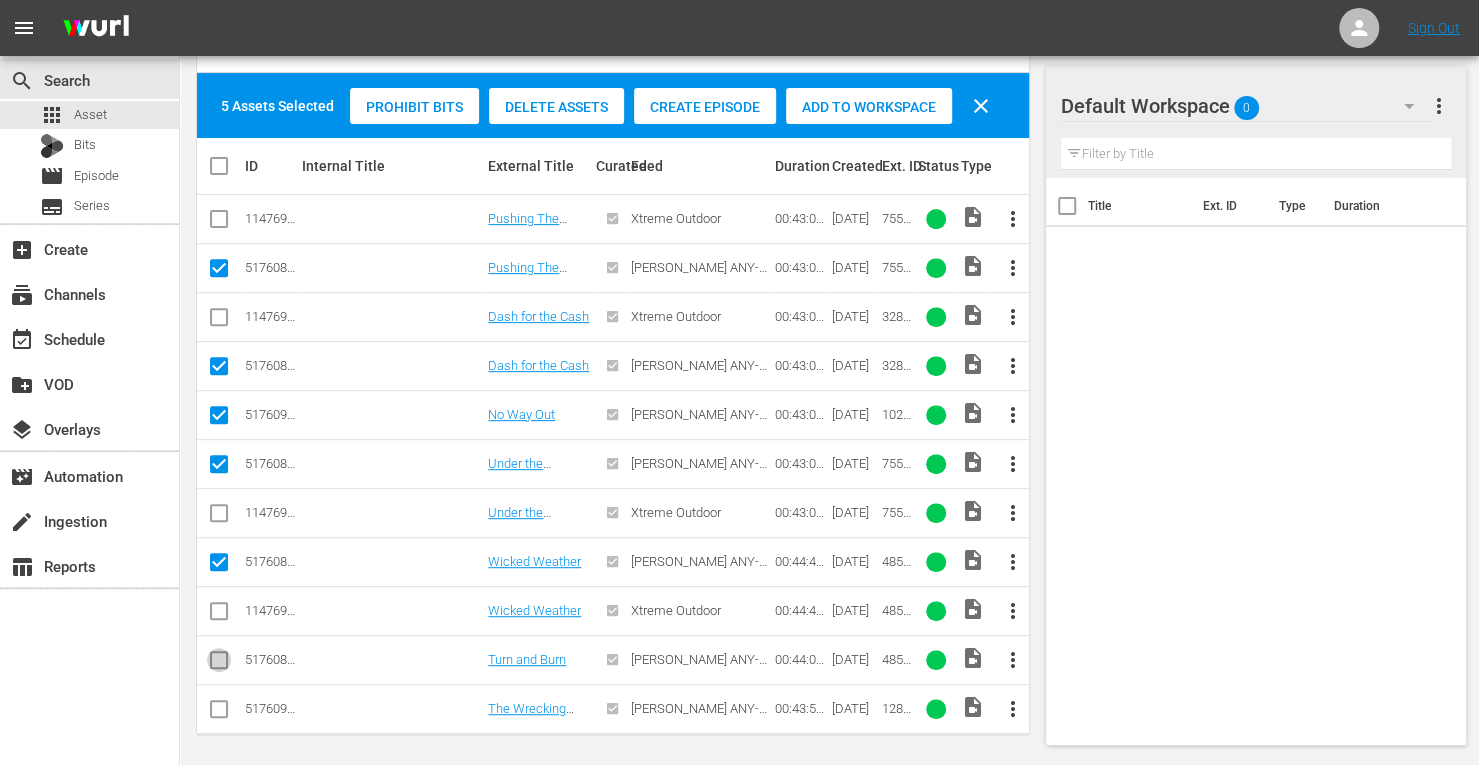 click at bounding box center [219, 664] 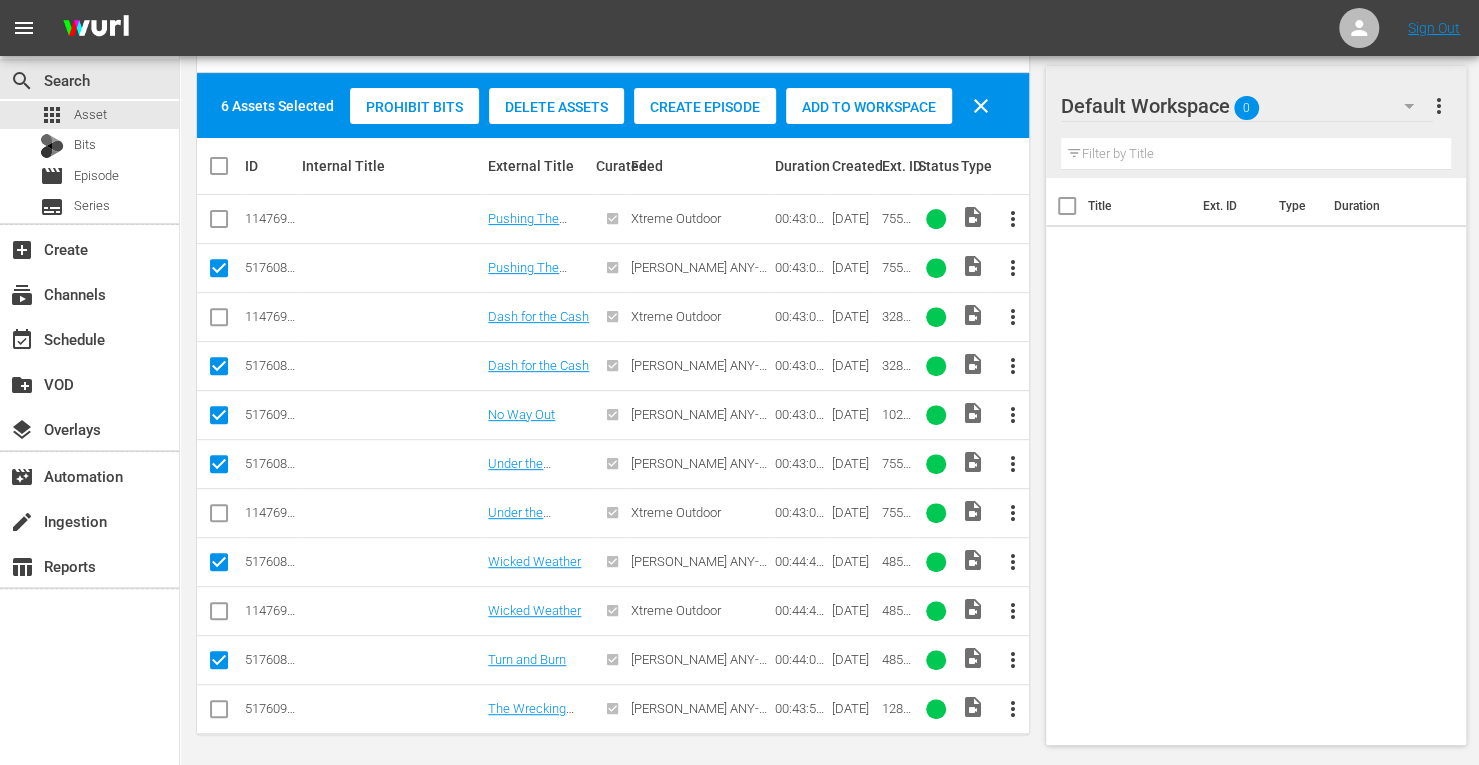 click at bounding box center [219, 713] 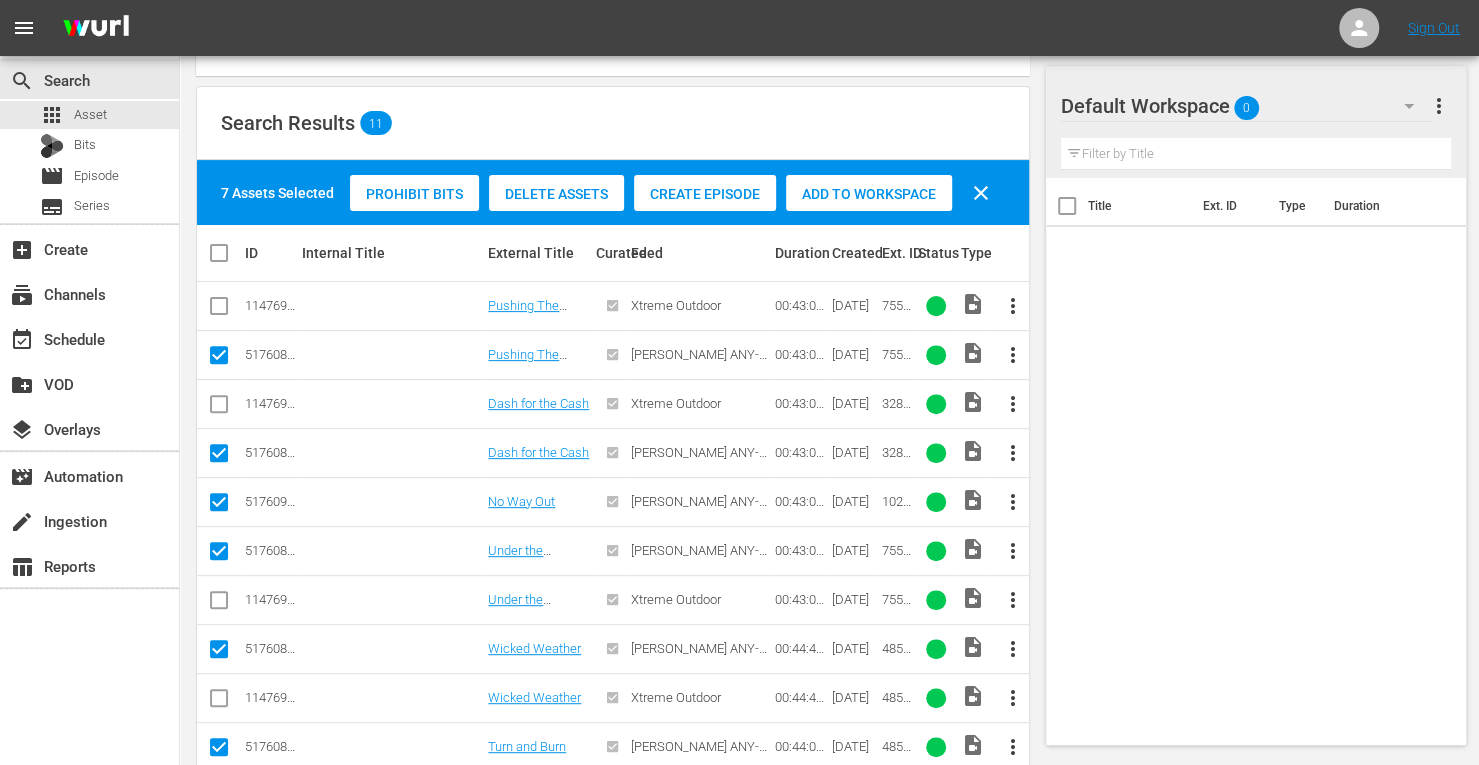 scroll, scrollTop: 219, scrollLeft: 0, axis: vertical 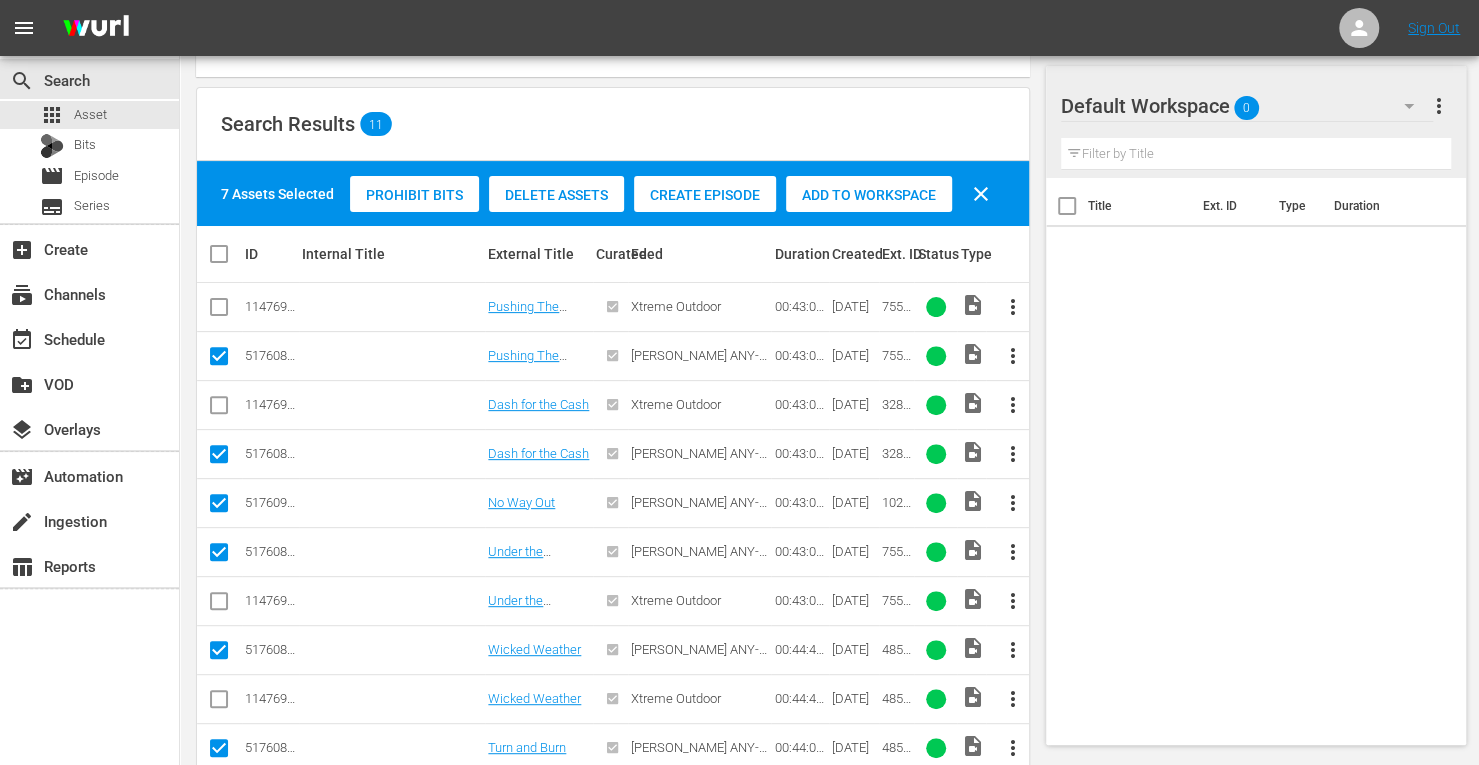 click on "Add to Workspace" at bounding box center [869, 195] 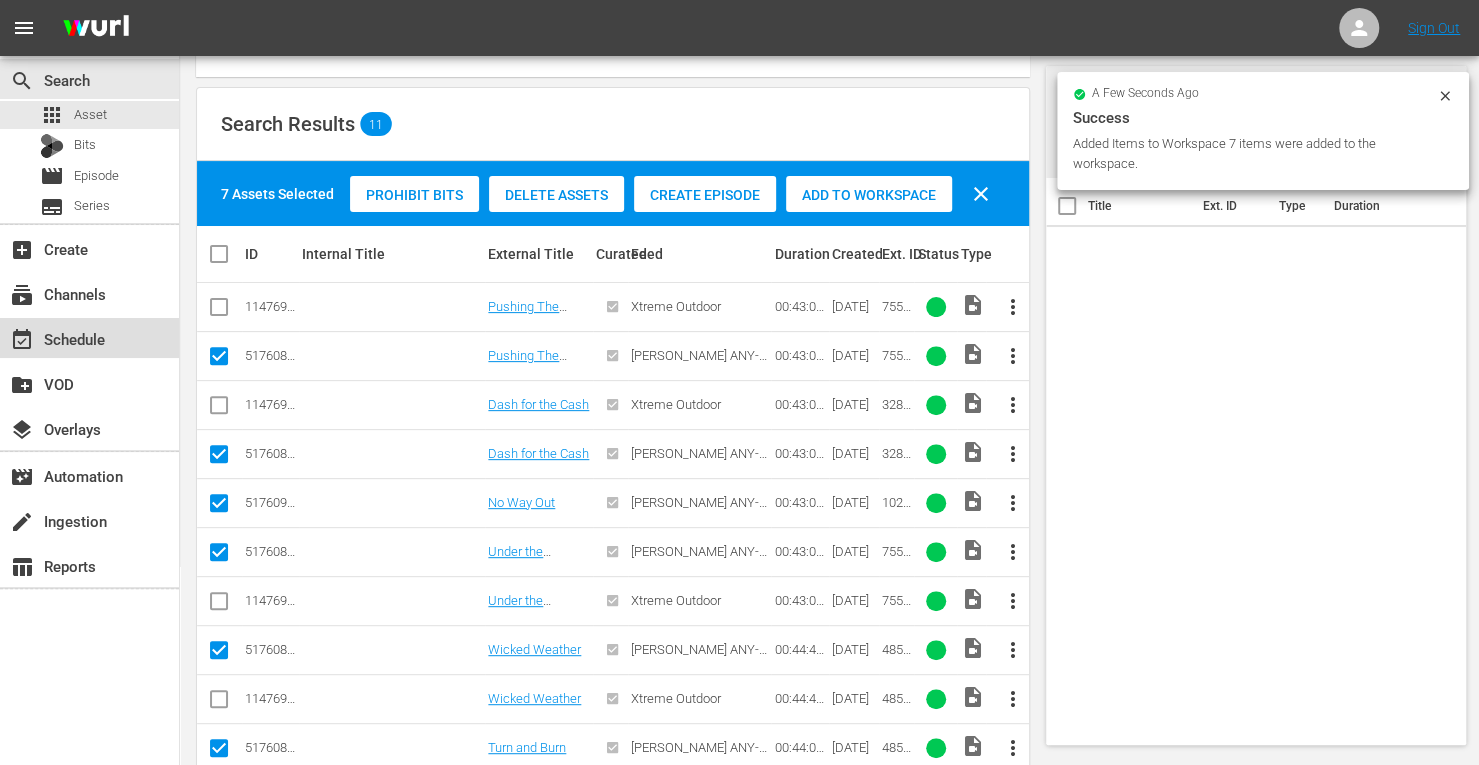 click on "event_available   Schedule" at bounding box center (56, 336) 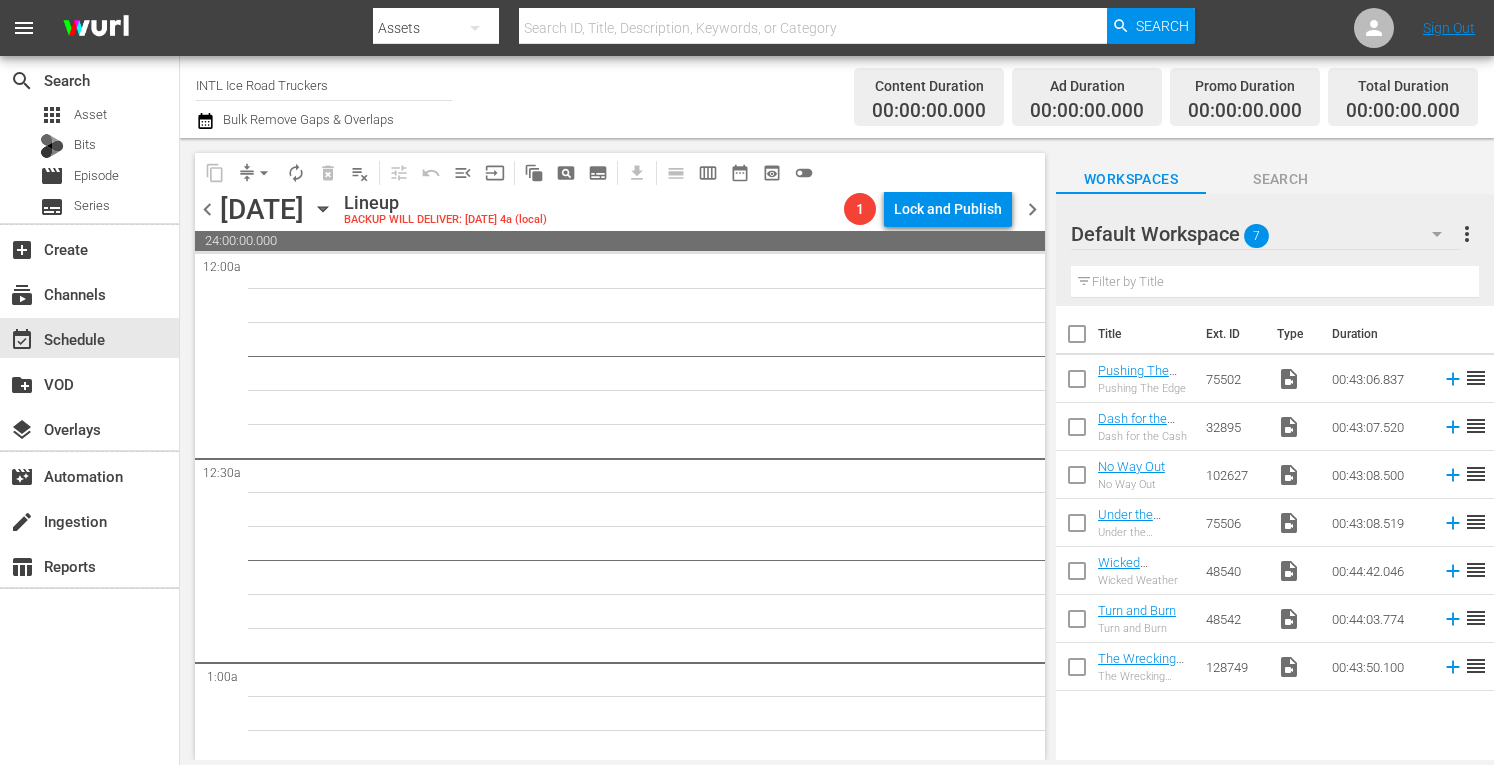 click at bounding box center [1077, 338] 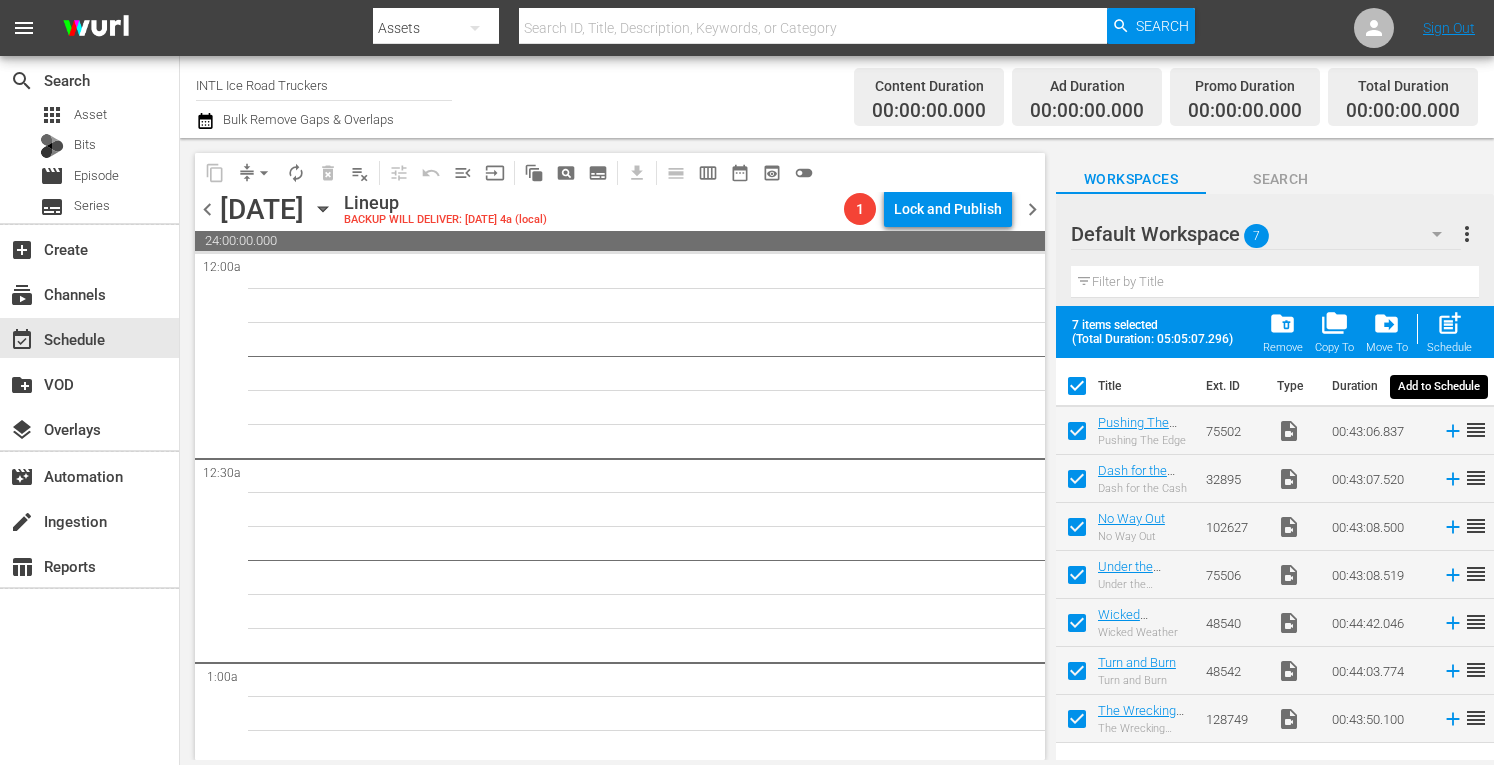 click on "post_add" at bounding box center (1449, 323) 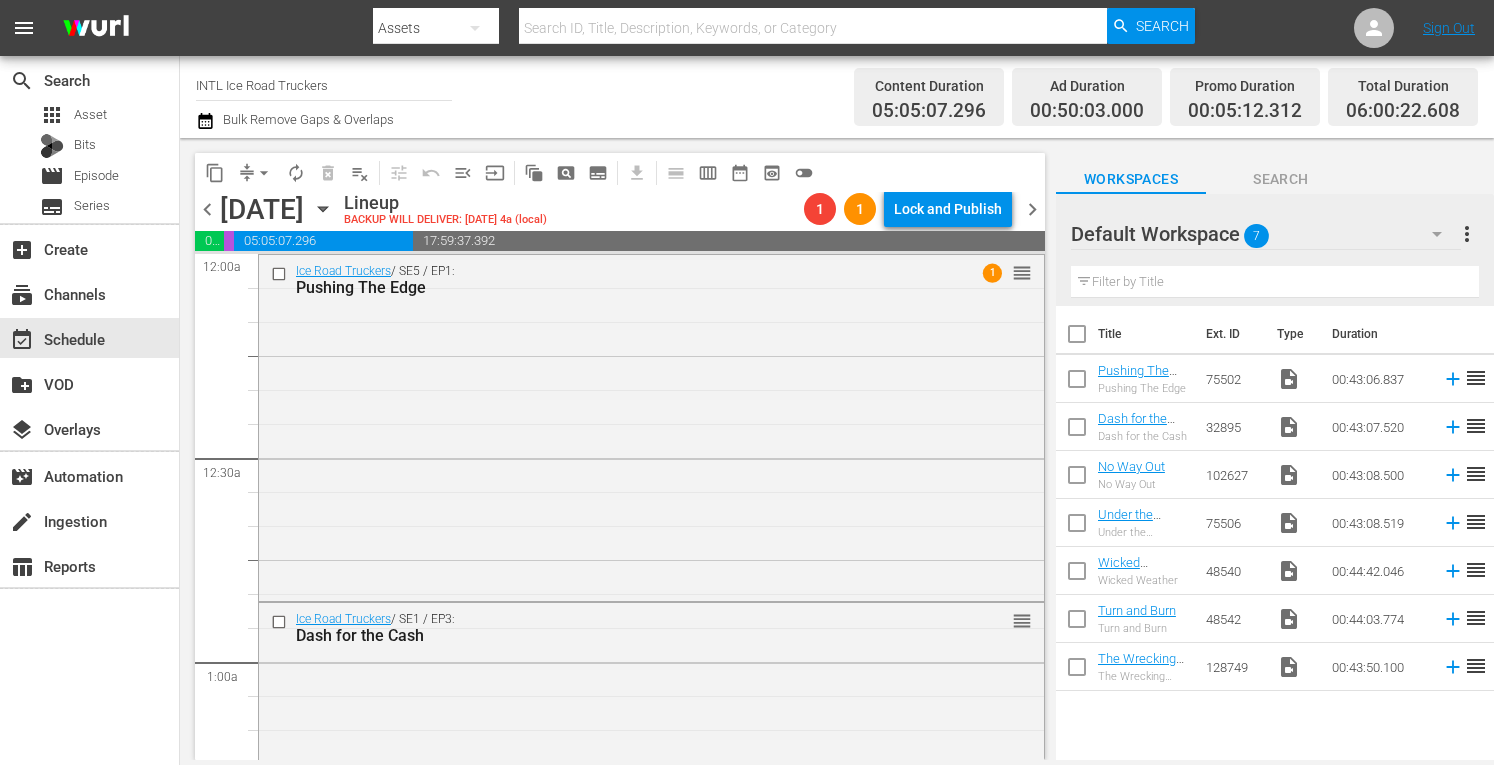 click on "more_vert" at bounding box center [1467, 234] 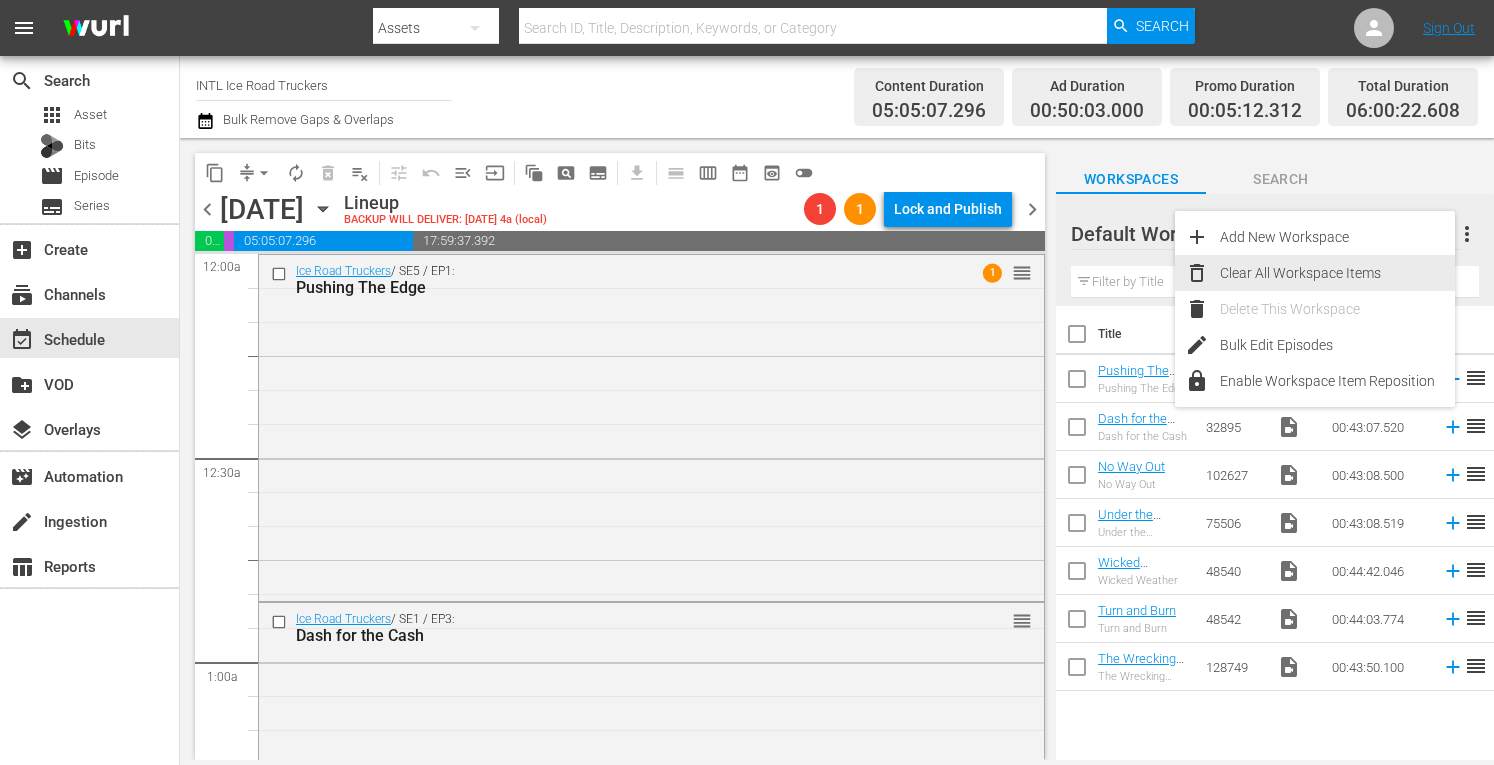 click on "Clear All Workspace Items" at bounding box center (1337, 273) 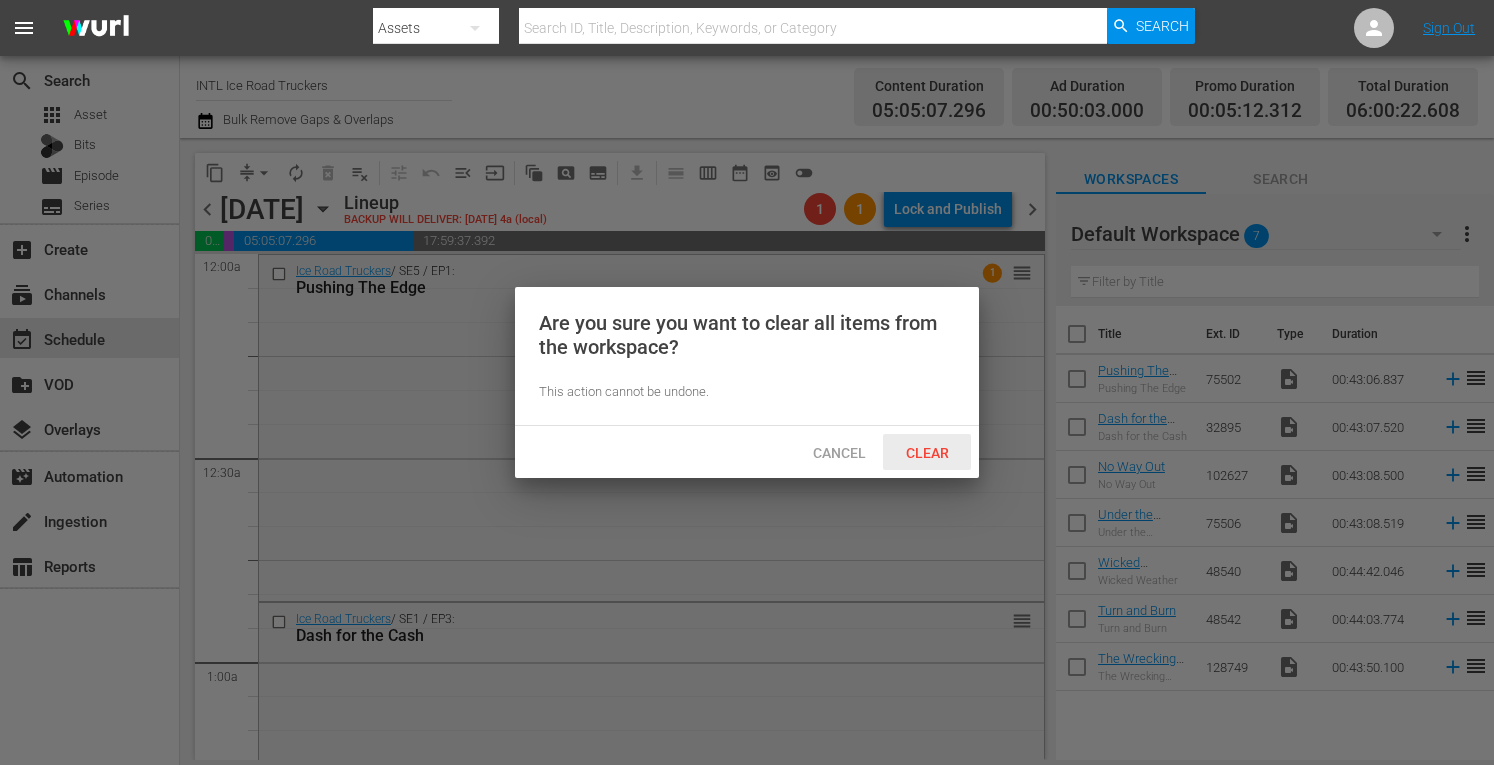 click on "Clear" at bounding box center (927, 453) 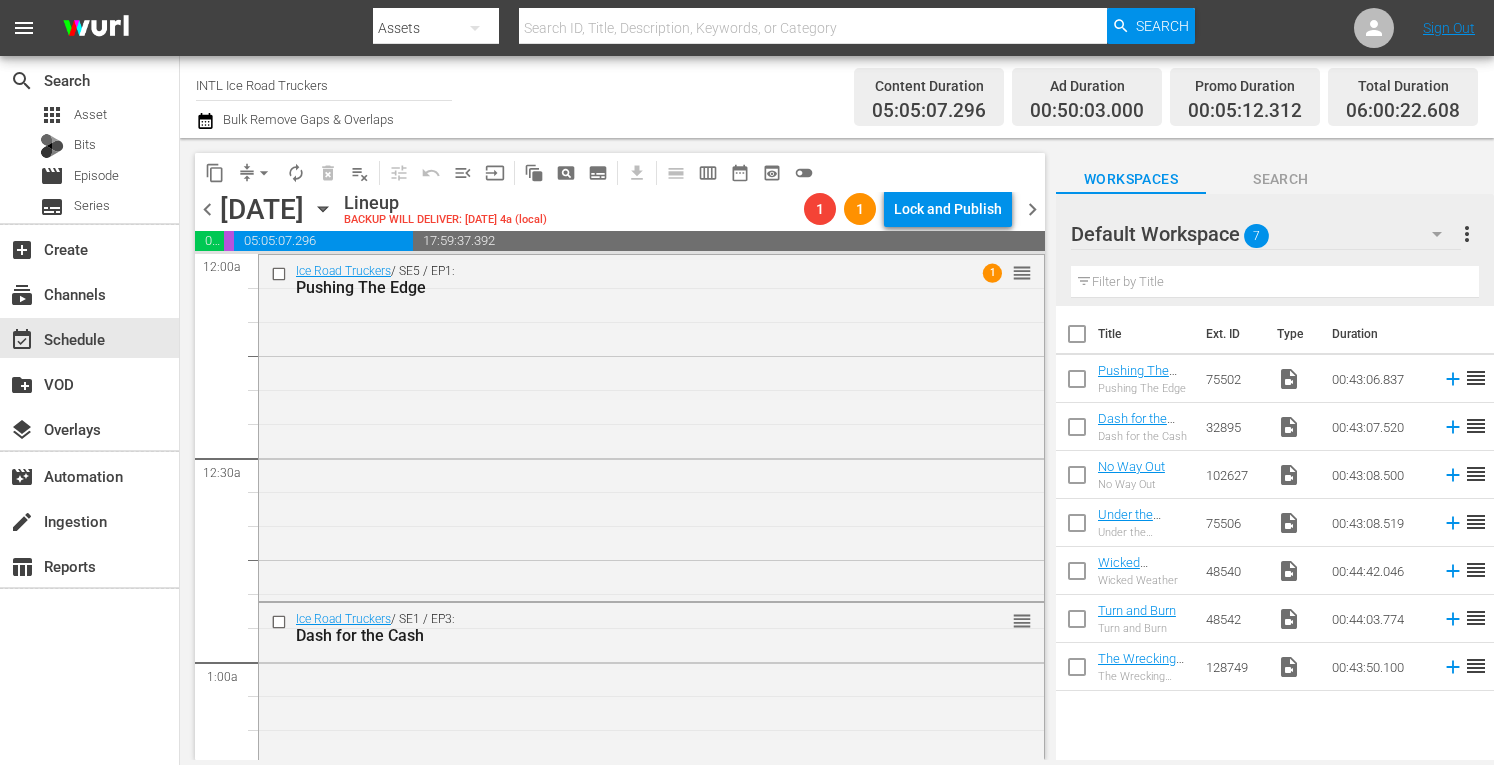 click on "chevron_right" at bounding box center (1032, 209) 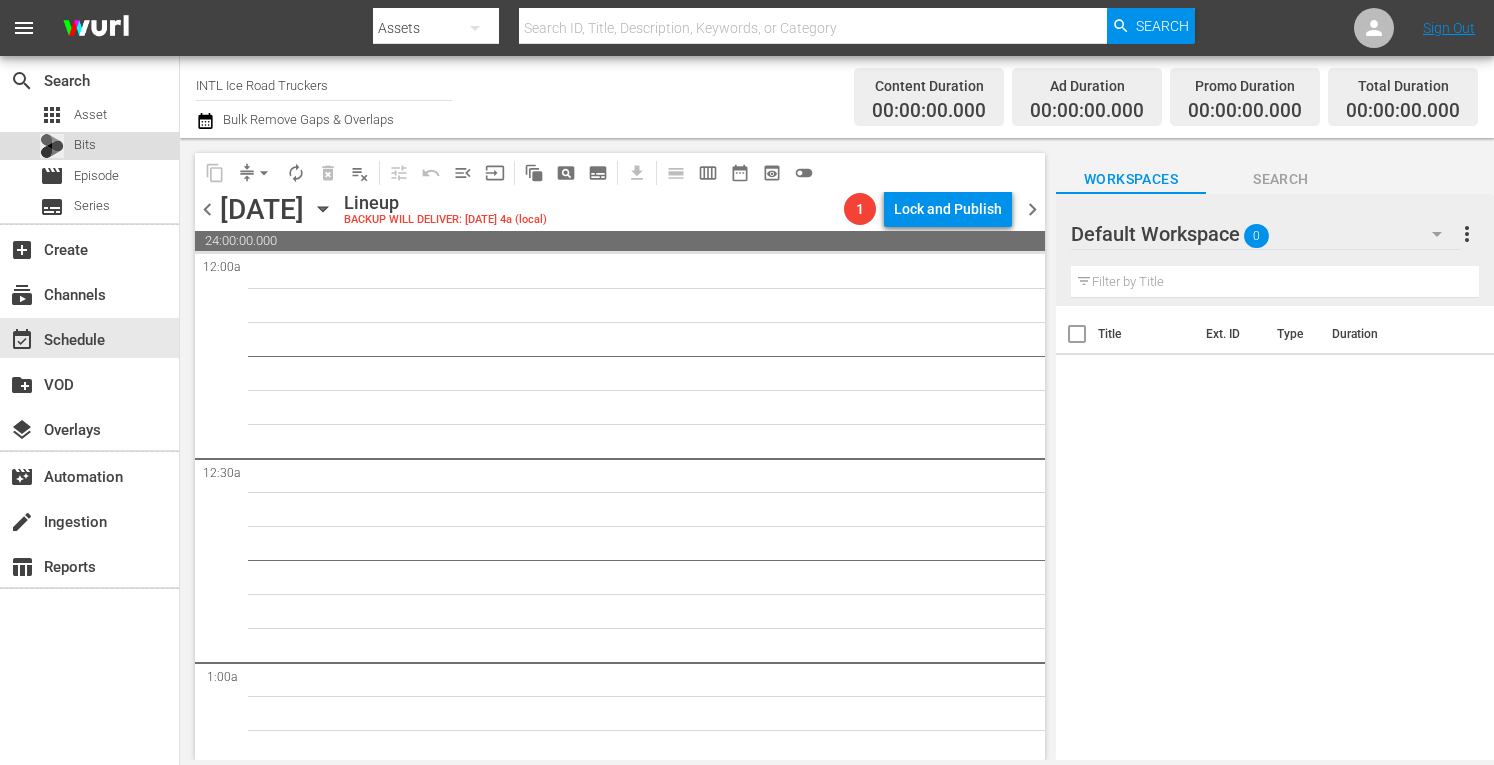 click on "Bits" at bounding box center (89, 146) 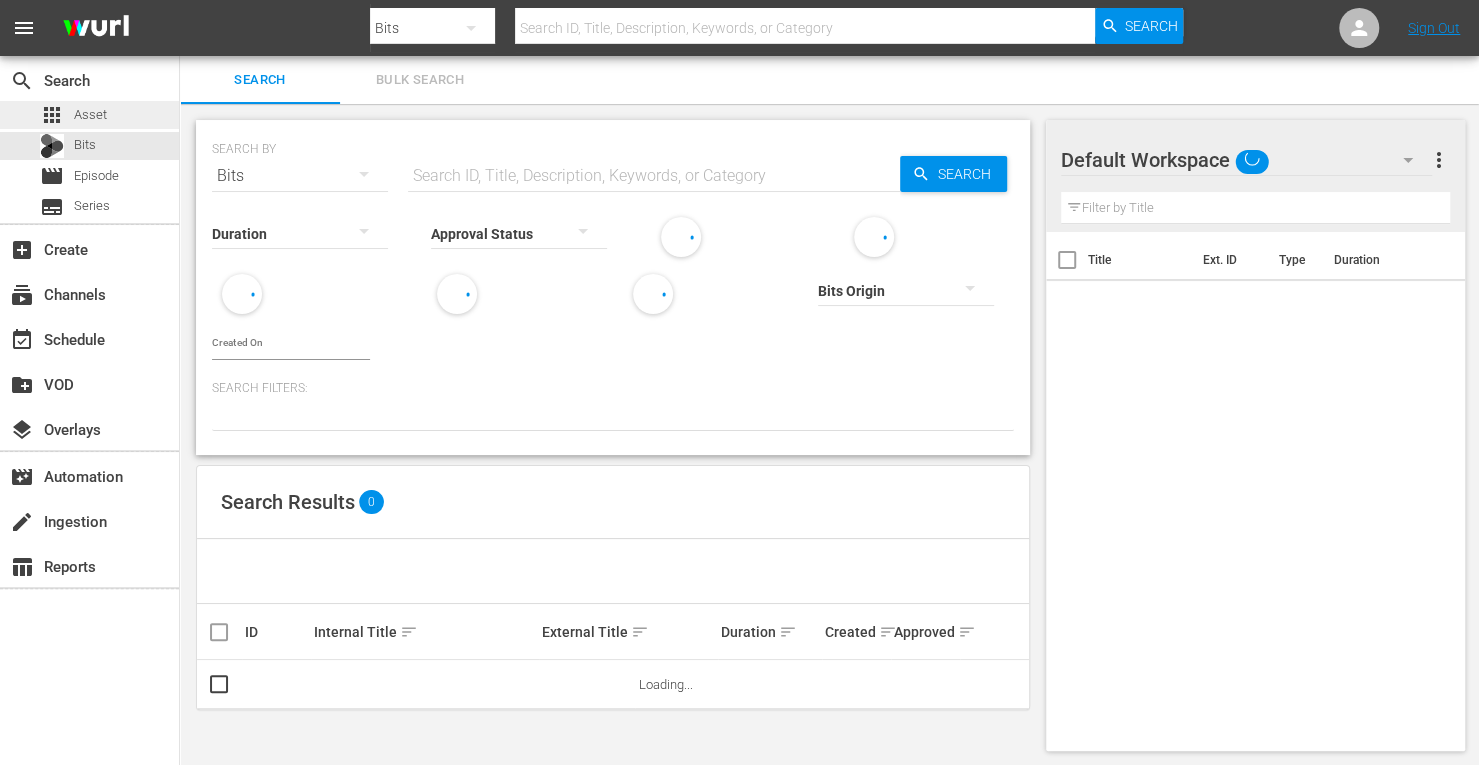 click on "Asset" at bounding box center [90, 115] 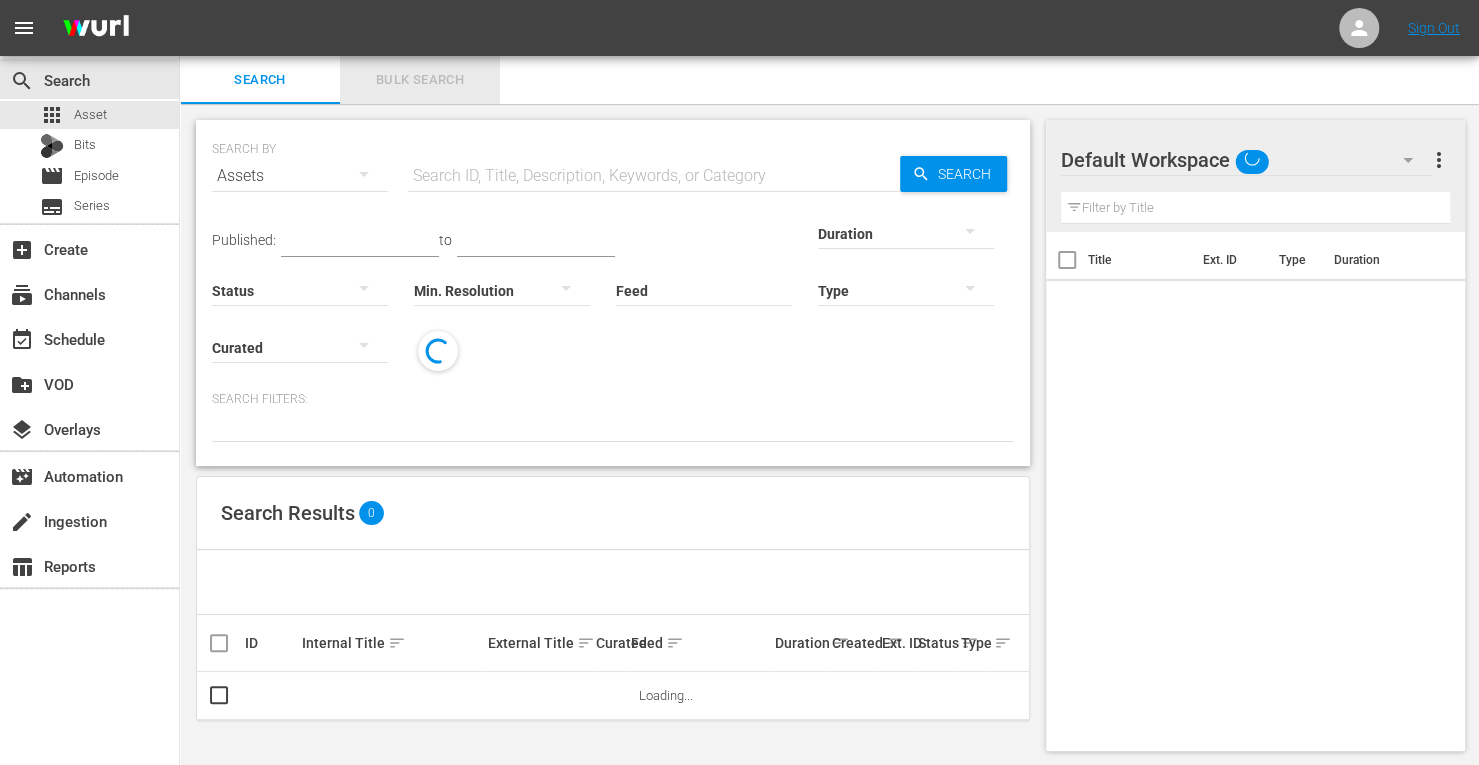 click on "Bulk Search" at bounding box center (420, 80) 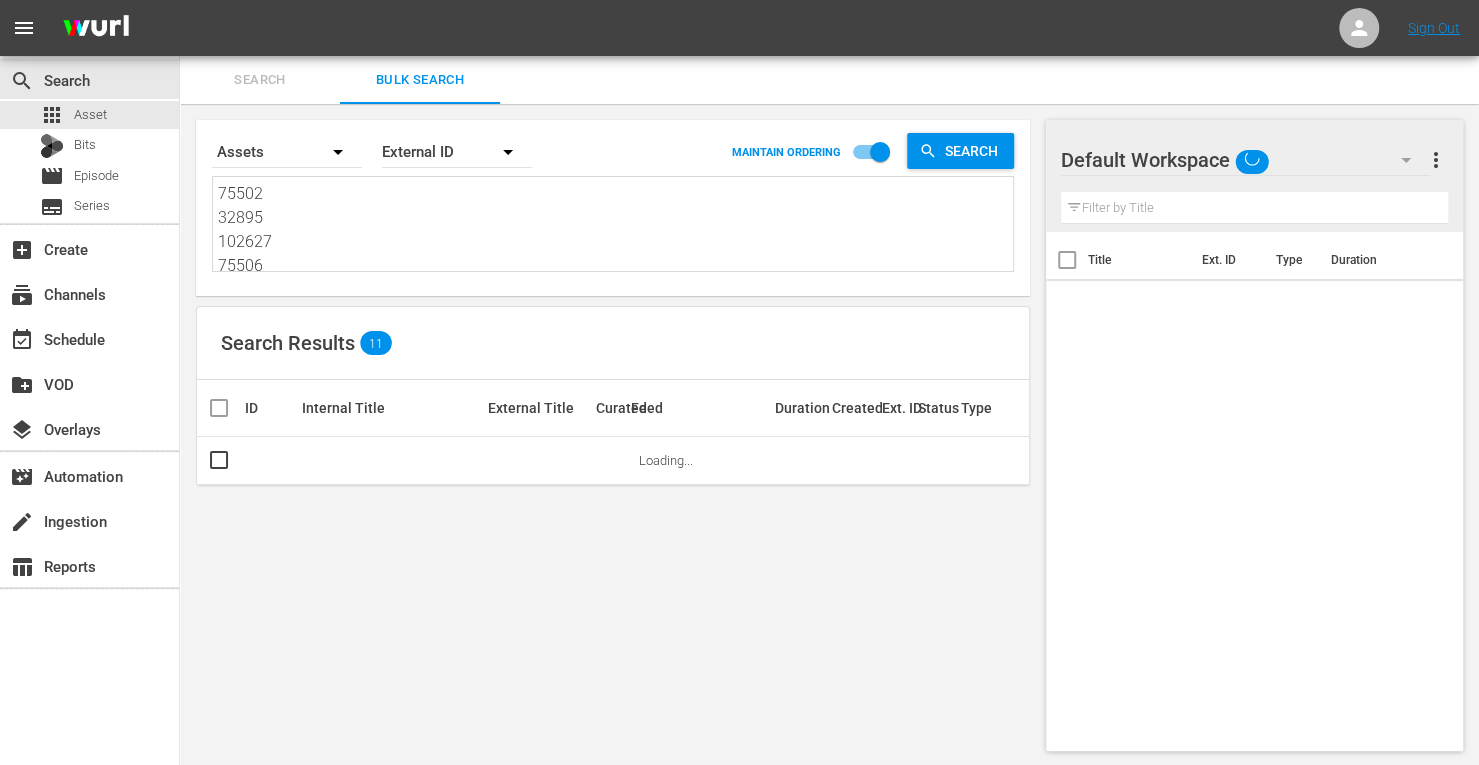 drag, startPoint x: 325, startPoint y: 265, endPoint x: 68, endPoint y: 21, distance: 354.37973 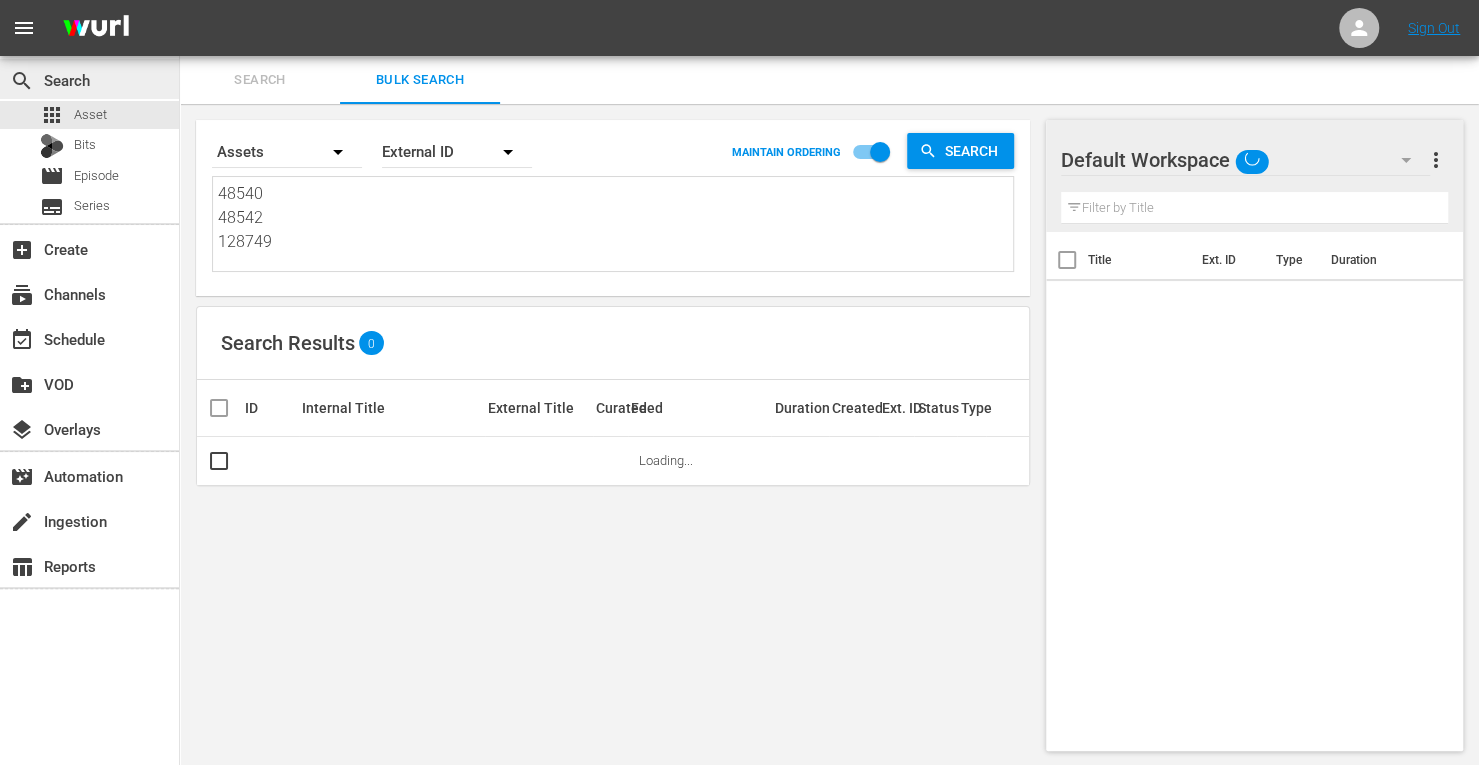 drag, startPoint x: 307, startPoint y: 260, endPoint x: 94, endPoint y: 91, distance: 271.90073 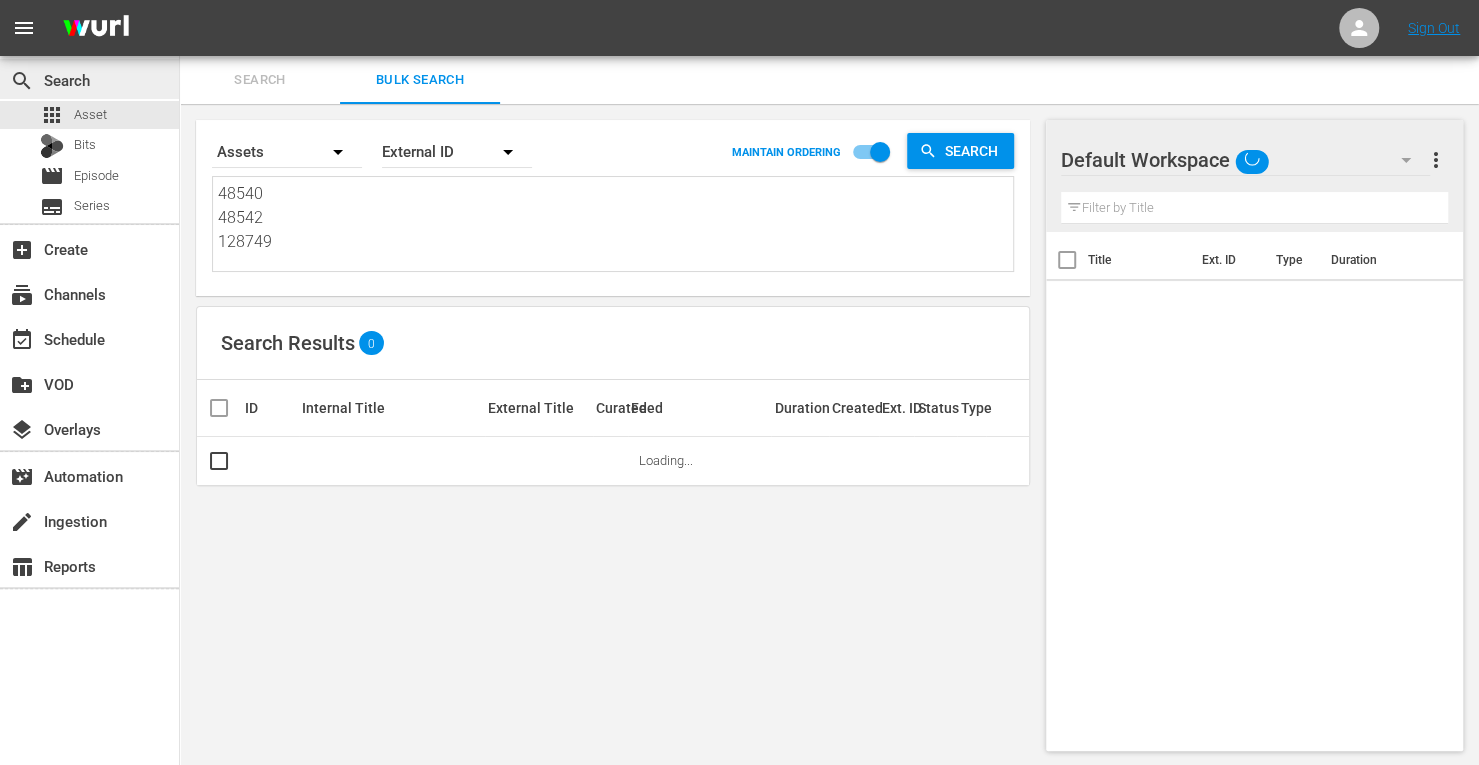 click on "search   Search apps Asset Bits movie Episode subtitles Series add_box   Create subscriptions   Channels event_available   Schedule create_new_folder   VOD layers   Overlays movie_filter   Automation create   Ingestion table_chart   Reports Search Bulk Search Search By Assets Order By External ID MAINTAIN ORDERING Search
48540
48542
128749
48540
48542
128749
Search Results 0 ID Internal Title External Title Curated Feed Duration Created Ext. ID Status Type Loading...   Default Workspace Default more_vert  Filter by Title Title Ext. ID Type Duration" at bounding box center [829, 0] 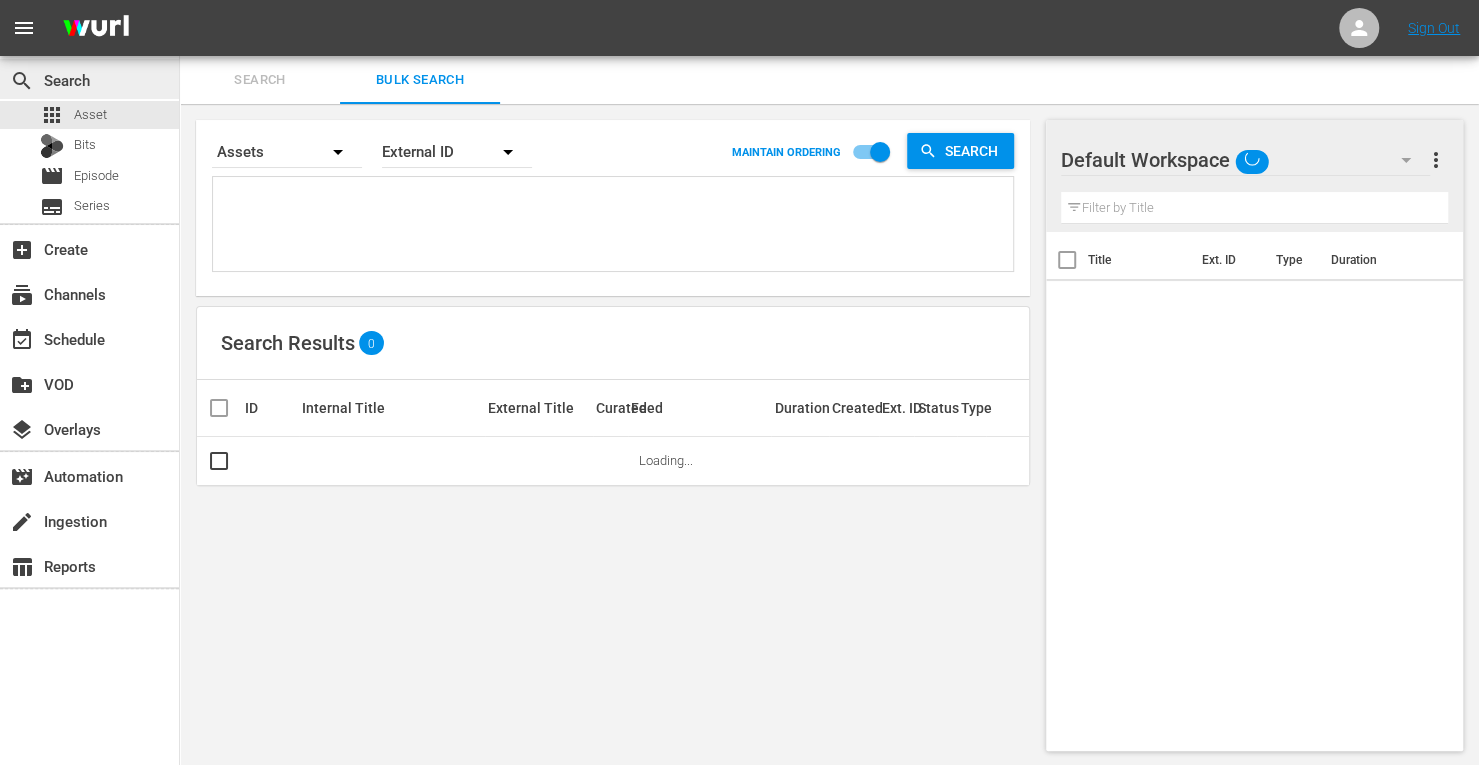 paste on "102624
75503
51653
43183
51656
43190
102631" 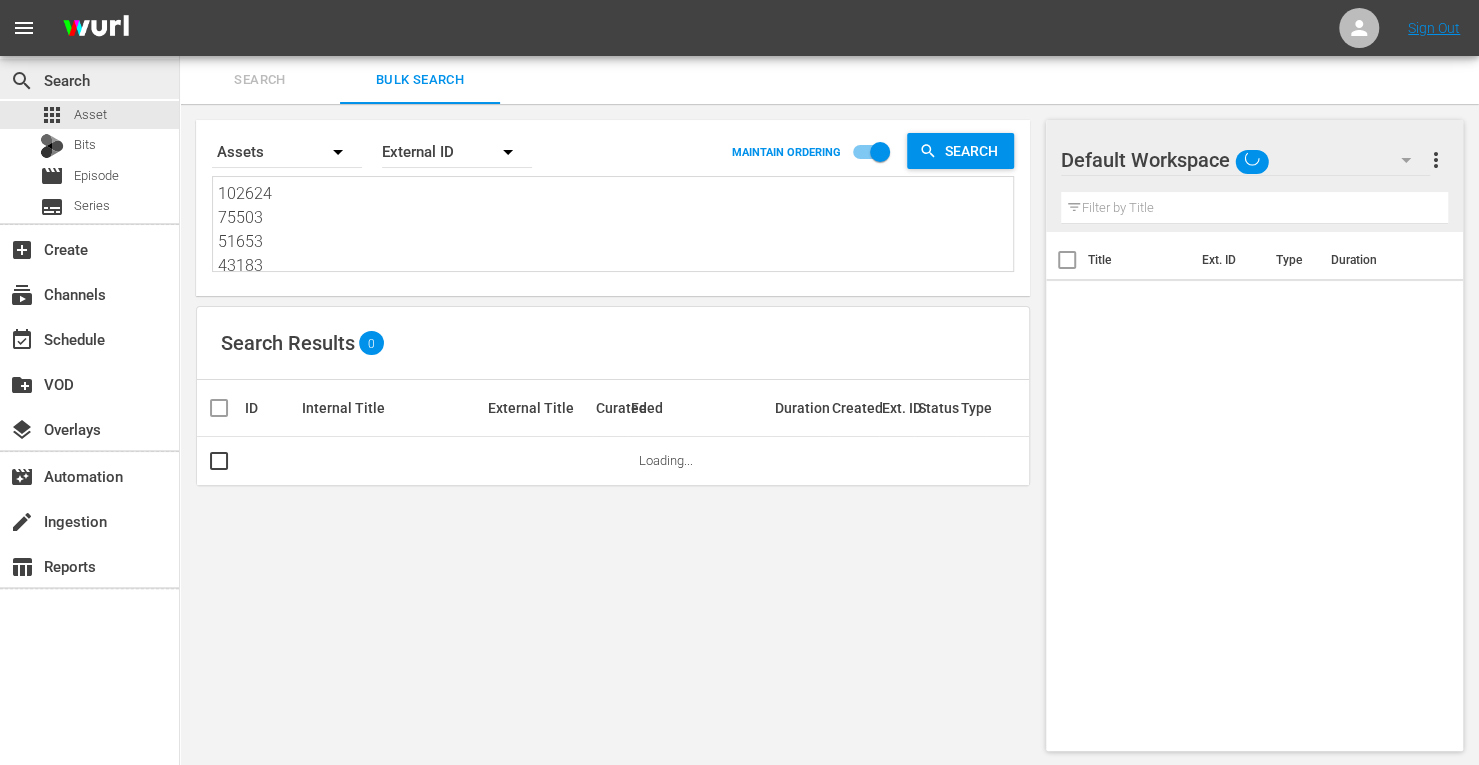 scroll, scrollTop: 98, scrollLeft: 0, axis: vertical 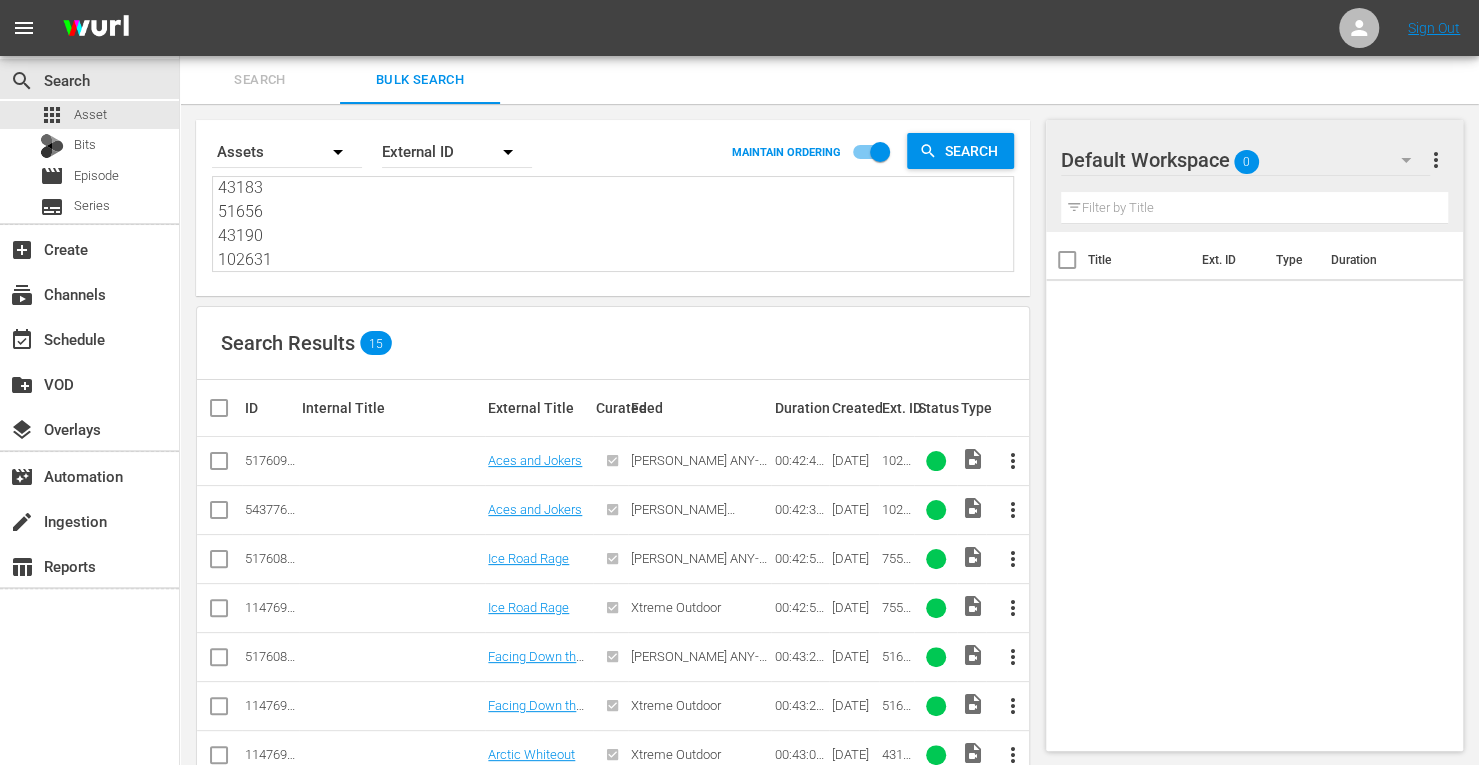 type on "102624
75503
51653
43183
51656
43190
102631" 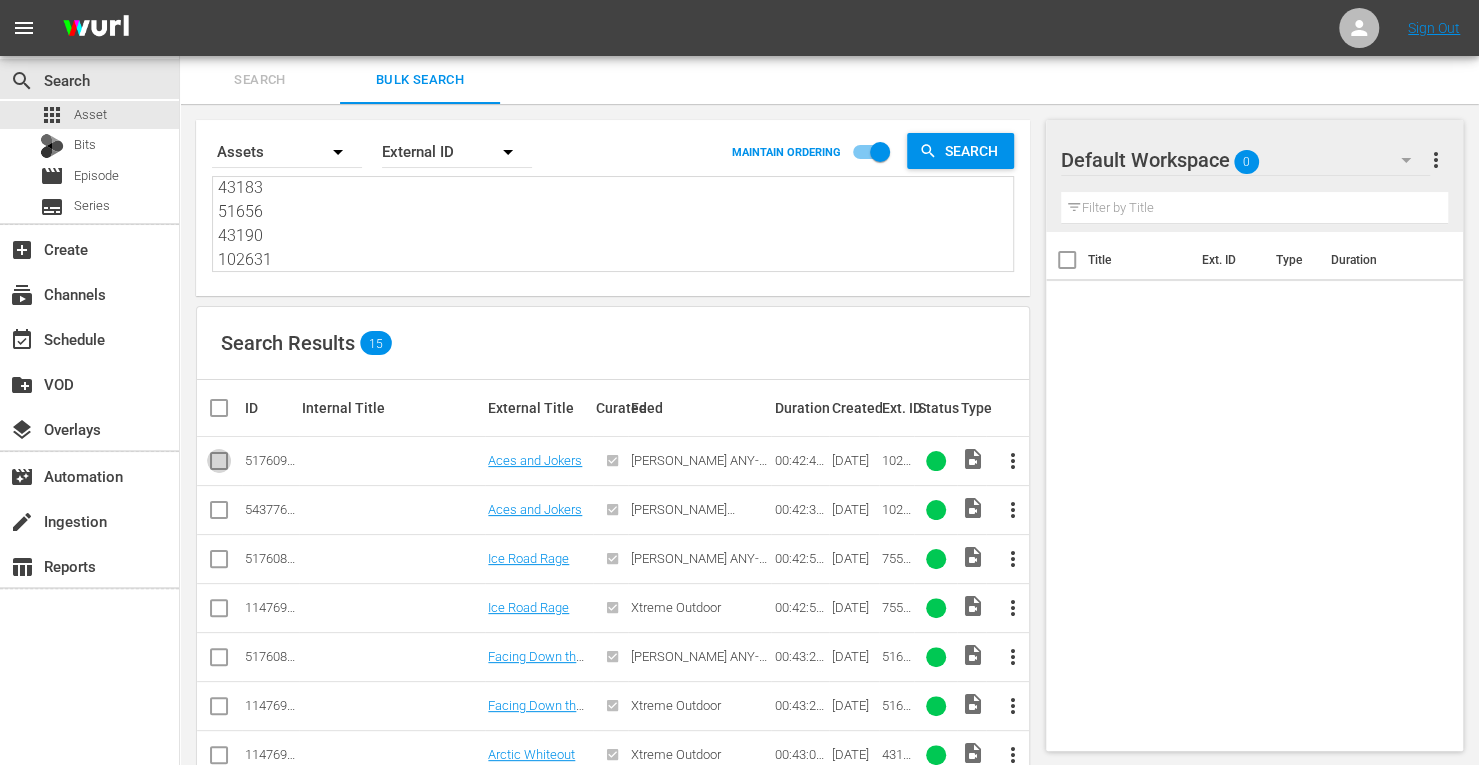 click at bounding box center (219, 465) 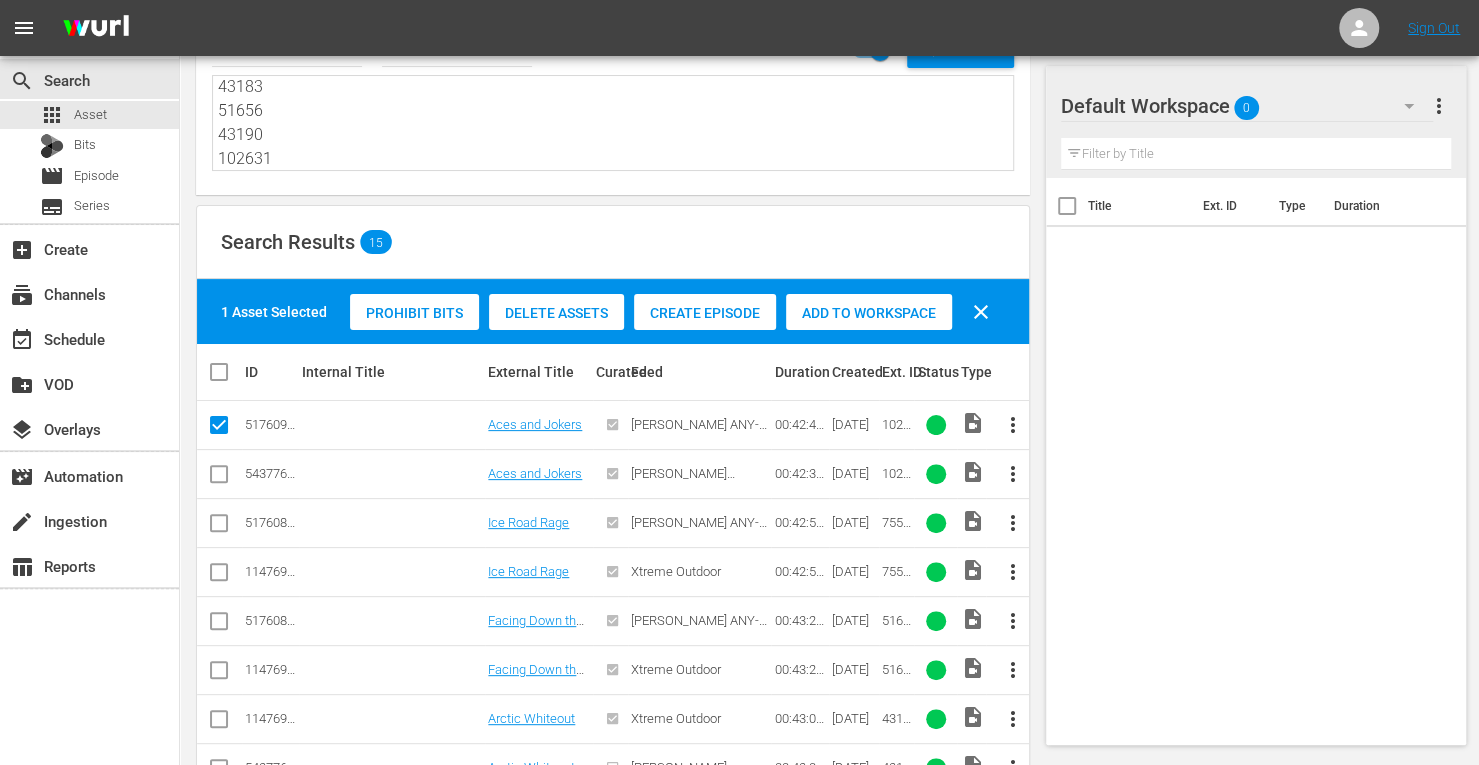 scroll, scrollTop: 102, scrollLeft: 0, axis: vertical 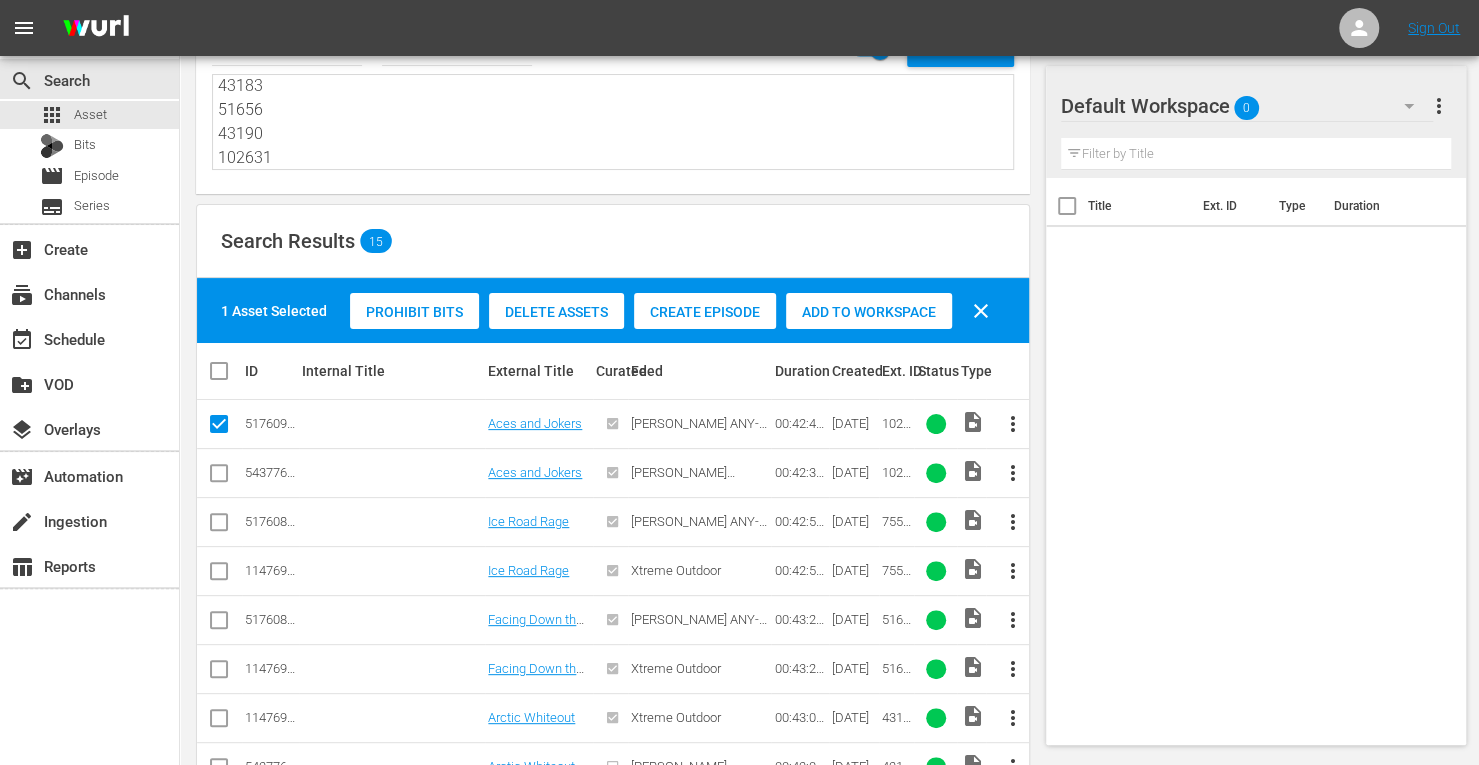 click at bounding box center [219, 526] 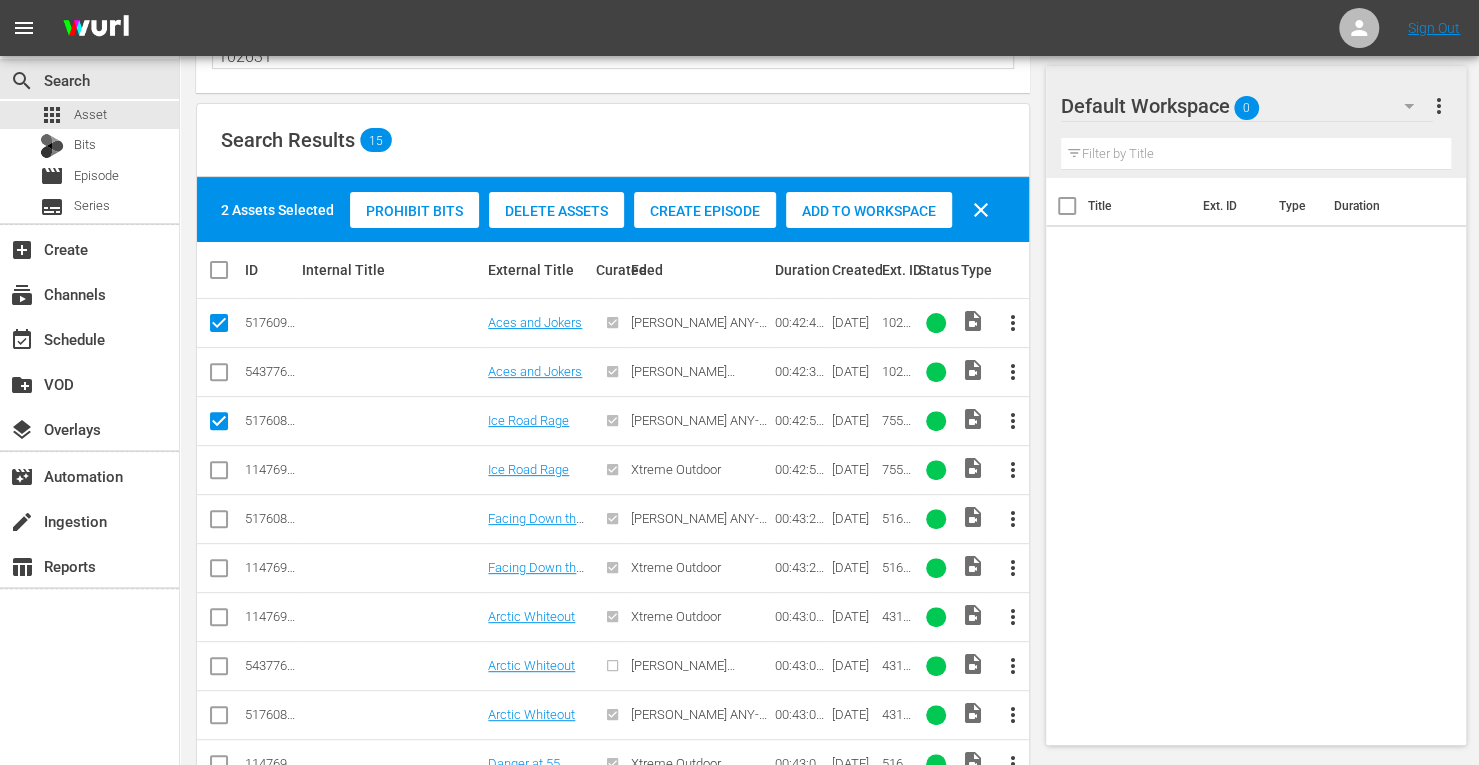 scroll, scrollTop: 204, scrollLeft: 0, axis: vertical 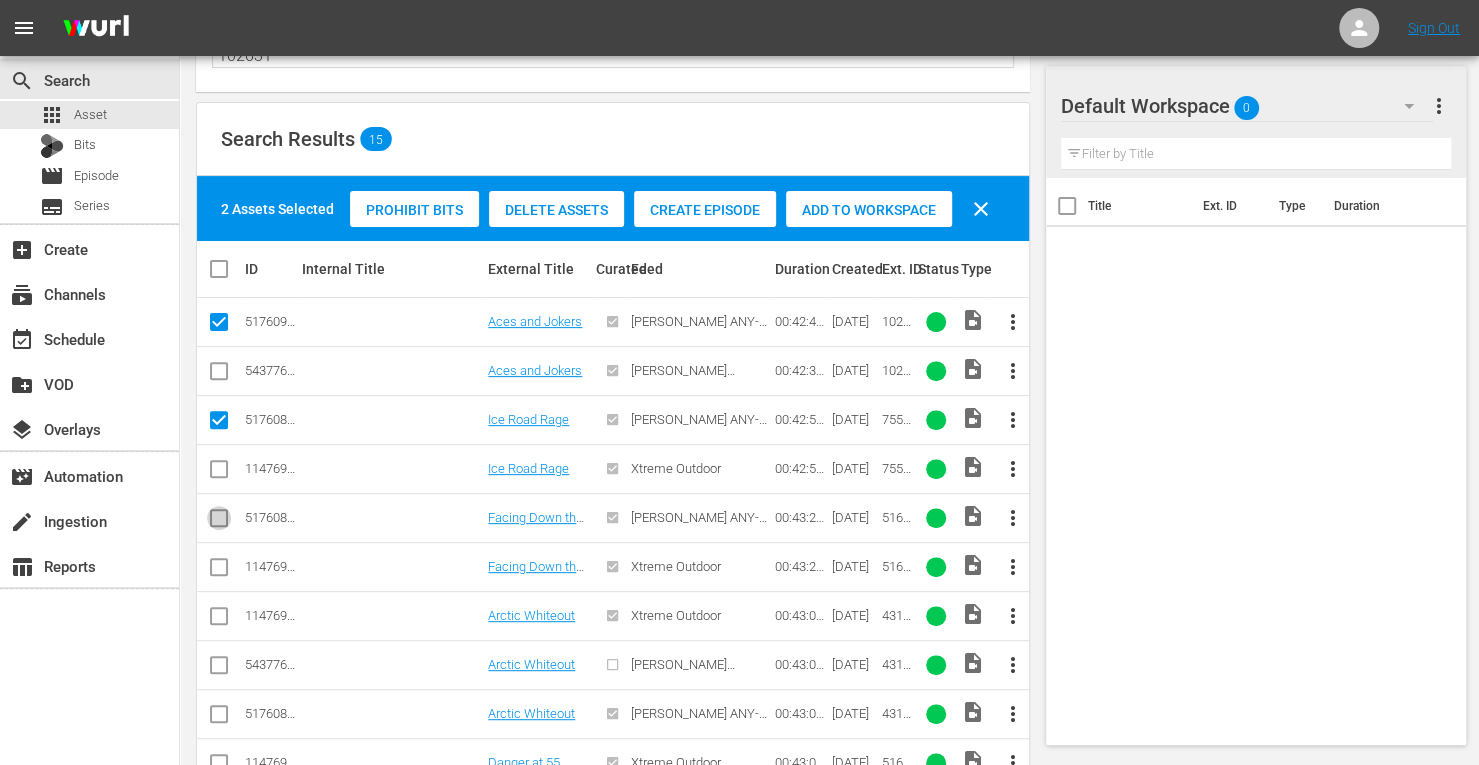 click 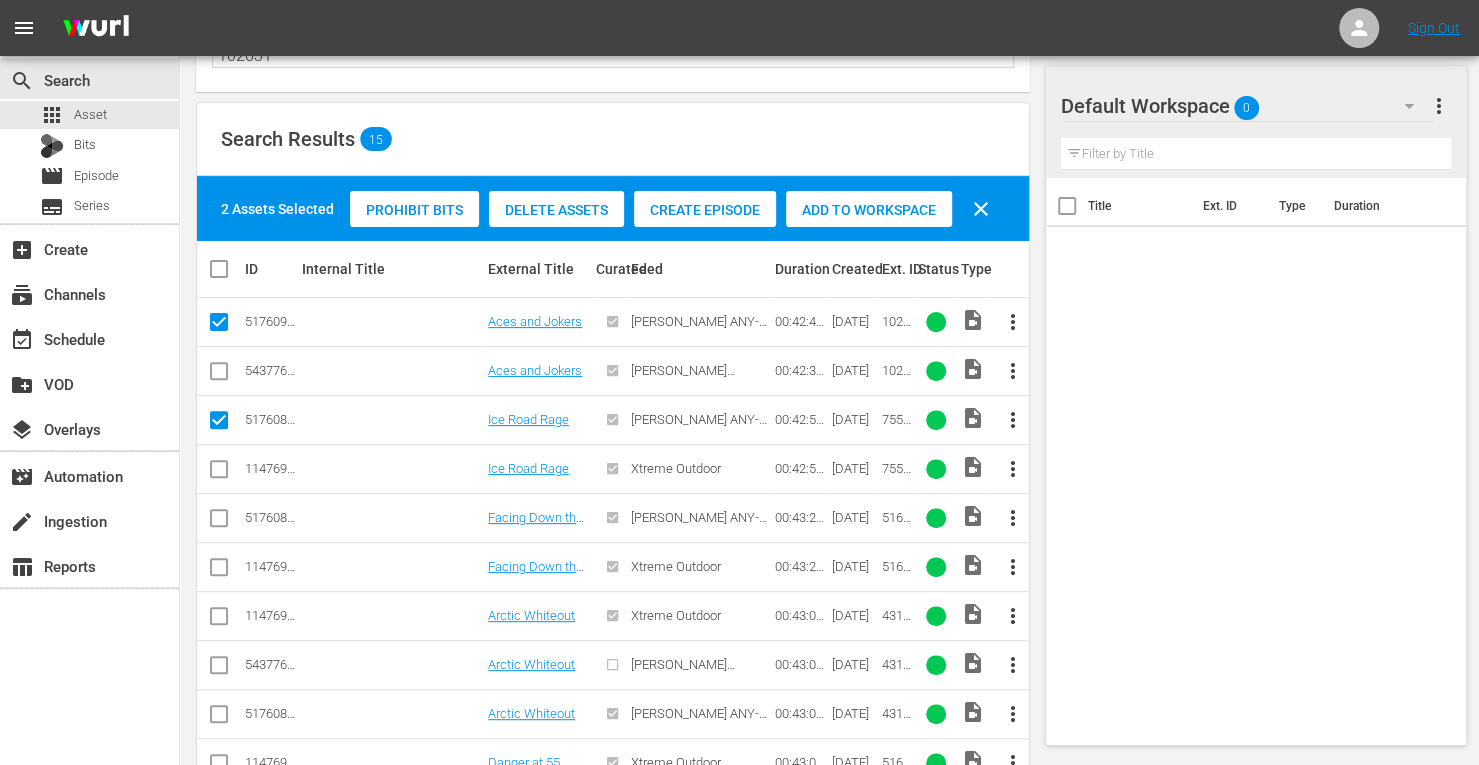 click at bounding box center (219, 522) 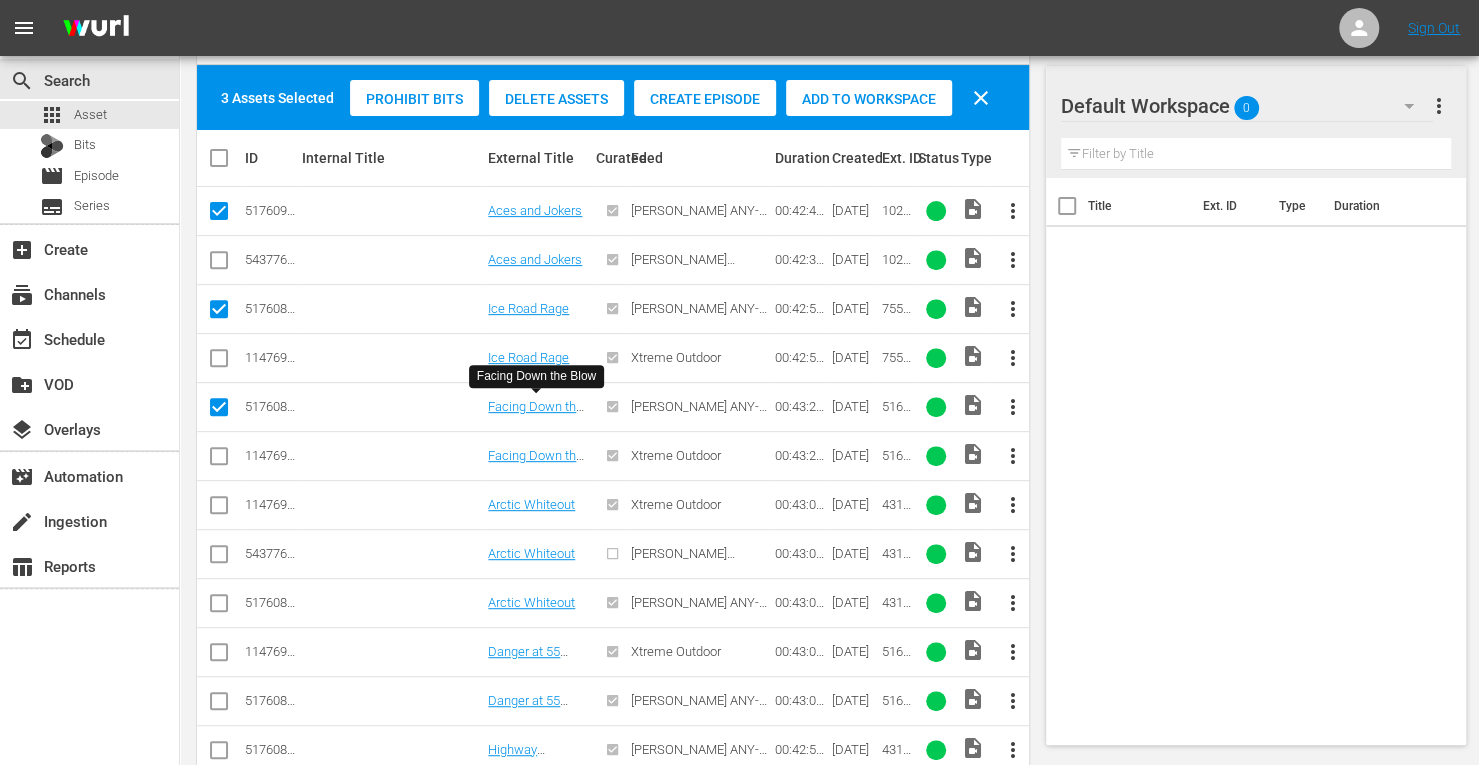 scroll, scrollTop: 316, scrollLeft: 0, axis: vertical 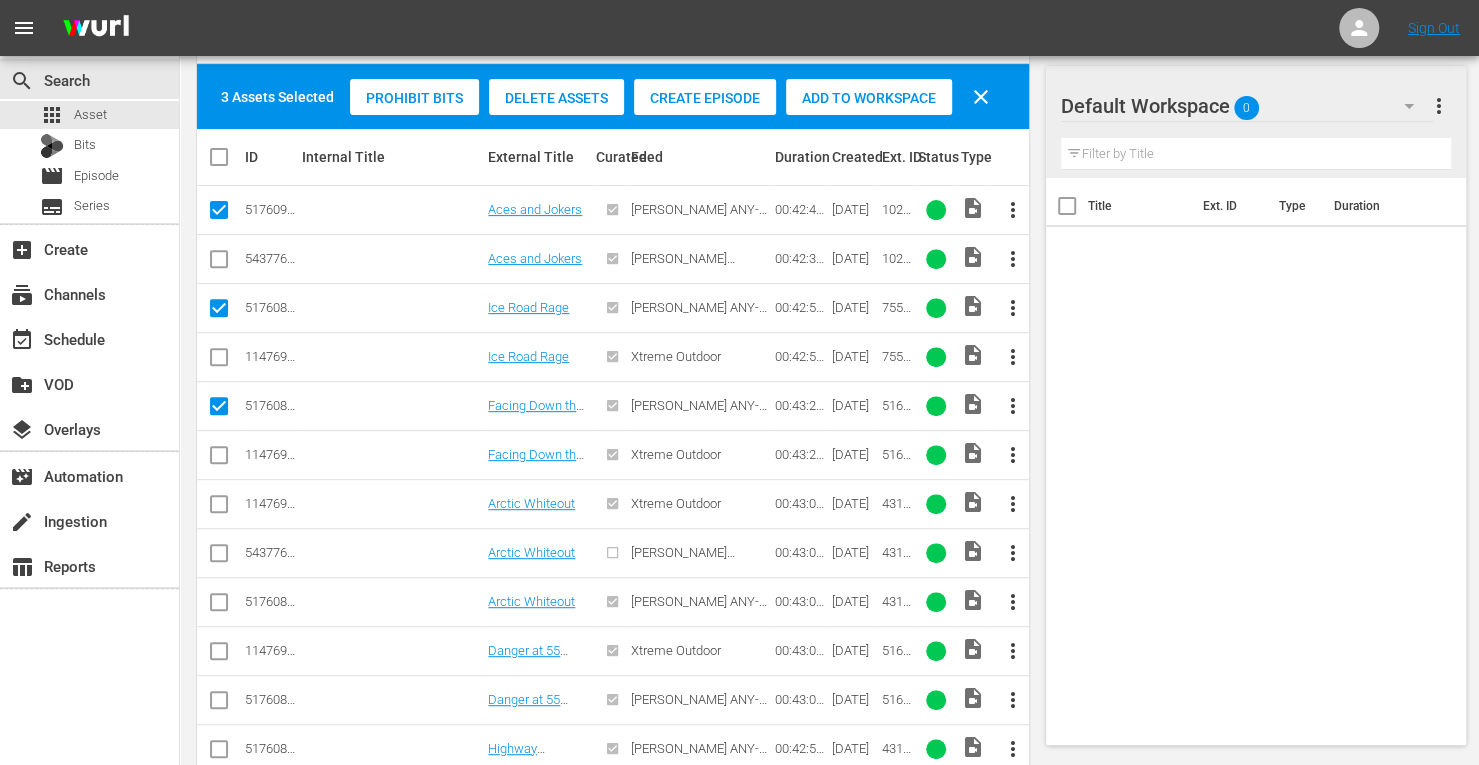 click at bounding box center (219, 606) 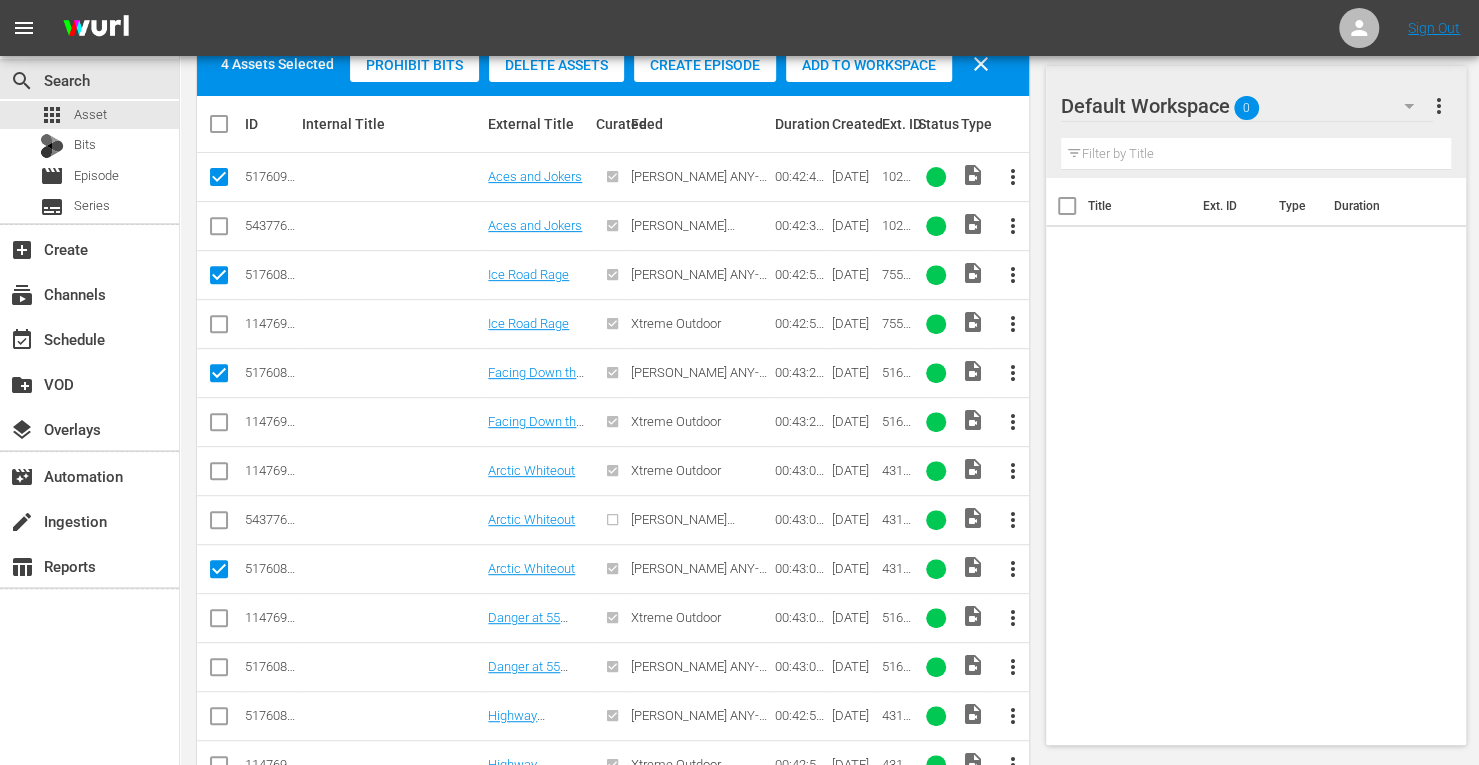 scroll, scrollTop: 350, scrollLeft: 0, axis: vertical 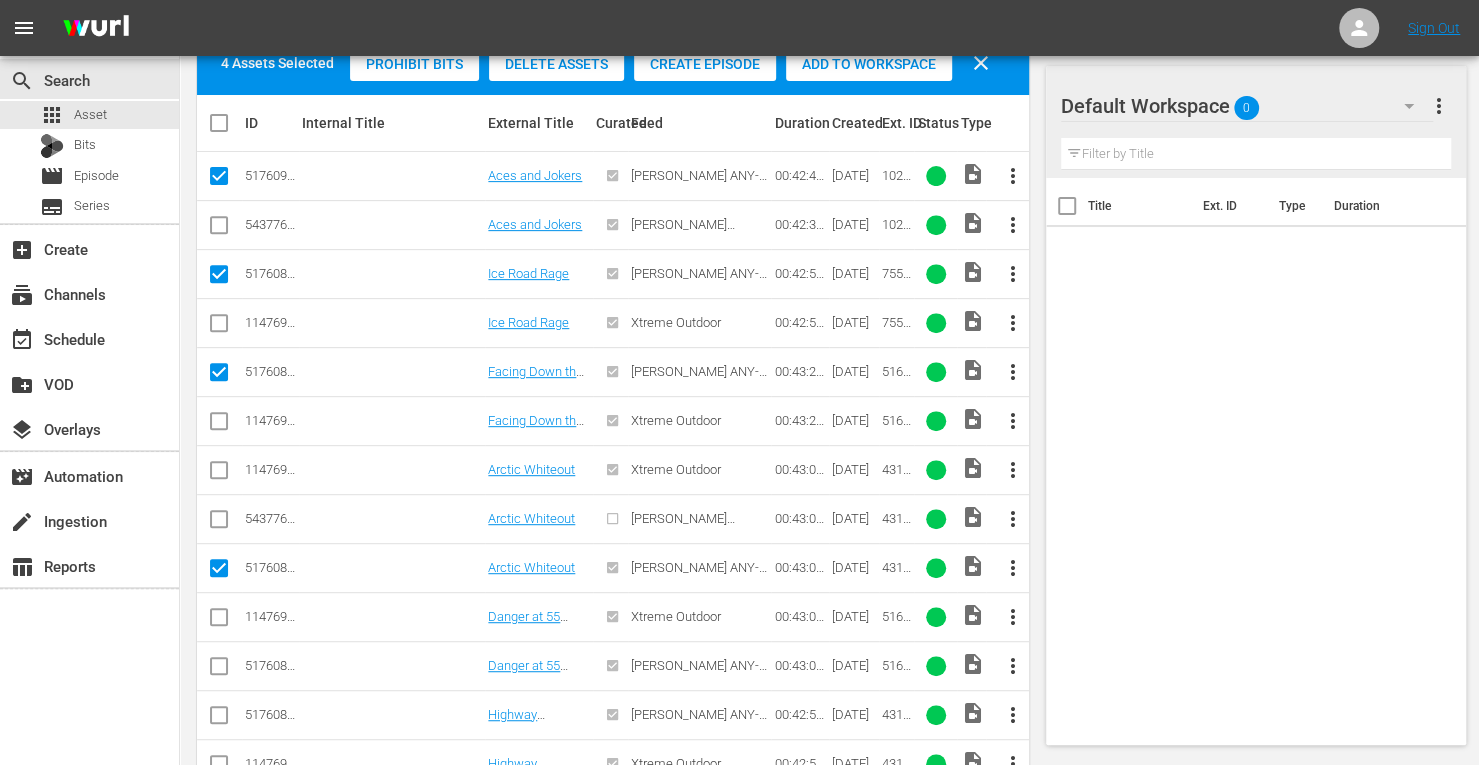 click at bounding box center (219, 670) 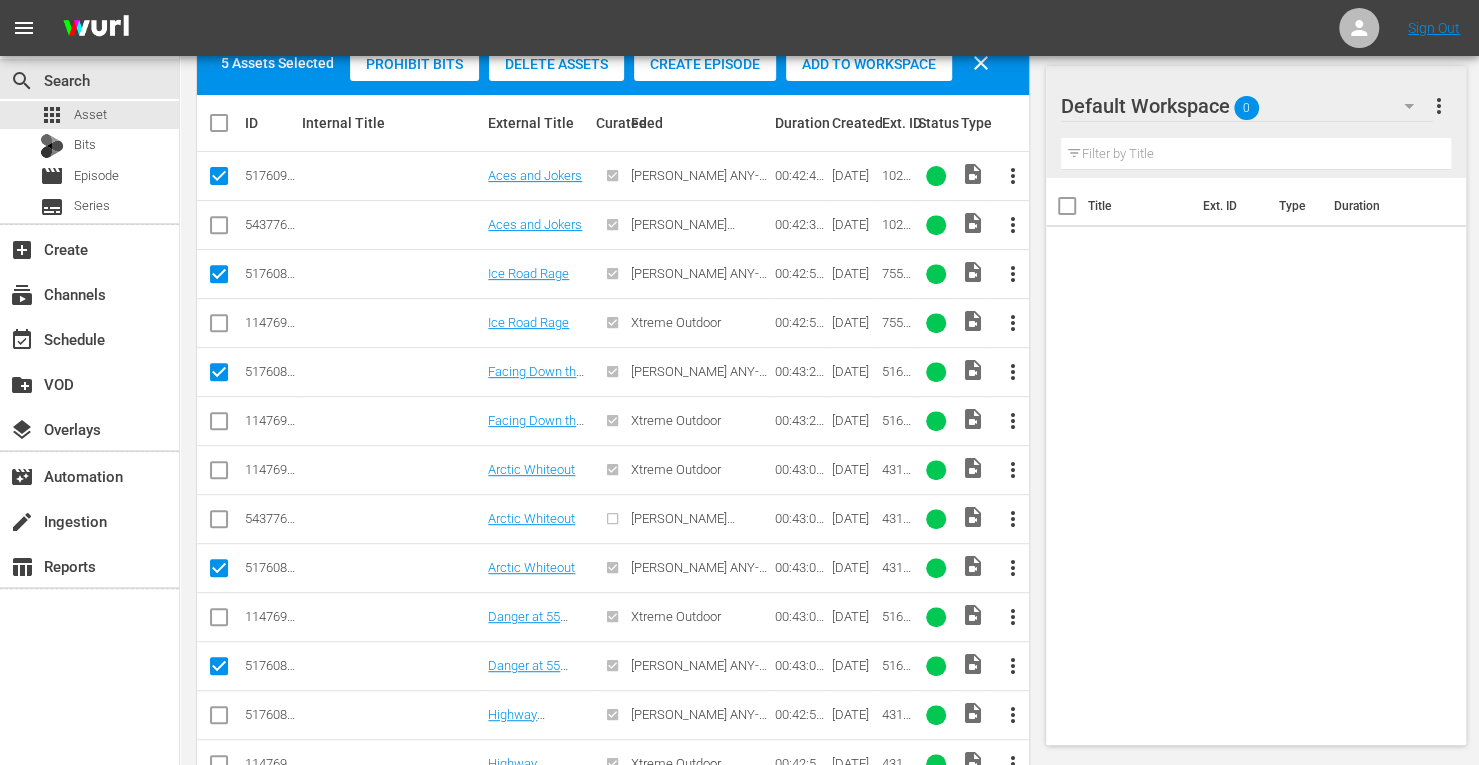 click at bounding box center [219, 719] 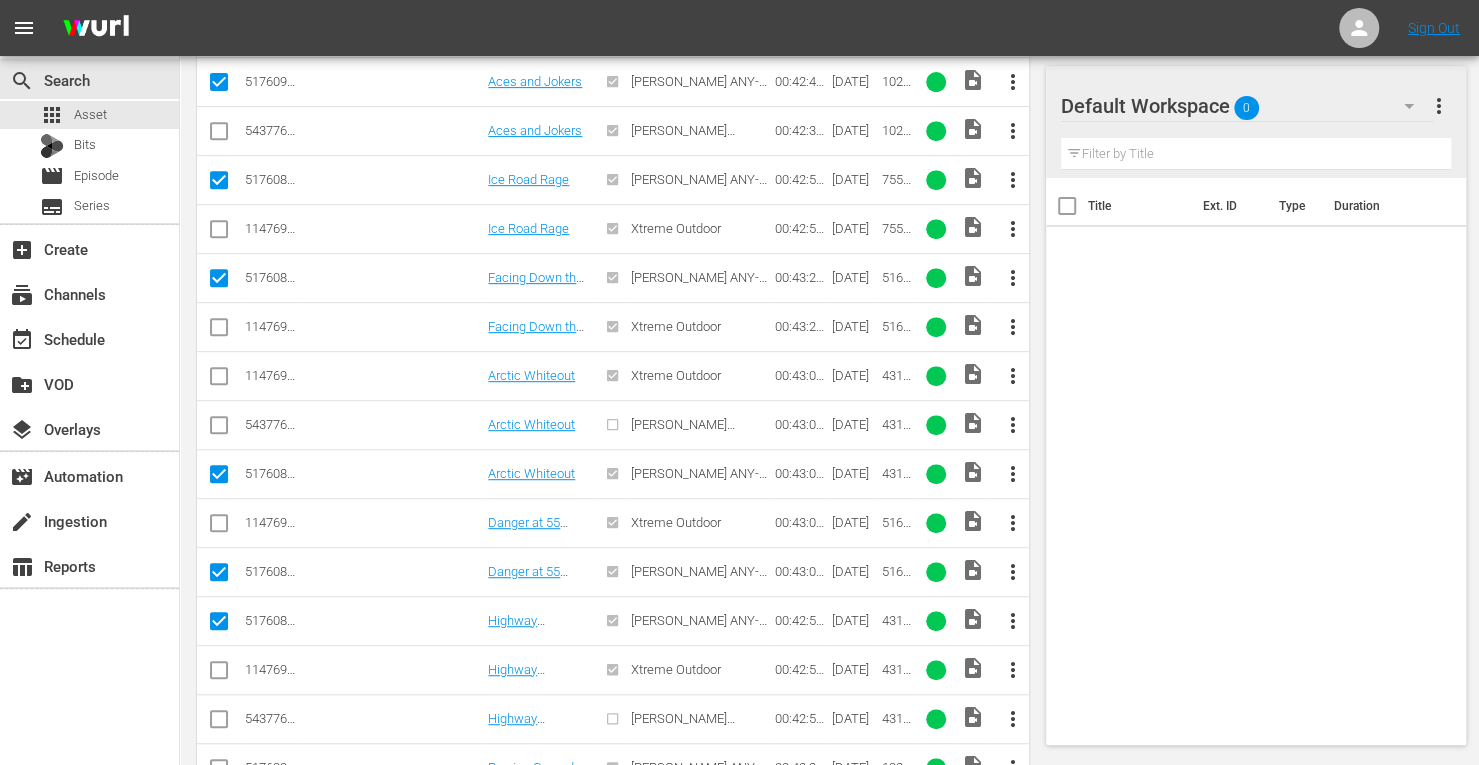 scroll, scrollTop: 452, scrollLeft: 0, axis: vertical 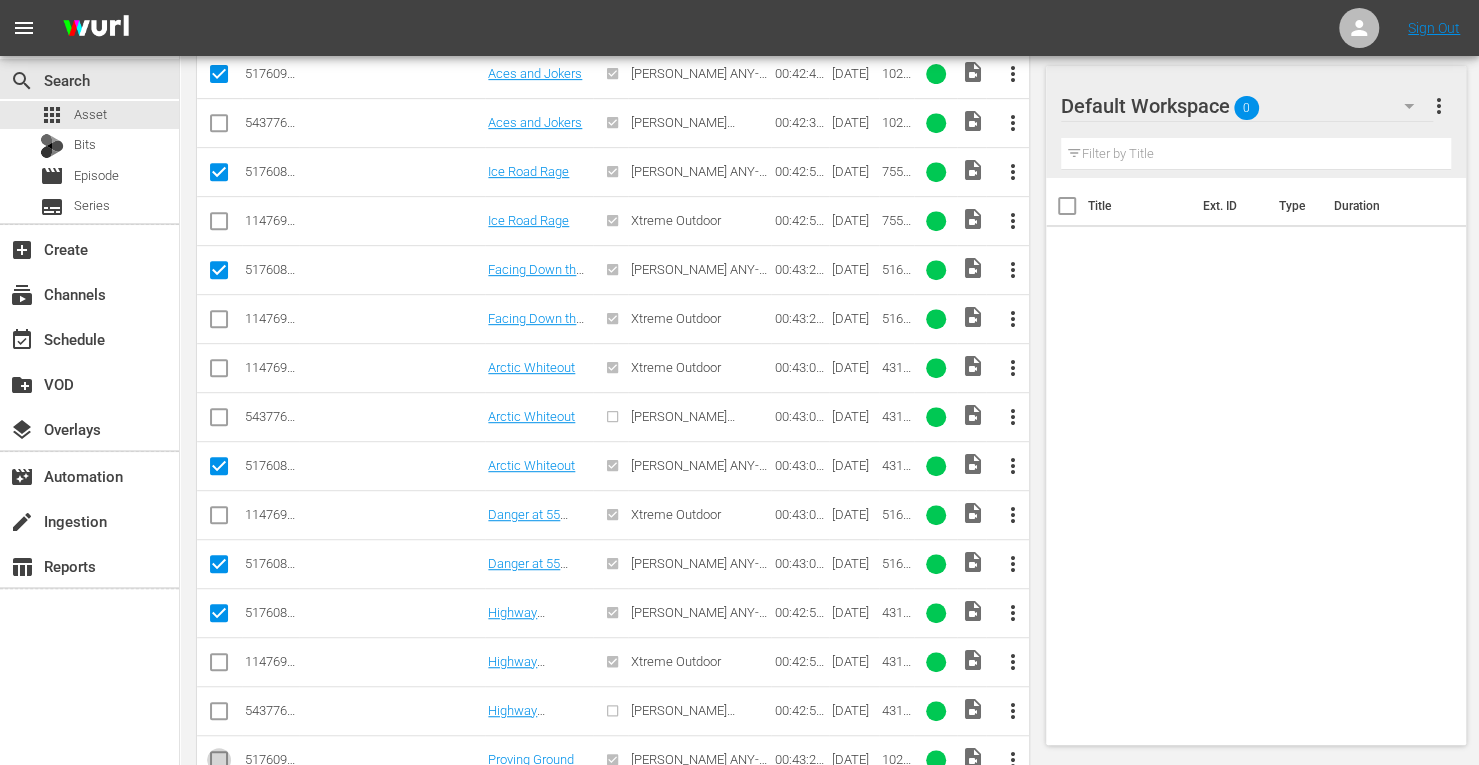 click at bounding box center (219, 764) 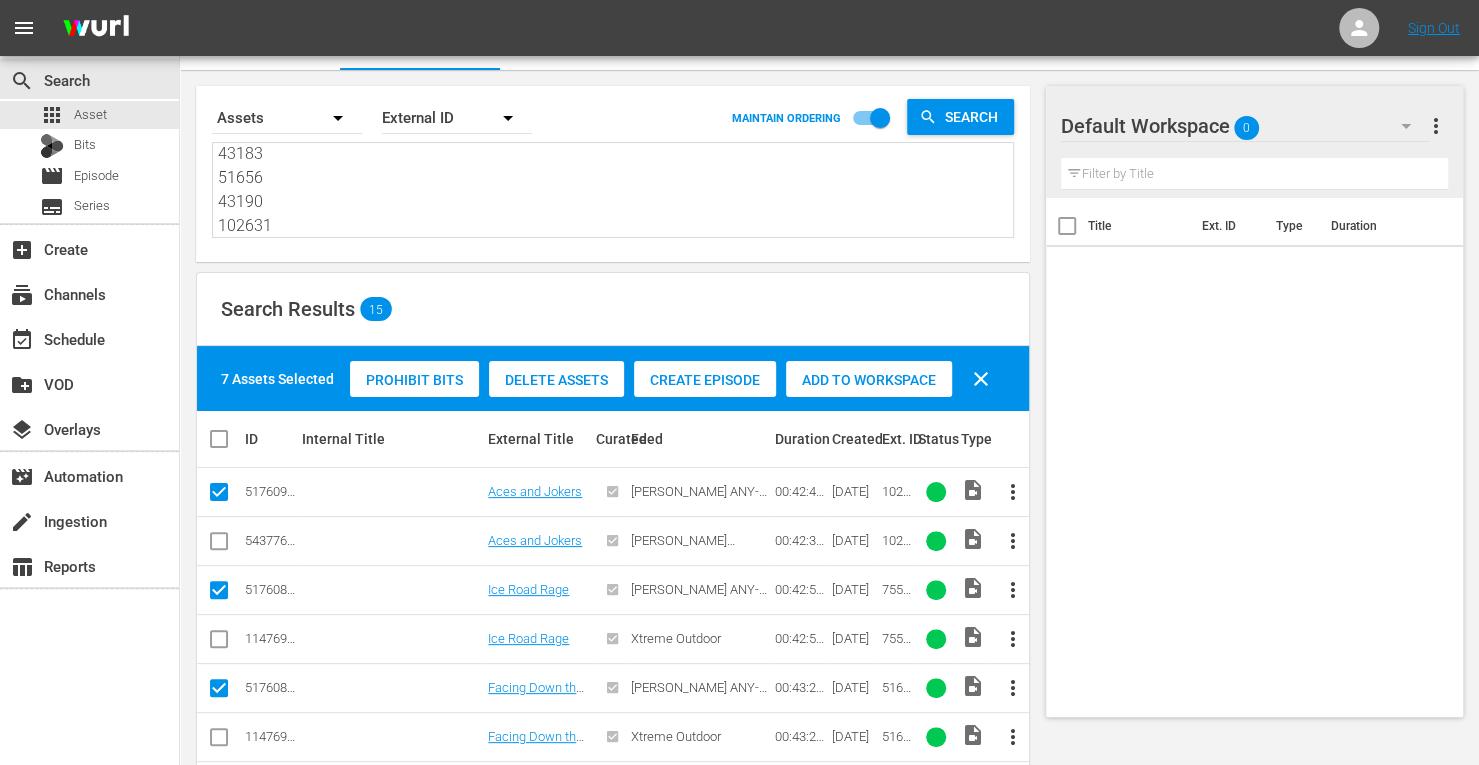 scroll, scrollTop: 0, scrollLeft: 0, axis: both 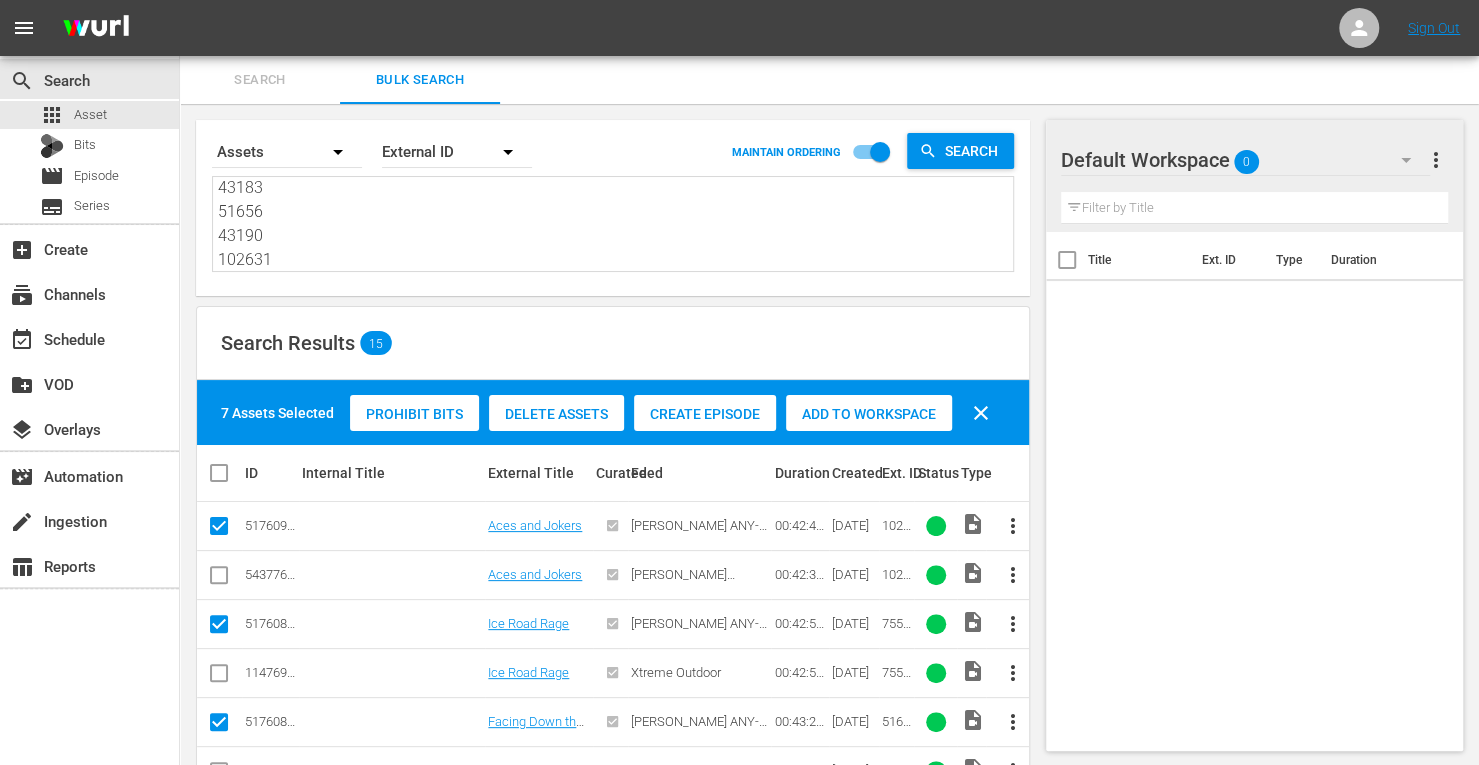 click on "Add to Workspace" at bounding box center [869, 414] 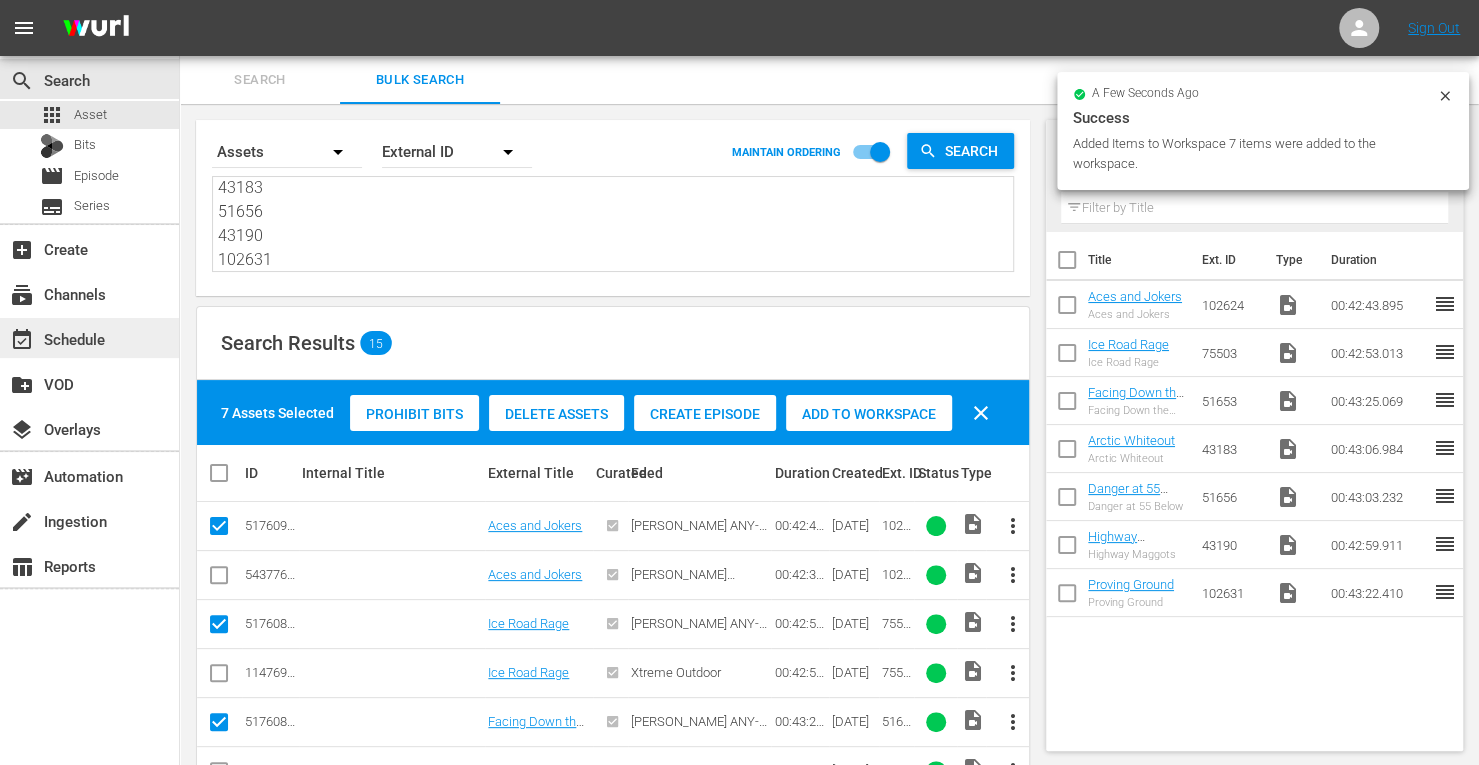 click on "event_available   Schedule" at bounding box center (56, 336) 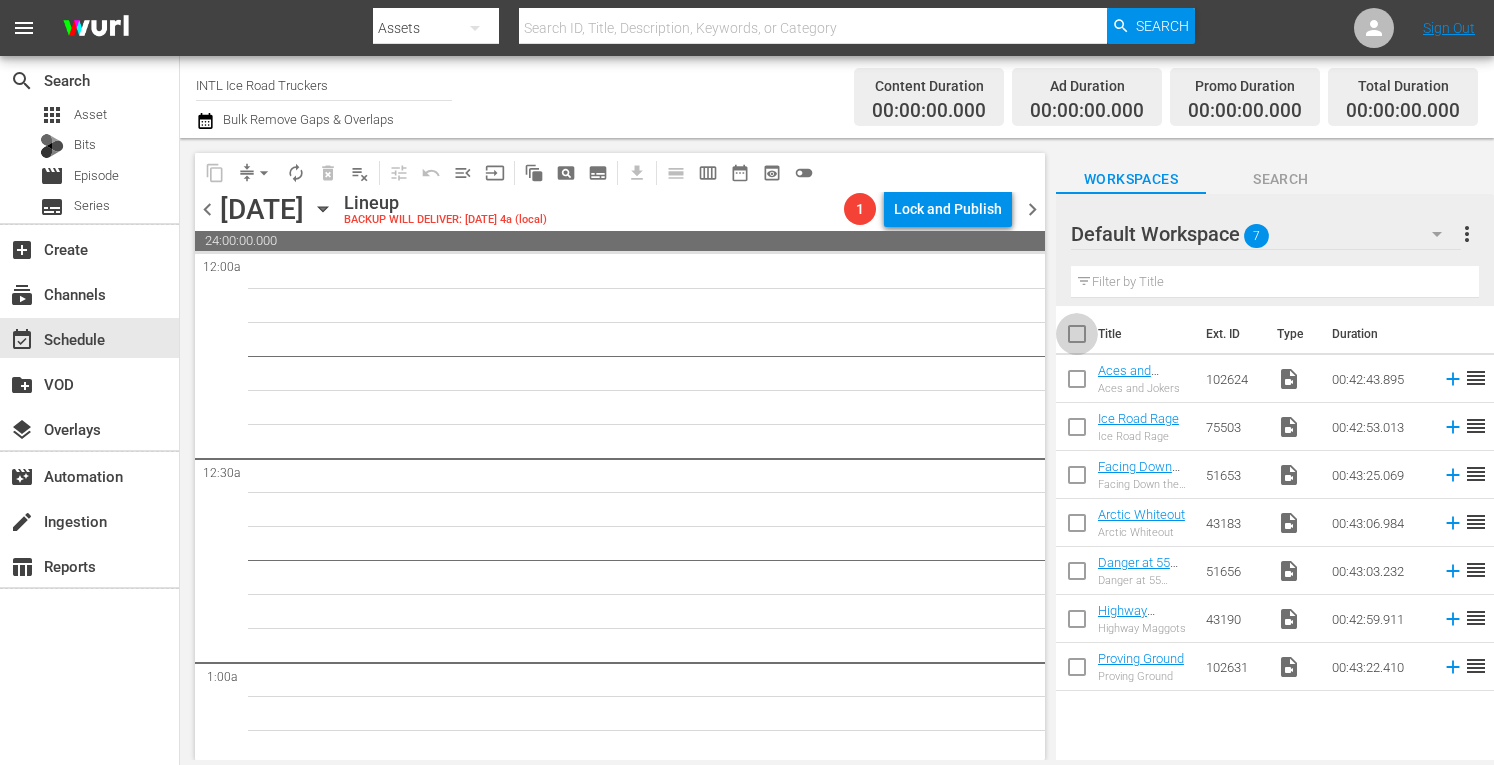 click at bounding box center [1077, 338] 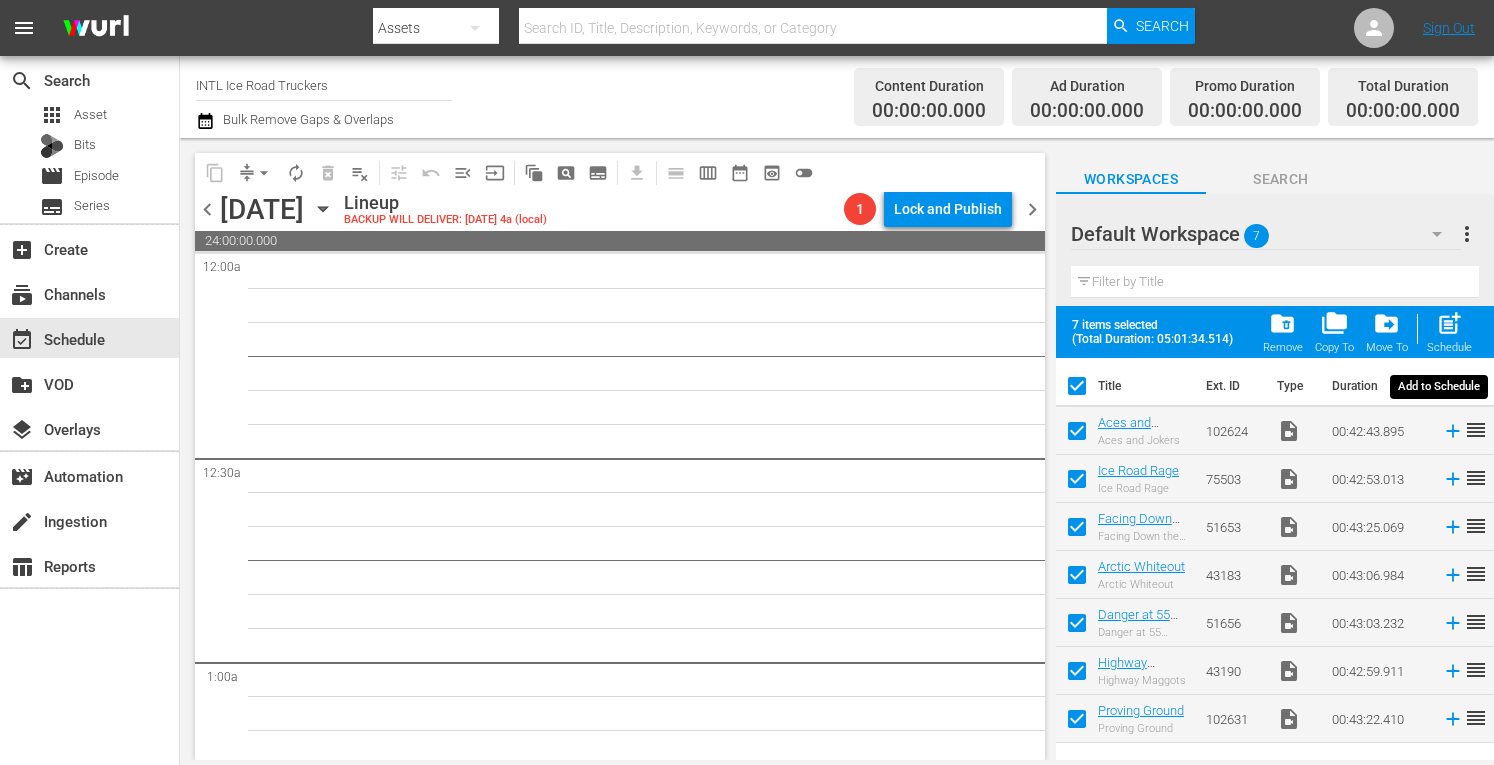 click on "post_add Schedule" at bounding box center [1449, 332] 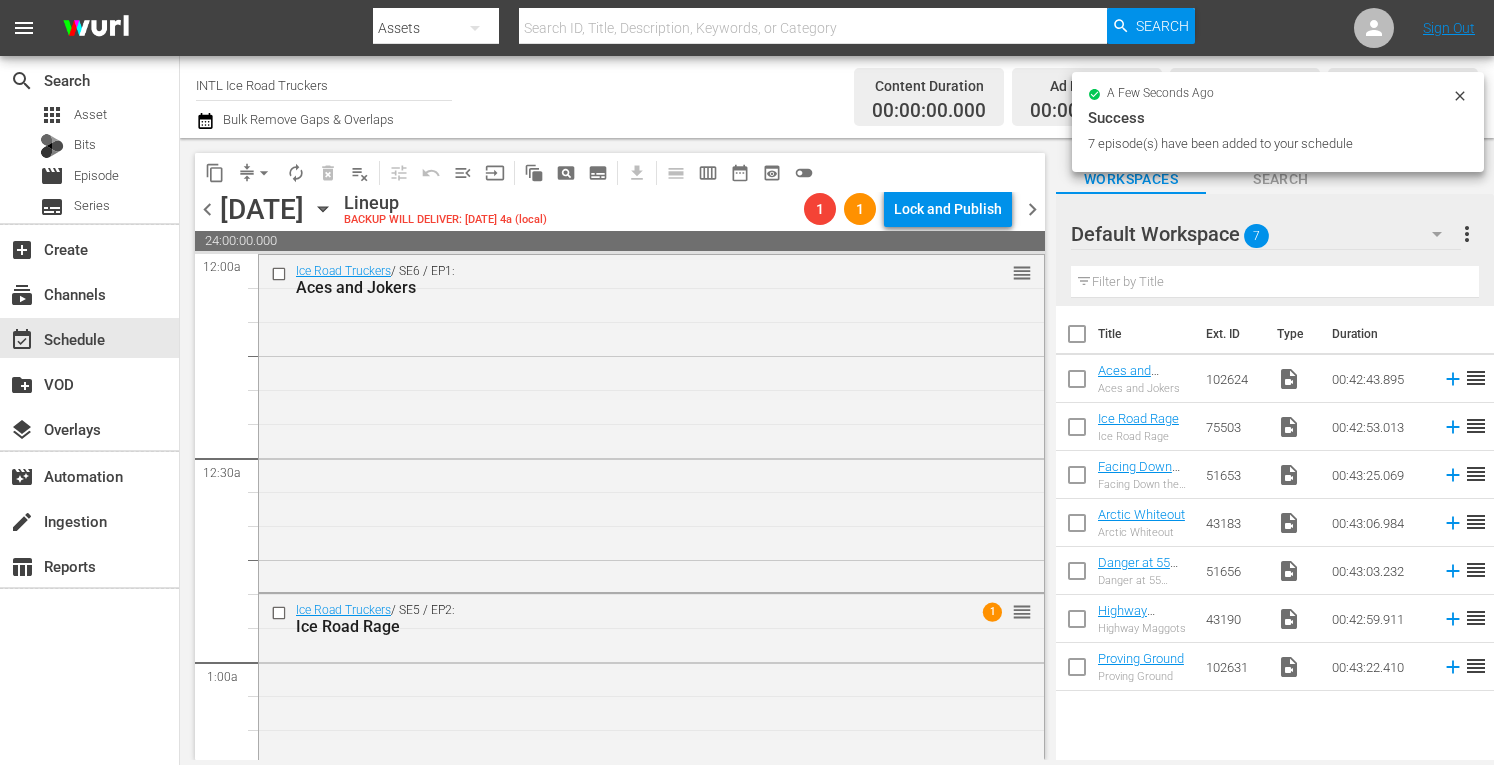 click on "more_vert" at bounding box center [1467, 234] 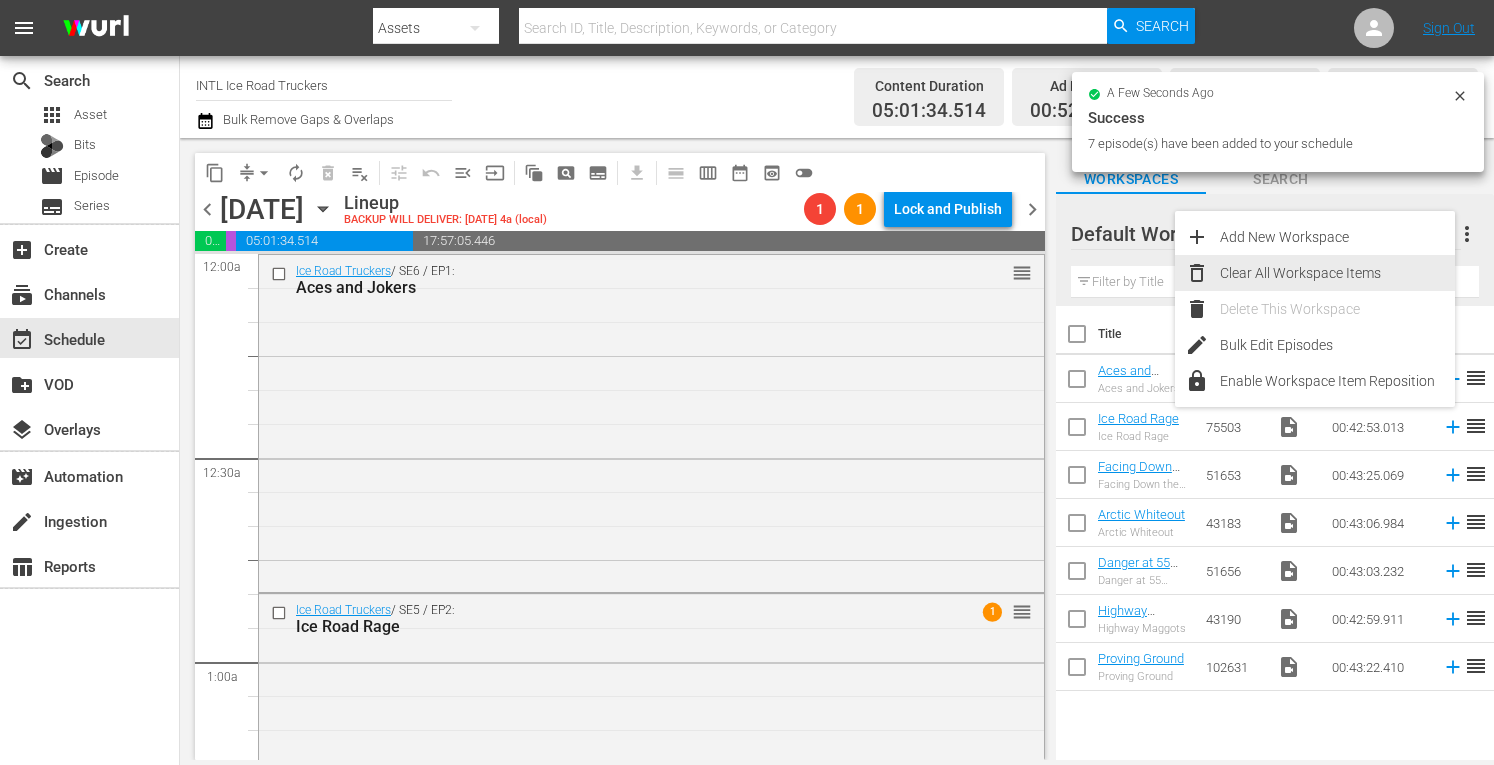 click on "Clear All Workspace Items" at bounding box center (1337, 273) 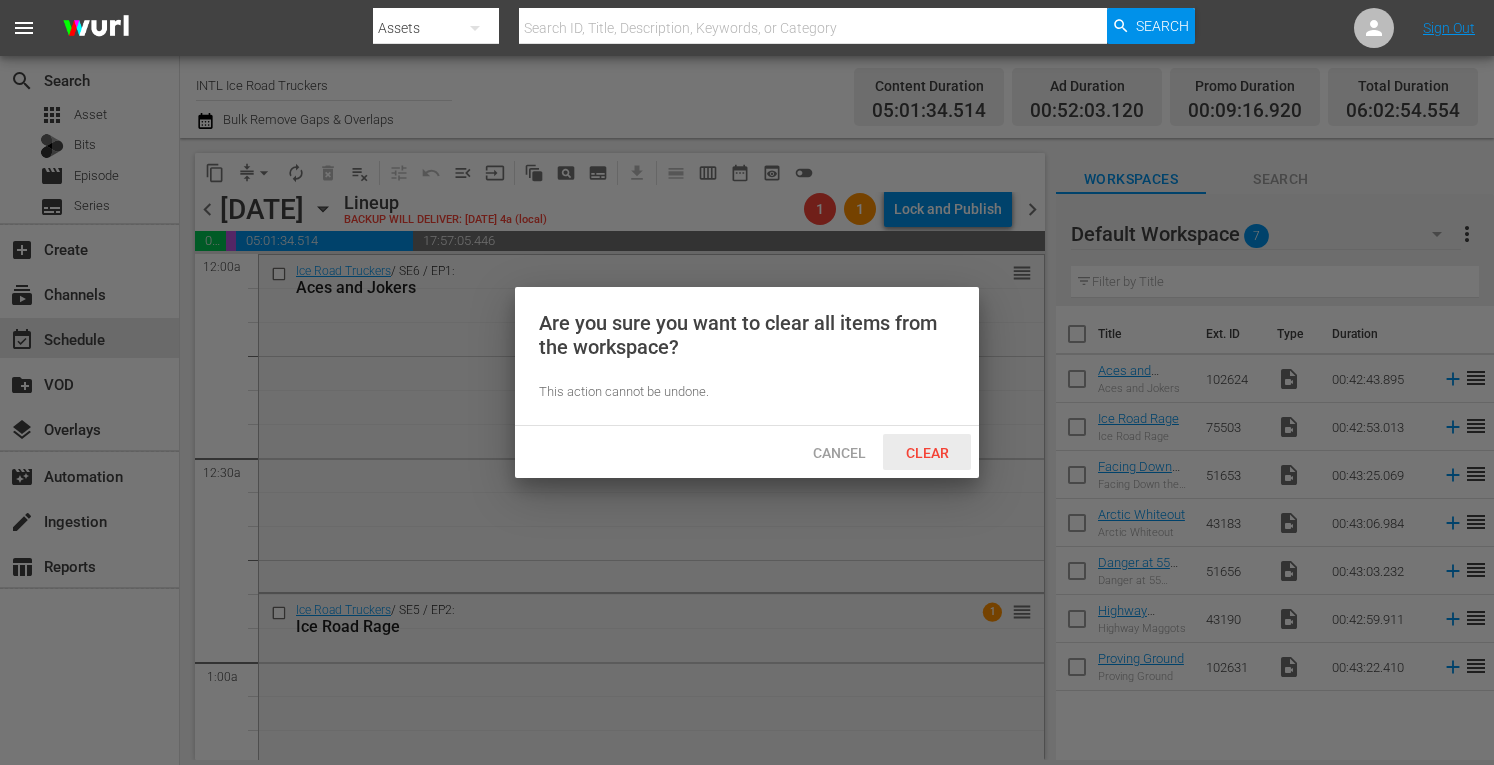 click on "Clear" at bounding box center (927, 452) 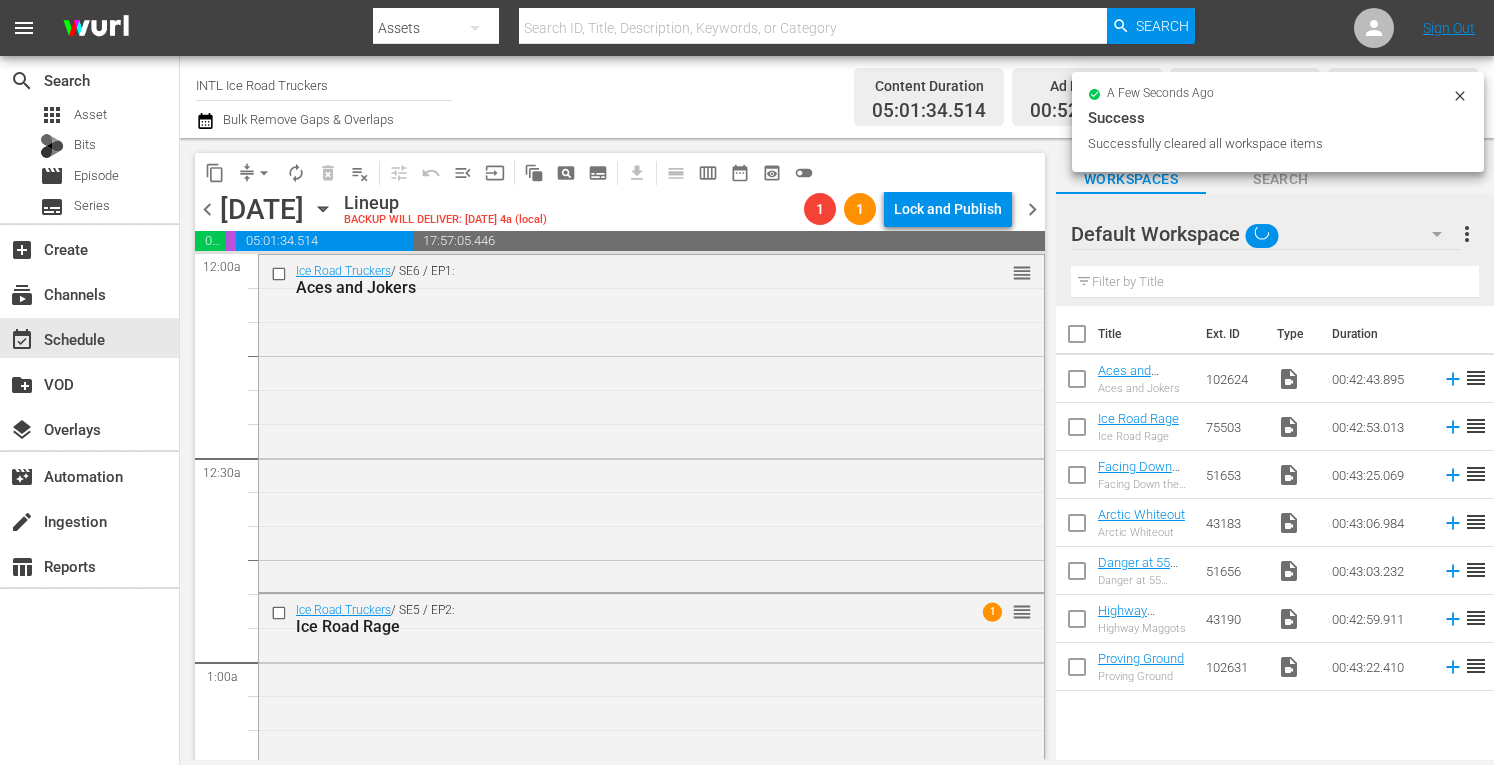 click on "chevron_right" at bounding box center (1032, 209) 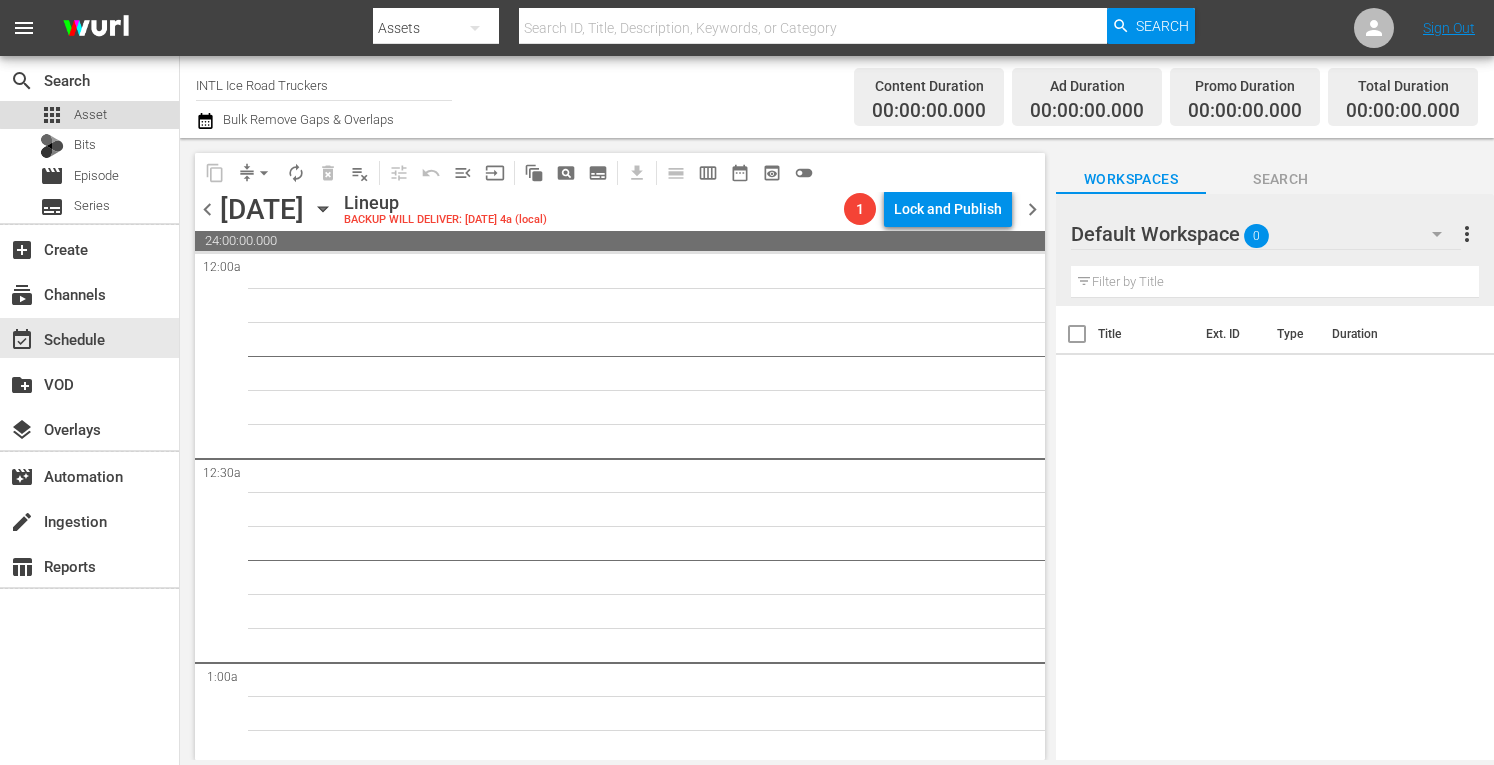 click on "Asset" at bounding box center (90, 115) 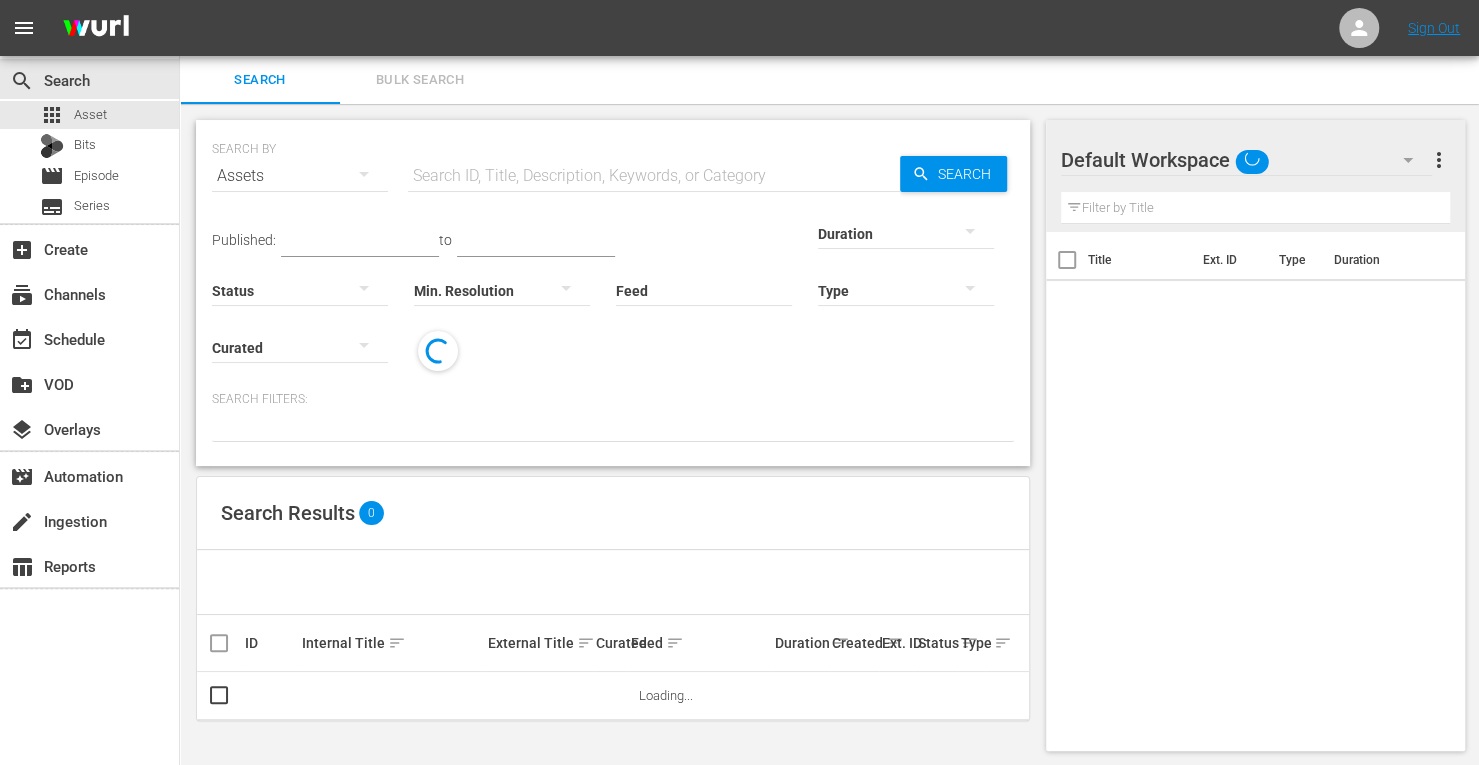 click on "Bulk Search" at bounding box center (420, 80) 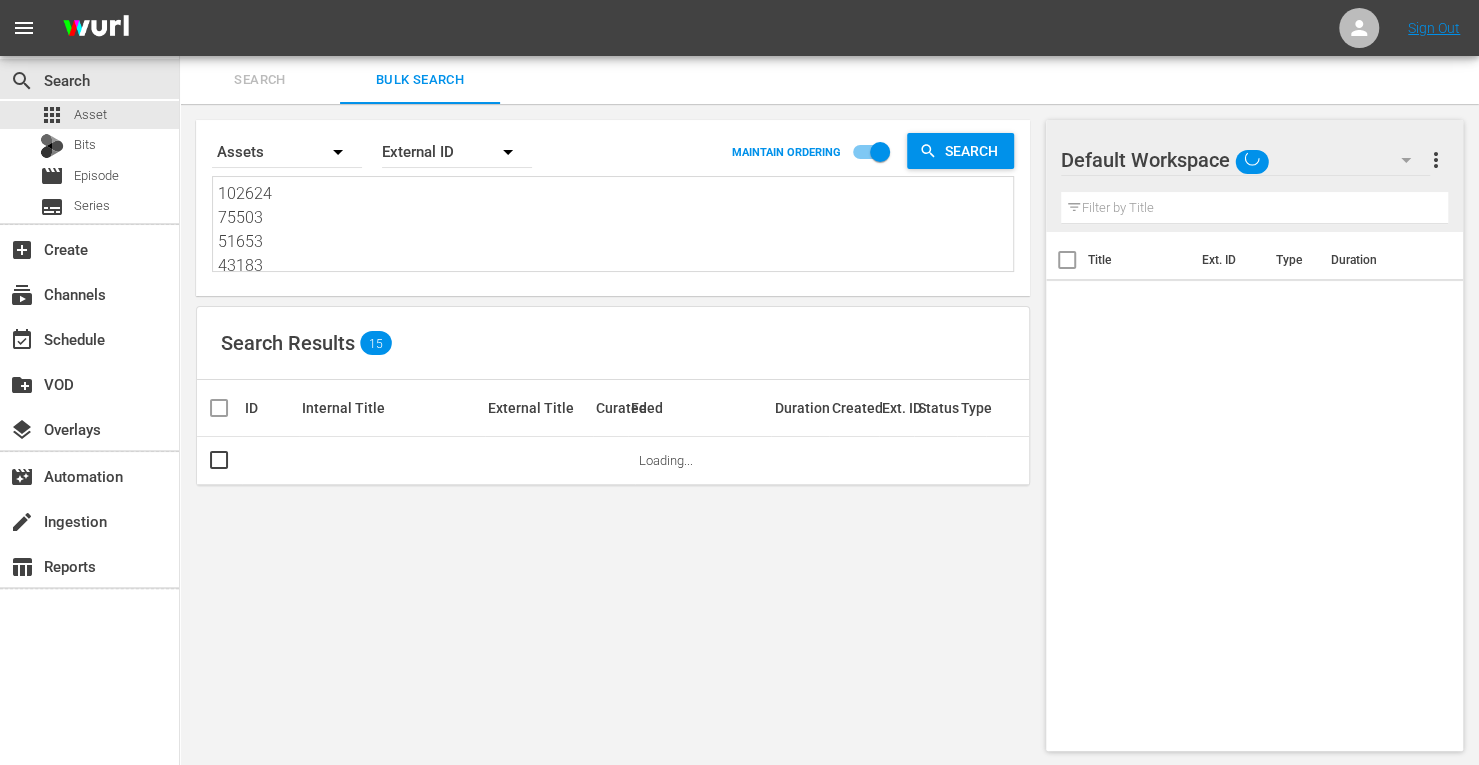 scroll, scrollTop: 0, scrollLeft: 0, axis: both 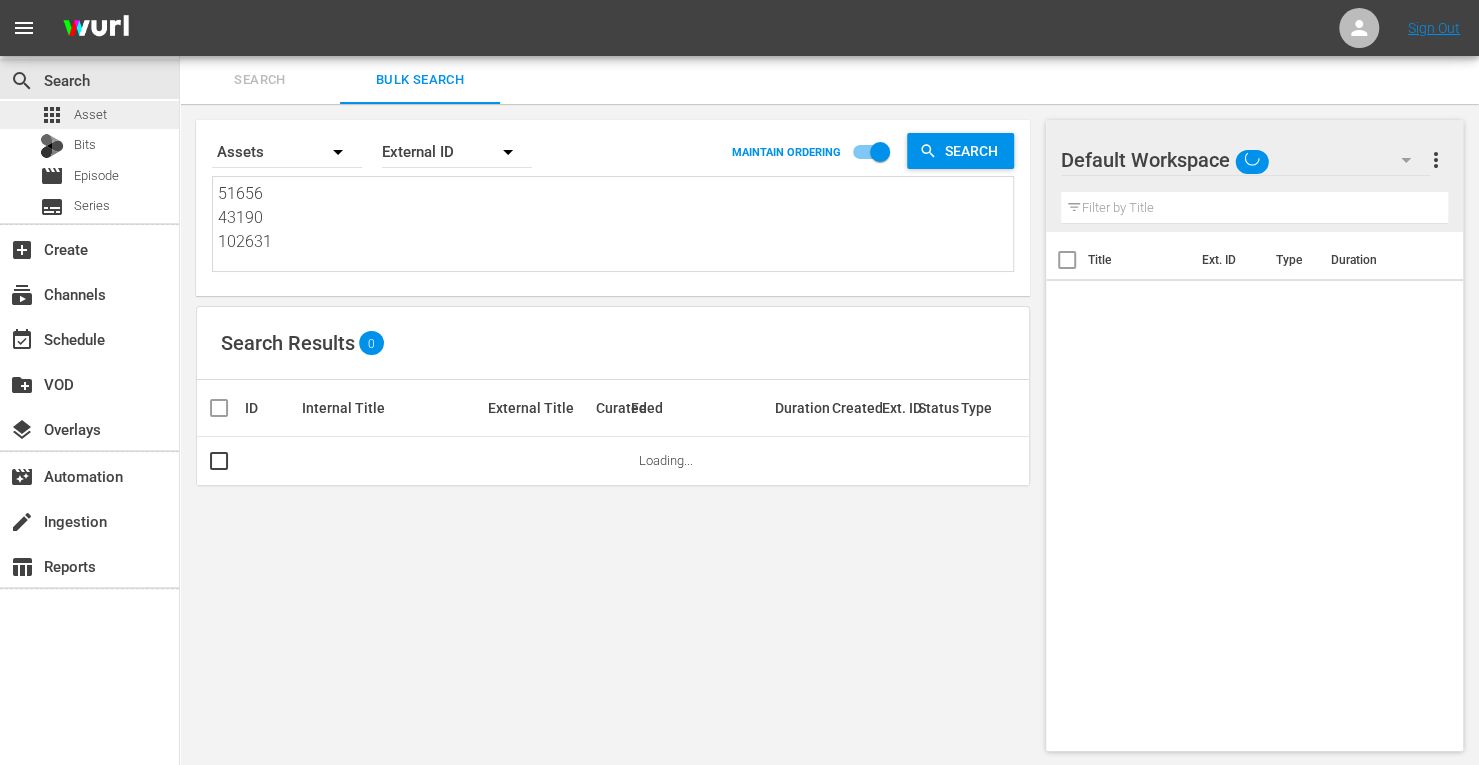 drag, startPoint x: 306, startPoint y: 268, endPoint x: 112, endPoint y: 127, distance: 239.82703 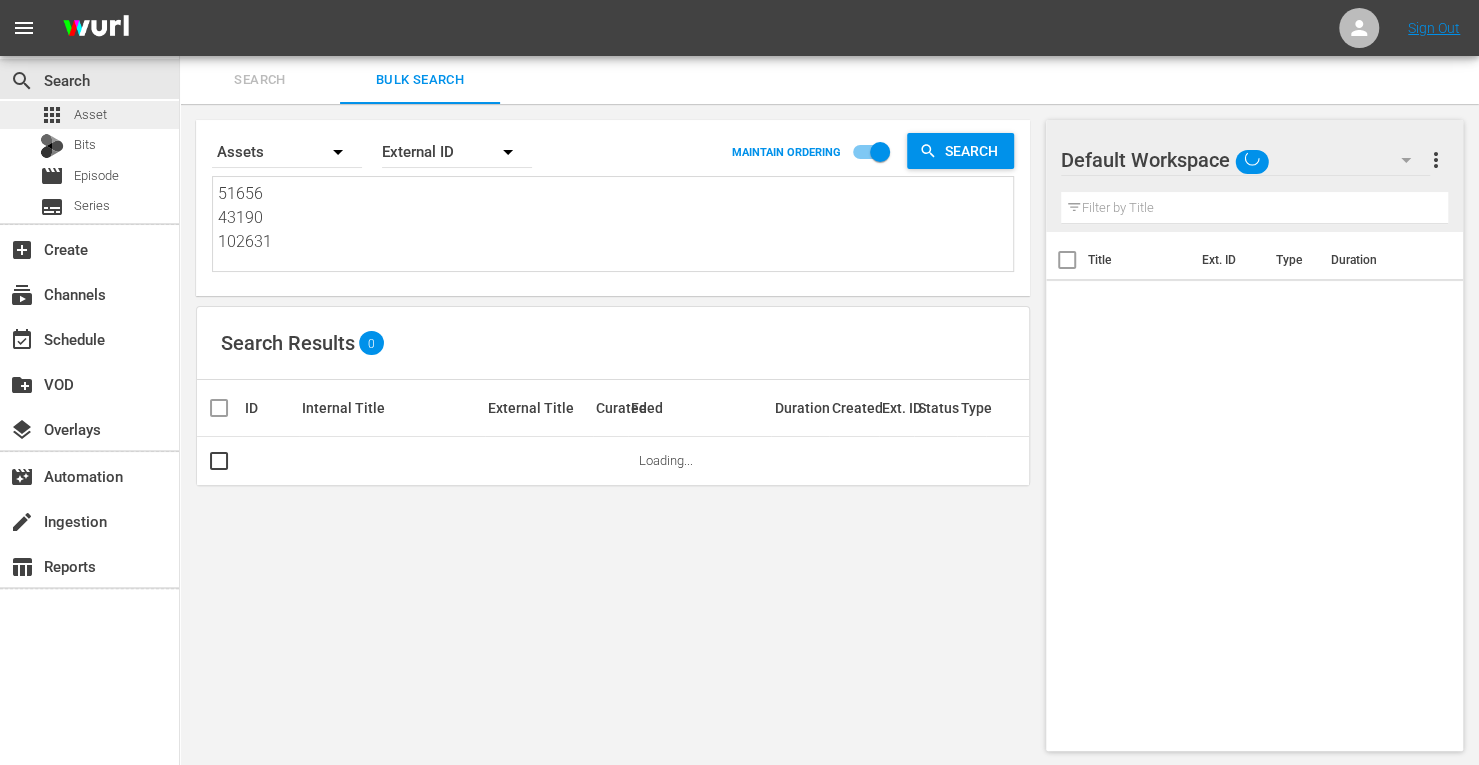 click on "search   Search apps Asset Bits movie Episode subtitles Series add_box   Create subscriptions   Channels event_available   Schedule create_new_folder   VOD layers   Overlays movie_filter   Automation create   Ingestion table_chart   Reports Search Bulk Search Search By Assets Order By External ID MAINTAIN ORDERING Search
51656
43190
102631
51656
43190
102631
Search Results 0 ID Internal Title External Title Curated Feed Duration Created Ext. ID Status Type Loading...   Default Workspace Default more_vert  Filter by Title Title Ext. ID Type Duration" at bounding box center [829, 0] 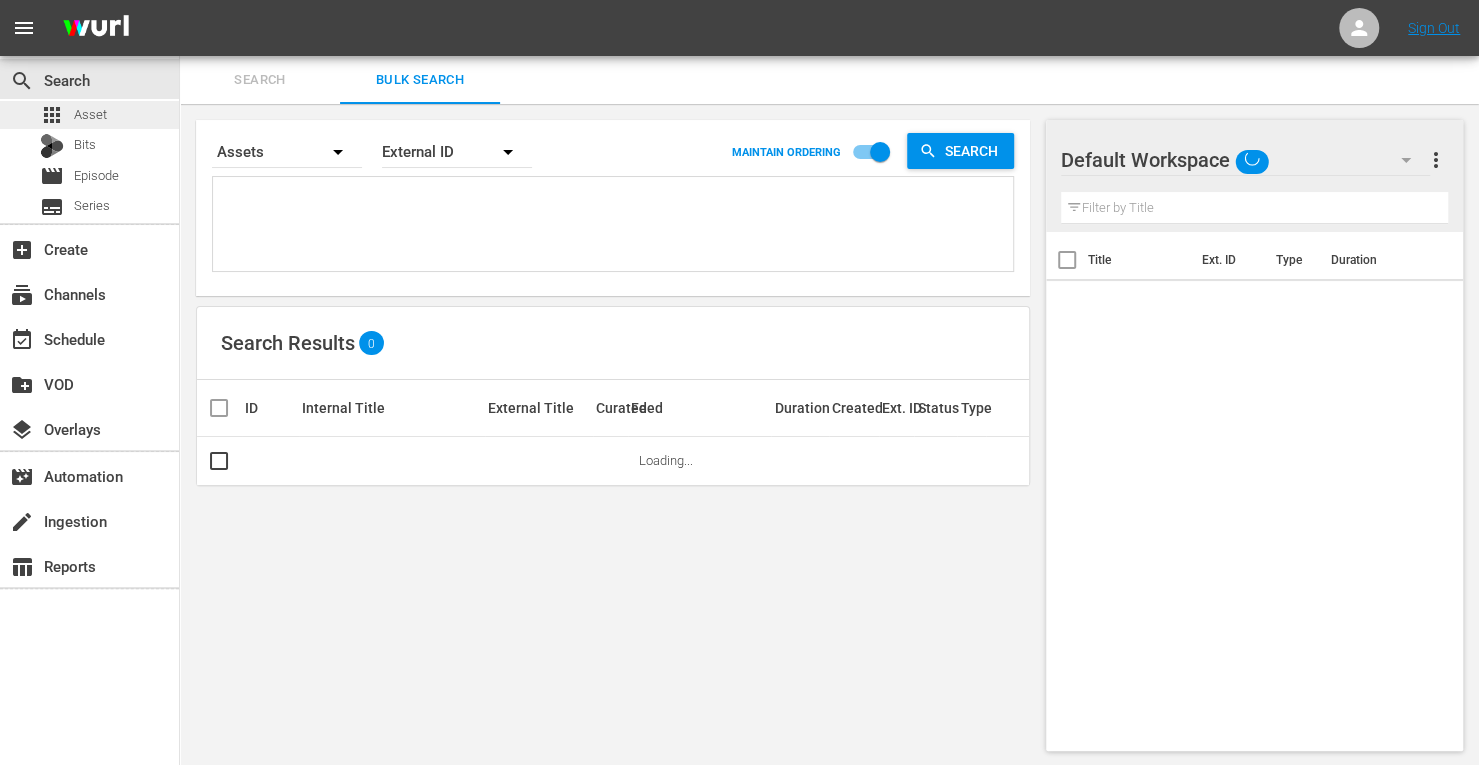 paste on "43180
116988
43181
32897
32898
51658
116997" 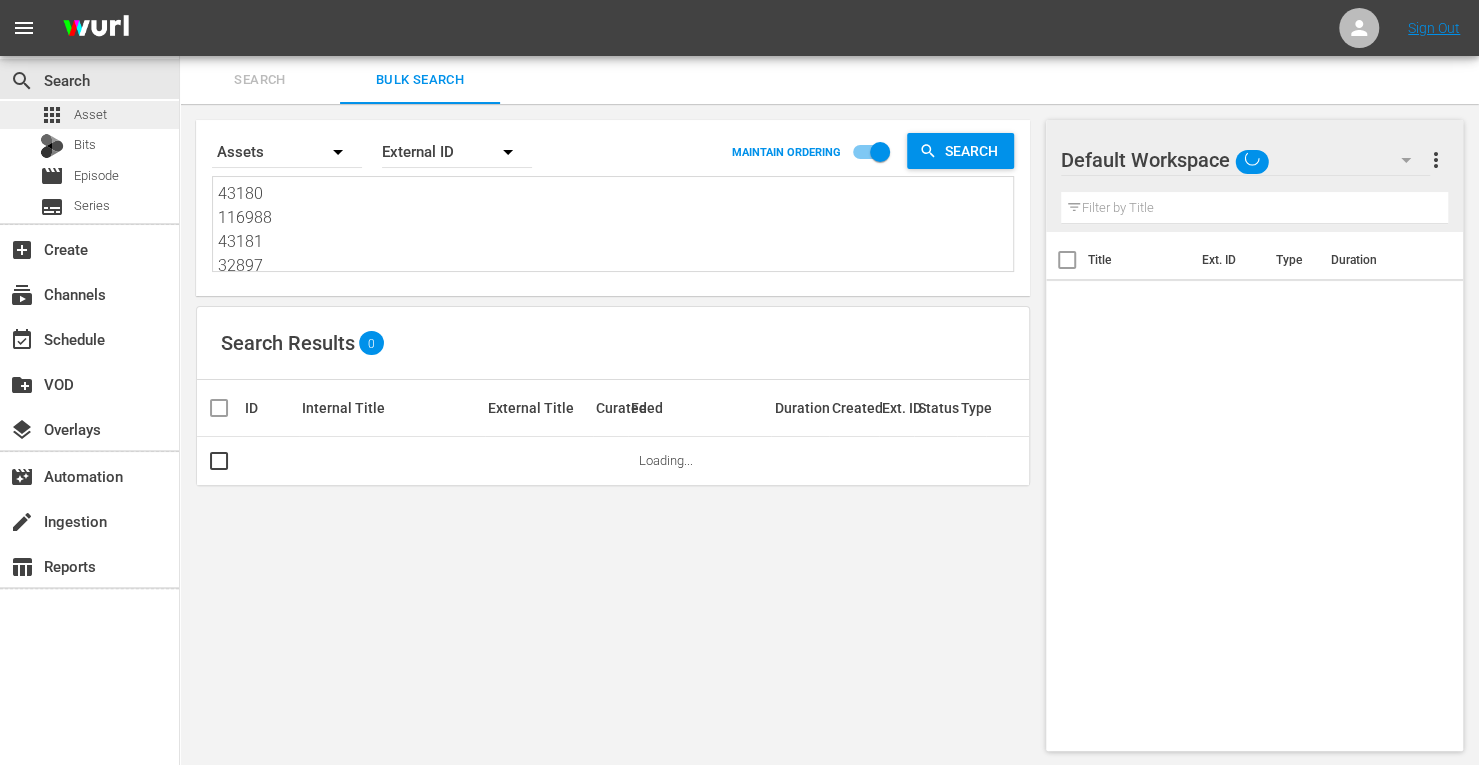 scroll, scrollTop: 98, scrollLeft: 0, axis: vertical 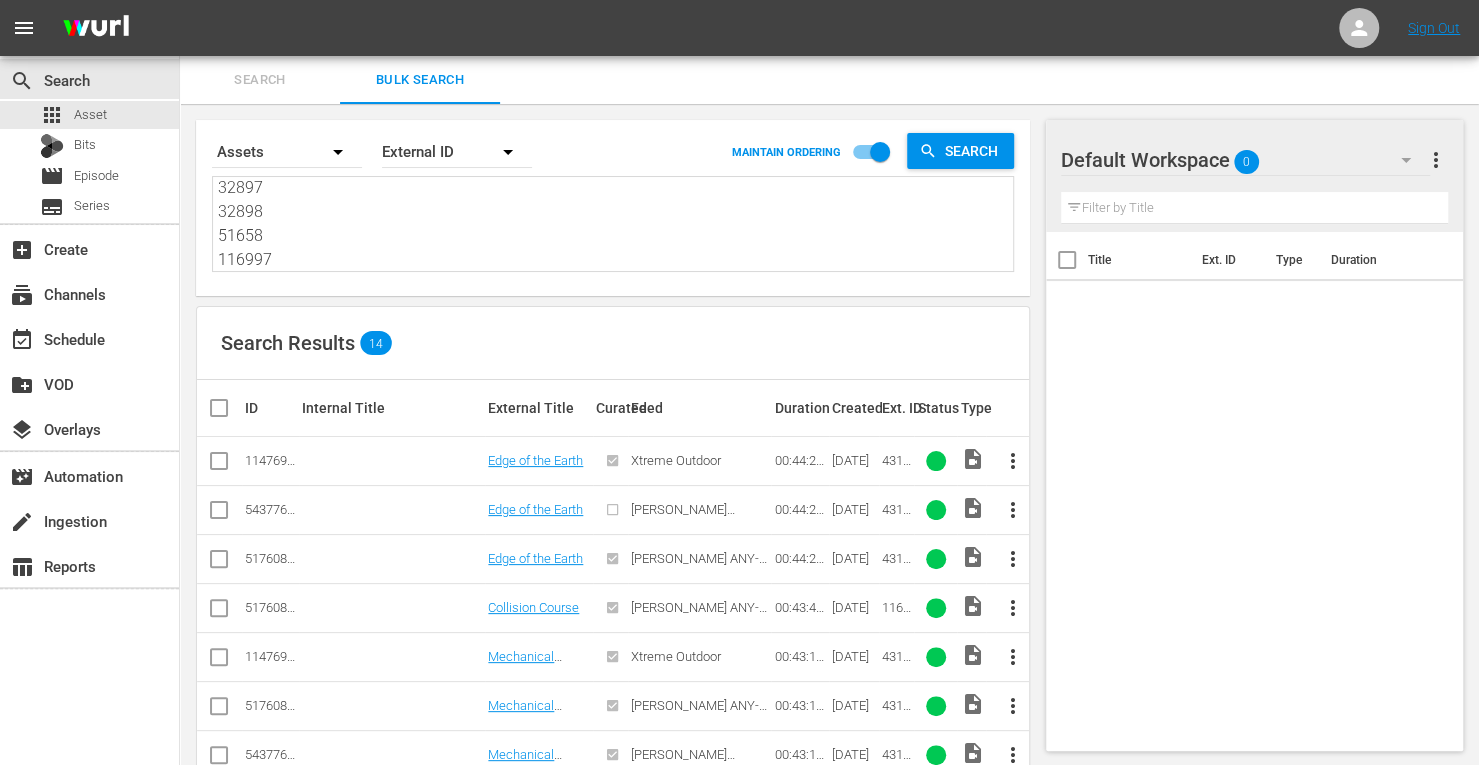 type on "43180
116988
43181
32897
32898
51658
116997" 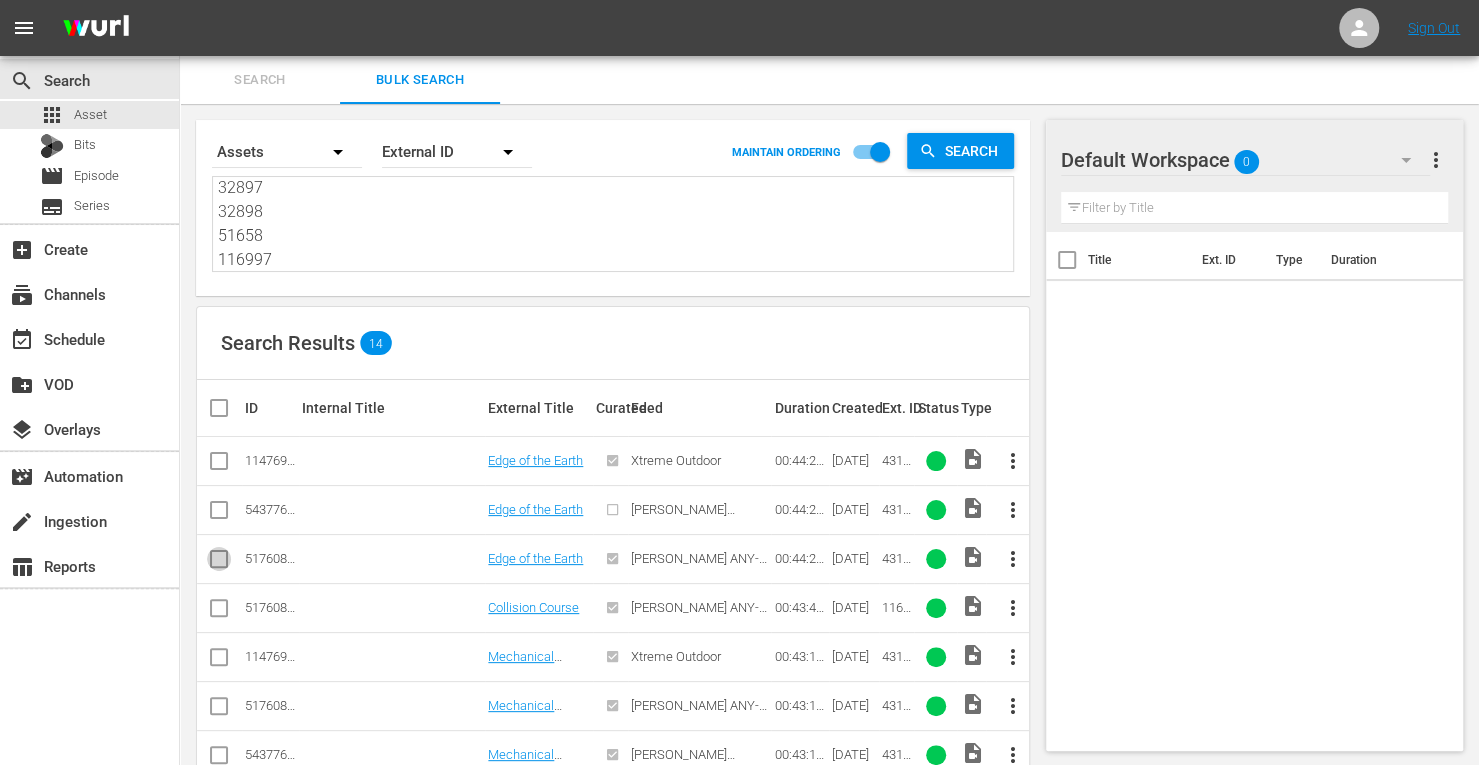 click at bounding box center [219, 563] 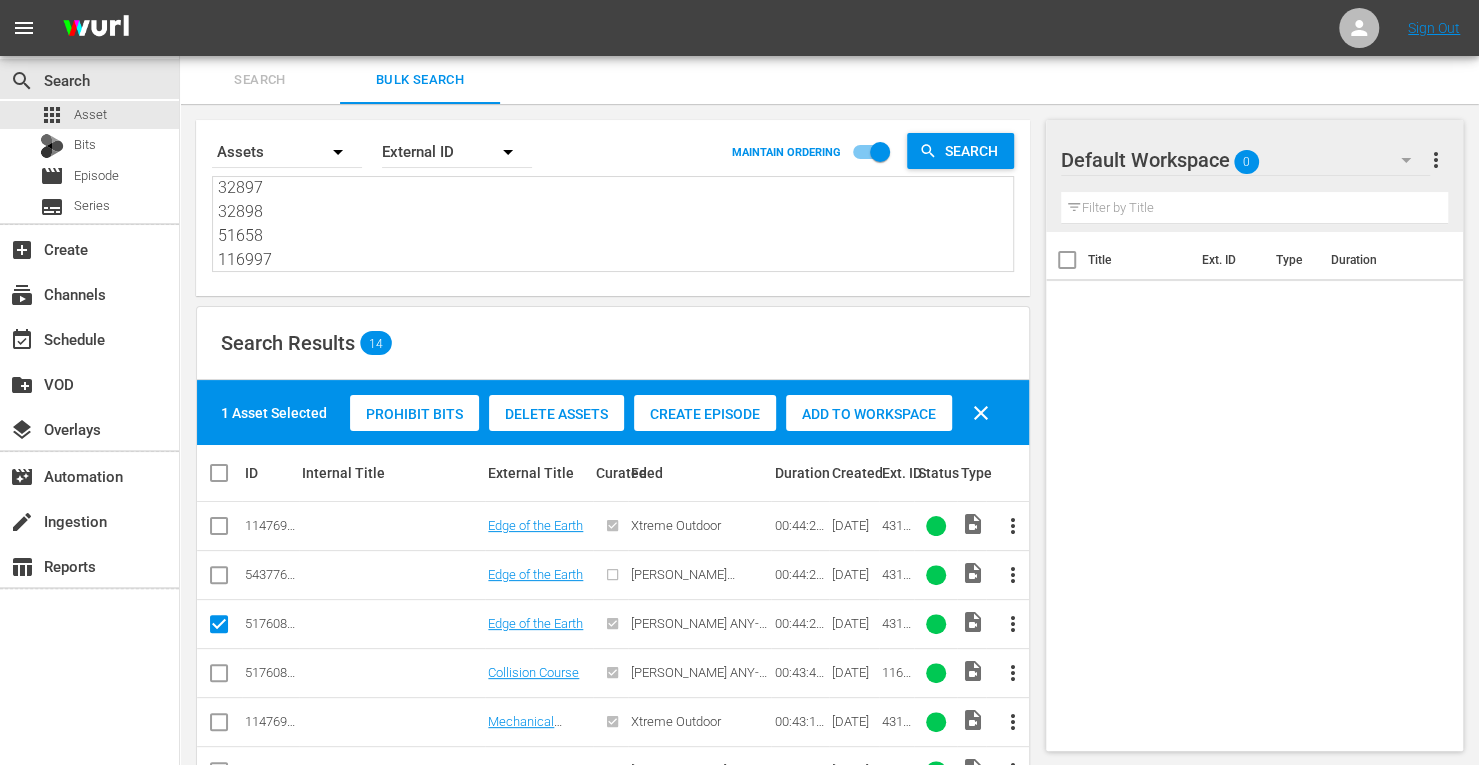 click at bounding box center [219, 677] 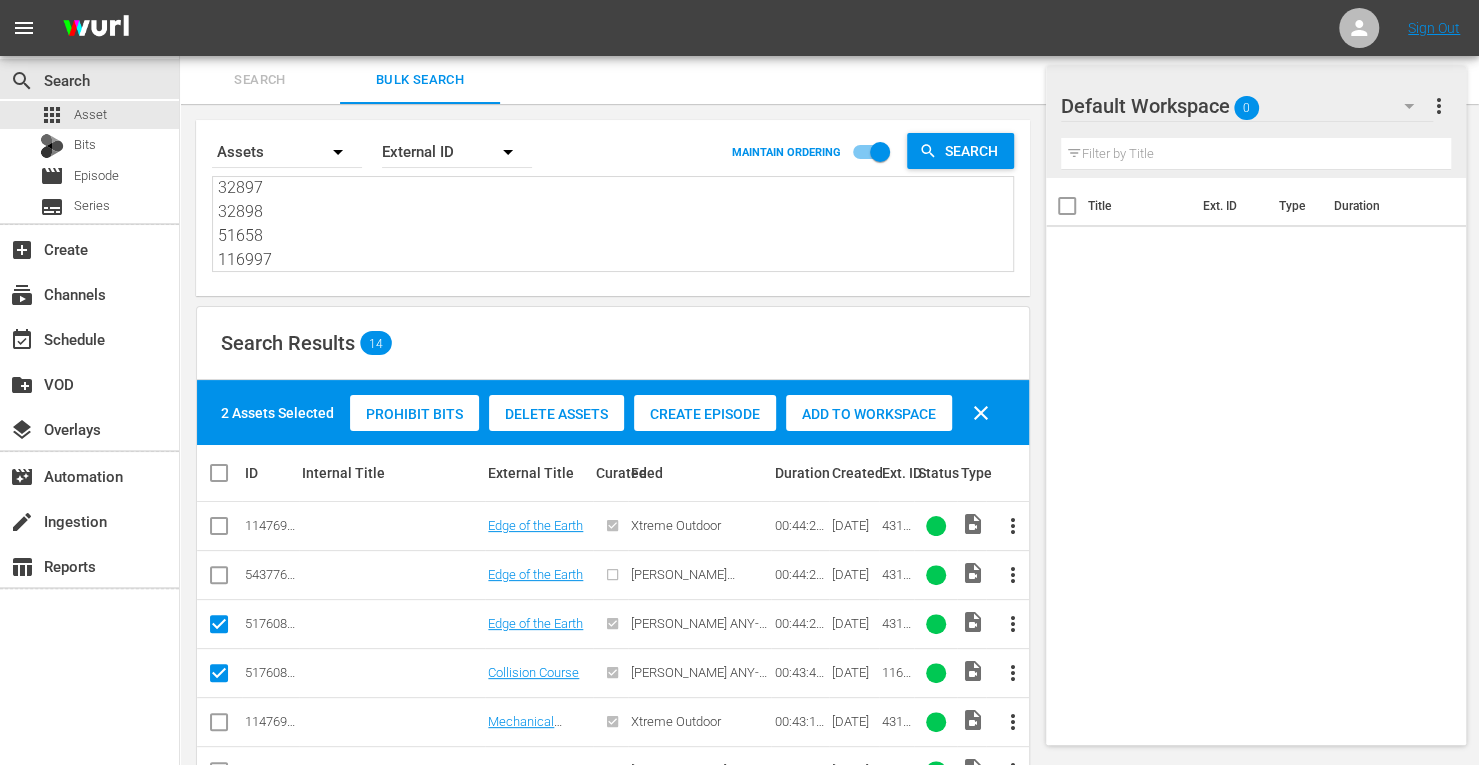 scroll, scrollTop: 87, scrollLeft: 0, axis: vertical 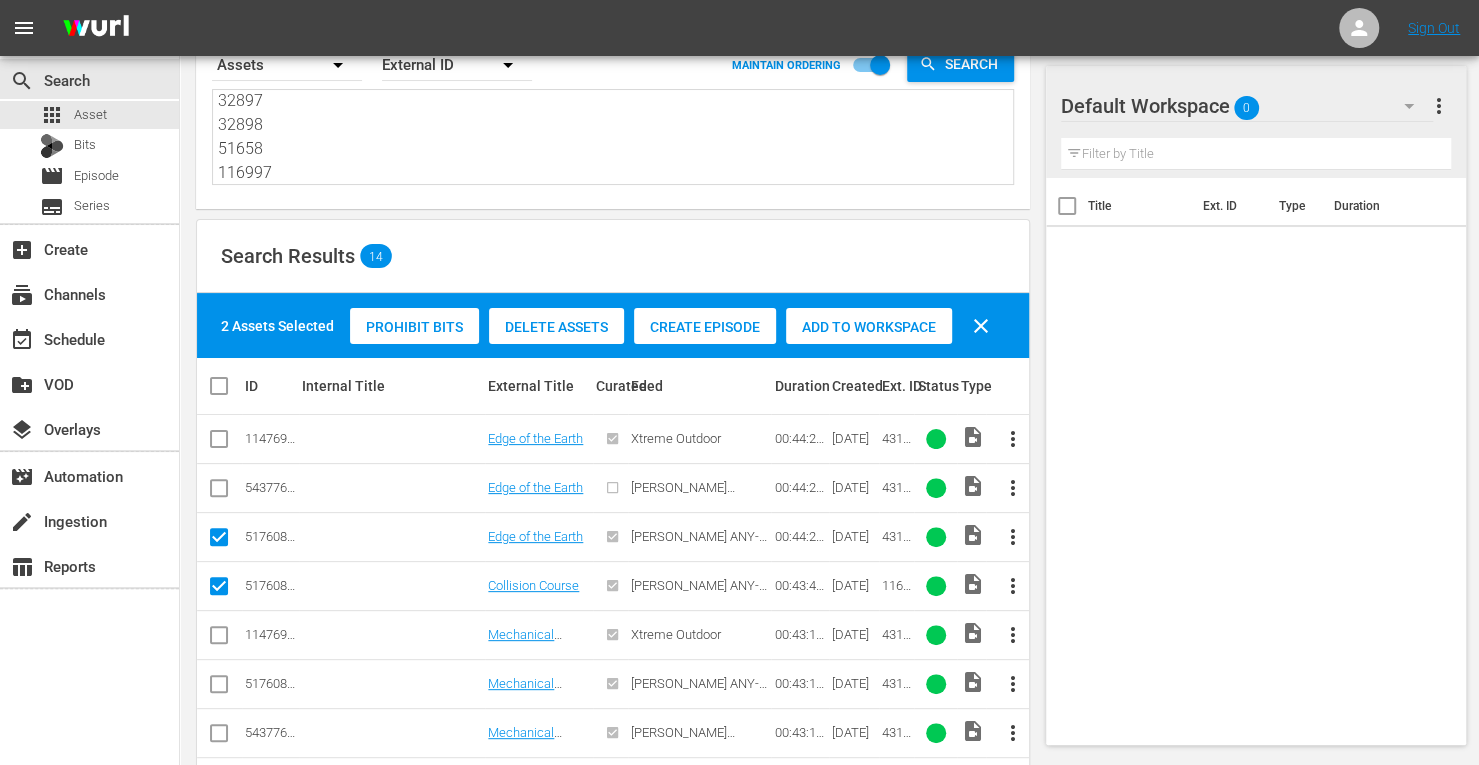 click at bounding box center (219, 688) 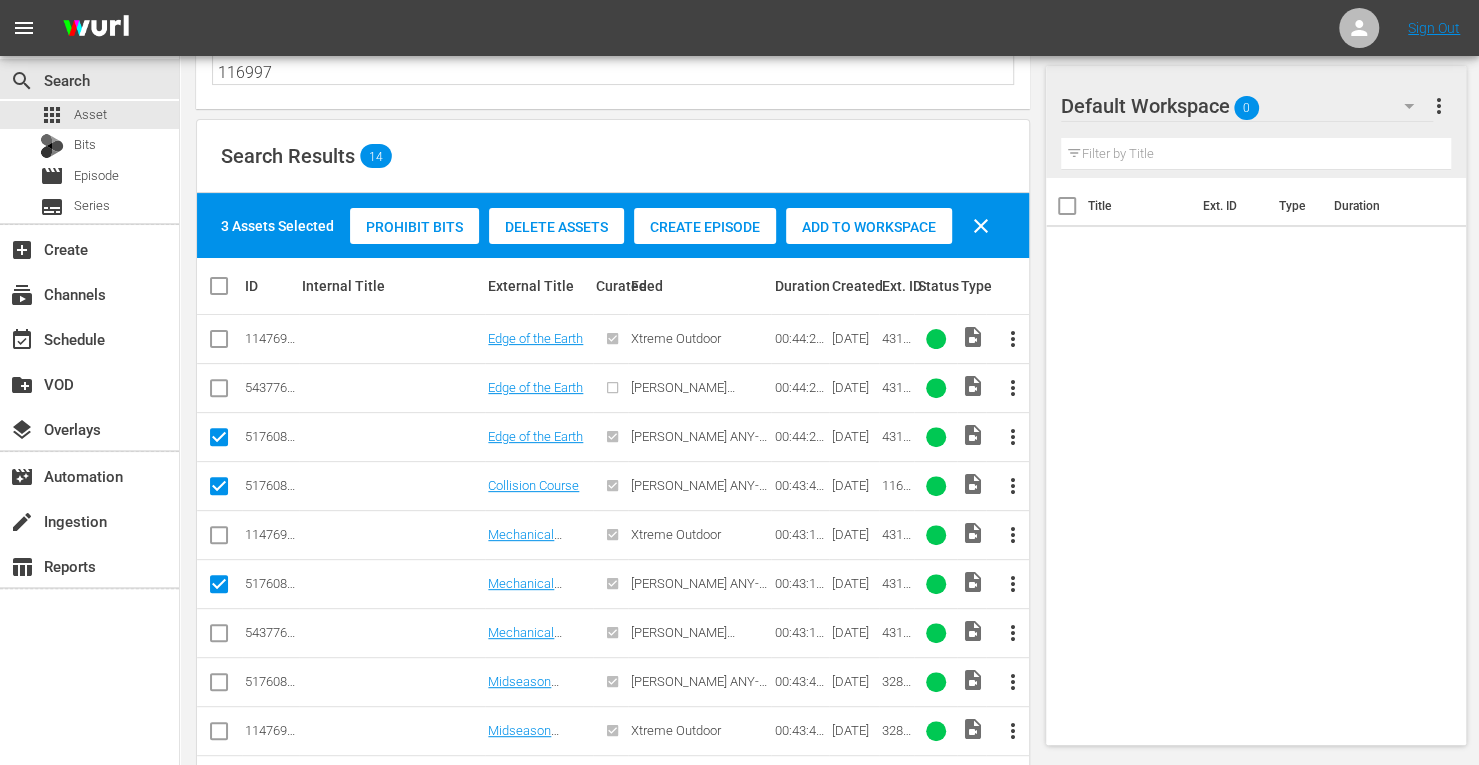 scroll, scrollTop: 198, scrollLeft: 0, axis: vertical 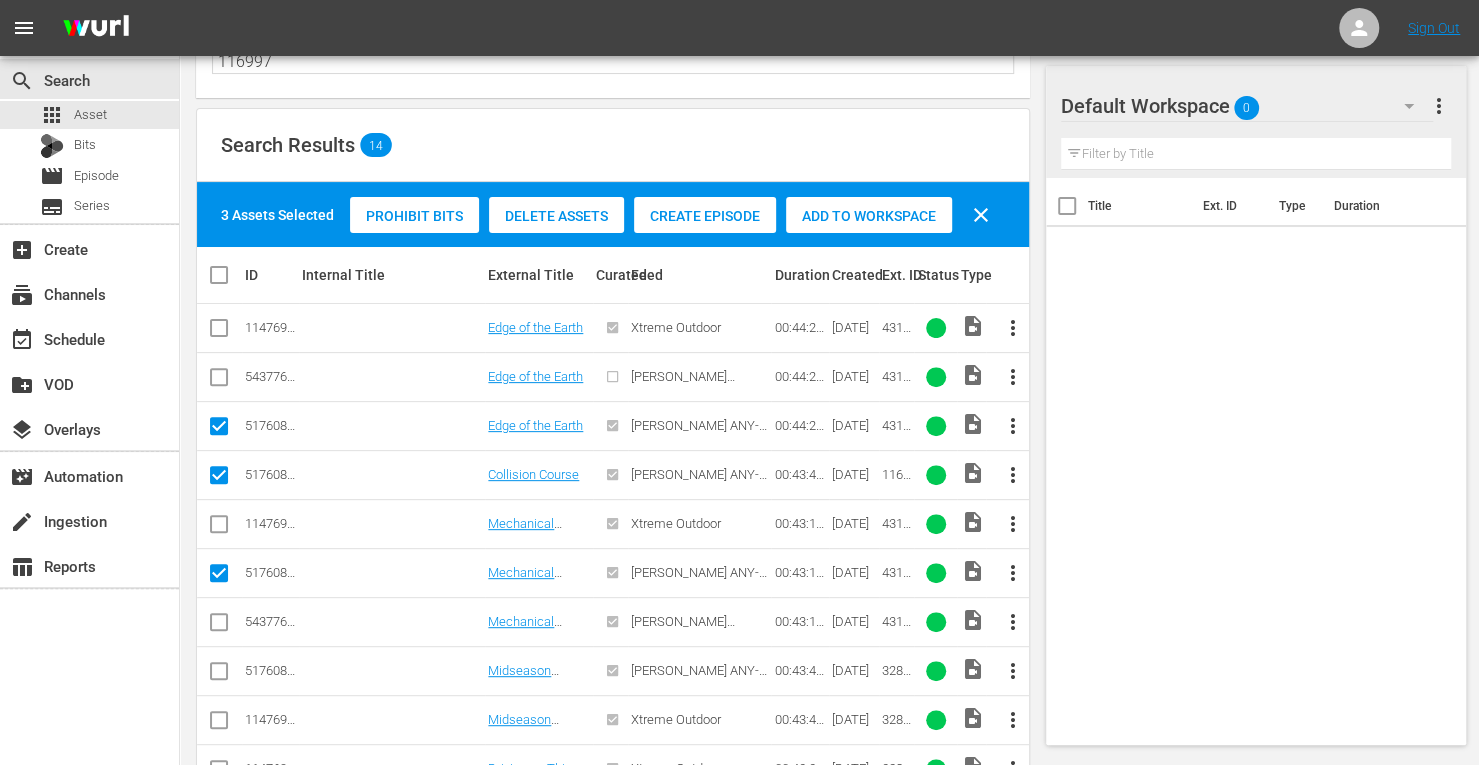 click at bounding box center (219, 675) 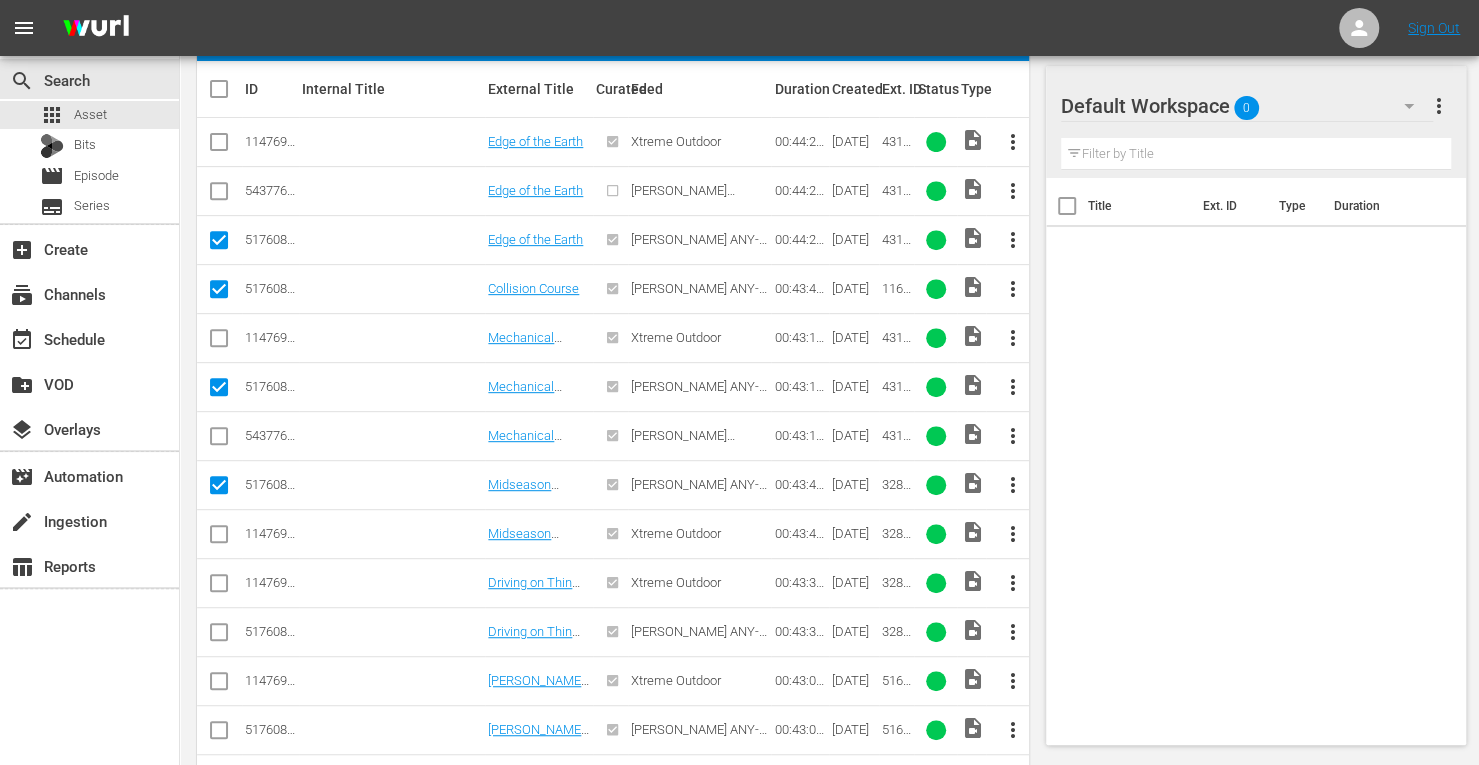 scroll, scrollTop: 387, scrollLeft: 0, axis: vertical 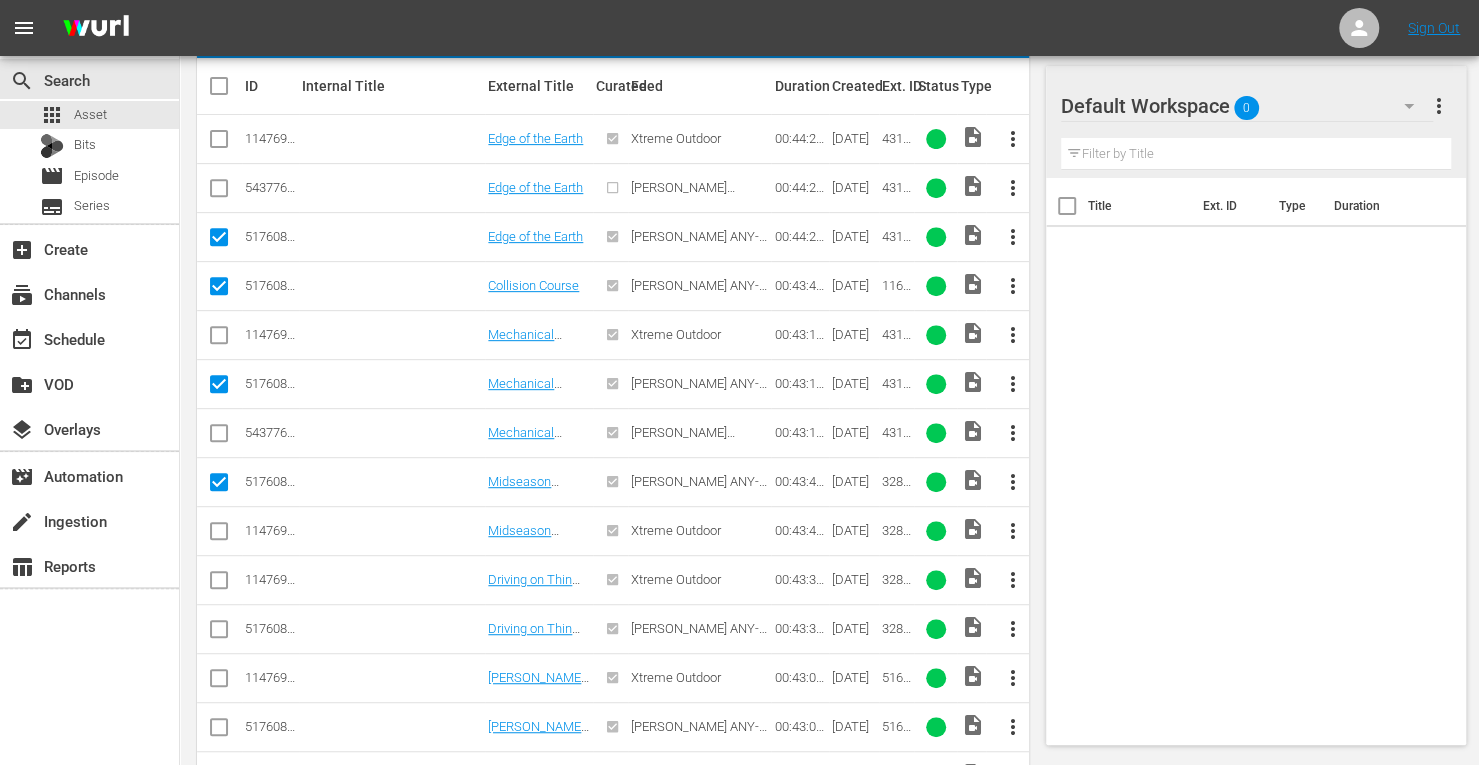 click at bounding box center (219, 633) 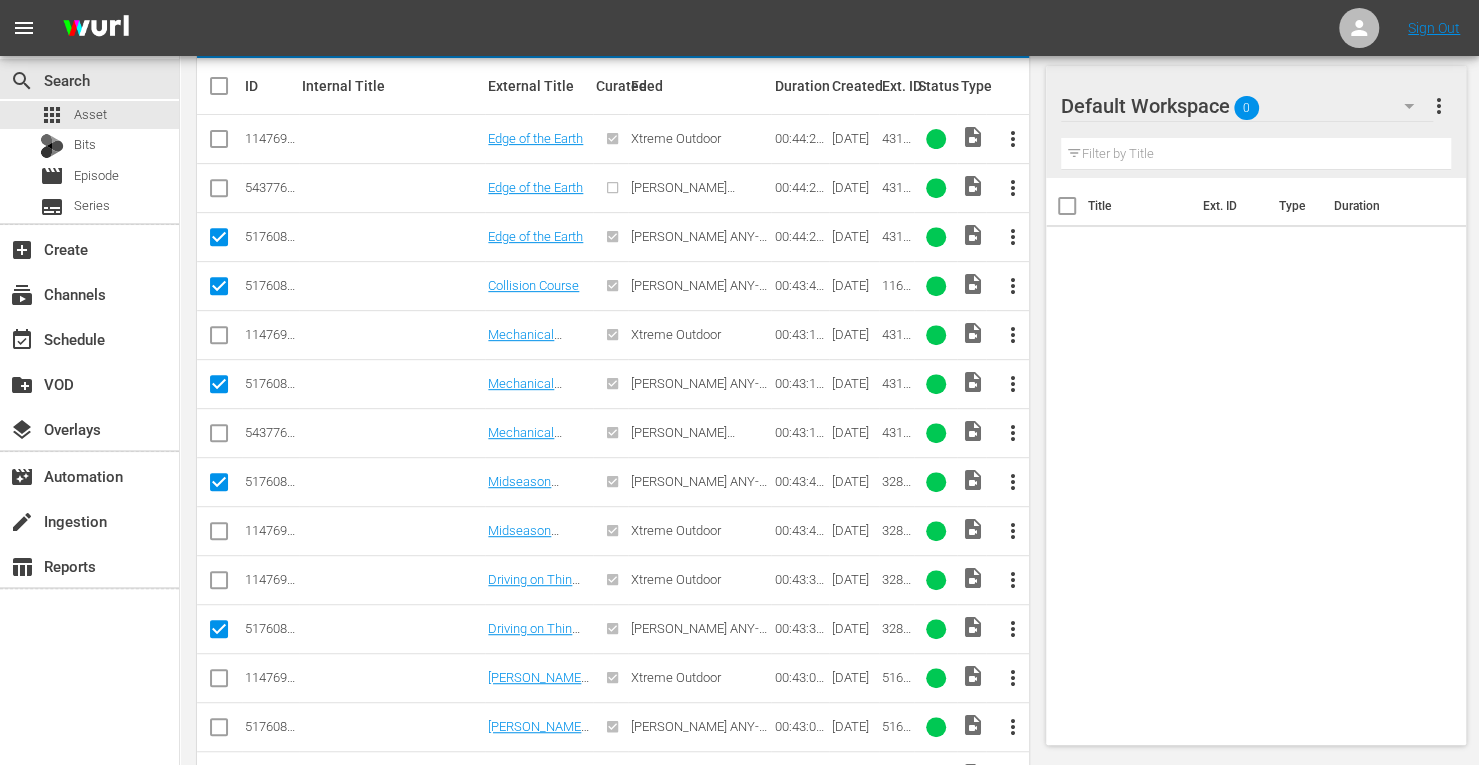 scroll, scrollTop: 453, scrollLeft: 0, axis: vertical 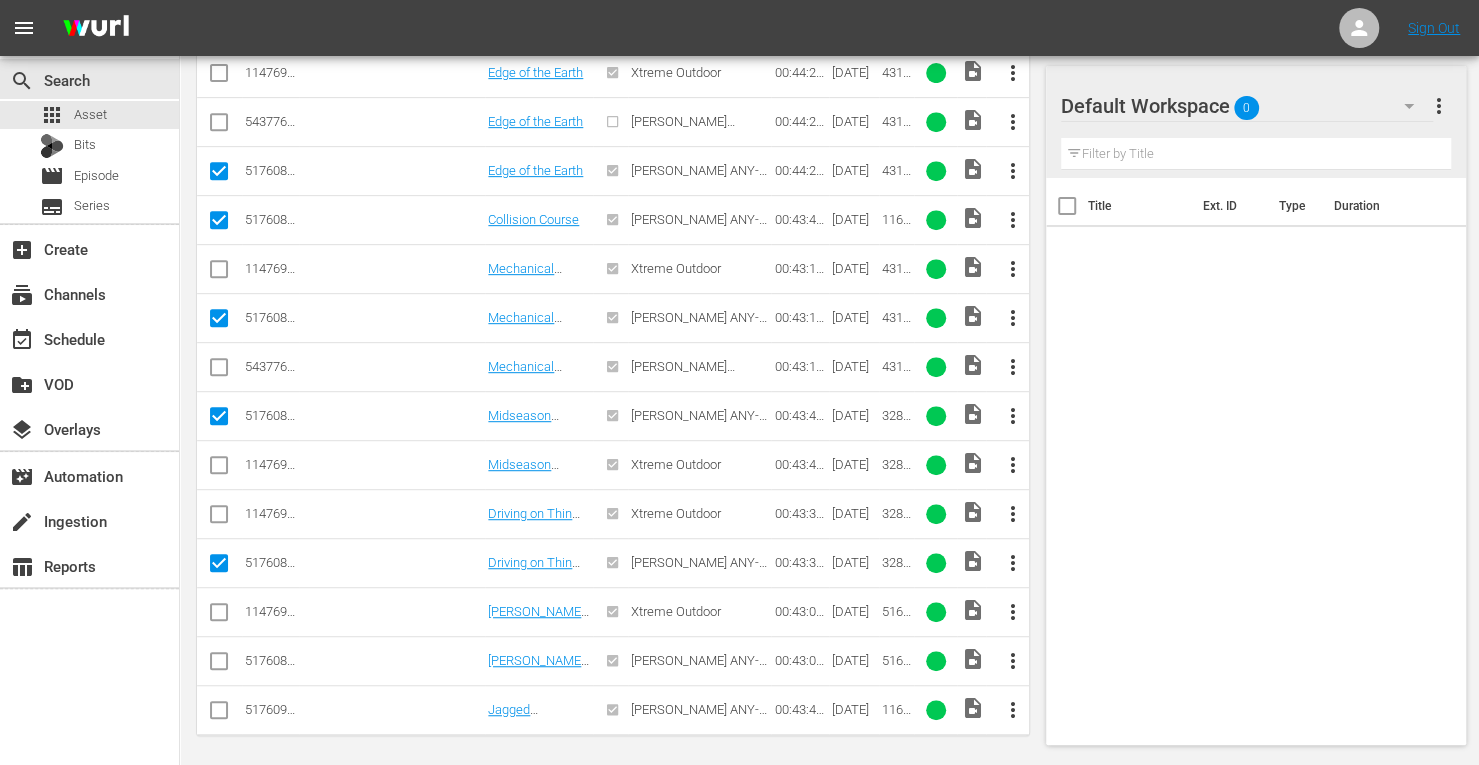 click at bounding box center (219, 665) 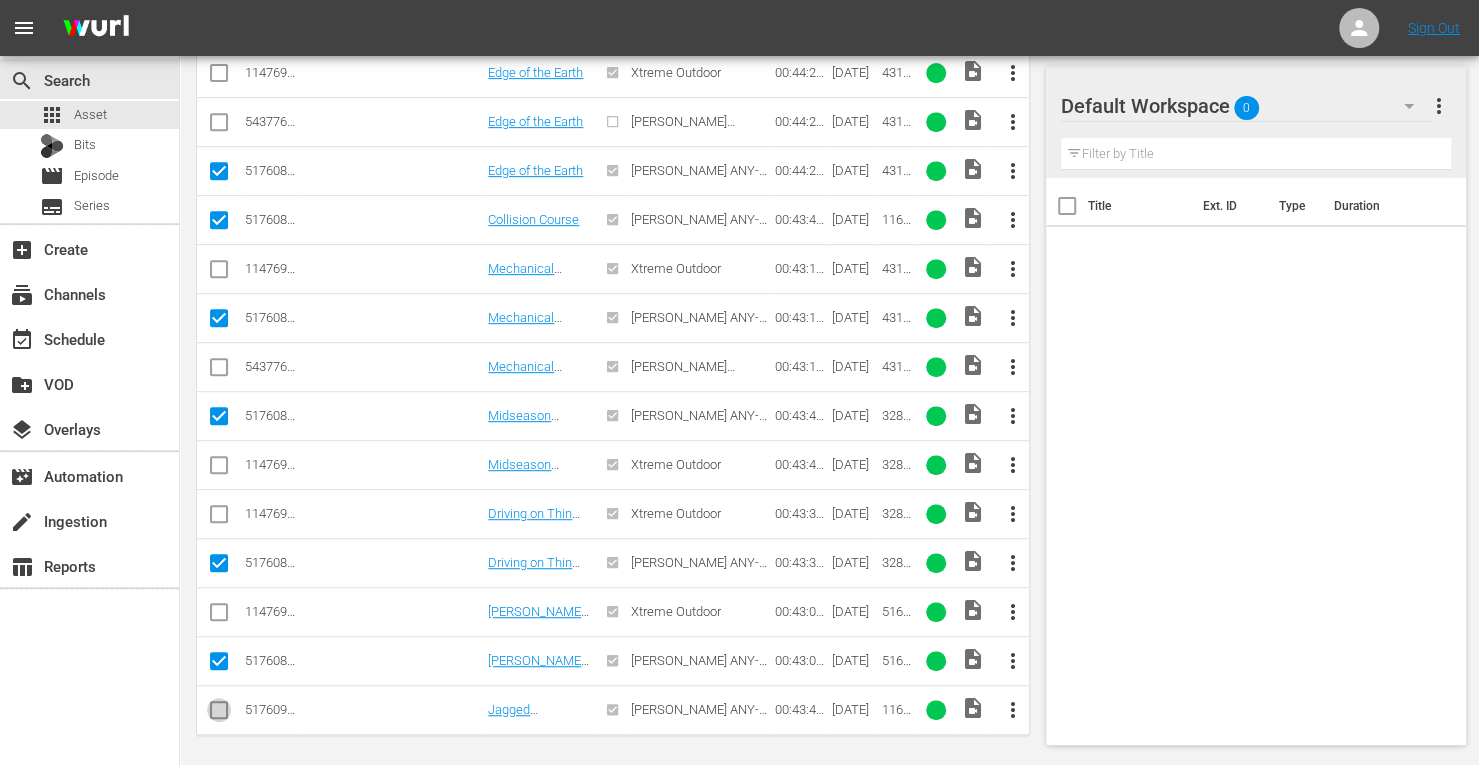 click at bounding box center (219, 714) 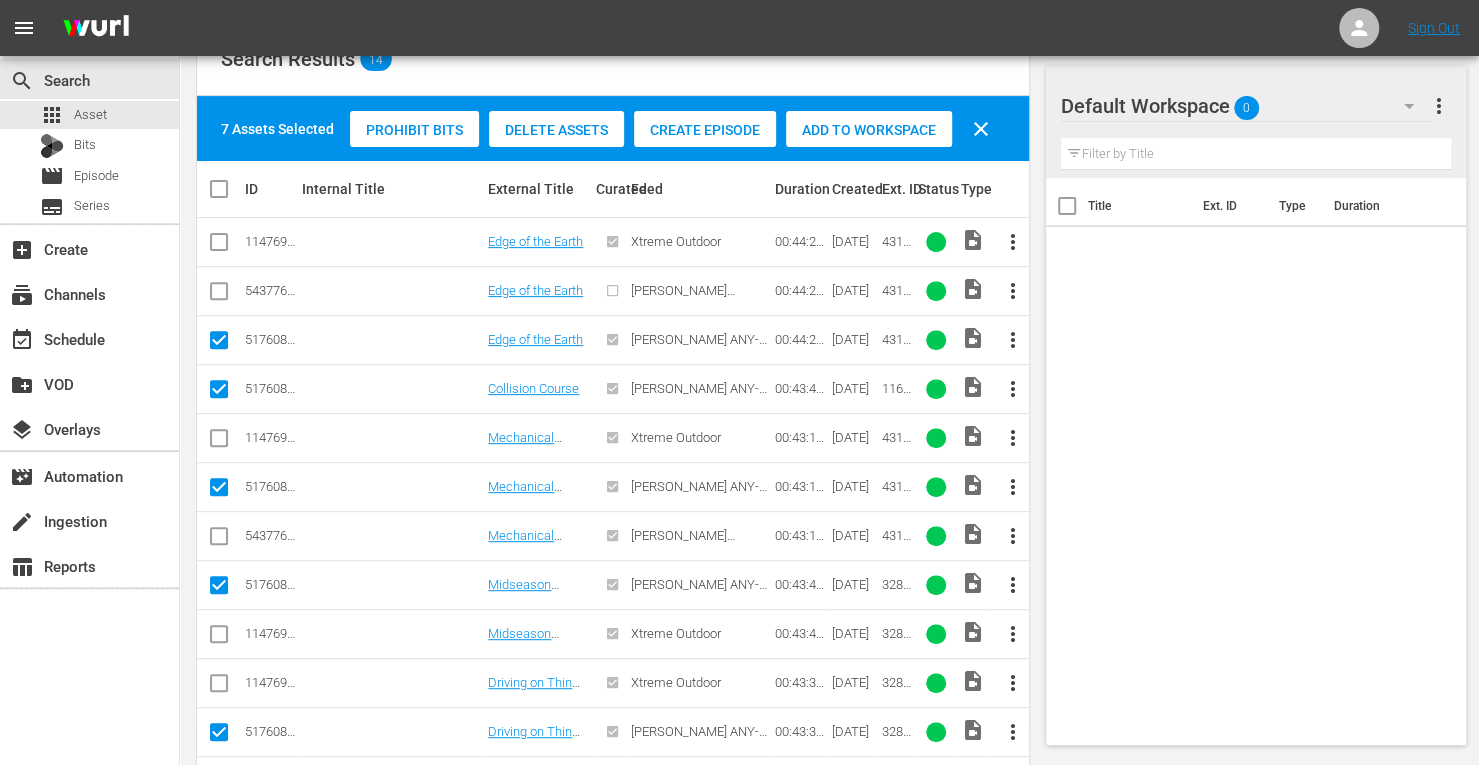 scroll, scrollTop: 278, scrollLeft: 0, axis: vertical 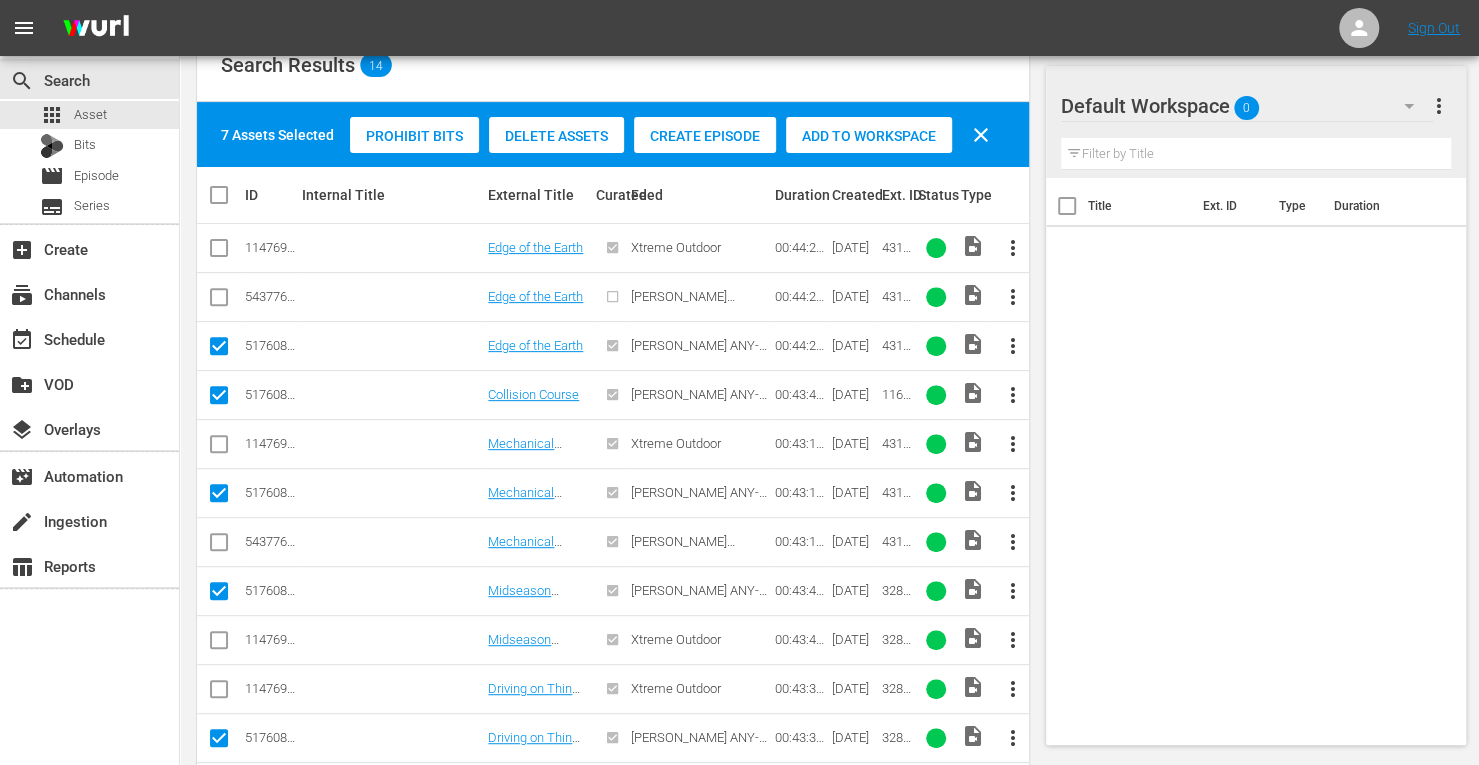 click on "Add to Workspace" at bounding box center (869, 136) 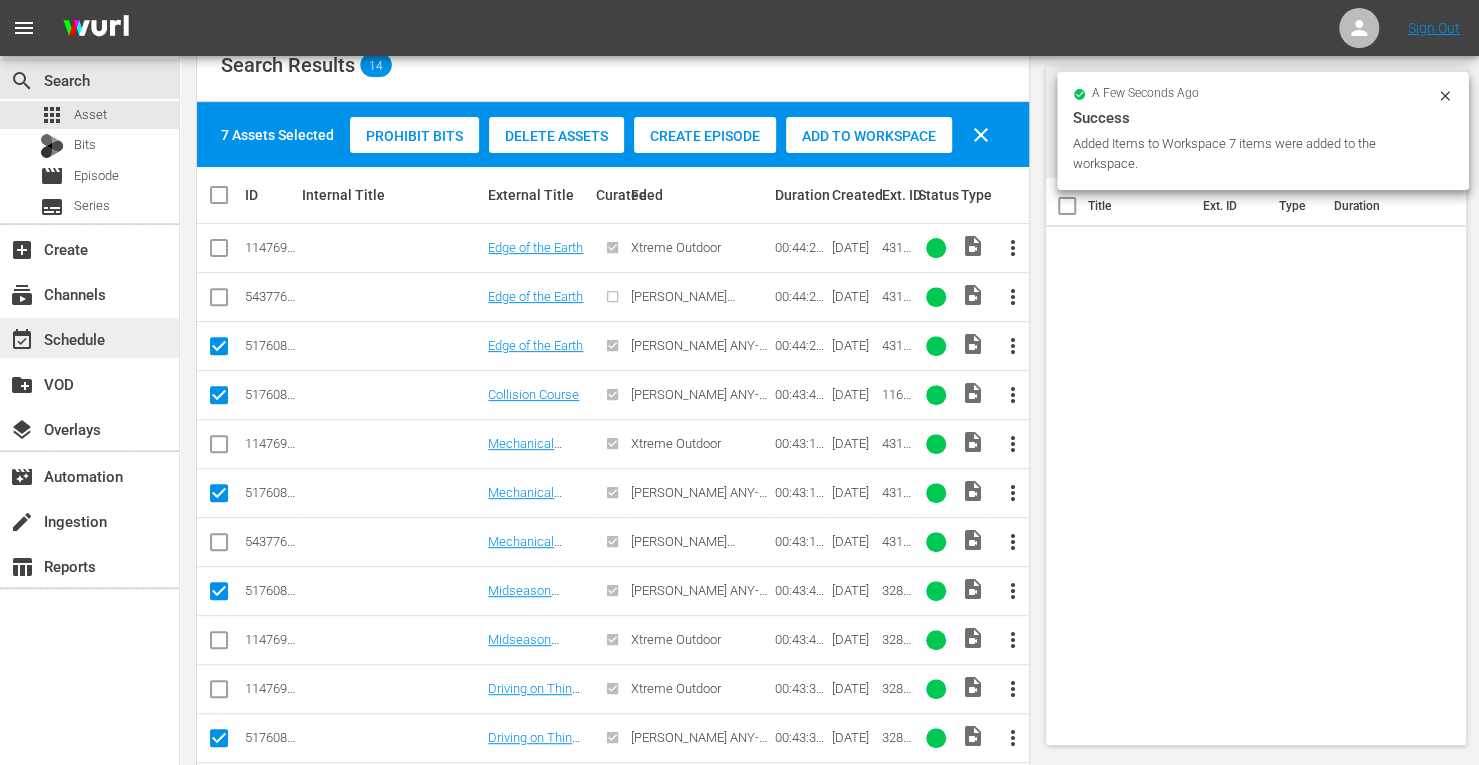 click on "event_available   Schedule" at bounding box center (56, 336) 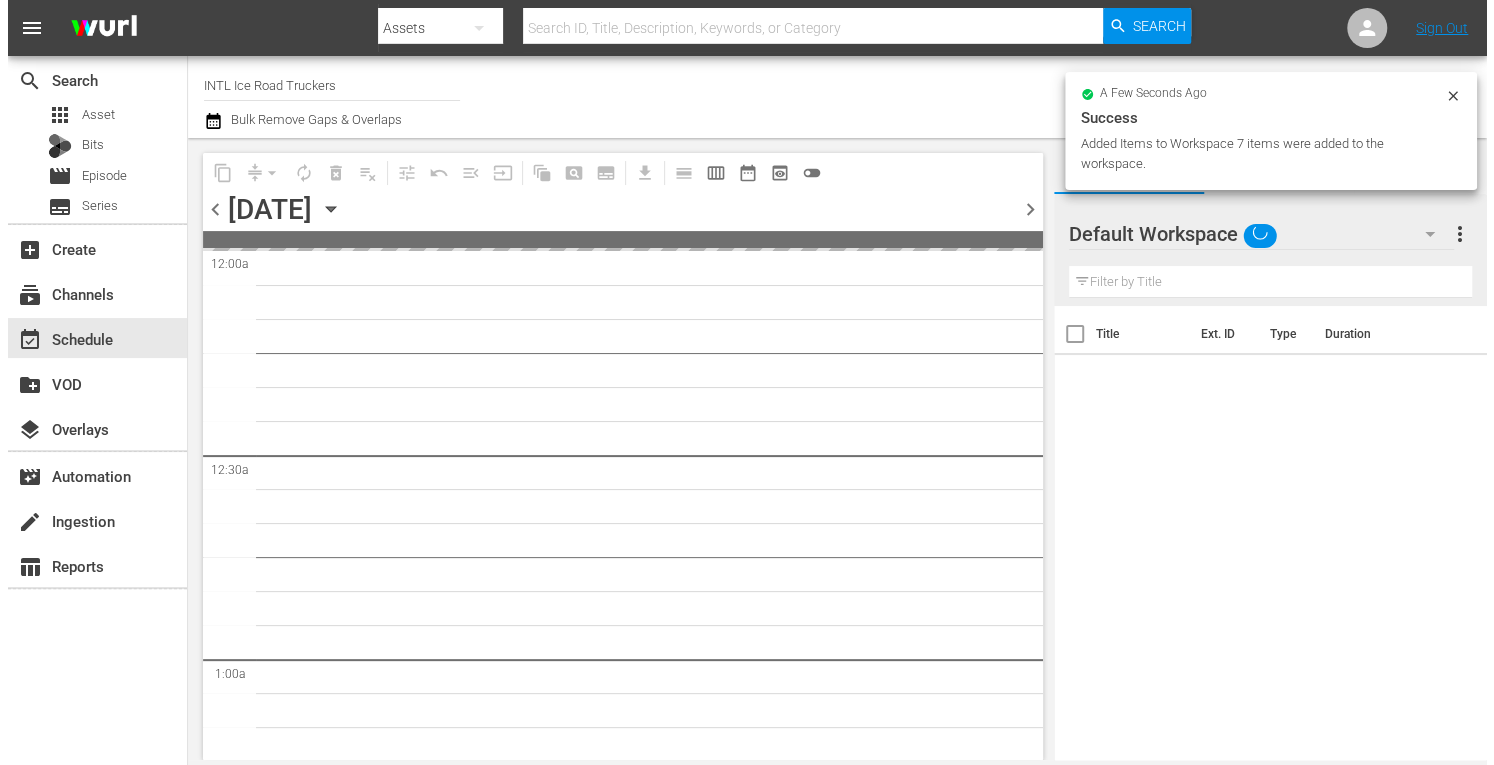 scroll, scrollTop: 0, scrollLeft: 0, axis: both 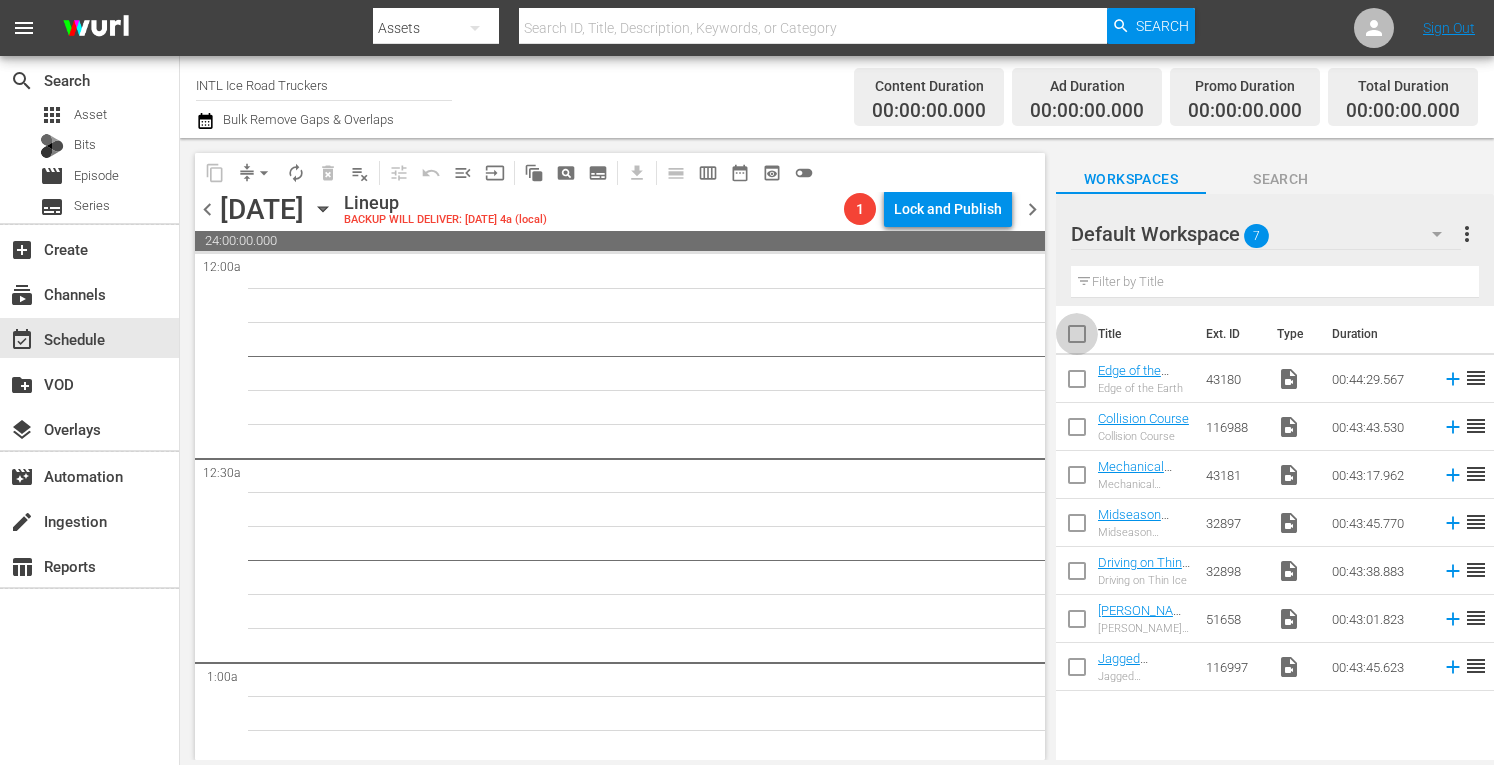click at bounding box center (1077, 338) 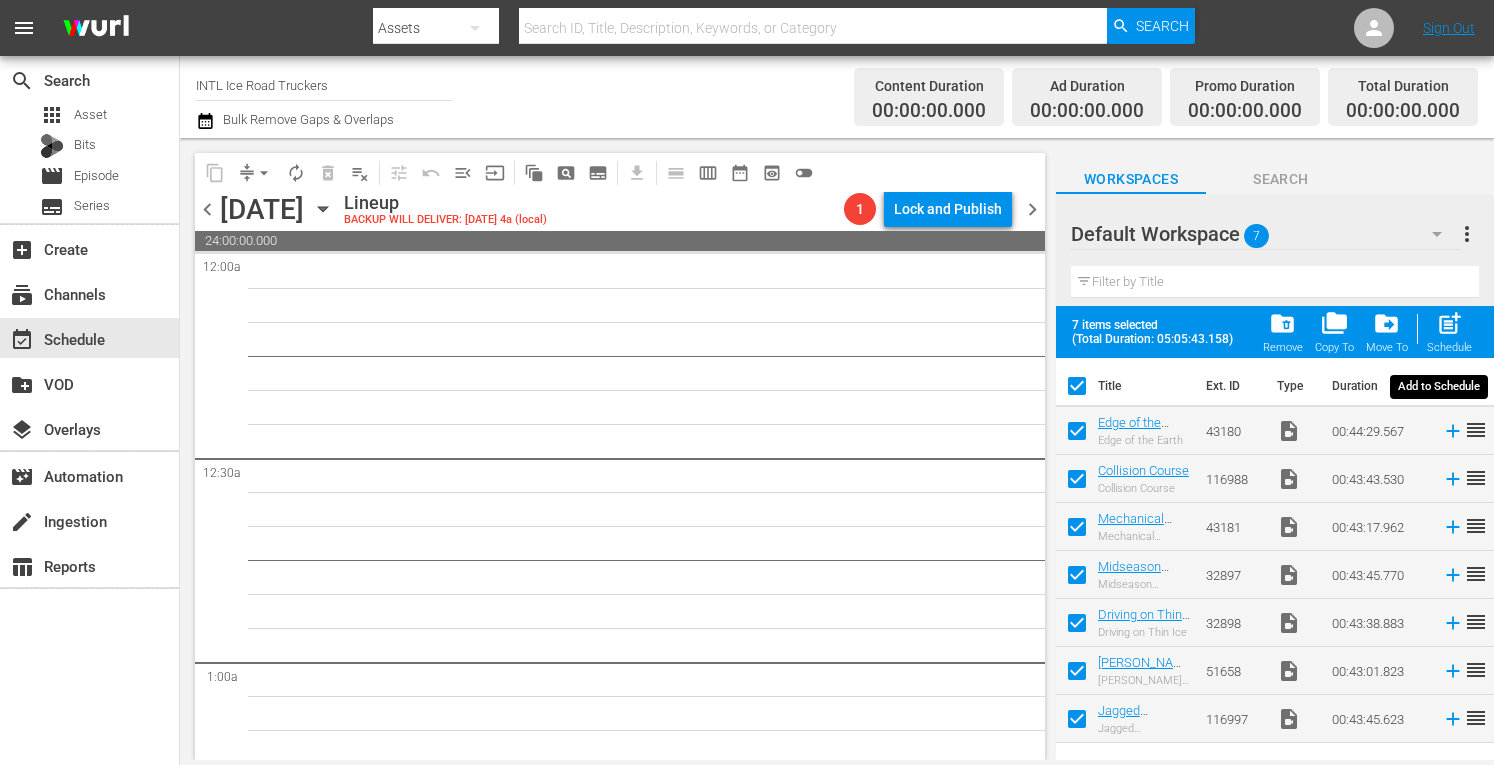 click on "post_add" at bounding box center [1449, 323] 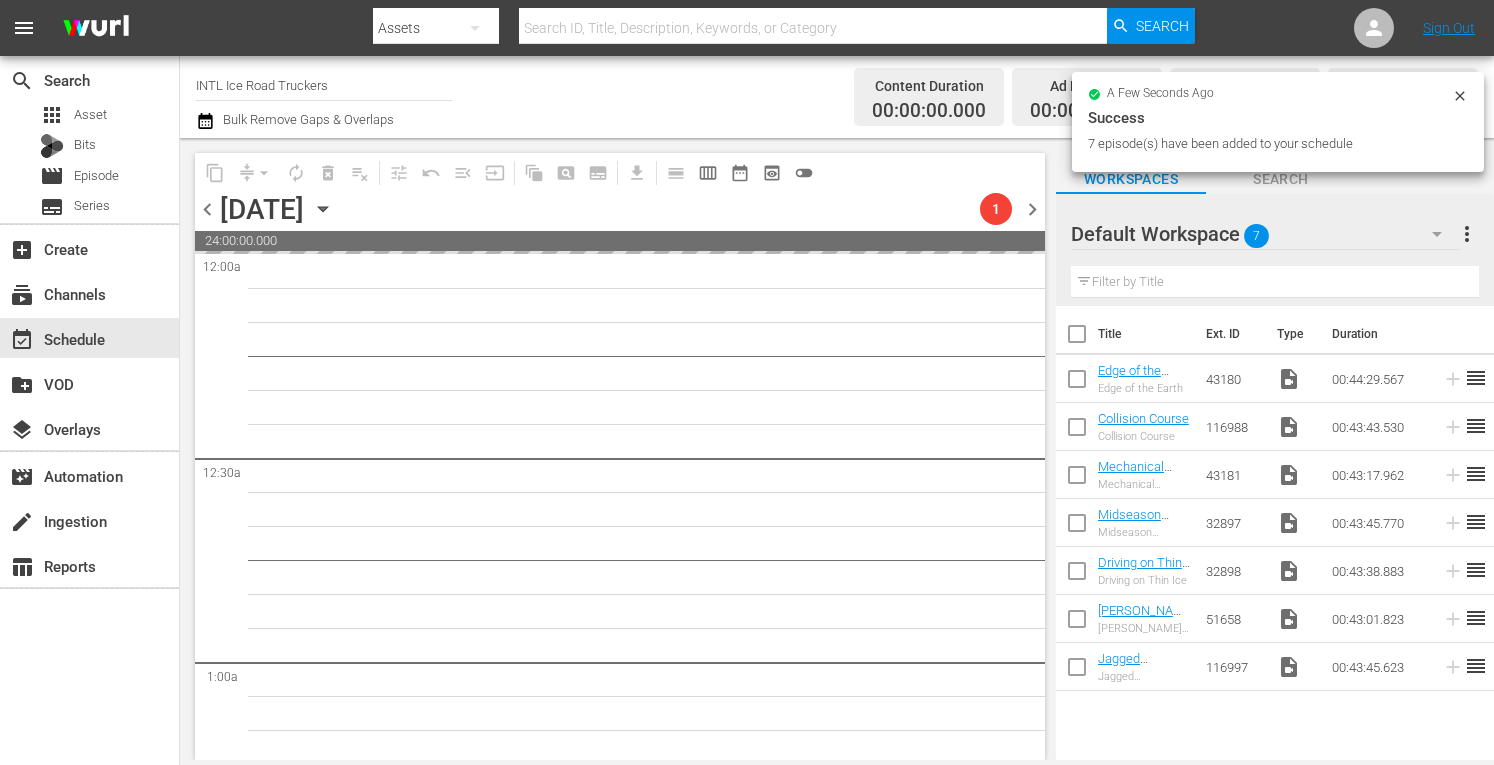 click on "more_vert" at bounding box center [1467, 234] 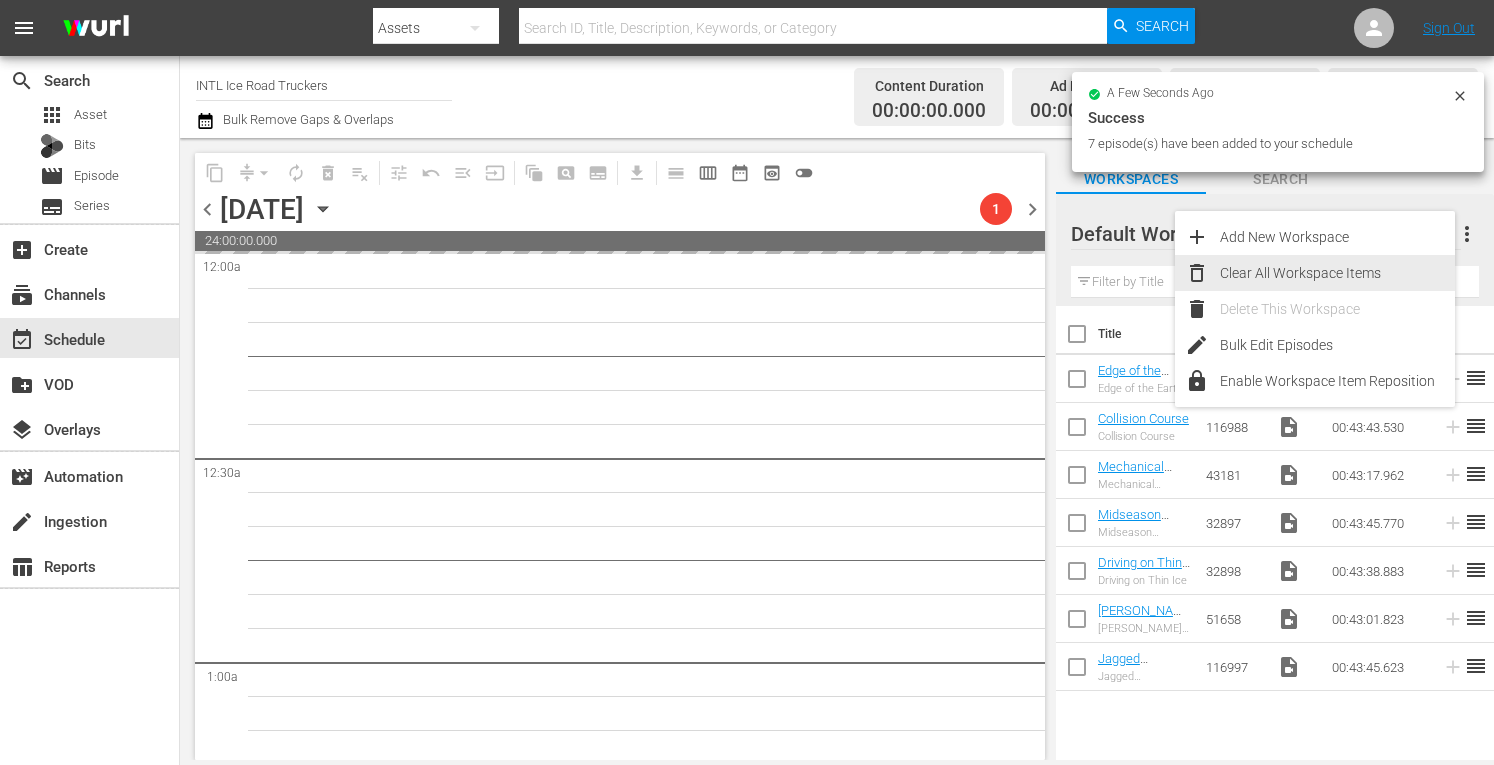 click on "Clear All Workspace Items" at bounding box center (1337, 273) 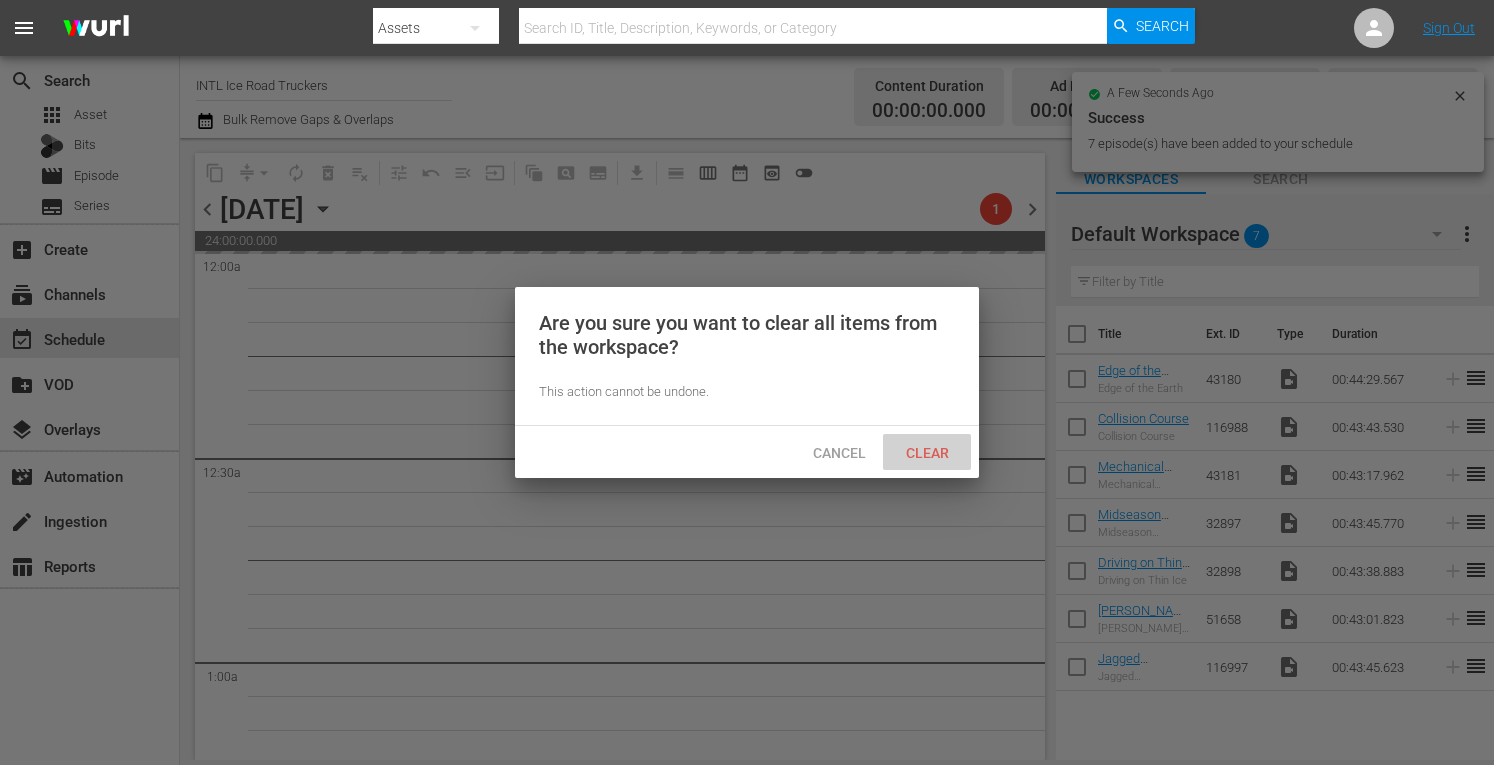 click on "Clear" at bounding box center (927, 453) 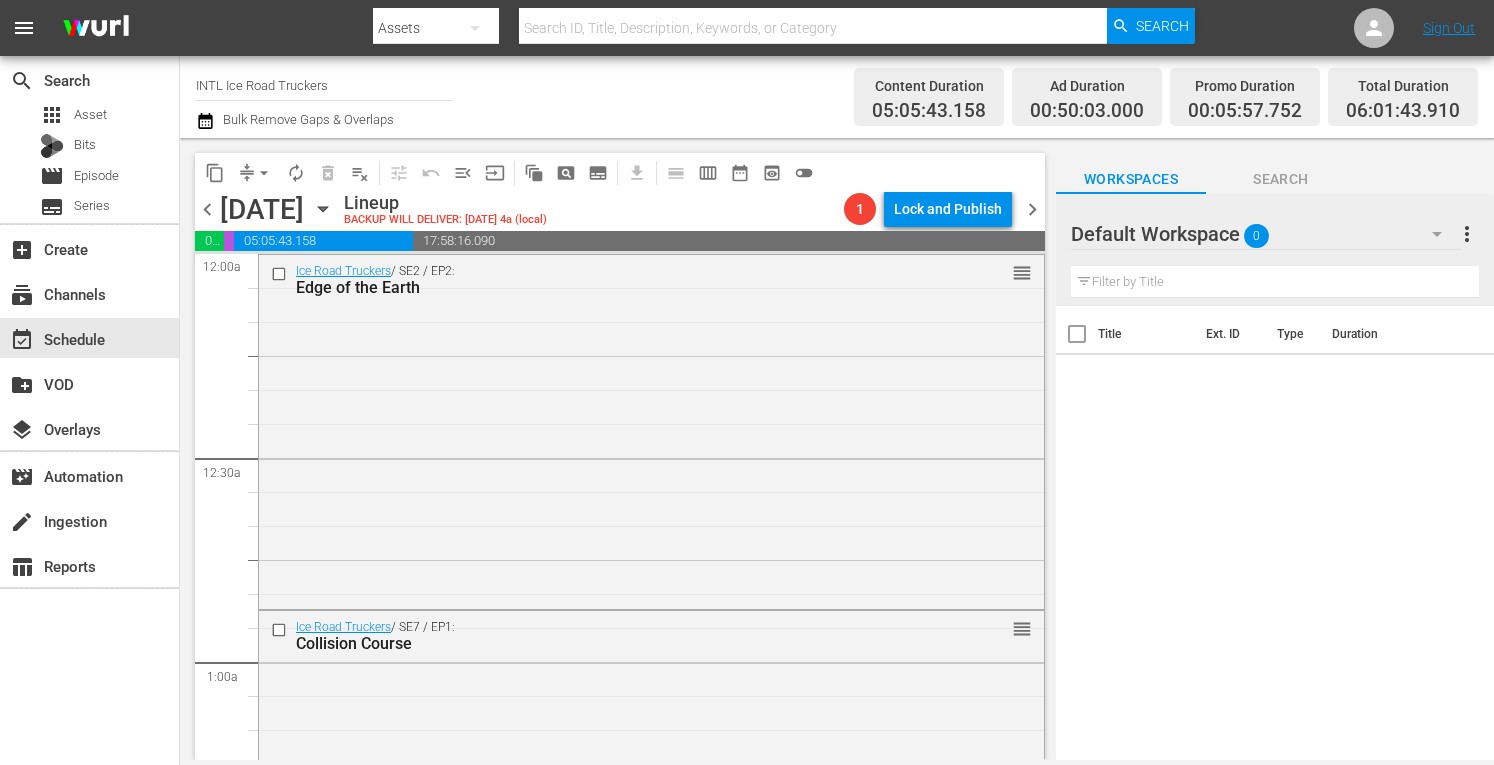 click 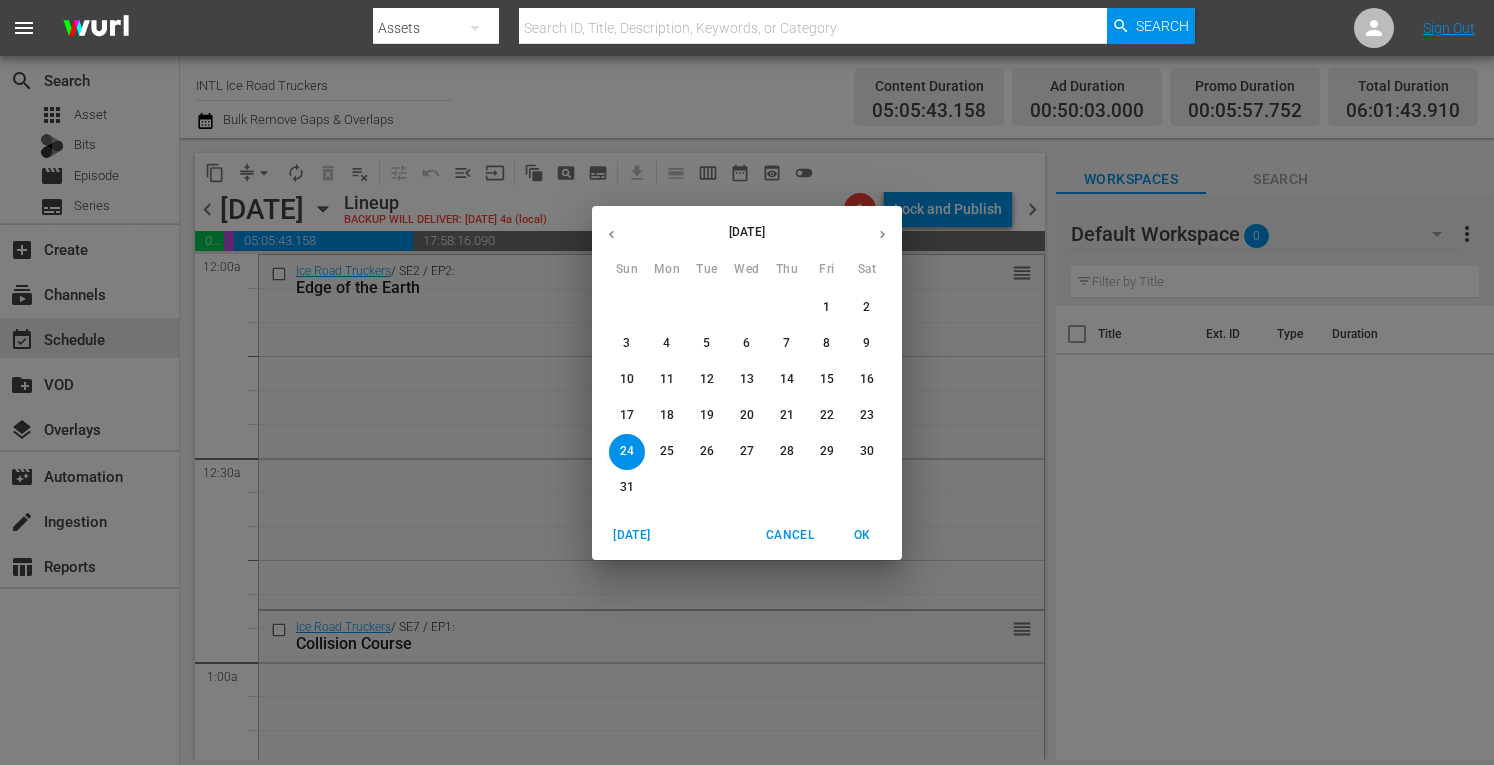 click on "18" at bounding box center [667, 415] 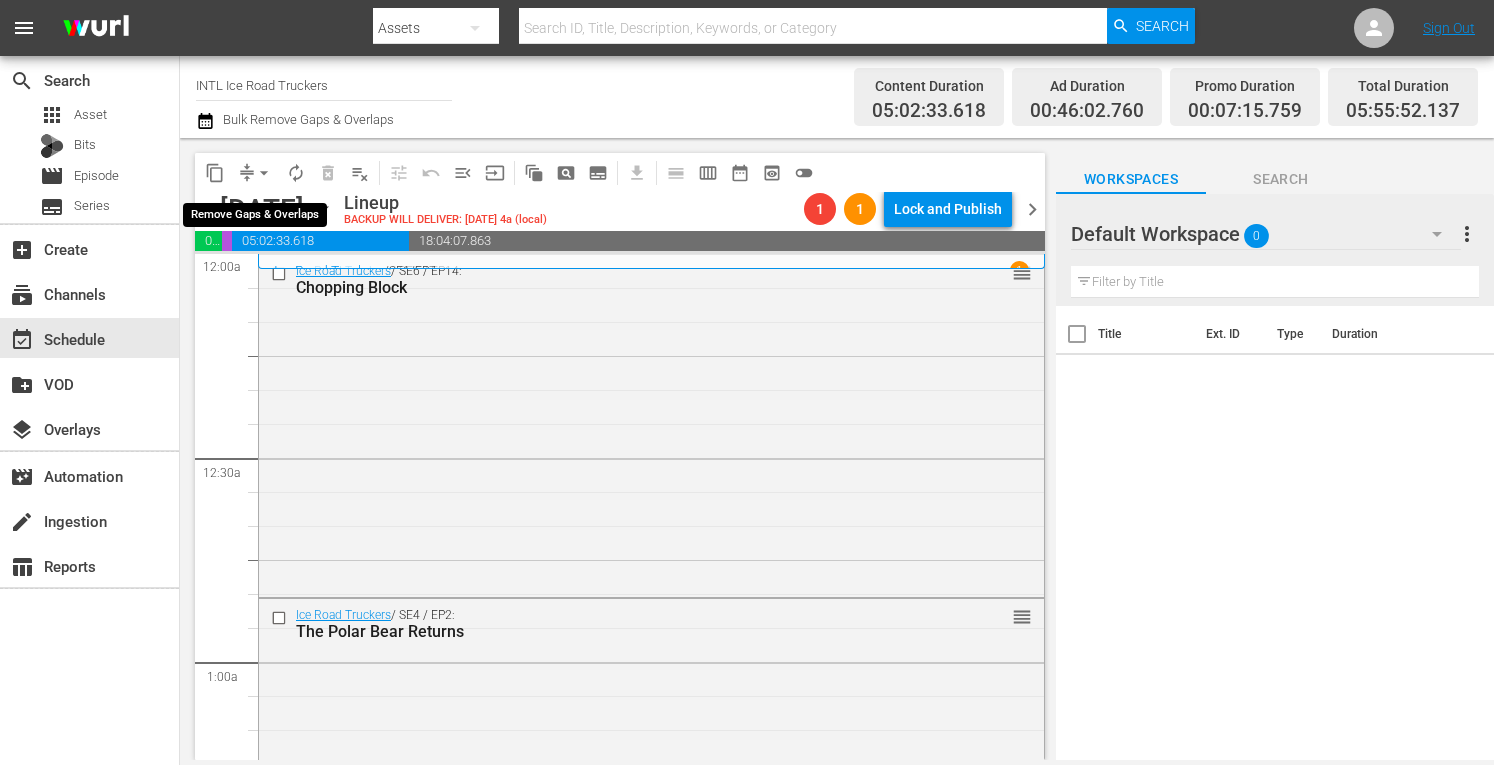 click on "arrow_drop_down" at bounding box center [264, 173] 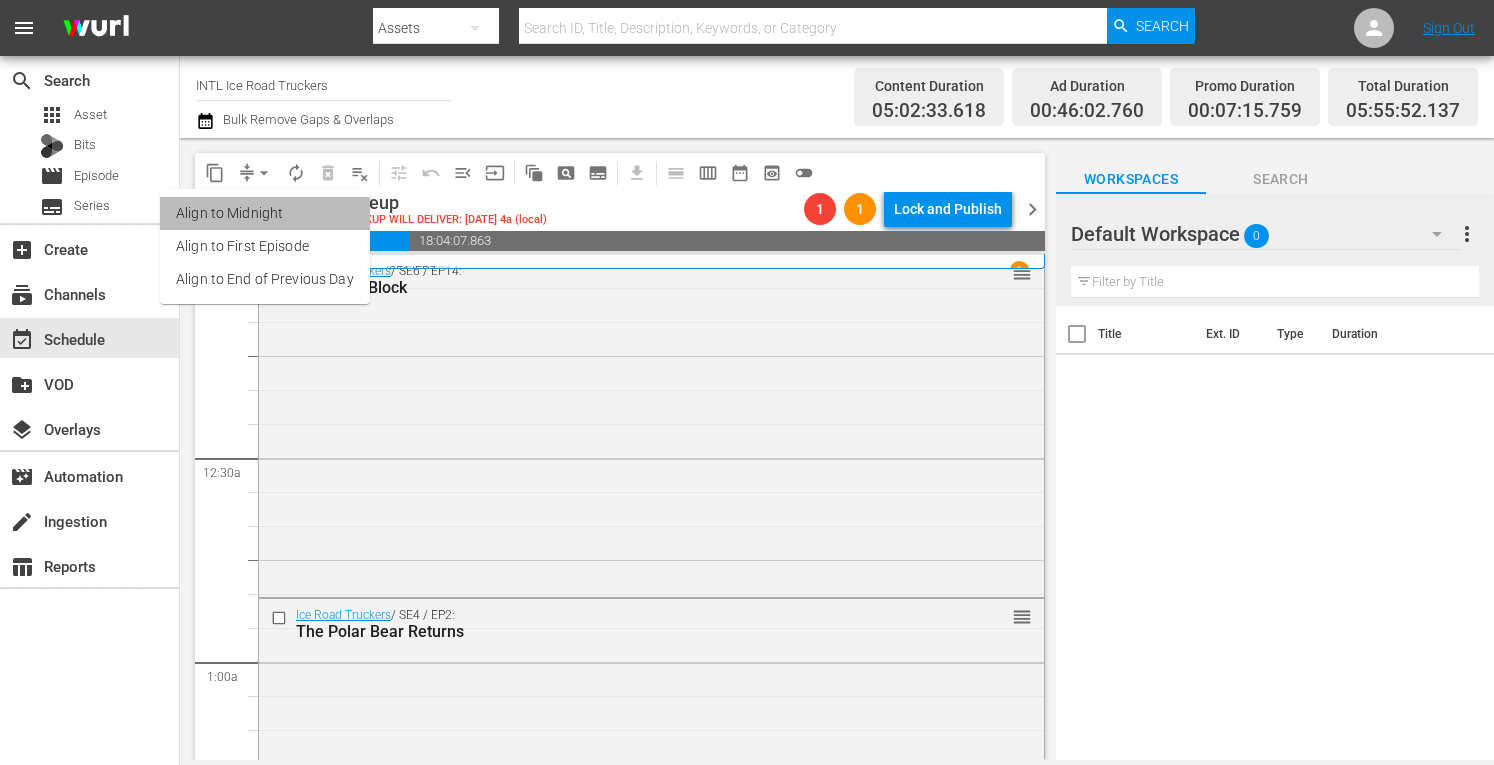 click on "Align to Midnight" at bounding box center (265, 213) 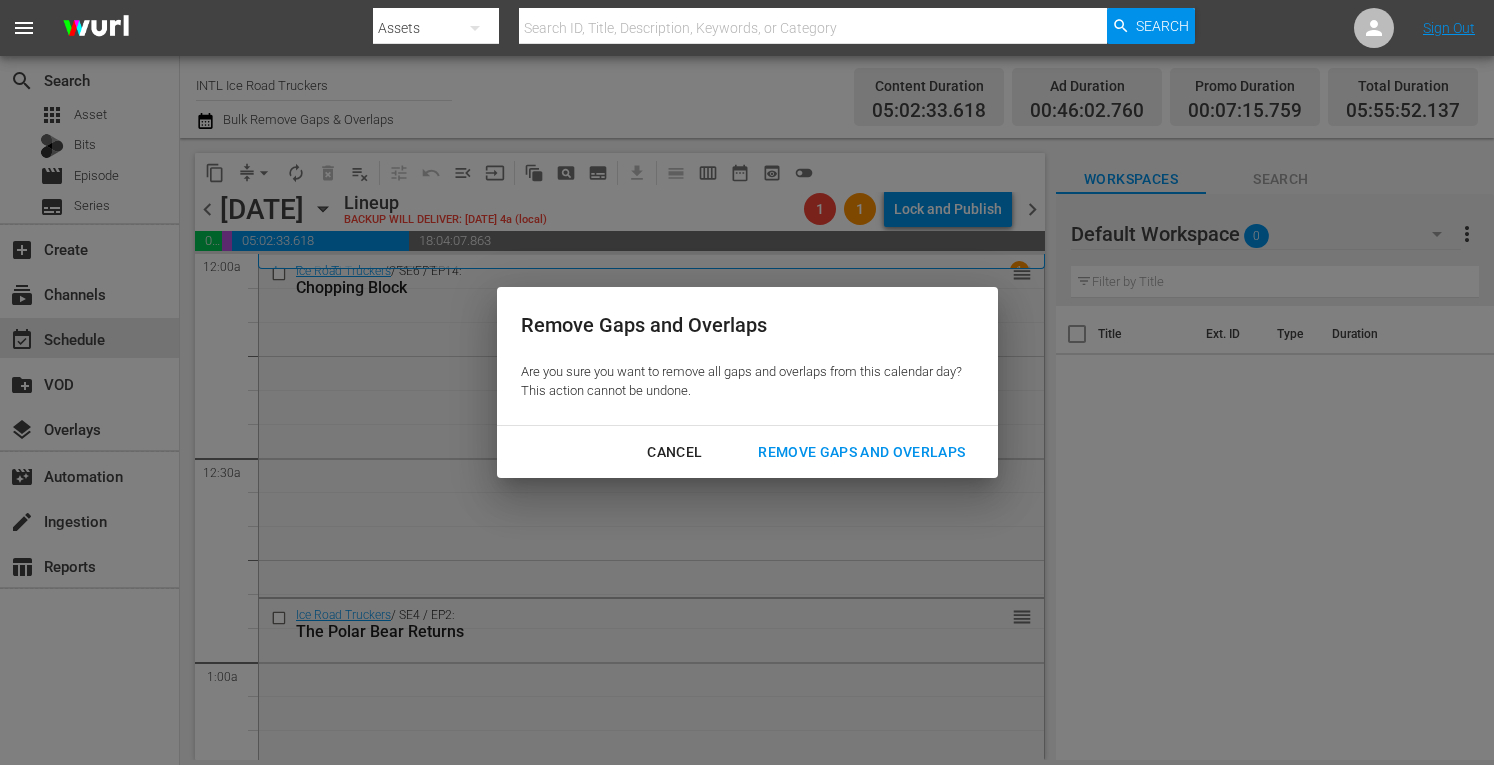click on "Remove Gaps and Overlaps" at bounding box center (861, 452) 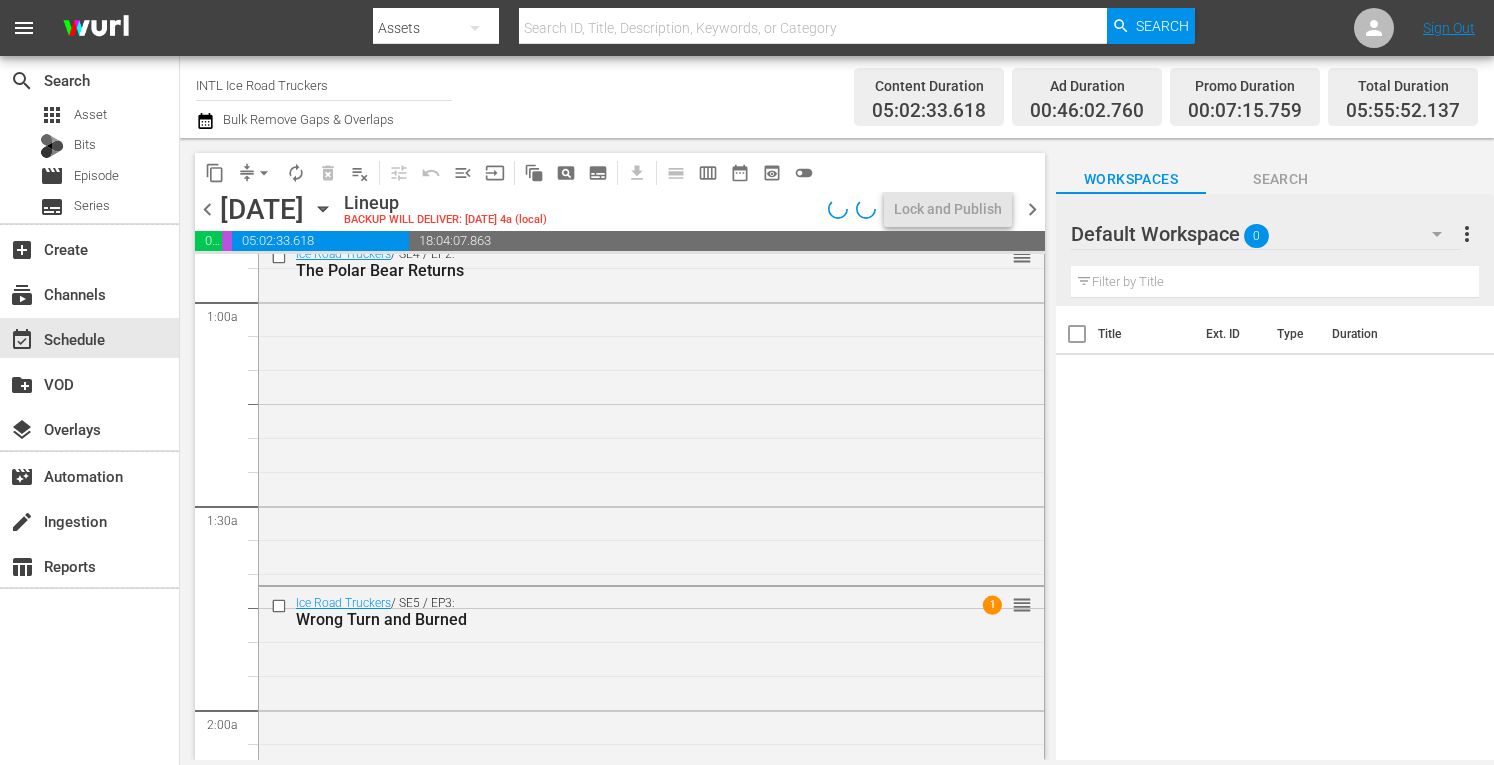 scroll, scrollTop: 0, scrollLeft: 0, axis: both 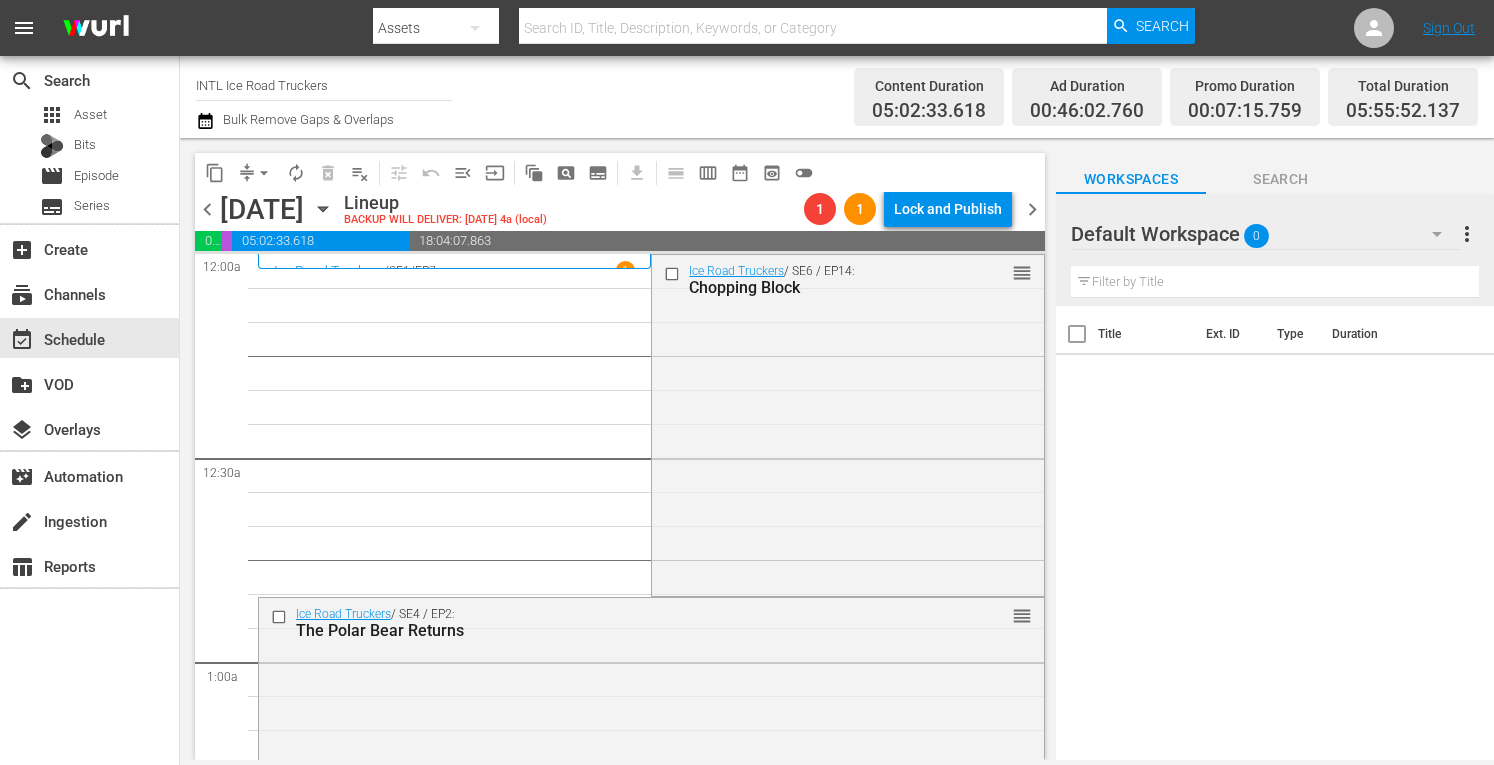 click on "Ice Road Truckers  / SE6 / EP14:
Chopping Block reorder" at bounding box center (847, 423) 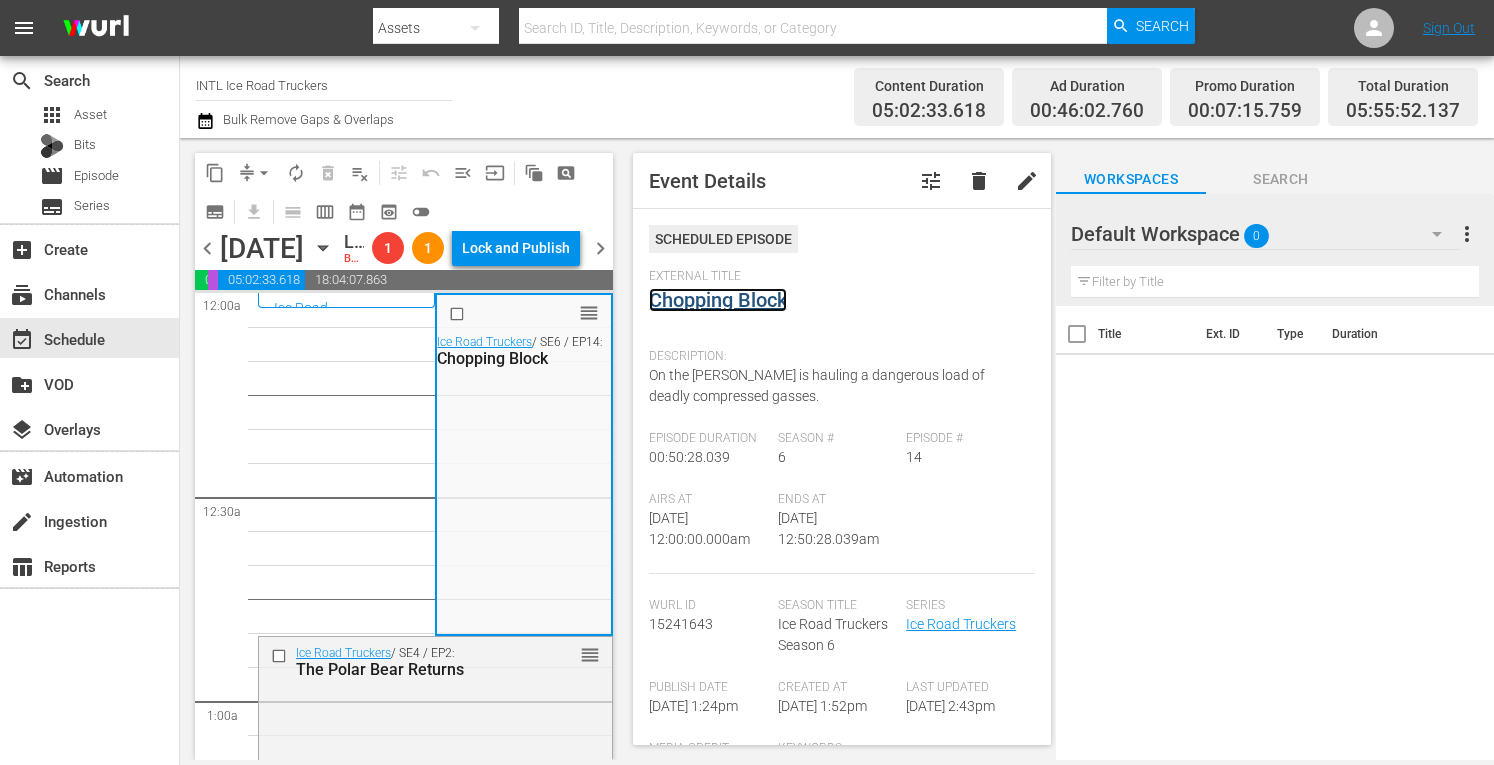 click on "Chopping Block" at bounding box center (718, 300) 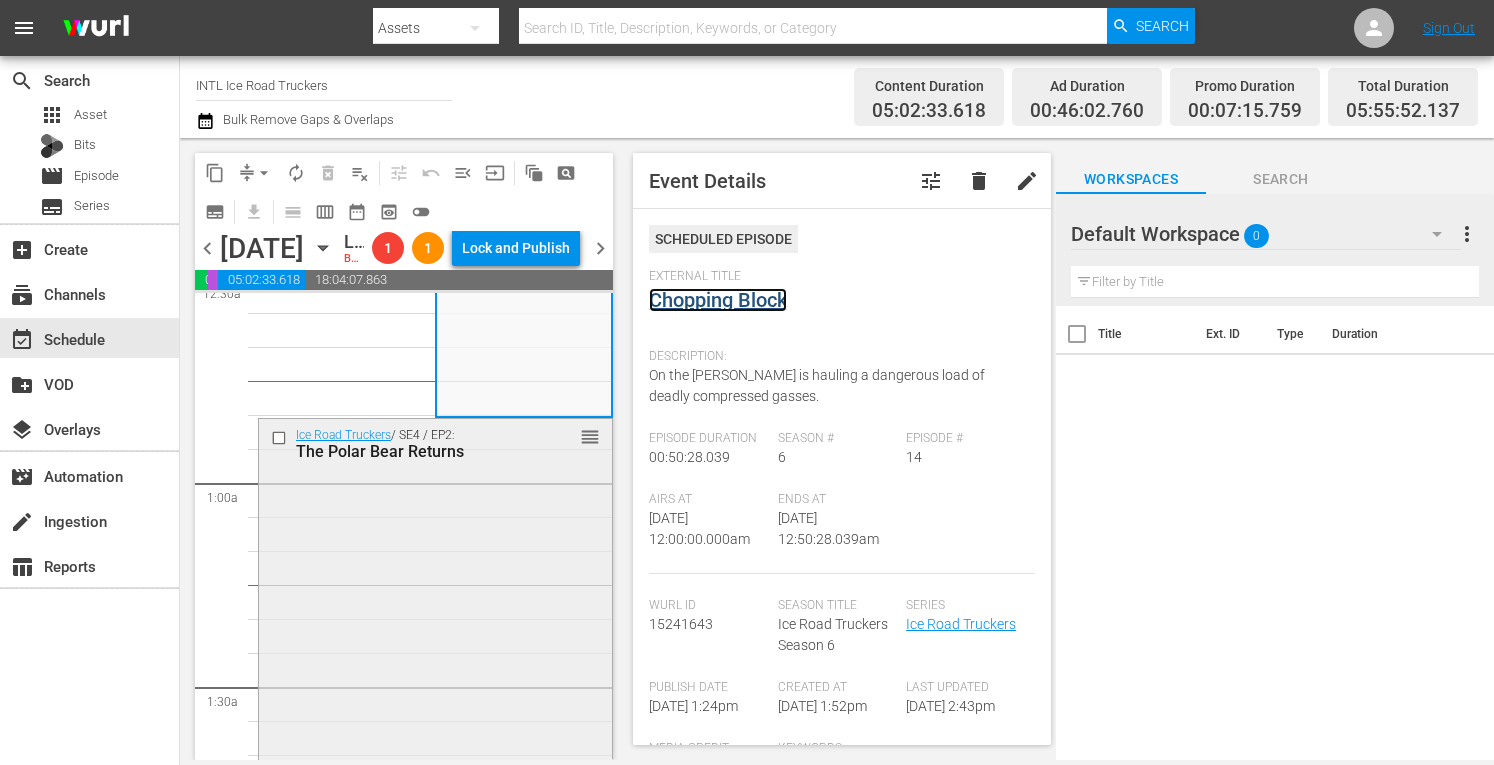 scroll, scrollTop: 225, scrollLeft: 0, axis: vertical 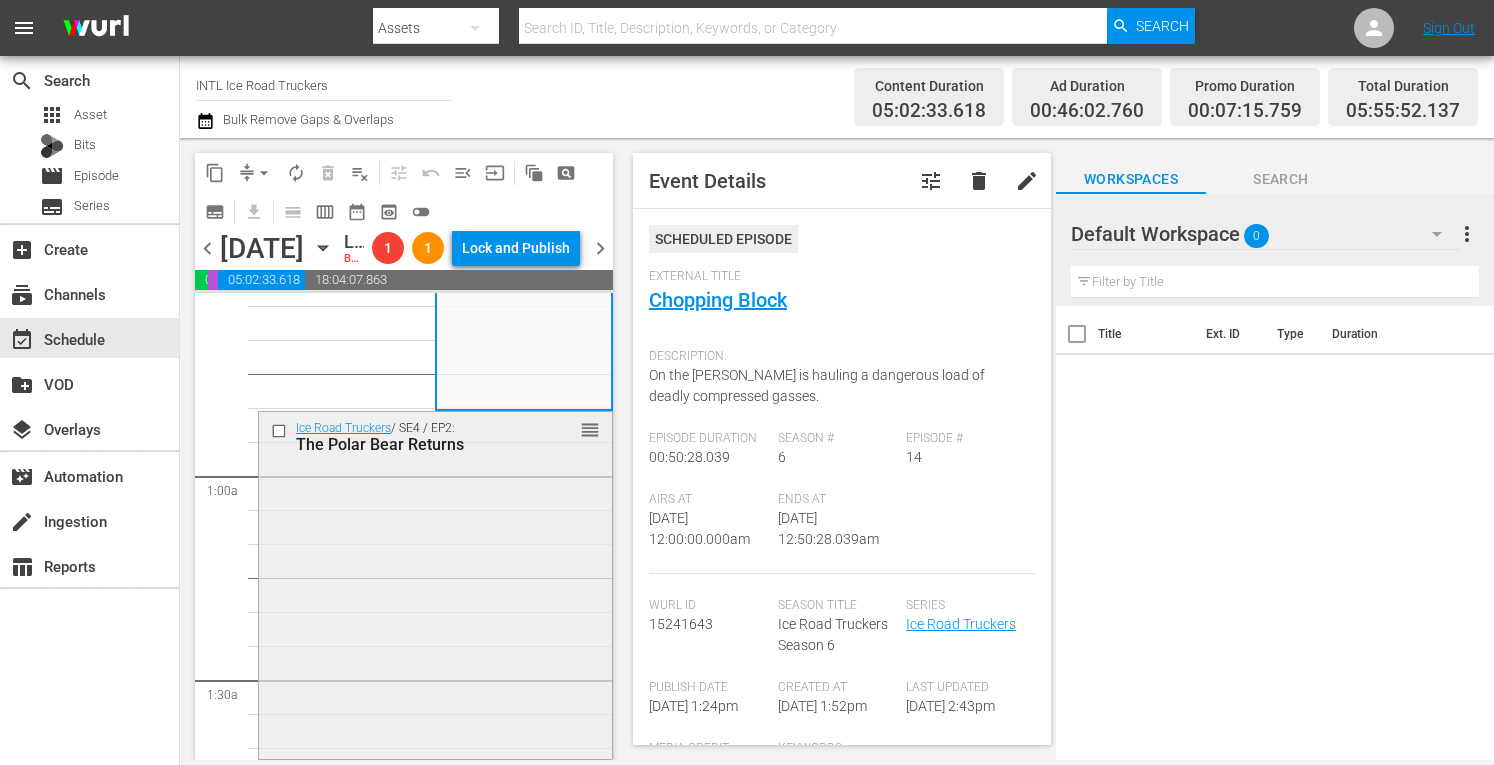 click on "Ice Road Truckers  / SE4 / EP2:
The Polar Bear Returns reorder" at bounding box center [435, 583] 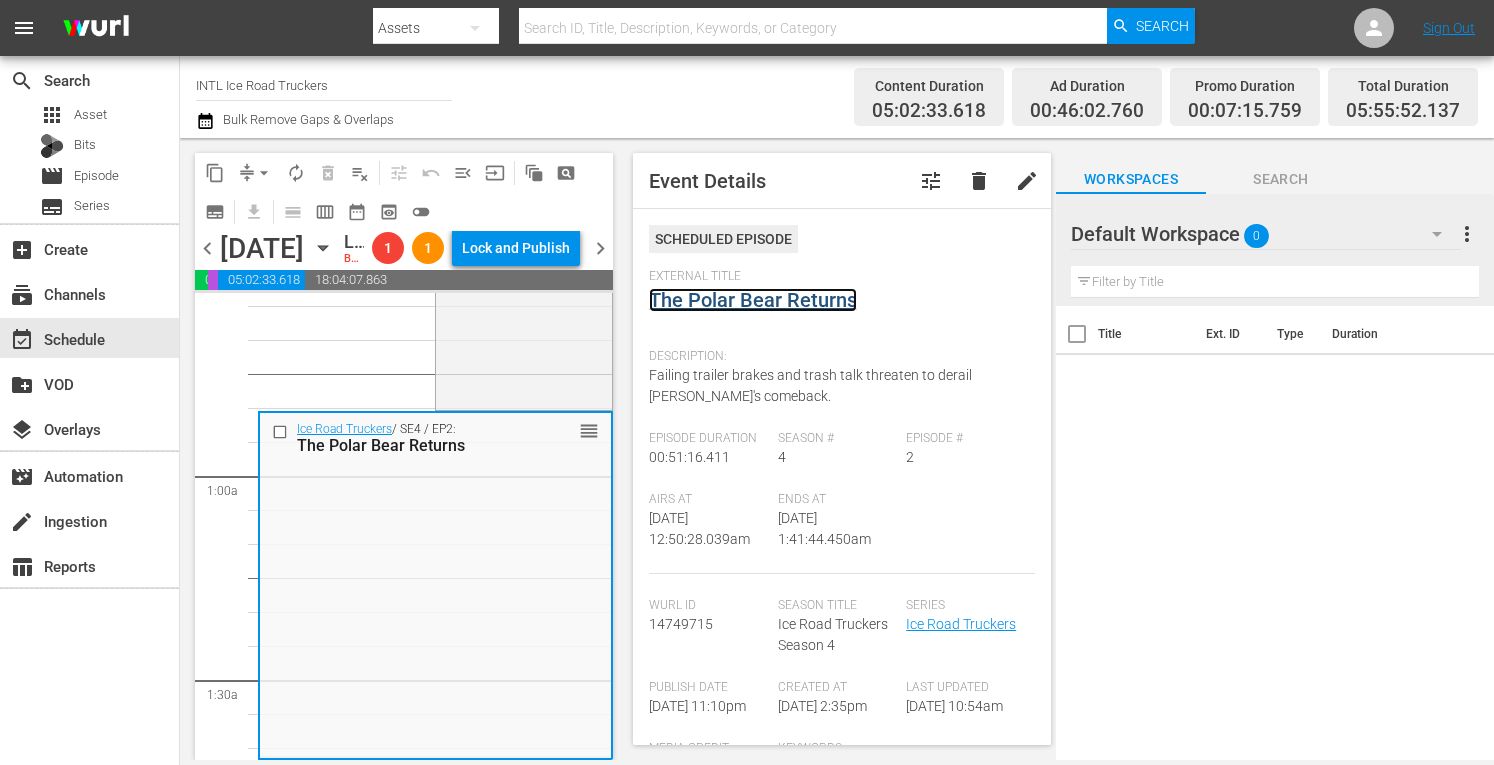 click on "The Polar Bear Returns" at bounding box center (753, 300) 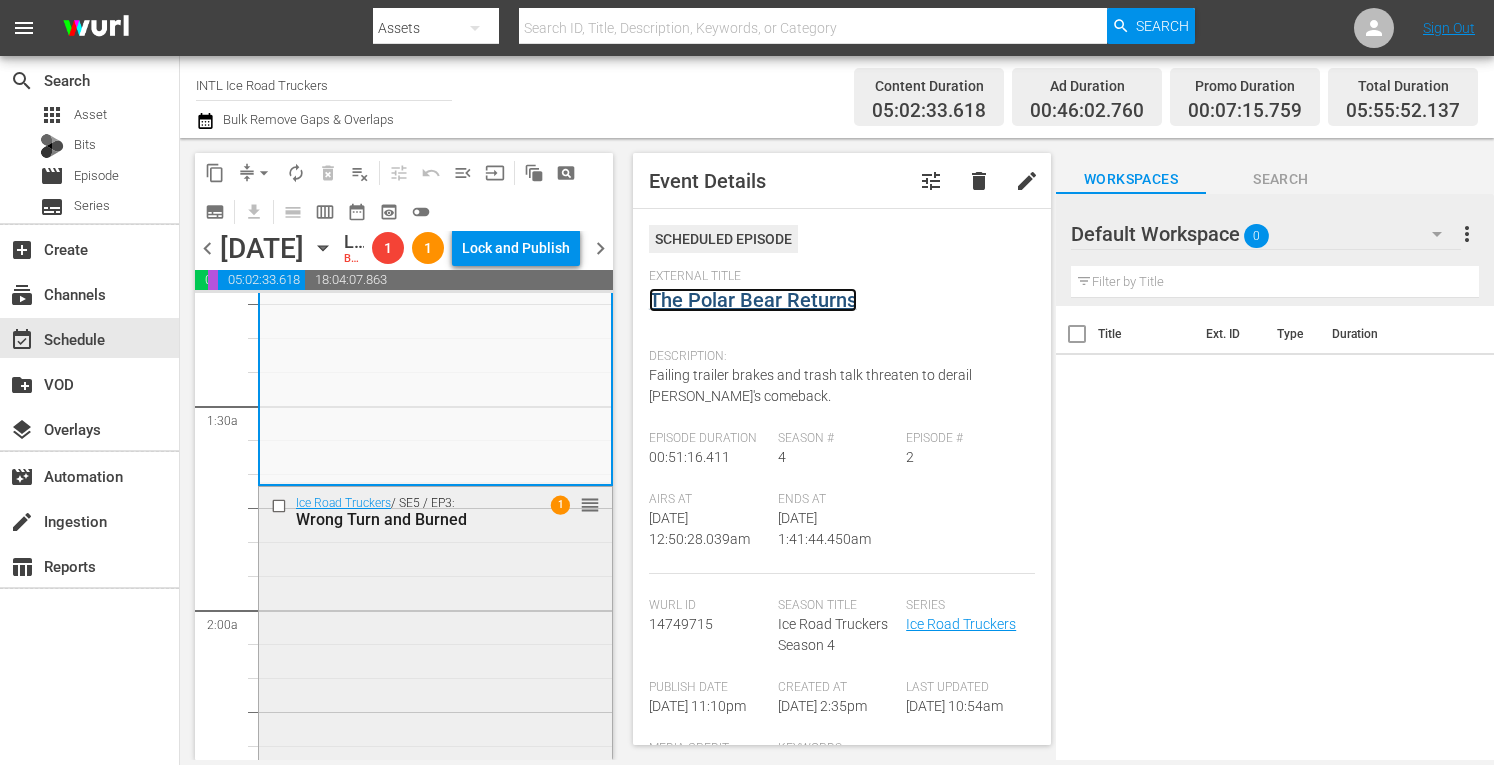 scroll, scrollTop: 507, scrollLeft: 0, axis: vertical 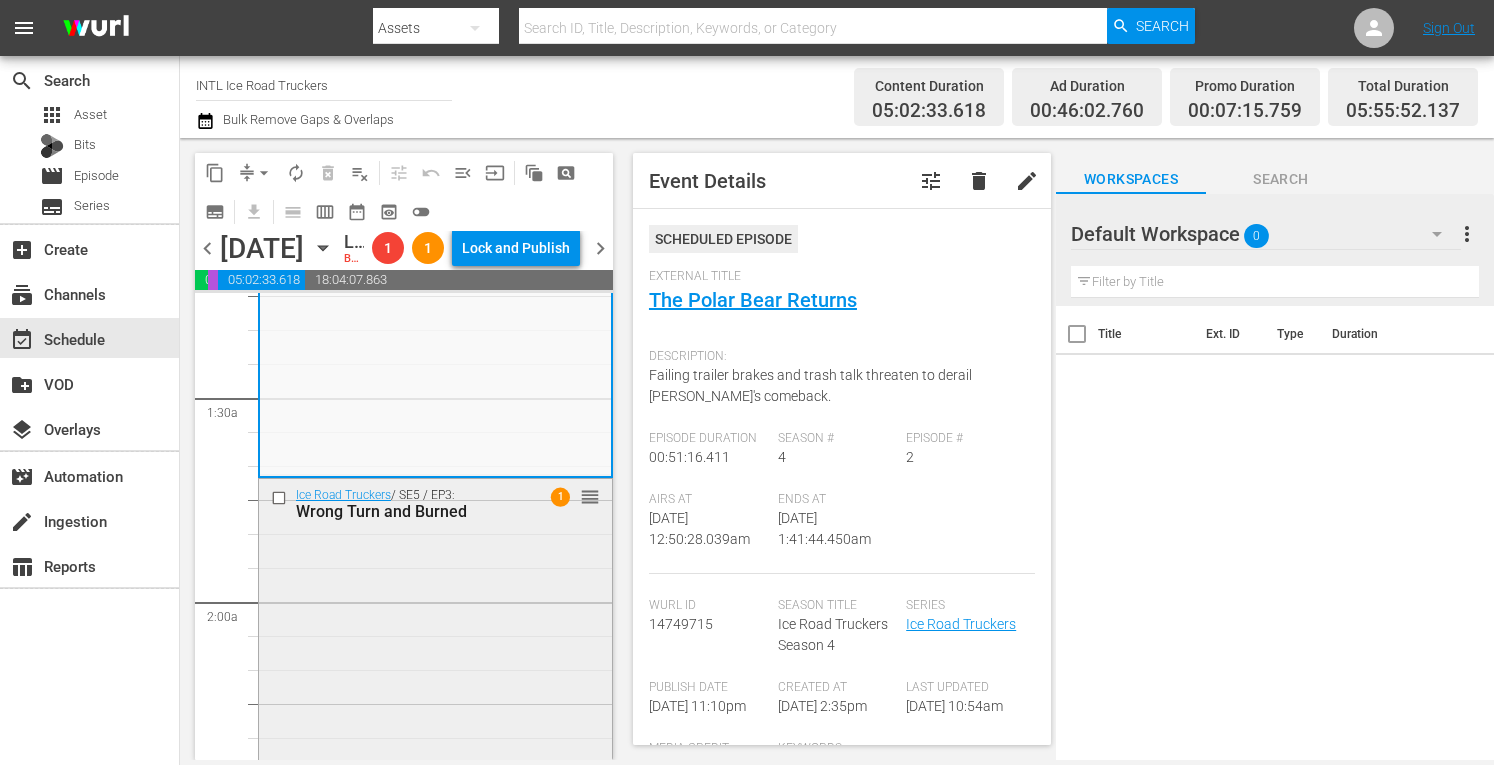 click on "Ice Road Truckers  / SE5 / EP3:
Wrong Turn and Burned 1 reorder" at bounding box center (435, 651) 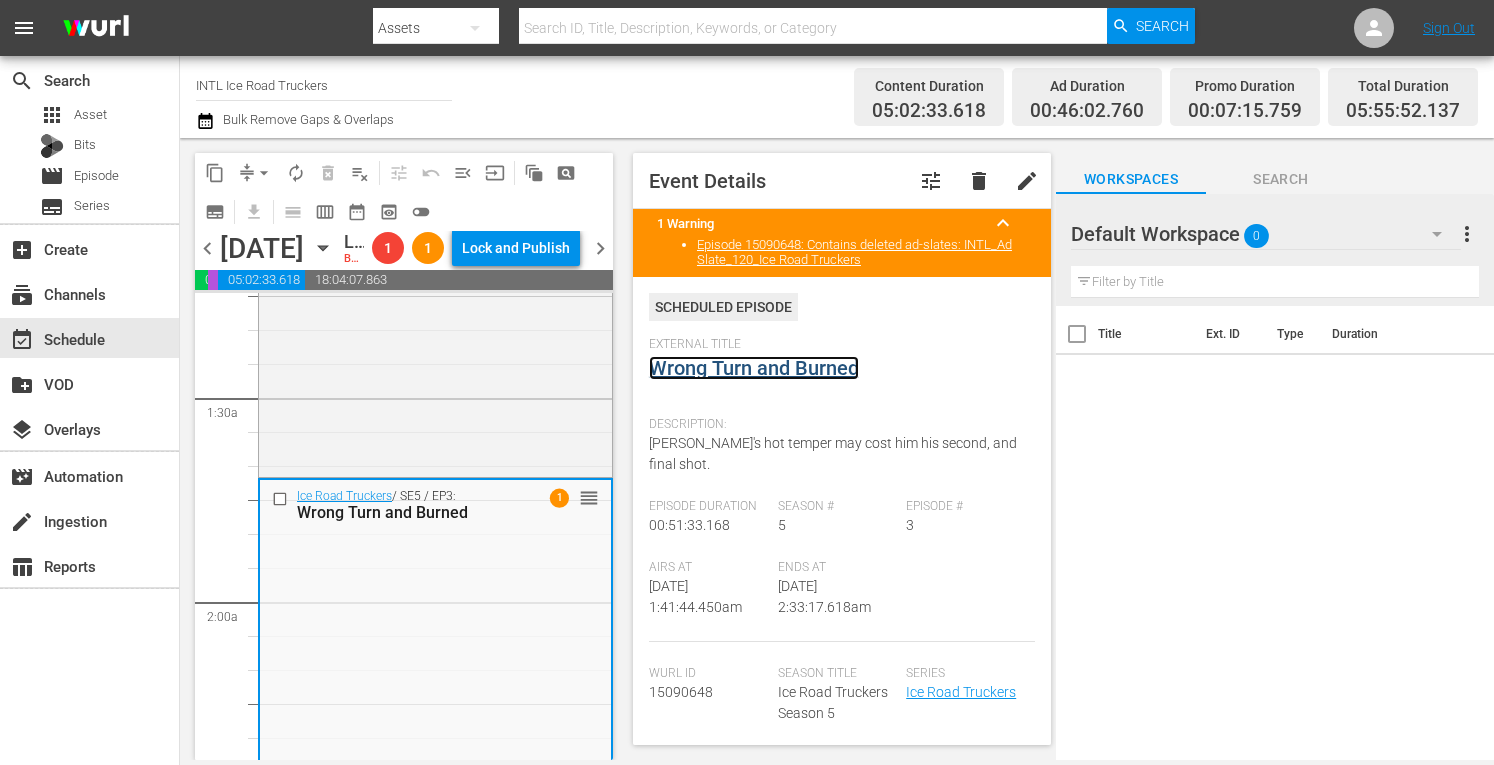 click on "Wrong Turn and Burned" at bounding box center (754, 368) 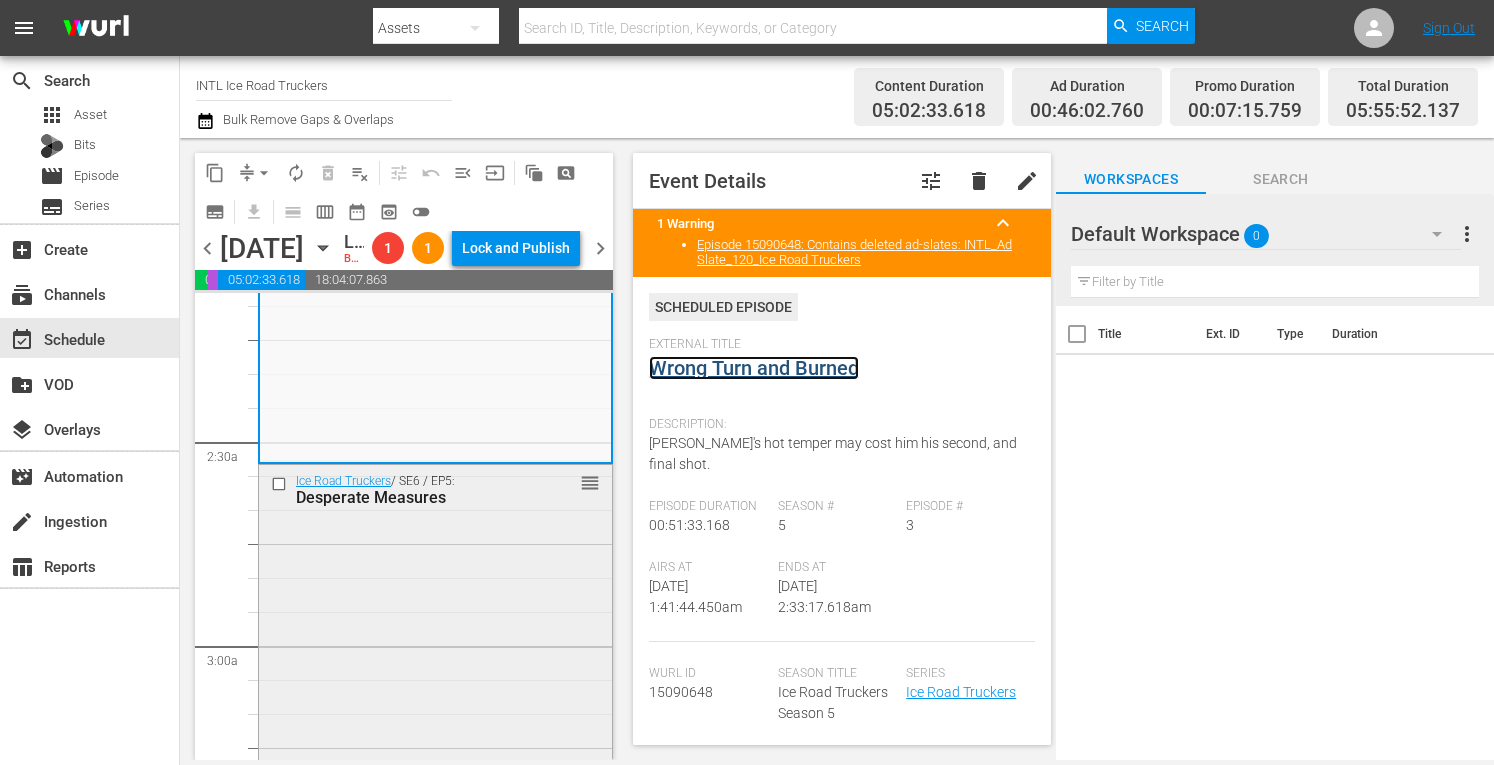 scroll, scrollTop: 879, scrollLeft: 0, axis: vertical 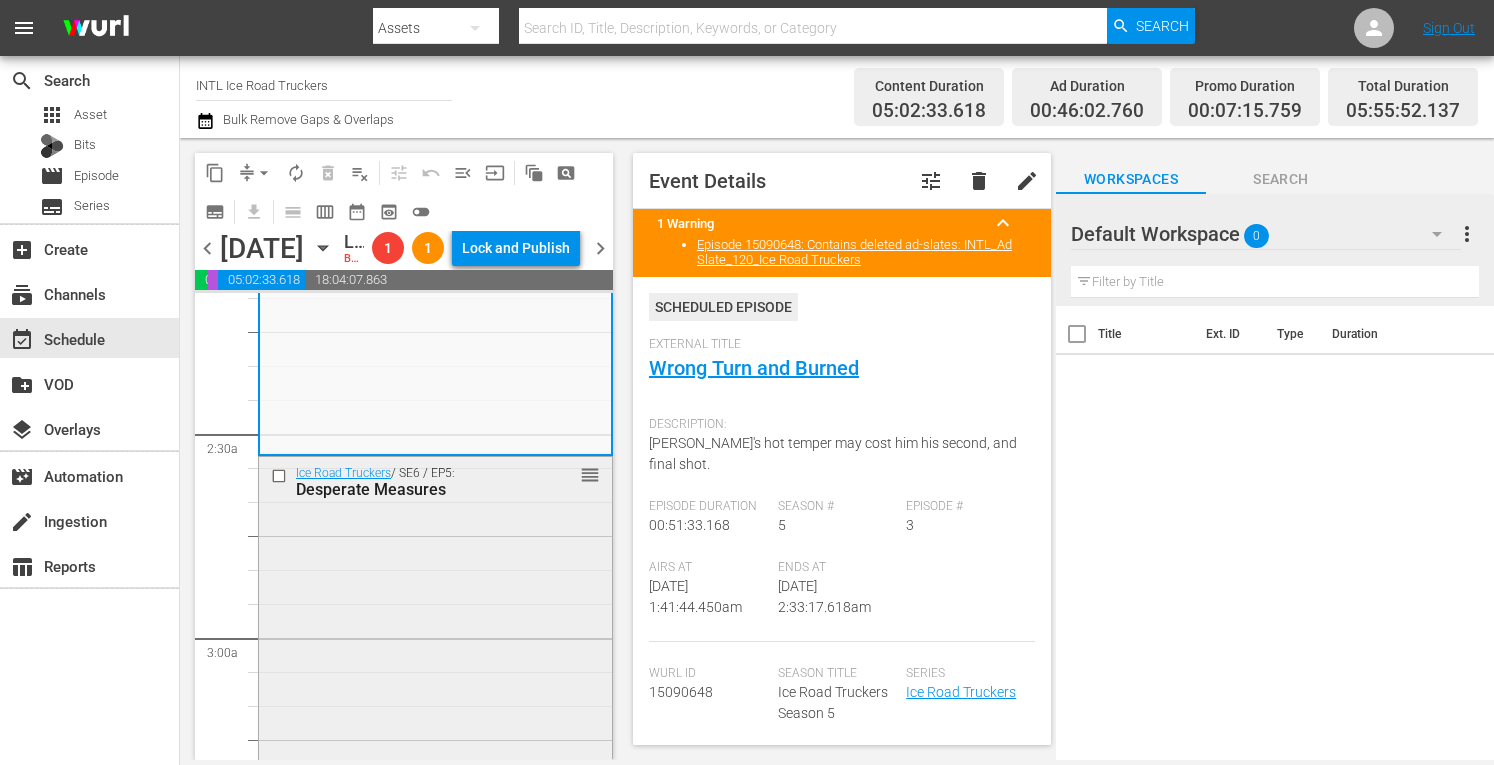 click on "Ice Road Truckers  / SE6 / EP5:
Desperate Measures reorder" at bounding box center (435, 627) 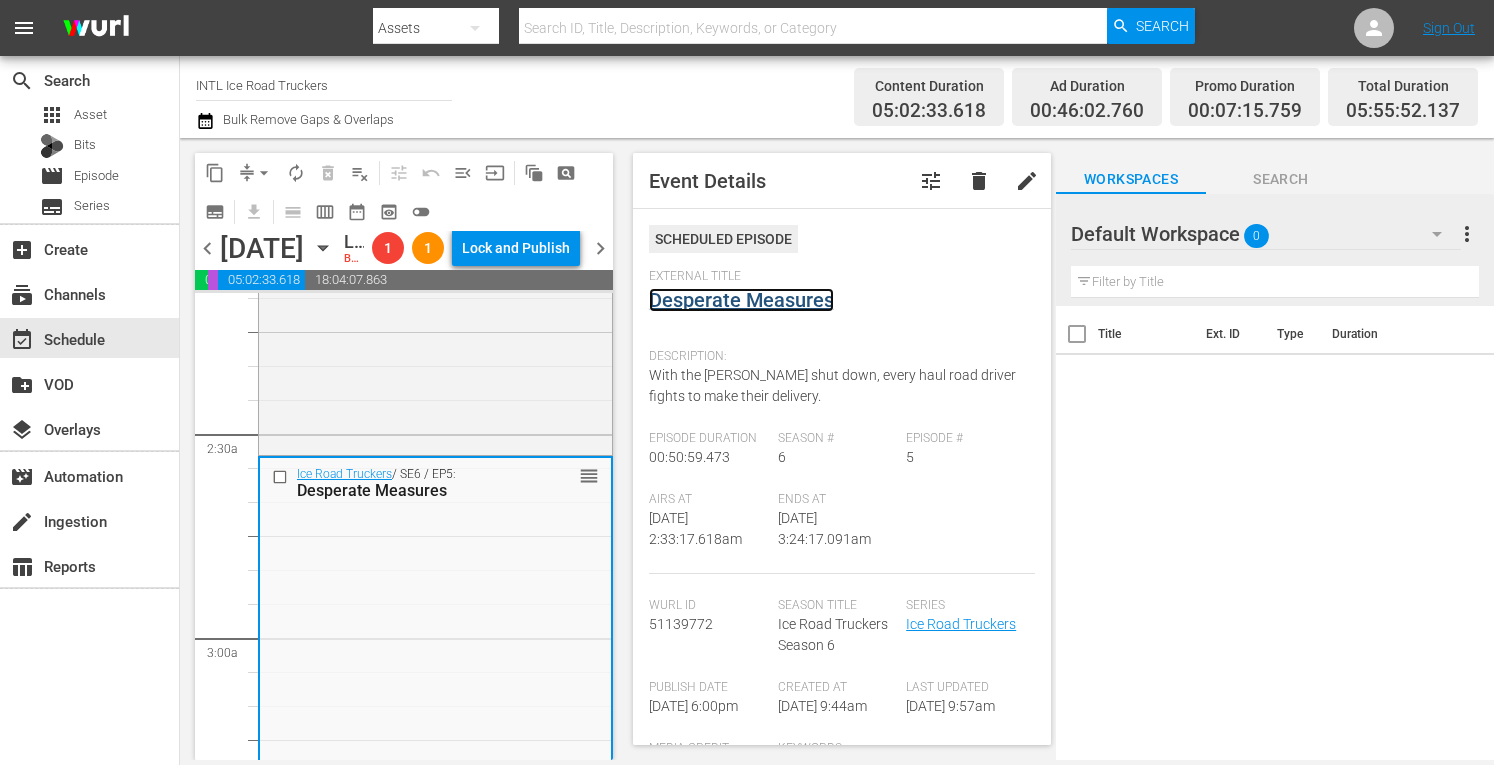 click on "Desperate Measures" at bounding box center (741, 300) 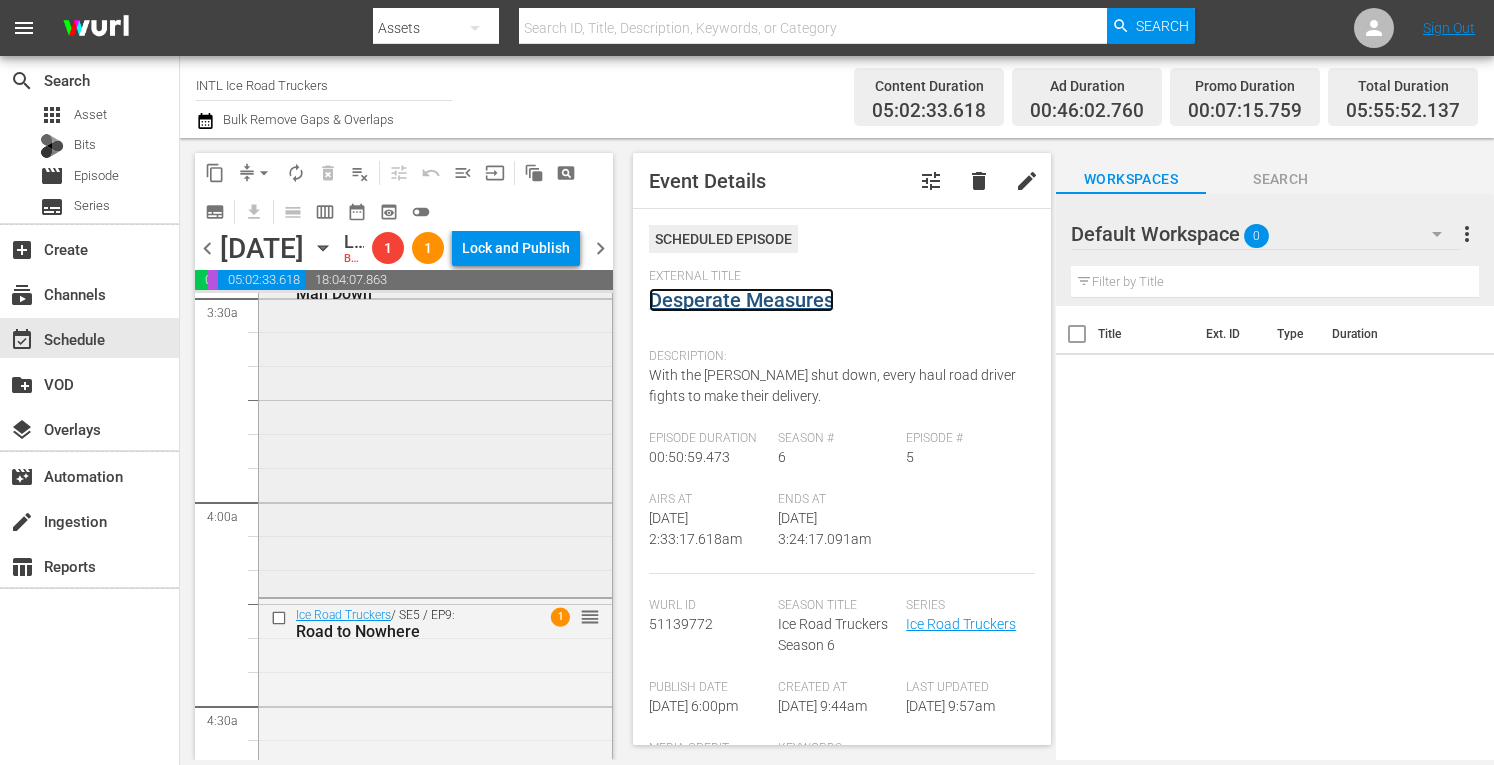 scroll, scrollTop: 1434, scrollLeft: 0, axis: vertical 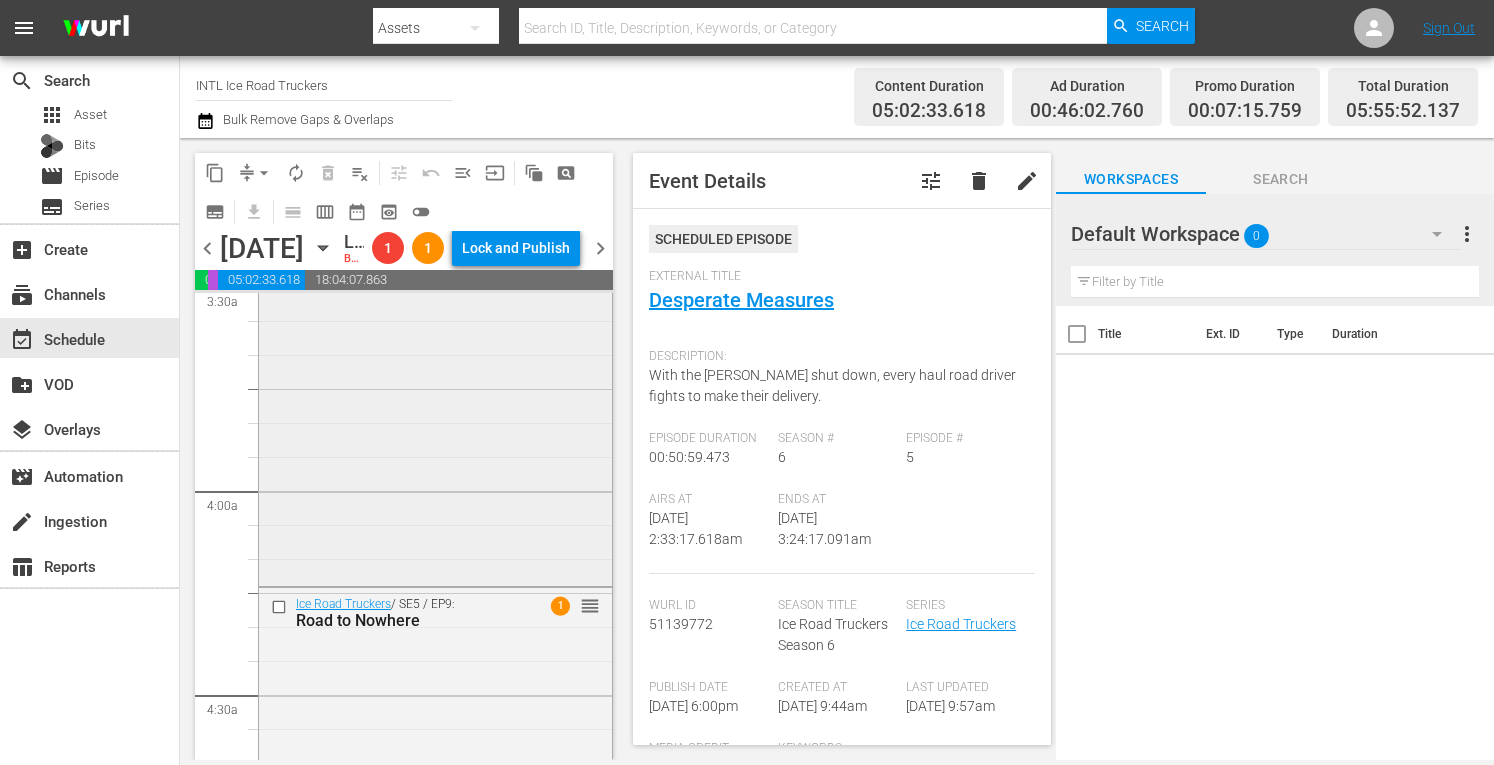 click on "Ice Road Truckers  / SE2 / EP8:
Man Down reorder" at bounding box center (435, 416) 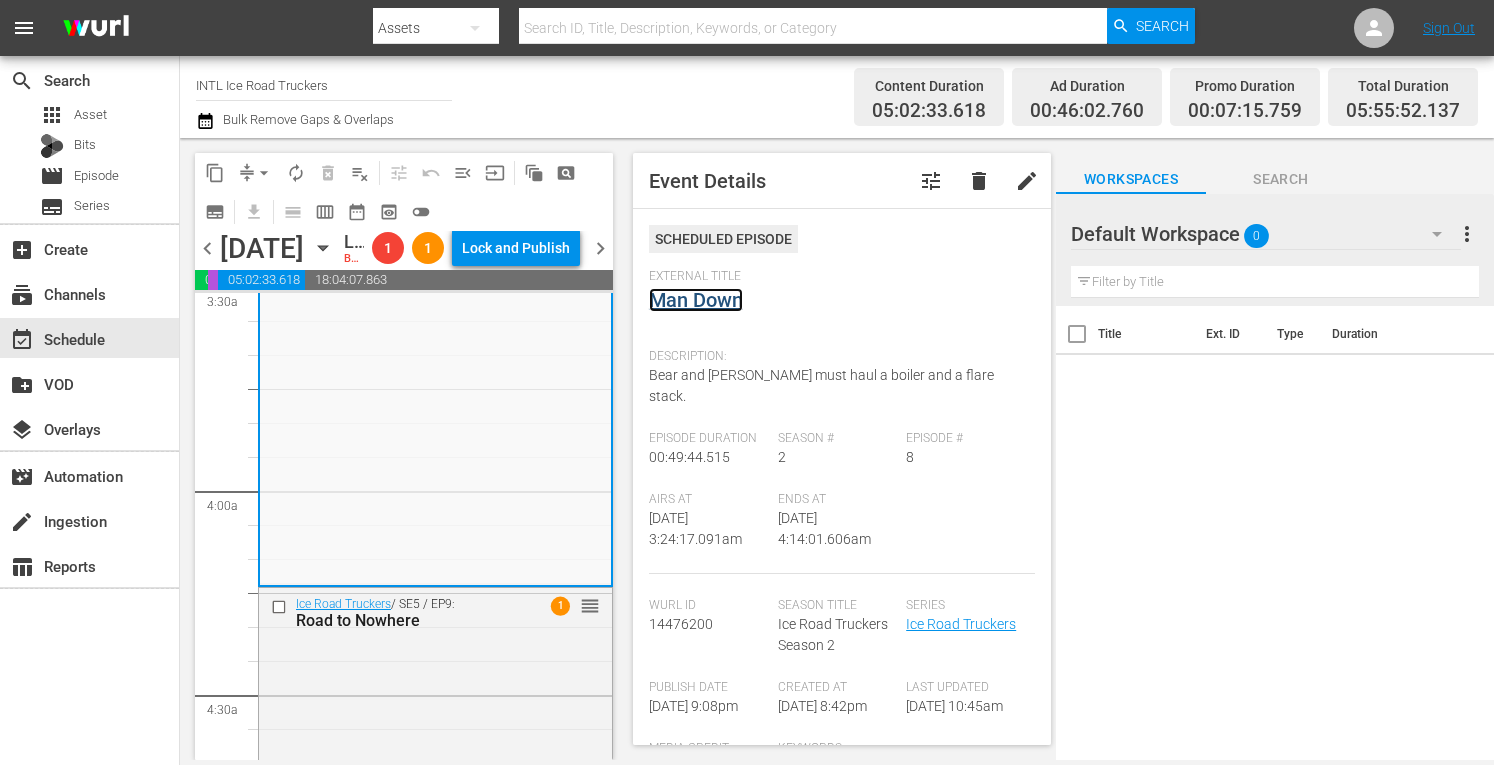 click on "Man Down" at bounding box center [696, 300] 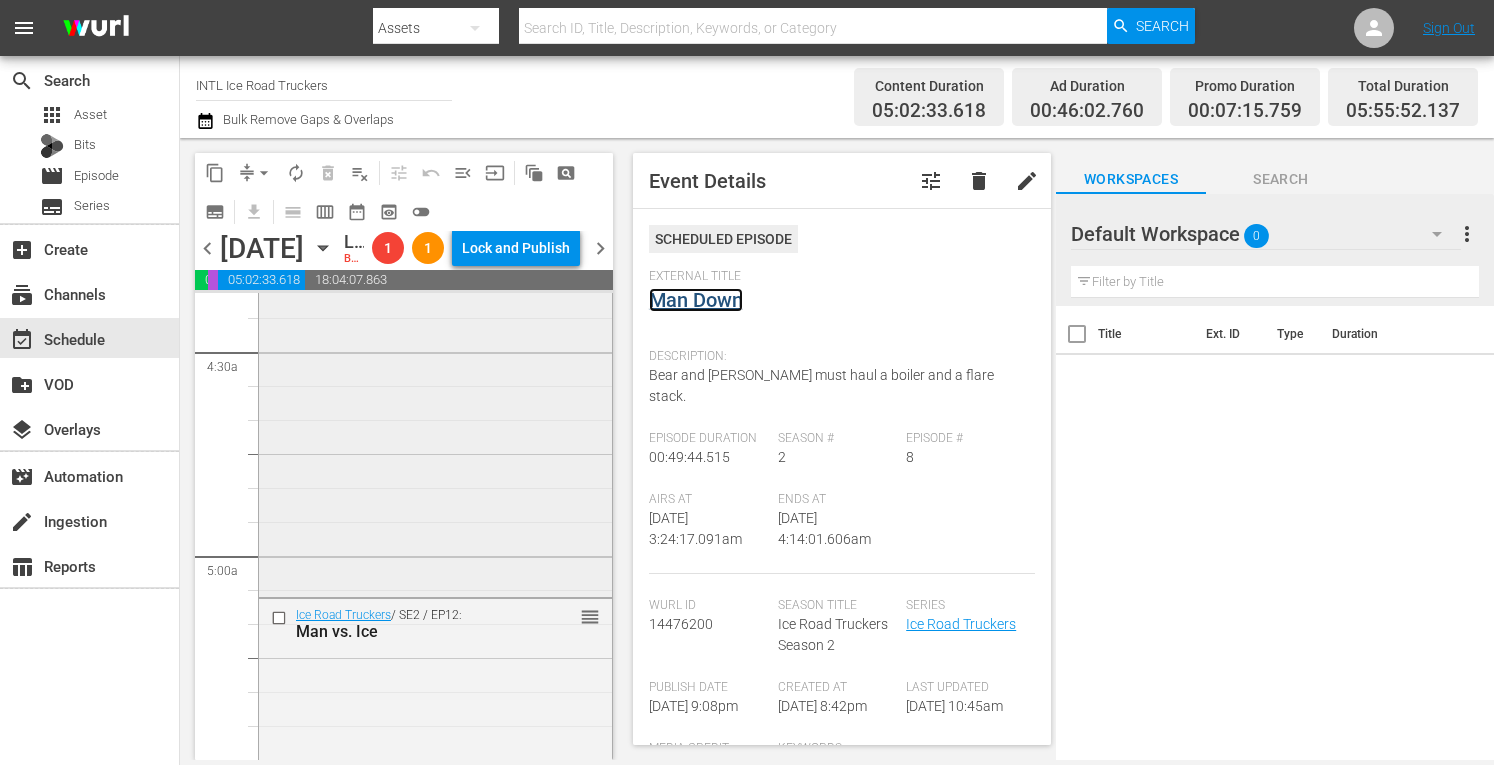 scroll, scrollTop: 1794, scrollLeft: 0, axis: vertical 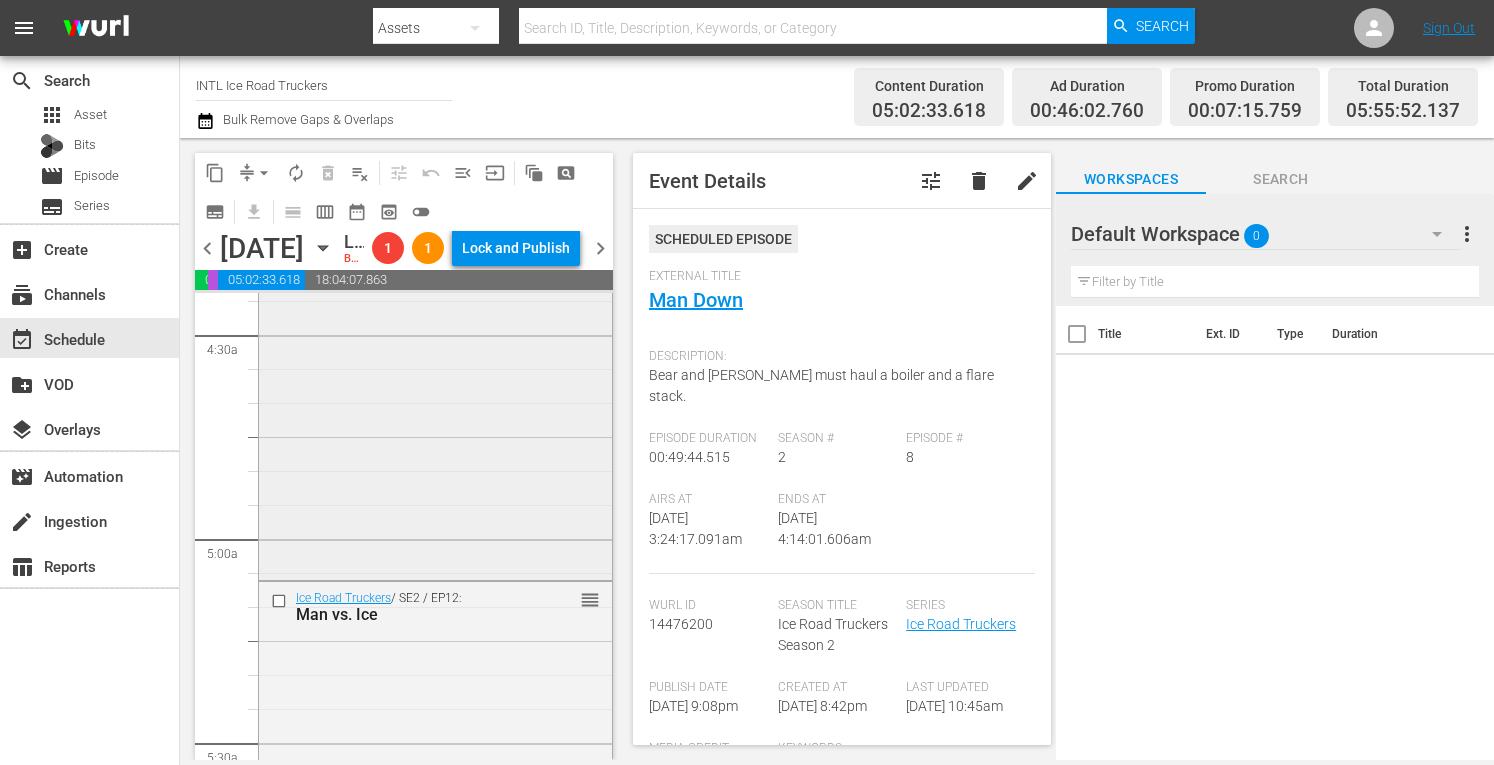 click on "Ice Road Truckers  / SE5 / EP9:
Road to Nowhere 1 reorder" at bounding box center [435, 402] 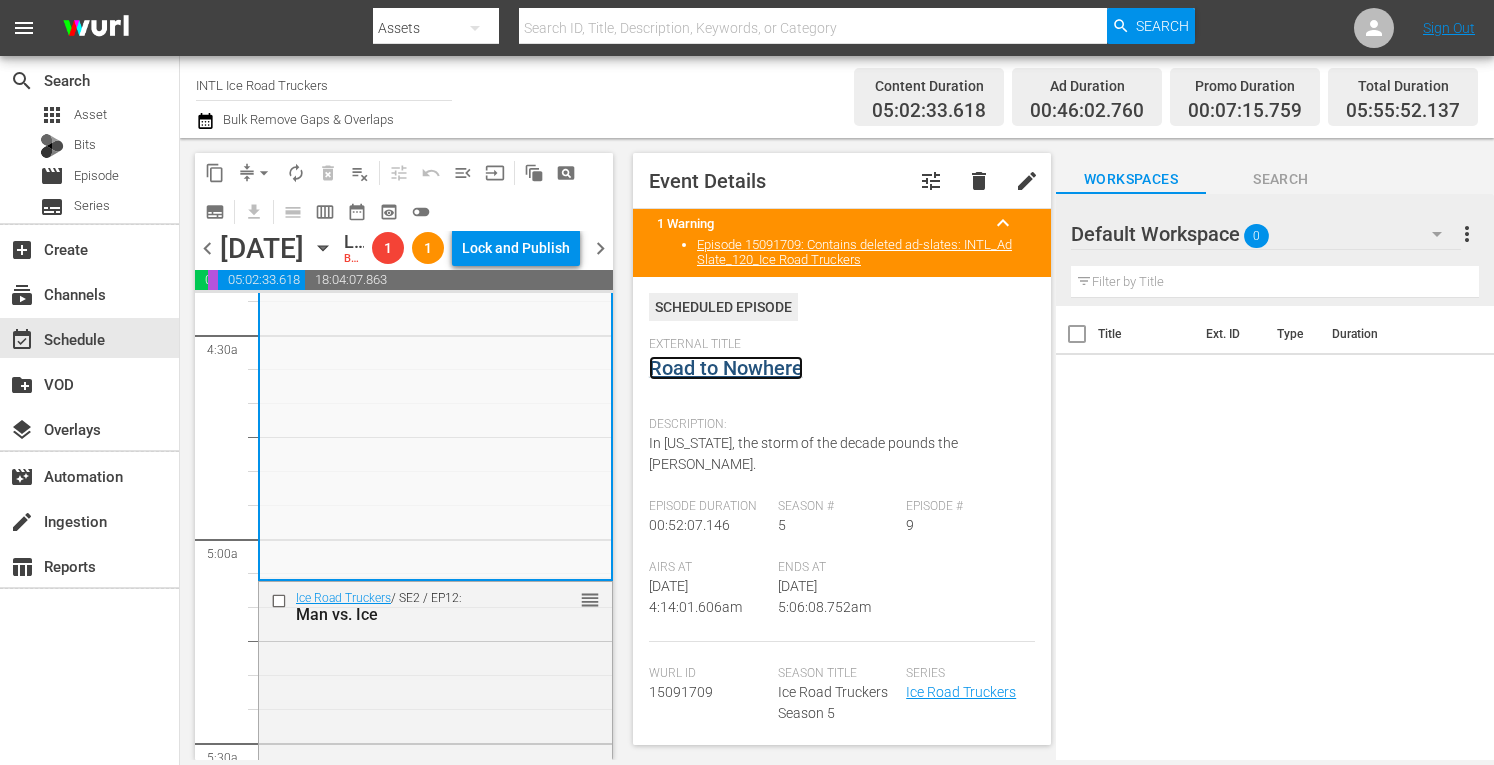 click on "Road to Nowhere" at bounding box center (726, 368) 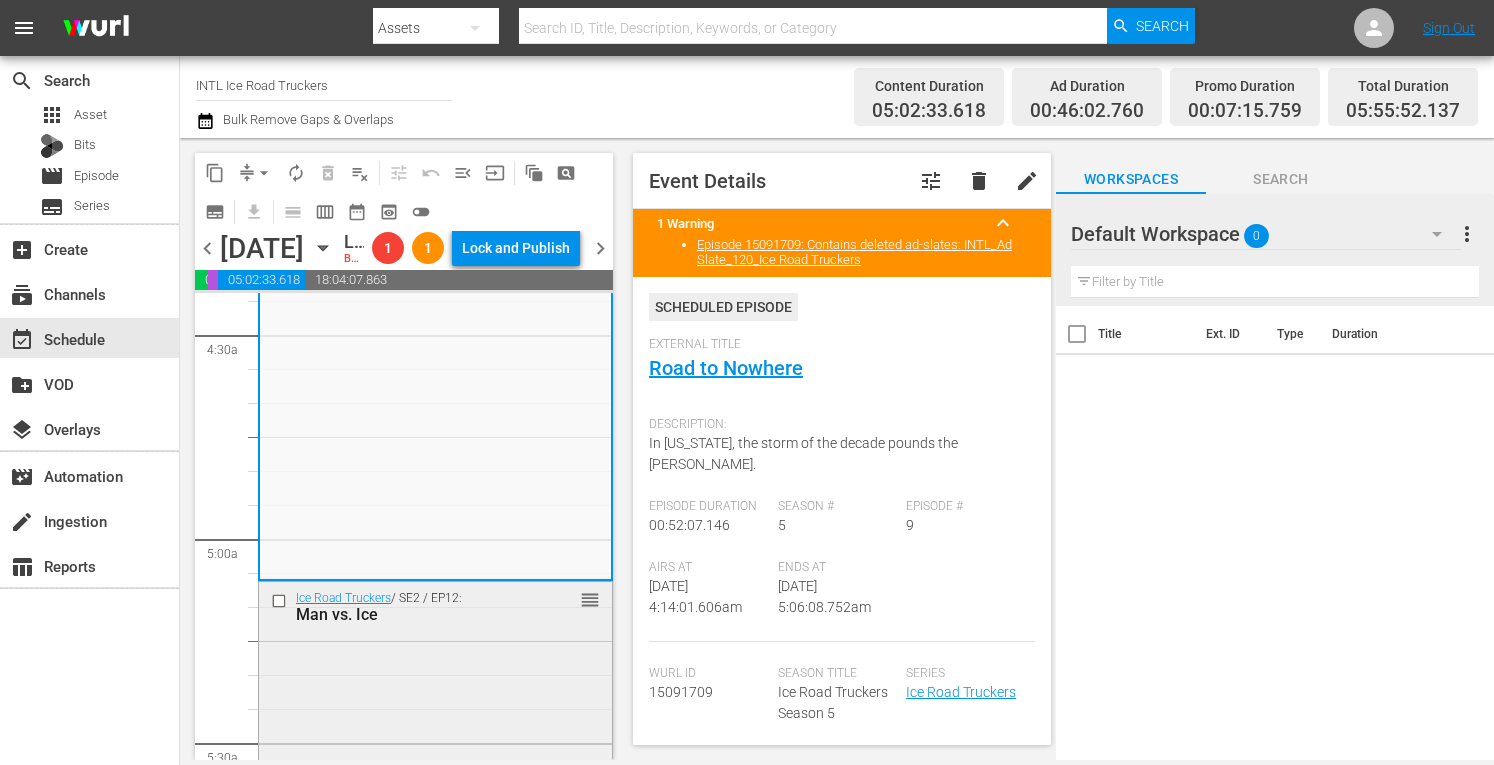 click on "Ice Road Truckers  / SE2 / EP12:
Man vs. Ice reorder" at bounding box center [435, 606] 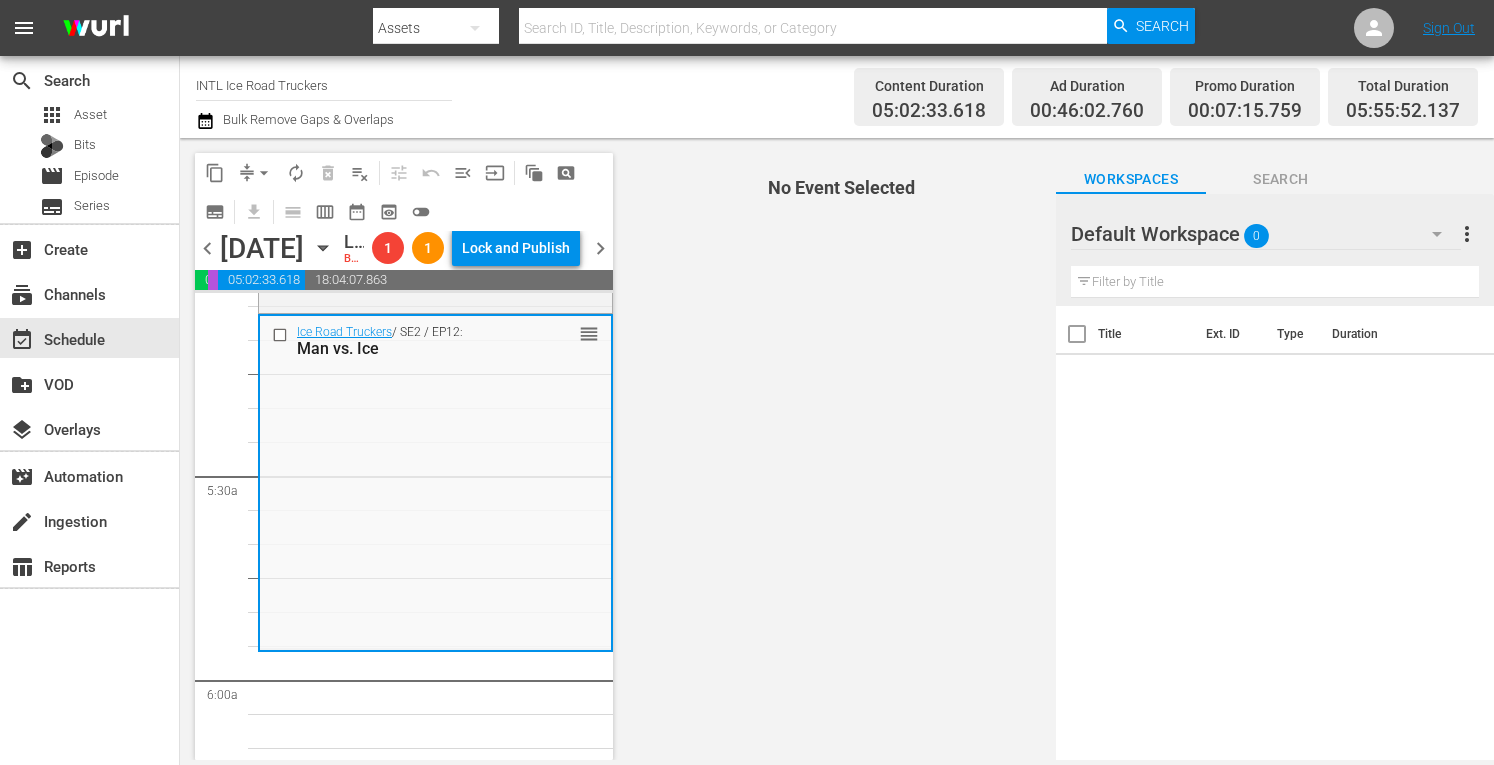 scroll, scrollTop: 2062, scrollLeft: 0, axis: vertical 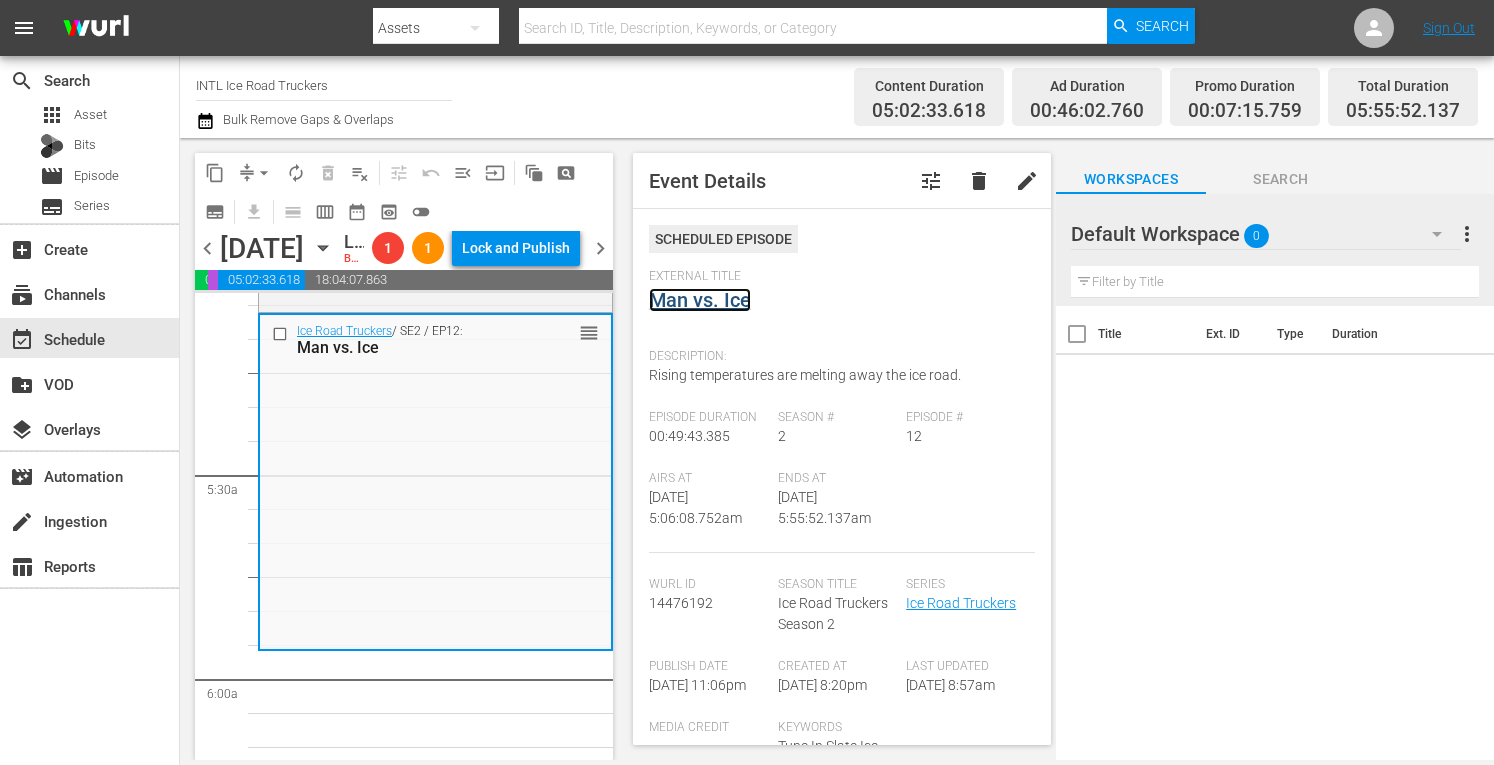 click on "Man vs. Ice" at bounding box center [700, 300] 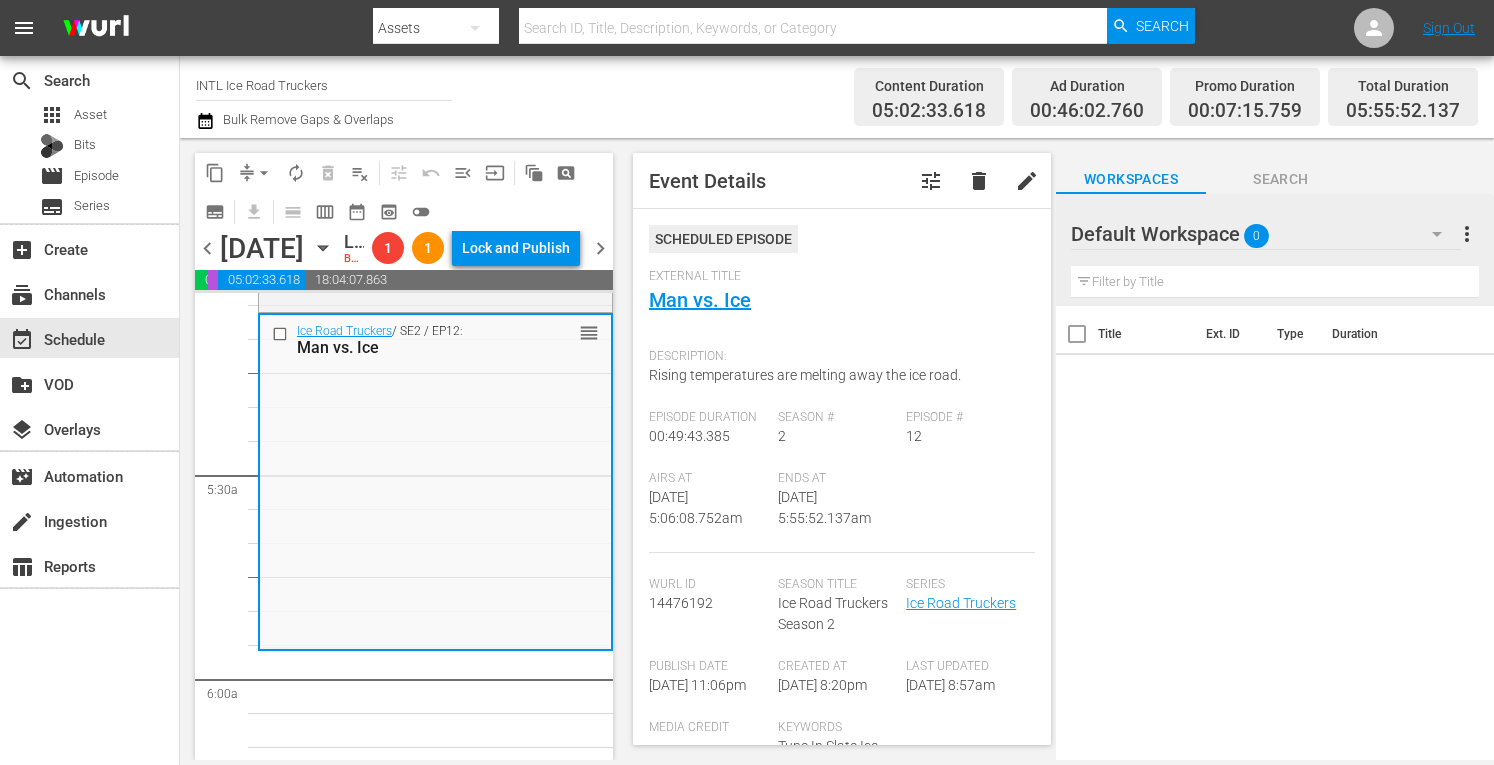 click on "chevron_right" at bounding box center (600, 248) 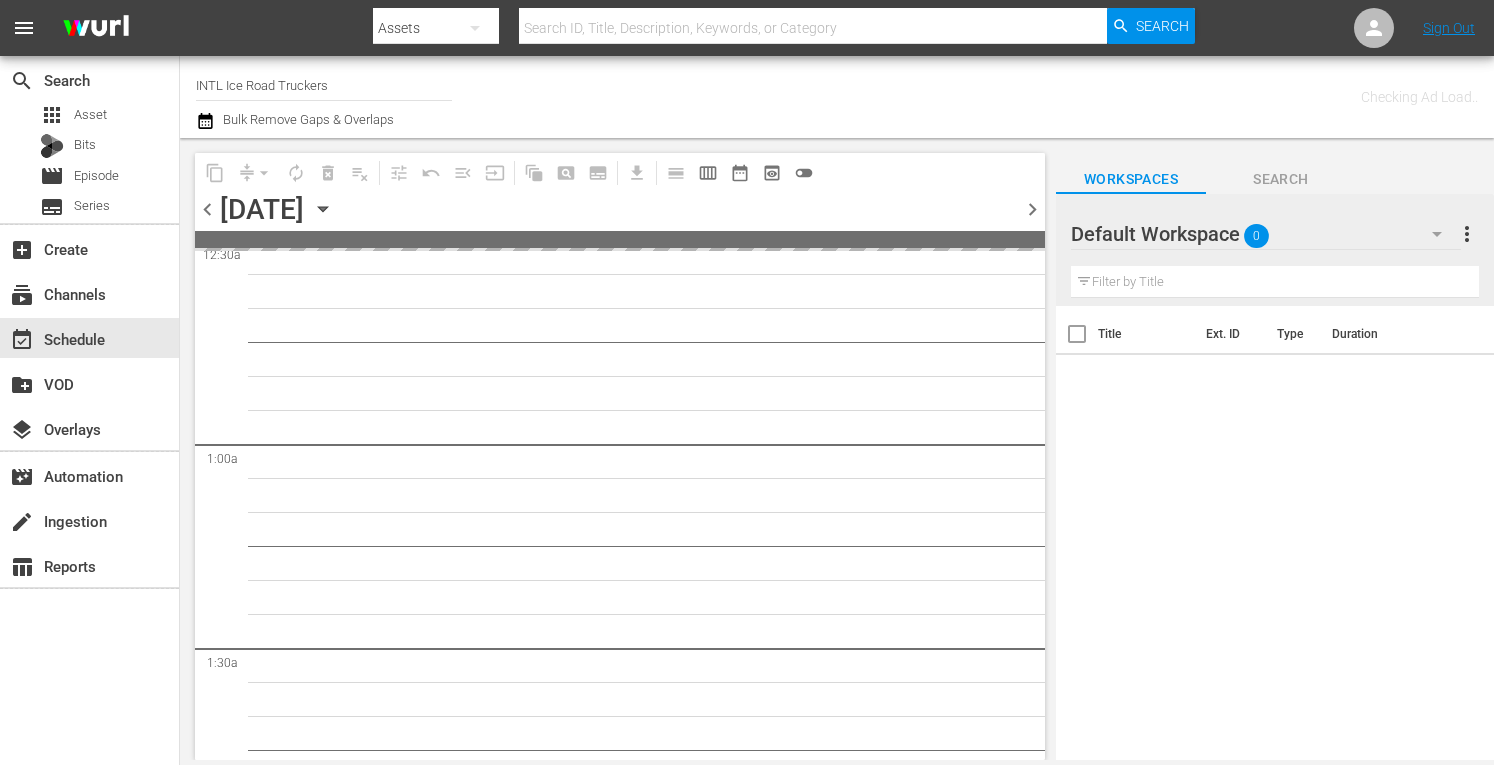 scroll, scrollTop: 0, scrollLeft: 0, axis: both 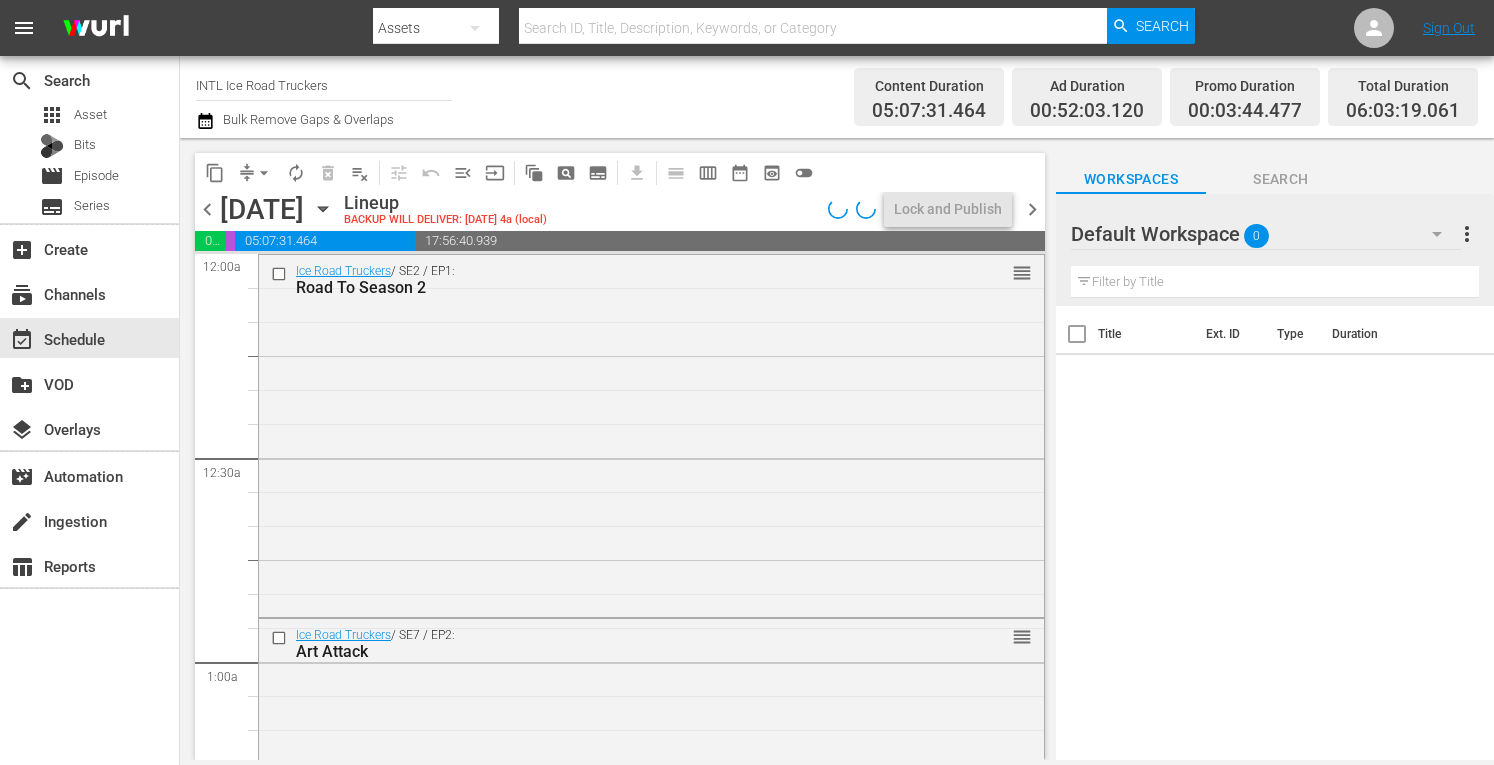 click on "Ice Road Truckers  / SE2 / EP1:
Road To Season 2 reorder" at bounding box center [651, 433] 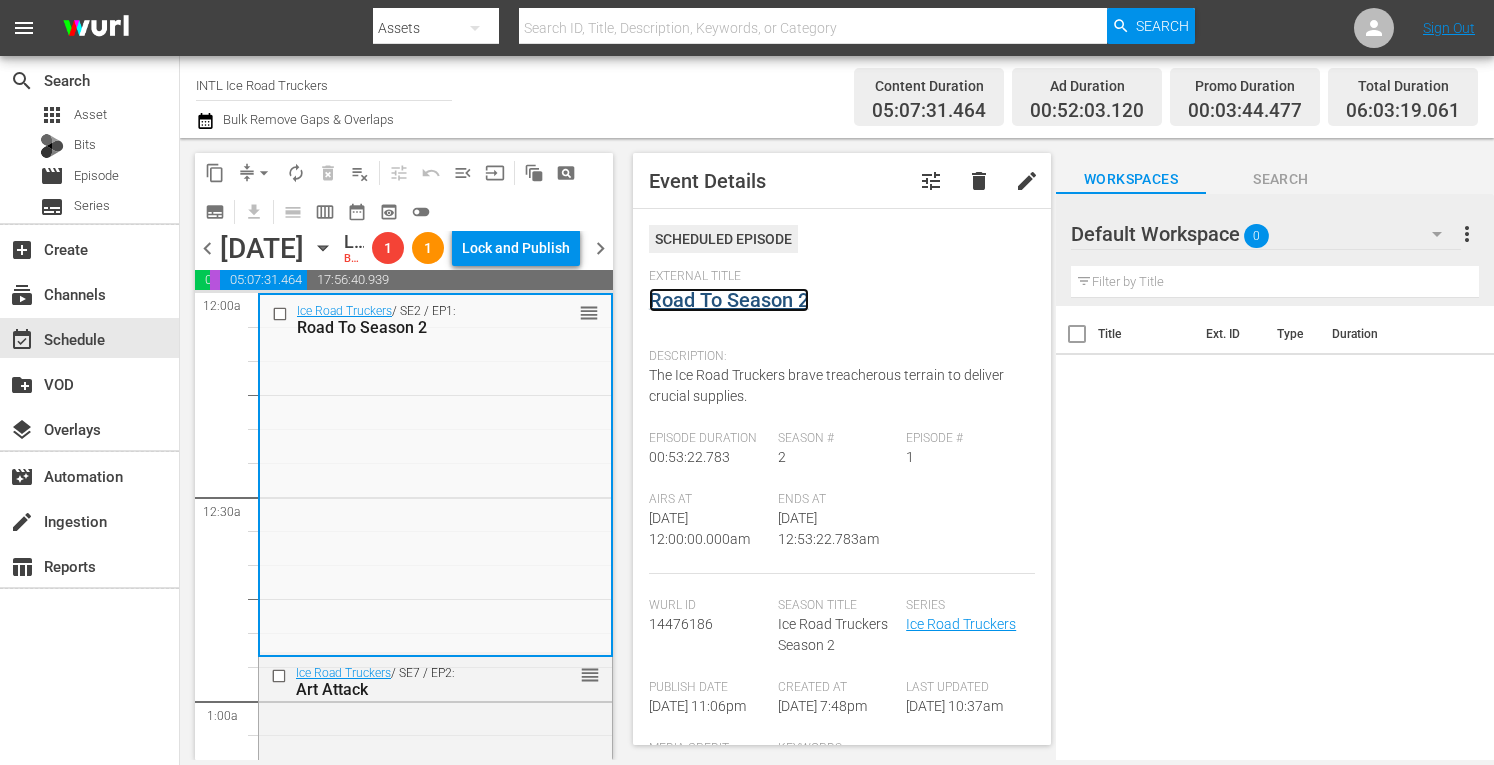click on "Road To Season 2" at bounding box center [729, 300] 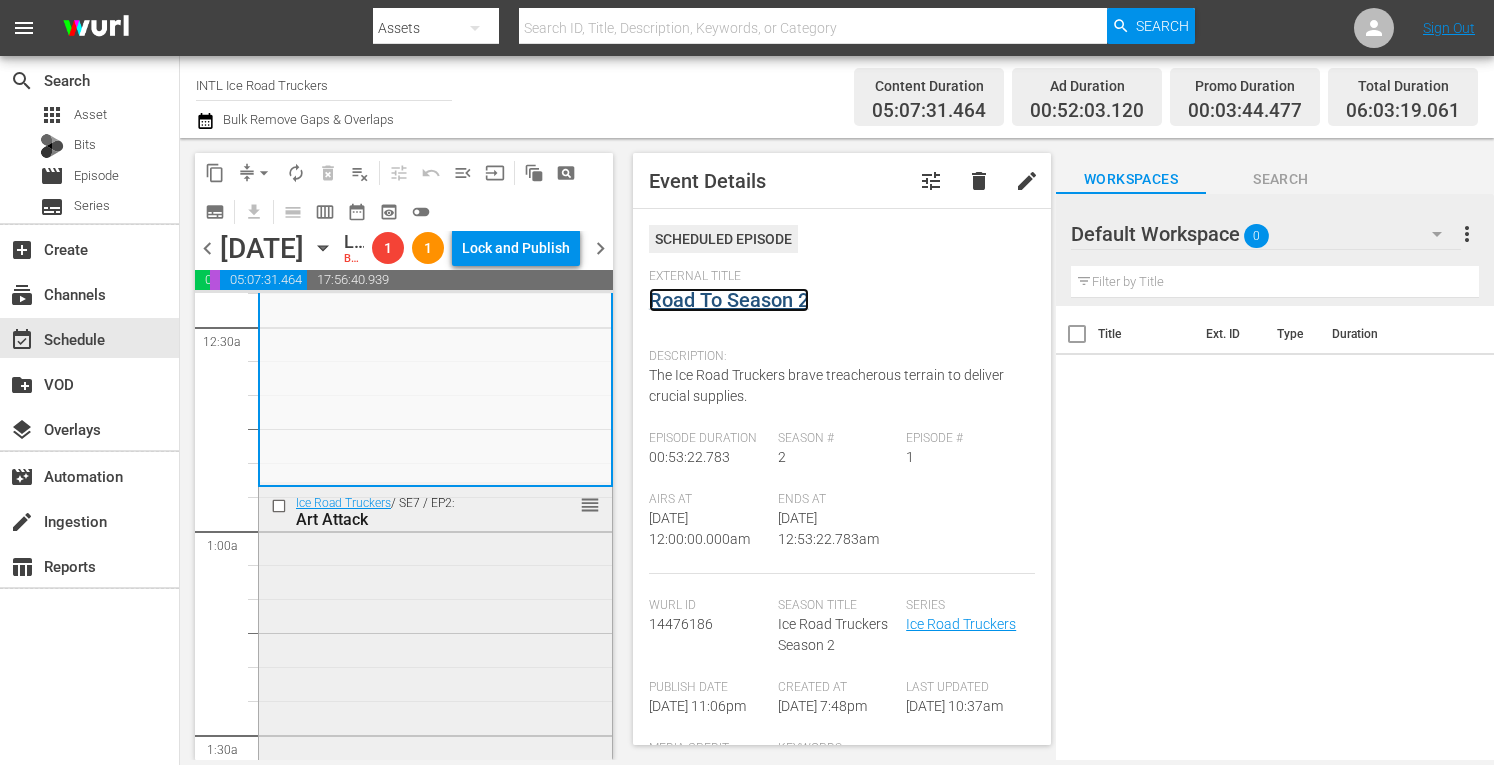scroll, scrollTop: 177, scrollLeft: 0, axis: vertical 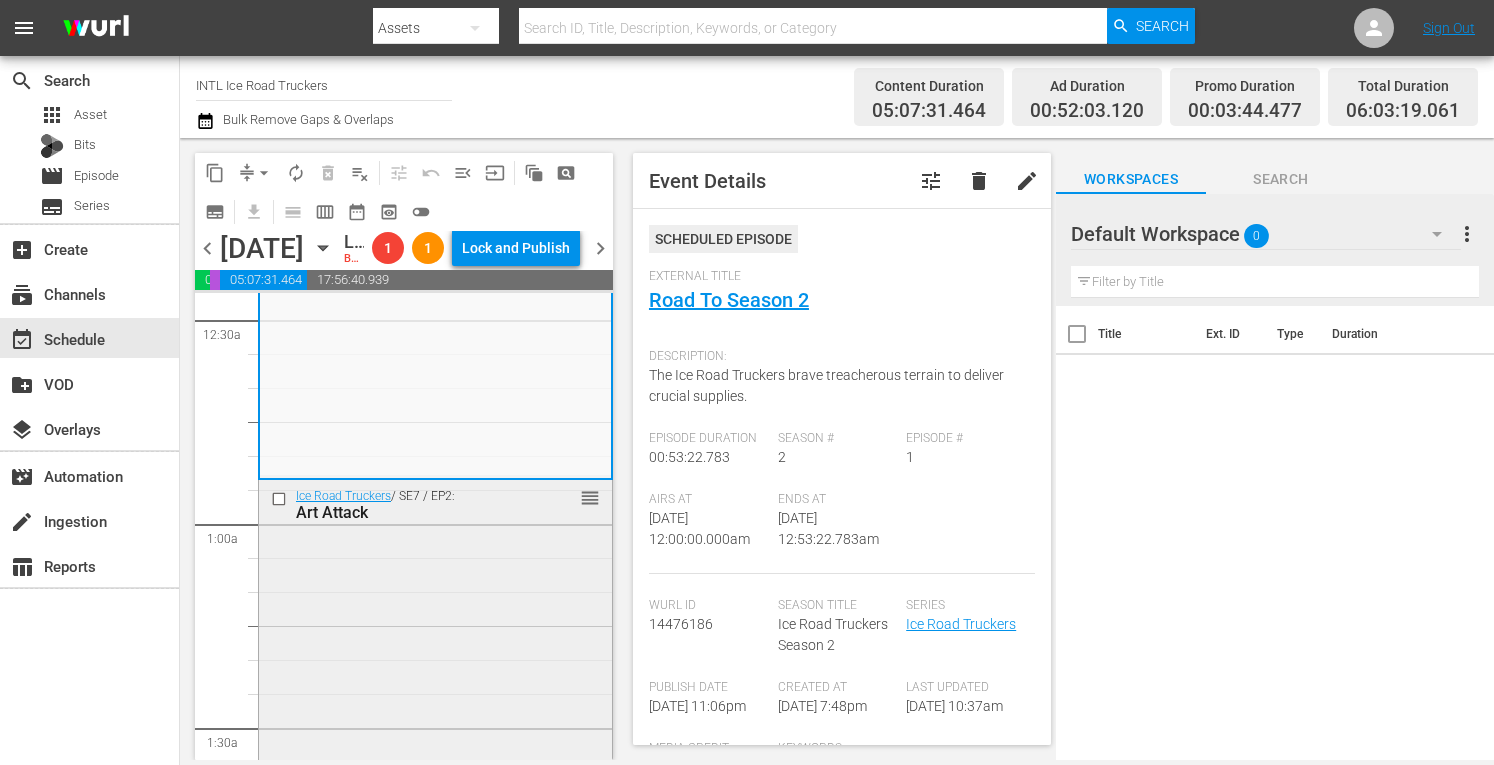 click on "Ice Road Truckers  / SE7 / EP2:
Art Attack reorder" at bounding box center (435, 652) 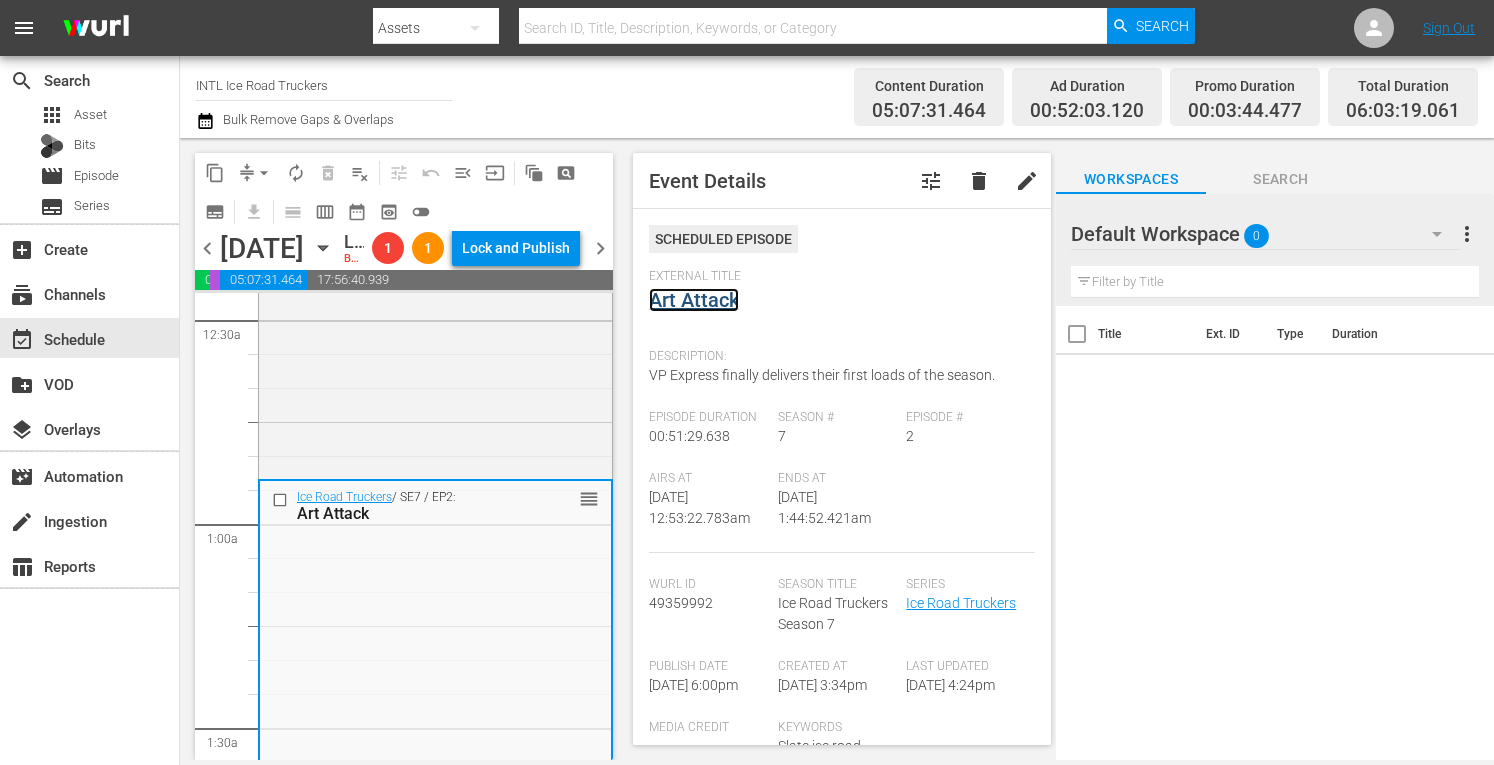 click on "Art Attack" at bounding box center [694, 300] 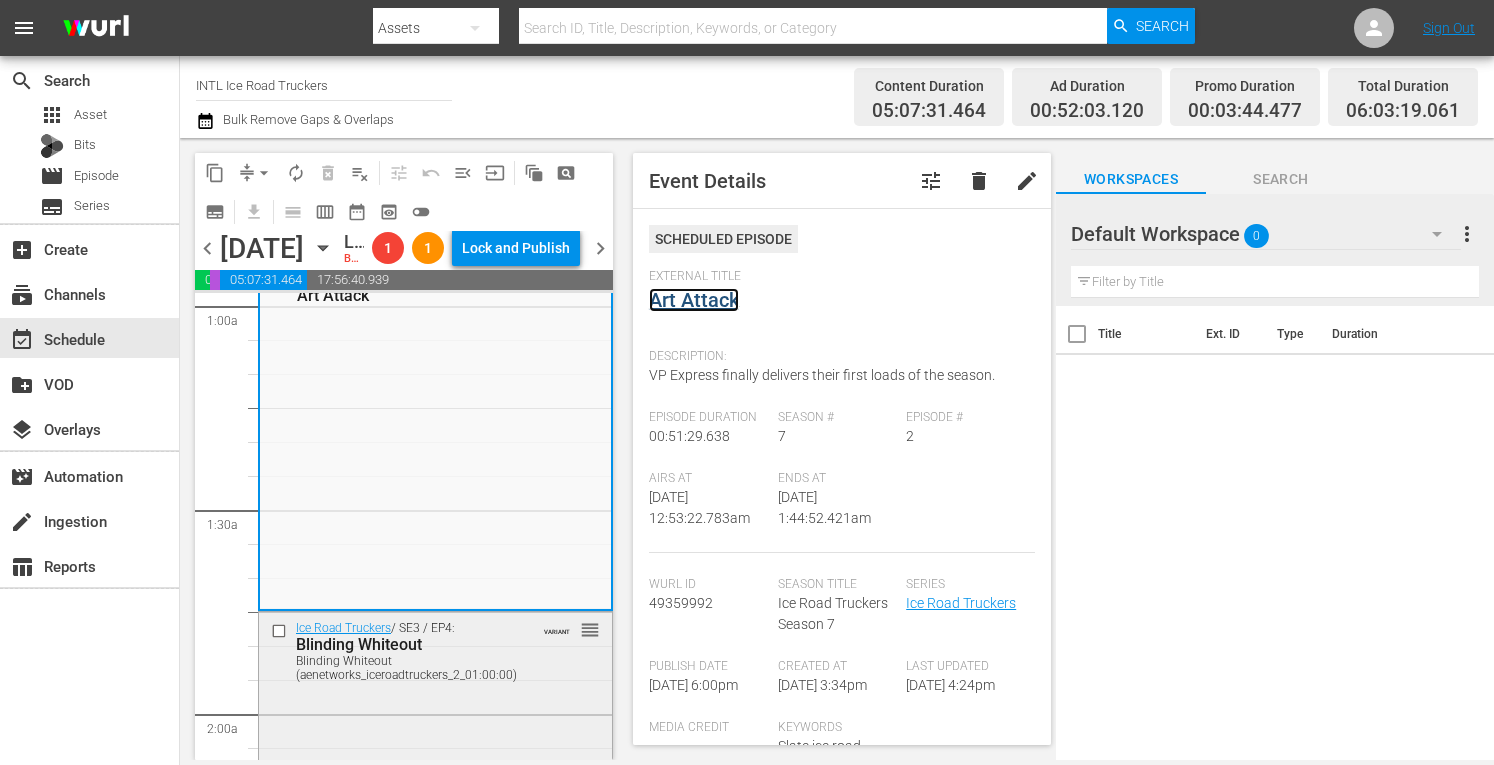 scroll, scrollTop: 404, scrollLeft: 0, axis: vertical 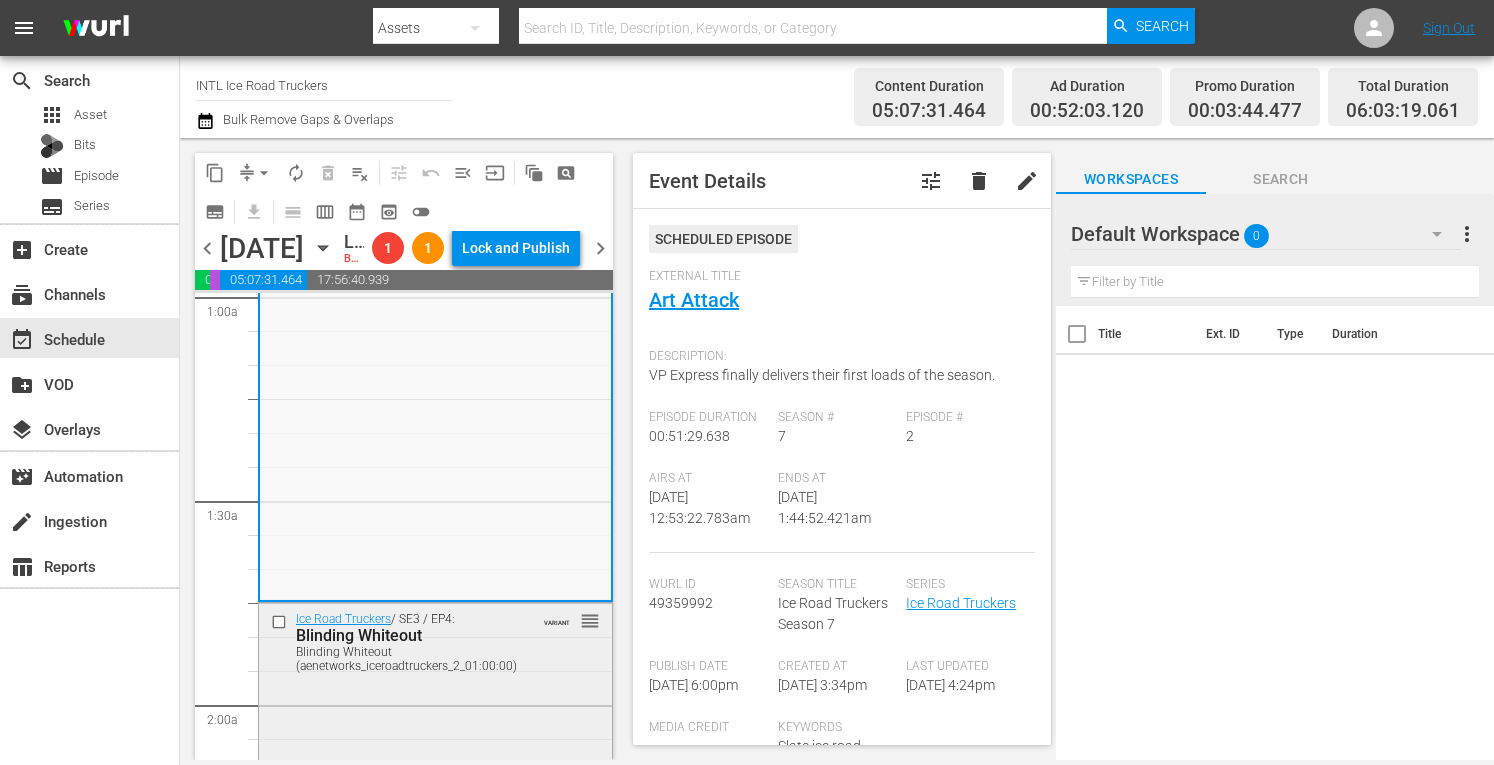 click on "Ice Road Truckers  / SE3 / EP4:
Blinding Whiteout Blinding Whiteout (aenetworks_iceroadtruckers_2_01:00:00) VARIANT reorder" at bounding box center [435, 641] 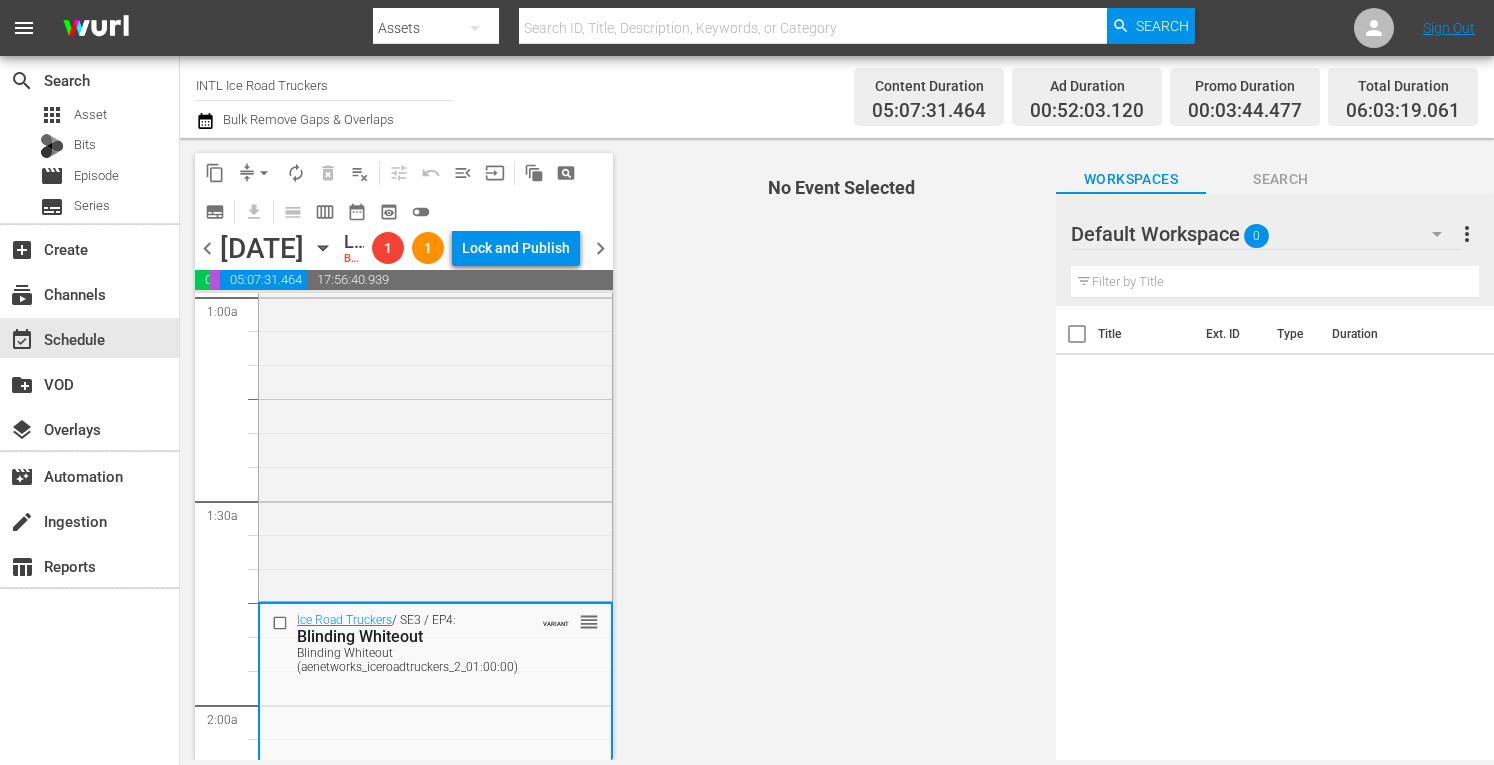 scroll, scrollTop: 583, scrollLeft: 0, axis: vertical 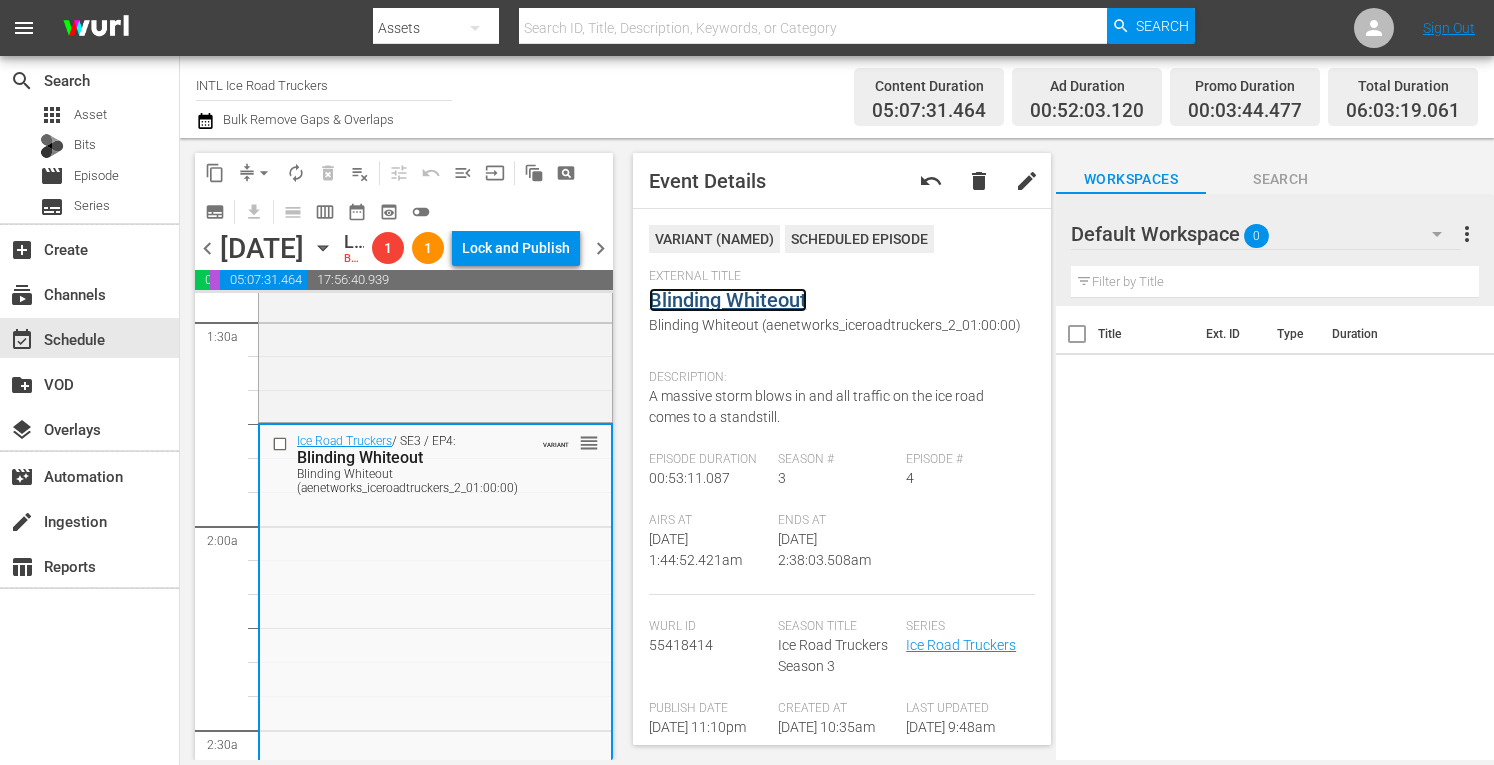 click on "Blinding Whiteout" at bounding box center (728, 300) 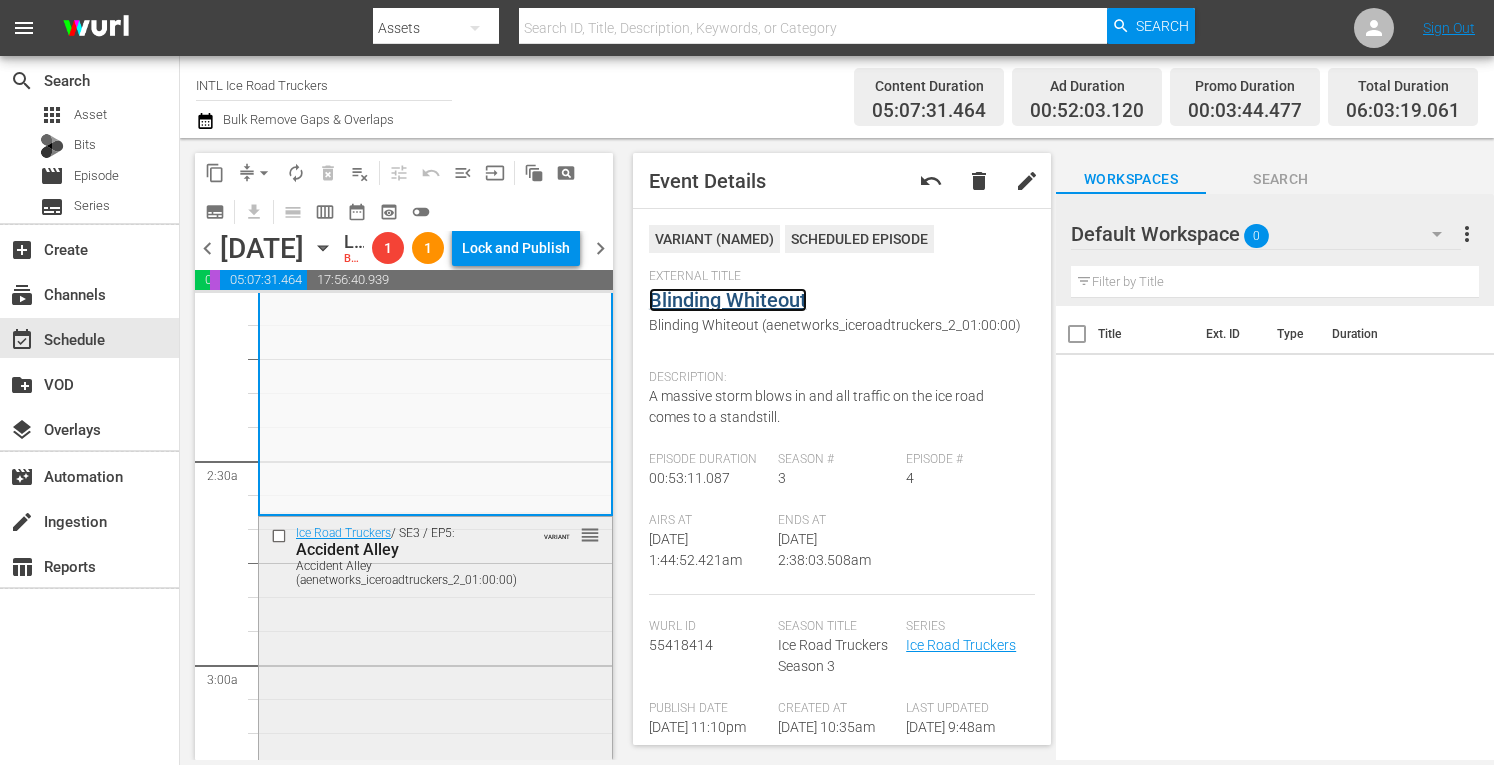 scroll, scrollTop: 869, scrollLeft: 0, axis: vertical 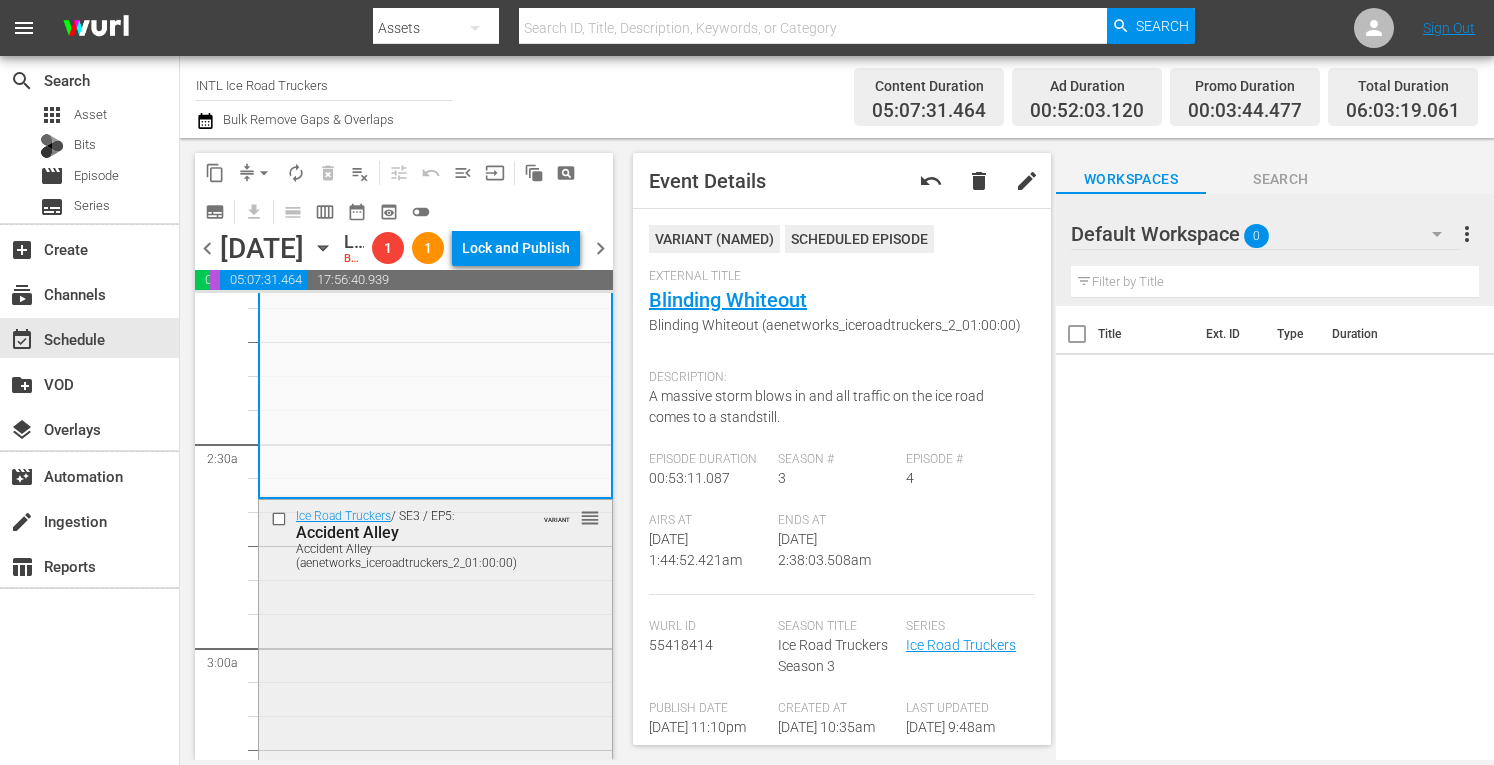 click on "Ice Road Truckers  / SE3 / EP5:
Accident Alley Accident Alley (aenetworks_iceroadtruckers_2_01:00:00) VARIANT reorder" at bounding box center (435, 671) 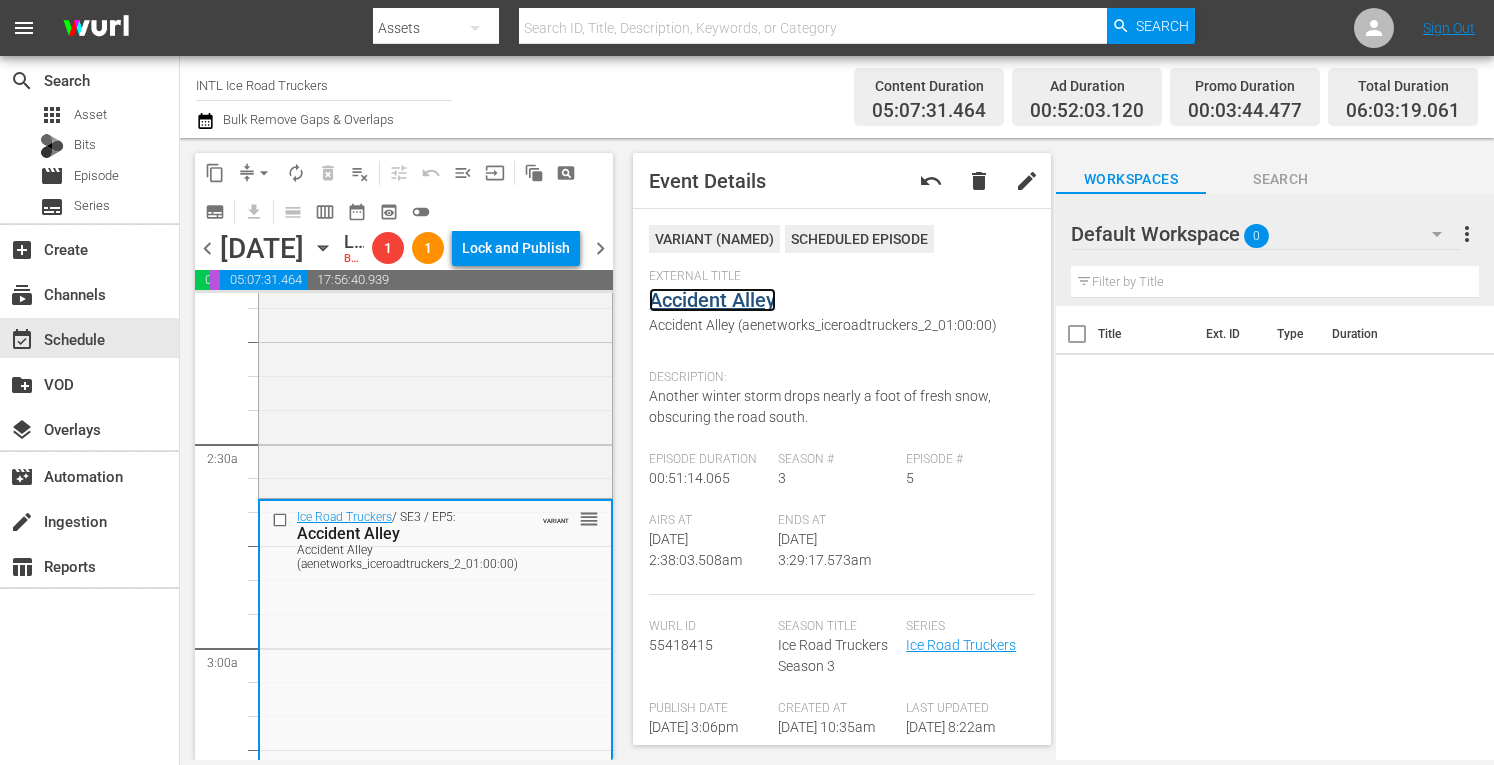 click on "Accident Alley" at bounding box center [712, 300] 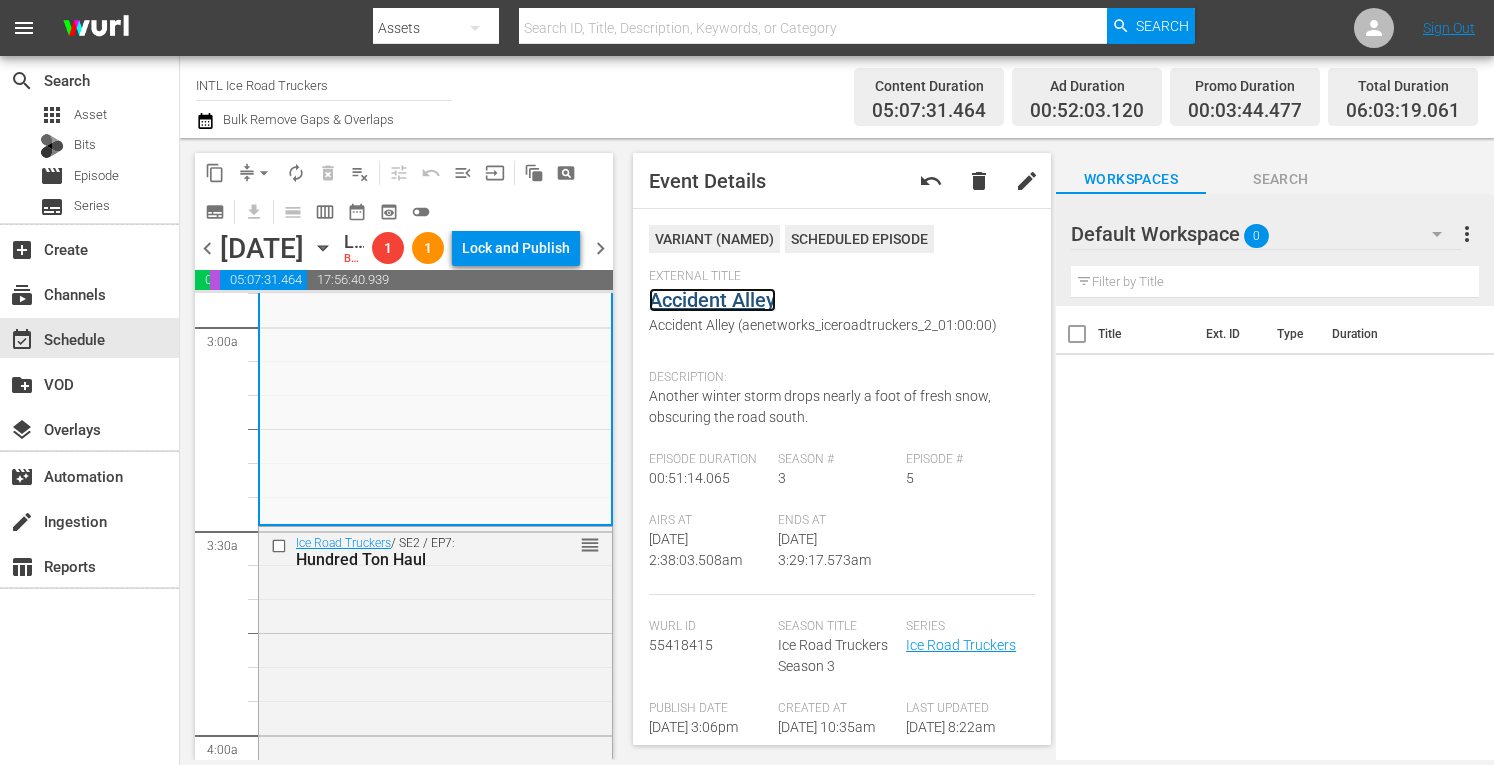 scroll, scrollTop: 1259, scrollLeft: 0, axis: vertical 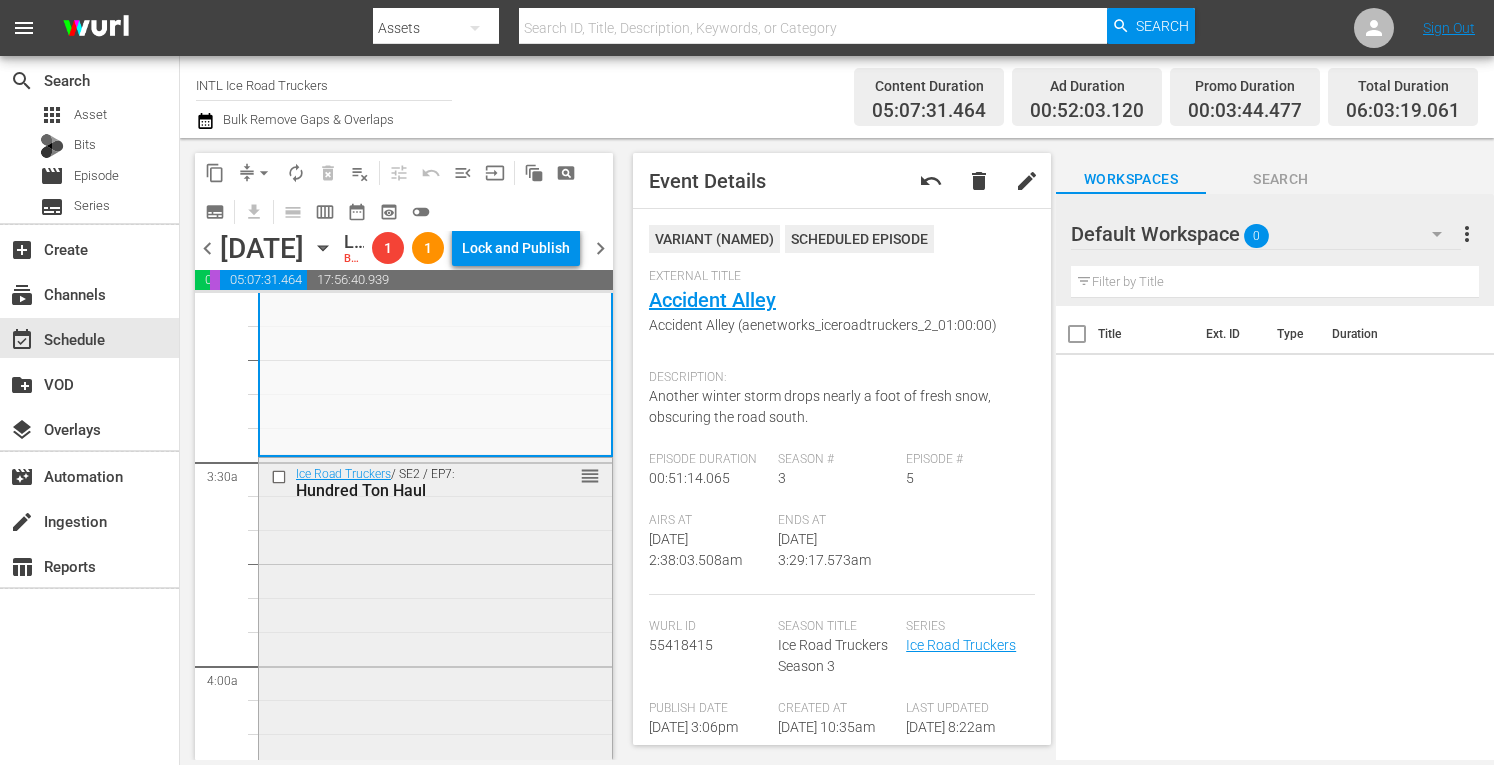 click on "Ice Road Truckers  / SE2 / EP7:
Hundred Ton Haul reorder" at bounding box center (435, 629) 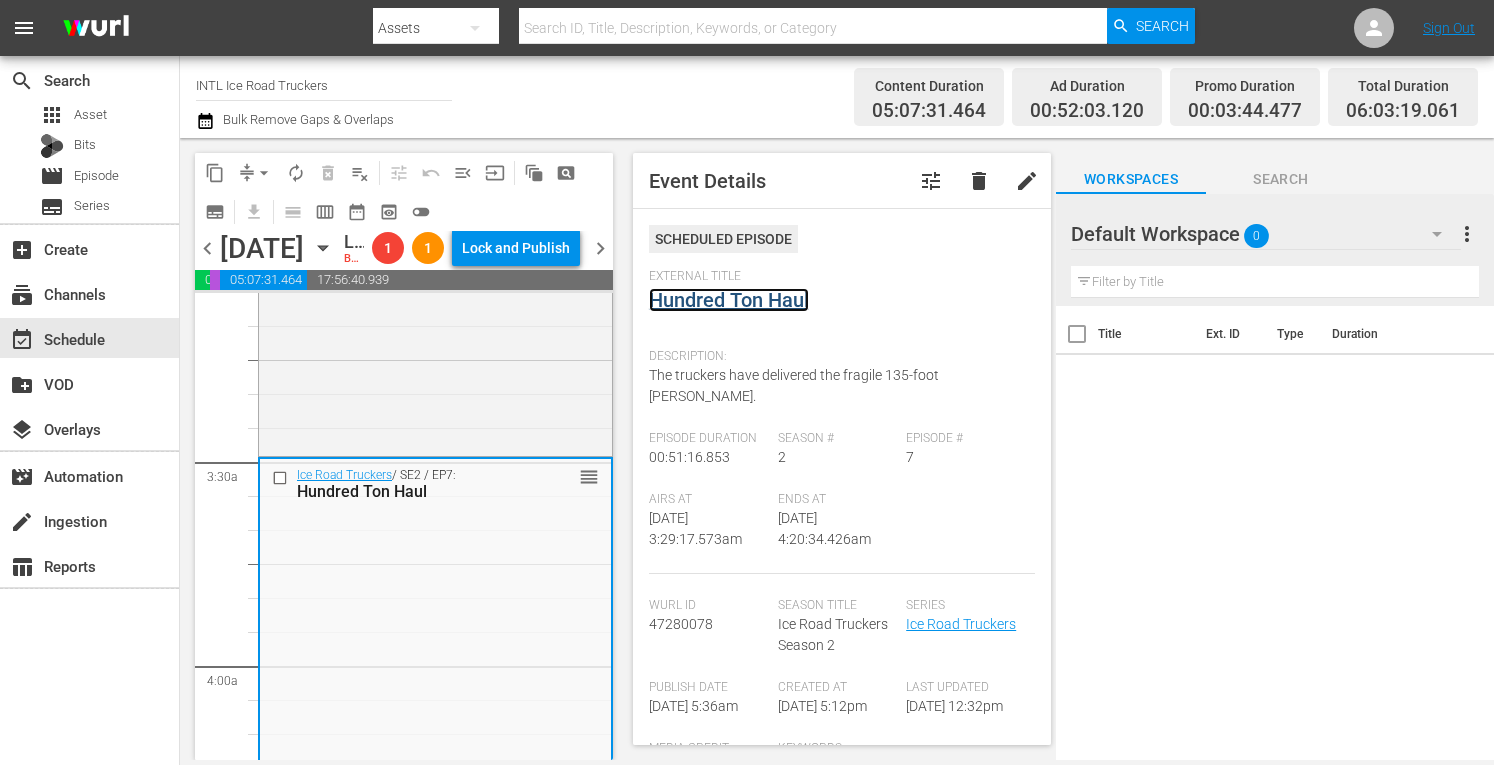 click on "Hundred Ton Haul" at bounding box center [729, 300] 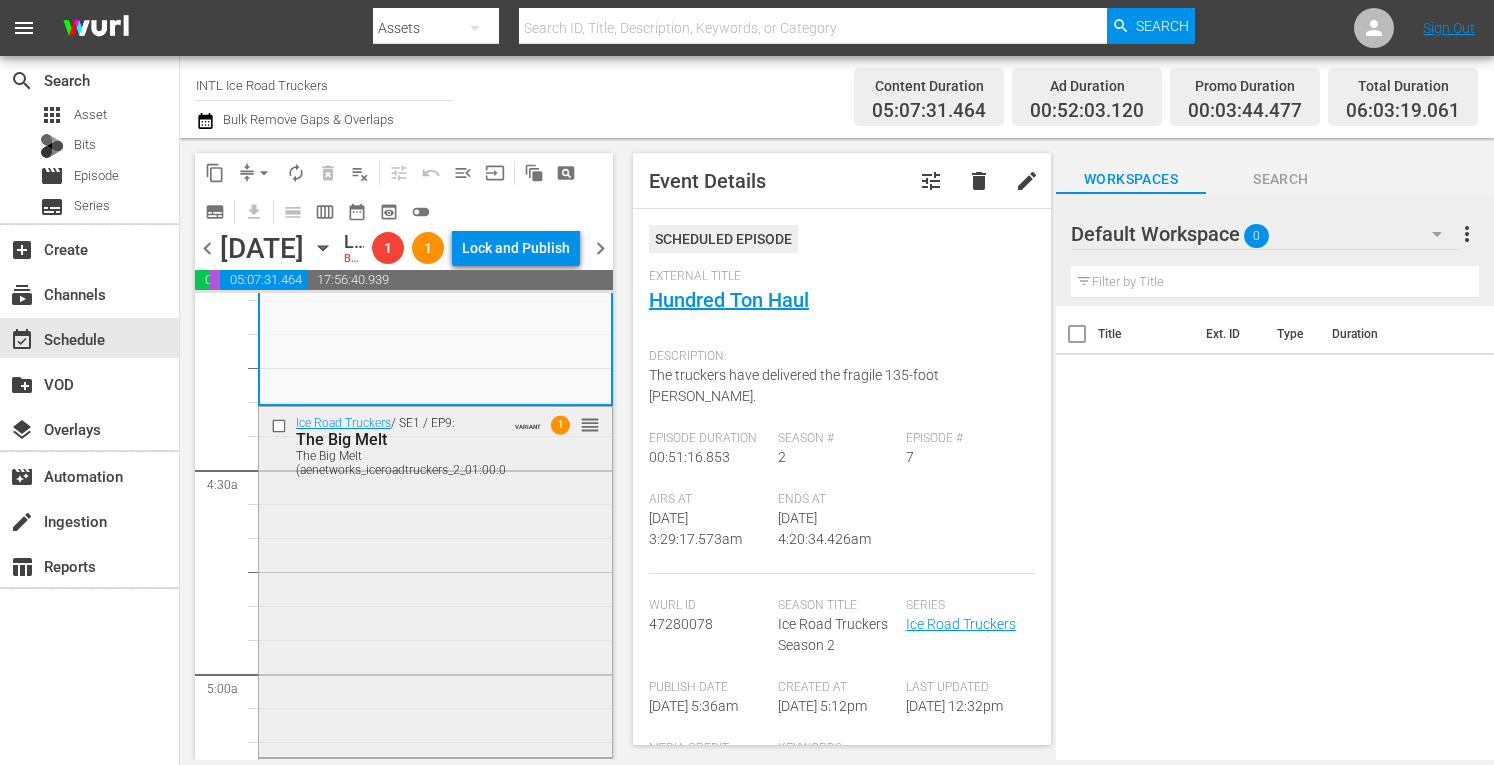 click on "Ice Road Truckers  / SE1 / EP9:
The Big Melt The Big Melt (aenetworks_iceroadtruckers_2_01:00:00) VARIANT 1 reorder" at bounding box center [435, 580] 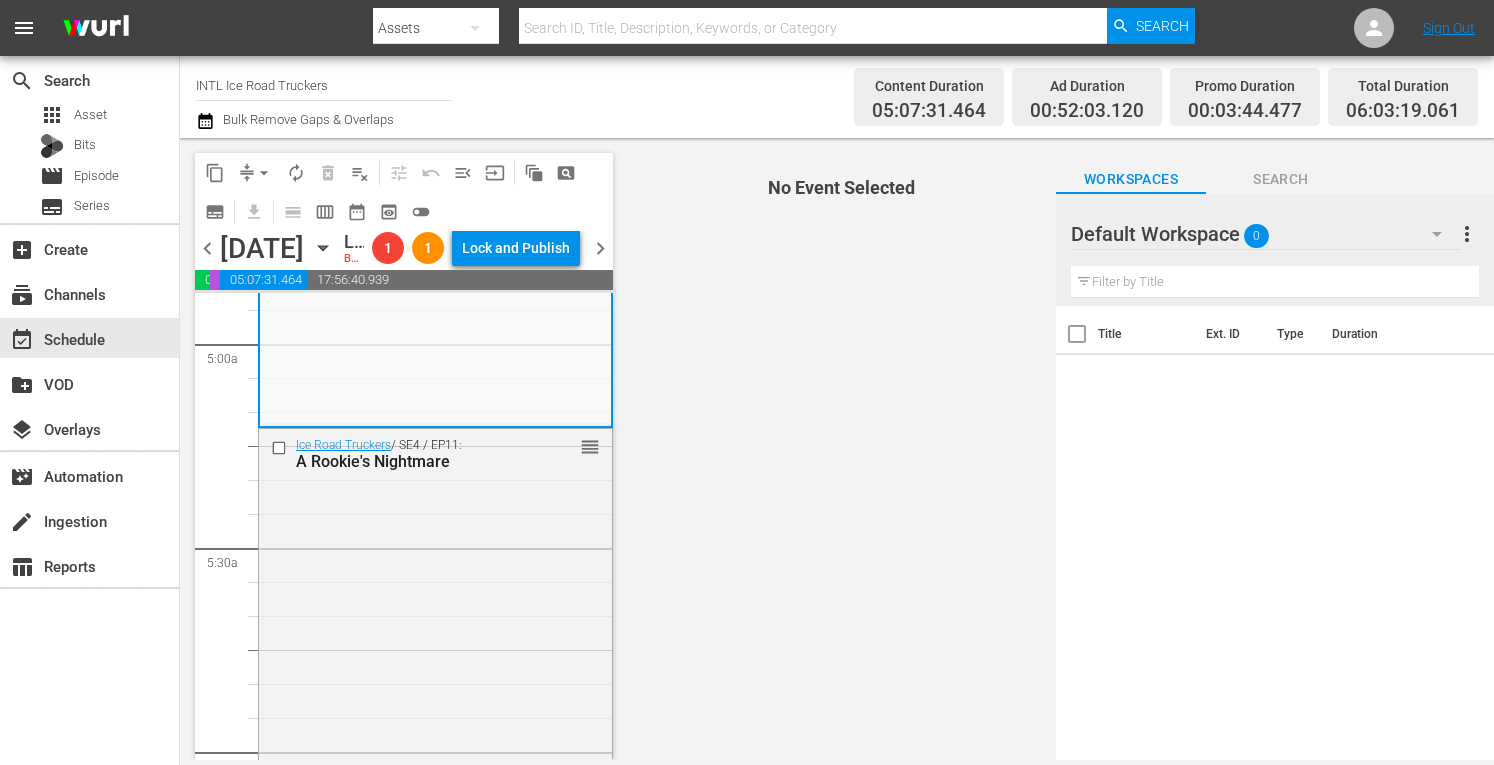 scroll, scrollTop: 1988, scrollLeft: 0, axis: vertical 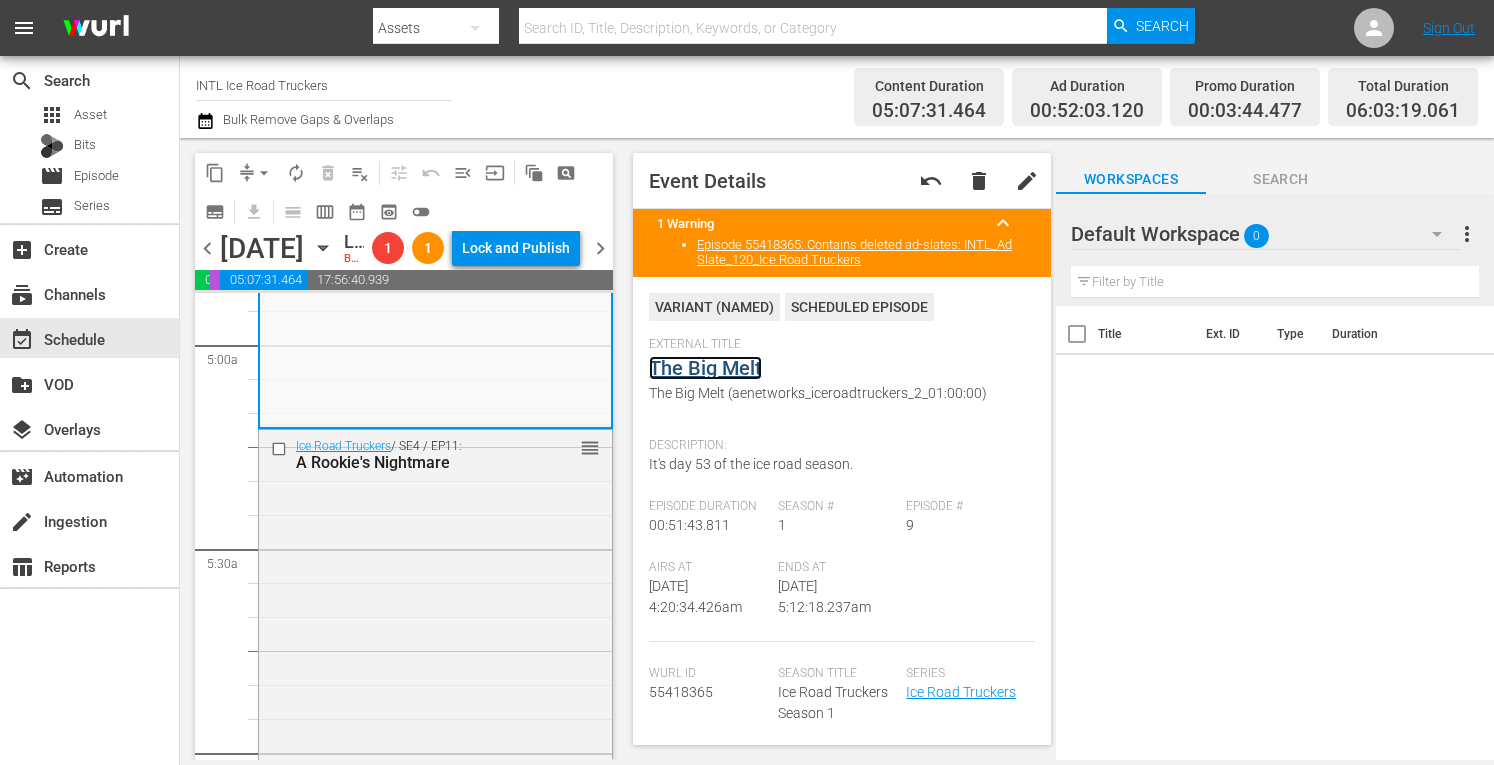 click on "The Big Melt" at bounding box center [705, 368] 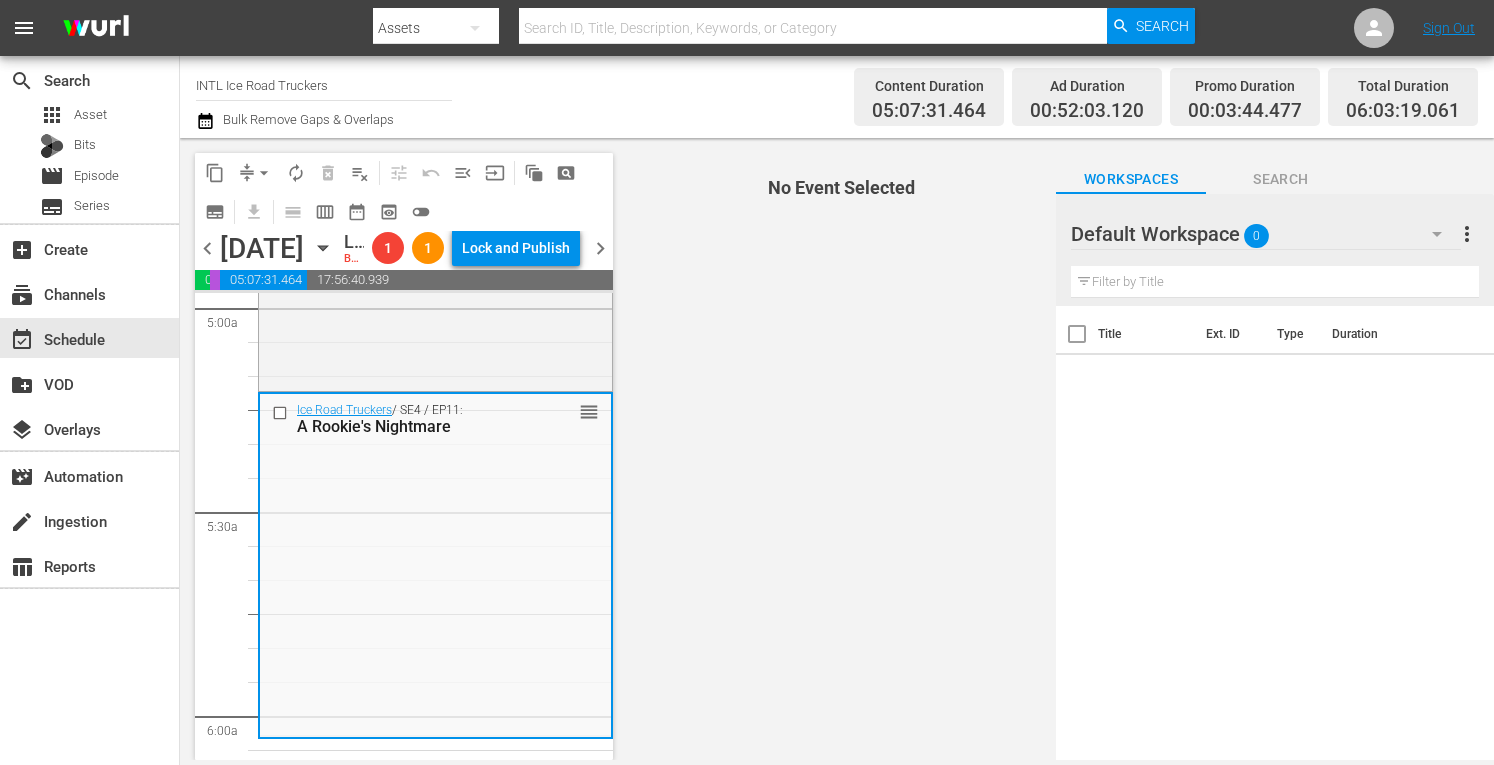 scroll, scrollTop: 2026, scrollLeft: 0, axis: vertical 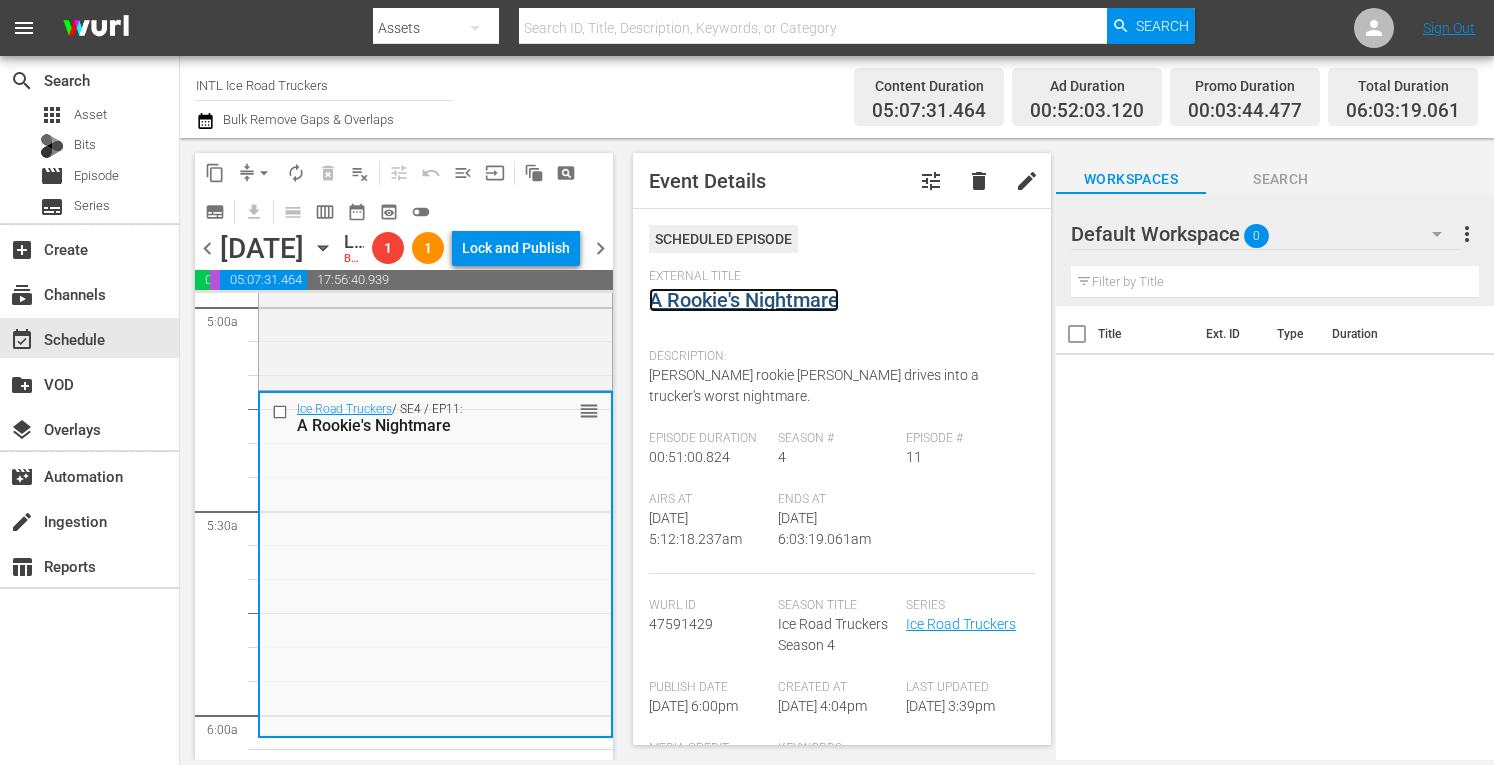 click on "A Rookie's Nightmare" at bounding box center (744, 300) 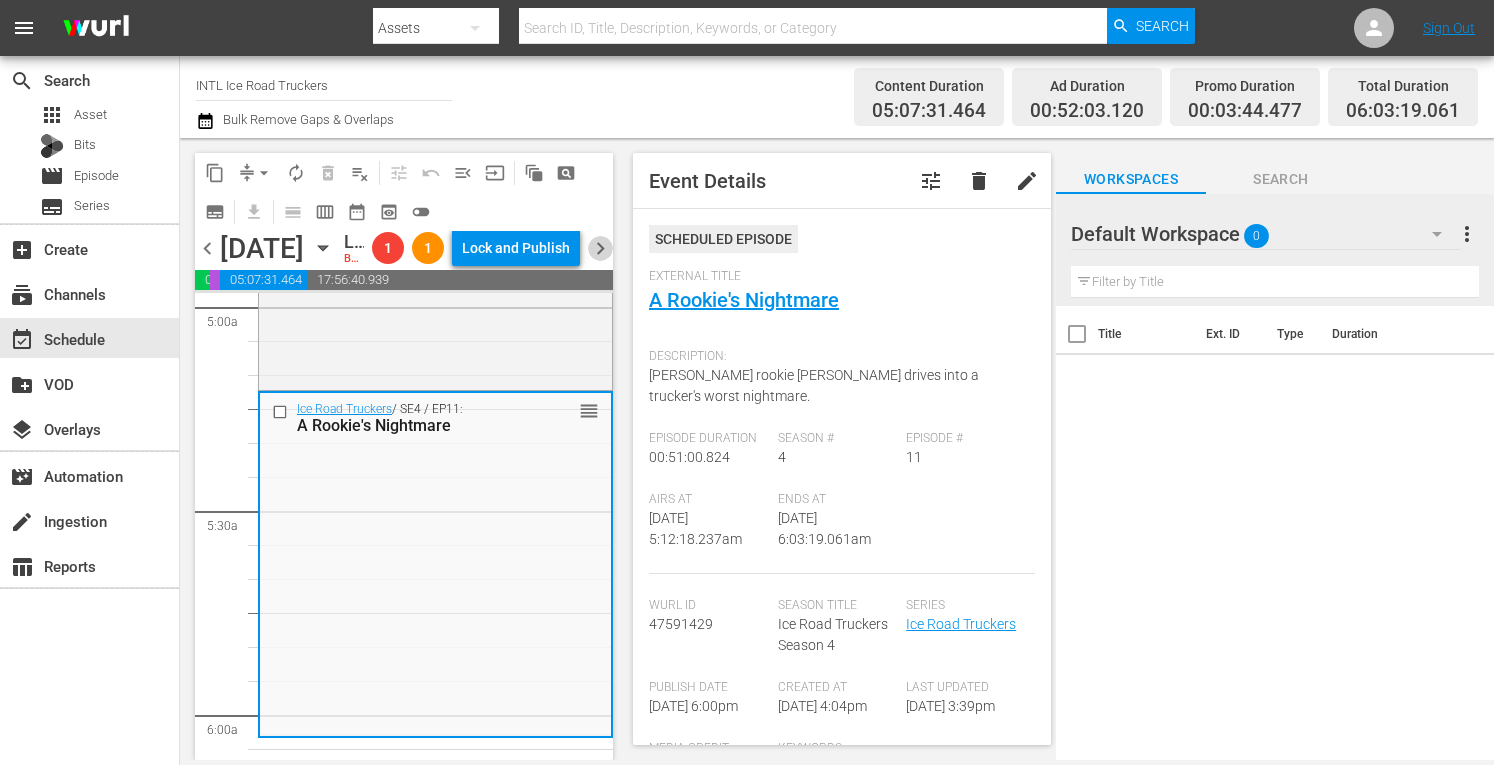 click on "chevron_right" at bounding box center [600, 248] 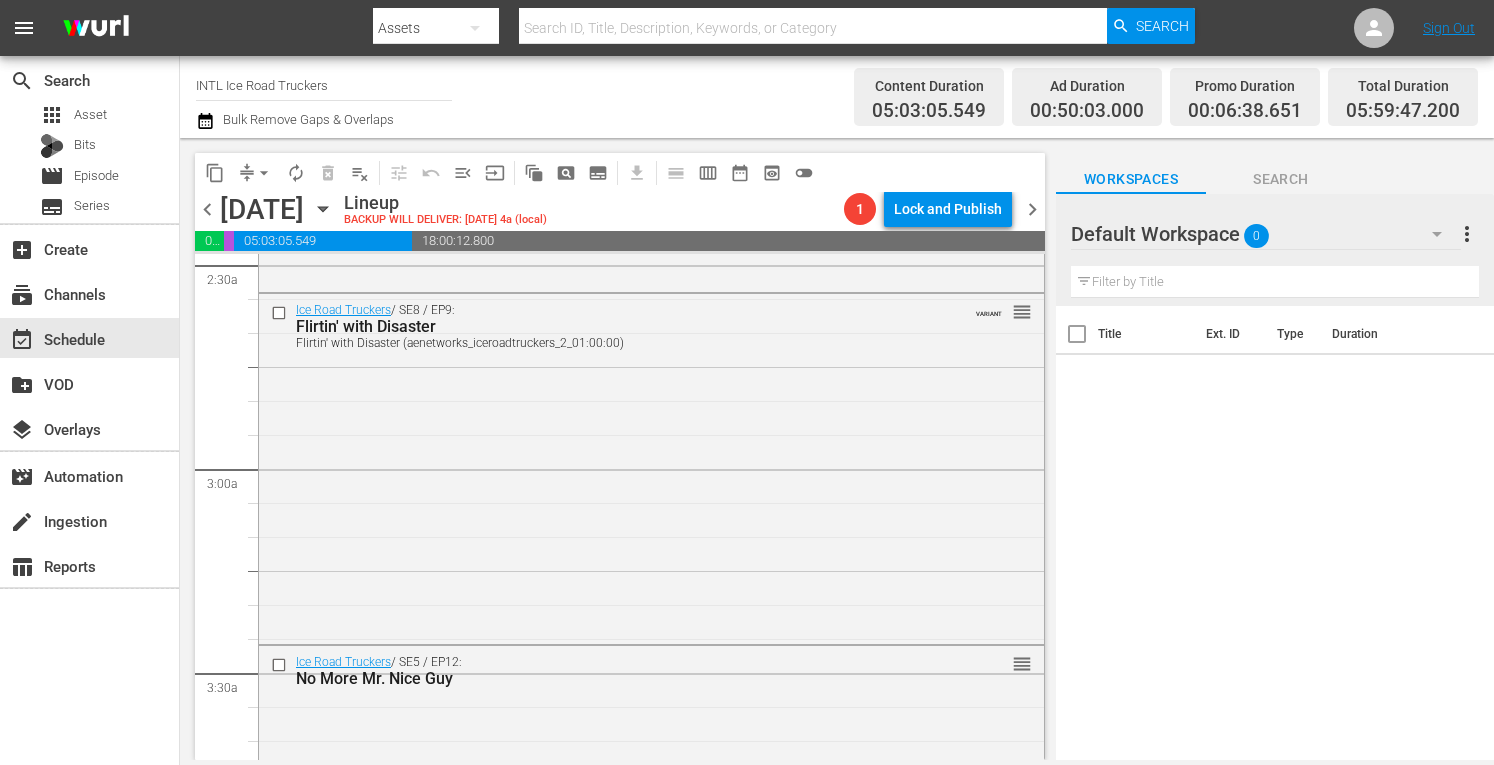 scroll, scrollTop: 783, scrollLeft: 0, axis: vertical 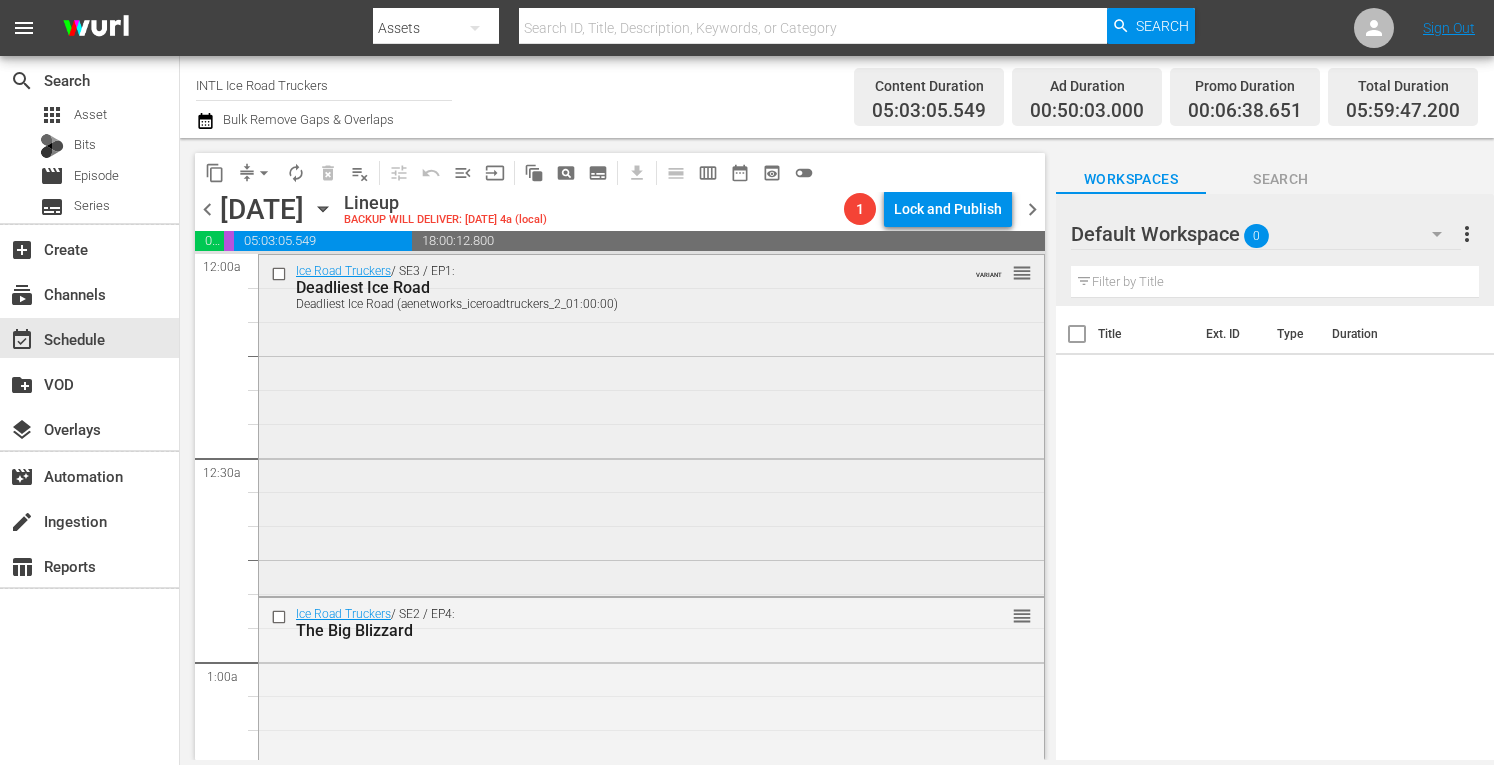 click on "Ice Road Truckers  / SE3 / EP1:
Deadliest Ice Road Deadliest Ice Road (aenetworks_iceroadtruckers_2_01:00:00) VARIANT reorder" at bounding box center (651, 423) 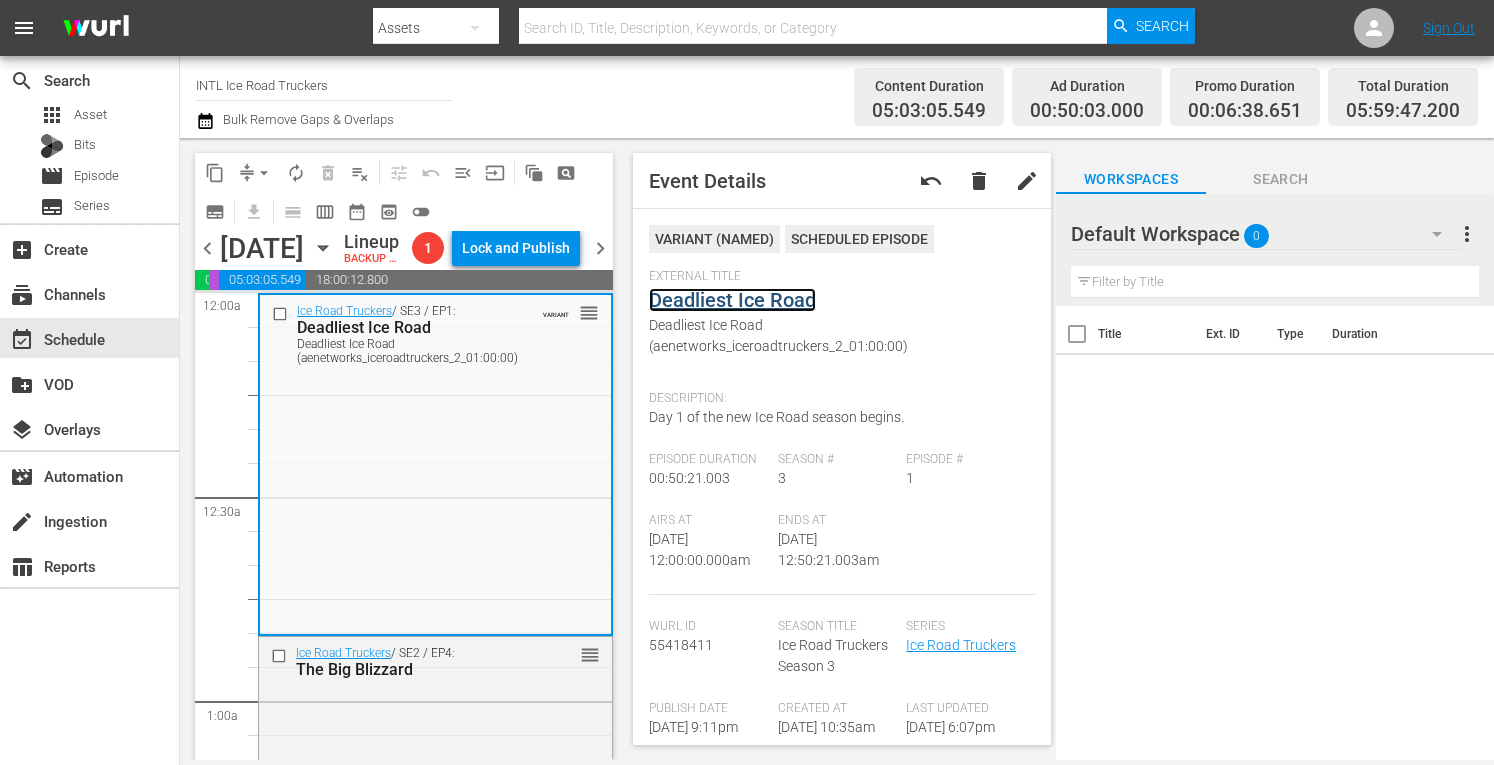 click on "Deadliest Ice Road" at bounding box center (732, 300) 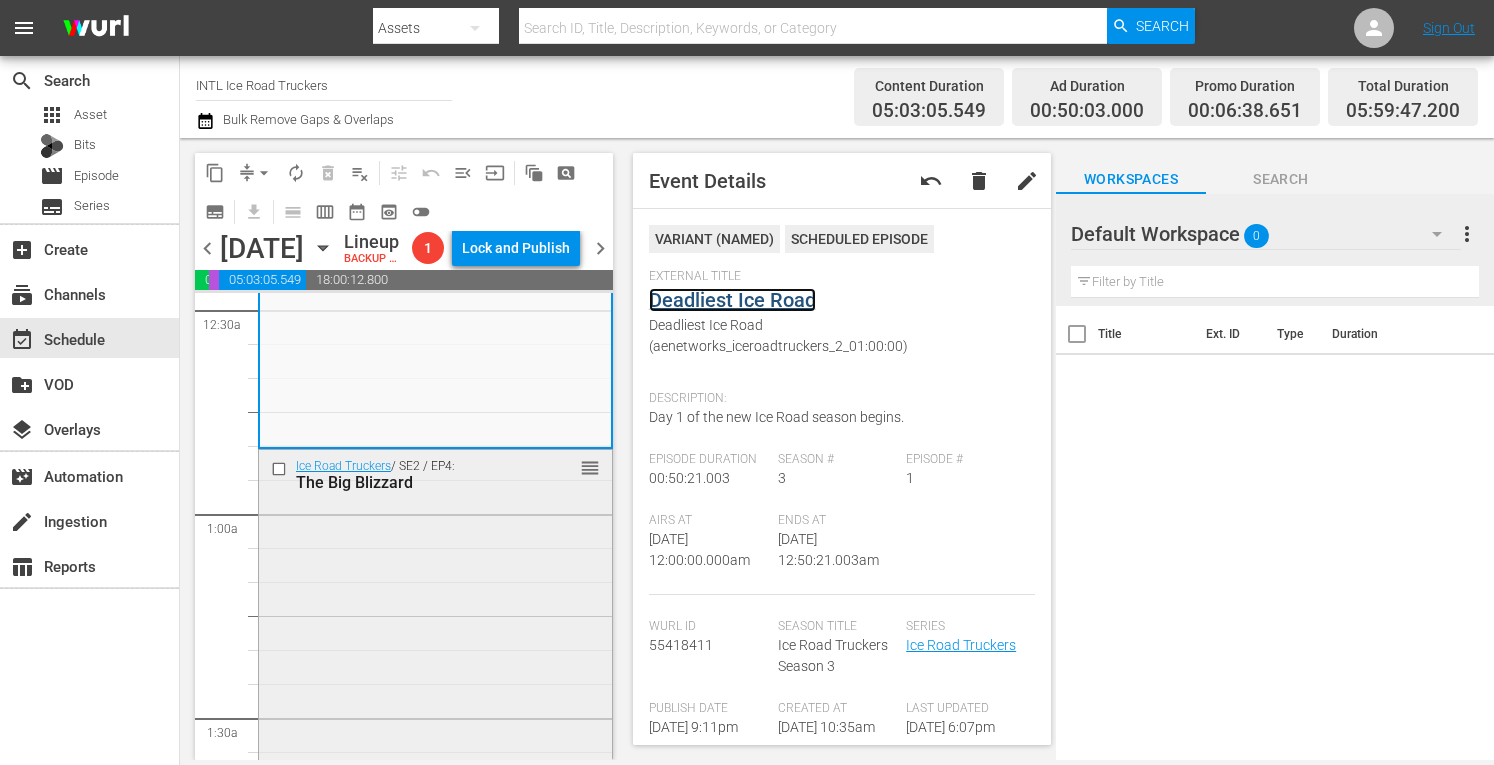 scroll, scrollTop: 193, scrollLeft: 0, axis: vertical 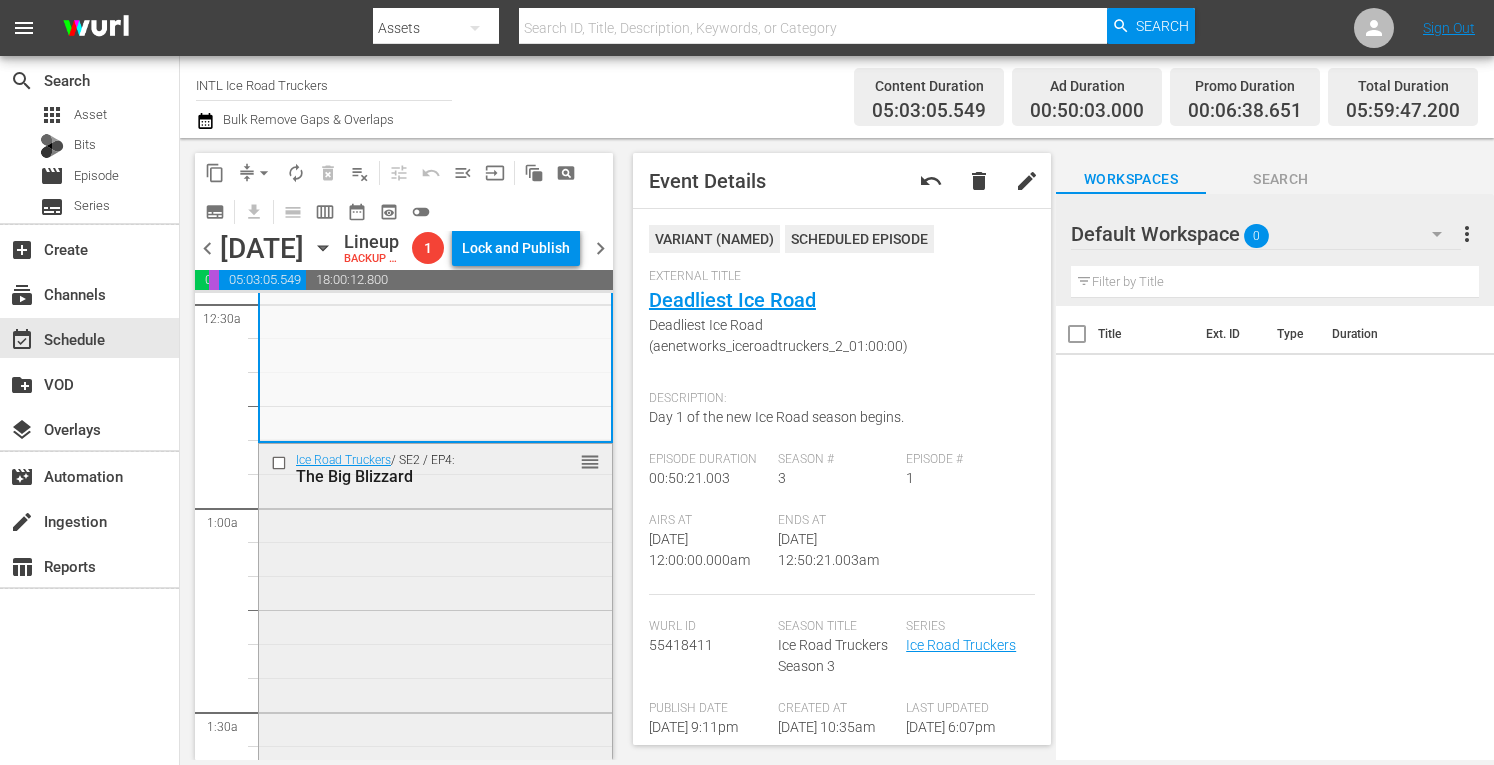 click on "Ice Road Truckers  / SE2 / EP4:
The Big Blizzard reorder" at bounding box center (435, 620) 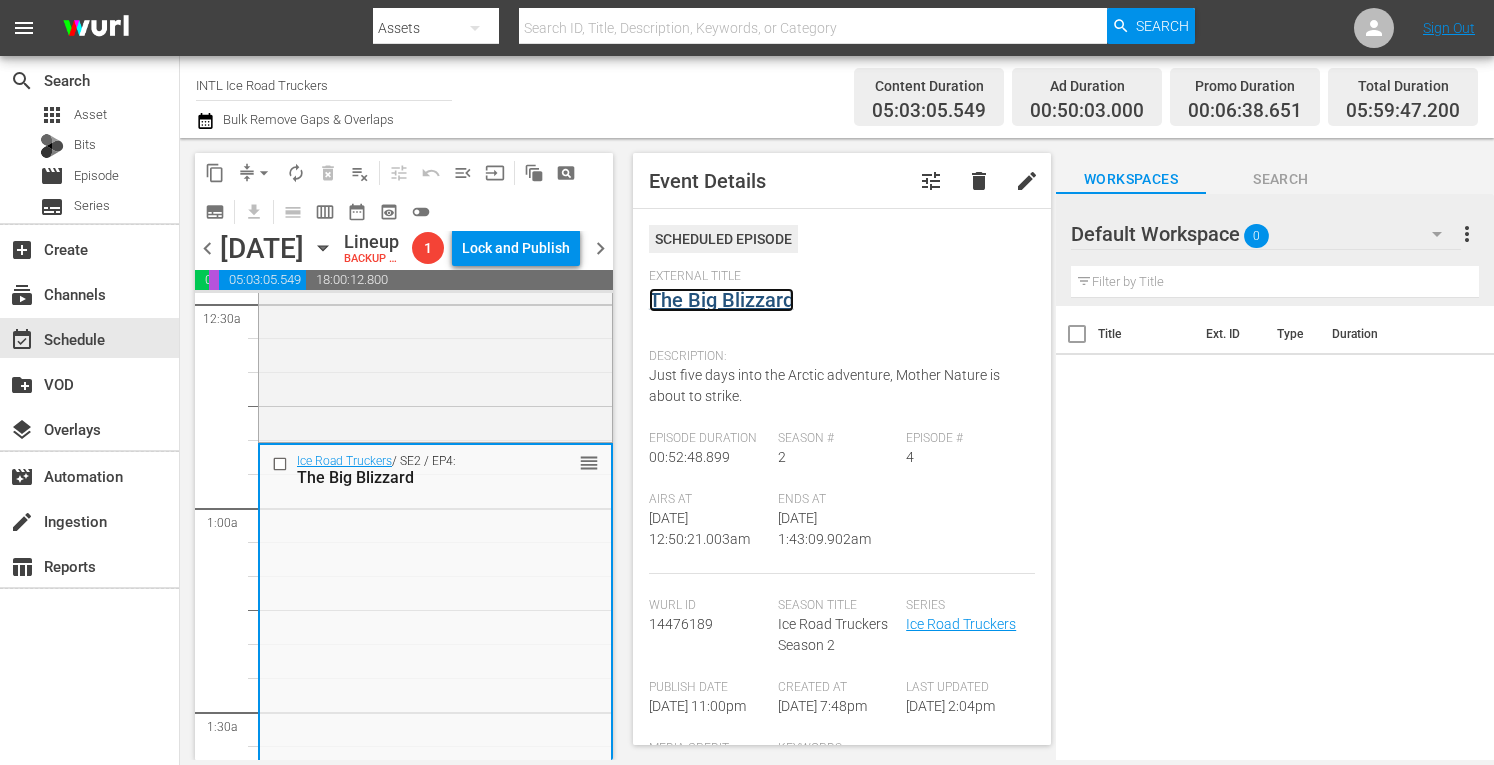 click on "The Big Blizzard" at bounding box center (721, 300) 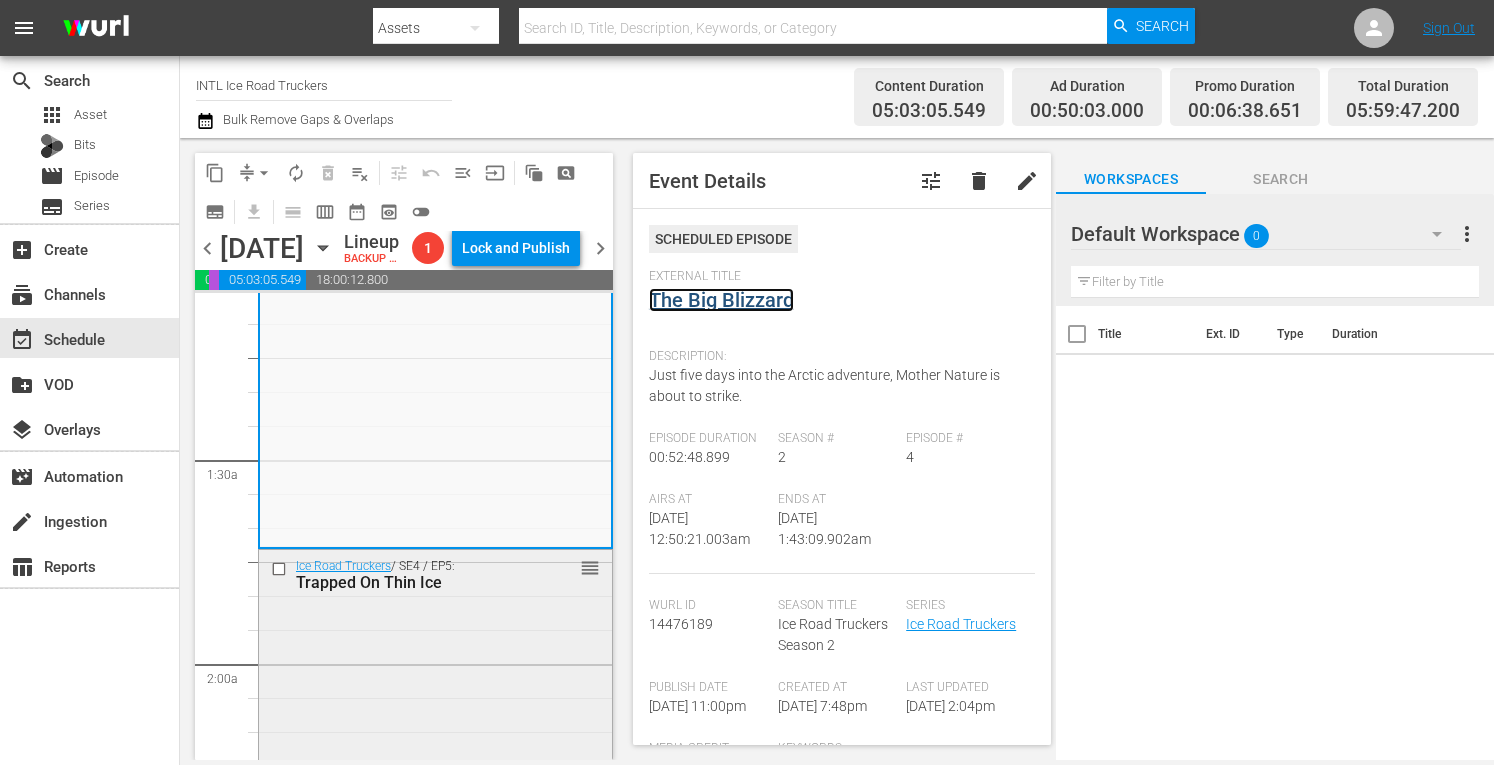 scroll, scrollTop: 450, scrollLeft: 0, axis: vertical 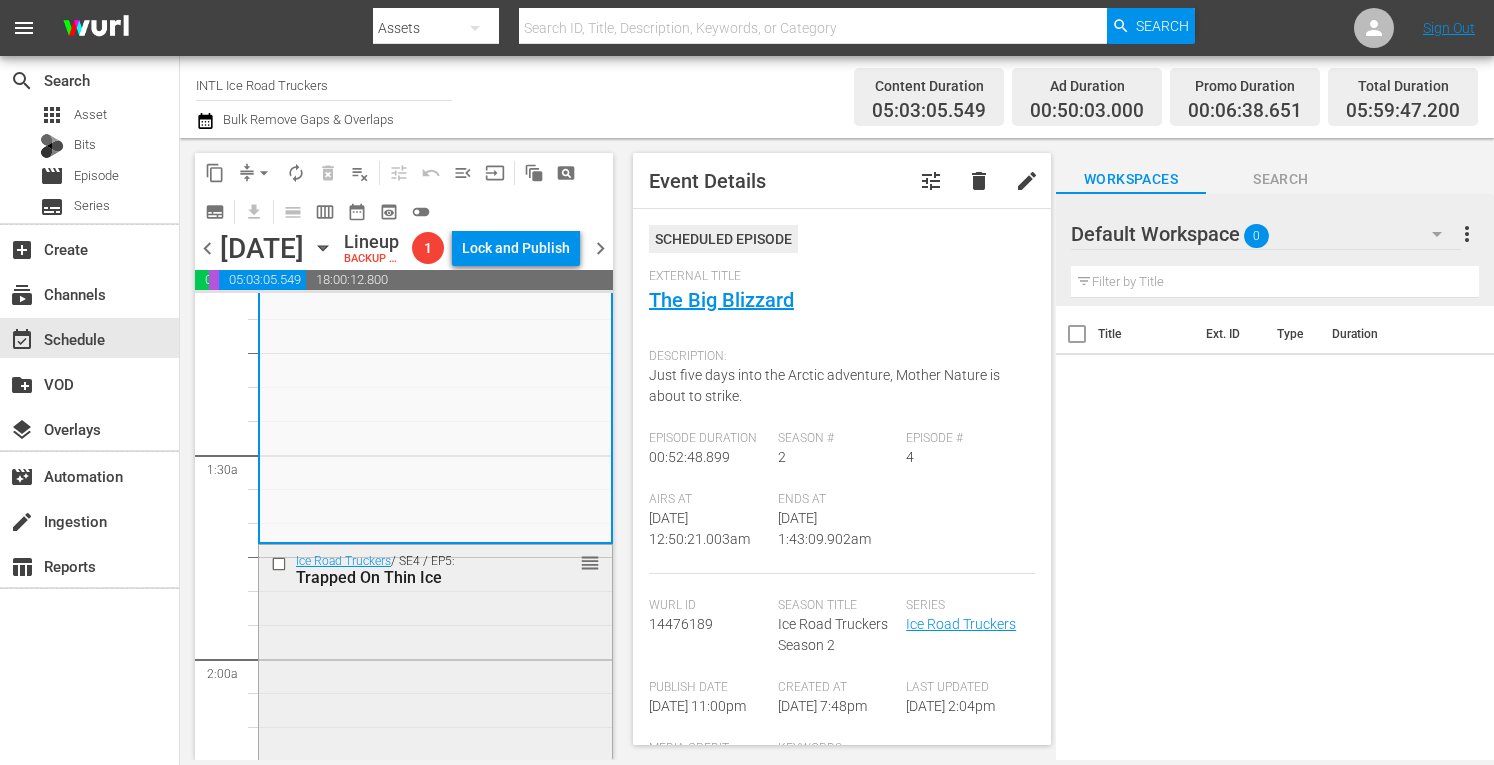 click on "Ice Road Truckers  / SE4 / EP5:
Trapped On Thin Ice reorder" at bounding box center (435, 715) 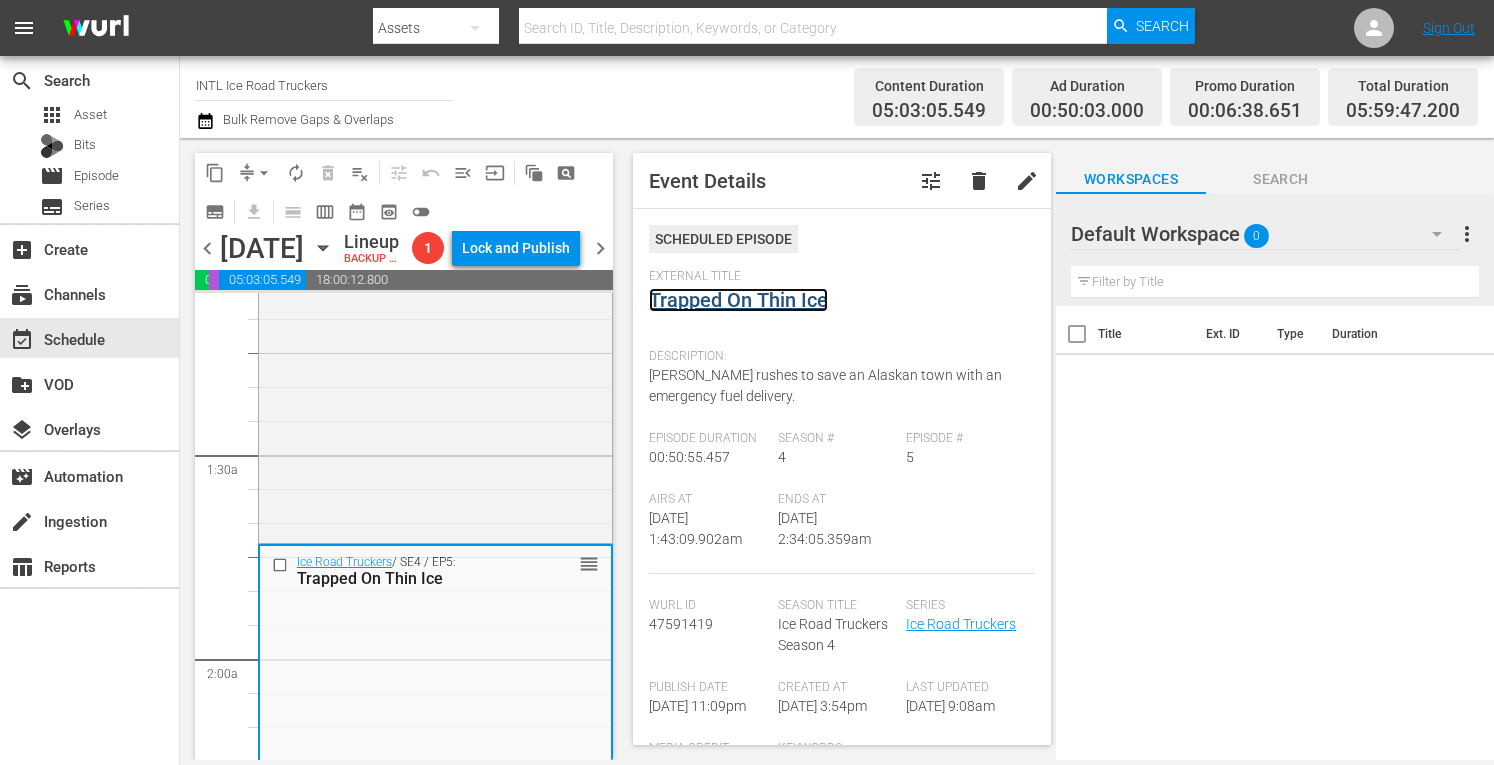 click on "Trapped On Thin Ice" at bounding box center (738, 300) 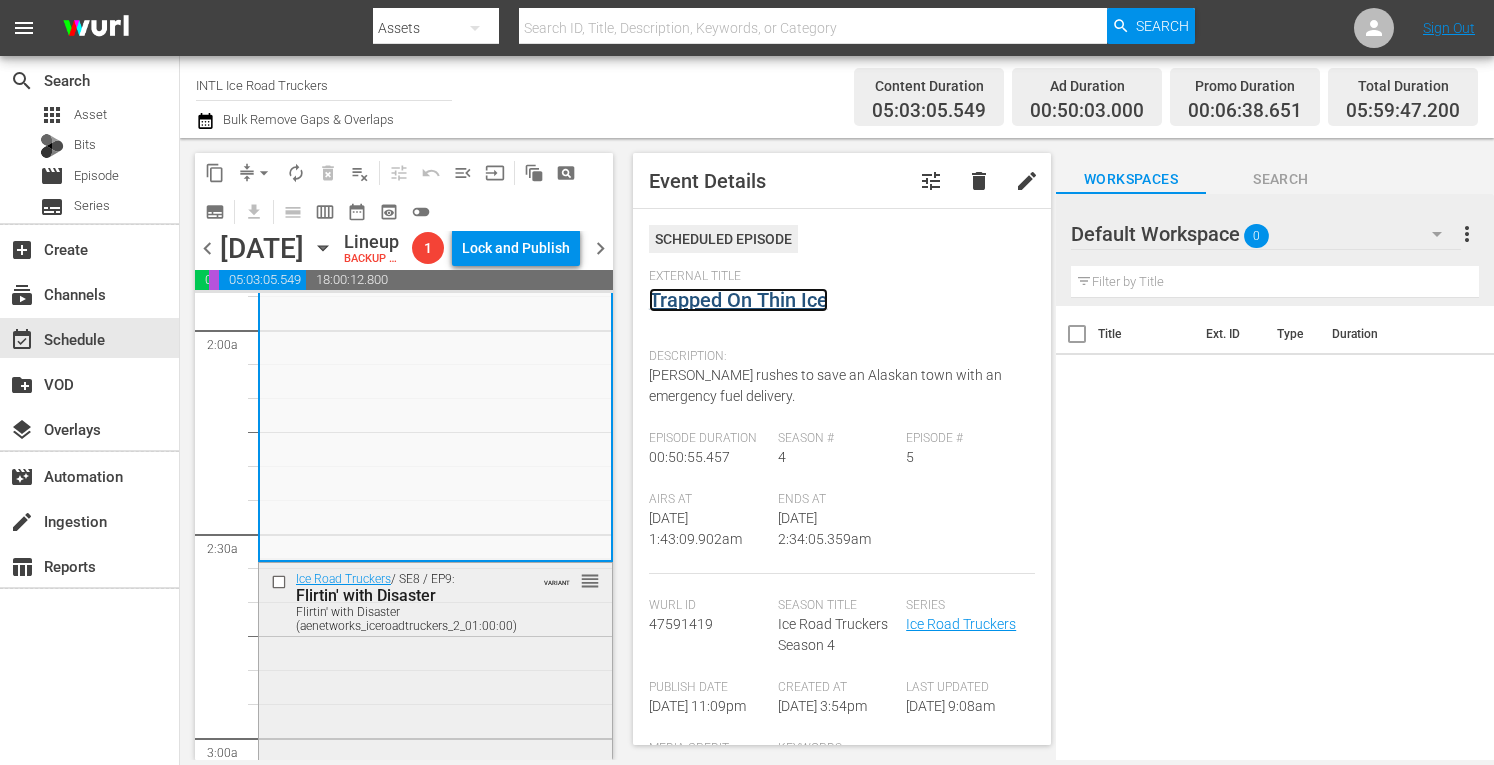 scroll, scrollTop: 803, scrollLeft: 0, axis: vertical 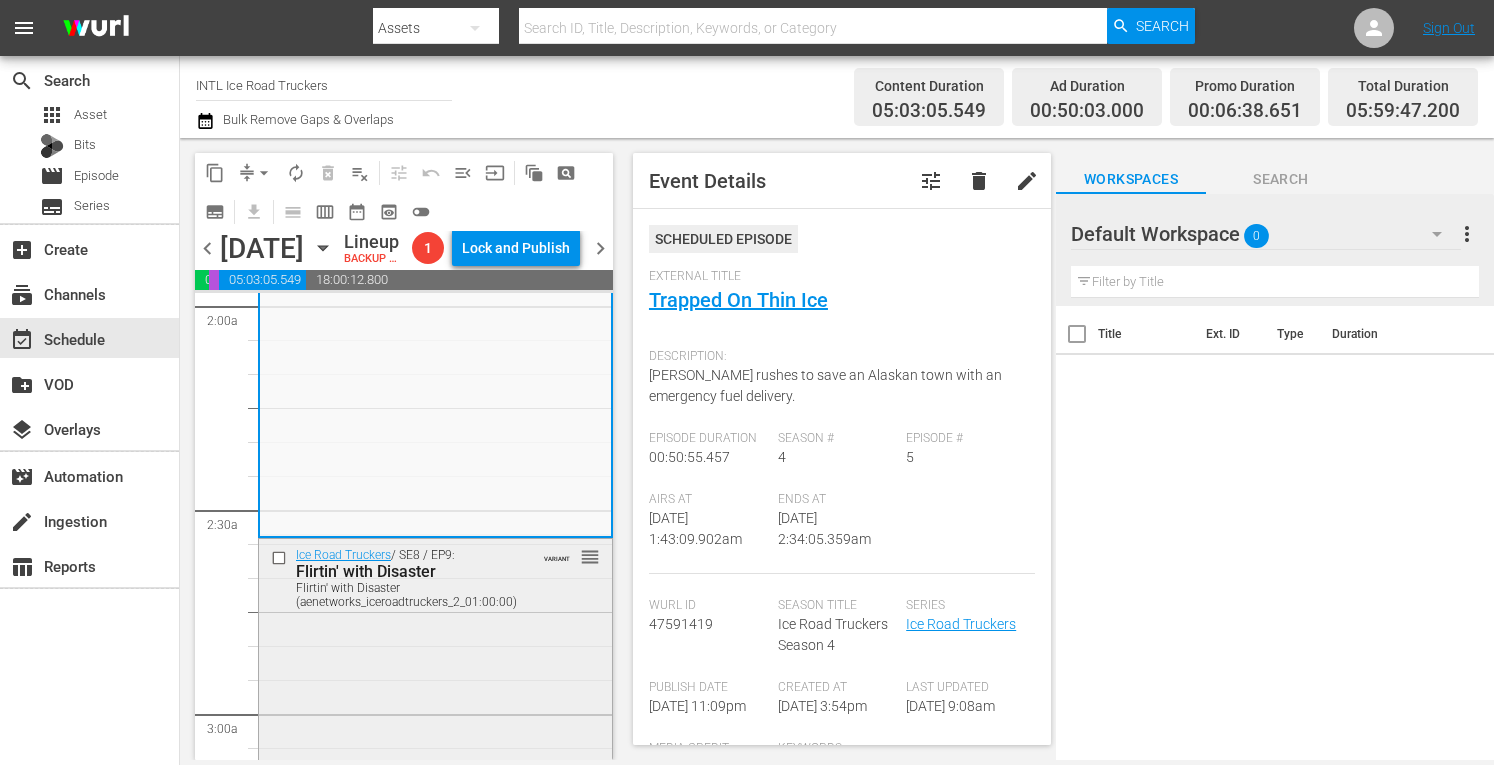 click on "Ice Road Truckers  / SE8 / EP9:
Flirtin' with Disaster Flirtin' with Disaster (aenetworks_iceroadtruckers_2_01:00:00) VARIANT reorder" at bounding box center [435, 712] 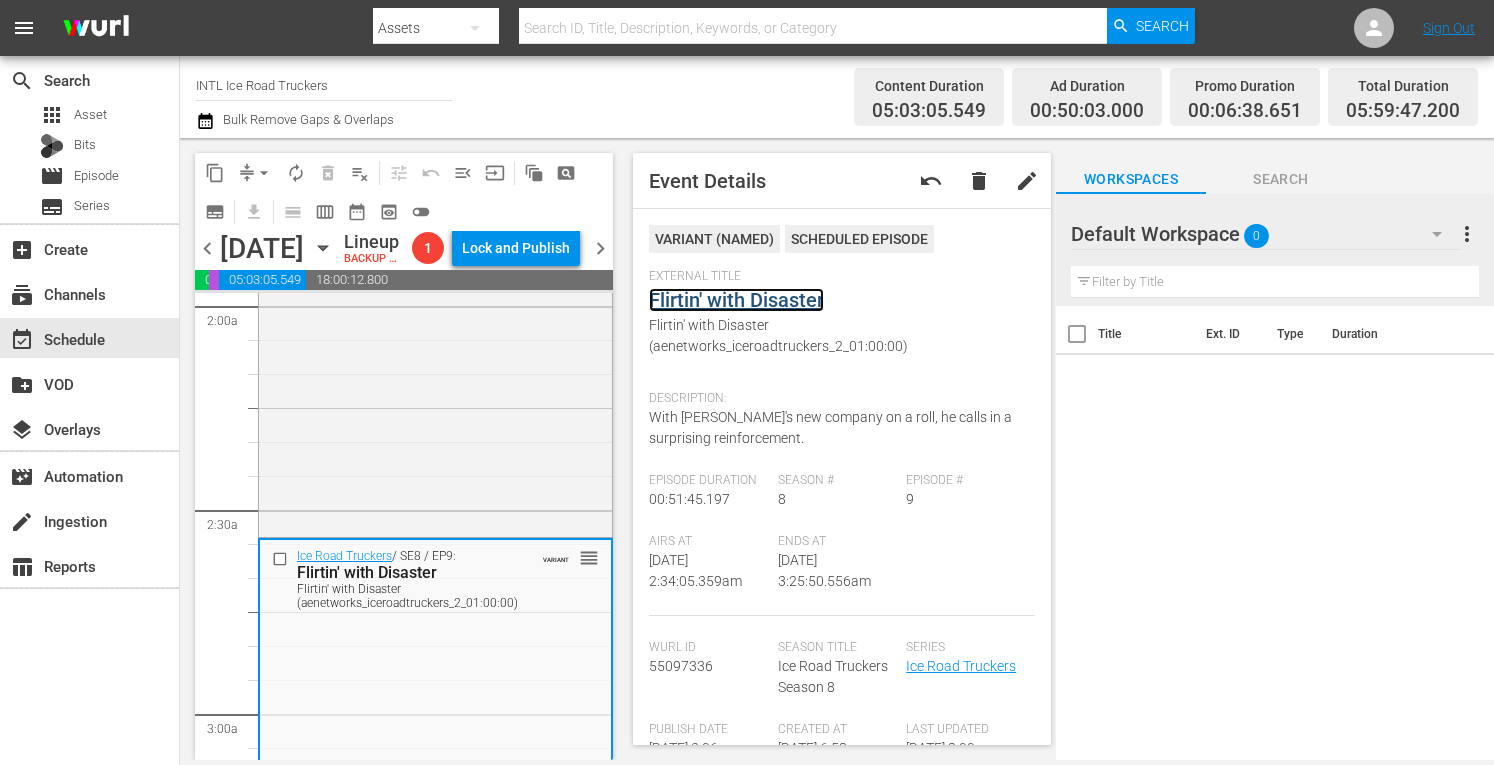 click on "Flirtin' with Disaster" at bounding box center [736, 300] 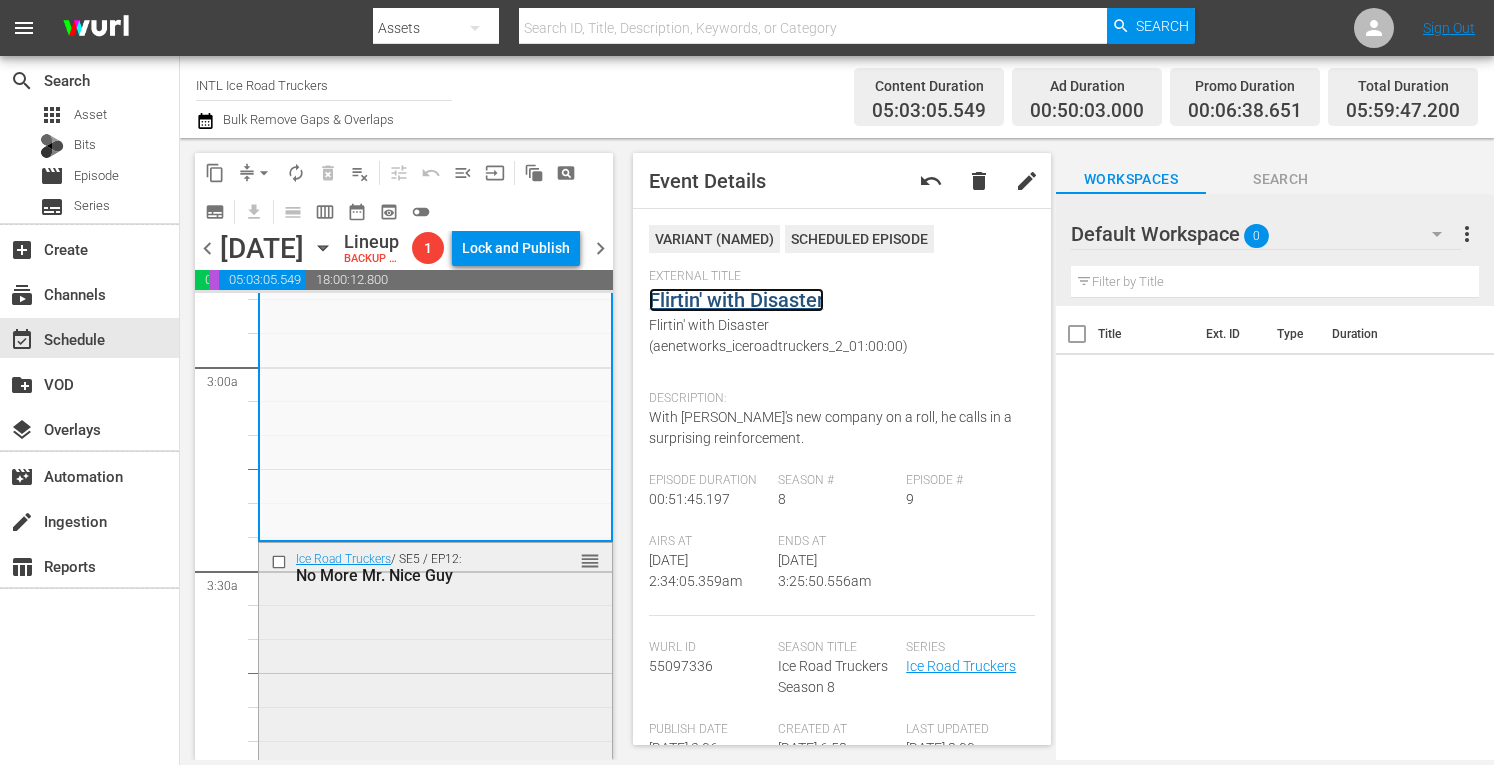 scroll, scrollTop: 1161, scrollLeft: 0, axis: vertical 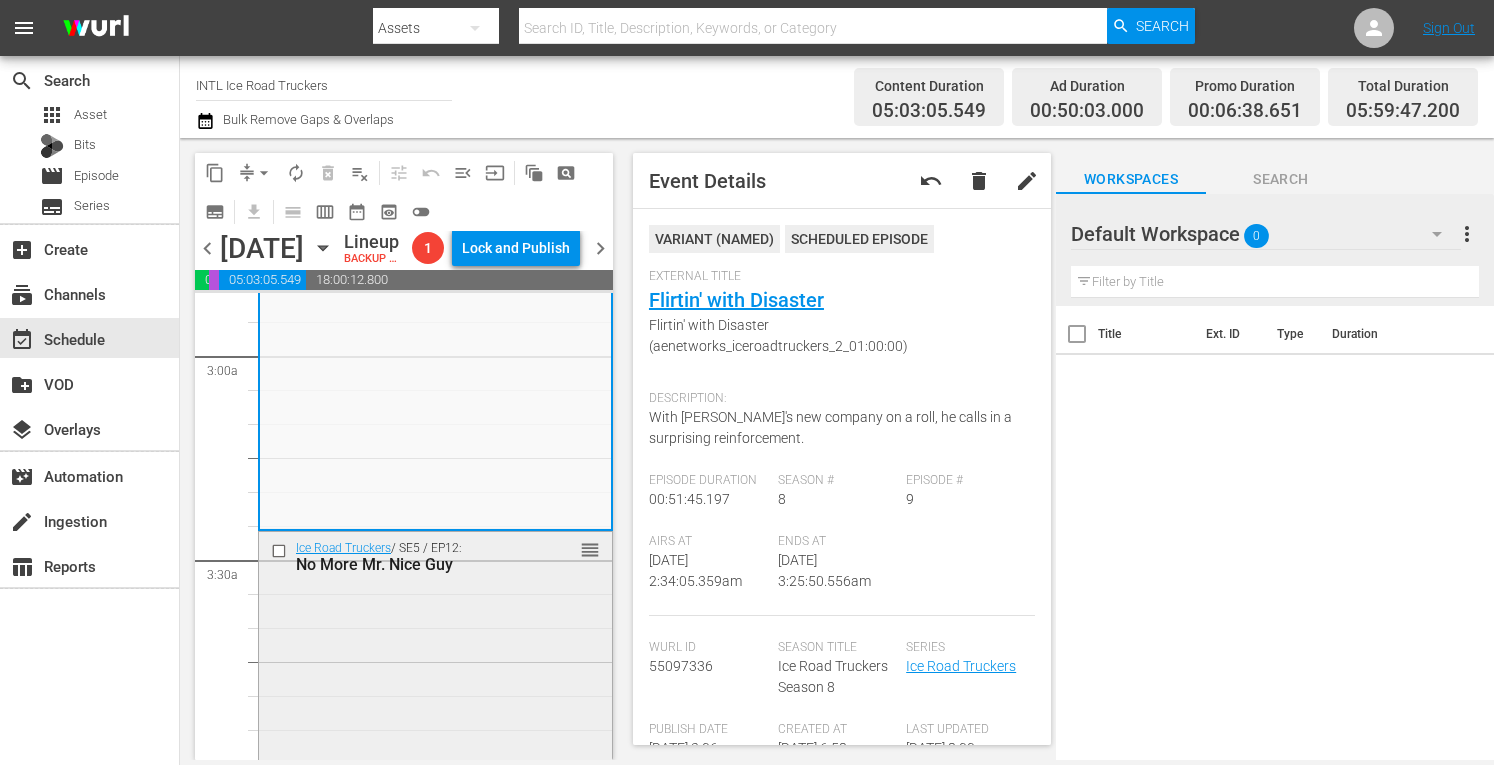 click on "Ice Road Truckers  / SE5 / EP12:
No More Mr. Nice Guy reorder" at bounding box center (435, 697) 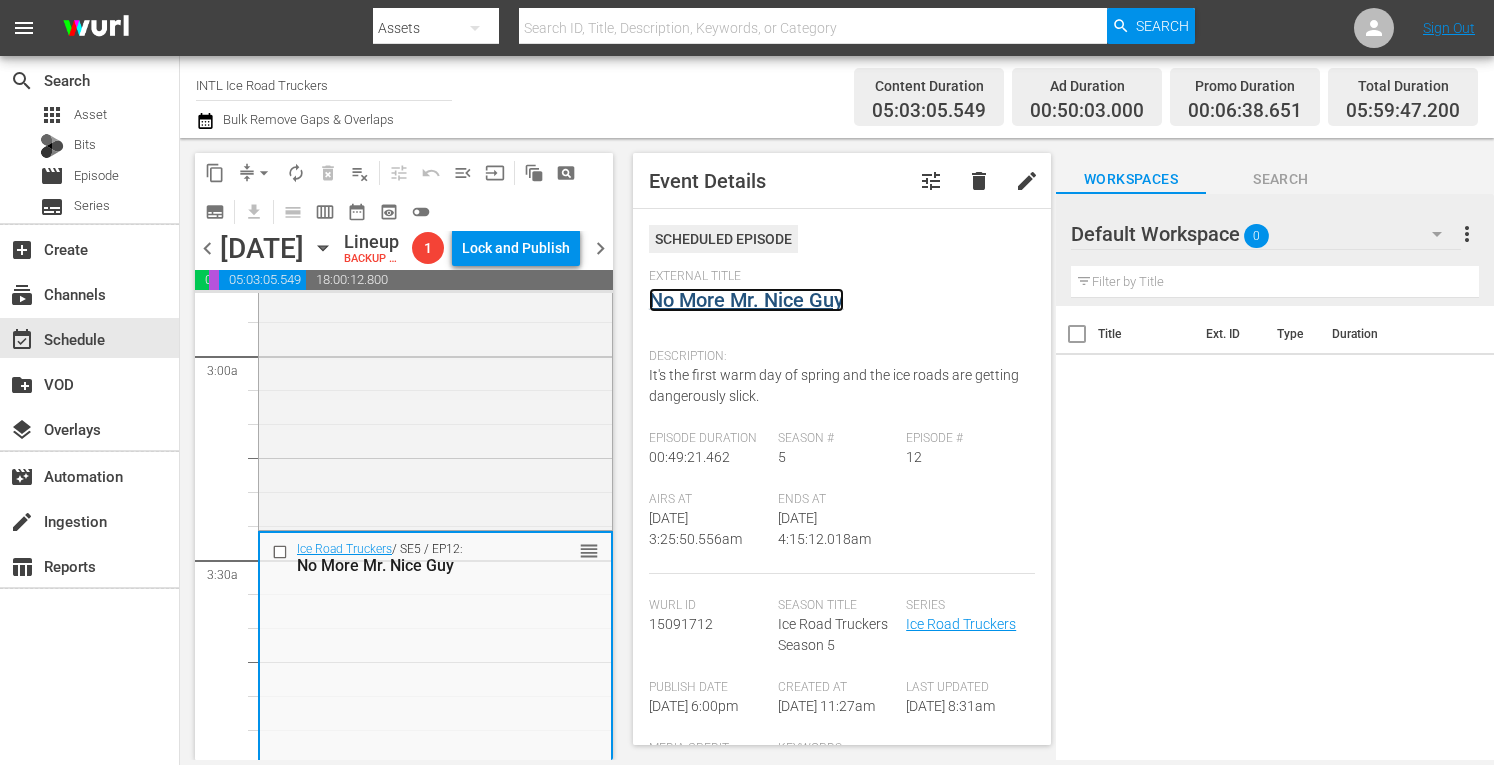 click on "No More Mr. Nice Guy" at bounding box center (746, 300) 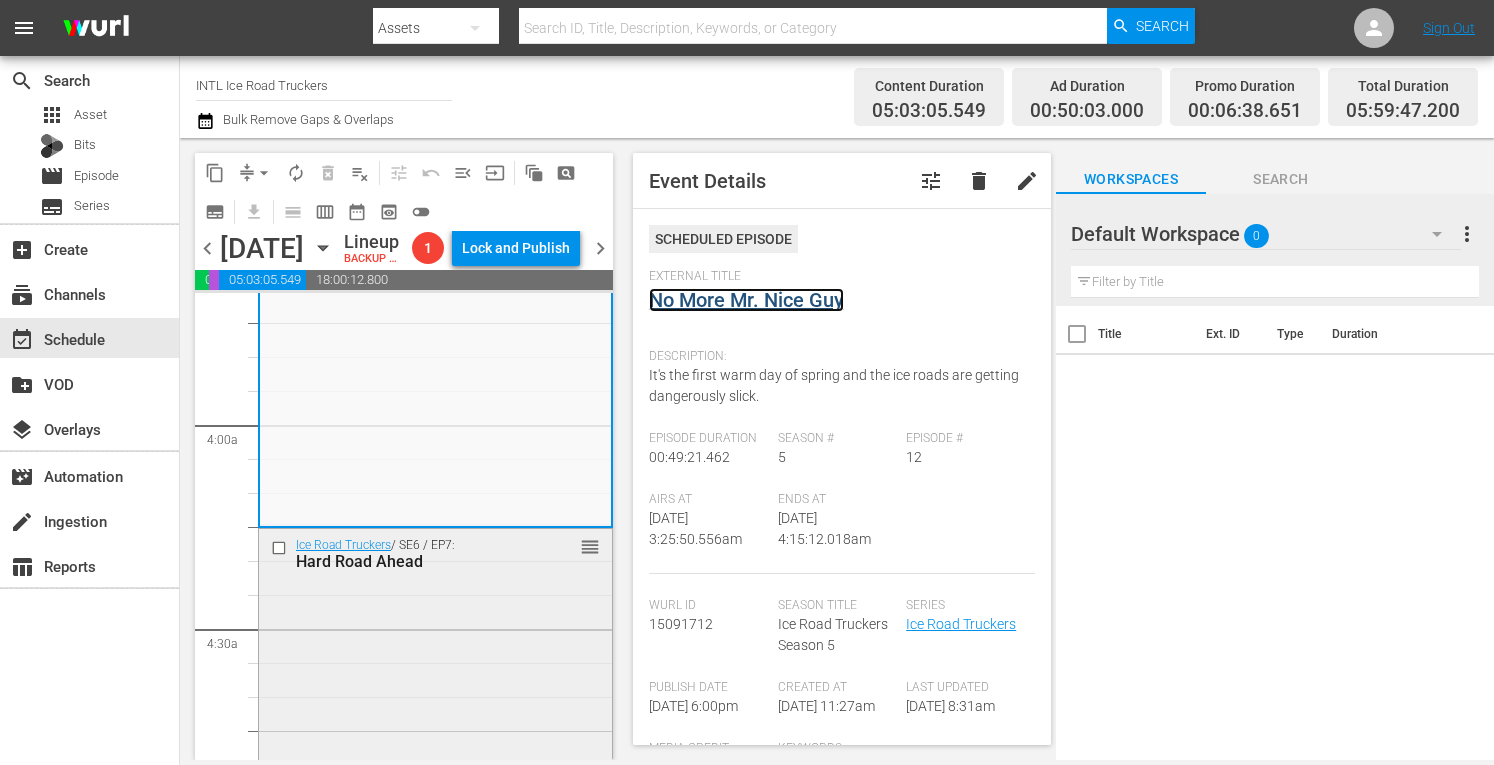 scroll, scrollTop: 1518, scrollLeft: 0, axis: vertical 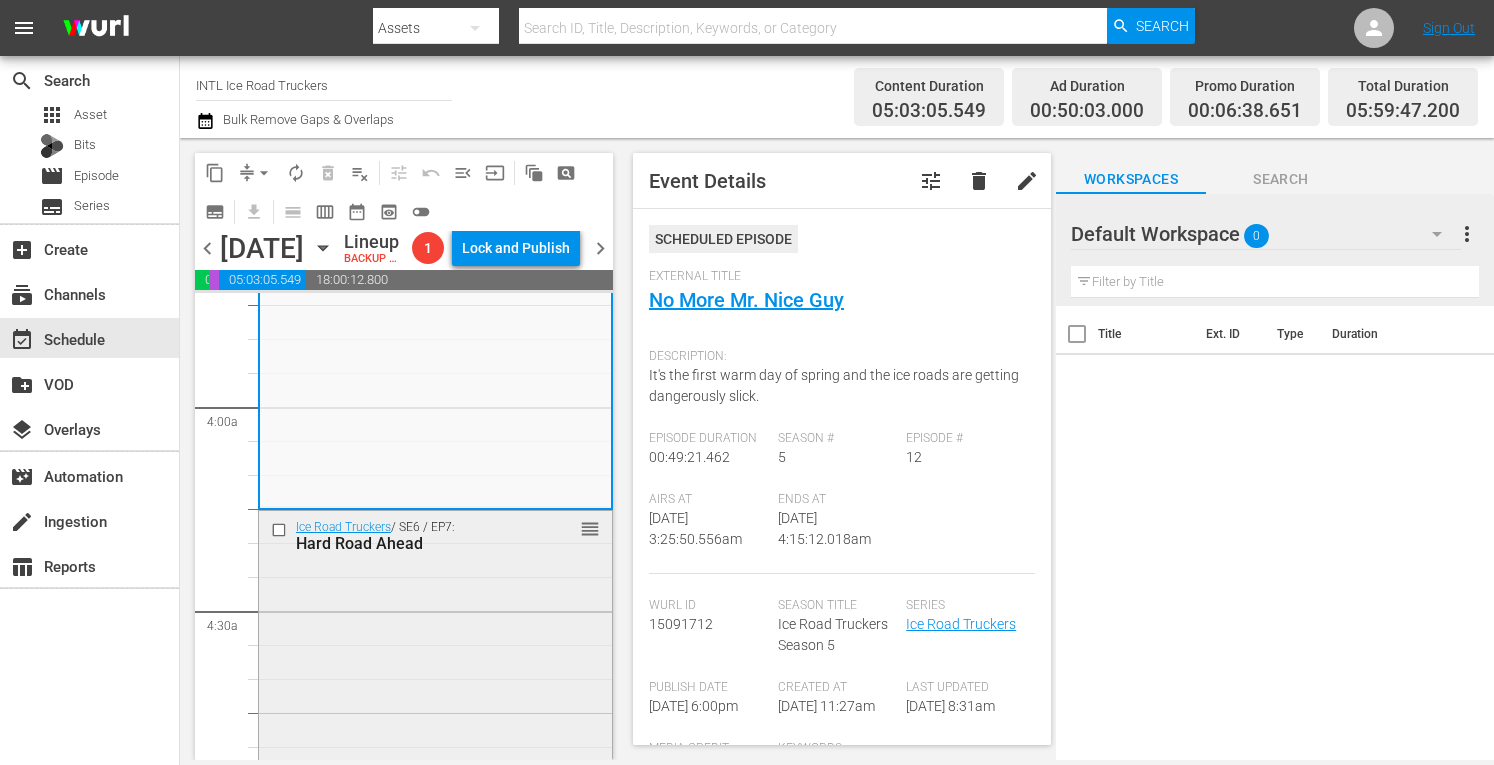 click on "Ice Road Truckers  / SE6 / EP7:
Hard Road Ahead reorder" at bounding box center (435, 687) 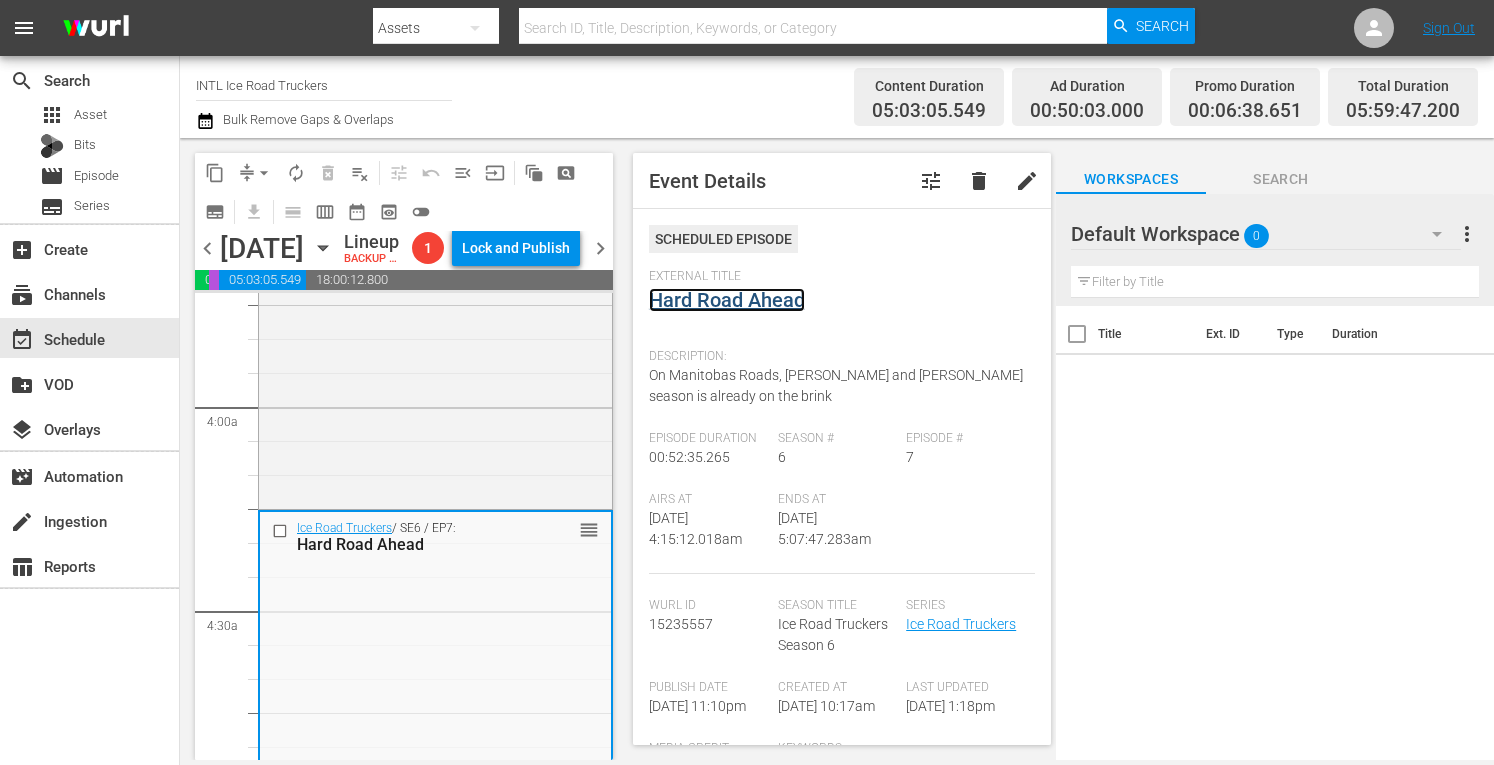 click on "Hard Road Ahead" at bounding box center [727, 300] 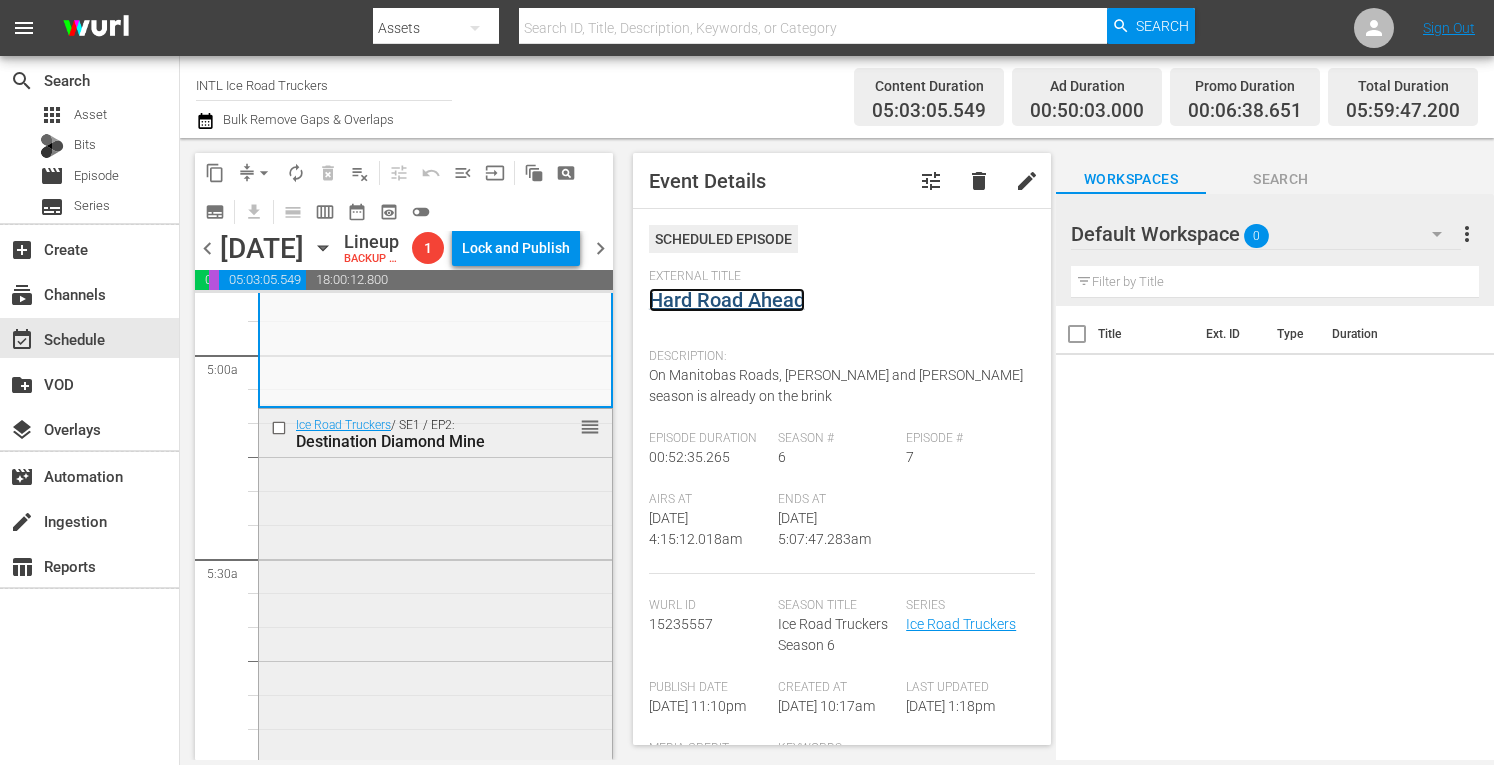 scroll, scrollTop: 2008, scrollLeft: 0, axis: vertical 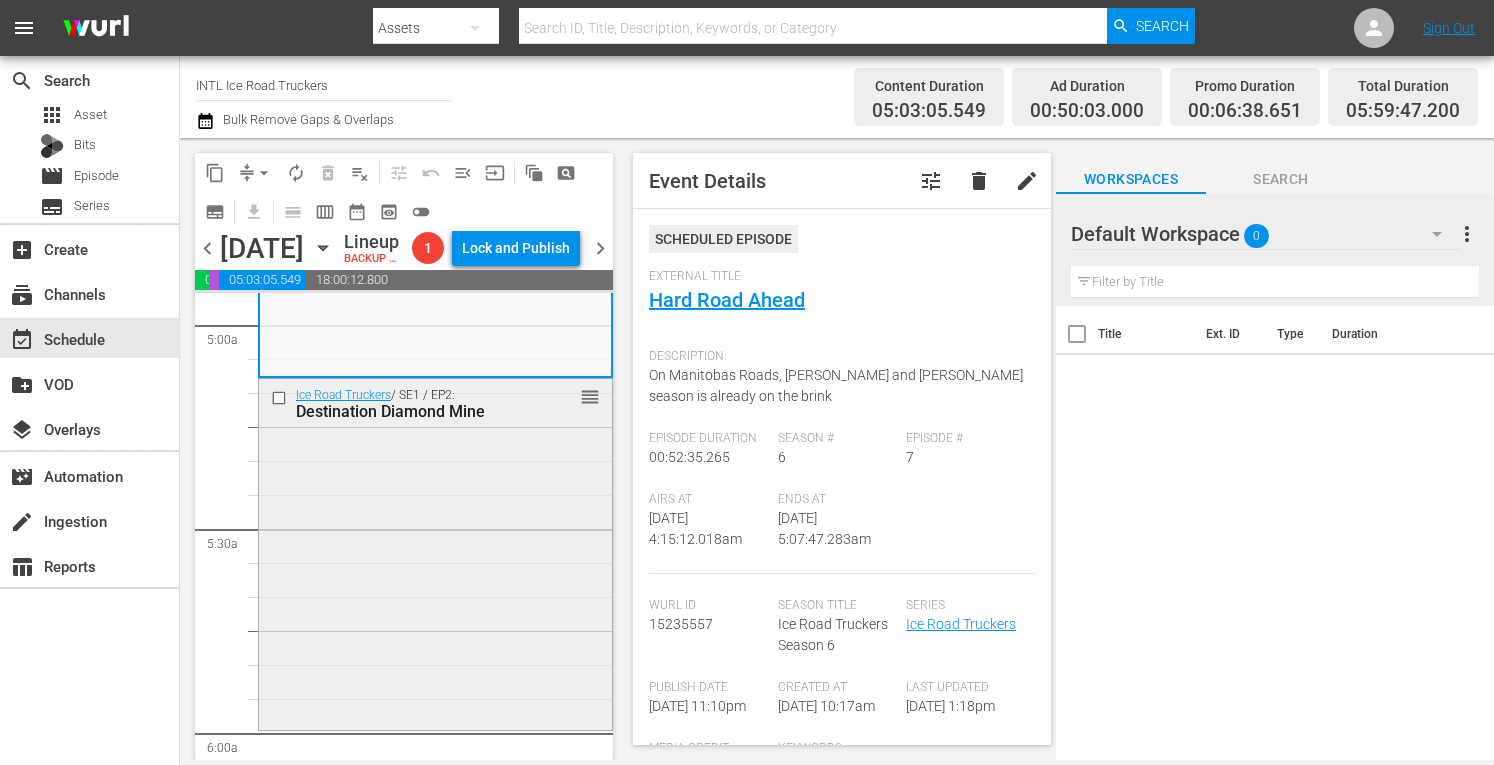 click on "Ice Road Truckers  / SE1 / EP2:
Destination Diamond Mine reorder" at bounding box center [435, 553] 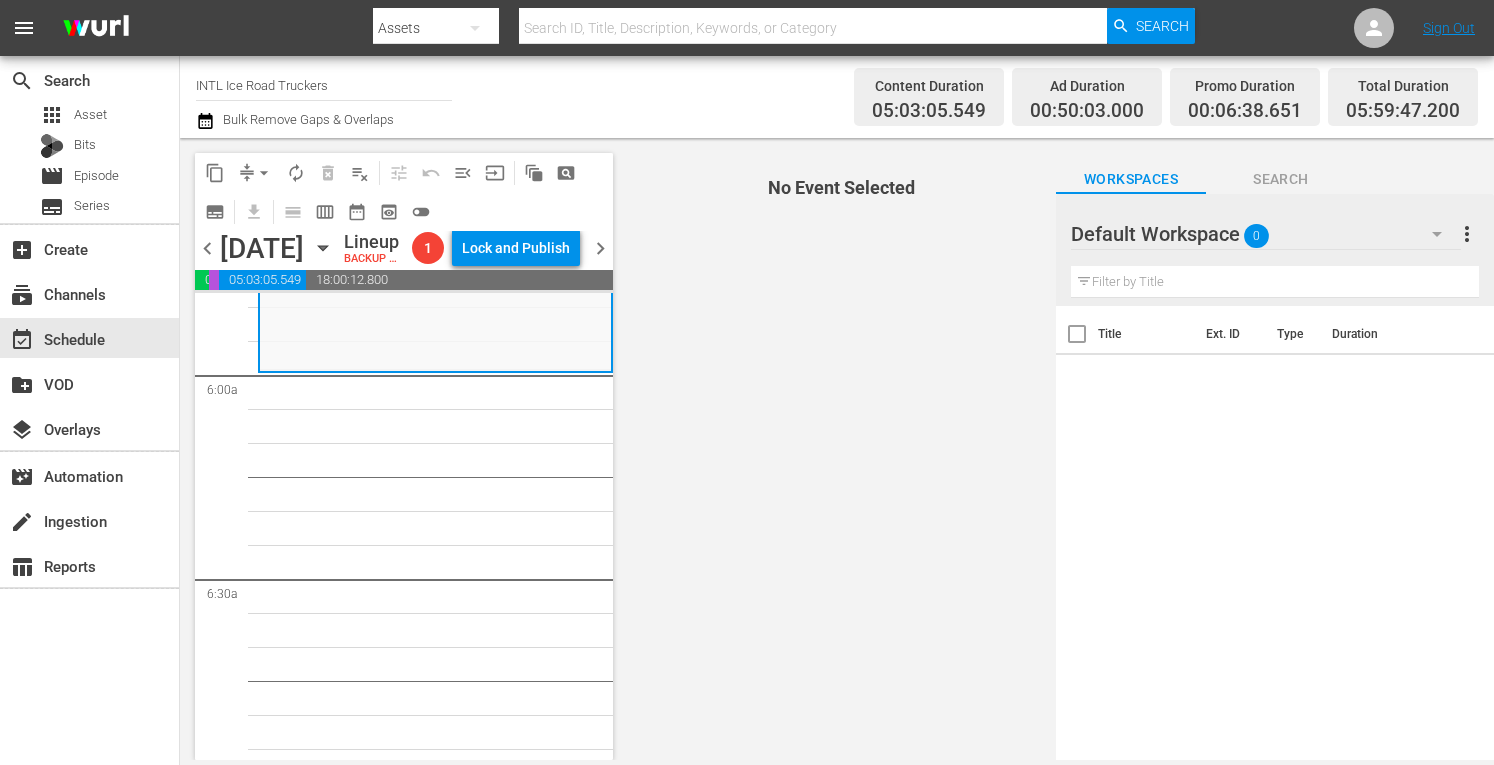 scroll, scrollTop: 2368, scrollLeft: 0, axis: vertical 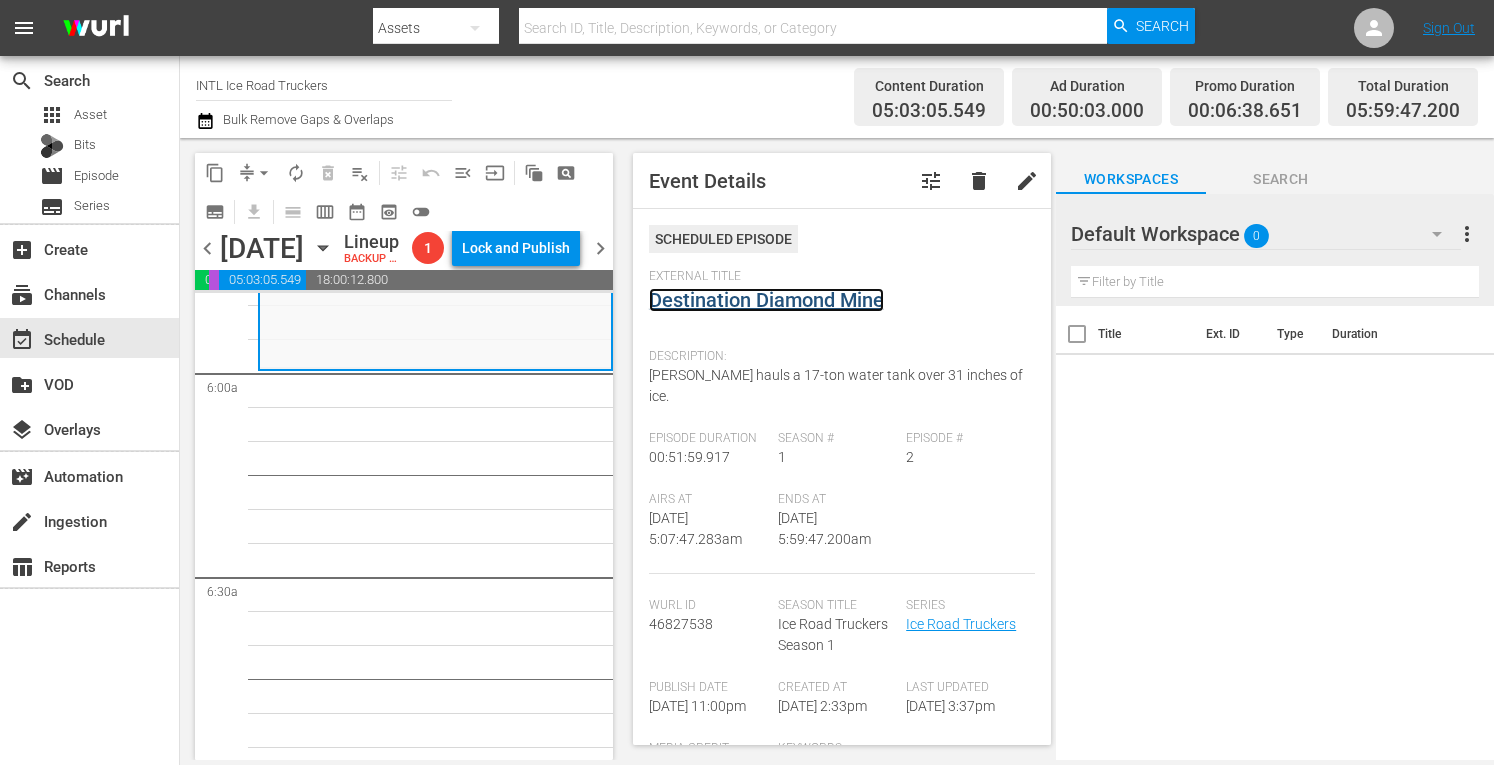 click on "Destination Diamond Mine" at bounding box center [766, 300] 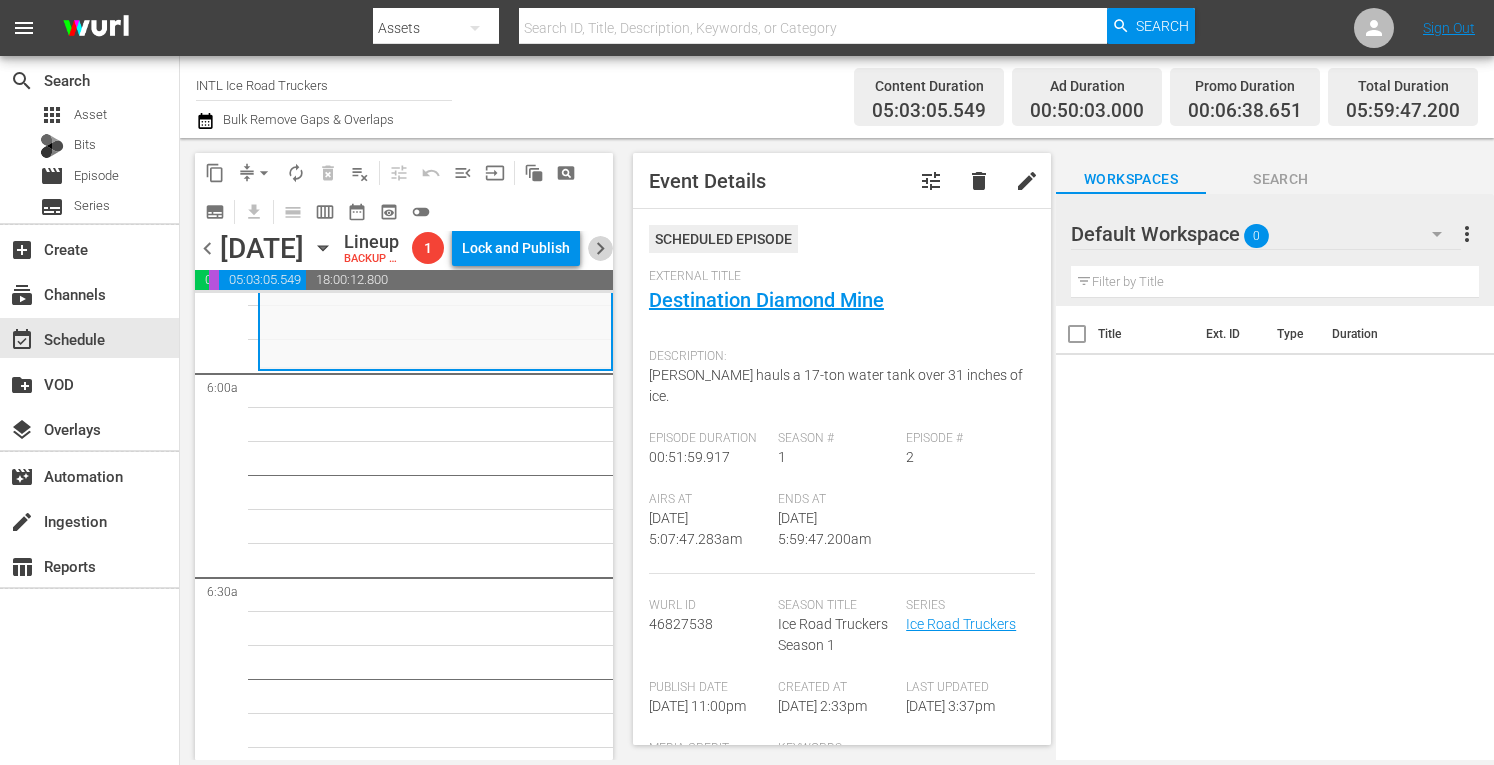 click on "chevron_right" at bounding box center (600, 248) 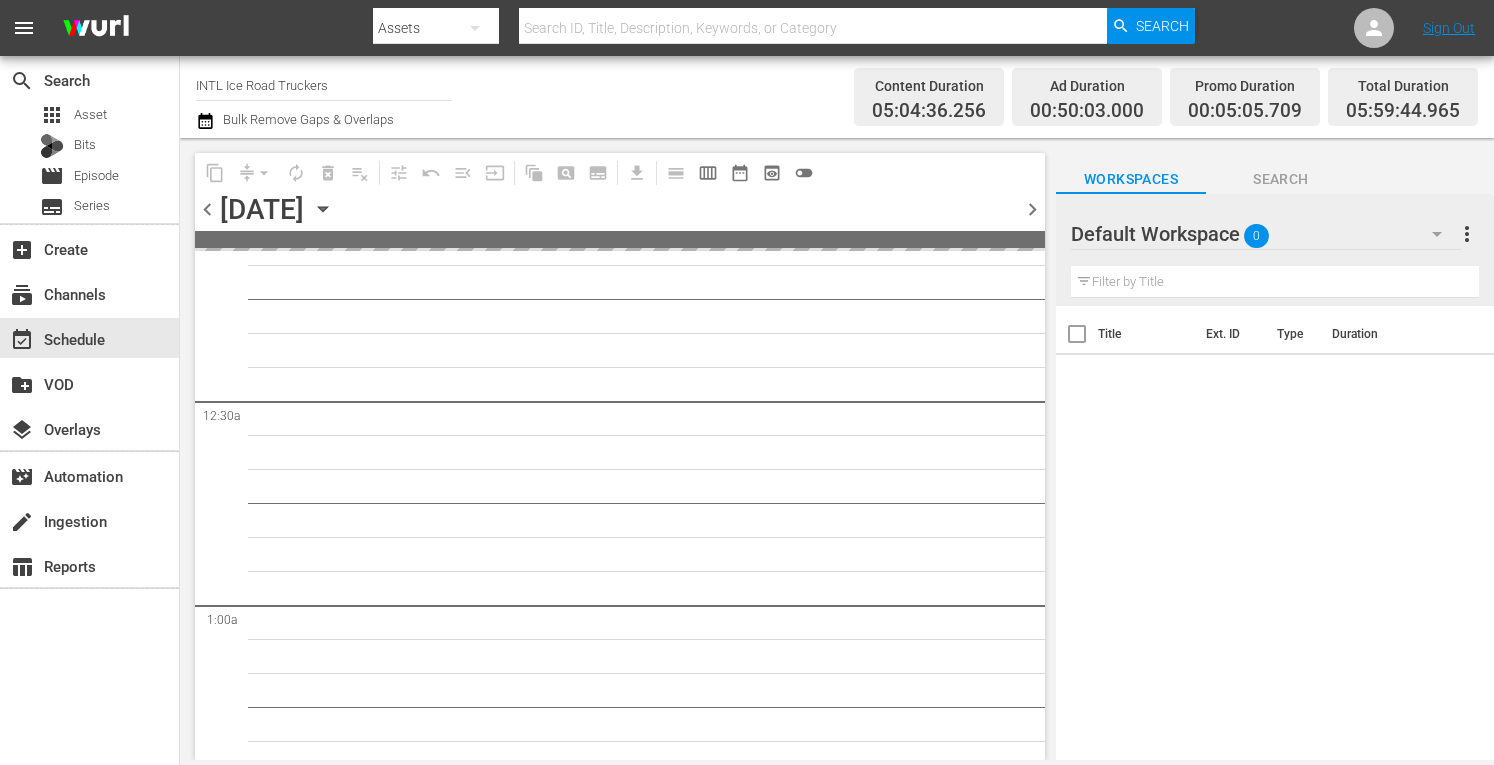 scroll, scrollTop: 0, scrollLeft: 0, axis: both 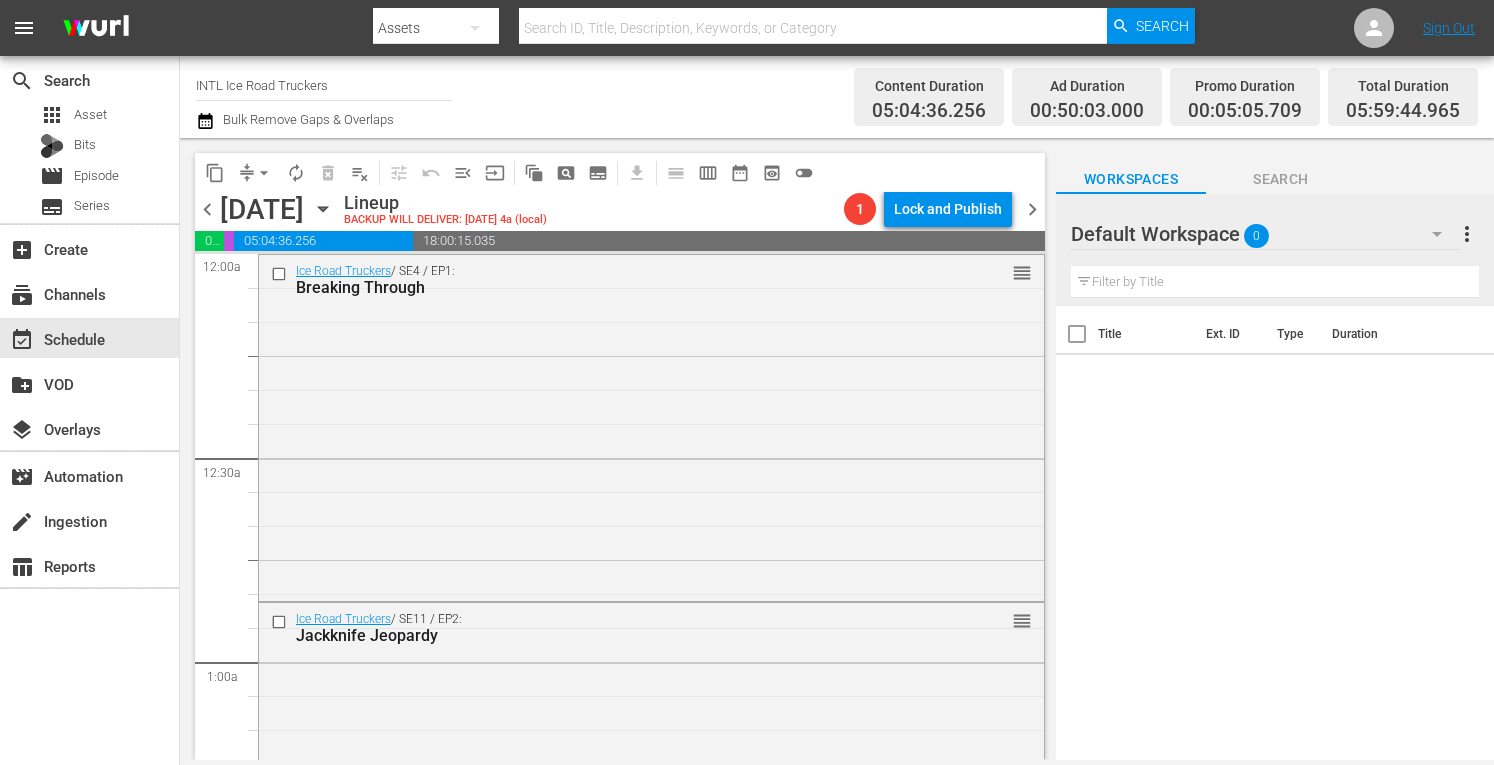 click on "Ice Road Truckers  / SE4 / EP1:
Breaking Through reorder" at bounding box center [651, 425] 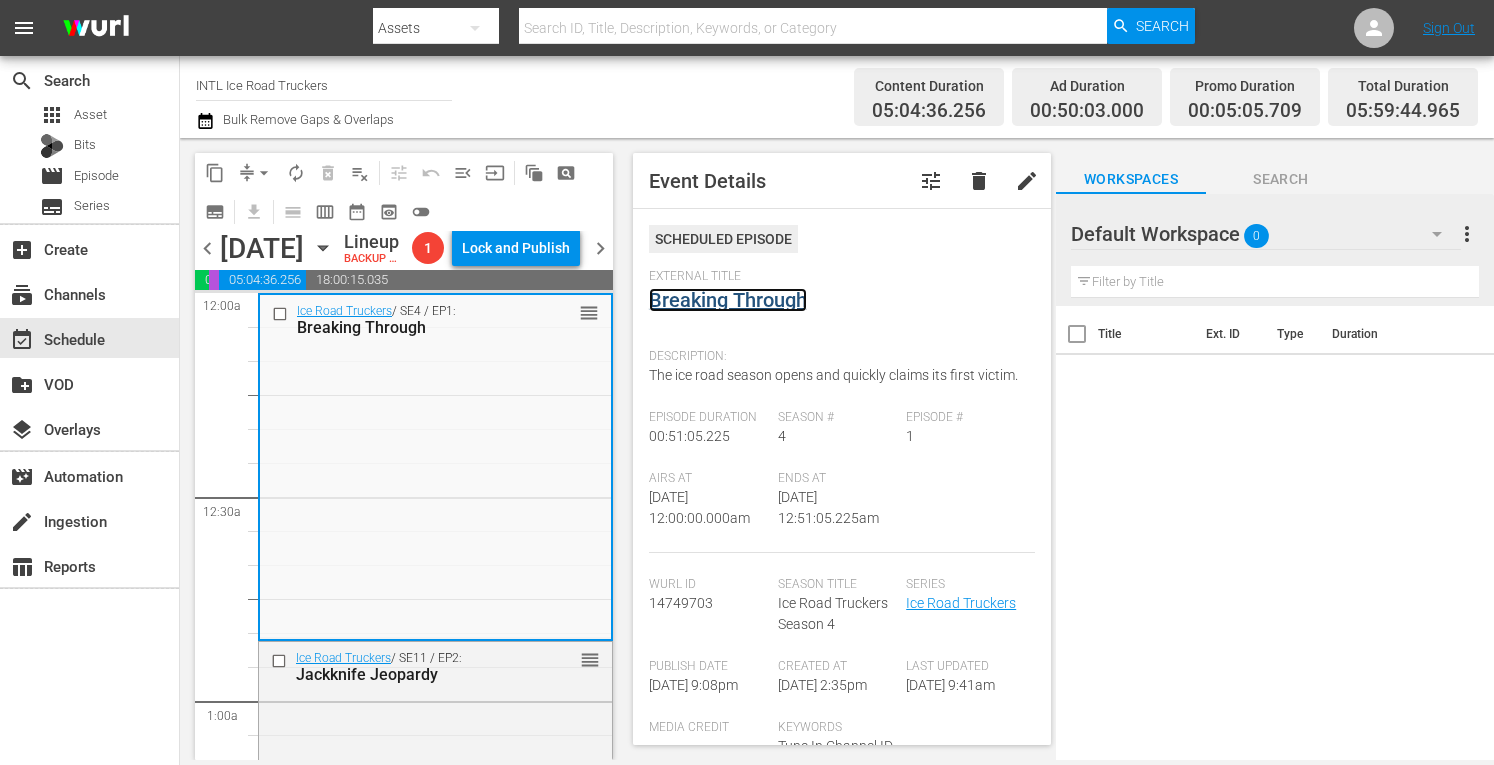 click on "Breaking Through" at bounding box center [728, 300] 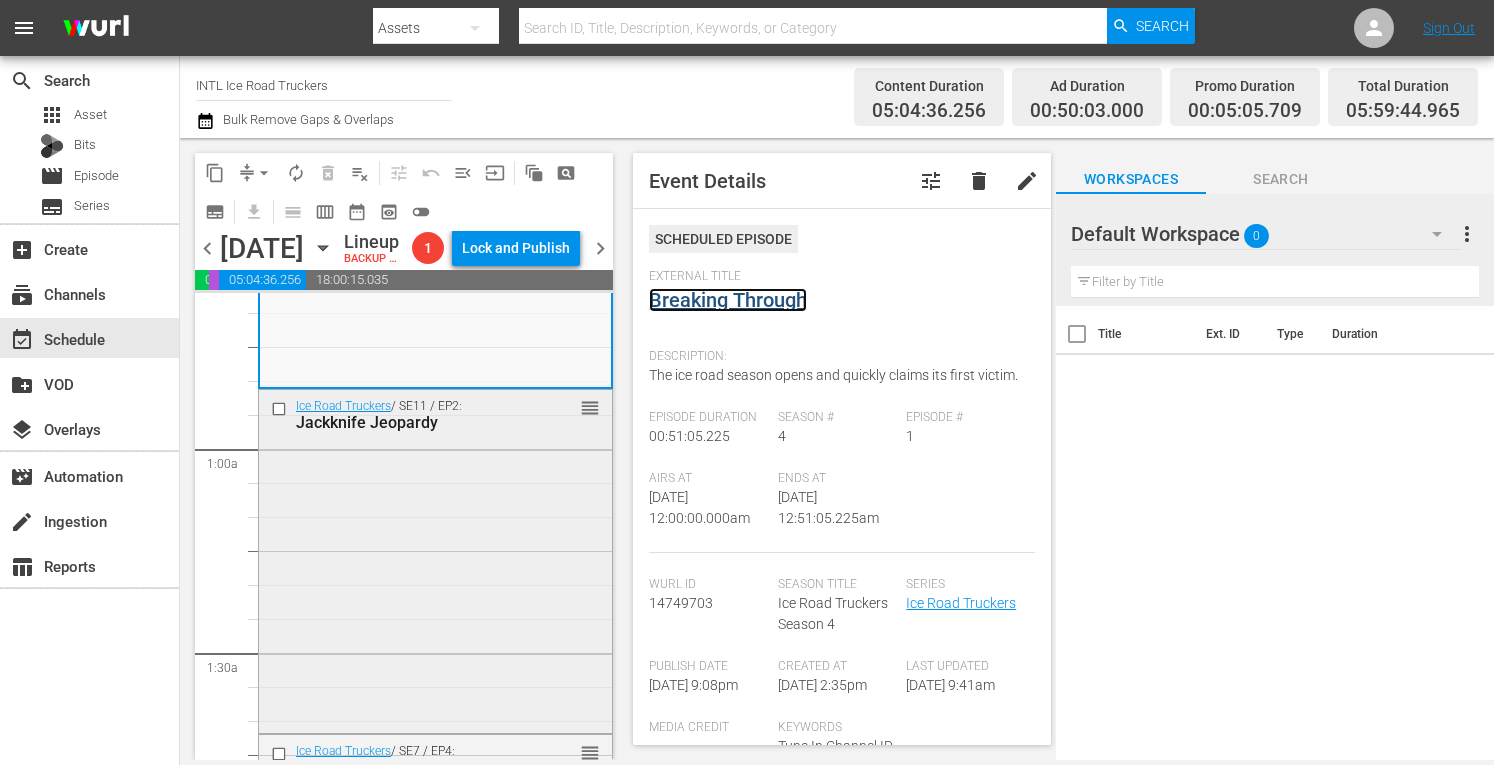 scroll, scrollTop: 255, scrollLeft: 0, axis: vertical 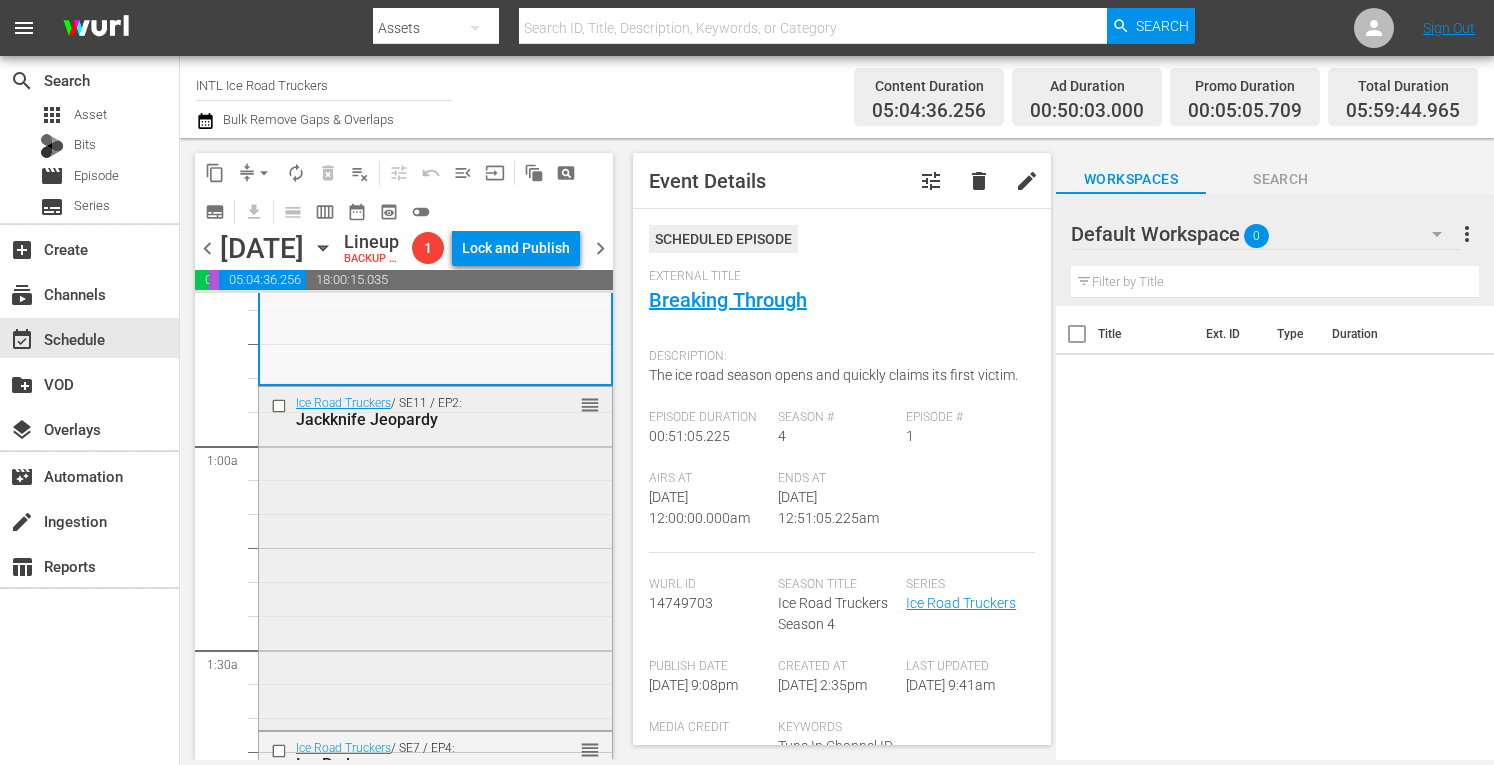 click on "Ice Road Truckers  / SE11 / EP2:
Jackknife Jeopardy reorder" at bounding box center [435, 557] 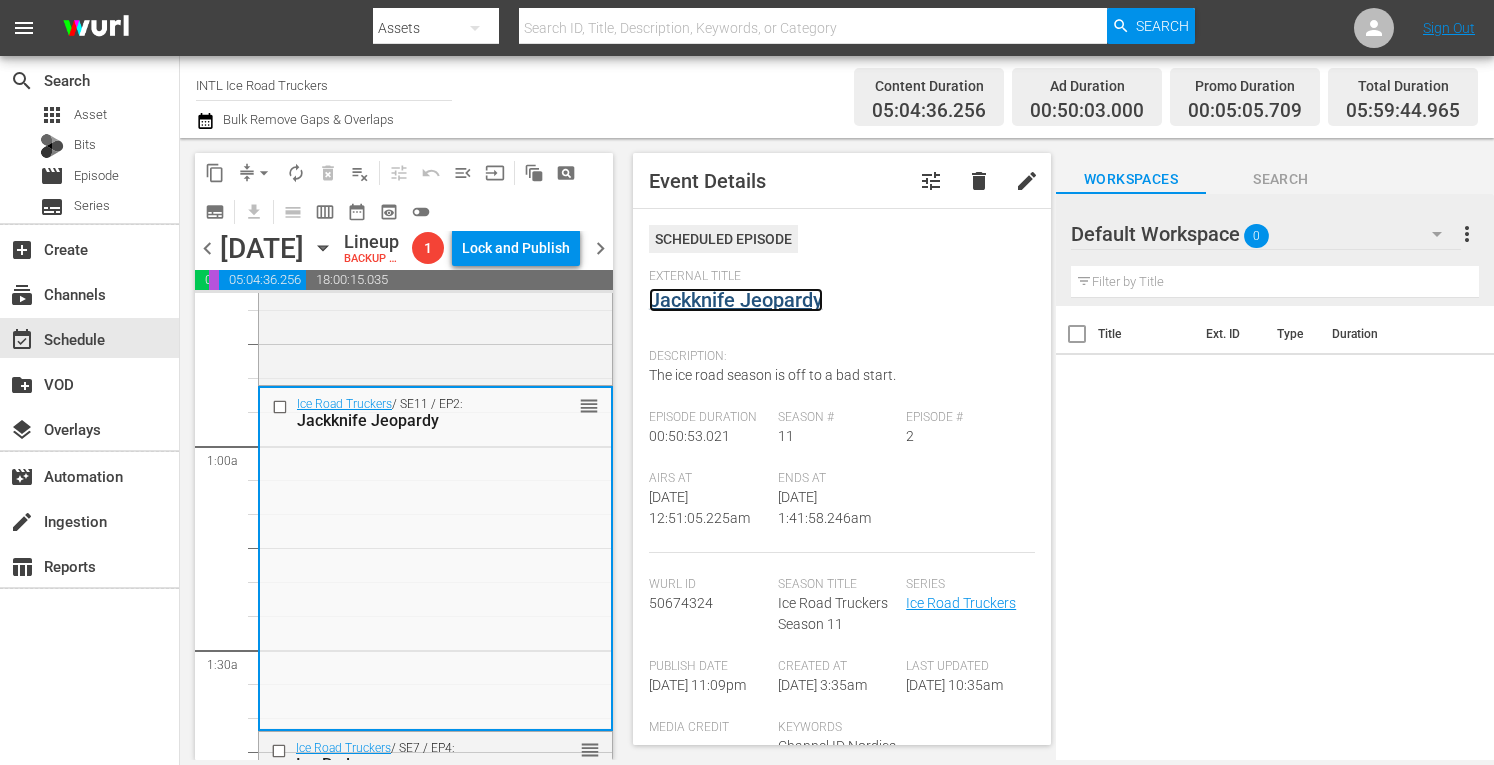 click on "Jackknife Jeopardy" at bounding box center [736, 300] 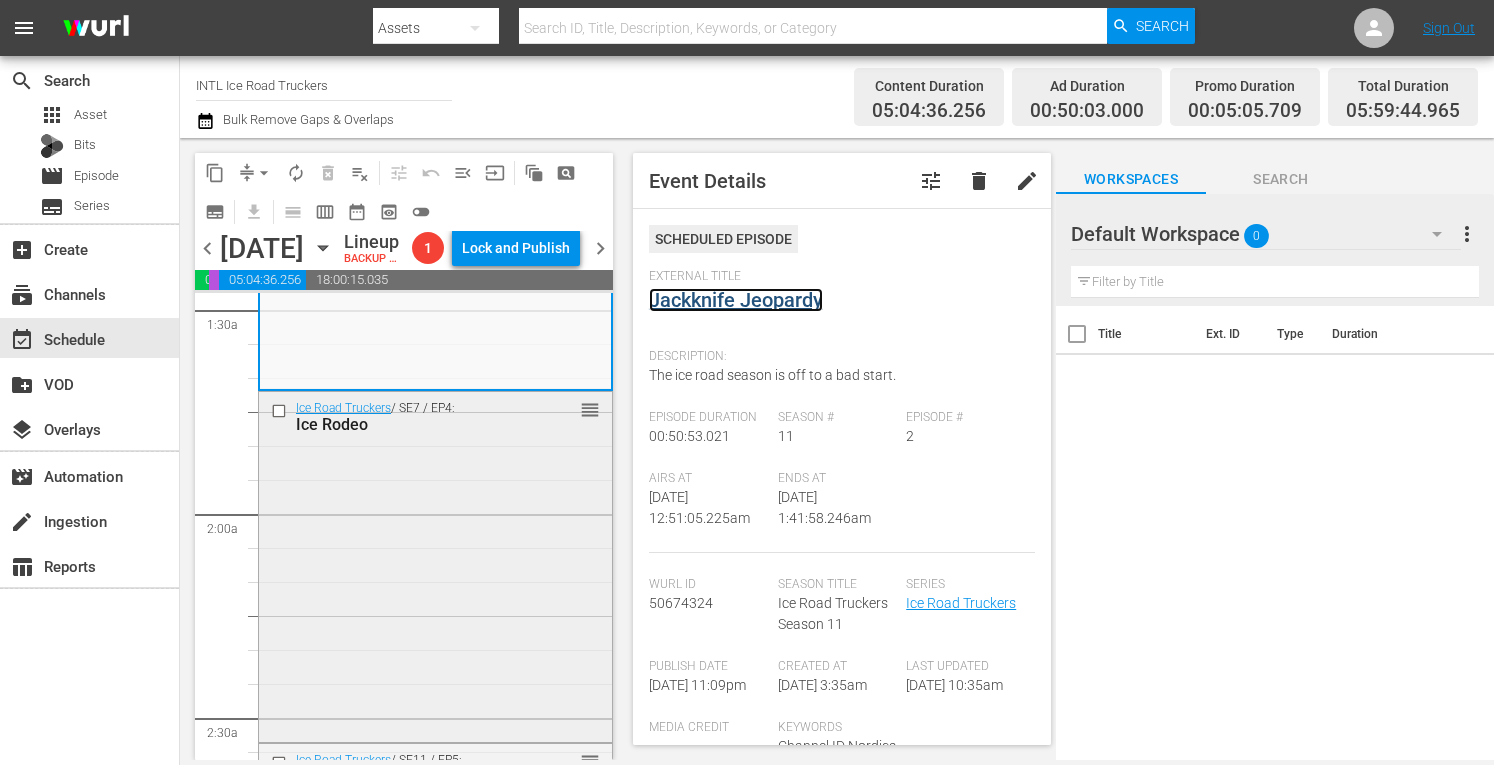 scroll, scrollTop: 602, scrollLeft: 0, axis: vertical 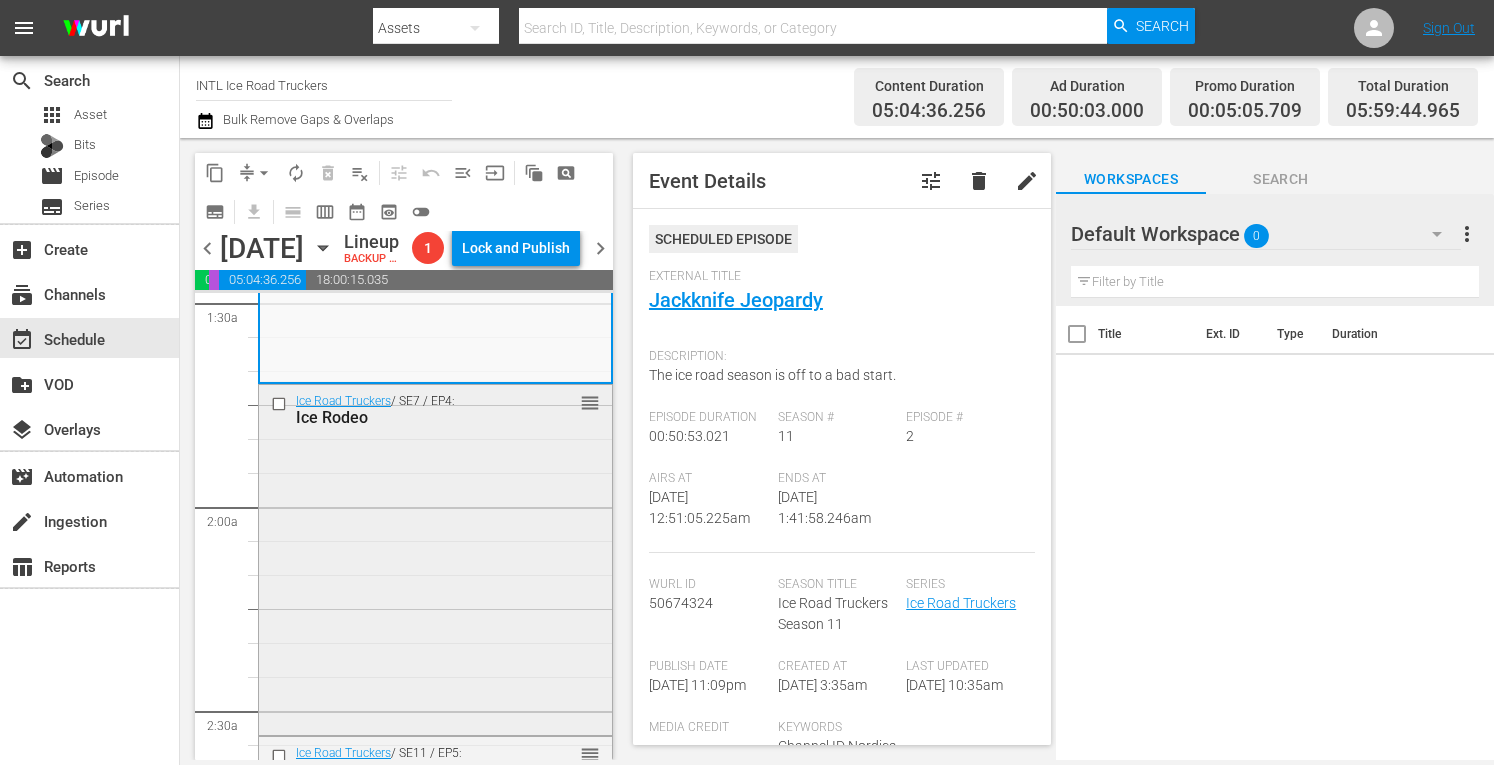click on "Ice Road Truckers  / SE7 / EP4:
Ice Rodeo reorder" at bounding box center (435, 558) 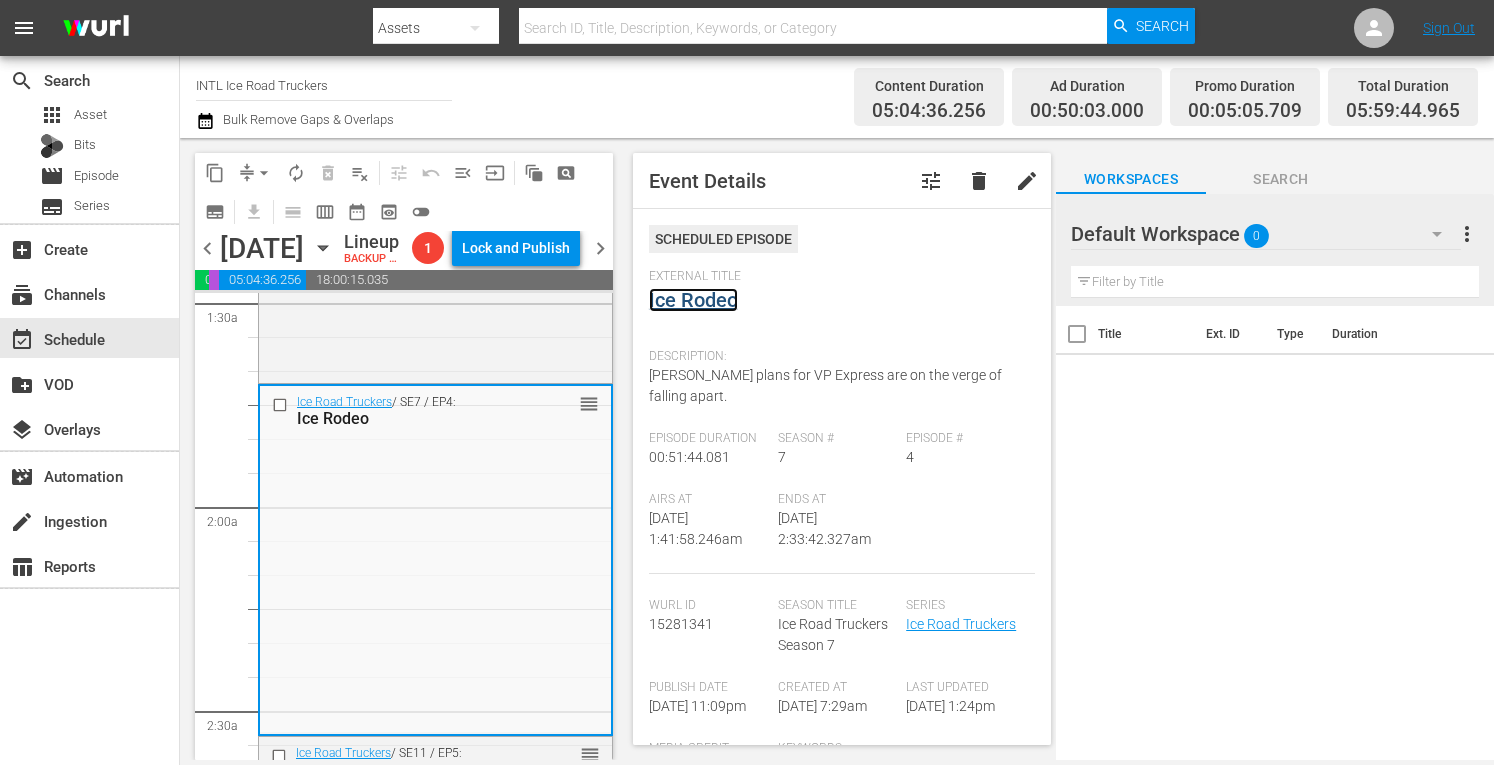 click on "Ice Rodeo" at bounding box center (693, 300) 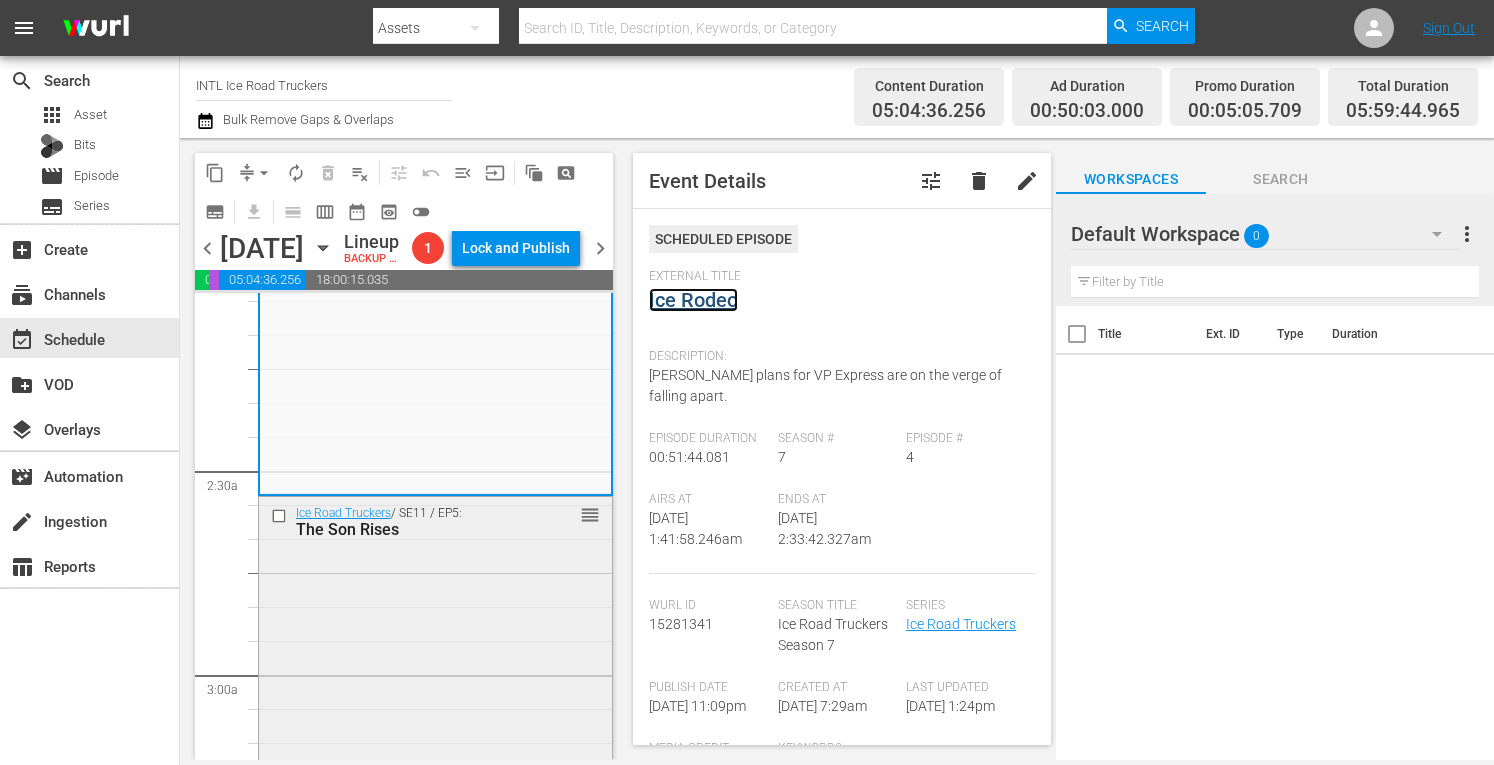 scroll, scrollTop: 850, scrollLeft: 0, axis: vertical 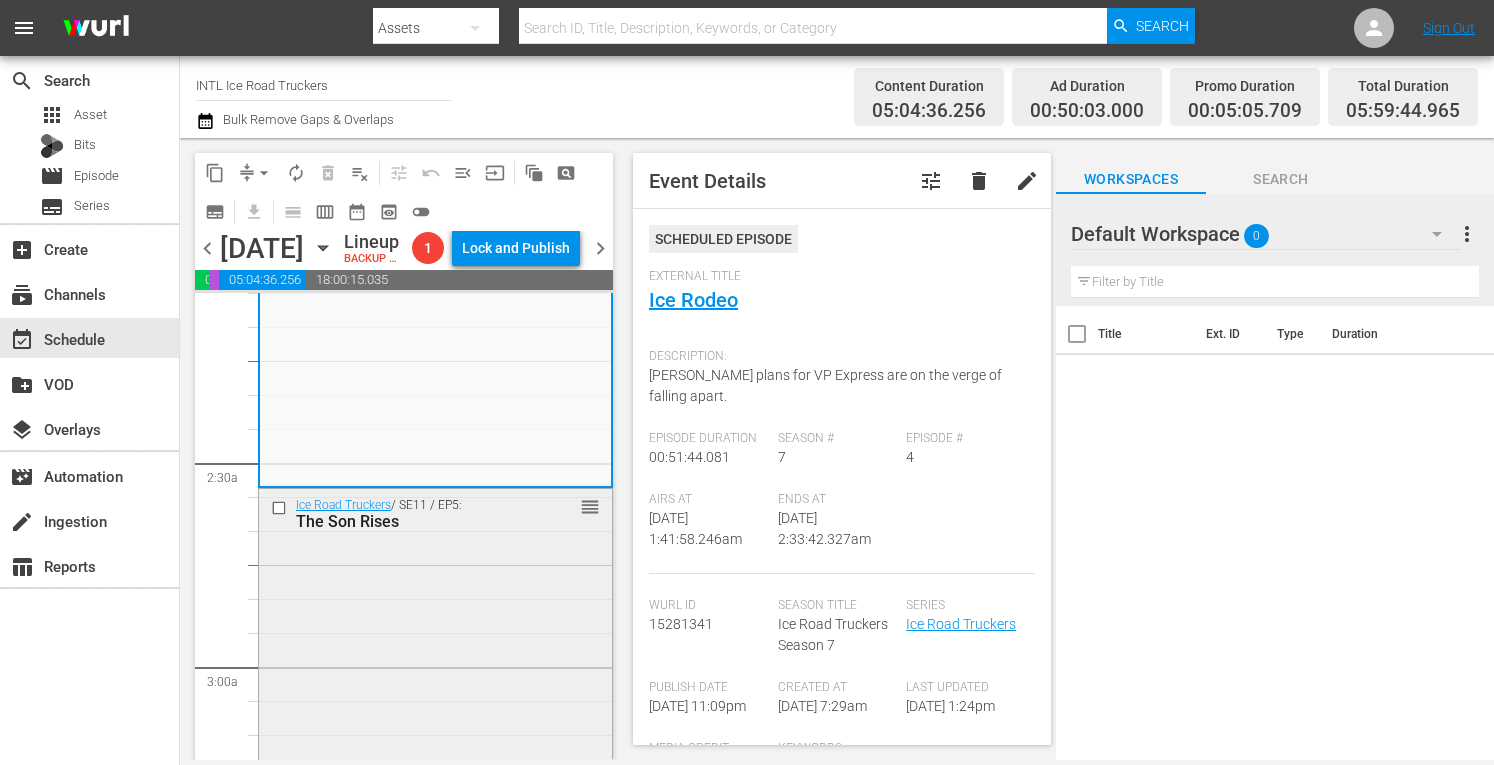 click on "Ice Road Truckers  / SE11 / EP5:
The Son Rises reorder" at bounding box center [435, 662] 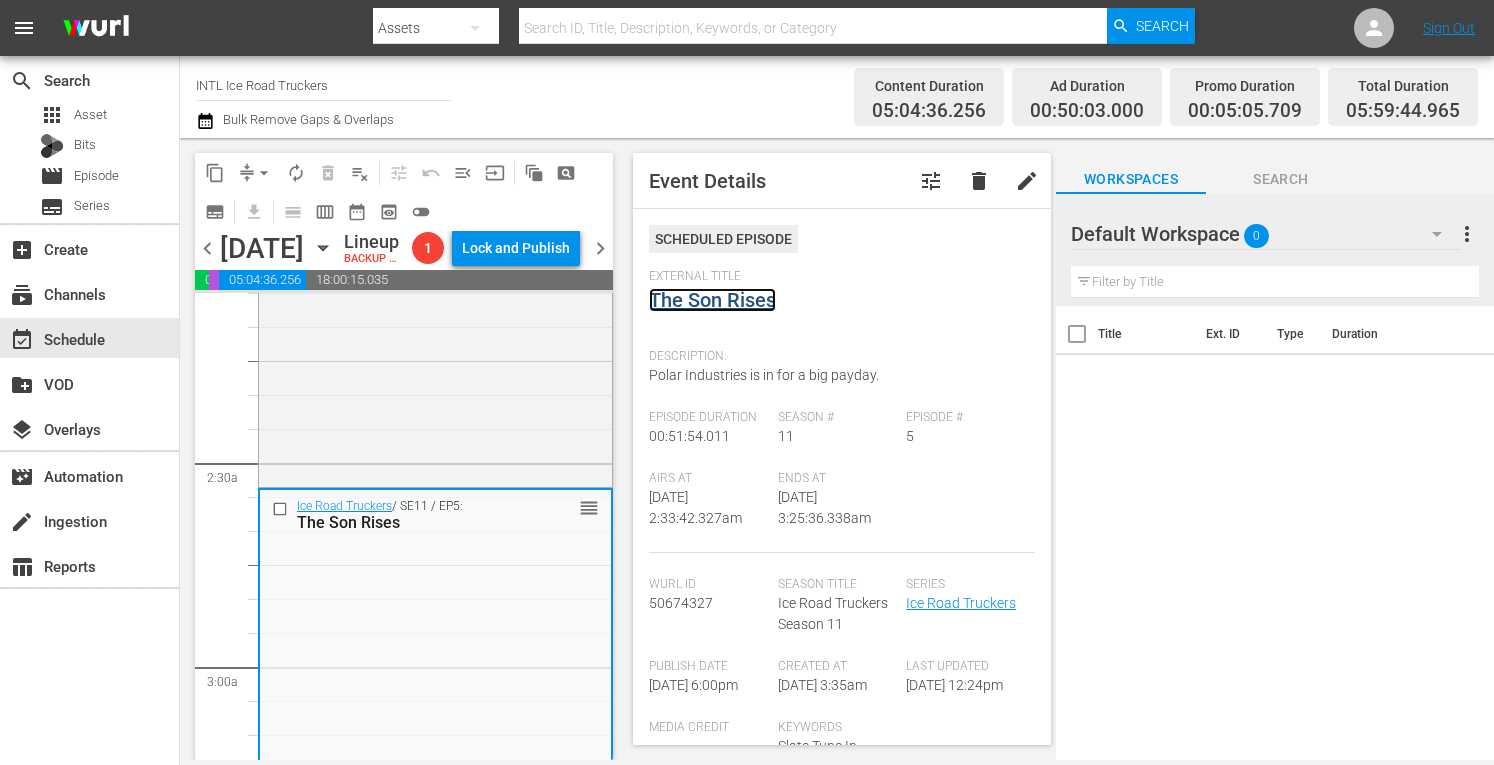 click on "The Son Rises" at bounding box center (712, 300) 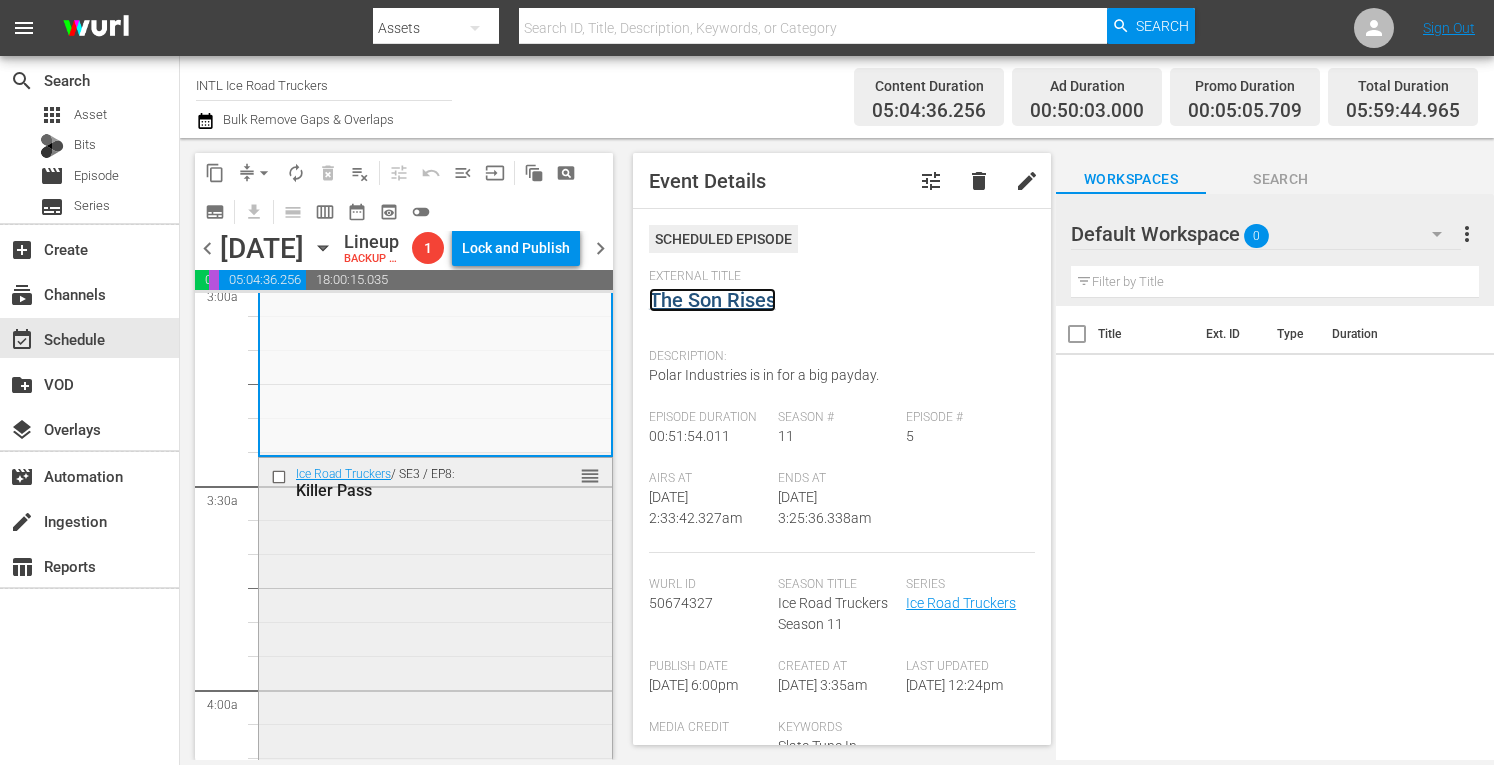 scroll, scrollTop: 1236, scrollLeft: 0, axis: vertical 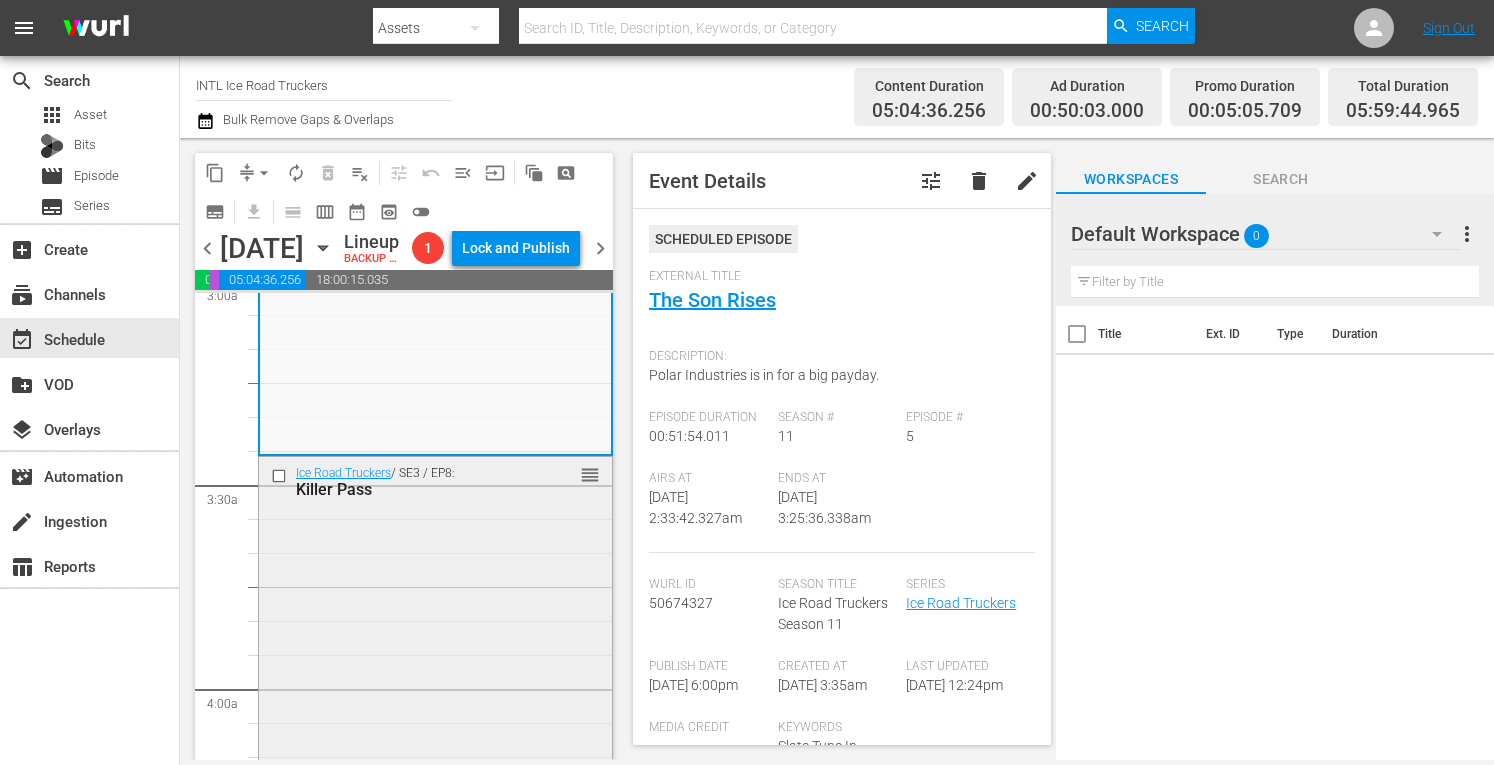 click on "Ice Road Truckers  / SE3 / EP8:
Killer Pass reorder" at bounding box center [435, 628] 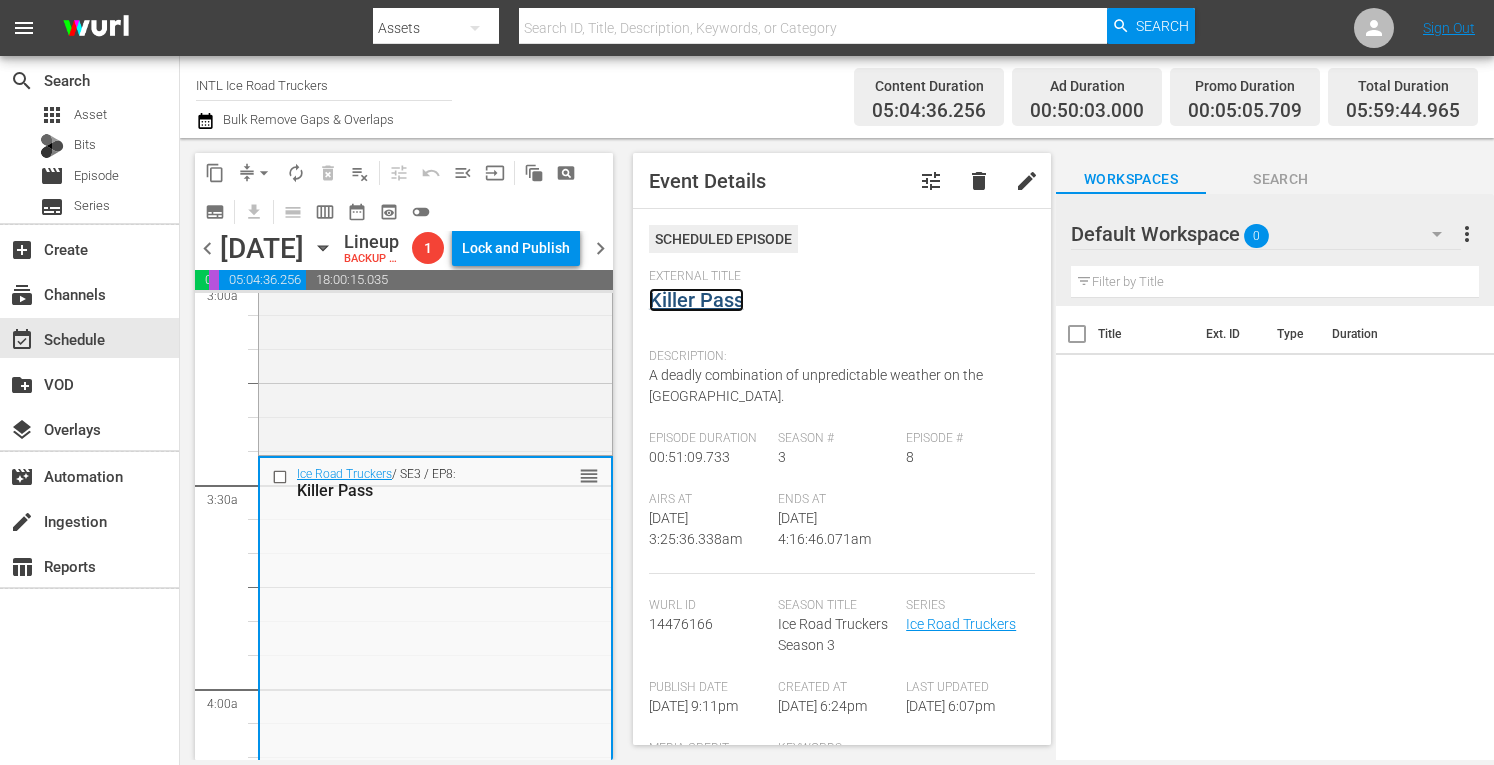 click on "Killer Pass" at bounding box center [696, 300] 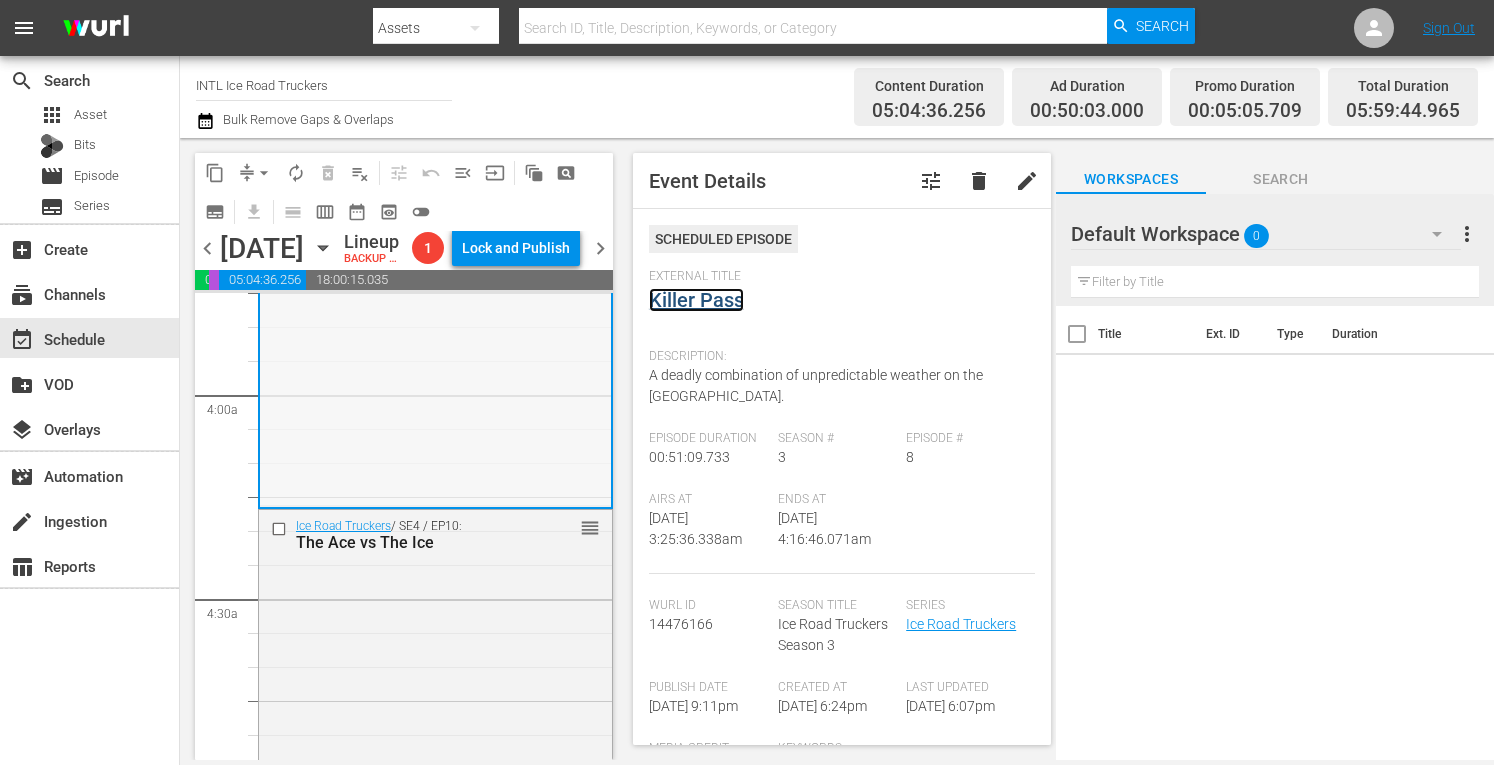 scroll, scrollTop: 1546, scrollLeft: 0, axis: vertical 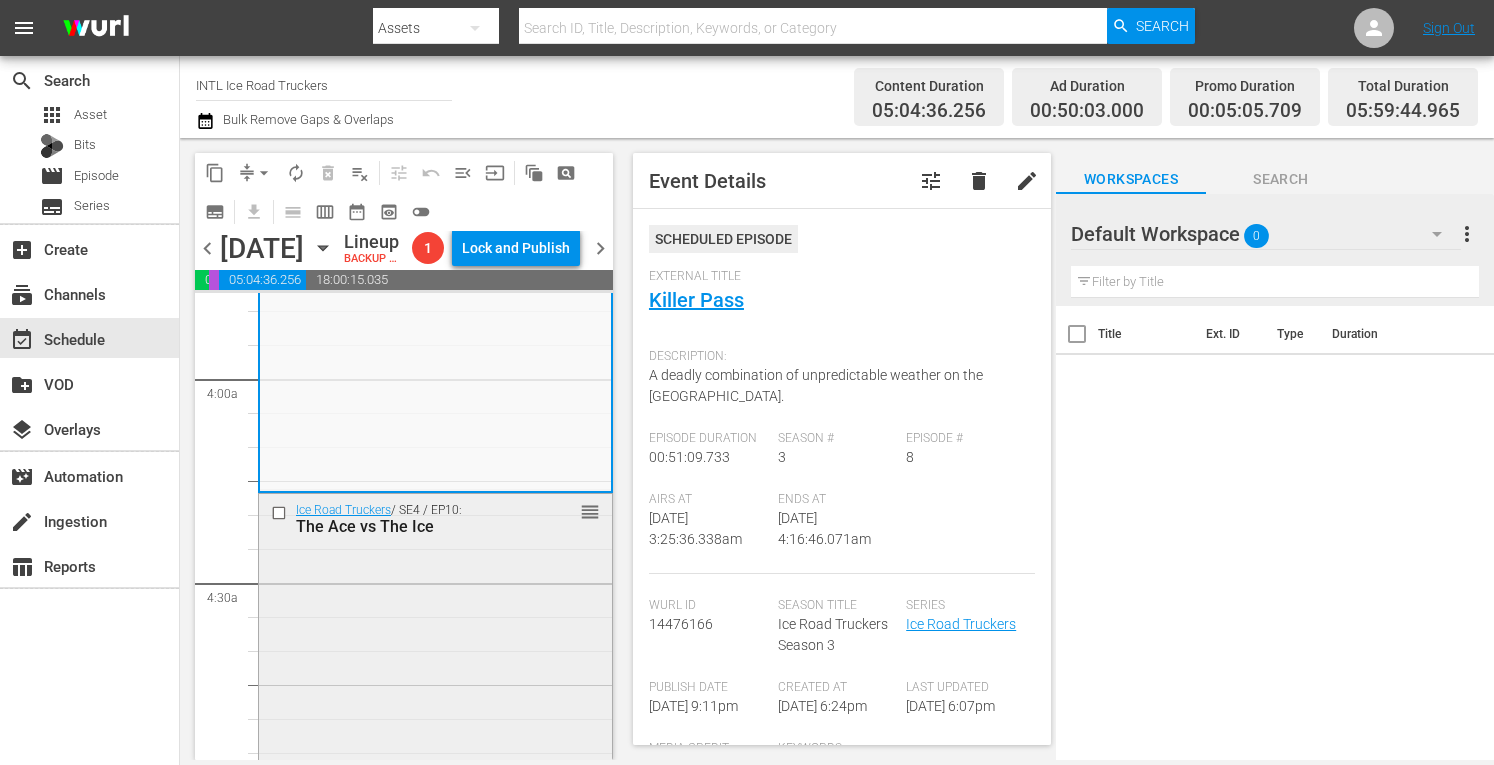 click on "Ice Road Truckers  / SE4 / EP10:
The Ace vs The Ice reorder" at bounding box center (435, 665) 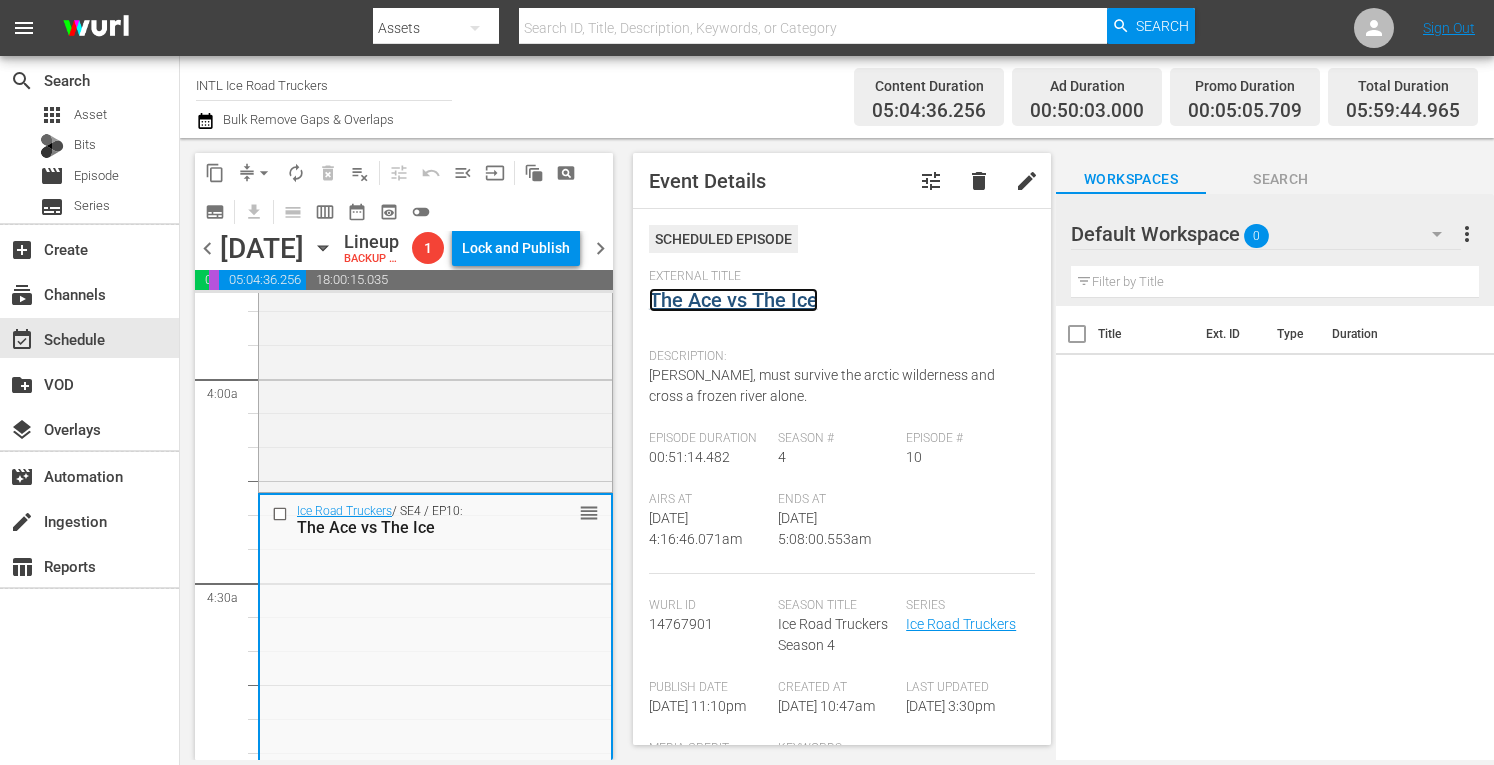 click on "The Ace vs The Ice" at bounding box center [733, 300] 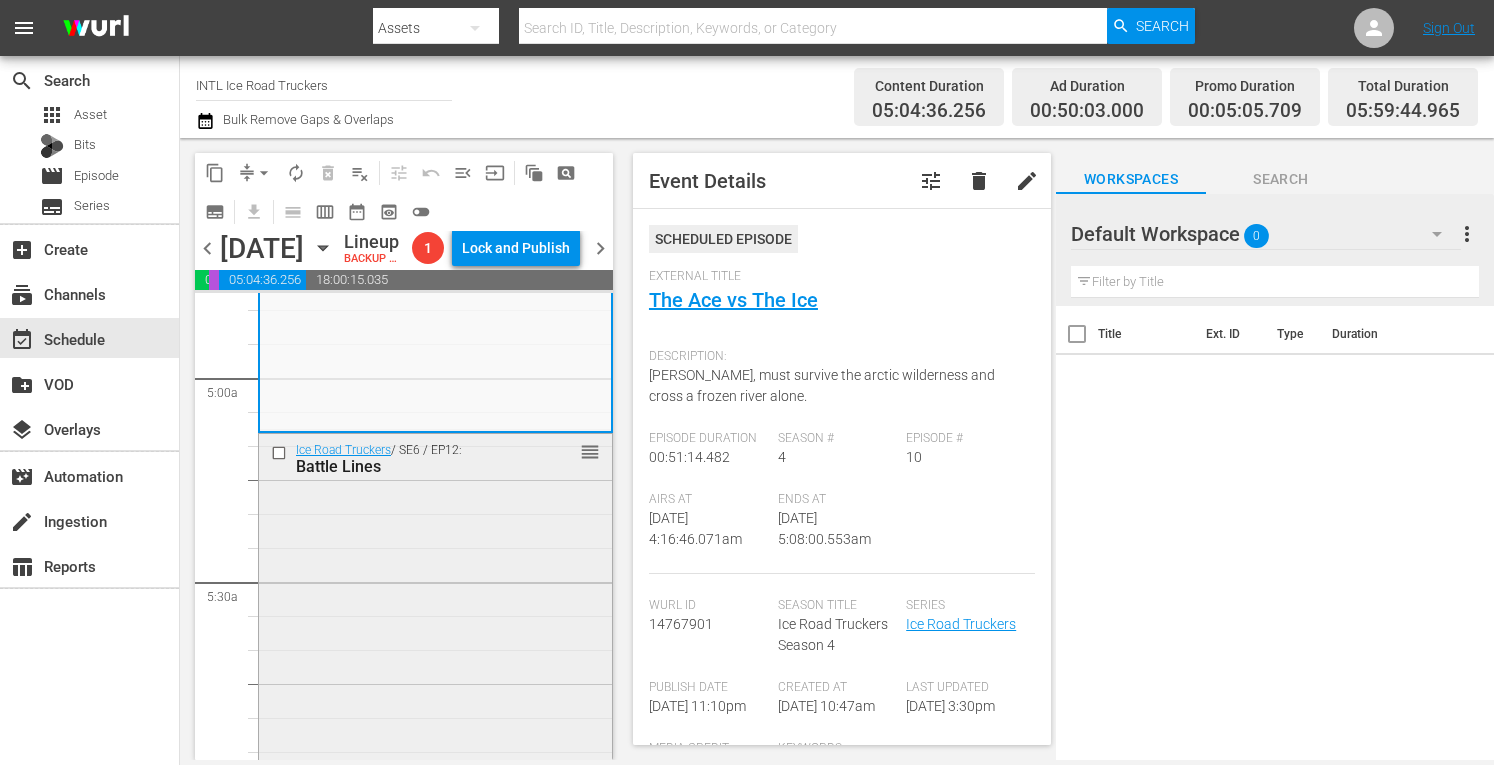 click on "Ice Road Truckers  / SE6 / EP12:
Battle Lines reorder" at bounding box center (435, 607) 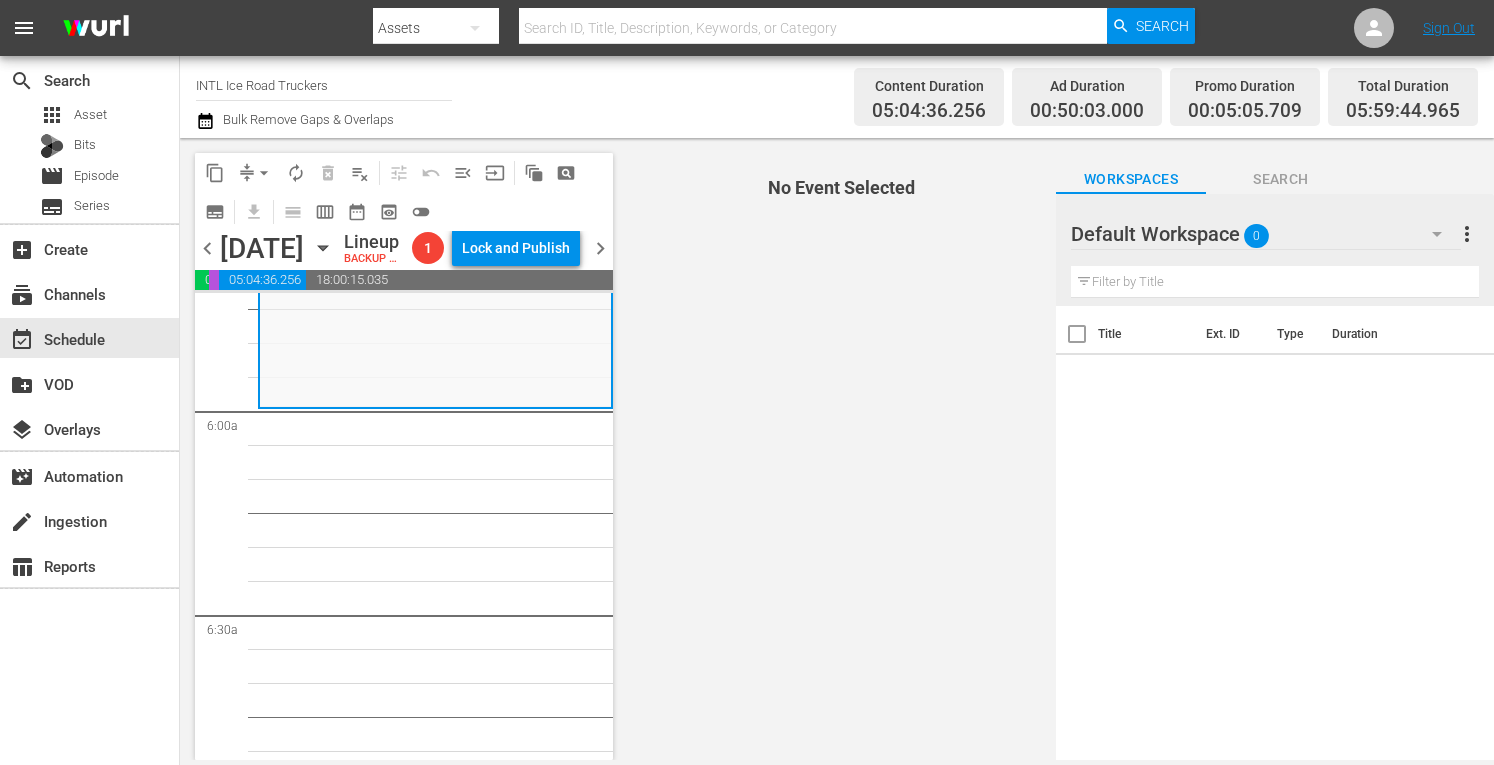 scroll, scrollTop: 2335, scrollLeft: 0, axis: vertical 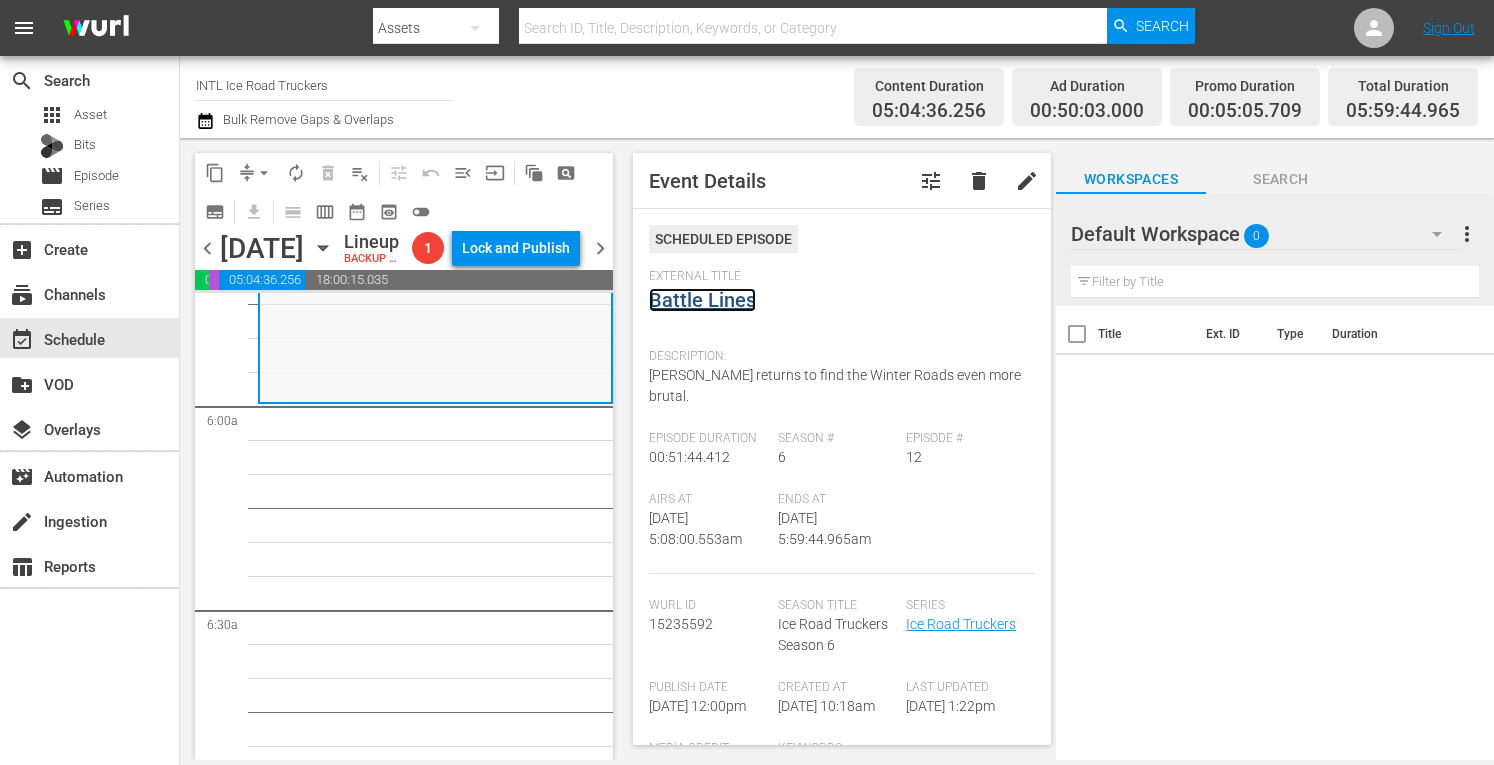 click on "Battle Lines" at bounding box center [702, 300] 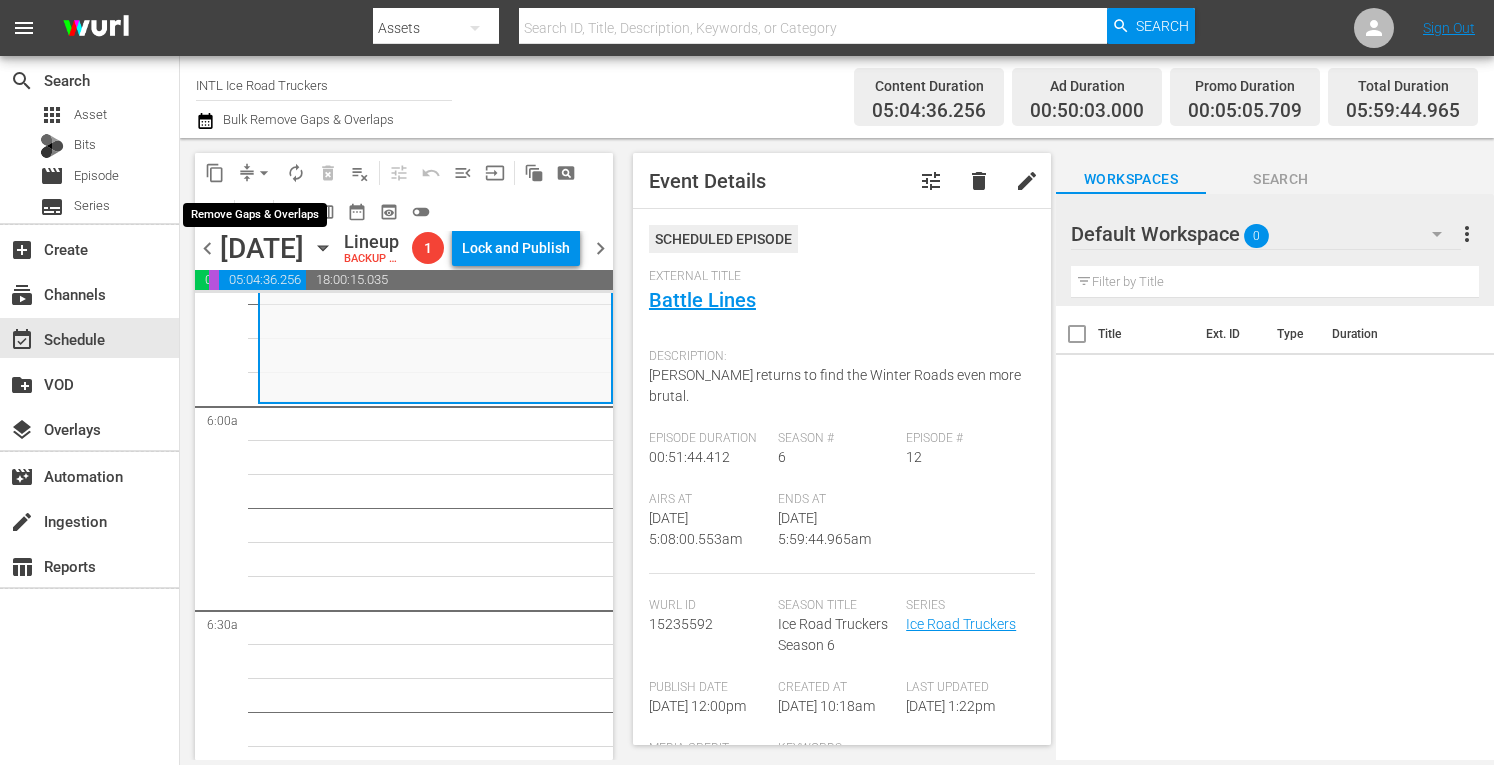 click on "arrow_drop_down" at bounding box center (264, 173) 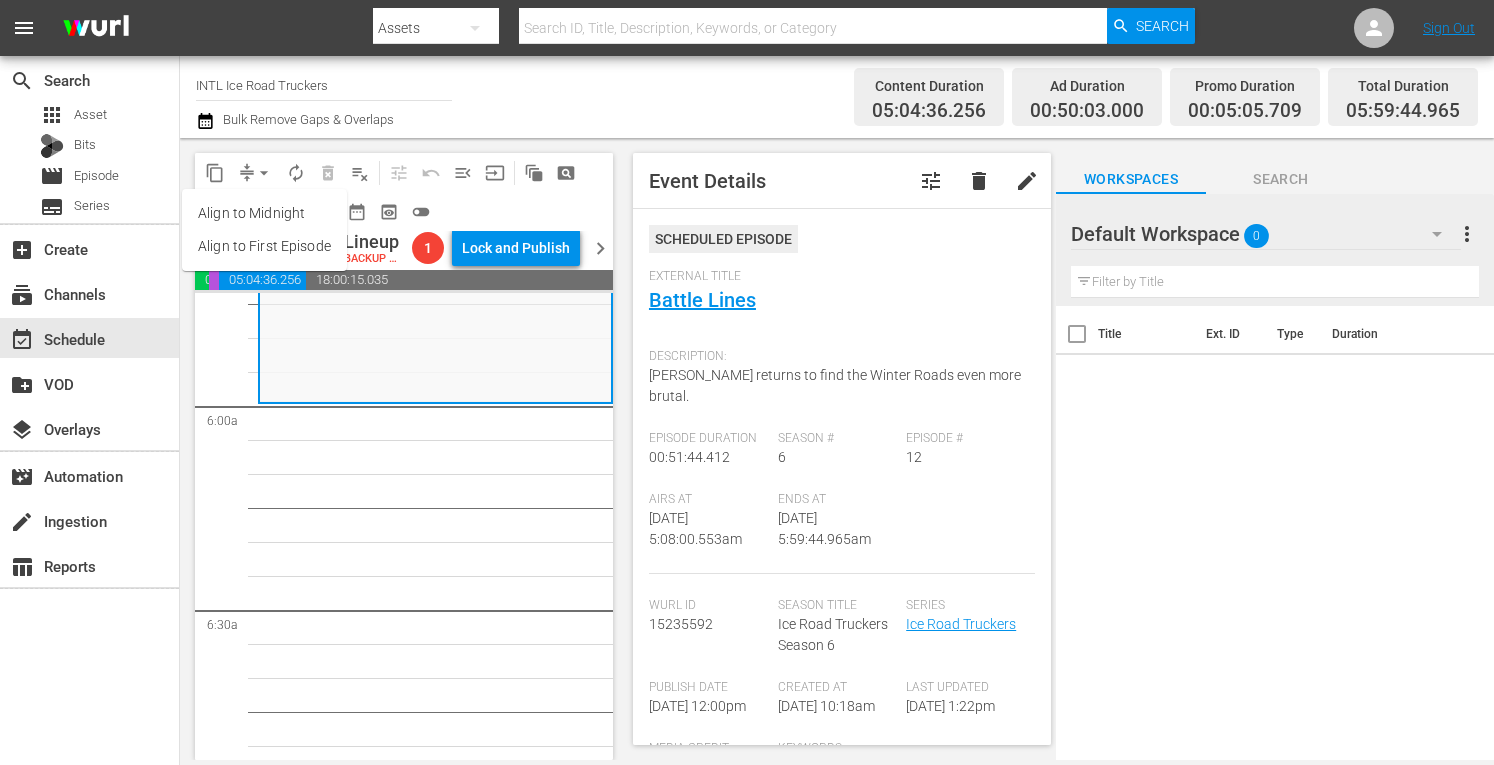 click on "Channel Title INTL Ice Road Truckers Bulk Remove Gaps & Overlaps" at bounding box center [521, 97] 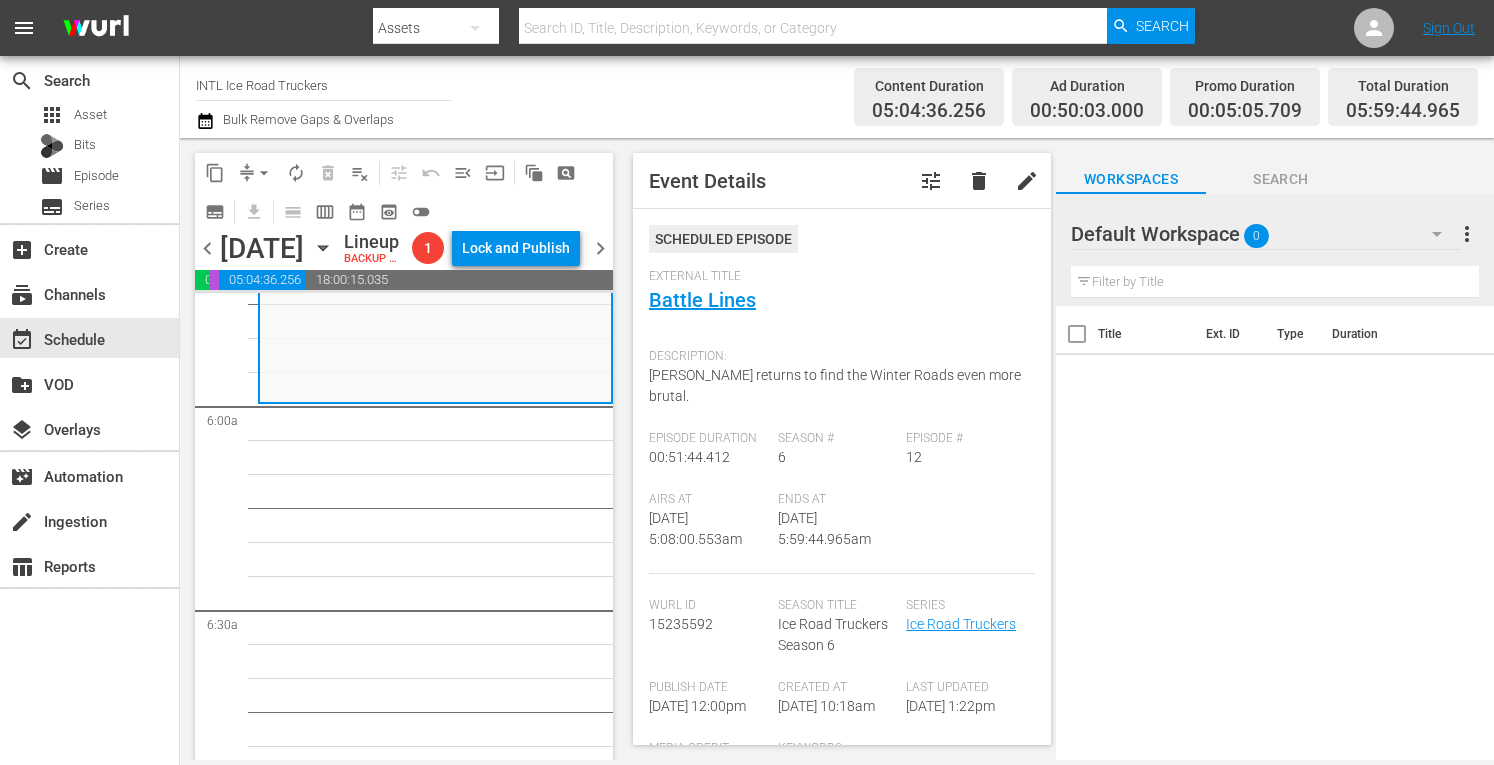click on "chevron_right" at bounding box center (600, 248) 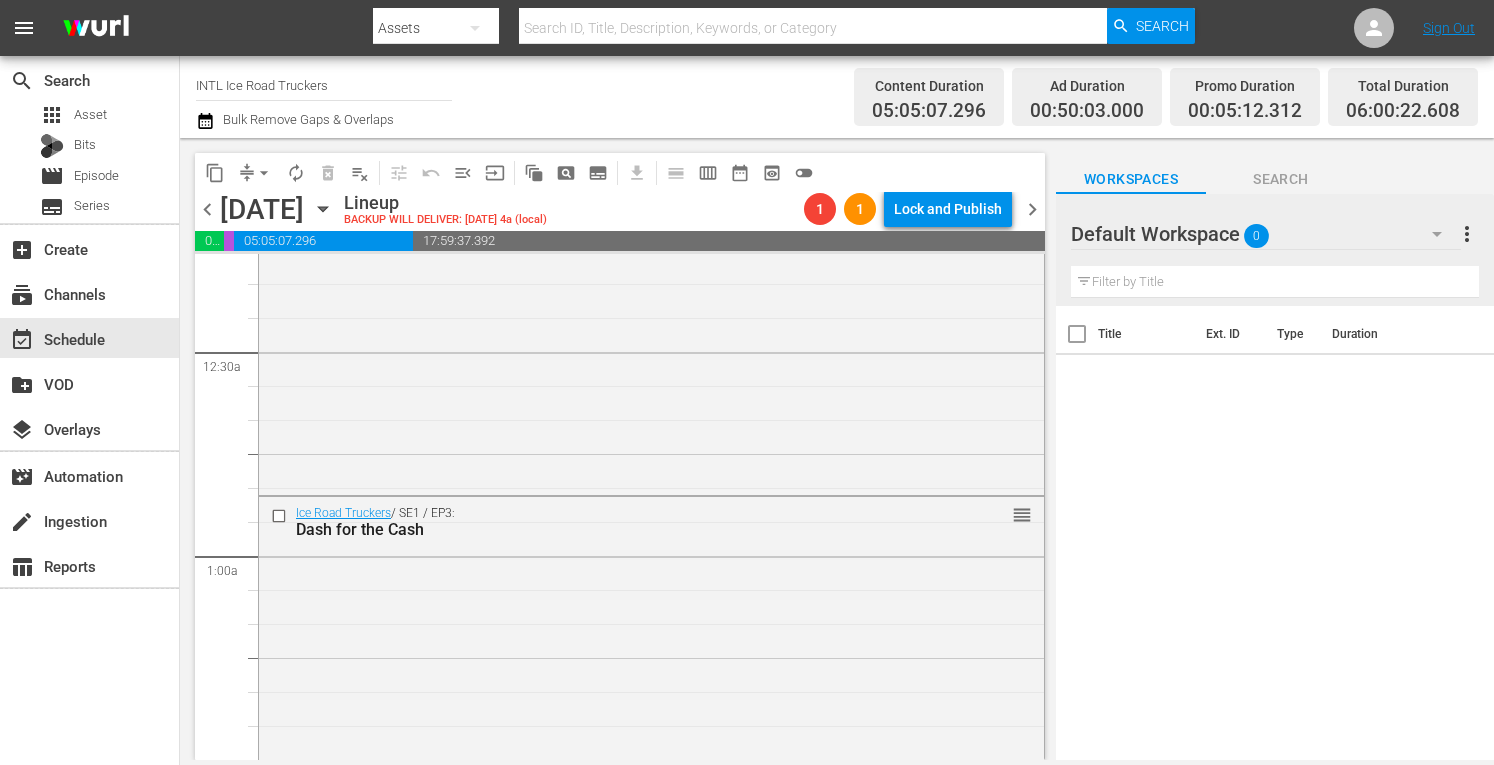 scroll, scrollTop: 0, scrollLeft: 0, axis: both 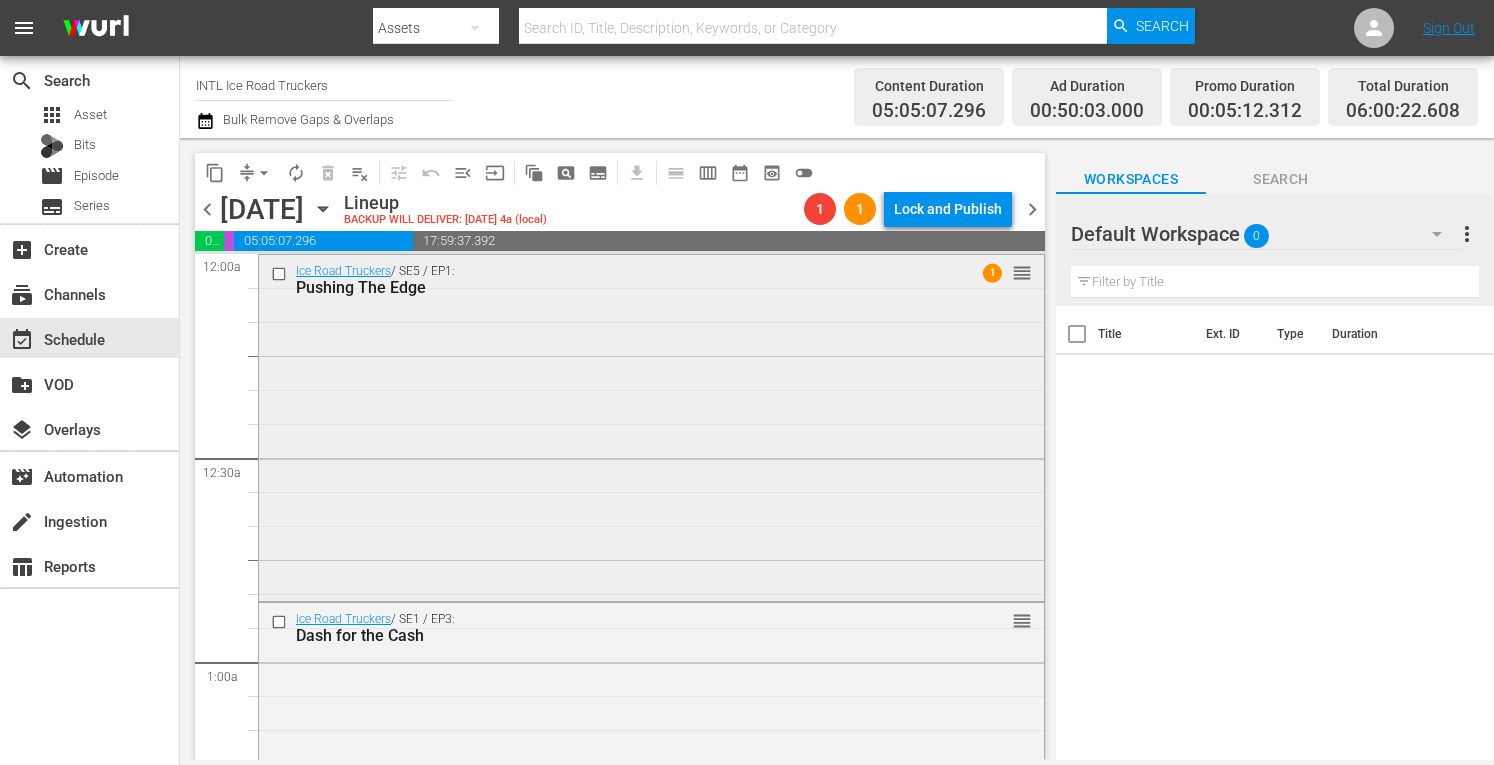 click on "Ice Road Truckers  / SE5 / EP1:
Pushing The Edge 1 reorder" at bounding box center [651, 426] 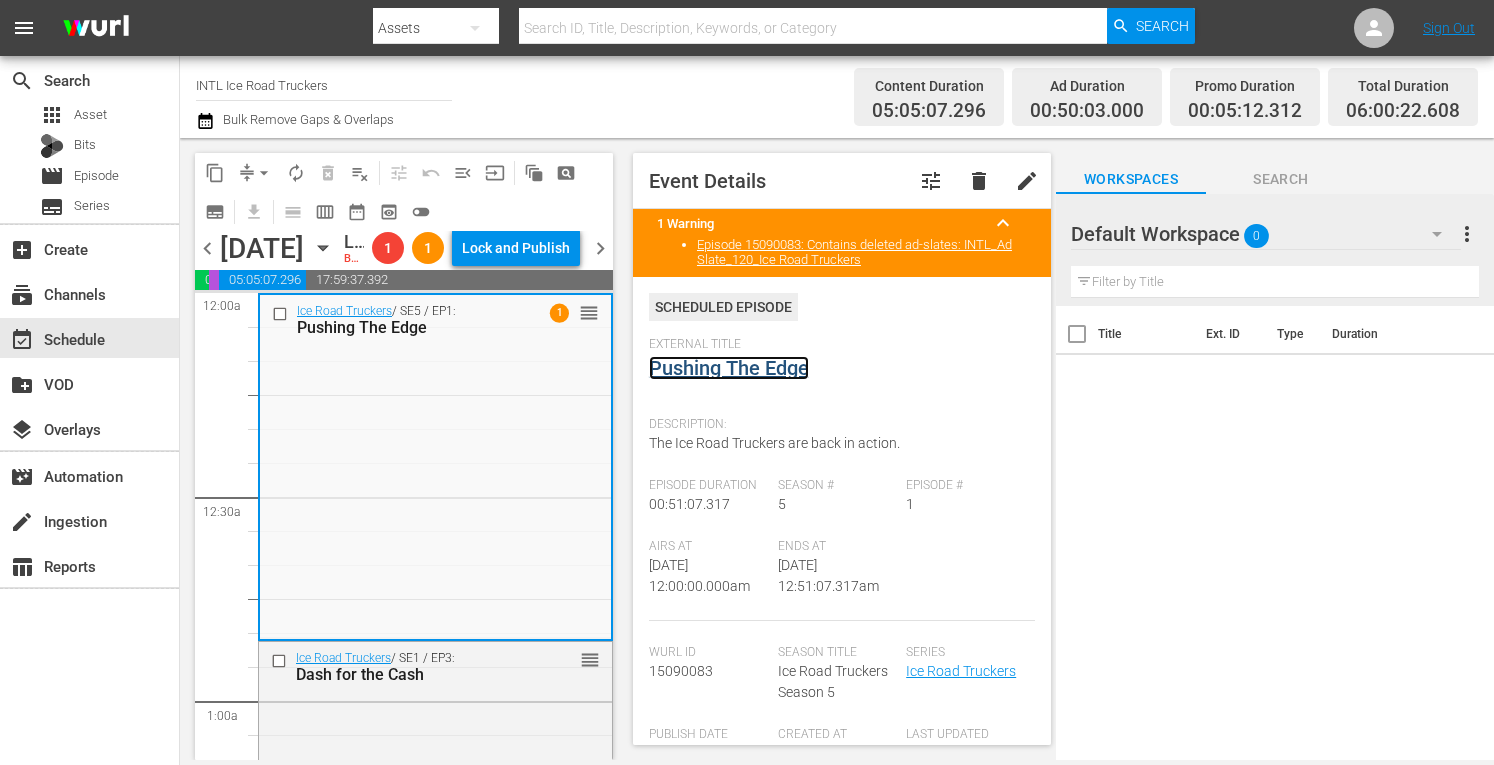 click on "Pushing The Edge" at bounding box center [729, 368] 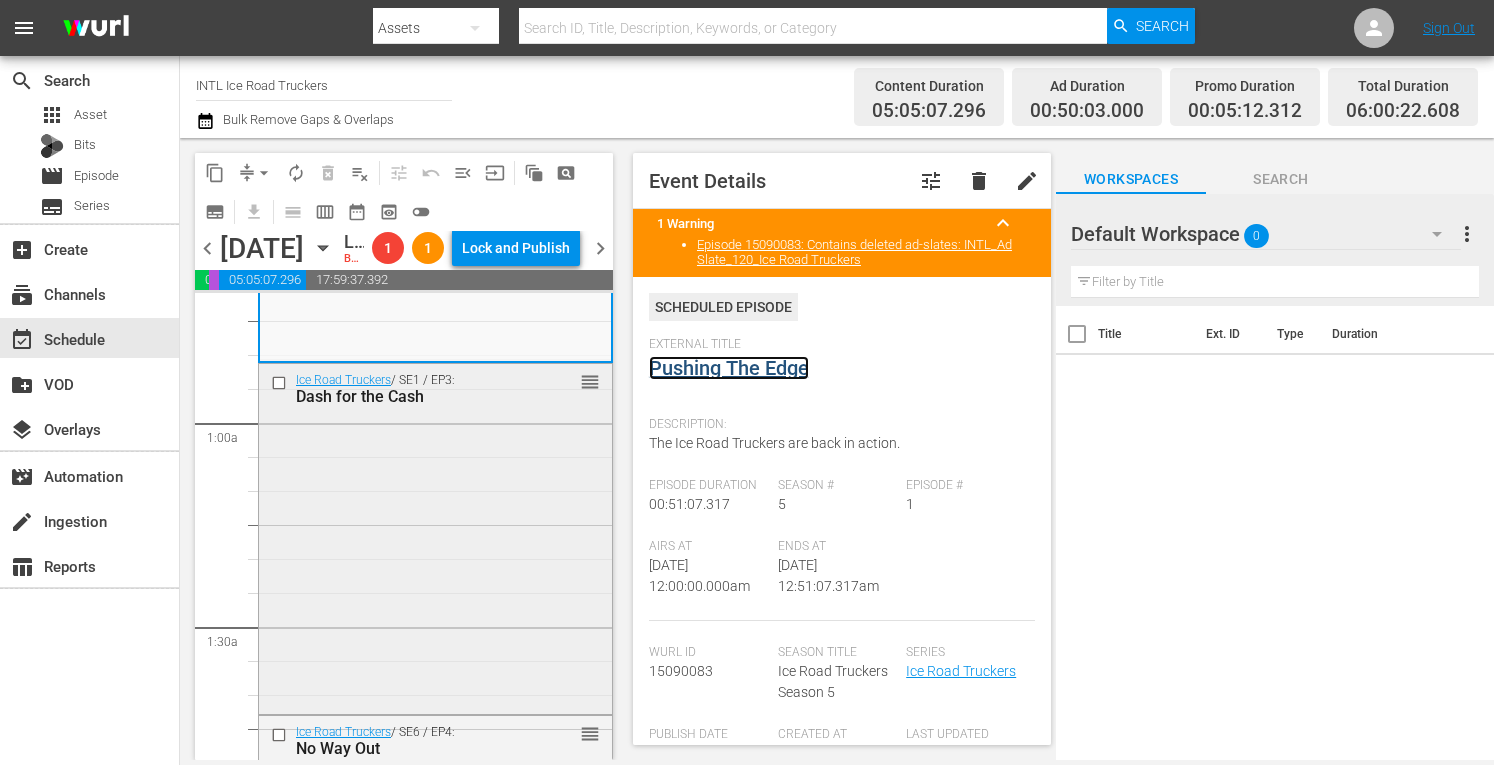 scroll, scrollTop: 297, scrollLeft: 0, axis: vertical 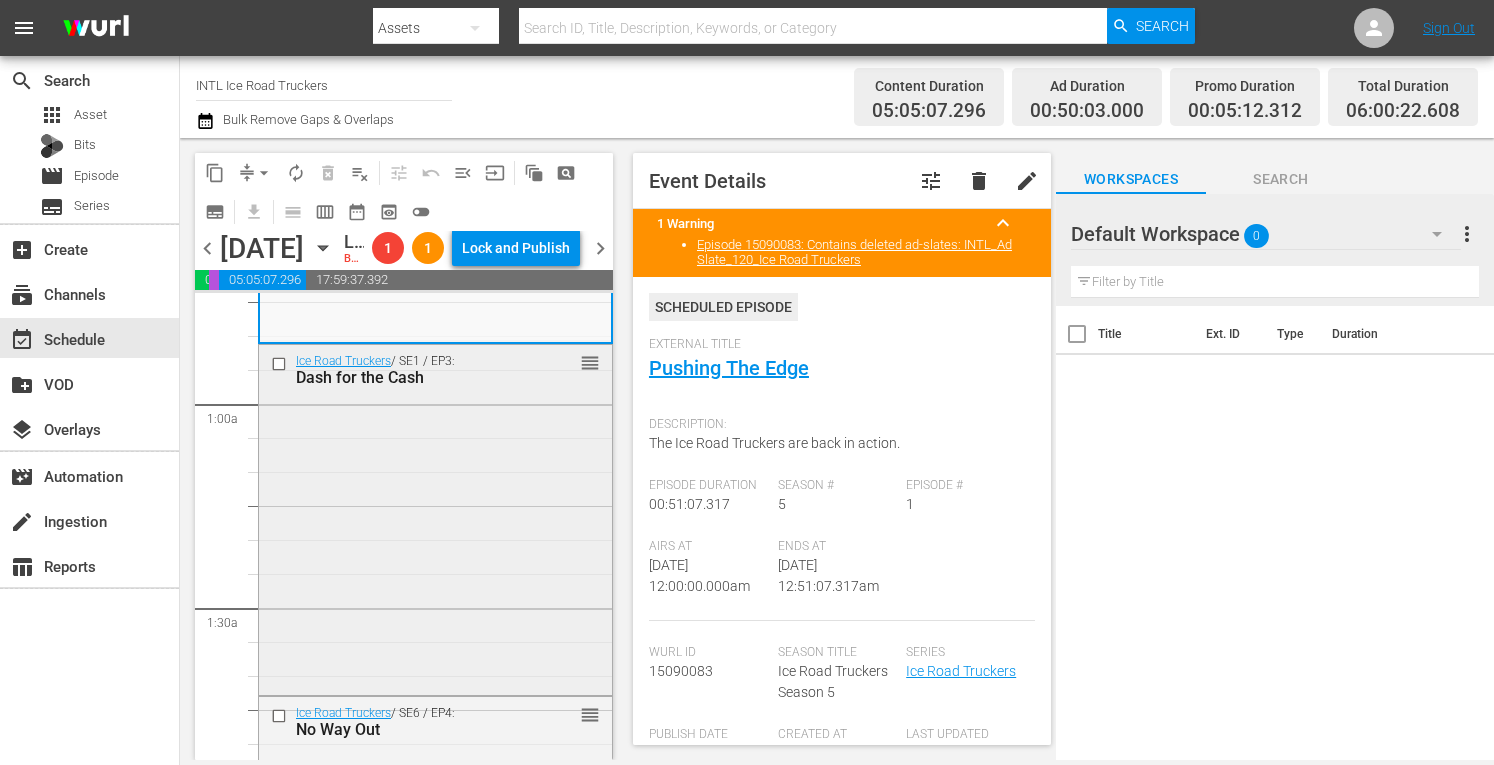 click on "Ice Road Truckers  / SE1 / EP3:
Dash for the Cash reorder" at bounding box center [435, 518] 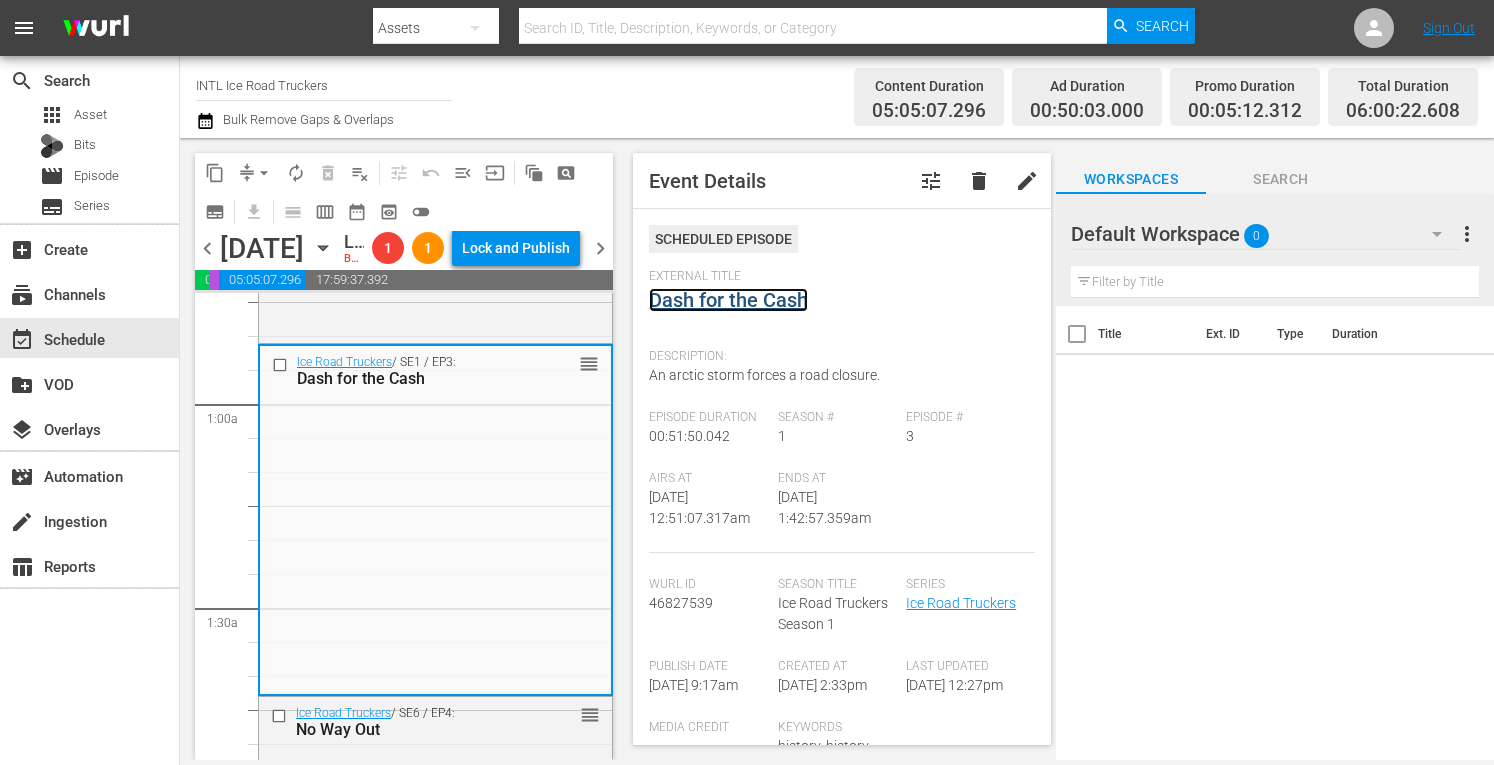 click on "Dash for the Cash" at bounding box center [728, 300] 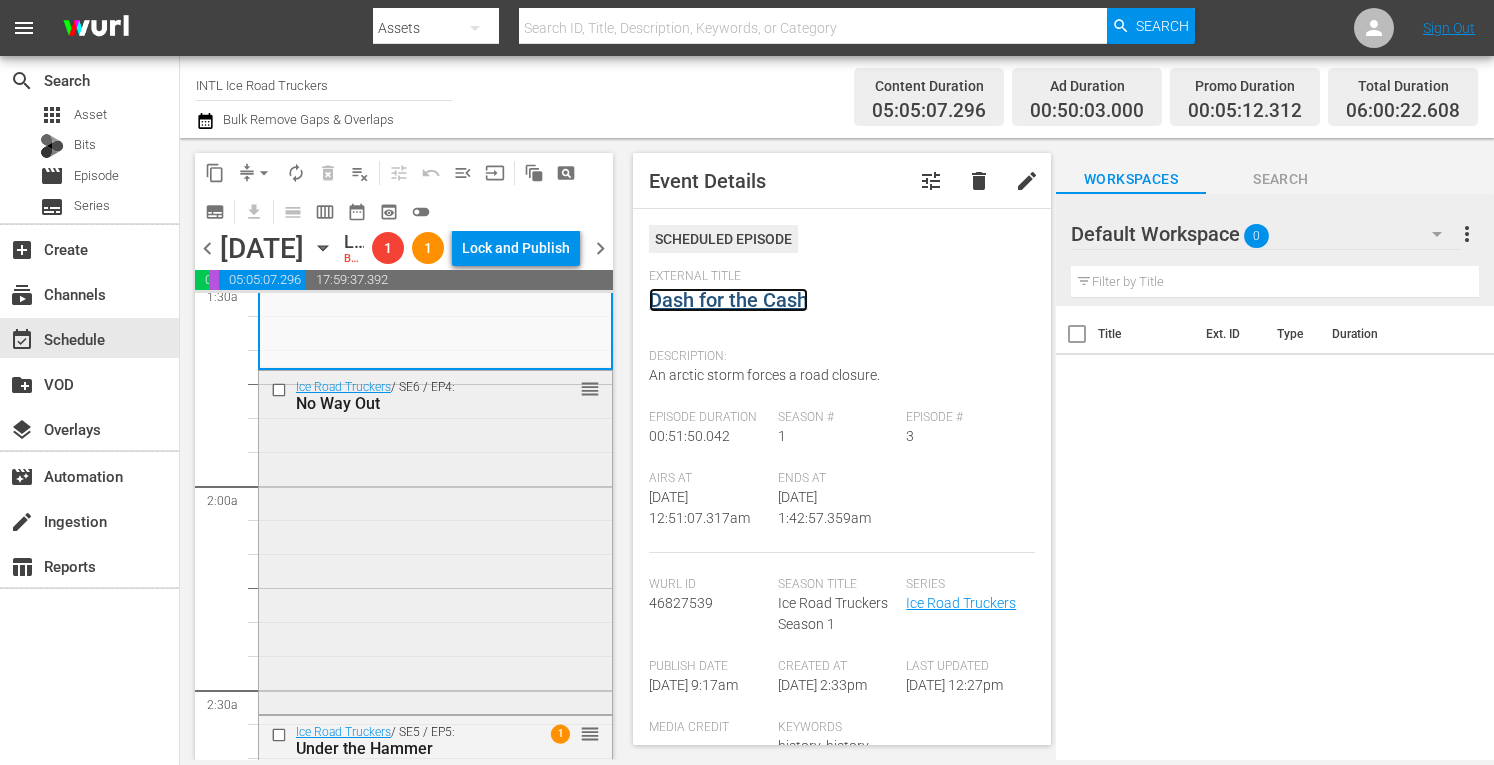 scroll, scrollTop: 629, scrollLeft: 0, axis: vertical 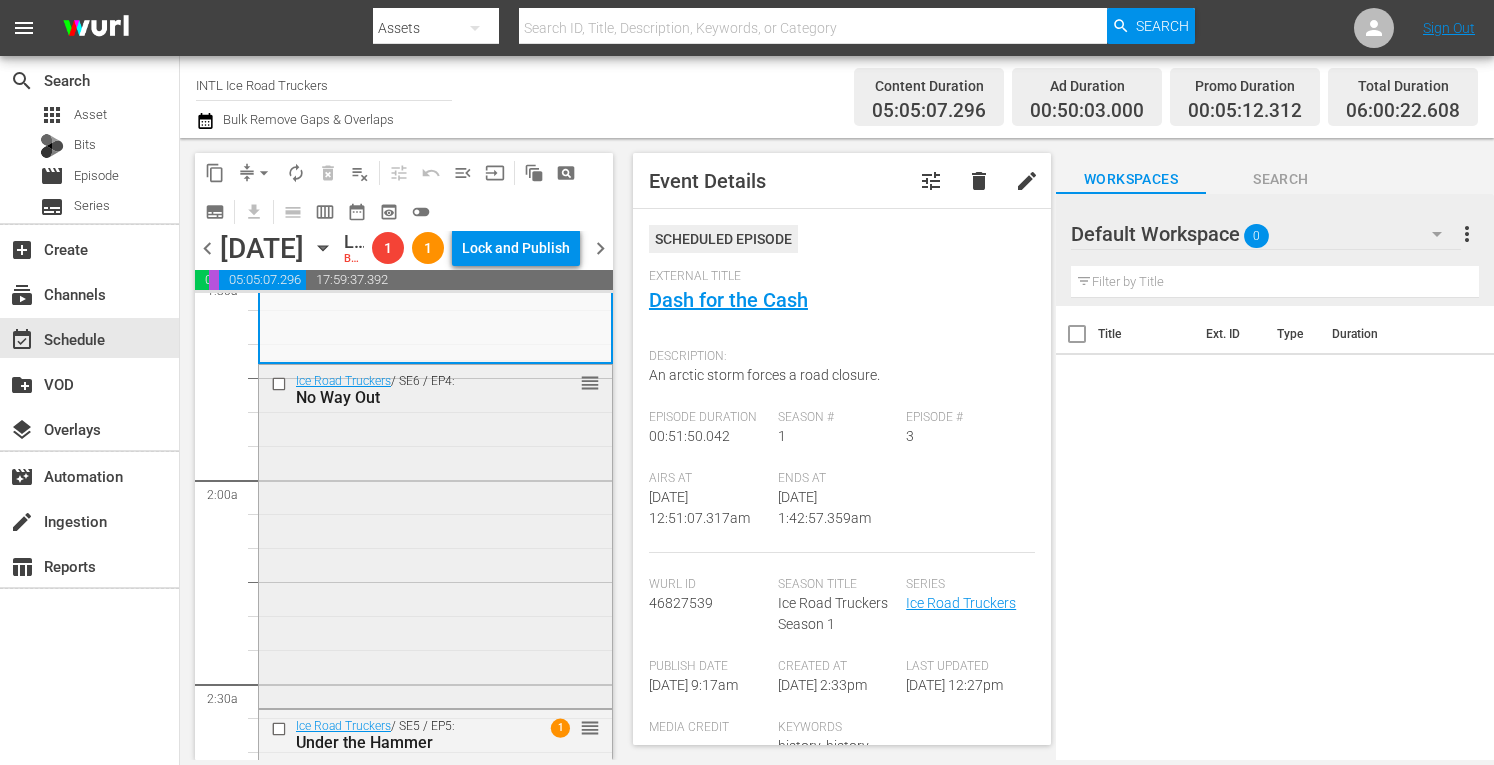 click on "Ice Road Truckers  / SE6 / EP4:
No Way Out reorder" at bounding box center [435, 534] 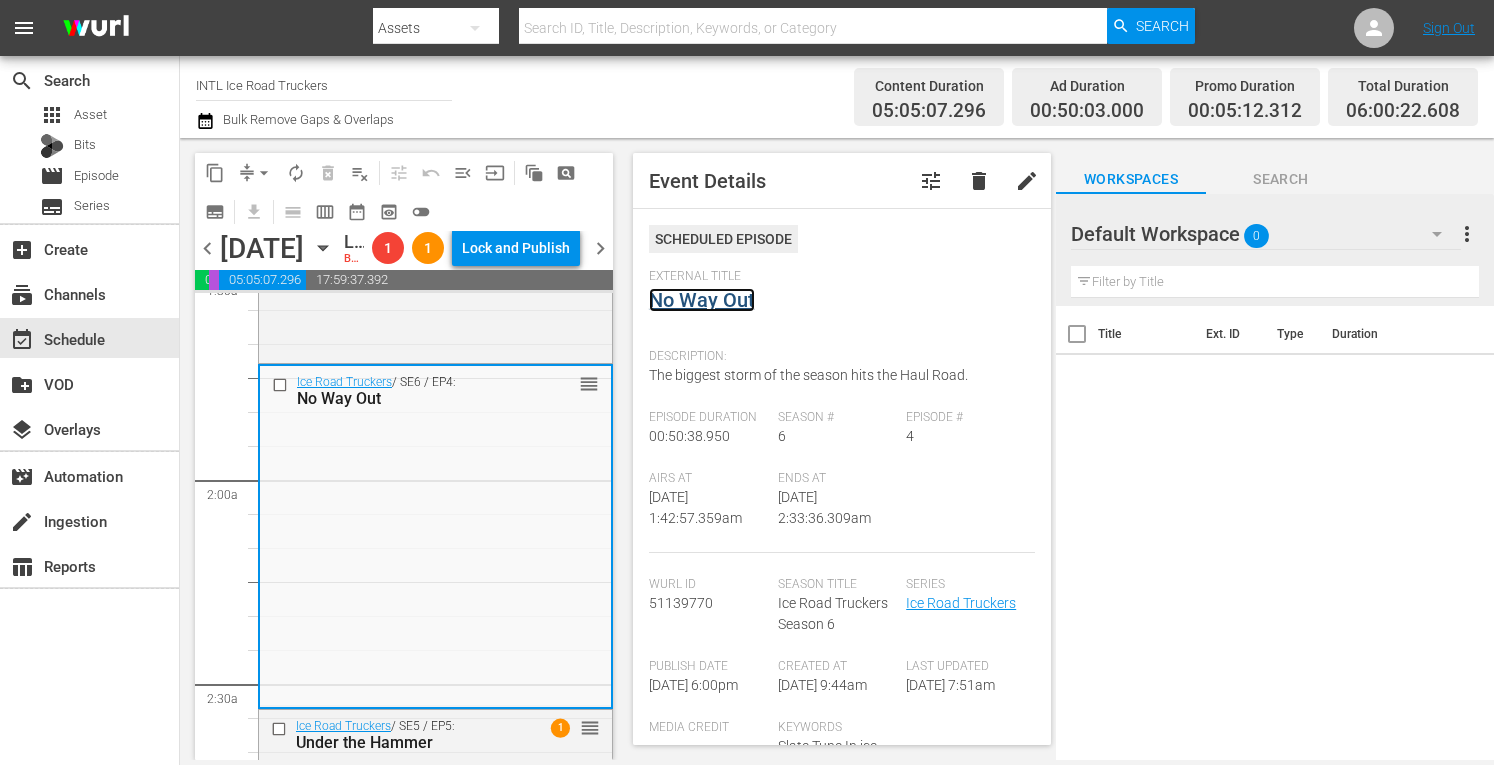 click on "No Way Out" at bounding box center [702, 300] 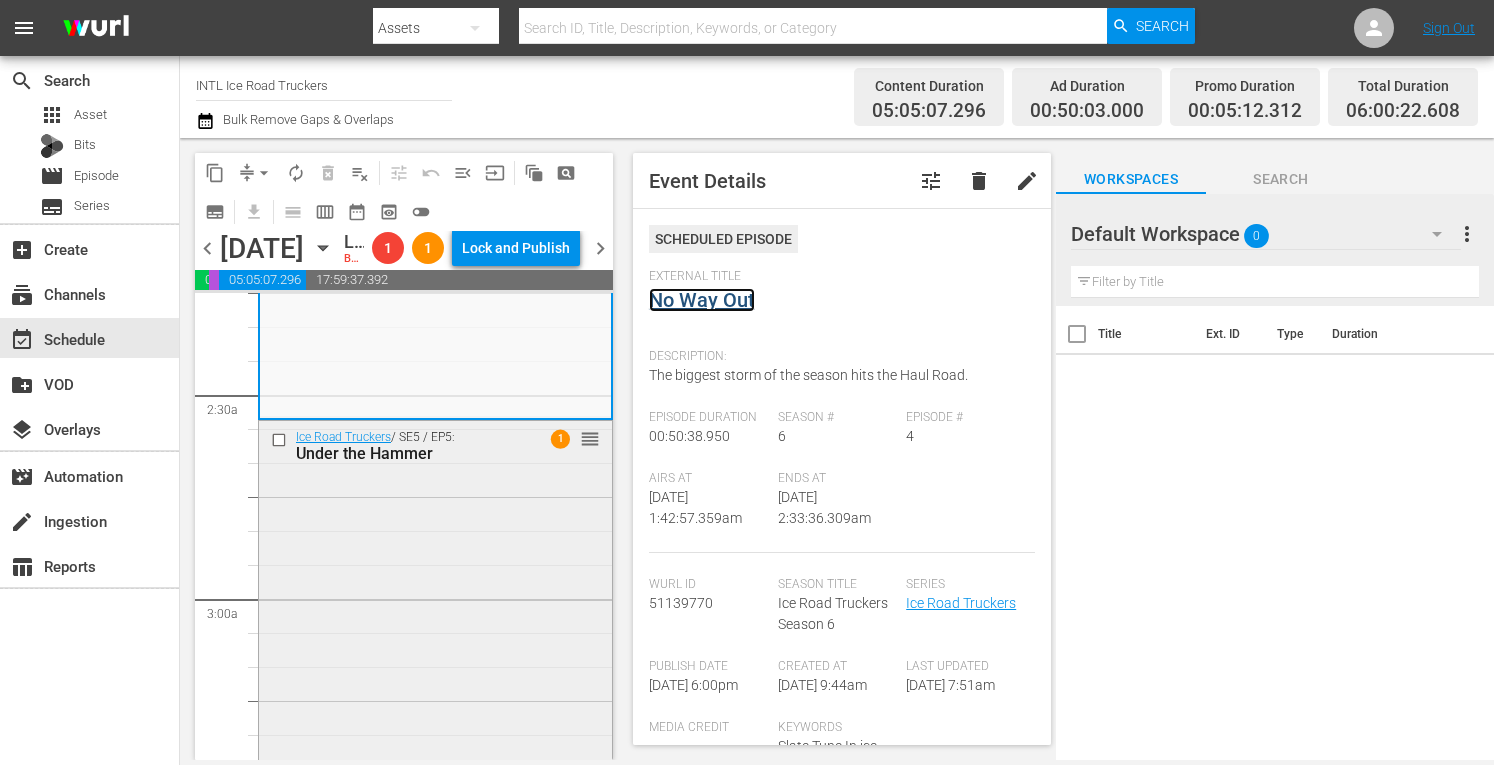 scroll, scrollTop: 927, scrollLeft: 0, axis: vertical 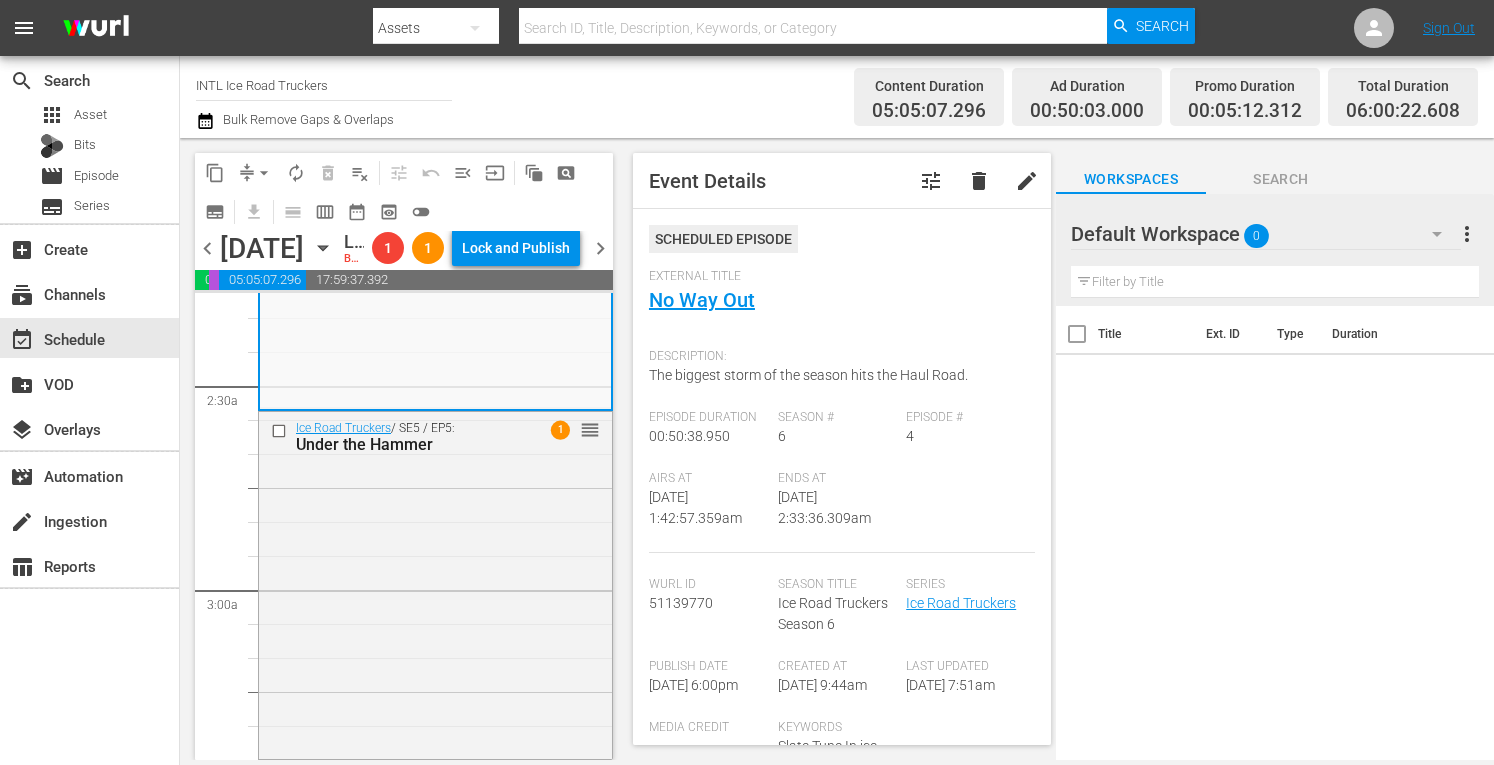 click on "Ice Road Truckers  / SE5 / EP5:
Under the Hammer 1 reorder" at bounding box center [435, 583] 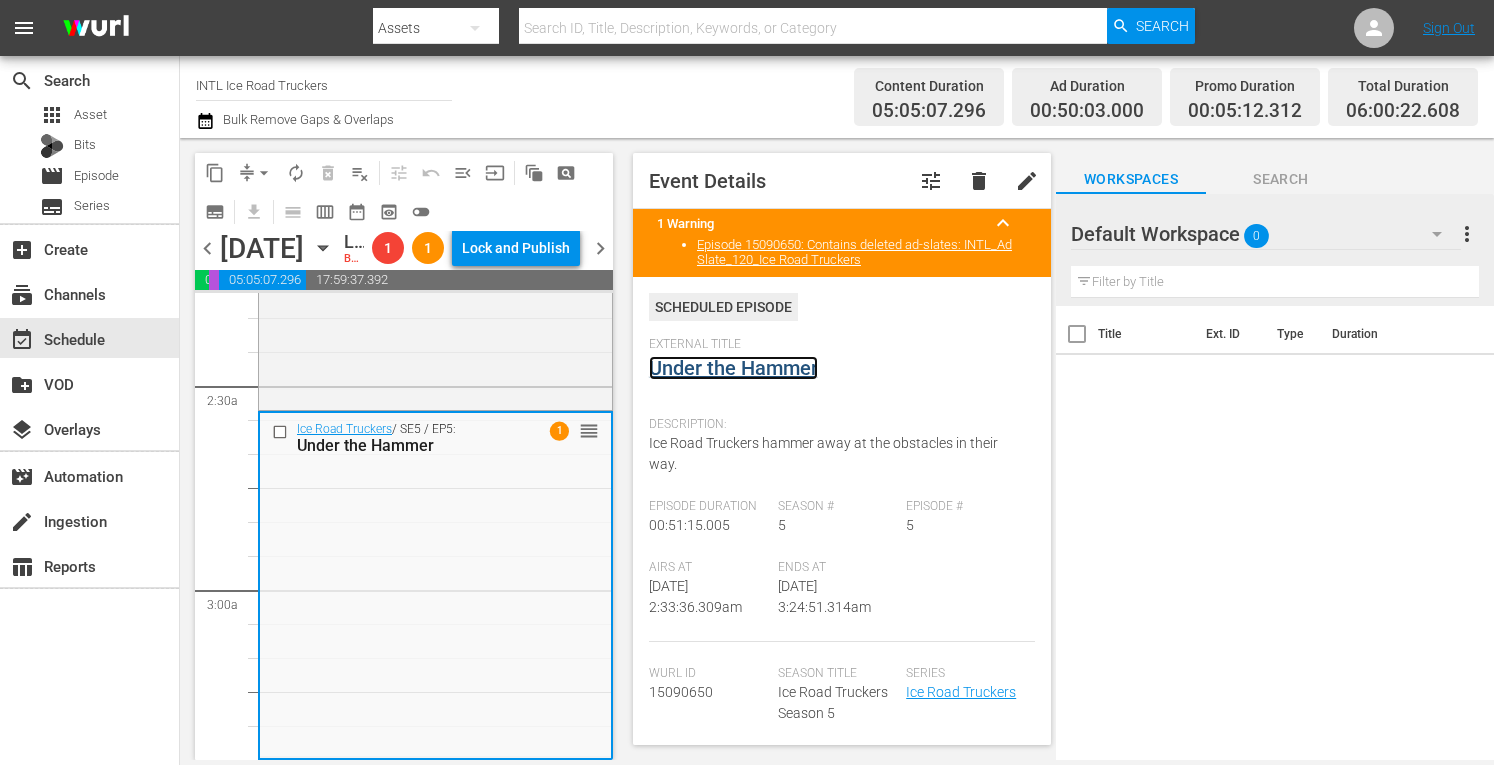 click on "Under the Hammer" at bounding box center (733, 368) 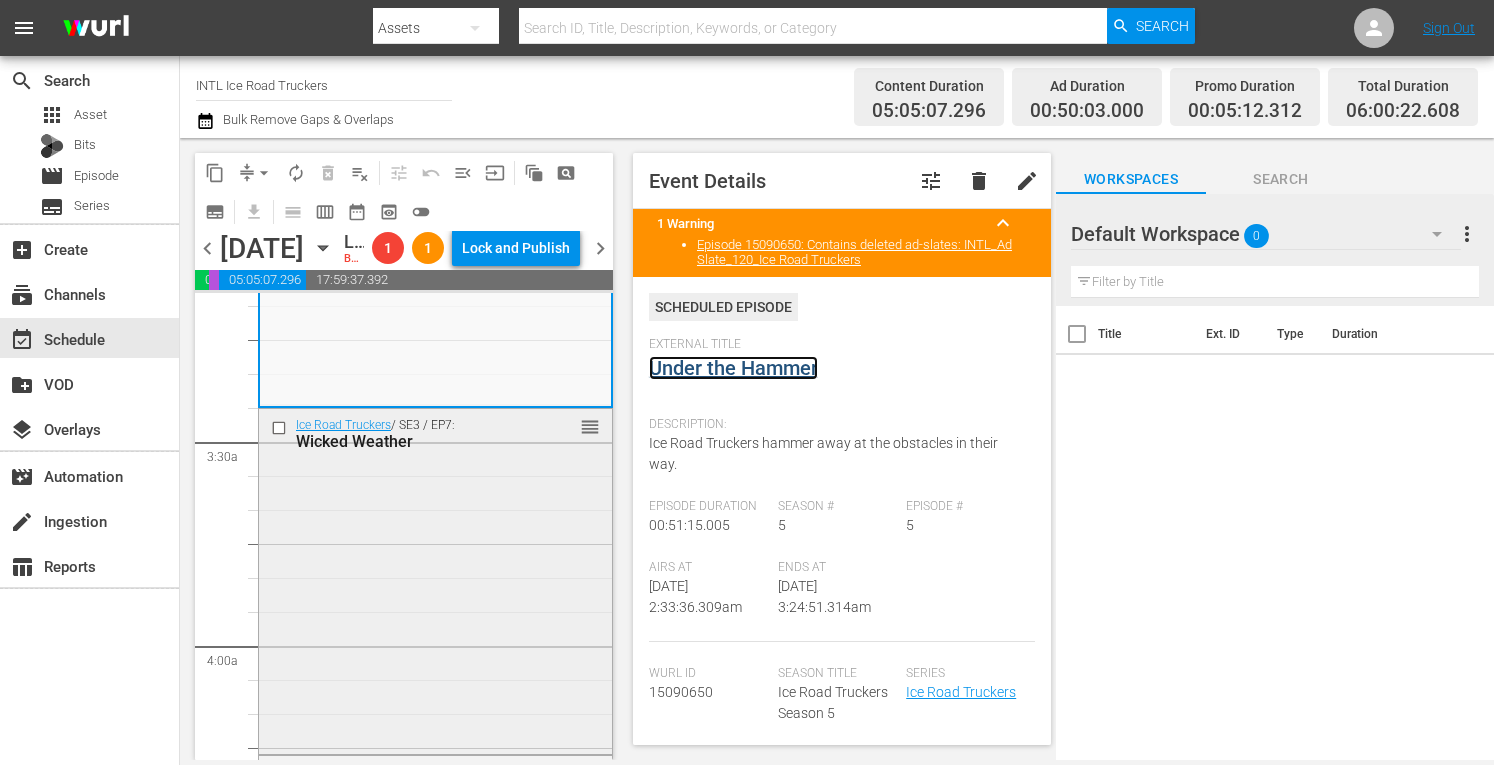 scroll, scrollTop: 1292, scrollLeft: 0, axis: vertical 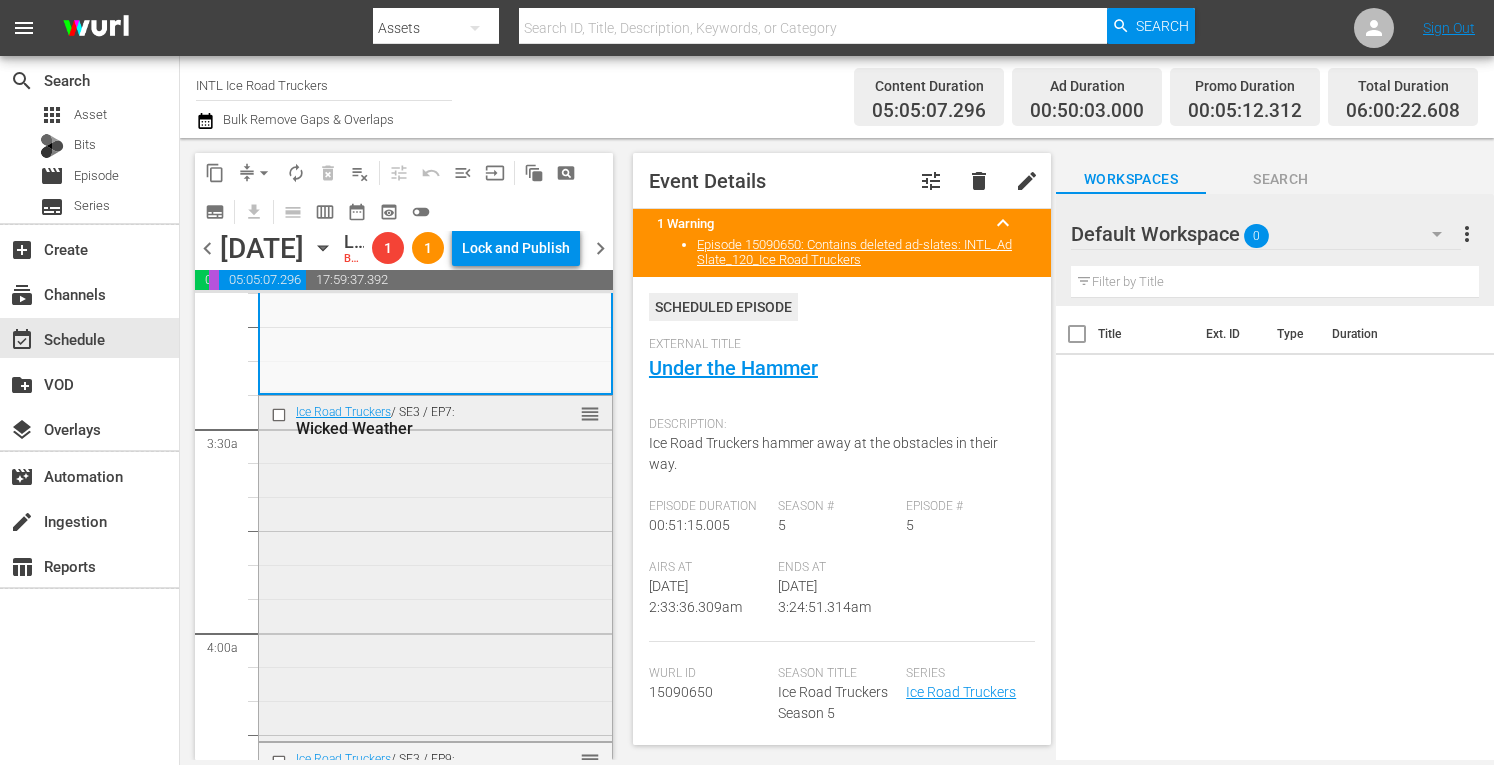 click on "Ice Road Truckers  / SE3 / EP7:
Wicked Weather reorder" at bounding box center (435, 567) 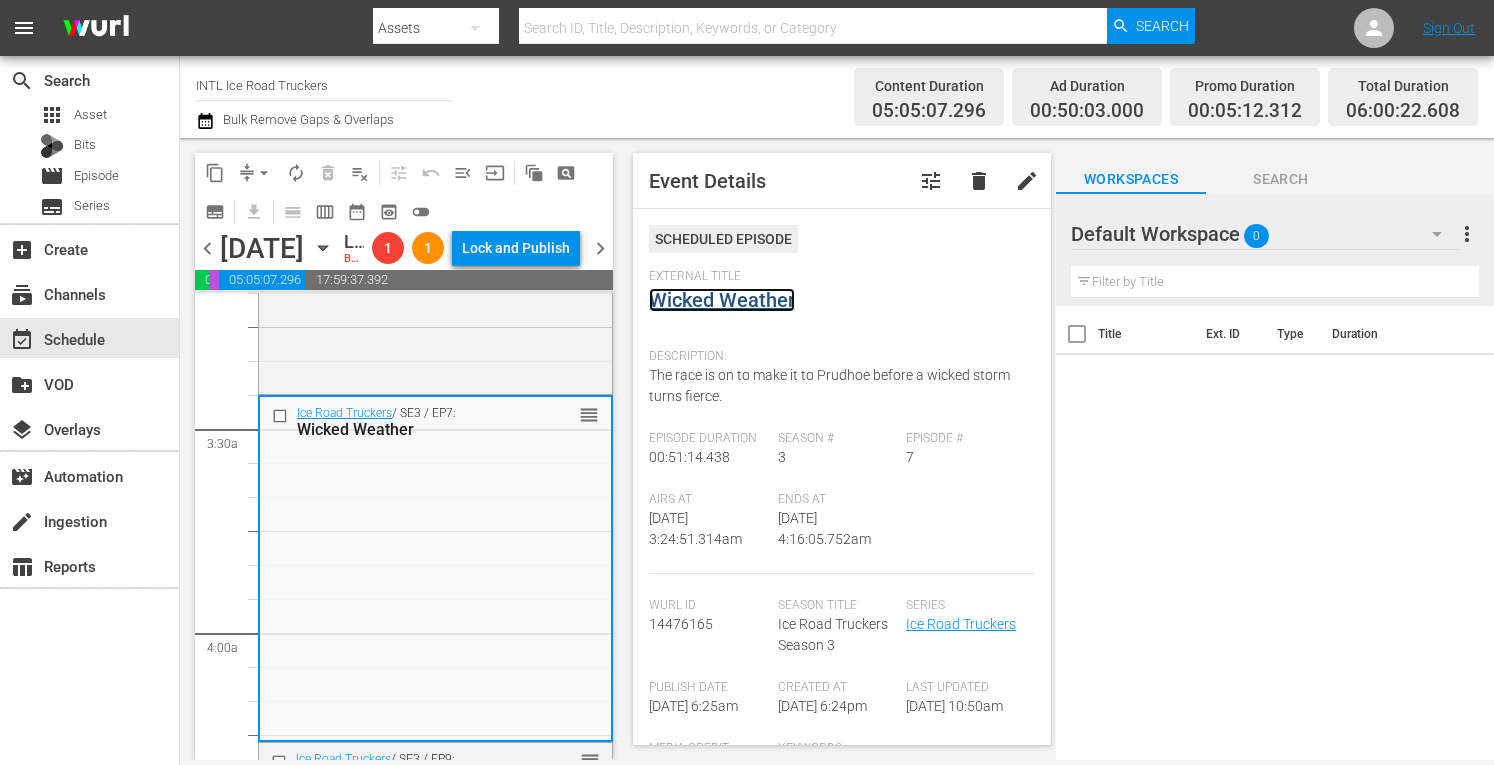 click on "Wicked Weather" at bounding box center [722, 300] 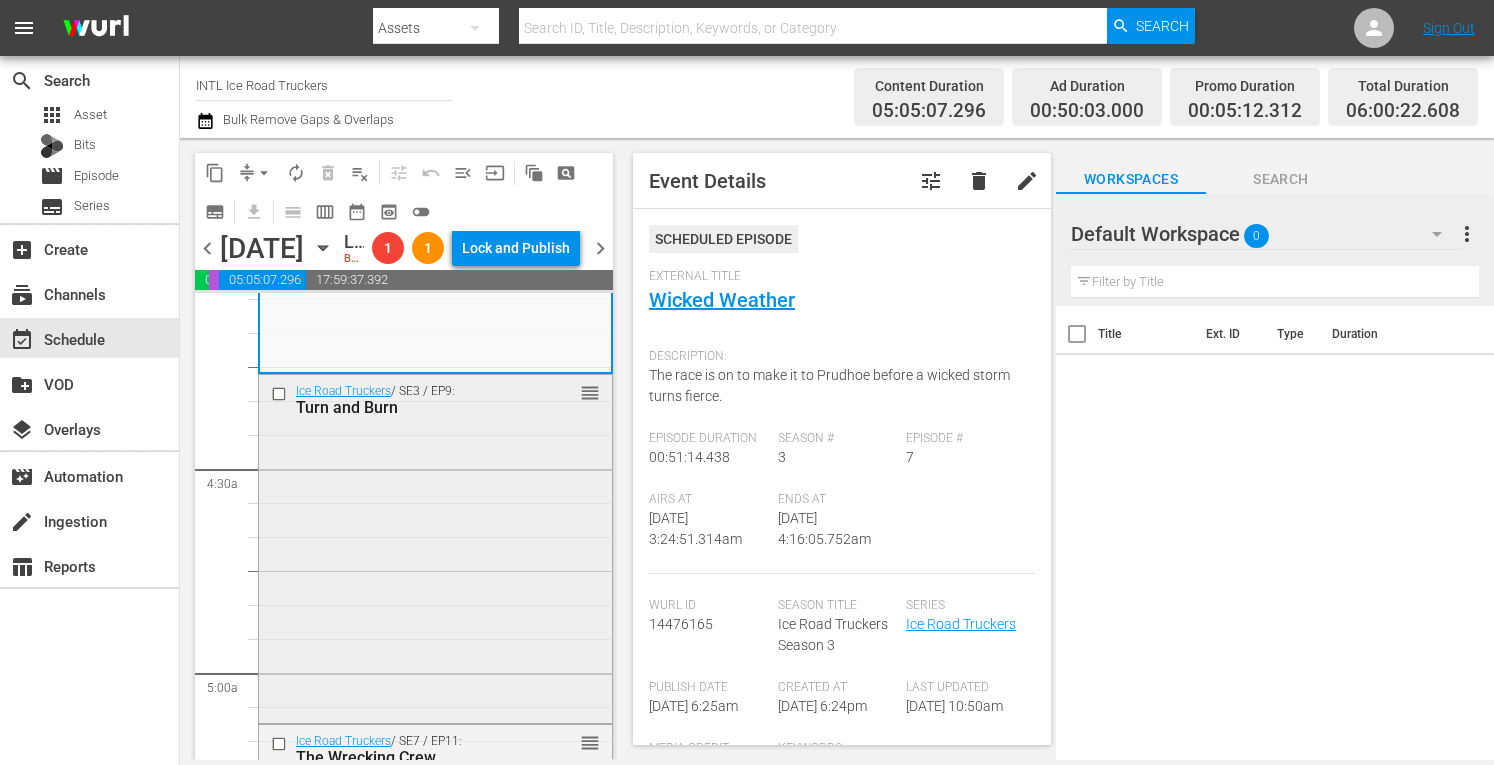 click on "Ice Road Truckers  / SE3 / EP9:
Turn and Burn reorder" at bounding box center [435, 547] 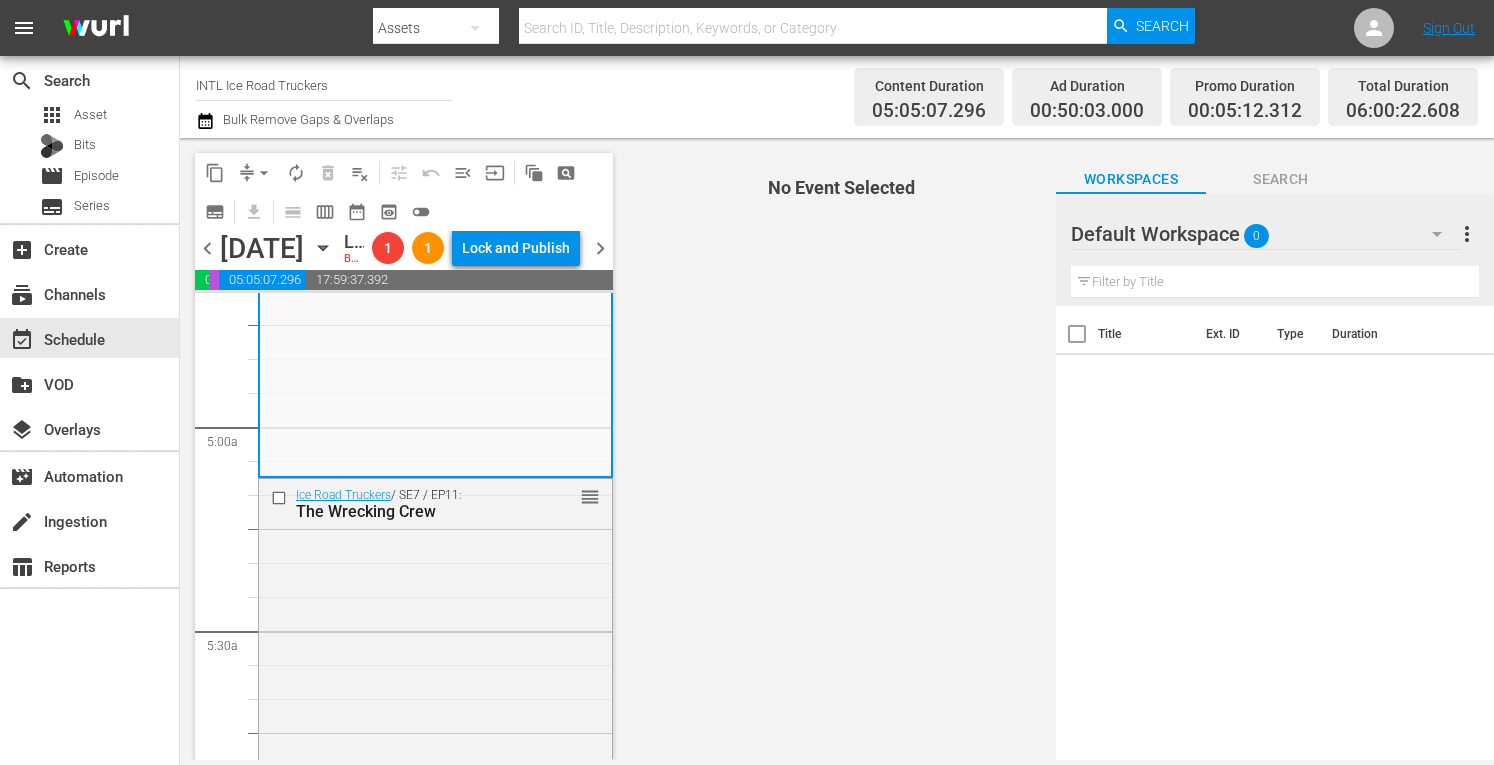 scroll, scrollTop: 1907, scrollLeft: 0, axis: vertical 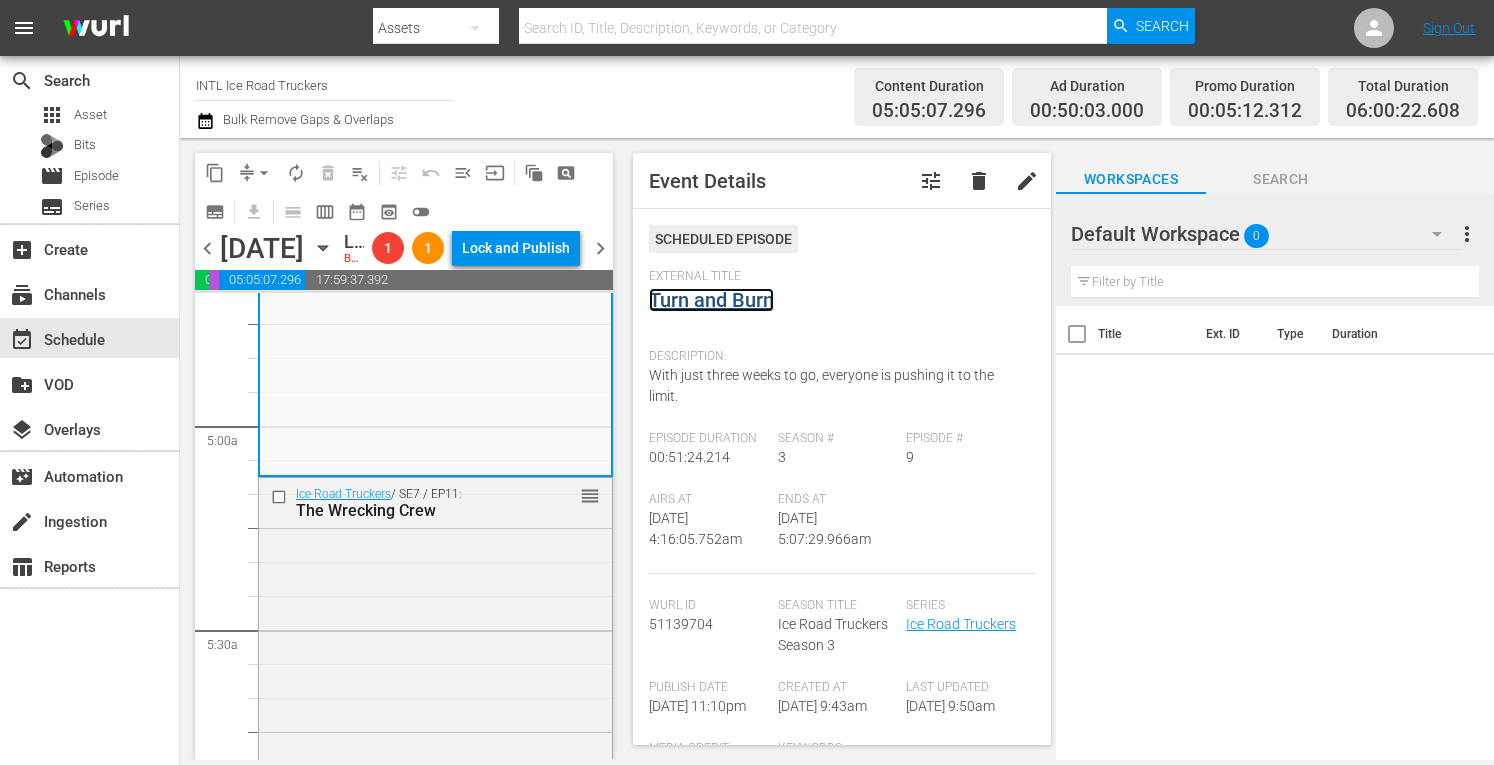 click on "Turn and Burn" at bounding box center [711, 300] 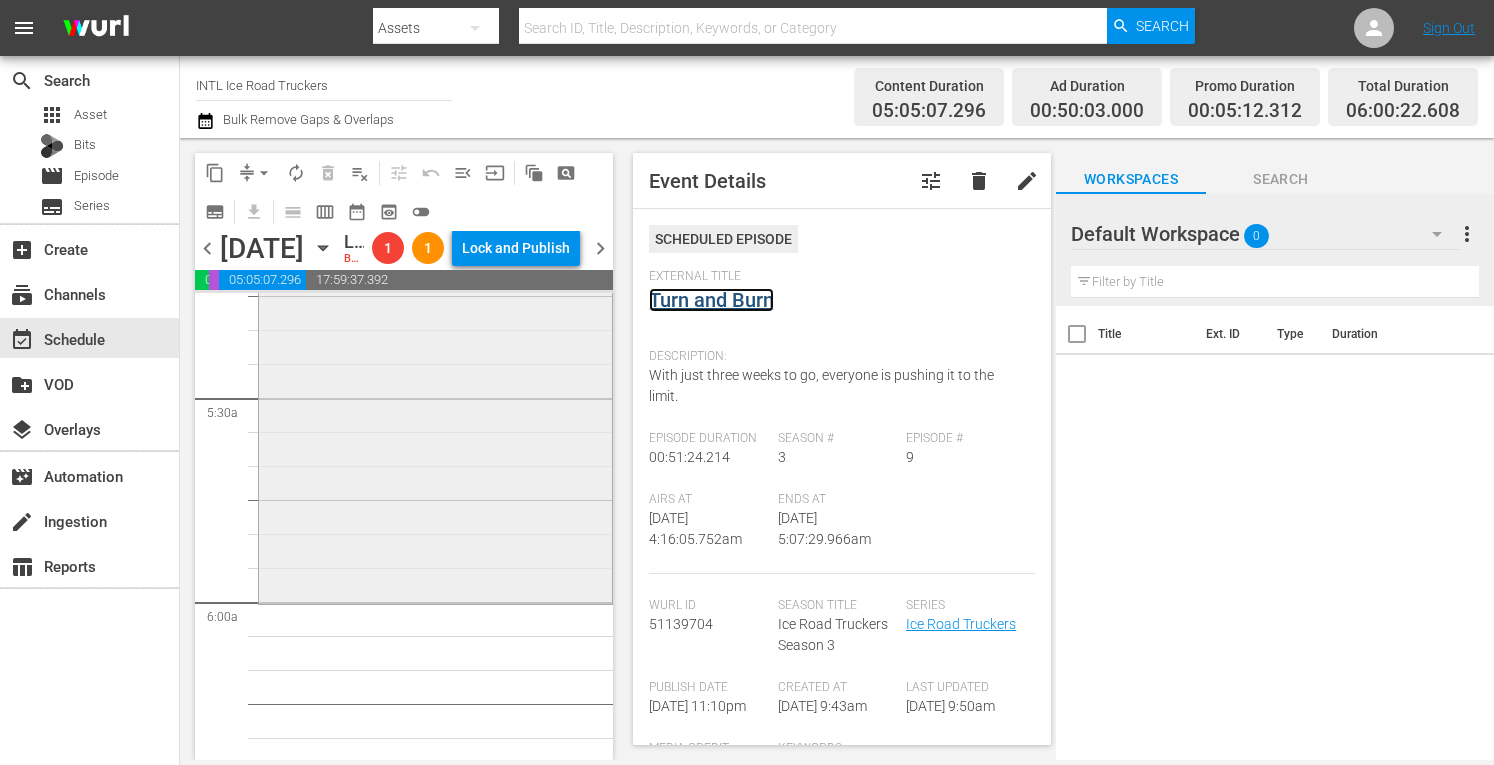 scroll, scrollTop: 2156, scrollLeft: 0, axis: vertical 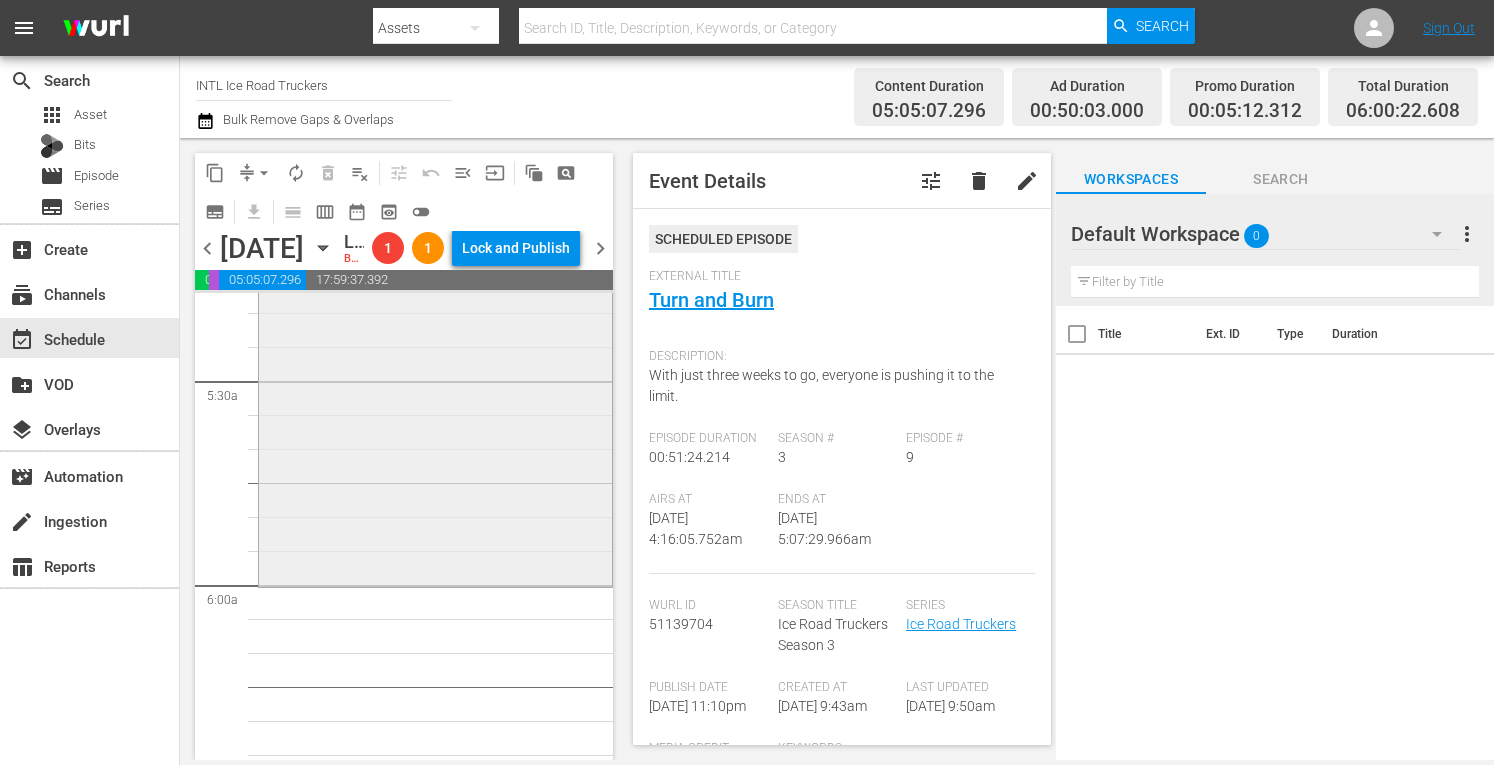 click on "Ice Road Truckers  / SE7 / EP11:
The Wrecking Crew reorder" at bounding box center [435, 406] 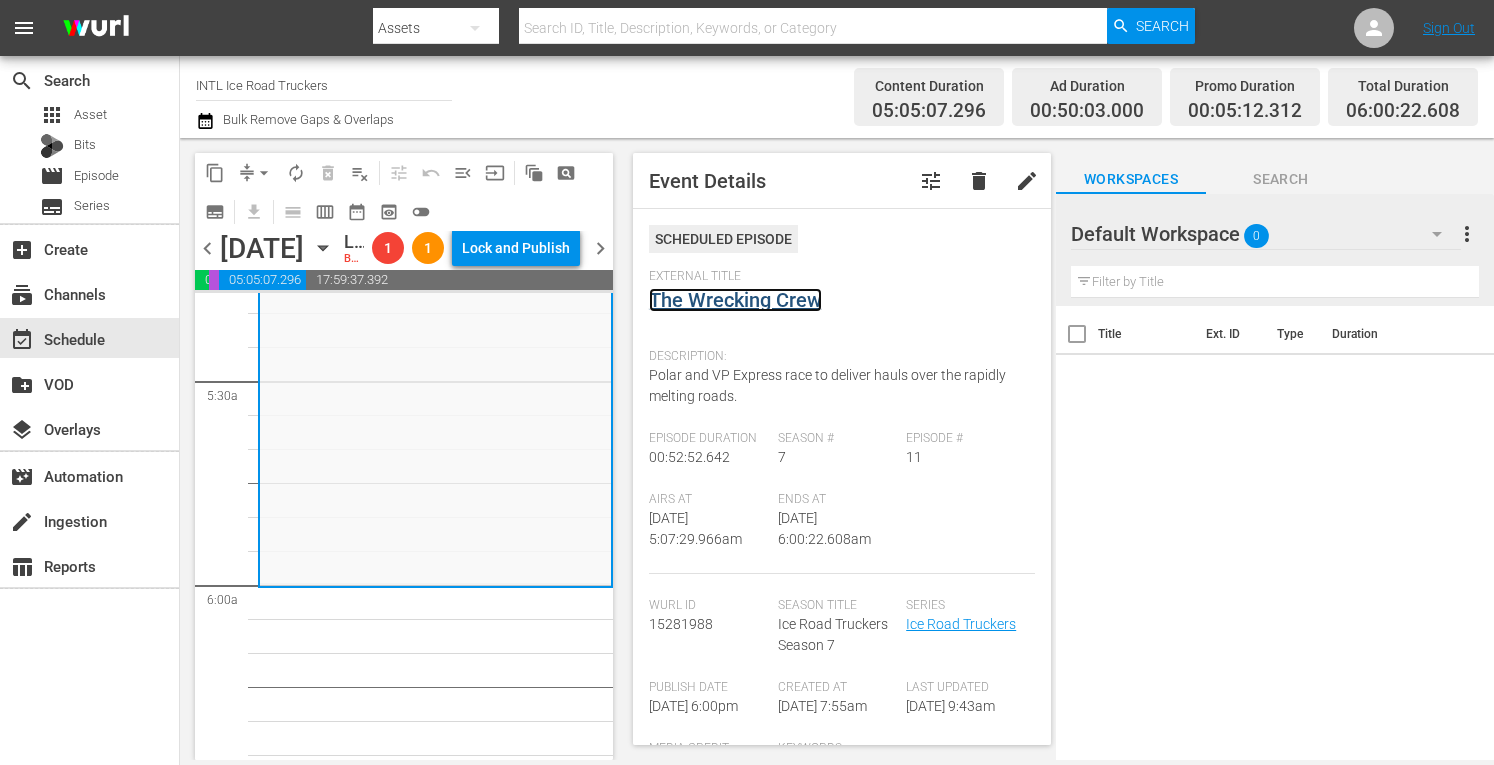 click on "The Wrecking Crew" at bounding box center (735, 300) 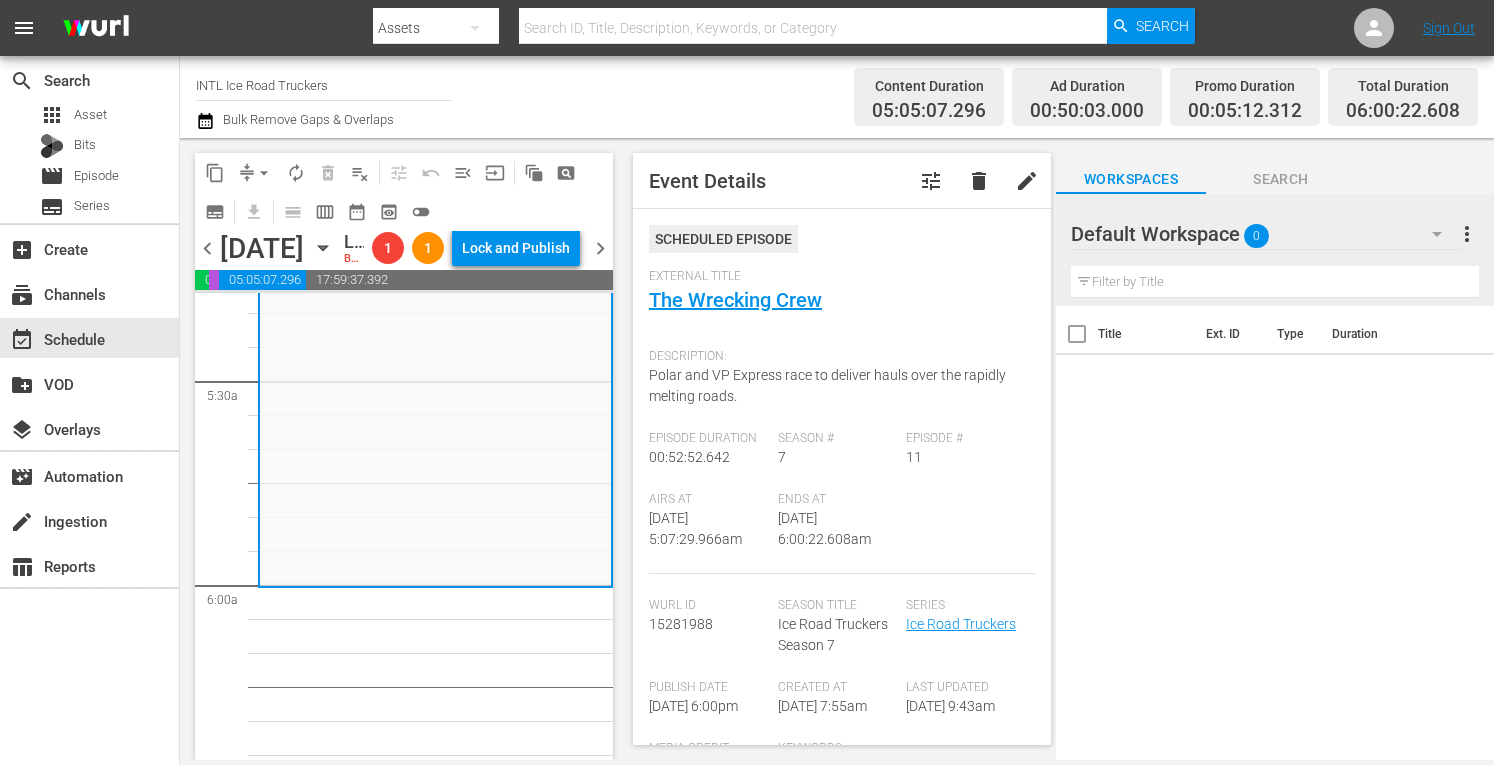 click on "chevron_right" at bounding box center [600, 248] 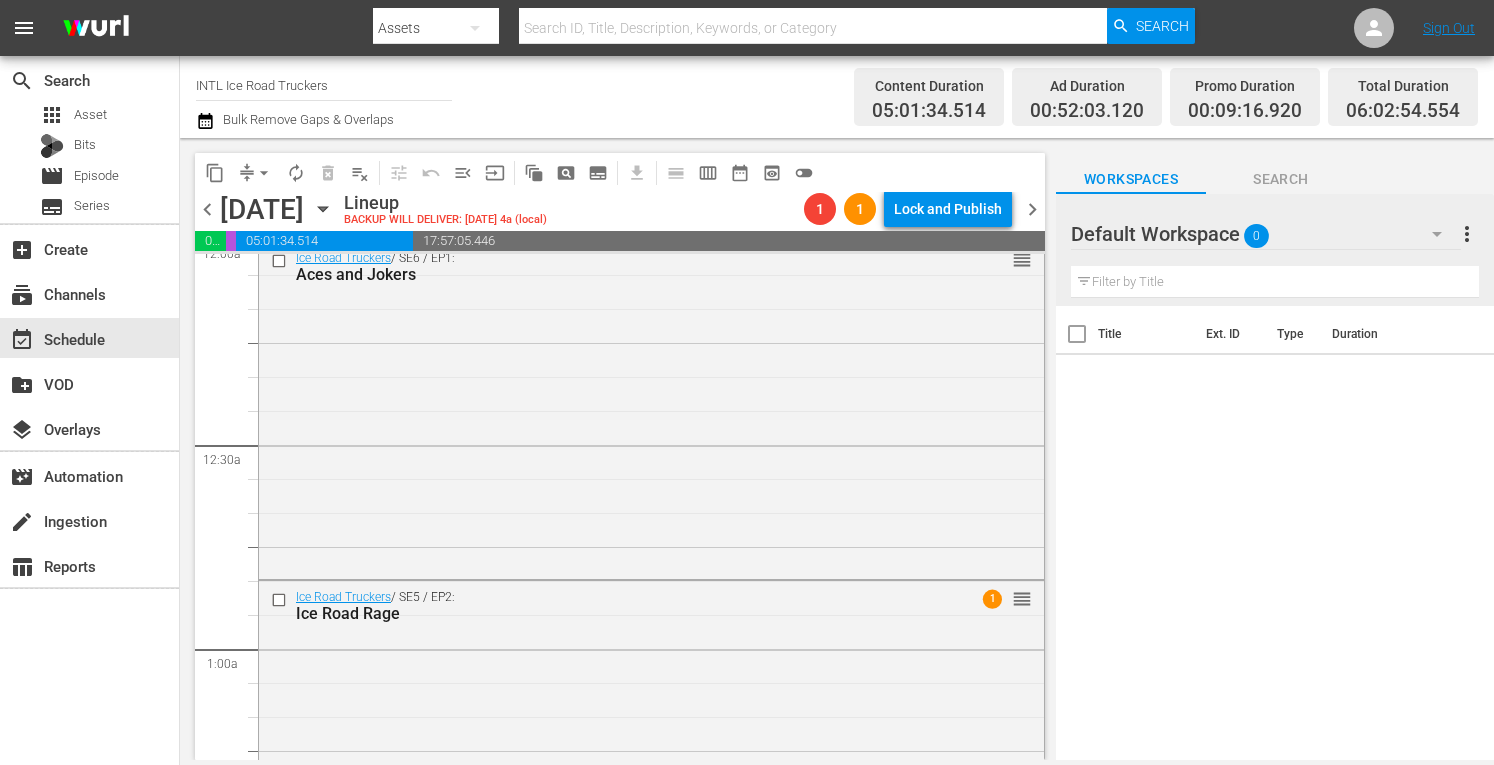 scroll, scrollTop: 0, scrollLeft: 0, axis: both 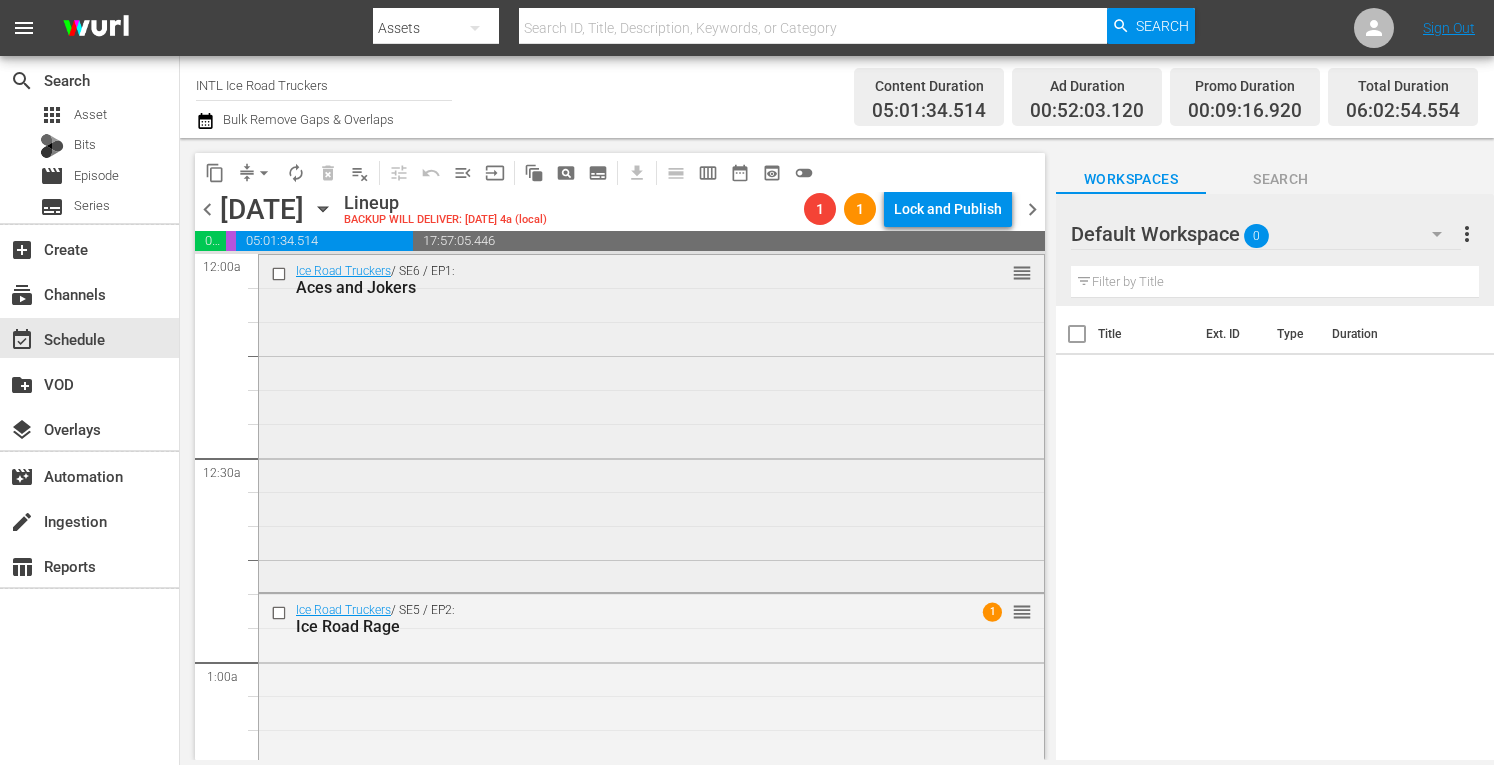 click on "Ice Road Truckers  / SE6 / EP1:
Aces and Jokers reorder" at bounding box center [651, 421] 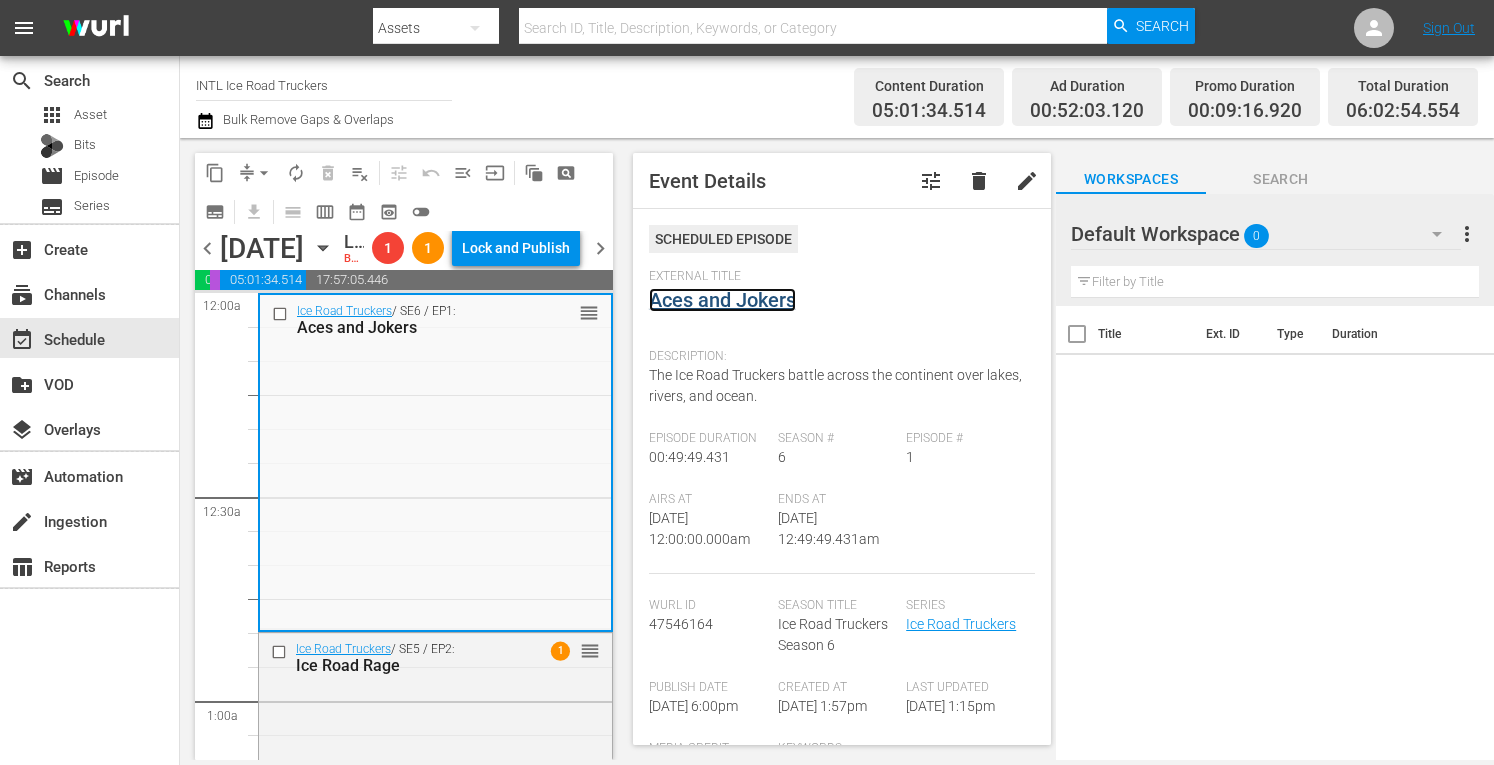 click on "Aces and Jokers" at bounding box center [722, 300] 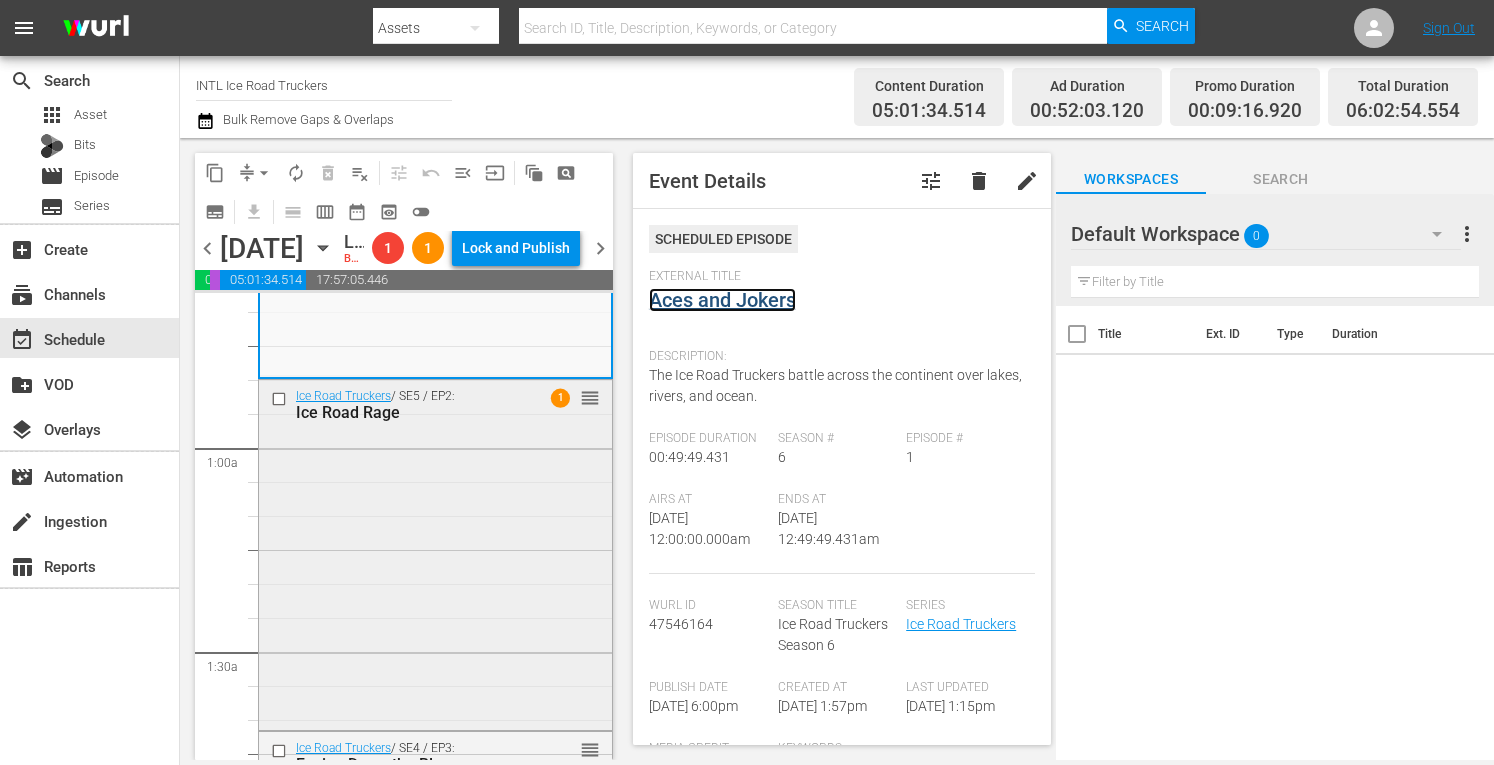 scroll, scrollTop: 255, scrollLeft: 0, axis: vertical 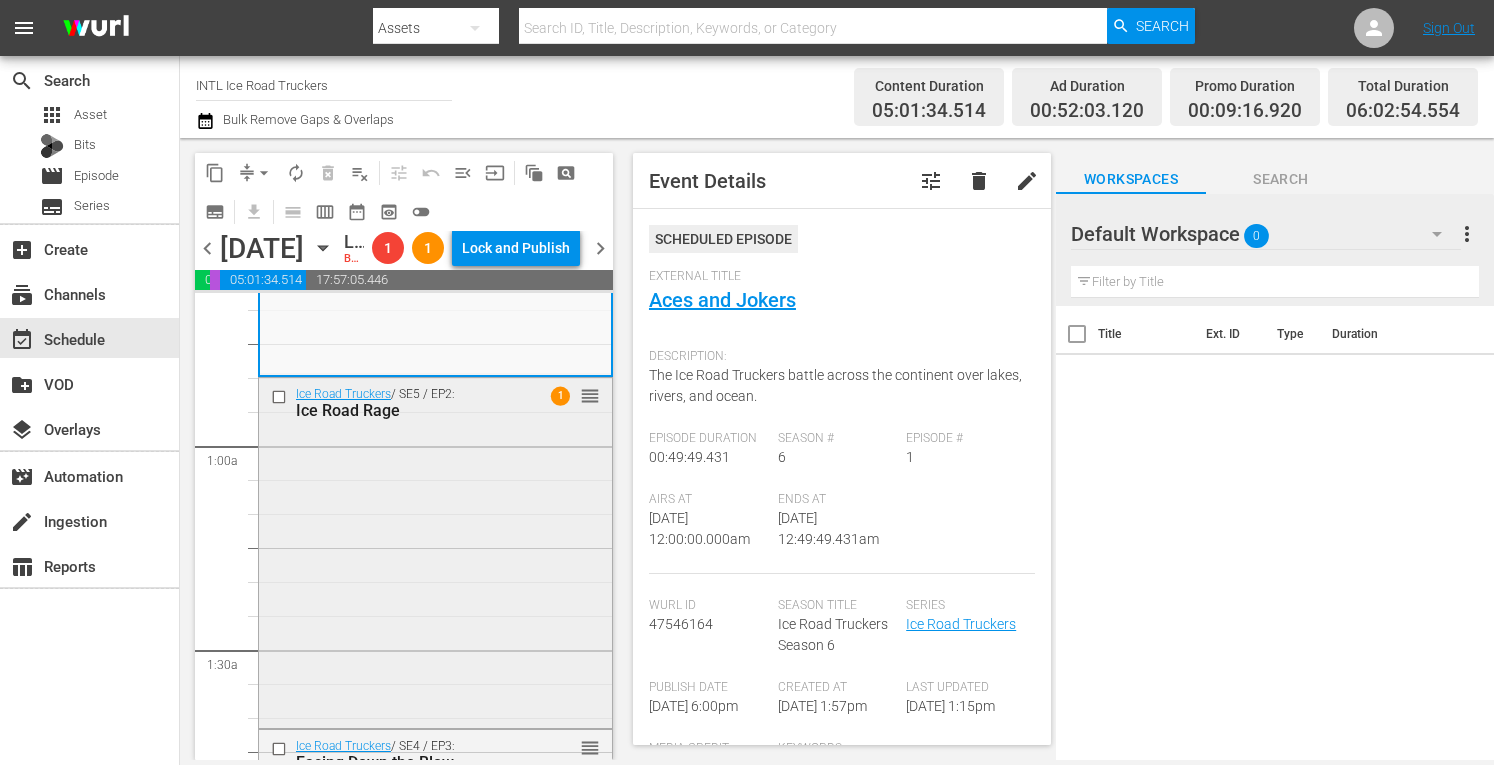click on "Ice Road Truckers  / SE5 / EP2:
Ice Road Rage 1 reorder" at bounding box center [435, 551] 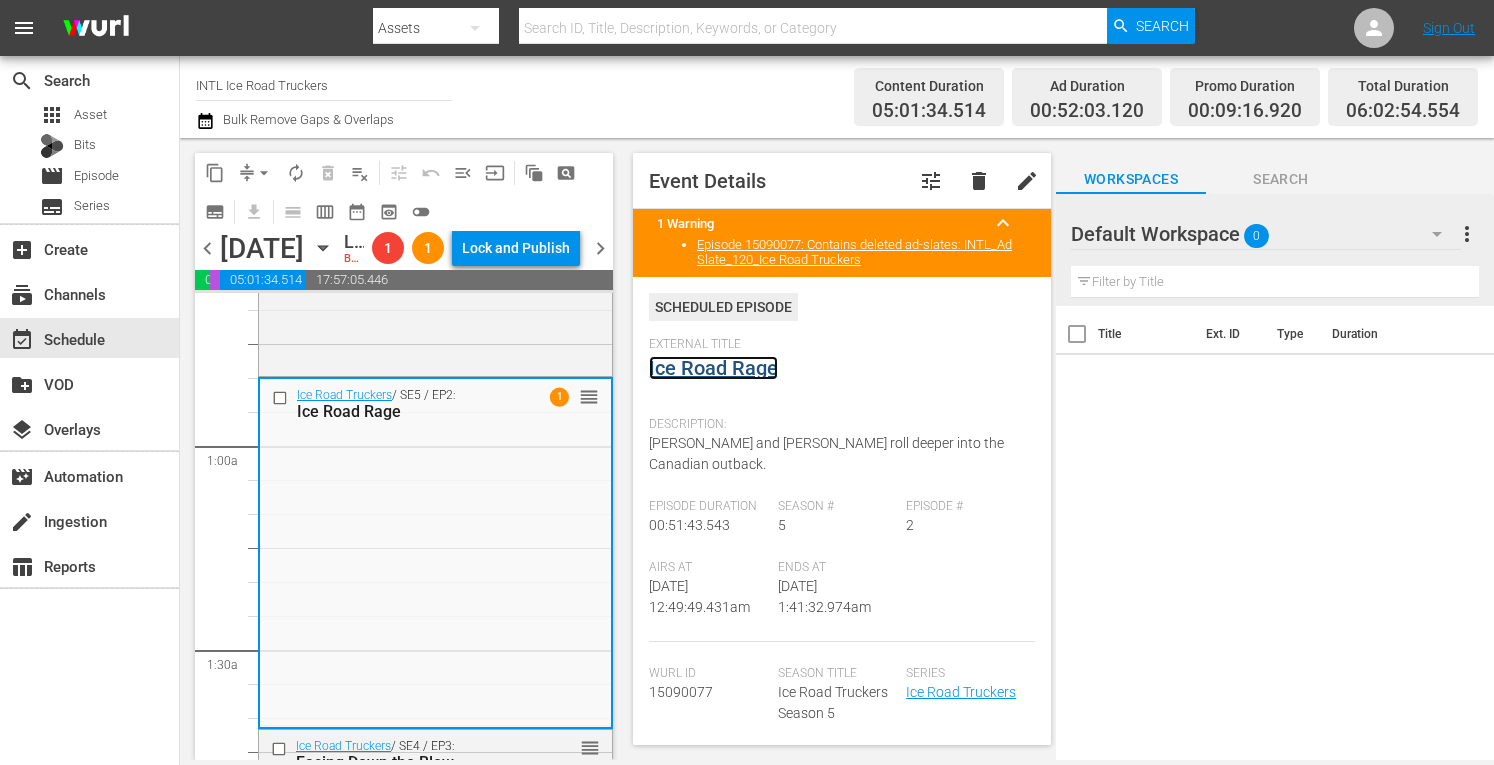 click on "Ice Road Rage" at bounding box center (713, 368) 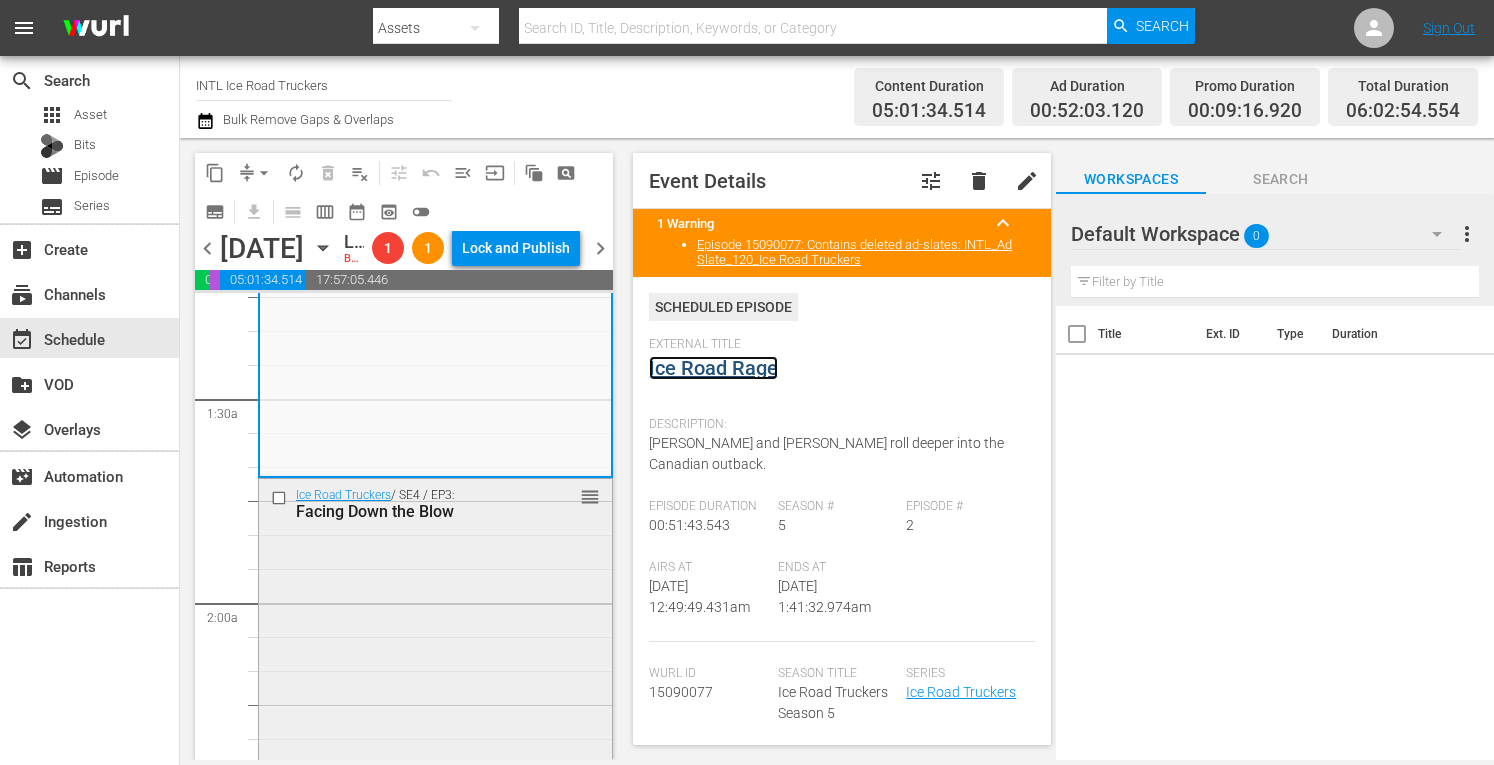 scroll, scrollTop: 509, scrollLeft: 0, axis: vertical 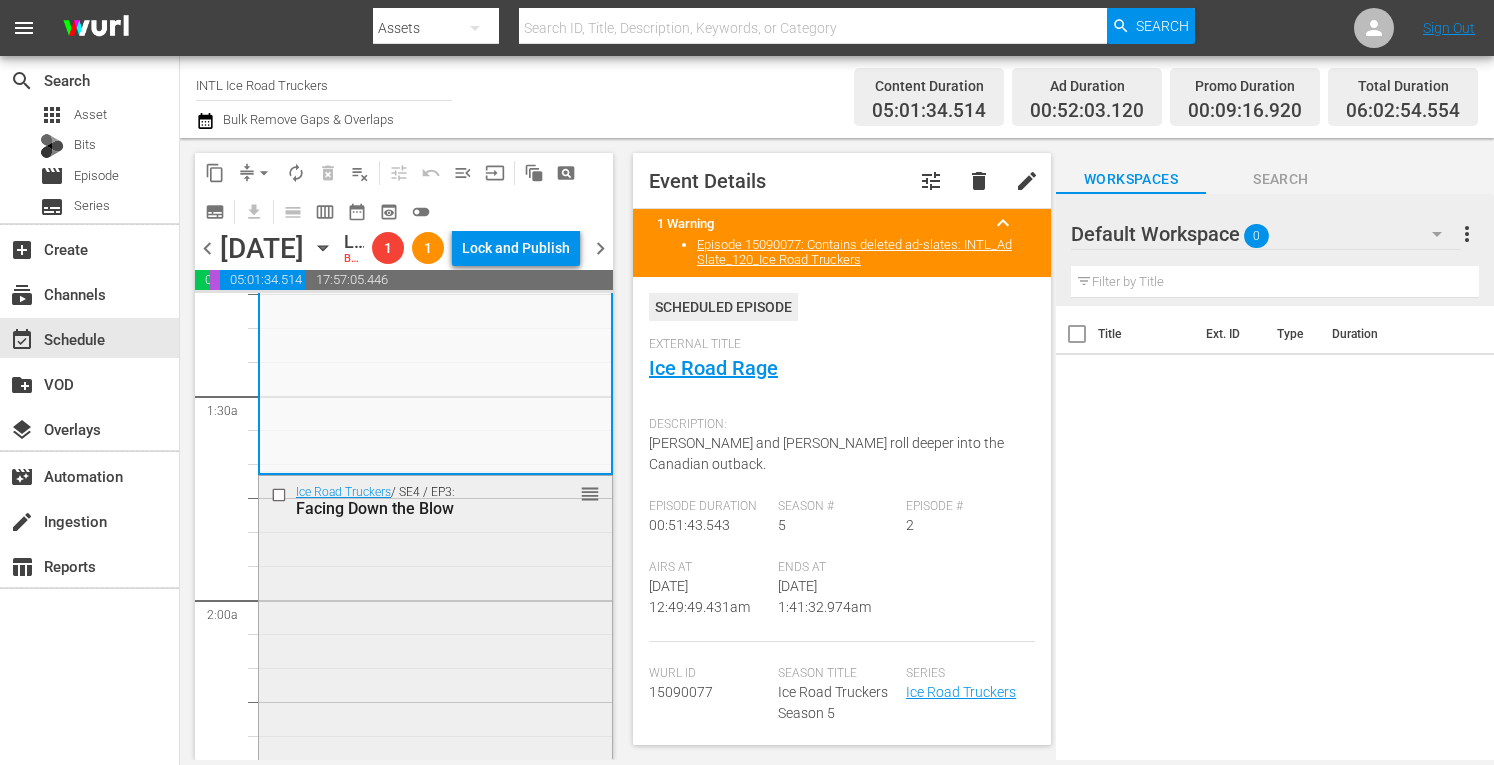 click on "Ice Road Truckers  / SE4 / EP3:
Facing Down the Blow reorder" at bounding box center [435, 649] 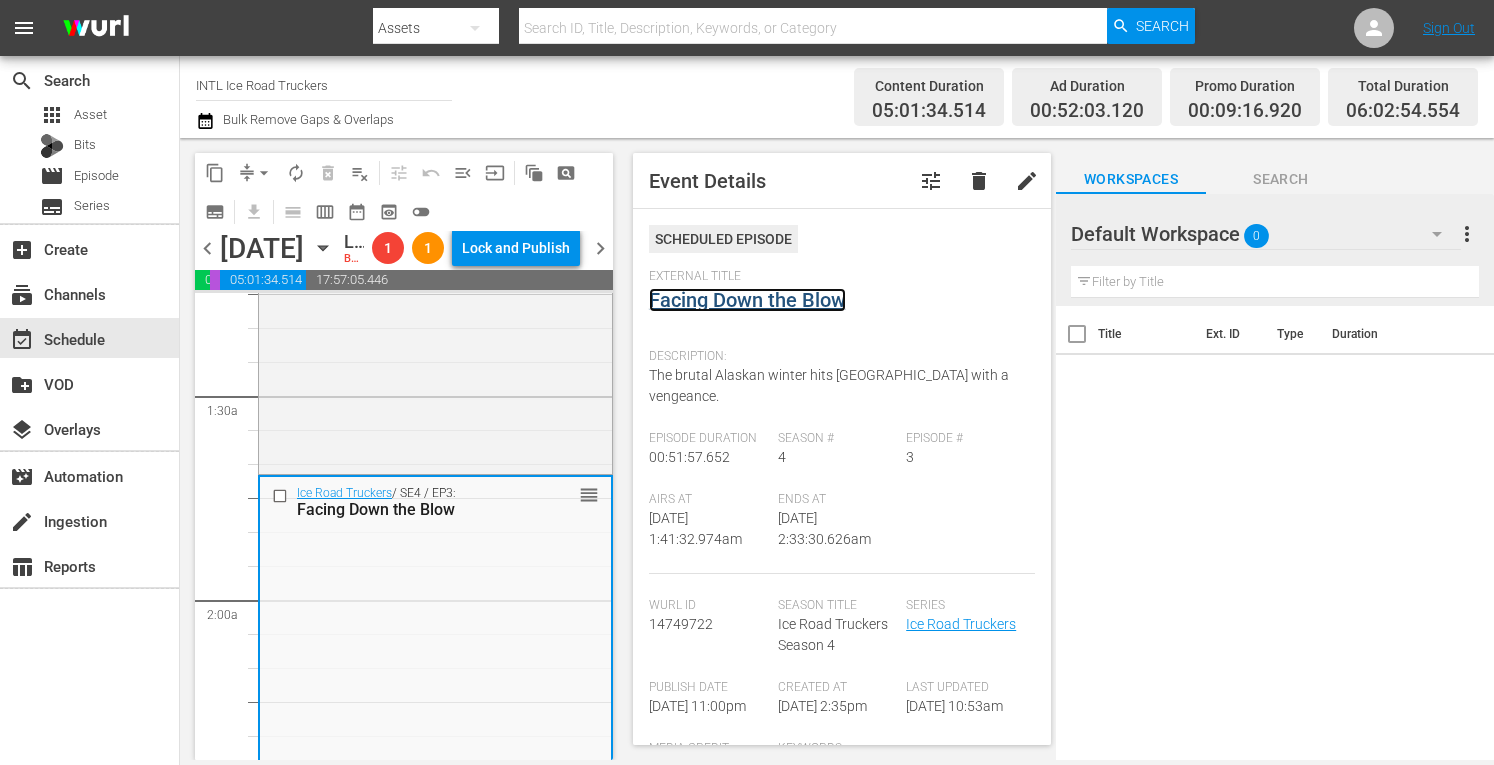 click on "Facing Down the Blow" at bounding box center [747, 300] 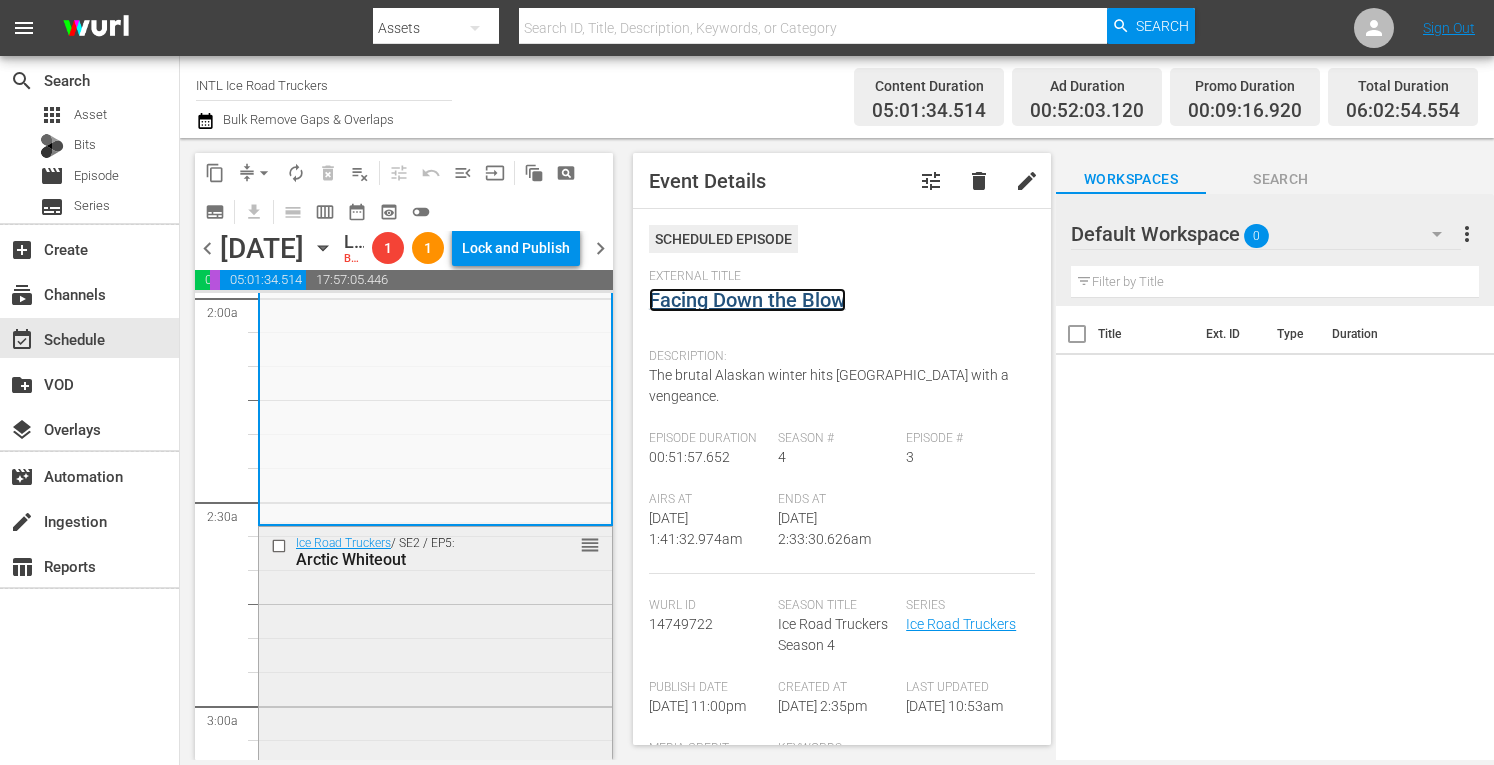 scroll, scrollTop: 814, scrollLeft: 0, axis: vertical 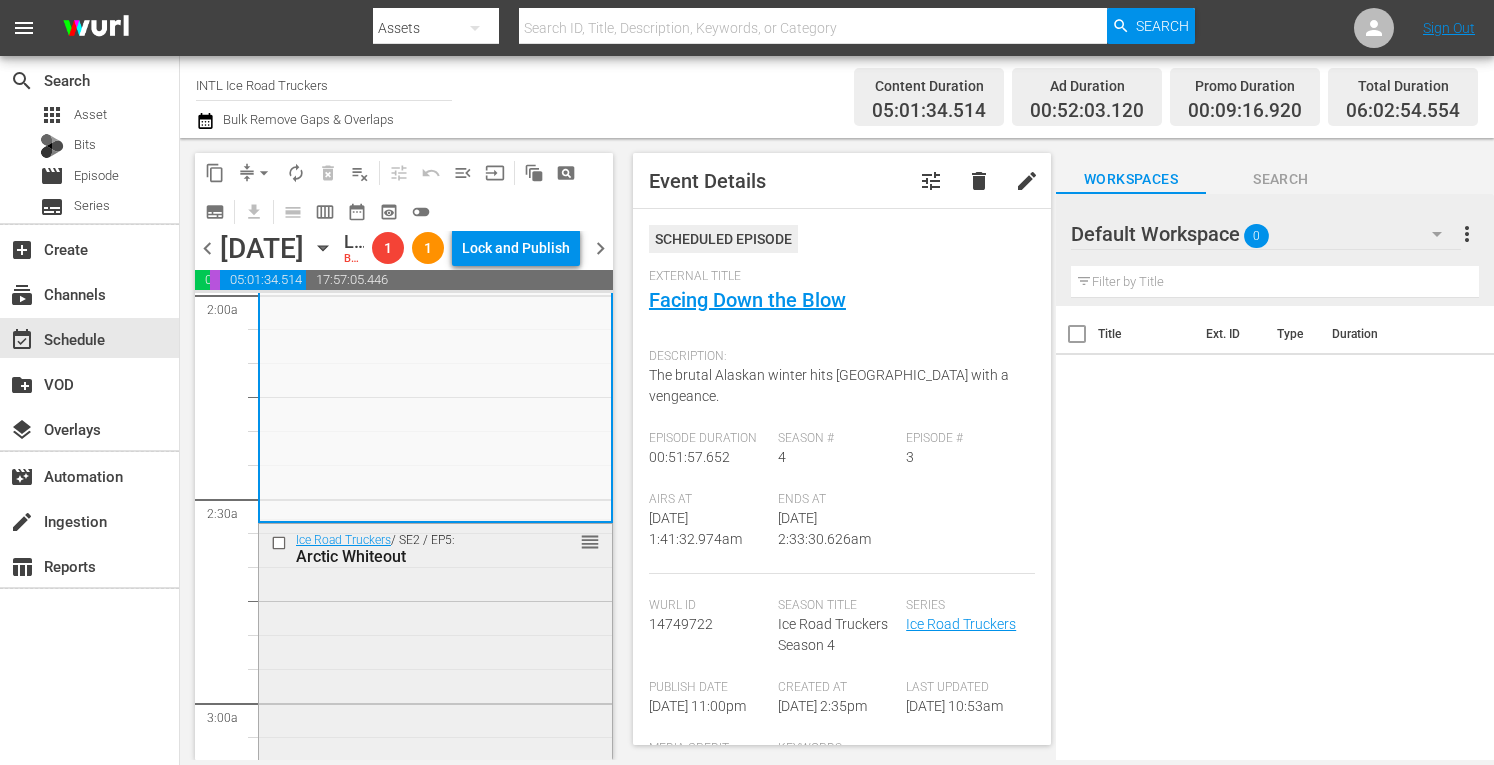 click on "Ice Road Truckers  / SE2 / EP5:
Arctic Whiteout reorder" at bounding box center (435, 702) 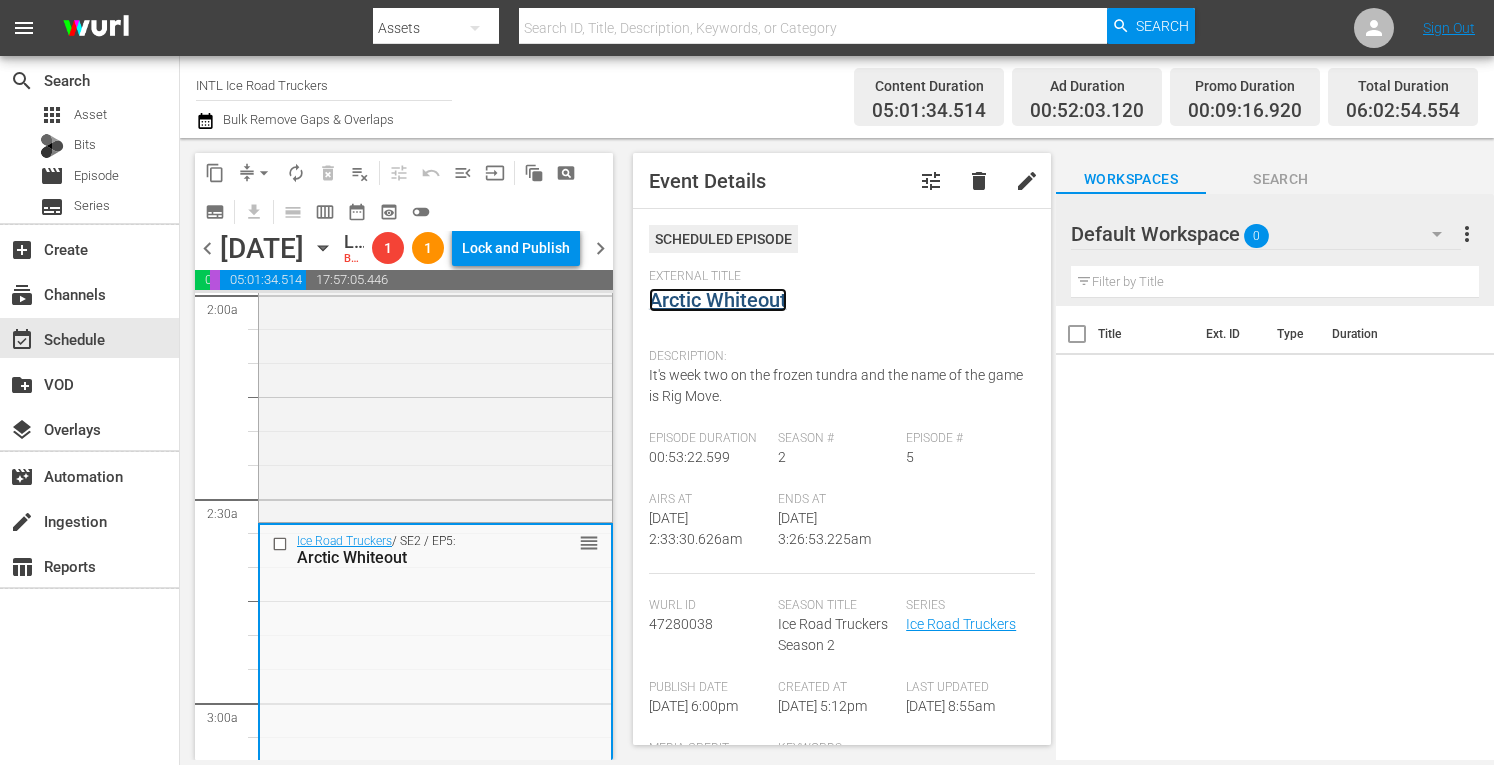 click on "Arctic Whiteout" at bounding box center (718, 300) 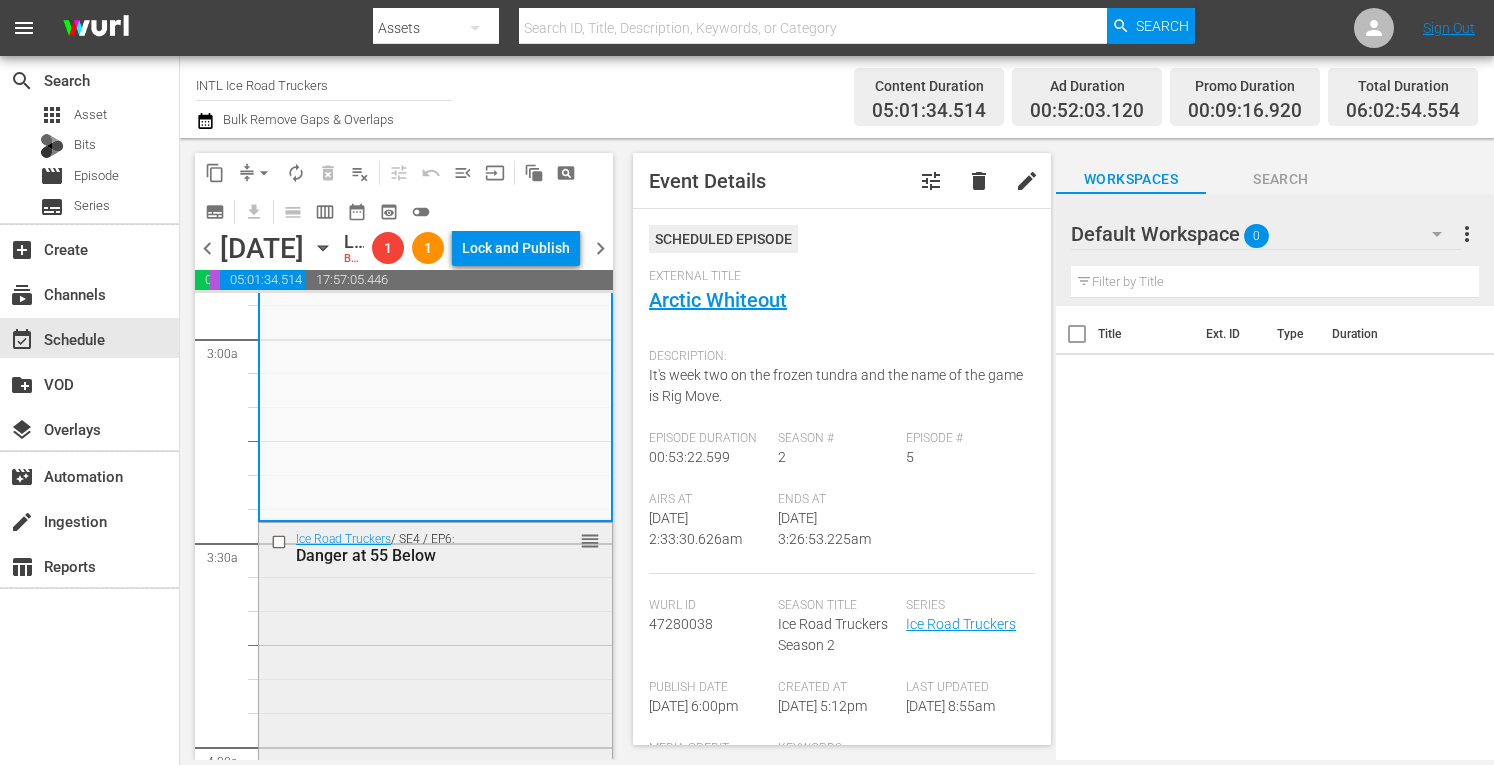 click on "Ice Road Truckers  / SE4 / EP6:
Danger at 55 Below reorder" at bounding box center [435, 697] 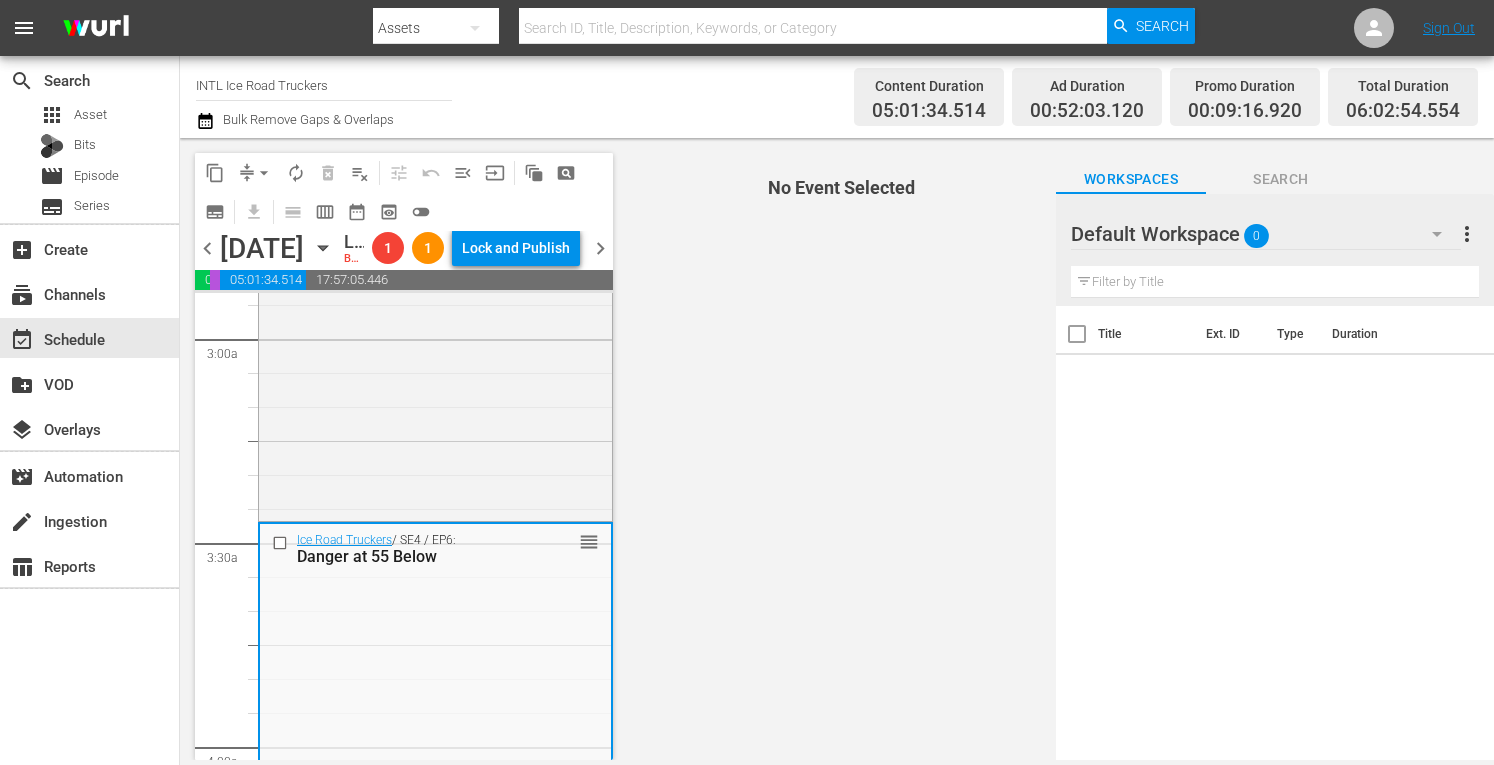 scroll, scrollTop: 1272, scrollLeft: 0, axis: vertical 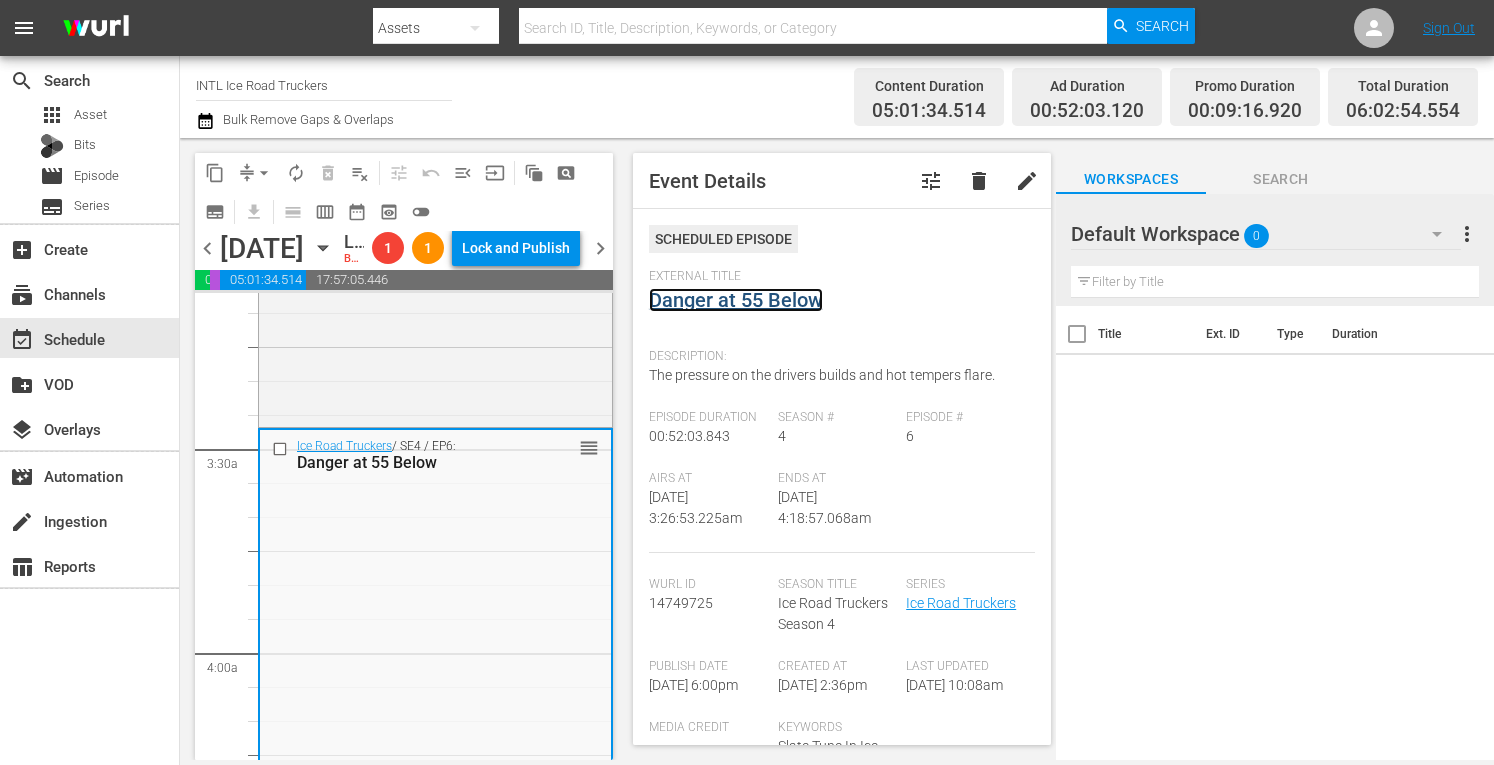 click on "Danger at 55 Below" at bounding box center [736, 300] 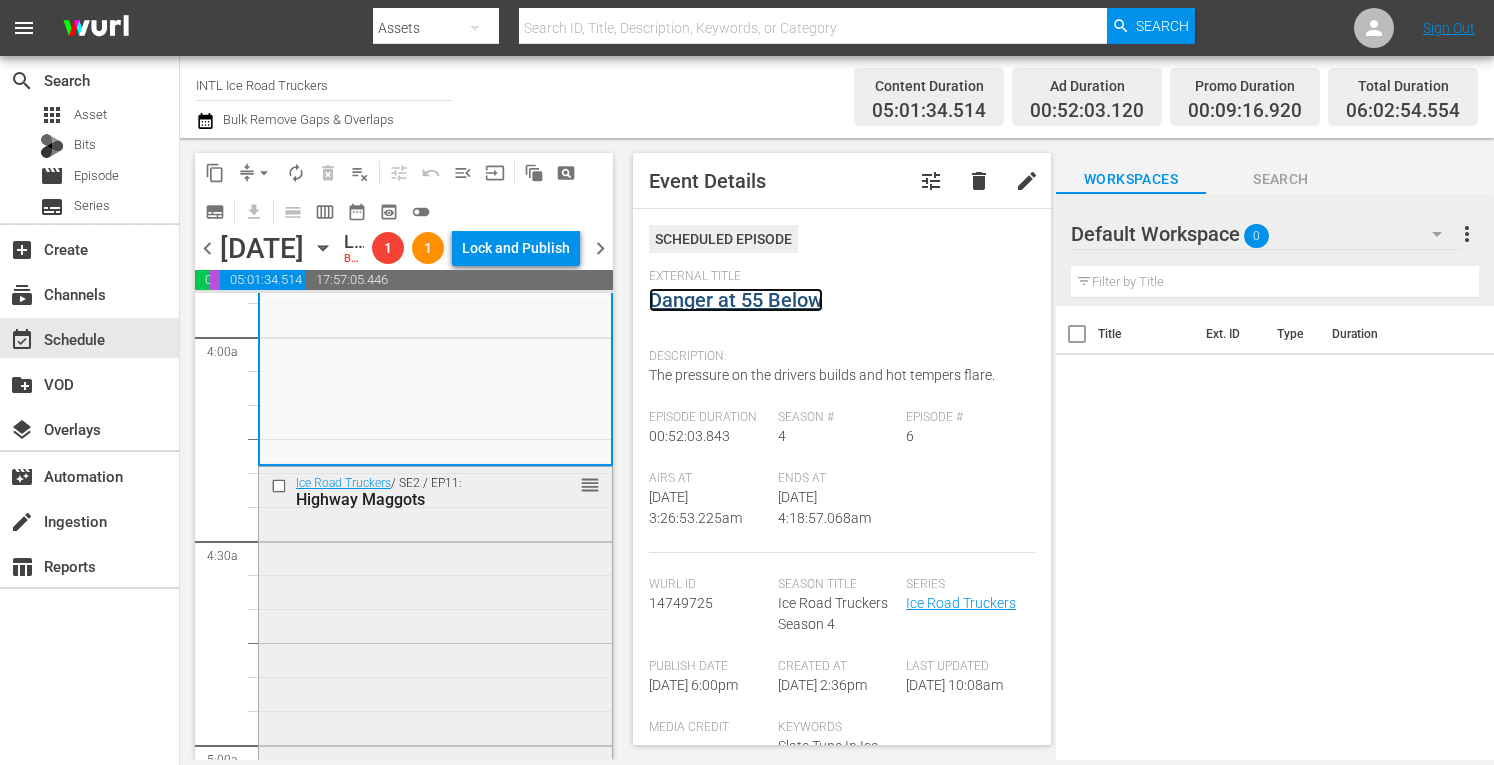 scroll, scrollTop: 1599, scrollLeft: 0, axis: vertical 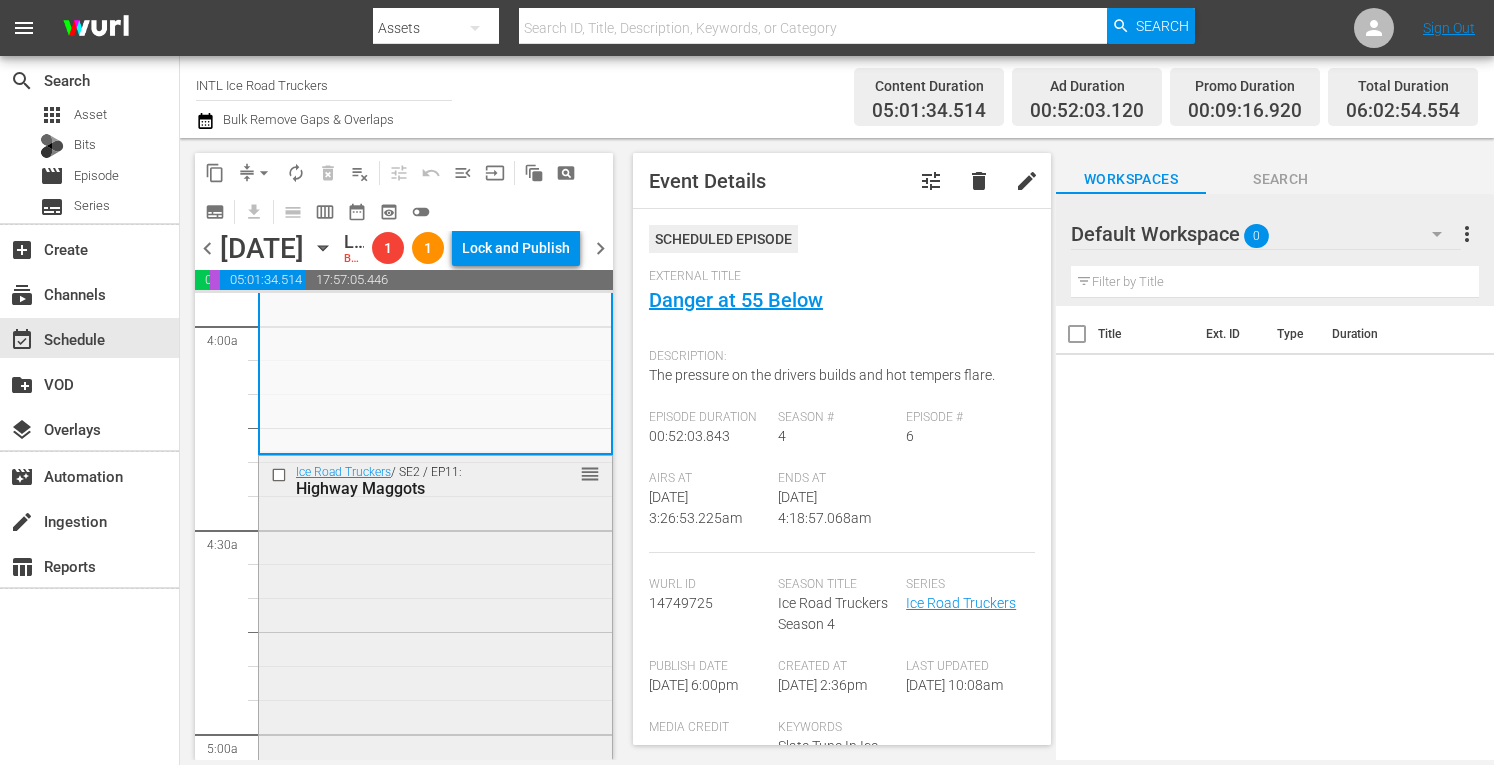 click on "Ice Road Truckers  / SE2 / EP11:
Highway Maggots reorder" at bounding box center (435, 626) 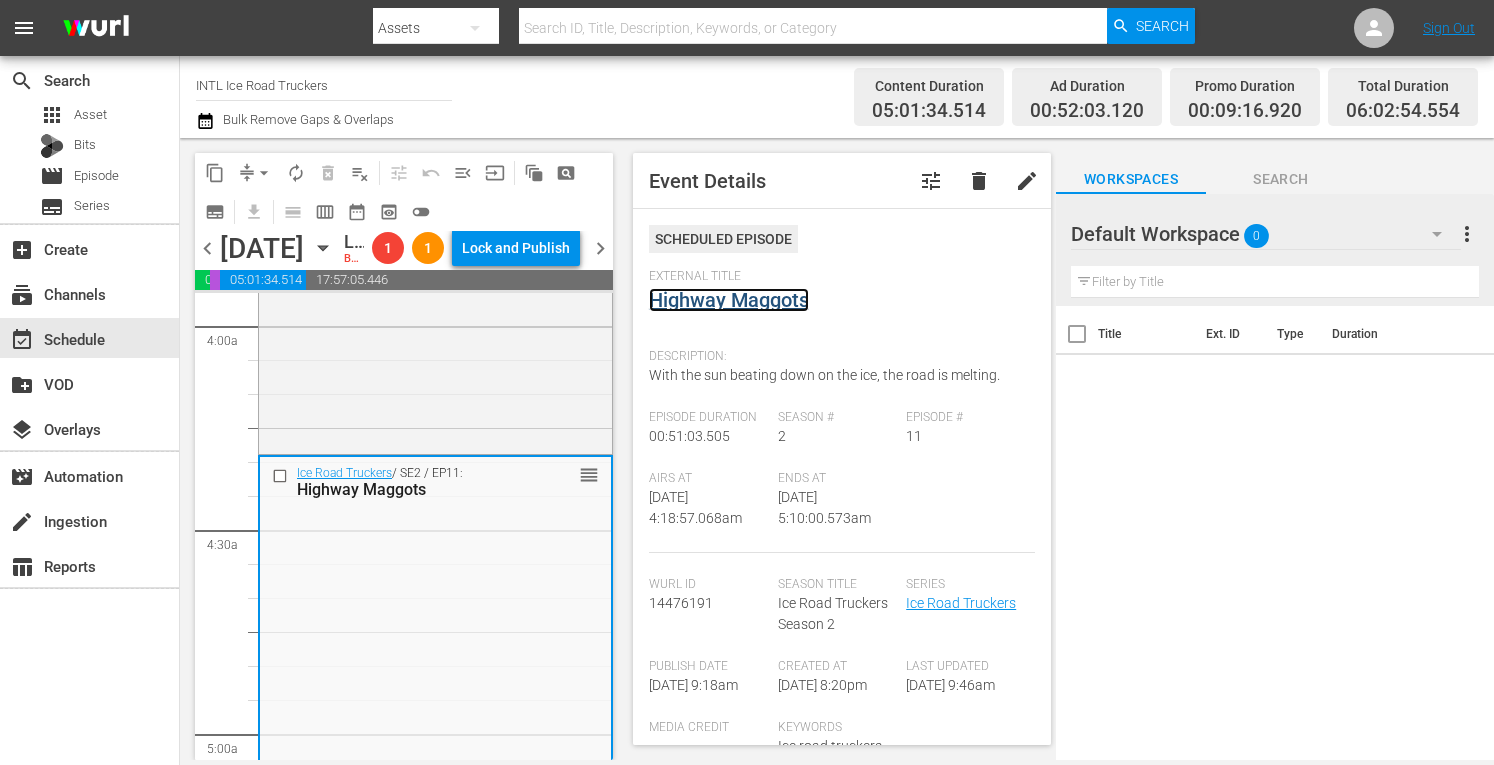click on "Highway Maggots" at bounding box center (729, 300) 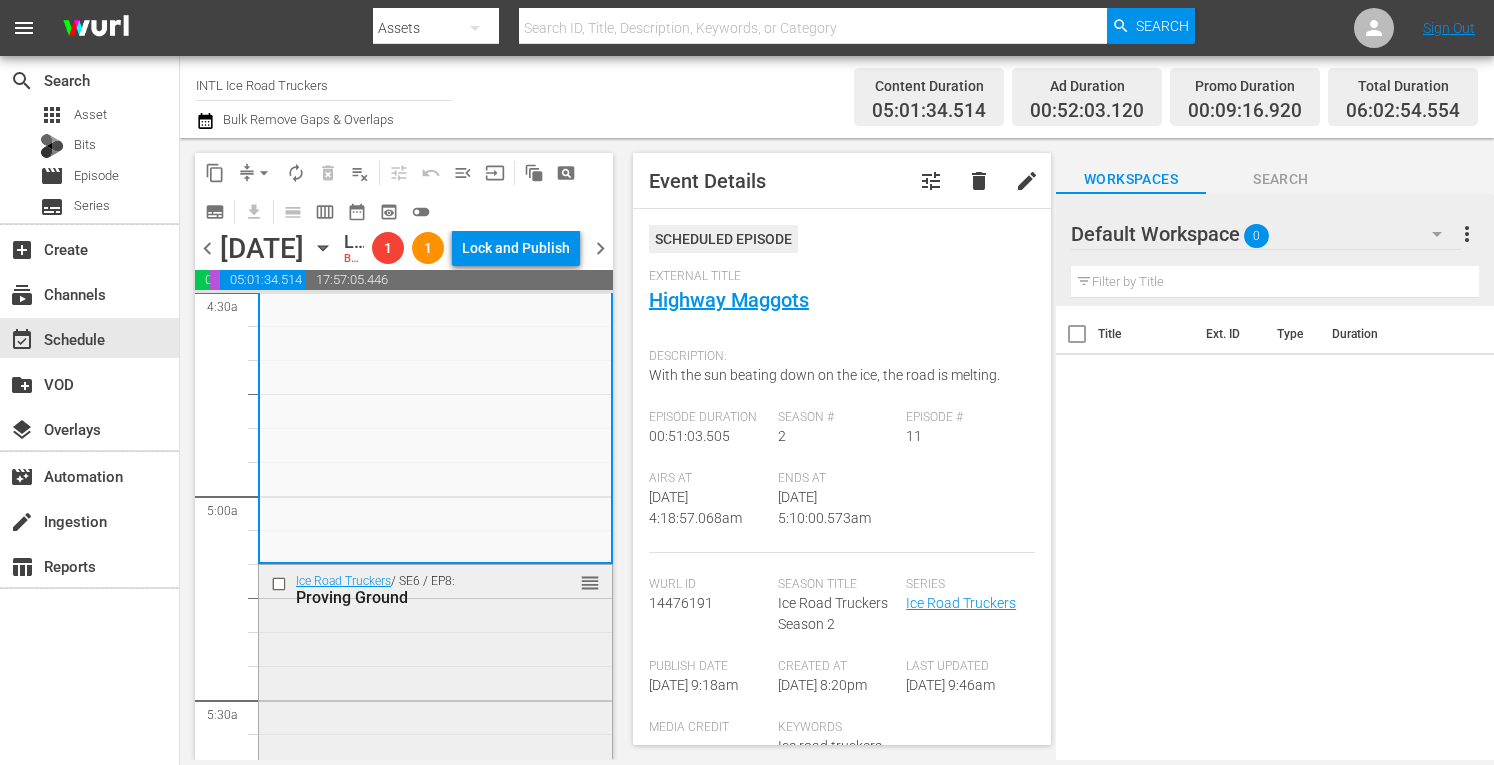 click on "Ice Road Truckers  / SE6 / EP8:
Proving Ground reorder" at bounding box center (435, 742) 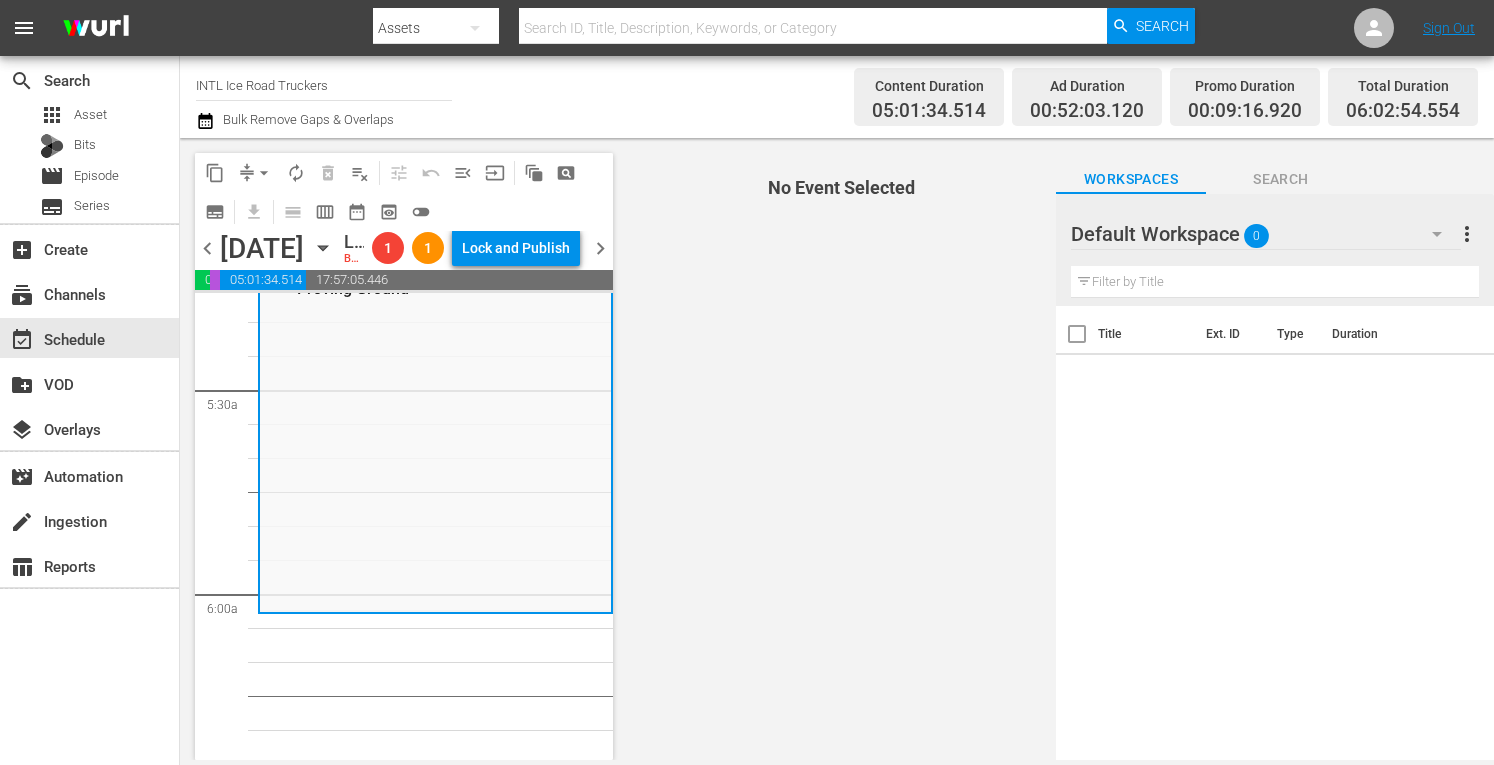 scroll, scrollTop: 2144, scrollLeft: 0, axis: vertical 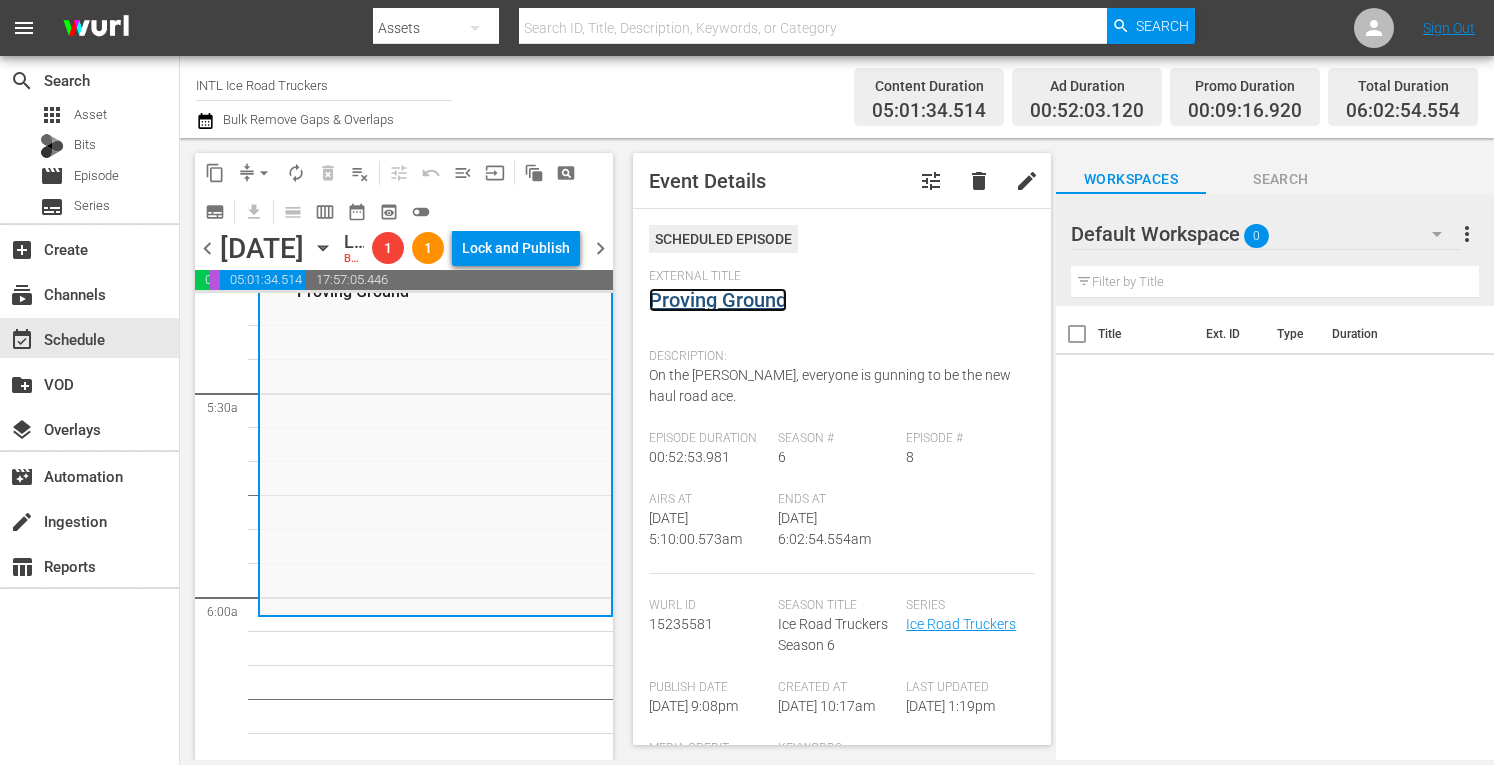 click on "Proving Ground" at bounding box center [718, 300] 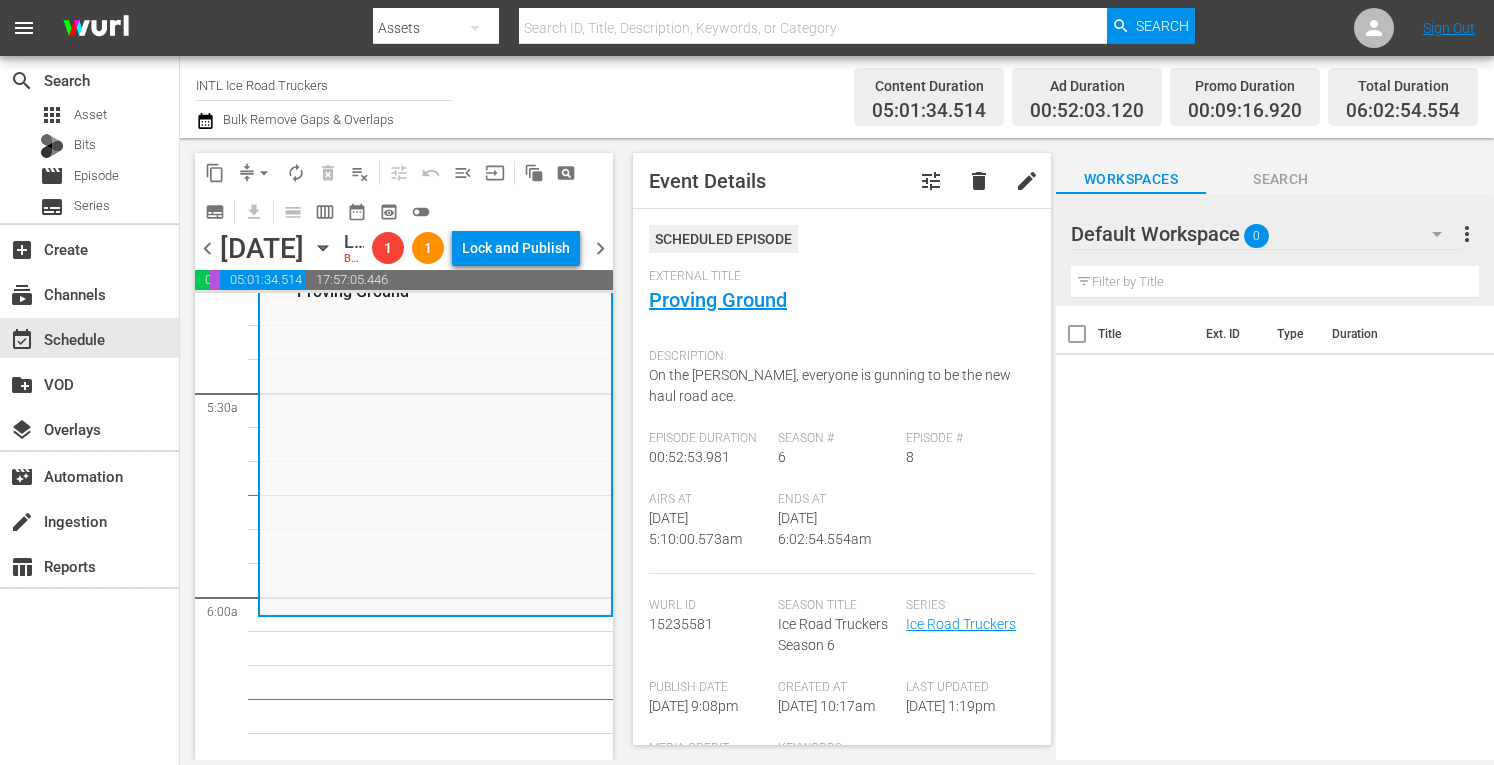 click on "chevron_right" at bounding box center [600, 248] 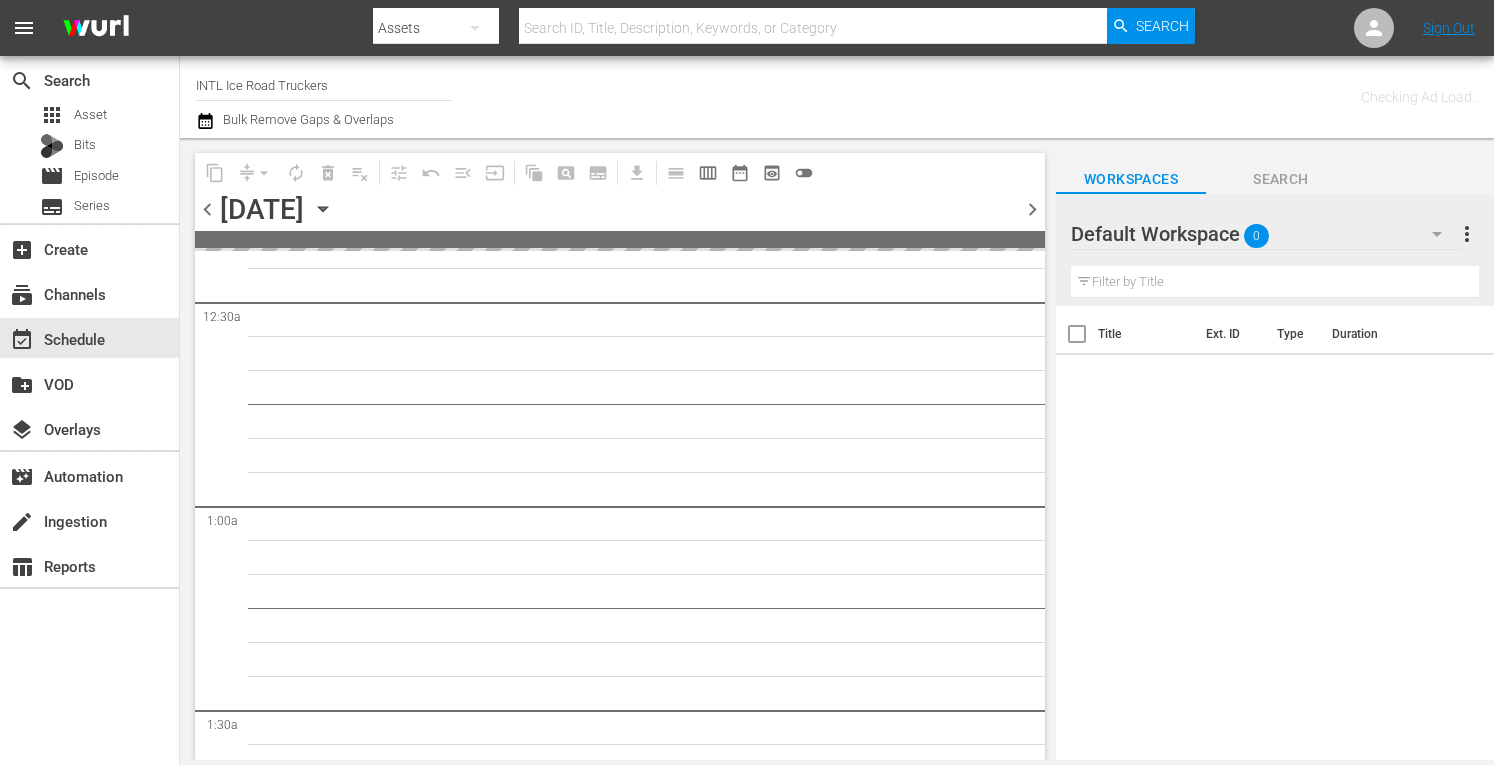 scroll, scrollTop: 0, scrollLeft: 0, axis: both 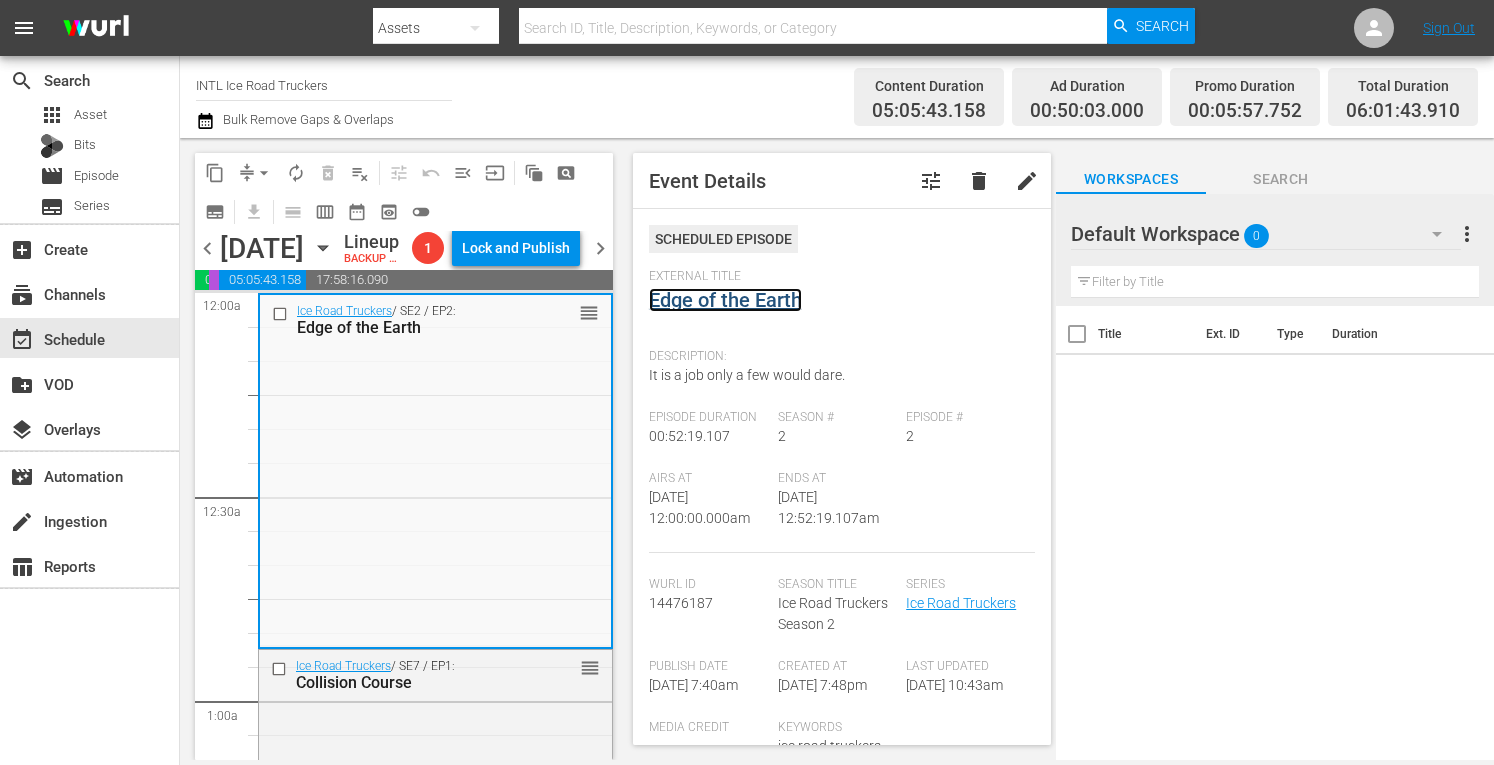 click on "Edge of the Earth" at bounding box center (725, 300) 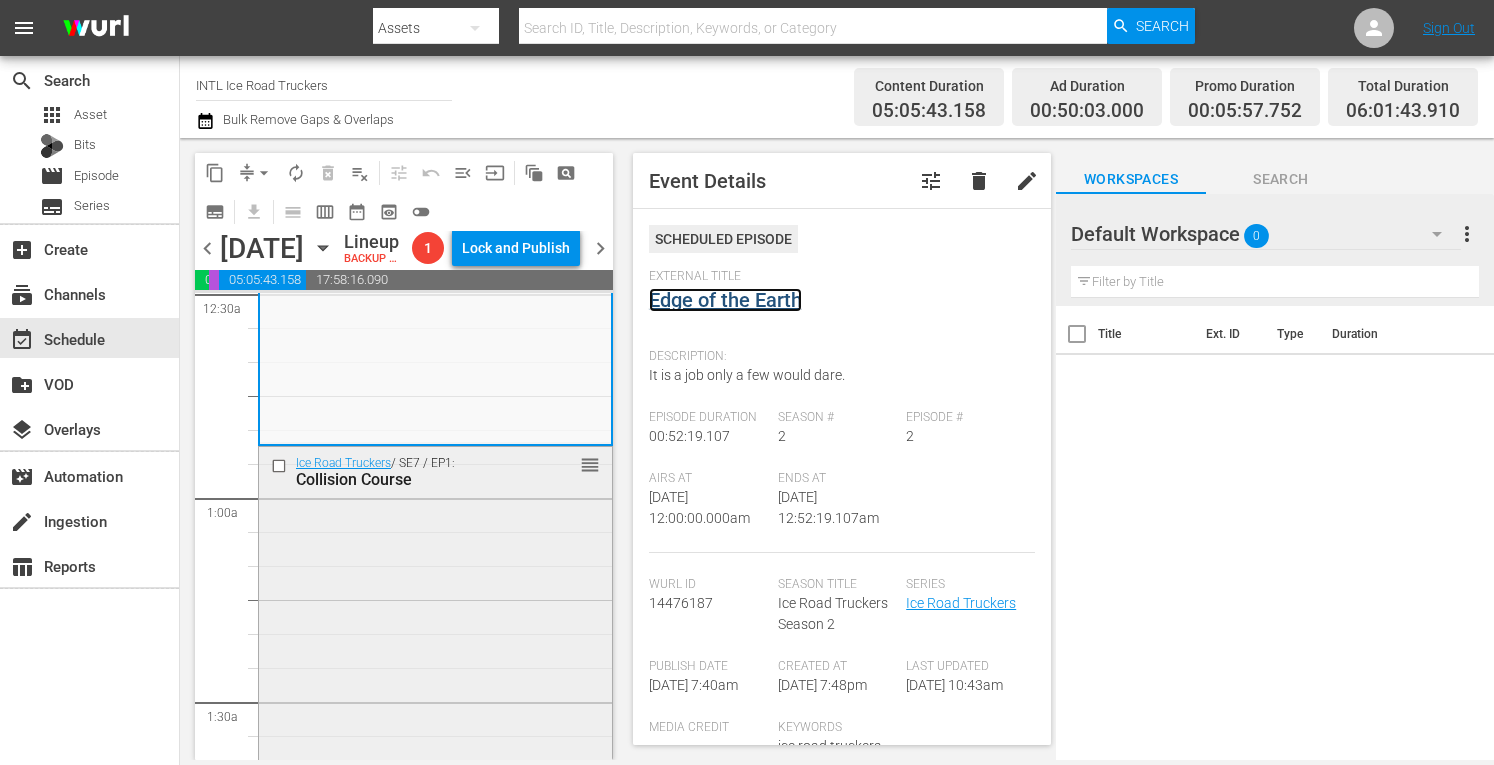 scroll, scrollTop: 206, scrollLeft: 0, axis: vertical 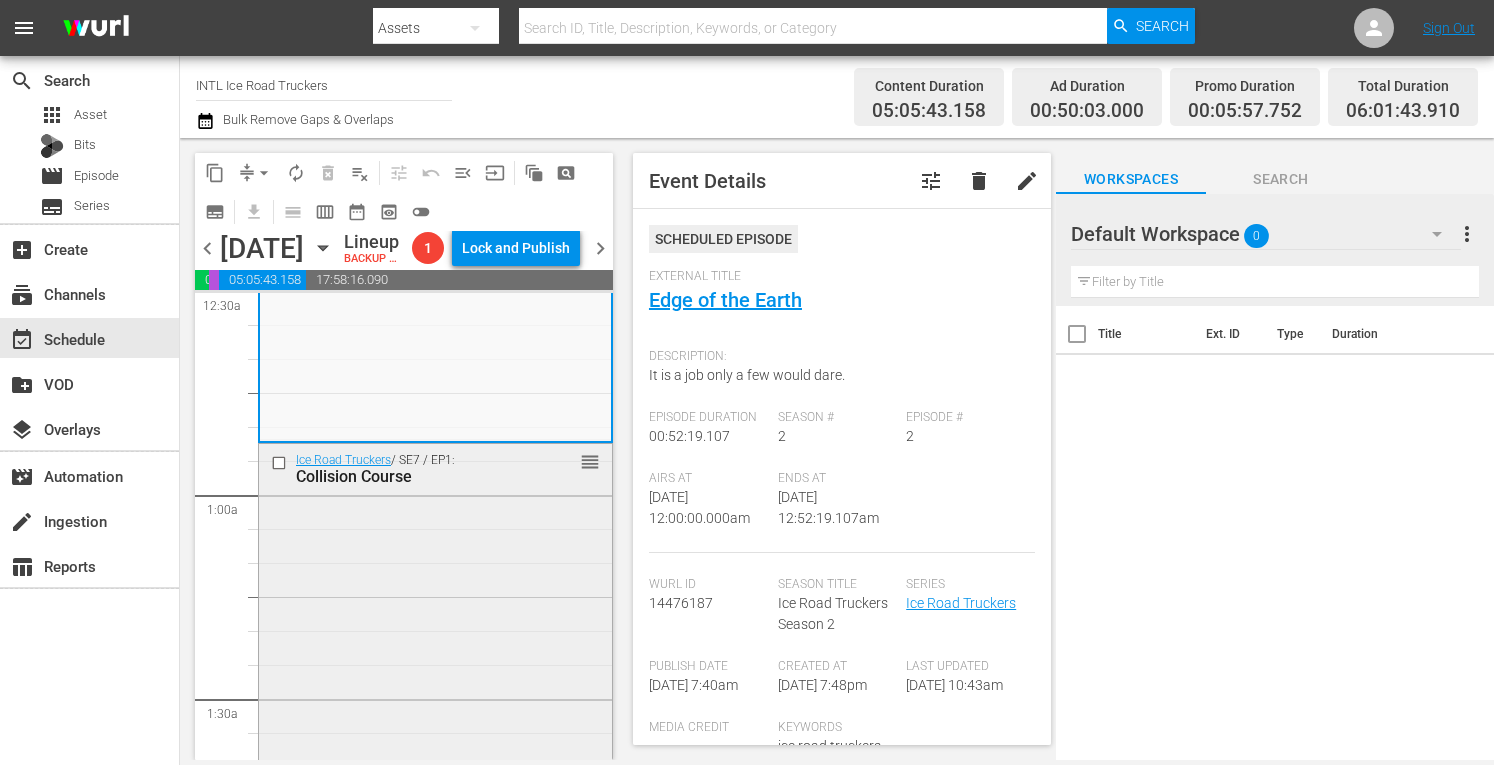 click on "Ice Road Truckers  / SE7 / EP1:
Collision Course reorder" at bounding box center (435, 619) 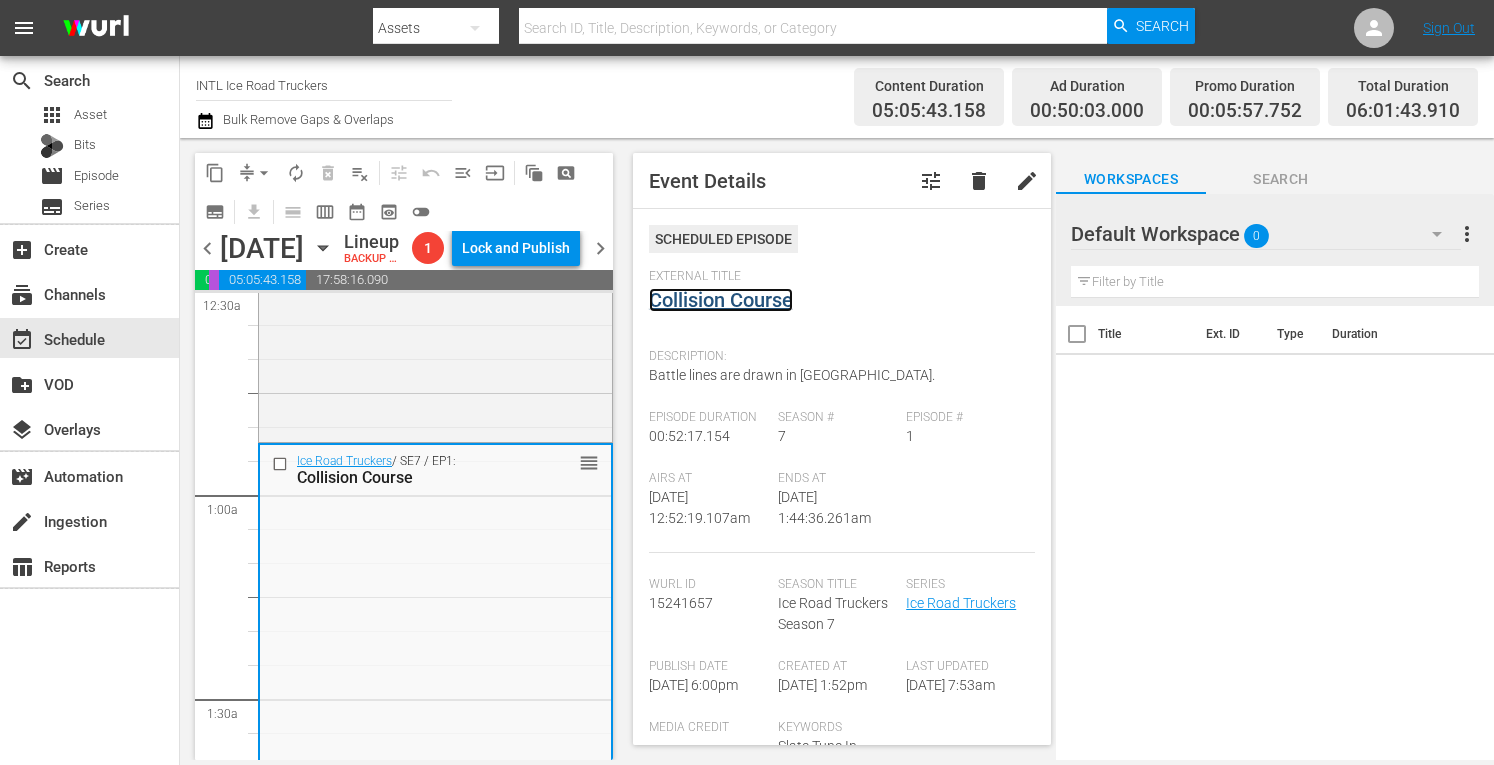 click on "Collision Course" at bounding box center (721, 300) 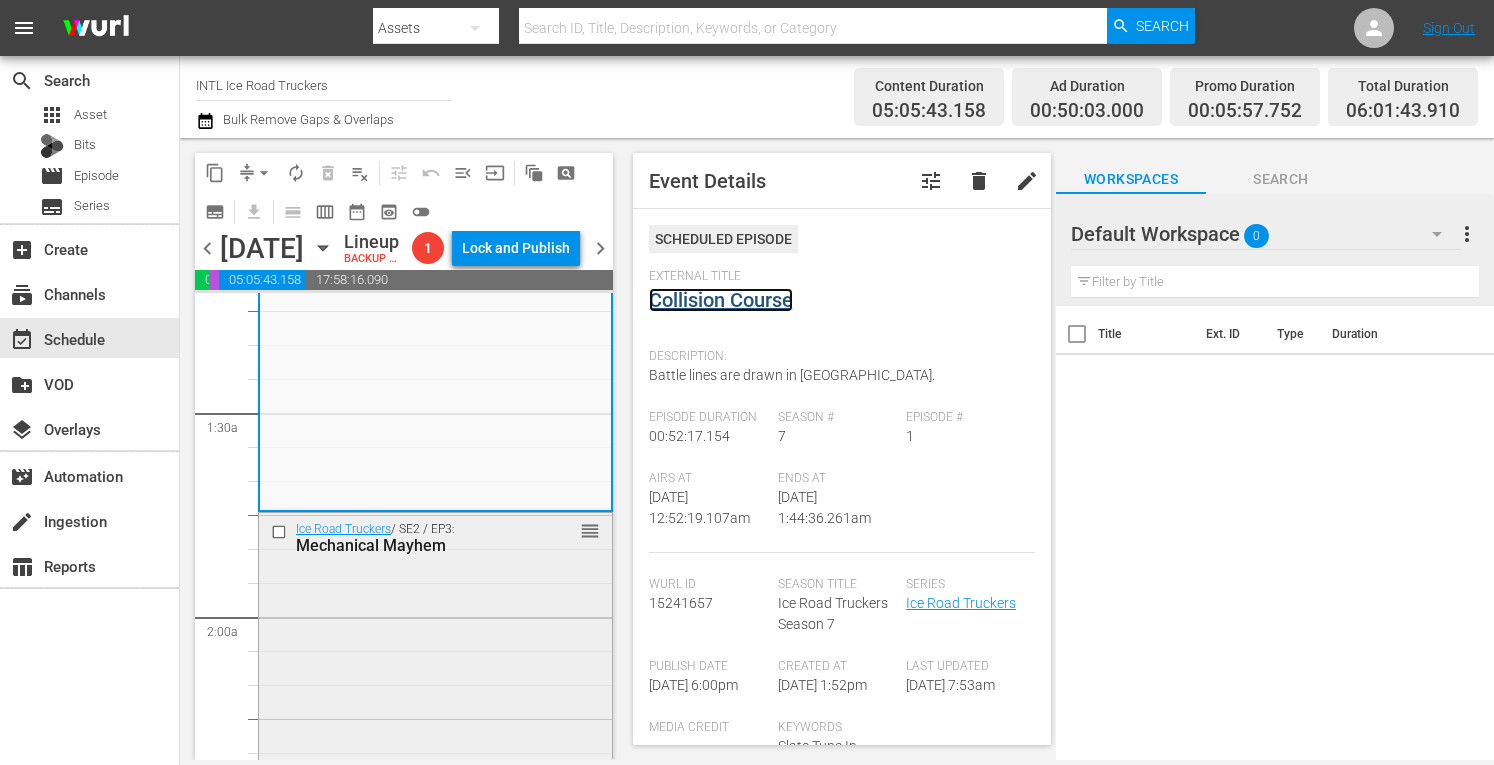 scroll, scrollTop: 505, scrollLeft: 0, axis: vertical 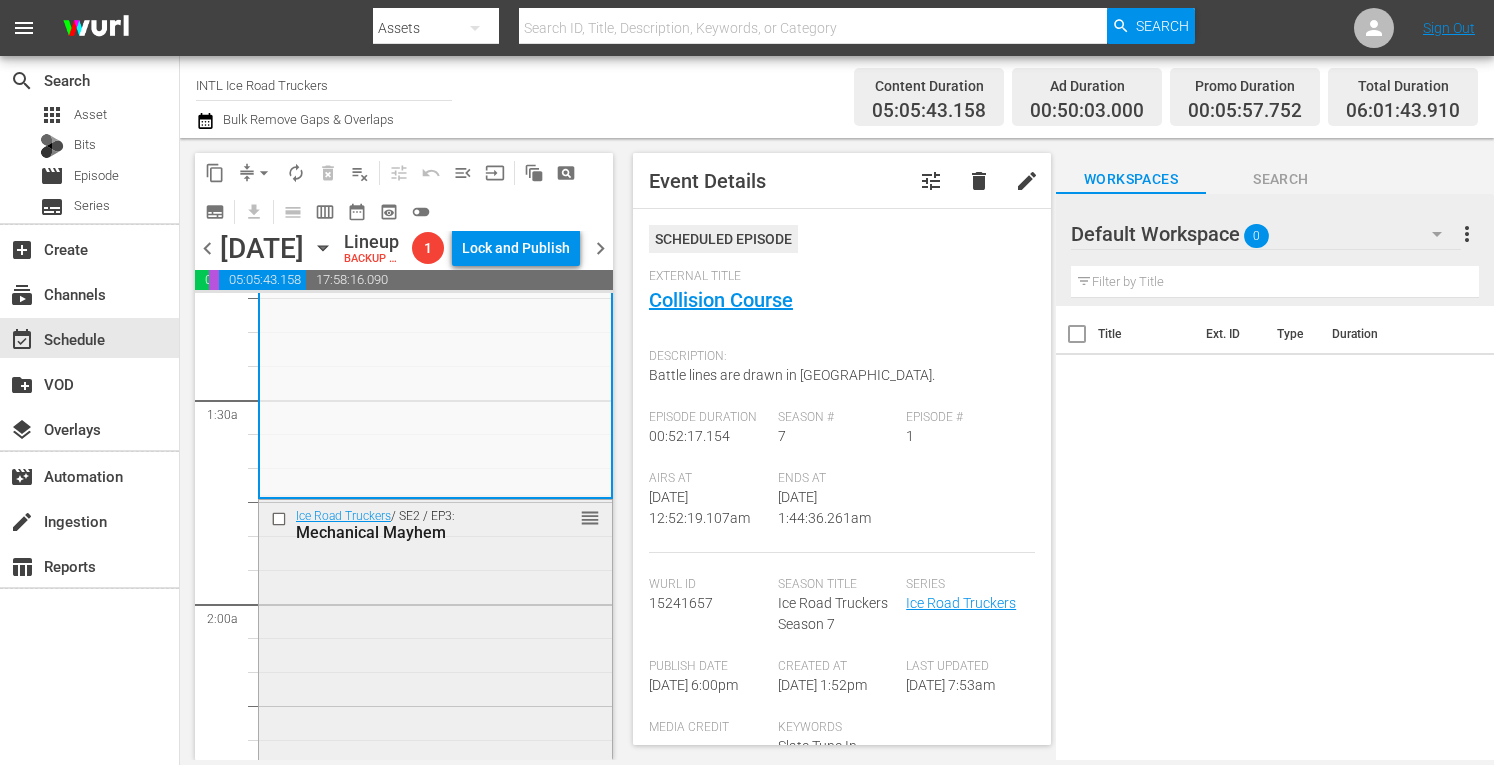 click on "Ice Road Truckers  / SE2 / EP3:
Mechanical Mayhem reorder" at bounding box center [435, 666] 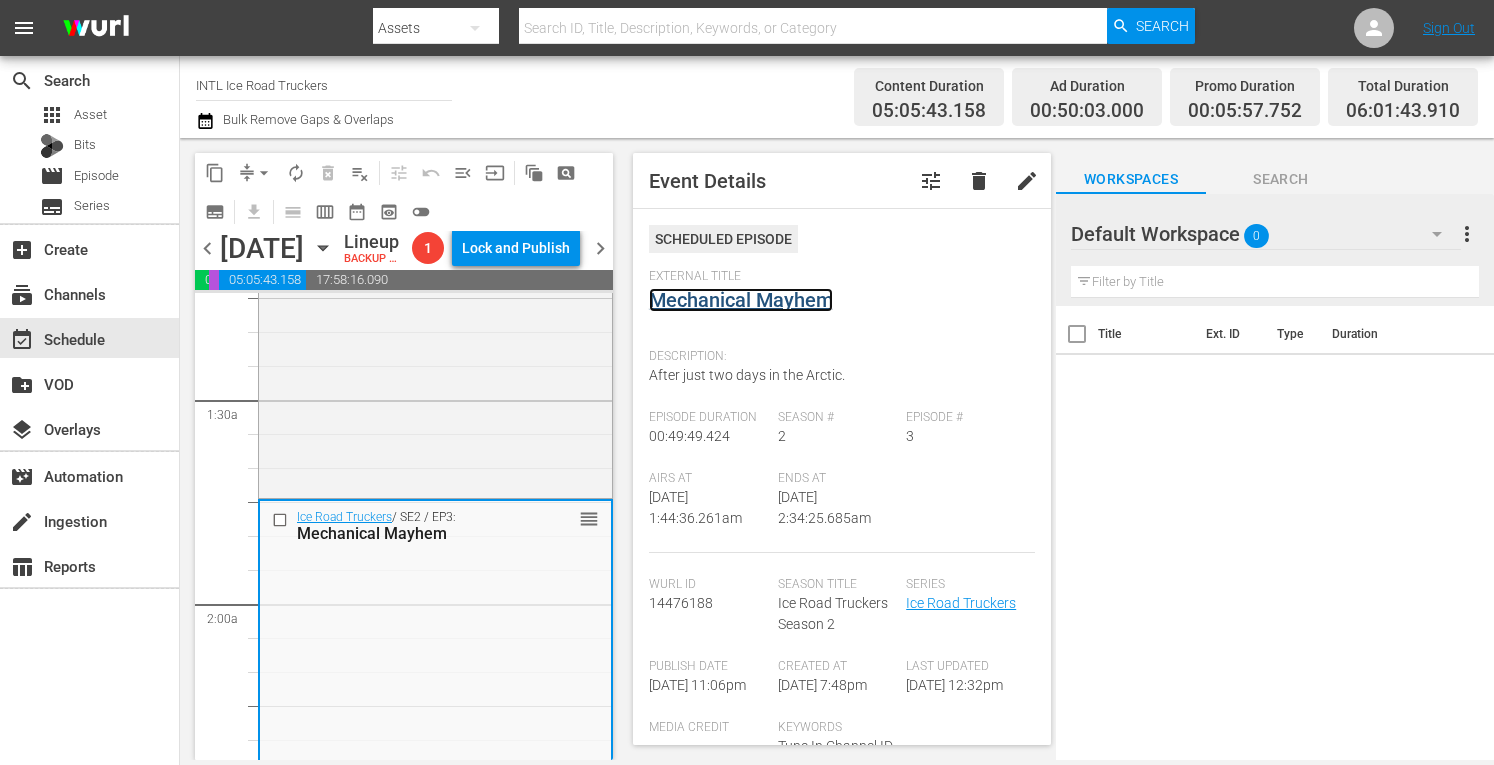 click on "Mechanical Mayhem" at bounding box center [741, 300] 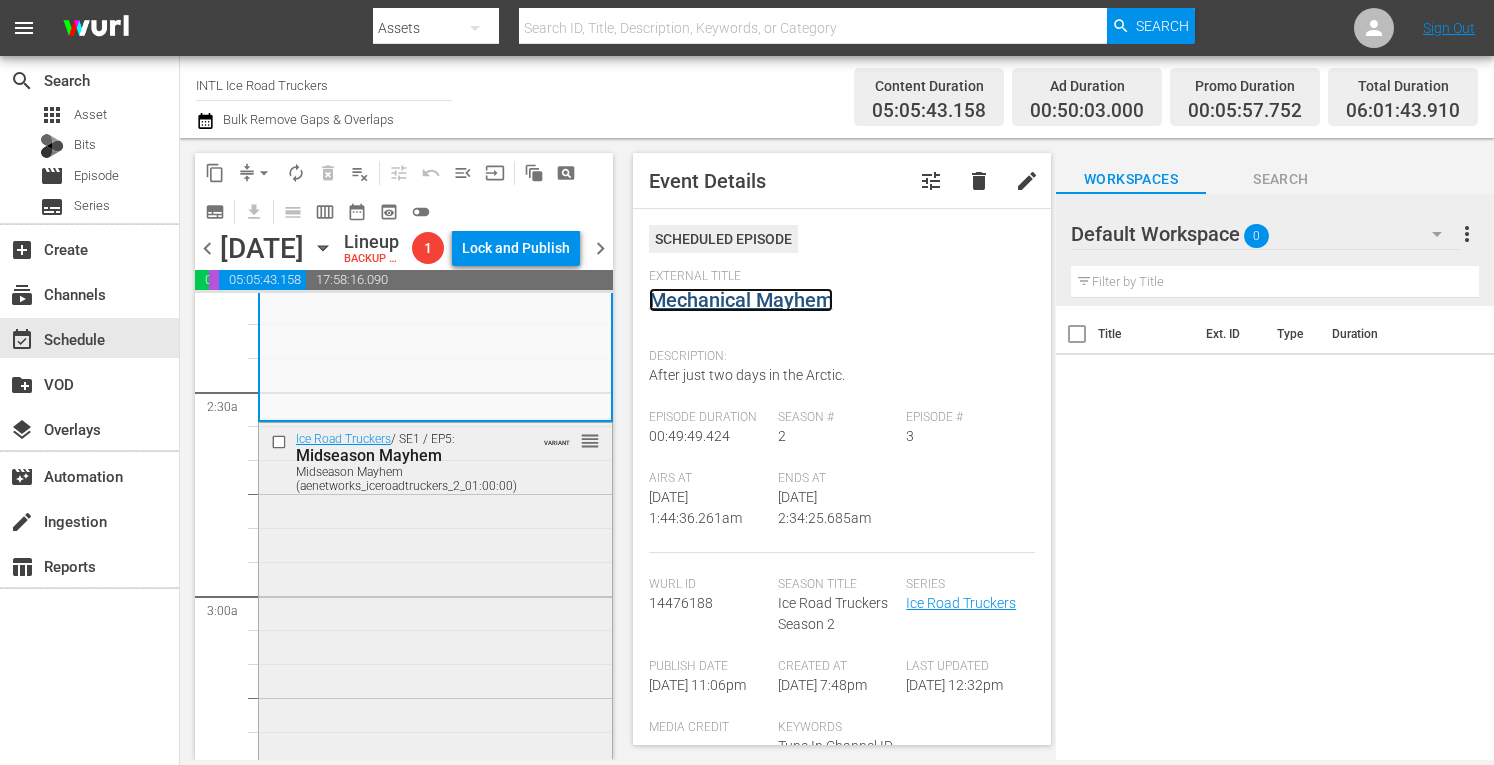 scroll, scrollTop: 956, scrollLeft: 0, axis: vertical 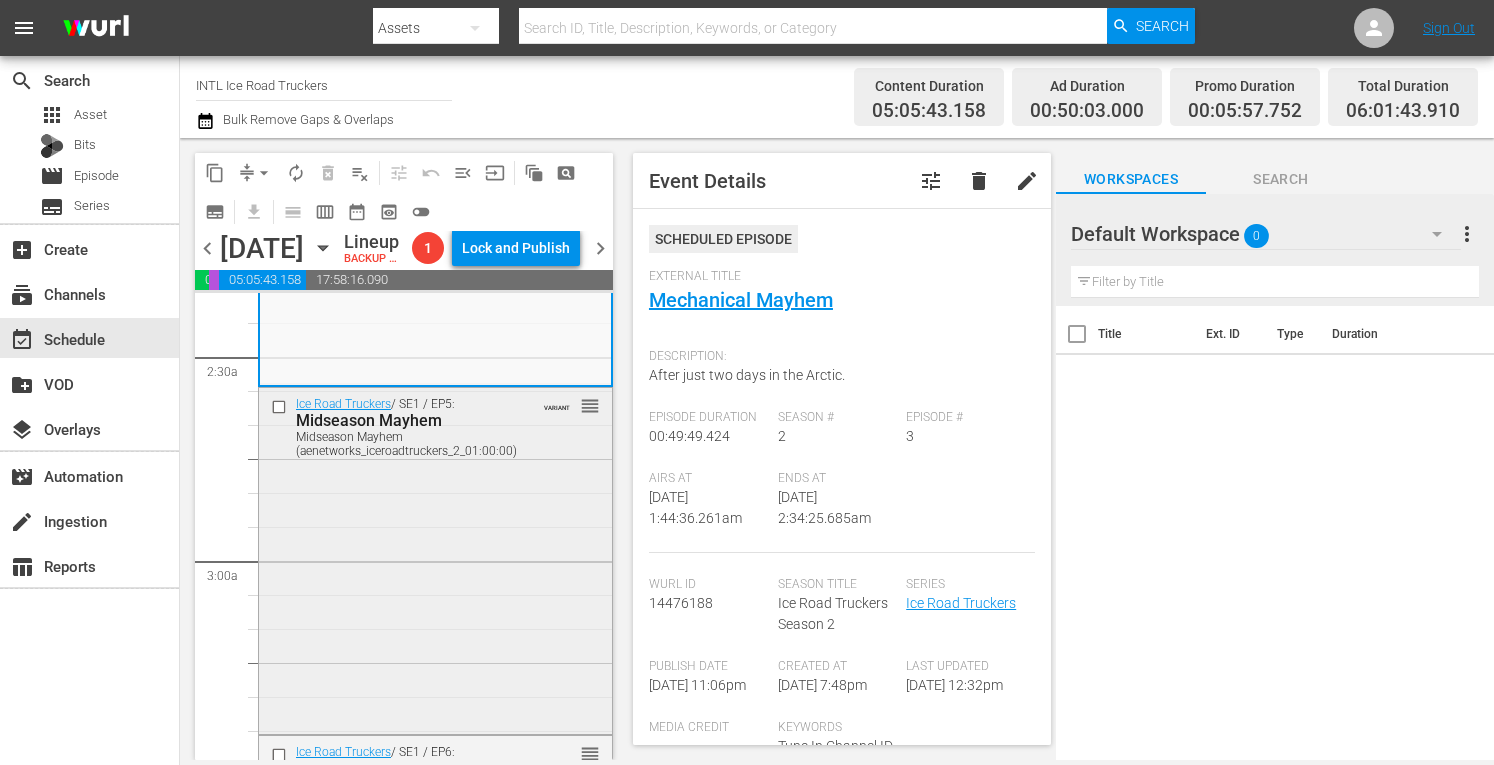 click on "Ice Road Truckers  / SE1 / EP5:
Midseason Mayhem Midseason Mayhem (aenetworks_iceroadtruckers_2_01:00:00) VARIANT reorder" at bounding box center [435, 558] 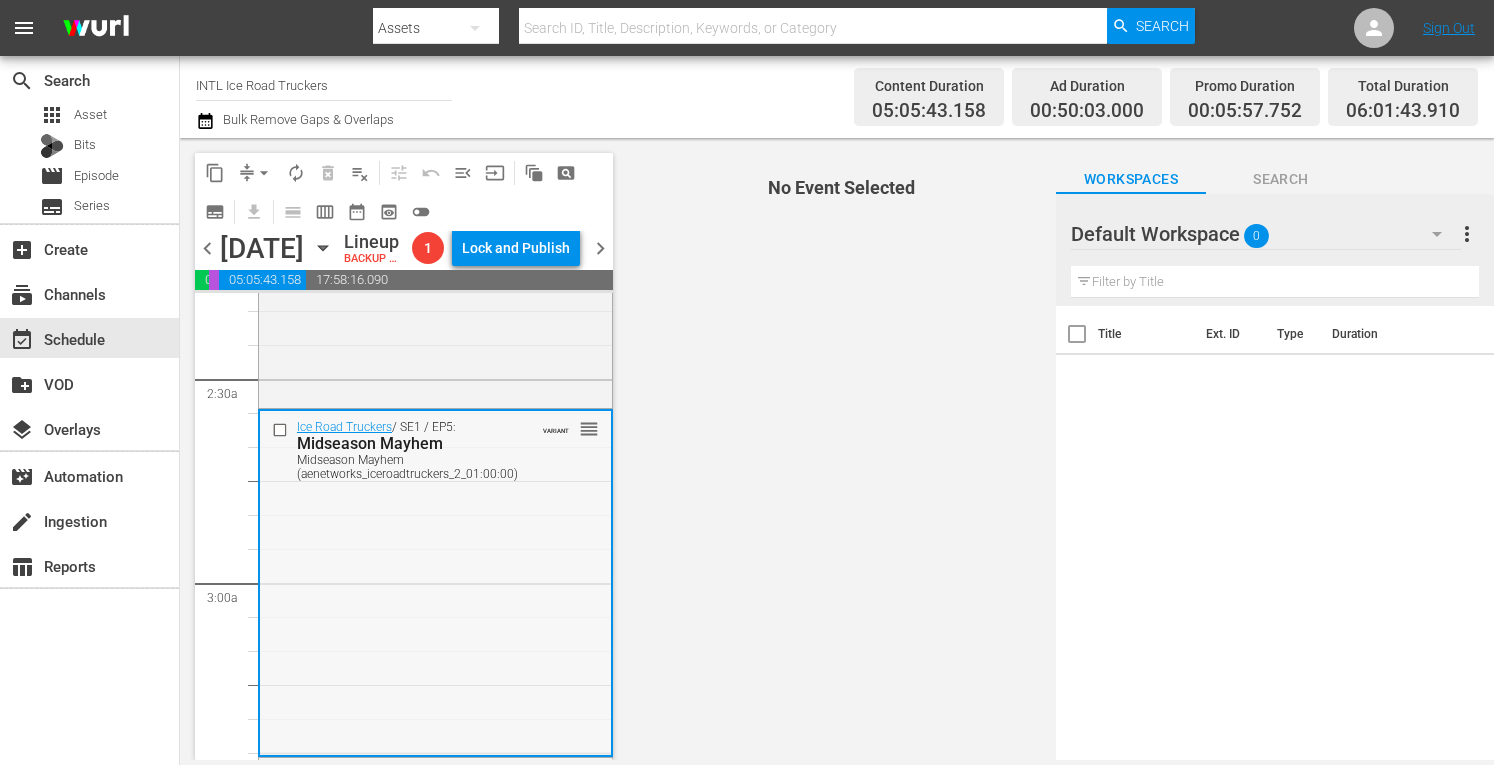 scroll, scrollTop: 935, scrollLeft: 0, axis: vertical 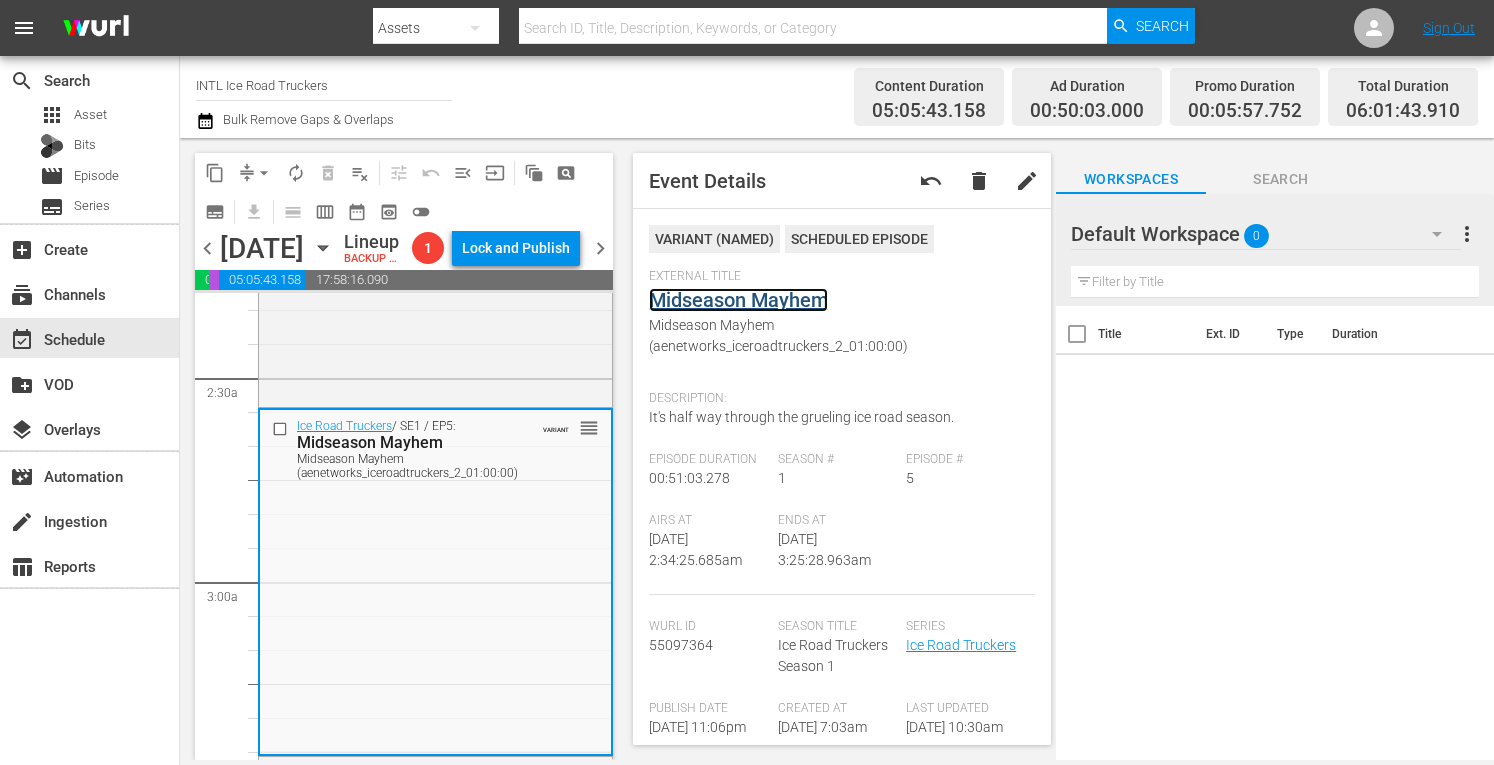 click on "Midseason Mayhem" at bounding box center [738, 300] 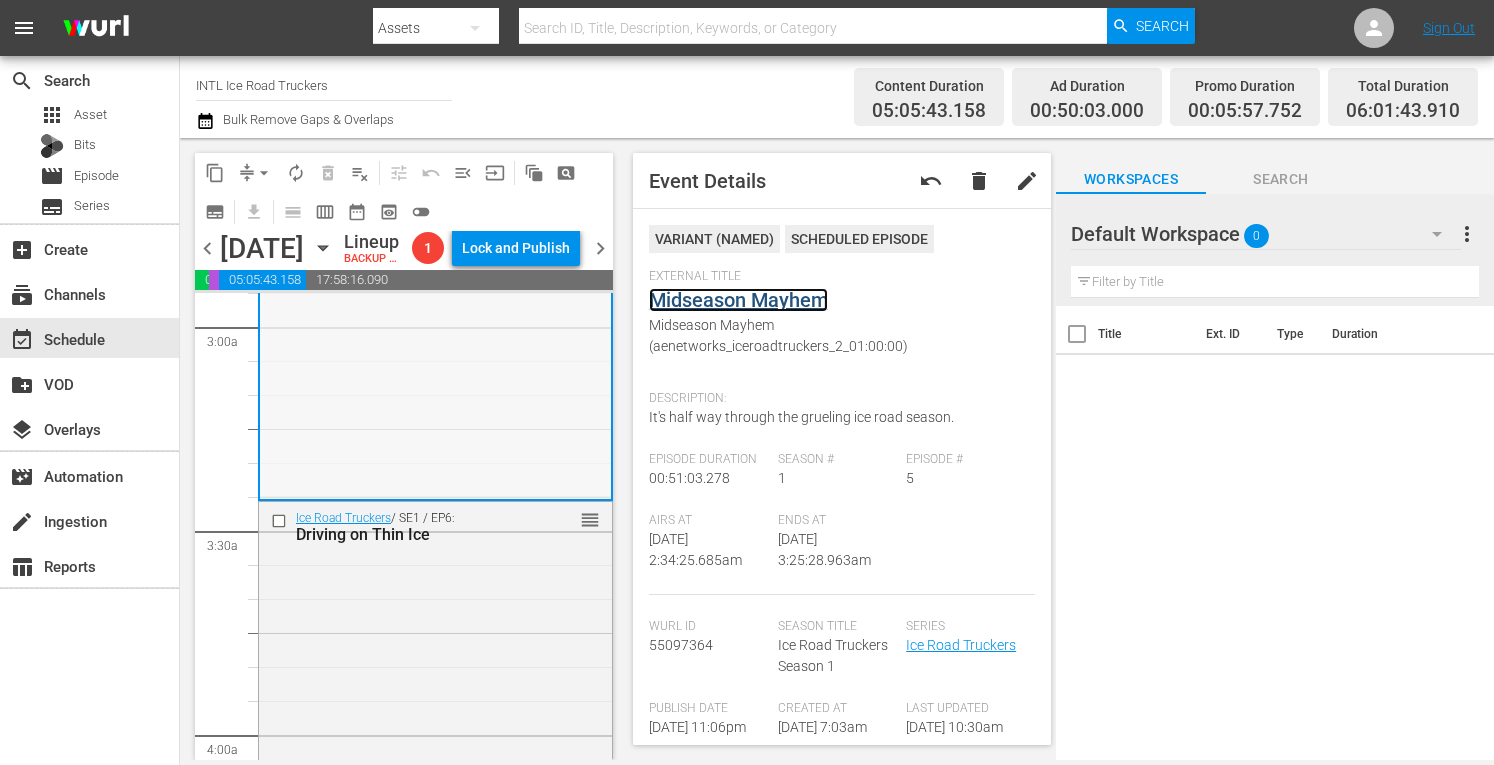 scroll, scrollTop: 1193, scrollLeft: 0, axis: vertical 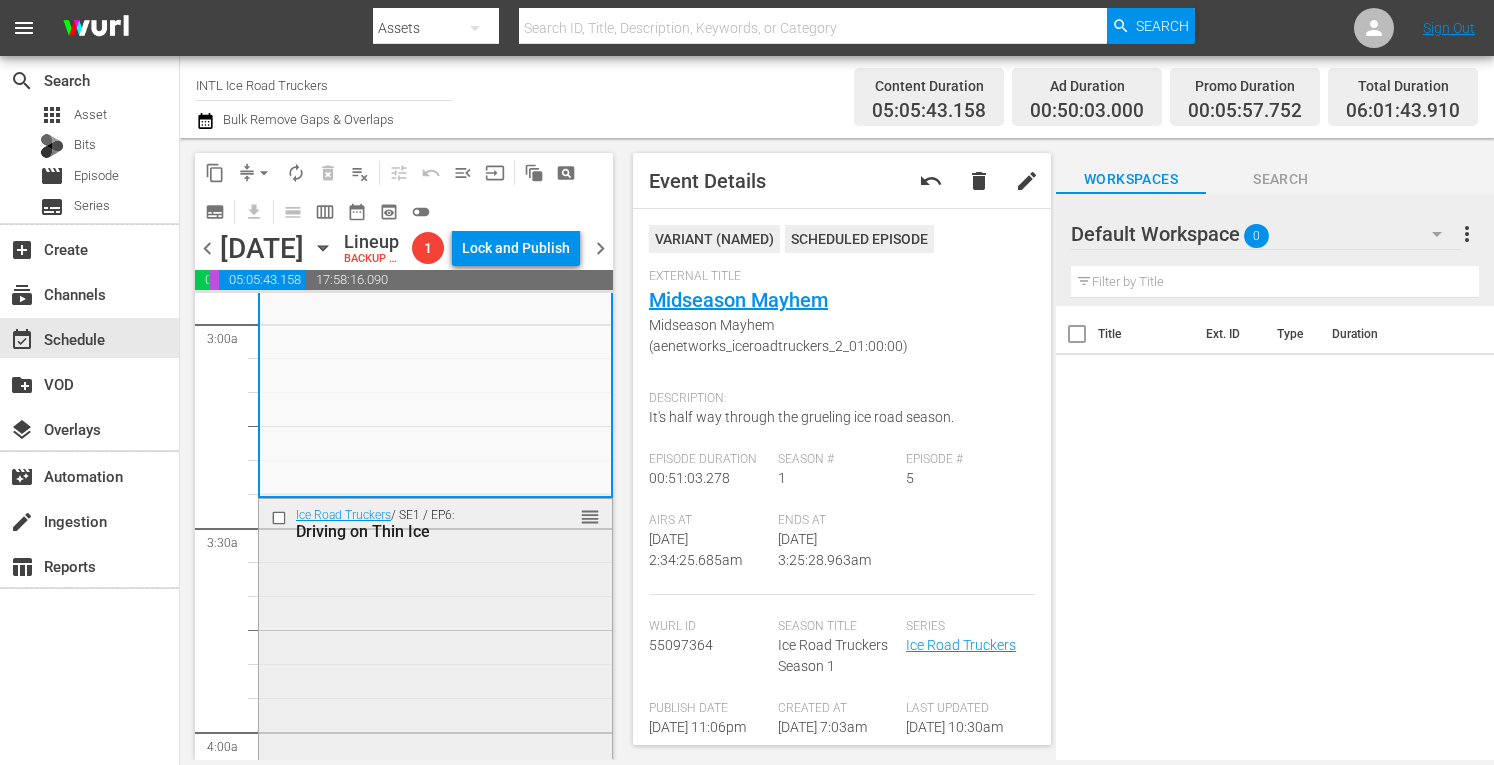 click on "Ice Road Truckers  / SE1 / EP6:
Driving on Thin Ice reorder" at bounding box center [435, 674] 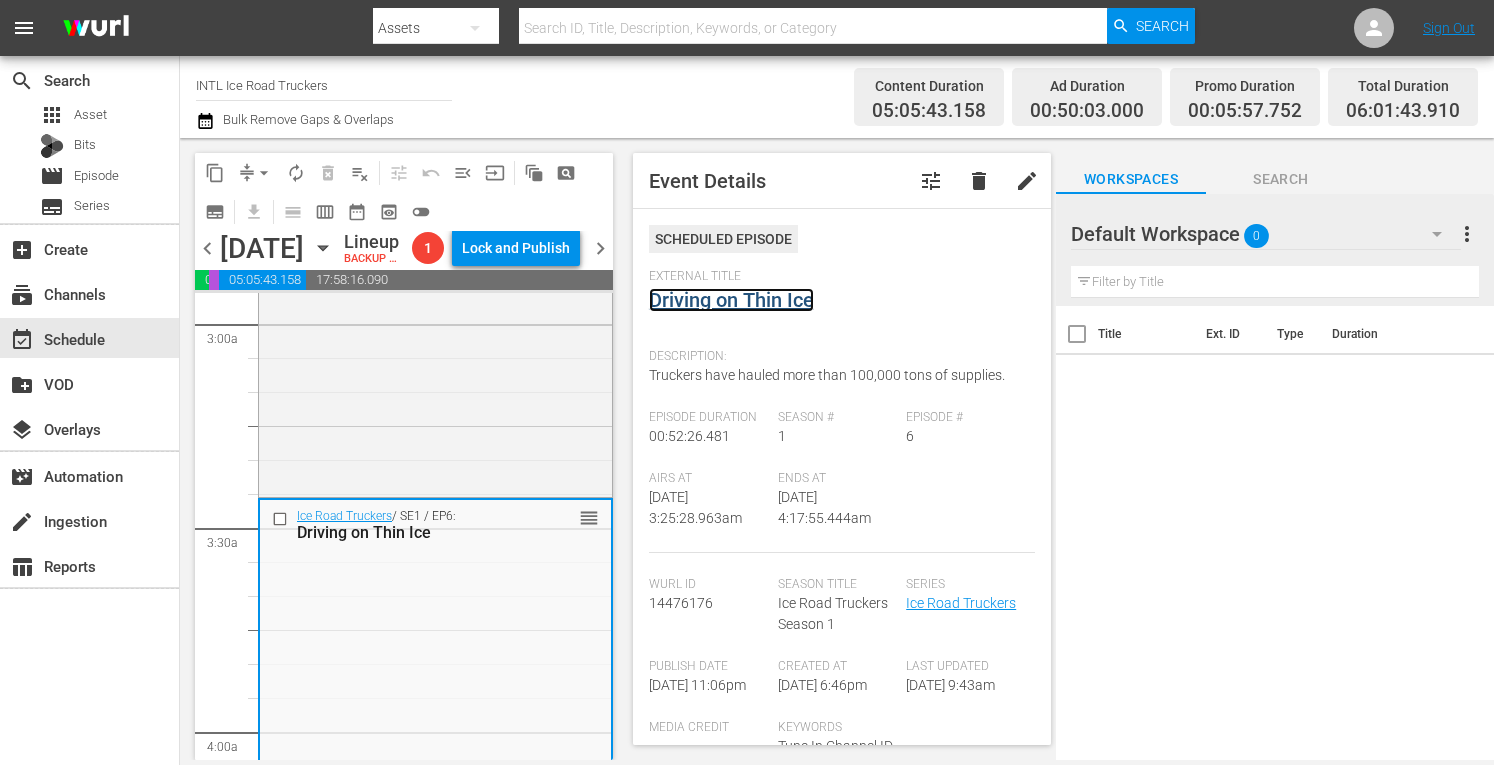 click on "Driving on Thin Ice" at bounding box center (731, 300) 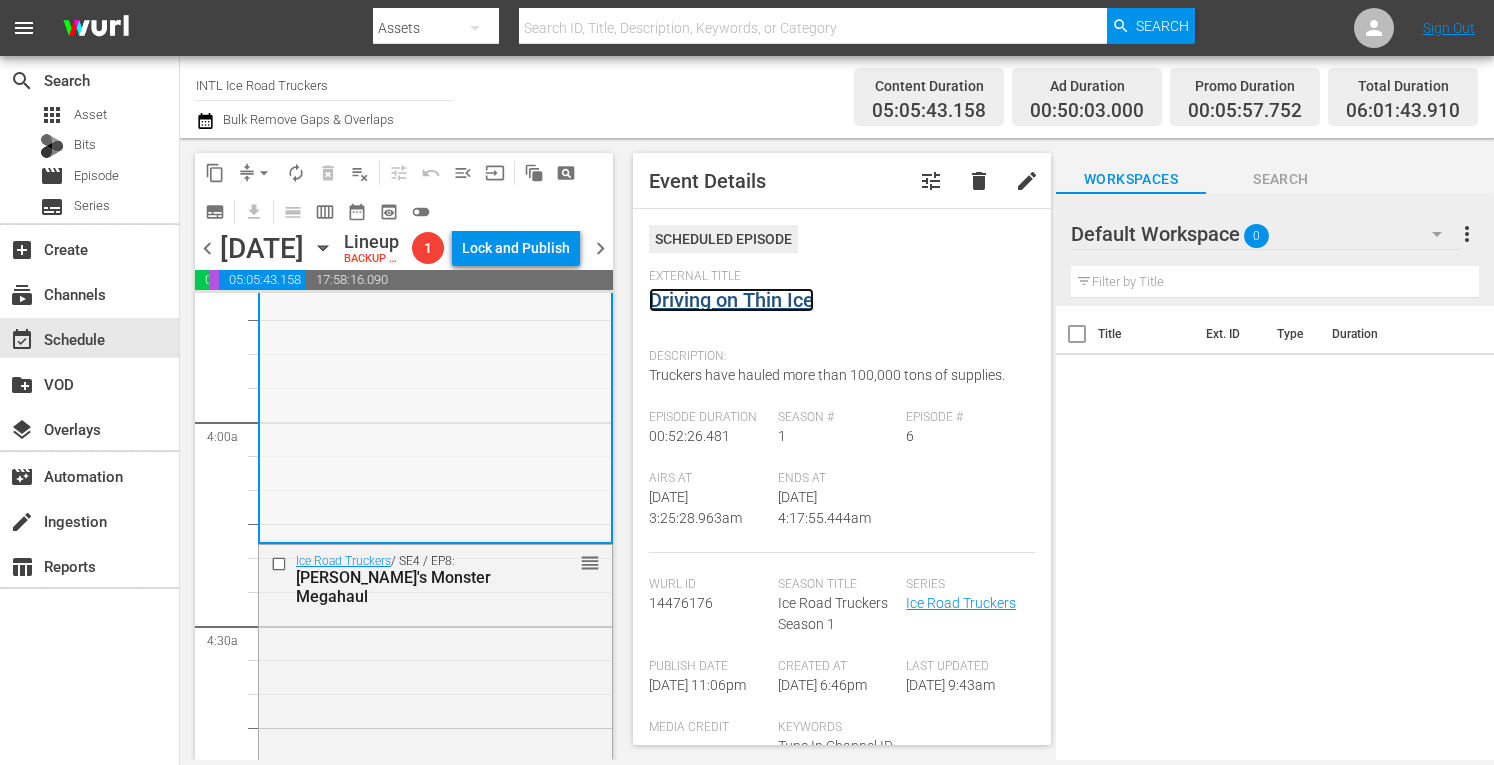 scroll, scrollTop: 1509, scrollLeft: 0, axis: vertical 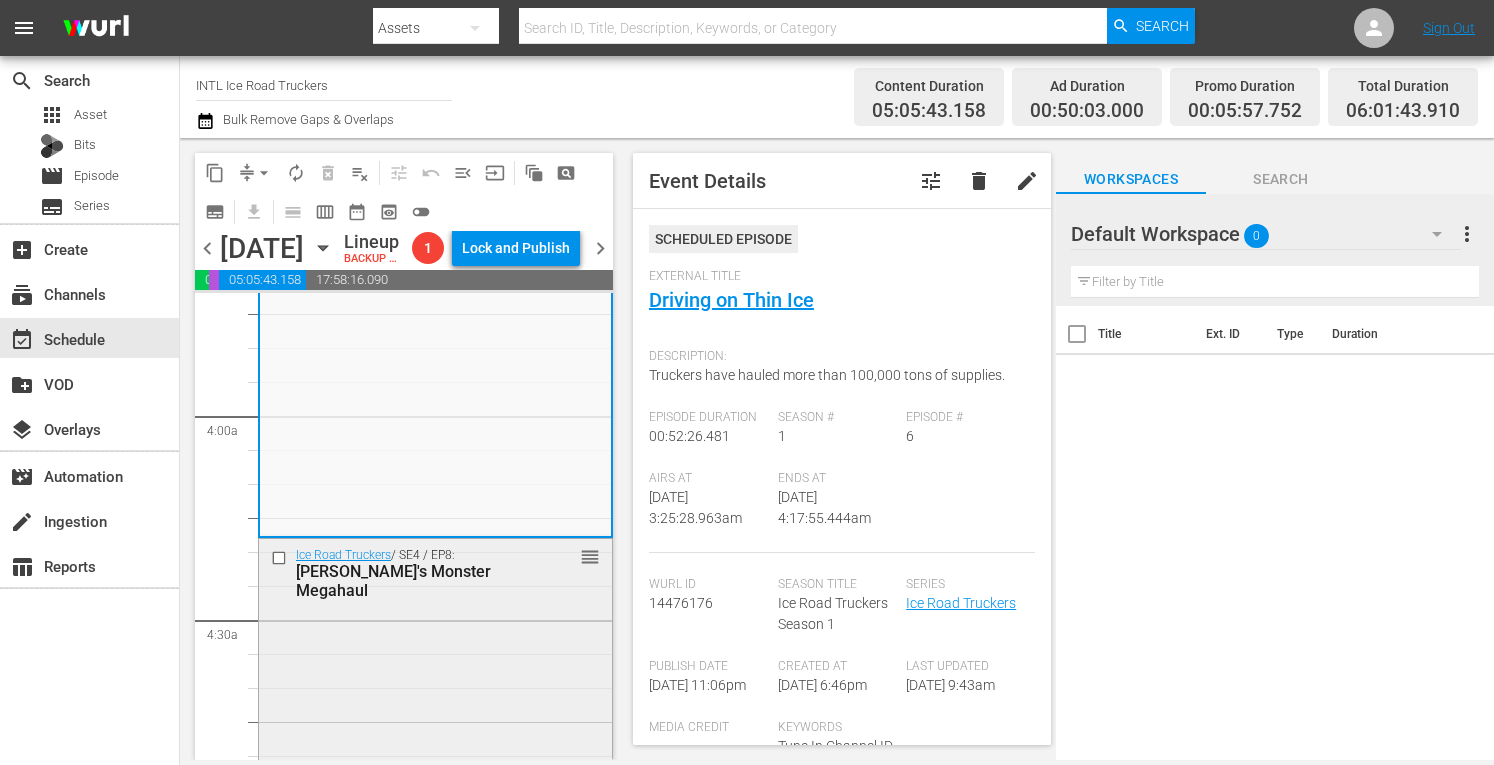 click on "Ice Road Truckers  / SE4 / EP8:
Lisa's Monster Megahaul reorder" at bounding box center (435, 713) 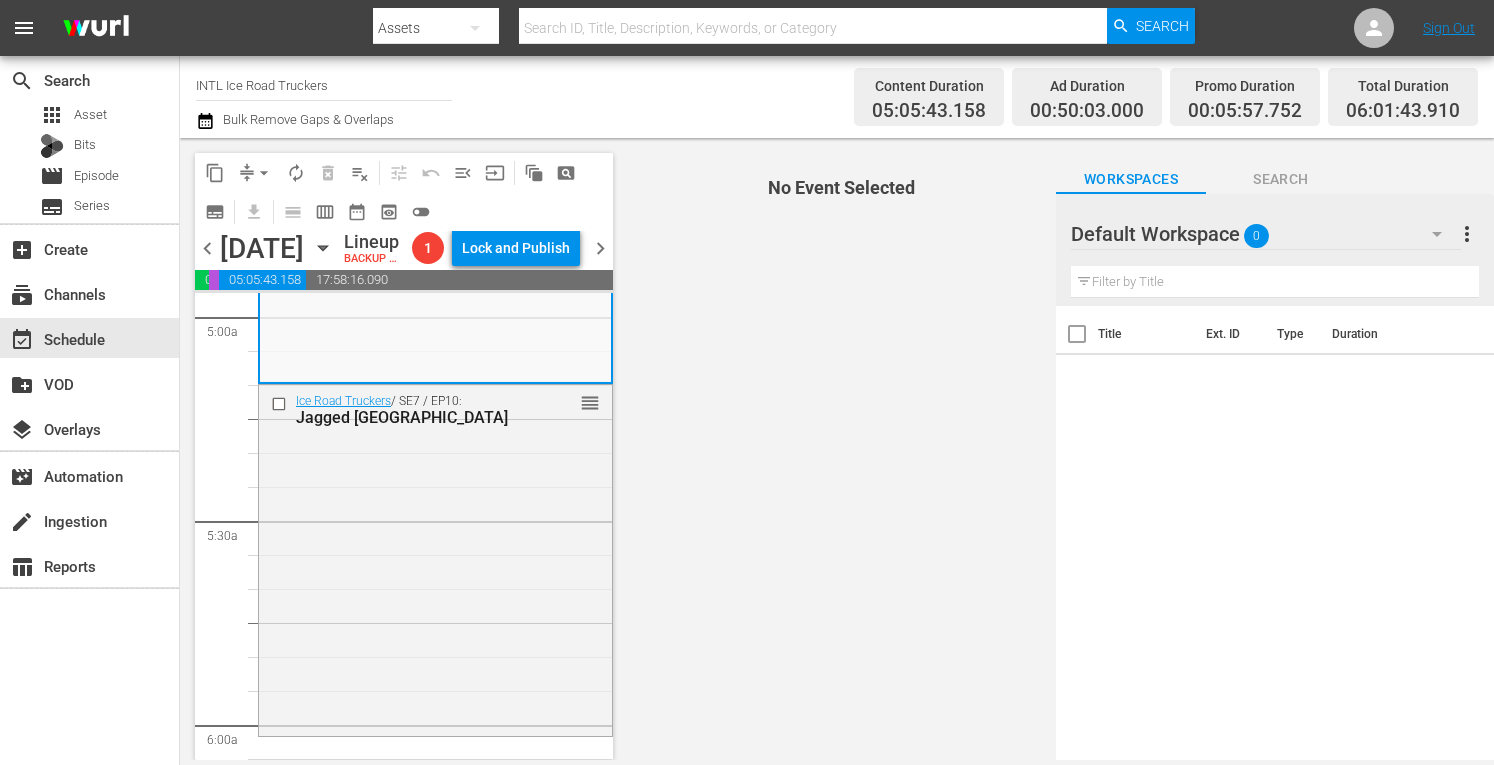 scroll, scrollTop: 2013, scrollLeft: 0, axis: vertical 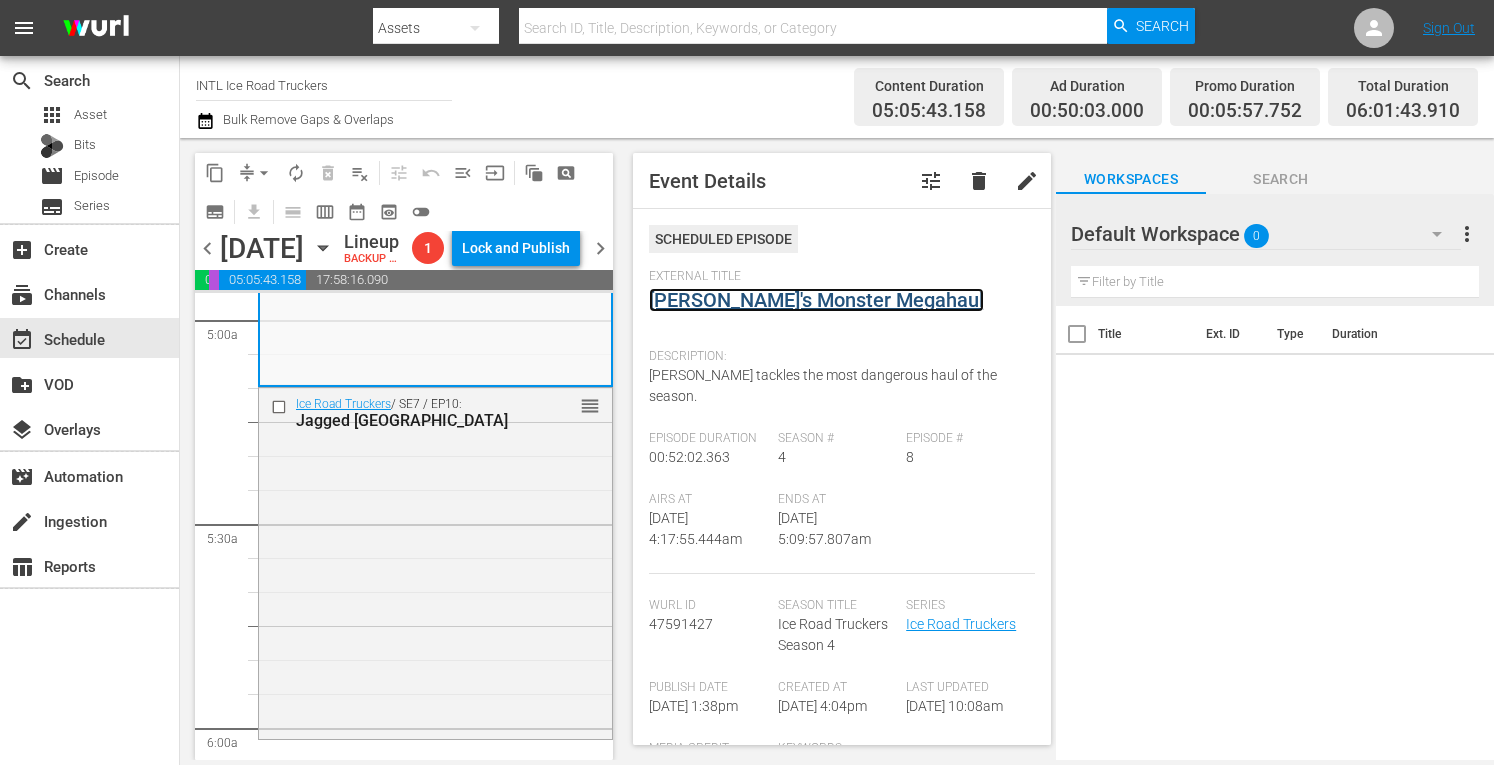 click on "Lisa's Monster Megahaul" at bounding box center [816, 300] 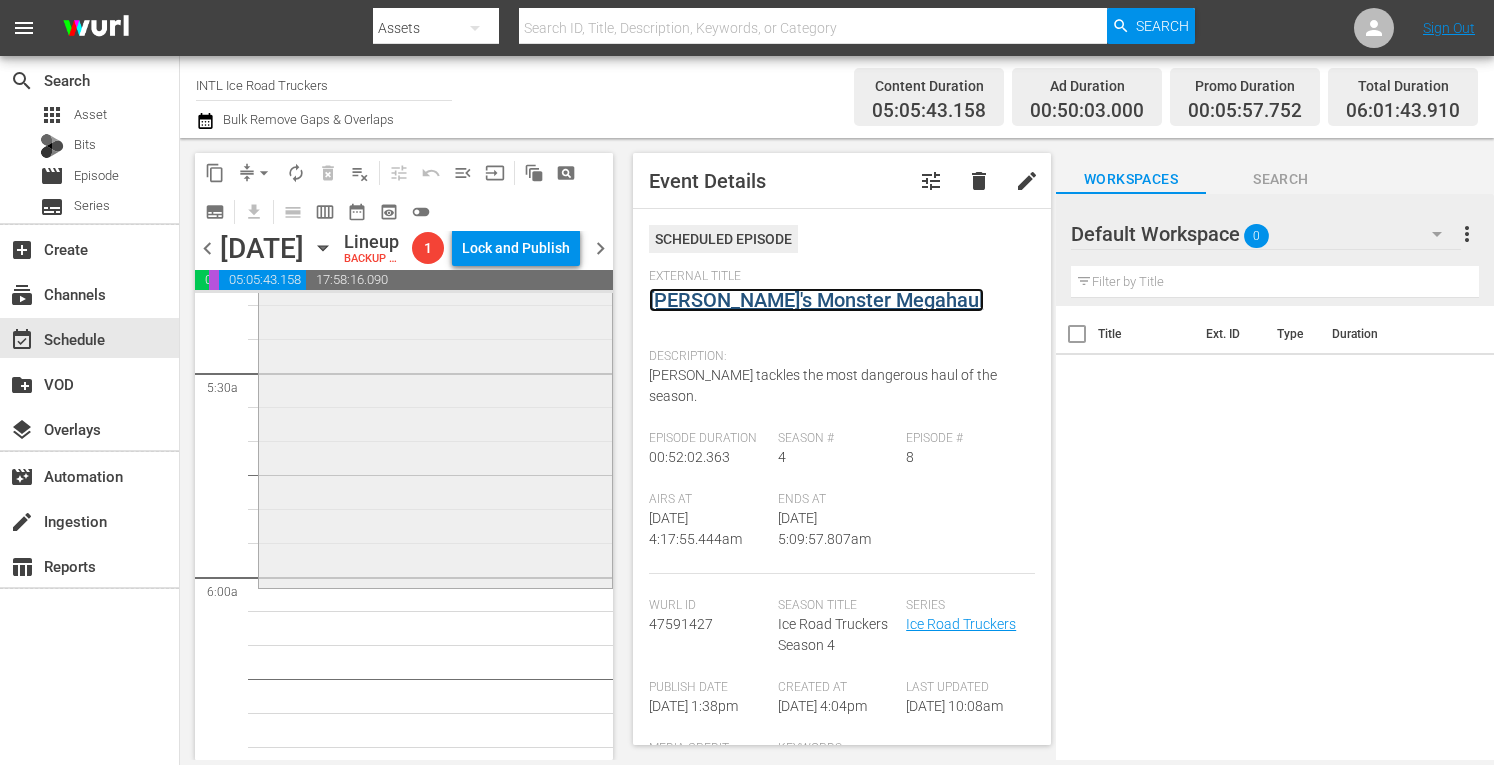 scroll, scrollTop: 2165, scrollLeft: 0, axis: vertical 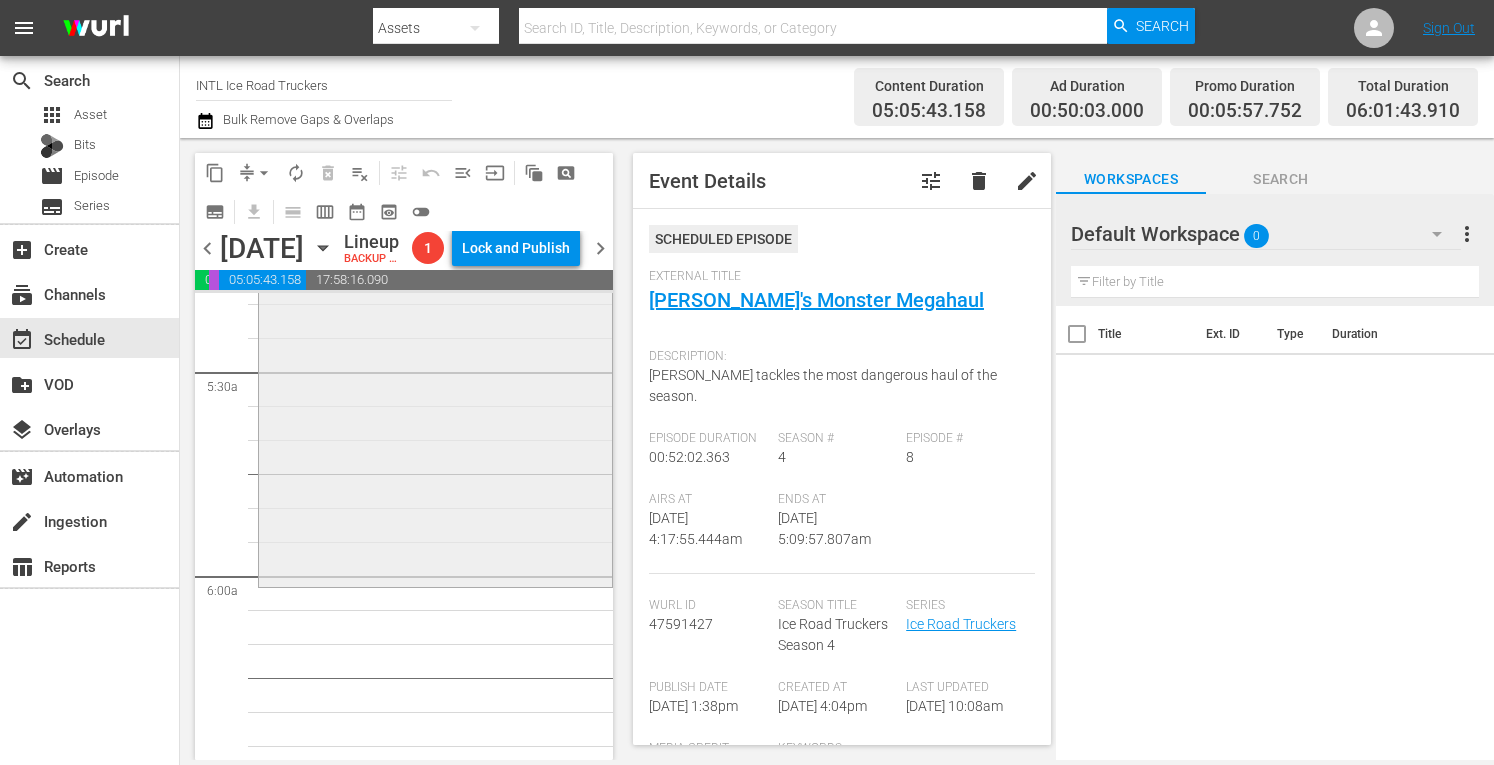click on "Ice Road Truckers  / SE7 / EP10:
Jagged Little Hill reorder" at bounding box center (435, 409) 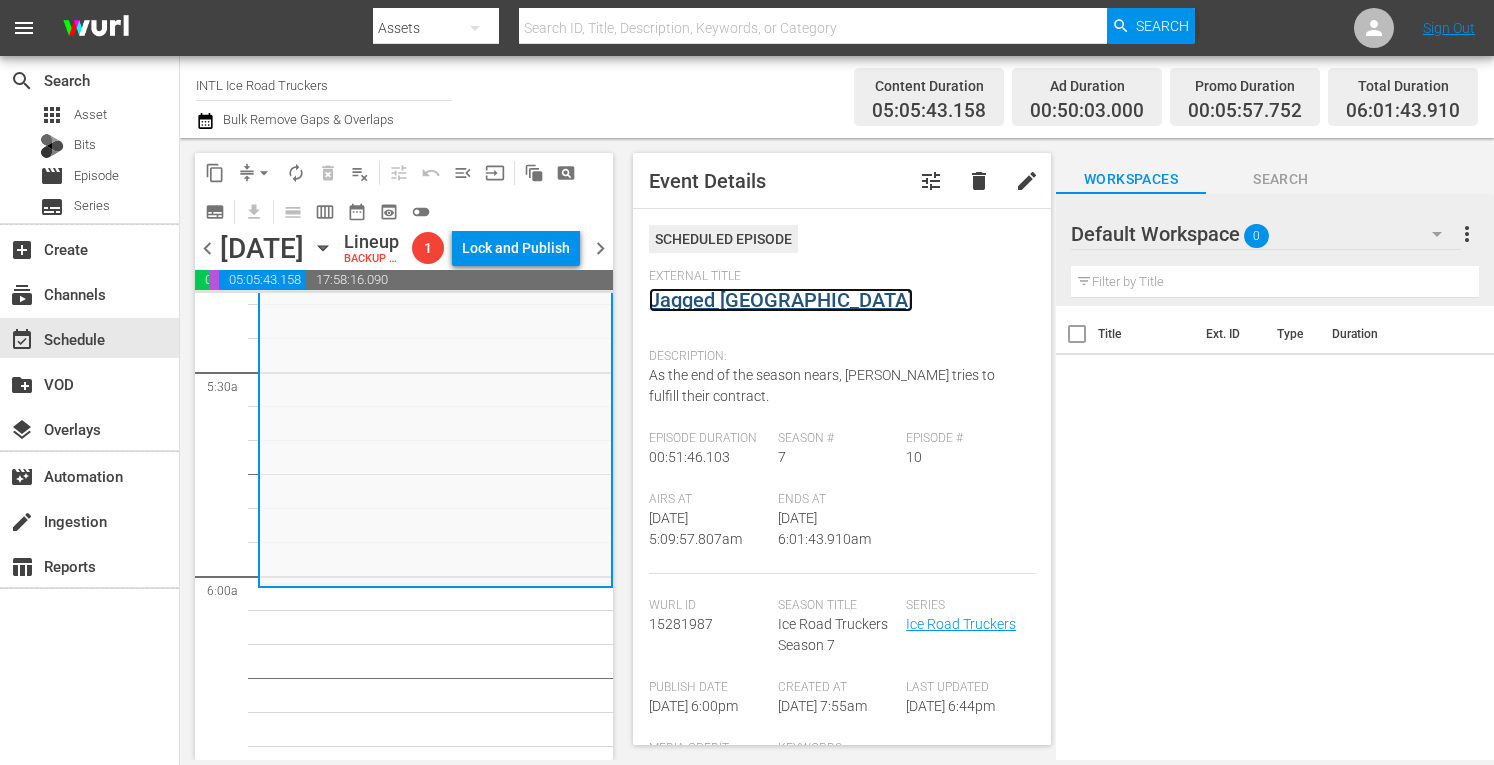 click on "Jagged Little Hill" at bounding box center (781, 300) 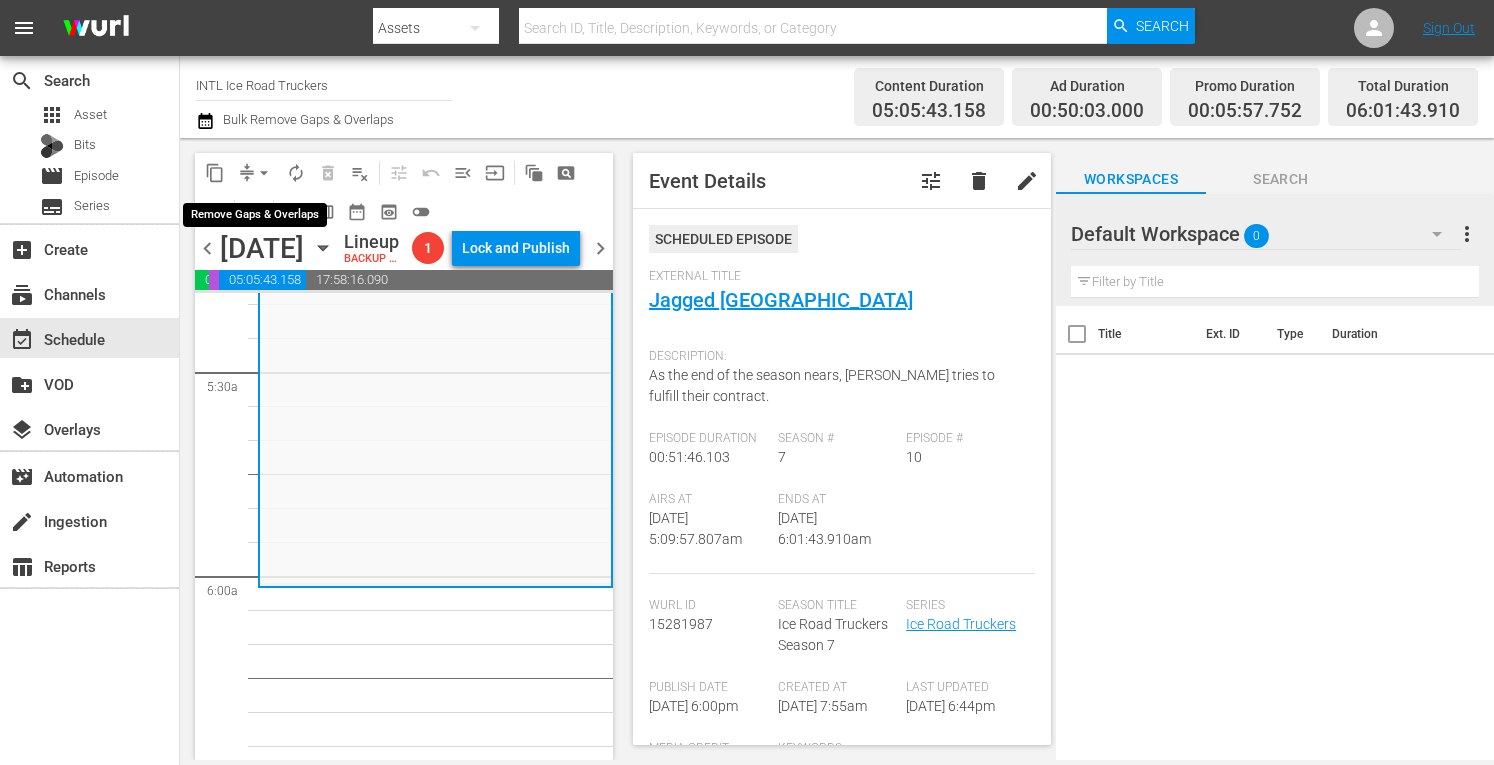 click on "arrow_drop_down" at bounding box center (264, 173) 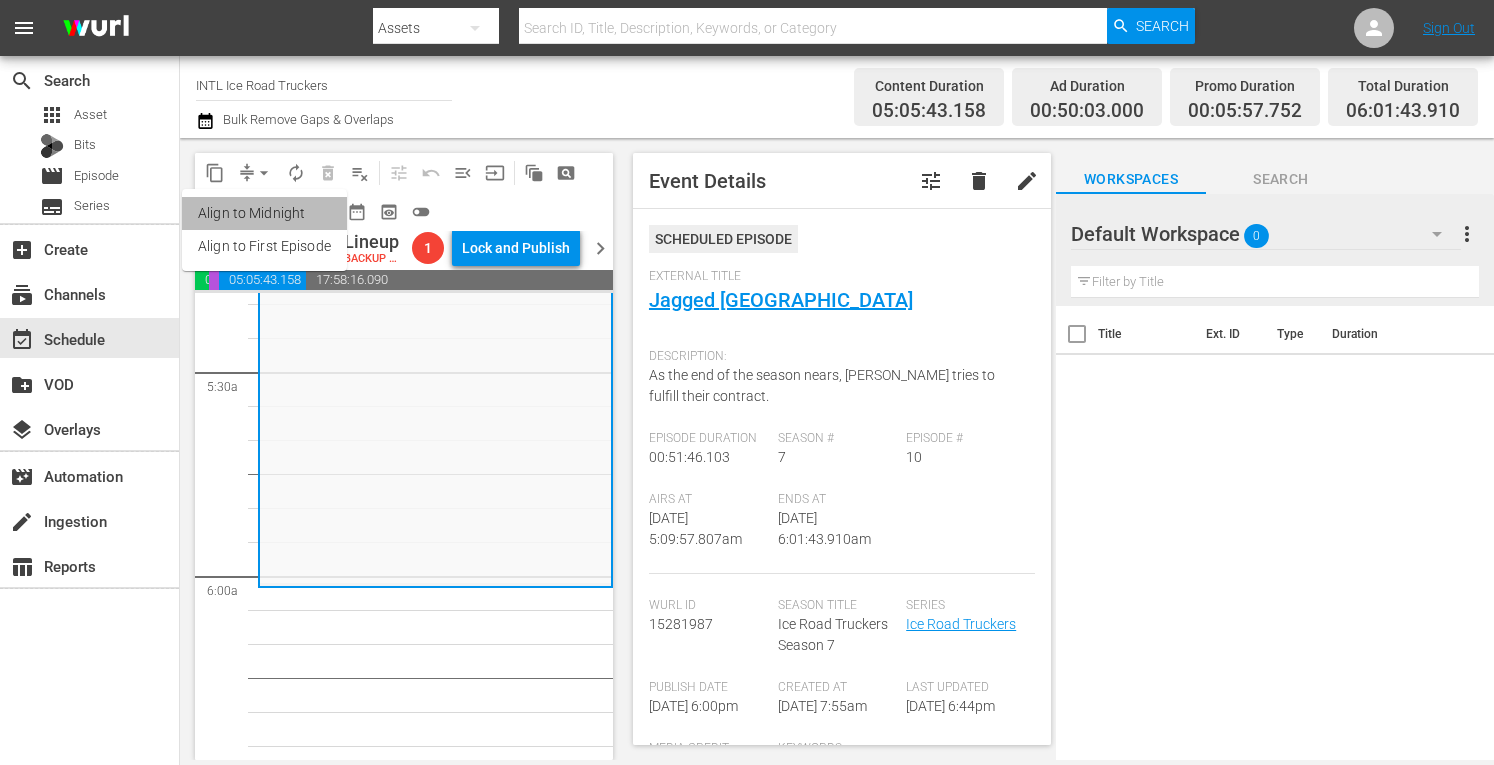 click on "Align to Midnight" at bounding box center (264, 213) 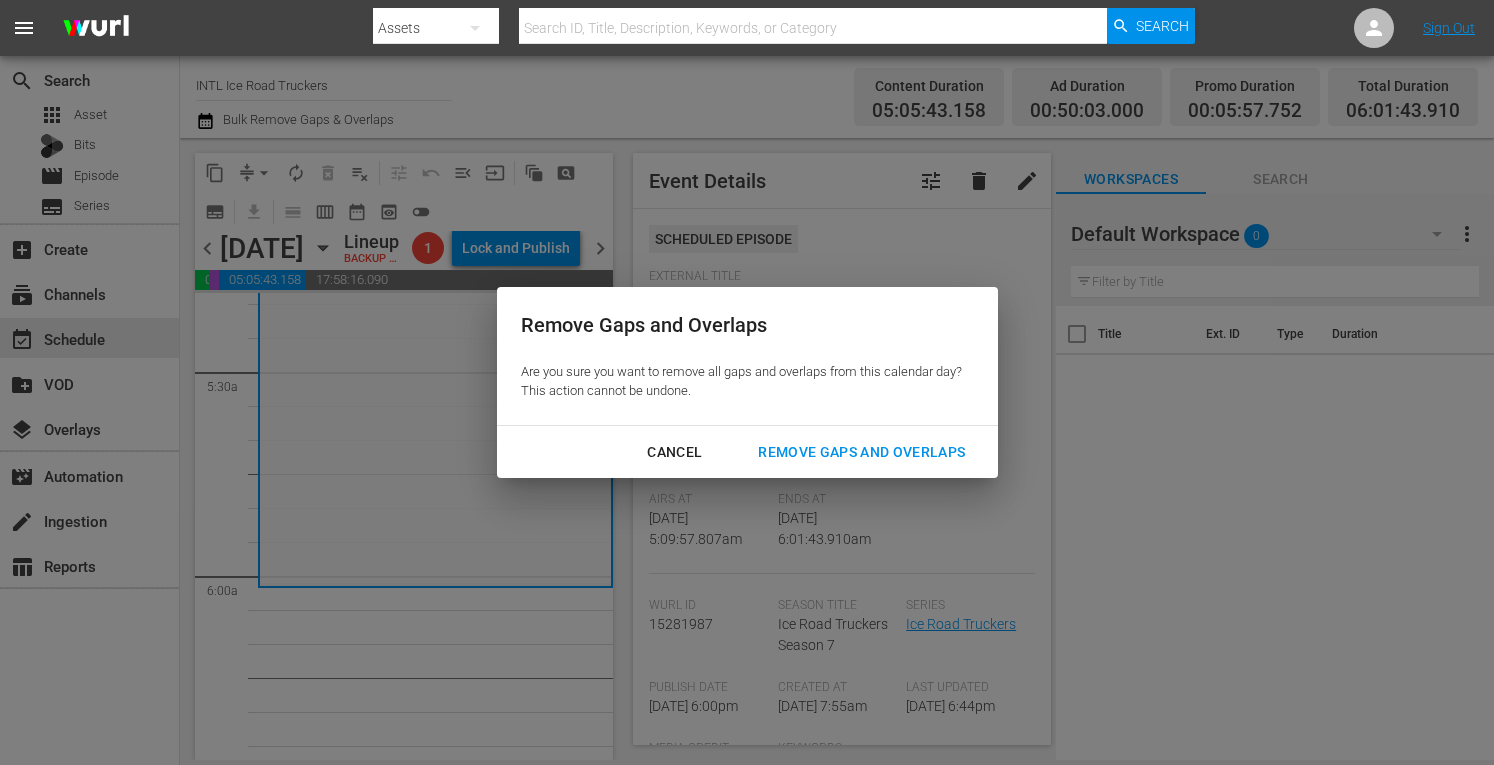 click on "Remove Gaps and Overlaps" at bounding box center (861, 452) 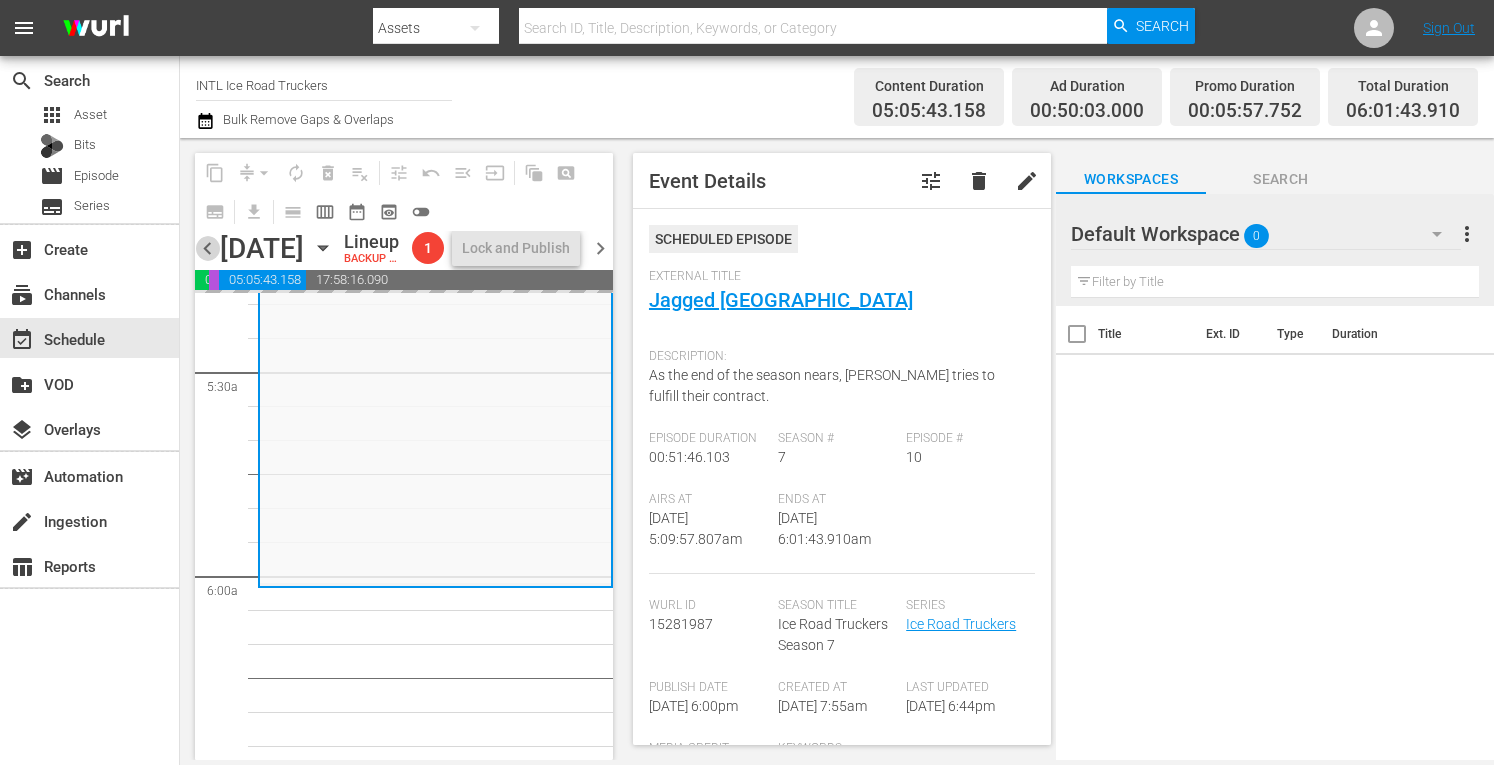 click on "chevron_left" at bounding box center [207, 248] 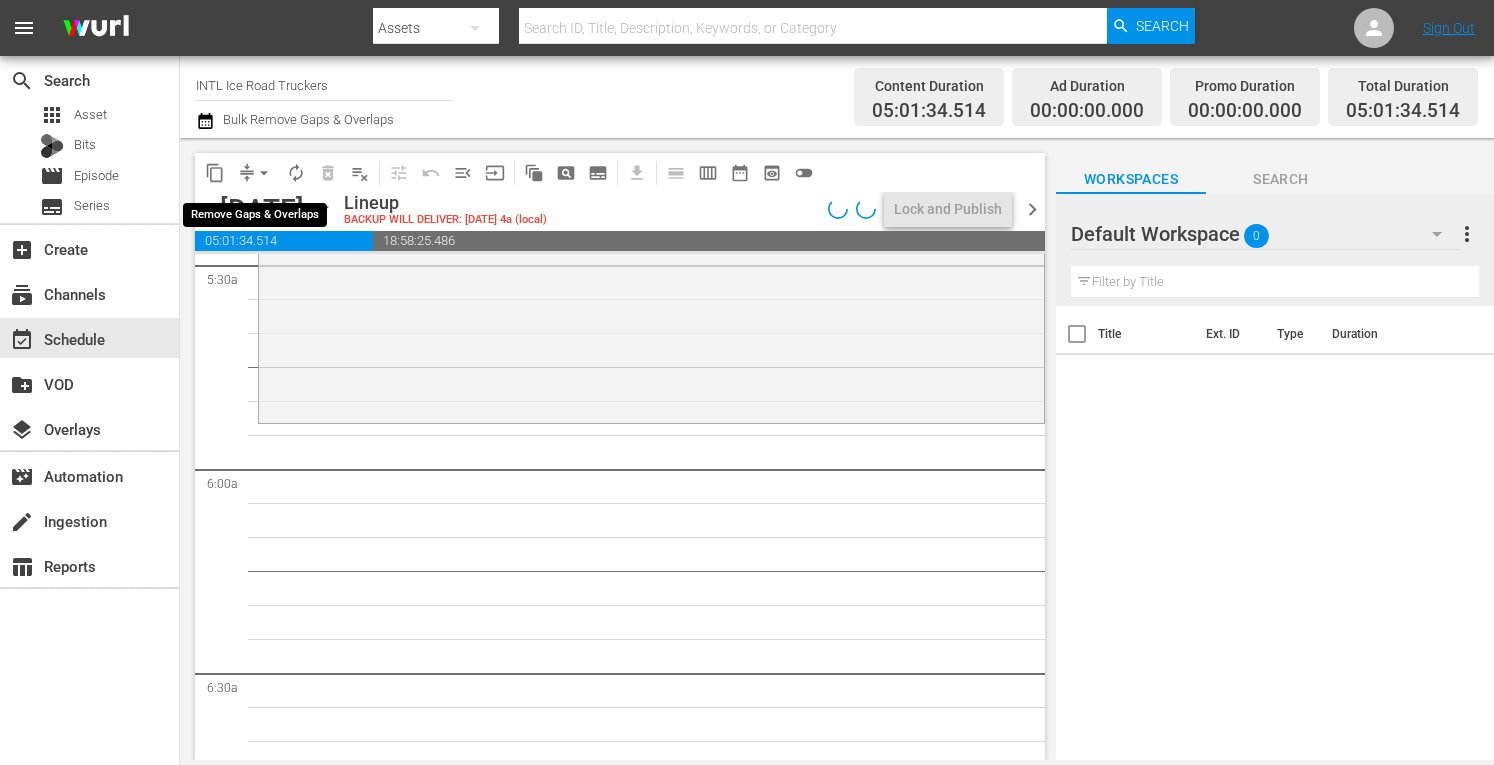 scroll, scrollTop: 2097, scrollLeft: 0, axis: vertical 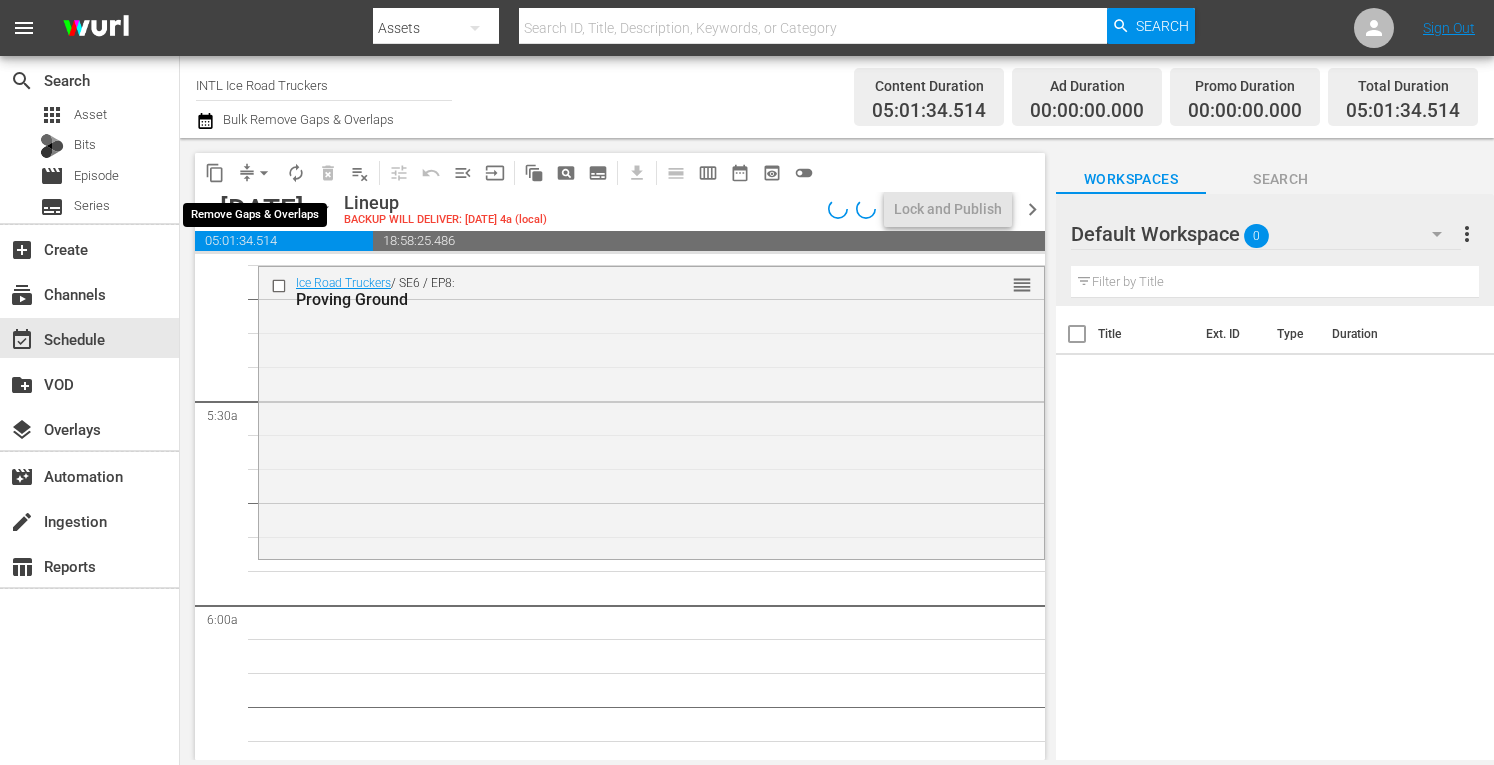 click on "arrow_drop_down" at bounding box center (264, 173) 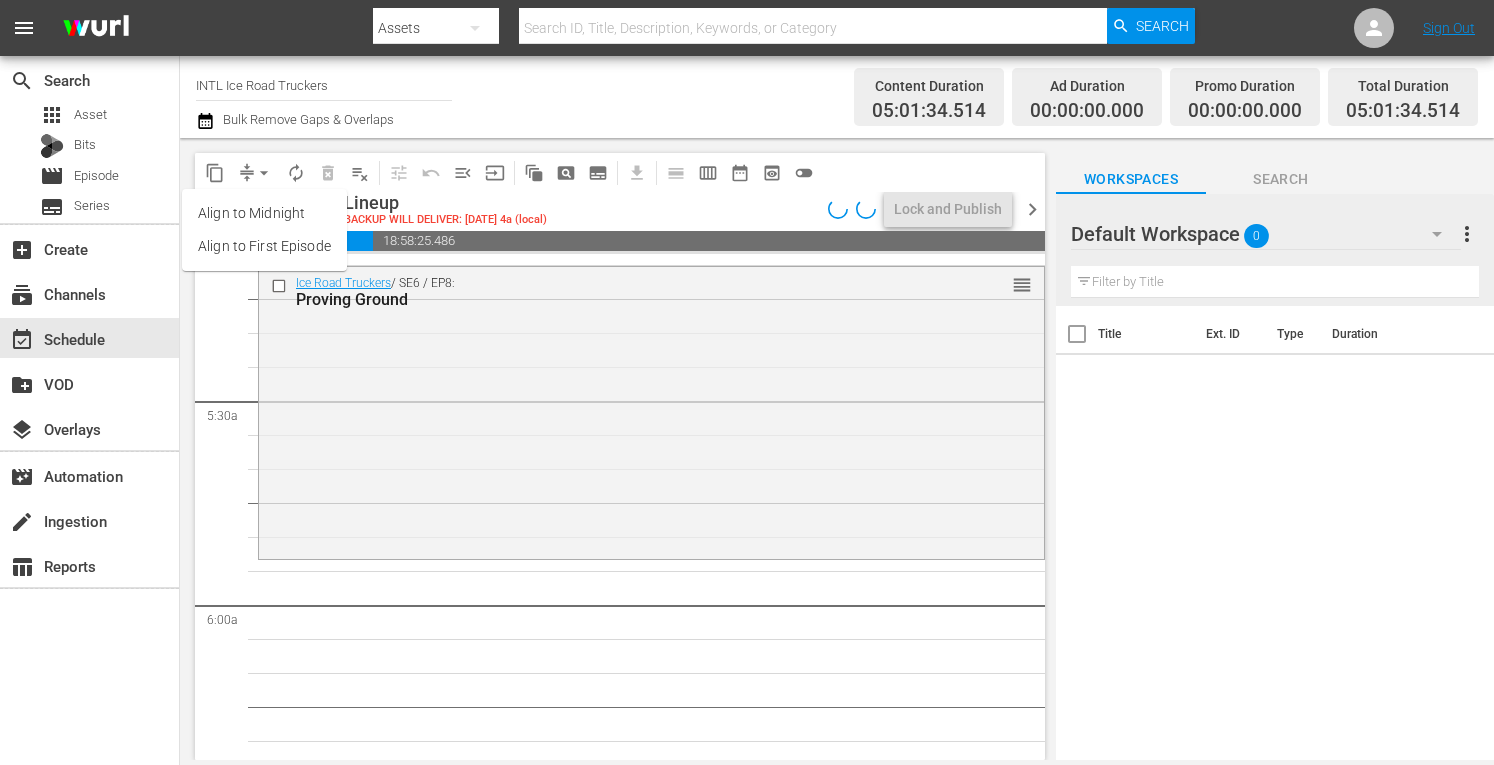 click on "Align to Midnight" at bounding box center (264, 213) 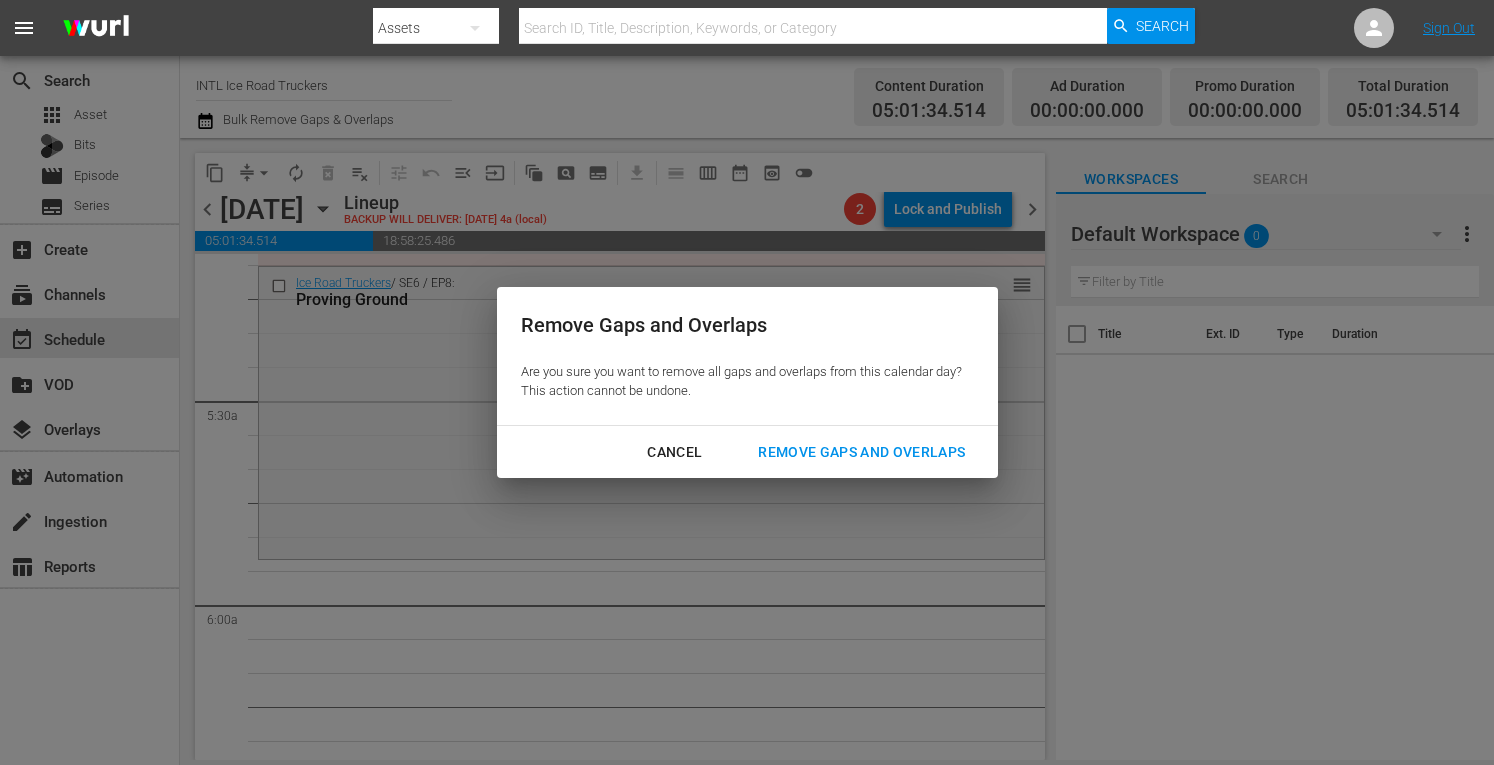 click on "Remove Gaps and Overlaps" at bounding box center (861, 452) 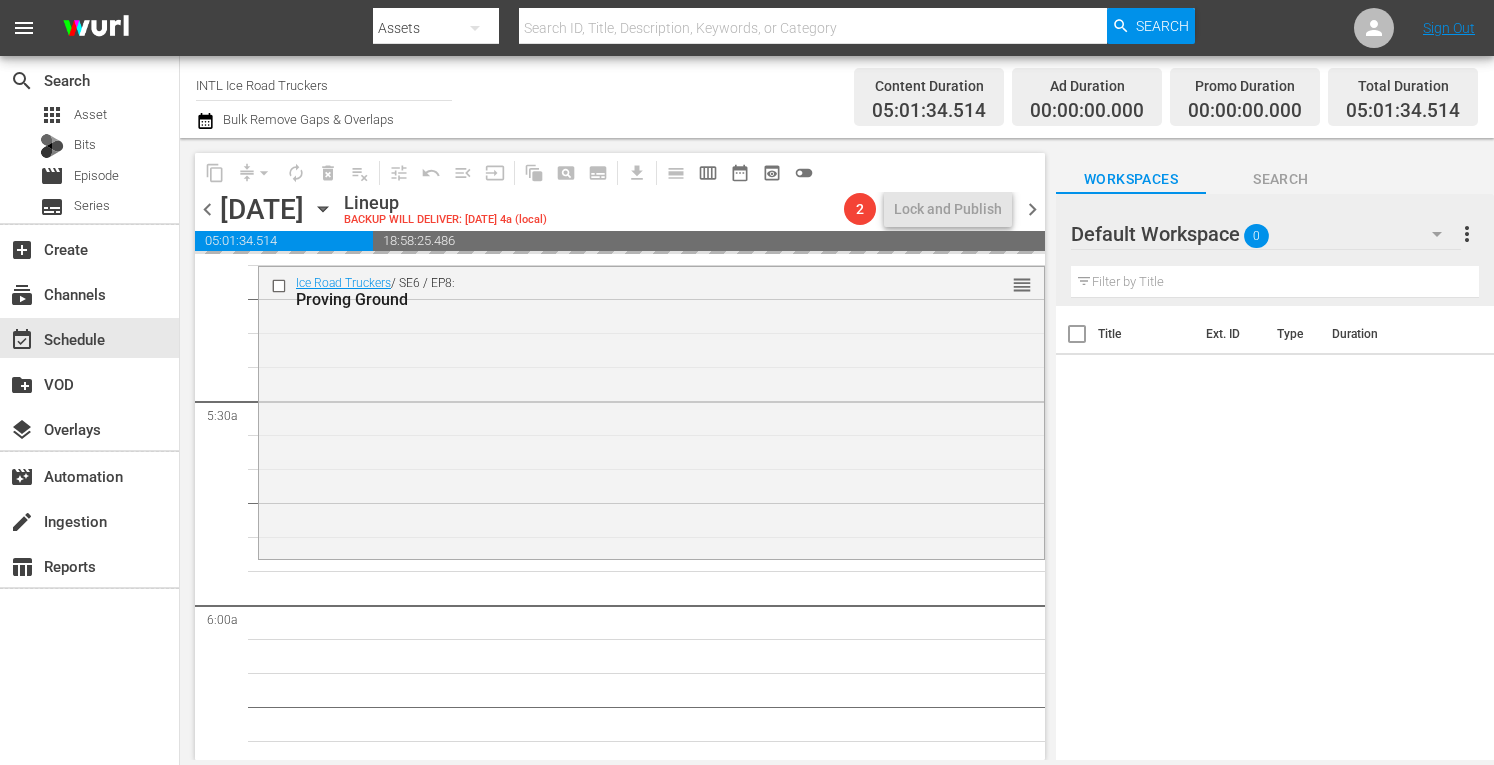 click on "chevron_left" at bounding box center (207, 209) 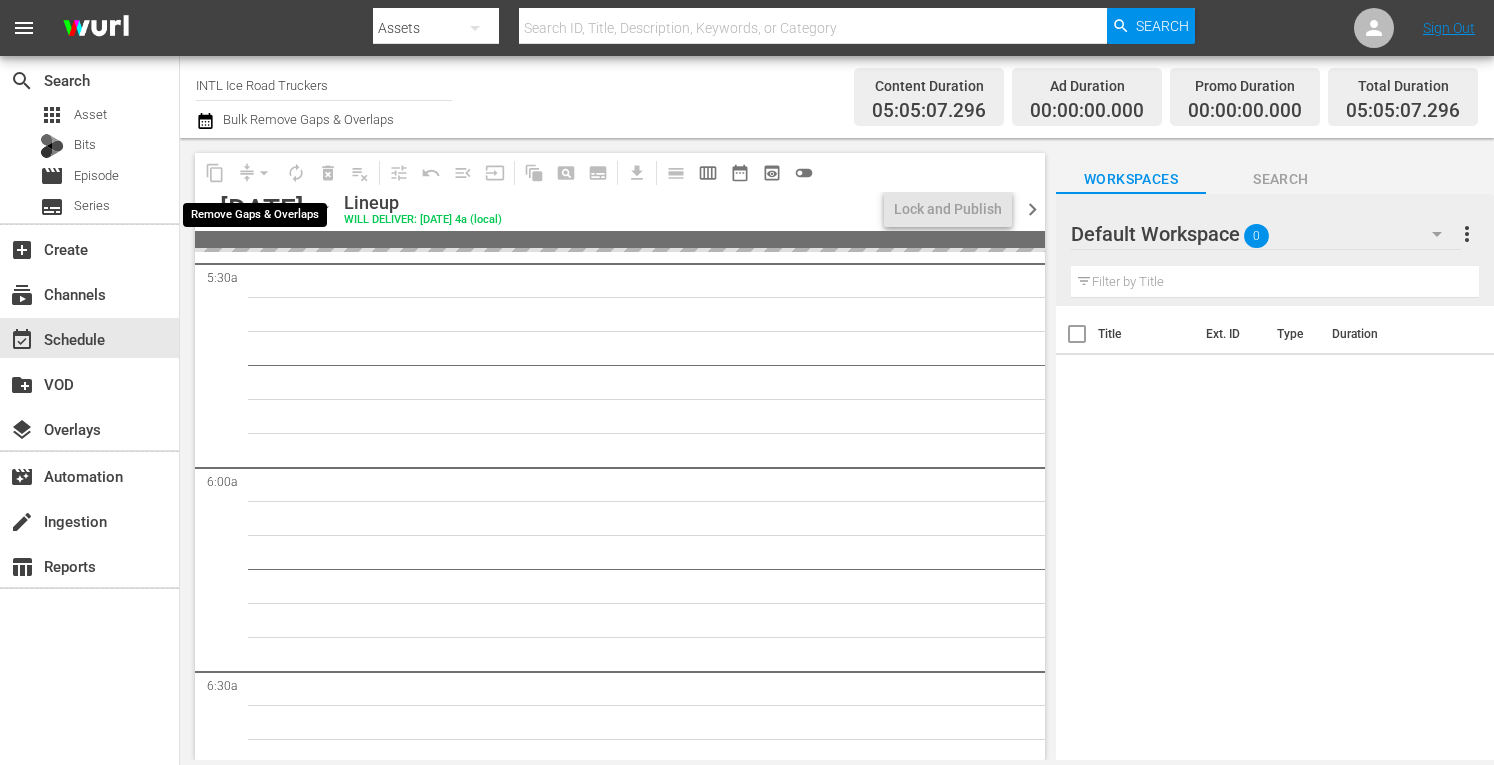 scroll, scrollTop: 2131, scrollLeft: 0, axis: vertical 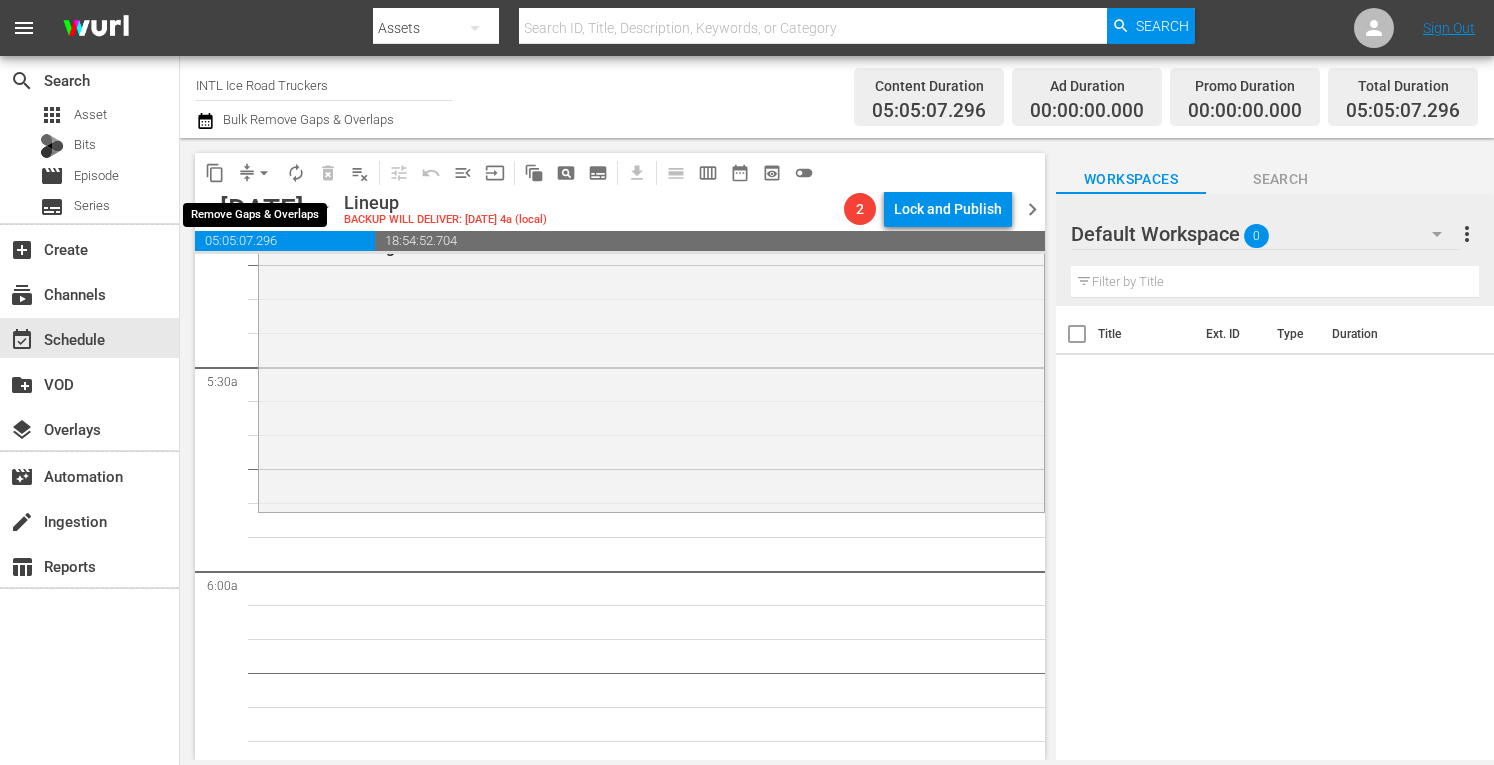 click on "arrow_drop_down" at bounding box center (264, 173) 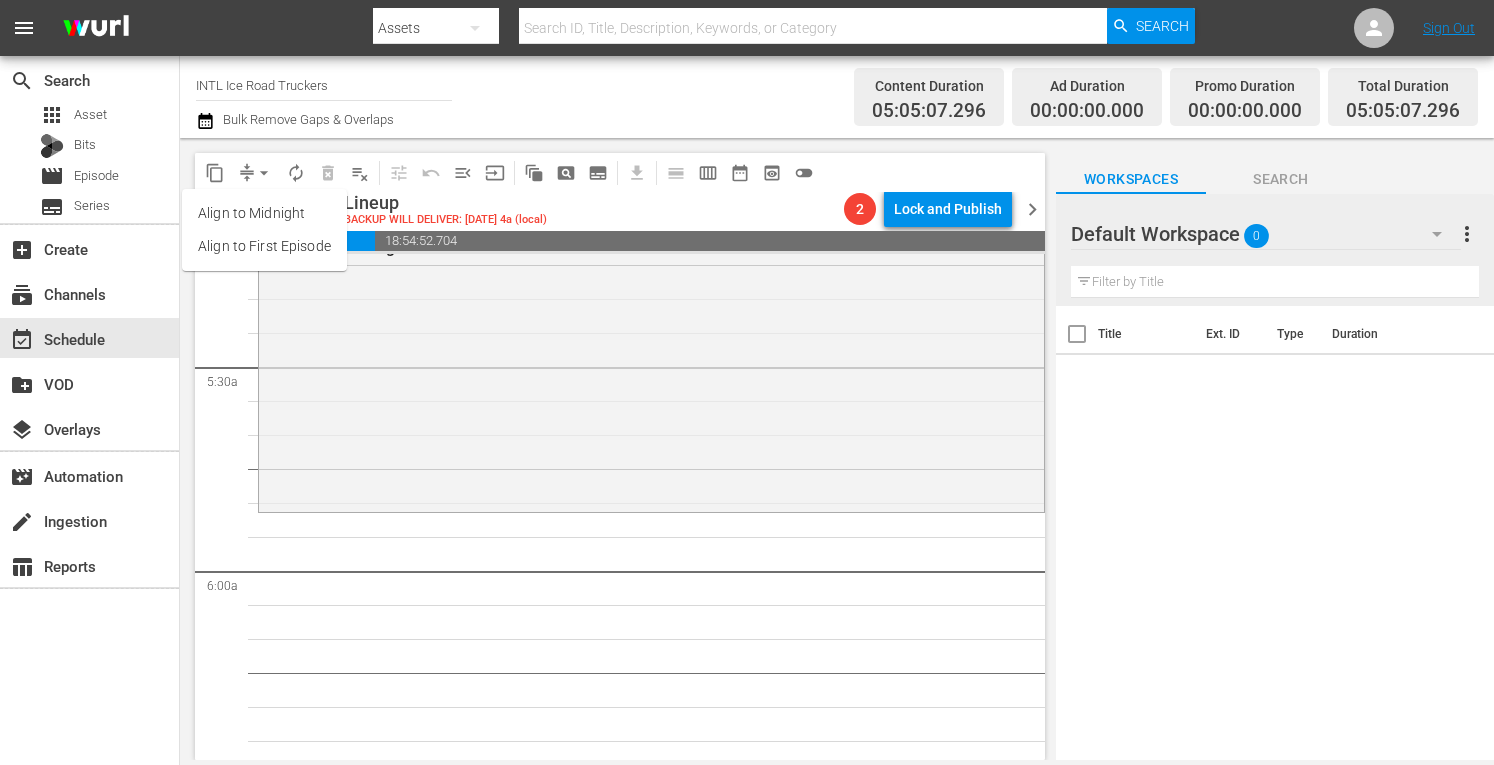 click on "Align to Midnight" at bounding box center (264, 213) 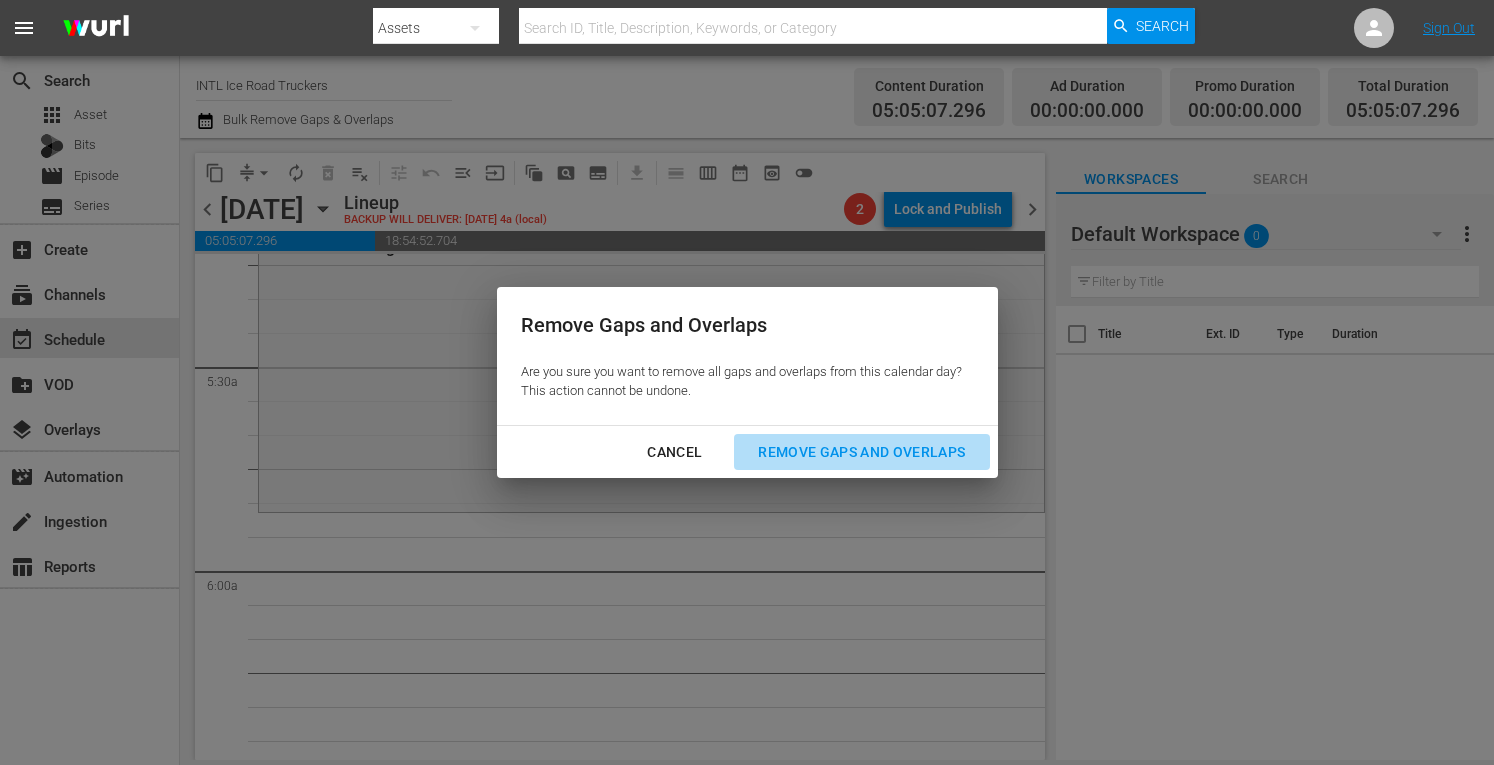 click on "Remove Gaps and Overlaps" at bounding box center [861, 452] 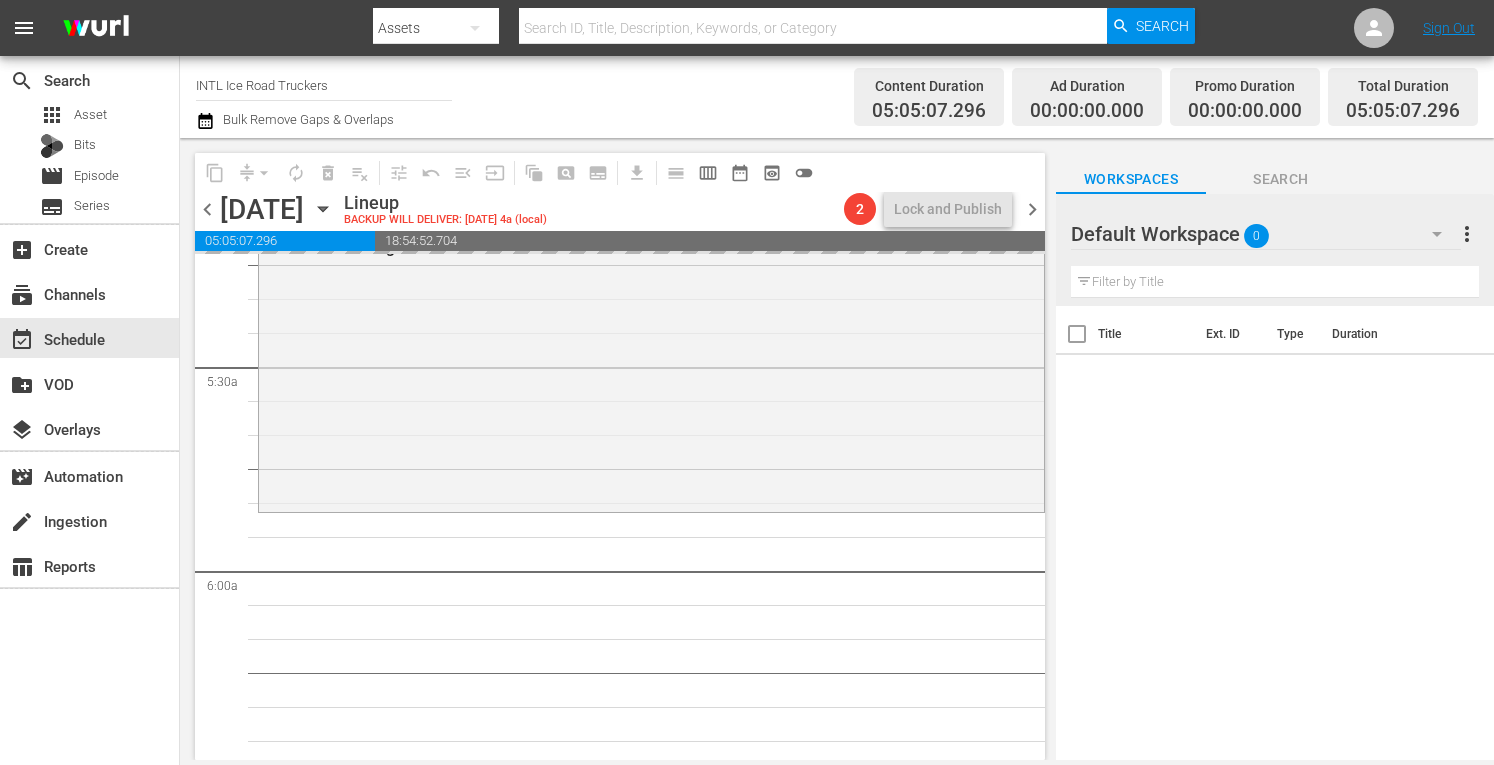 click on "chevron_left" at bounding box center [207, 209] 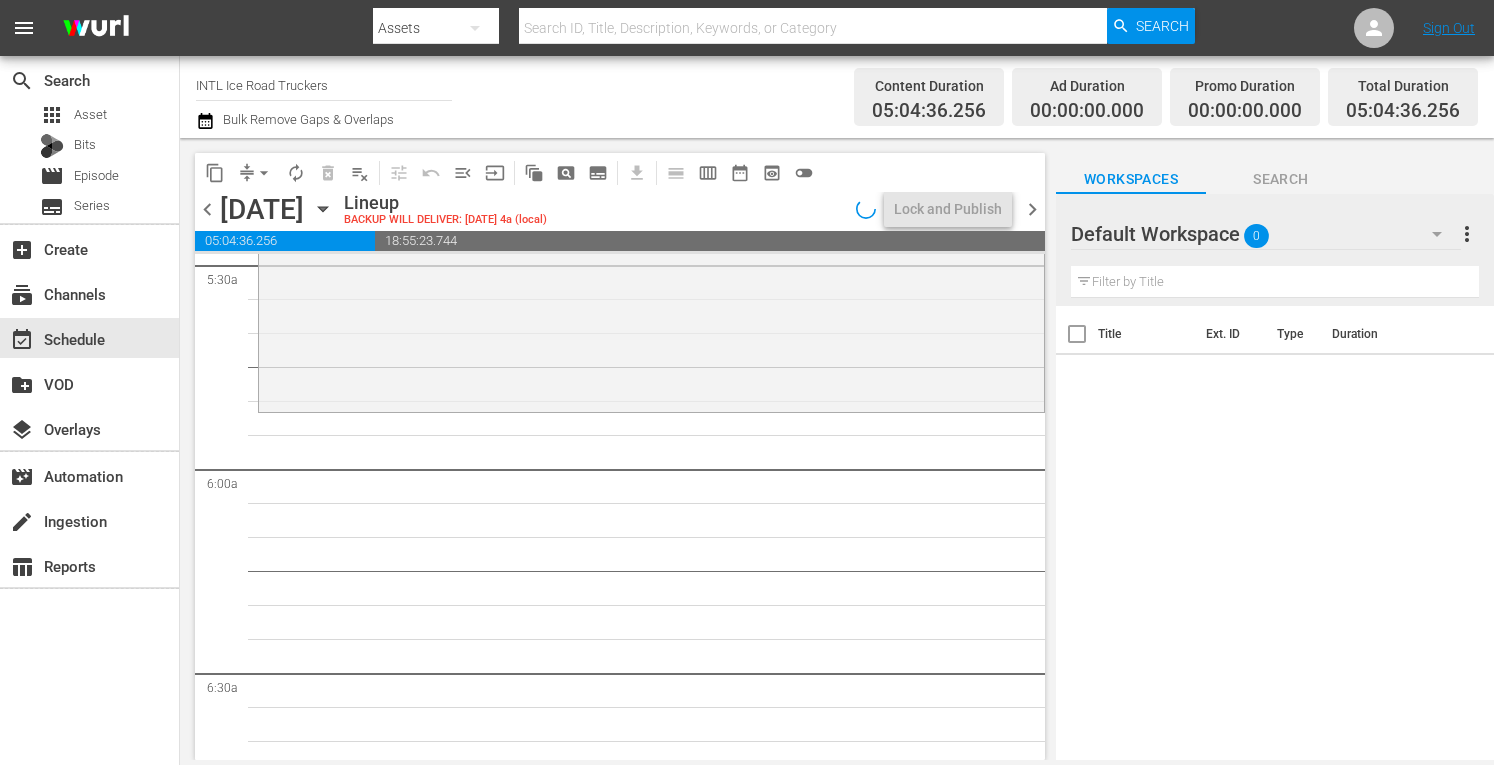 scroll, scrollTop: 2165, scrollLeft: 0, axis: vertical 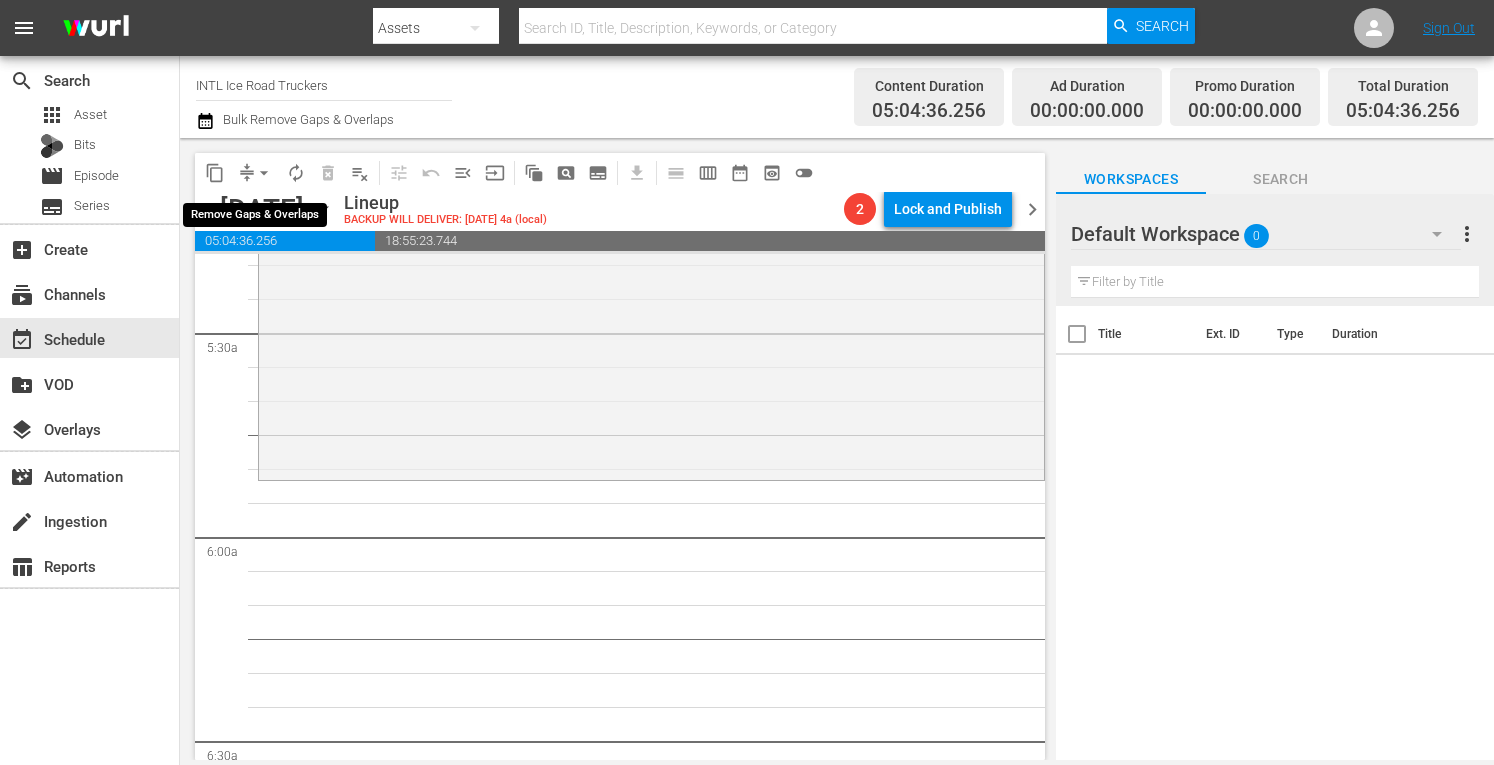 click on "arrow_drop_down" at bounding box center (264, 173) 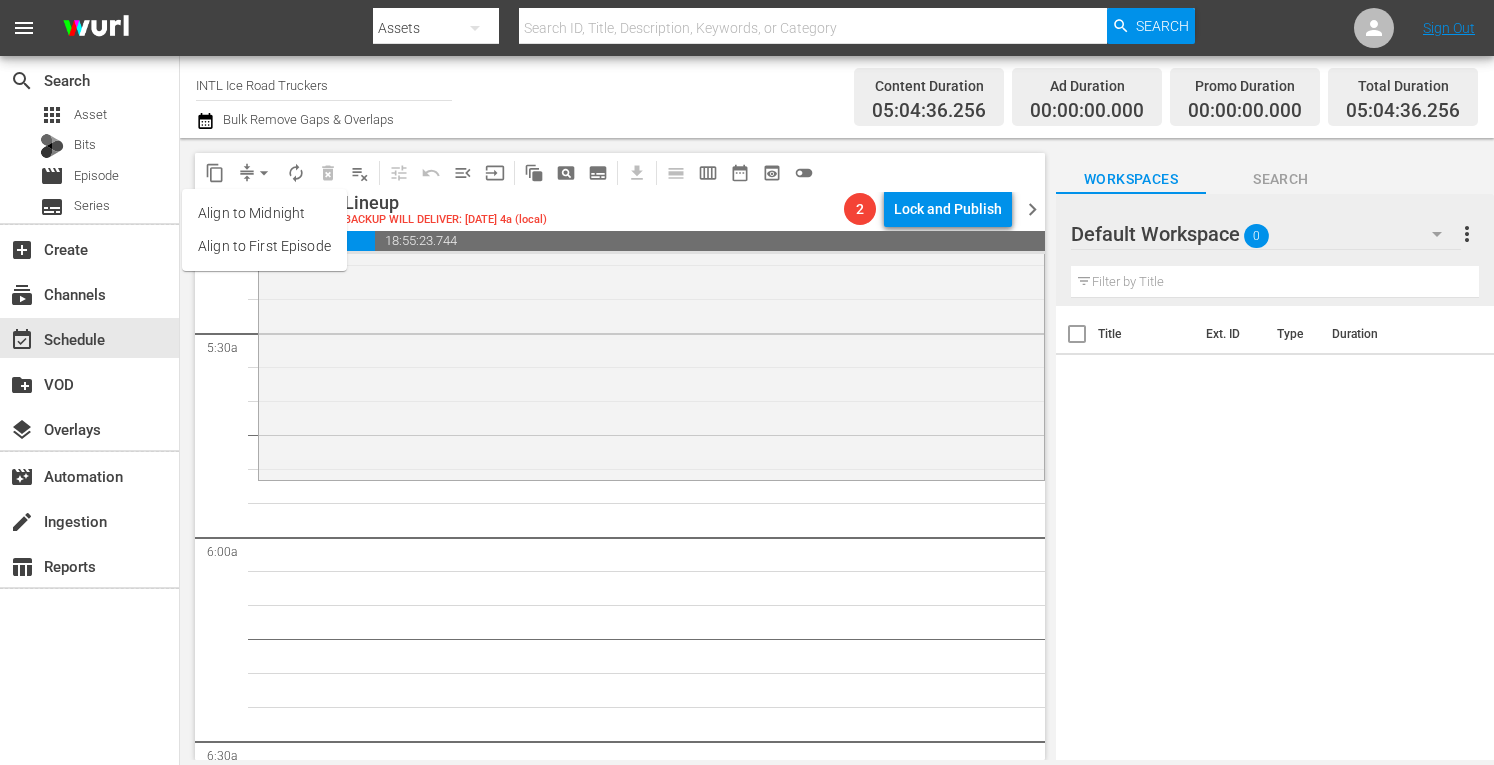 click on "Align to Midnight" at bounding box center [264, 213] 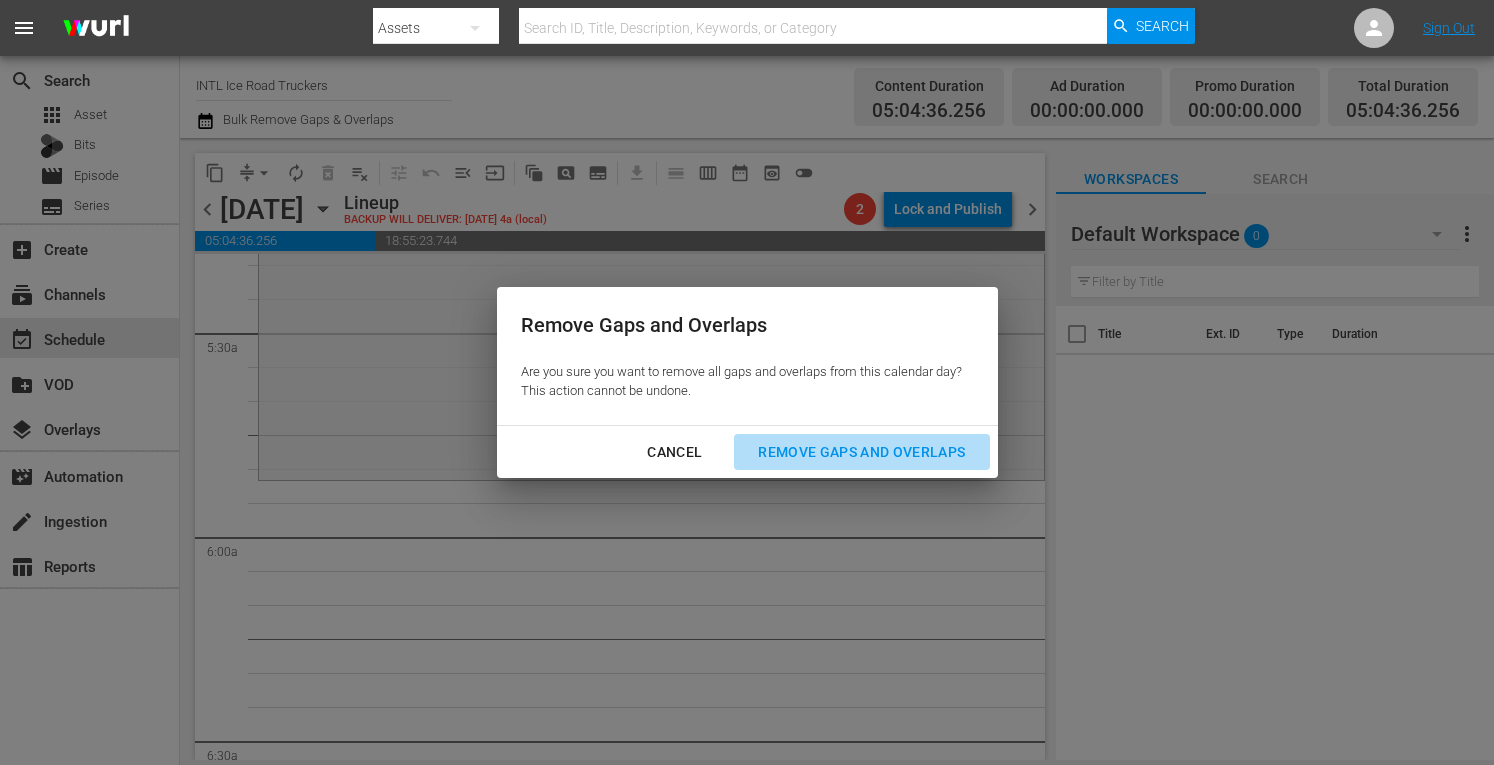 click on "Remove Gaps and Overlaps" at bounding box center (861, 452) 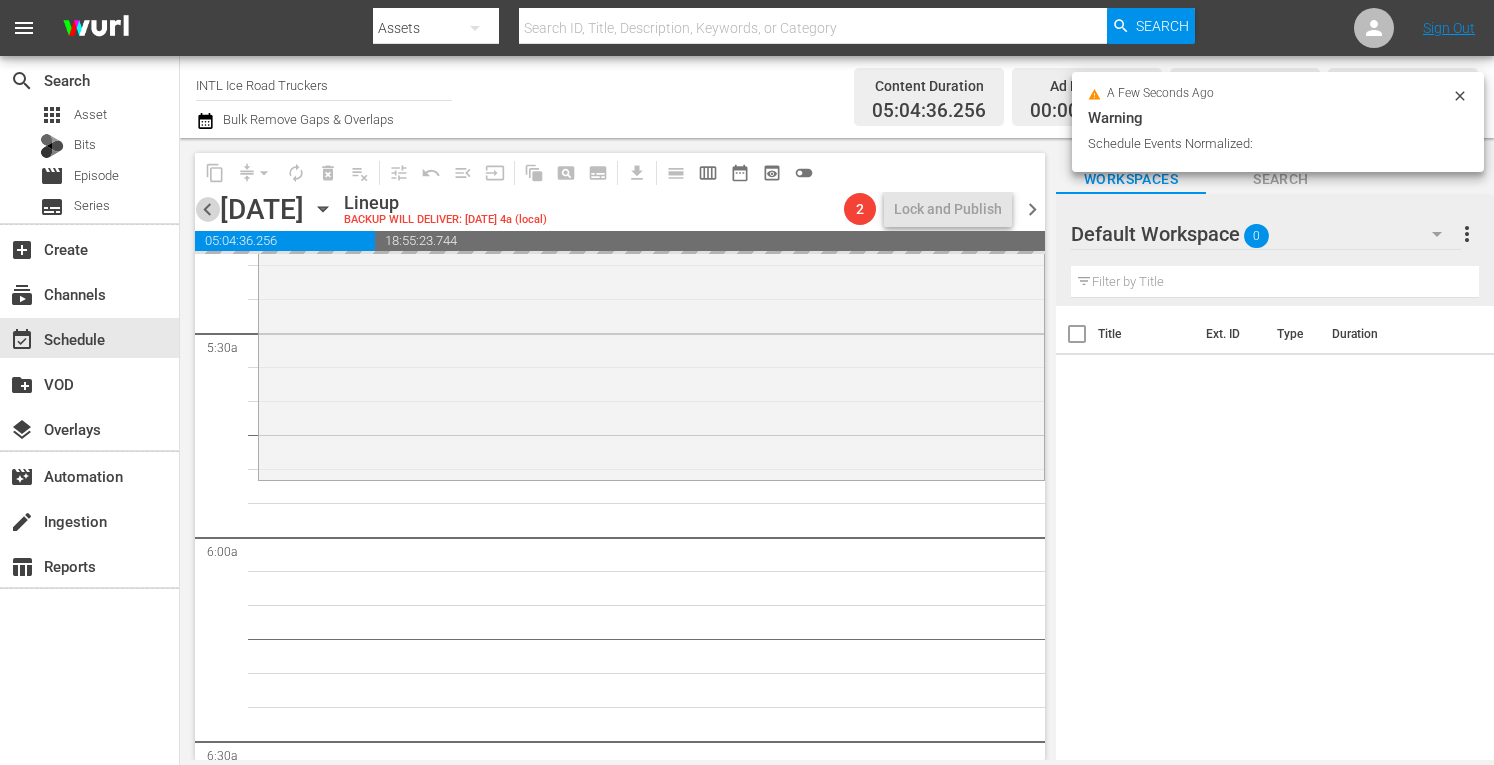 click on "chevron_left" at bounding box center (207, 209) 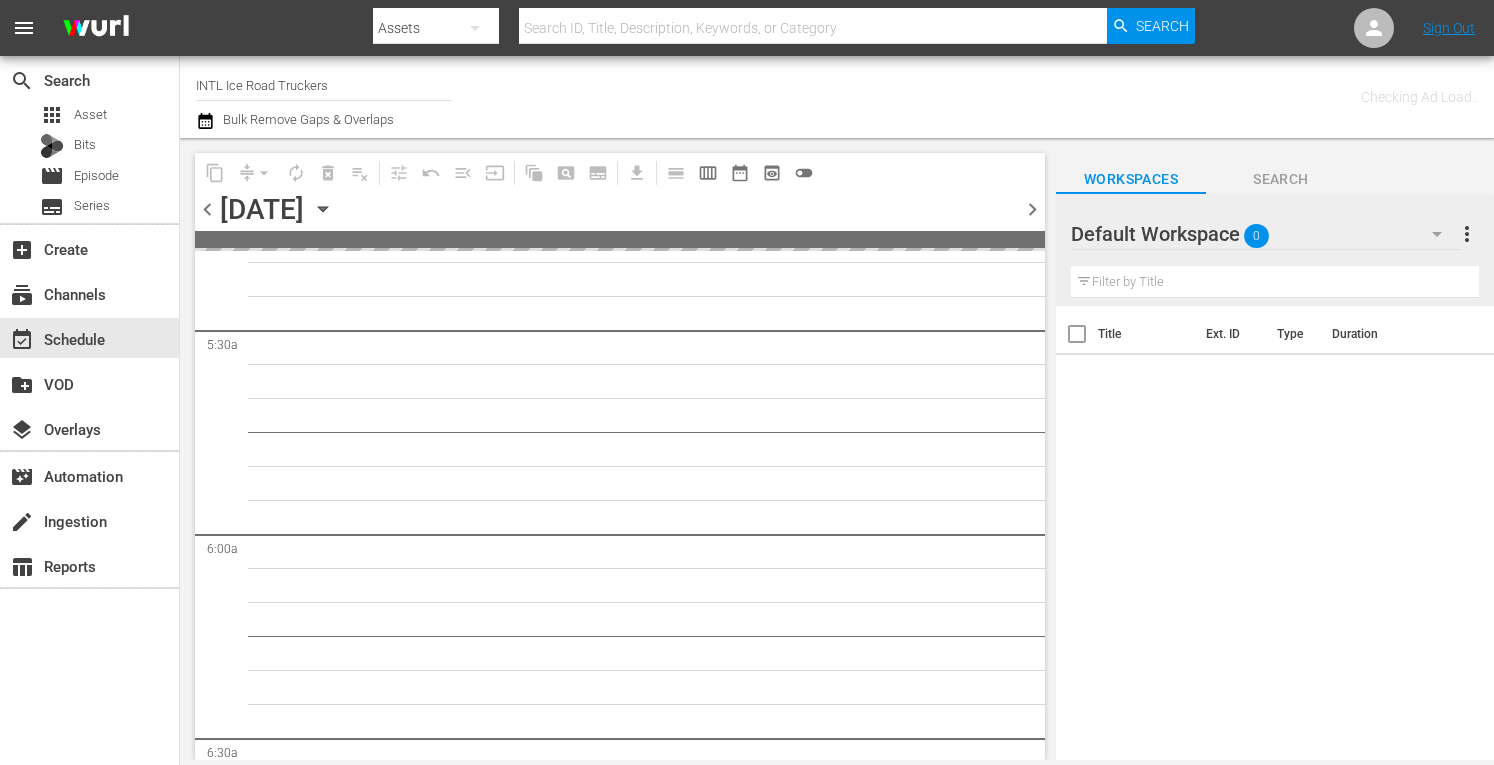 scroll, scrollTop: 2233, scrollLeft: 0, axis: vertical 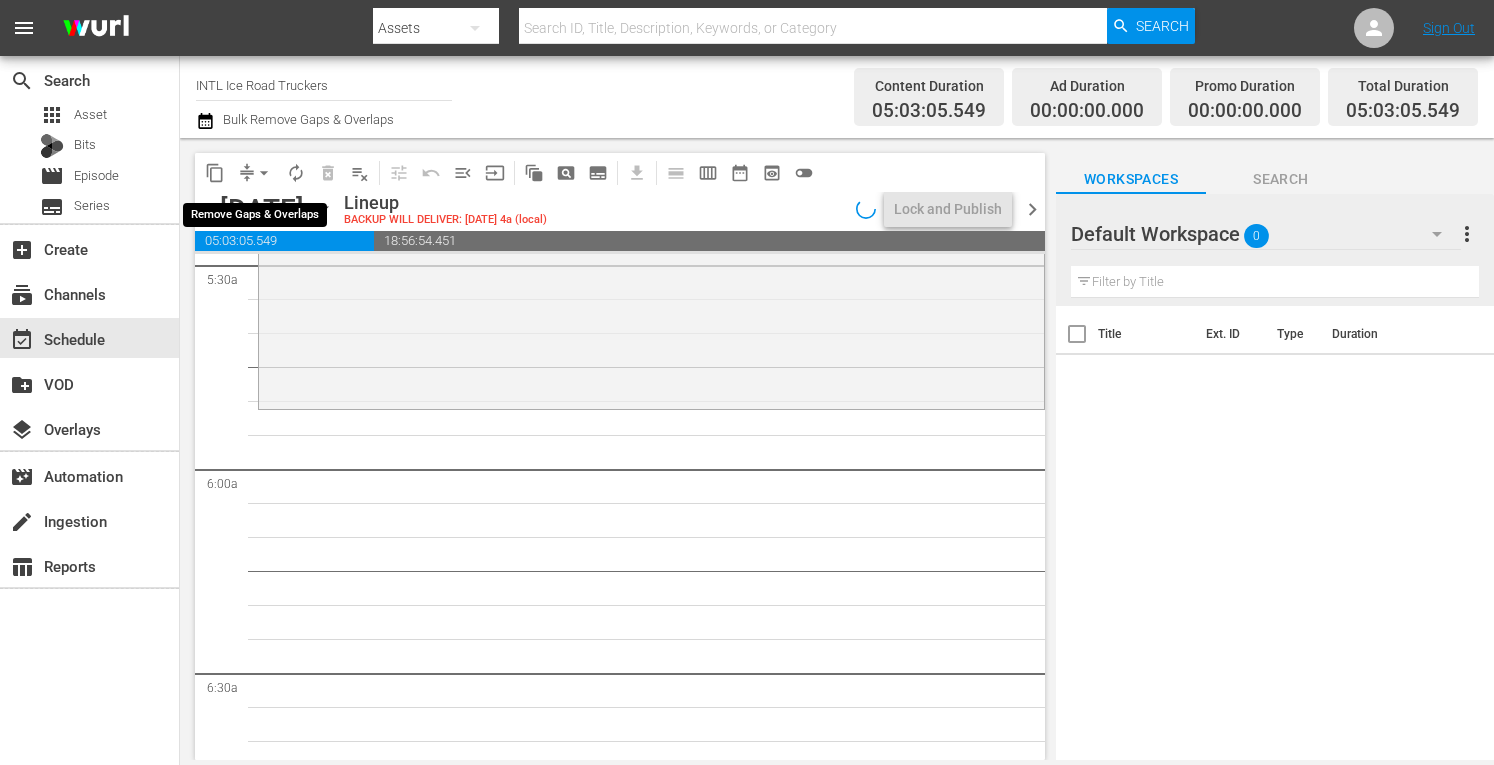 click on "arrow_drop_down" at bounding box center (264, 173) 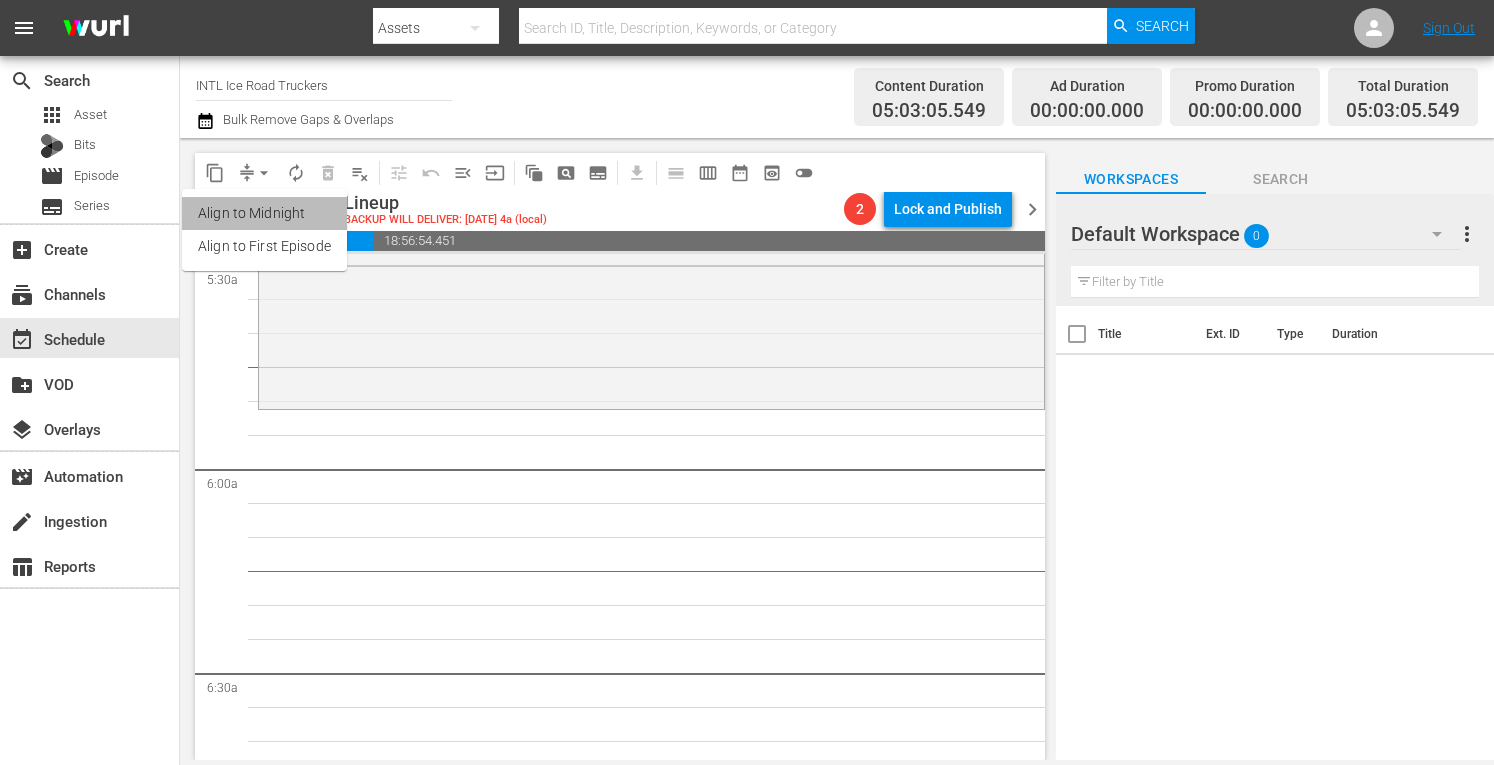 click on "Align to Midnight" at bounding box center (264, 213) 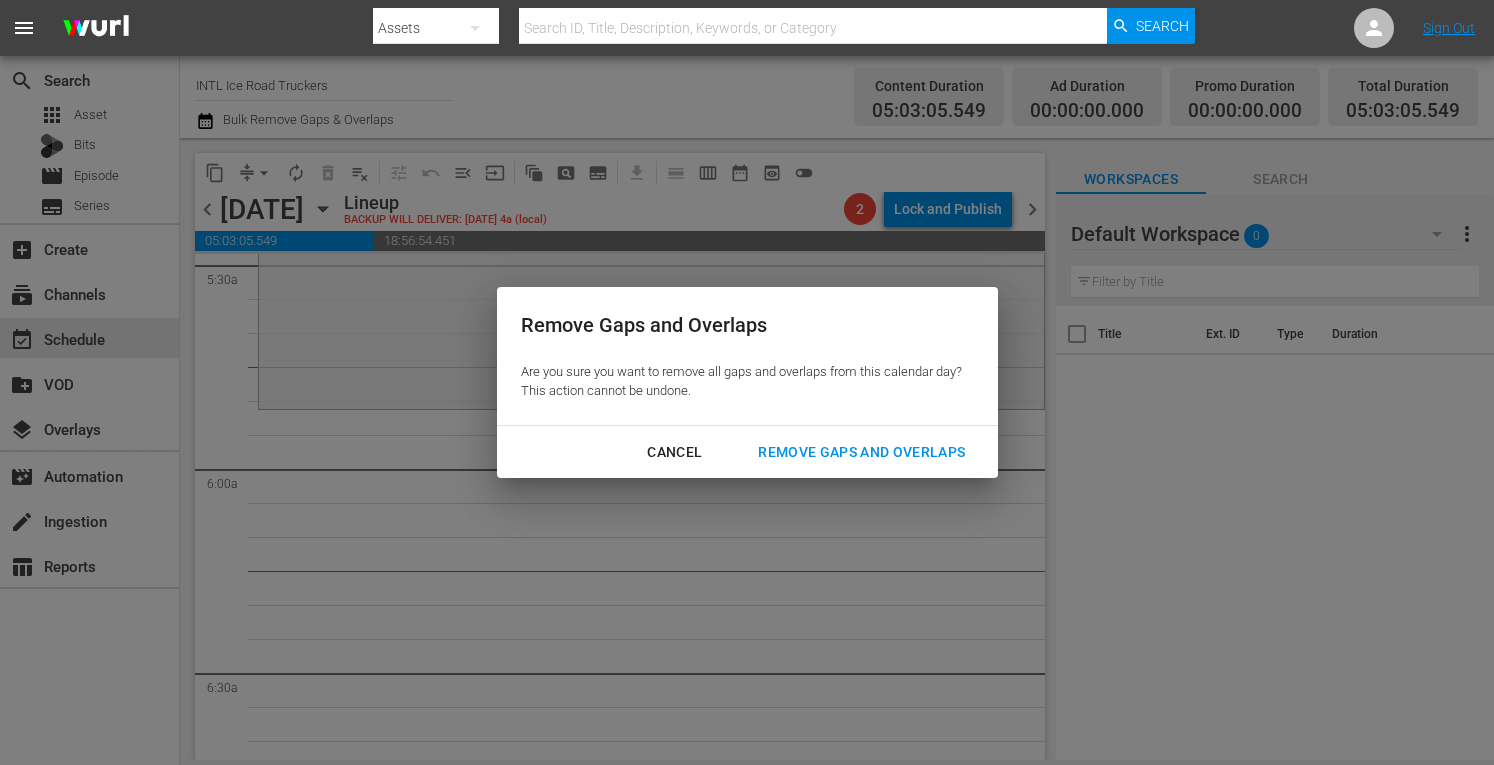 click on "Remove Gaps and Overlaps" at bounding box center (861, 452) 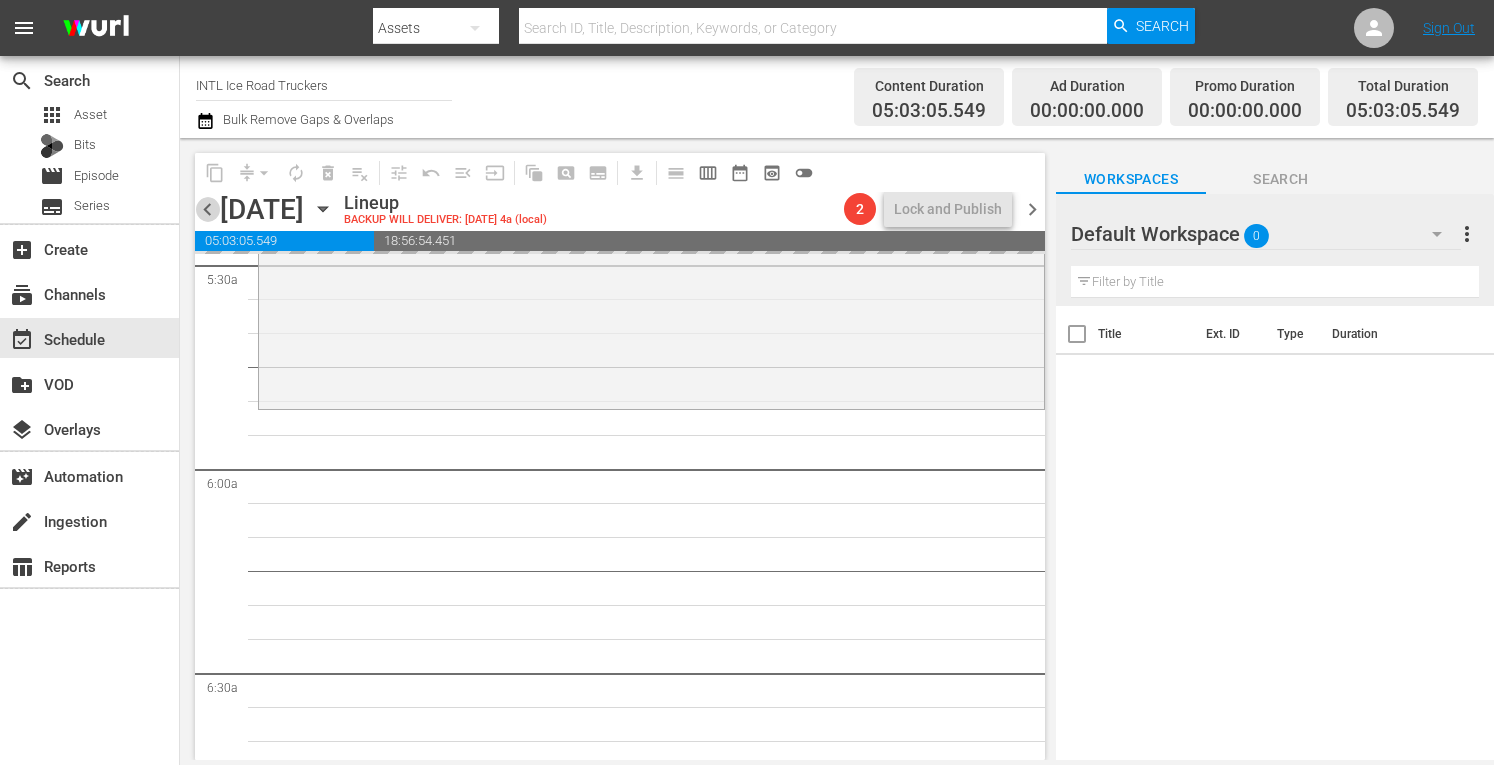 click on "chevron_left" at bounding box center [207, 209] 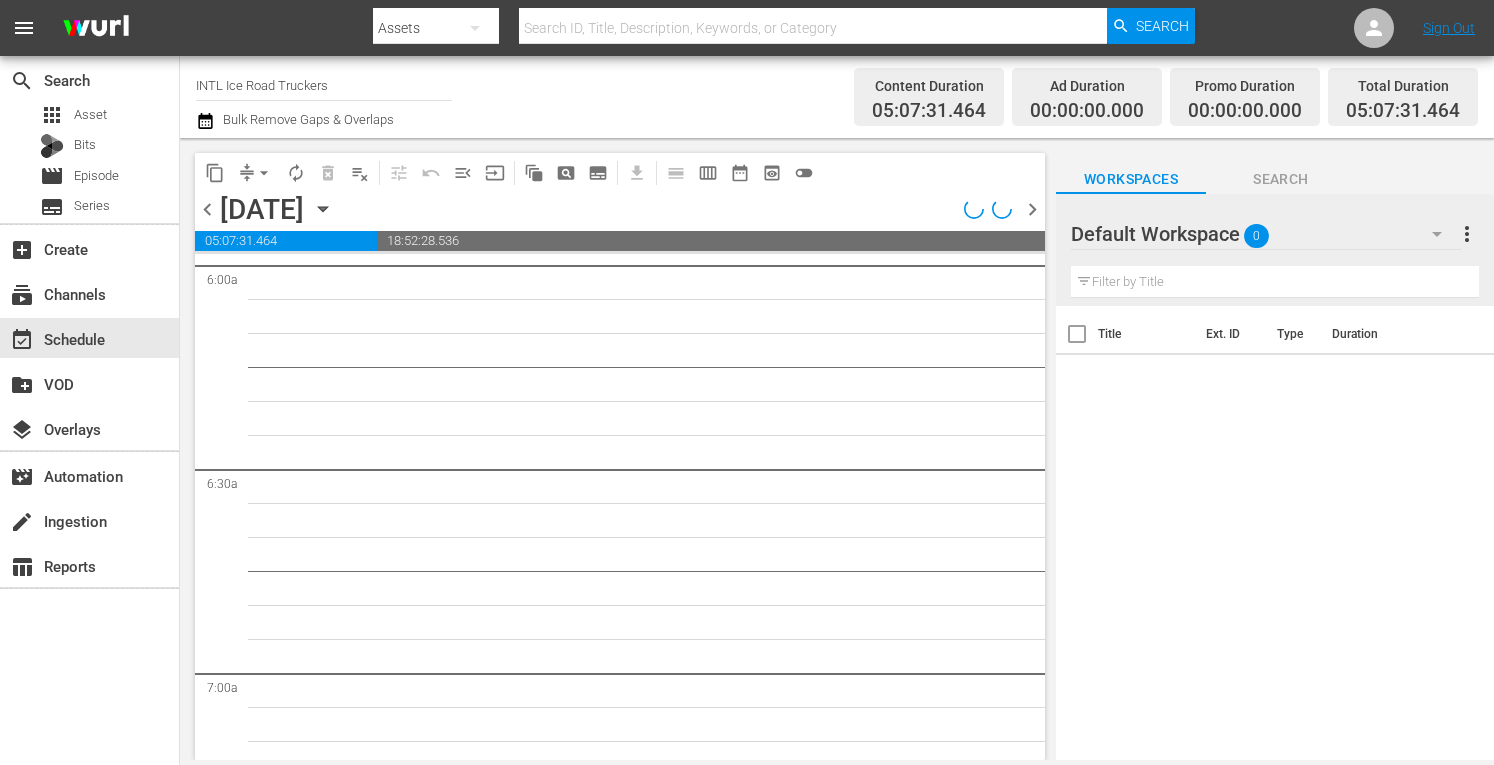 scroll, scrollTop: 2335, scrollLeft: 0, axis: vertical 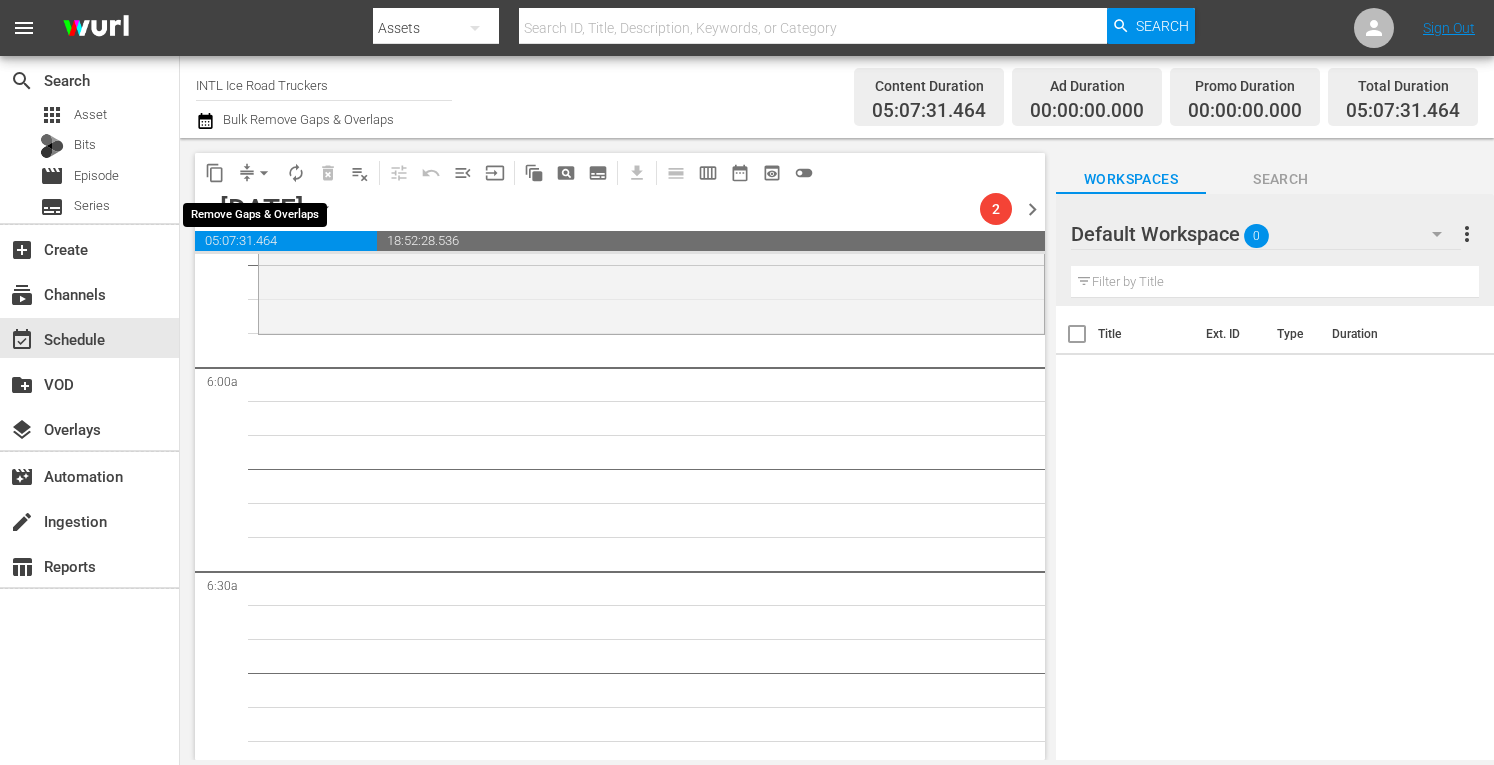 click on "arrow_drop_down" at bounding box center [264, 173] 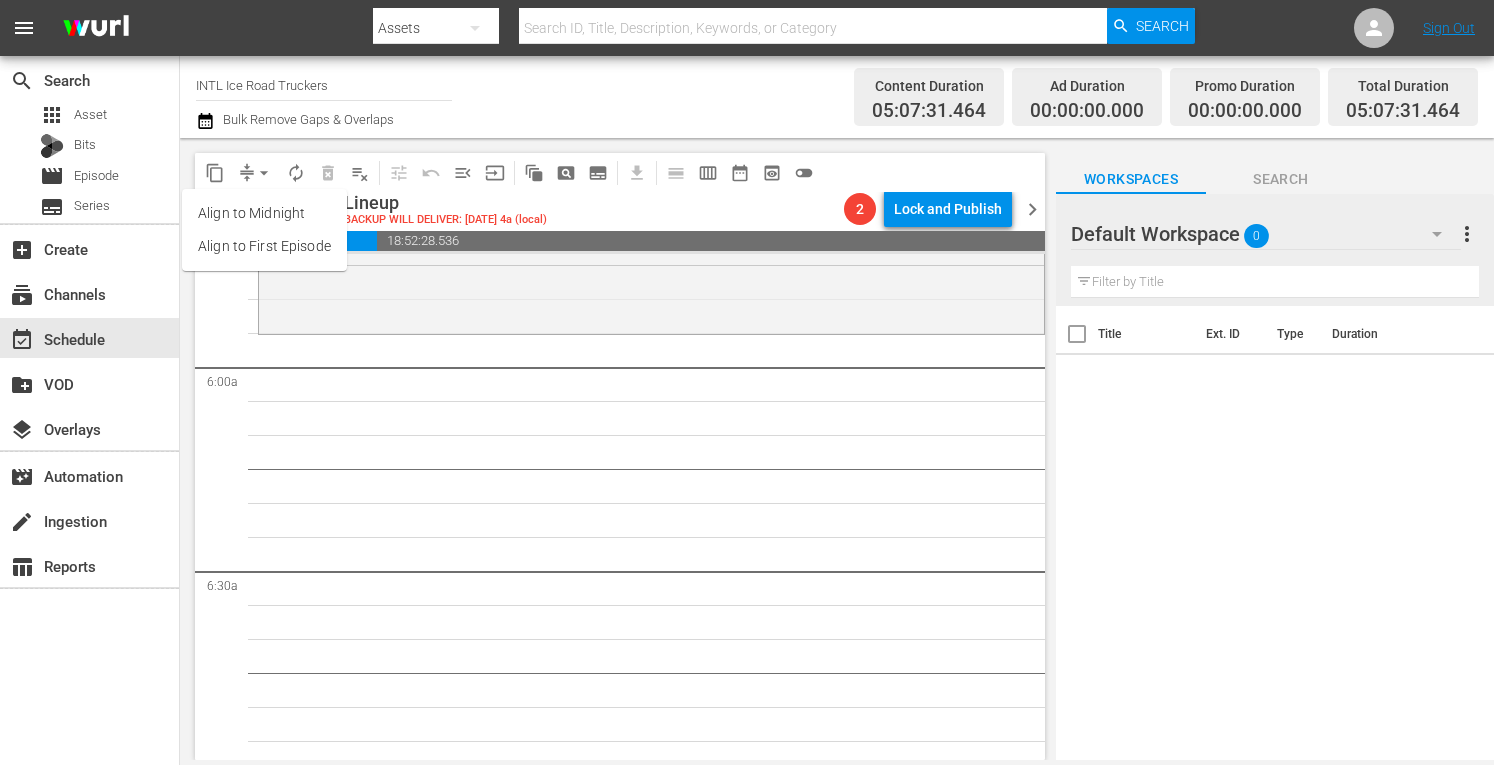 click on "Align to Midnight" at bounding box center (264, 213) 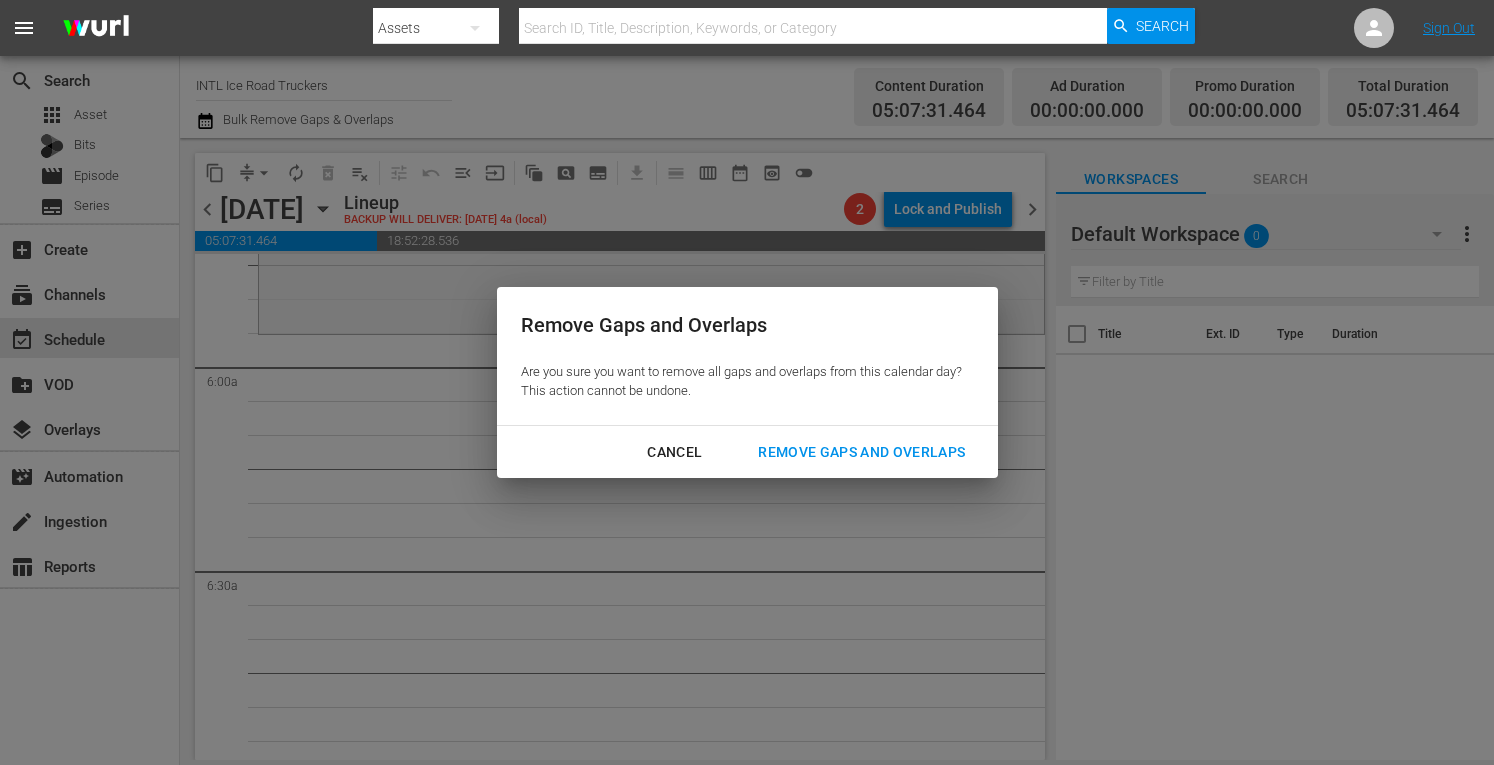 click on "Remove Gaps and Overlaps" at bounding box center (861, 452) 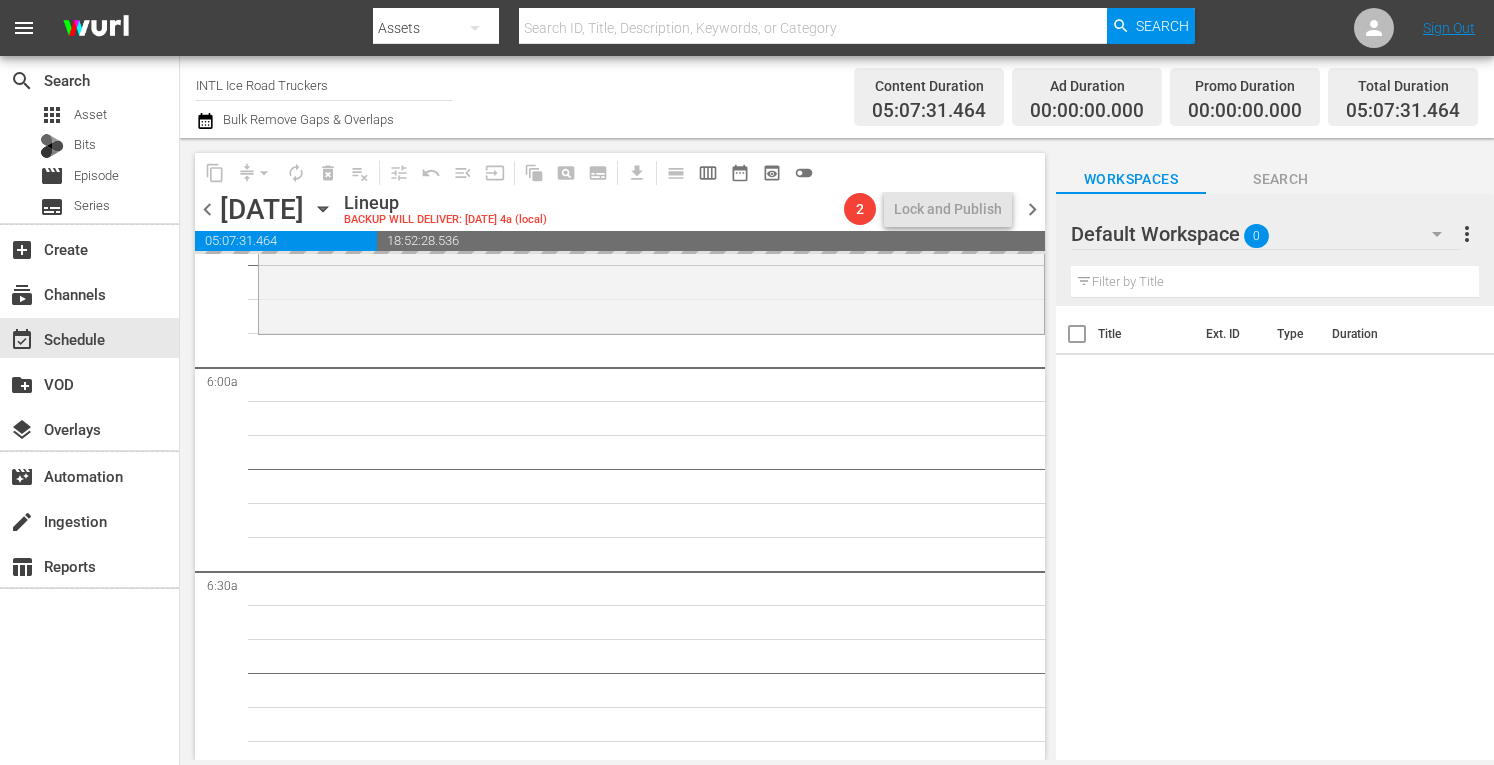 click on "chevron_left" at bounding box center (207, 209) 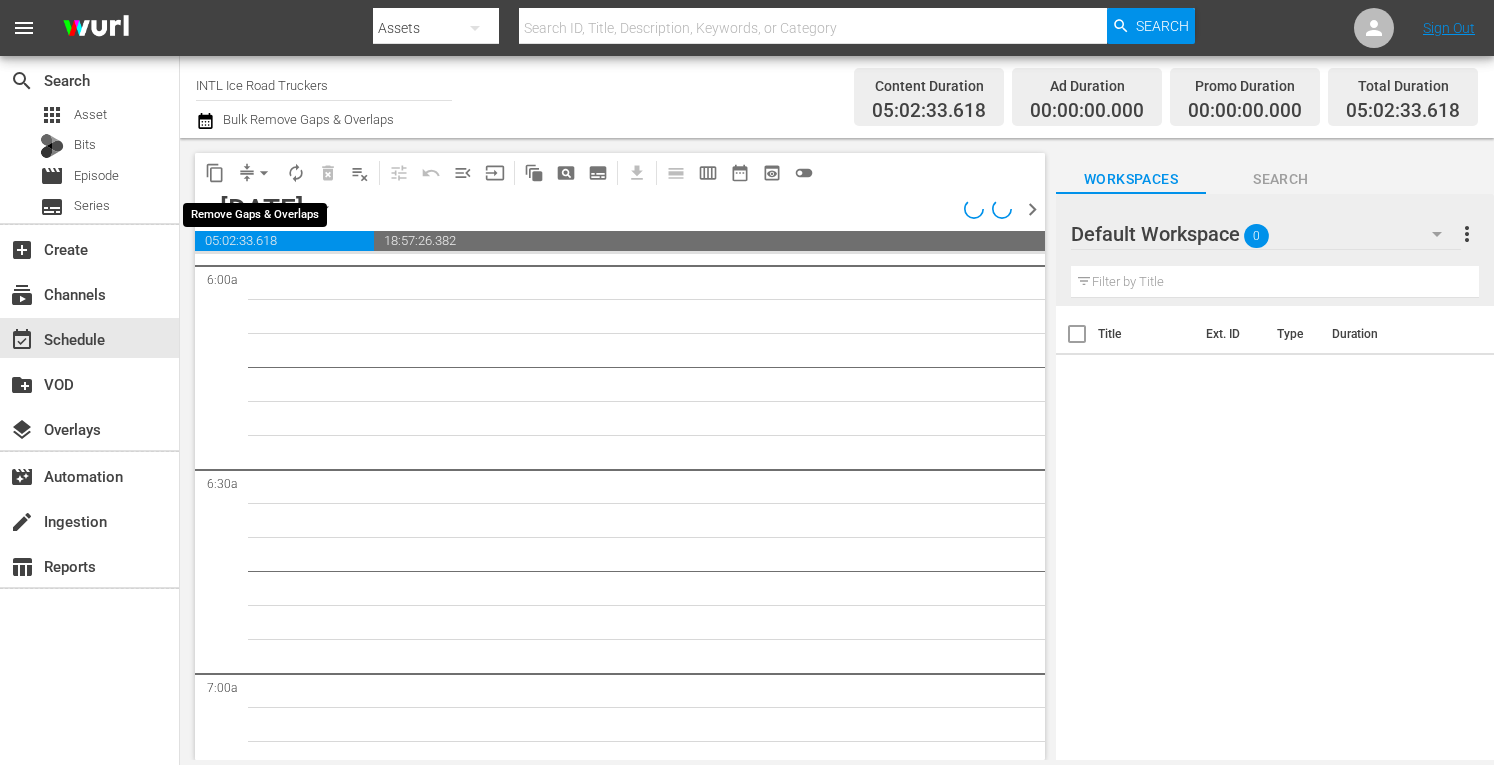 scroll, scrollTop: 2233, scrollLeft: 0, axis: vertical 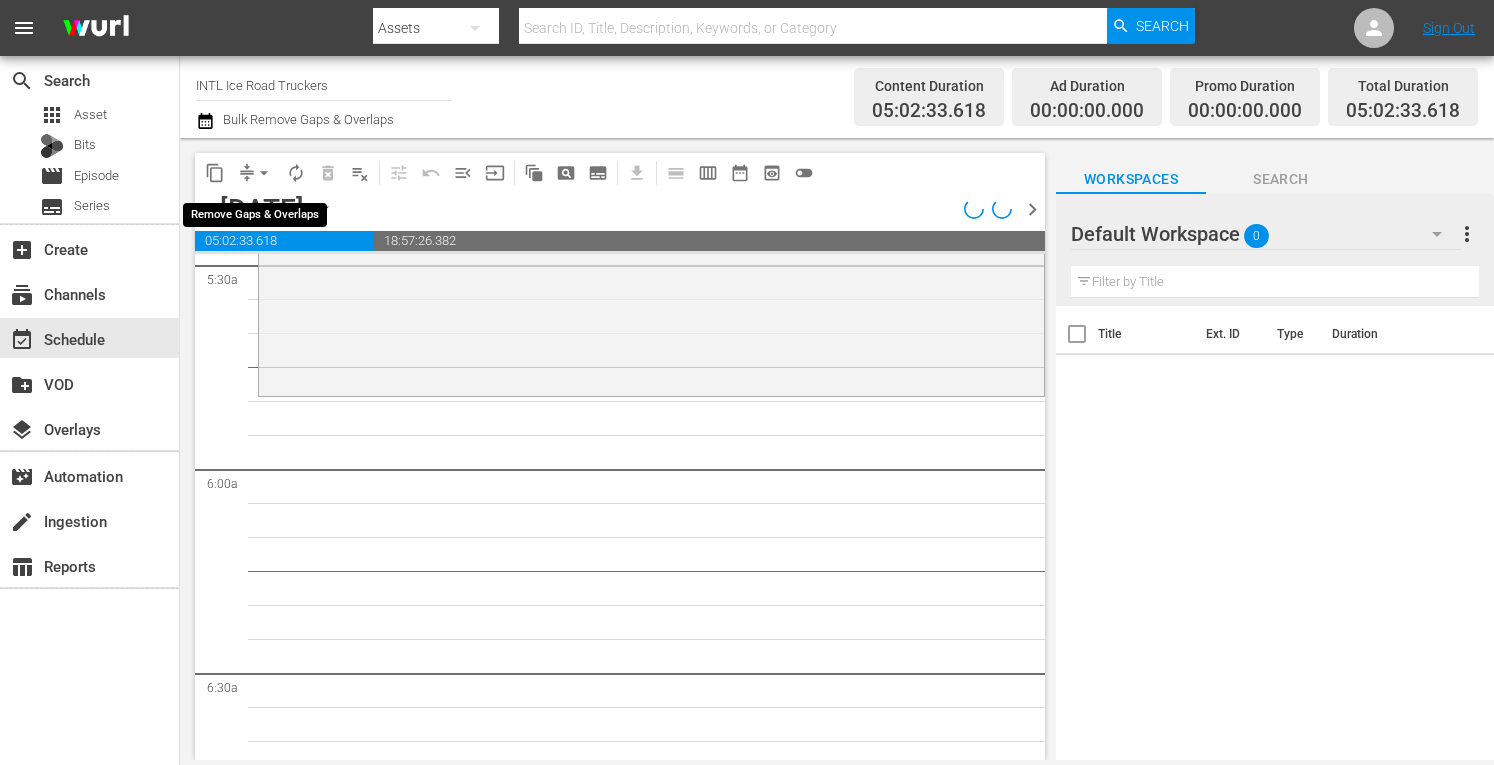 click on "arrow_drop_down" at bounding box center [264, 173] 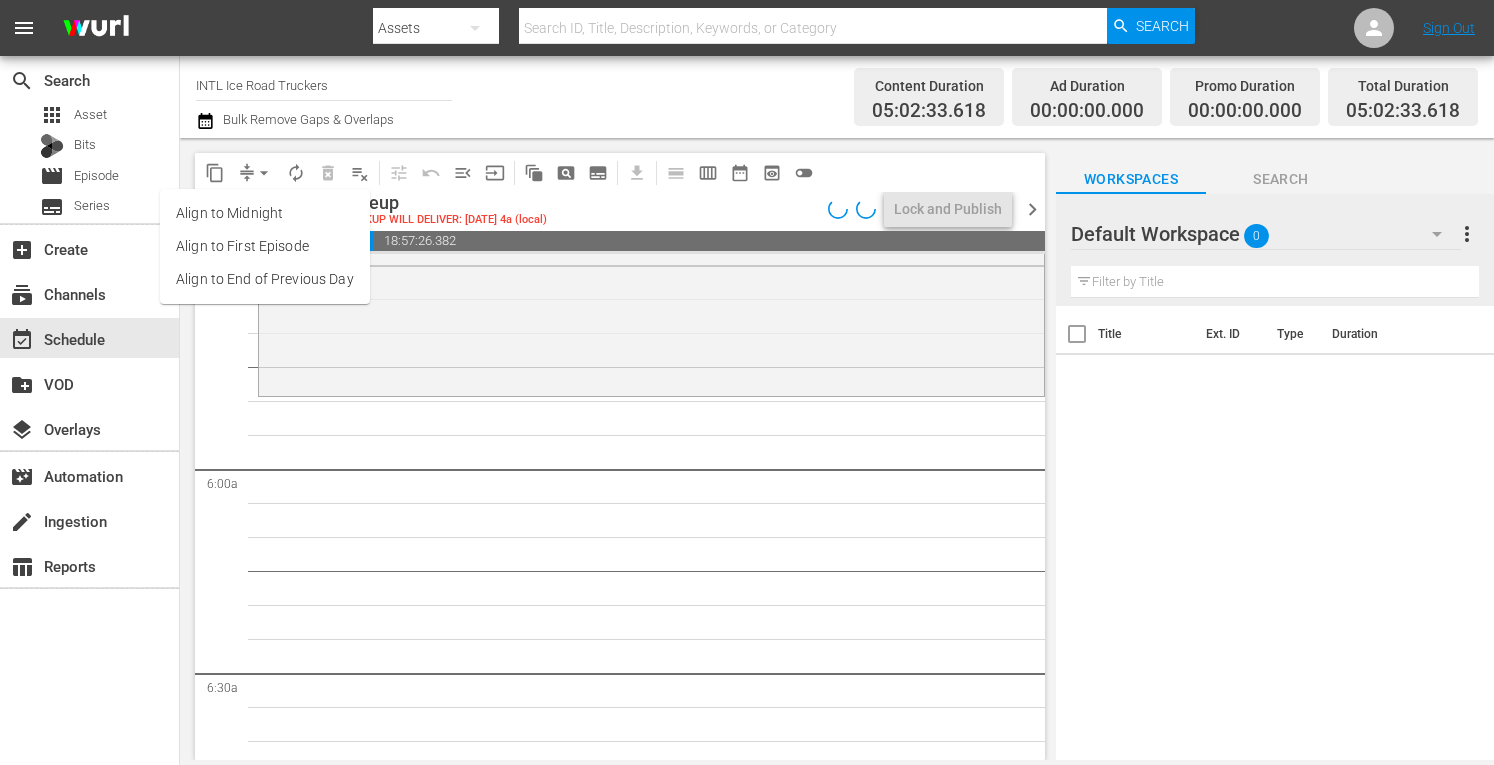 click on "Align to Midnight" at bounding box center (265, 213) 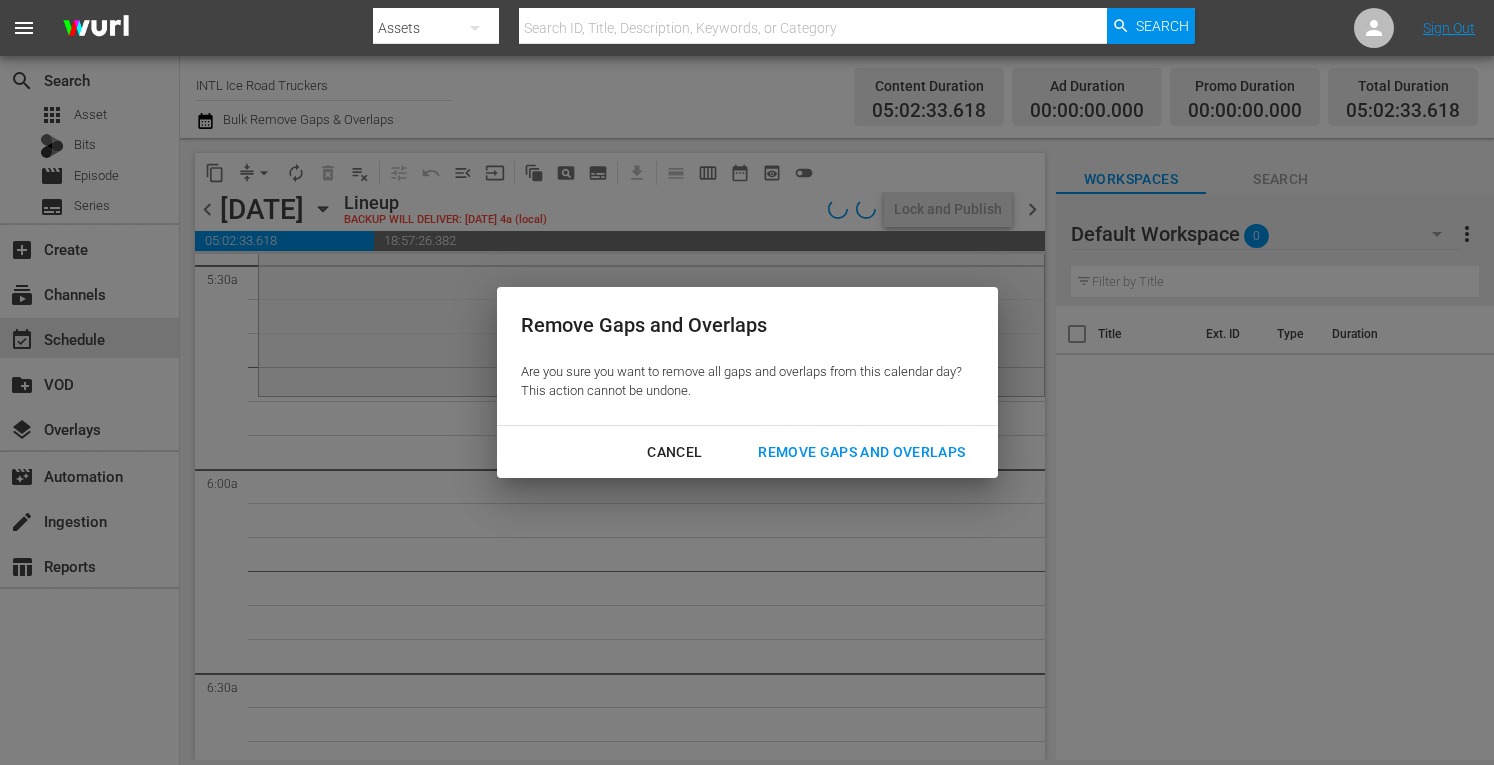 click on "Remove Gaps and Overlaps" at bounding box center (861, 452) 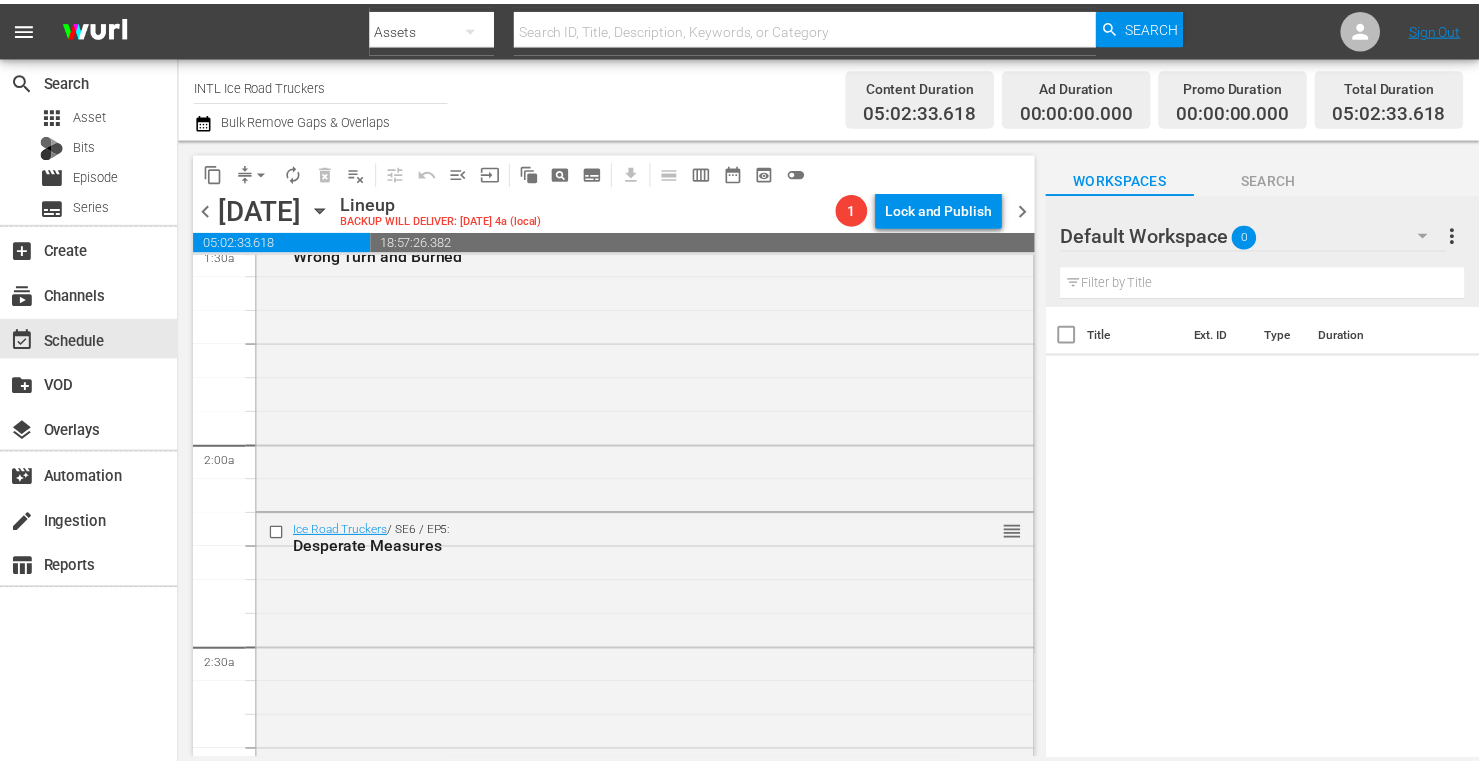 scroll, scrollTop: 0, scrollLeft: 0, axis: both 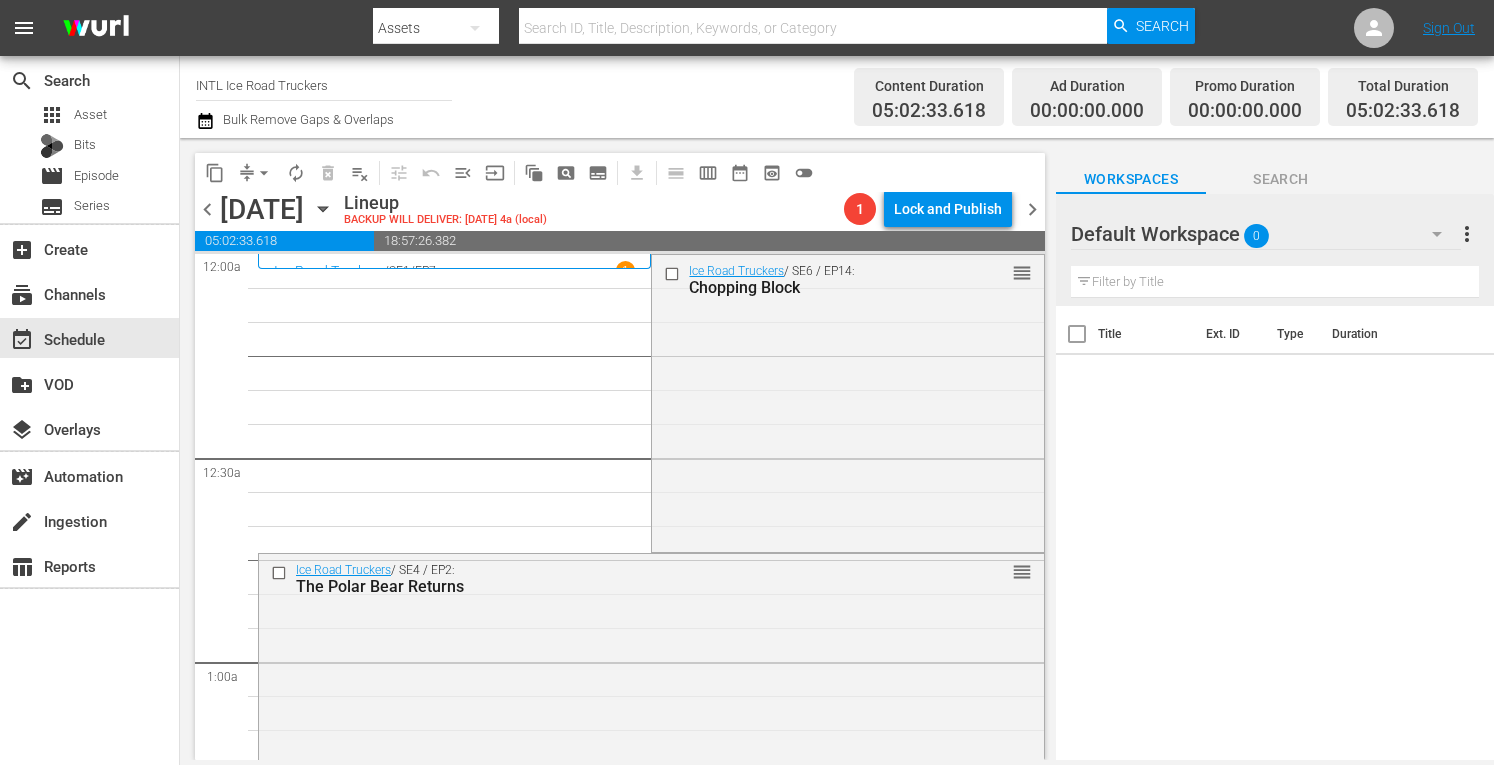 click on "more_vert" at bounding box center (1467, 234) 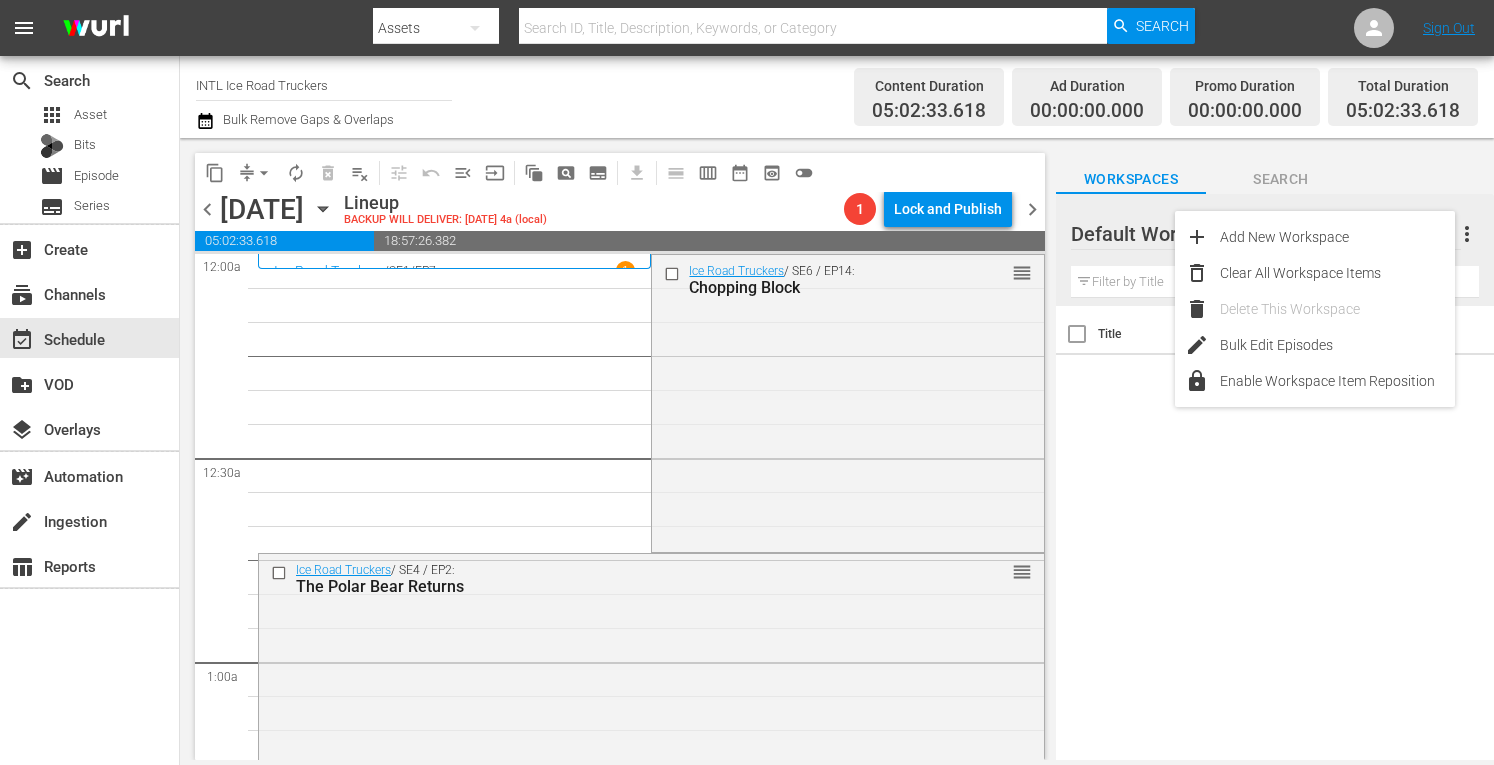 click on "Workspaces Search" at bounding box center (1275, 174) 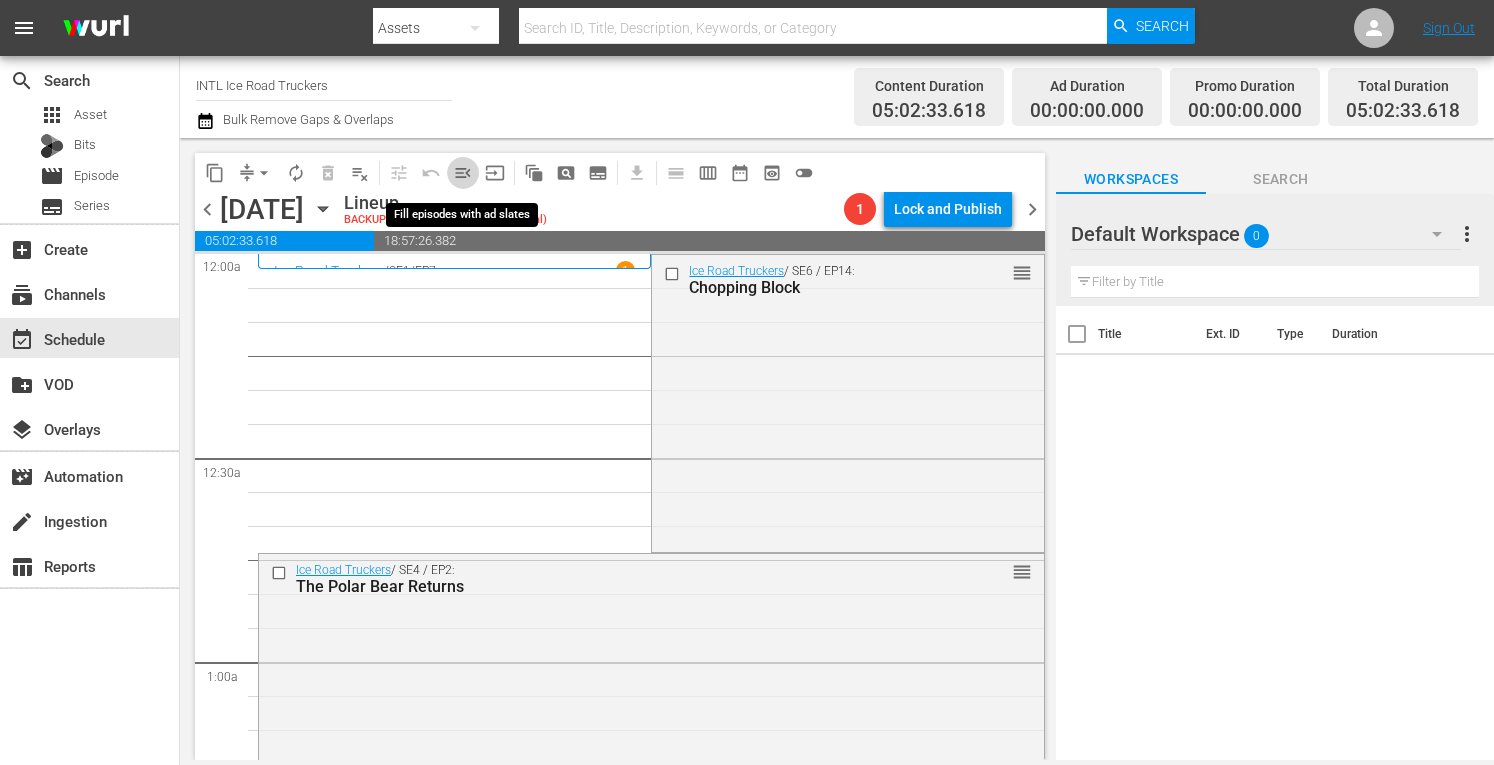 click on "menu_open" at bounding box center (463, 173) 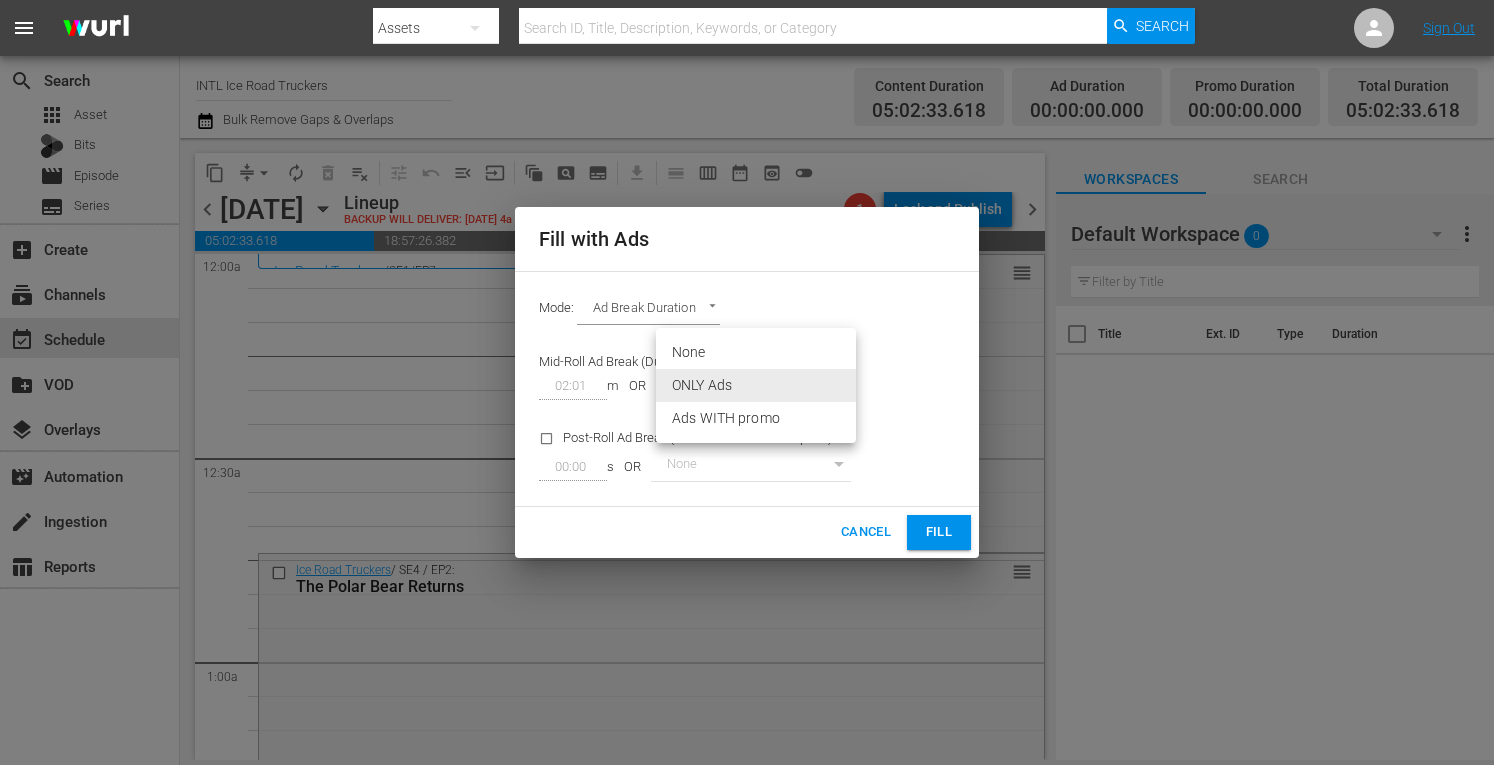 click on "menu Search By Assets Search ID, Title, Description, Keywords, or Category Search Sign Out search   Search apps Asset Bits movie Episode subtitles Series add_box   Create subscriptions   Channels event_available   Schedule create_new_folder   VOD layers   Overlays movie_filter   Automation create   Ingestion table_chart   Reports Channel Title INTL Ice Road Truckers Bulk Remove Gaps & Overlaps Content Duration 05:02:33.618 Ad Duration 00:00:00.000 Promo Duration 00:00:00.000 Total Duration 05:02:33.618 content_copy compress arrow_drop_down autorenew_outlined delete_forever_outlined playlist_remove_outlined tune_outlined undo_outined menu_open input auto_awesome_motion_outlined pageview_outlined subtitles_outlined get_app calendar_view_day_outlined calendar_view_week_outlined date_range_outlined preview_outlined toggle_off chevron_left Monday, August 18th August 18th Lineup BACKUP WILL DELIVER: 8/17 @ 4a (local) 1 Lock and Publish chevron_right 00:00:00.000 00:00:00.000 05:02:33.618 Man Down" at bounding box center (747, 382) 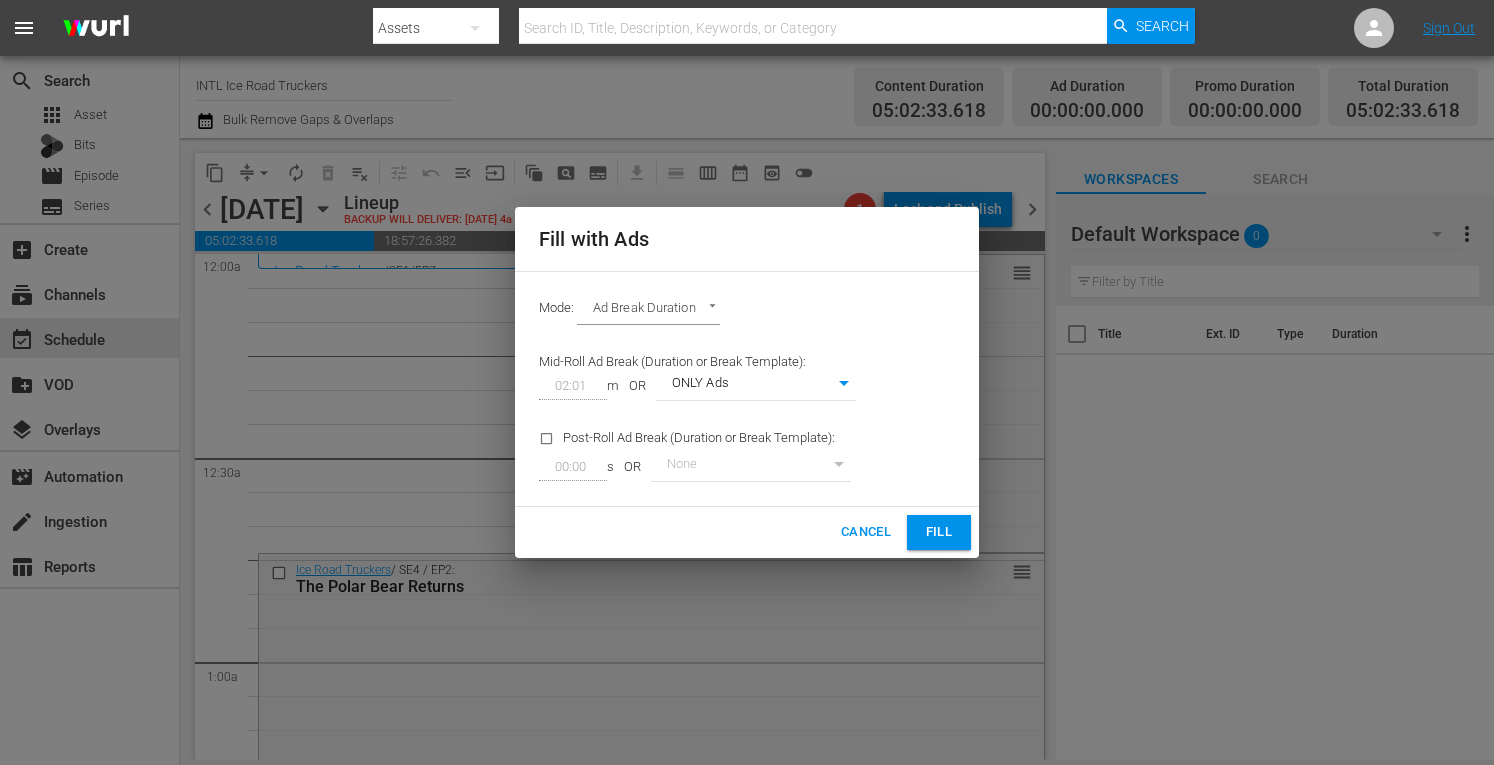 click on "None" at bounding box center (751, 466) 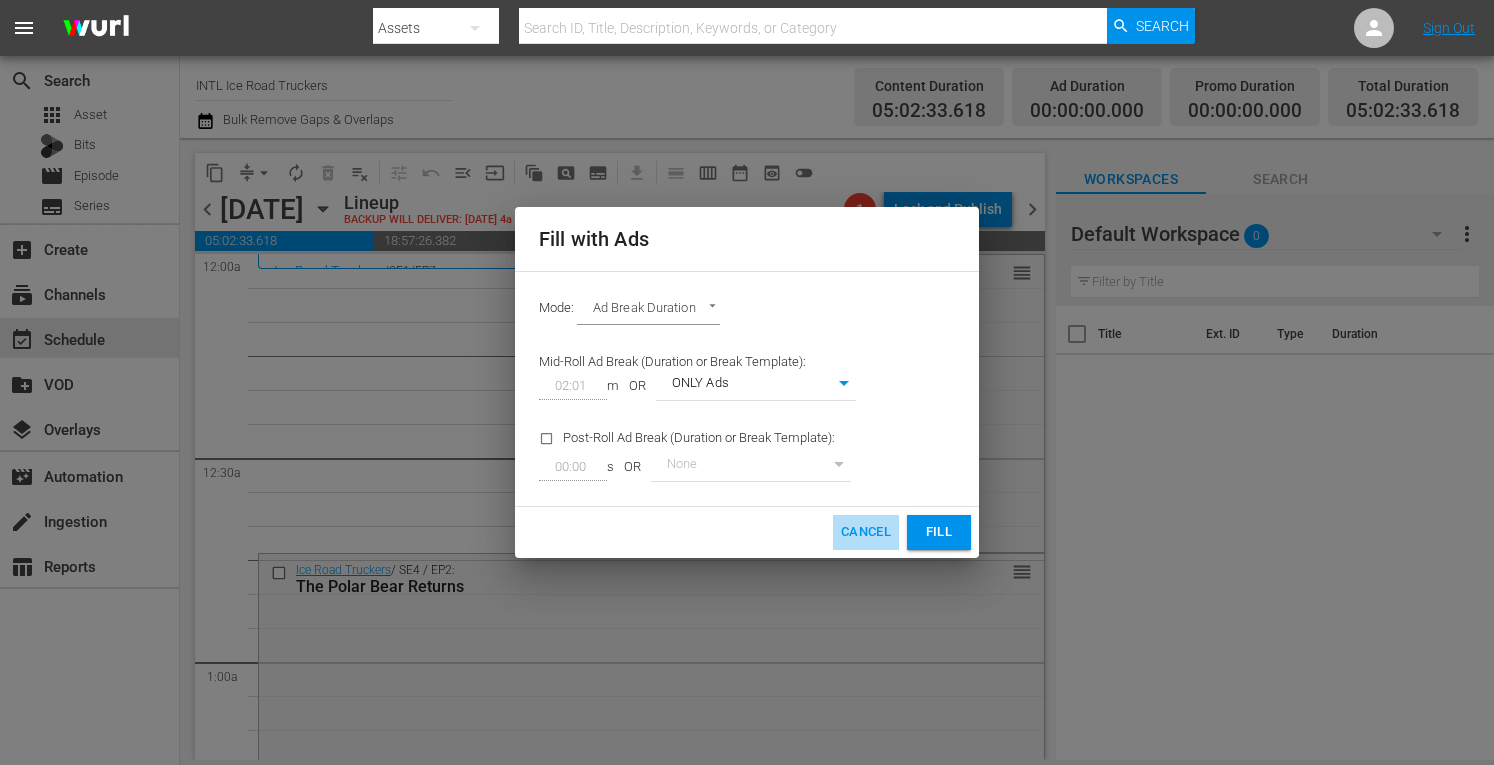 click on "Cancel" at bounding box center [866, 532] 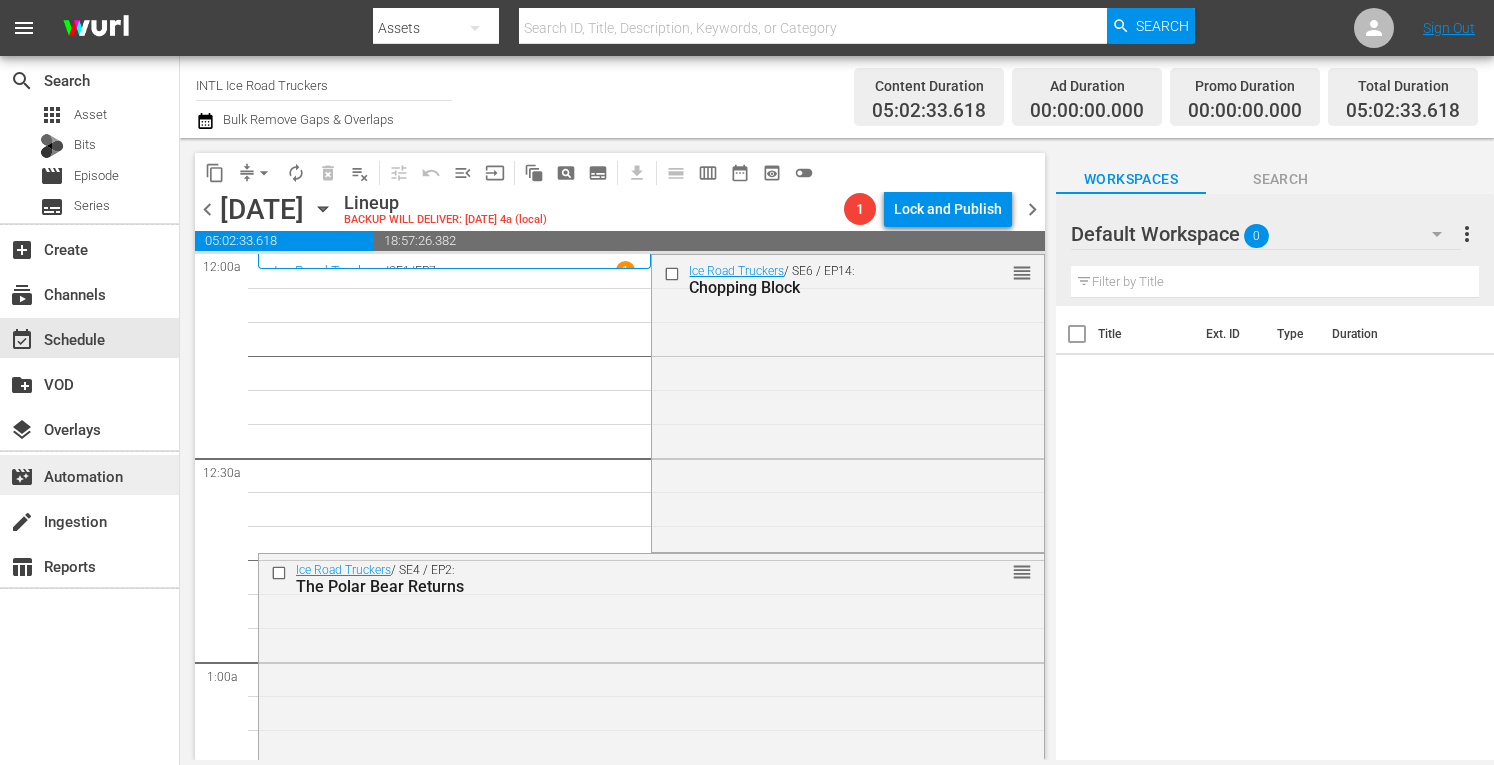 click on "movie_filter   Automation" at bounding box center (56, 473) 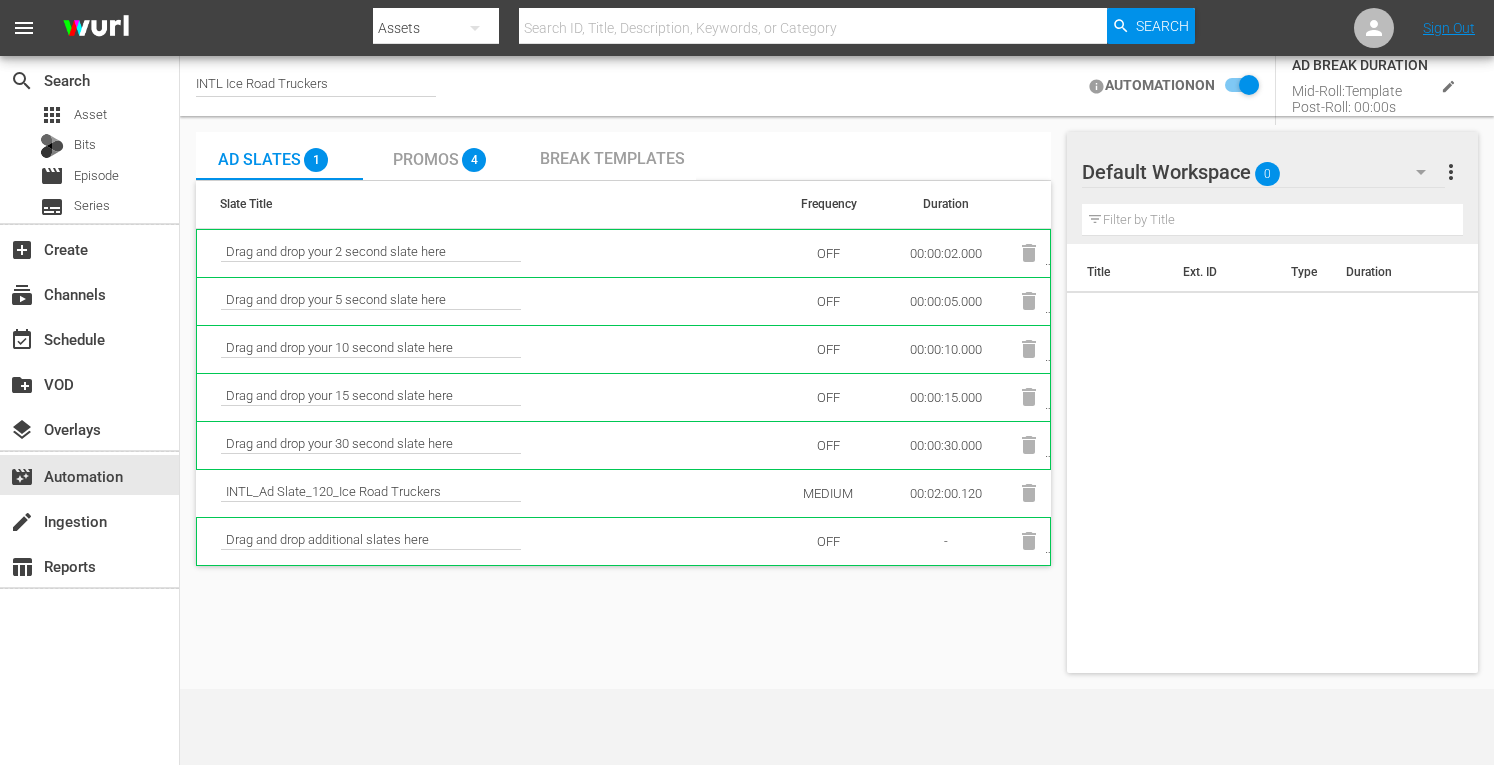 click at bounding box center (1237, 86) 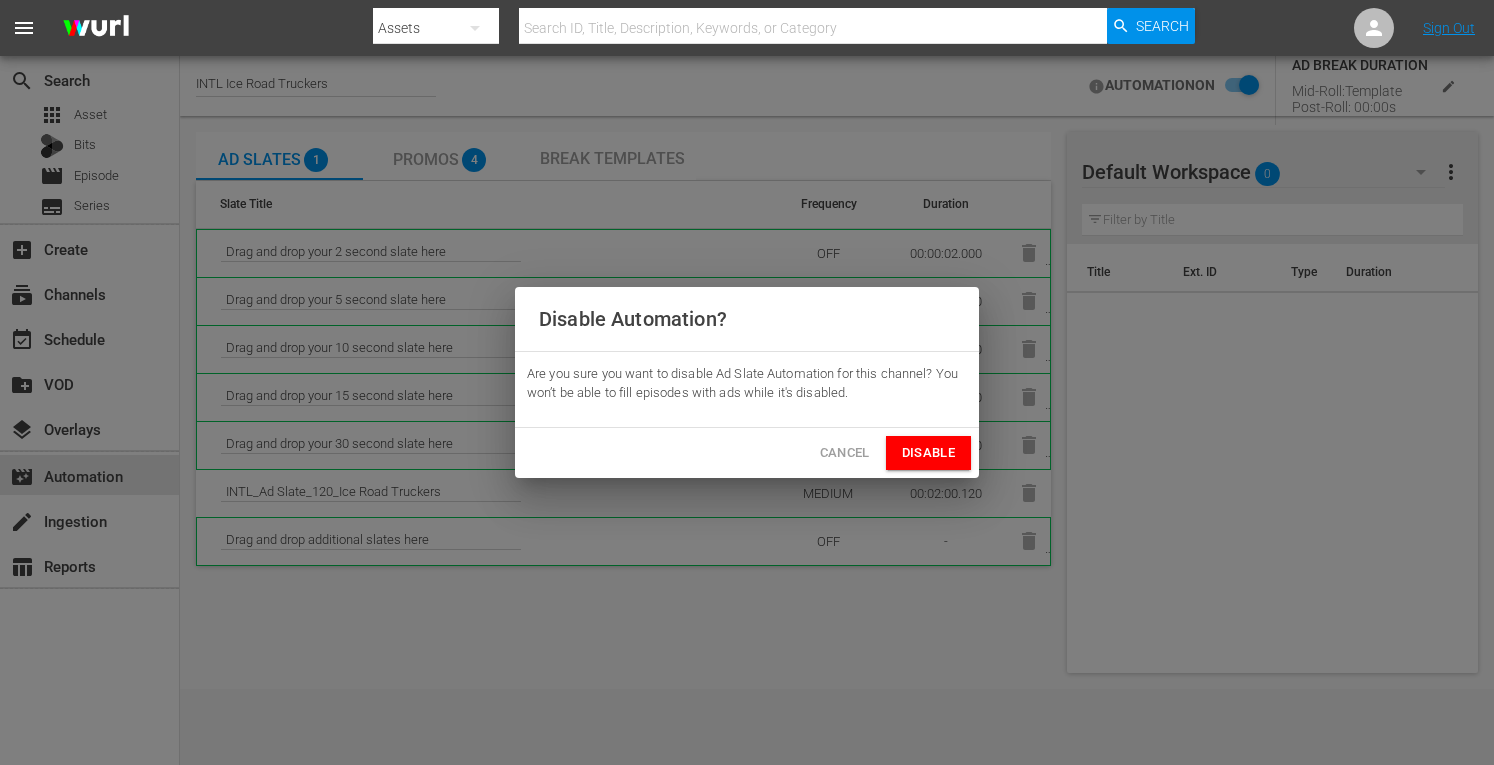 click on "Disable" at bounding box center [928, 453] 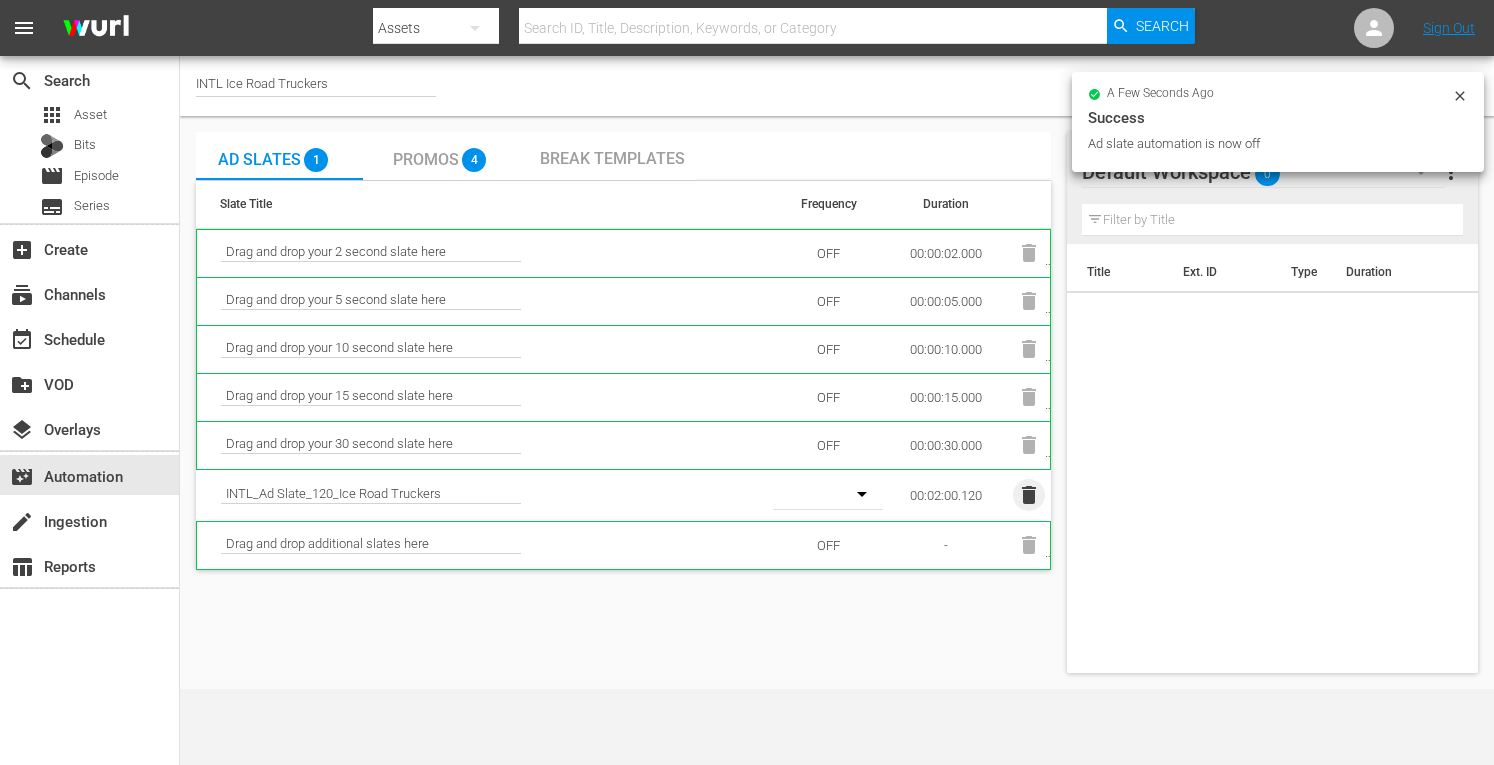 click 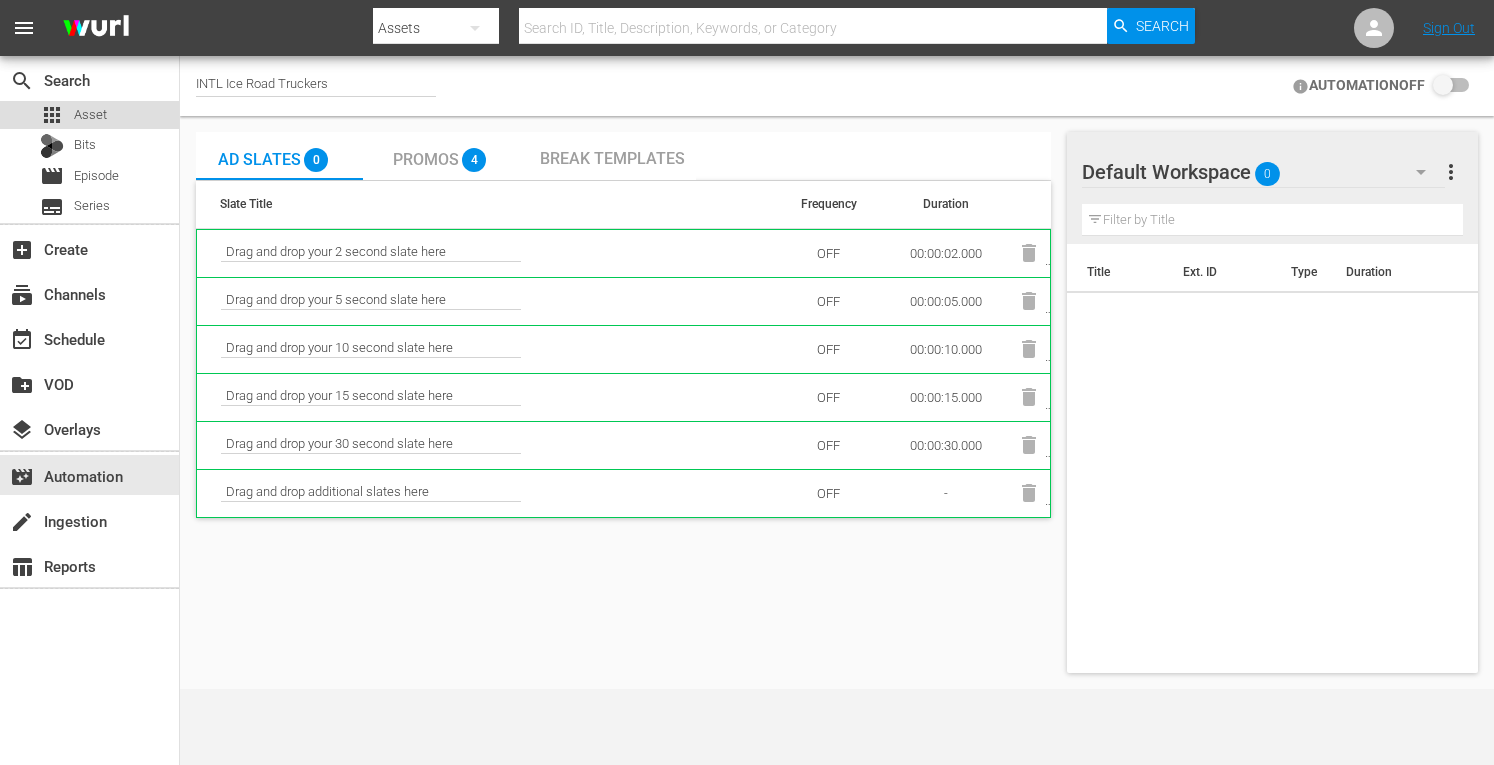 click on "apps Asset" at bounding box center [89, 115] 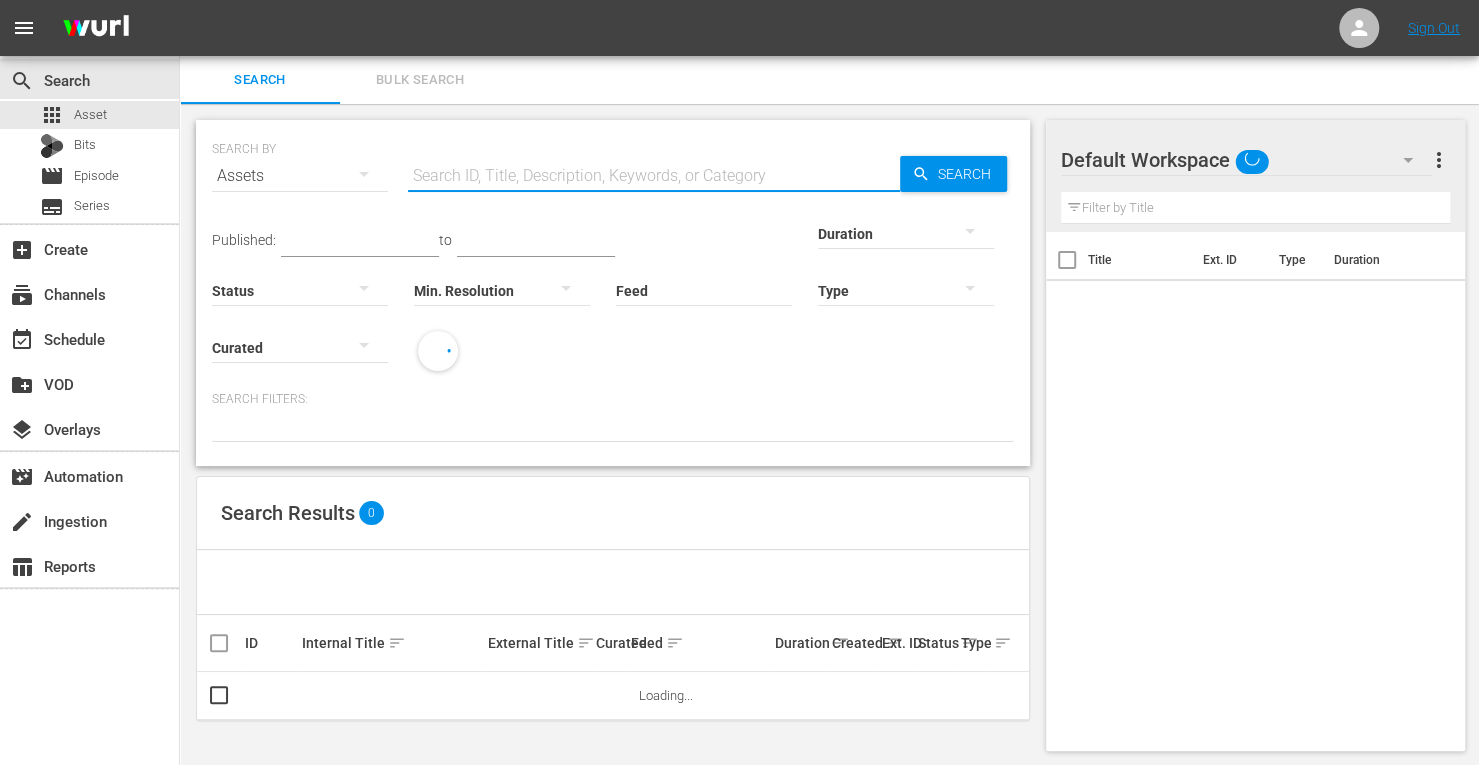 click at bounding box center [654, 176] 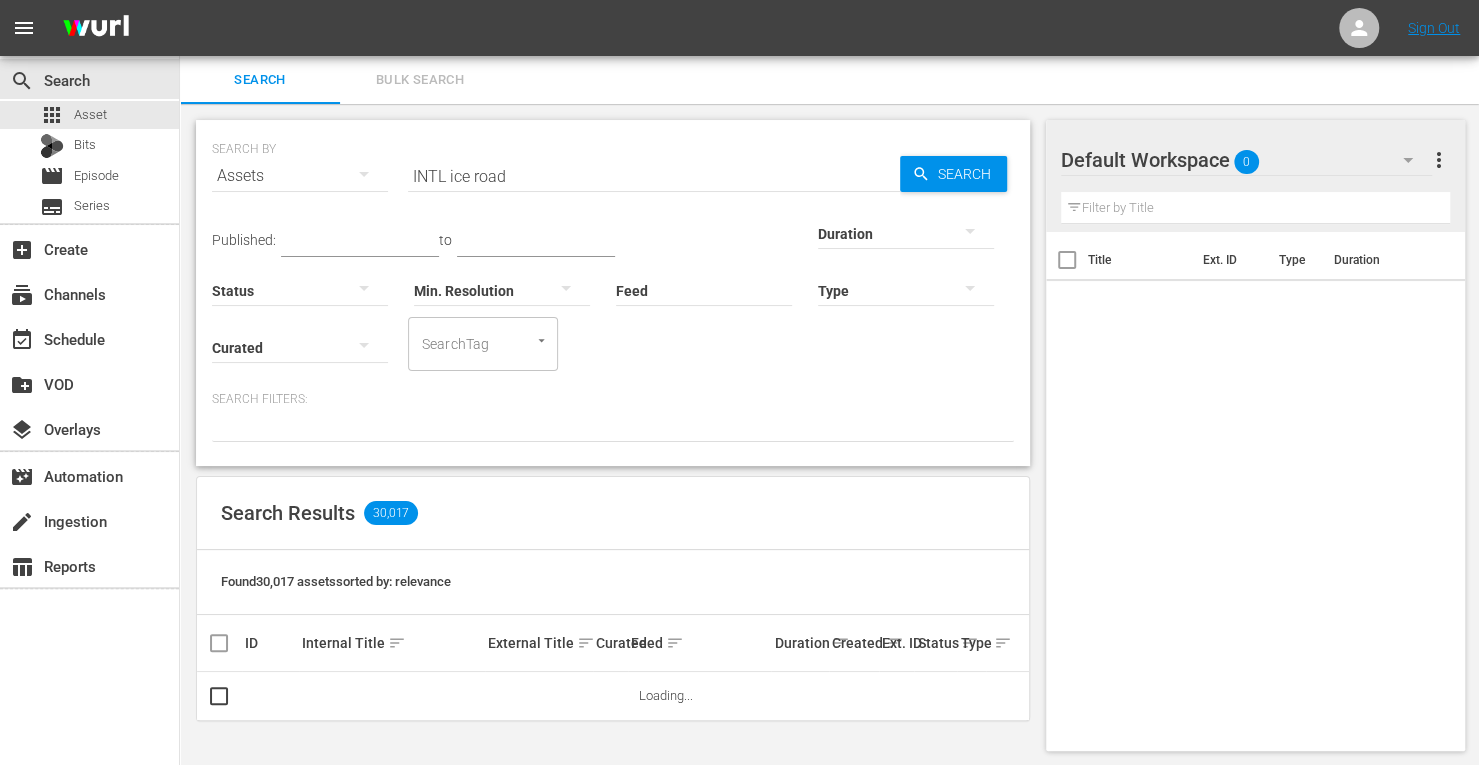click at bounding box center [906, 233] 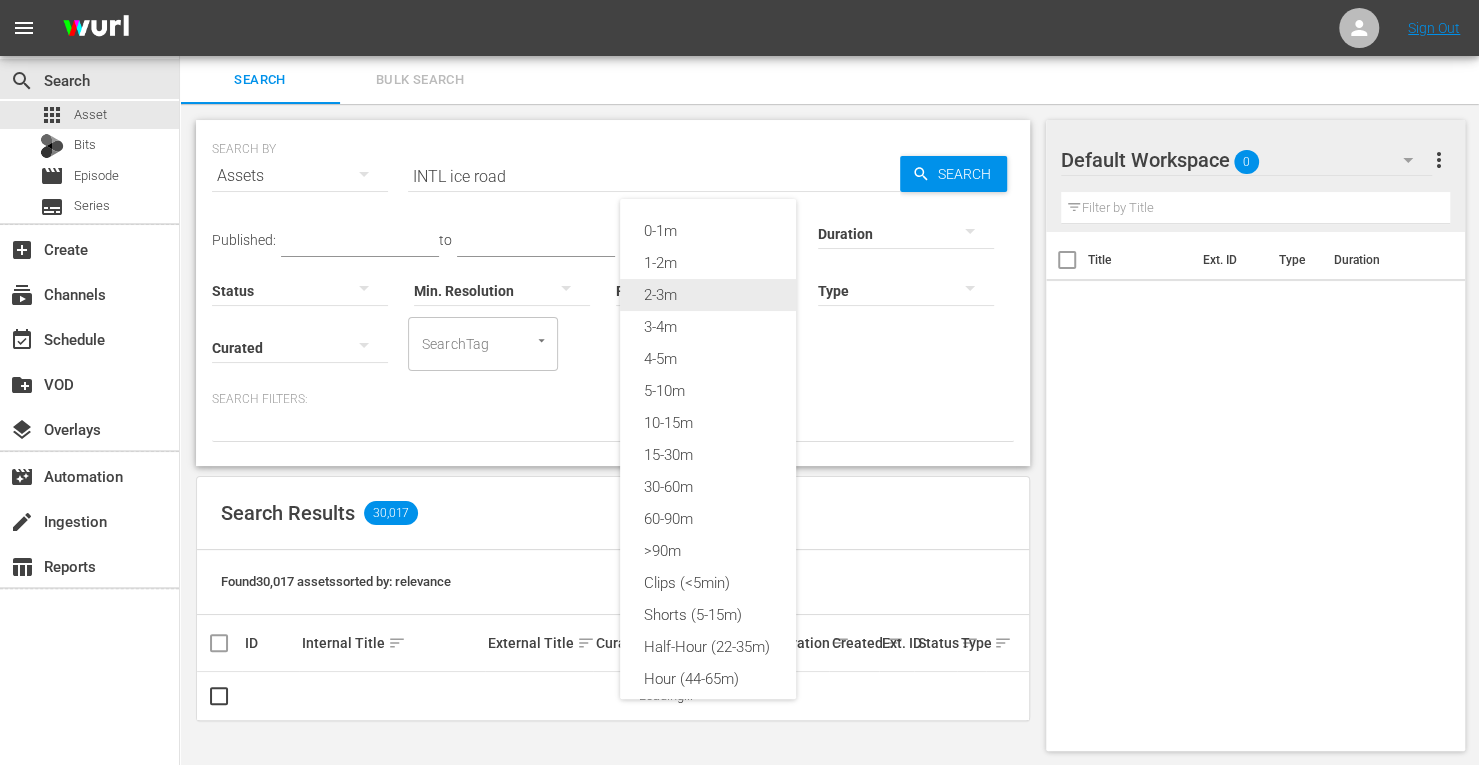 click on "2-3m" at bounding box center (708, 295) 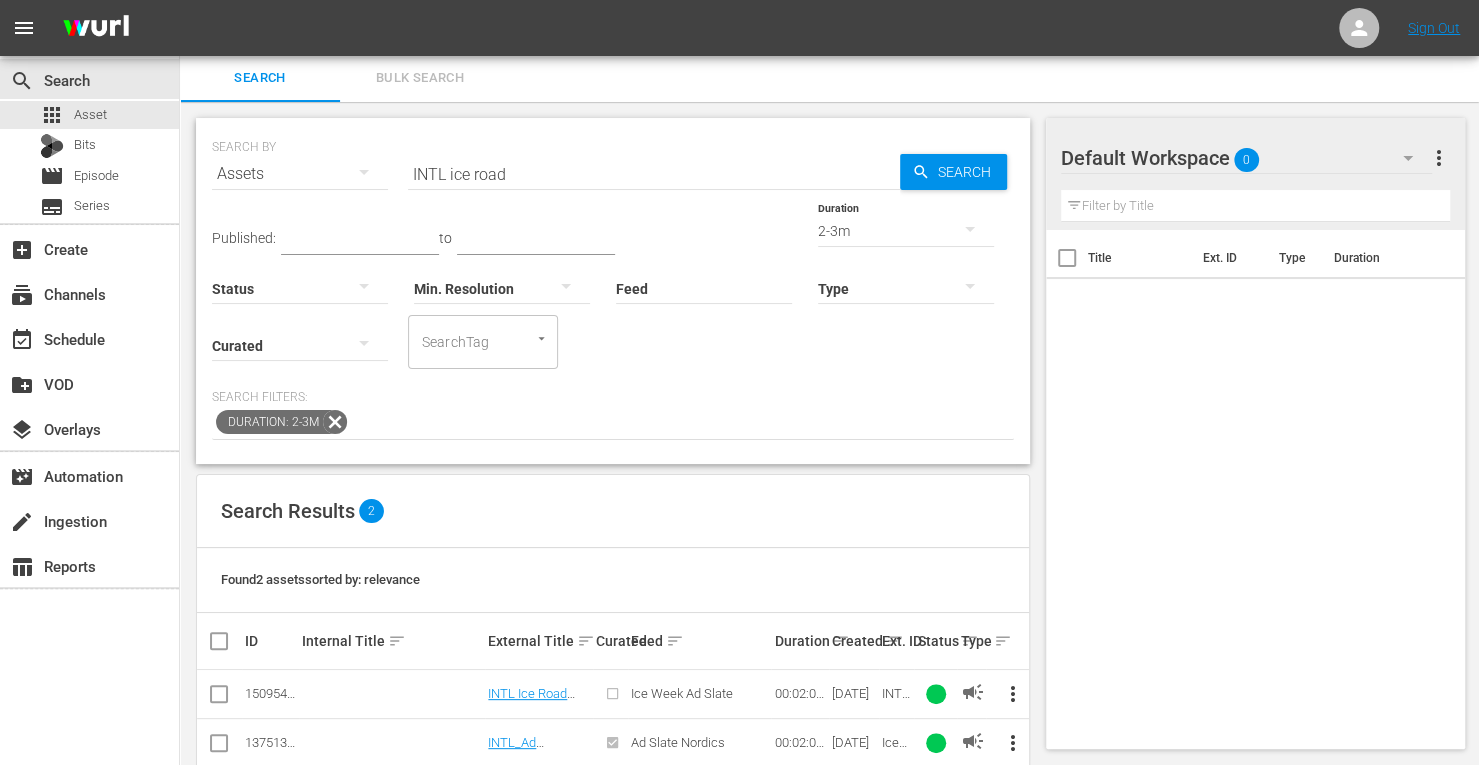 scroll, scrollTop: 36, scrollLeft: 0, axis: vertical 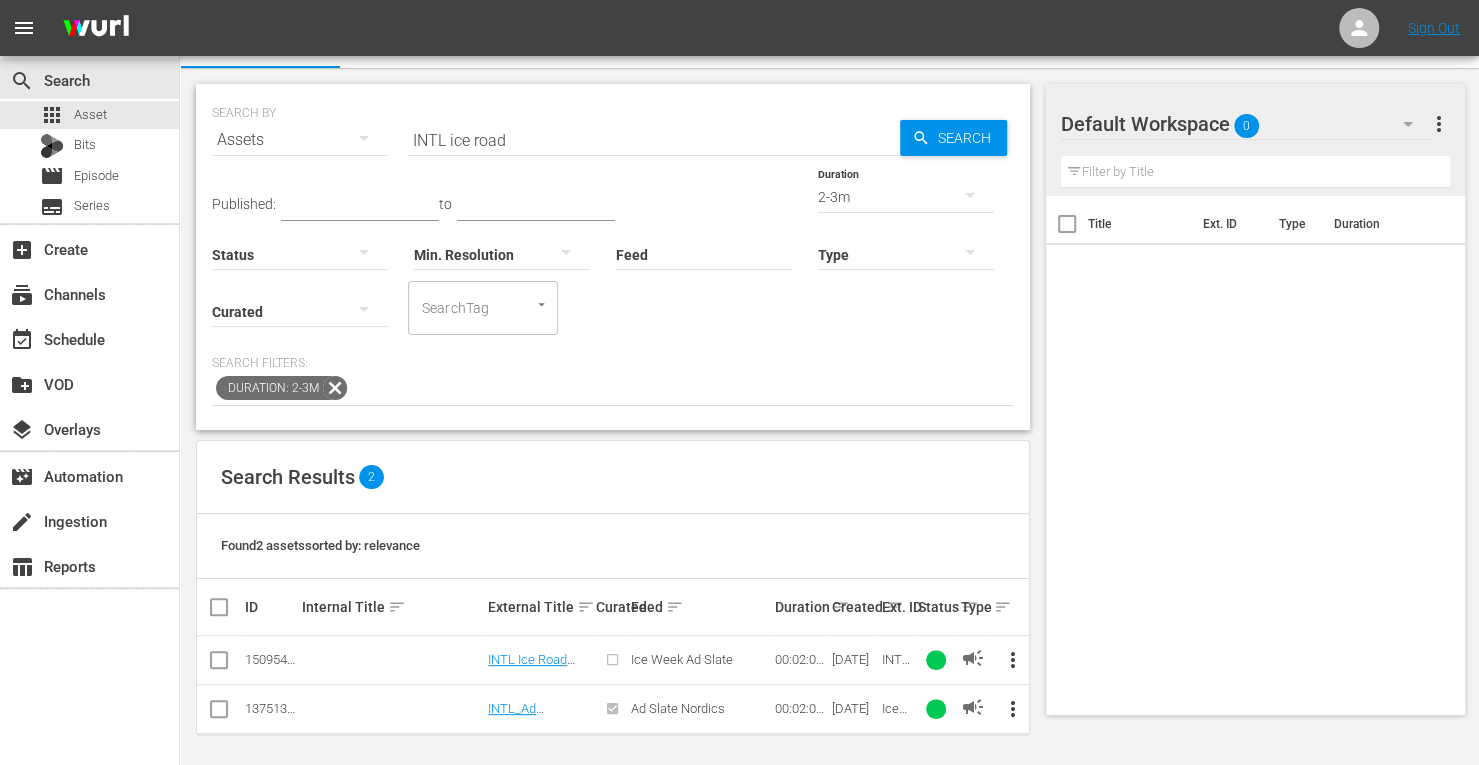 click at bounding box center (219, 664) 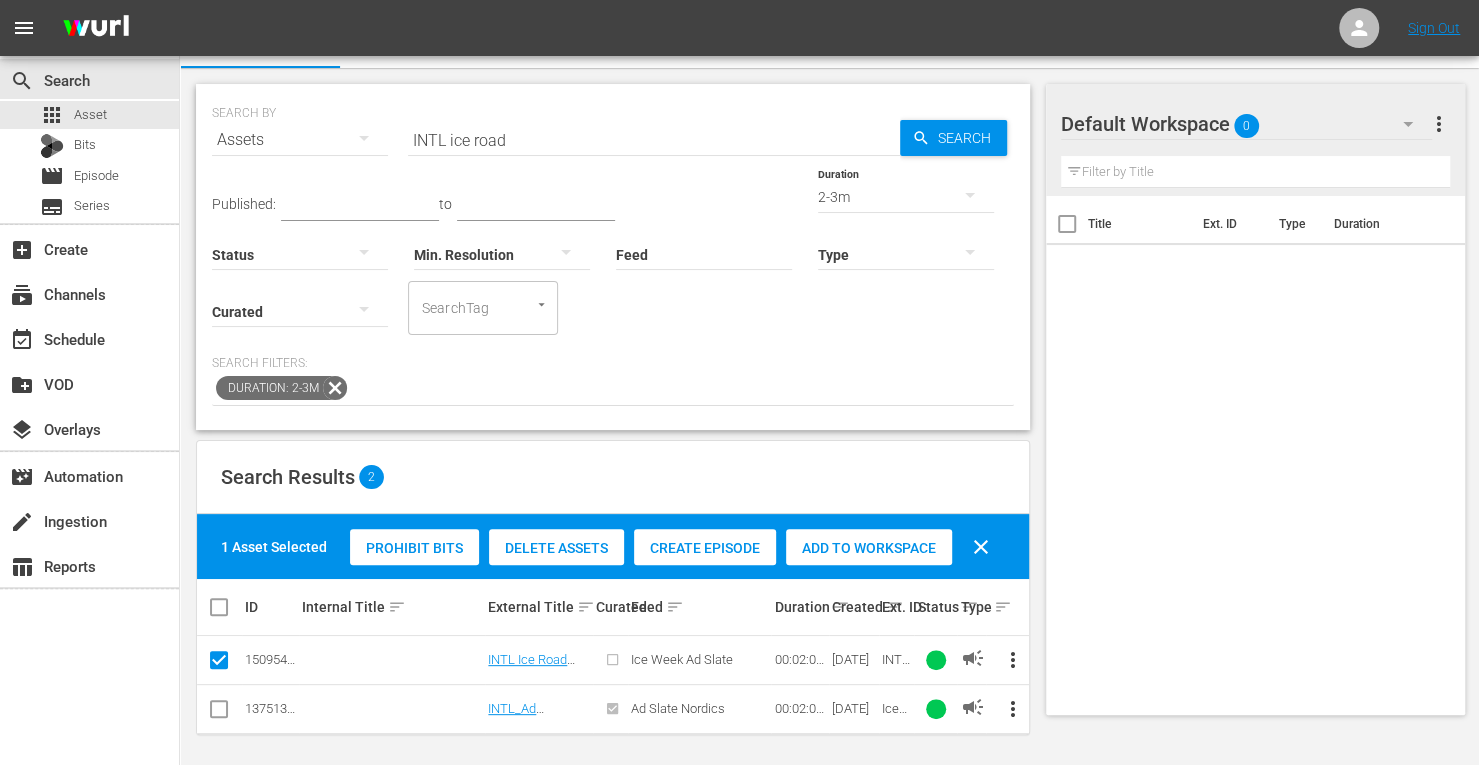 click on "Add to Workspace" at bounding box center (869, 548) 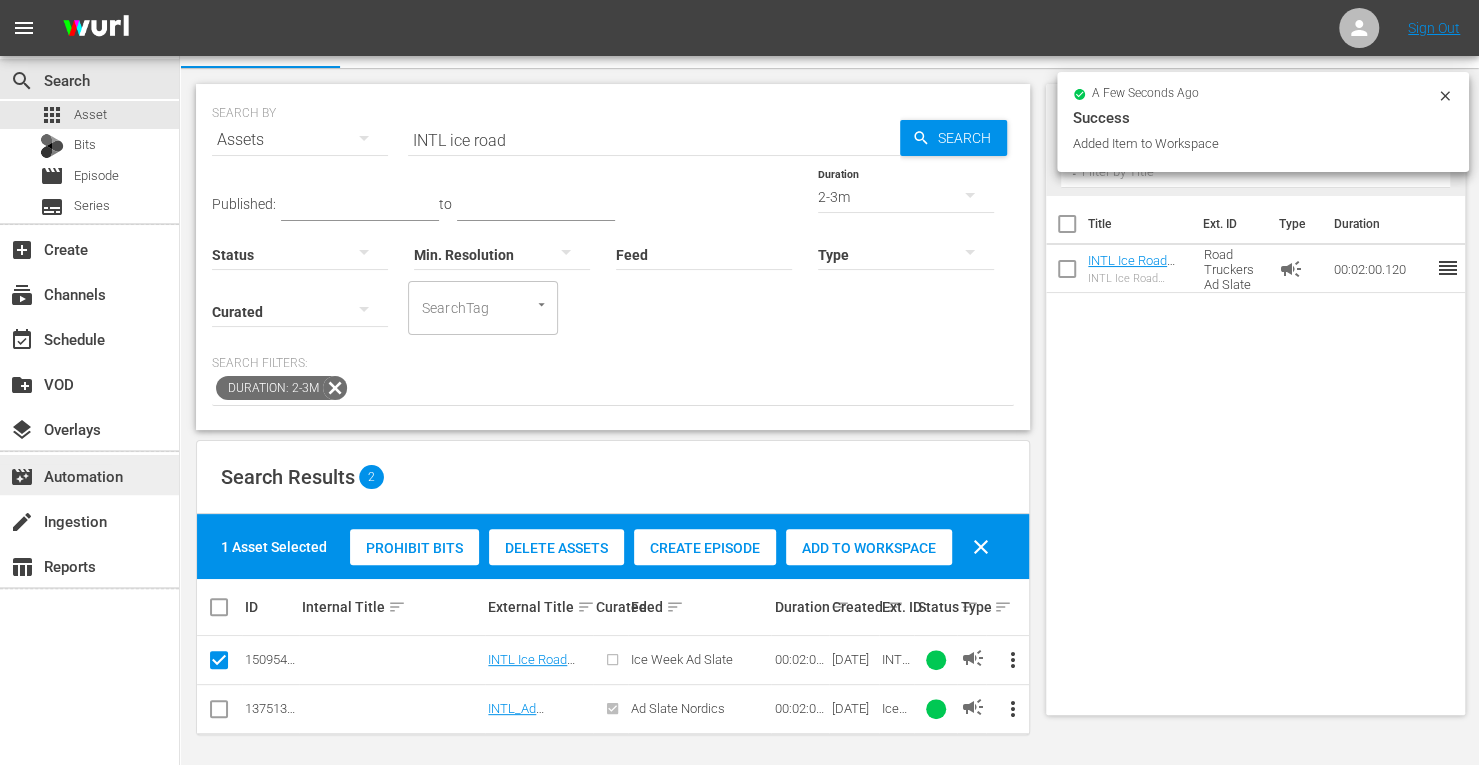 click on "movie_filter   Automation" at bounding box center [56, 473] 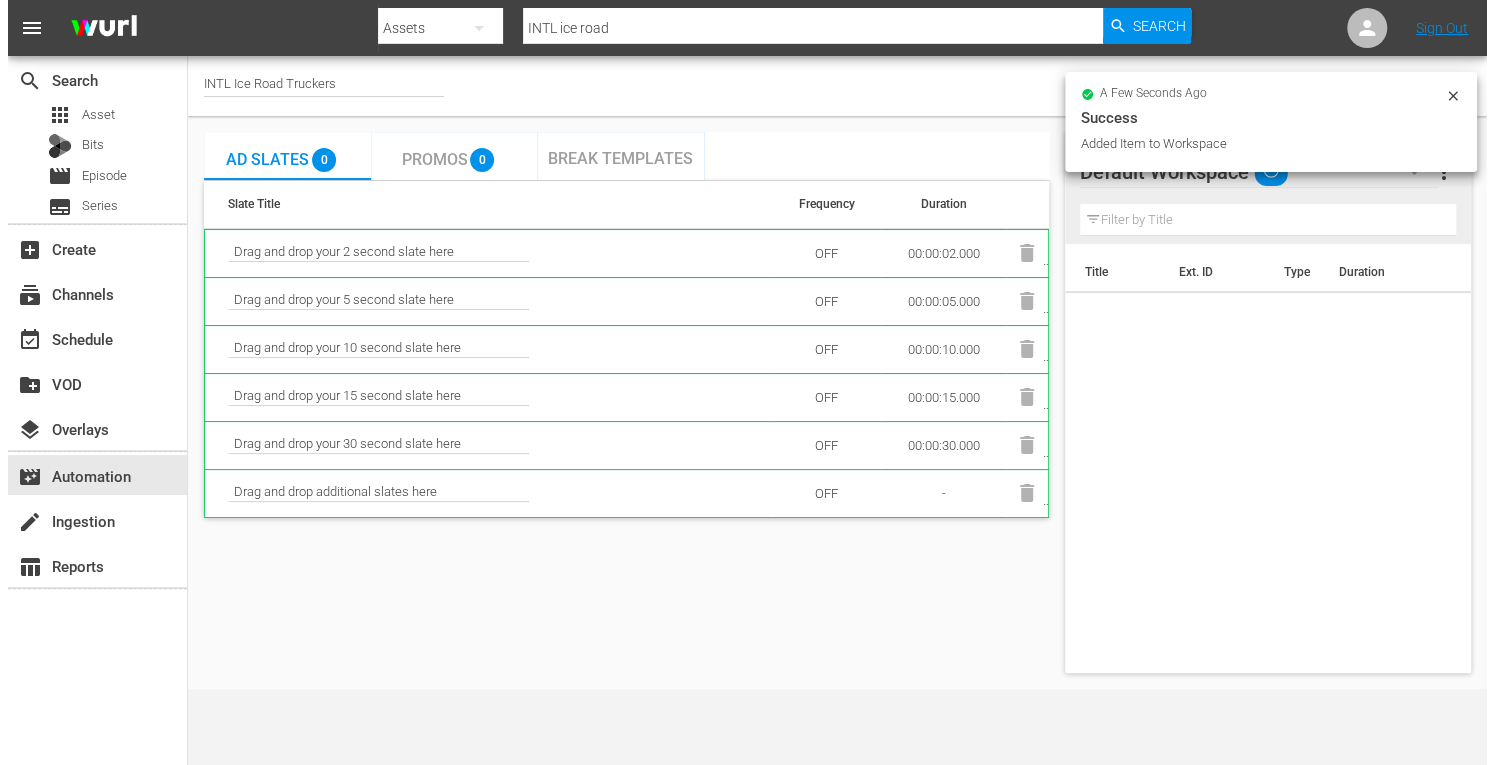scroll, scrollTop: 0, scrollLeft: 0, axis: both 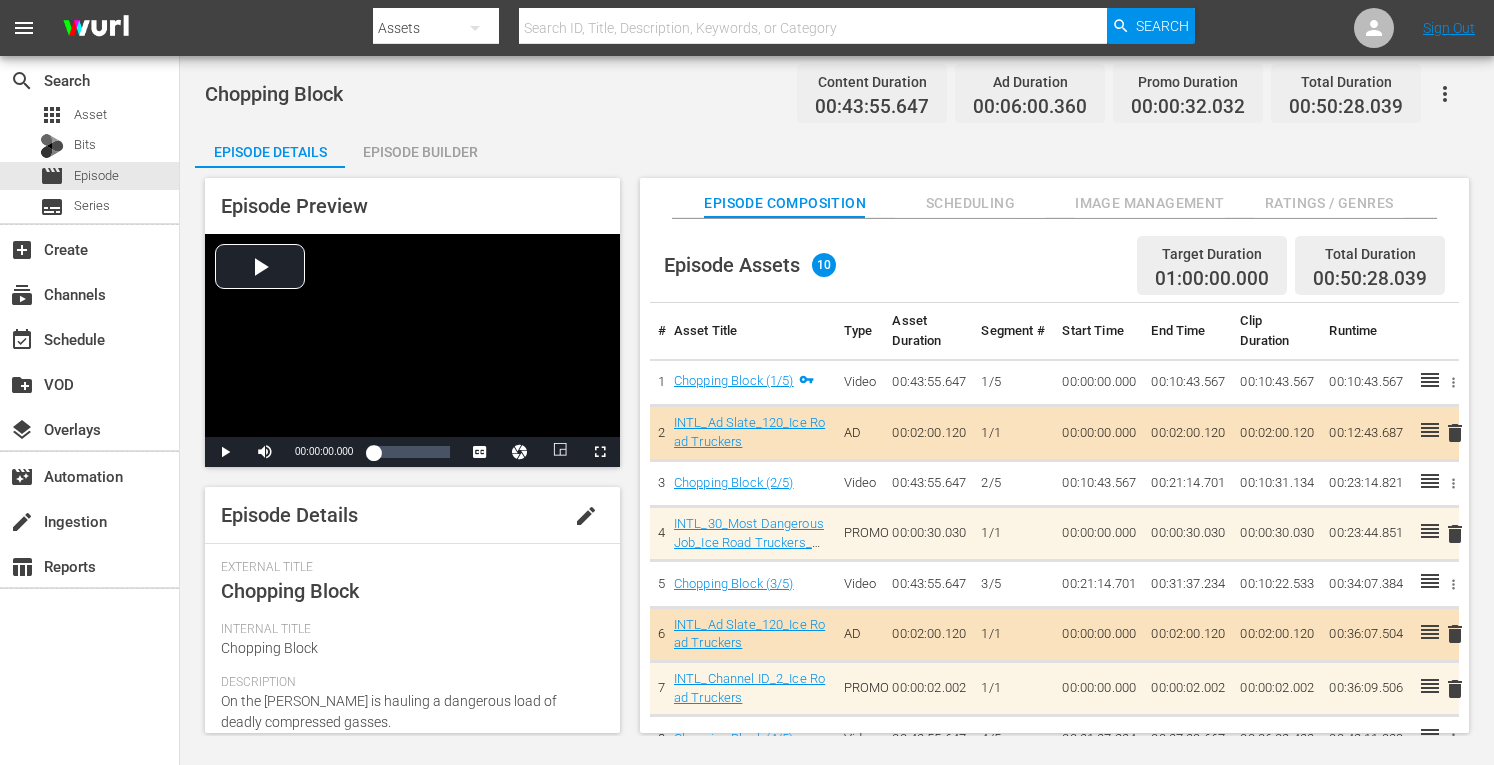 click on "Episode Builder" at bounding box center (420, 152) 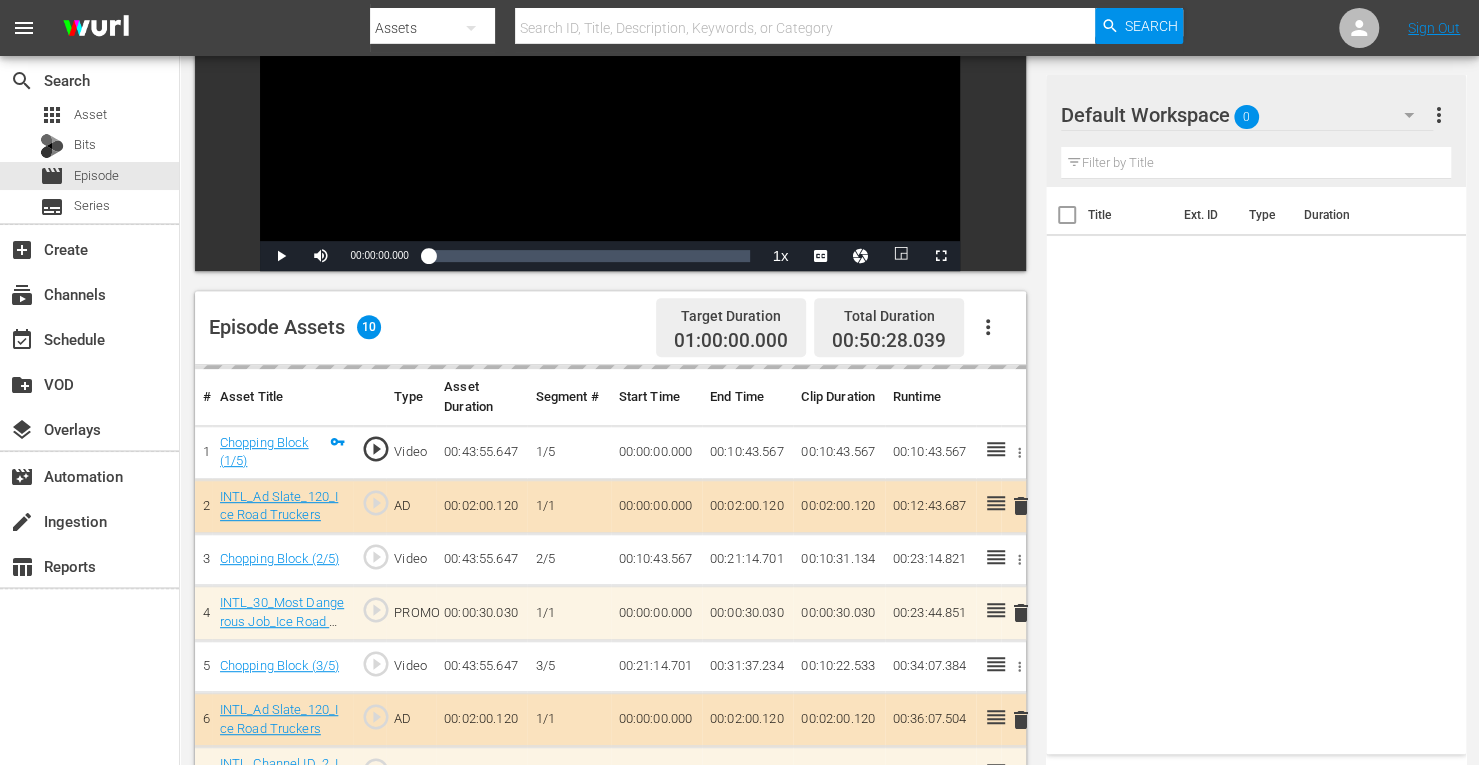 scroll, scrollTop: 321, scrollLeft: 0, axis: vertical 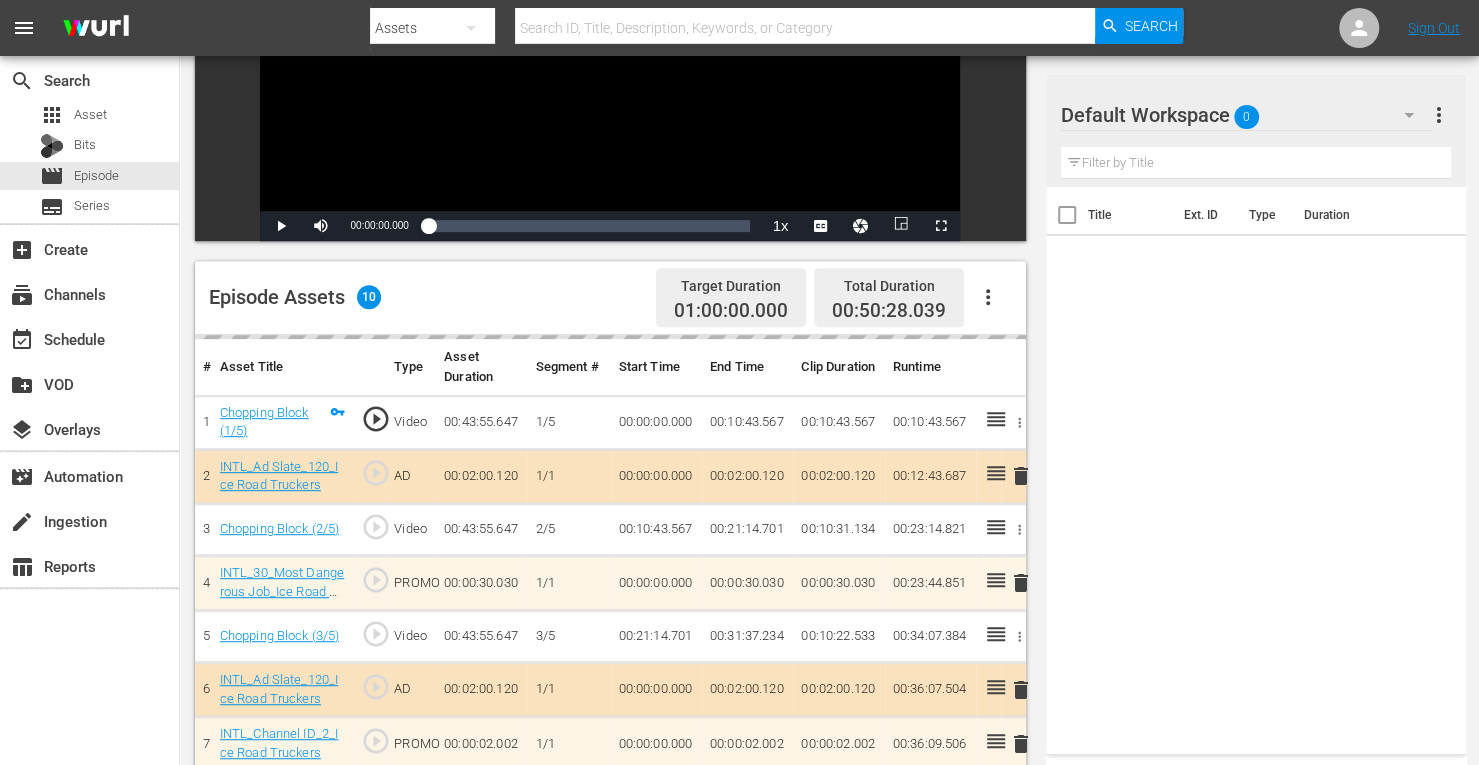 click 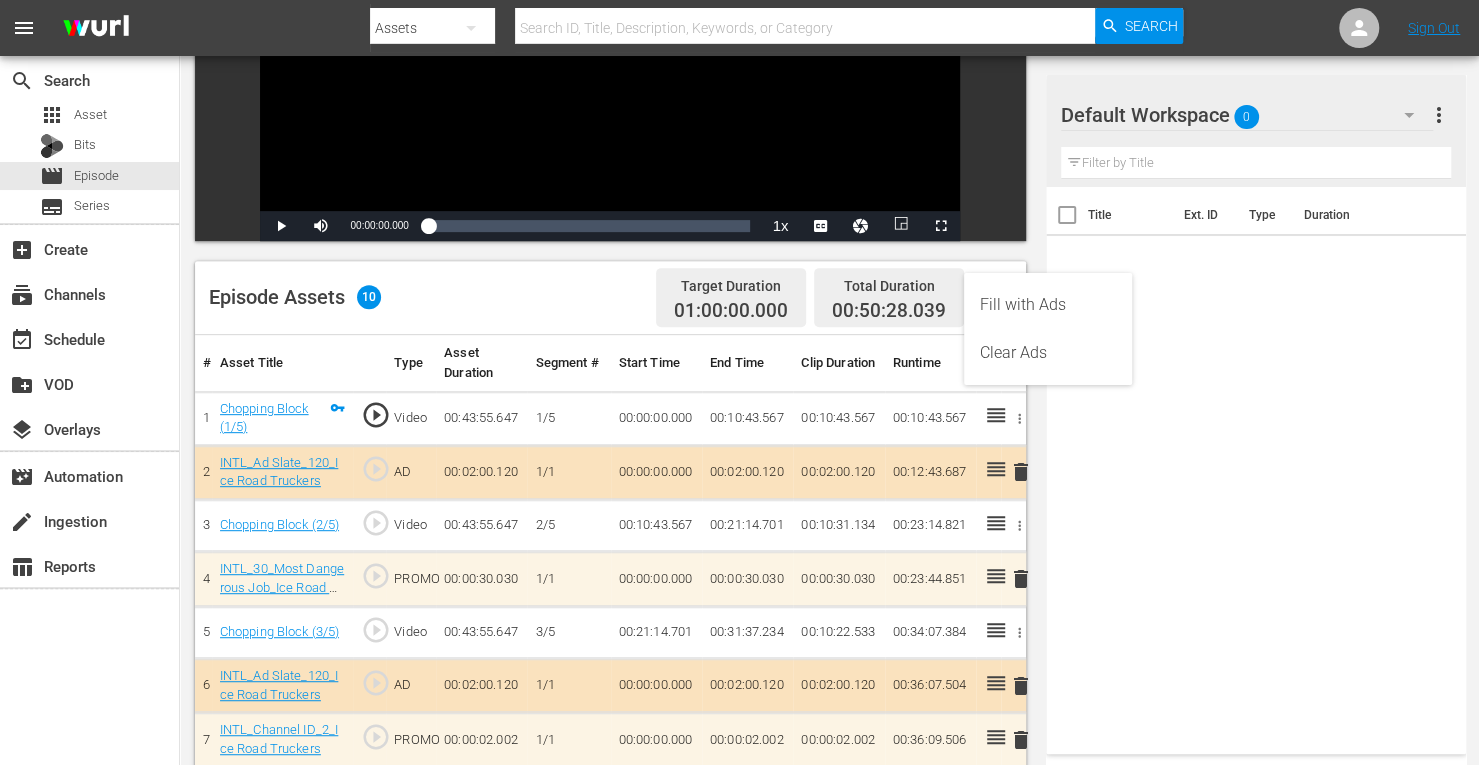 click on "Episode Assets   10 Target Duration 01:00:00.000 Total Duration 00:50:28.039" at bounding box center [610, 298] 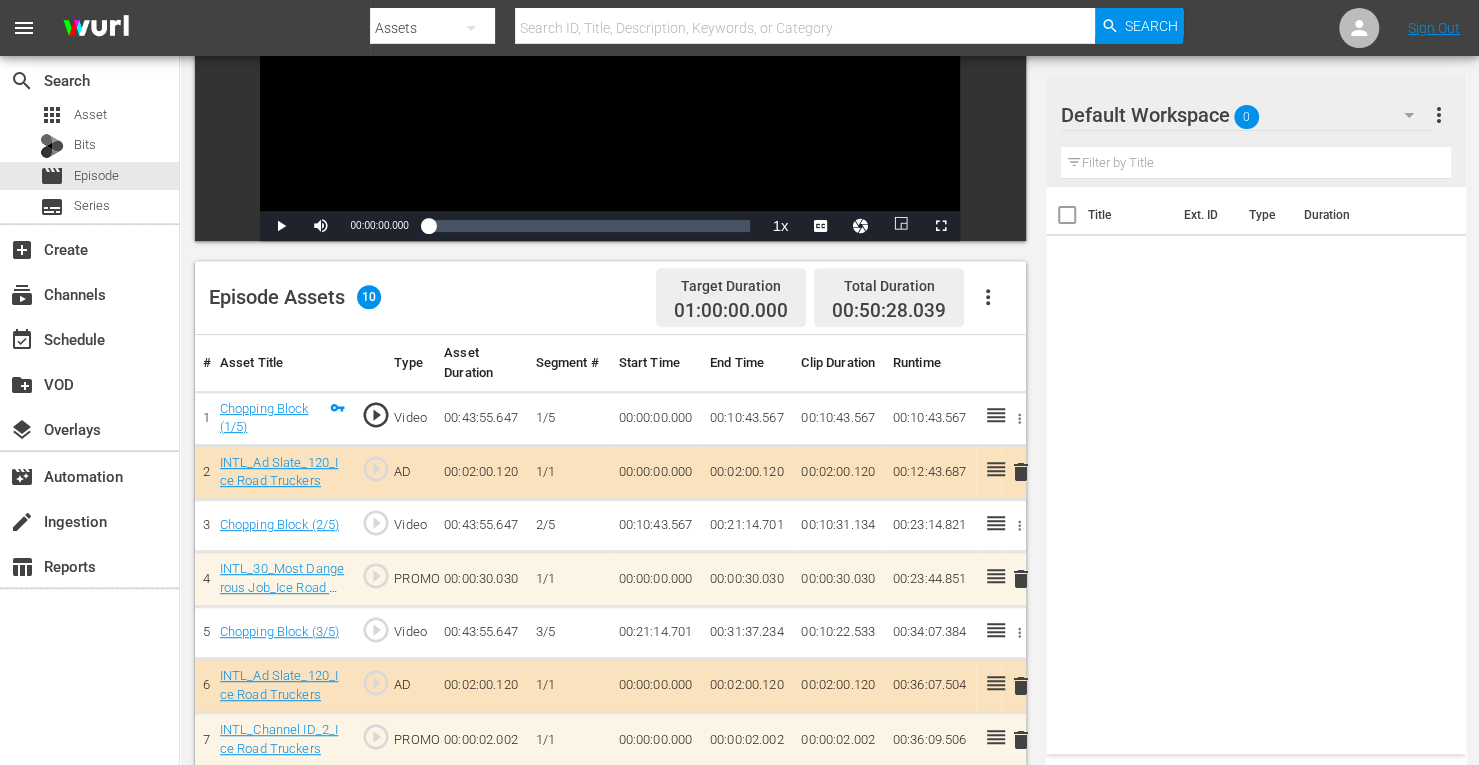 click 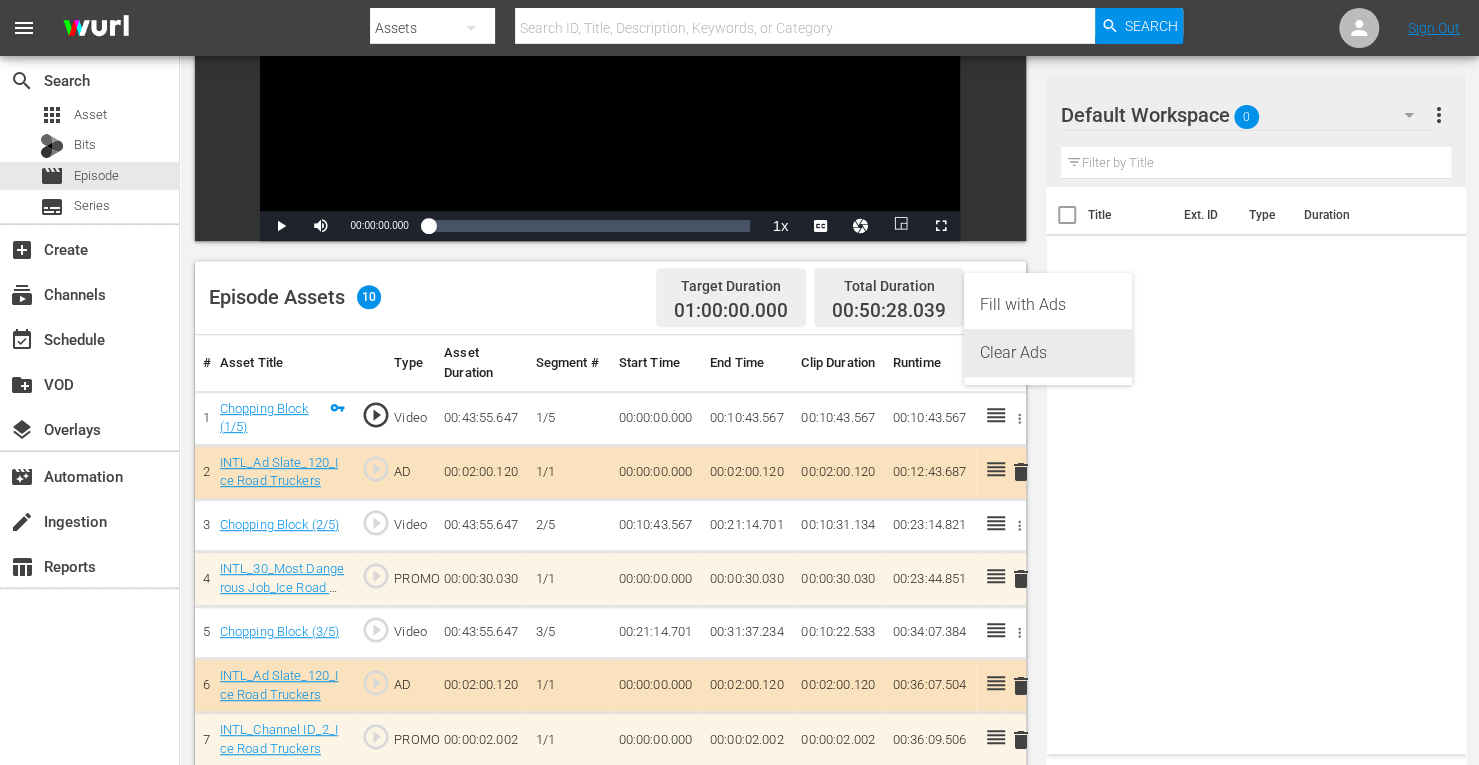 click on "Clear Ads" at bounding box center [1048, 353] 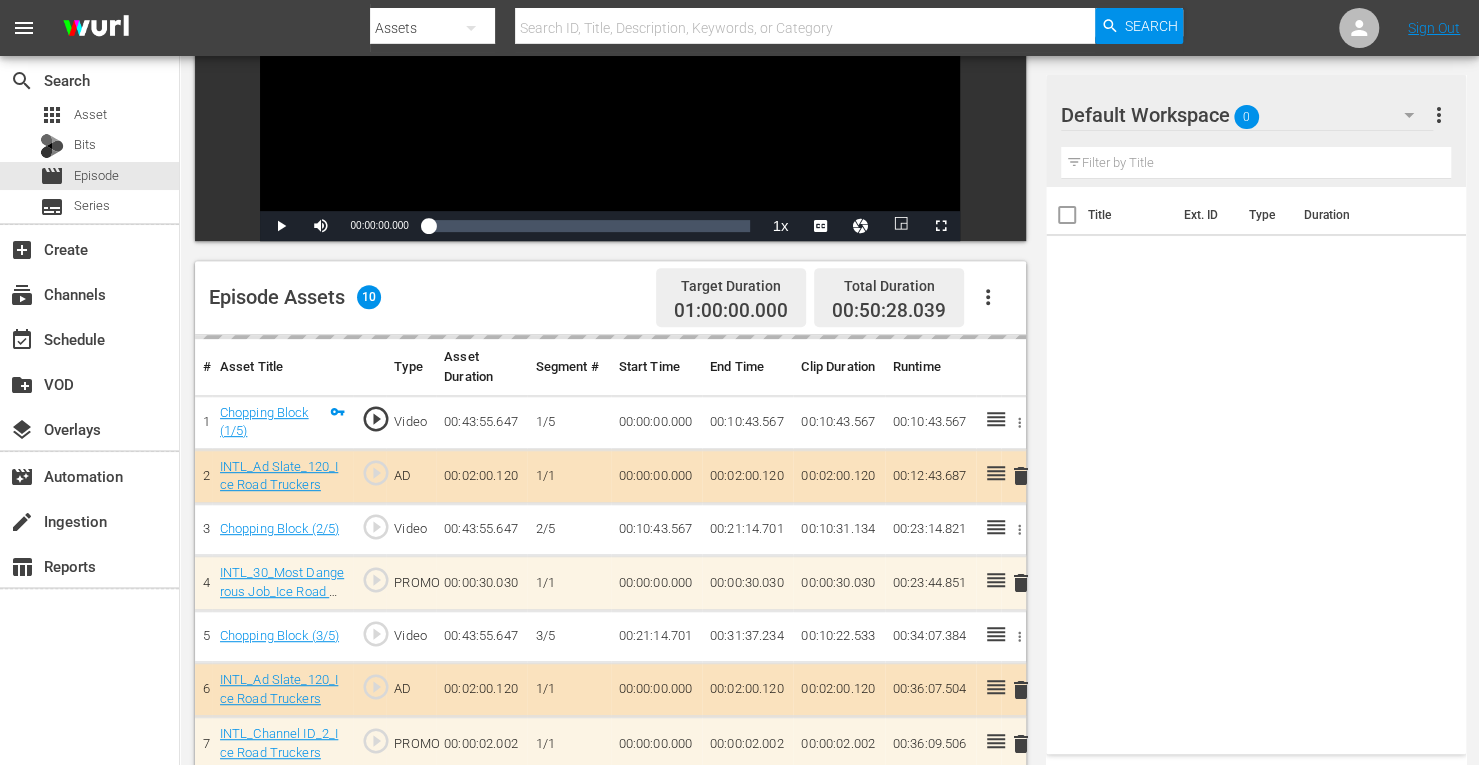 scroll, scrollTop: 520, scrollLeft: 0, axis: vertical 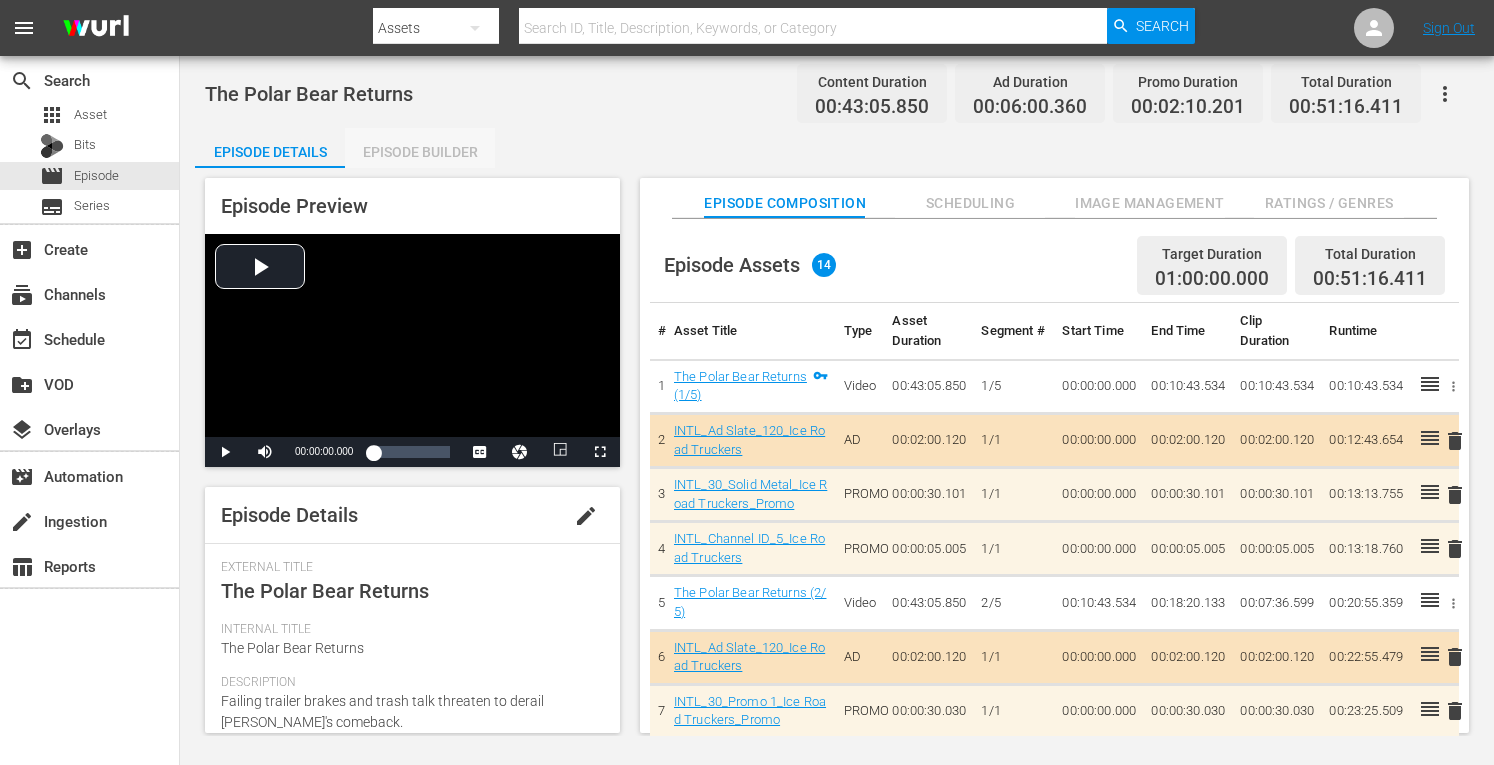 click on "Episode Builder" at bounding box center (420, 152) 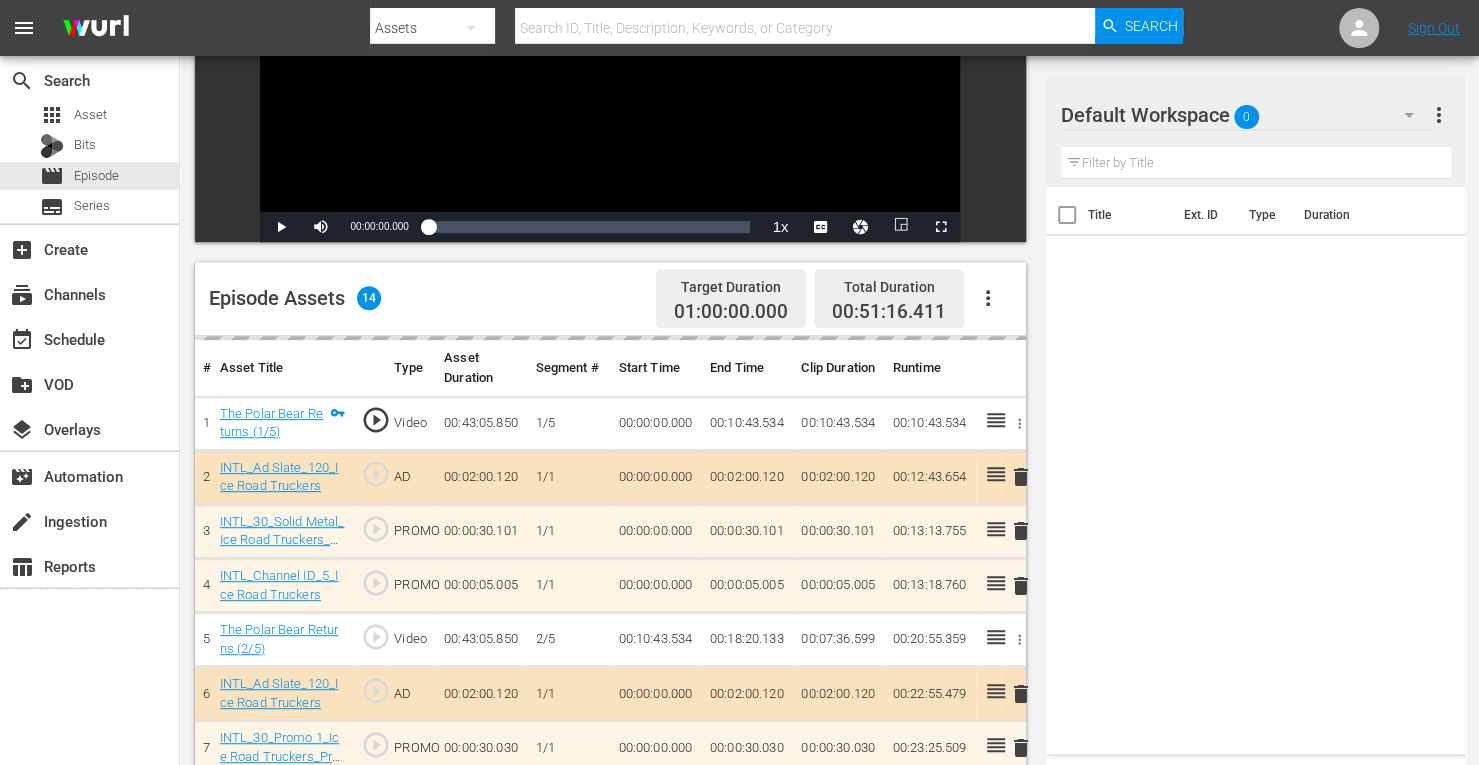 scroll, scrollTop: 336, scrollLeft: 0, axis: vertical 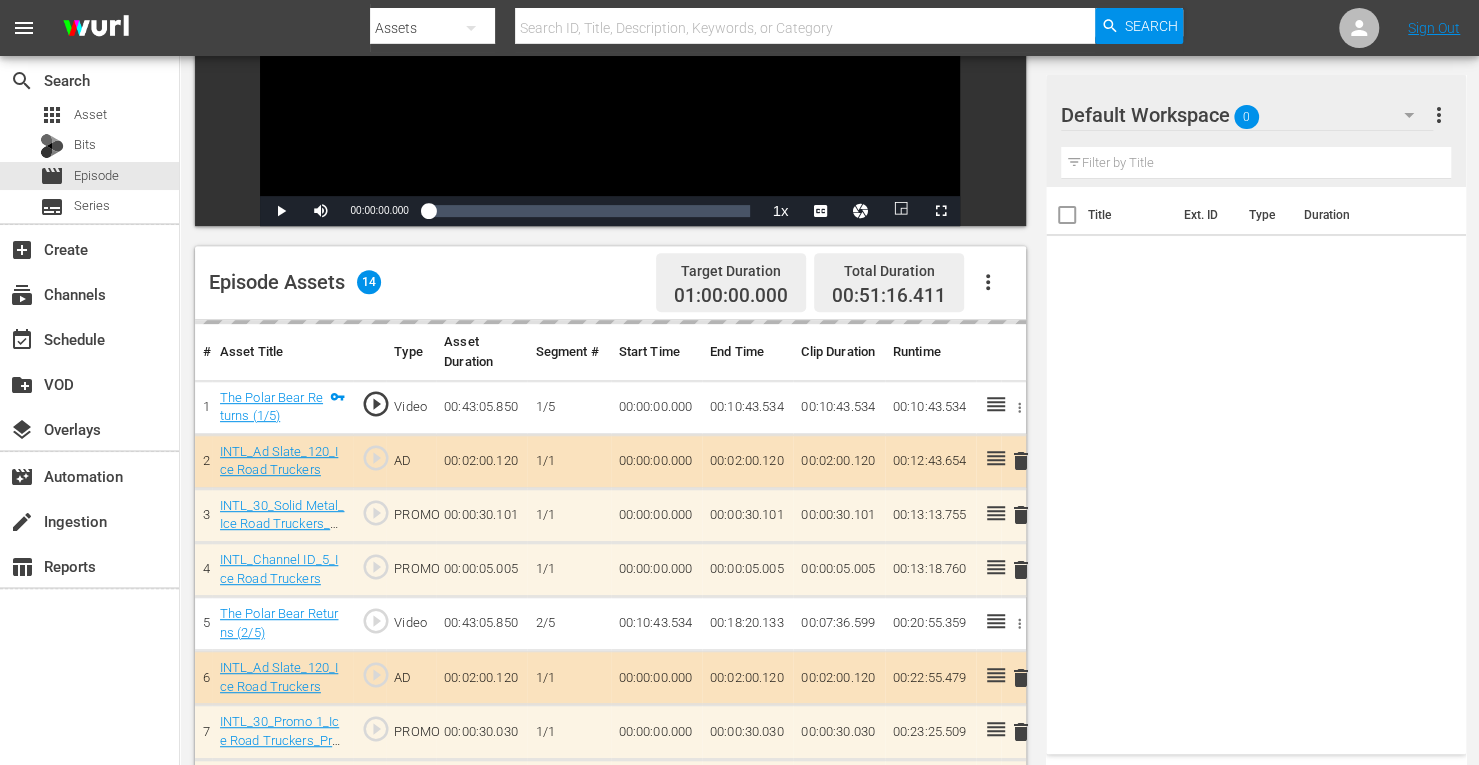 click 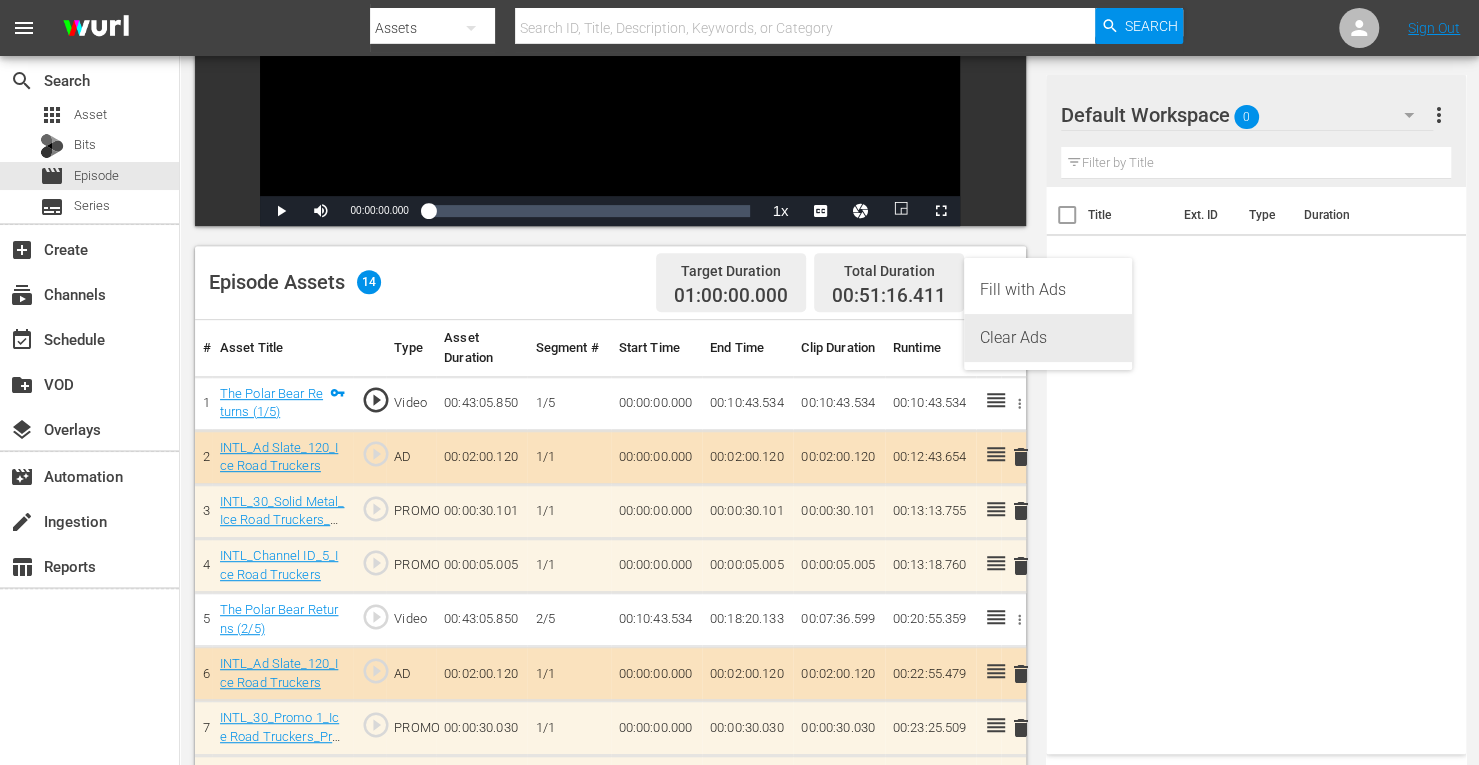 click on "Clear Ads" at bounding box center (1048, 338) 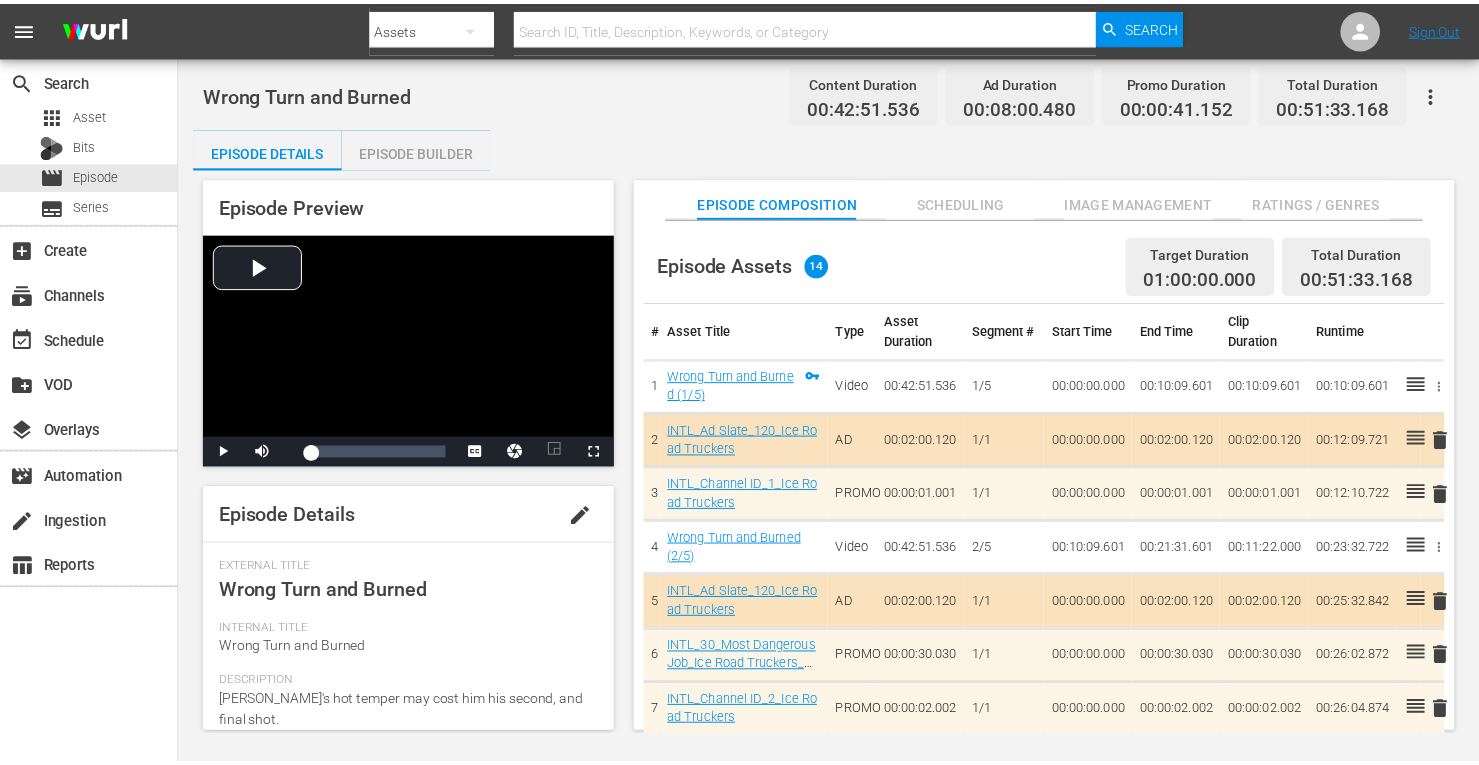 scroll, scrollTop: 0, scrollLeft: 0, axis: both 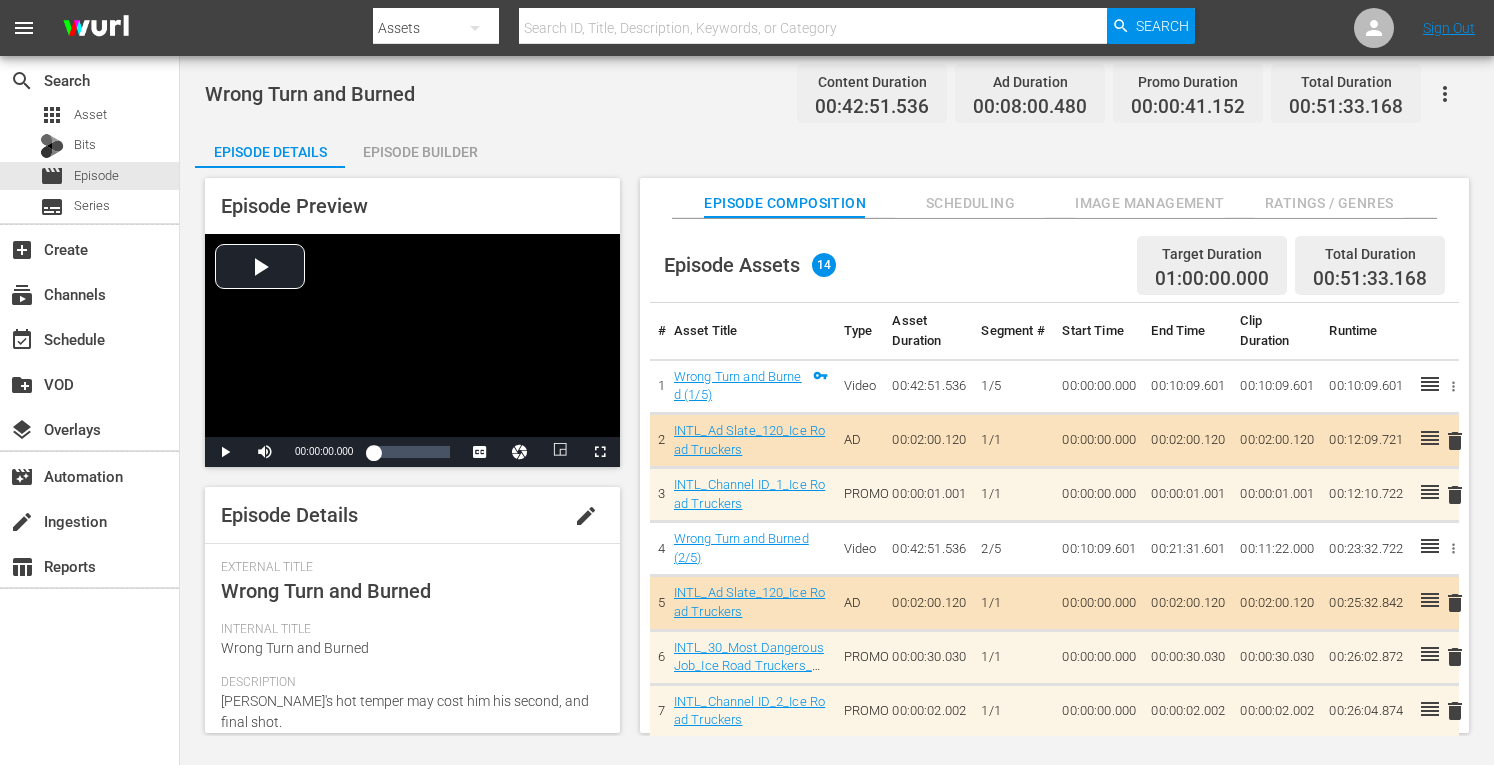 click on "Episode Builder" at bounding box center (420, 152) 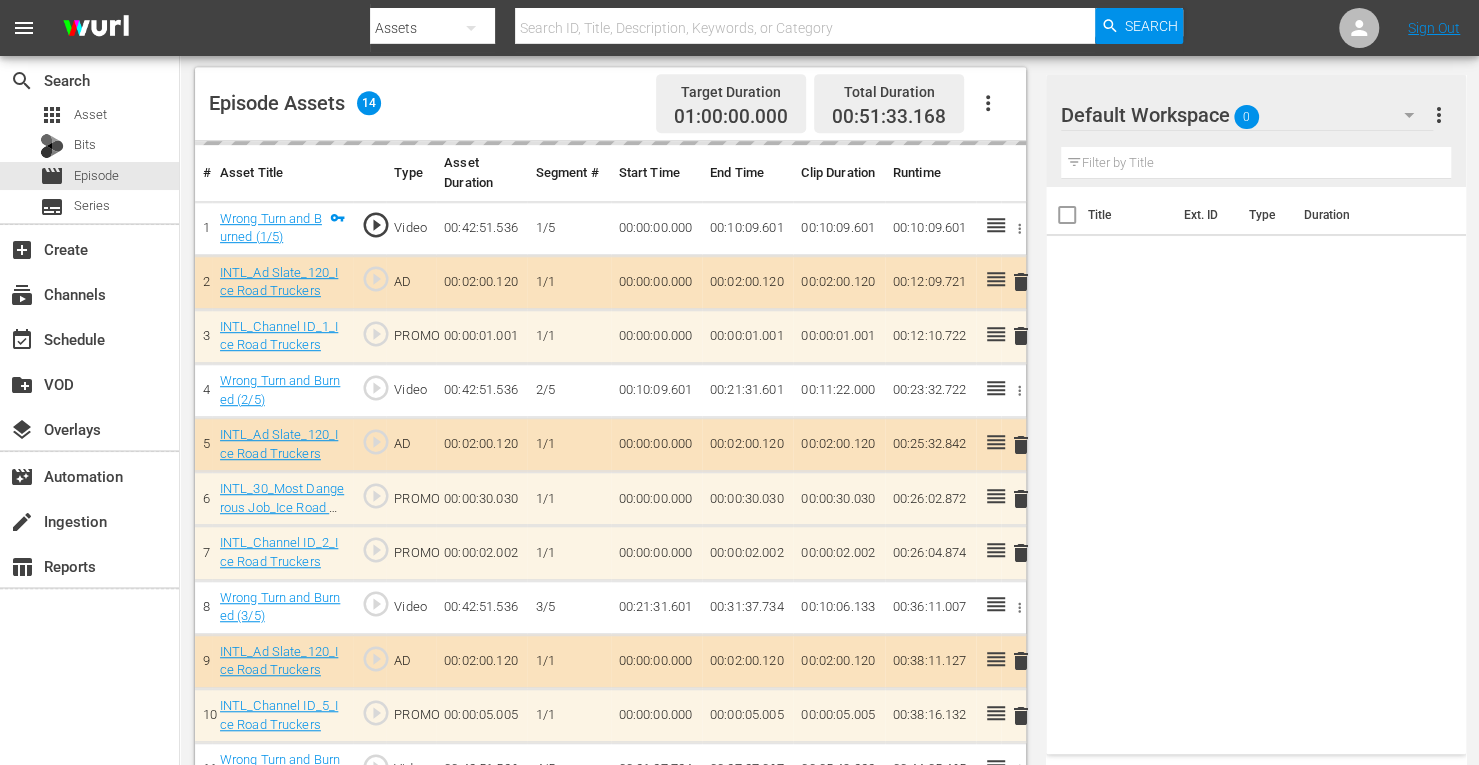 scroll, scrollTop: 522, scrollLeft: 0, axis: vertical 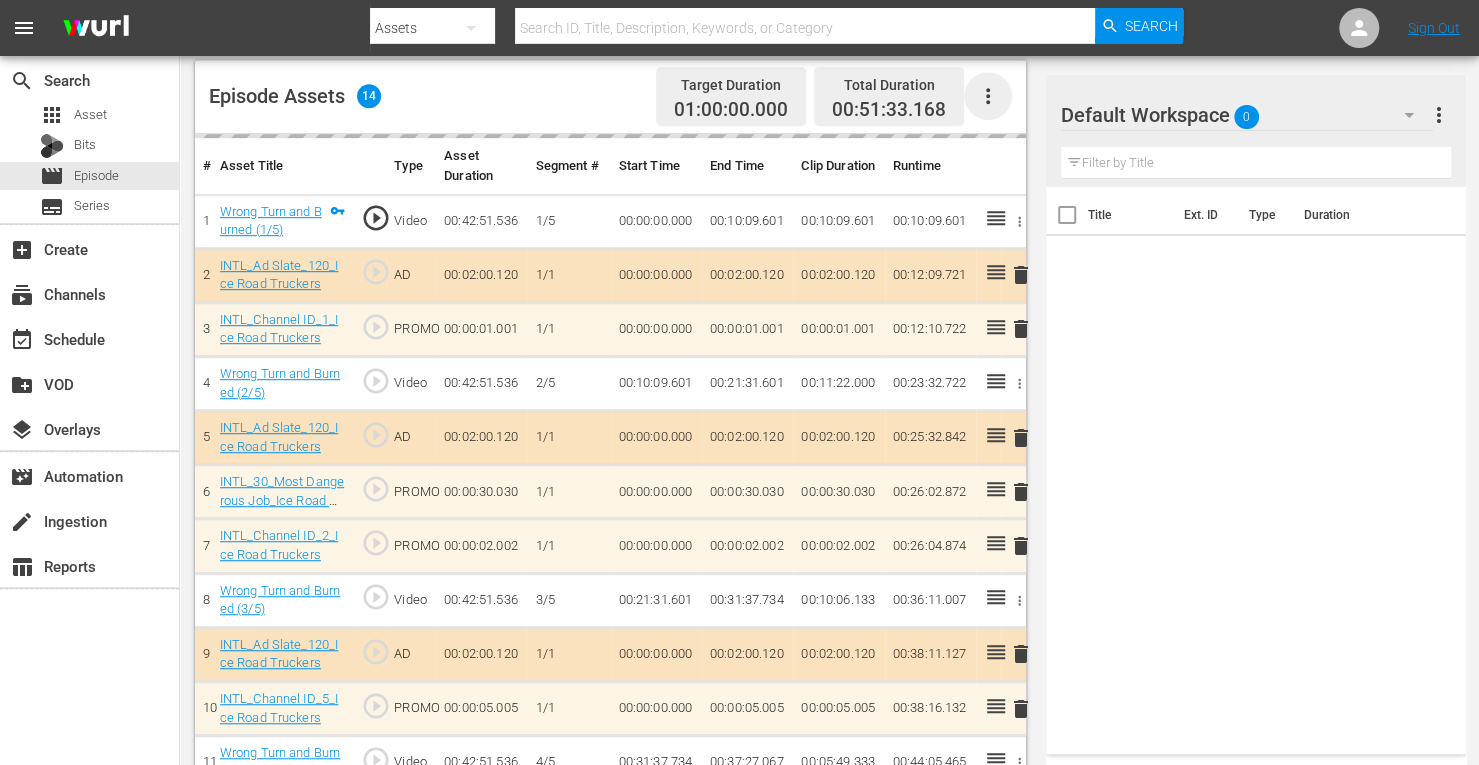 click 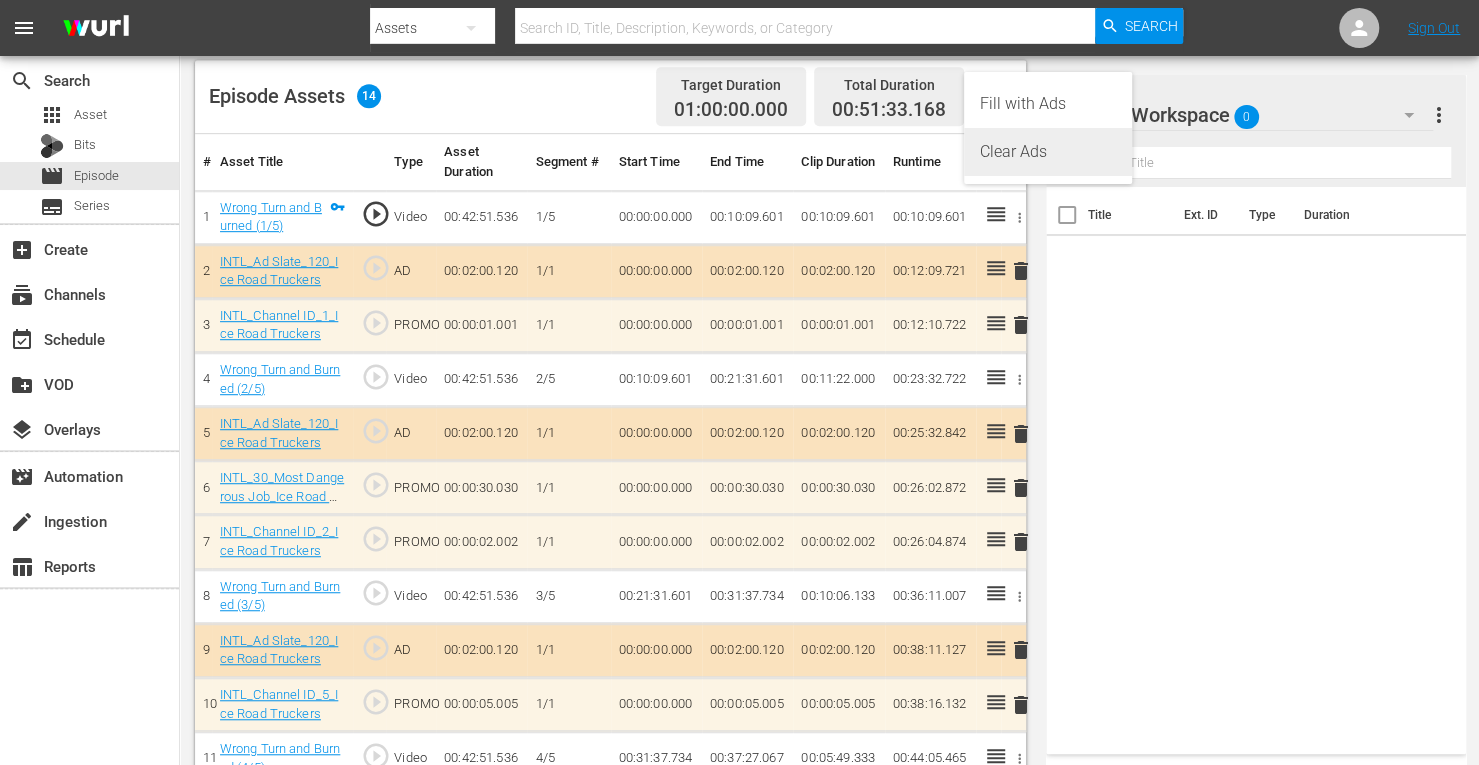 click on "Clear Ads" at bounding box center [1048, 152] 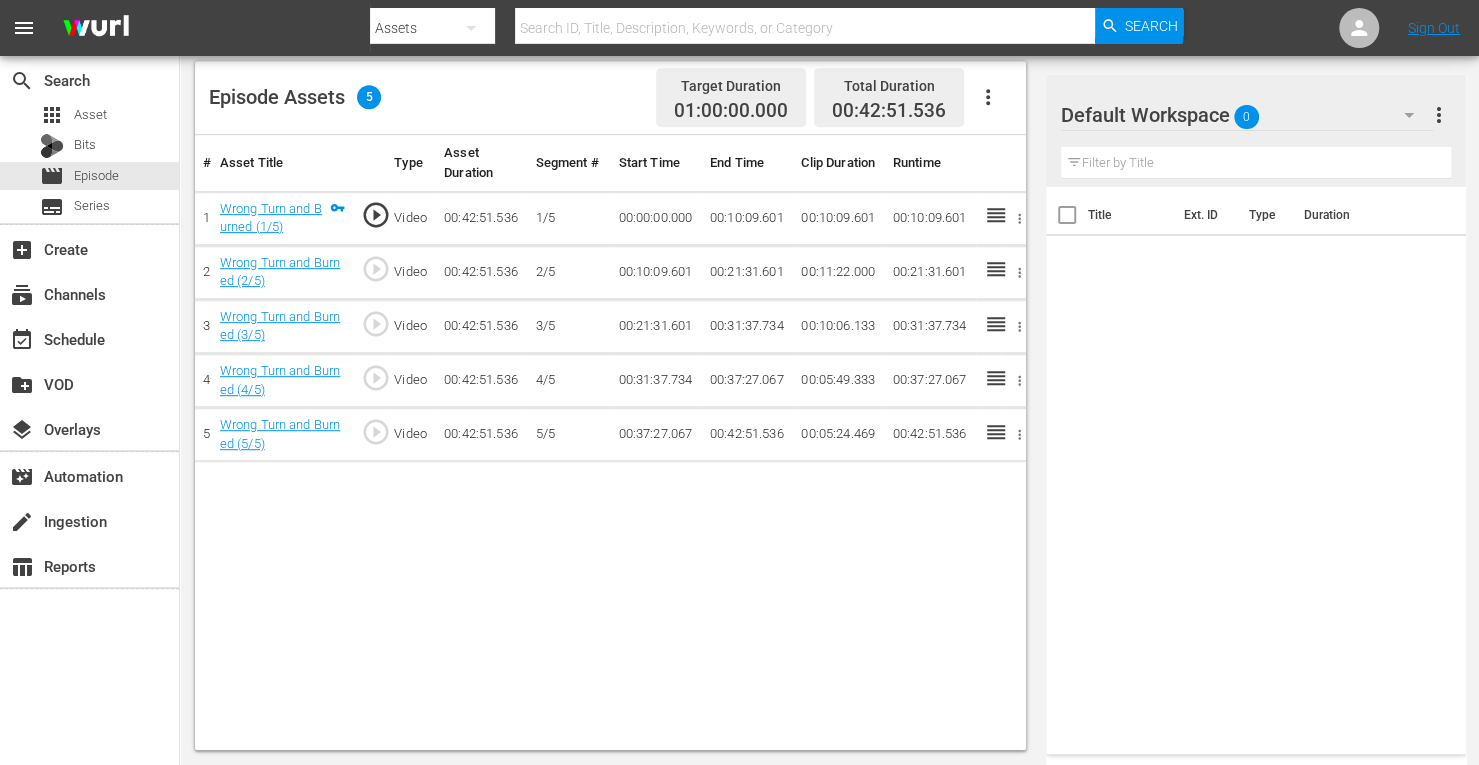 scroll, scrollTop: 520, scrollLeft: 0, axis: vertical 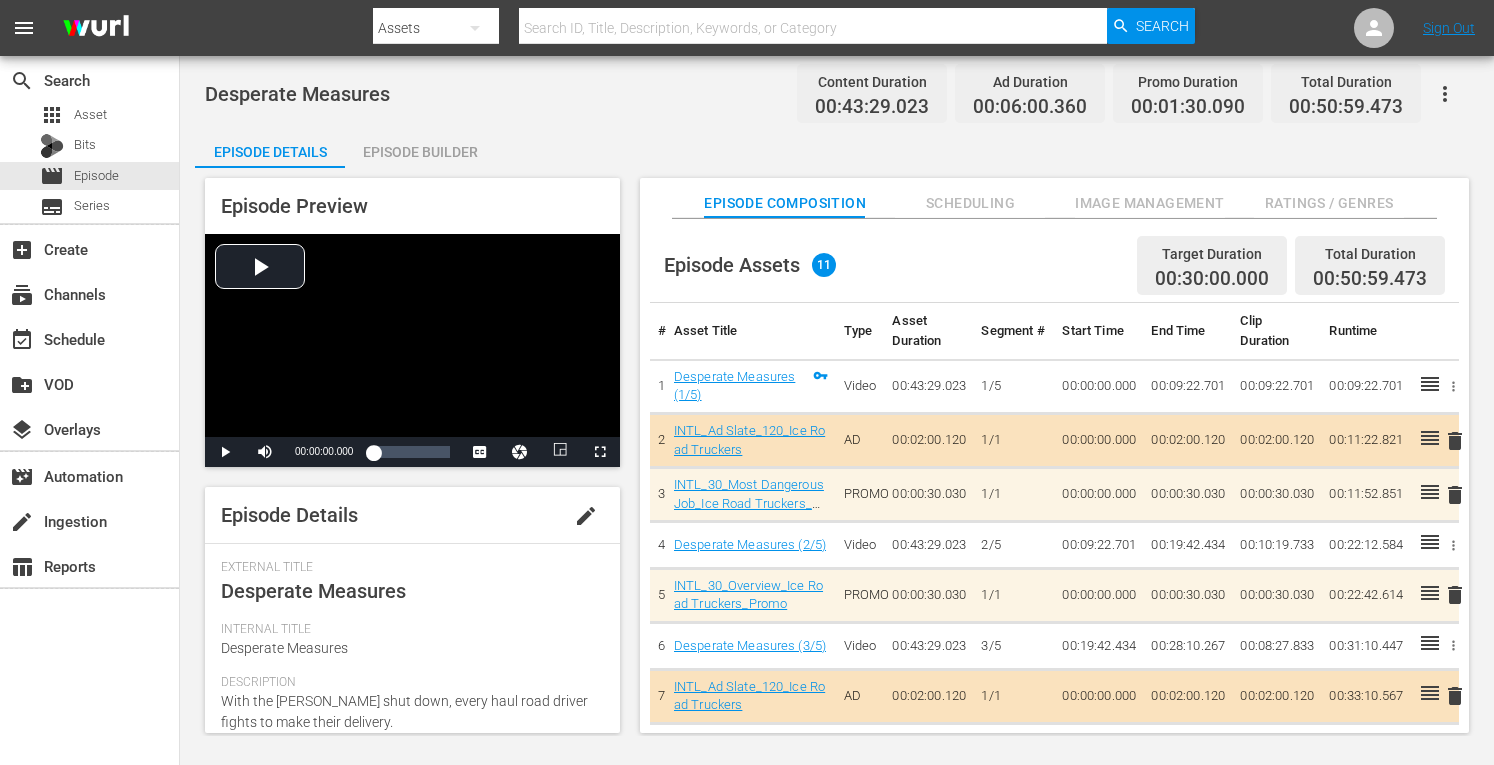 click on "Episode Builder" at bounding box center [420, 152] 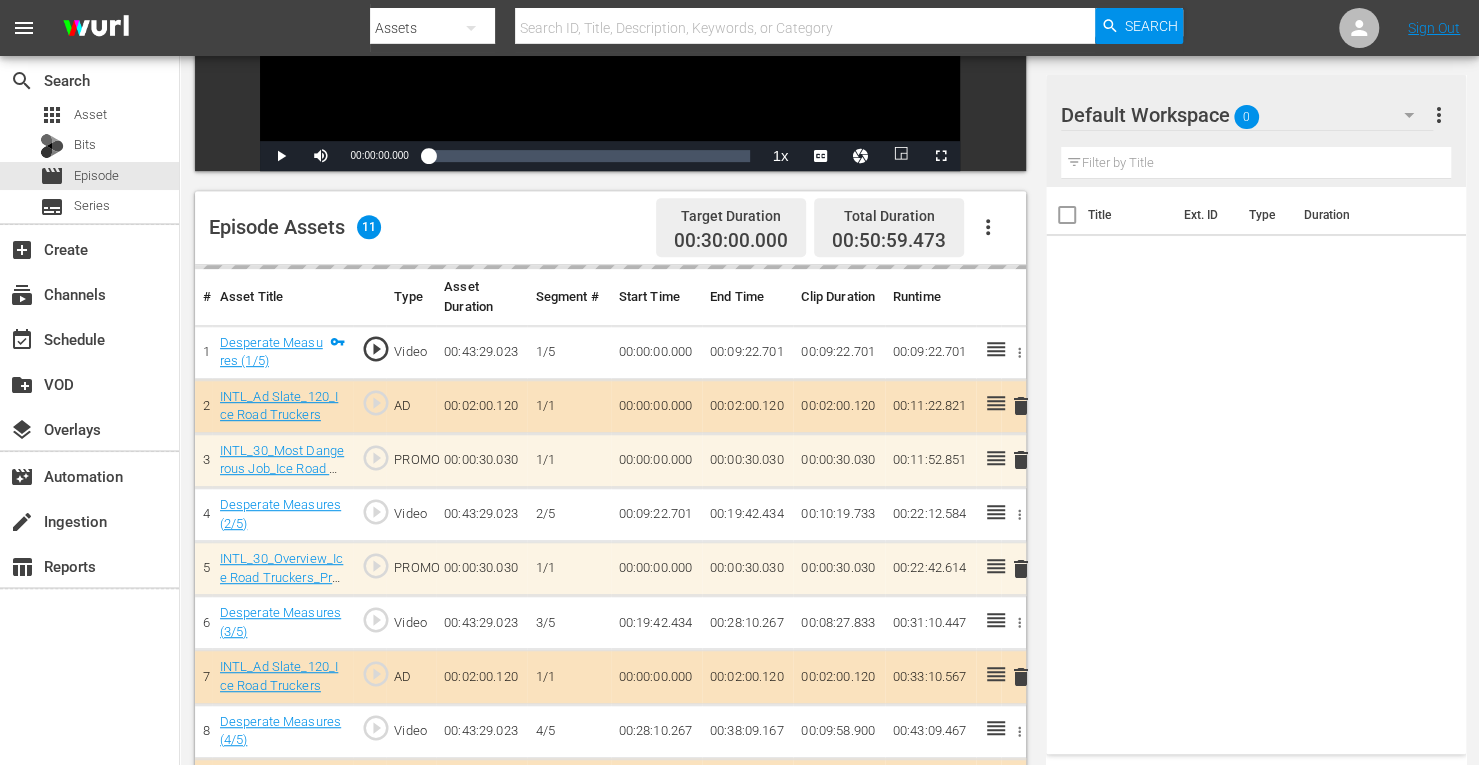 scroll, scrollTop: 440, scrollLeft: 0, axis: vertical 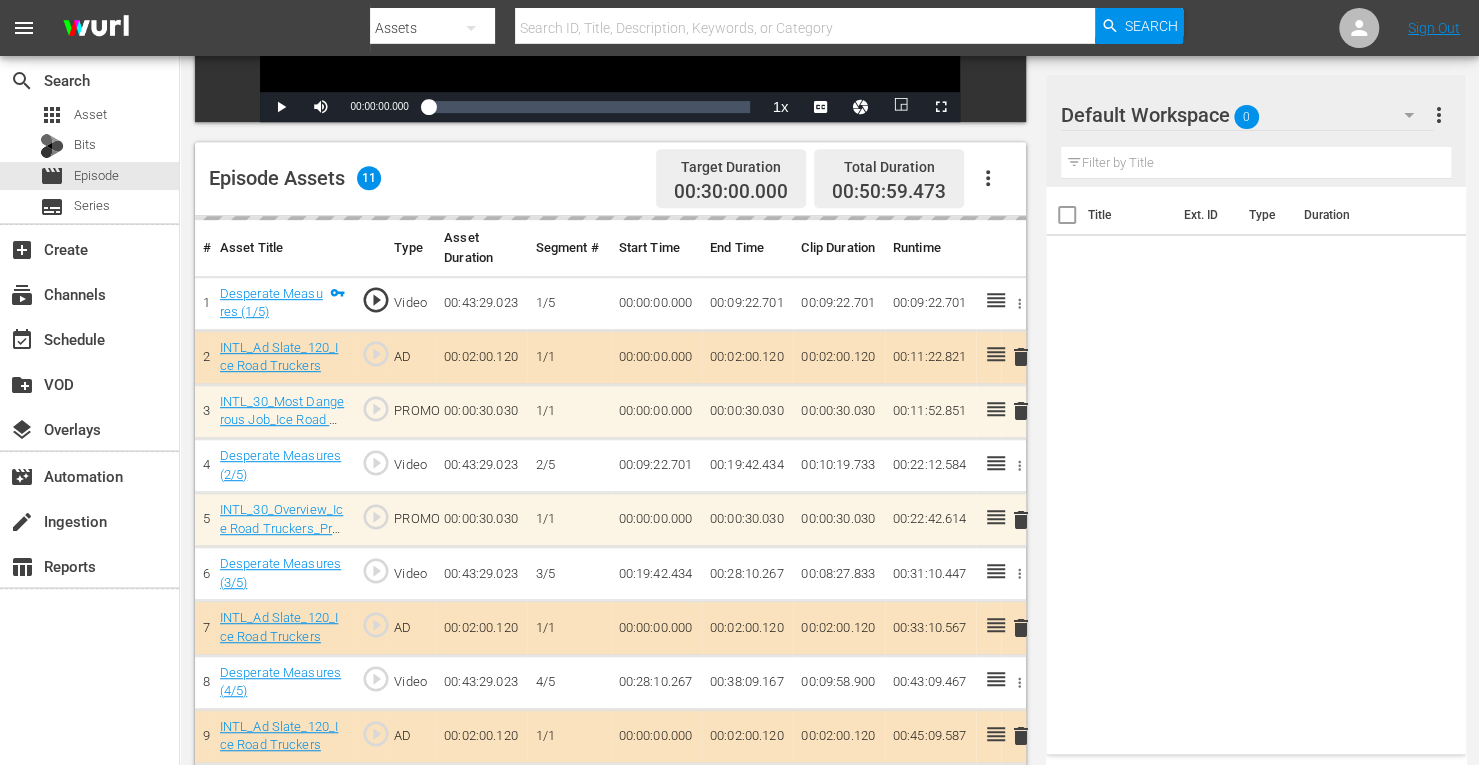 click 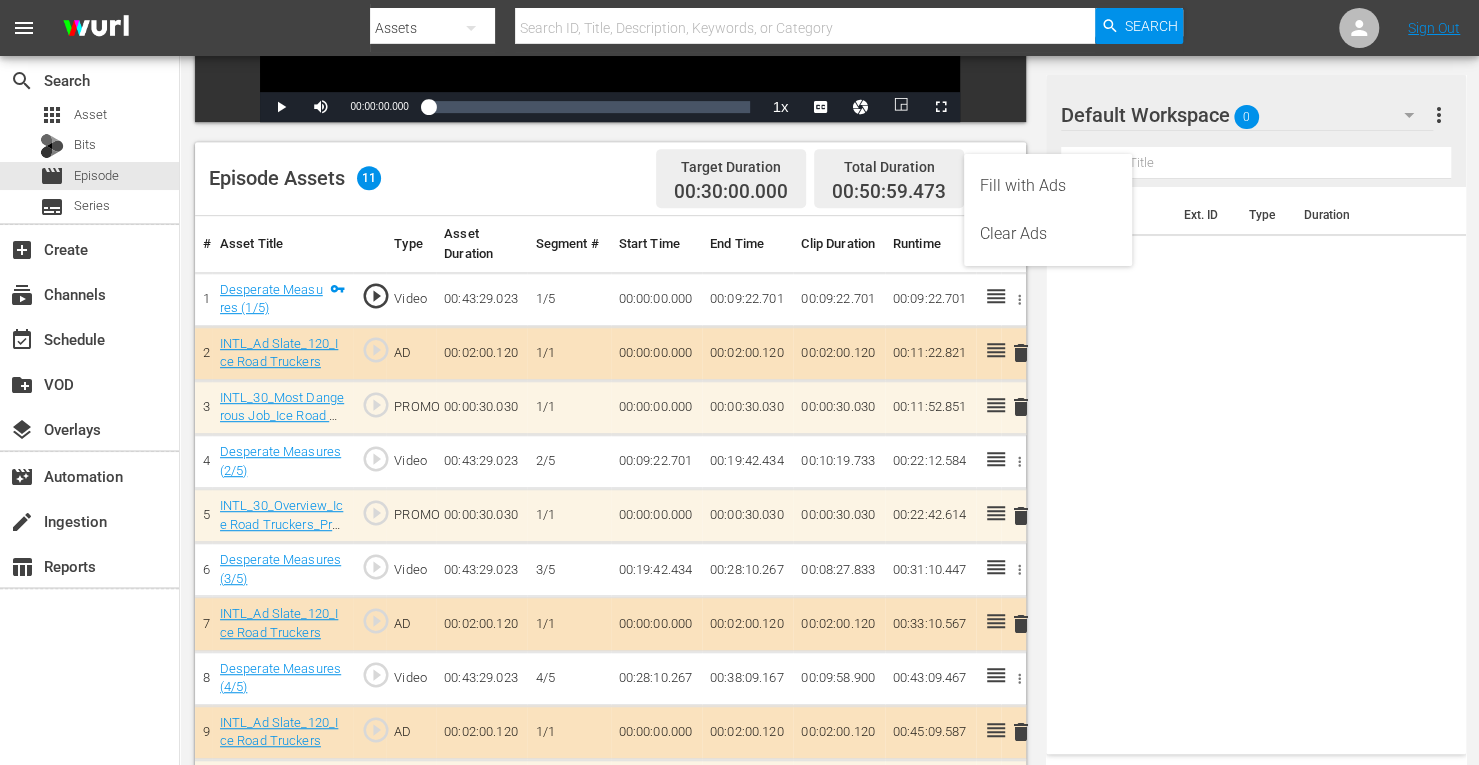 click on "Clear Ads" at bounding box center [1048, 234] 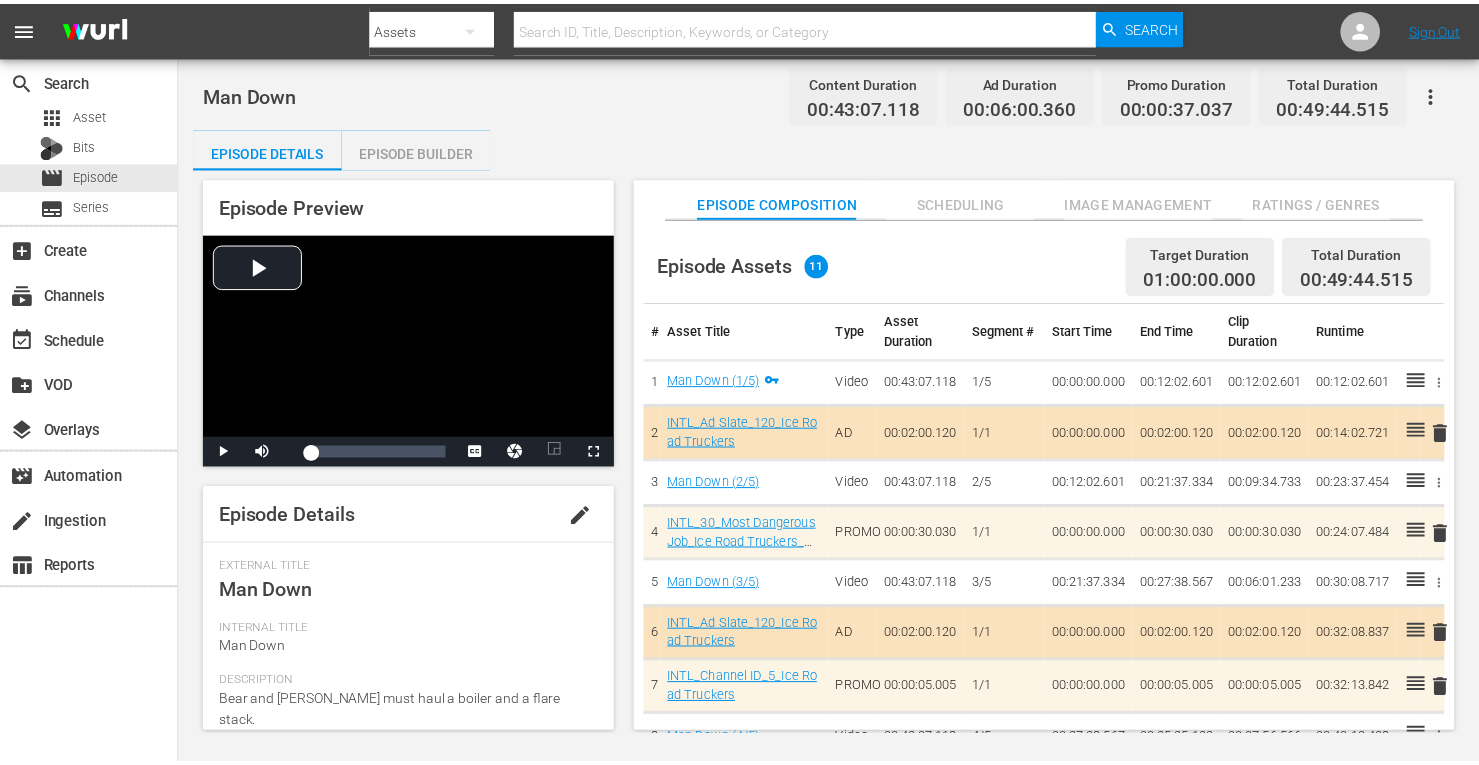 scroll, scrollTop: 0, scrollLeft: 0, axis: both 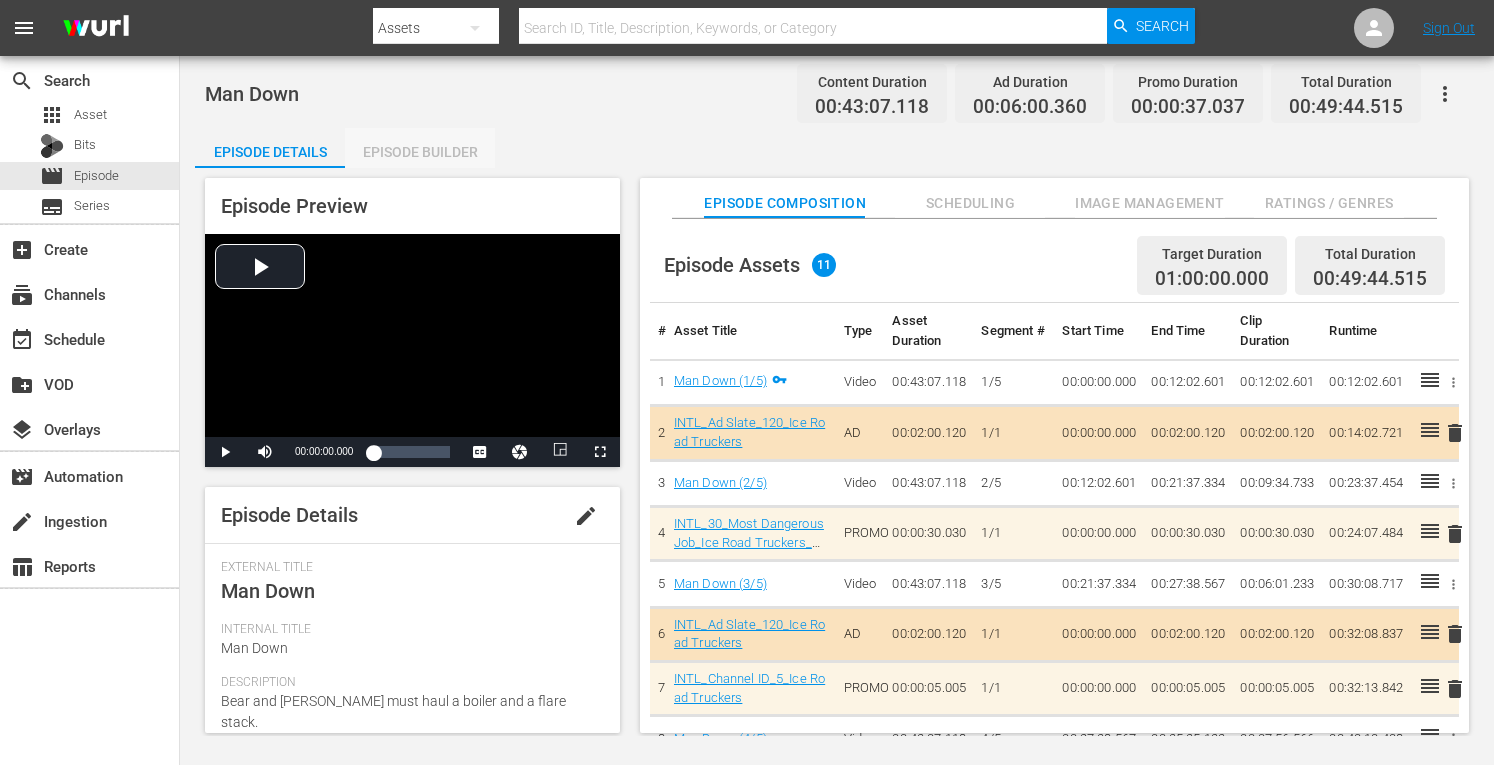 click on "Episode Builder" at bounding box center [420, 152] 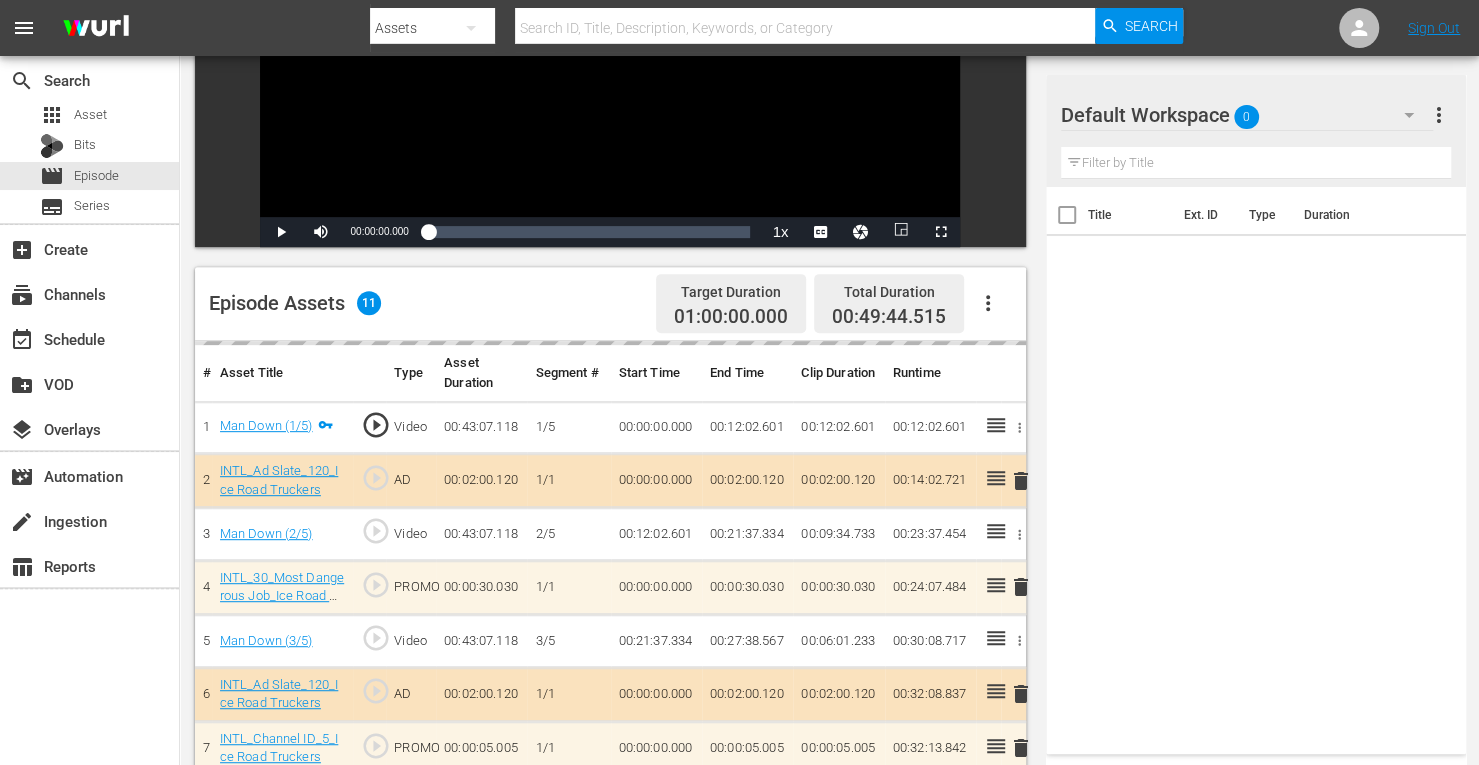 scroll, scrollTop: 458, scrollLeft: 0, axis: vertical 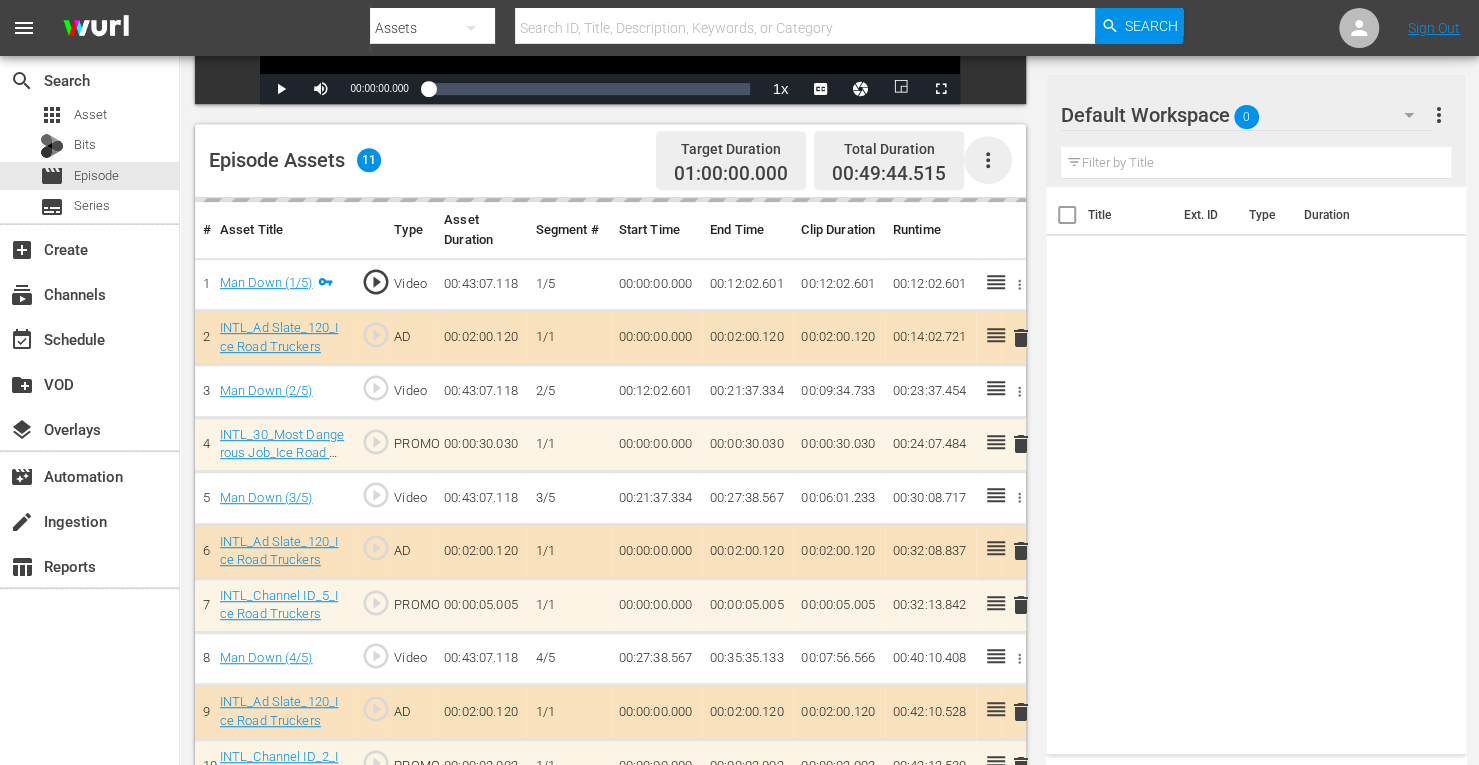 click 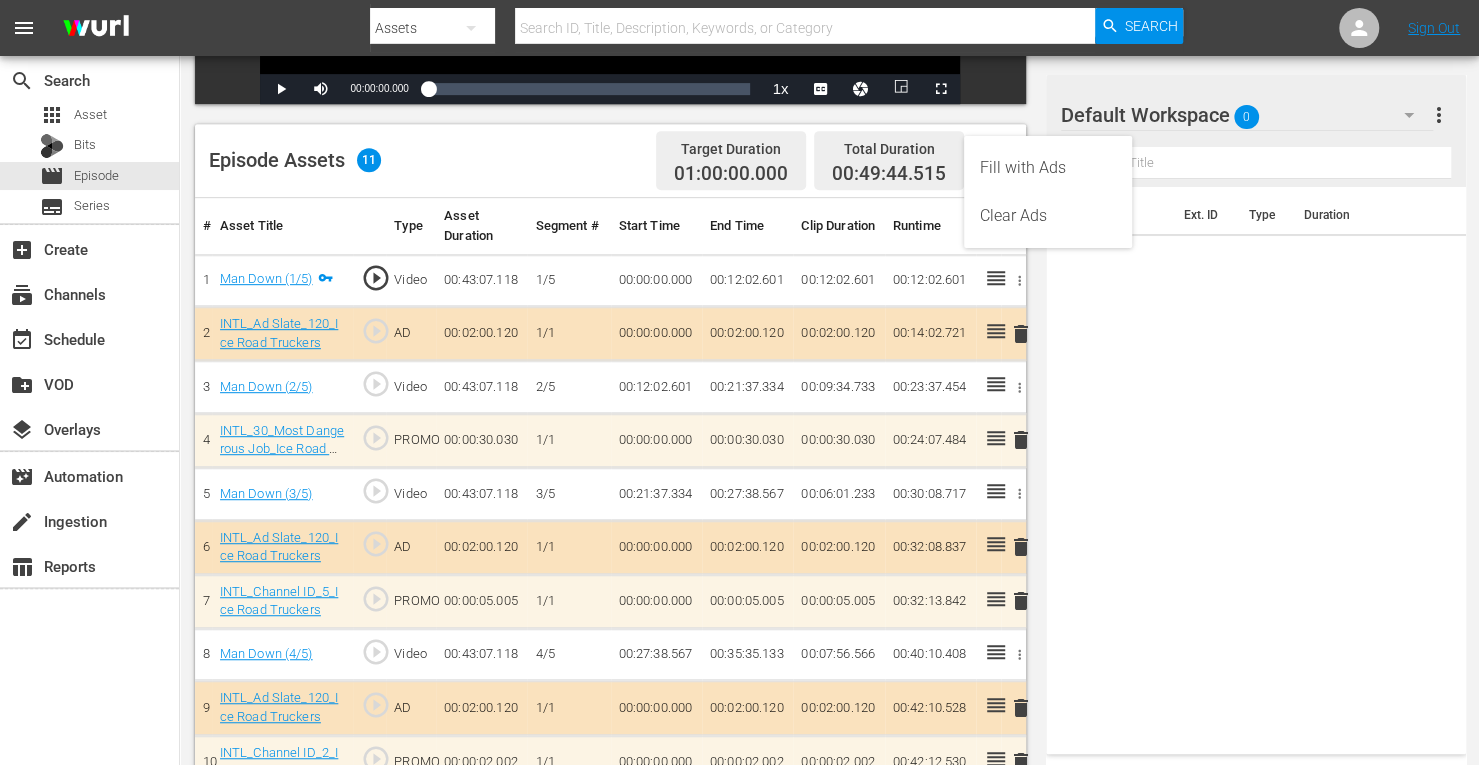 click on "Clear Ads" at bounding box center (1048, 216) 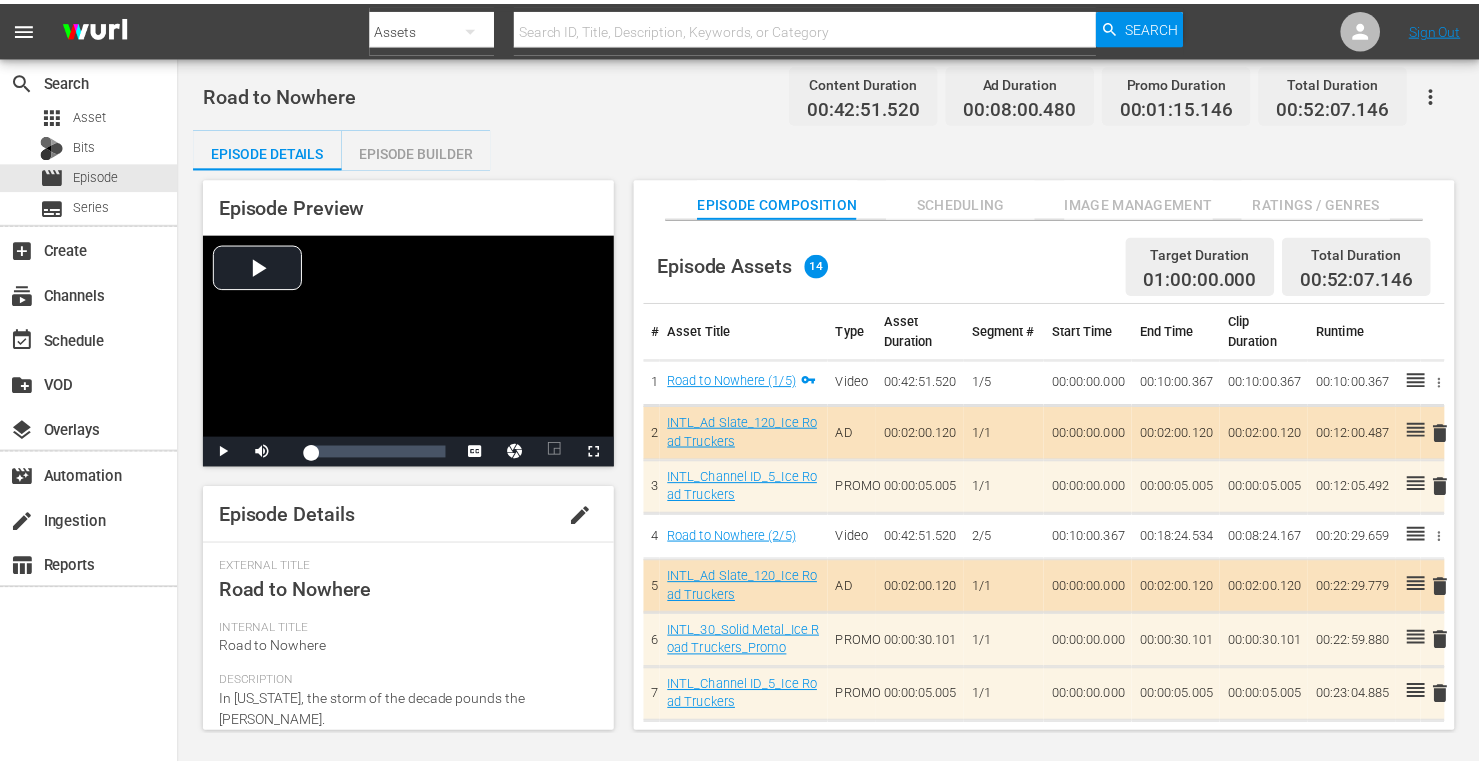 scroll, scrollTop: 0, scrollLeft: 0, axis: both 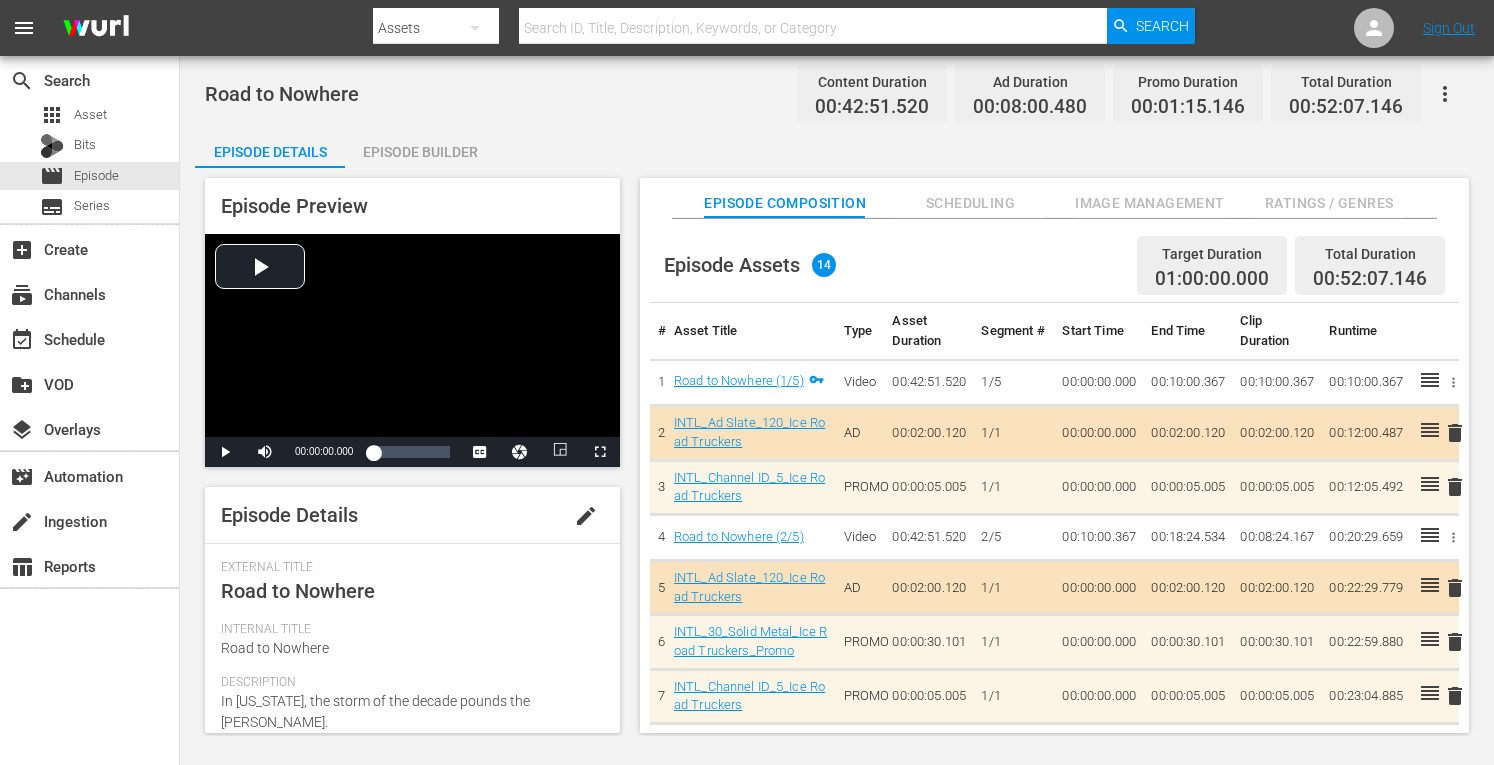 click on "Episode Builder" at bounding box center (420, 152) 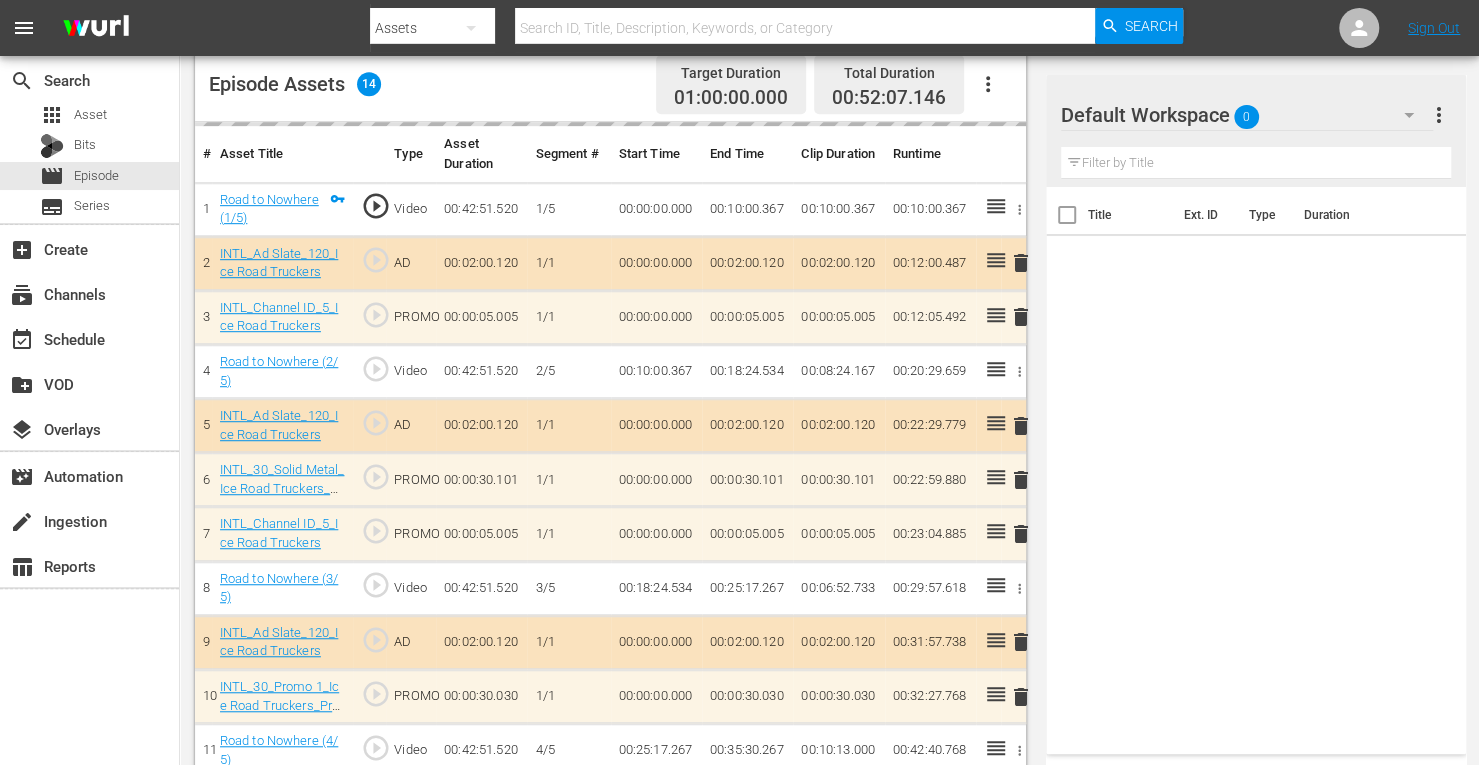 scroll, scrollTop: 531, scrollLeft: 0, axis: vertical 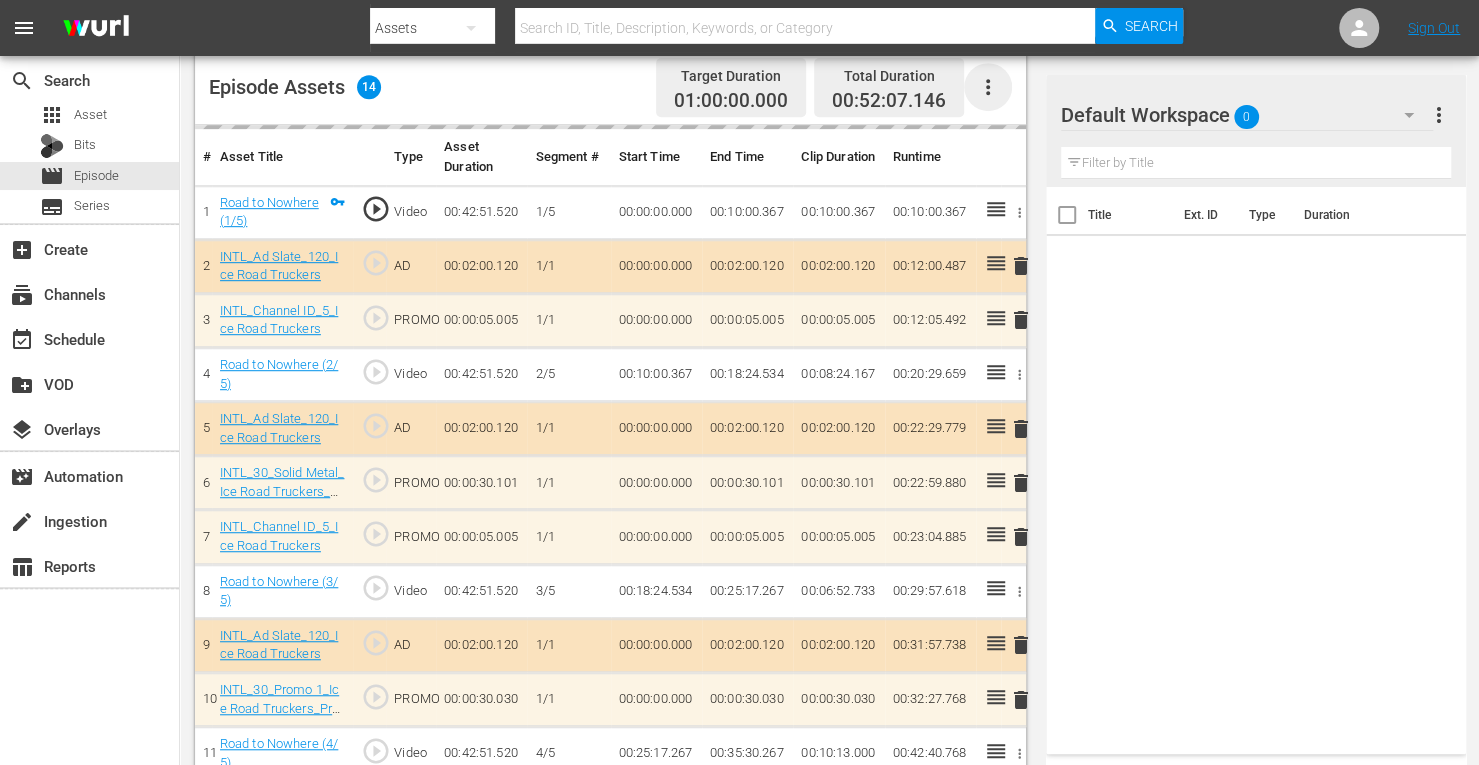 click 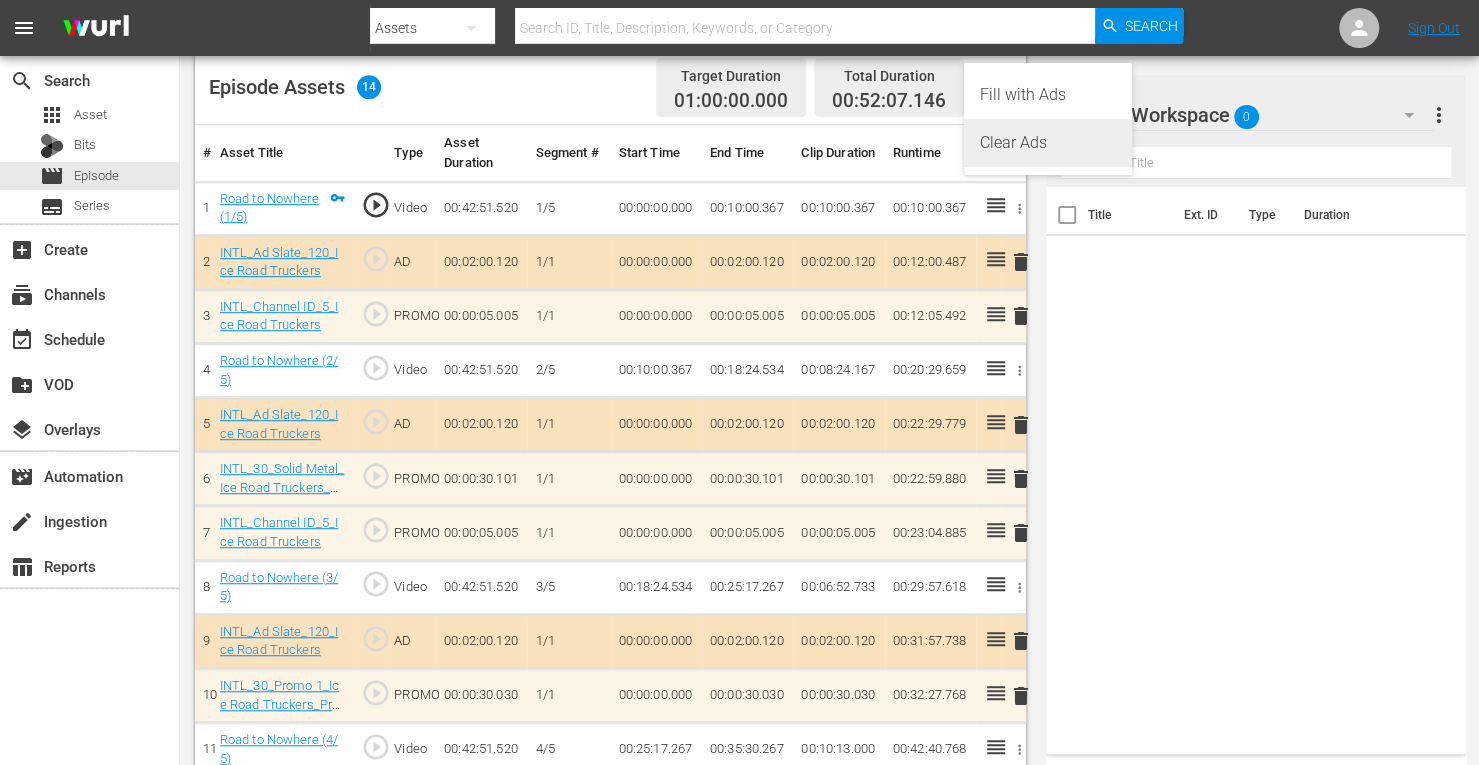 click on "Clear Ads" at bounding box center [1048, 143] 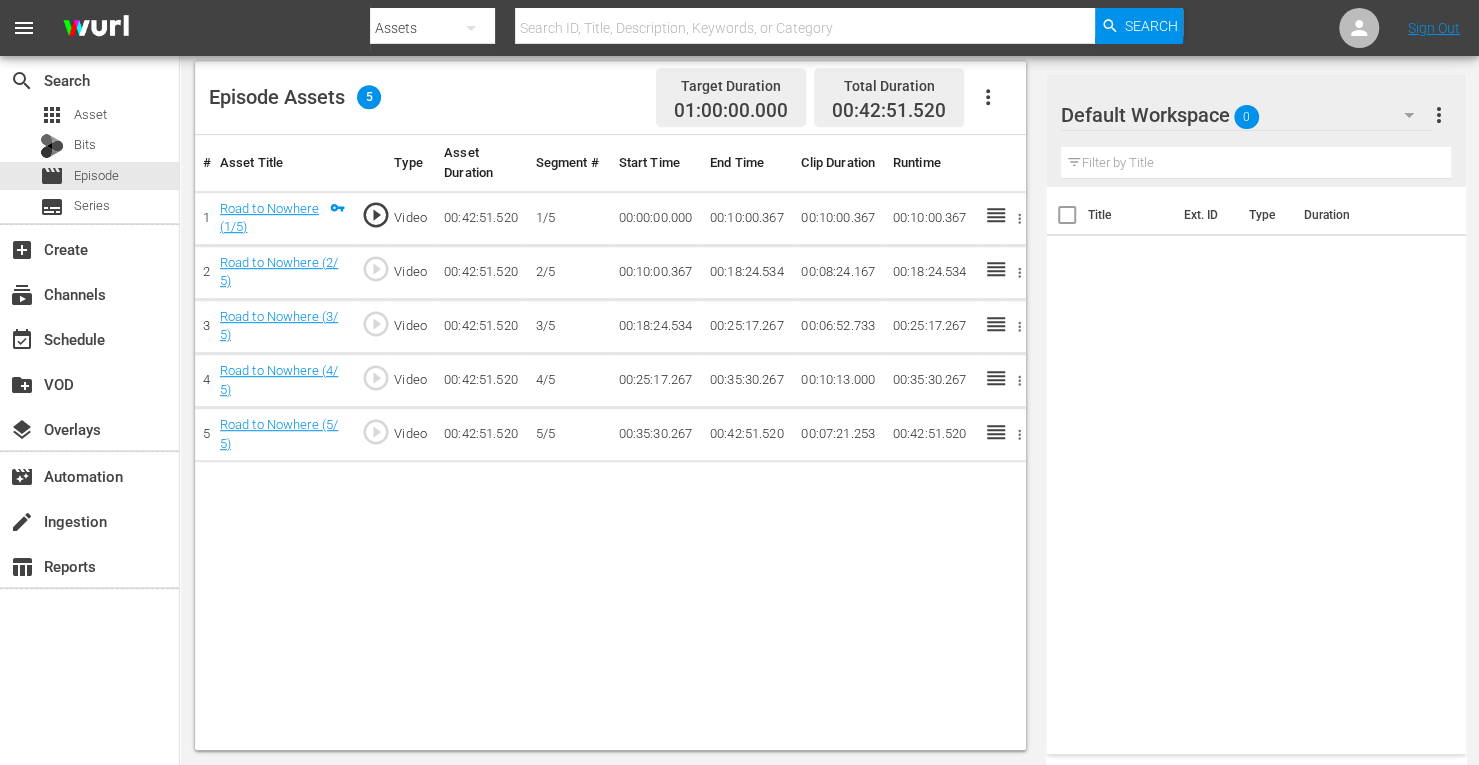 scroll, scrollTop: 520, scrollLeft: 0, axis: vertical 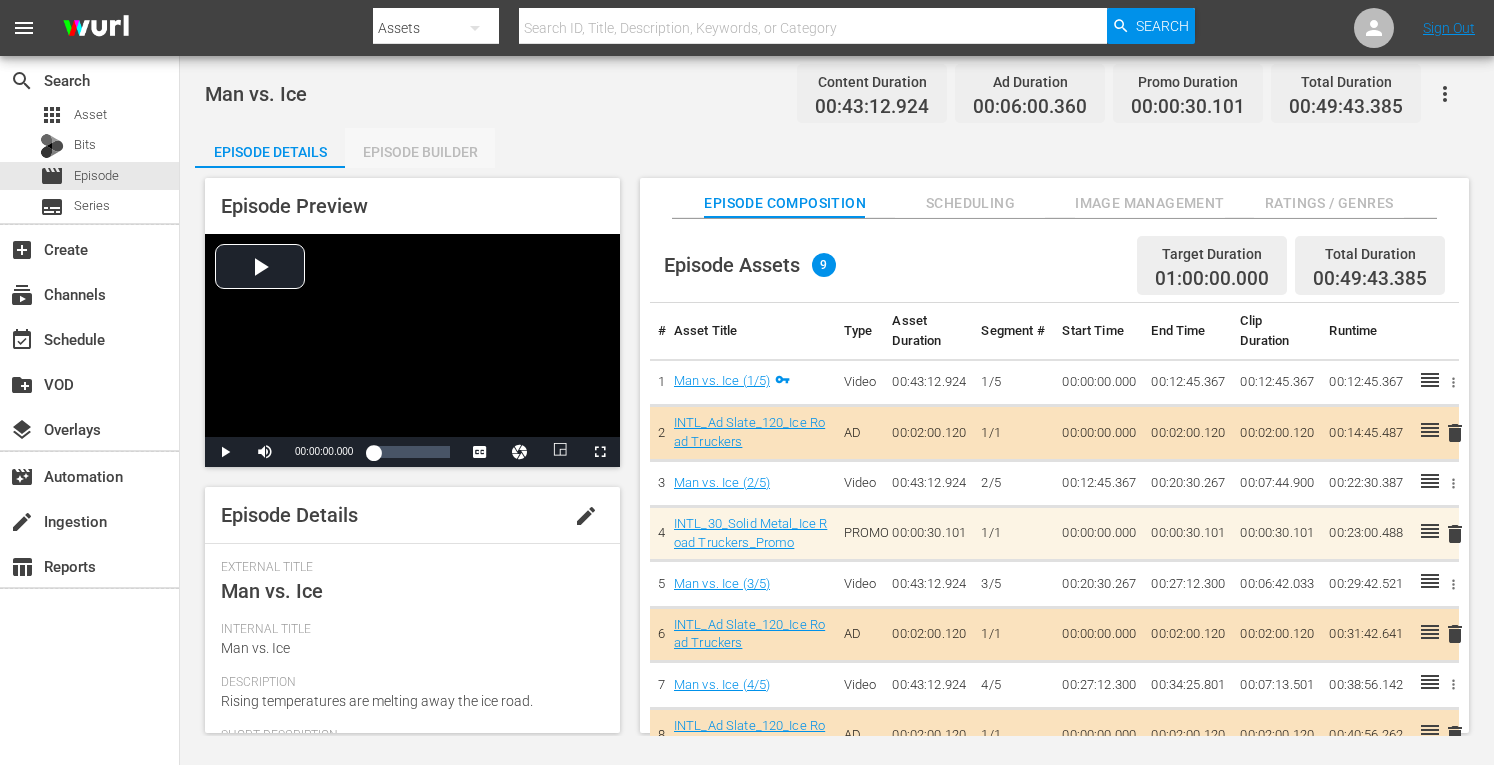 click on "Episode Builder" at bounding box center [420, 152] 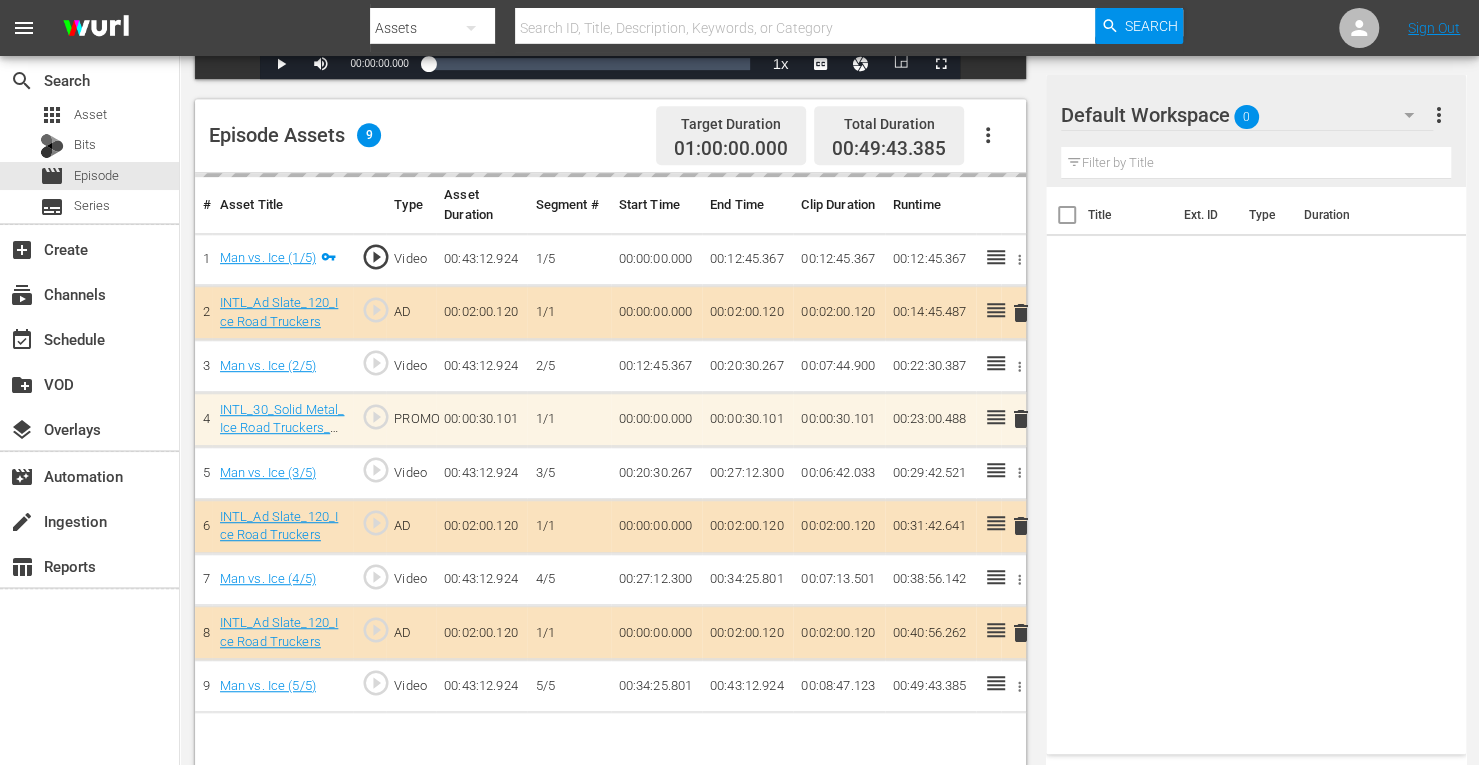 scroll, scrollTop: 520, scrollLeft: 0, axis: vertical 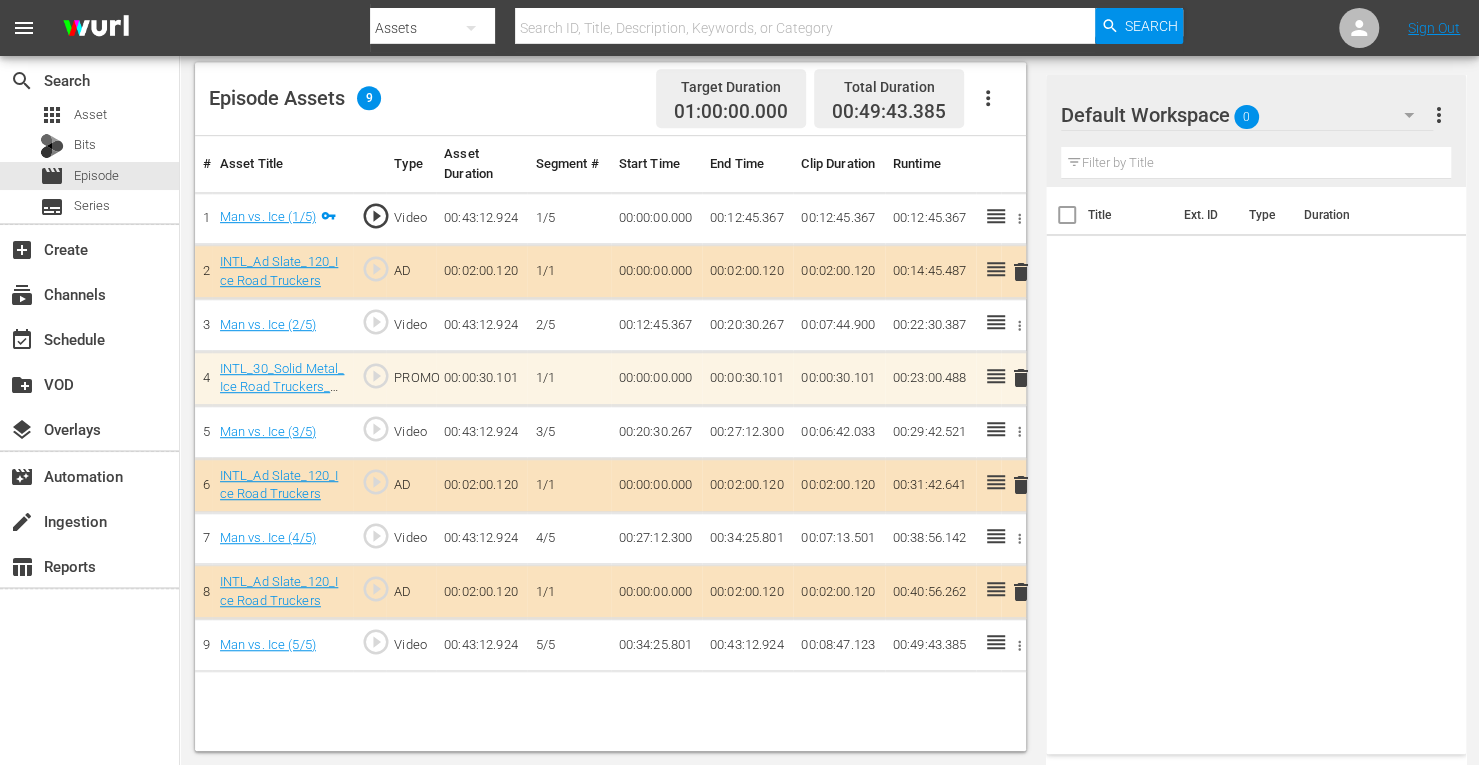 click 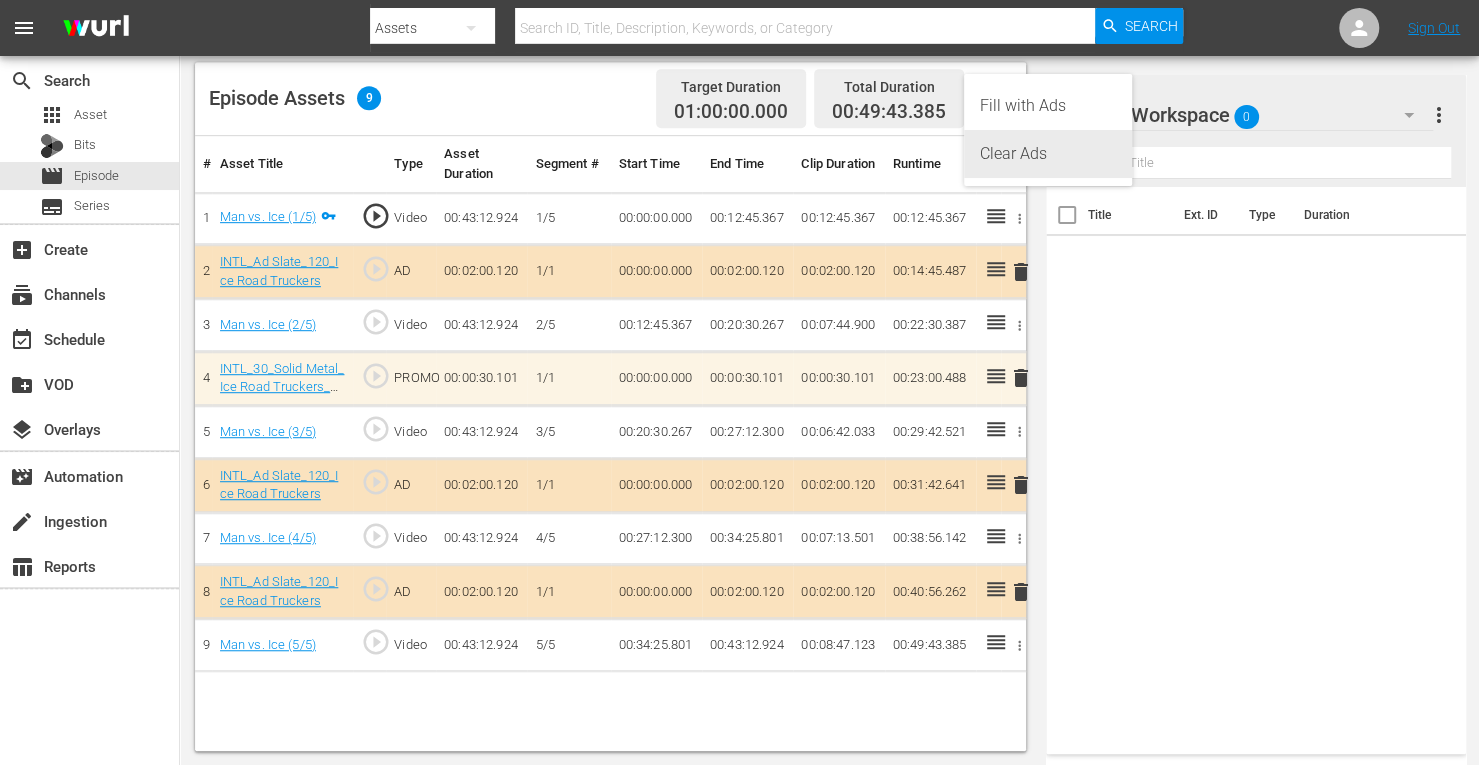 click on "Clear Ads" at bounding box center (1048, 154) 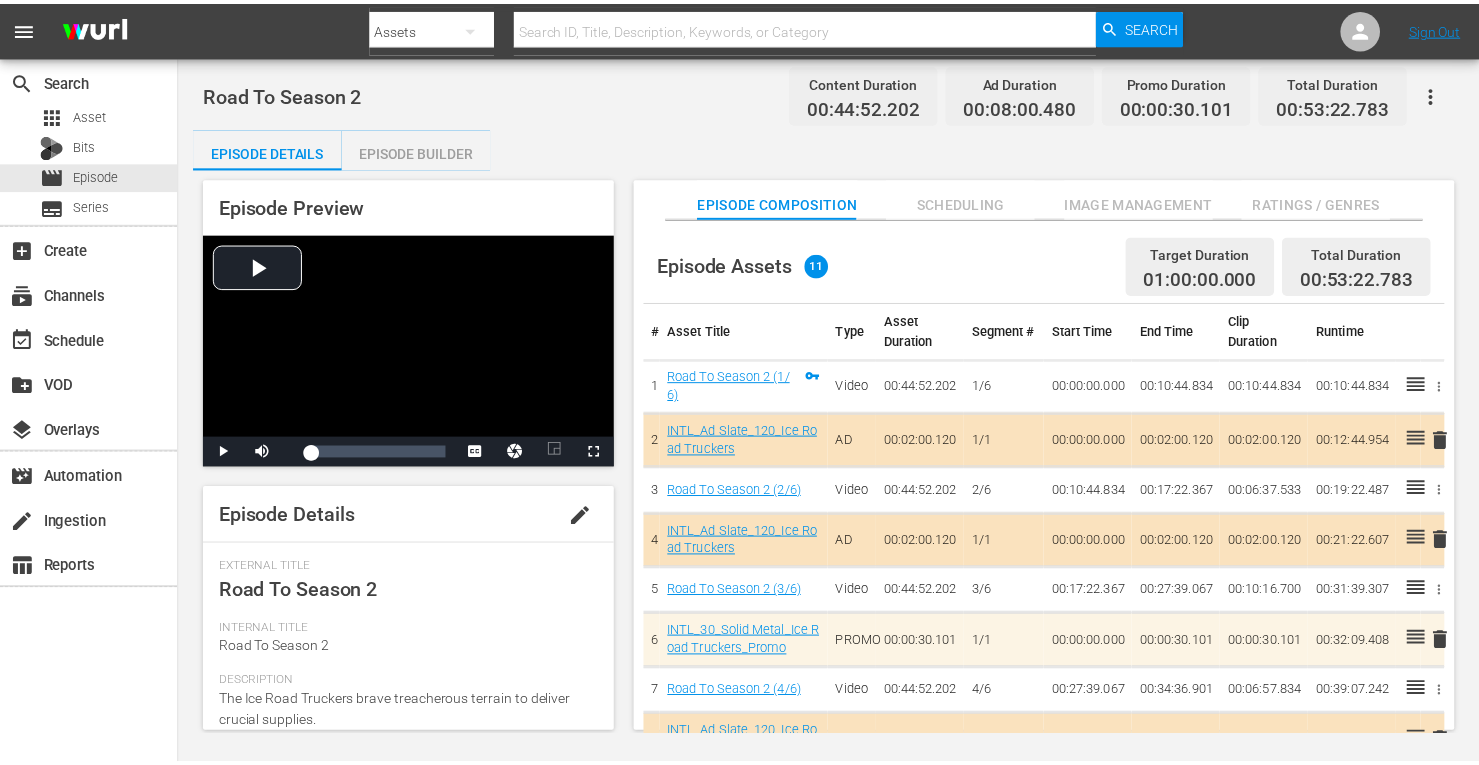 scroll, scrollTop: 0, scrollLeft: 0, axis: both 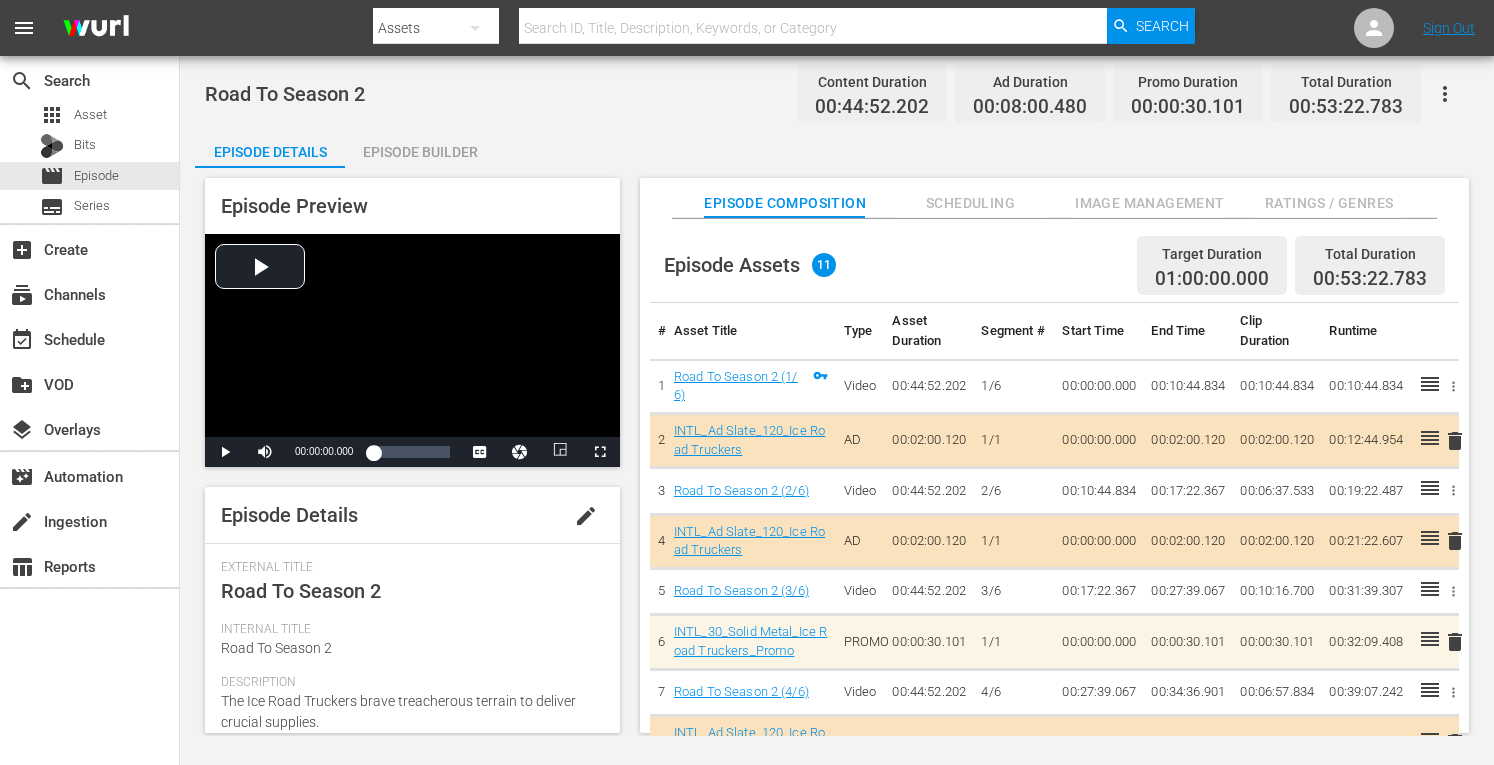 click on "Episode Builder" at bounding box center [420, 152] 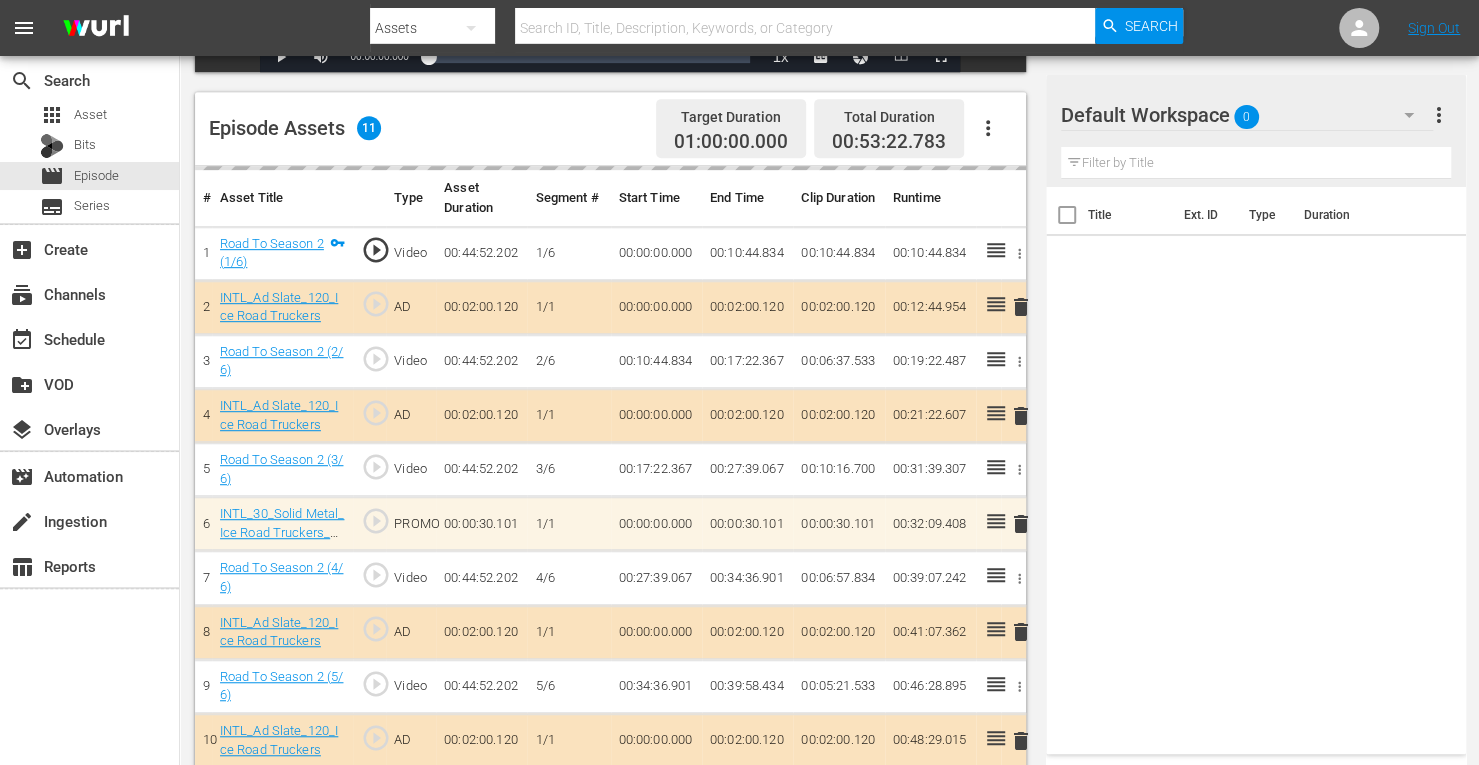 scroll, scrollTop: 484, scrollLeft: 0, axis: vertical 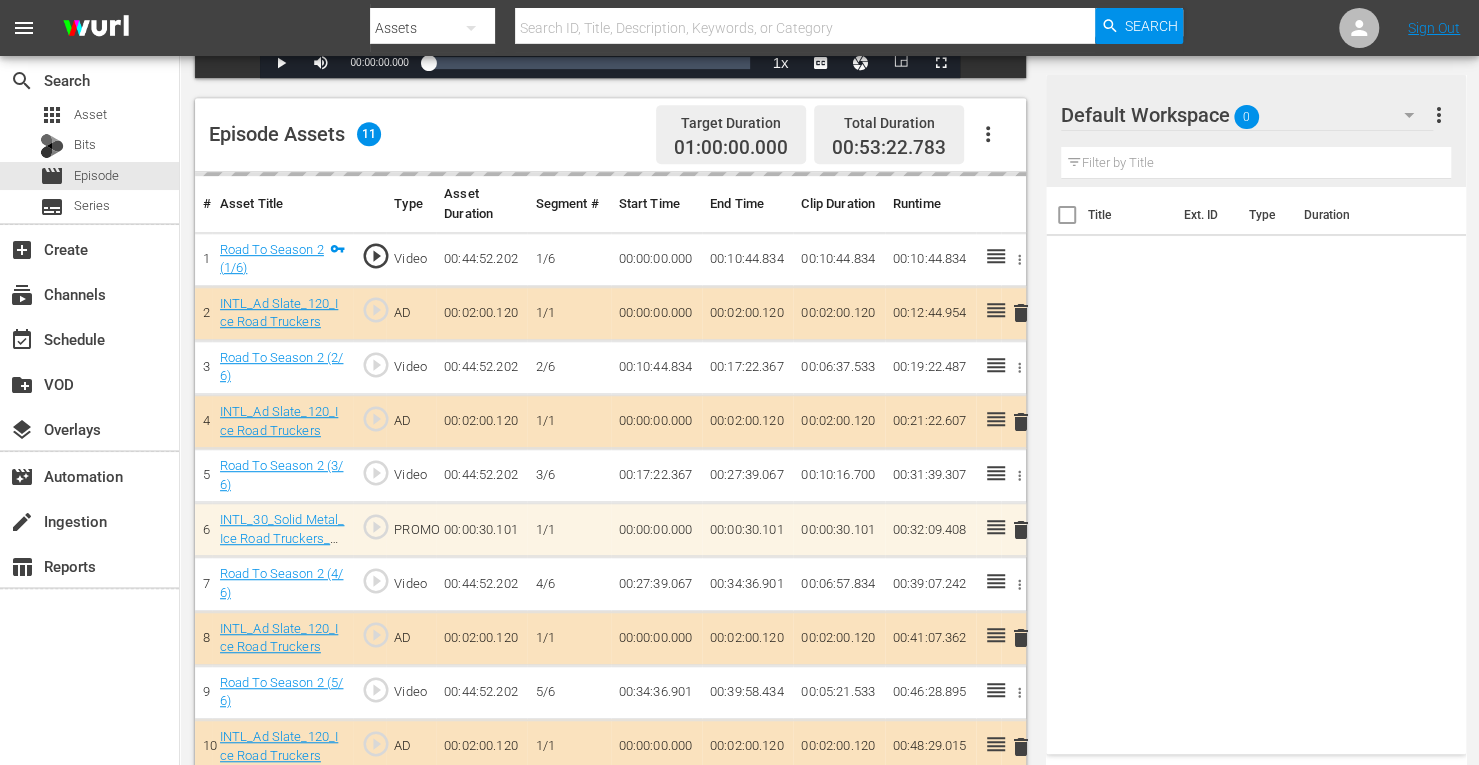 click 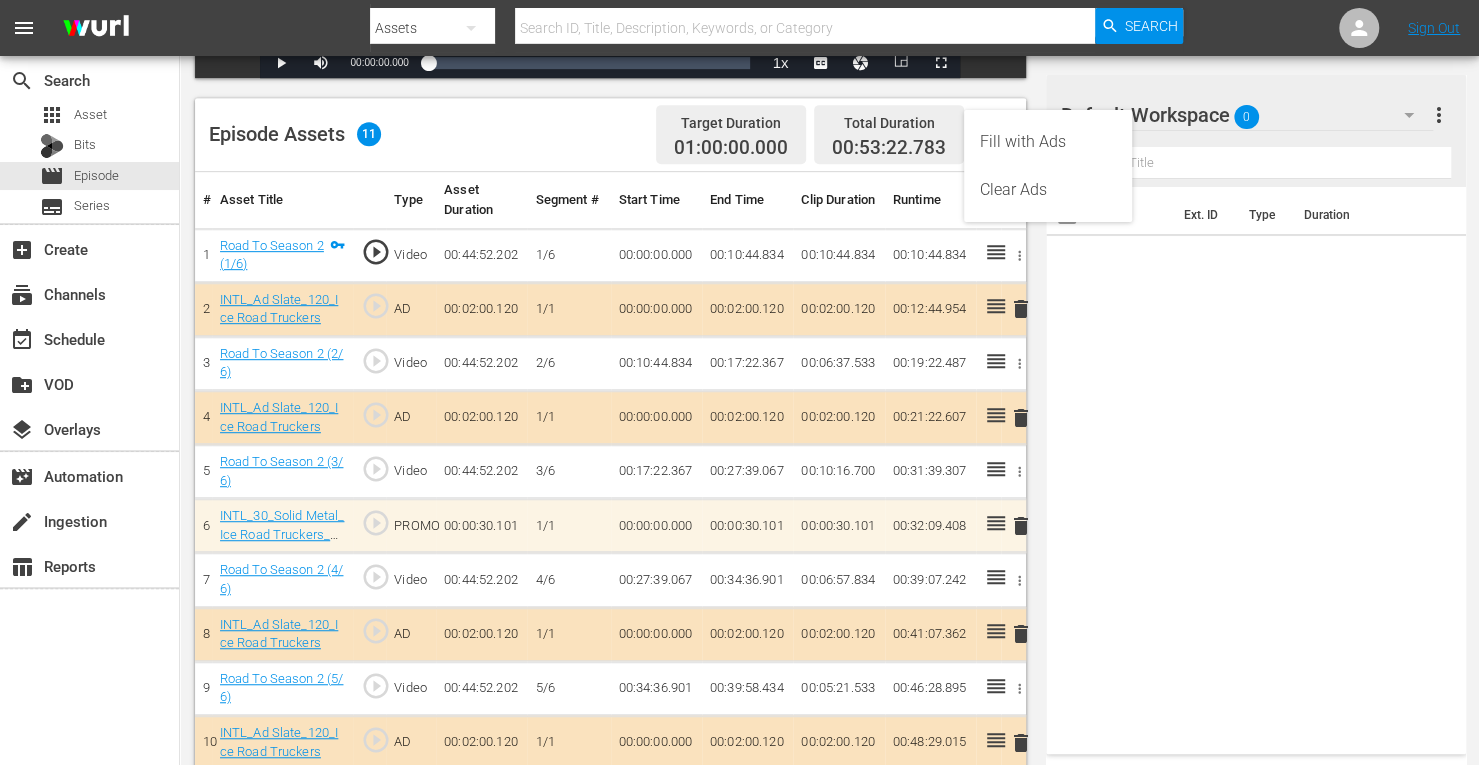 click on "Clear Ads" at bounding box center [1048, 190] 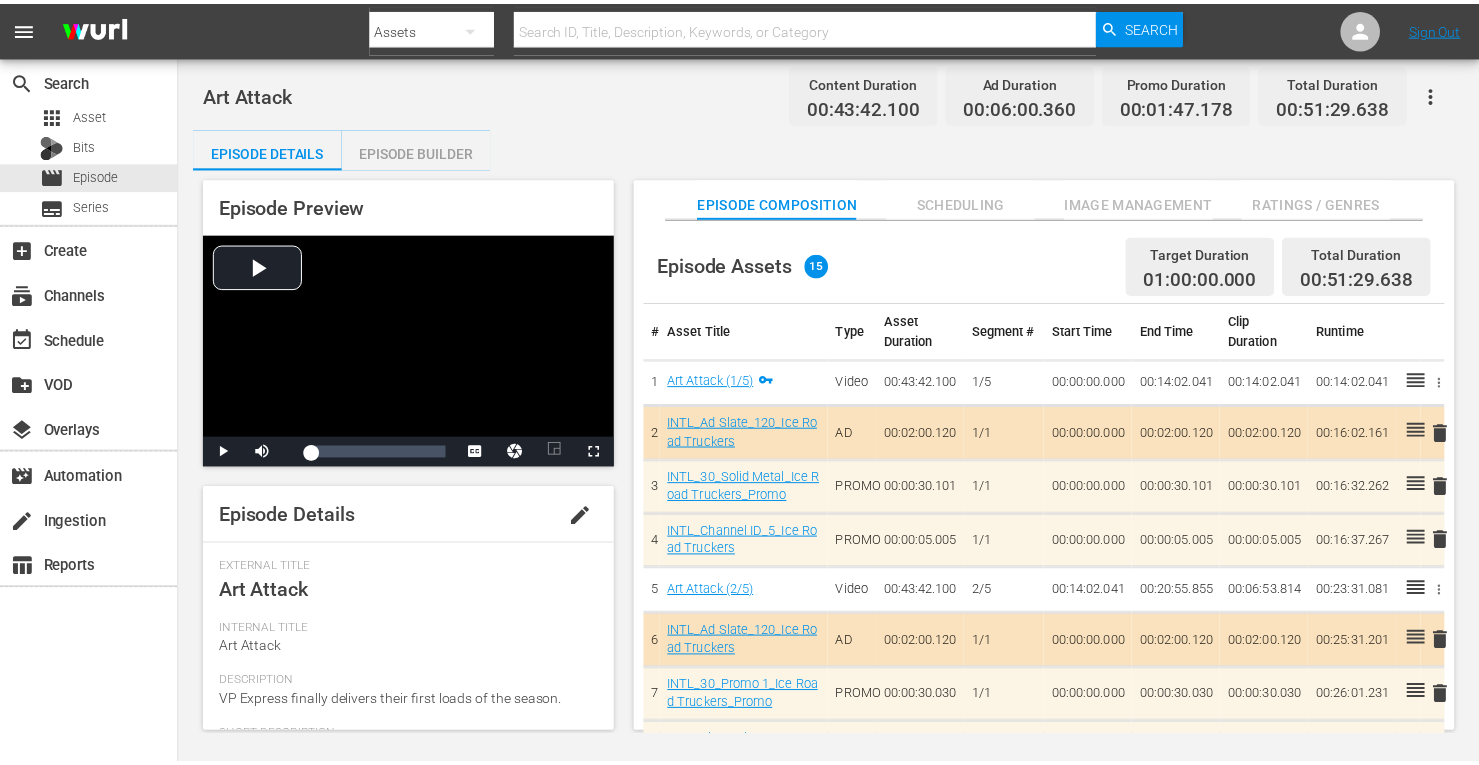 scroll, scrollTop: 0, scrollLeft: 0, axis: both 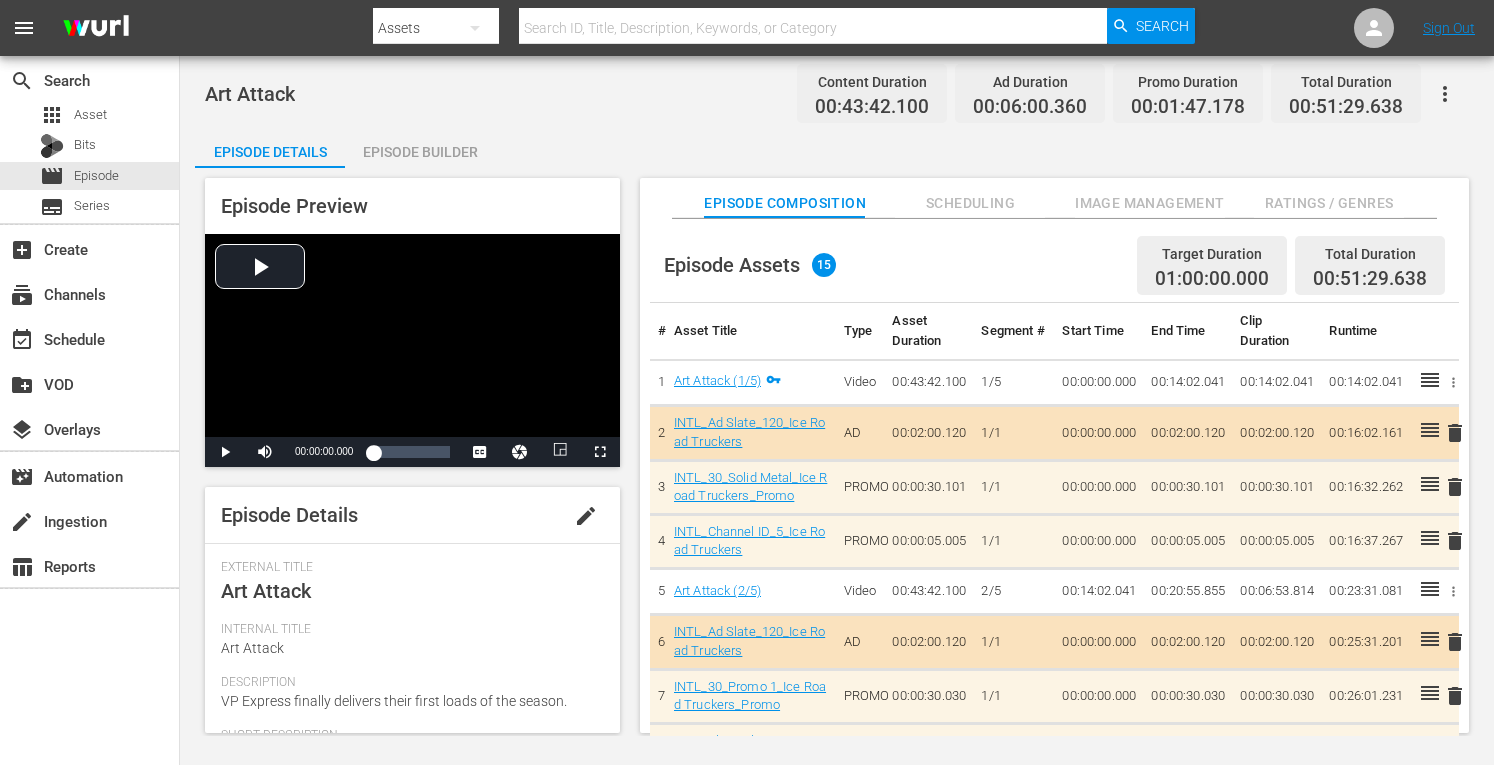 click on "Episode Builder" at bounding box center (420, 152) 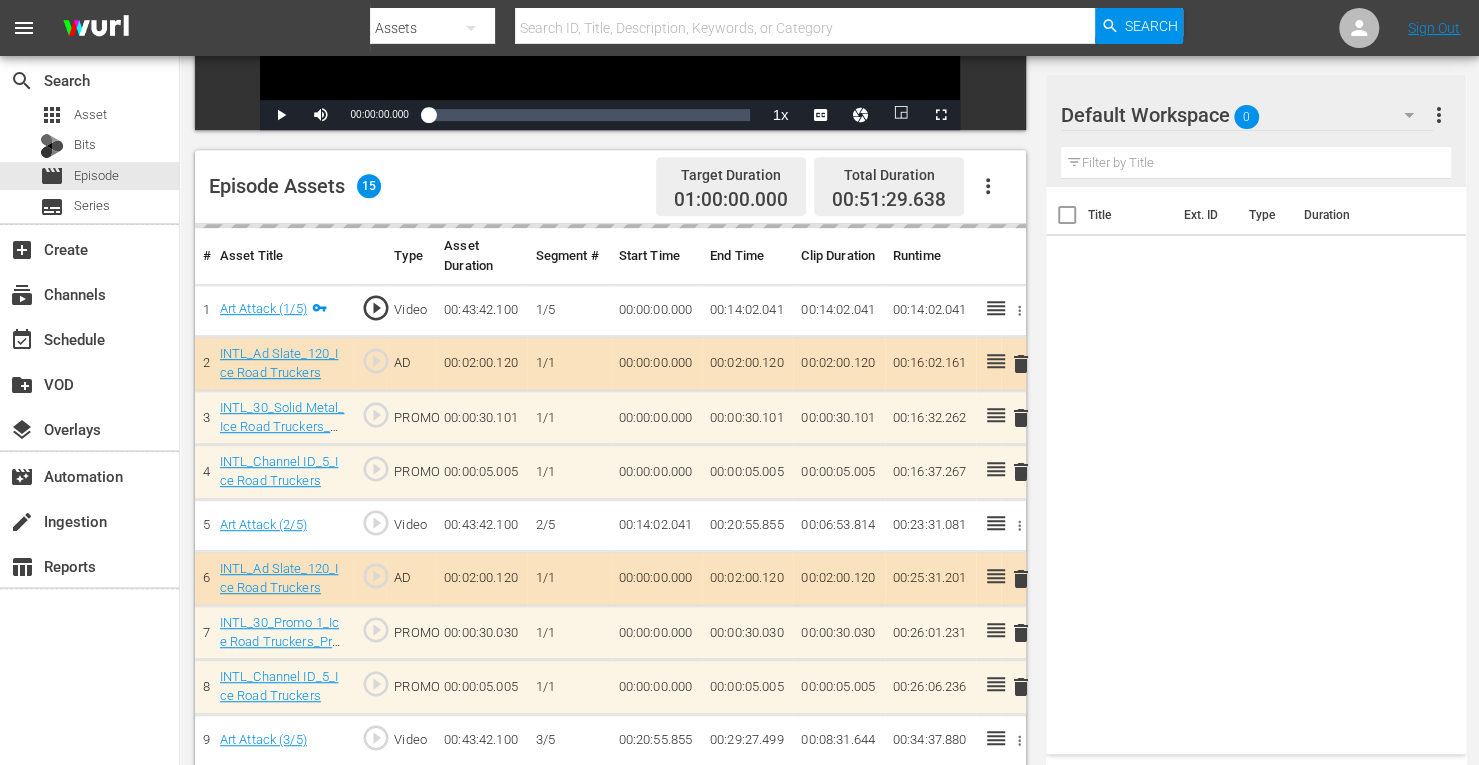 scroll, scrollTop: 415, scrollLeft: 0, axis: vertical 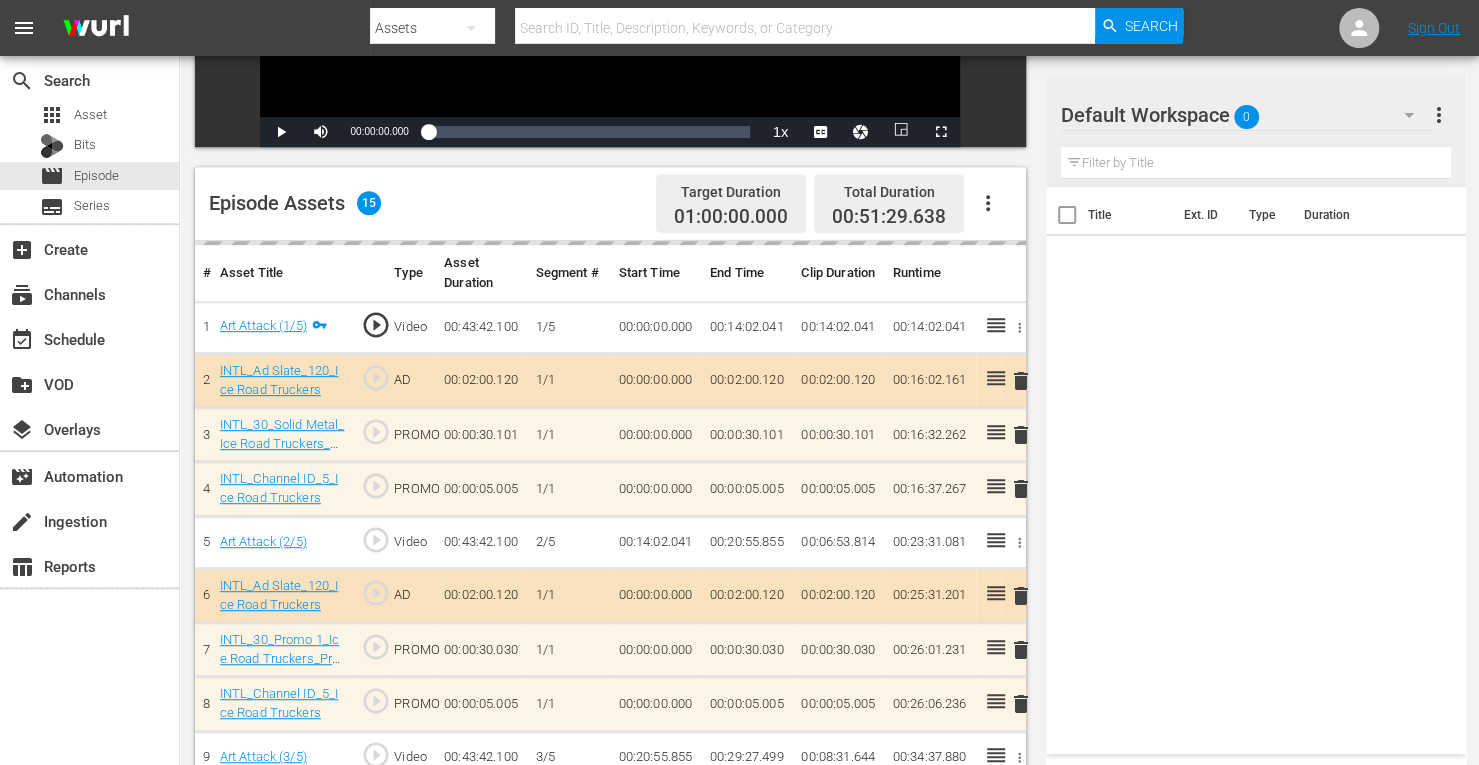 click 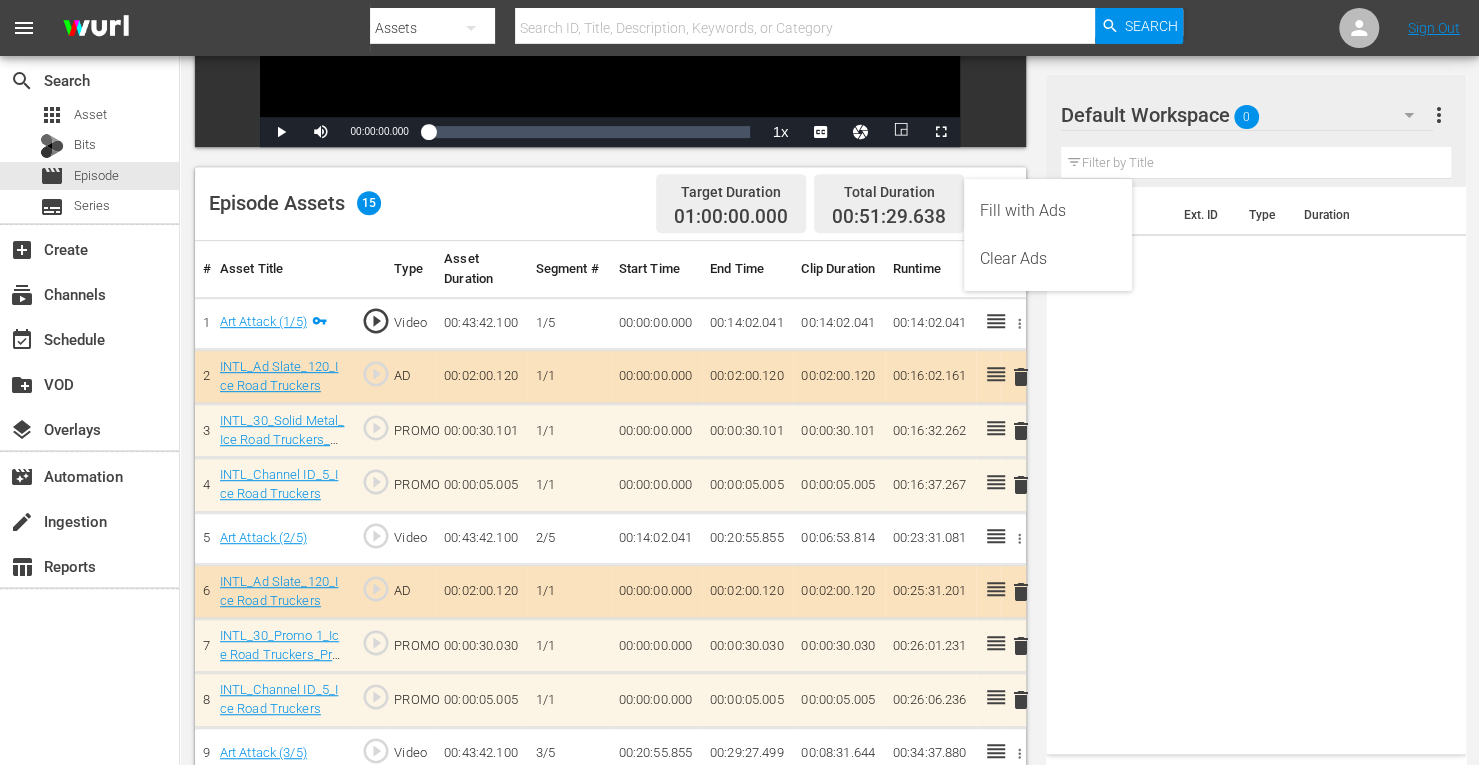 click on "Clear Ads" at bounding box center [1048, 259] 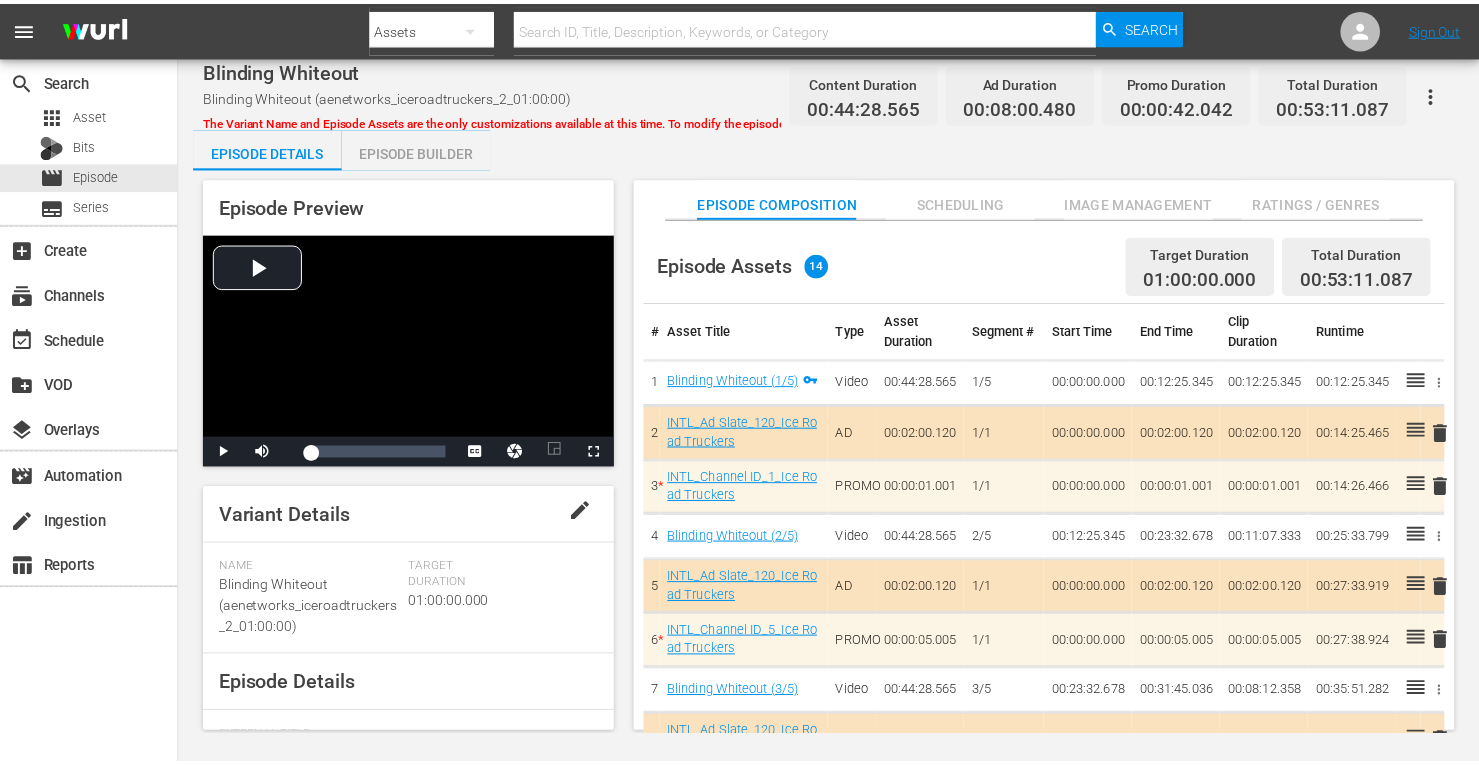 scroll, scrollTop: 0, scrollLeft: 0, axis: both 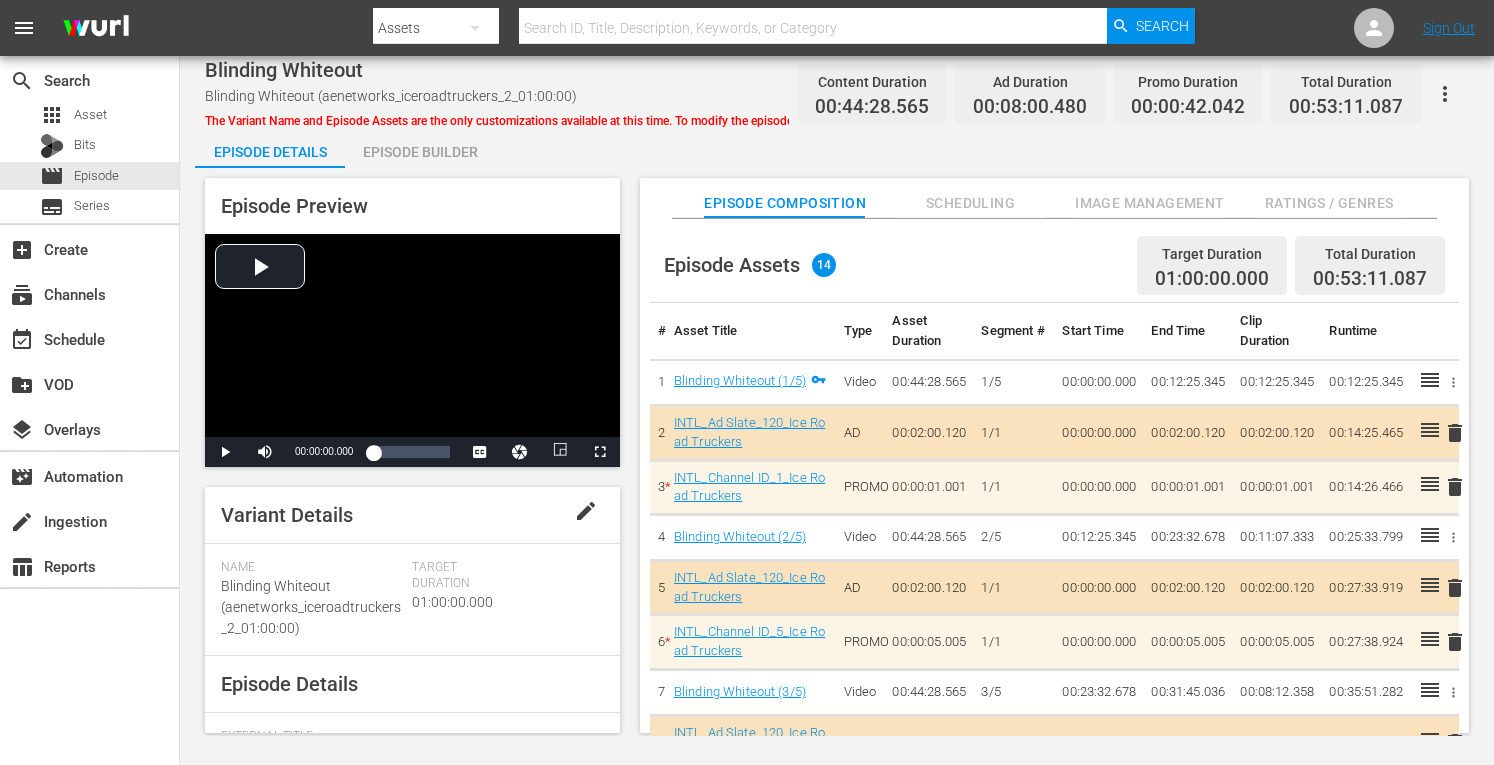 click on "Episode Builder" at bounding box center (420, 152) 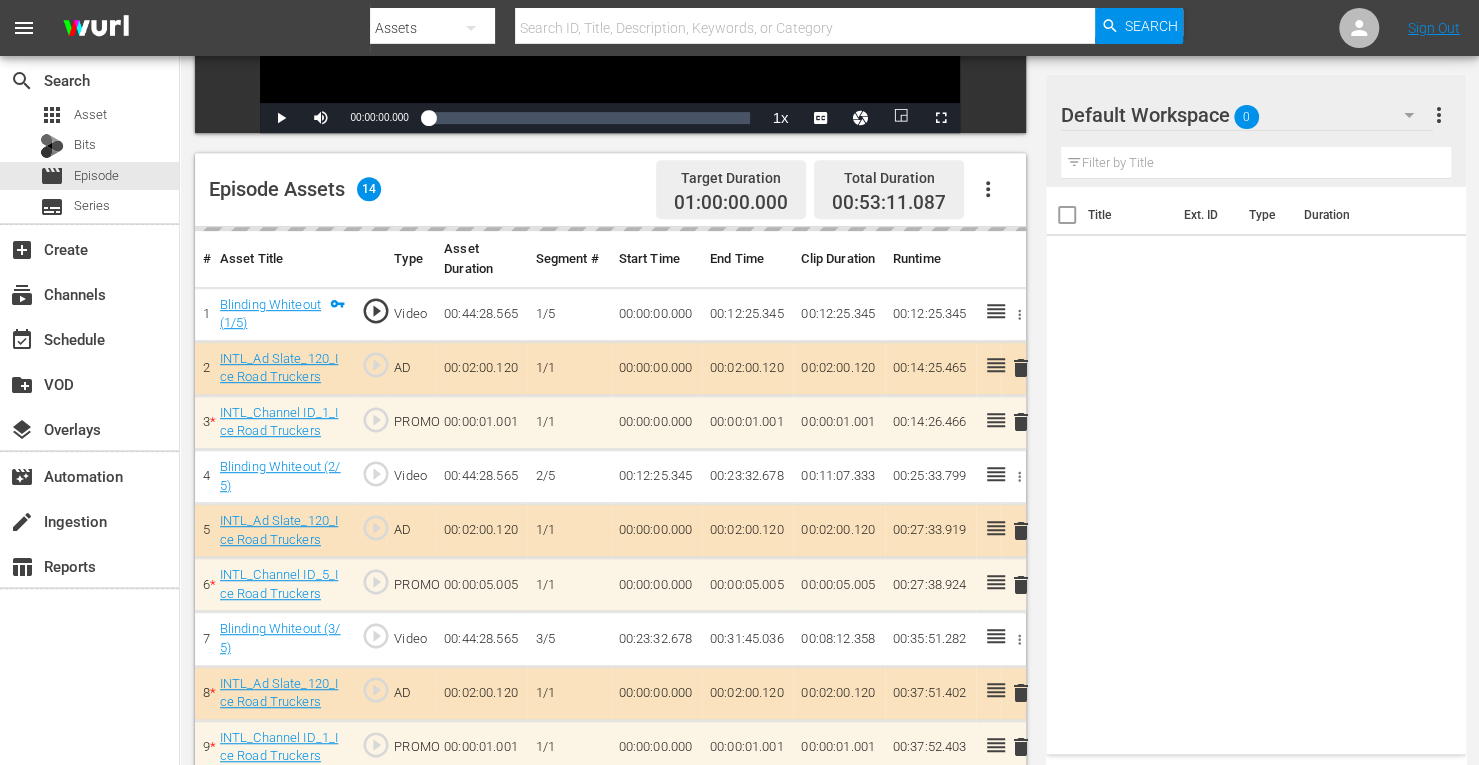 scroll, scrollTop: 428, scrollLeft: 0, axis: vertical 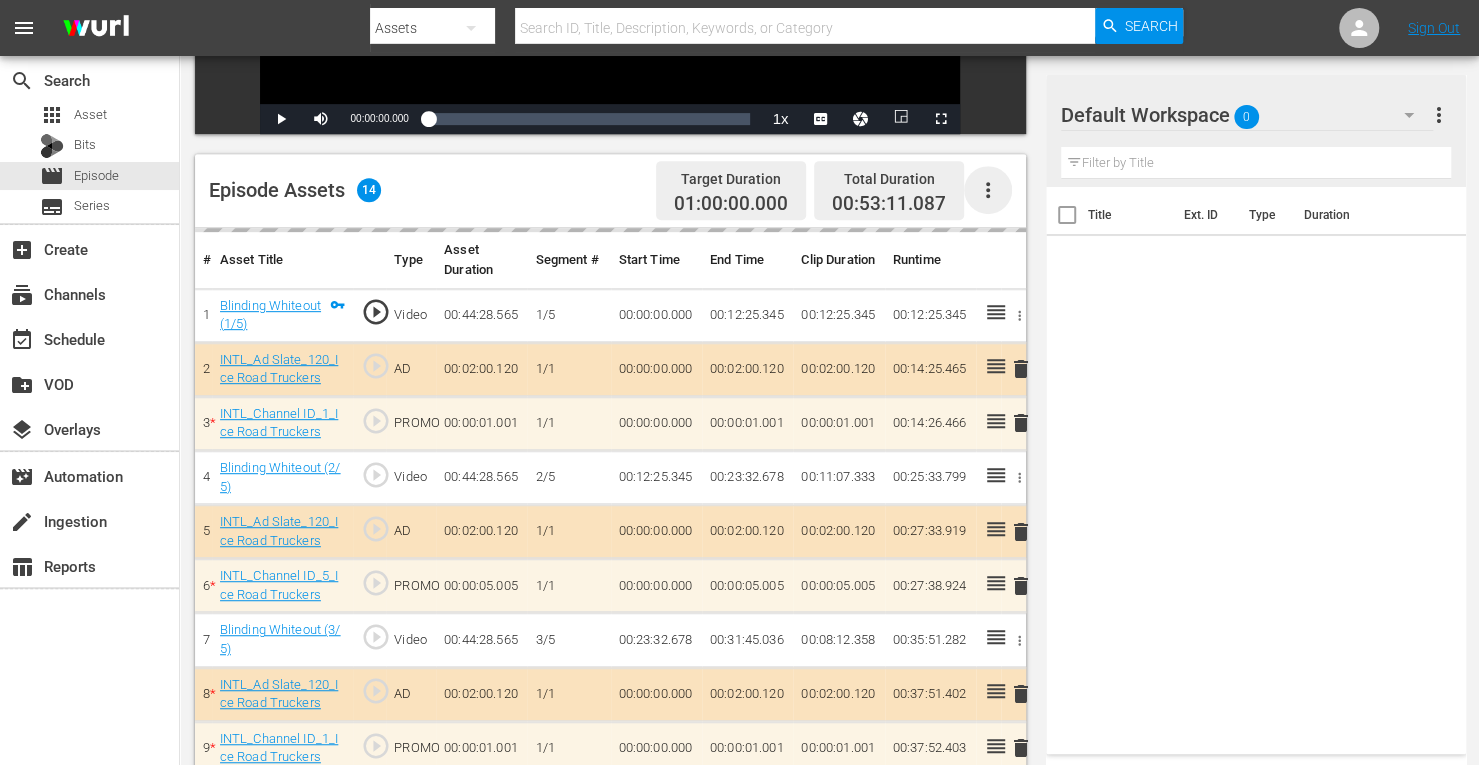 click 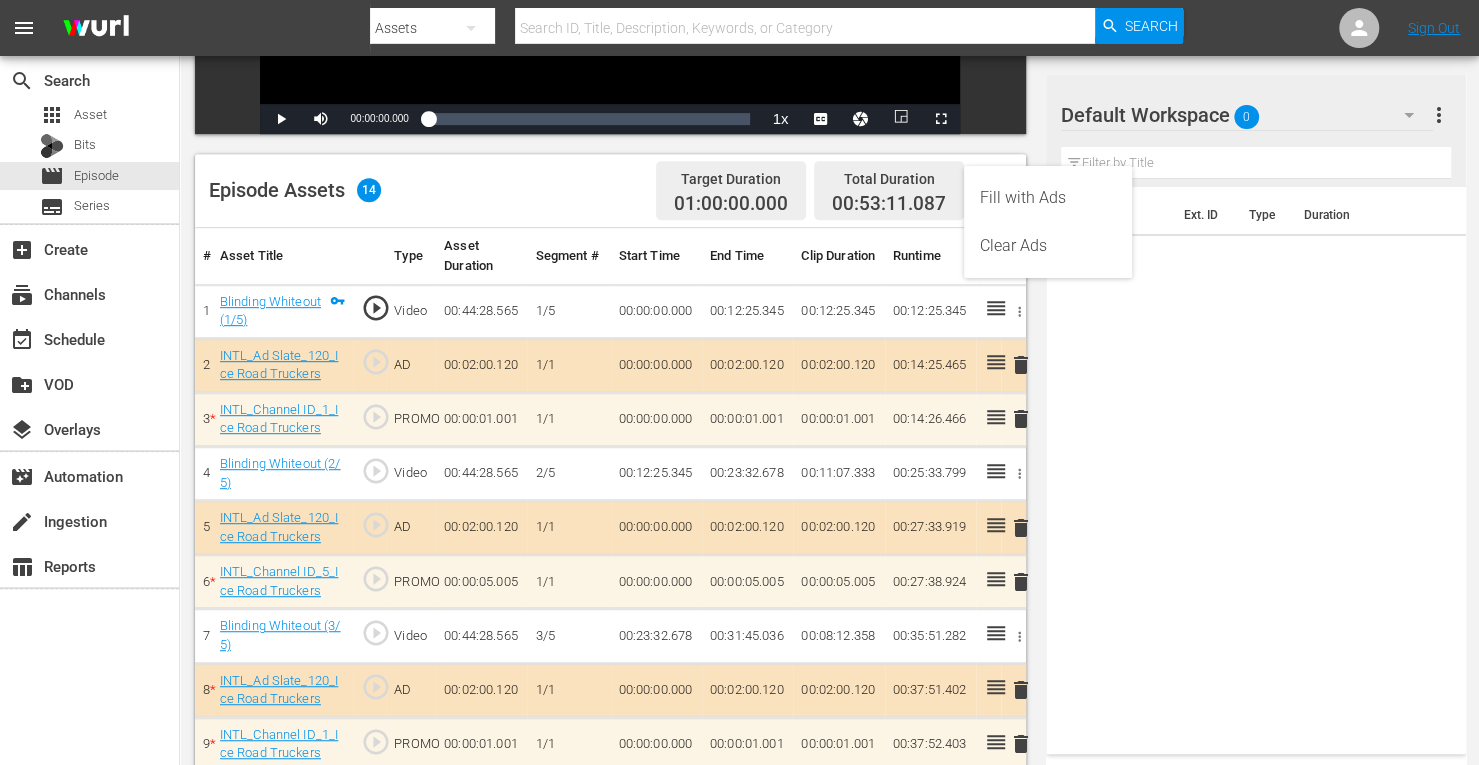 click on "Clear Ads" at bounding box center (1048, 246) 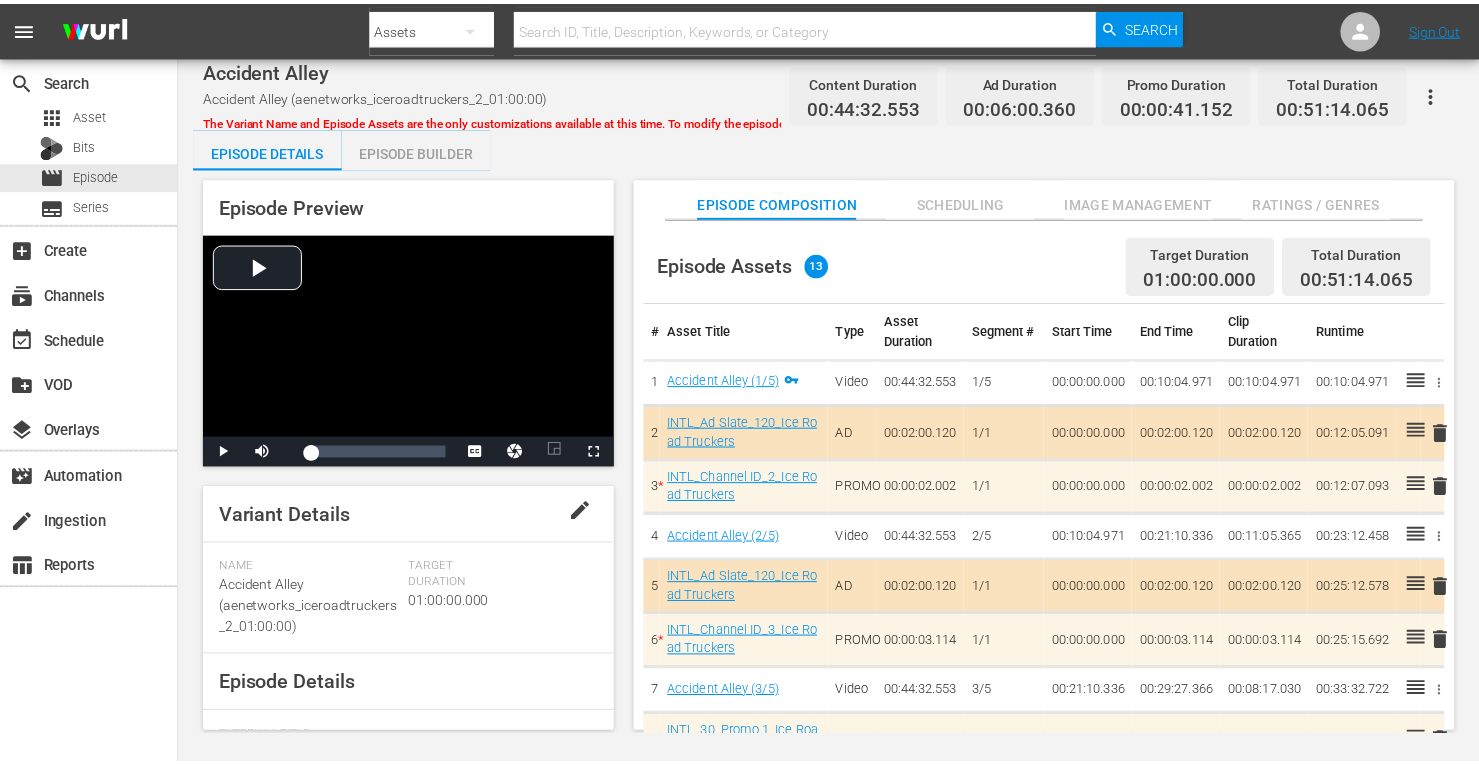 scroll, scrollTop: 0, scrollLeft: 0, axis: both 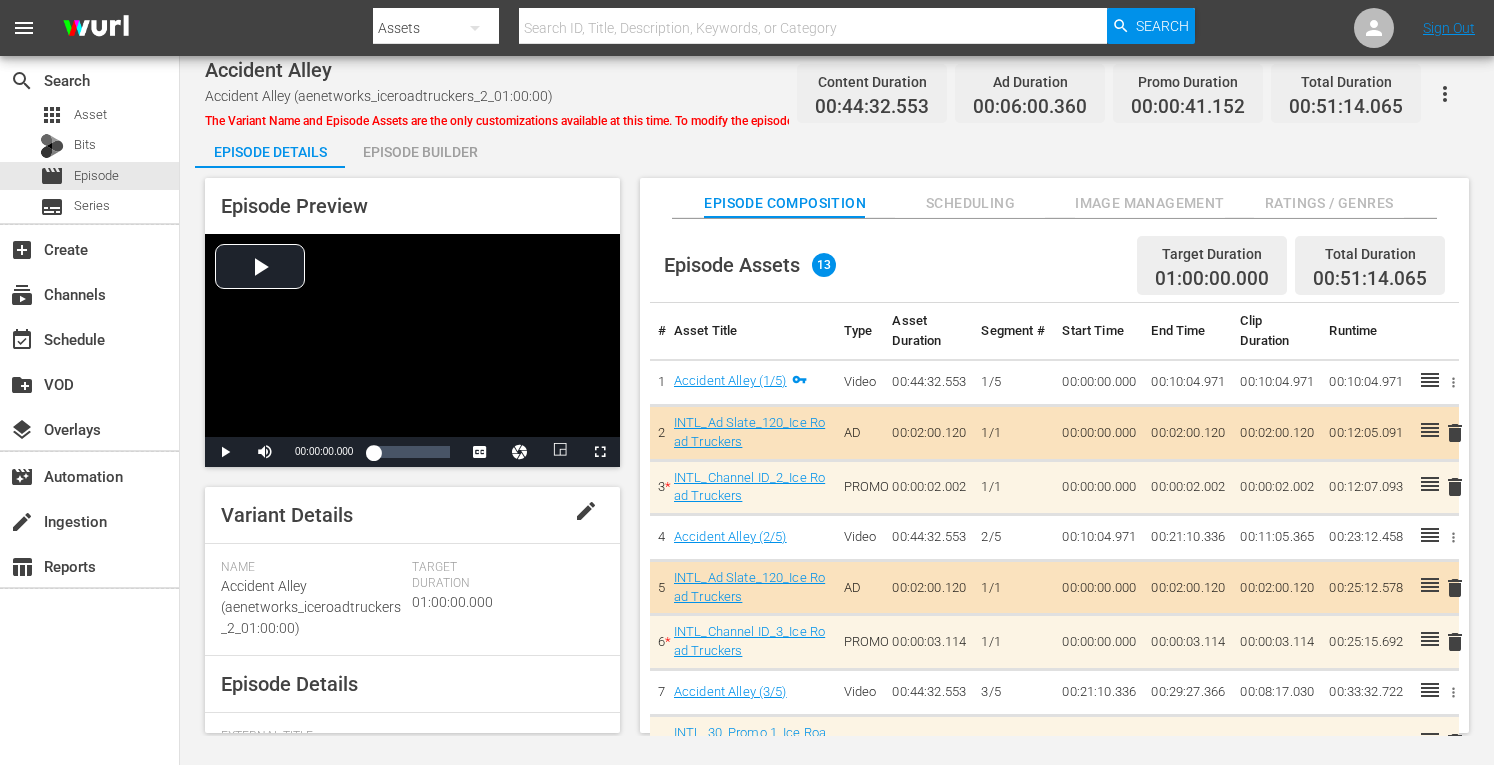 click on "Episode Preview Video Player is loading. Play Video Play Mute Current Time  00:00:00.000 / Duration  00:44:32.469 Loaded :  0.22% 00:00:00.000   1x Playback Rate 2x 1.5x 1x , selected 0.5x 0.1x Chapters Chapters Descriptions descriptions off , selected Captions captions settings , opens captions settings dialog captions off , selected english CC1  Captions en-us Audio Track default , selected Picture-in-Picture Fullscreen This is a modal window. Beginning of dialog window. Escape will cancel and close the window. Text Color White Black [PERSON_NAME] Blue Yellow Magenta Cyan Transparency Opaque Semi-Transparent Background Color Black White [PERSON_NAME] Blue Yellow Magenta Cyan Transparency Opaque Semi-Transparent Transparent Window Color Black White [PERSON_NAME] Blue Yellow Magenta Cyan Transparency Transparent Semi-Transparent Opaque Font Size 50% 75% 100% 125% 150% 175% 200% 300% 400% Text Edge Style None Raised Depressed Uniform Dropshadow Font Family Proportional Sans-Serif Monospace Sans-Serif Proportional Serif" at bounding box center [837, 458] 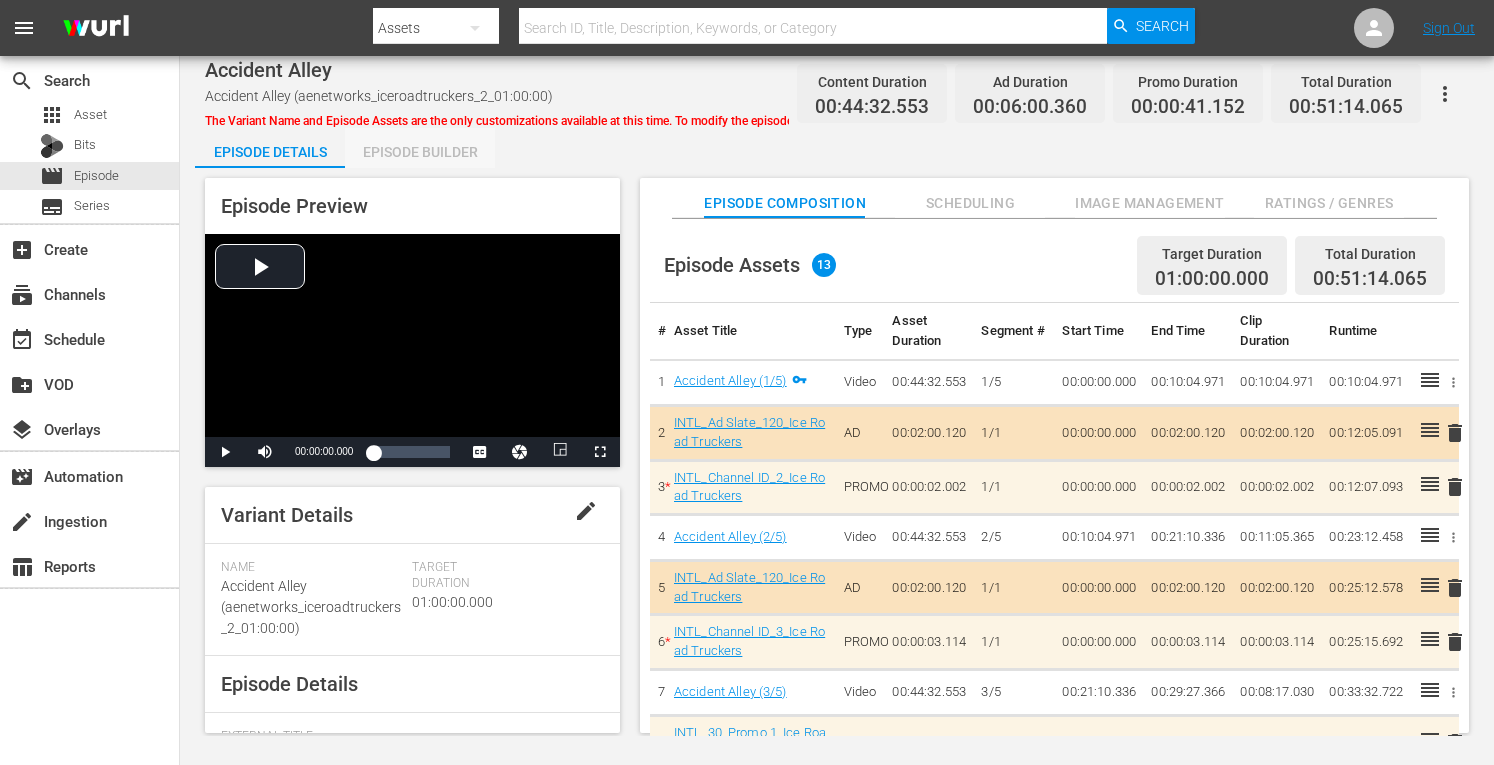 click on "Episode Builder" at bounding box center [420, 152] 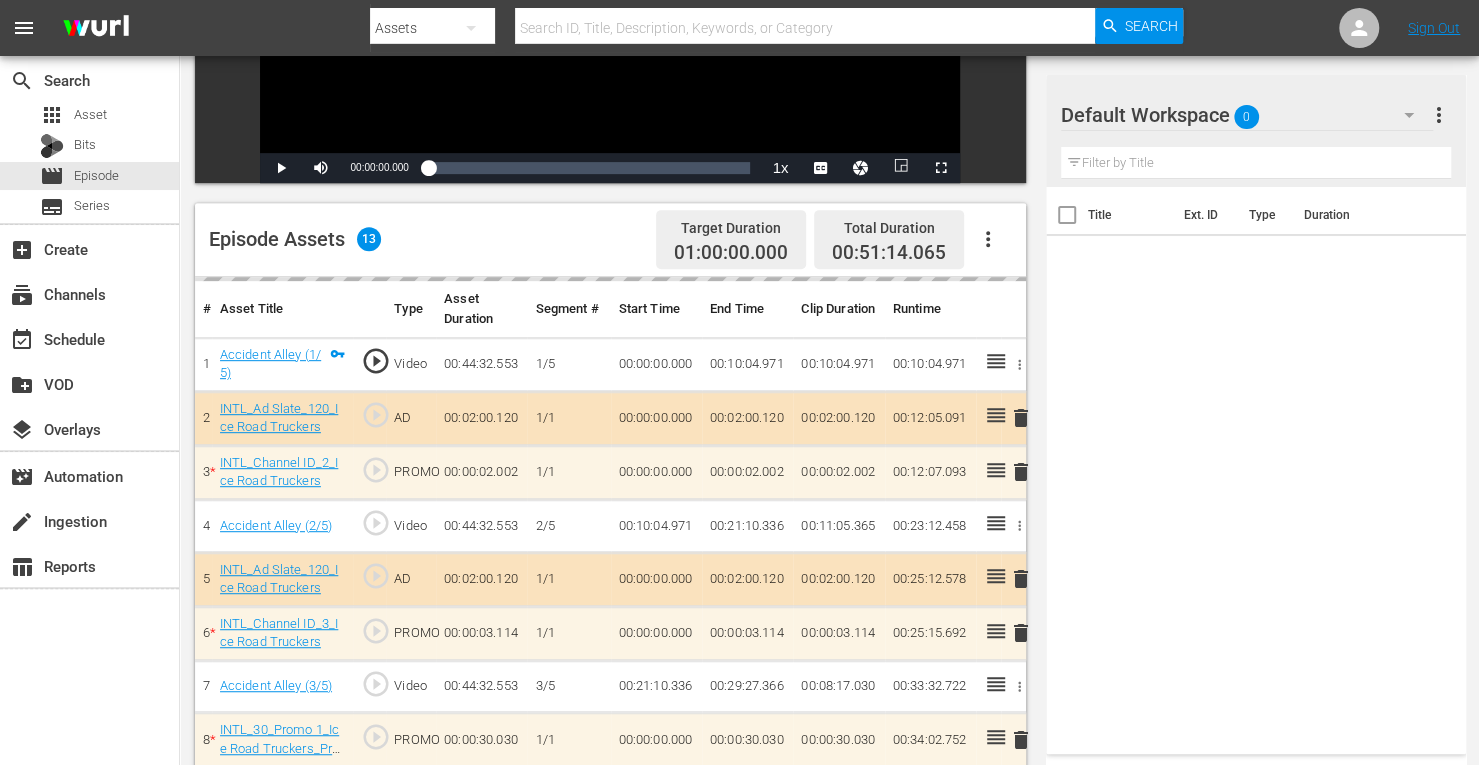 scroll, scrollTop: 532, scrollLeft: 0, axis: vertical 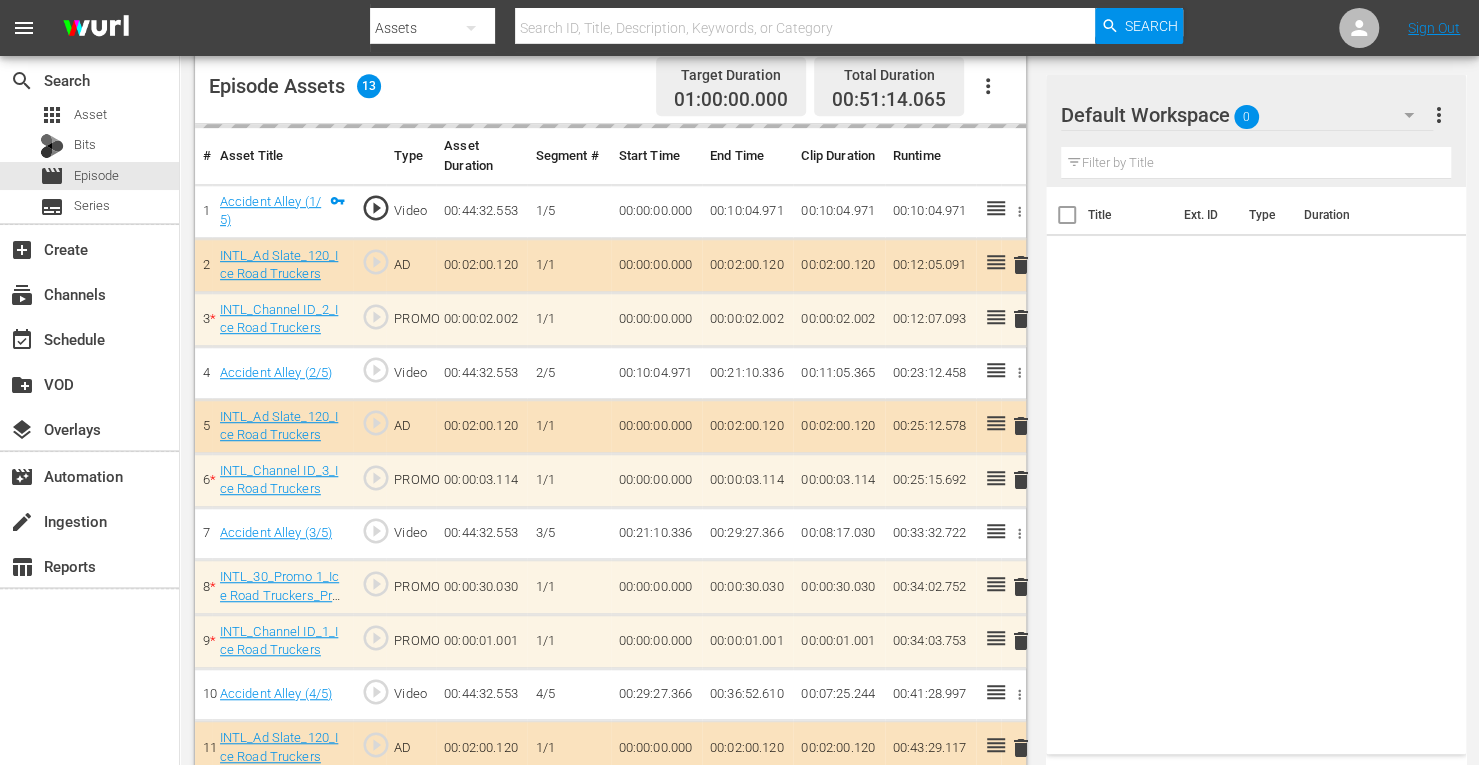 click 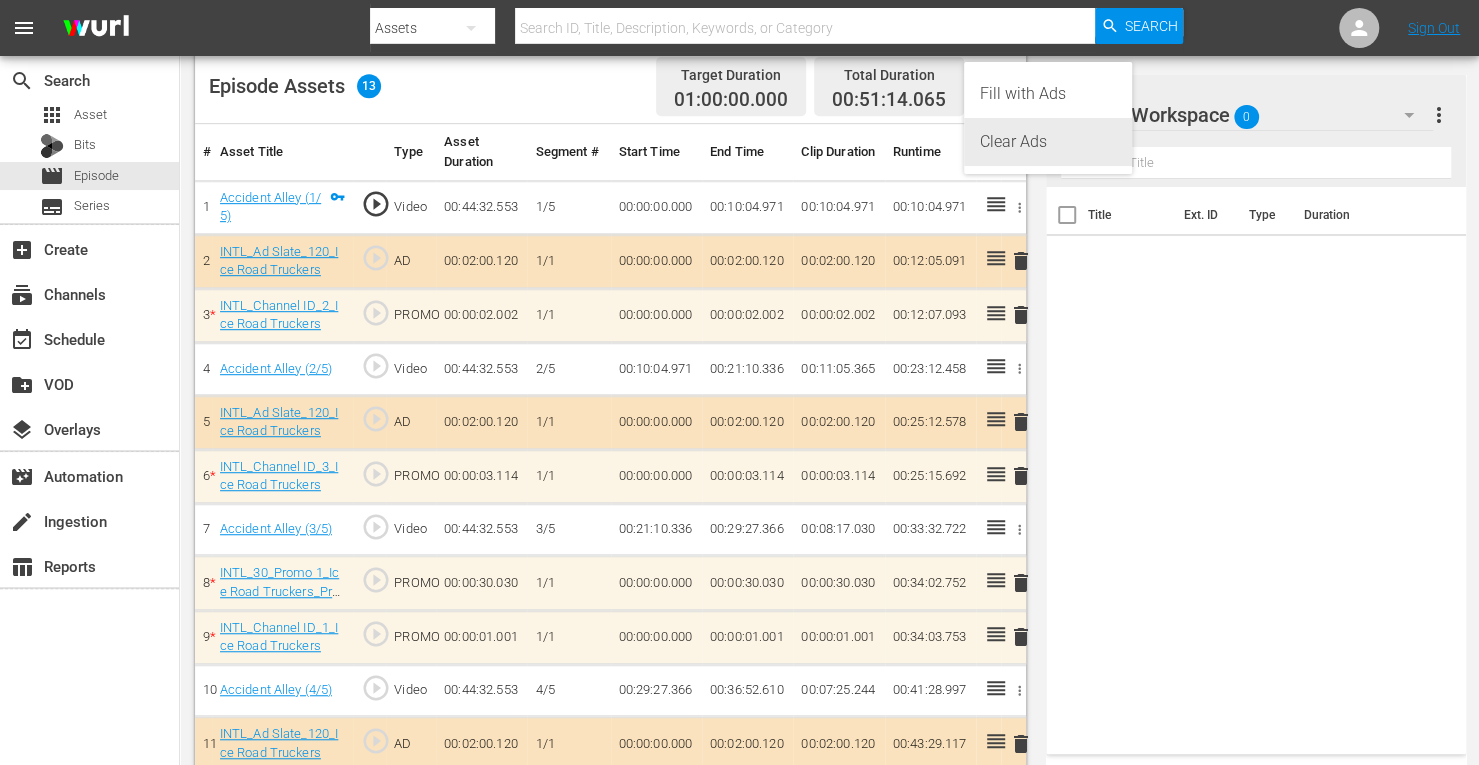 click on "Clear Ads" at bounding box center [1048, 142] 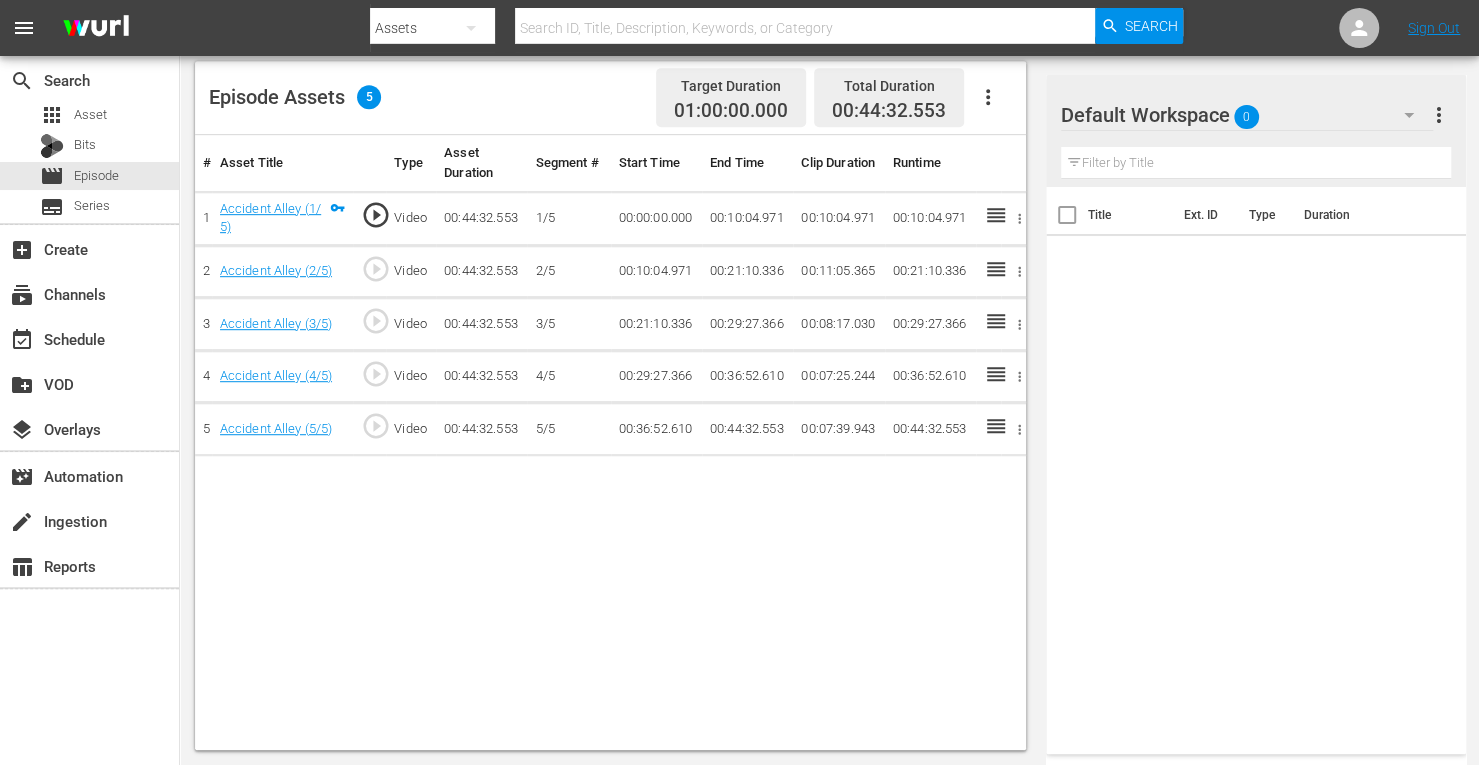 scroll, scrollTop: 520, scrollLeft: 0, axis: vertical 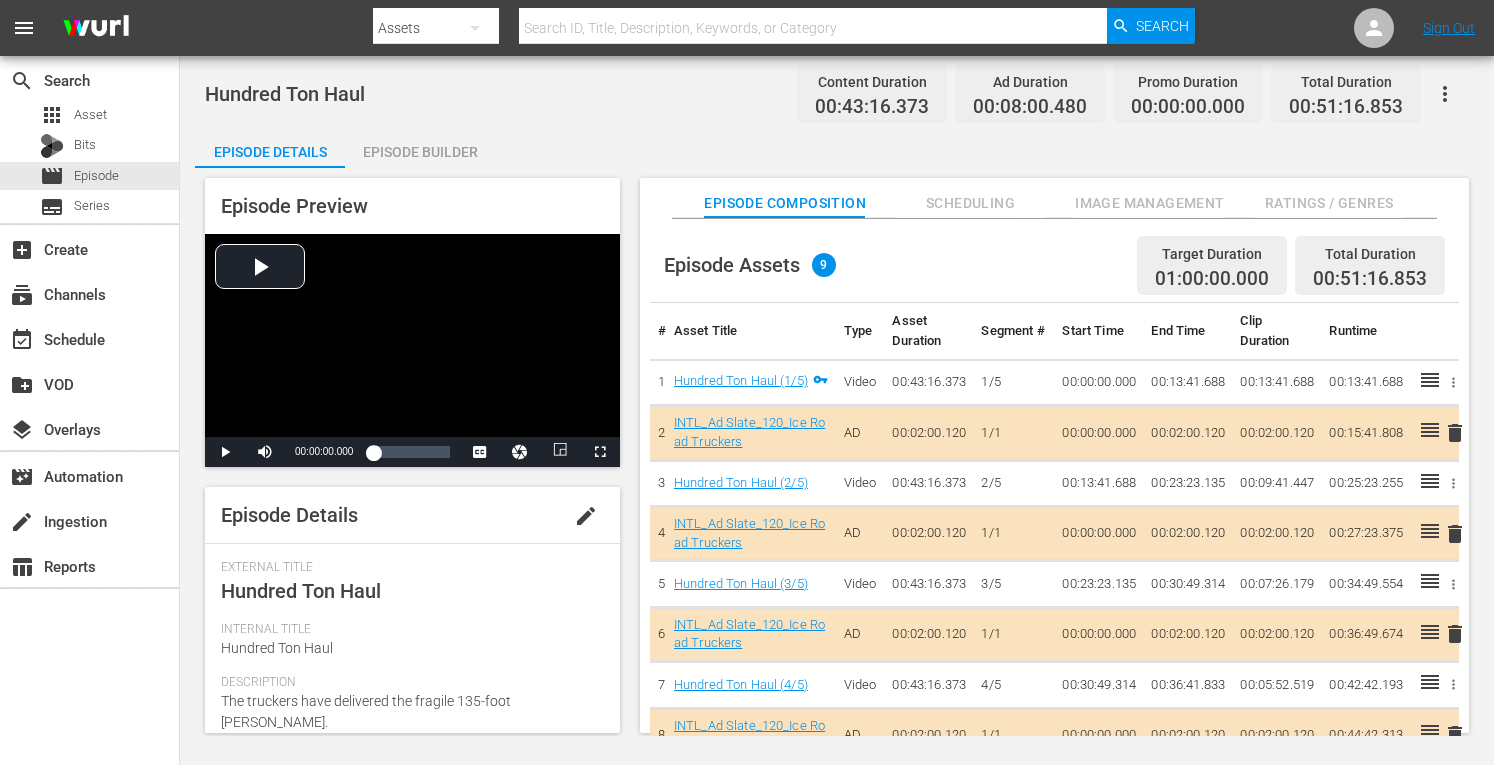 click on "Episode Builder" at bounding box center [420, 152] 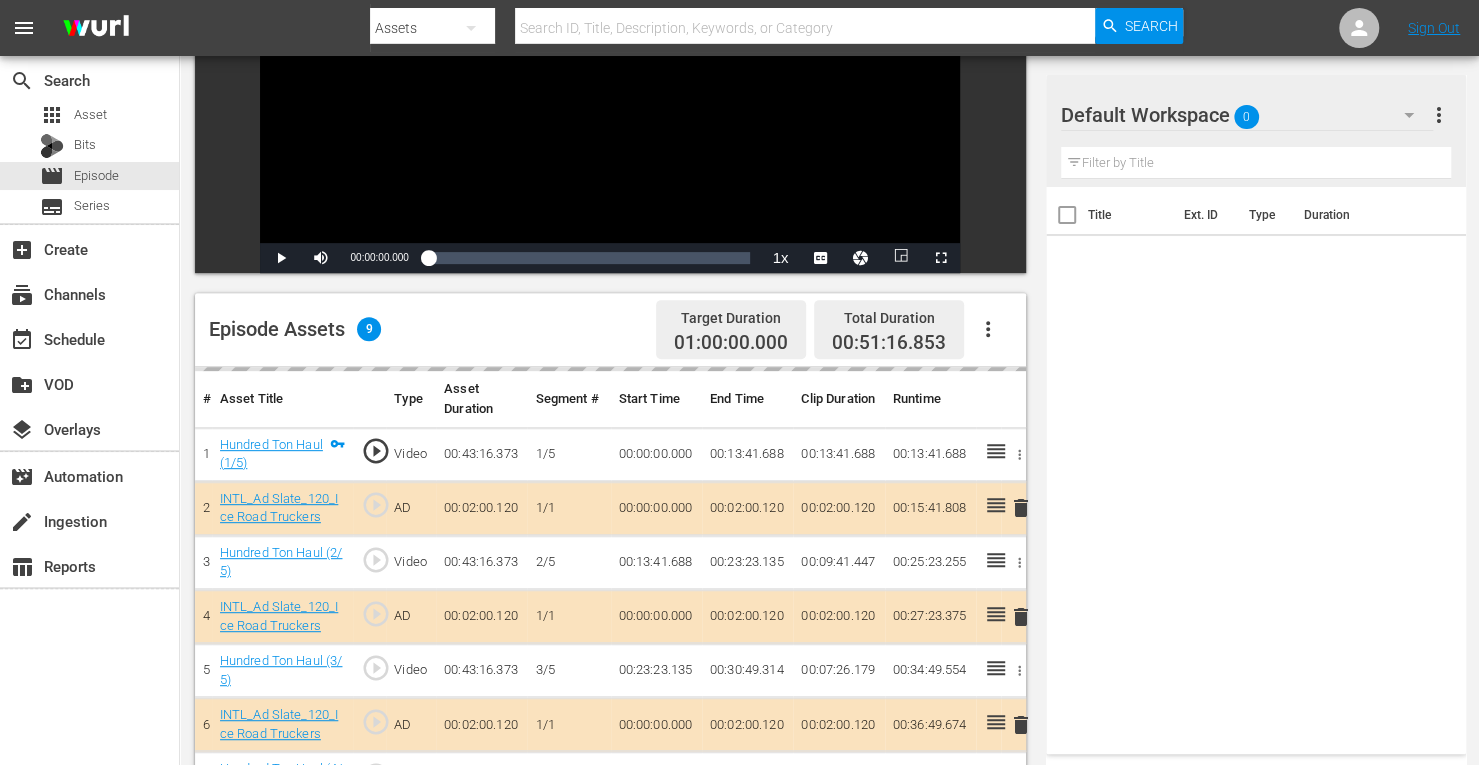 scroll, scrollTop: 290, scrollLeft: 0, axis: vertical 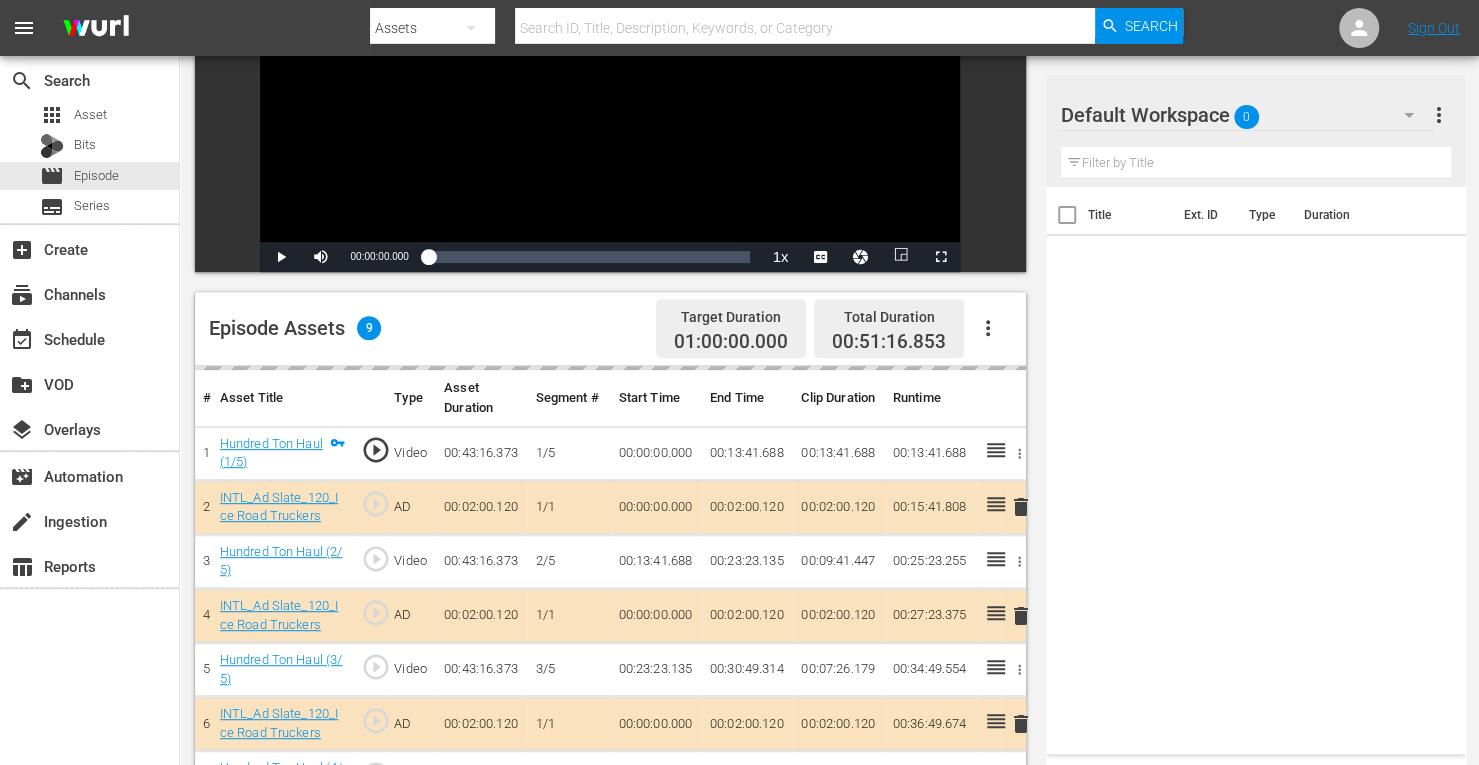 click 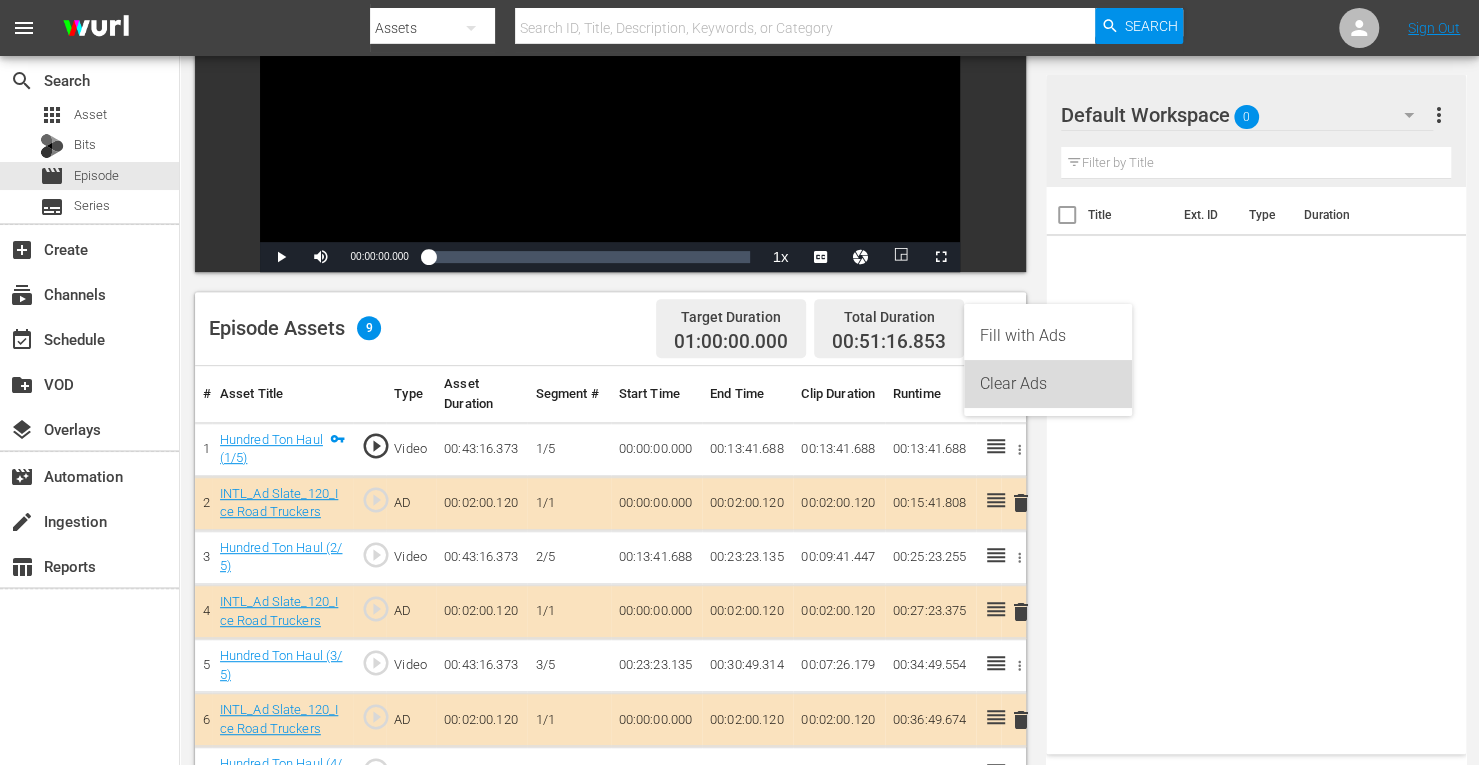 click on "Clear Ads" at bounding box center (1048, 384) 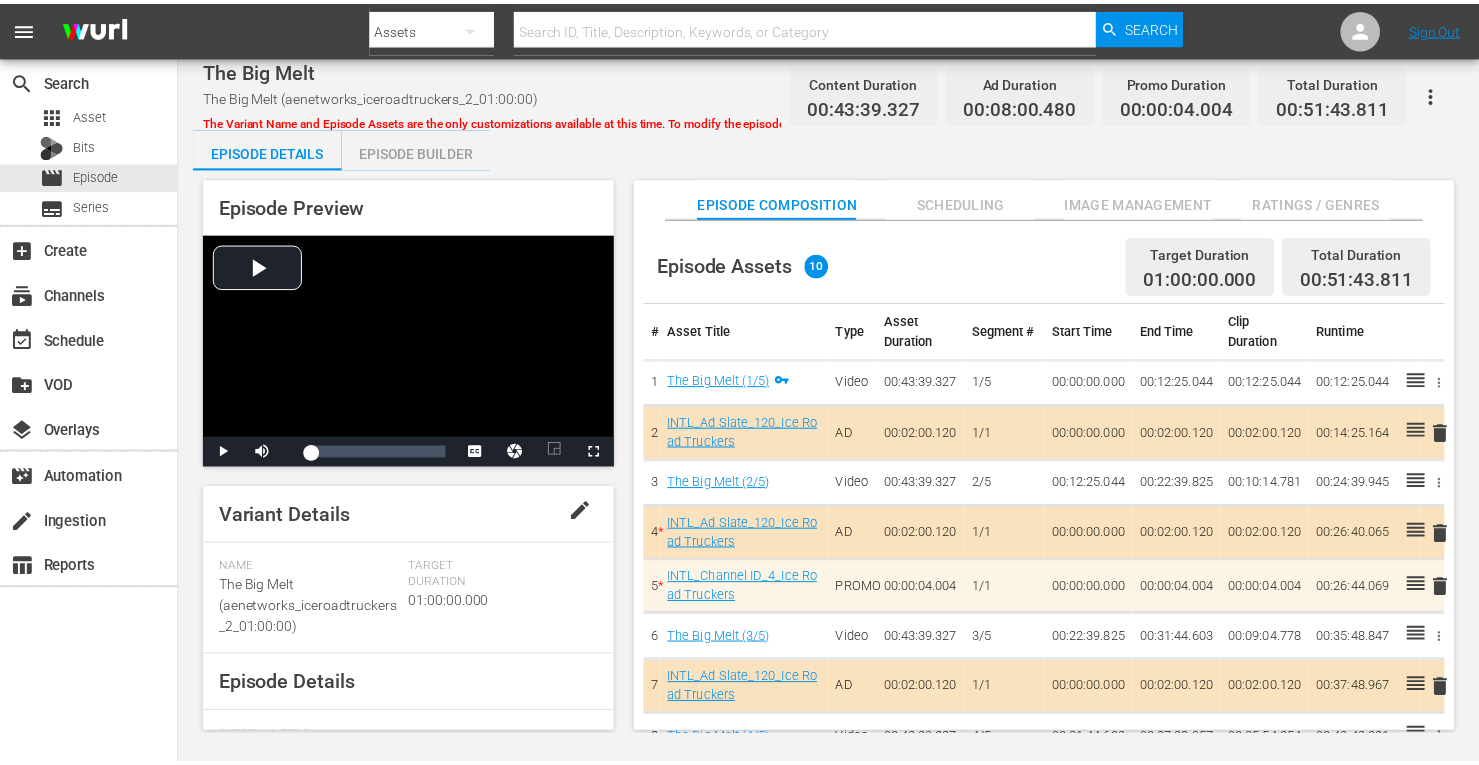 scroll, scrollTop: 0, scrollLeft: 0, axis: both 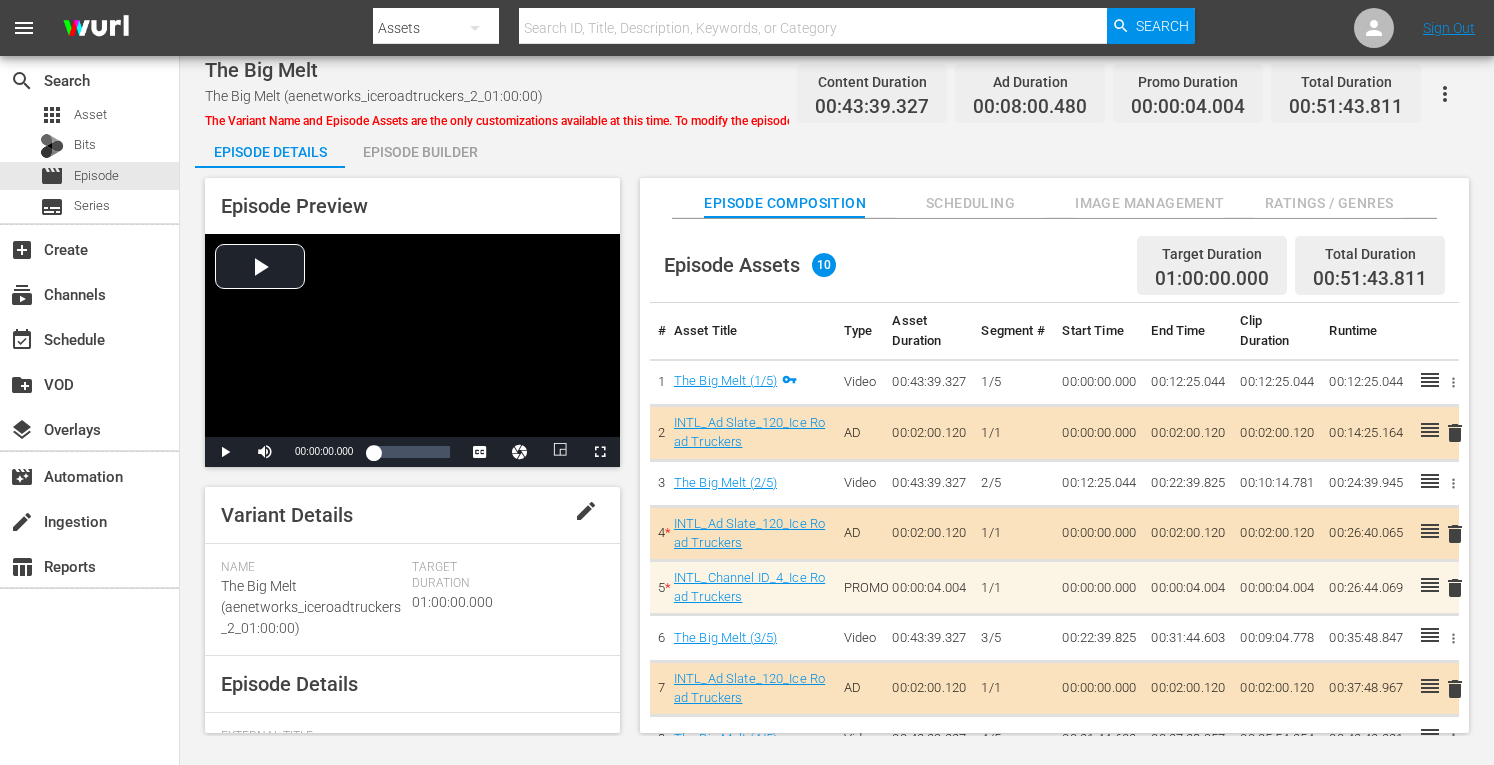 click on "Episode Builder" at bounding box center (420, 152) 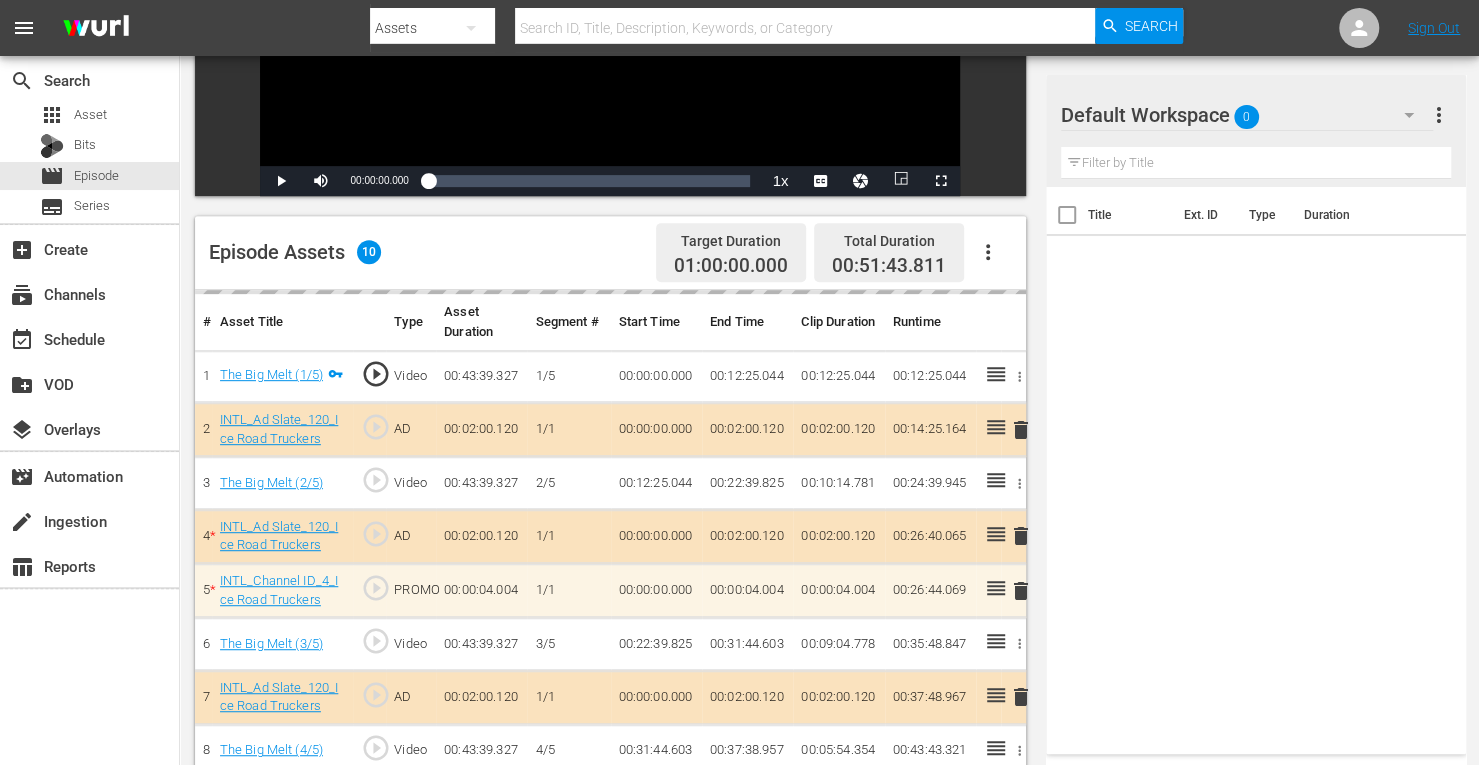 scroll, scrollTop: 386, scrollLeft: 0, axis: vertical 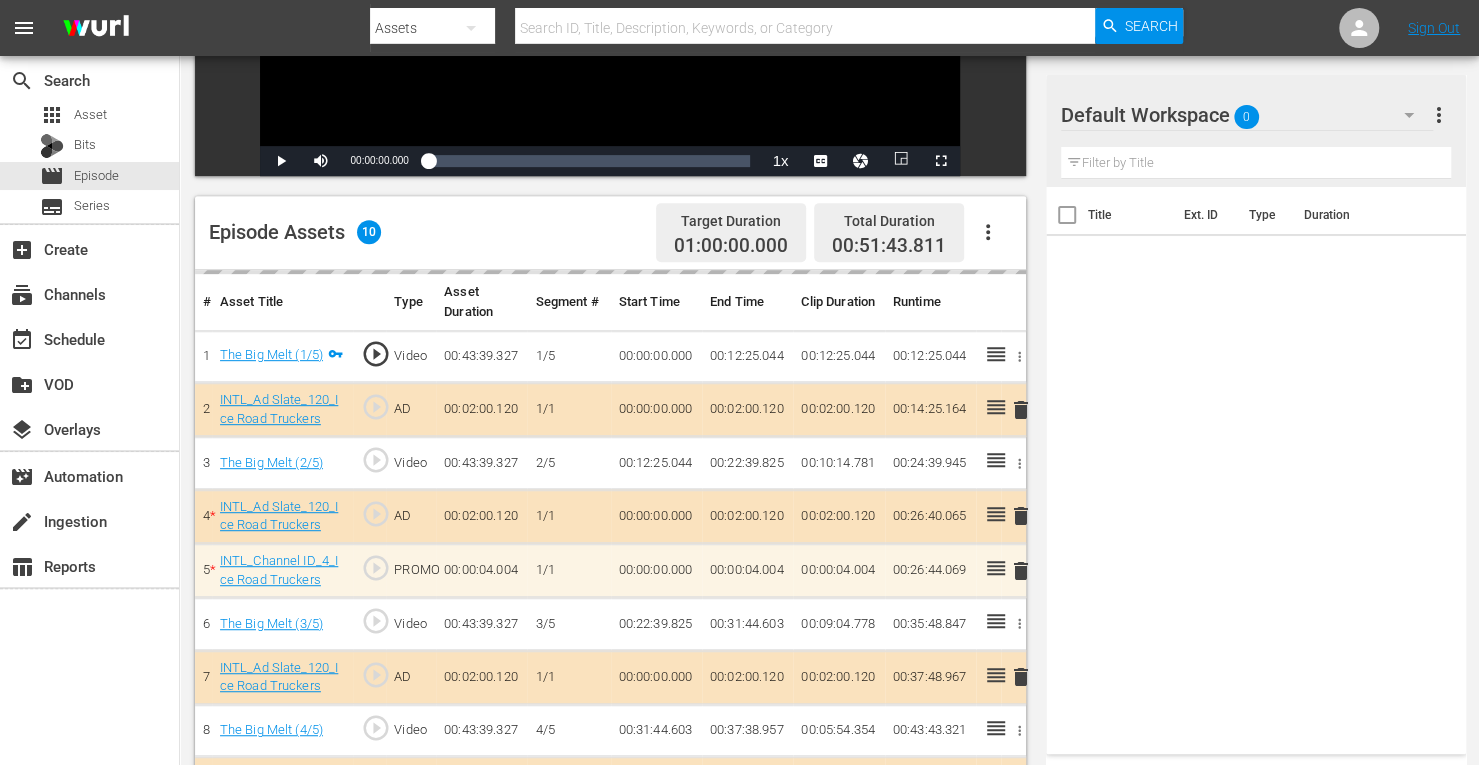 click 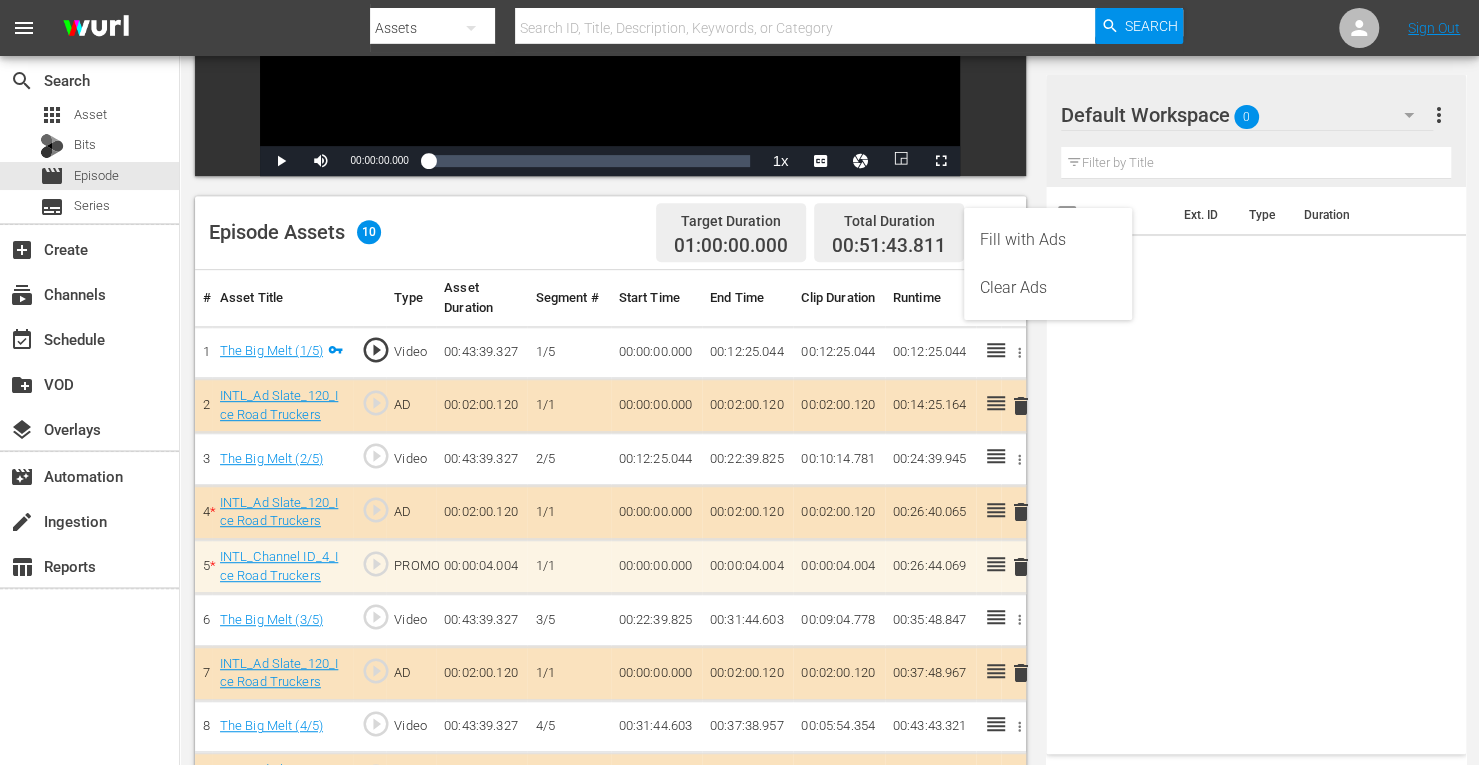 click on "Clear Ads" at bounding box center [1048, 288] 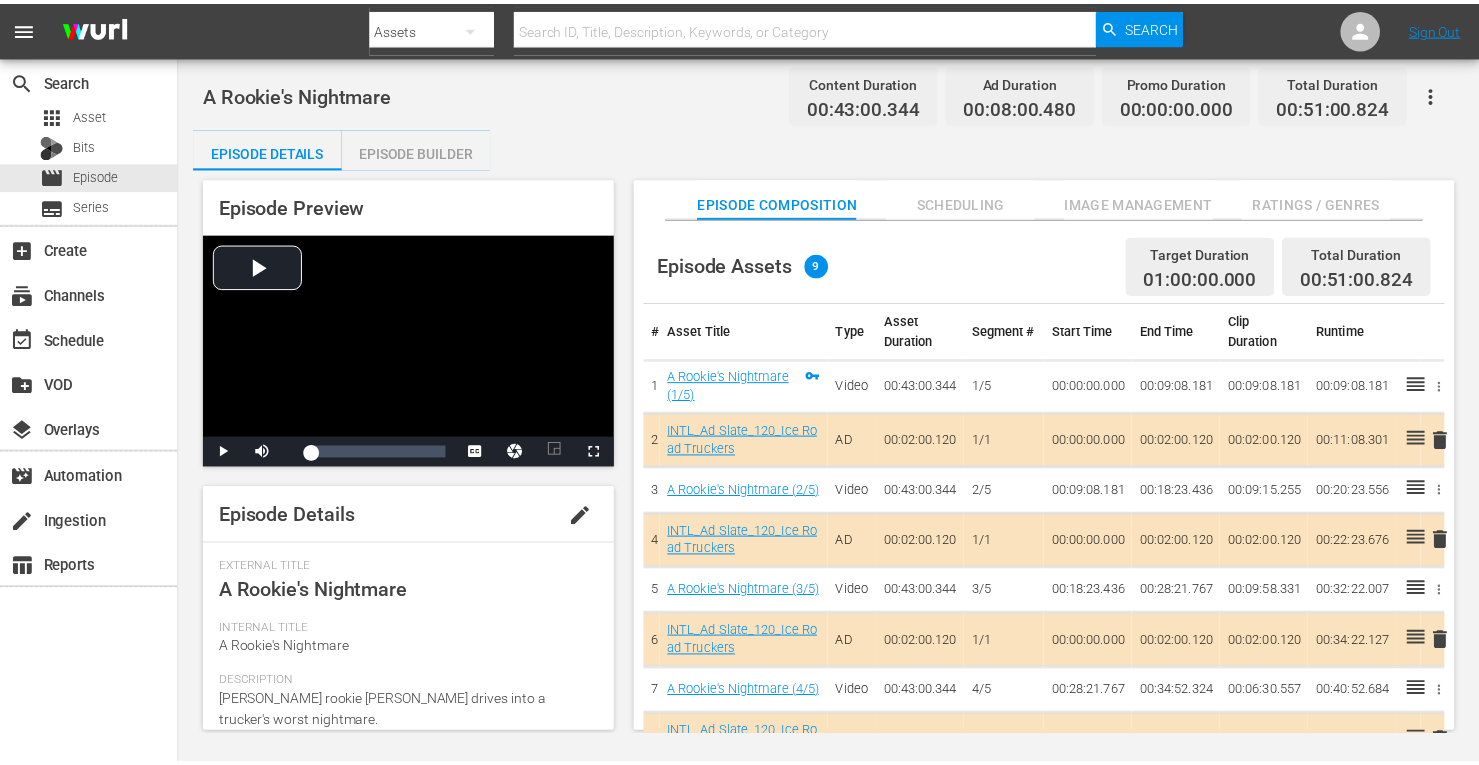 scroll, scrollTop: 0, scrollLeft: 0, axis: both 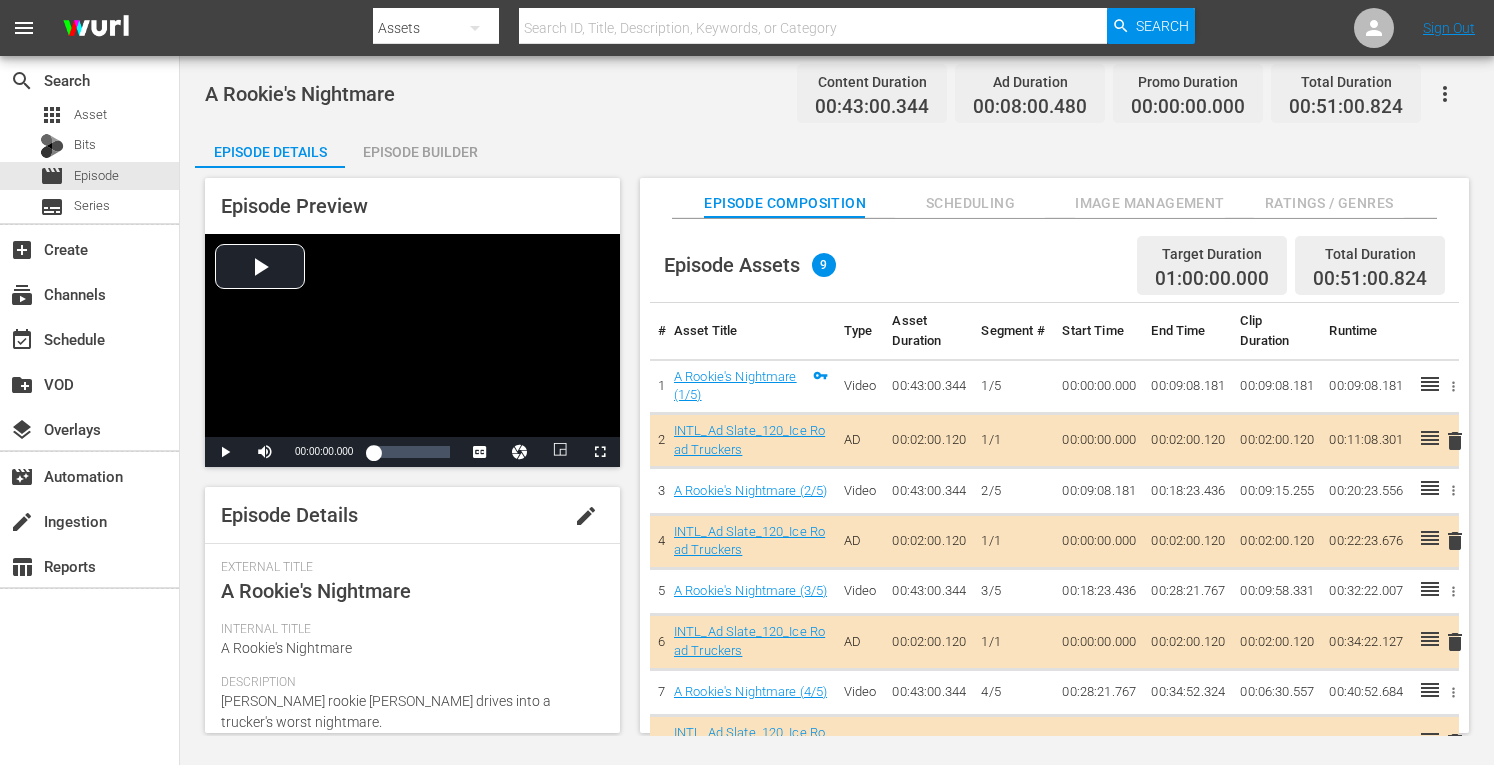 click on "Episode Builder" at bounding box center [420, 152] 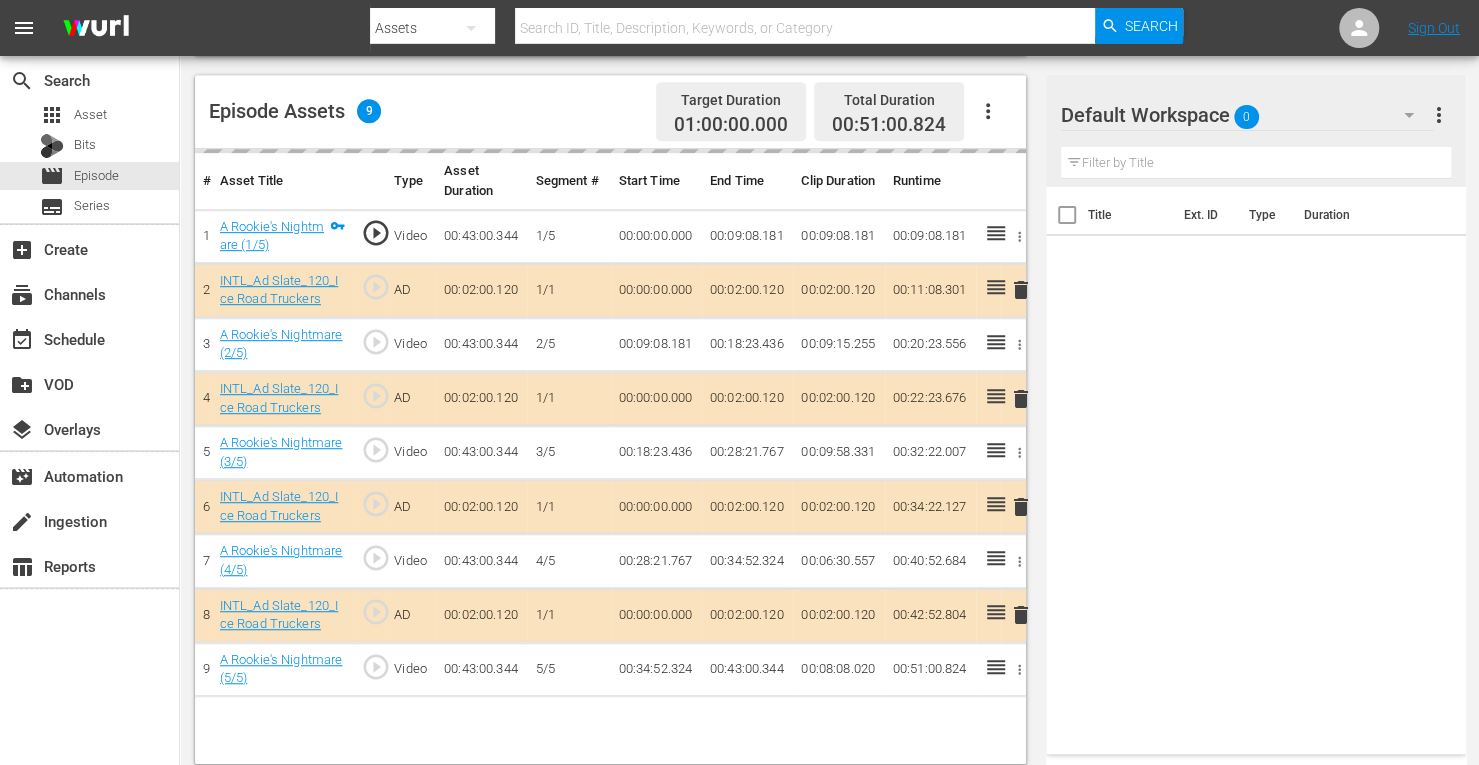 scroll, scrollTop: 520, scrollLeft: 0, axis: vertical 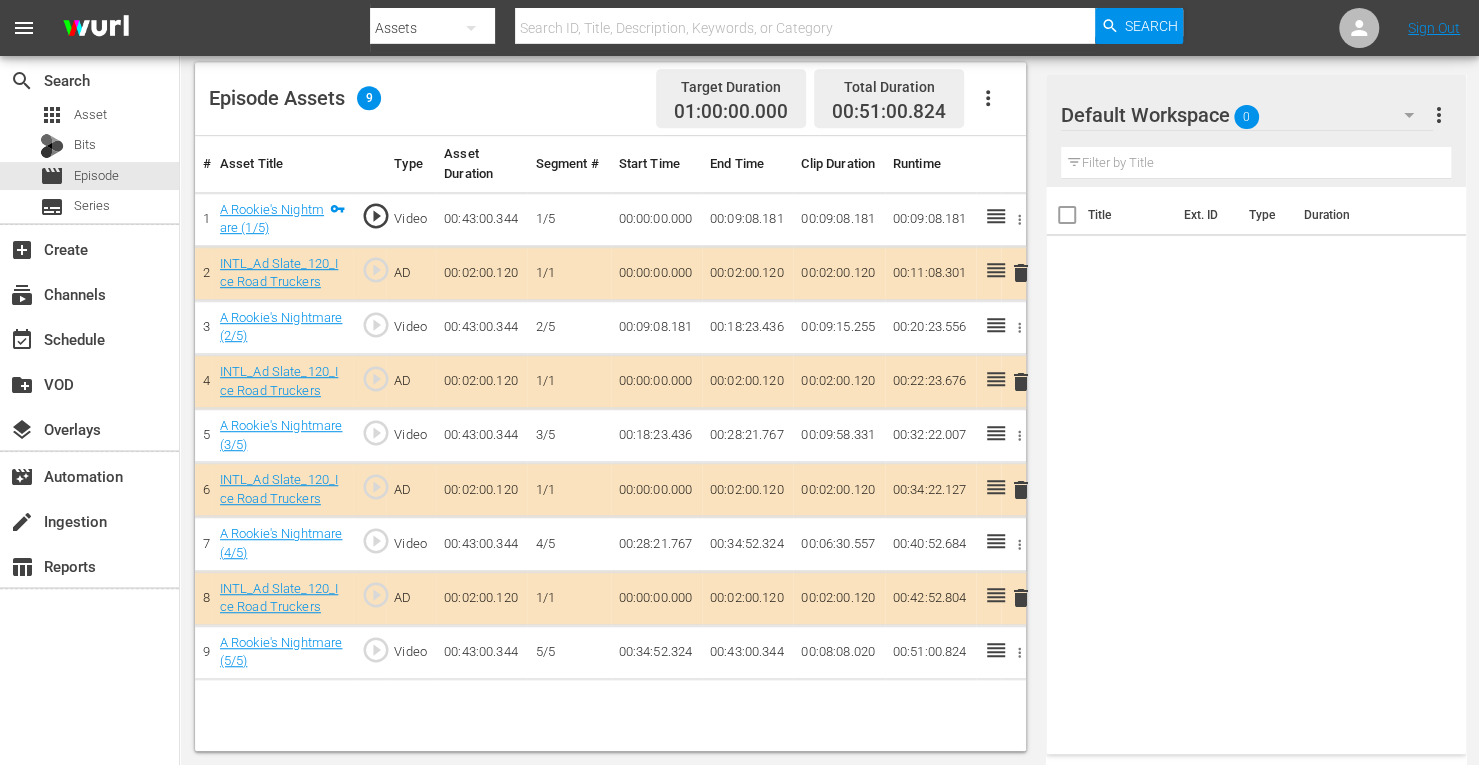 click 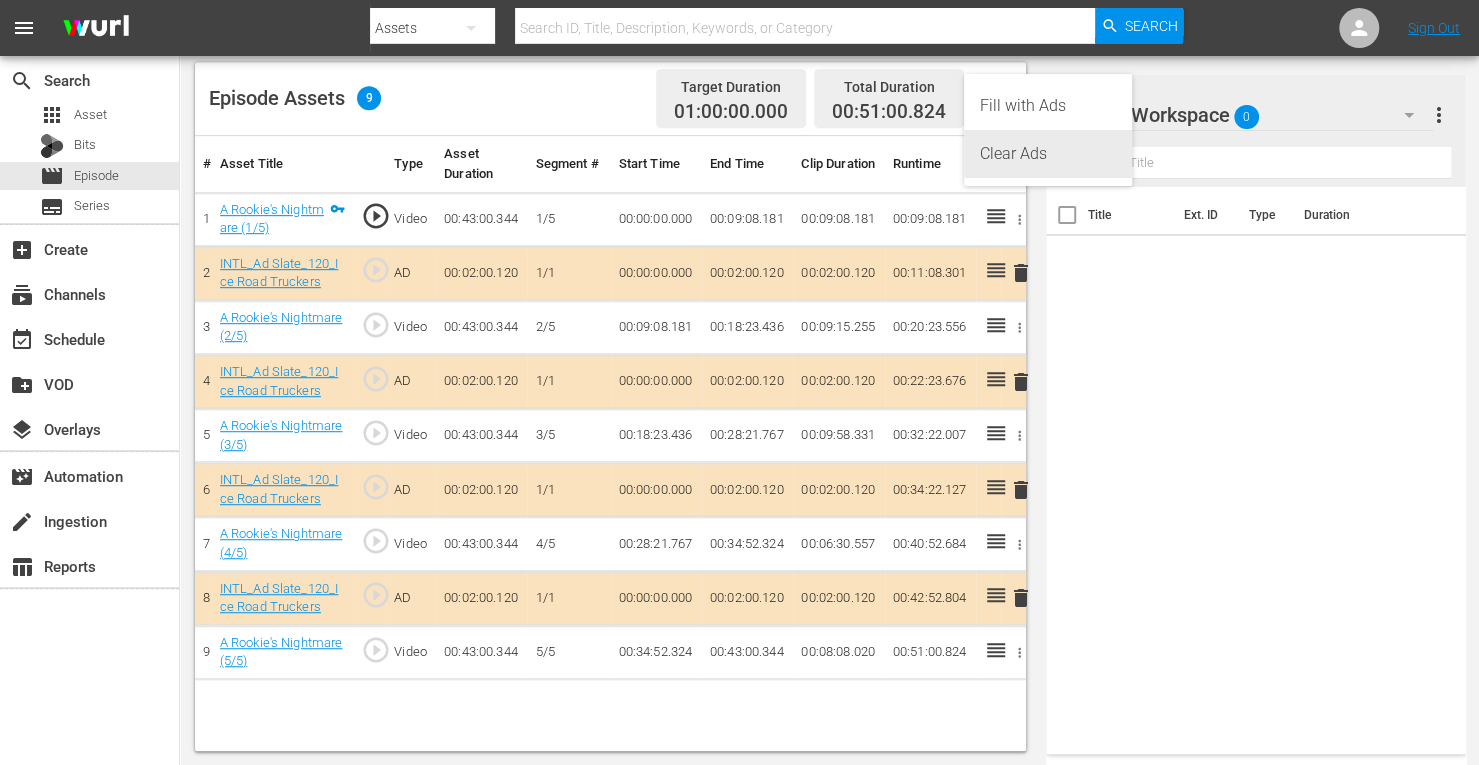 click on "Clear Ads" at bounding box center [1048, 154] 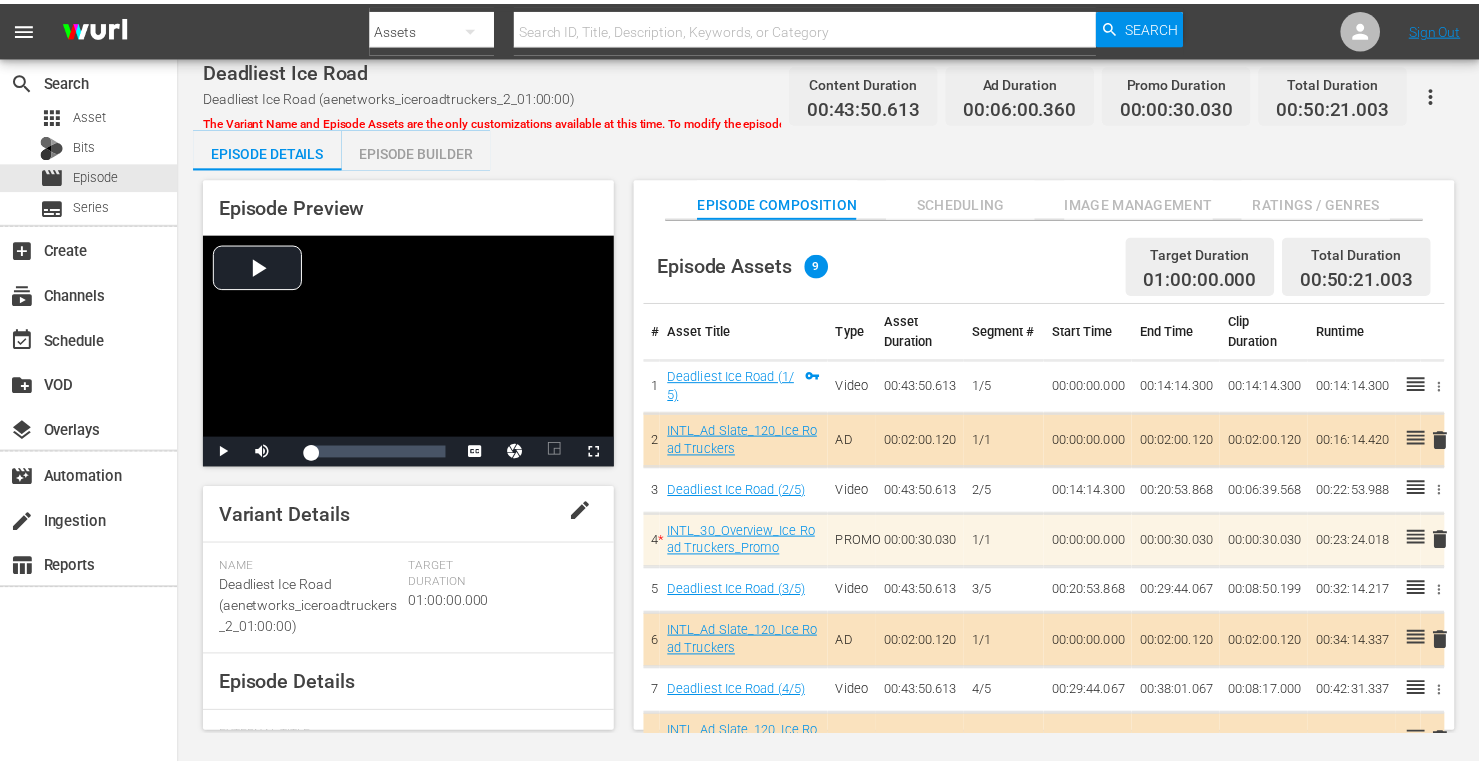 scroll, scrollTop: 0, scrollLeft: 0, axis: both 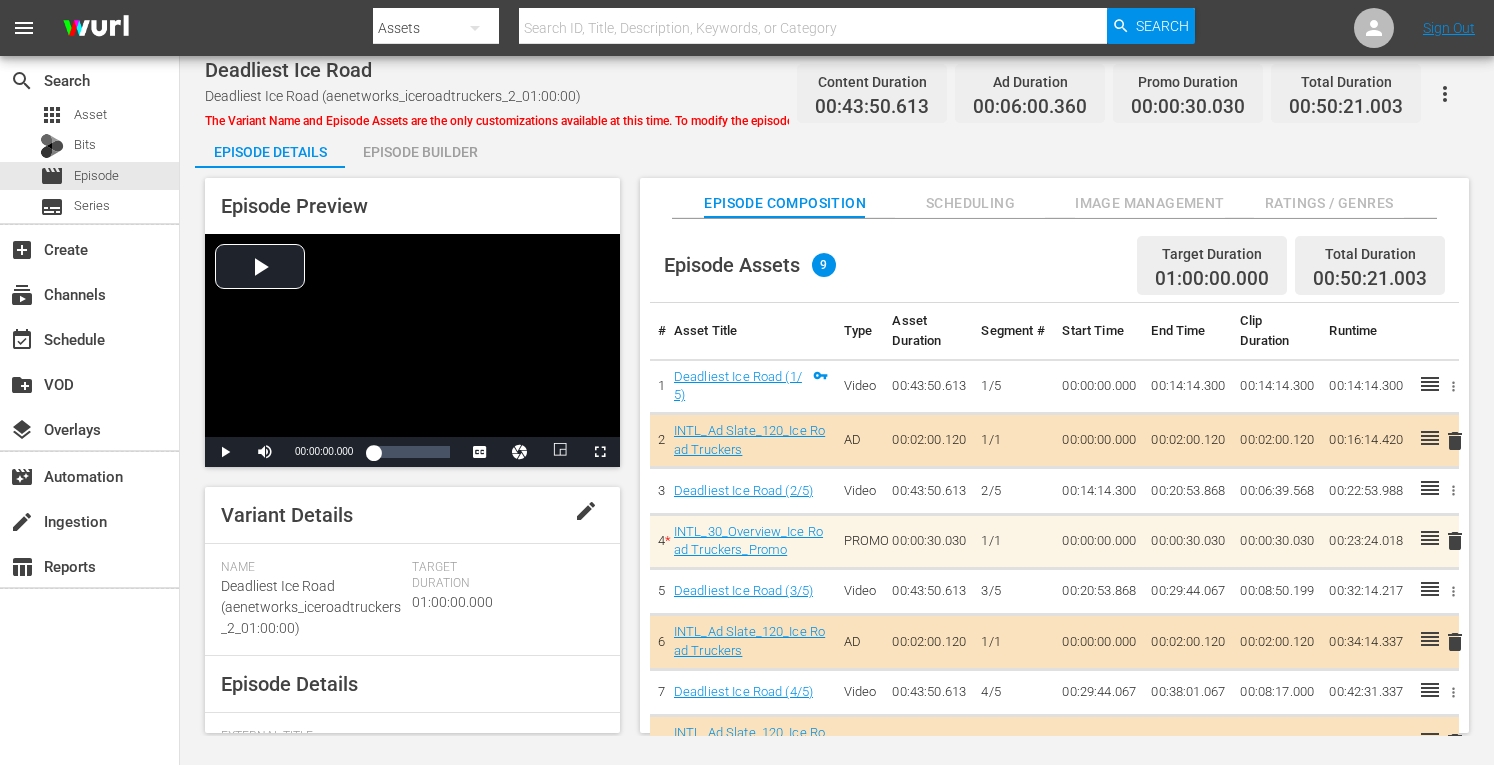 click on "Episode Builder" at bounding box center (420, 152) 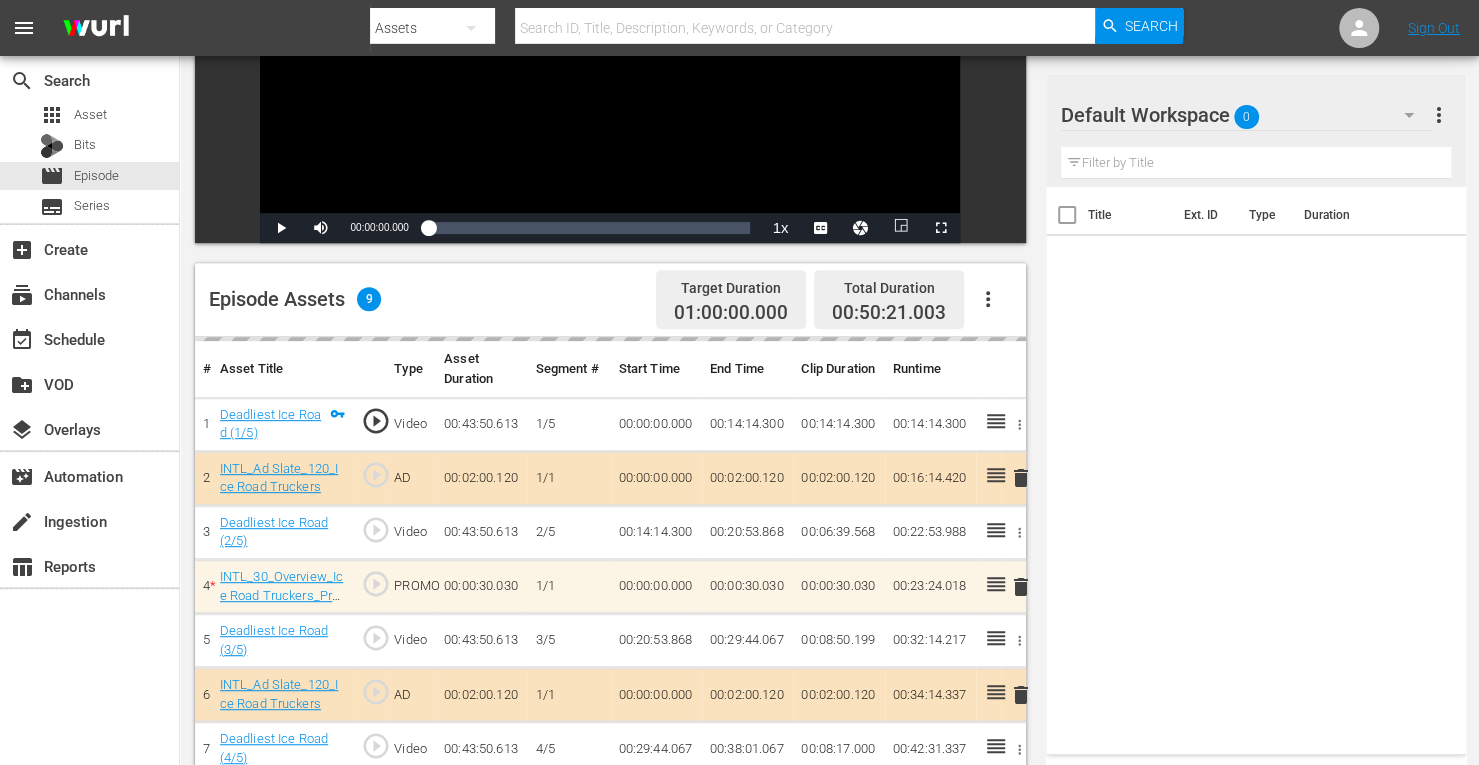 scroll, scrollTop: 340, scrollLeft: 0, axis: vertical 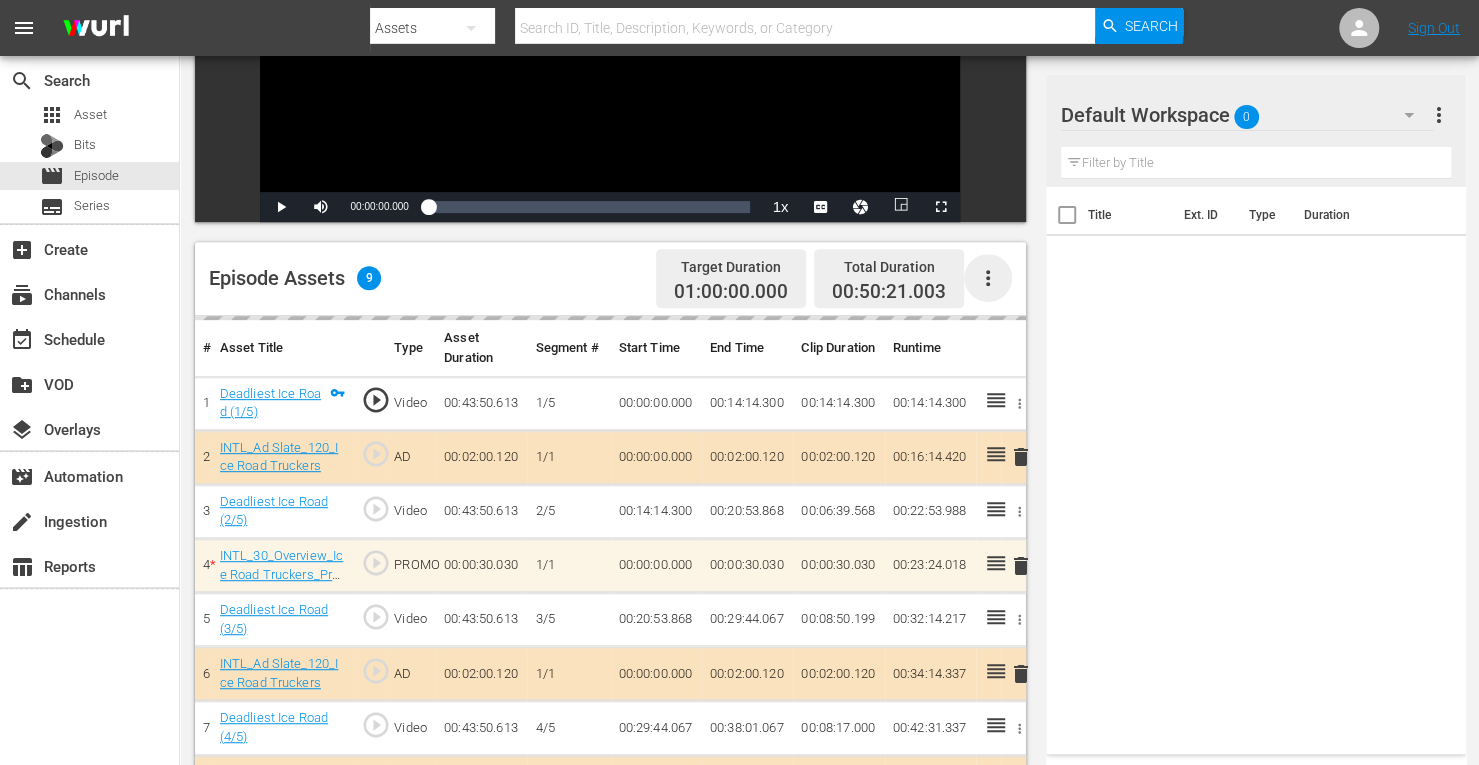 click 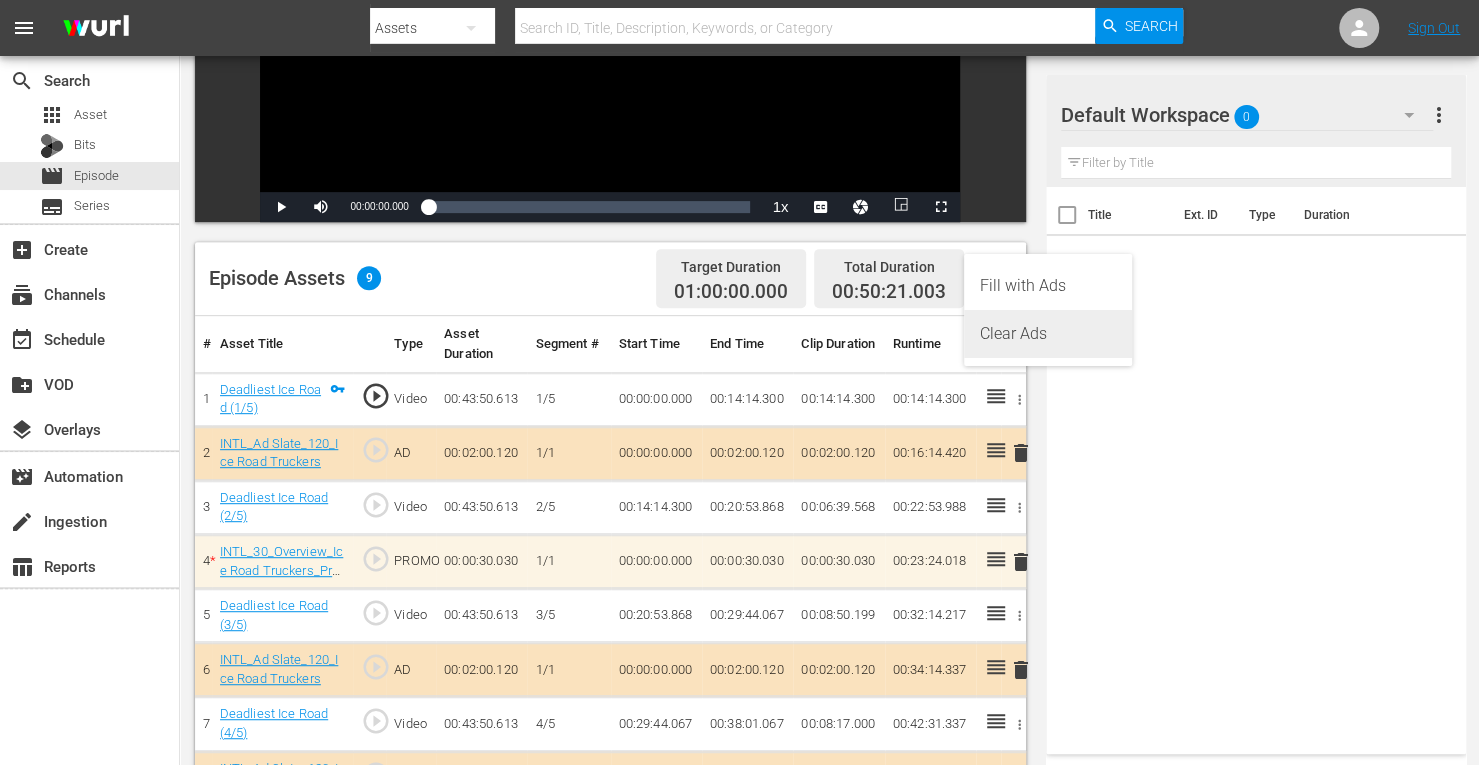 click on "Clear Ads" at bounding box center (1048, 334) 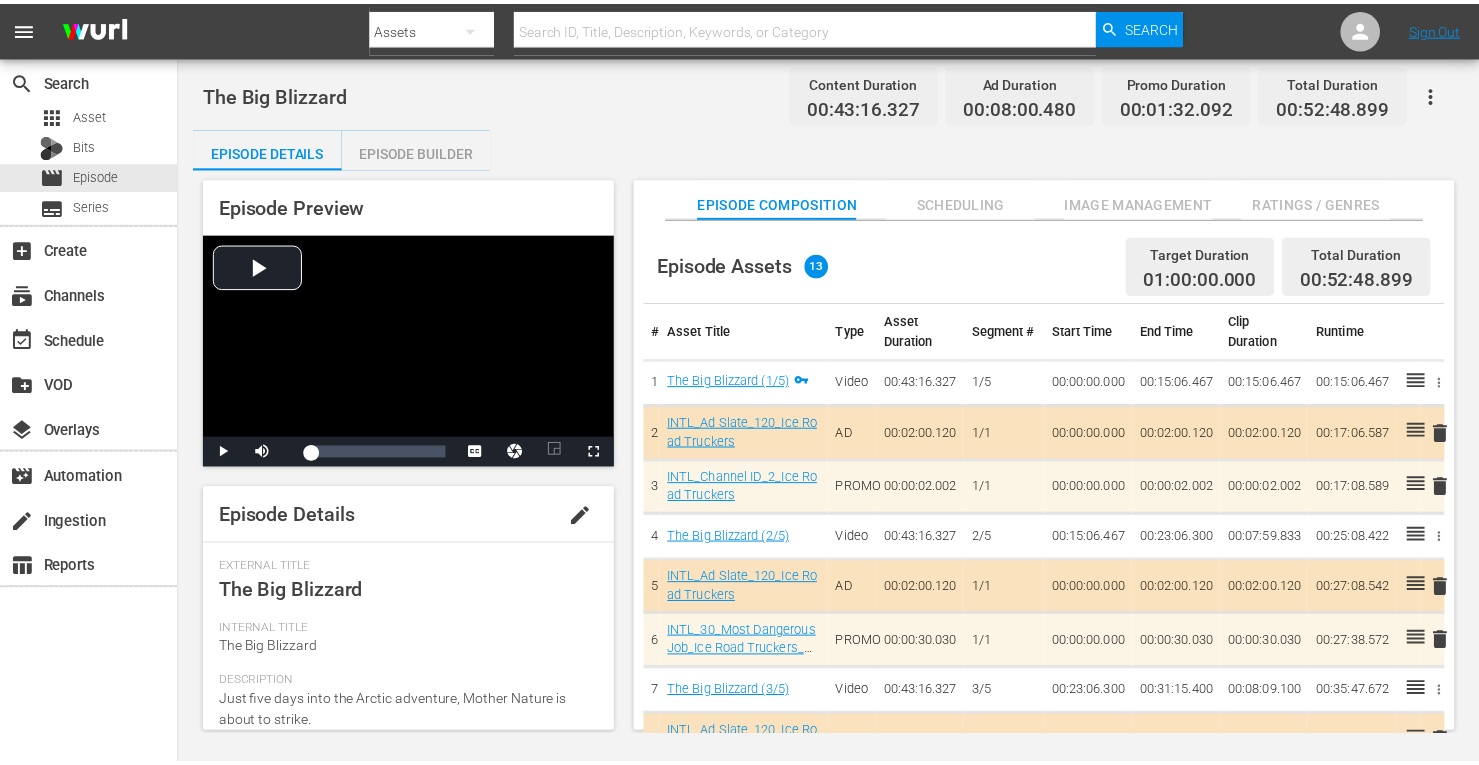 scroll, scrollTop: 0, scrollLeft: 0, axis: both 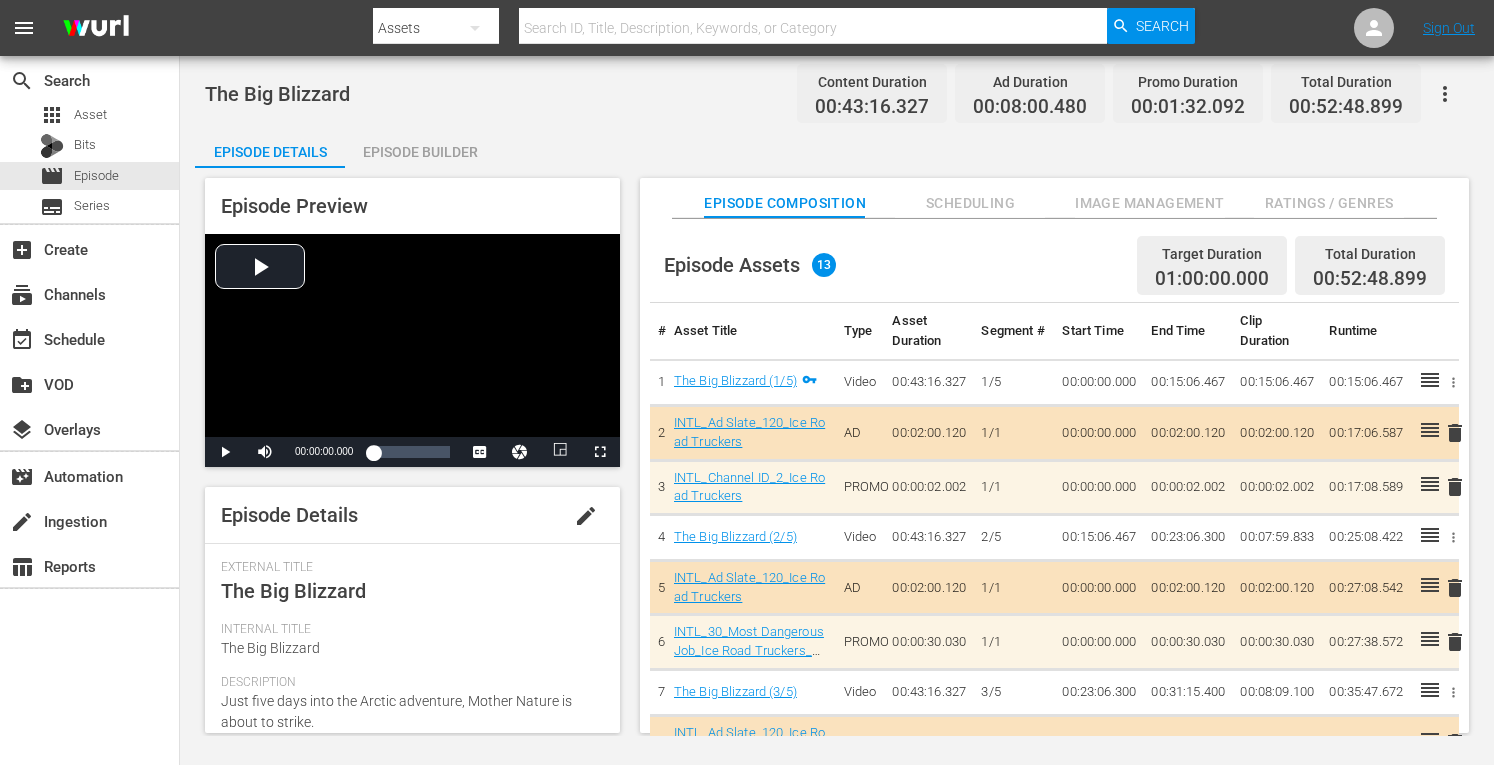 click on "Episode Builder" at bounding box center [420, 152] 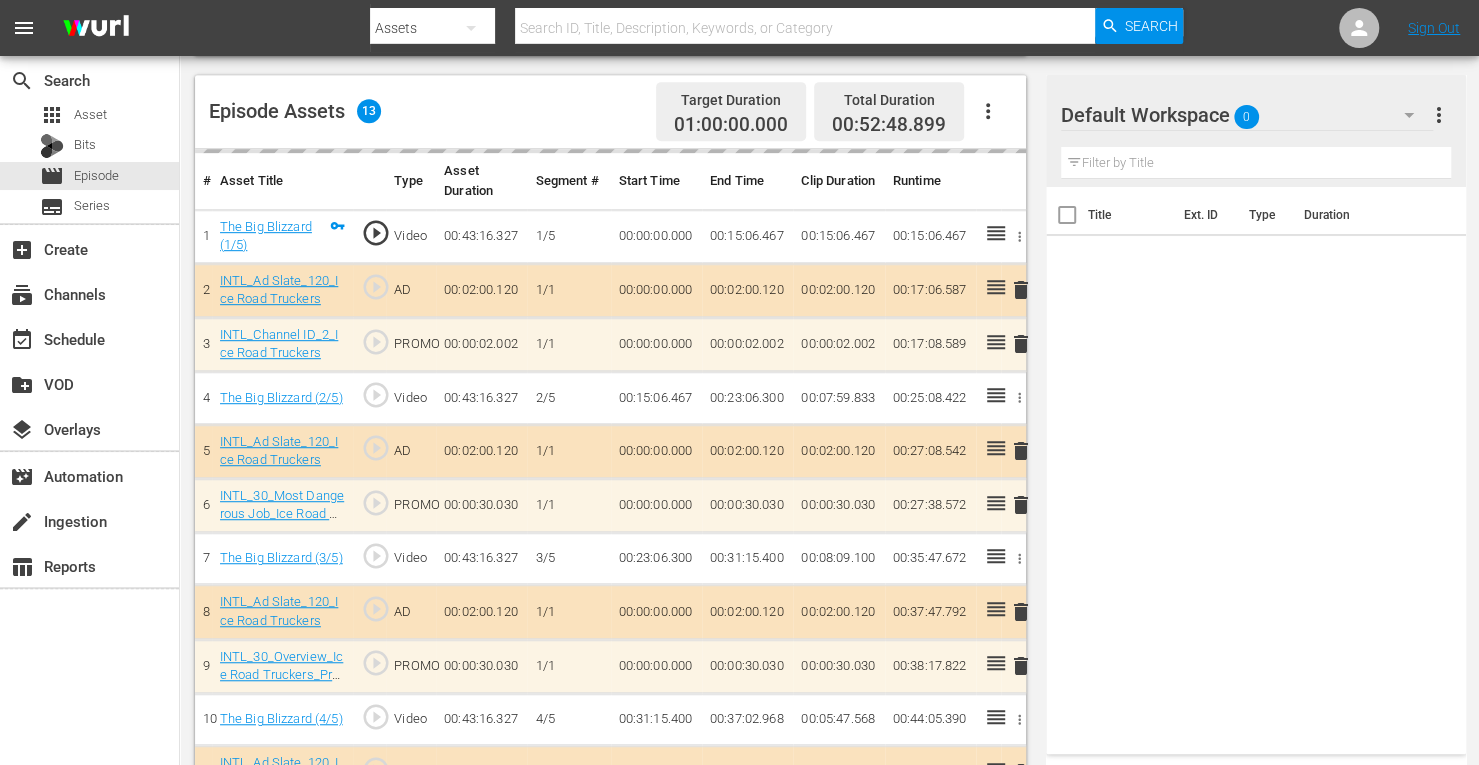 scroll, scrollTop: 505, scrollLeft: 0, axis: vertical 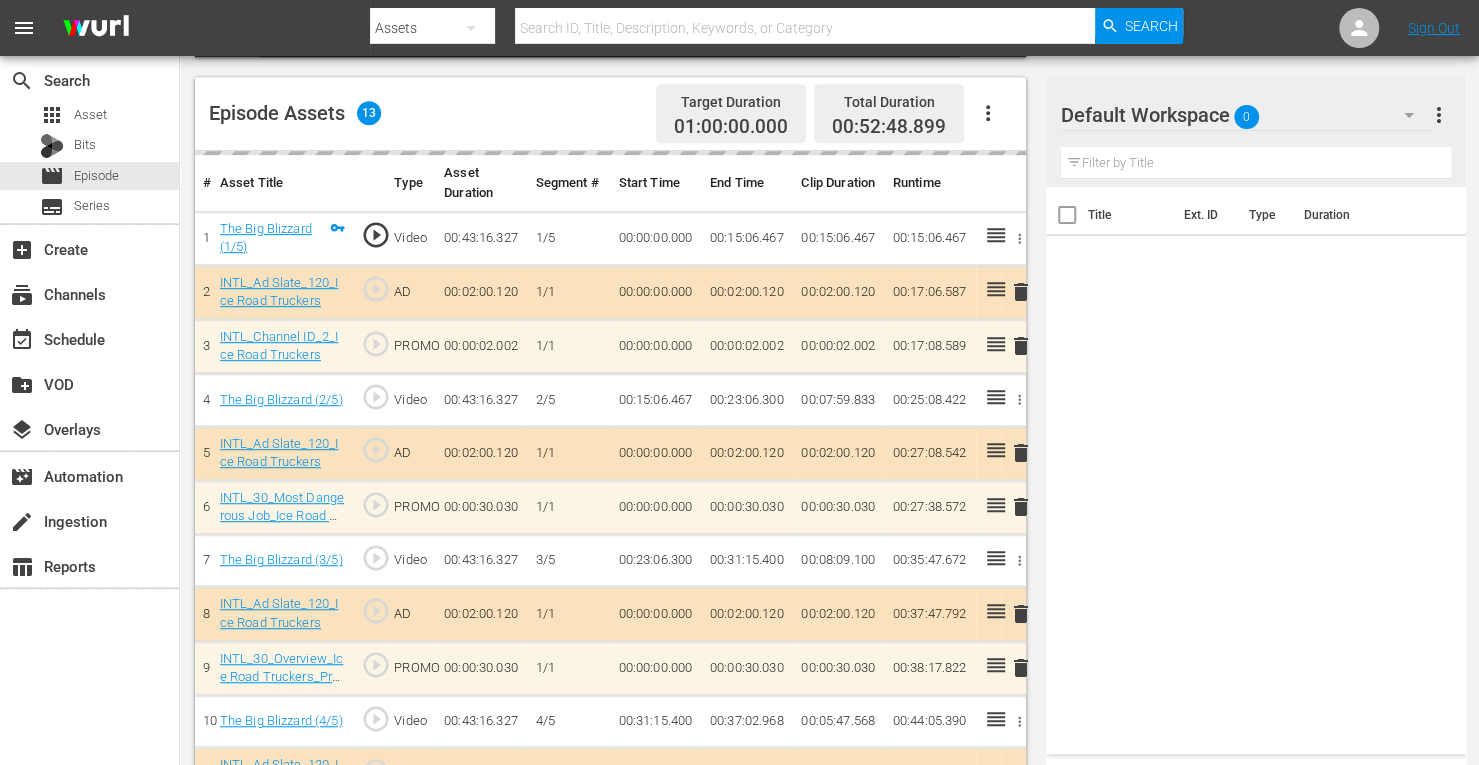 click 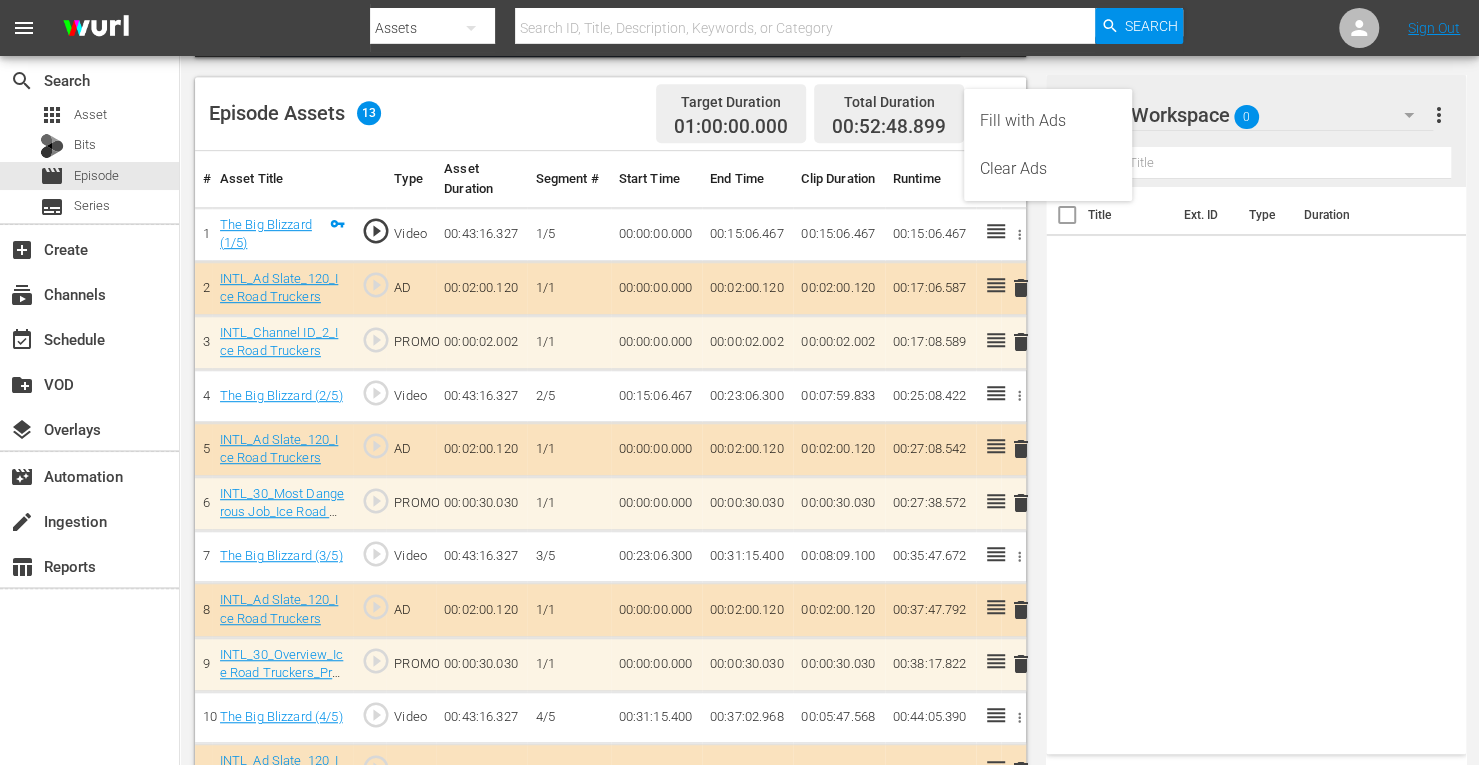 click on "Clear Ads" at bounding box center [1048, 169] 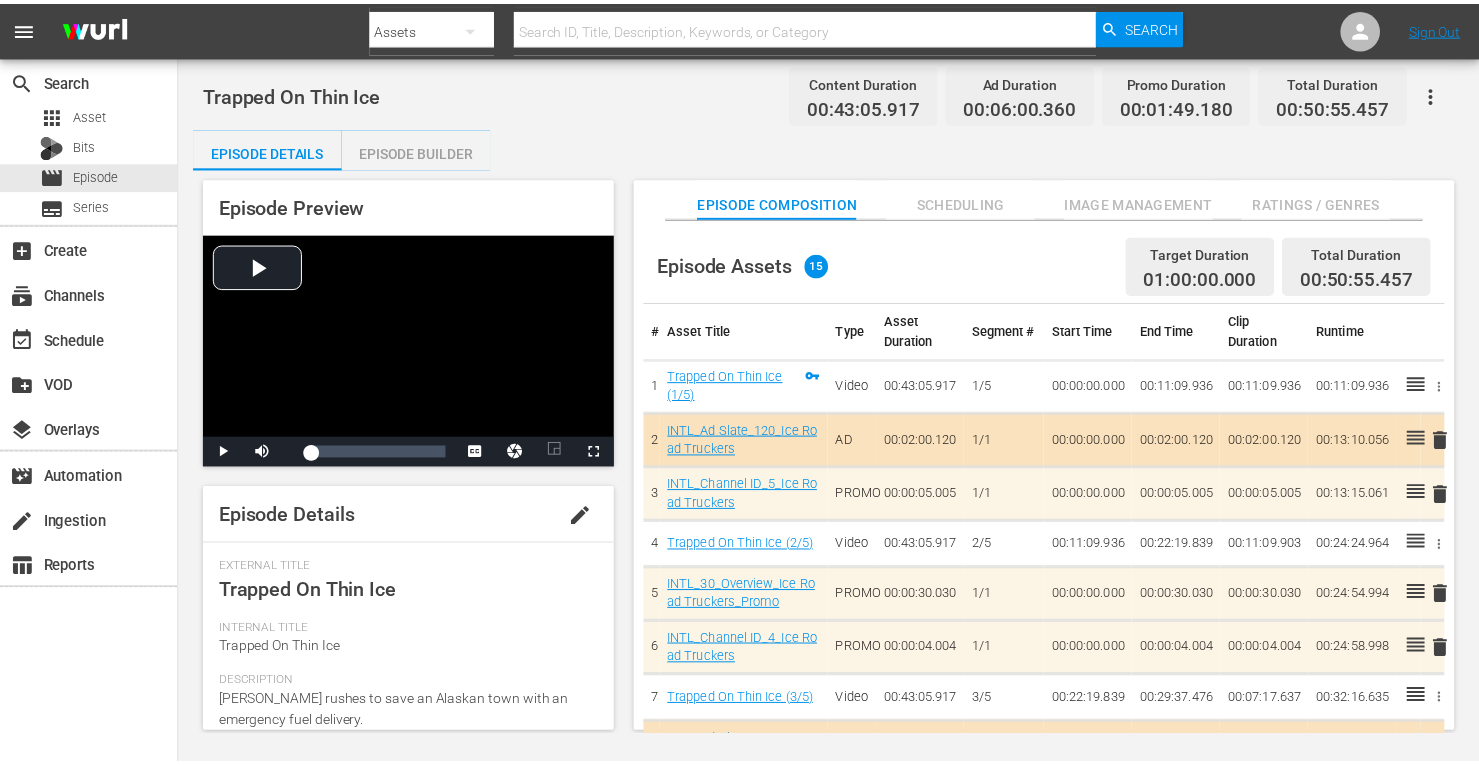 scroll, scrollTop: 0, scrollLeft: 0, axis: both 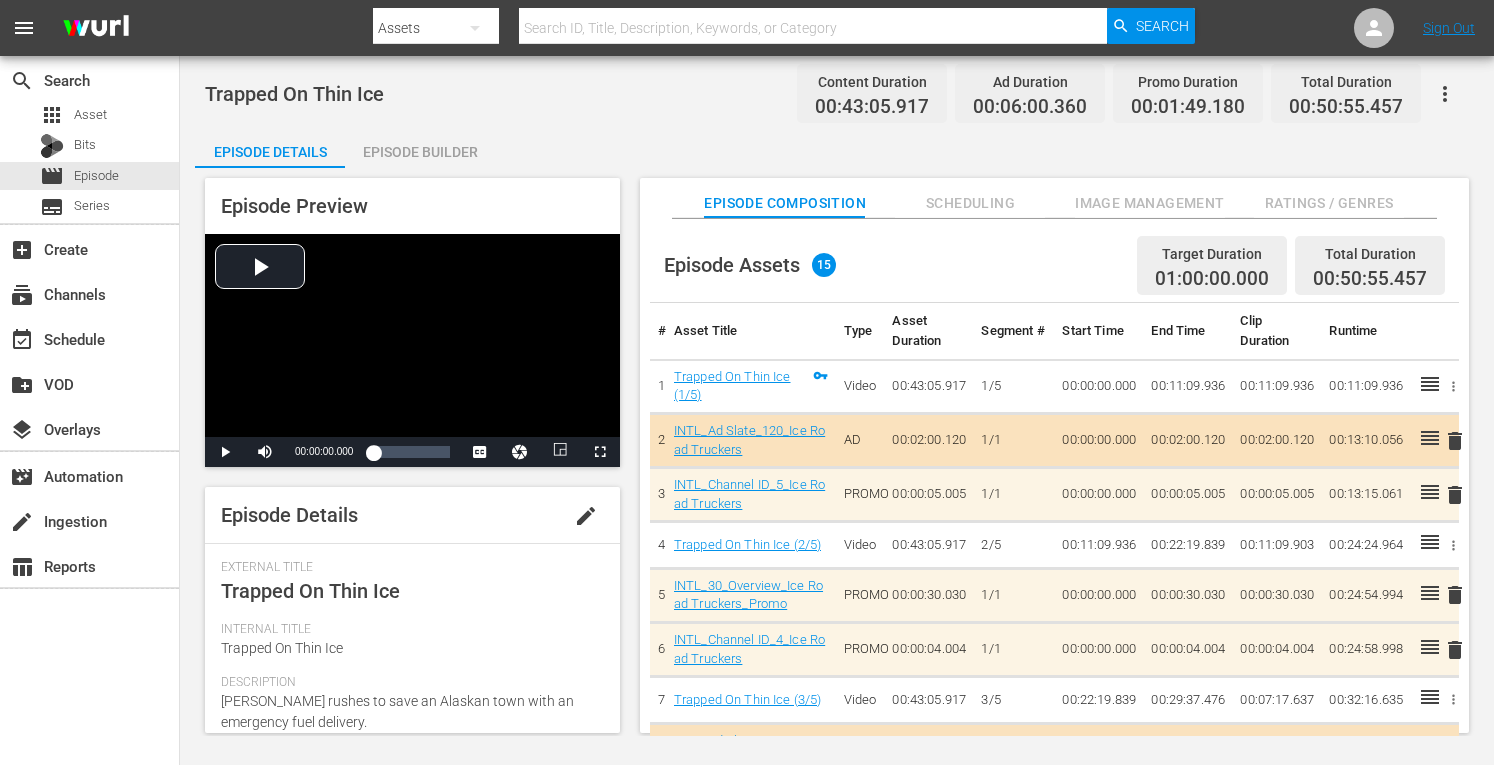 click on "Episode Builder" at bounding box center (420, 152) 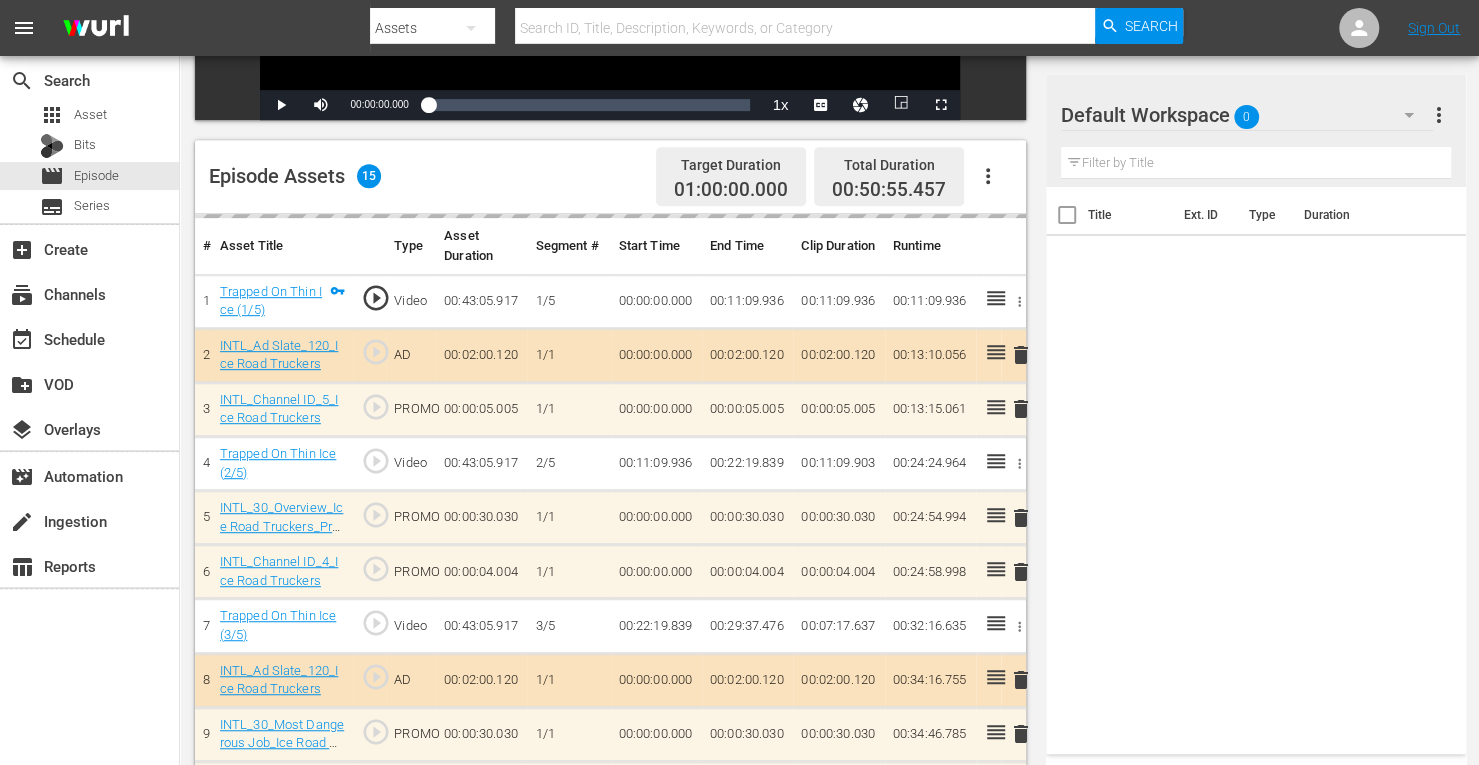 scroll, scrollTop: 487, scrollLeft: 0, axis: vertical 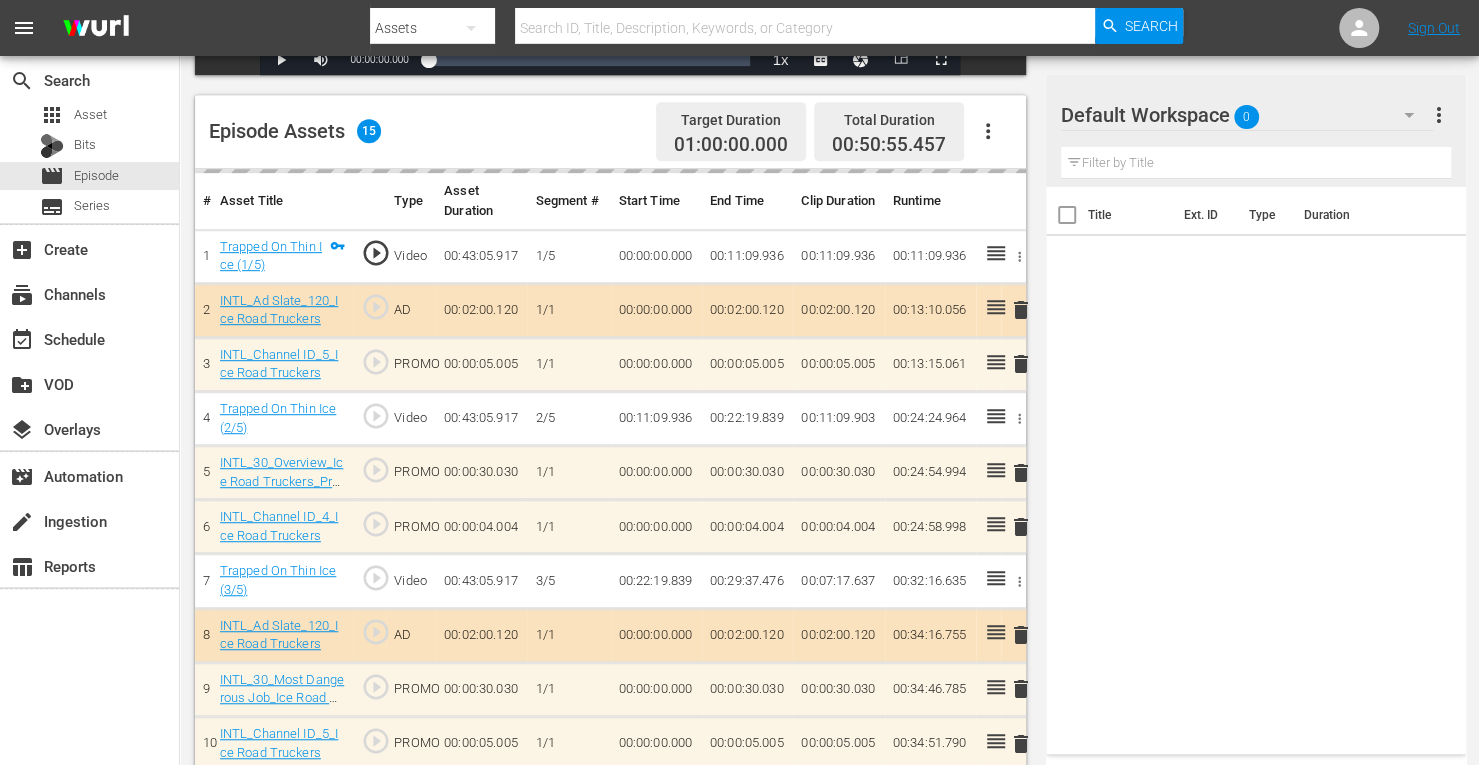 click 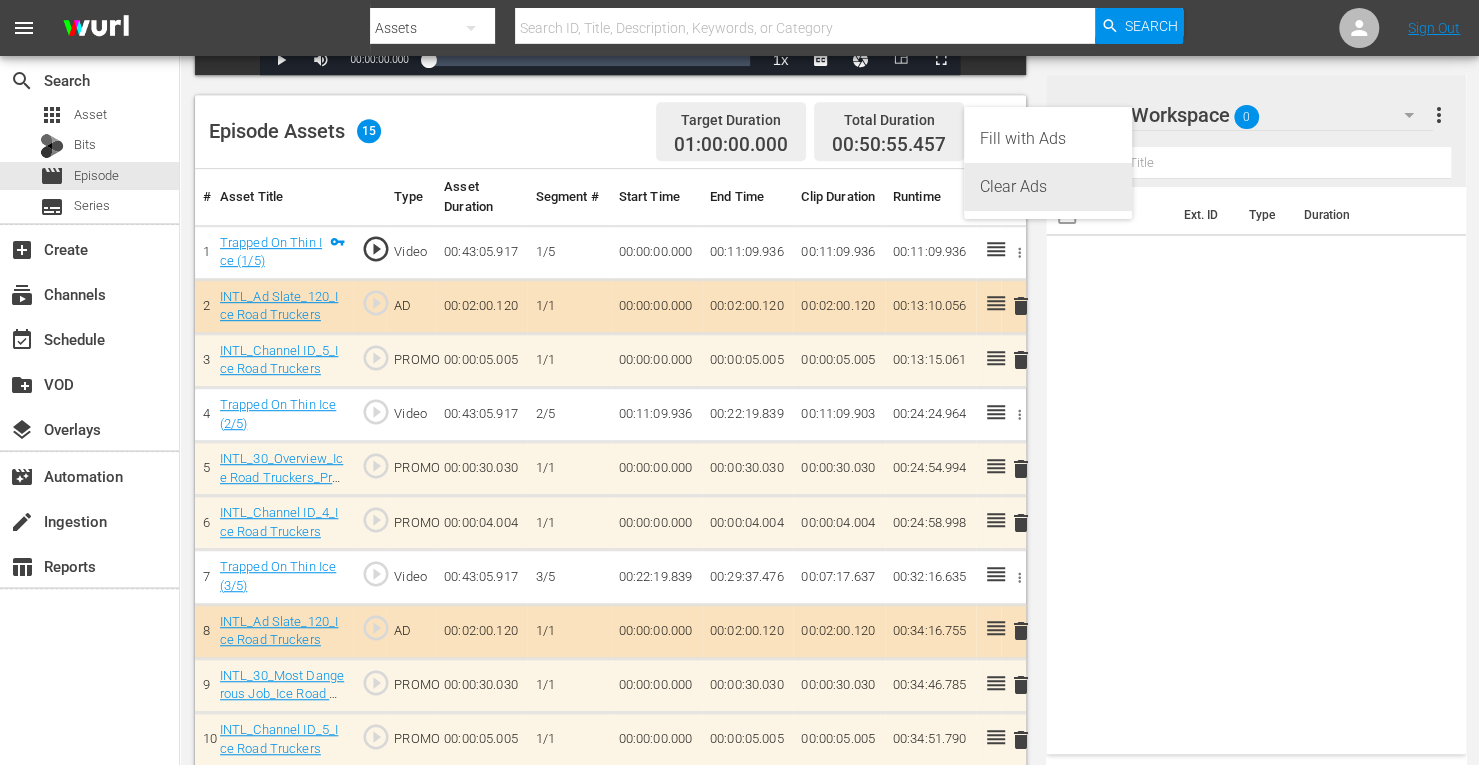 click on "Clear Ads" at bounding box center (1048, 187) 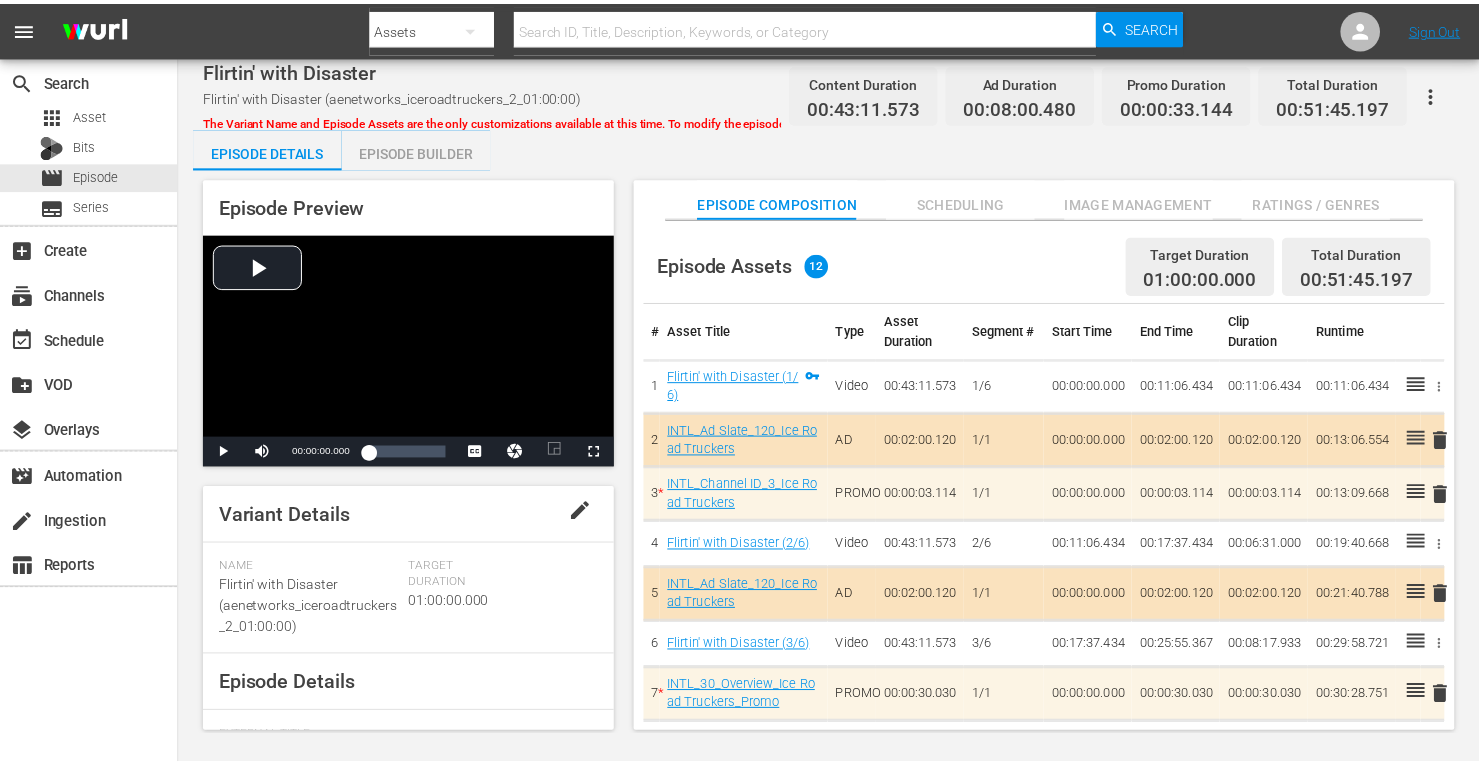 scroll, scrollTop: 0, scrollLeft: 0, axis: both 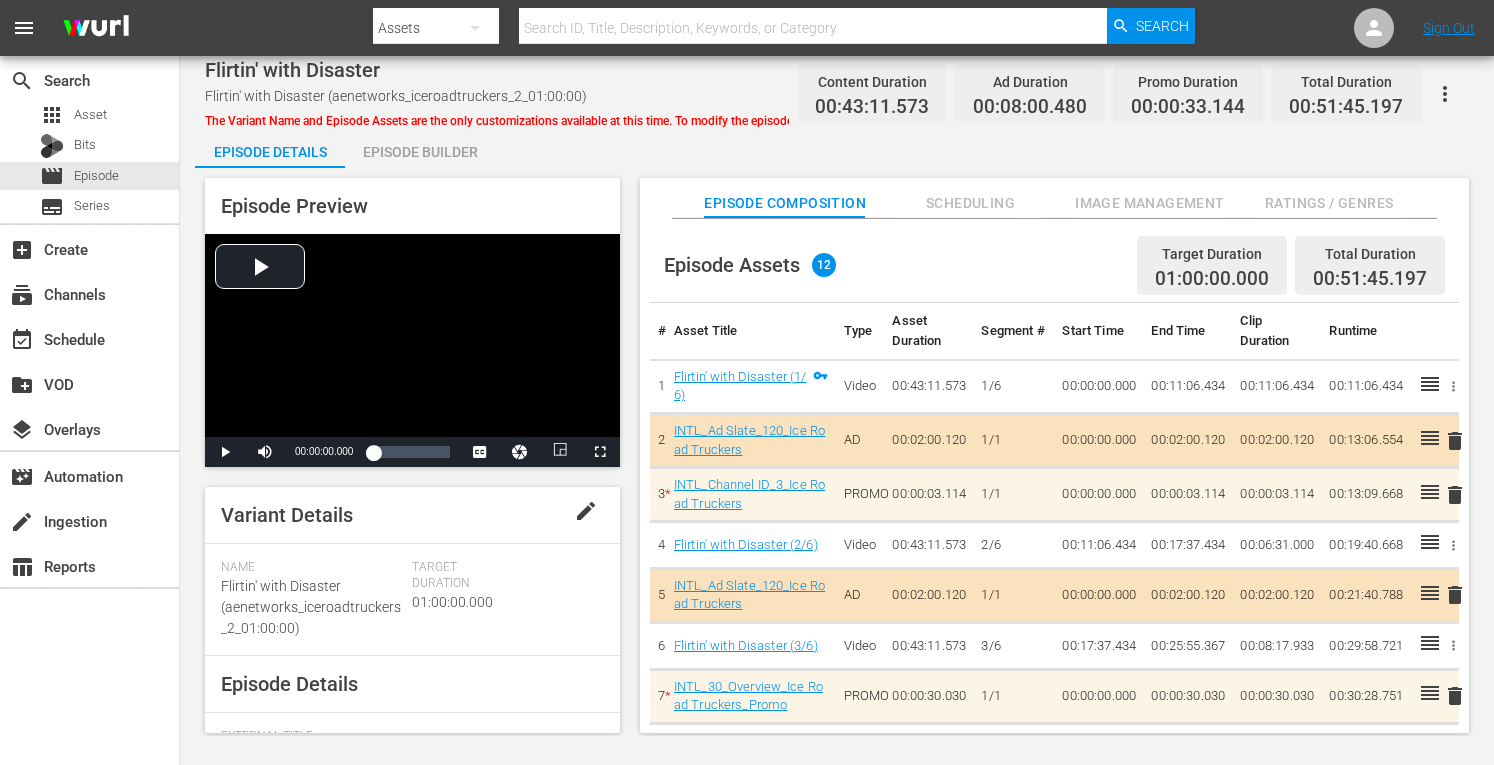 click on "Episode Builder" at bounding box center (420, 152) 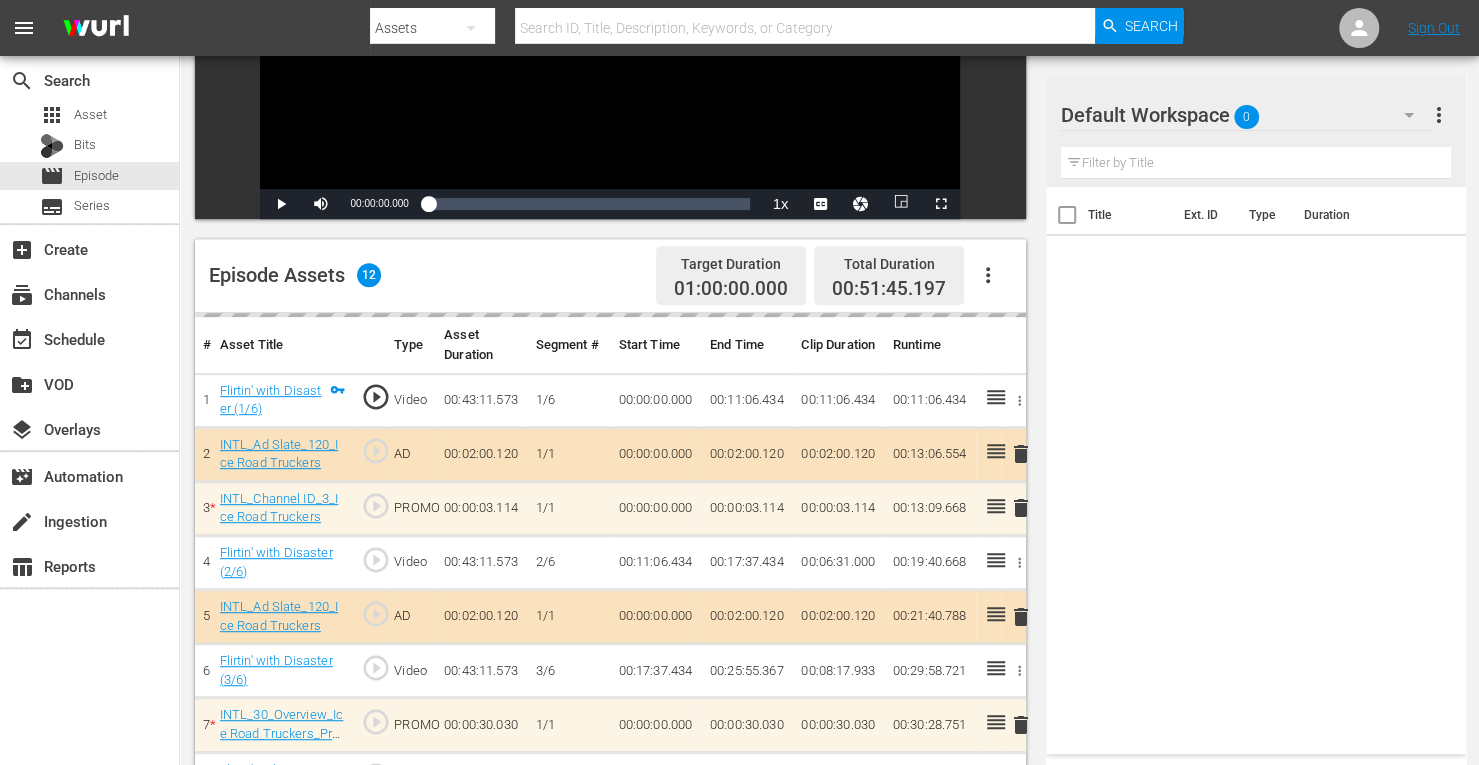 scroll, scrollTop: 503, scrollLeft: 0, axis: vertical 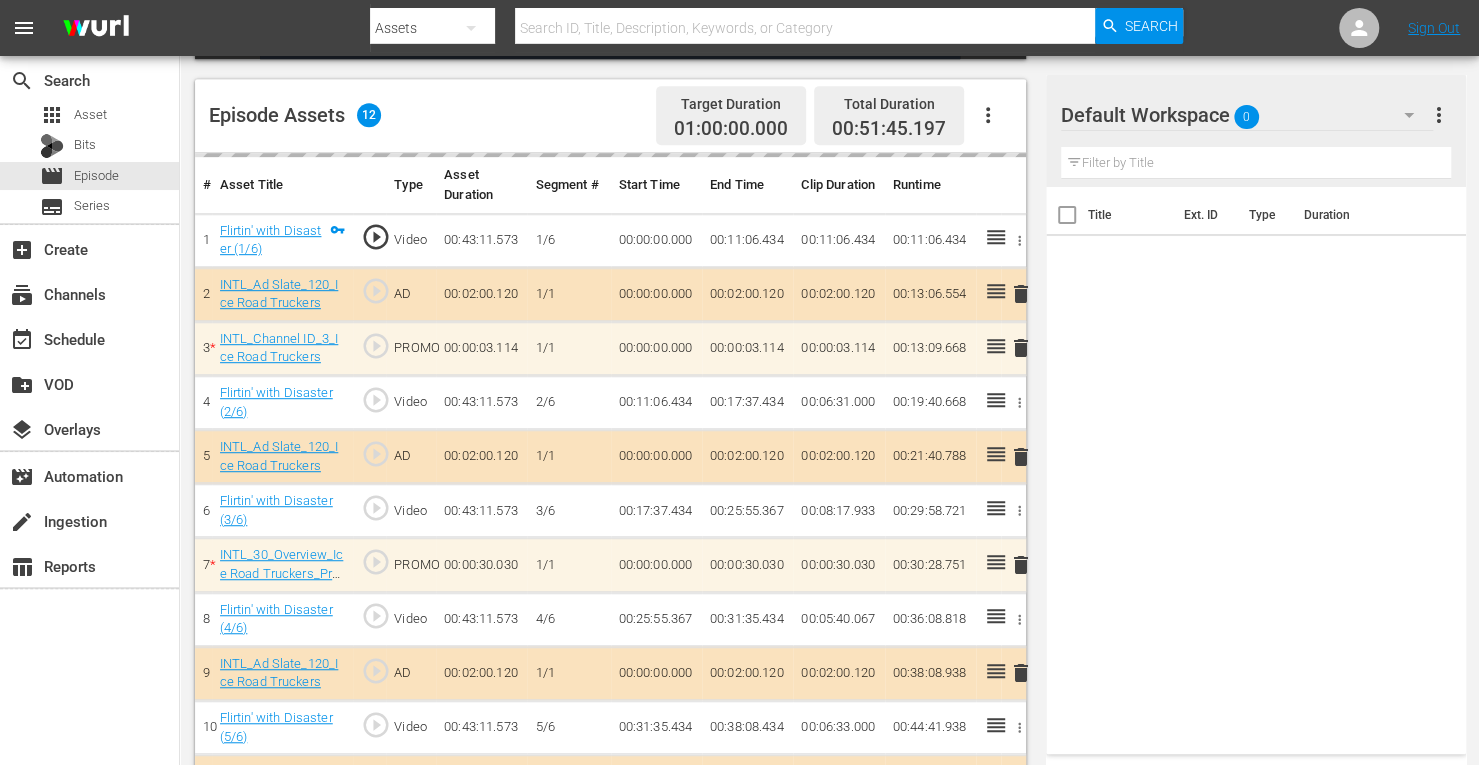 click 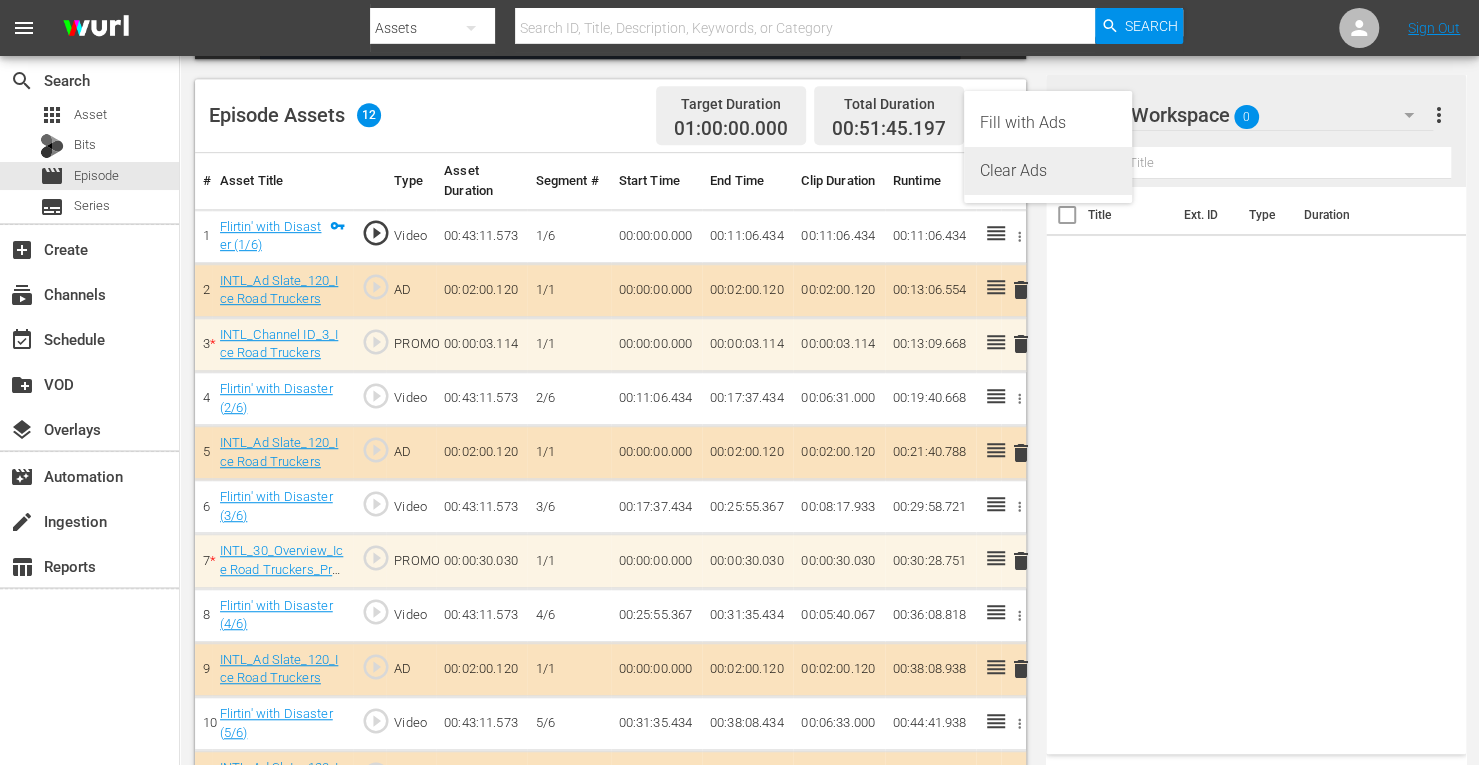 click on "Clear Ads" at bounding box center [1048, 171] 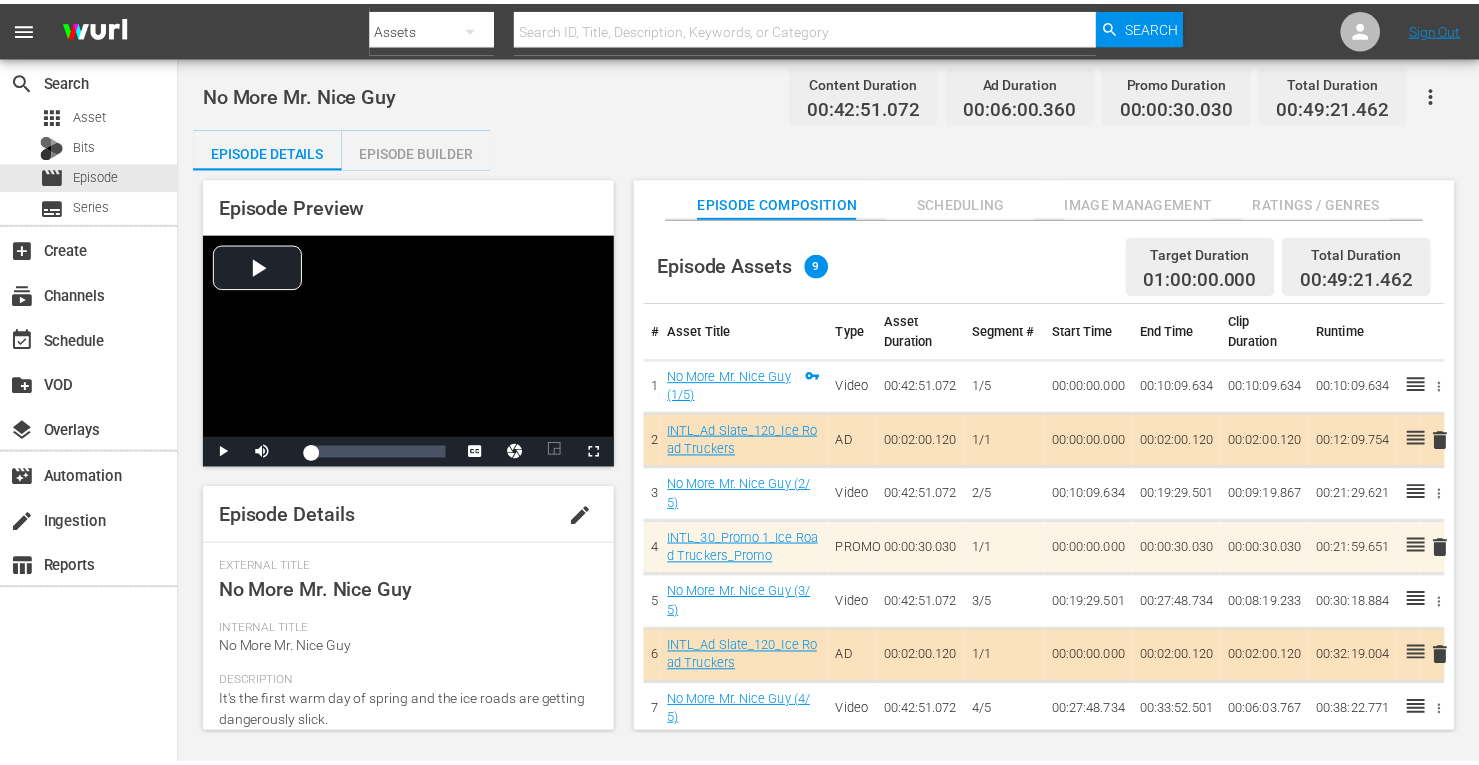 scroll, scrollTop: 0, scrollLeft: 0, axis: both 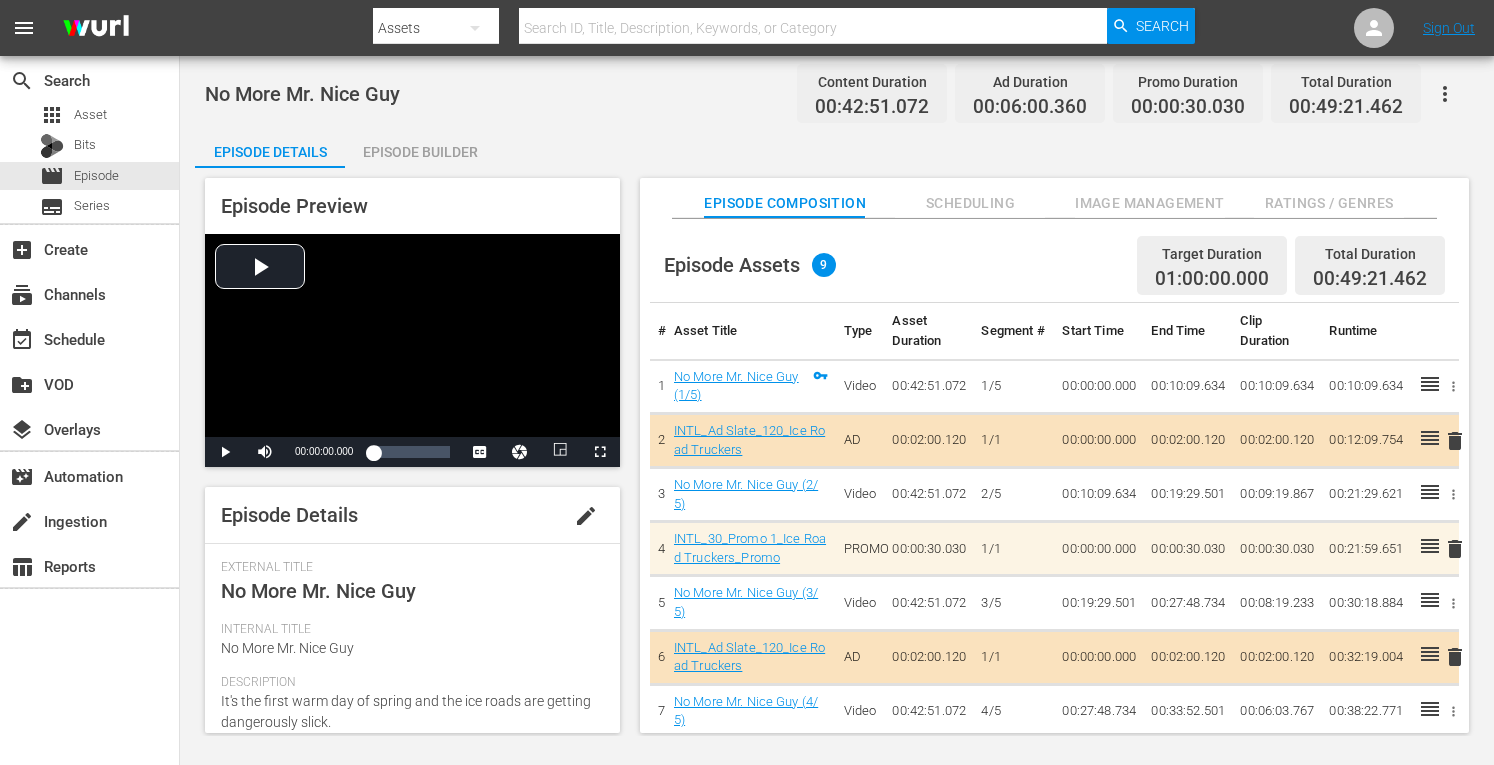 click on "Episode Builder" at bounding box center [420, 152] 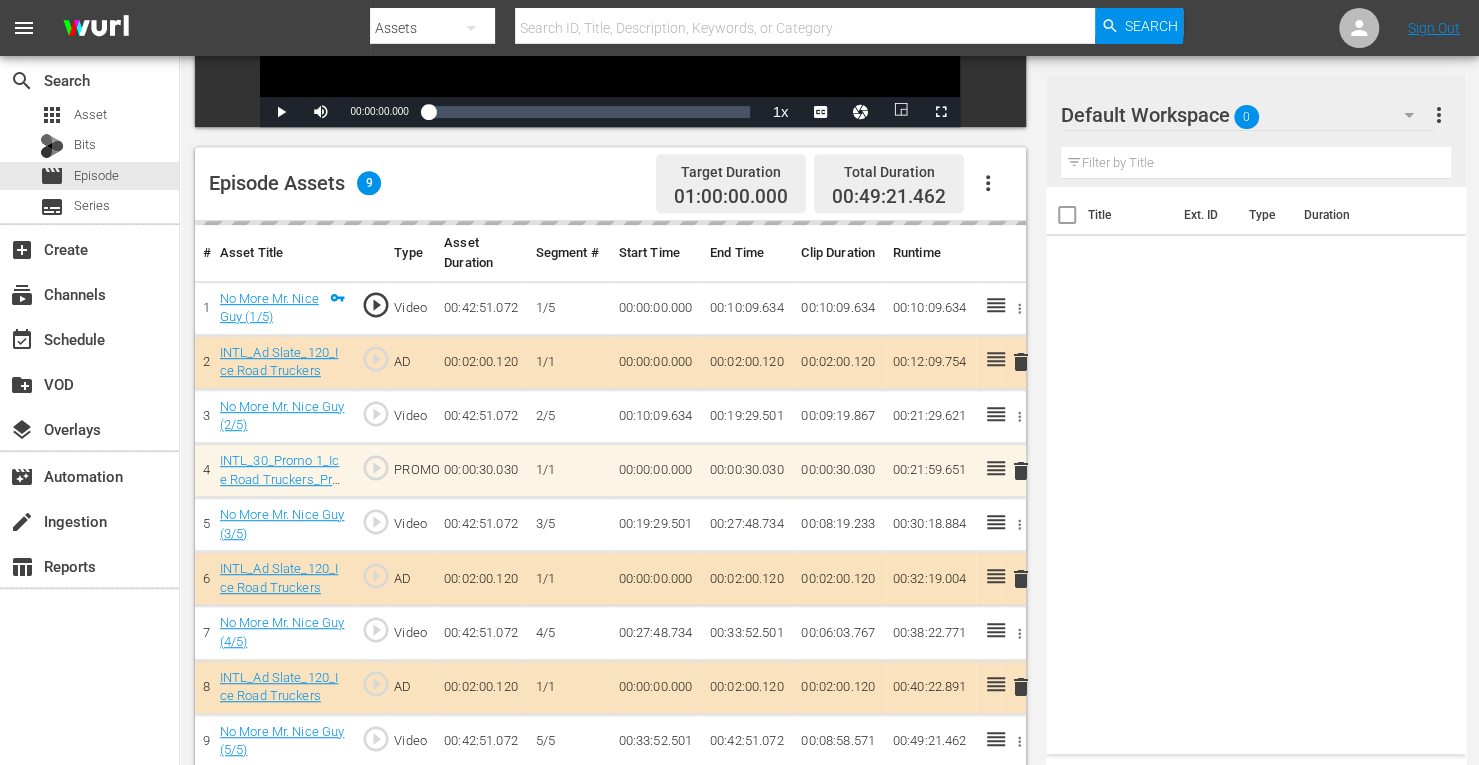 scroll, scrollTop: 492, scrollLeft: 0, axis: vertical 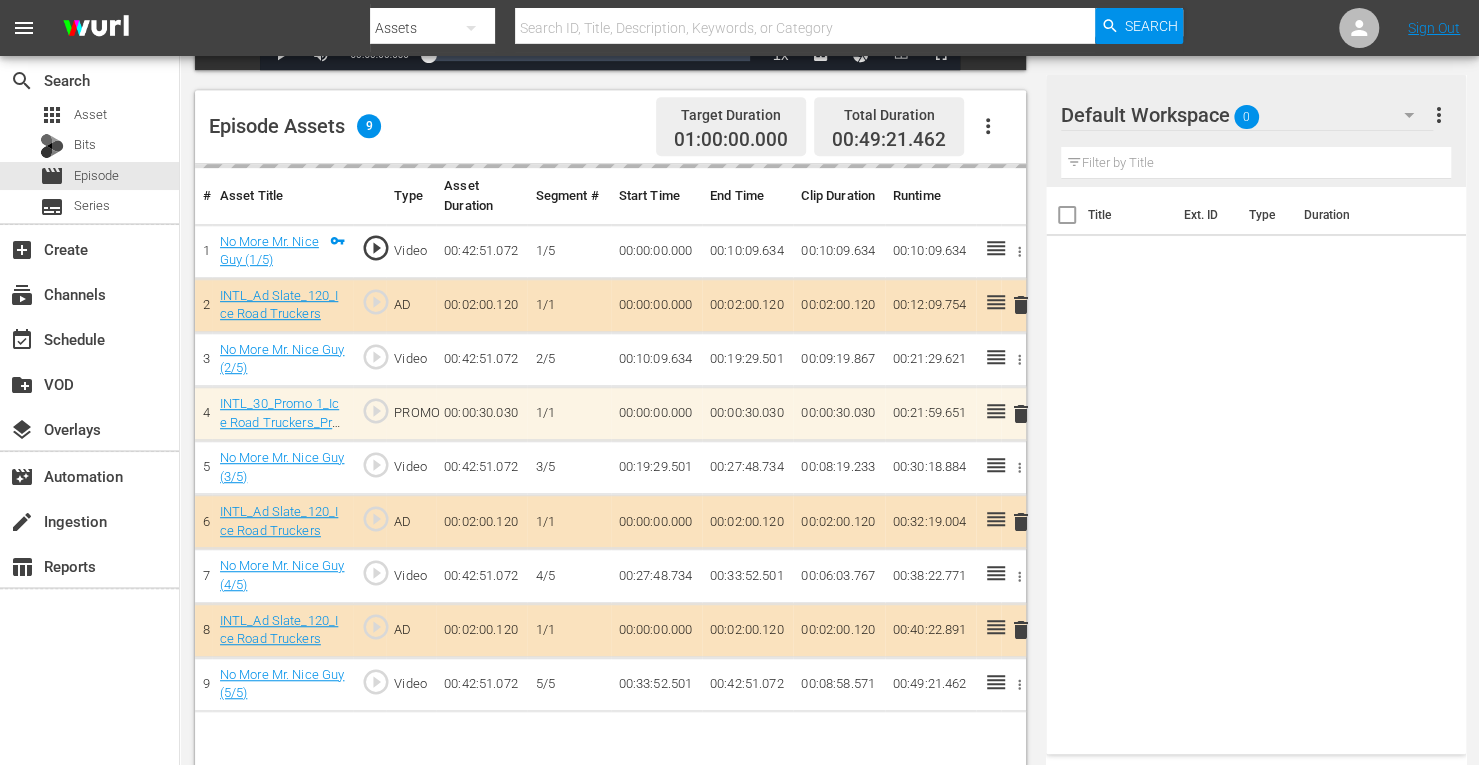 click 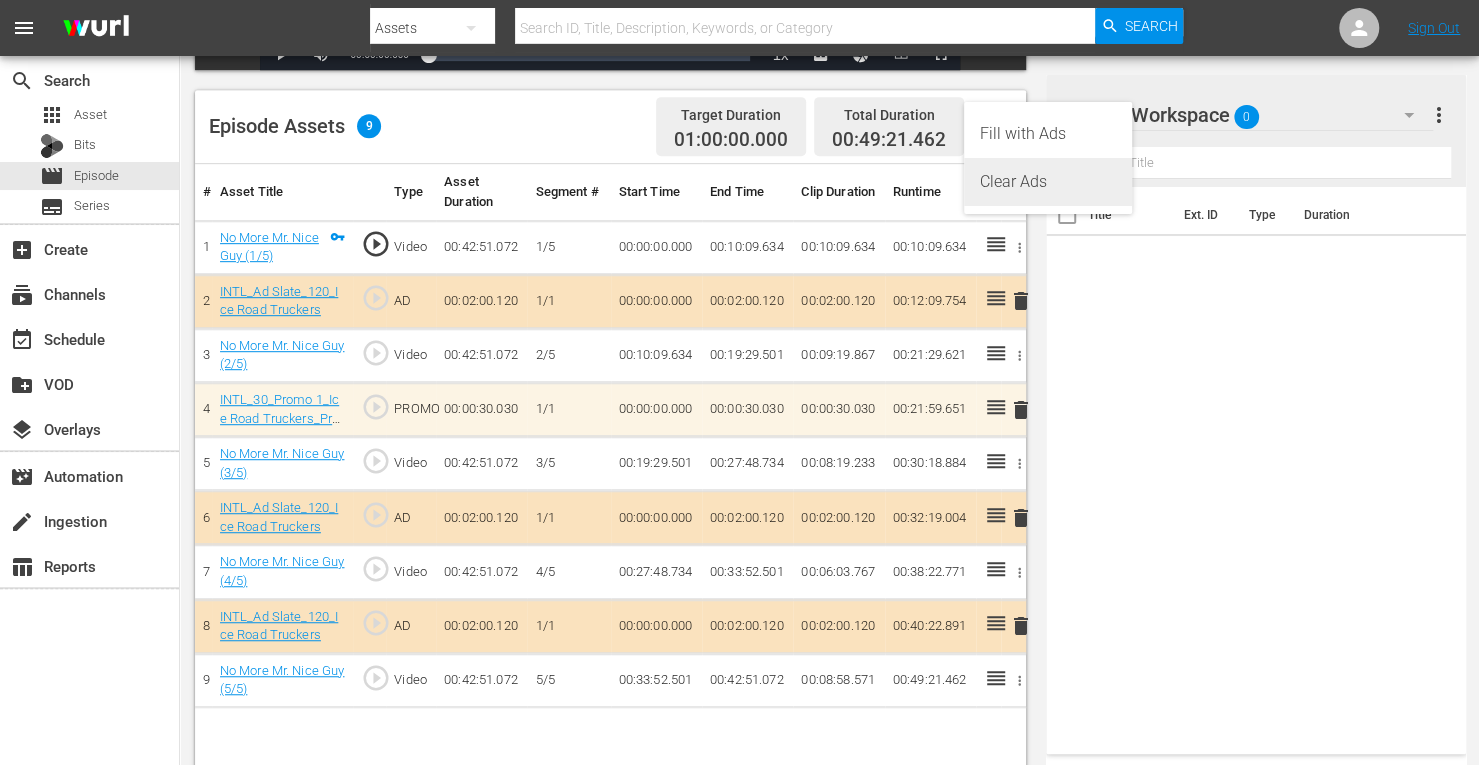 click on "Clear Ads" at bounding box center (1048, 182) 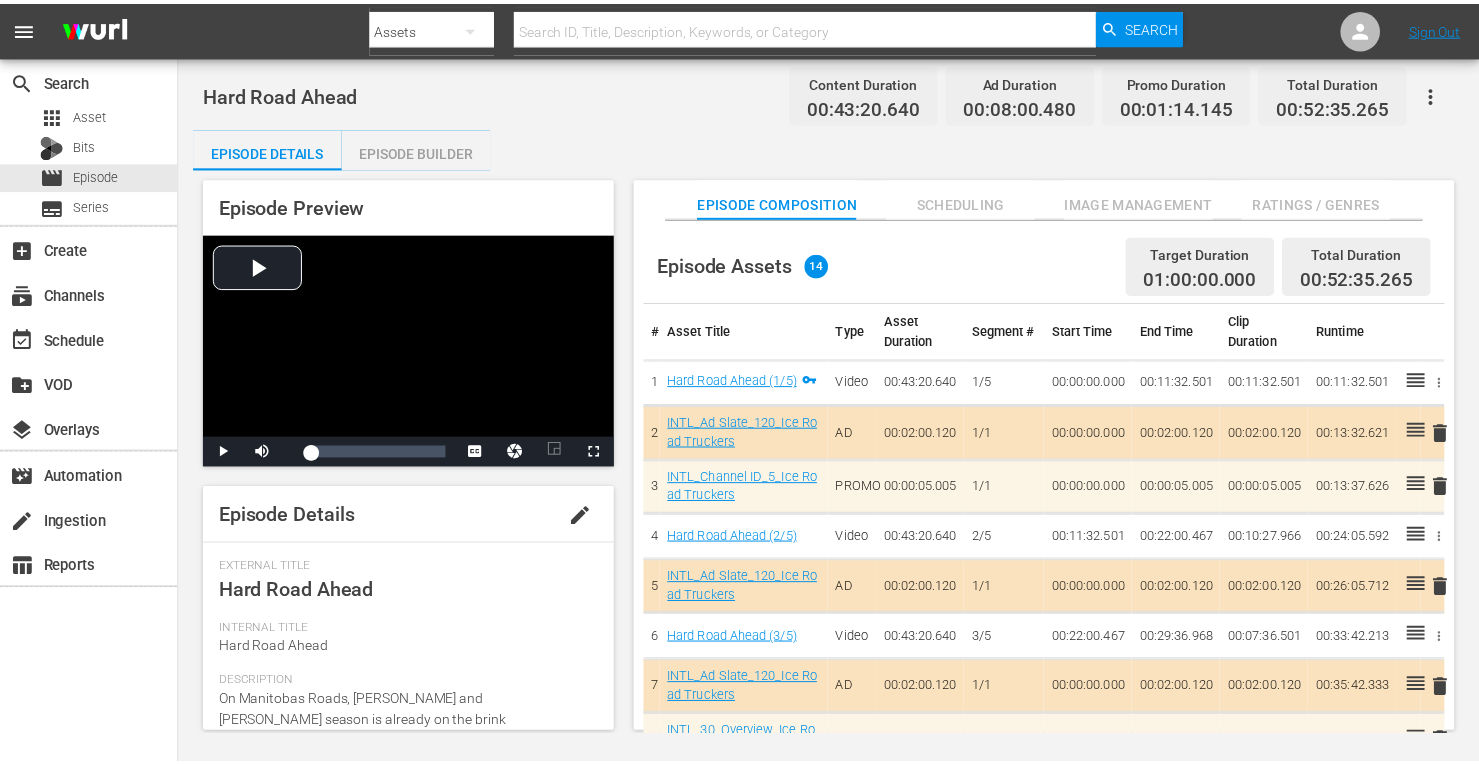 scroll, scrollTop: 0, scrollLeft: 0, axis: both 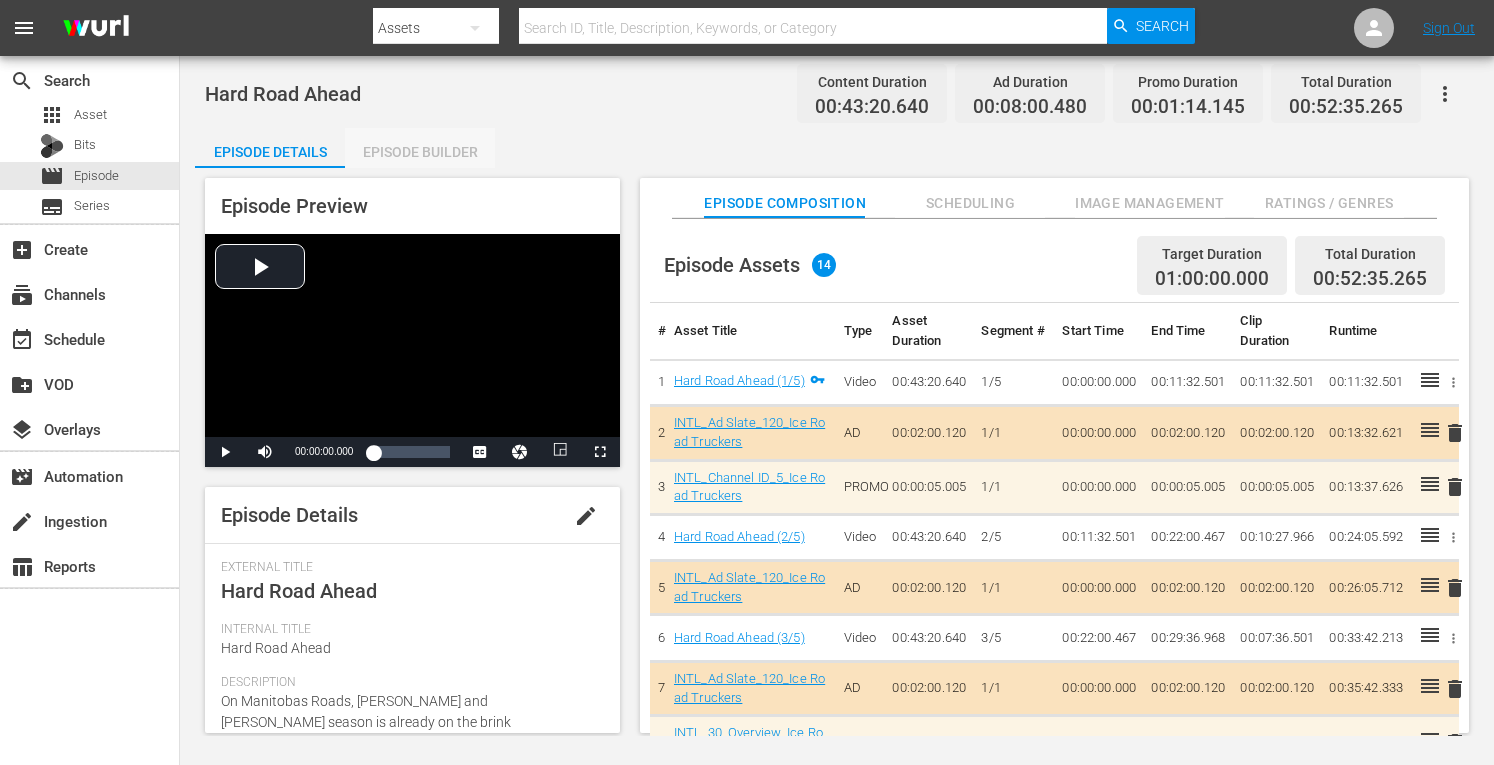 click on "Episode Builder" at bounding box center (420, 152) 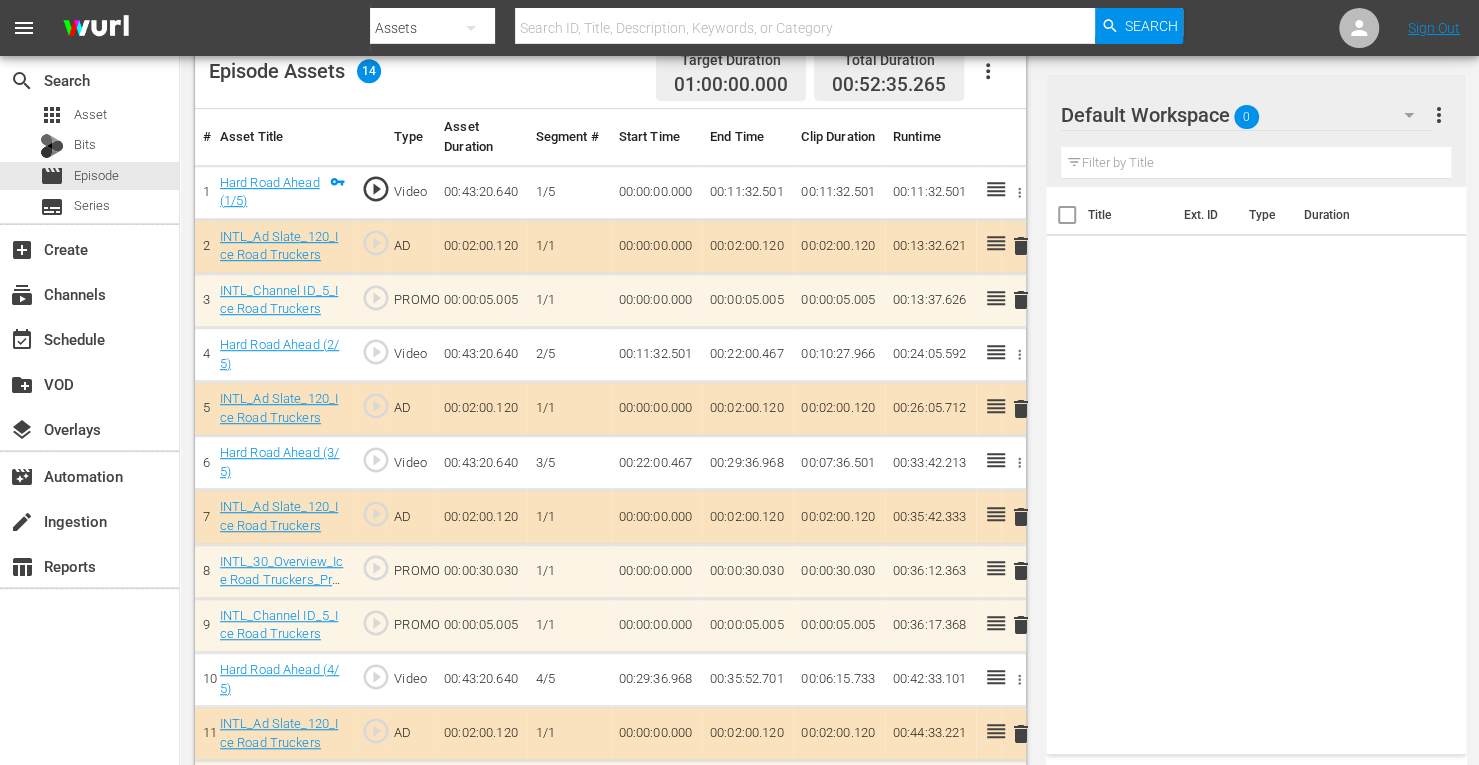 scroll, scrollTop: 546, scrollLeft: 0, axis: vertical 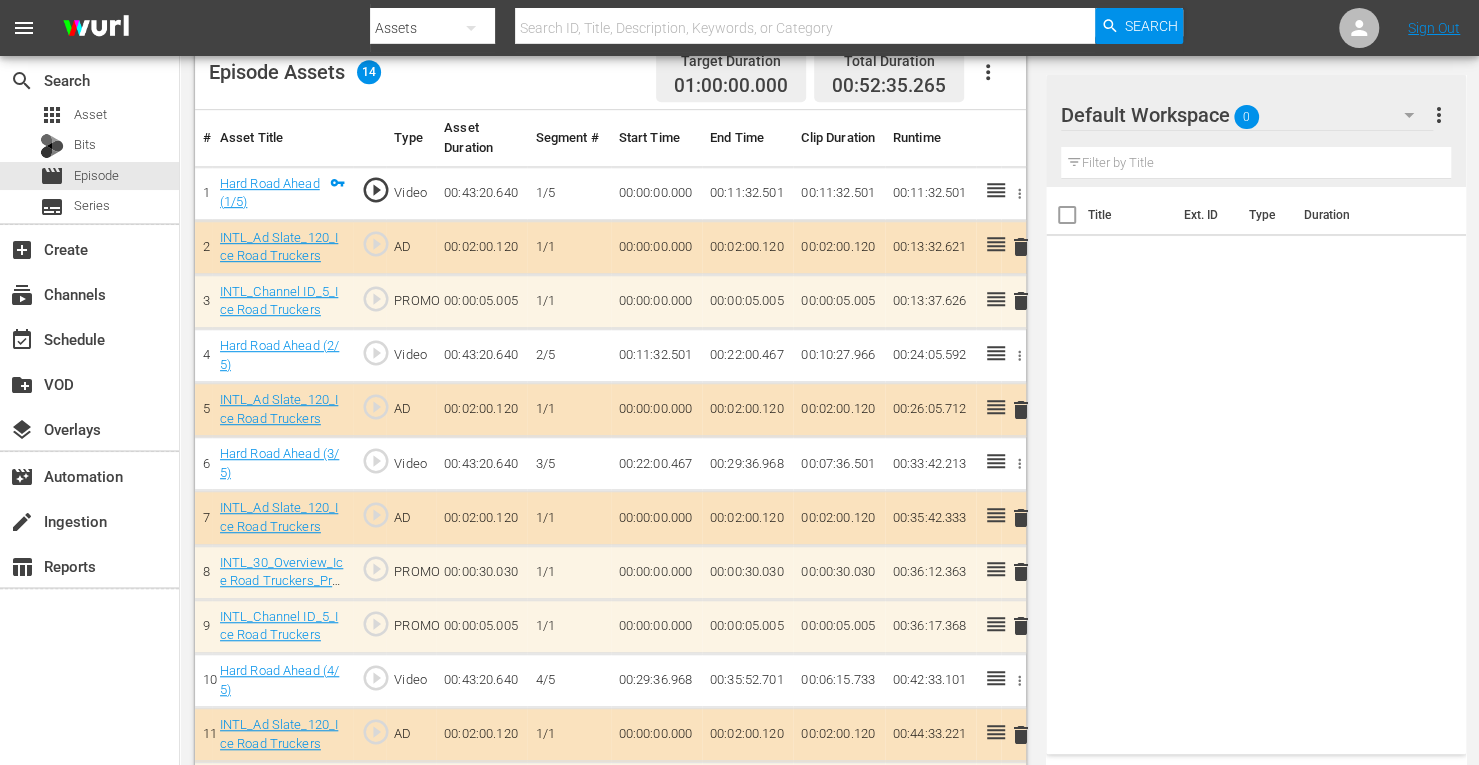 click 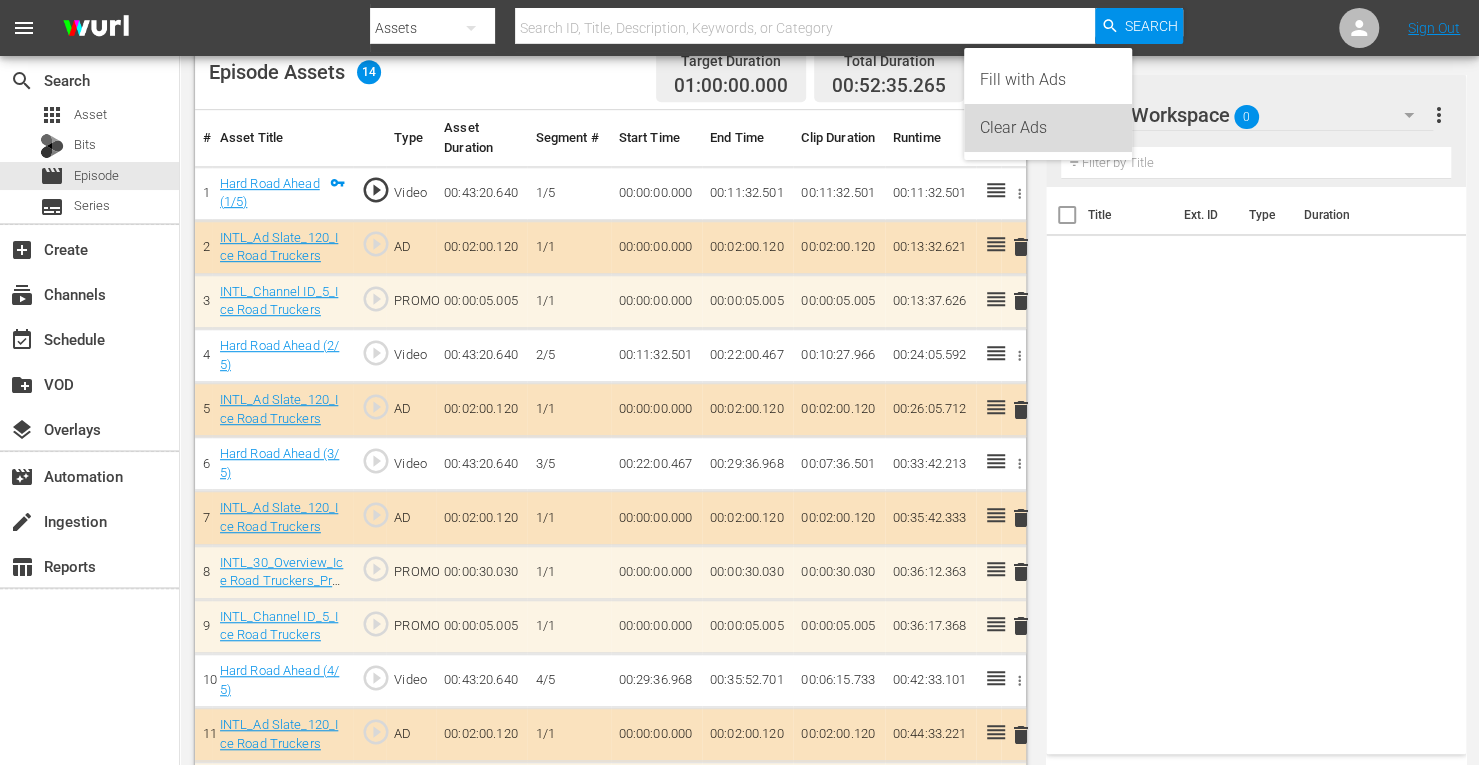click on "Clear Ads" at bounding box center (1048, 128) 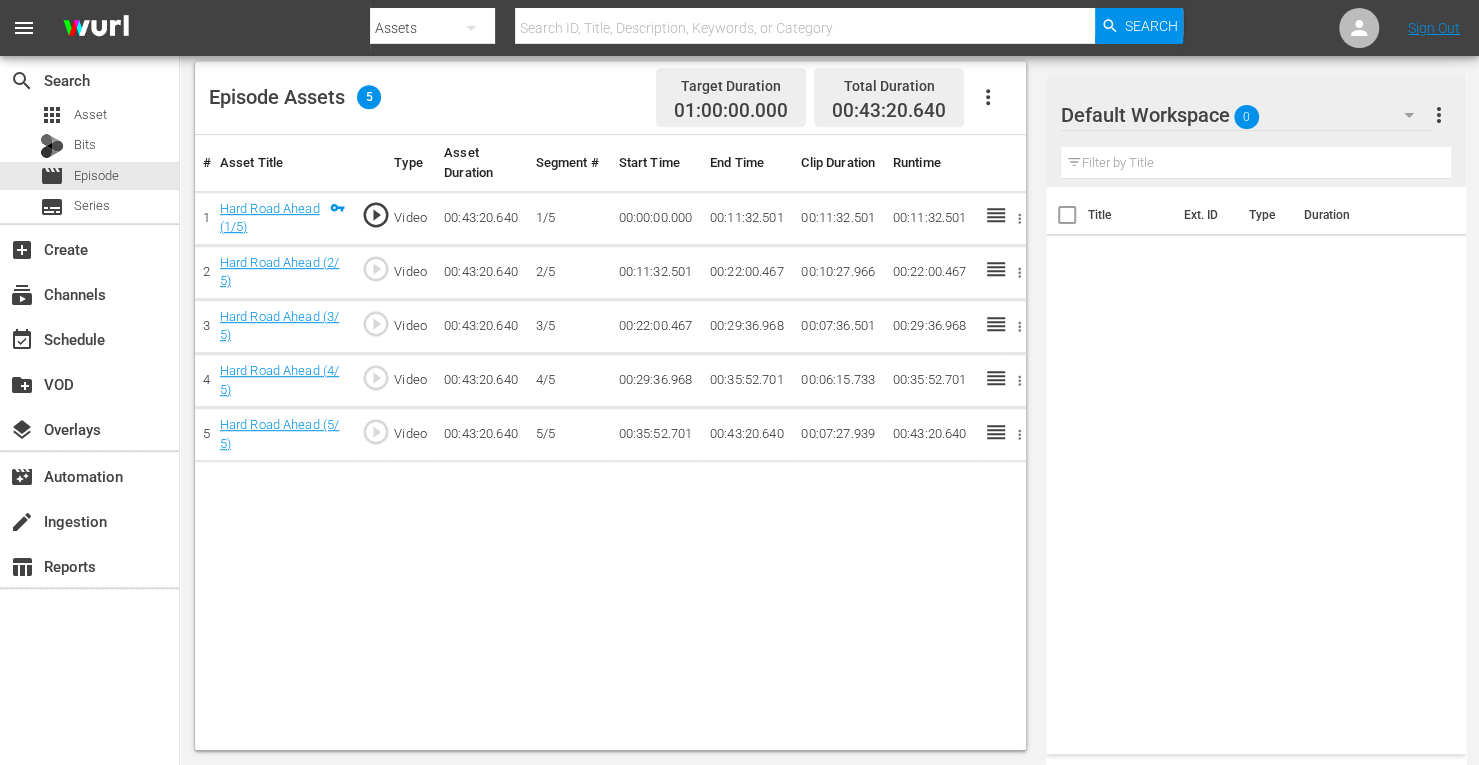 scroll, scrollTop: 520, scrollLeft: 0, axis: vertical 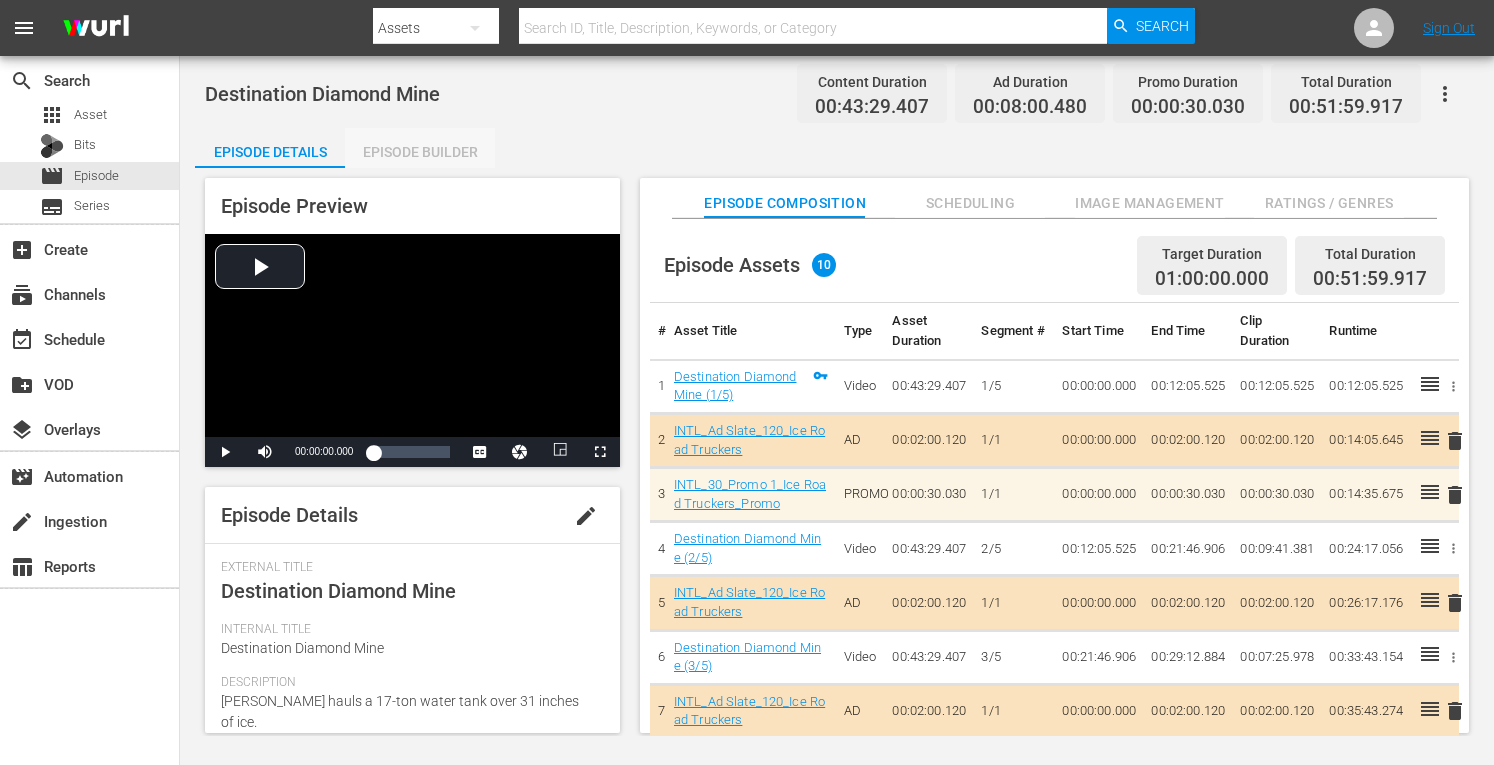 click on "Episode Builder" at bounding box center [420, 152] 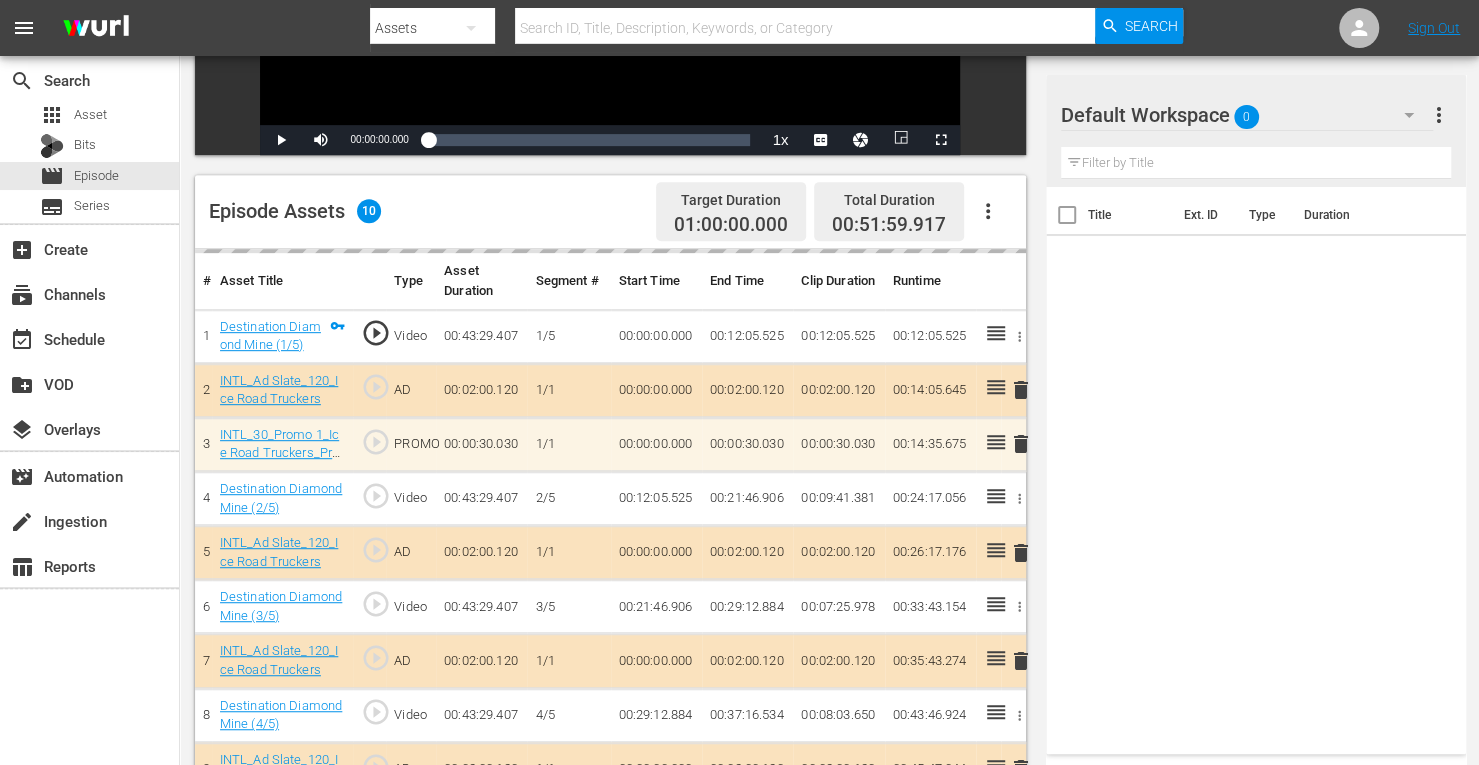 scroll, scrollTop: 464, scrollLeft: 0, axis: vertical 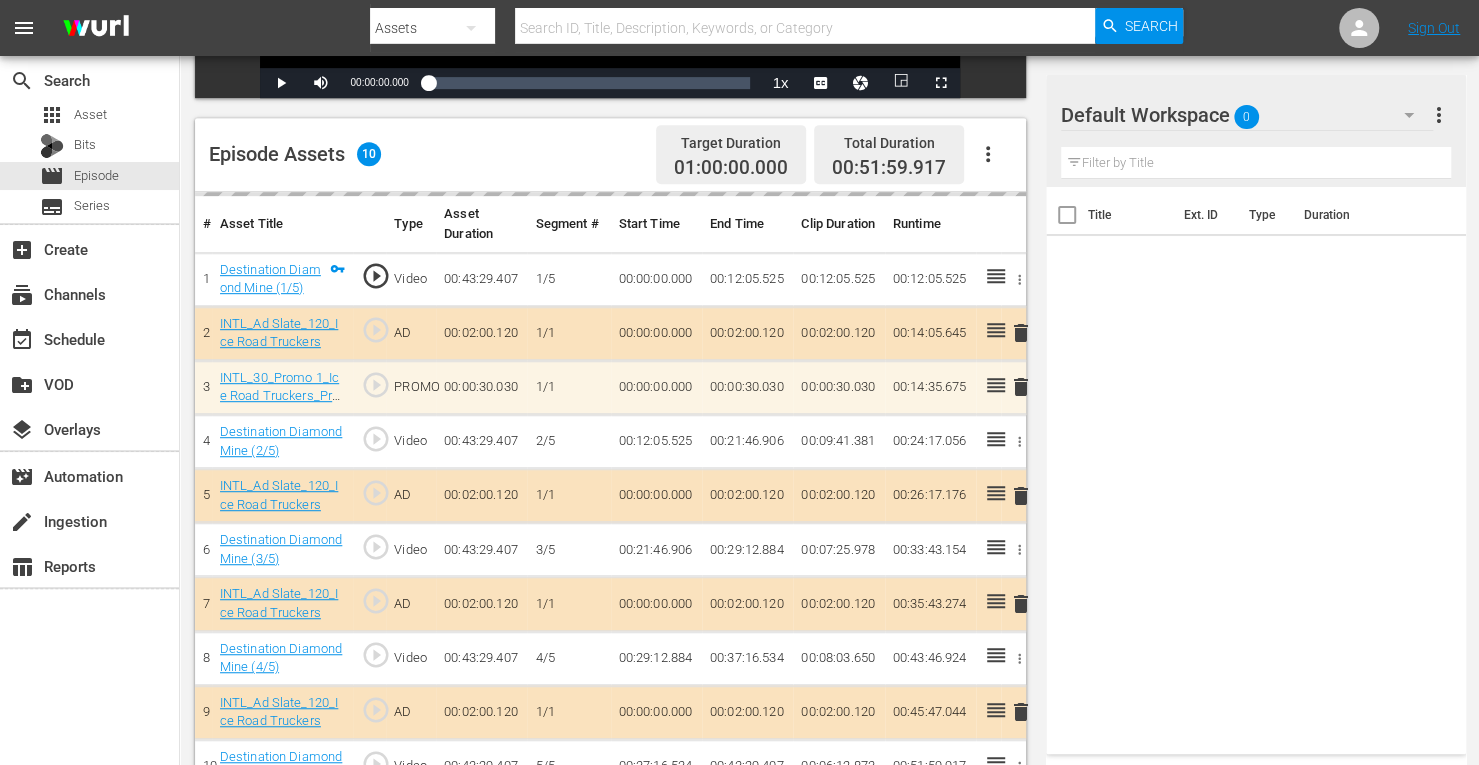 click 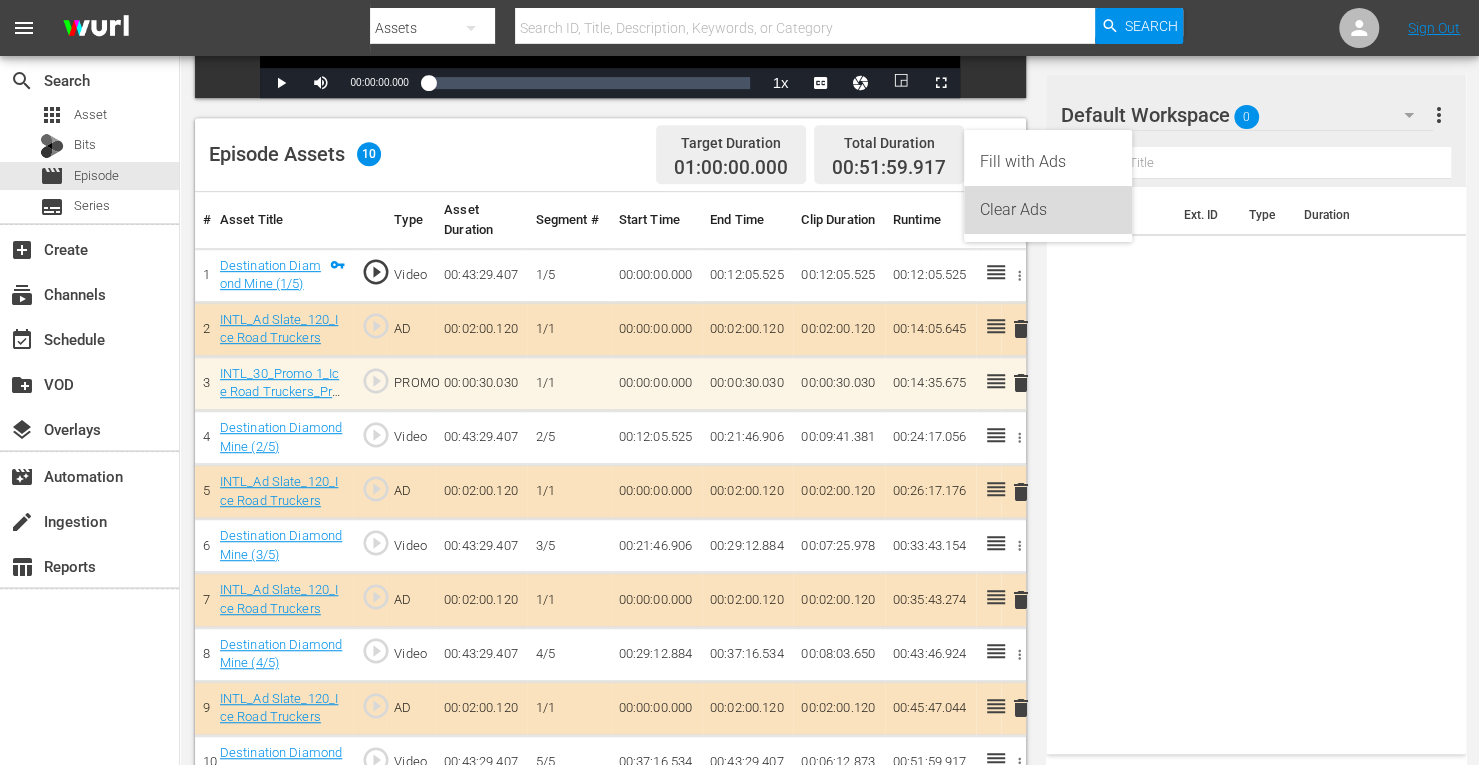 click on "Clear Ads" at bounding box center (1048, 210) 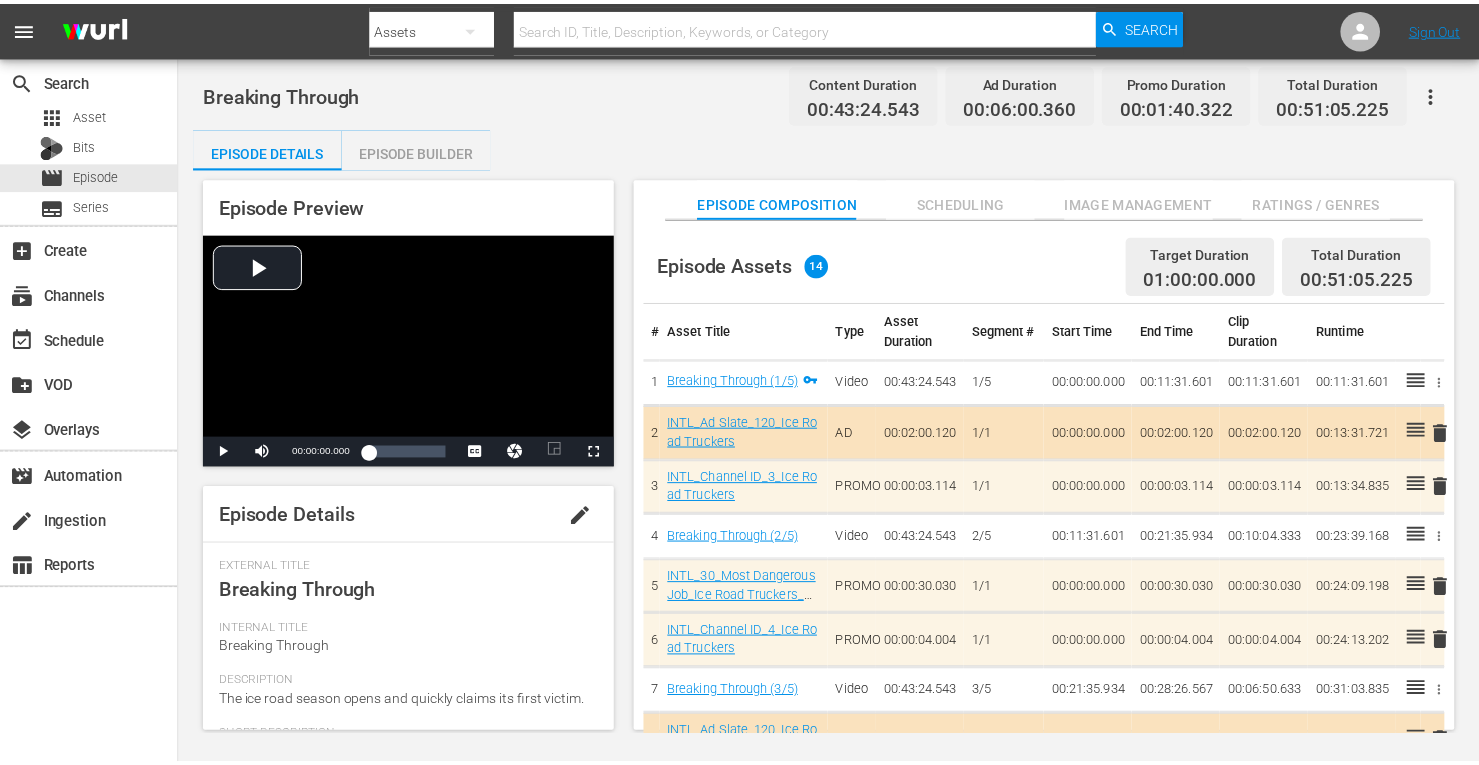 scroll, scrollTop: 0, scrollLeft: 0, axis: both 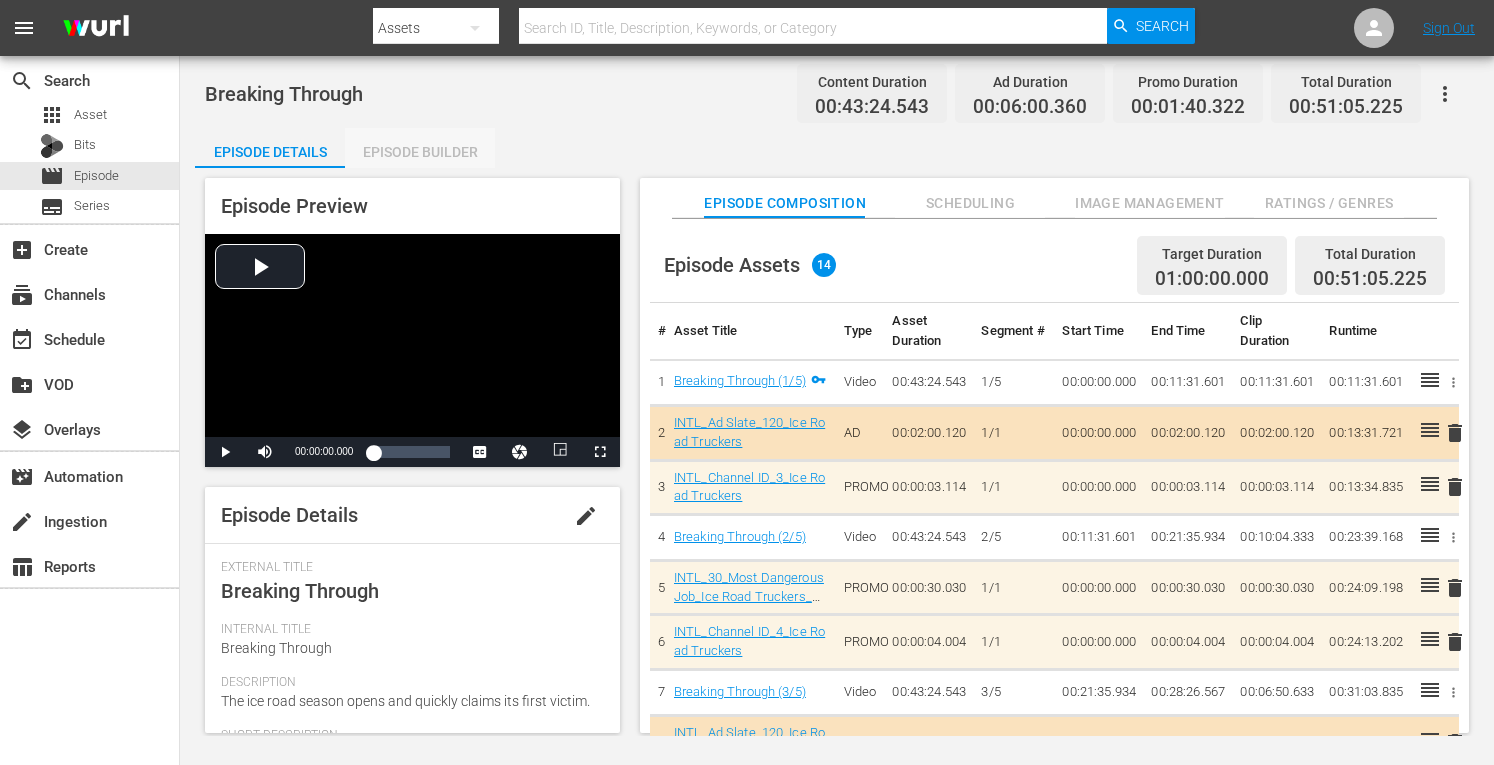 click on "Episode Builder" at bounding box center (420, 152) 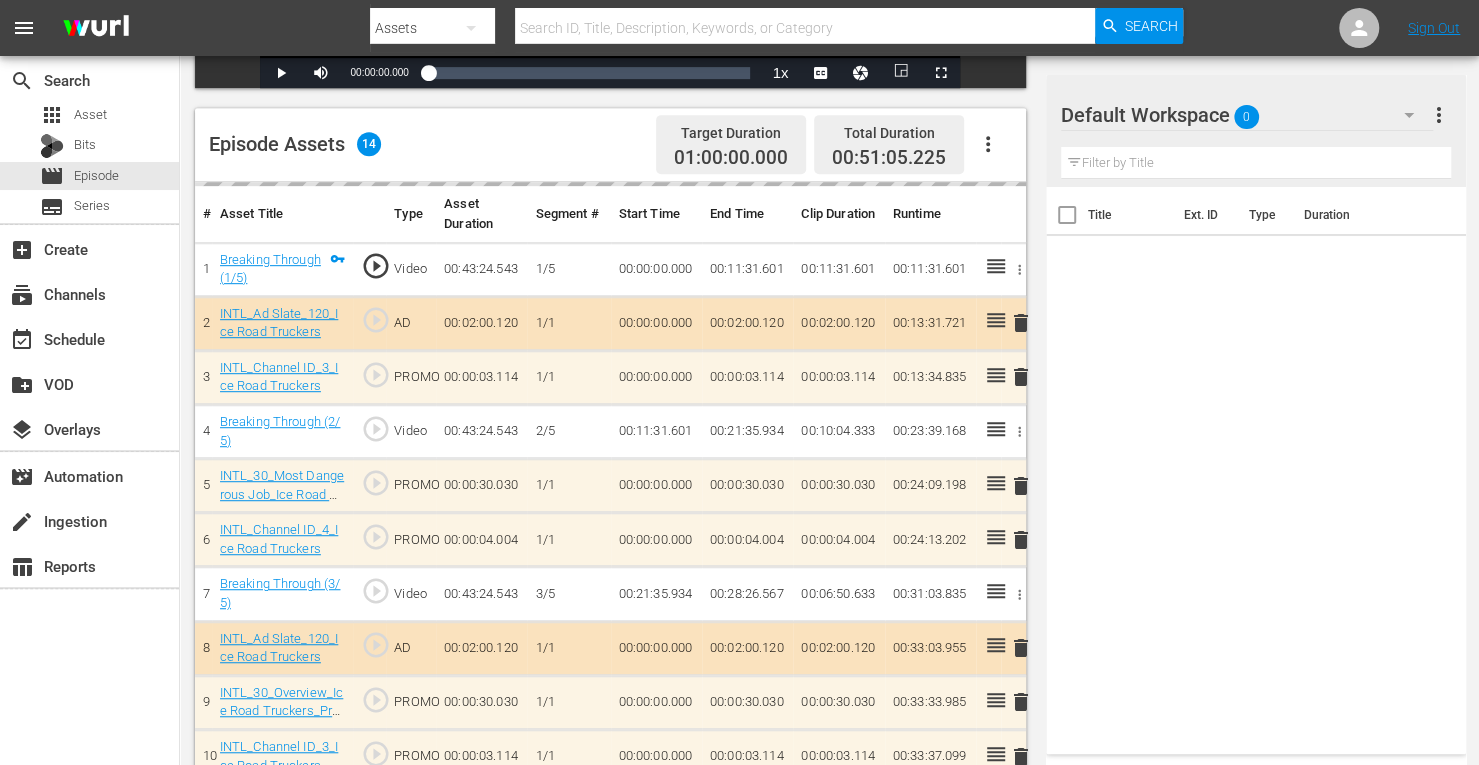 scroll, scrollTop: 482, scrollLeft: 0, axis: vertical 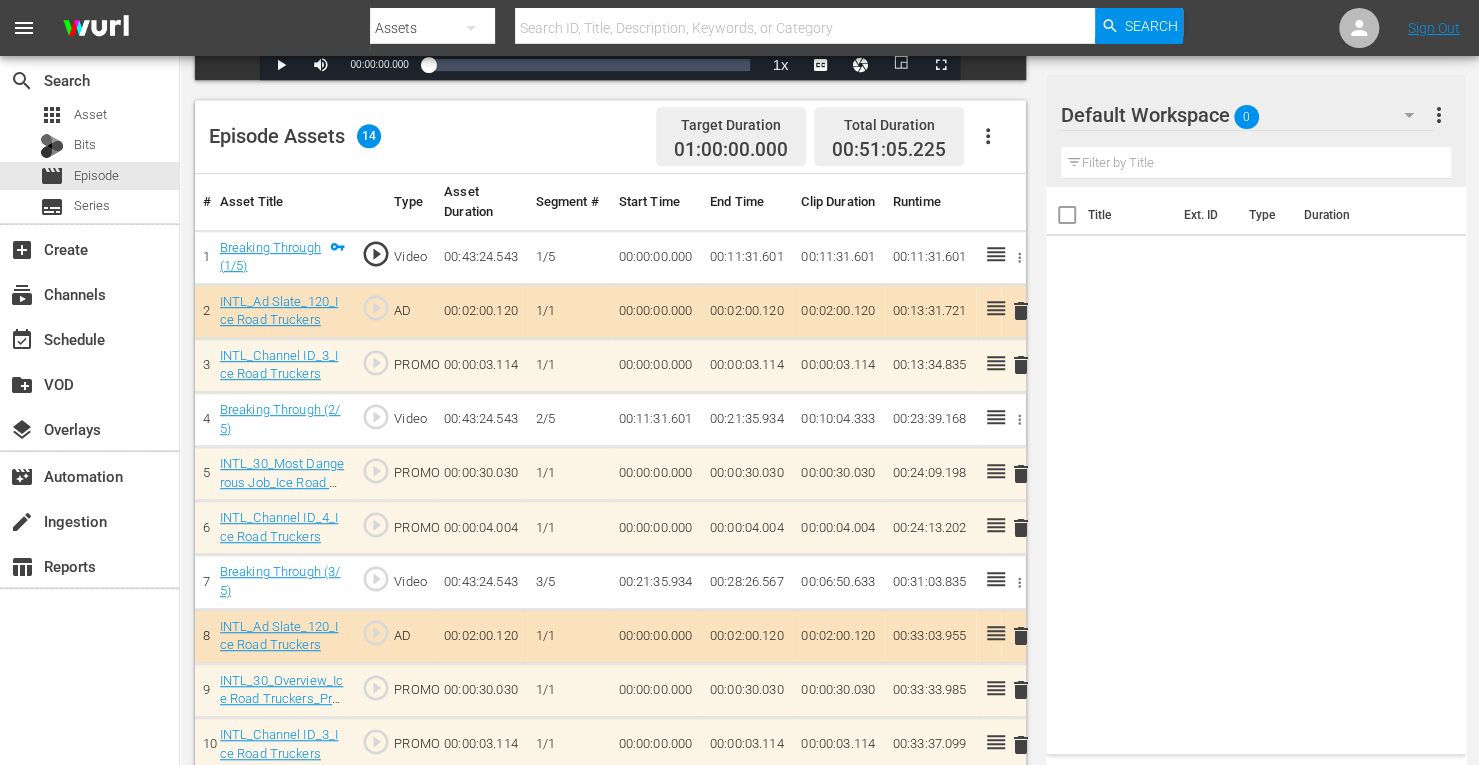 click 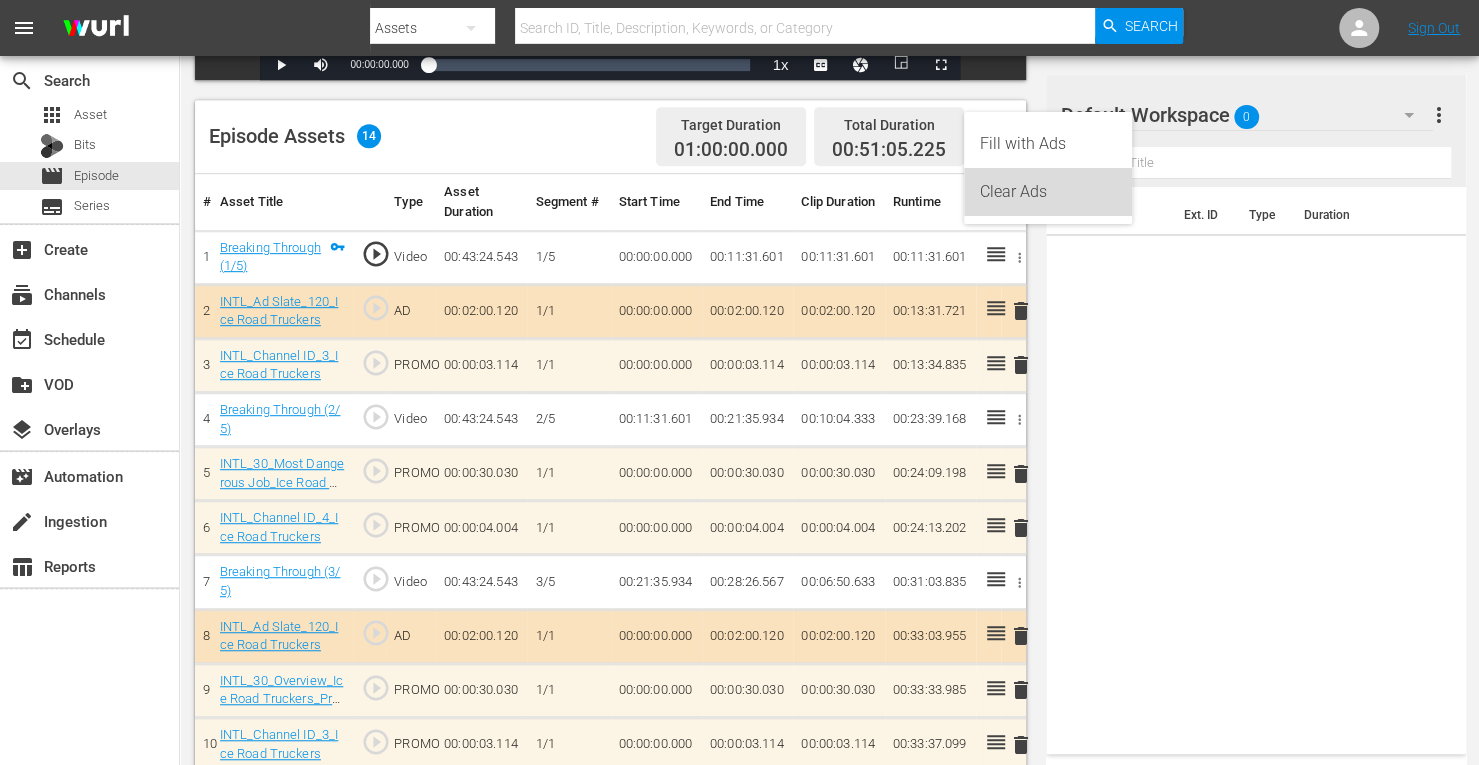 click on "Clear Ads" at bounding box center [1048, 192] 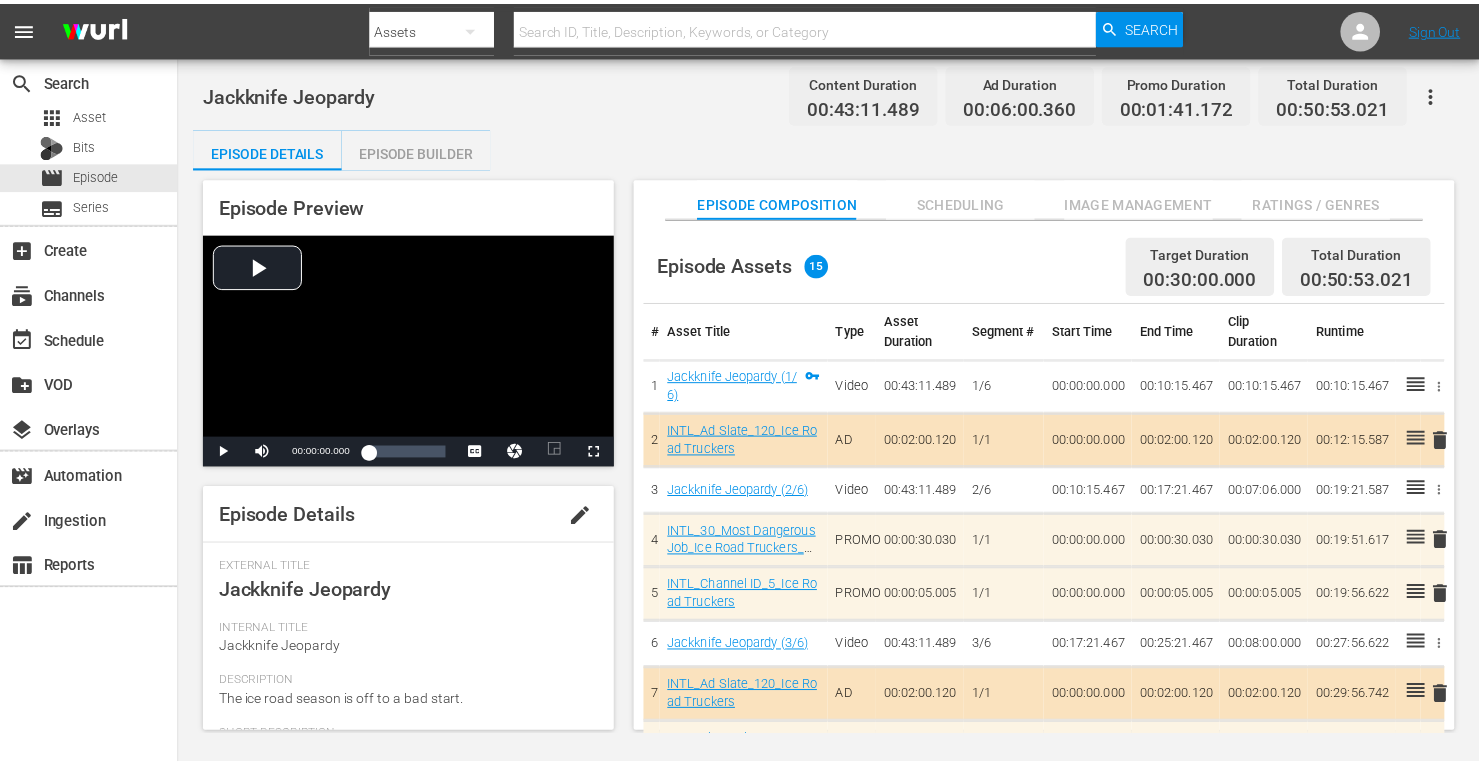 scroll, scrollTop: 0, scrollLeft: 0, axis: both 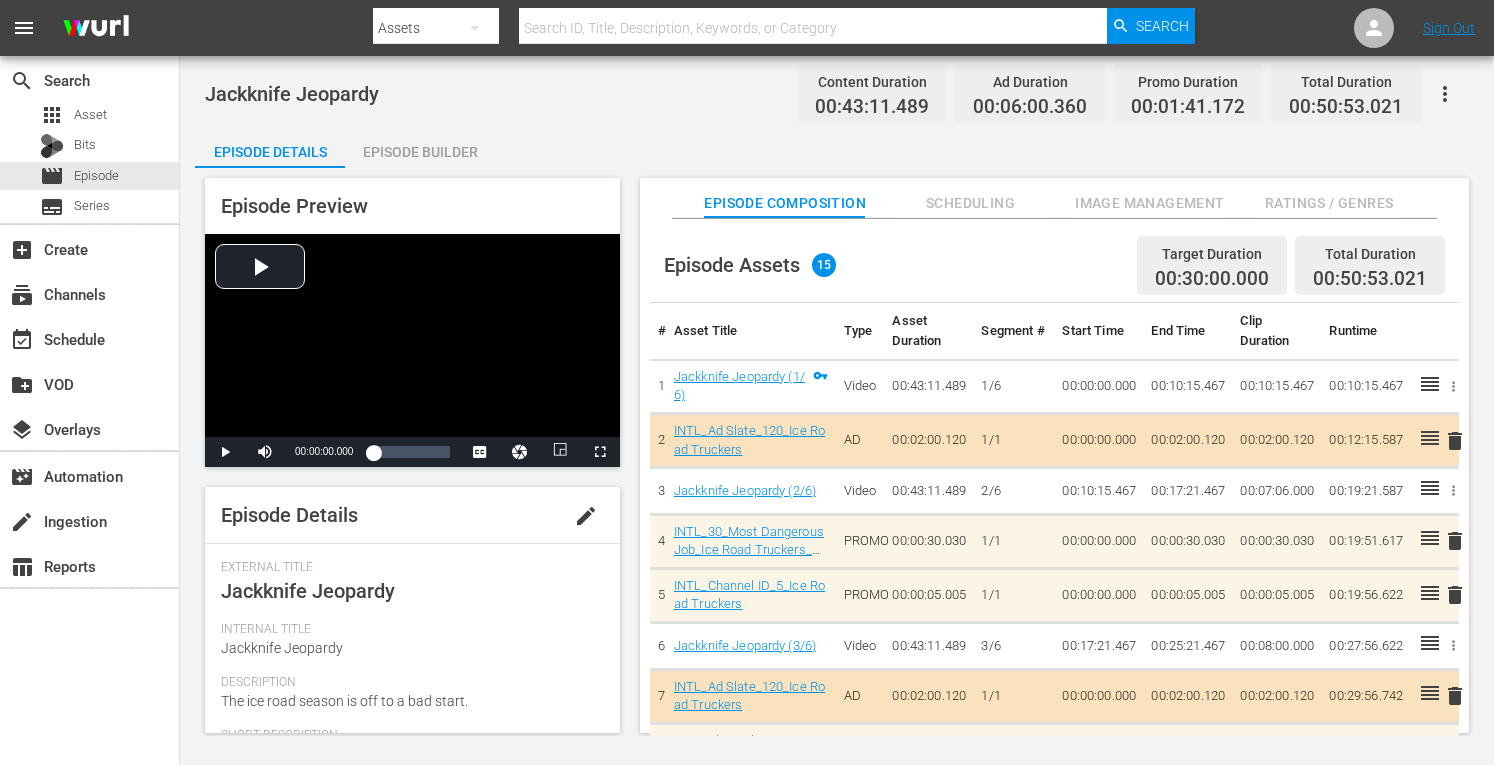 click on "Episode Builder" at bounding box center [420, 152] 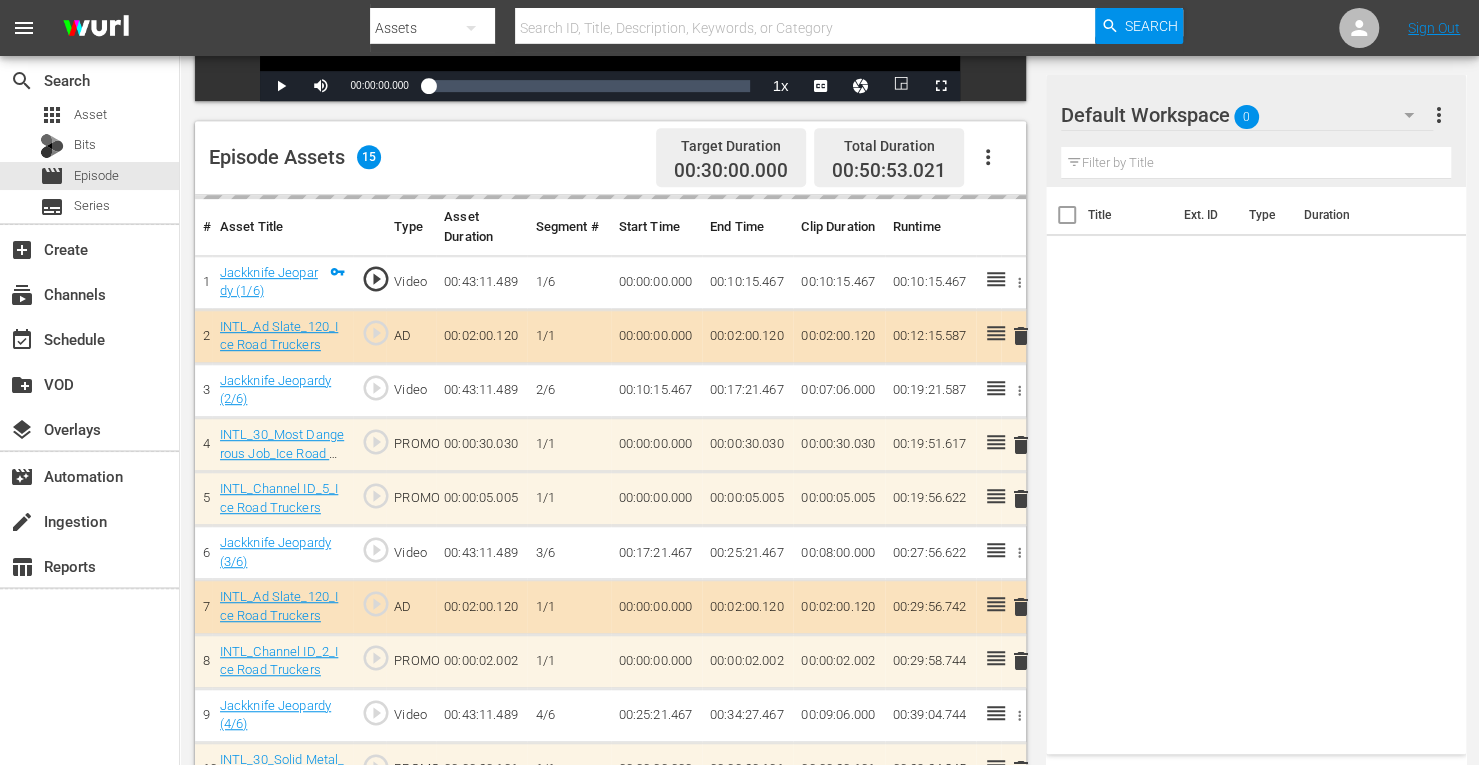 scroll, scrollTop: 486, scrollLeft: 0, axis: vertical 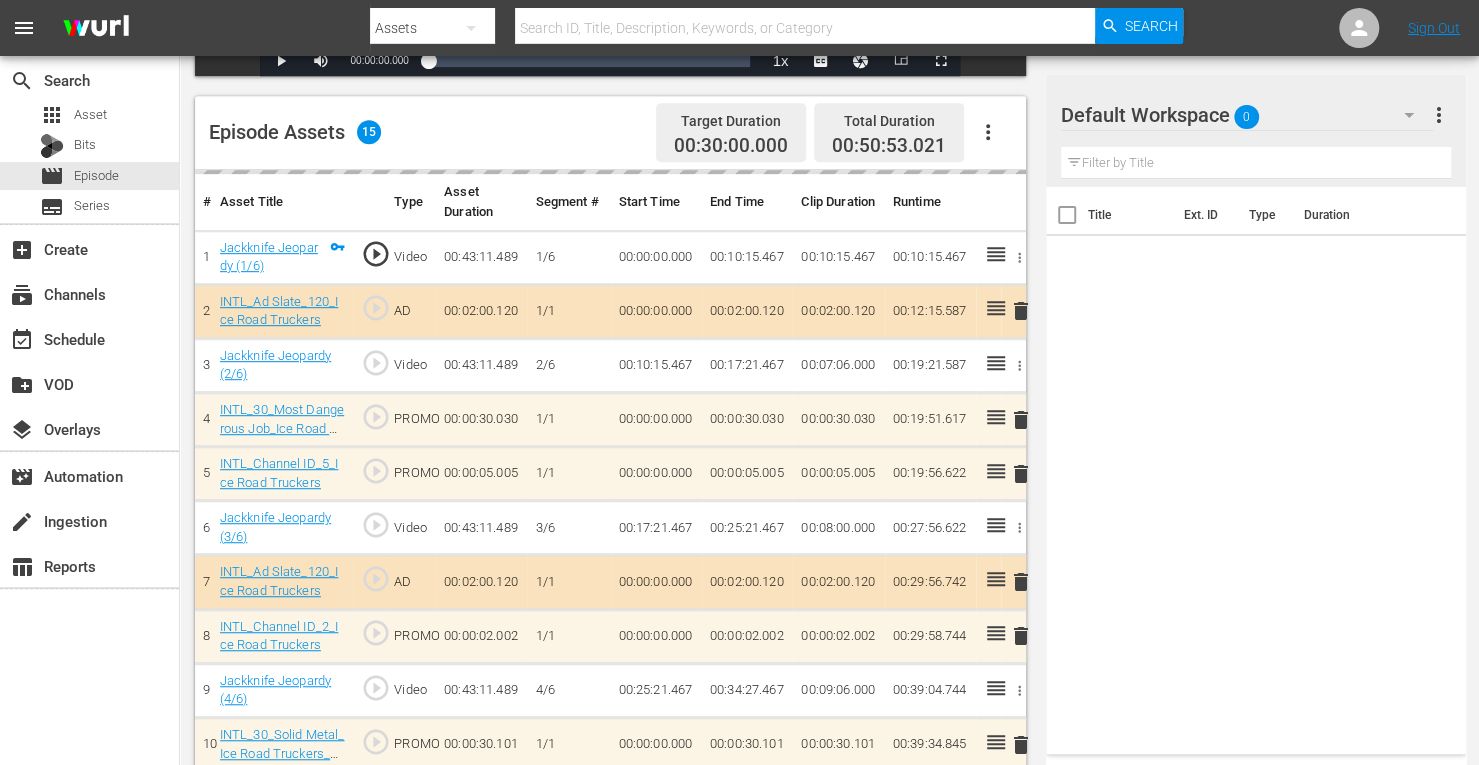 click 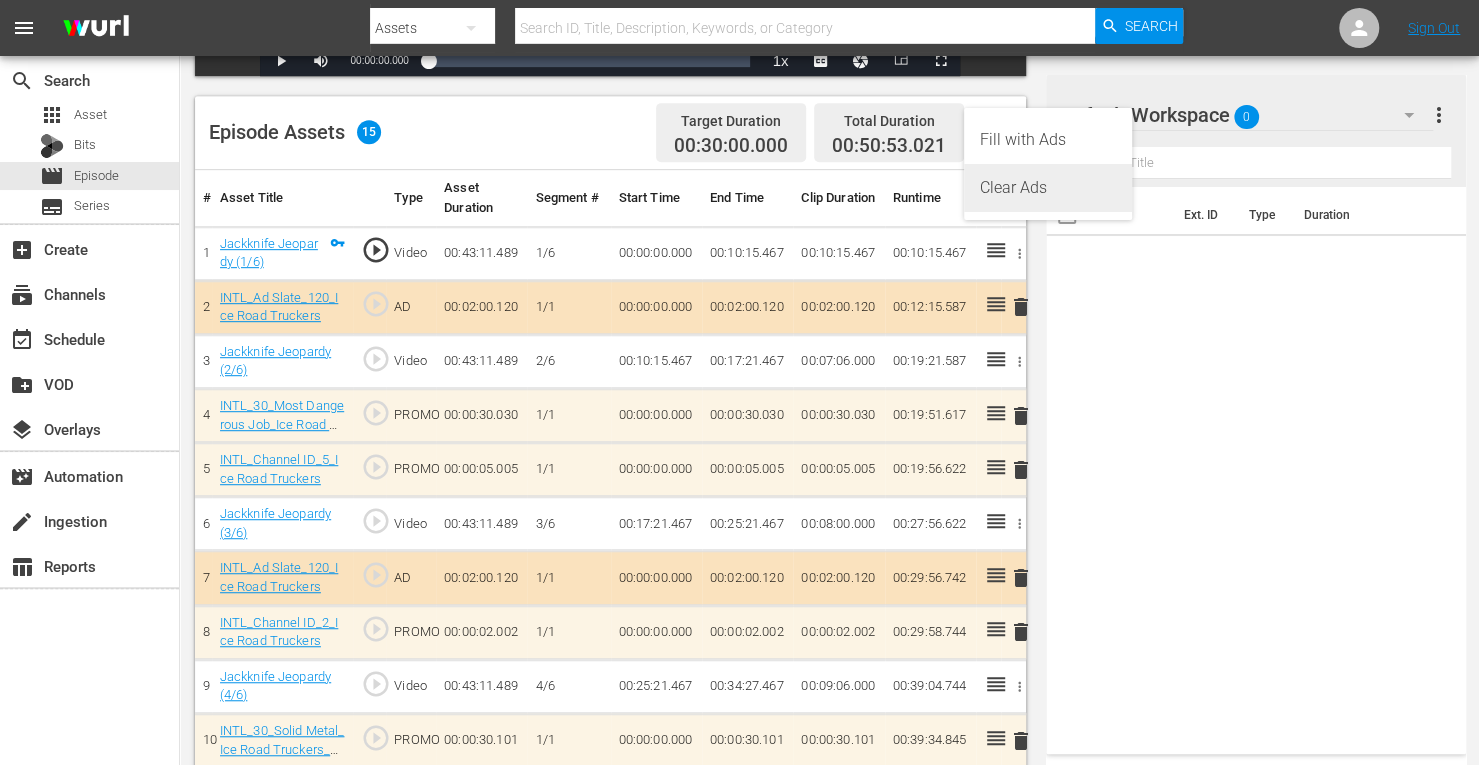 click on "Clear Ads" at bounding box center (1048, 188) 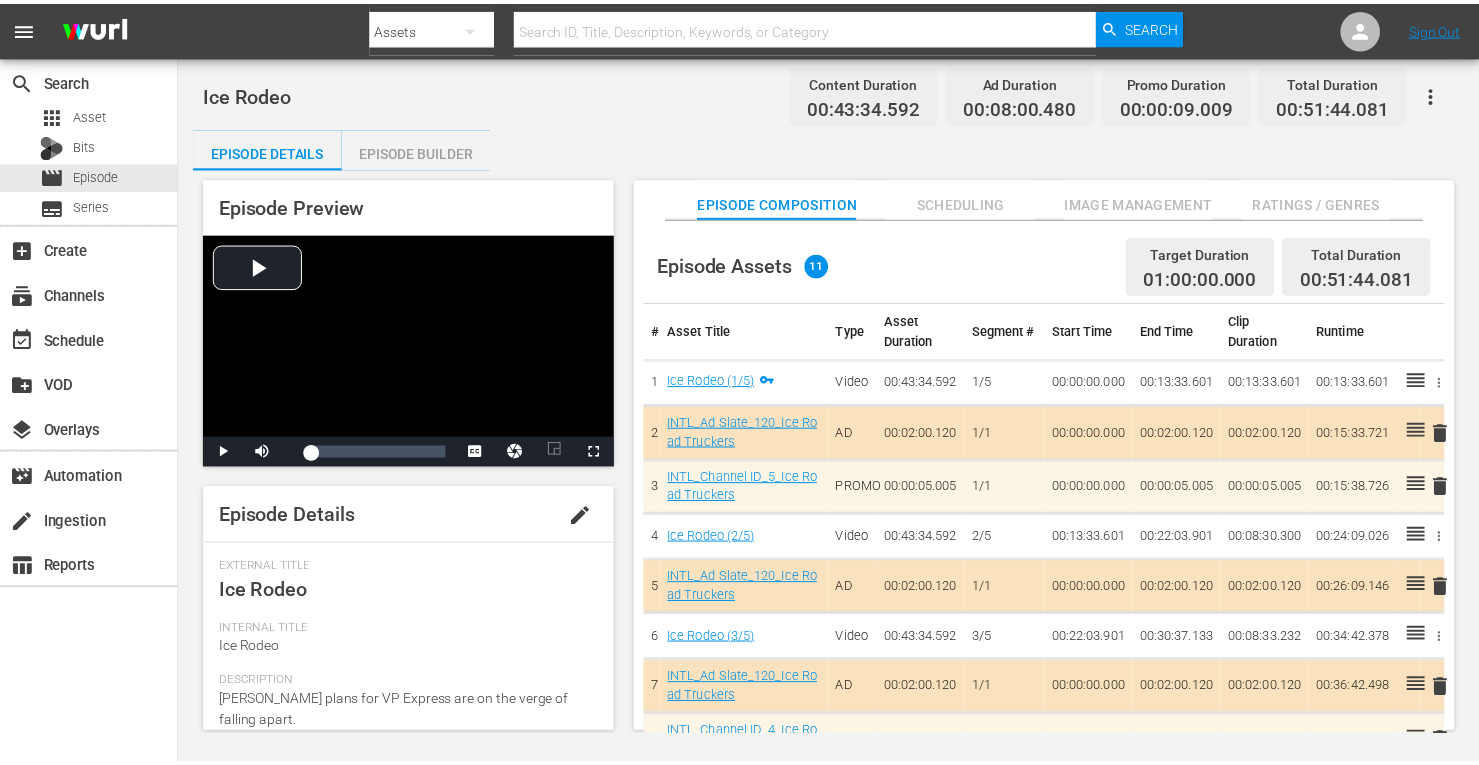 scroll, scrollTop: 0, scrollLeft: 0, axis: both 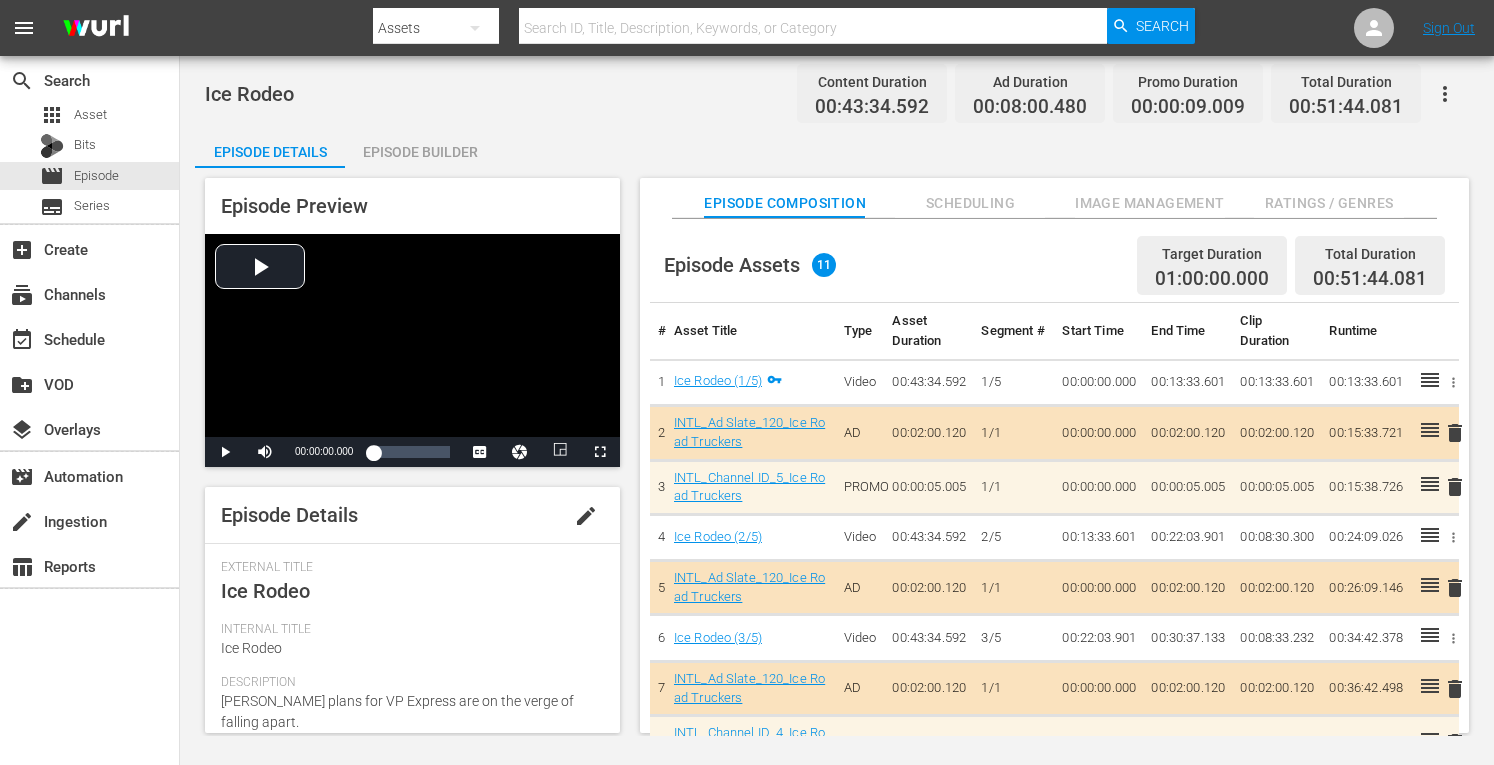 click on "Episode Builder" at bounding box center (420, 152) 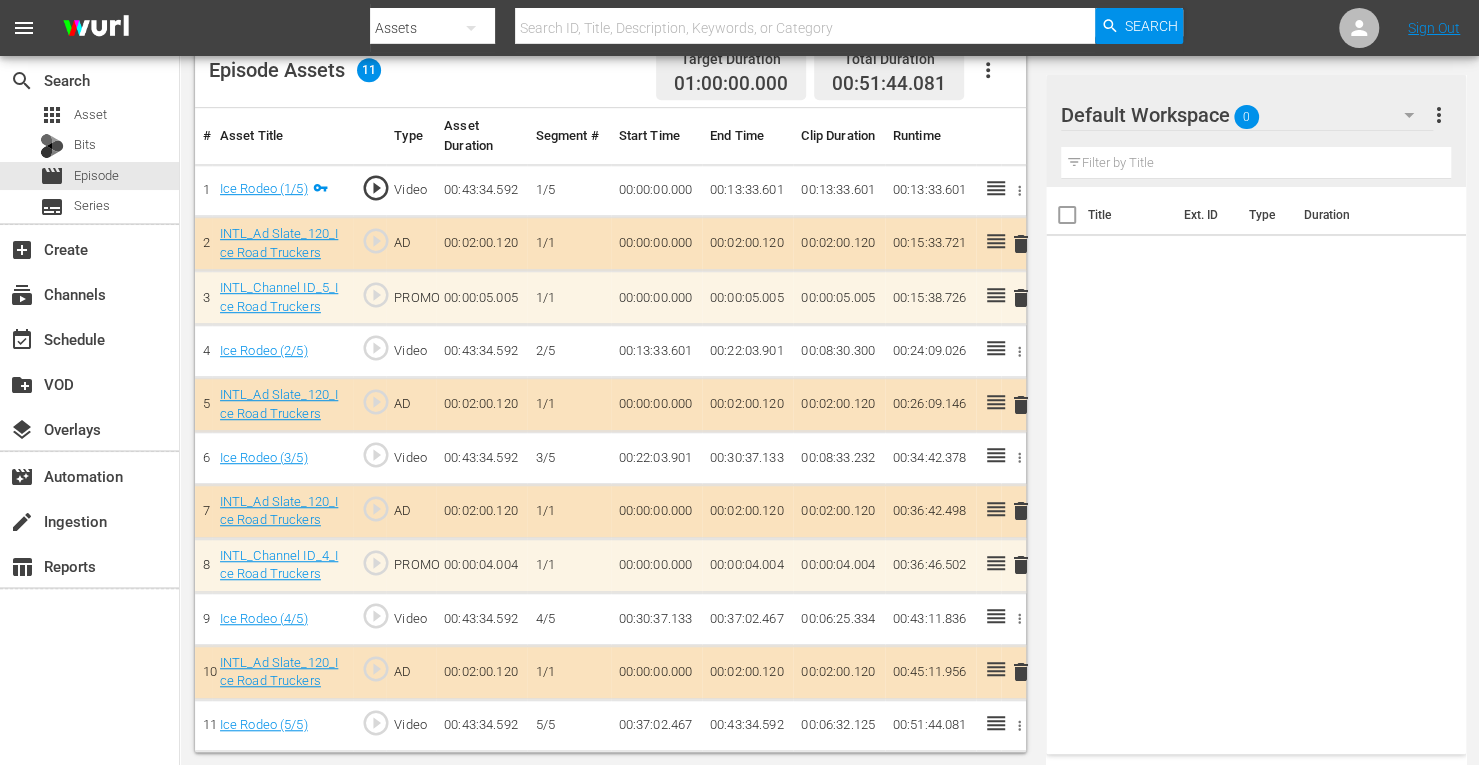scroll, scrollTop: 544, scrollLeft: 0, axis: vertical 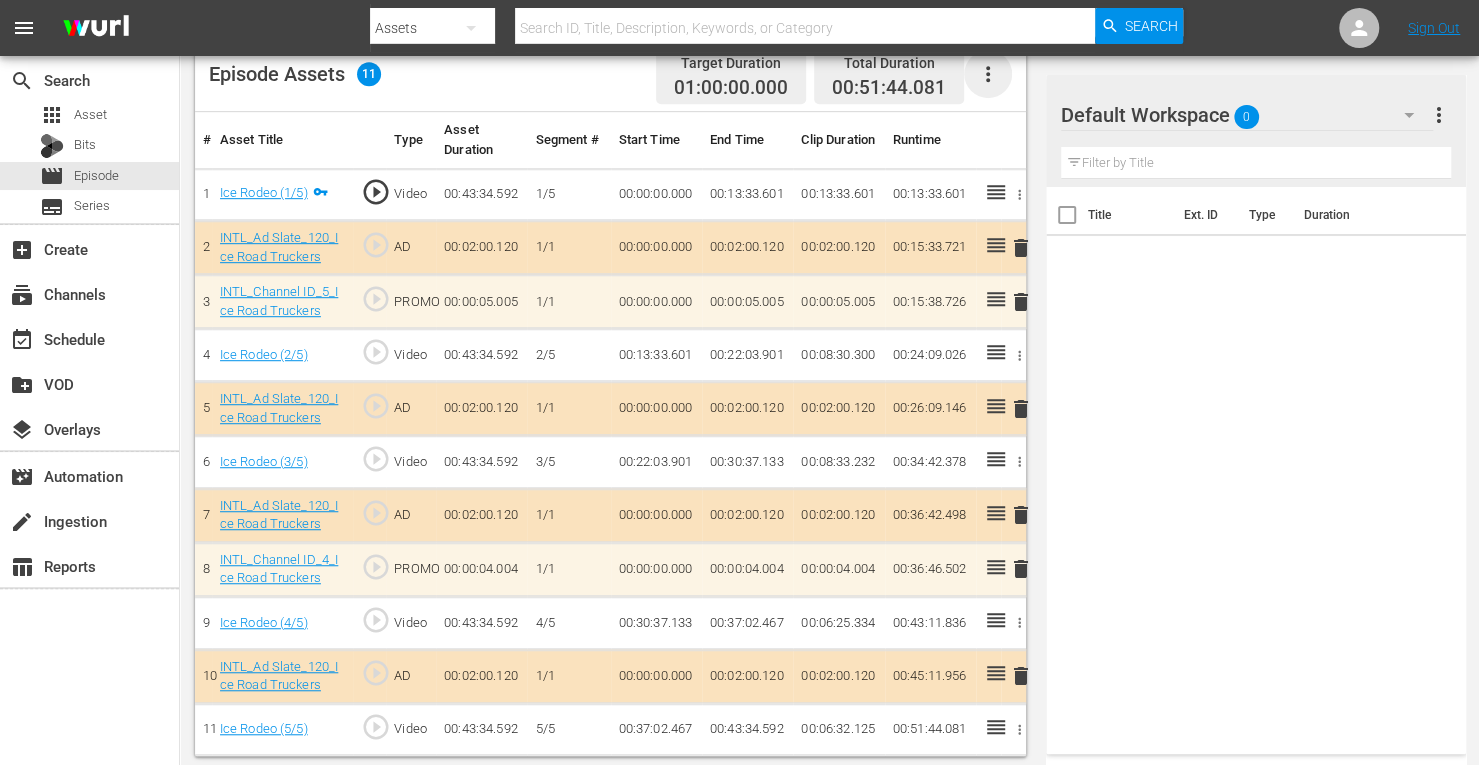 click 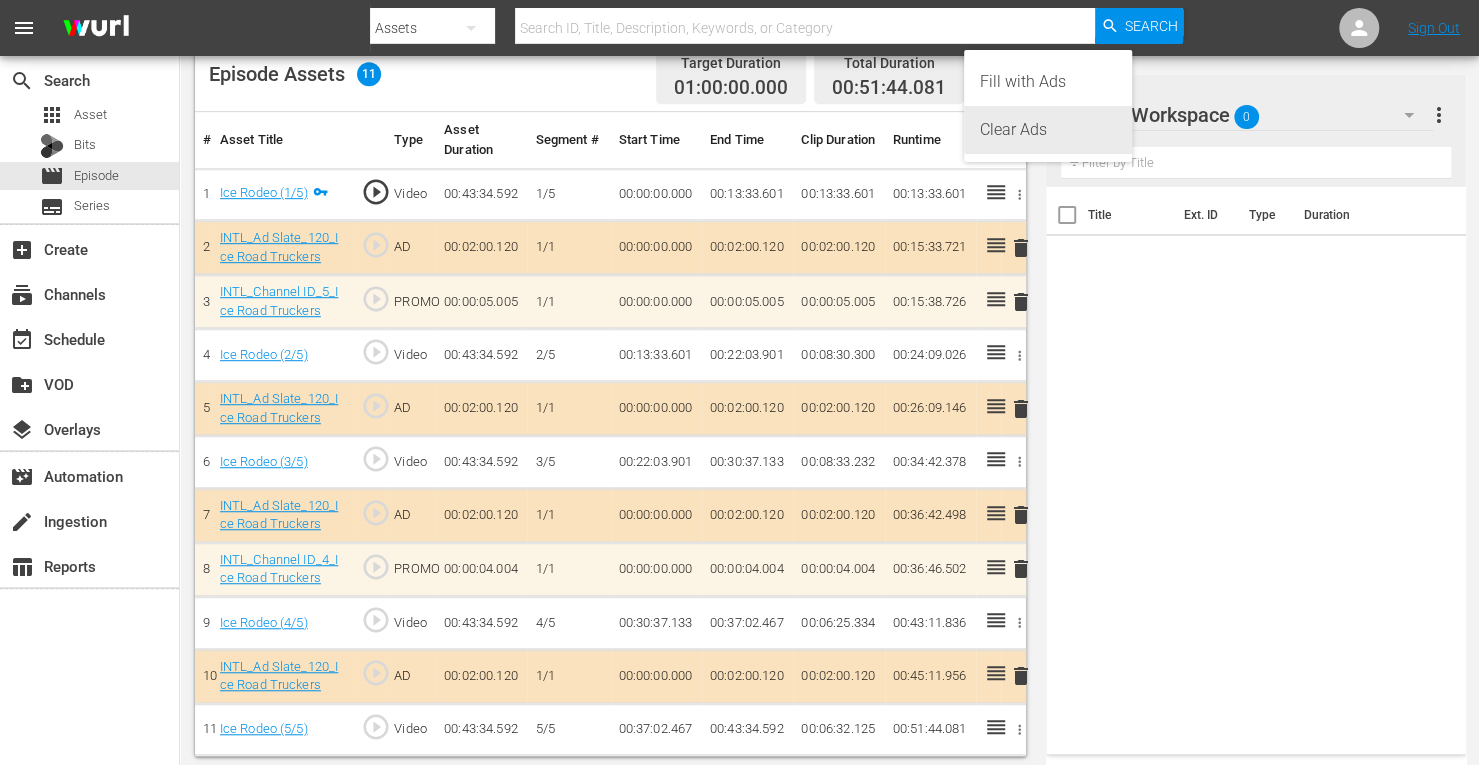 click on "Clear Ads" at bounding box center [1048, 130] 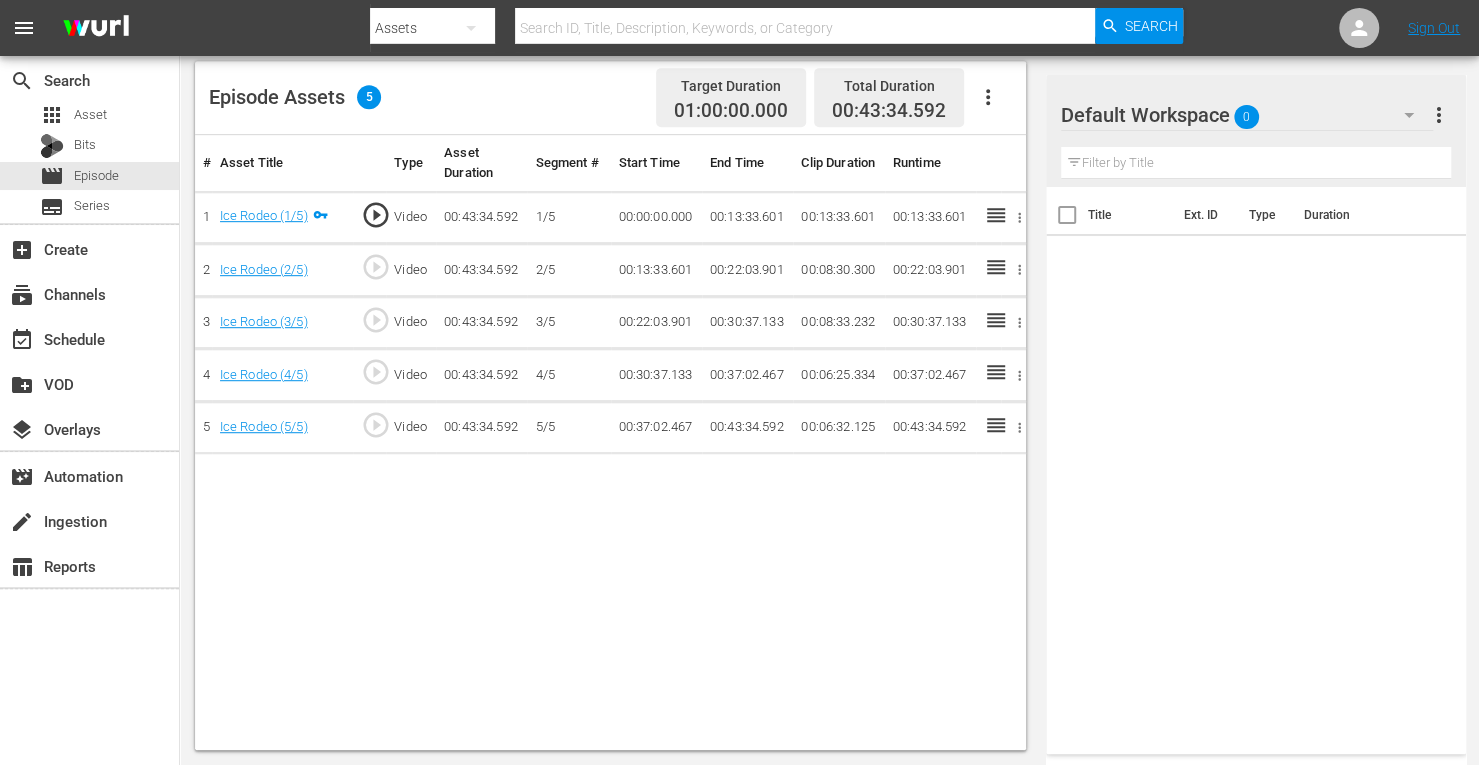 scroll, scrollTop: 520, scrollLeft: 0, axis: vertical 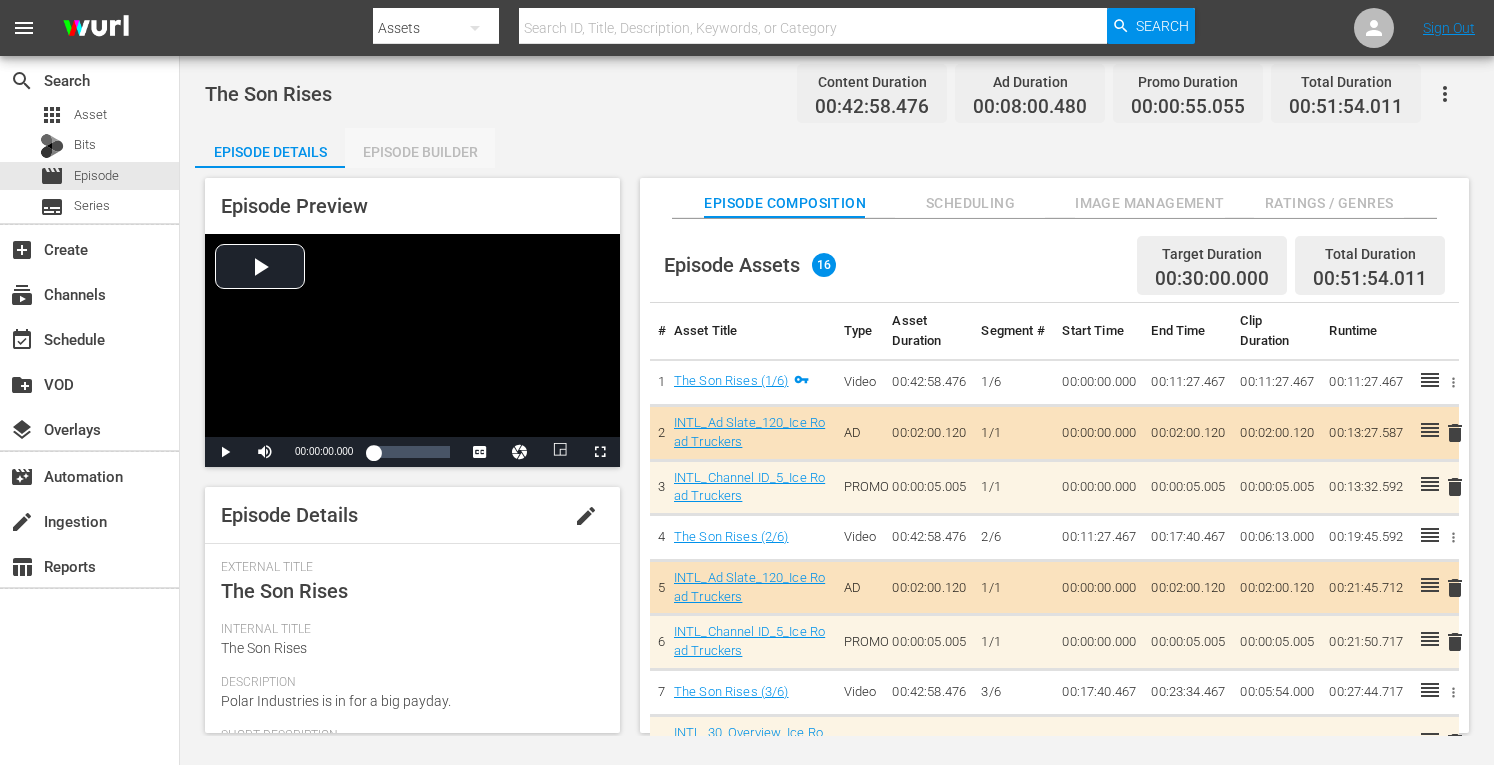 click on "Episode Builder" at bounding box center [420, 152] 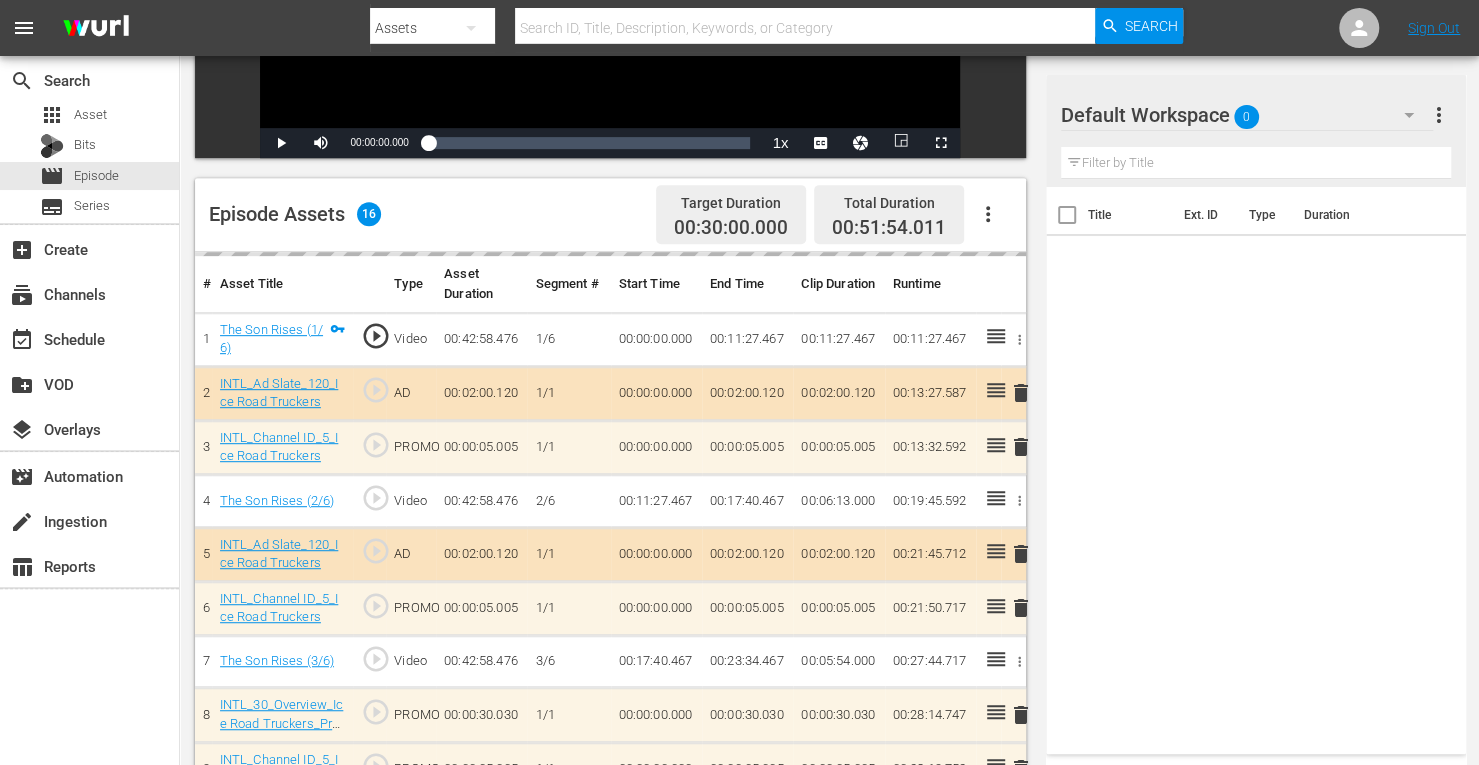 scroll, scrollTop: 389, scrollLeft: 0, axis: vertical 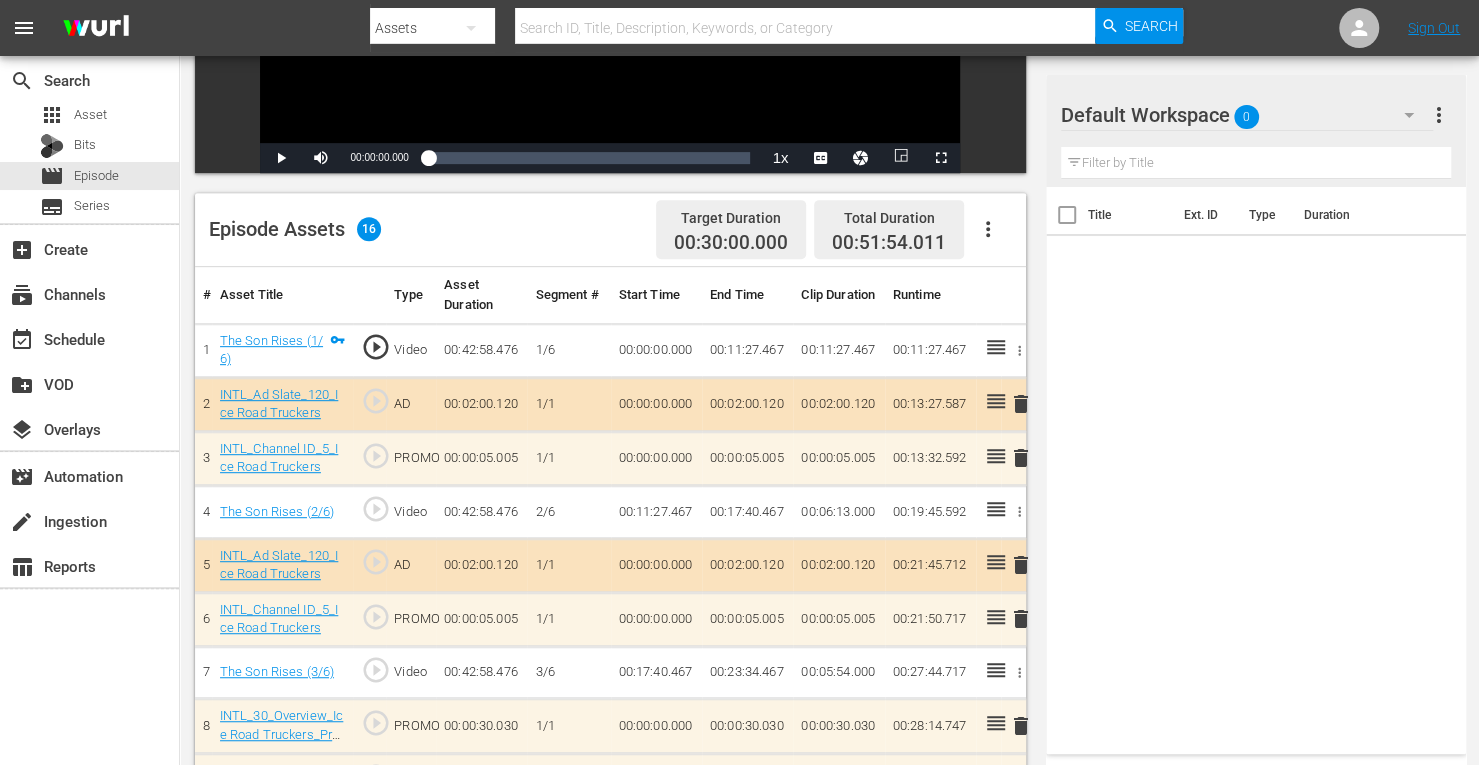 click 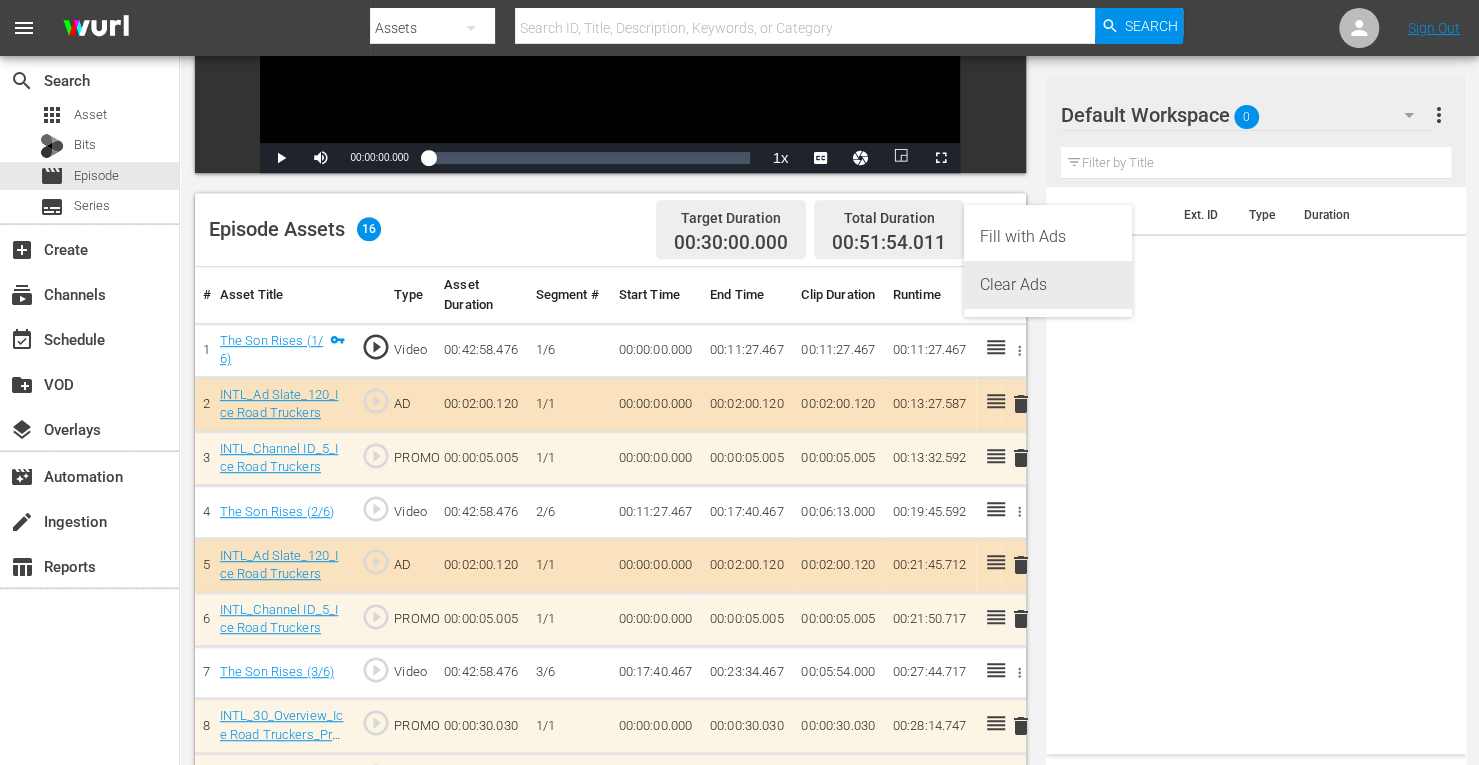 click on "Clear Ads" at bounding box center (1048, 285) 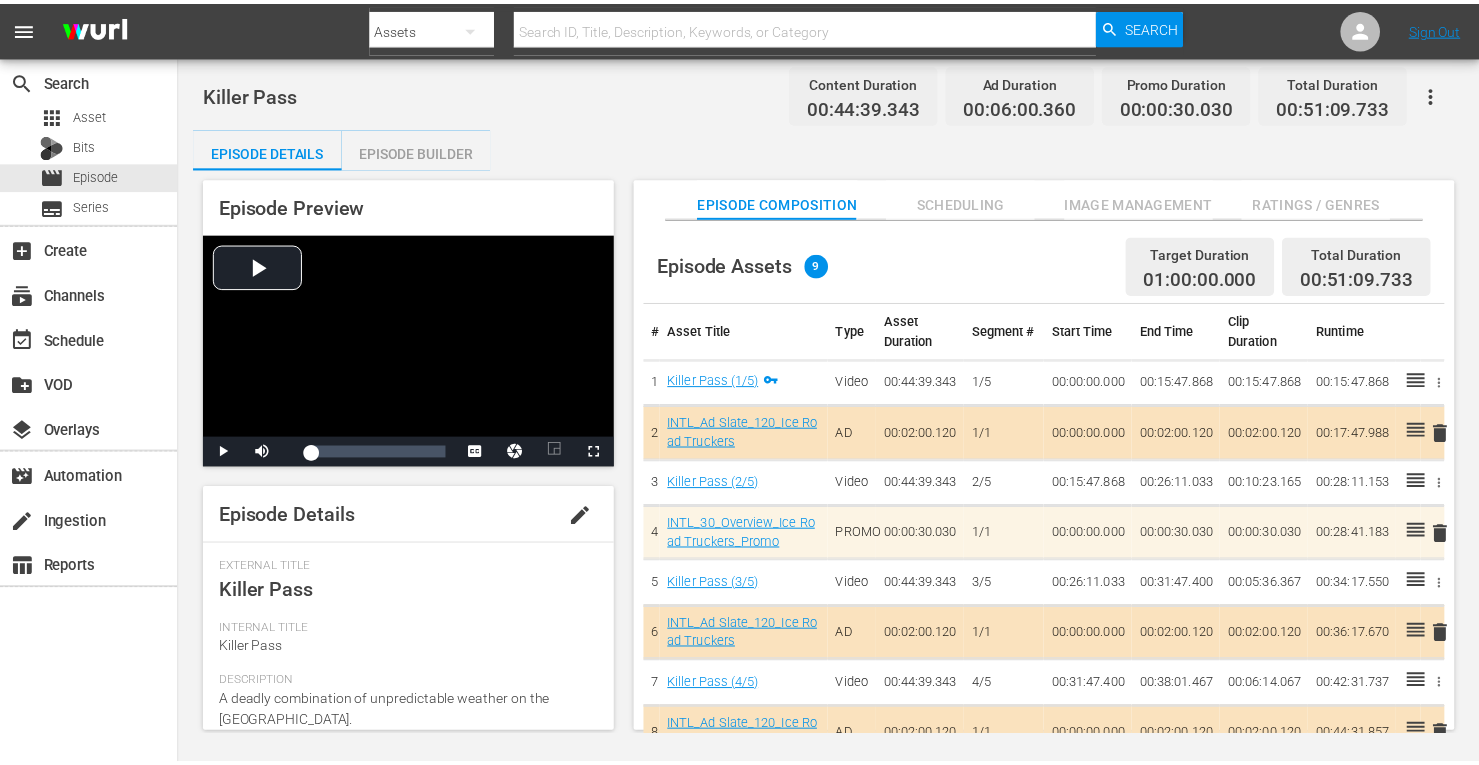 scroll, scrollTop: 0, scrollLeft: 0, axis: both 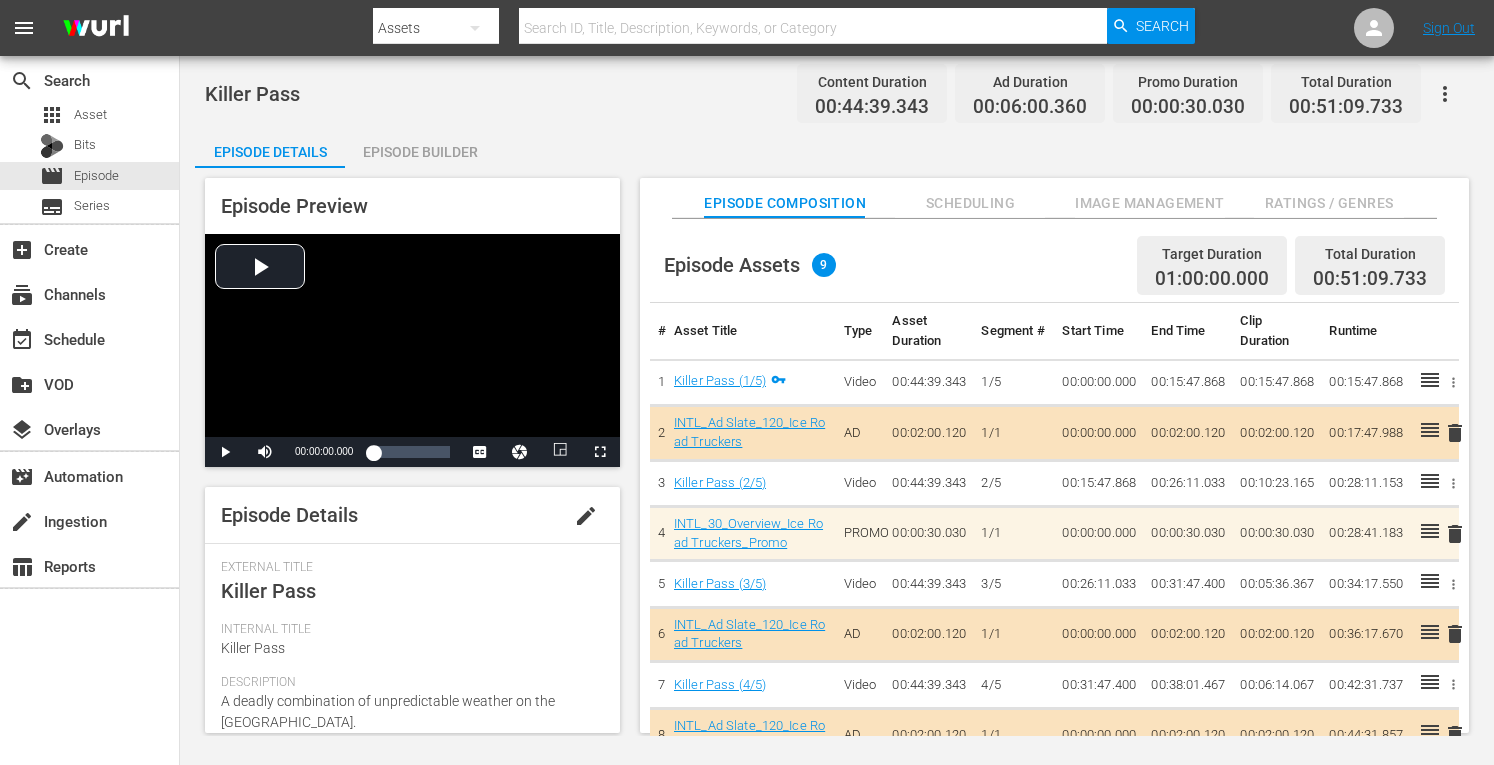 click on "Episode Builder" at bounding box center [420, 152] 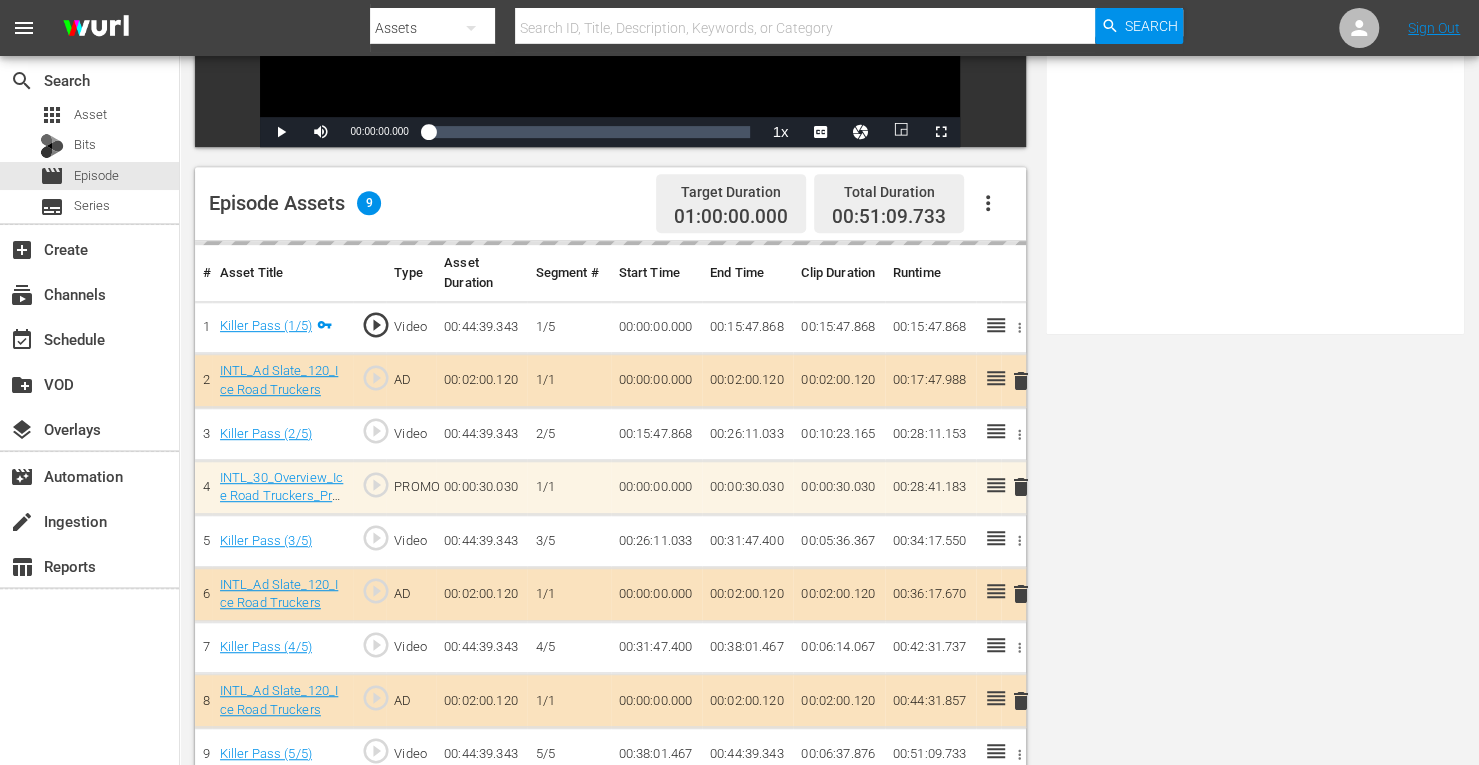 scroll, scrollTop: 520, scrollLeft: 0, axis: vertical 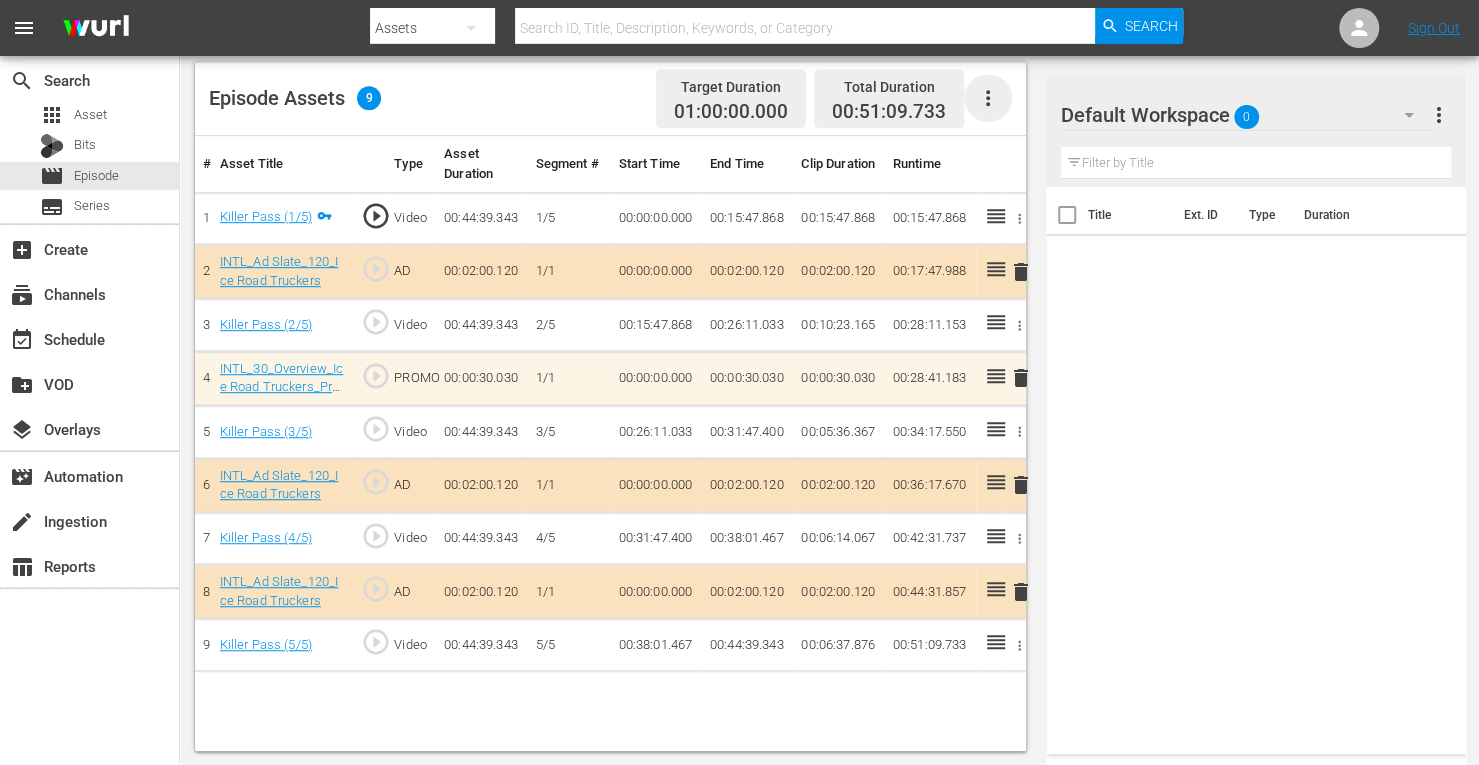 click 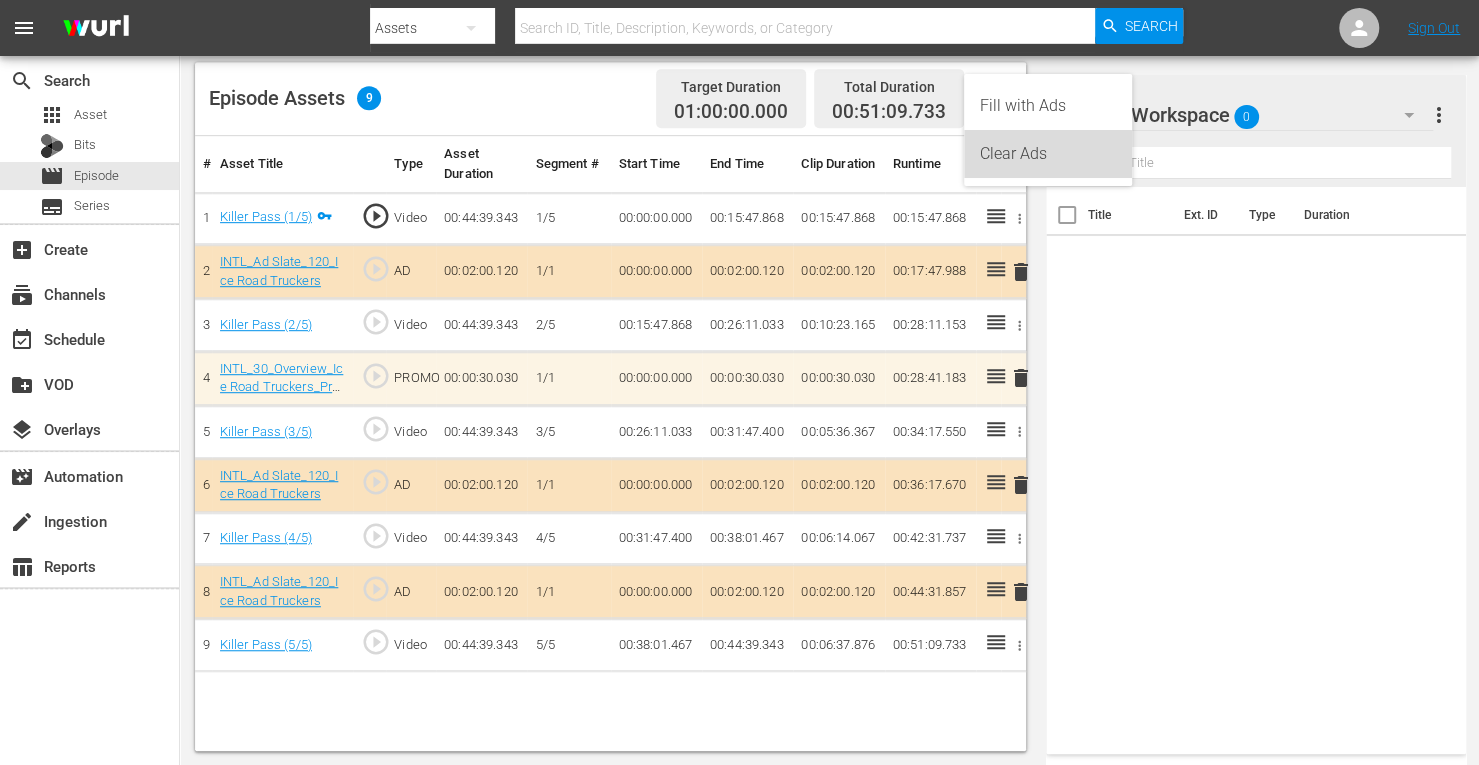 click on "Clear Ads" at bounding box center (1048, 154) 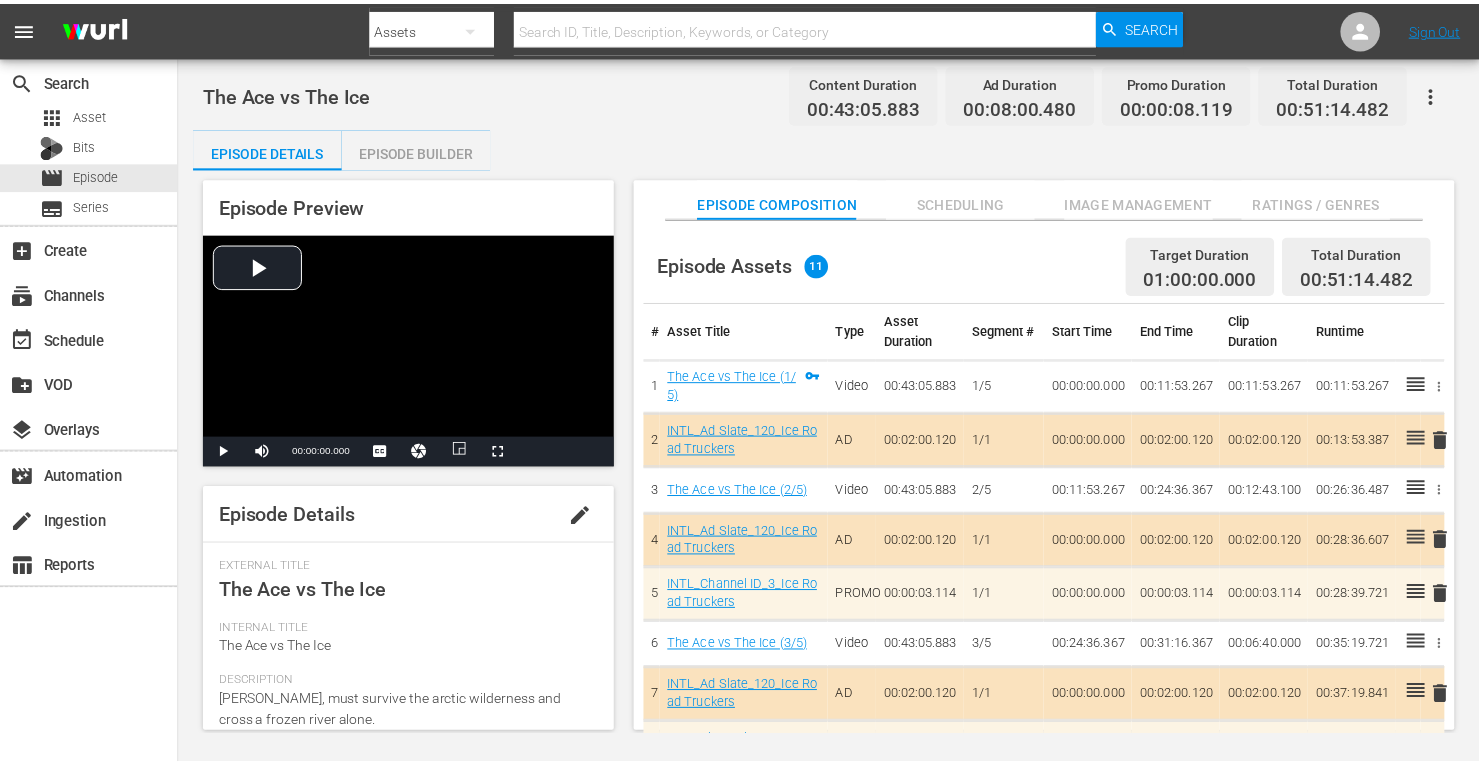 scroll, scrollTop: 0, scrollLeft: 0, axis: both 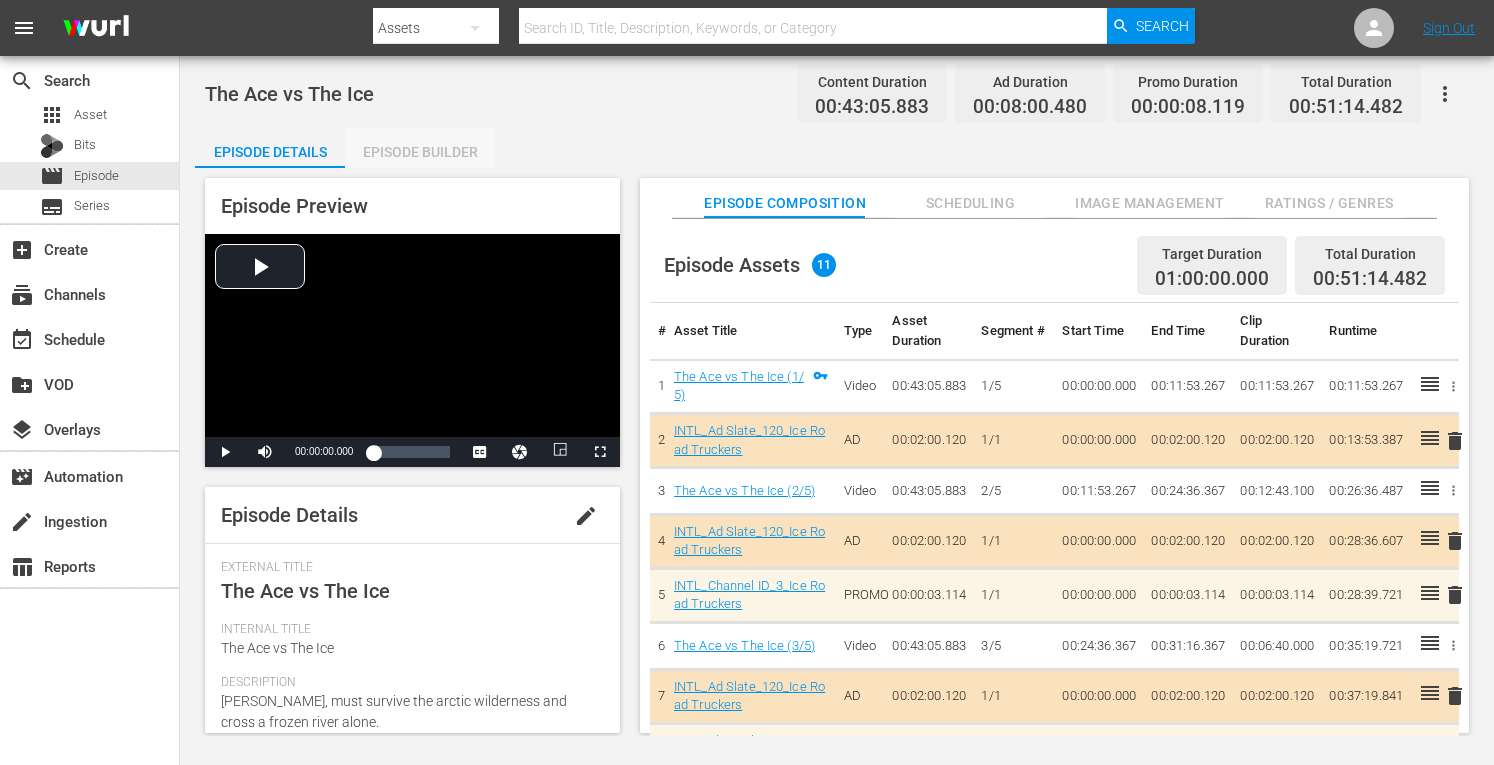 click on "Episode Builder" at bounding box center (420, 152) 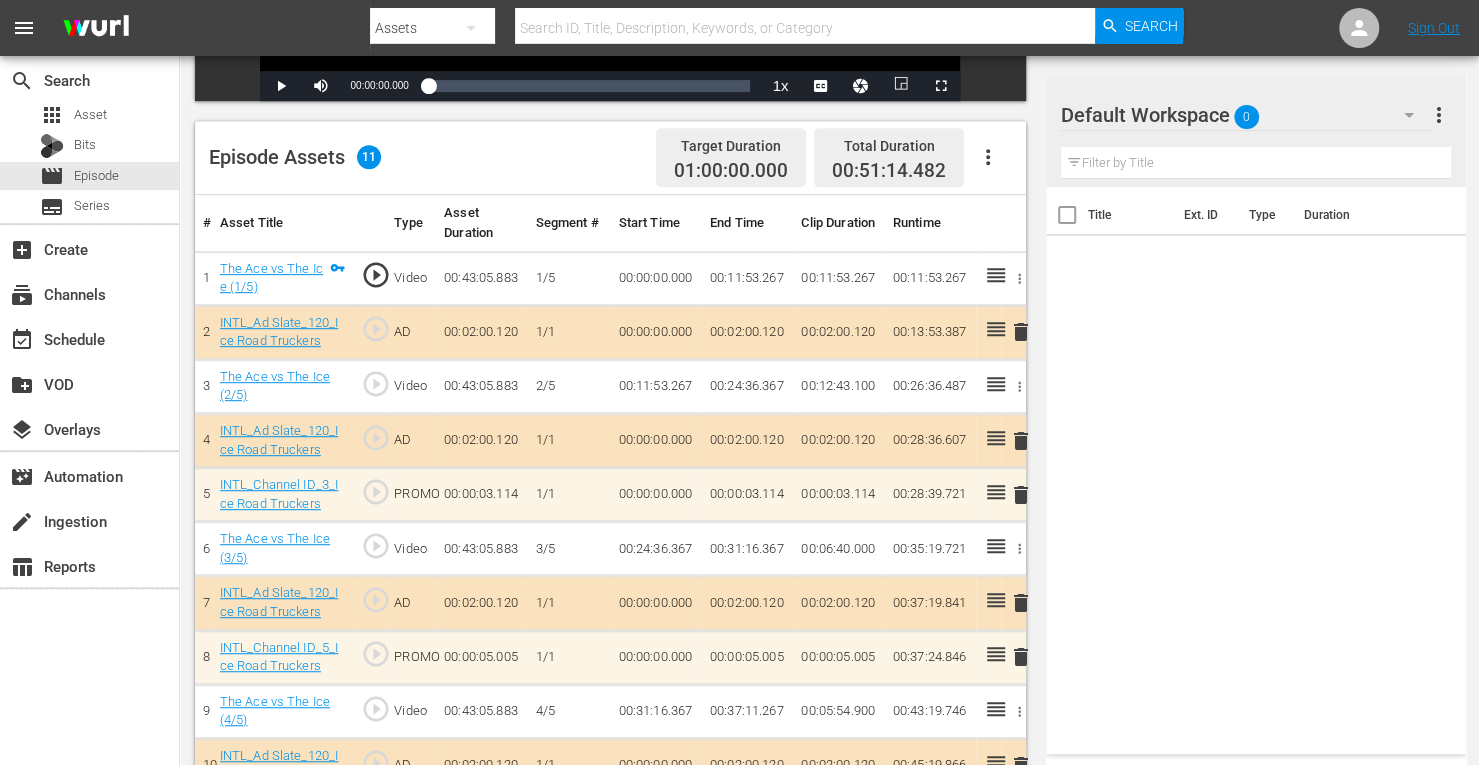 scroll, scrollTop: 460, scrollLeft: 0, axis: vertical 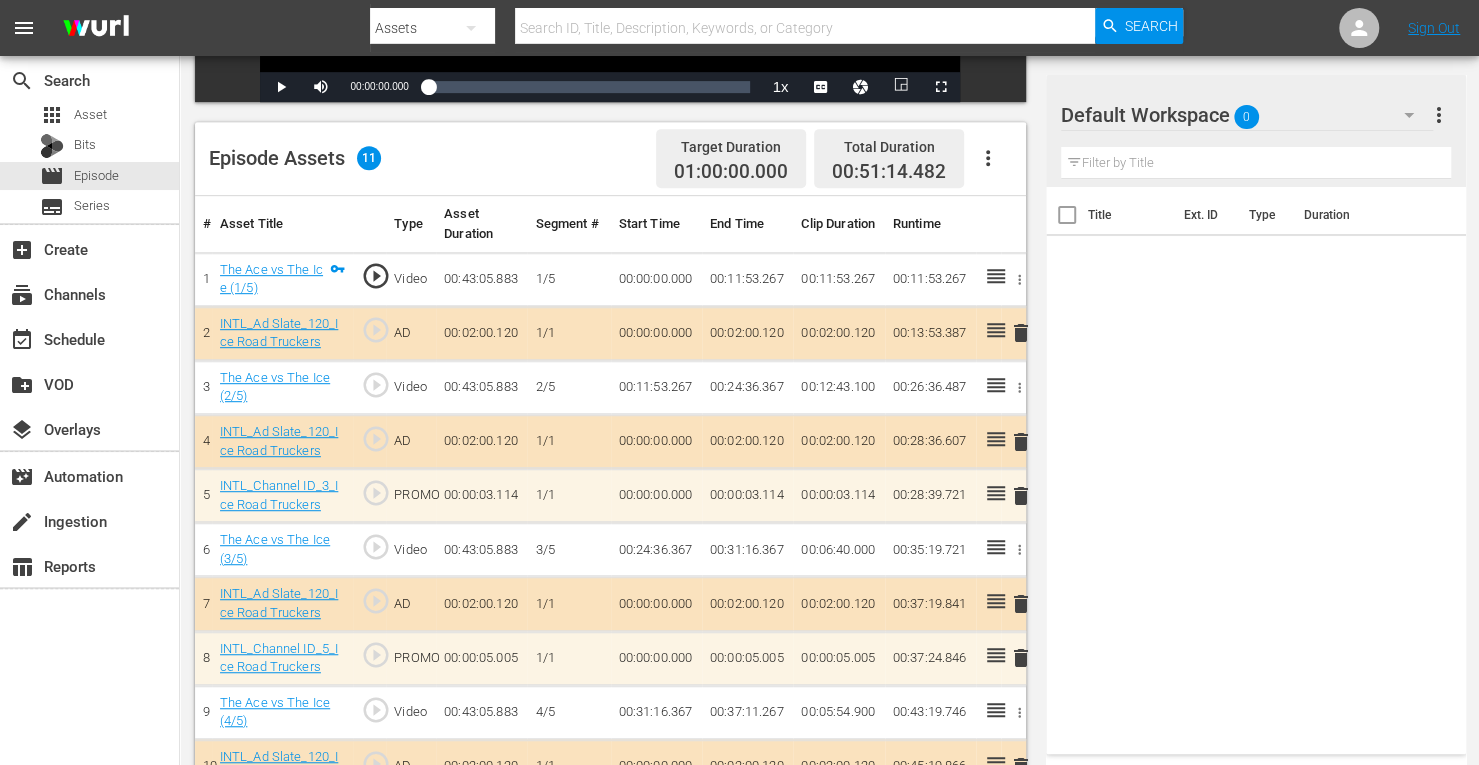 click 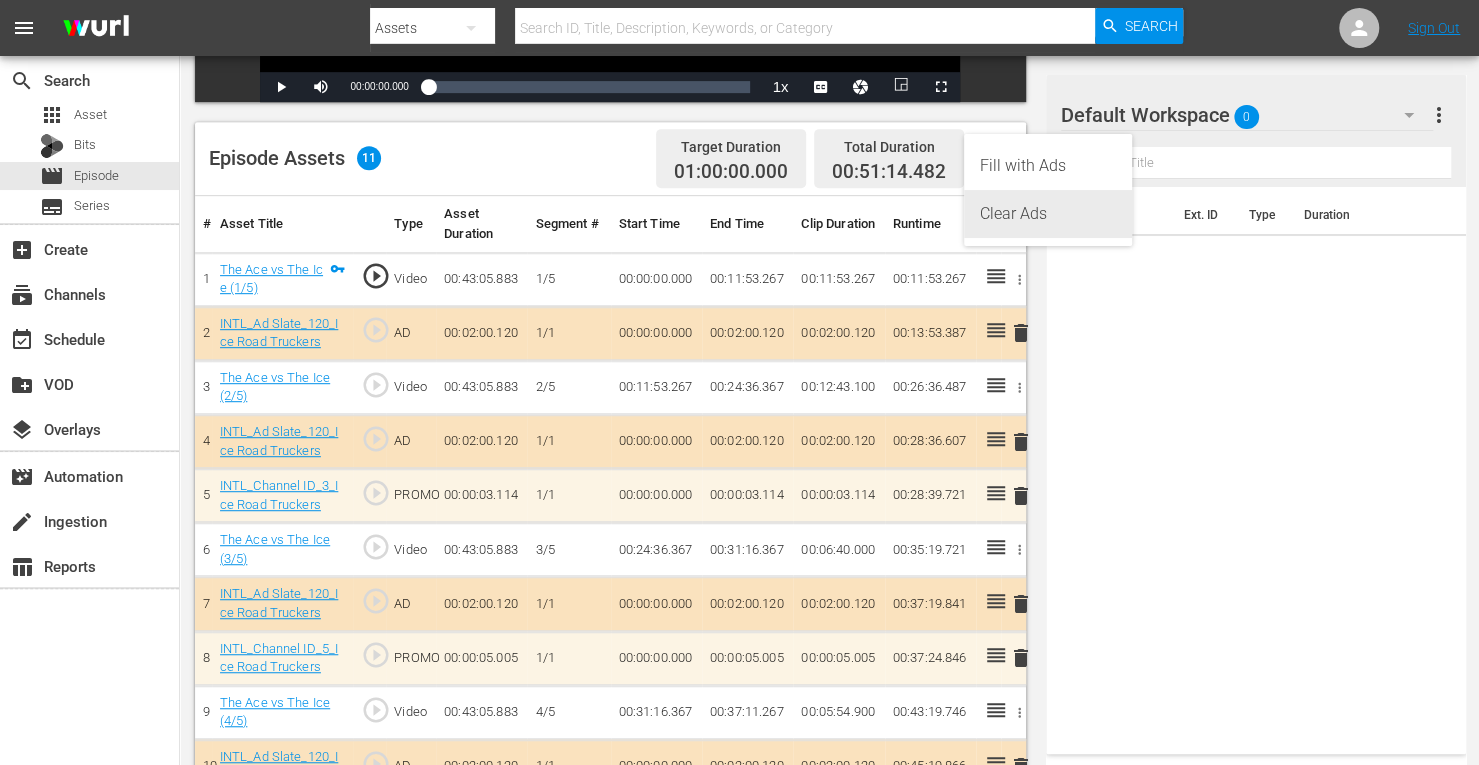 click on "Clear Ads" at bounding box center (1048, 214) 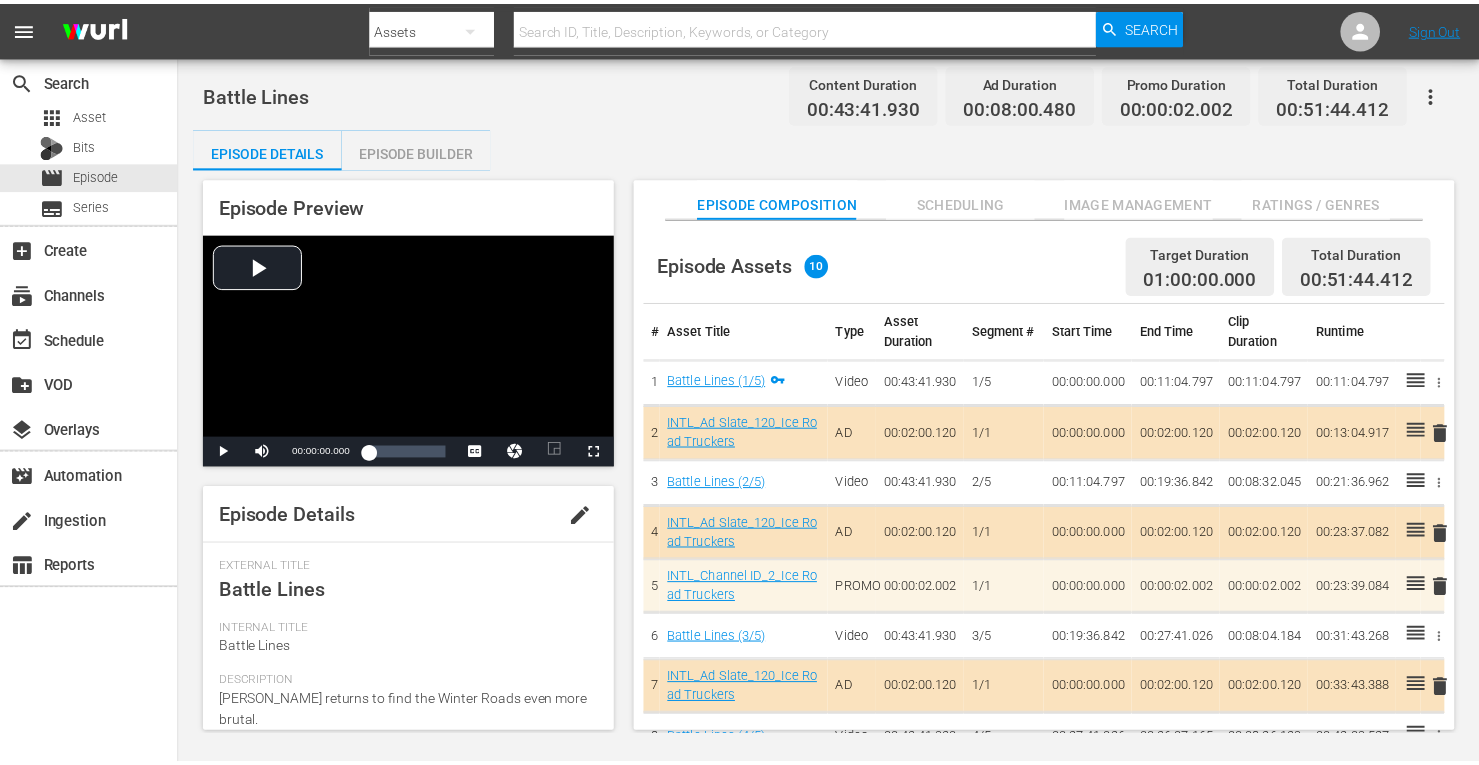scroll, scrollTop: 0, scrollLeft: 0, axis: both 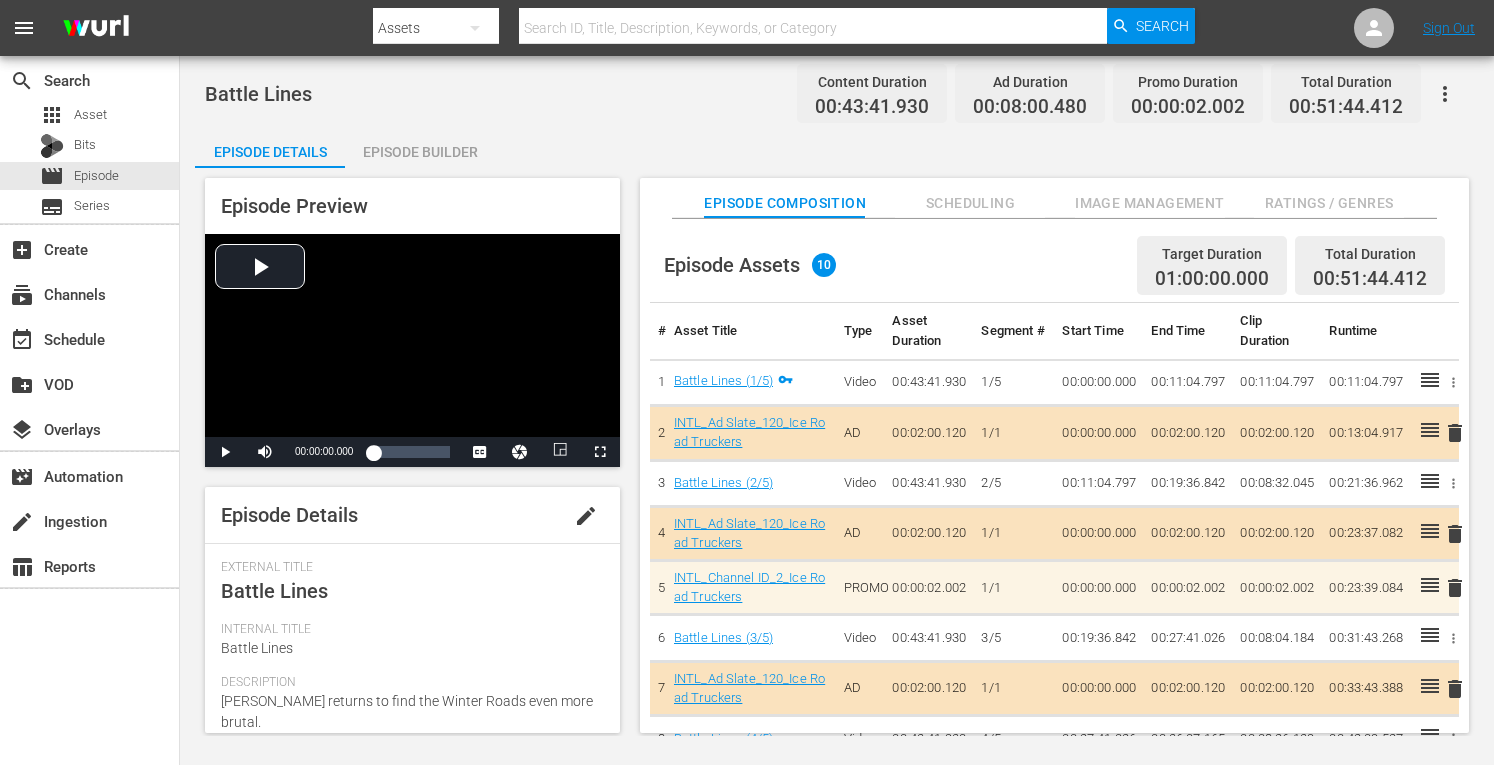 click on "Episode Builder" at bounding box center (420, 152) 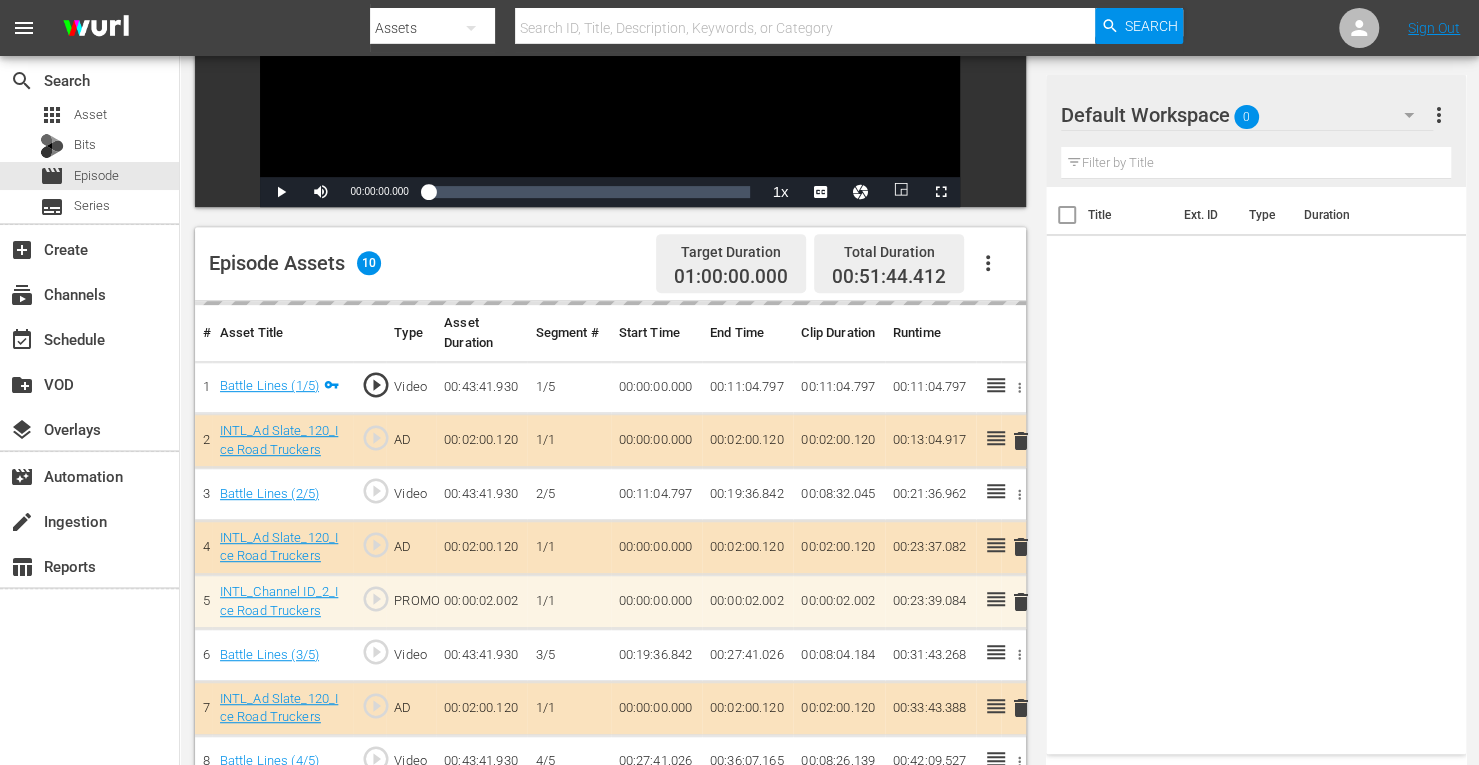 scroll, scrollTop: 394, scrollLeft: 0, axis: vertical 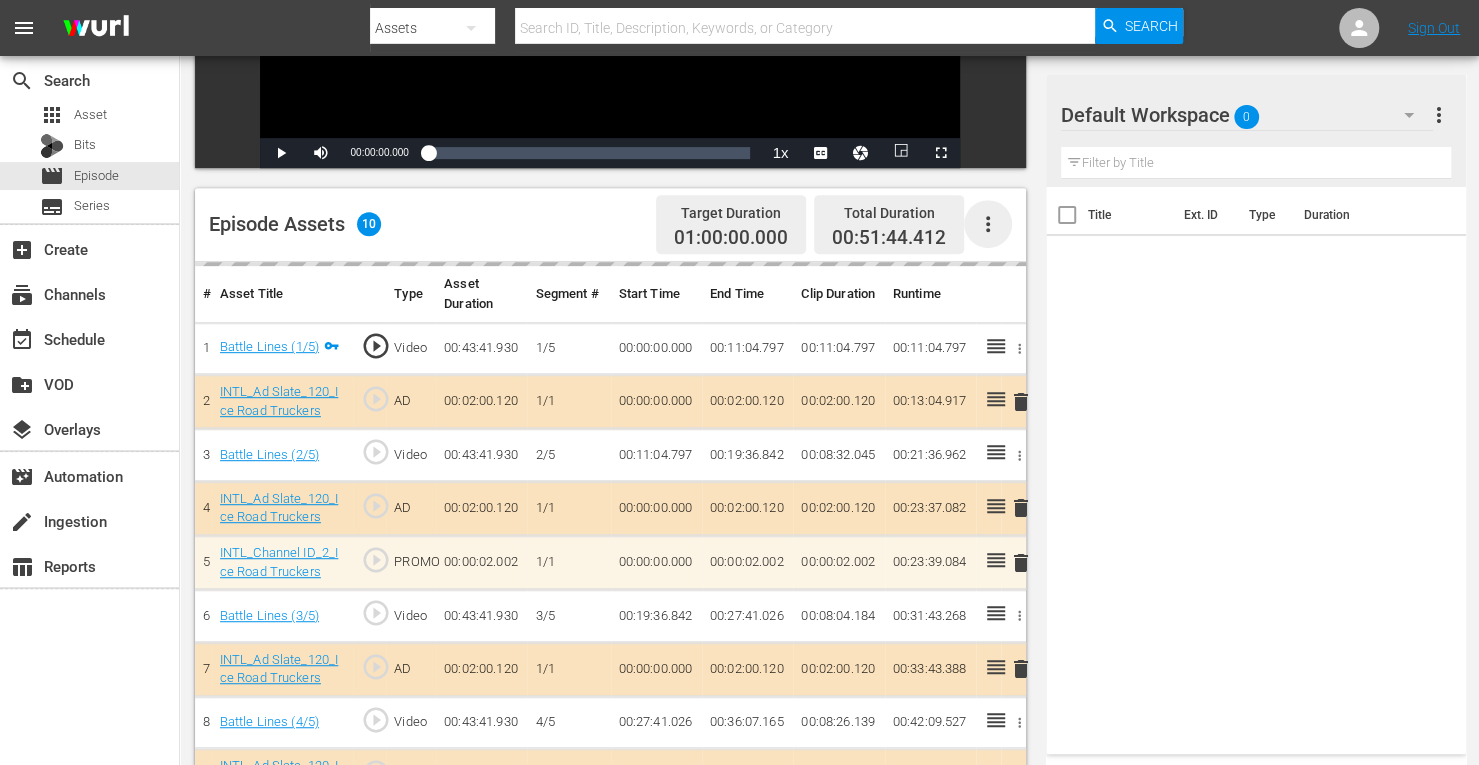 click 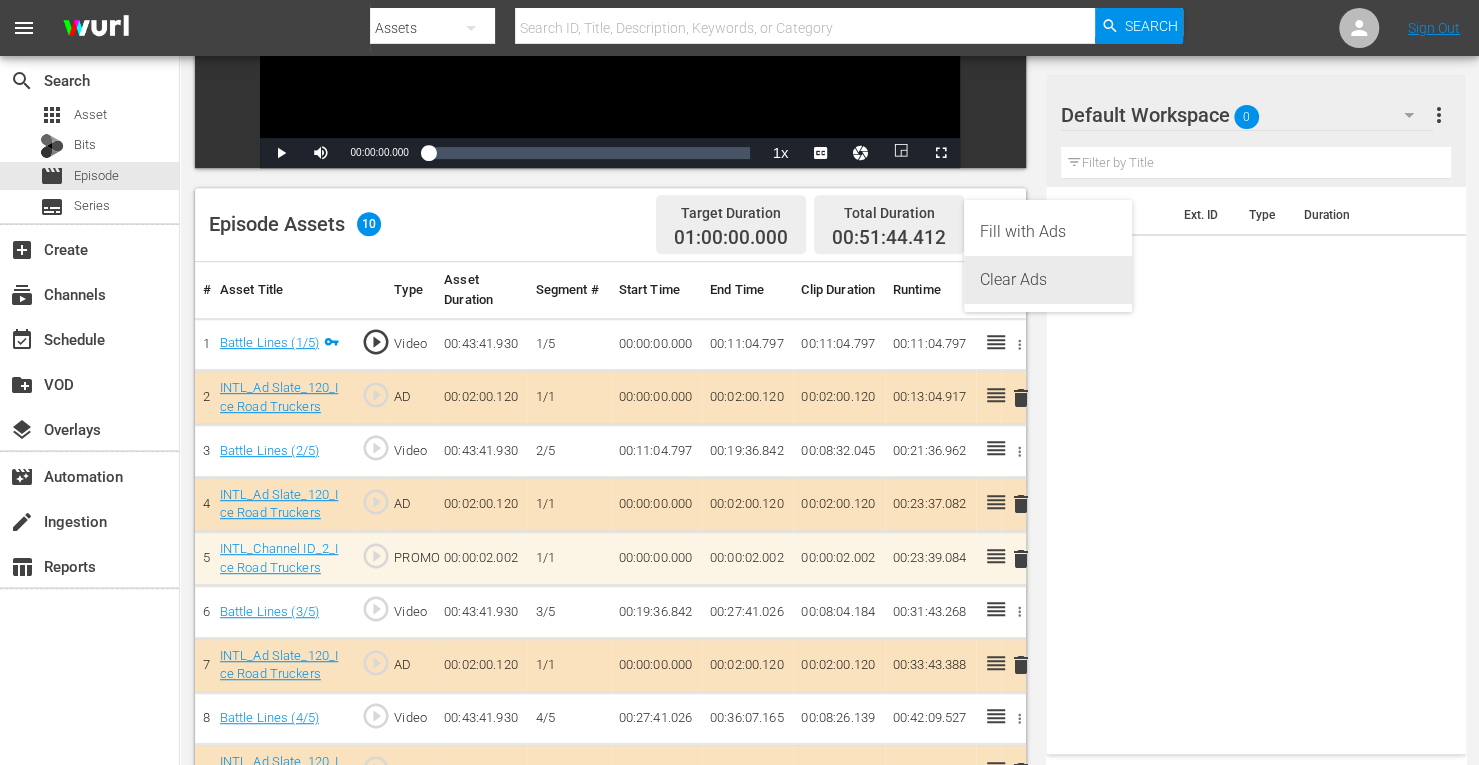 click on "Clear Ads" at bounding box center (1048, 280) 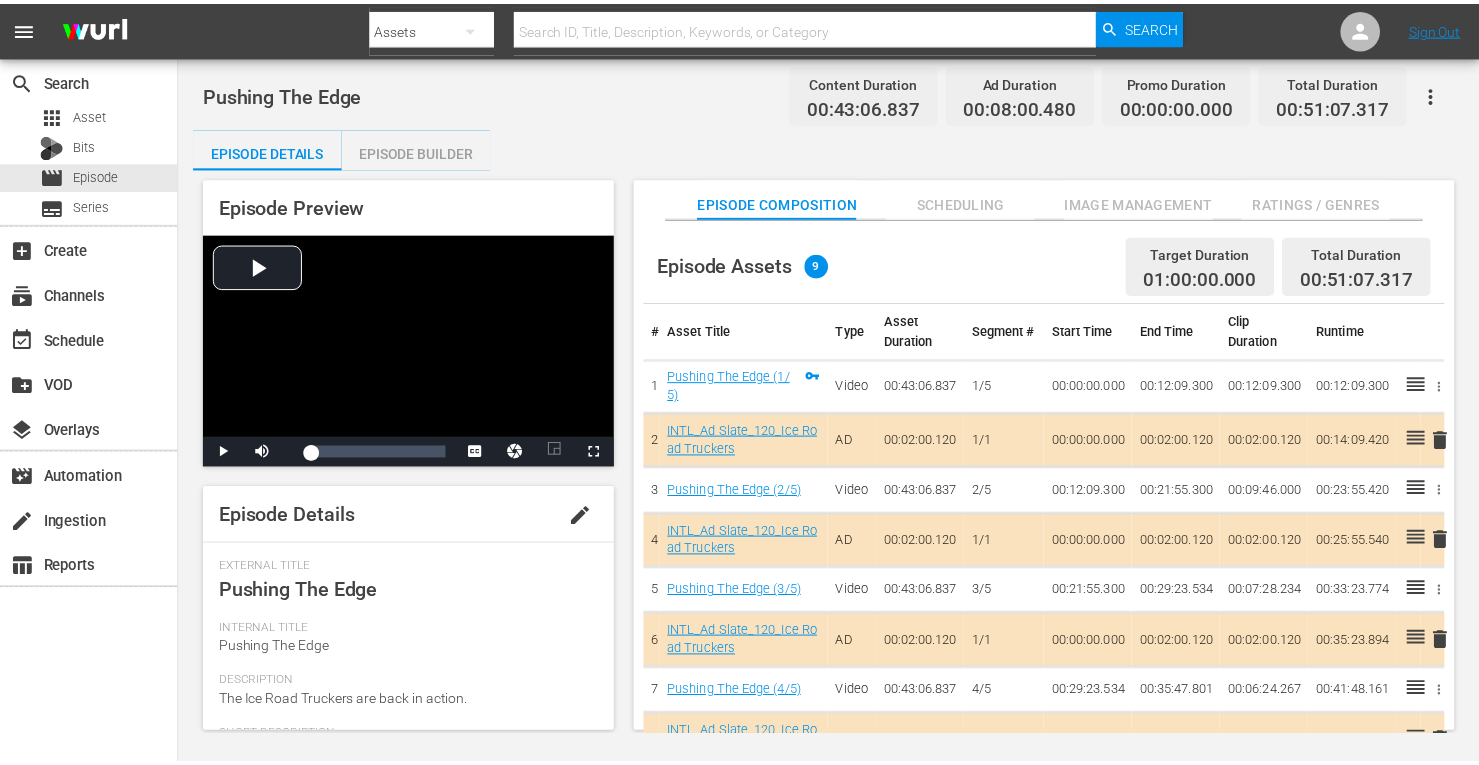 scroll, scrollTop: 0, scrollLeft: 0, axis: both 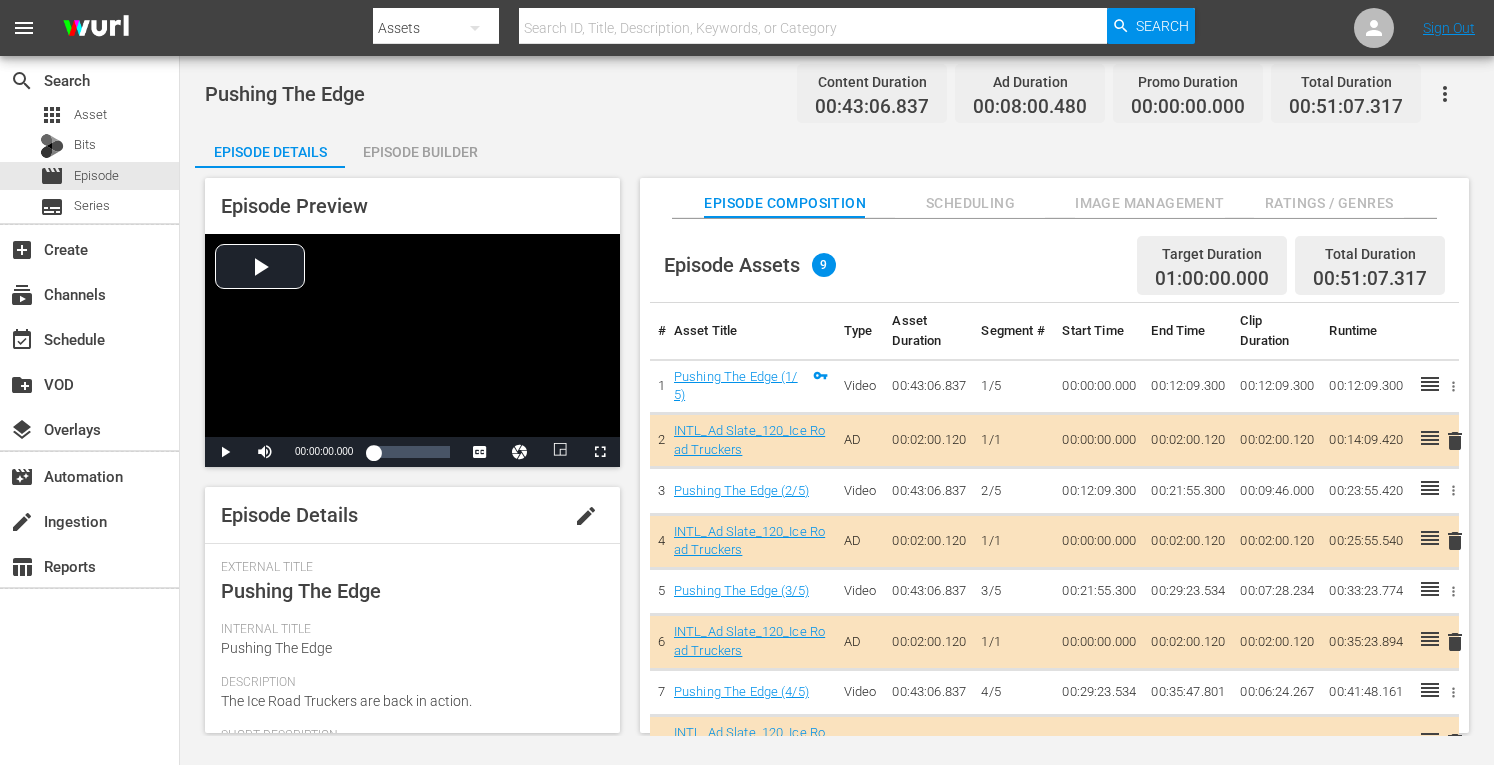 click on "Episode Builder" at bounding box center (420, 152) 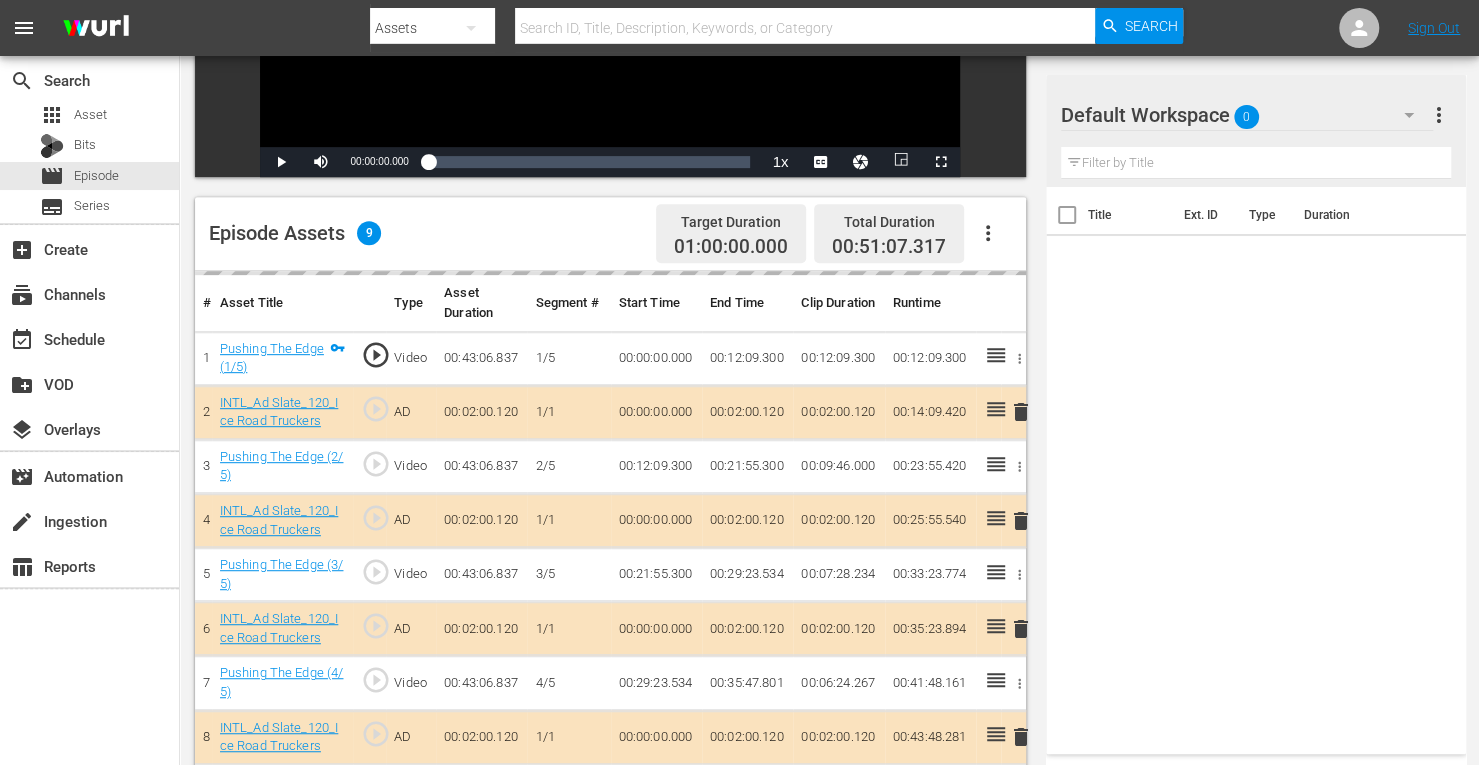 scroll, scrollTop: 414, scrollLeft: 0, axis: vertical 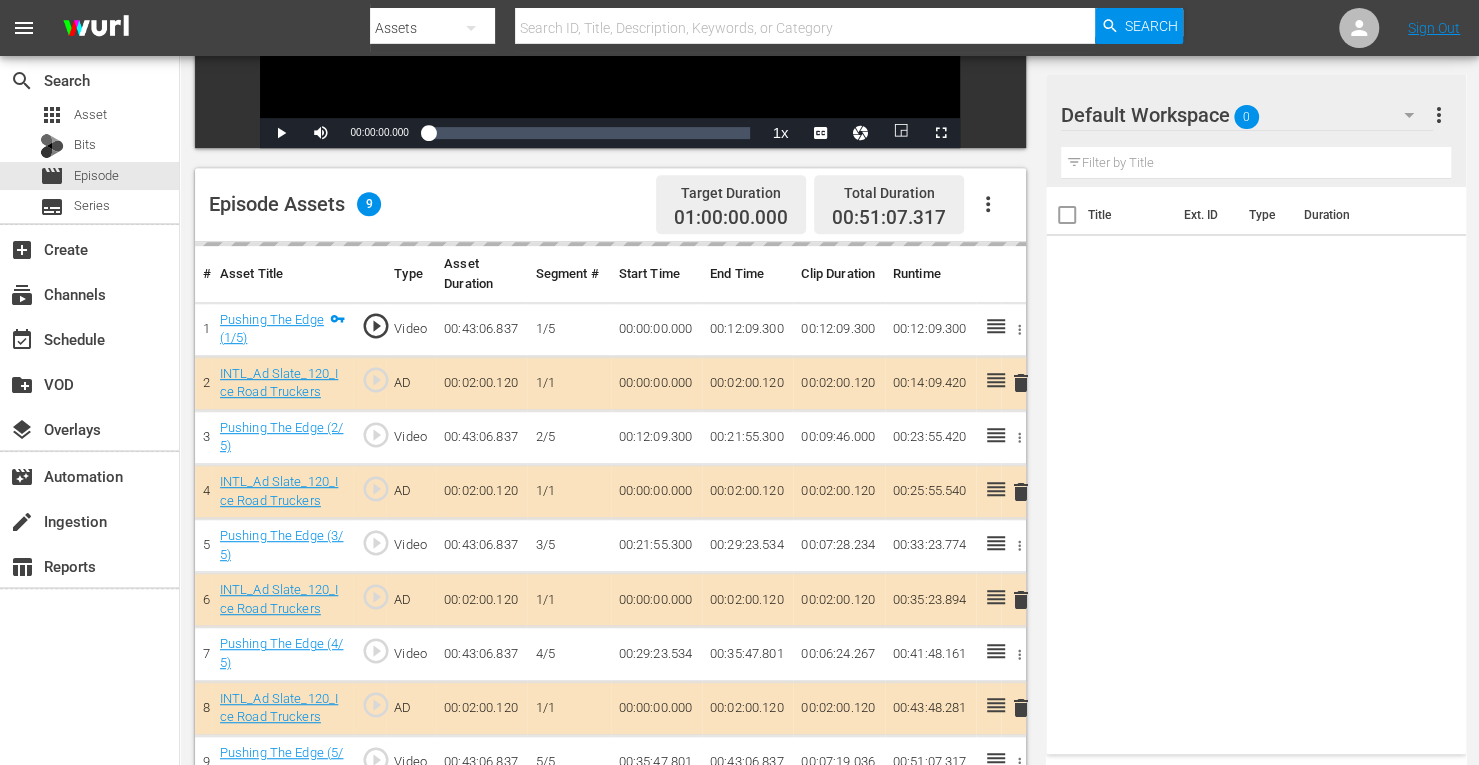 click 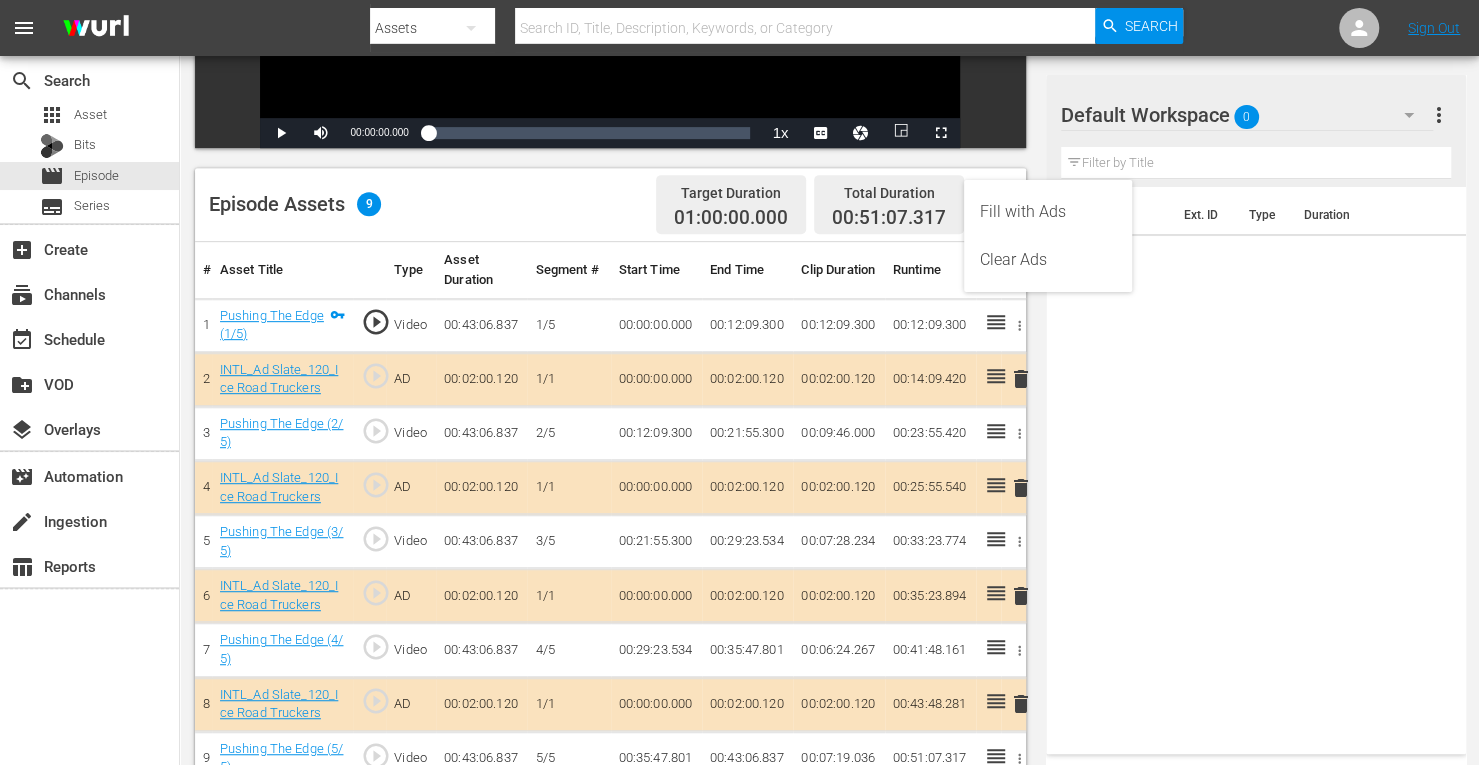 click on "Clear Ads" at bounding box center (1048, 260) 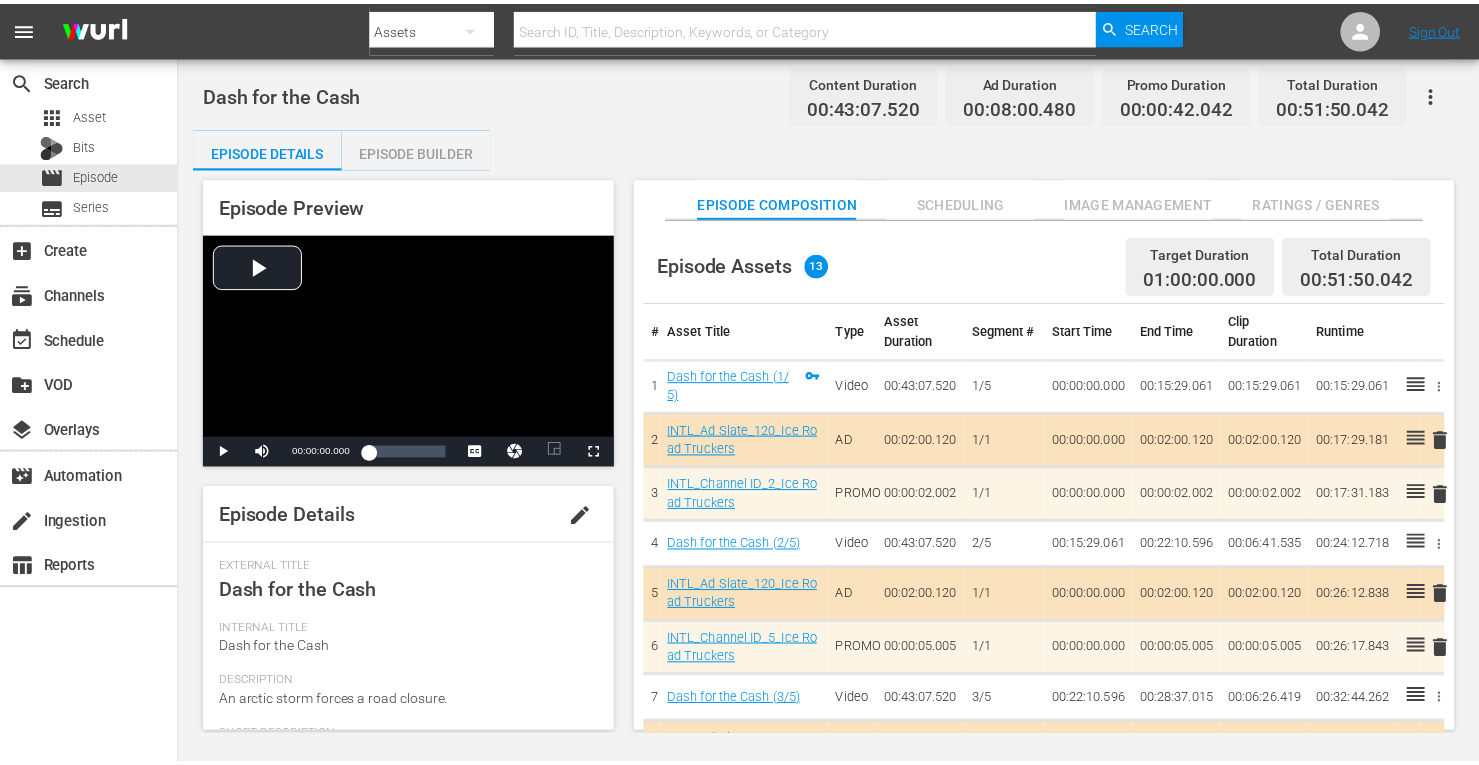scroll, scrollTop: 0, scrollLeft: 0, axis: both 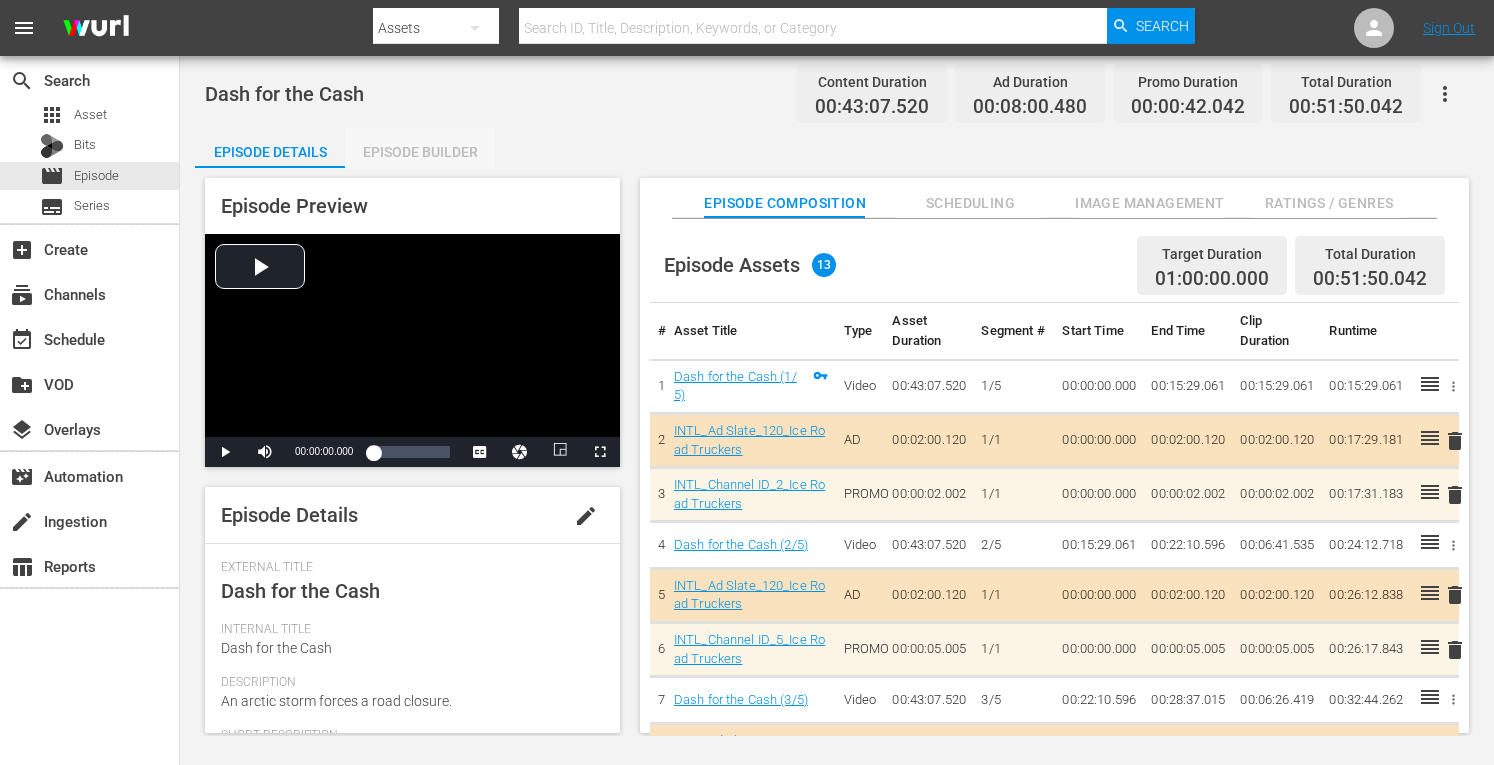 click on "Episode Builder" at bounding box center [420, 152] 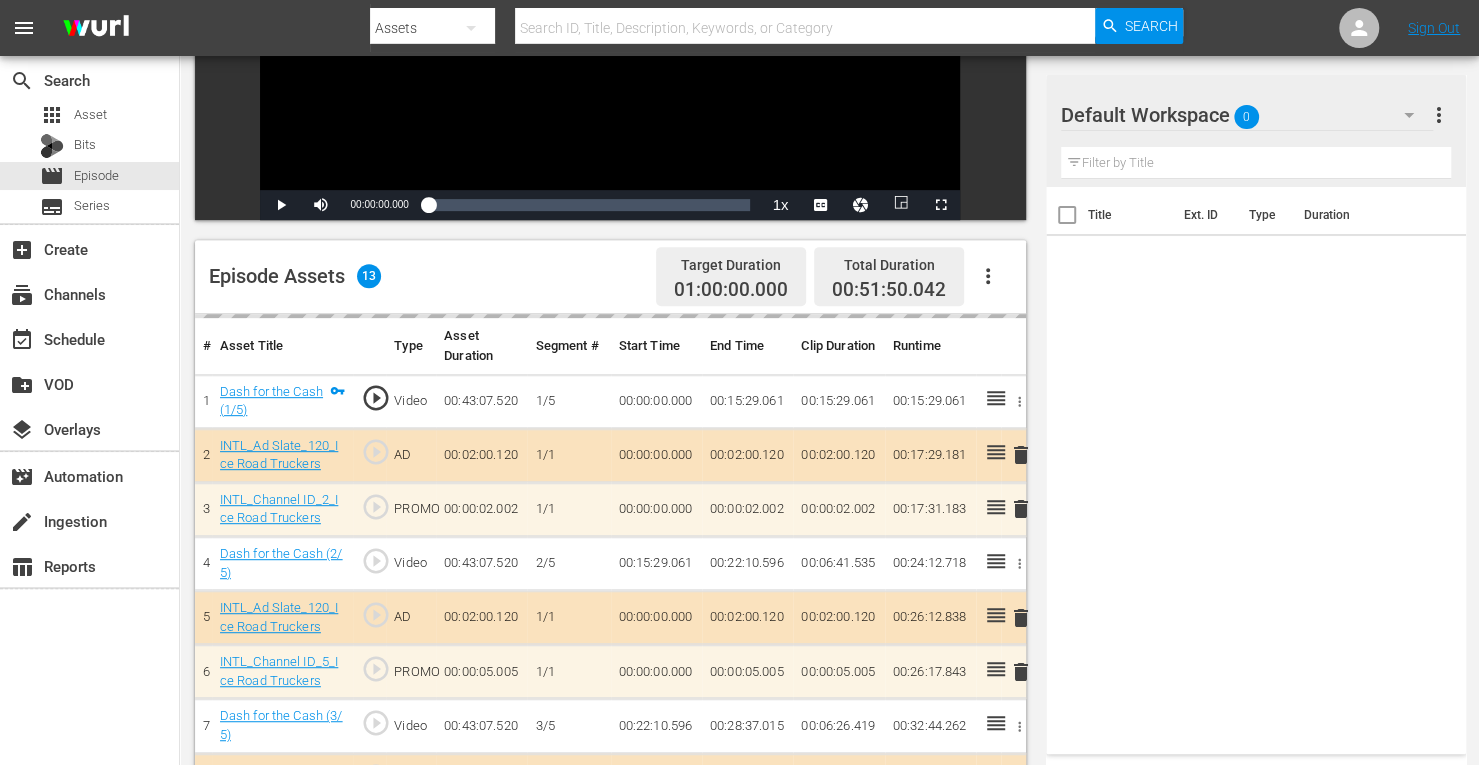 scroll, scrollTop: 487, scrollLeft: 0, axis: vertical 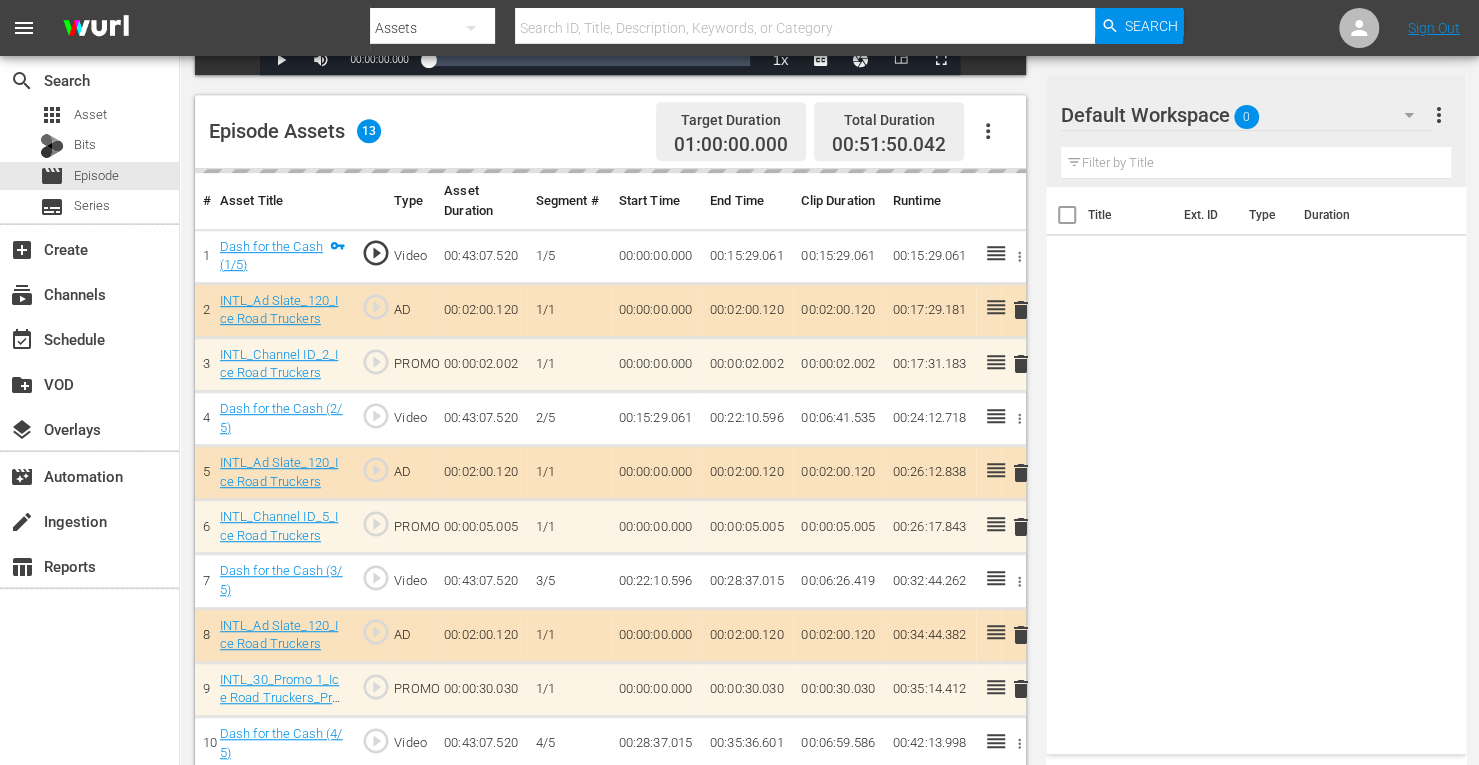 click 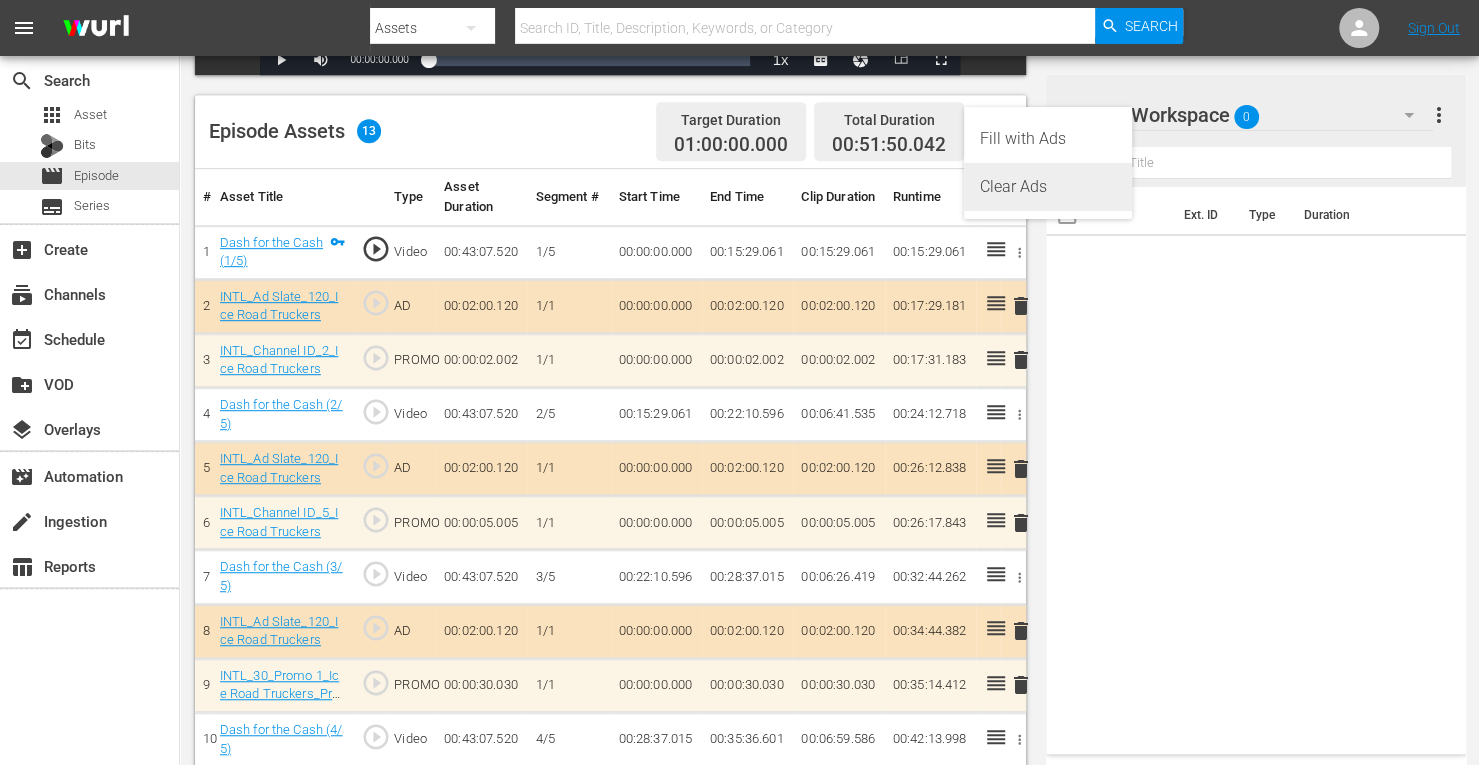 click on "Clear Ads" at bounding box center [1048, 187] 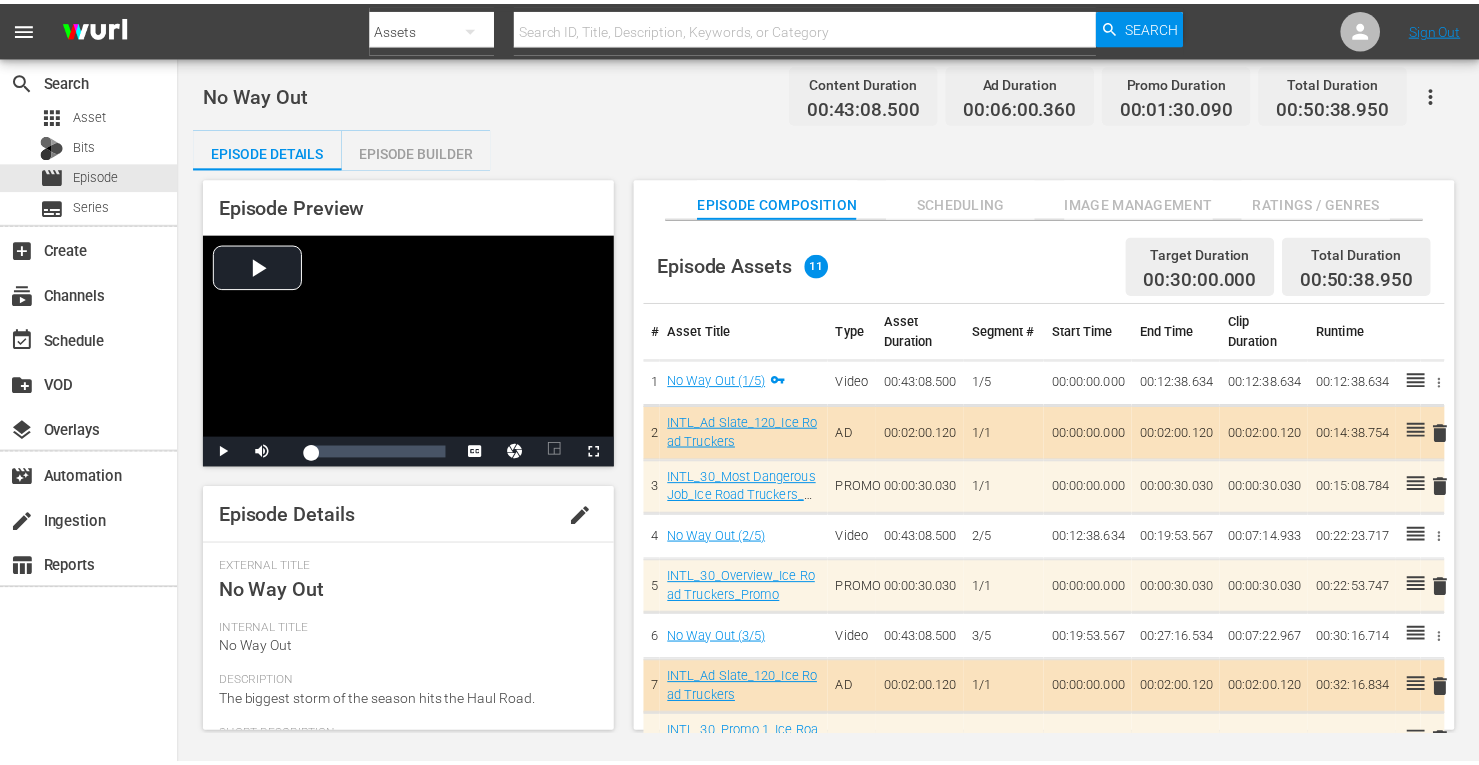 scroll, scrollTop: 0, scrollLeft: 0, axis: both 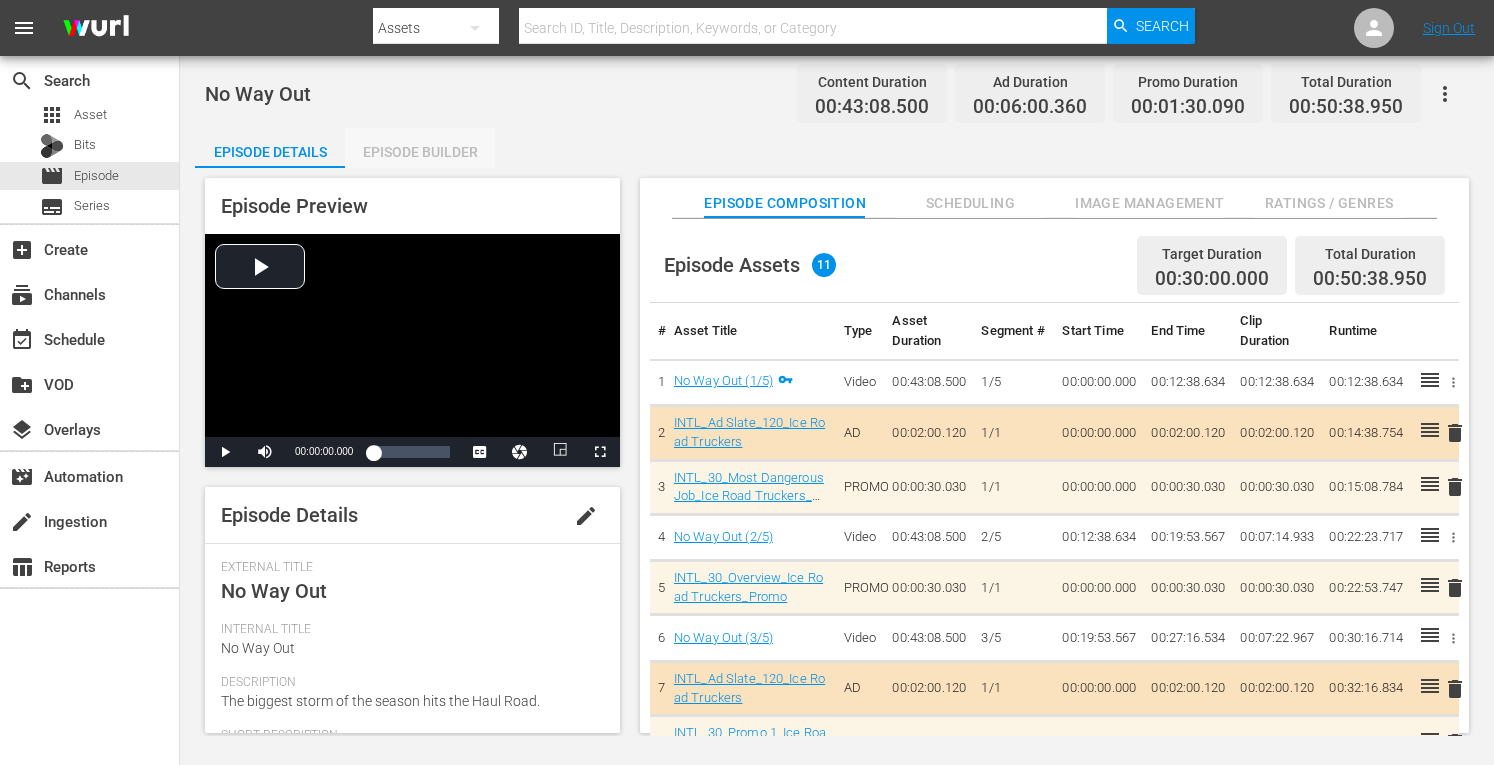 click on "Episode Builder" at bounding box center [420, 152] 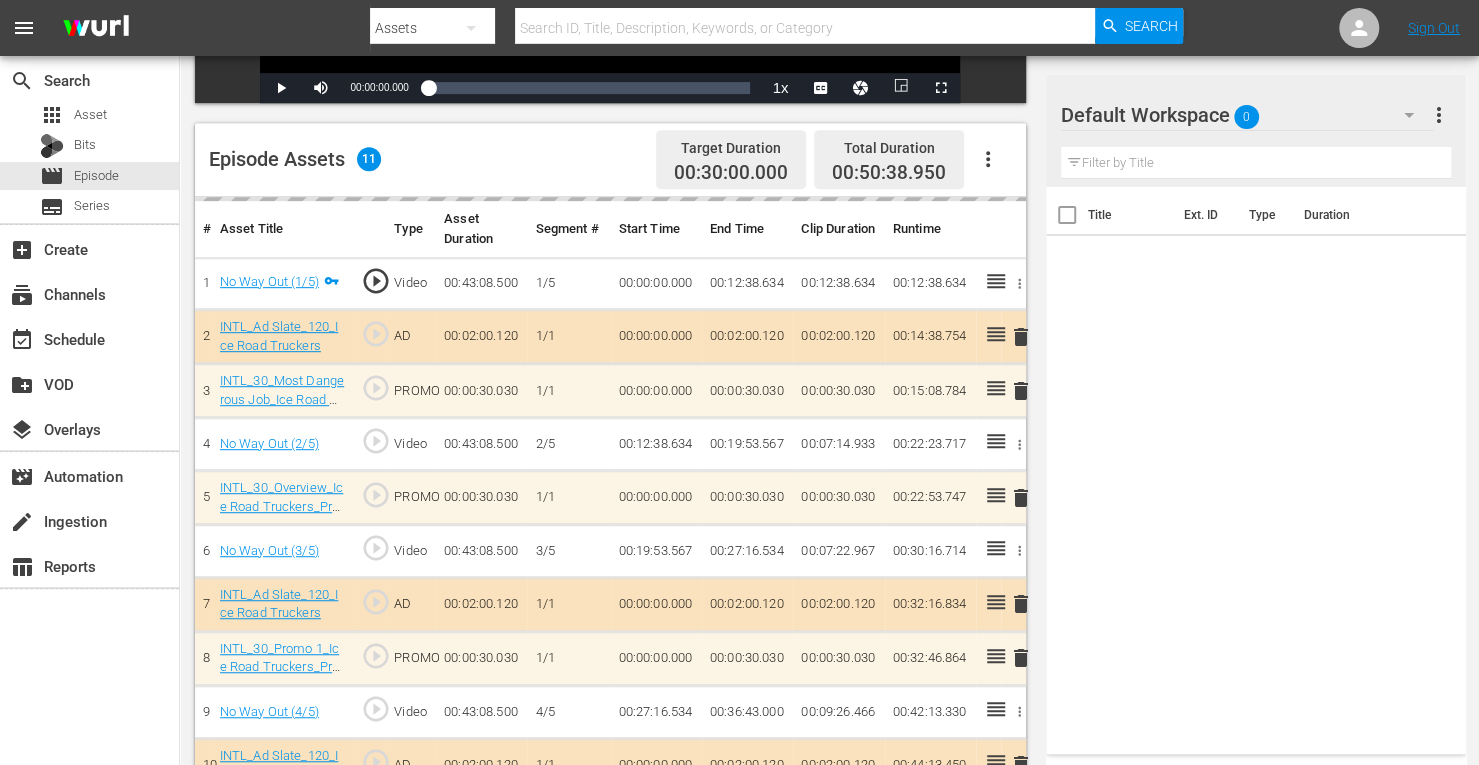 scroll, scrollTop: 452, scrollLeft: 0, axis: vertical 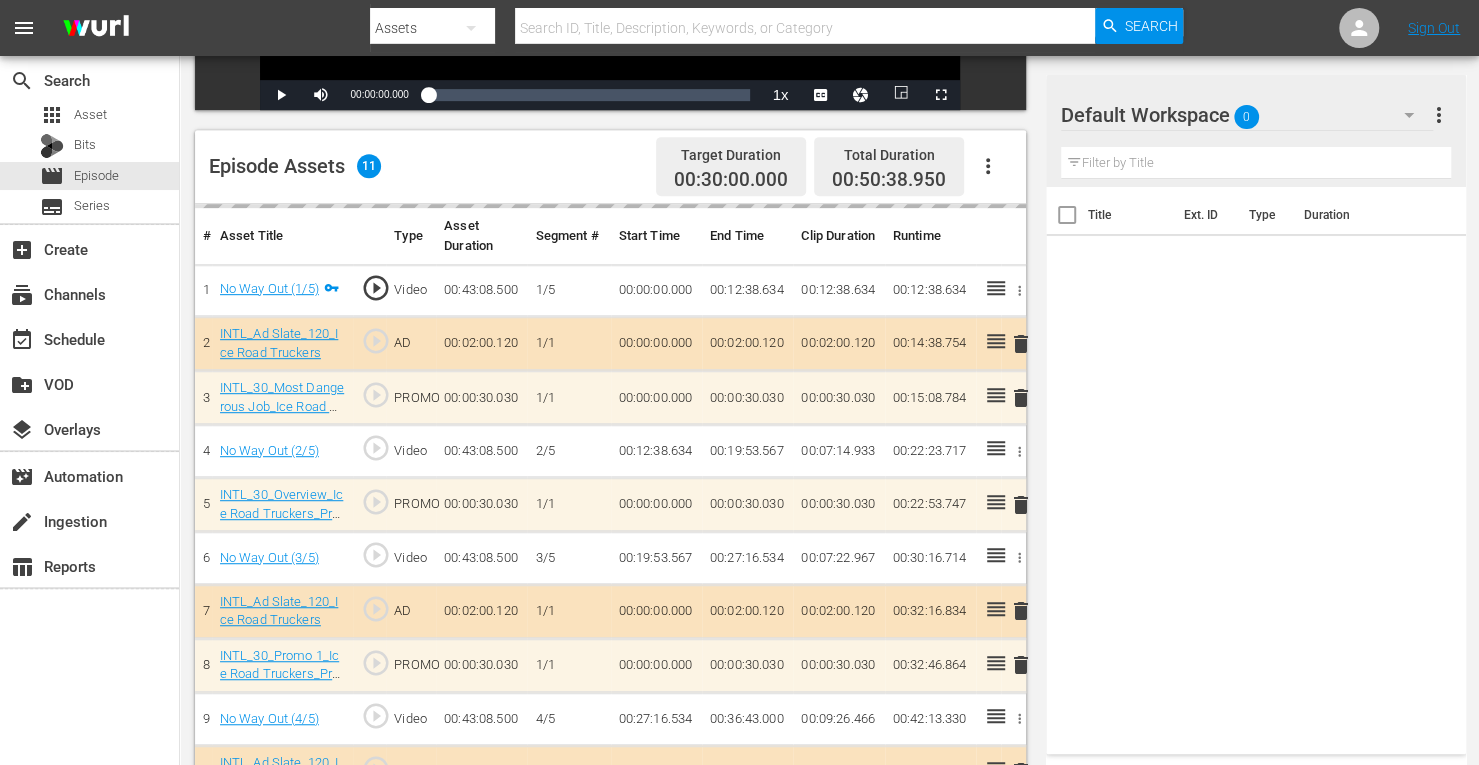 click 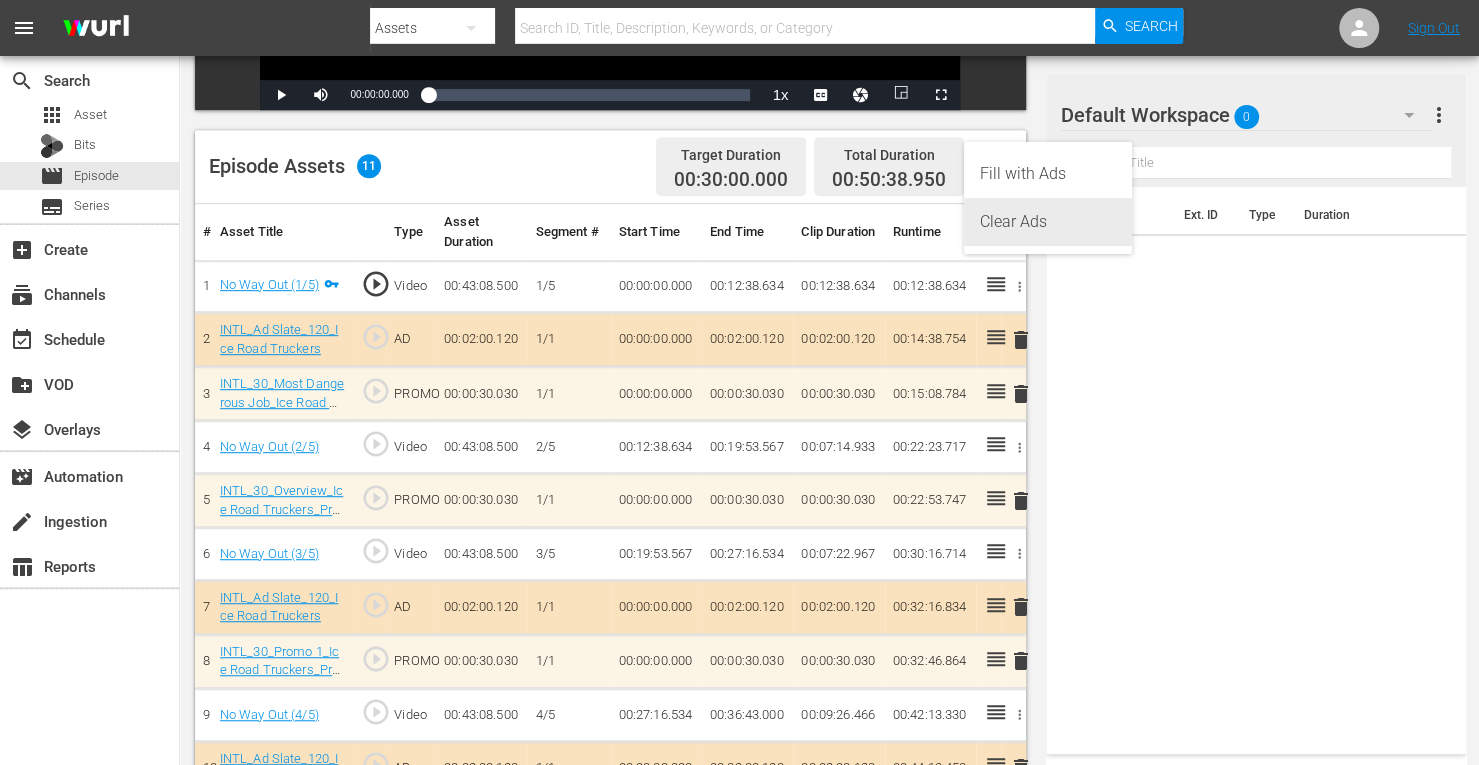click on "Clear Ads" at bounding box center (1048, 222) 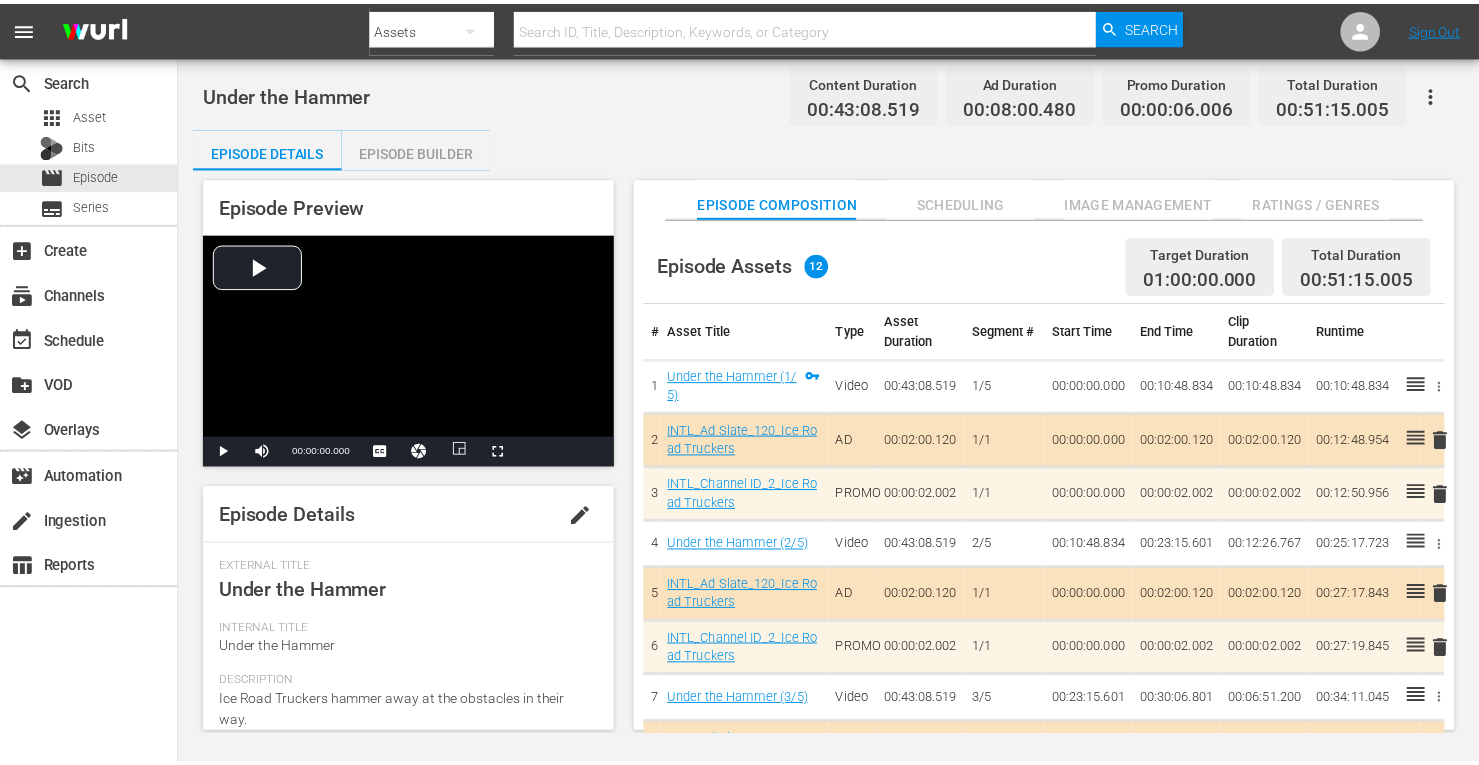 scroll, scrollTop: 0, scrollLeft: 0, axis: both 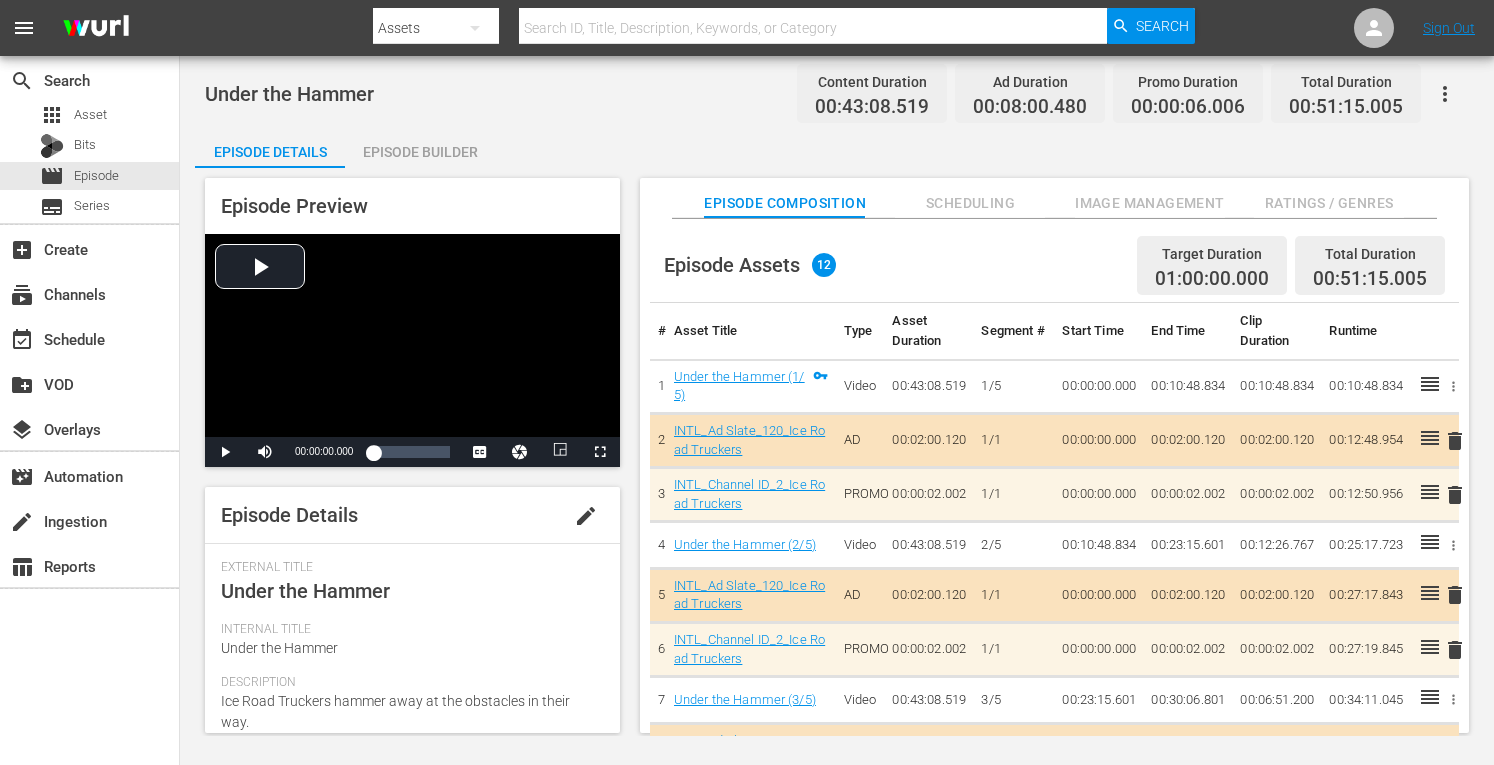 click on "Episode Builder" at bounding box center [420, 152] 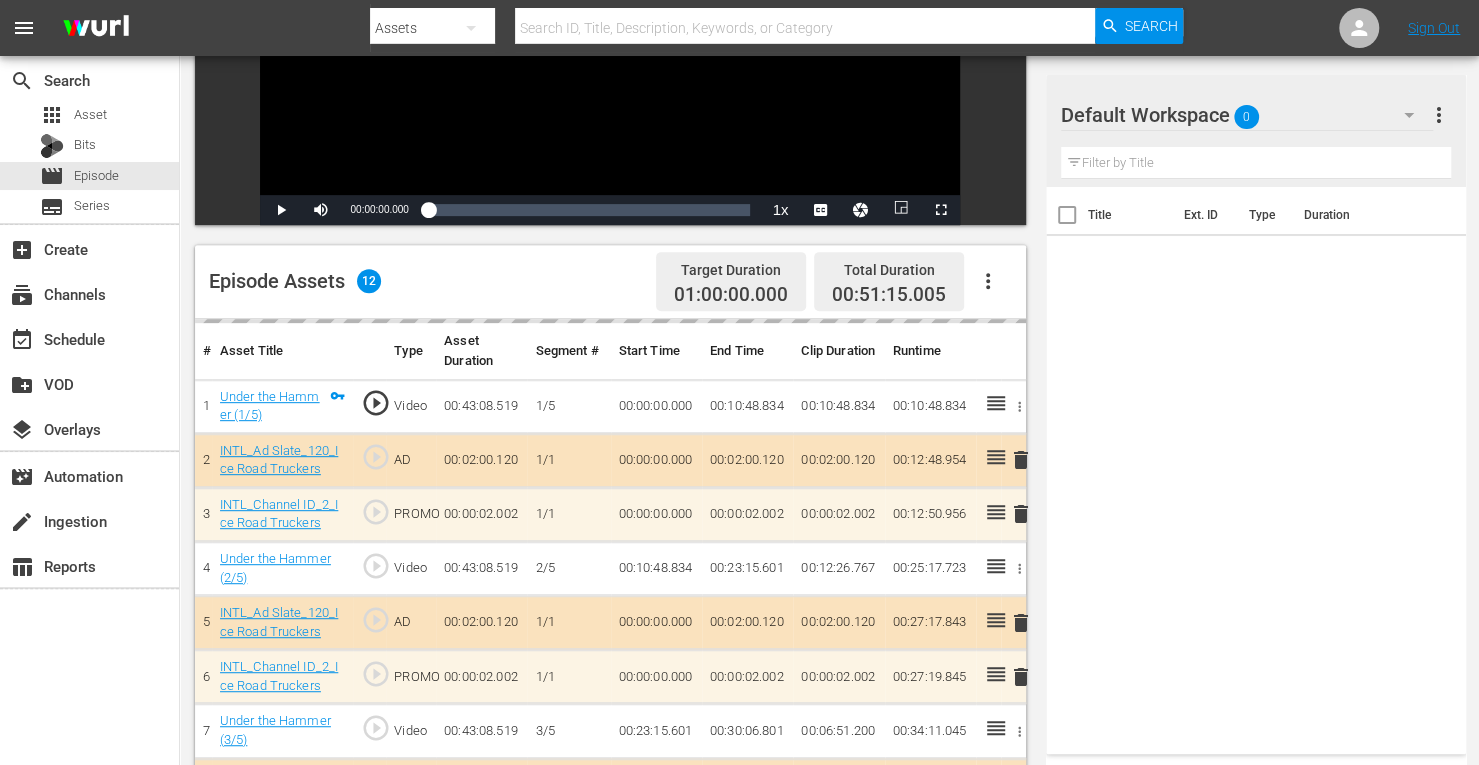 scroll, scrollTop: 347, scrollLeft: 0, axis: vertical 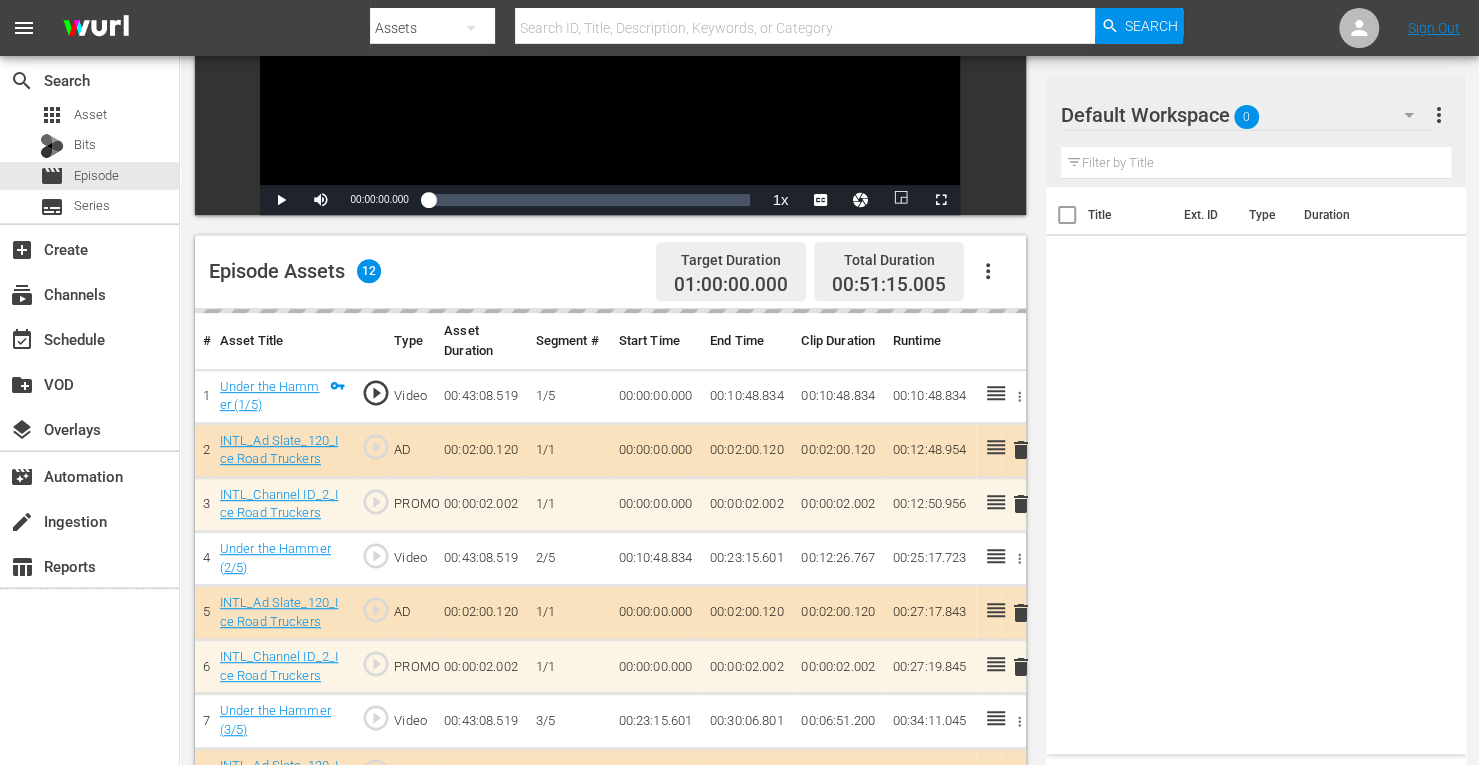 click 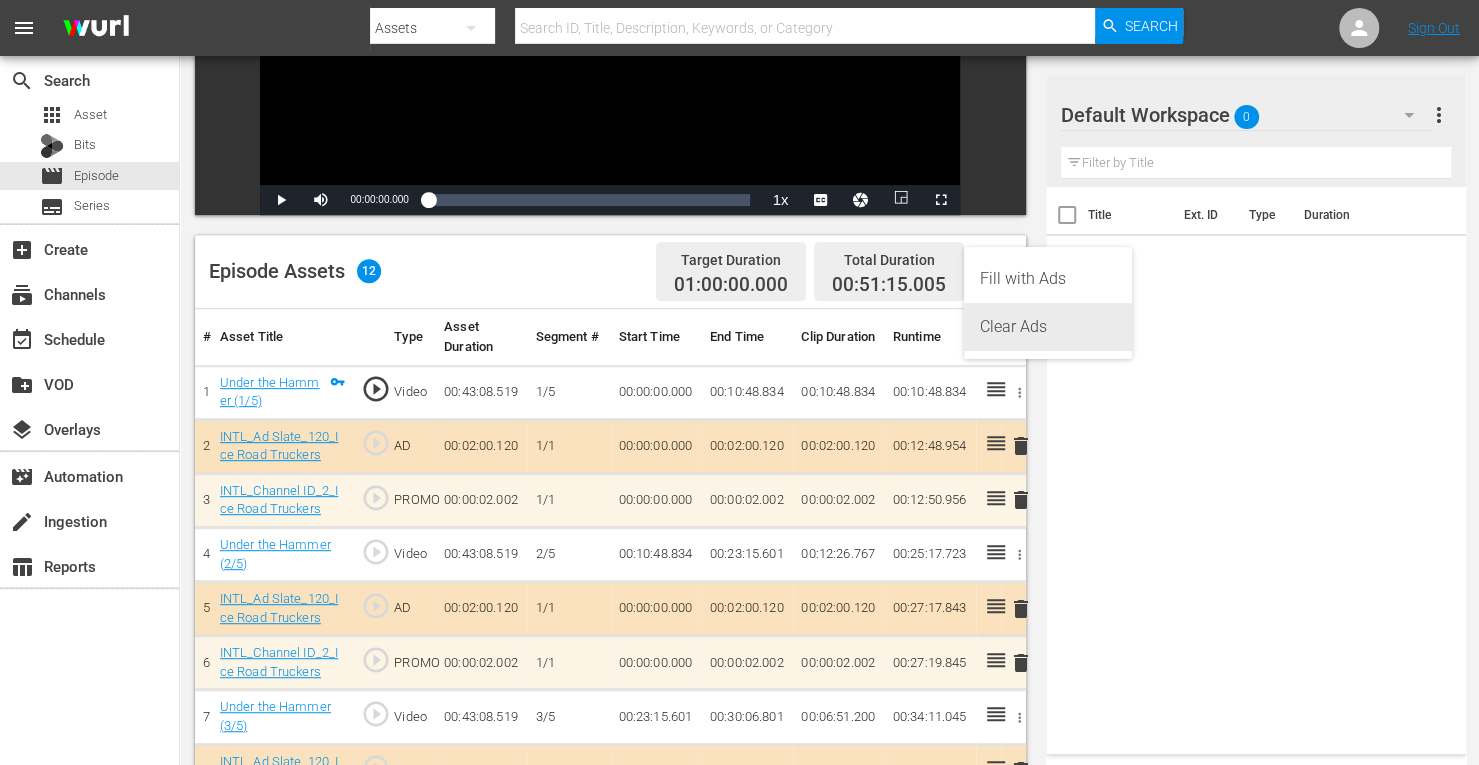 click on "Clear Ads" at bounding box center (1048, 327) 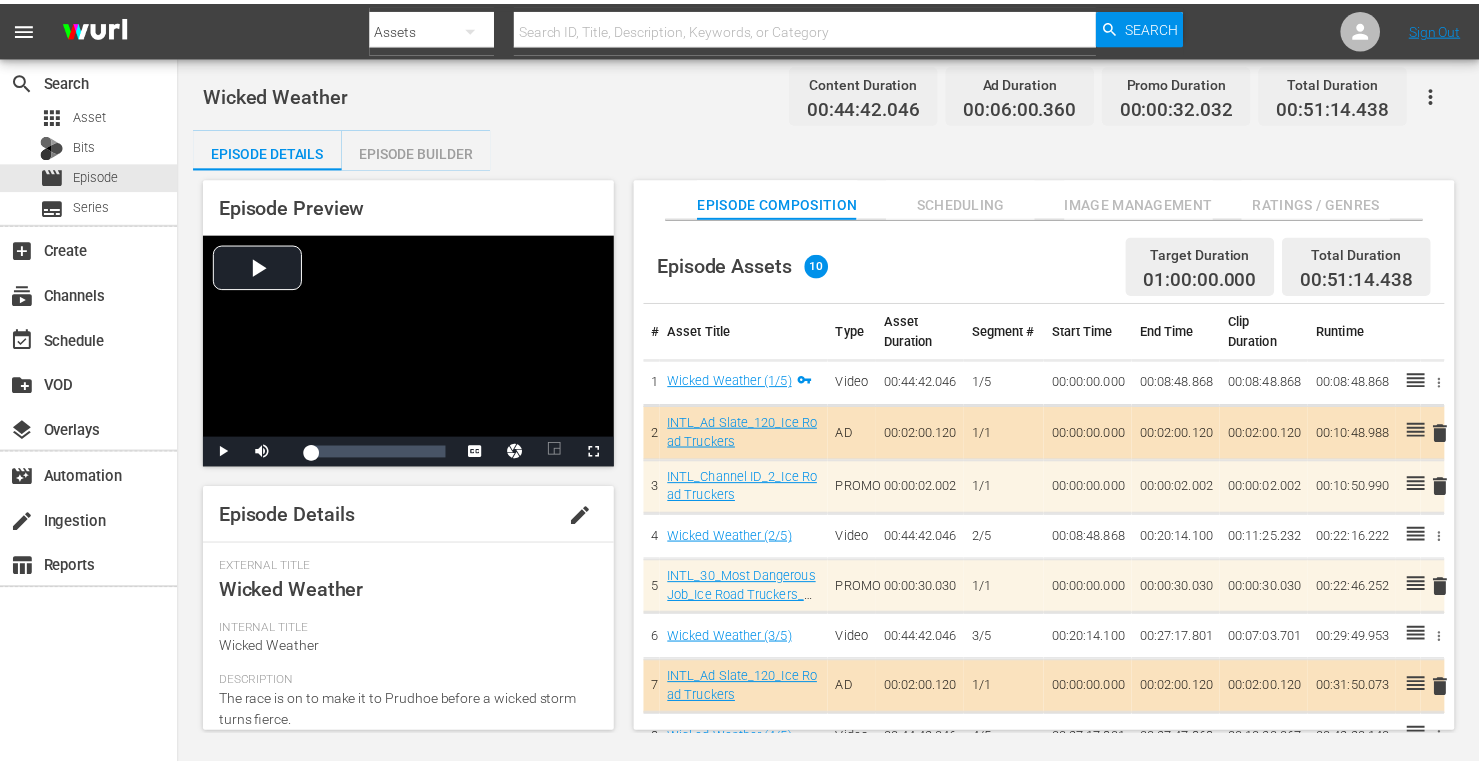 scroll, scrollTop: 0, scrollLeft: 0, axis: both 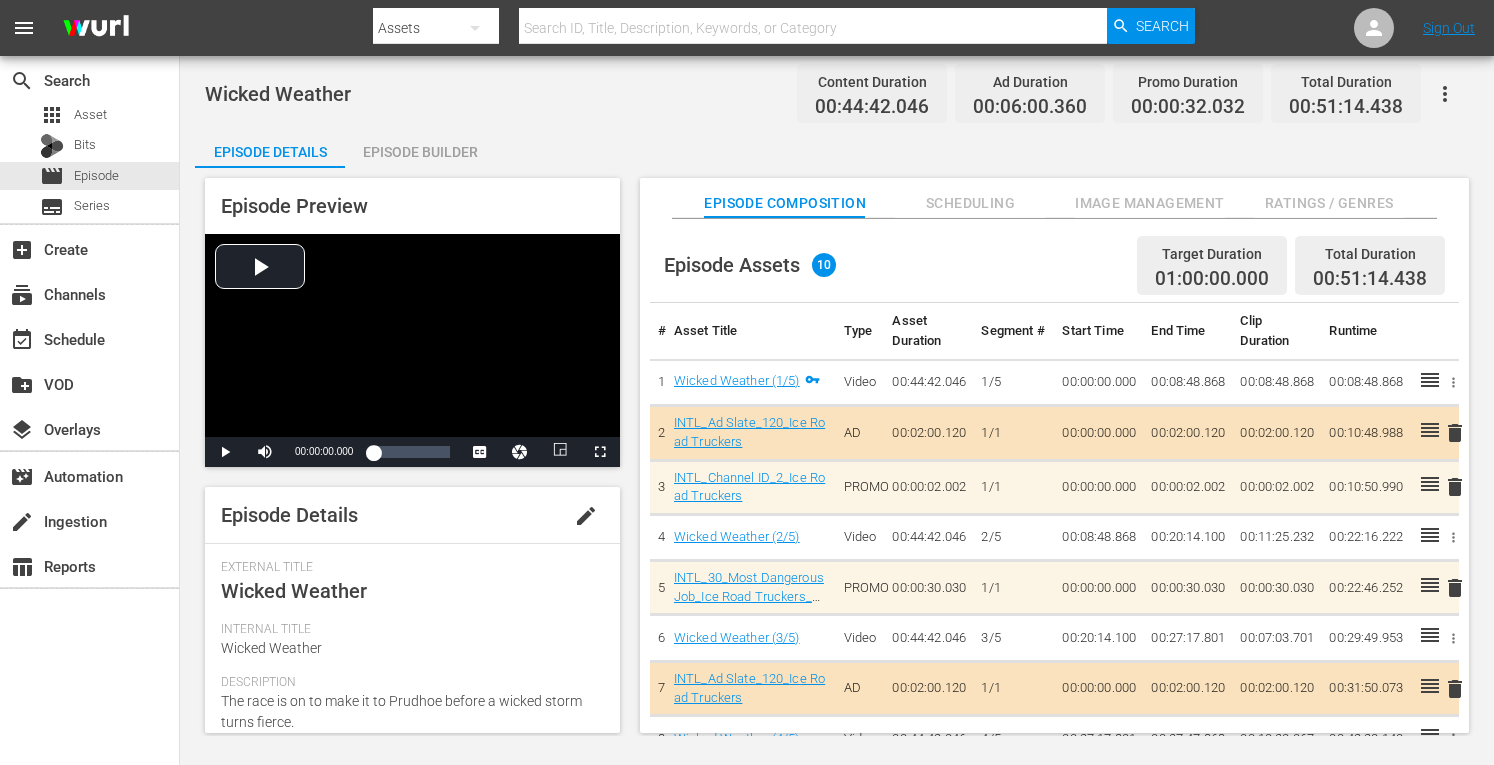 click on "Episode Builder" at bounding box center (420, 152) 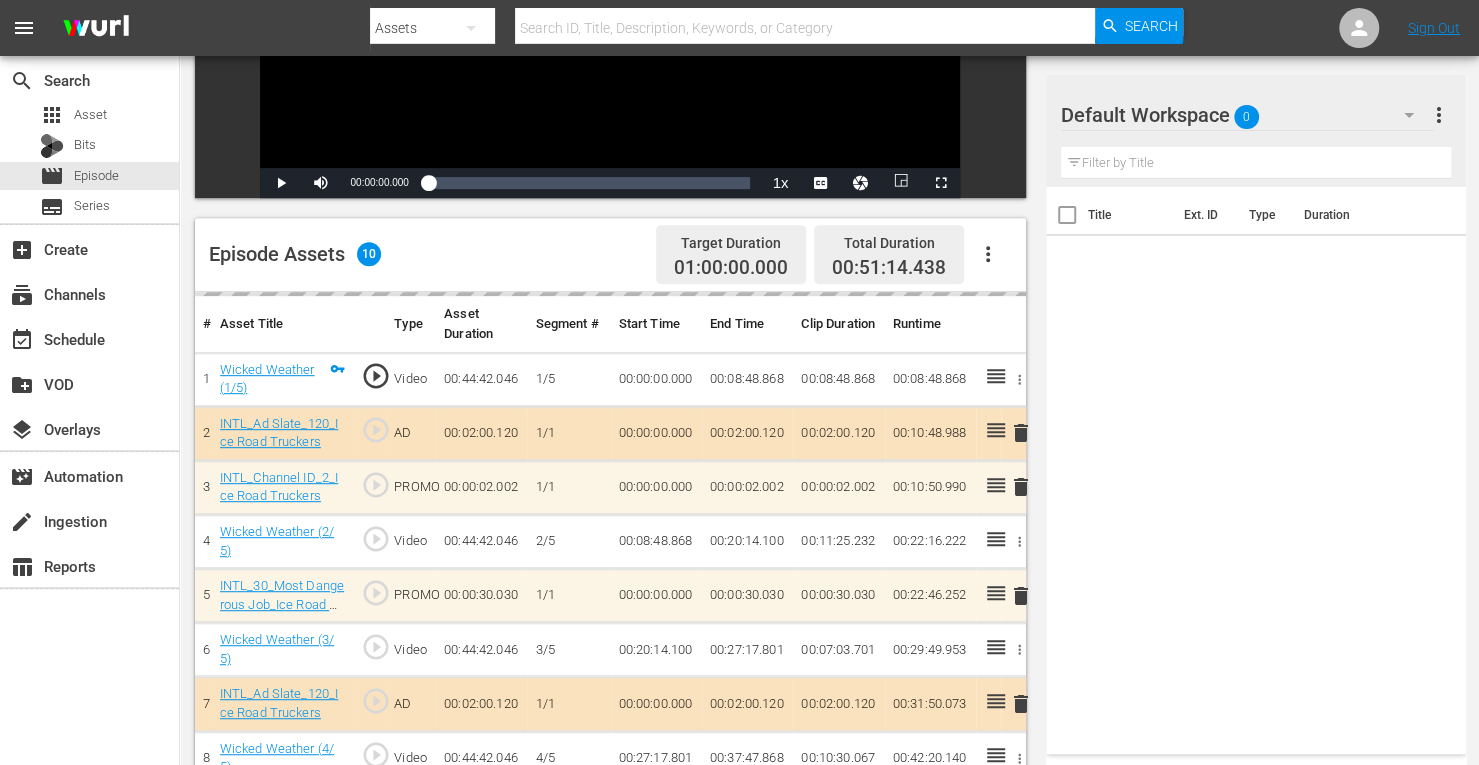 scroll, scrollTop: 380, scrollLeft: 0, axis: vertical 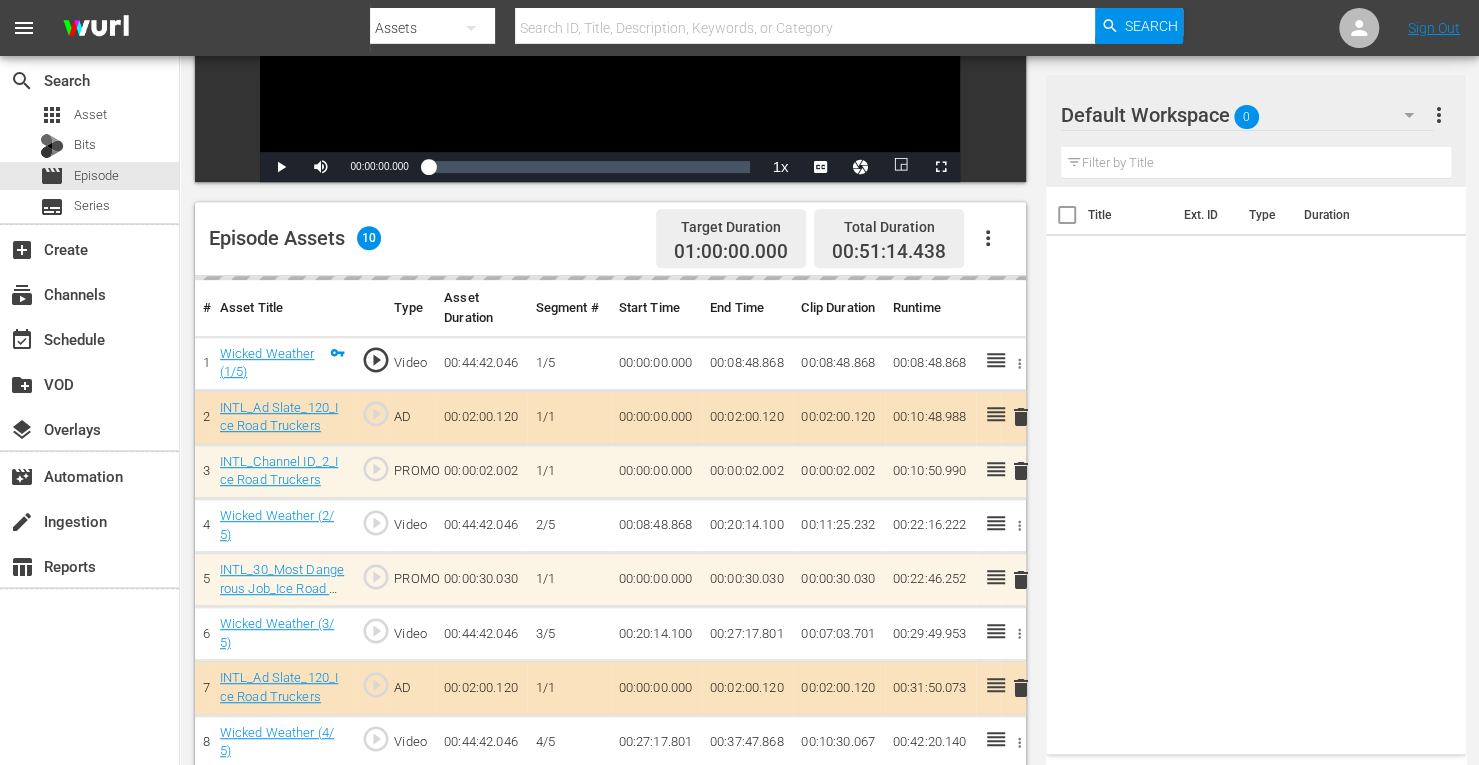 click 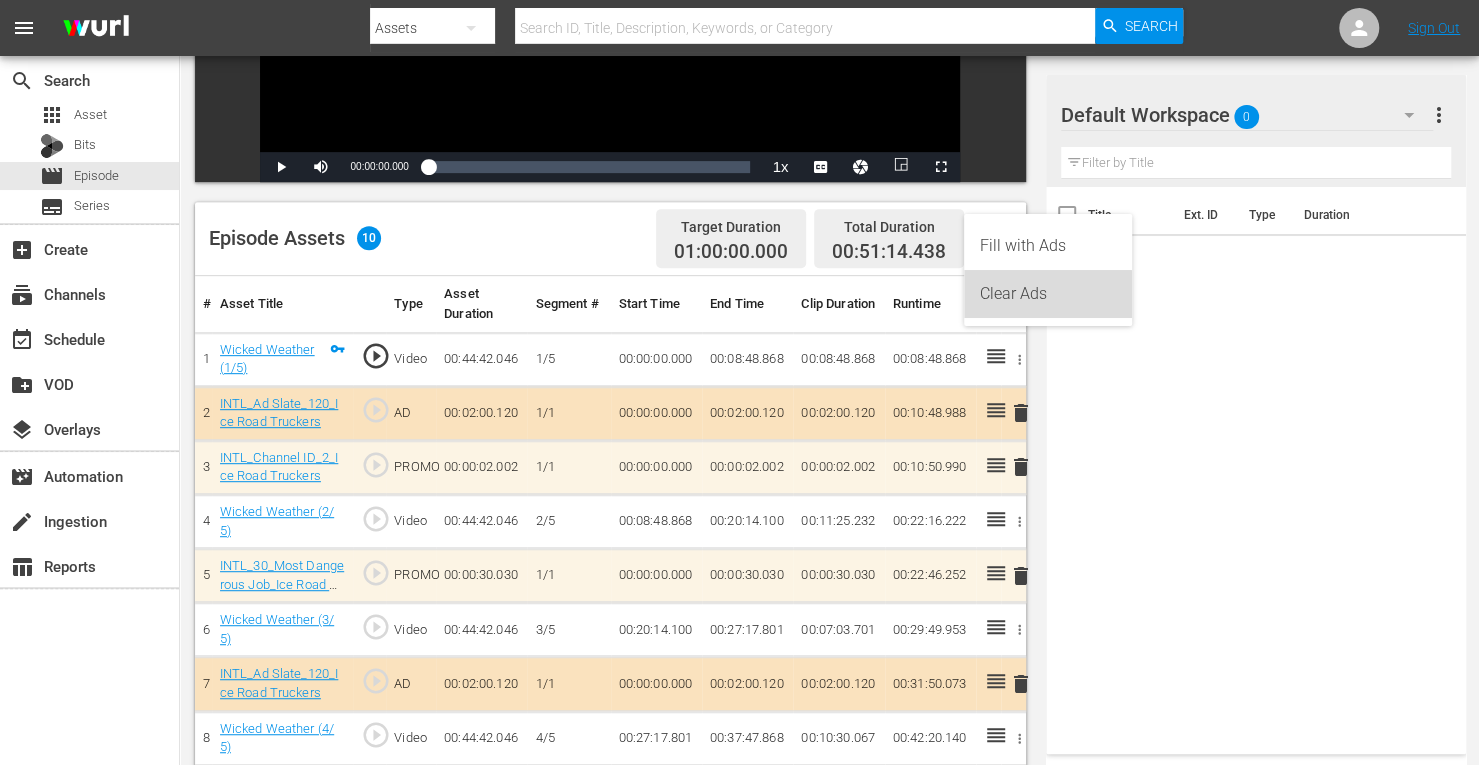 click on "Clear Ads" at bounding box center (1048, 294) 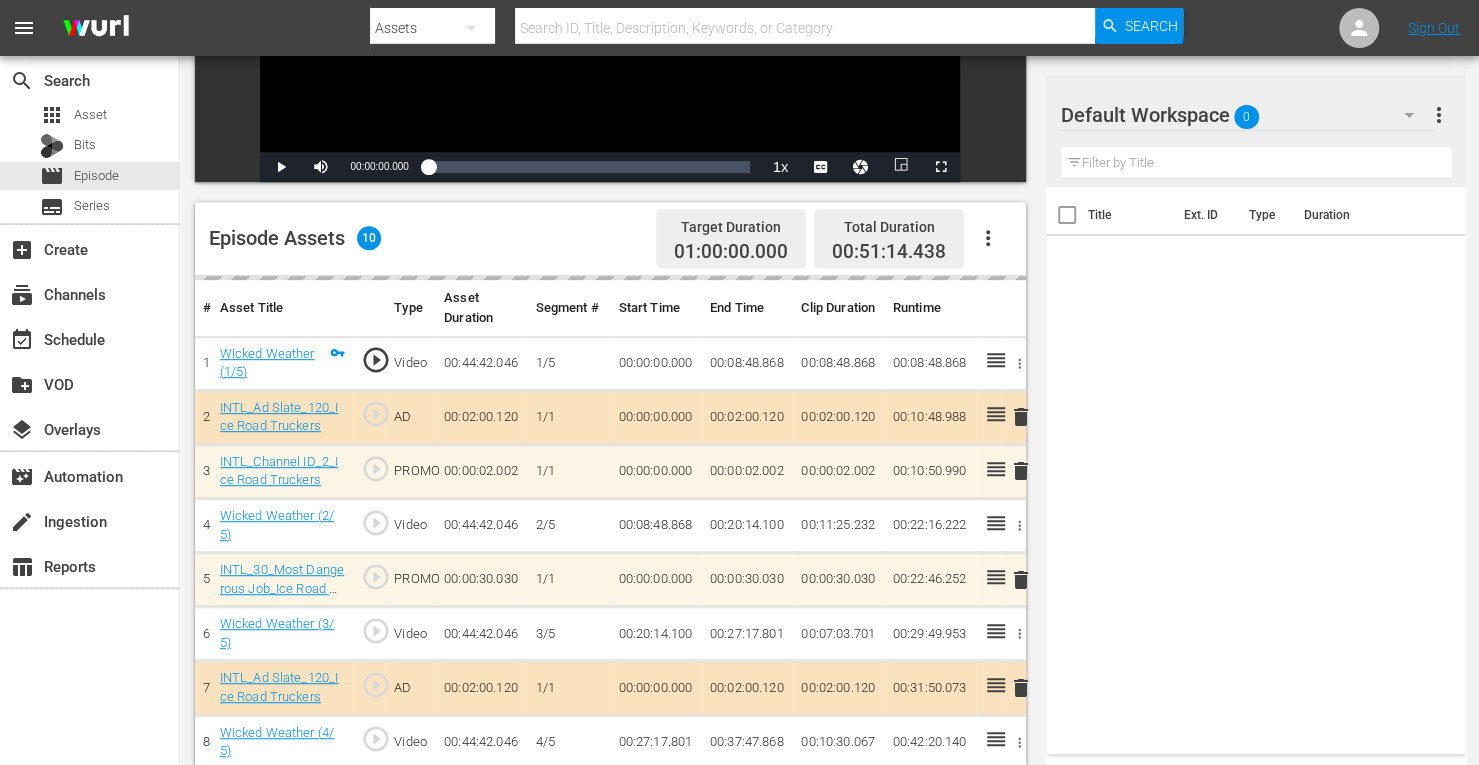 scroll, scrollTop: 520, scrollLeft: 0, axis: vertical 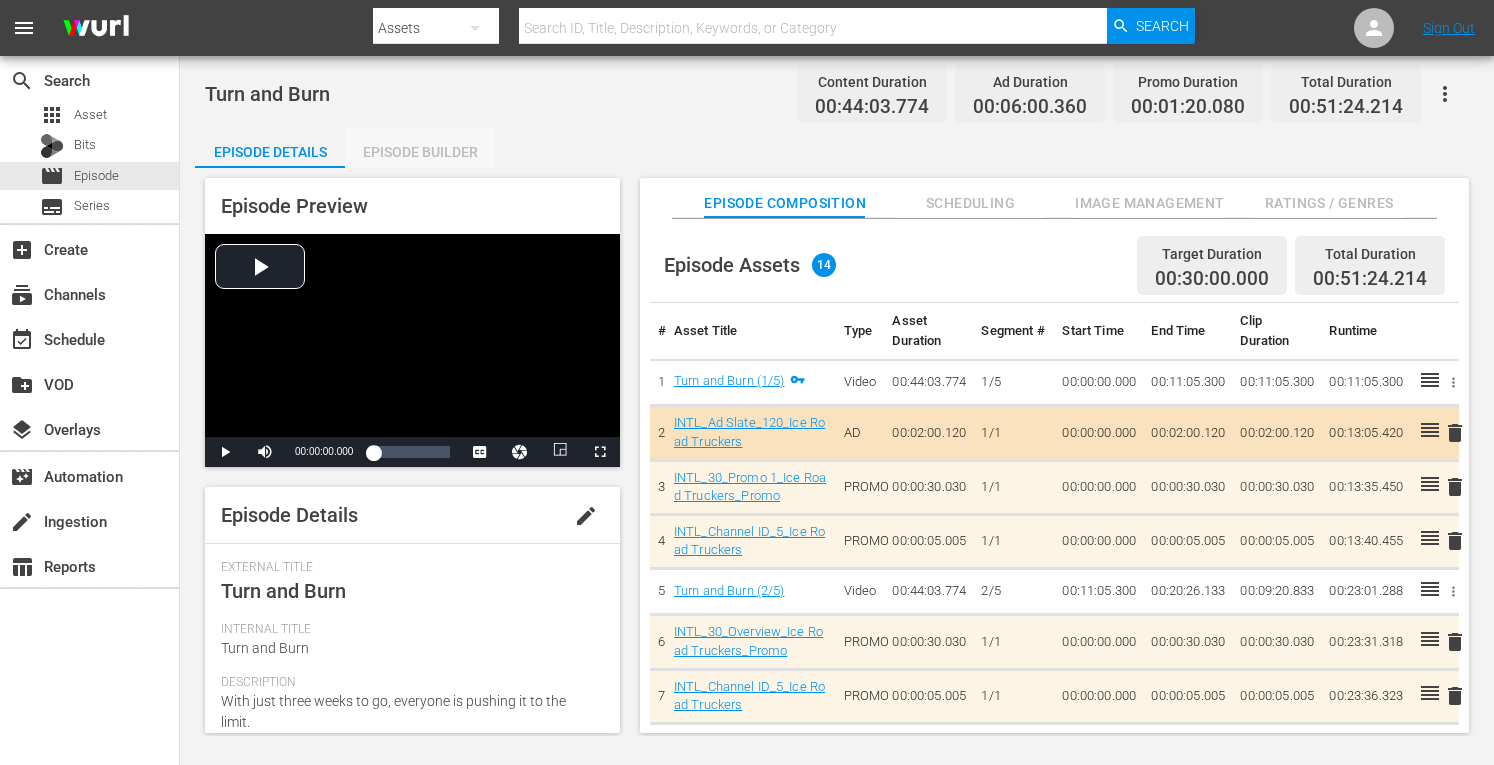 click on "Episode Builder" at bounding box center [420, 152] 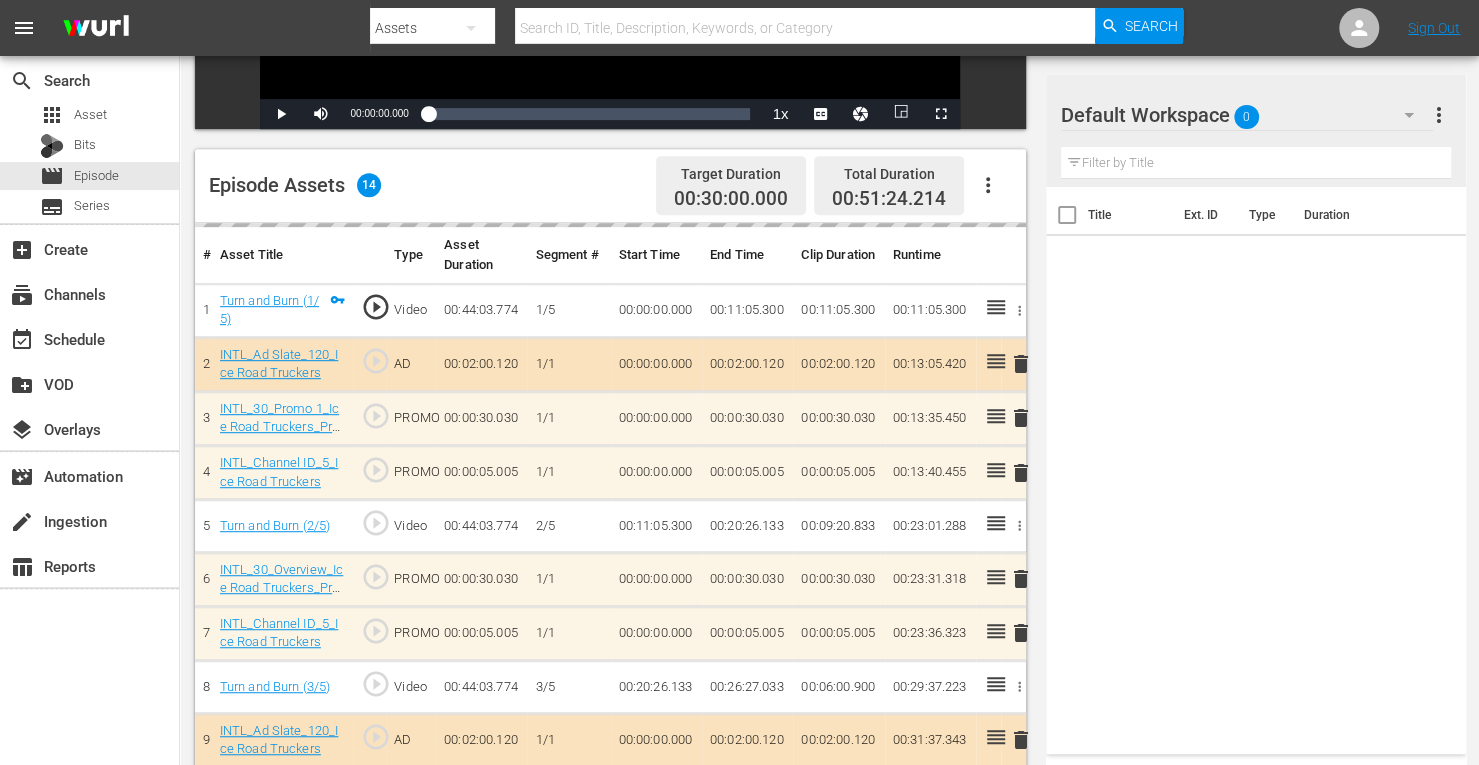 scroll, scrollTop: 448, scrollLeft: 0, axis: vertical 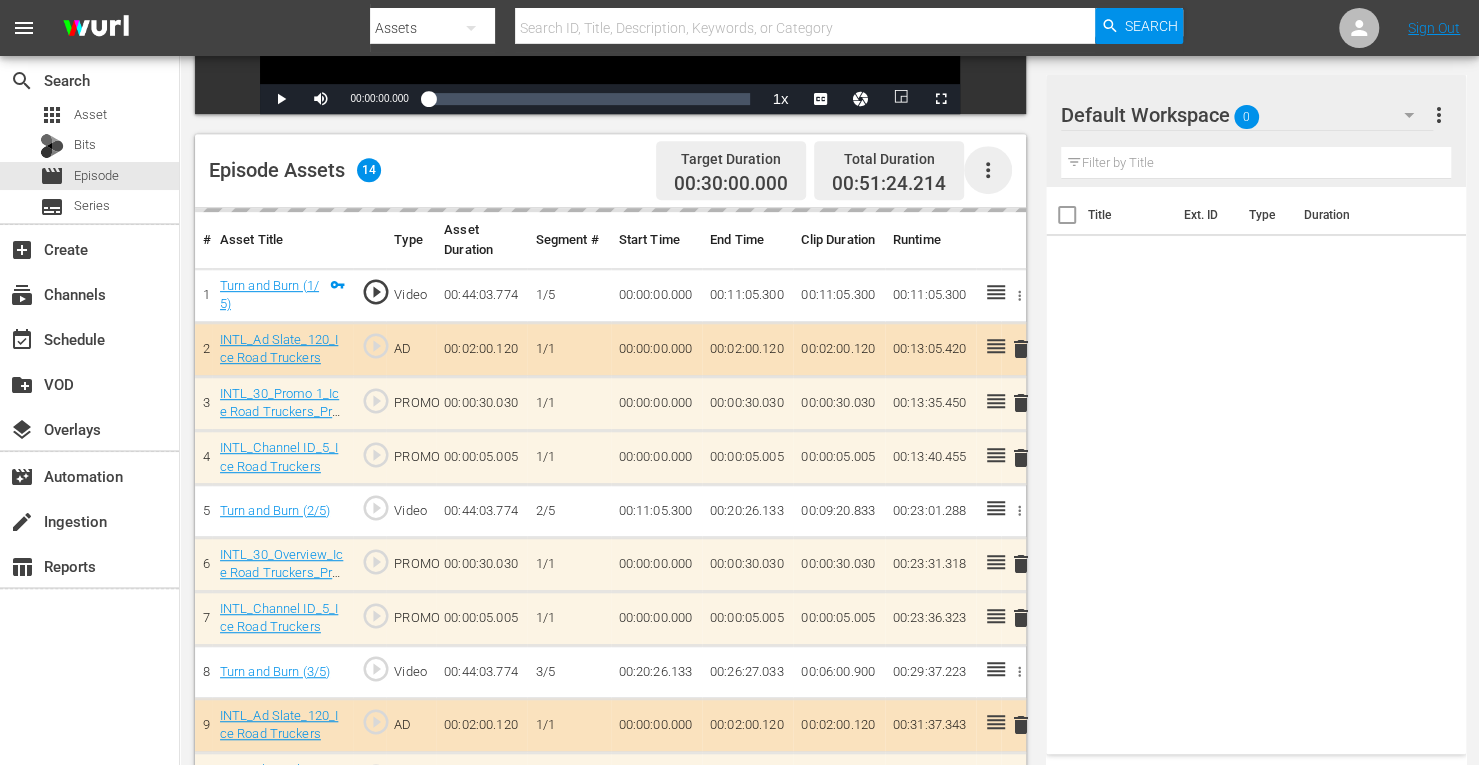 click 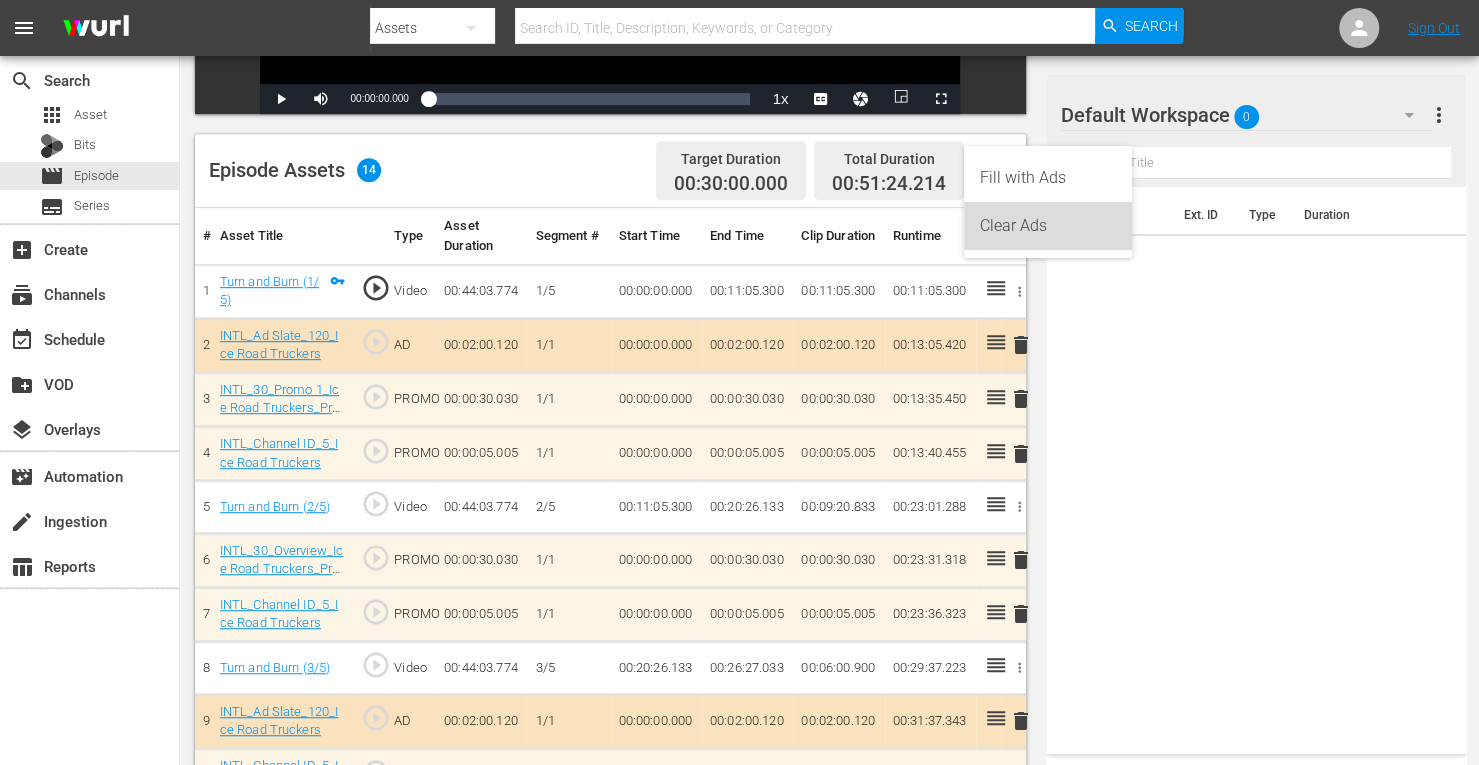 click on "Clear Ads" at bounding box center [1048, 226] 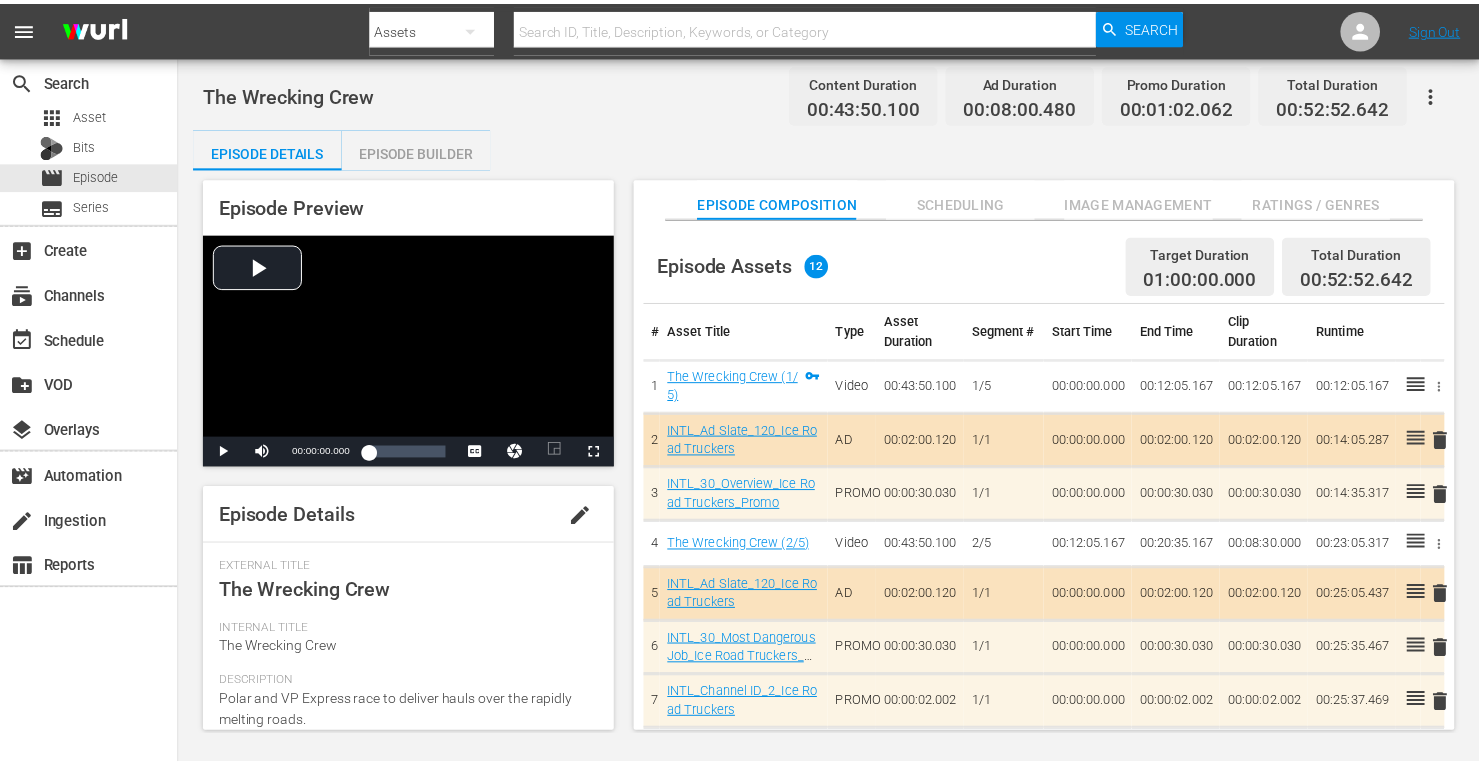 scroll, scrollTop: 0, scrollLeft: 0, axis: both 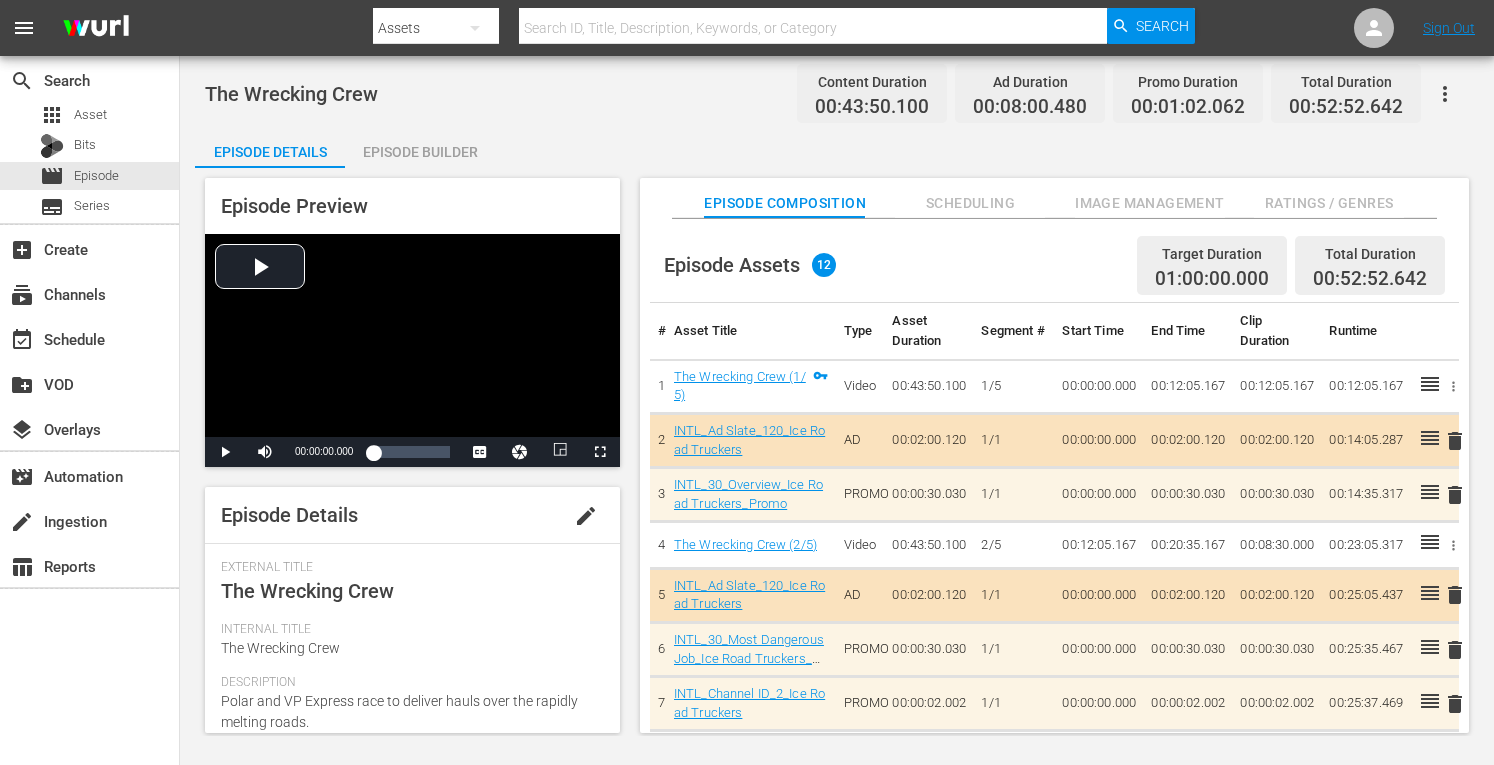 click on "Episode Builder" at bounding box center [420, 152] 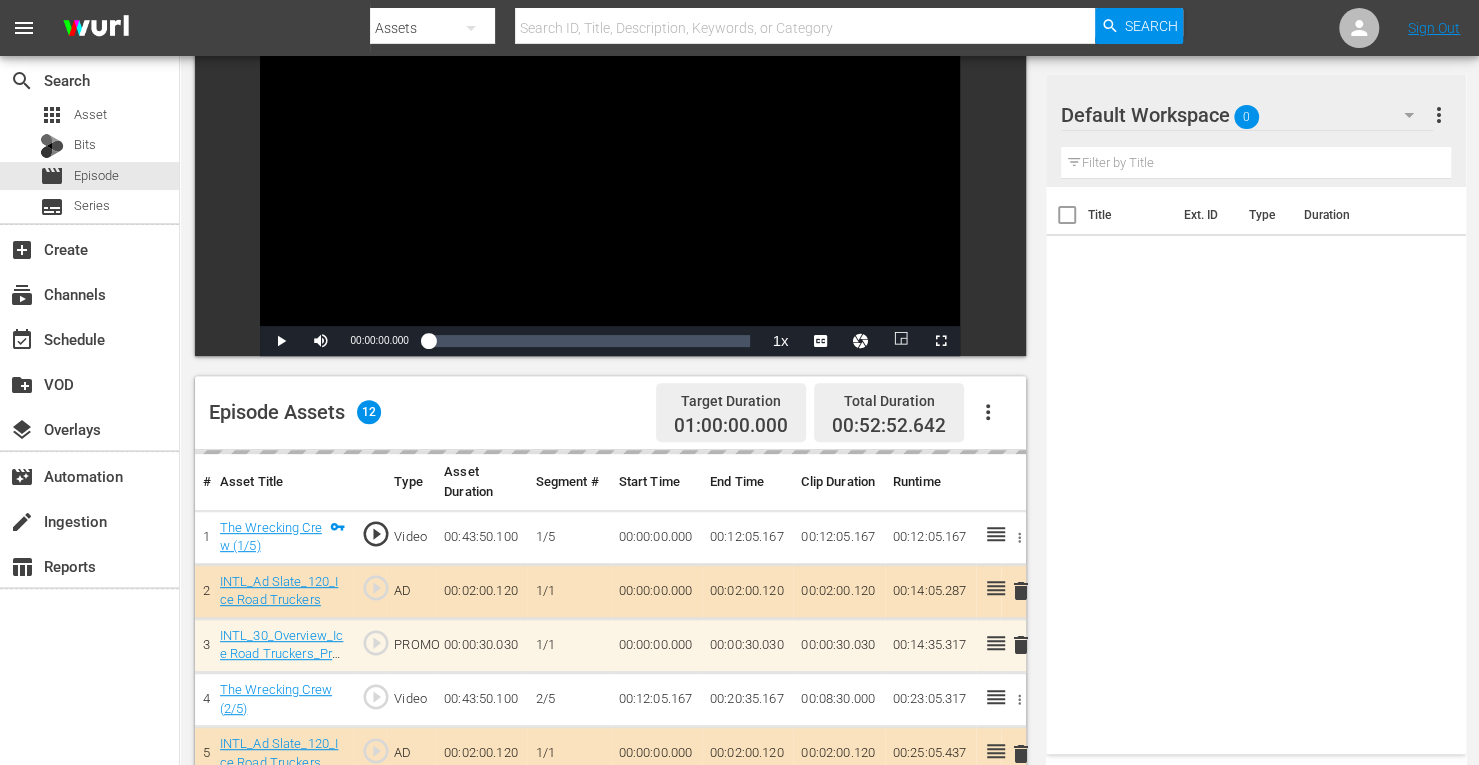 scroll, scrollTop: 214, scrollLeft: 0, axis: vertical 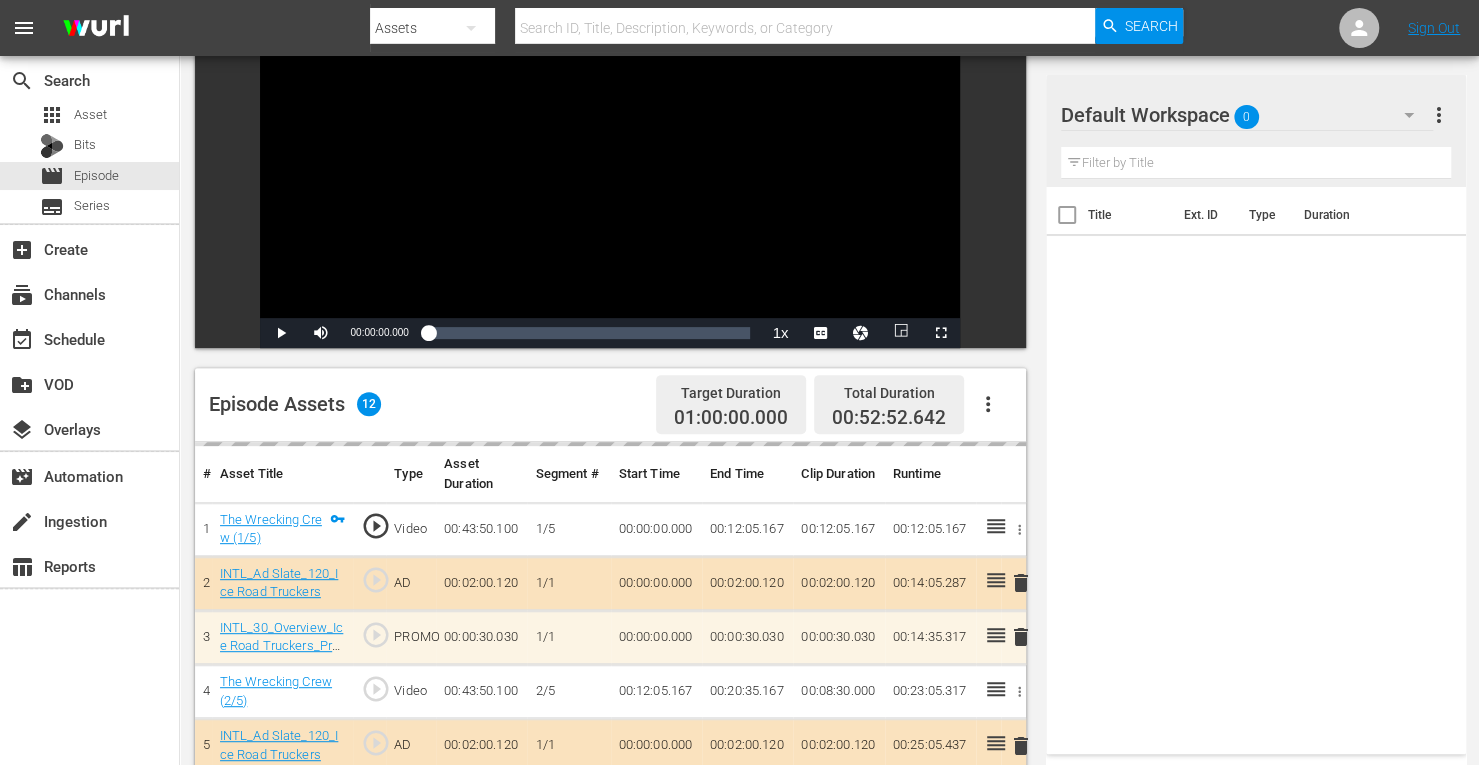 click 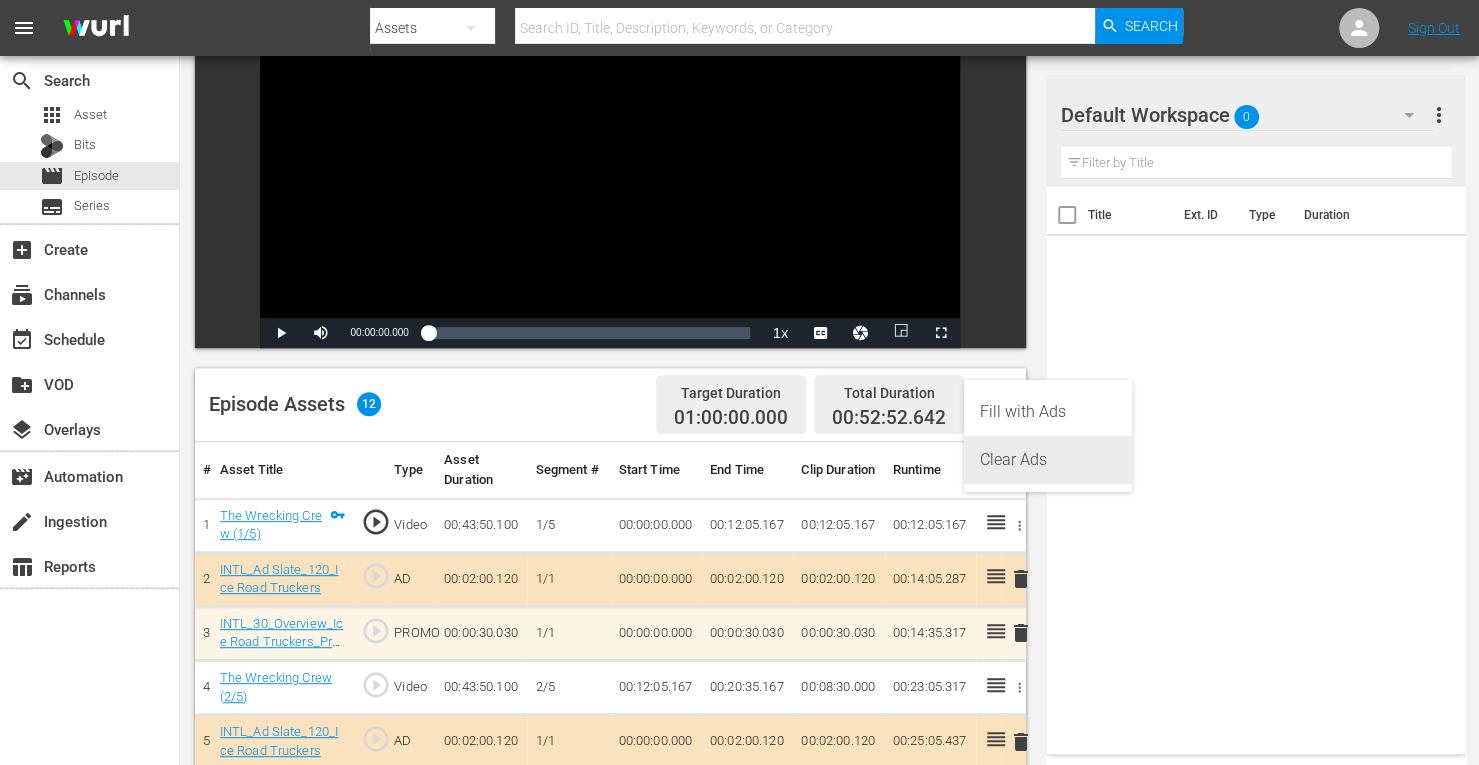 click on "Clear Ads" at bounding box center [1048, 460] 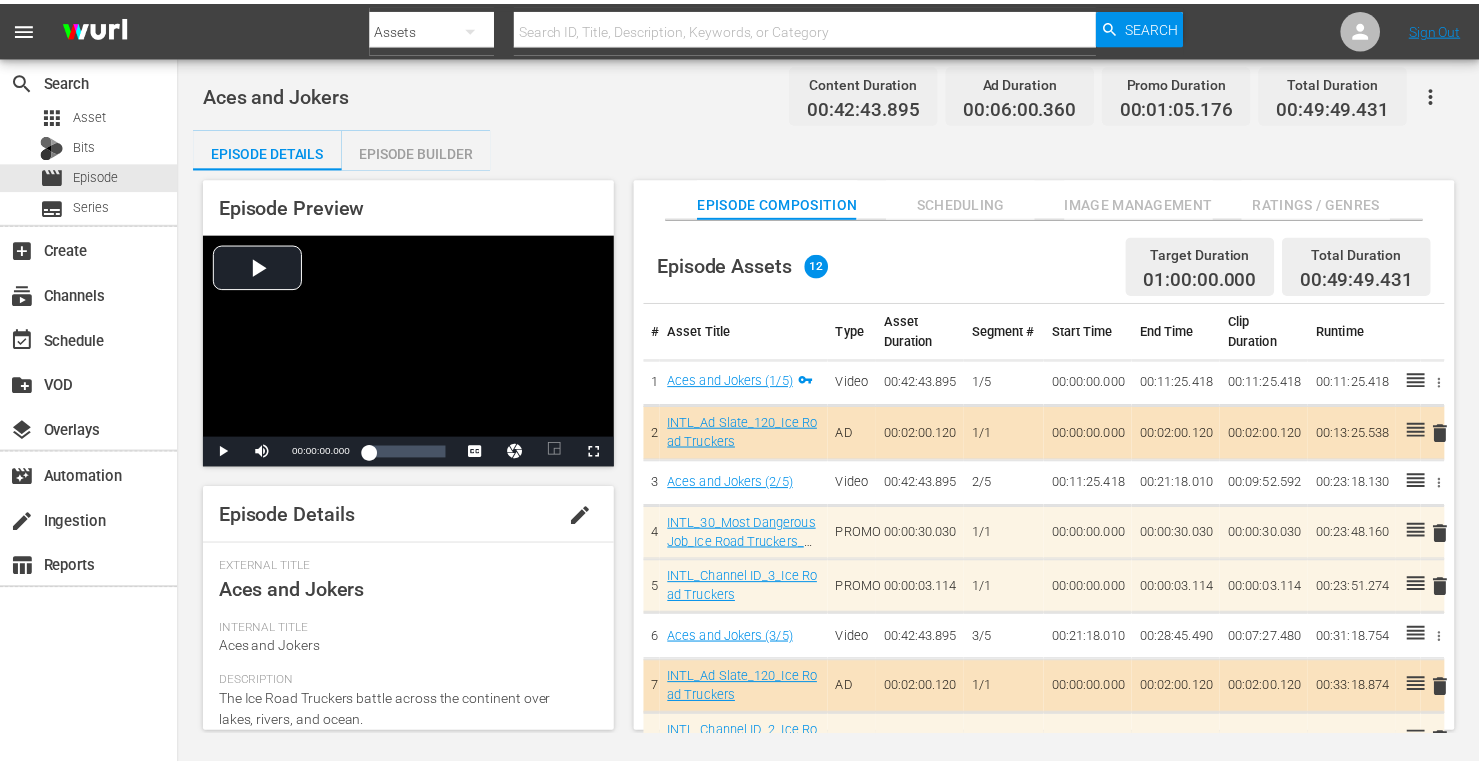 scroll, scrollTop: 0, scrollLeft: 0, axis: both 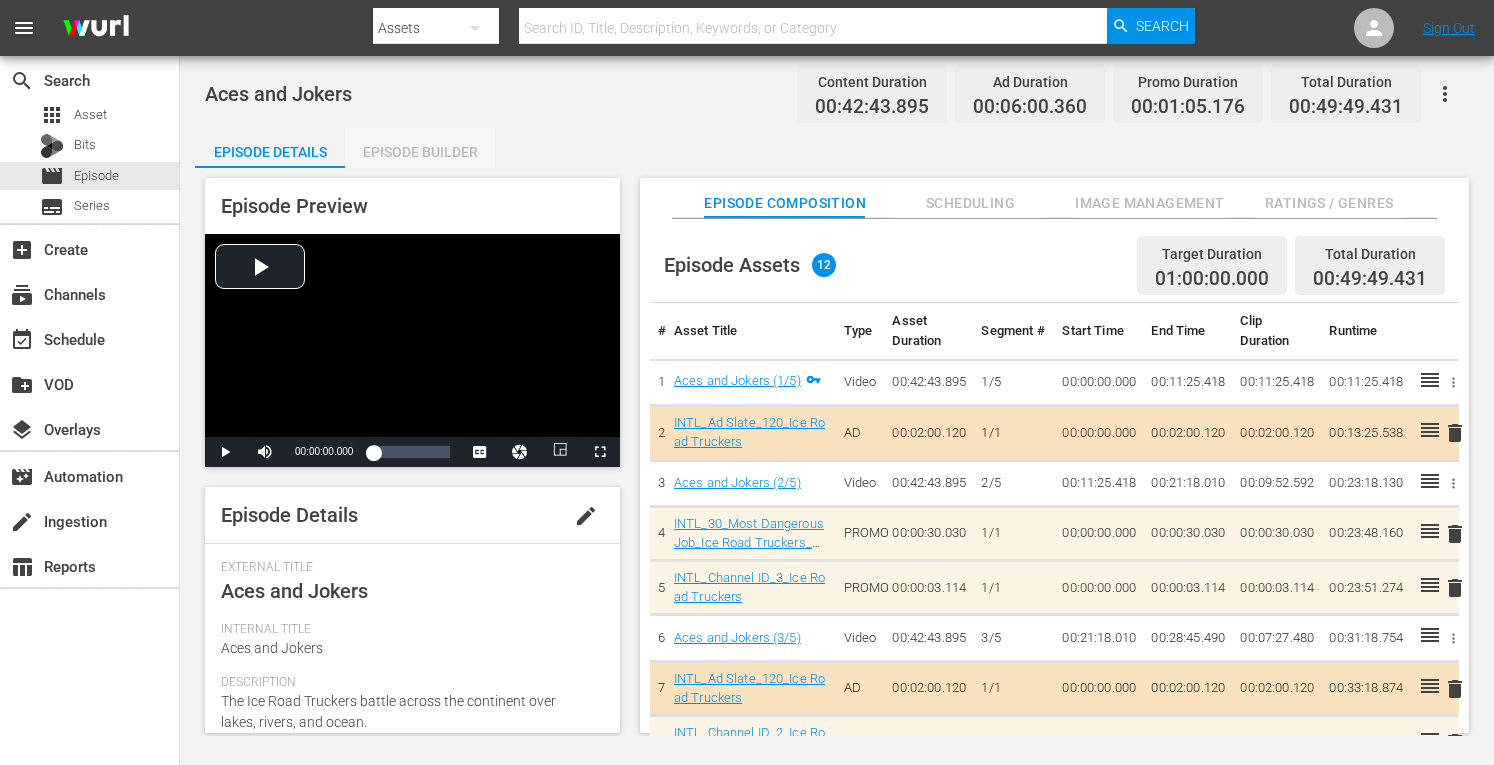 click on "Episode Builder" at bounding box center (420, 152) 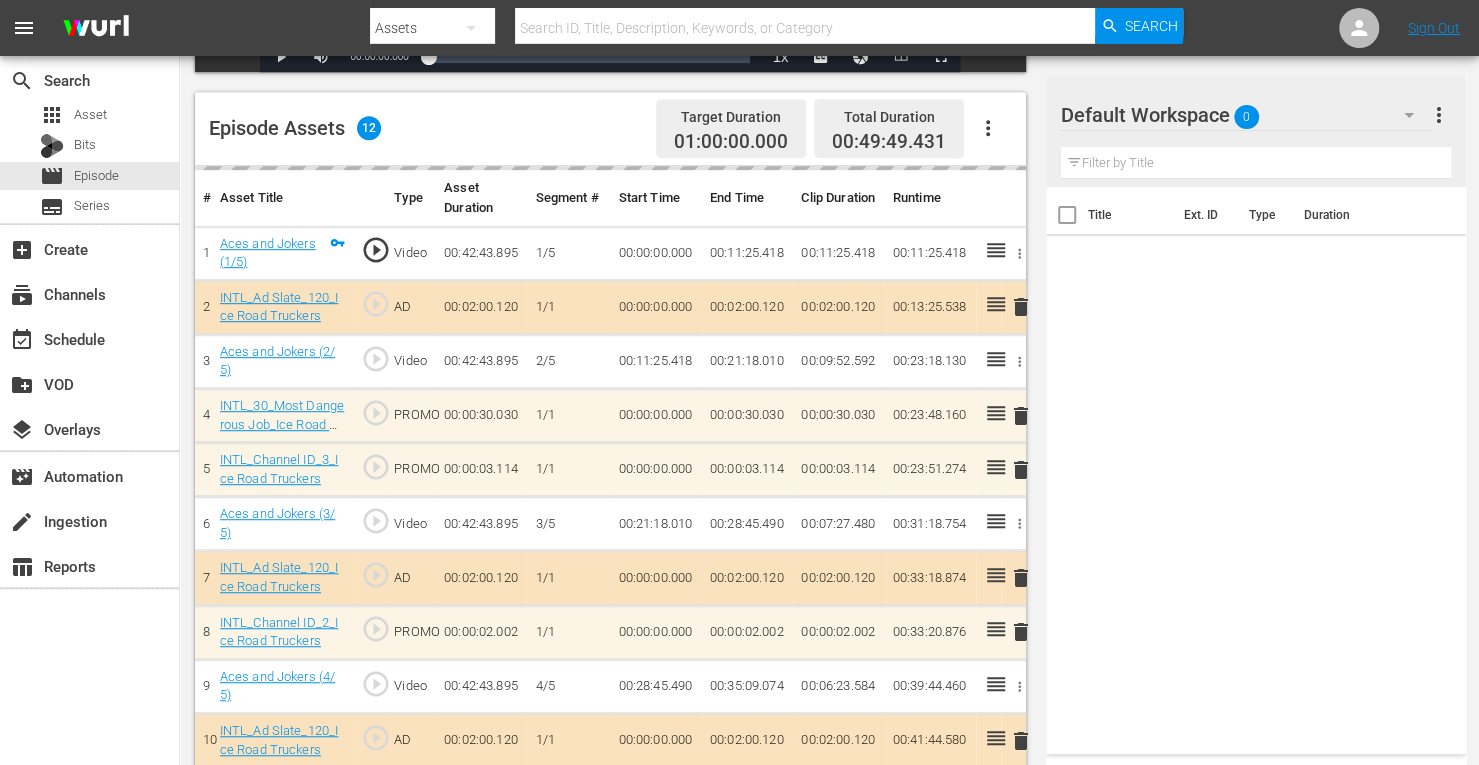 scroll, scrollTop: 489, scrollLeft: 0, axis: vertical 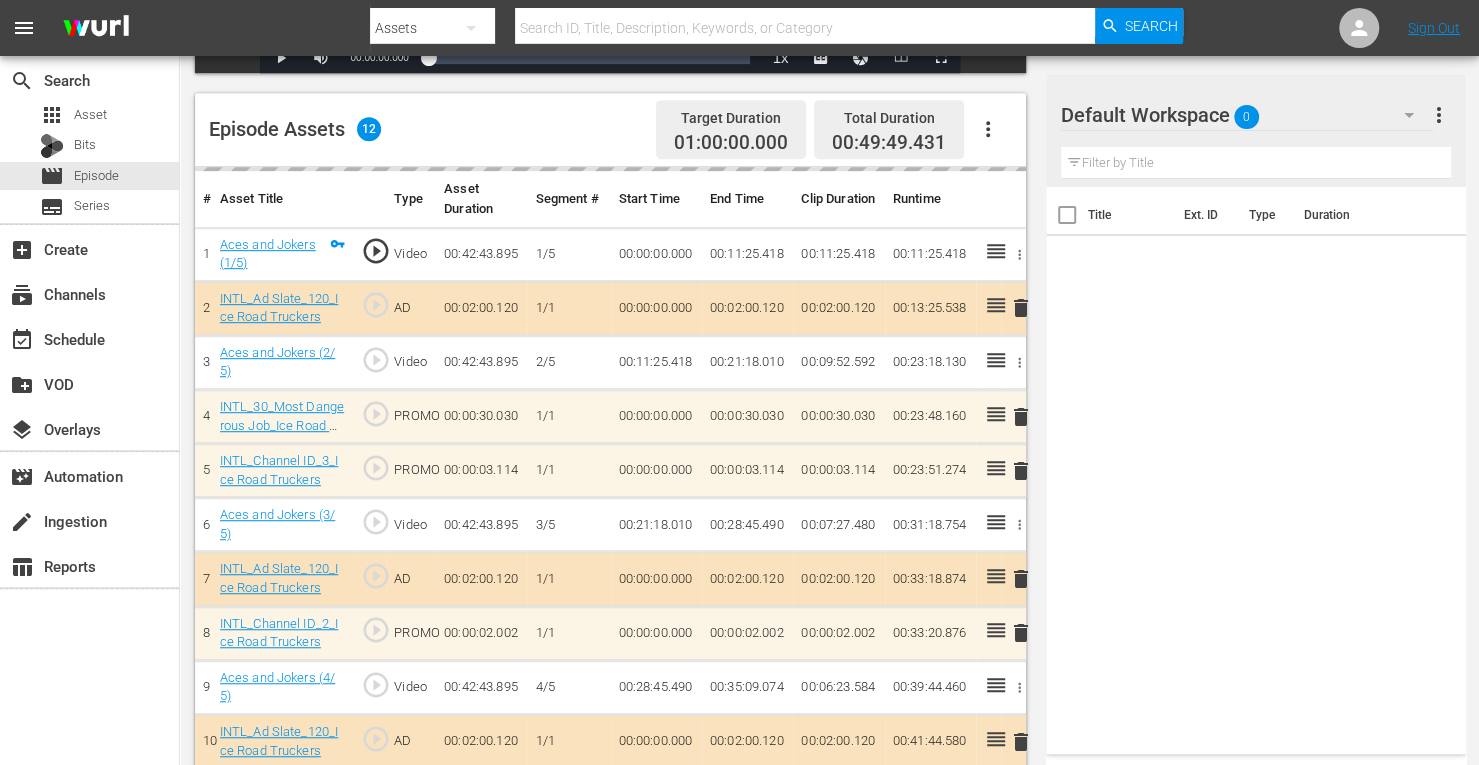 click 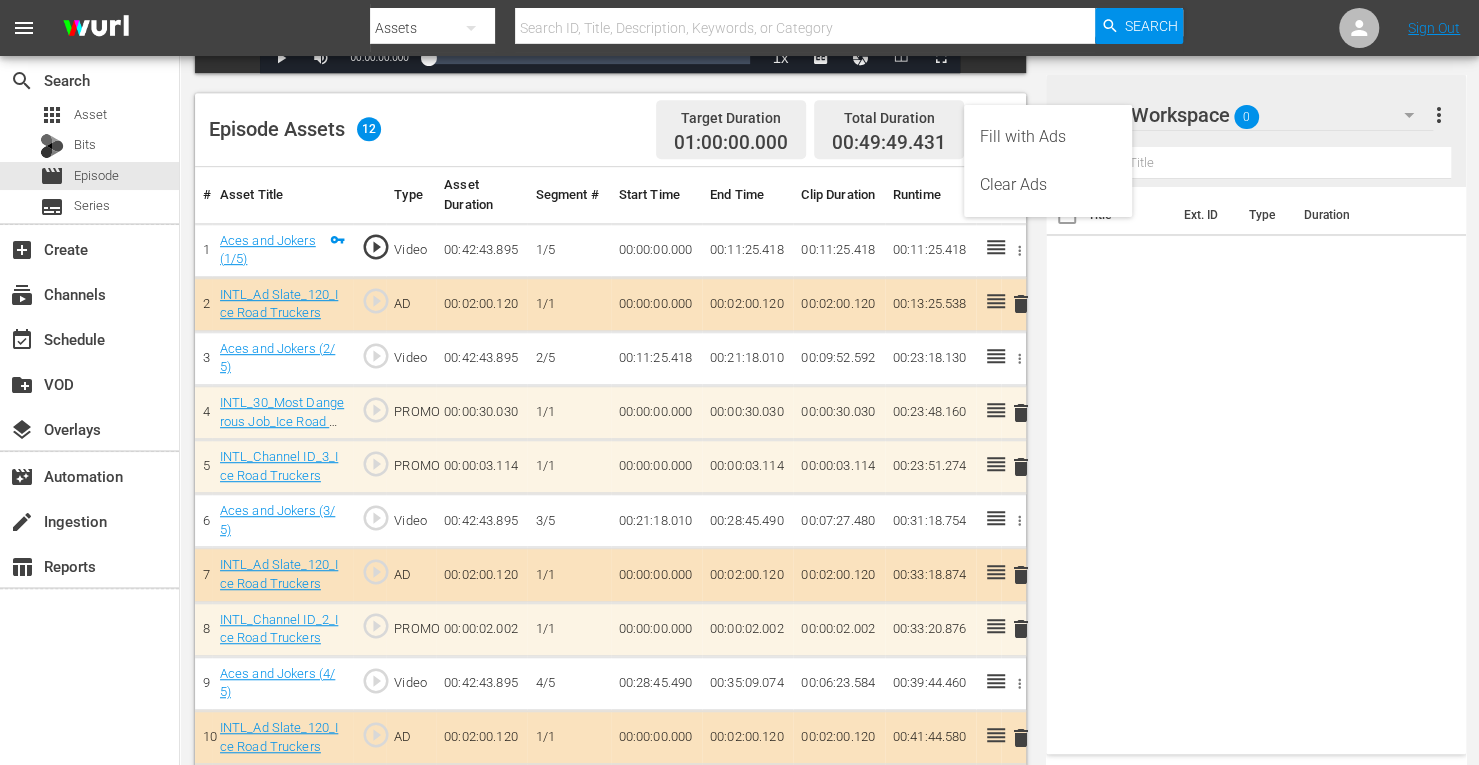 click on "Clear Ads" at bounding box center [1048, 185] 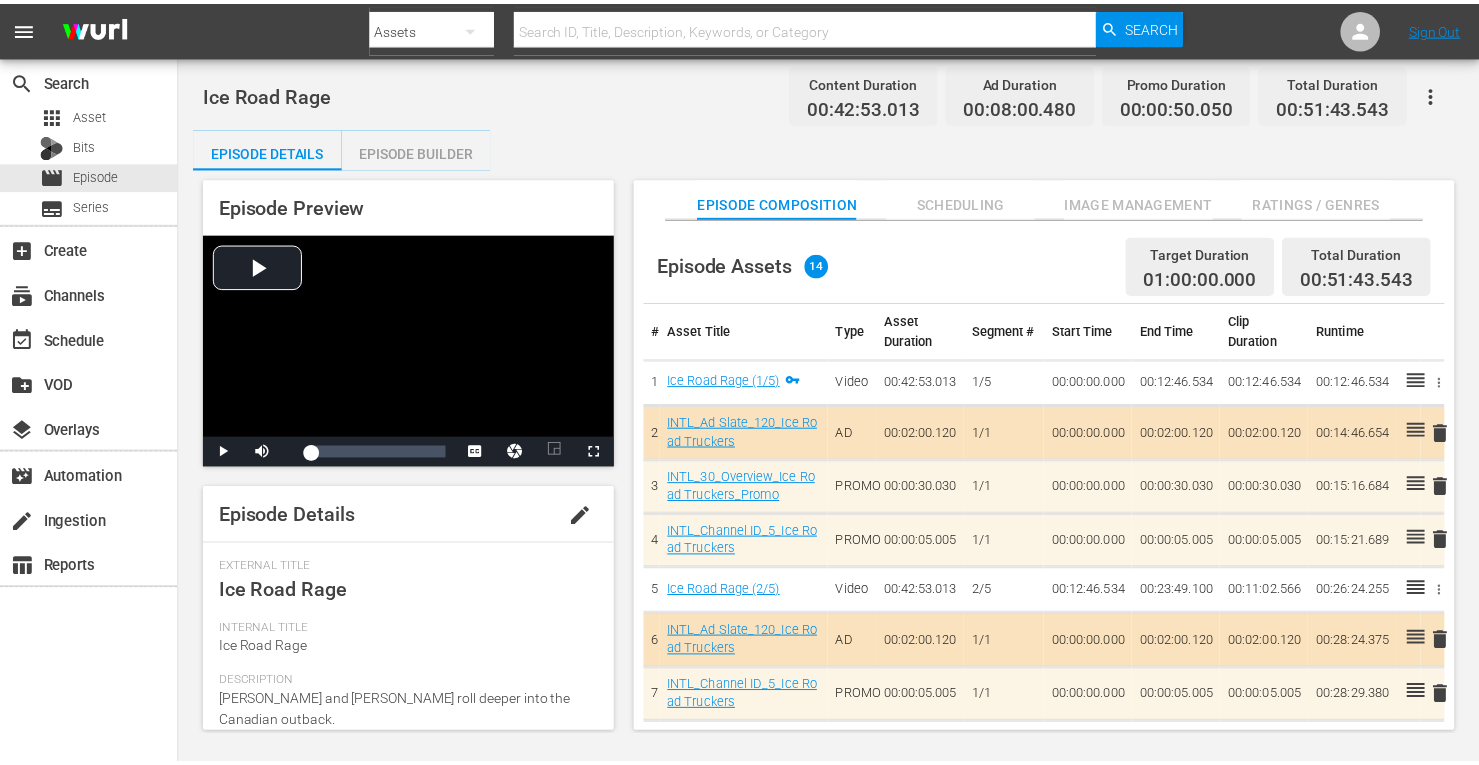 scroll, scrollTop: 0, scrollLeft: 0, axis: both 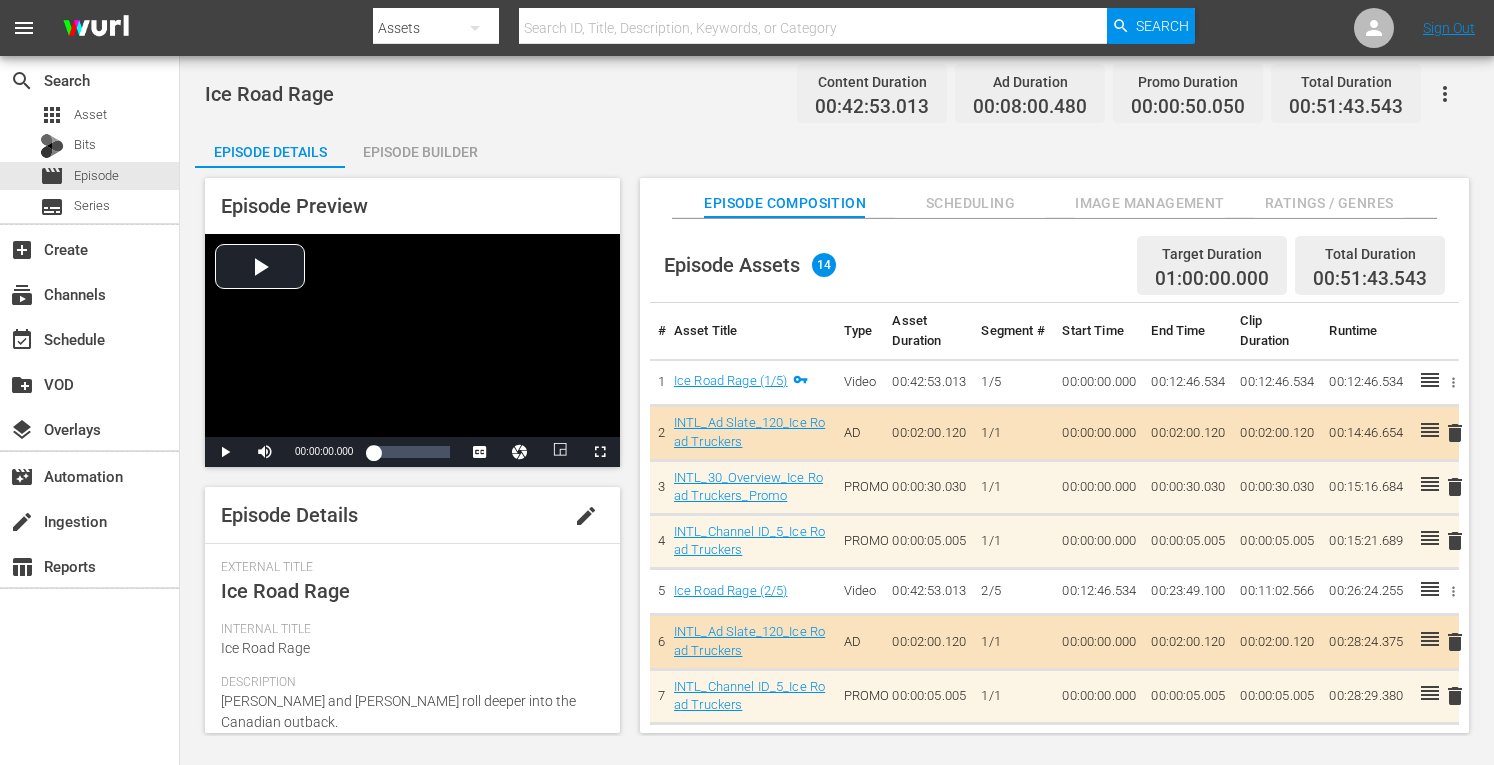 click on "Episode Builder" at bounding box center (420, 152) 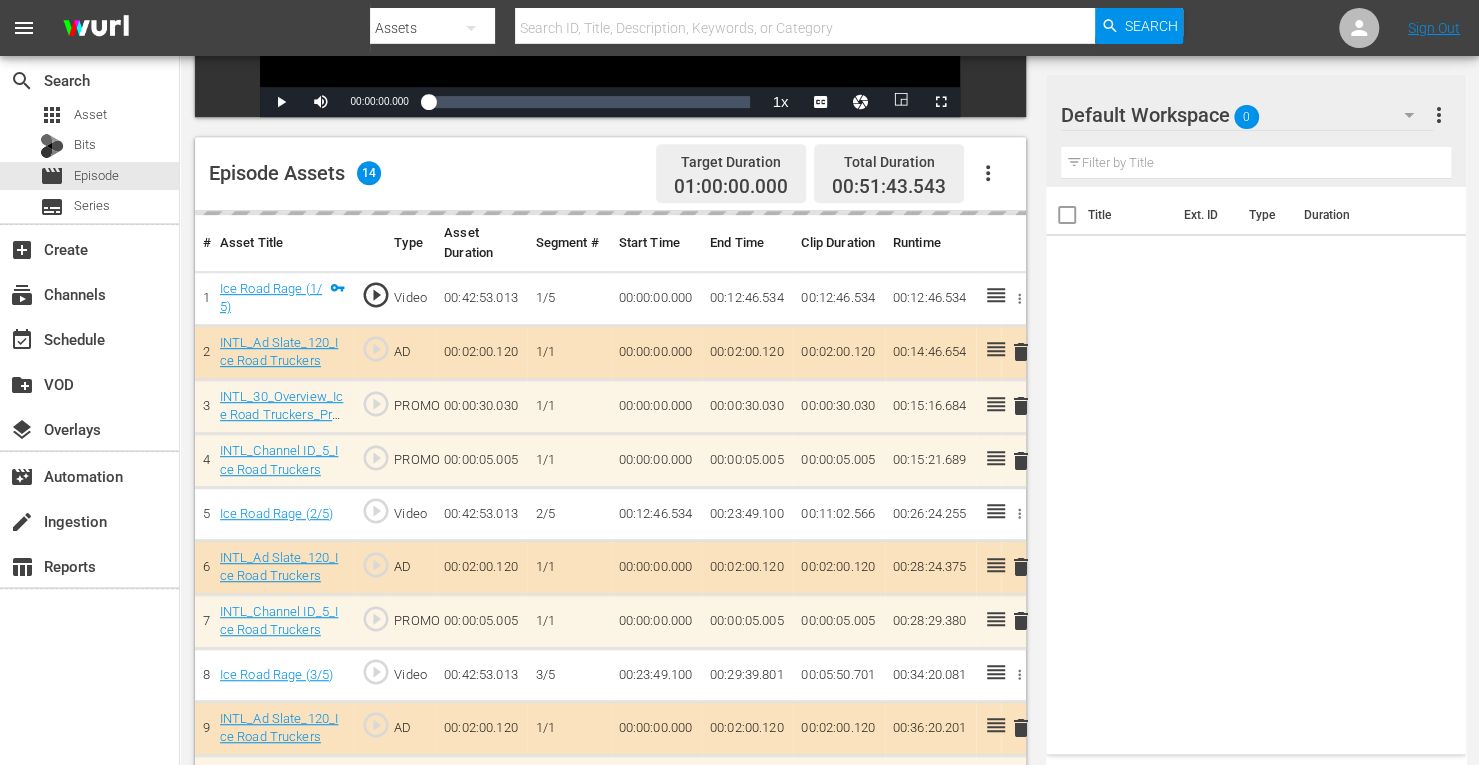 scroll, scrollTop: 438, scrollLeft: 0, axis: vertical 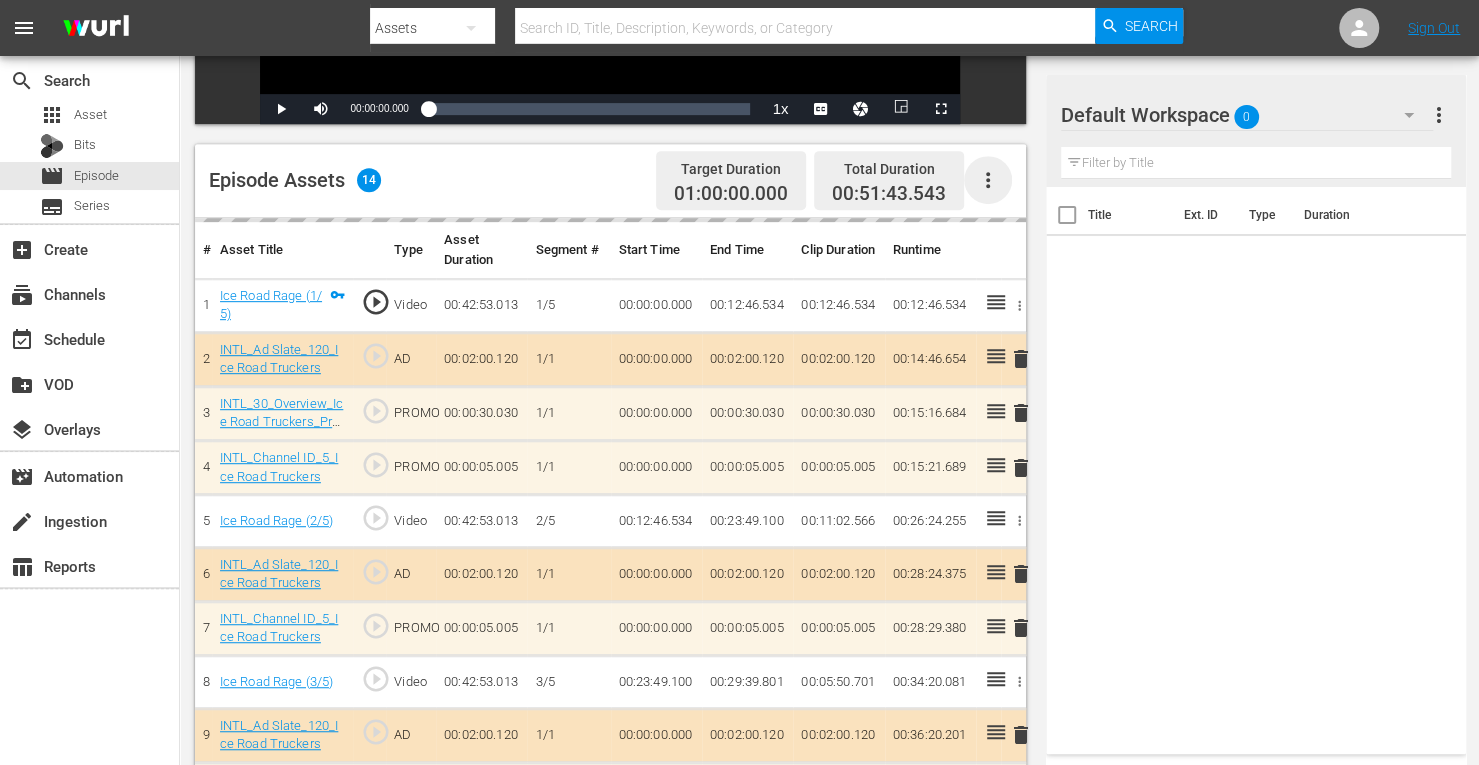 click 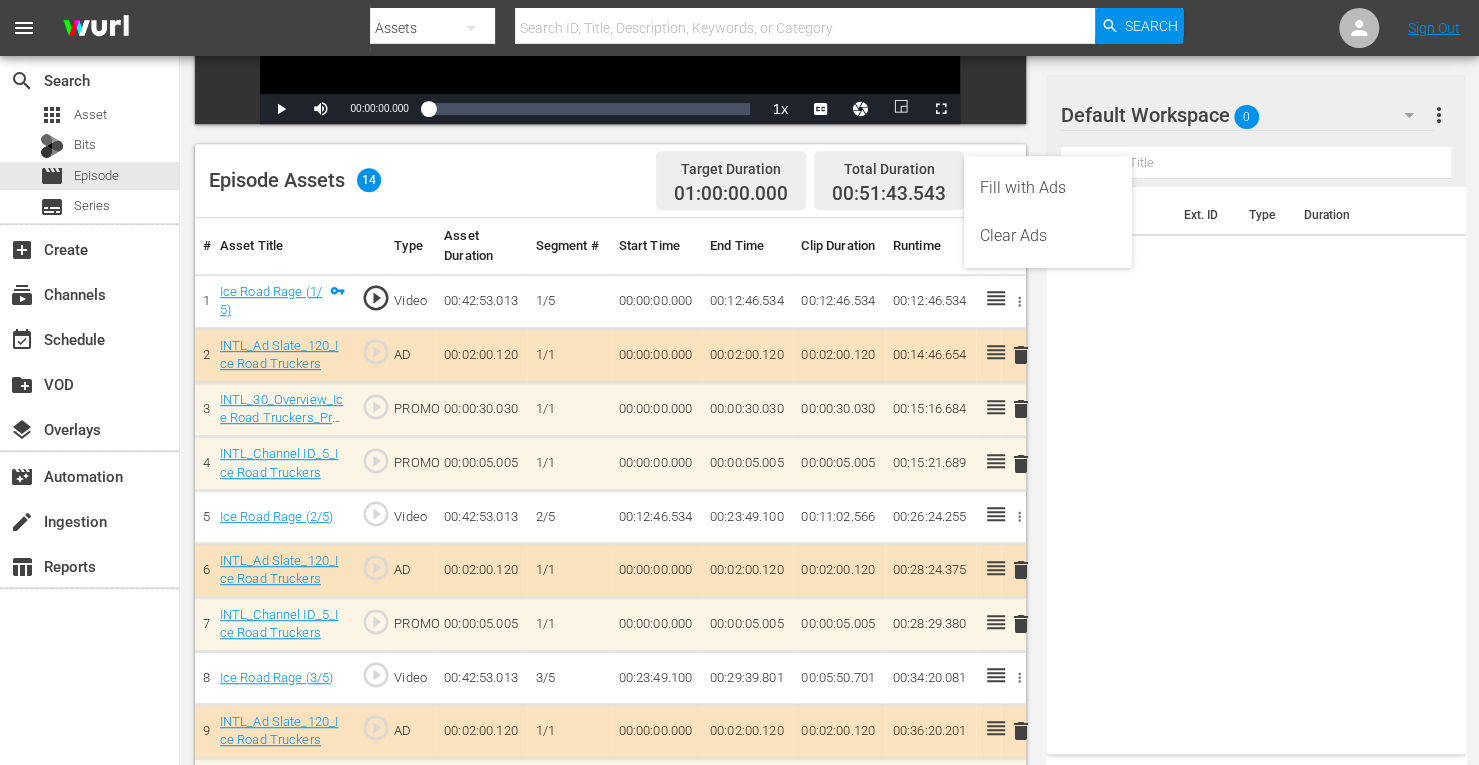 click on "Clear Ads" at bounding box center (1048, 236) 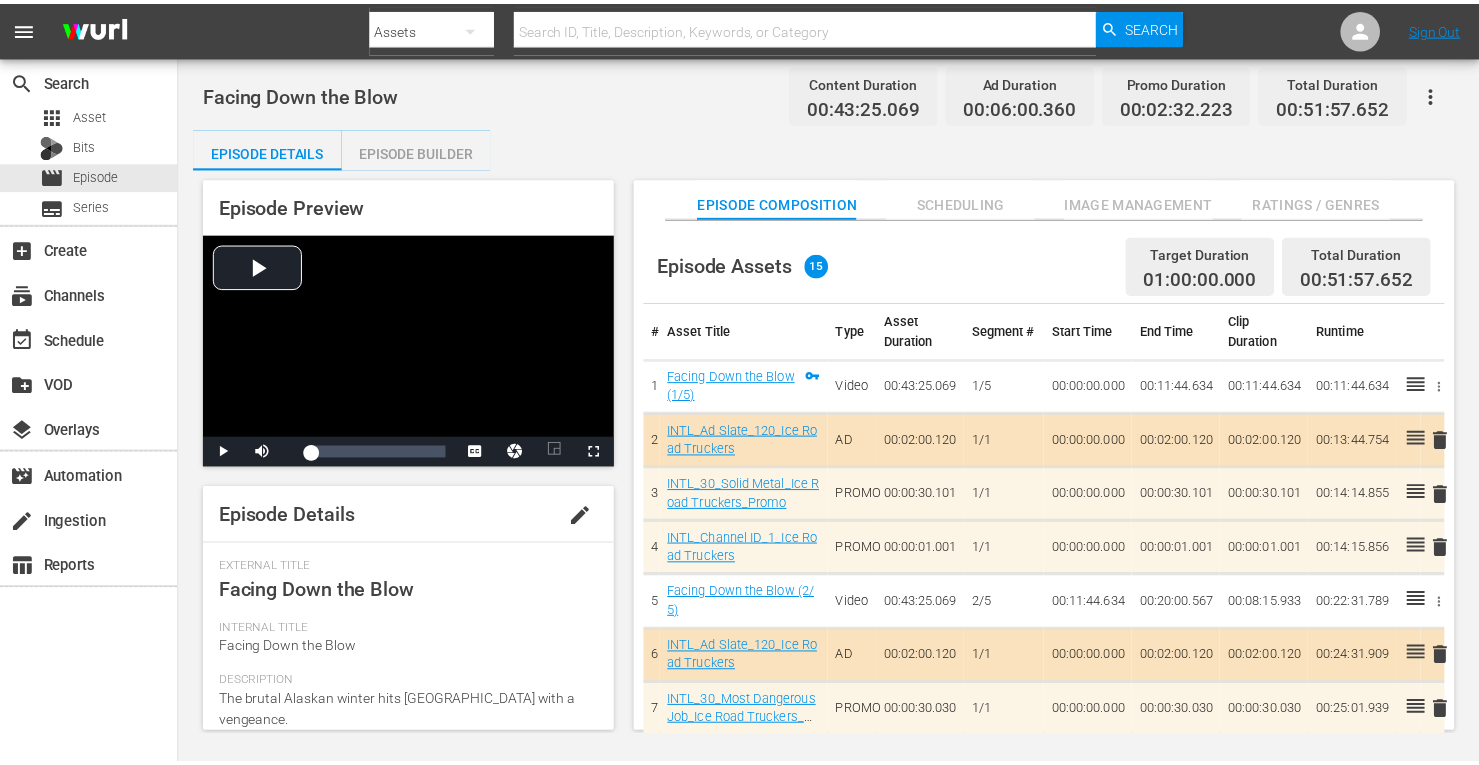 scroll, scrollTop: 0, scrollLeft: 0, axis: both 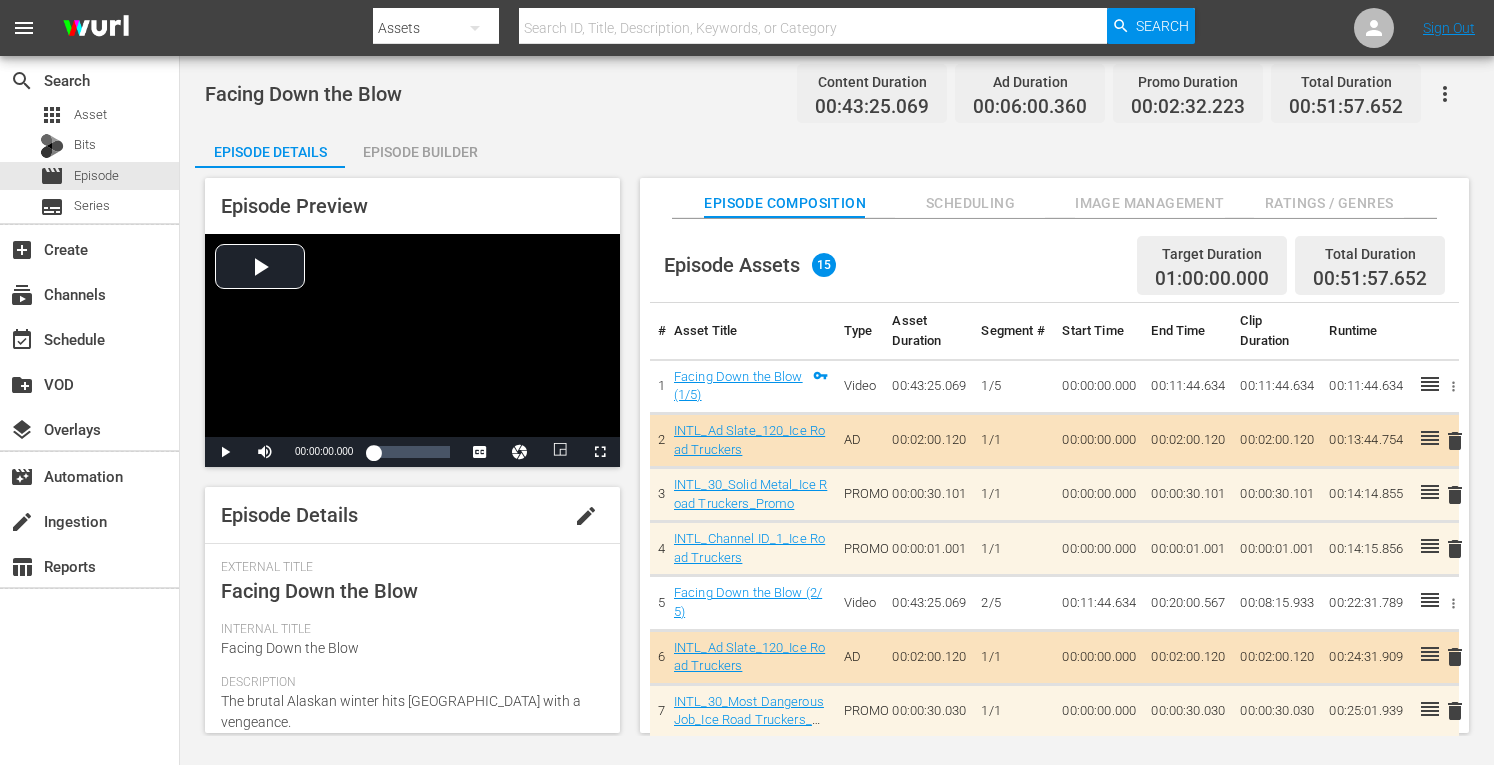 click on "Episode Builder" at bounding box center [420, 152] 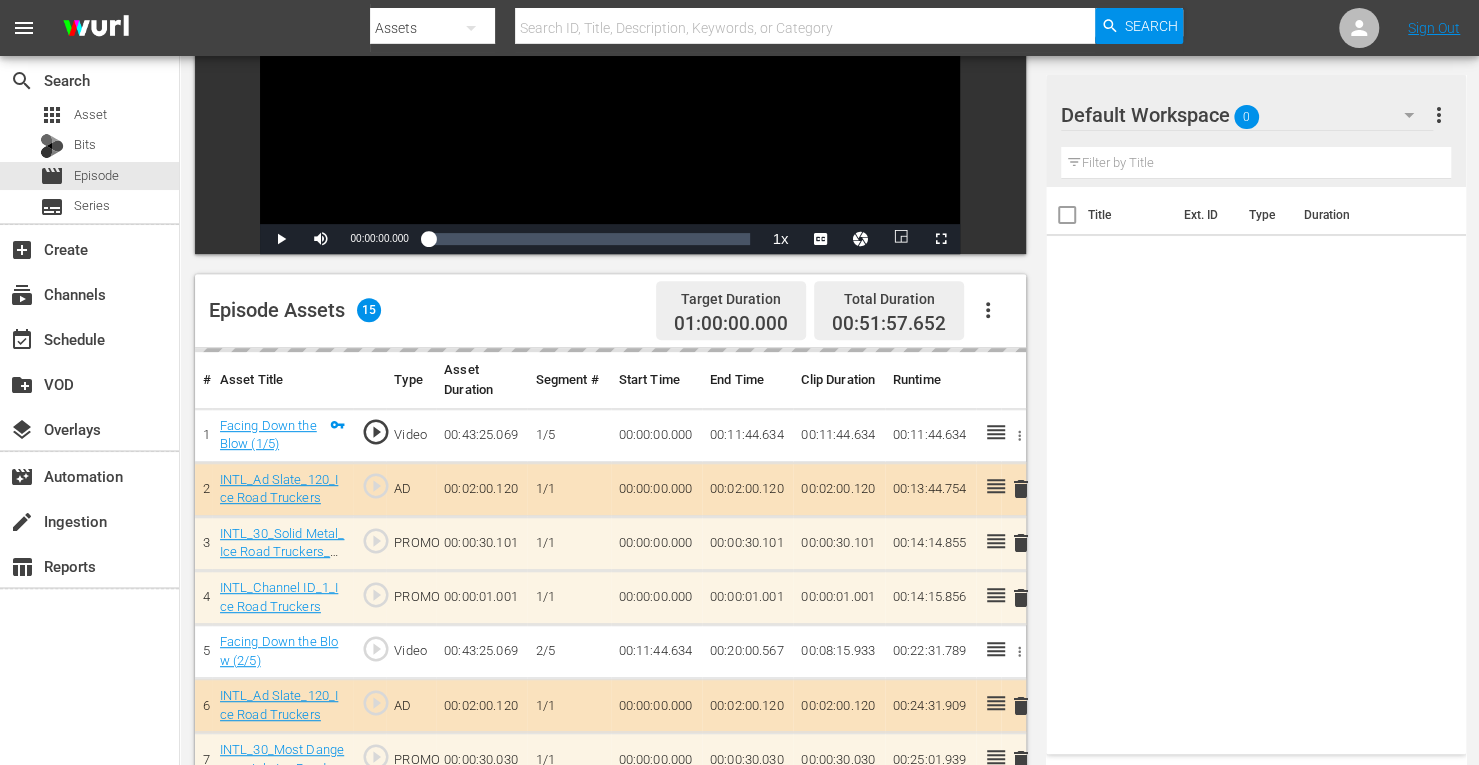 scroll, scrollTop: 322, scrollLeft: 0, axis: vertical 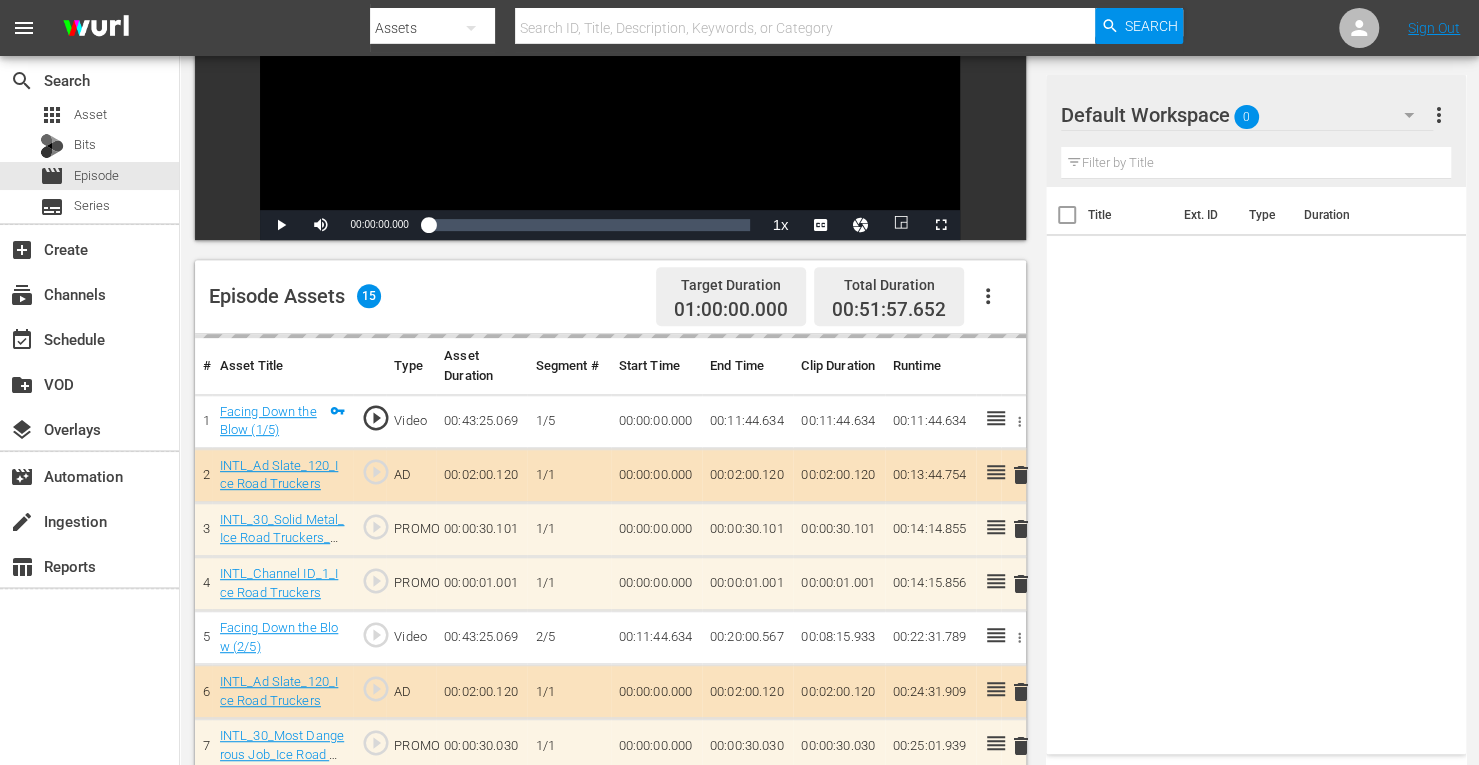 click 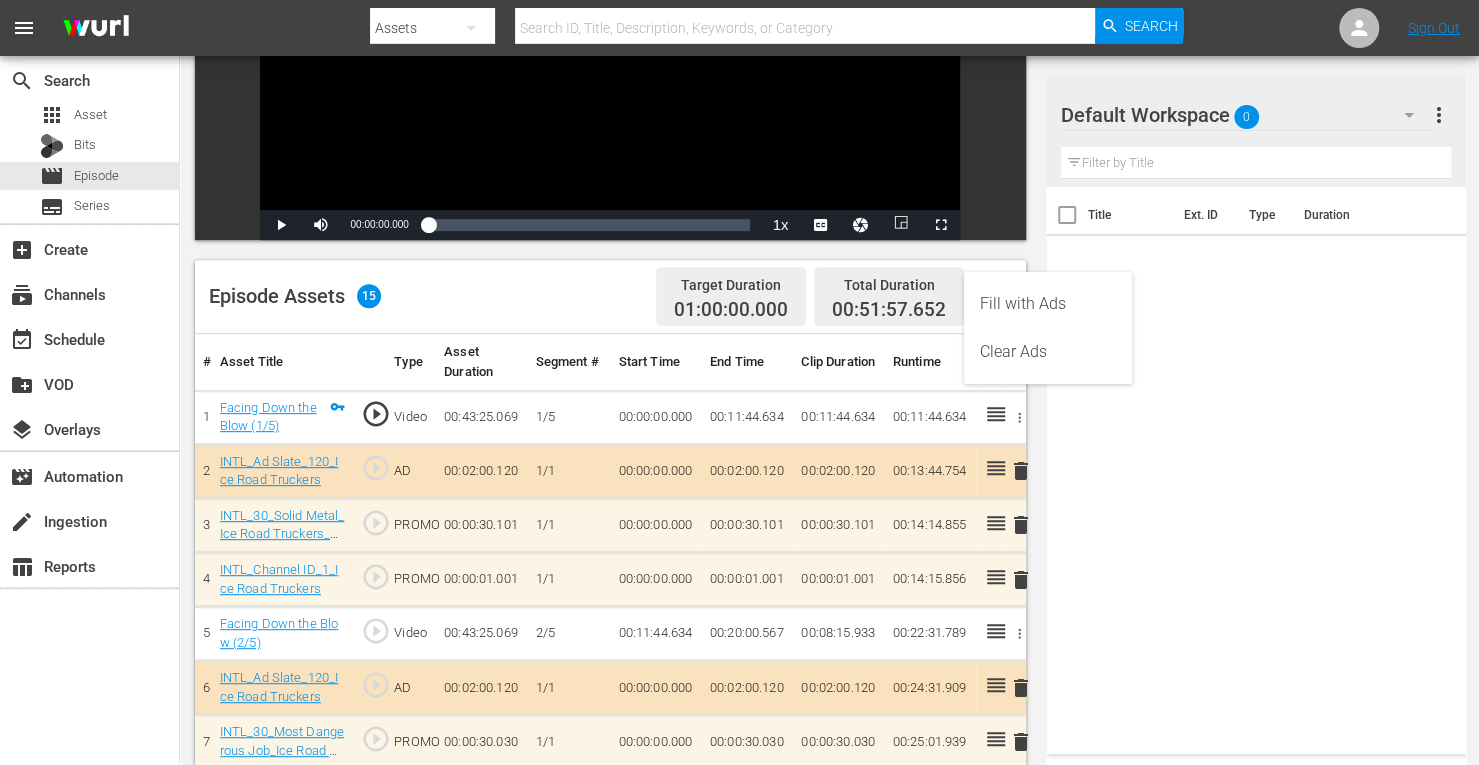 click on "Clear Ads" at bounding box center (1048, 352) 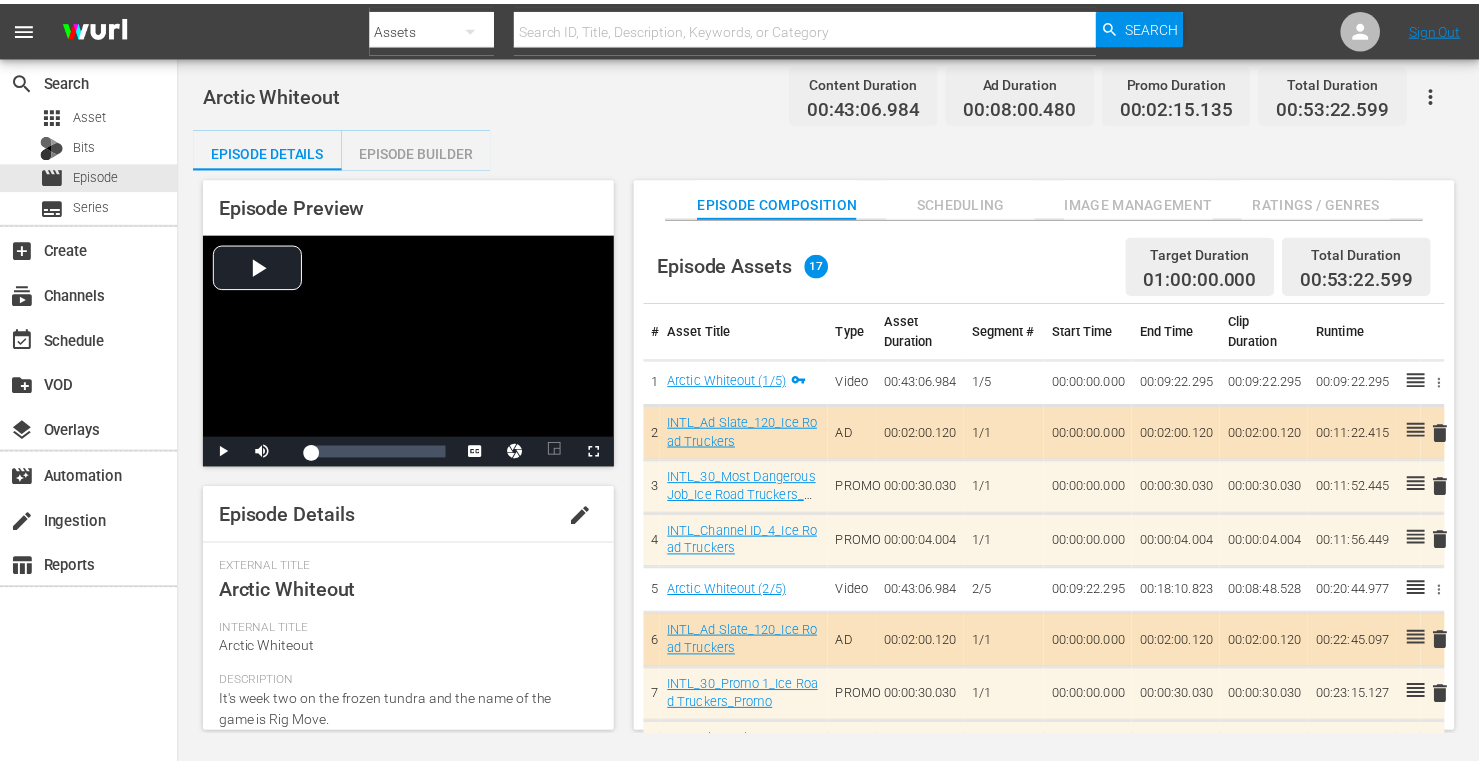 scroll, scrollTop: 0, scrollLeft: 0, axis: both 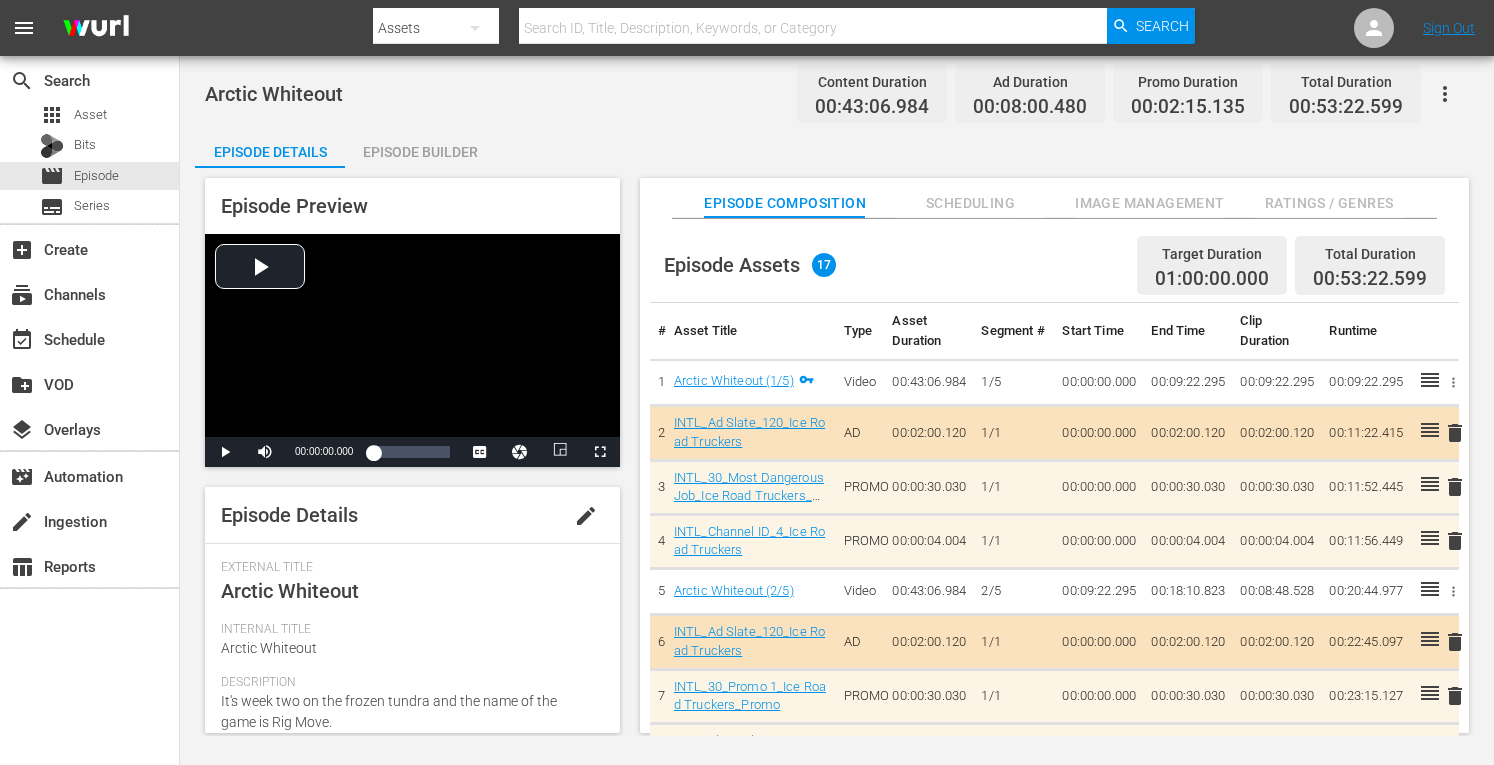 click on "Episode Builder" at bounding box center [420, 152] 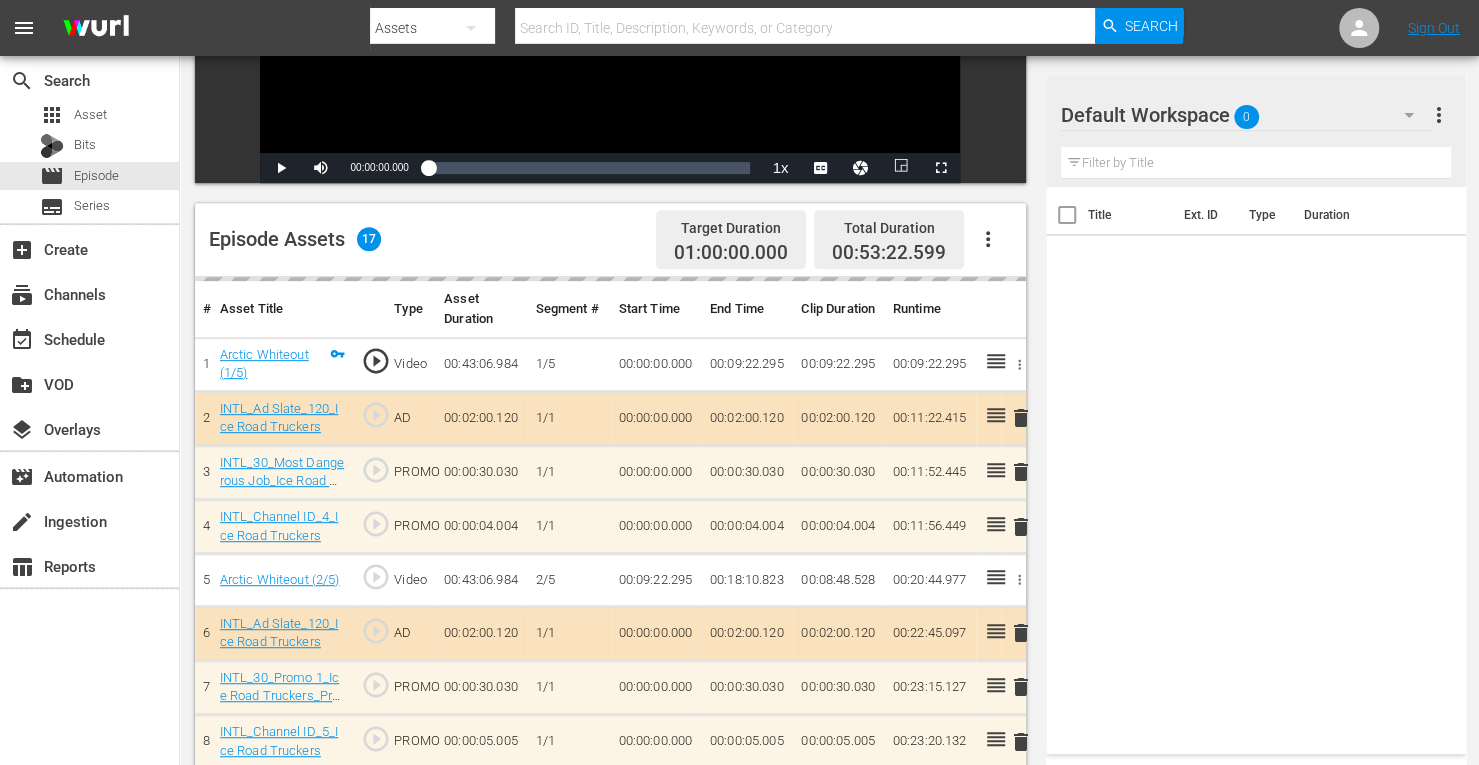 scroll, scrollTop: 421, scrollLeft: 0, axis: vertical 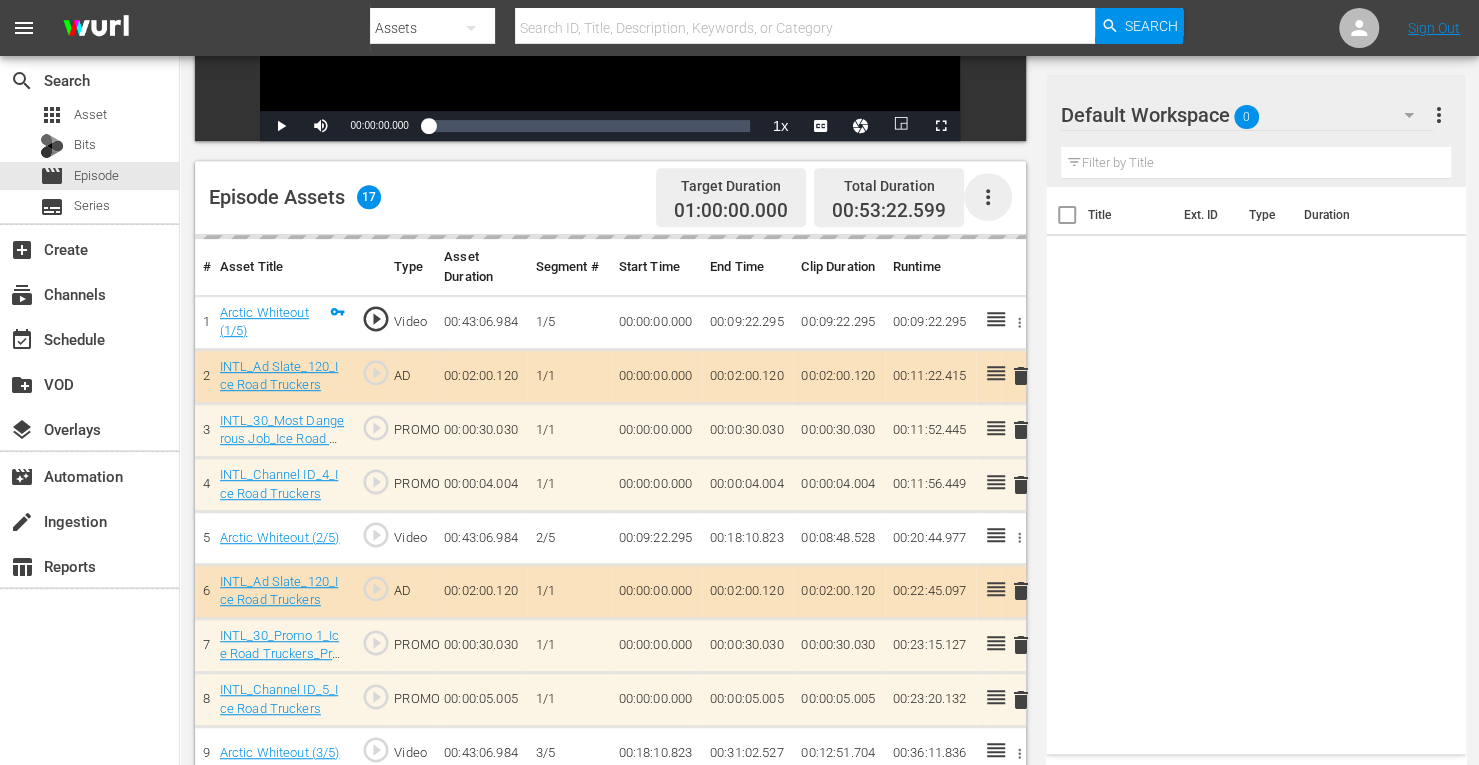 click 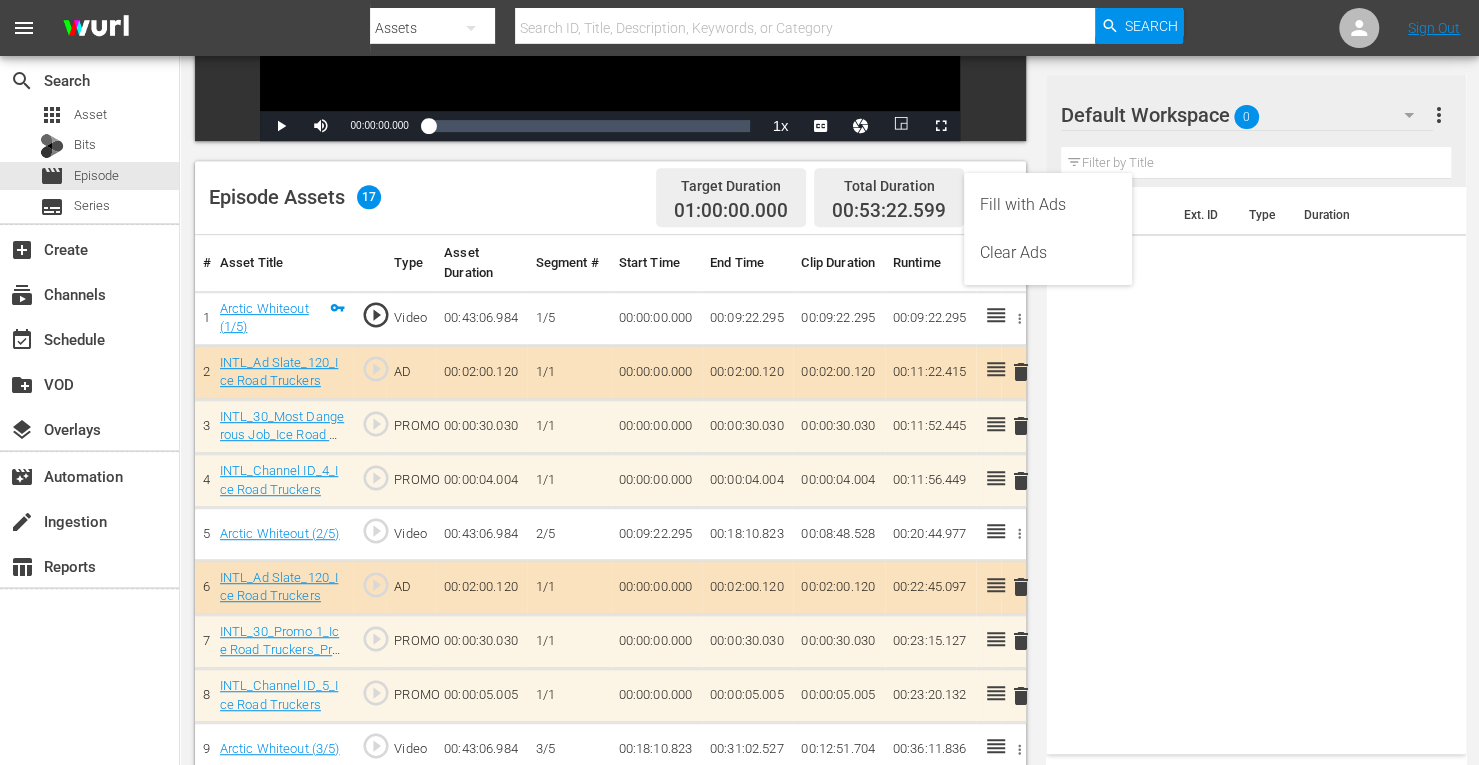 click on "Clear Ads" at bounding box center (1048, 253) 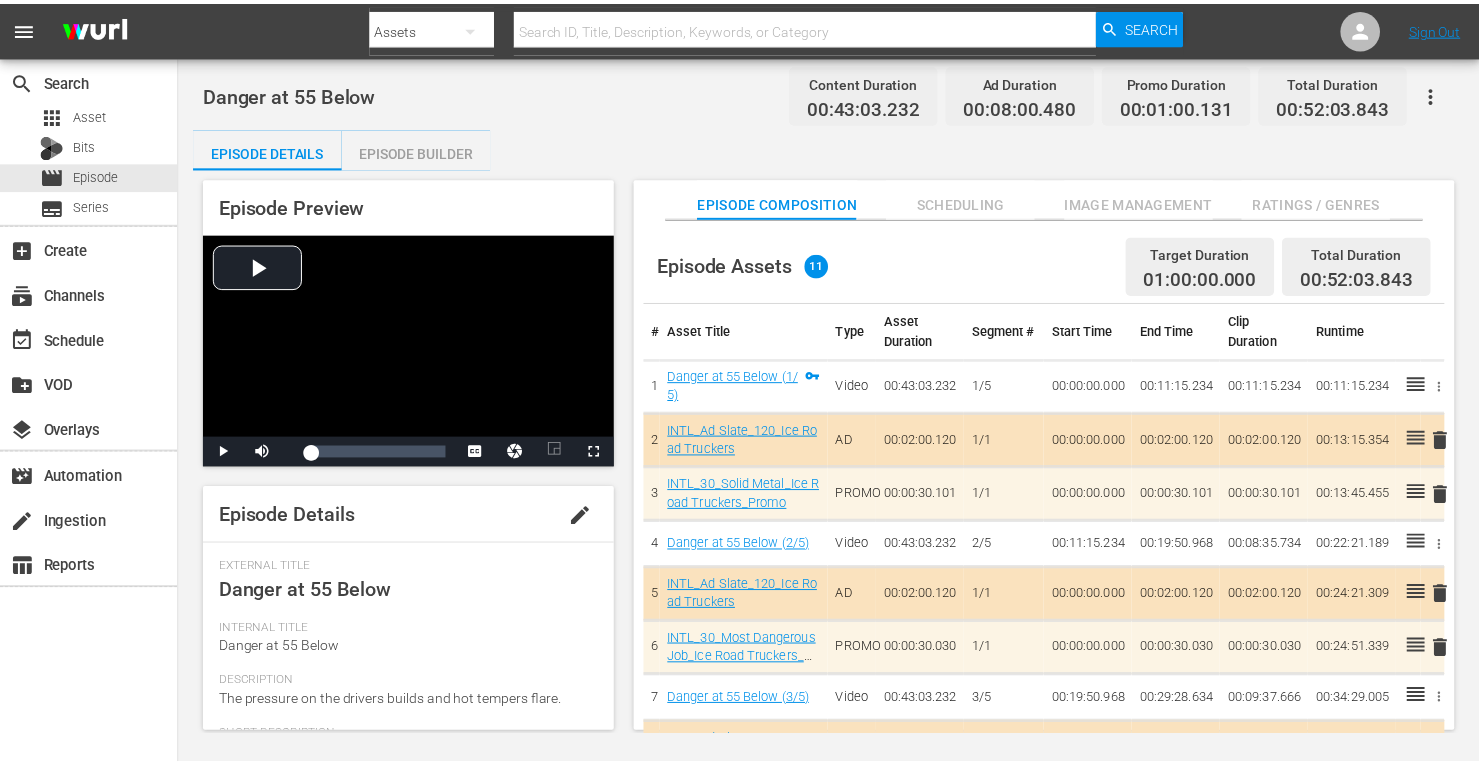 scroll, scrollTop: 0, scrollLeft: 0, axis: both 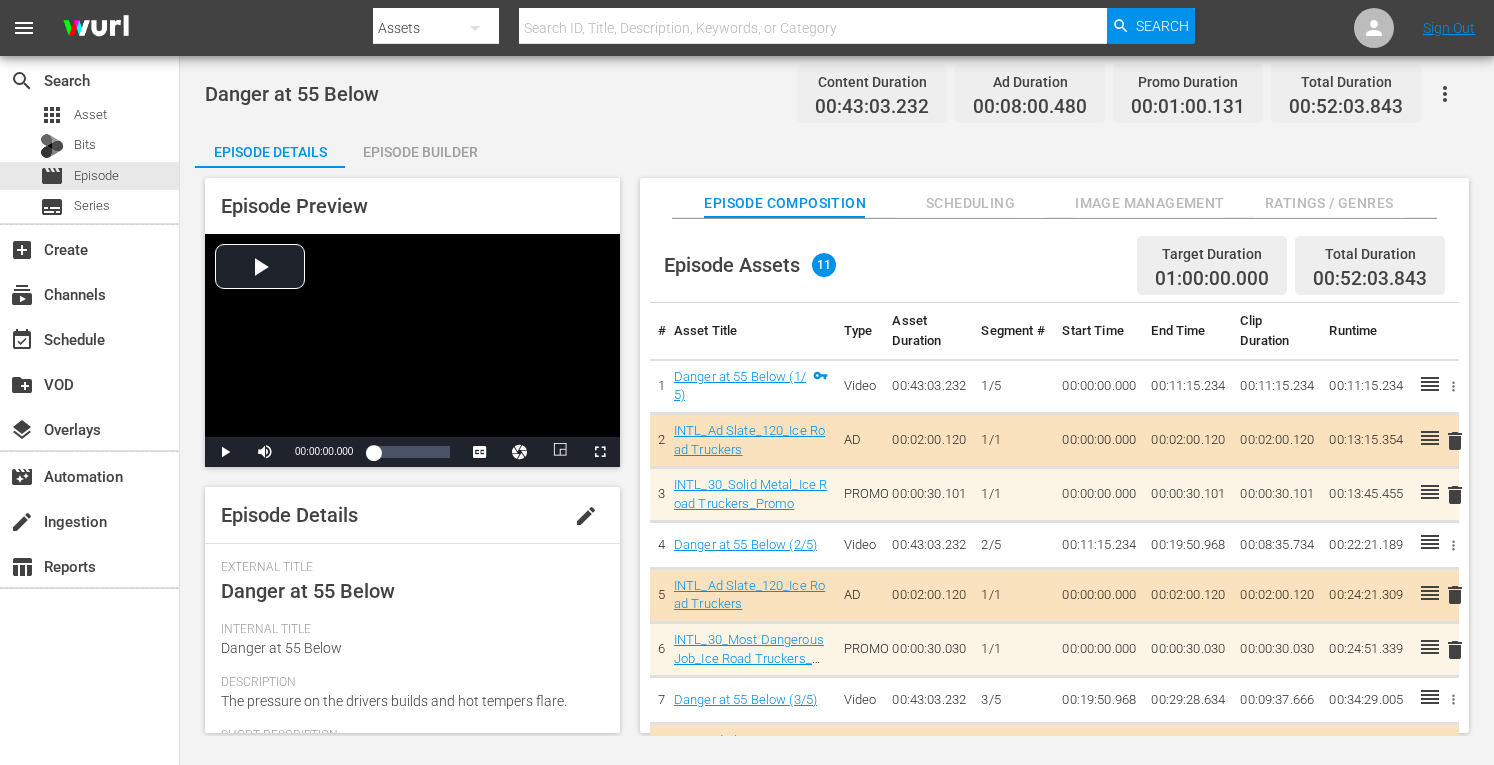 click on "Episode Builder" at bounding box center [420, 152] 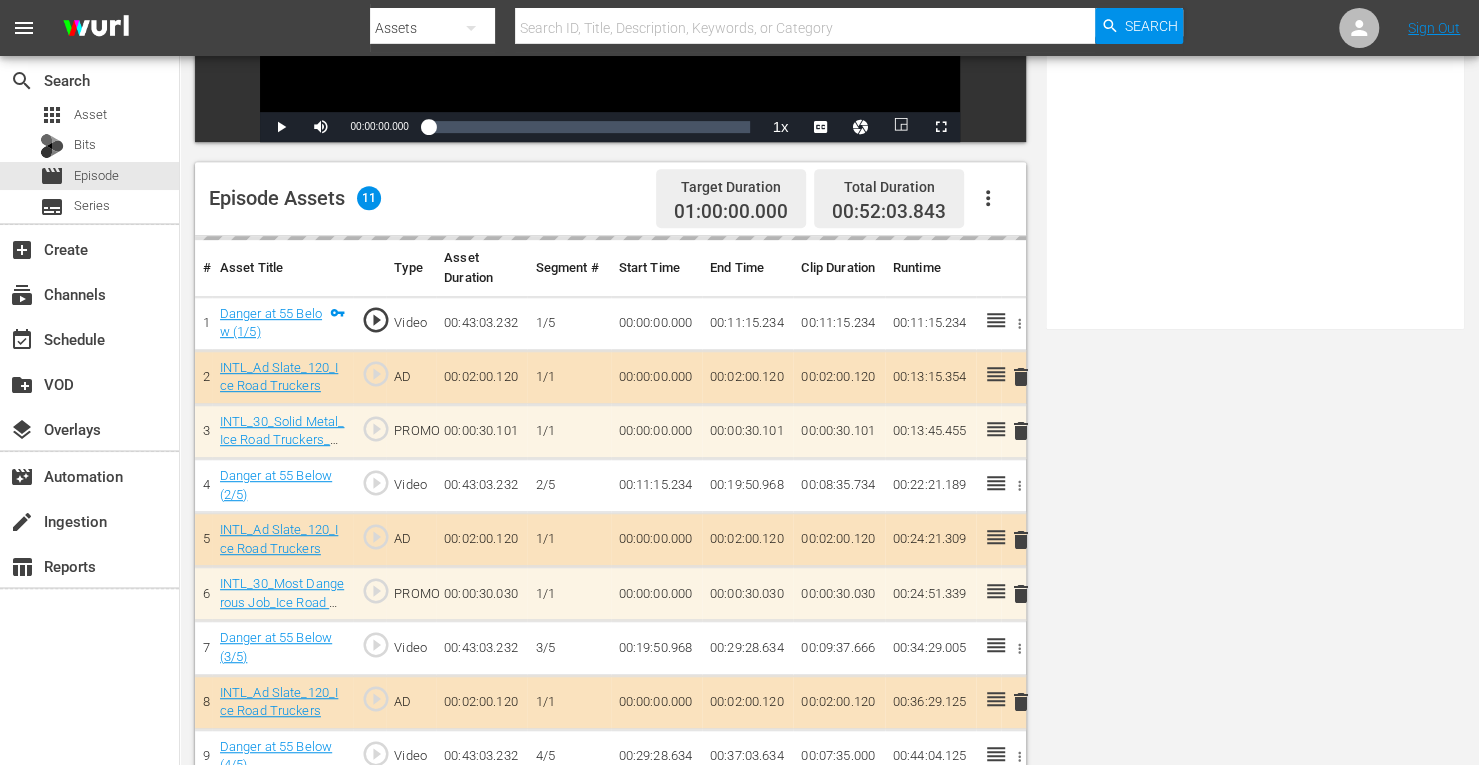 scroll, scrollTop: 558, scrollLeft: 0, axis: vertical 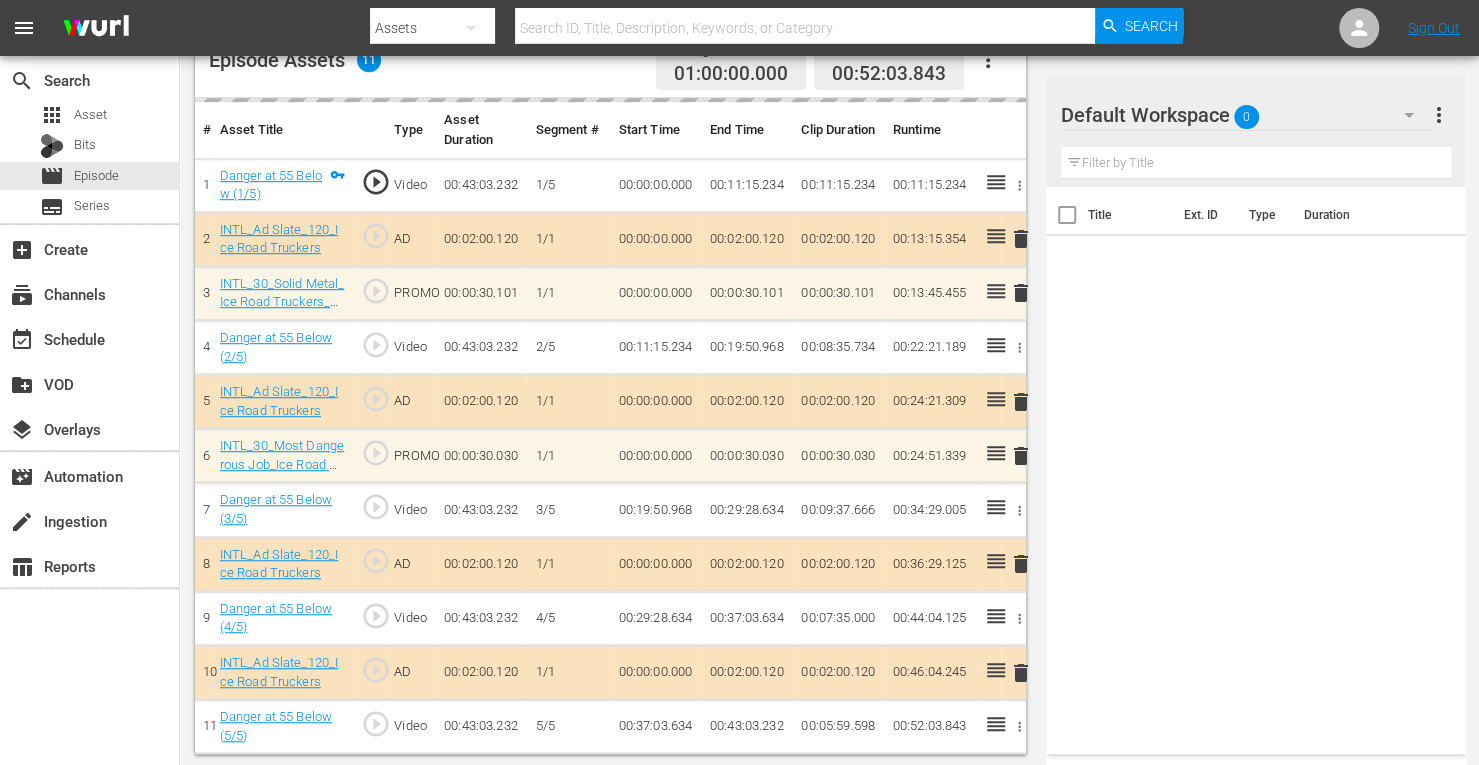 click 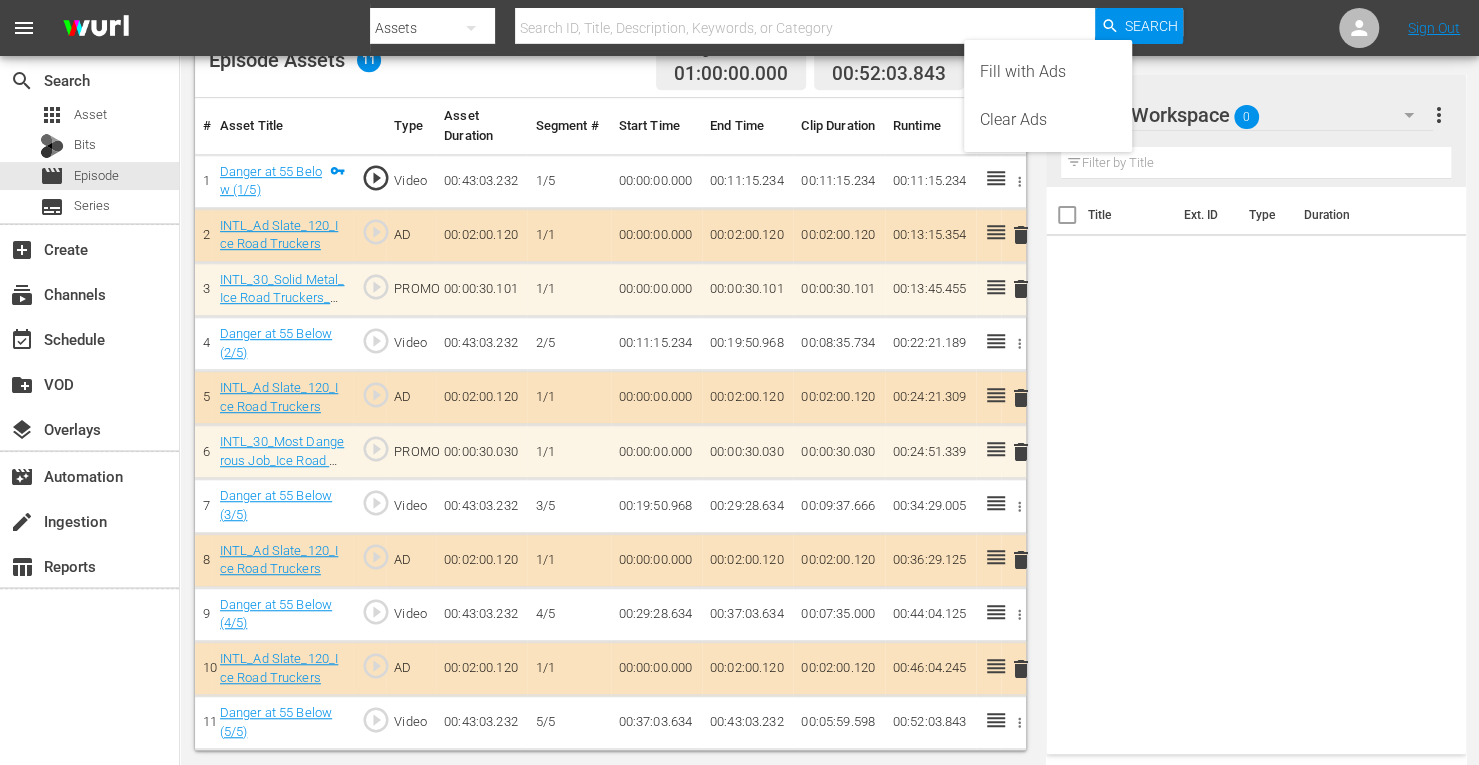 scroll, scrollTop: 554, scrollLeft: 0, axis: vertical 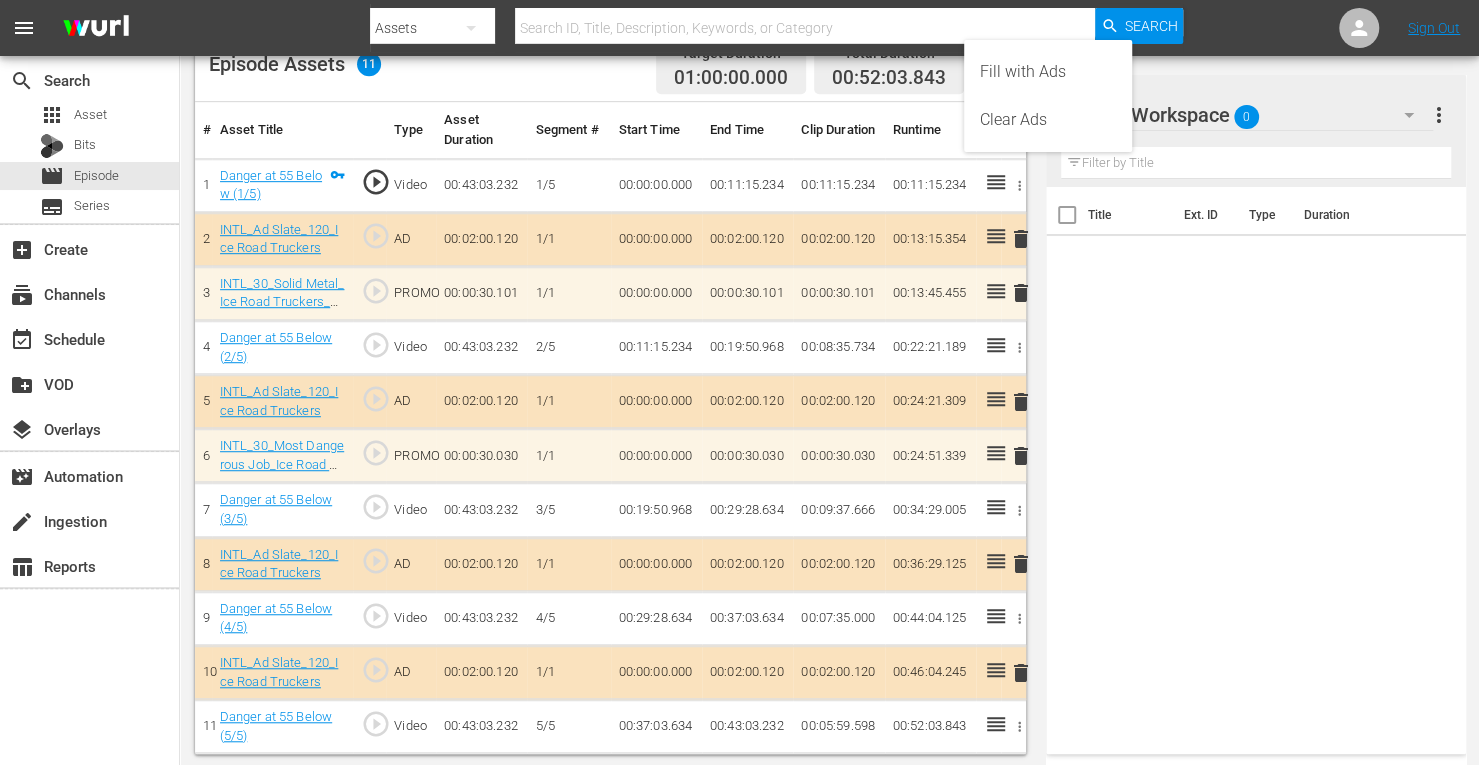 click on "Clear Ads" at bounding box center (1048, 120) 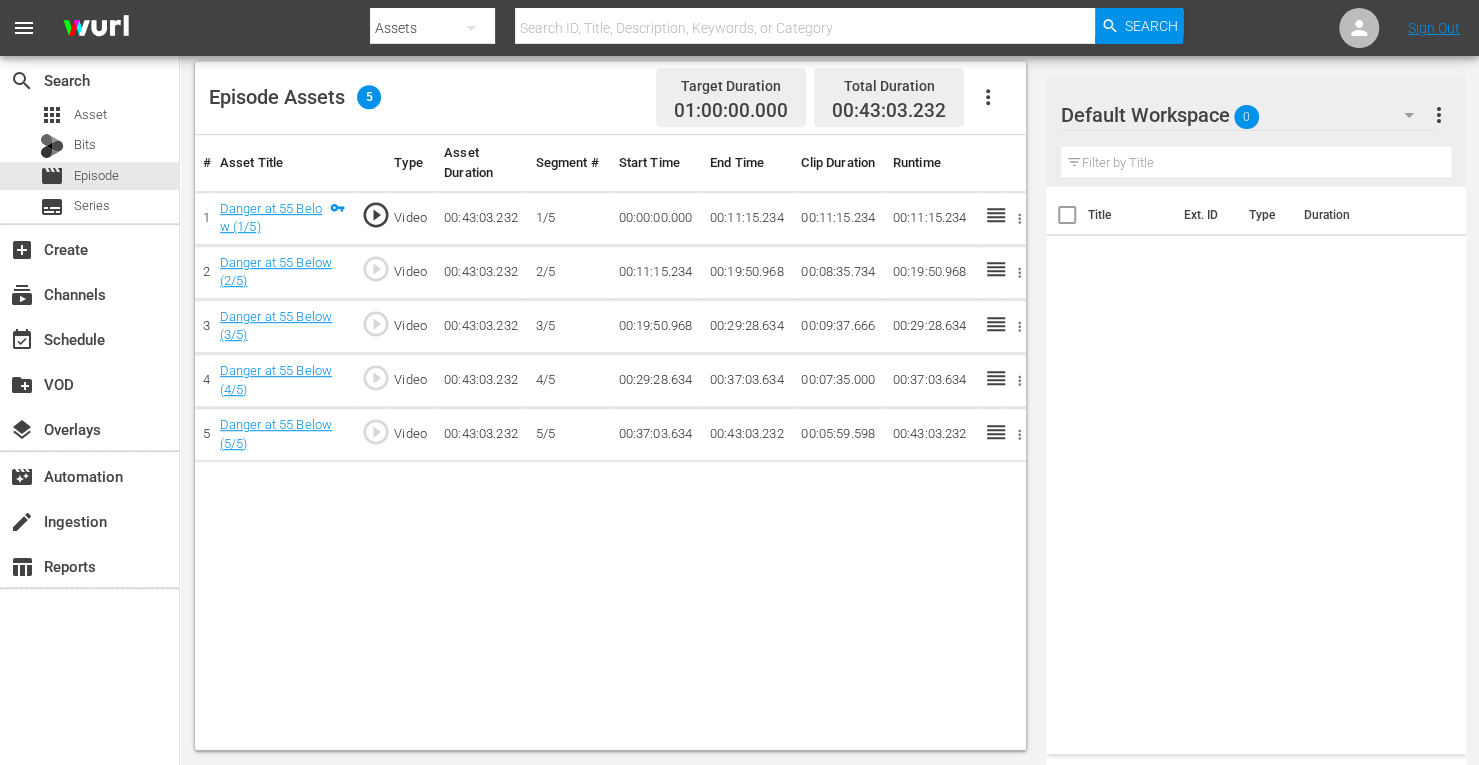 scroll, scrollTop: 520, scrollLeft: 0, axis: vertical 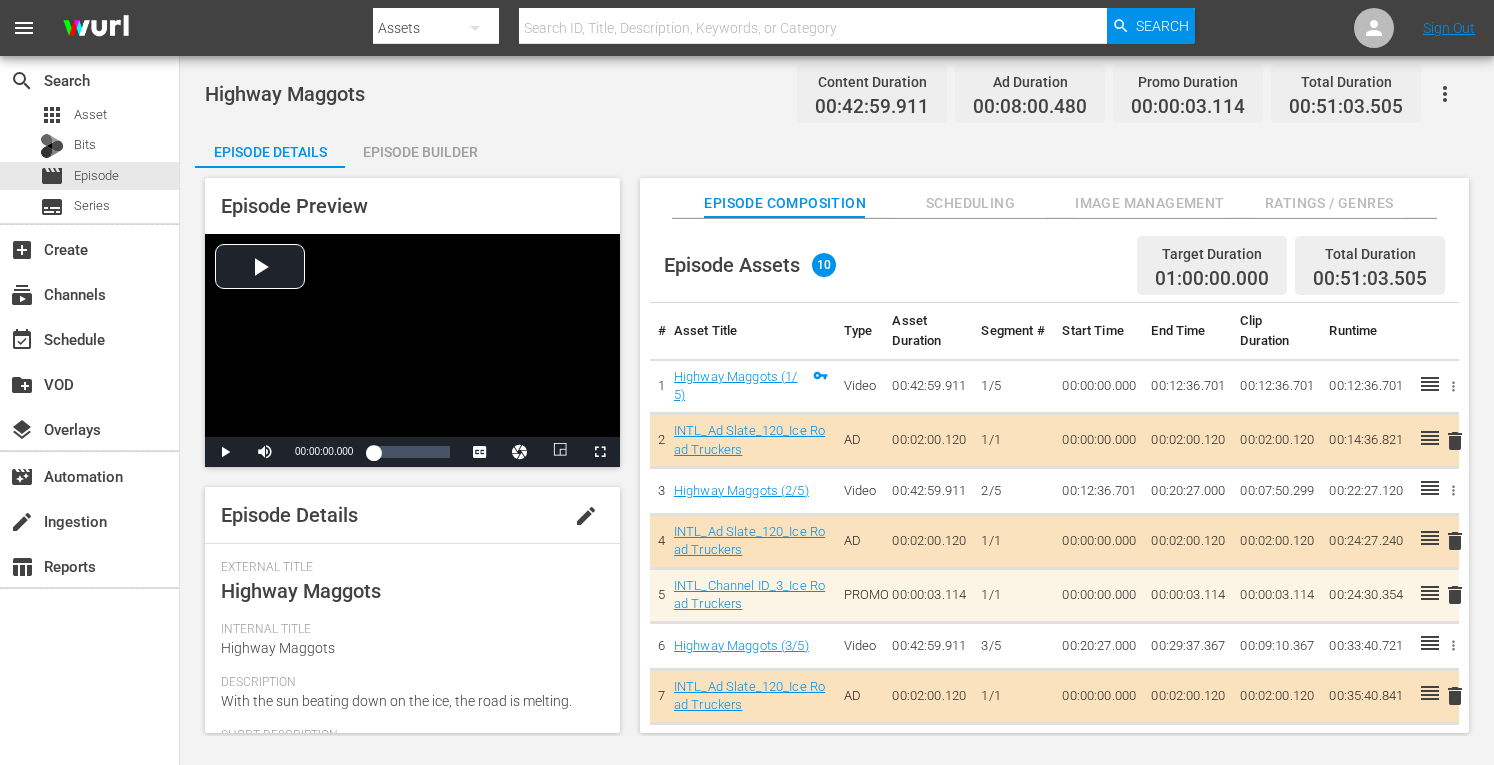 click on "Episode Builder" at bounding box center [420, 152] 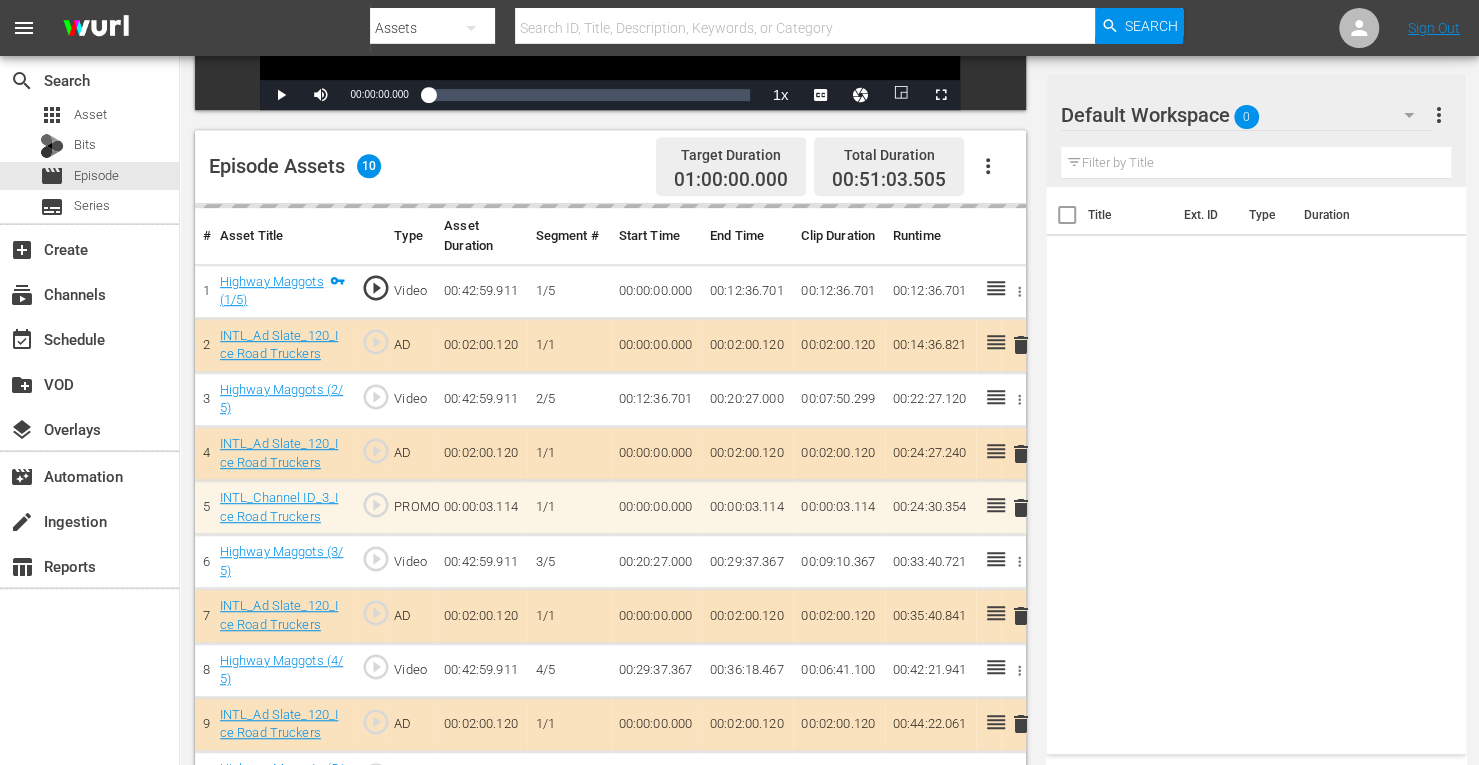 scroll, scrollTop: 520, scrollLeft: 0, axis: vertical 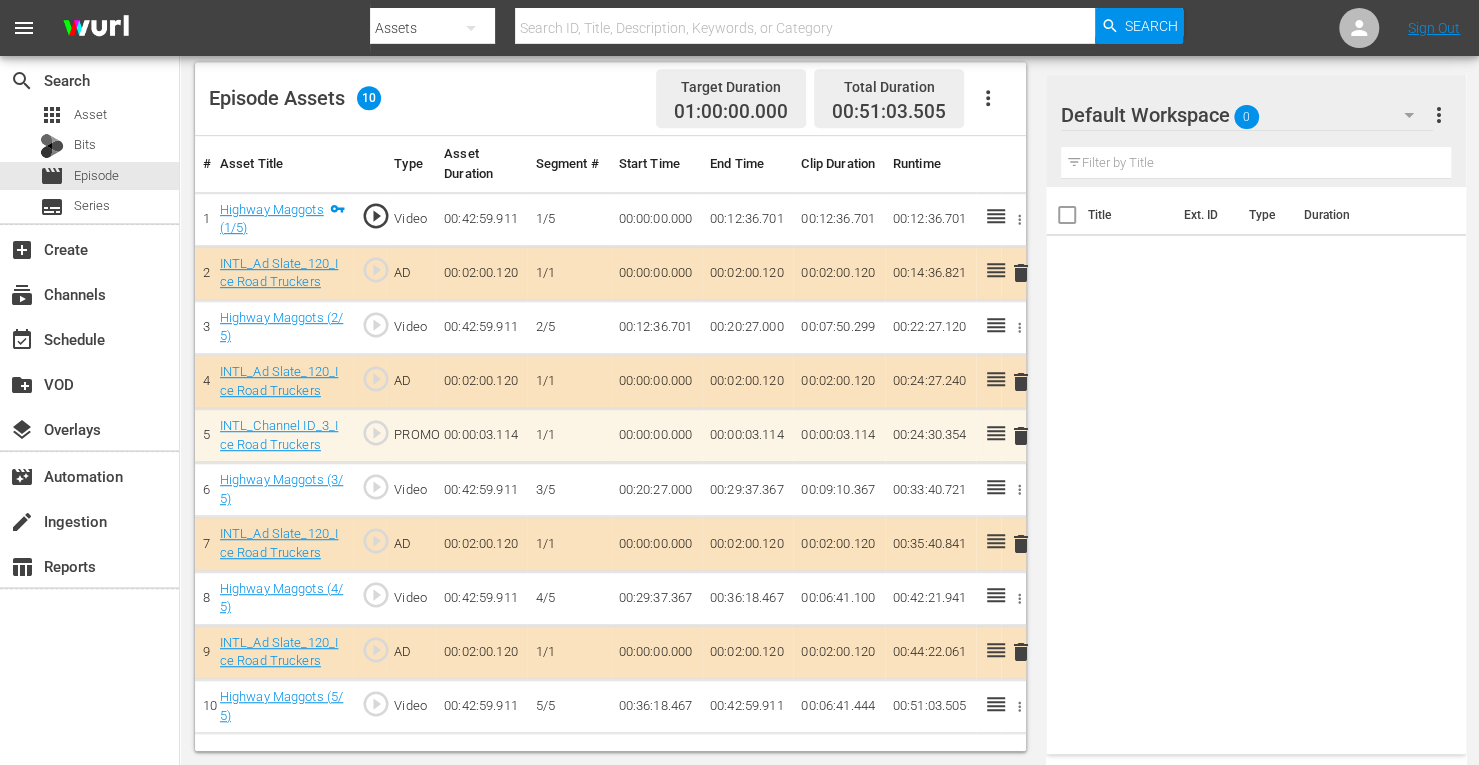 click 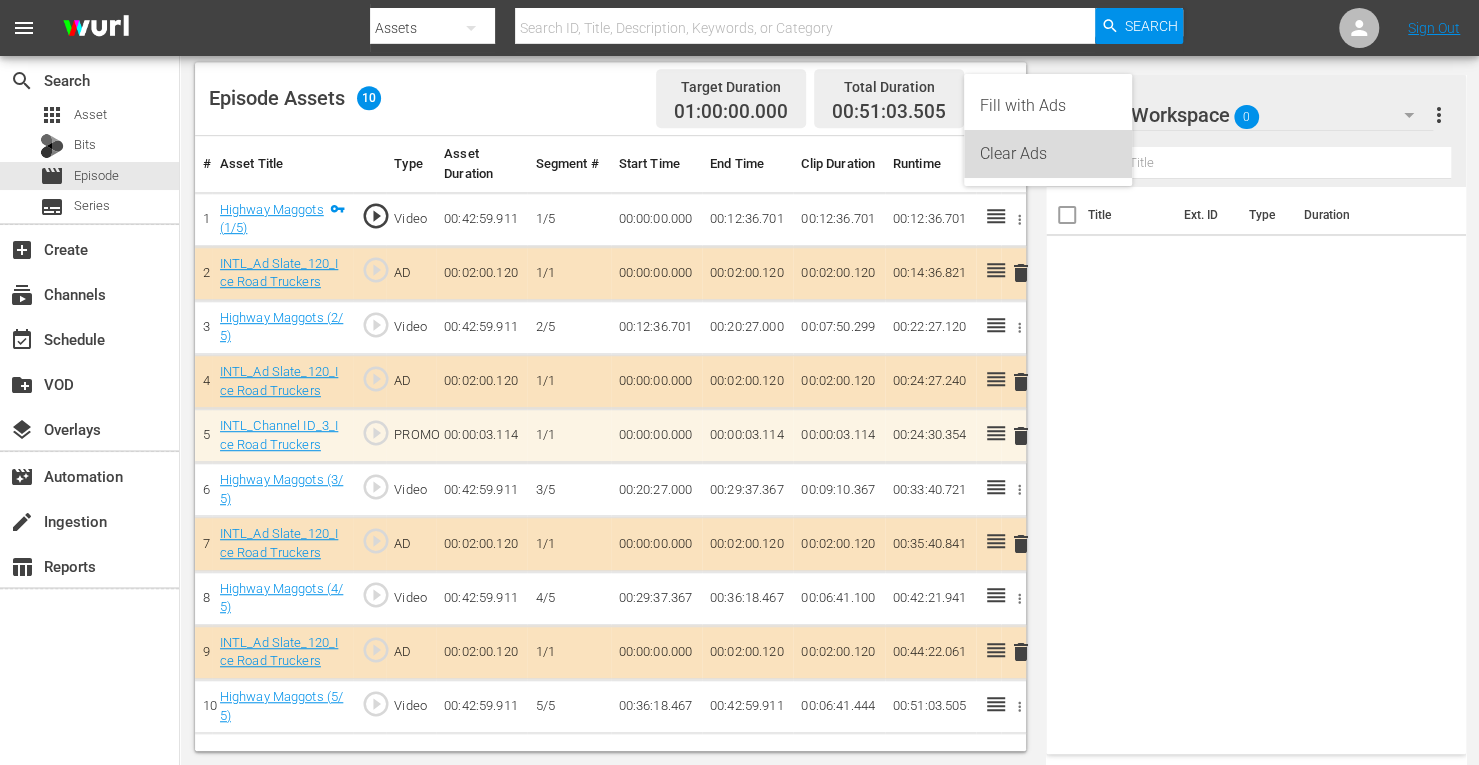 click on "Clear Ads" at bounding box center (1048, 154) 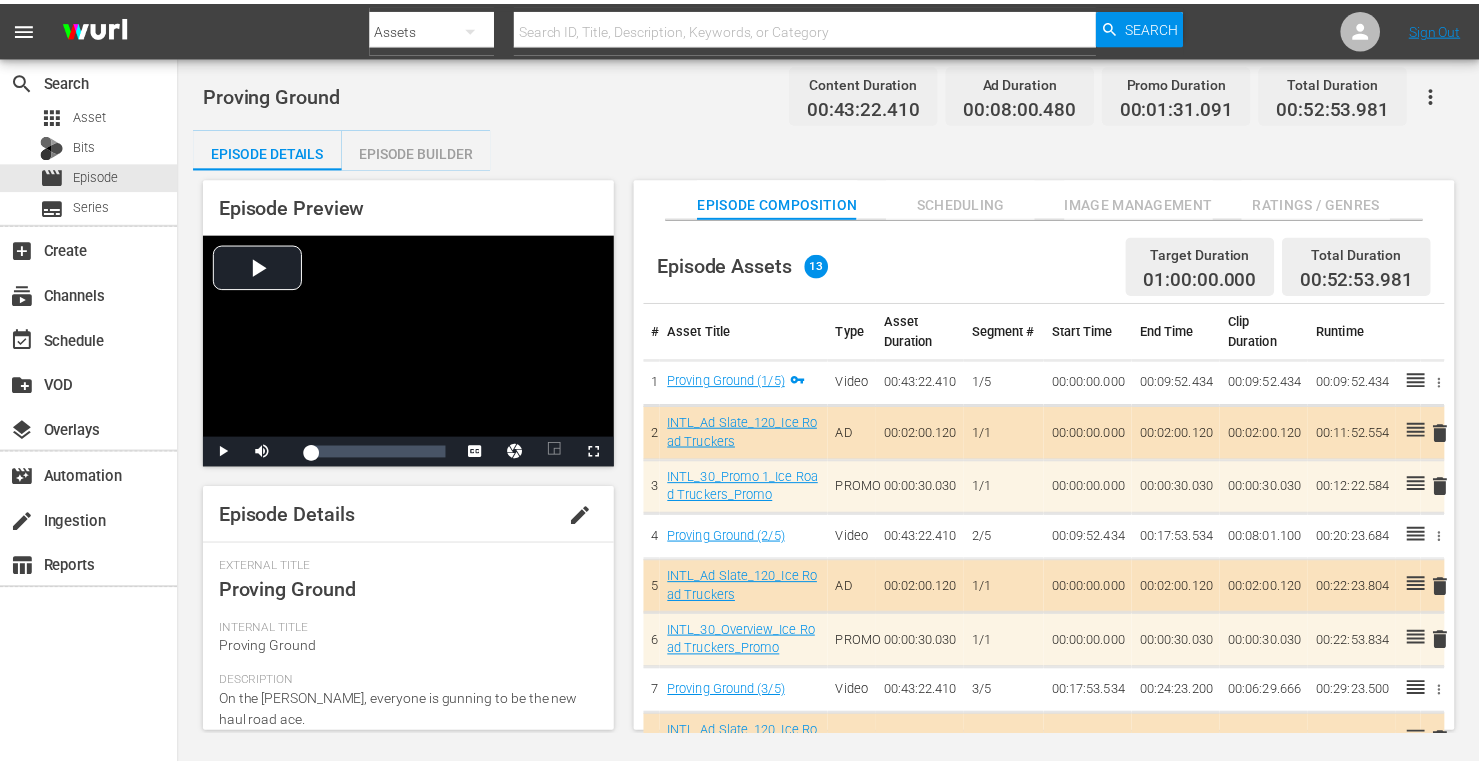 scroll, scrollTop: 0, scrollLeft: 0, axis: both 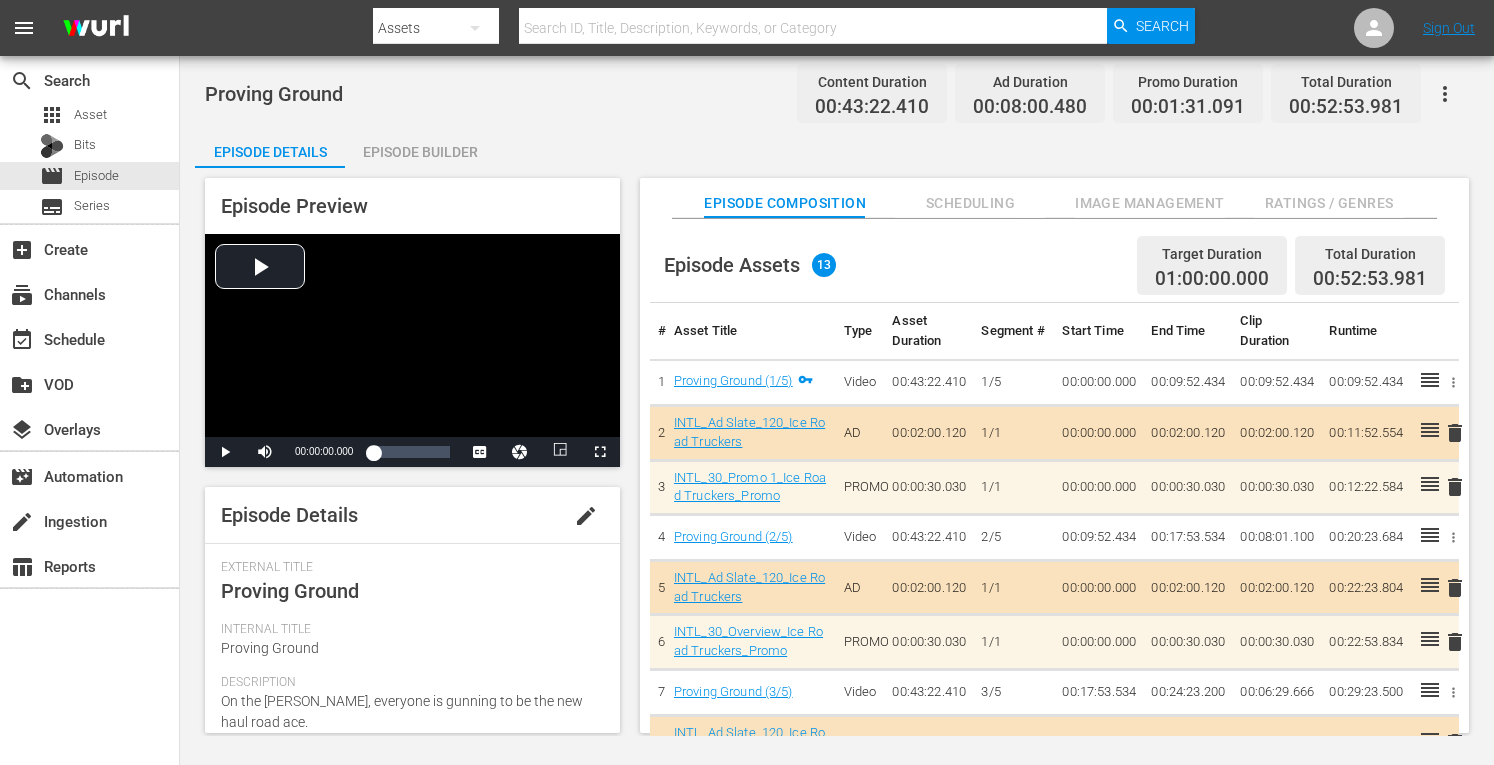 click on "Episode Builder" at bounding box center [420, 152] 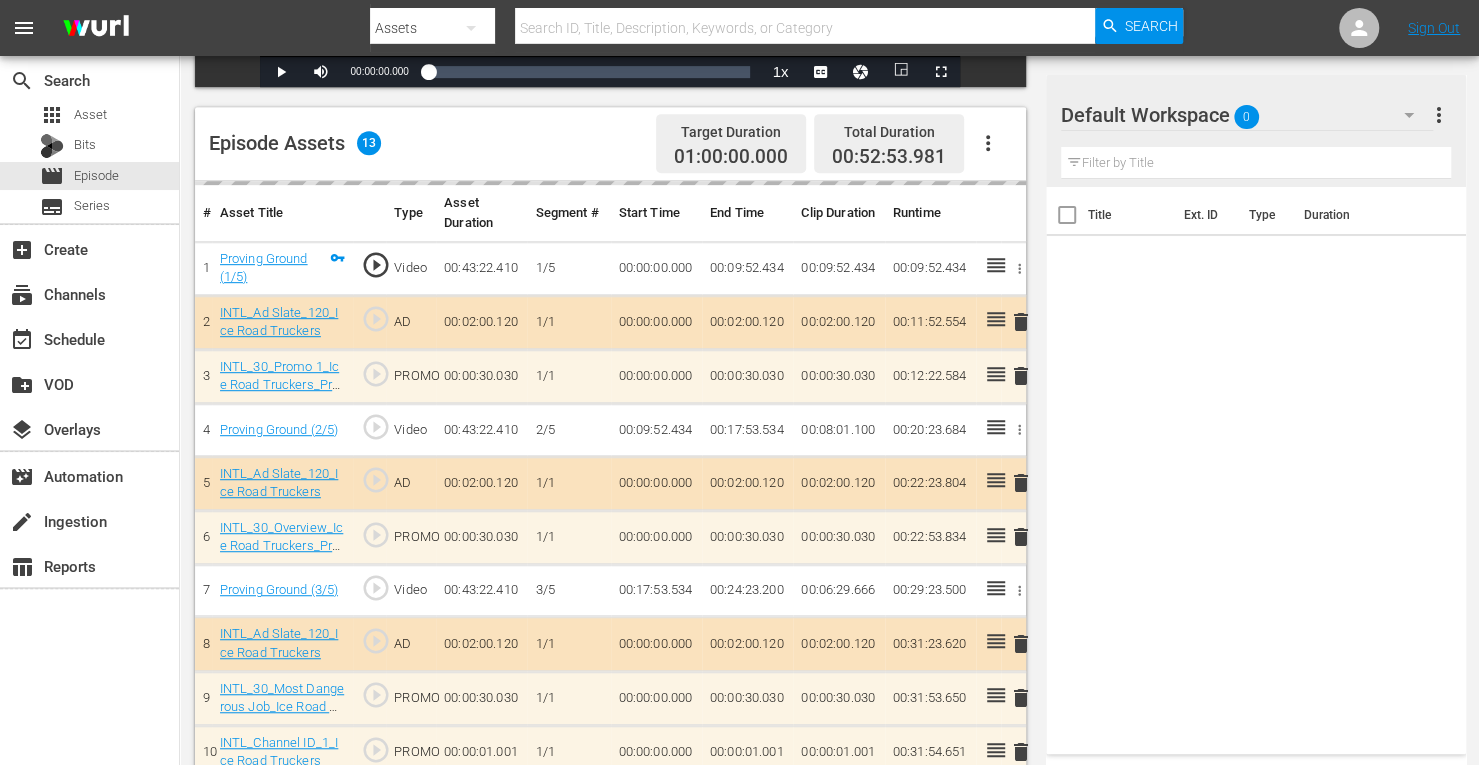 scroll, scrollTop: 521, scrollLeft: 0, axis: vertical 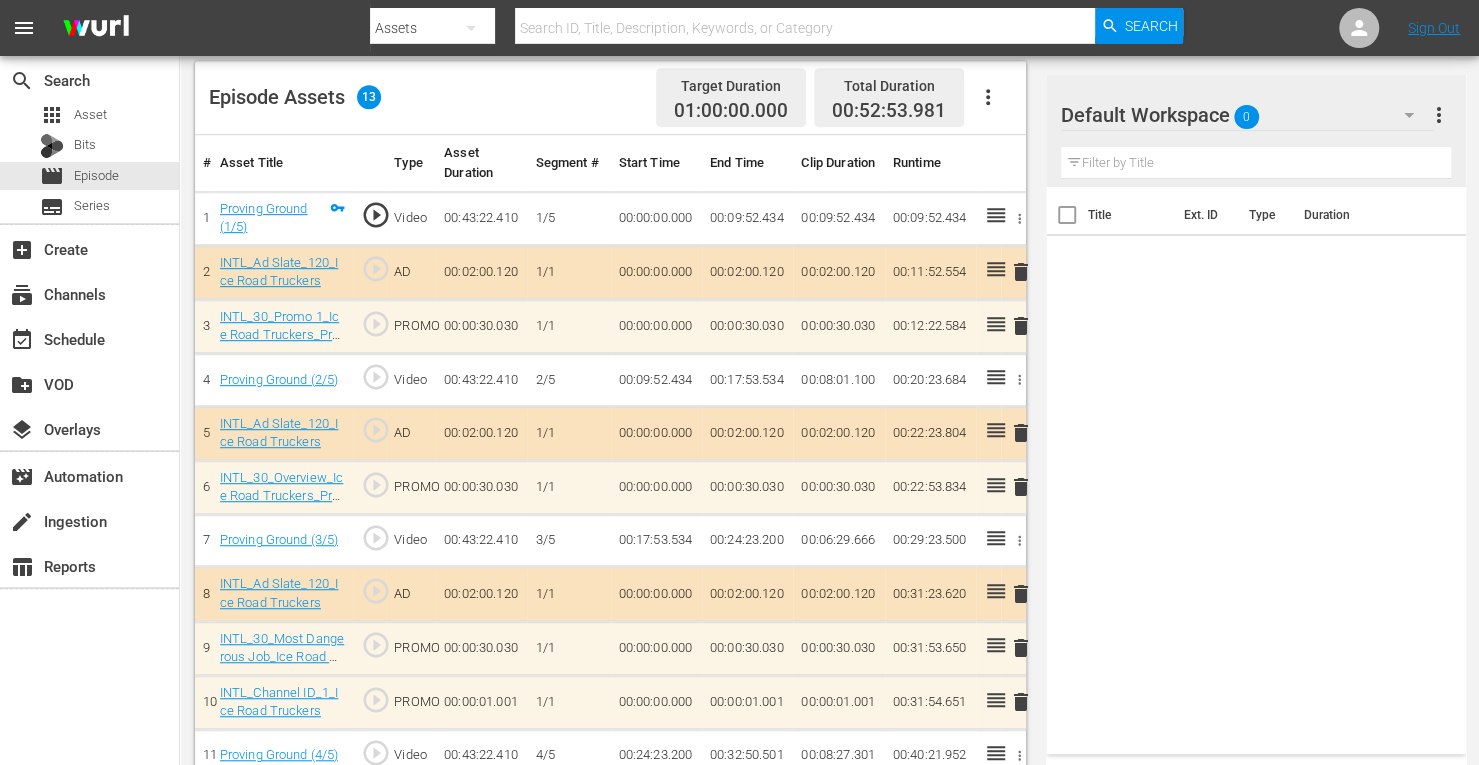 click 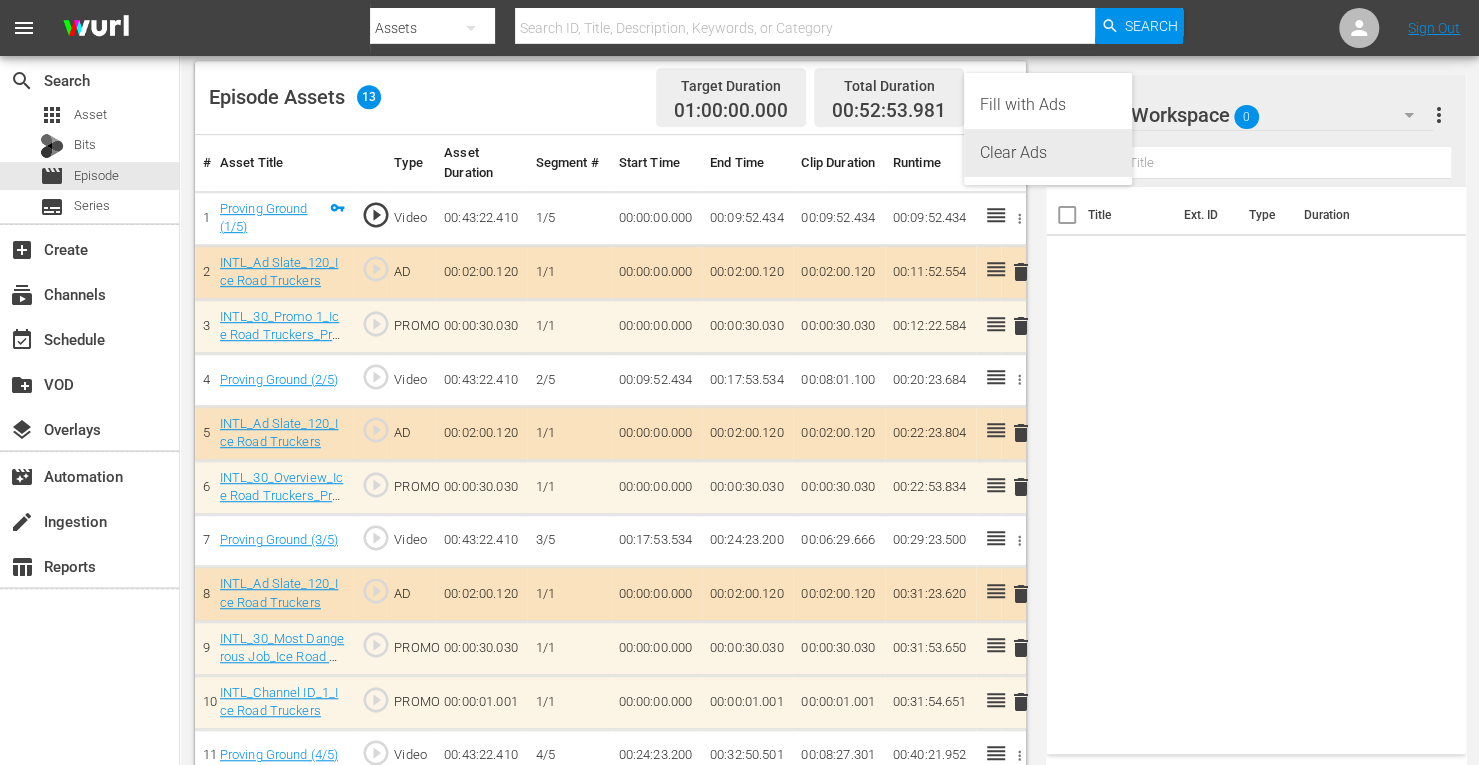 click on "Clear Ads" at bounding box center (1048, 153) 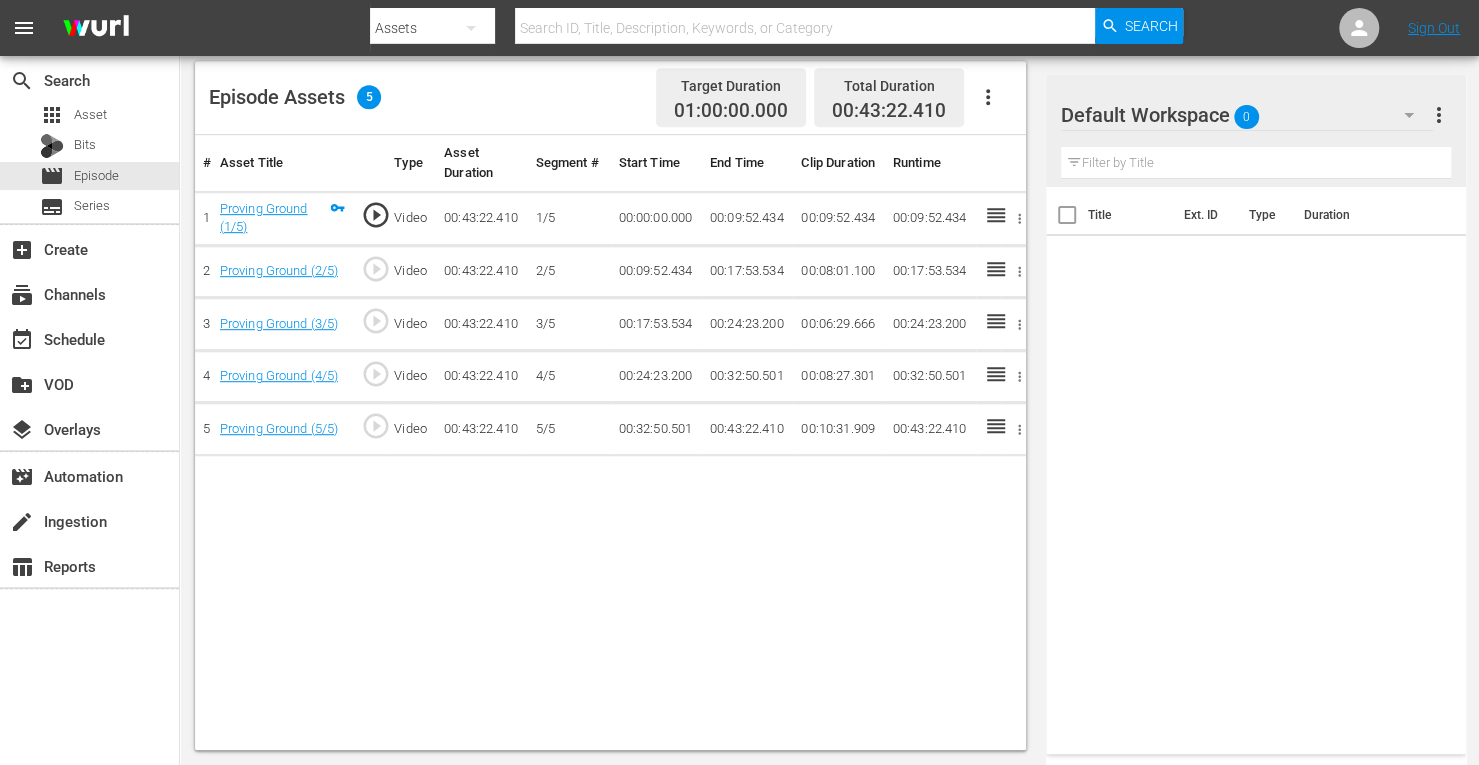 scroll, scrollTop: 520, scrollLeft: 0, axis: vertical 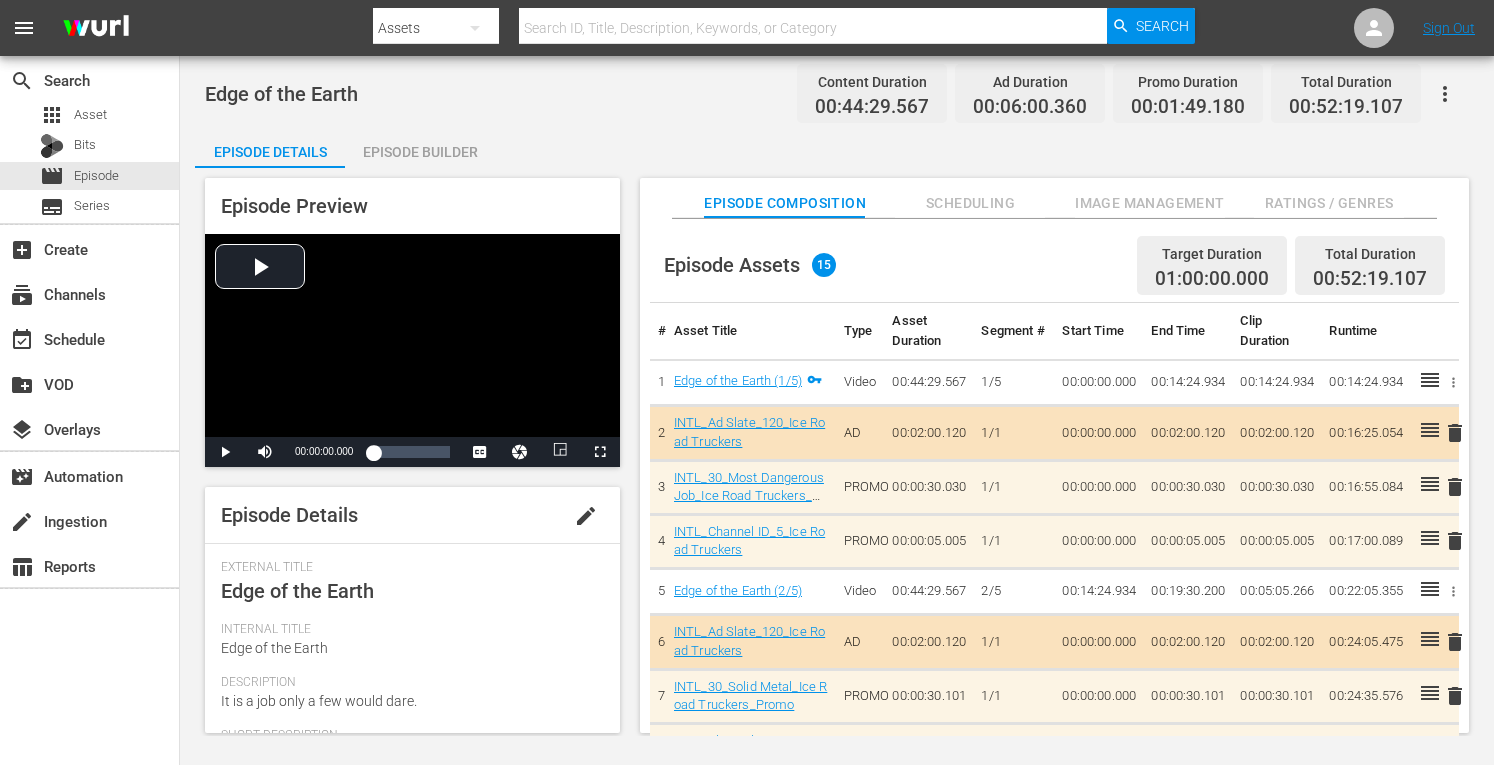 click on "Episode Builder" at bounding box center [420, 152] 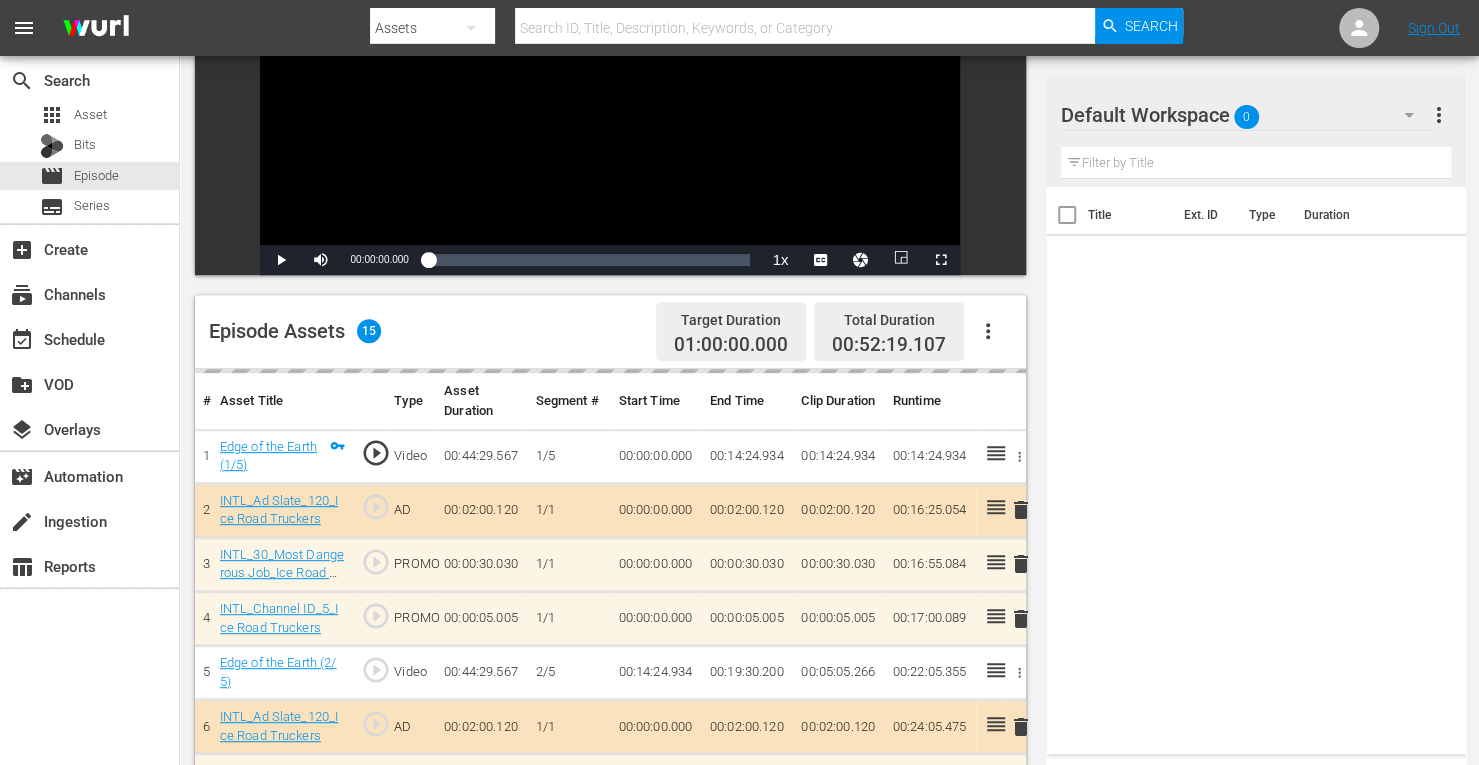 scroll, scrollTop: 304, scrollLeft: 0, axis: vertical 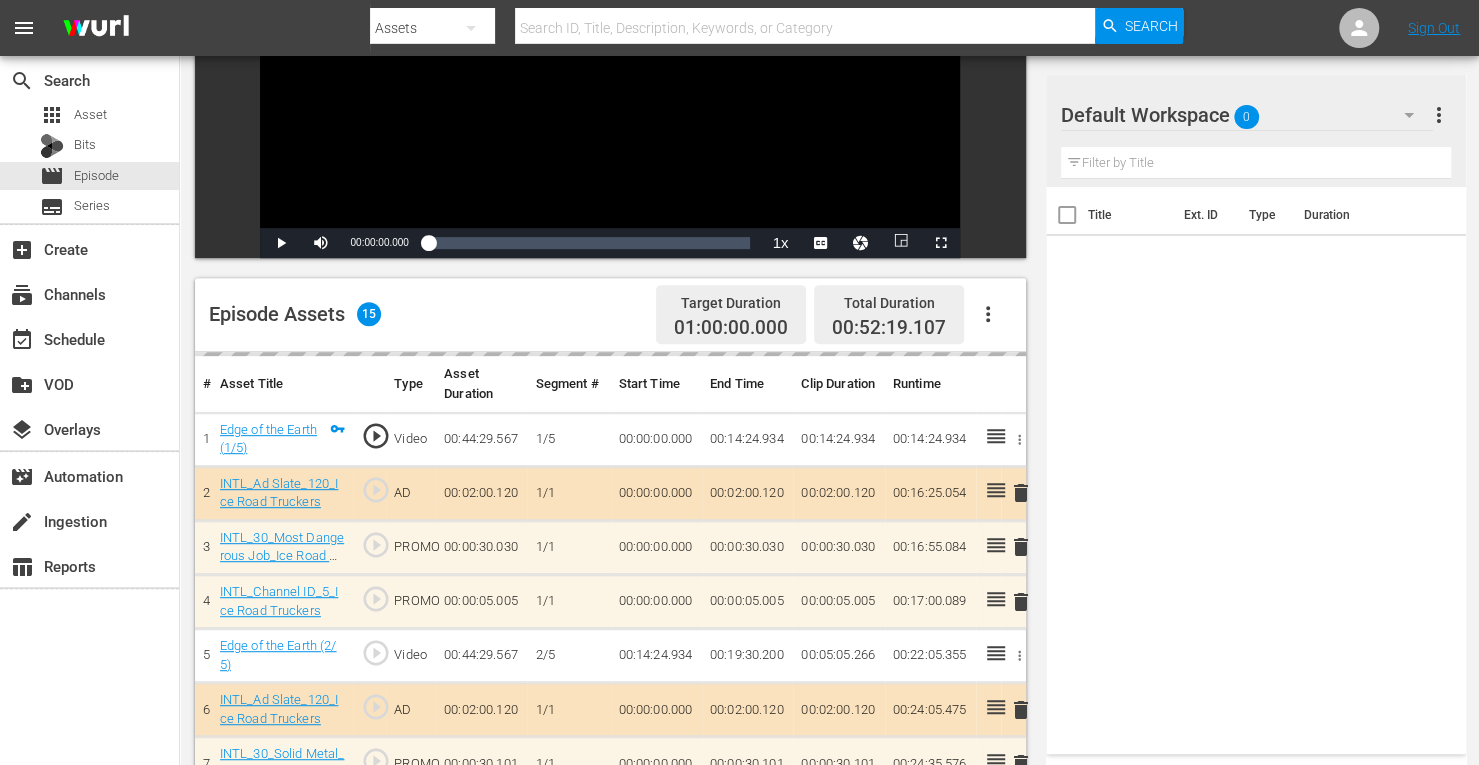 click 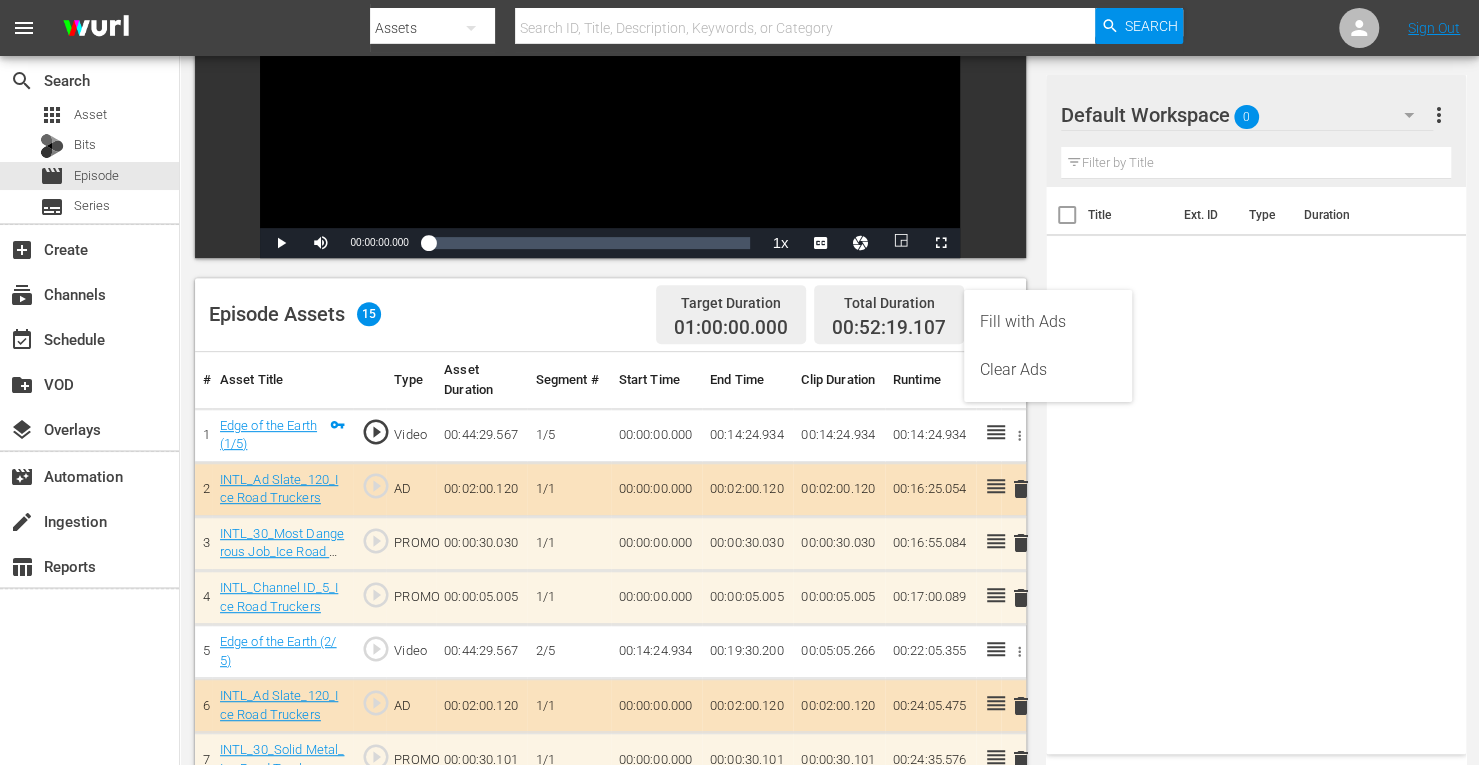 click on "Clear Ads" at bounding box center [1048, 370] 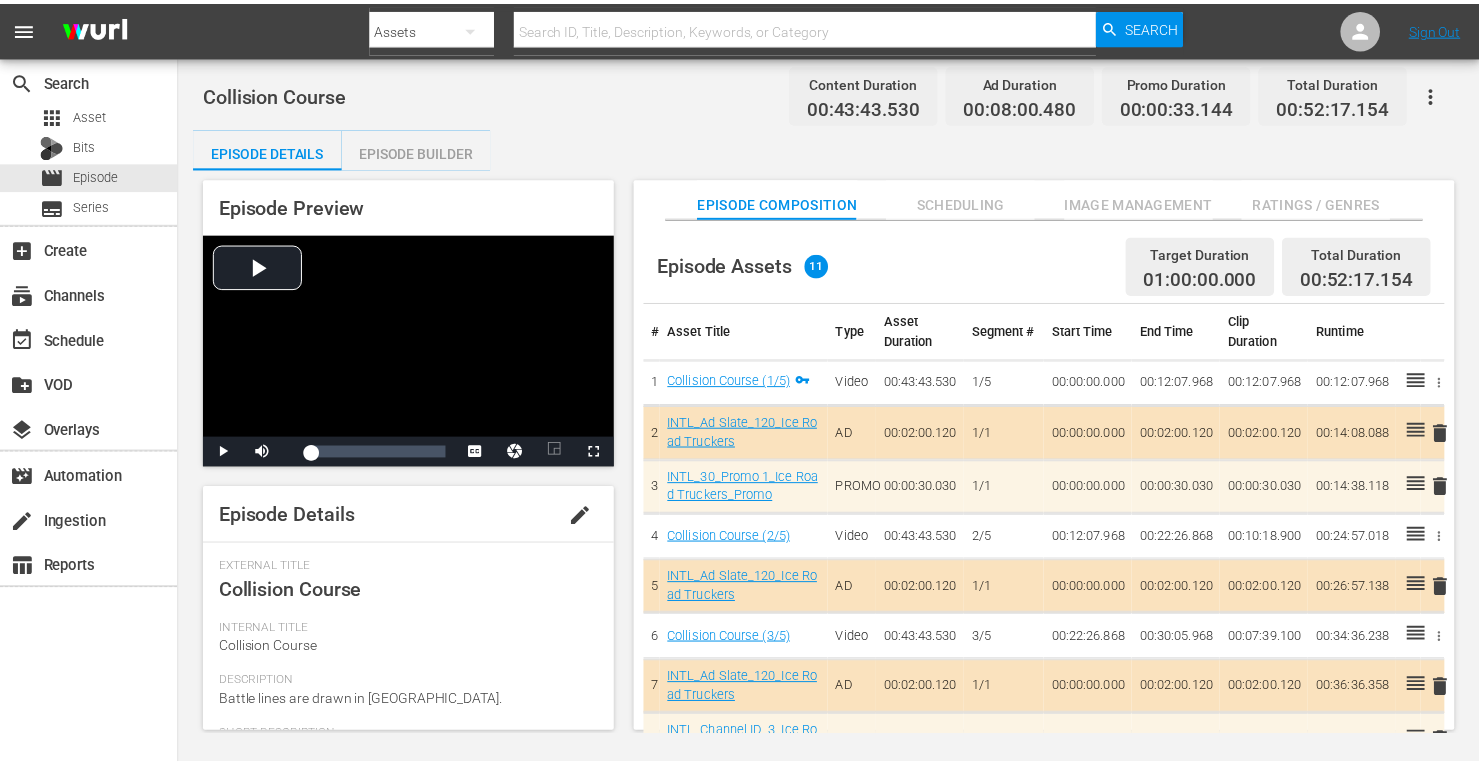 scroll, scrollTop: 0, scrollLeft: 0, axis: both 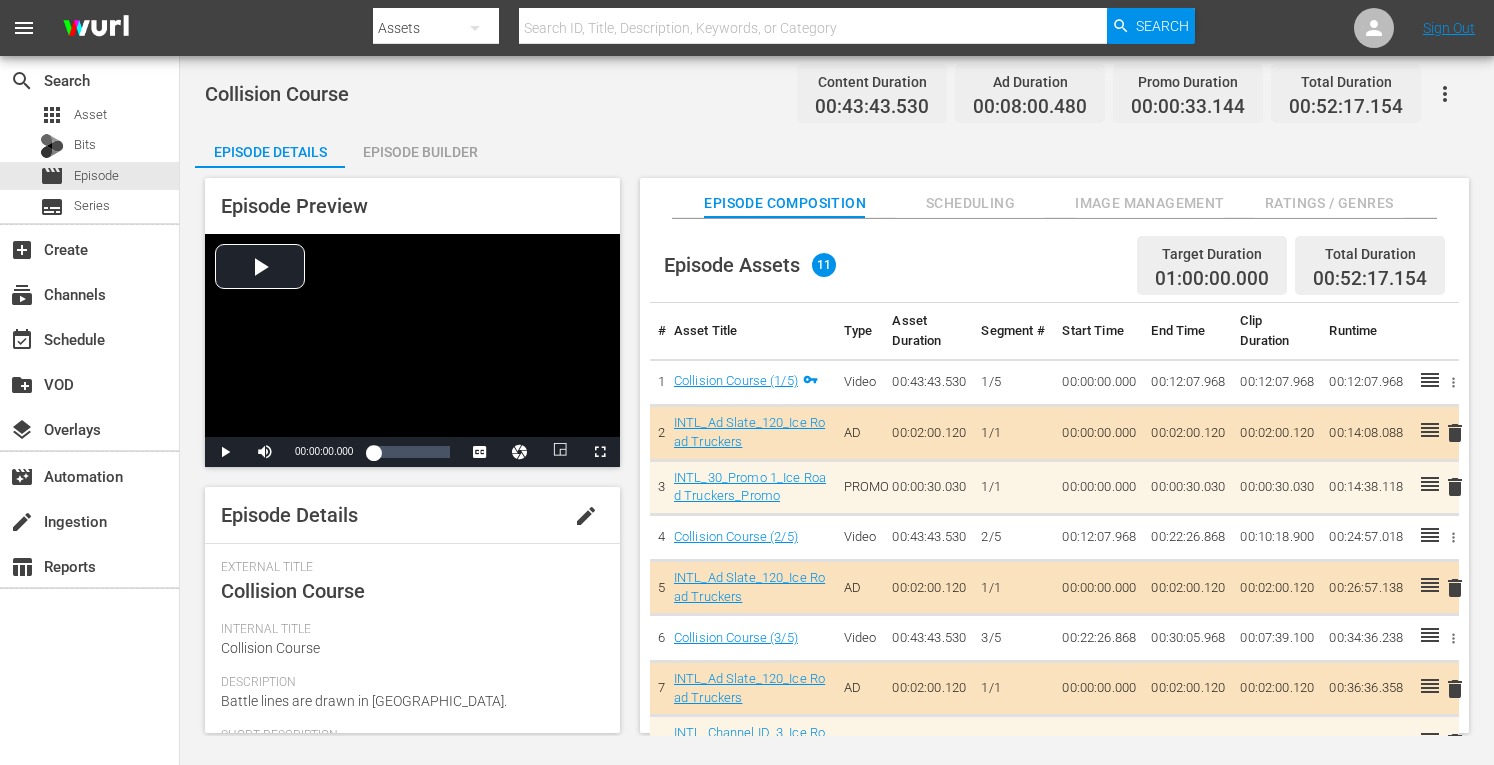 click on "Episode Builder" at bounding box center (420, 152) 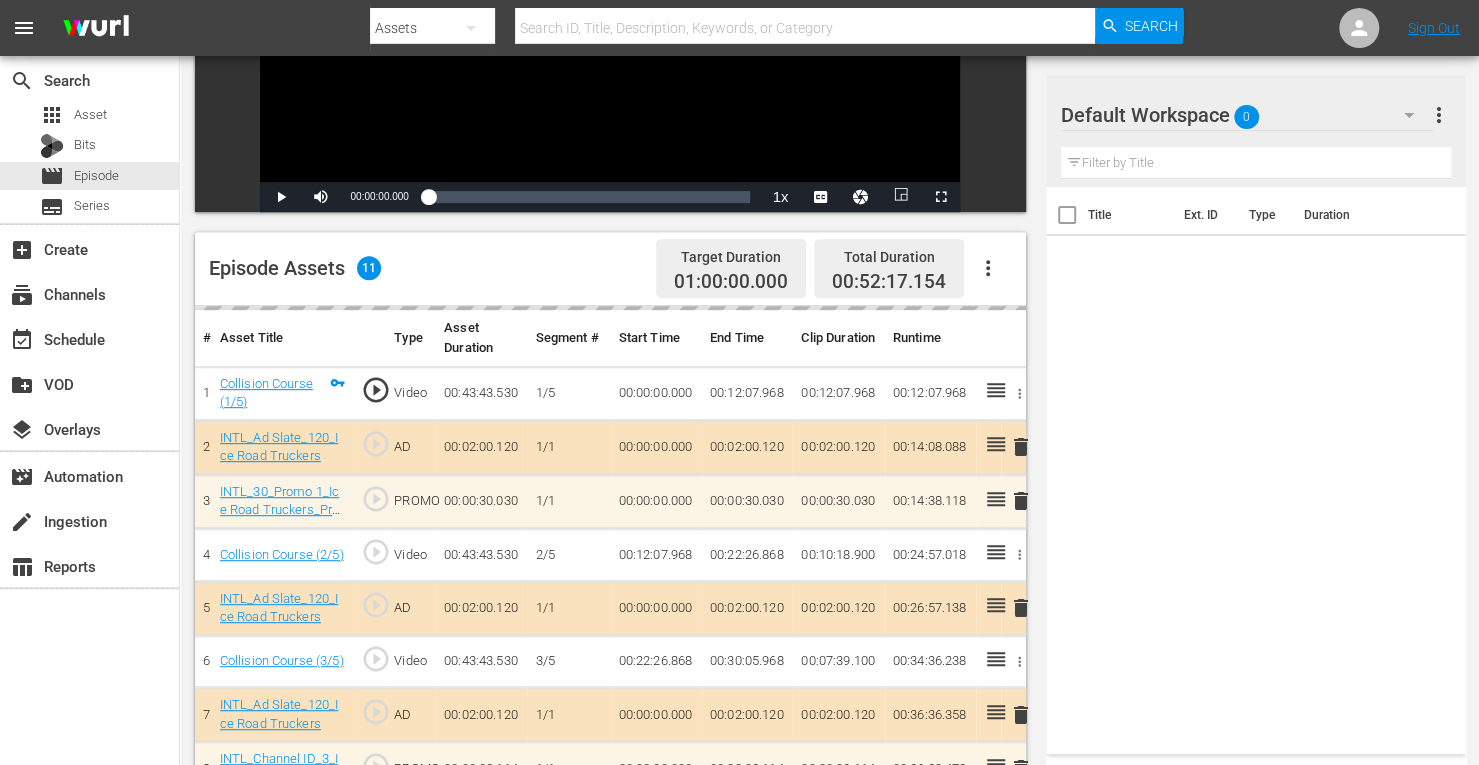 scroll, scrollTop: 376, scrollLeft: 0, axis: vertical 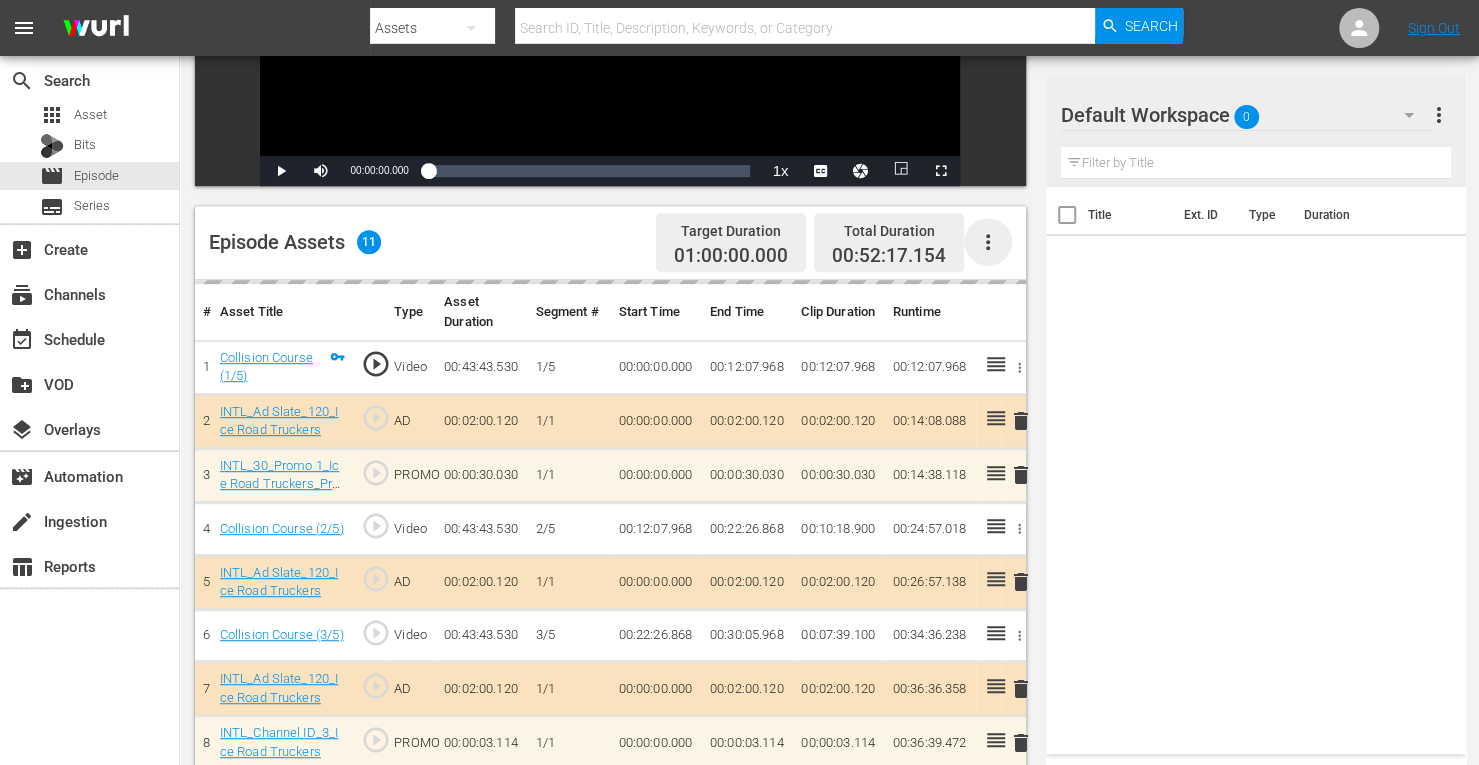 click 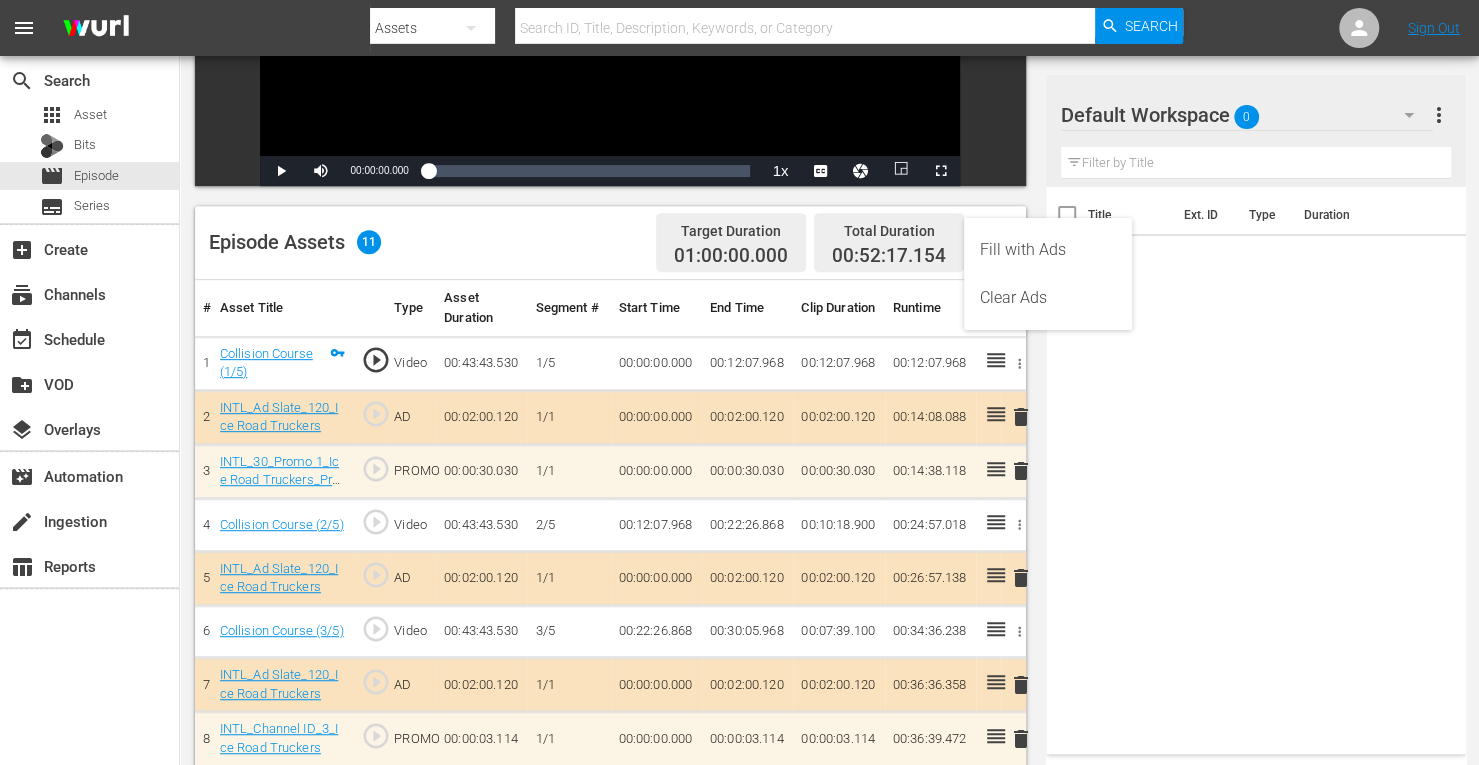 click on "Clear Ads" at bounding box center [1048, 298] 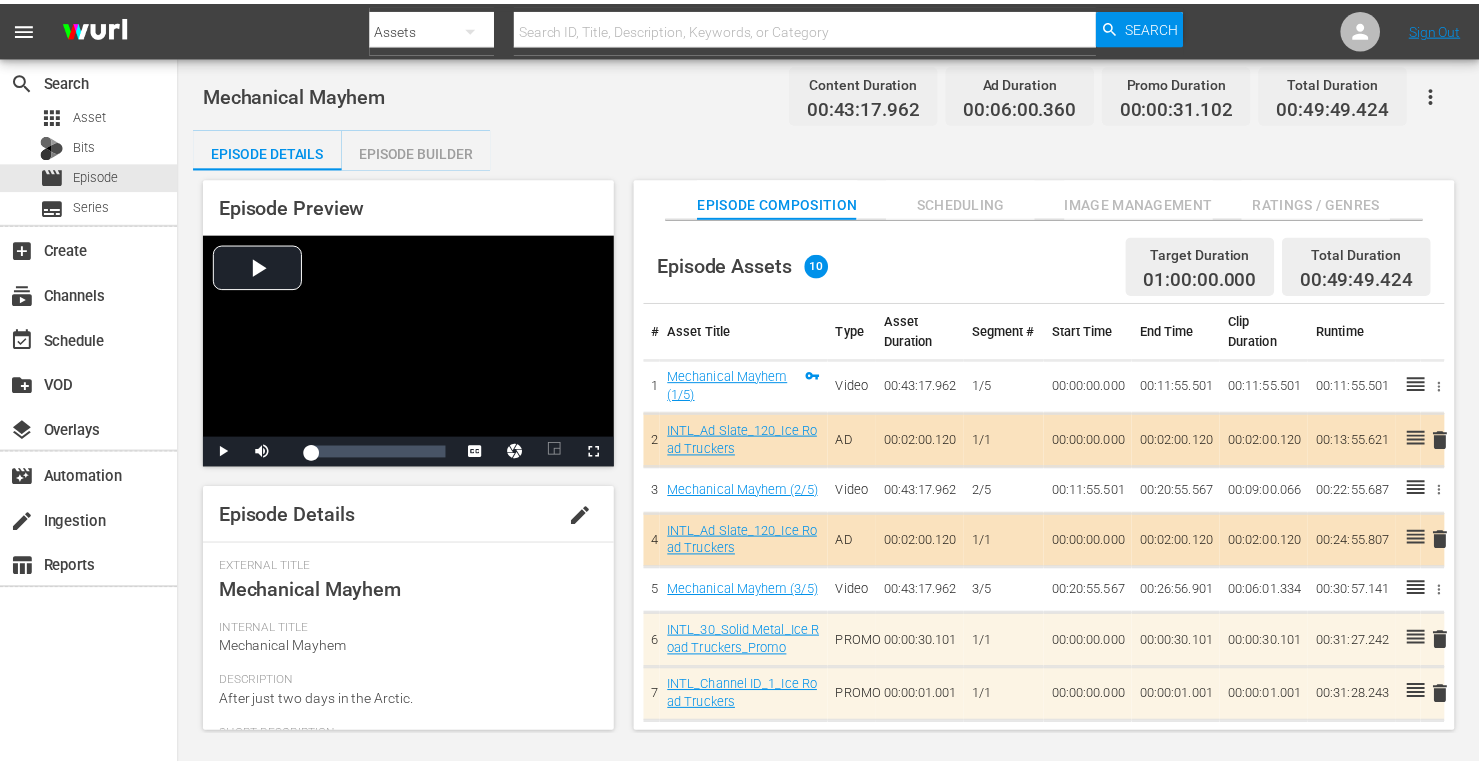 scroll, scrollTop: 0, scrollLeft: 0, axis: both 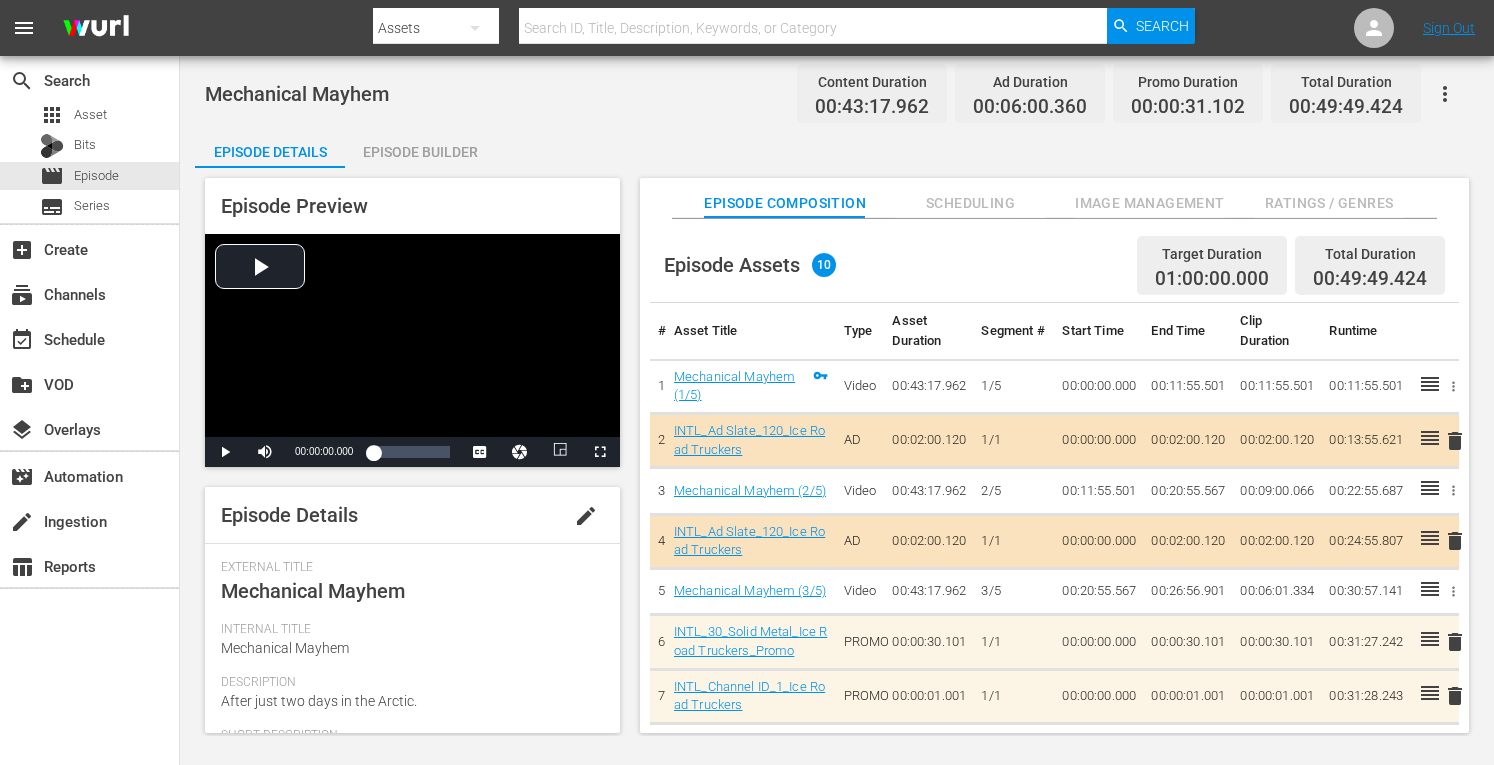 click on "Episode Builder" at bounding box center (420, 152) 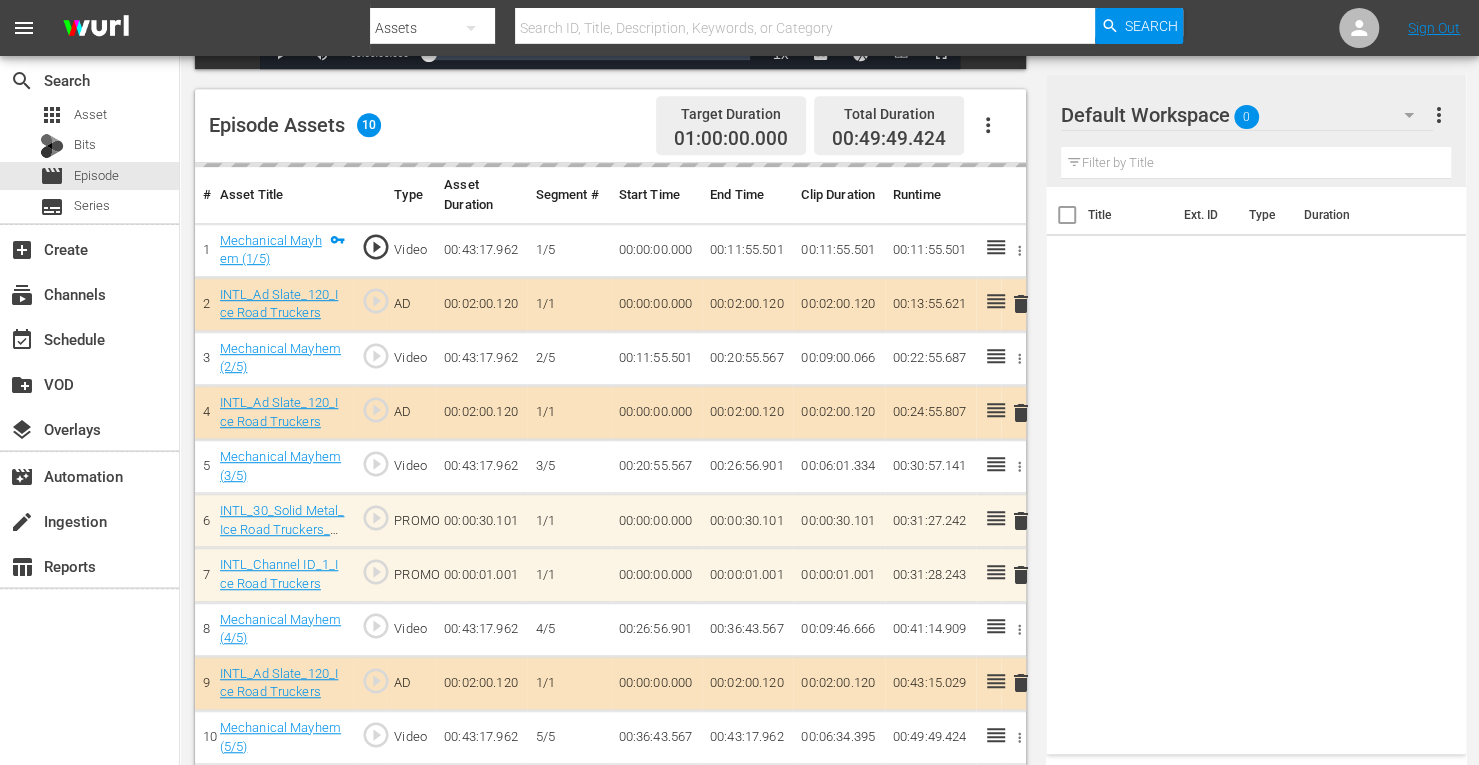 scroll, scrollTop: 520, scrollLeft: 0, axis: vertical 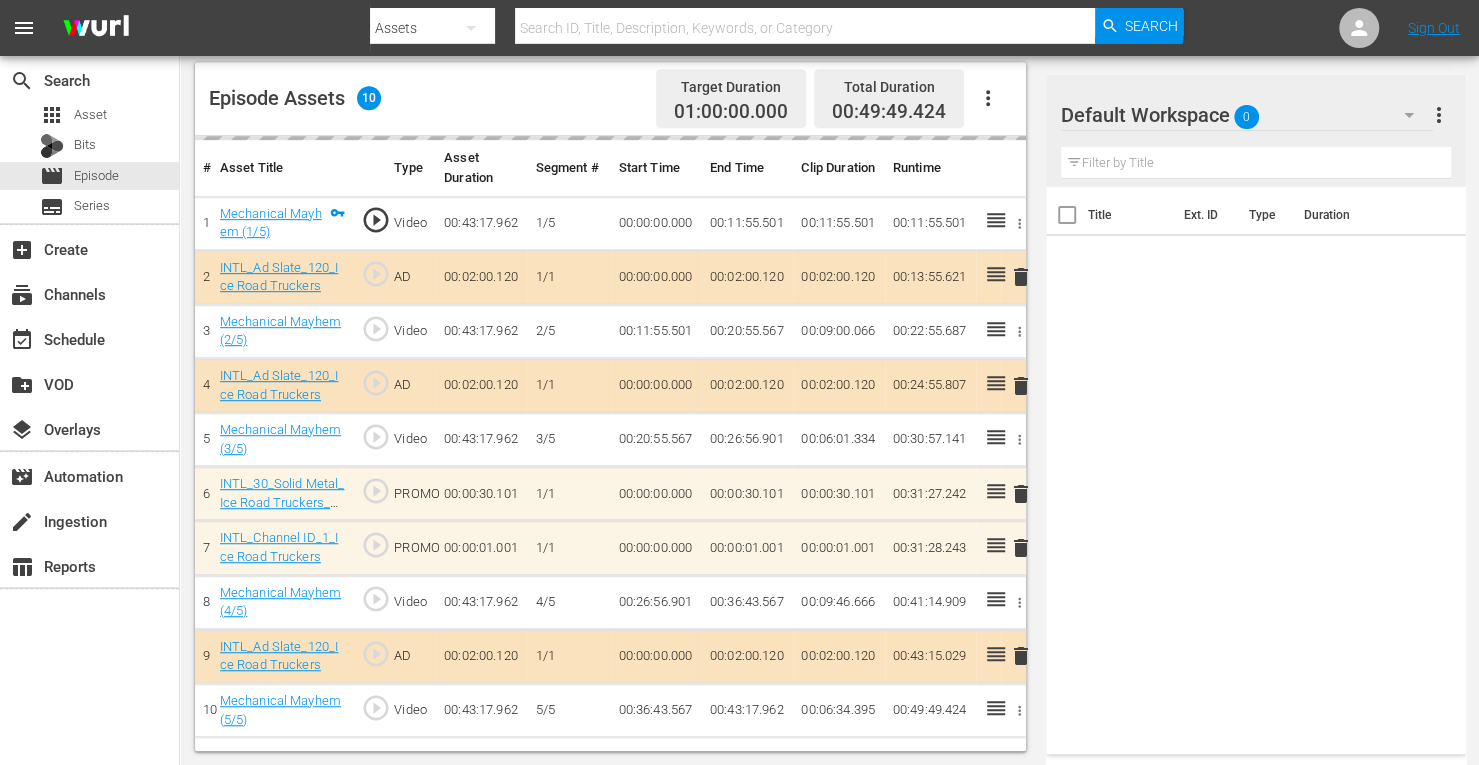 click 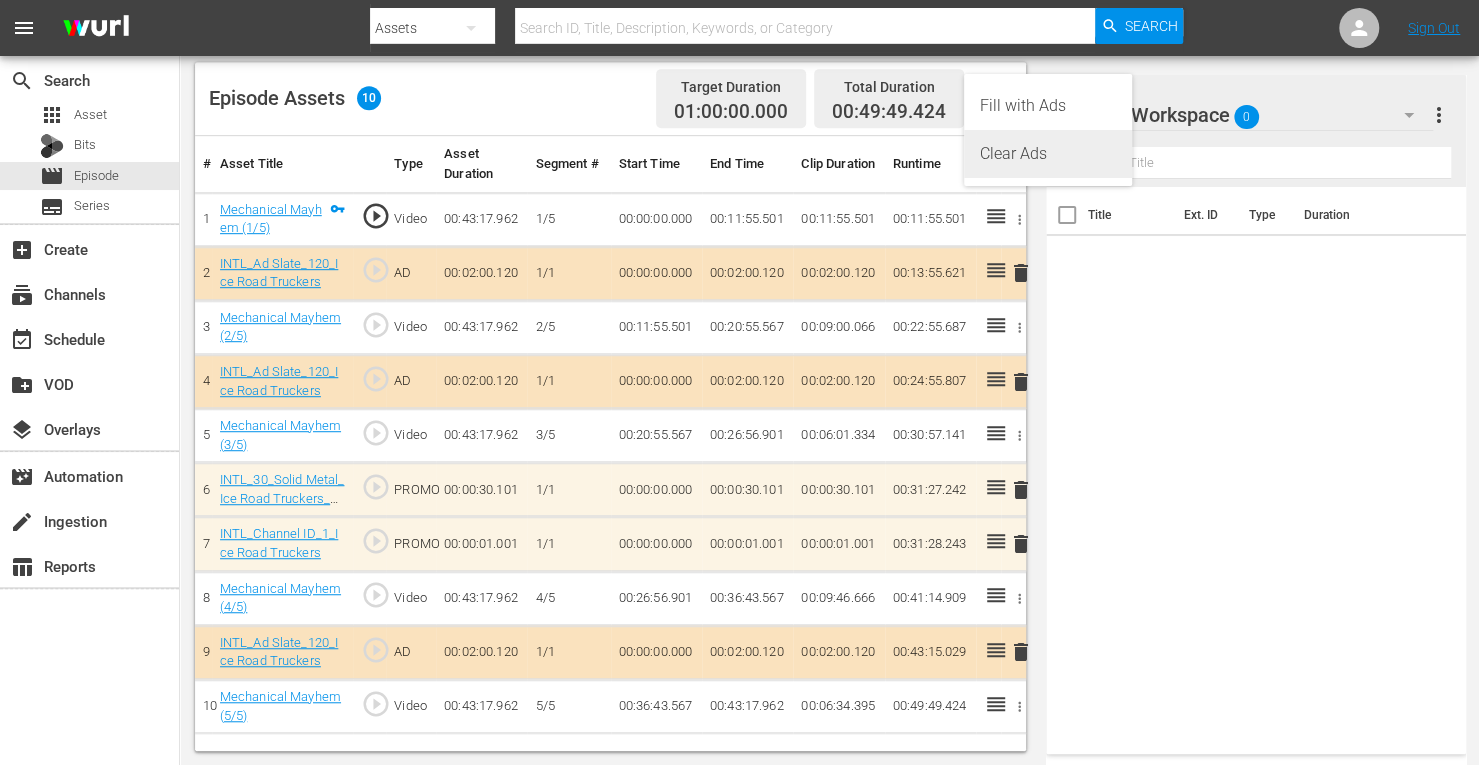 click on "Clear Ads" at bounding box center [1048, 154] 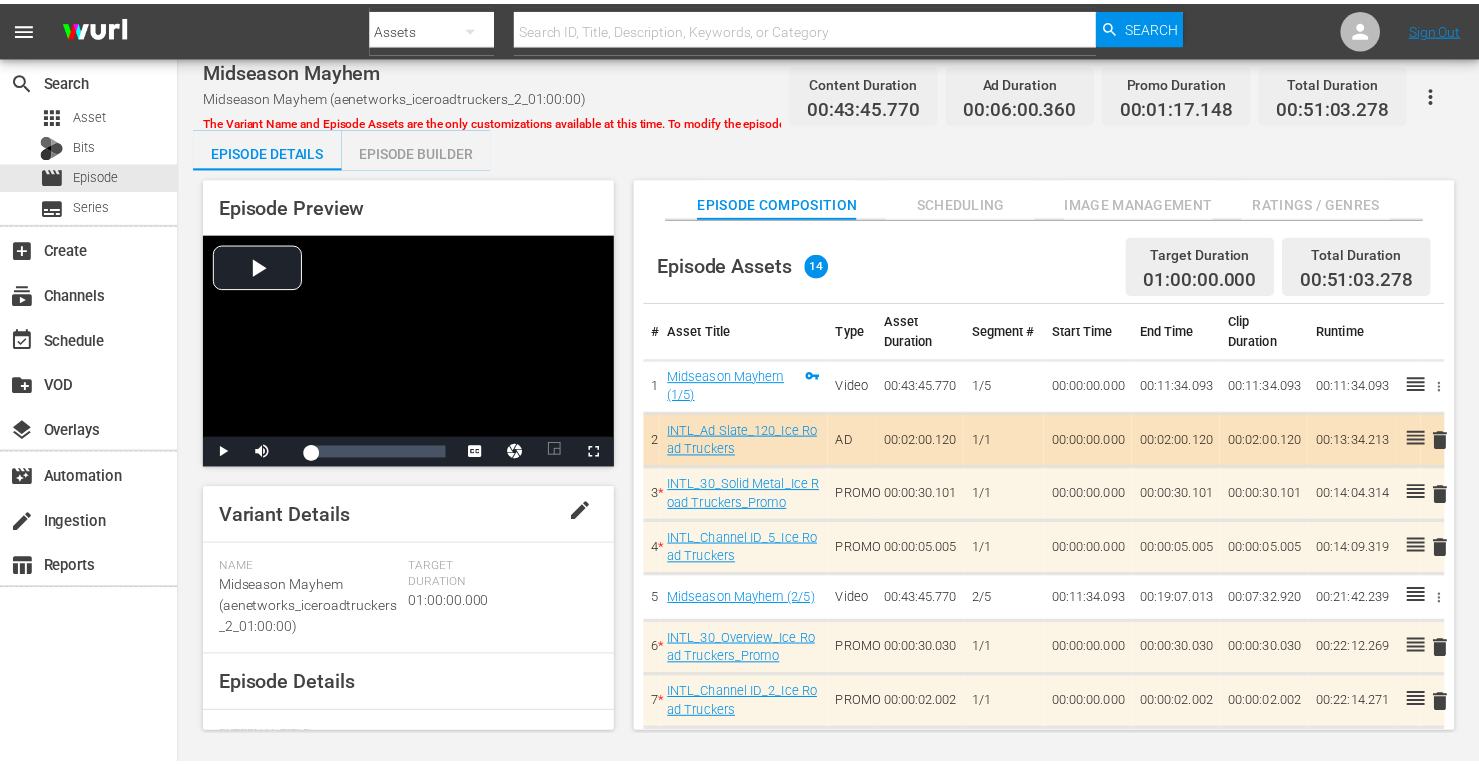 scroll, scrollTop: 0, scrollLeft: 0, axis: both 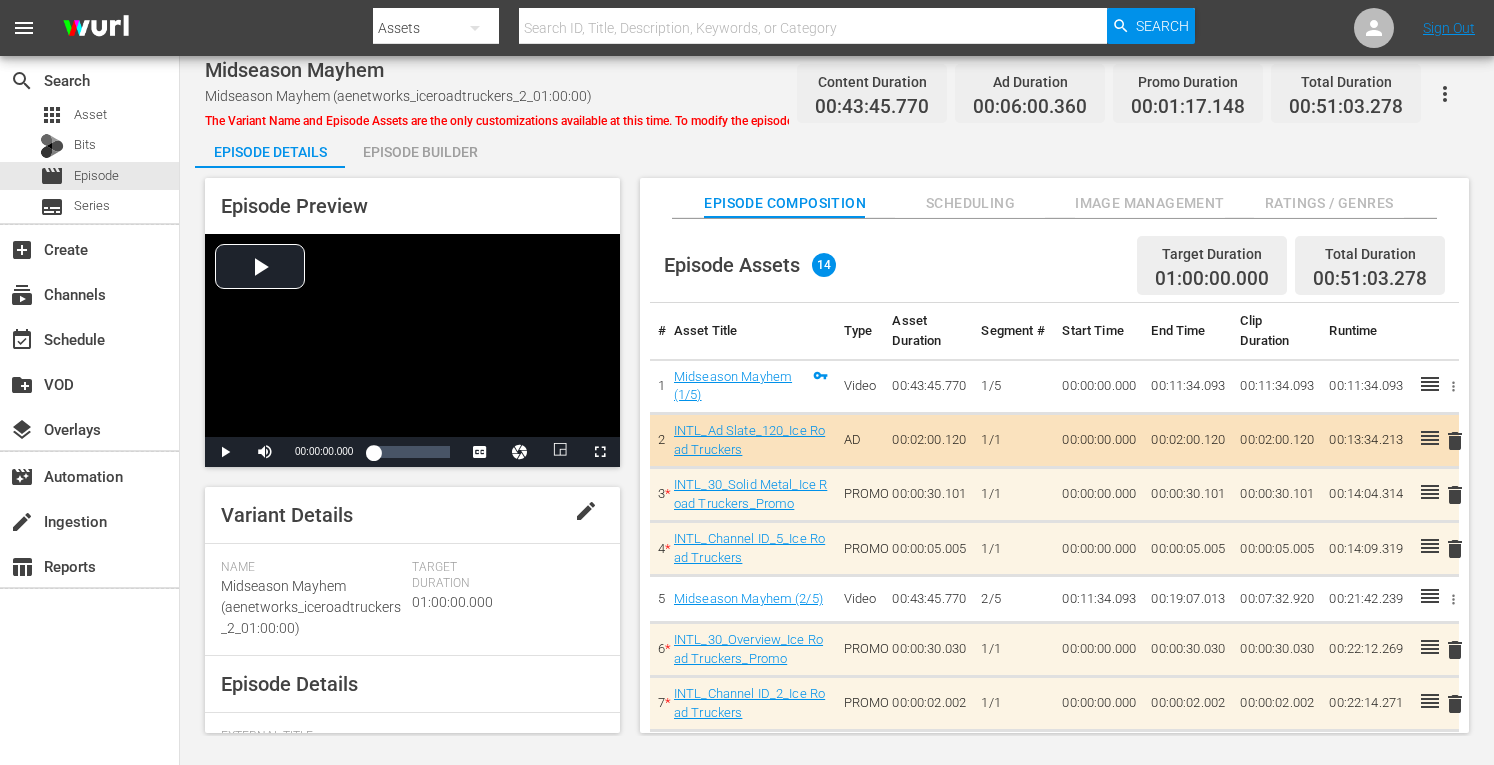 click on "Episode Builder" at bounding box center (420, 152) 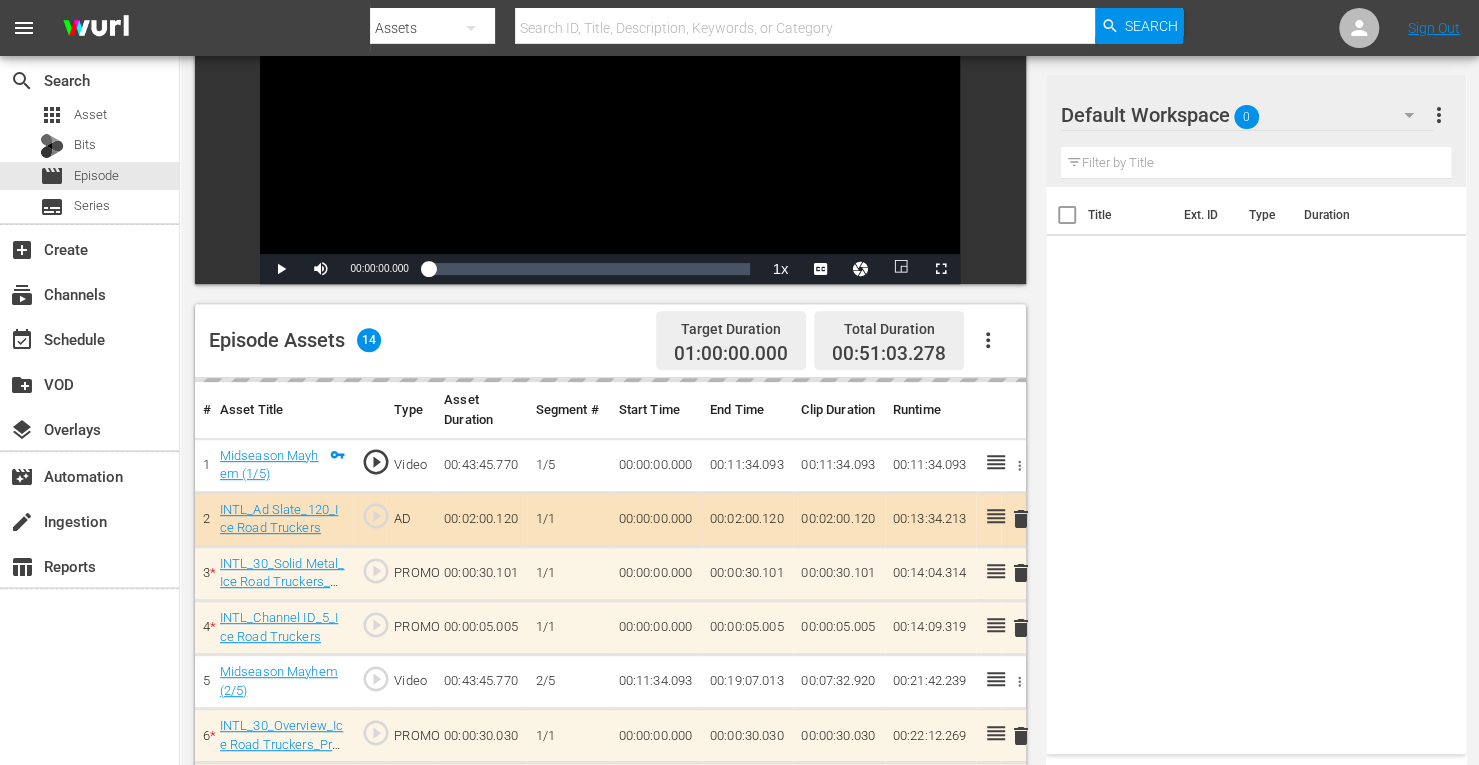 scroll, scrollTop: 304, scrollLeft: 0, axis: vertical 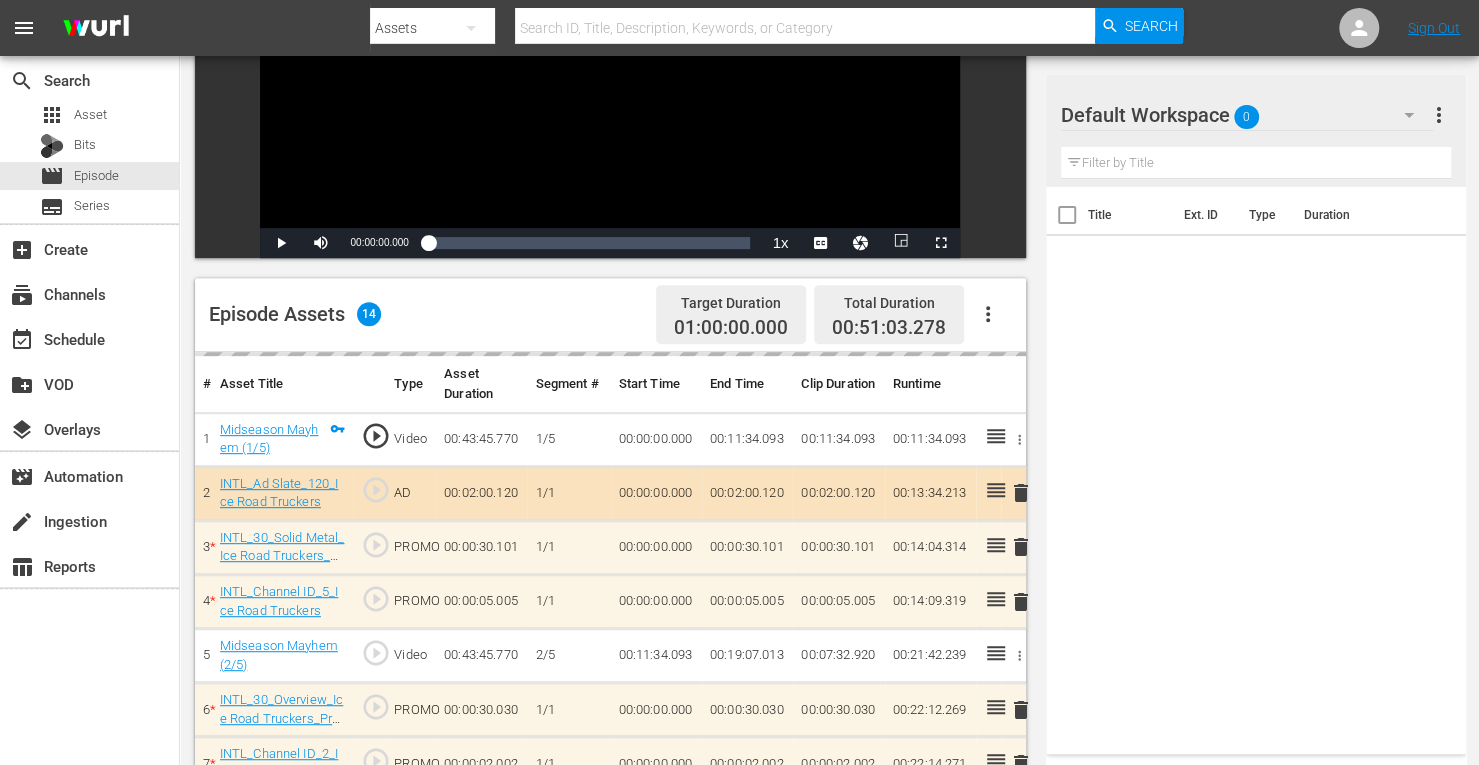 click 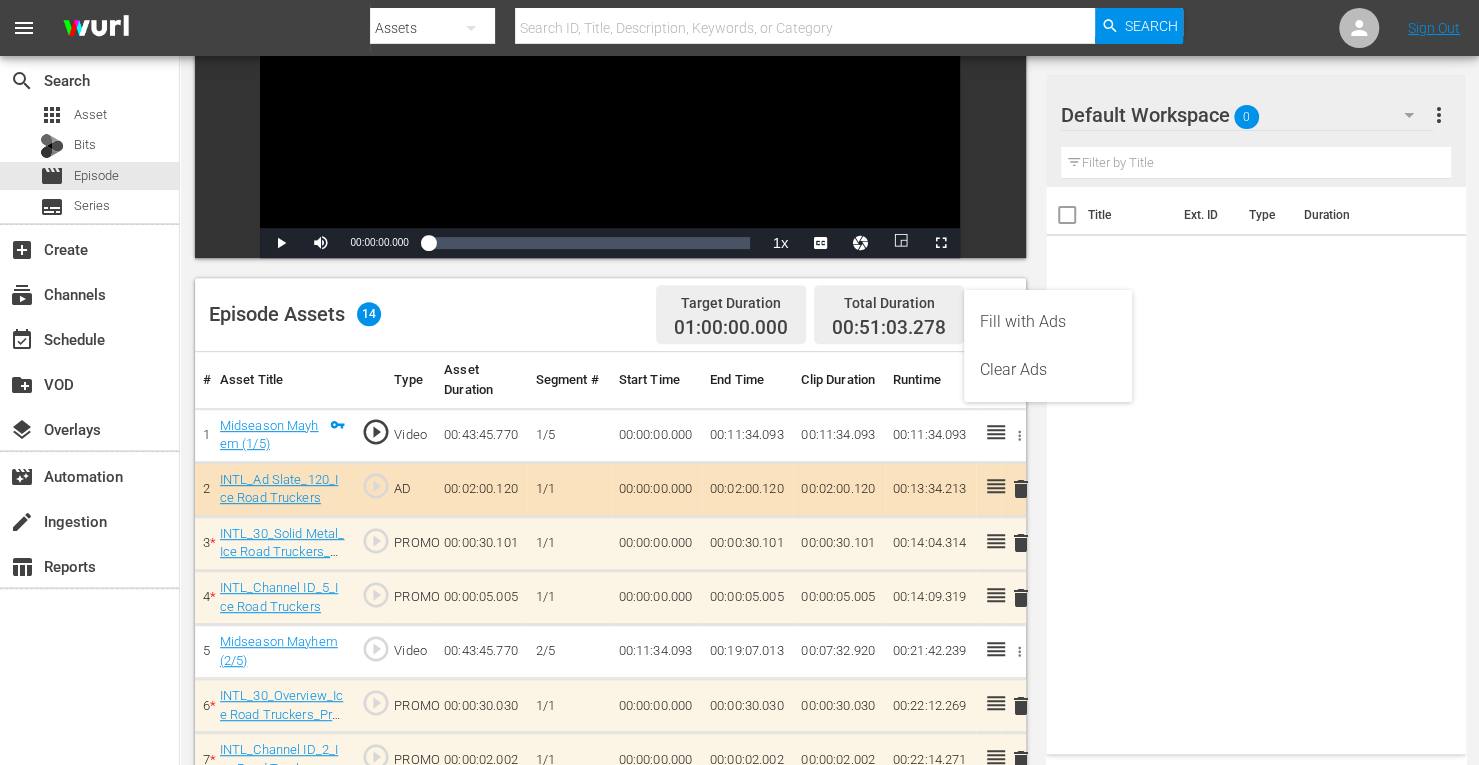 click on "Clear Ads" at bounding box center [1048, 370] 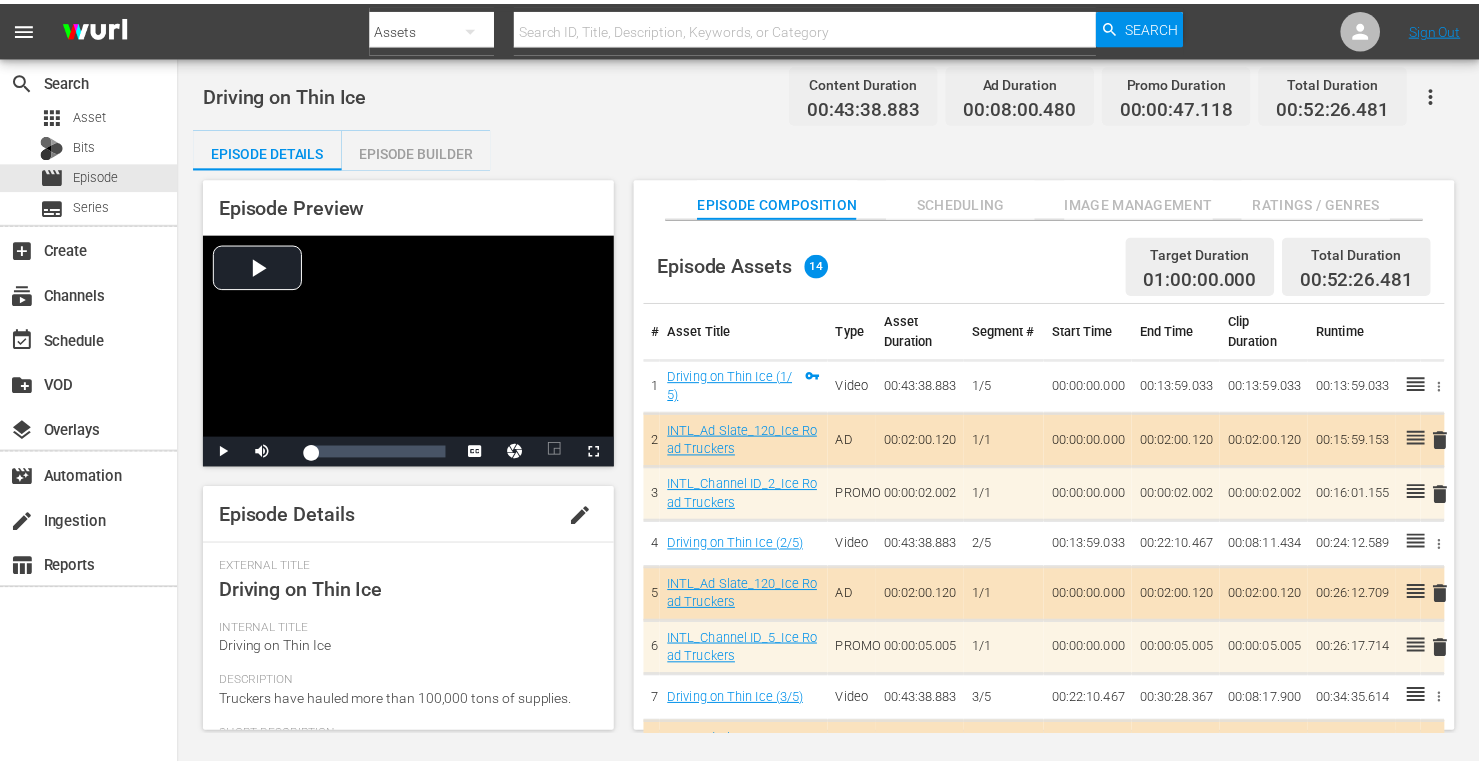 scroll, scrollTop: 0, scrollLeft: 0, axis: both 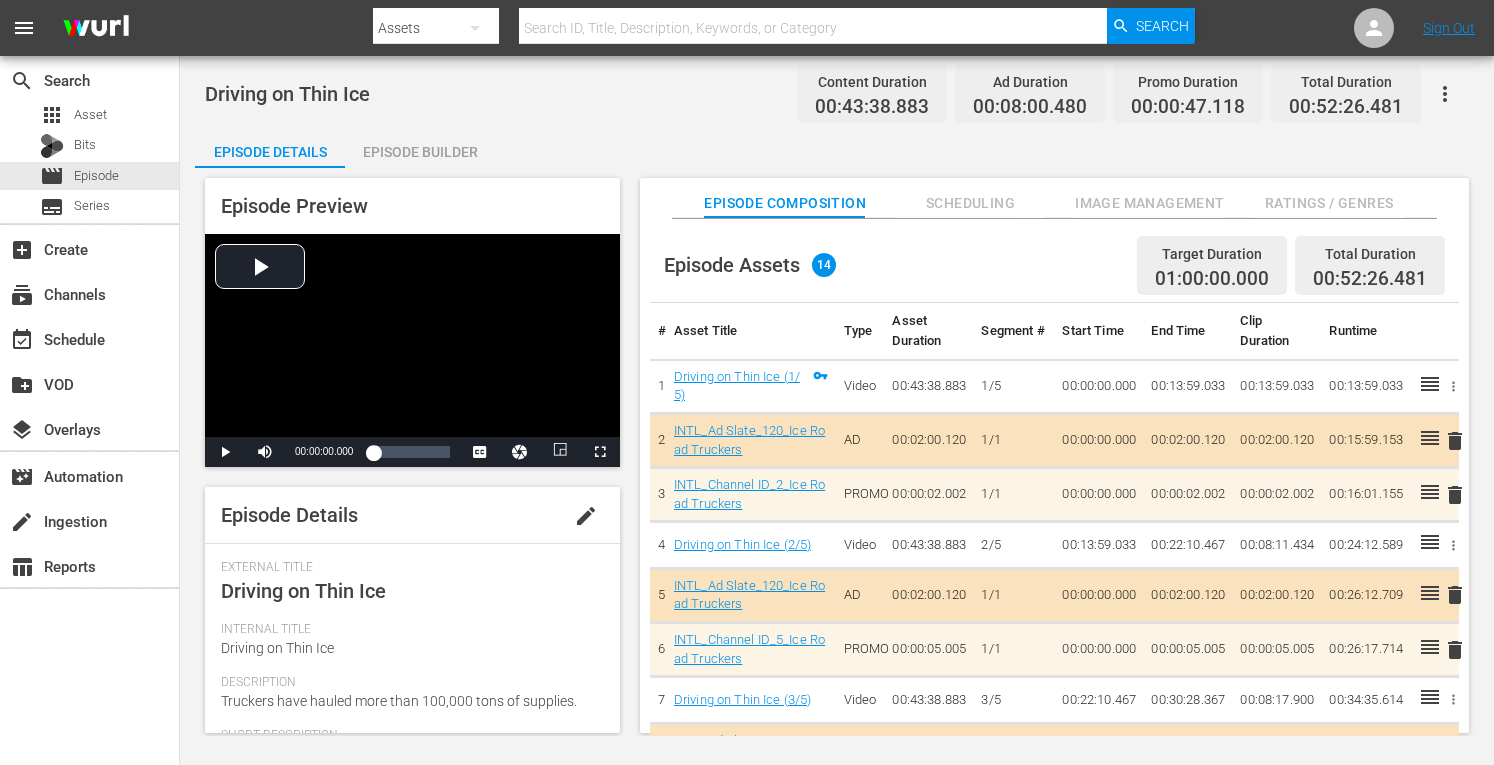 click on "Episode Builder" at bounding box center (420, 152) 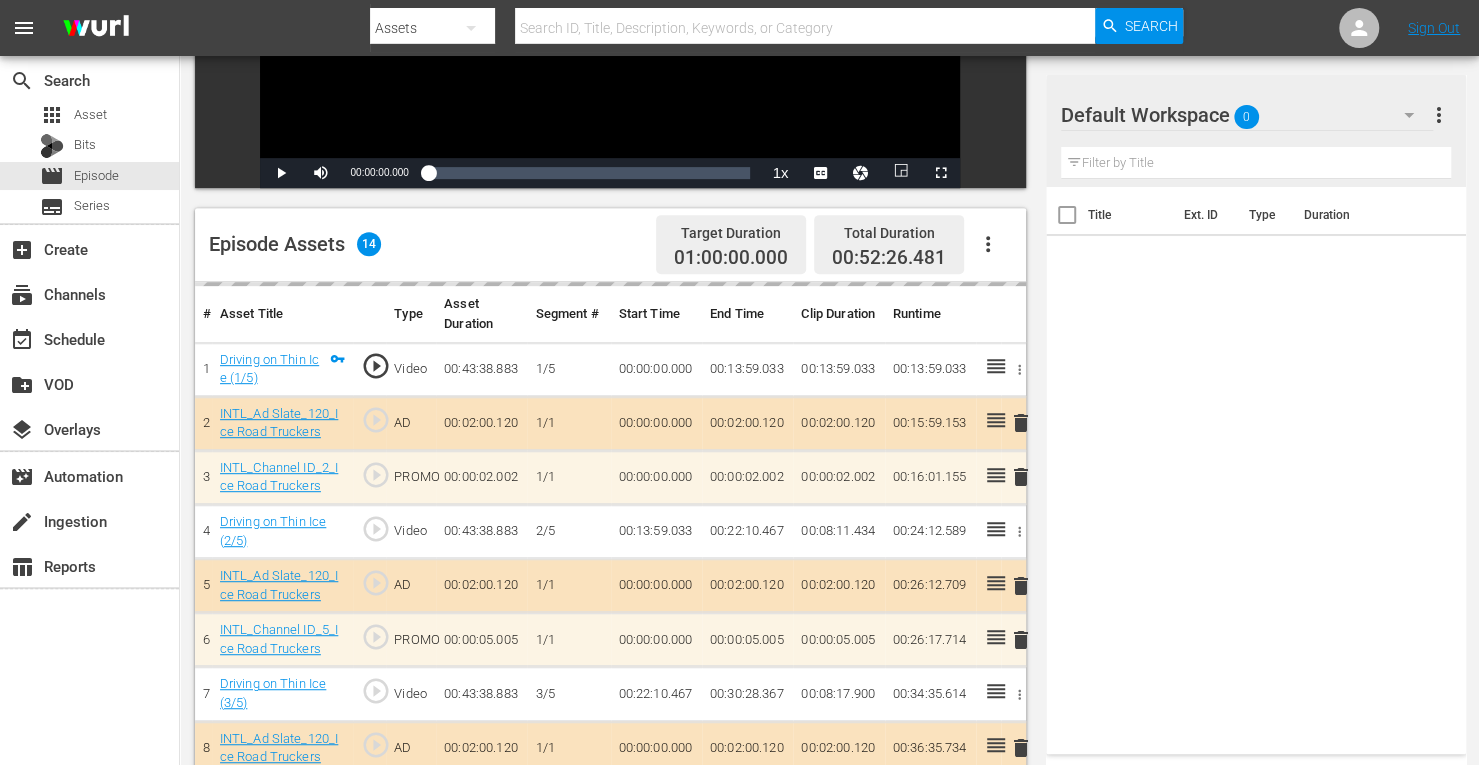 scroll, scrollTop: 393, scrollLeft: 0, axis: vertical 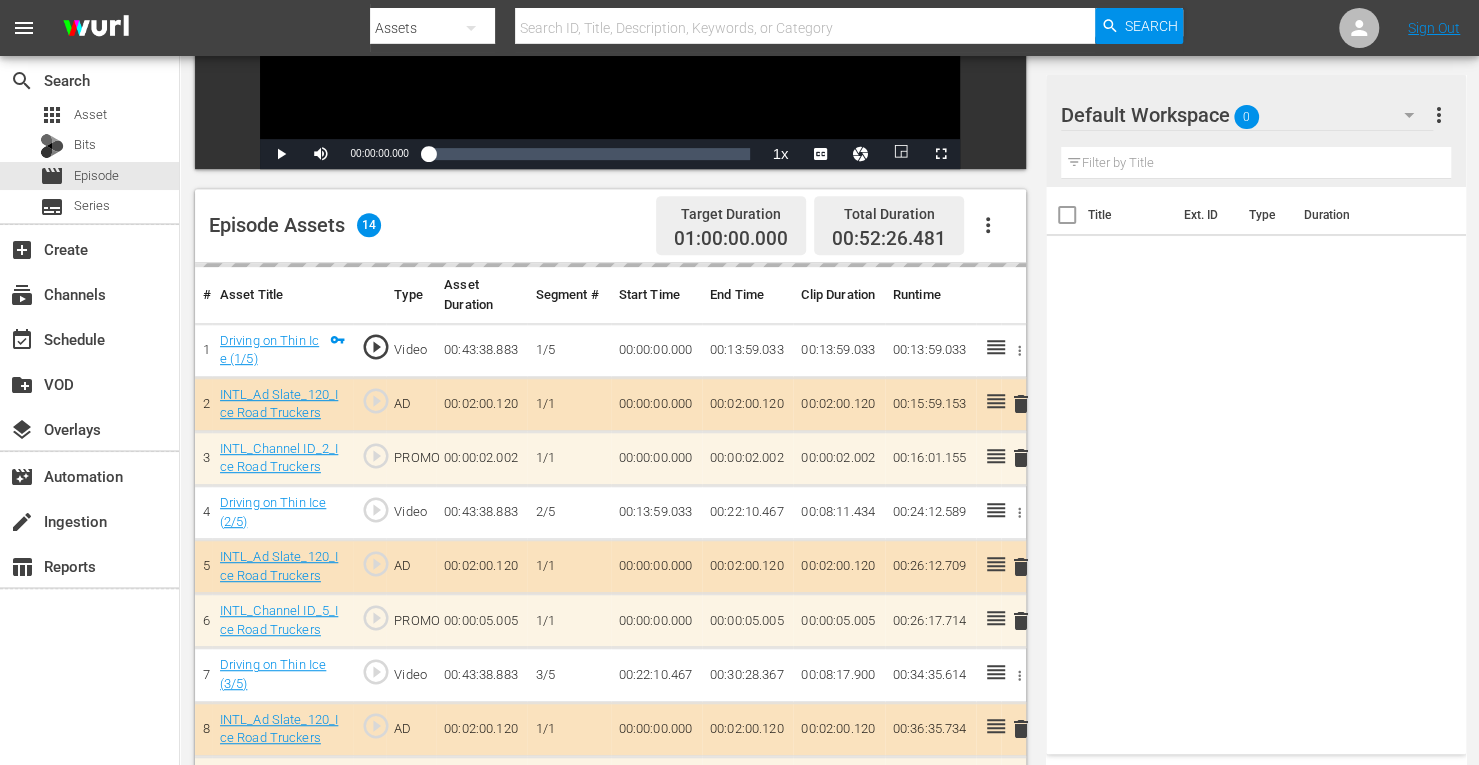 click 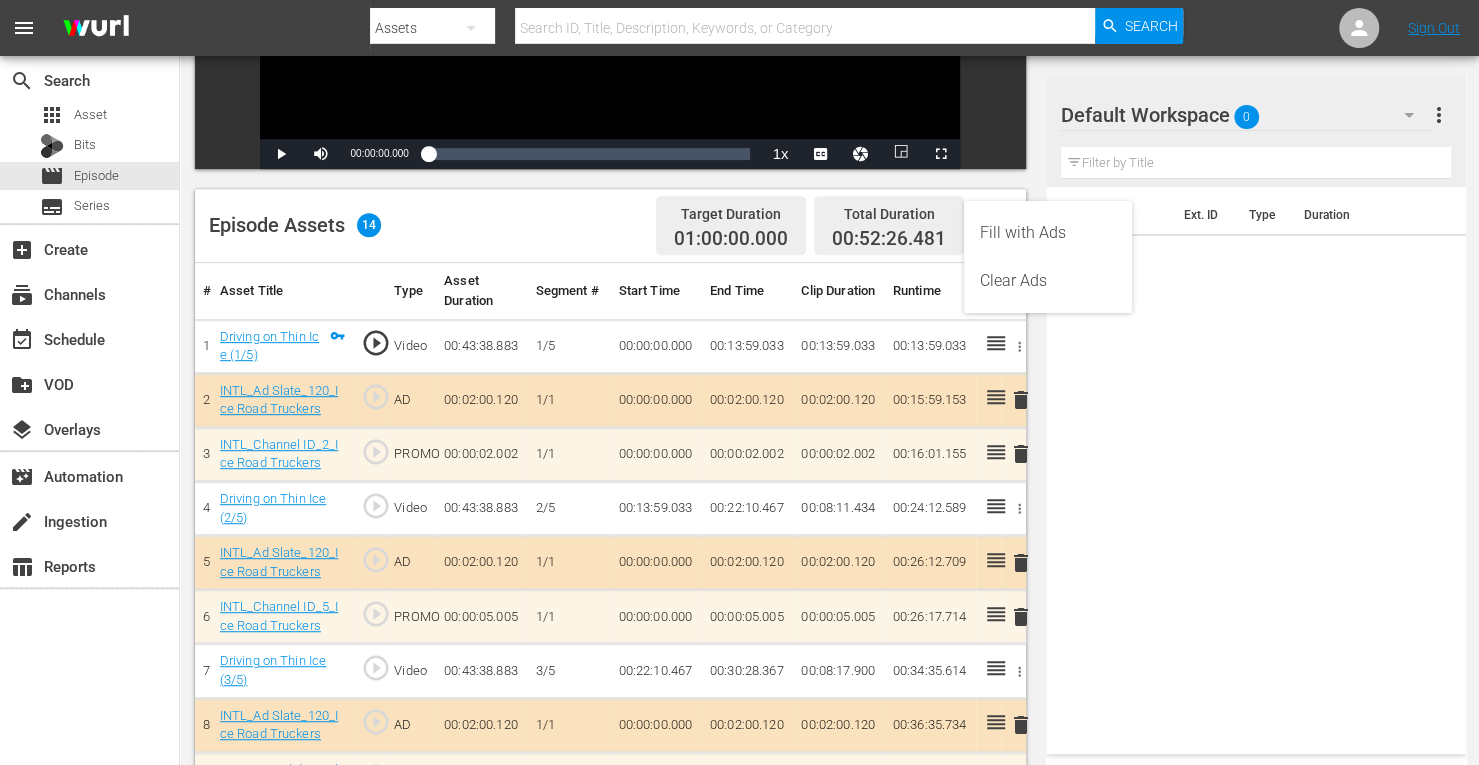 click on "Clear Ads" at bounding box center (1048, 281) 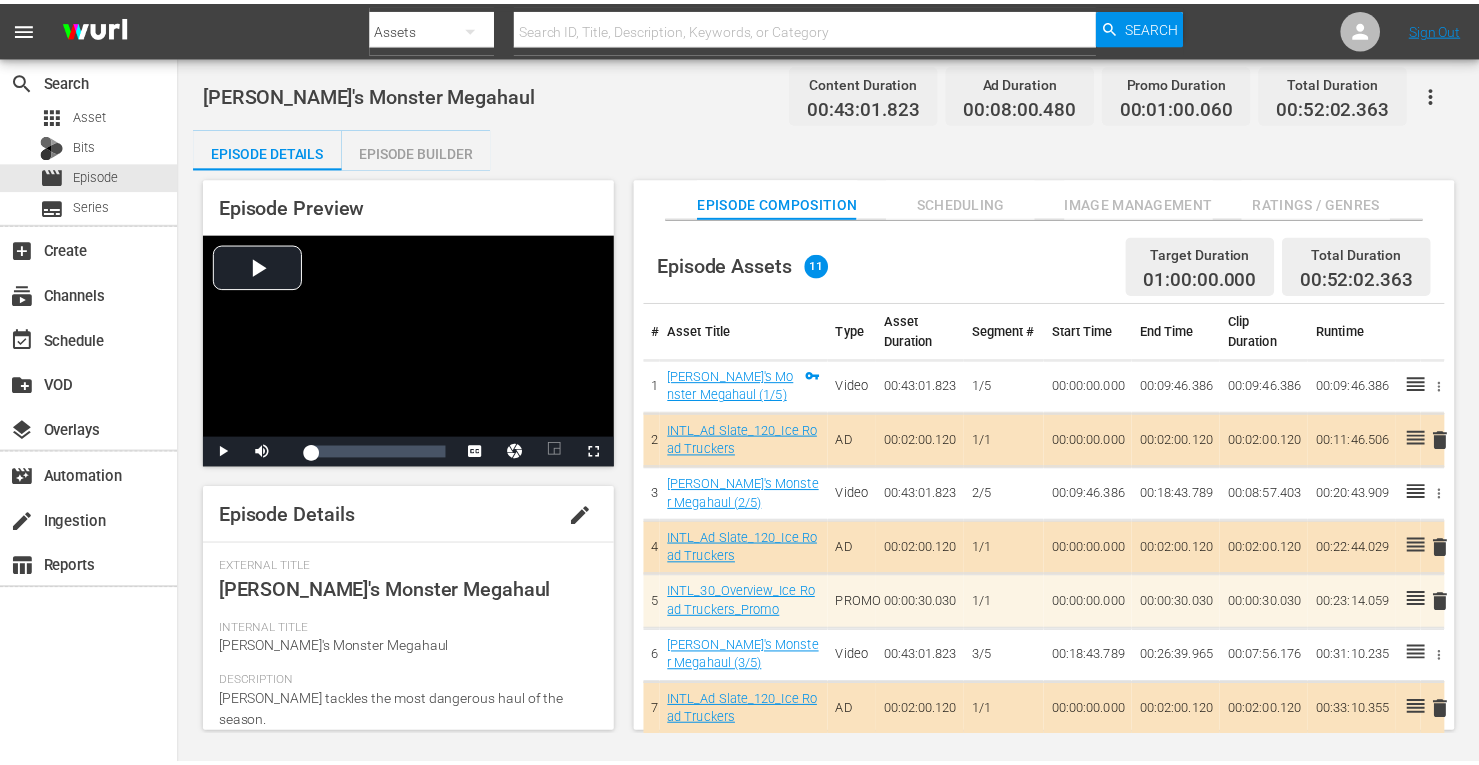 scroll, scrollTop: 0, scrollLeft: 0, axis: both 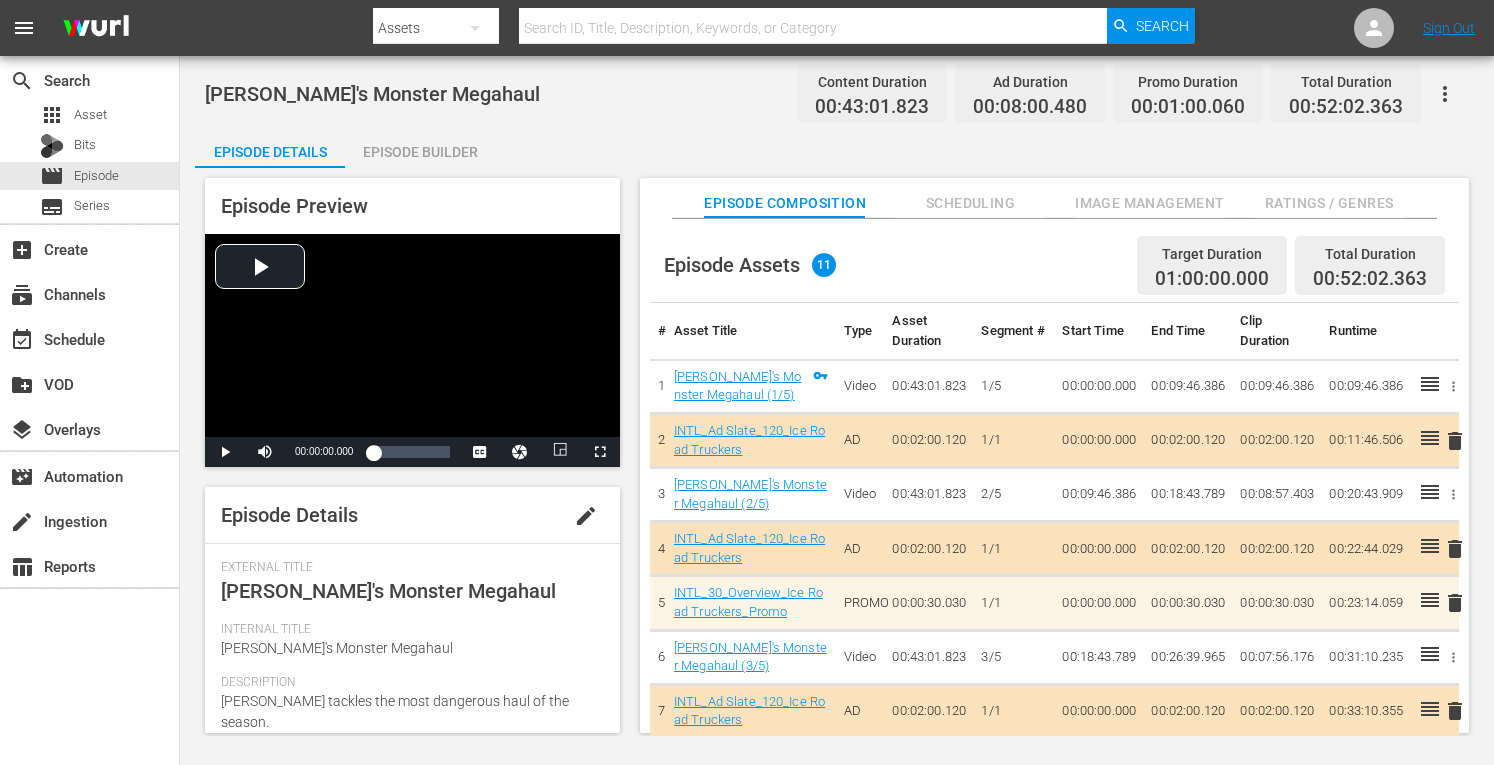 click on "Episode Builder" at bounding box center [420, 152] 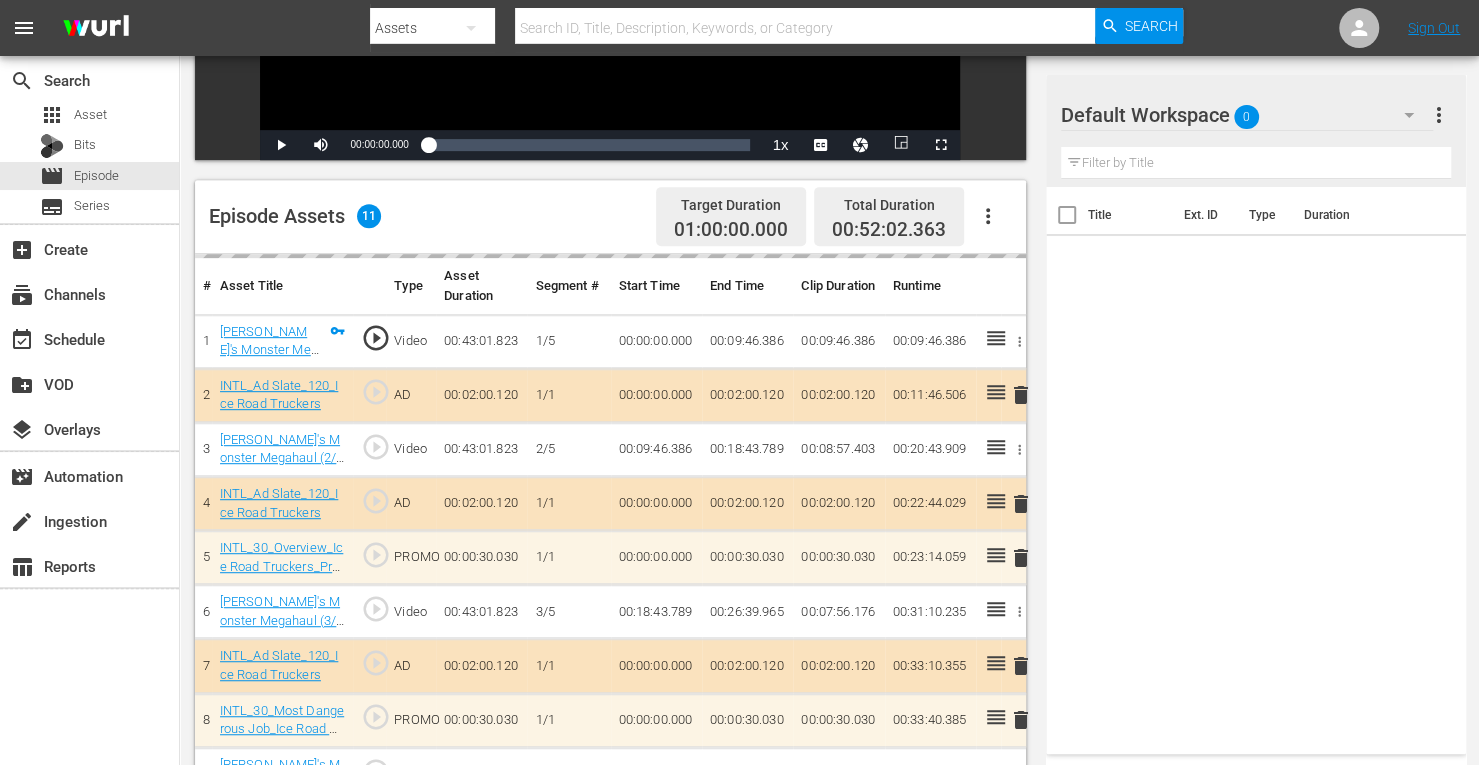 scroll, scrollTop: 429, scrollLeft: 0, axis: vertical 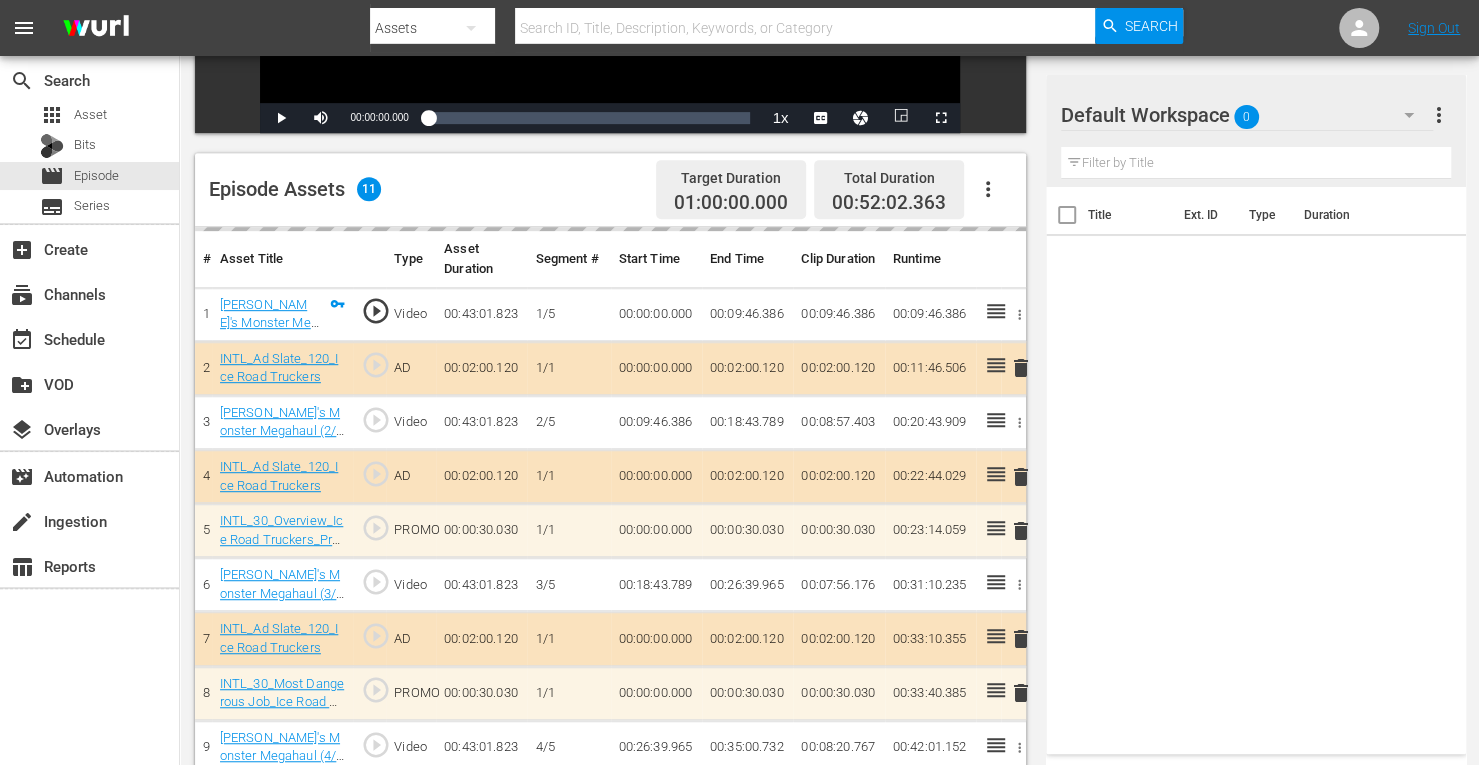 click 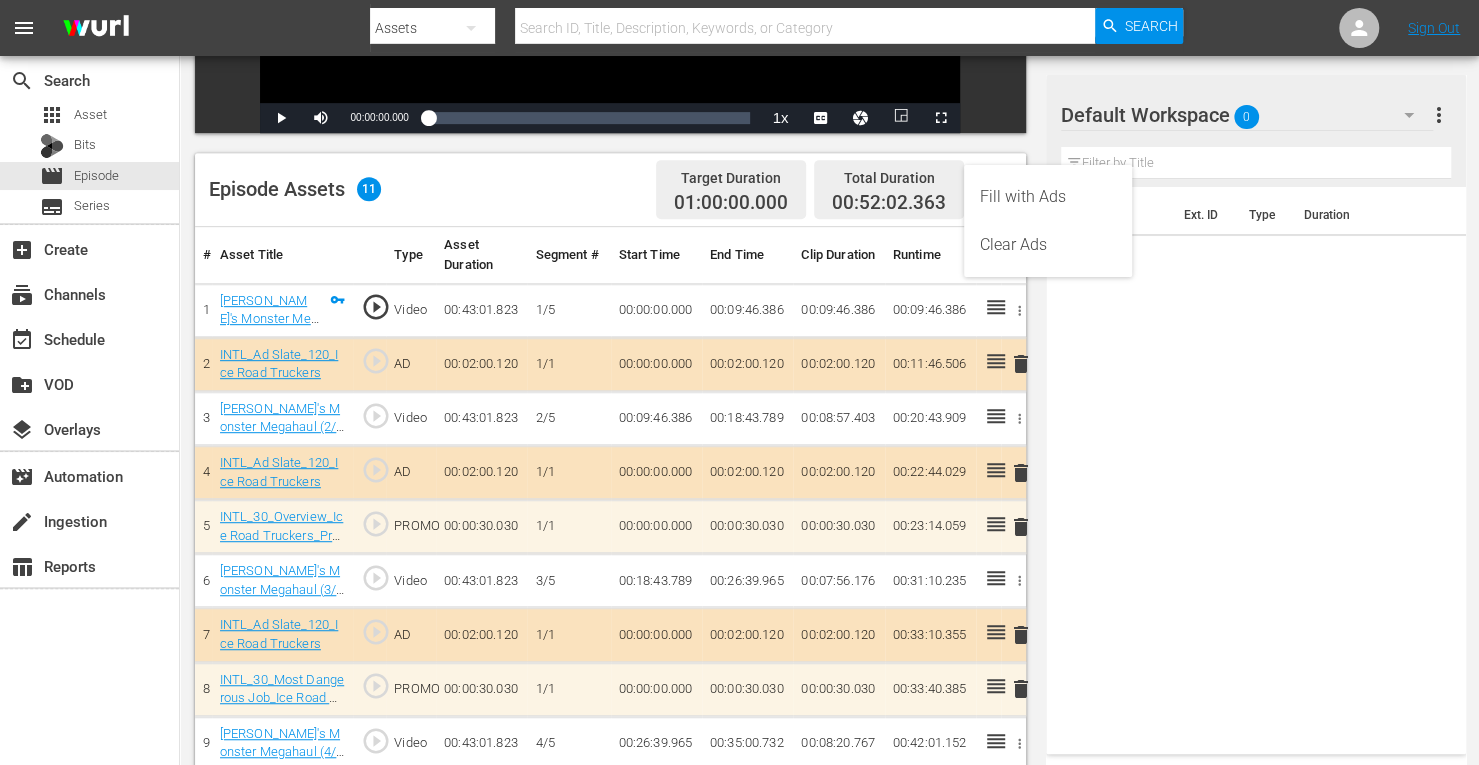 click on "Clear Ads" at bounding box center [1048, 245] 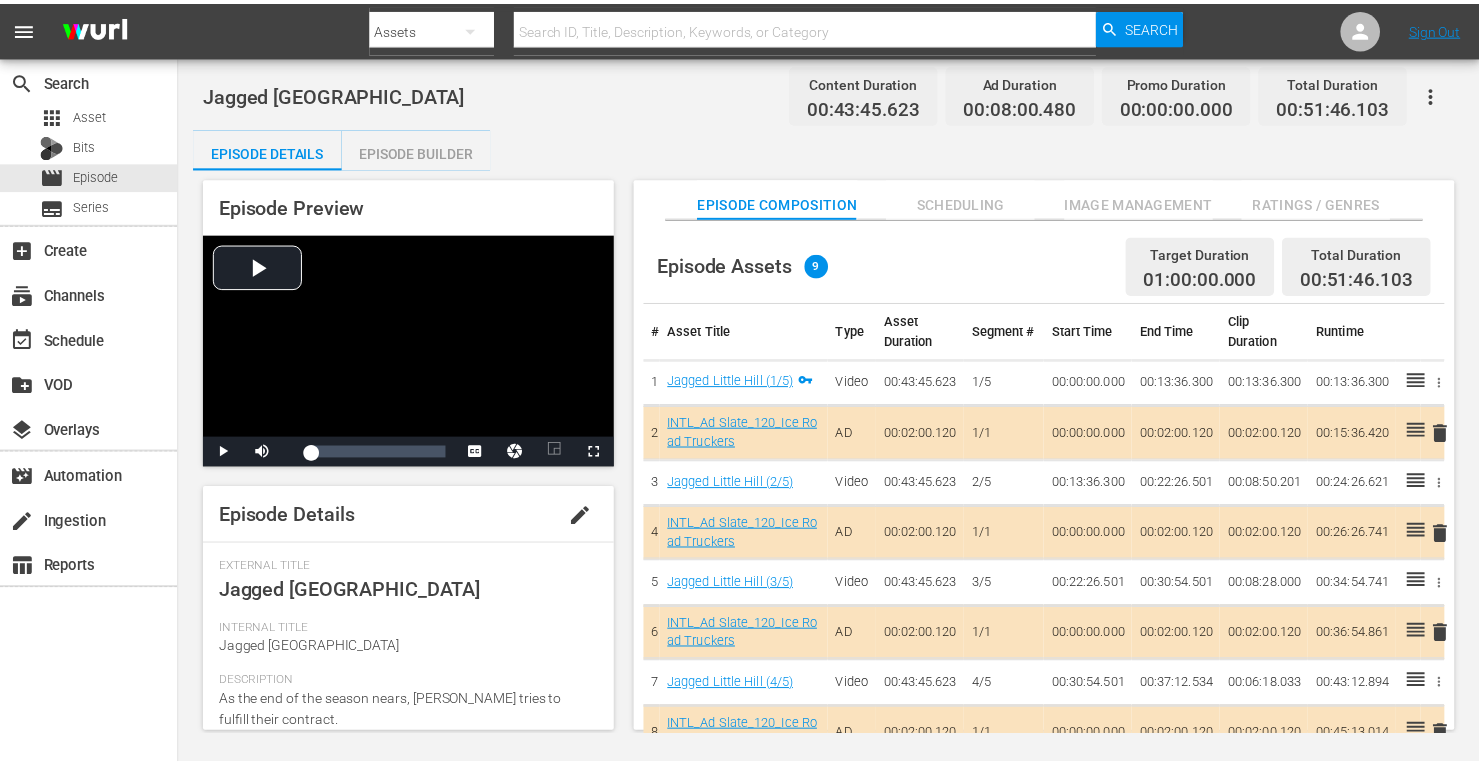 scroll, scrollTop: 0, scrollLeft: 0, axis: both 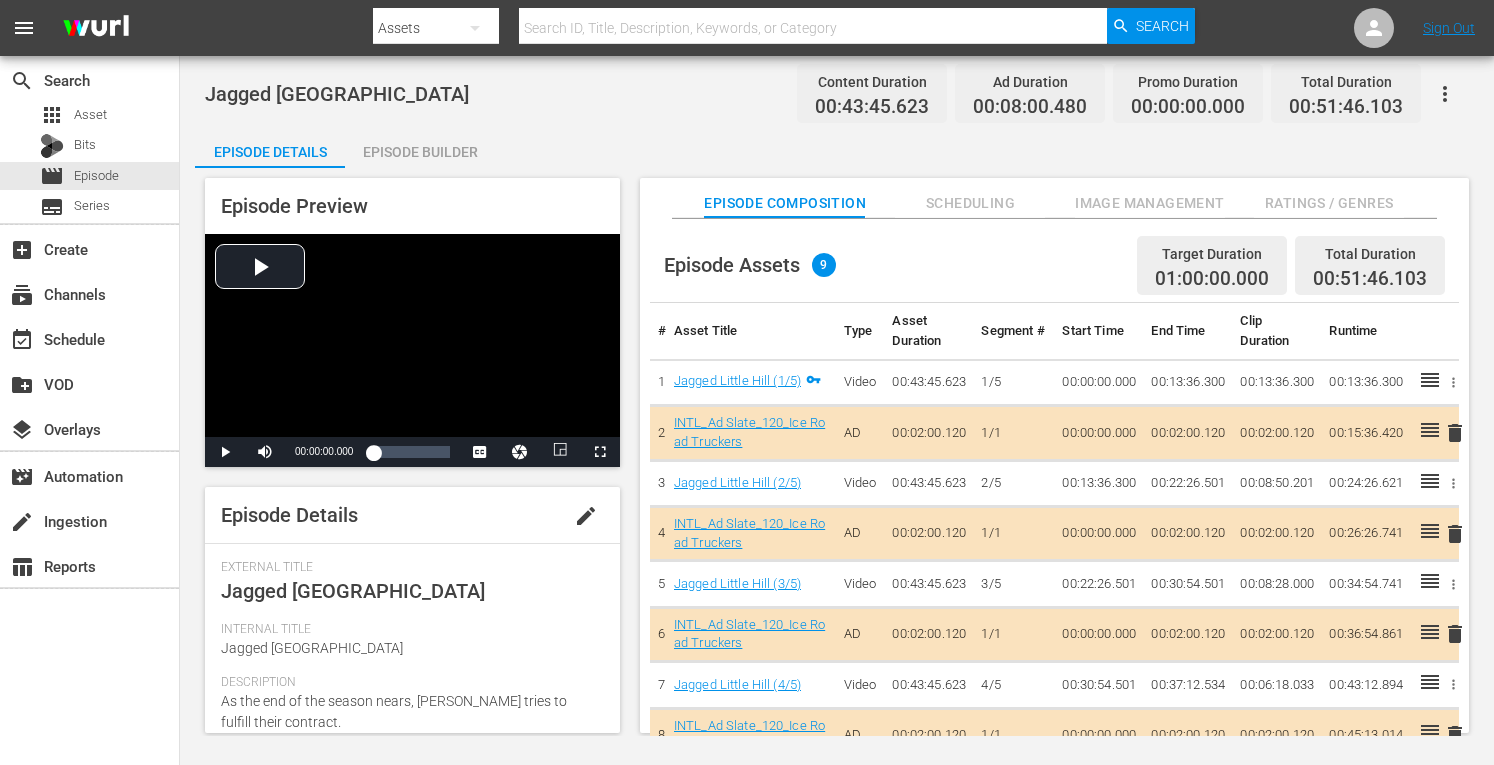 click on "Episode Builder" at bounding box center [420, 152] 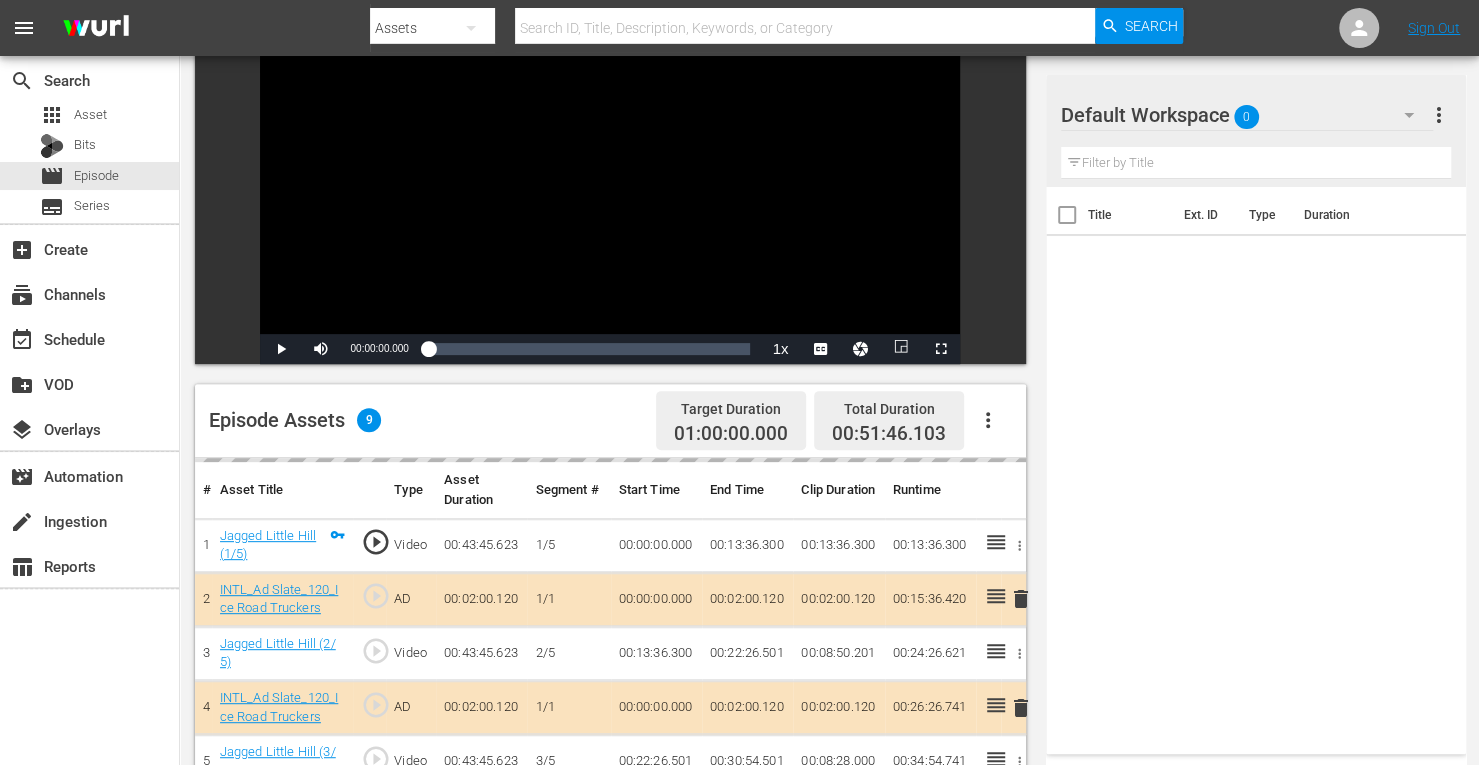 scroll, scrollTop: 236, scrollLeft: 0, axis: vertical 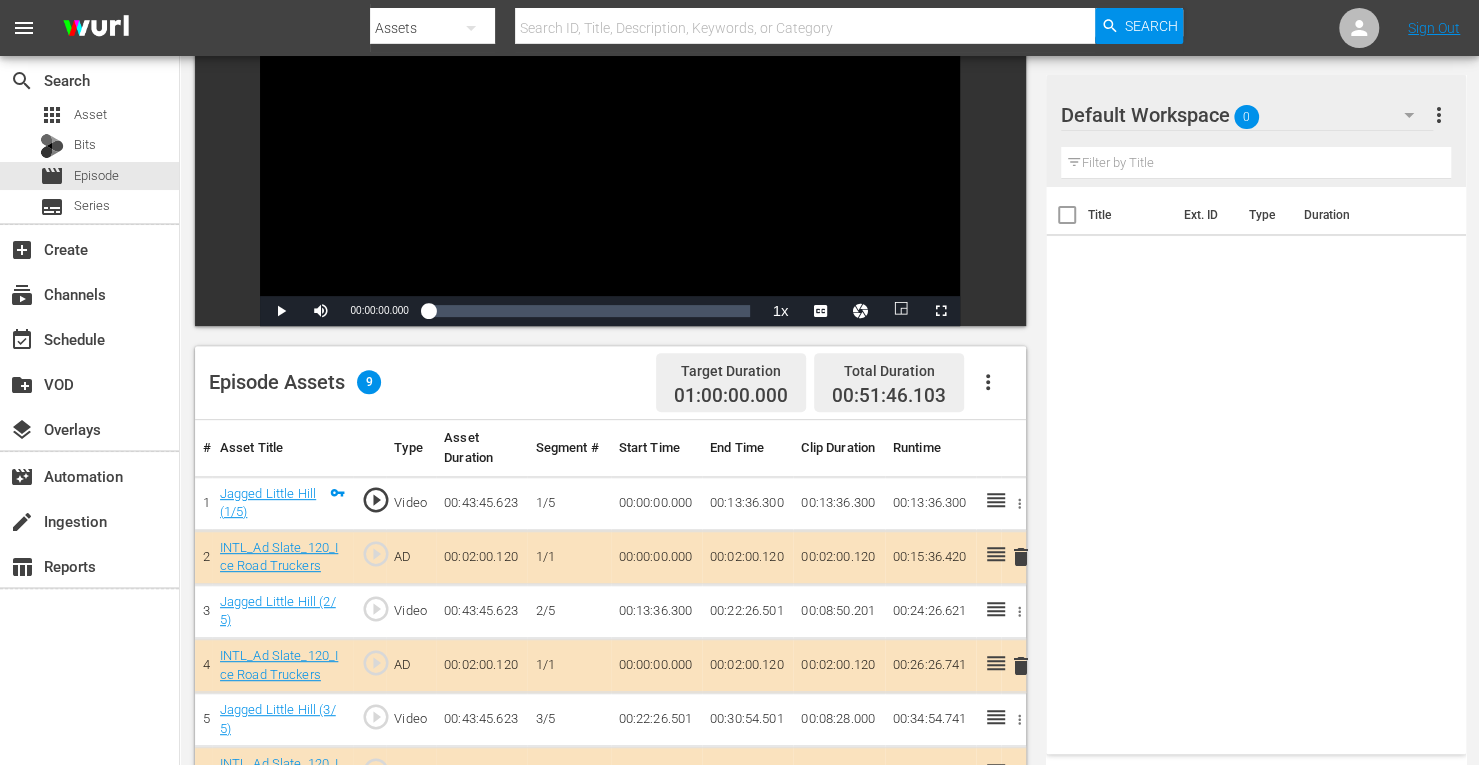 click 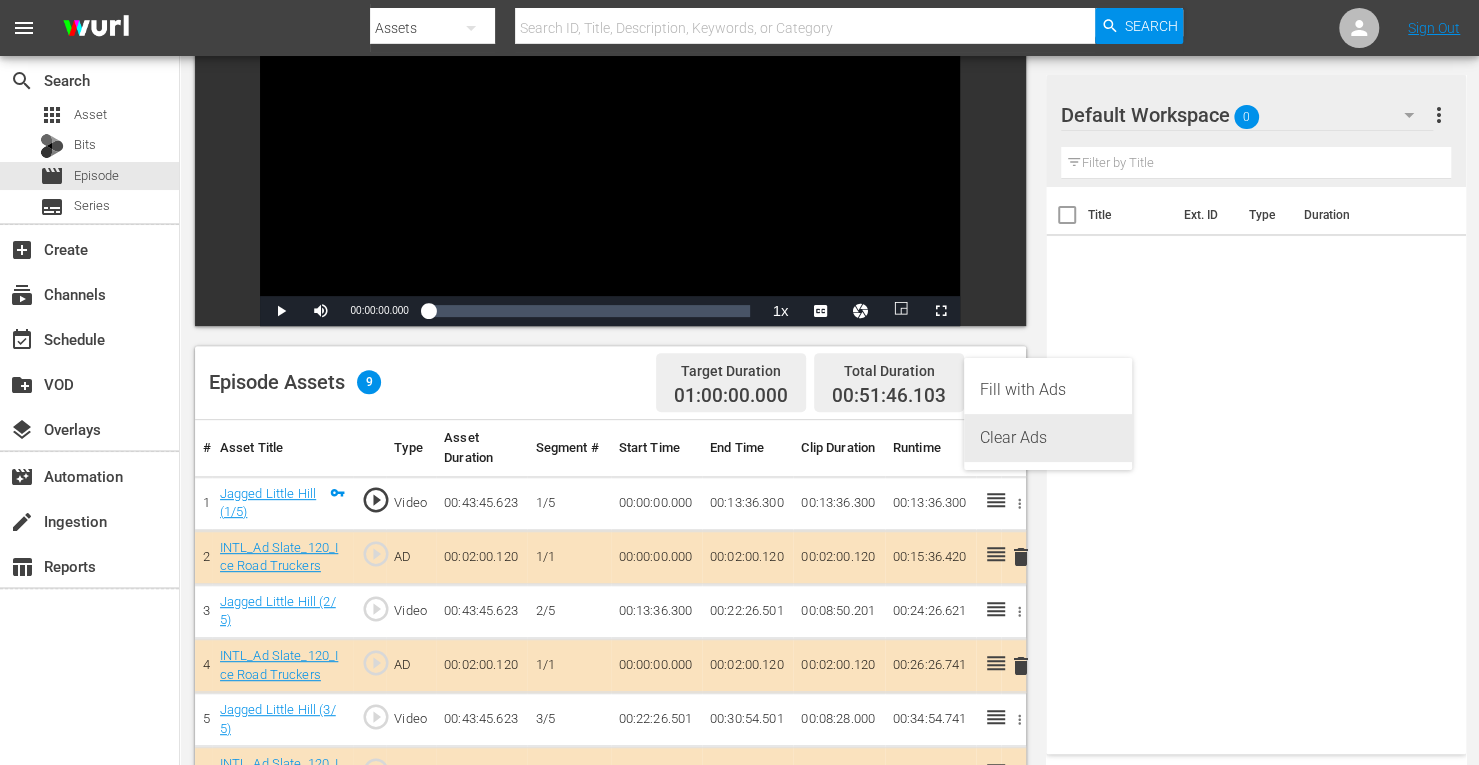 click on "Clear Ads" at bounding box center (1048, 438) 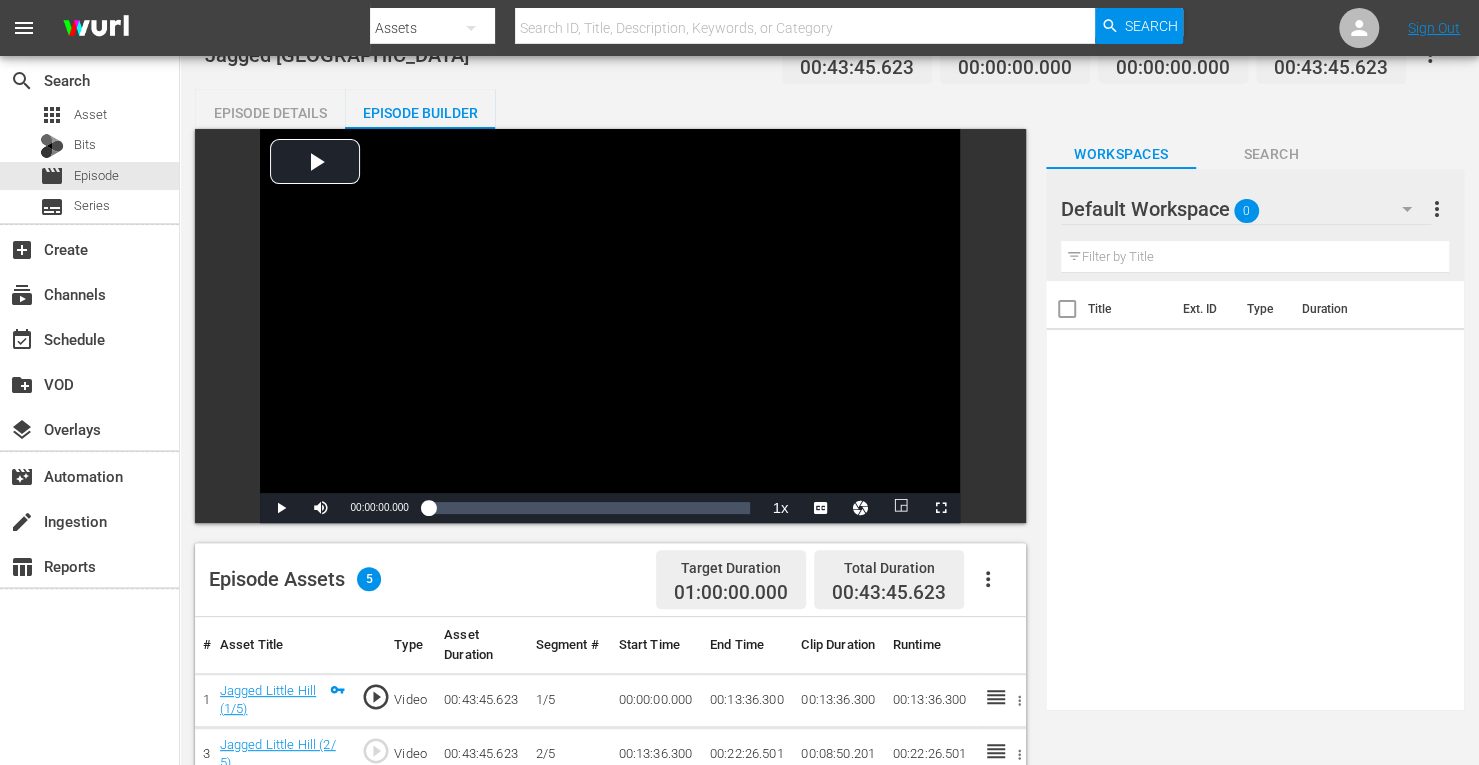 scroll, scrollTop: 4, scrollLeft: 0, axis: vertical 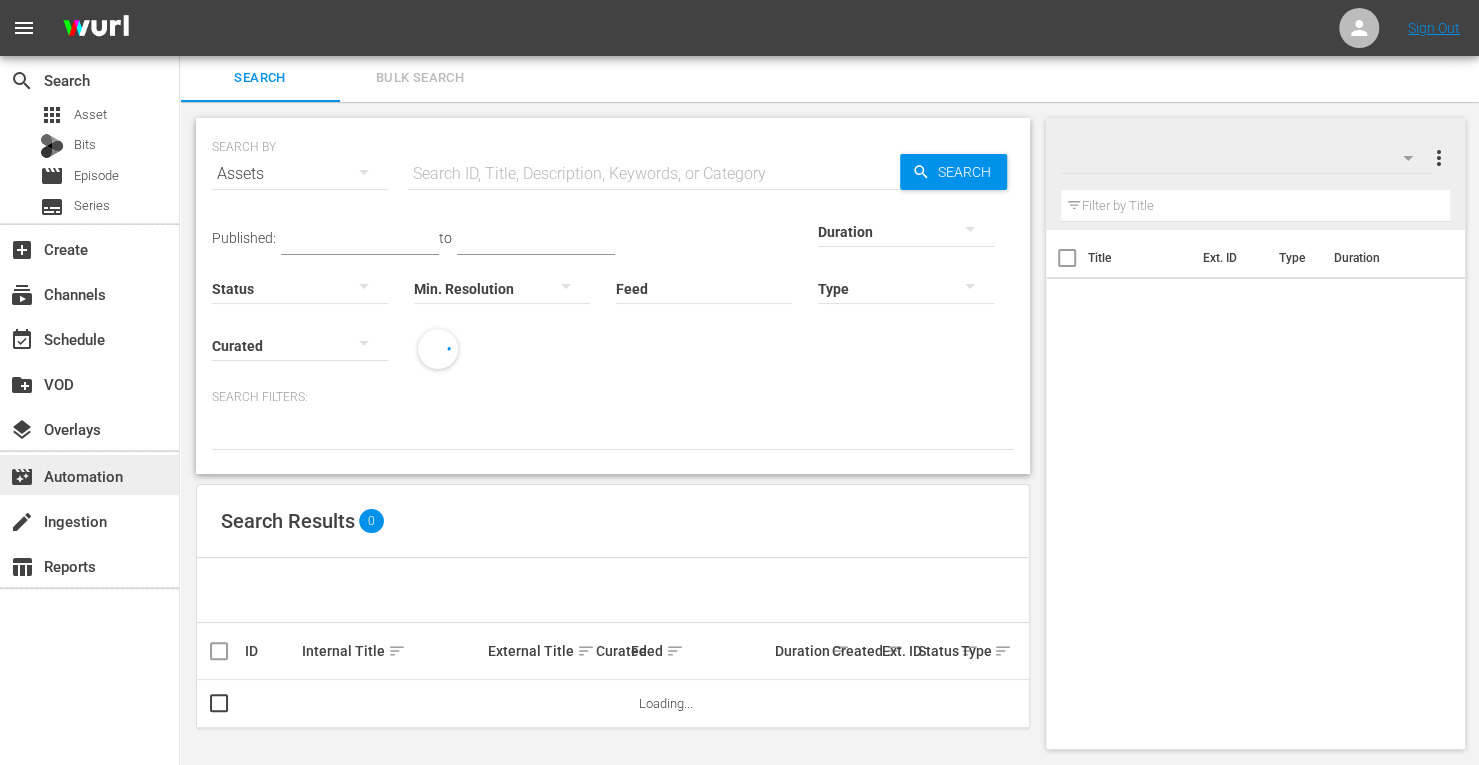 click on "movie_filter   Automation" at bounding box center [56, 473] 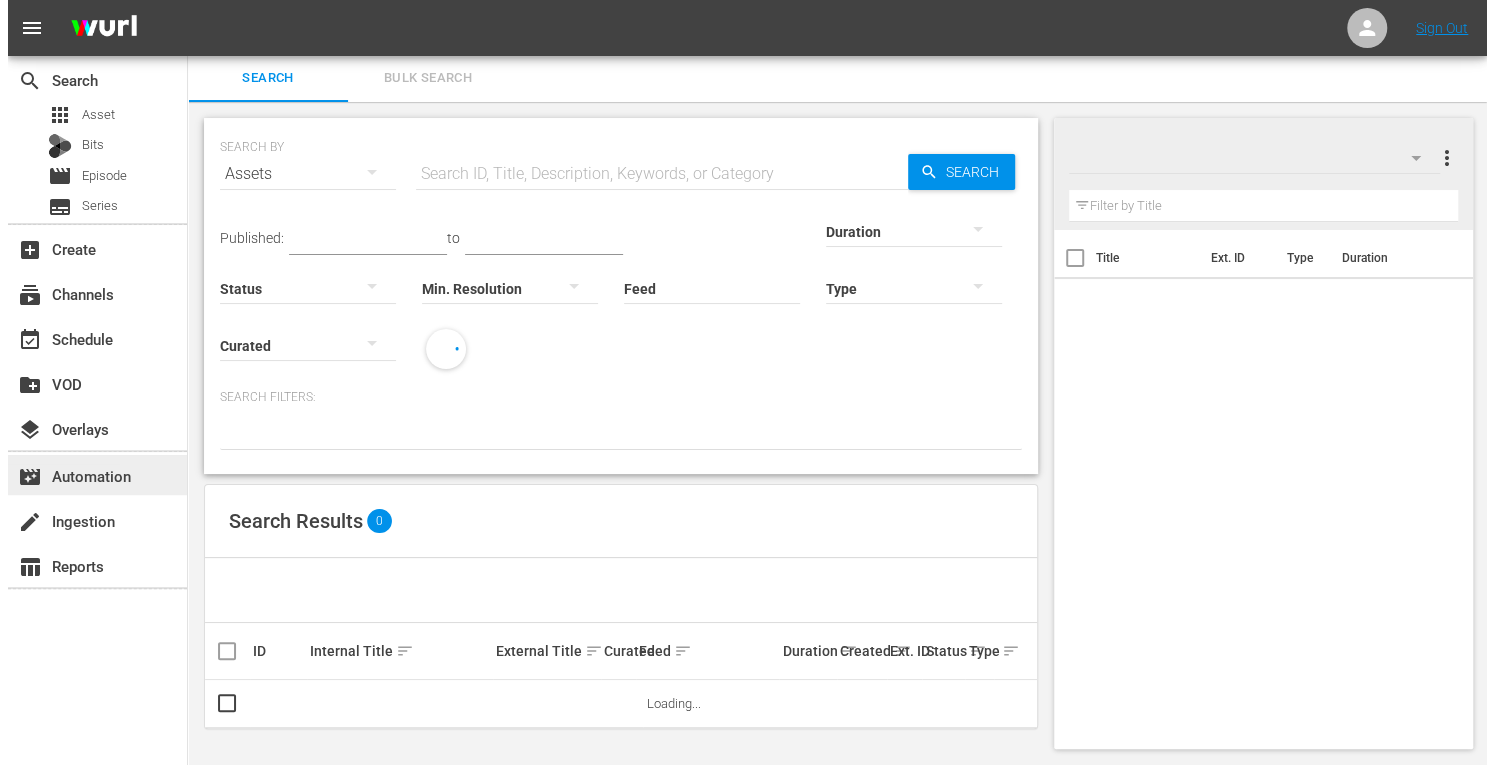scroll, scrollTop: 0, scrollLeft: 0, axis: both 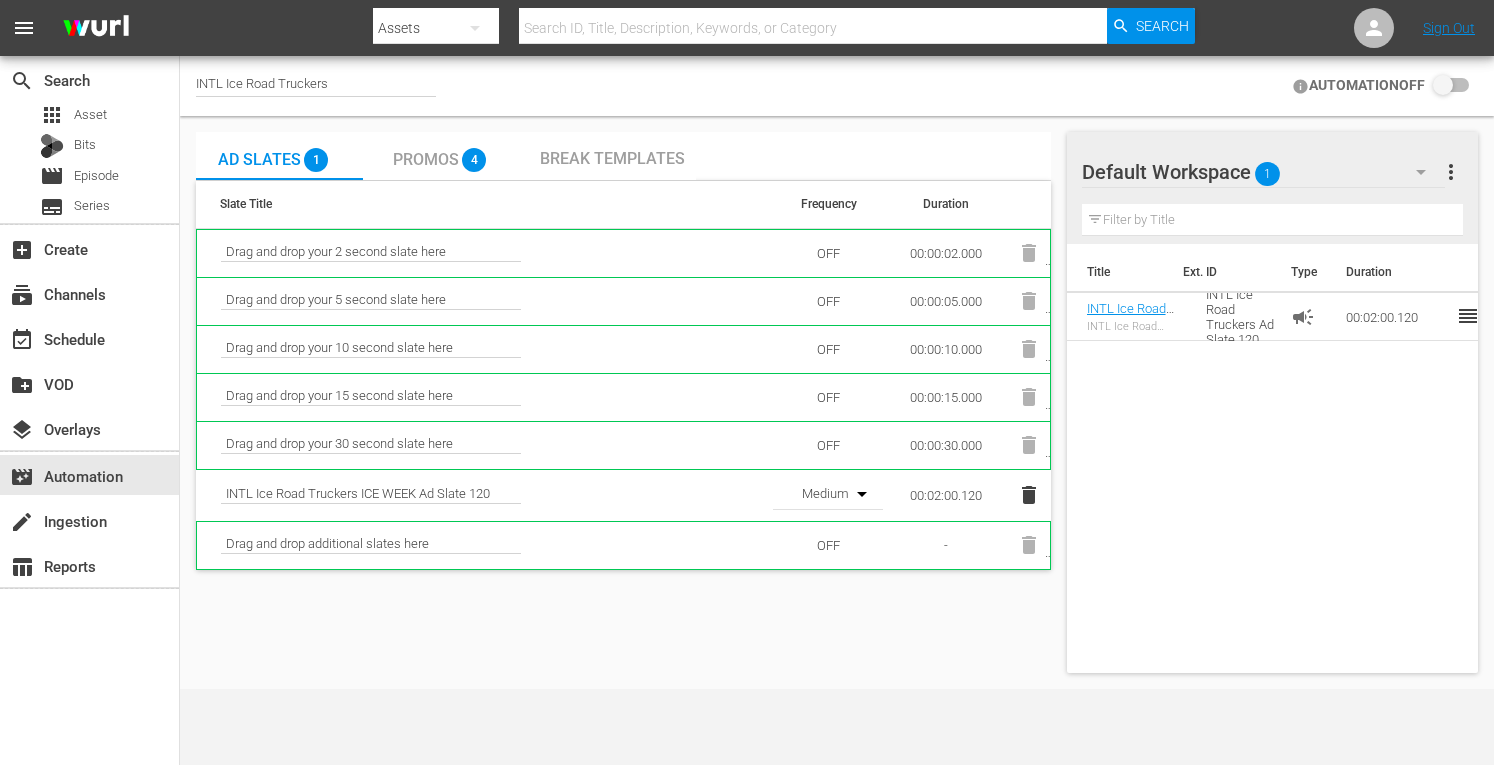 click at bounding box center [1447, 86] 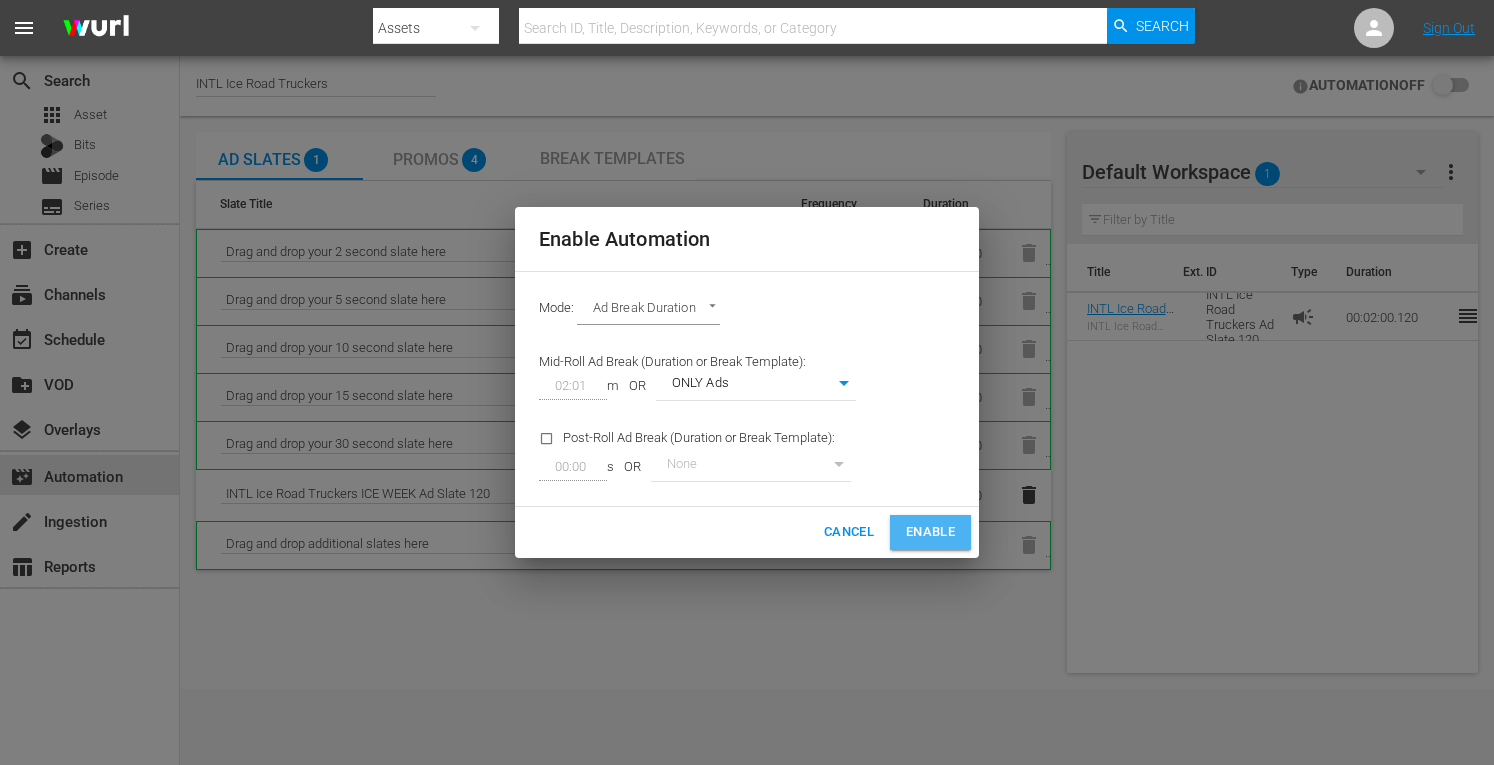 click on "Enable" at bounding box center [930, 532] 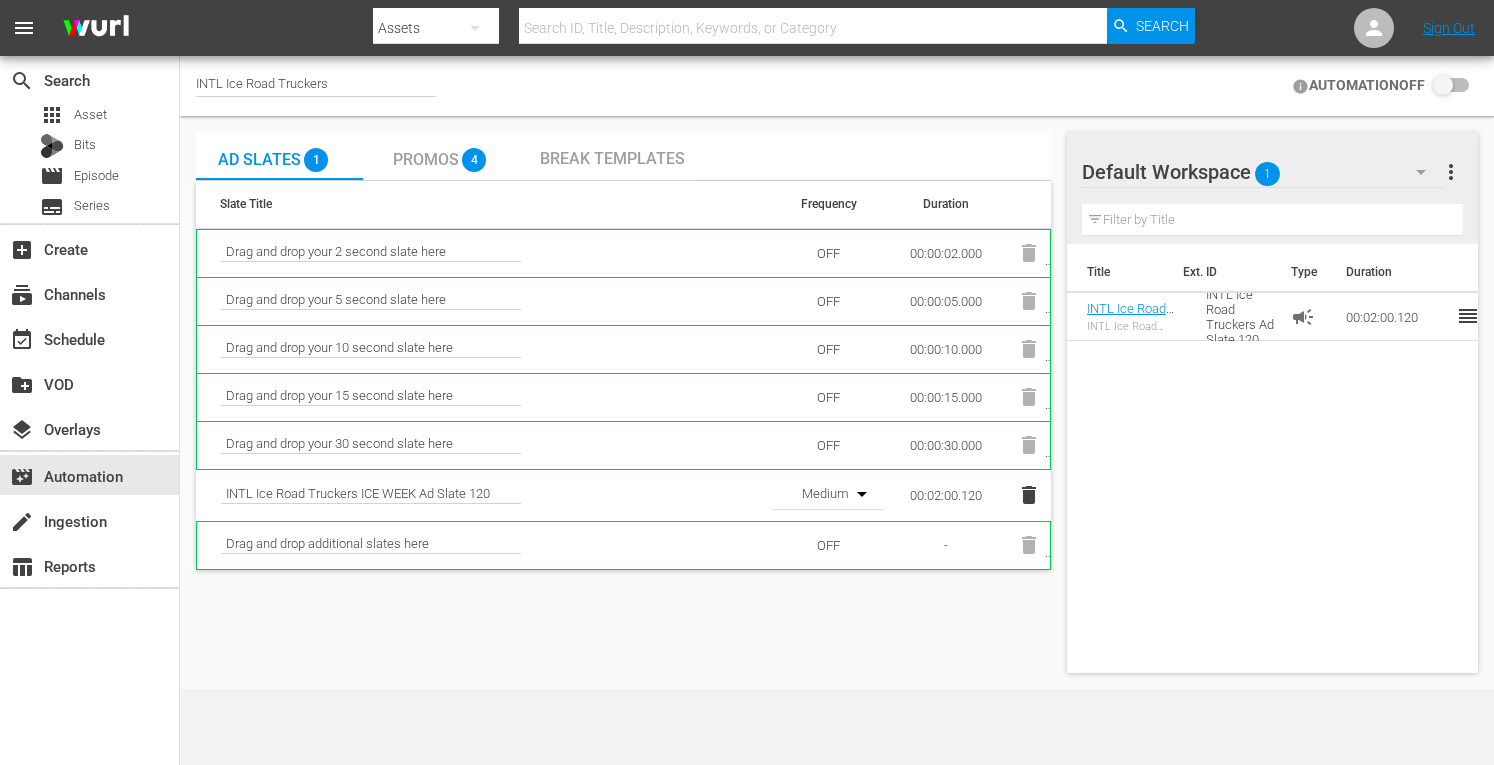 checkbox on "true" 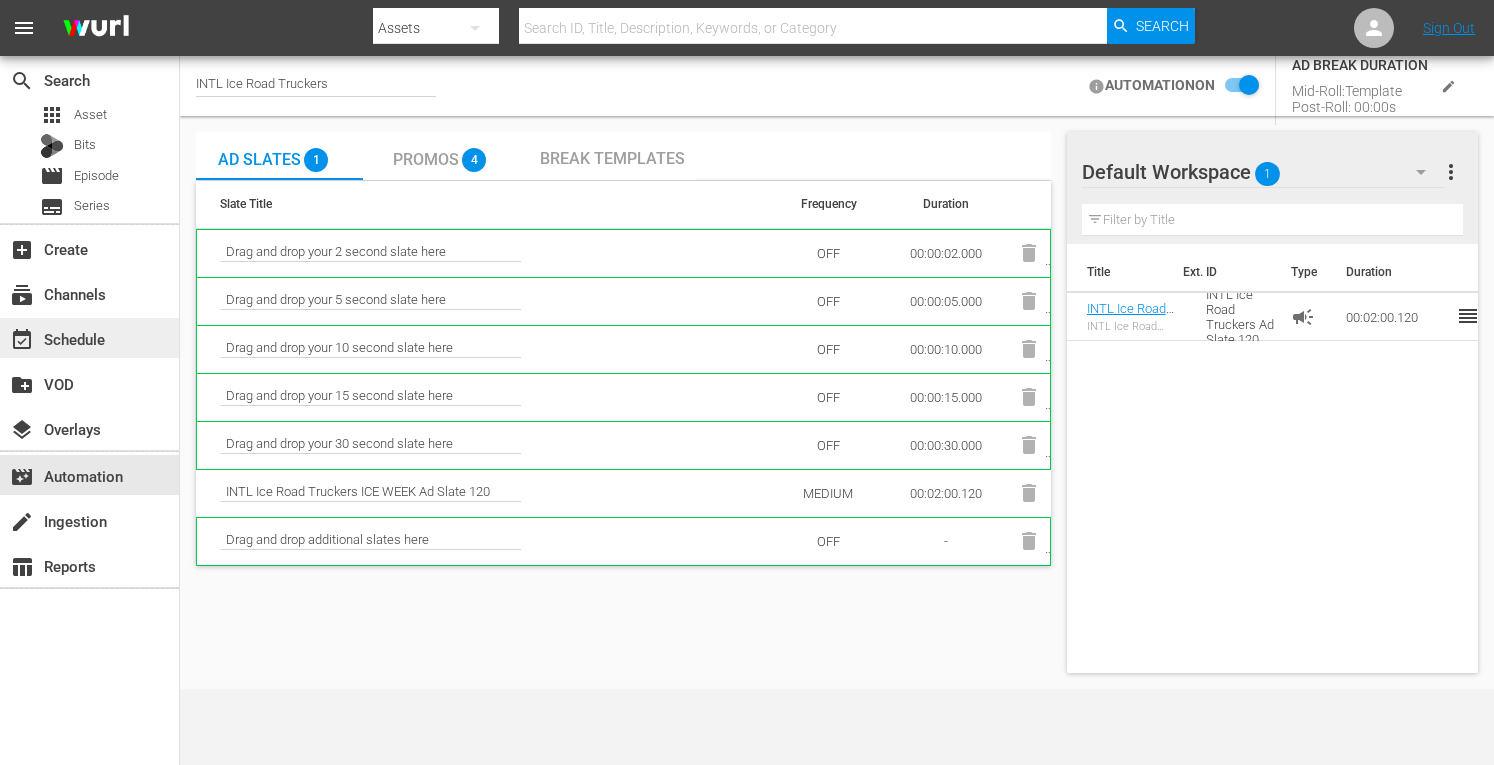 click on "event_available   Schedule" at bounding box center (56, 336) 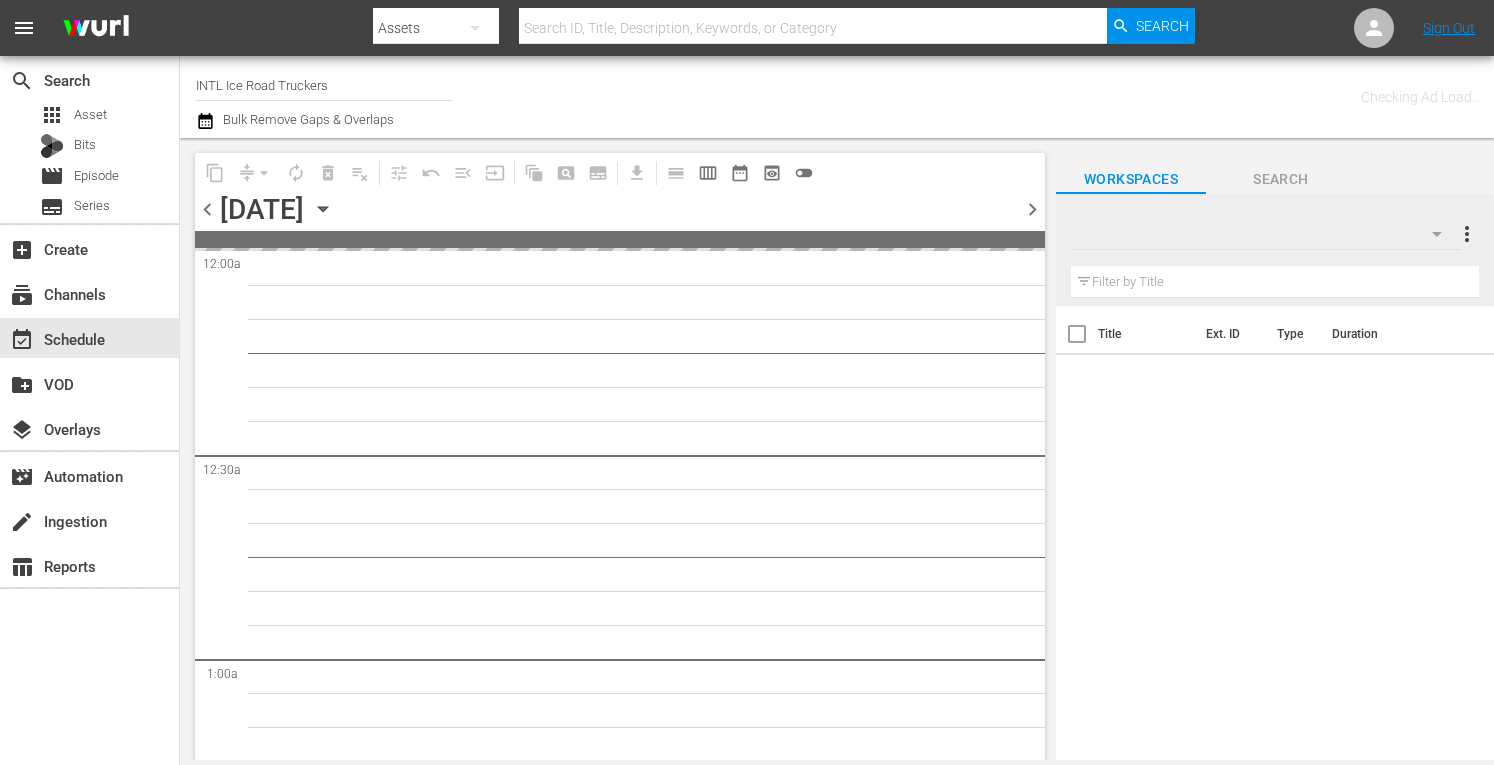 click 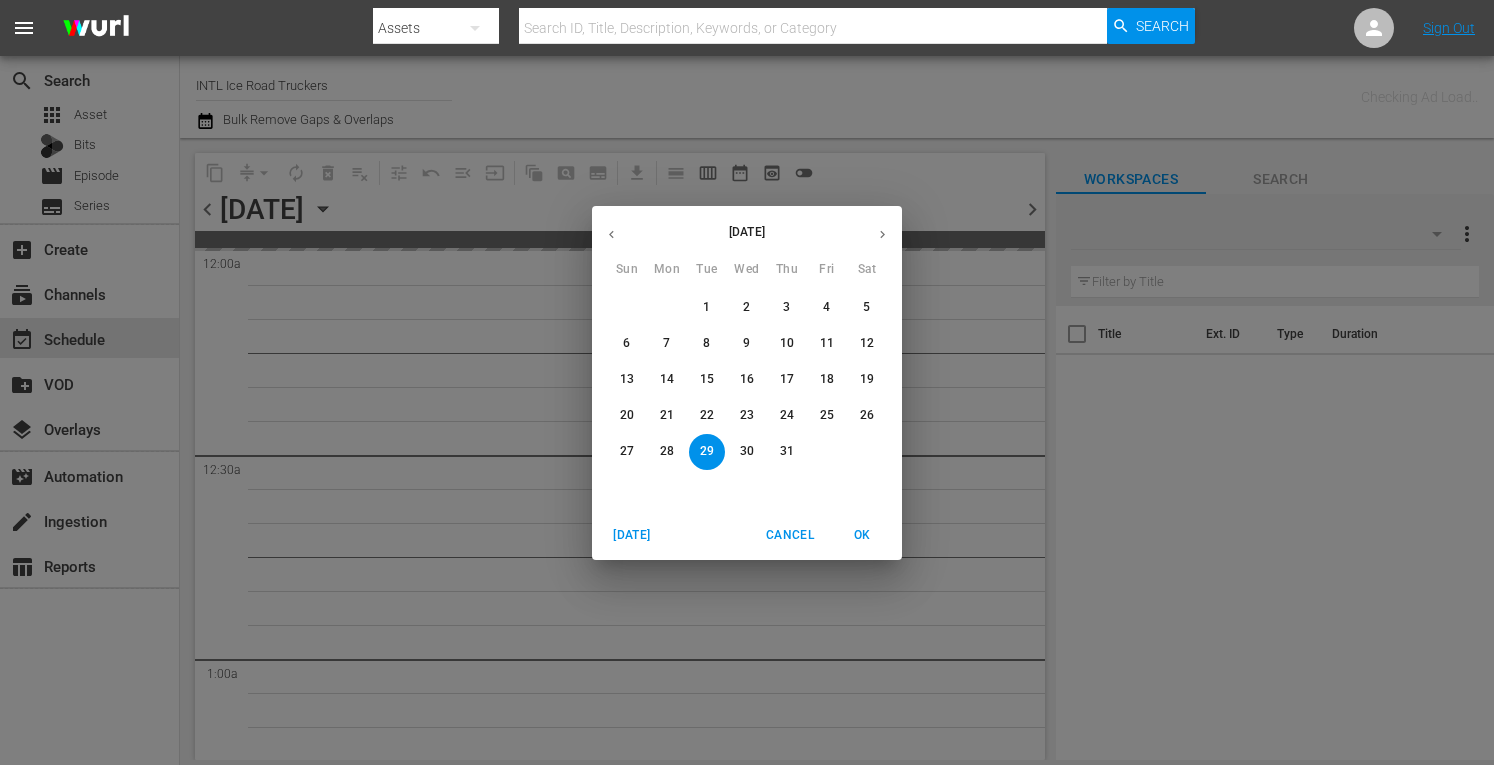 click on "[DATE]" at bounding box center (632, 535) 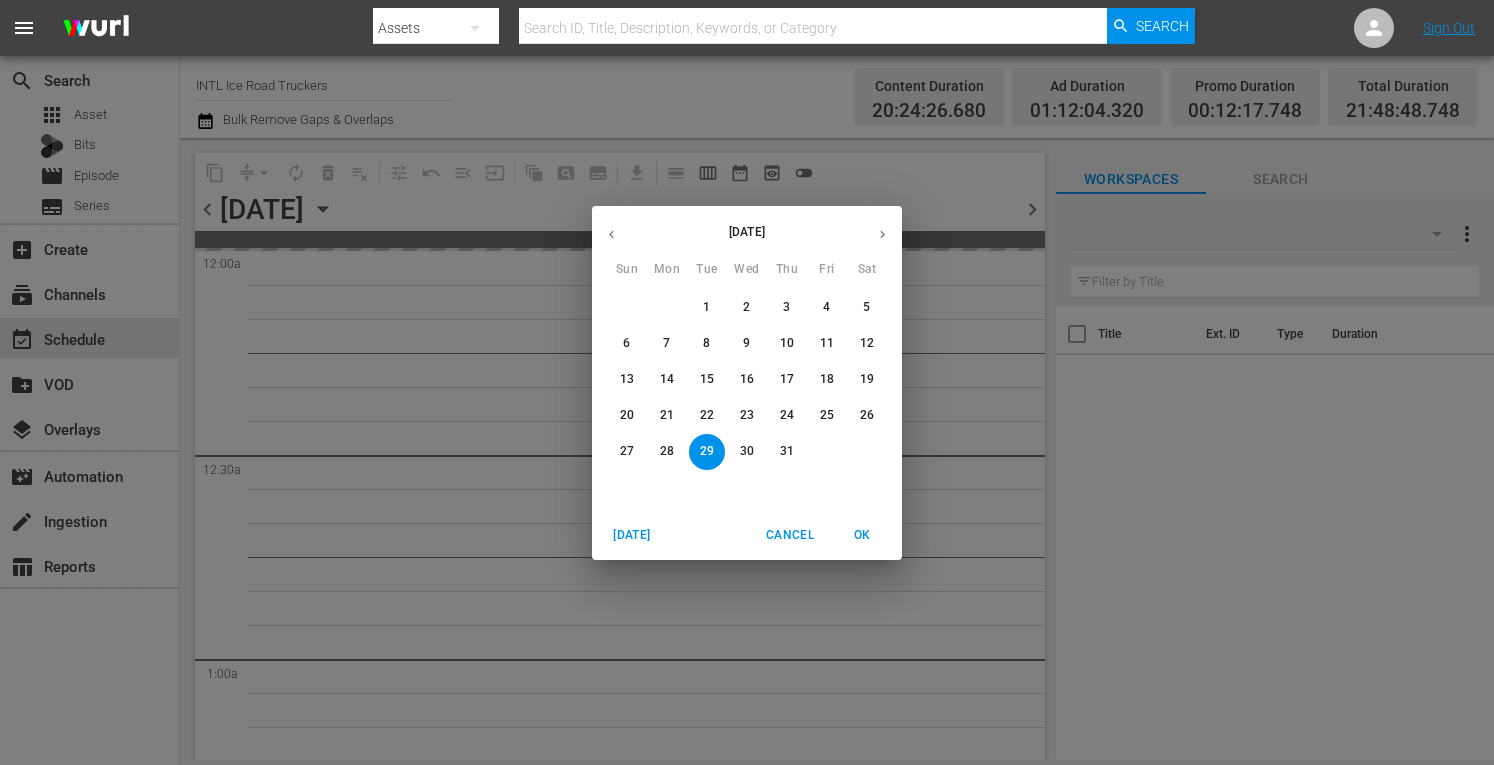 click on "July 2025 Sun Mon Tue Wed Thu Fri Sat 29 30 1 2 3 4 5 6 7 8 9 10 11 12 13 14 15 16 17 18 19 20 21 22 23 24 25 26 27 28 29 30 31 1 2 Today Cancel OK" at bounding box center (747, 382) 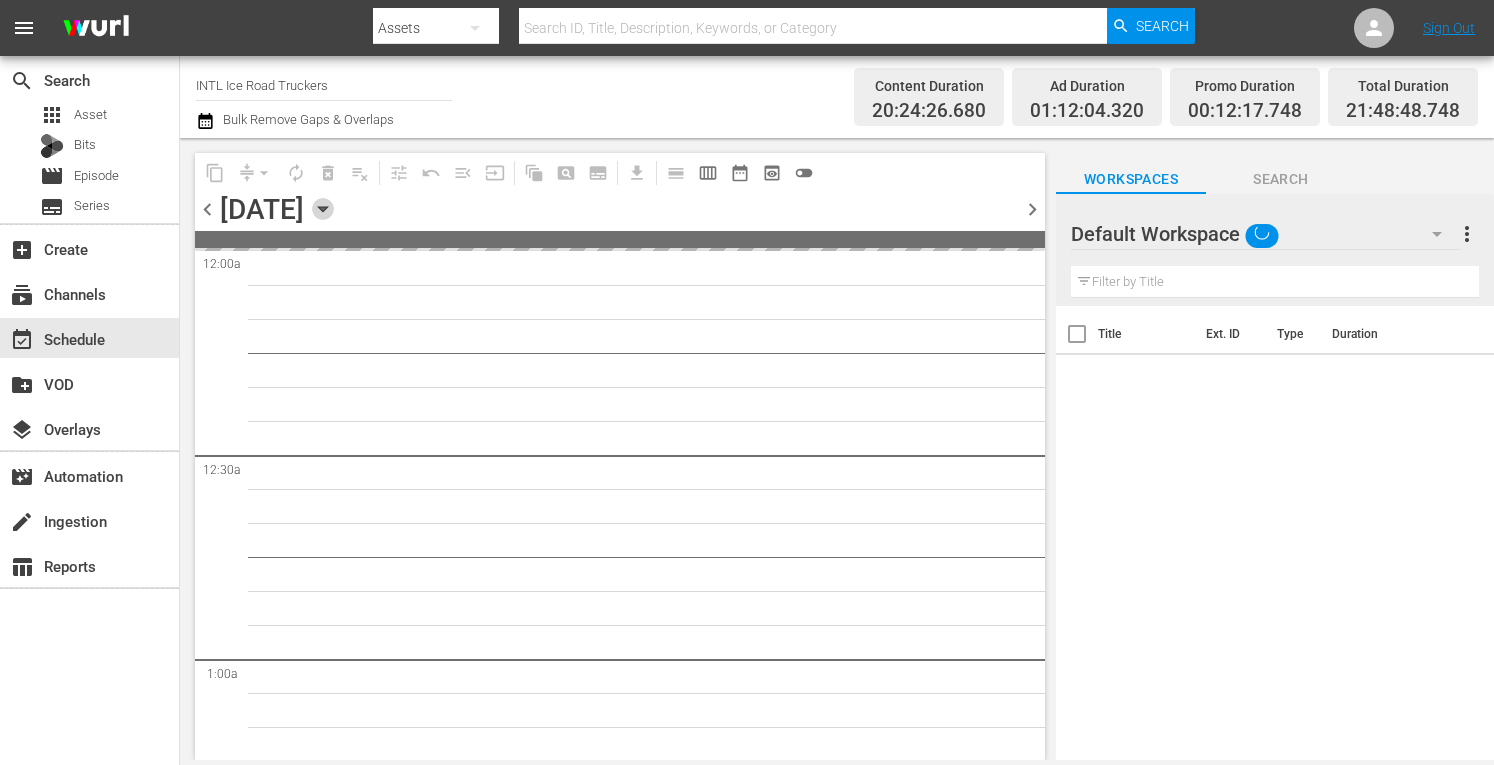 click 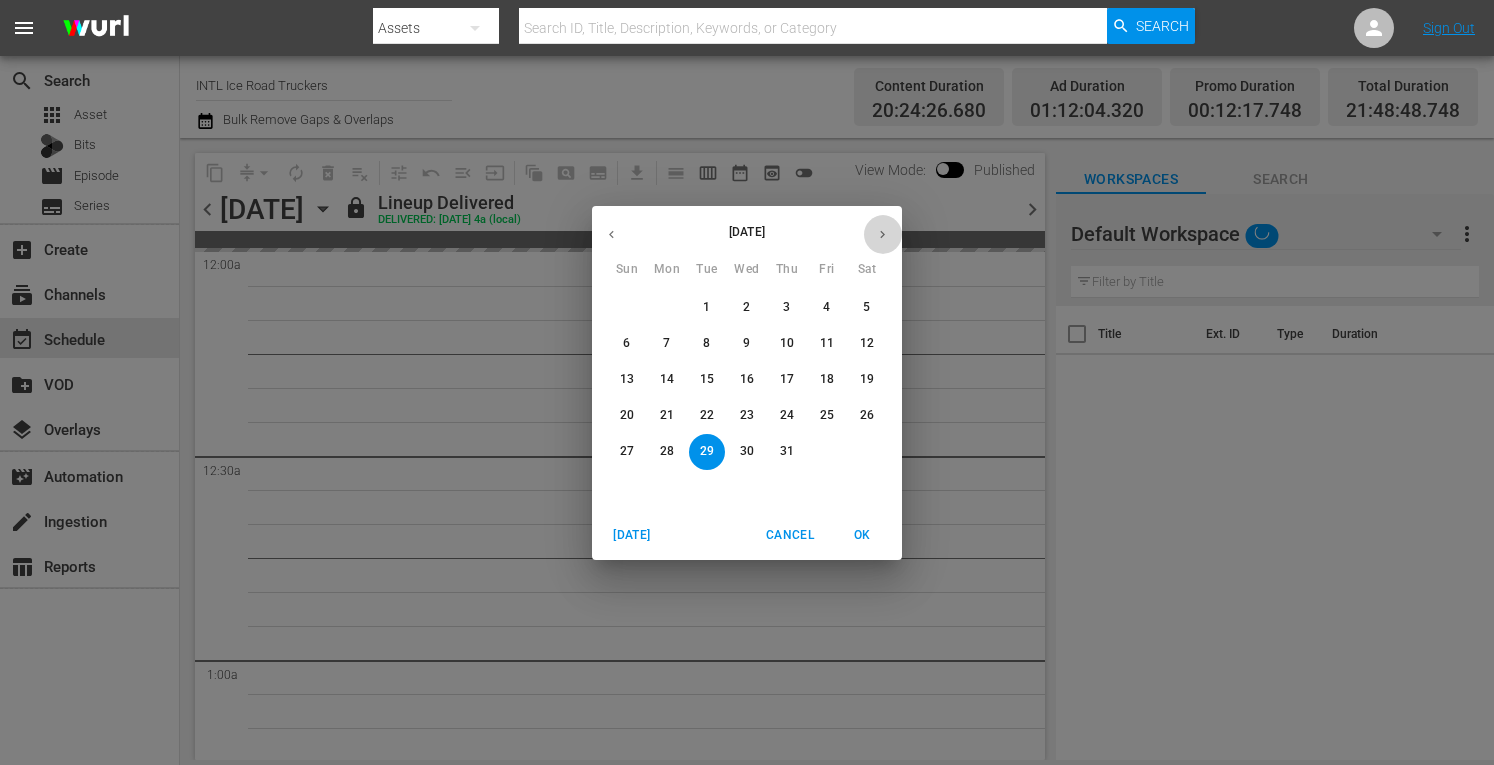 click 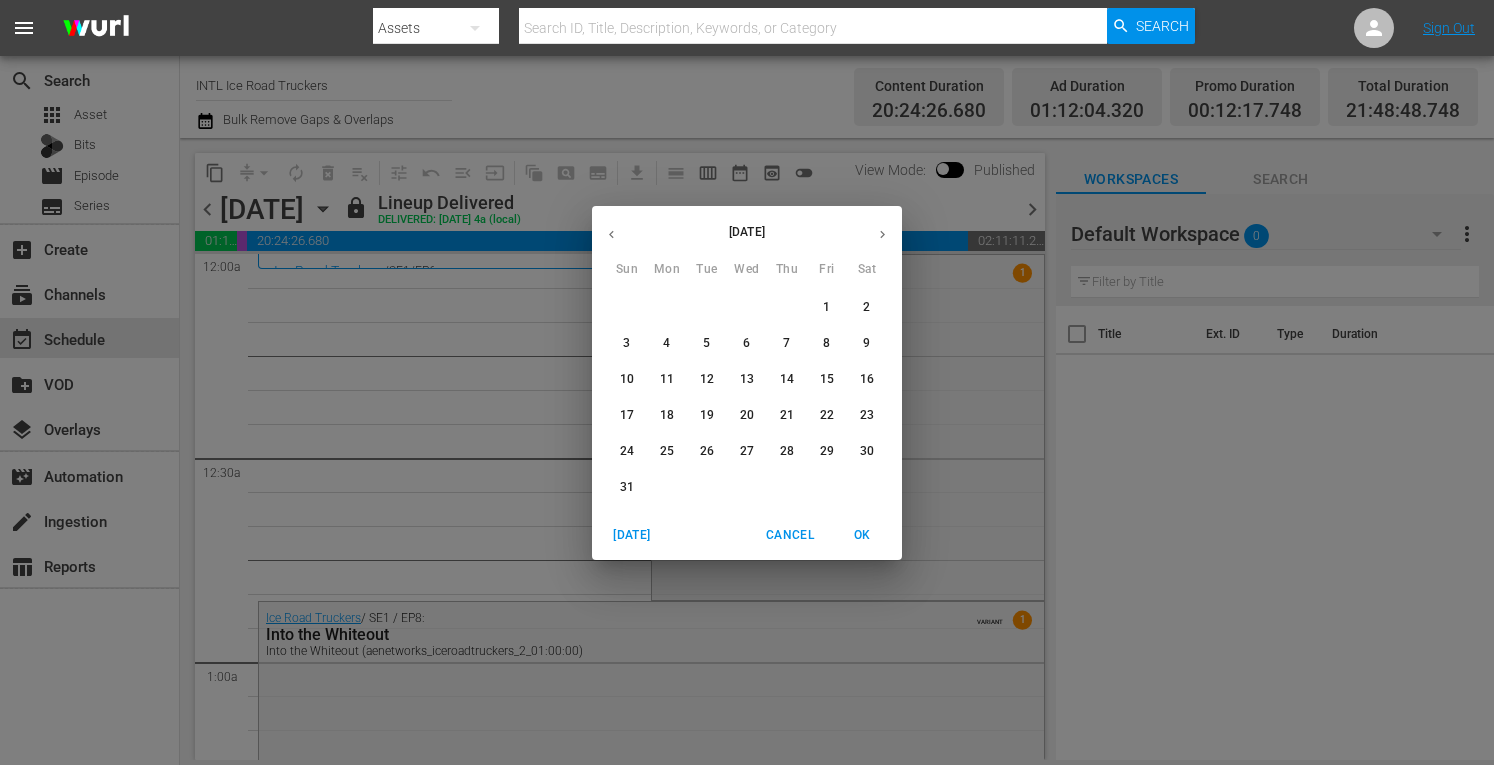 click on "18" at bounding box center [667, 415] 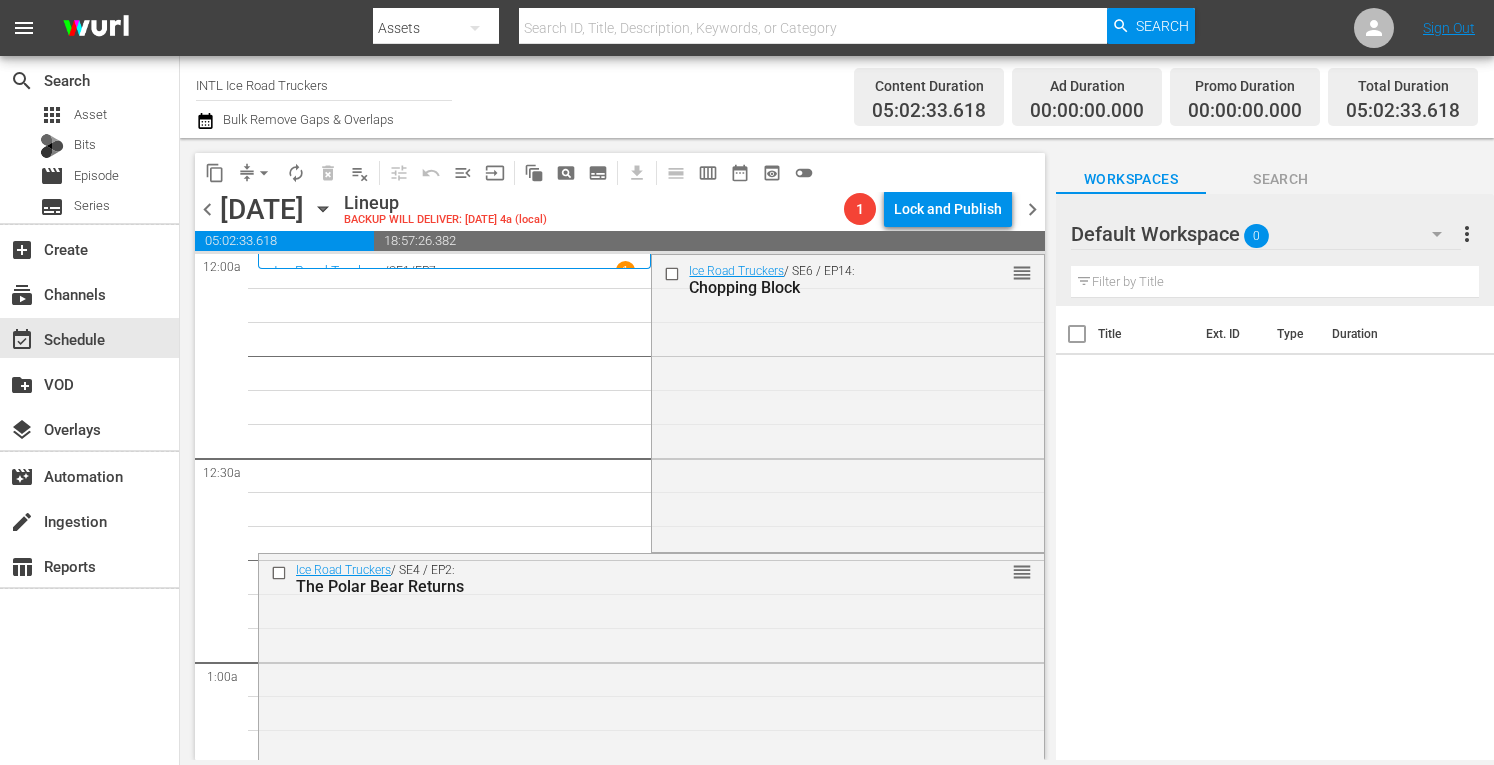 click on "Ice Road Truckers  / SE6 / EP14:
Chopping Block reorder Ice Road Truckers  / SE6 / EP5:
Desperate Measures reorder Ice Road Truckers  / SE2 / EP12:
Man vs. Ice reorder Ice Road Truckers  / SE2 / EP8:
Man Down reorder Ice Road Truckers  / SE4 / EP2:
The Polar Bear Returns reorder Ice Road Truckers  / SE5 / EP3:
Wrong Turn and Burned reorder Ice Road Truckers  / SE5 / EP9:
Road to Nowhere reorder" at bounding box center (651, 5150) 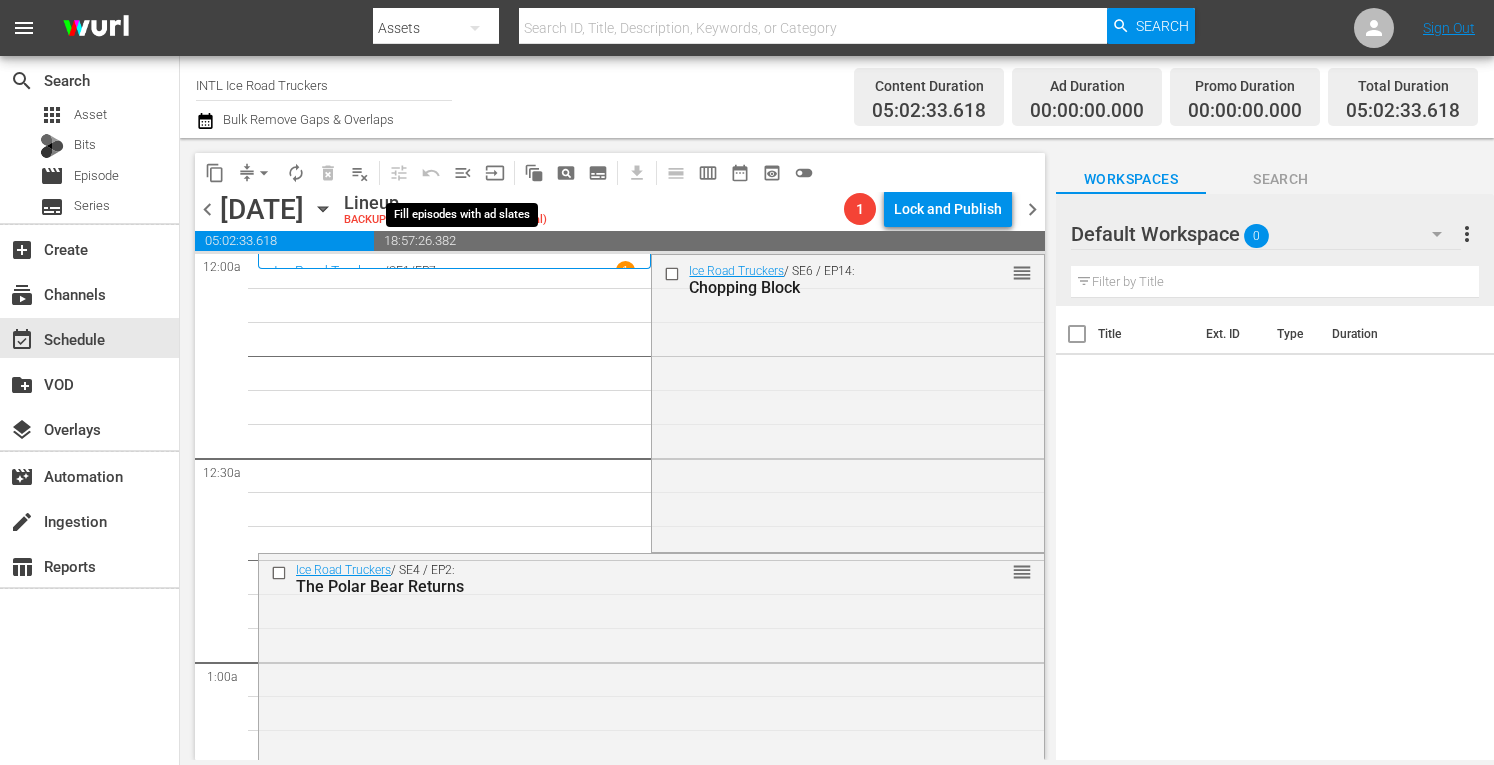click on "menu_open" at bounding box center [463, 173] 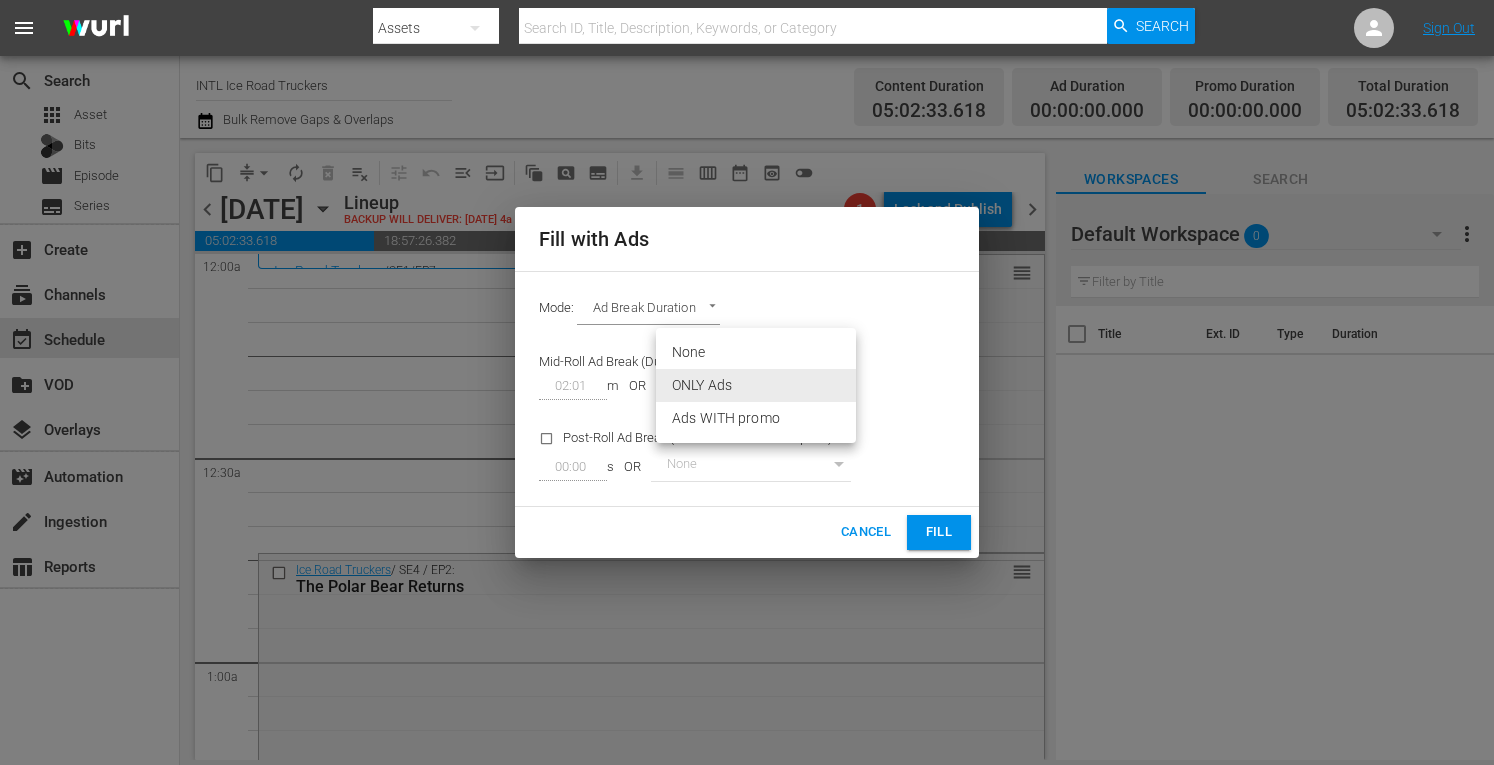 click on "menu Search By Assets Search ID, Title, Description, Keywords, or Category Search Sign Out search   Search apps Asset Bits movie Episode subtitles Series add_box   Create subscriptions   Channels event_available   Schedule create_new_folder   VOD layers   Overlays movie_filter   Automation create   Ingestion table_chart   Reports Channel Title INTL Ice Road Truckers Bulk Remove Gaps & Overlaps Content Duration 05:02:33.618 Ad Duration 00:00:00.000 Promo Duration 00:00:00.000 Total Duration 05:02:33.618 content_copy compress arrow_drop_down autorenew_outlined delete_forever_outlined playlist_remove_outlined tune_outlined undo_outined menu_open input auto_awesome_motion_outlined pageview_outlined subtitles_outlined get_app calendar_view_day_outlined calendar_view_week_outlined date_range_outlined preview_outlined toggle_off chevron_left Monday, August 18th August 18th Lineup BACKUP WILL DELIVER: 8/17 @ 4a (local) 1 Lock and Publish chevron_right 00:00:00.000 00:00:00.000 05:02:33.618 Man Down" at bounding box center [747, 382] 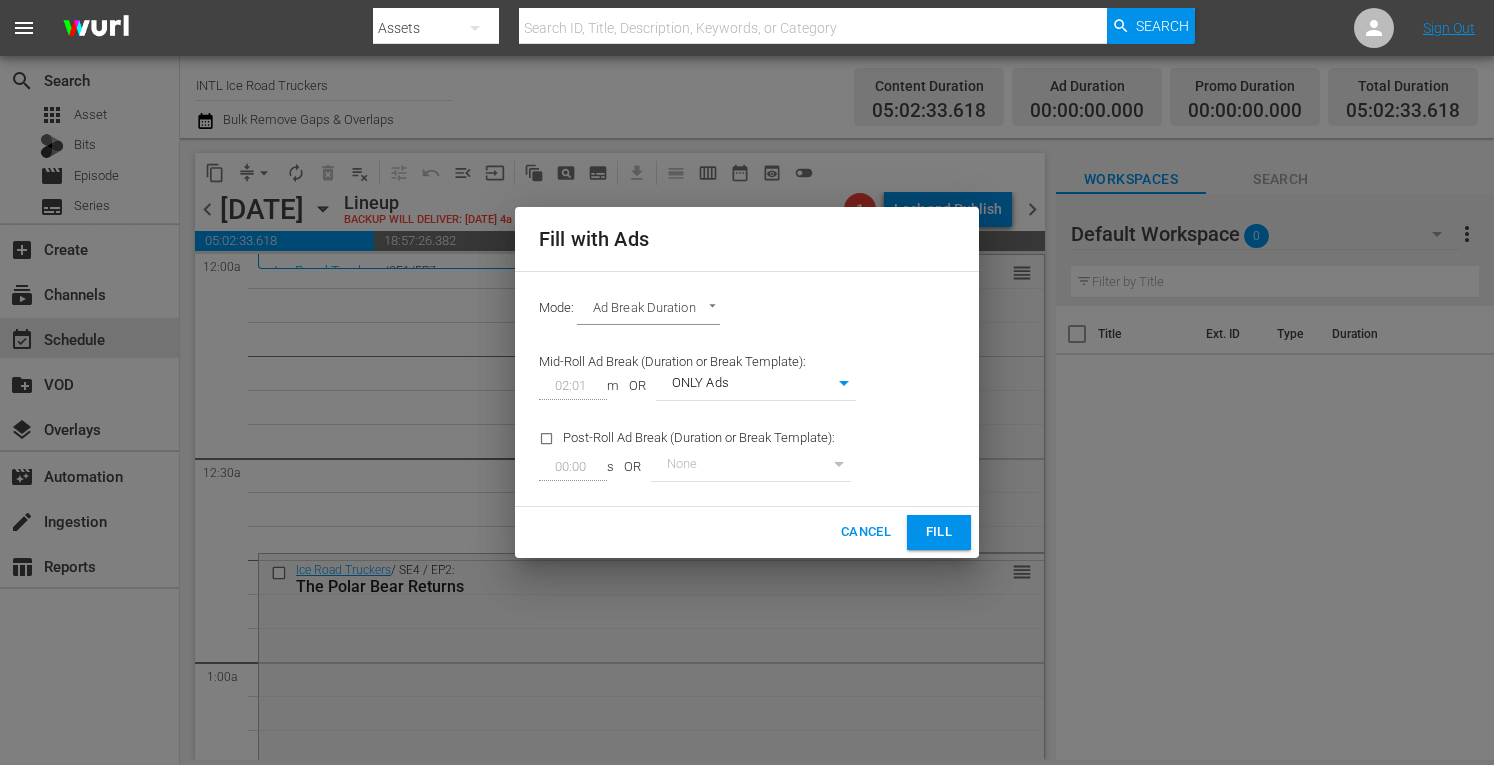 click on "None" at bounding box center [751, 466] 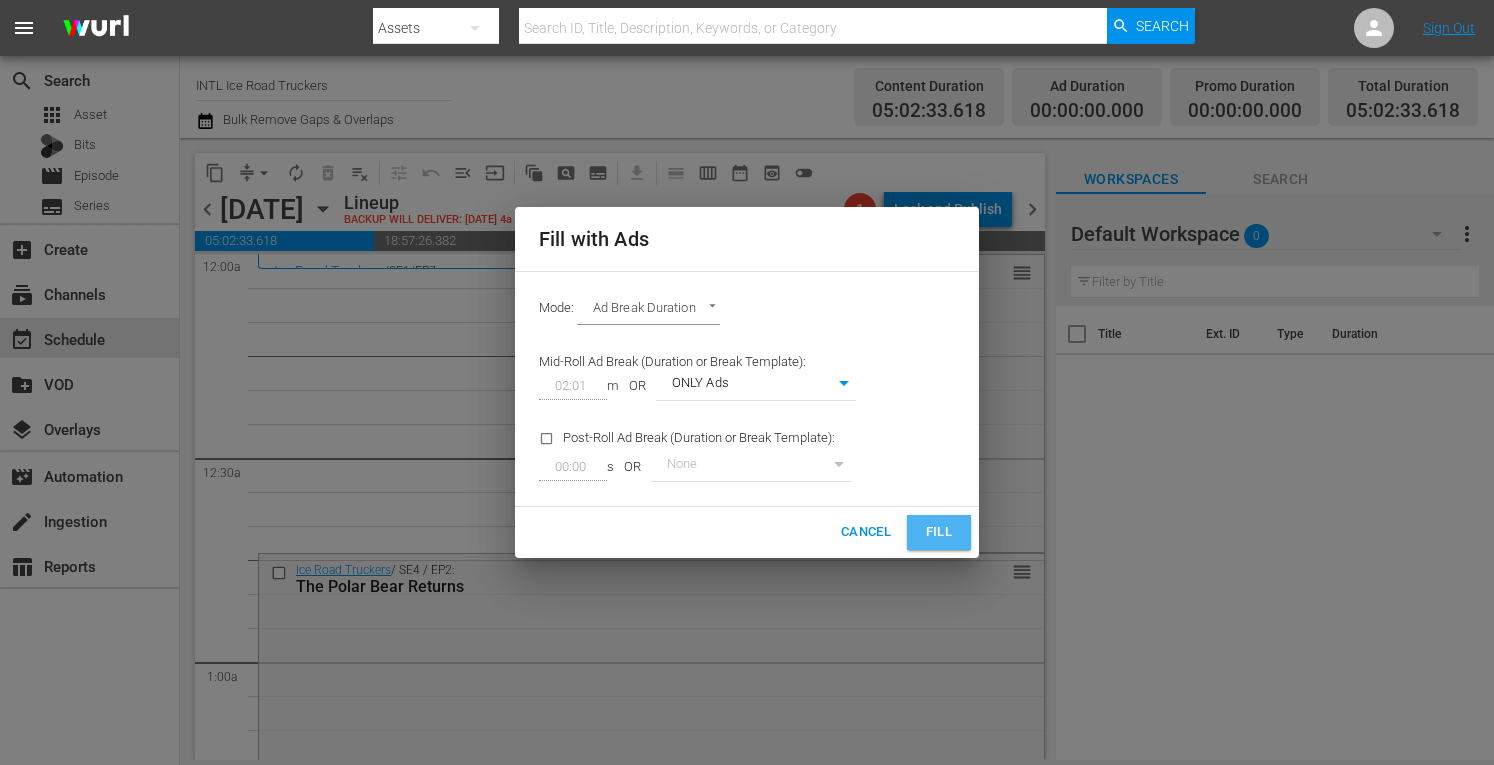 click on "Fill" at bounding box center [939, 532] 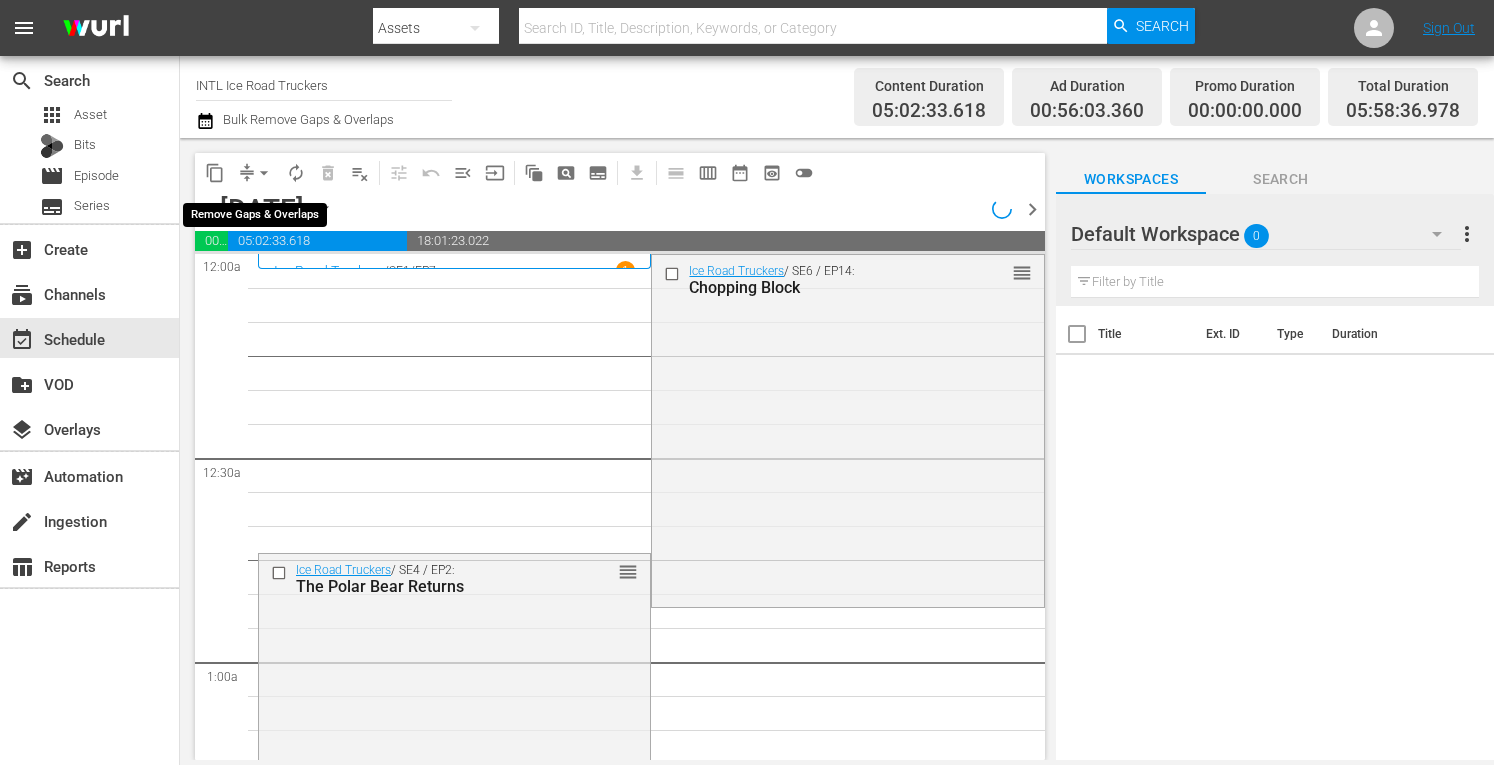 click on "arrow_drop_down" at bounding box center [264, 173] 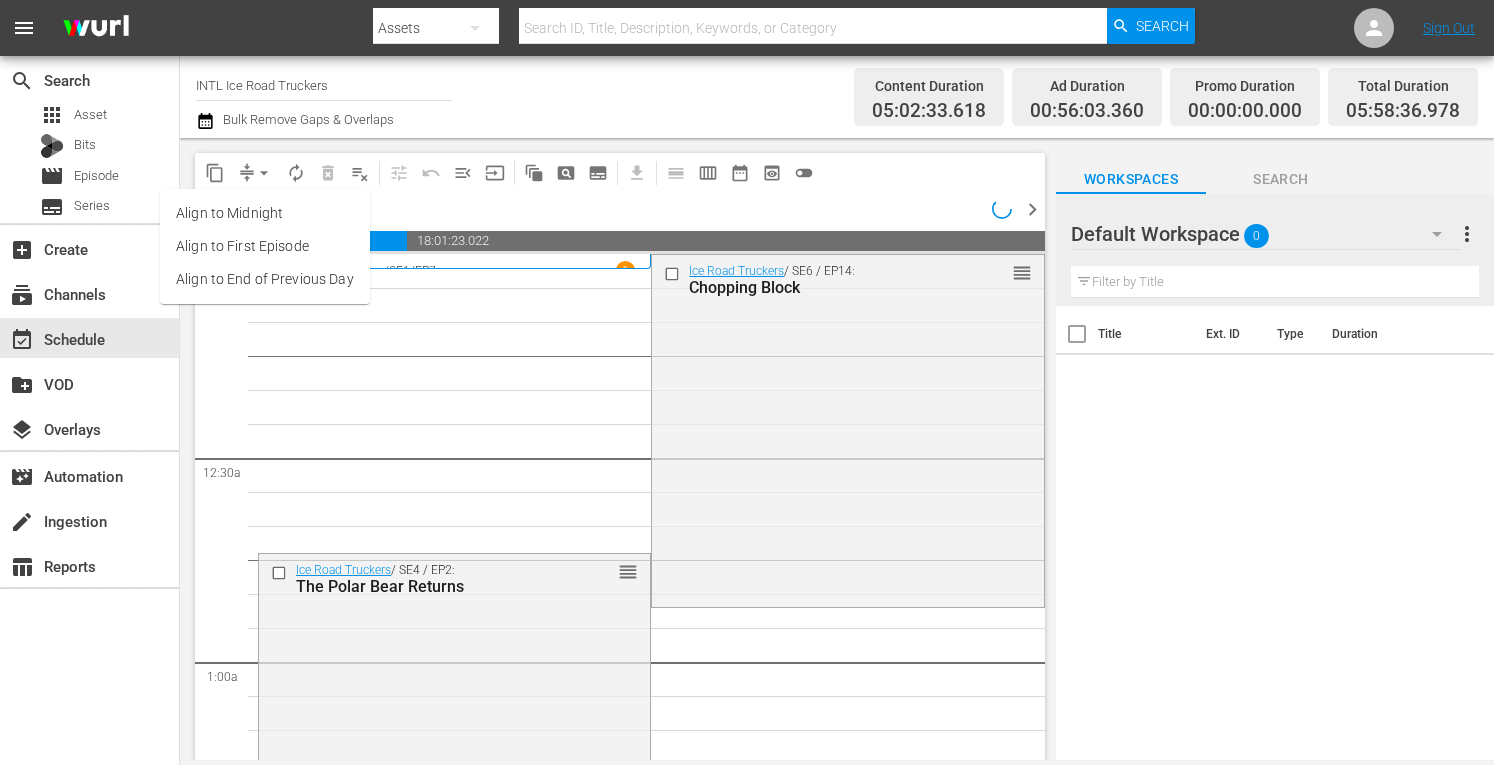 click on "Align to Midnight" at bounding box center [265, 213] 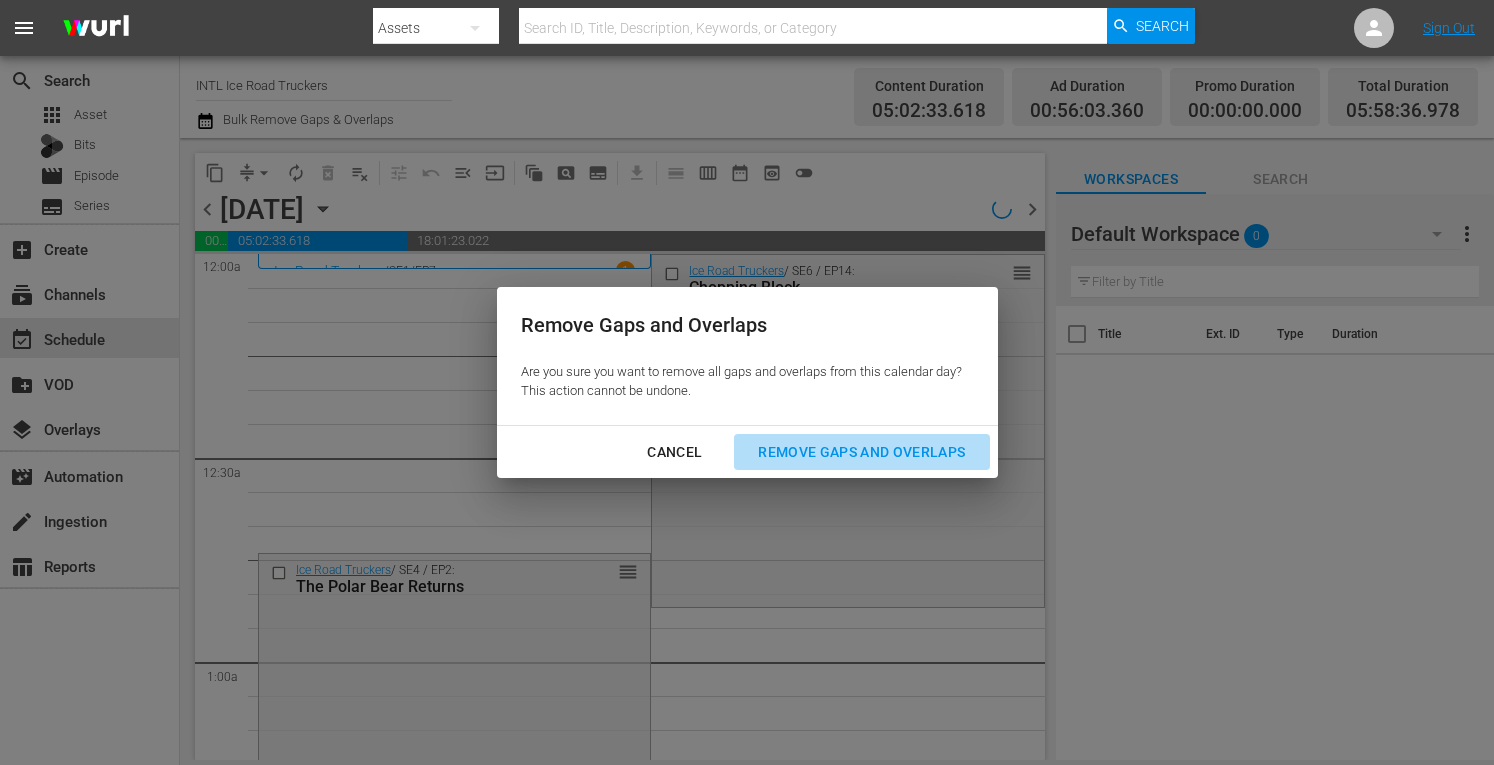 click on "Remove Gaps and Overlaps" at bounding box center (861, 452) 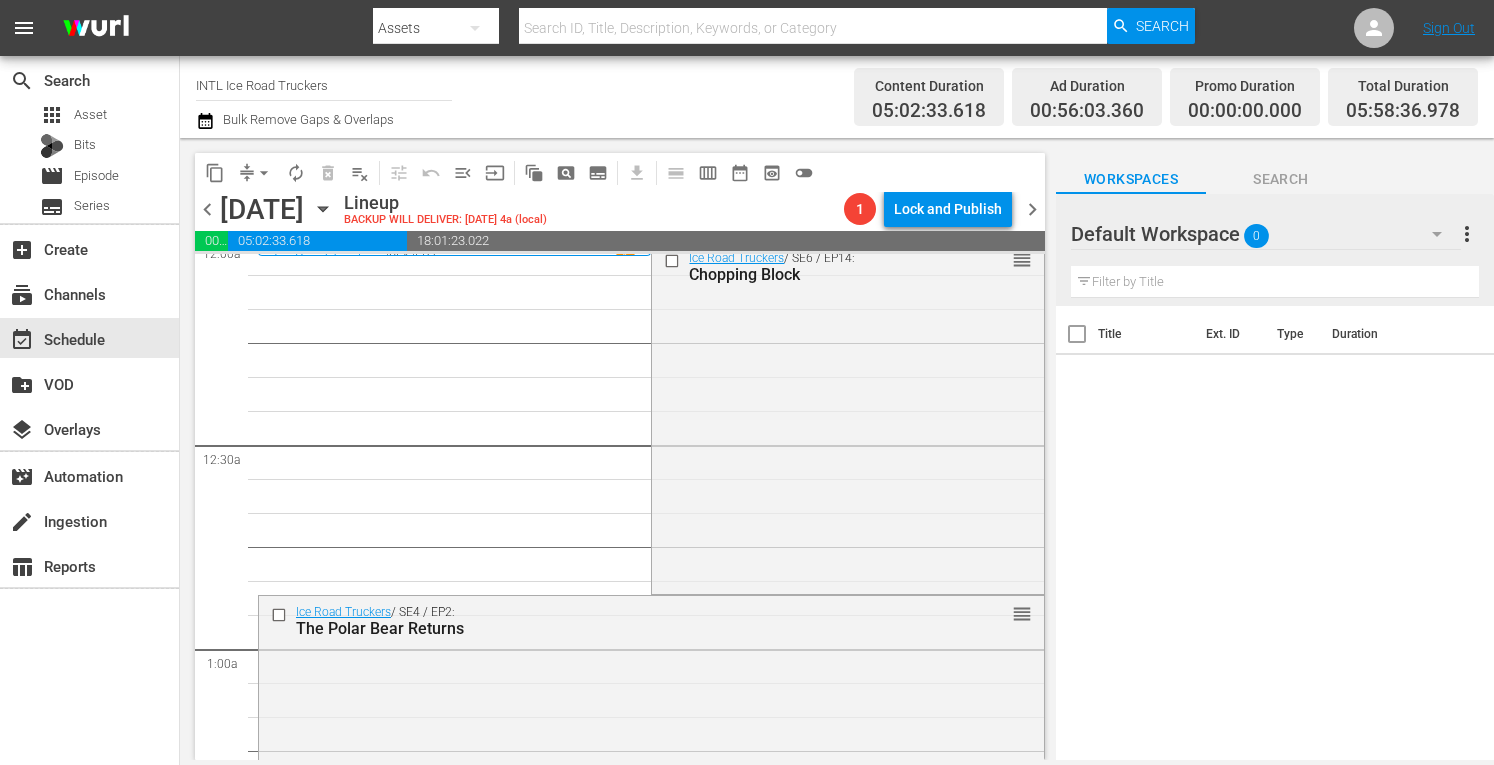 scroll, scrollTop: 0, scrollLeft: 0, axis: both 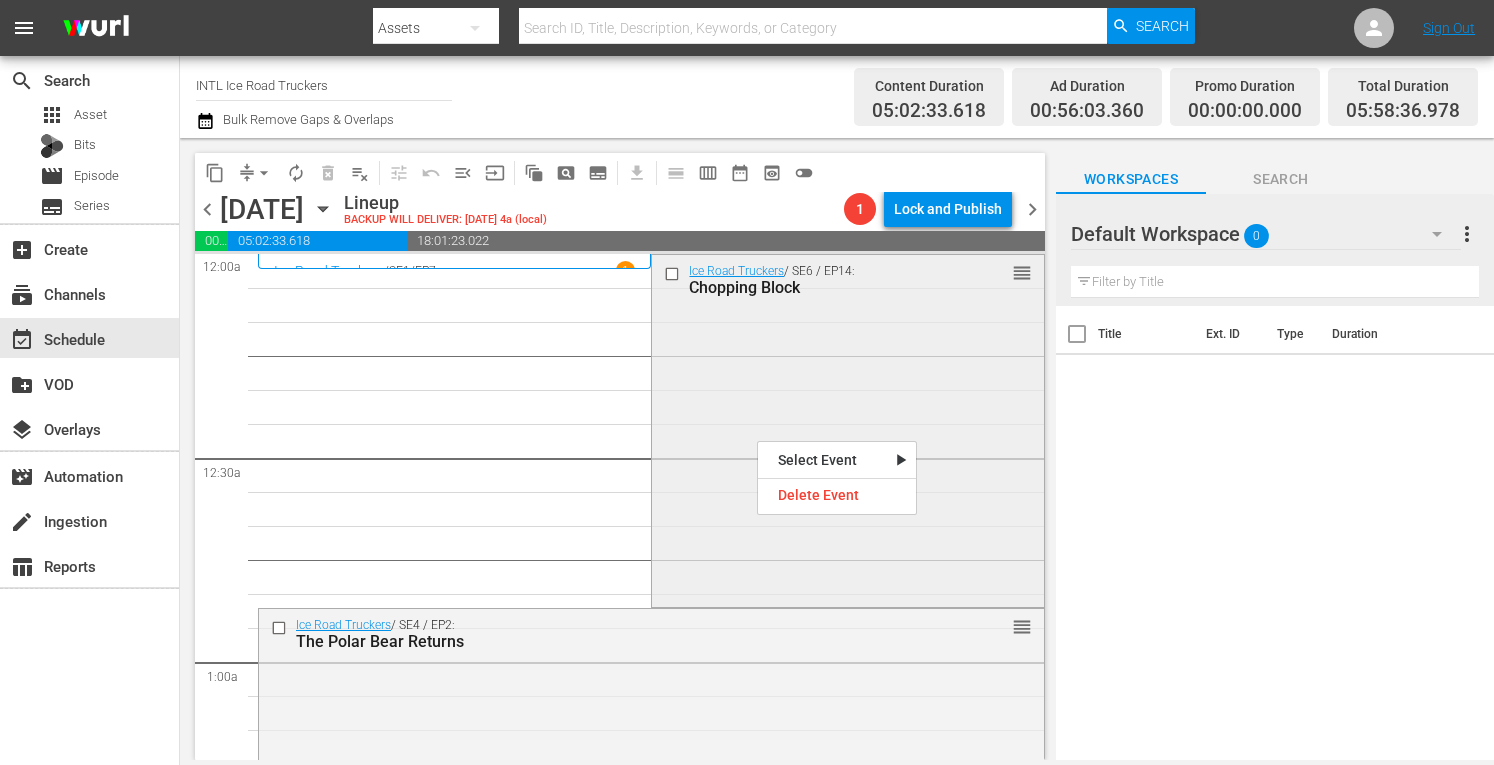 click on "Ice Road Truckers  / SE6 / EP14:
Chopping Block reorder" at bounding box center [847, 428] 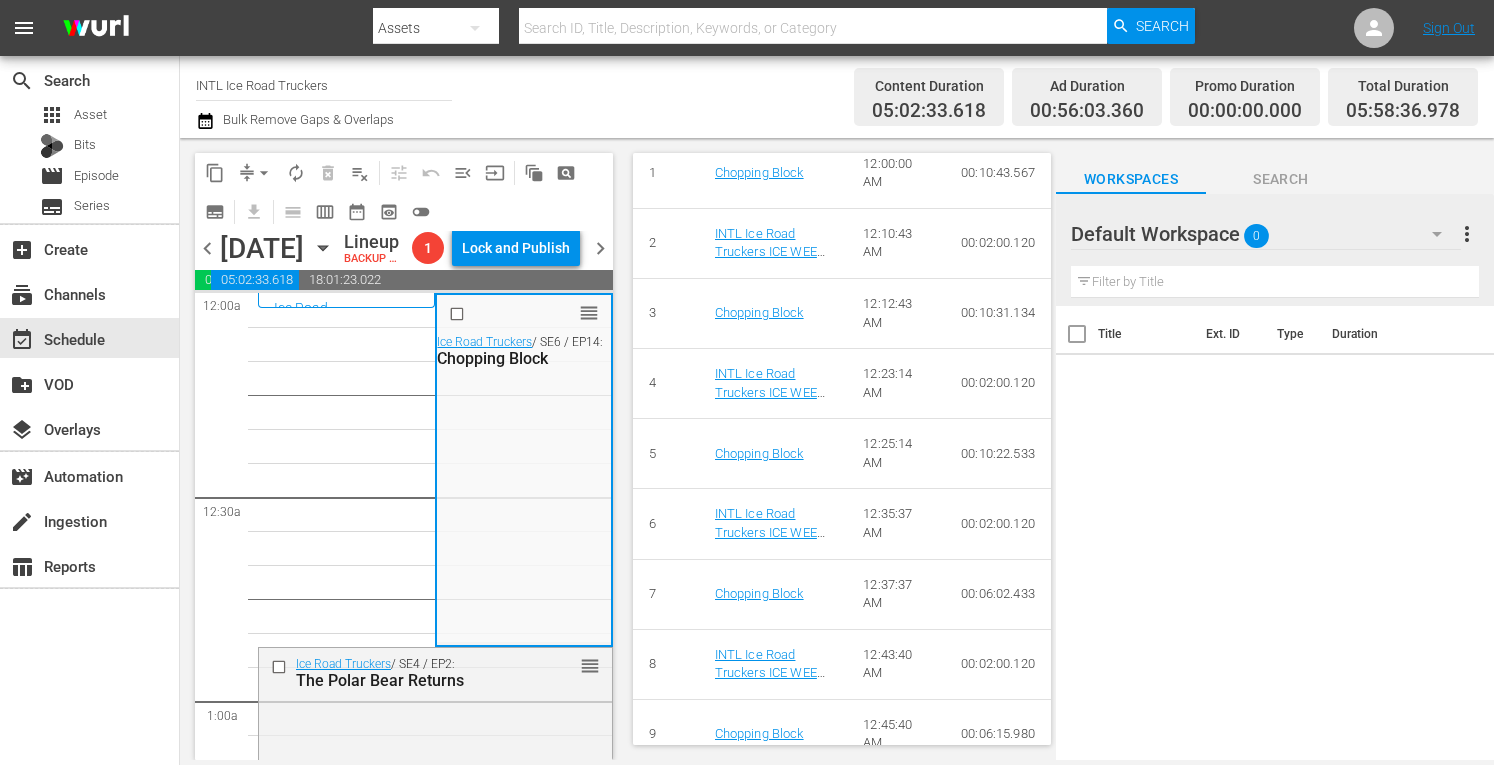 scroll, scrollTop: 1370, scrollLeft: 0, axis: vertical 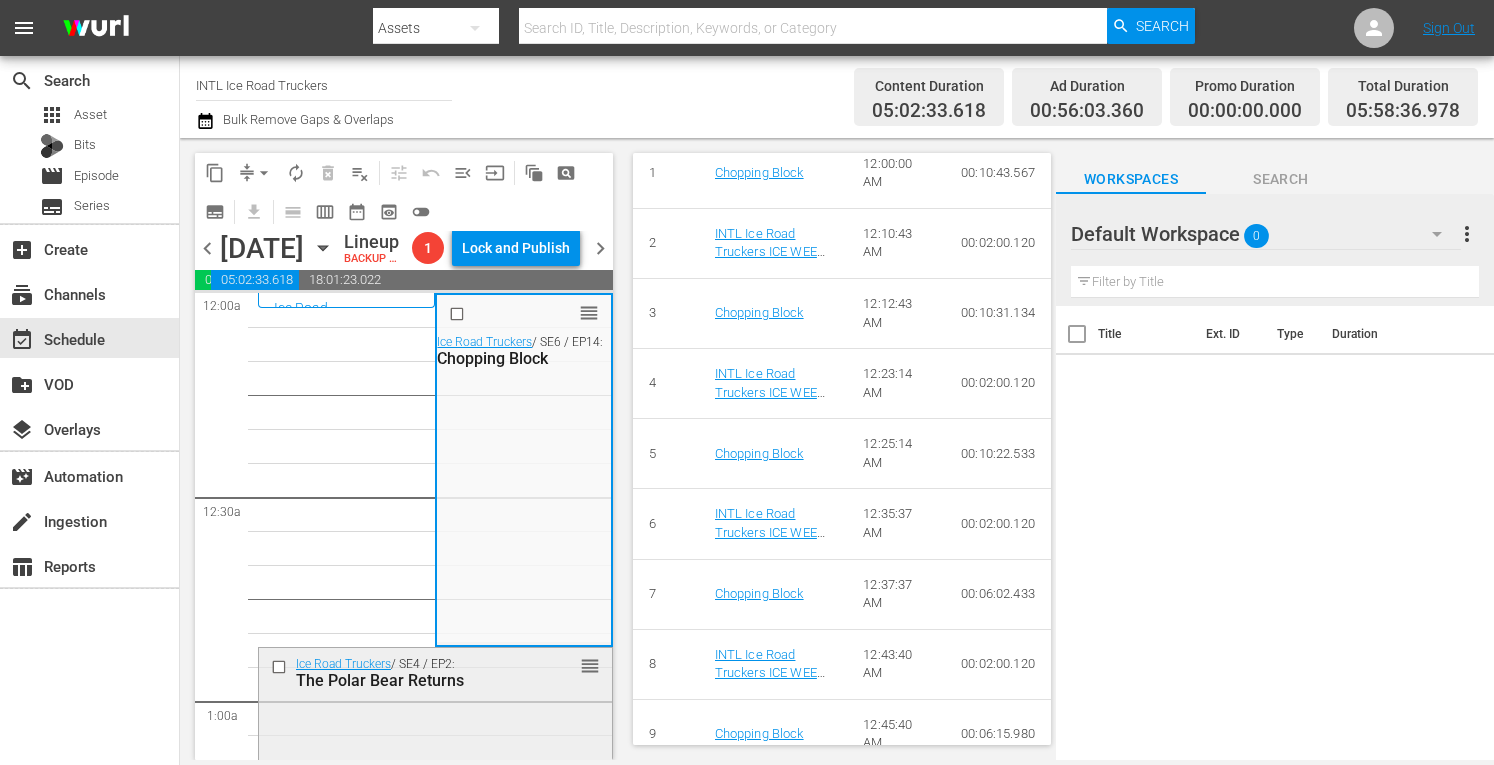 click on "reorder" at bounding box center (559, 665) 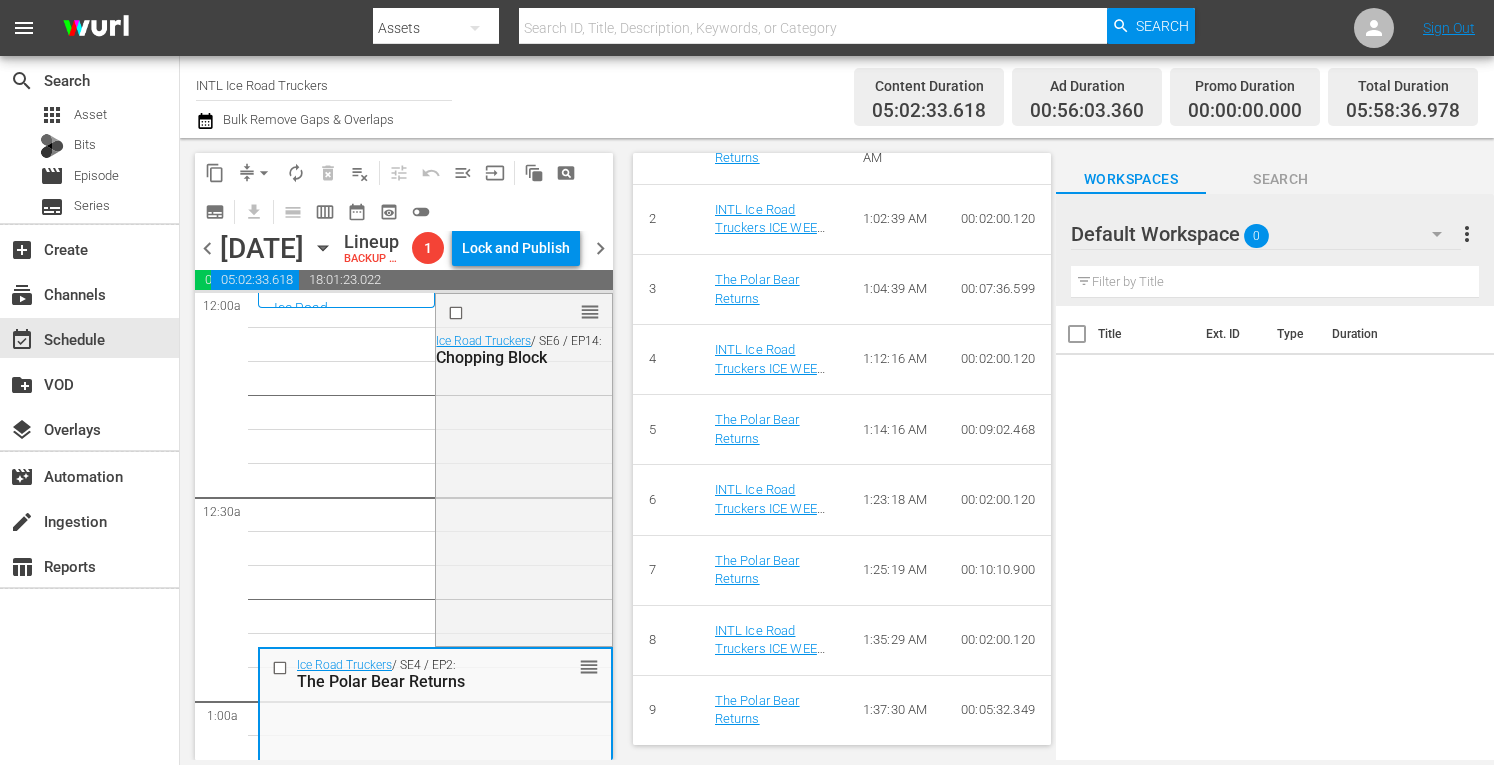 scroll, scrollTop: 1222, scrollLeft: 0, axis: vertical 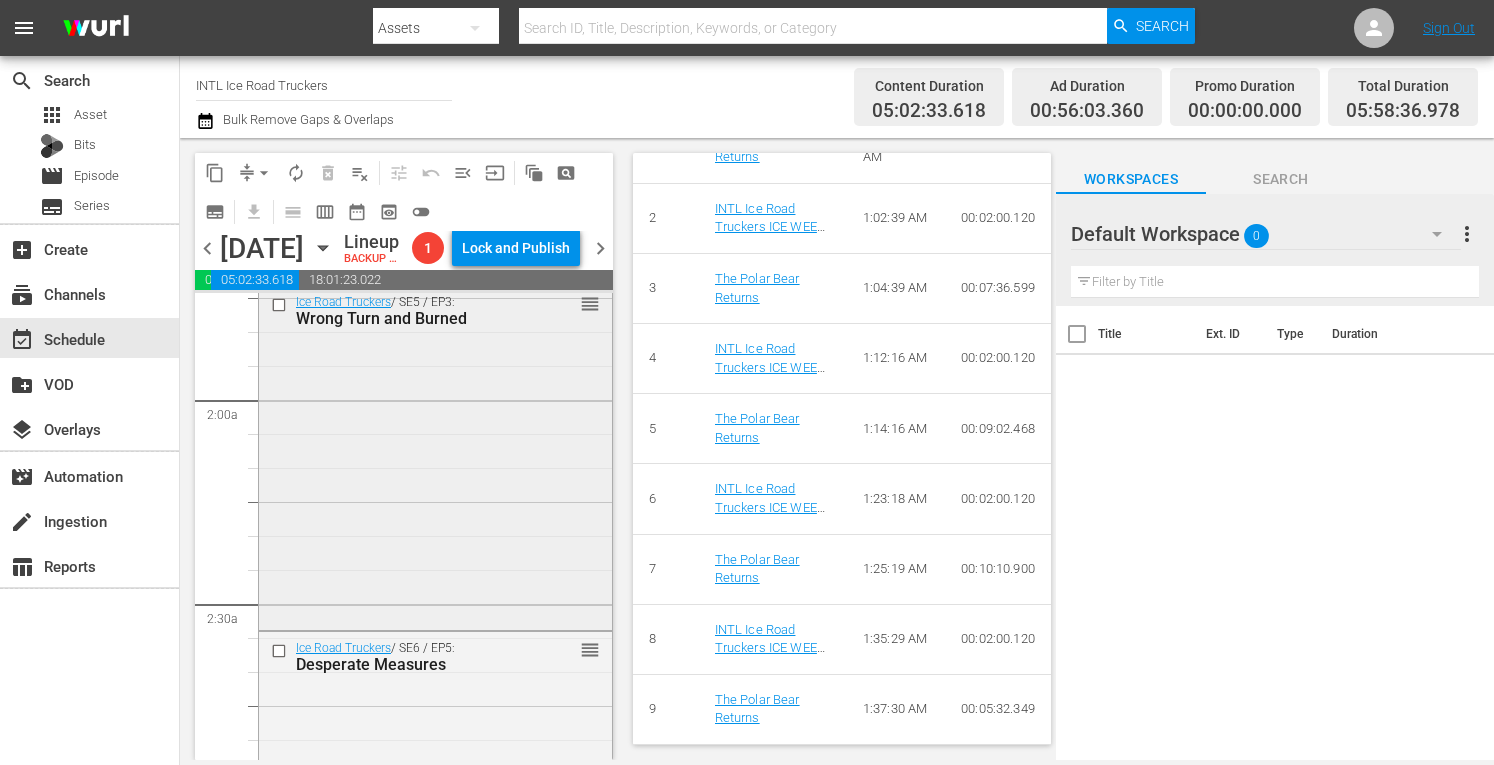 click on "Ice Road Truckers  / SE5 / EP3:
Wrong Turn and Burned reorder" at bounding box center [435, 456] 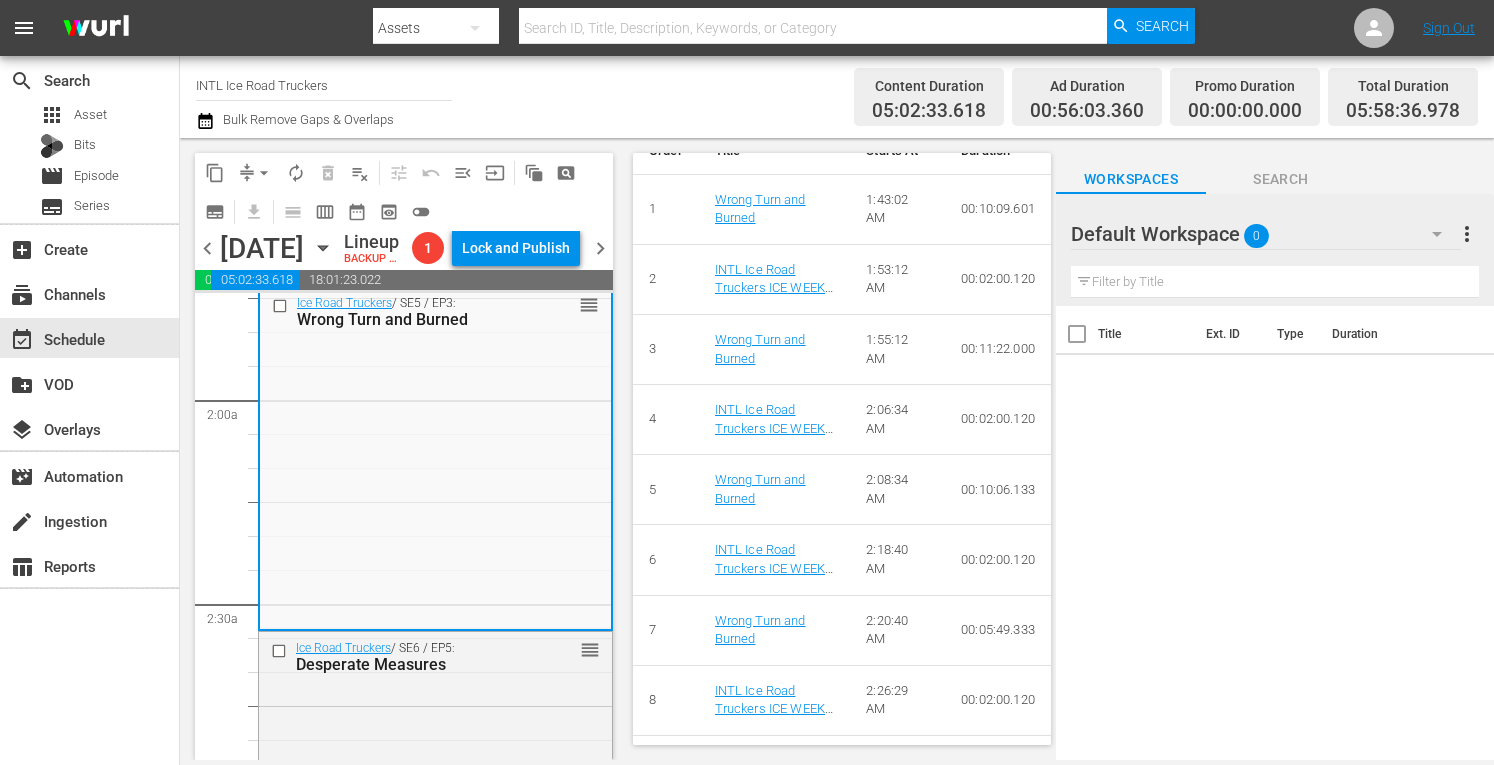 scroll, scrollTop: 954, scrollLeft: 0, axis: vertical 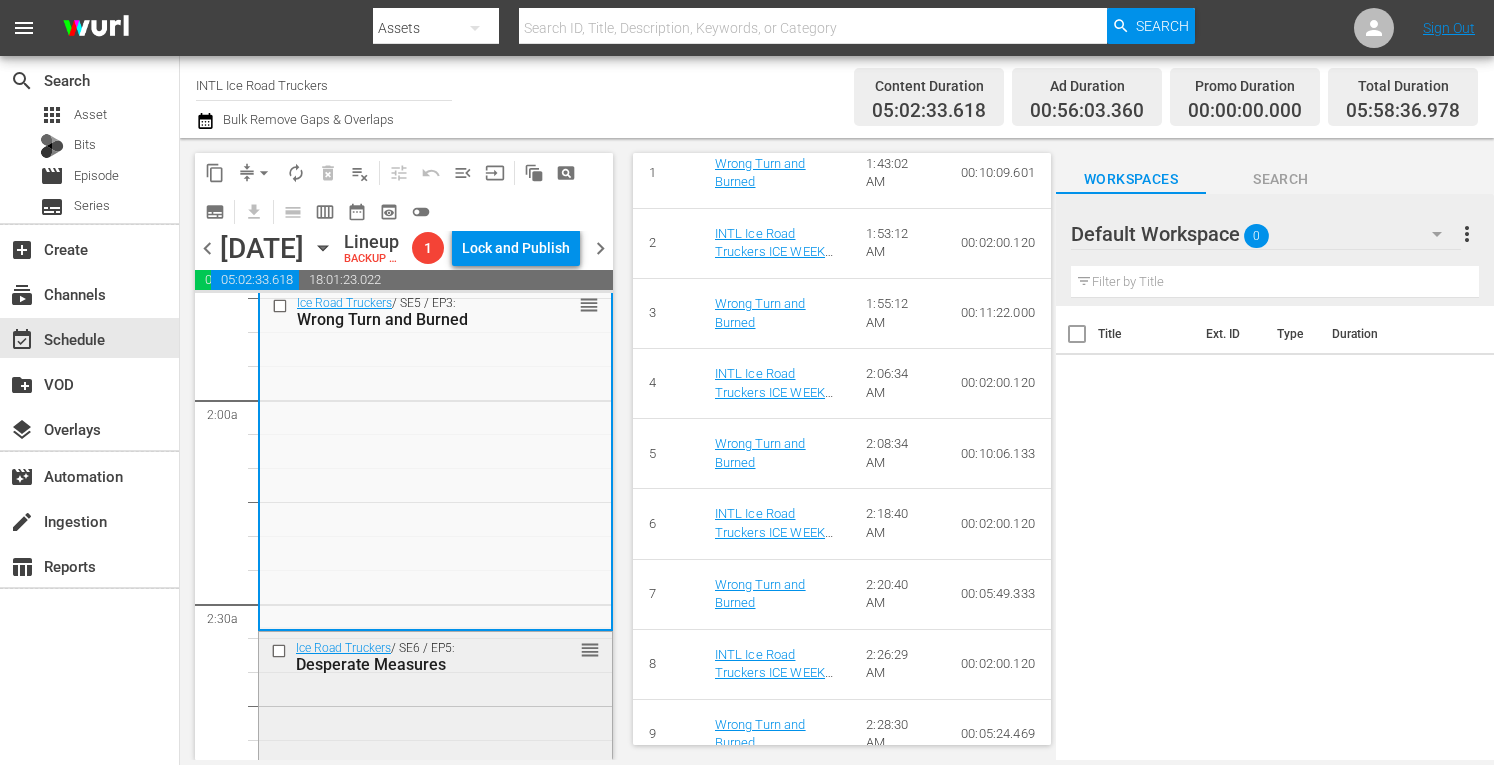 click on "Ice Road Truckers  / SE6 / EP5:
Desperate Measures reorder" at bounding box center [435, 656] 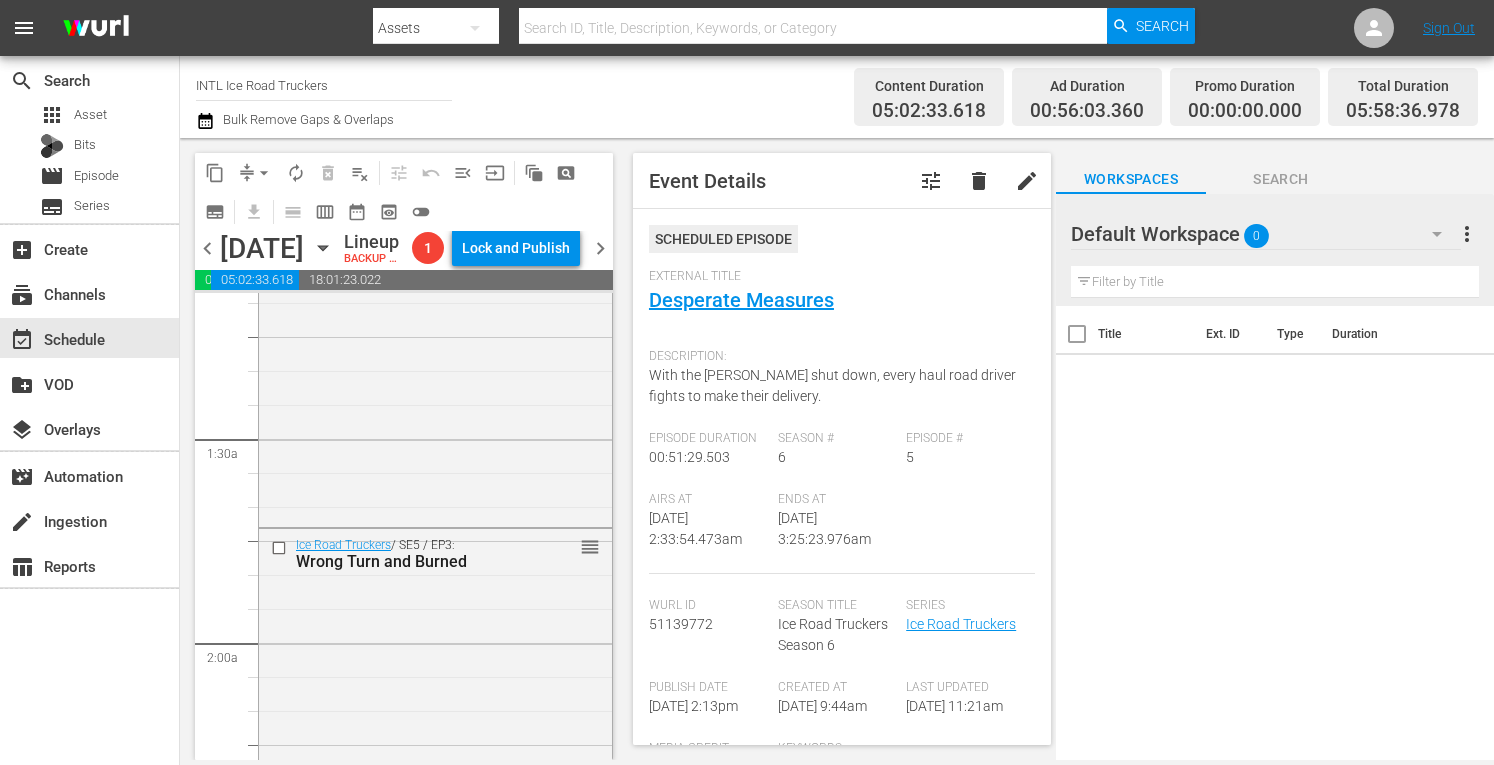 scroll, scrollTop: 519, scrollLeft: 0, axis: vertical 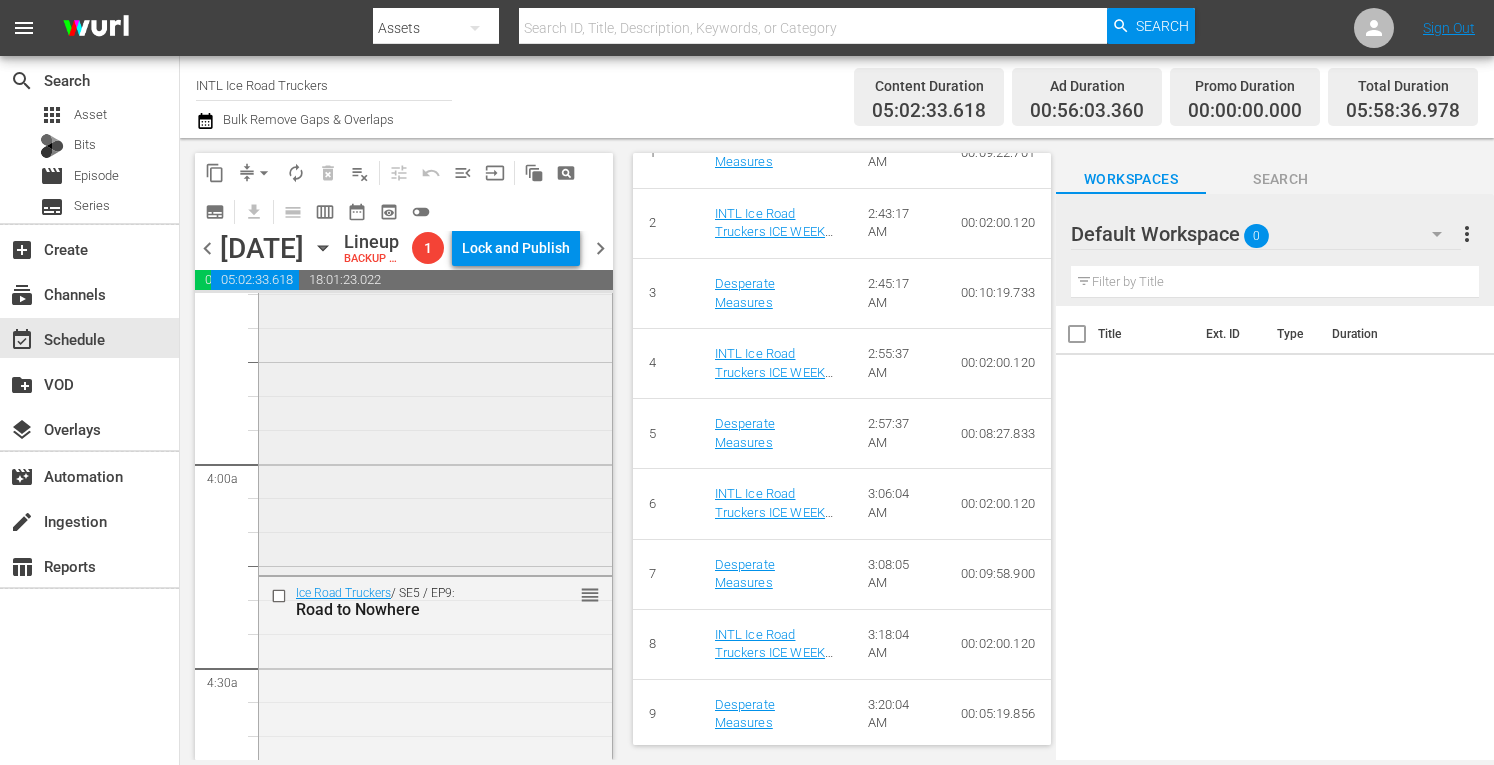 click on "Ice Road Truckers  / SE2 / EP8:
Man Down reorder" at bounding box center (435, 401) 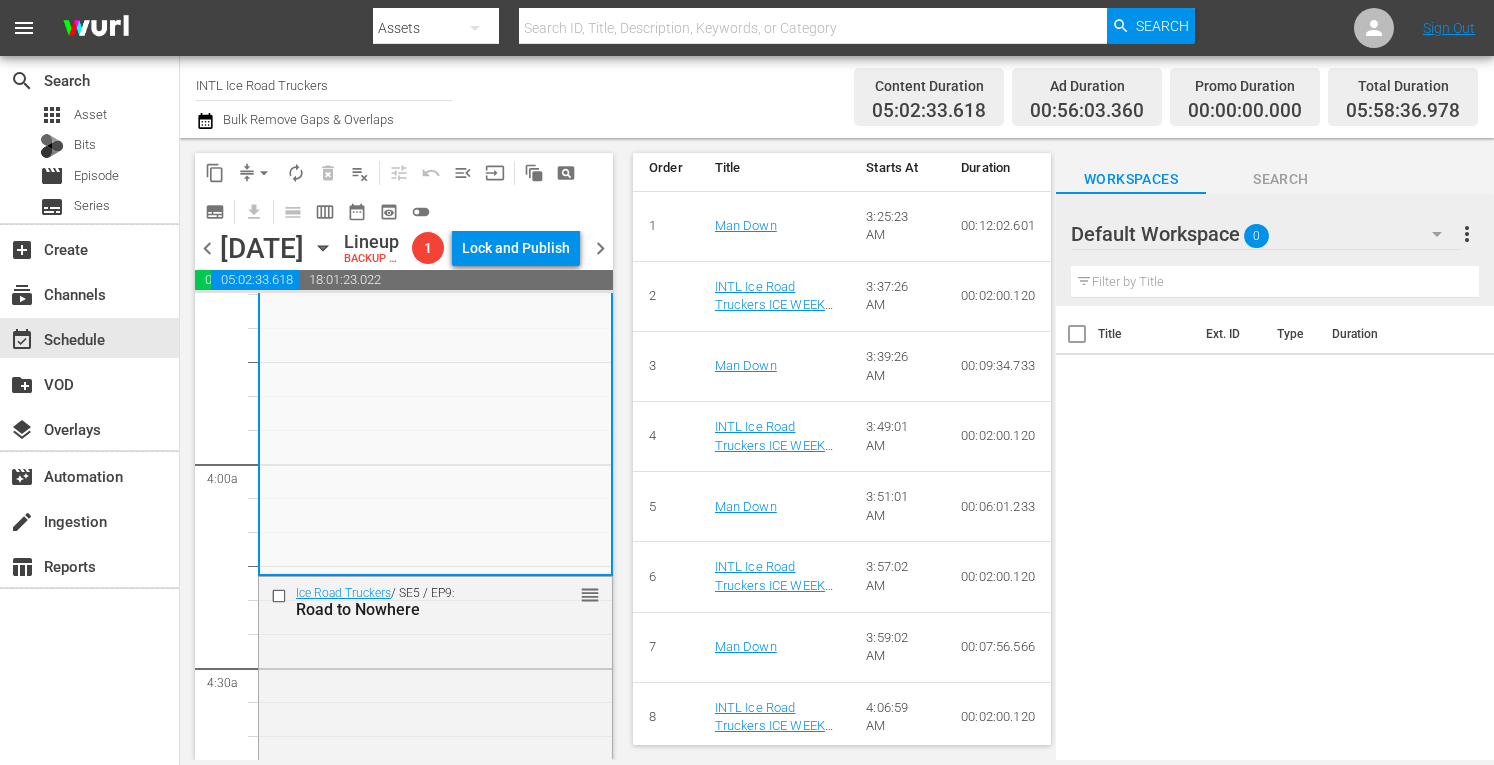 scroll, scrollTop: 1306, scrollLeft: 0, axis: vertical 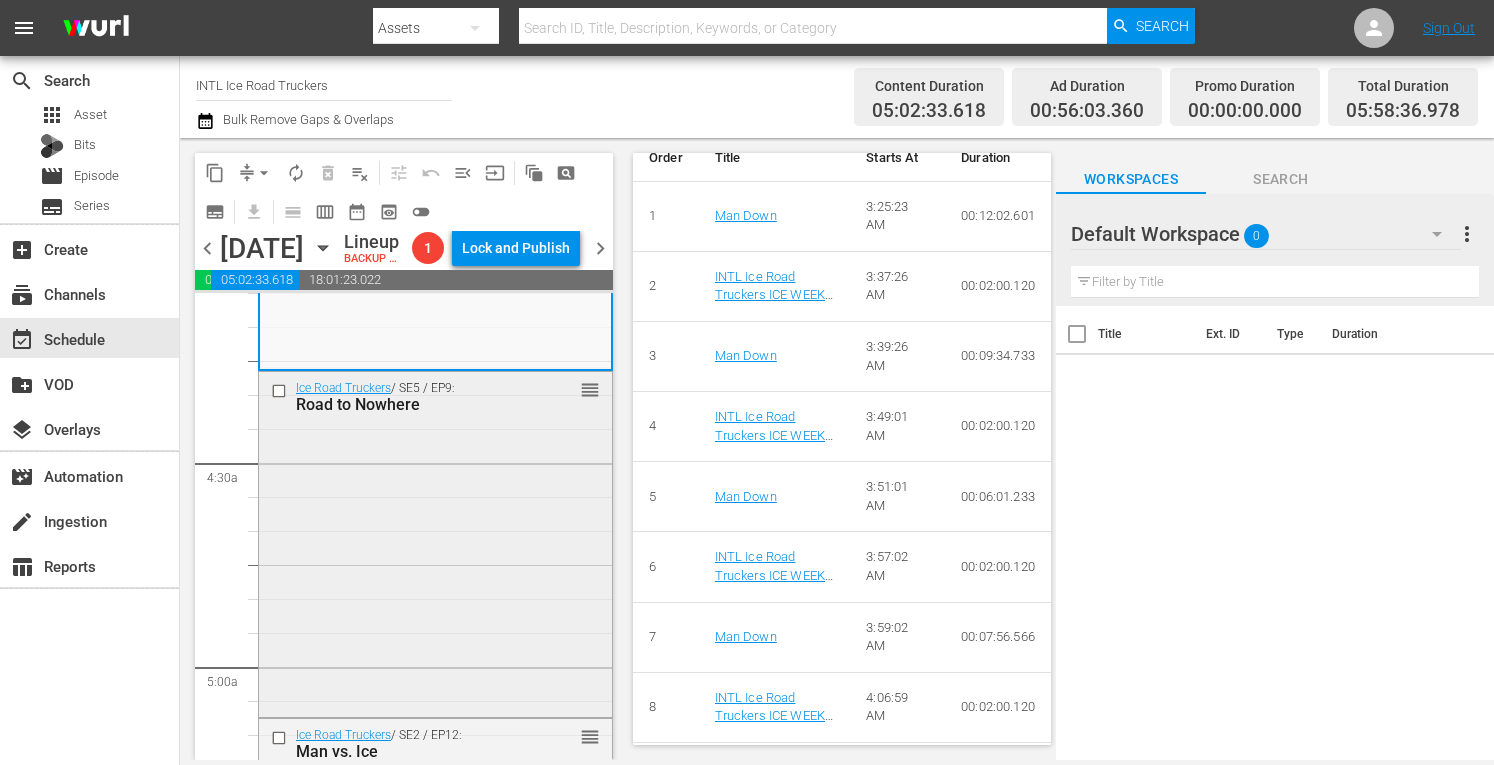 click on "Ice Road Truckers  / SE5 / EP9:
Road to Nowhere reorder" at bounding box center [435, 542] 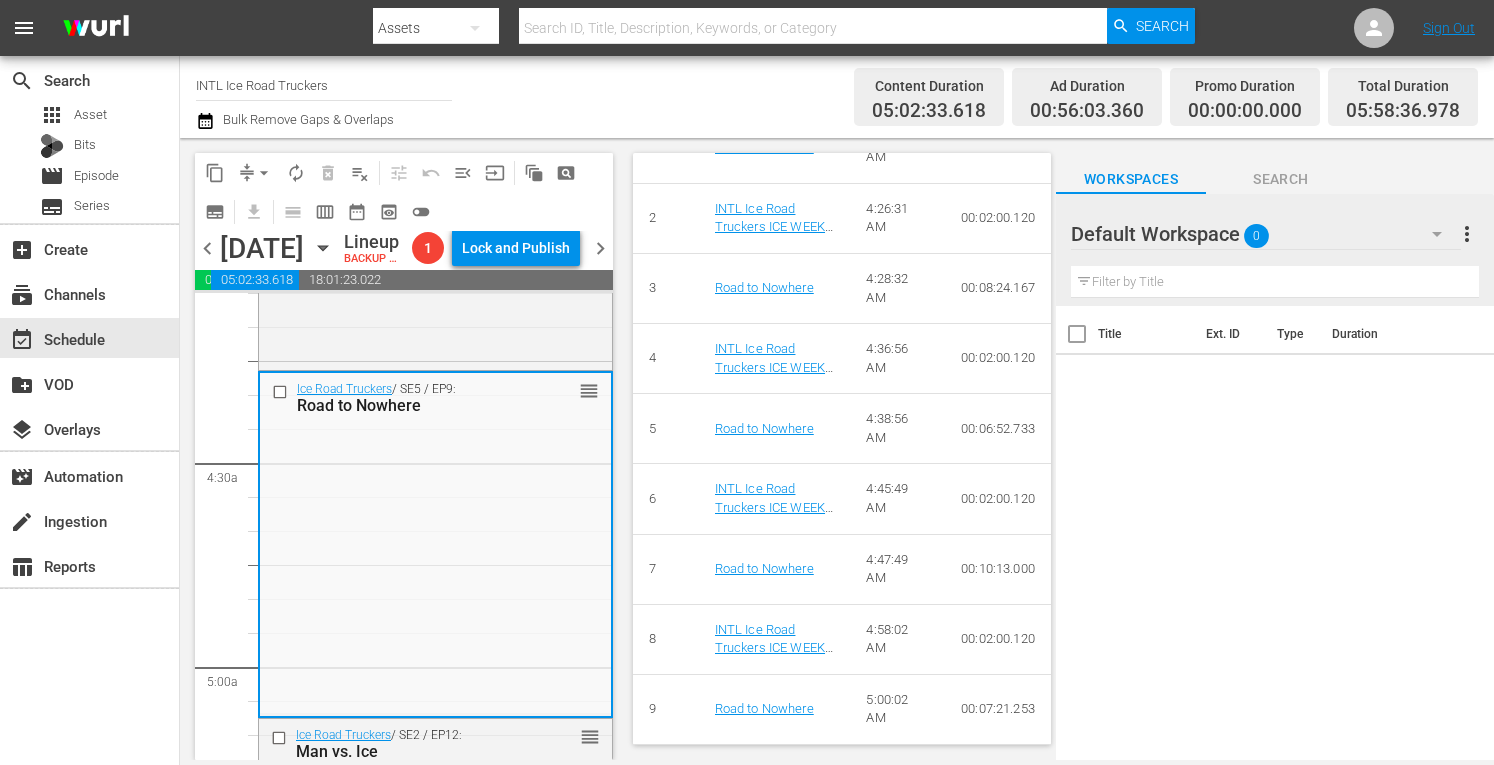 scroll, scrollTop: 1038, scrollLeft: 0, axis: vertical 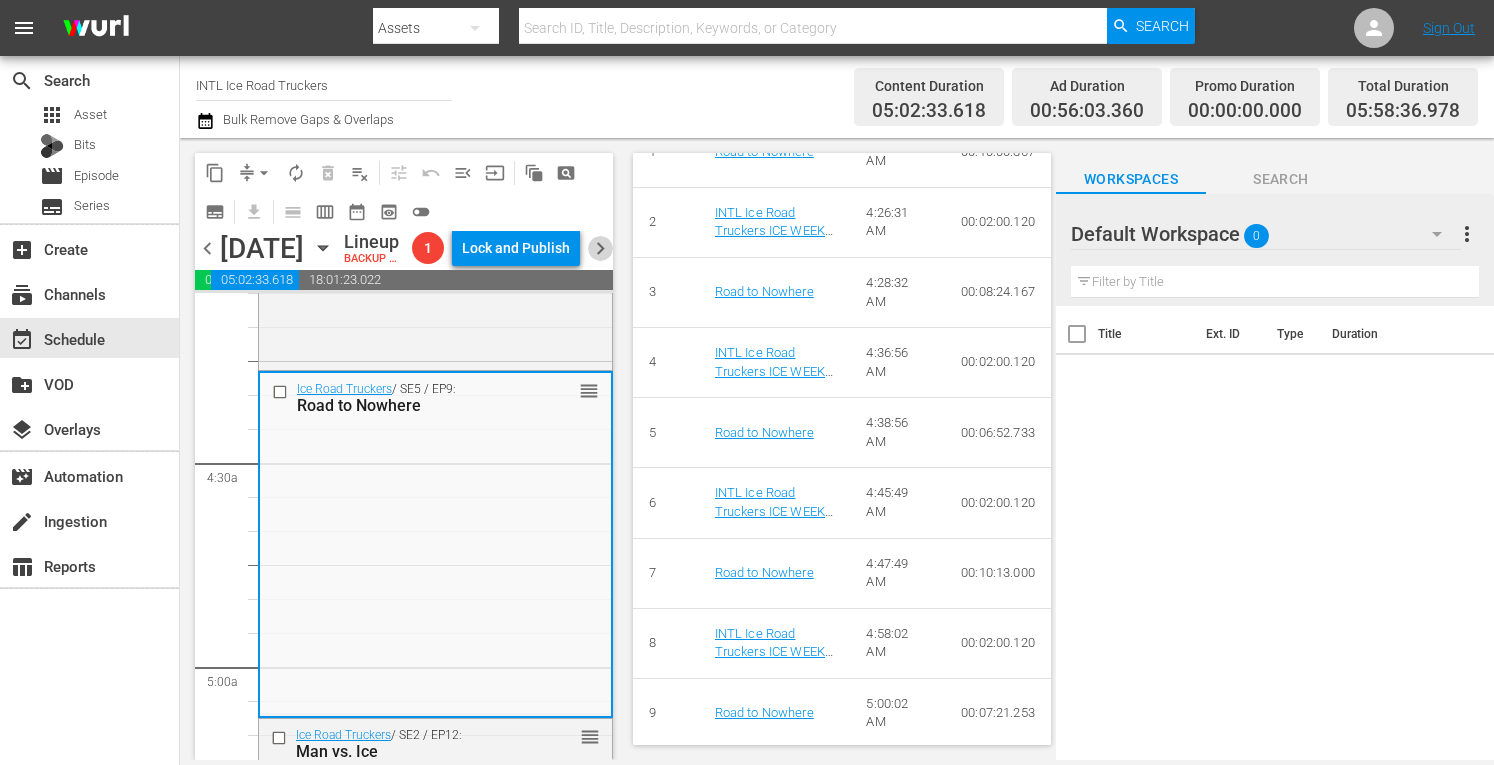 click on "chevron_right" at bounding box center (600, 248) 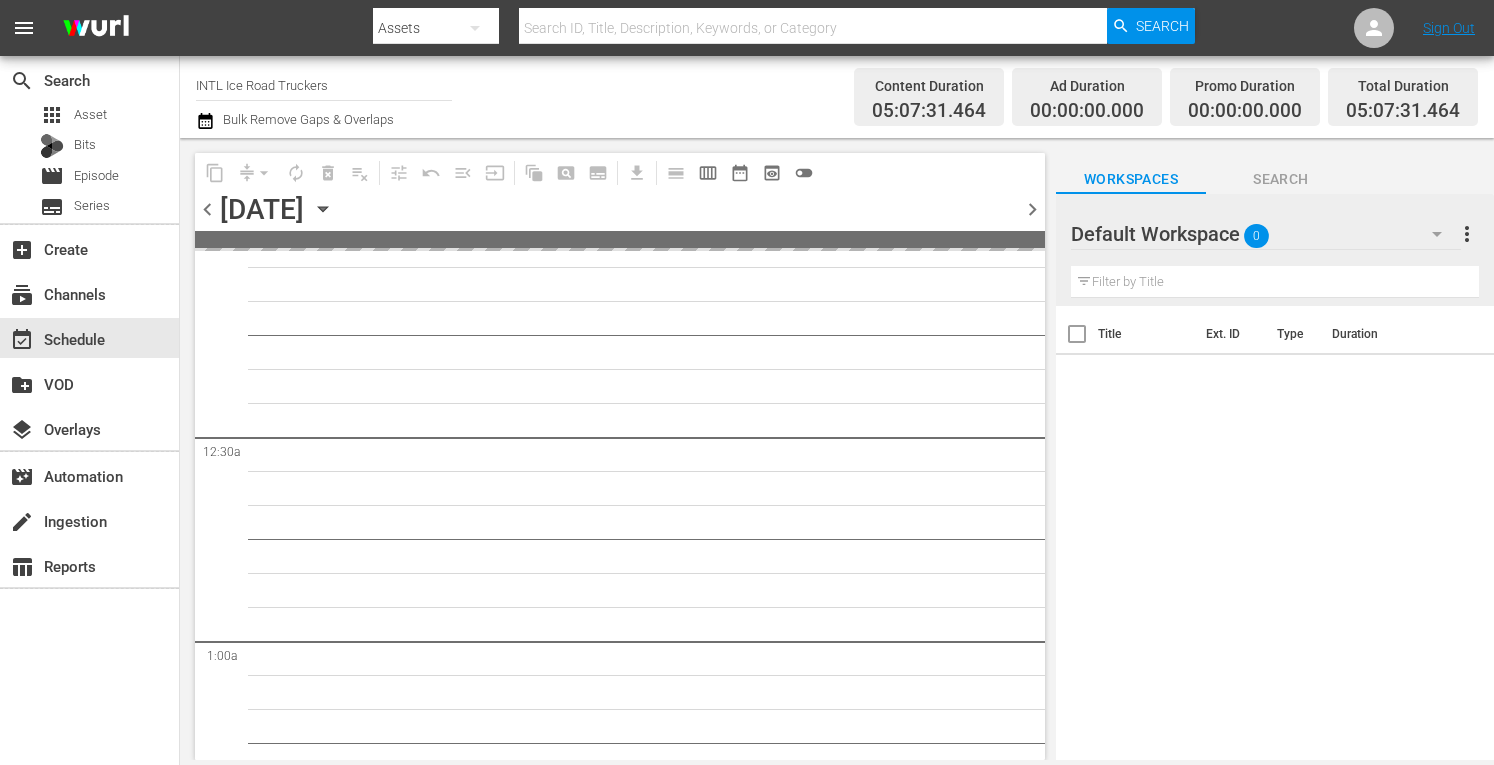 scroll, scrollTop: 0, scrollLeft: 0, axis: both 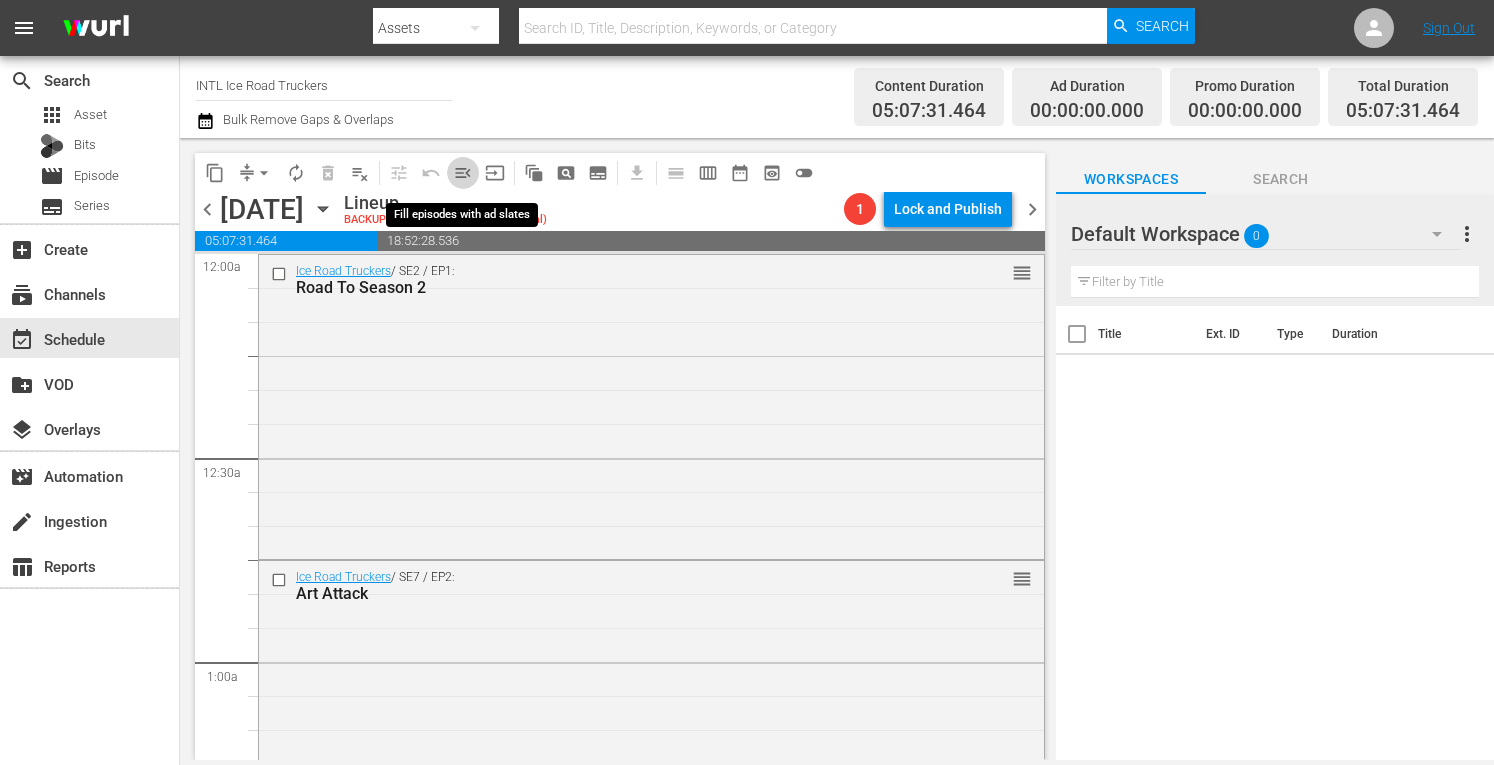 click on "menu_open" at bounding box center [463, 173] 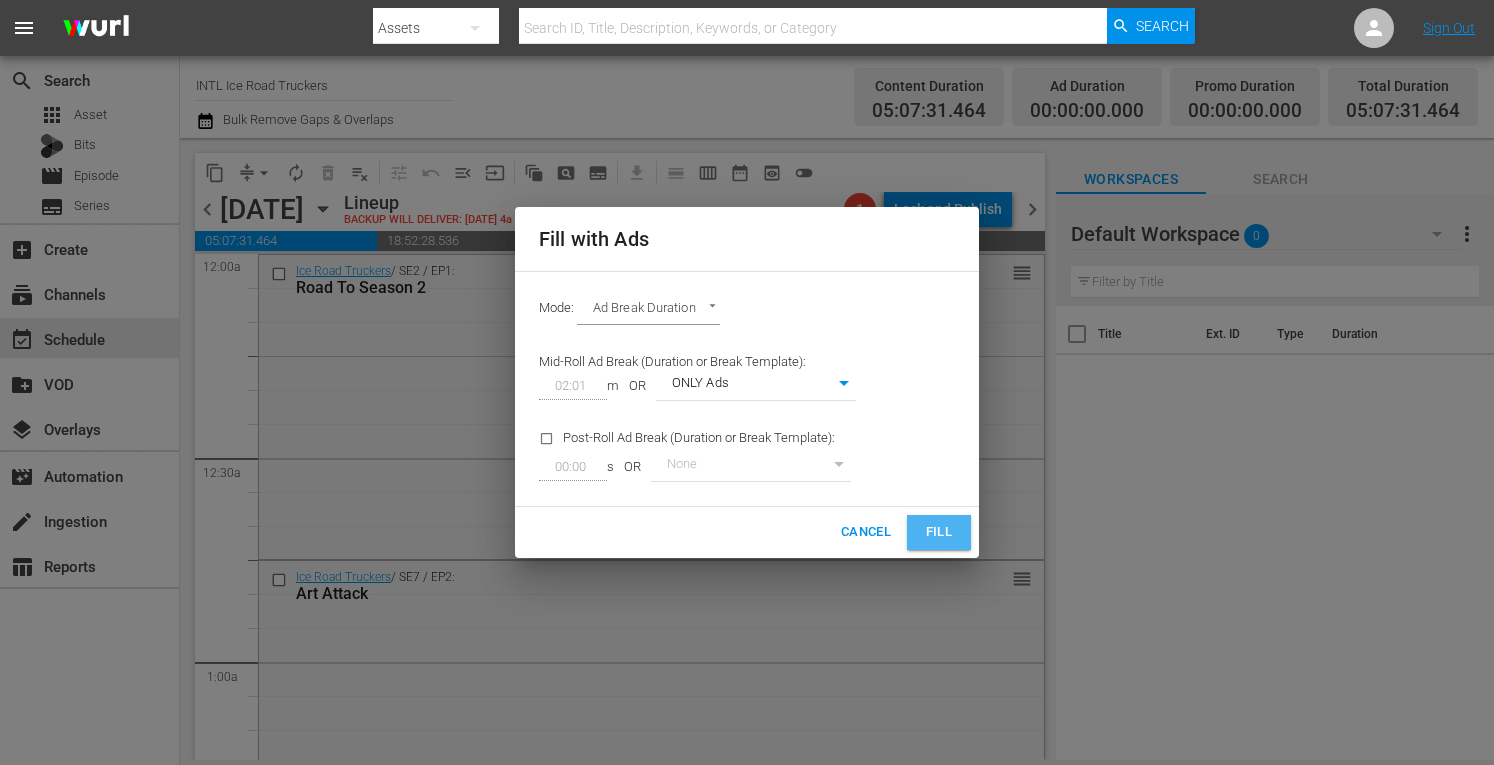 click on "Fill" at bounding box center (939, 532) 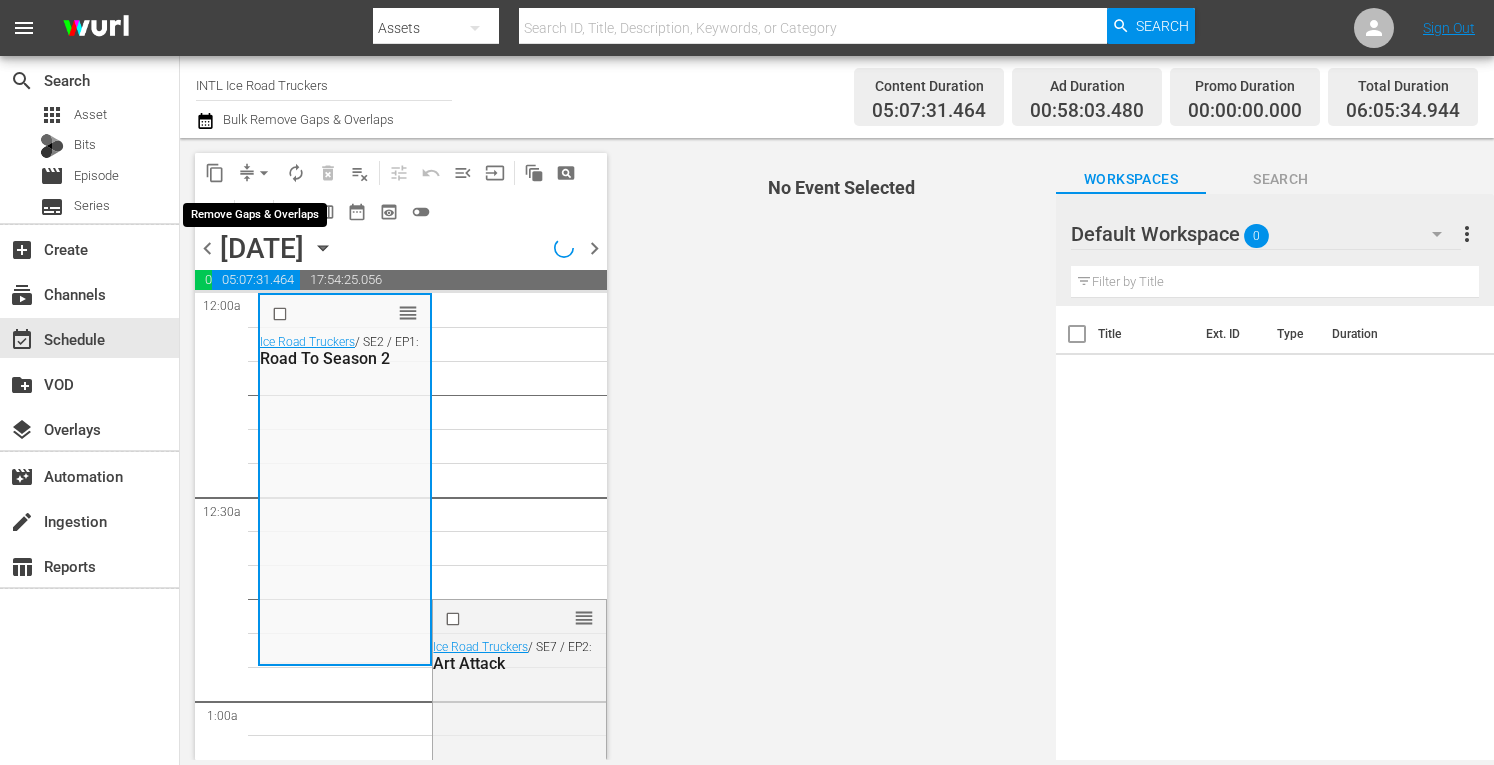 click on "arrow_drop_down" at bounding box center (264, 173) 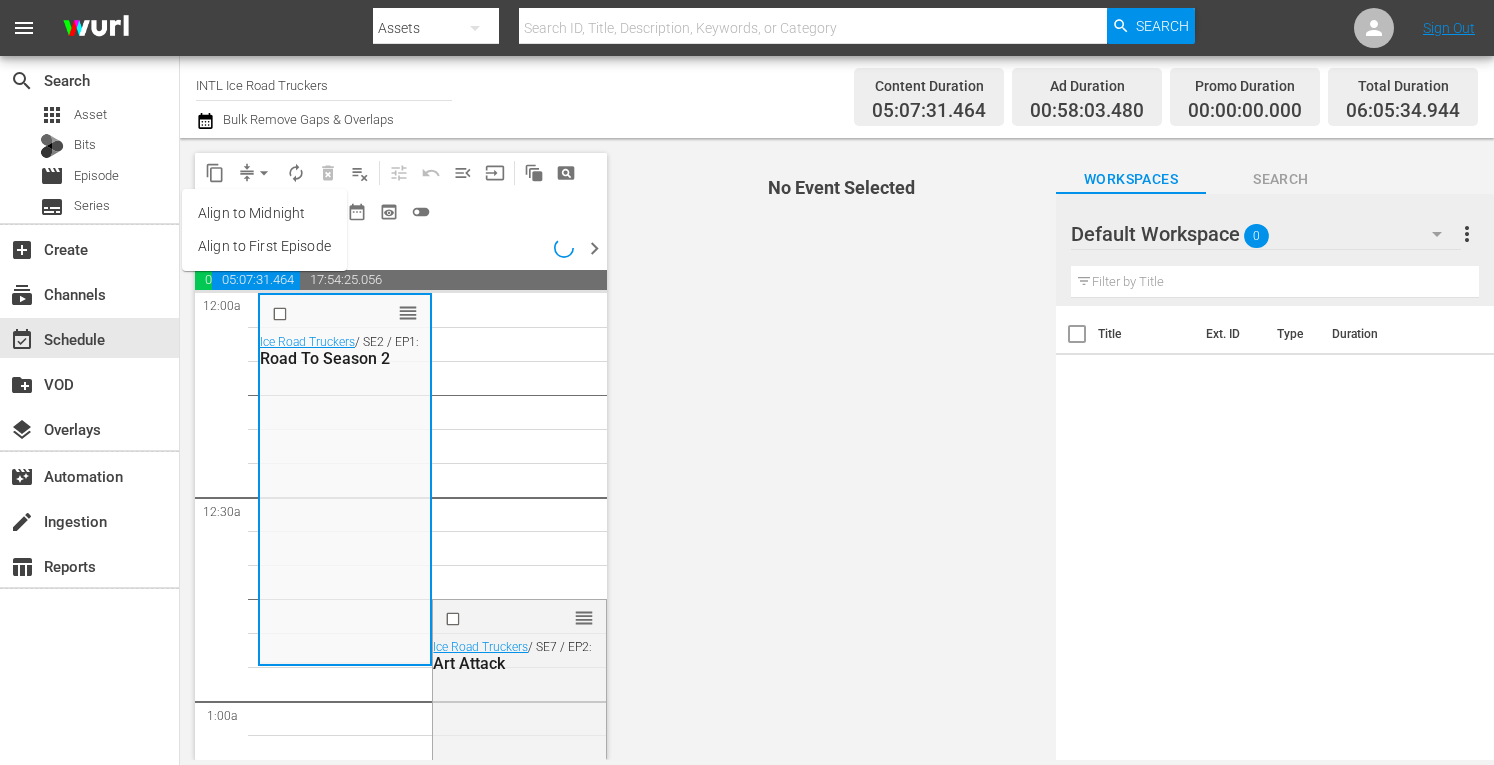 click on "Align to Midnight" at bounding box center (264, 213) 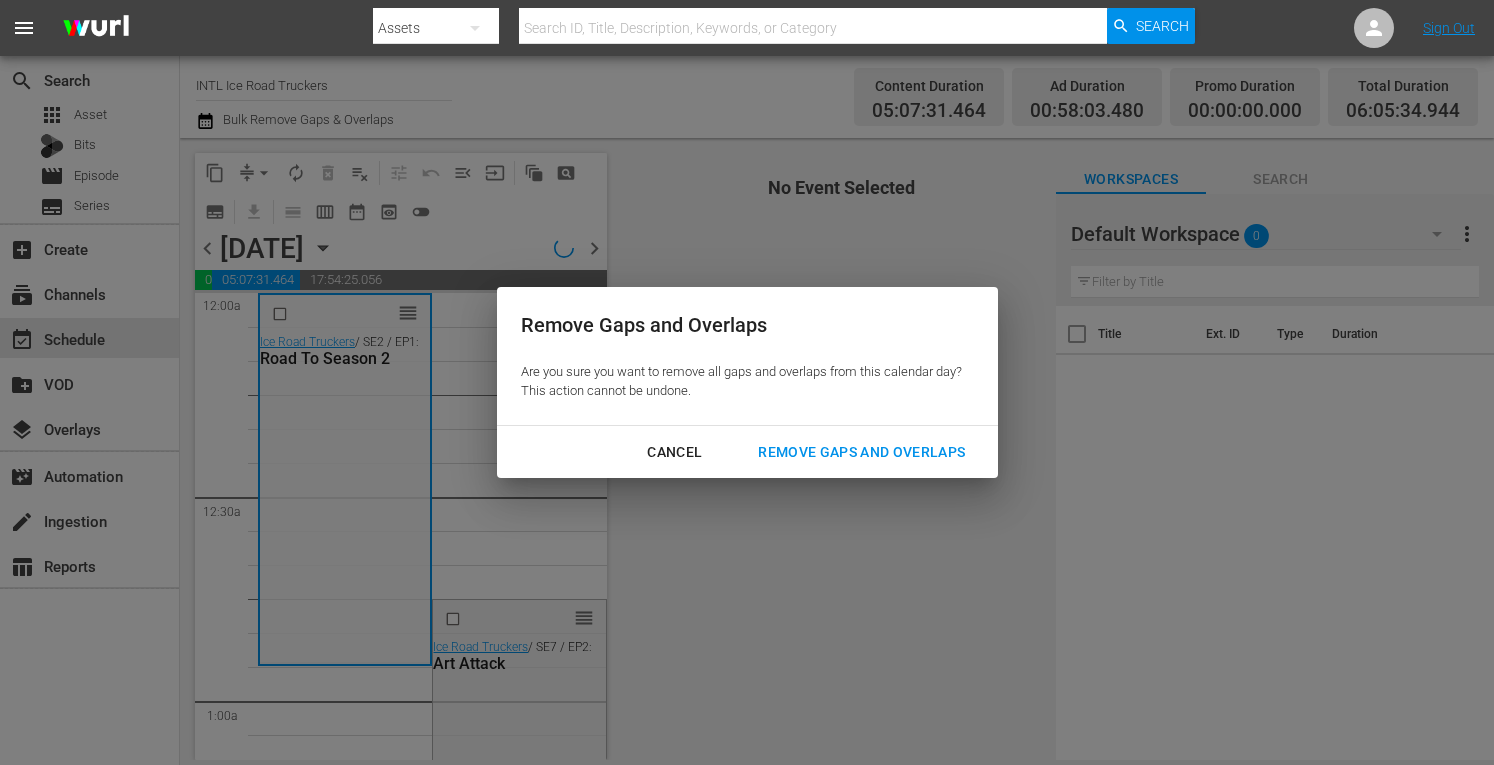 click on "Remove Gaps and Overlaps" at bounding box center [861, 452] 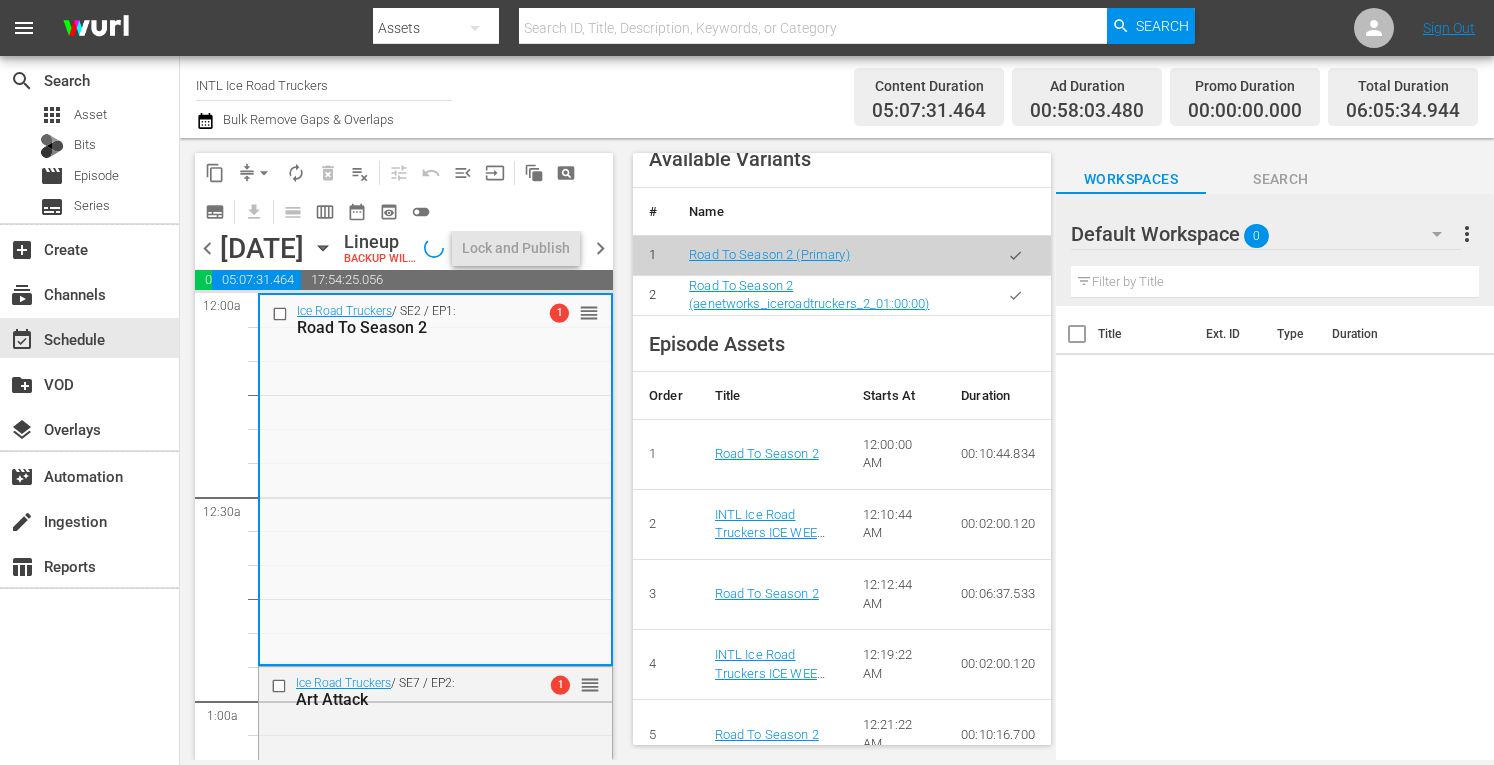 scroll, scrollTop: 926, scrollLeft: 0, axis: vertical 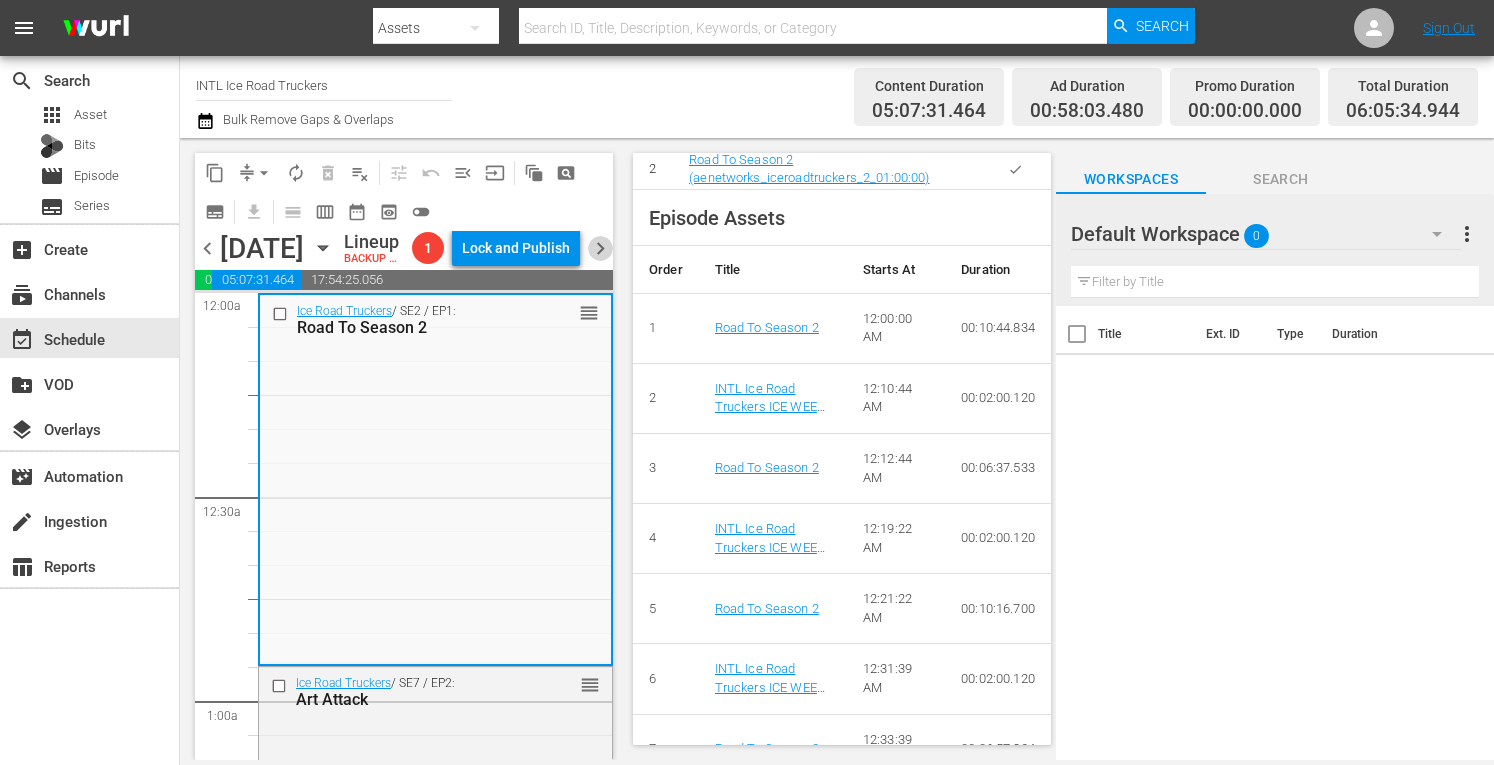 click on "chevron_right" at bounding box center [600, 248] 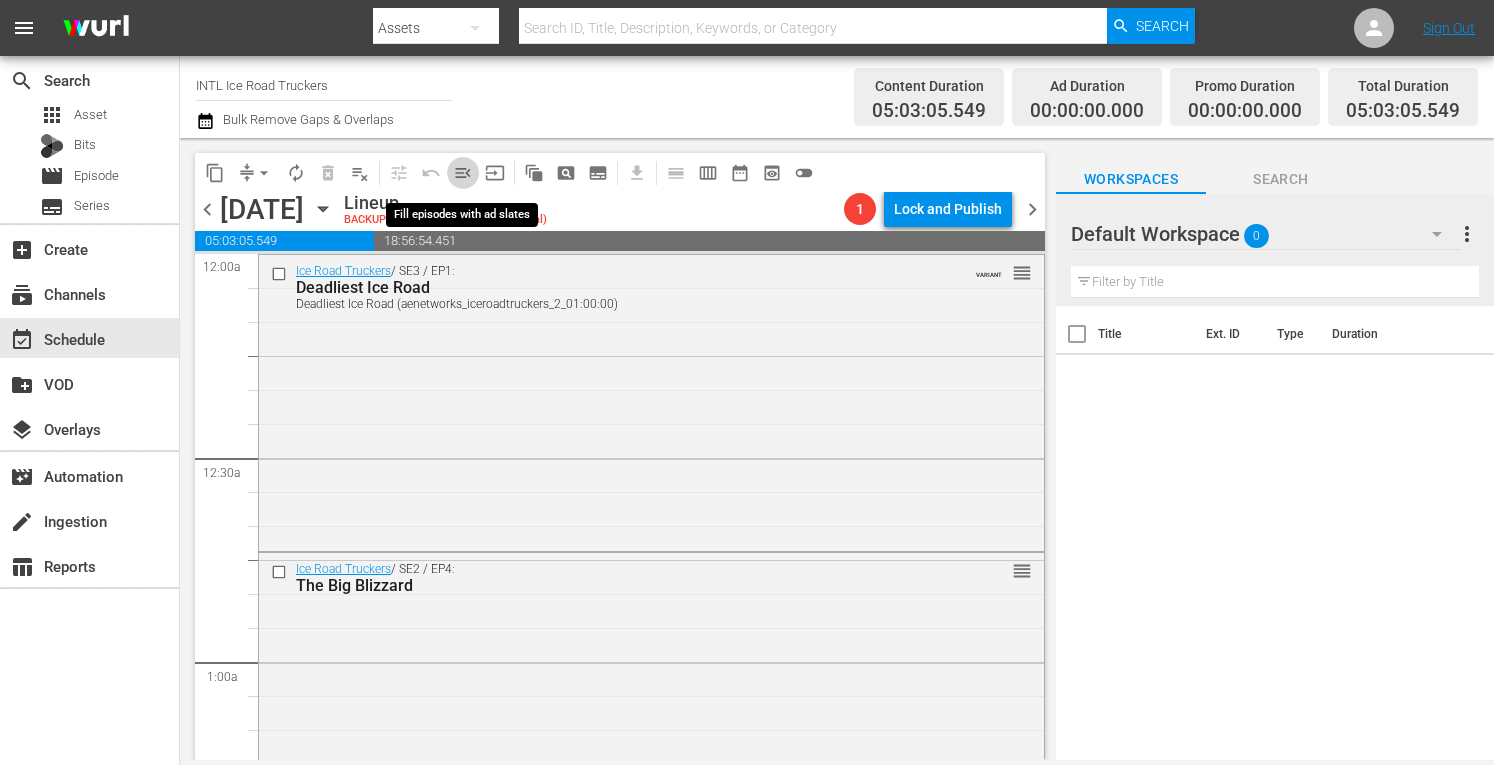 click on "menu_open" at bounding box center [463, 173] 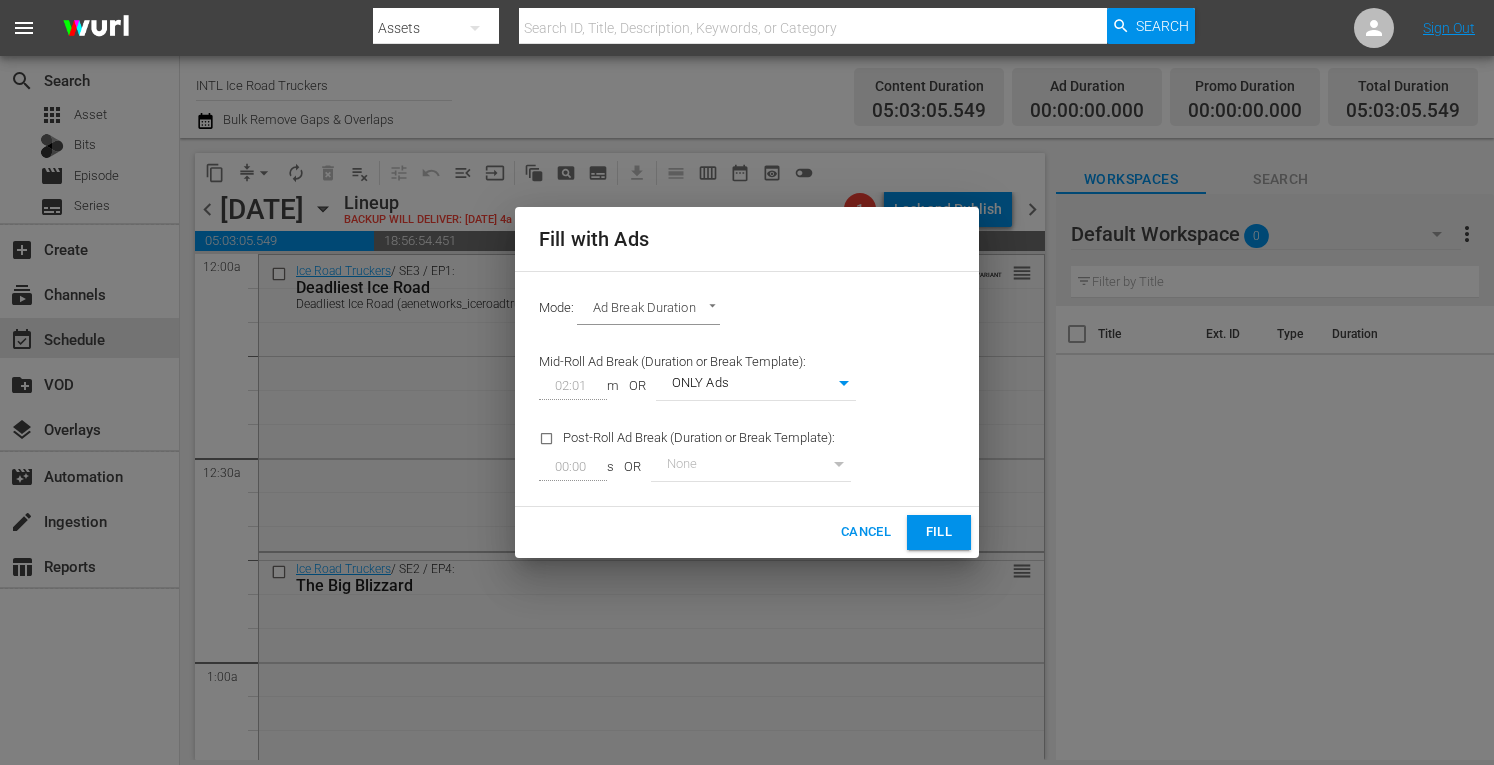 click on "Fill" at bounding box center (939, 532) 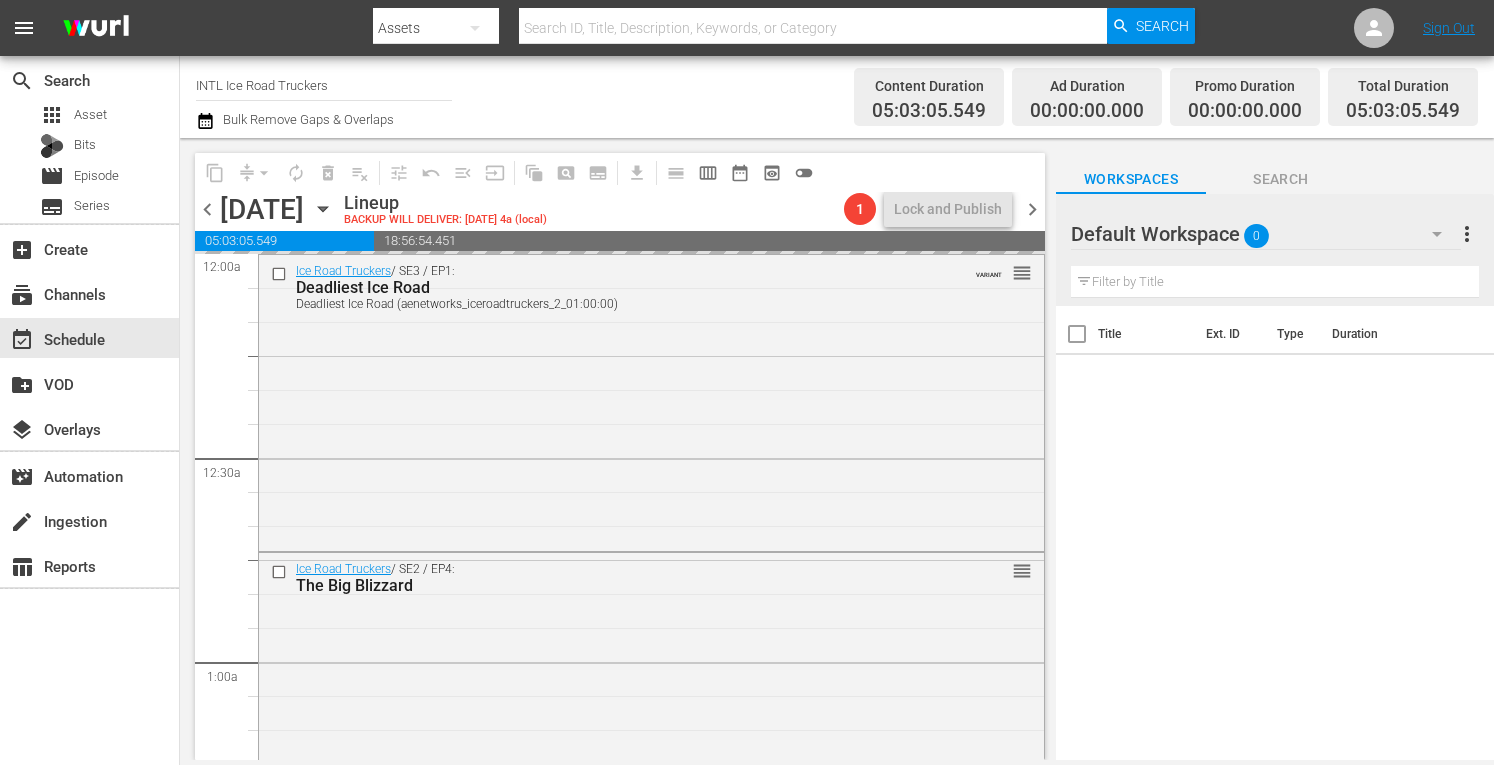 click on "chevron_right" at bounding box center (1032, 209) 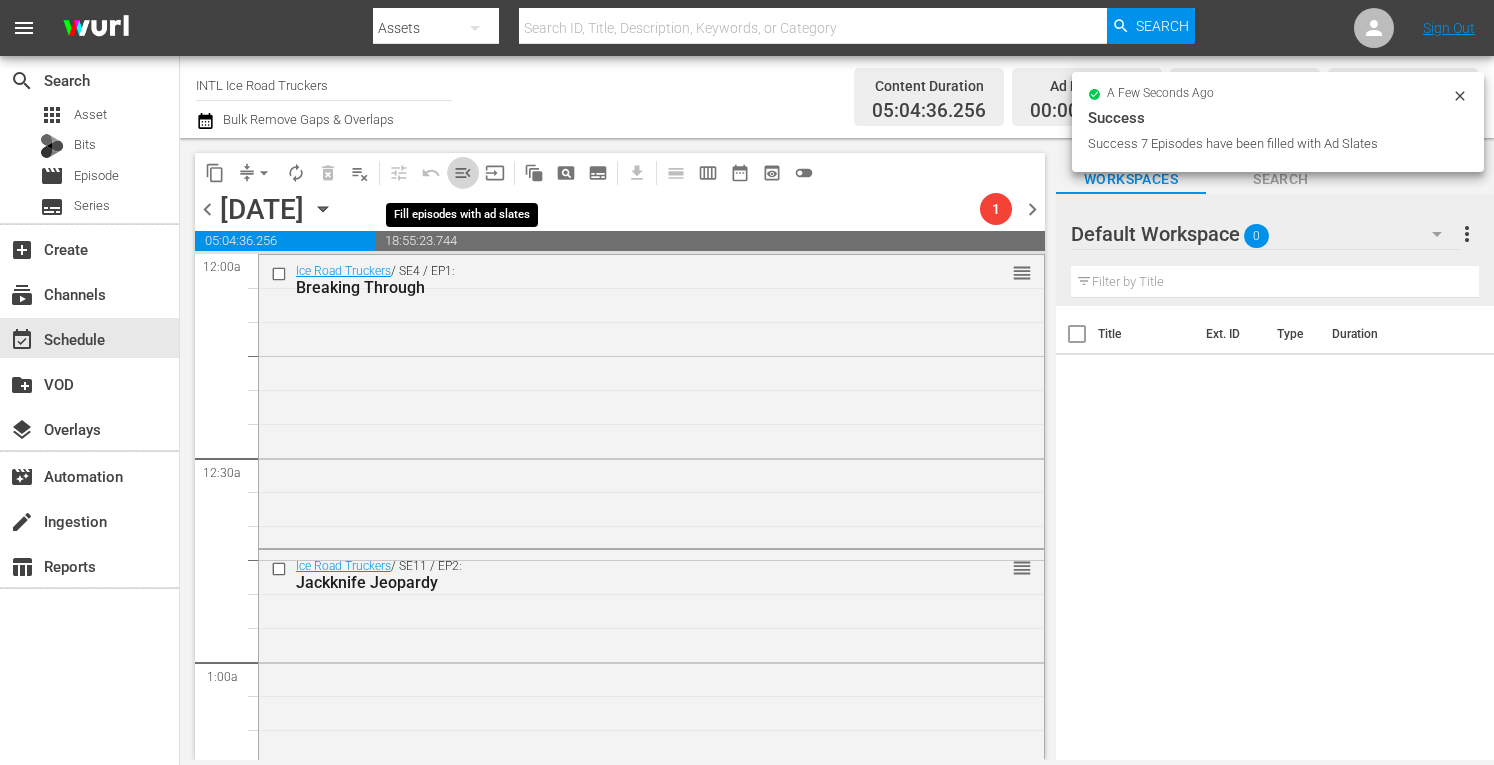 click on "menu_open" at bounding box center (463, 173) 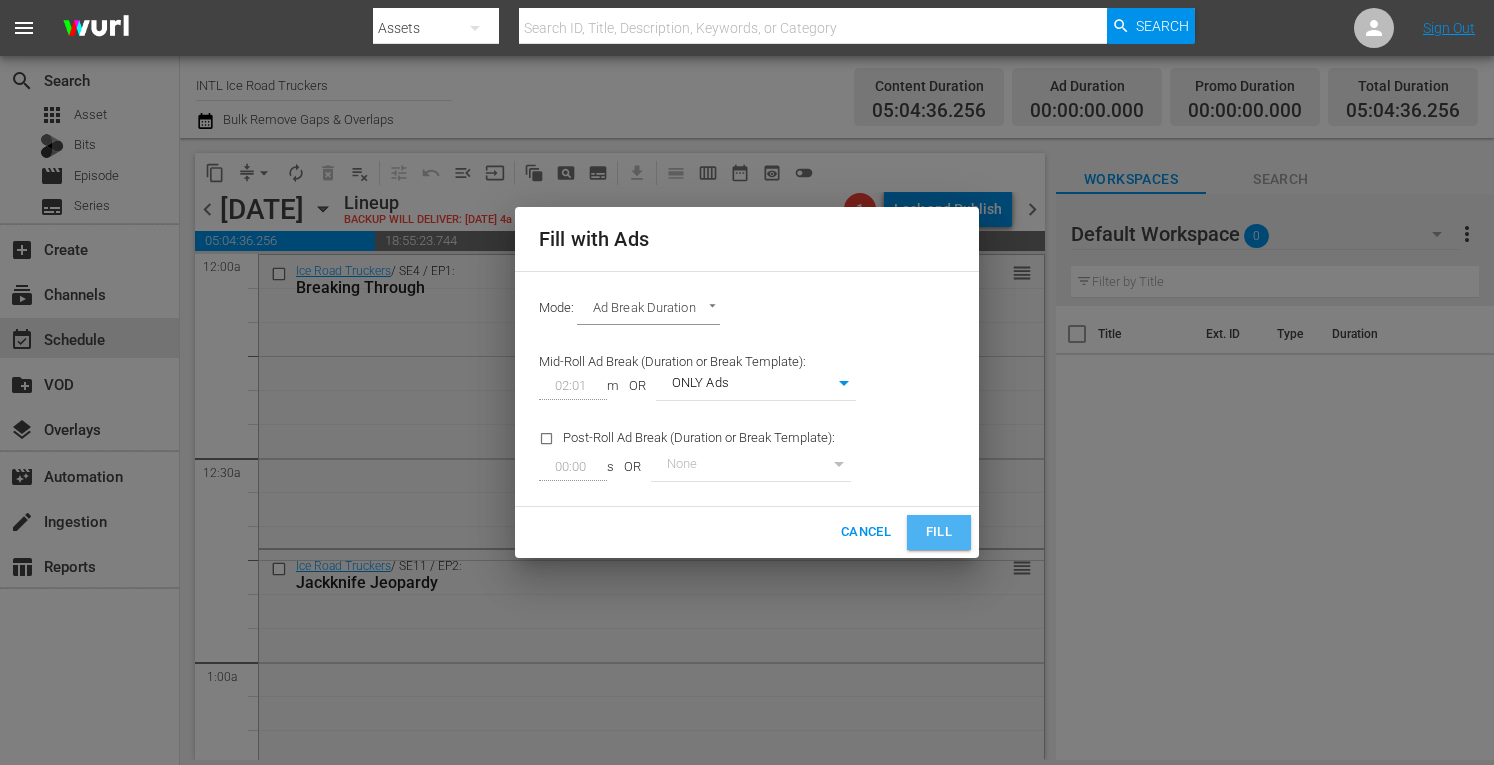 click on "Fill" at bounding box center (939, 532) 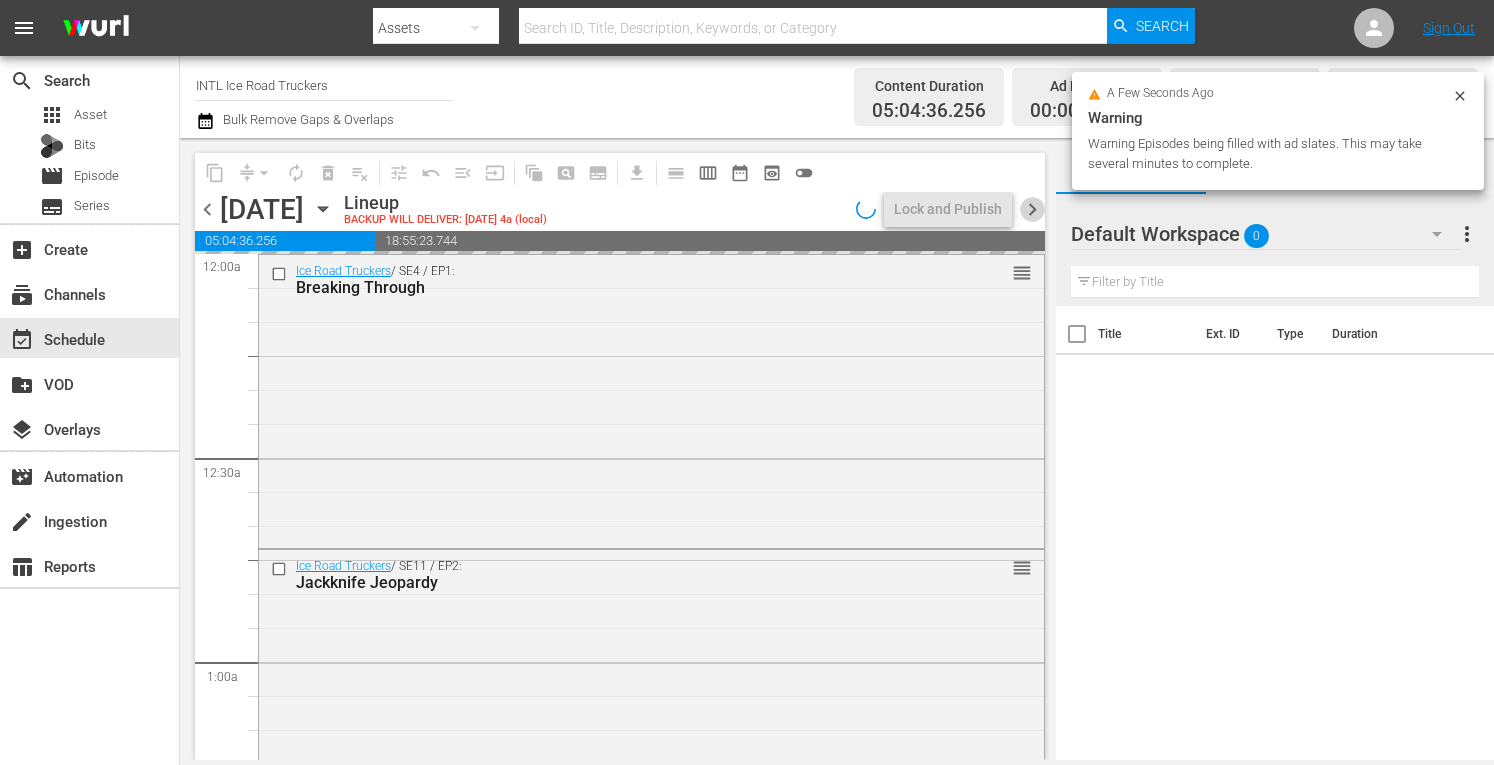 click on "chevron_right" at bounding box center (1032, 209) 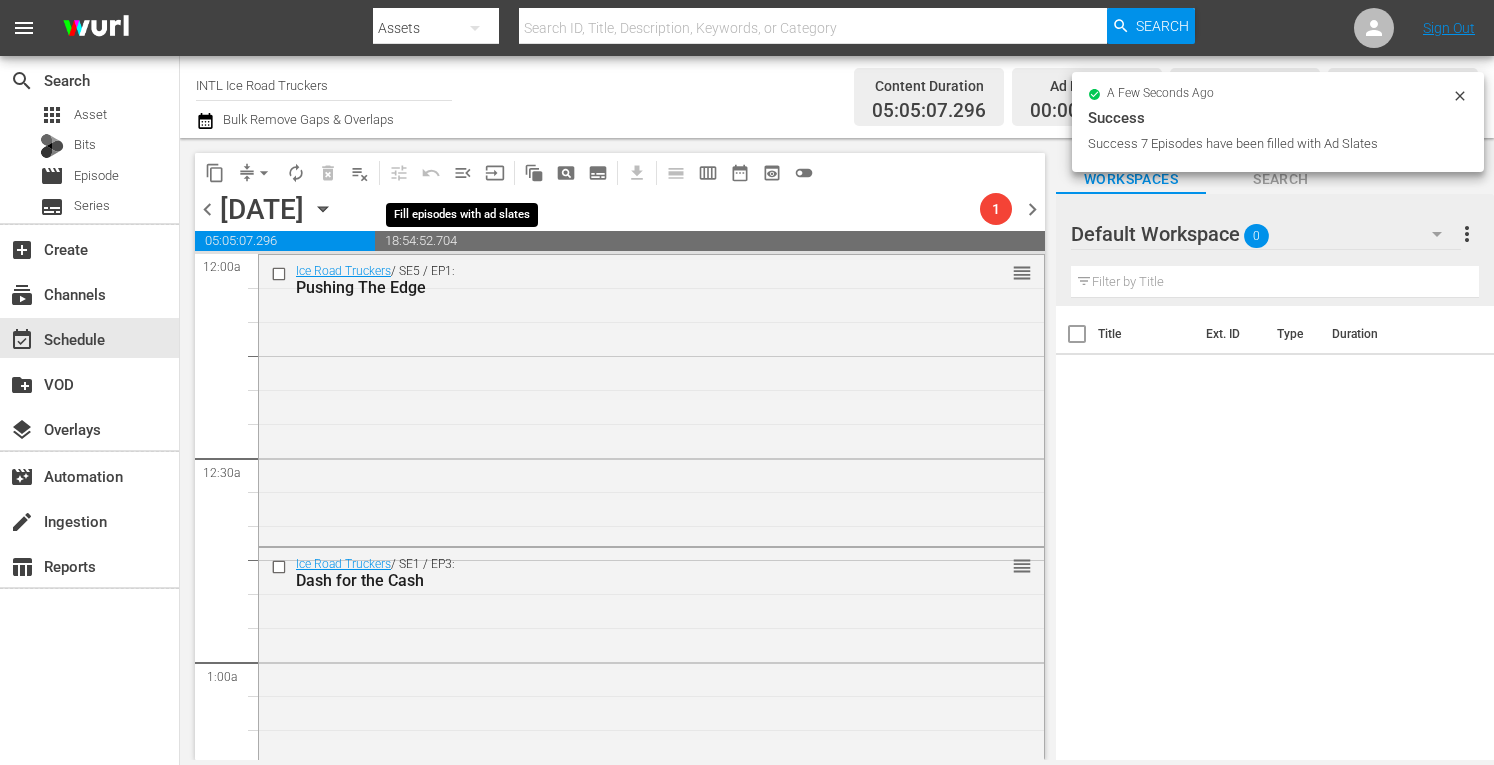 click on "menu_open" at bounding box center (463, 173) 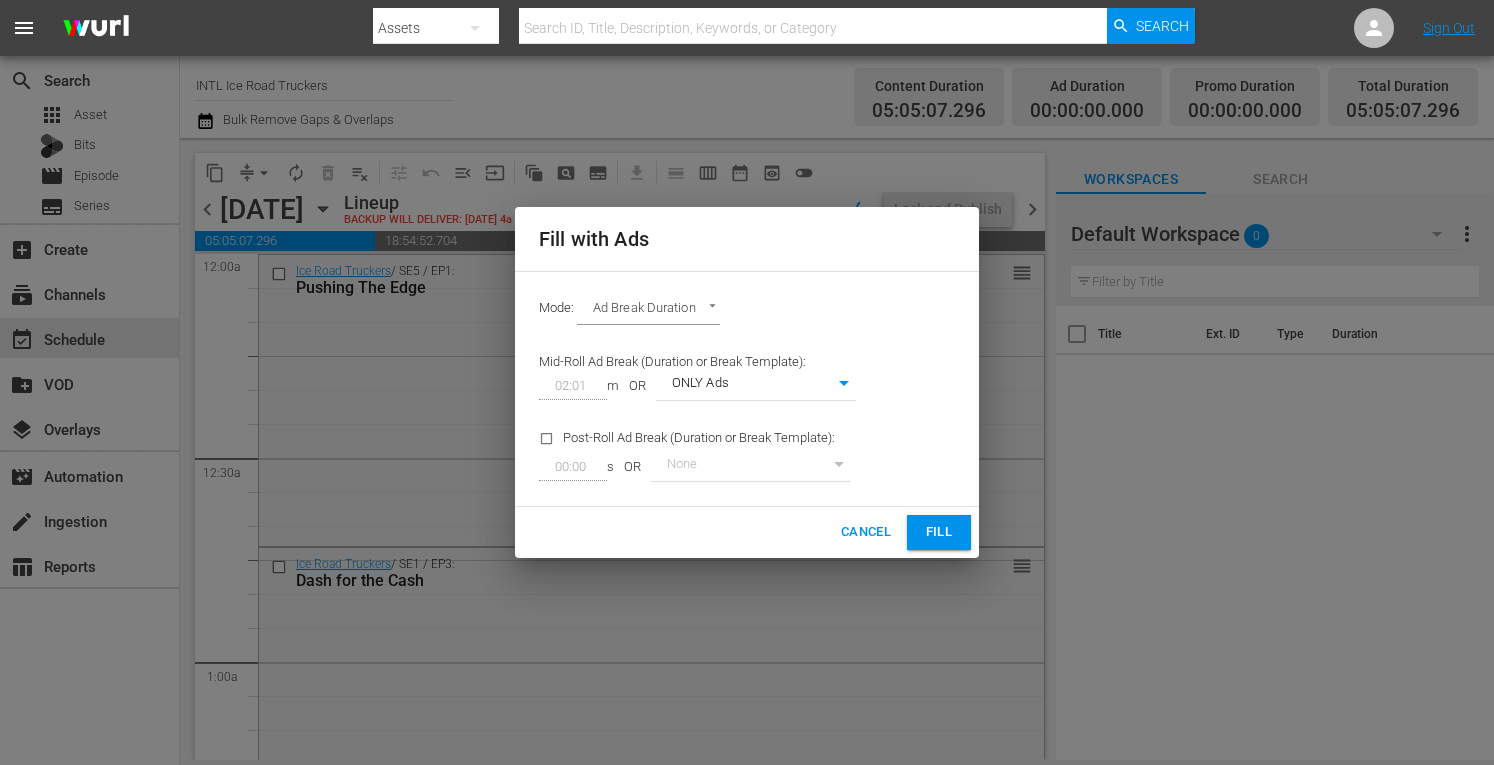 click on "Fill" at bounding box center (939, 532) 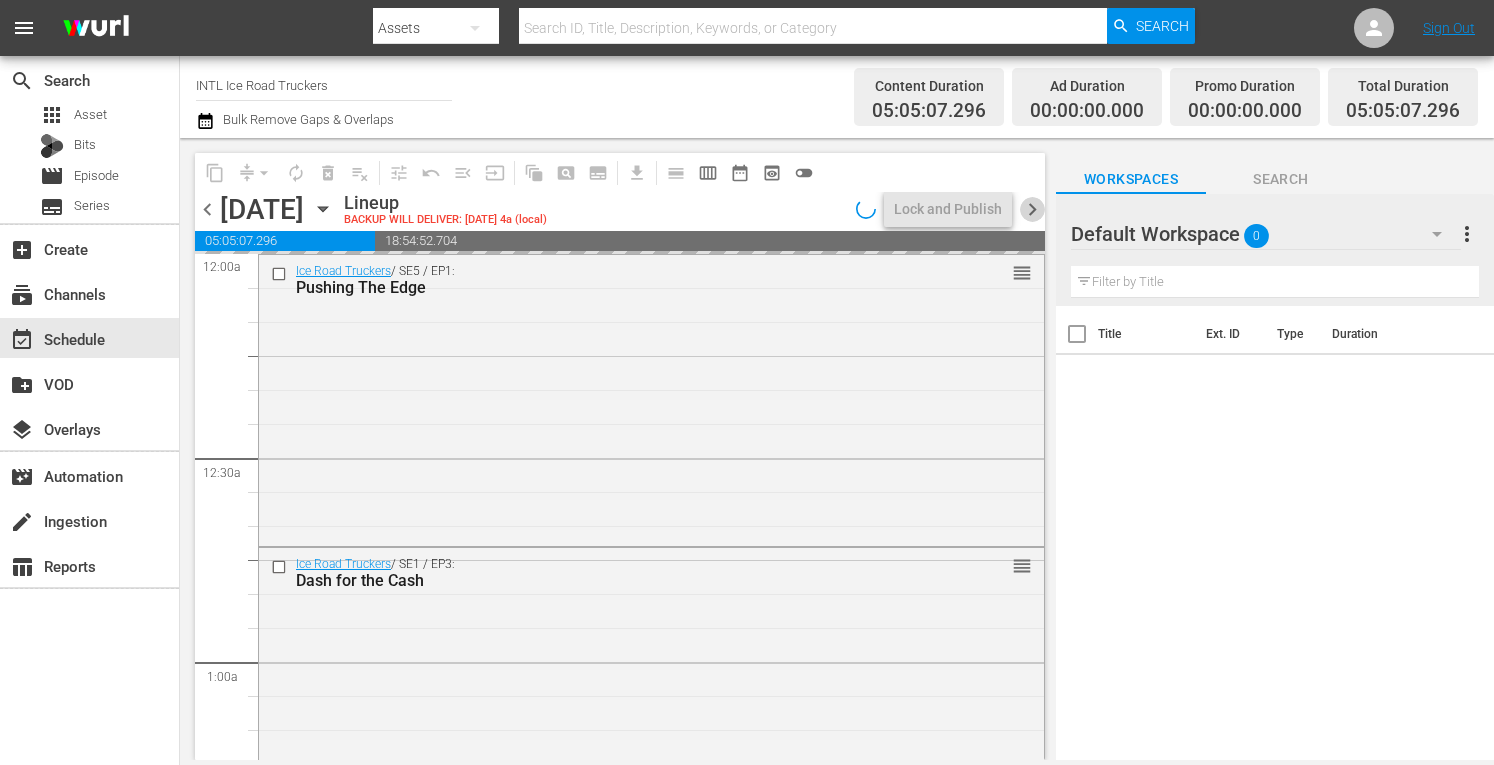 click on "chevron_right" at bounding box center [1032, 209] 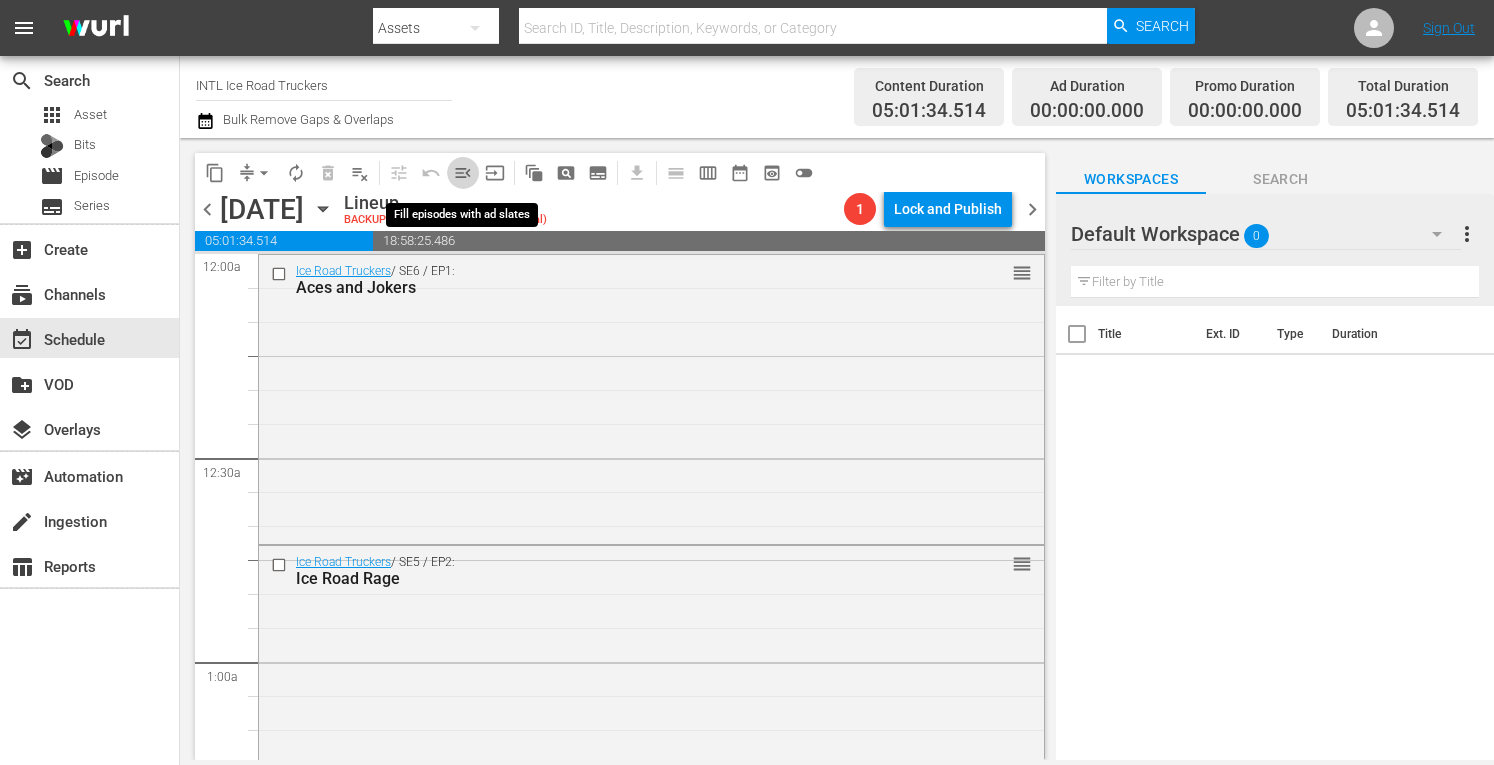 click on "menu_open" at bounding box center (463, 173) 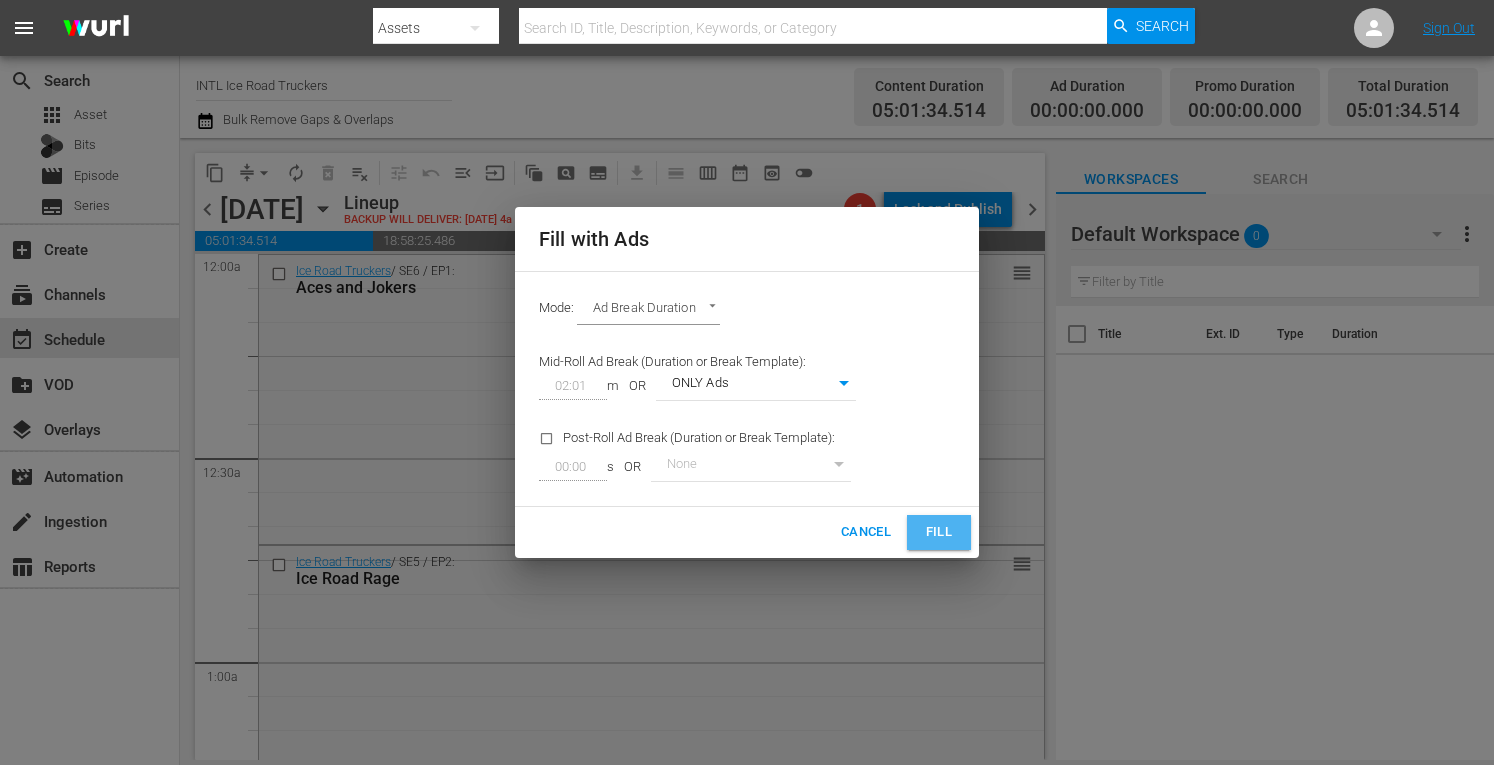 click on "Fill" at bounding box center (939, 532) 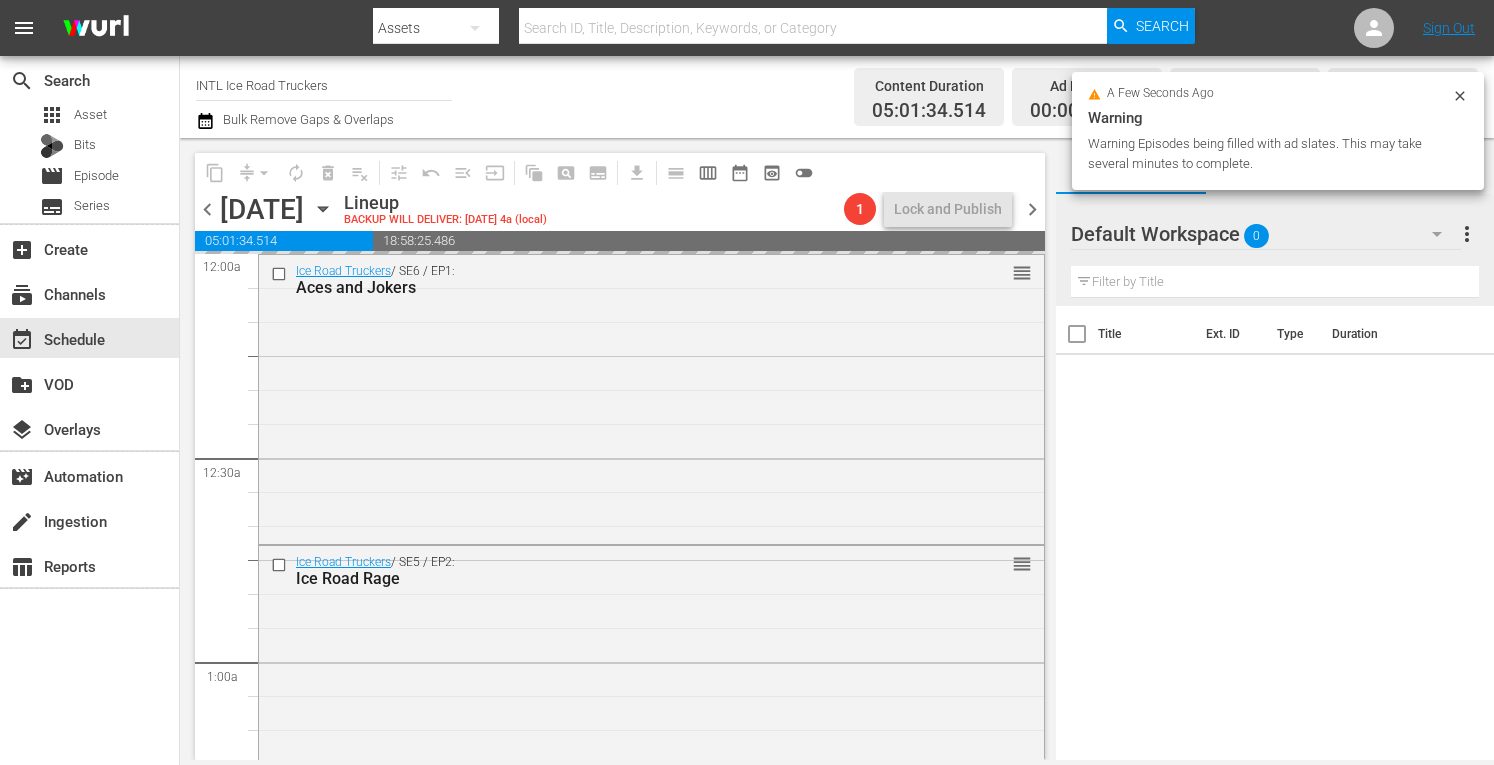 click on "chevron_right" at bounding box center (1032, 209) 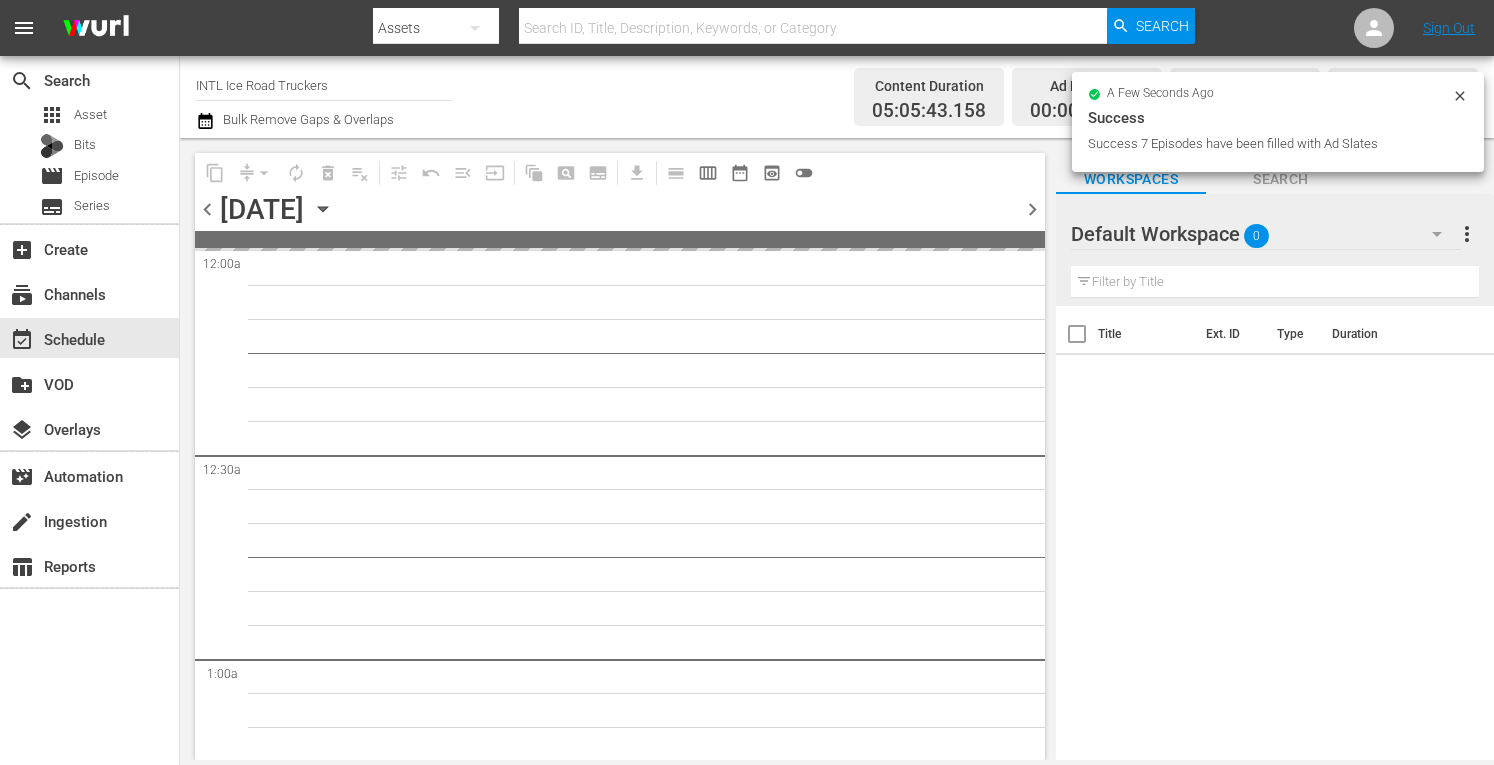 click 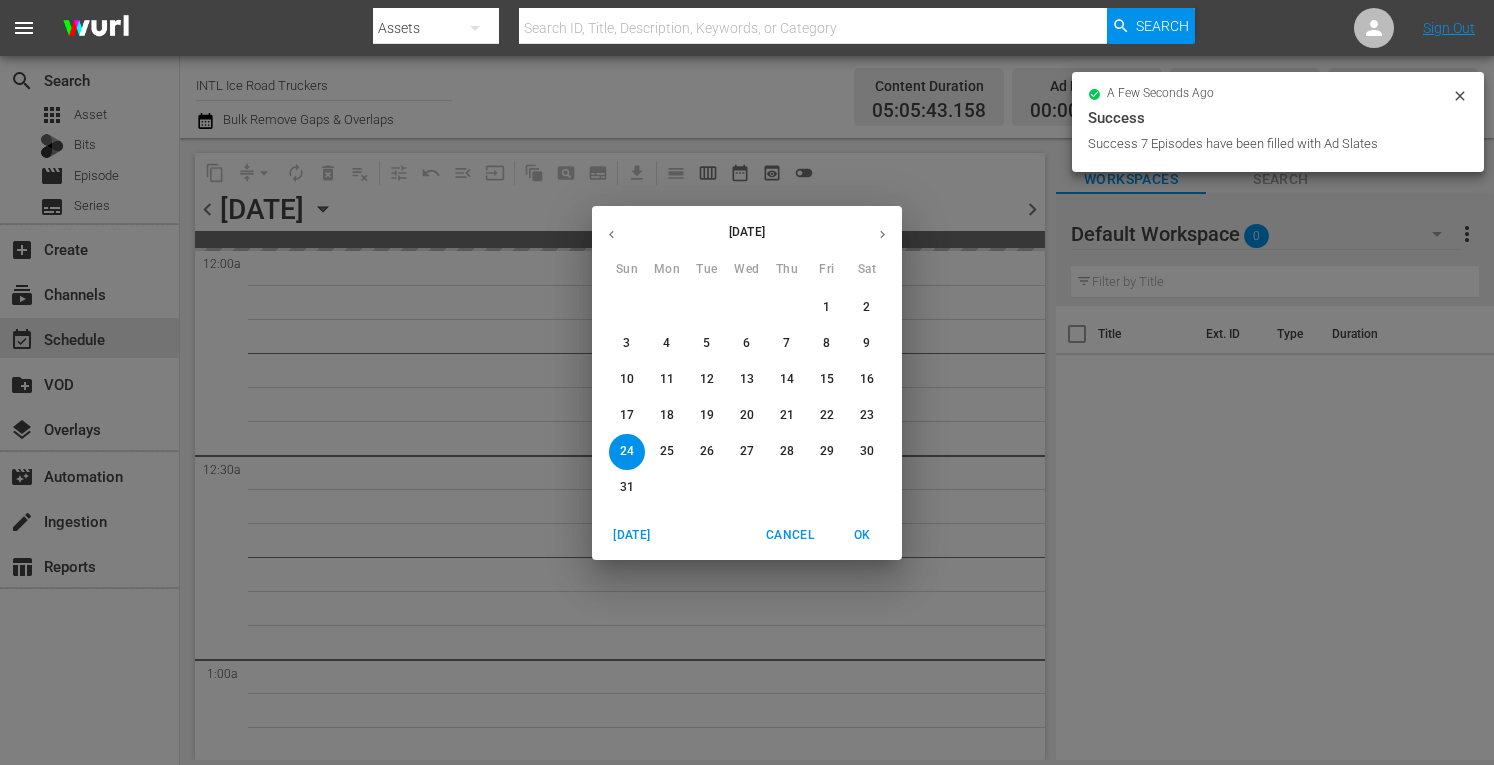 click on "25" at bounding box center (667, 451) 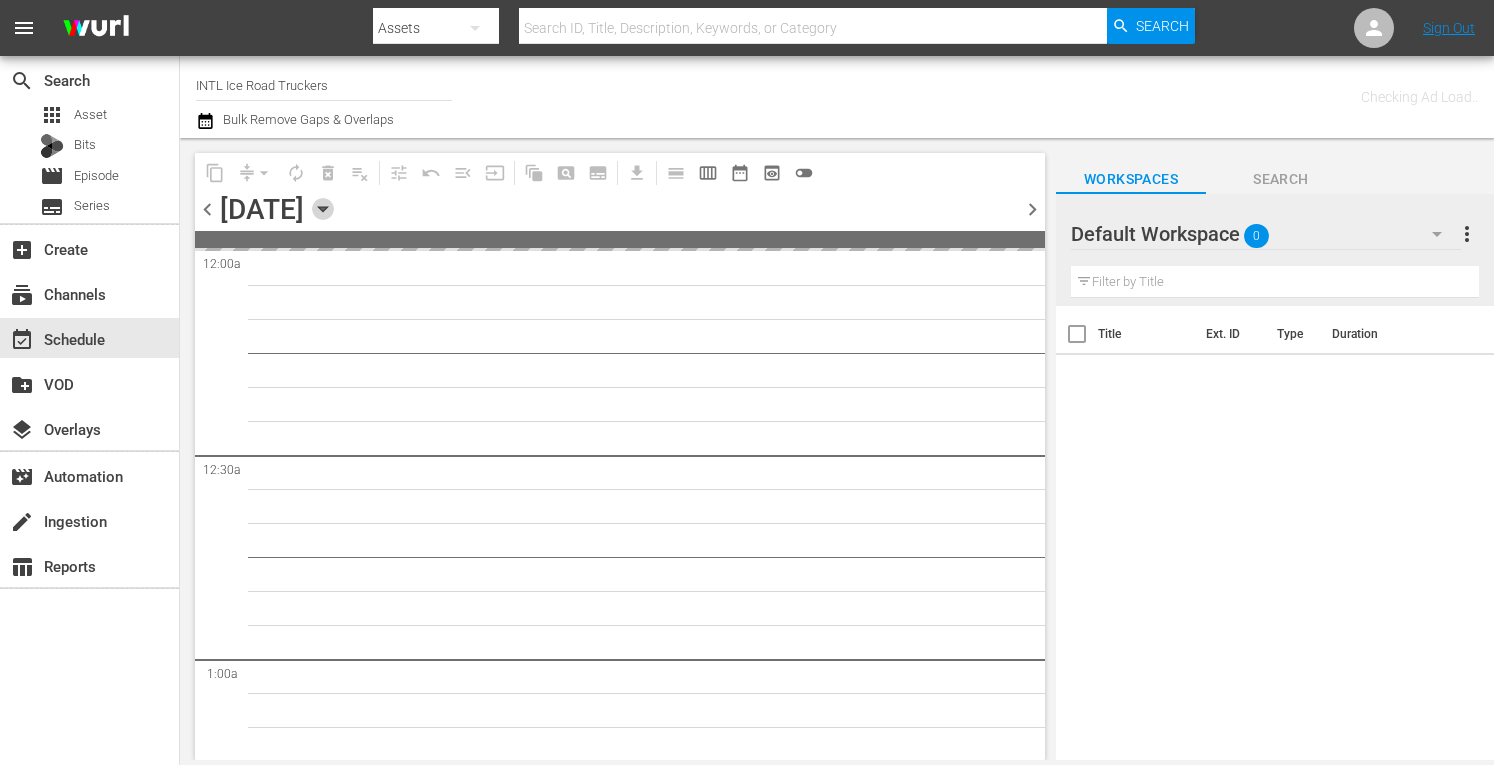 click 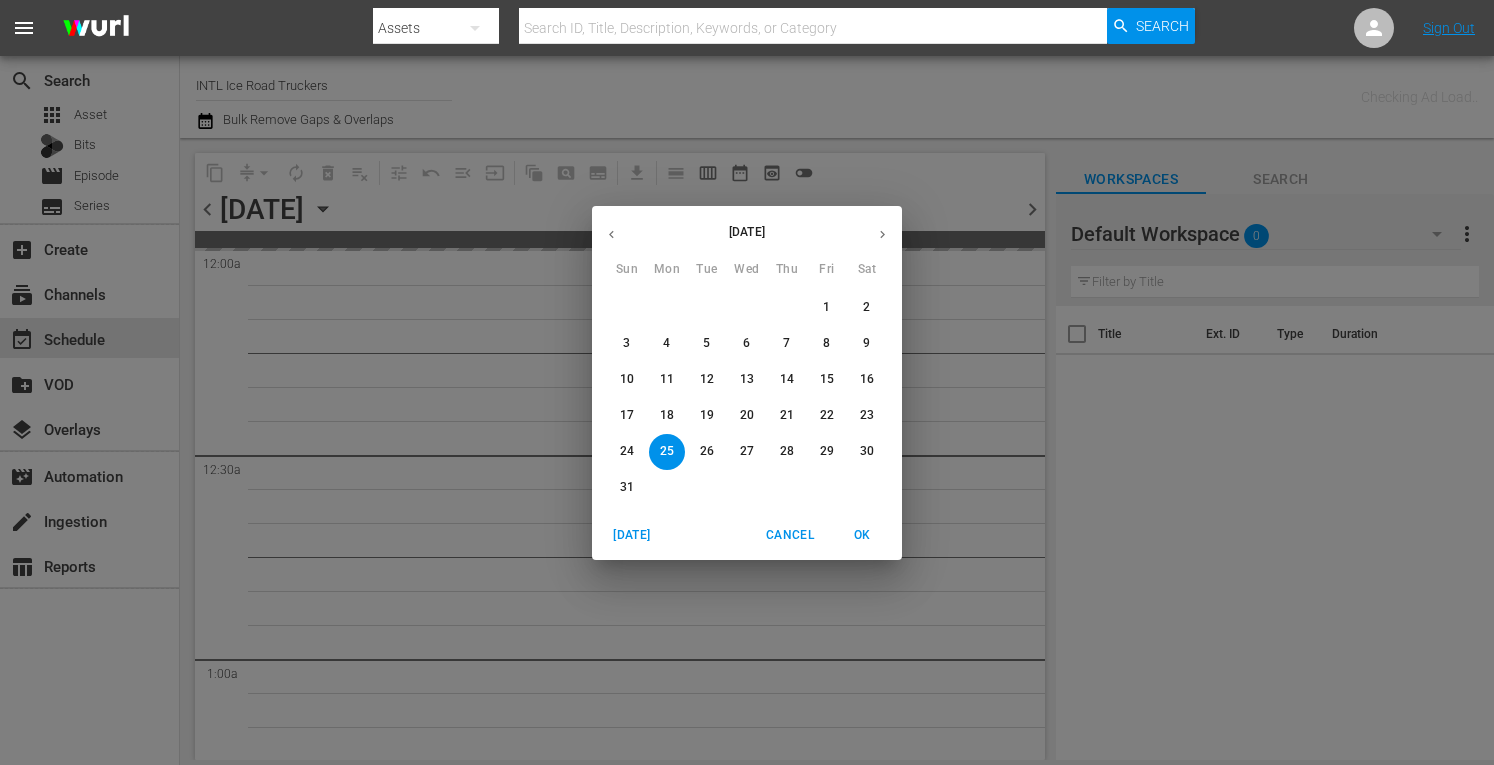 click on "18" at bounding box center (667, 415) 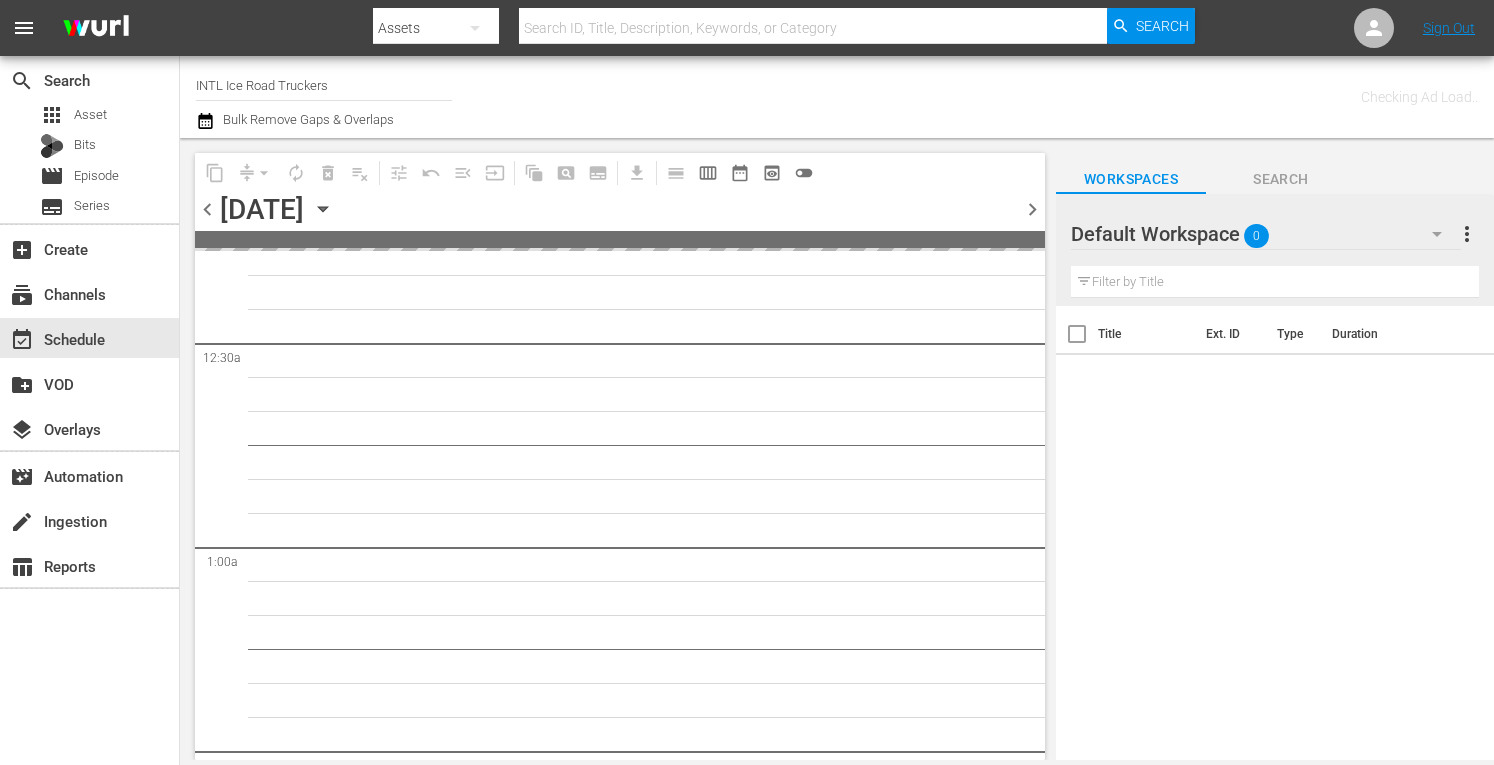 scroll, scrollTop: 0, scrollLeft: 0, axis: both 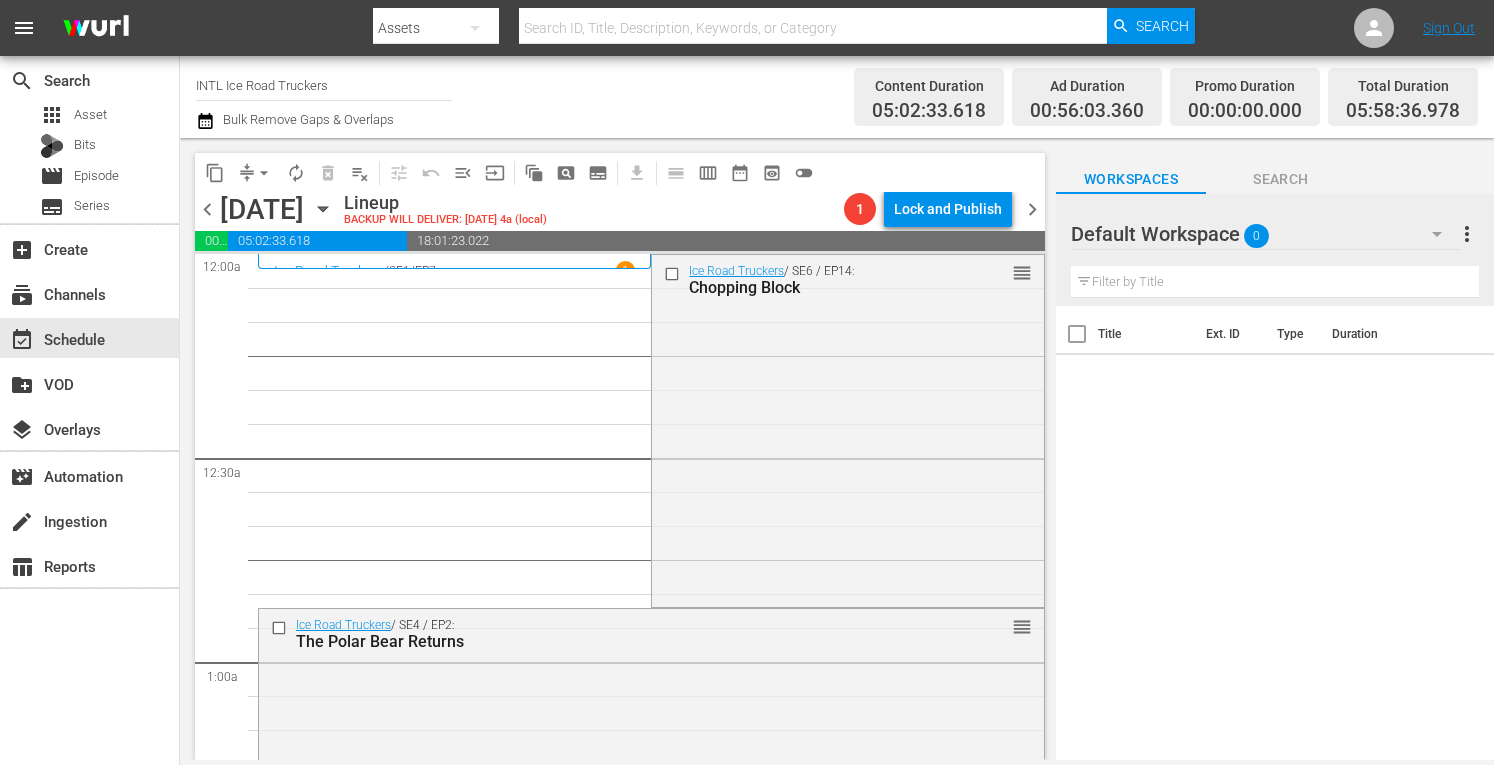 click on "chevron_right" at bounding box center (1032, 209) 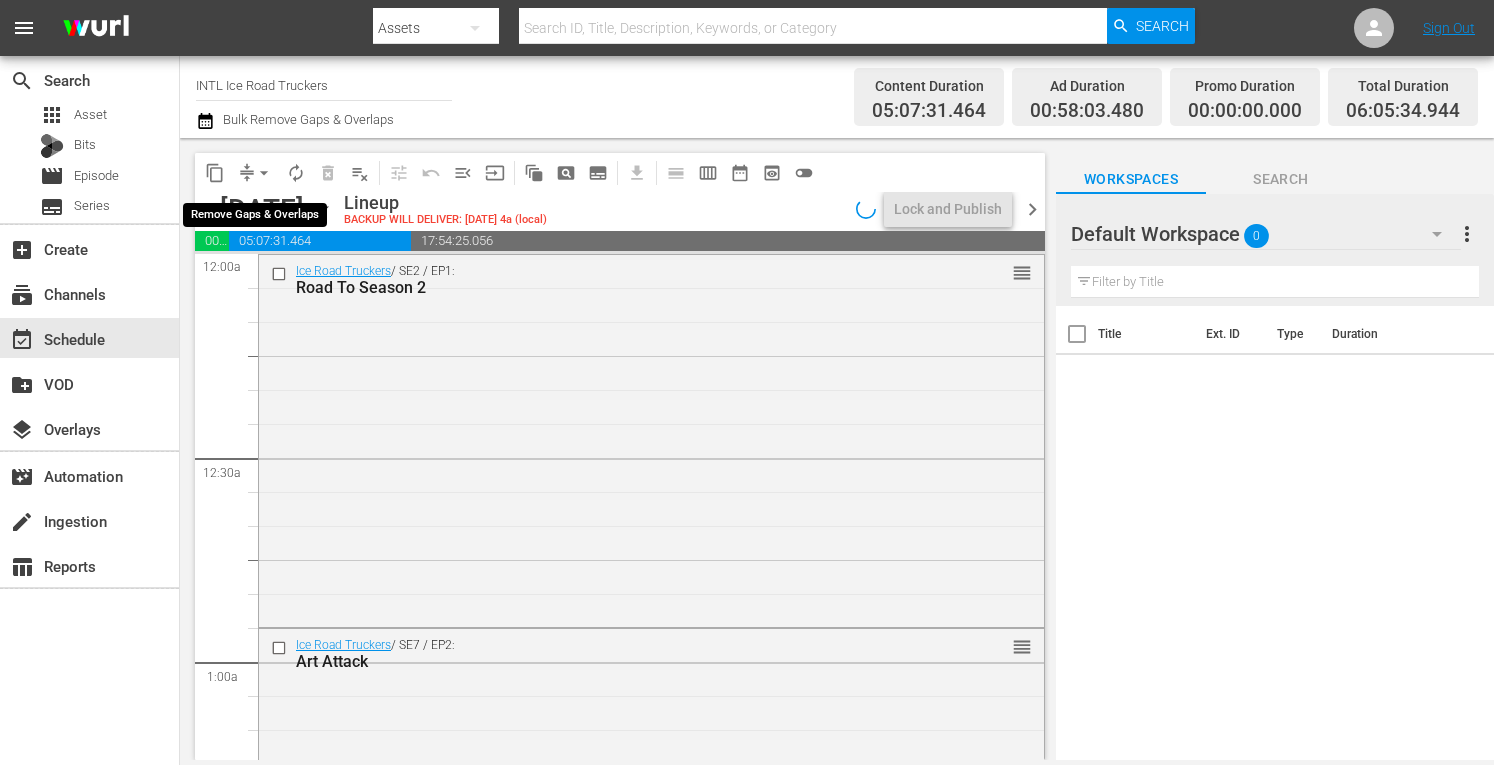 click on "arrow_drop_down" at bounding box center (264, 173) 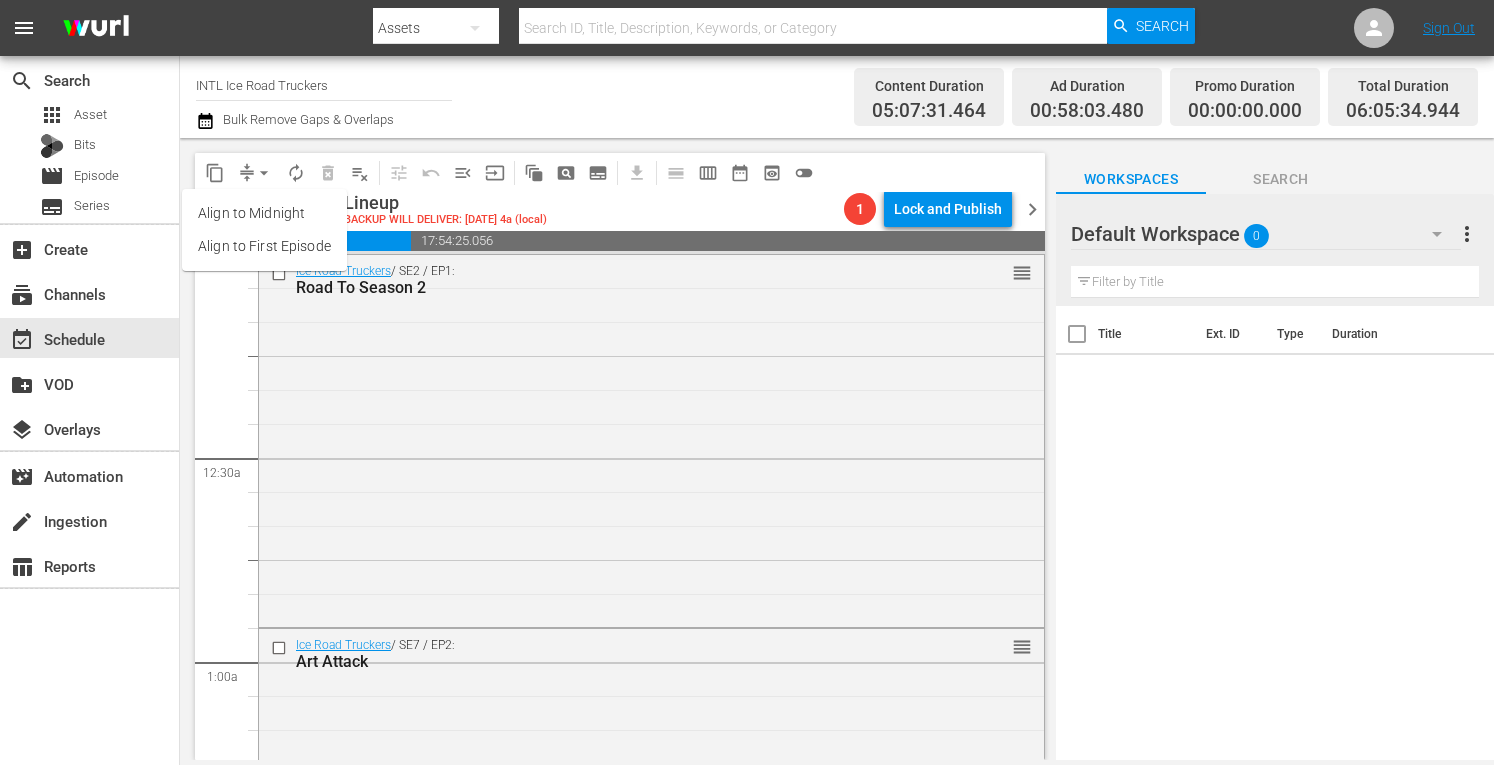 click on "Channel Title INTL Ice Road Truckers Bulk Remove Gaps & Overlaps" at bounding box center (521, 97) 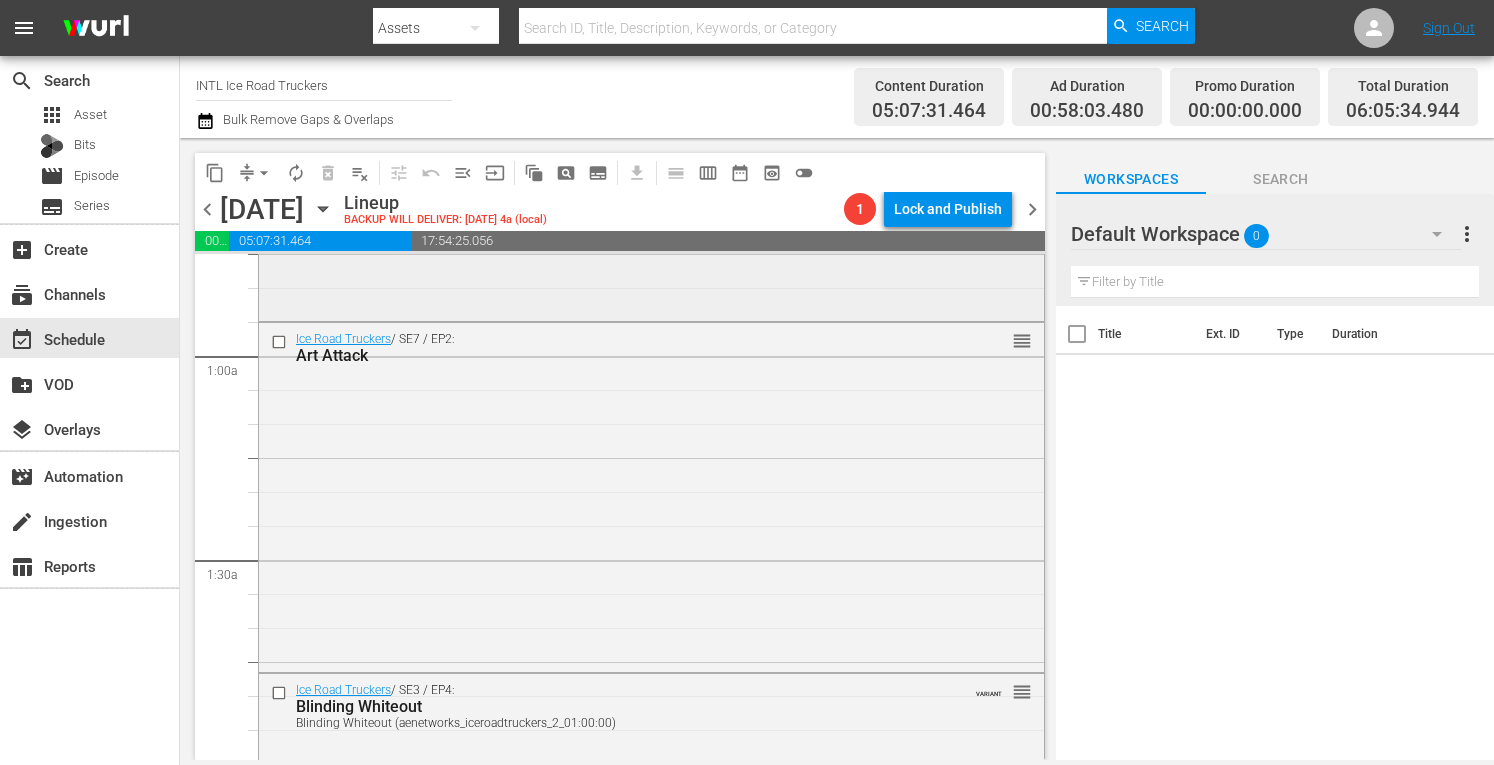 scroll, scrollTop: 0, scrollLeft: 0, axis: both 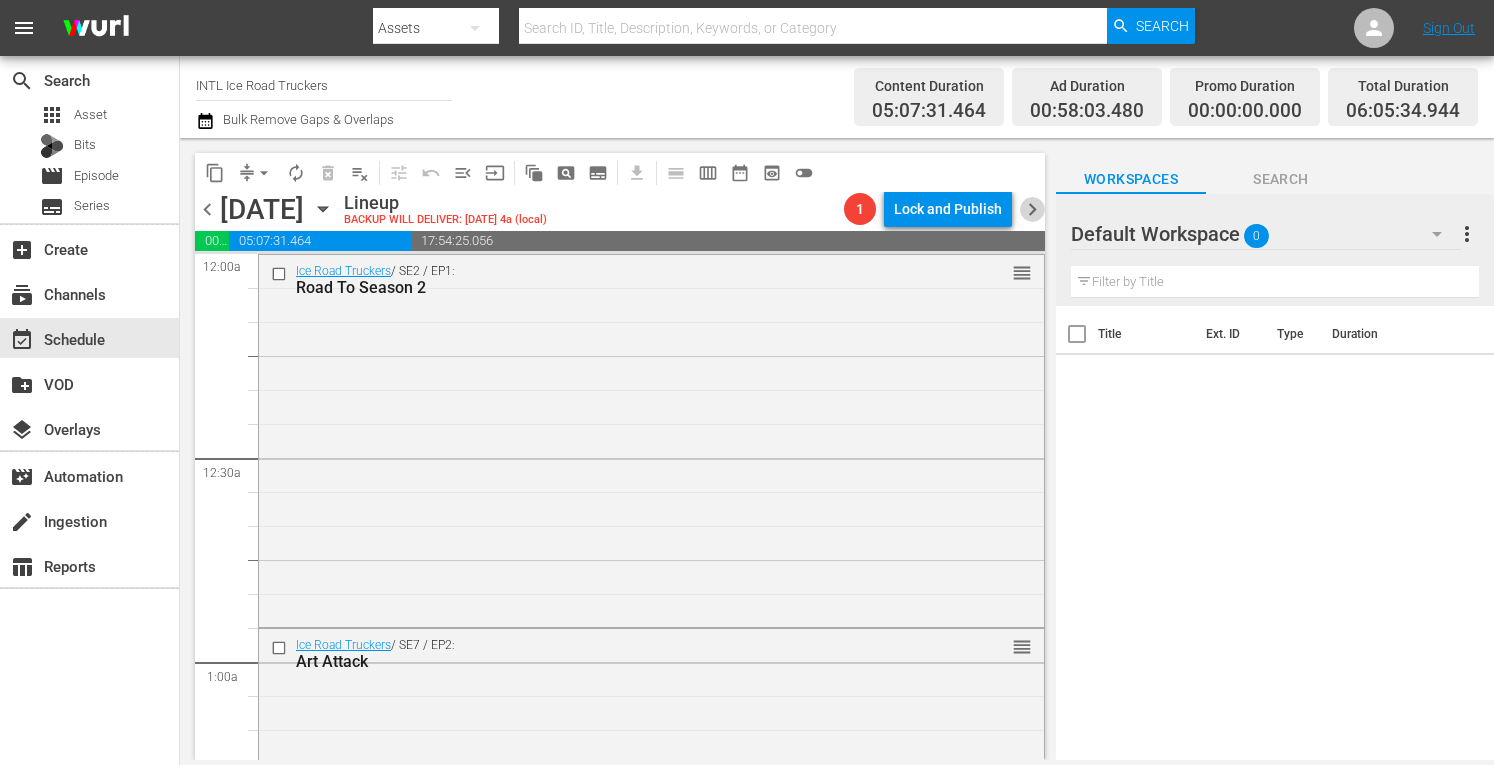 click on "chevron_right" at bounding box center [1032, 209] 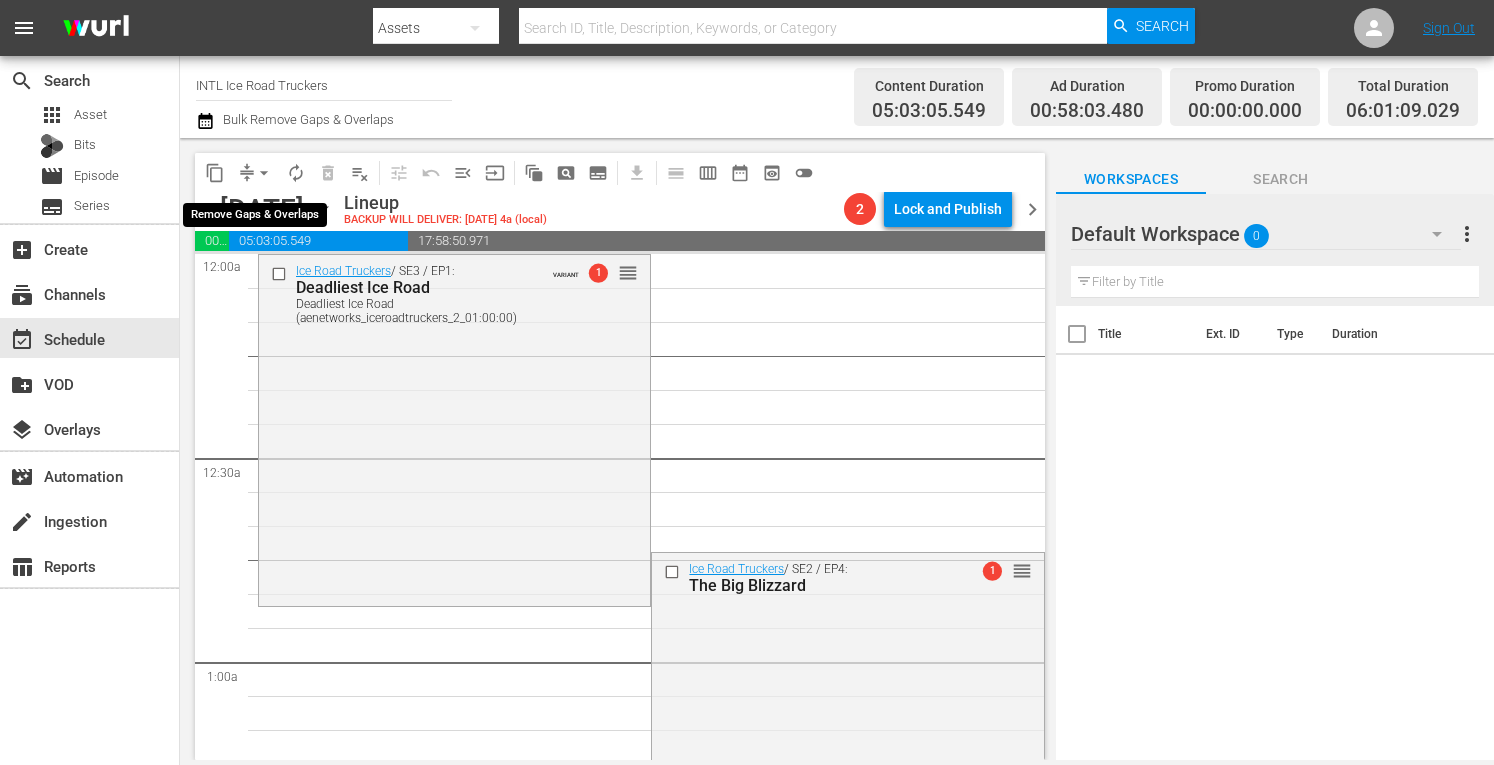 click on "arrow_drop_down" at bounding box center [264, 173] 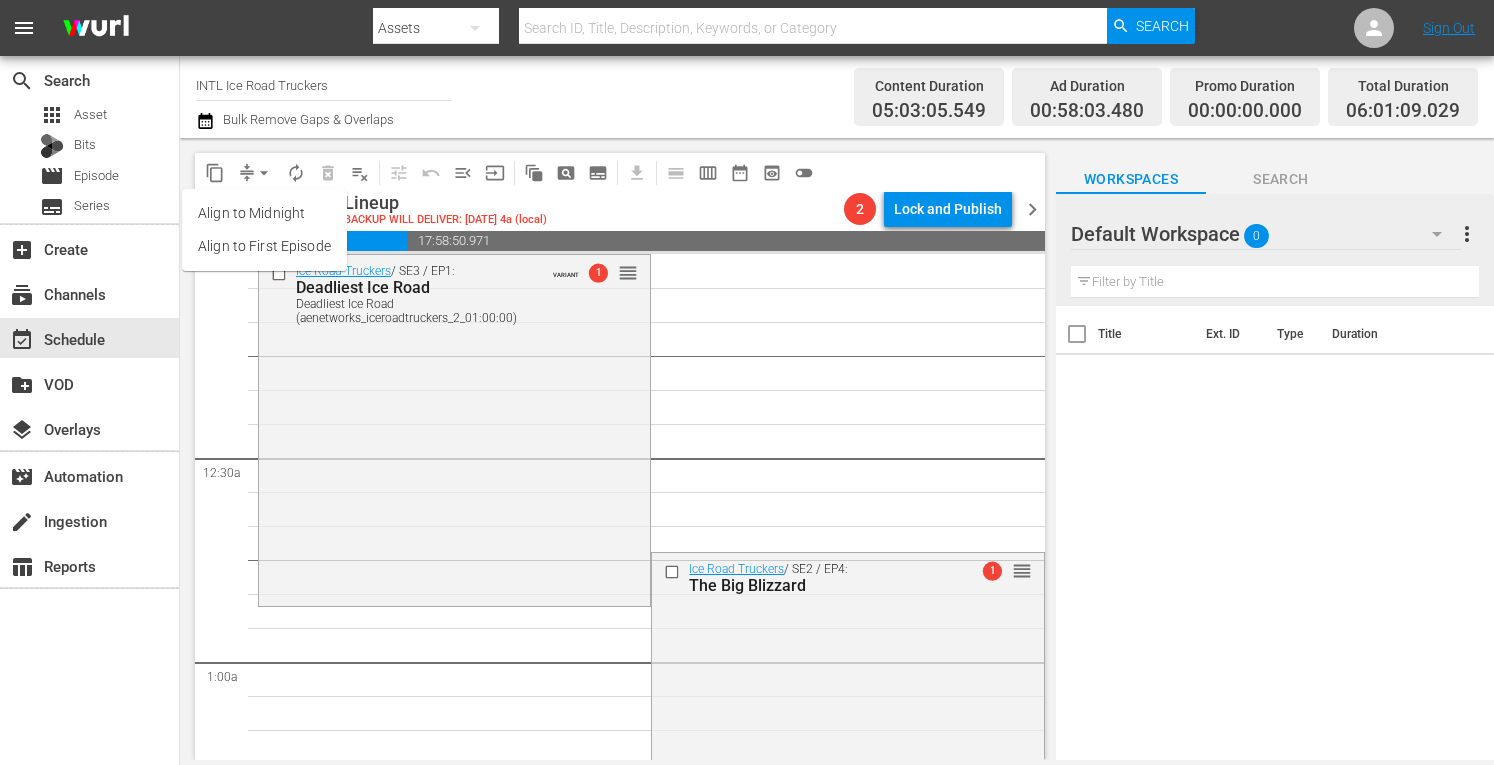 click on "Align to Midnight" at bounding box center [264, 213] 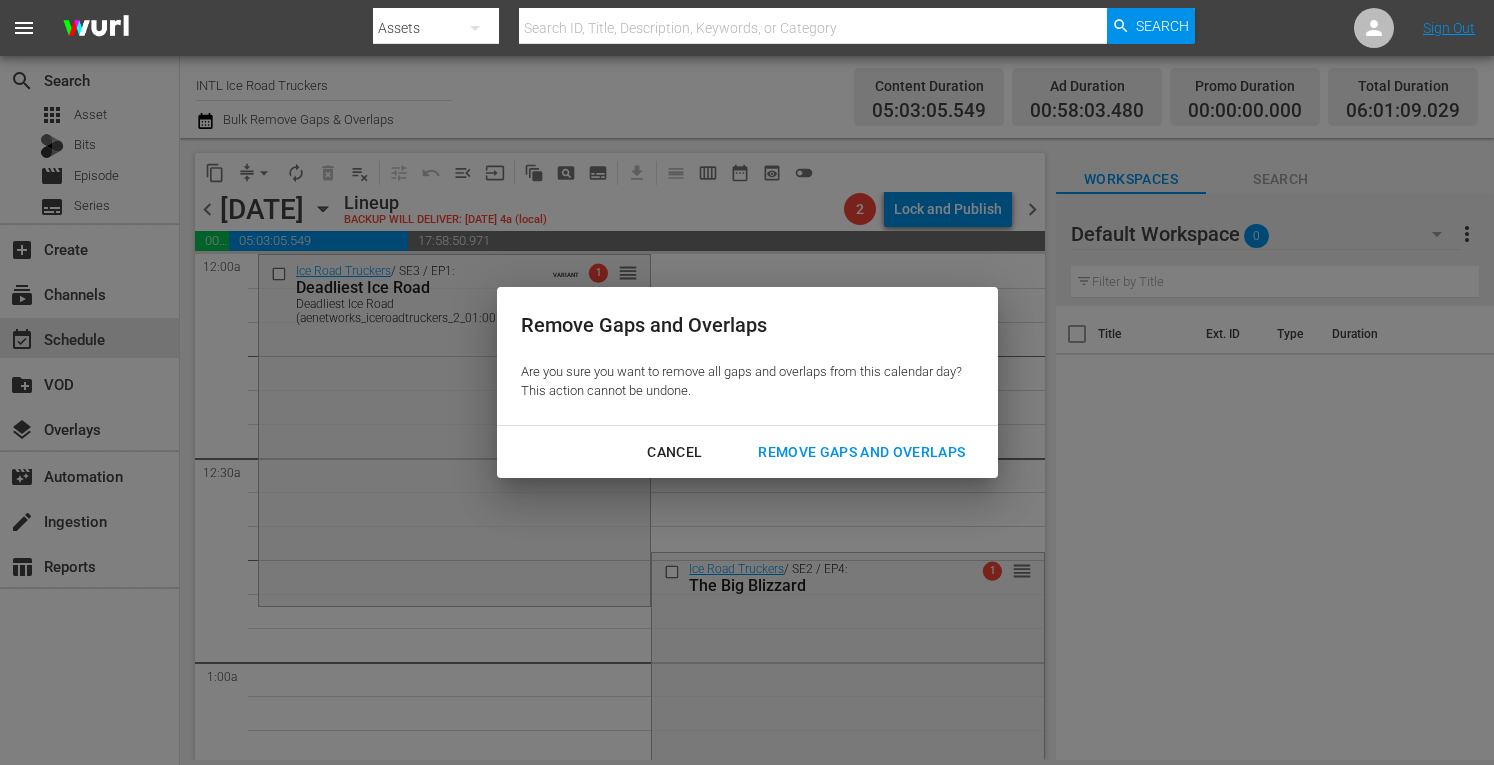 click on "Remove Gaps and Overlaps" at bounding box center (861, 452) 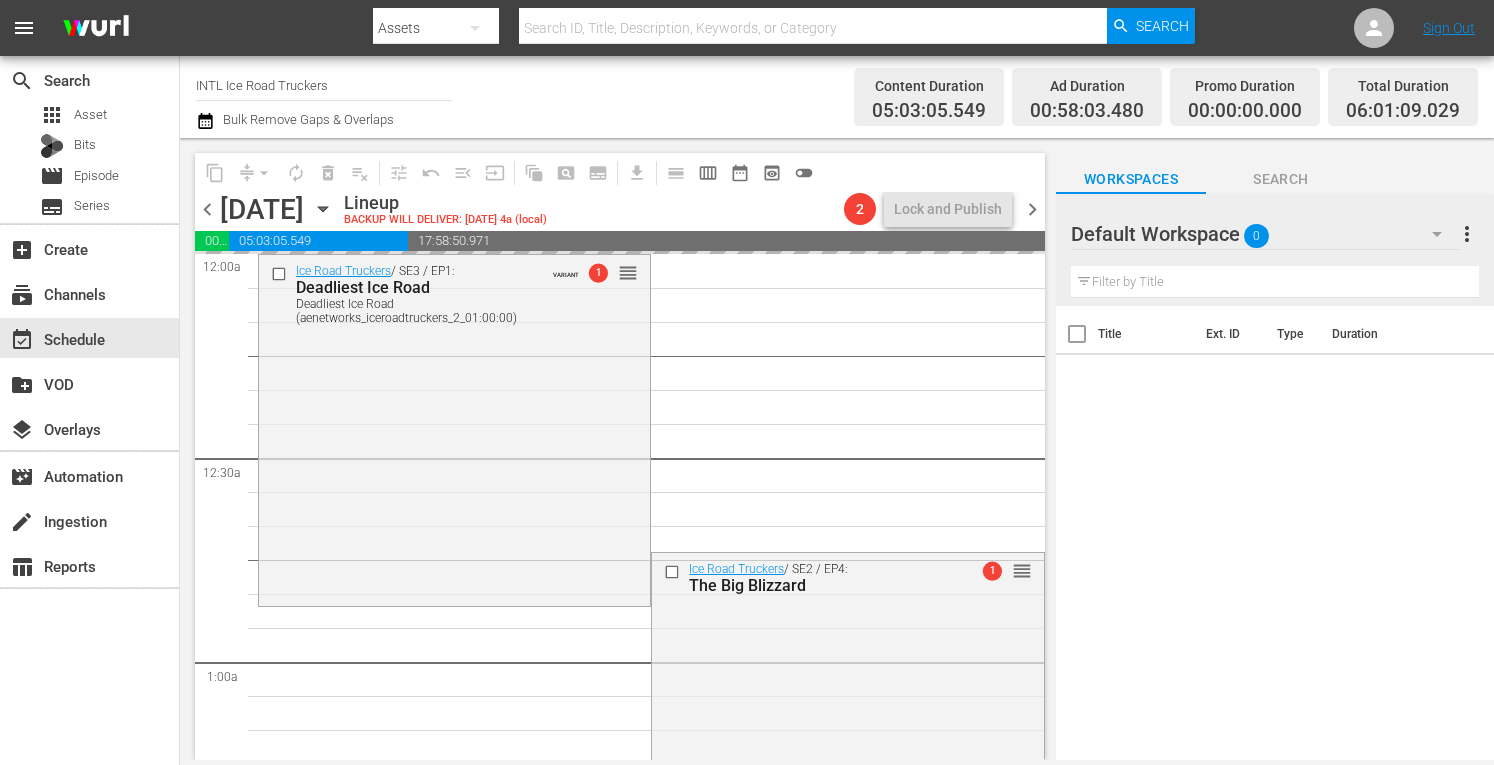 click on "chevron_right" at bounding box center (1032, 209) 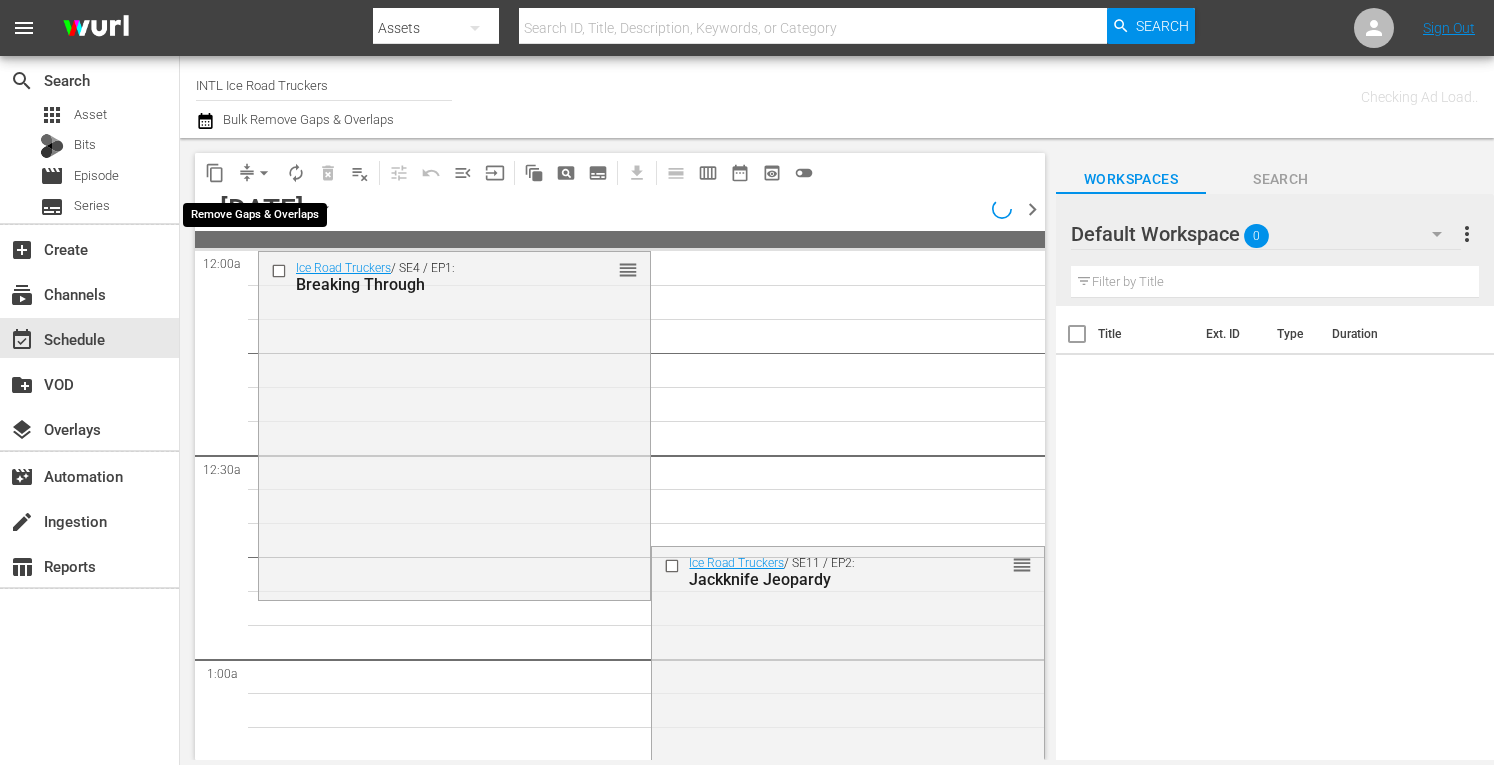 click on "arrow_drop_down" at bounding box center (264, 173) 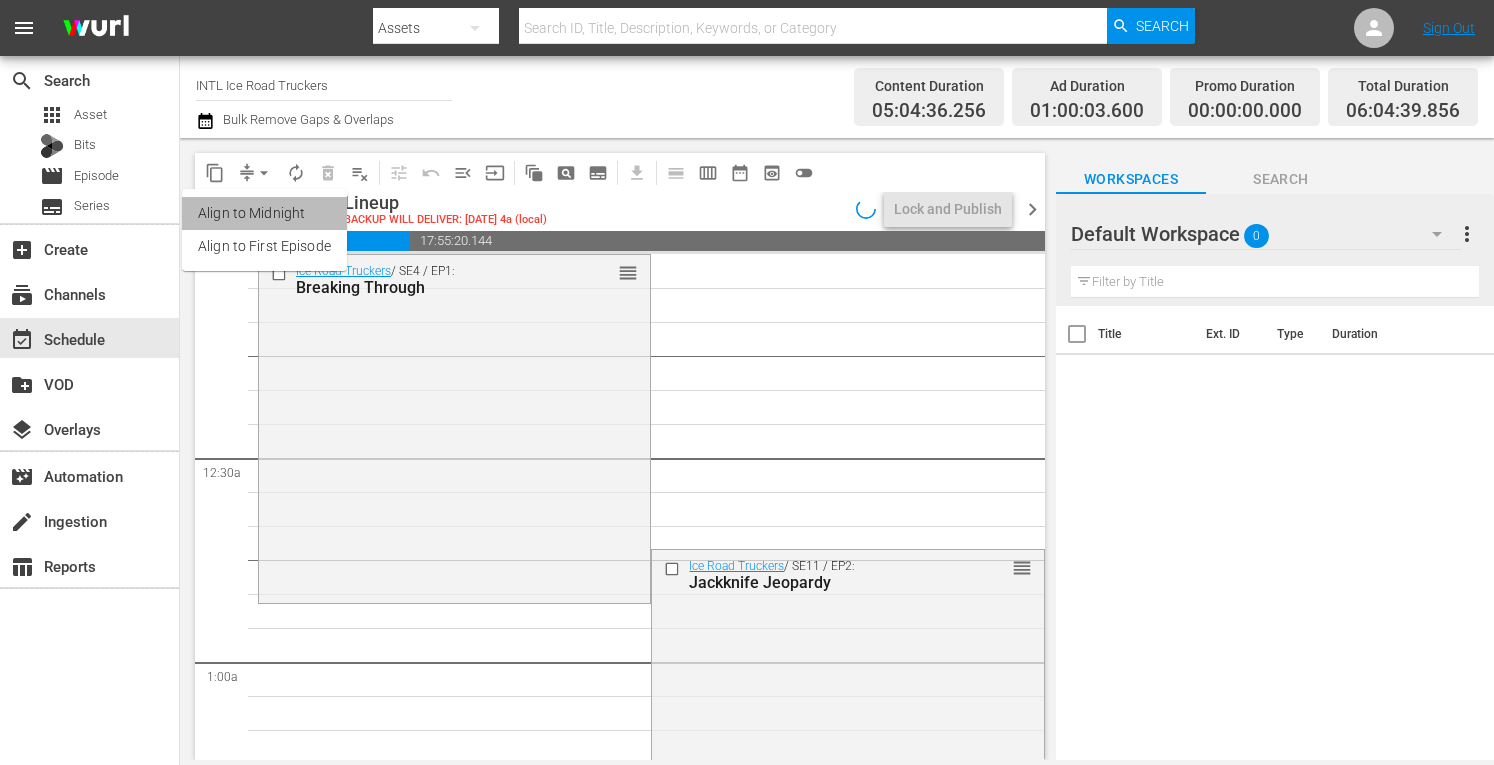 click on "Align to Midnight" at bounding box center [264, 213] 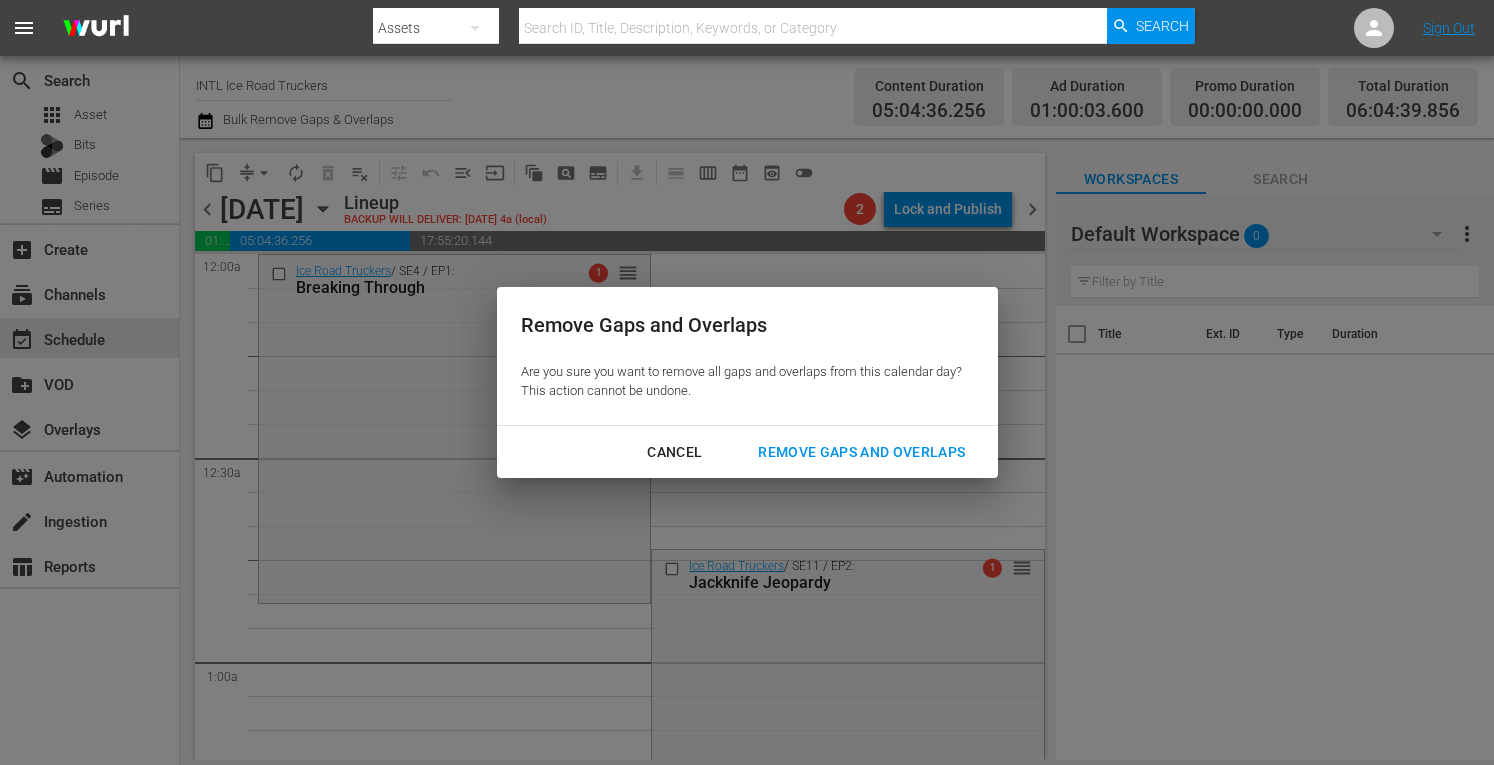 click on "Remove Gaps and Overlaps" at bounding box center [861, 452] 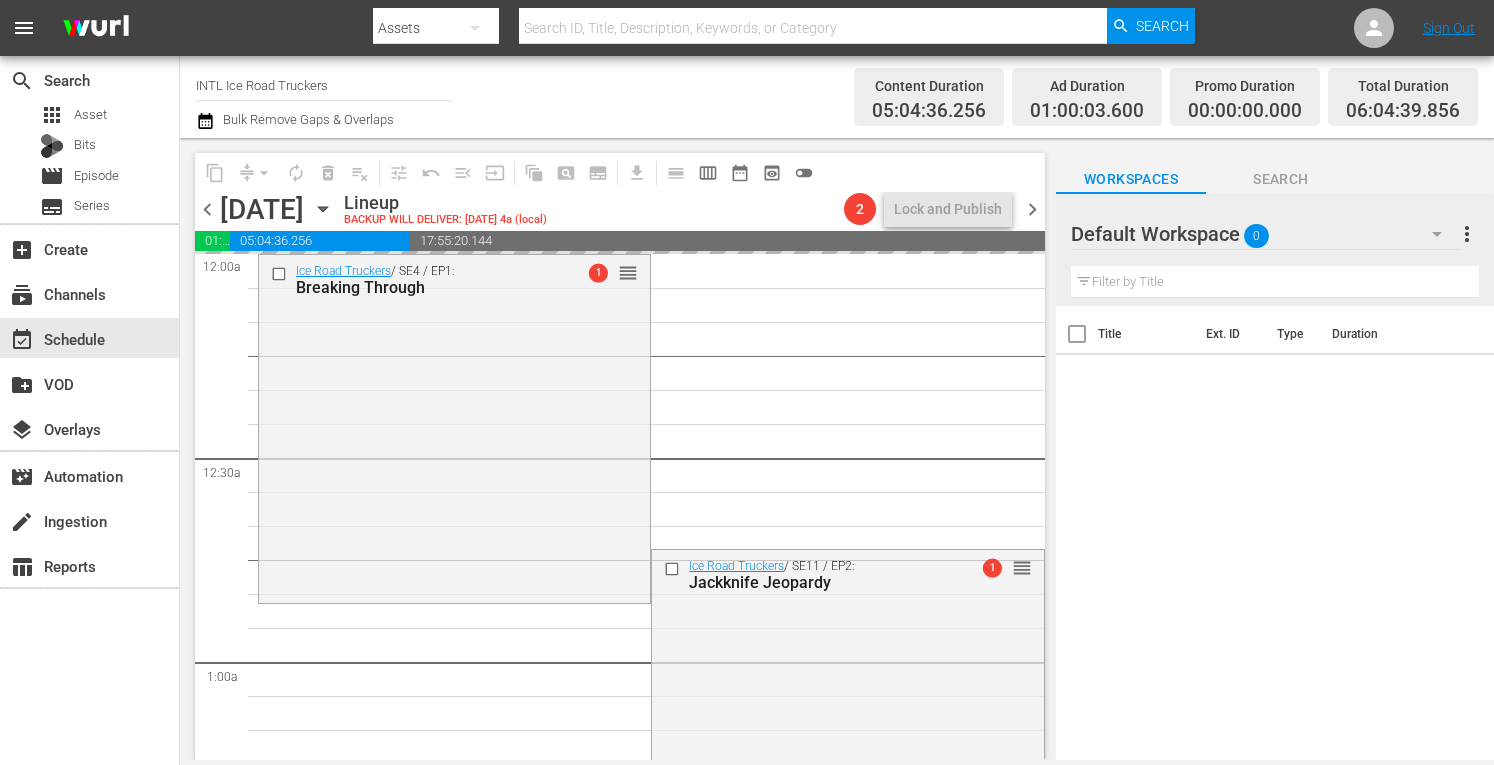 click on "chevron_right" at bounding box center (1032, 209) 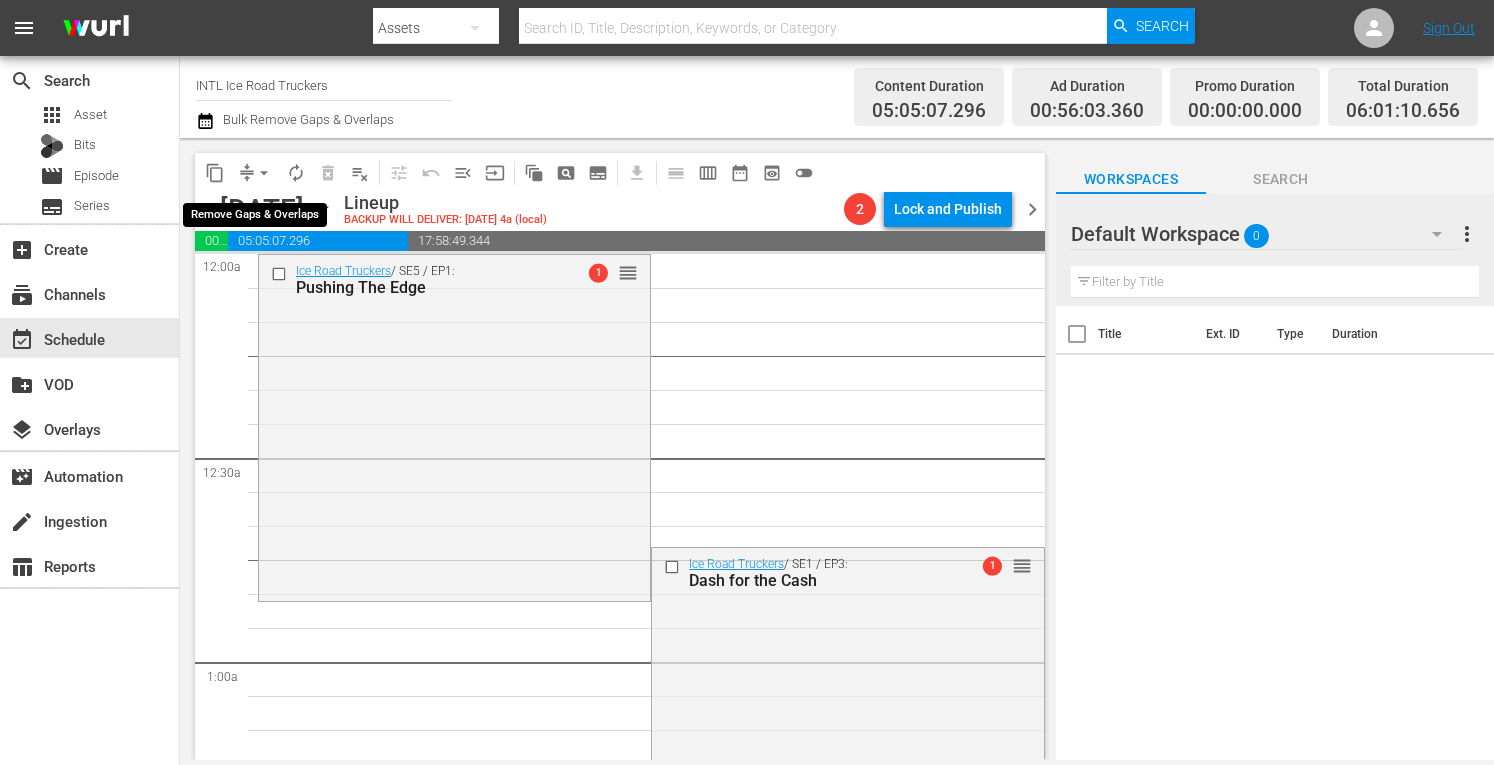 click on "arrow_drop_down" at bounding box center [264, 173] 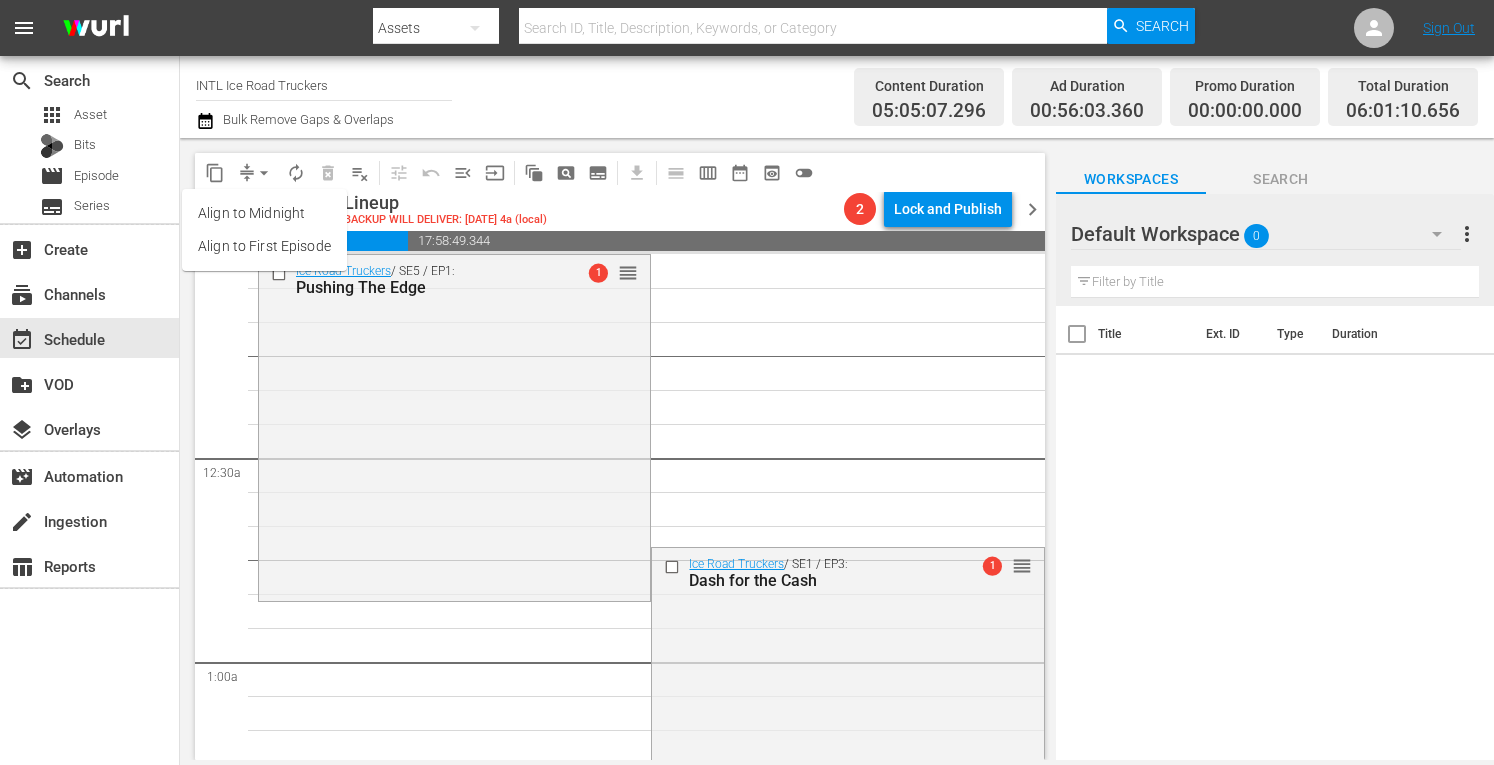 click on "Align to Midnight" at bounding box center (264, 213) 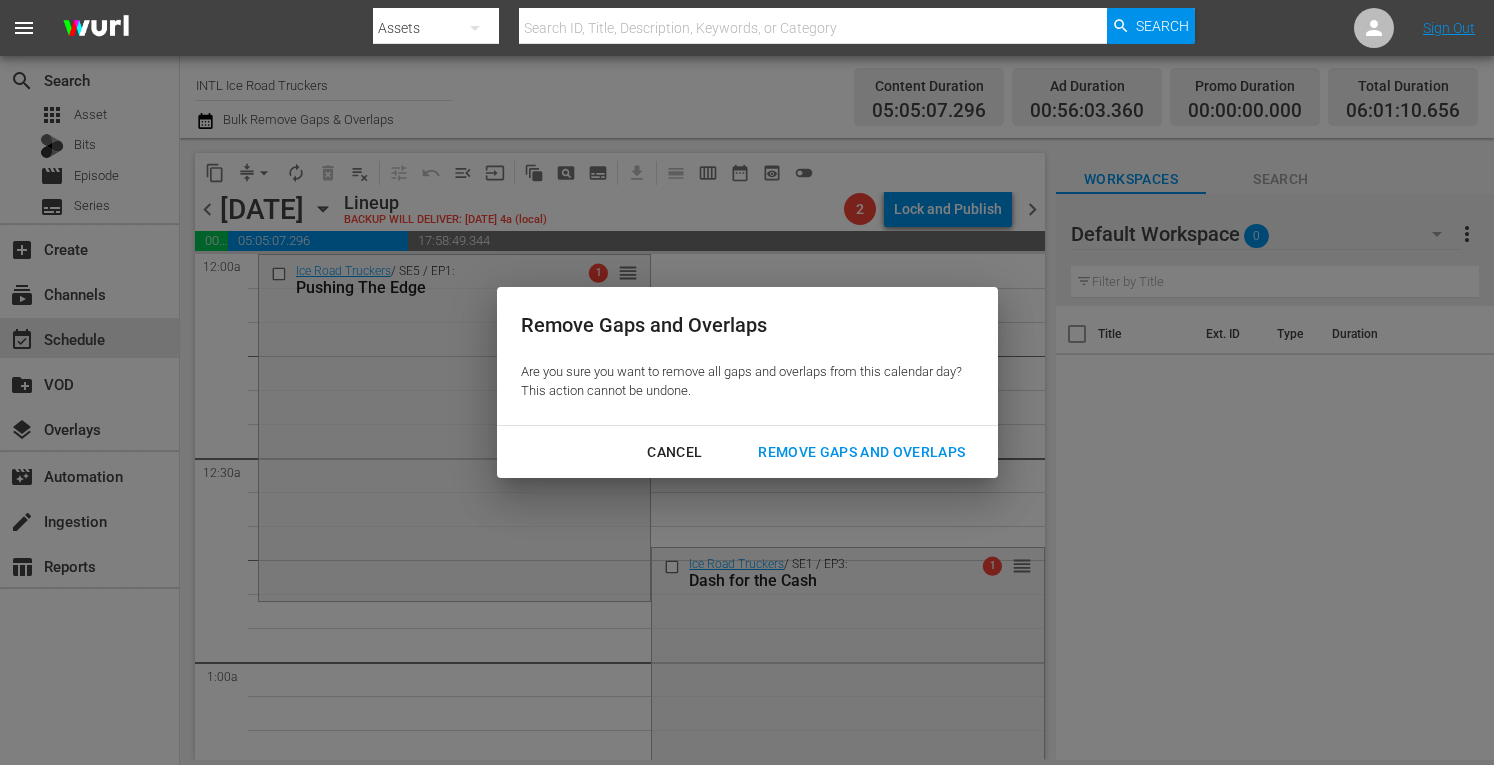 click on "Remove Gaps and Overlaps" at bounding box center (861, 452) 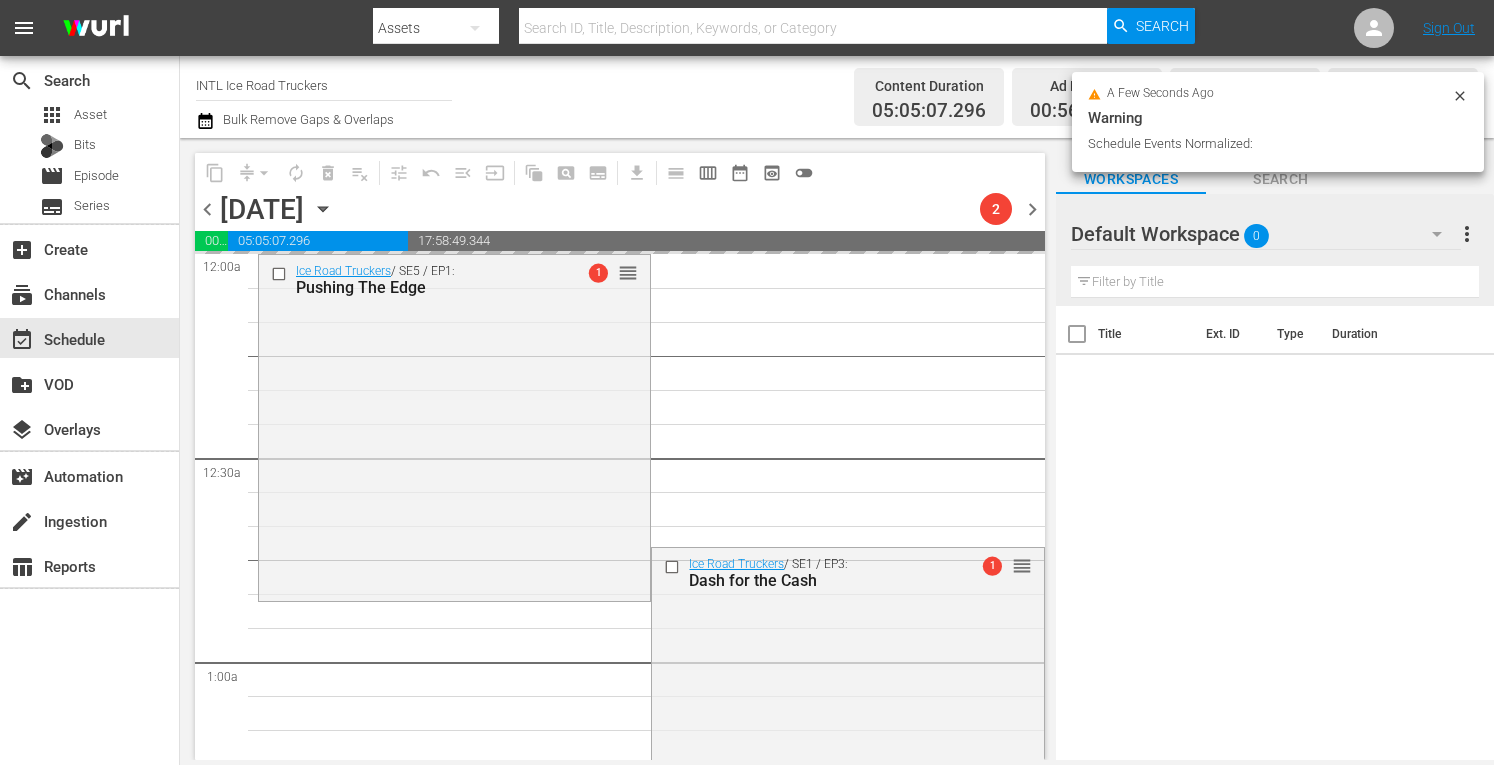 click on "chevron_right" at bounding box center [1032, 209] 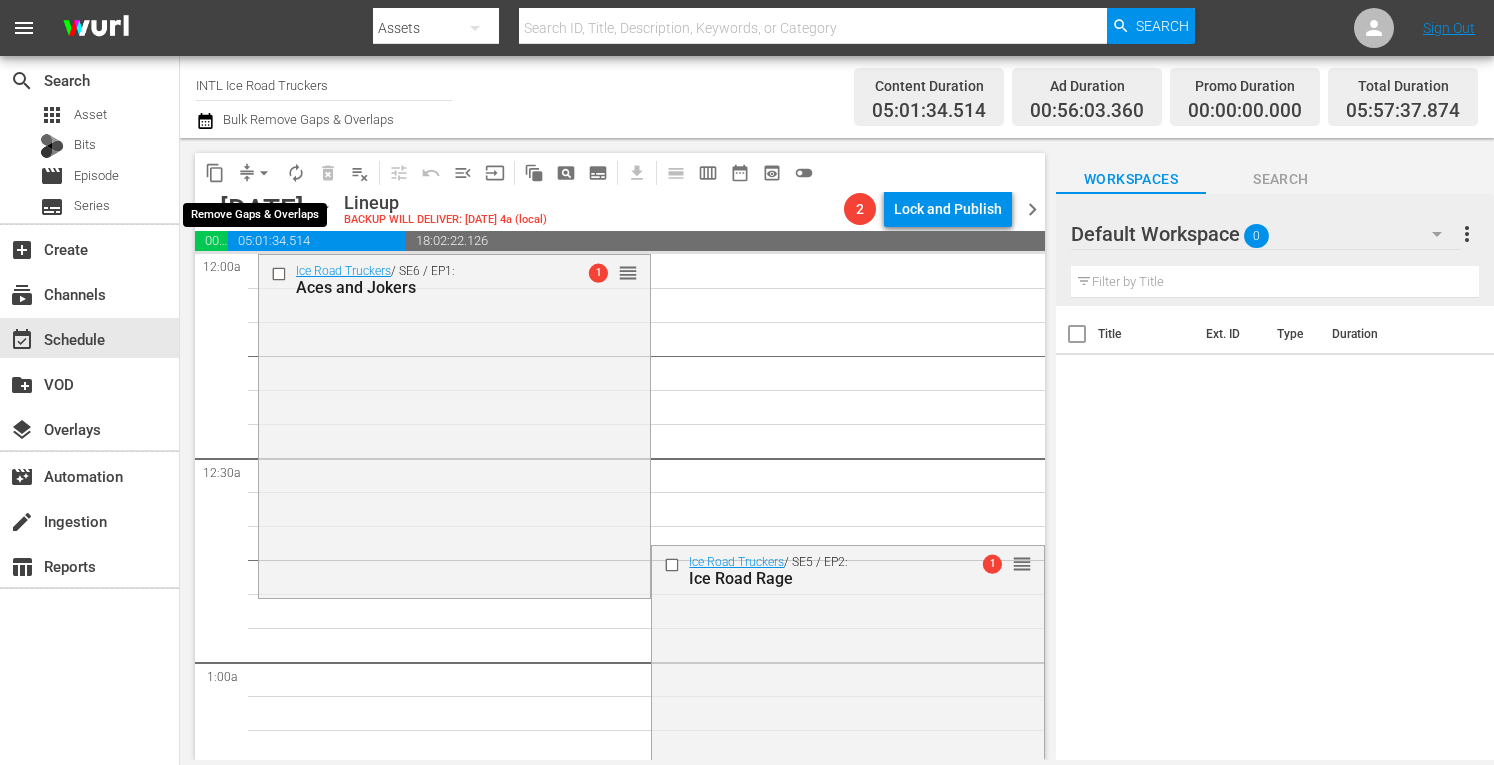 click on "arrow_drop_down" at bounding box center [264, 173] 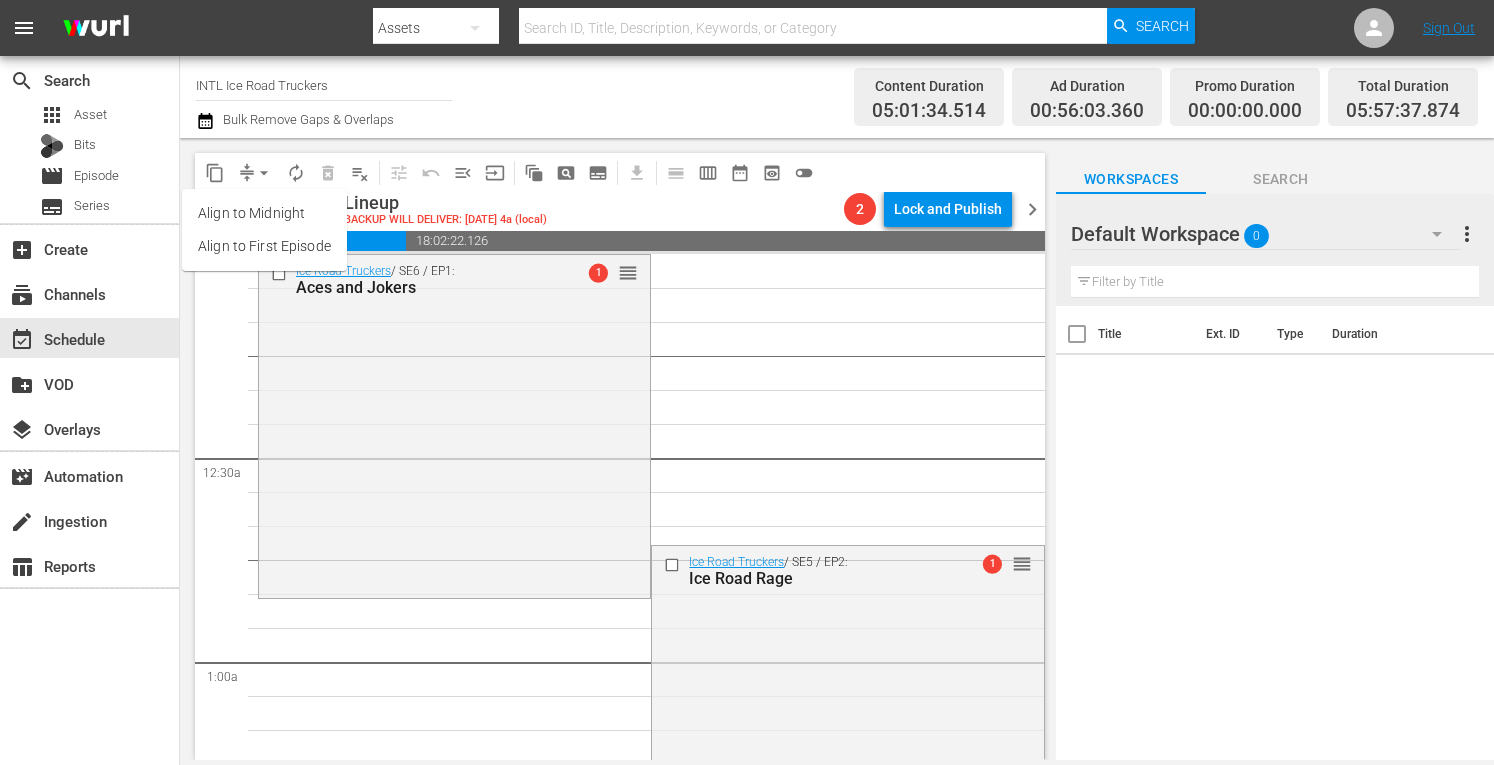 click on "Align to Midnight" at bounding box center [264, 213] 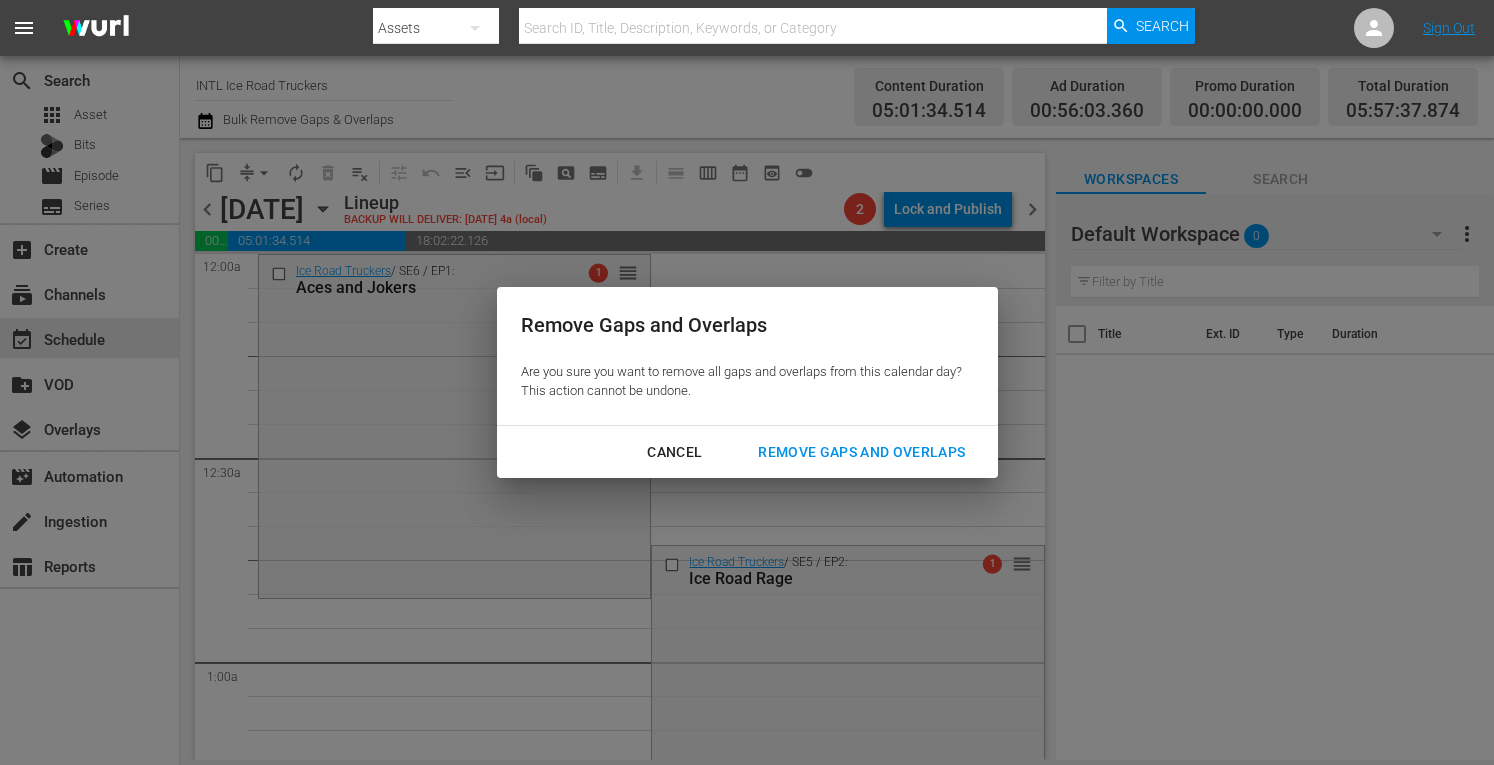 click on "Remove Gaps and Overlaps" at bounding box center [861, 452] 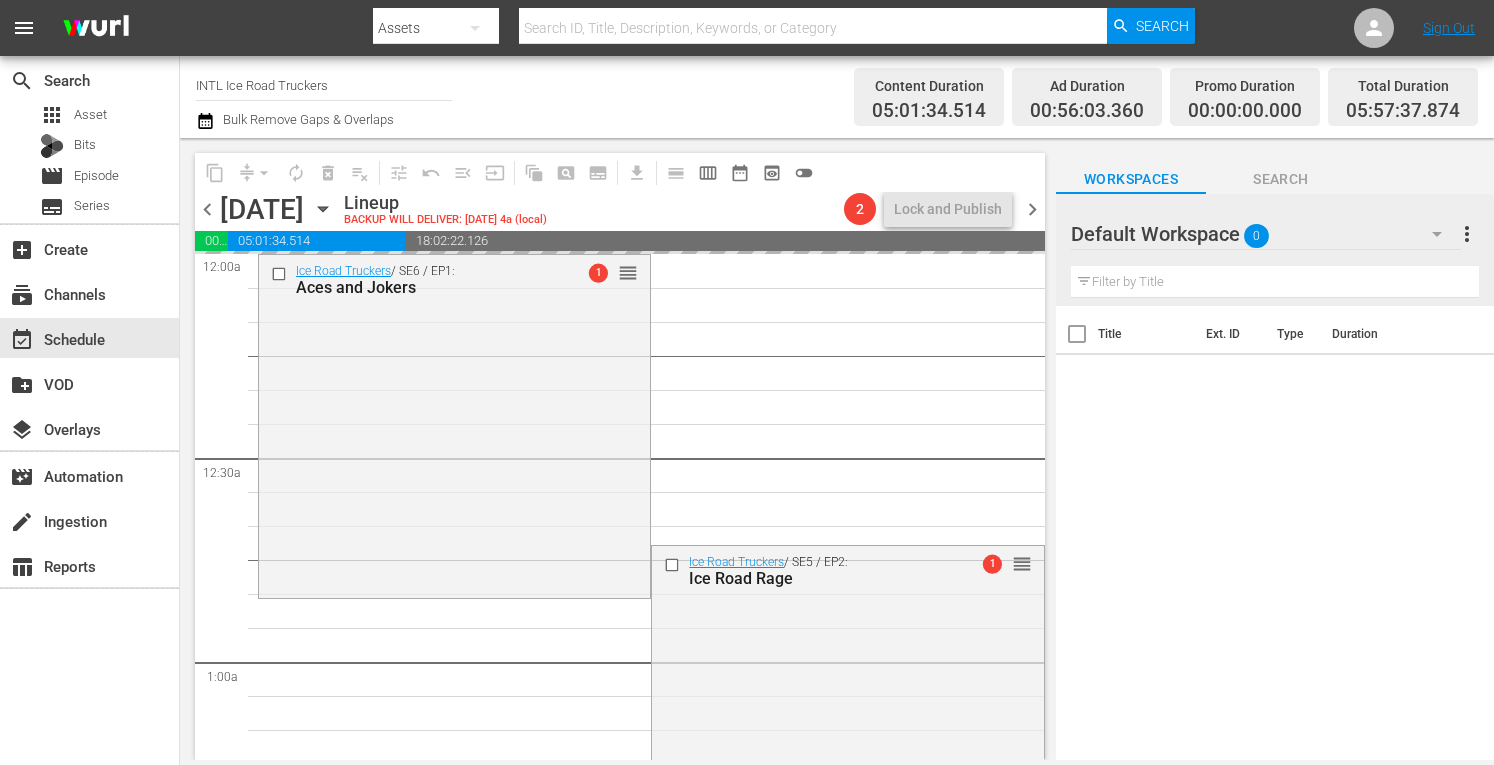 click on "chevron_right" at bounding box center [1032, 209] 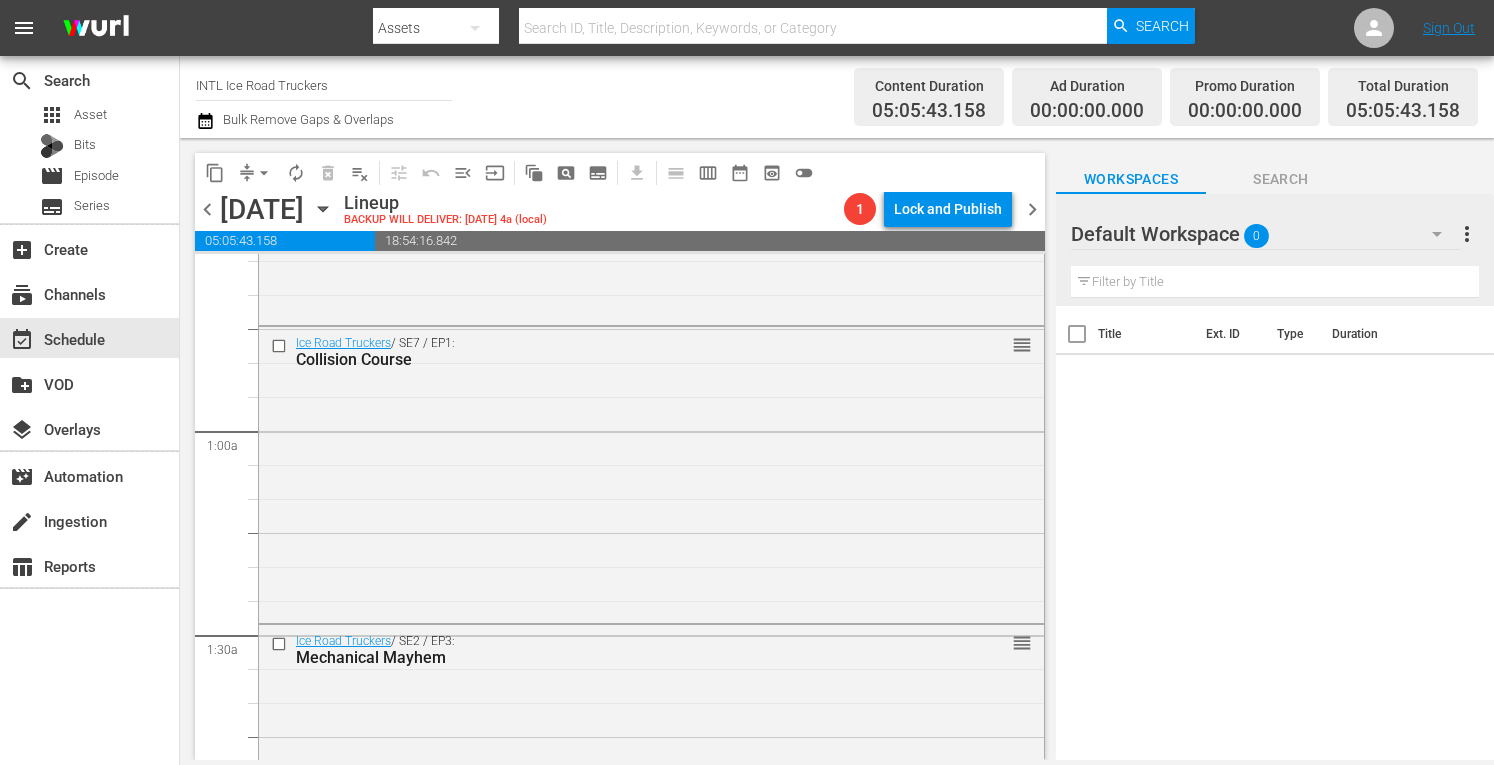 scroll, scrollTop: 0, scrollLeft: 0, axis: both 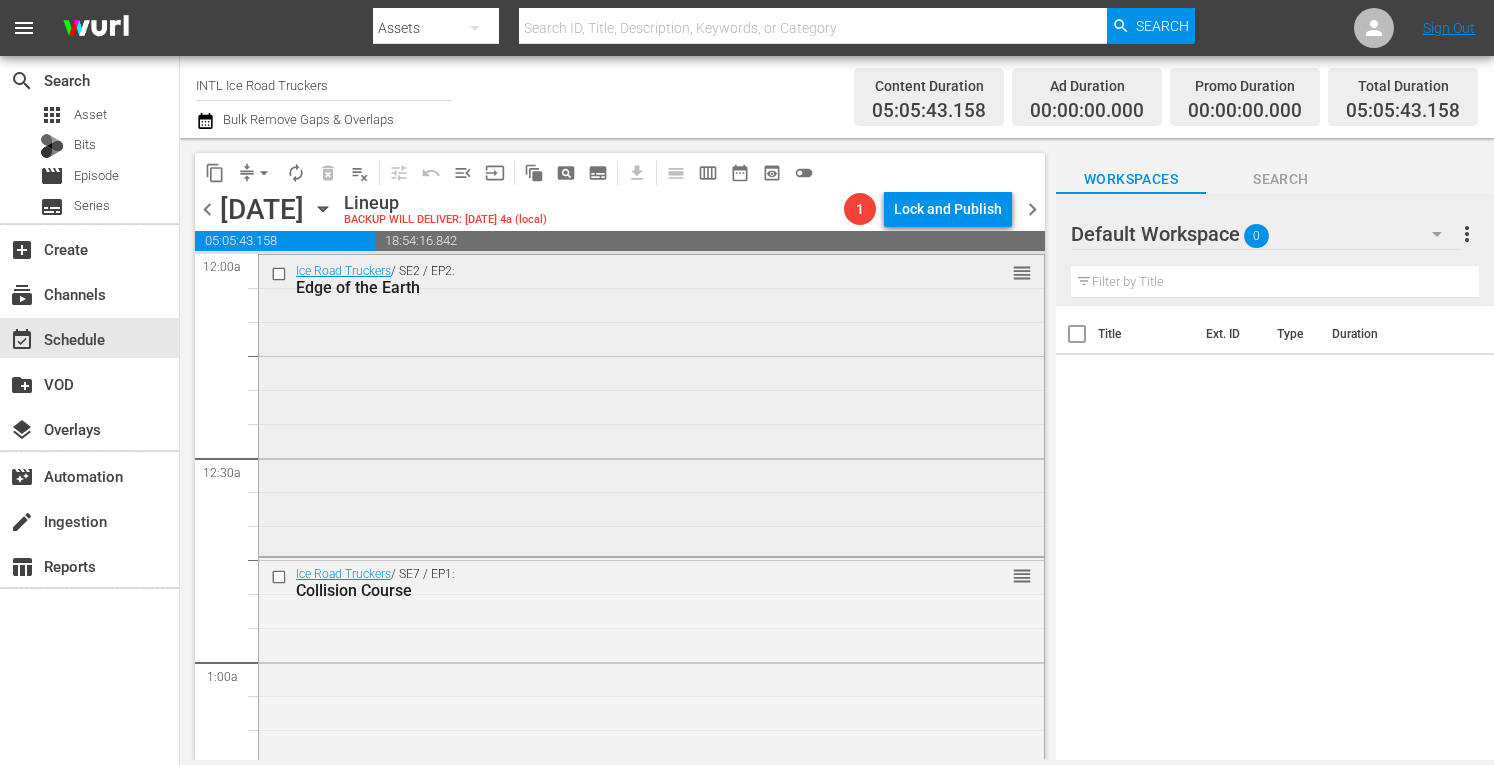 click on "Ice Road Truckers  / SE2 / EP2:
Edge of the Earth reorder" at bounding box center (651, 403) 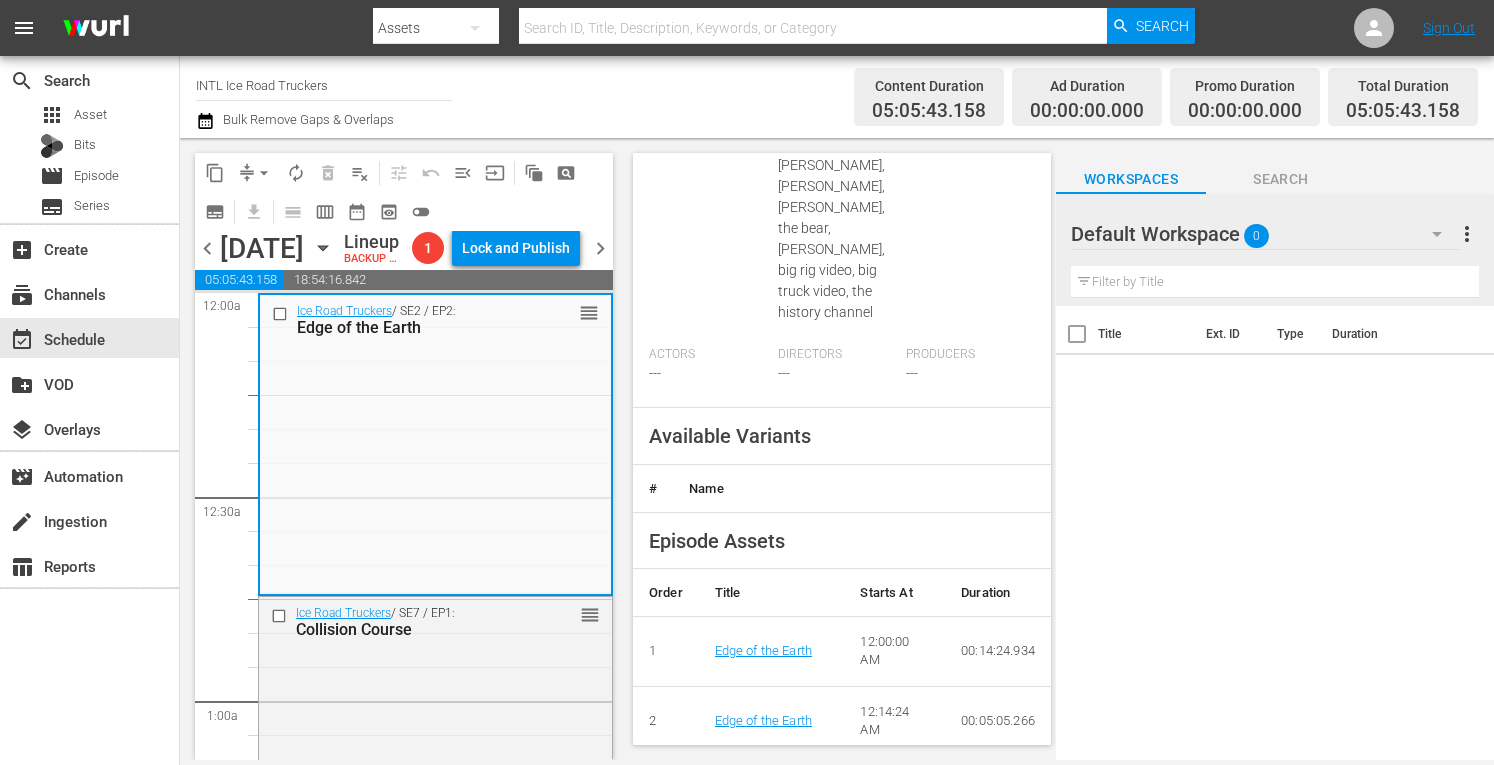 scroll, scrollTop: 834, scrollLeft: 0, axis: vertical 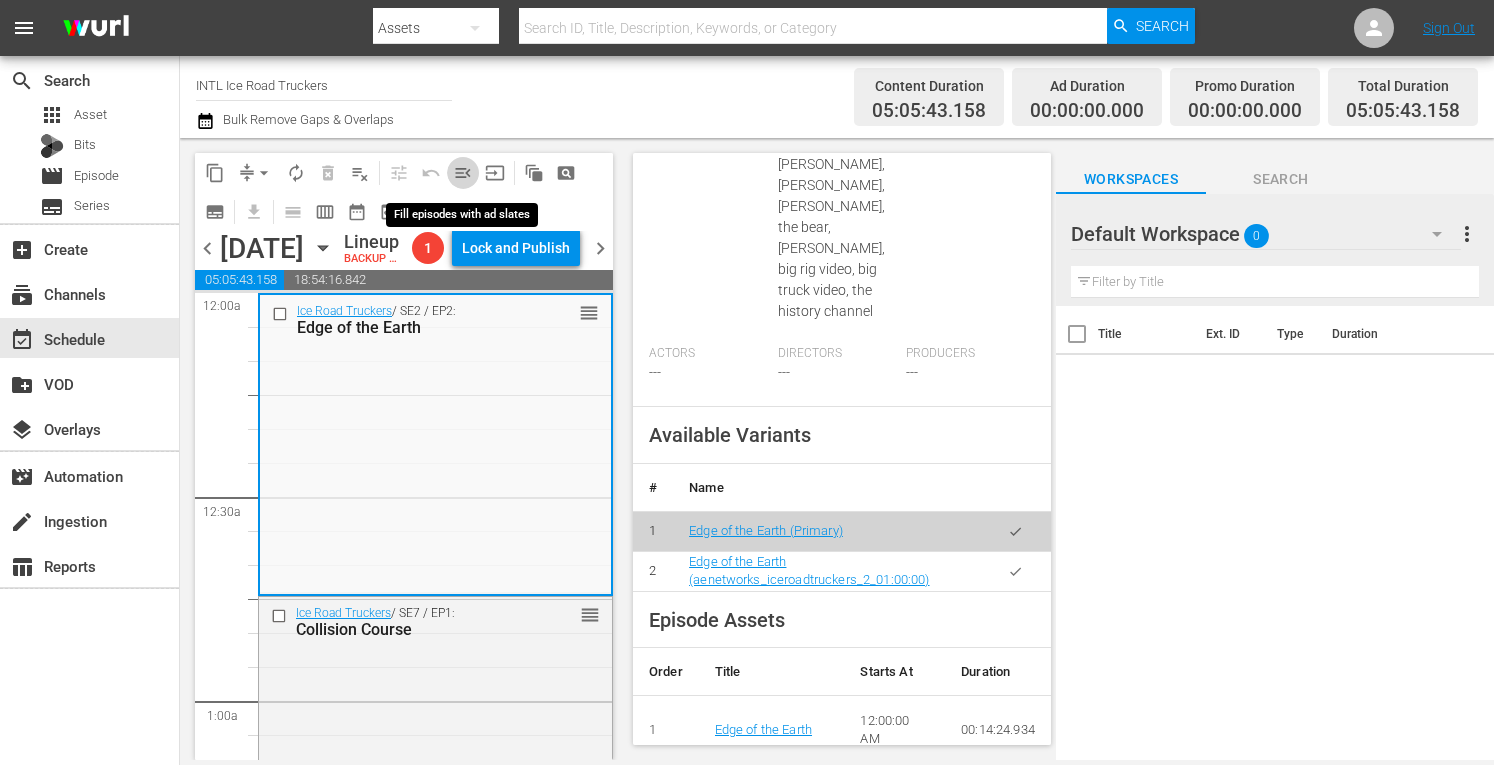 click on "menu_open" at bounding box center [463, 173] 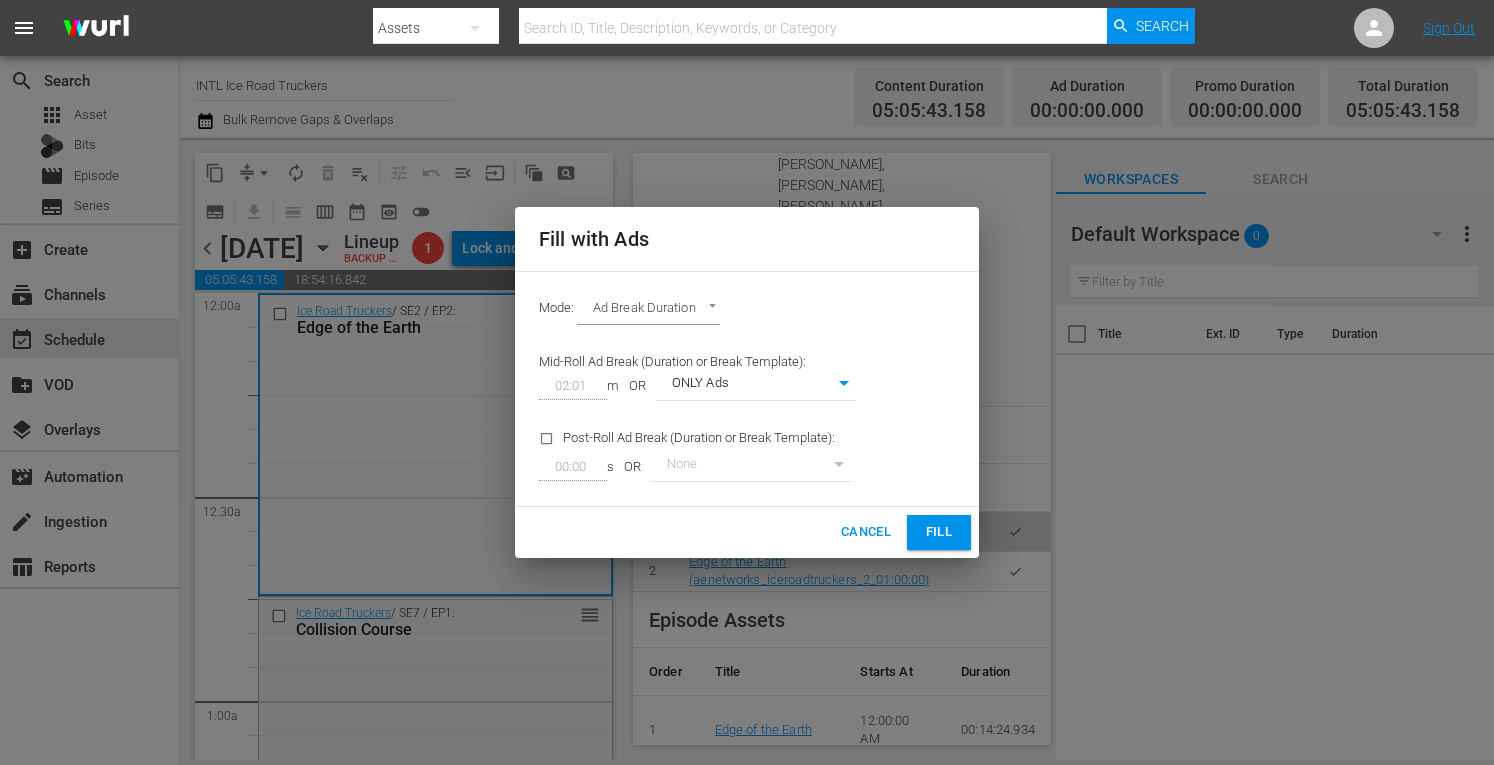 click on "Fill" at bounding box center (939, 532) 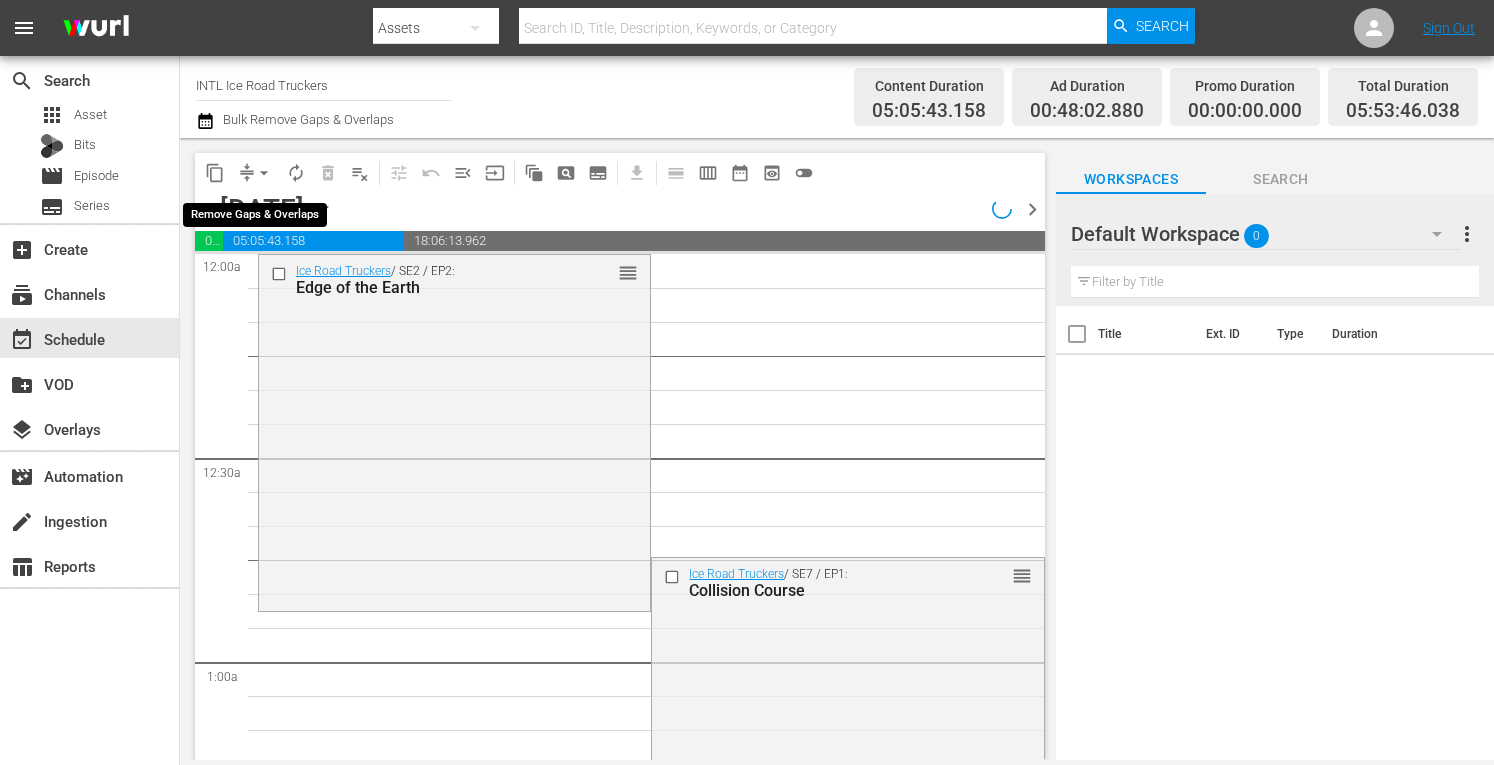 click on "arrow_drop_down" at bounding box center [264, 173] 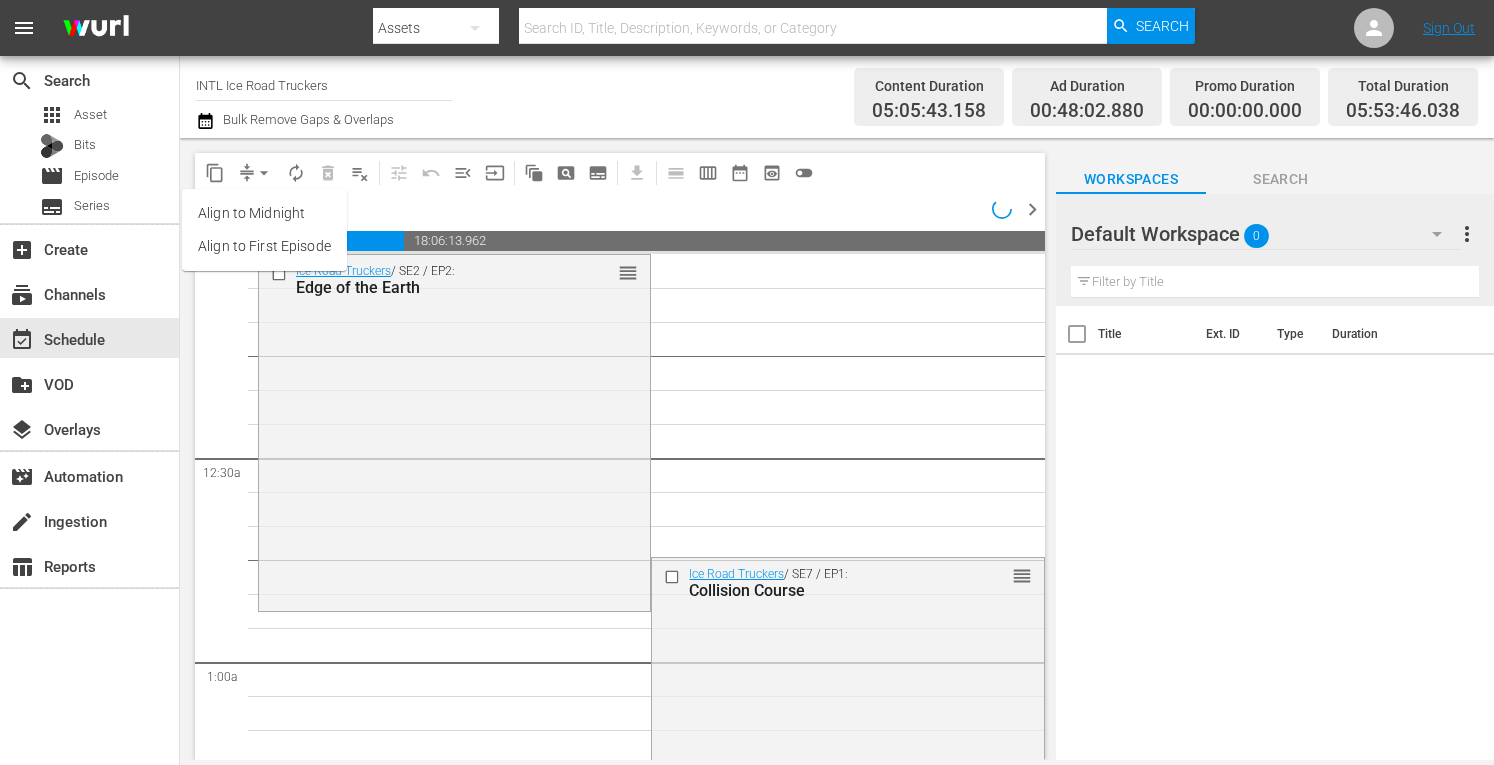click on "Align to Midnight Align to First Episode" at bounding box center [264, 230] 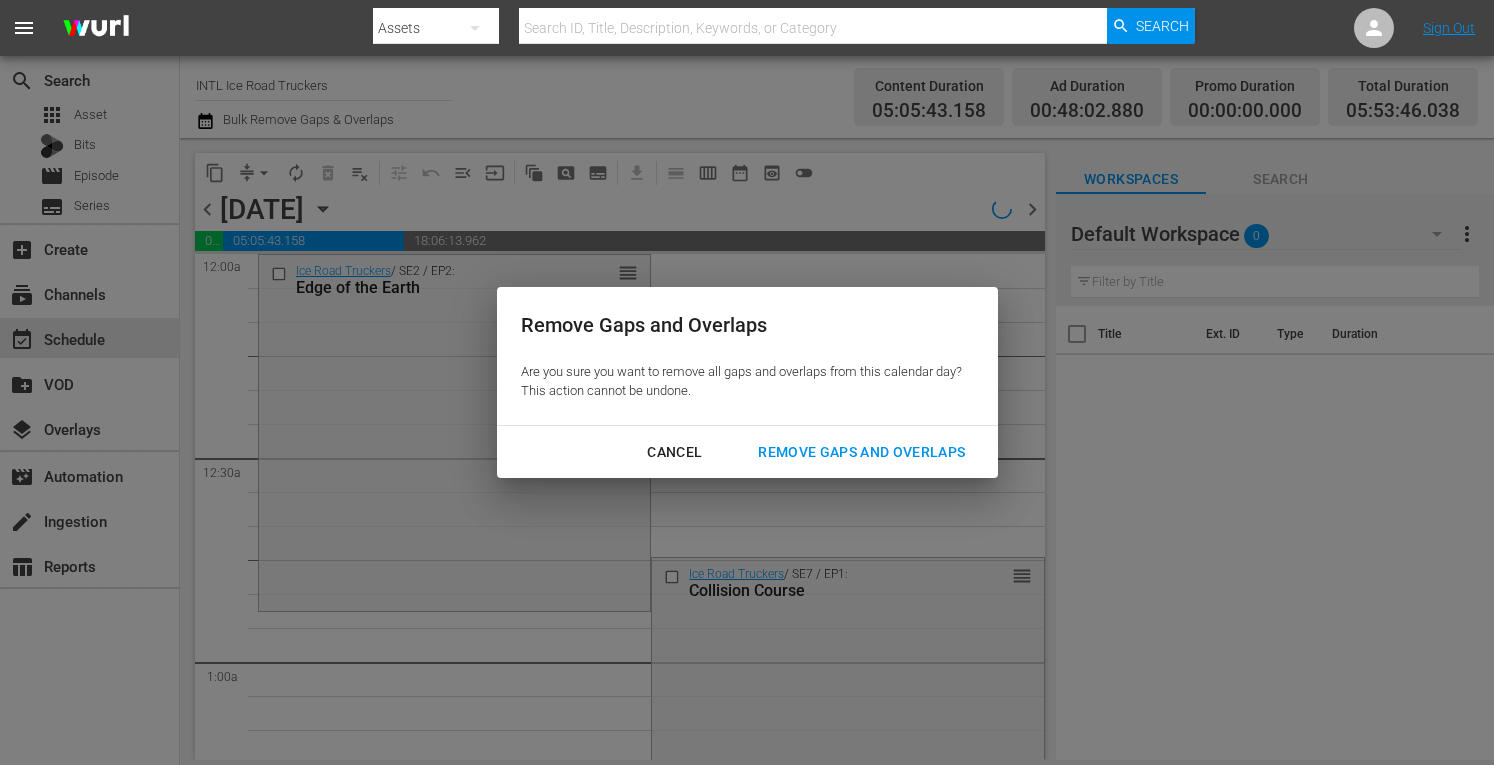 click on "Remove Gaps and Overlaps" at bounding box center (861, 452) 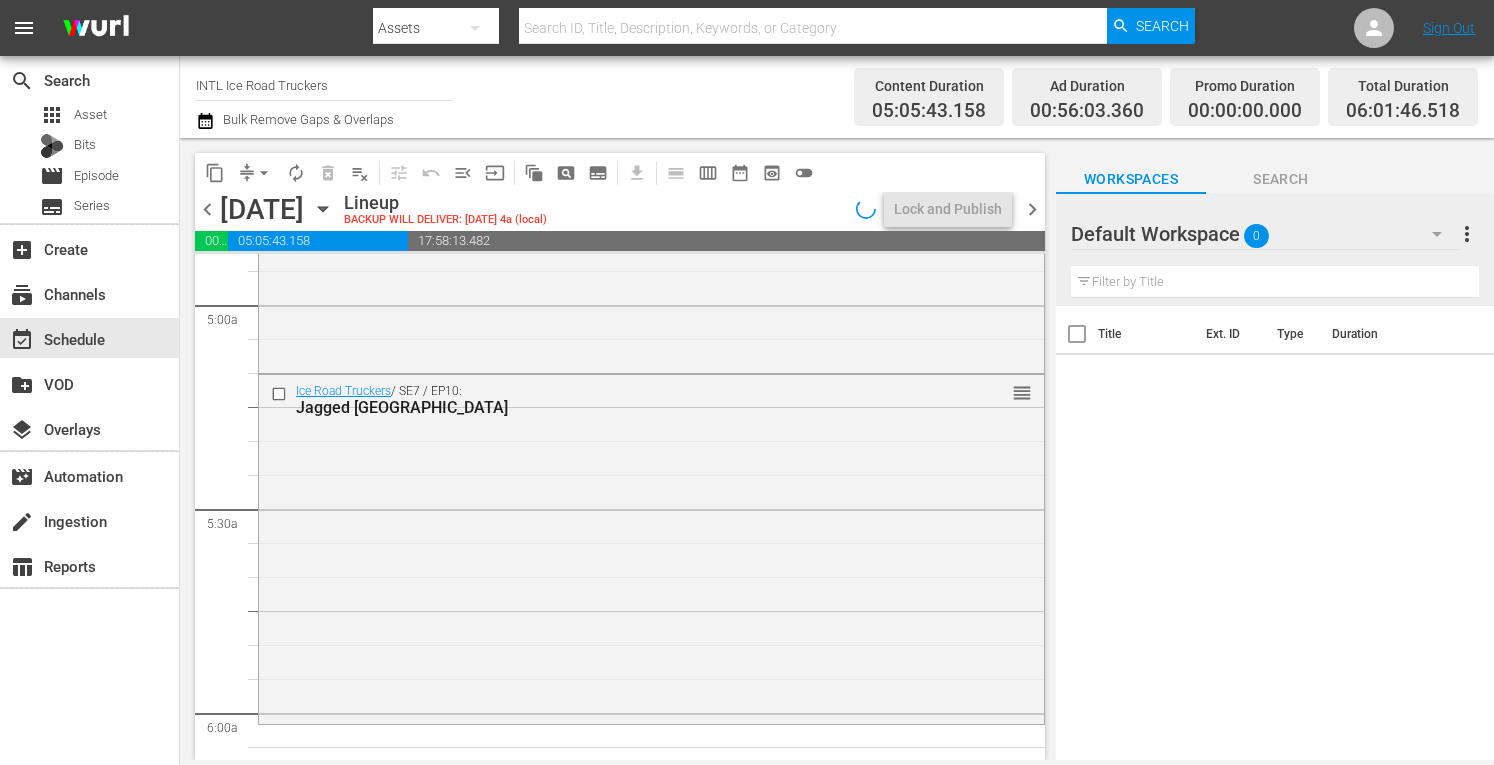 scroll, scrollTop: 2023, scrollLeft: 0, axis: vertical 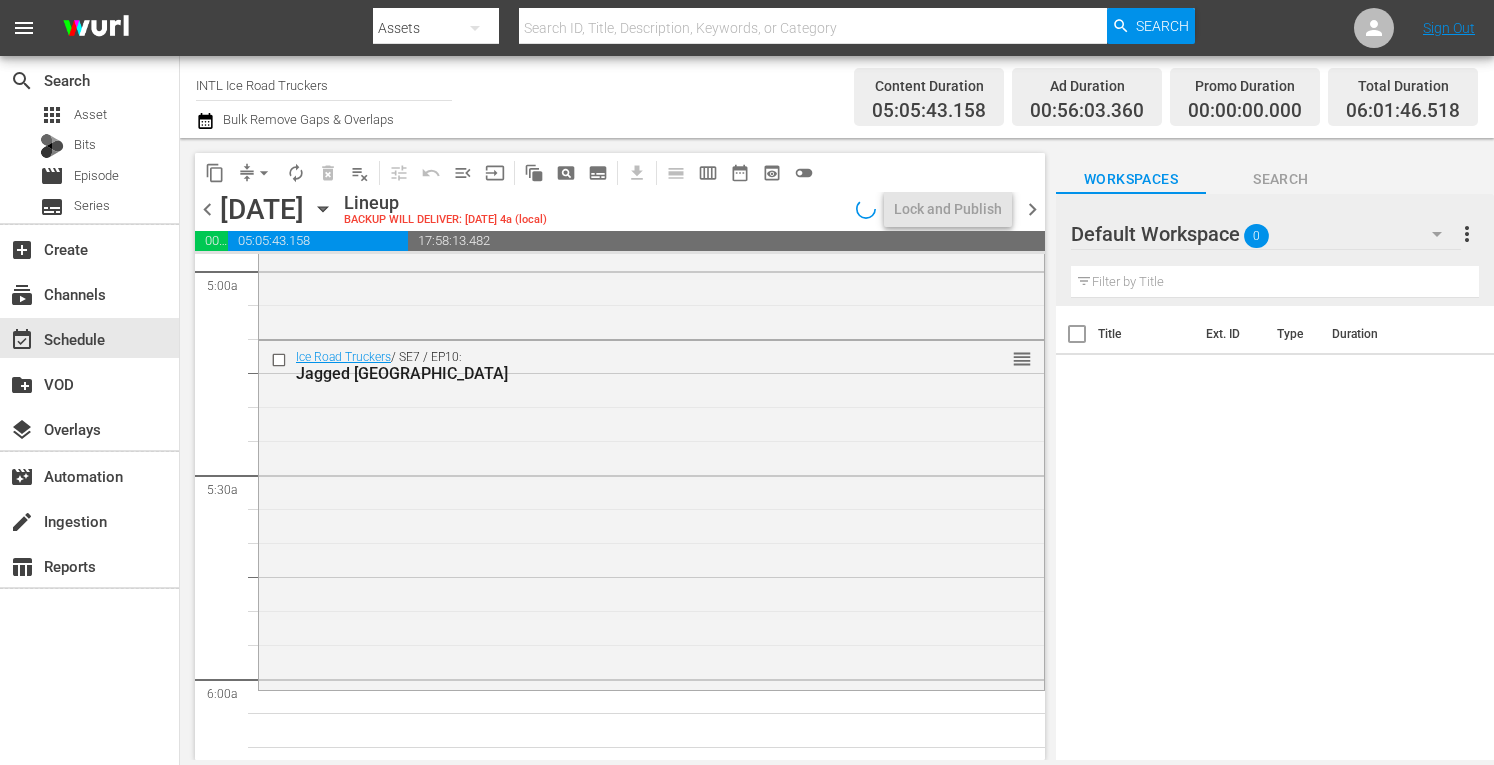 click on "chevron_left" at bounding box center [207, 209] 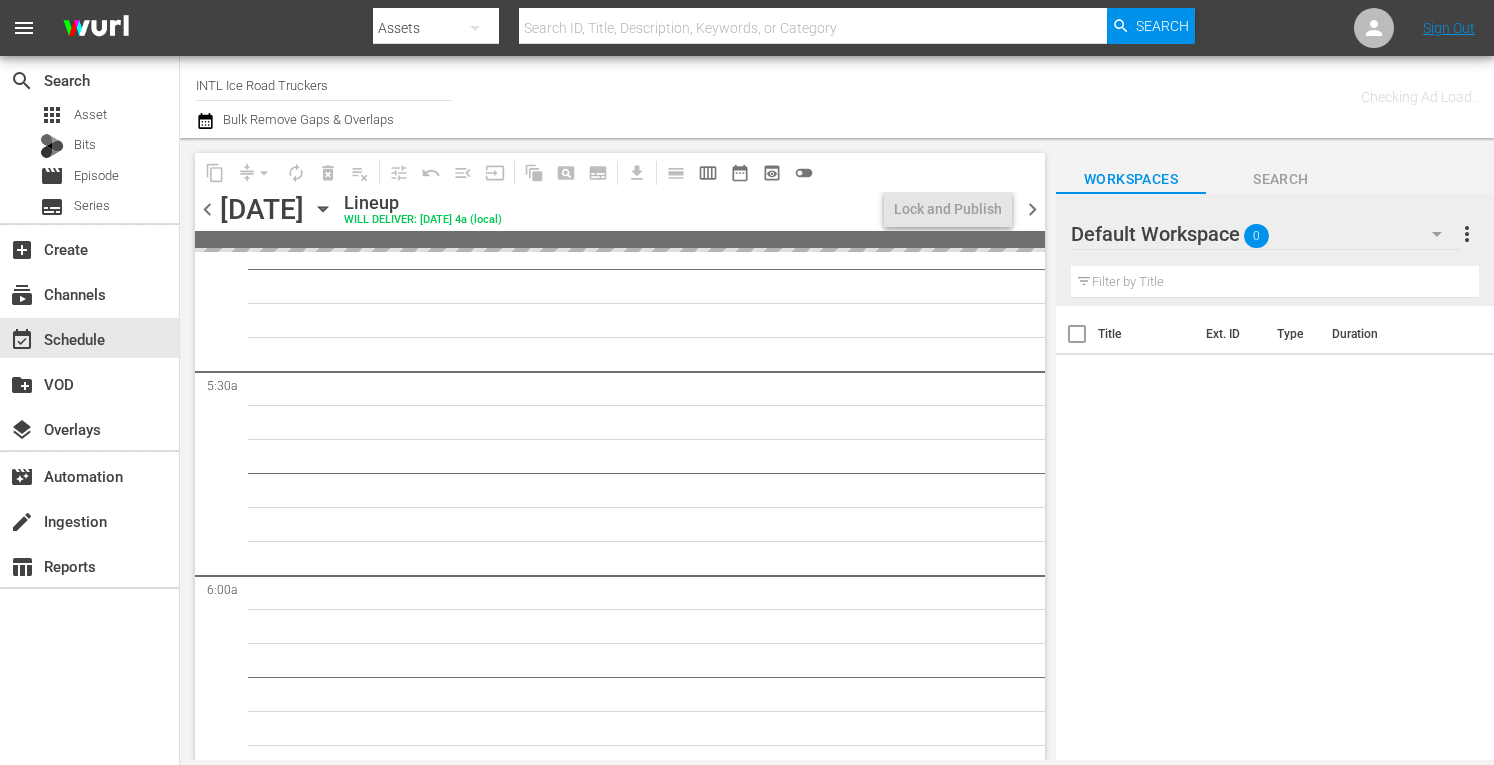 scroll, scrollTop: 2057, scrollLeft: 0, axis: vertical 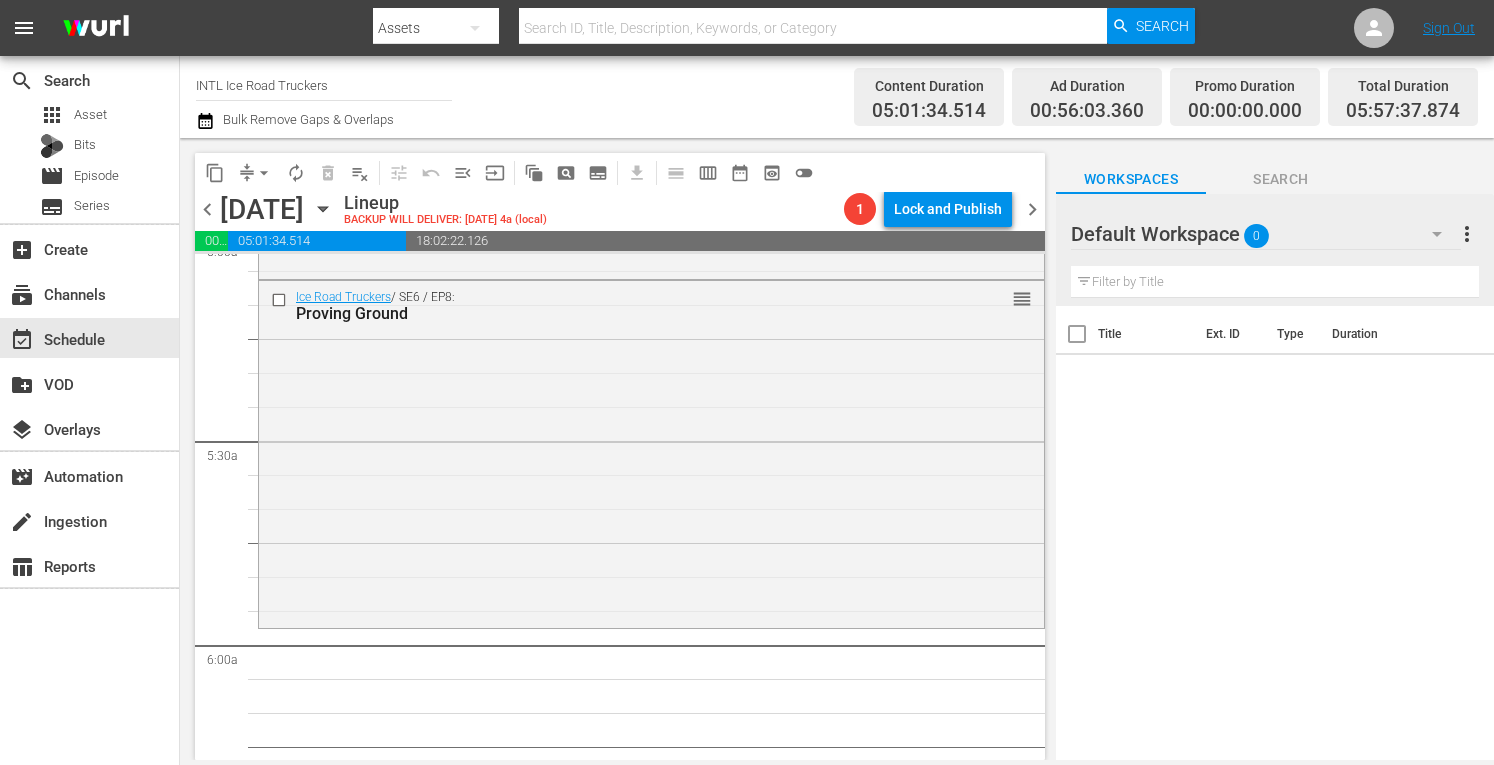 click on "chevron_left" at bounding box center [207, 209] 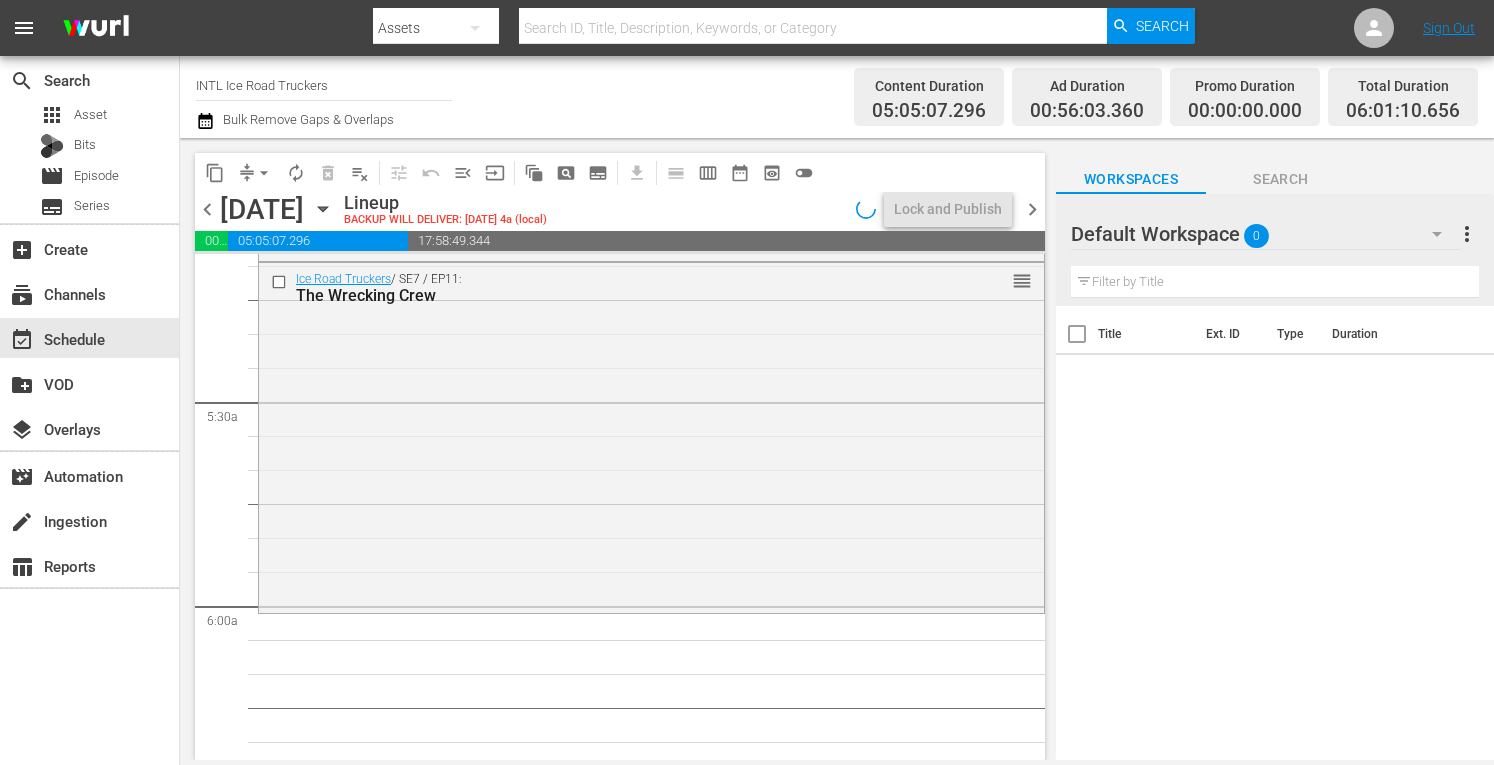 scroll, scrollTop: 1960, scrollLeft: 0, axis: vertical 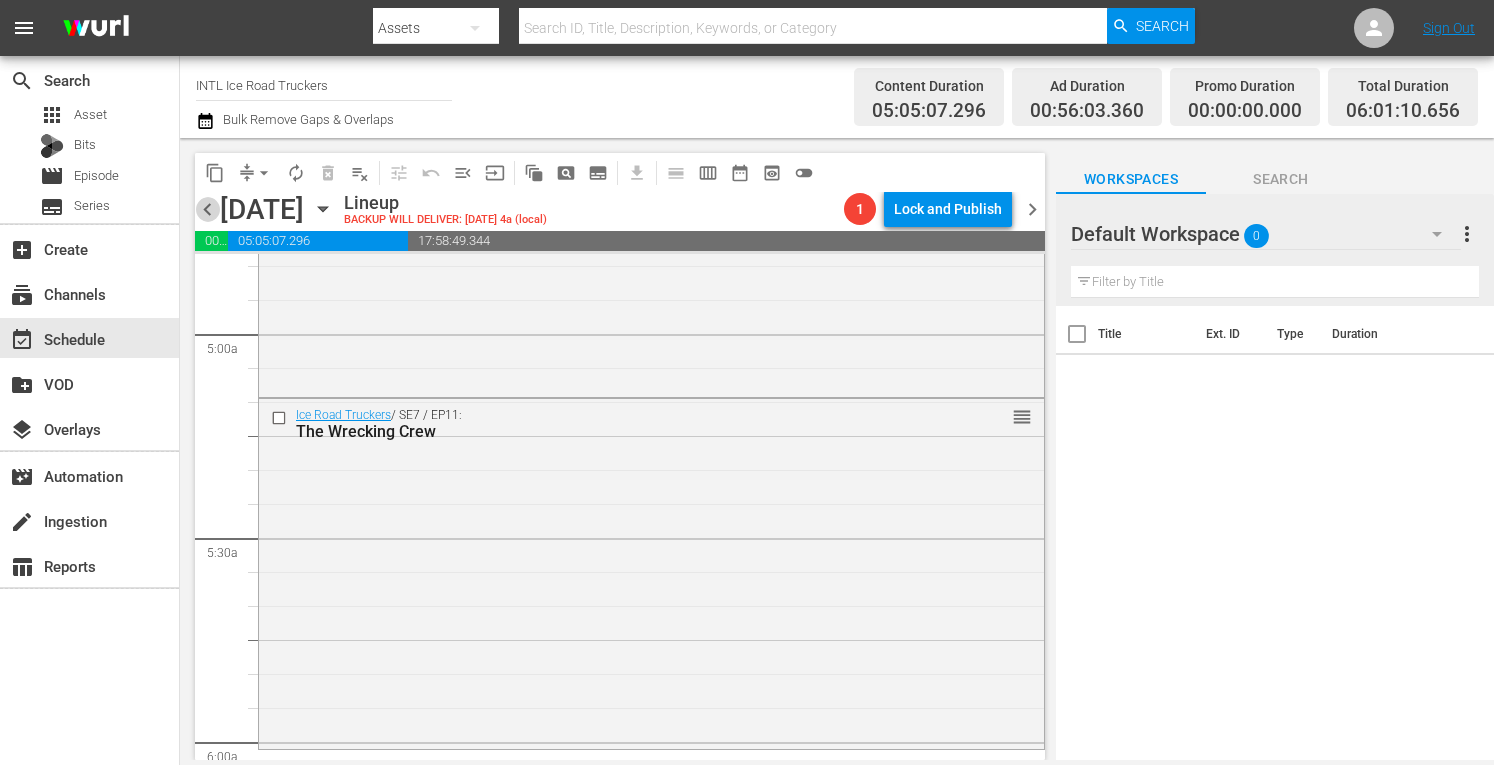 click on "chevron_left" at bounding box center (207, 209) 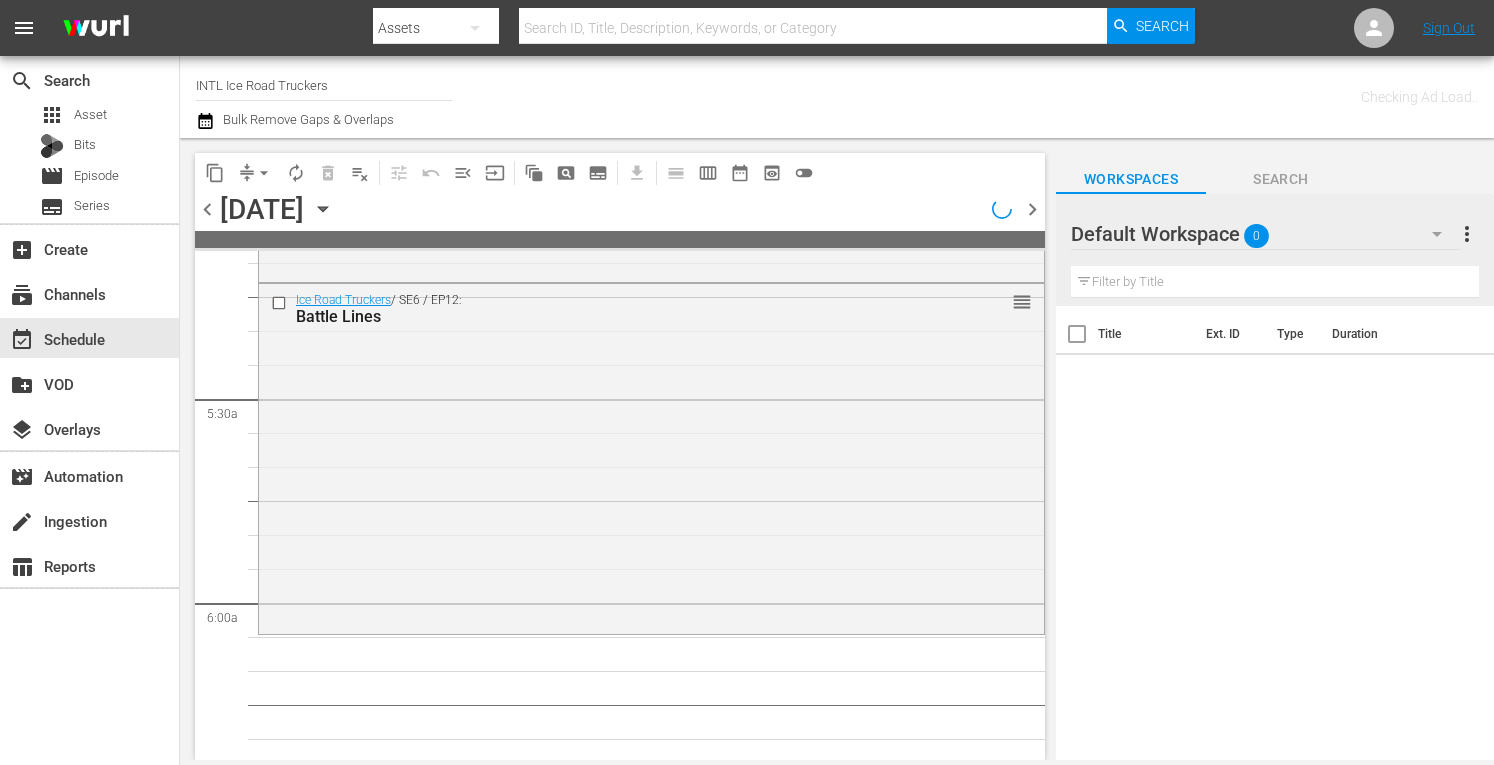 scroll, scrollTop: 1994, scrollLeft: 0, axis: vertical 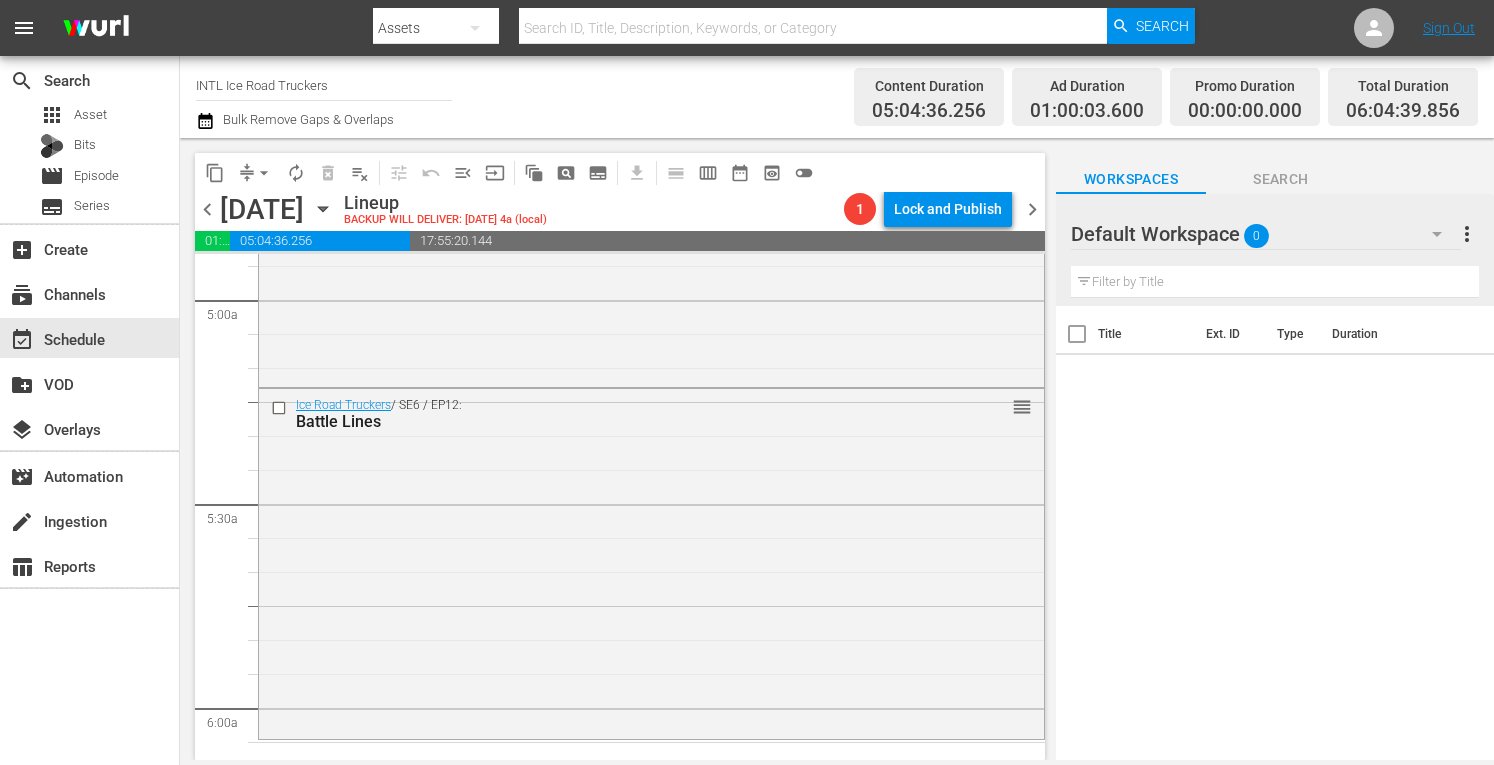 click on "chevron_left" at bounding box center (207, 209) 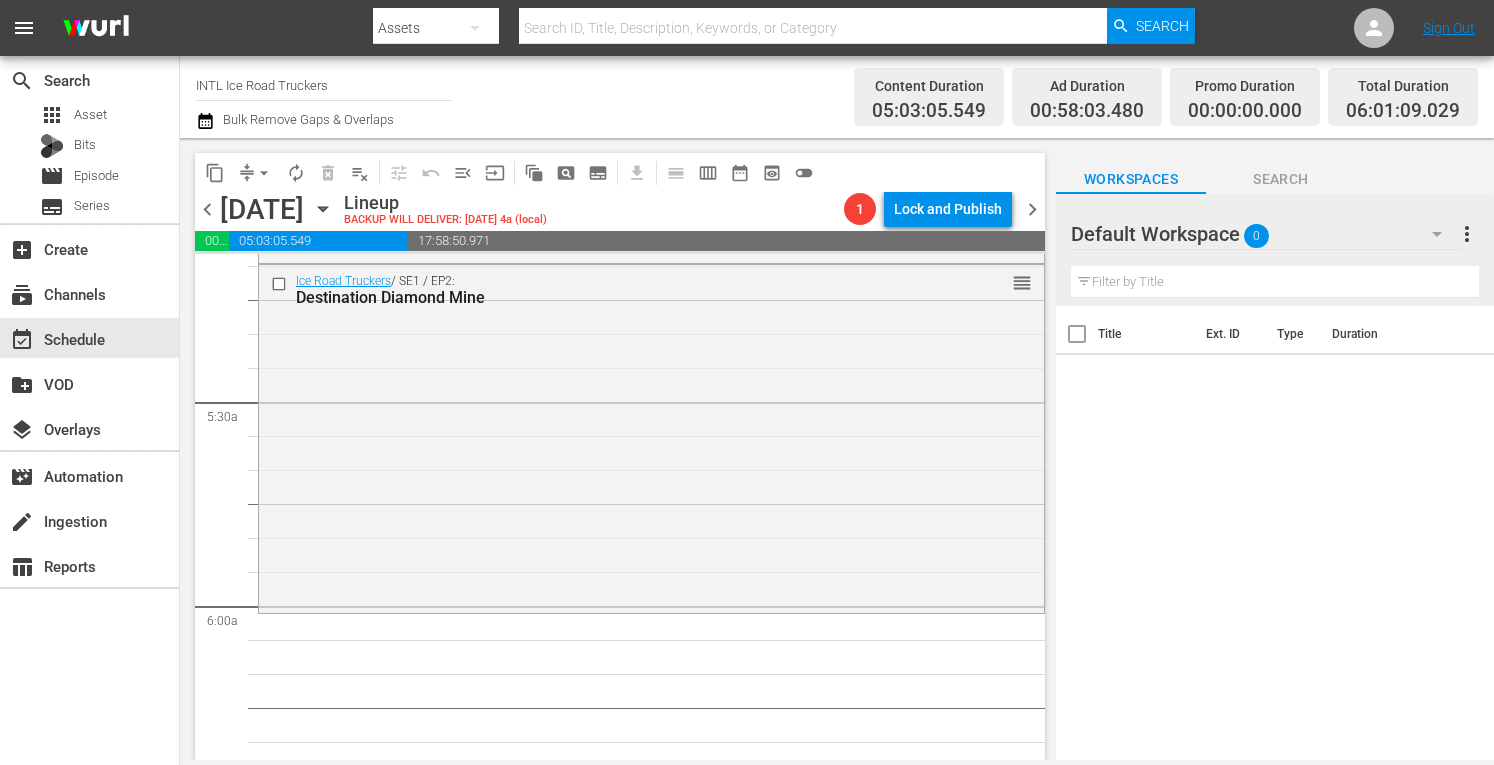 scroll, scrollTop: 1960, scrollLeft: 0, axis: vertical 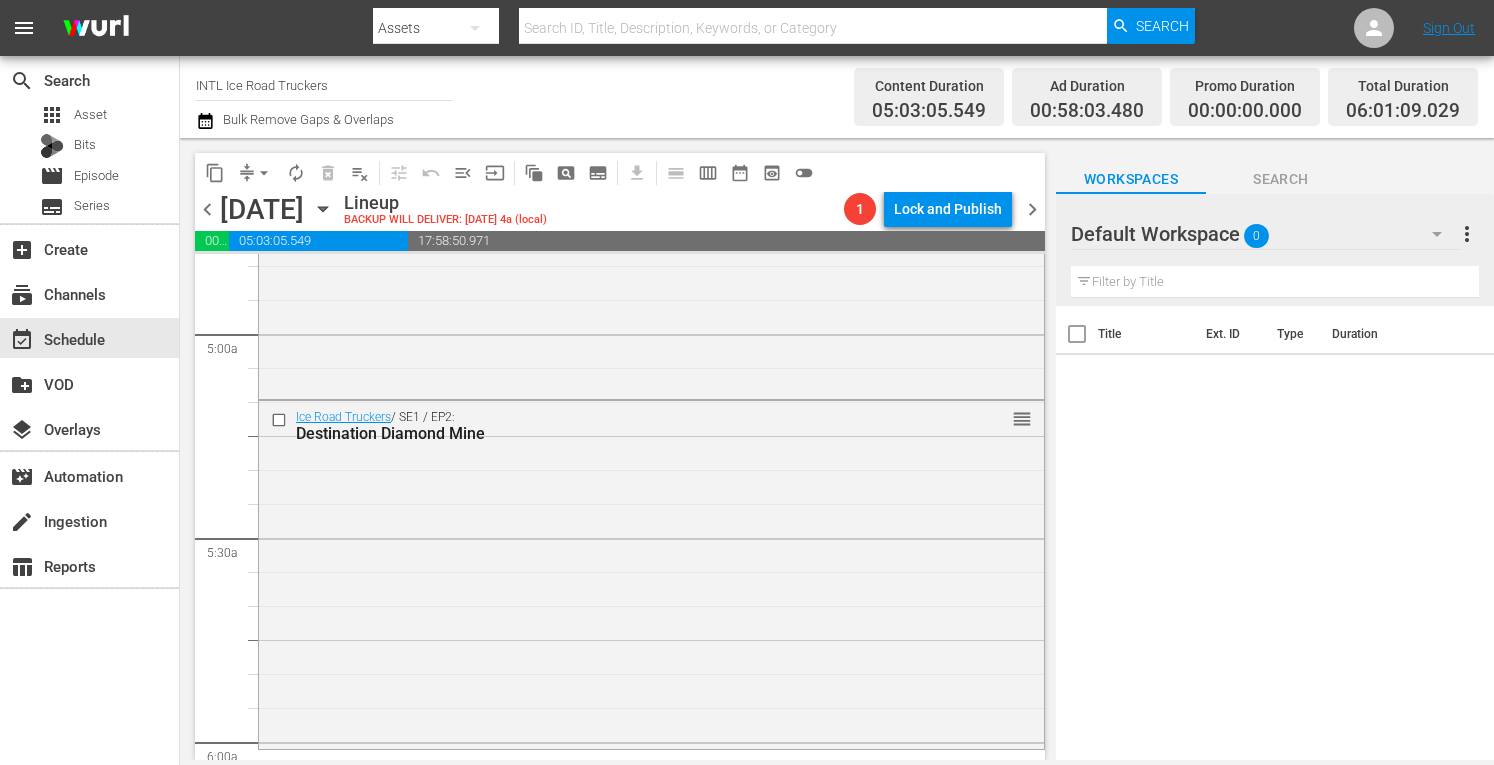 click on "chevron_left" at bounding box center (207, 209) 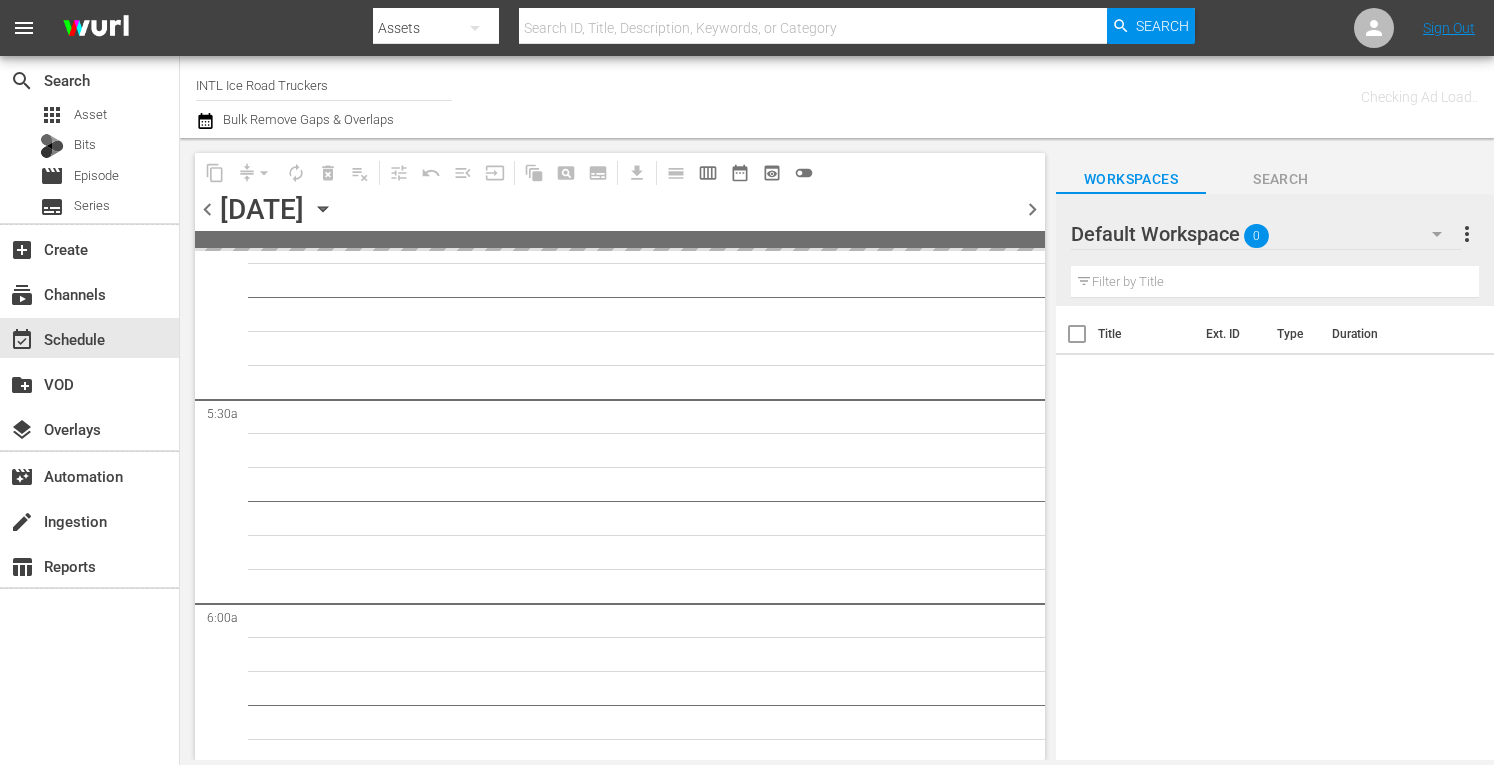scroll, scrollTop: 2197, scrollLeft: 0, axis: vertical 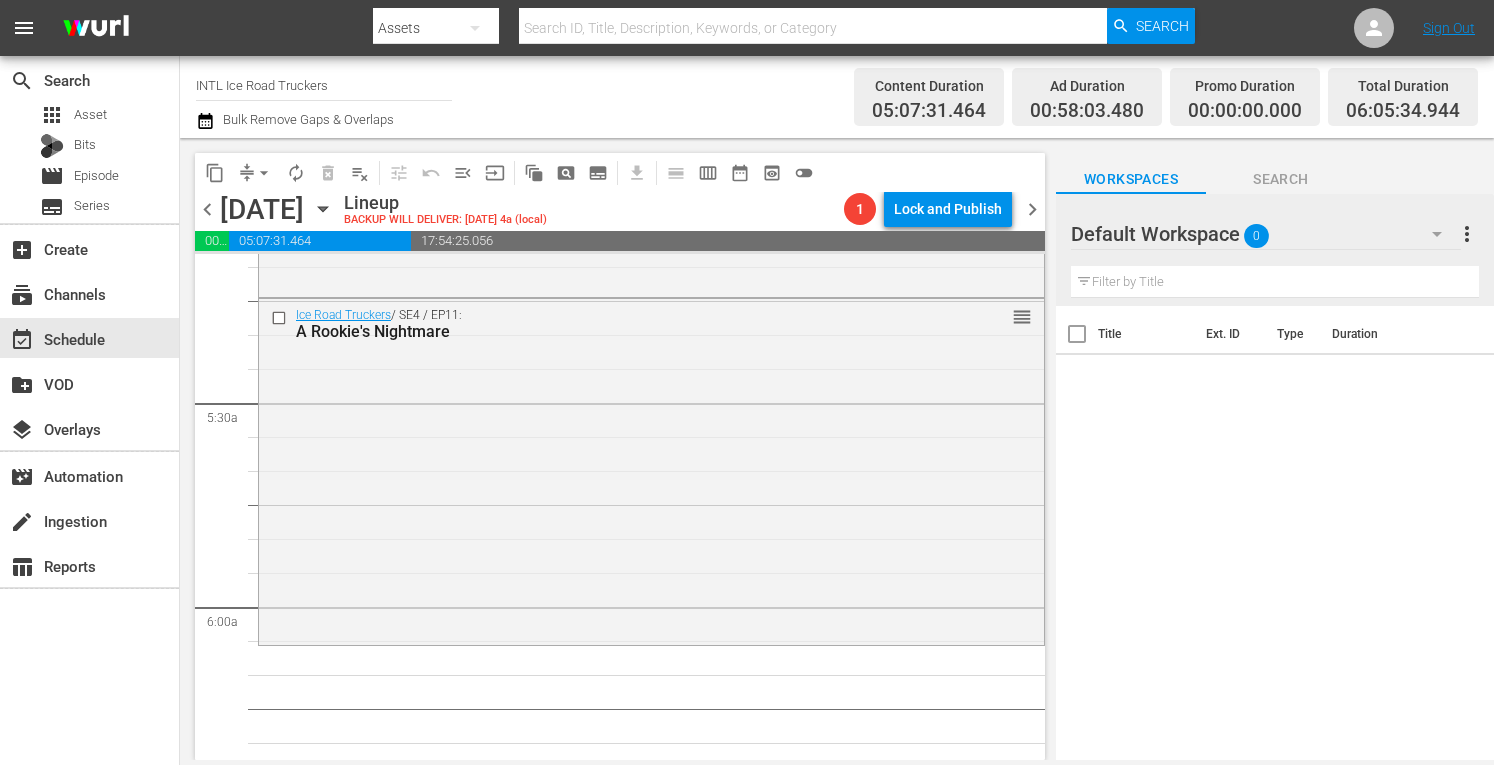 click on "chevron_left" at bounding box center [207, 209] 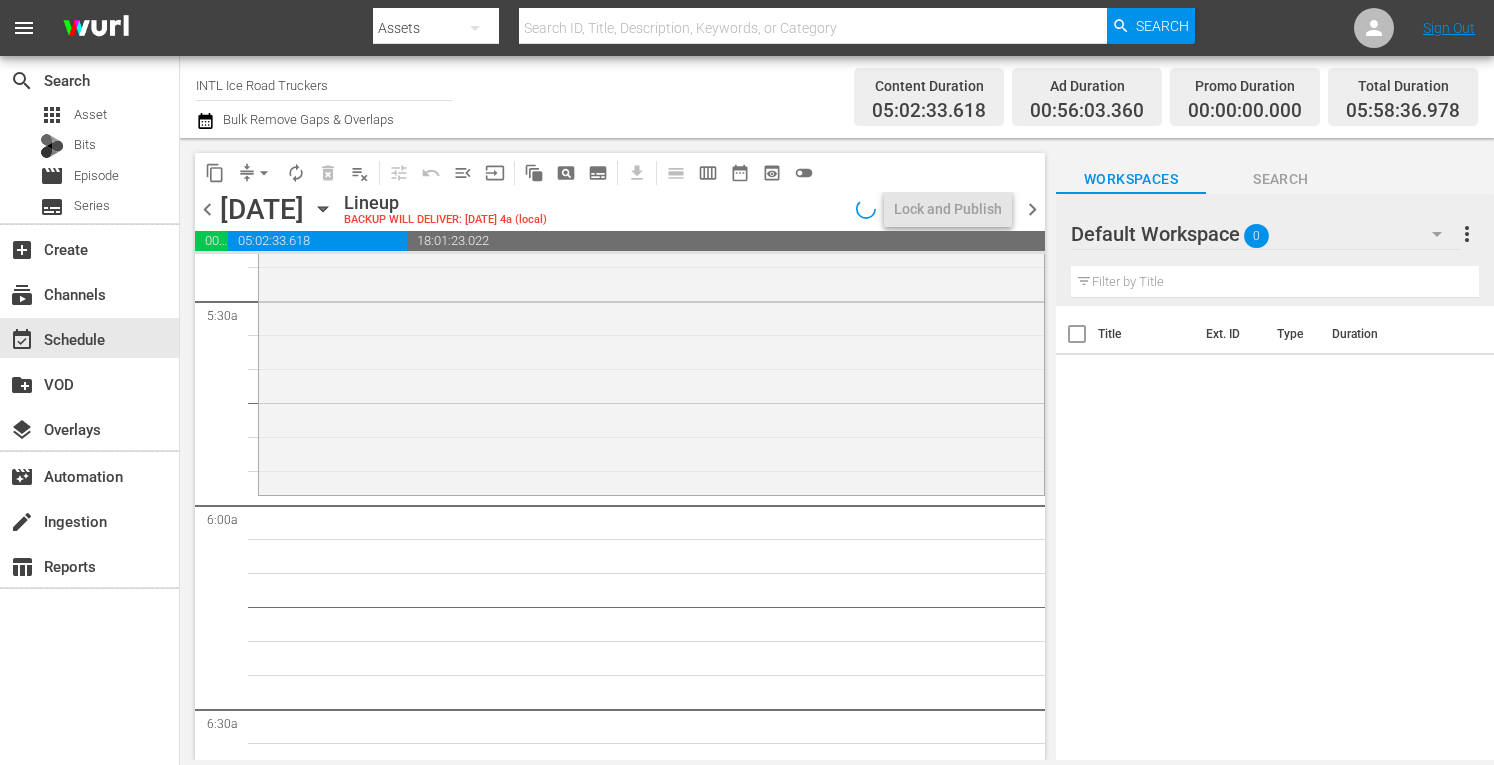 scroll, scrollTop: 2027, scrollLeft: 0, axis: vertical 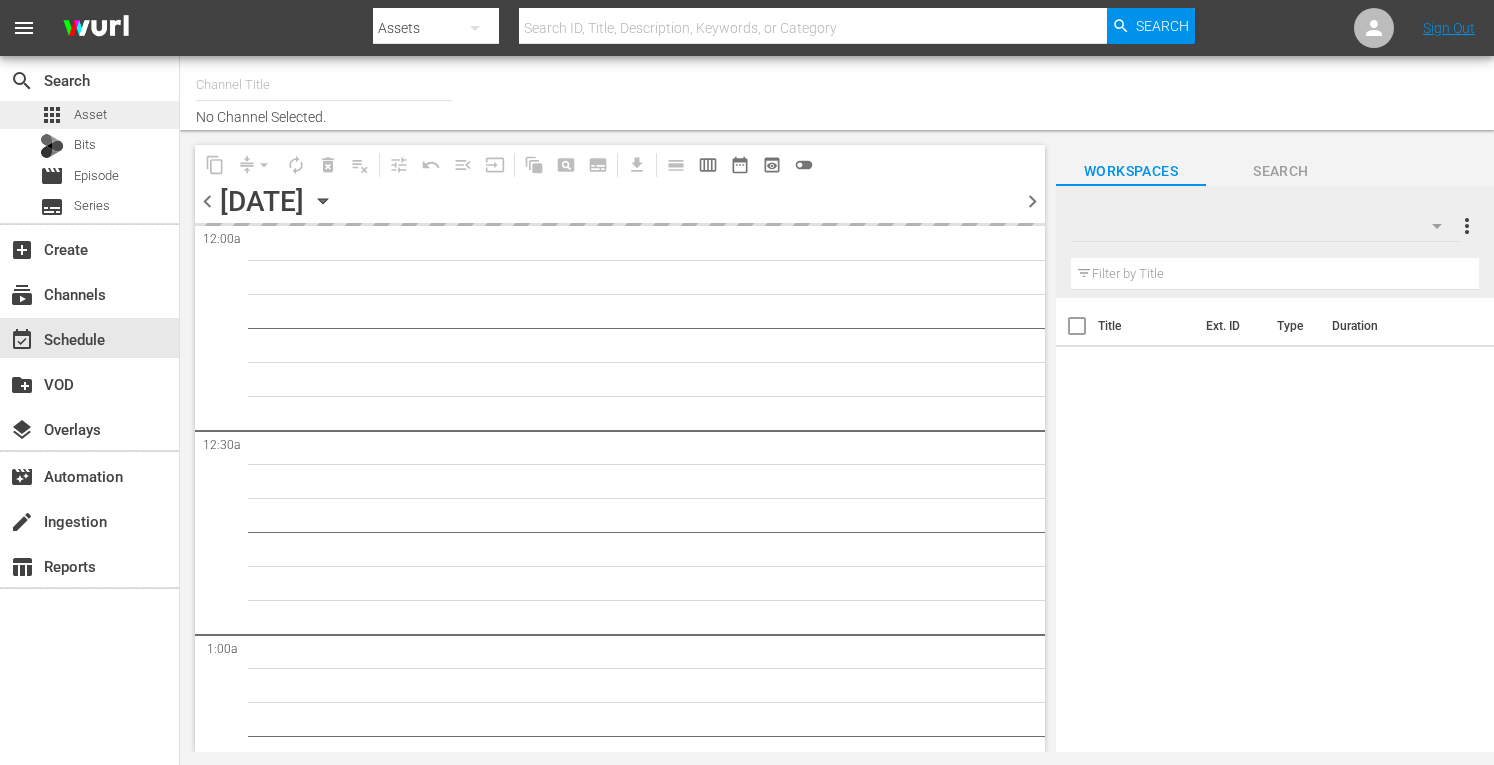 click on "Asset" at bounding box center [90, 115] 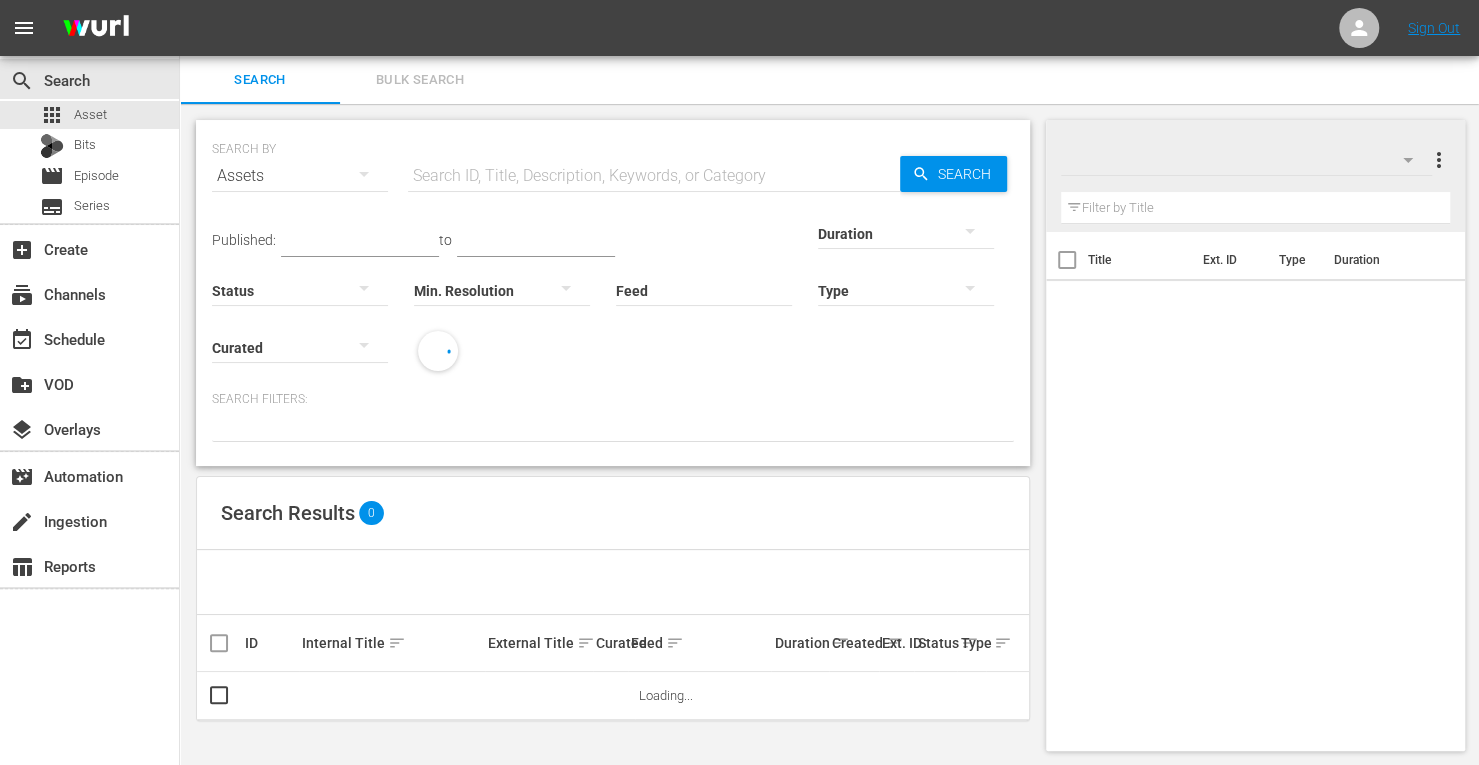 click on "more_vert" at bounding box center [1438, 160] 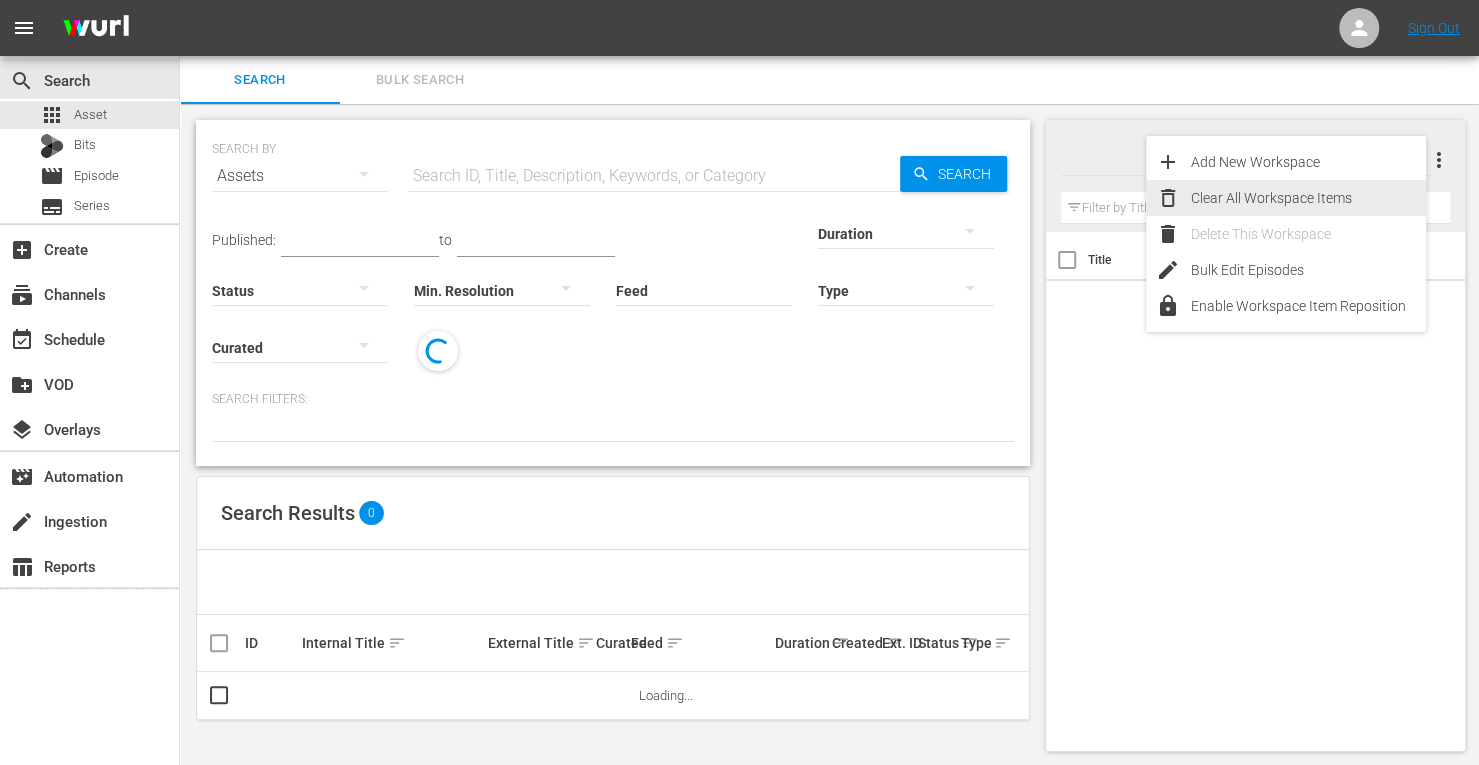 click on "Clear All Workspace Items" at bounding box center (1308, 198) 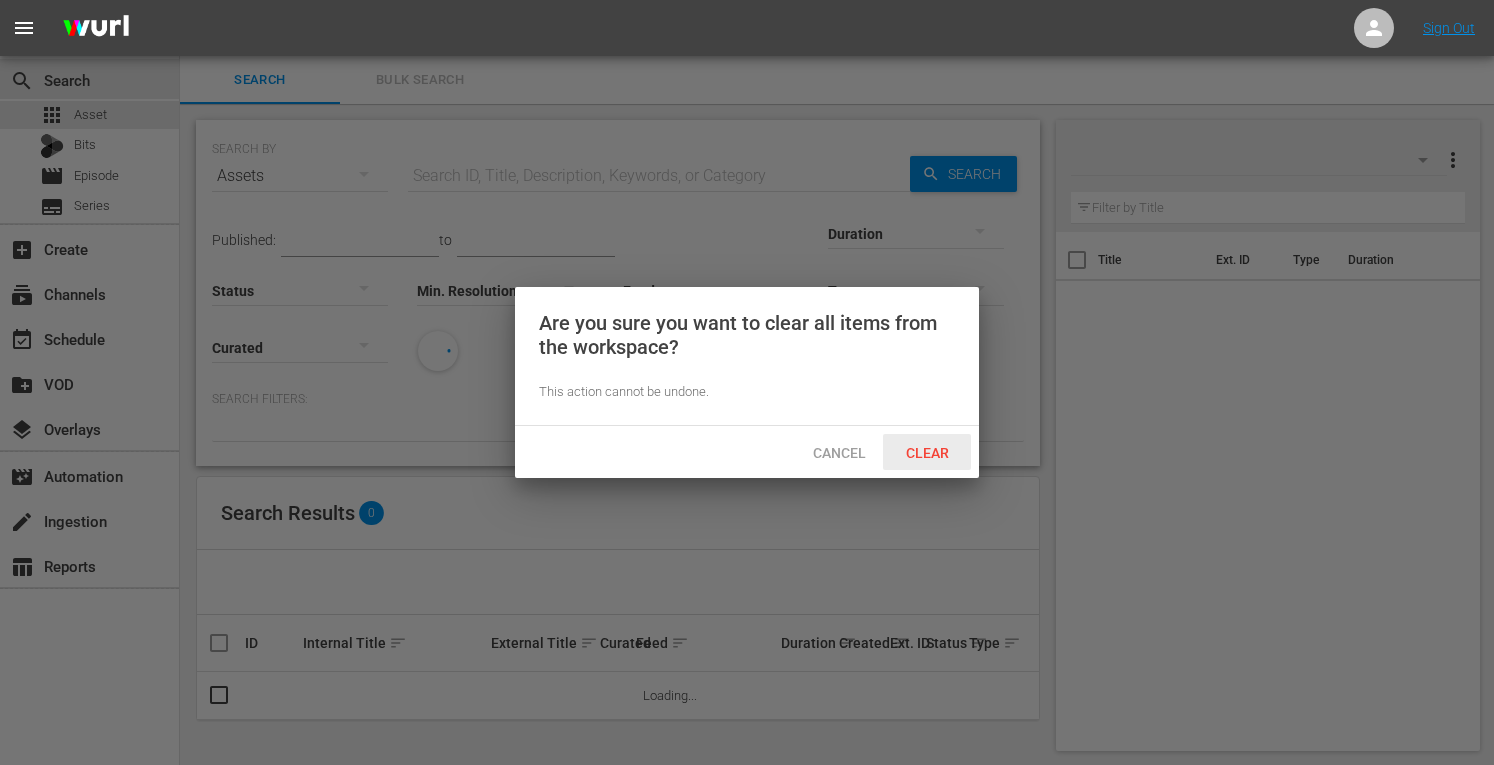 click on "Clear" at bounding box center [927, 453] 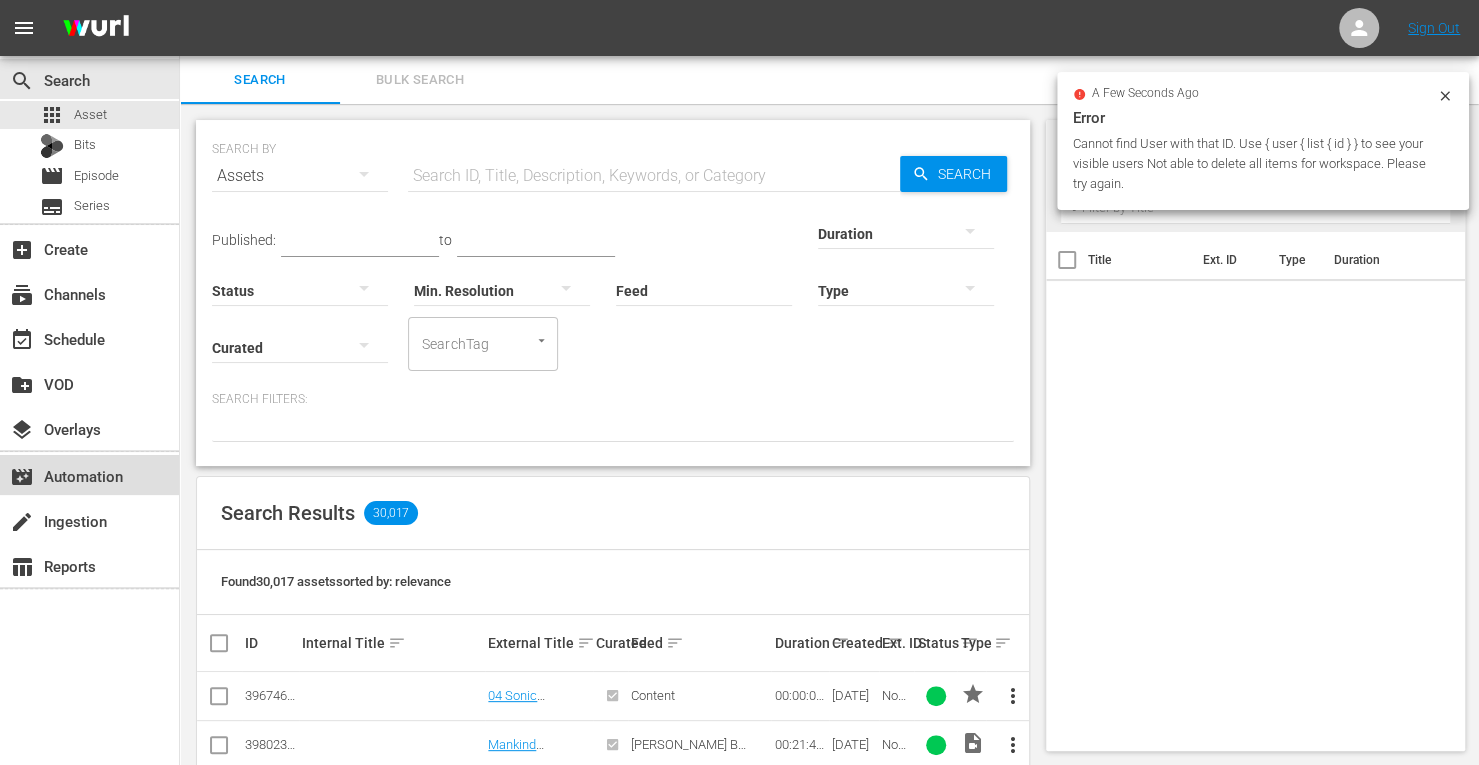 click on "movie_filter   Automation" at bounding box center (89, 475) 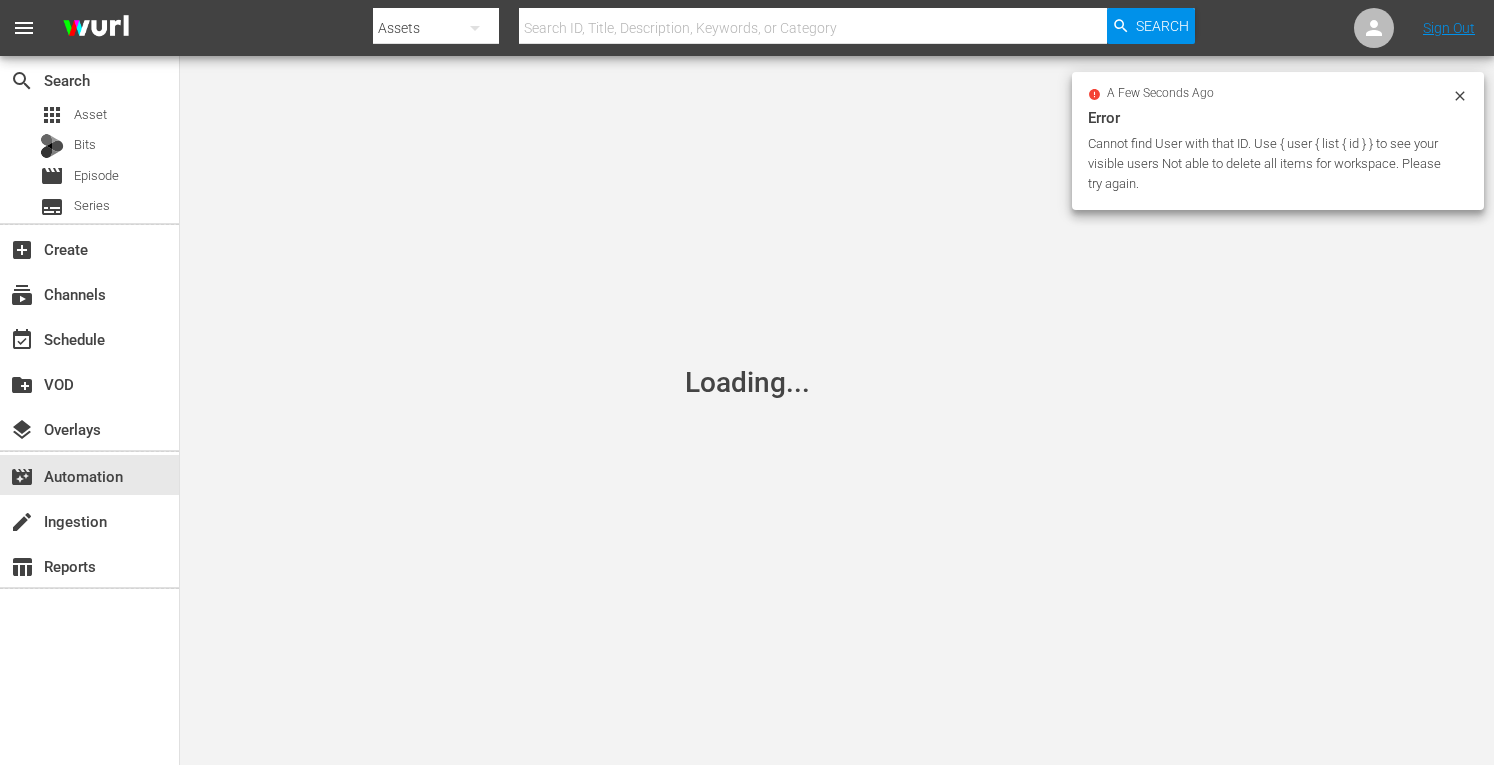 click 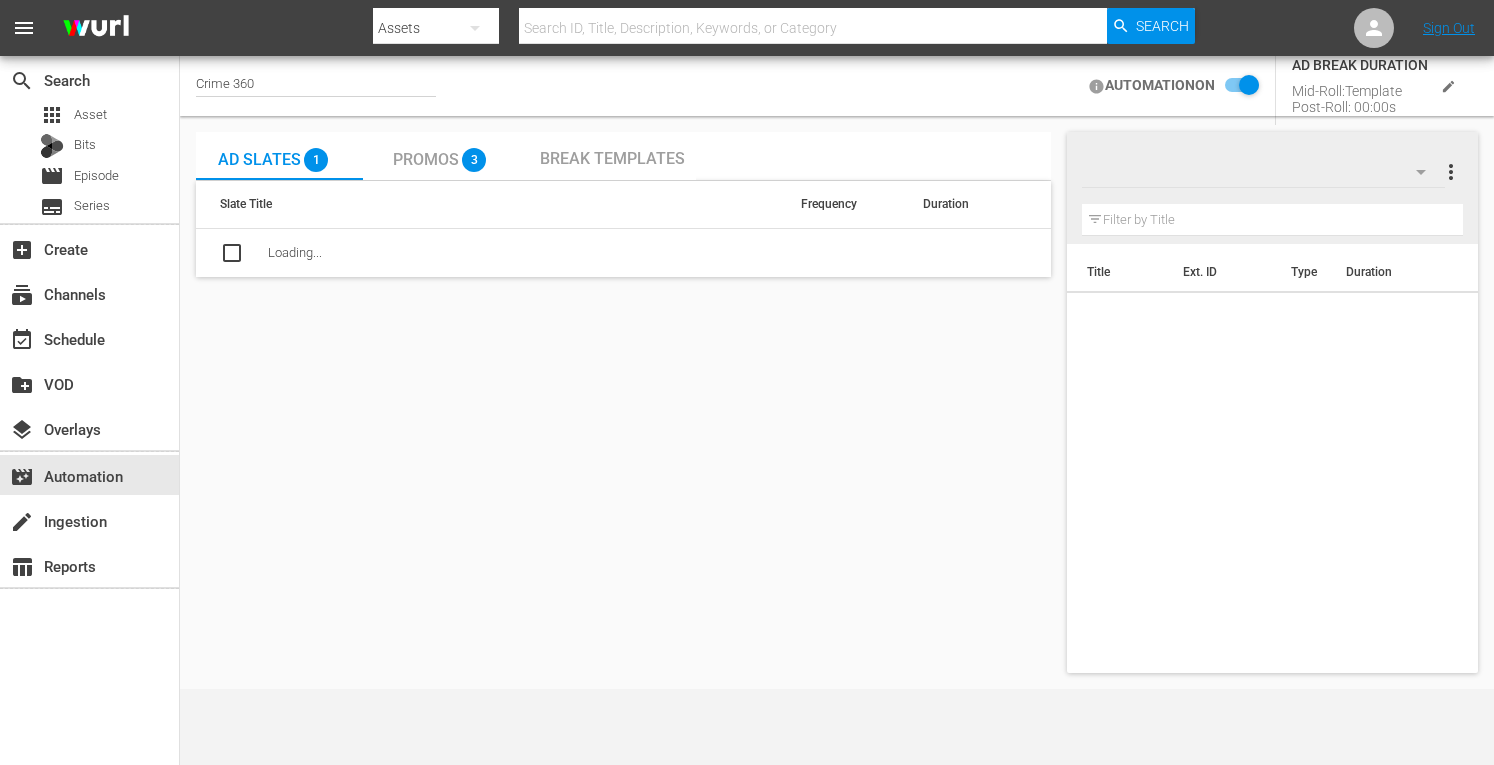 click on "Crime 360" at bounding box center (316, 86) 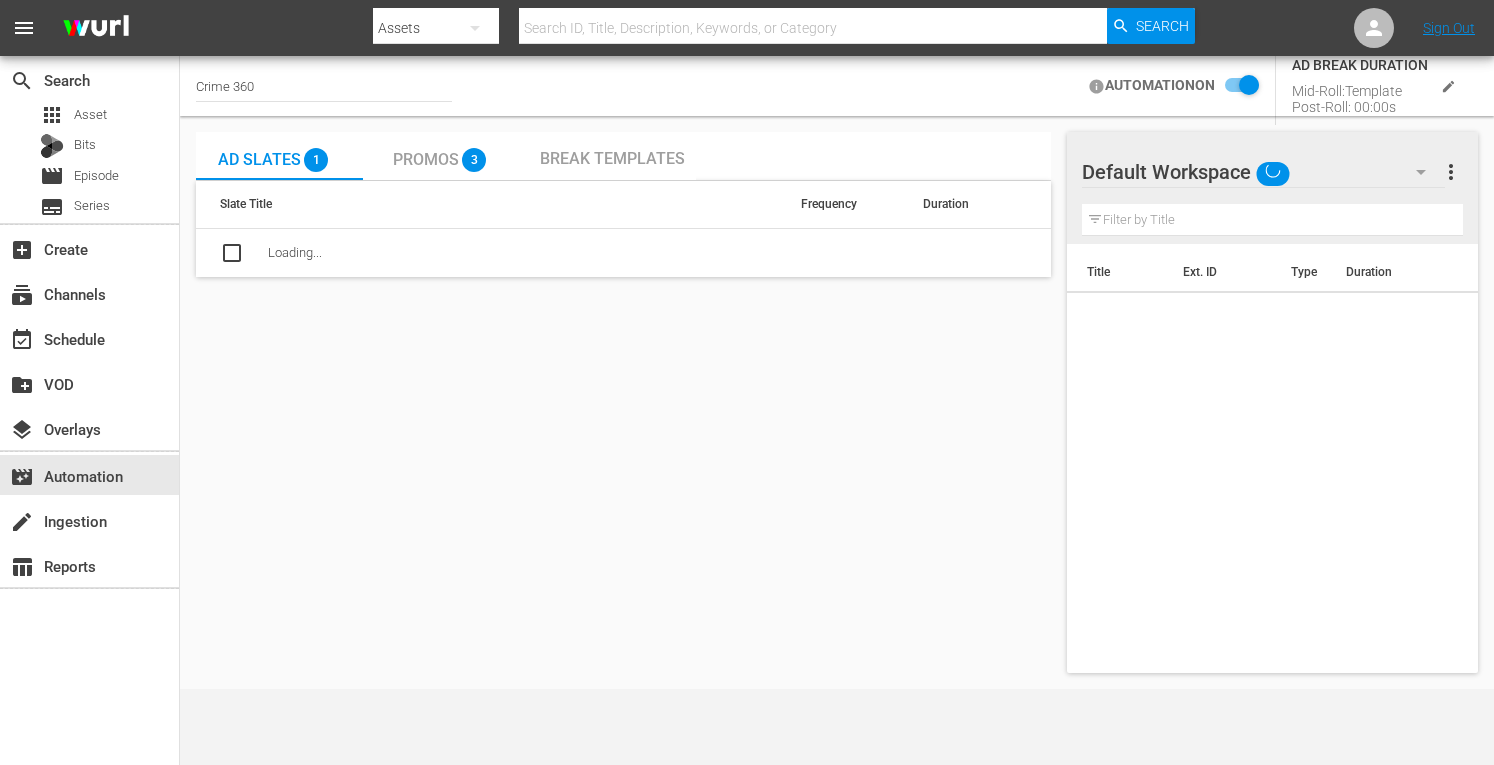 click on "Crime 360" at bounding box center [324, 86] 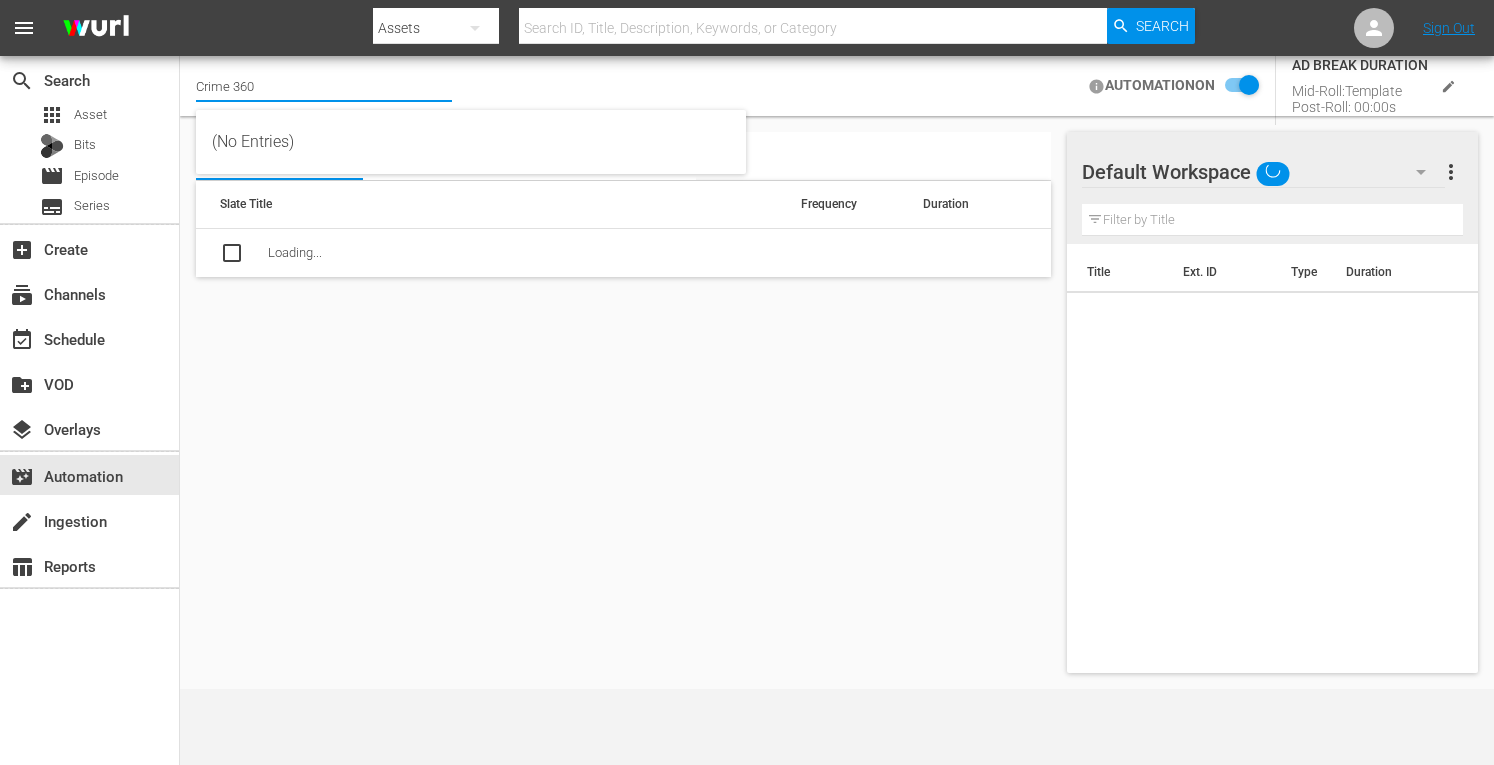 click on "Crime 360" at bounding box center [324, 86] 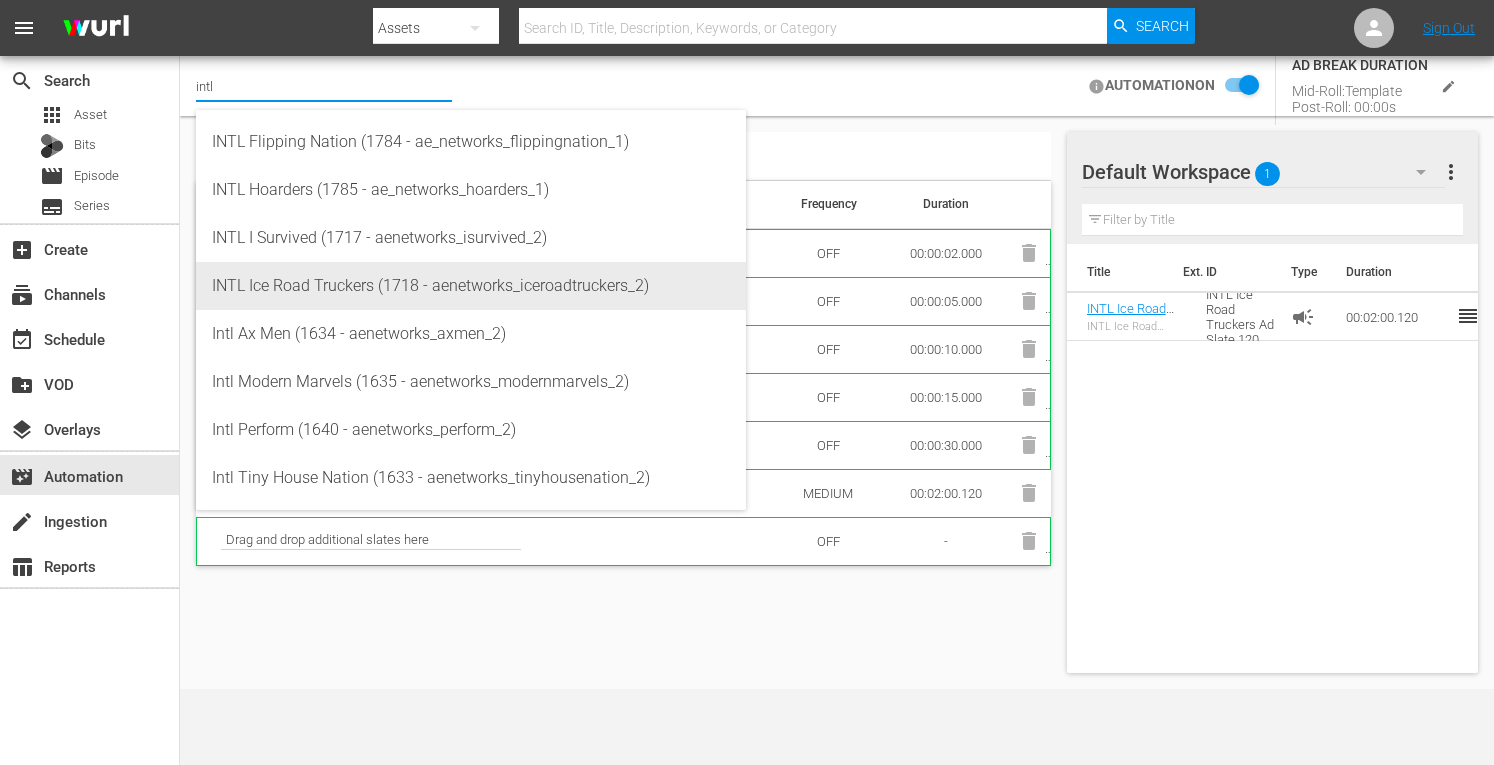 click on "INTL Ice Road Truckers (1718 - aenetworks_iceroadtruckers_2)" at bounding box center (471, 286) 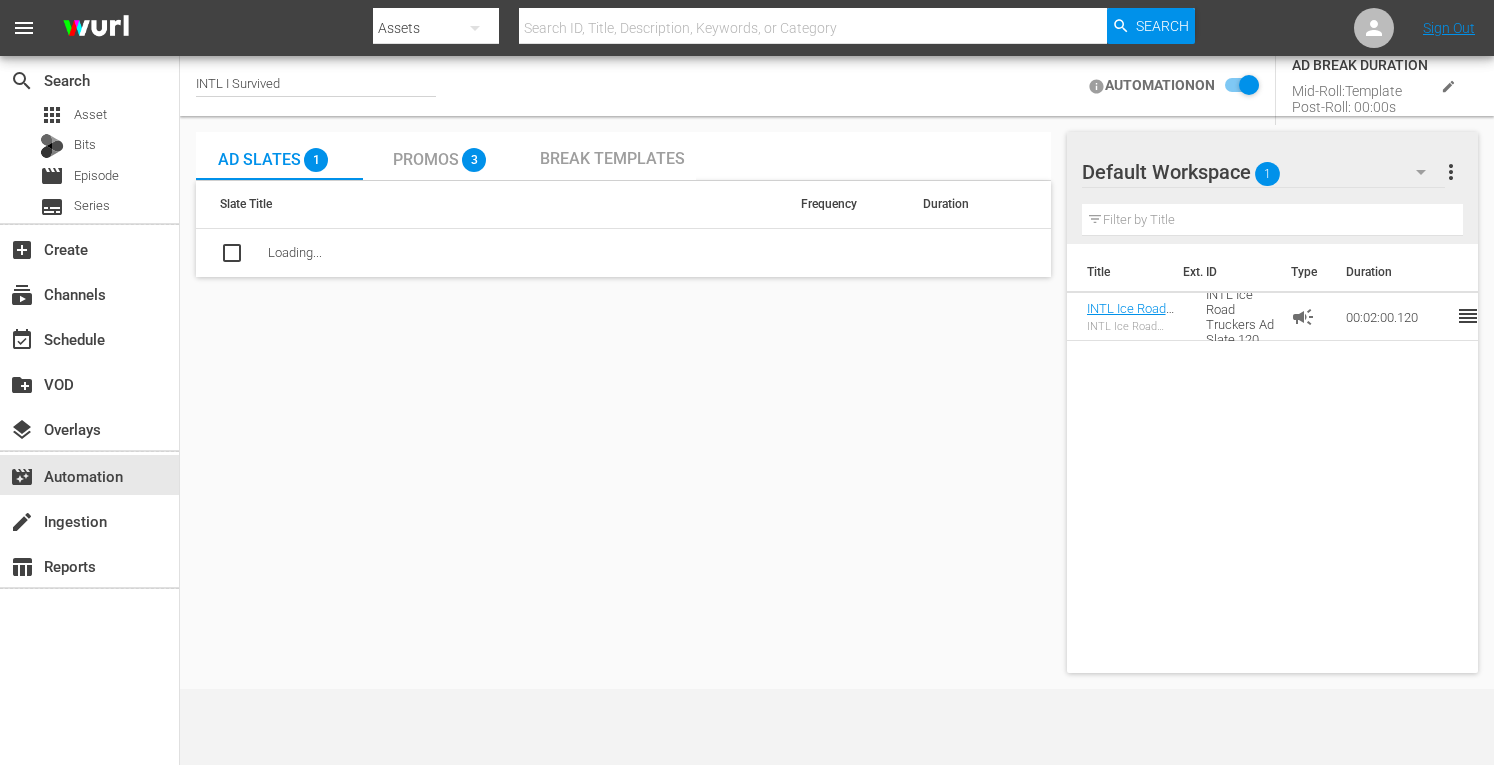 click on "INTL I Survived" at bounding box center [316, 86] 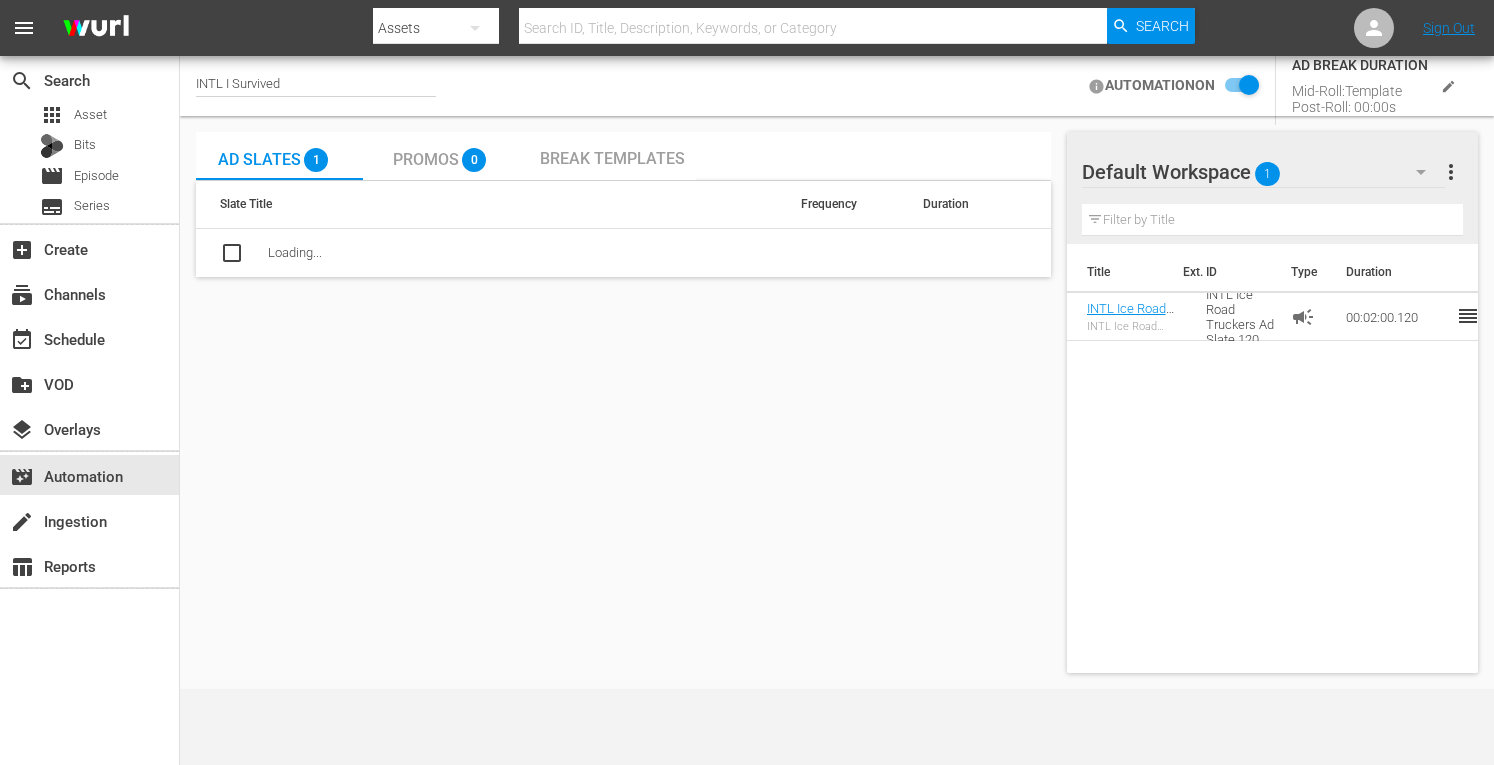 click on "INTL I Survived" at bounding box center [316, 86] 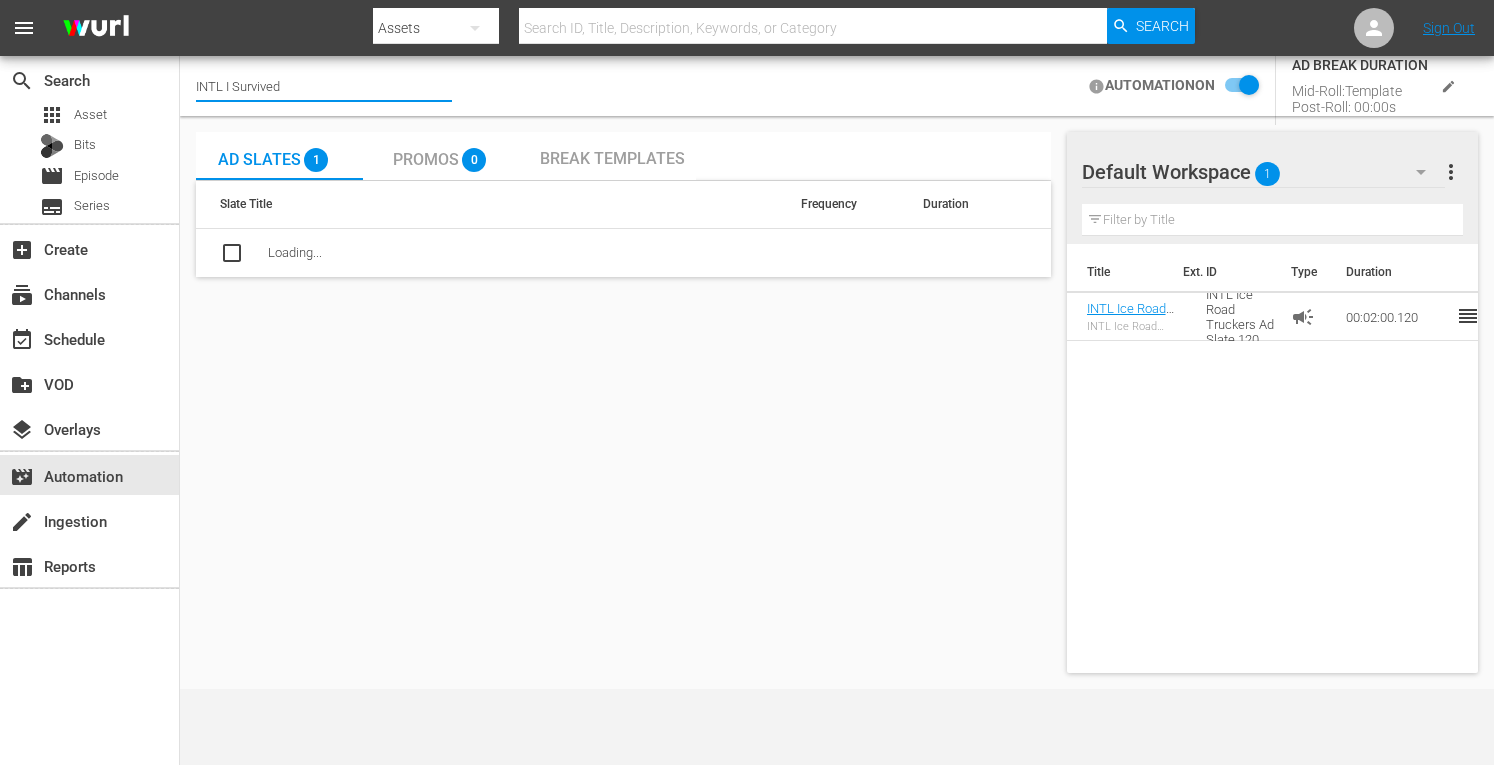 click on "INTL I Survived" at bounding box center (324, 86) 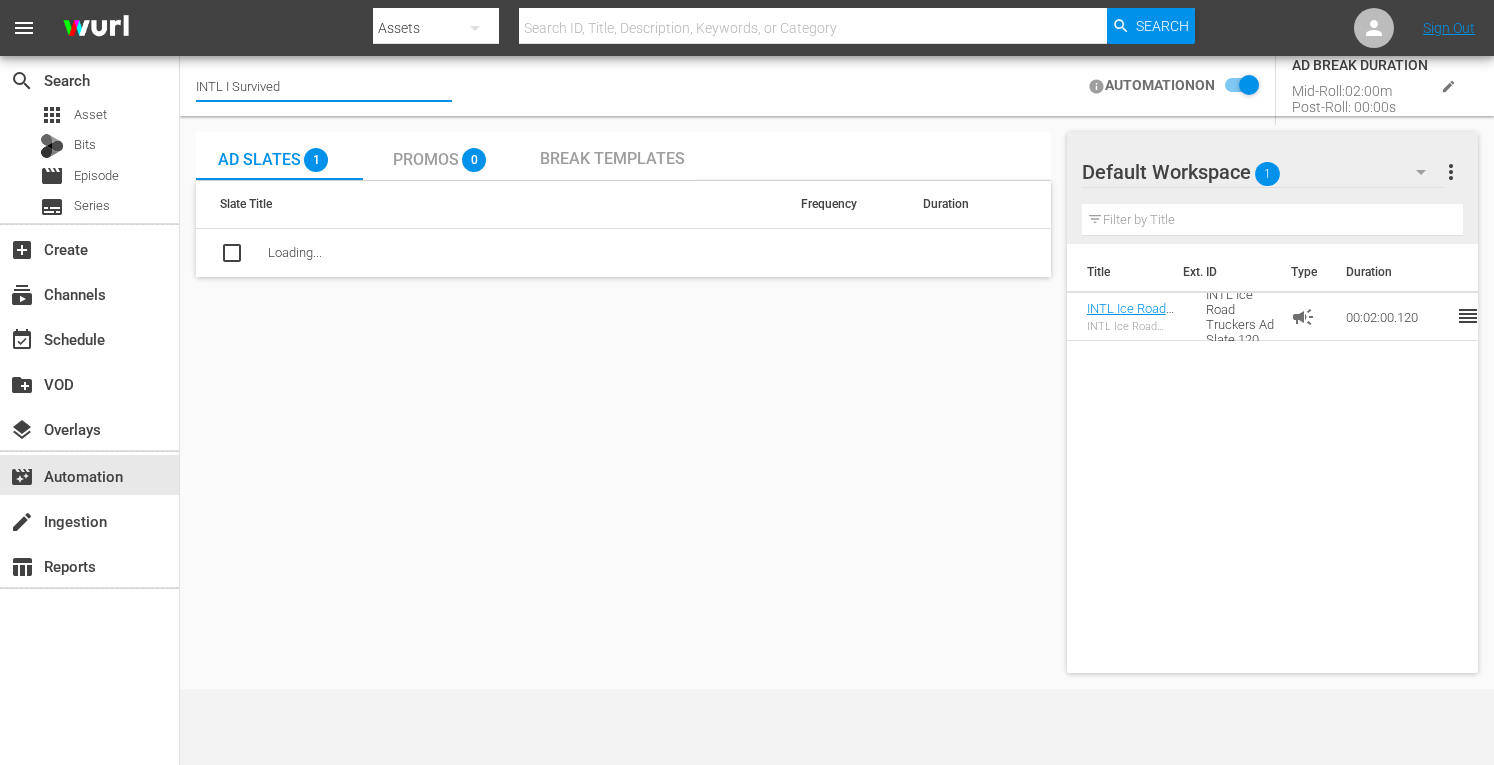 type on "INTL I" 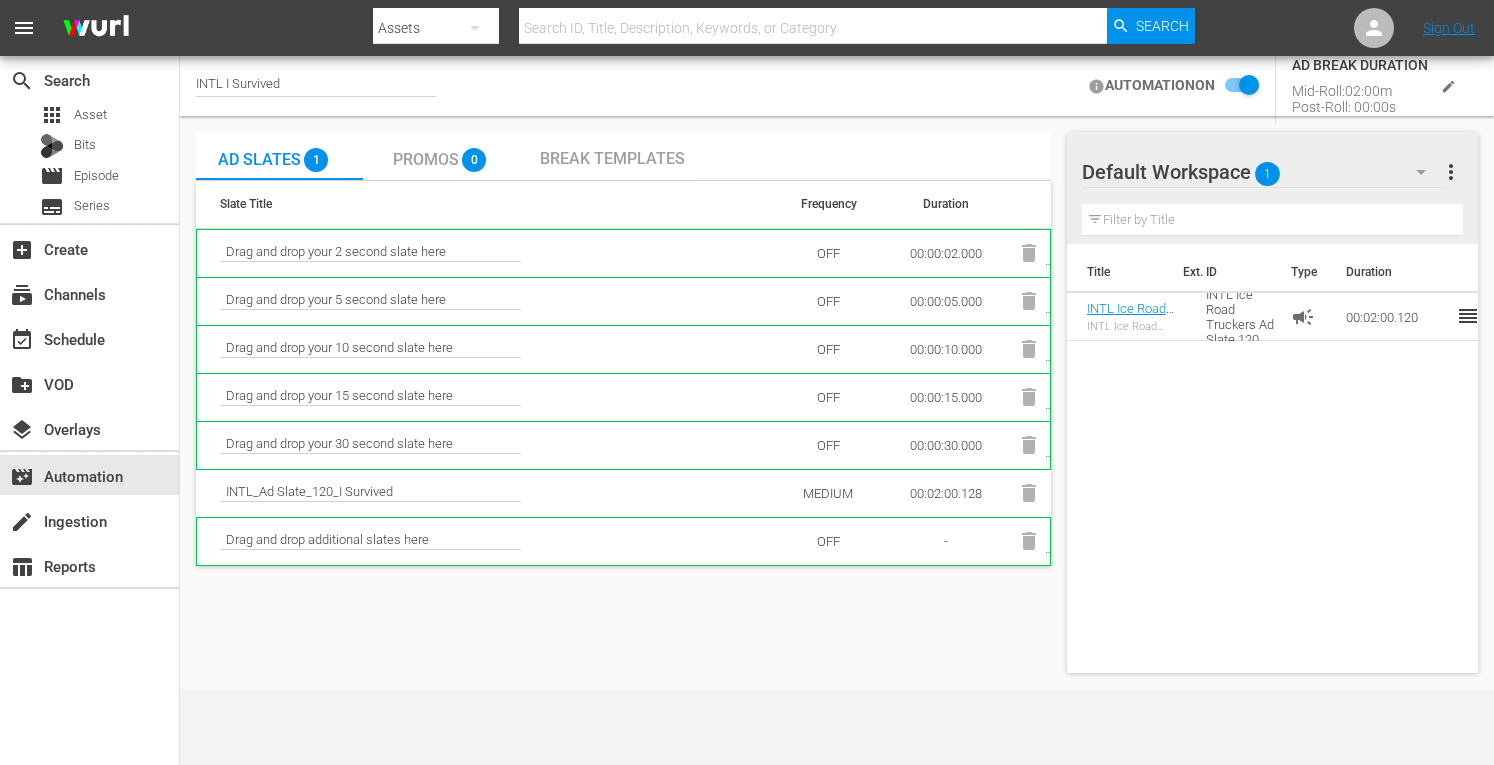 click on "INTL I Survived" at bounding box center (316, 86) 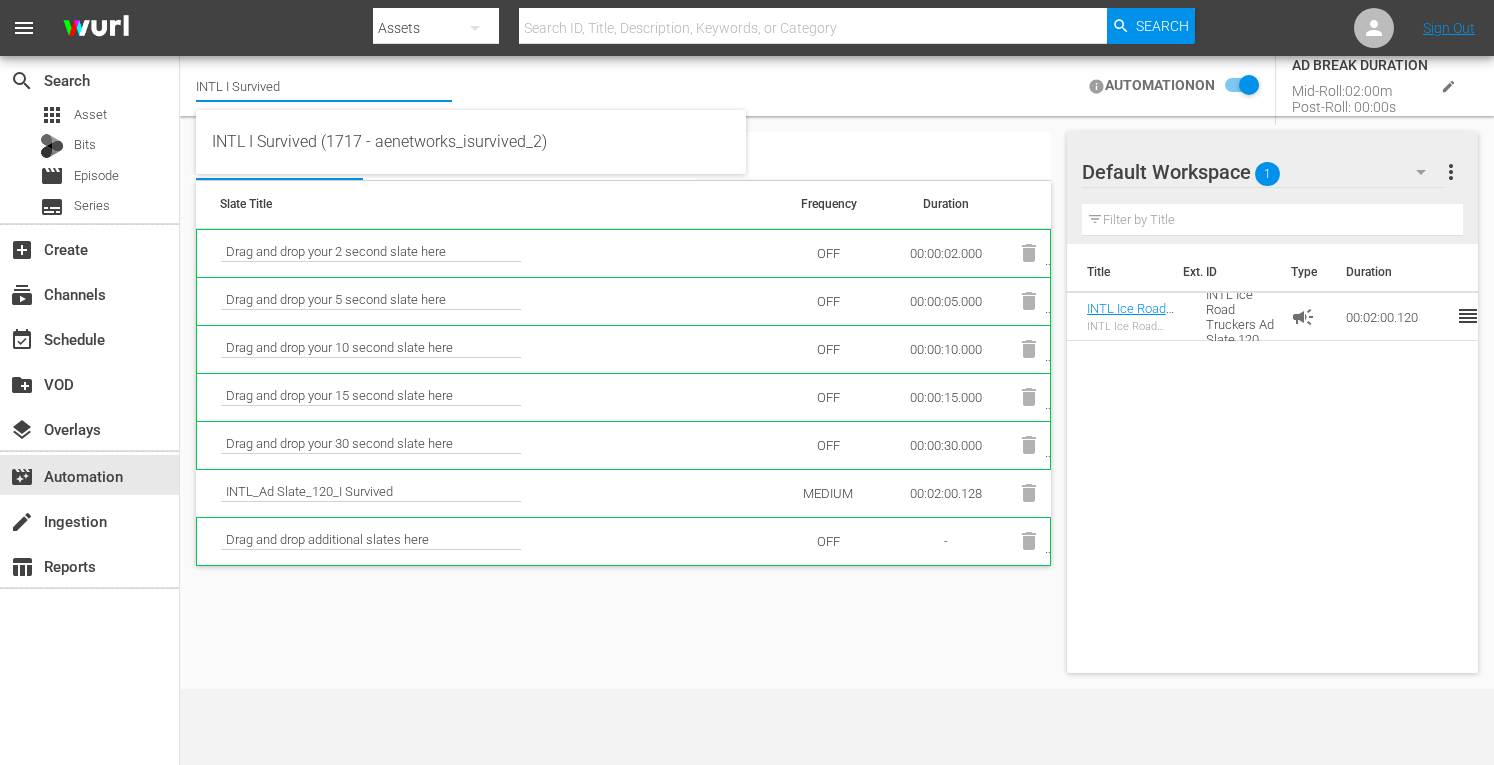 click on "INTL I Survived" at bounding box center [324, 86] 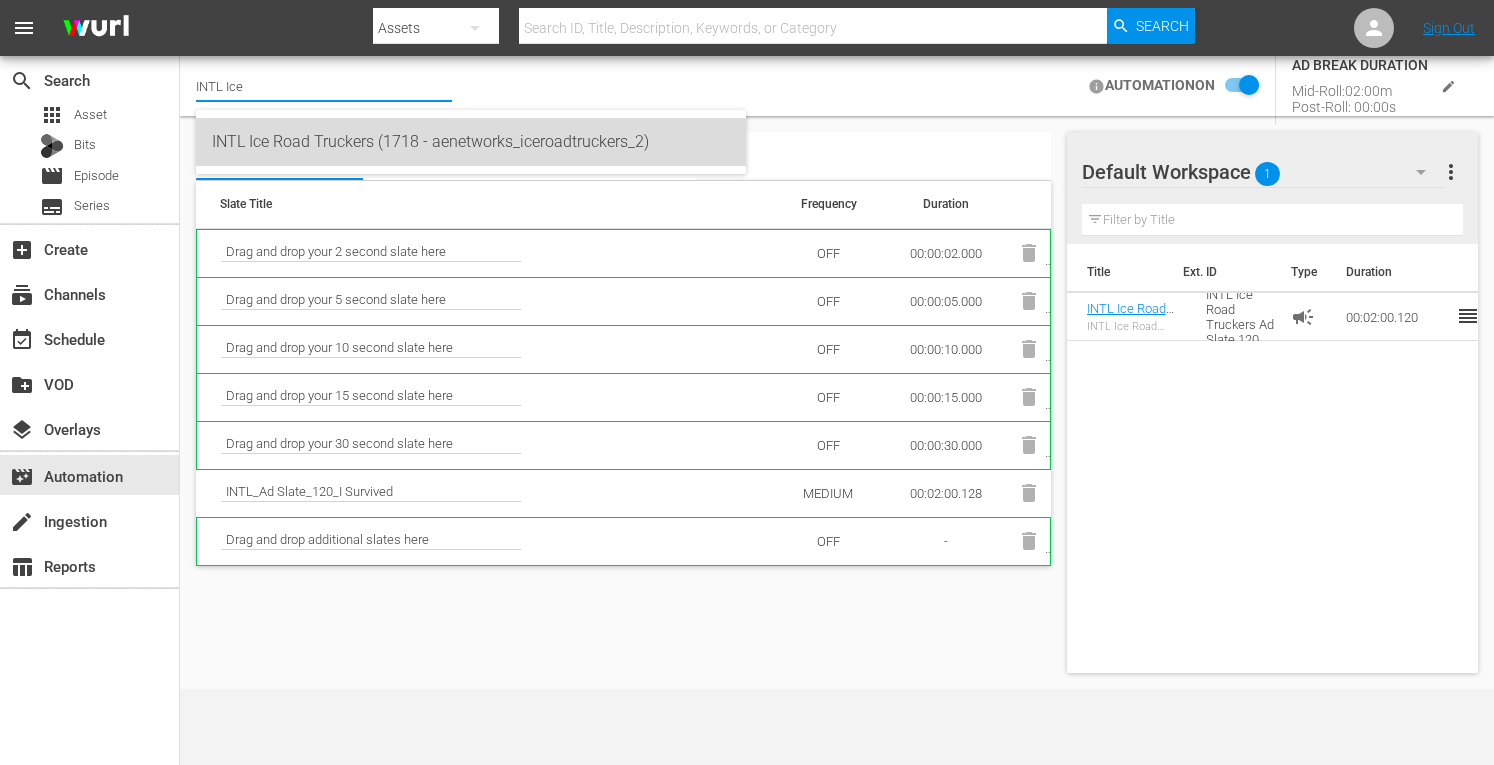 click on "INTL Ice Road Truckers (1718 - aenetworks_iceroadtruckers_2)" at bounding box center (471, 142) 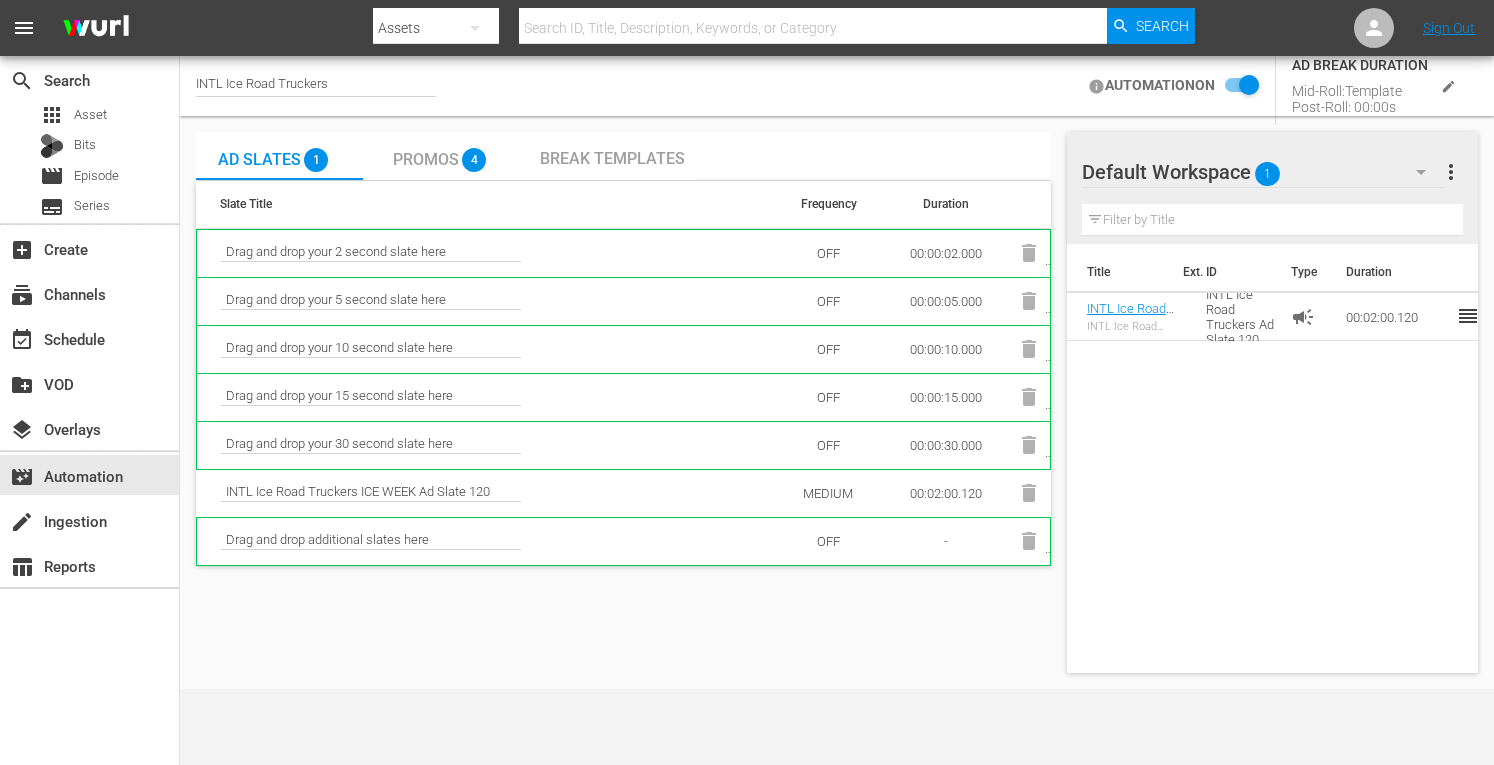 click on "more_vert" at bounding box center (1451, 172) 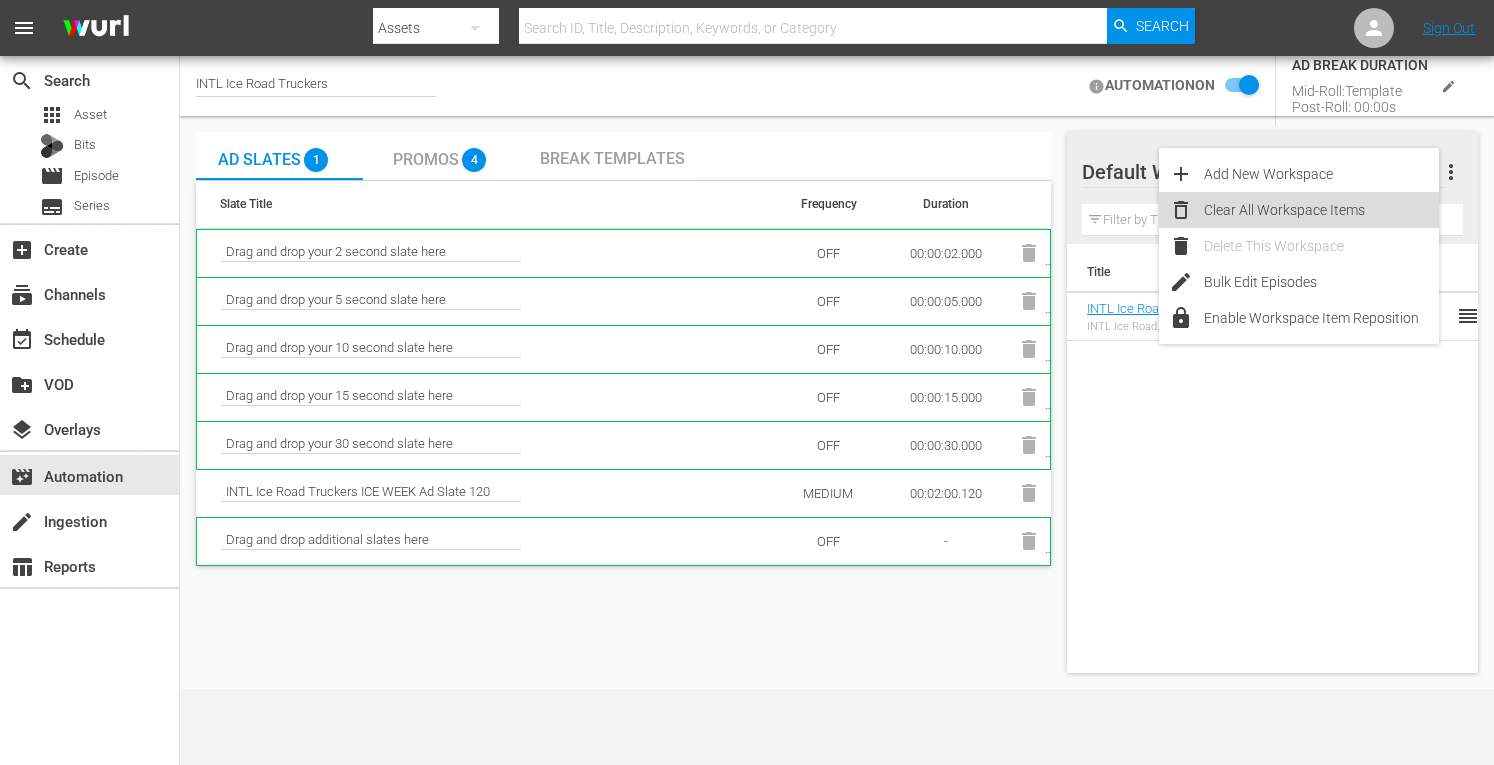 click on "Clear All Workspace Items" at bounding box center (1321, 210) 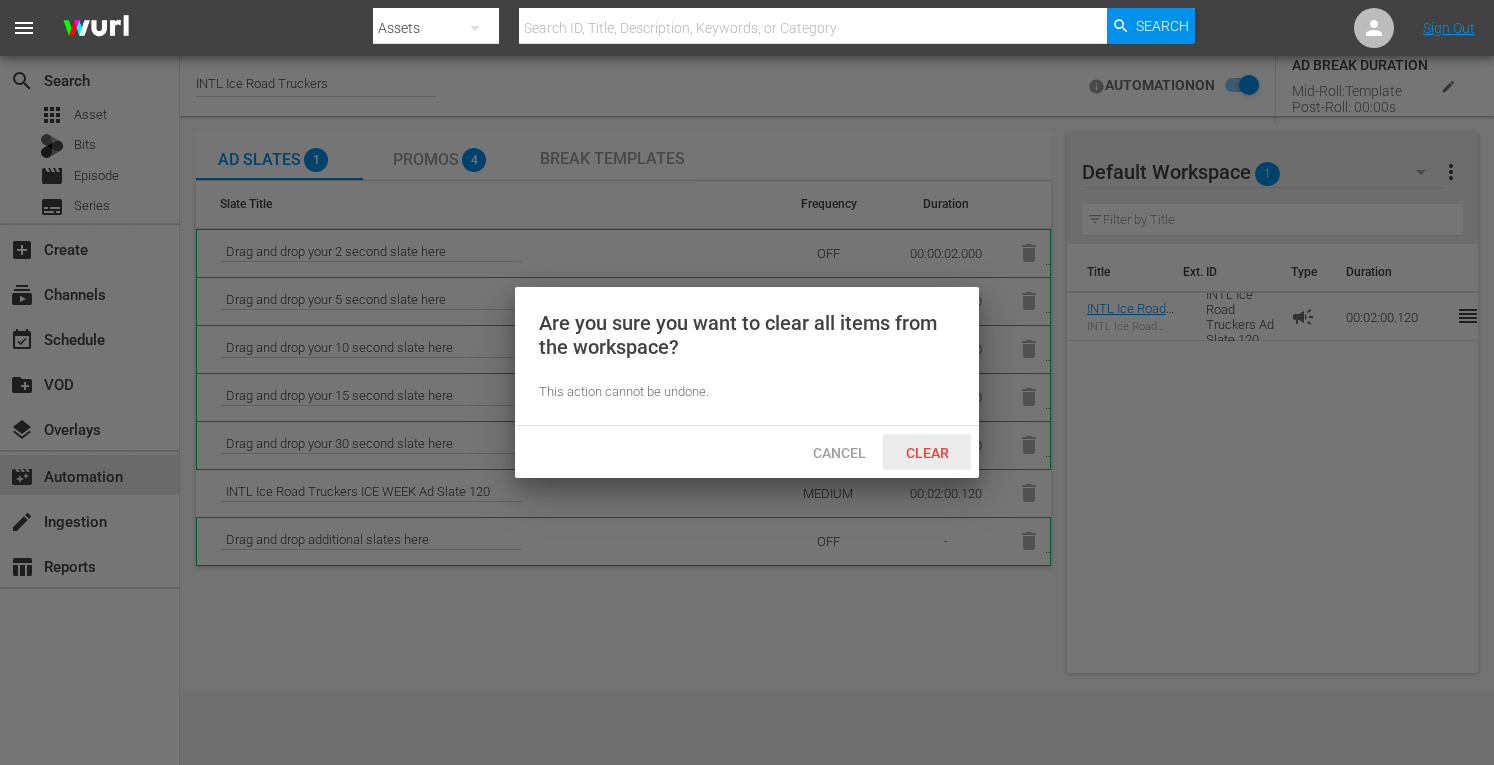 click on "Clear" at bounding box center (927, 453) 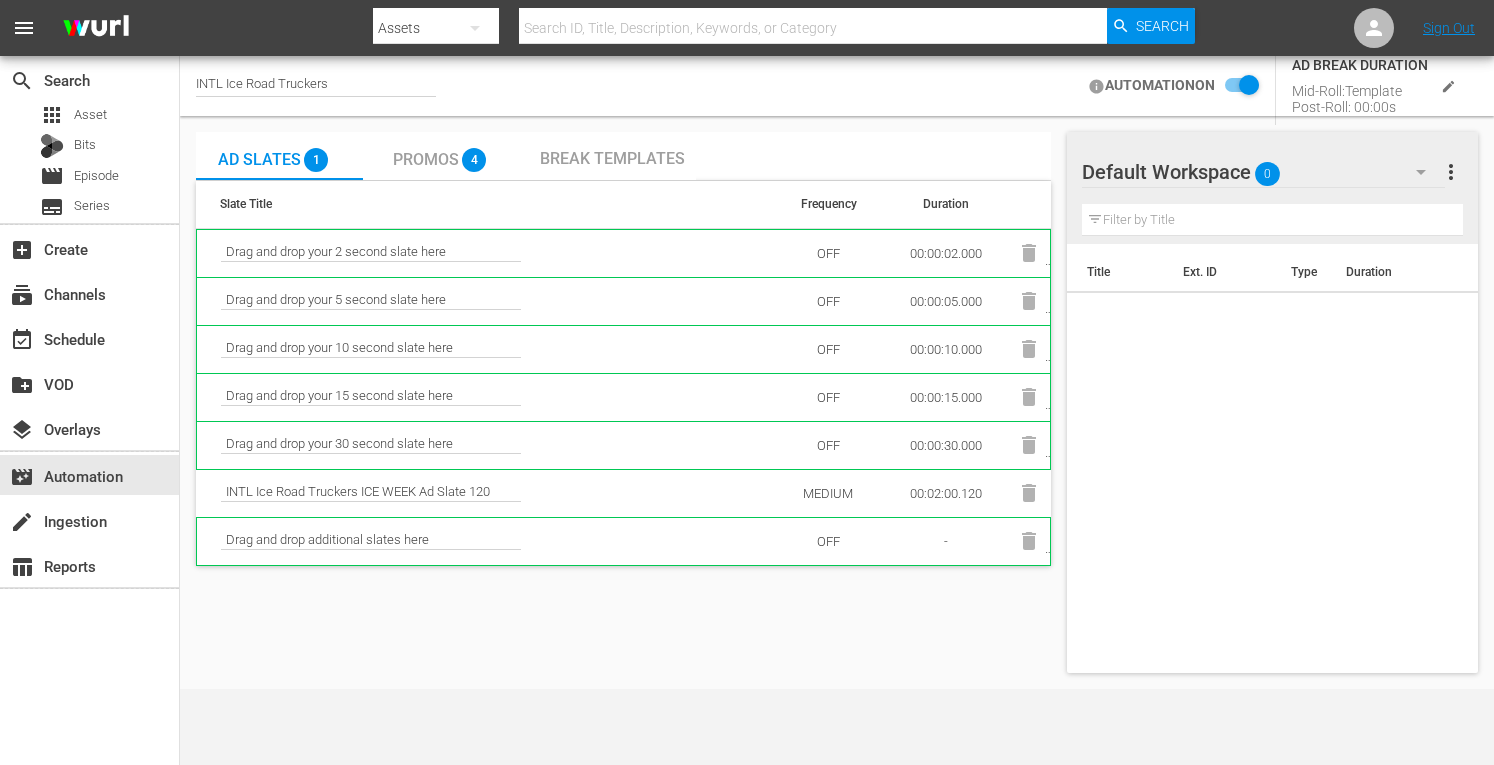 click at bounding box center (1237, 86) 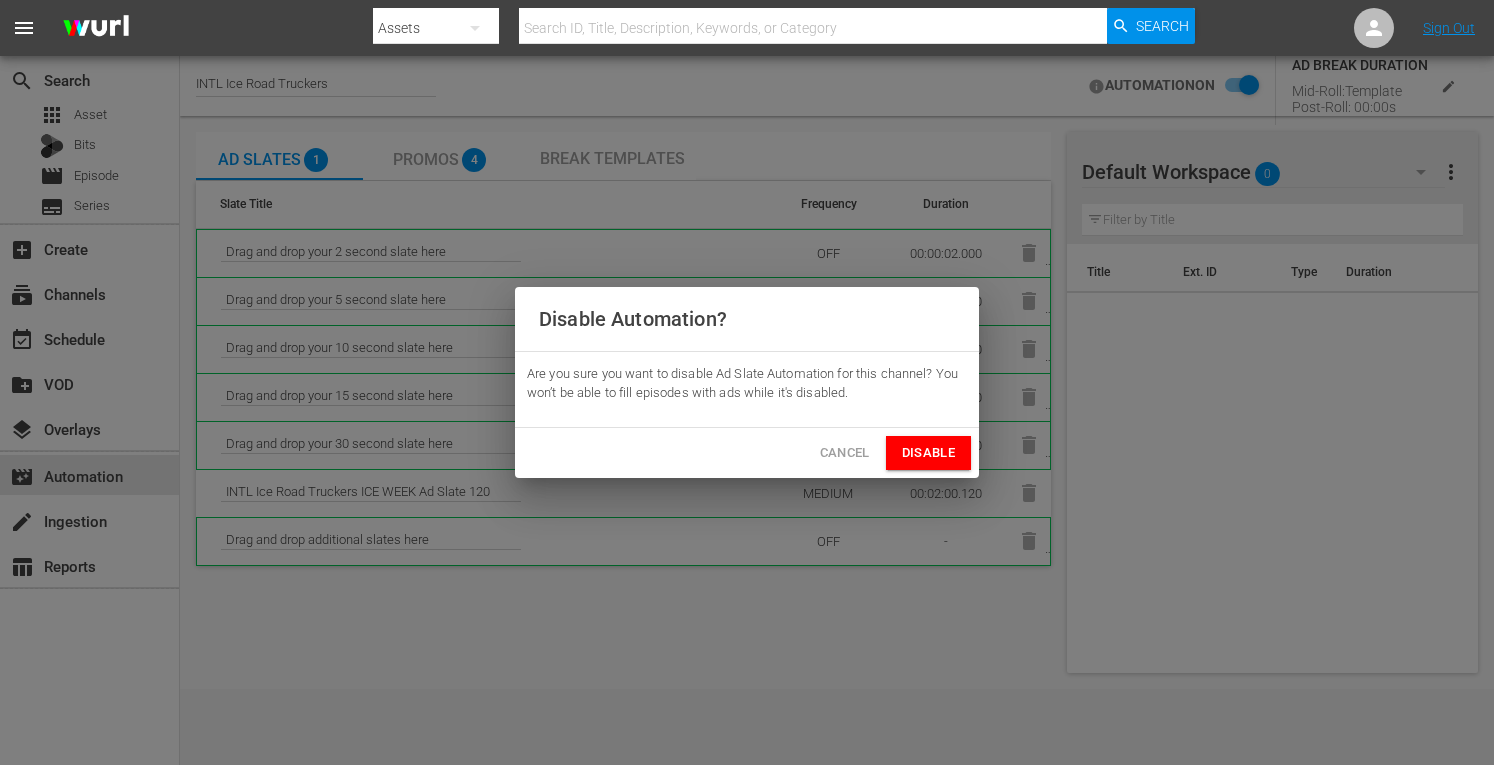 click on "Disable" at bounding box center [928, 453] 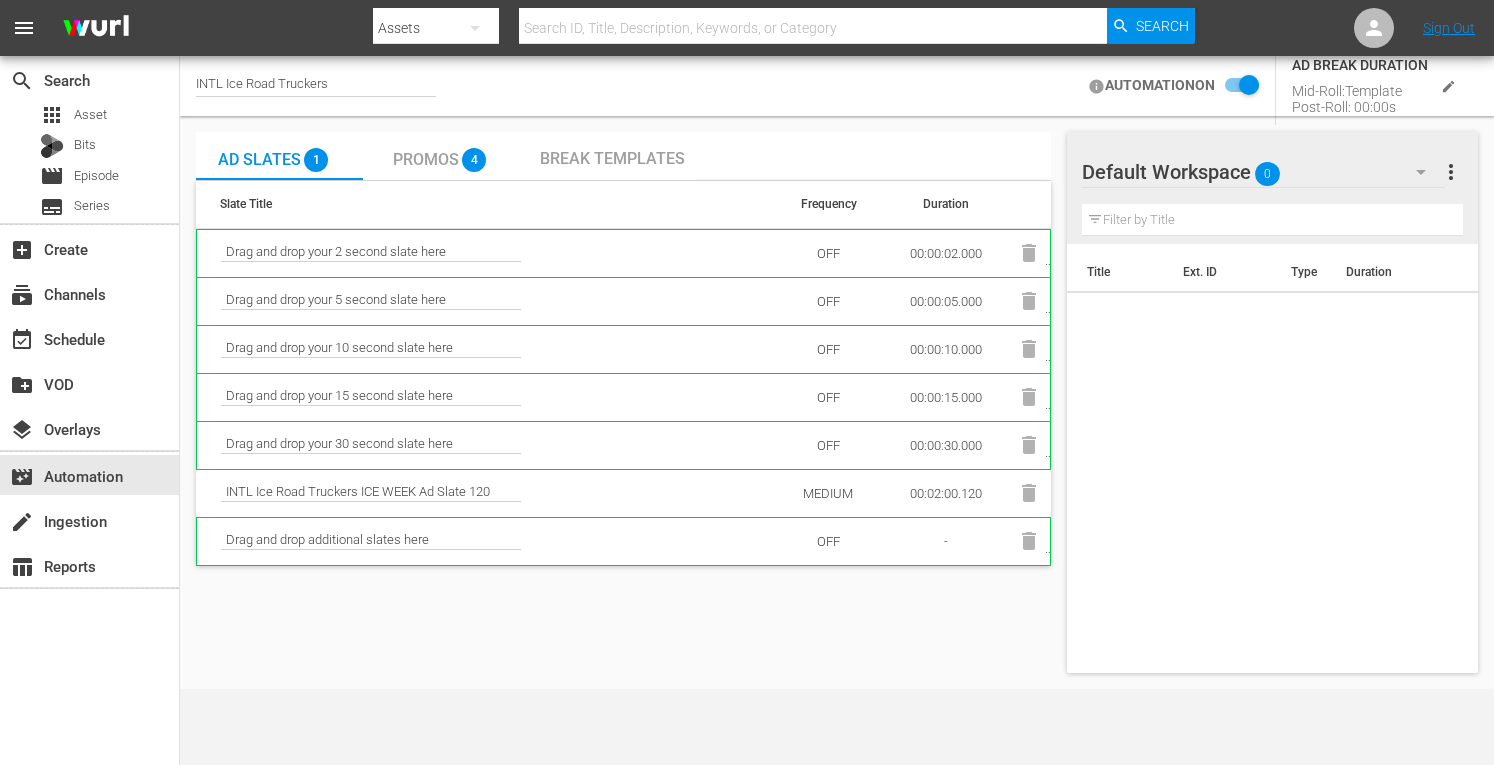checkbox on "false" 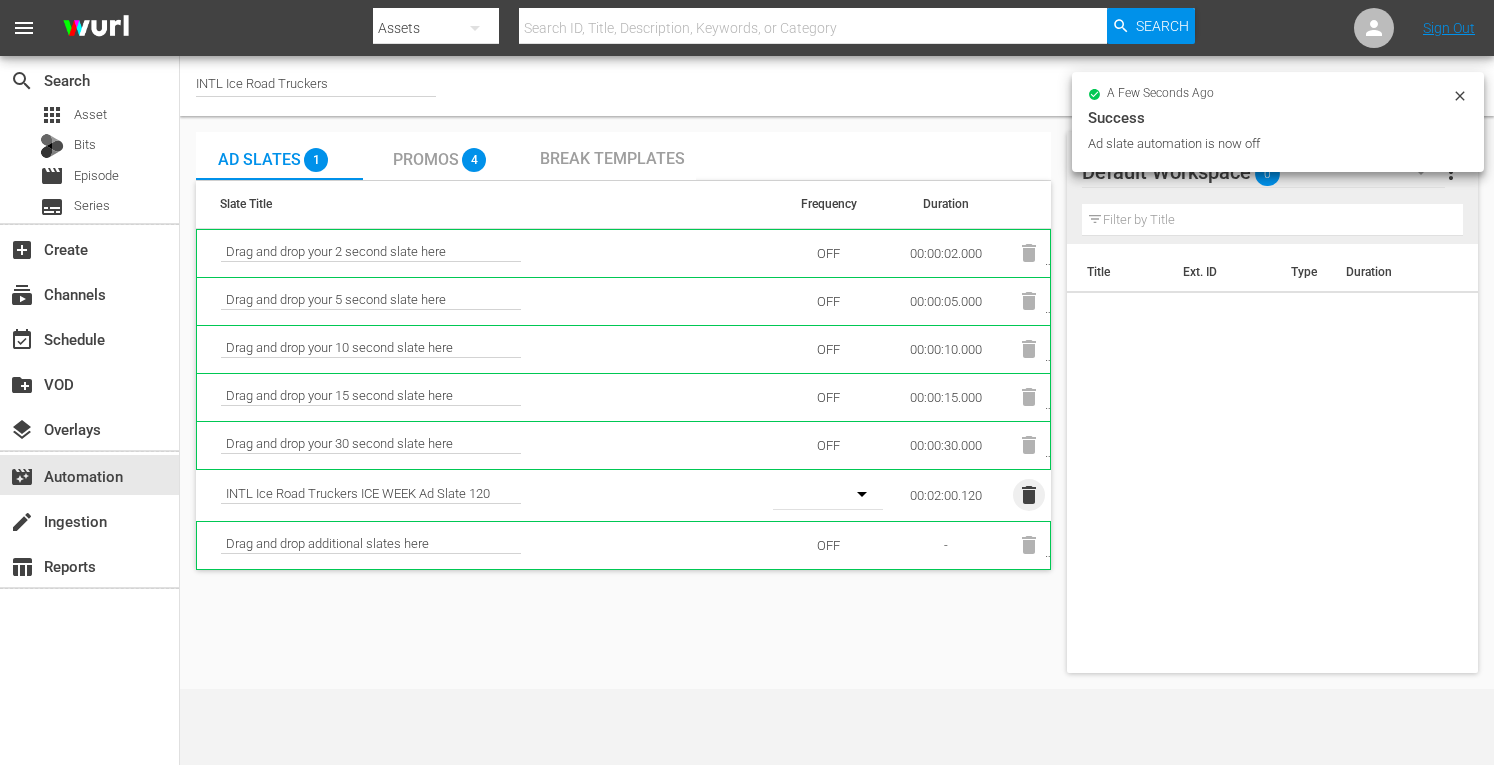 click 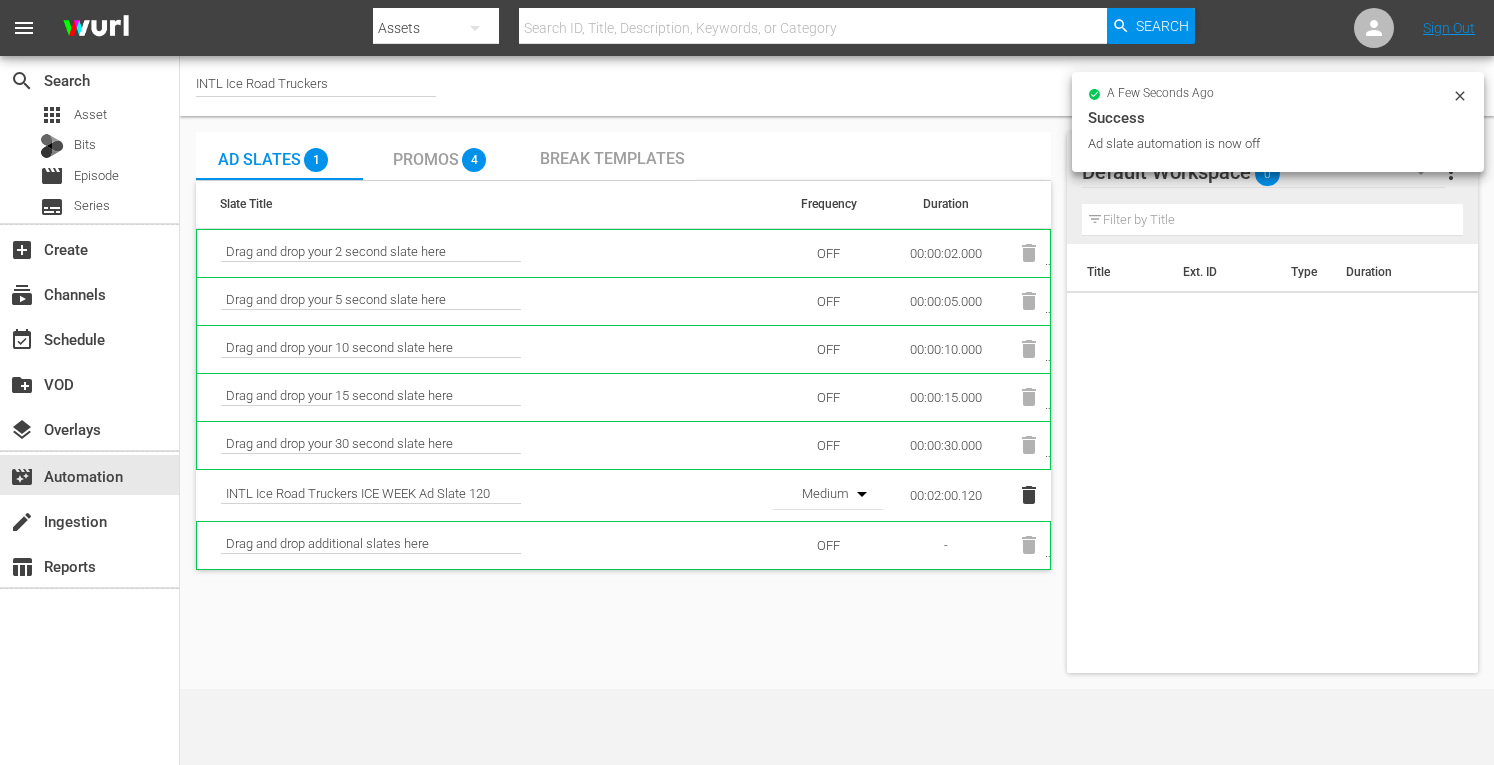 click 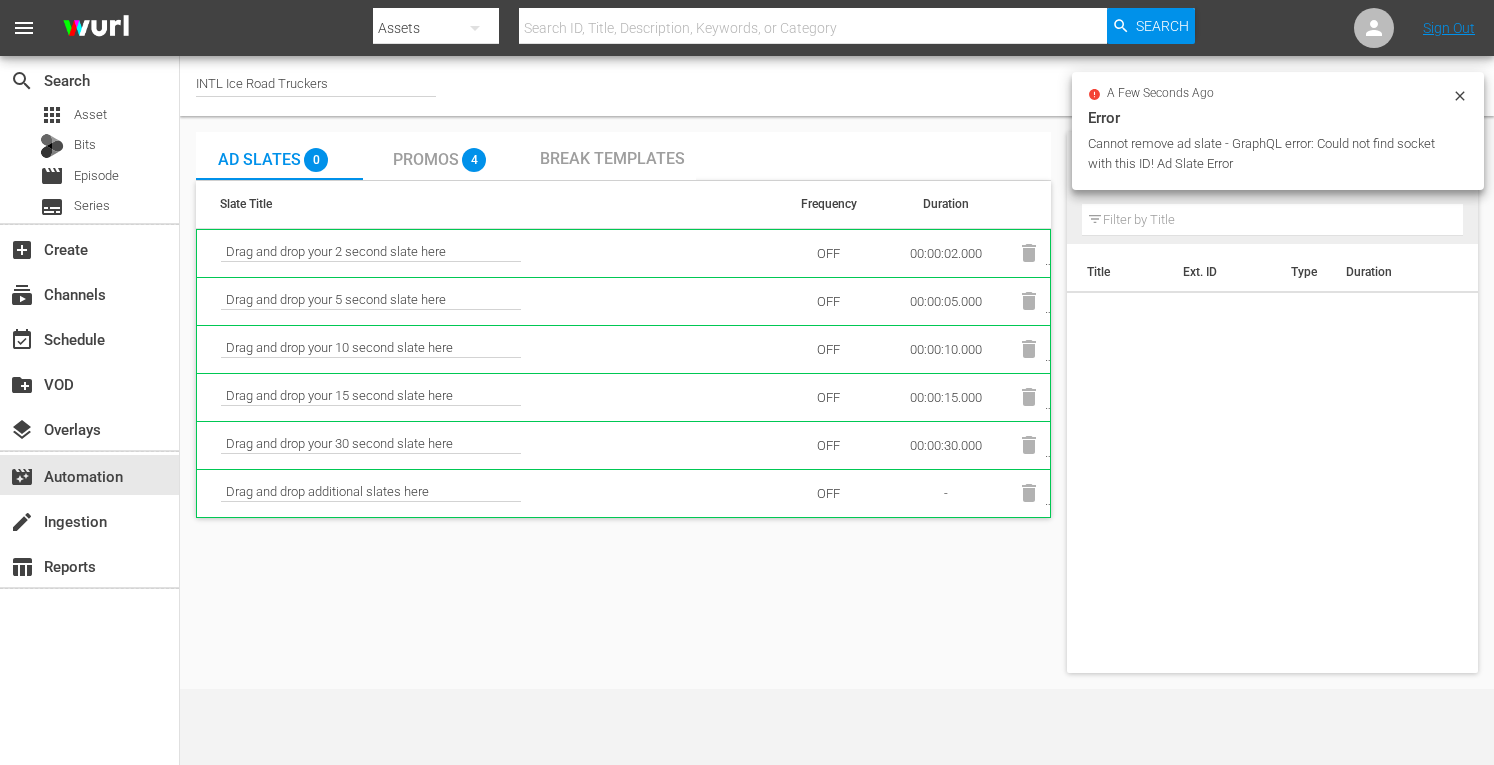 click 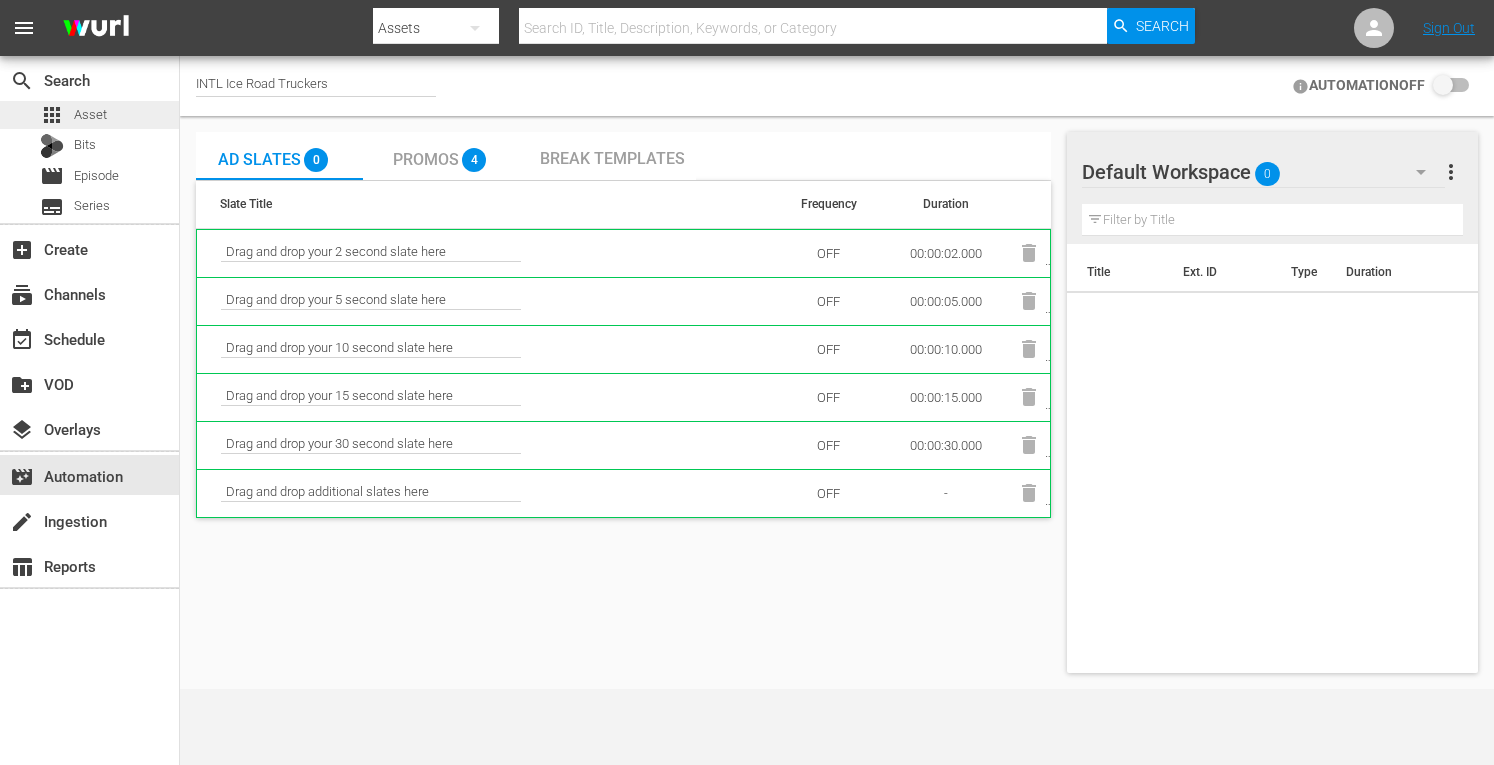 click on "apps Asset" at bounding box center (89, 115) 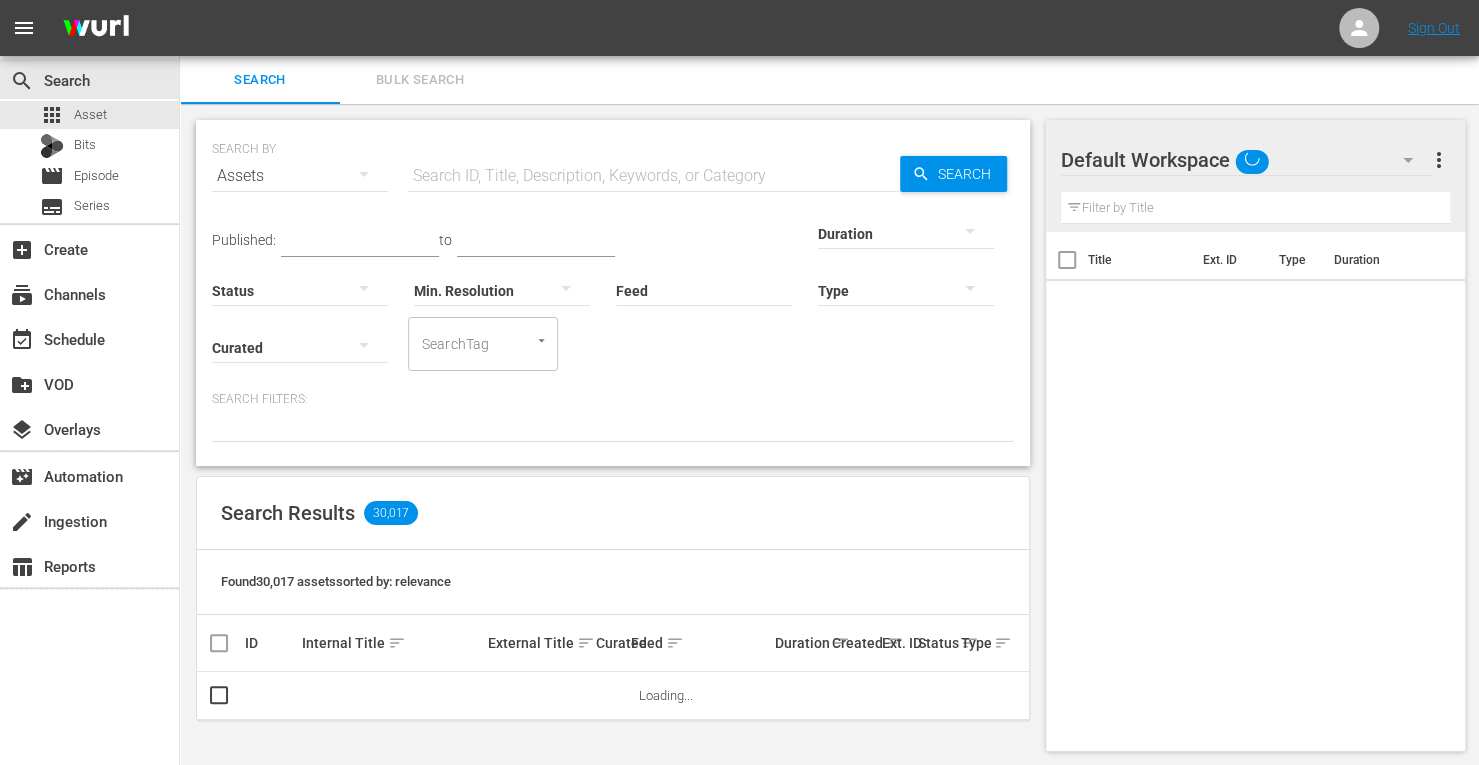 click at bounding box center (654, 176) 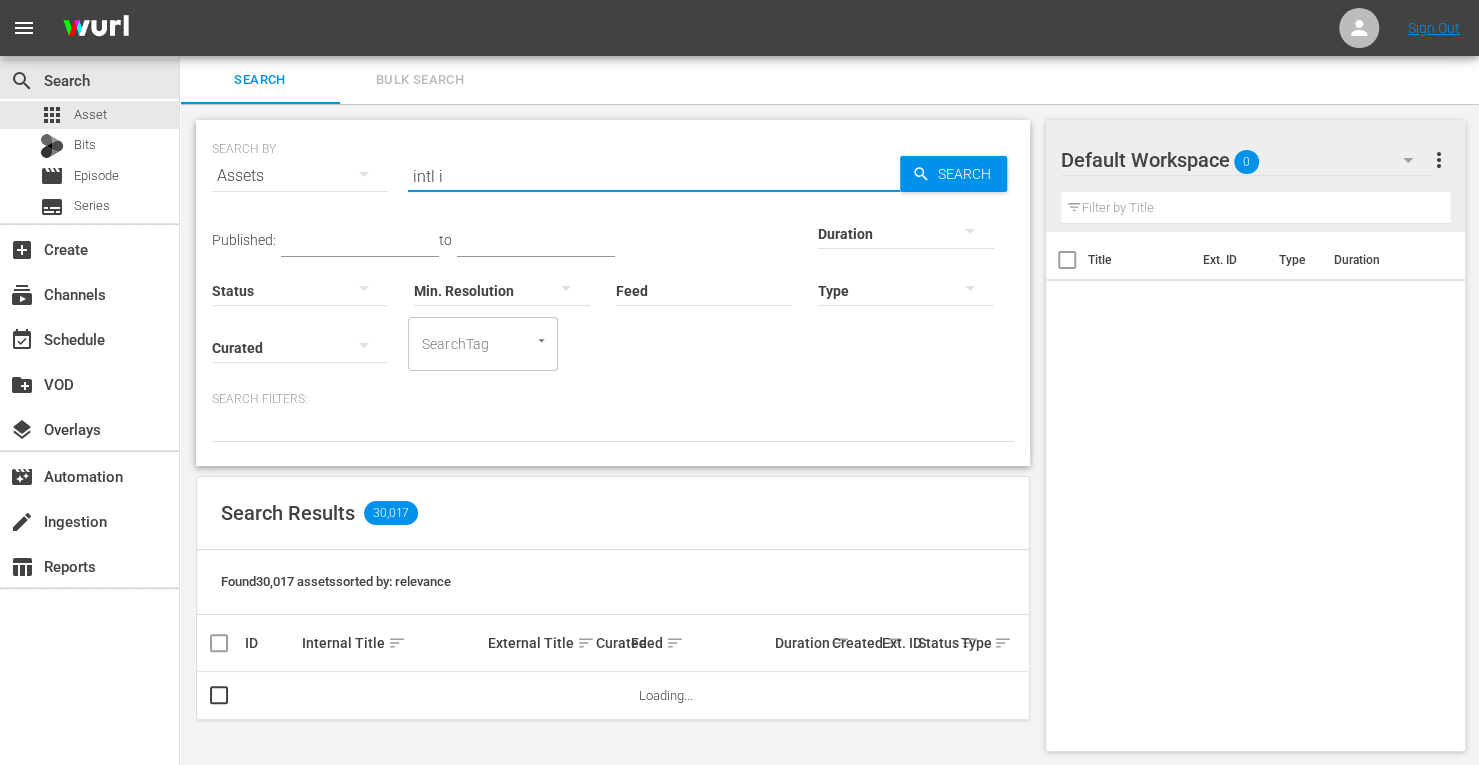 type on "INTL ice road" 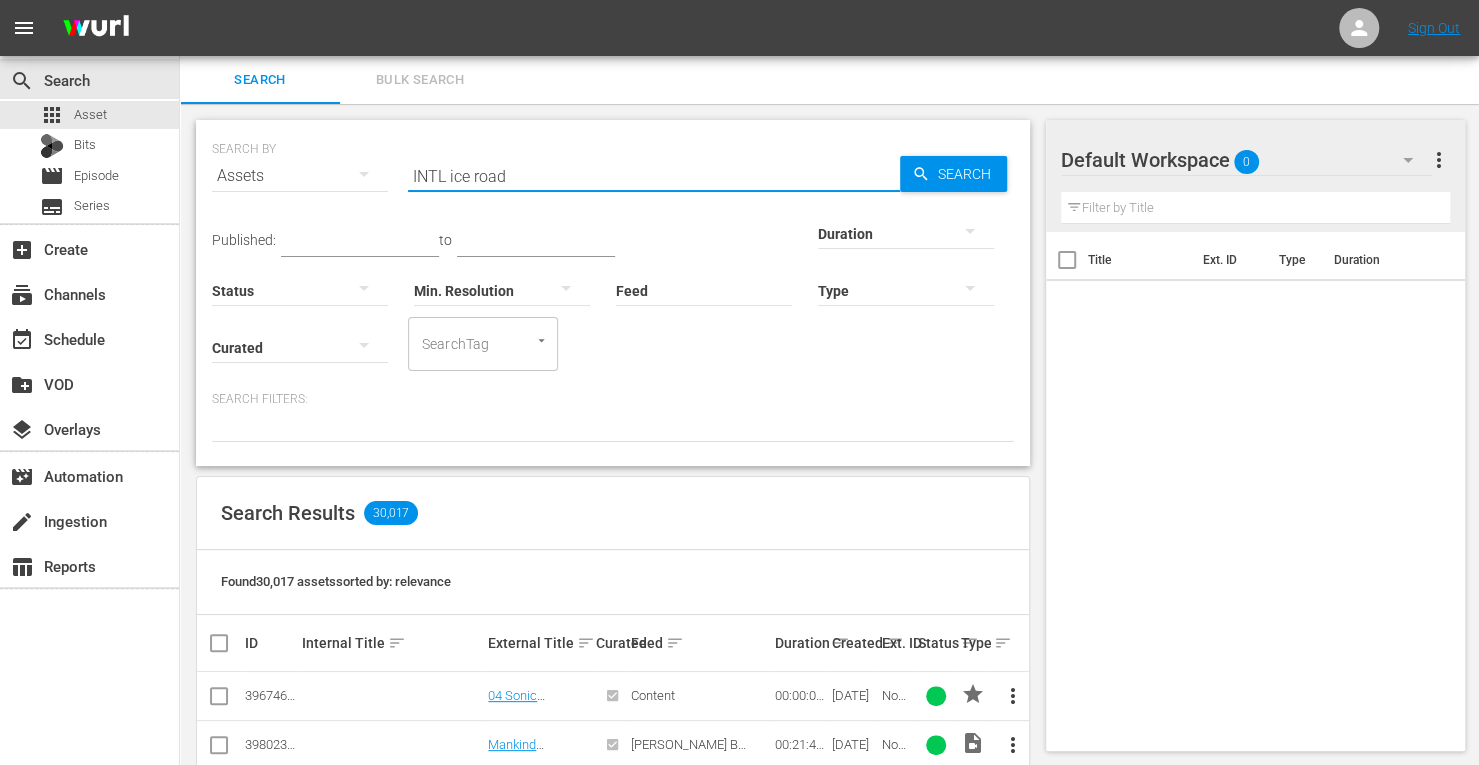 click on "Type" at bounding box center (906, 278) 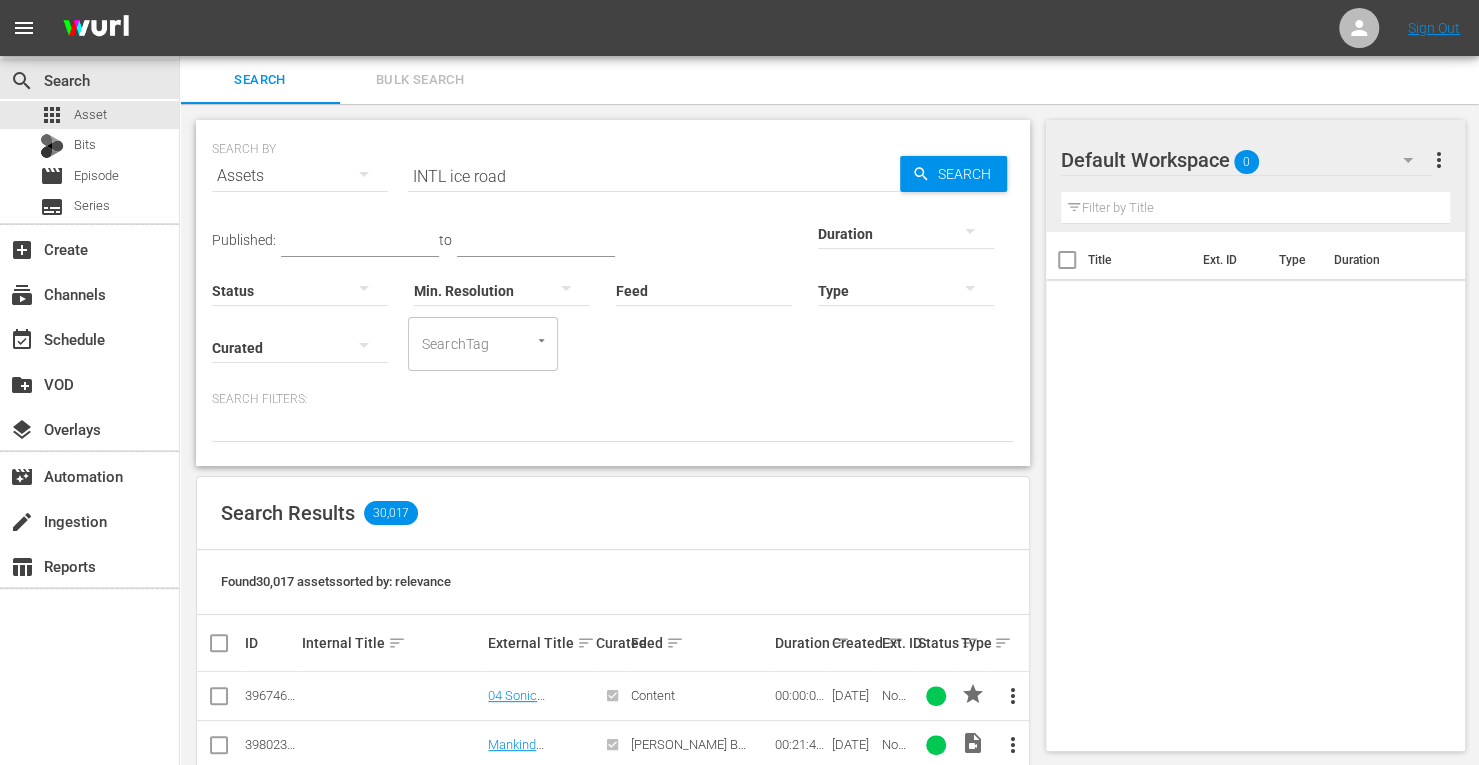 click at bounding box center [906, 233] 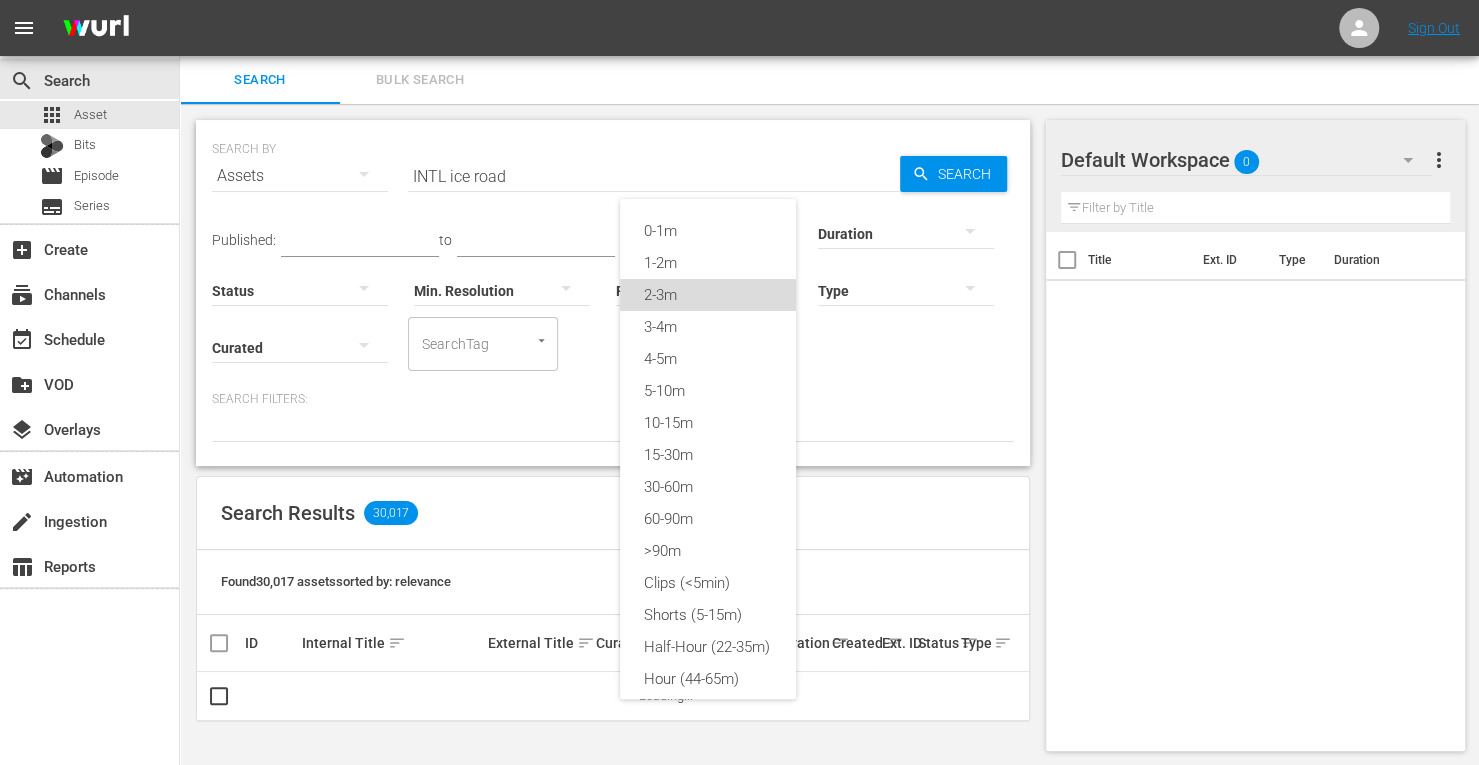 click on "2-3m" at bounding box center (708, 295) 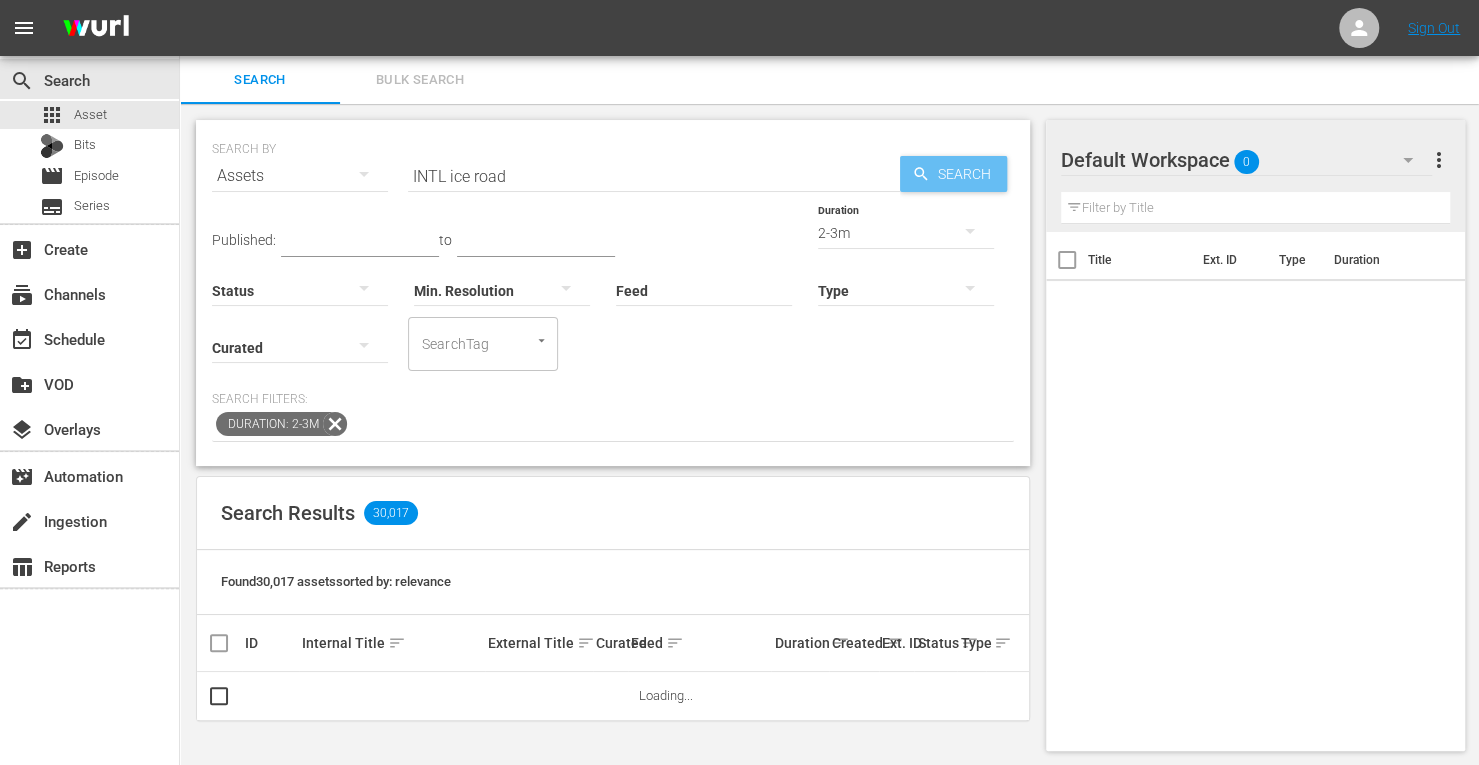 click on "Search" at bounding box center [968, 174] 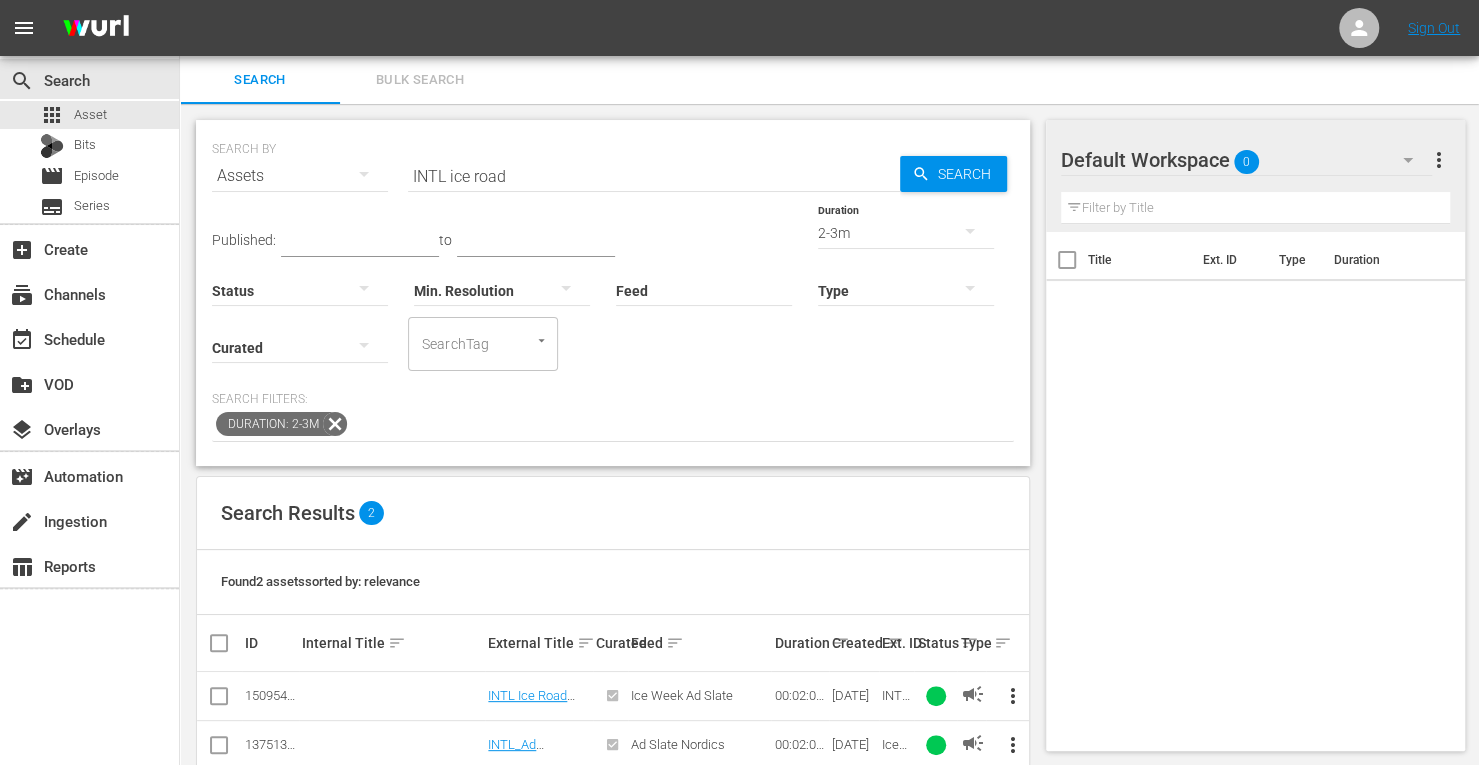 scroll, scrollTop: 36, scrollLeft: 0, axis: vertical 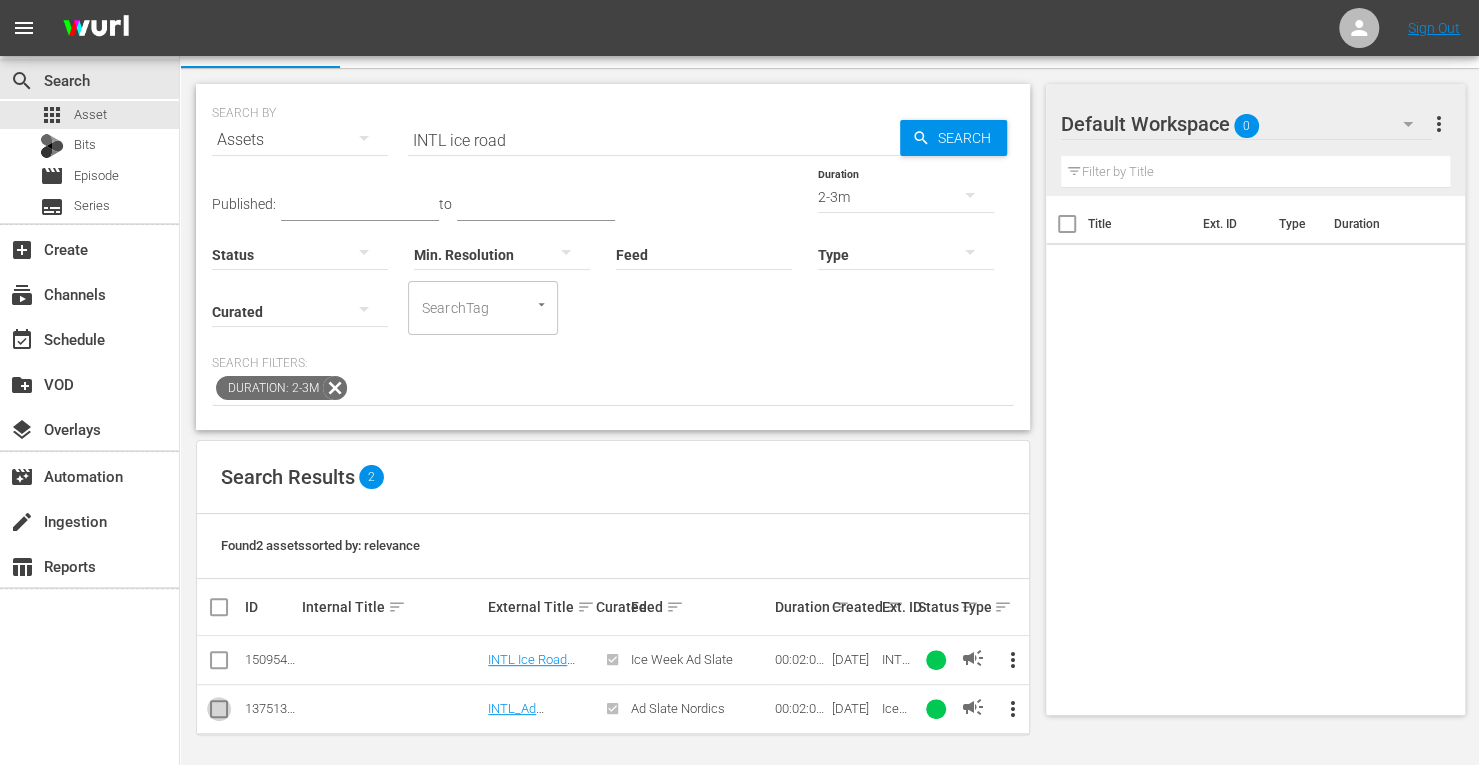click at bounding box center (219, 713) 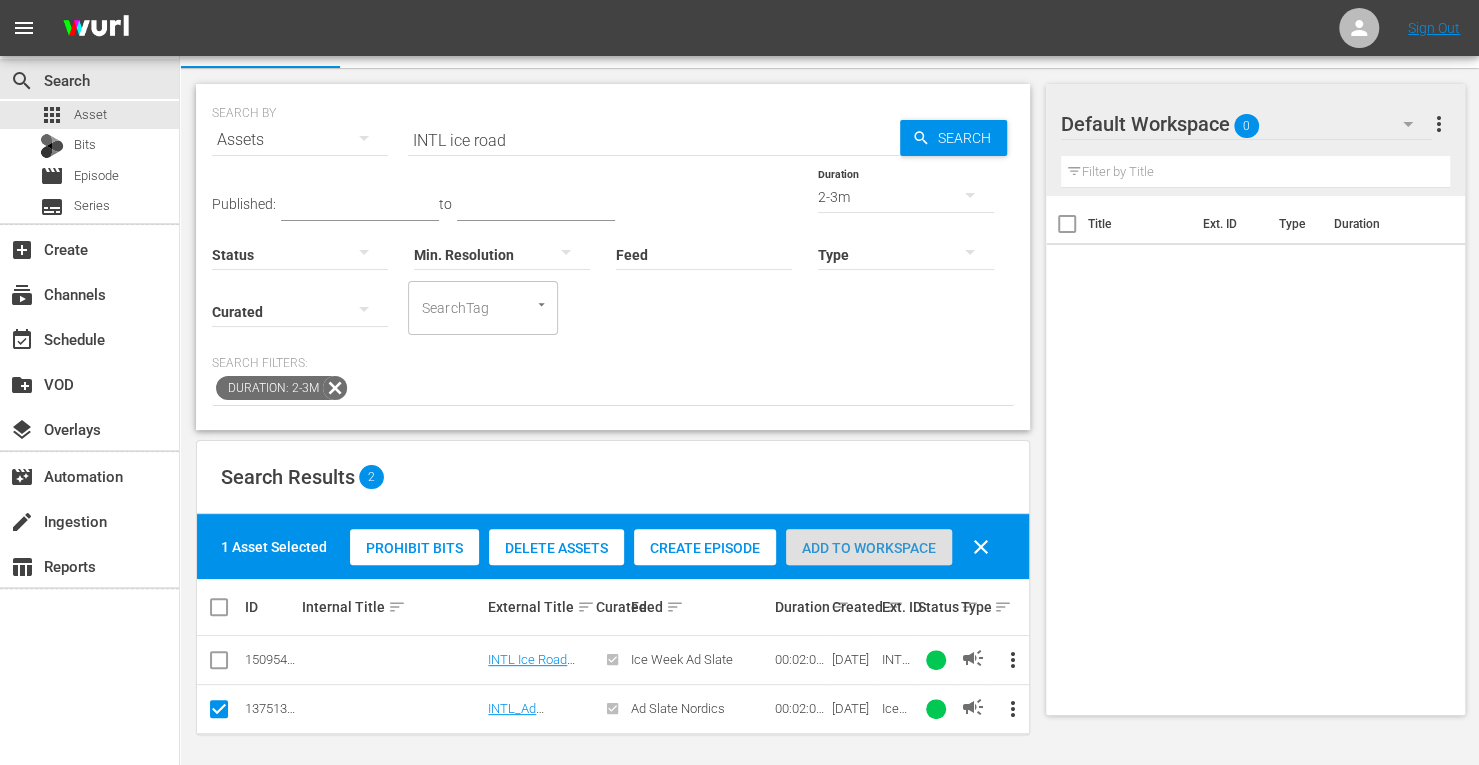 click on "Add to Workspace" at bounding box center [869, 548] 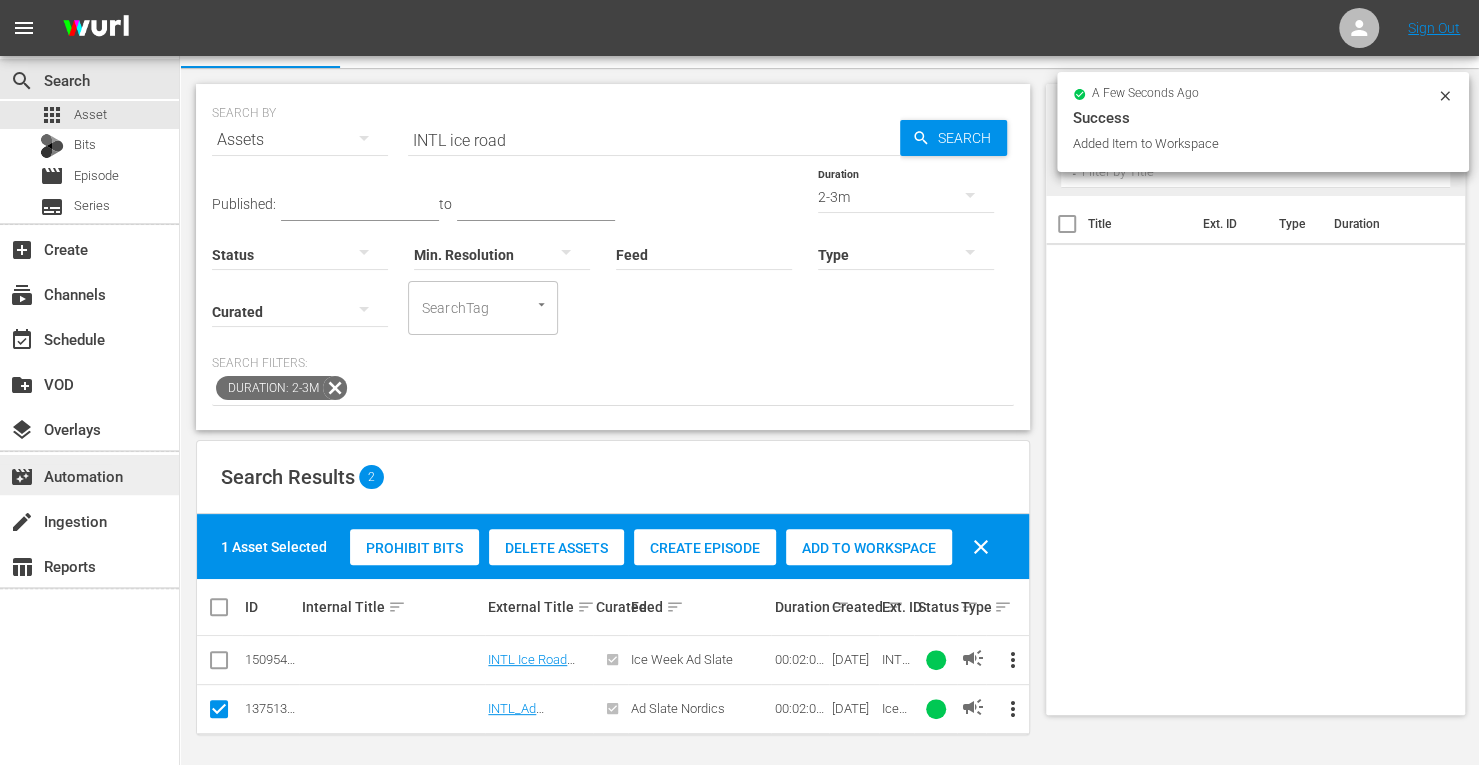 click on "movie_filter   Automation" at bounding box center (56, 473) 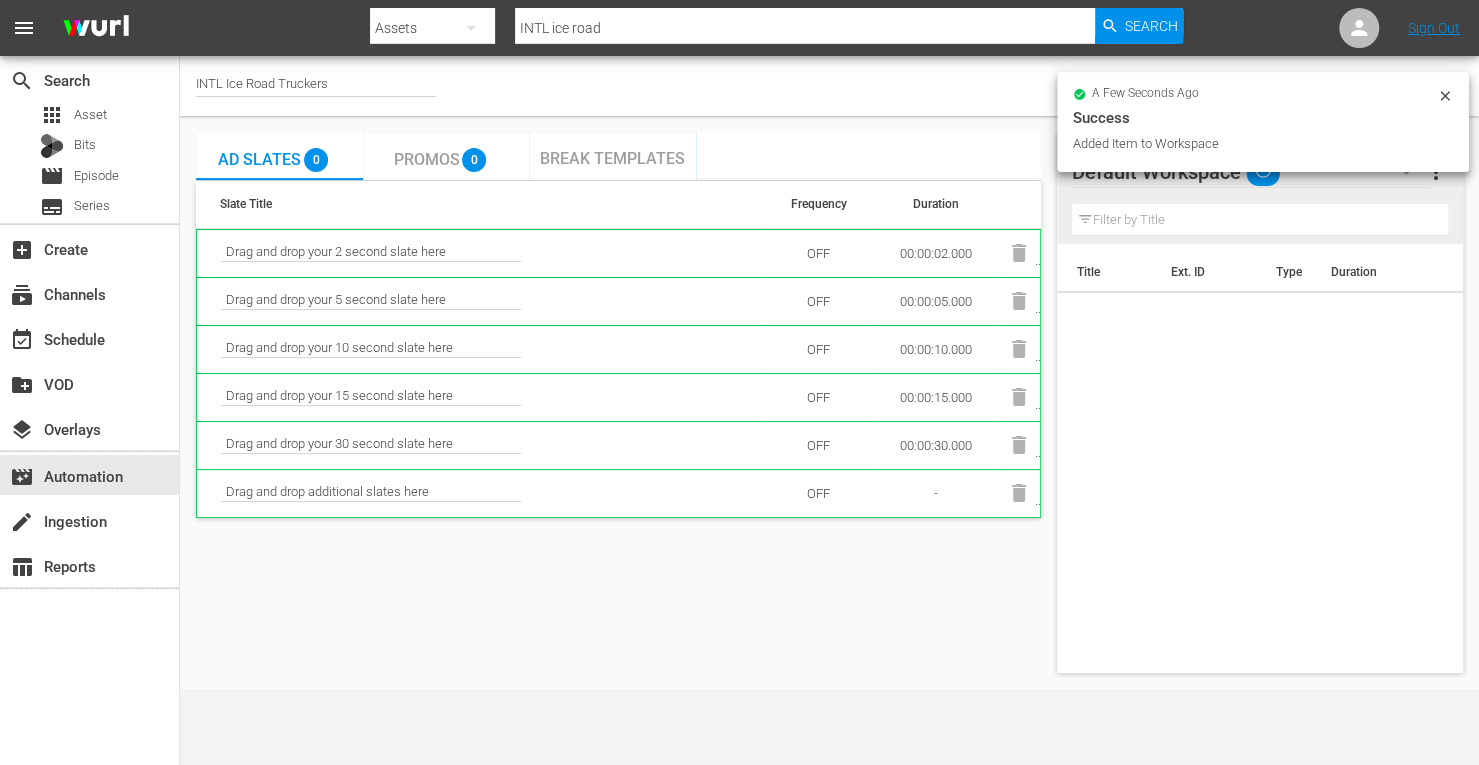 scroll, scrollTop: 0, scrollLeft: 0, axis: both 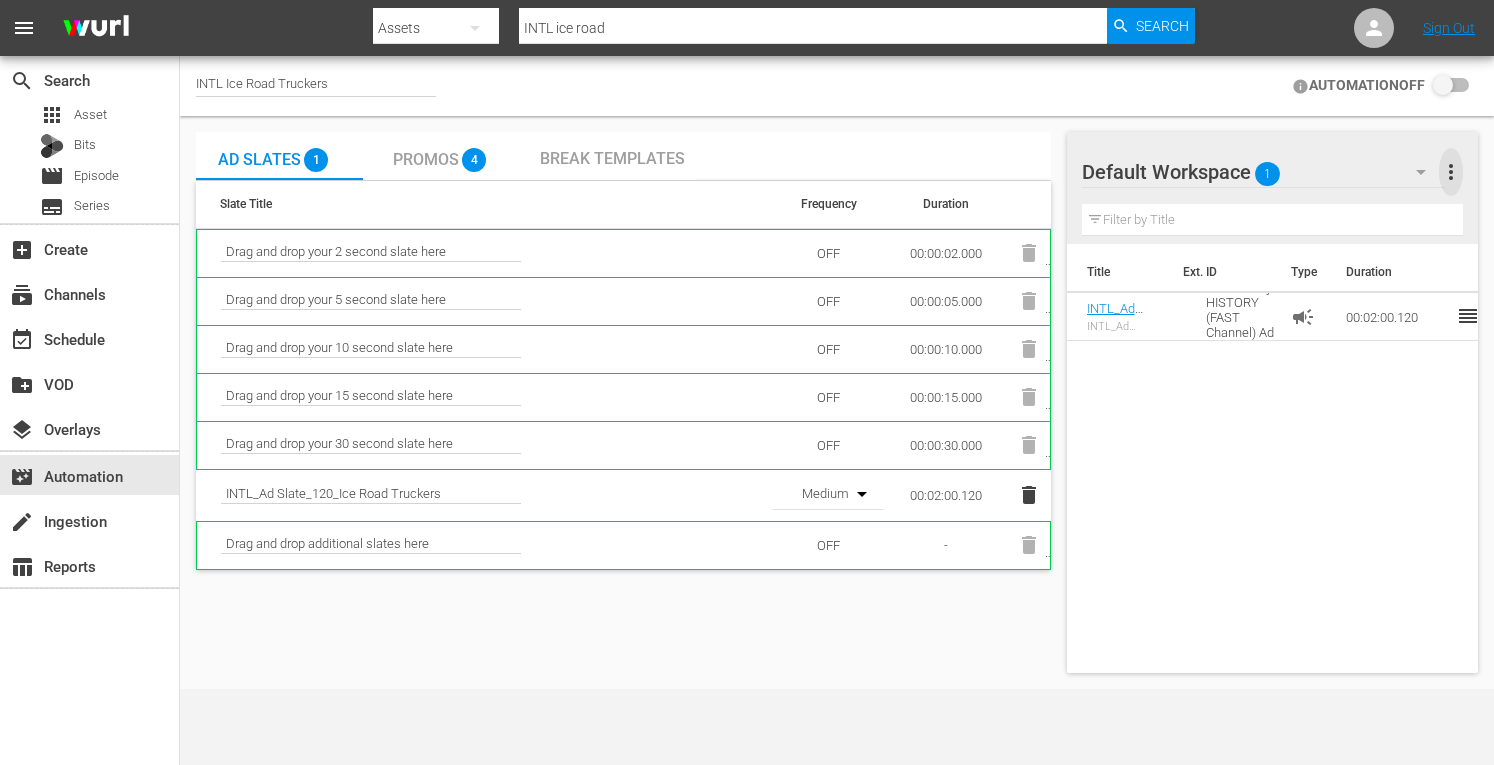 click on "more_vert" at bounding box center [1451, 172] 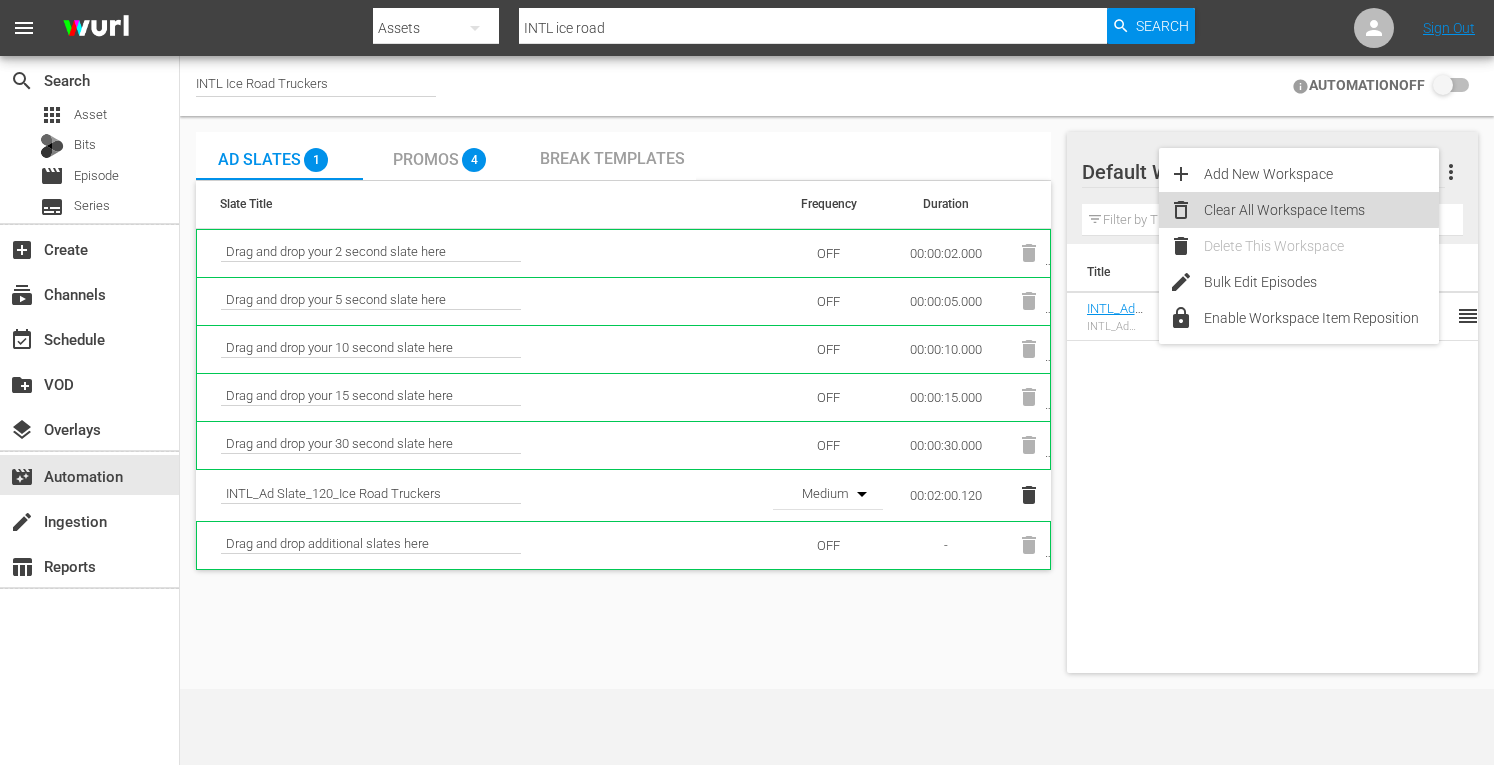 click on "Clear All Workspace Items" at bounding box center (1321, 210) 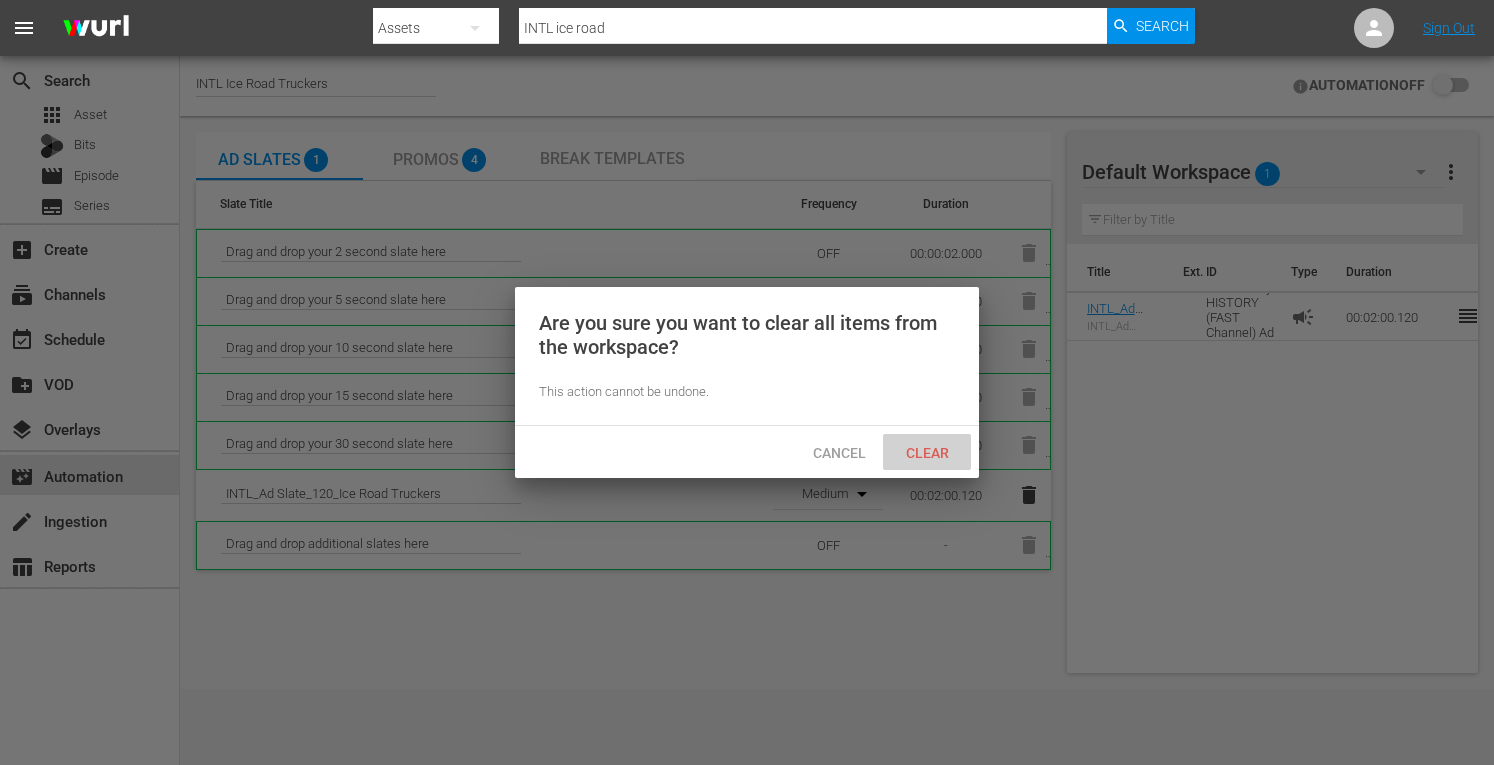 click on "Clear" at bounding box center [927, 453] 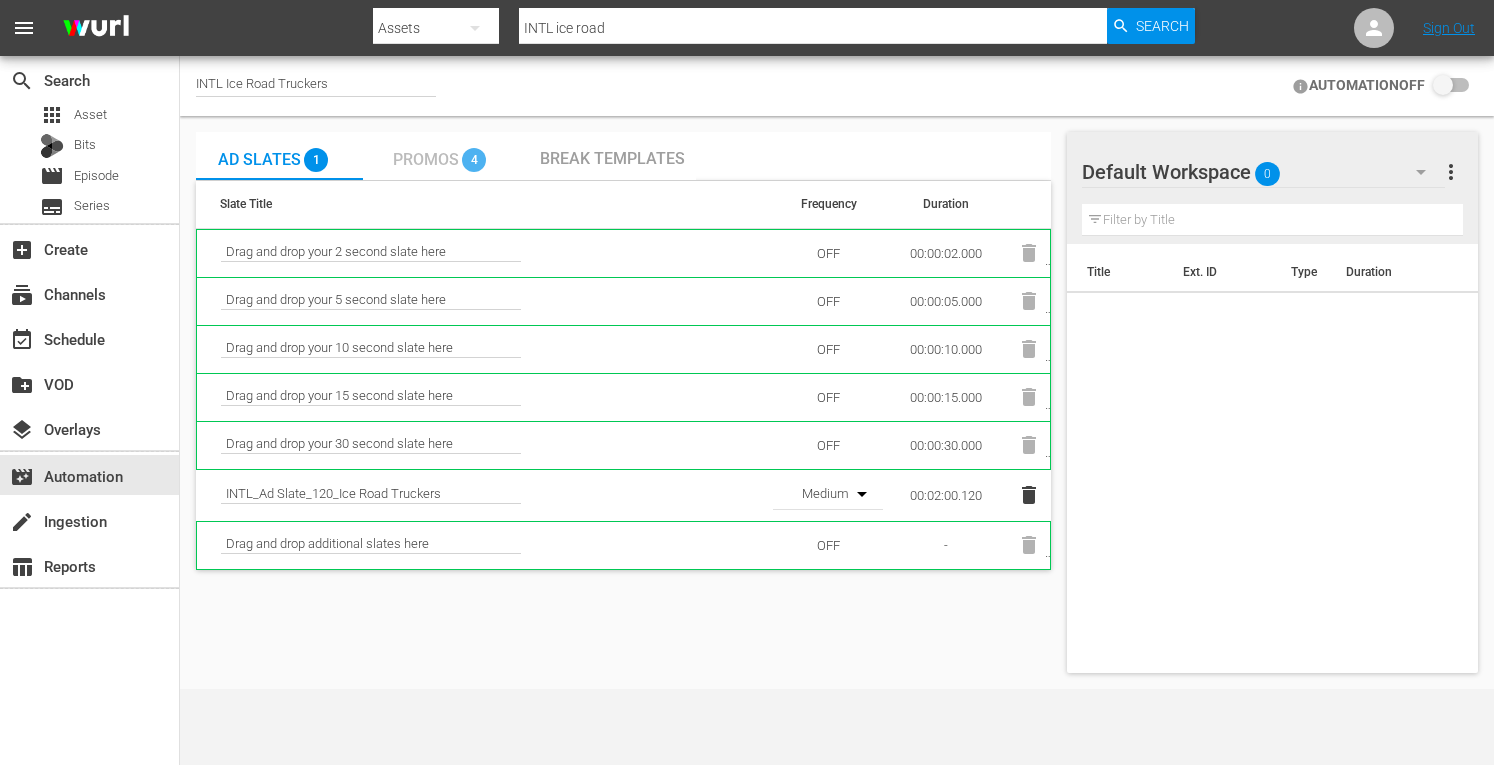 click on "Promos" at bounding box center (426, 159) 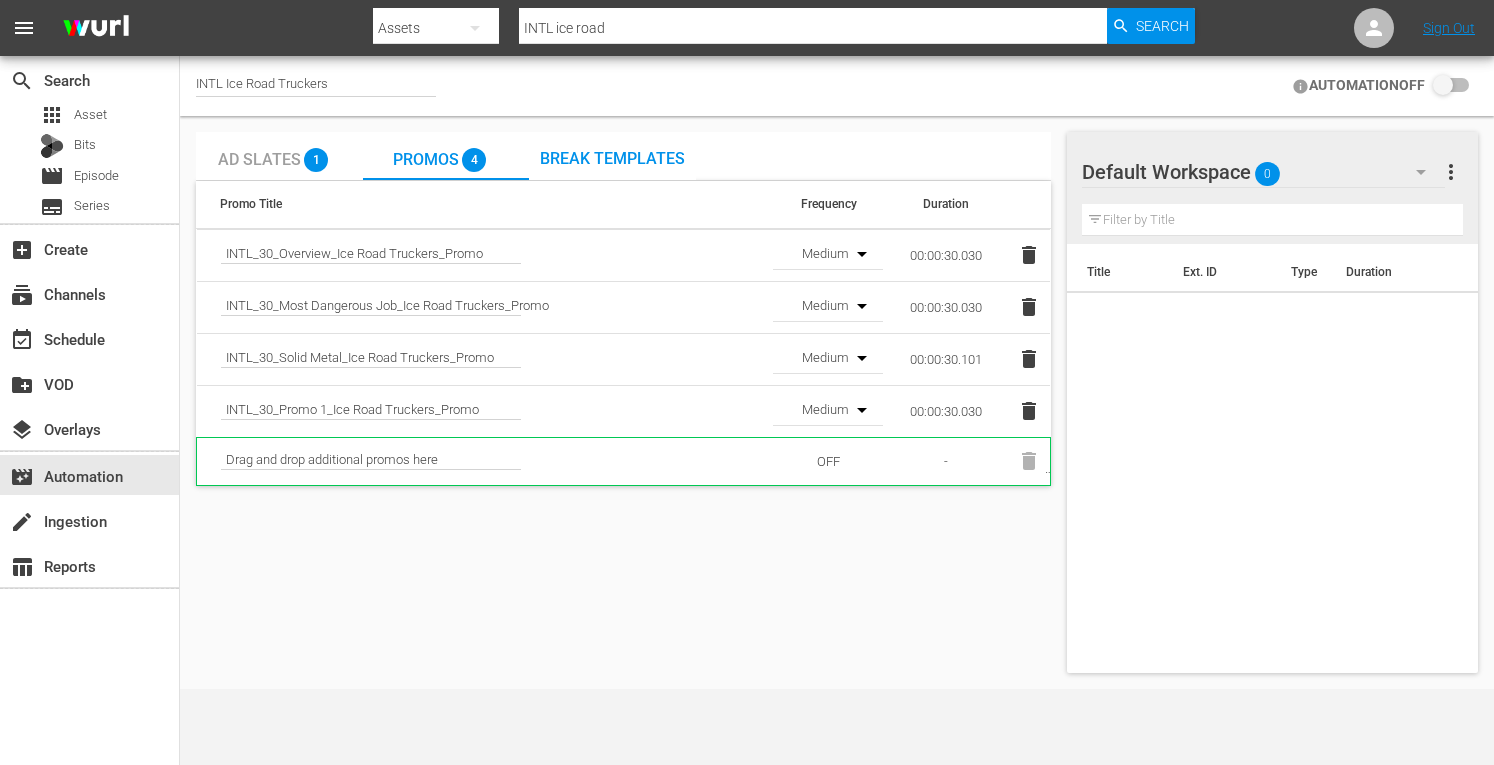 click on "Ad Slates" at bounding box center (259, 159) 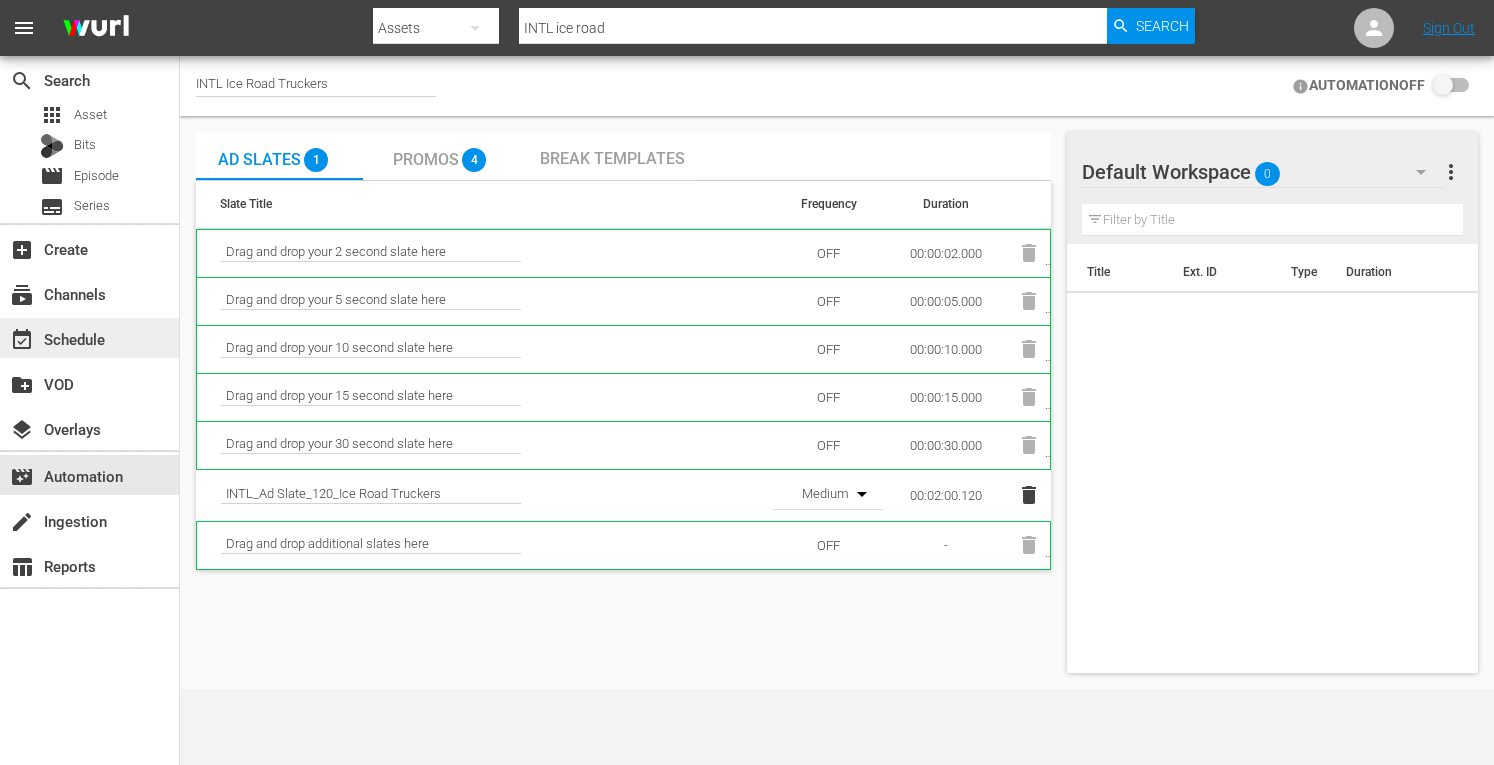 click on "event_available   Schedule" at bounding box center (56, 336) 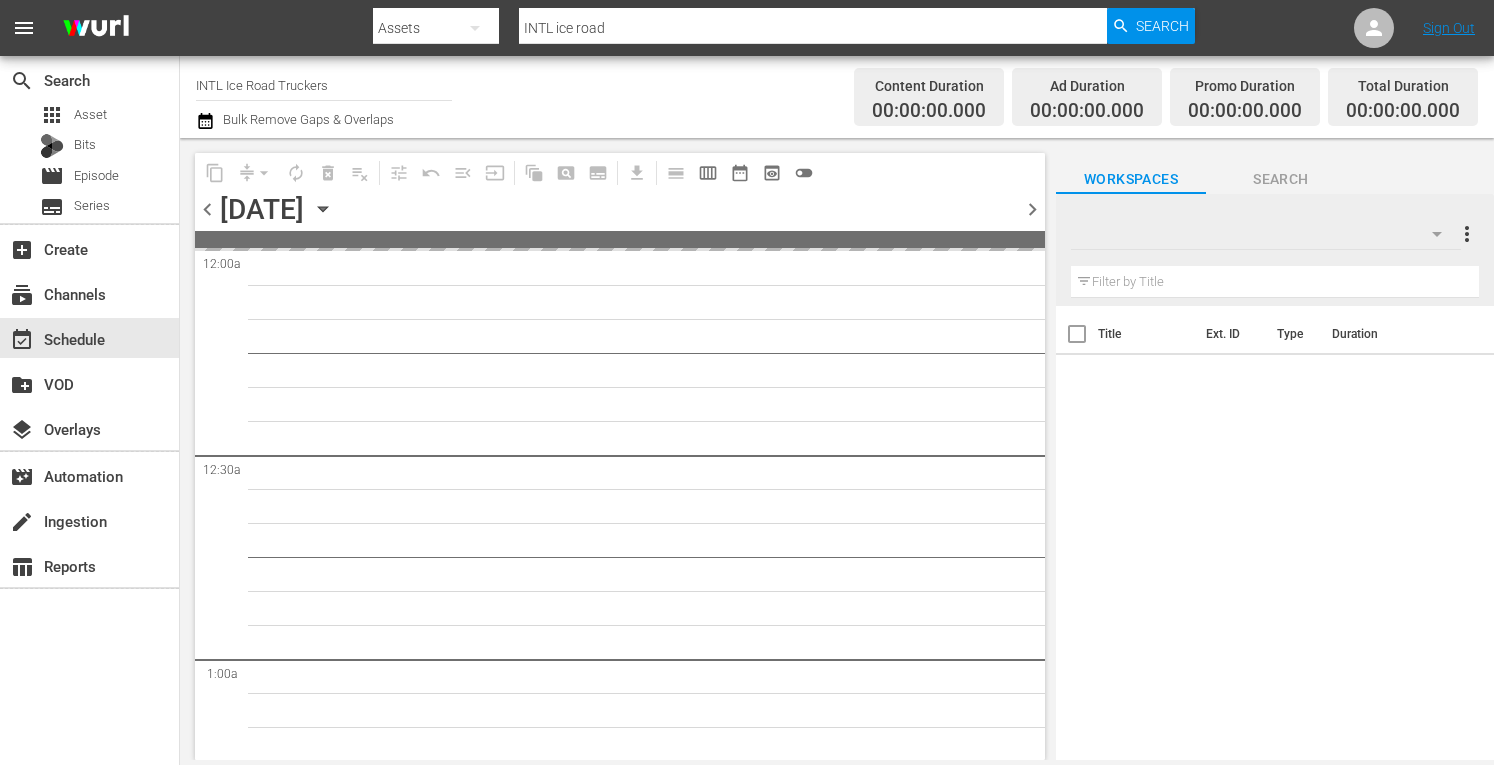 click 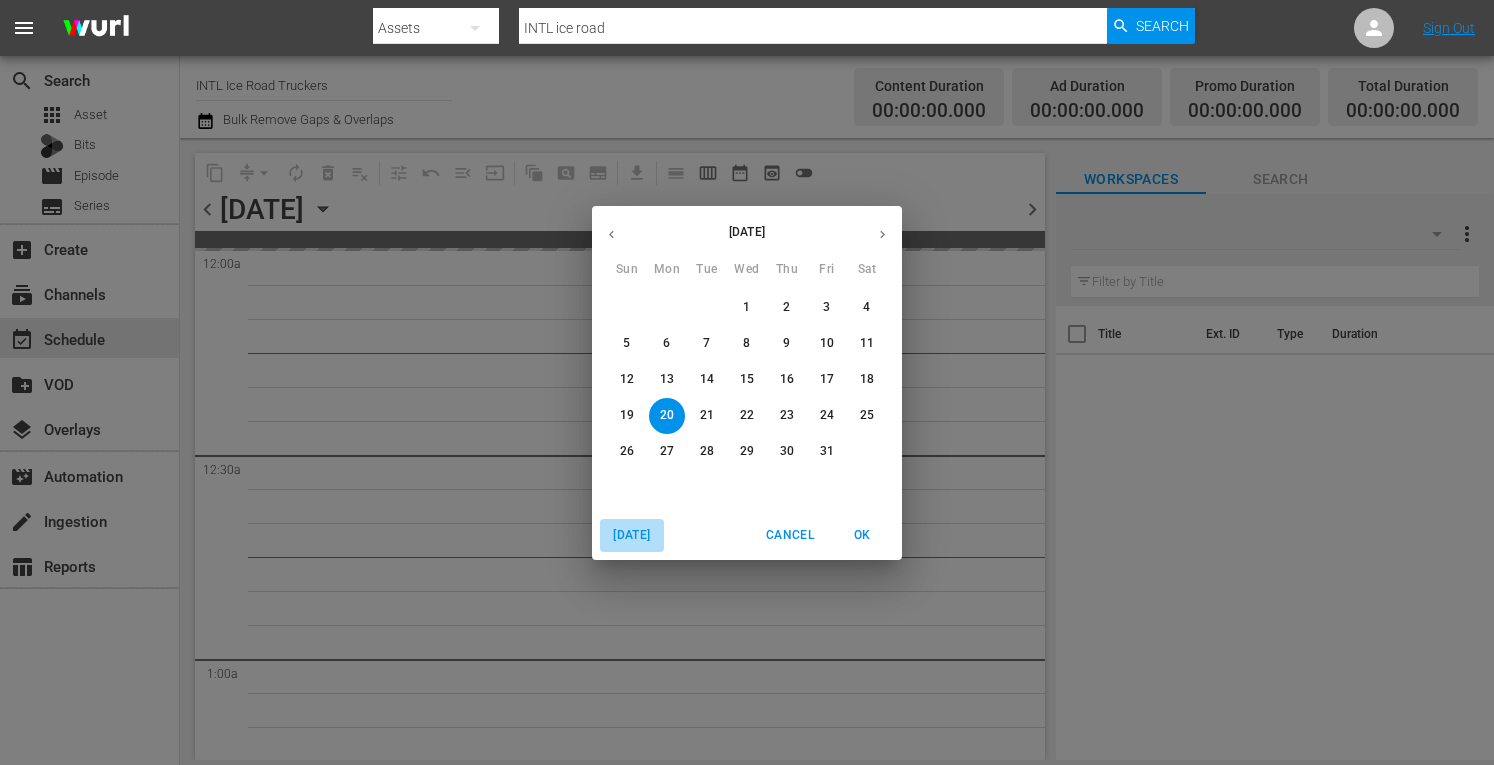 click on "Today" at bounding box center (632, 535) 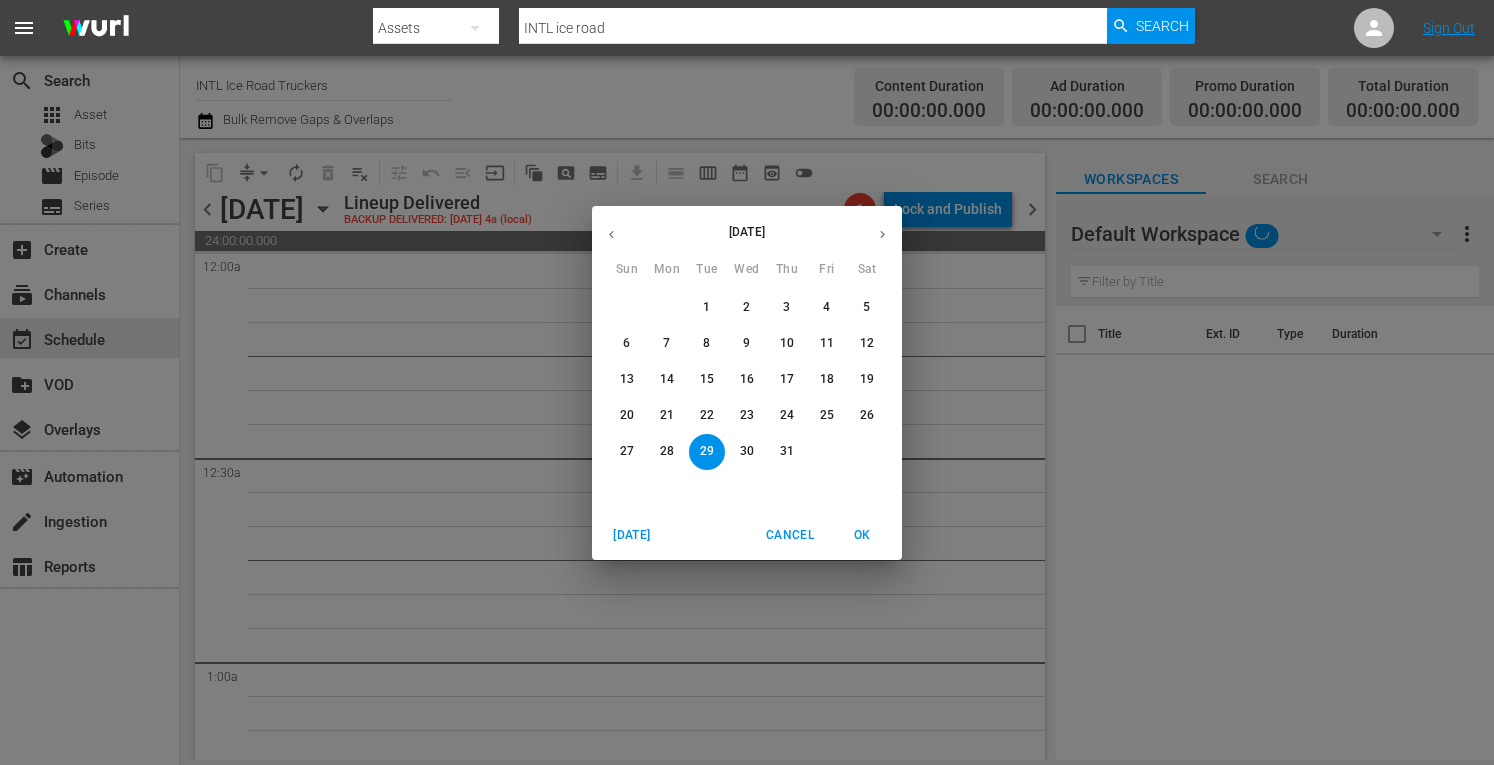 click at bounding box center [882, 234] 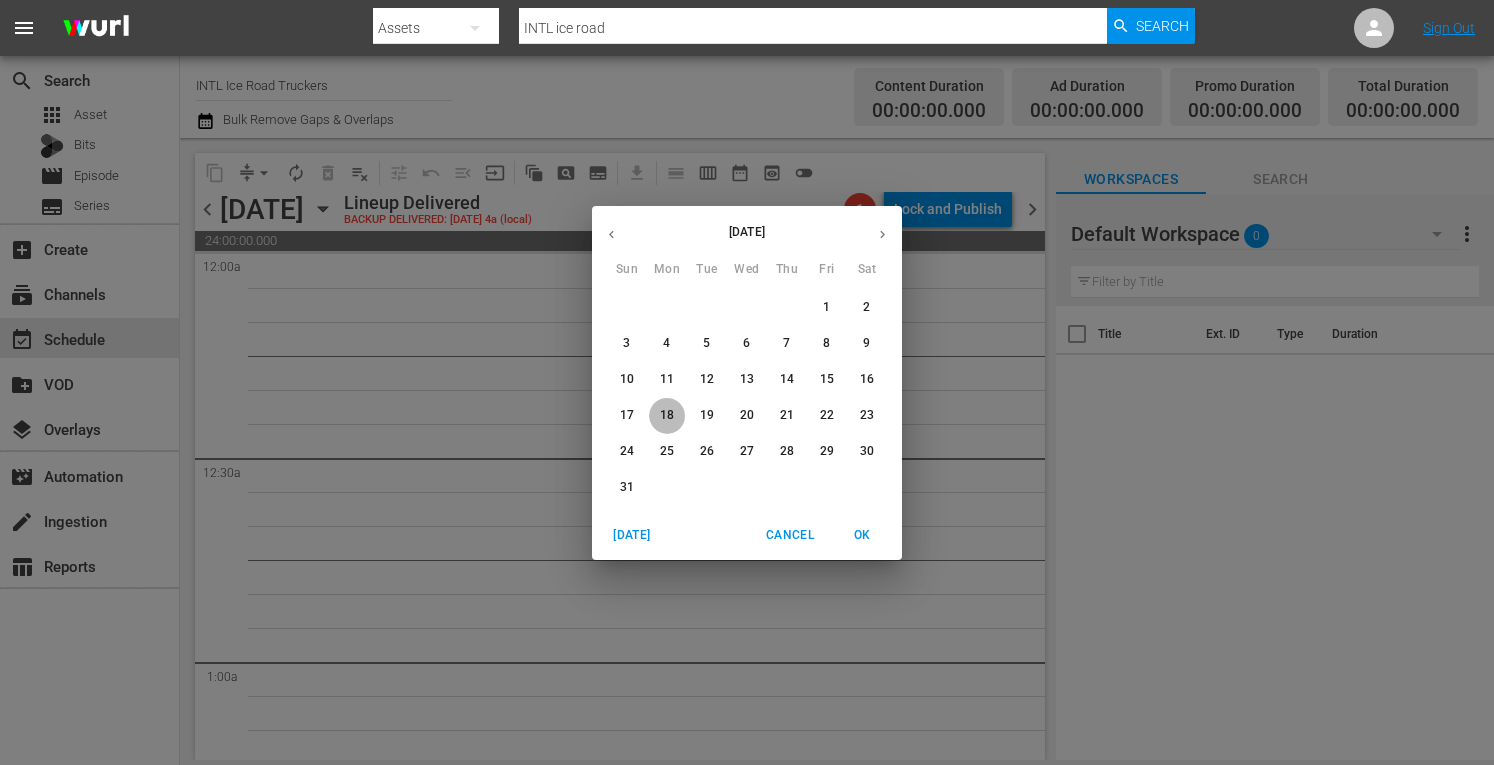 click on "18" at bounding box center [667, 415] 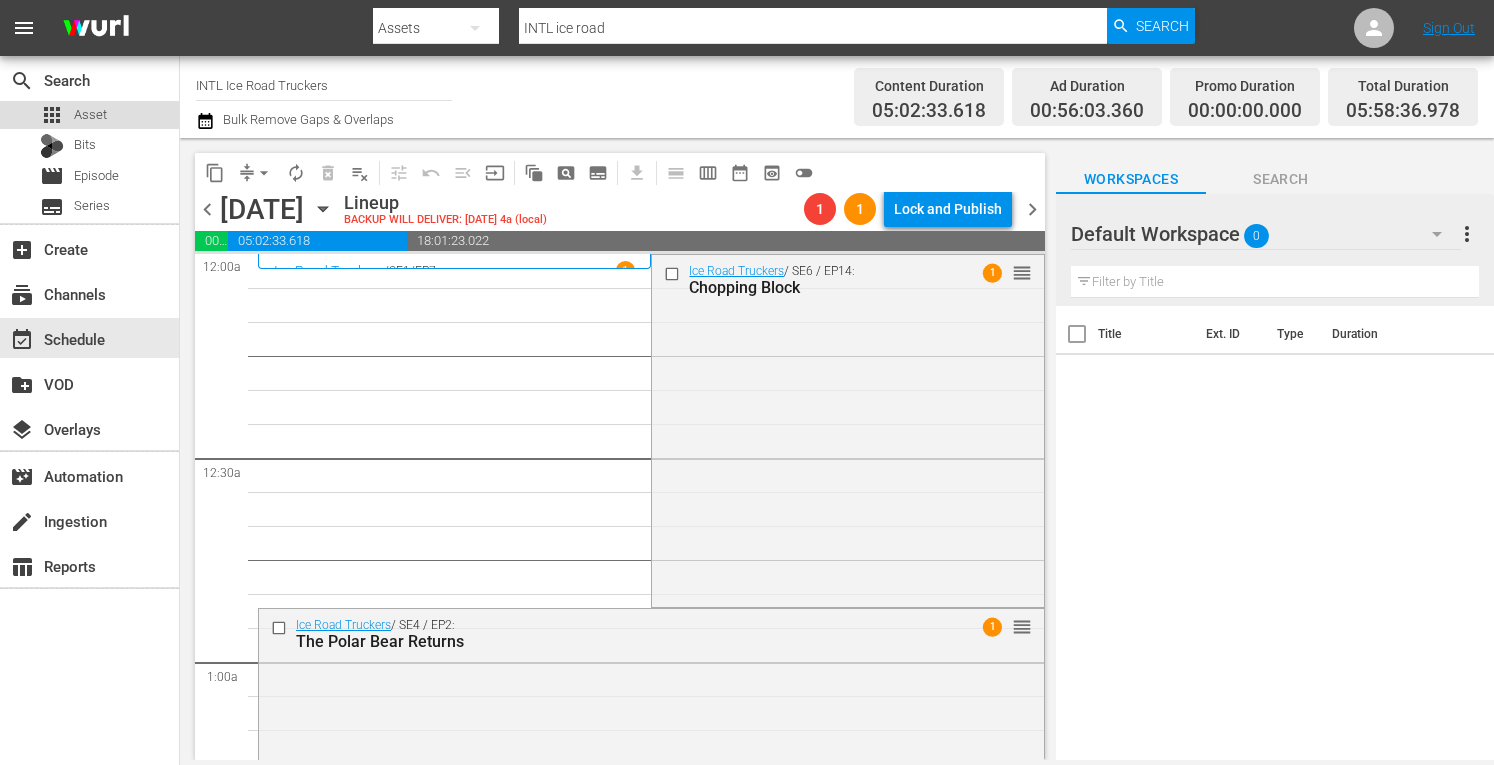 click on "Asset" at bounding box center [90, 115] 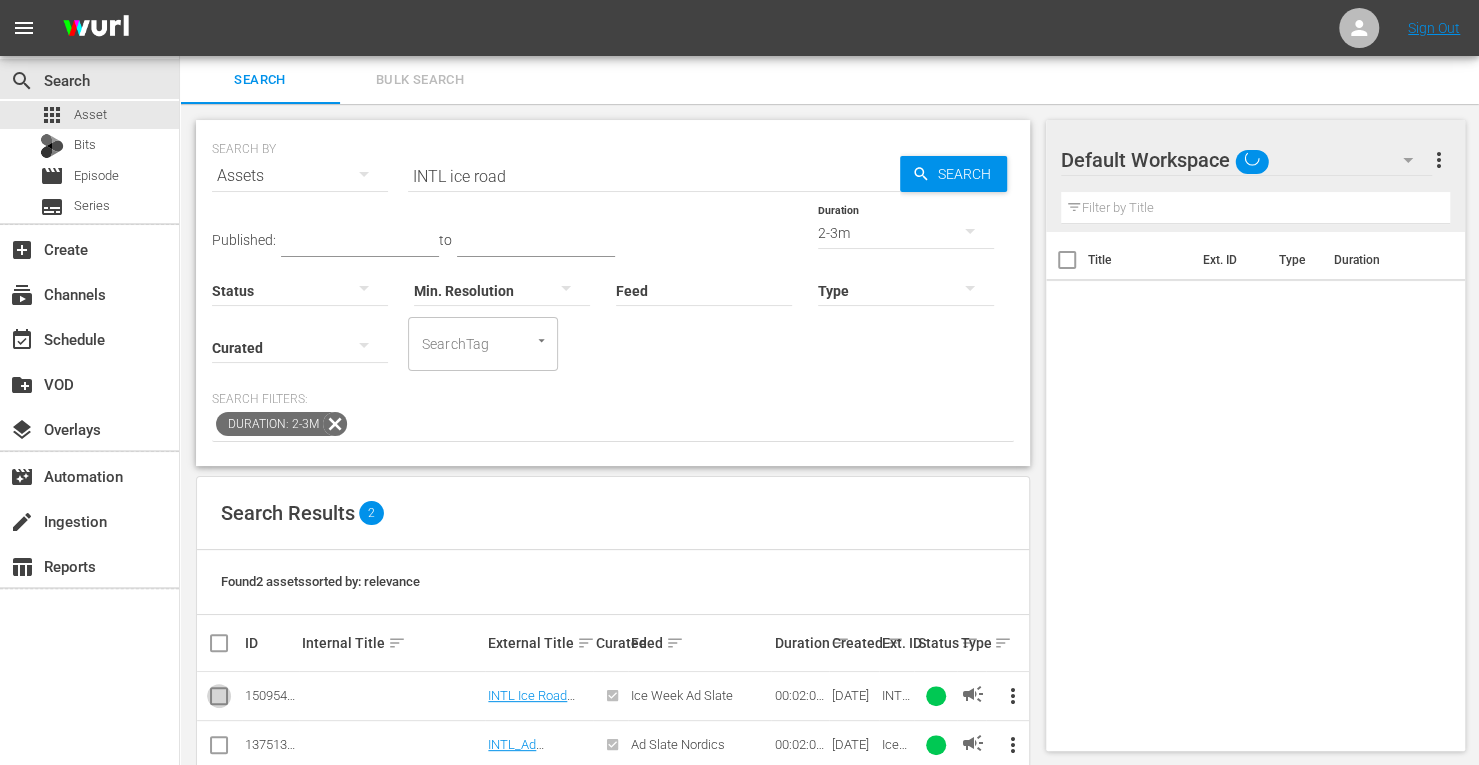 click at bounding box center [219, 700] 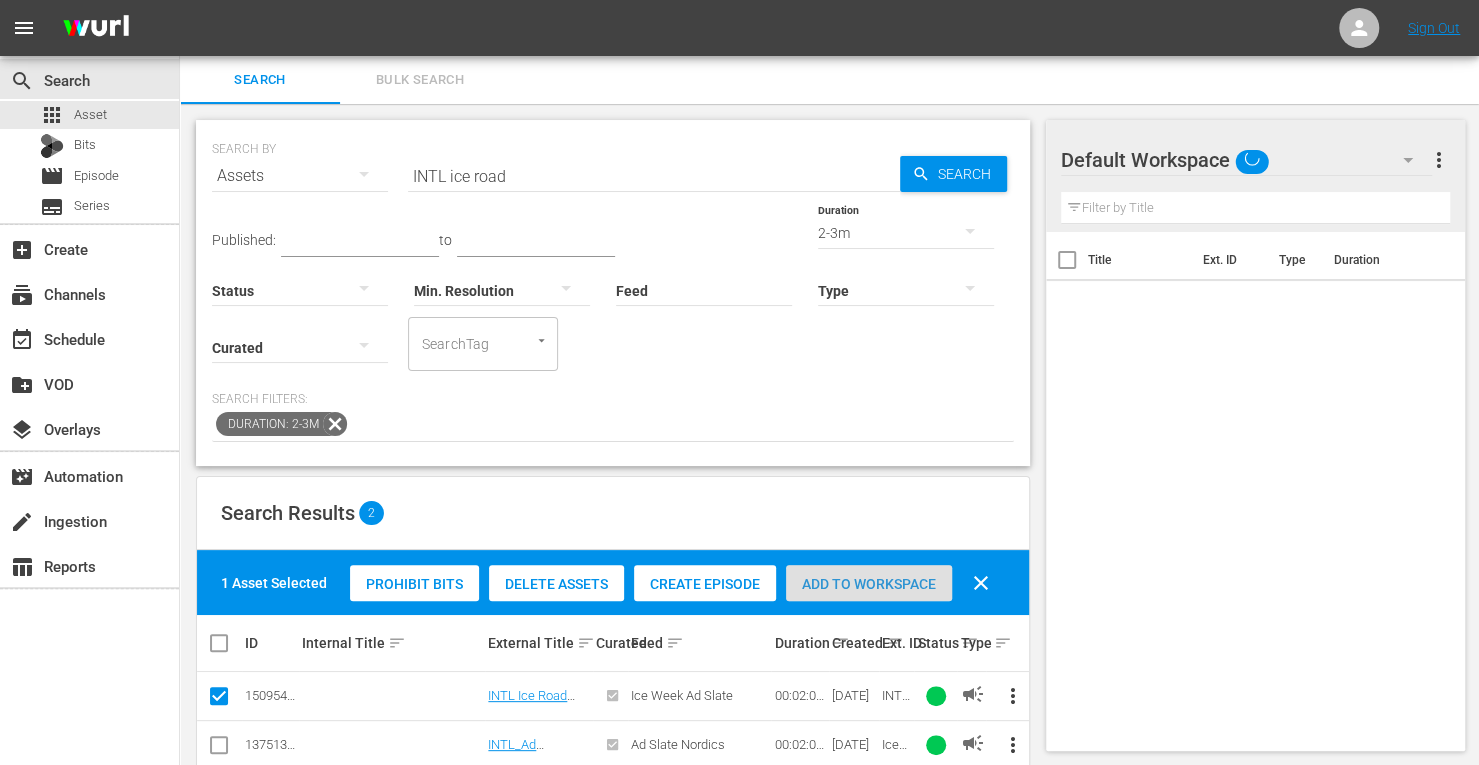 click on "Add to Workspace" at bounding box center [869, 584] 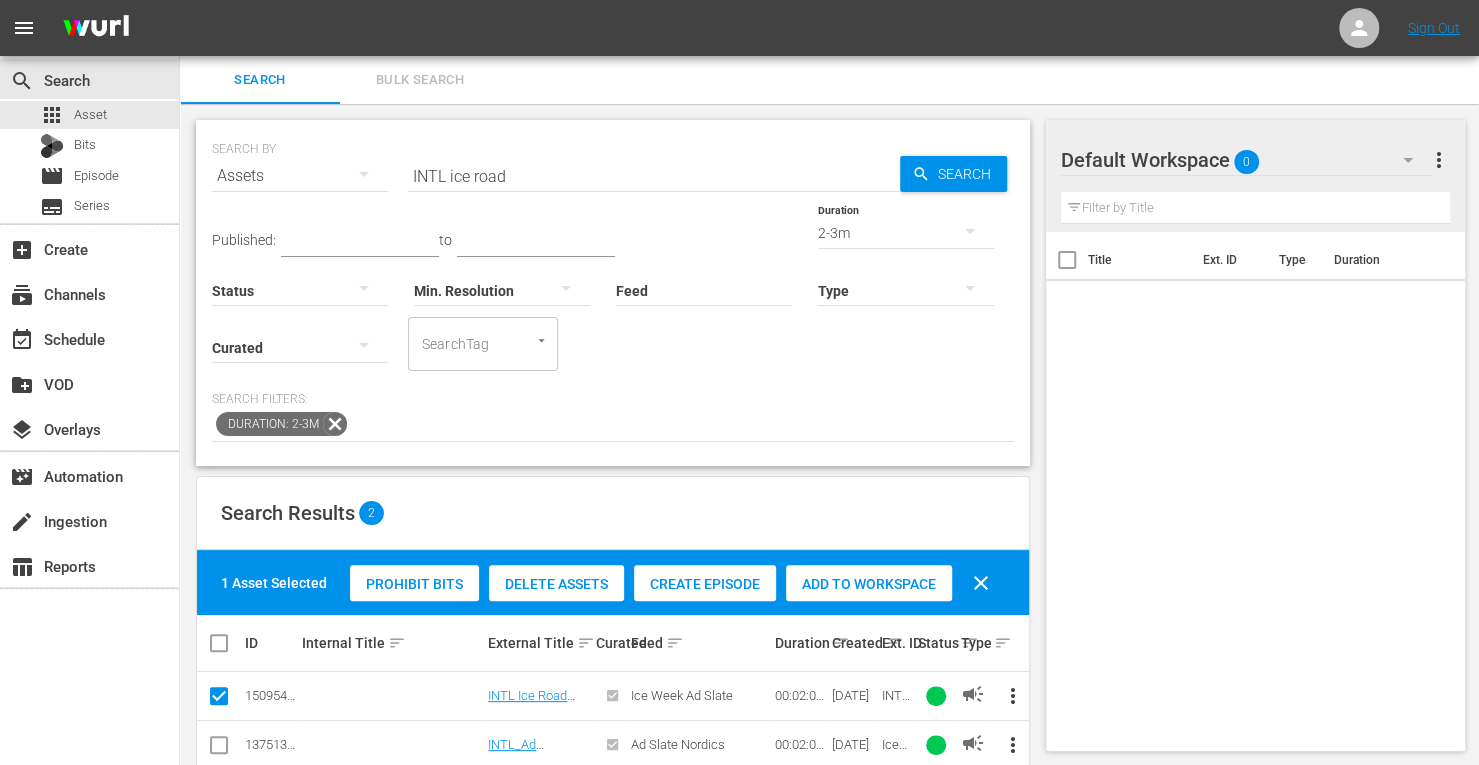 click on "Type" at bounding box center [906, 278] 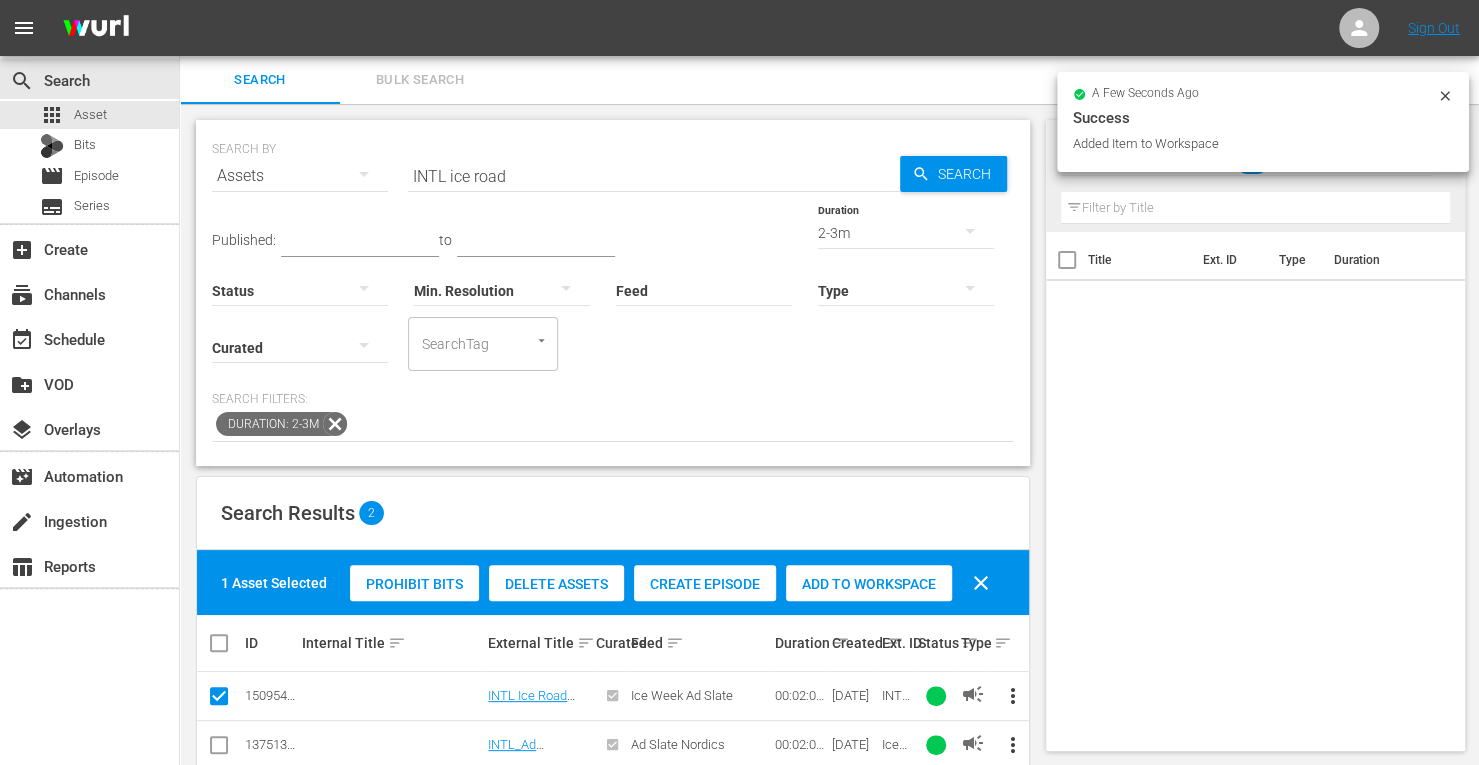 click on "2-3m" at bounding box center (906, 233) 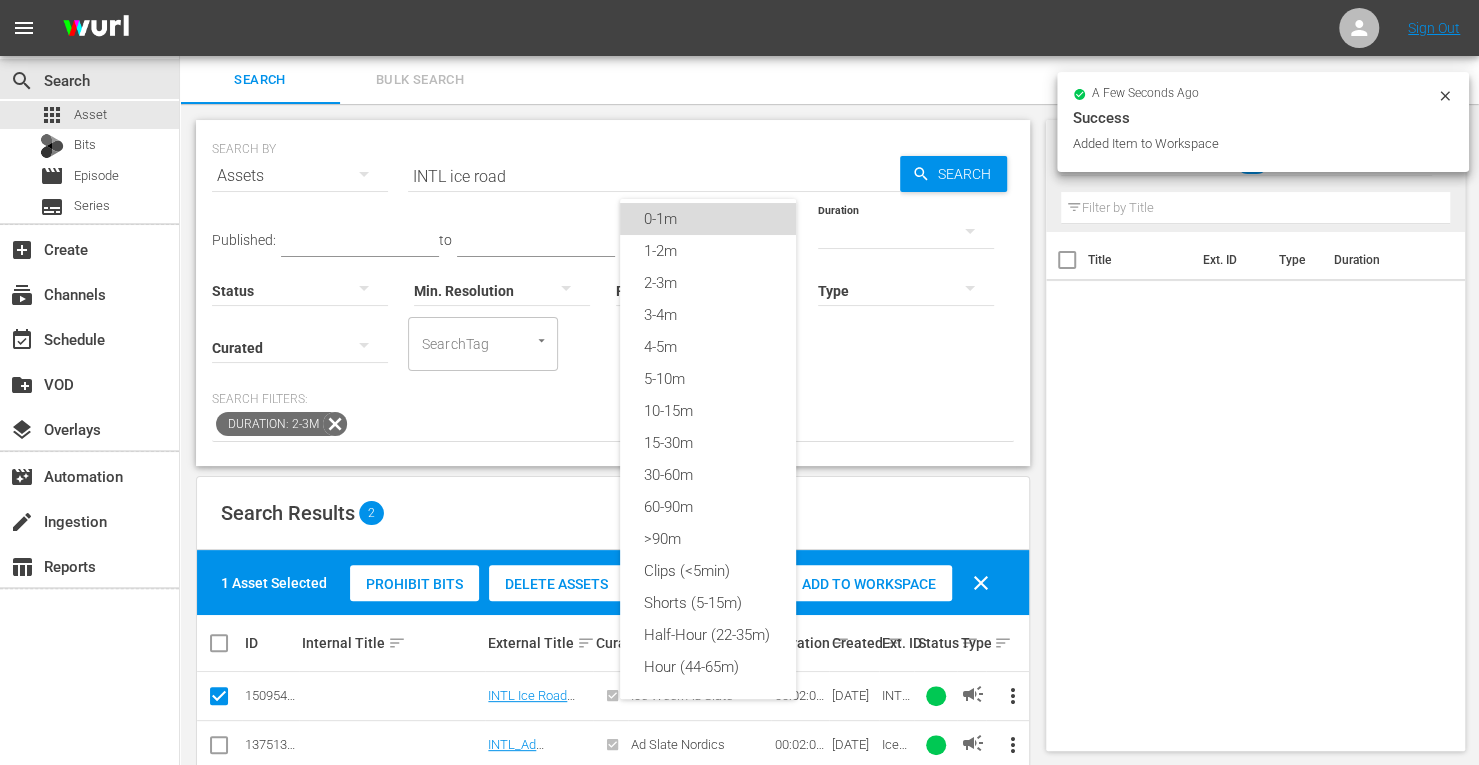 click on "0-1m" at bounding box center (708, 219) 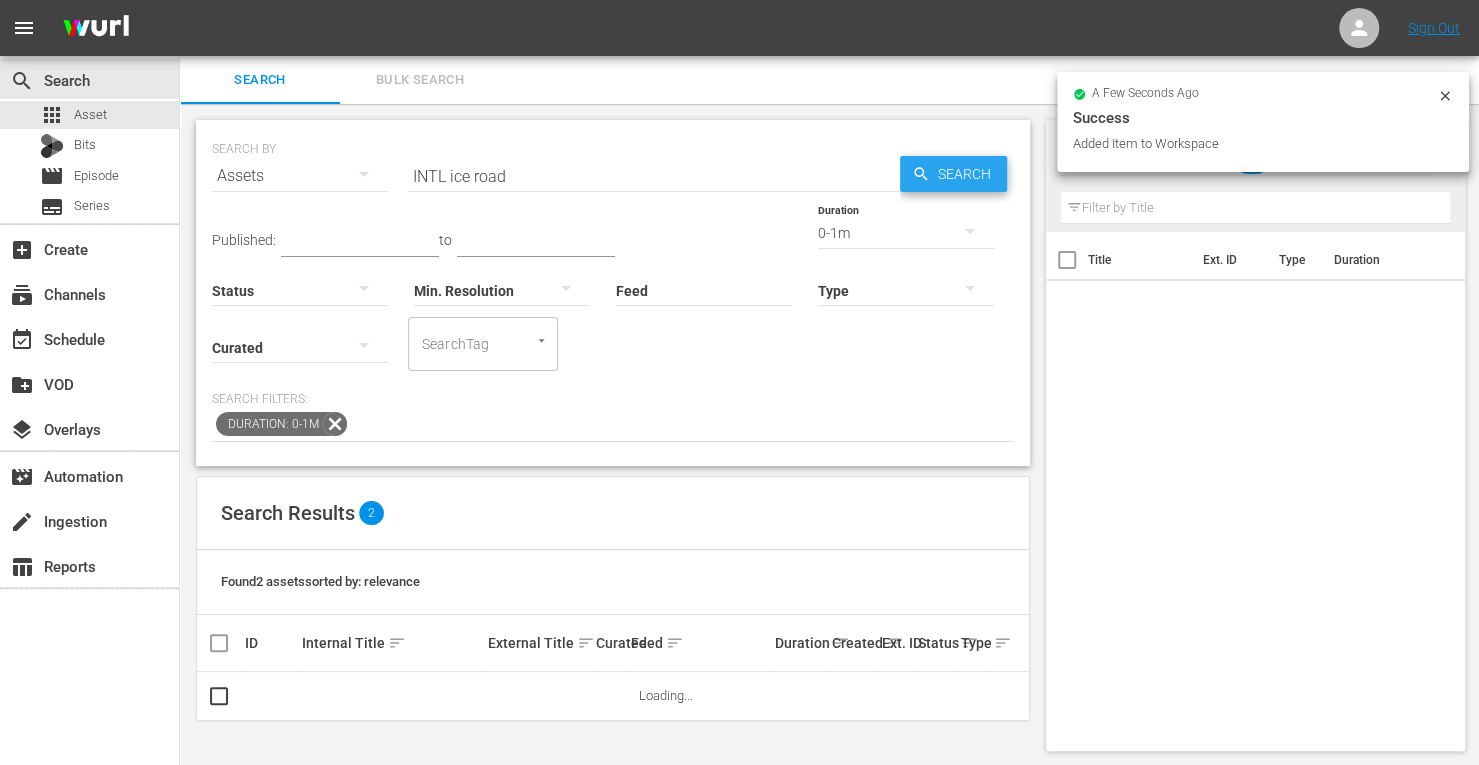 click on "Search" at bounding box center [968, 174] 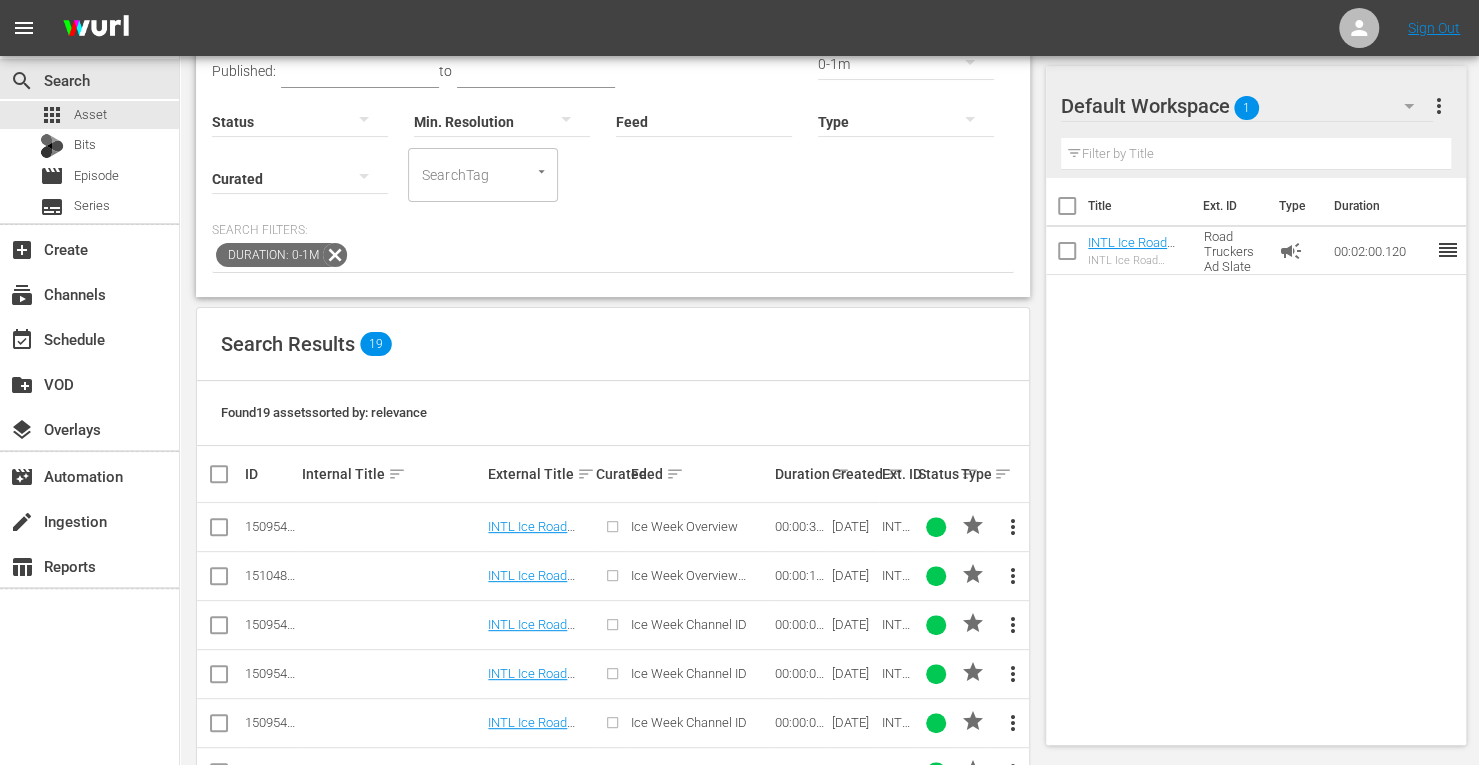 scroll, scrollTop: 172, scrollLeft: 0, axis: vertical 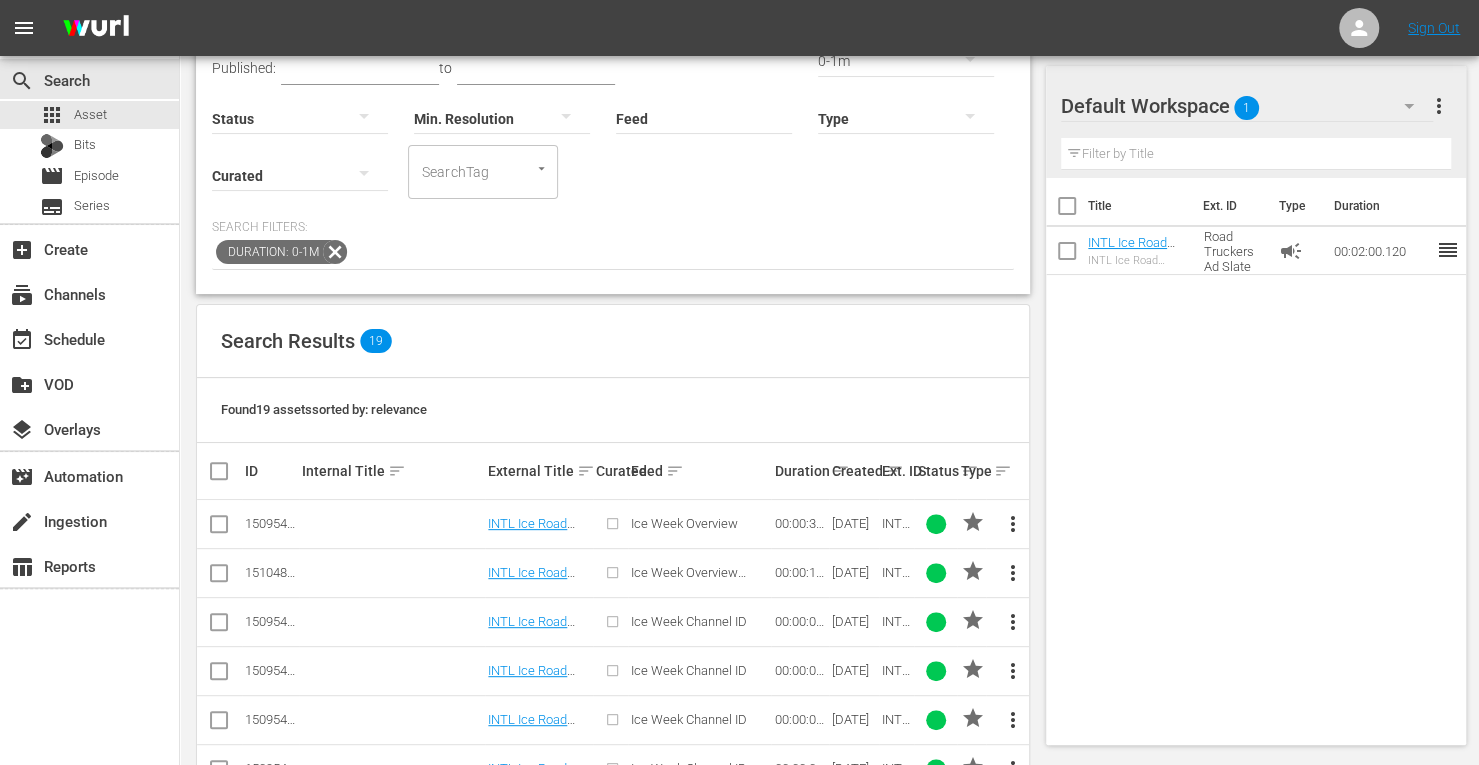 click at bounding box center (219, 528) 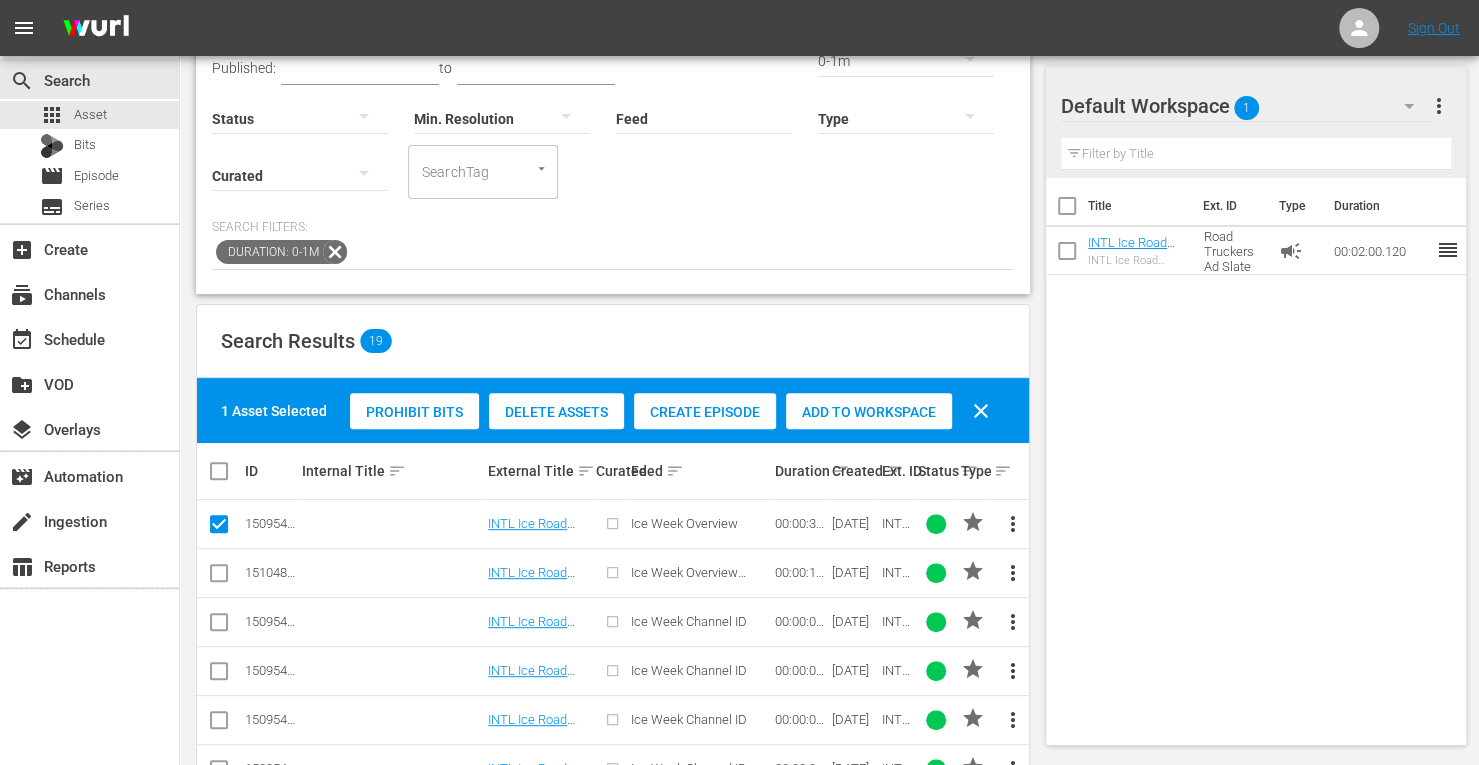click at bounding box center [219, 577] 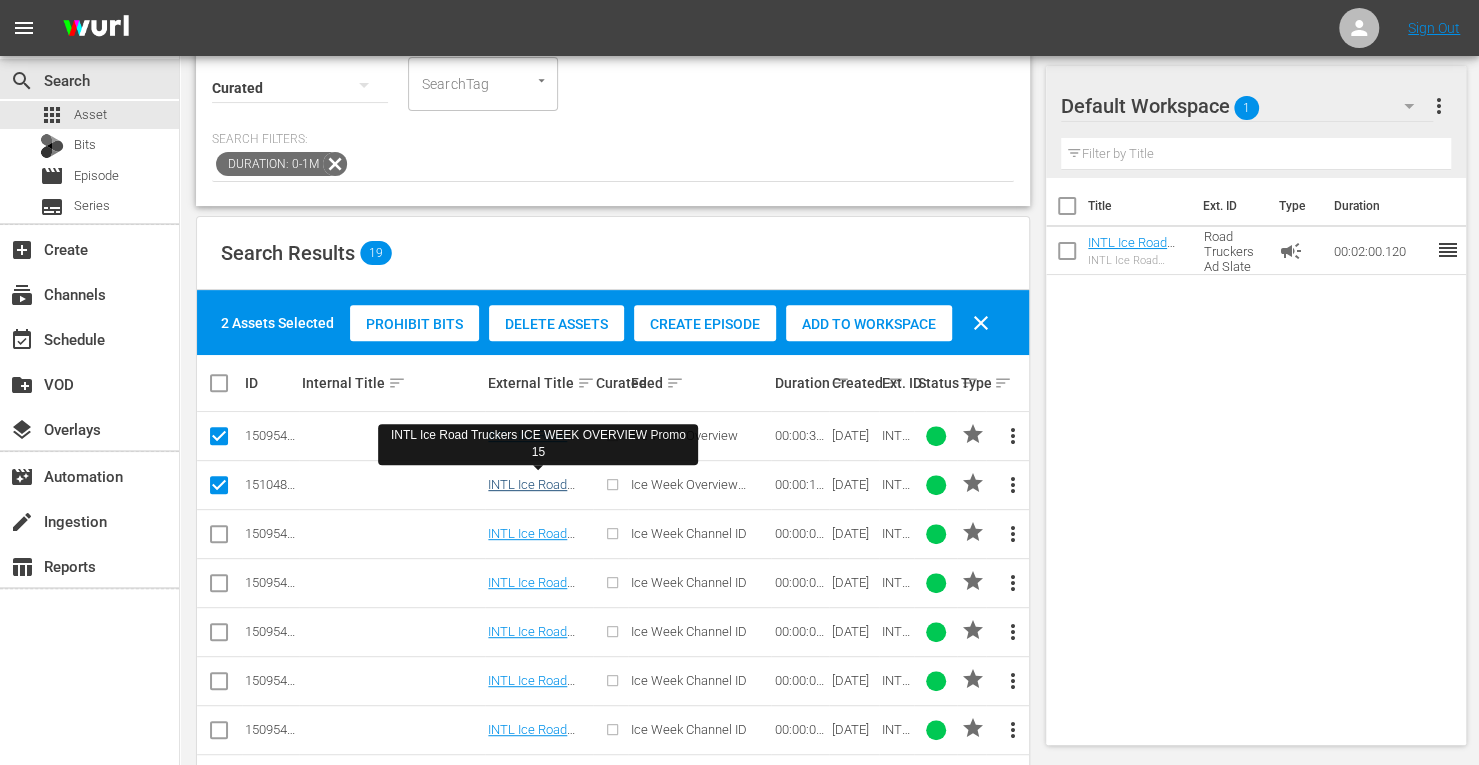 scroll, scrollTop: 261, scrollLeft: 0, axis: vertical 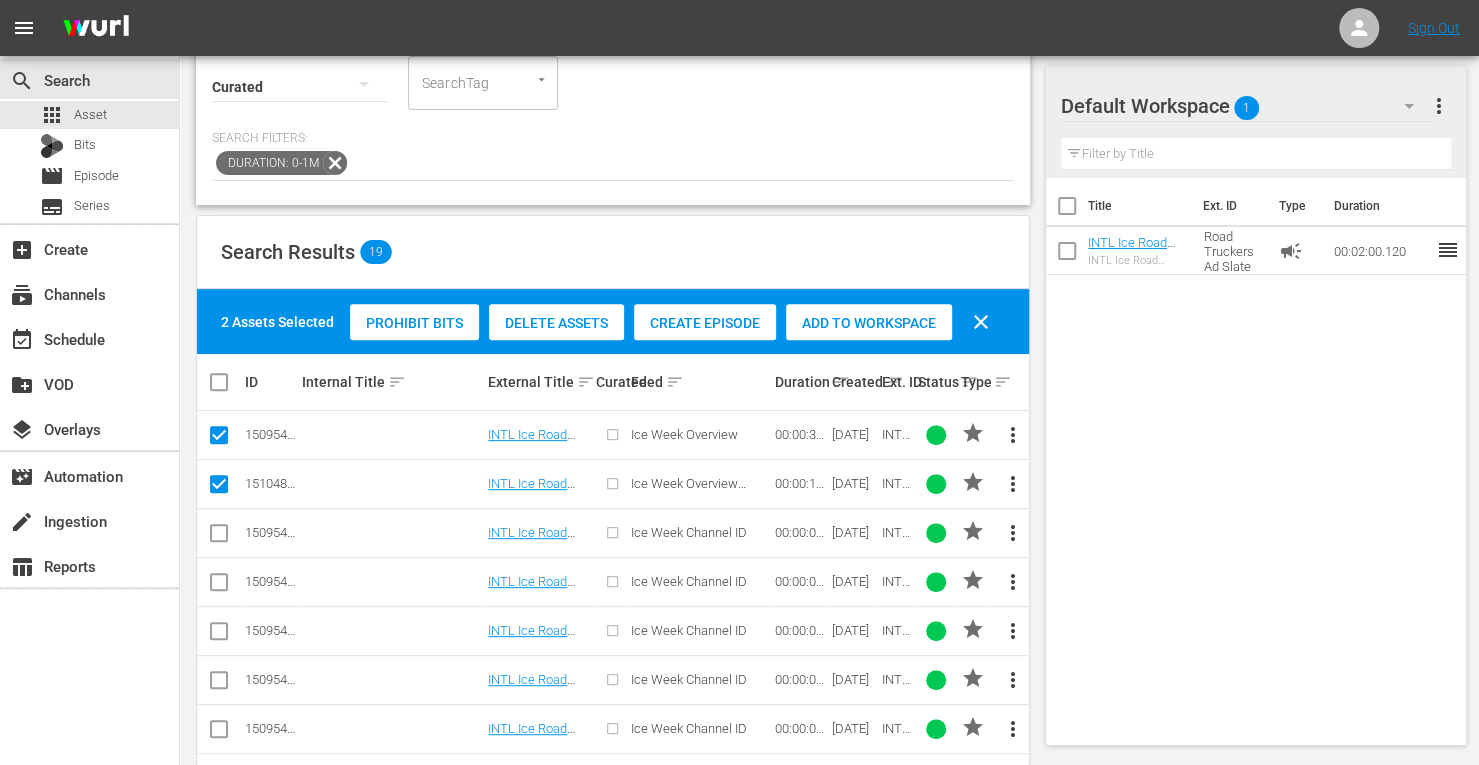 click at bounding box center (219, 537) 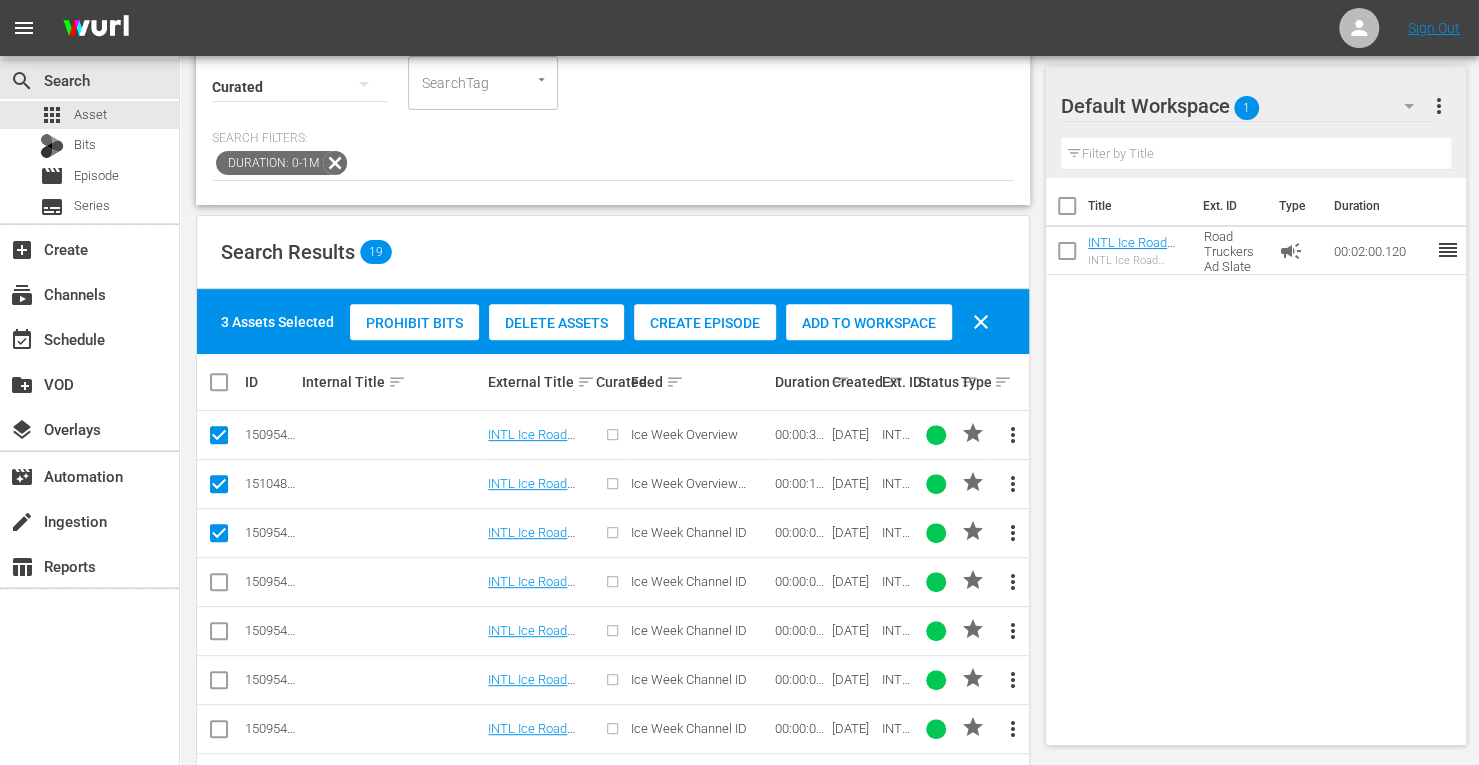 click at bounding box center (219, 586) 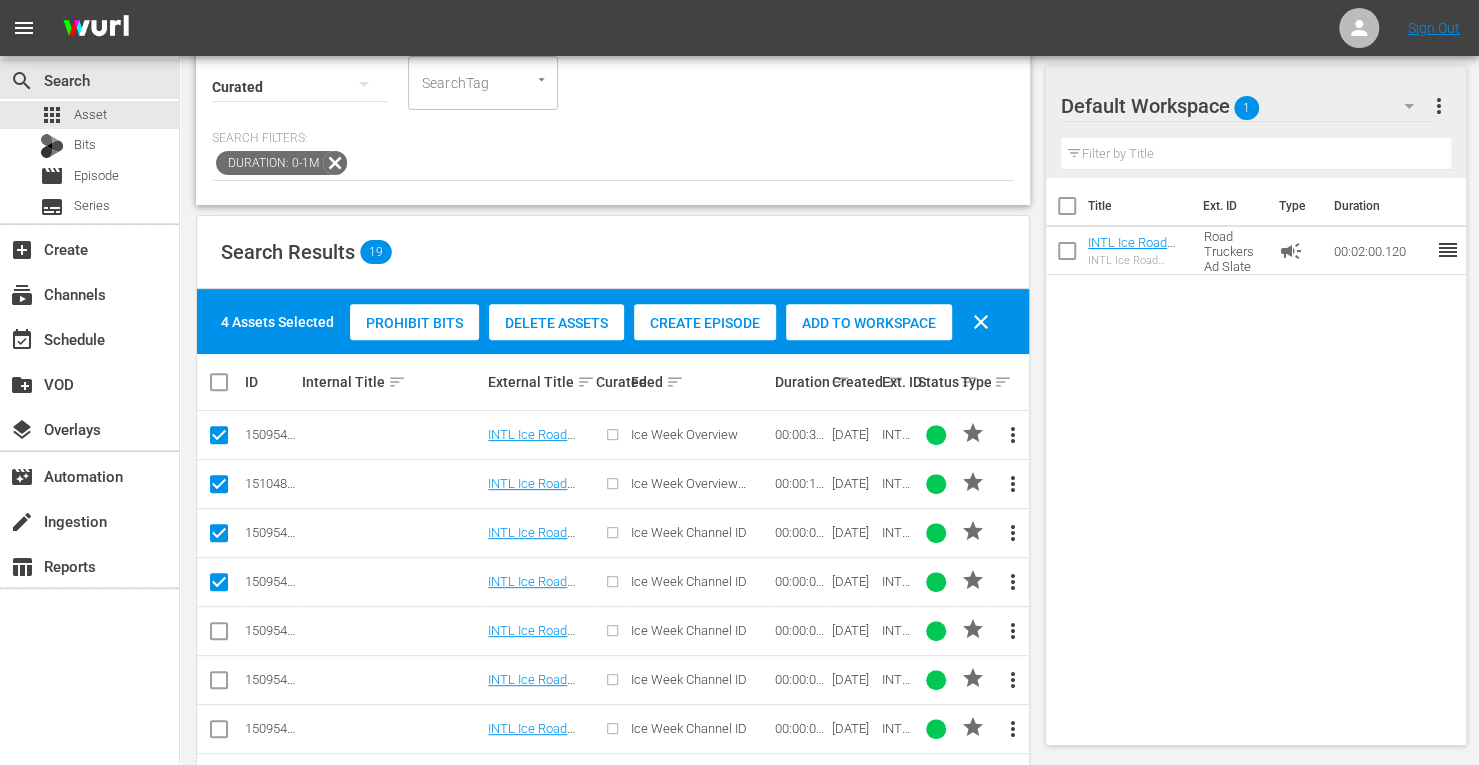 click at bounding box center (219, 635) 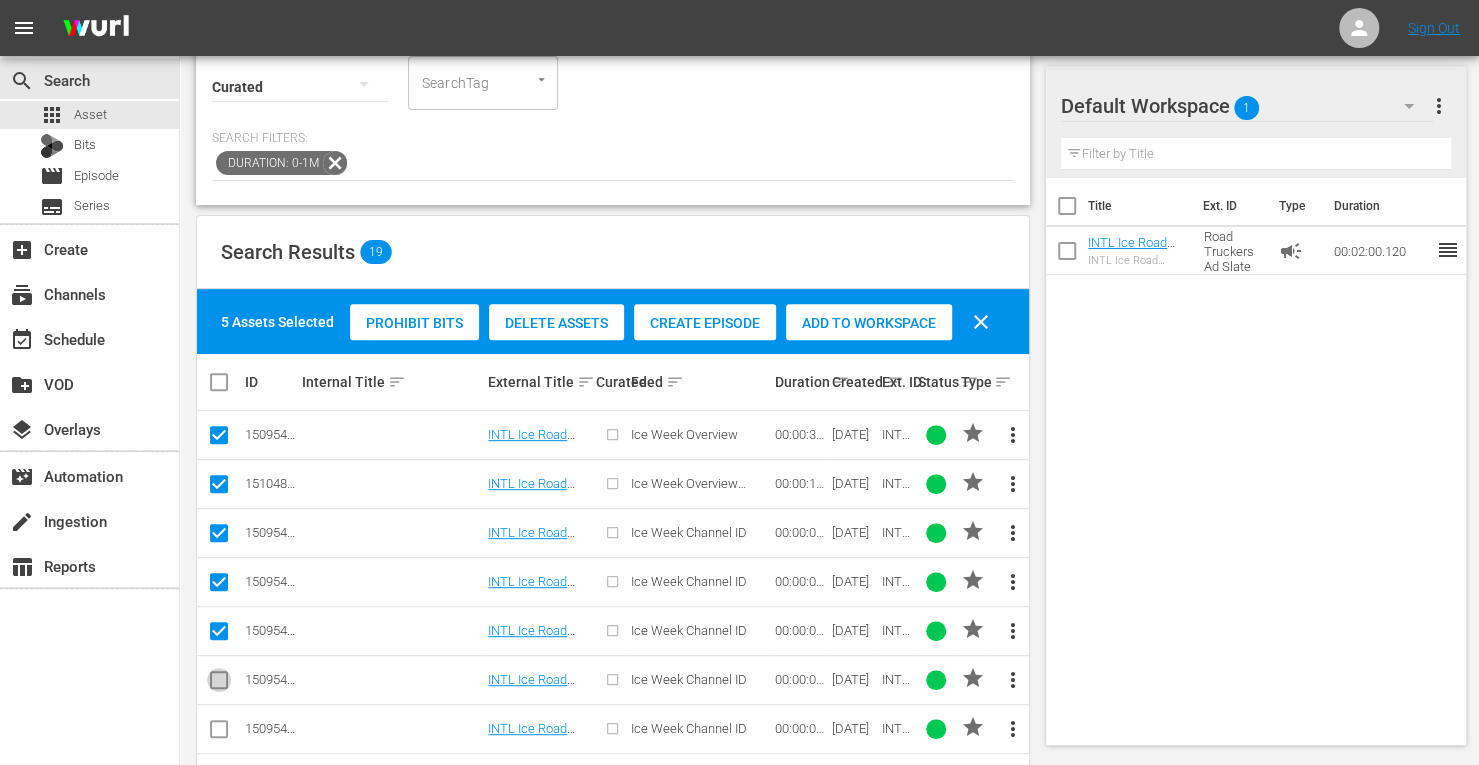 click at bounding box center (219, 684) 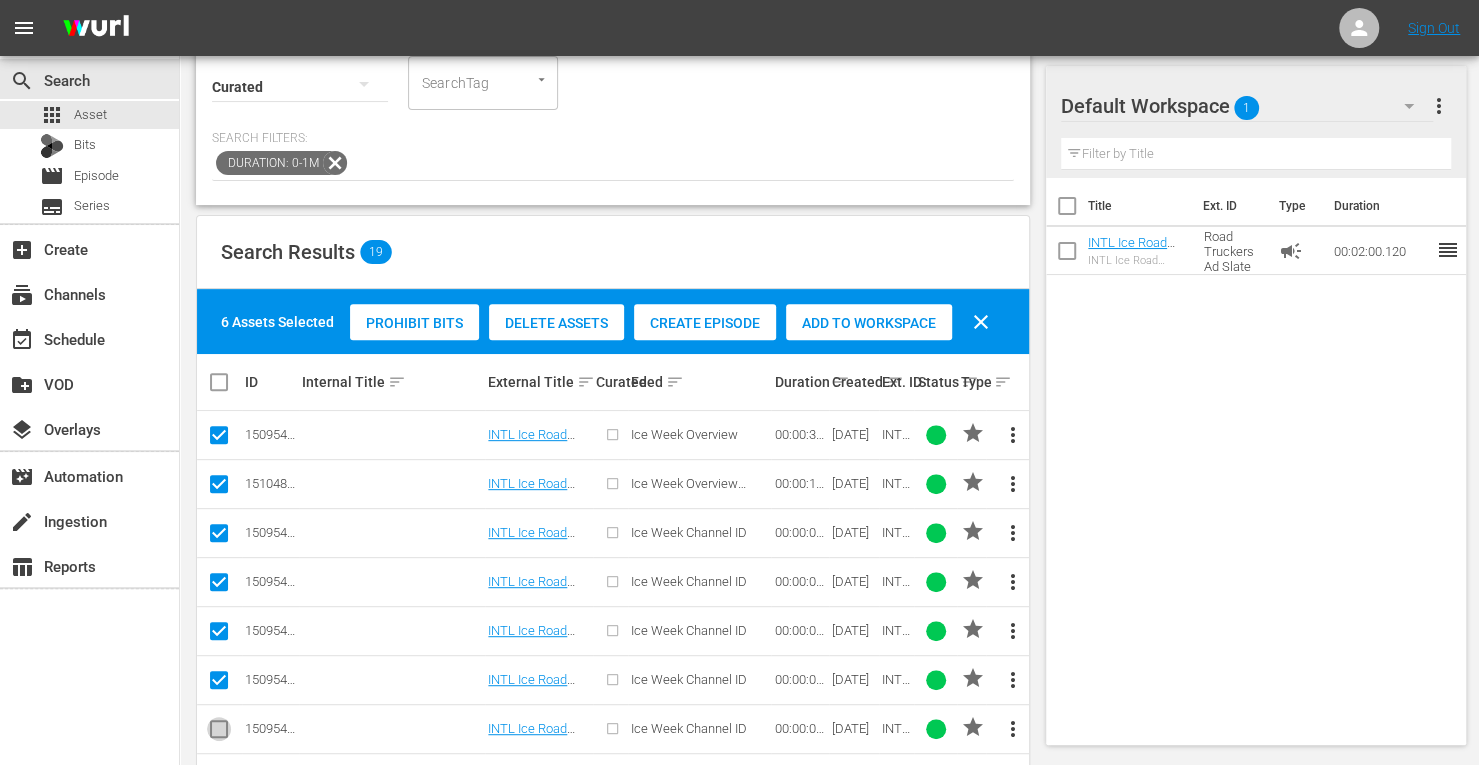 click at bounding box center [219, 733] 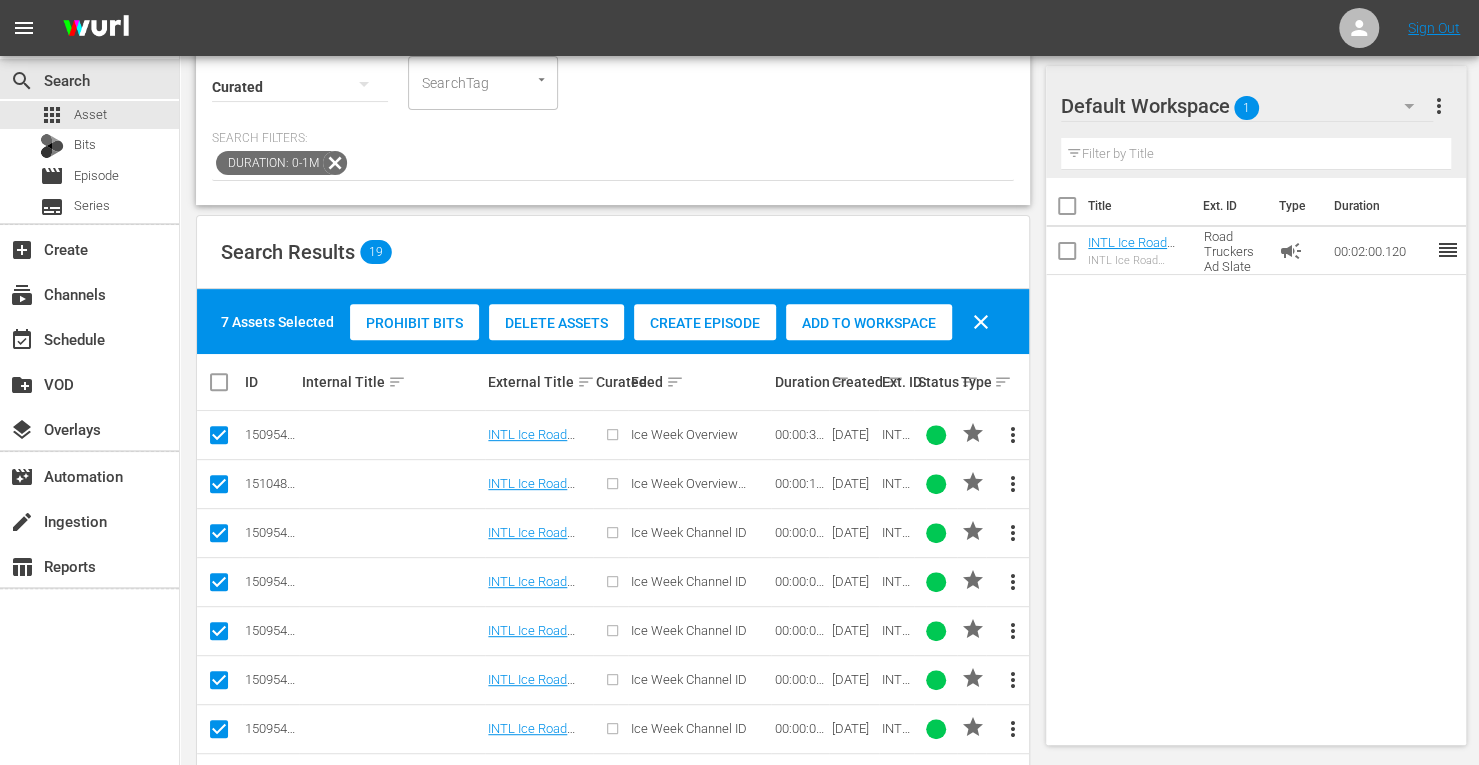 scroll, scrollTop: 372, scrollLeft: 0, axis: vertical 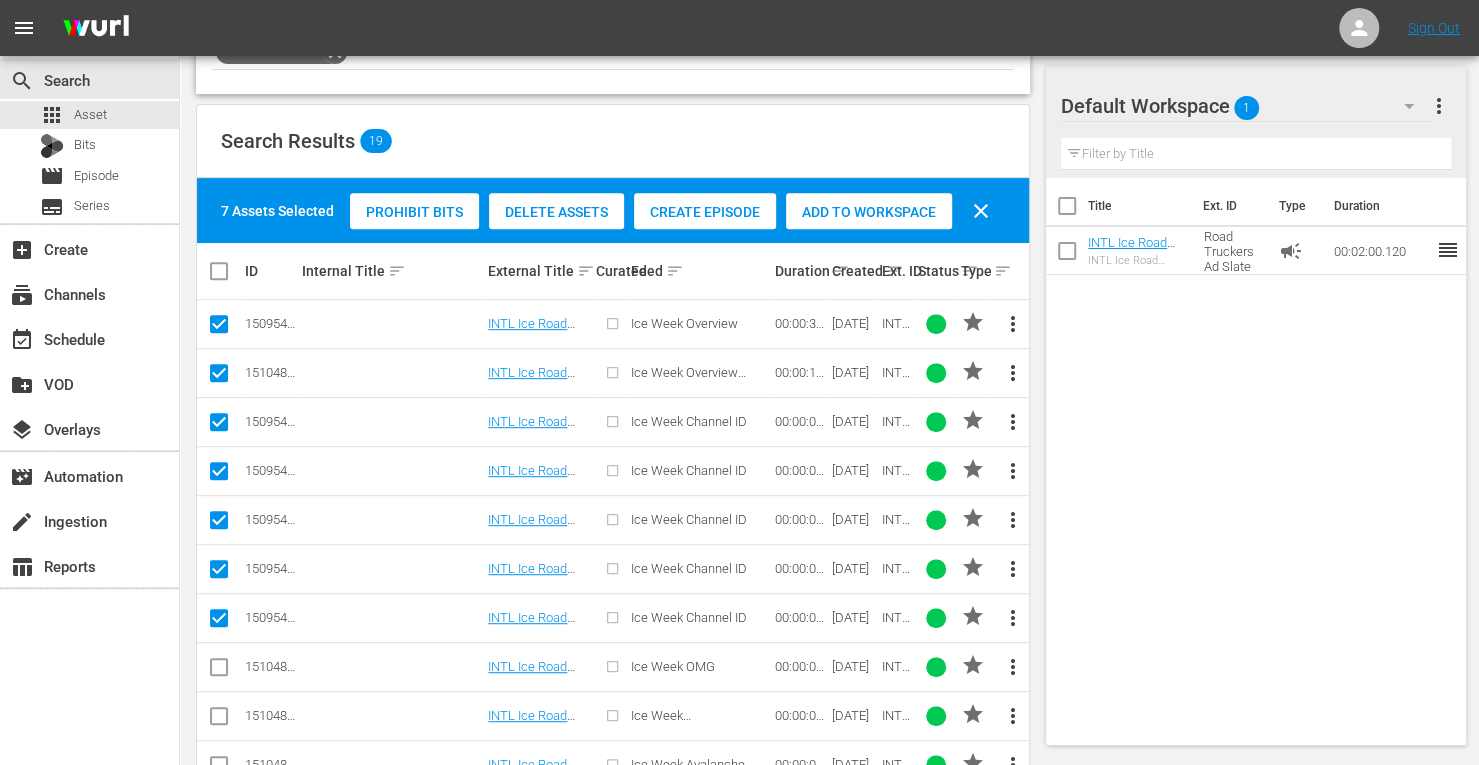 click on "Add to Workspace" at bounding box center [869, 212] 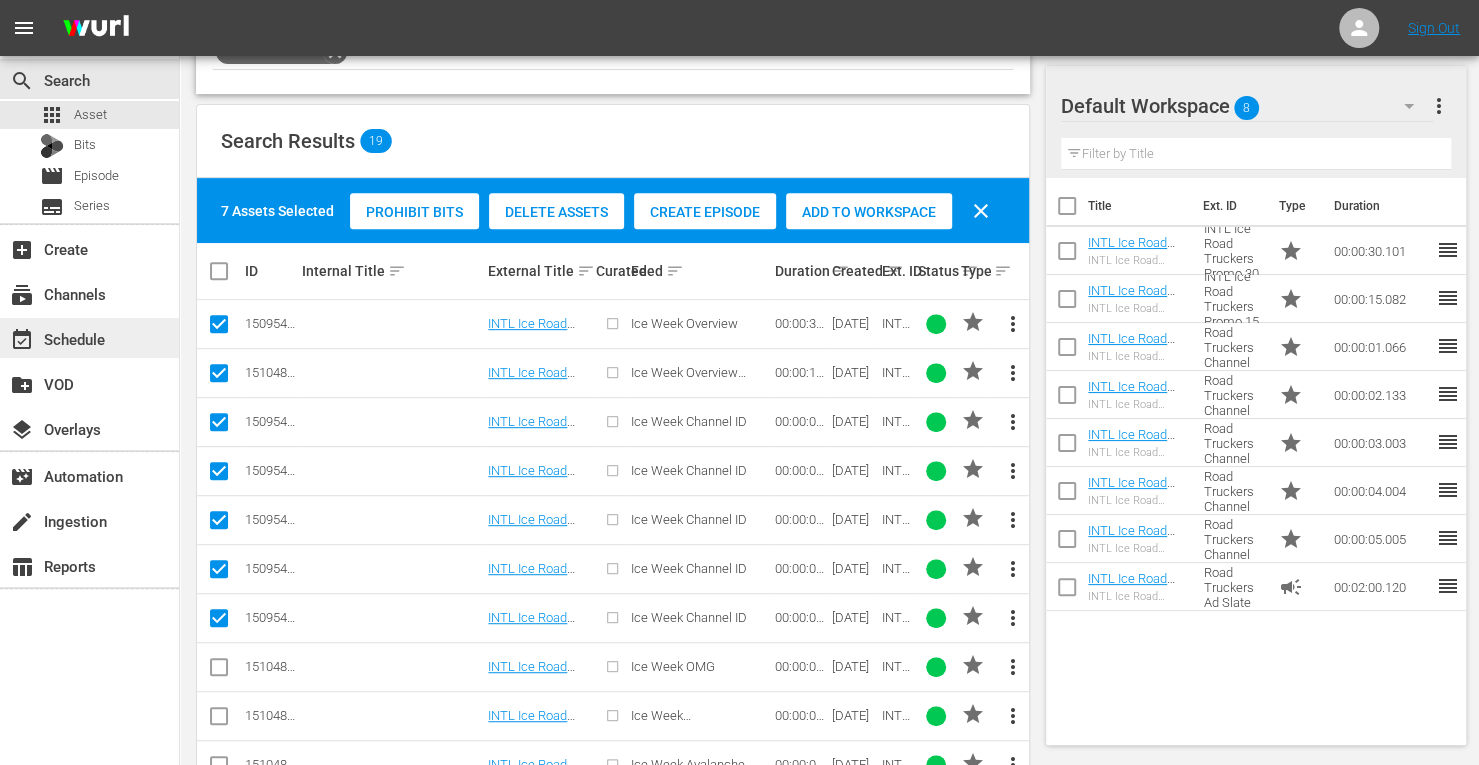 click on "event_available   Schedule" at bounding box center [89, 338] 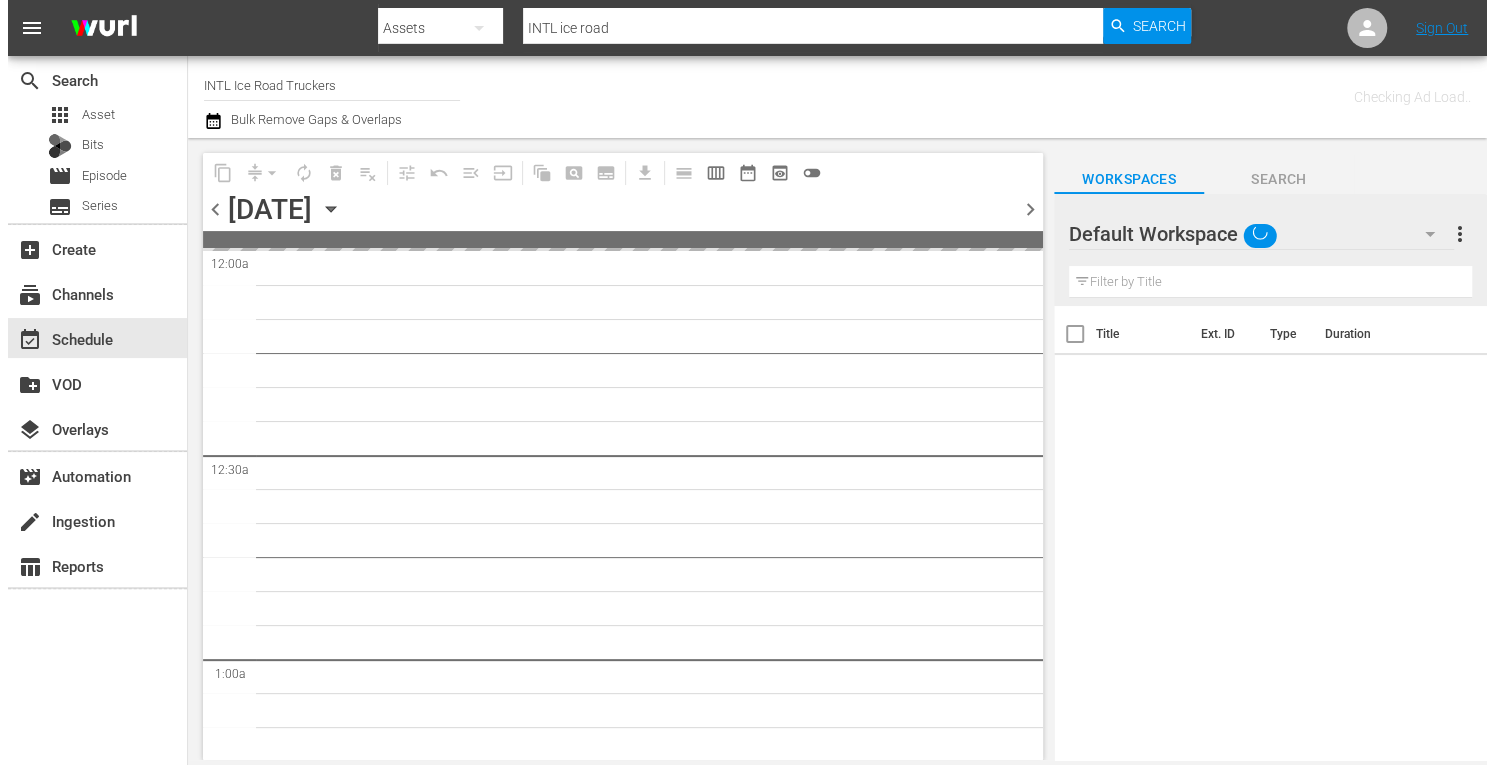 scroll, scrollTop: 0, scrollLeft: 0, axis: both 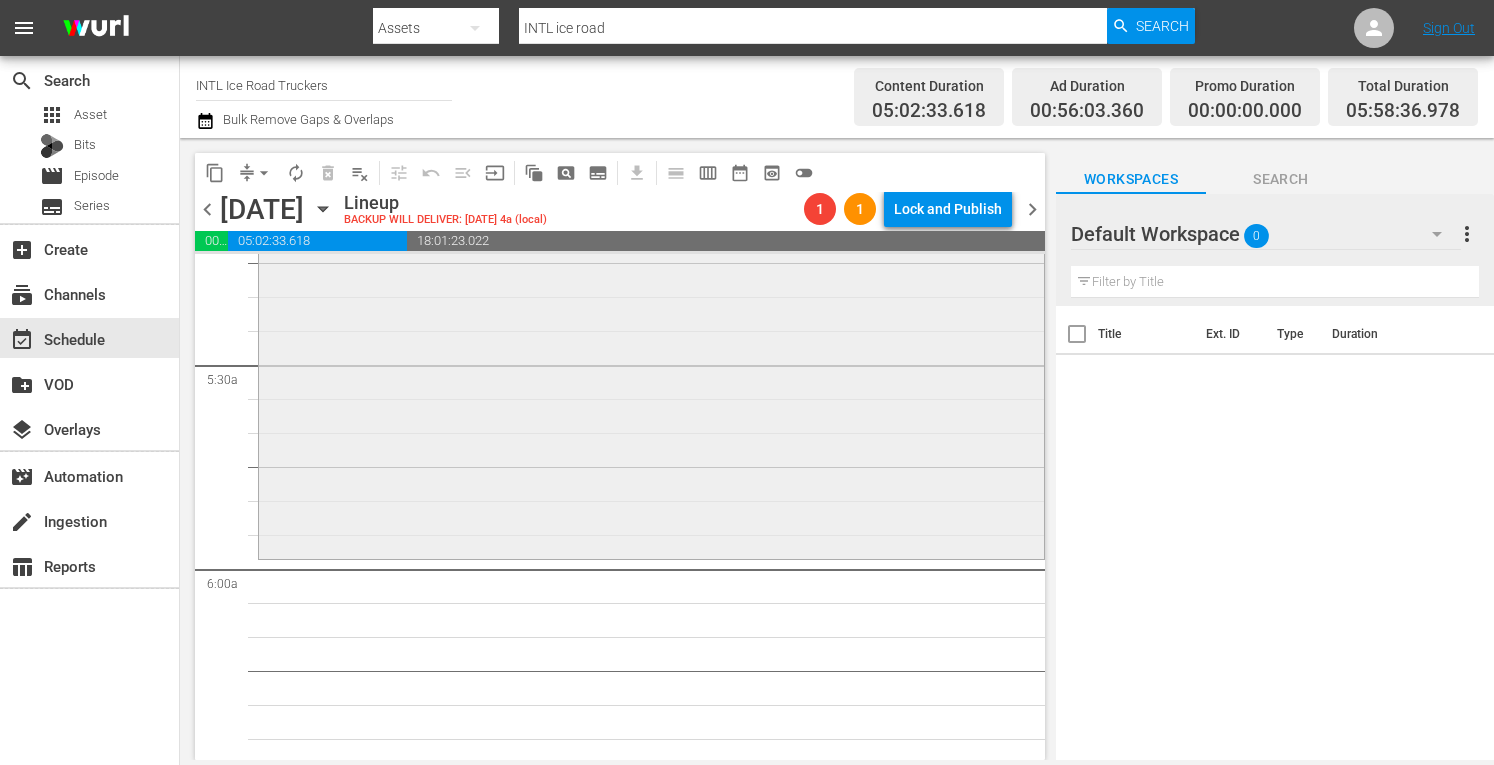 click on "Ice Road Truckers  / SE2 / EP12:
Man vs. Ice 1 reorder" at bounding box center [651, 384] 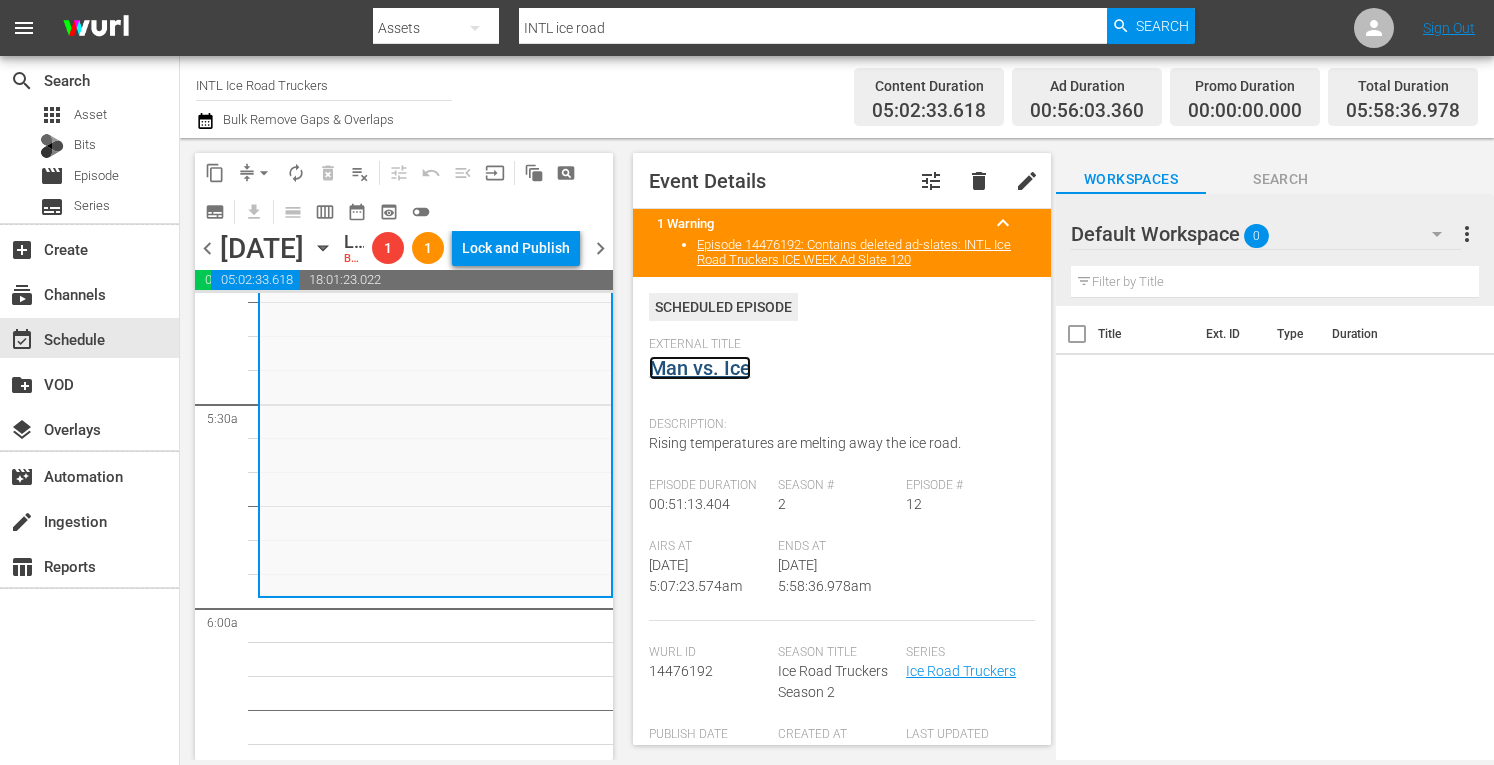 click on "Man vs. Ice" at bounding box center (700, 368) 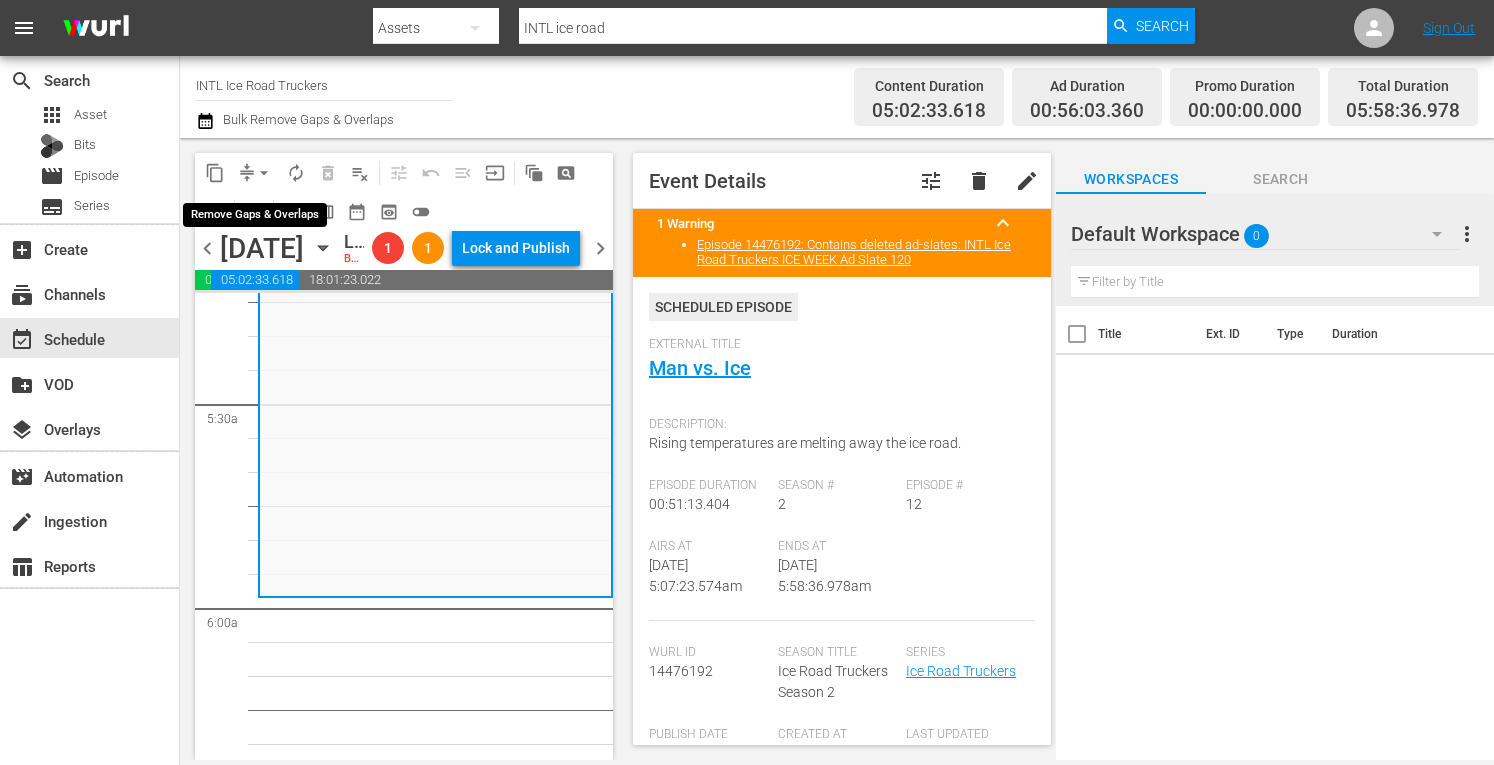click on "arrow_drop_down" at bounding box center (264, 173) 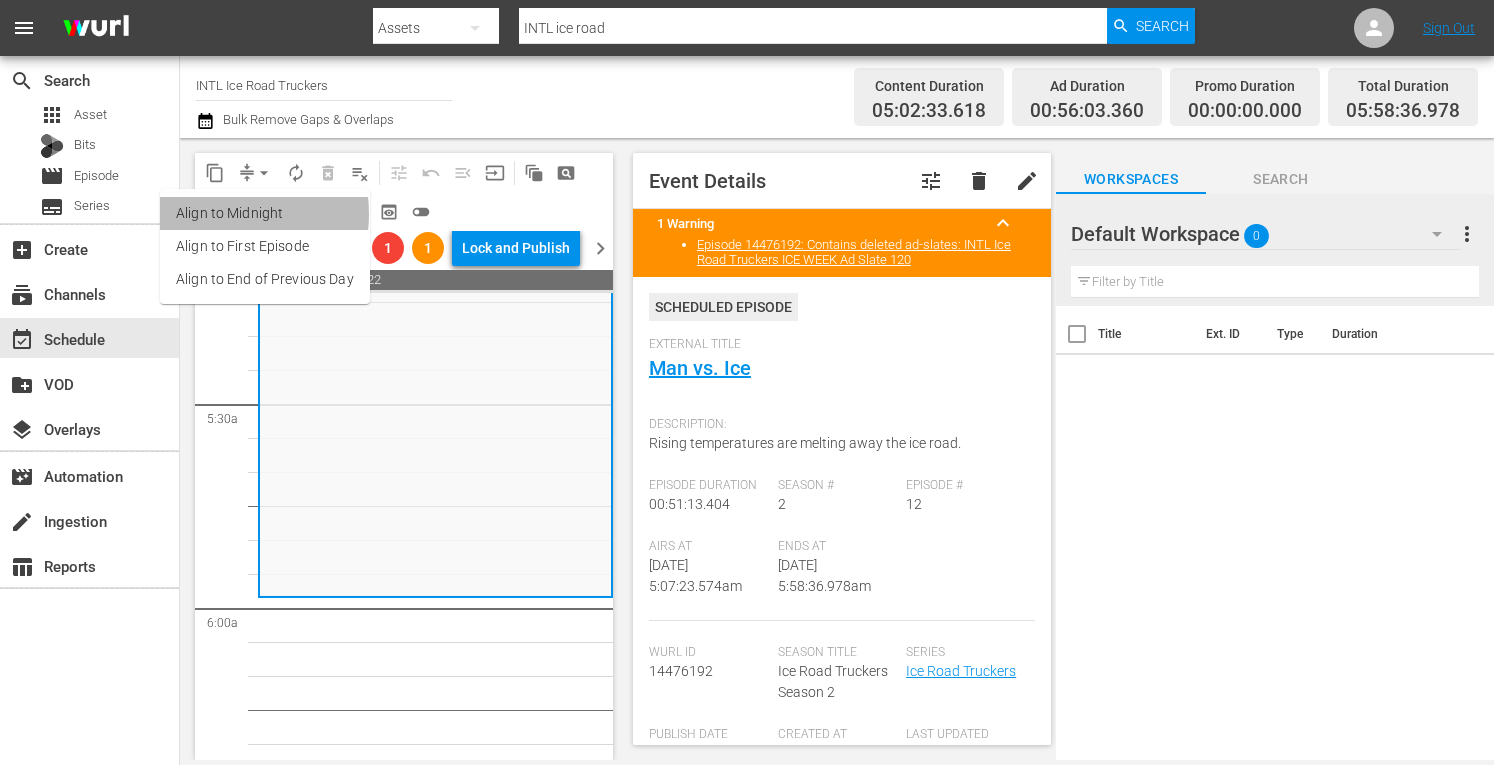 click on "Align to Midnight" at bounding box center [265, 213] 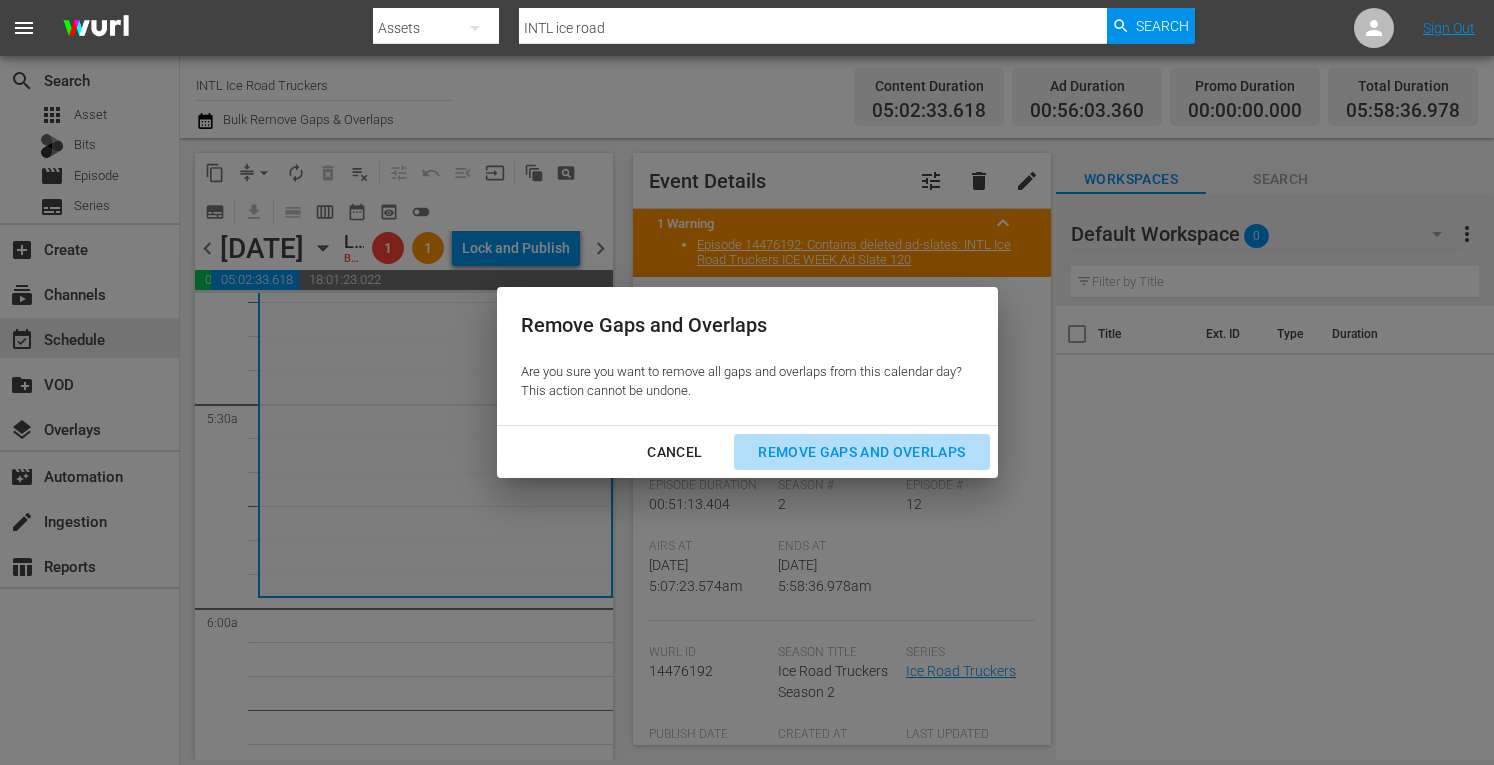 click on "Remove Gaps and Overlaps" at bounding box center [861, 452] 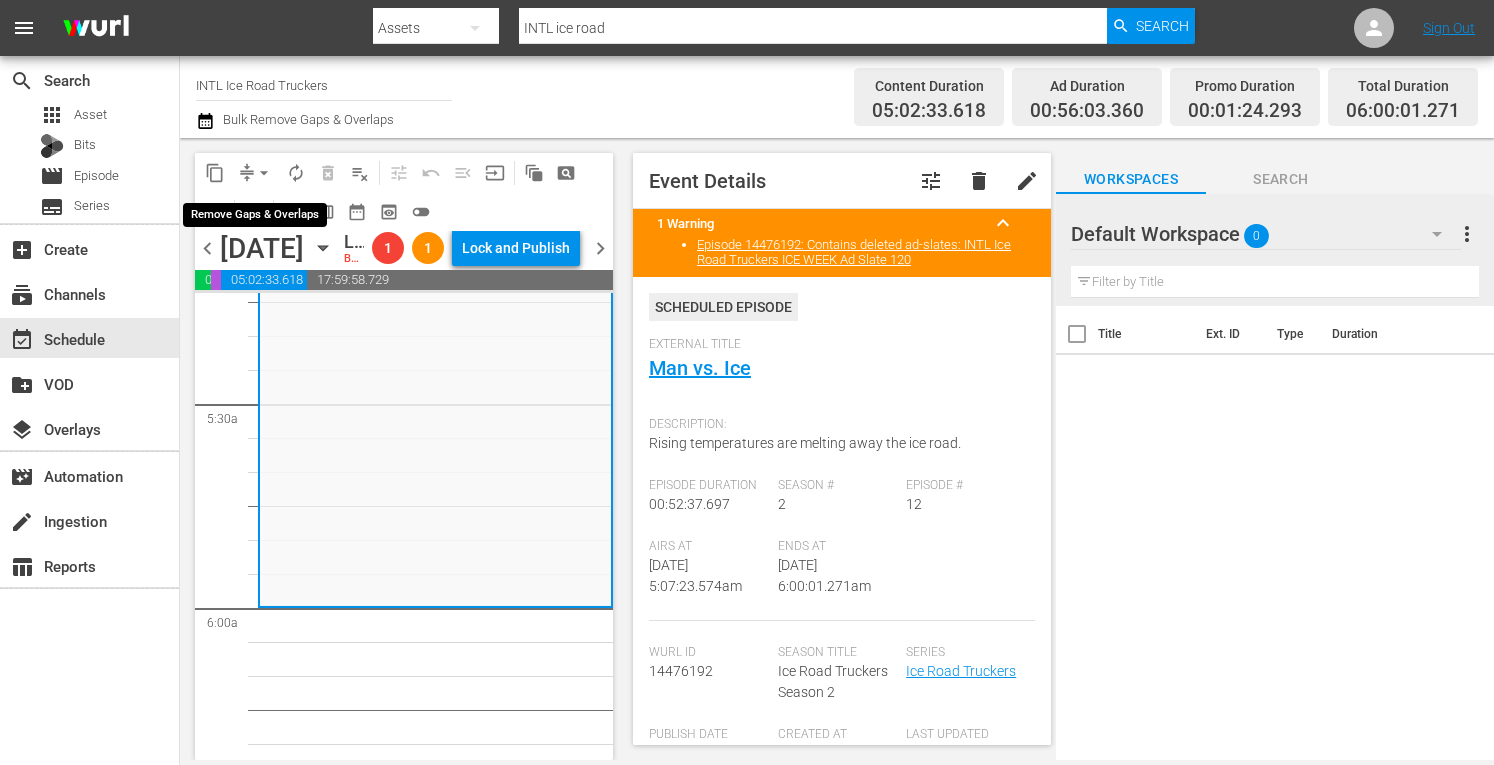 click on "arrow_drop_down" at bounding box center [264, 173] 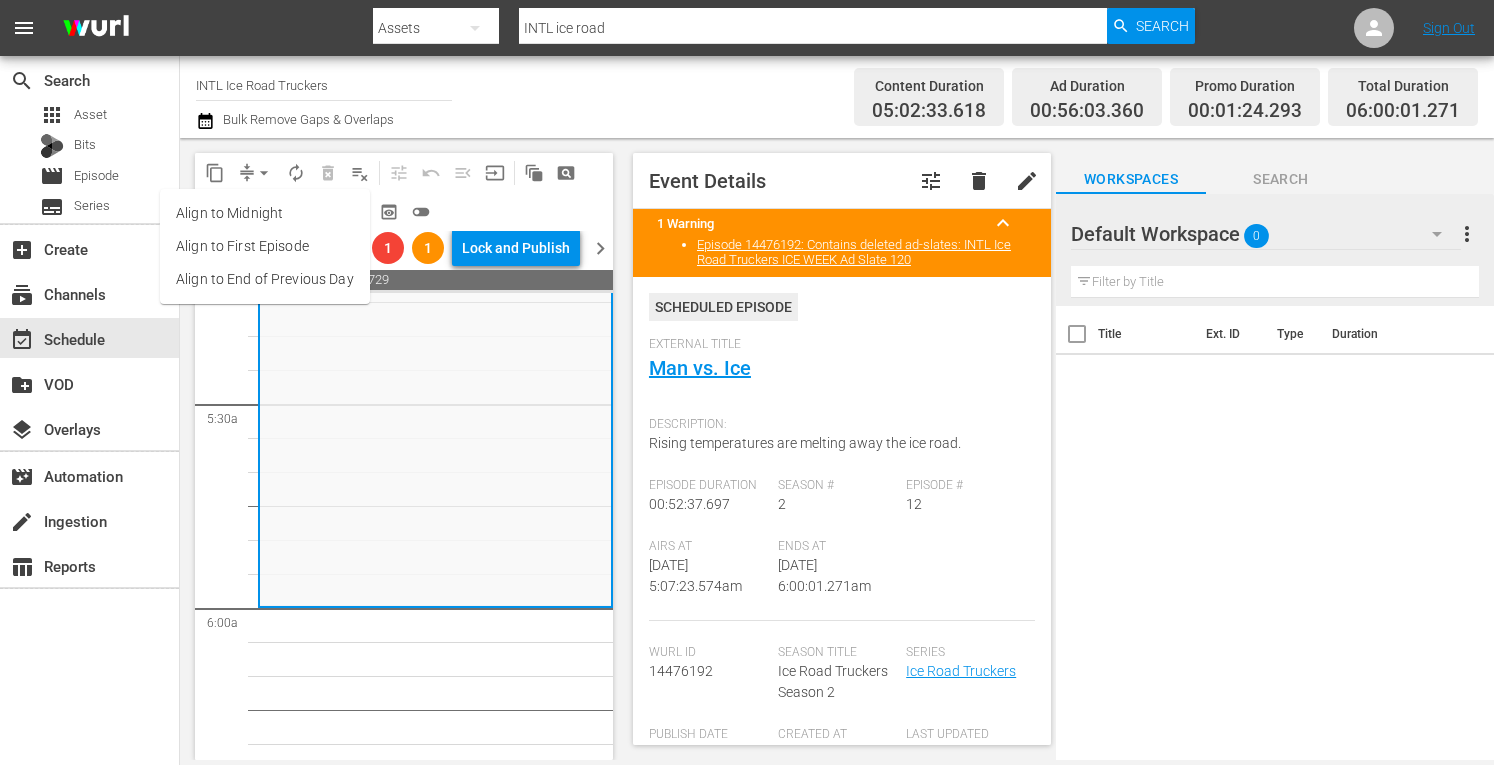 click on "Align to Midnight" at bounding box center (265, 213) 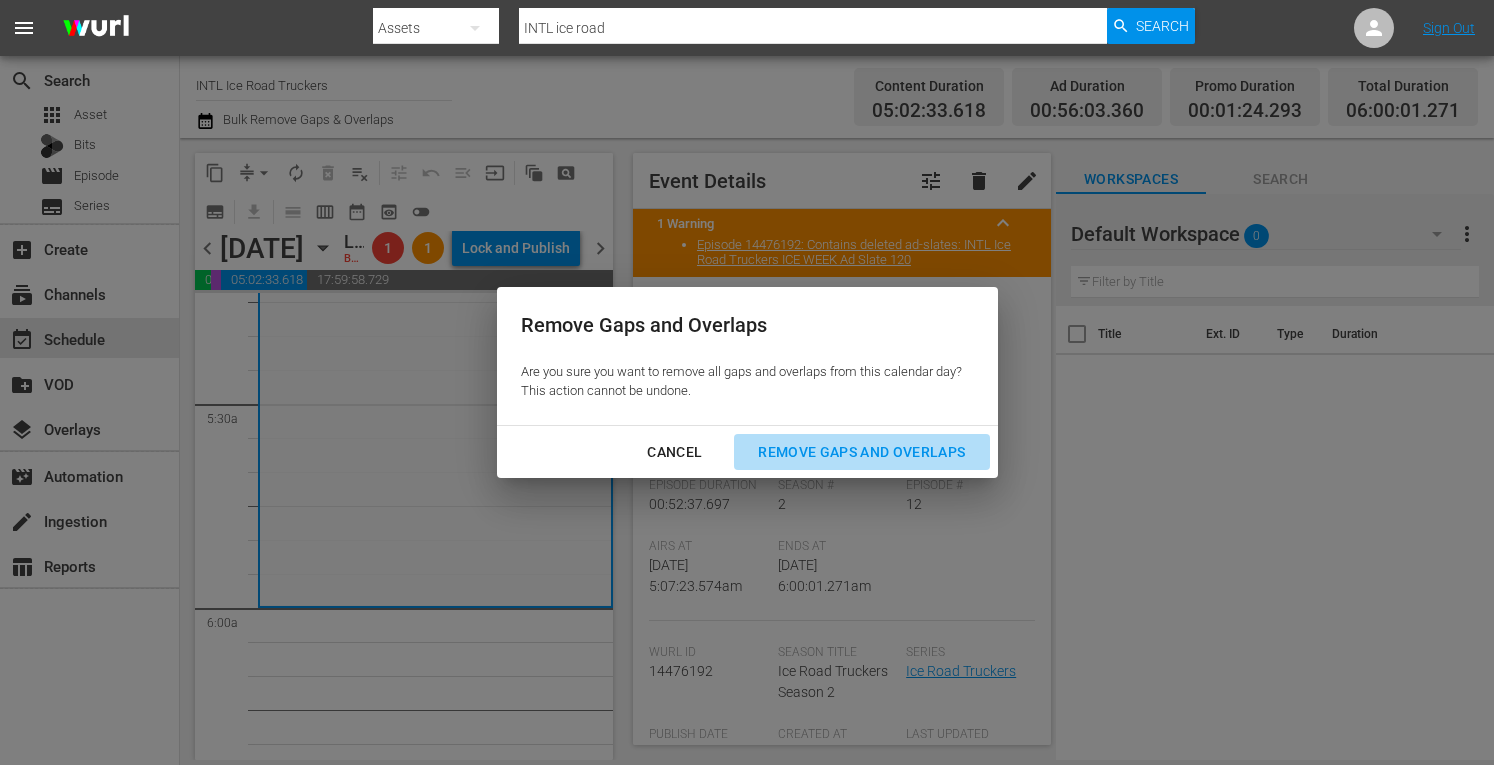 click on "Remove Gaps and Overlaps" at bounding box center [861, 452] 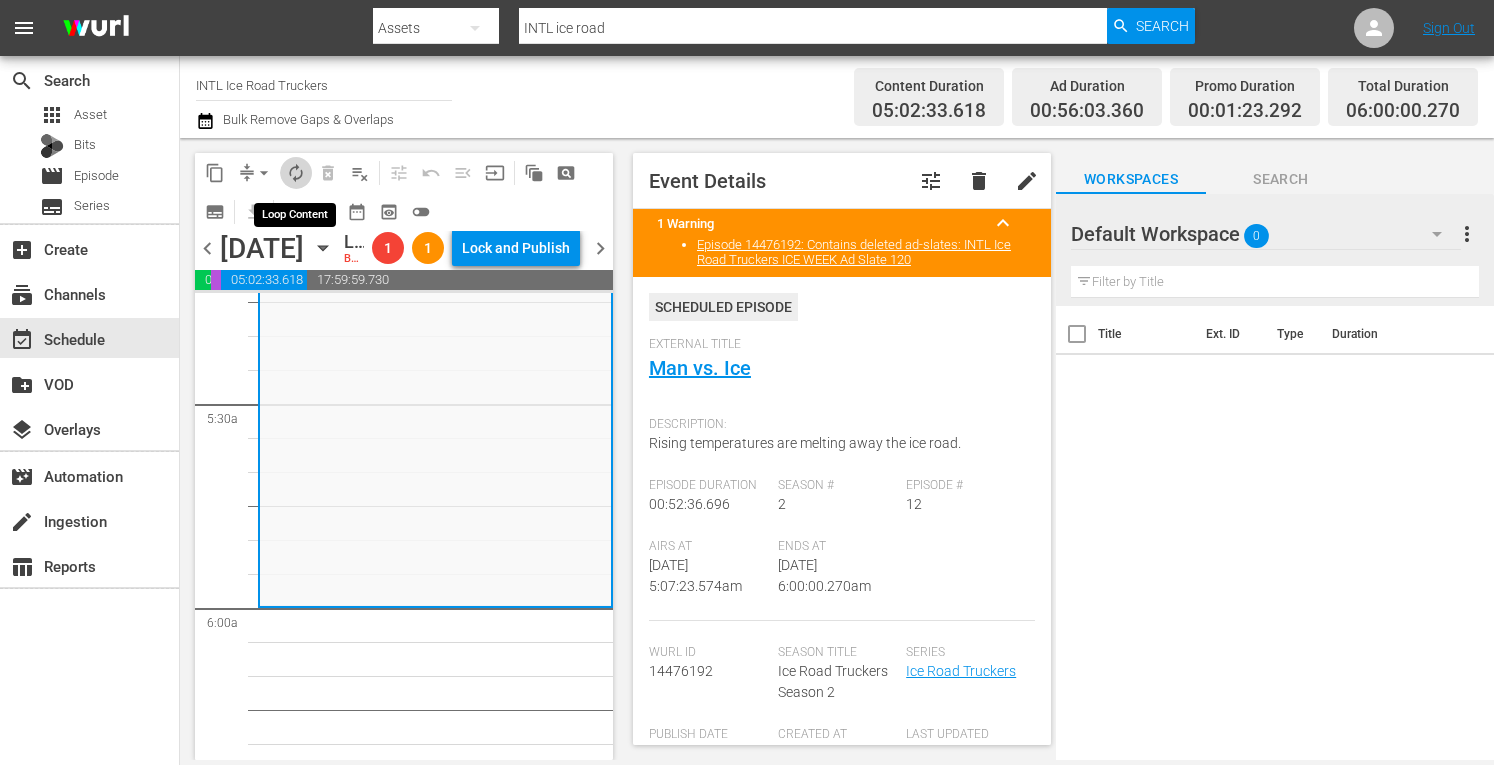click on "autorenew_outlined" at bounding box center [296, 173] 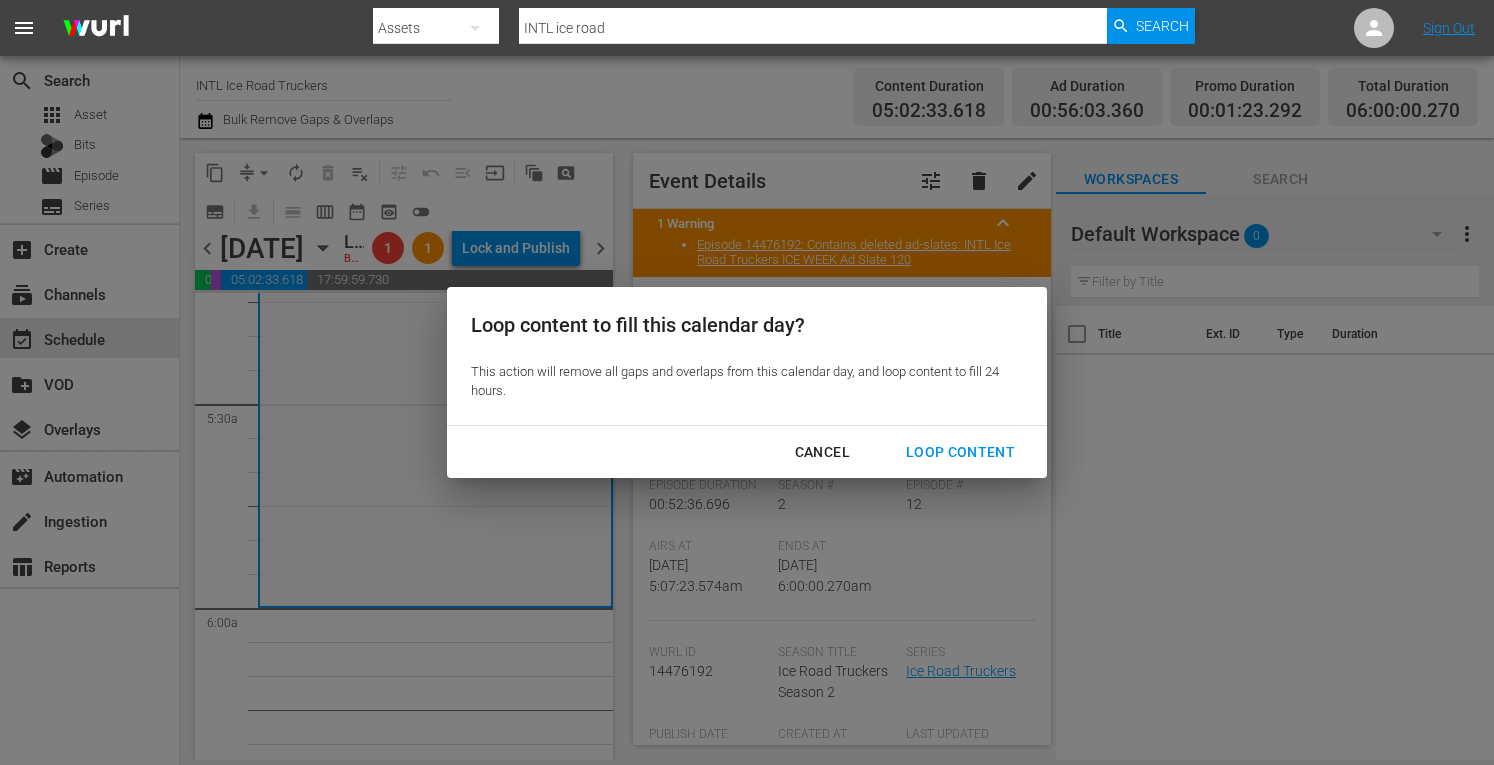 click on "Loop Content" at bounding box center [960, 452] 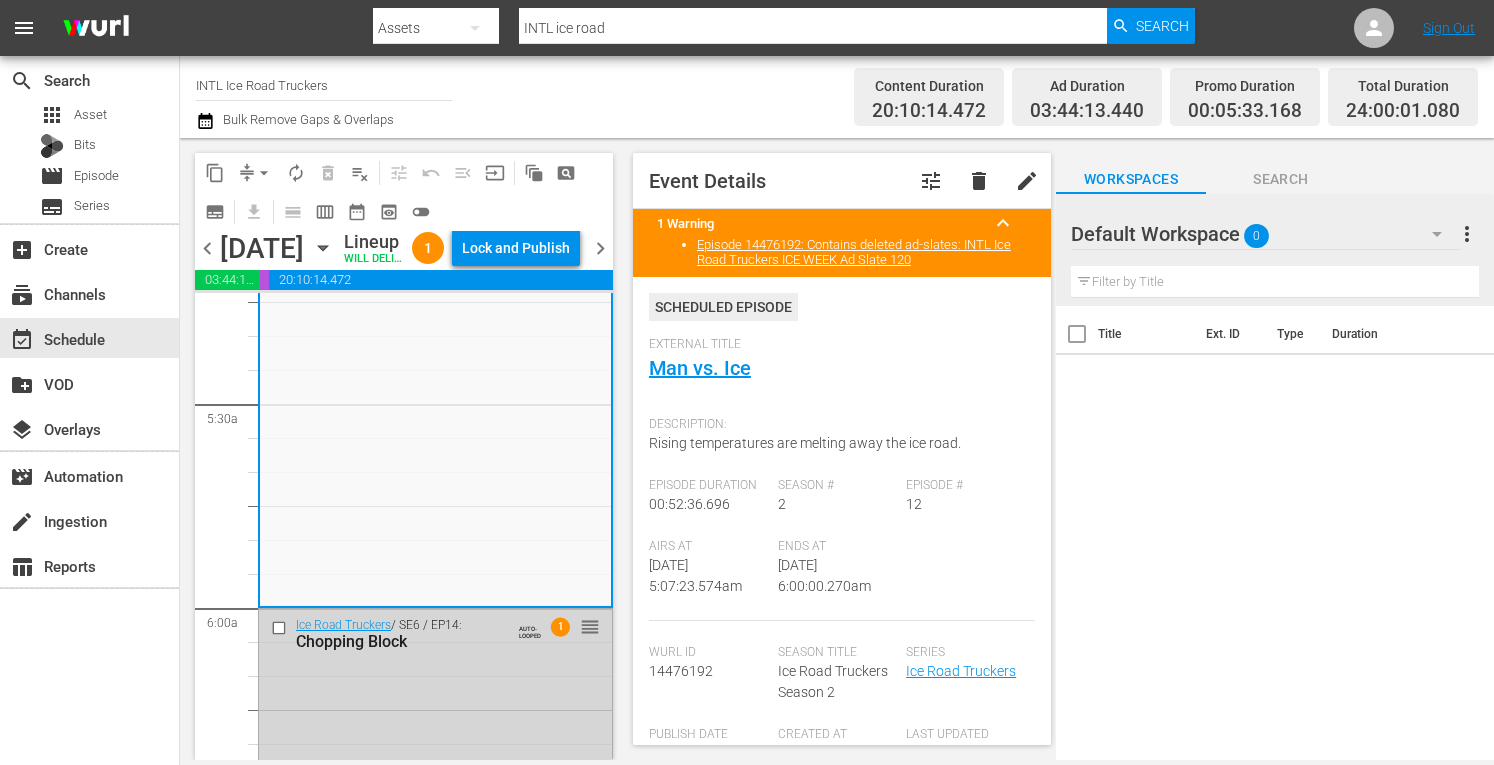 click on "Lock and Publish" at bounding box center (516, 248) 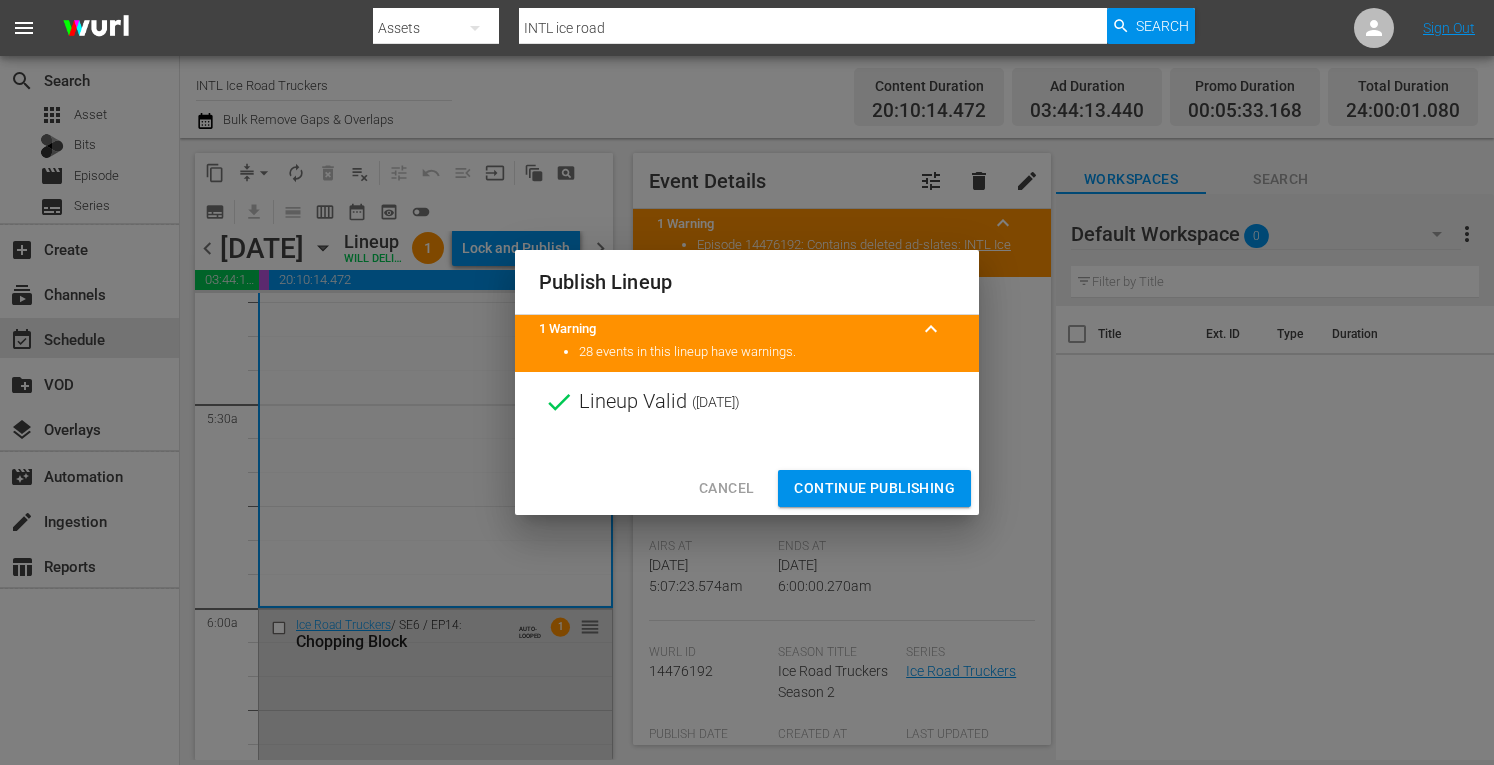 click on "Continue Publishing" at bounding box center [874, 488] 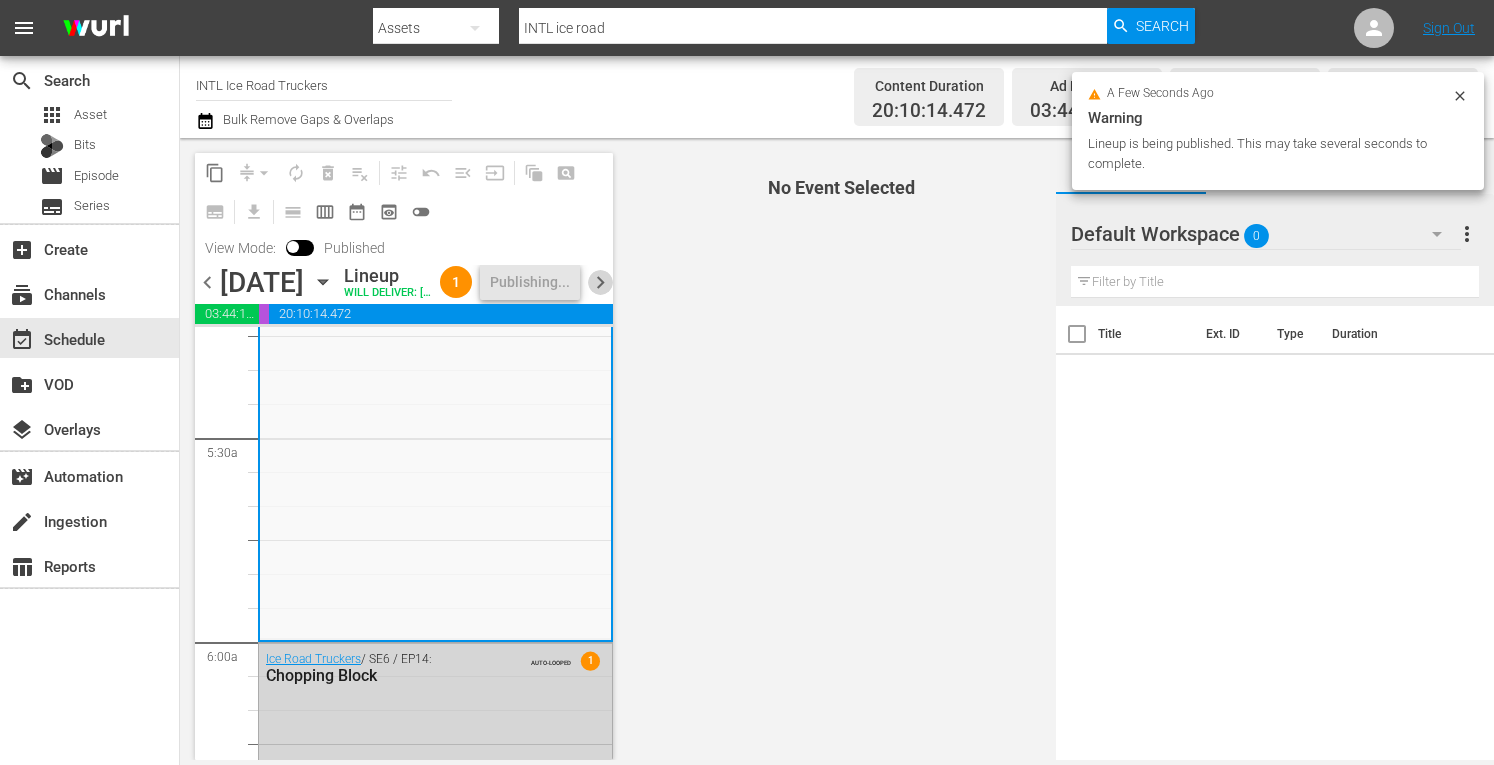 click on "chevron_right" at bounding box center [600, 282] 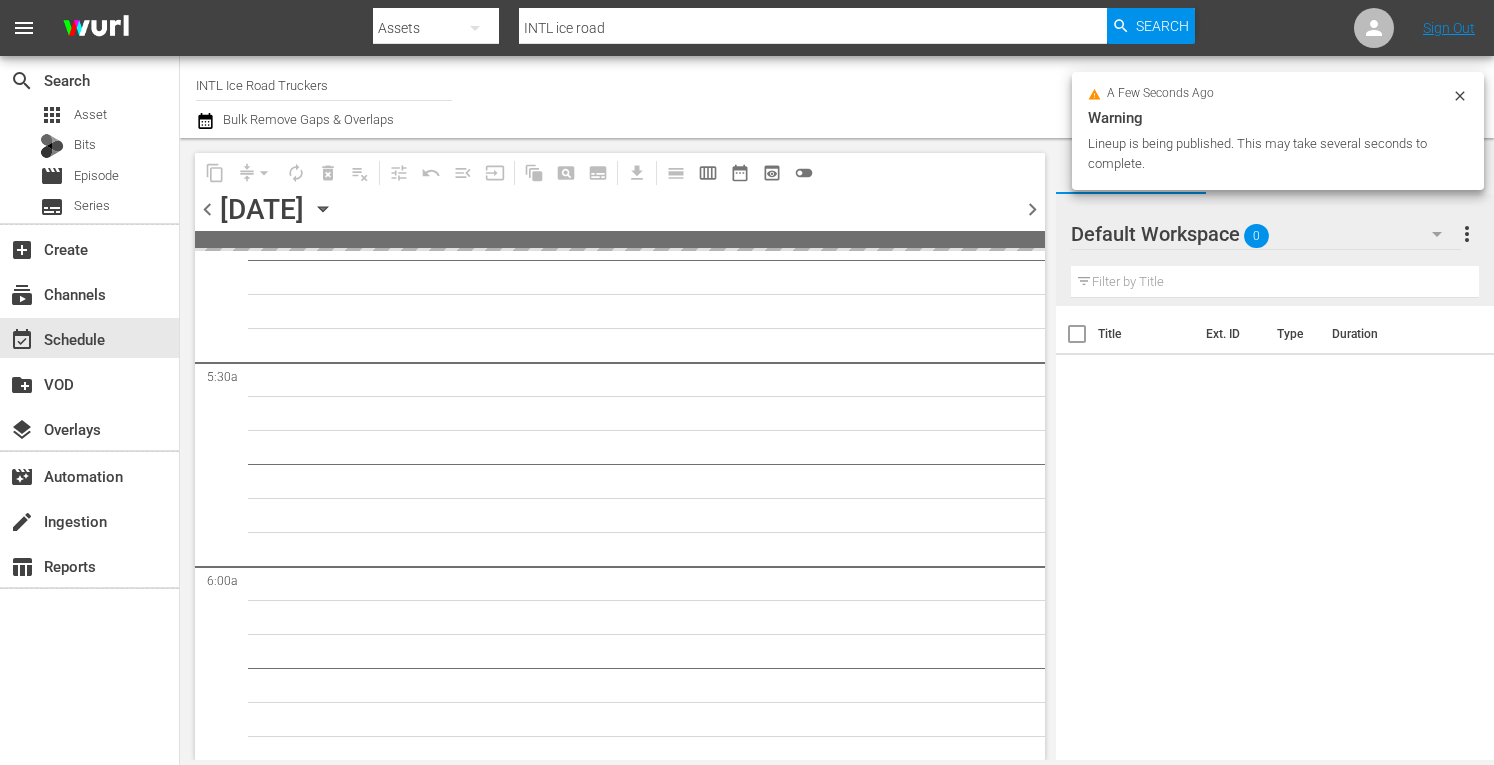scroll, scrollTop: 2337, scrollLeft: 0, axis: vertical 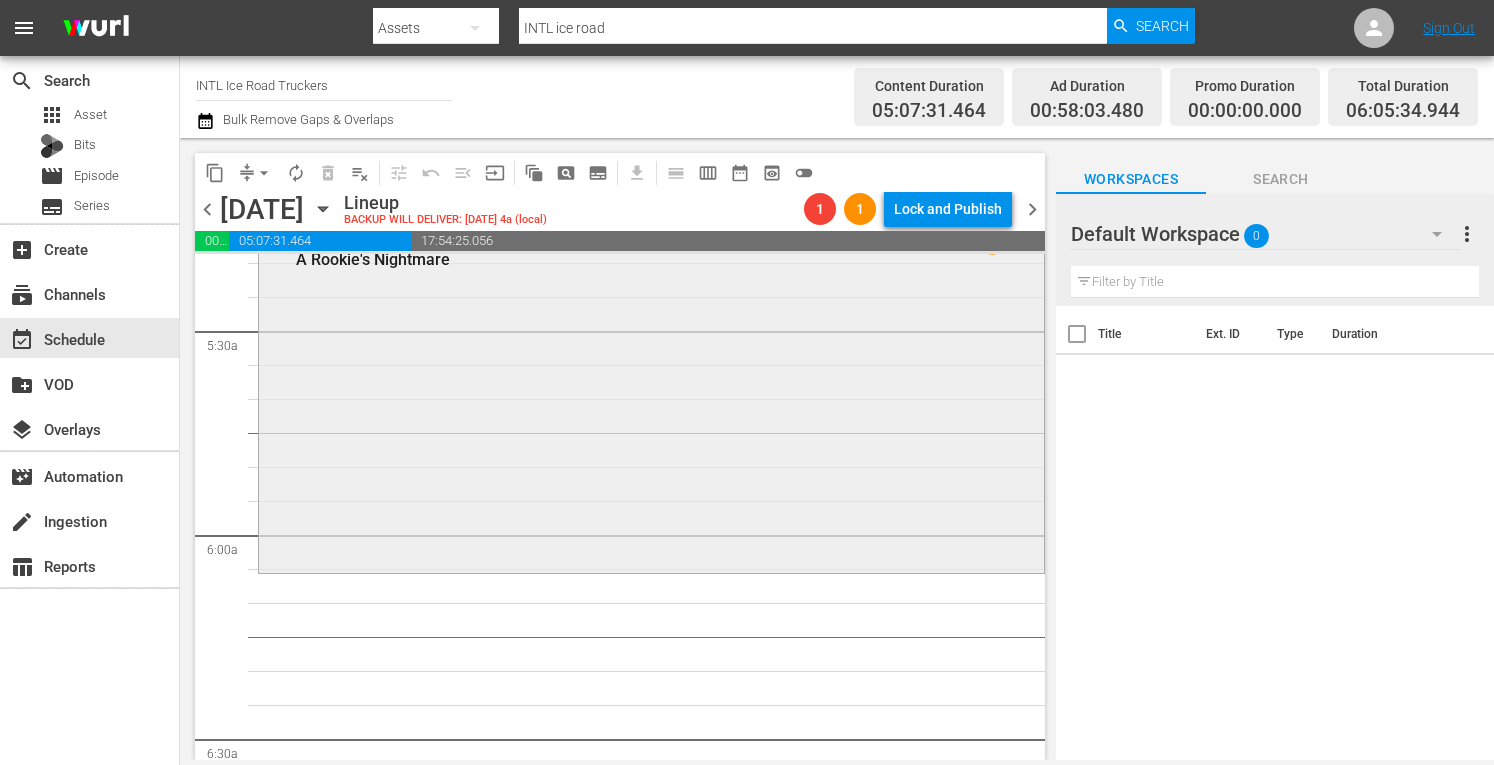 click on "Ice Road Truckers  / SE4 / EP11:
A Rookie's Nightmare 1 reorder" at bounding box center (651, 397) 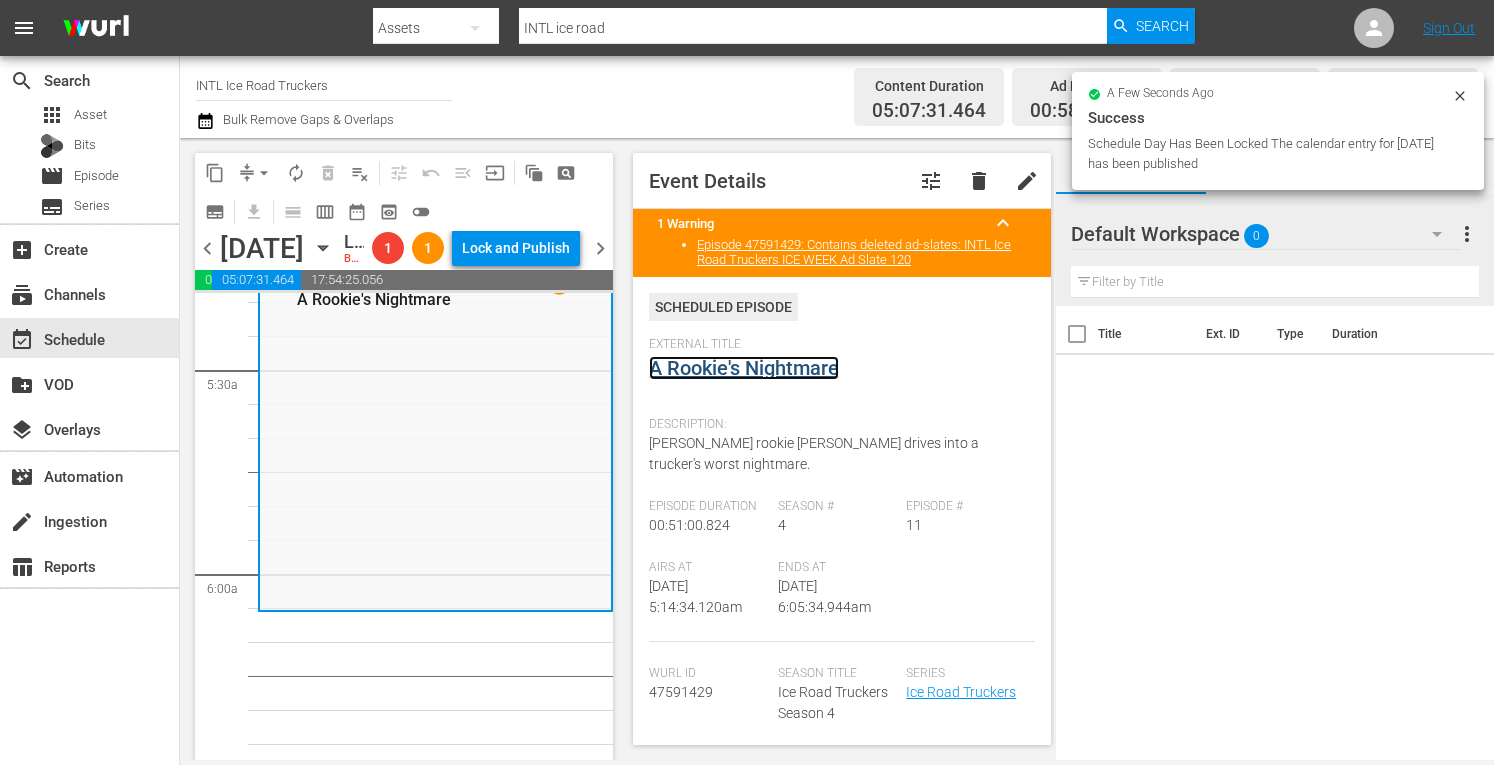 click on "A Rookie's Nightmare" at bounding box center (744, 368) 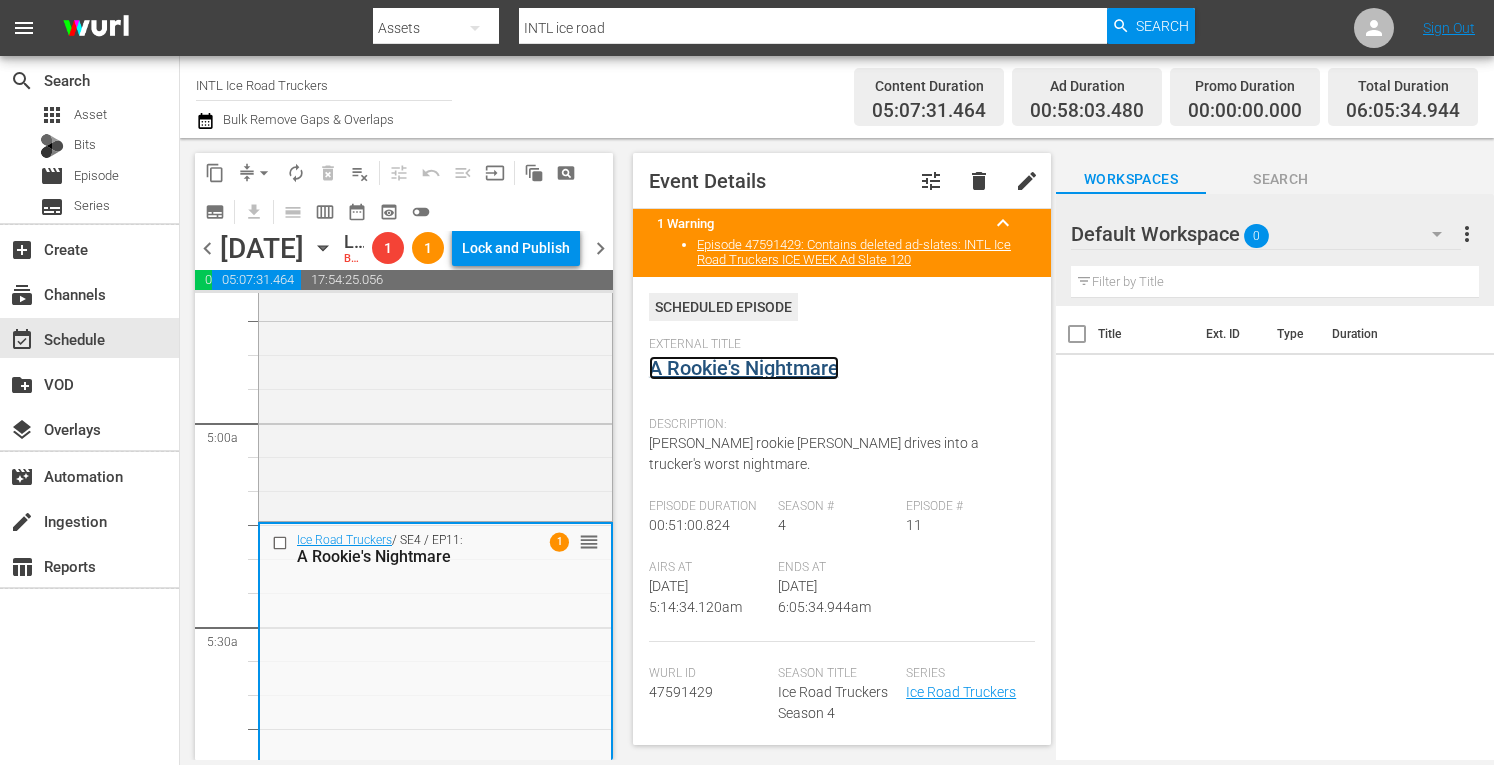 scroll, scrollTop: 1907, scrollLeft: 0, axis: vertical 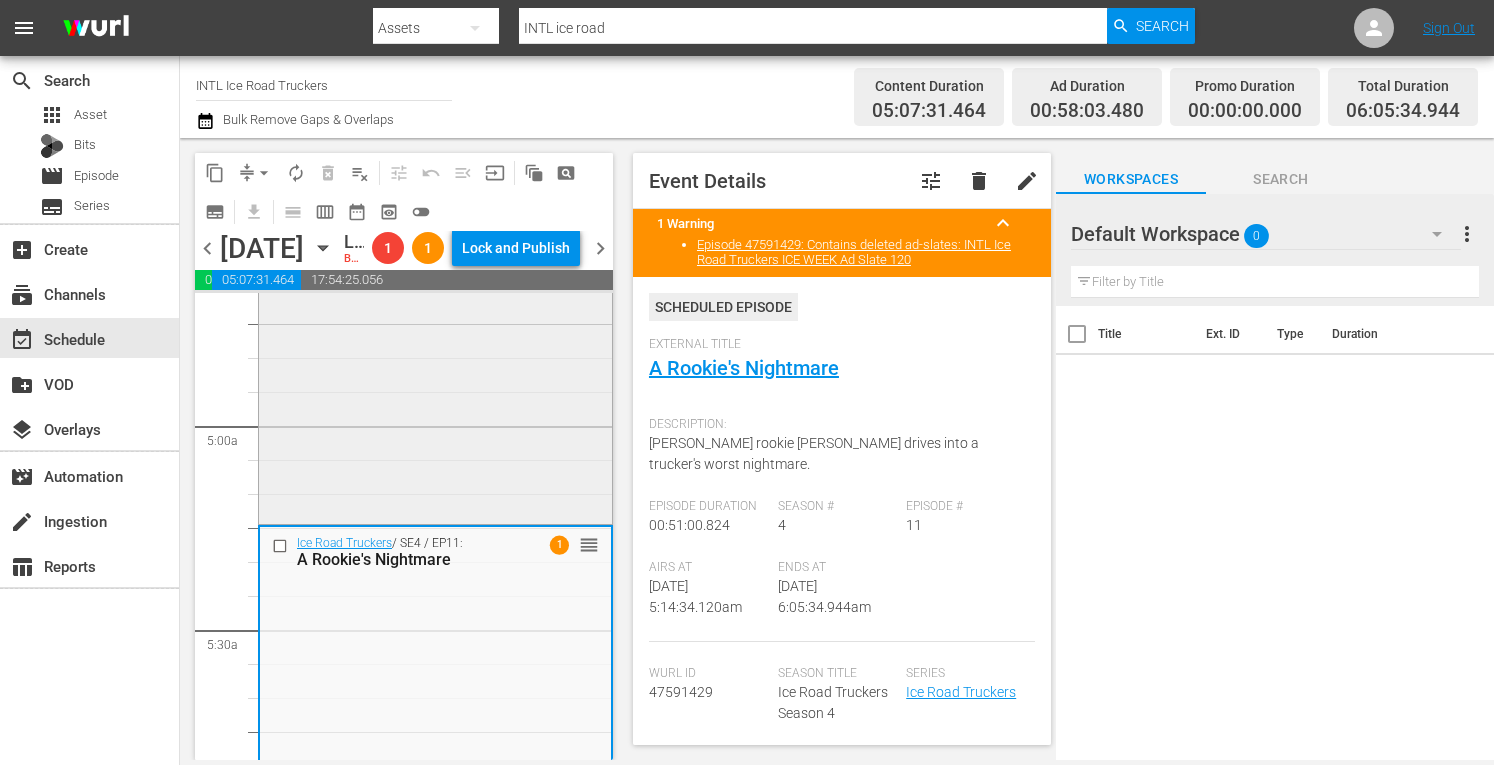click on "Ice Road Truckers  / SE1 / EP9:
The Big Melt The Big Melt (aenetworks_iceroadtruckers_2_01:00:00) VARIANT 1 reorder" at bounding box center (435, 347) 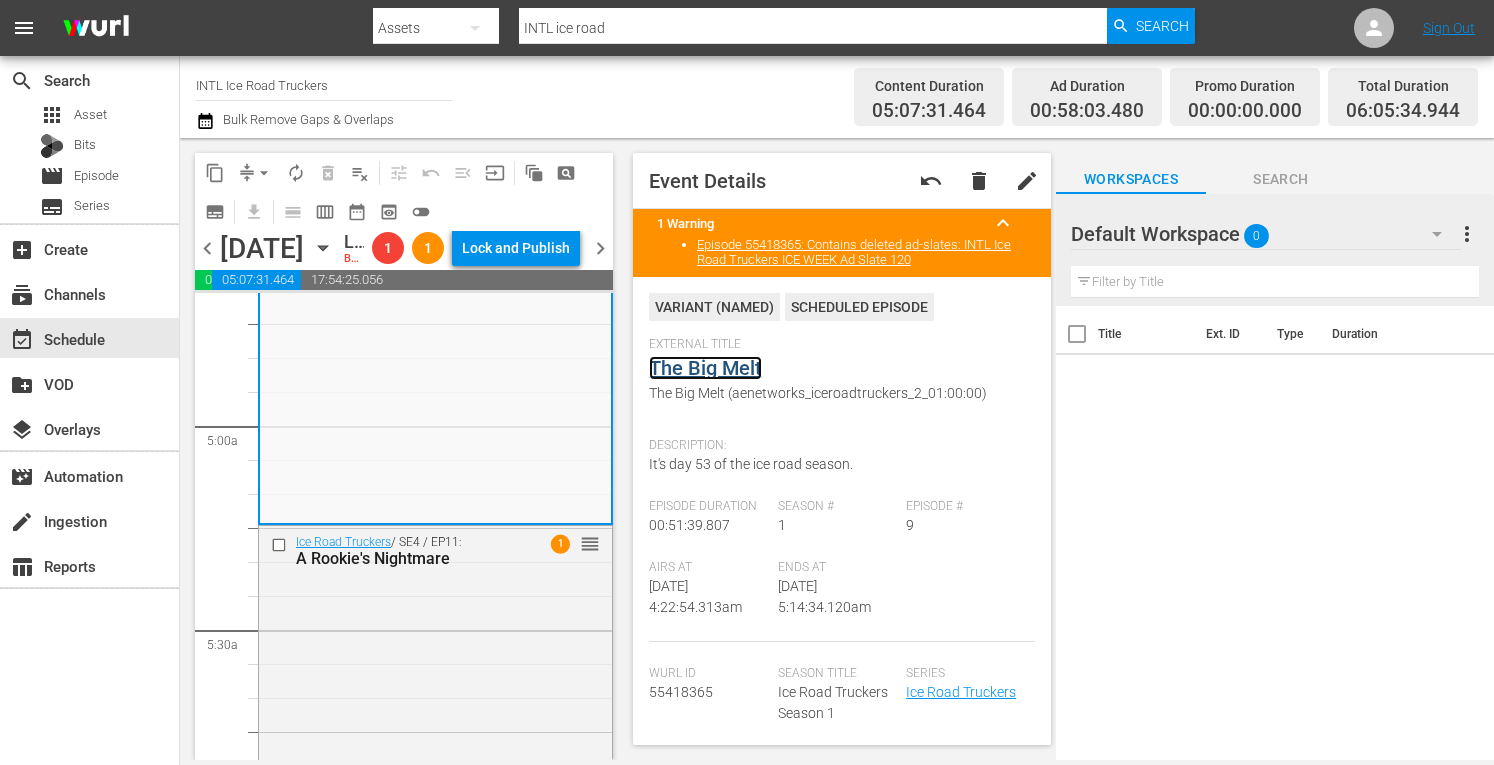 click on "The Big Melt" at bounding box center (705, 368) 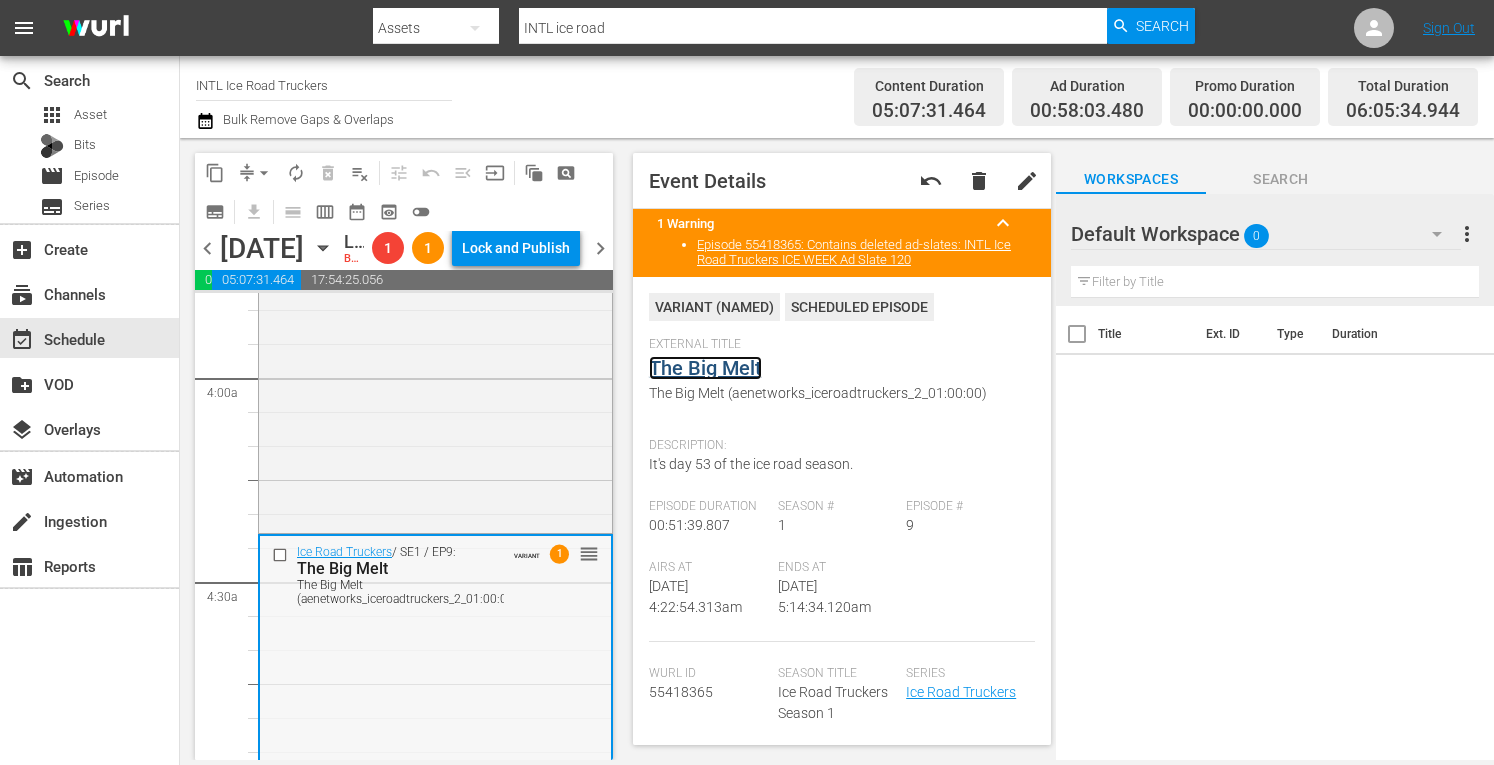 scroll, scrollTop: 1533, scrollLeft: 0, axis: vertical 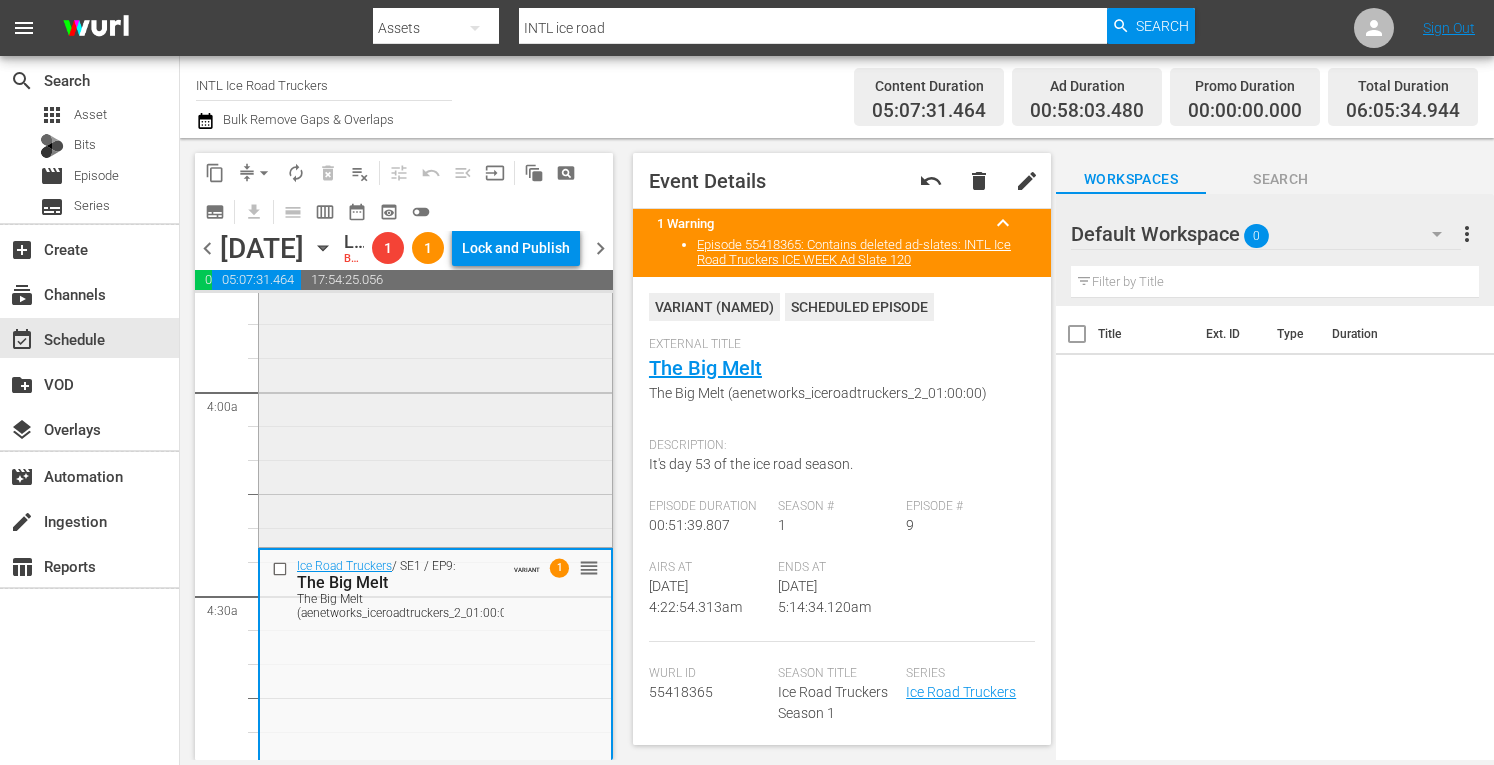 click on "Ice Road Truckers  / SE2 / EP7:
Hundred Ton Haul 1 reorder" at bounding box center (435, 372) 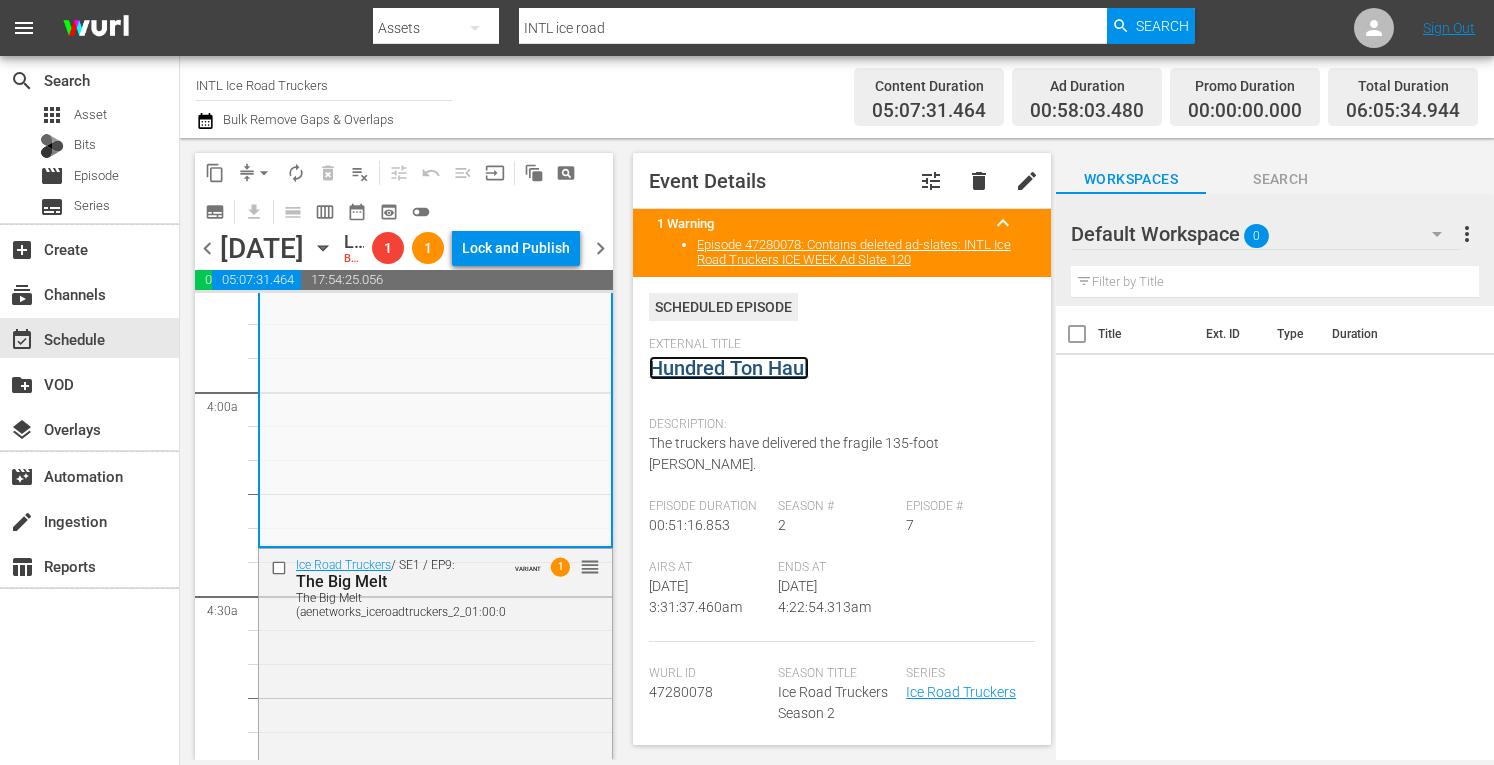 click on "Hundred Ton Haul" at bounding box center [729, 368] 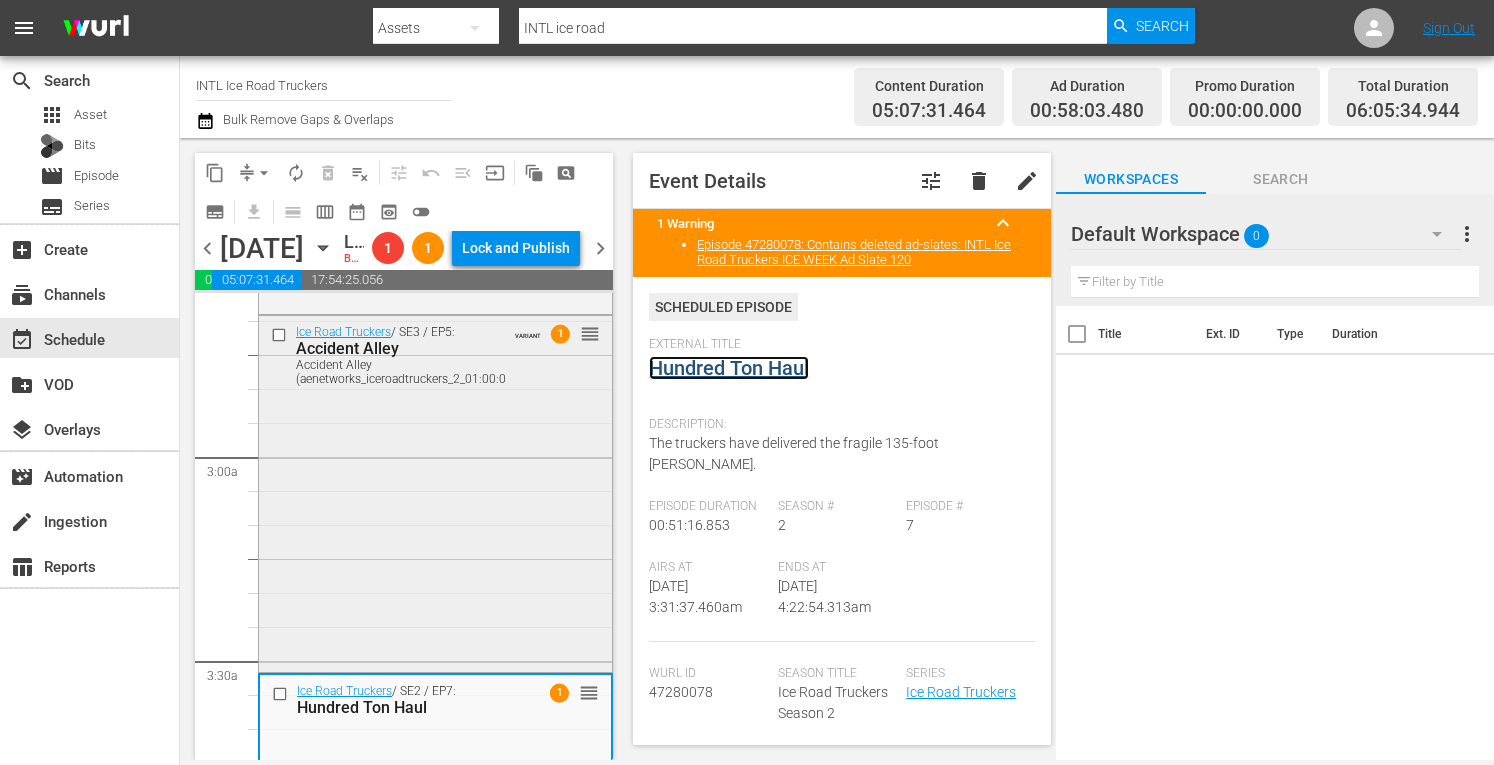 scroll, scrollTop: 1037, scrollLeft: 0, axis: vertical 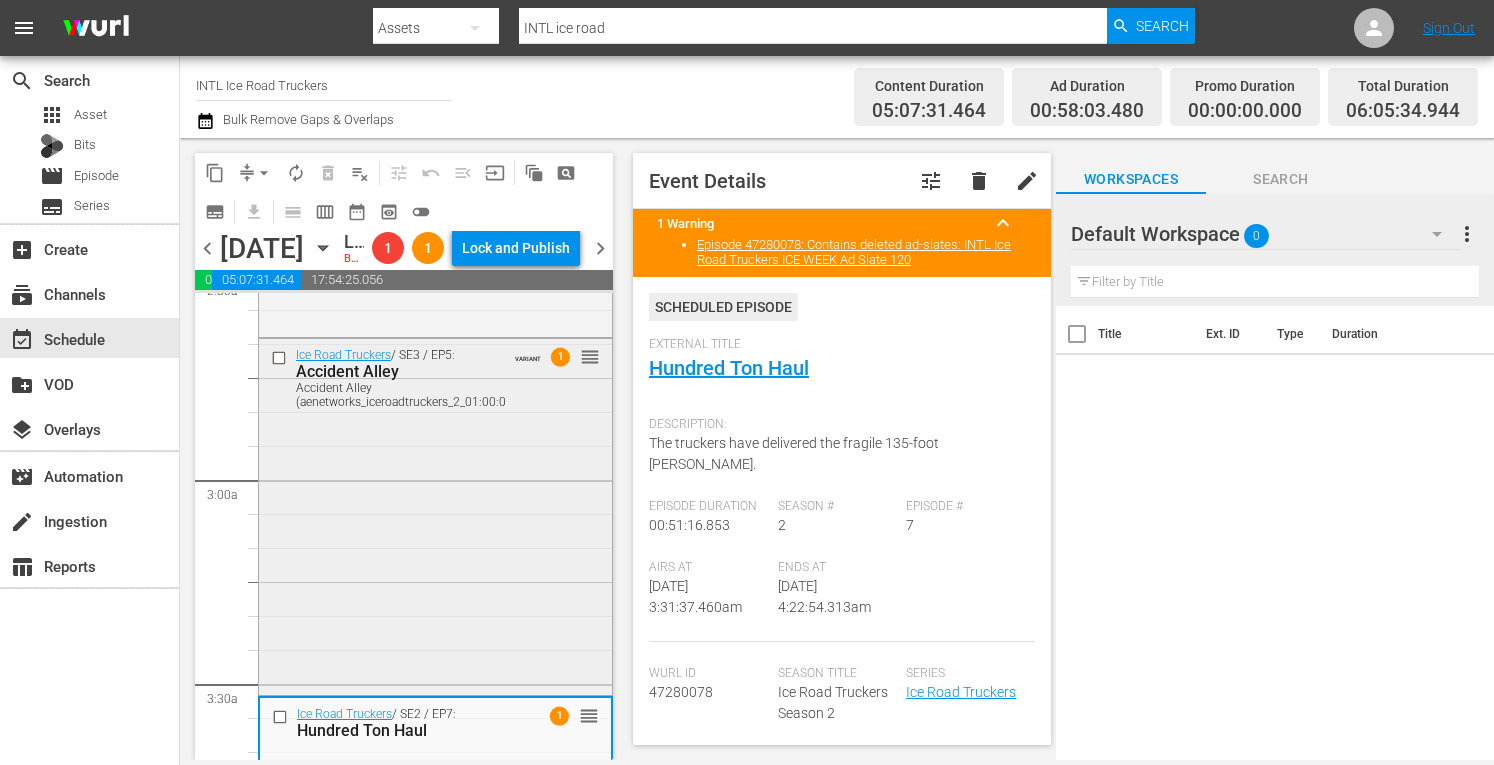 click on "Ice Road Truckers  / SE3 / EP5:
Accident Alley Accident Alley (aenetworks_iceroadtruckers_2_01:00:00) VARIANT 1 reorder" at bounding box center [435, 514] 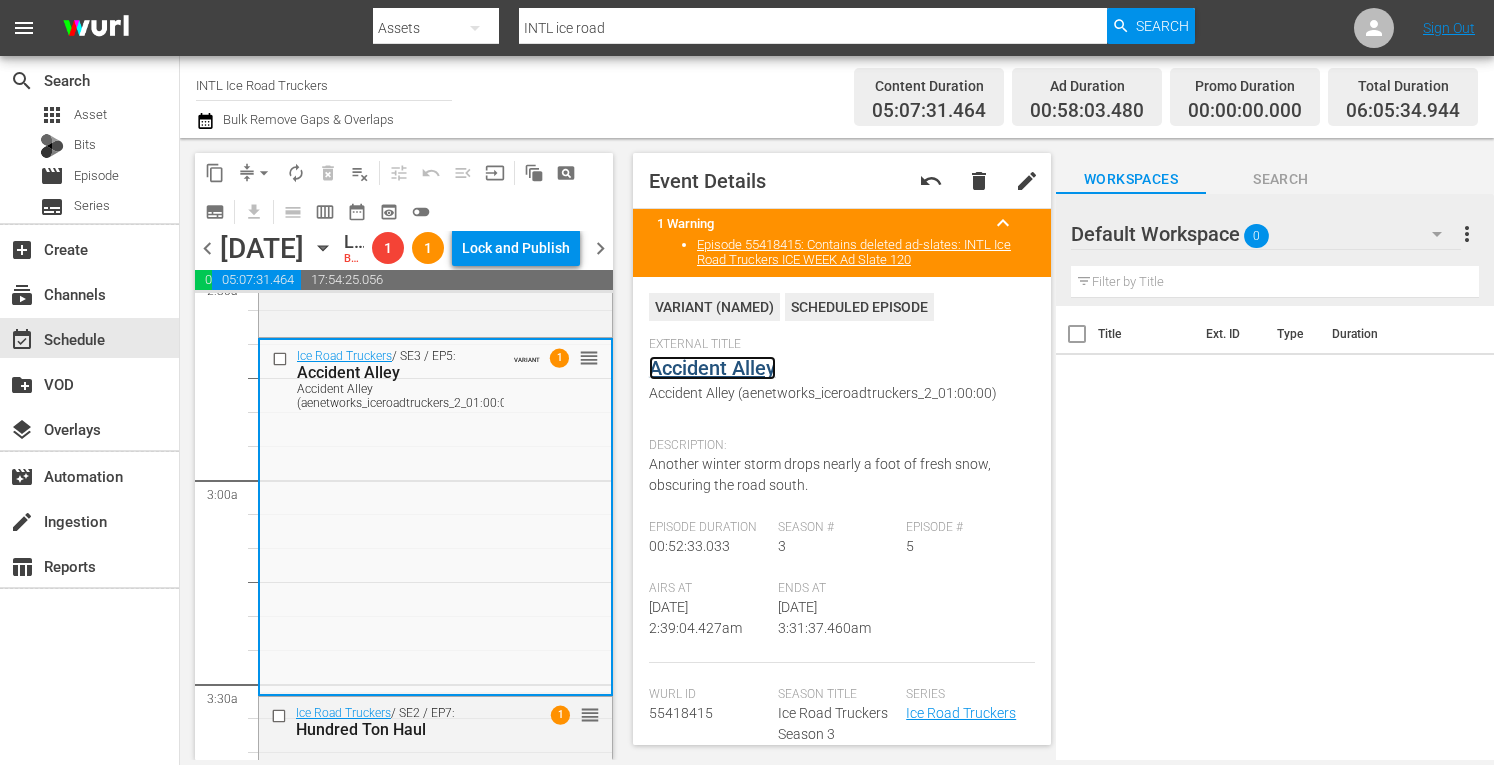 click on "Accident Alley" at bounding box center (712, 368) 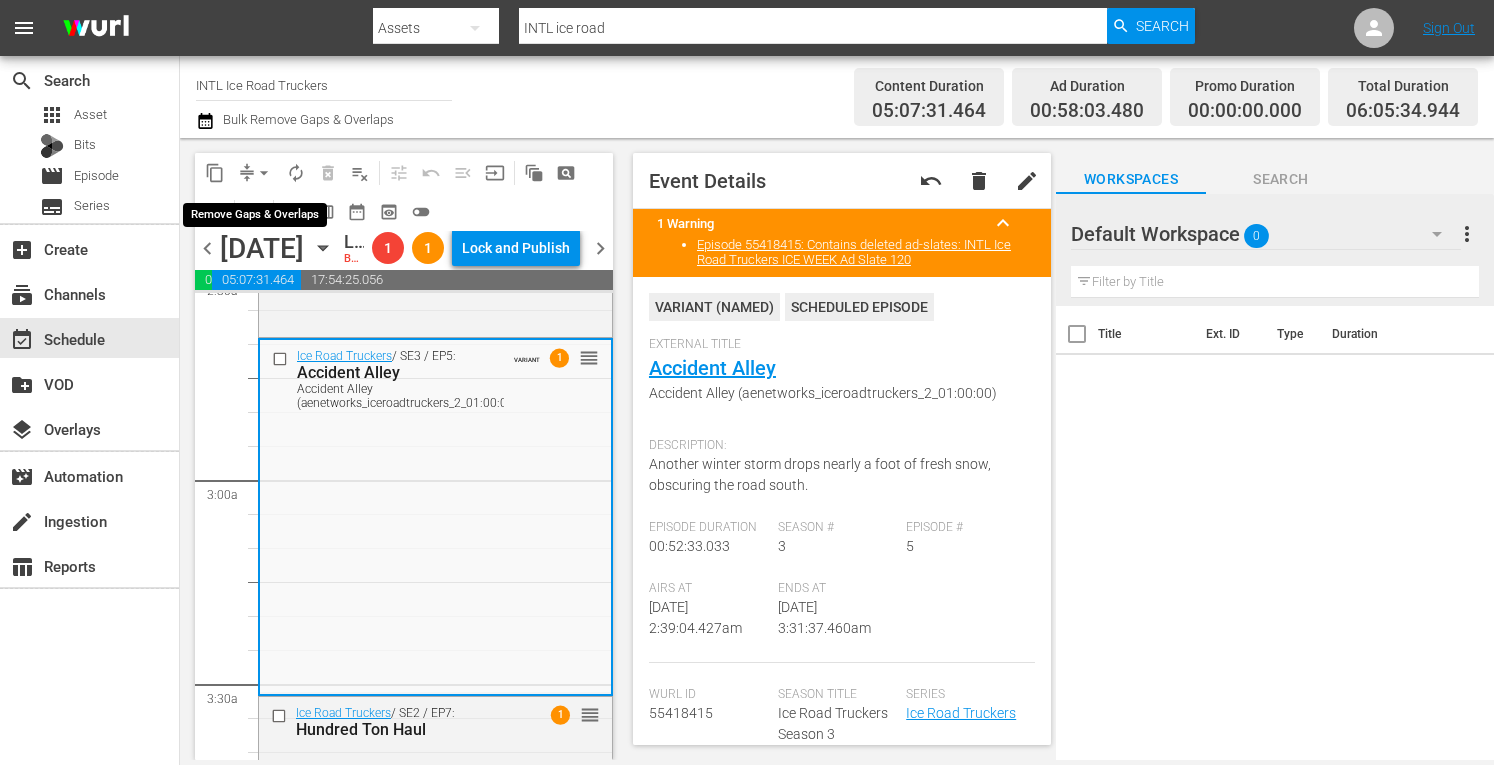 click on "arrow_drop_down" at bounding box center (264, 173) 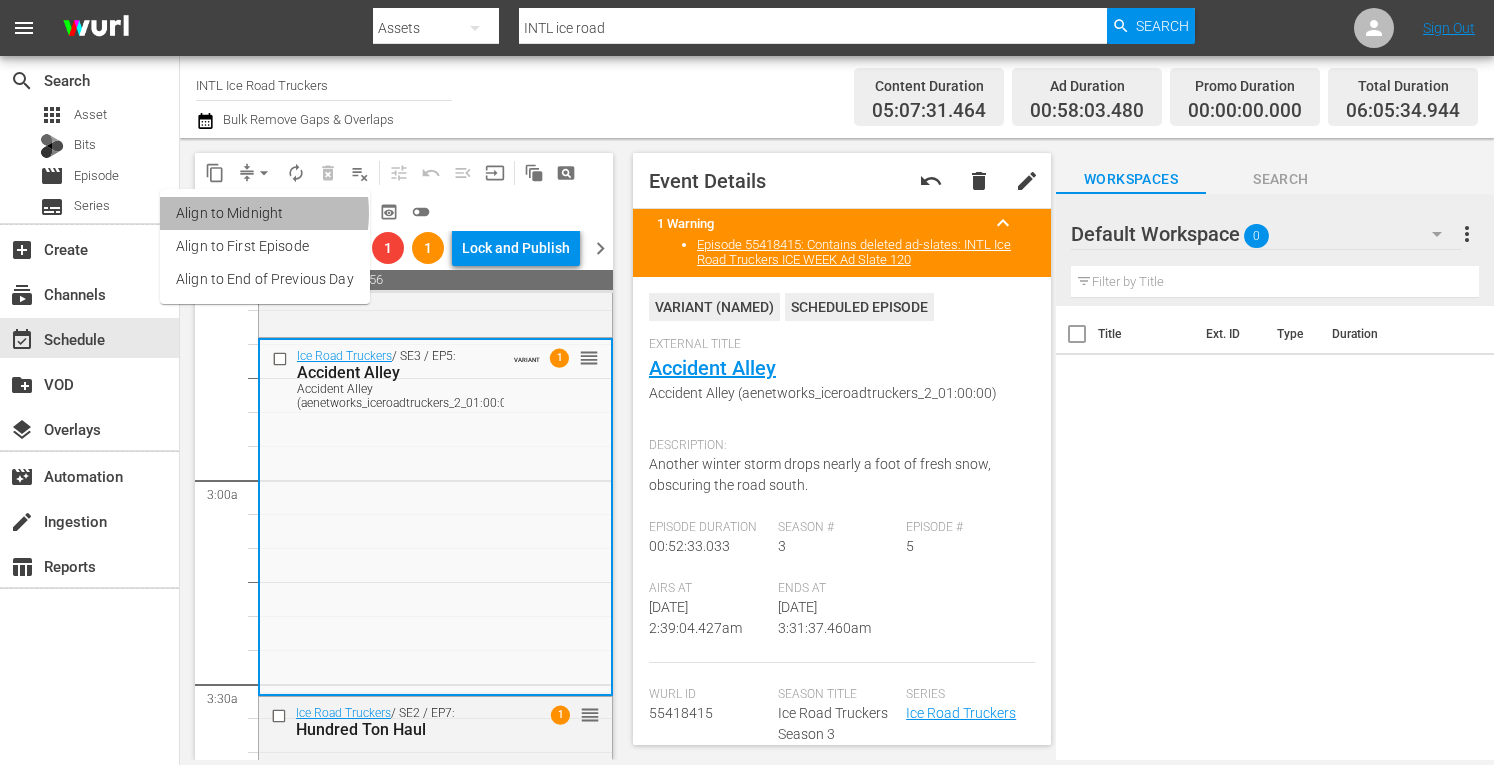 click on "Align to Midnight" at bounding box center [265, 213] 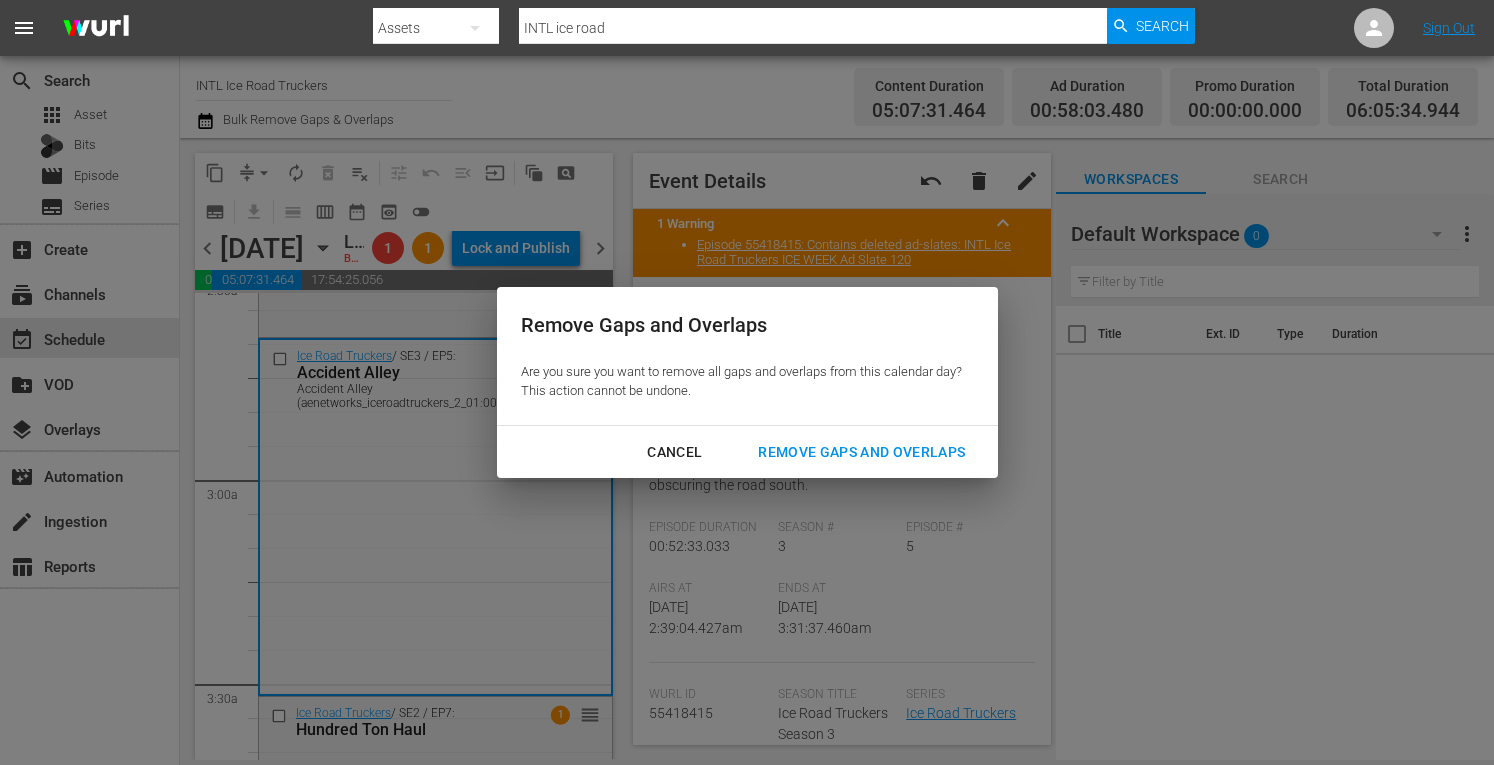 click on "Remove Gaps and Overlaps" at bounding box center [861, 452] 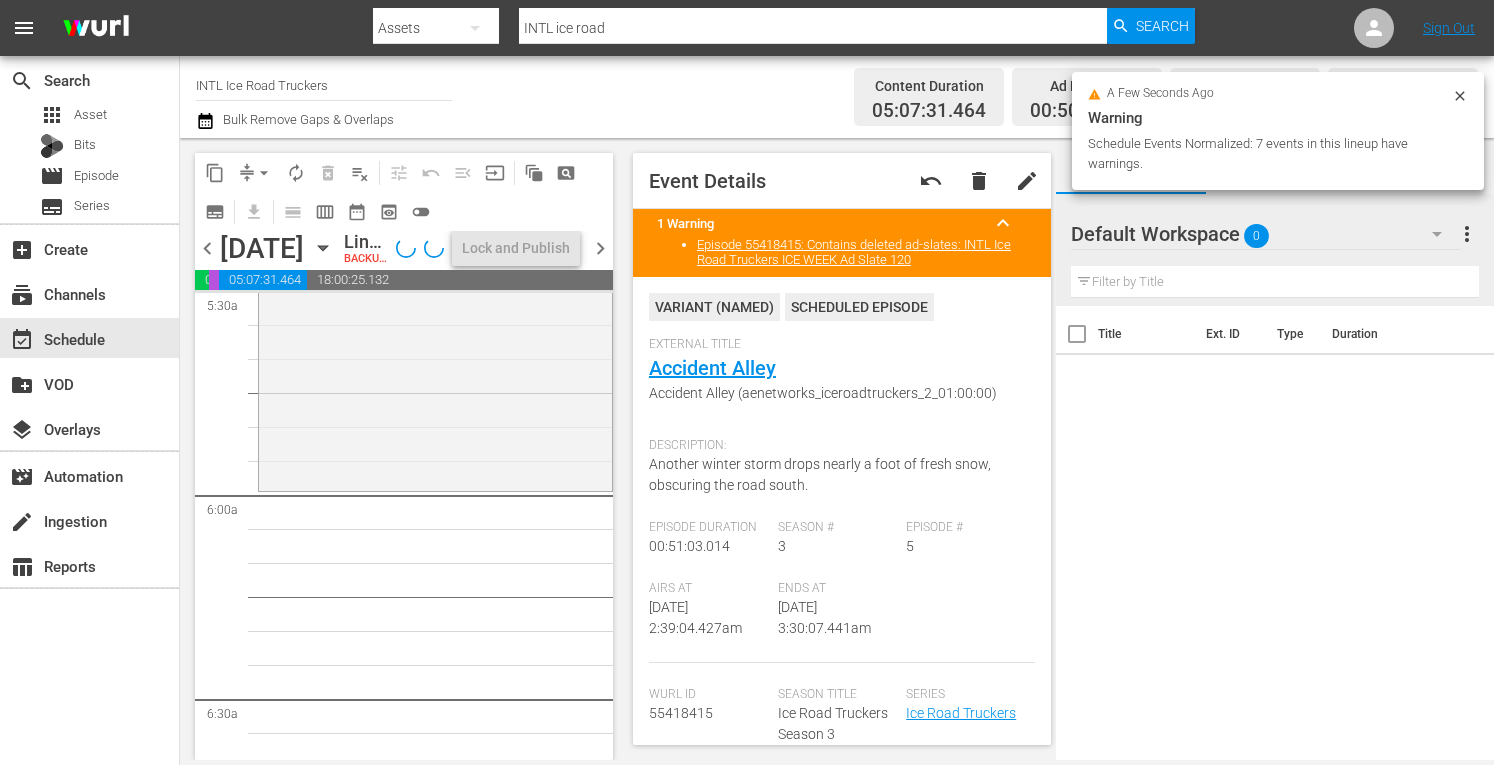 scroll, scrollTop: 2236, scrollLeft: 0, axis: vertical 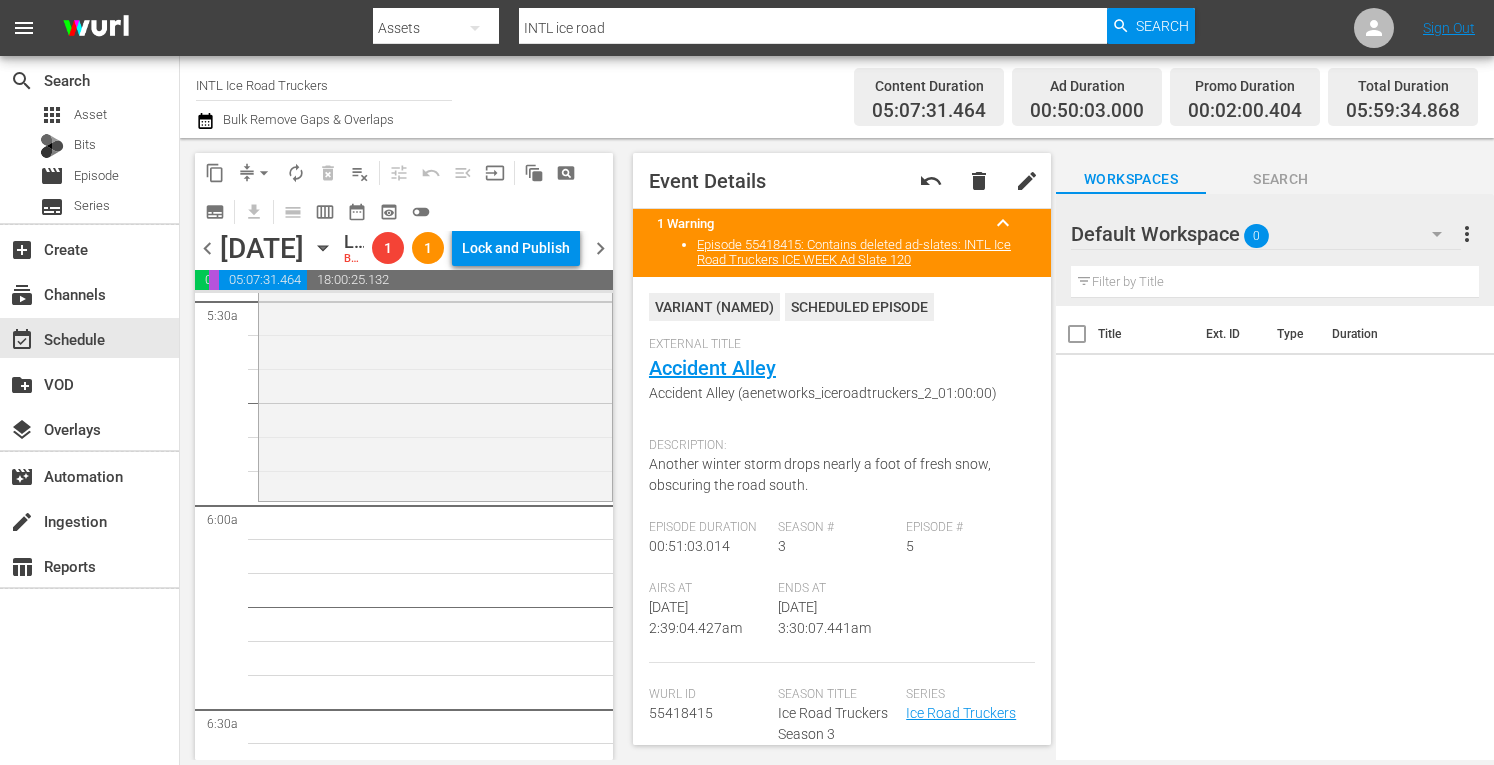 drag, startPoint x: 410, startPoint y: 413, endPoint x: 342, endPoint y: 354, distance: 90.02777 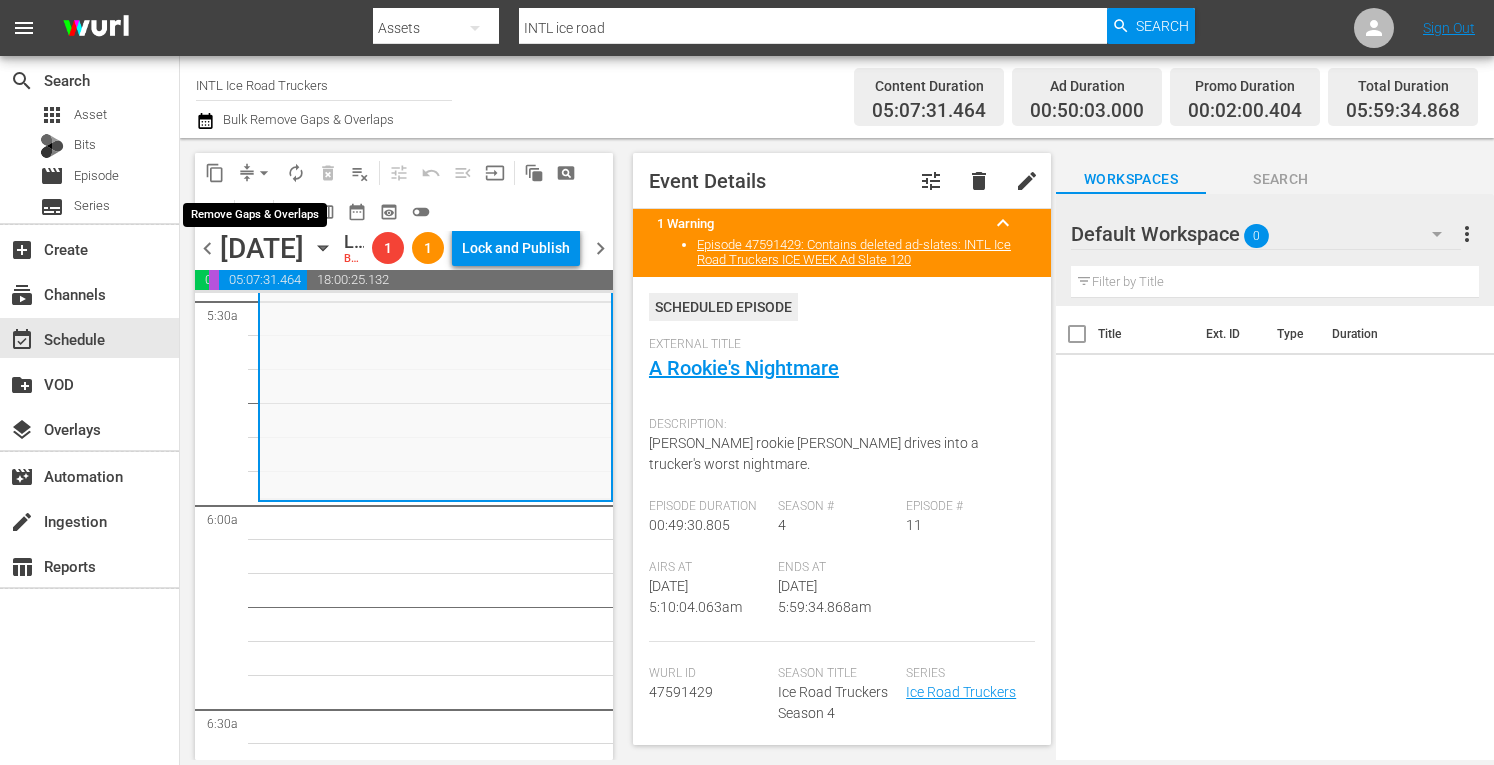 click on "arrow_drop_down" at bounding box center [264, 173] 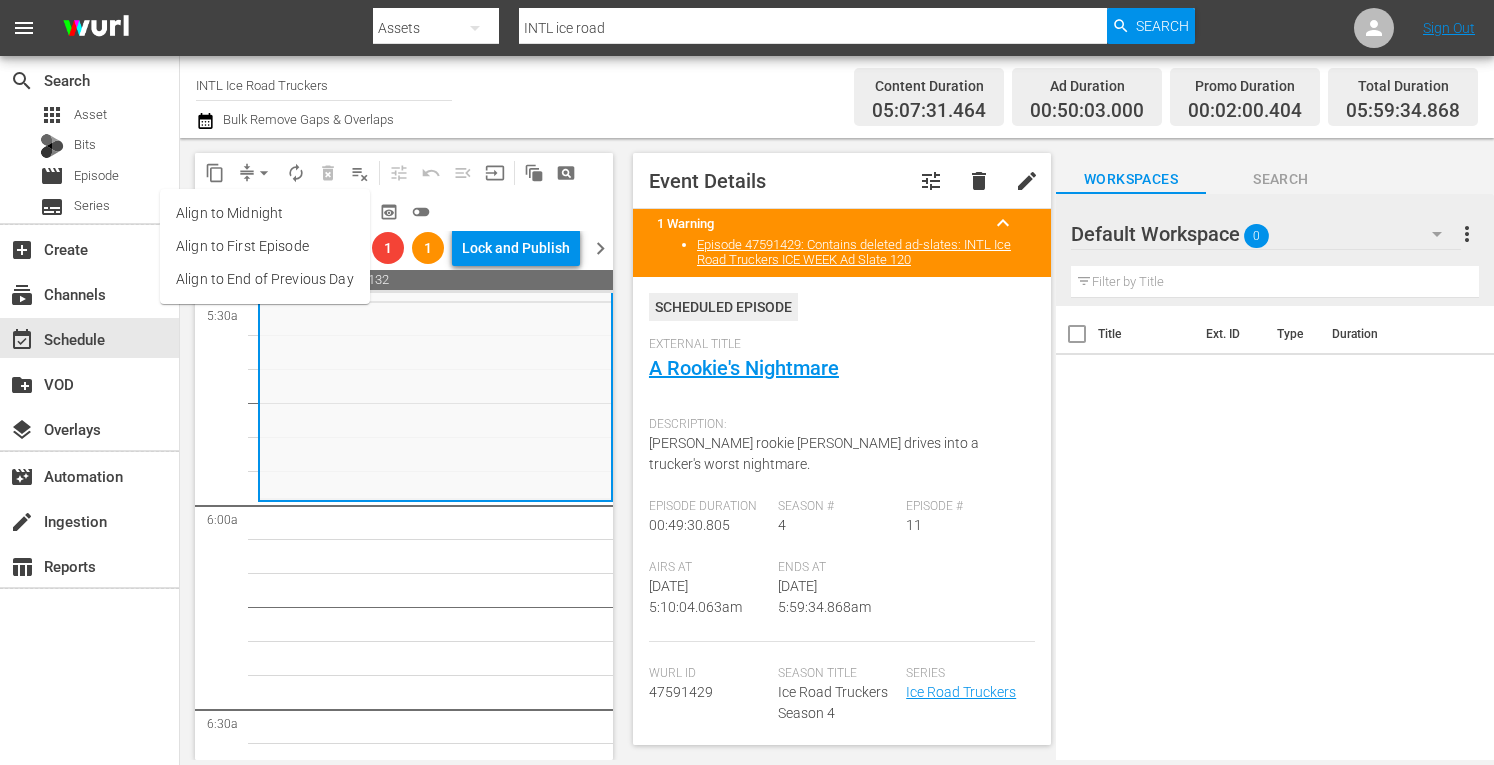 click on "Align to Midnight" at bounding box center (265, 213) 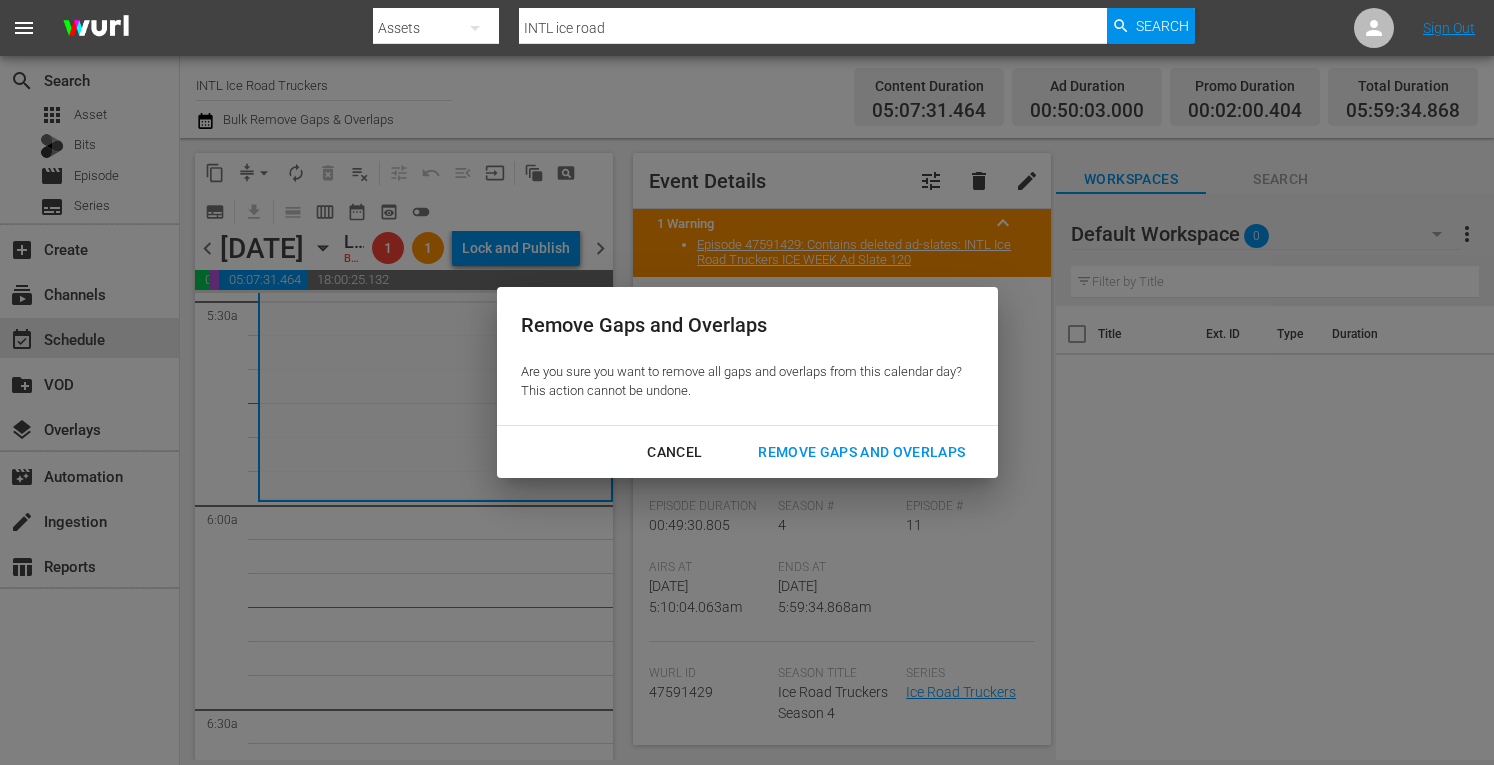 click on "Remove Gaps and Overlaps" at bounding box center [861, 452] 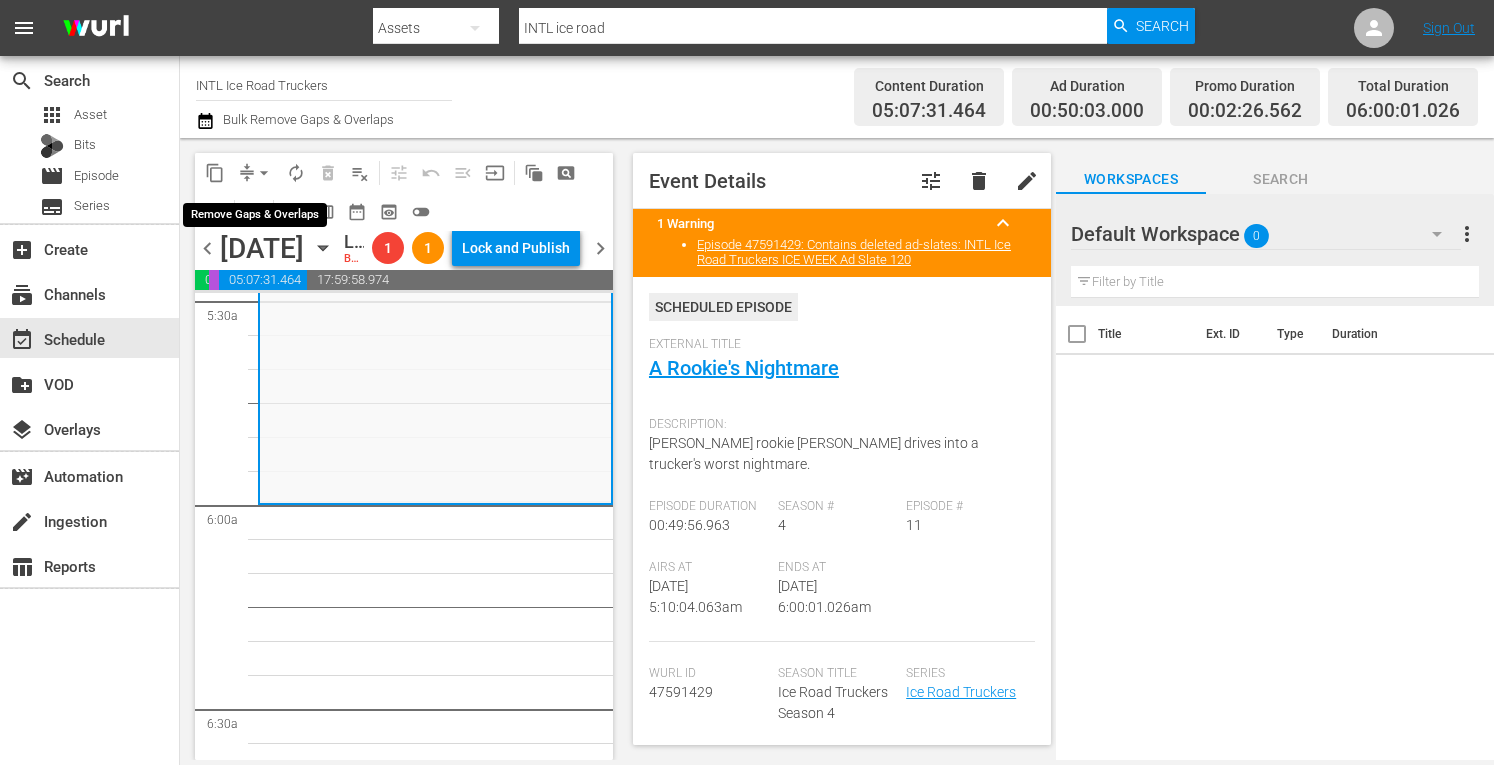 click on "arrow_drop_down" at bounding box center (264, 173) 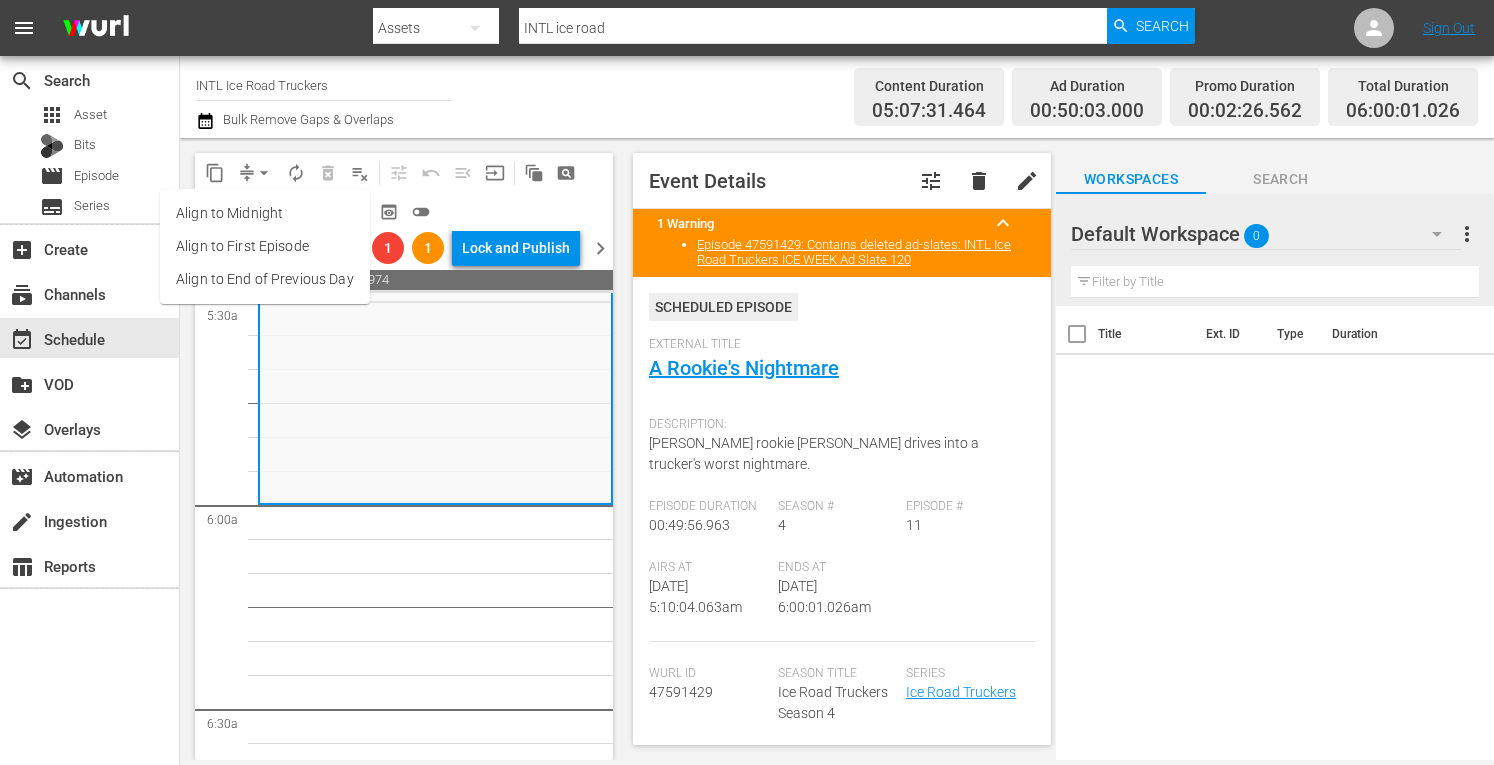 click on "Align to Midnight" at bounding box center [265, 213] 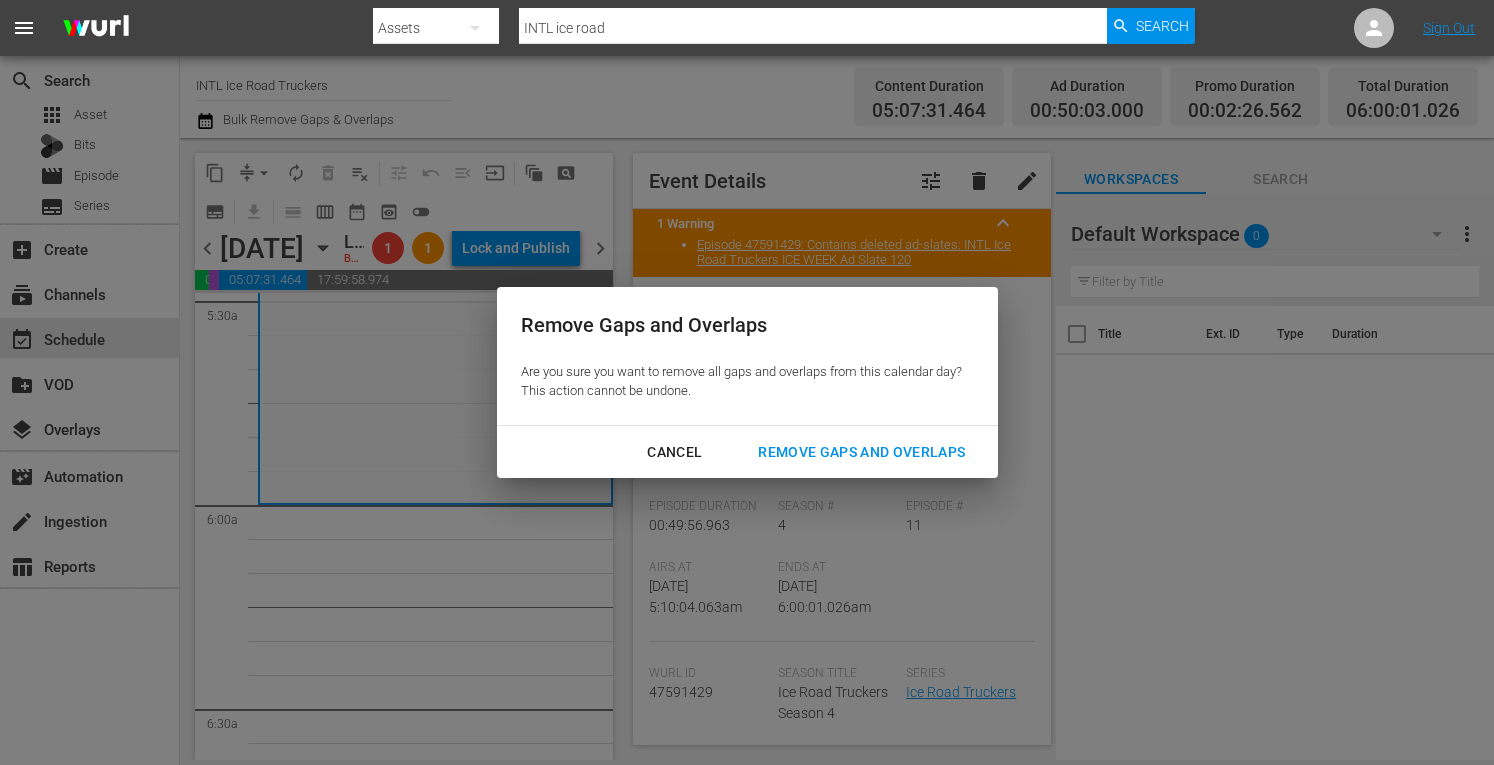 click on "Remove Gaps and Overlaps" at bounding box center (861, 452) 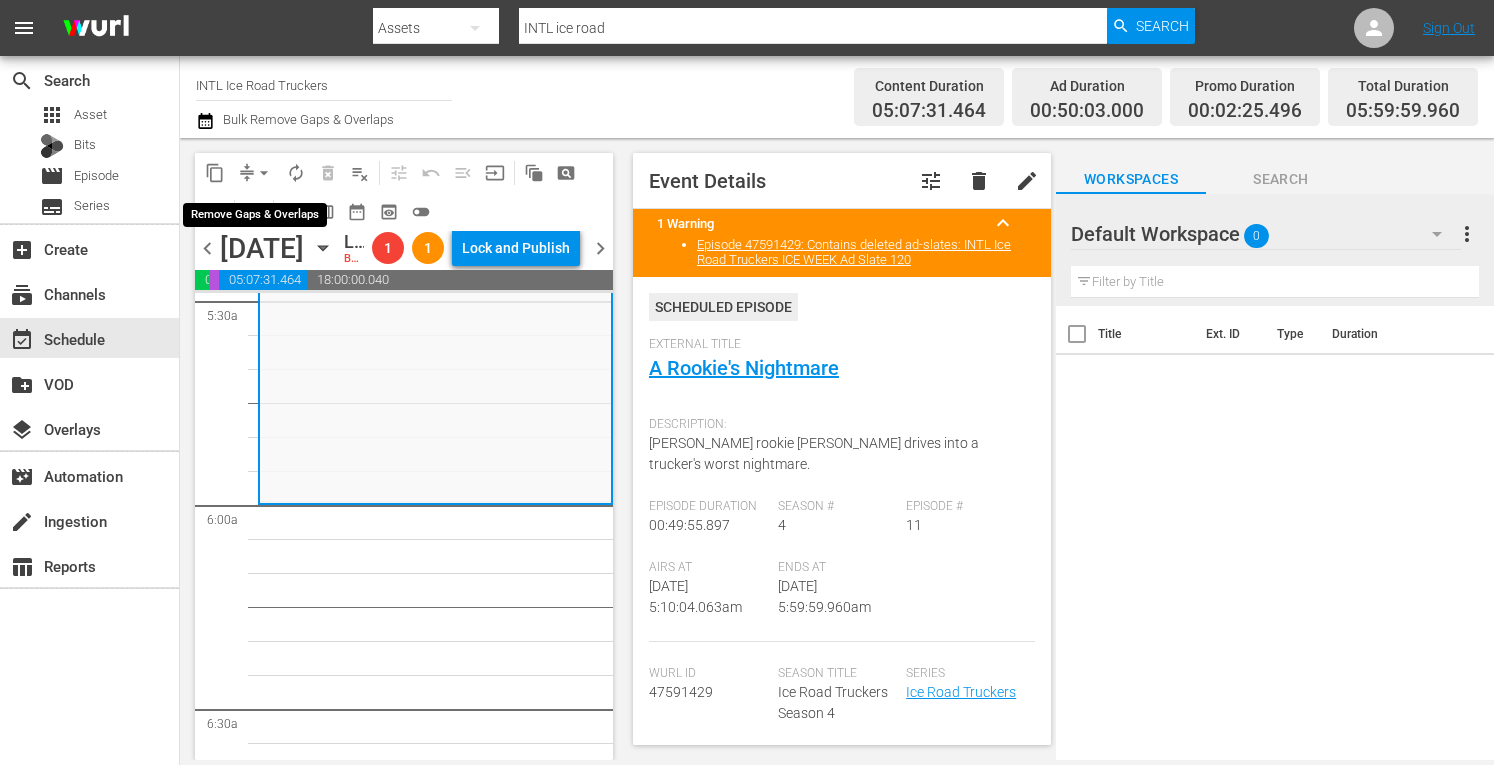 click on "arrow_drop_down" at bounding box center [264, 173] 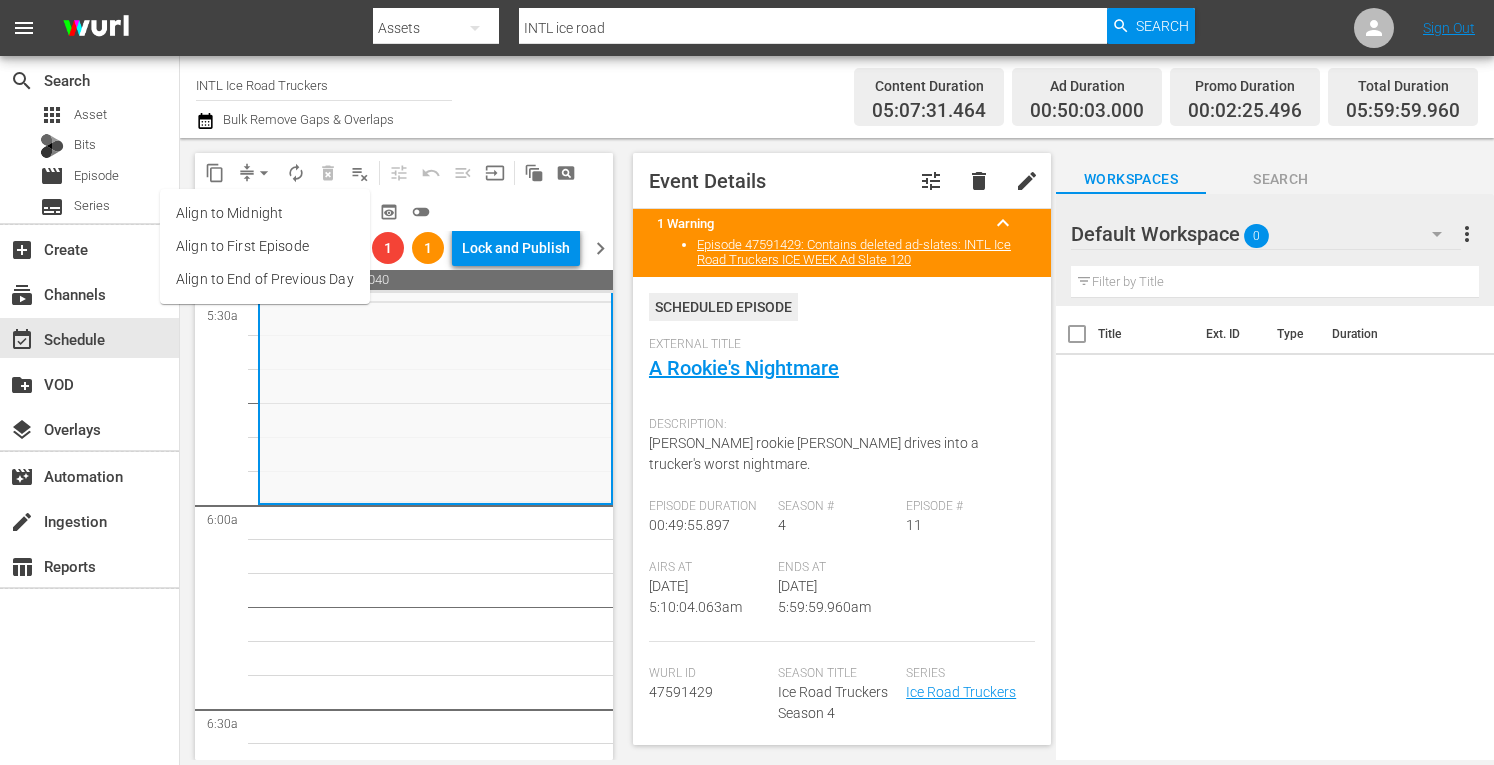 click on "Align to Midnight" at bounding box center (265, 213) 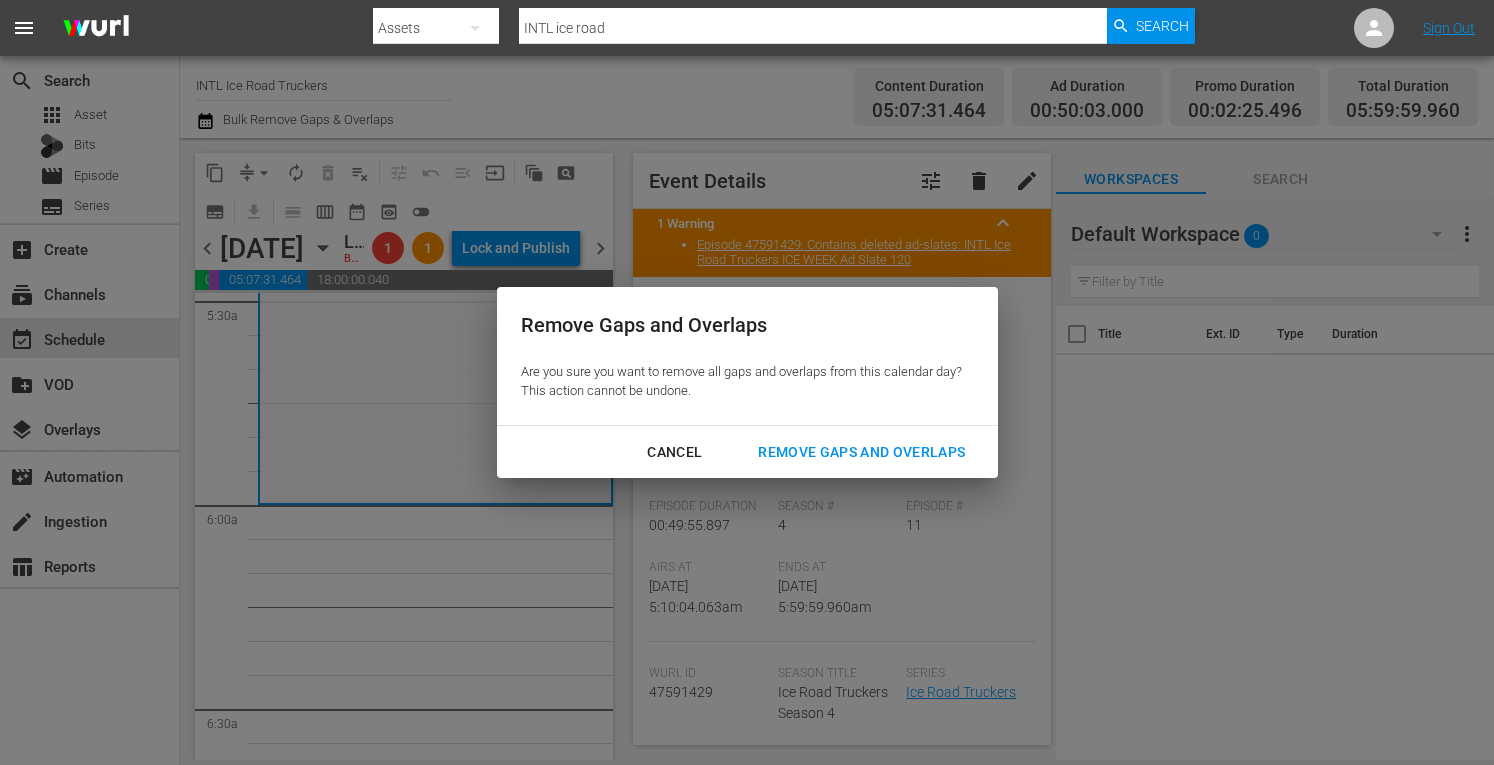 click on "Remove Gaps and Overlaps" at bounding box center [861, 452] 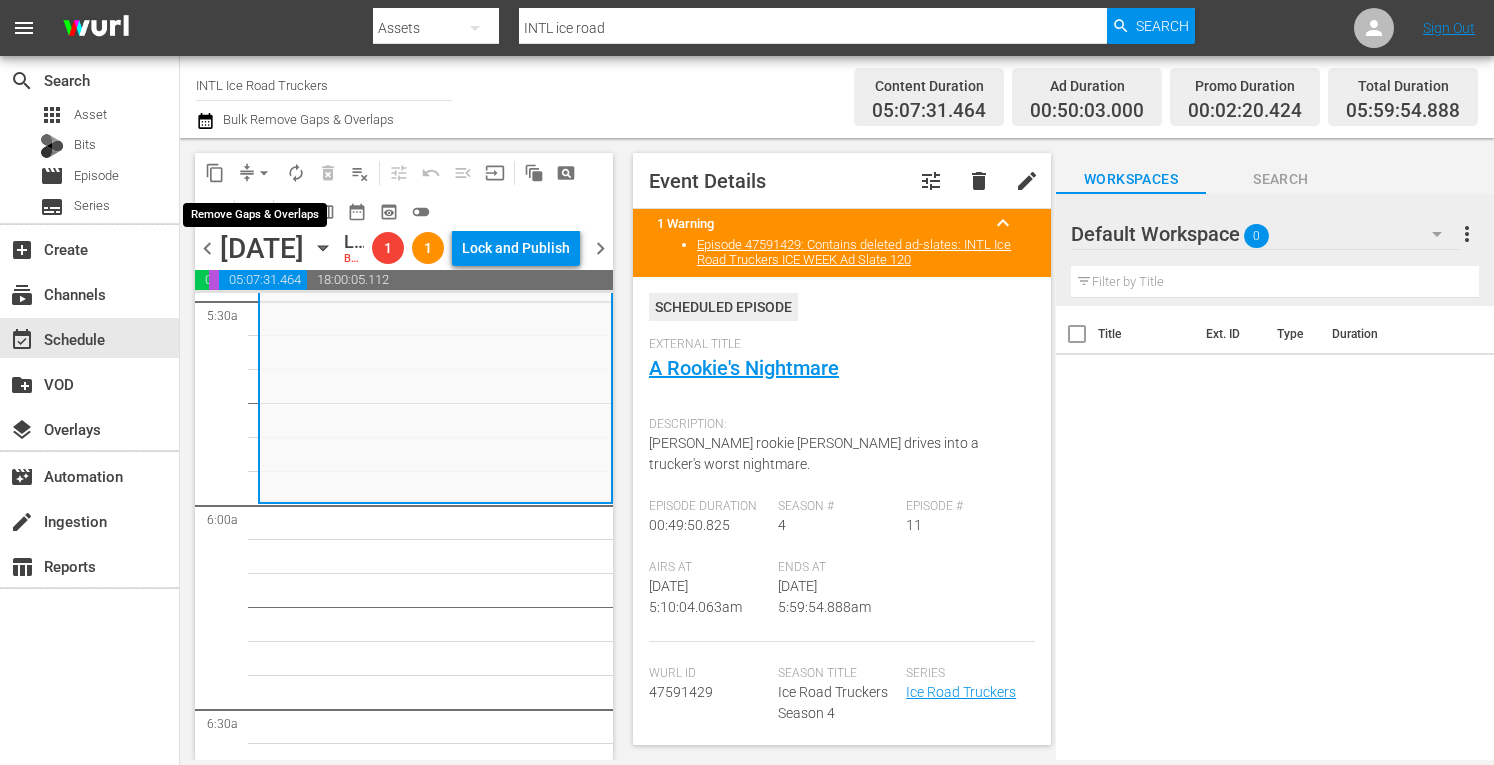 click on "arrow_drop_down" at bounding box center (264, 173) 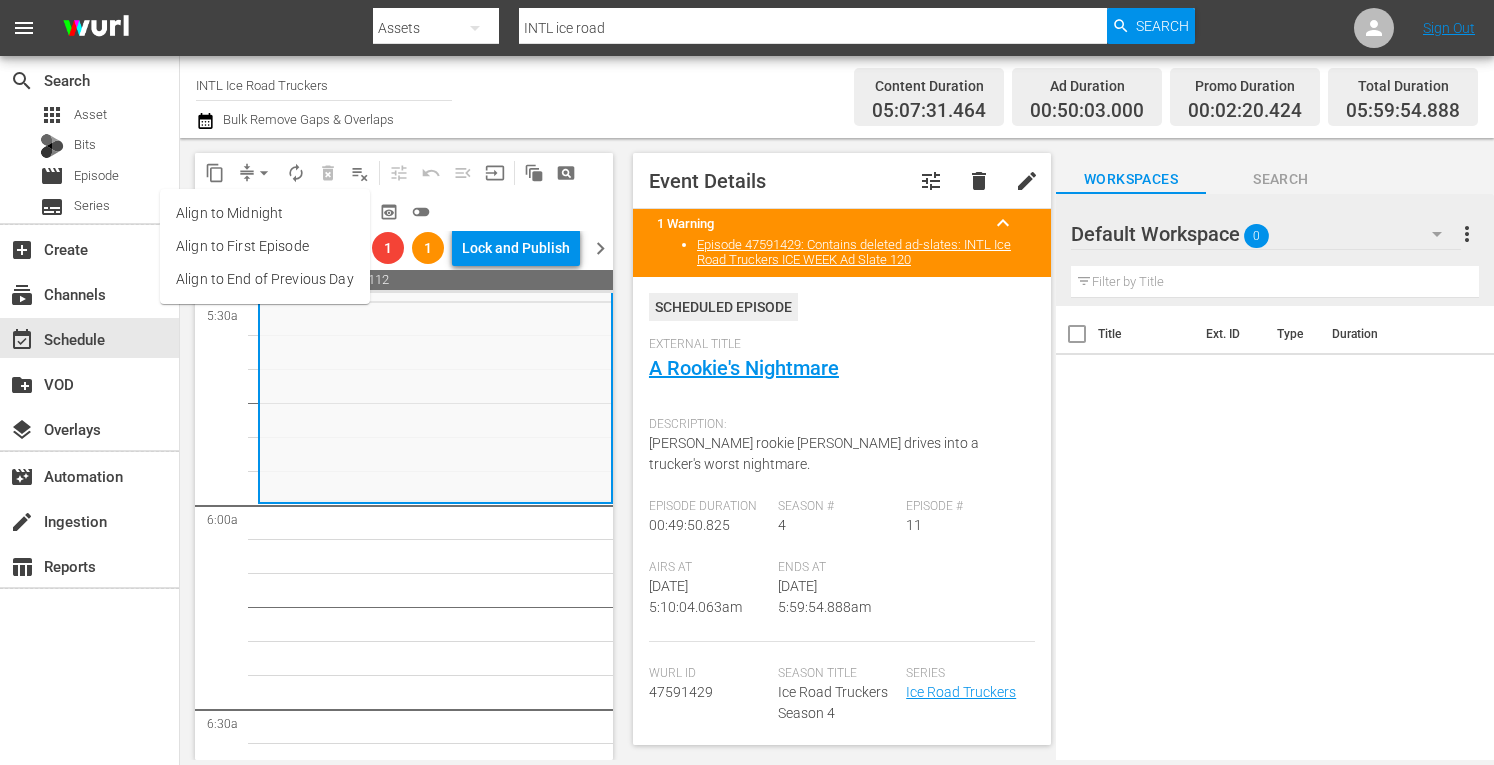 click on "Align to Midnight" at bounding box center [265, 213] 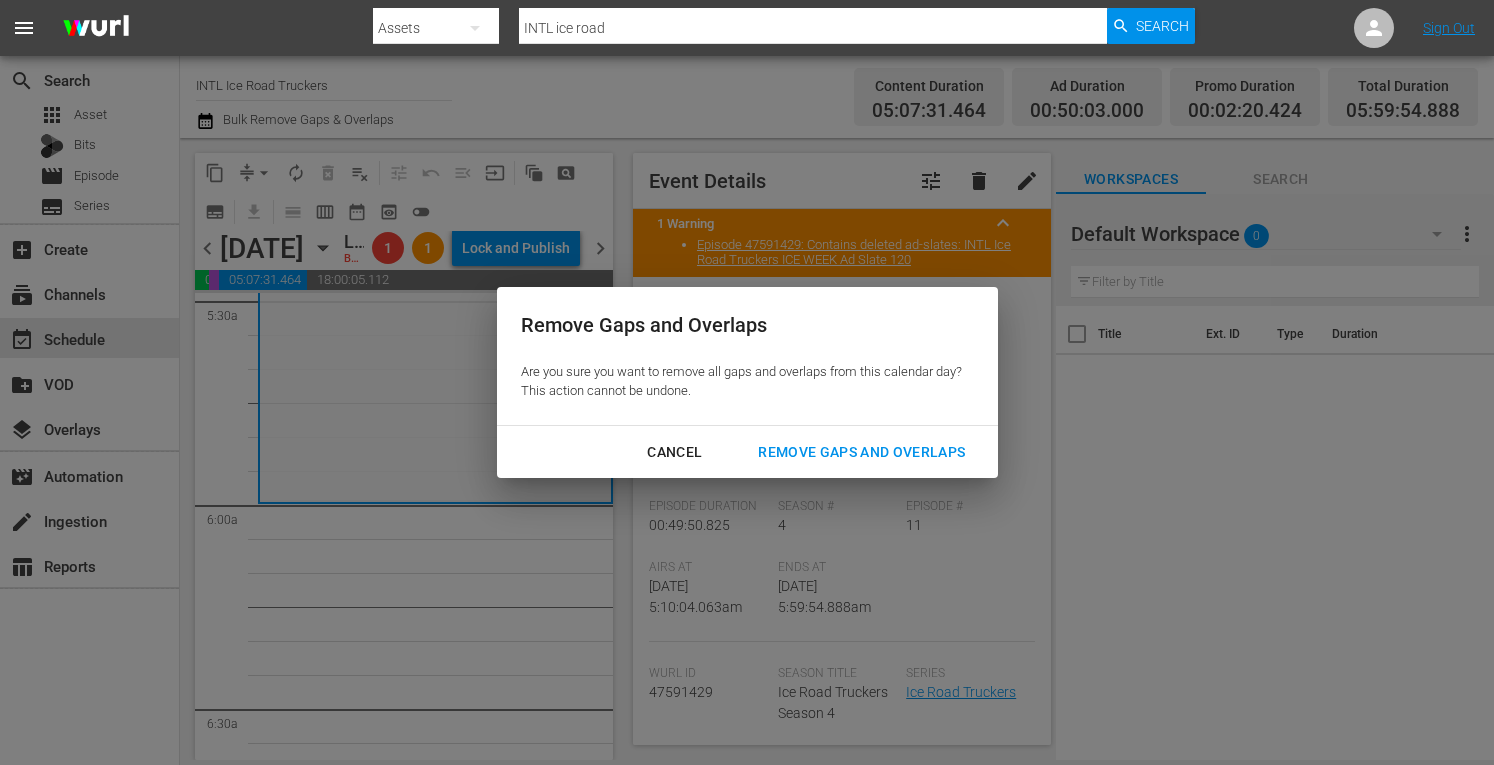 click on "Remove Gaps and Overlaps" at bounding box center [861, 452] 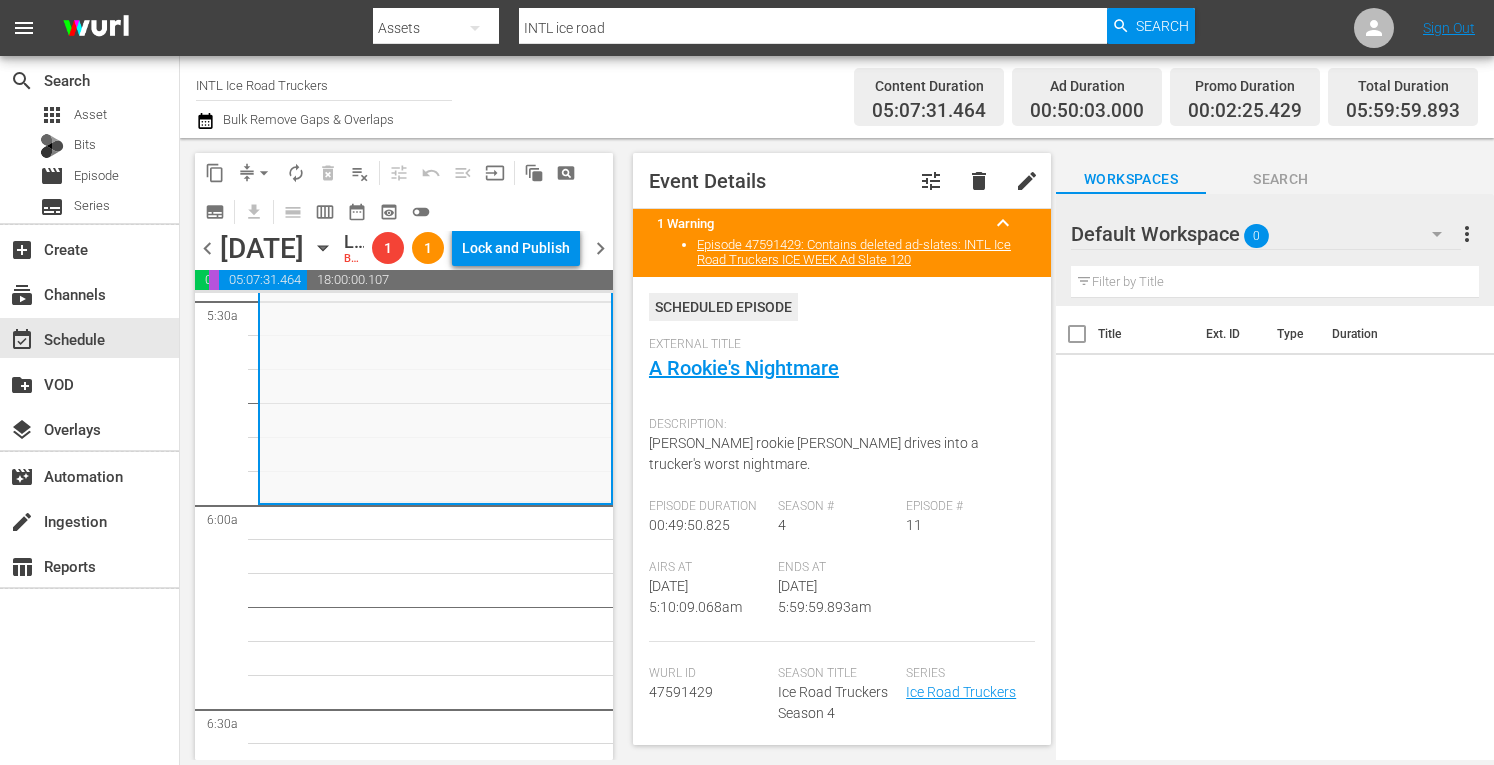 click on "arrow_drop_down" at bounding box center [264, 173] 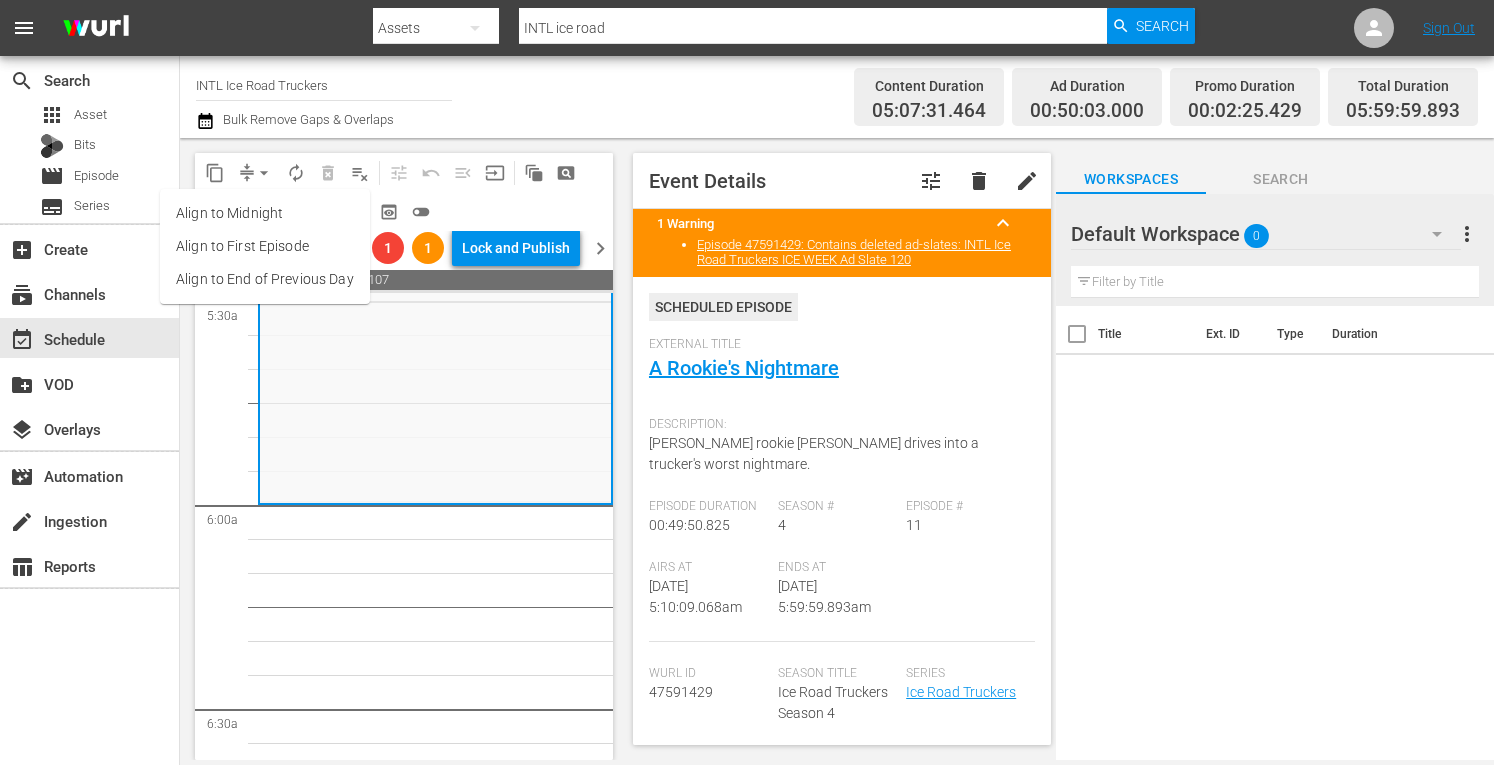 click on "Align to Midnight" at bounding box center (265, 213) 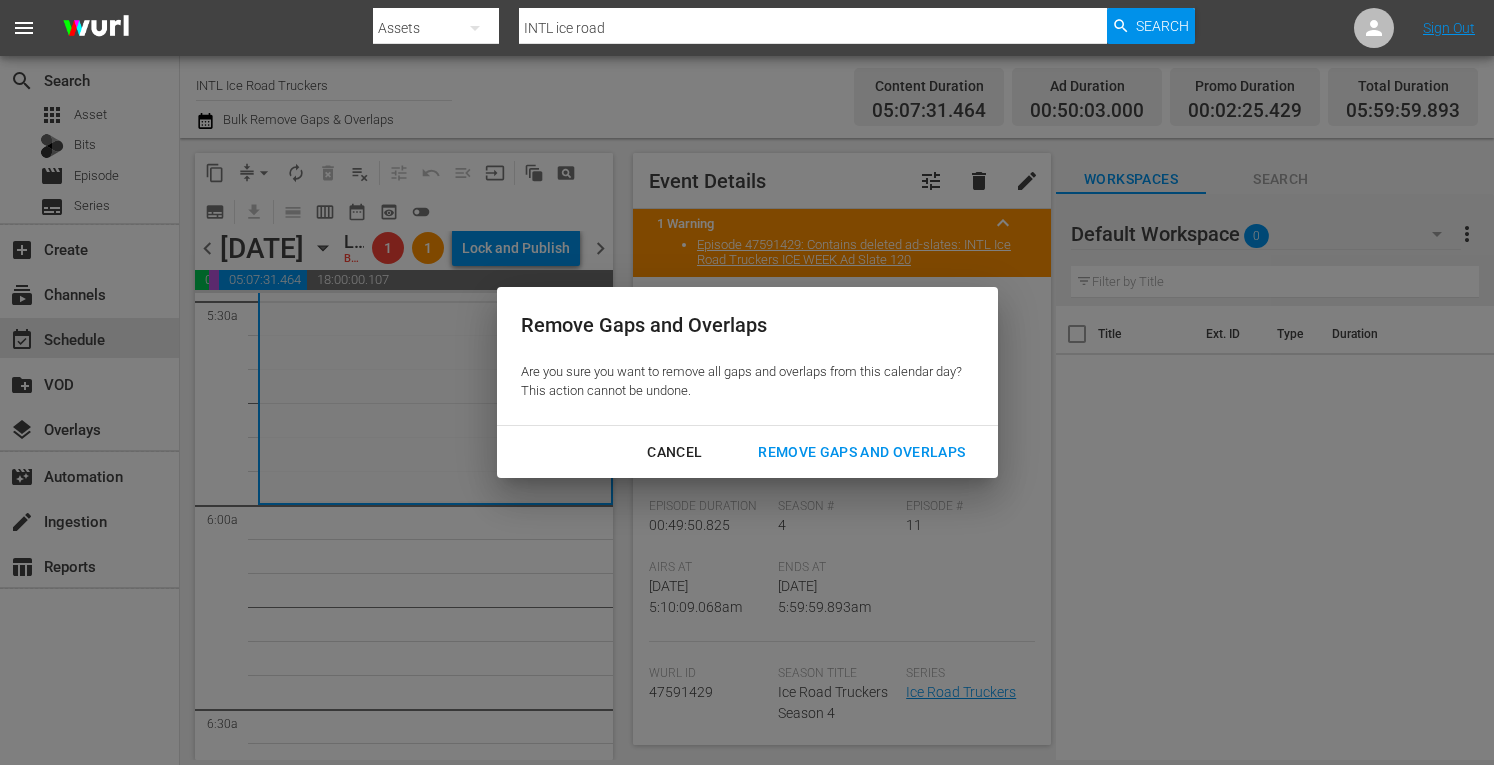 click on "Remove Gaps and Overlaps" at bounding box center (861, 452) 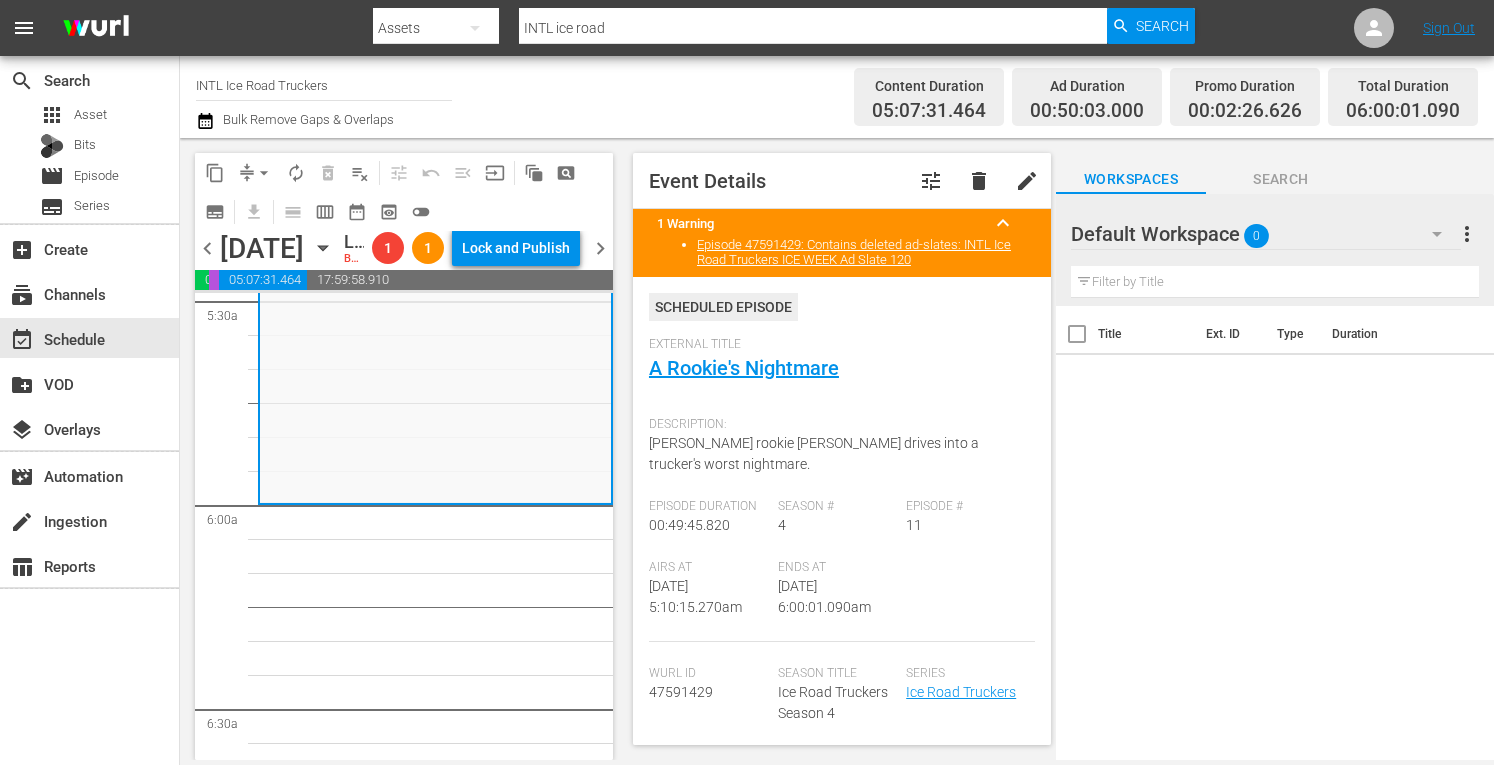 click on "arrow_drop_down" at bounding box center [264, 173] 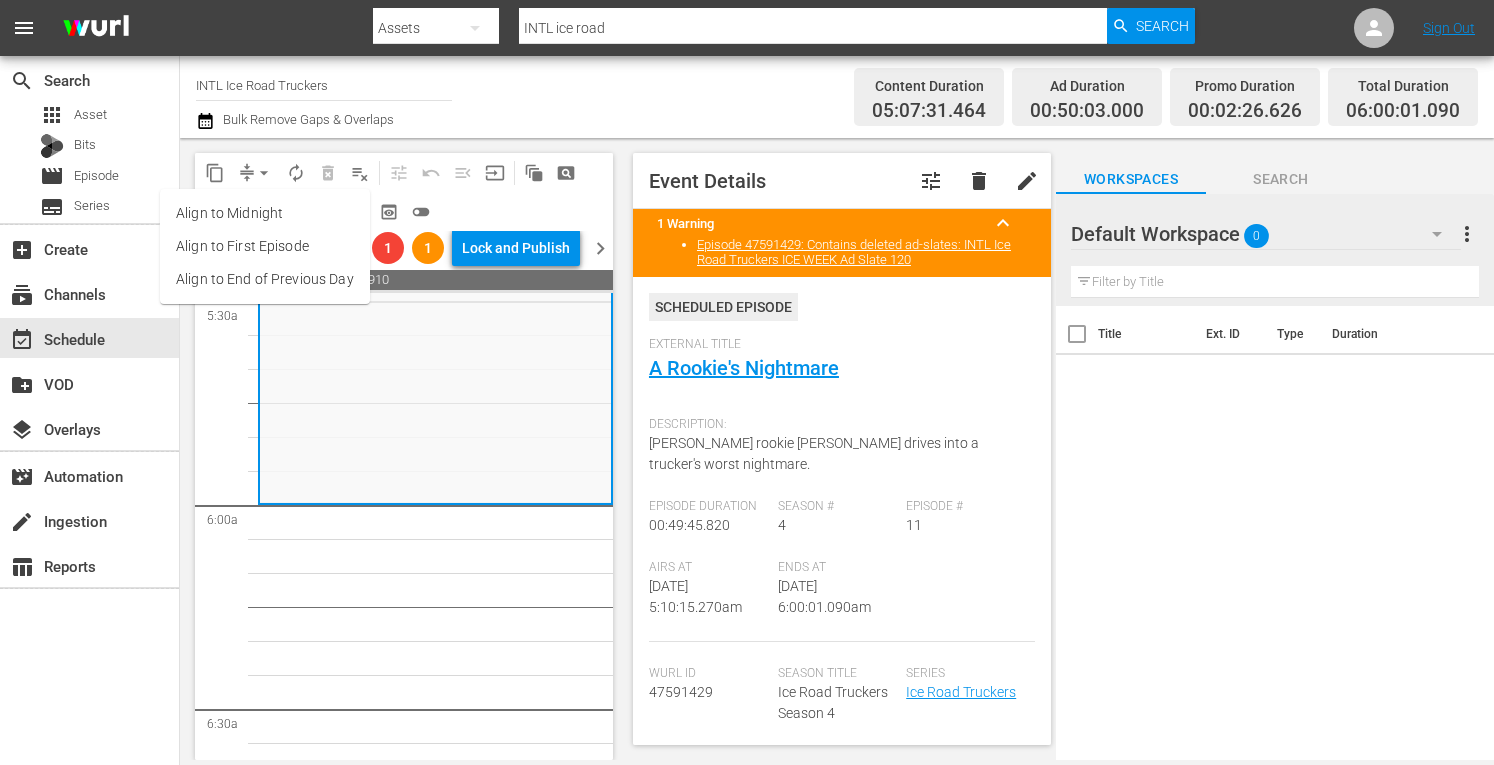 click on "Align to Midnight" at bounding box center [265, 213] 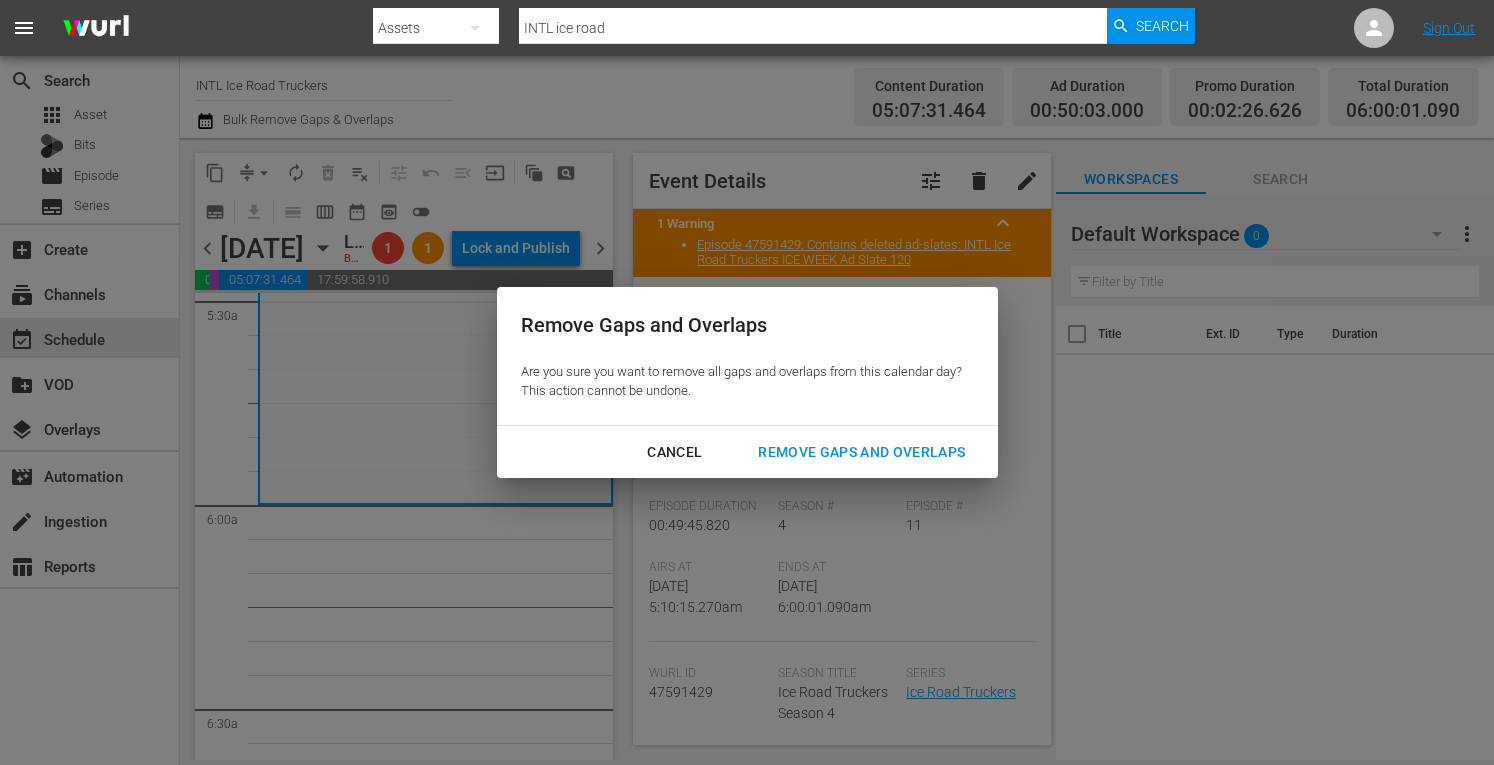 click on "Remove Gaps and Overlaps" at bounding box center [861, 452] 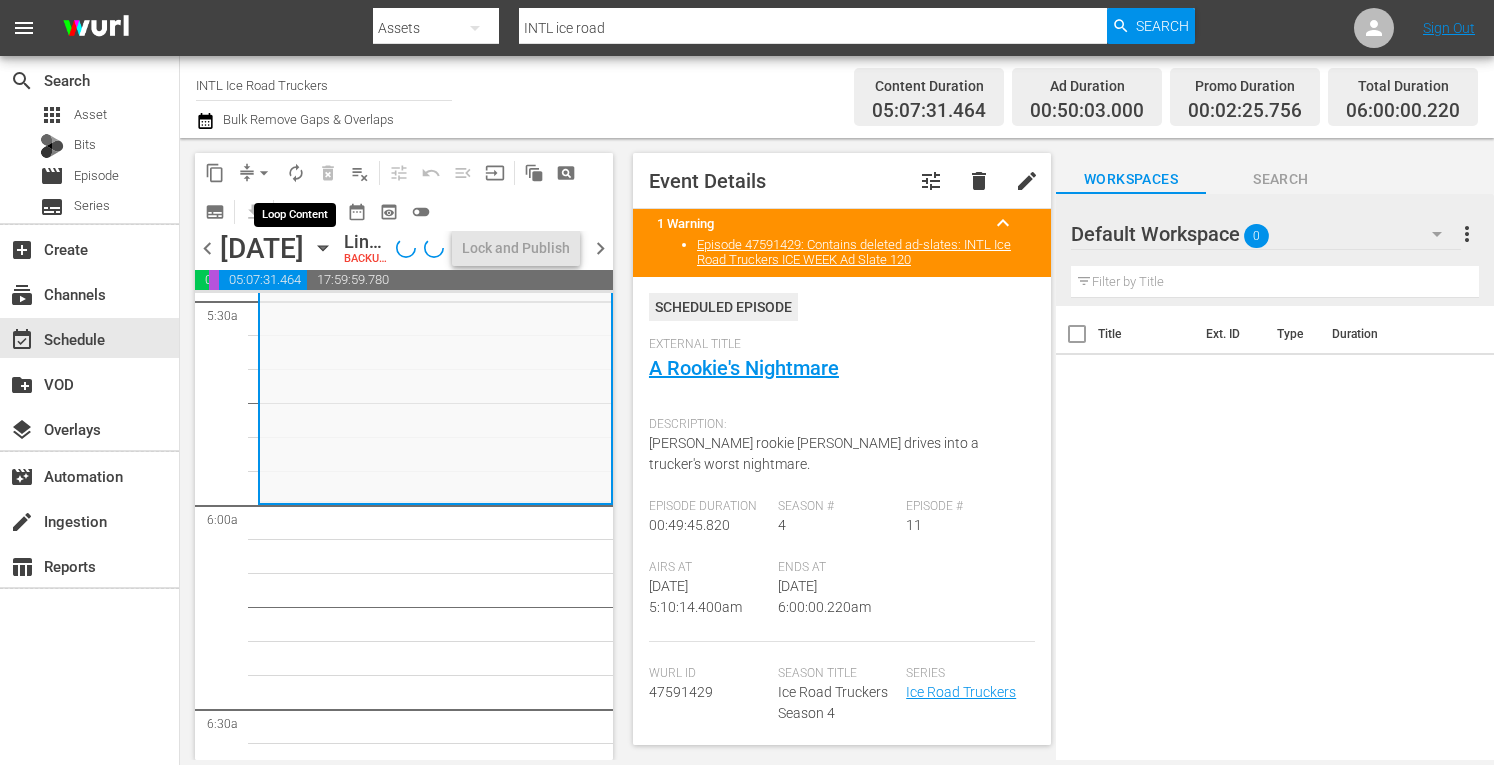 click on "autorenew_outlined" at bounding box center [296, 173] 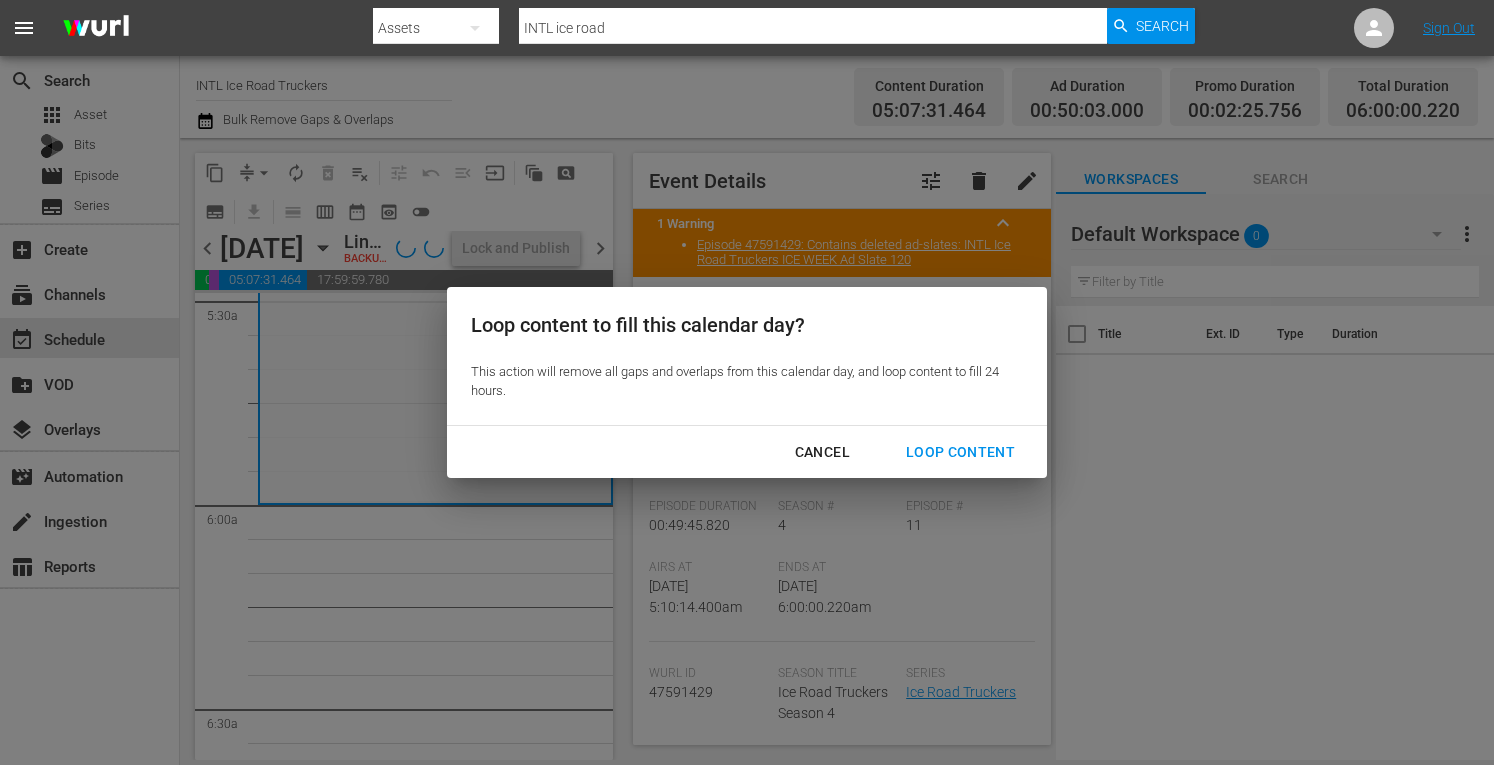 click on "Loop Content" at bounding box center (960, 452) 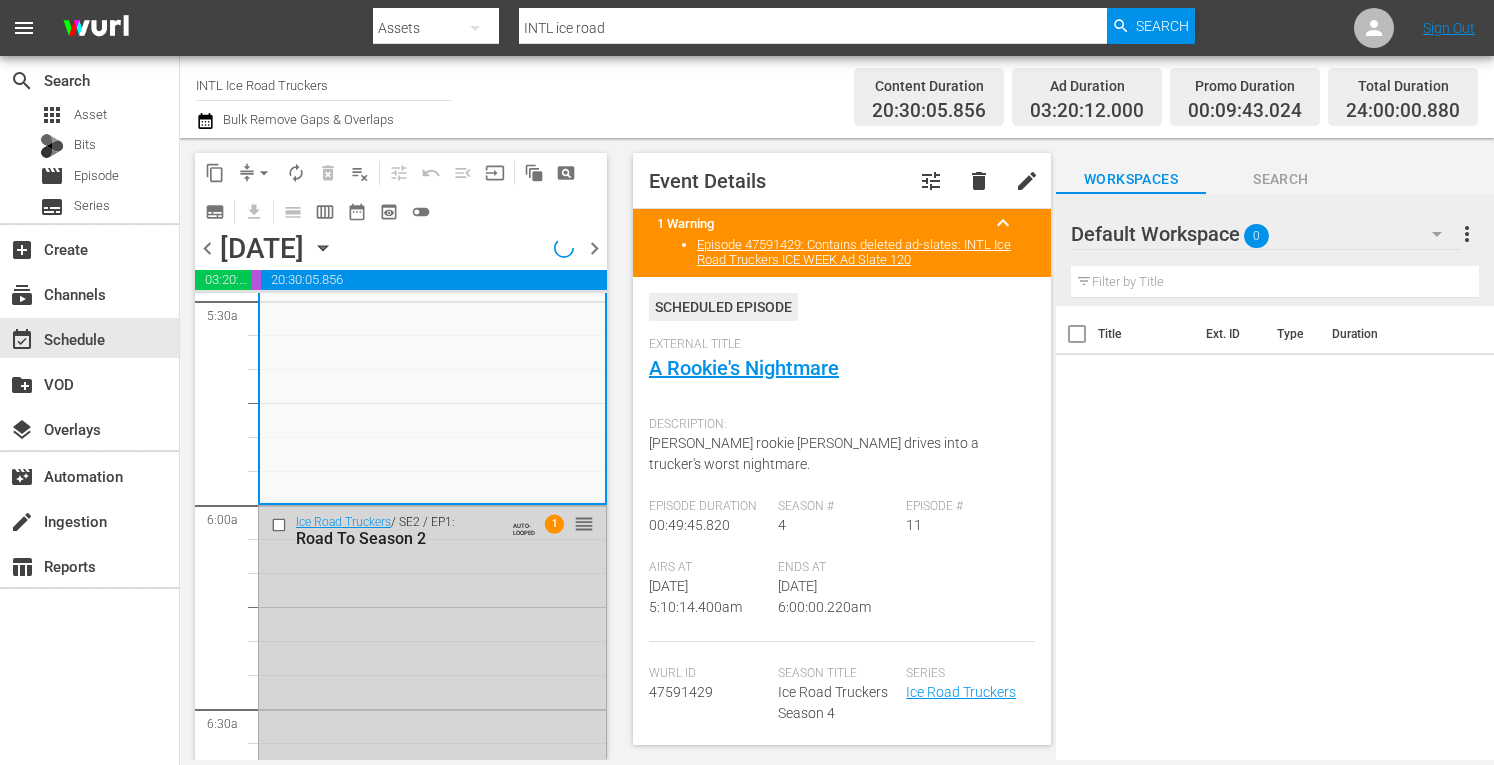 click on "chevron_right" at bounding box center (594, 248) 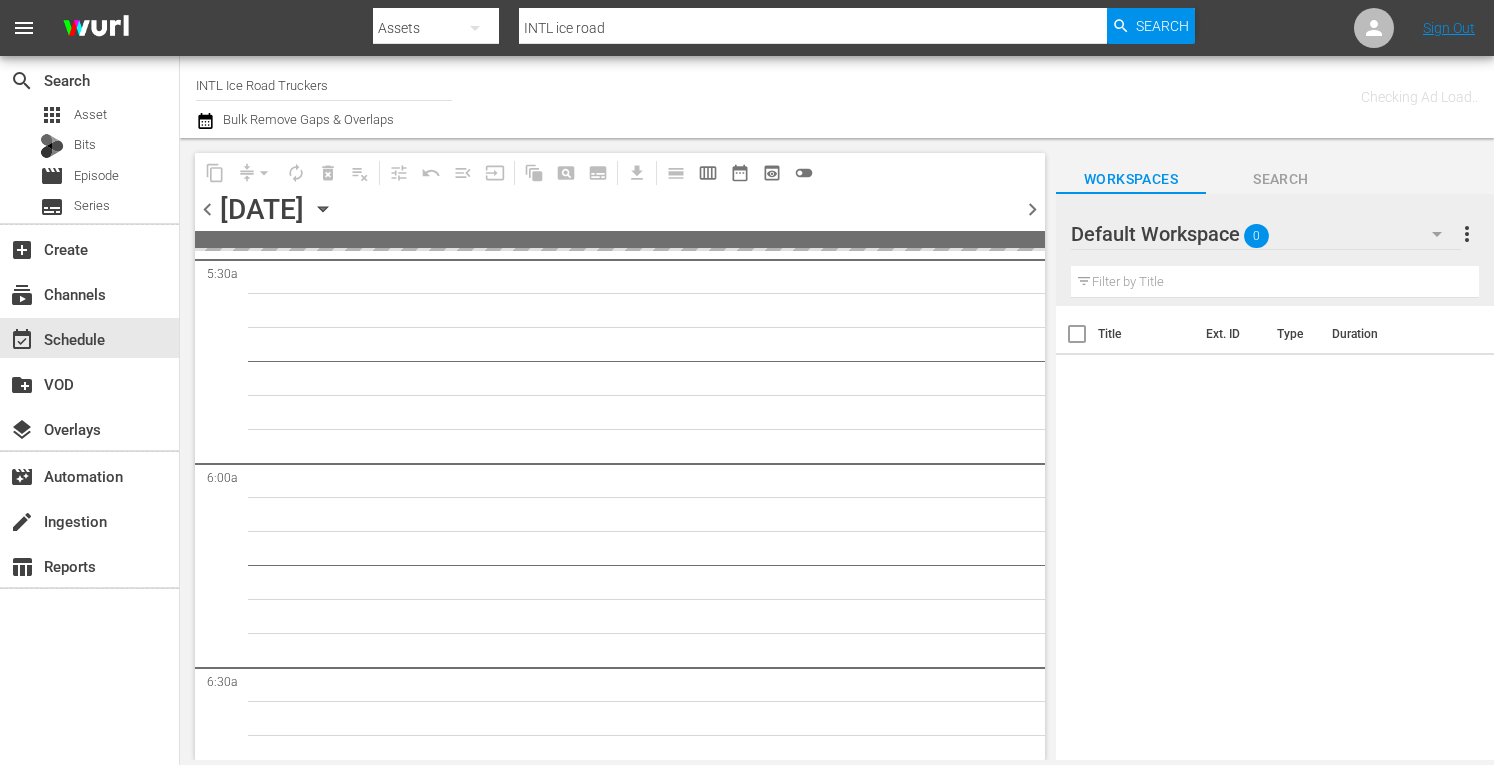 scroll, scrollTop: 2304, scrollLeft: 0, axis: vertical 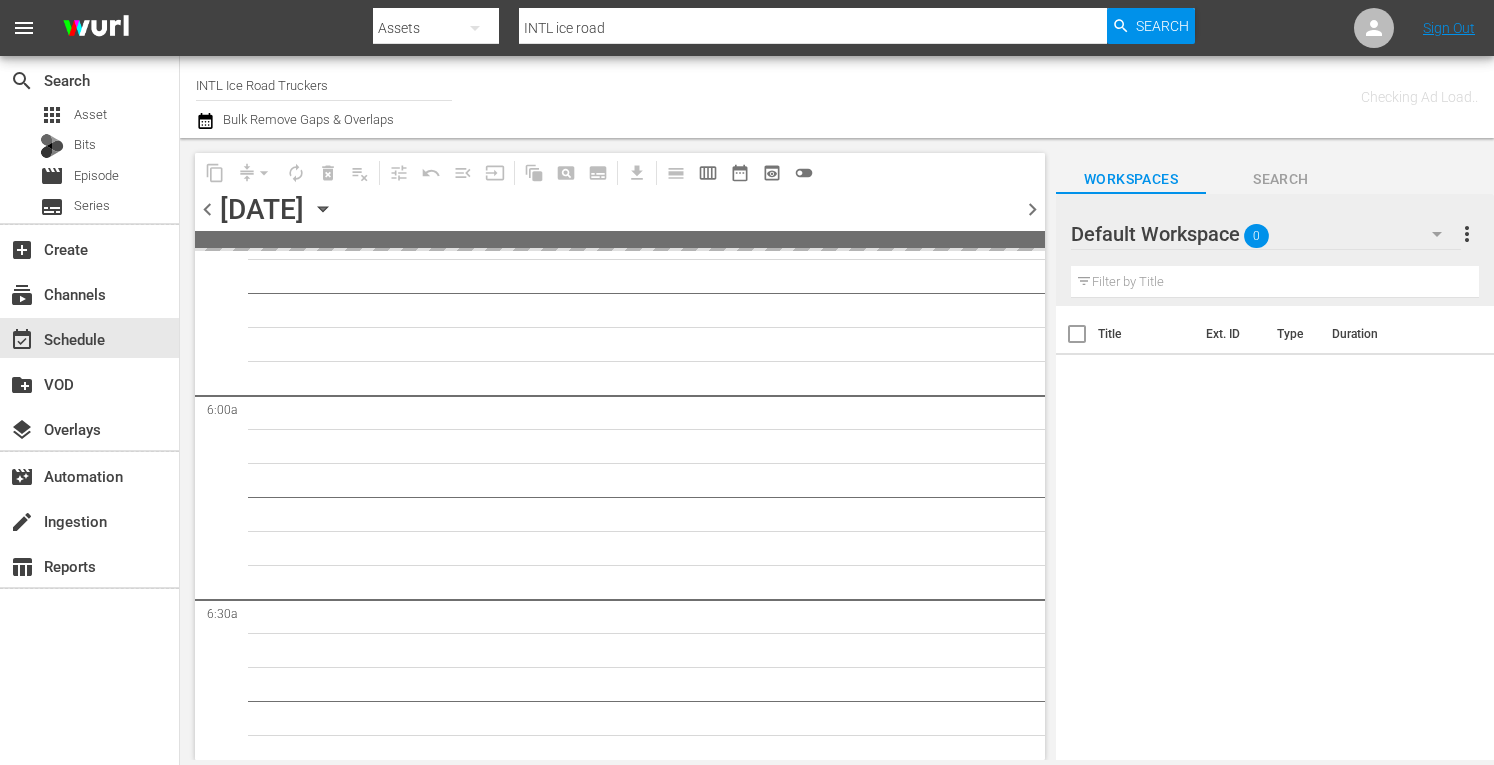 click on "chevron_left" at bounding box center (207, 209) 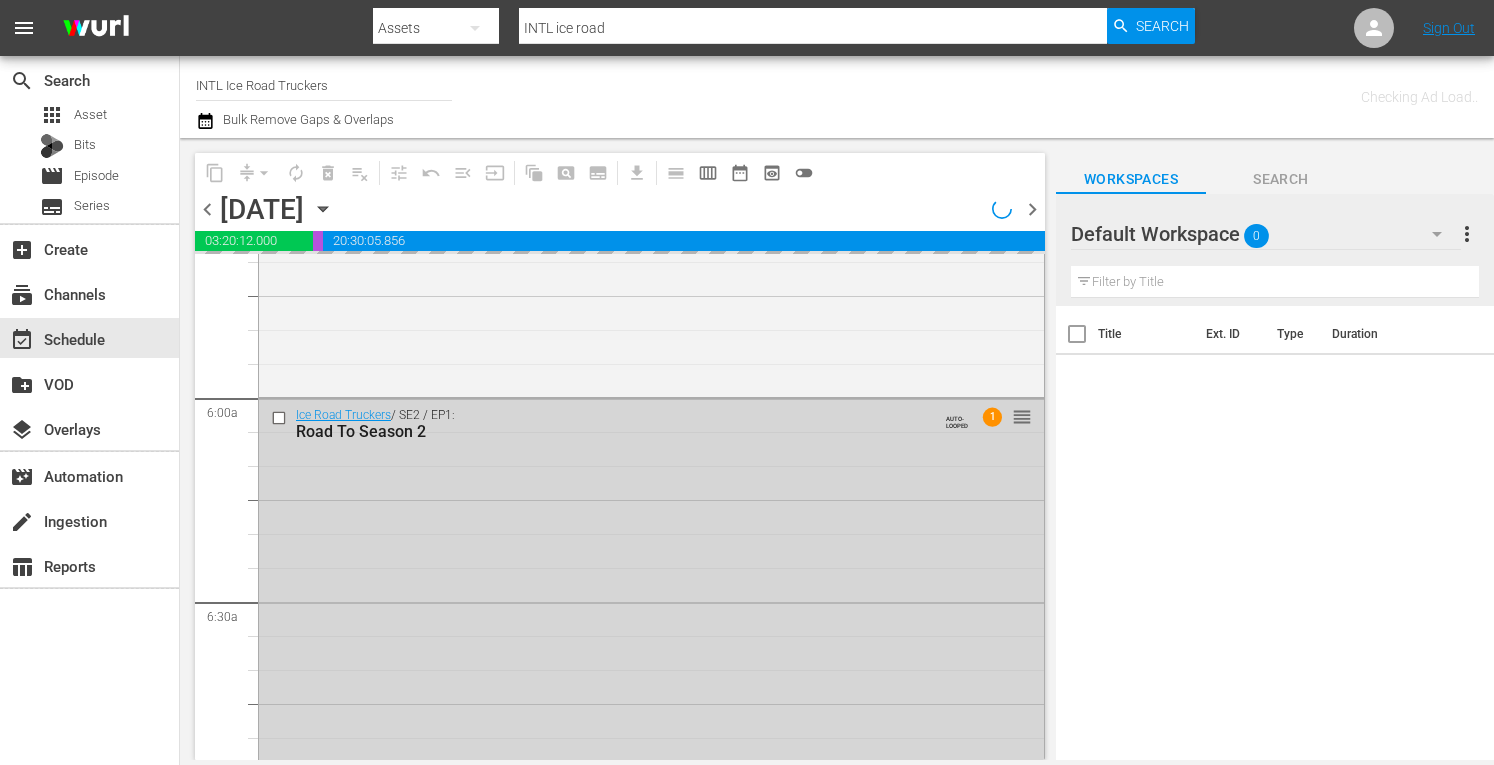 scroll, scrollTop: 2236, scrollLeft: 0, axis: vertical 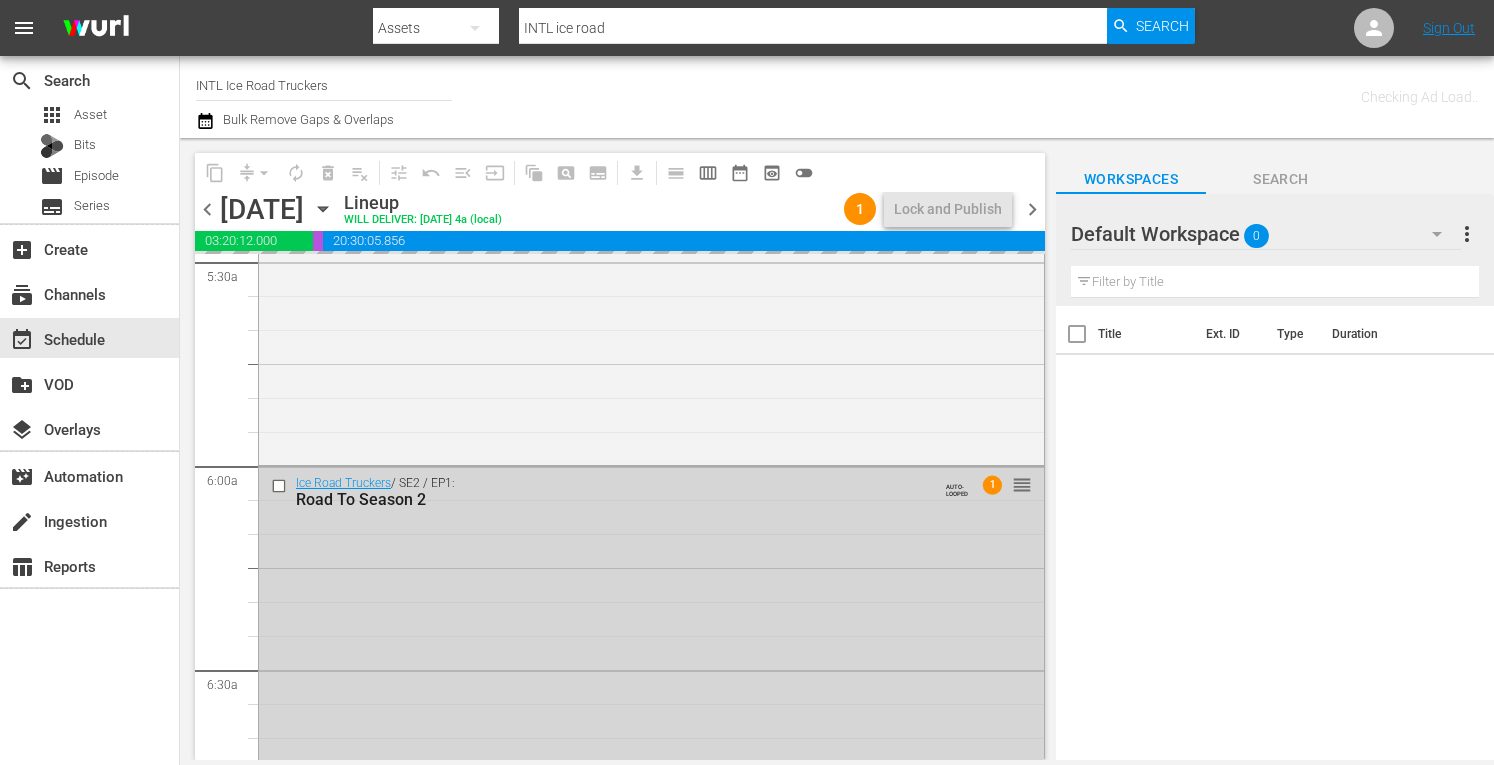 click on "chevron_left" at bounding box center [207, 209] 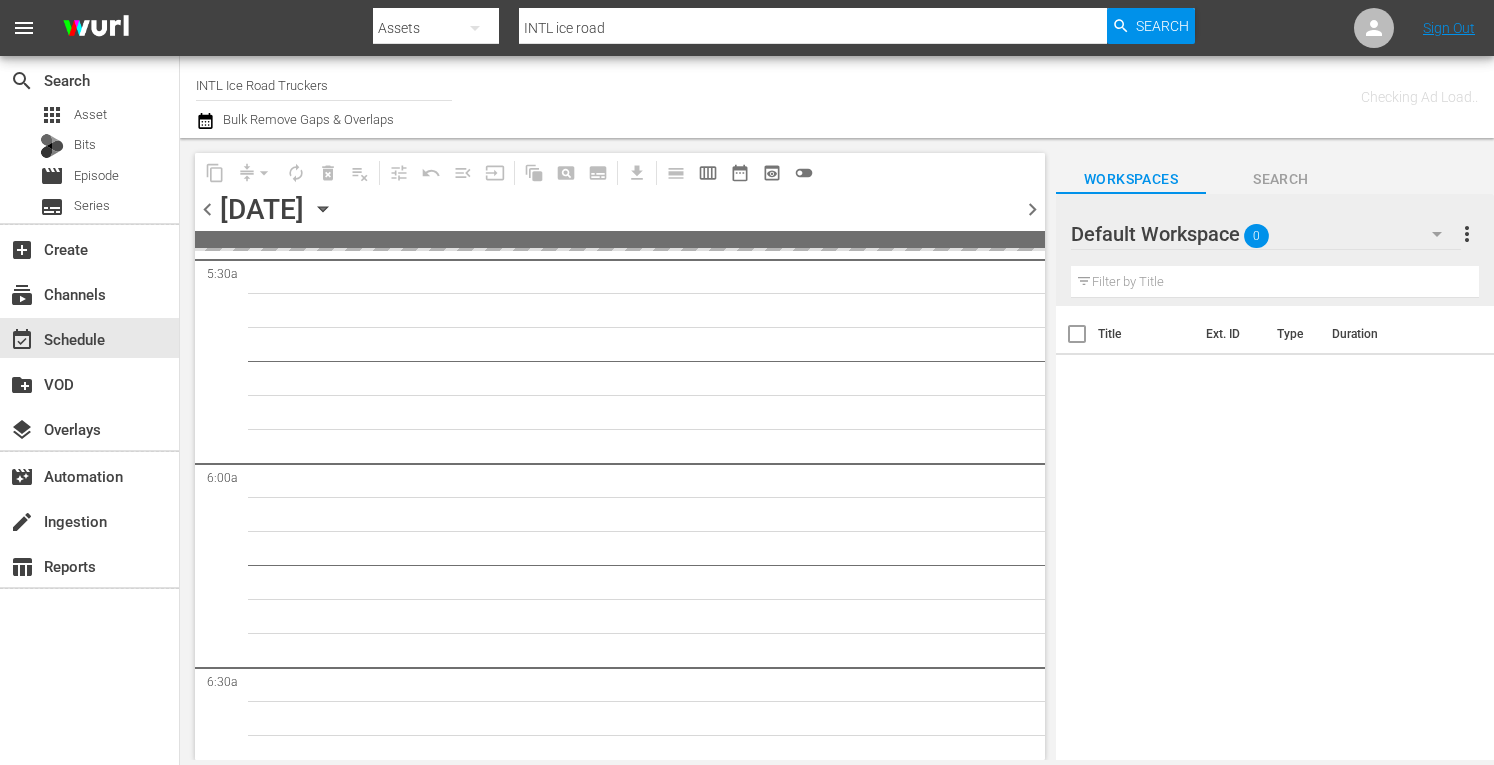 scroll, scrollTop: 2304, scrollLeft: 0, axis: vertical 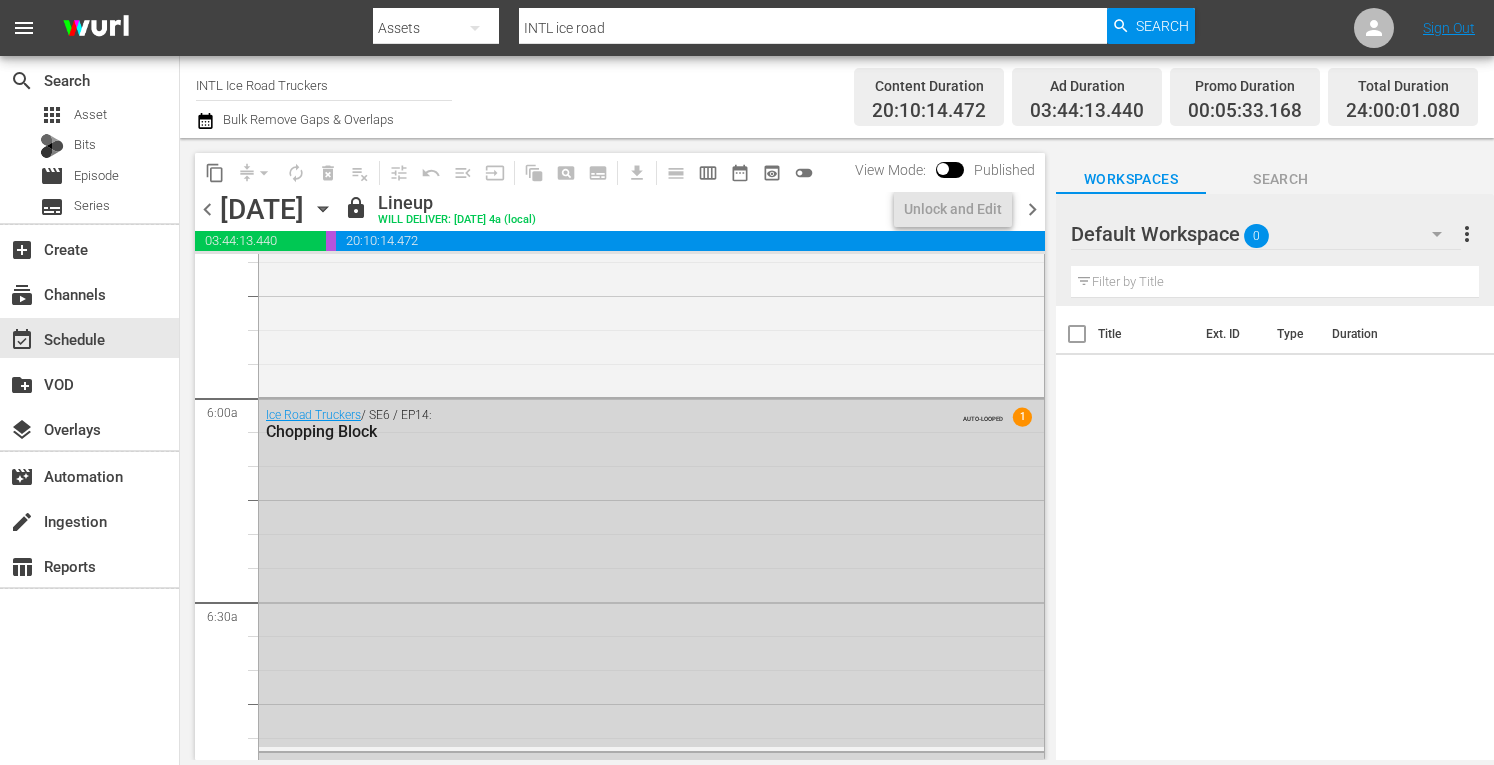 click on "chevron_right" at bounding box center [1032, 209] 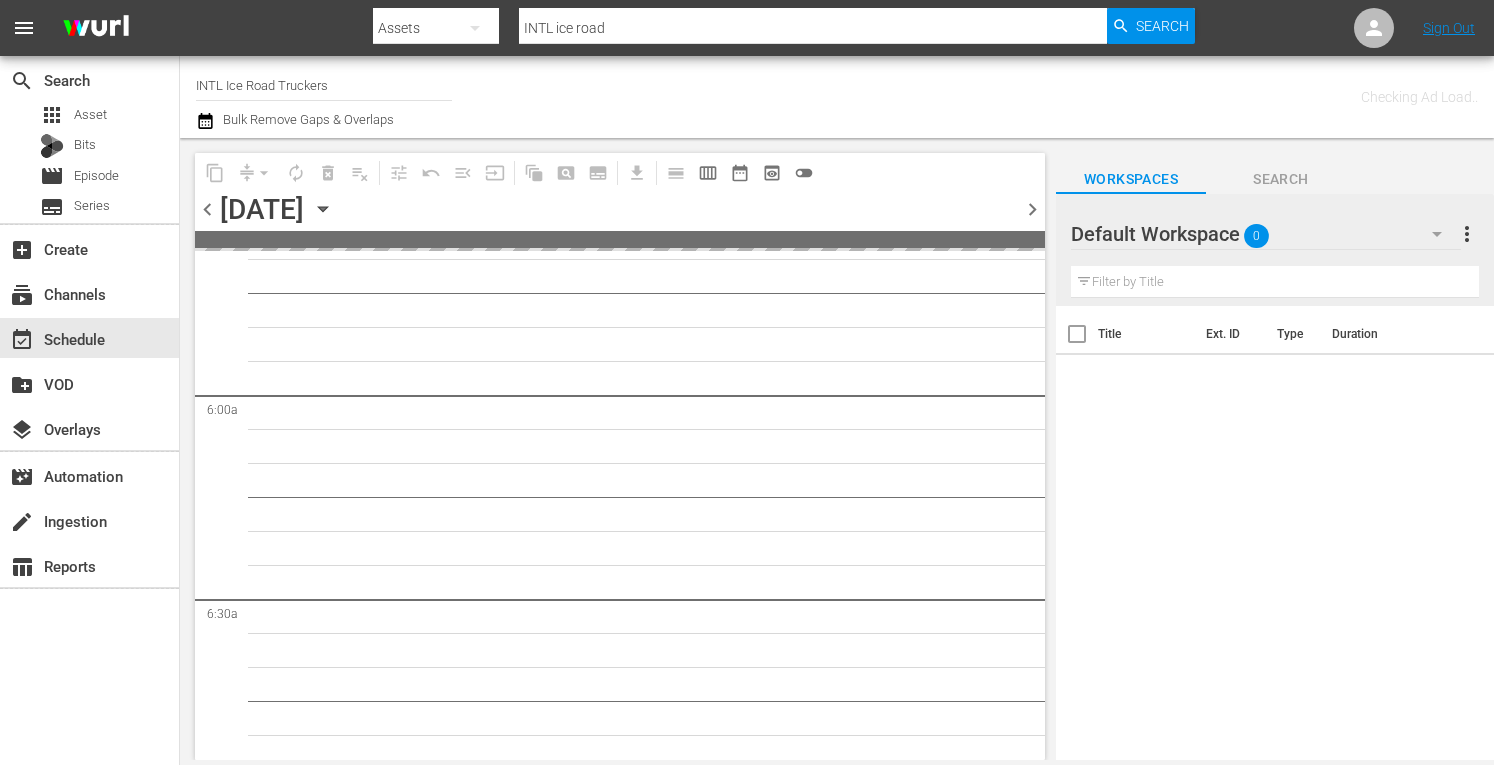 scroll, scrollTop: 2508, scrollLeft: 0, axis: vertical 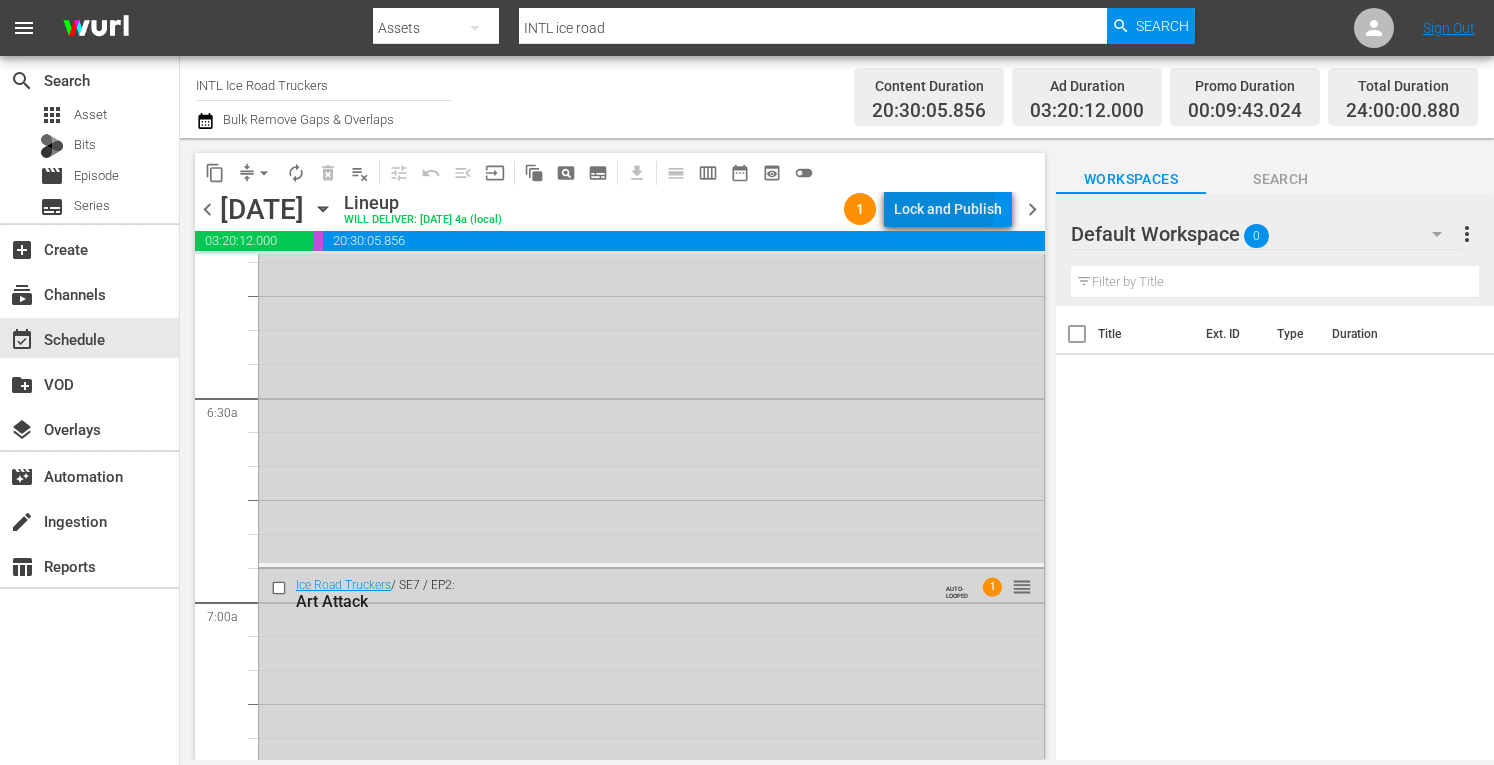 click on "Lock and Publish" at bounding box center [948, 209] 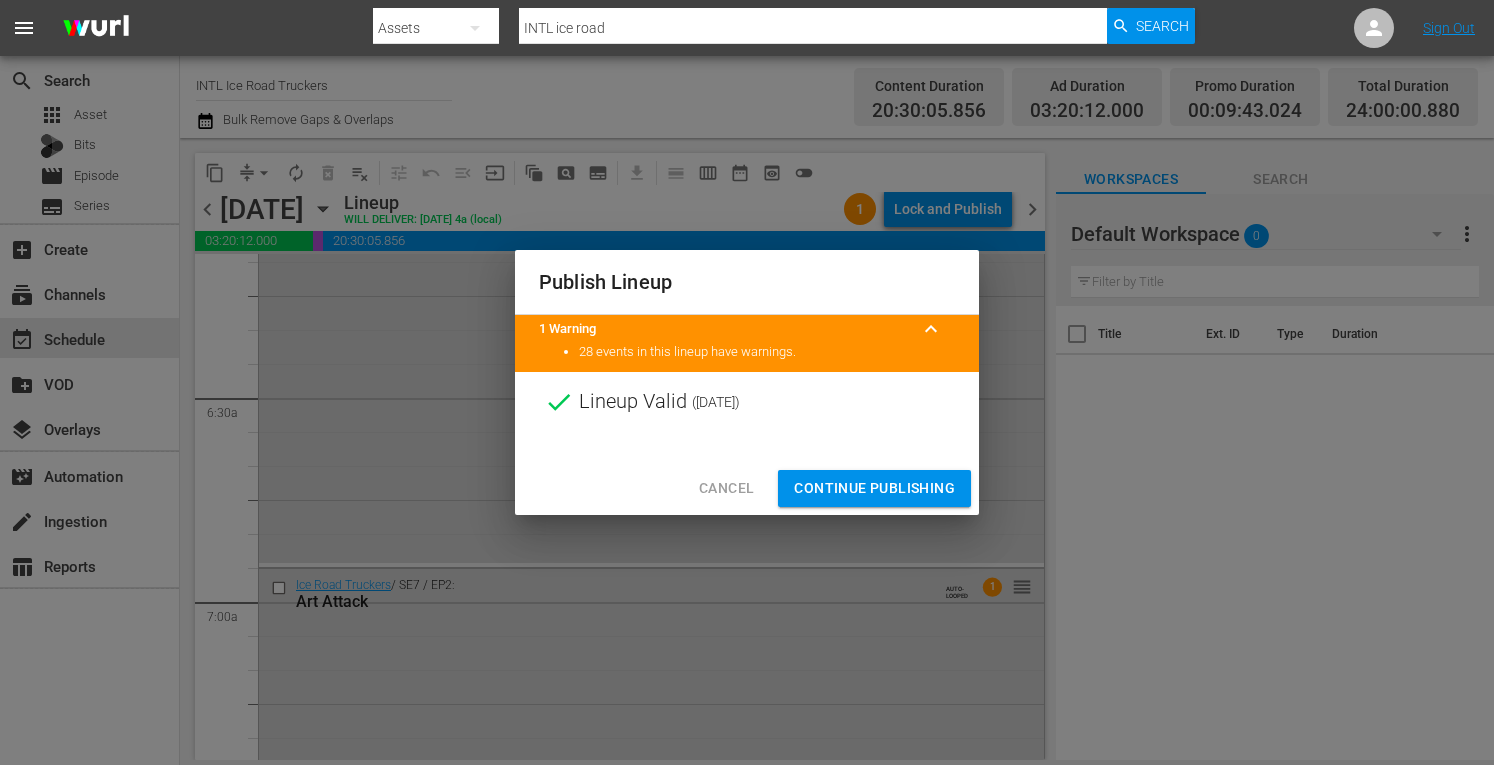 click on "Continue Publishing" at bounding box center [874, 488] 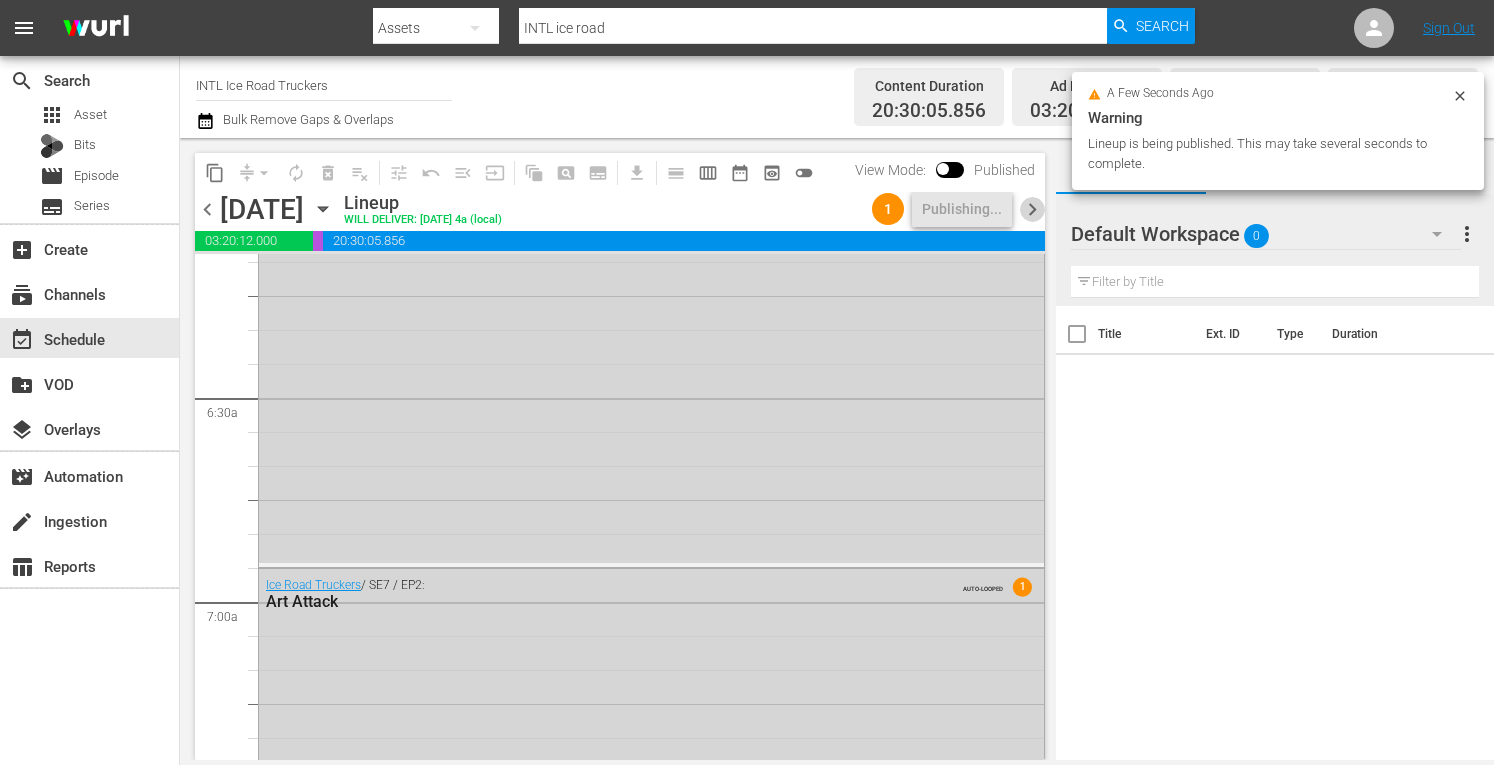 click on "chevron_right" at bounding box center [1032, 209] 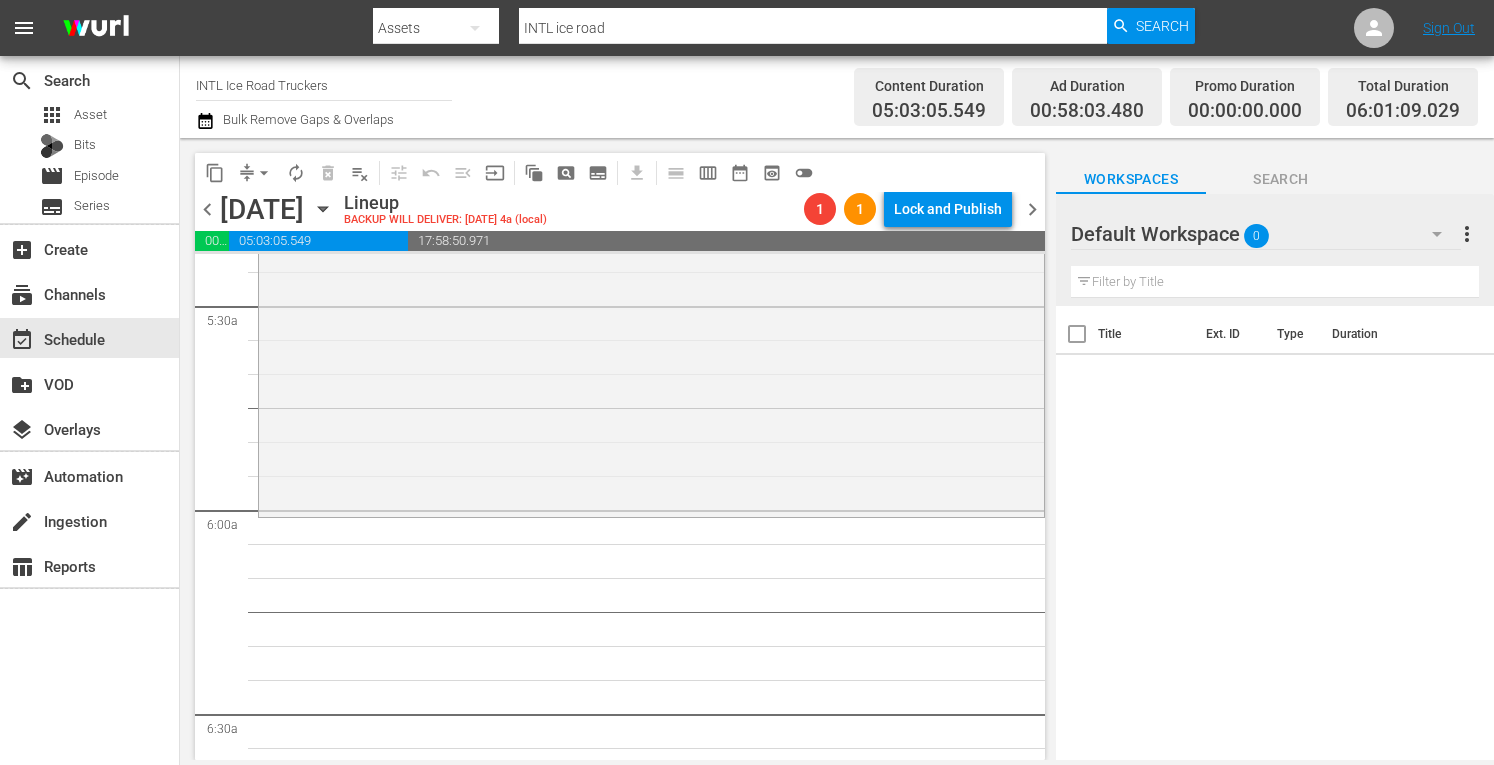 scroll, scrollTop: 2190, scrollLeft: 0, axis: vertical 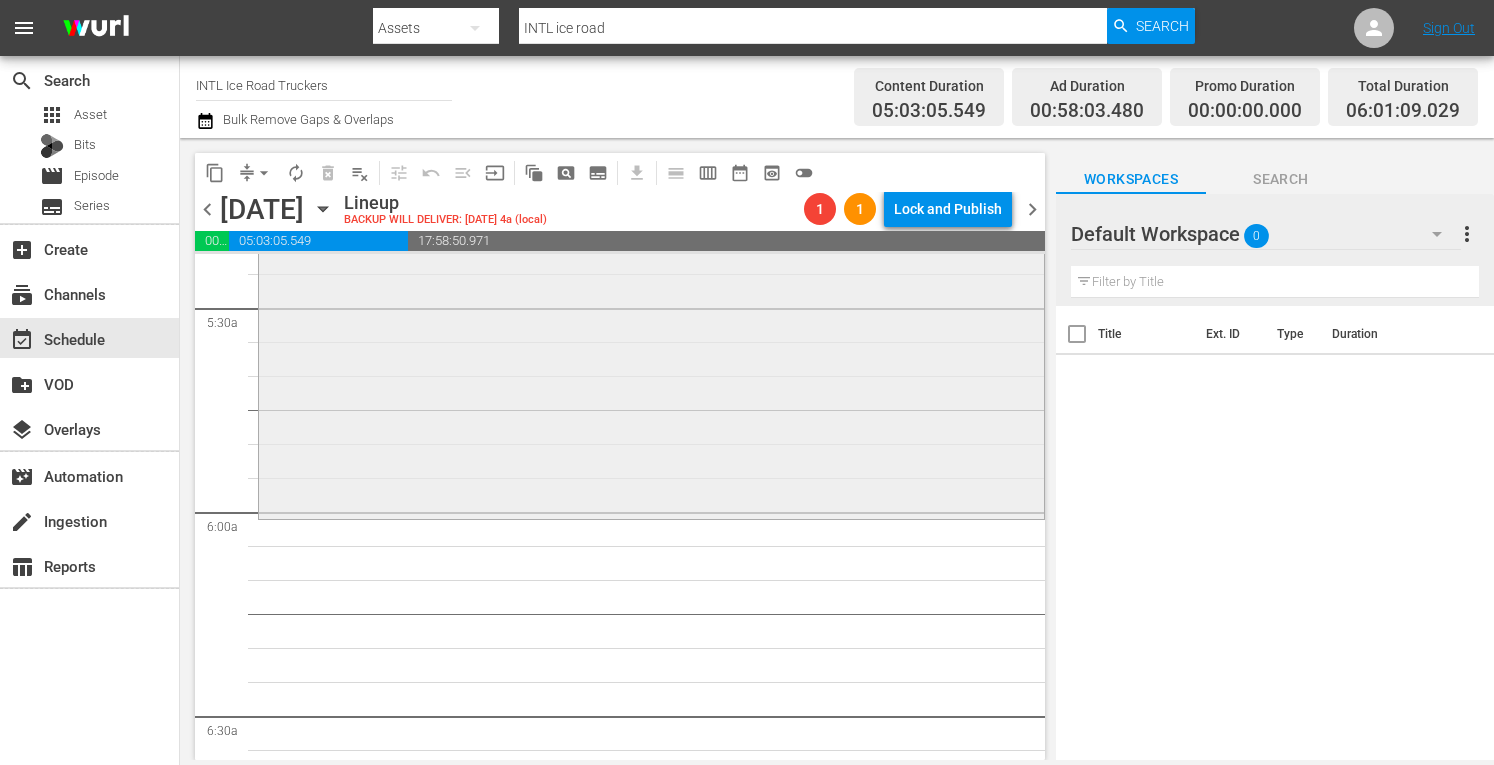 click on "Ice Road Truckers  / SE1 / EP2:
Destination Diamond Mine 1 reorder" at bounding box center (651, 343) 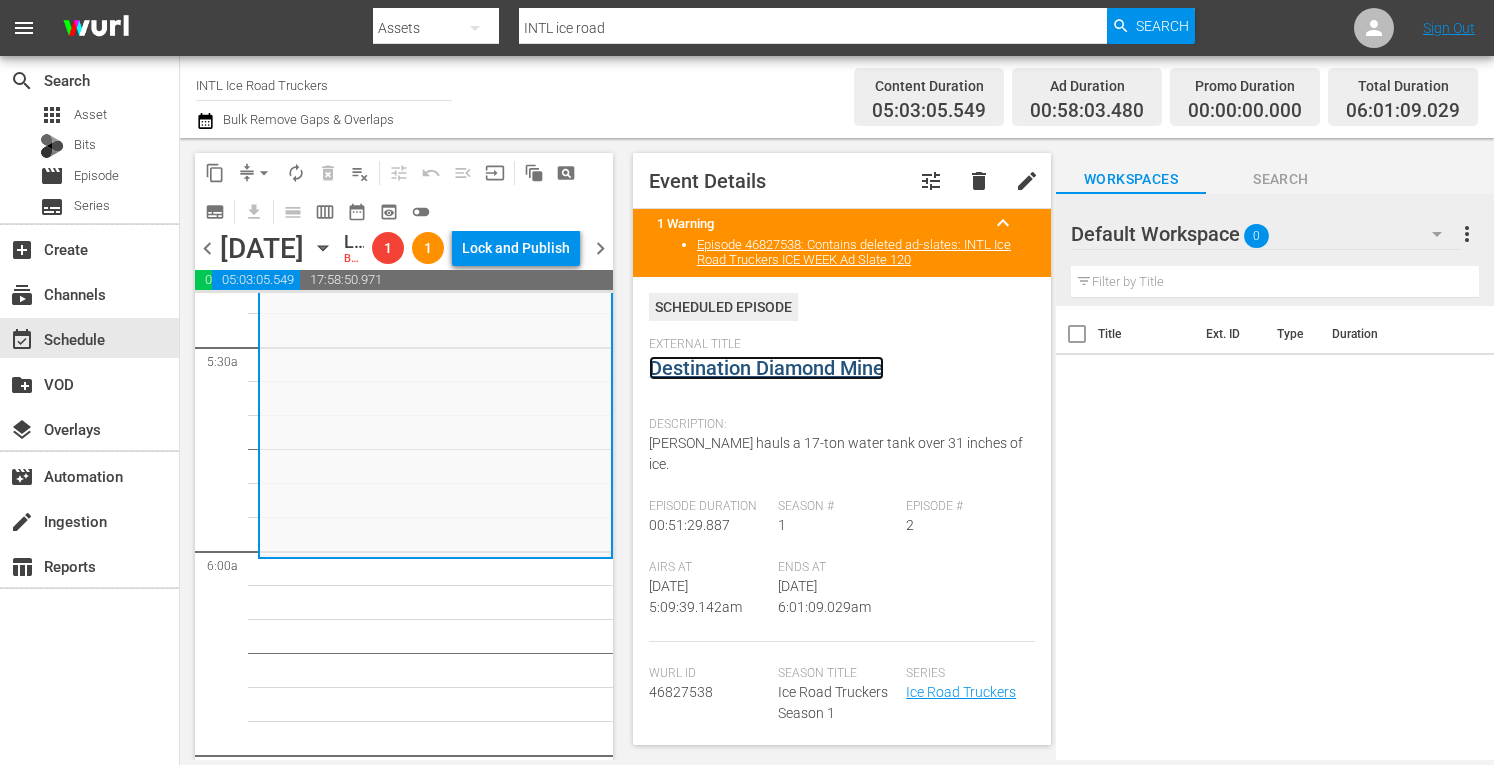click on "Destination Diamond Mine" at bounding box center [766, 368] 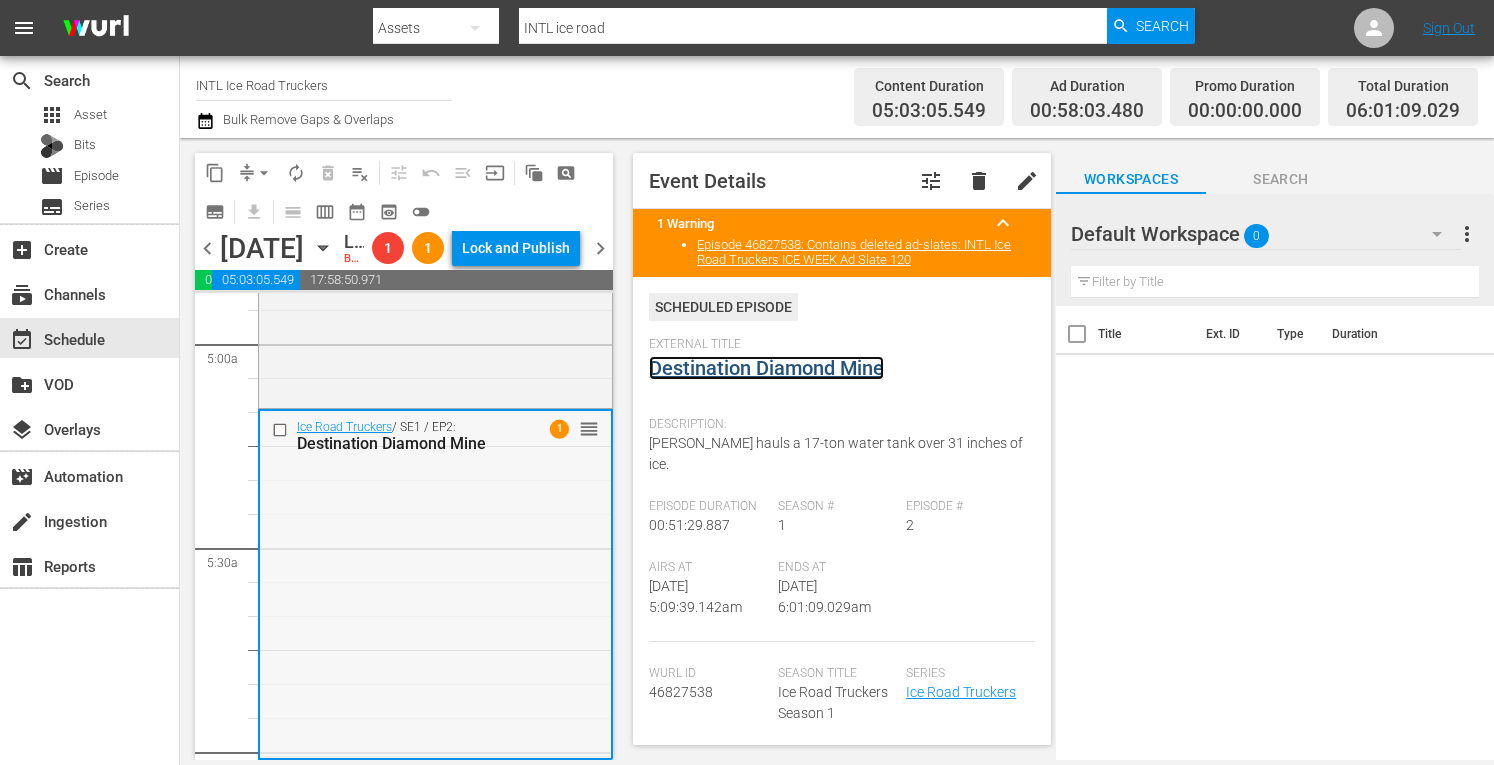 scroll, scrollTop: 1988, scrollLeft: 0, axis: vertical 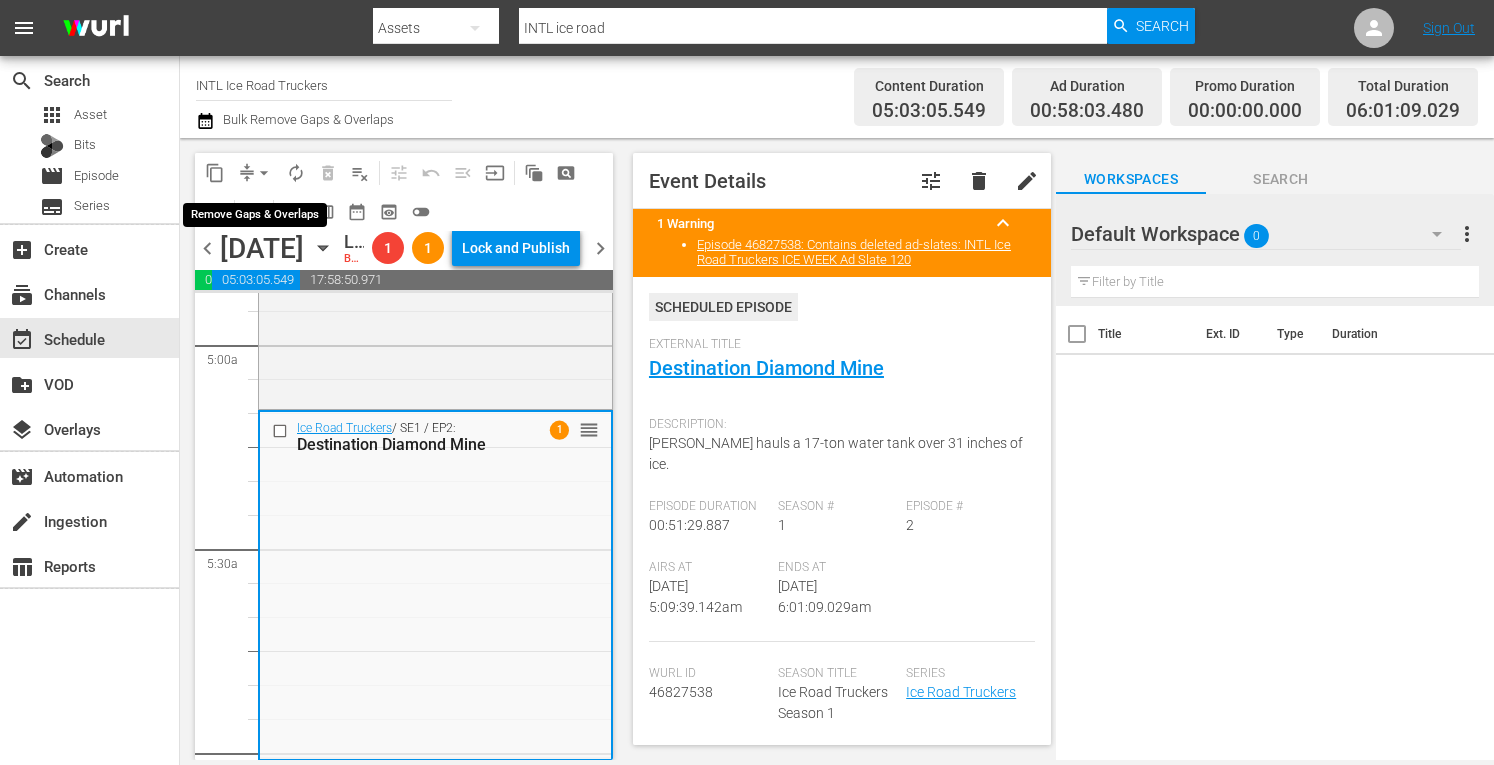 click on "arrow_drop_down" at bounding box center (264, 173) 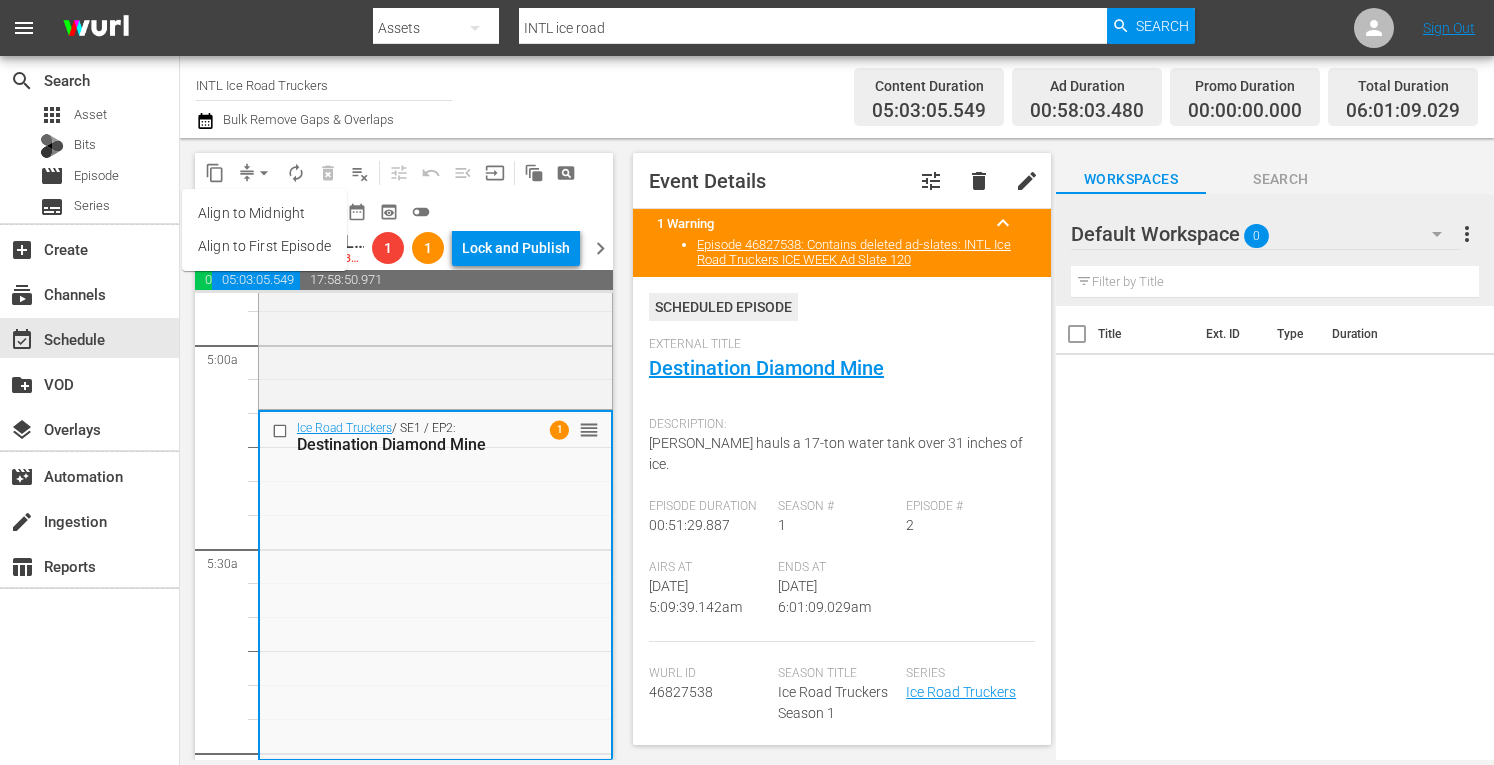 click on "Align to Midnight" at bounding box center [264, 213] 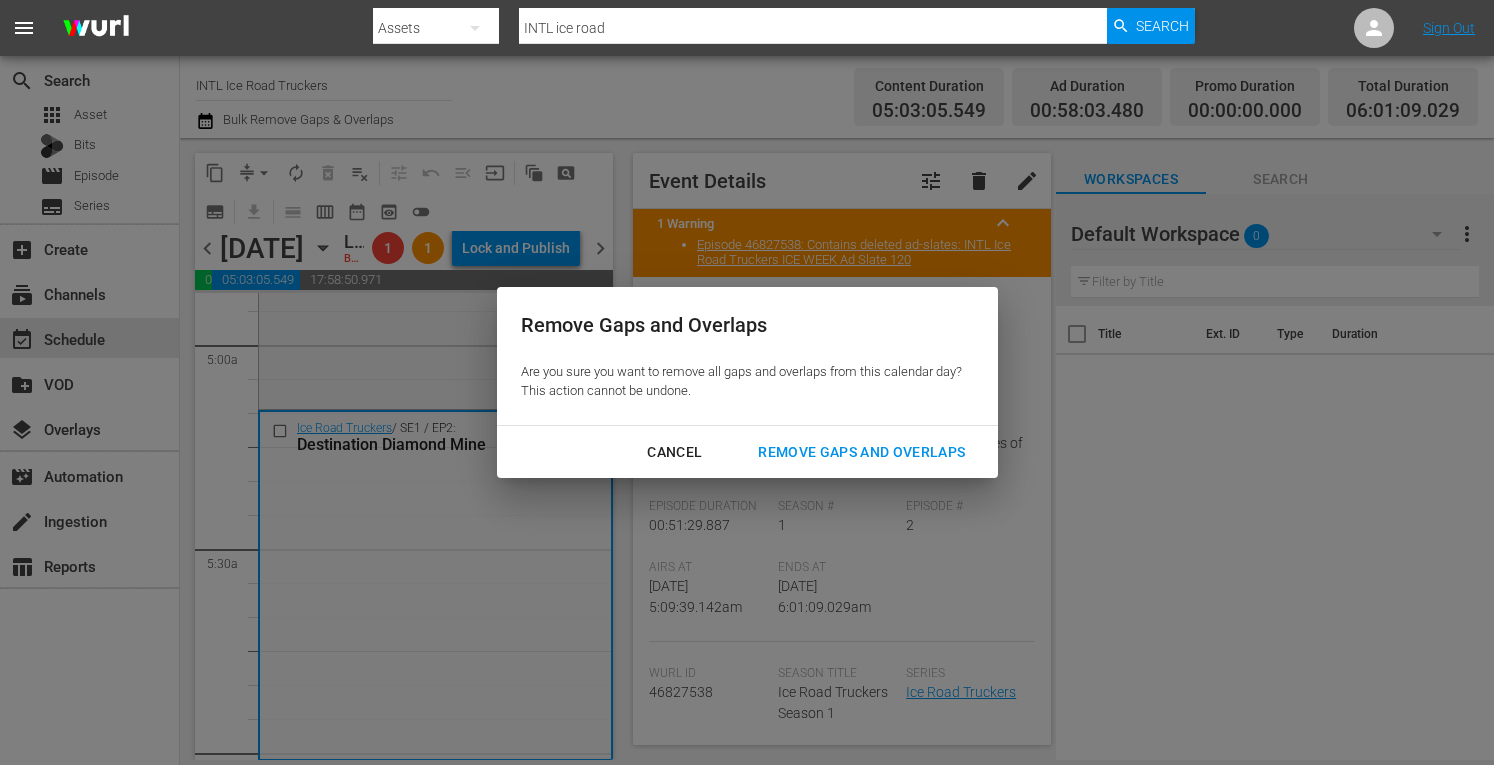 click on "Remove Gaps and Overlaps" at bounding box center (861, 452) 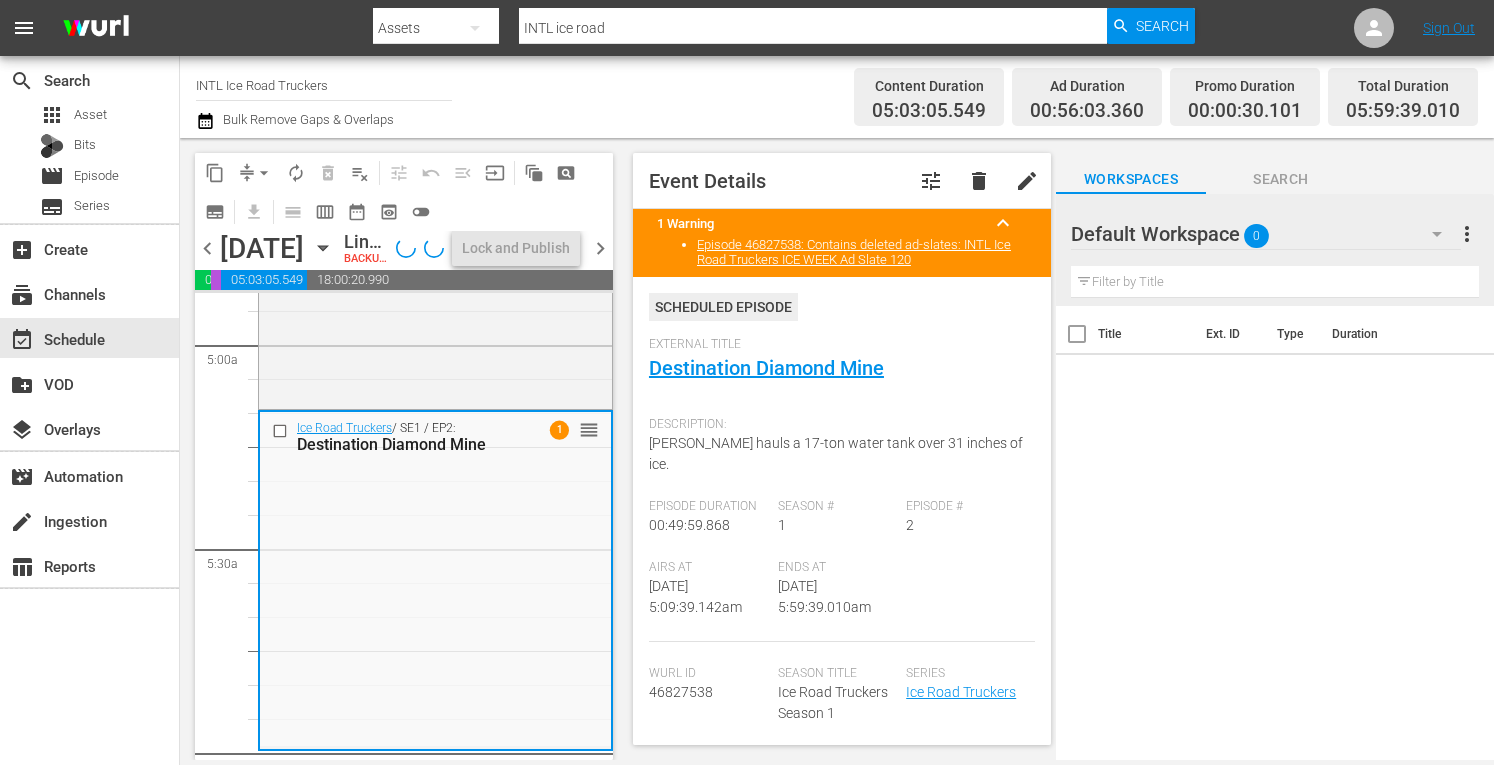 scroll, scrollTop: 1954, scrollLeft: 0, axis: vertical 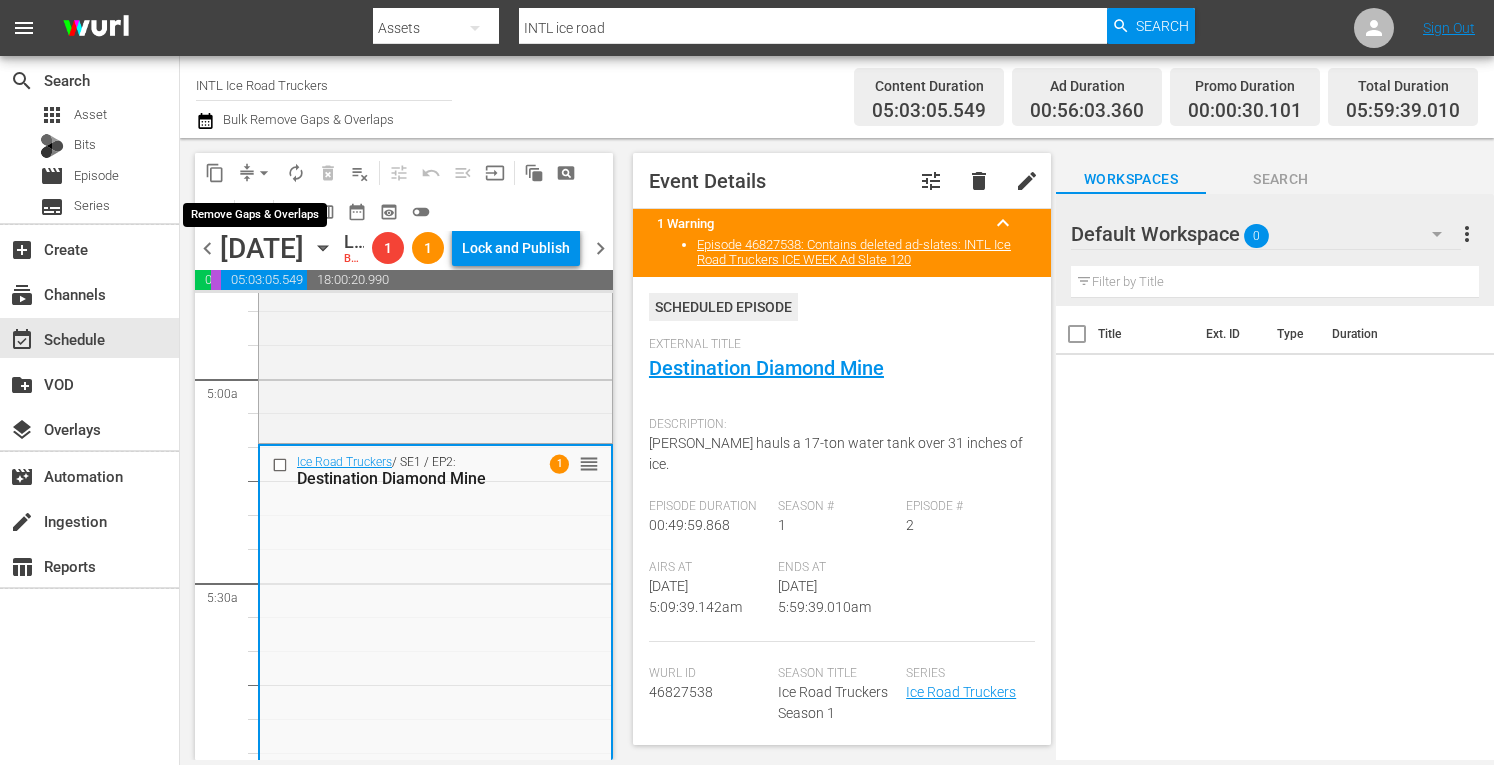 click on "arrow_drop_down" at bounding box center (264, 173) 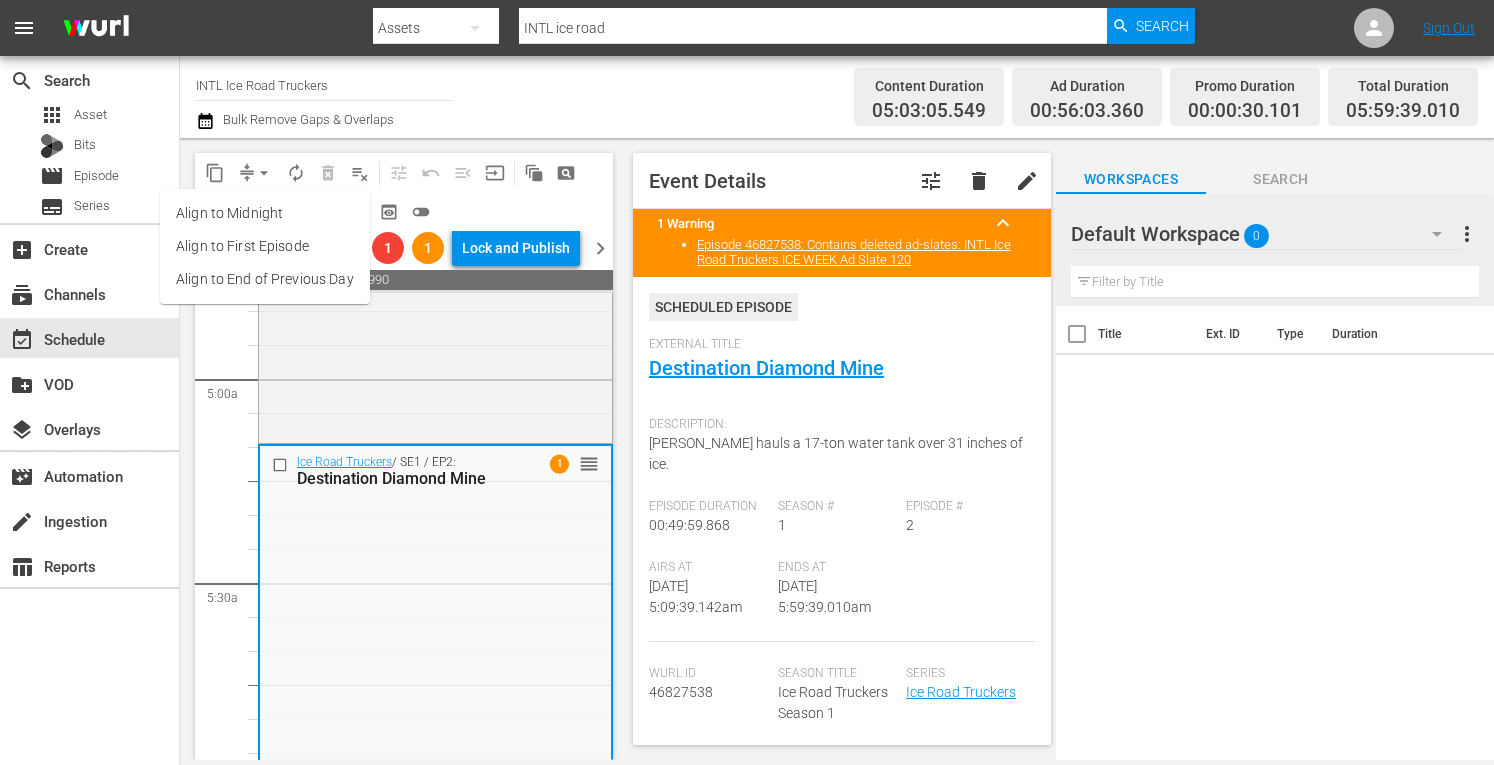 click on "Align to Midnight" at bounding box center [265, 213] 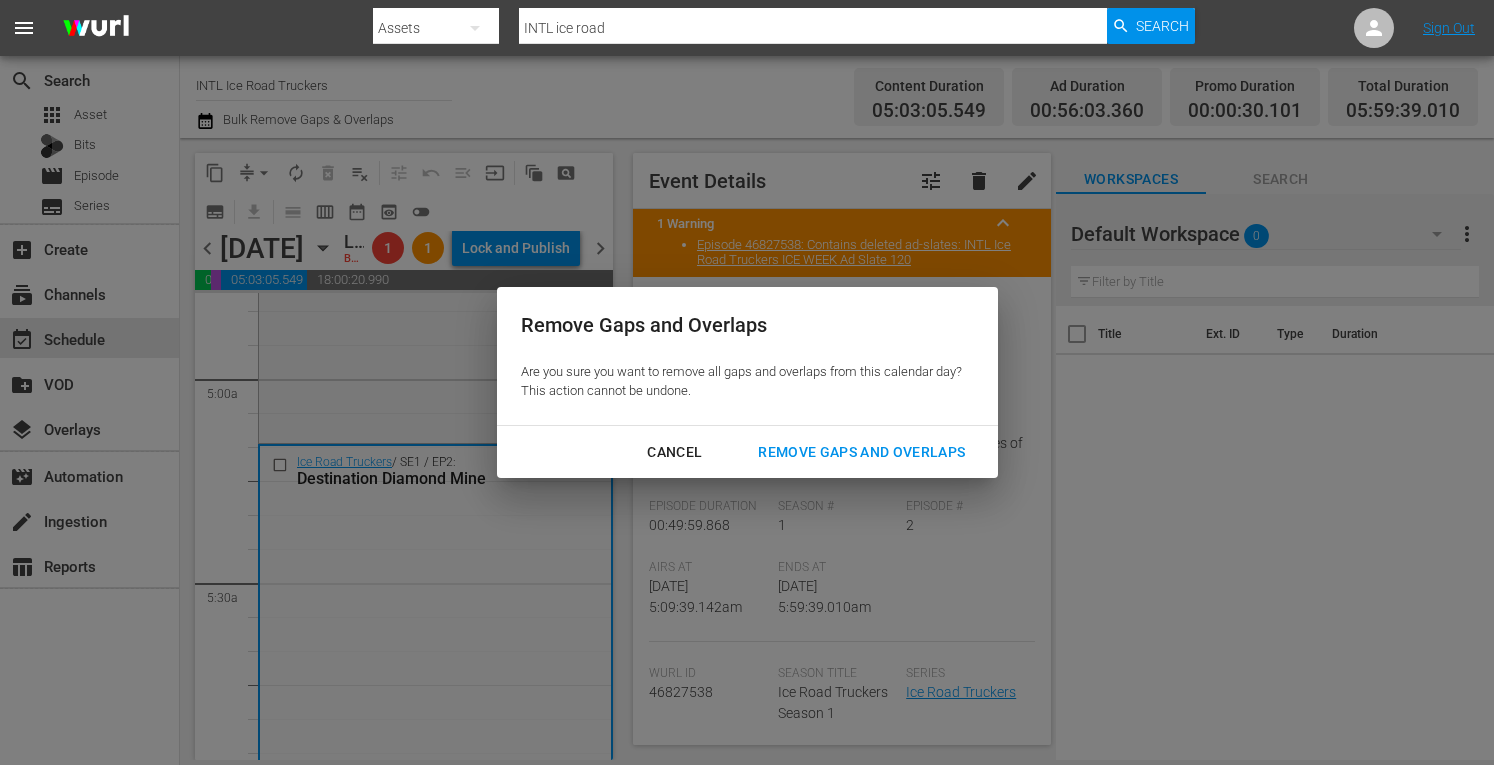 click on "Remove Gaps and Overlaps" at bounding box center (861, 452) 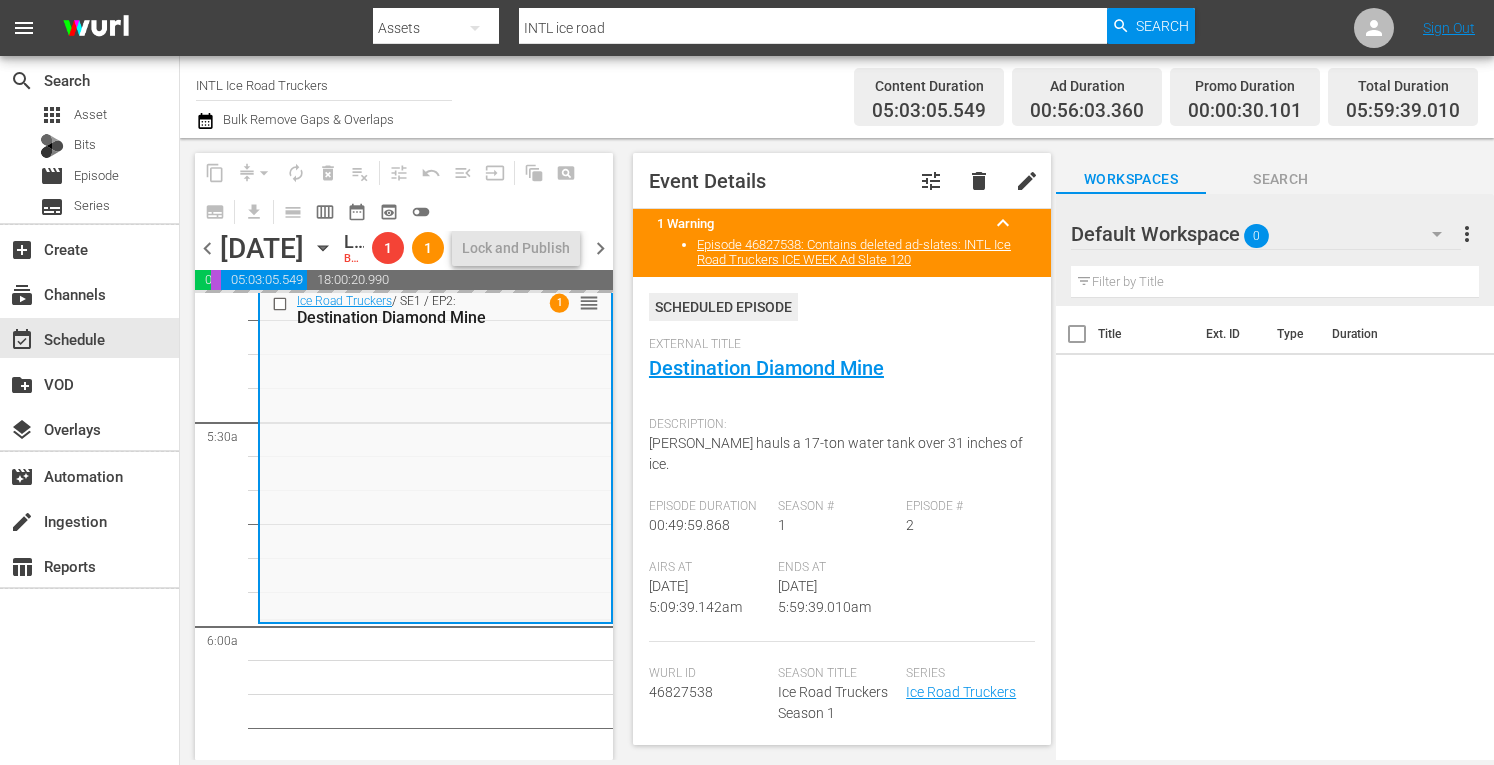 scroll, scrollTop: 2116, scrollLeft: 0, axis: vertical 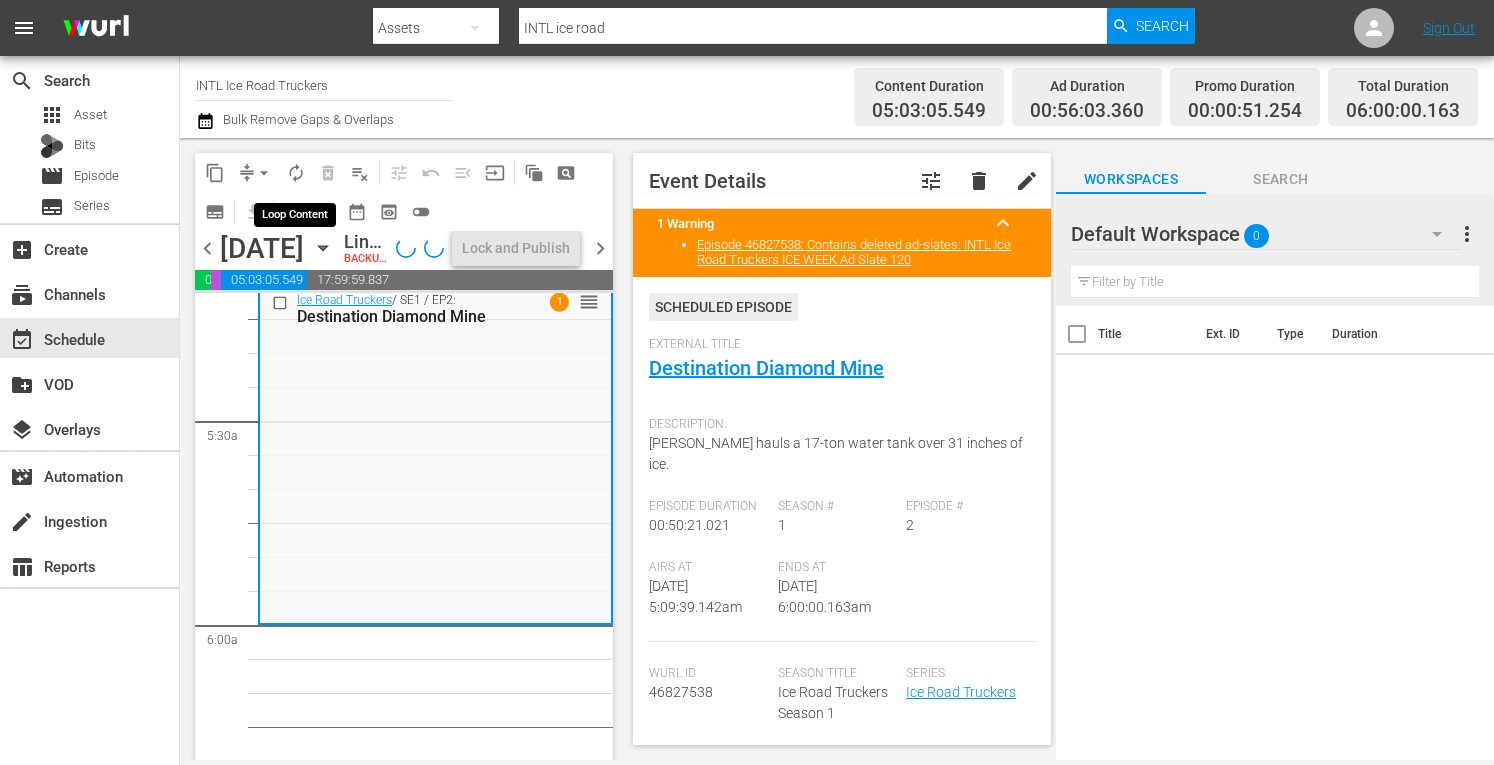click on "autorenew_outlined" at bounding box center (296, 173) 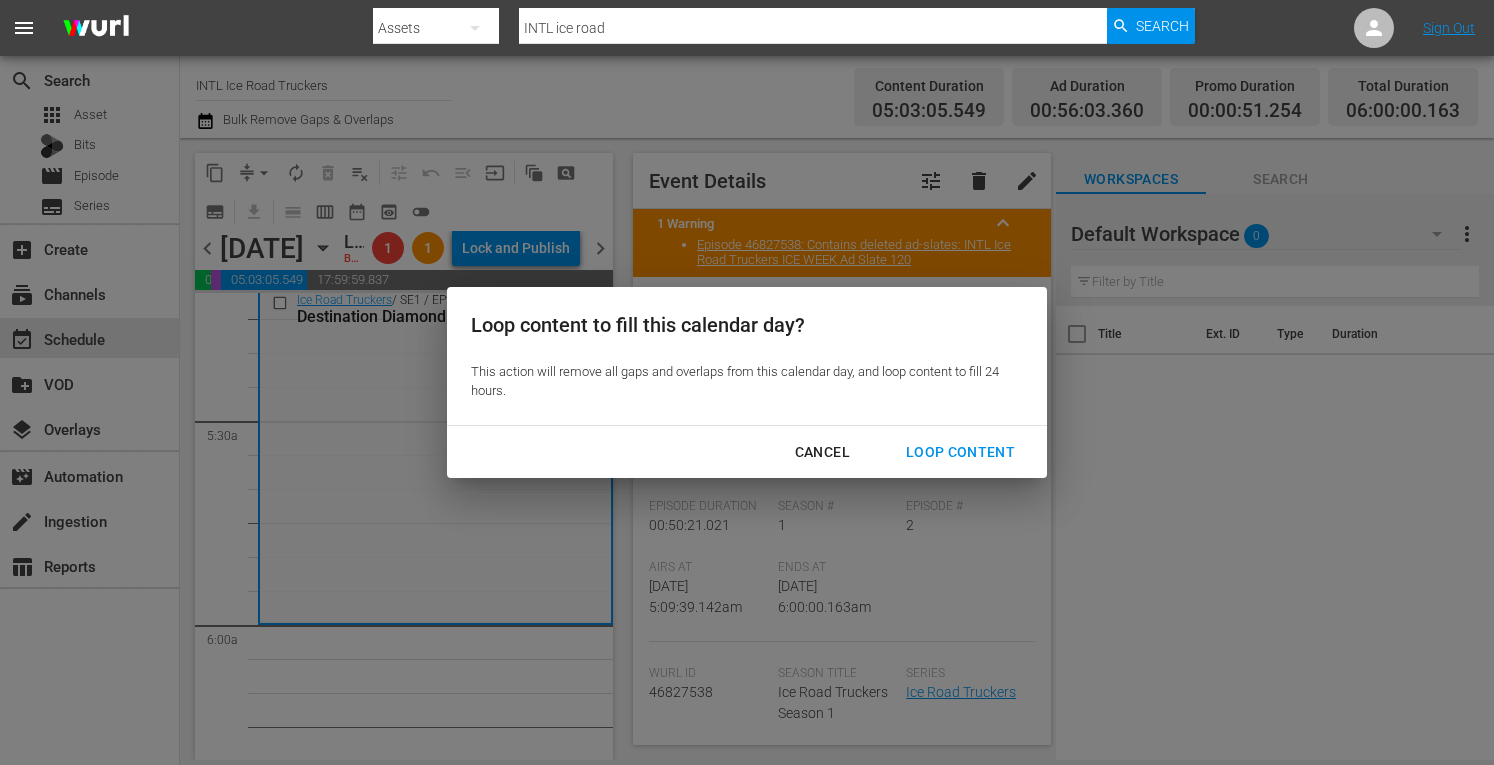 click on "Loop Content" at bounding box center [960, 452] 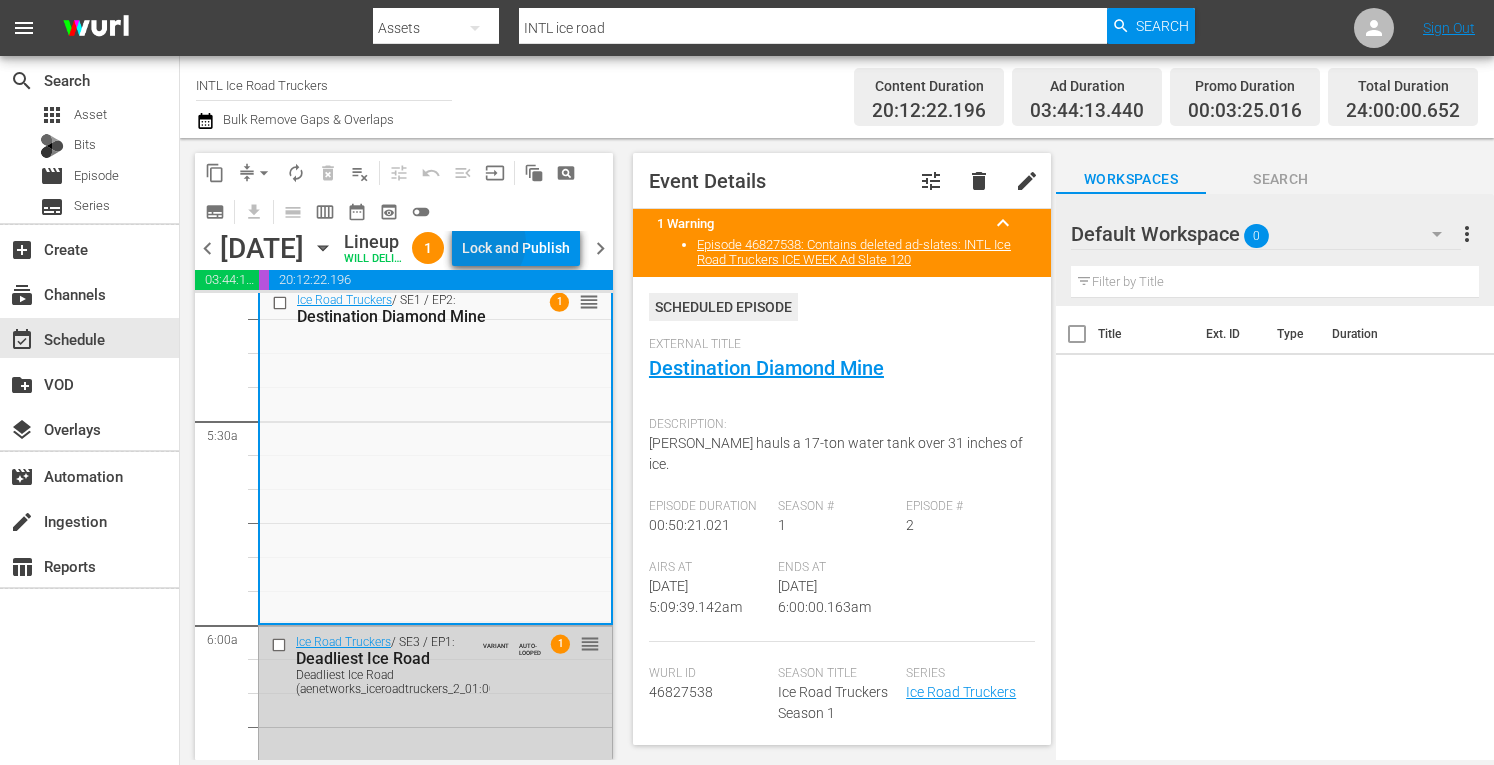 click on "Lock and Publish" at bounding box center [516, 248] 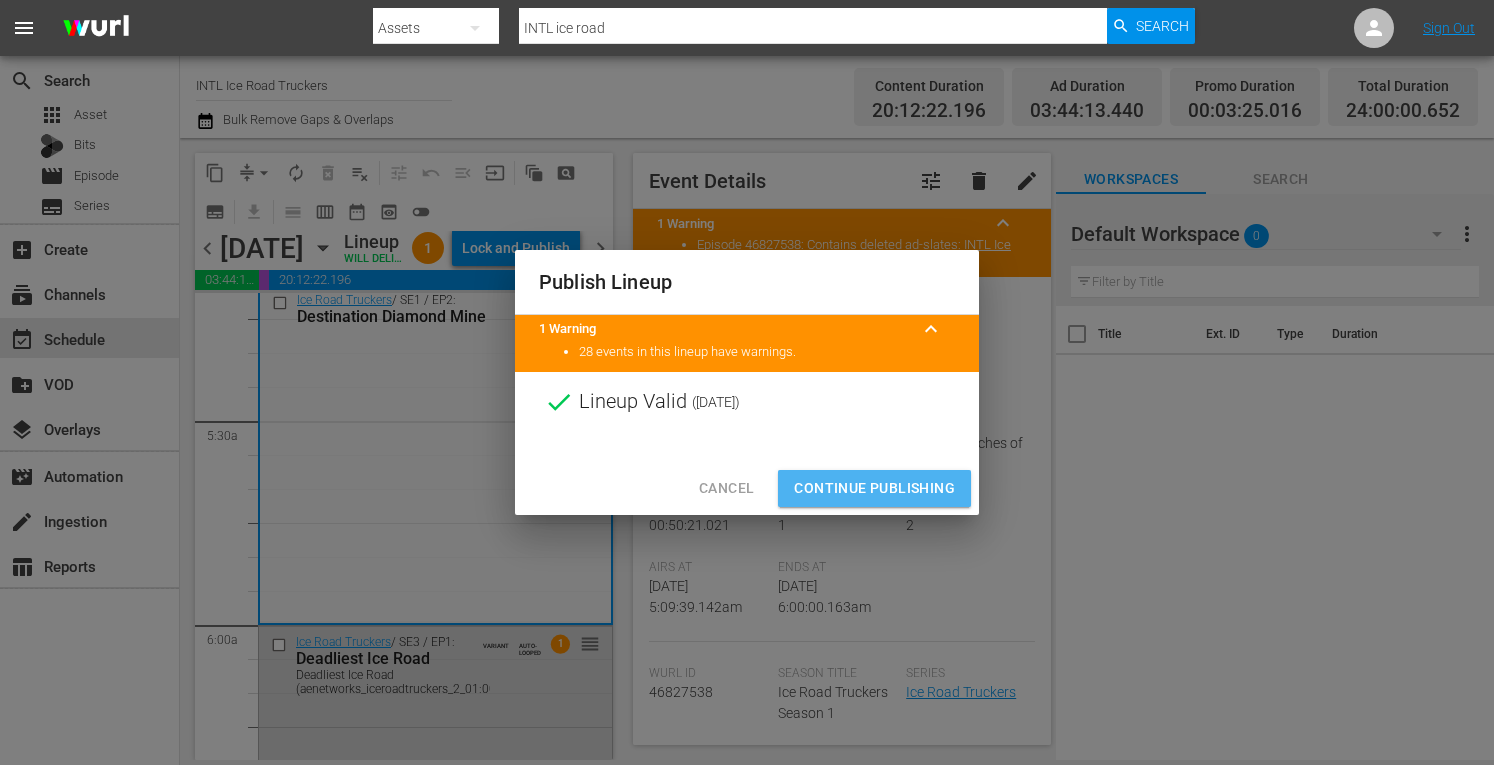click on "Continue Publishing" at bounding box center [874, 488] 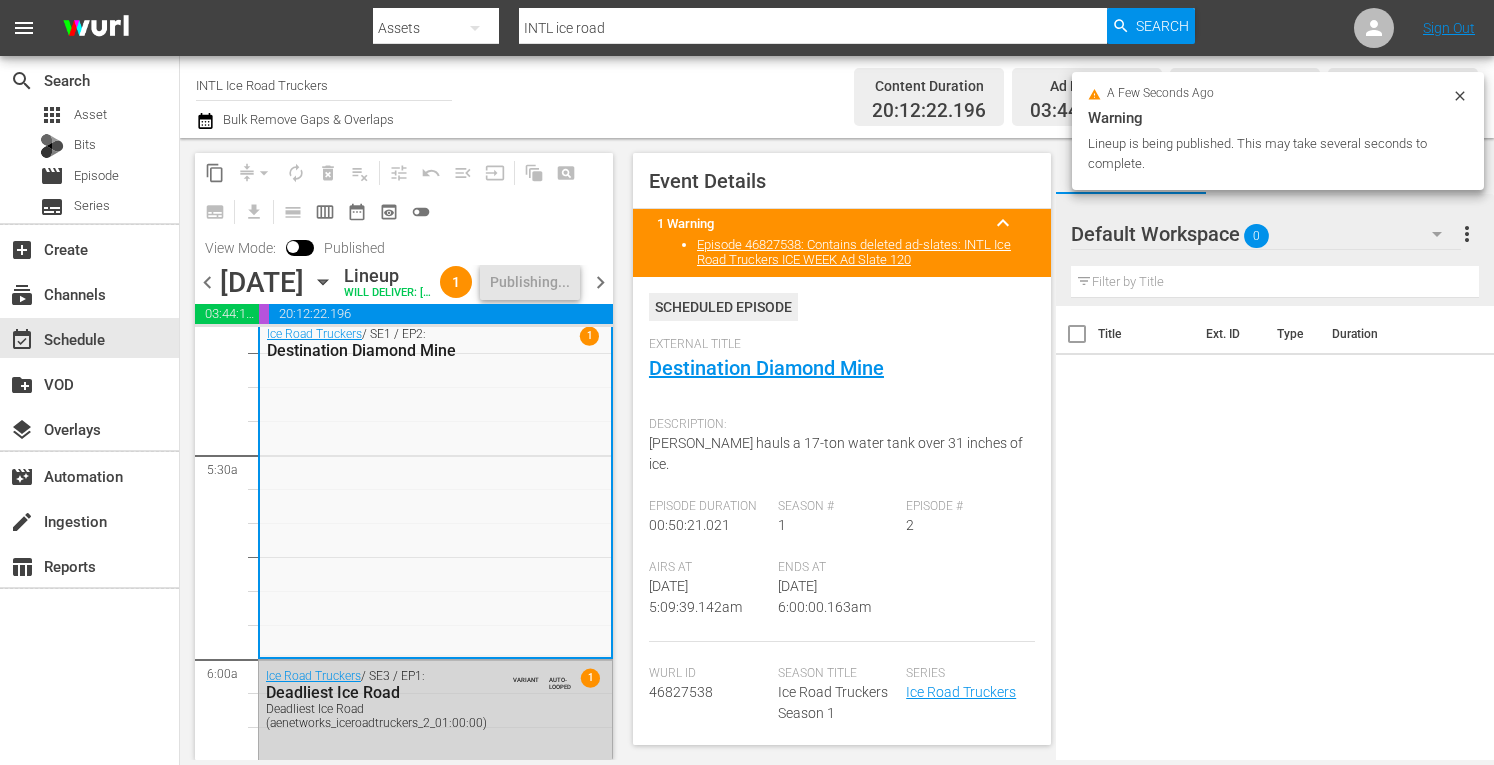 click on "chevron_right" at bounding box center (600, 282) 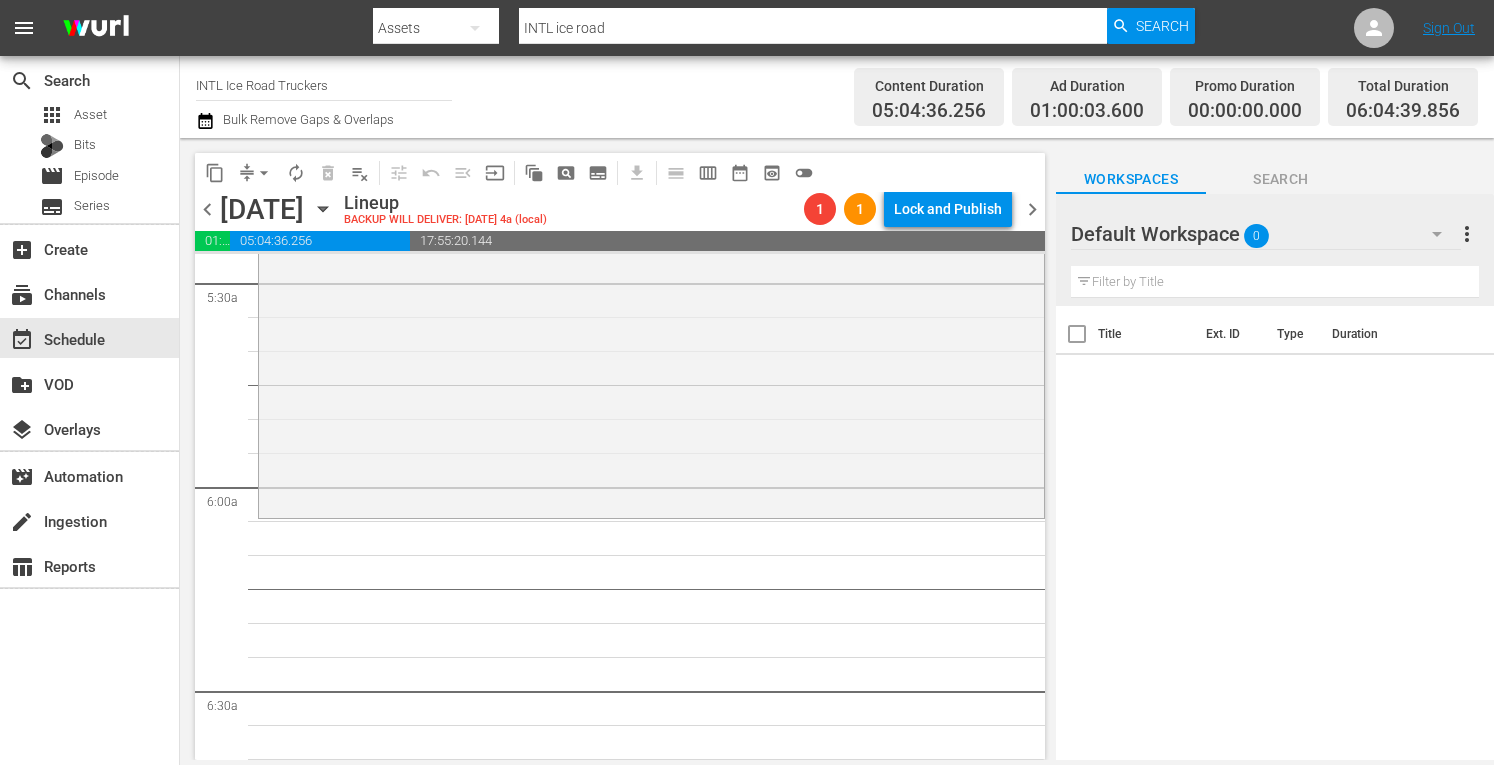 scroll, scrollTop: 2224, scrollLeft: 0, axis: vertical 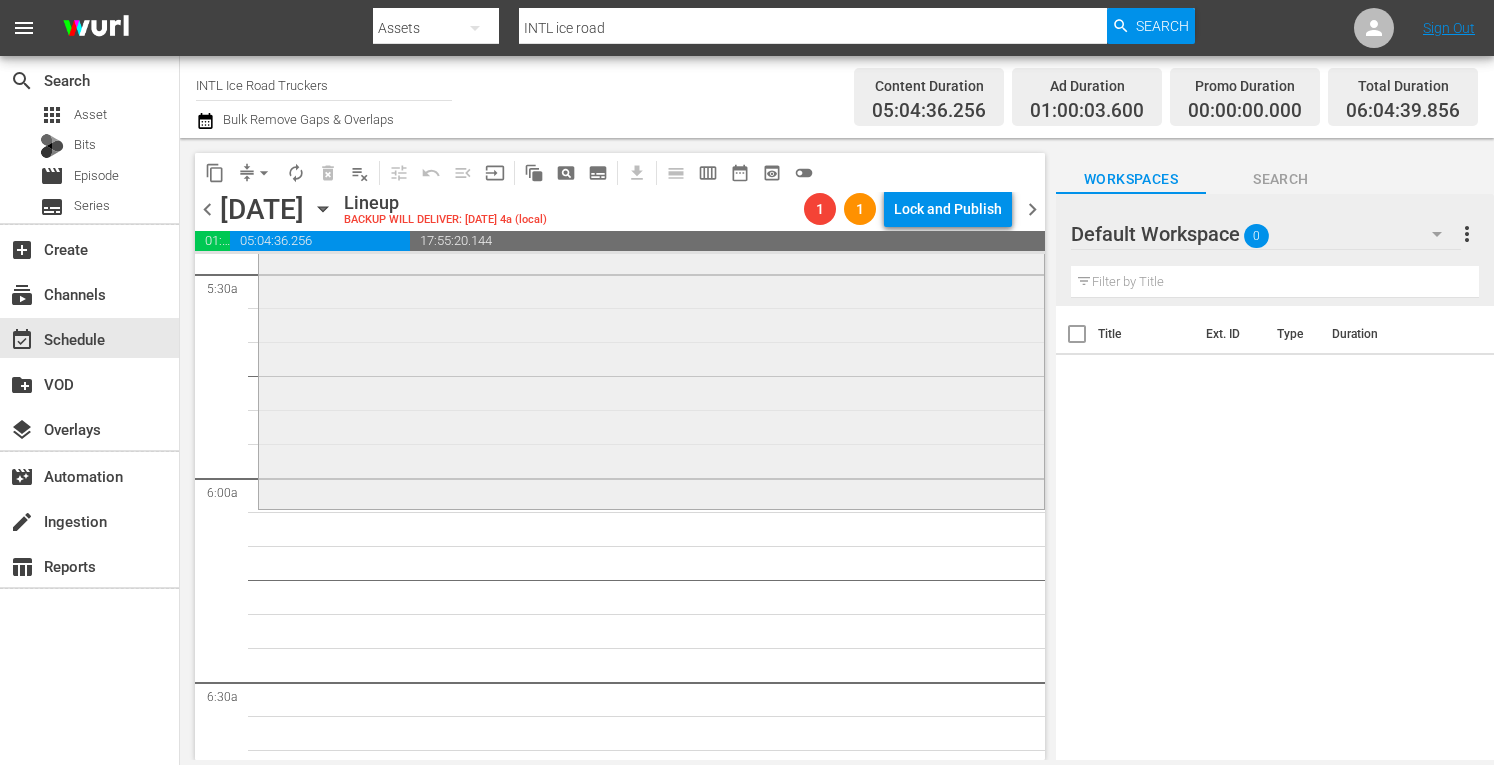 click on "Ice Road Truckers  / SE6 / EP12:
Battle Lines 1 reorder" at bounding box center [651, 332] 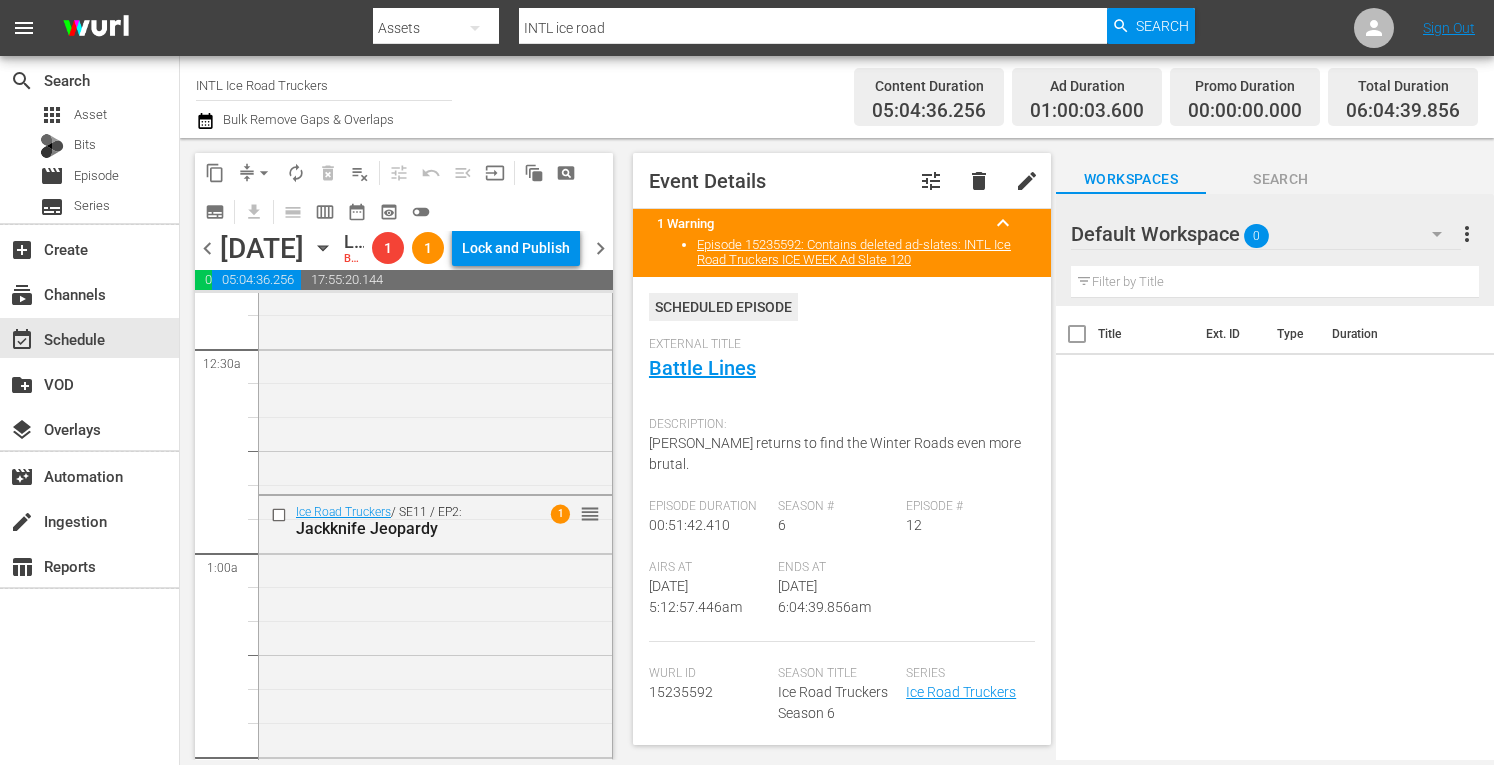 scroll, scrollTop: 0, scrollLeft: 0, axis: both 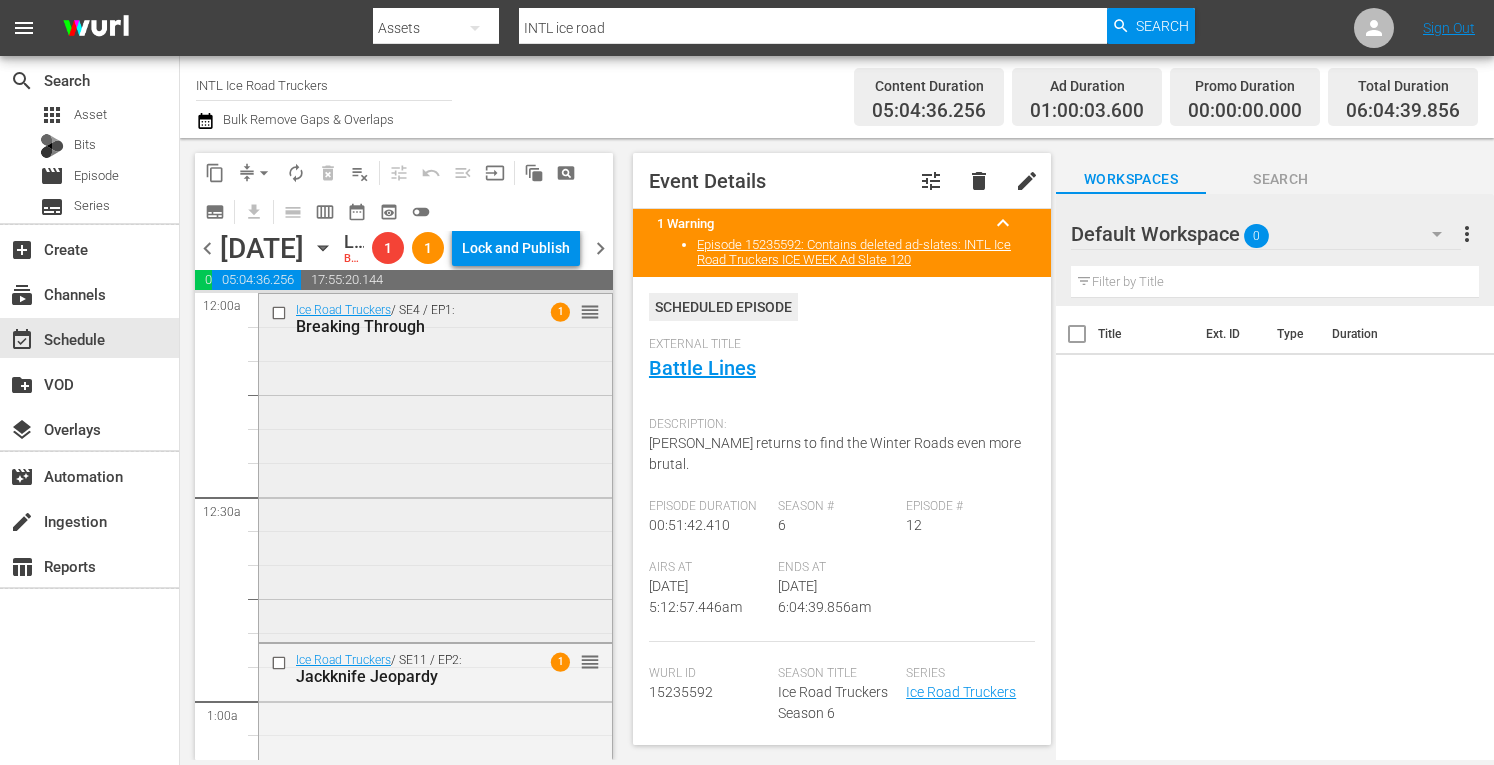 click on "Ice Road Truckers  / SE4 / EP1:
Breaking Through 1 reorder" at bounding box center (435, 466) 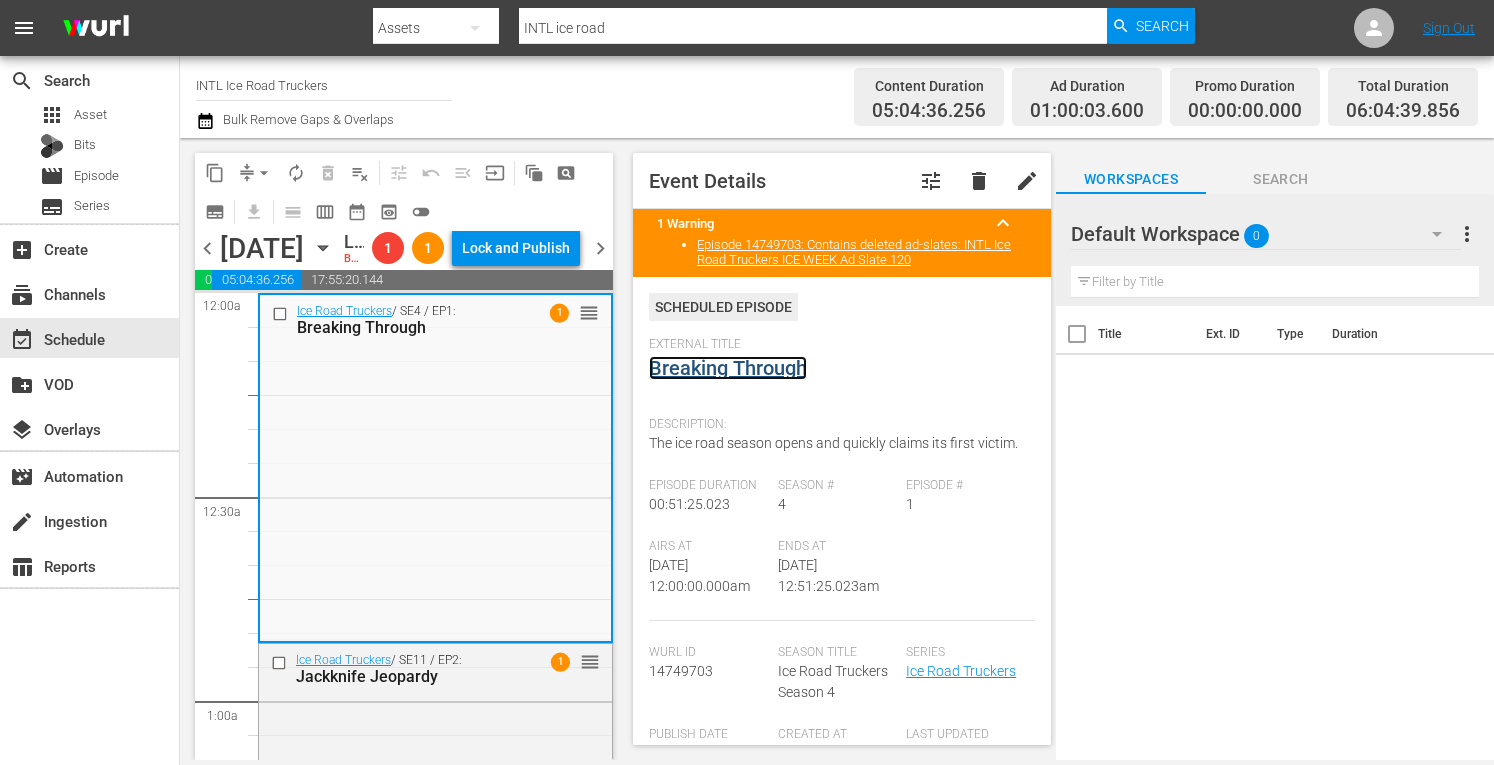 click on "Breaking Through" at bounding box center (728, 368) 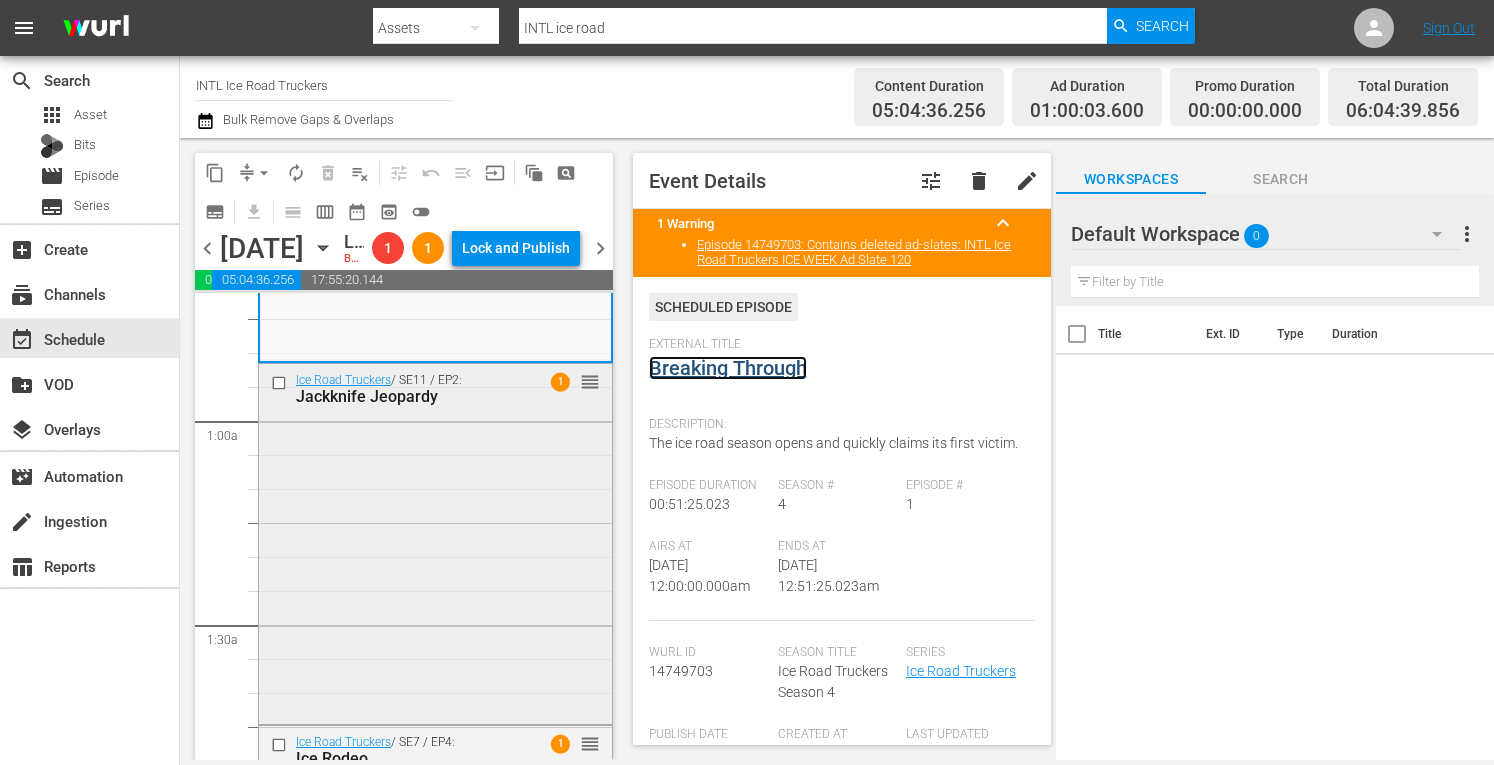 scroll, scrollTop: 294, scrollLeft: 0, axis: vertical 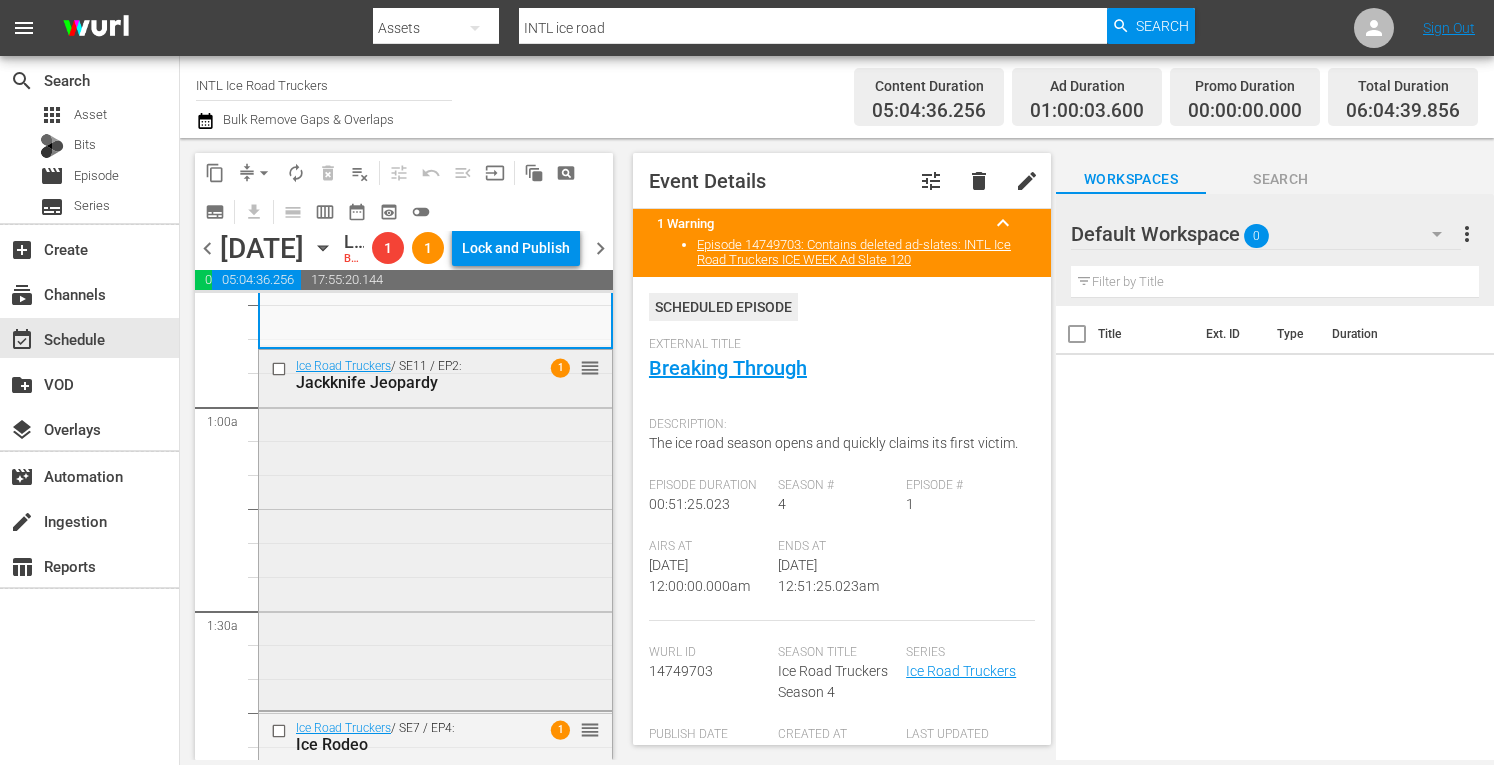 click on "Ice Road Truckers  / SE11 / EP2:
Jackknife Jeopardy 1 reorder" at bounding box center (435, 528) 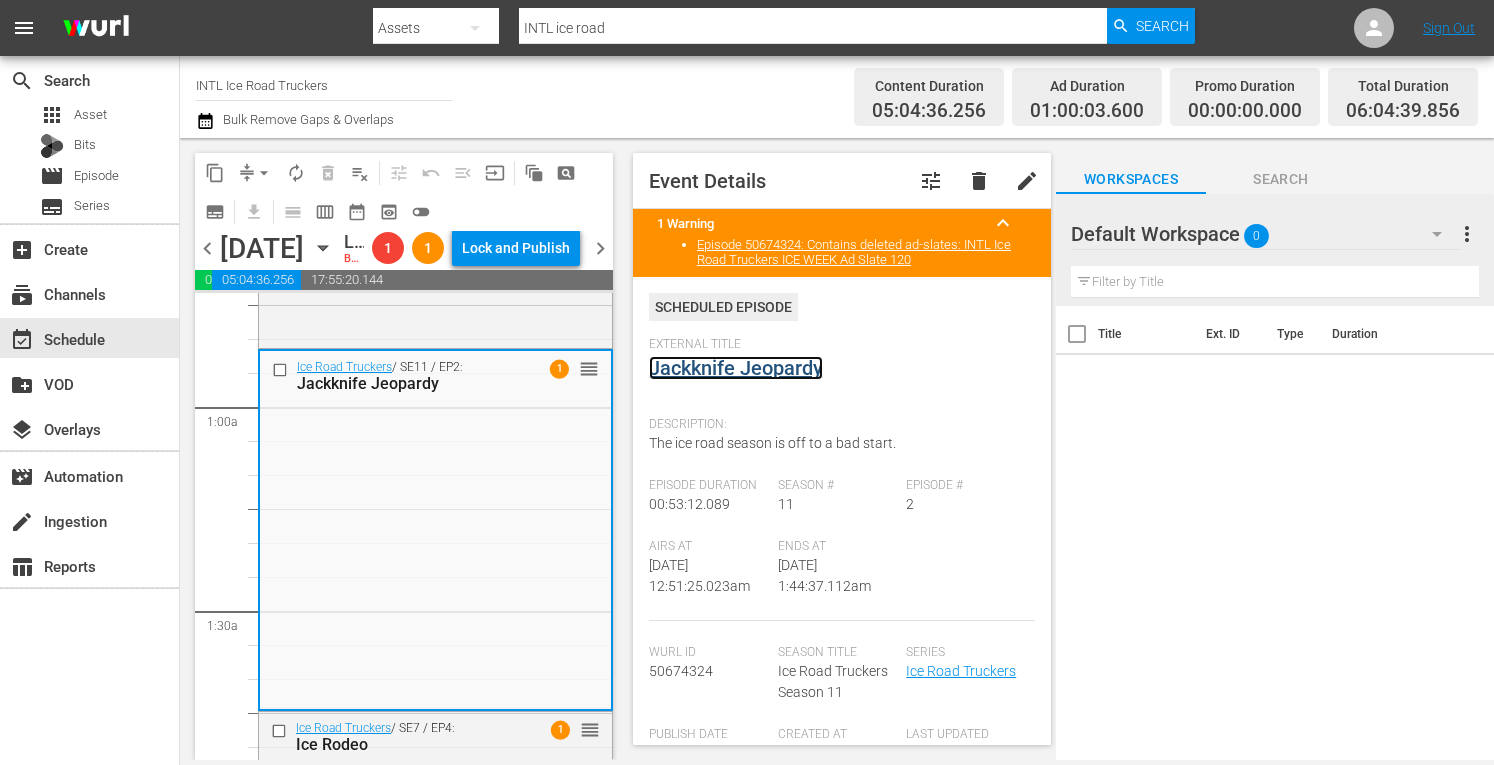 click on "Jackknife Jeopardy" at bounding box center [736, 368] 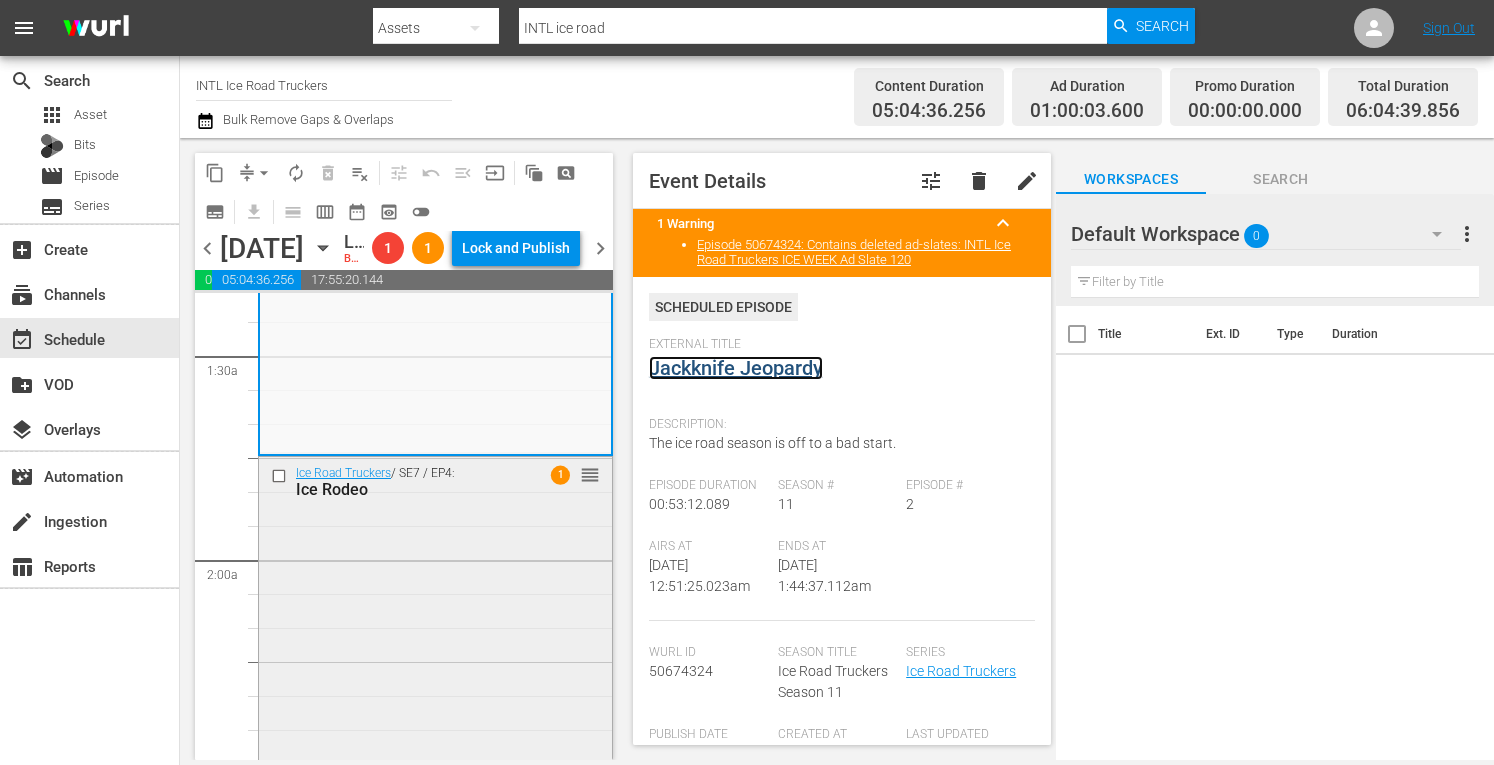 scroll, scrollTop: 554, scrollLeft: 0, axis: vertical 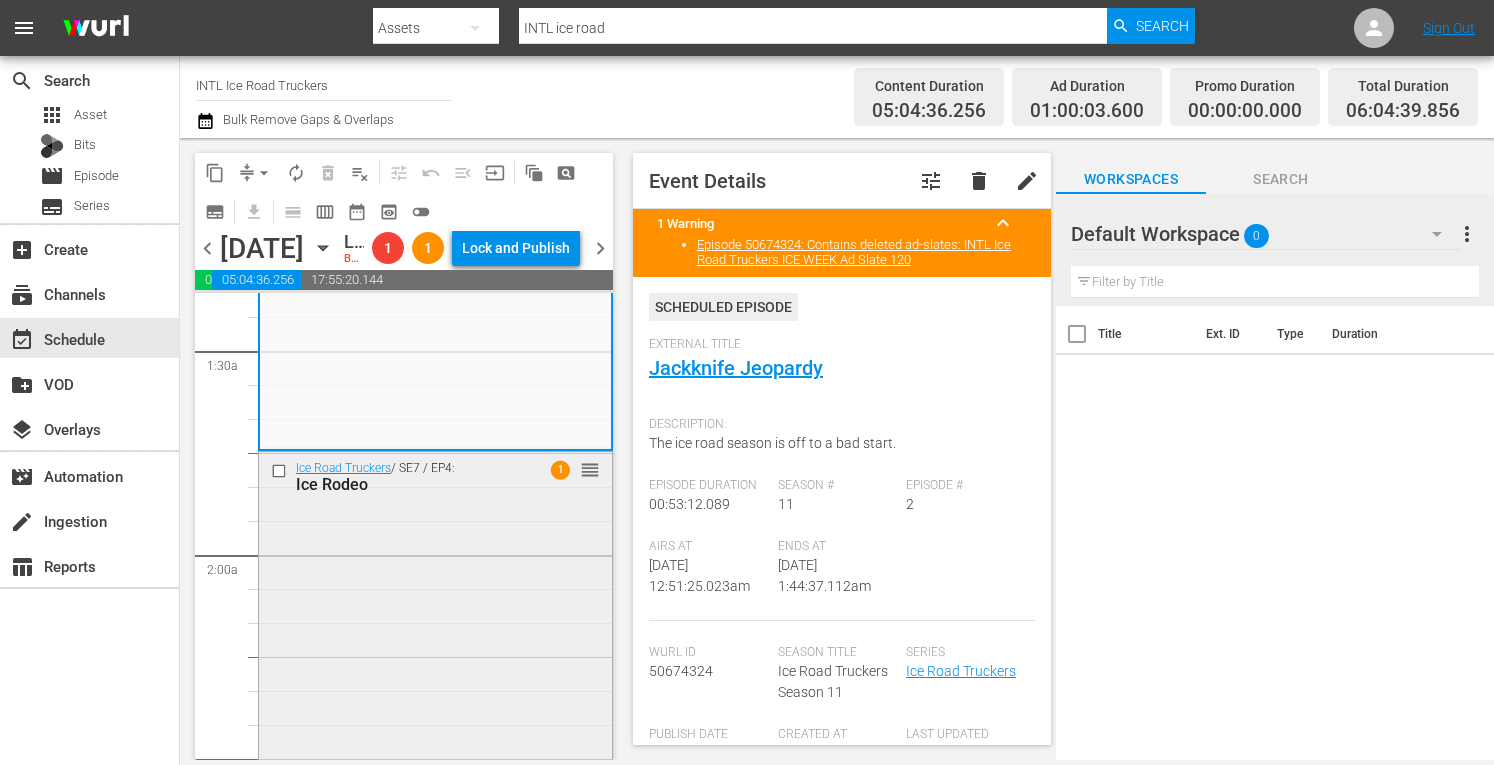 click on "Ice Road Truckers  / SE7 / EP4:
Ice Rodeo 1 reorder" at bounding box center [435, 624] 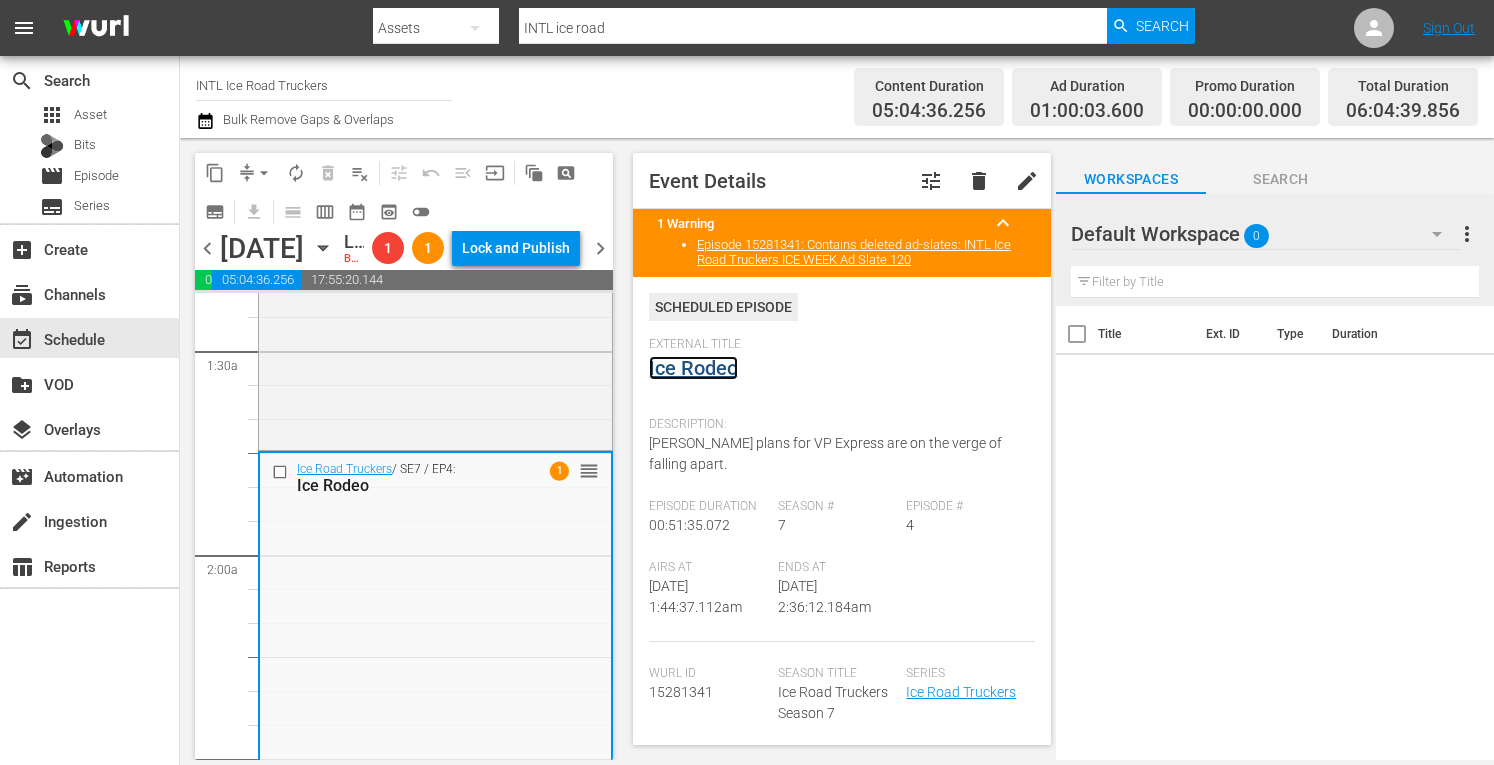 click on "Ice Rodeo" at bounding box center [693, 368] 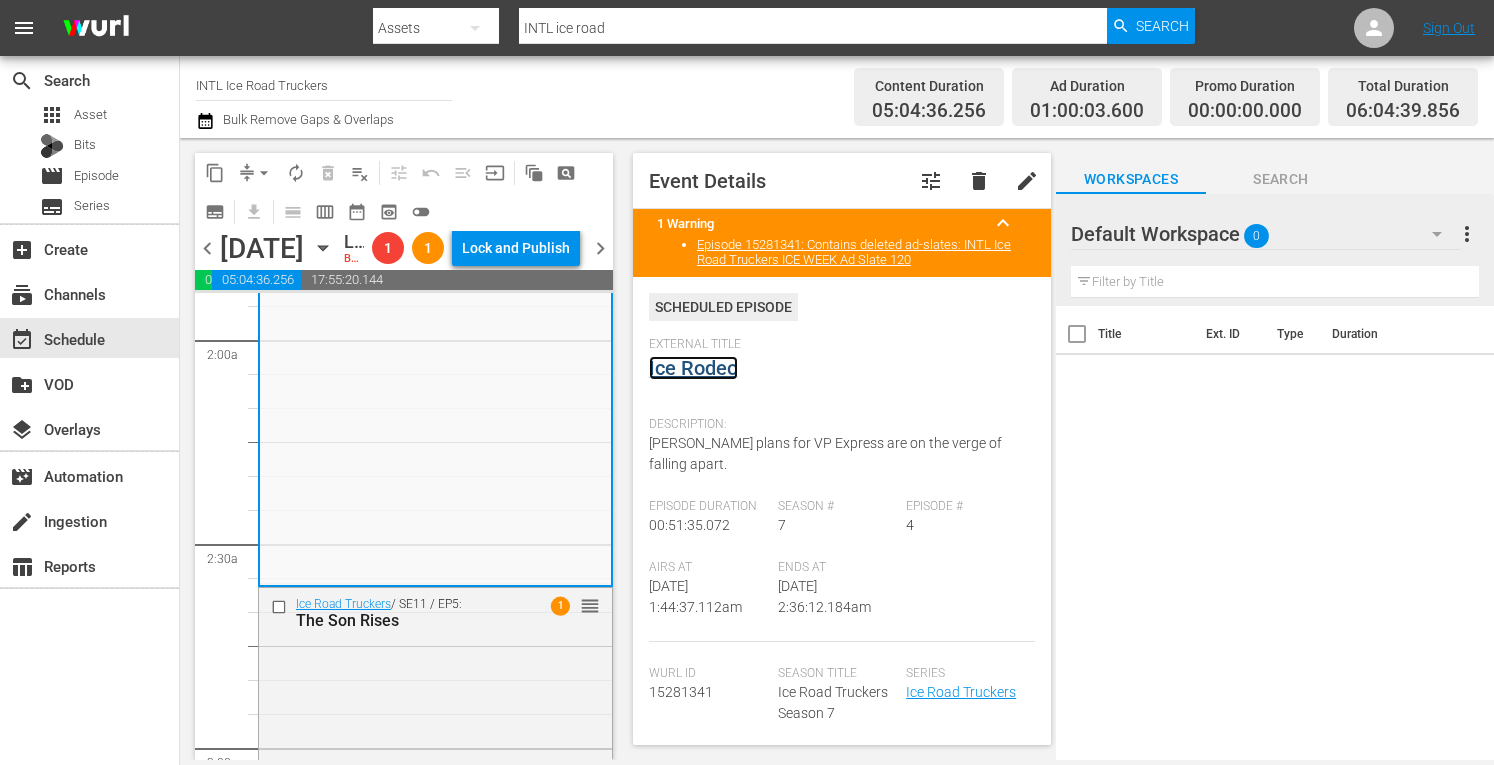 scroll, scrollTop: 815, scrollLeft: 0, axis: vertical 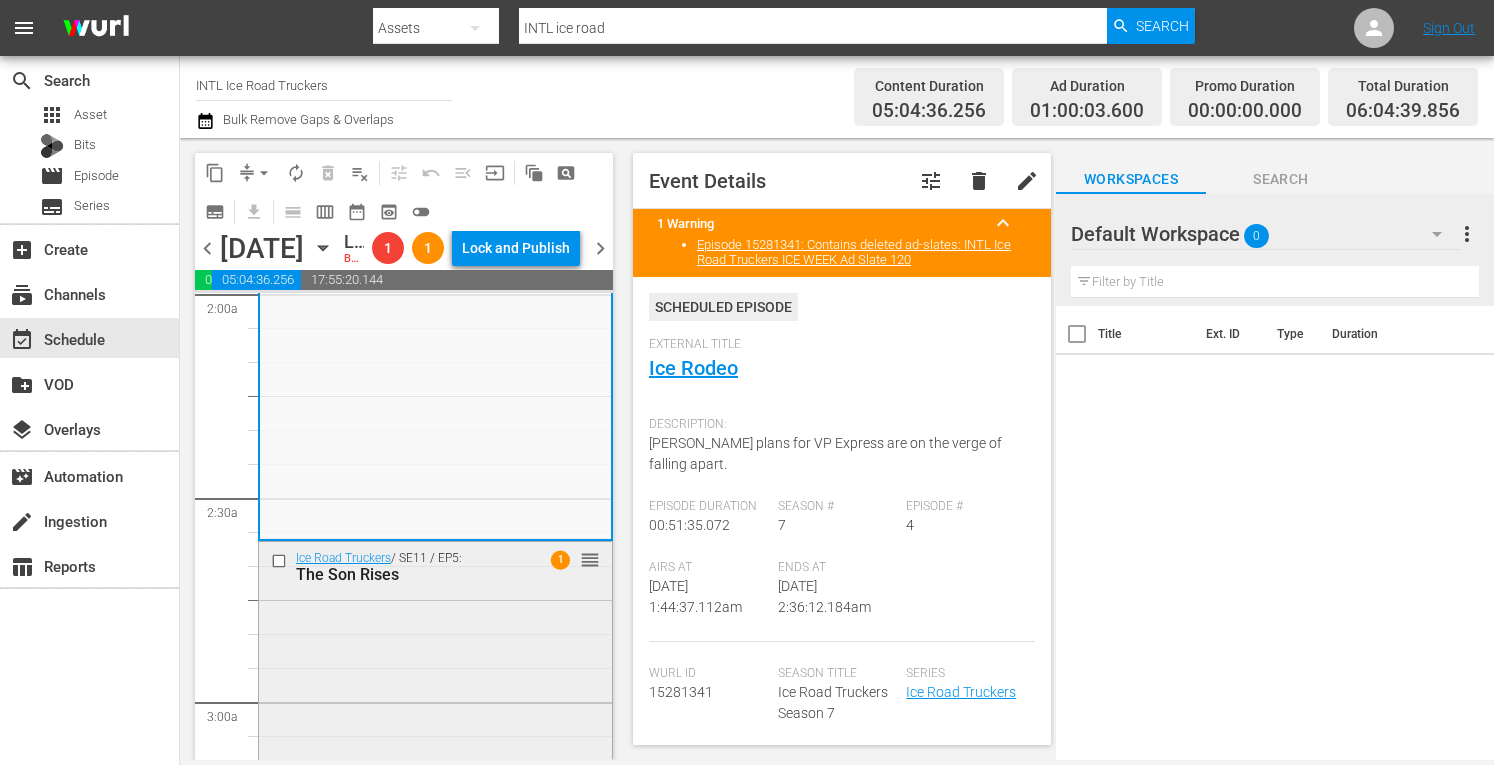 click on "Ice Road Truckers  / SE11 / EP5:
The Son Rises 1 reorder" at bounding box center (435, 719) 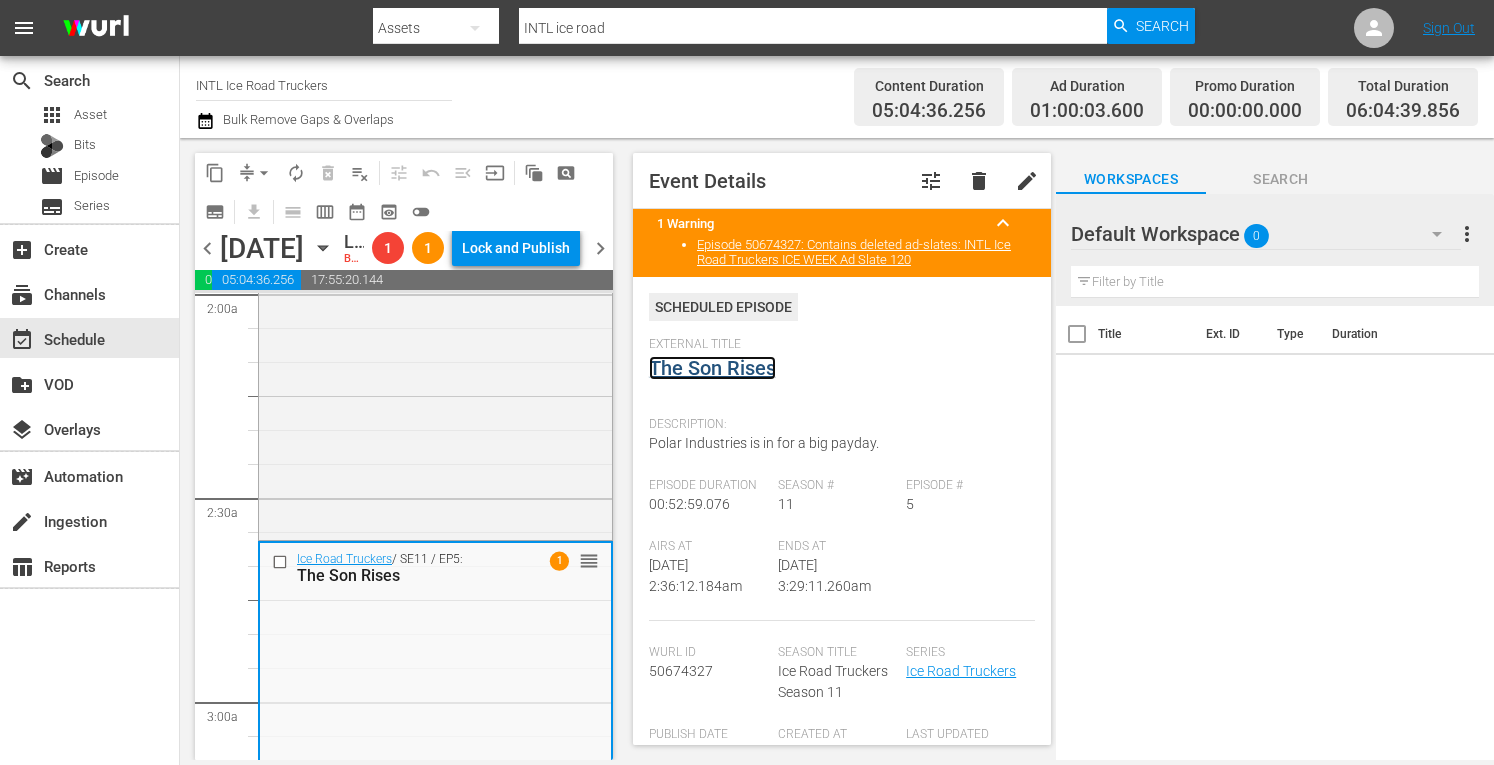 click on "The Son Rises" at bounding box center [712, 368] 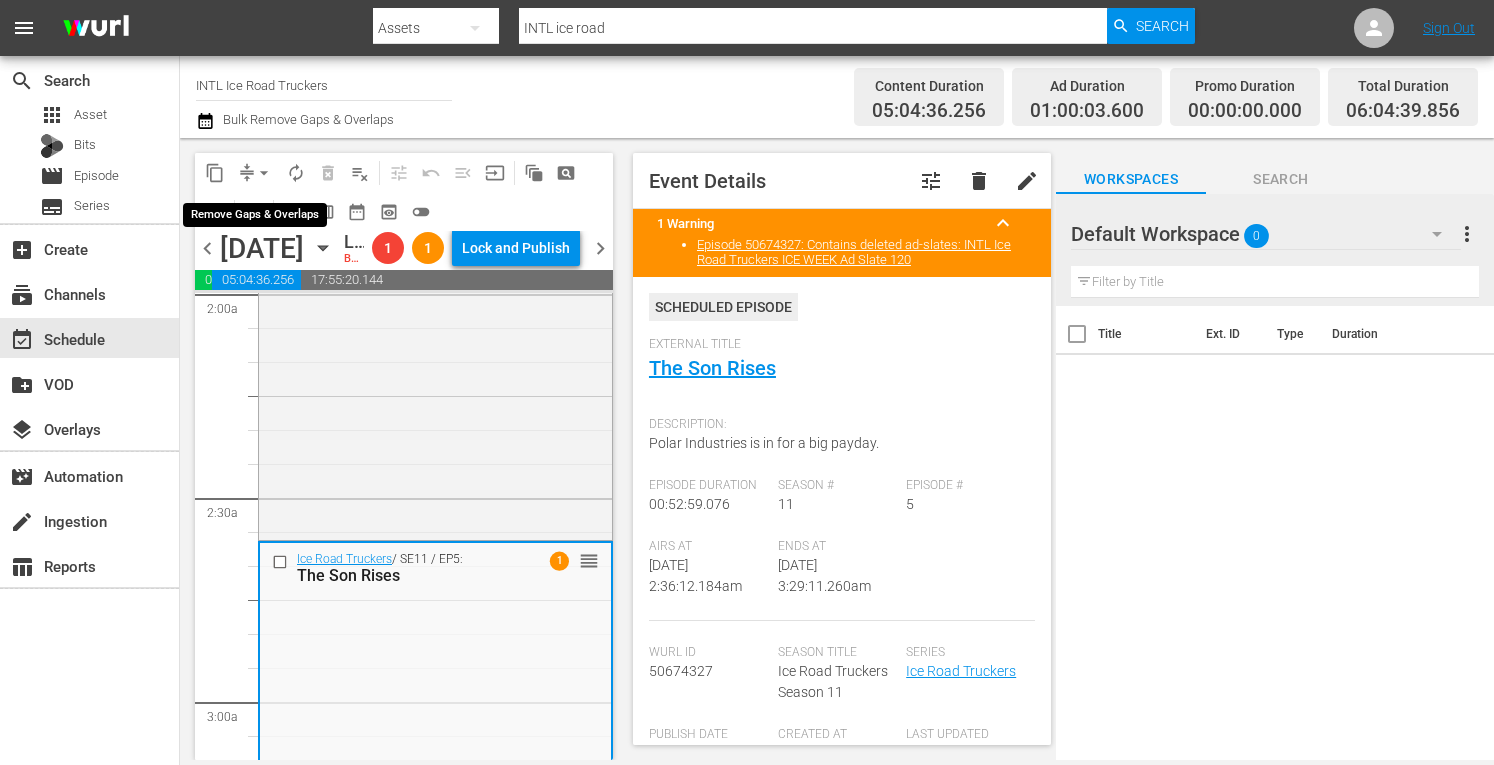 click on "arrow_drop_down" at bounding box center [264, 173] 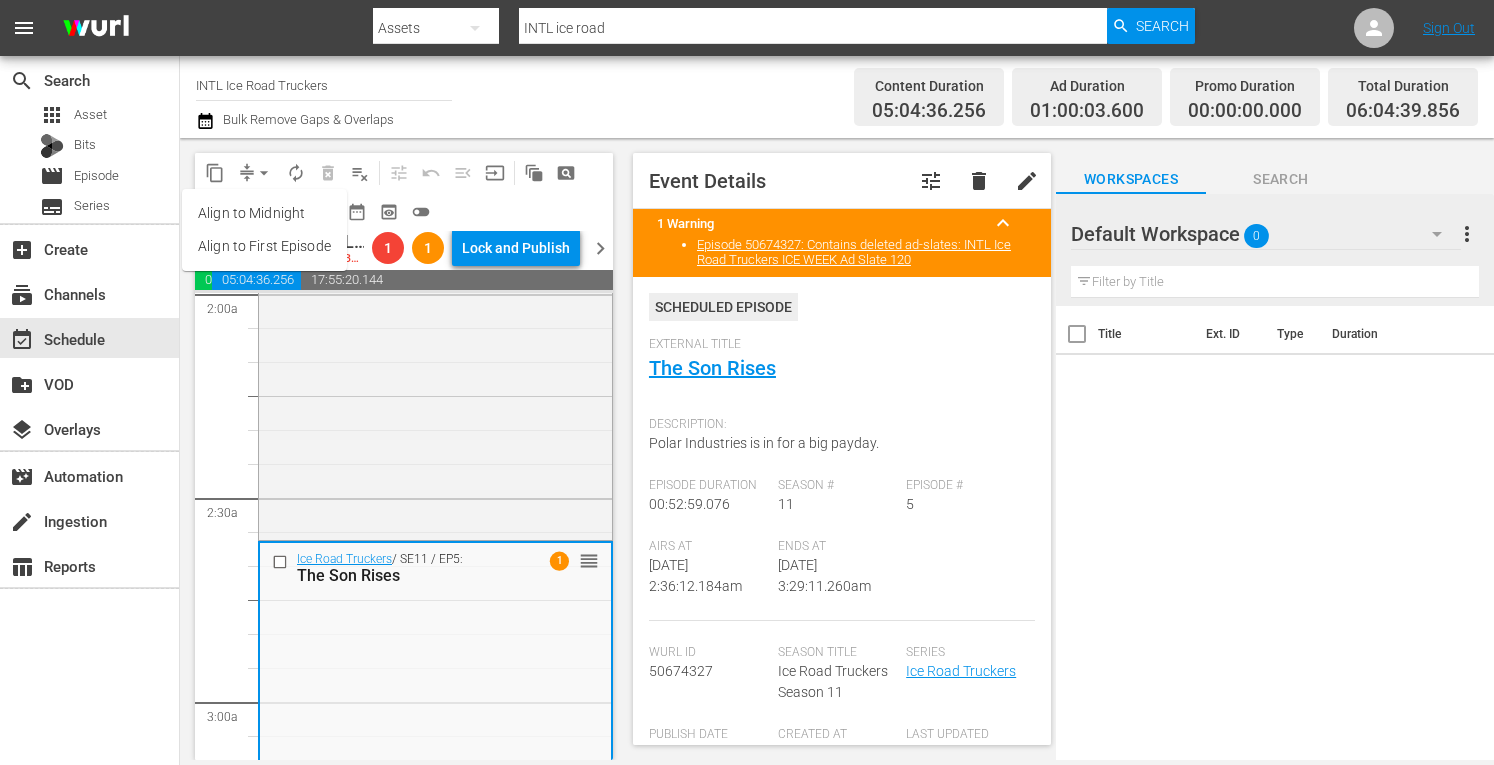click on "Align to Midnight" at bounding box center [264, 213] 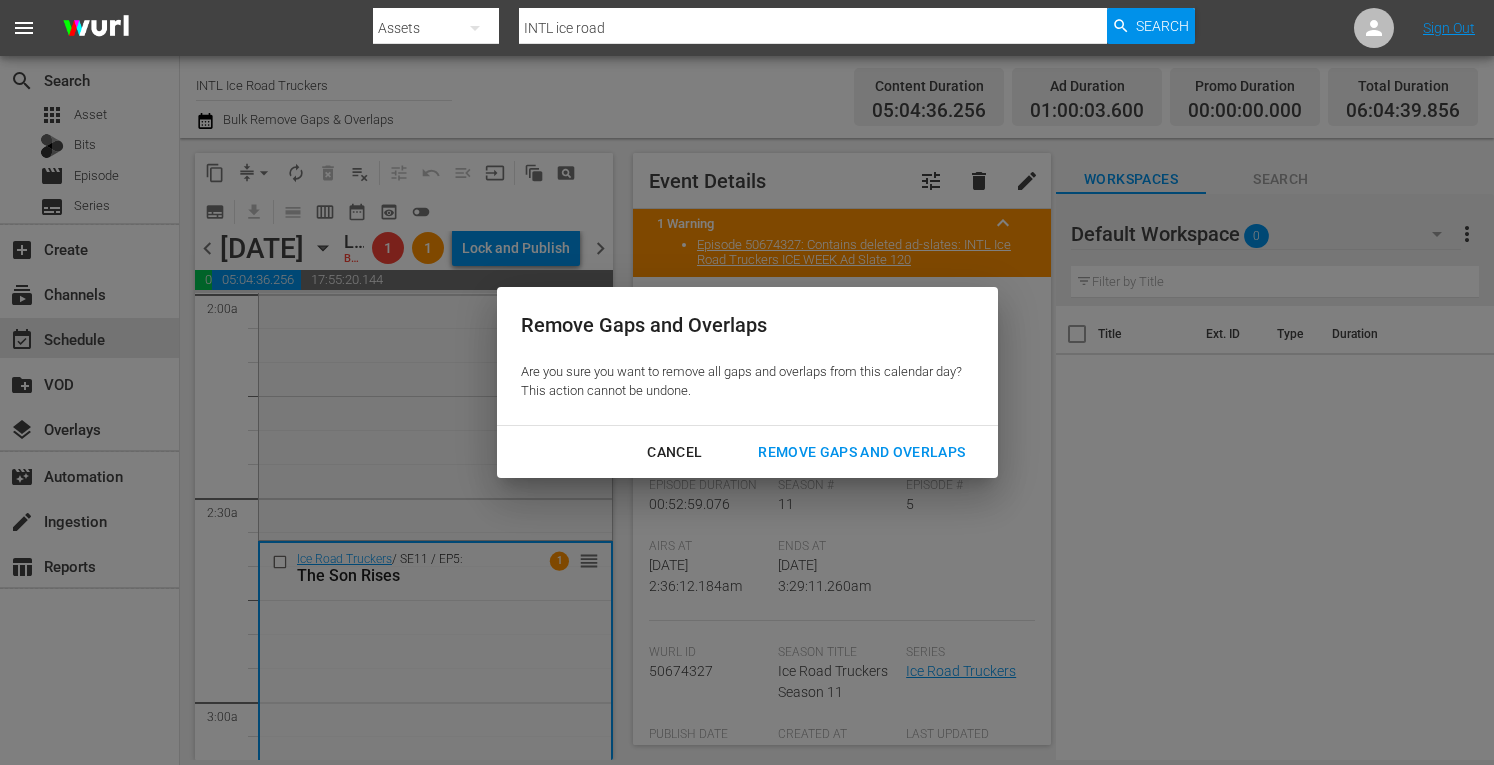 click on "Remove Gaps and Overlaps" at bounding box center [861, 452] 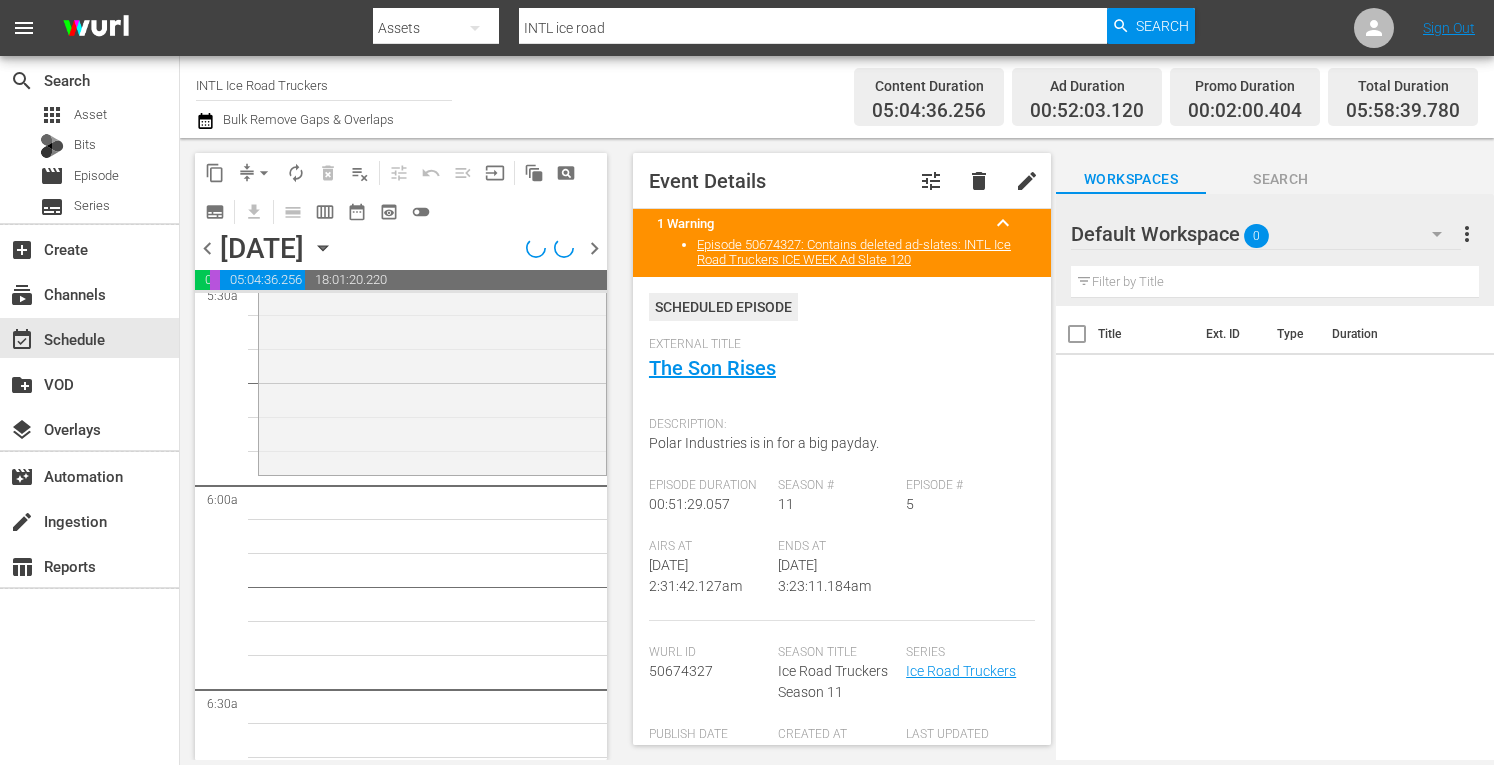 scroll, scrollTop: 2222, scrollLeft: 0, axis: vertical 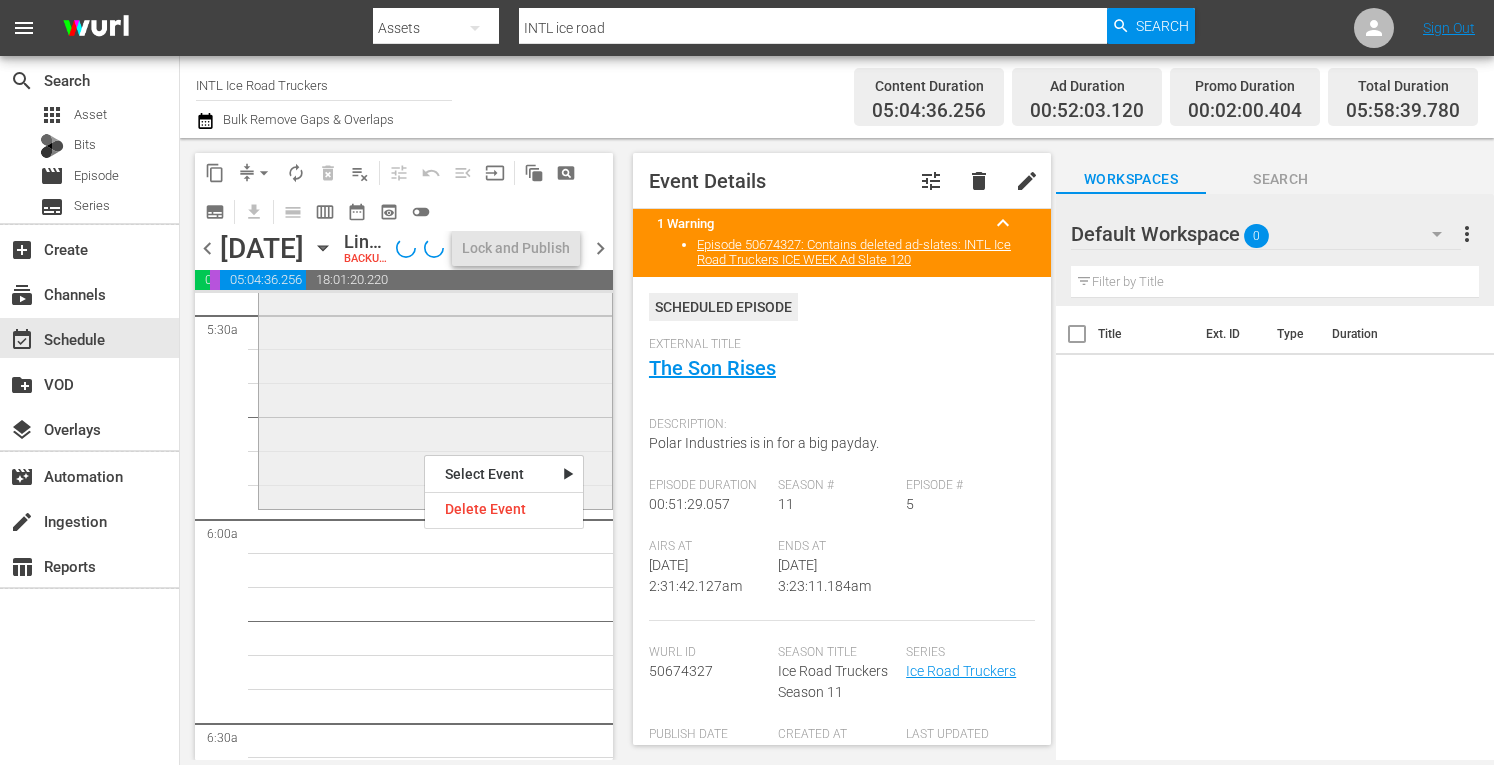 click on "Ice Road Truckers  / SE6 / EP12:
Battle Lines 1 reorder" at bounding box center (435, 333) 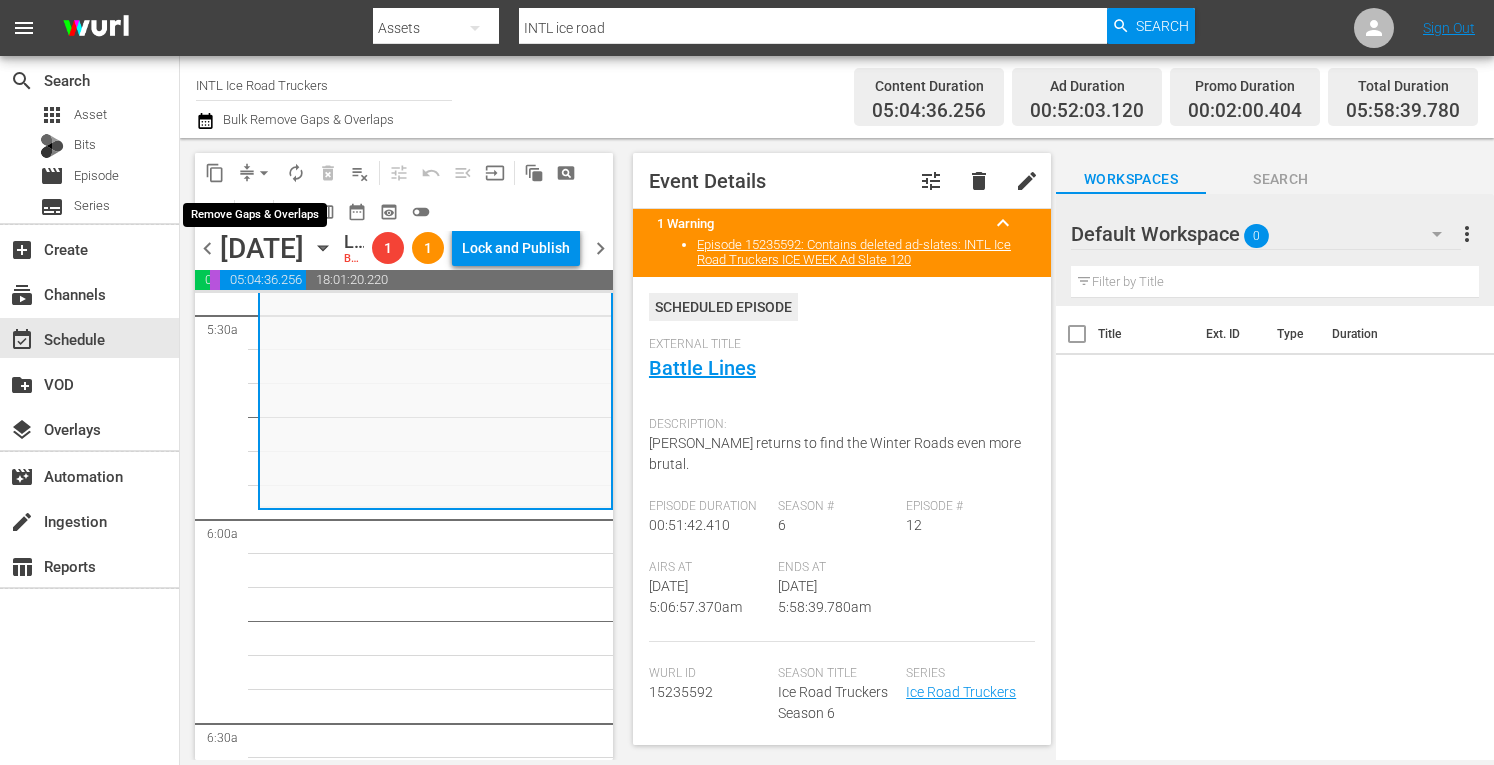 click on "arrow_drop_down" at bounding box center [264, 173] 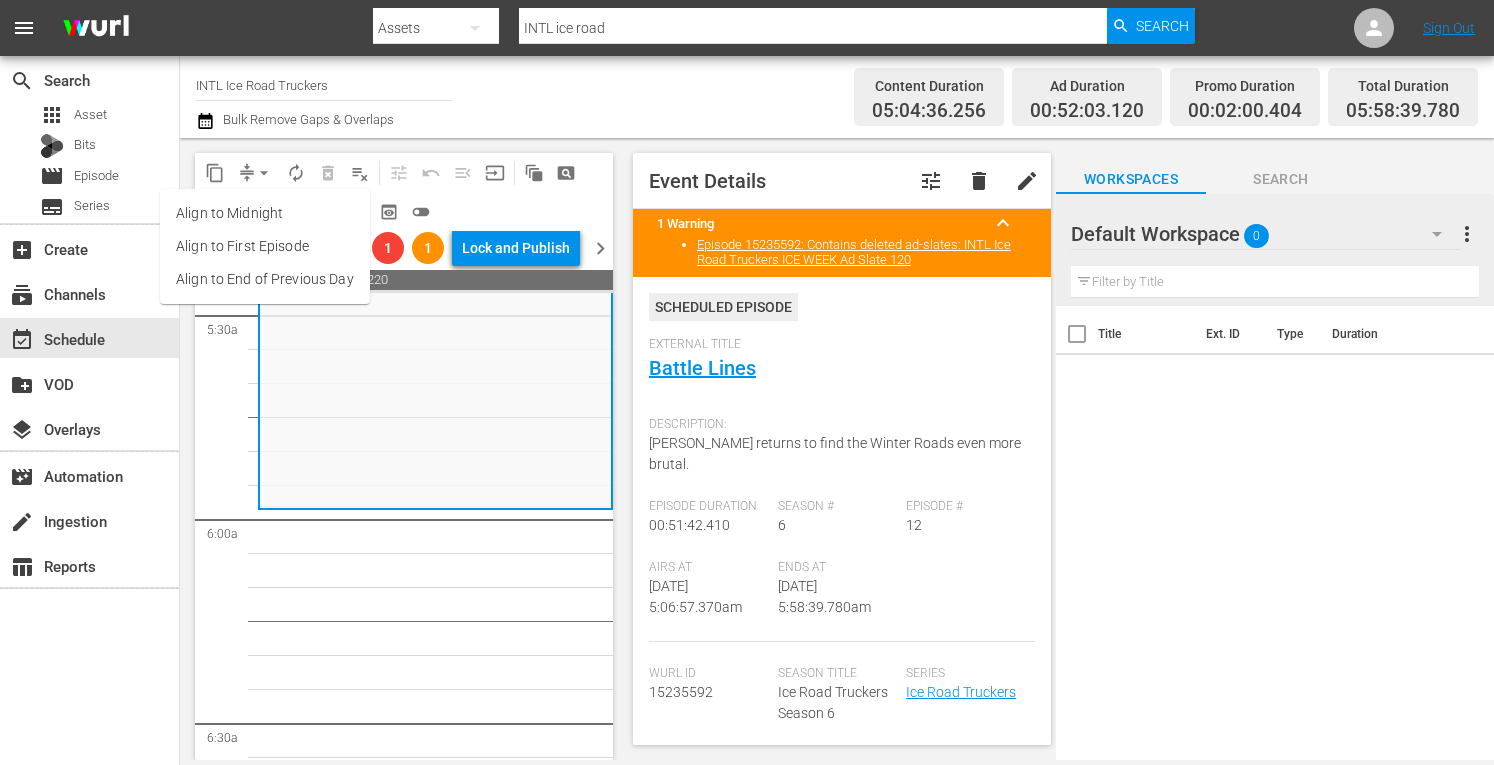 click on "Align to Midnight" at bounding box center (265, 213) 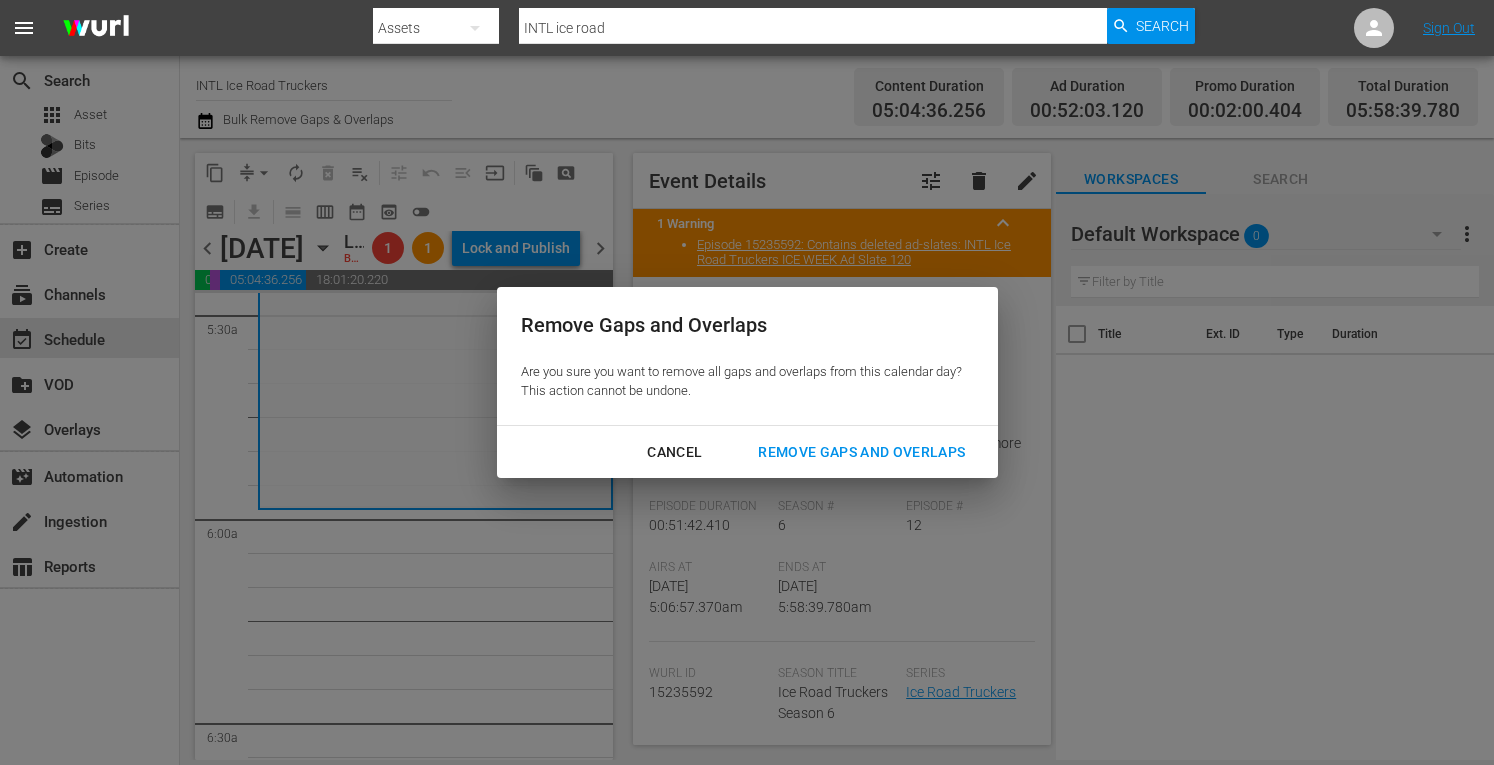 click on "Remove Gaps and Overlaps" at bounding box center (861, 452) 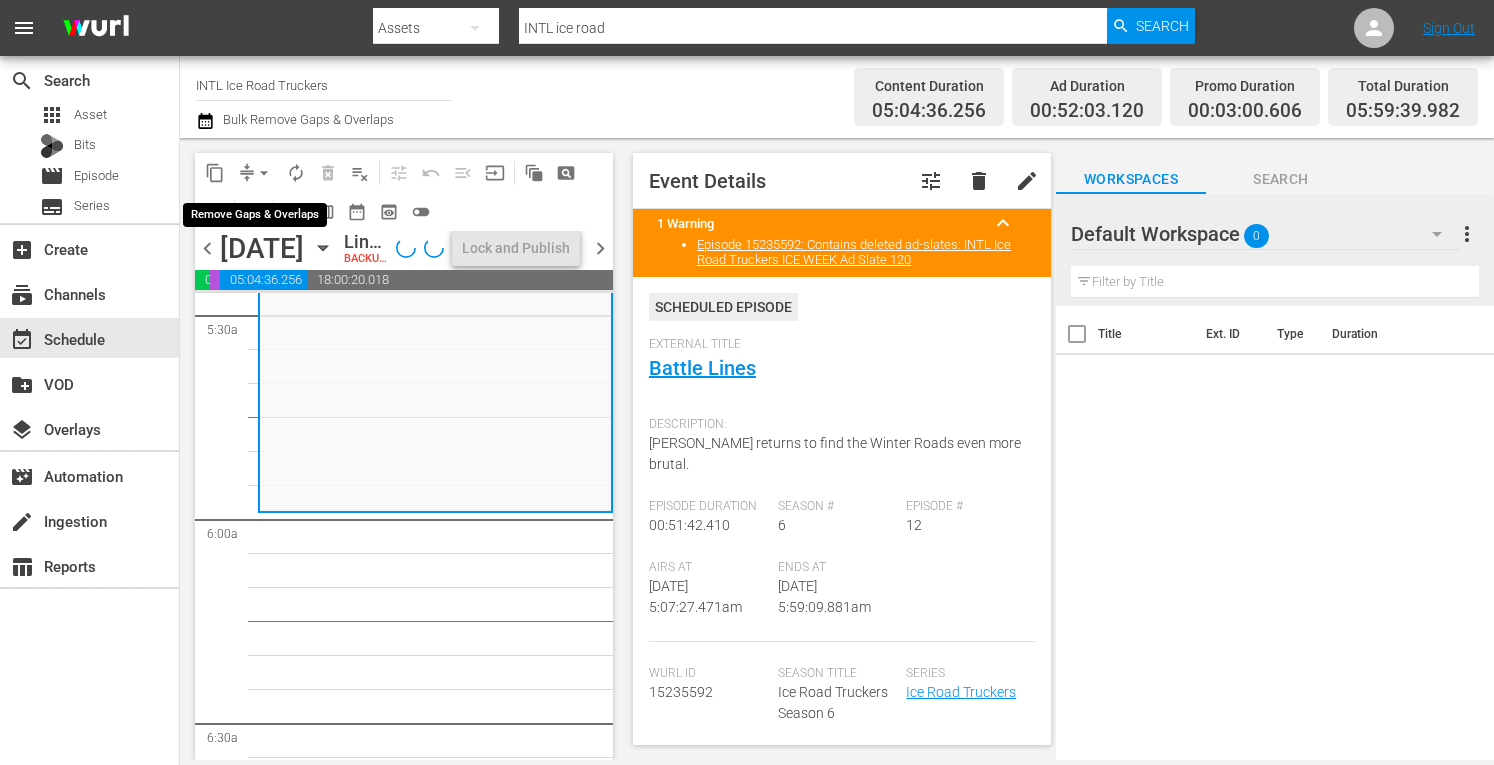 click on "arrow_drop_down" at bounding box center [264, 173] 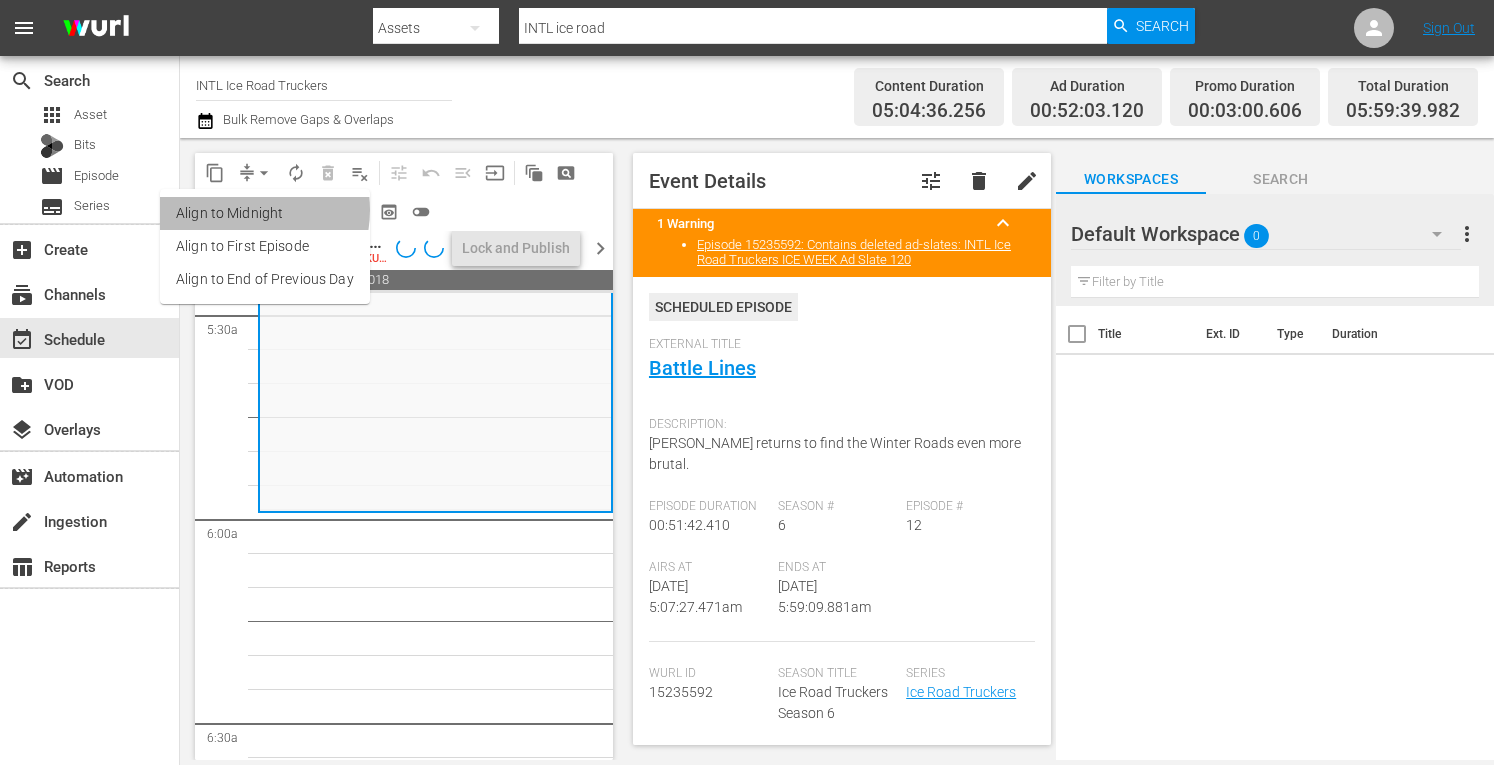 click on "Align to Midnight" at bounding box center [265, 213] 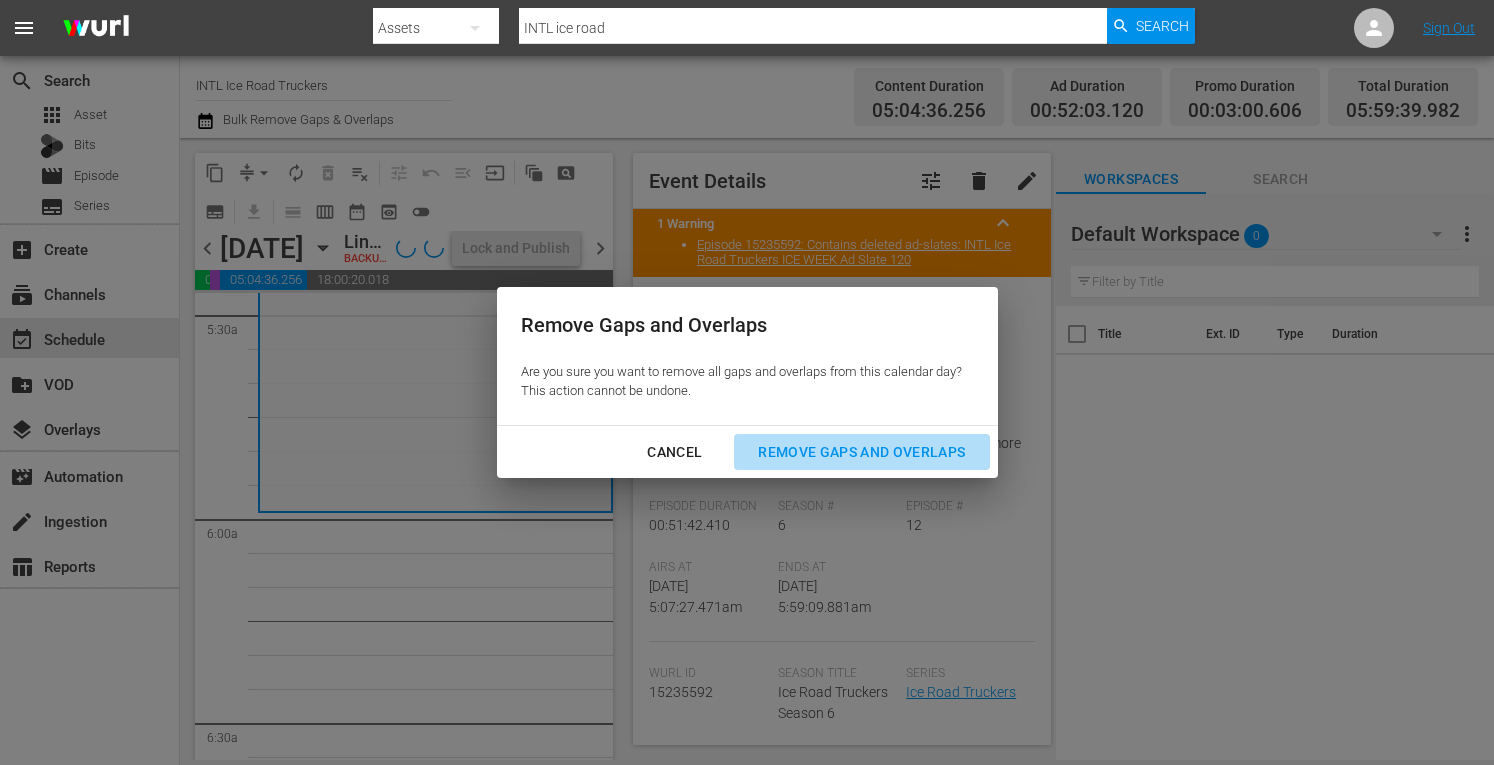 click on "Remove Gaps and Overlaps" at bounding box center [861, 452] 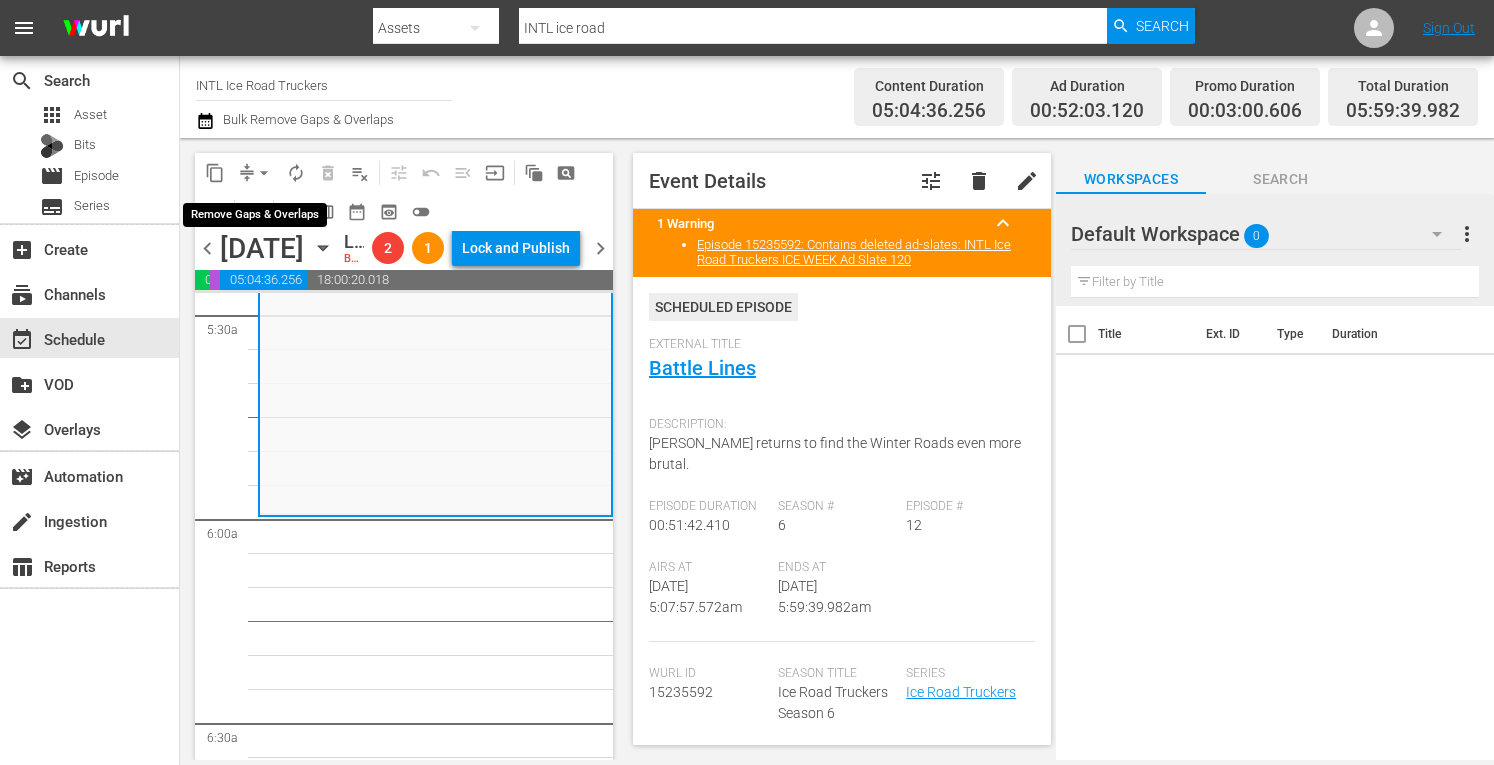 click on "arrow_drop_down" at bounding box center (264, 173) 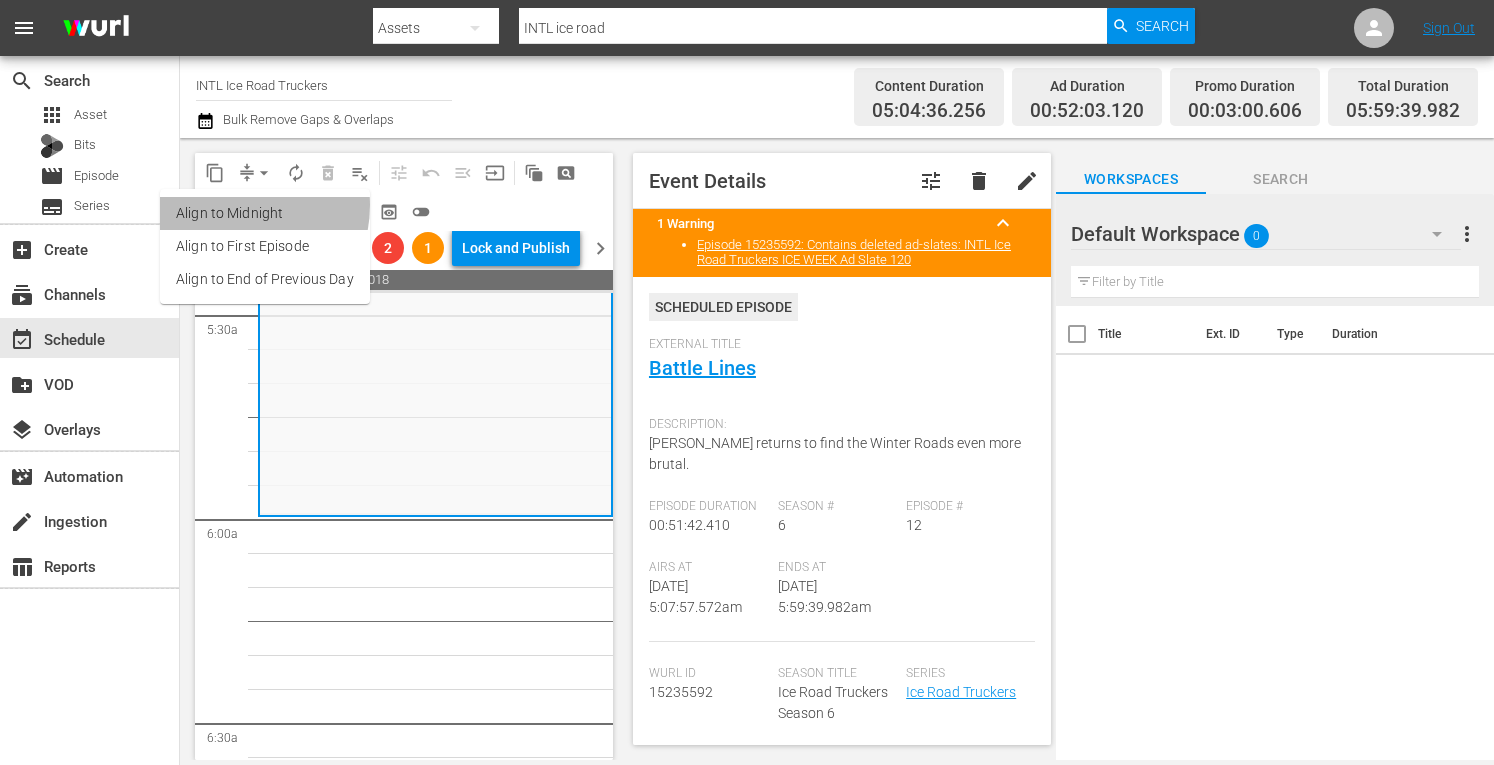 click on "Align to Midnight" at bounding box center [265, 213] 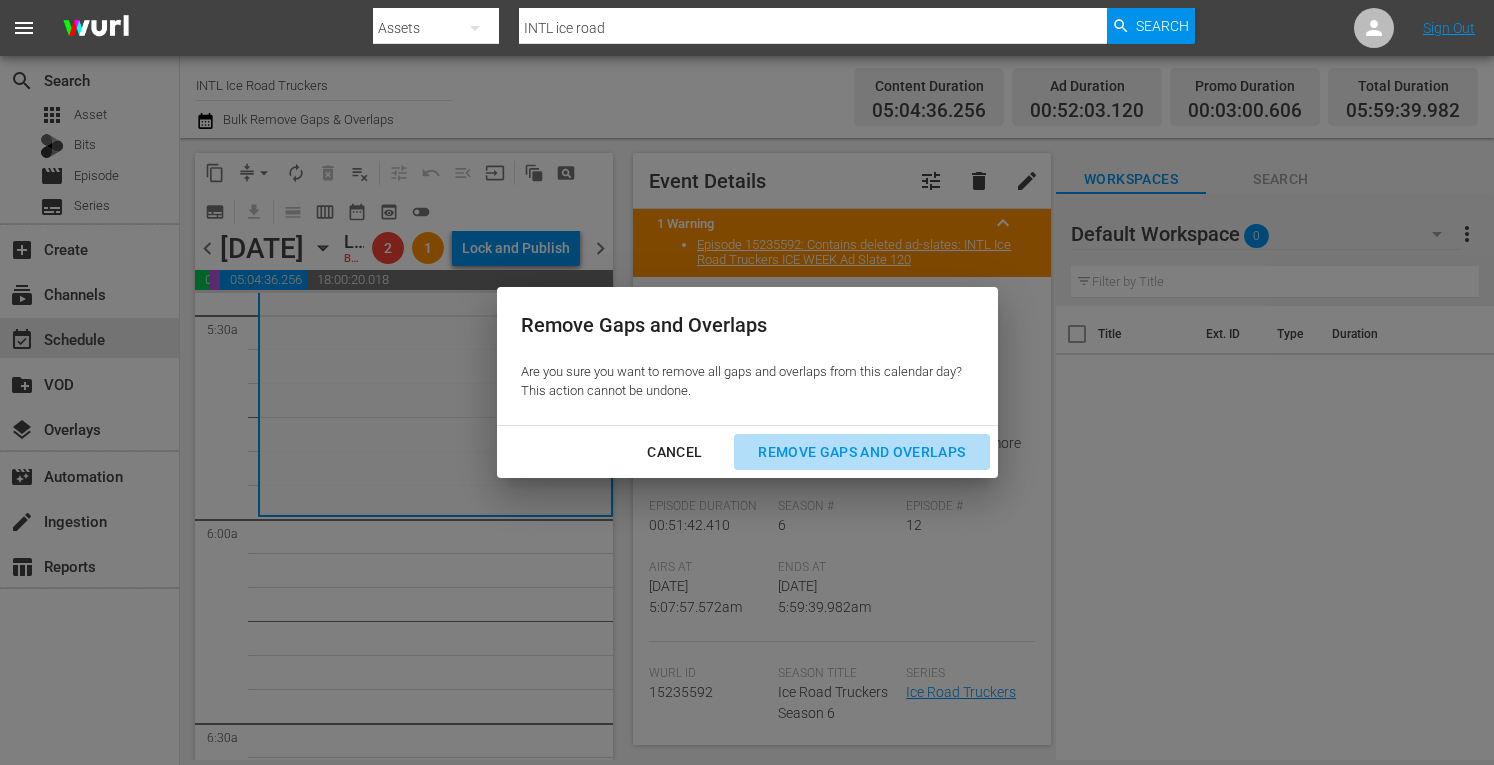 click on "Remove Gaps and Overlaps" at bounding box center (861, 452) 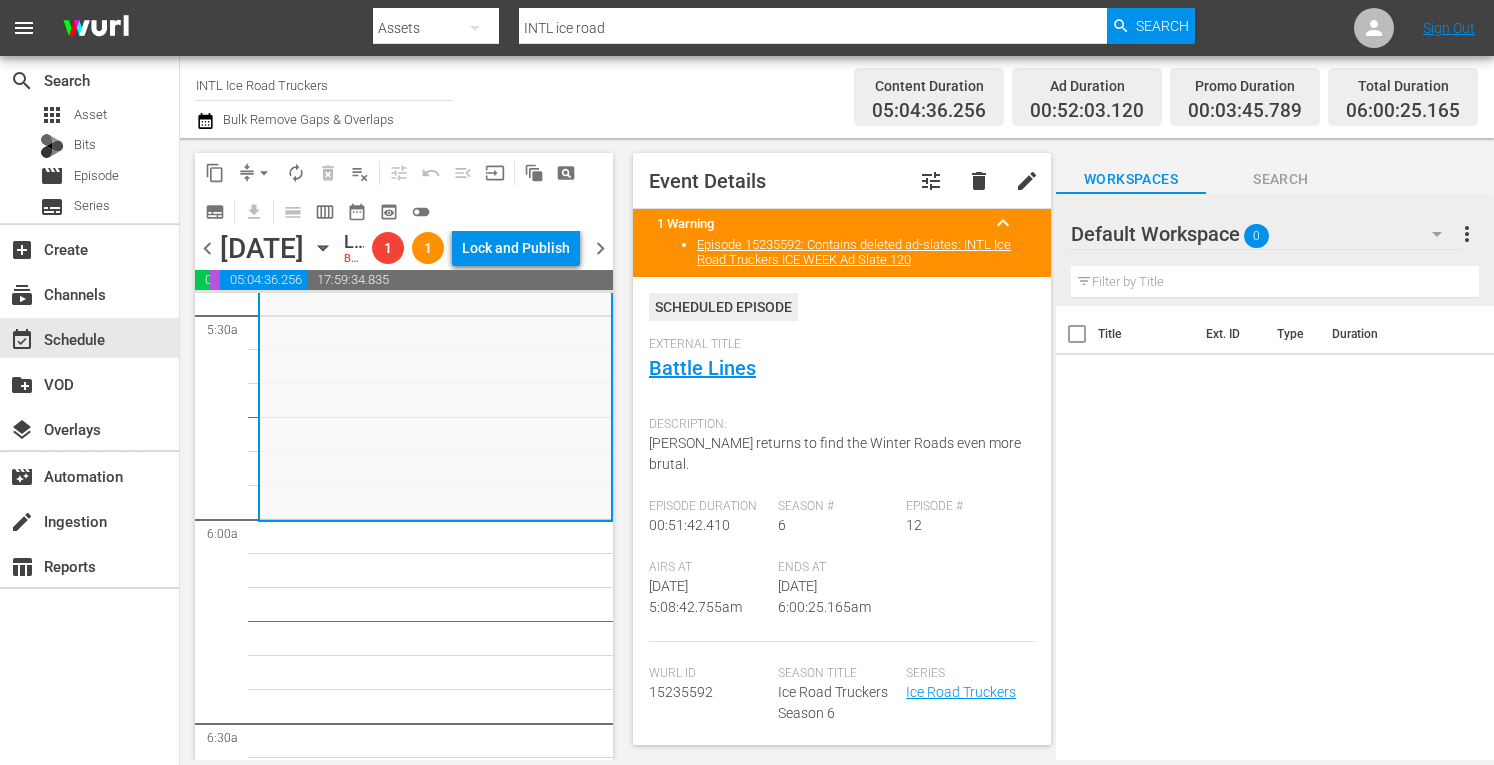click on "arrow_drop_down" at bounding box center [264, 173] 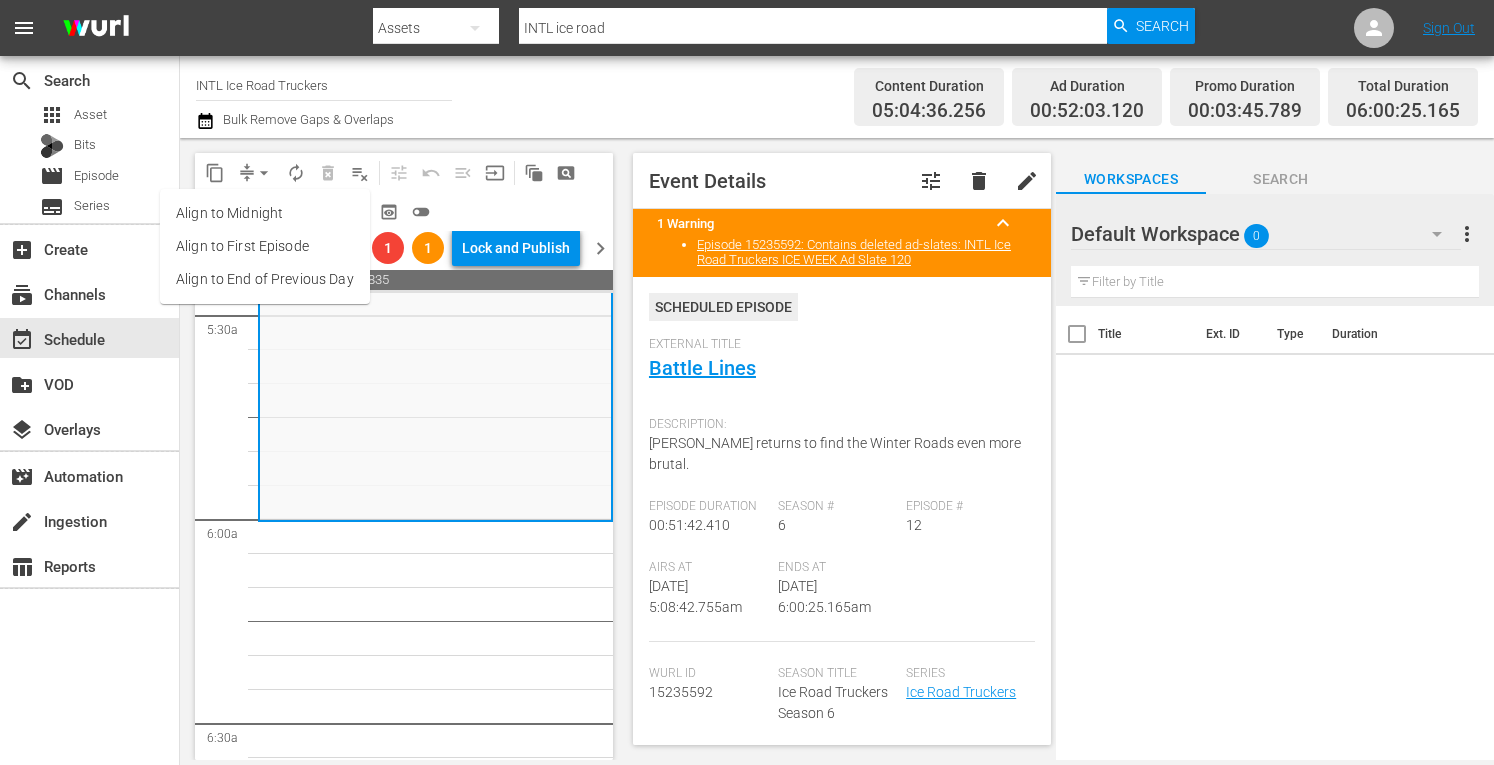 click on "Align to Midnight" at bounding box center [265, 213] 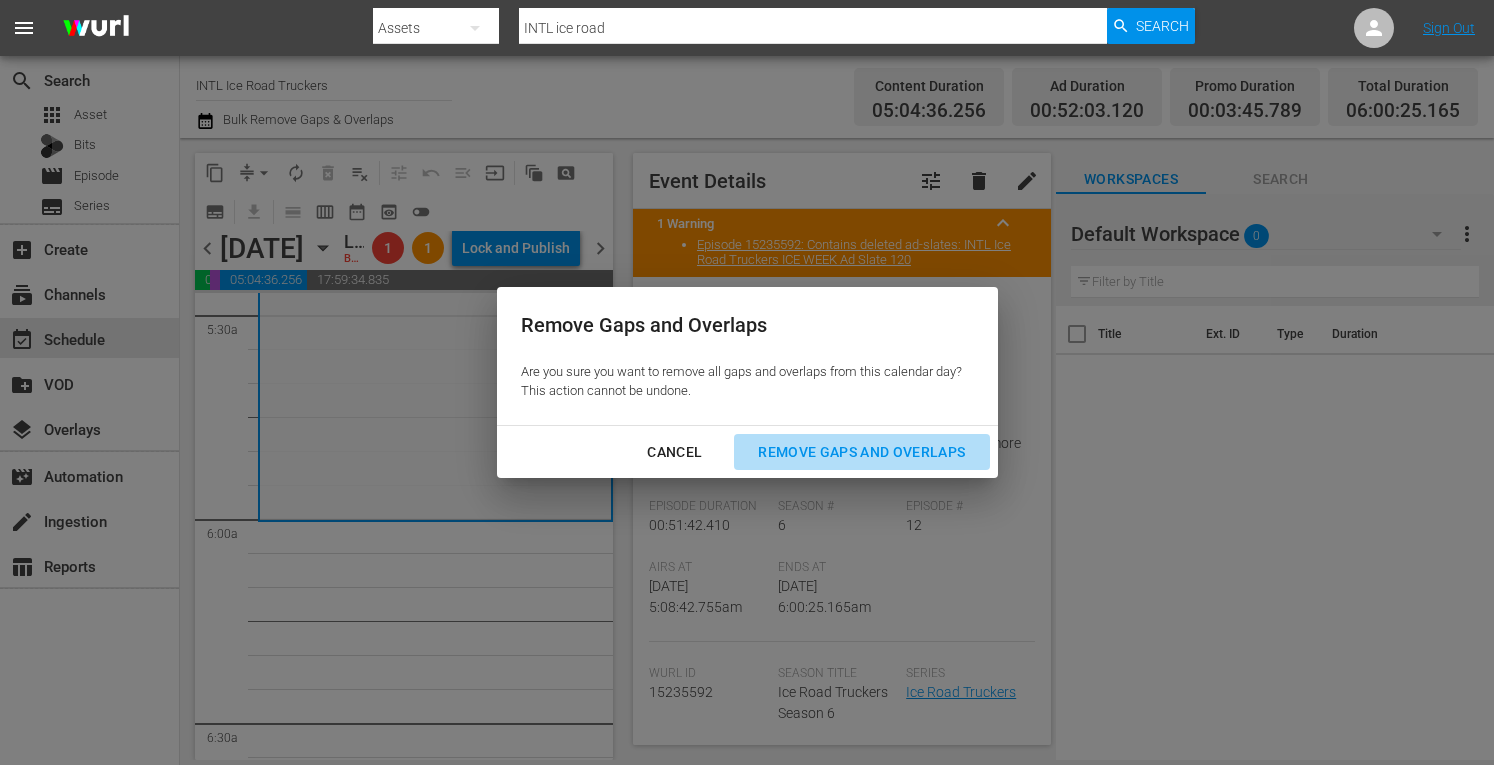 click on "Remove Gaps and Overlaps" at bounding box center (861, 452) 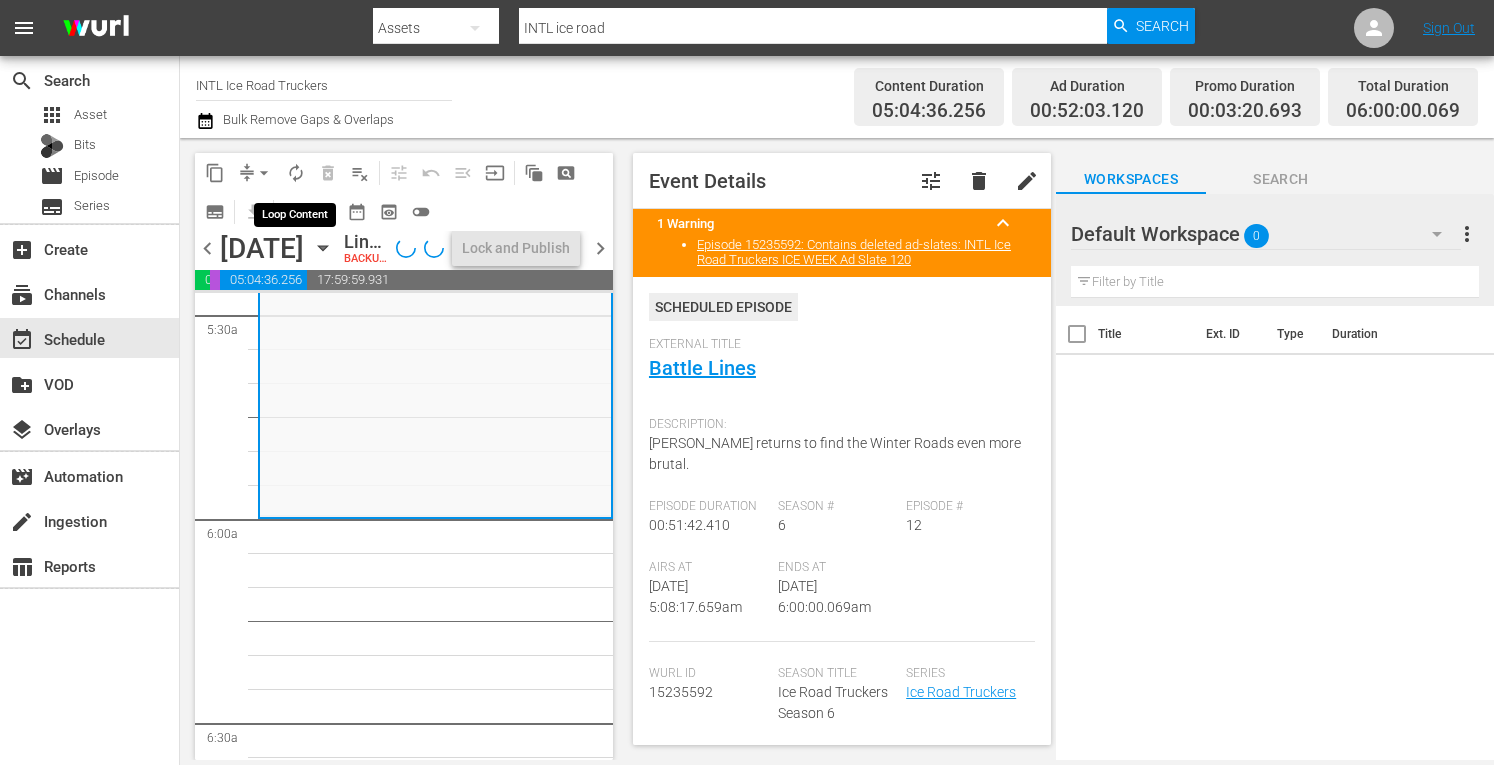 click on "autorenew_outlined" at bounding box center (296, 173) 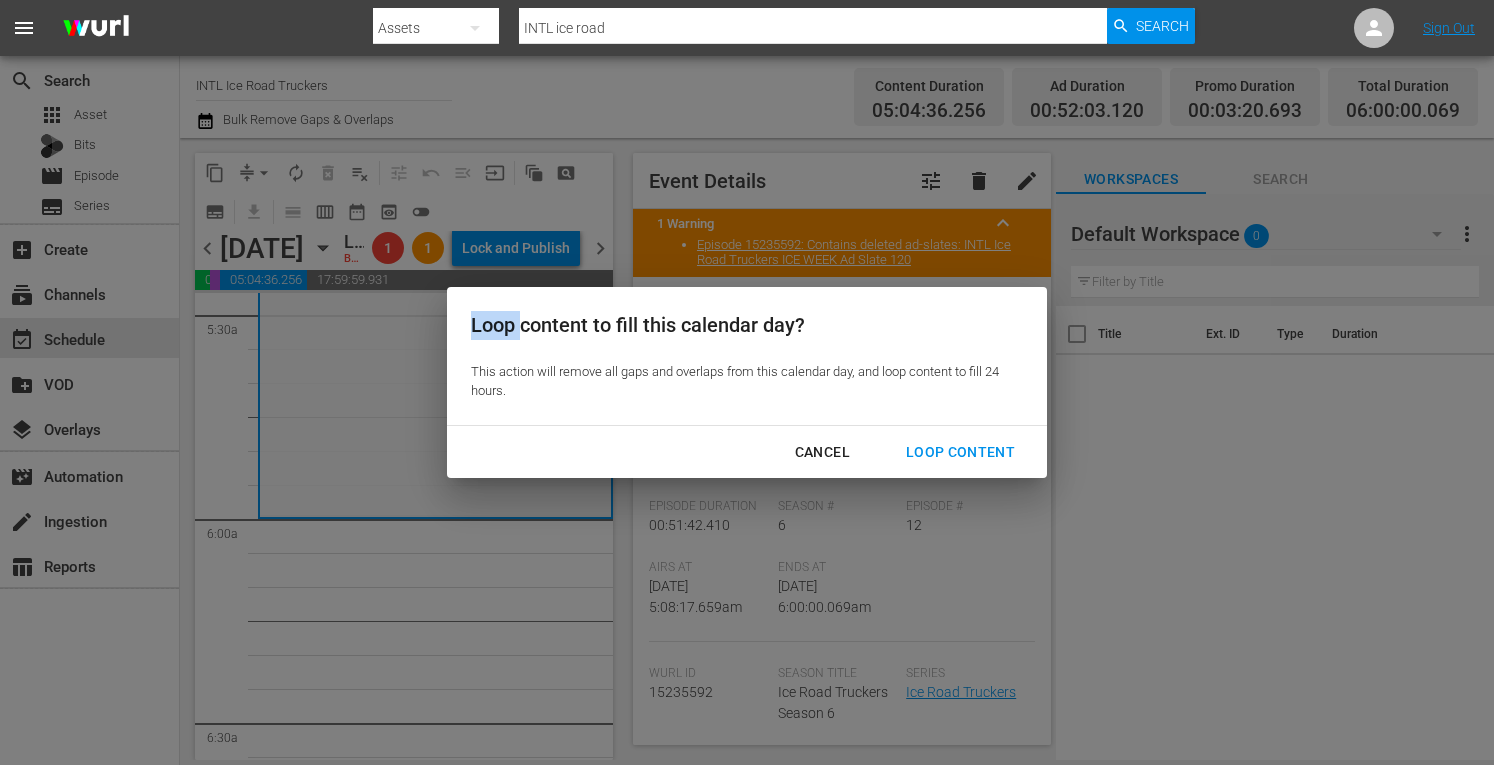 click on "Loop content to fill this calendar day? This action will remove all gaps and overlaps from this calendar day, and loop content to fill 24 hours. Cancel Loop Content" at bounding box center (747, 382) 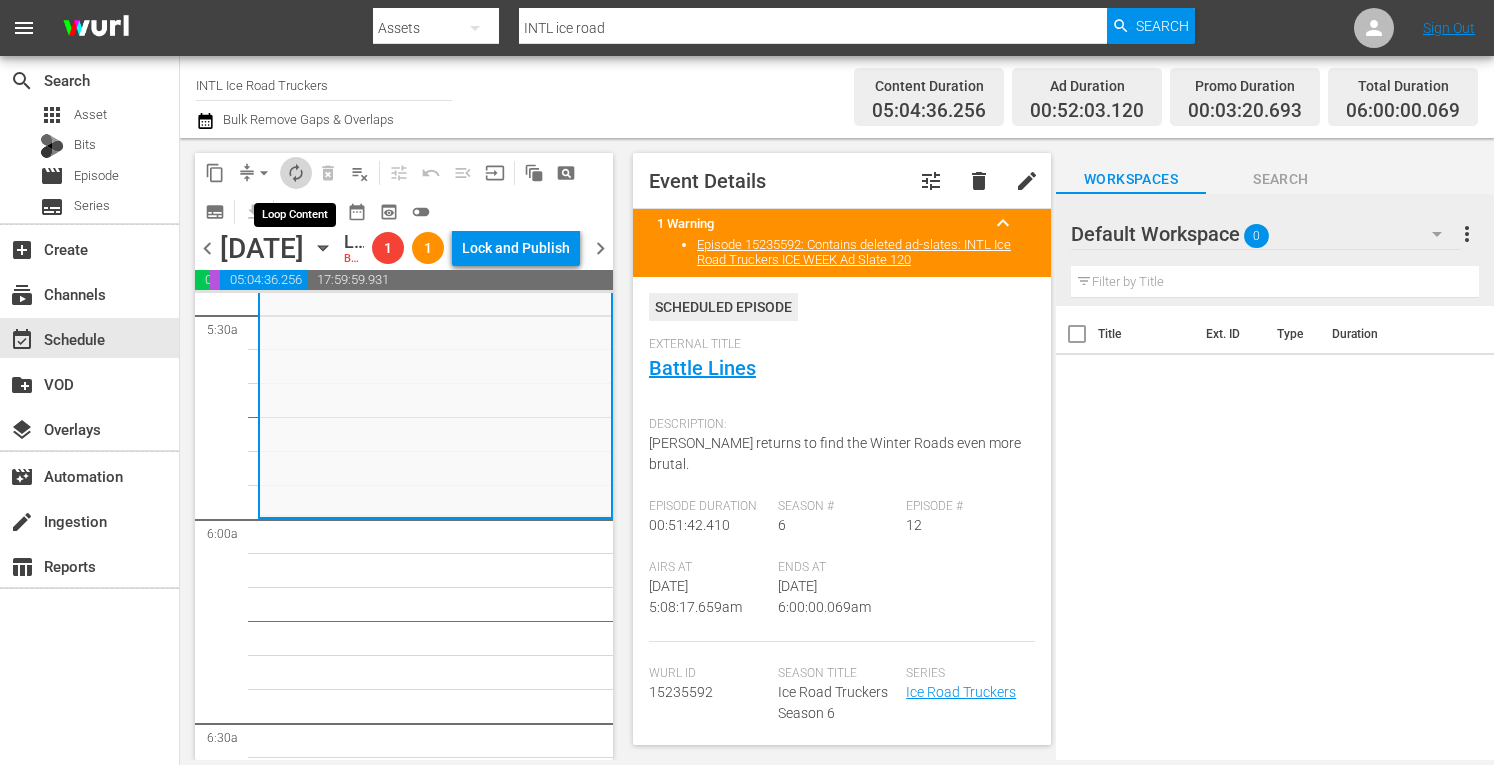 click on "autorenew_outlined" at bounding box center (296, 173) 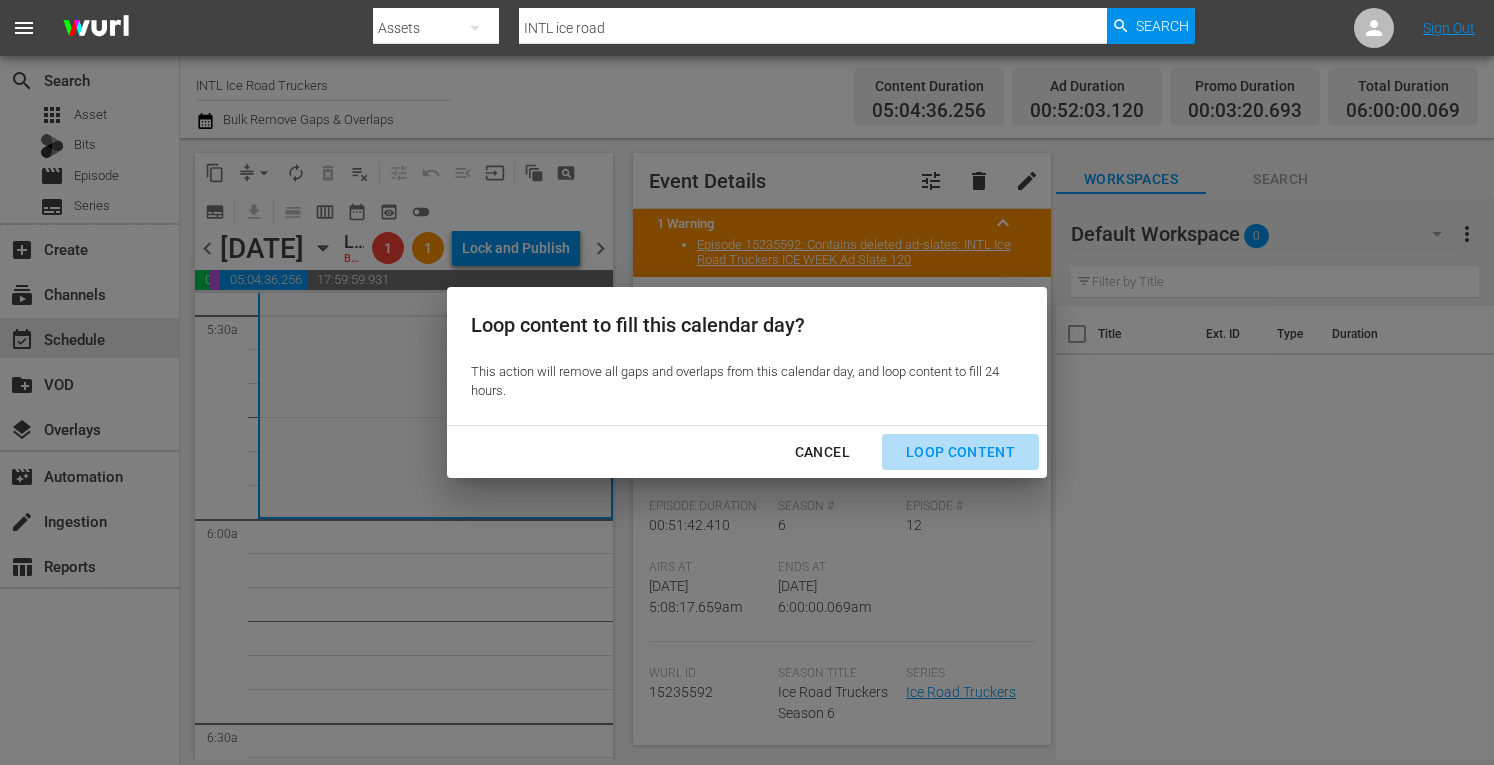 click on "Loop Content" at bounding box center (960, 452) 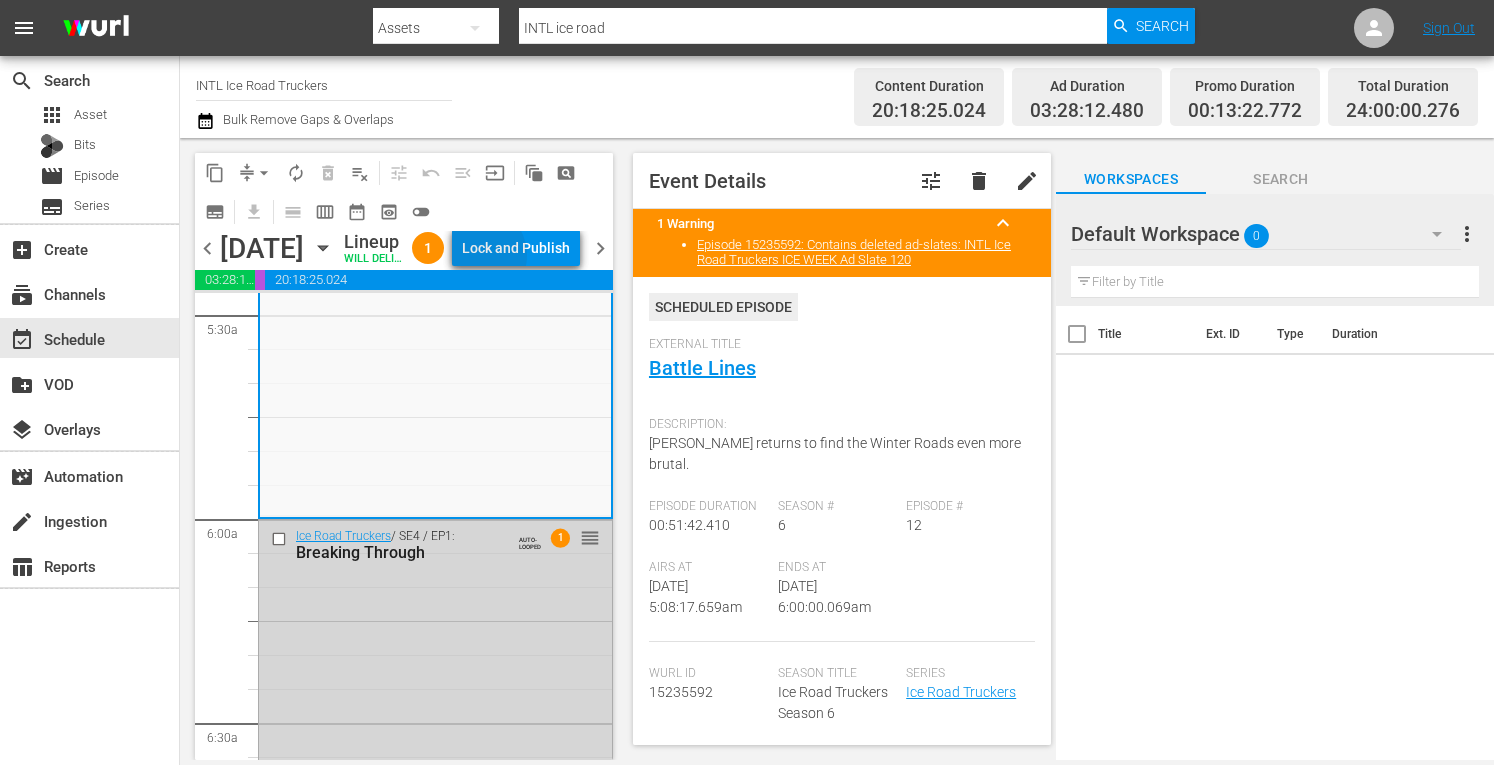 click on "Lock and Publish" at bounding box center [516, 248] 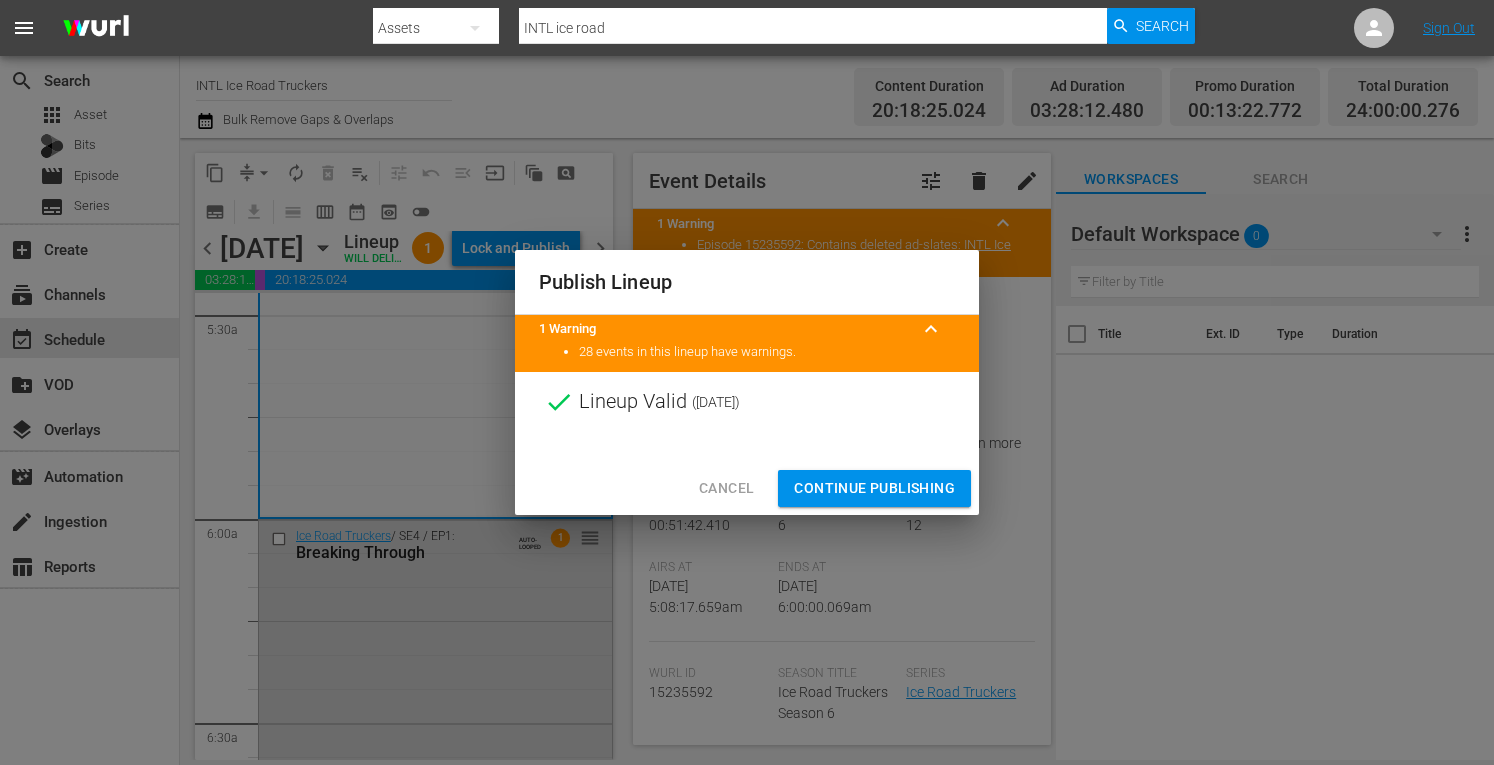 click on "Cancel Continue Publishing" at bounding box center (747, 488) 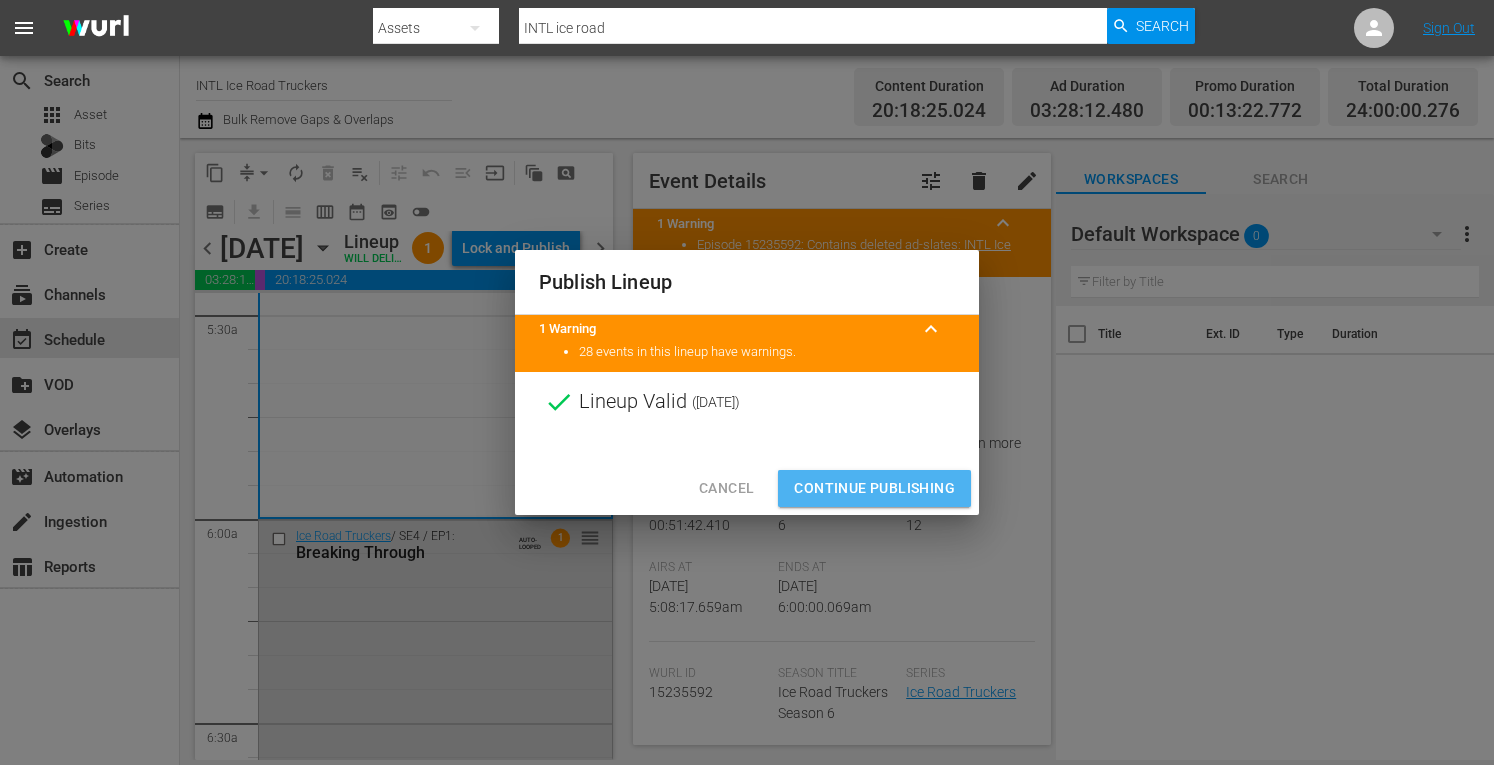 click on "Continue Publishing" at bounding box center (874, 488) 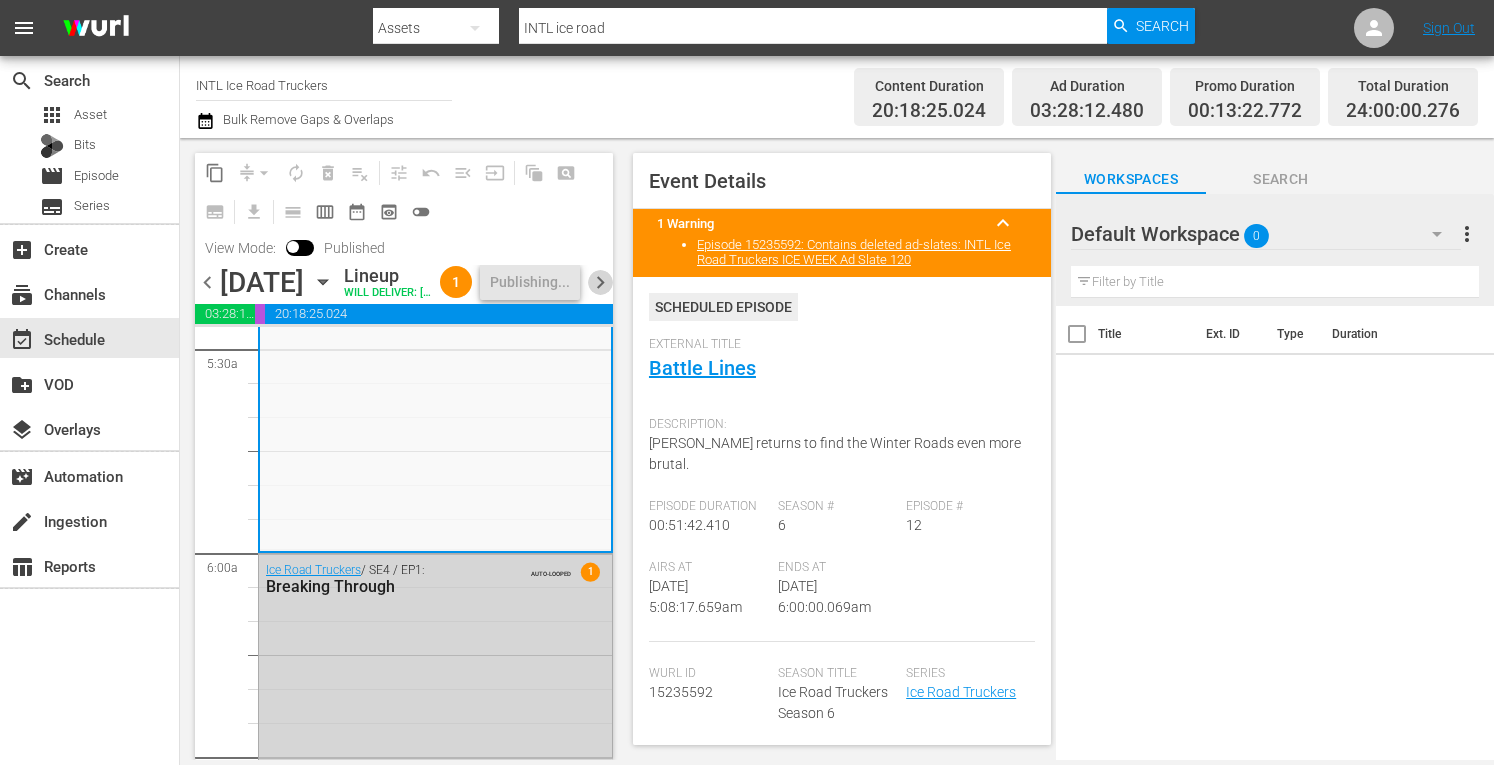 click on "chevron_right" at bounding box center (600, 282) 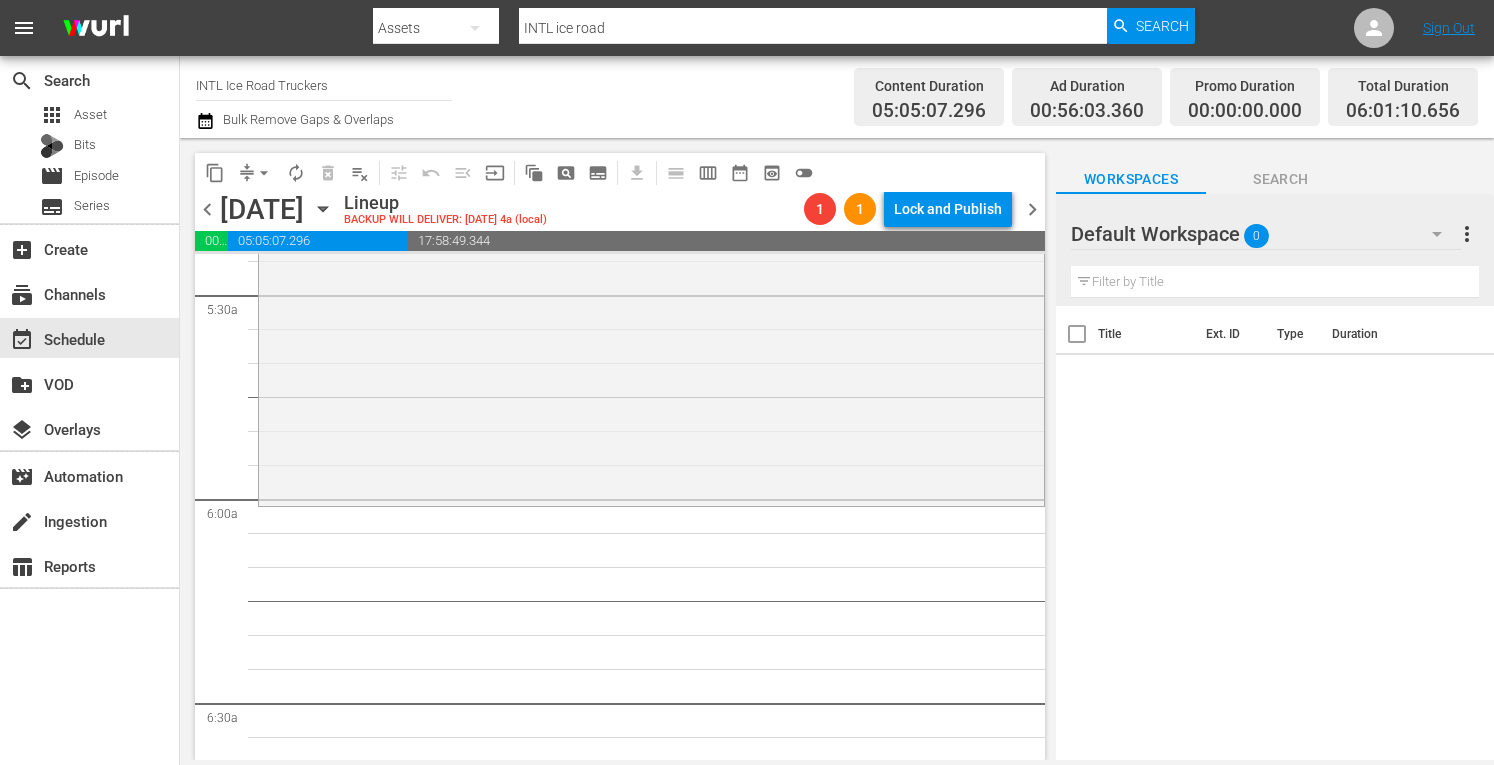 scroll, scrollTop: 2202, scrollLeft: 0, axis: vertical 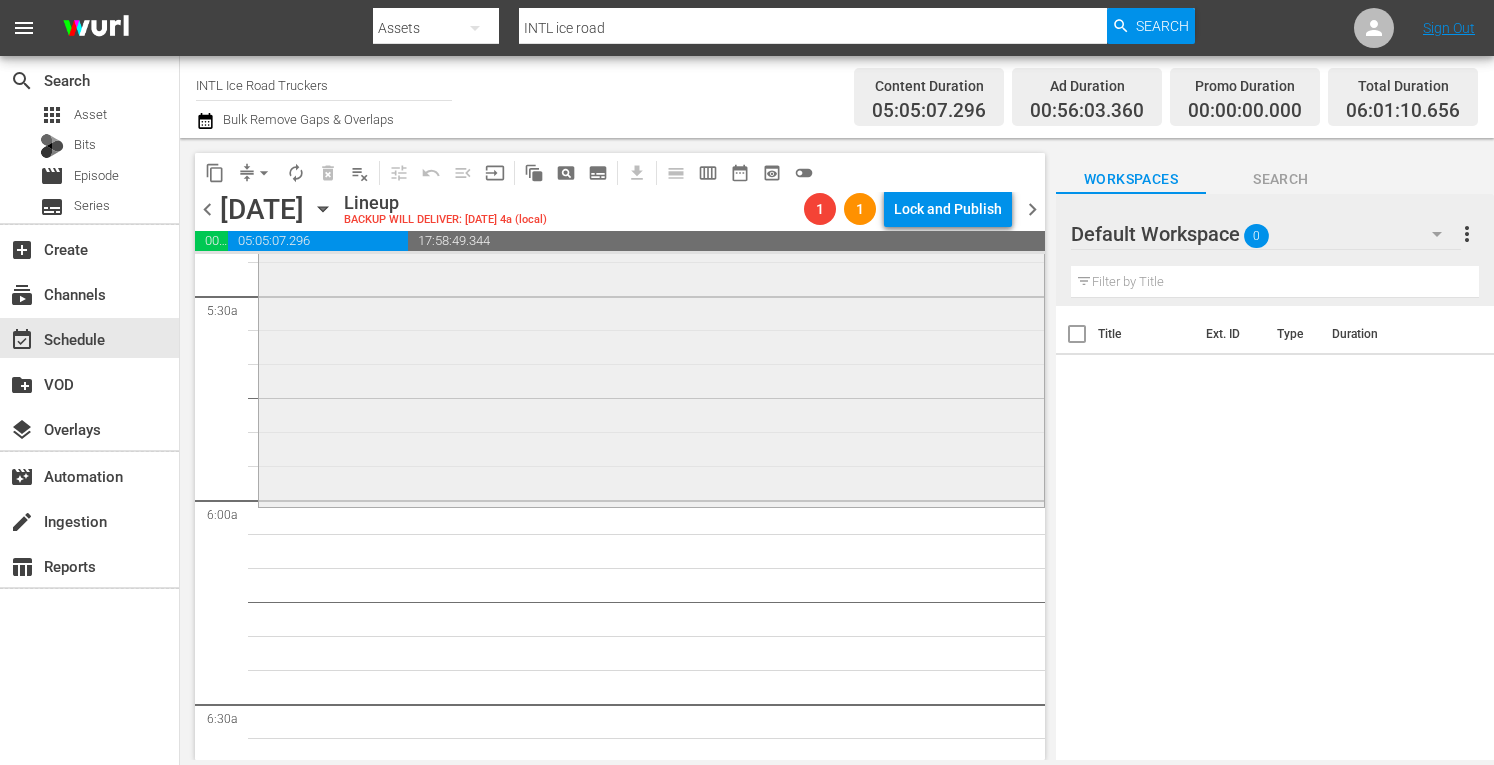 click on "Ice Road Truckers  / SE7 / EP11:
The Wrecking Crew 1 reorder" at bounding box center [651, 330] 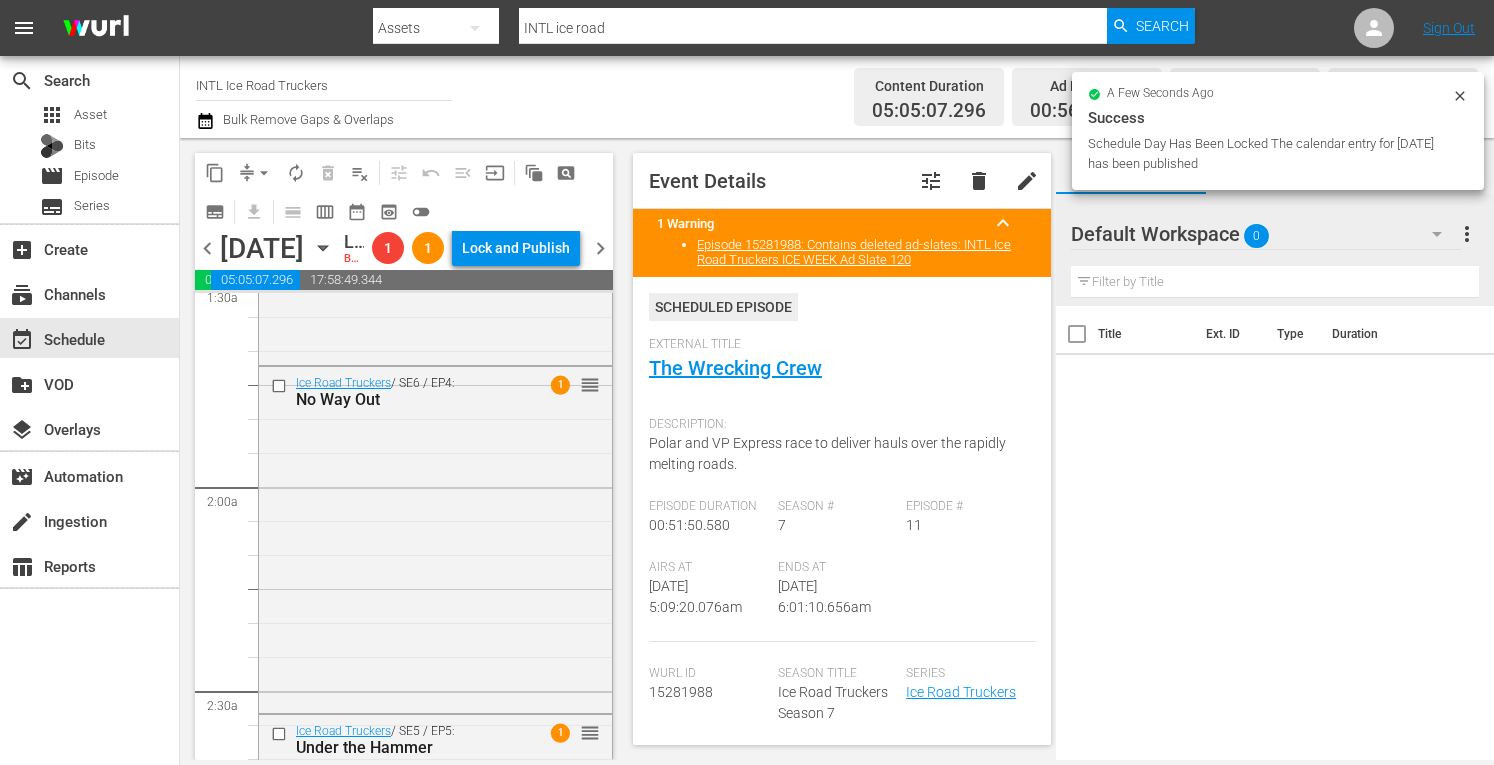 scroll, scrollTop: 0, scrollLeft: 0, axis: both 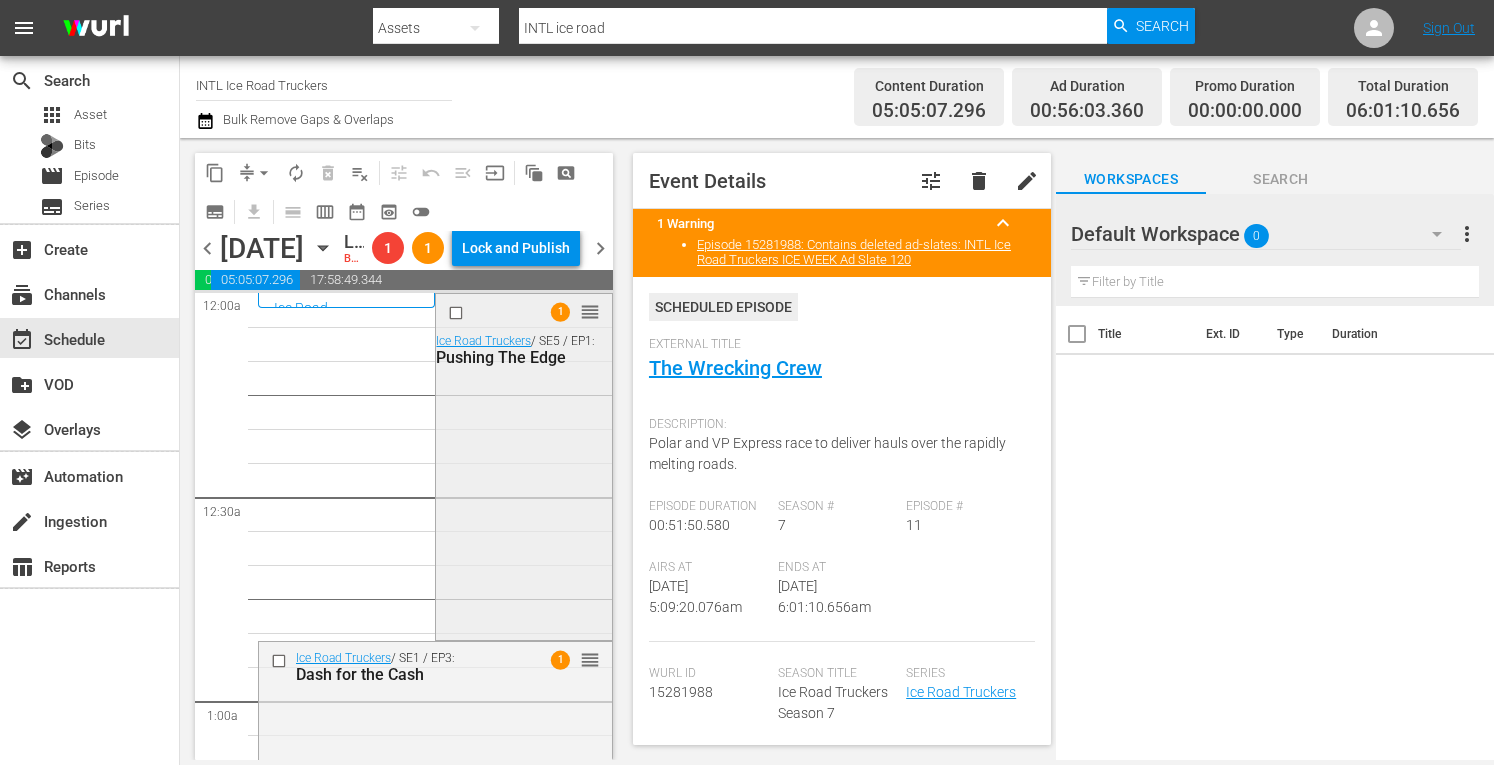 click on "1 reorder Ice Road Truckers  / SE5 / EP1:
Pushing The Edge" at bounding box center [523, 465] 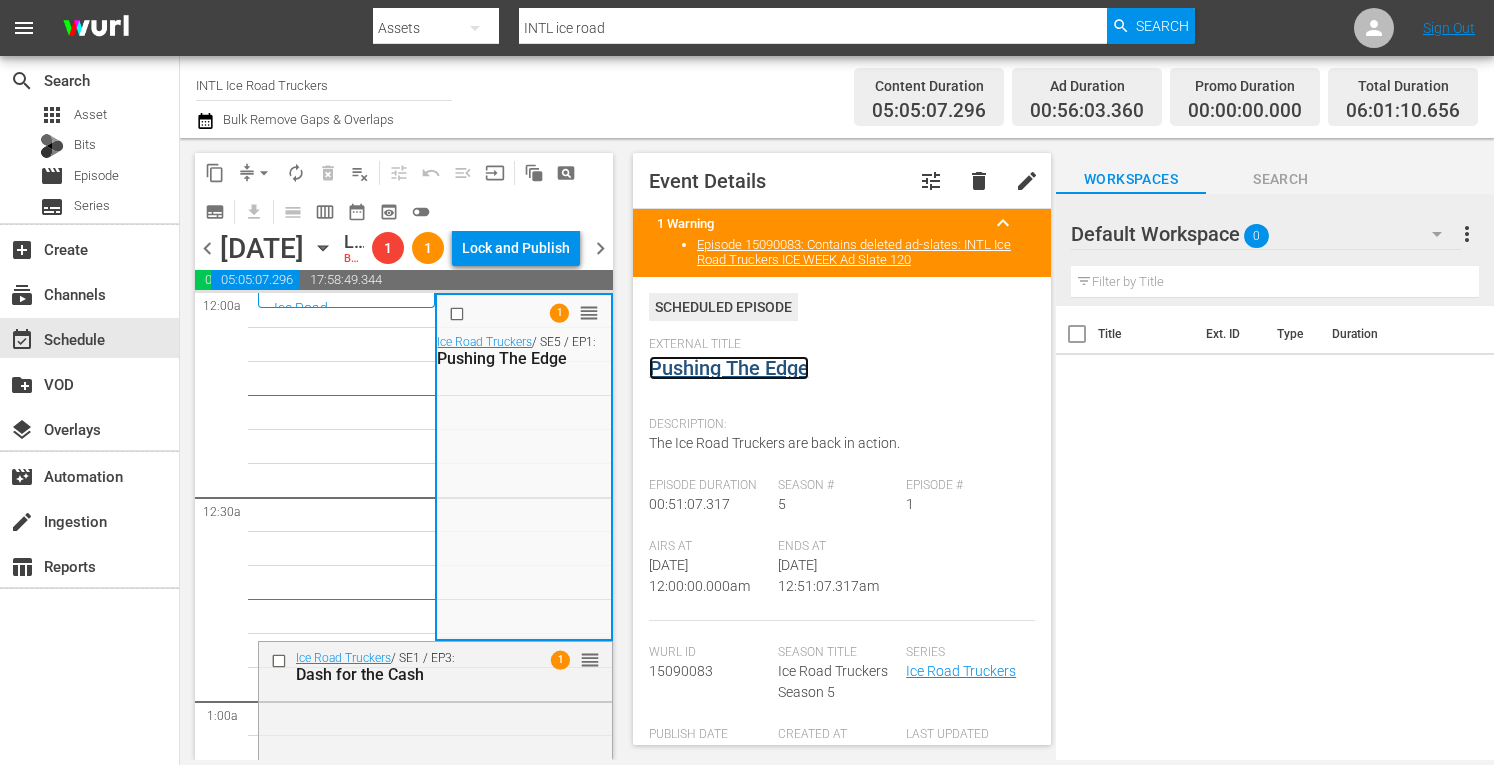 click on "Pushing The Edge" at bounding box center (729, 368) 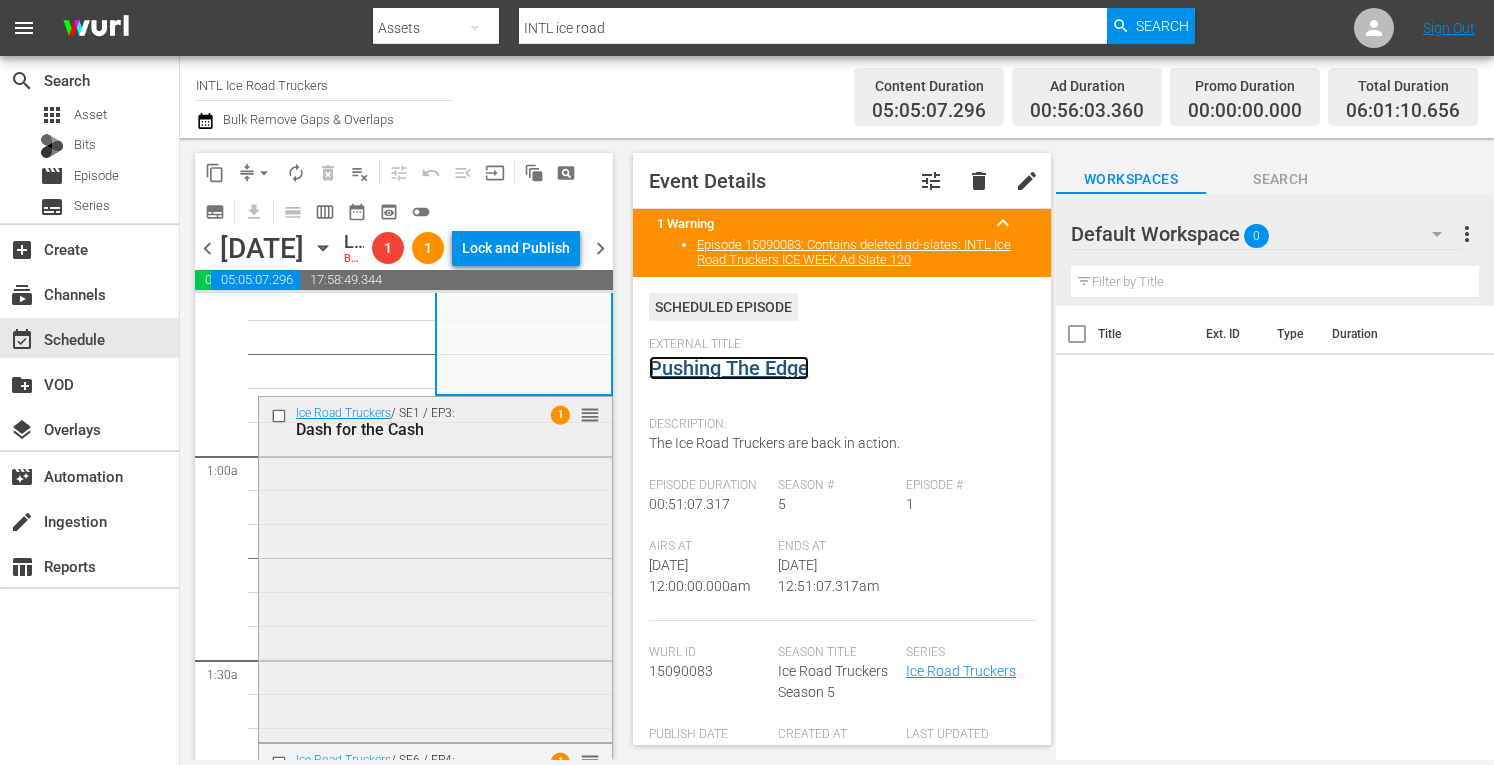 scroll, scrollTop: 259, scrollLeft: 0, axis: vertical 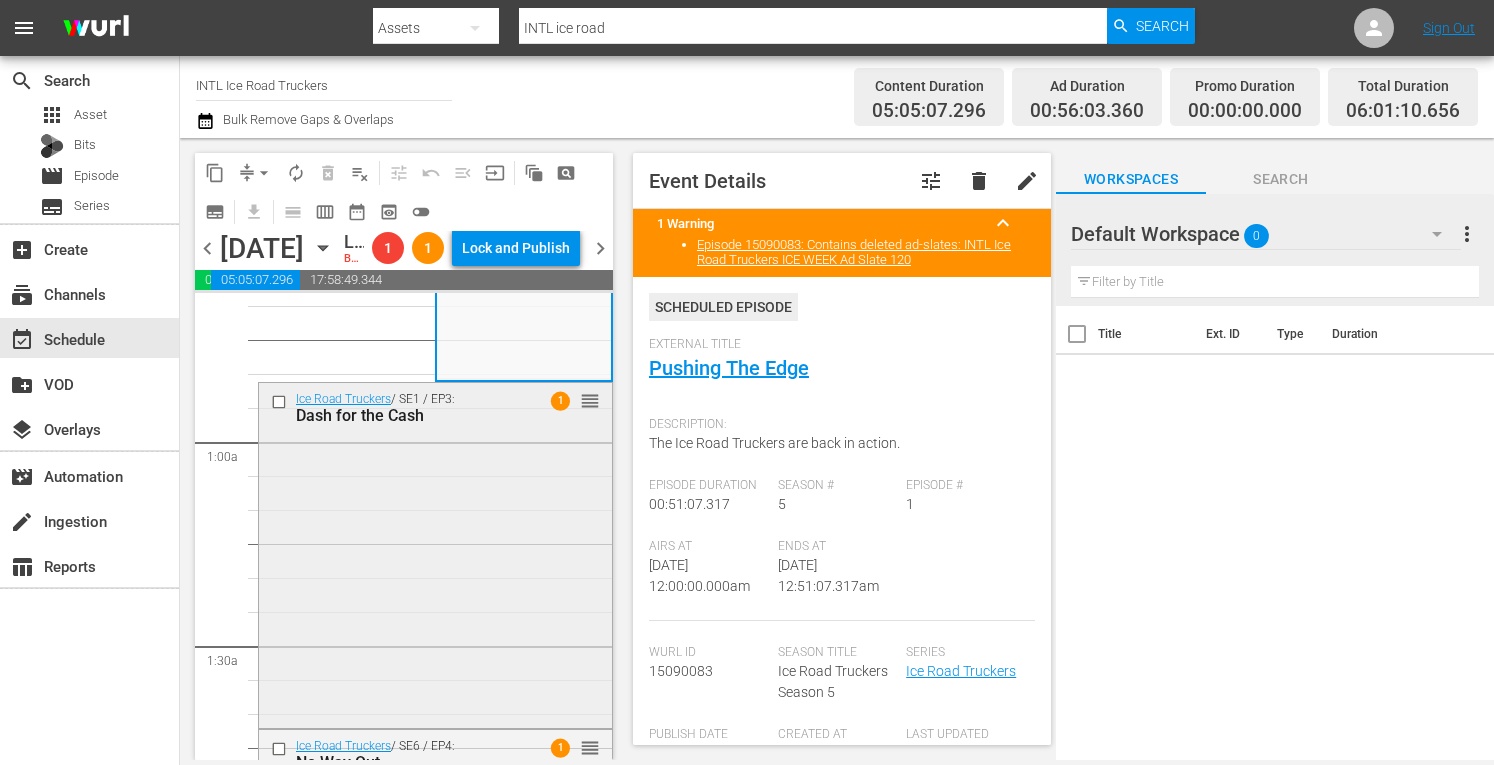 click on "Ice Road Truckers  / SE1 / EP3:
Dash for the Cash 1 reorder" at bounding box center [435, 554] 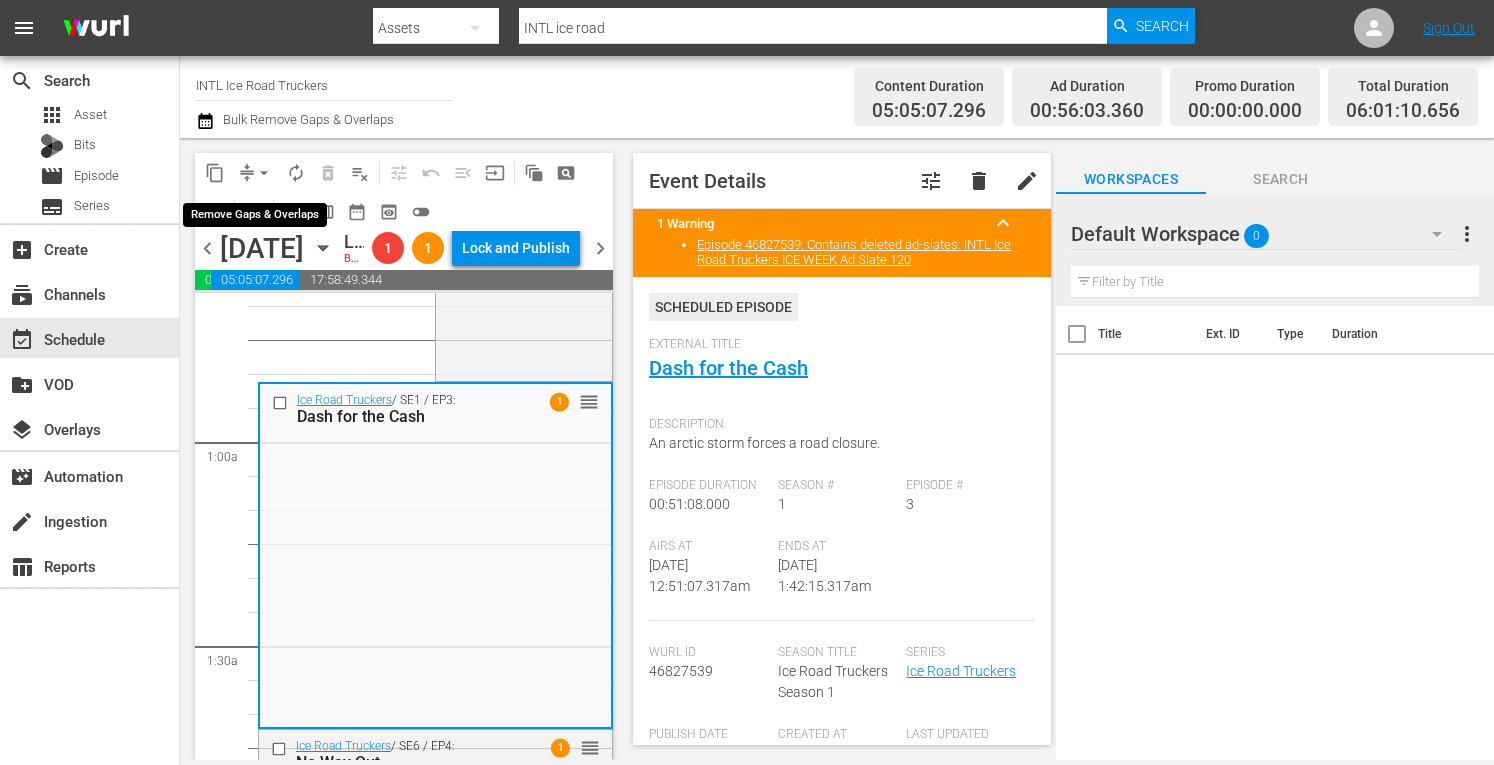 click on "arrow_drop_down" at bounding box center [264, 173] 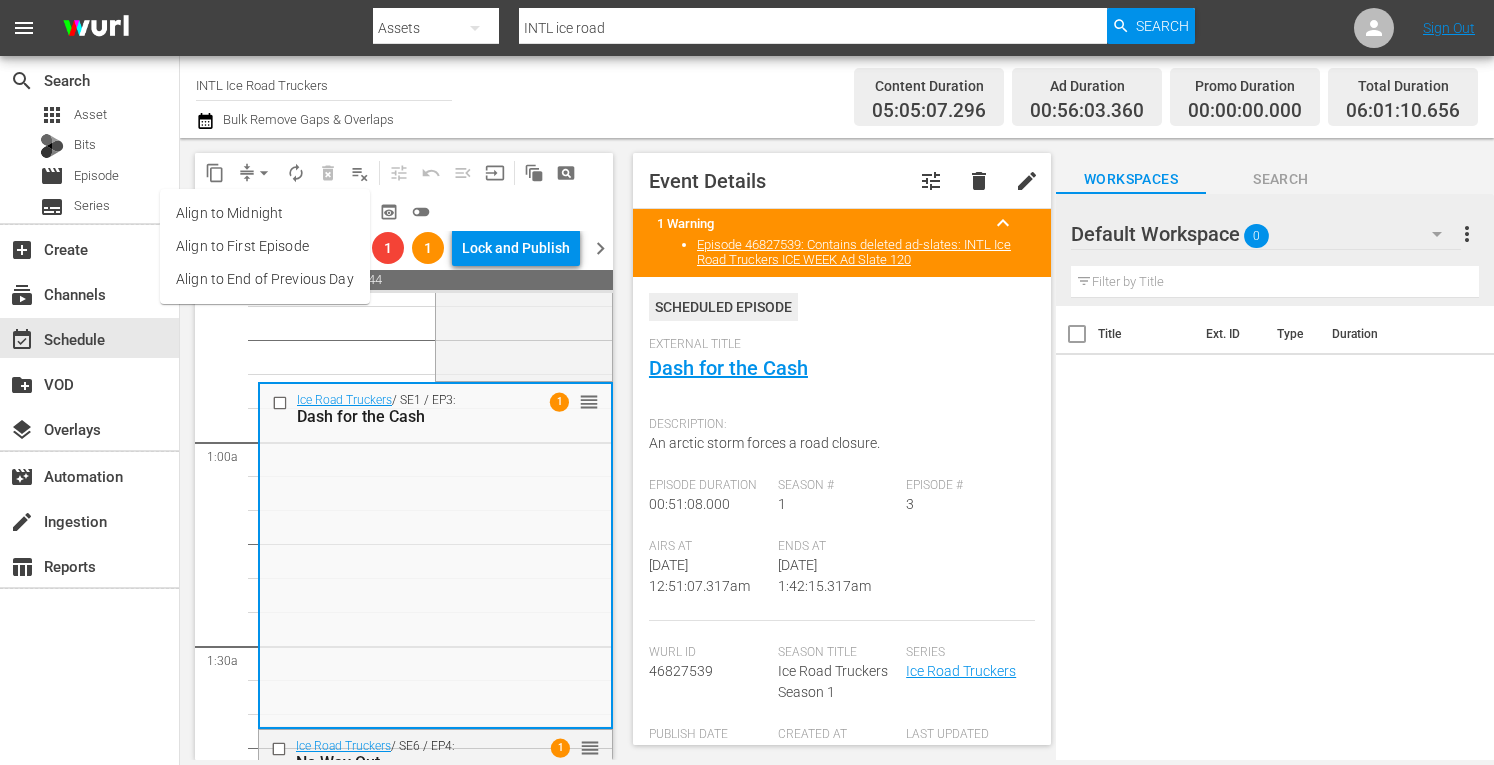 click on "Align to Midnight" at bounding box center (265, 213) 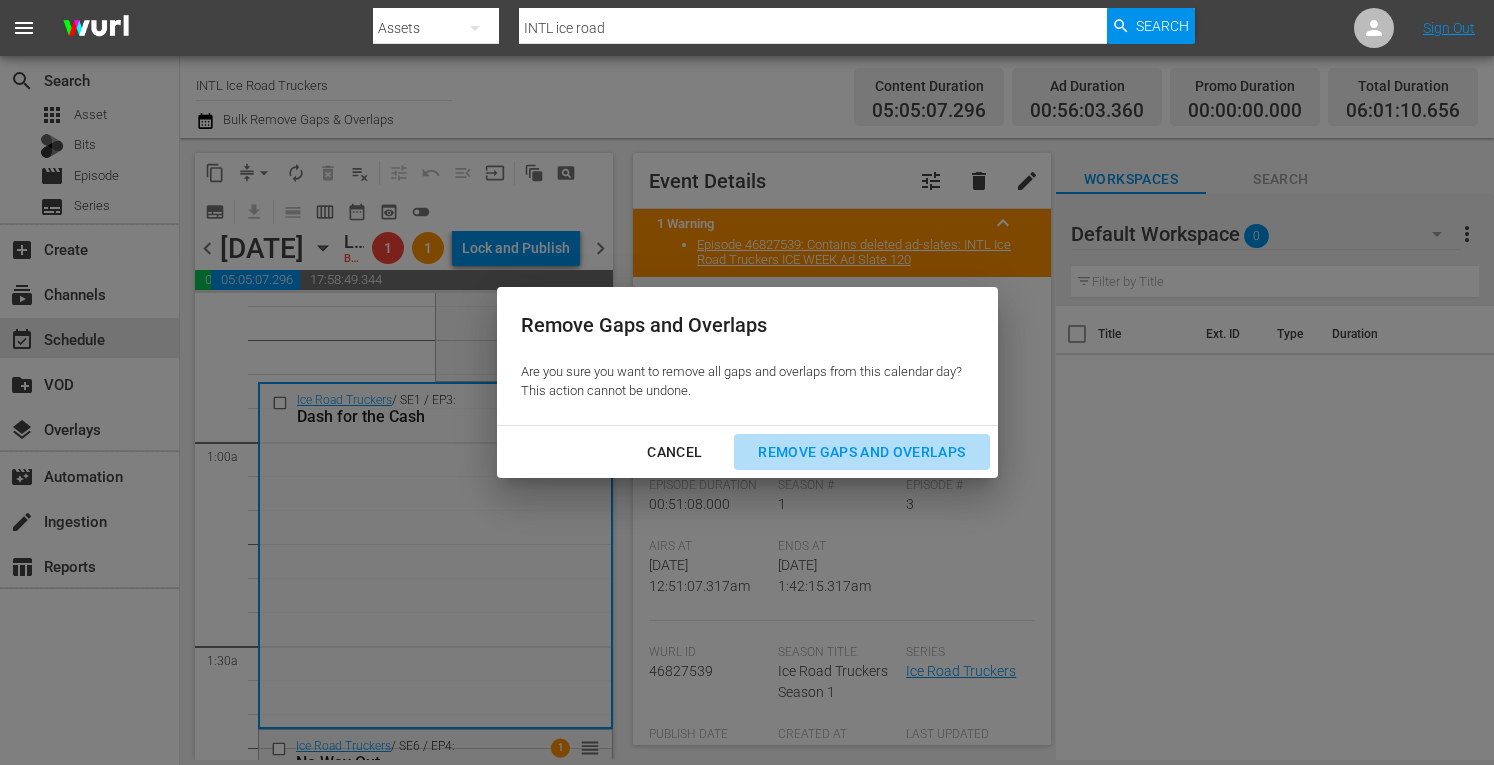 click on "Remove Gaps and Overlaps" at bounding box center (861, 452) 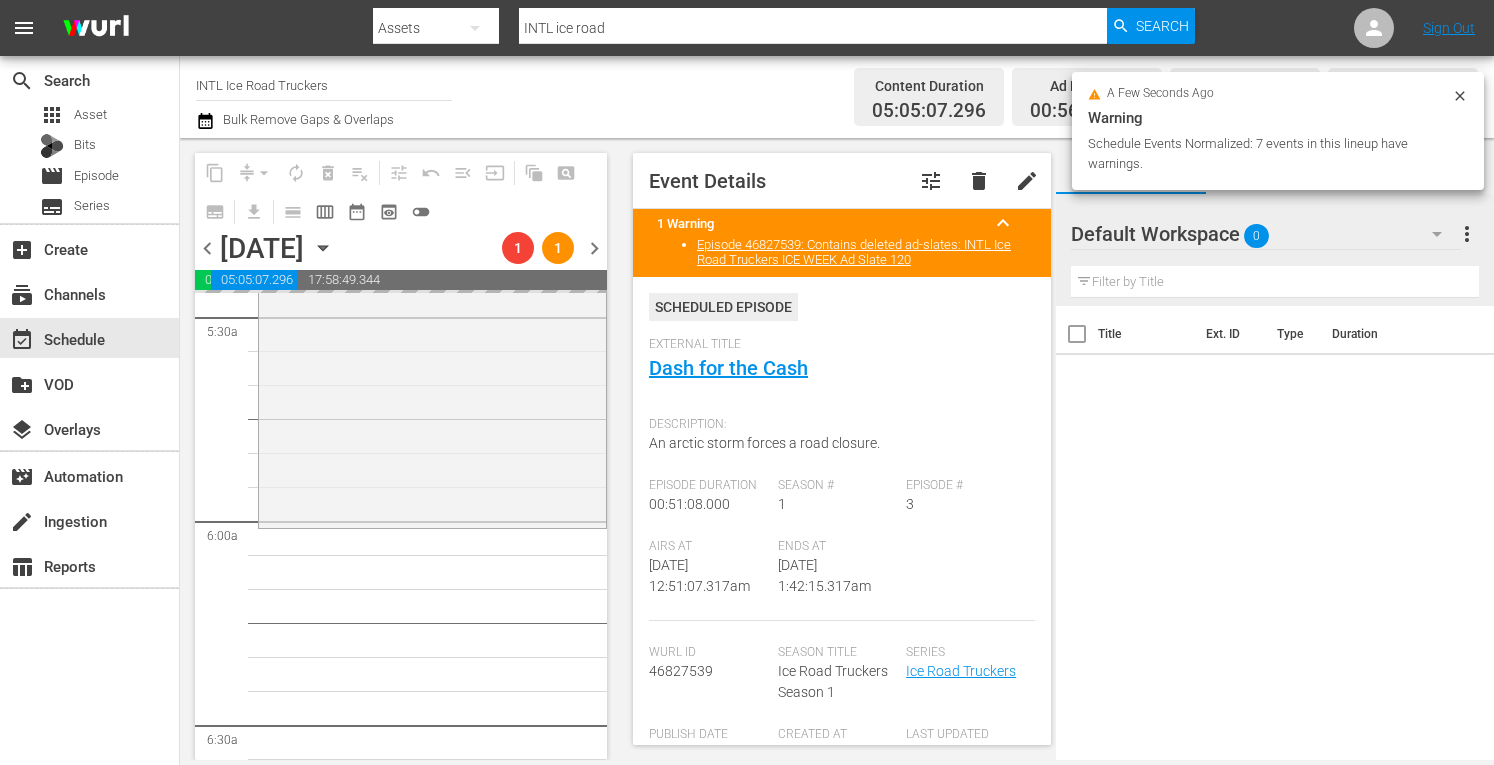 scroll, scrollTop: 2224, scrollLeft: 0, axis: vertical 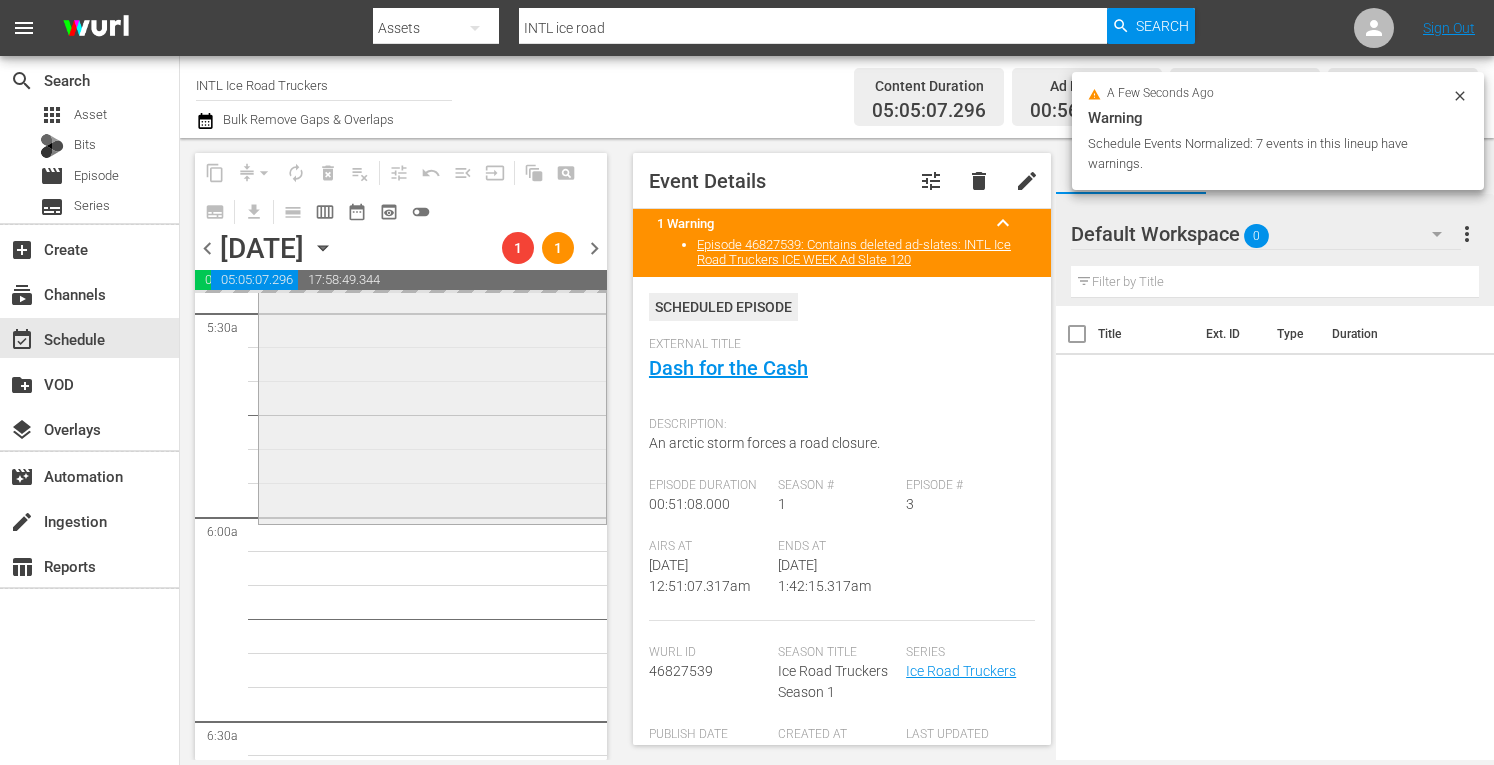 click on "Ice Road Truckers  / SE7 / EP11:
The Wrecking Crew 1 reorder" at bounding box center [432, 346] 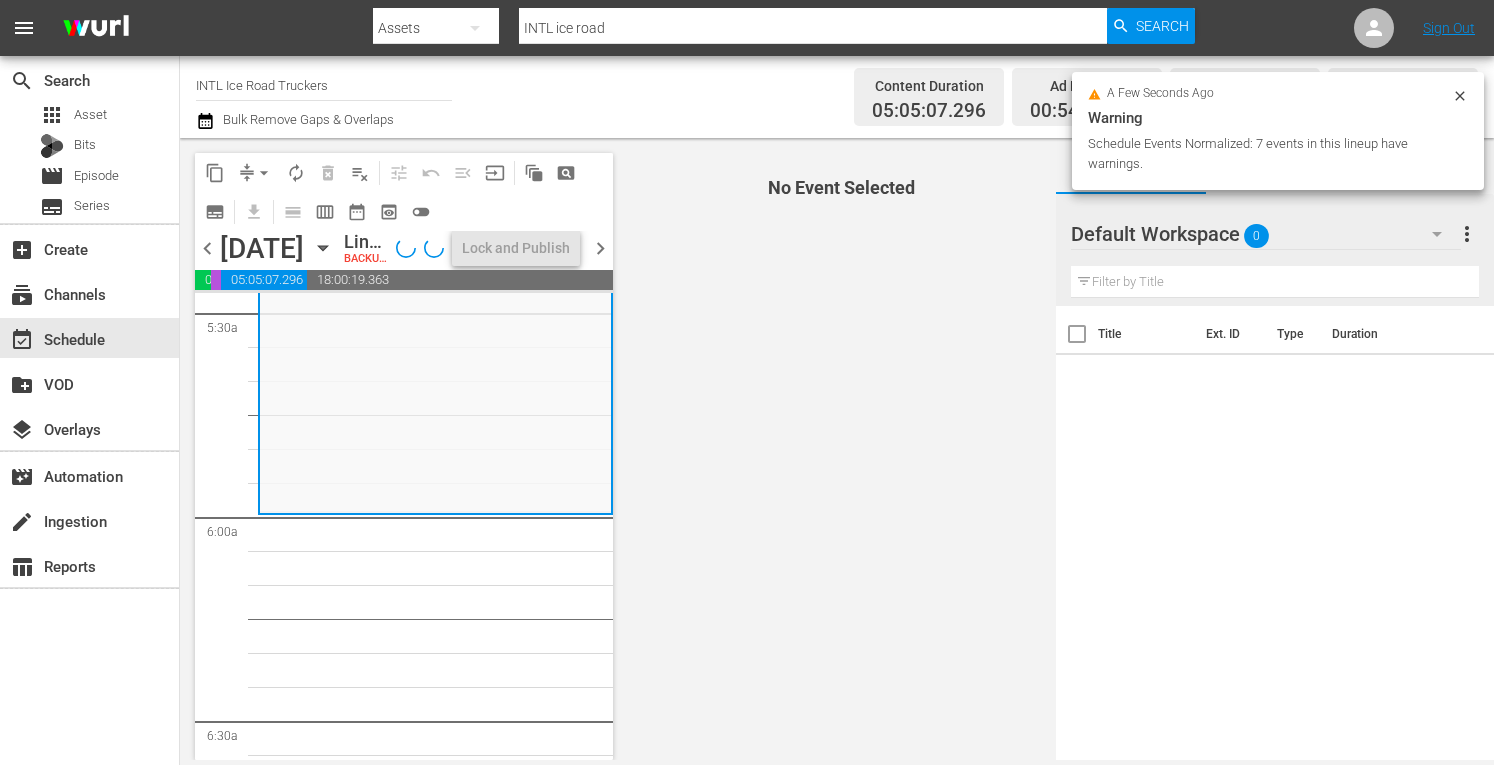 scroll, scrollTop: 2258, scrollLeft: 0, axis: vertical 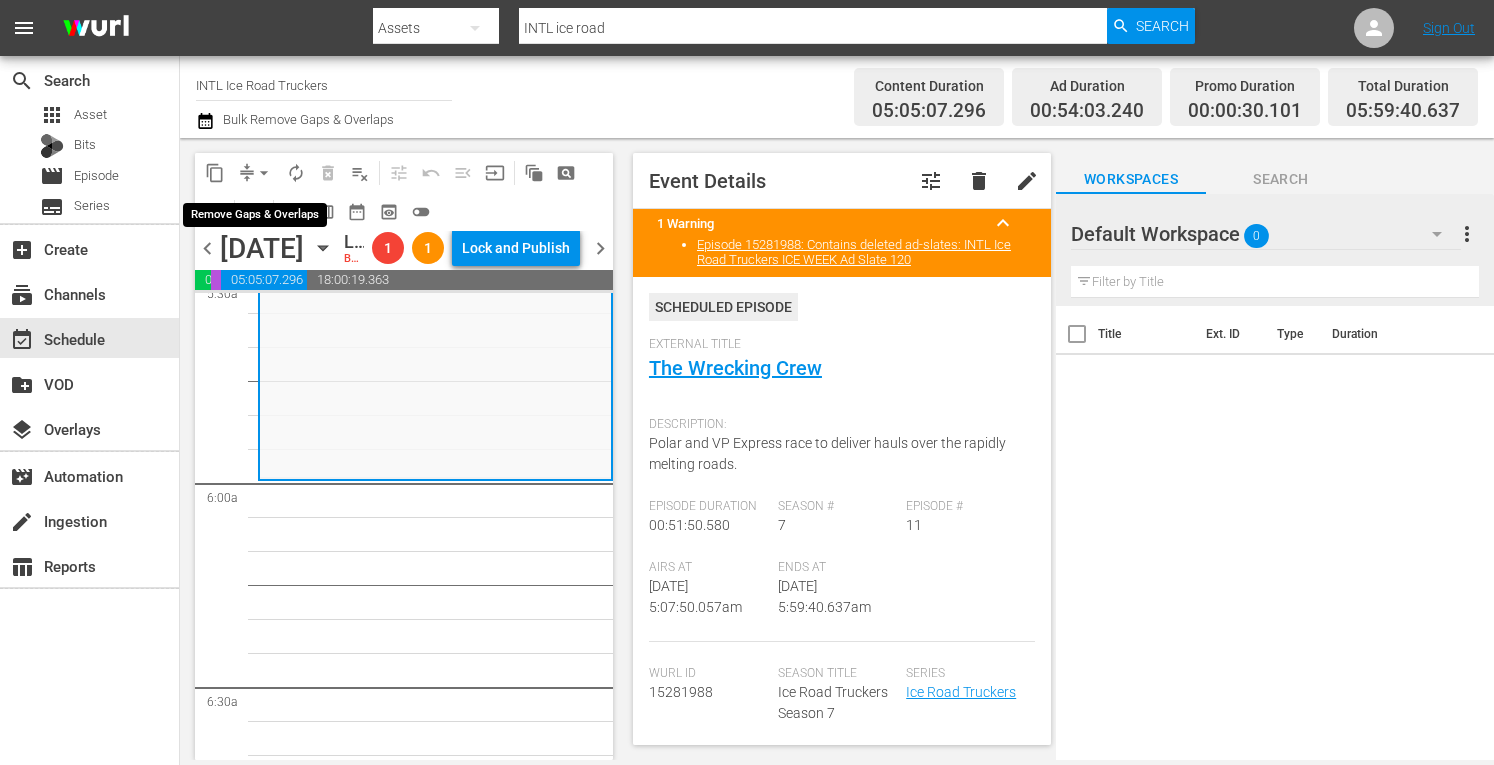 click on "arrow_drop_down" at bounding box center [264, 173] 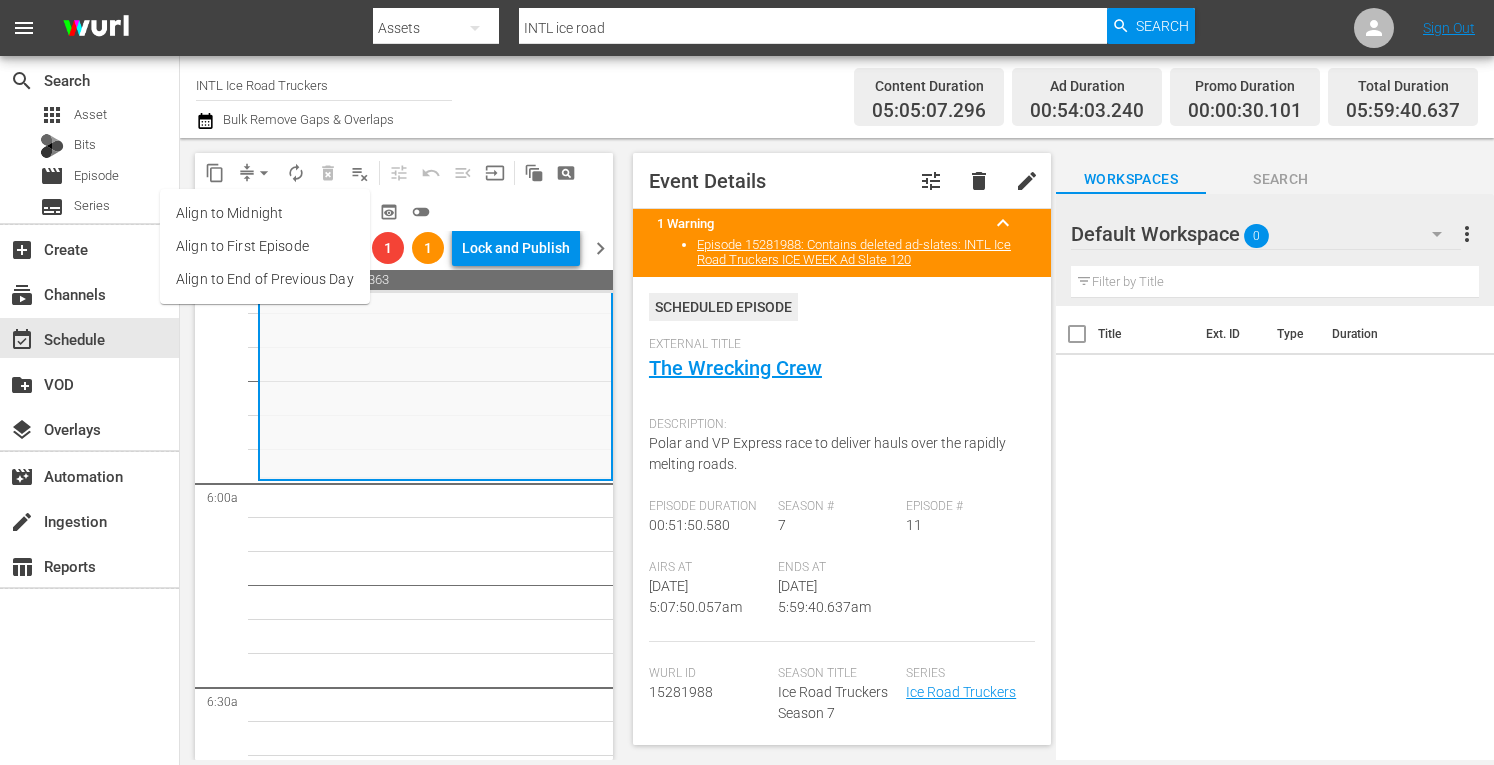 click on "Align to Midnight" at bounding box center [265, 213] 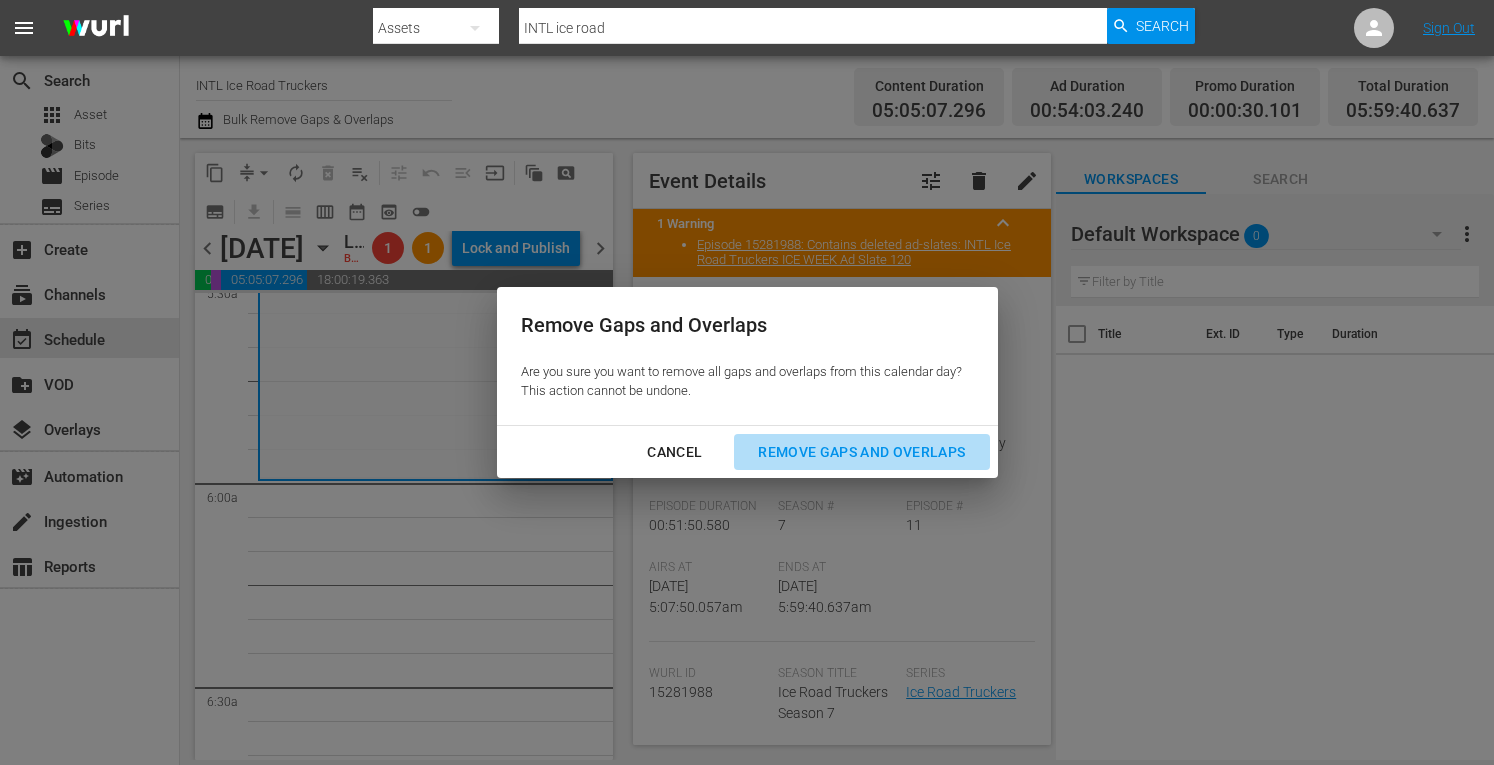 click on "Remove Gaps and Overlaps" at bounding box center [861, 452] 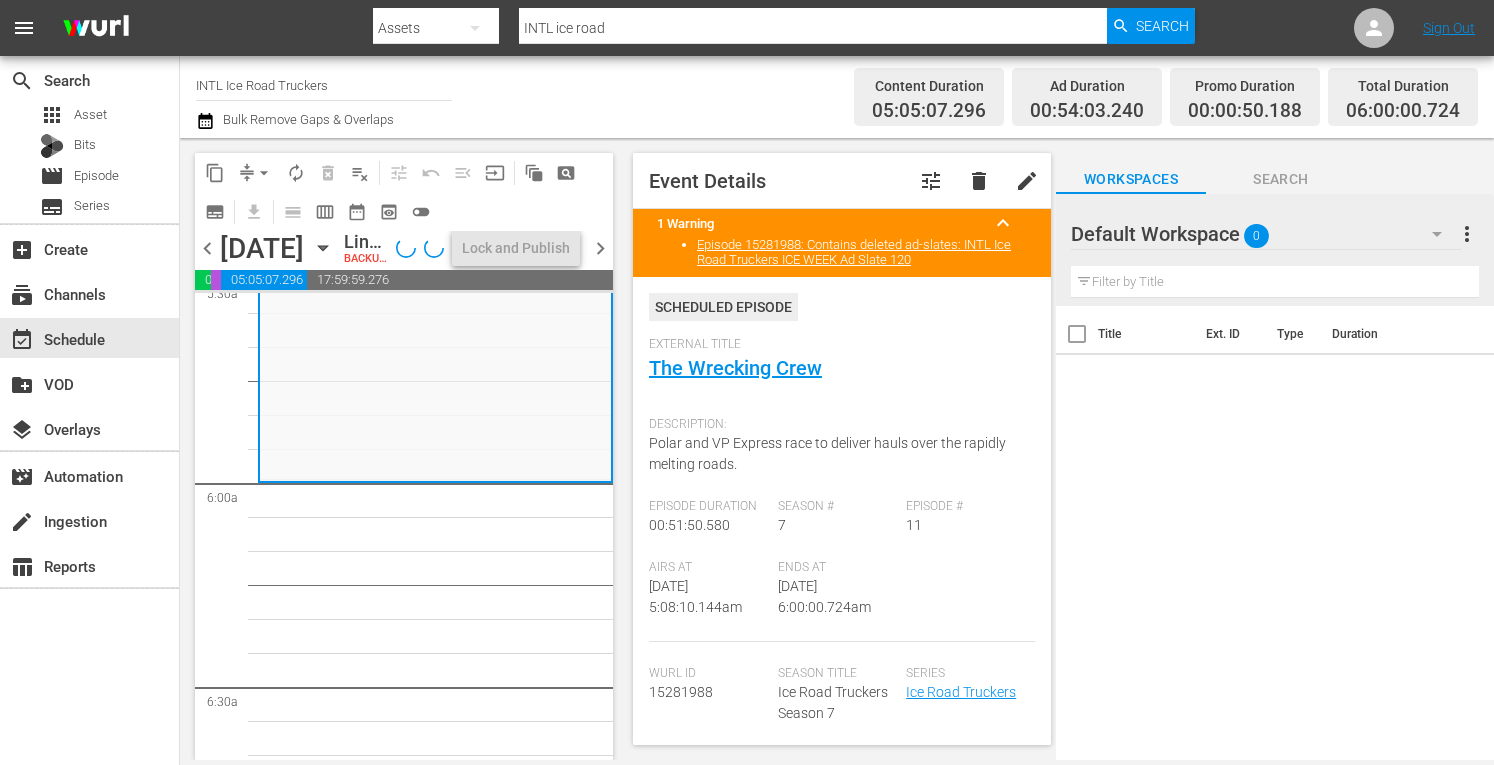 scroll, scrollTop: 2190, scrollLeft: 0, axis: vertical 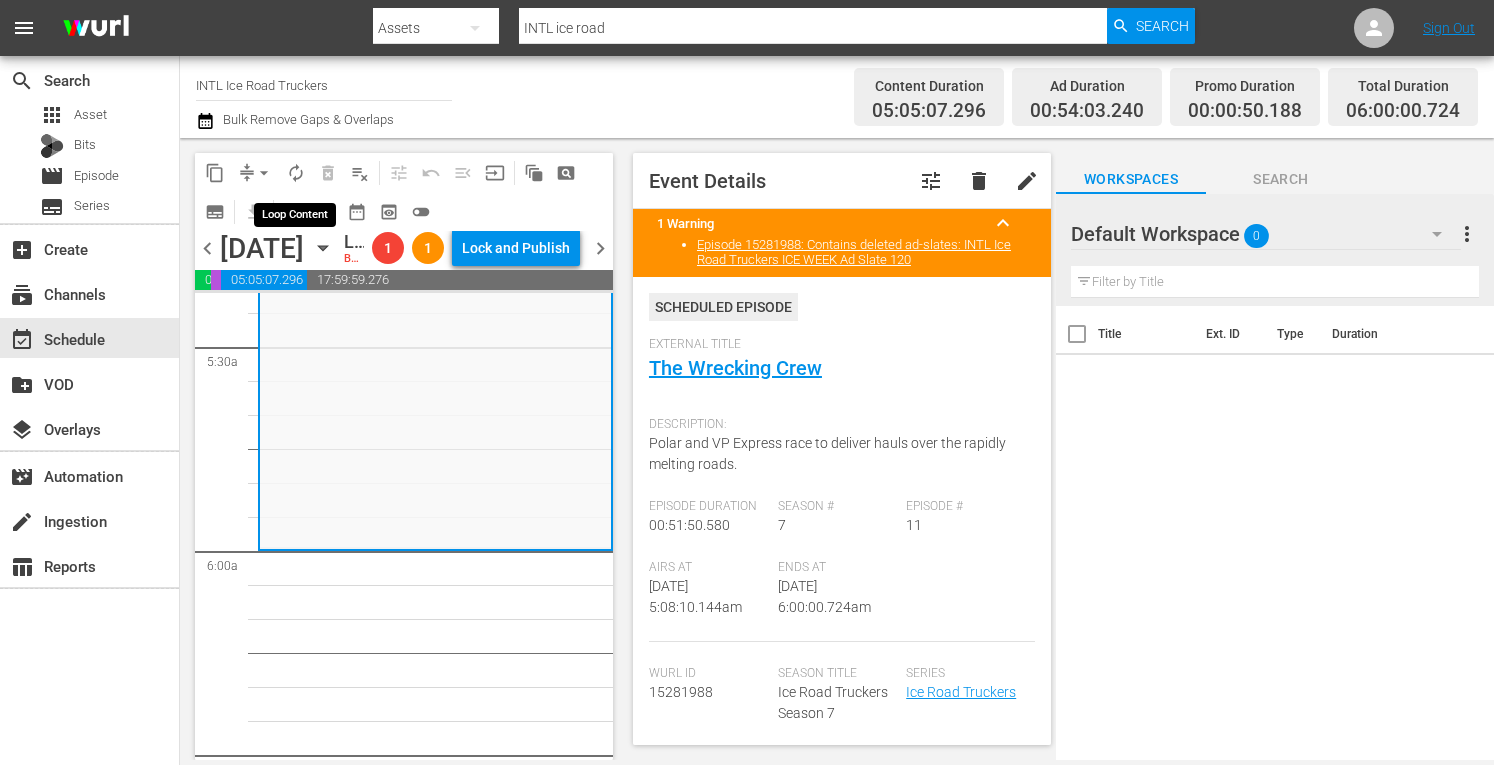 click on "autorenew_outlined" at bounding box center (296, 173) 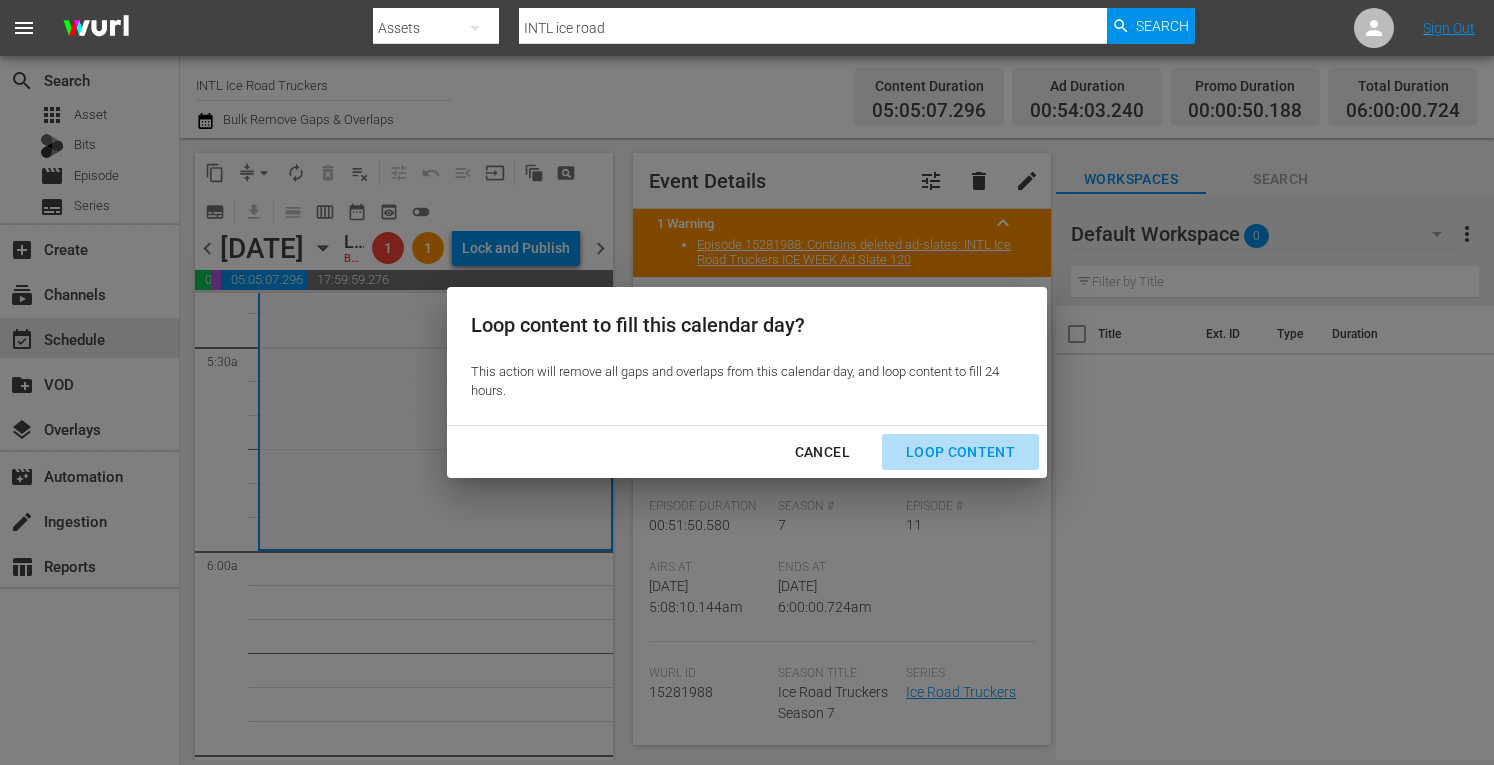 click on "Loop Content" at bounding box center (960, 452) 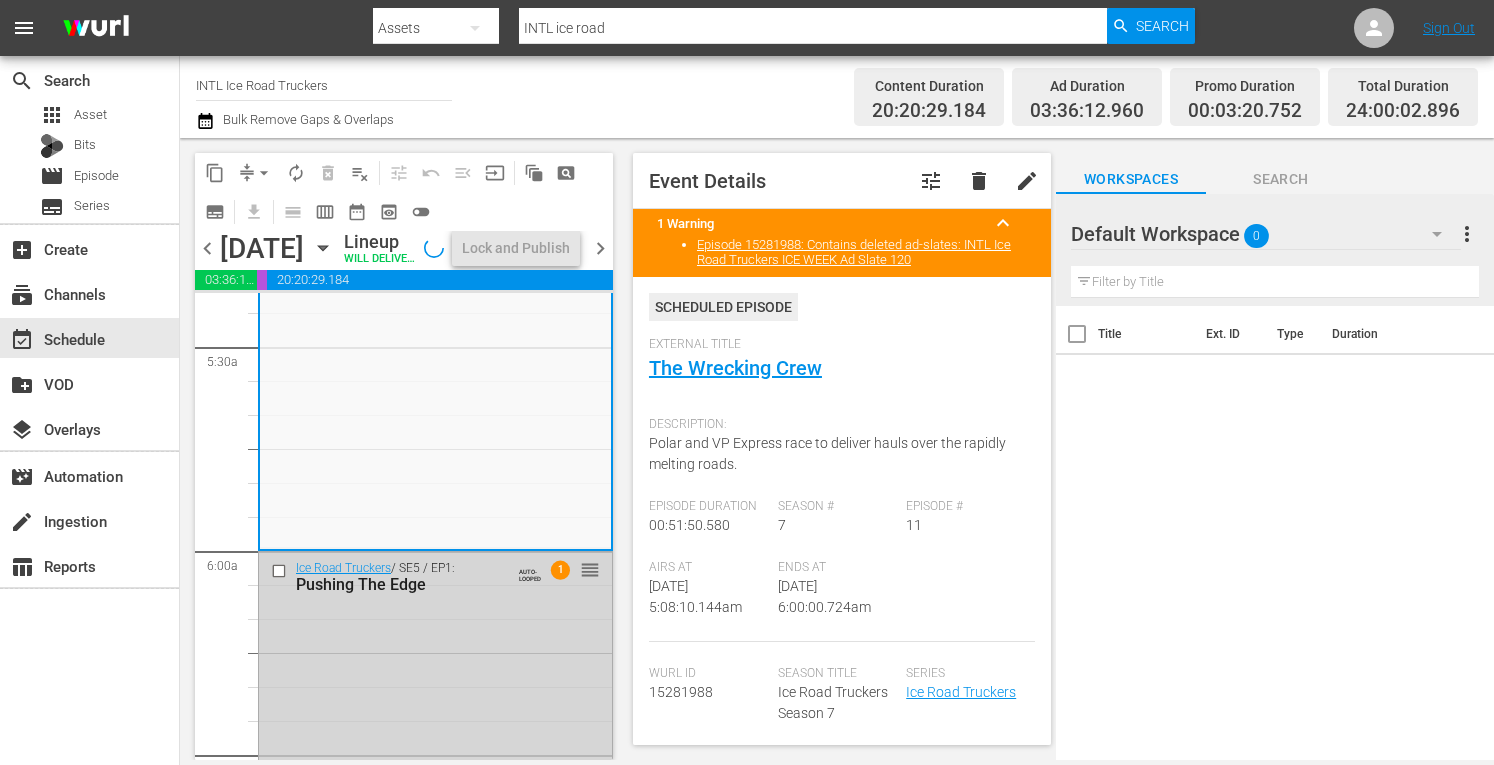 click on "22 Ice Road Truckers  / SE3 / EP7:
Wicked Weather 1 reorder Ice Road Truckers  / SE3 / EP7:
Wicked Weather AUTO-LOOPED 1 reorder Ice Road Truckers  / SE3 / EP7:
Wicked Weather AUTO-LOOPED 1 reorder Ice Road Truckers  / SE3 / EP7:
Wicked Weather AUTO-LOOPED 1 reorder Ice Road Truckers  / SE3 / EP9:
Turn and Burn 1 reorder Ice Road Truckers  / SE3 / EP9:
Turn and Burn AUTO-LOOPED 1 reorder Ice Road Truckers  / SE3 / EP9:
Turn and Burn AUTO-LOOPED 1 reorder Ice Road Truckers  / SE3 / EP9:
Turn and Burn AUTO-LOOPED 1 reorder Ice Road Truckers  / SE7 / EP11:
The Wrecking Crew 1 reorder Ice Road Truckers  / SE7 / EP11:
The Wrecking Crew AUTO-LOOPED 1 reorder Ice Road Truckers  / SE7 / EP11:
The Wrecking Crew AUTO-LOOPED 1 reorder Ice Road Truckers  / SE7 / EP11:
The Wrecking Crew AUTO-LOOPED 2 reorder Ice Road Truckers  / SE5 / EP5:
Under the Hammer 1 reorder Ice Road Truckers  / SE5 / EP5:
Under the Hammer AUTO-LOOPED 1 reorder Ice Road Truckers  / SE5 / EP5:
Under the Hammer 1 1 1 1" at bounding box center [404, 2999] 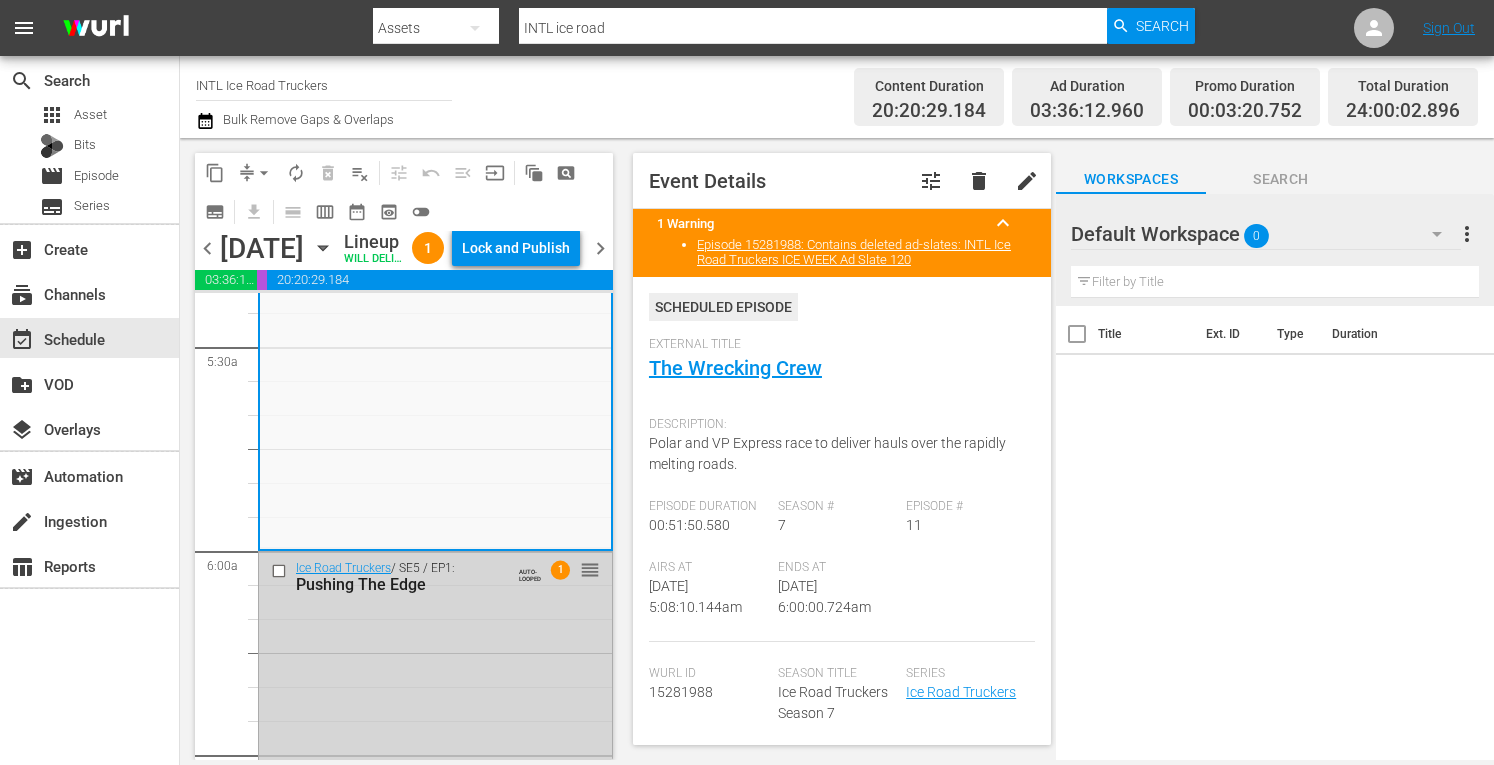click on "22 Ice Road Truckers  / SE3 / EP7:
Wicked Weather 1 reorder Ice Road Truckers  / SE3 / EP7:
Wicked Weather AUTO-LOOPED 1 reorder Ice Road Truckers  / SE3 / EP7:
Wicked Weather AUTO-LOOPED 1 reorder Ice Road Truckers  / SE3 / EP7:
Wicked Weather AUTO-LOOPED 1 reorder Ice Road Truckers  / SE3 / EP9:
Turn and Burn 1 reorder Ice Road Truckers  / SE3 / EP9:
Turn and Burn AUTO-LOOPED 1 reorder Ice Road Truckers  / SE3 / EP9:
Turn and Burn AUTO-LOOPED 1 reorder Ice Road Truckers  / SE3 / EP9:
Turn and Burn AUTO-LOOPED 1 reorder Ice Road Truckers  / SE7 / EP11:
The Wrecking Crew 1 reorder Ice Road Truckers  / SE7 / EP11:
The Wrecking Crew AUTO-LOOPED 1 reorder Ice Road Truckers  / SE7 / EP11:
The Wrecking Crew AUTO-LOOPED 1 reorder Ice Road Truckers  / SE7 / EP11:
The Wrecking Crew AUTO-LOOPED 2 reorder Ice Road Truckers  / SE5 / EP5:
Under the Hammer 1 reorder Ice Road Truckers  / SE5 / EP5:
Under the Hammer AUTO-LOOPED 1 reorder Ice Road Truckers  / SE5 / EP5:
Under the Hammer 1 1 1 1" at bounding box center [404, 2999] 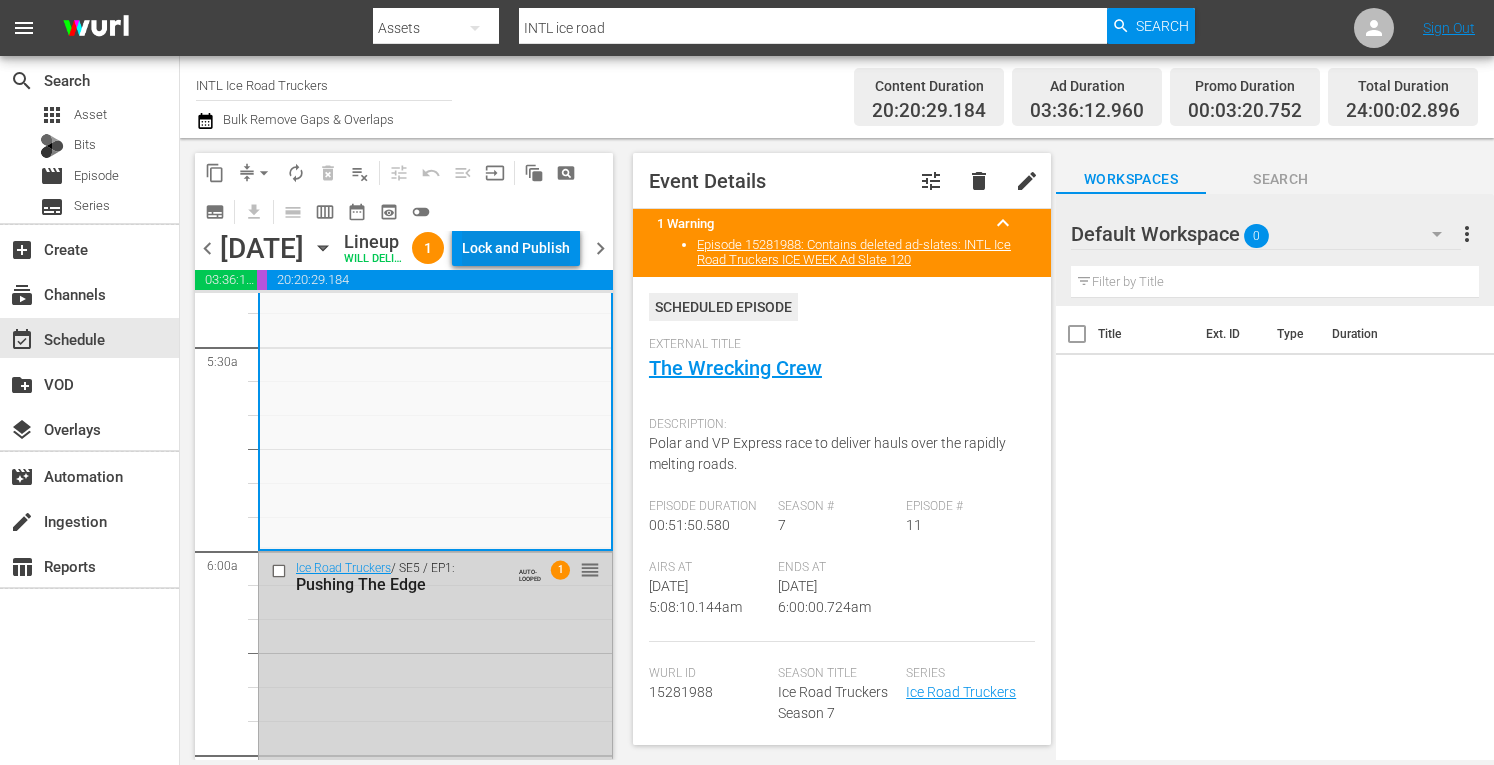 click on "Lock and Publish" at bounding box center [516, 248] 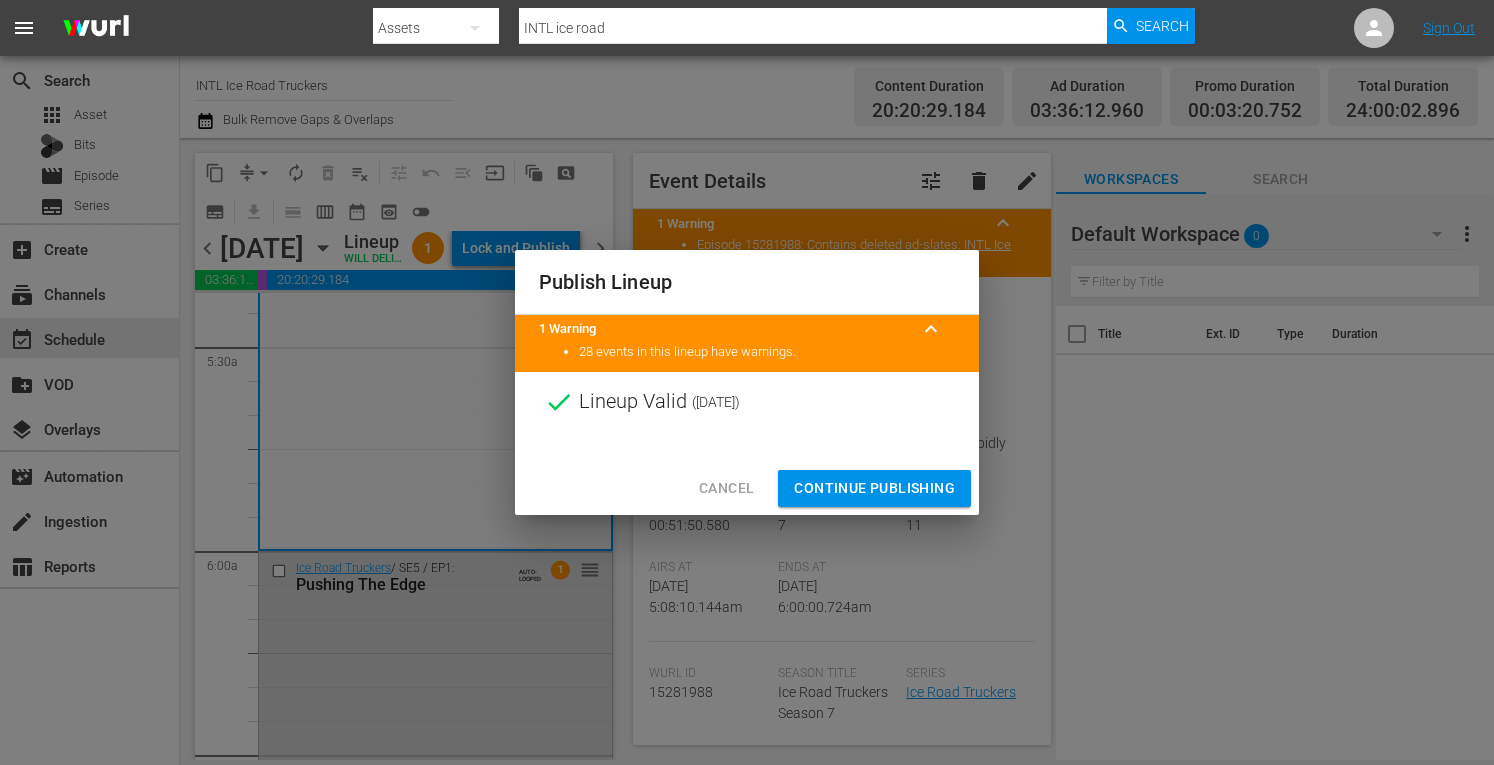drag, startPoint x: 913, startPoint y: 467, endPoint x: 885, endPoint y: 485, distance: 33.286633 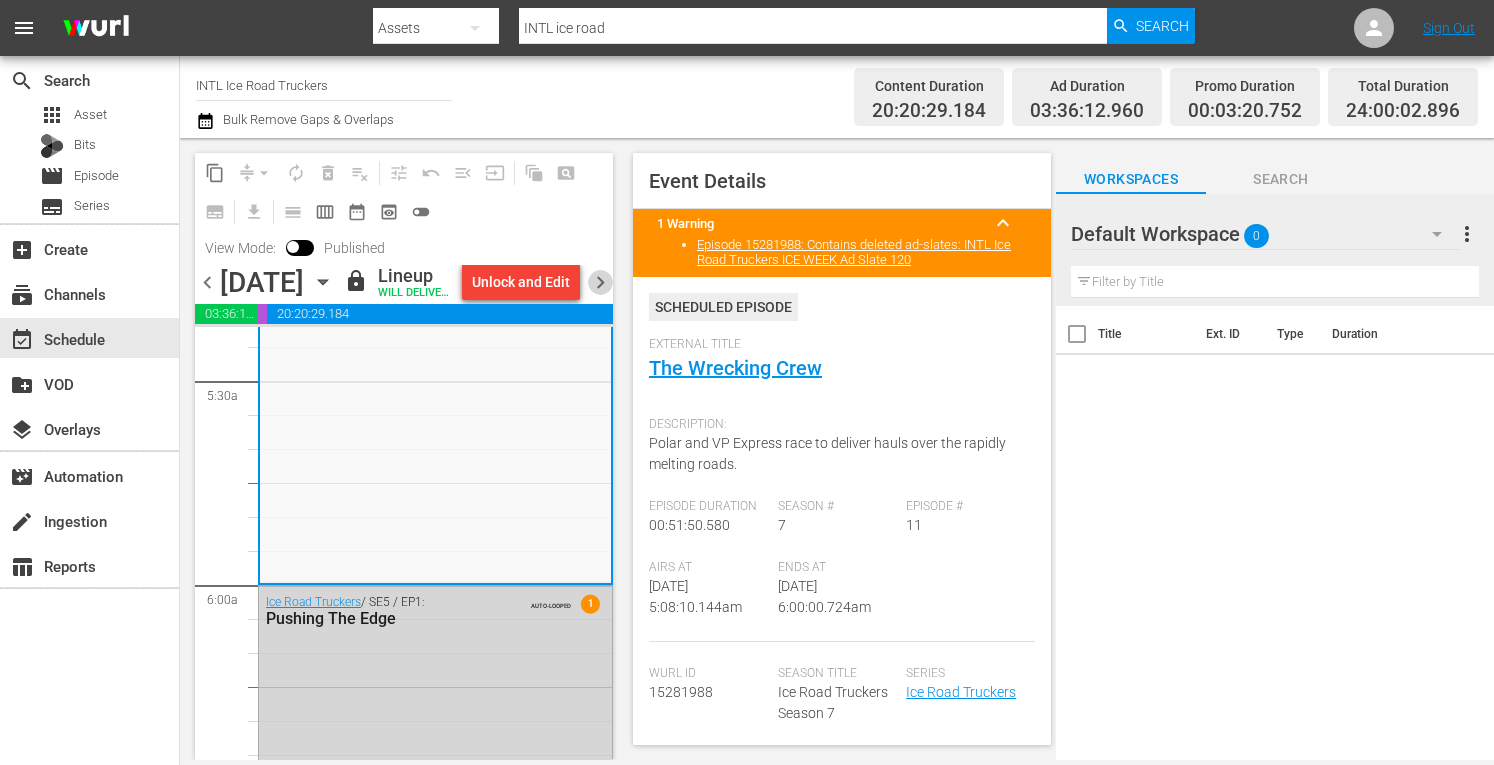 click on "chevron_right" at bounding box center (600, 282) 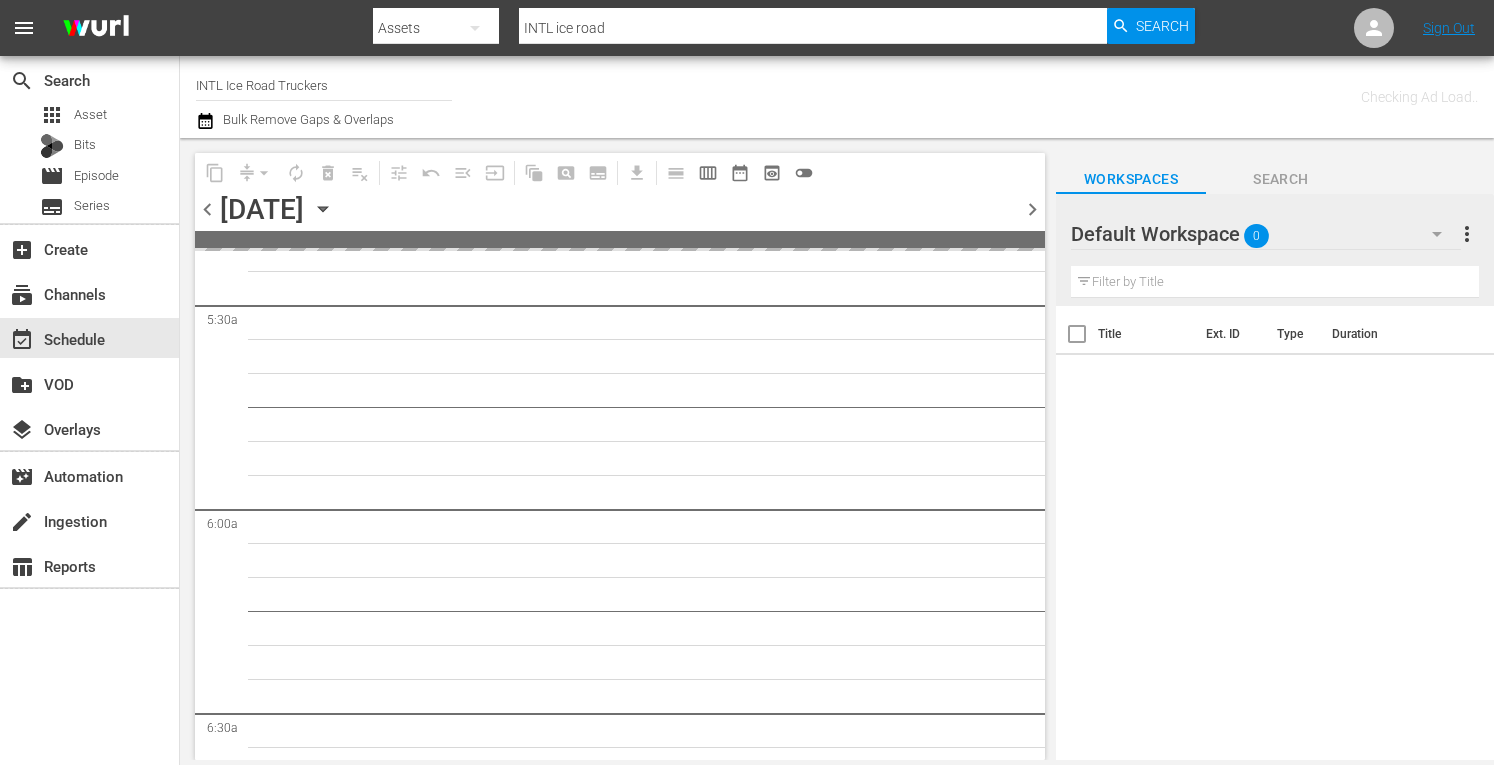 scroll, scrollTop: 2394, scrollLeft: 0, axis: vertical 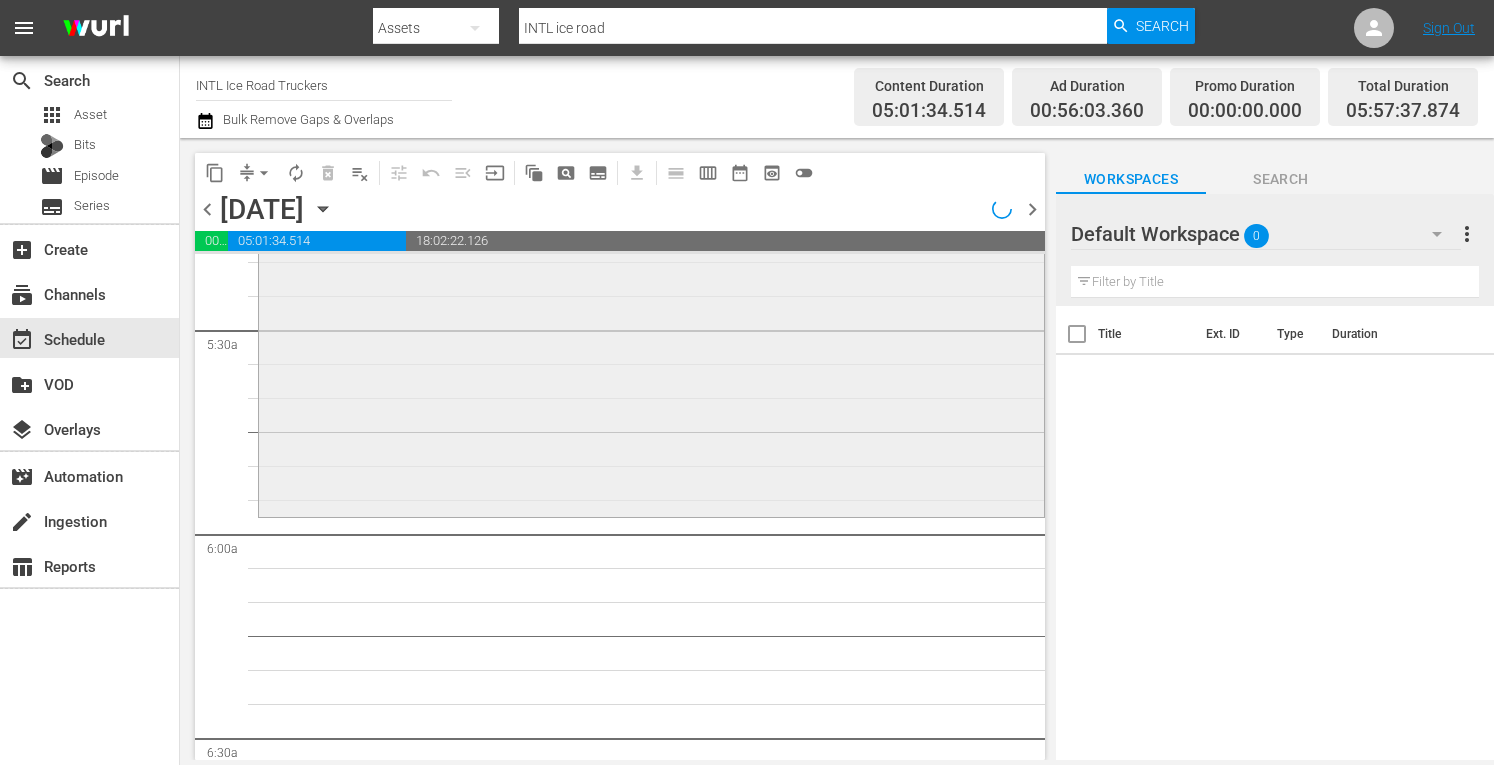 click on "Ice Road Truckers  / SE6 / EP8:
Proving Ground reorder" at bounding box center (651, 341) 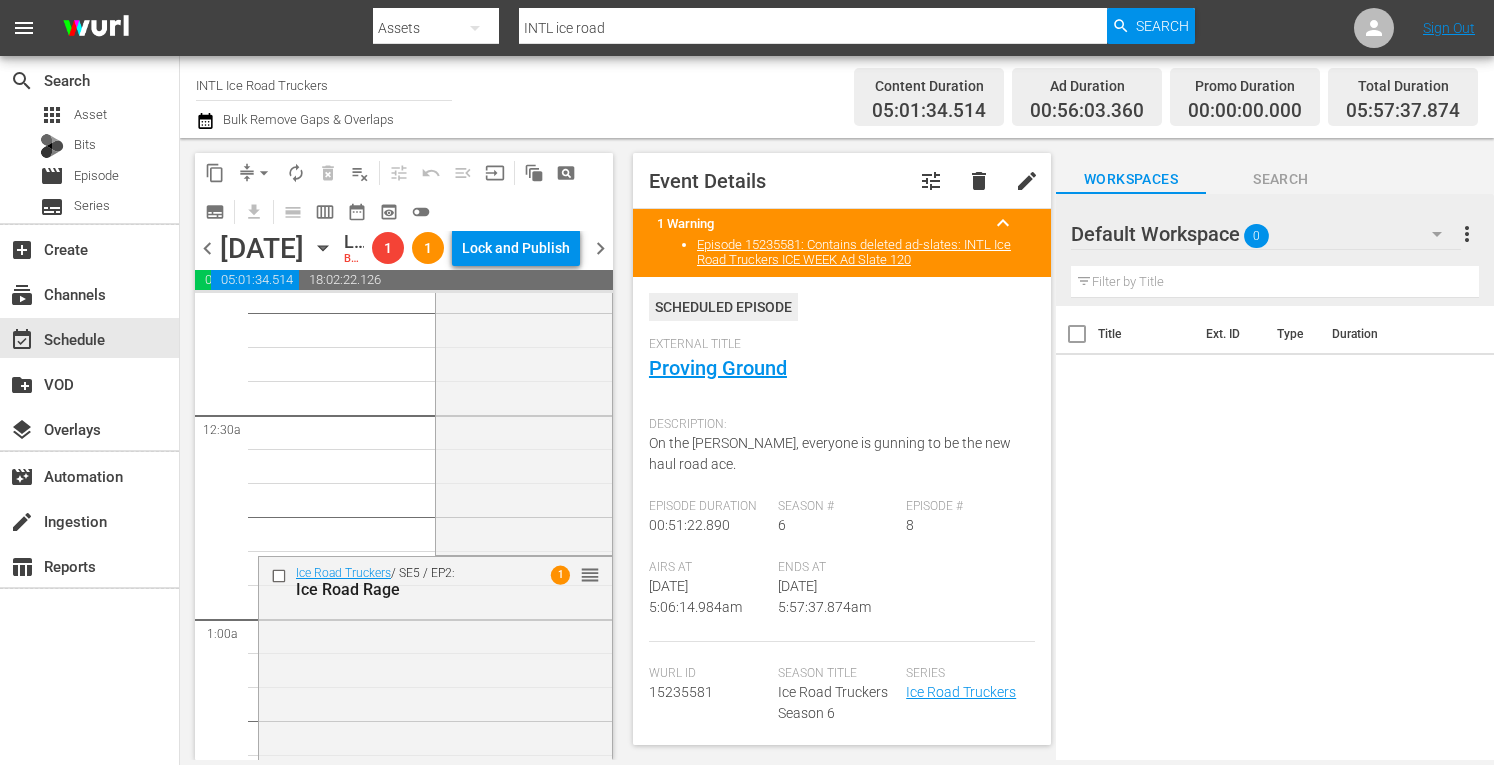 scroll, scrollTop: 0, scrollLeft: 0, axis: both 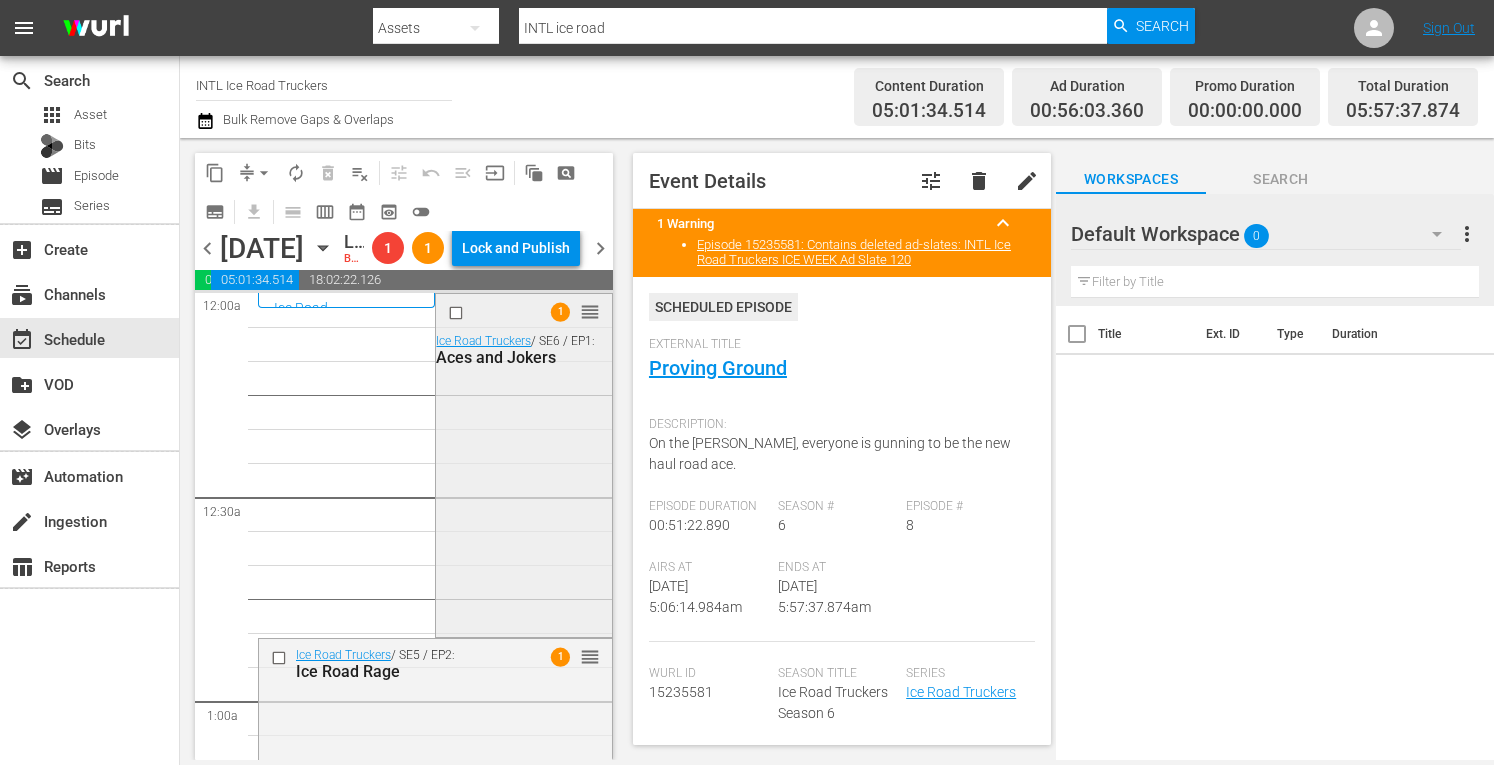 click on "1 reorder Ice Road Truckers  / SE6 / EP1:
Aces and Jokers" at bounding box center [523, 463] 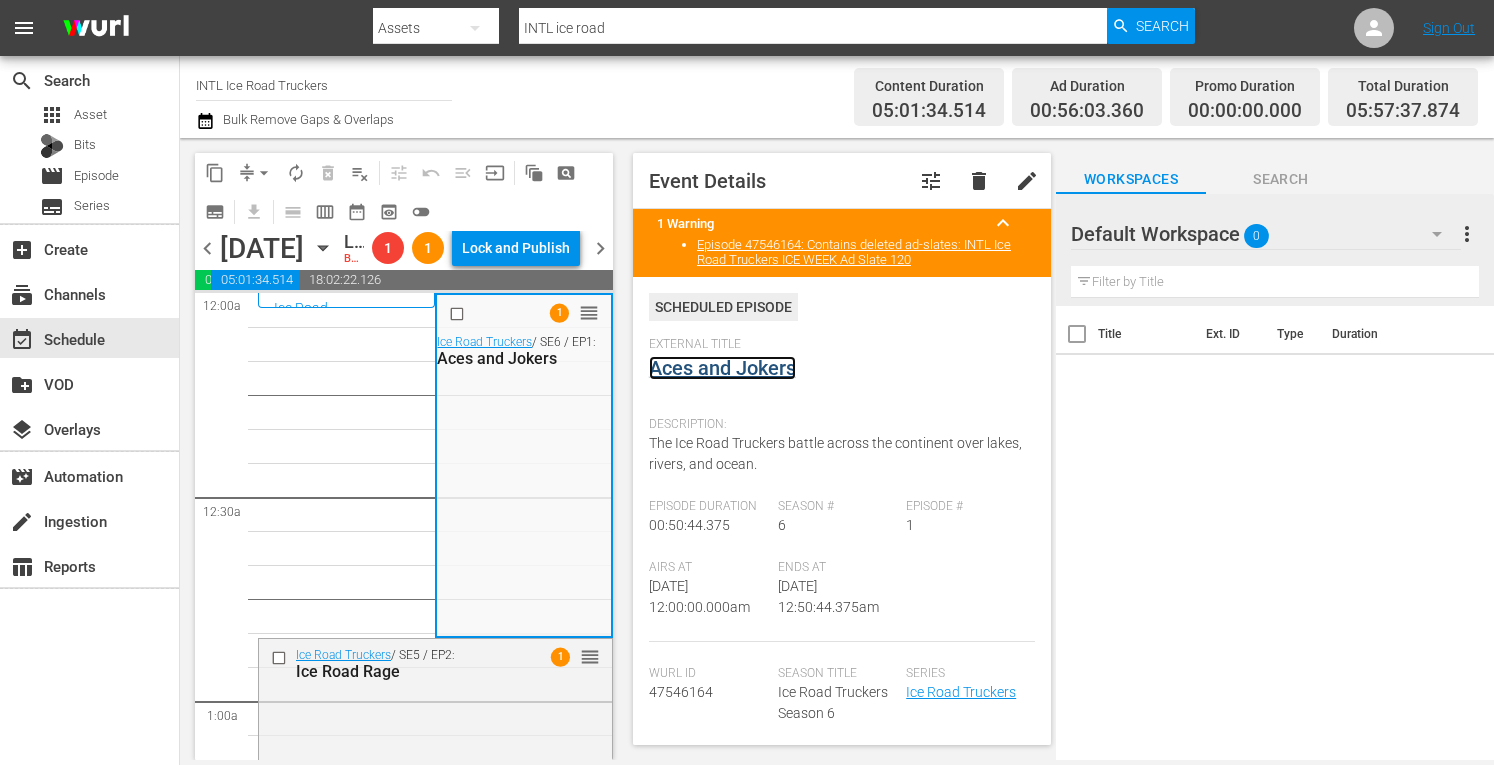 click on "Aces and Jokers" at bounding box center [722, 368] 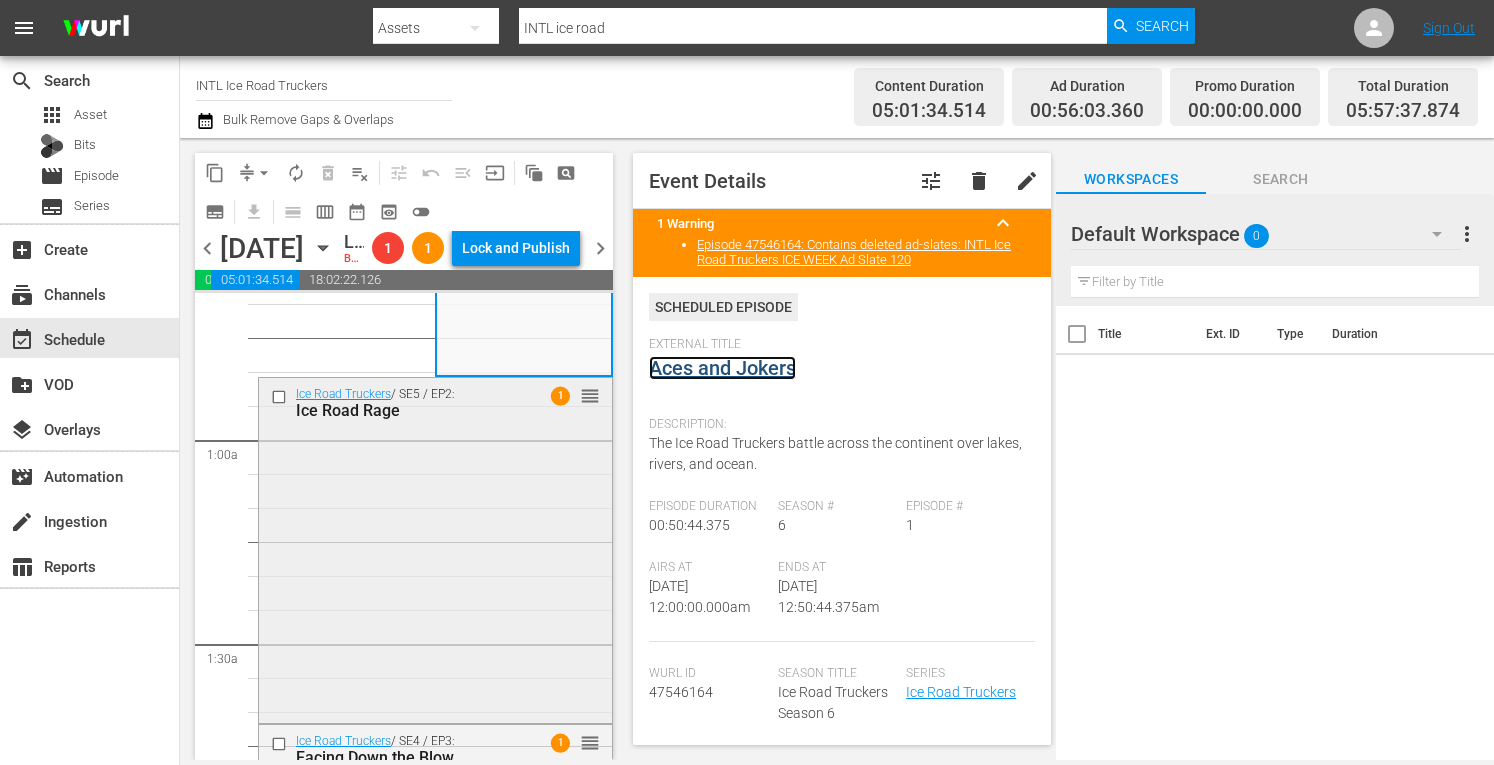 scroll, scrollTop: 264, scrollLeft: 0, axis: vertical 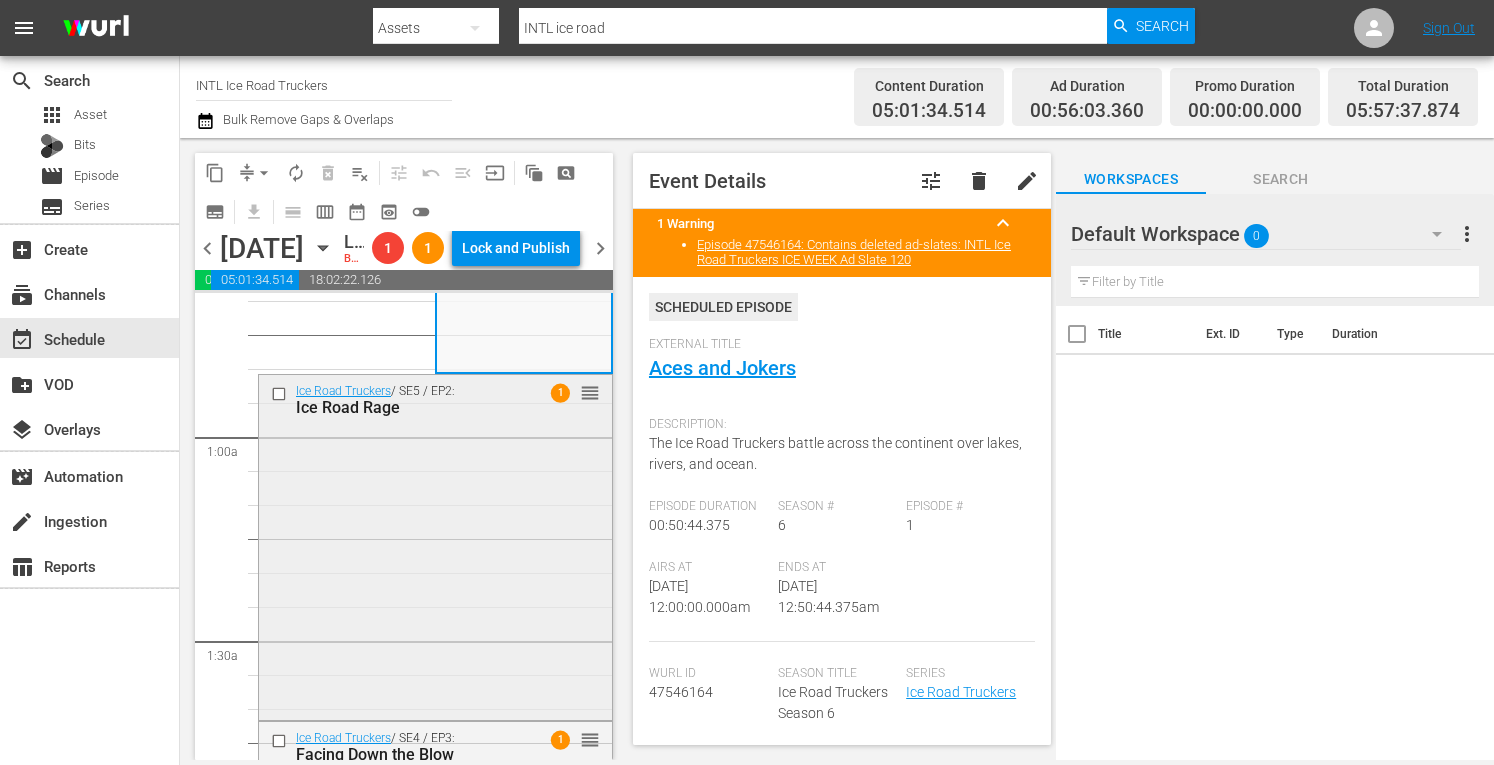 click on "Ice Road Truckers  / SE5 / EP2:
Ice Road Rage 1 reorder" at bounding box center (435, 545) 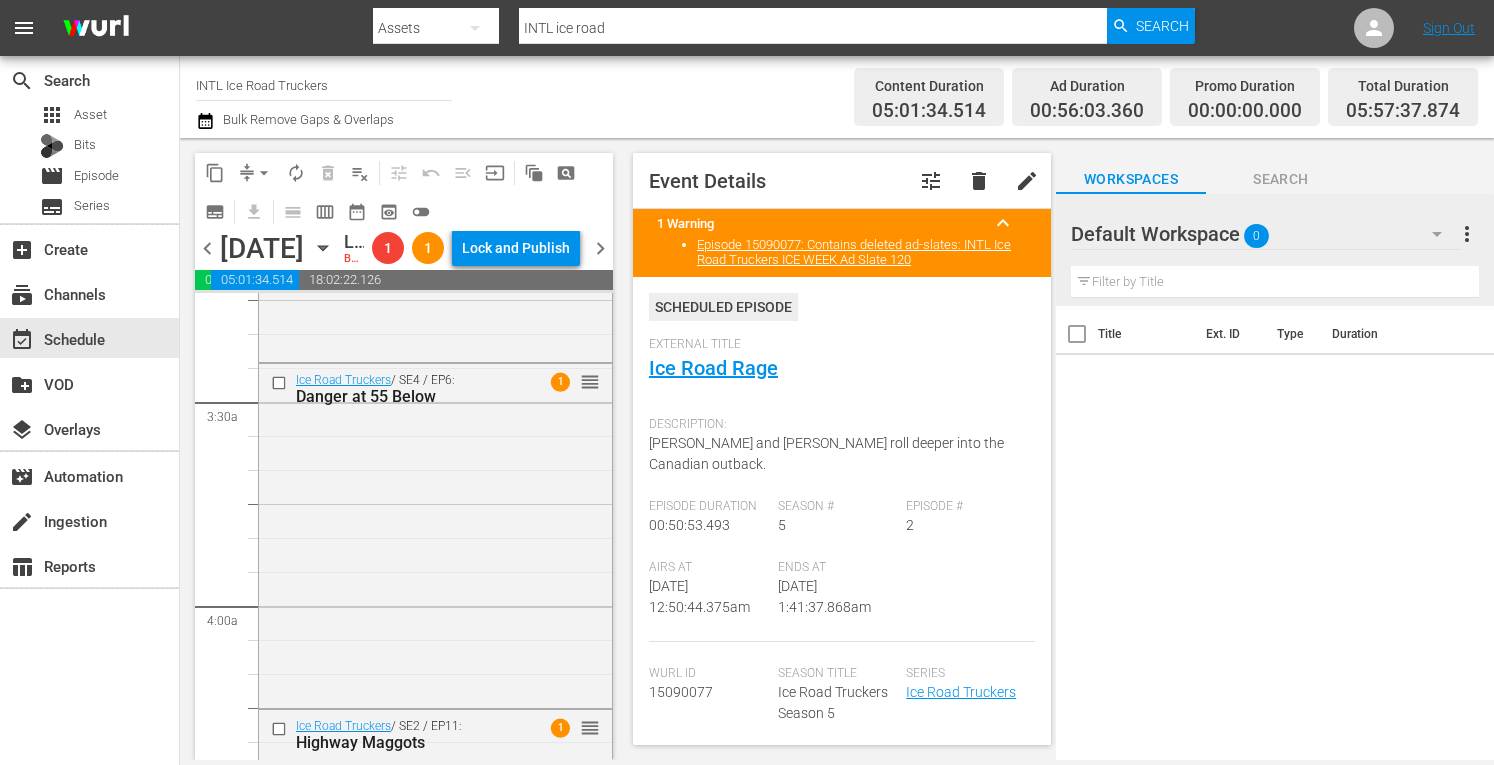 scroll, scrollTop: 1551, scrollLeft: 0, axis: vertical 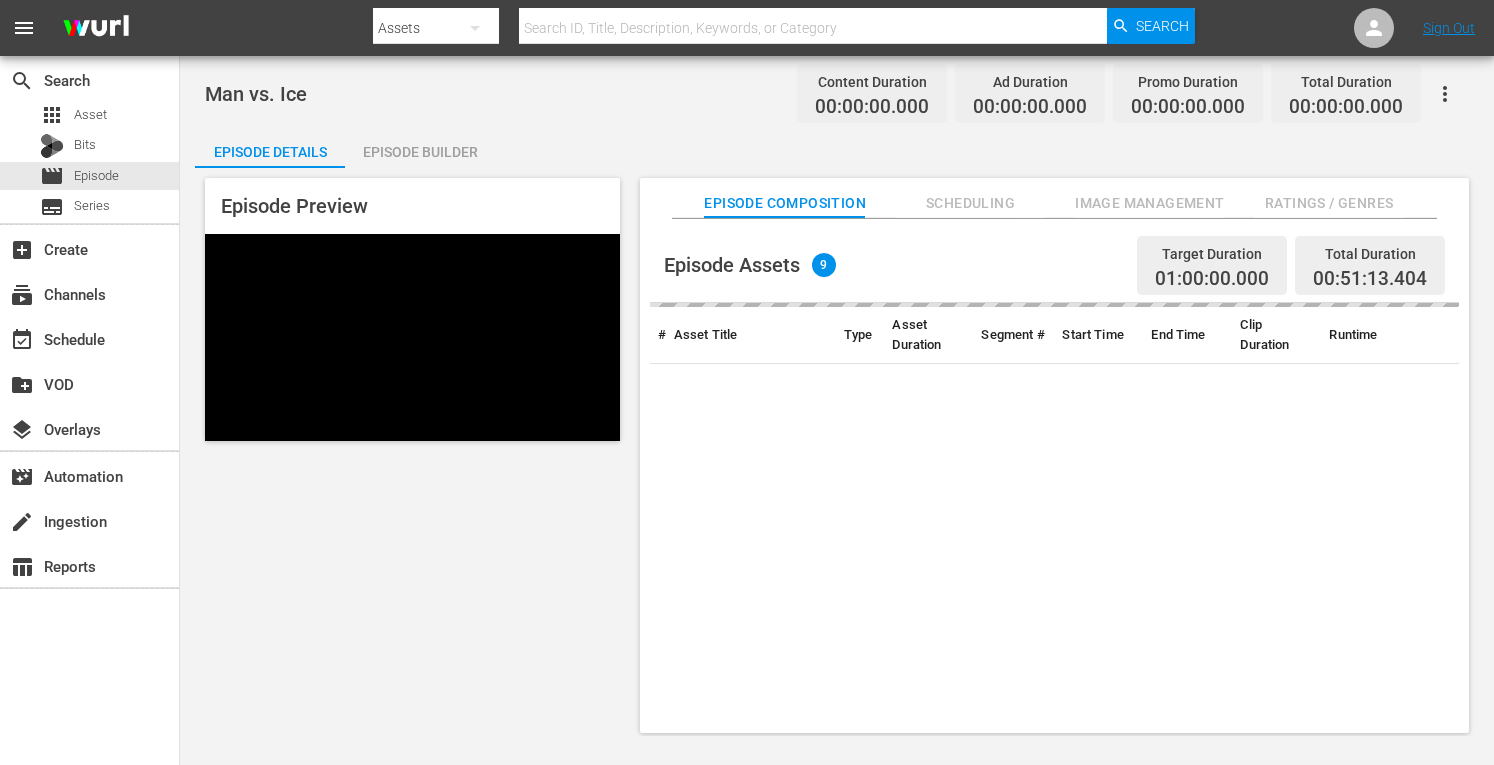 click on "Episode Builder" at bounding box center [420, 152] 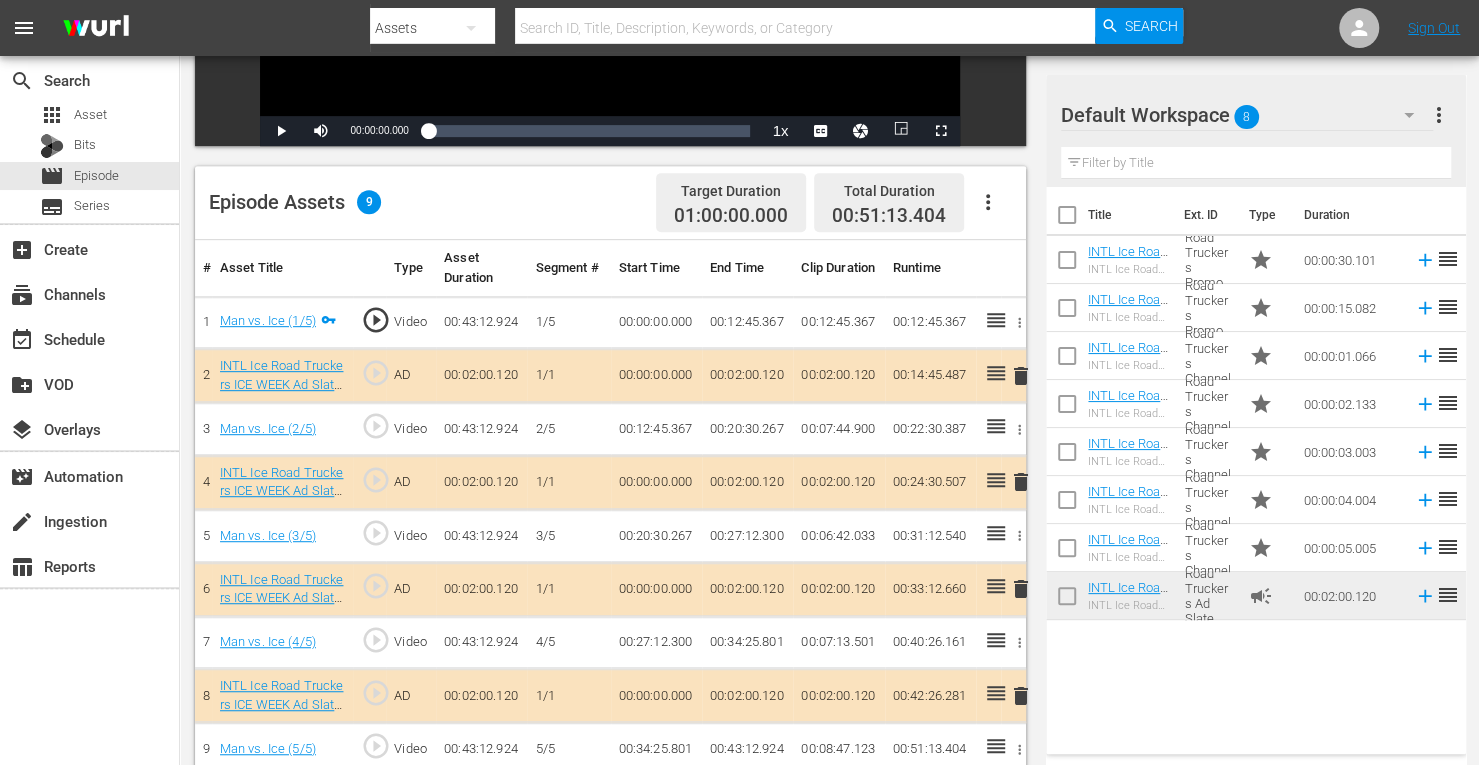 scroll, scrollTop: 520, scrollLeft: 0, axis: vertical 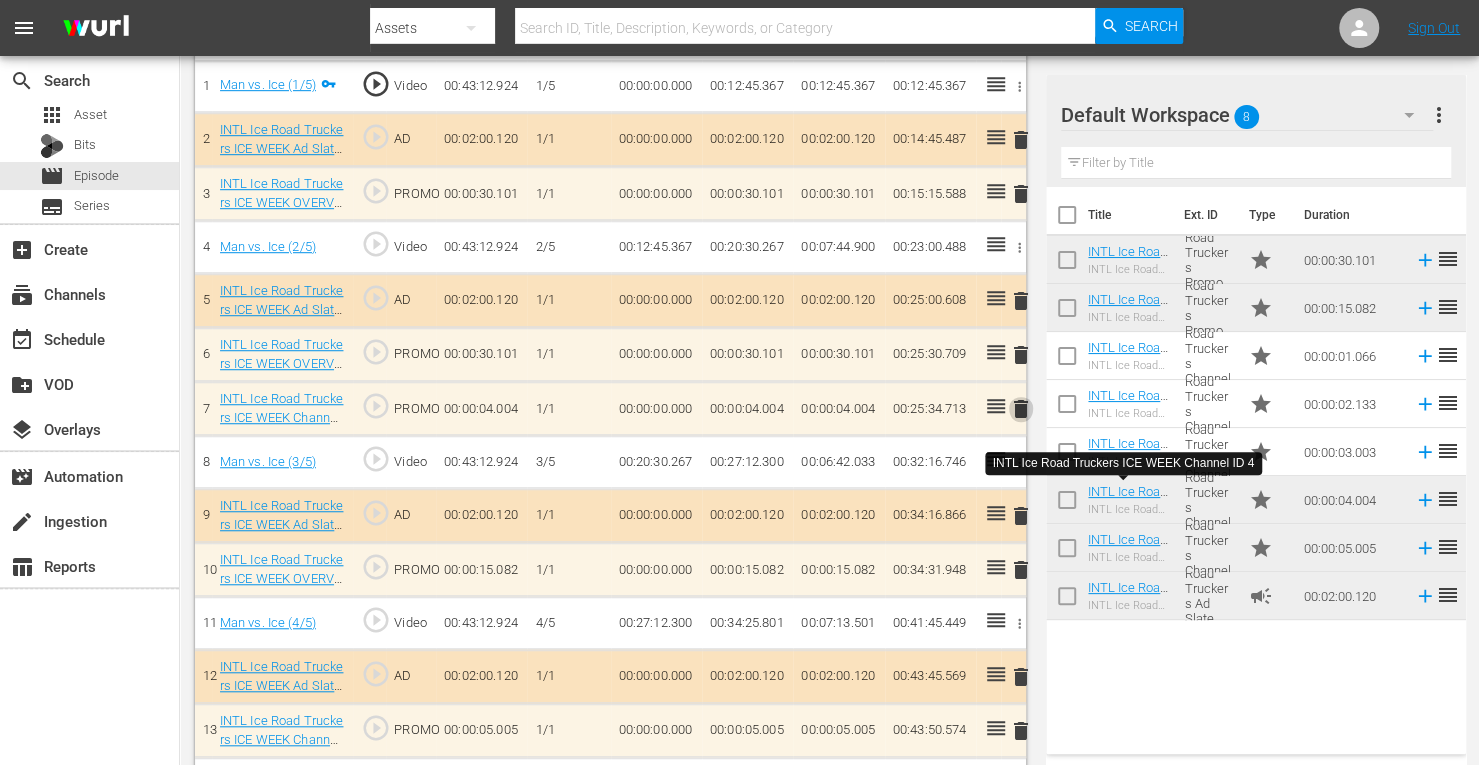 click on "delete" at bounding box center (1021, 409) 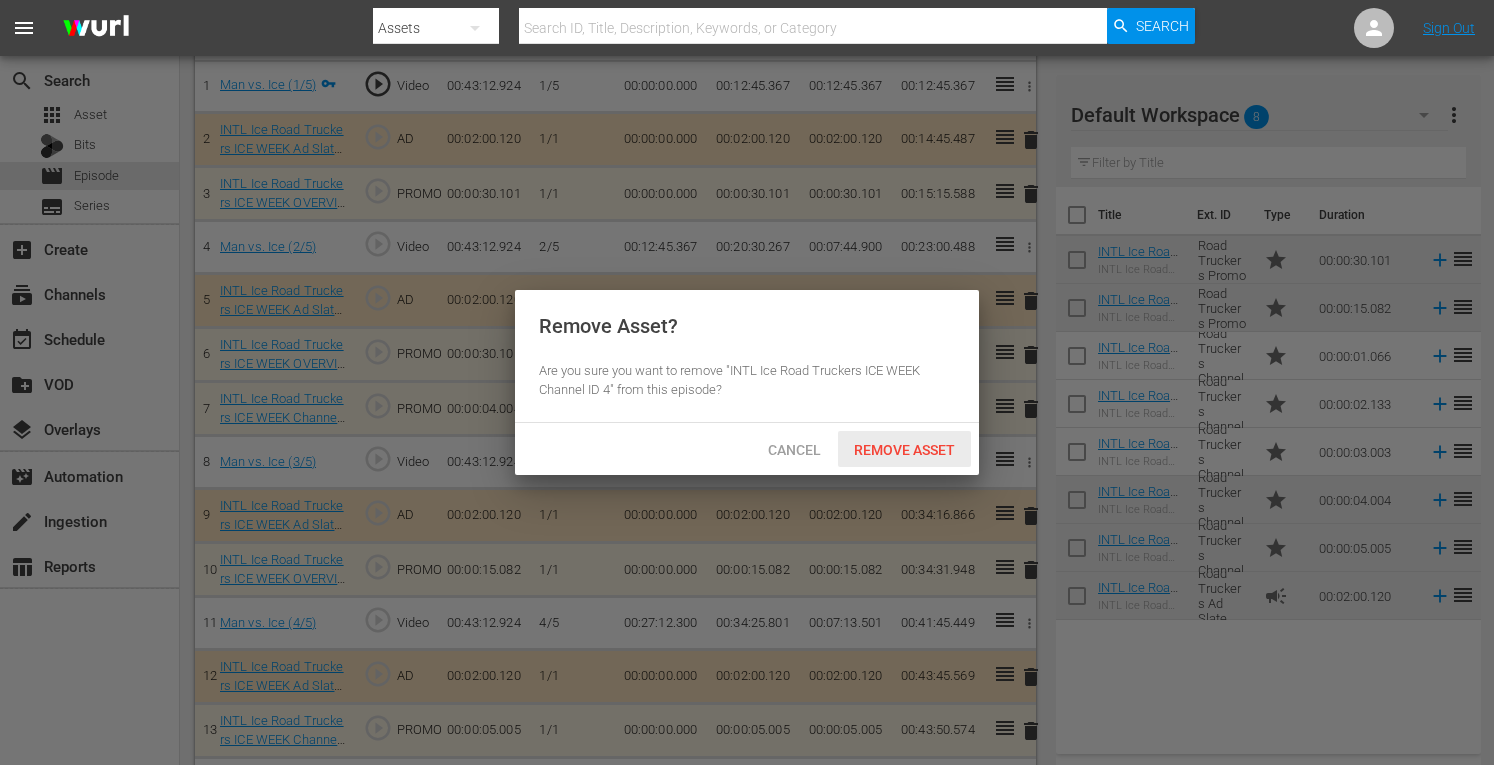click on "Remove Asset" at bounding box center (904, 450) 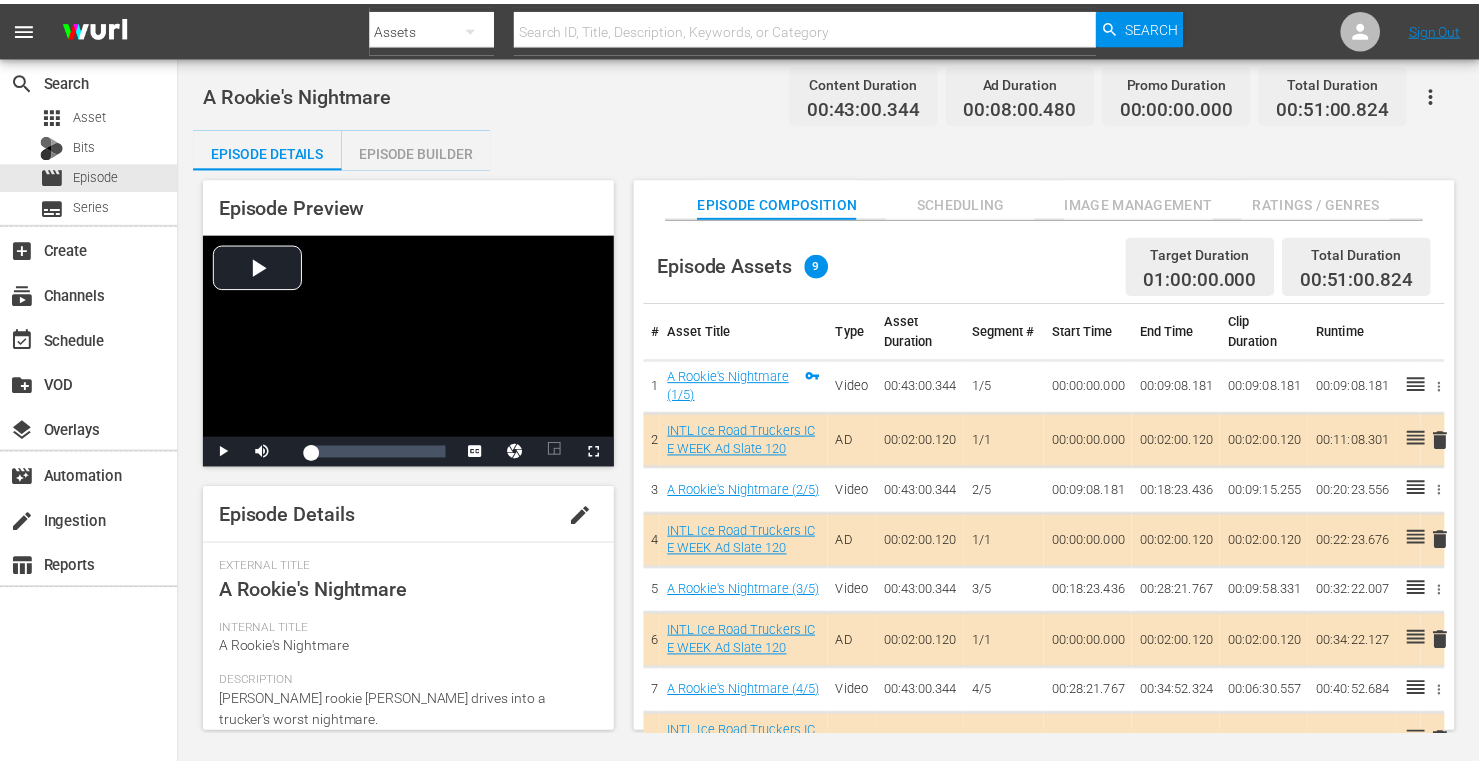 scroll, scrollTop: 0, scrollLeft: 0, axis: both 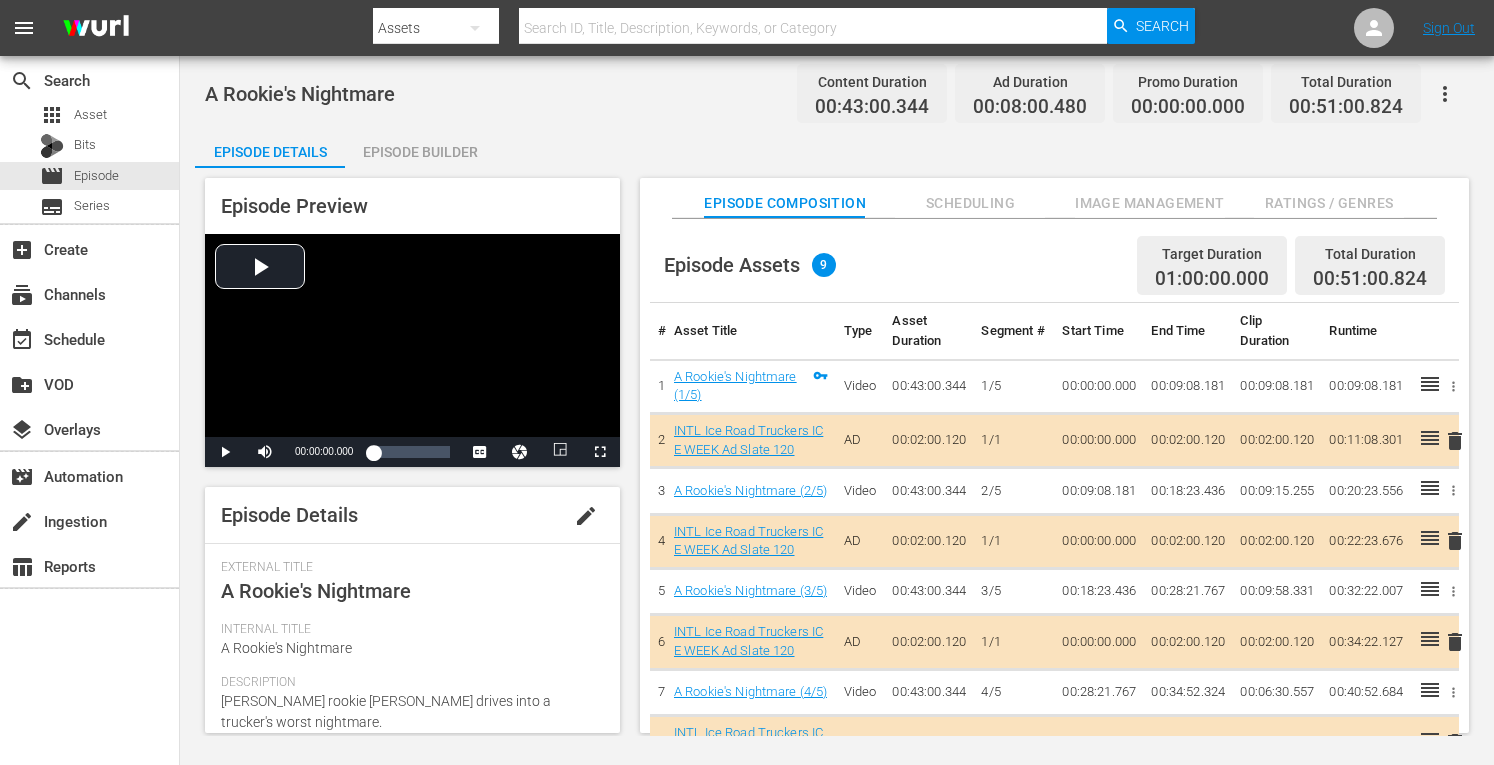 click on "Episode Builder" at bounding box center [420, 152] 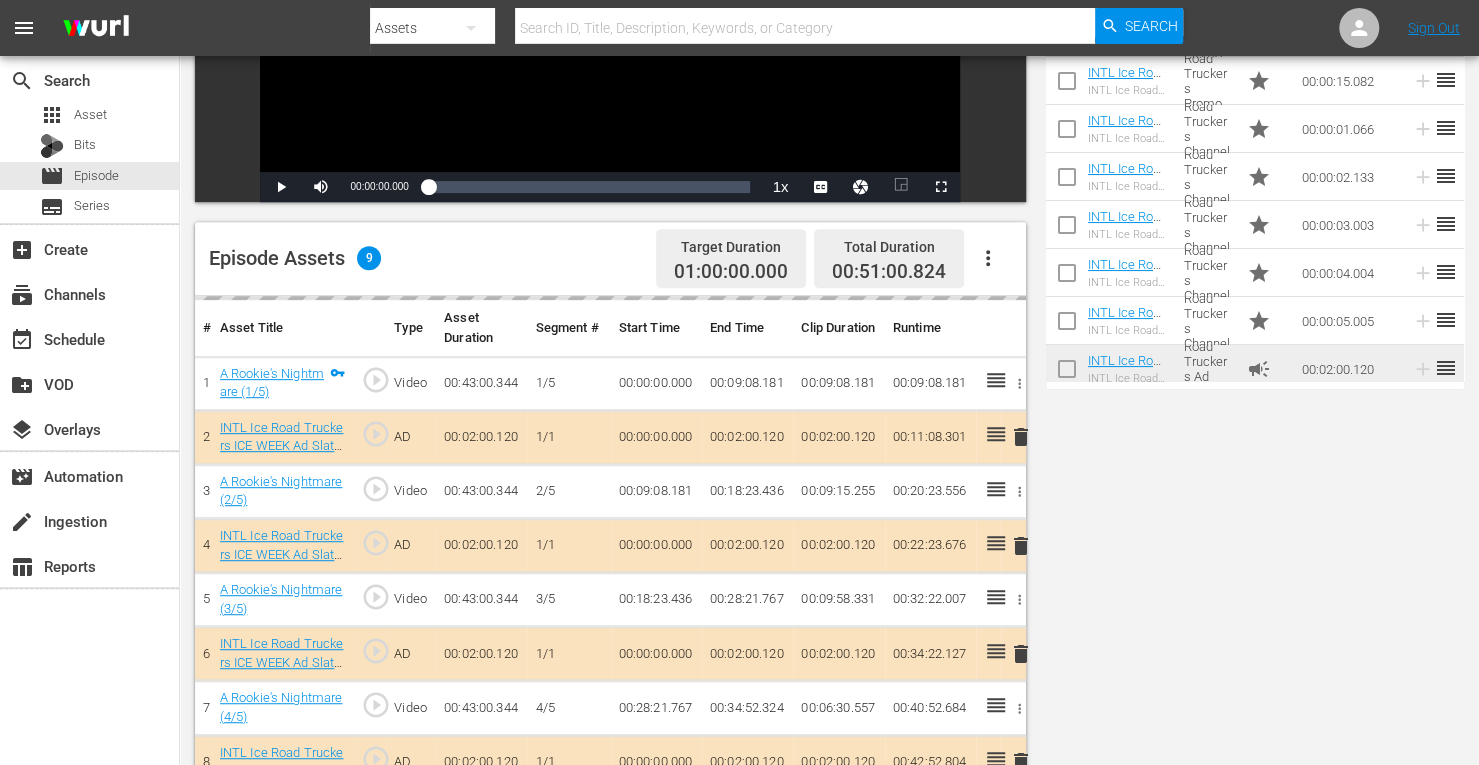 scroll, scrollTop: 520, scrollLeft: 0, axis: vertical 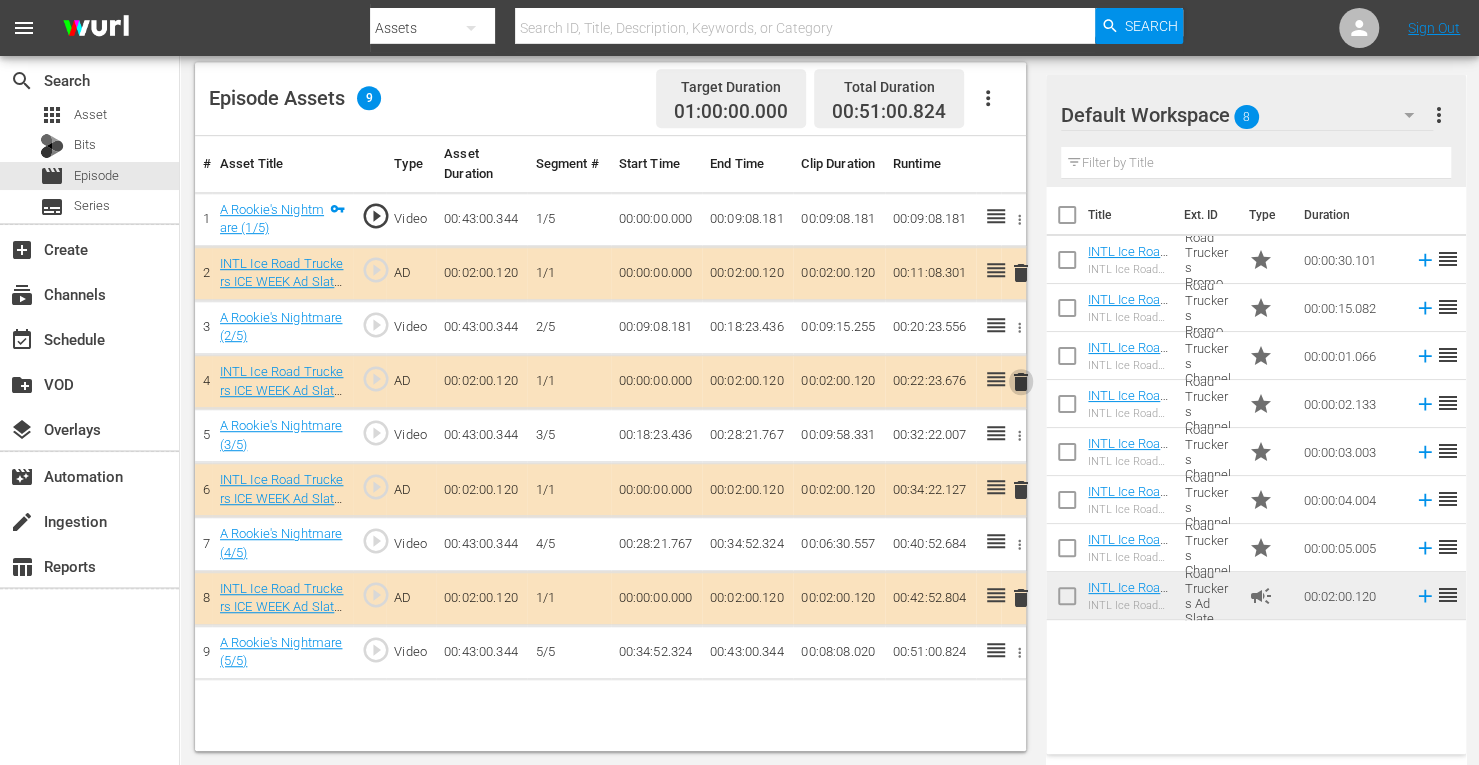 click on "delete" at bounding box center [1021, 382] 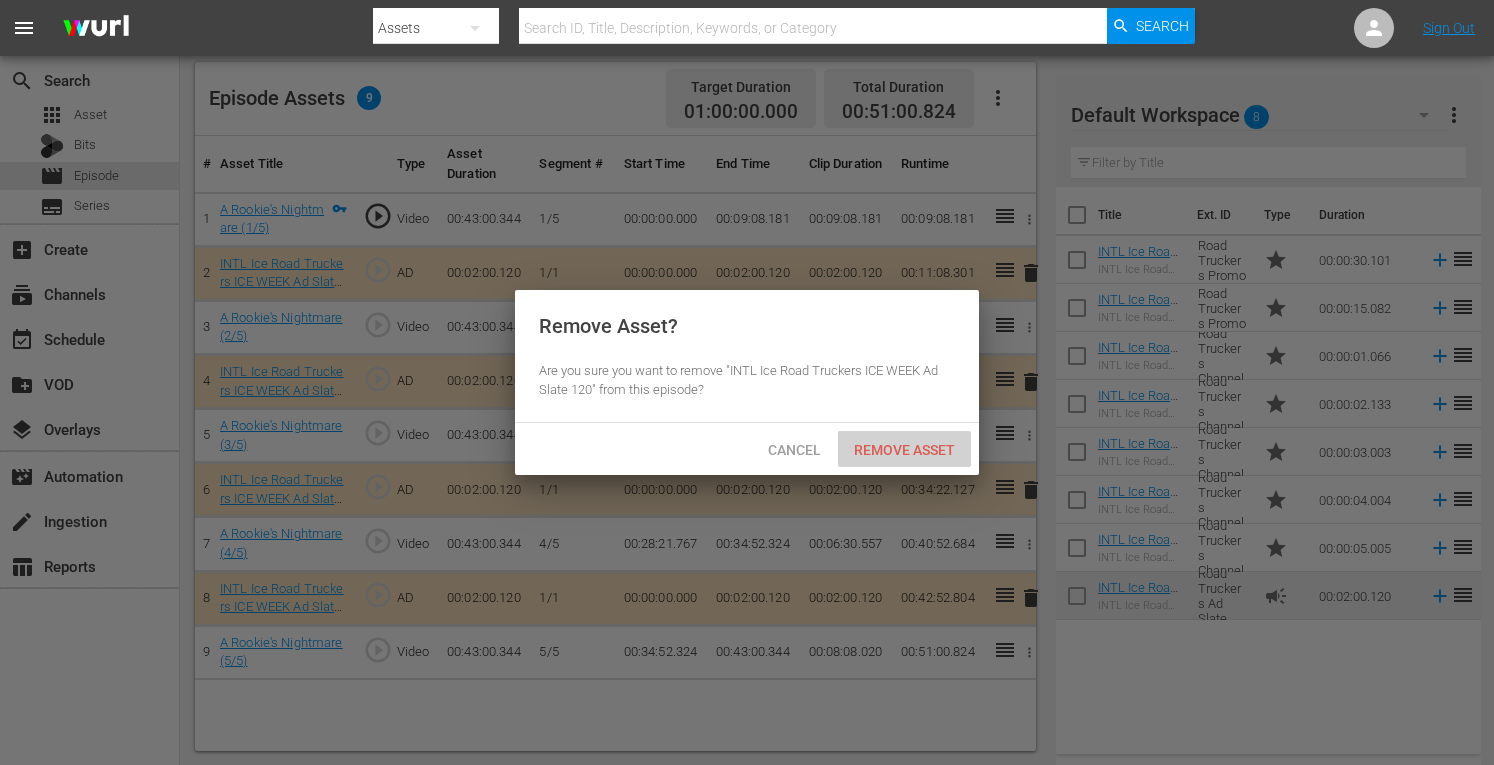 click on "Remove Asset" at bounding box center (904, 449) 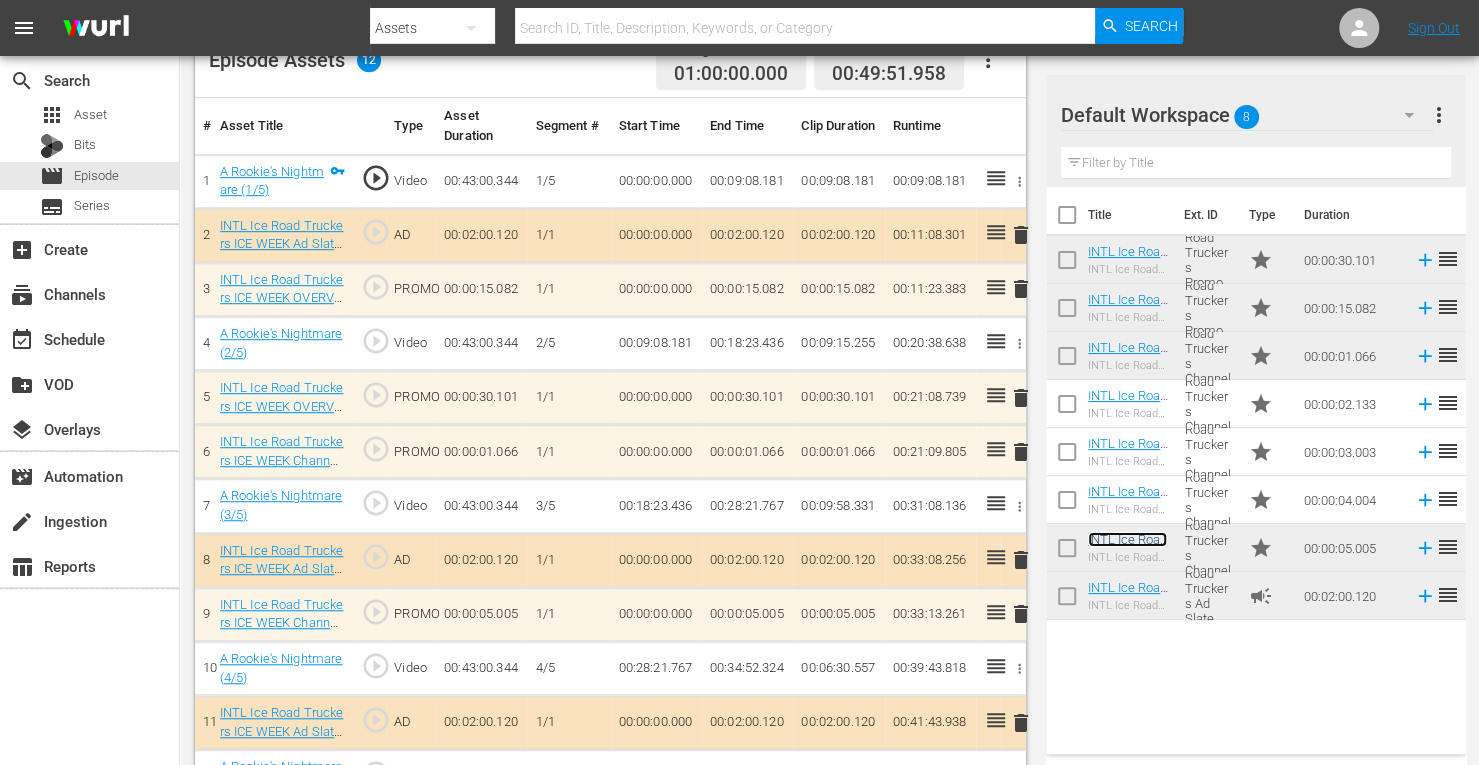 scroll, scrollTop: 607, scrollLeft: 0, axis: vertical 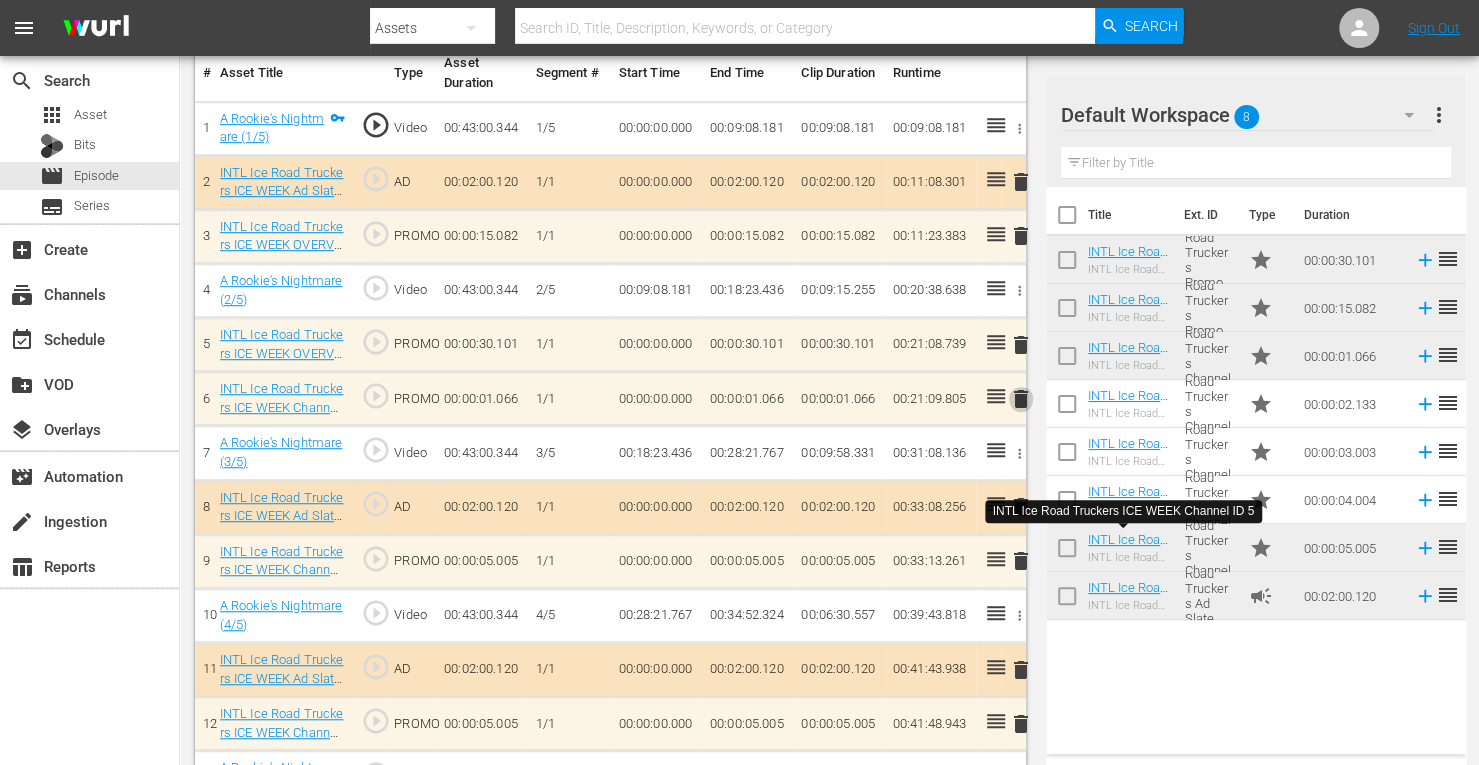 click on "delete" at bounding box center (1021, 399) 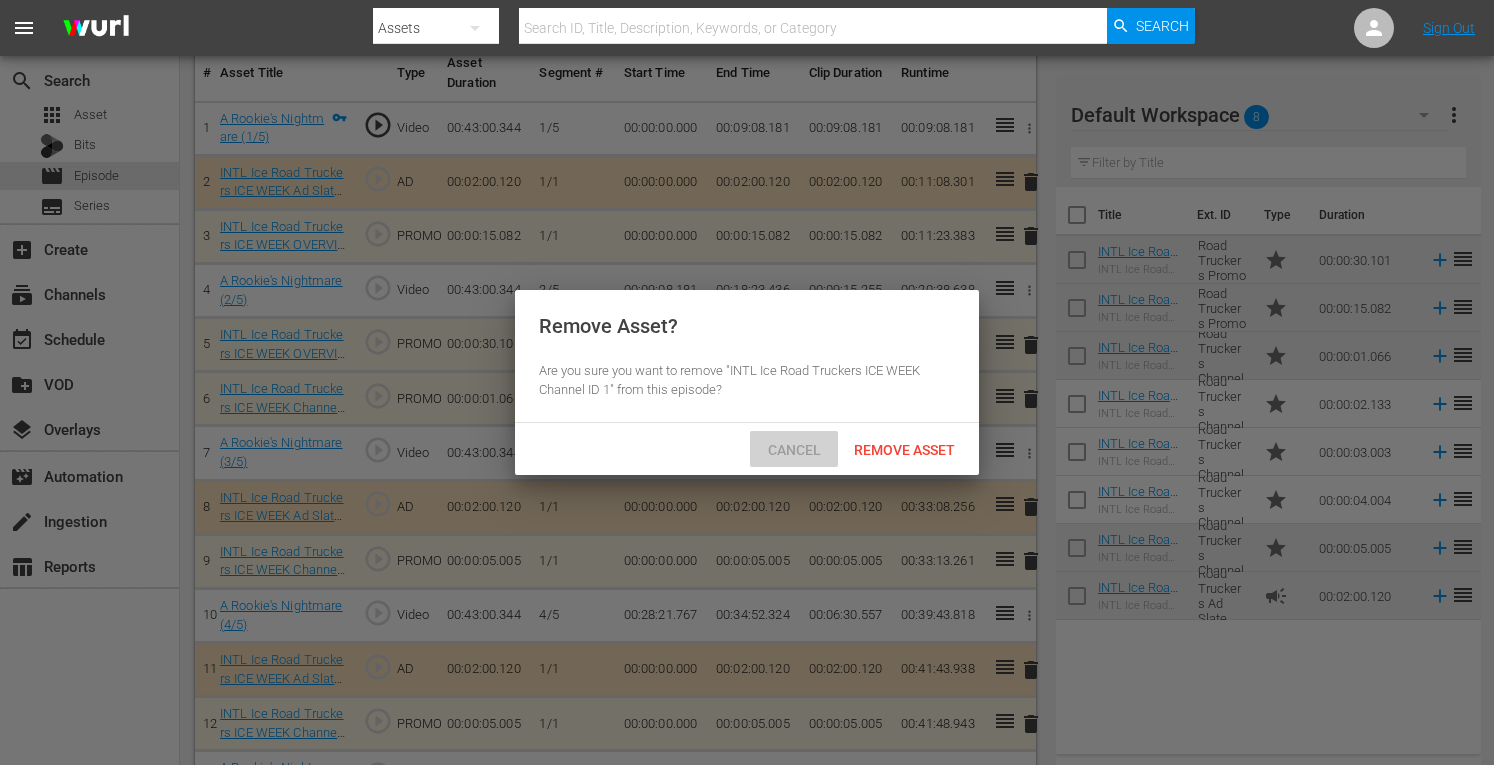 click on "Cancel" at bounding box center [794, 450] 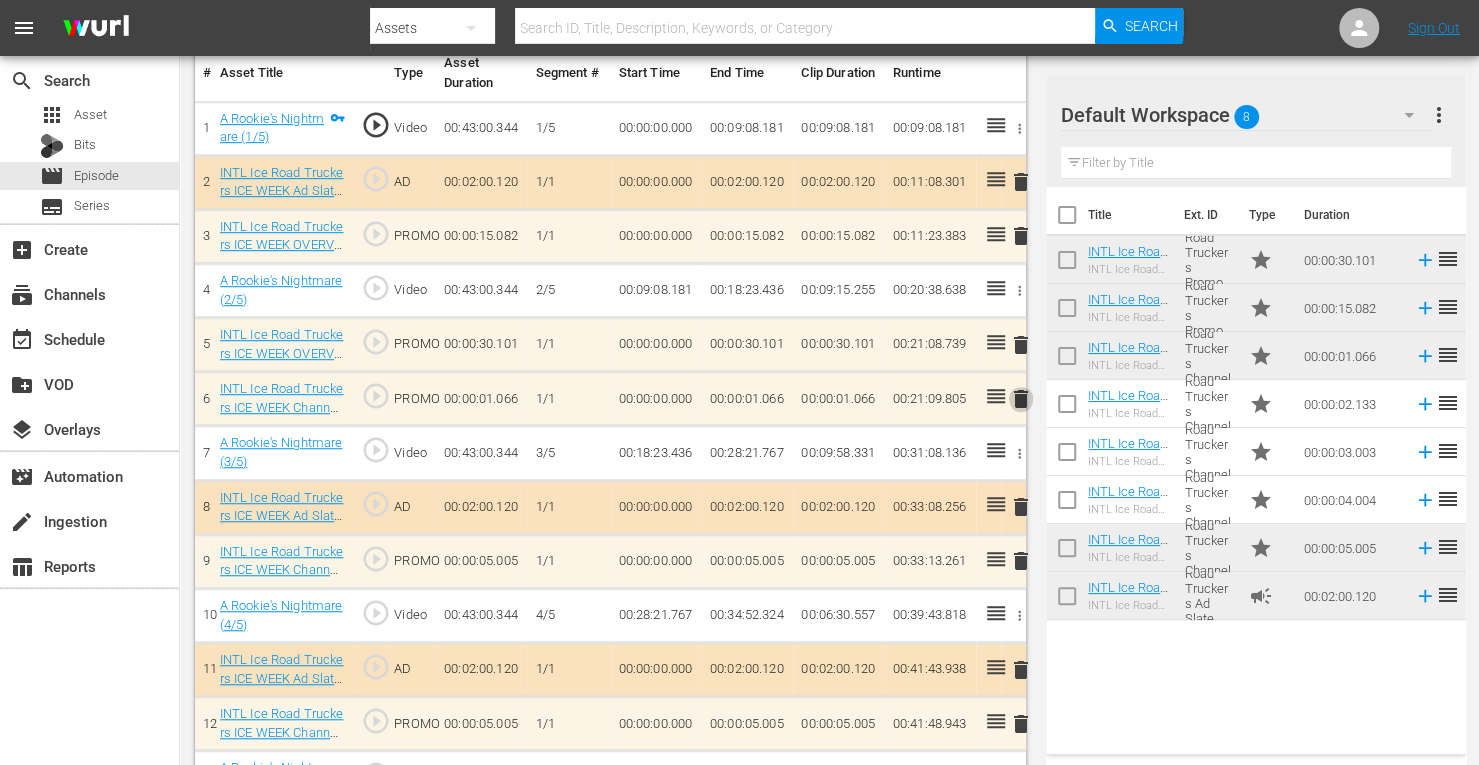 click on "delete" at bounding box center [1021, 399] 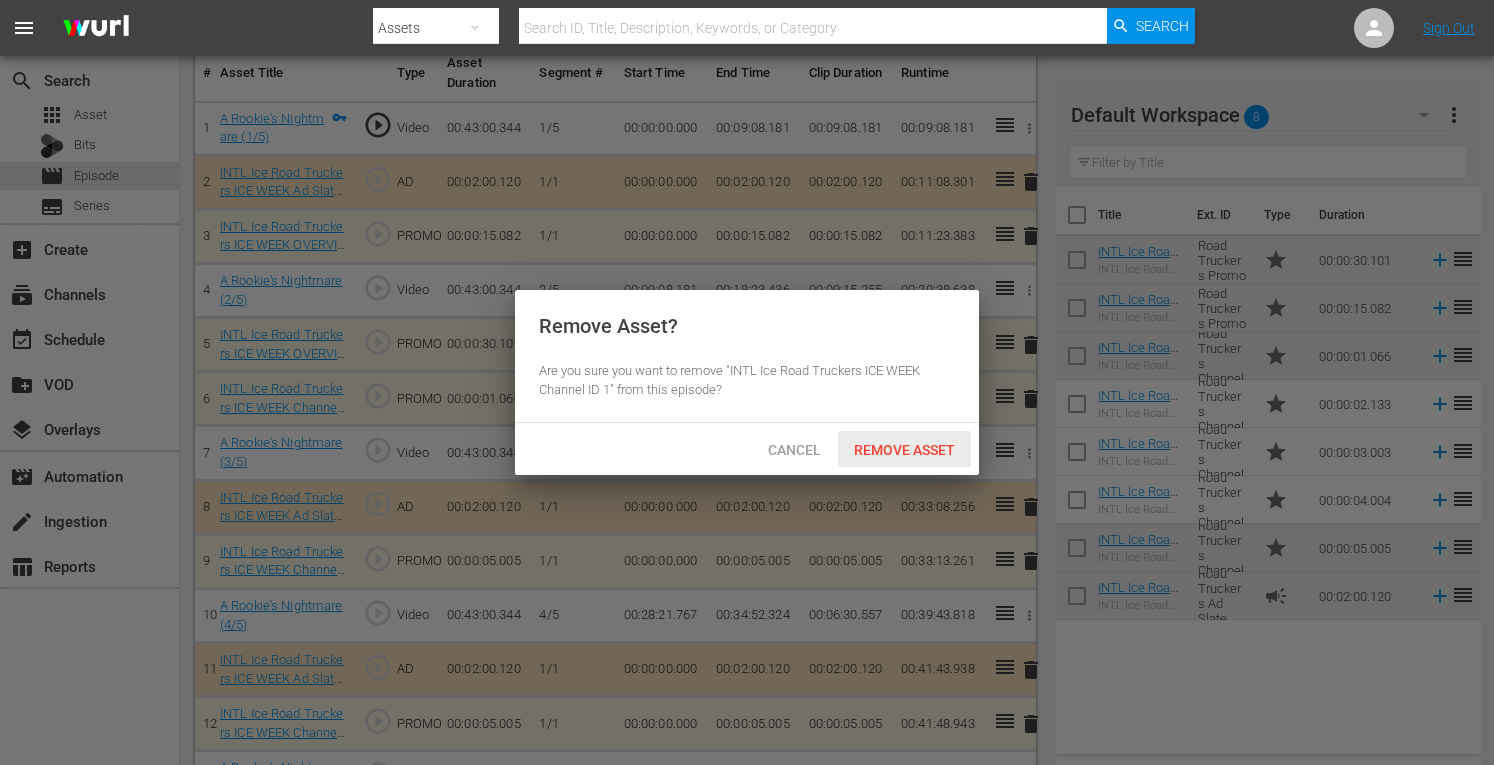 click on "Remove Asset" at bounding box center (904, 450) 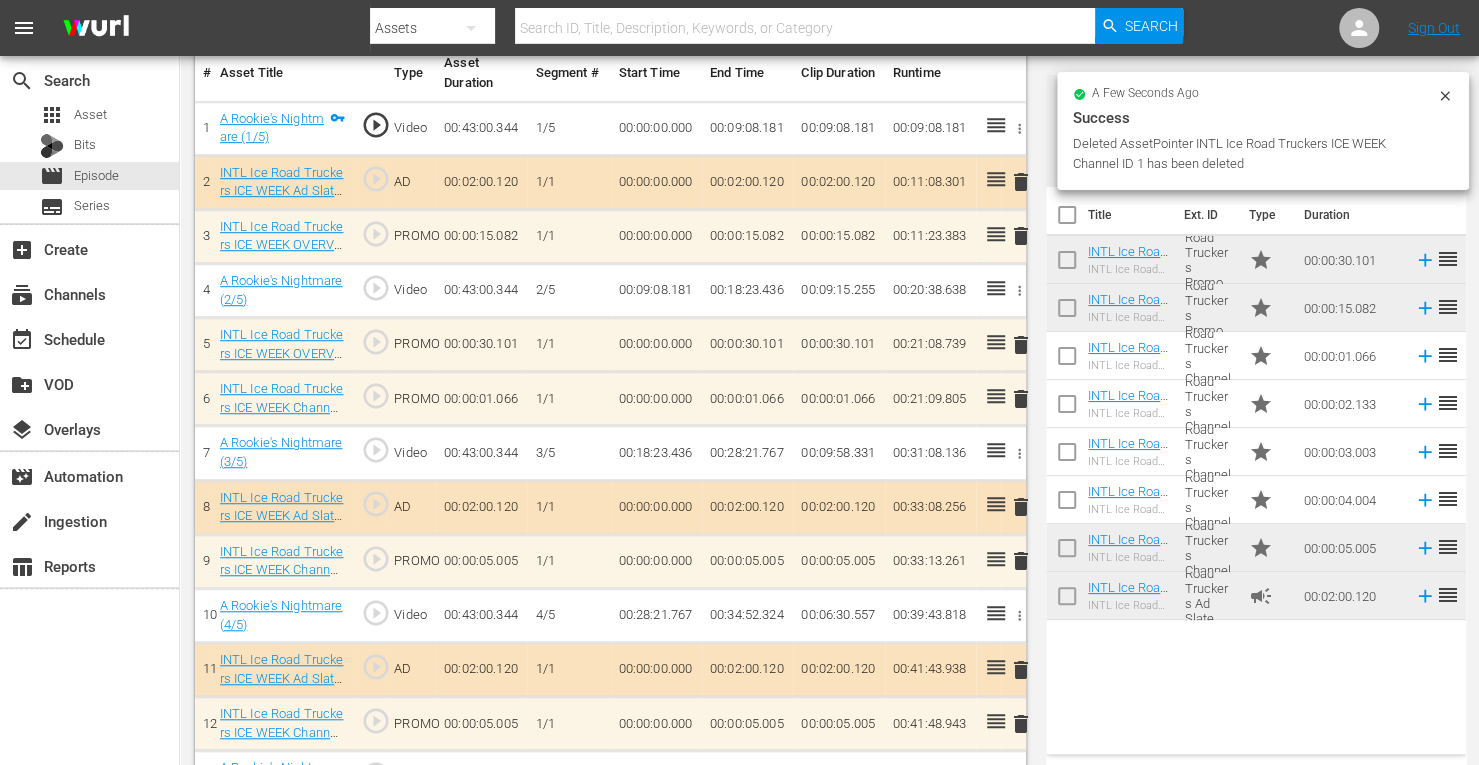 scroll, scrollTop: 607, scrollLeft: 0, axis: vertical 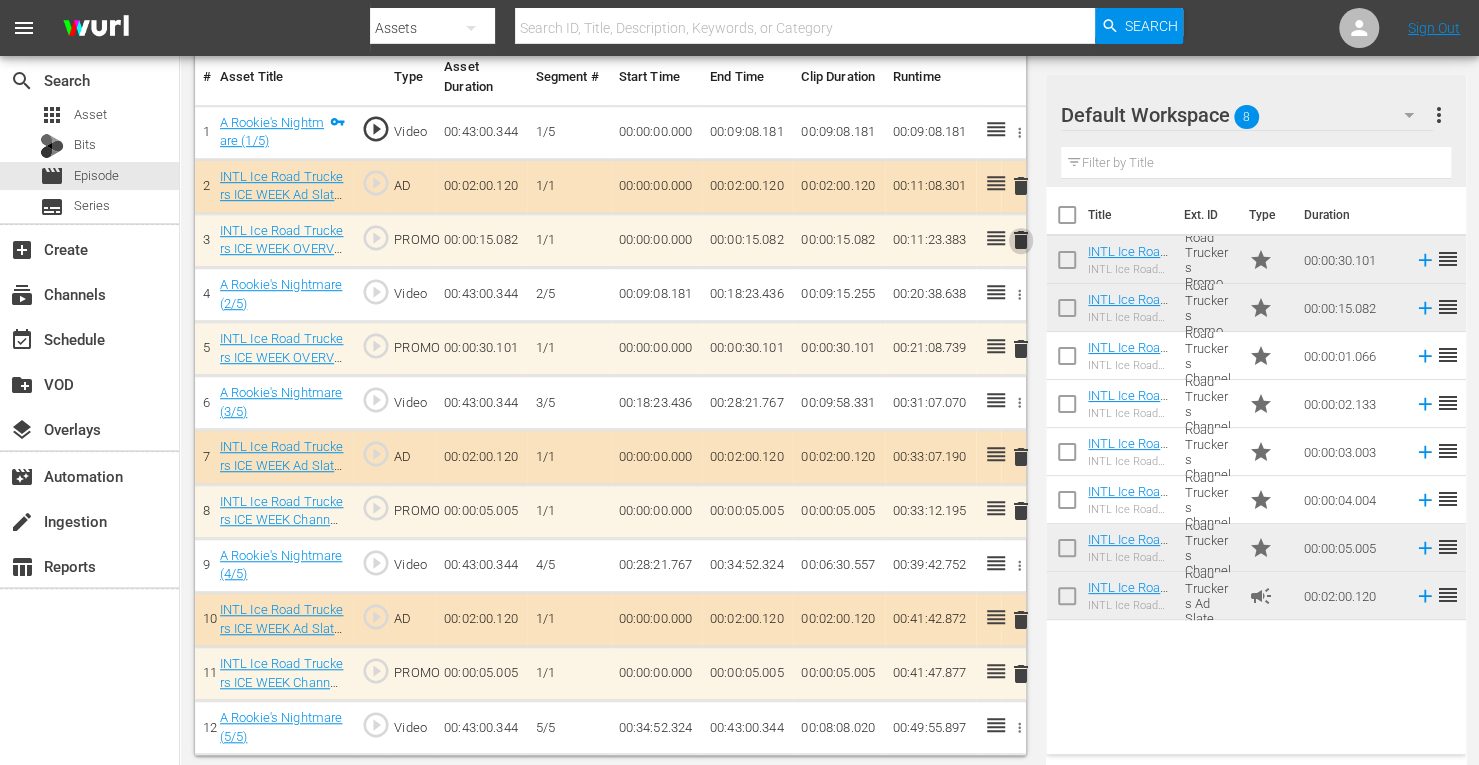 click on "delete" at bounding box center [1021, 240] 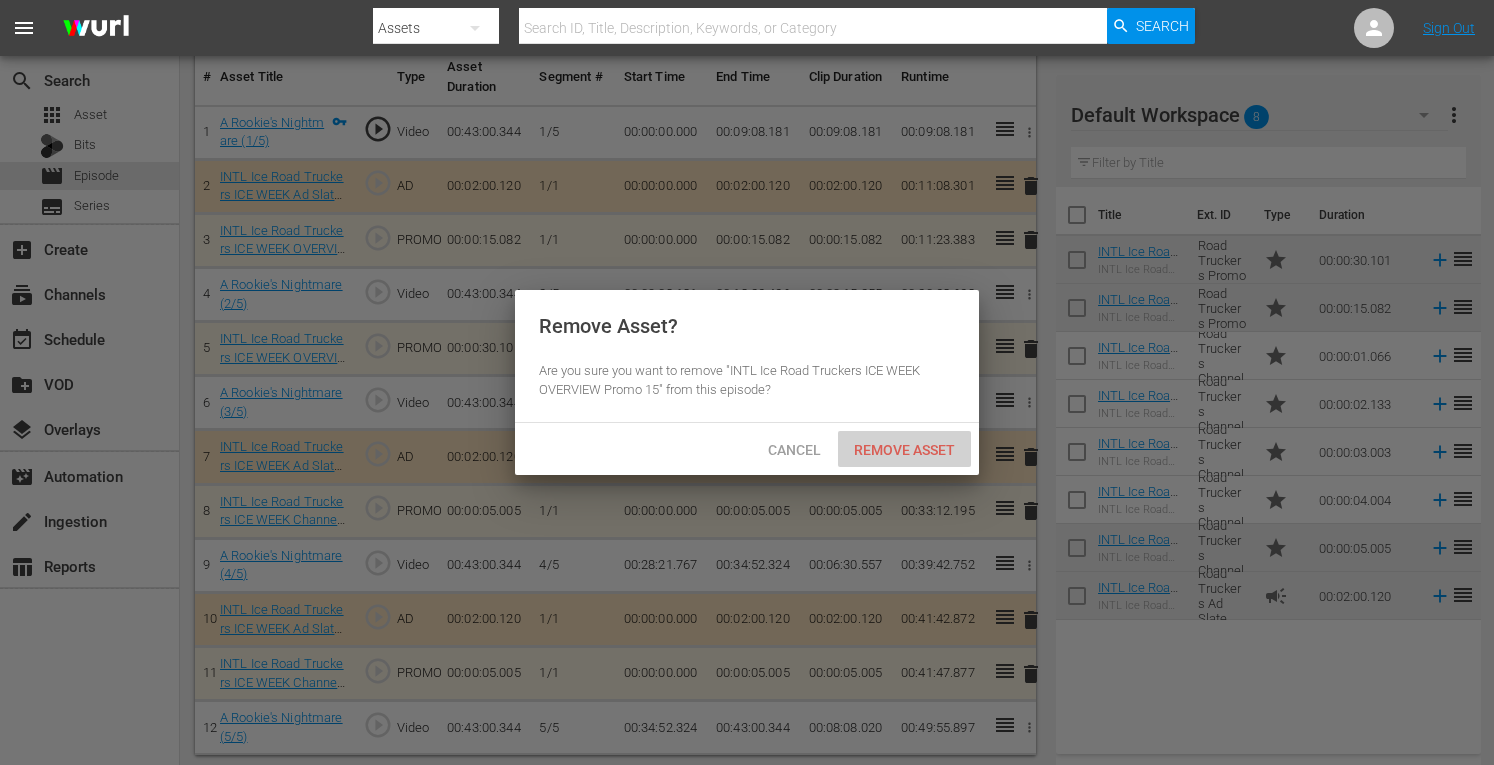 click on "Remove Asset" at bounding box center [904, 449] 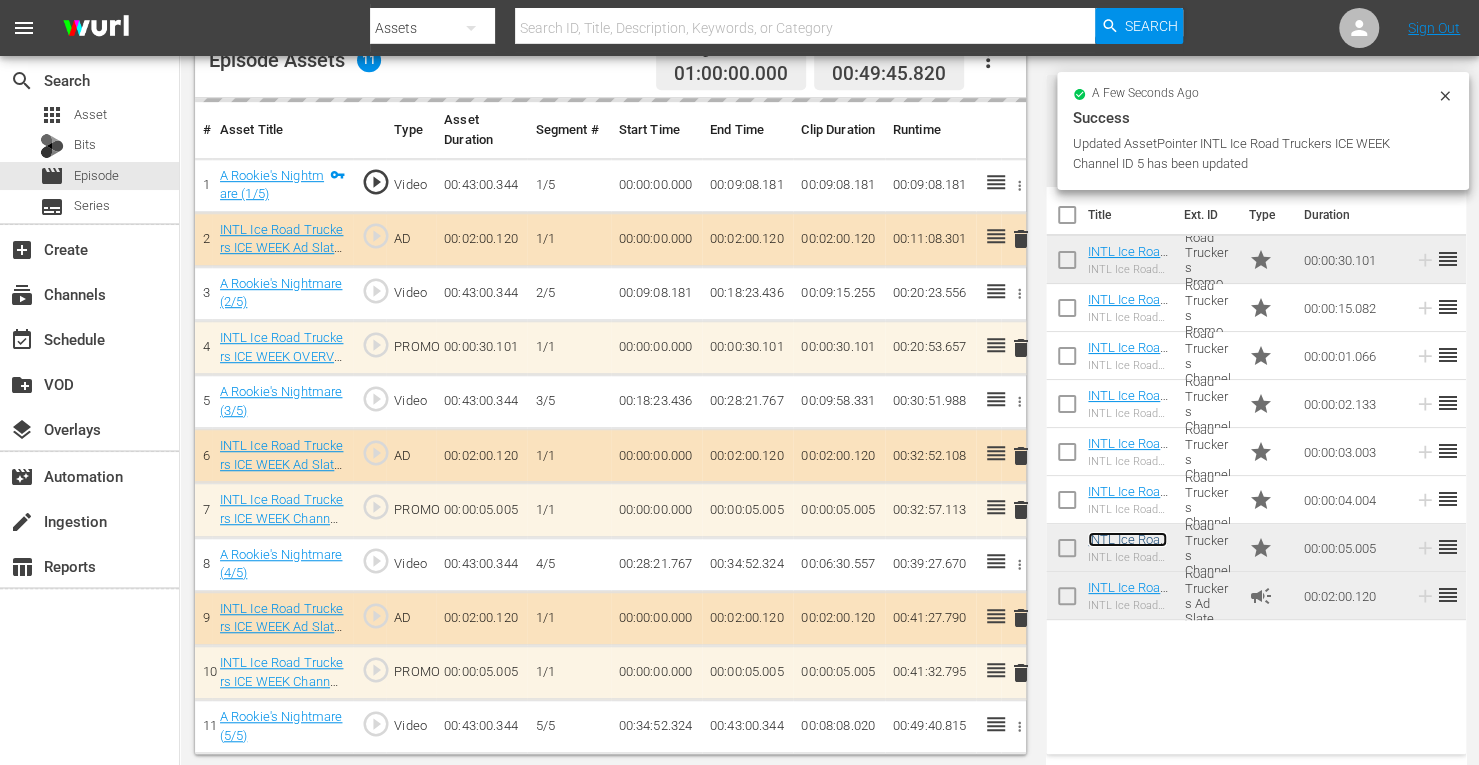 scroll, scrollTop: 606, scrollLeft: 0, axis: vertical 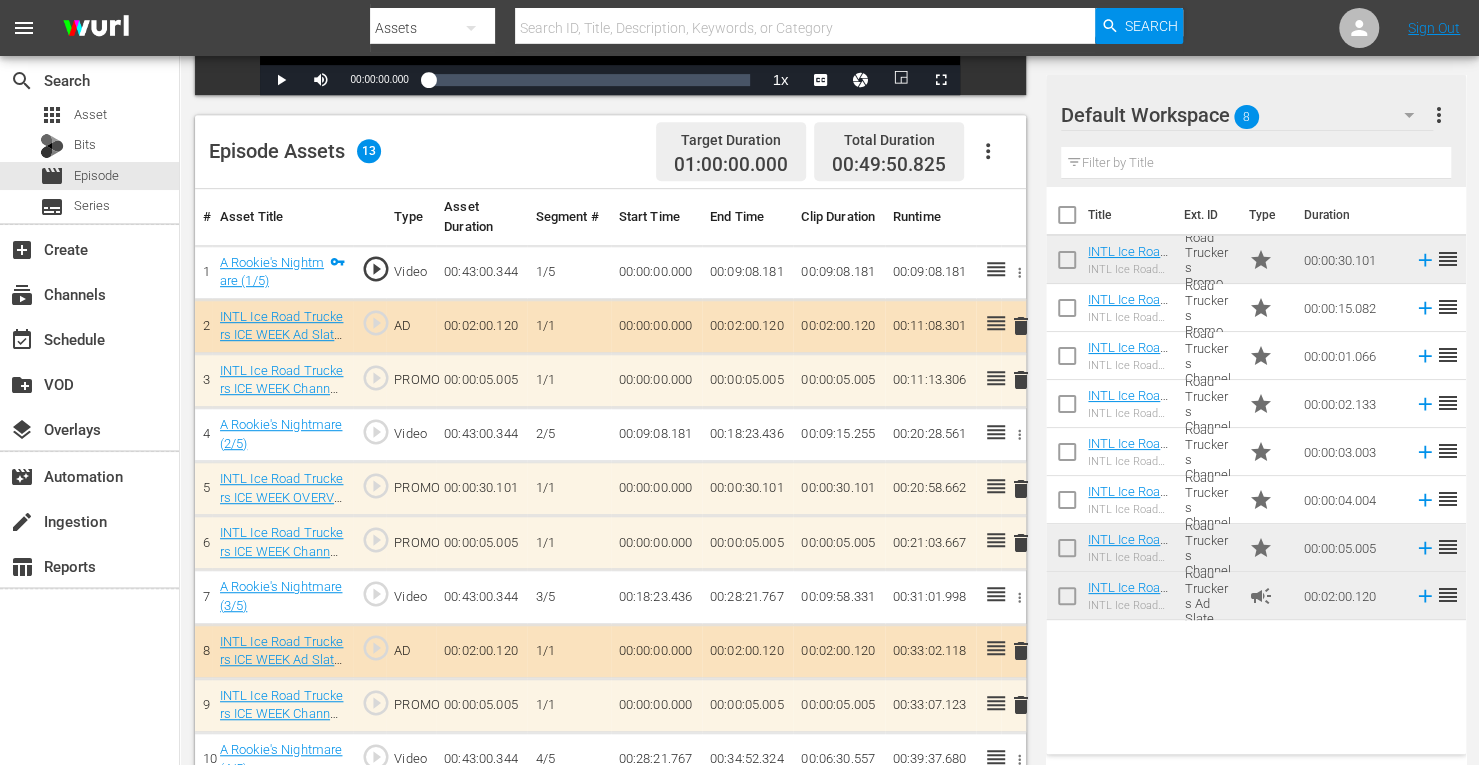 click on "delete" at bounding box center [1021, 543] 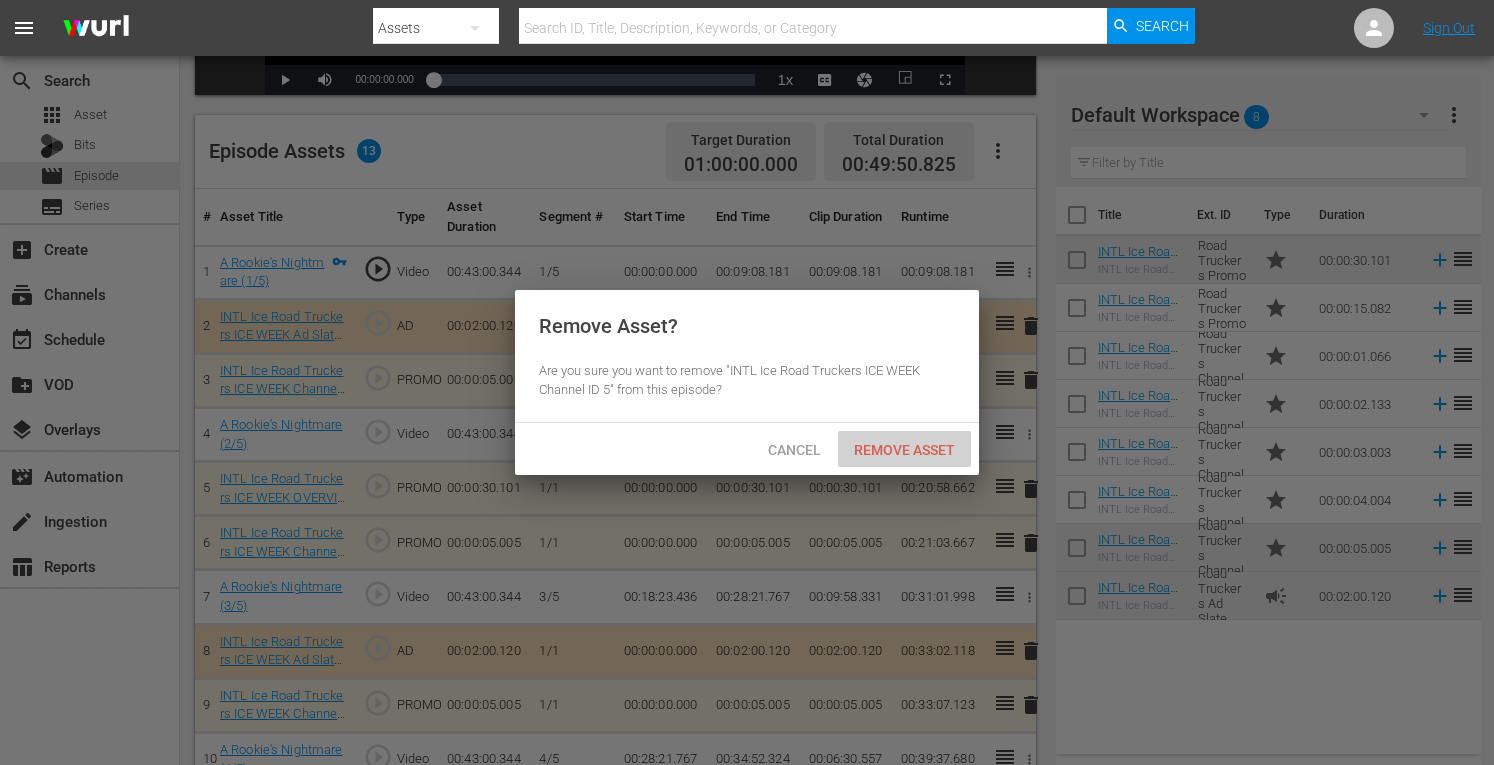 click on "Remove Asset" at bounding box center [904, 450] 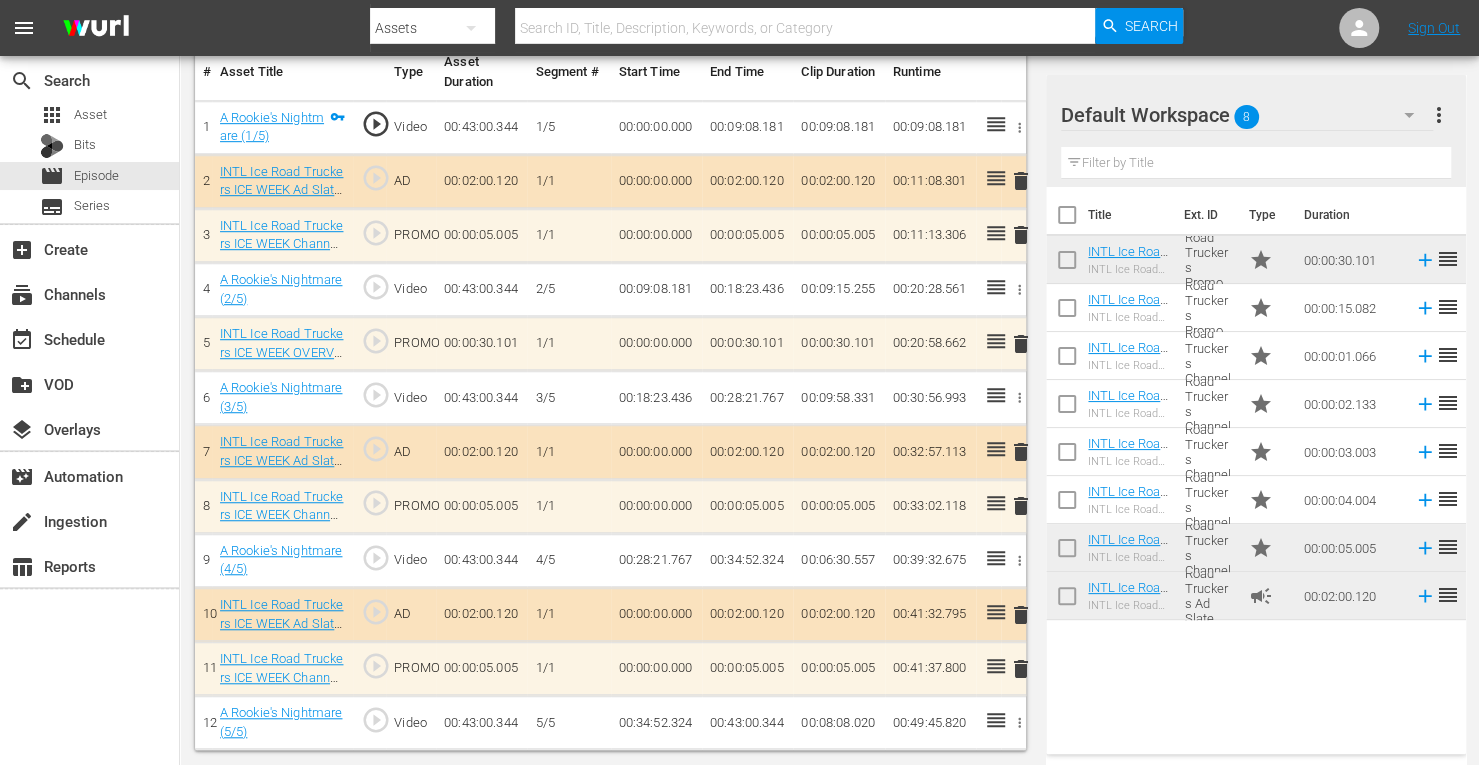 scroll, scrollTop: 607, scrollLeft: 0, axis: vertical 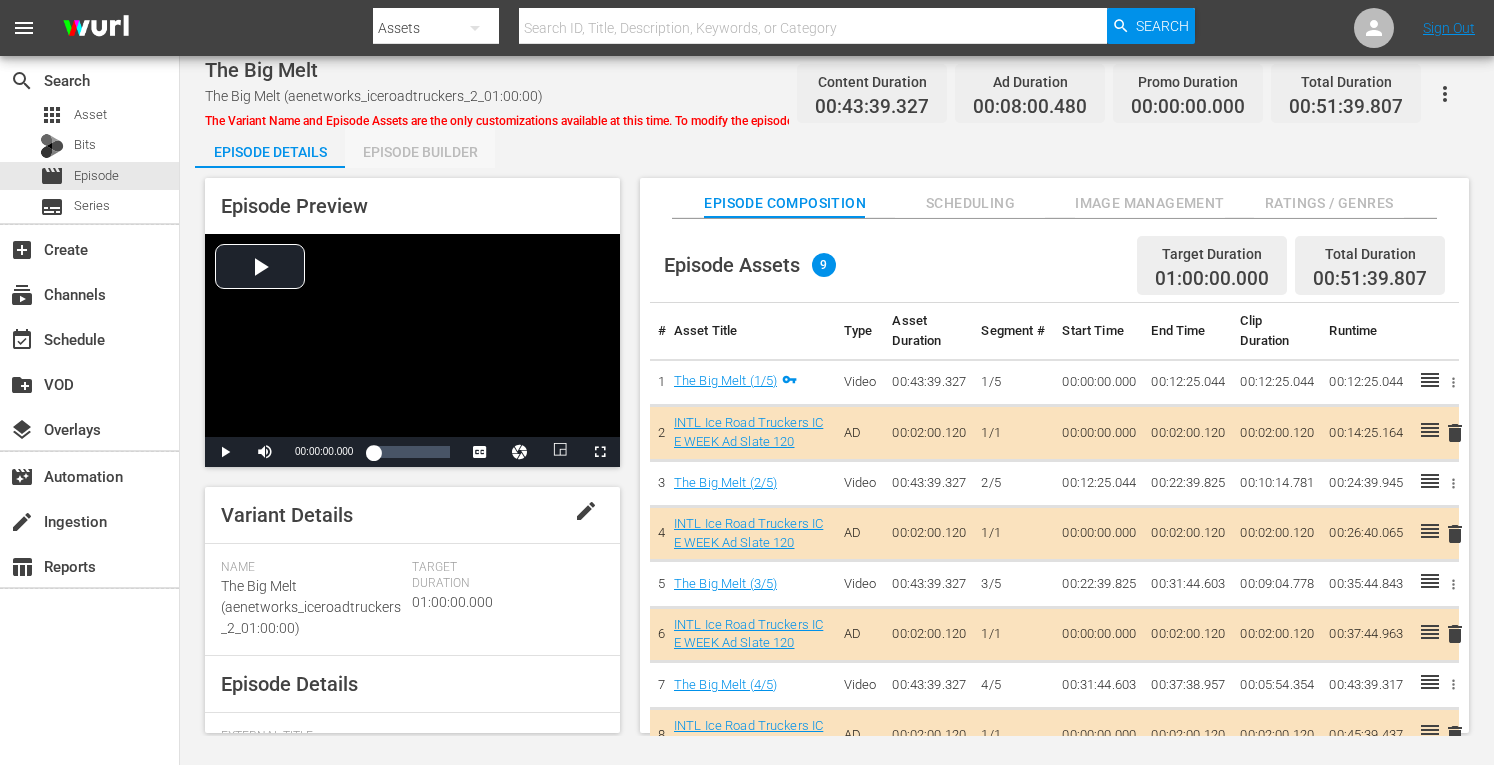 click on "Episode Builder" at bounding box center (420, 152) 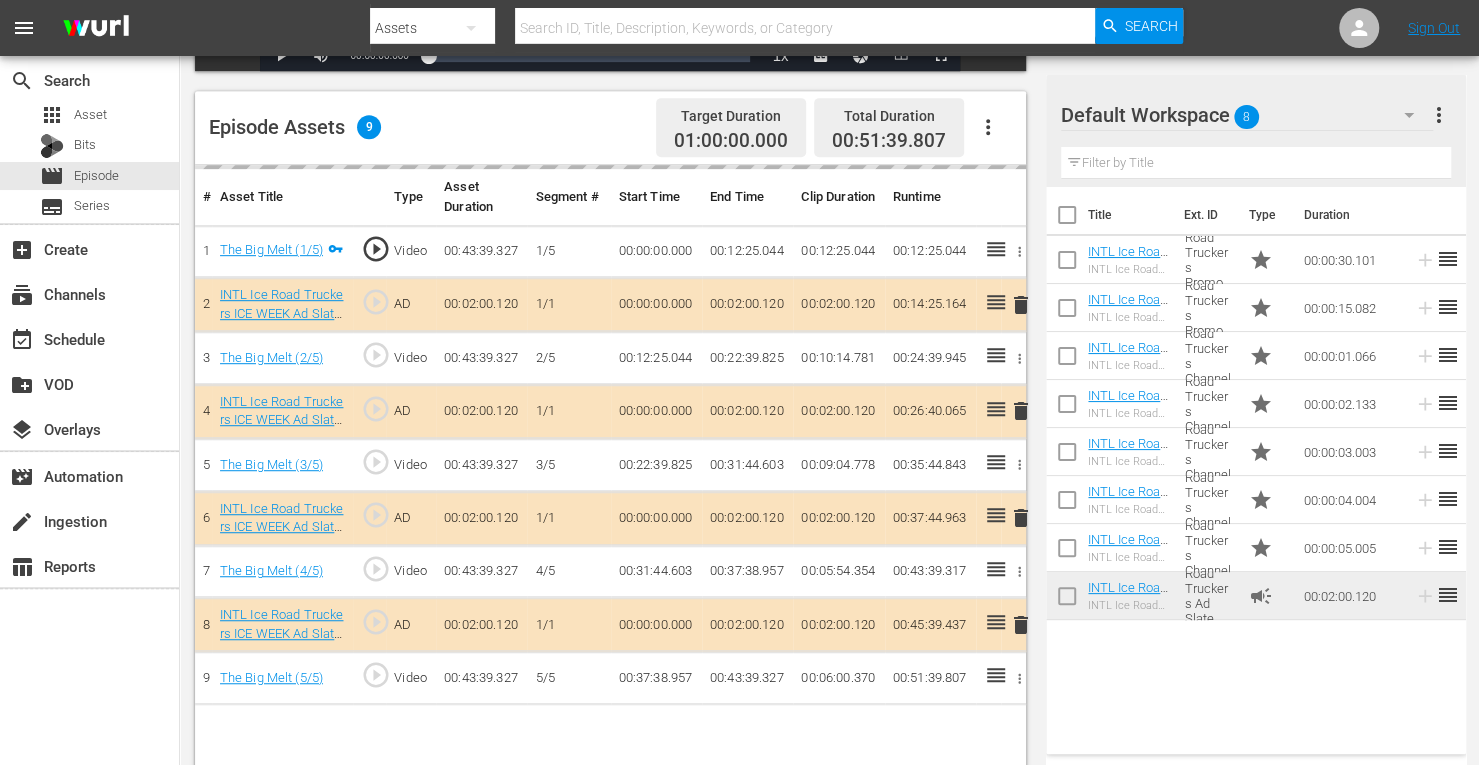 scroll, scrollTop: 520, scrollLeft: 0, axis: vertical 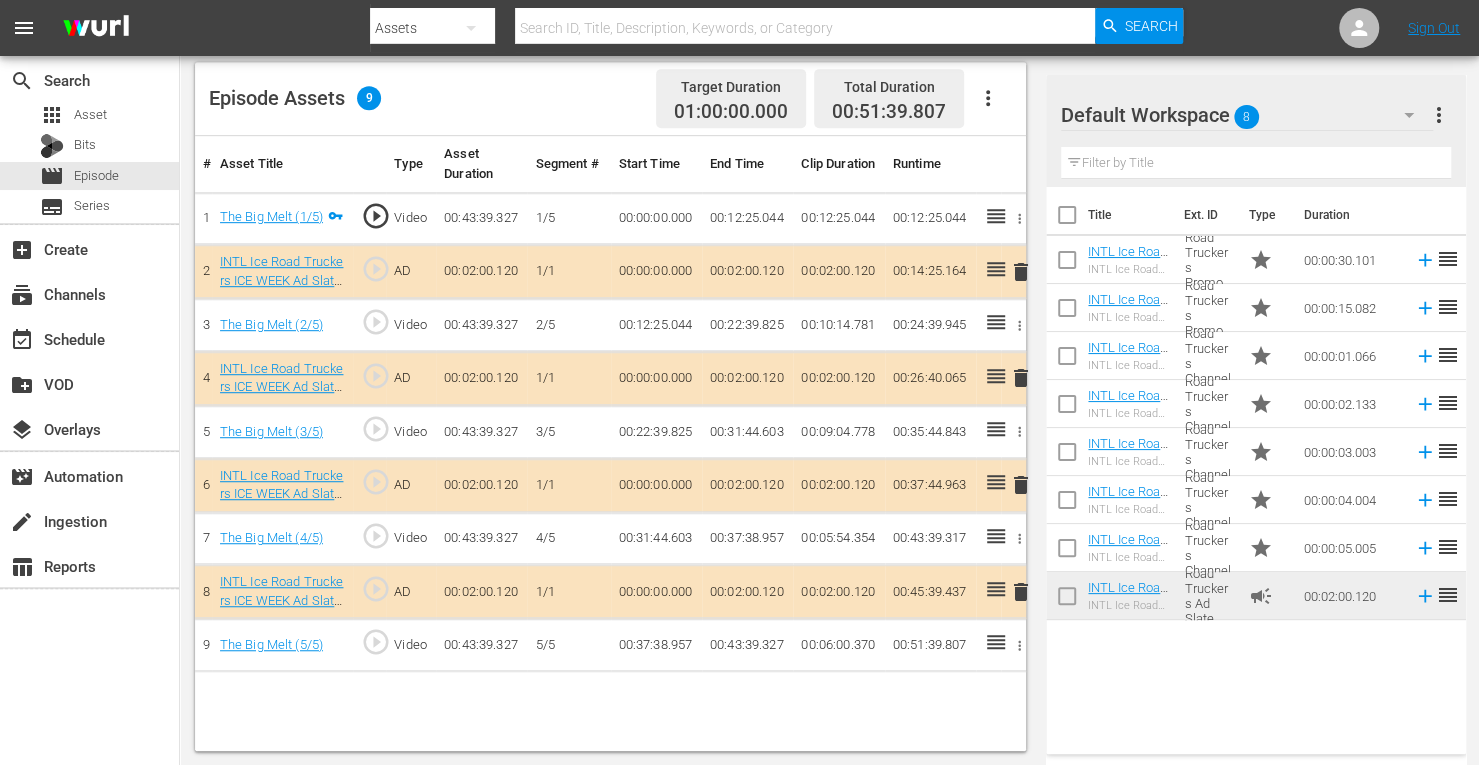 click on "delete" at bounding box center [1021, 485] 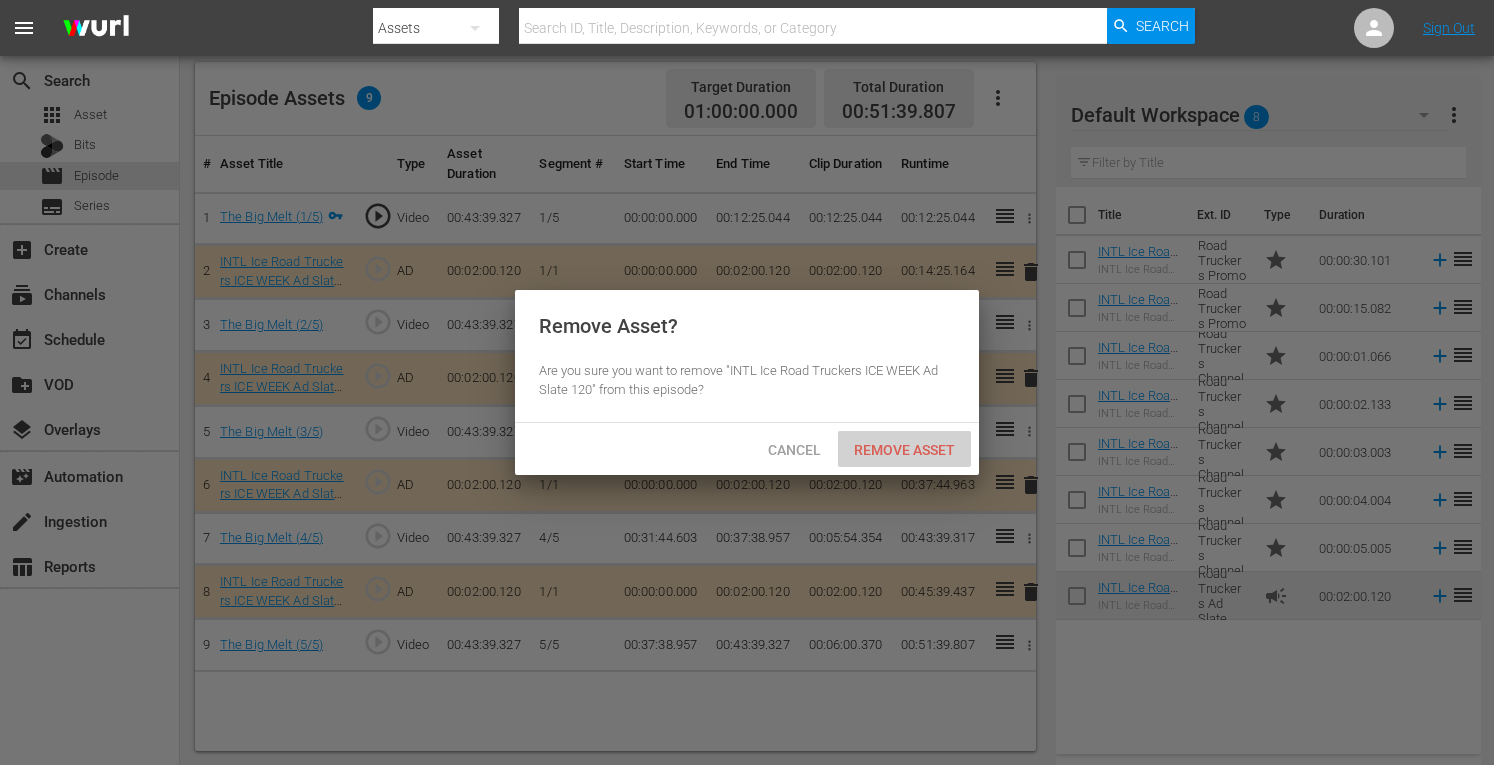 click on "Remove Asset" at bounding box center (904, 450) 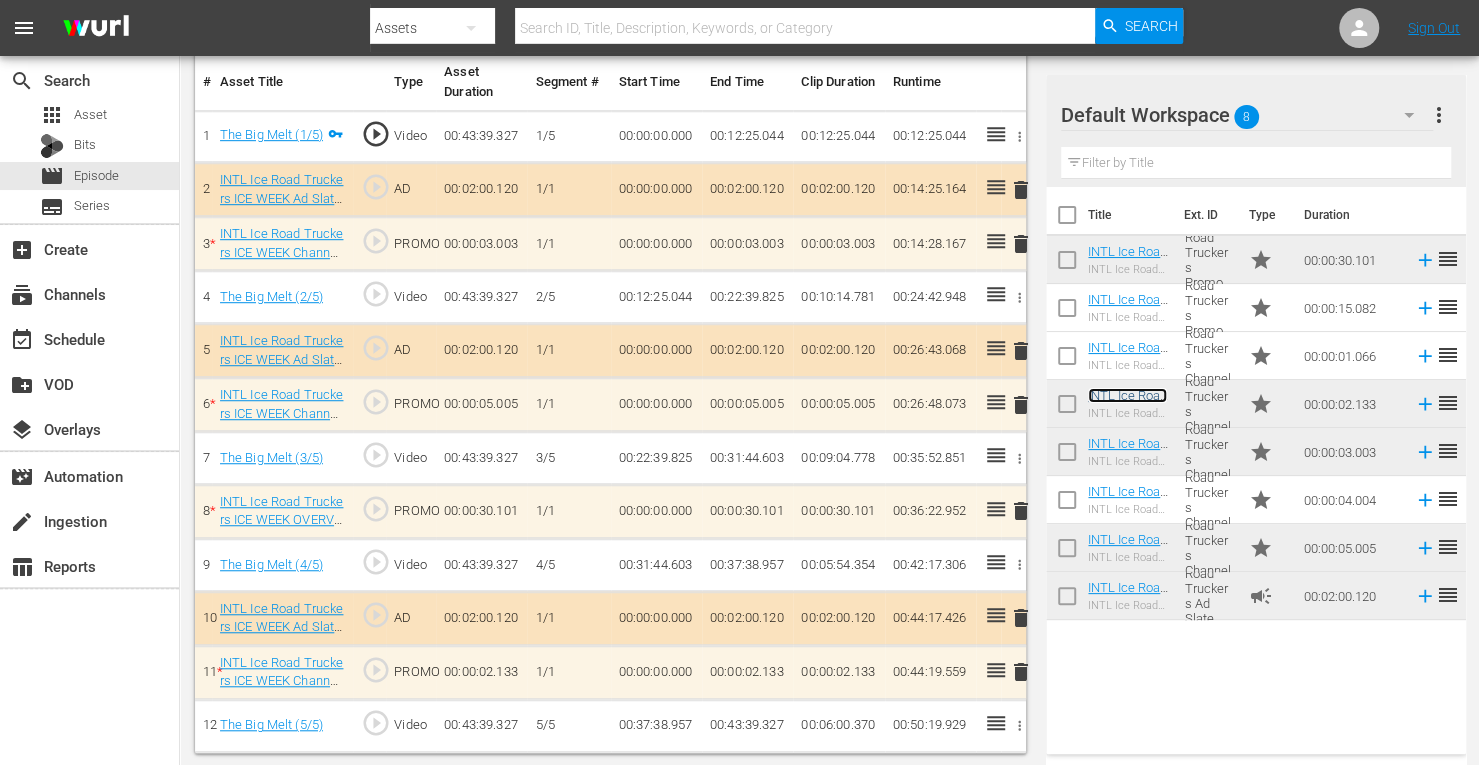 scroll, scrollTop: 598, scrollLeft: 0, axis: vertical 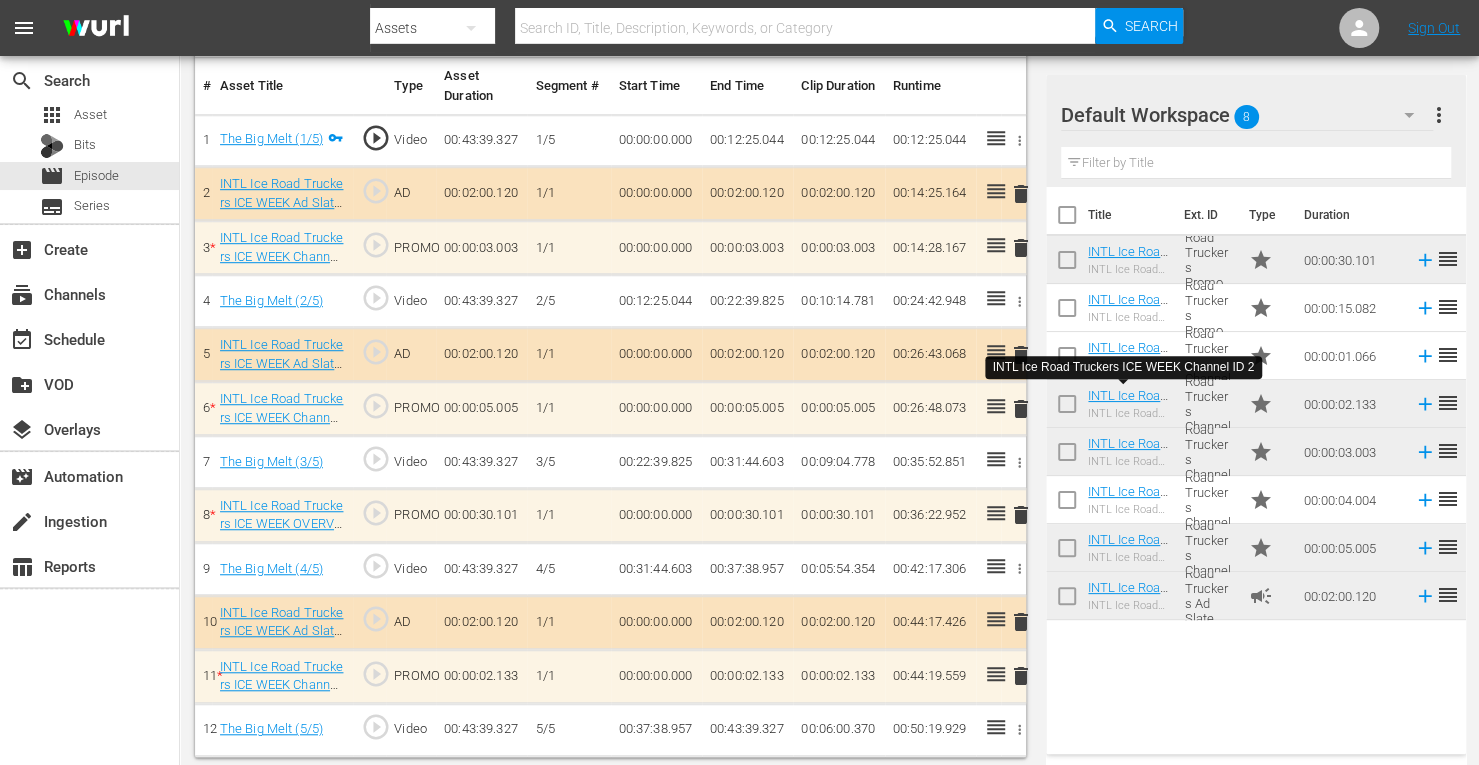 click on "delete" at bounding box center (1021, 248) 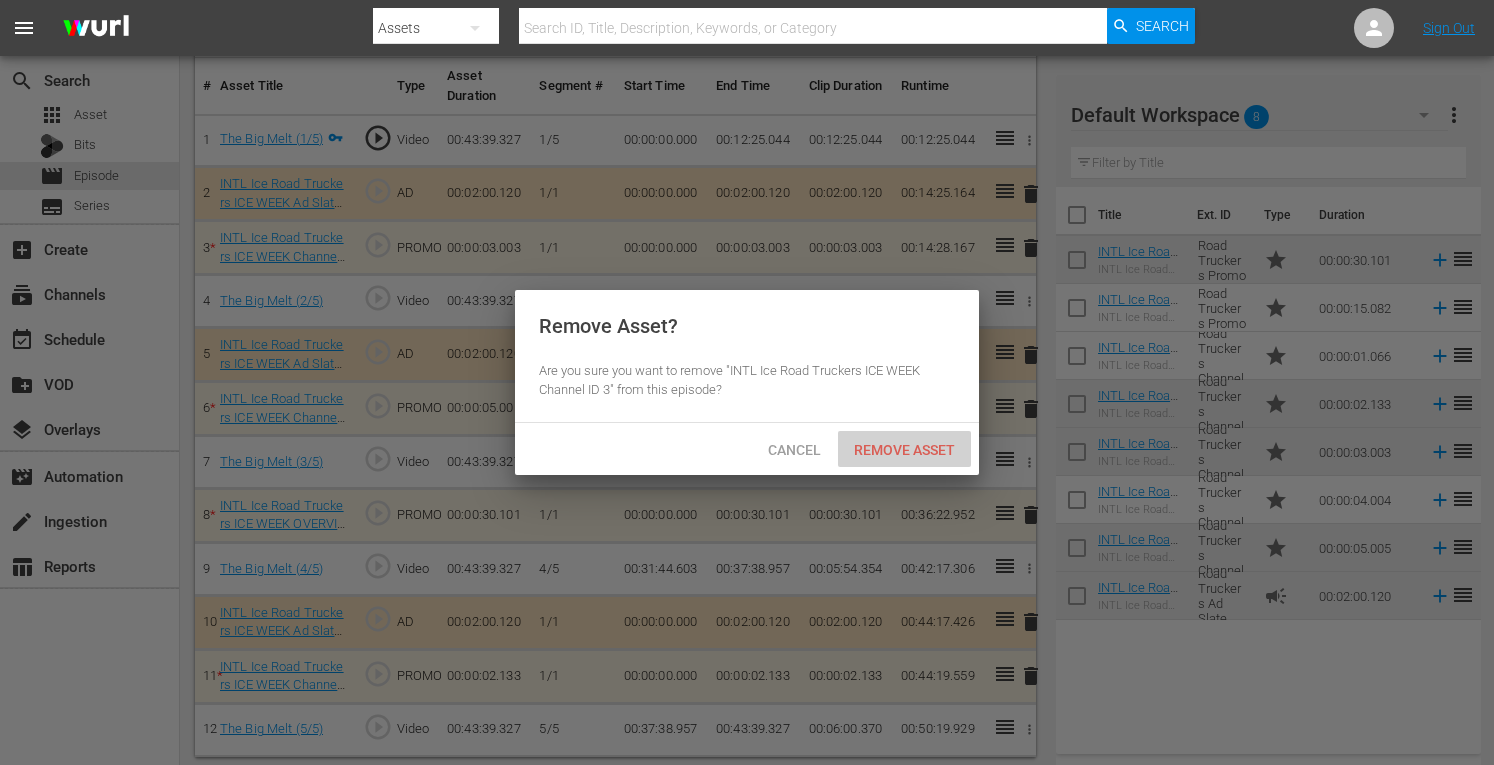click on "Remove Asset" at bounding box center (904, 449) 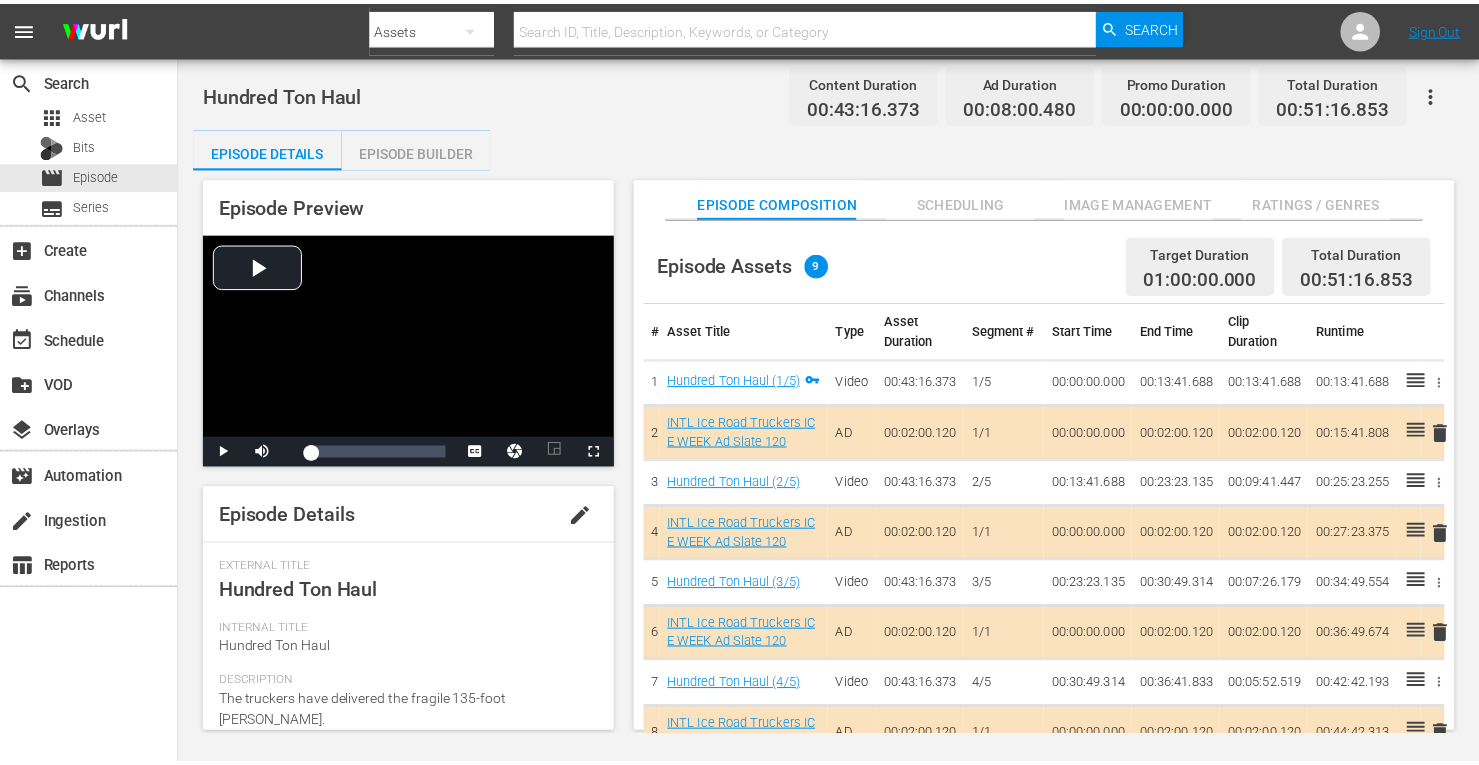 scroll, scrollTop: 0, scrollLeft: 0, axis: both 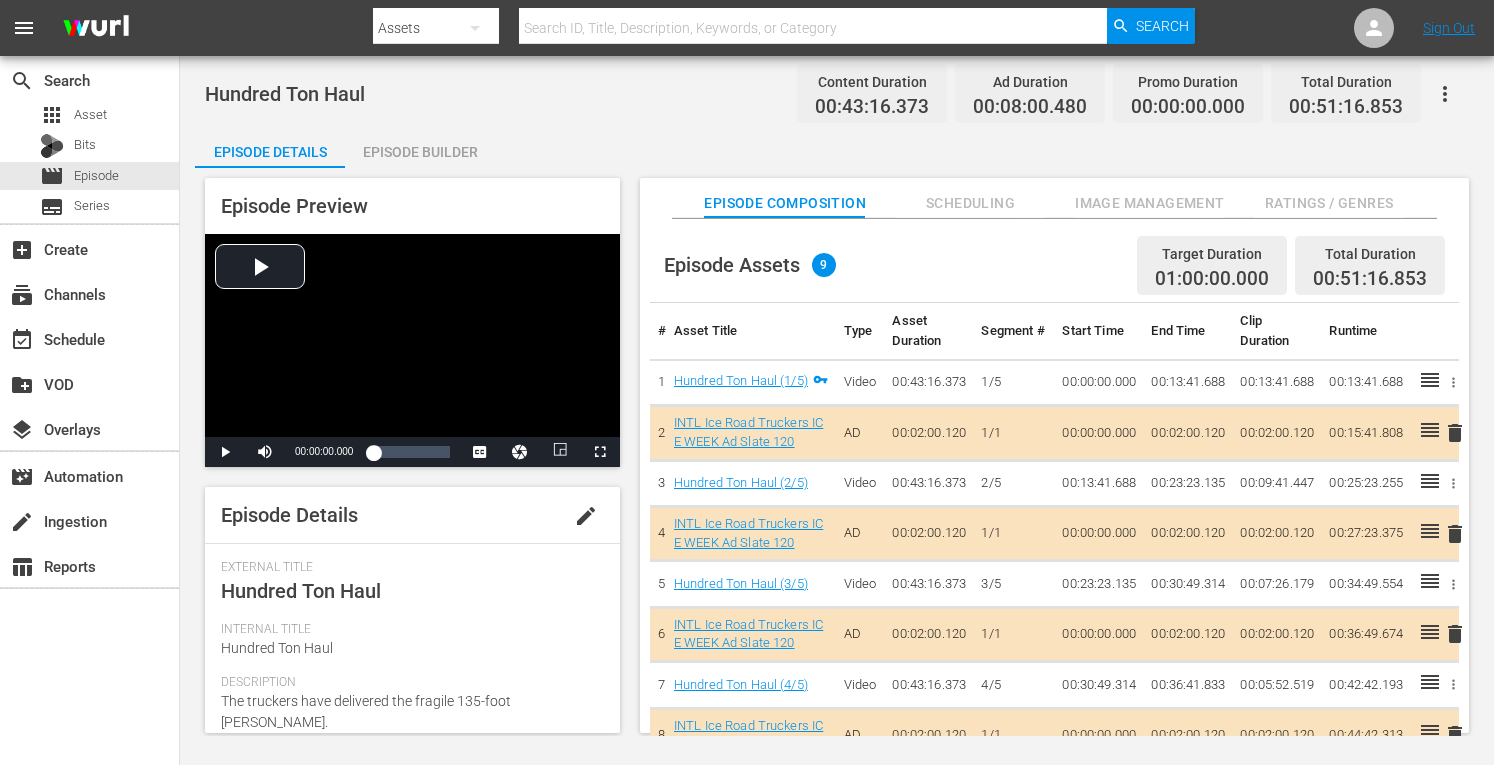 click on "Episode Builder" at bounding box center [420, 152] 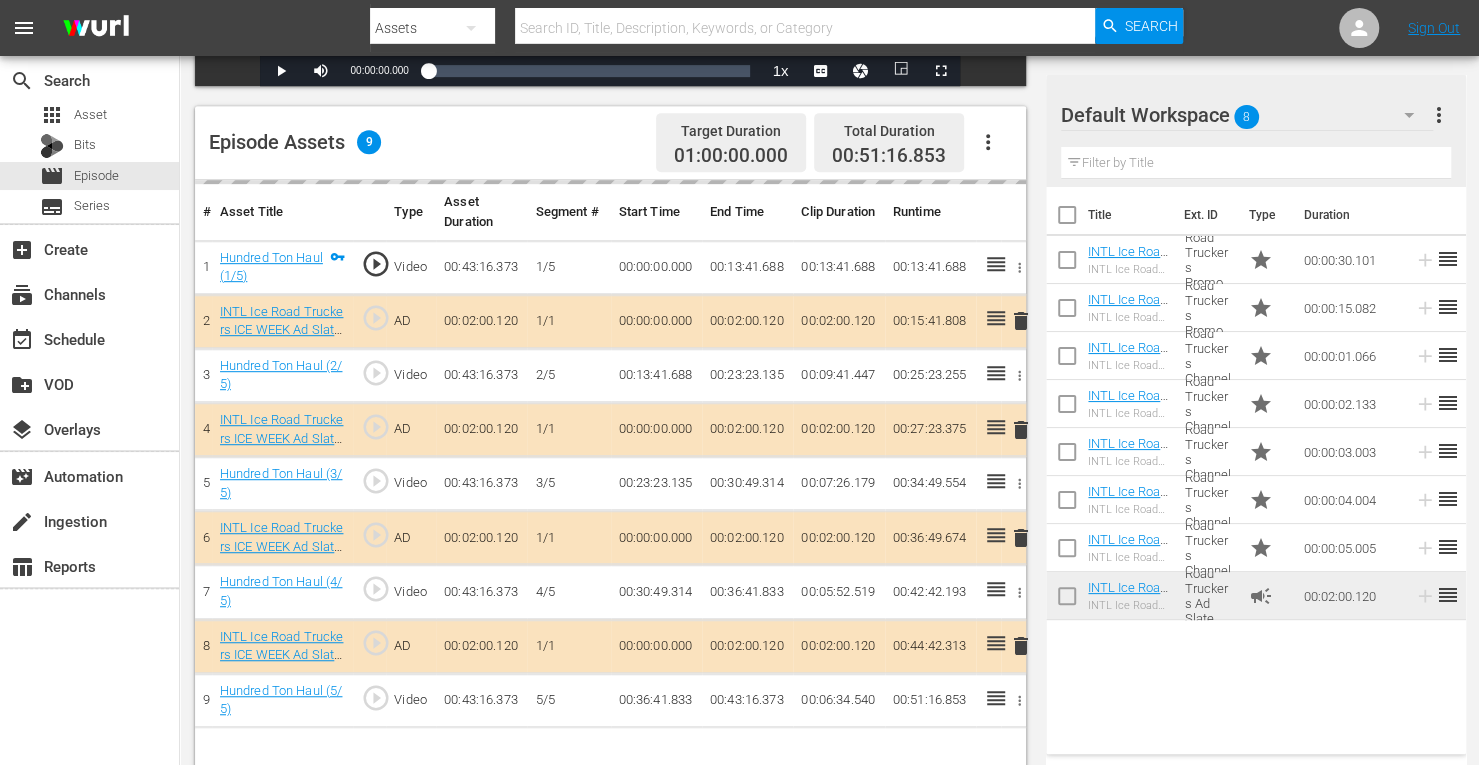 scroll, scrollTop: 492, scrollLeft: 0, axis: vertical 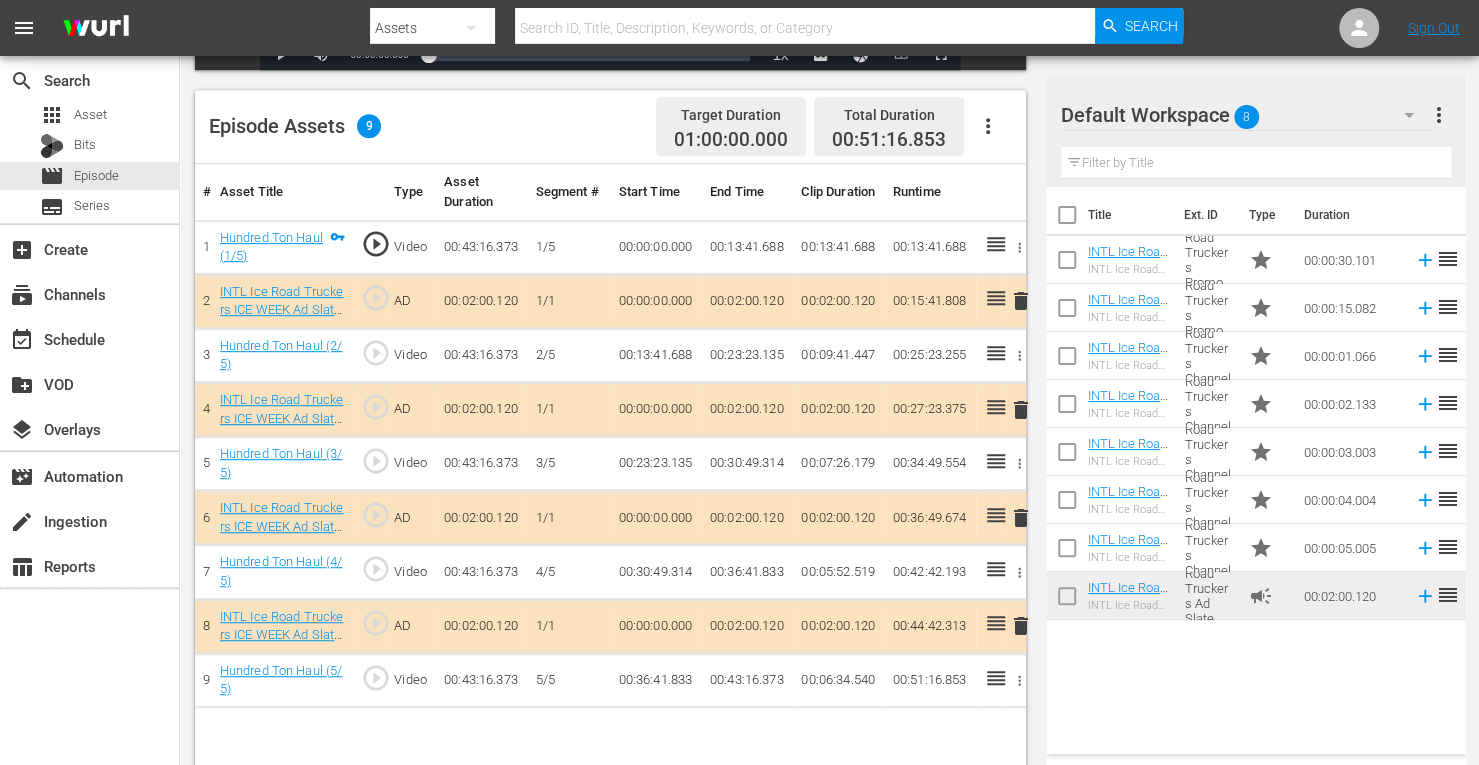 click on "delete" at bounding box center (1021, 410) 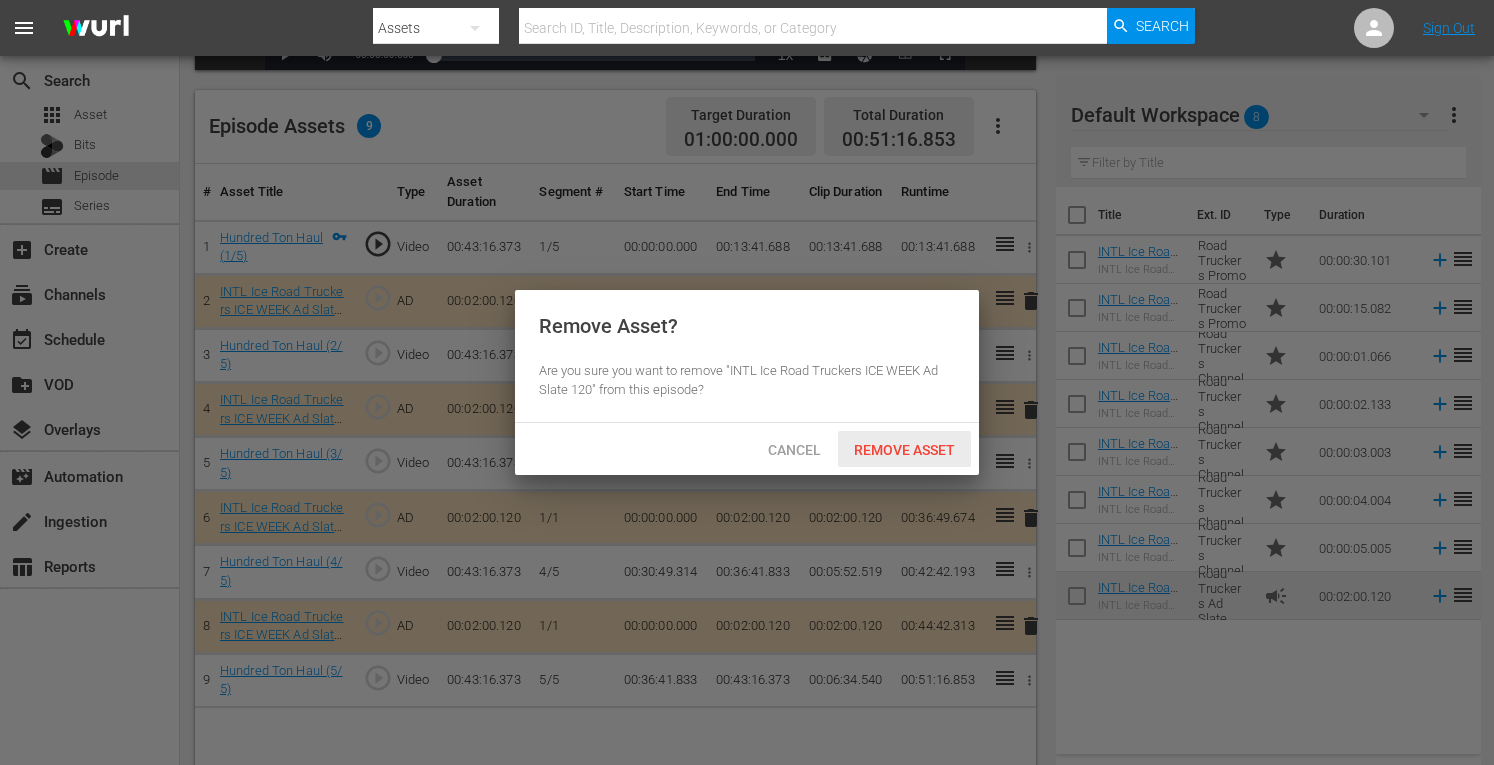 click on "Remove Asset" at bounding box center (904, 450) 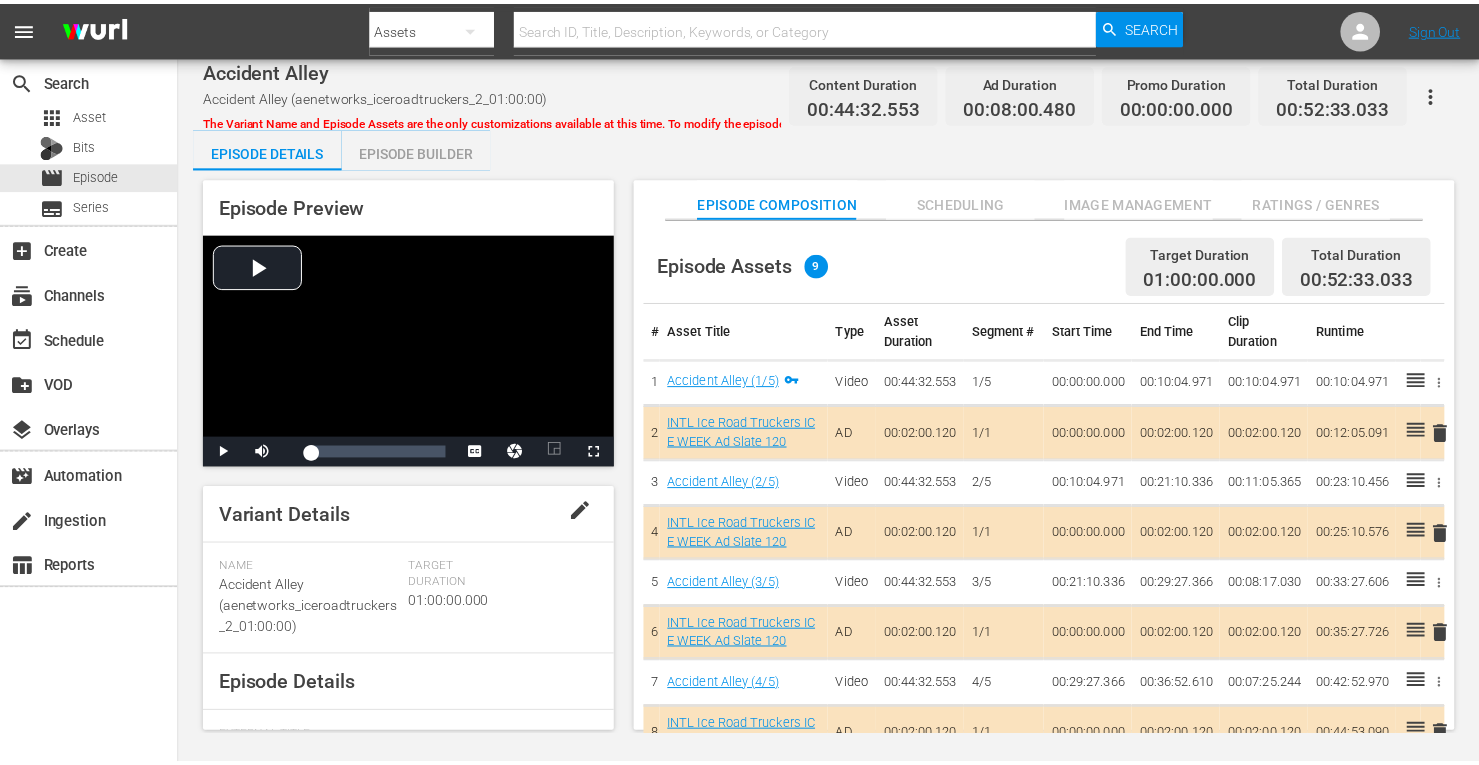 scroll, scrollTop: 0, scrollLeft: 0, axis: both 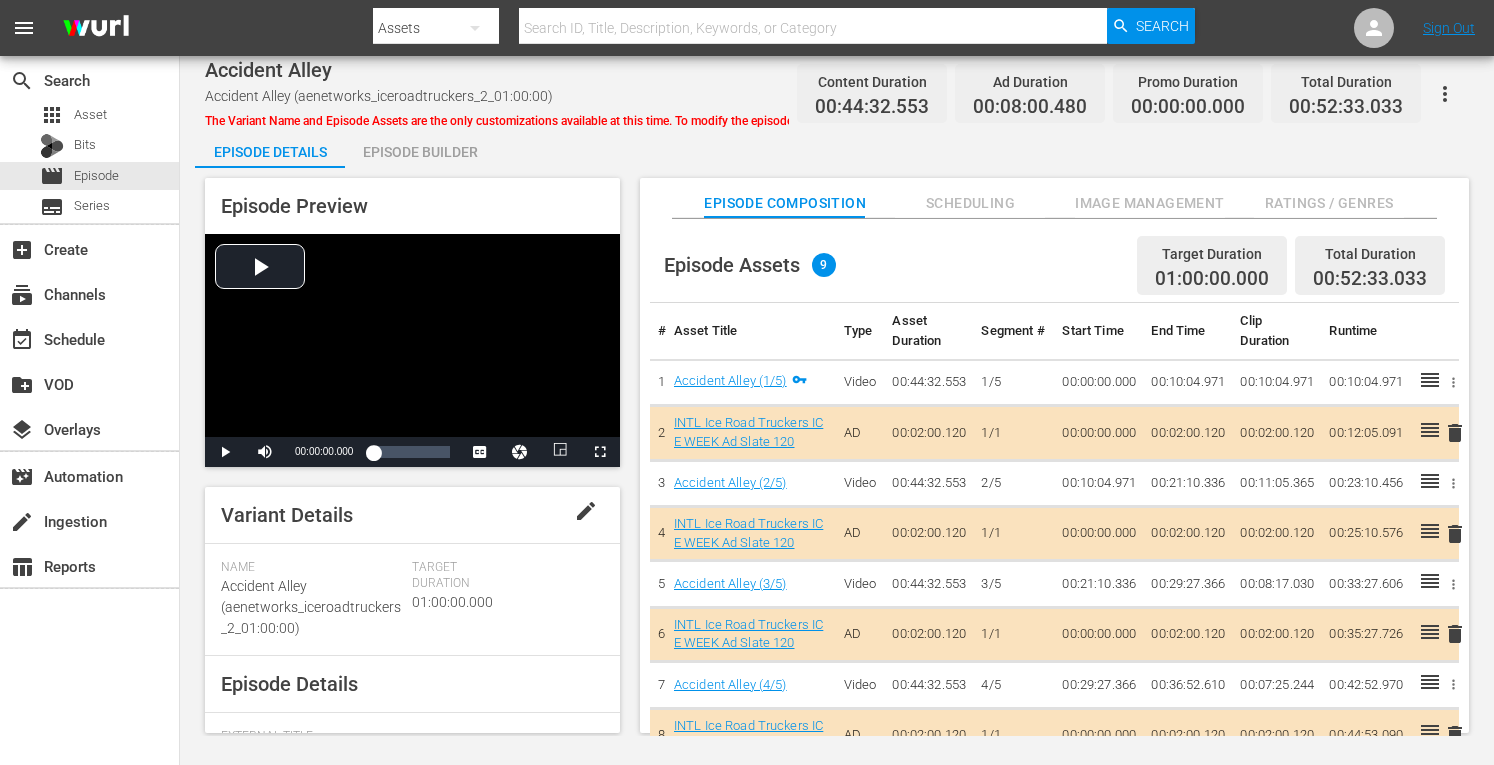 click on "Episode Builder" at bounding box center (420, 152) 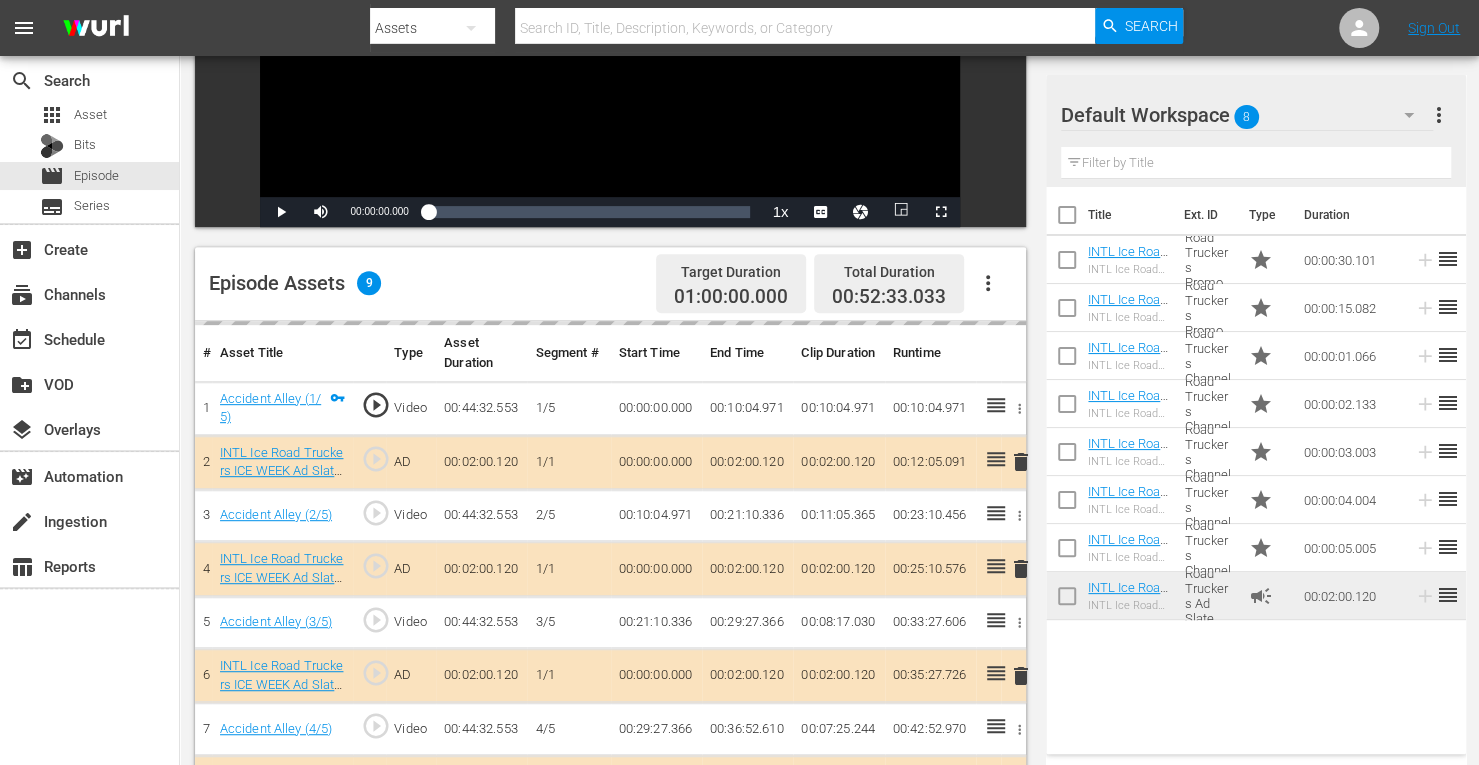 scroll, scrollTop: 358, scrollLeft: 0, axis: vertical 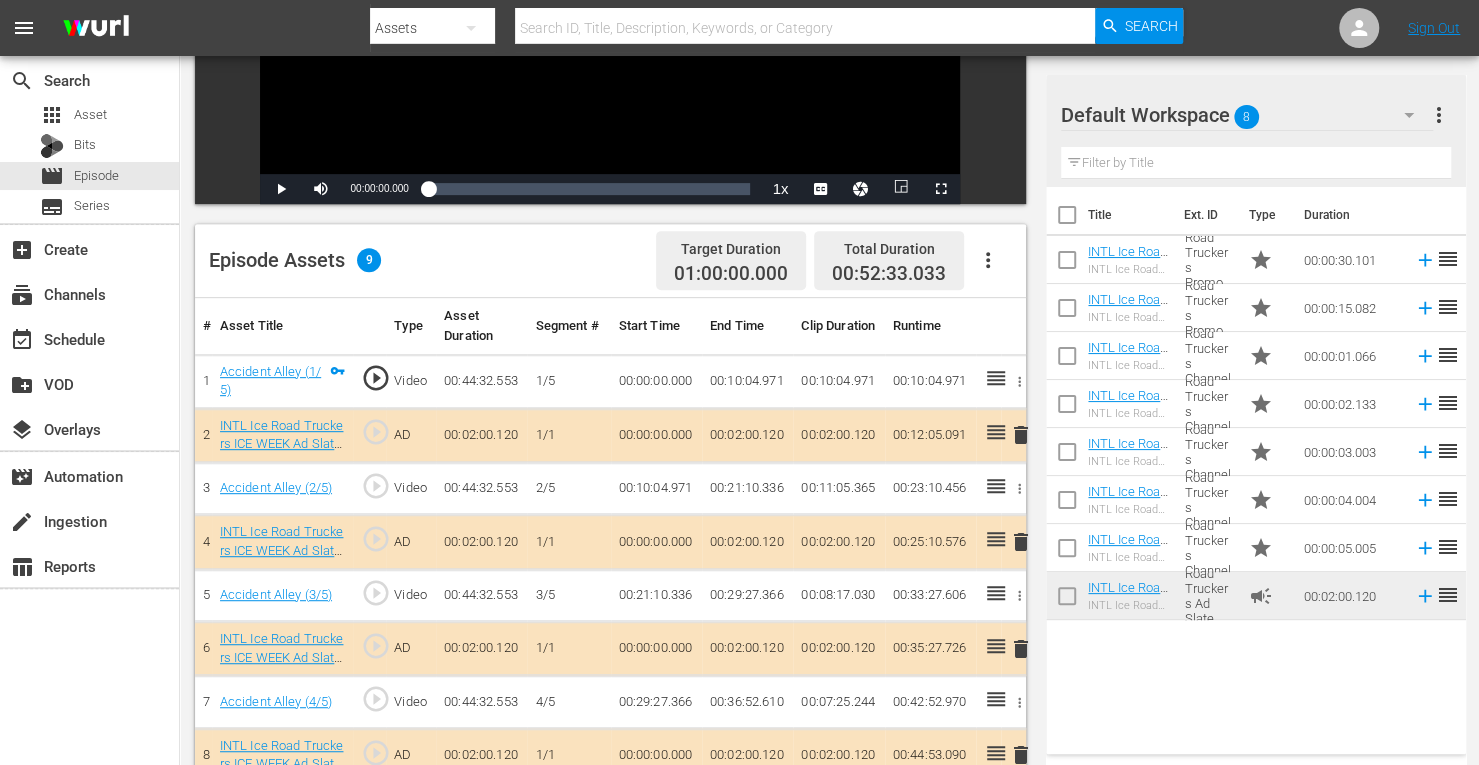 click on "delete" at bounding box center [1021, 542] 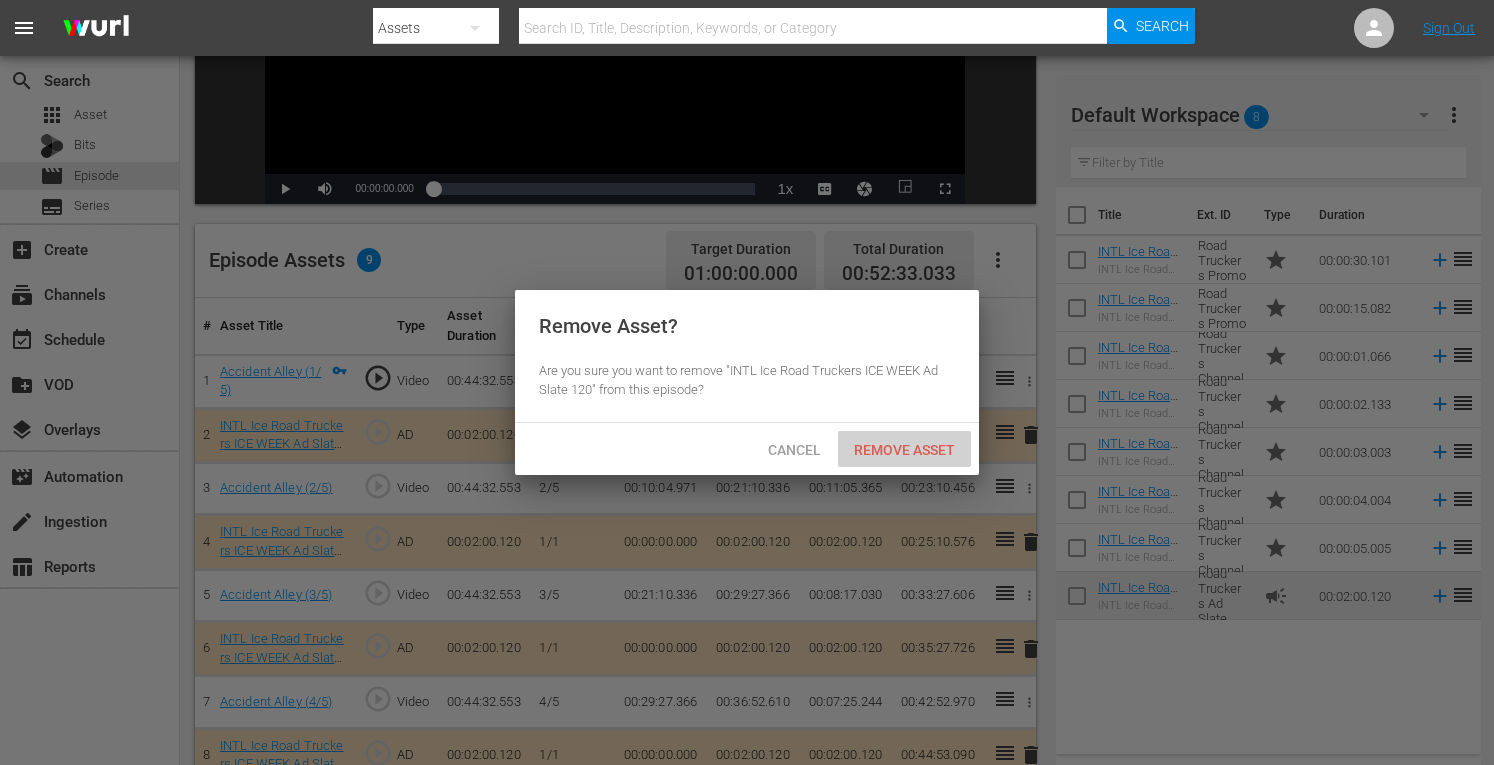 click on "Remove Asset" at bounding box center (904, 450) 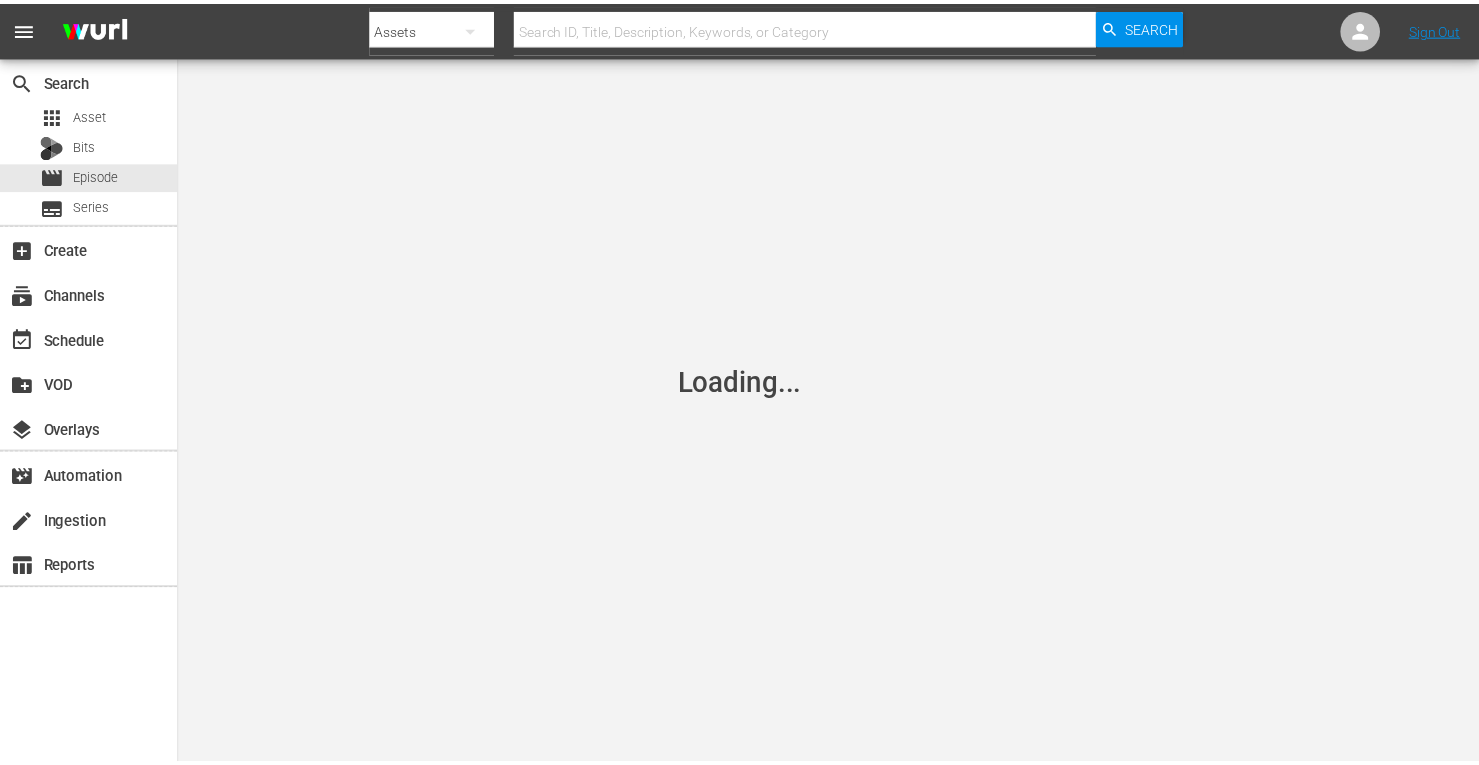 scroll, scrollTop: 0, scrollLeft: 0, axis: both 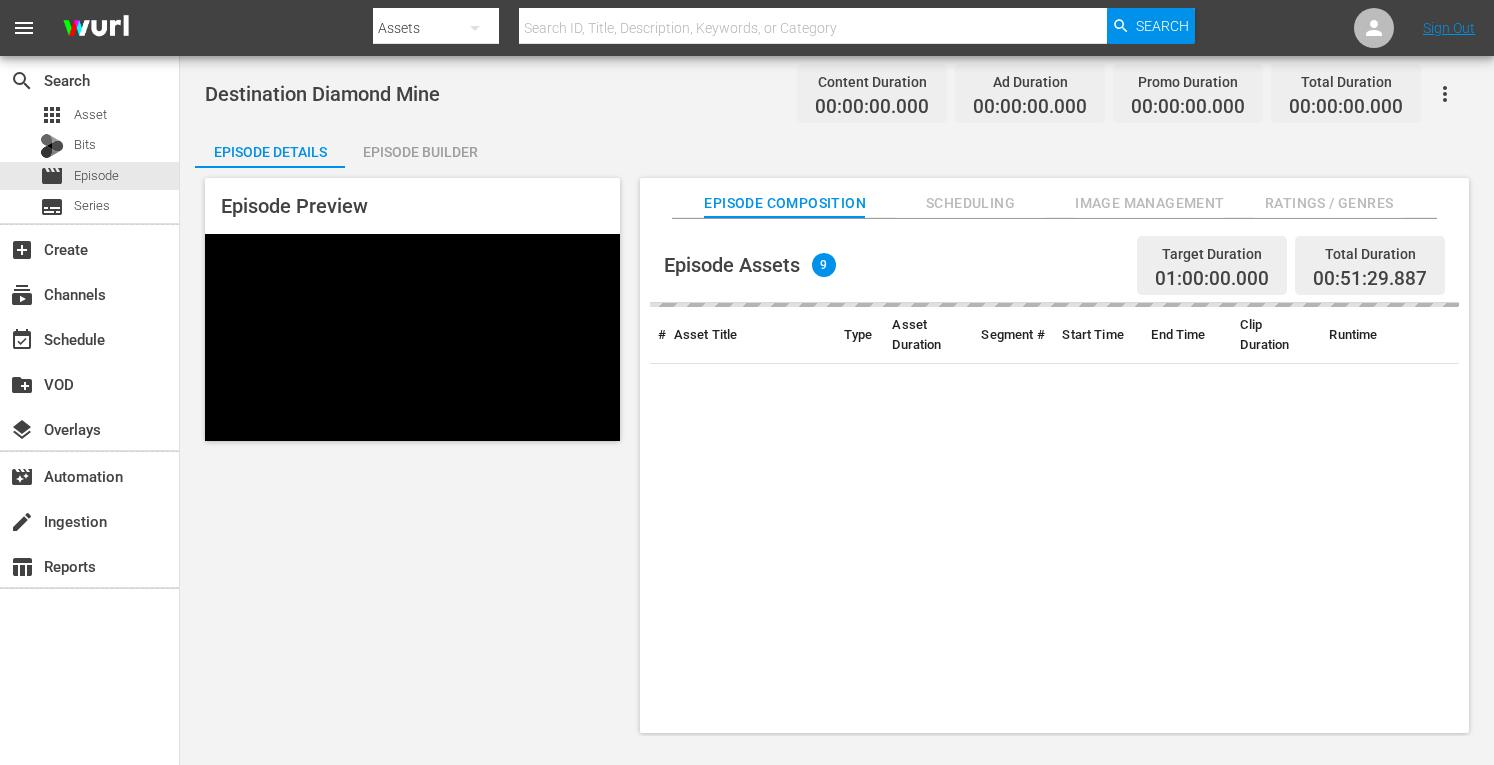 click on "Episode Builder" at bounding box center [420, 152] 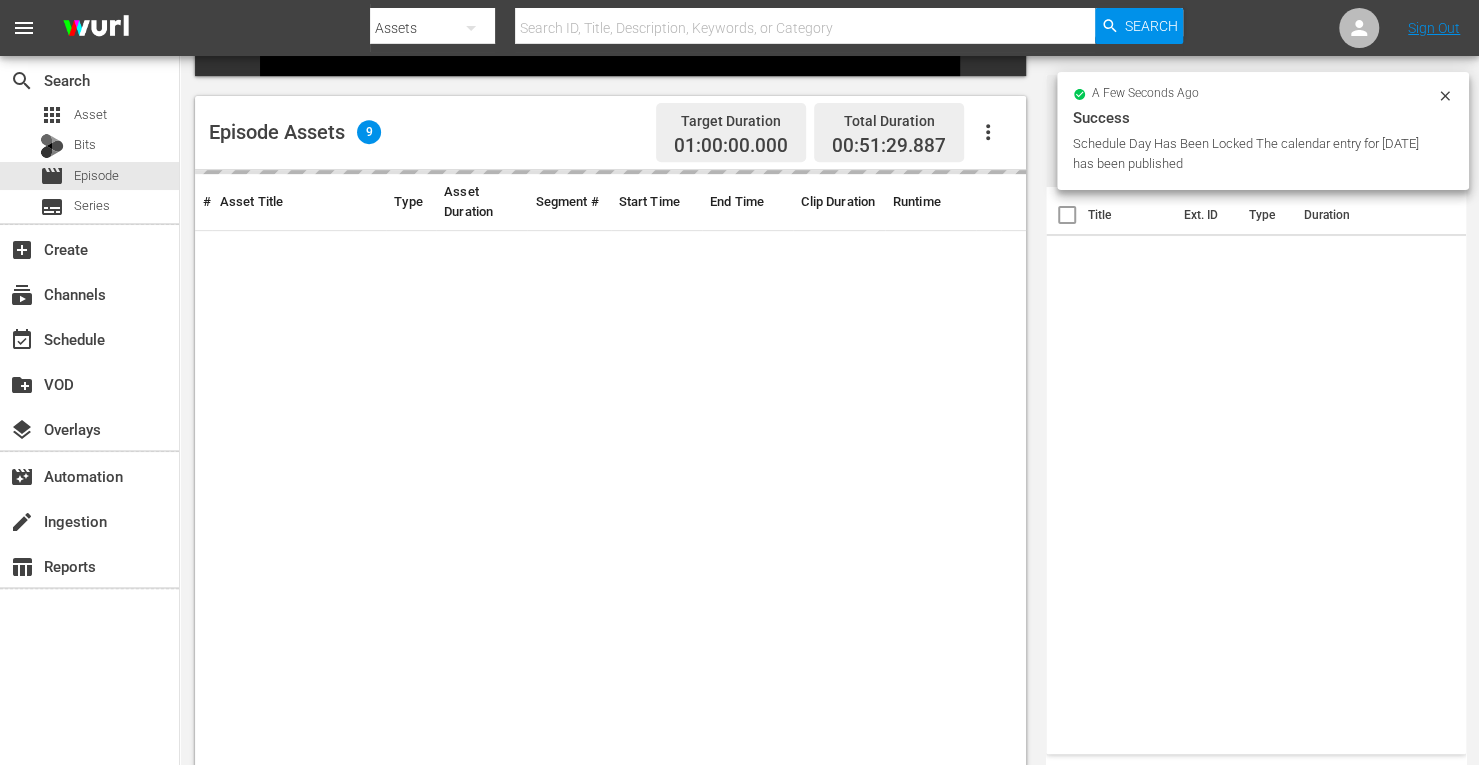 scroll, scrollTop: 476, scrollLeft: 0, axis: vertical 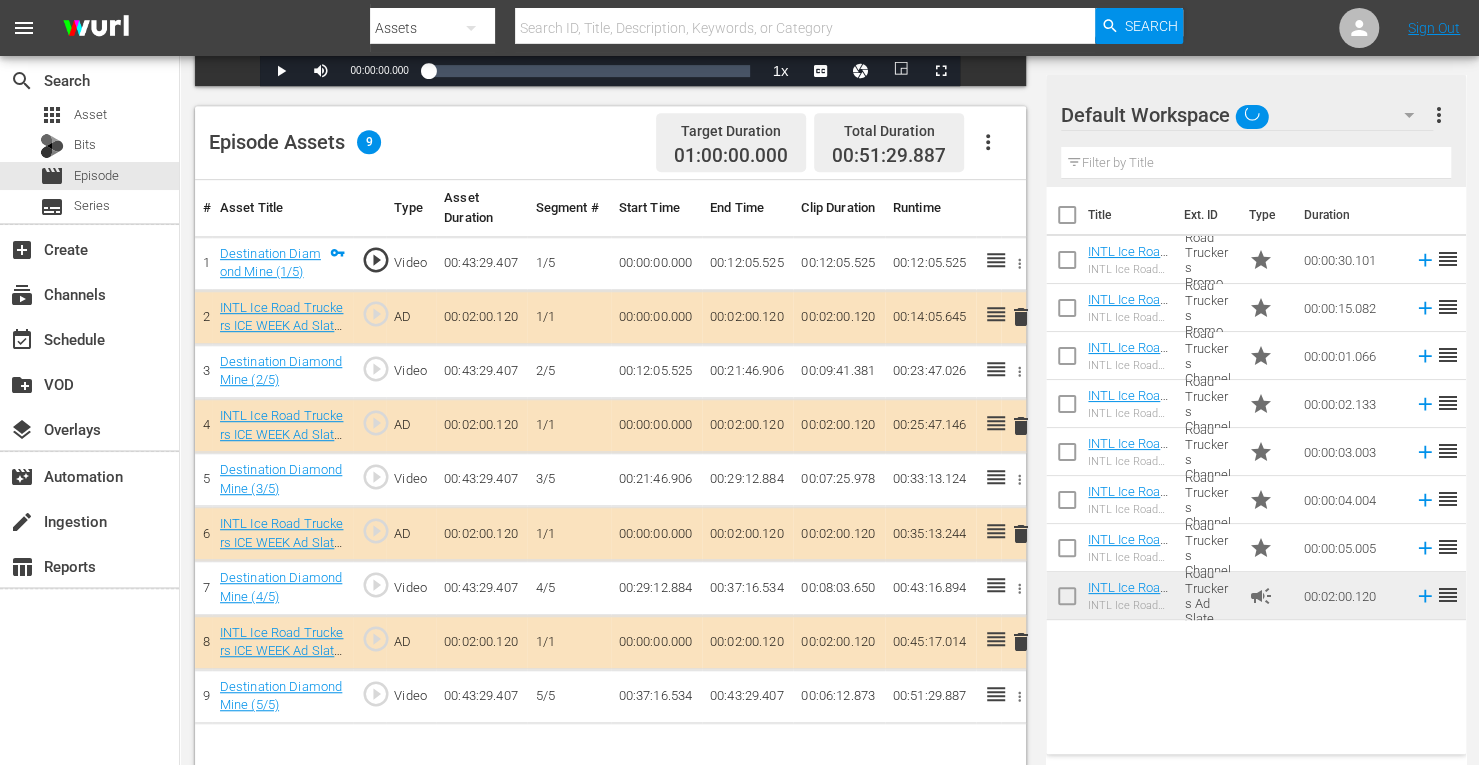 click on "delete" at bounding box center (1021, 426) 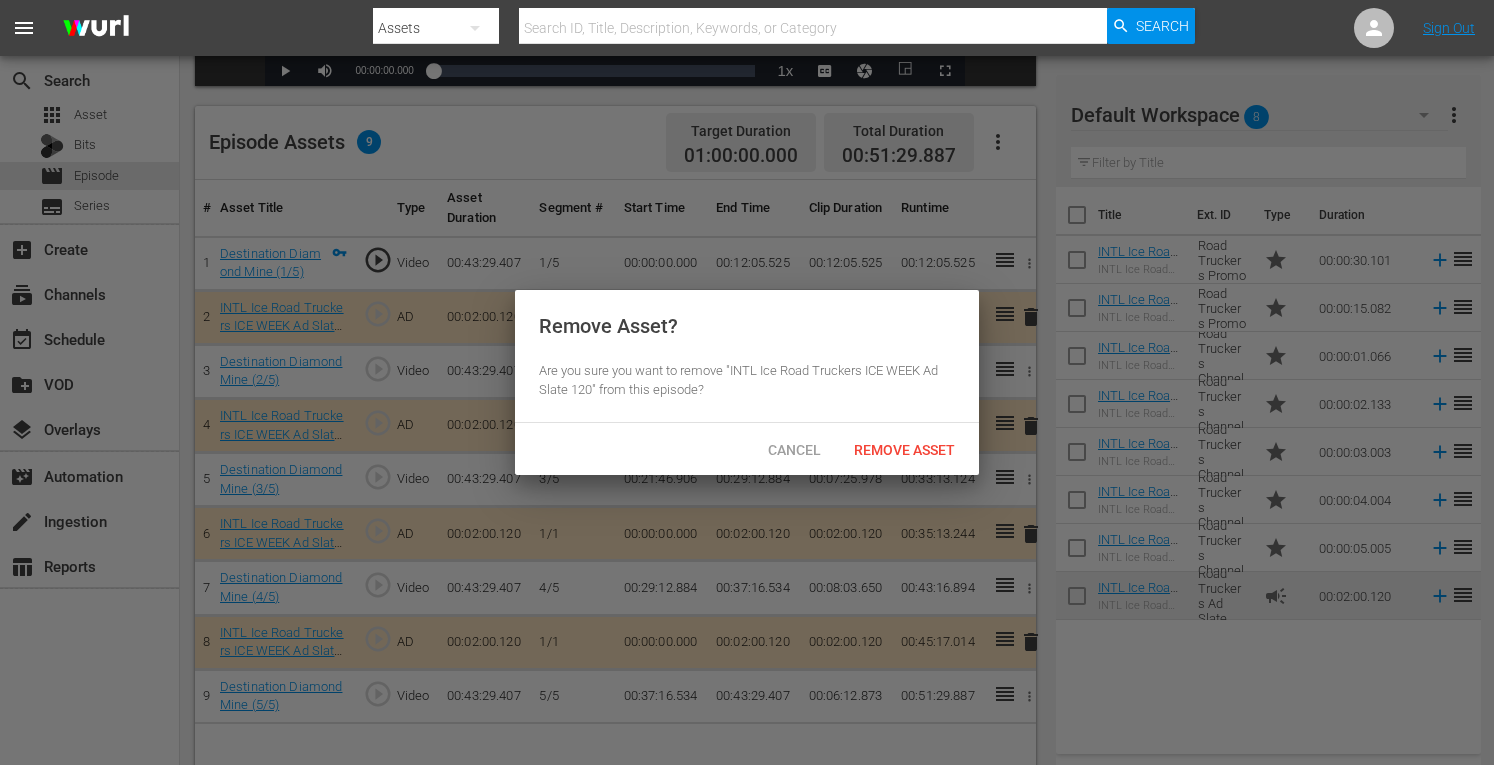 click on "Cancel Remove Asset" at bounding box center (747, 449) 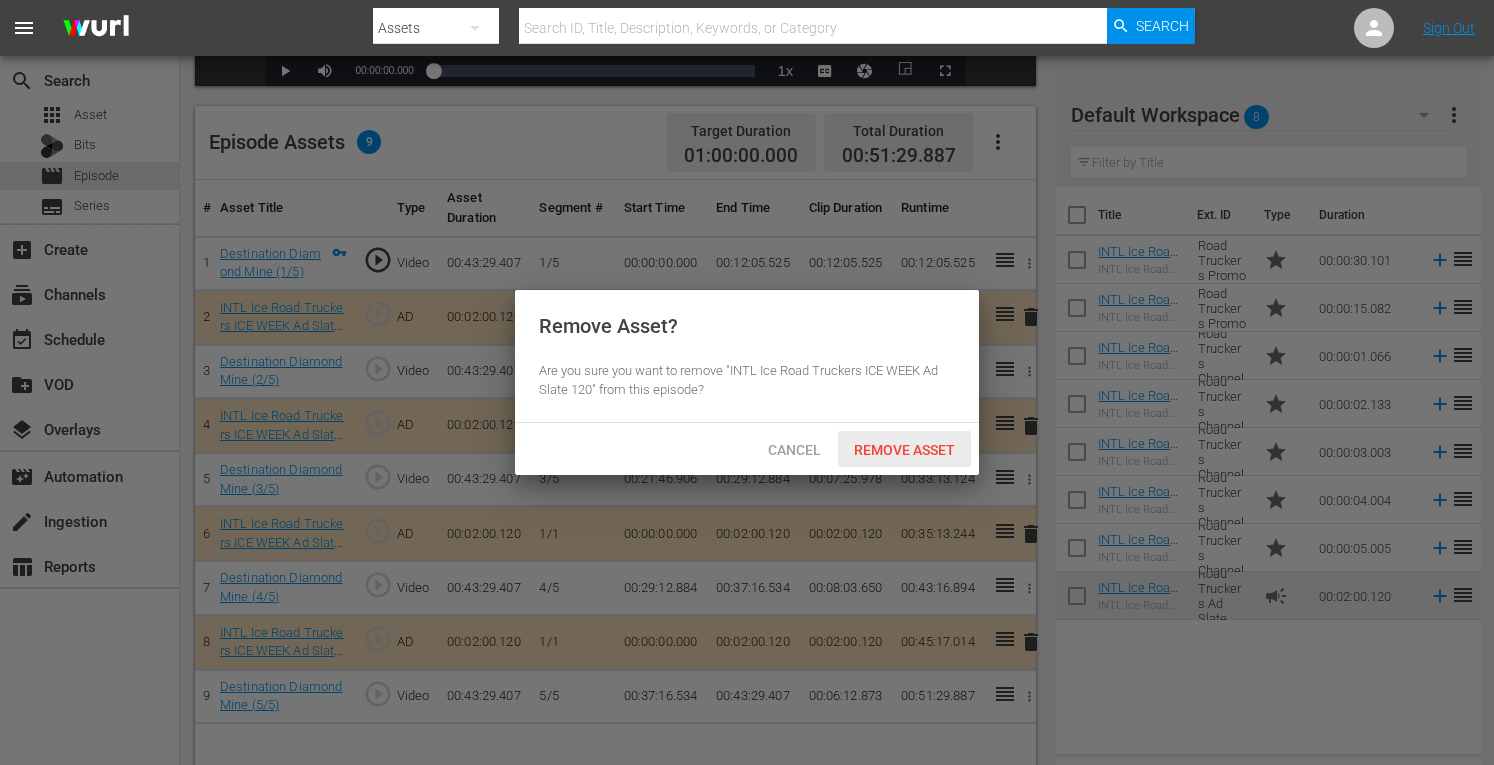 click on "Remove Asset" at bounding box center (904, 449) 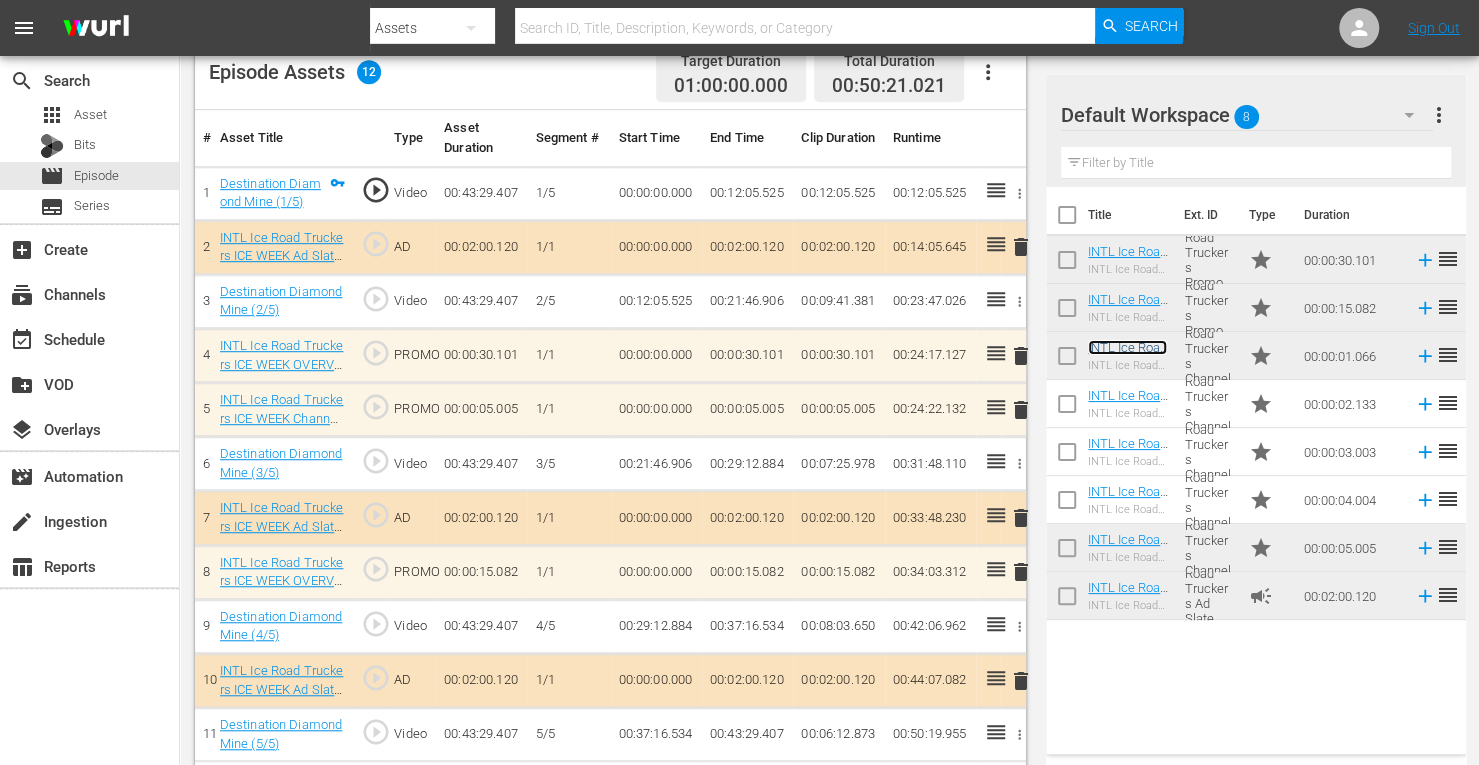 scroll, scrollTop: 547, scrollLeft: 0, axis: vertical 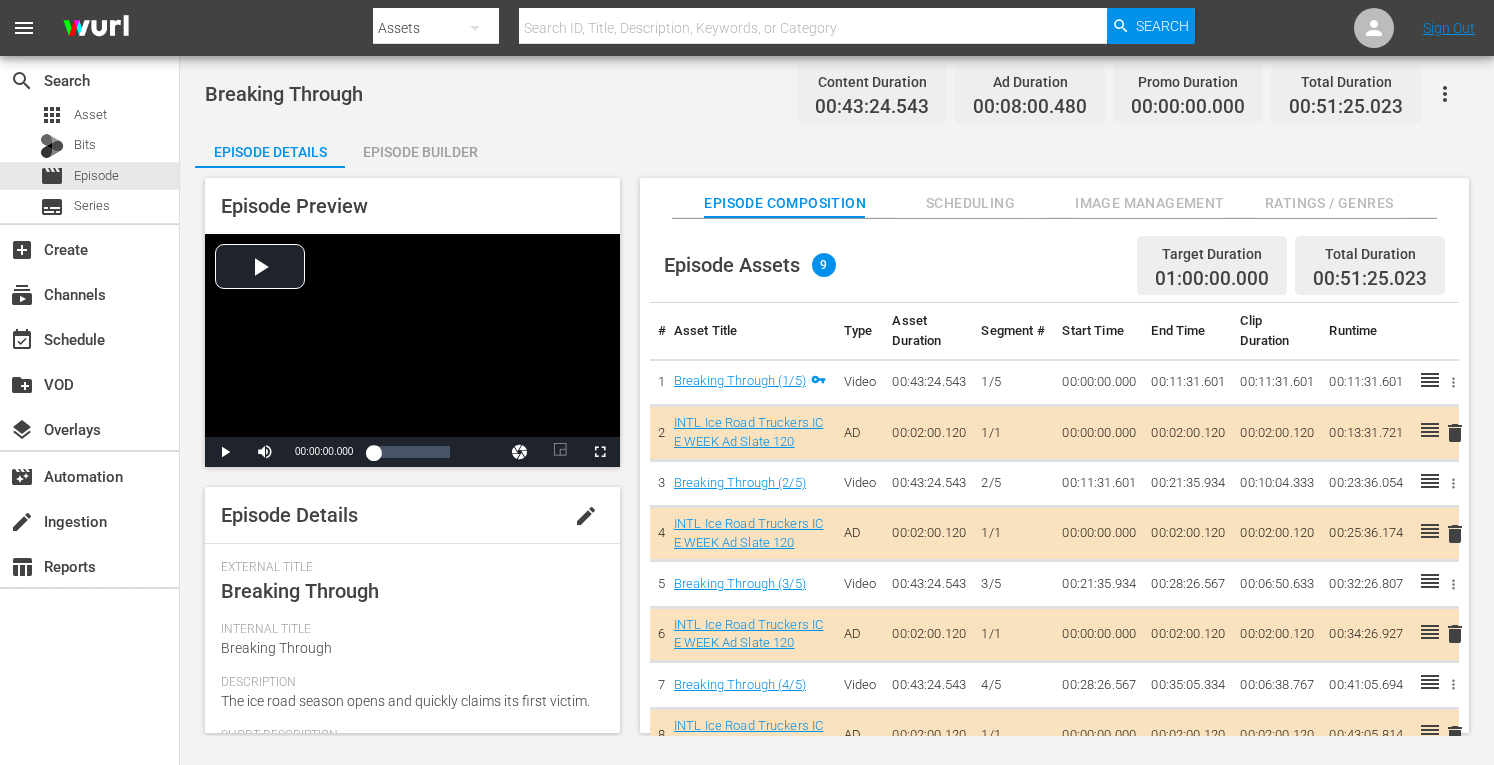 click on "Episode Builder" at bounding box center (420, 152) 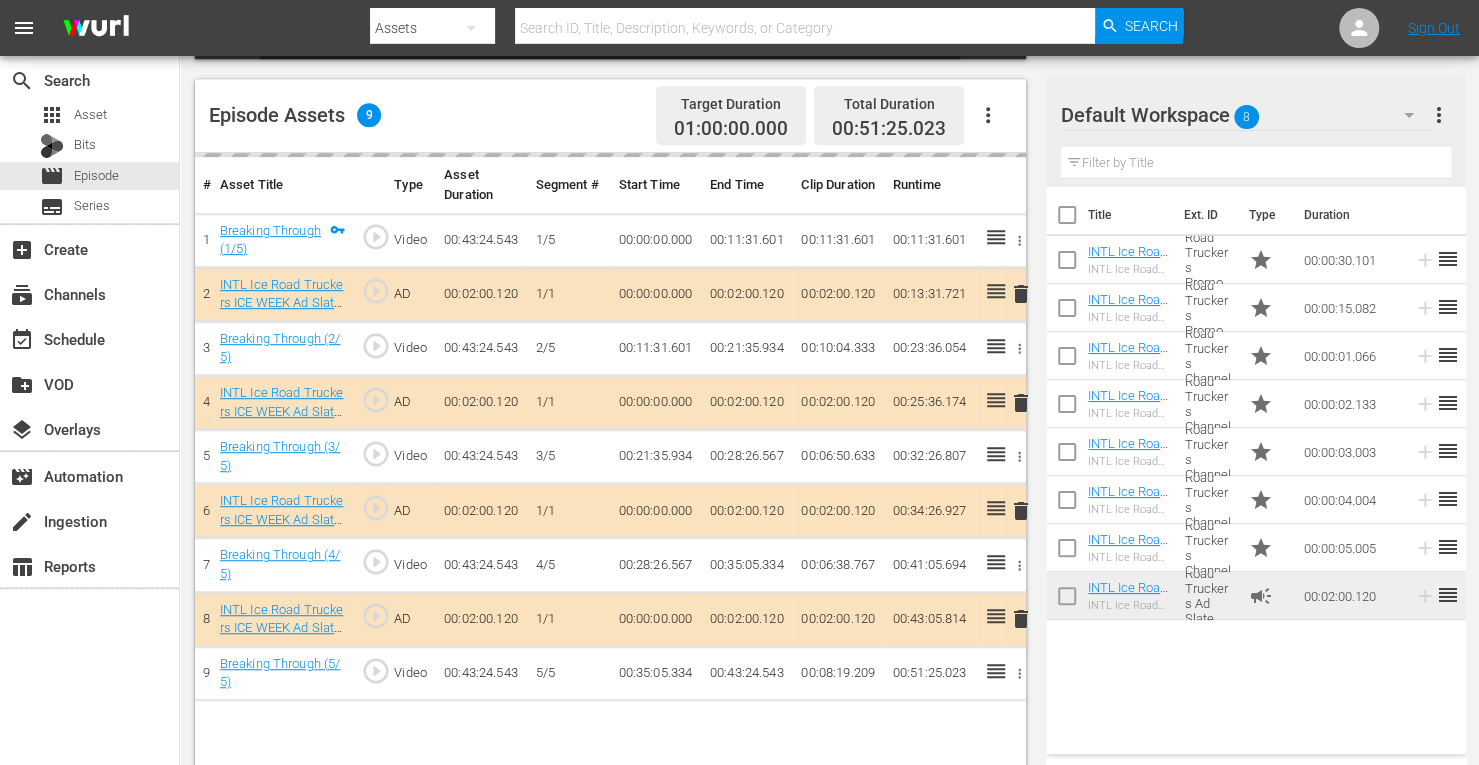scroll, scrollTop: 520, scrollLeft: 0, axis: vertical 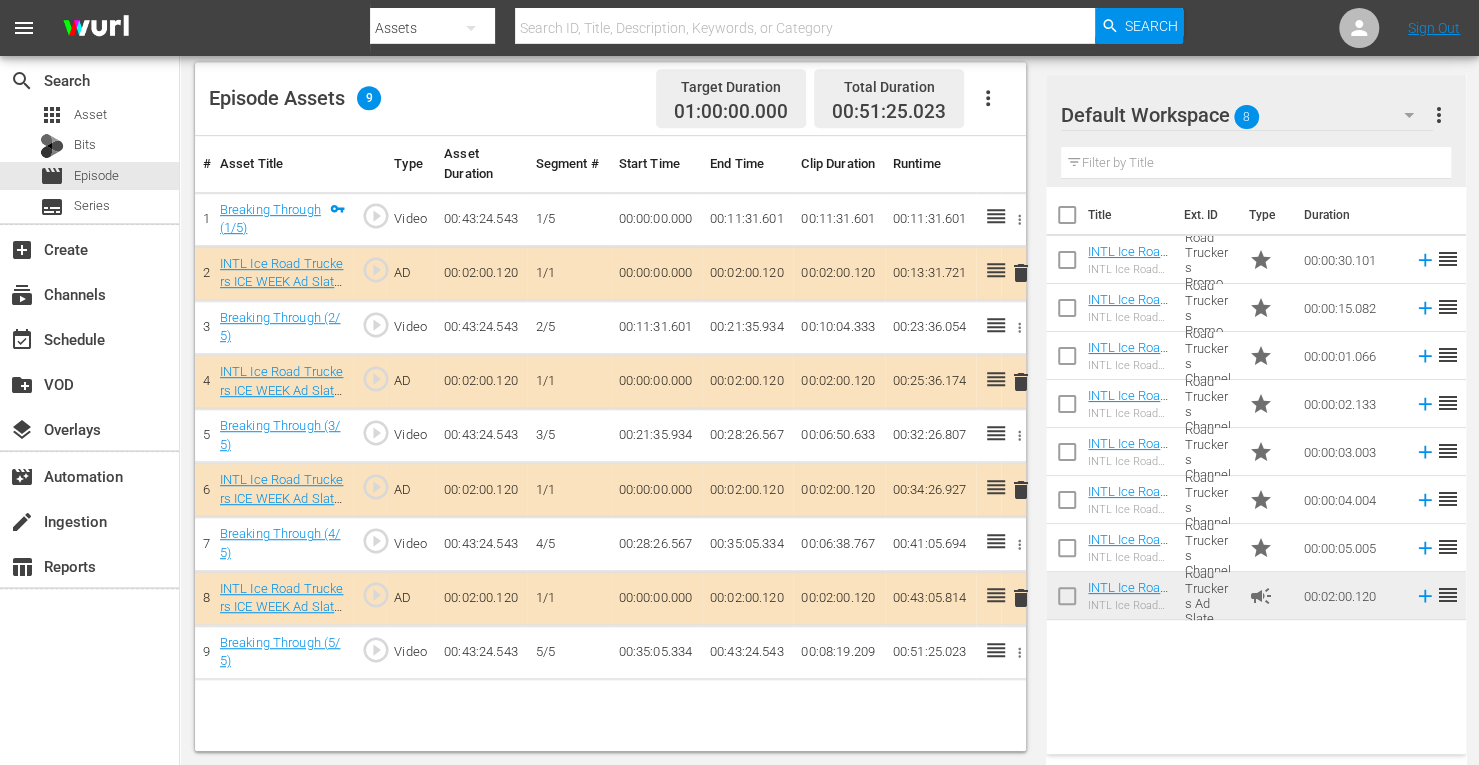 click on "delete" at bounding box center [1021, 382] 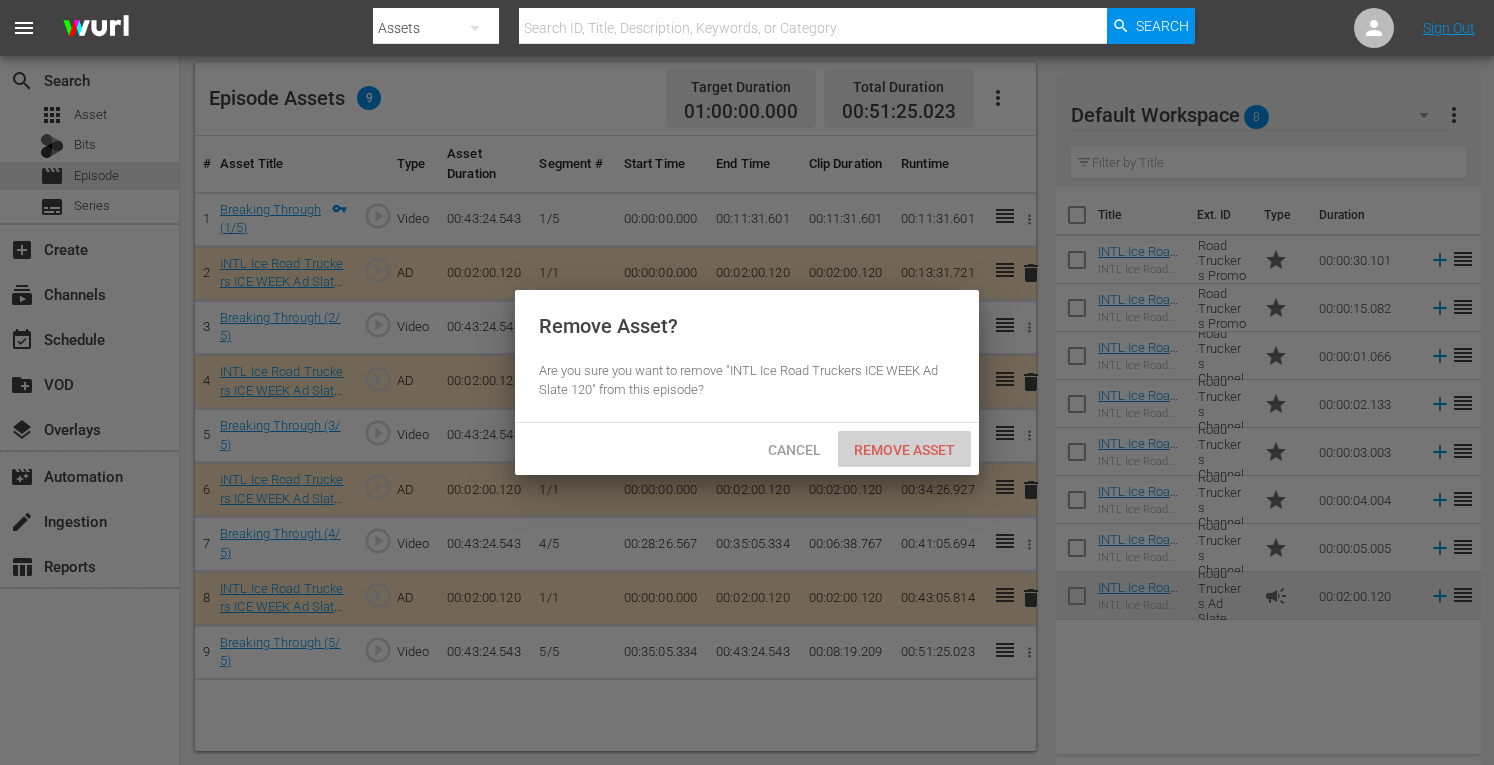 click on "Remove Asset" at bounding box center (904, 450) 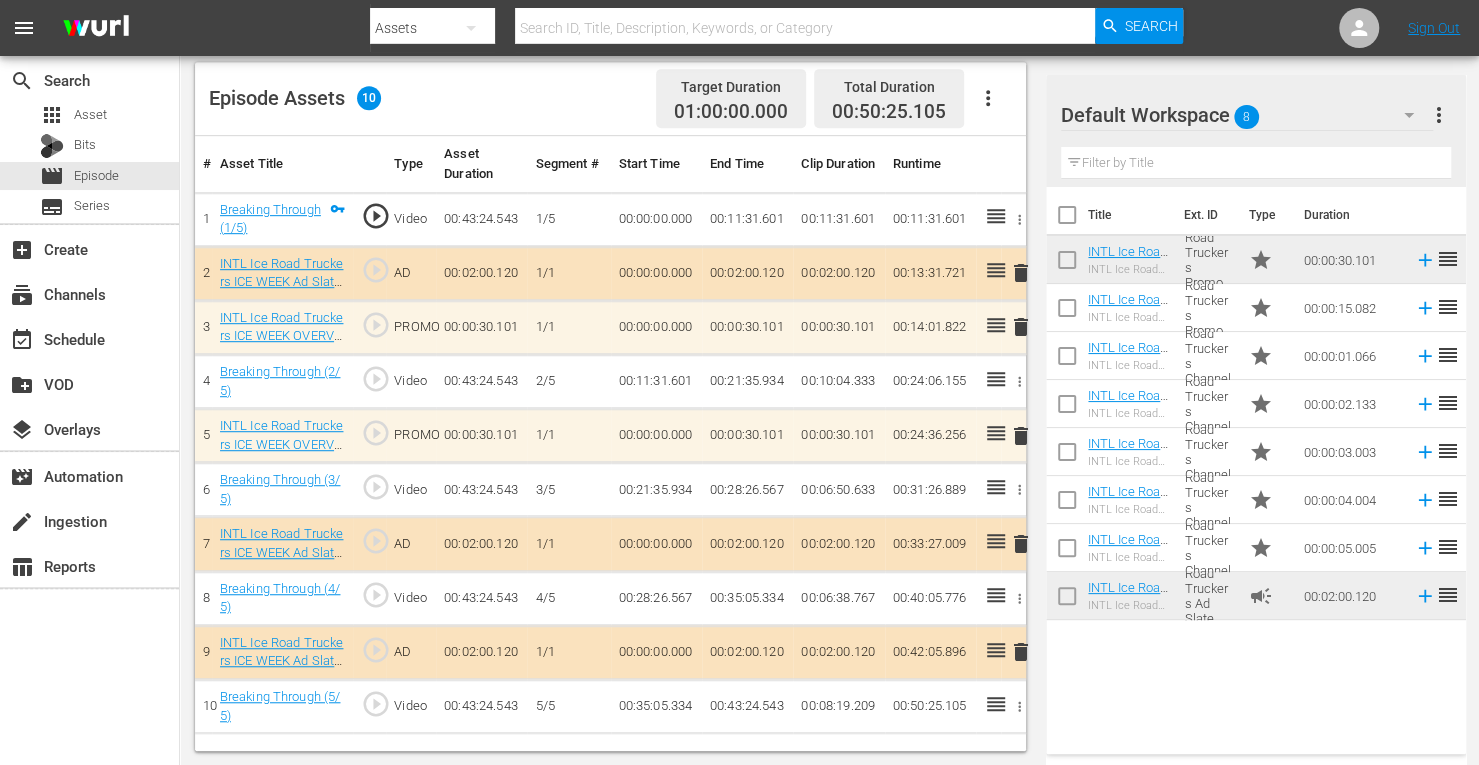 click on "delete" at bounding box center [1021, 327] 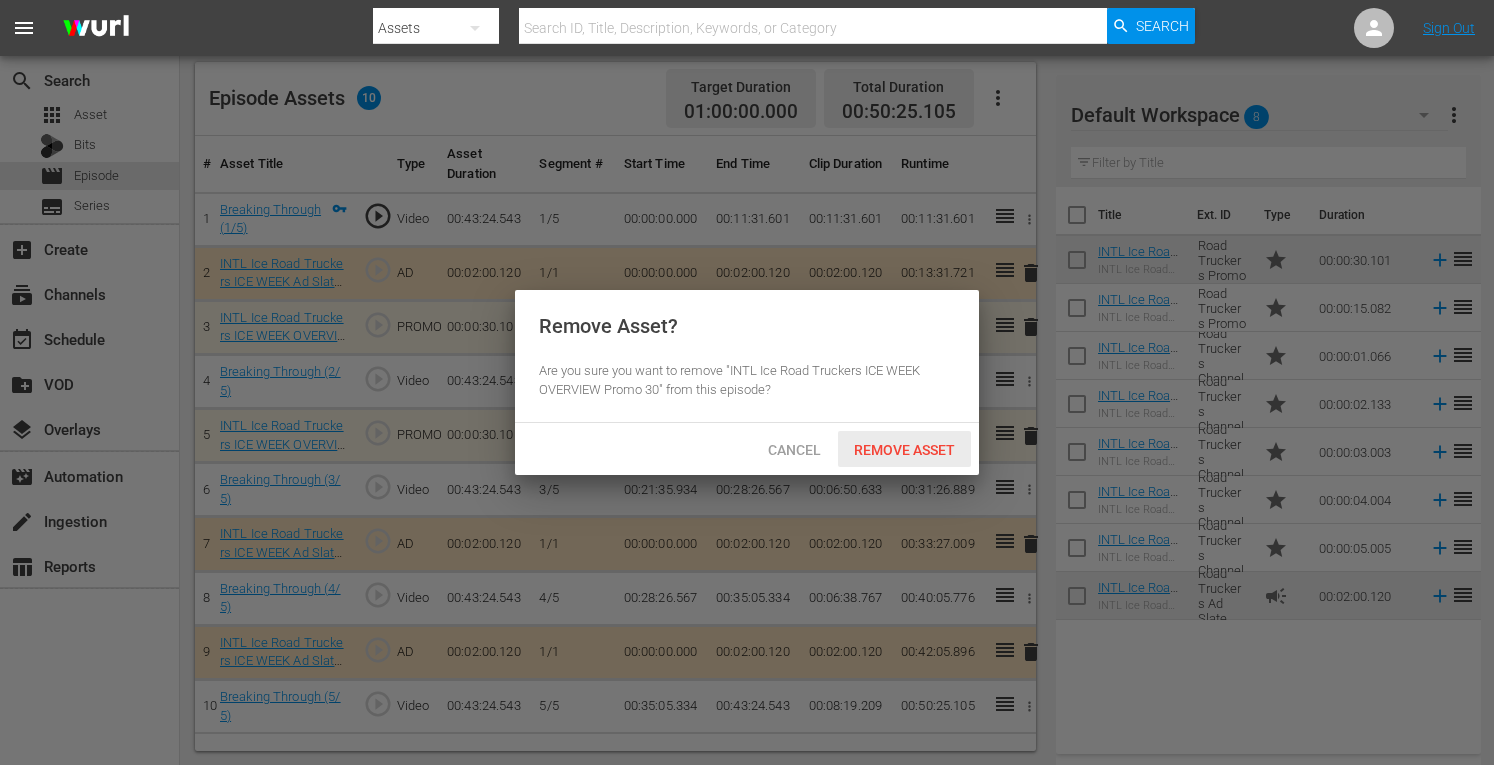 click on "Remove Asset" at bounding box center (904, 449) 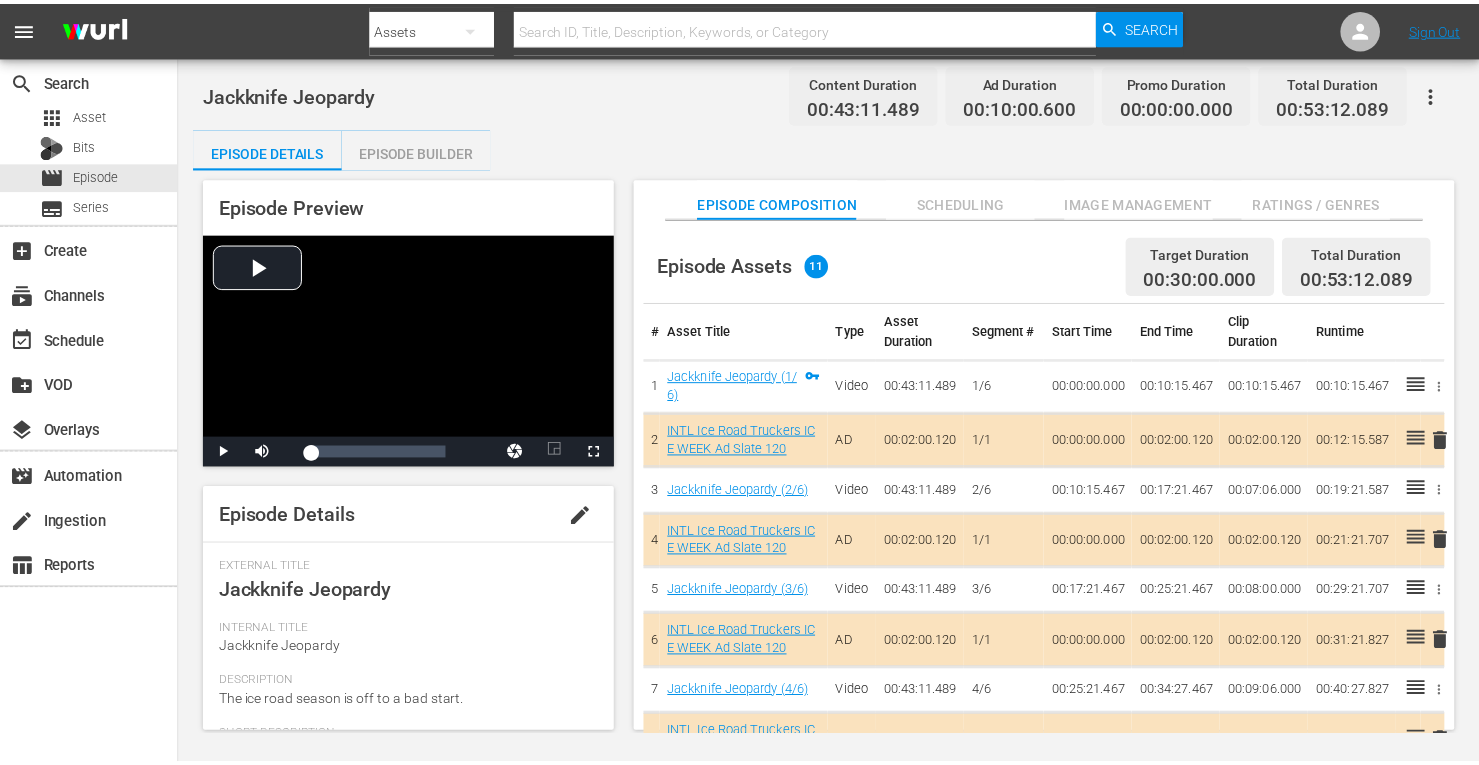 scroll, scrollTop: 0, scrollLeft: 0, axis: both 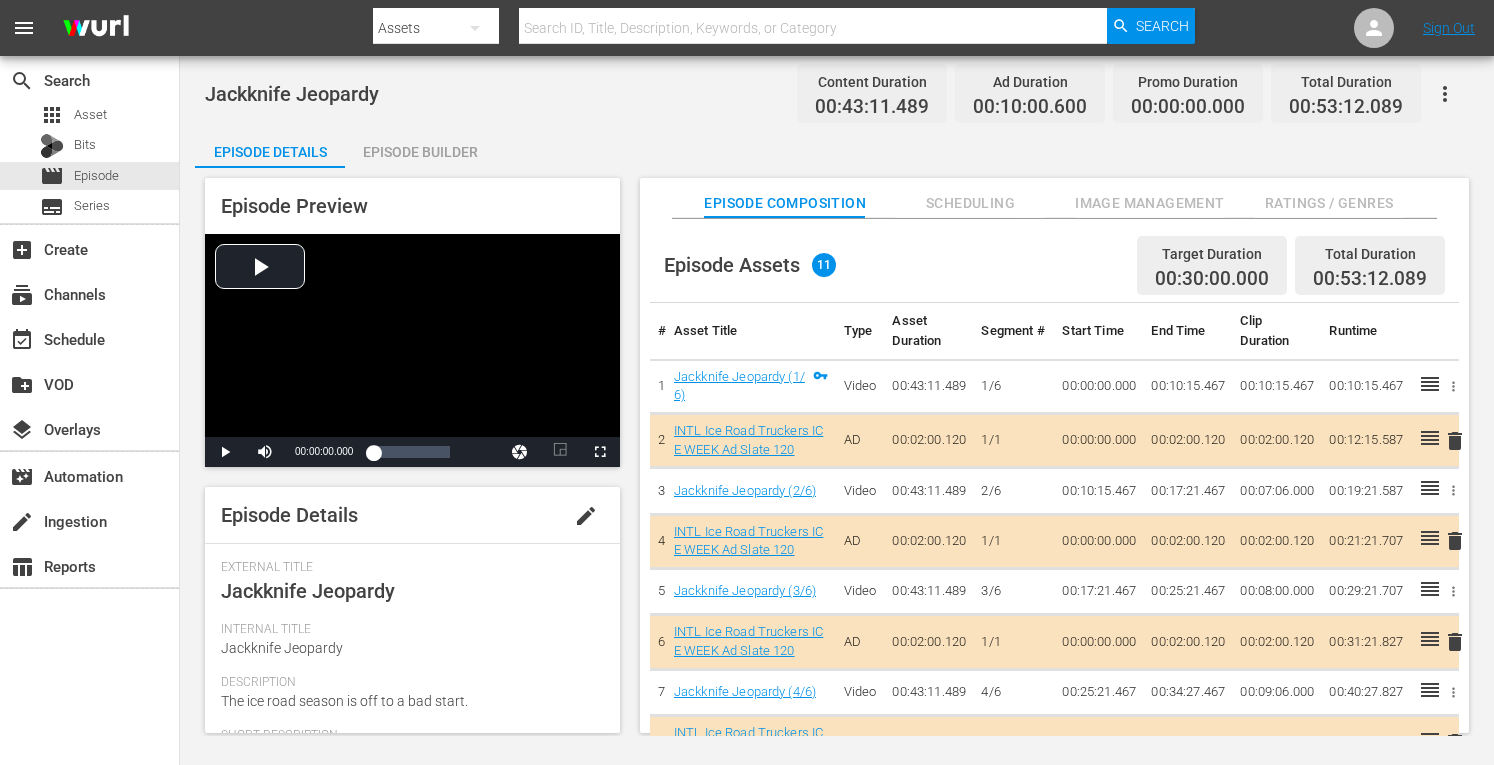 click on "Episode Builder" at bounding box center [420, 152] 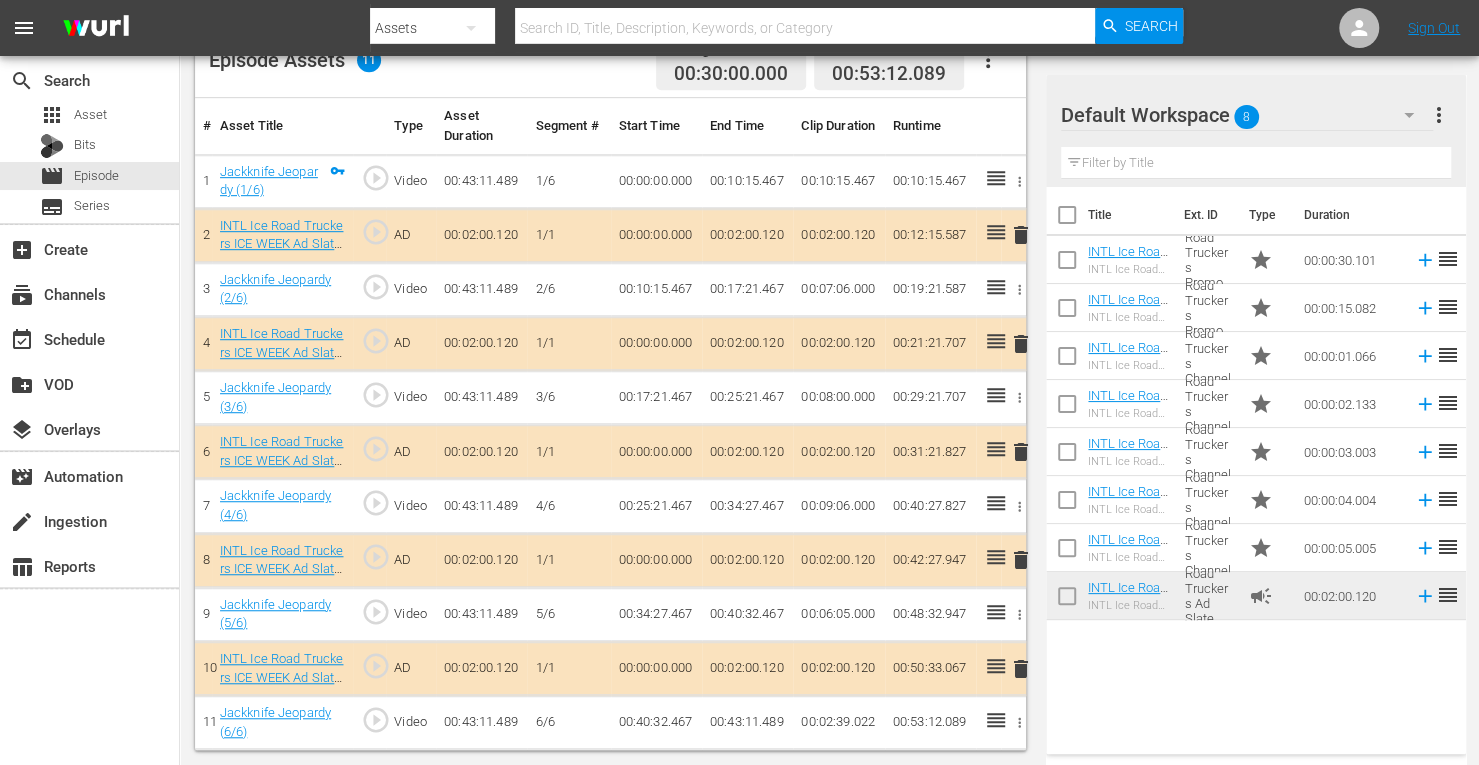 scroll, scrollTop: 554, scrollLeft: 0, axis: vertical 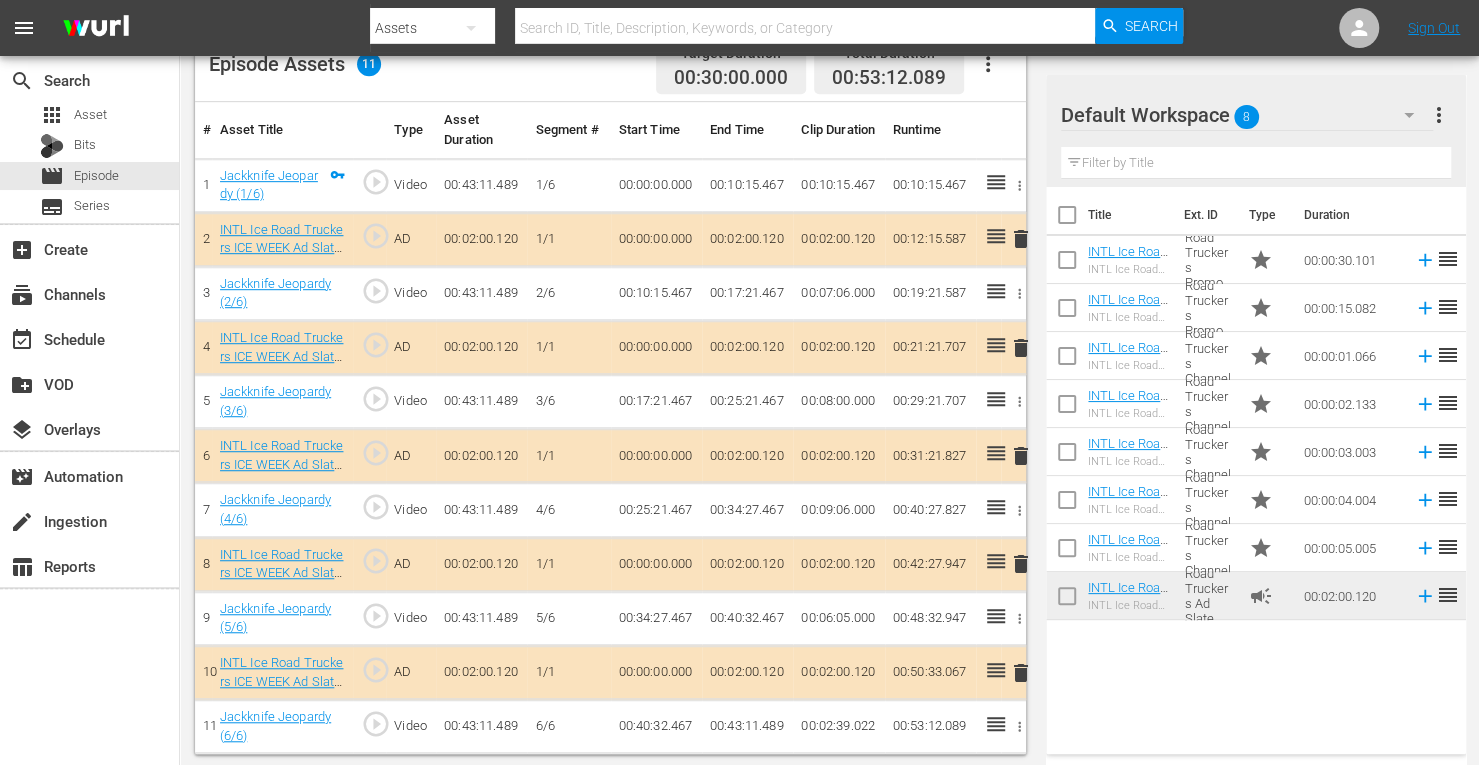 click on "delete" at bounding box center [1021, 456] 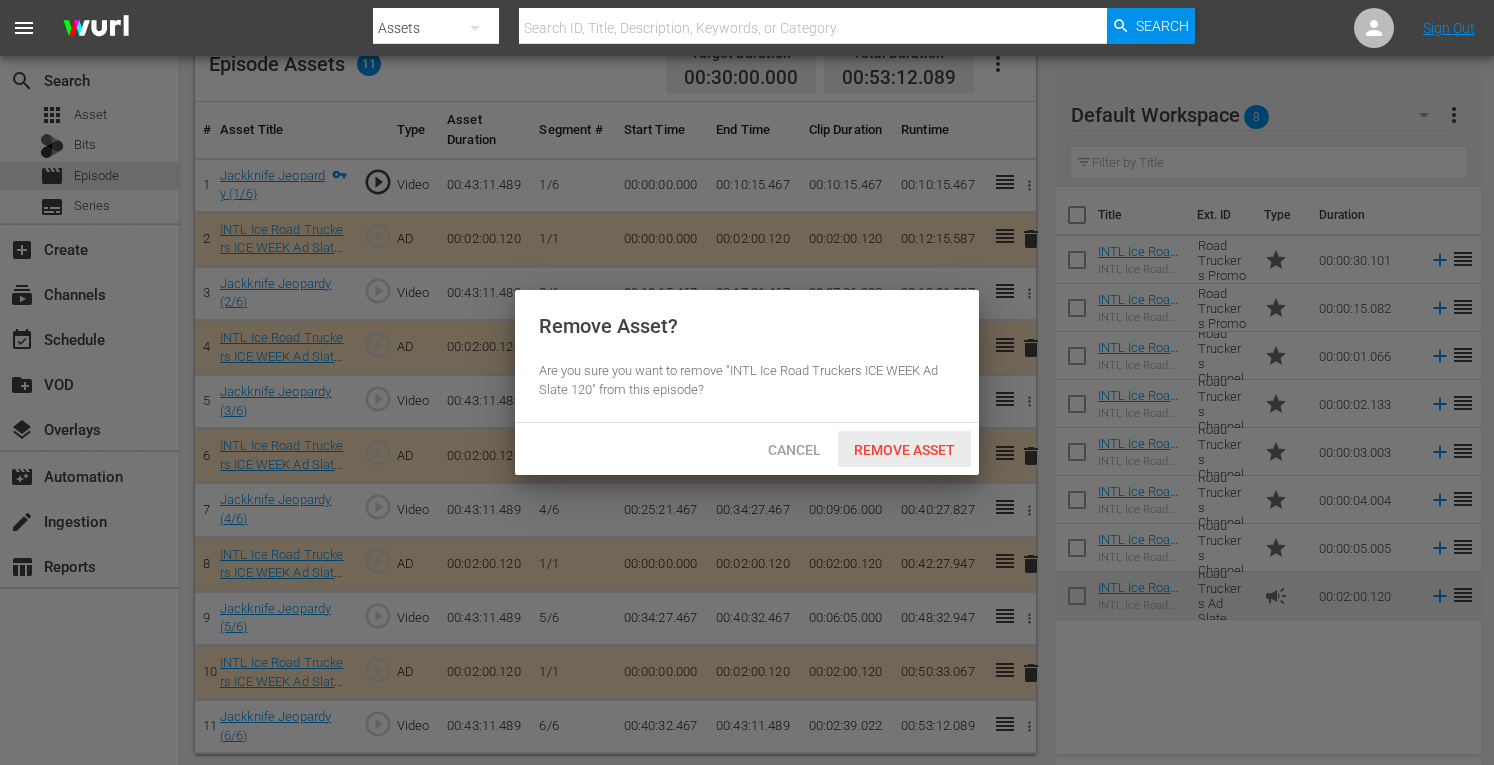 click on "Remove Asset" at bounding box center [904, 450] 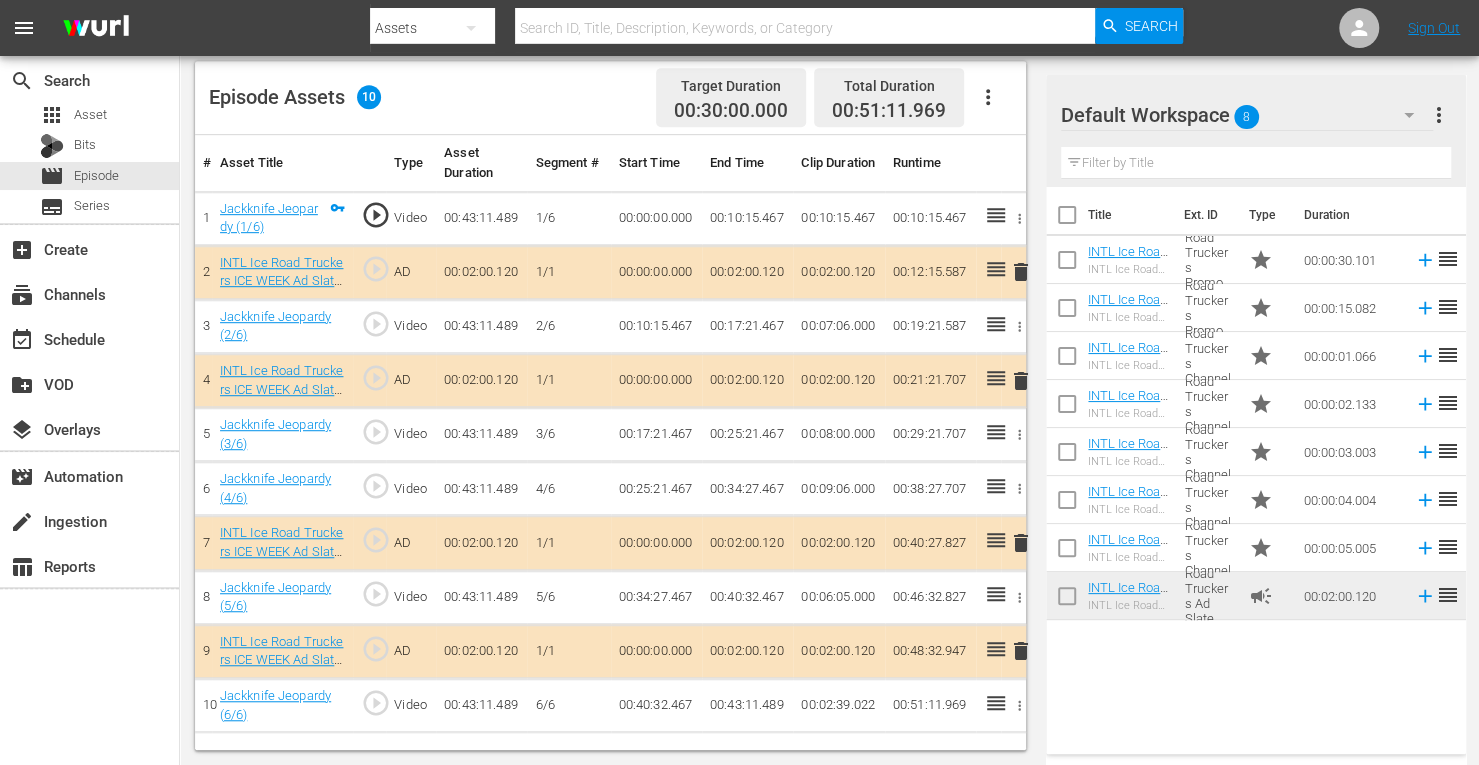 scroll, scrollTop: 520, scrollLeft: 0, axis: vertical 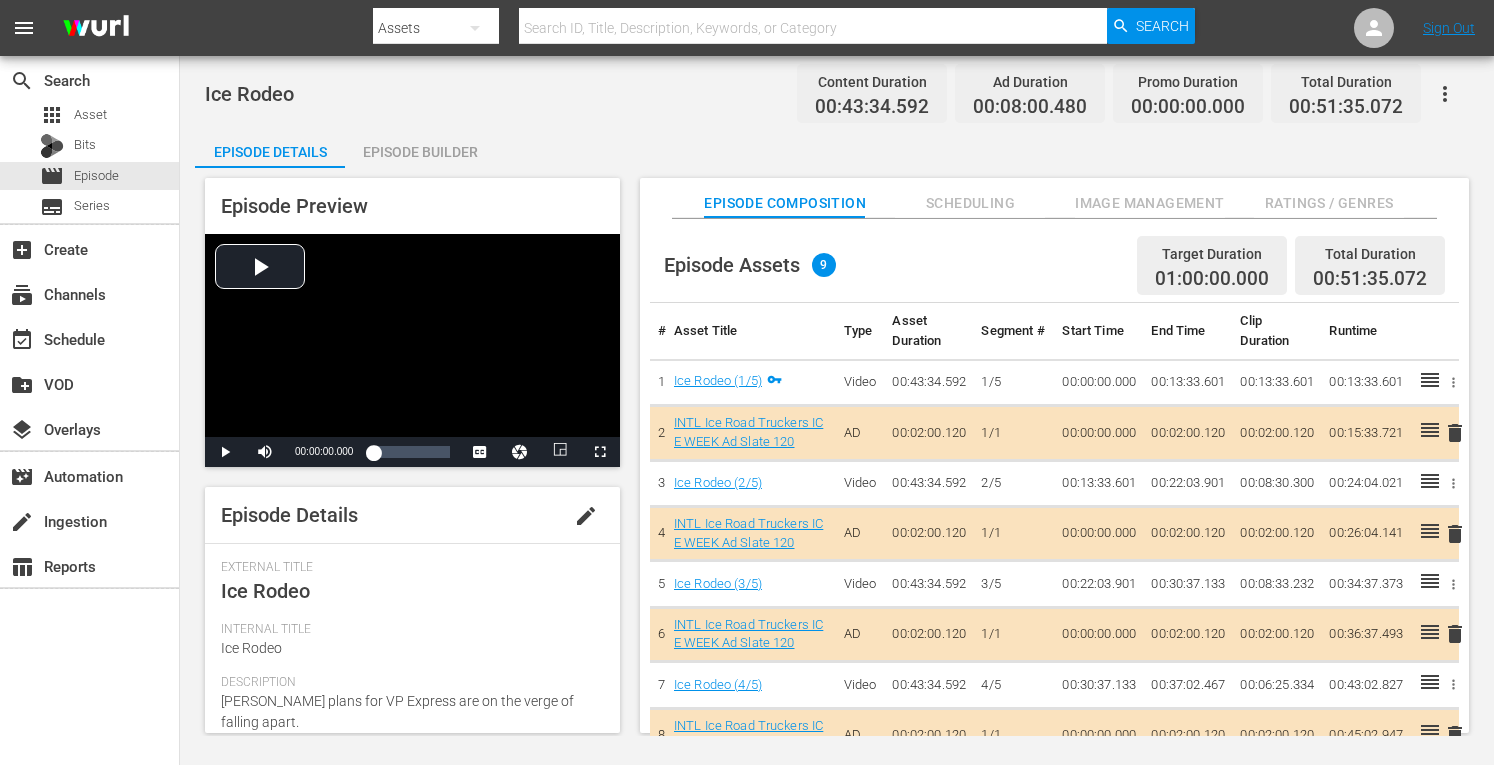 click on "Episode Builder" at bounding box center [420, 152] 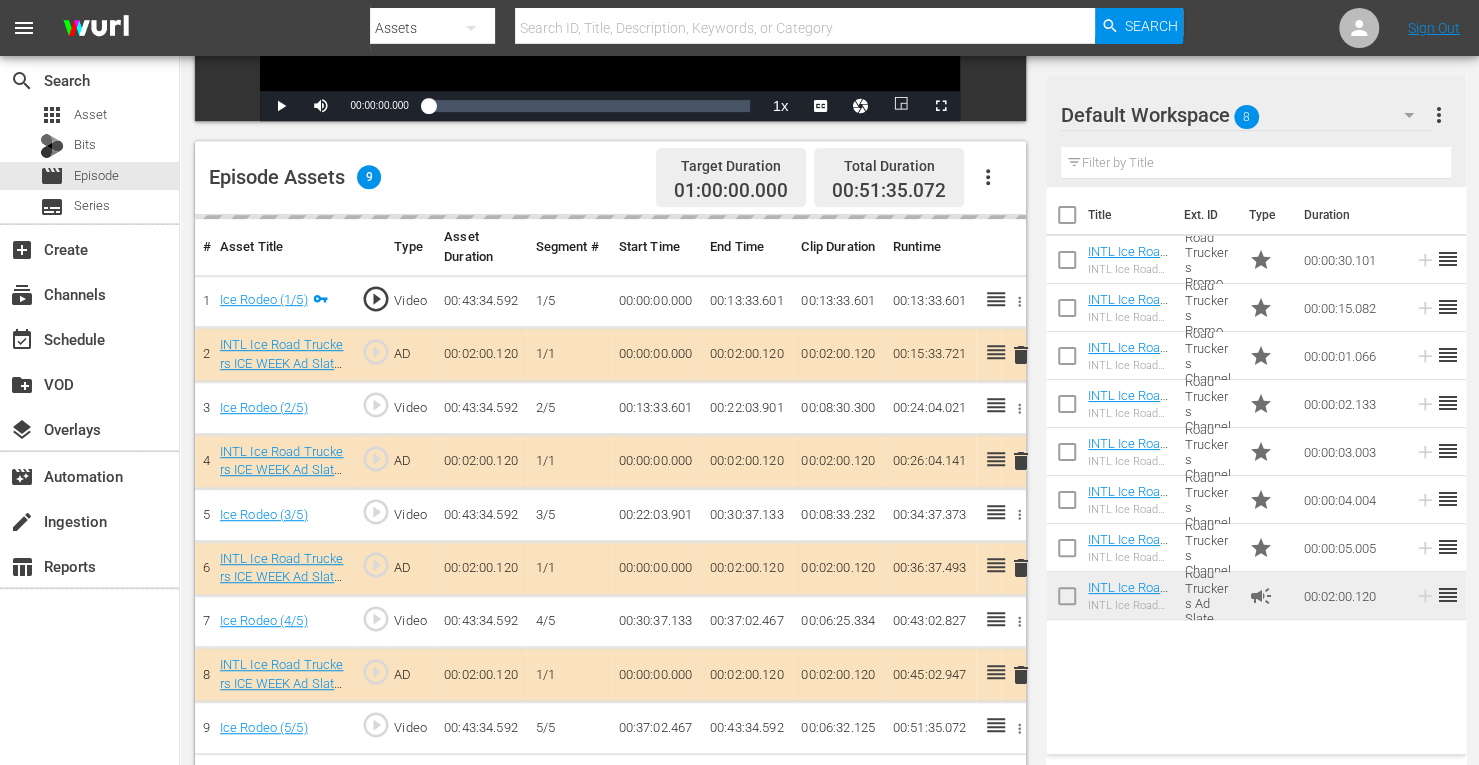 scroll, scrollTop: 520, scrollLeft: 0, axis: vertical 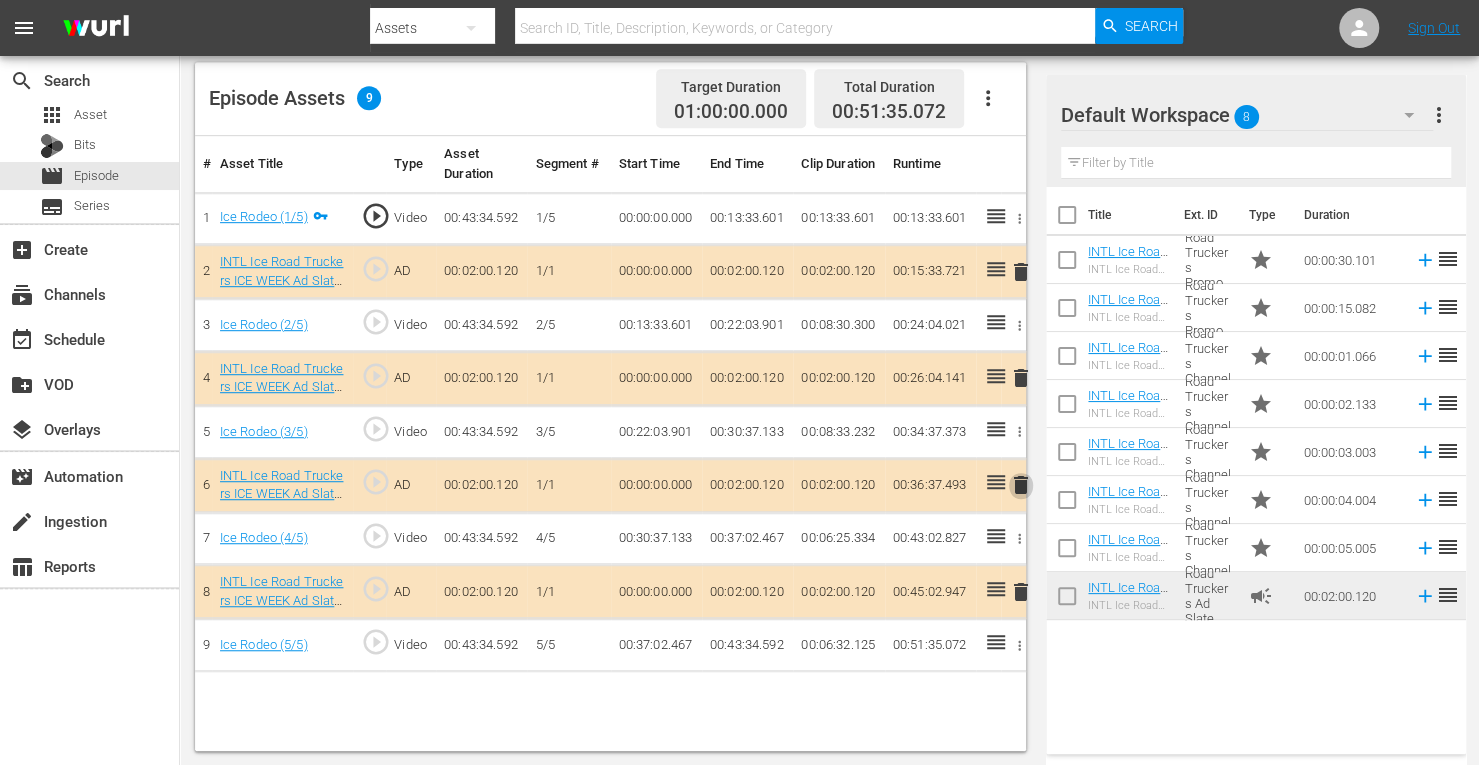 click on "delete" at bounding box center [1021, 485] 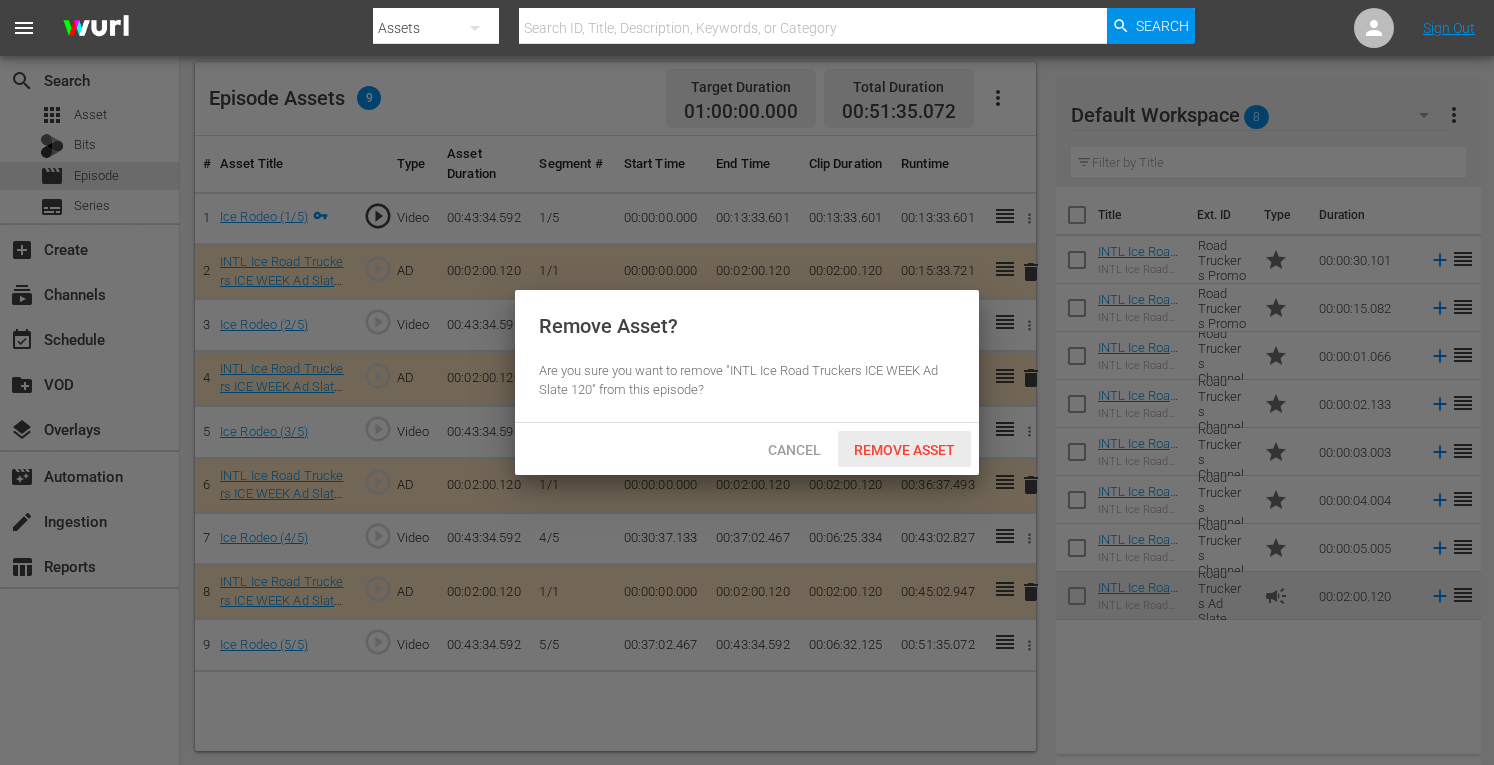 click on "Remove Asset" at bounding box center (904, 450) 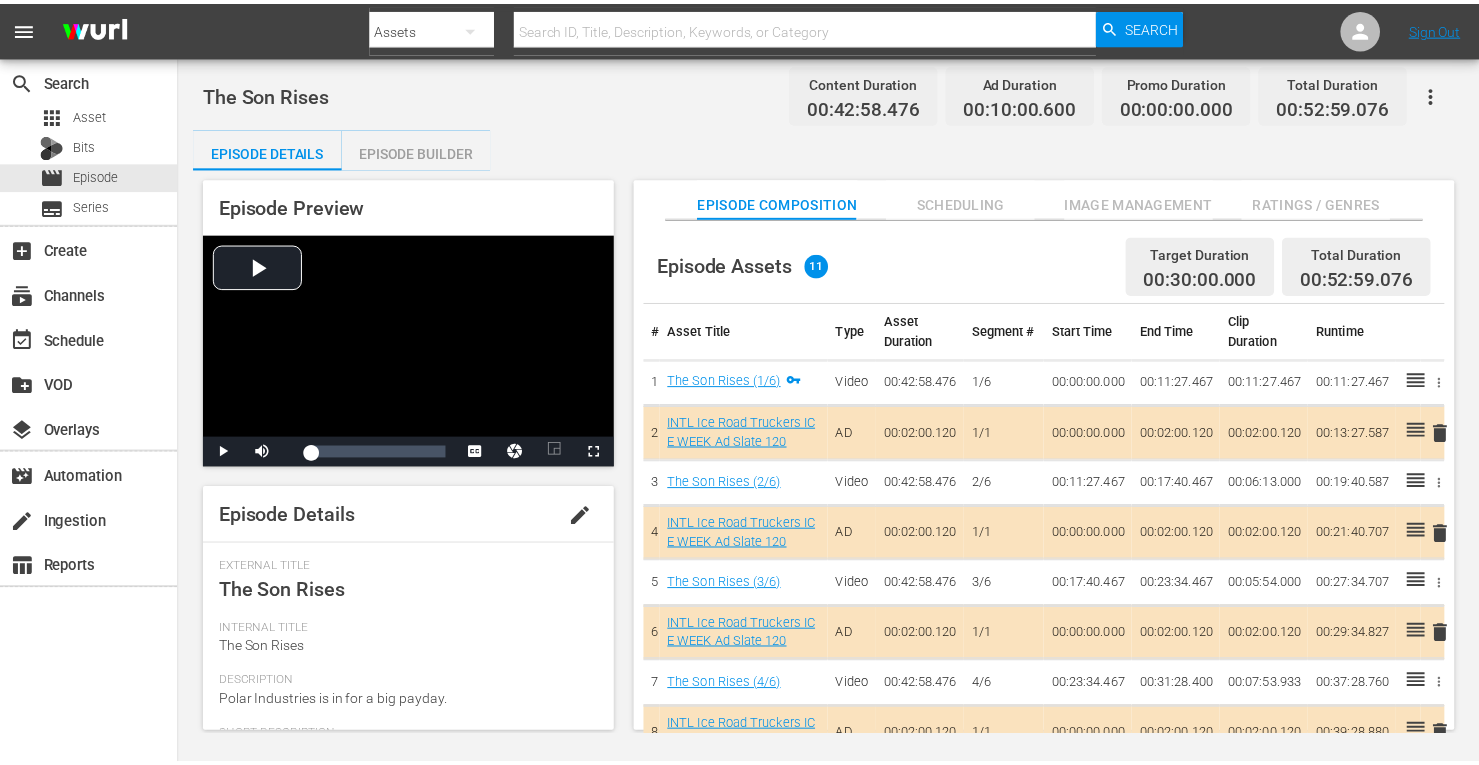 scroll, scrollTop: 0, scrollLeft: 0, axis: both 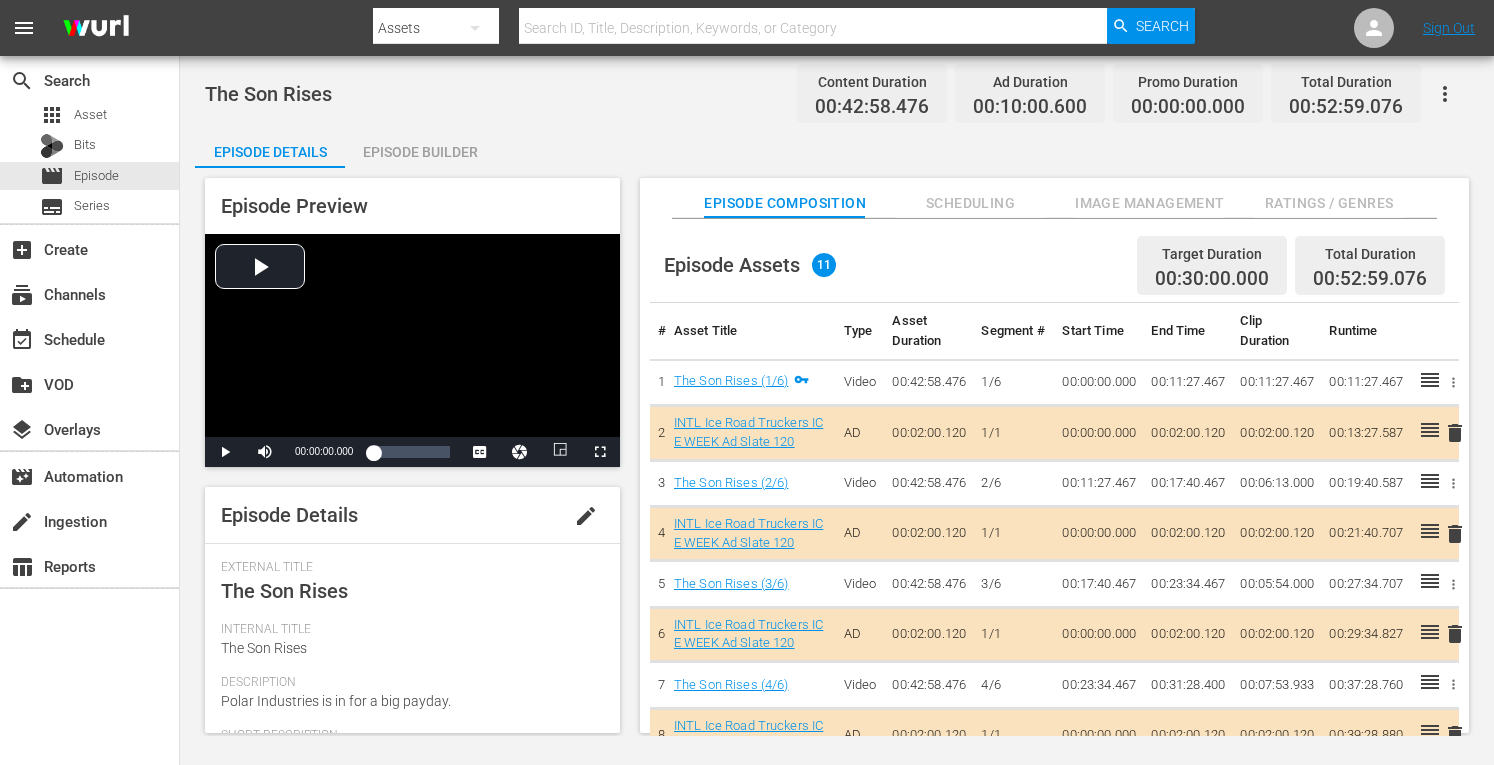 click on "Episode Builder" at bounding box center [420, 152] 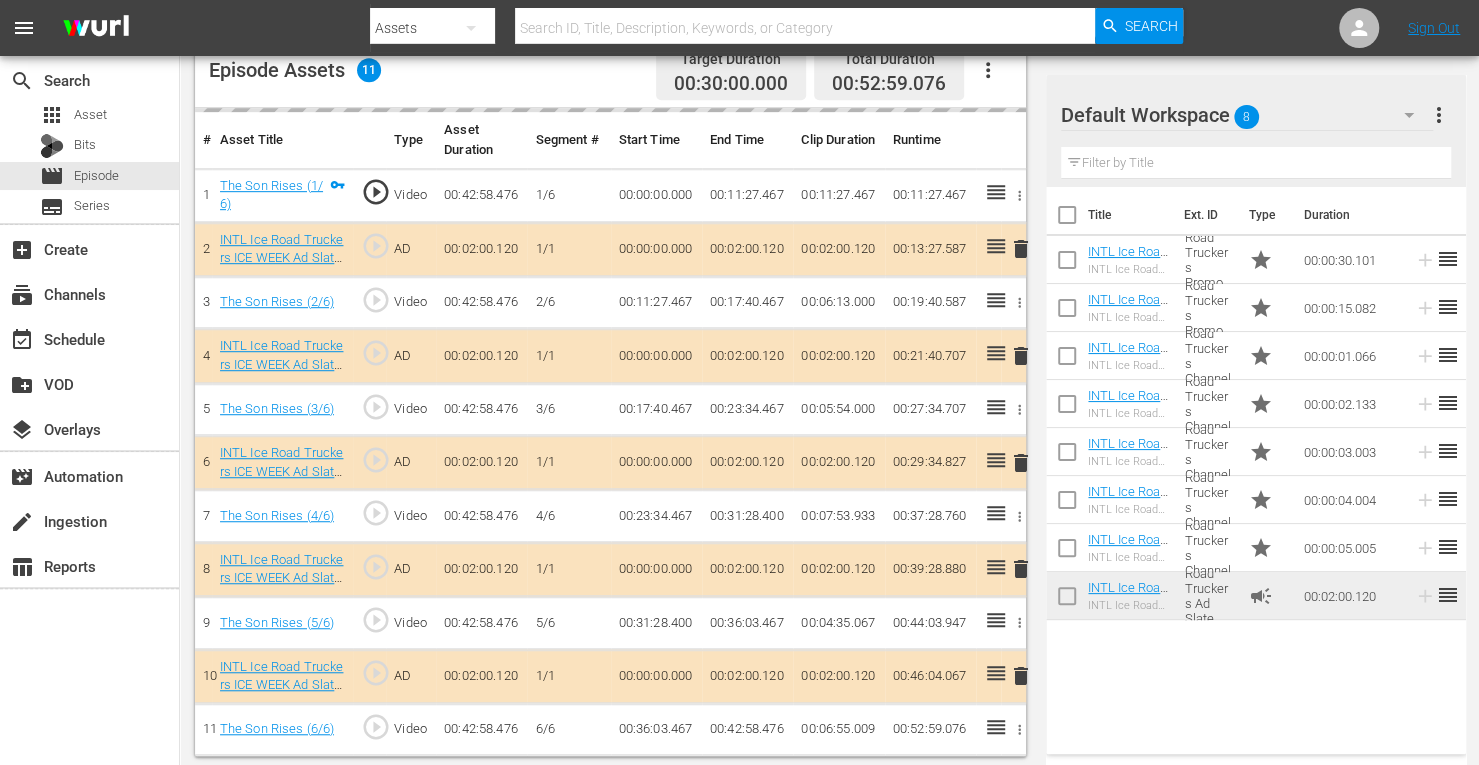 scroll, scrollTop: 544, scrollLeft: 0, axis: vertical 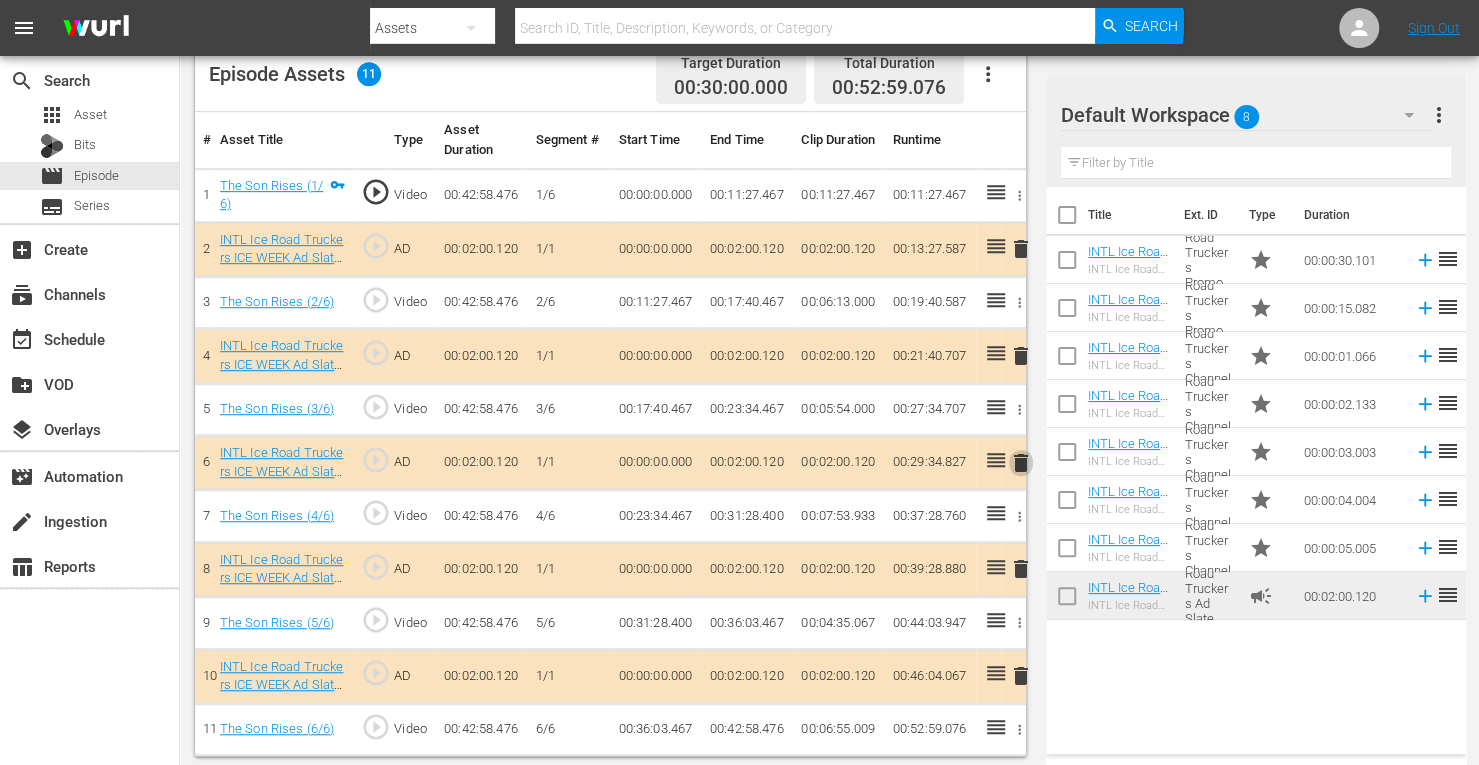 click on "delete" at bounding box center [1021, 463] 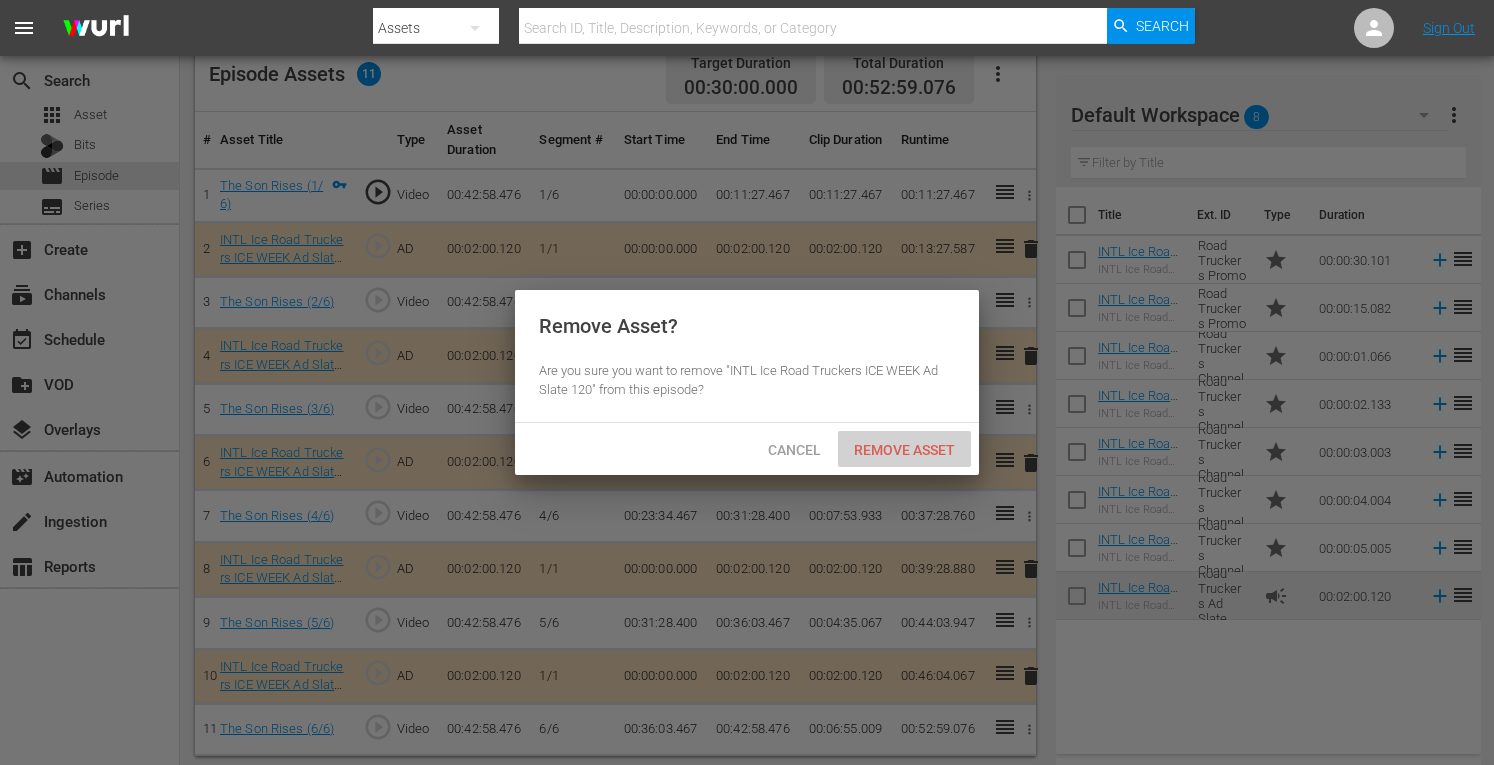 click on "Remove Asset" at bounding box center (904, 450) 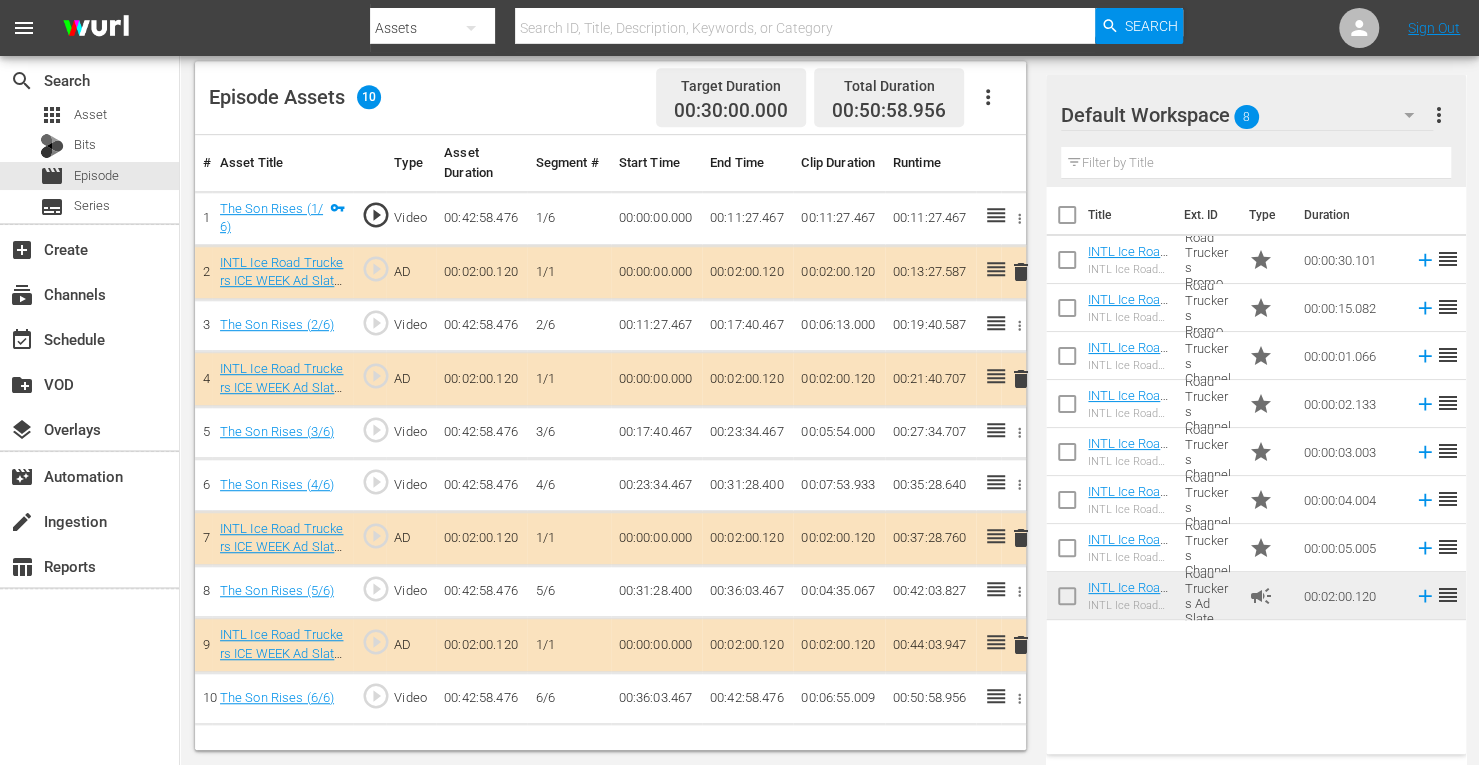 scroll, scrollTop: 520, scrollLeft: 0, axis: vertical 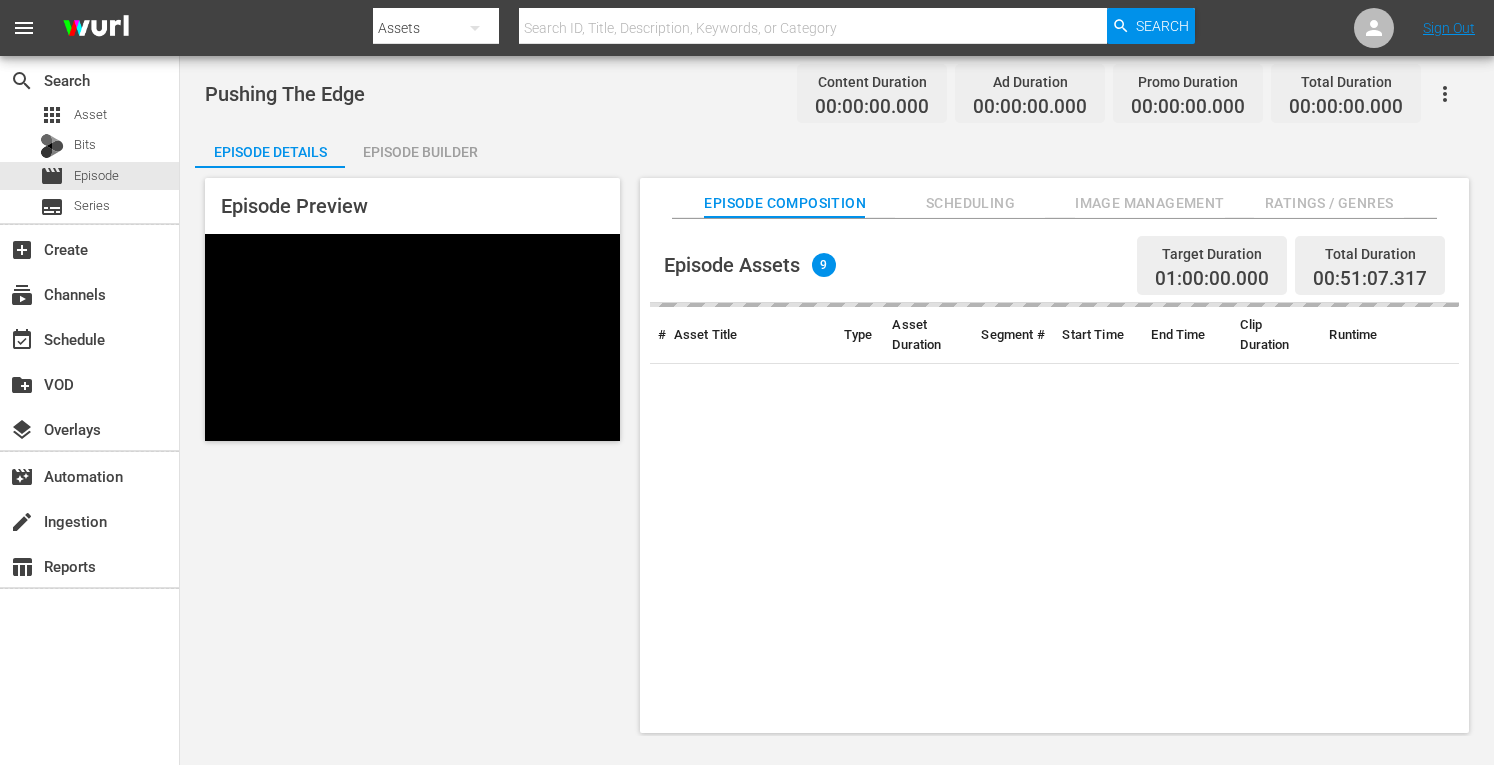 click on "Episode Builder" at bounding box center (420, 152) 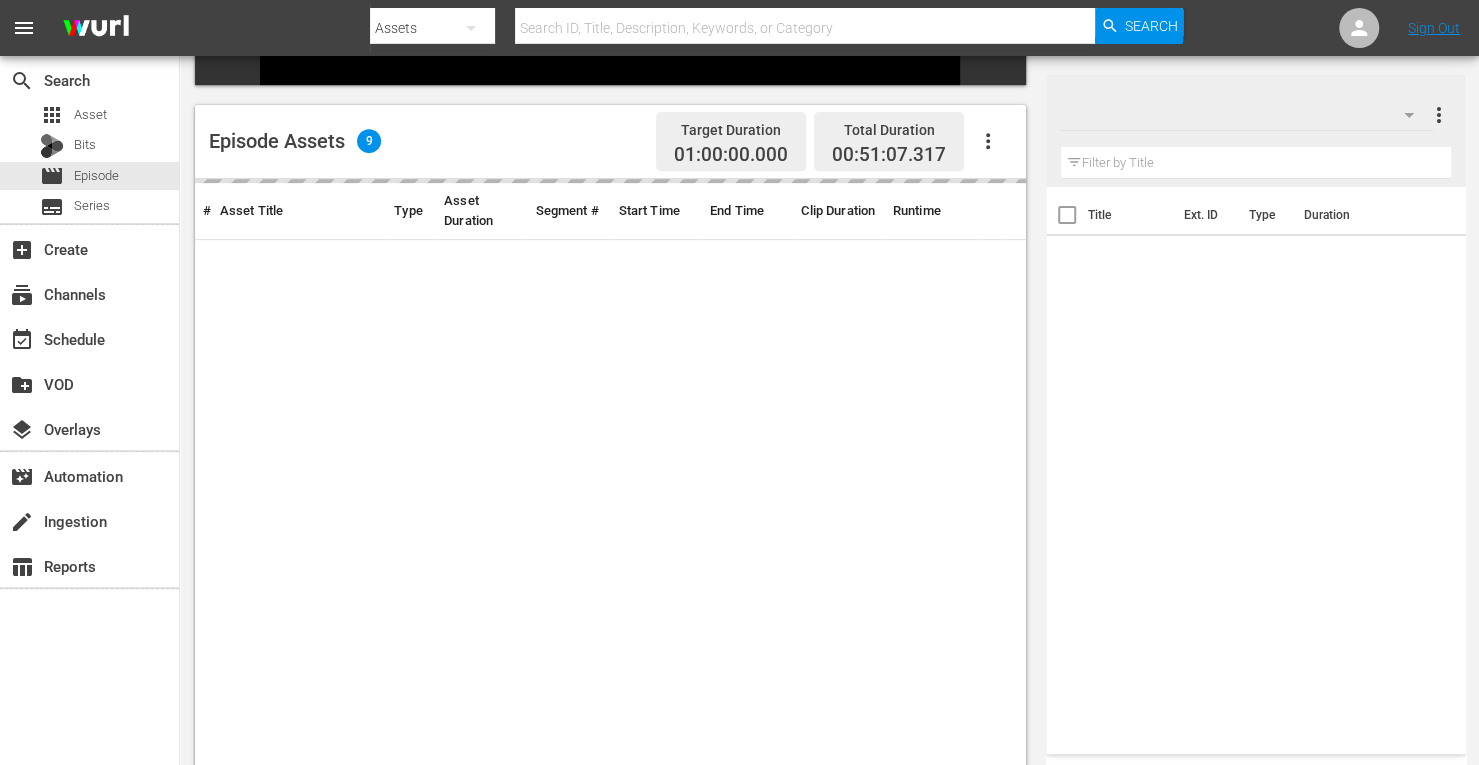 scroll, scrollTop: 436, scrollLeft: 0, axis: vertical 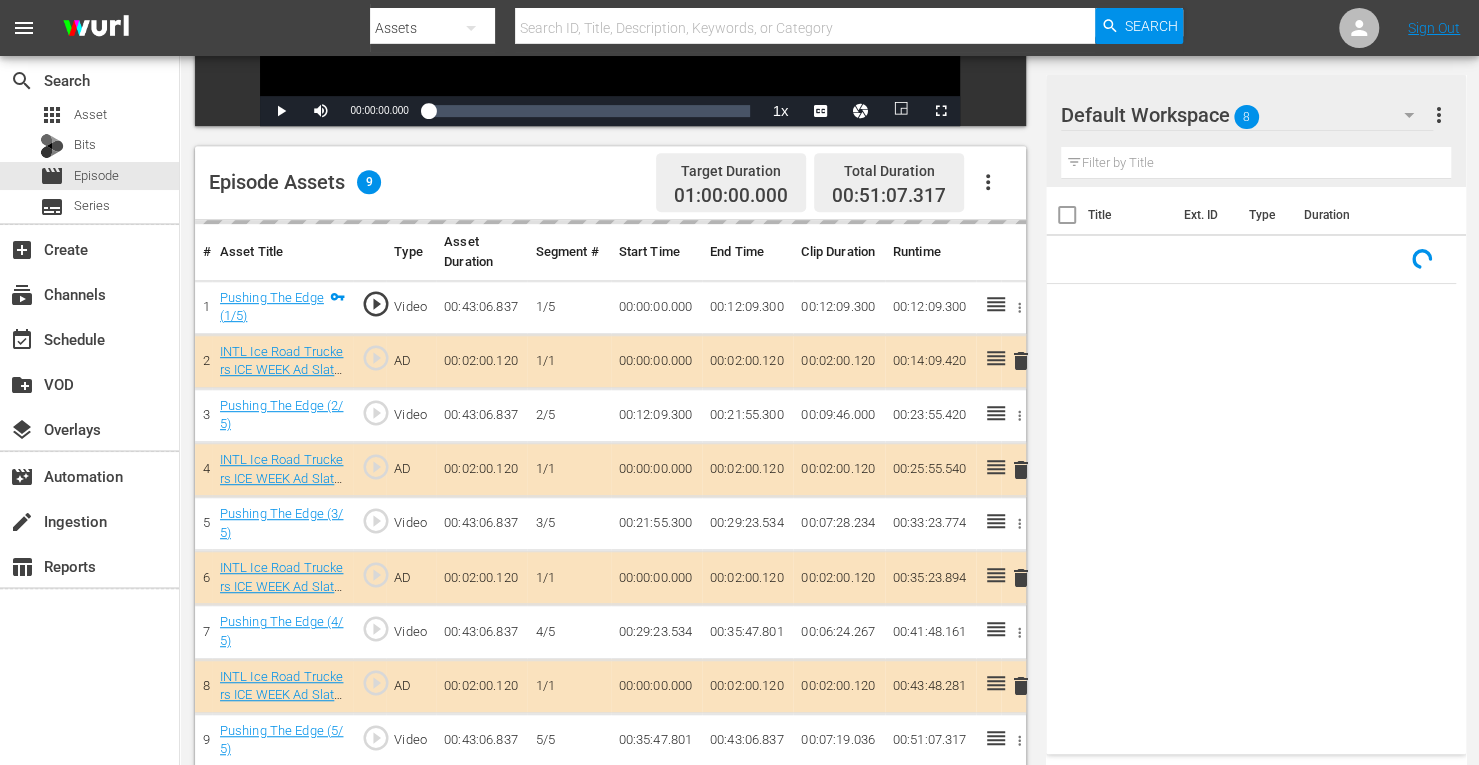 click on "delete" at bounding box center (1013, 470) 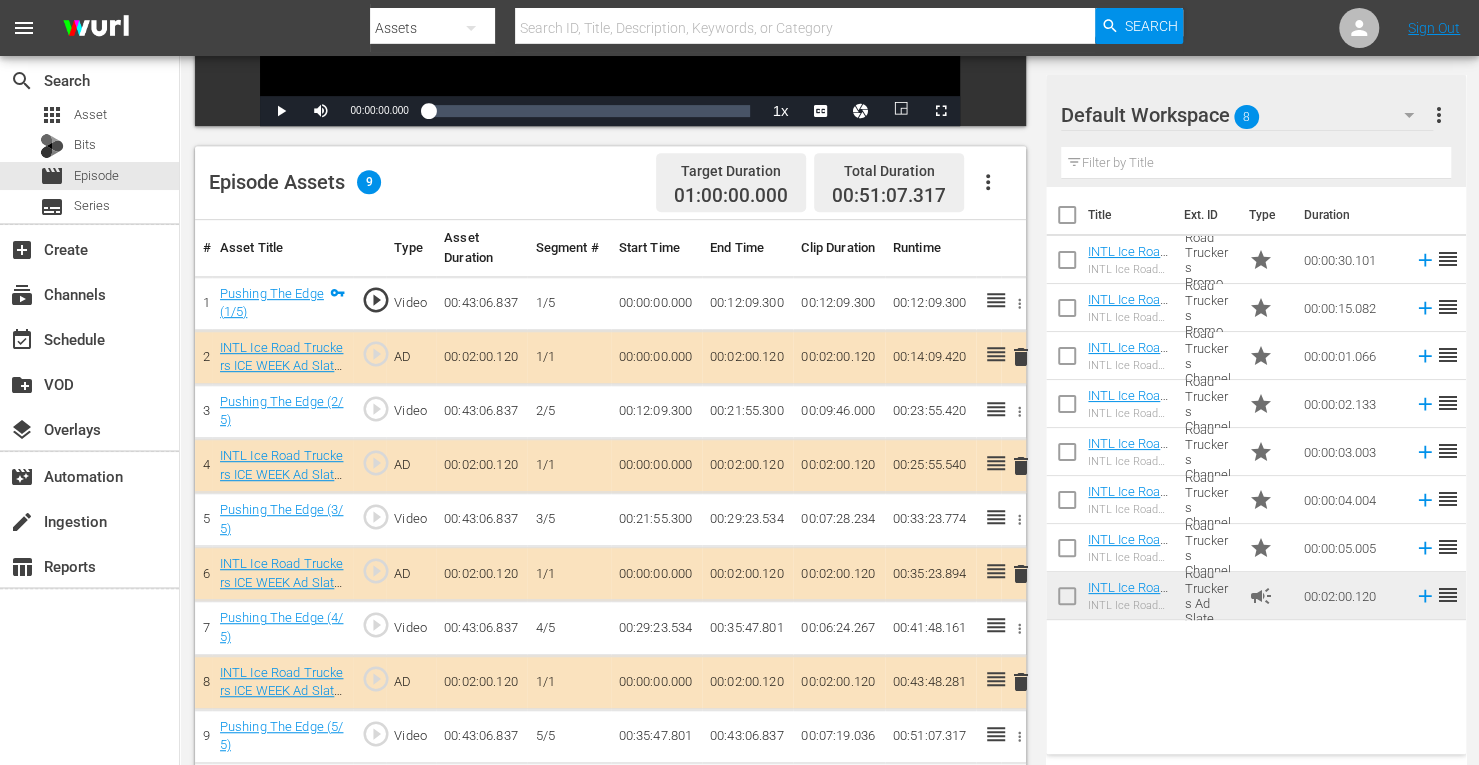 click on "delete" at bounding box center [1021, 466] 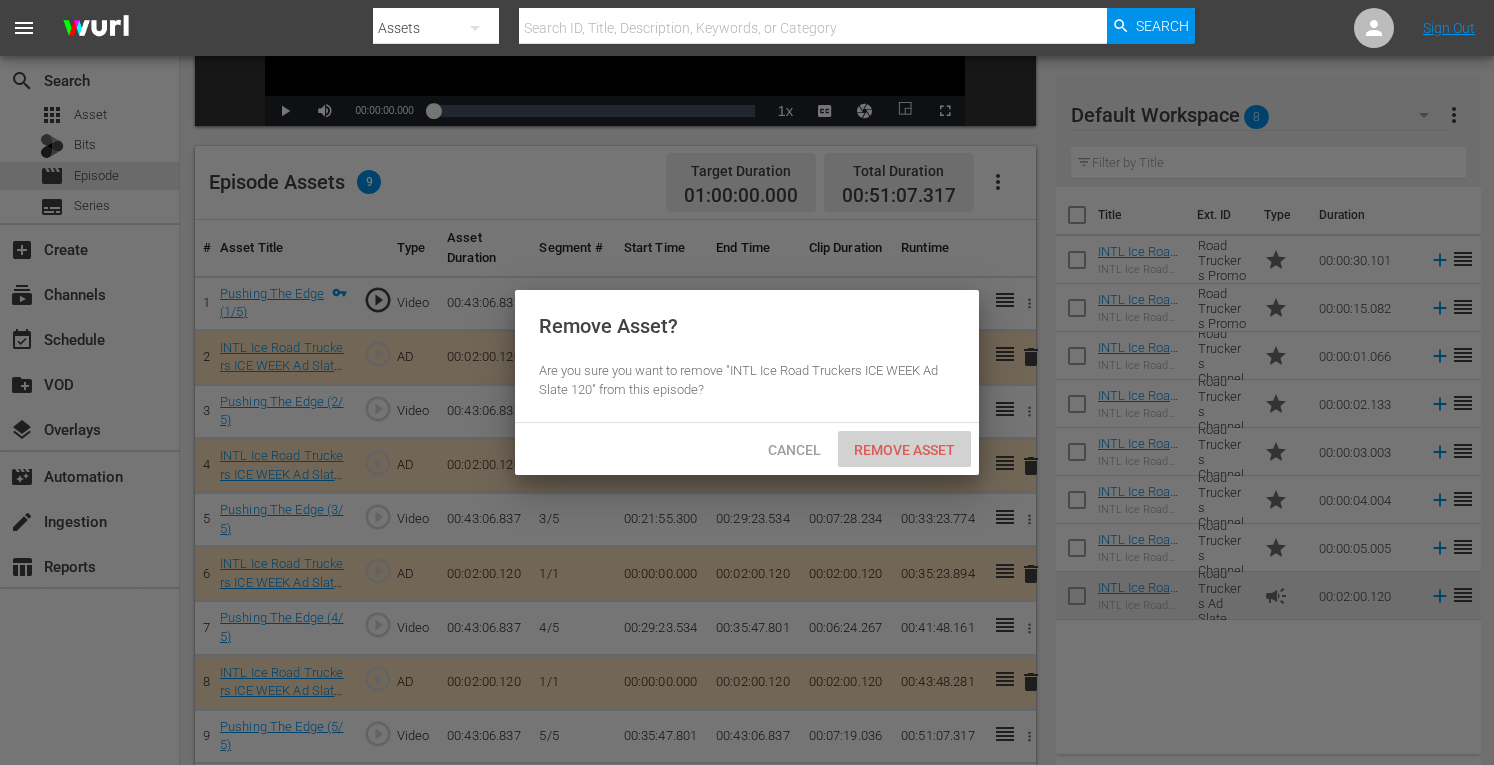 click on "Remove Asset" at bounding box center (904, 449) 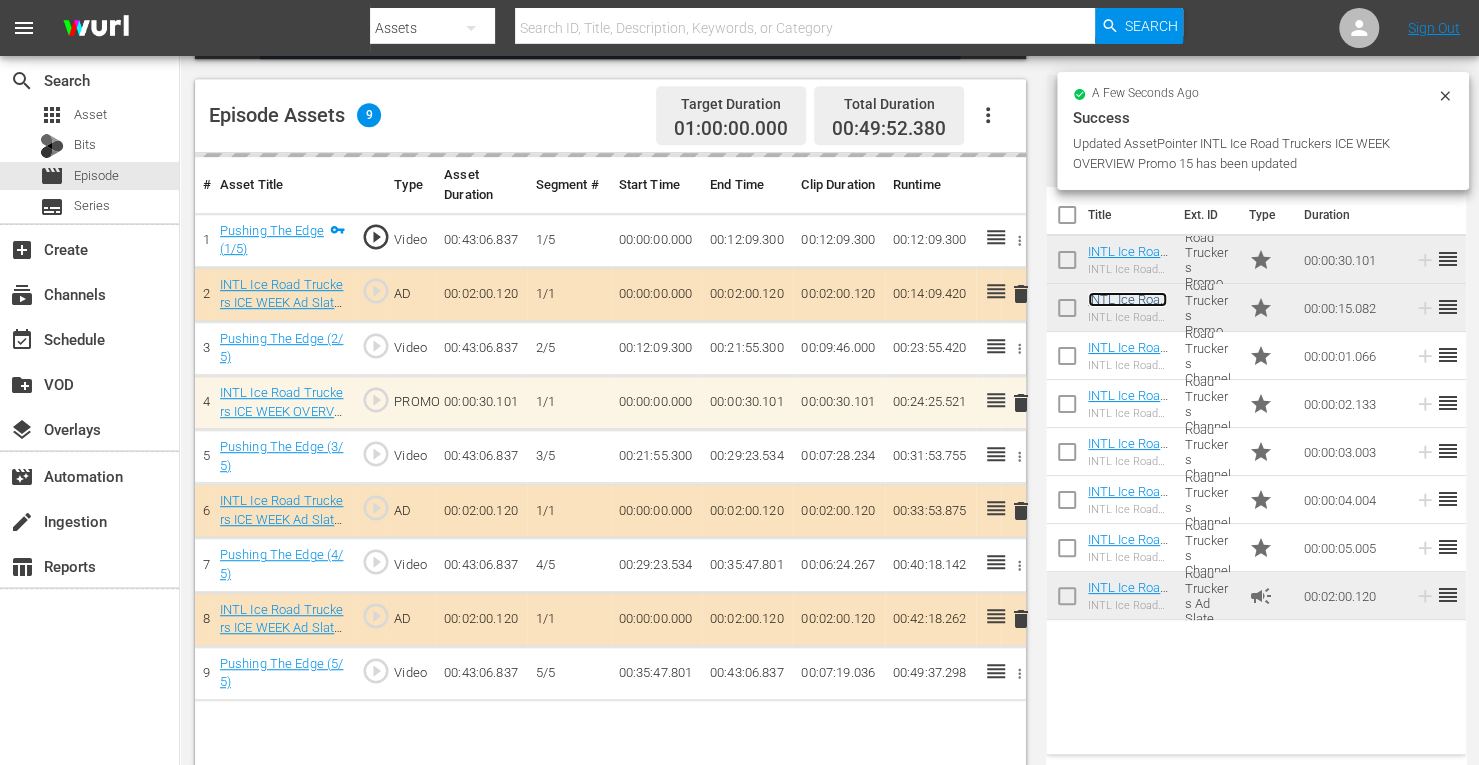 scroll, scrollTop: 504, scrollLeft: 0, axis: vertical 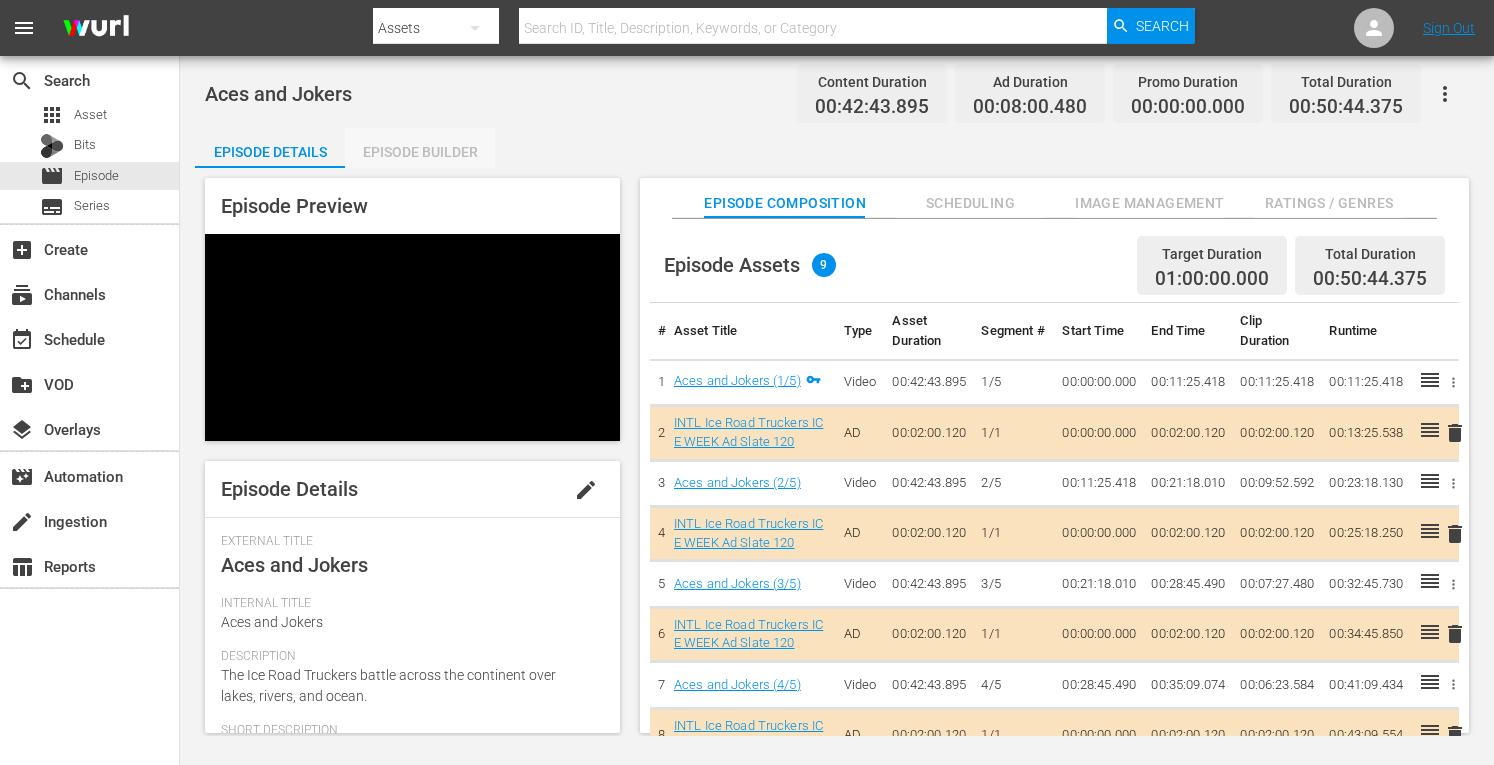 click on "Episode Builder" at bounding box center (420, 152) 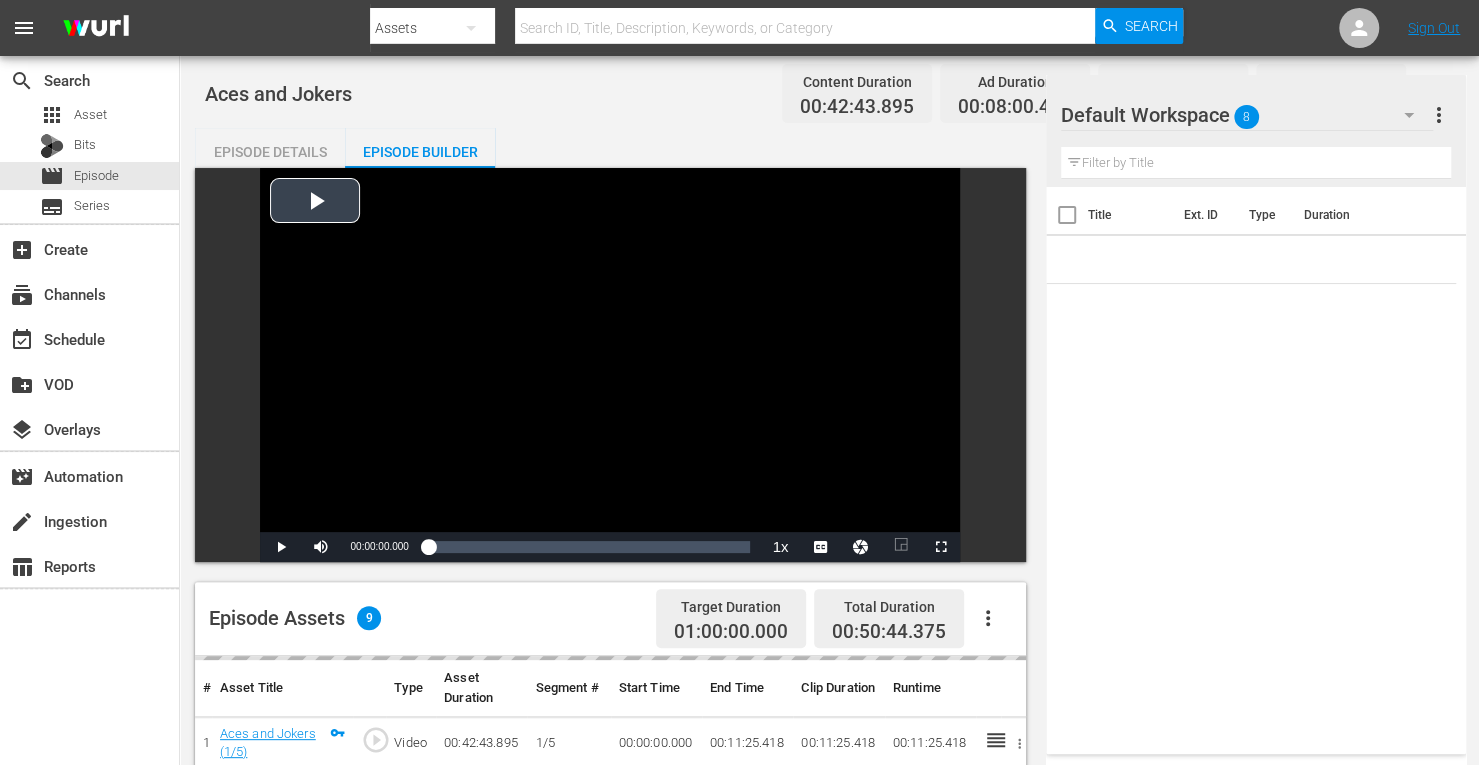 scroll, scrollTop: 520, scrollLeft: 0, axis: vertical 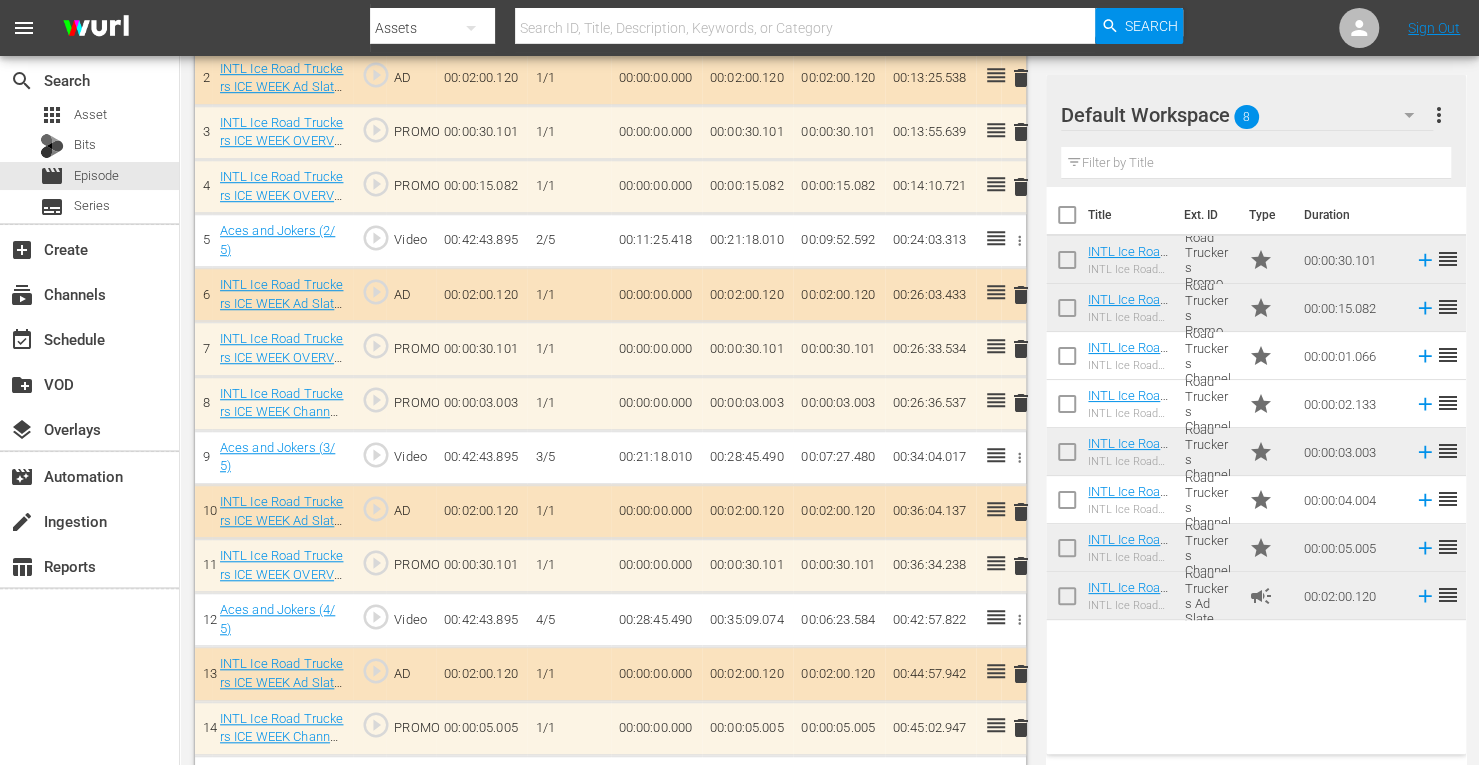 click on "delete" at bounding box center (1021, 403) 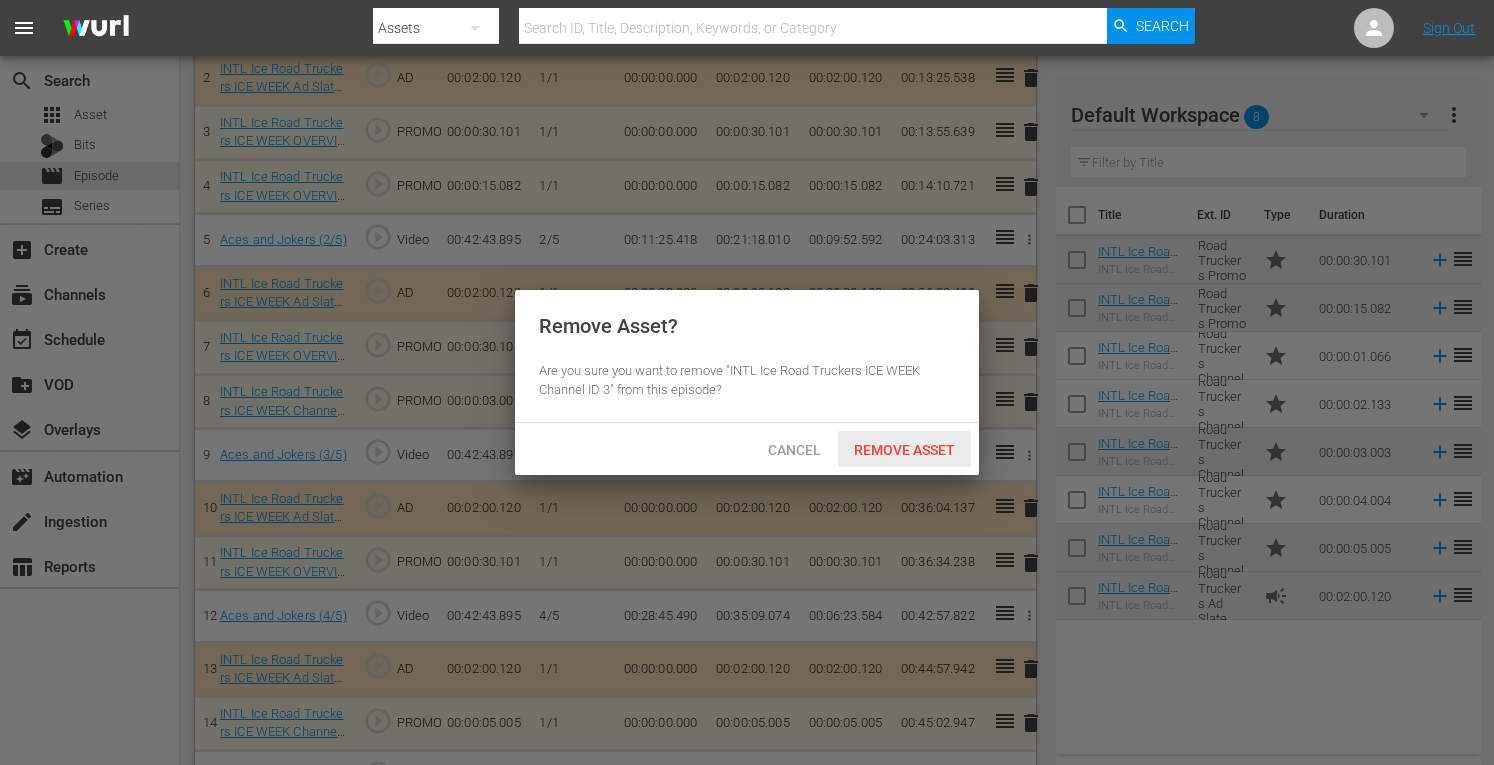 click on "Remove Asset" at bounding box center [904, 449] 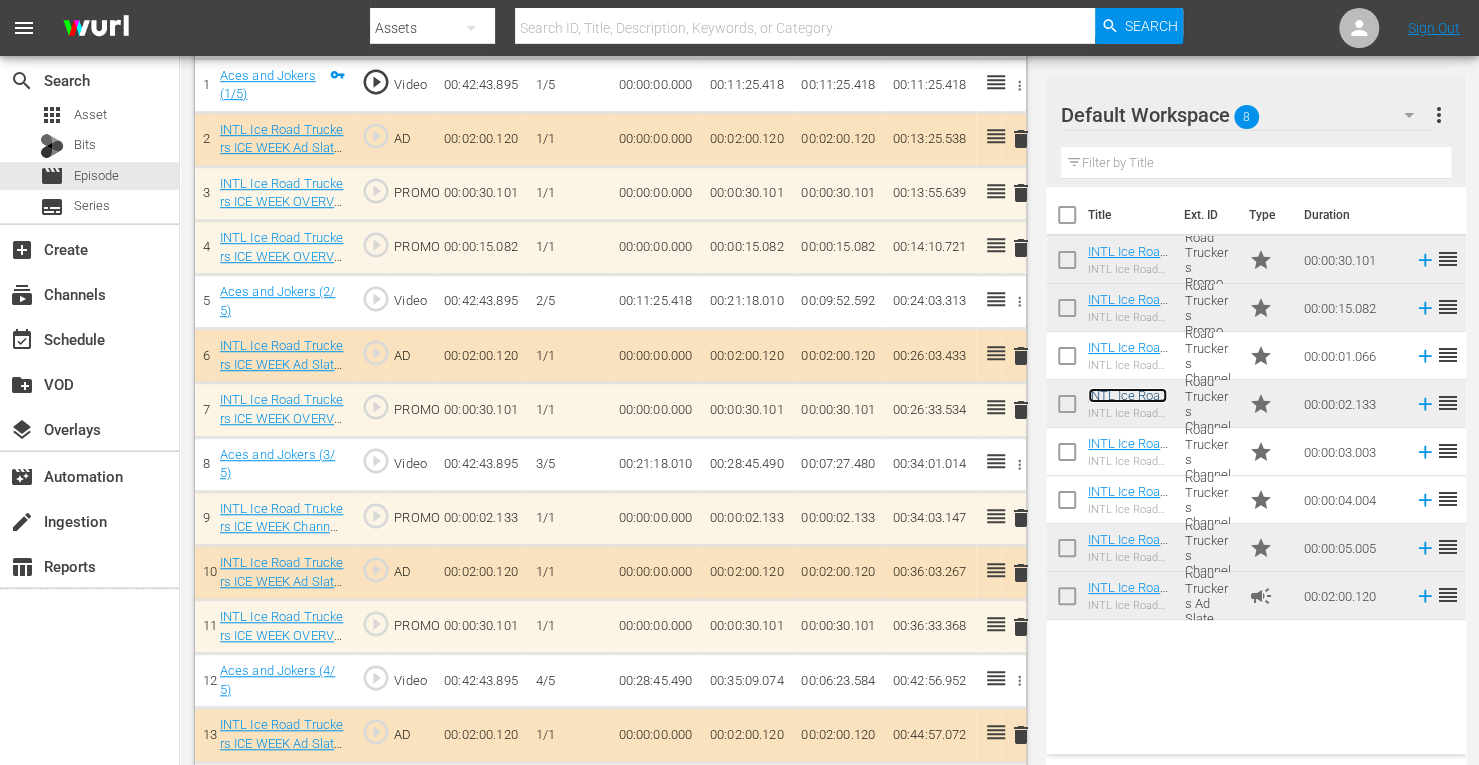 scroll, scrollTop: 731, scrollLeft: 0, axis: vertical 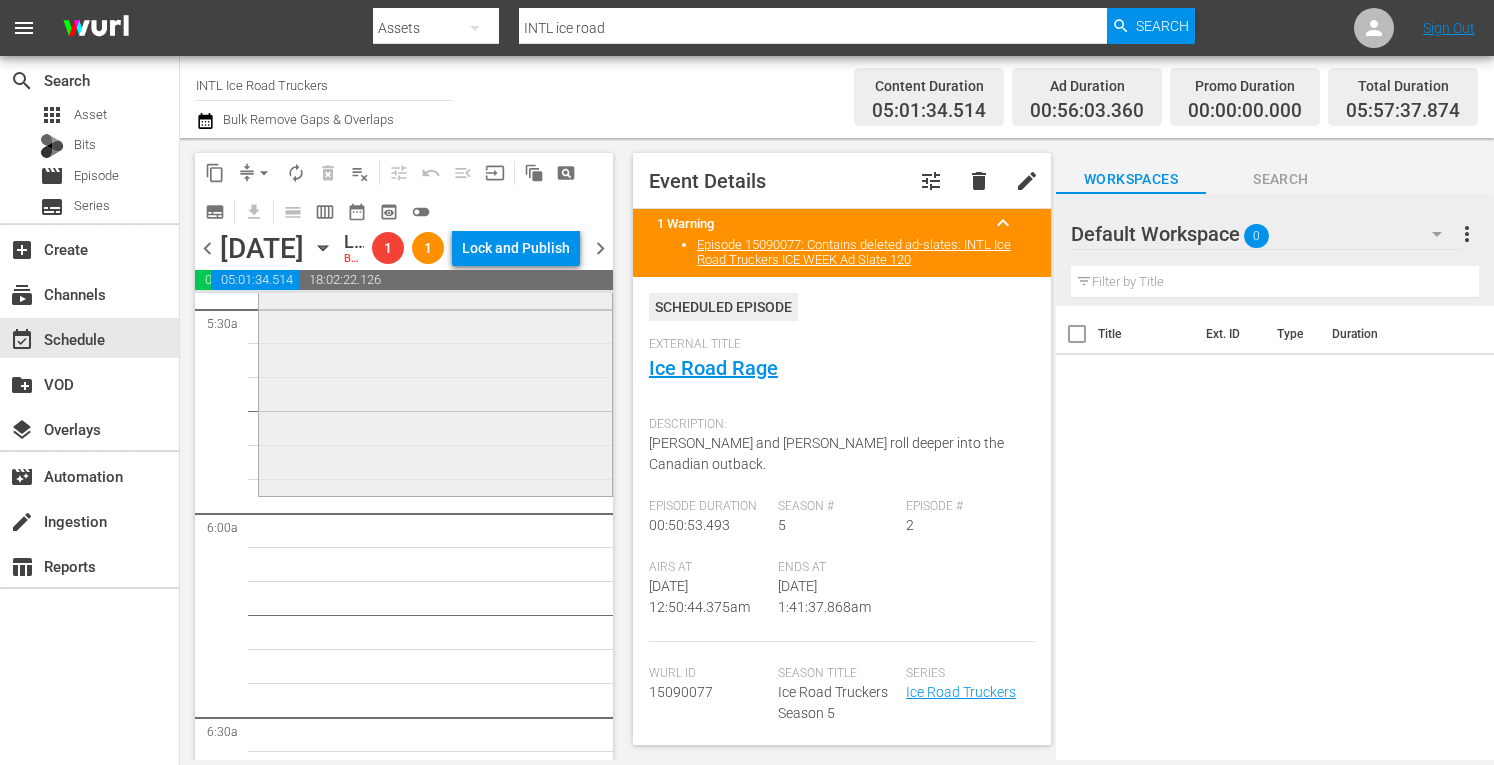 click on "Ice Road Truckers  / SE6 / EP8:
Proving Ground 1 reorder" at bounding box center (435, 320) 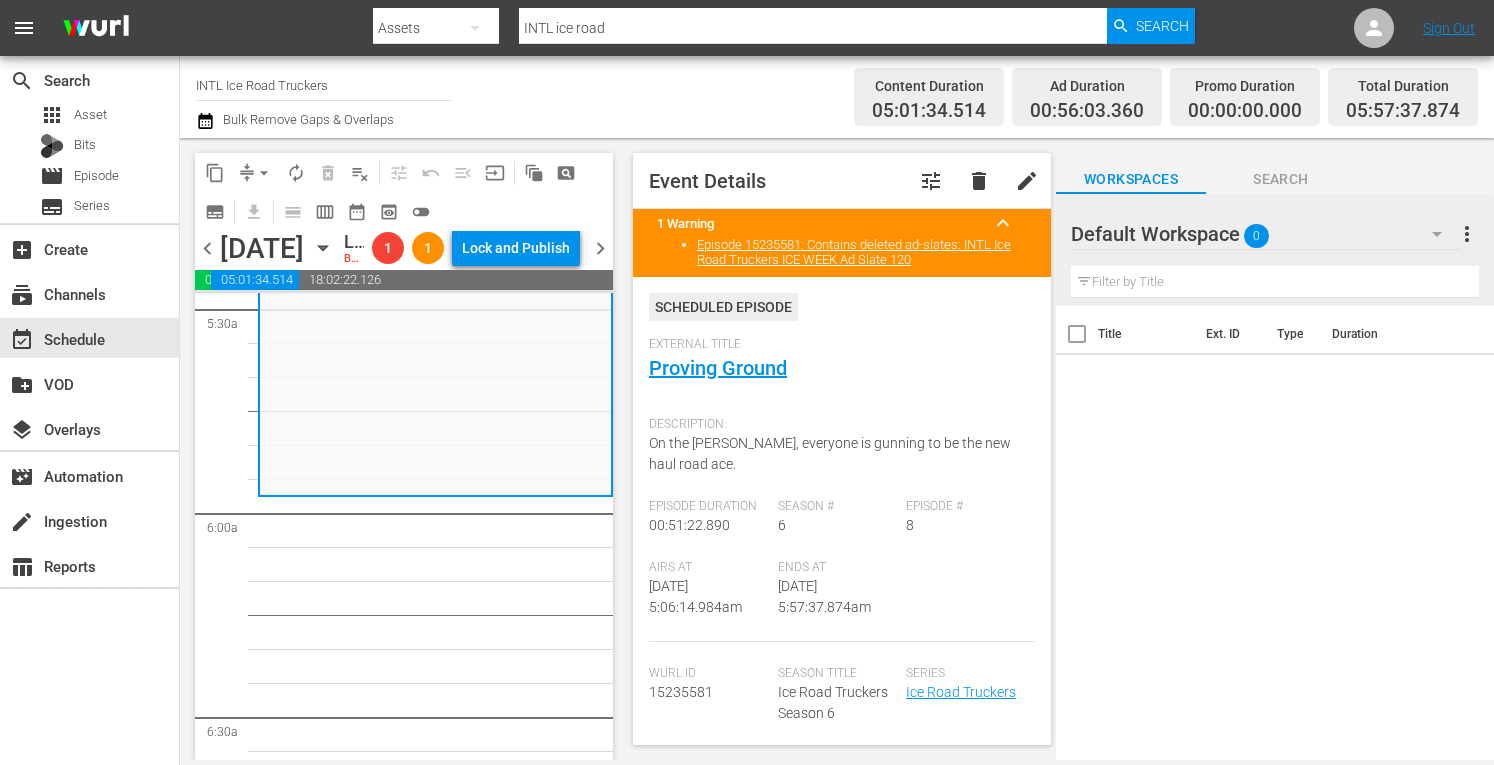 click on "arrow_drop_down" at bounding box center (264, 173) 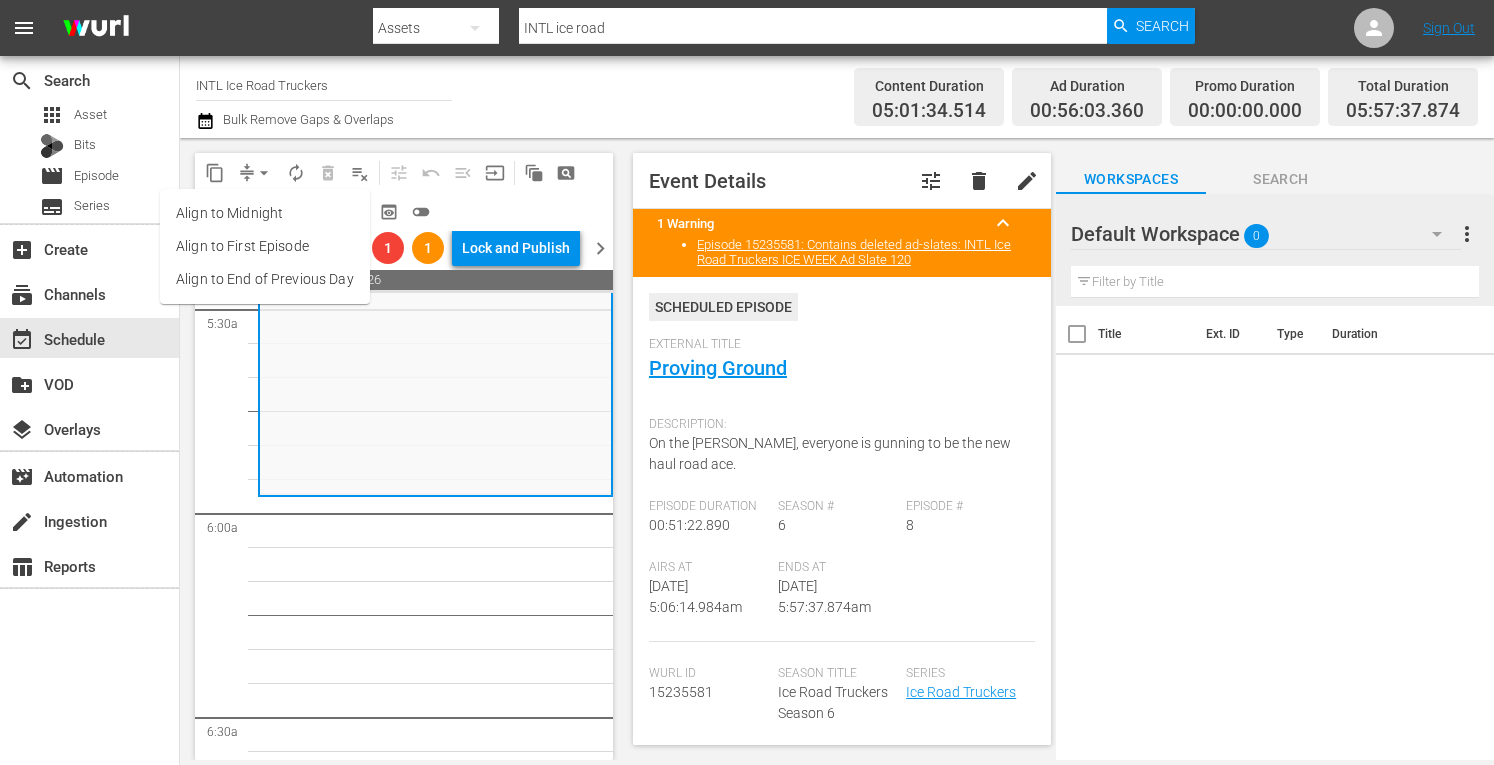 click on "Align to Midnight" at bounding box center (265, 213) 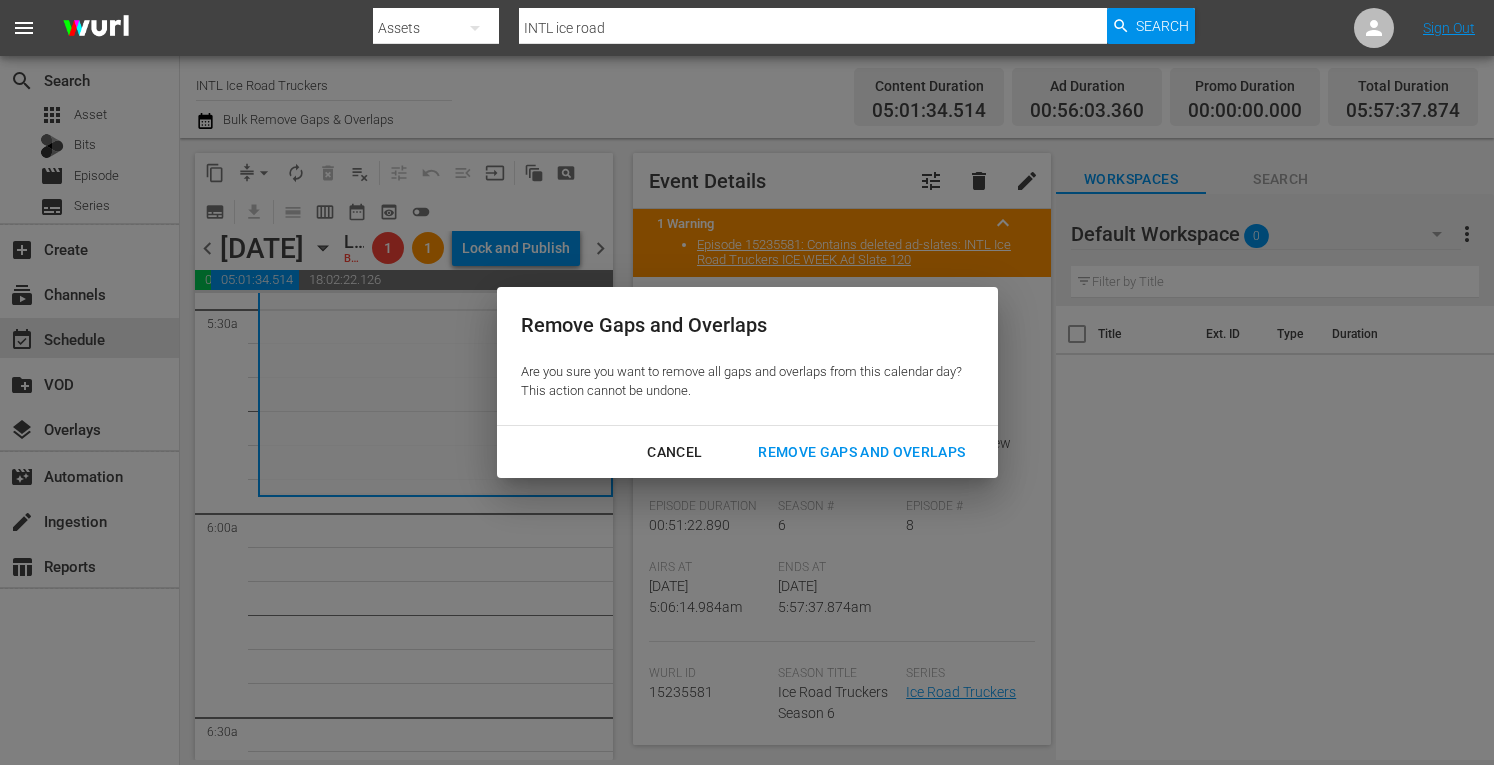 click on "Cancel Remove Gaps and Overlaps" at bounding box center [747, 452] 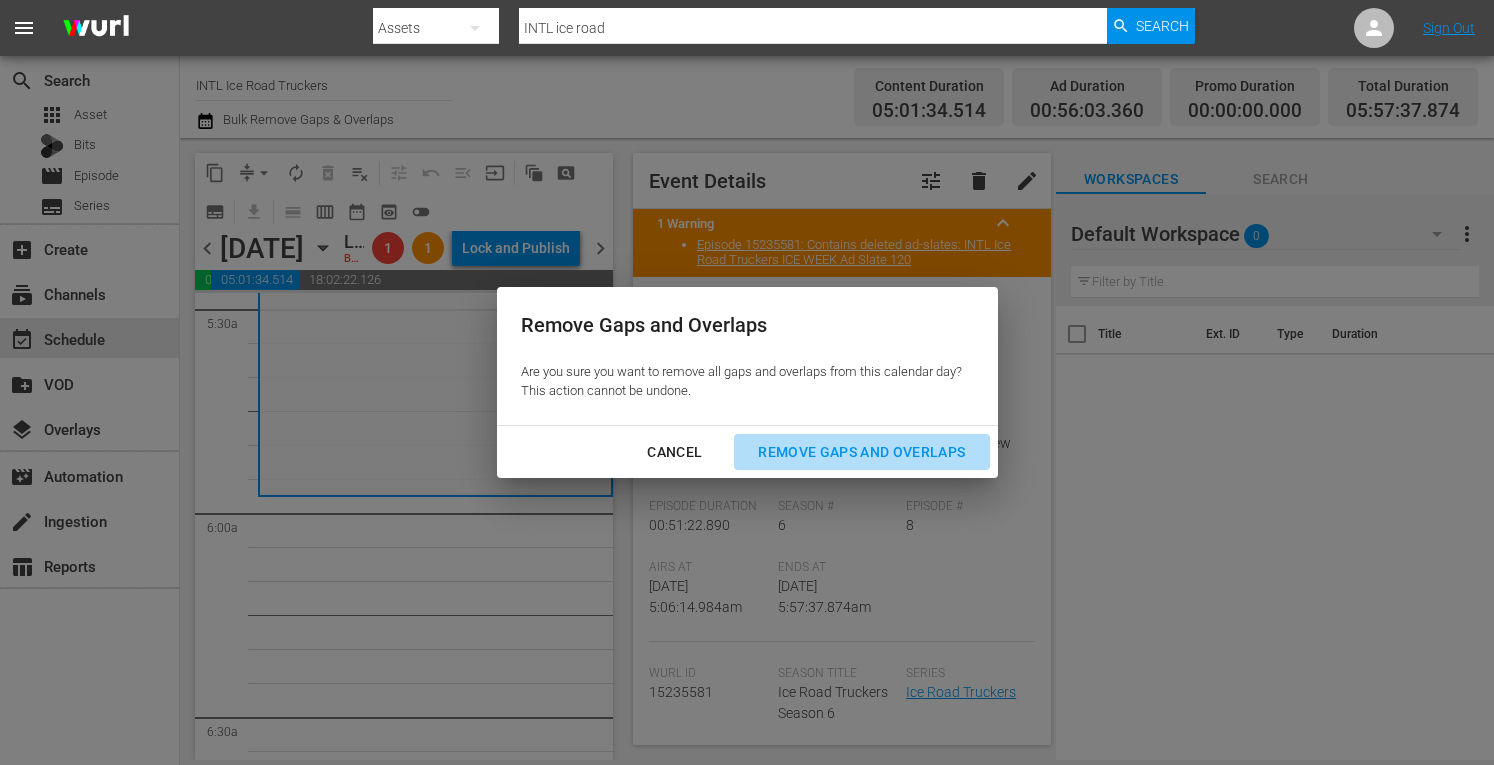 click on "Remove Gaps and Overlaps" at bounding box center [861, 452] 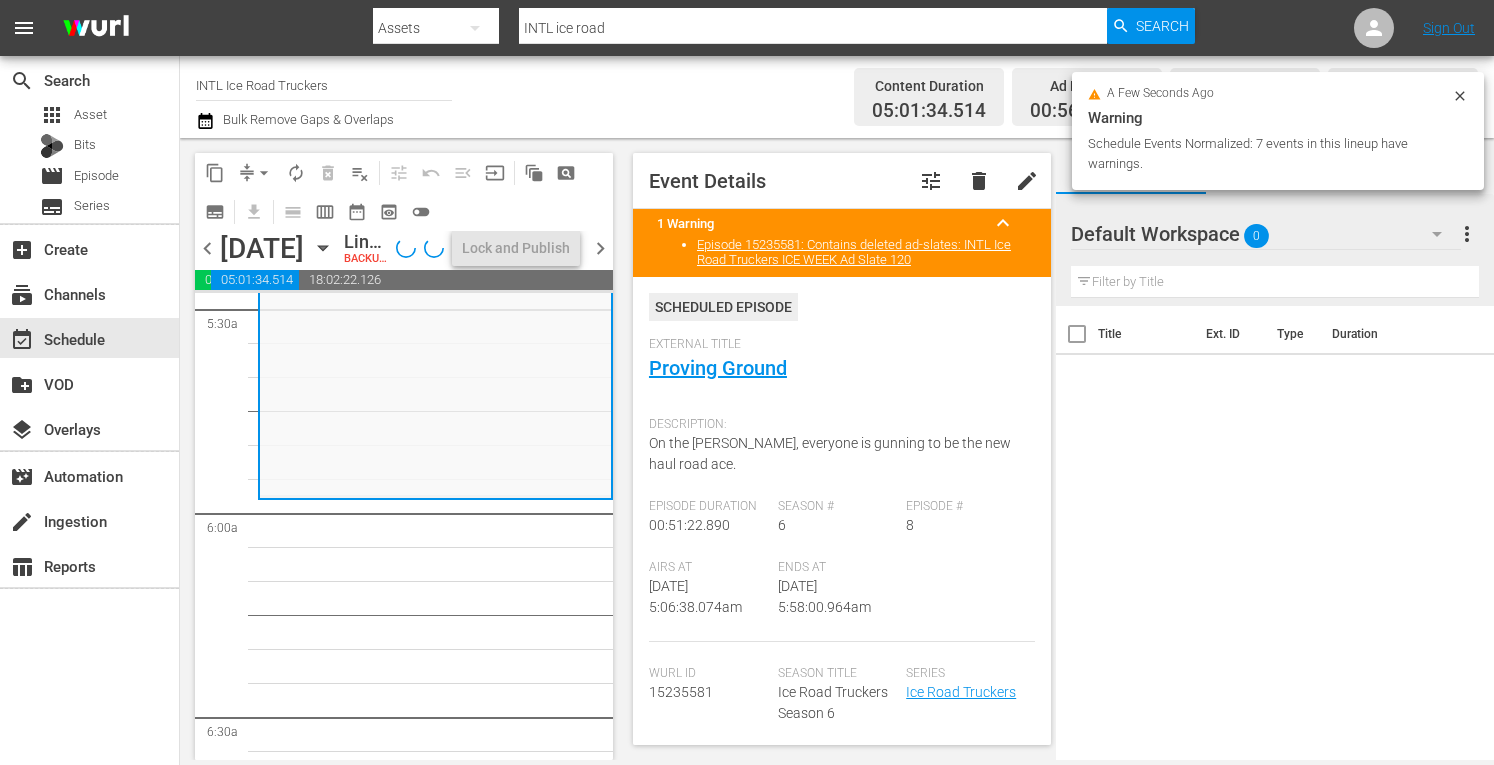 scroll, scrollTop: 2194, scrollLeft: 0, axis: vertical 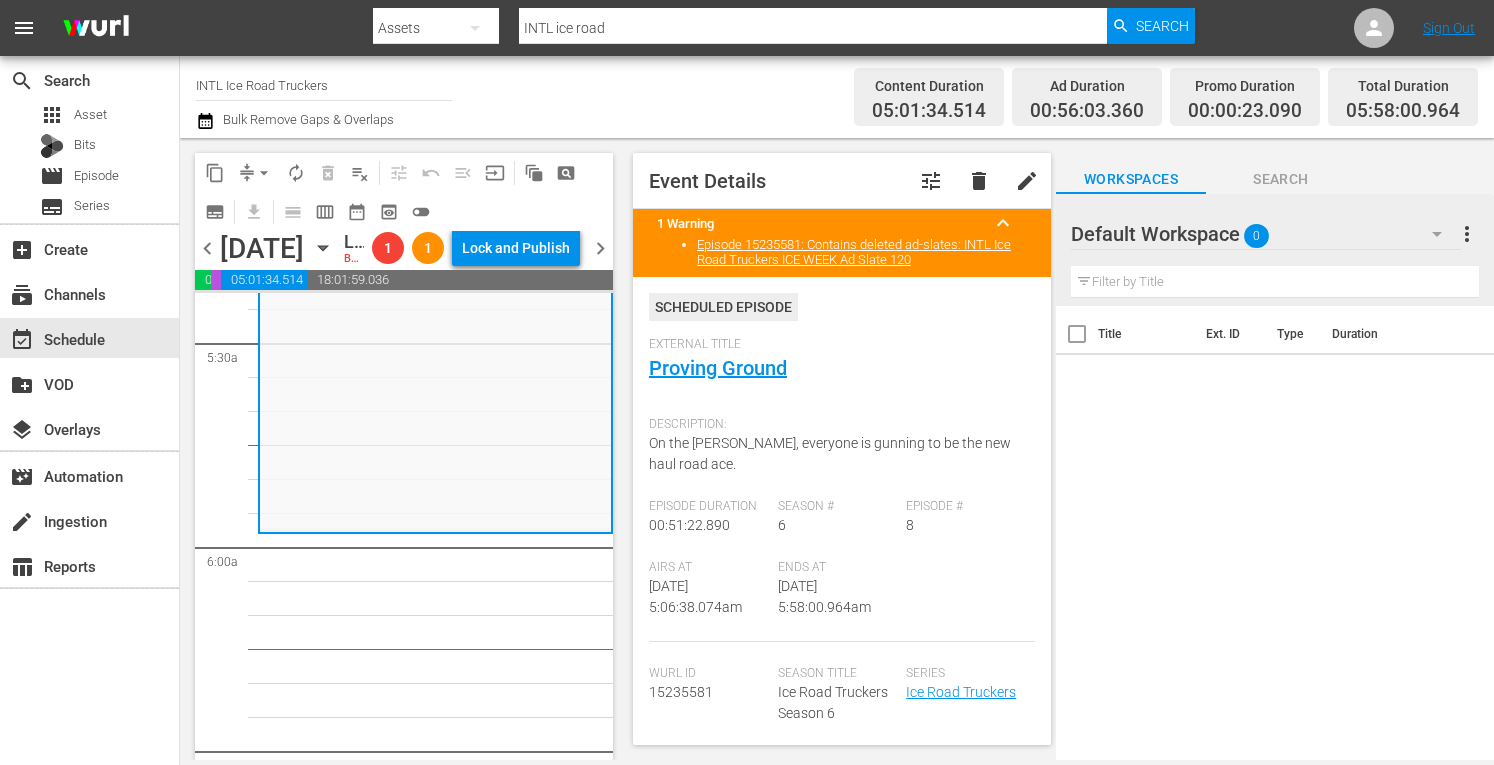 click on "arrow_drop_down" at bounding box center (264, 173) 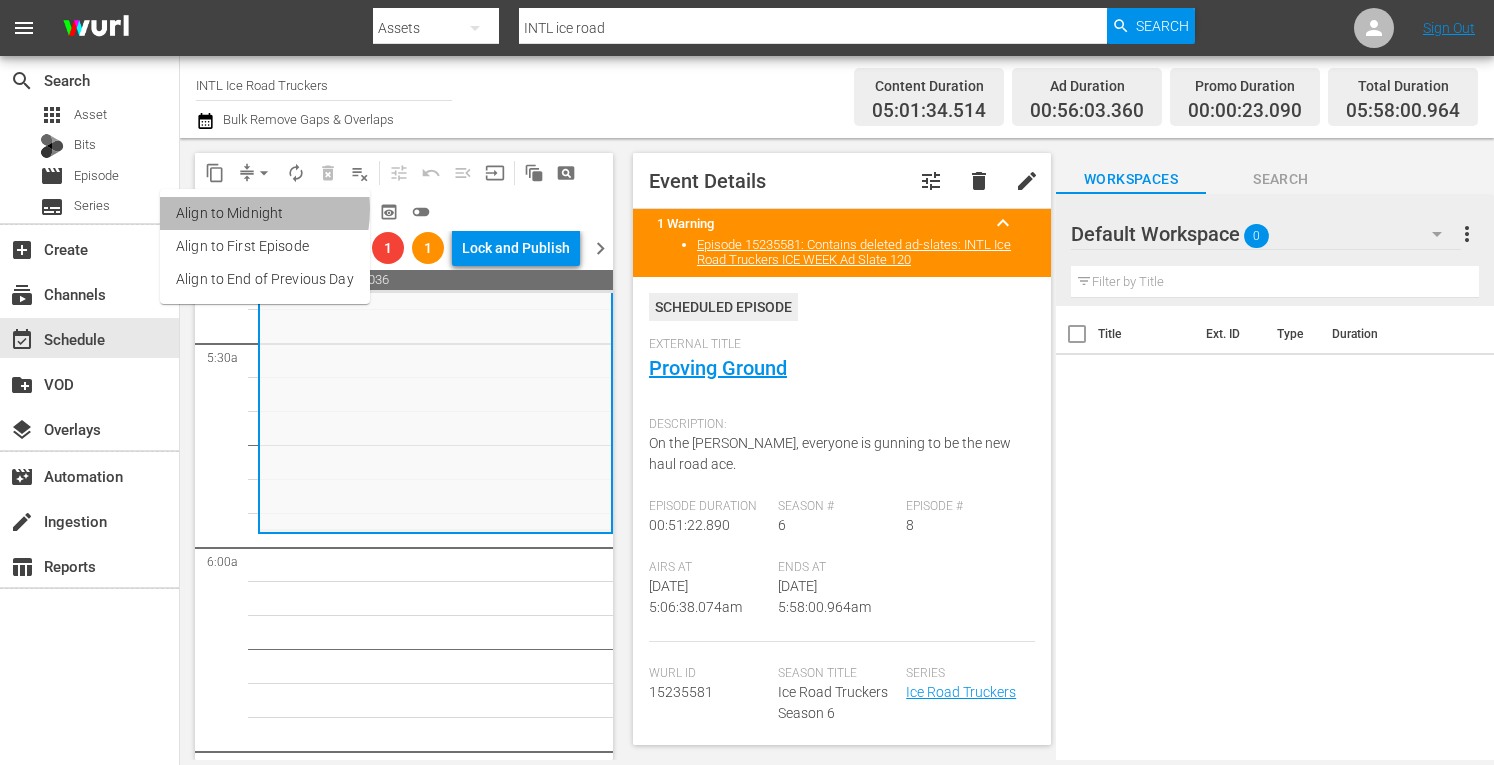 click on "Align to Midnight" at bounding box center (265, 213) 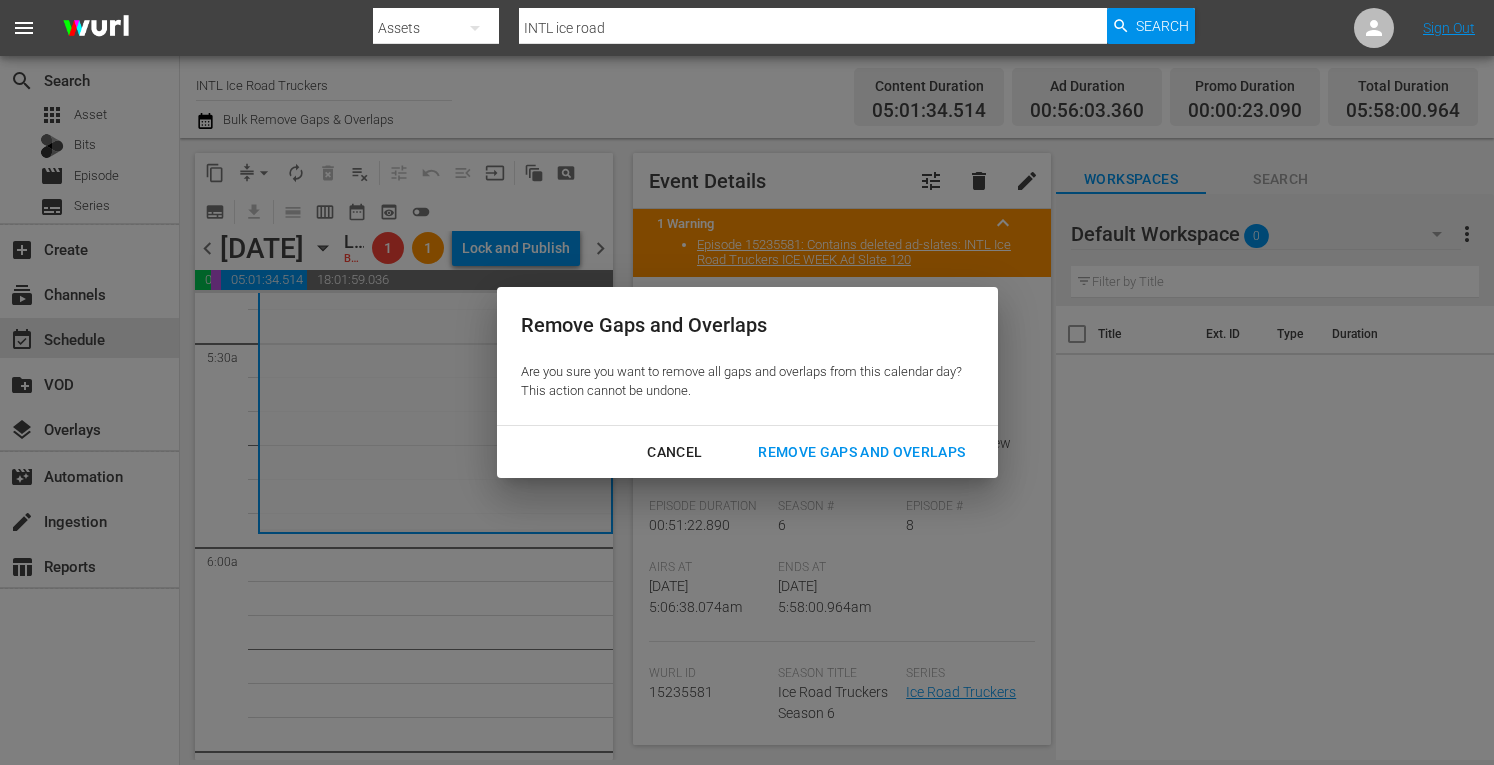 click on "Remove Gaps and Overlaps" at bounding box center (861, 452) 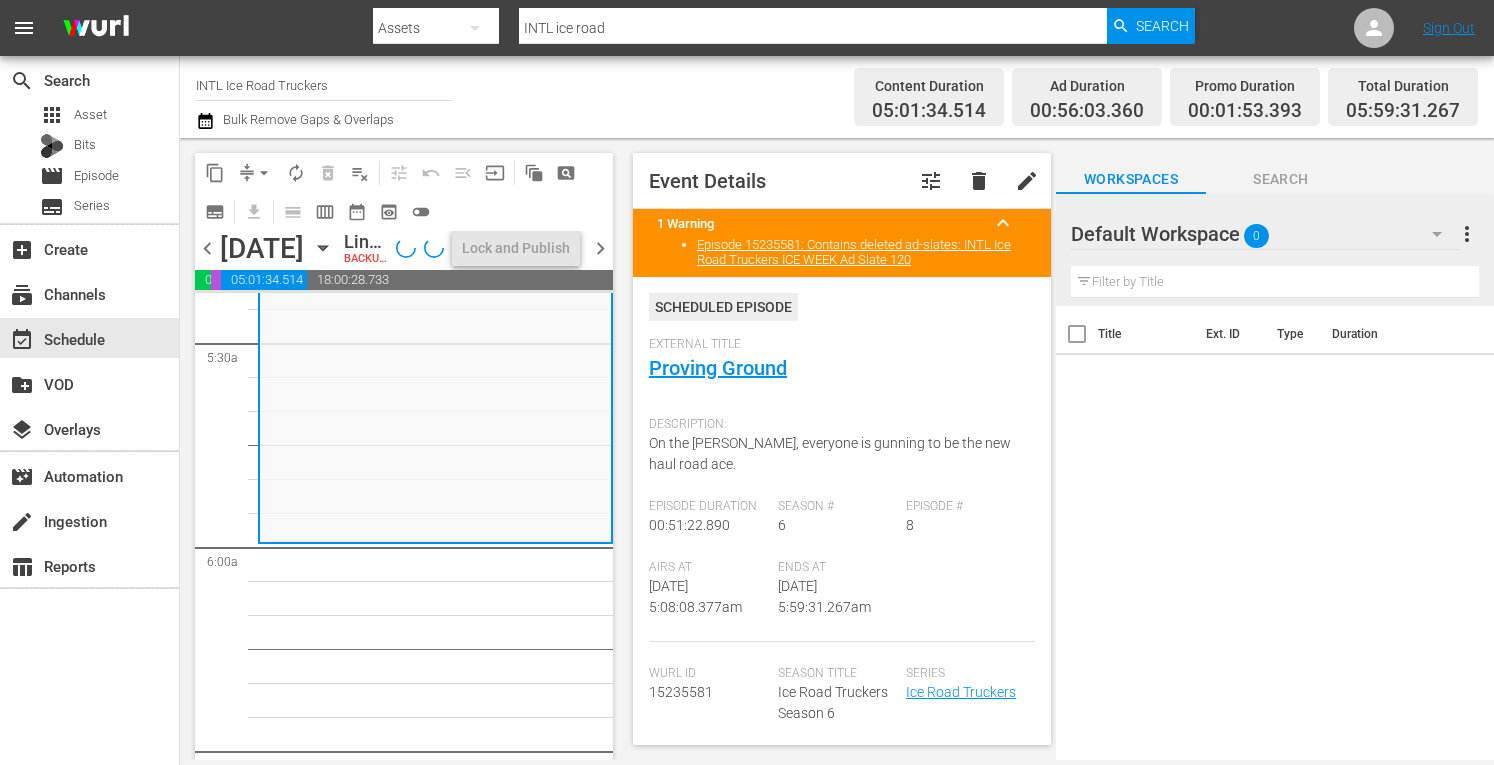 scroll, scrollTop: 2160, scrollLeft: 0, axis: vertical 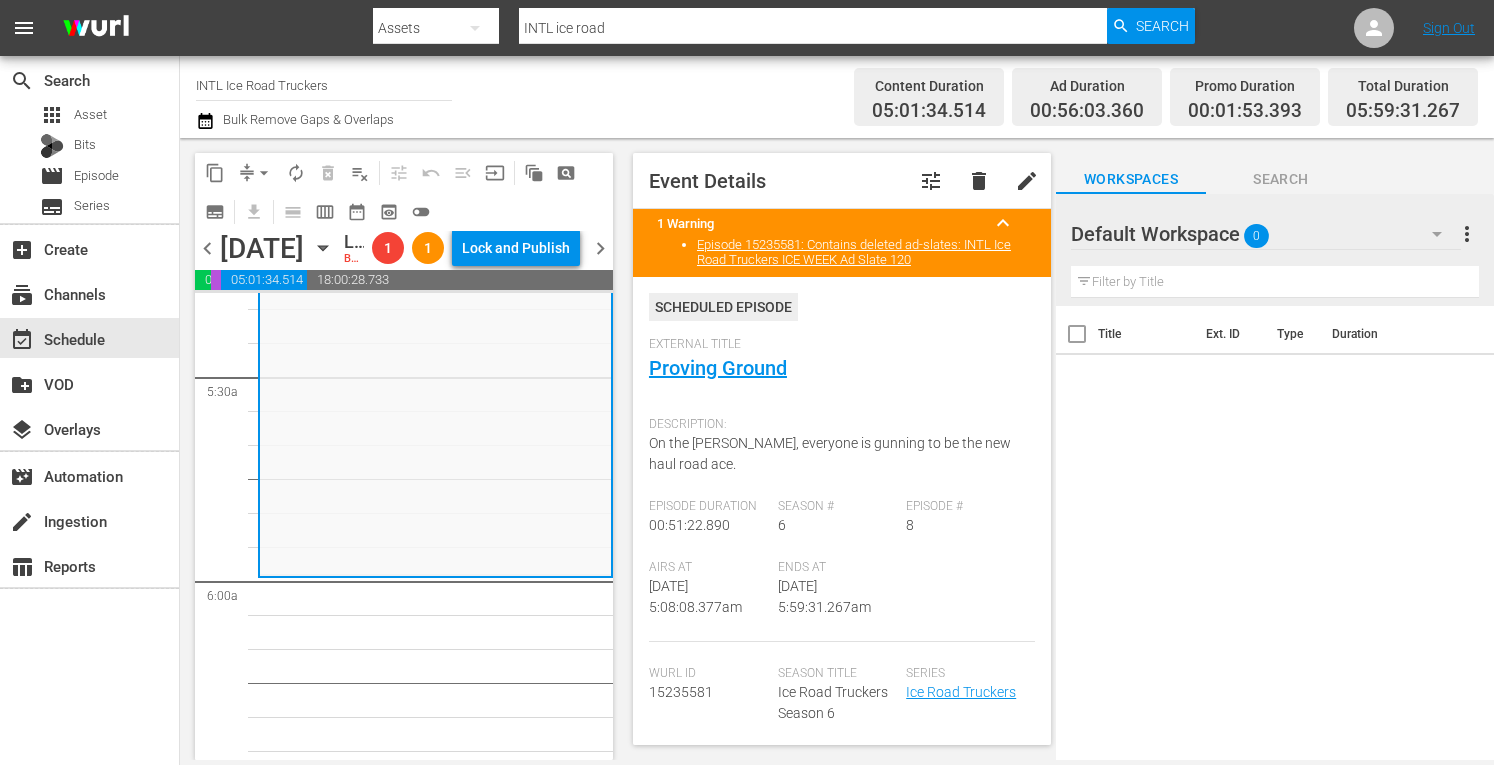 click on "arrow_drop_down" at bounding box center (264, 173) 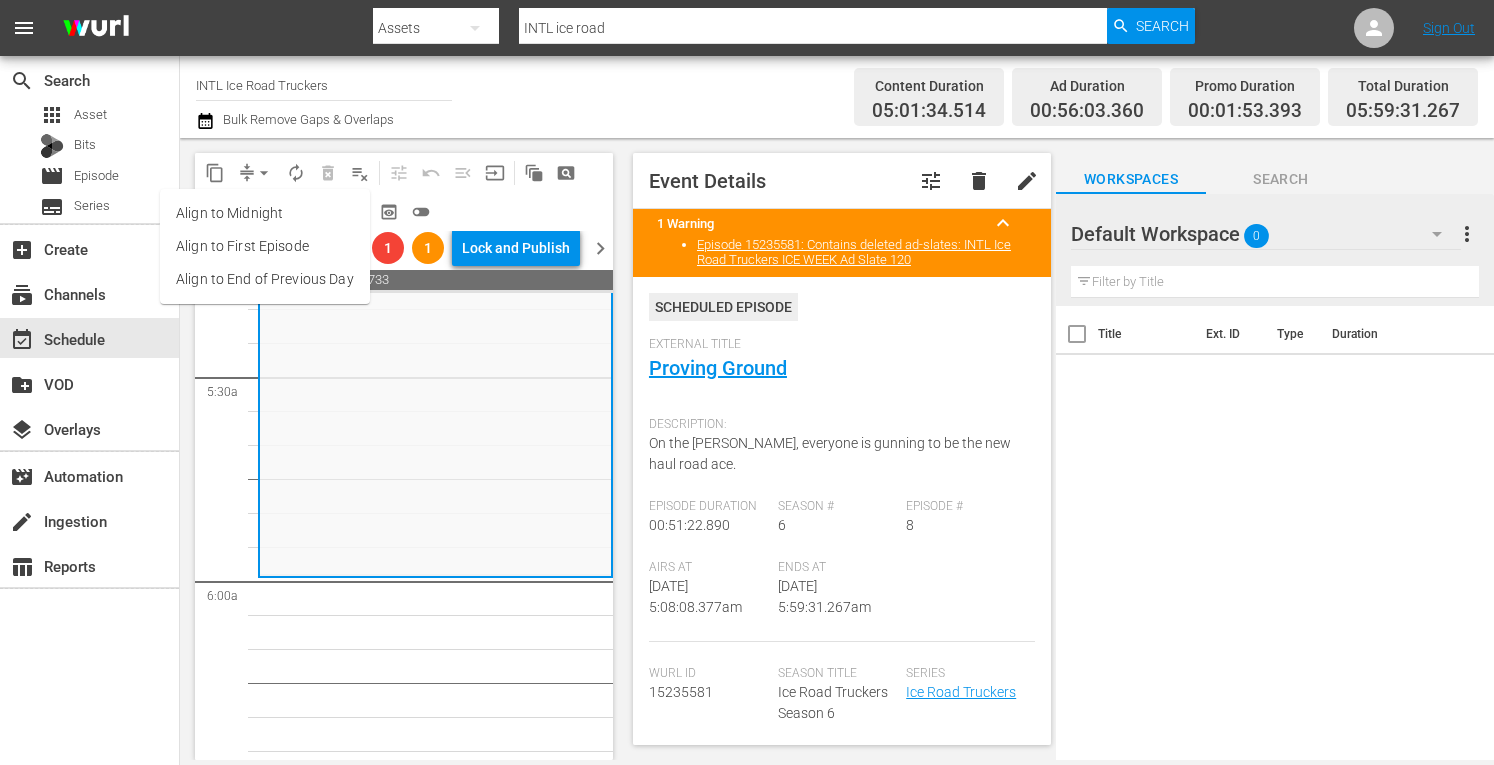 click on "Align to Midnight" at bounding box center (265, 213) 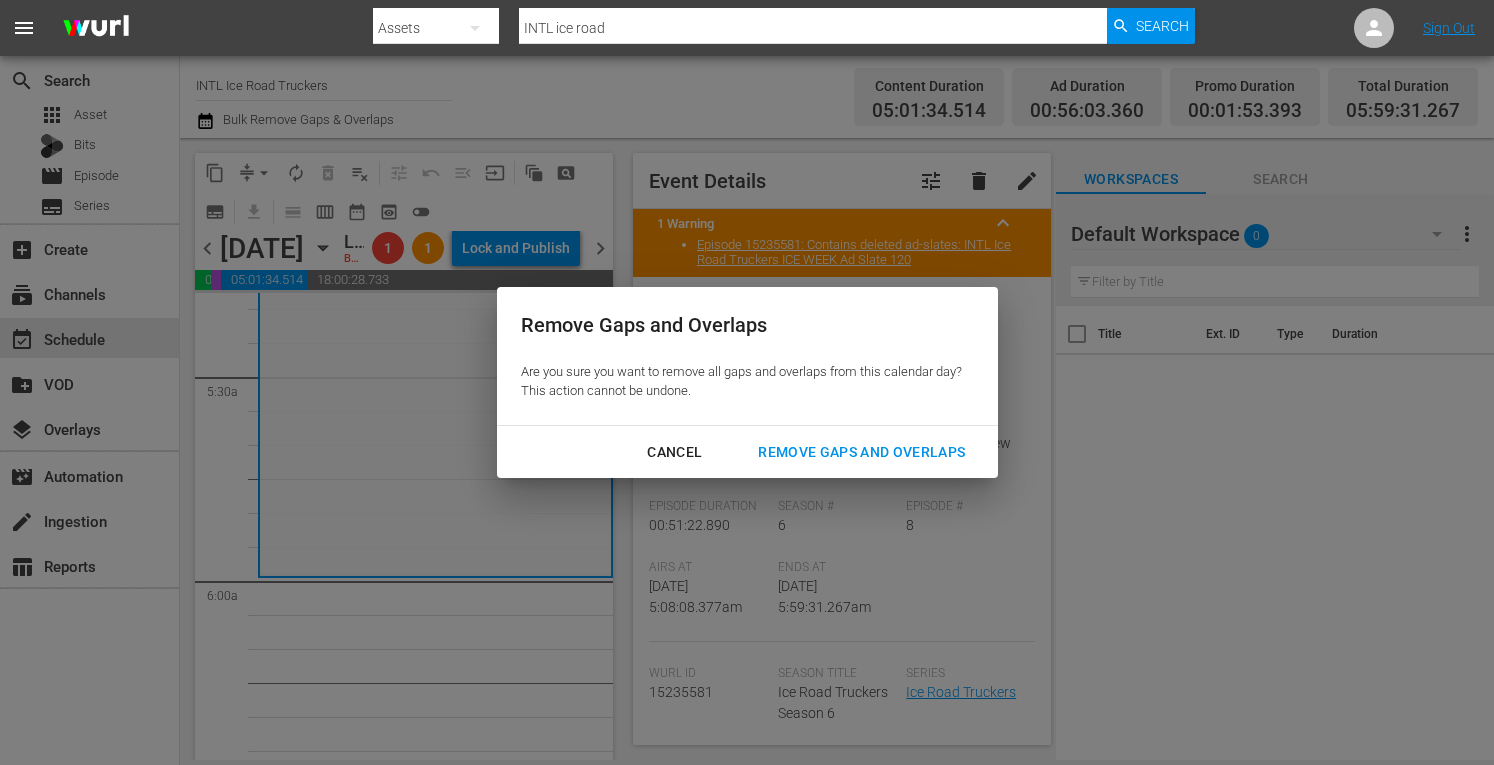 click on "Remove Gaps and Overlaps" at bounding box center [861, 452] 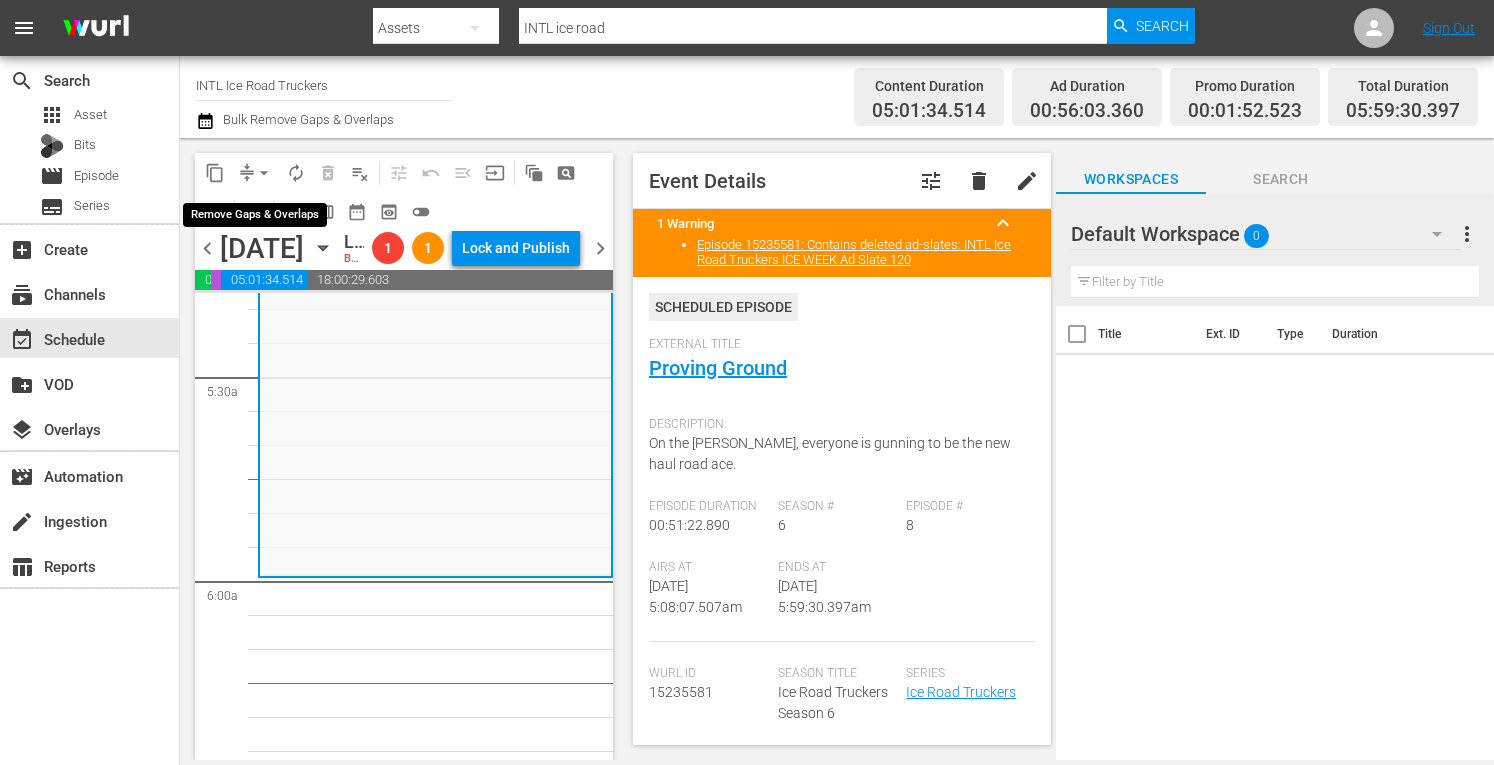 click on "arrow_drop_down" at bounding box center (264, 173) 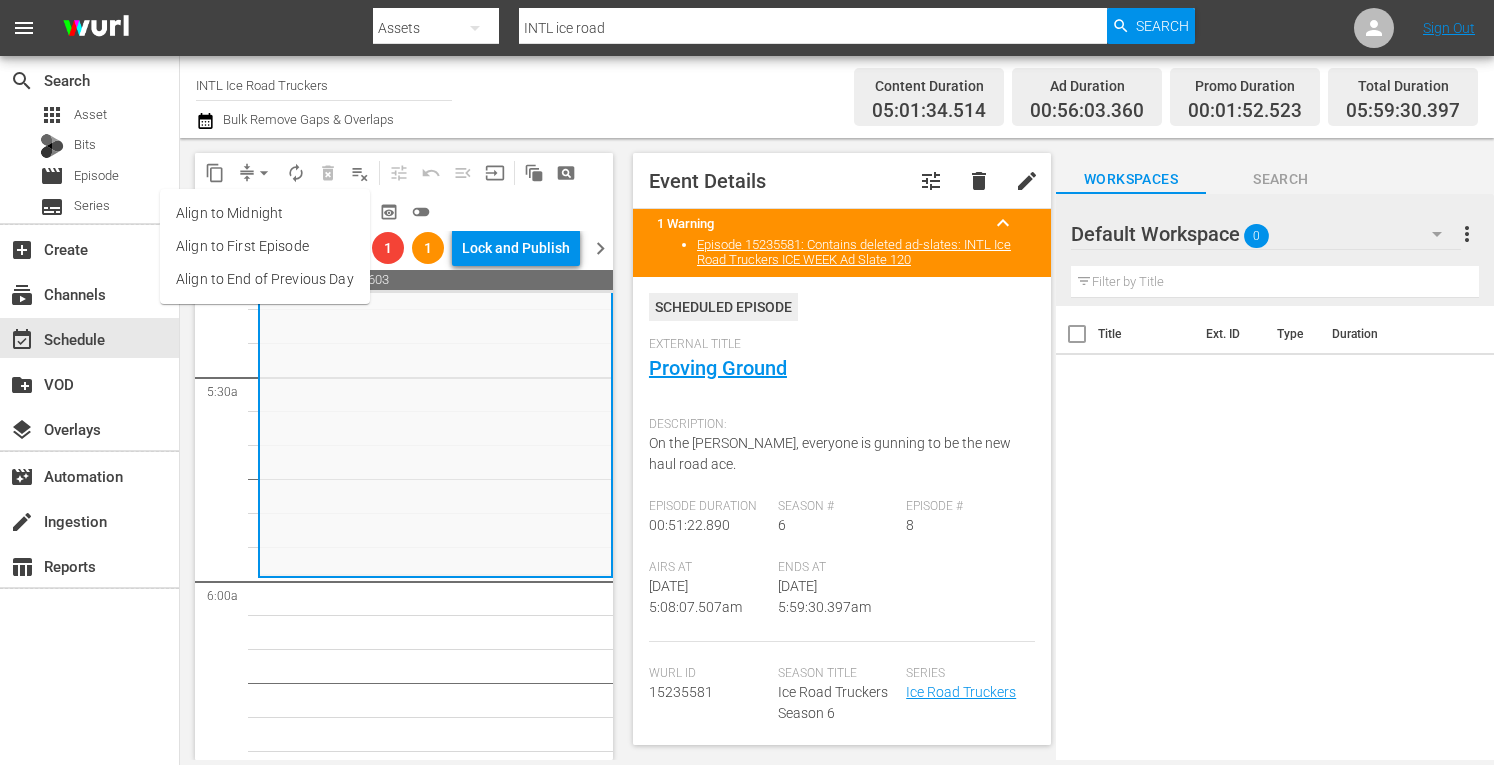 click on "Align to Midnight" at bounding box center (265, 213) 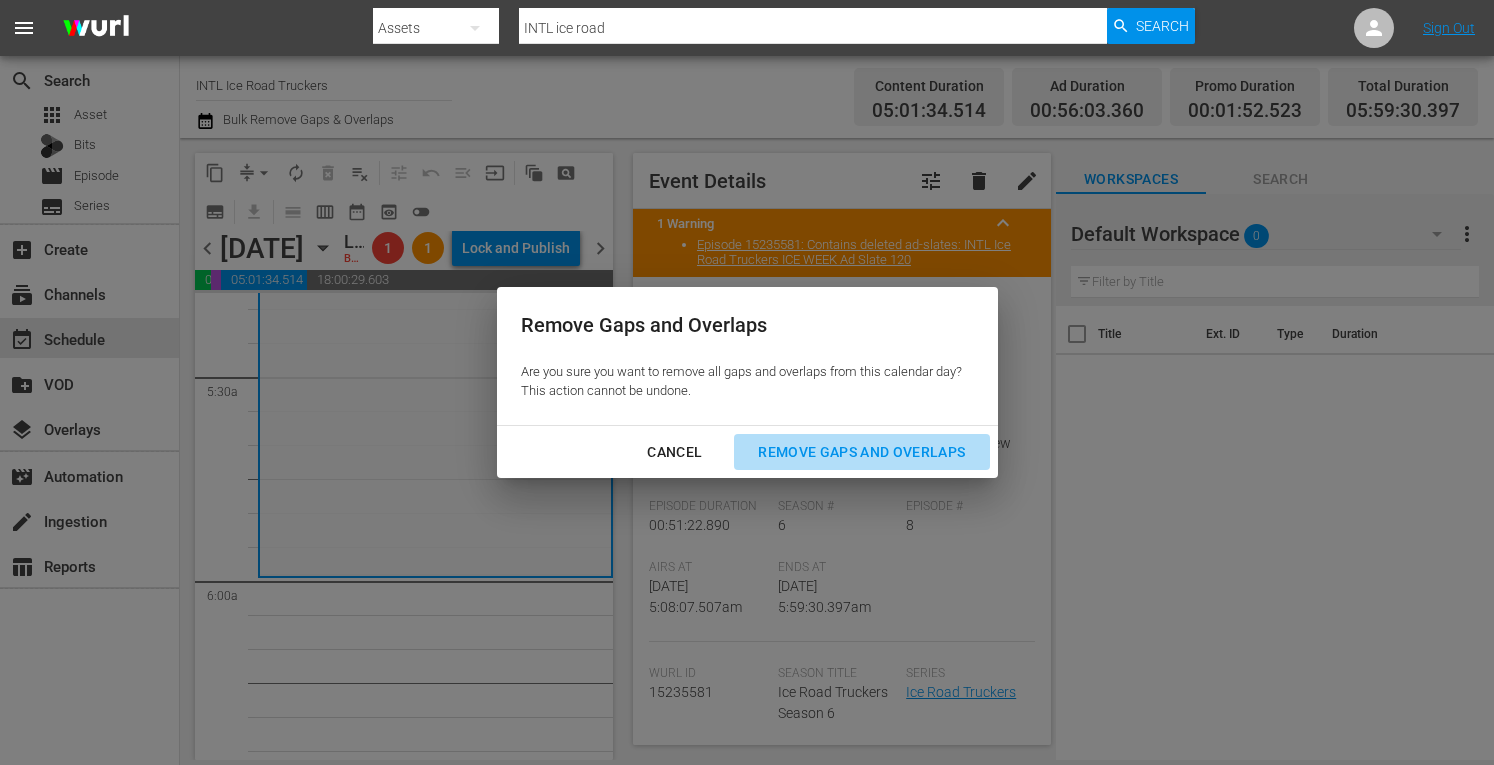 click on "Remove Gaps and Overlaps" at bounding box center [861, 452] 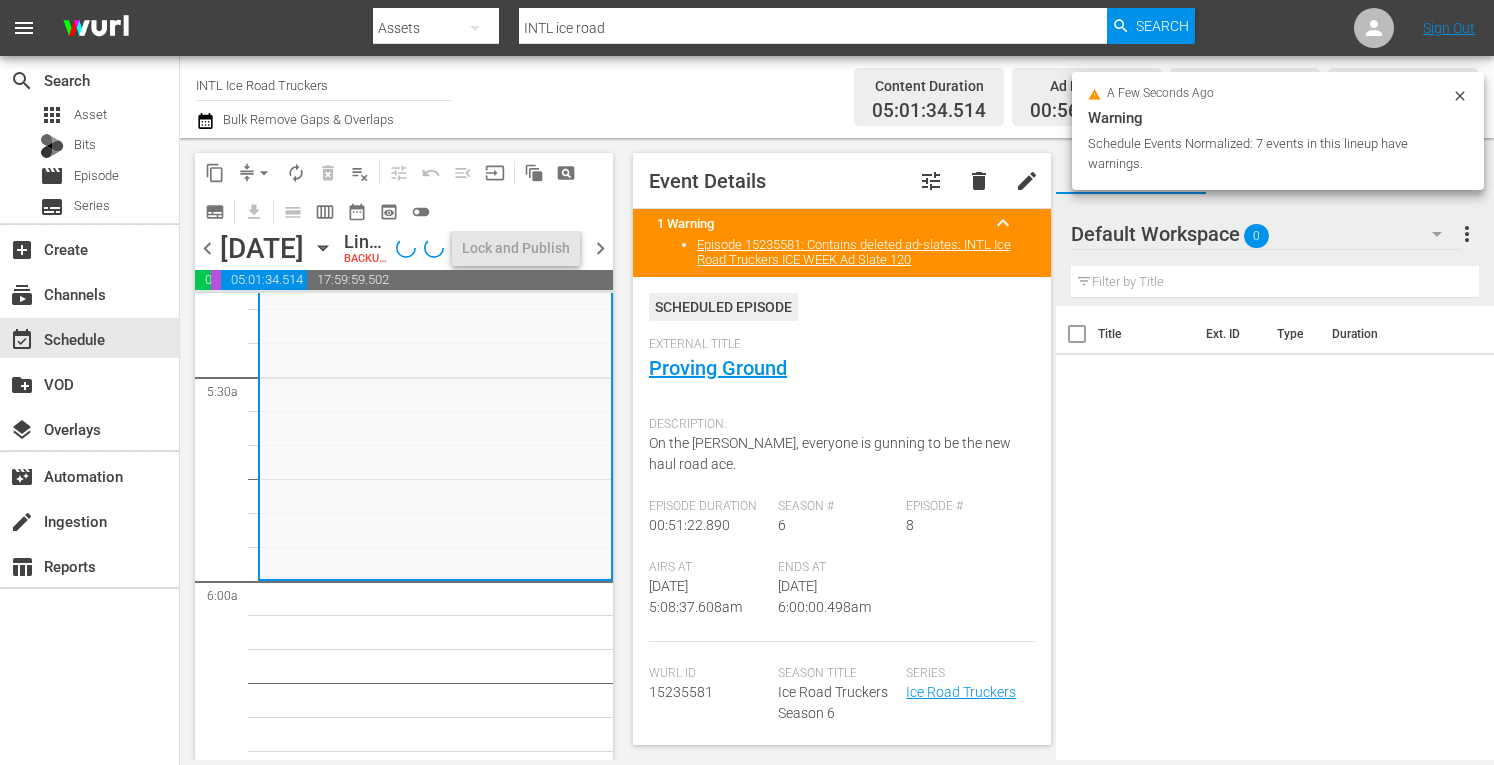 scroll, scrollTop: 2194, scrollLeft: 0, axis: vertical 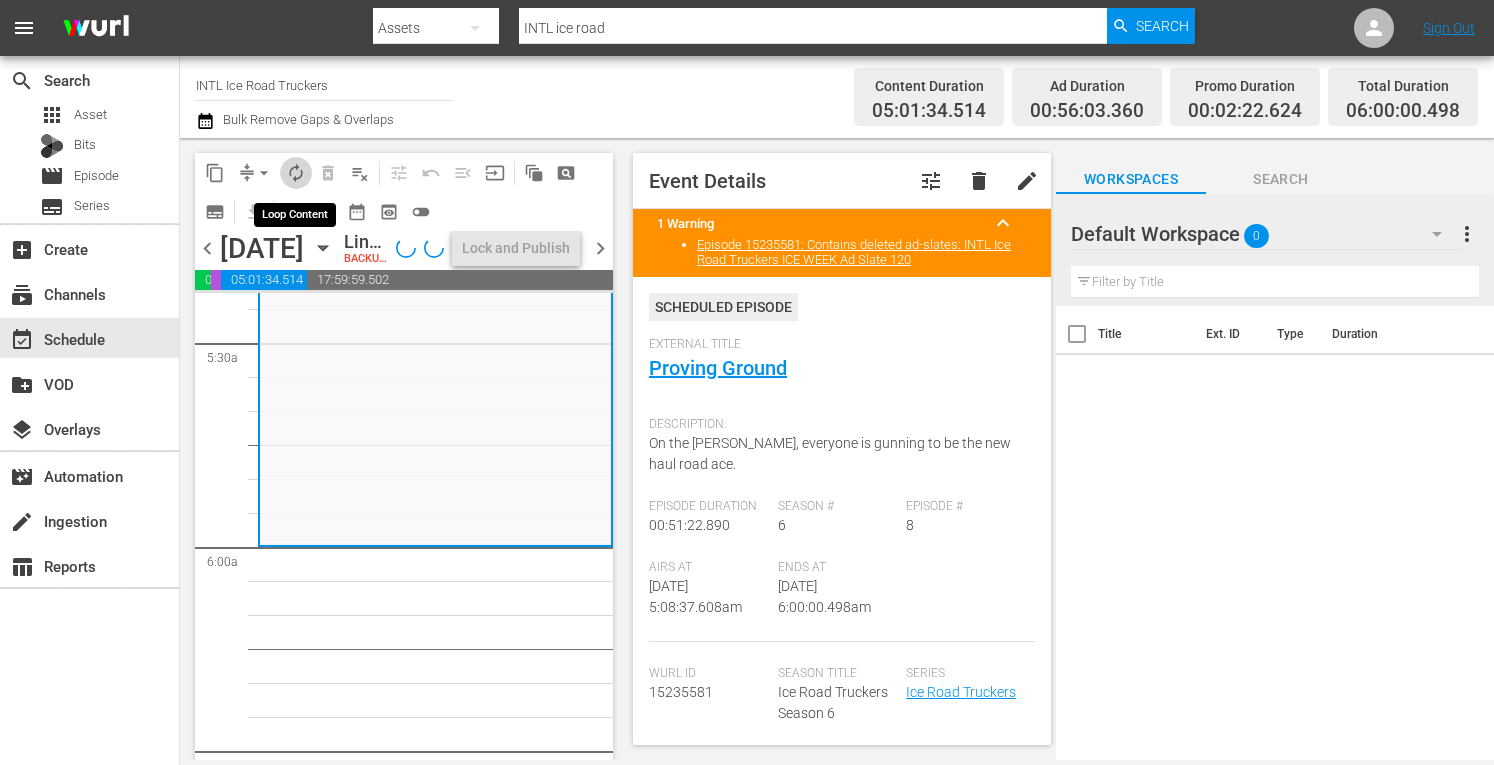 click on "autorenew_outlined" at bounding box center (296, 173) 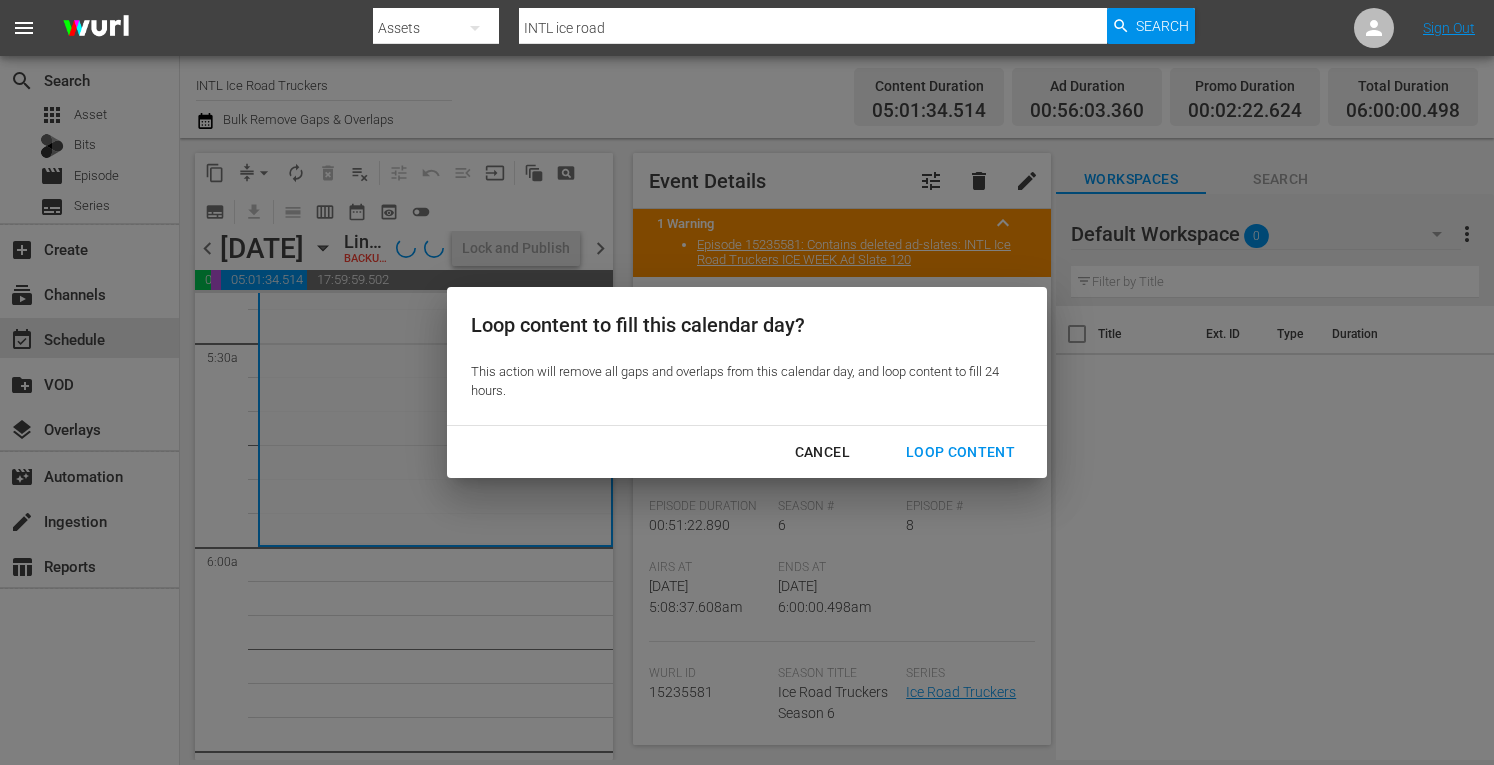 click on "Loop Content" at bounding box center (960, 452) 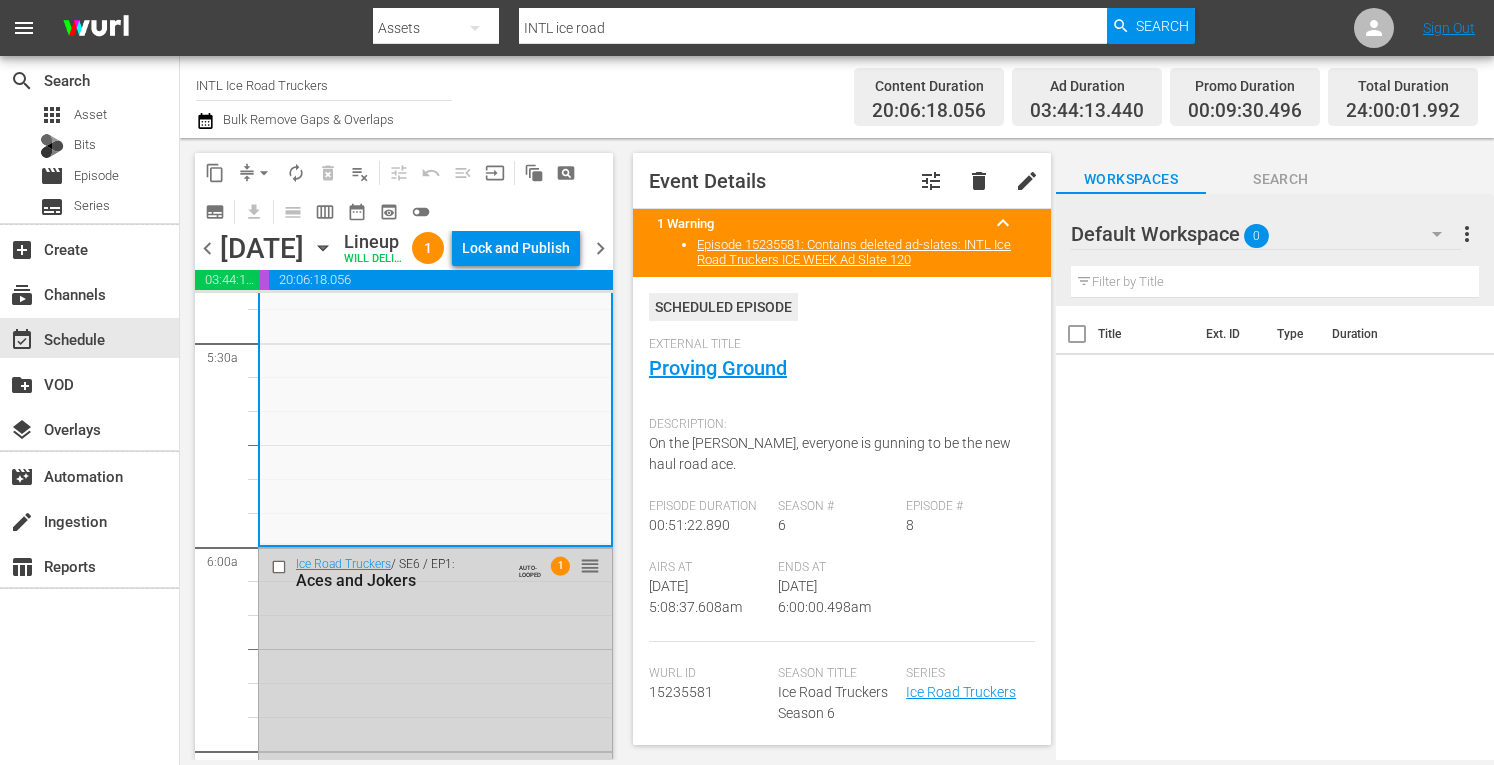 click on "Lock and Publish" at bounding box center (516, 248) 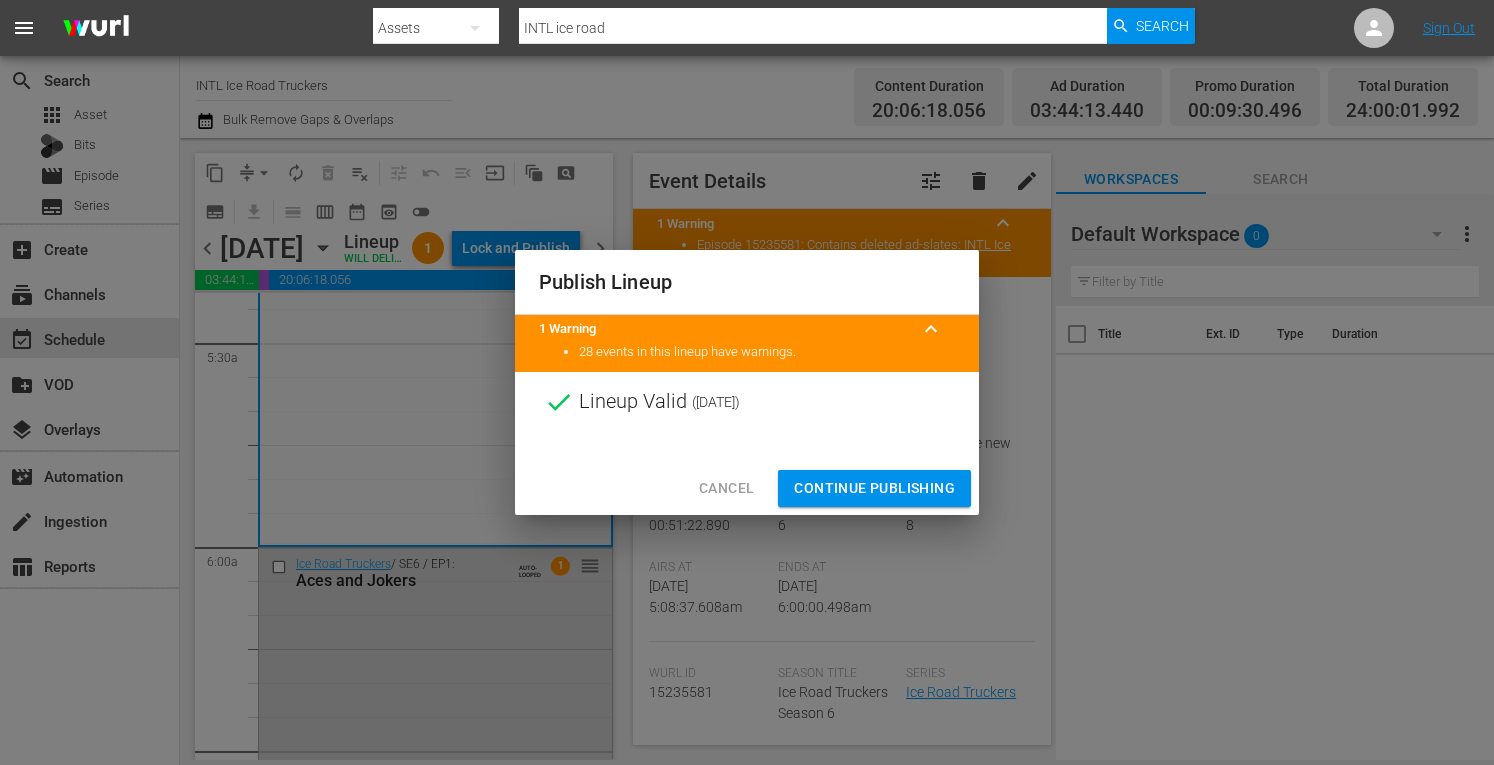 click on "Continue Publishing" at bounding box center (874, 488) 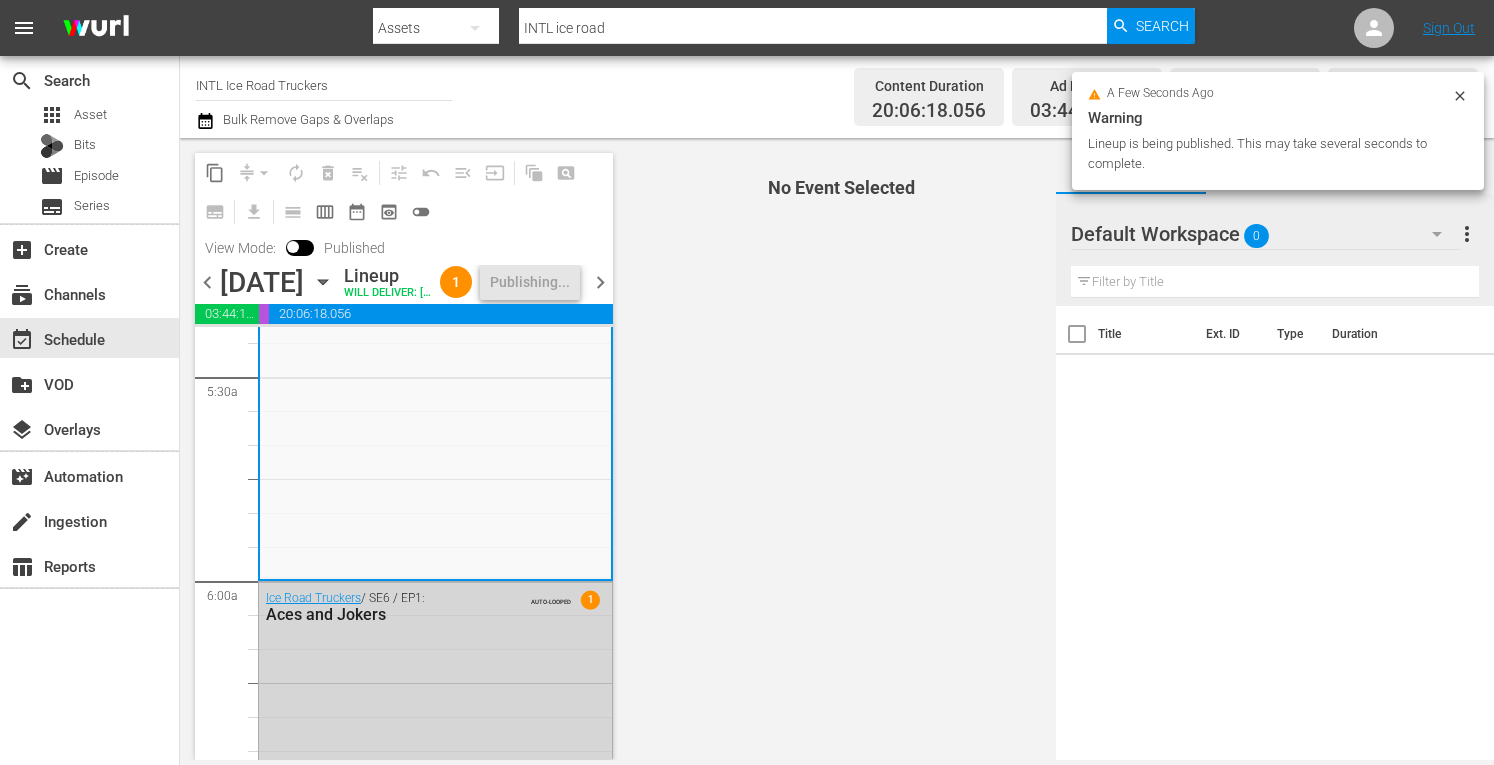click on "chevron_right" at bounding box center (600, 282) 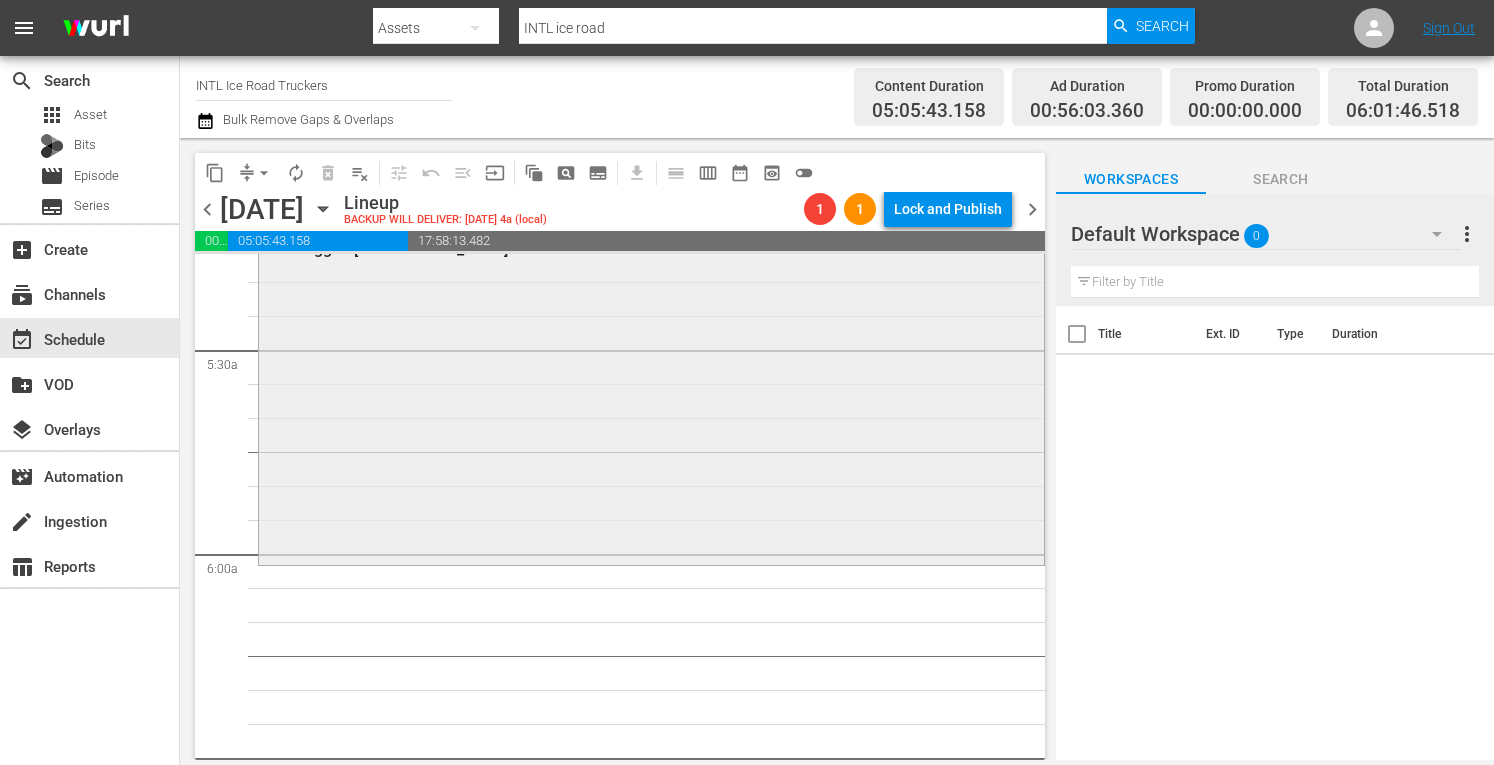 scroll, scrollTop: 2145, scrollLeft: 0, axis: vertical 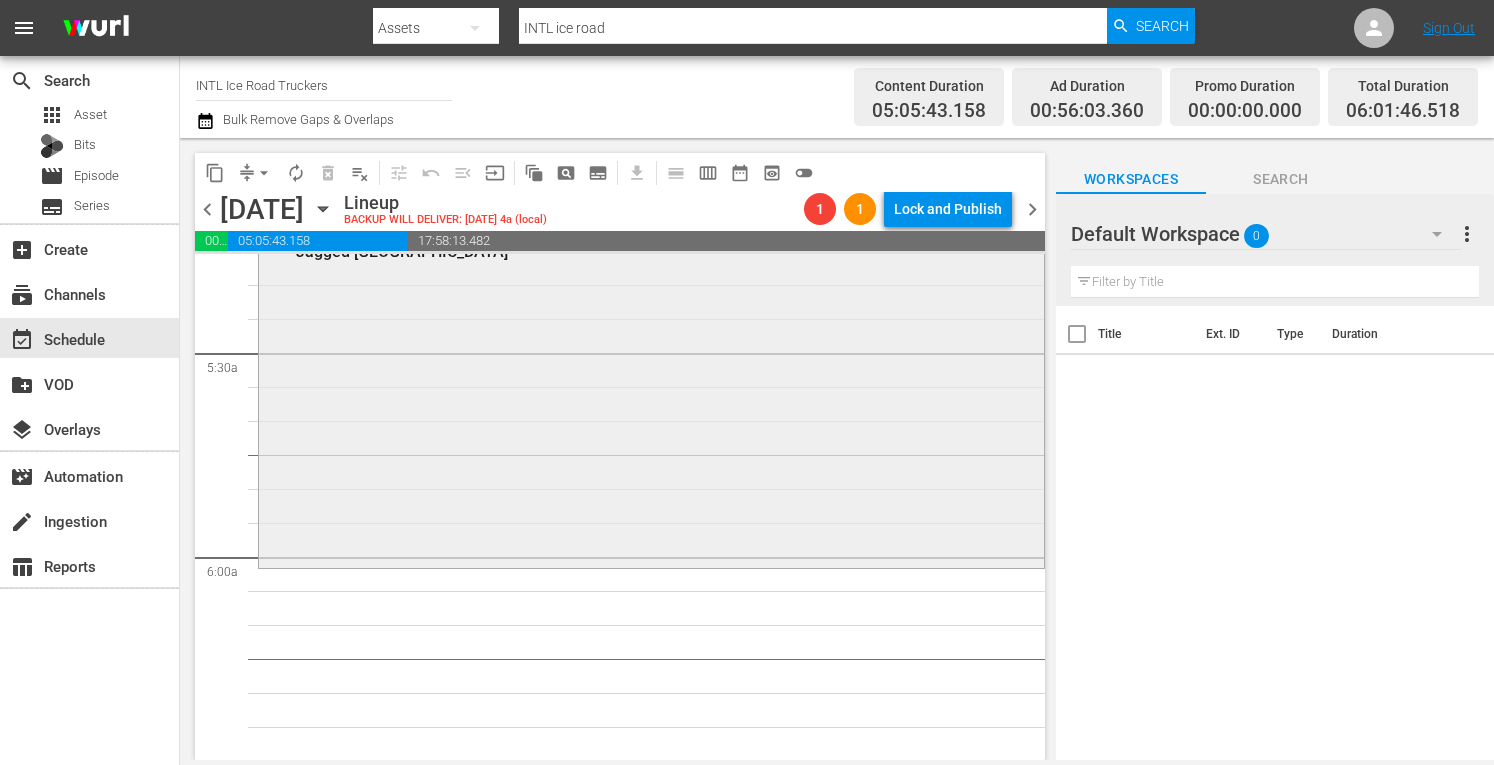 click on "Ice Road Truckers  / SE7 / EP10:
Jagged Little Hill 1 reorder" at bounding box center [651, 392] 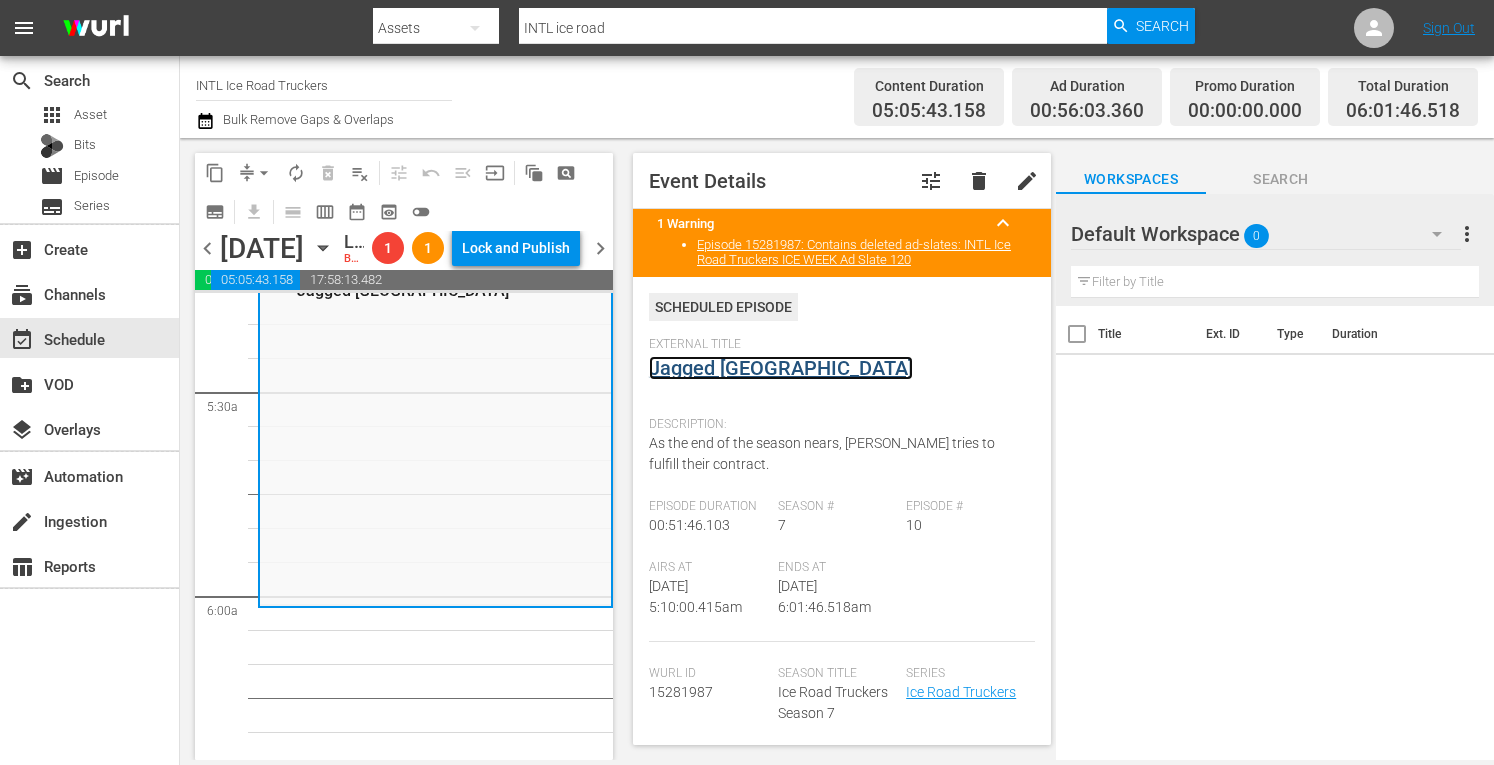 click on "Jagged Little Hill" at bounding box center (781, 368) 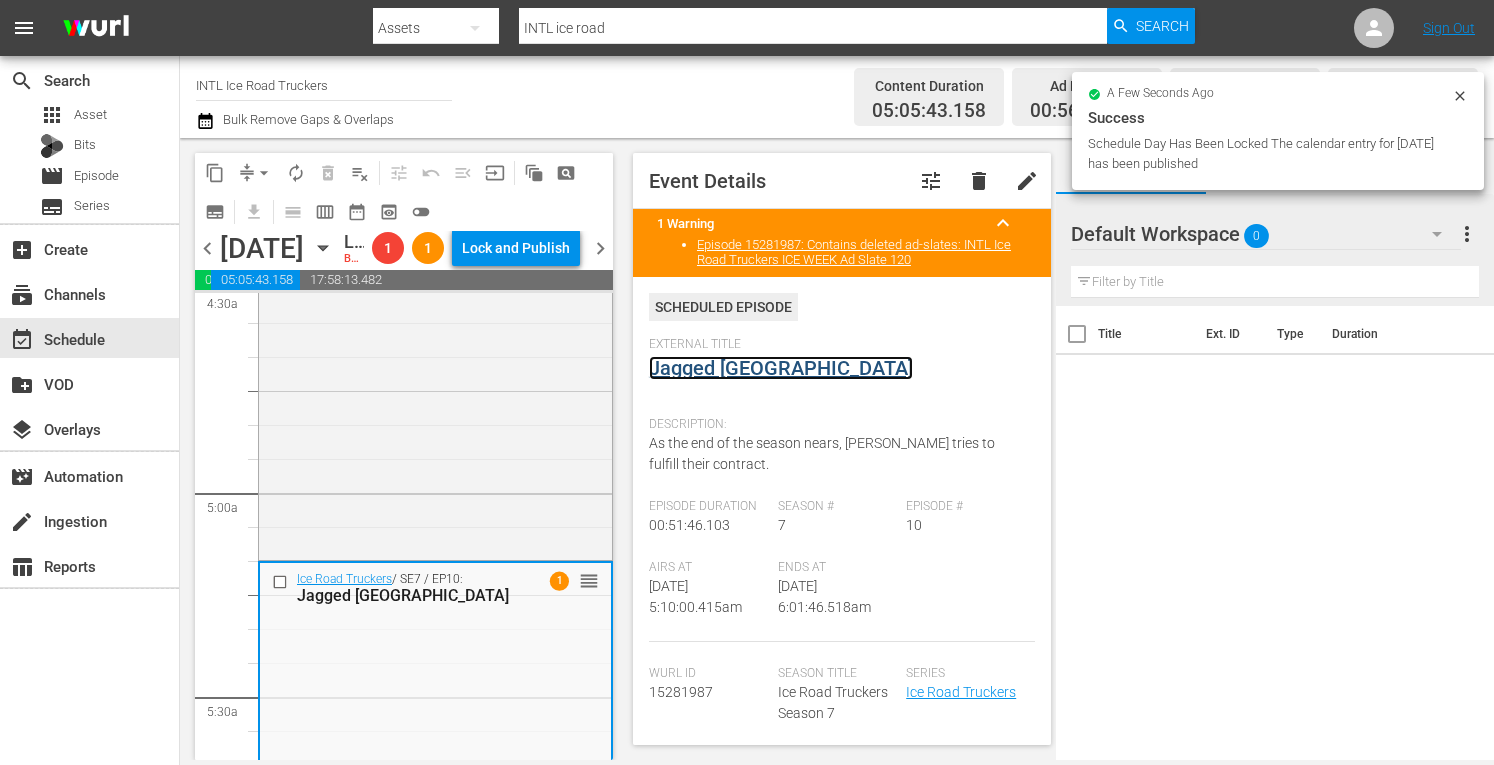 scroll, scrollTop: 1828, scrollLeft: 0, axis: vertical 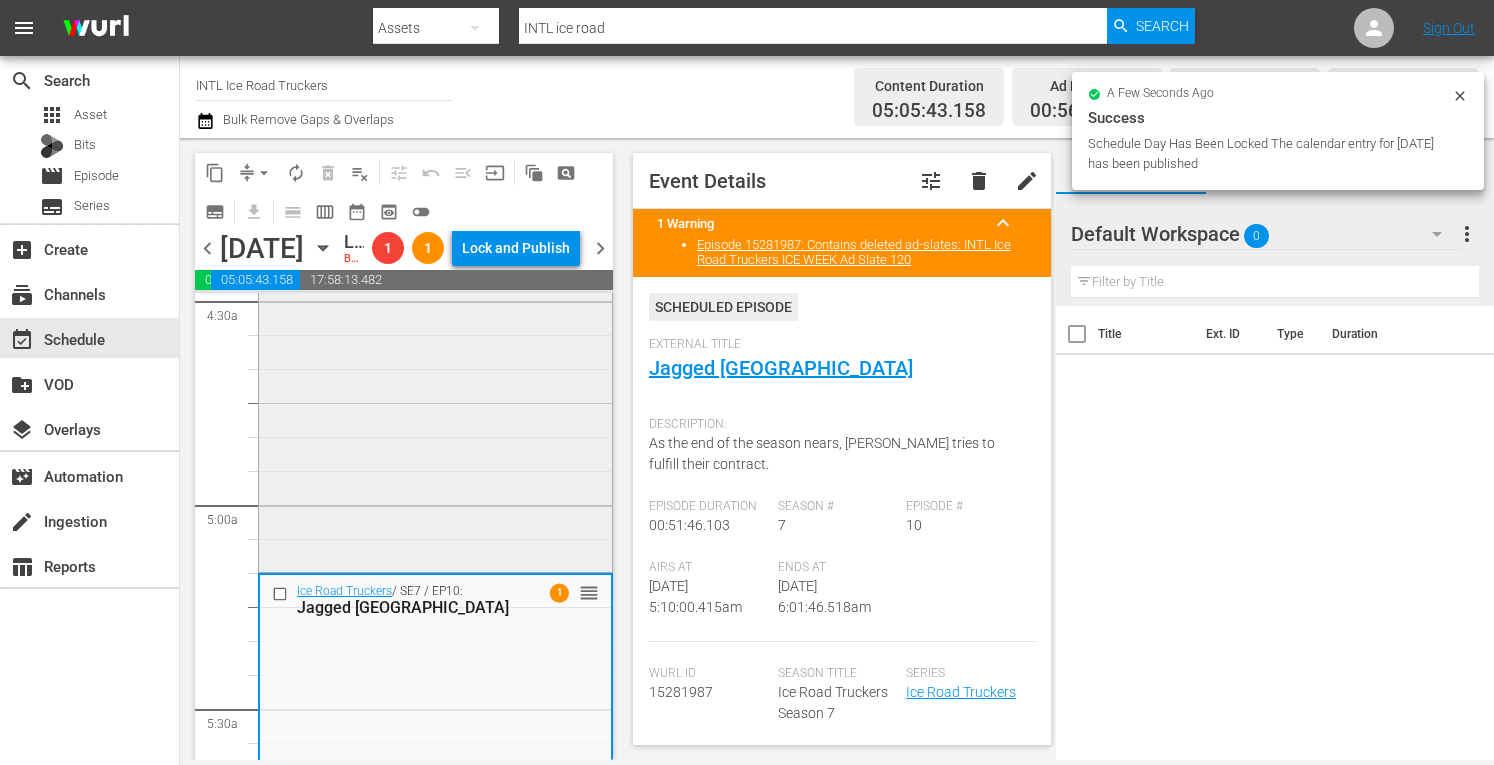 click on "Ice Road Truckers  / SE4 / EP8:
Lisa's Monster Megahaul 1 reorder" at bounding box center (435, 397) 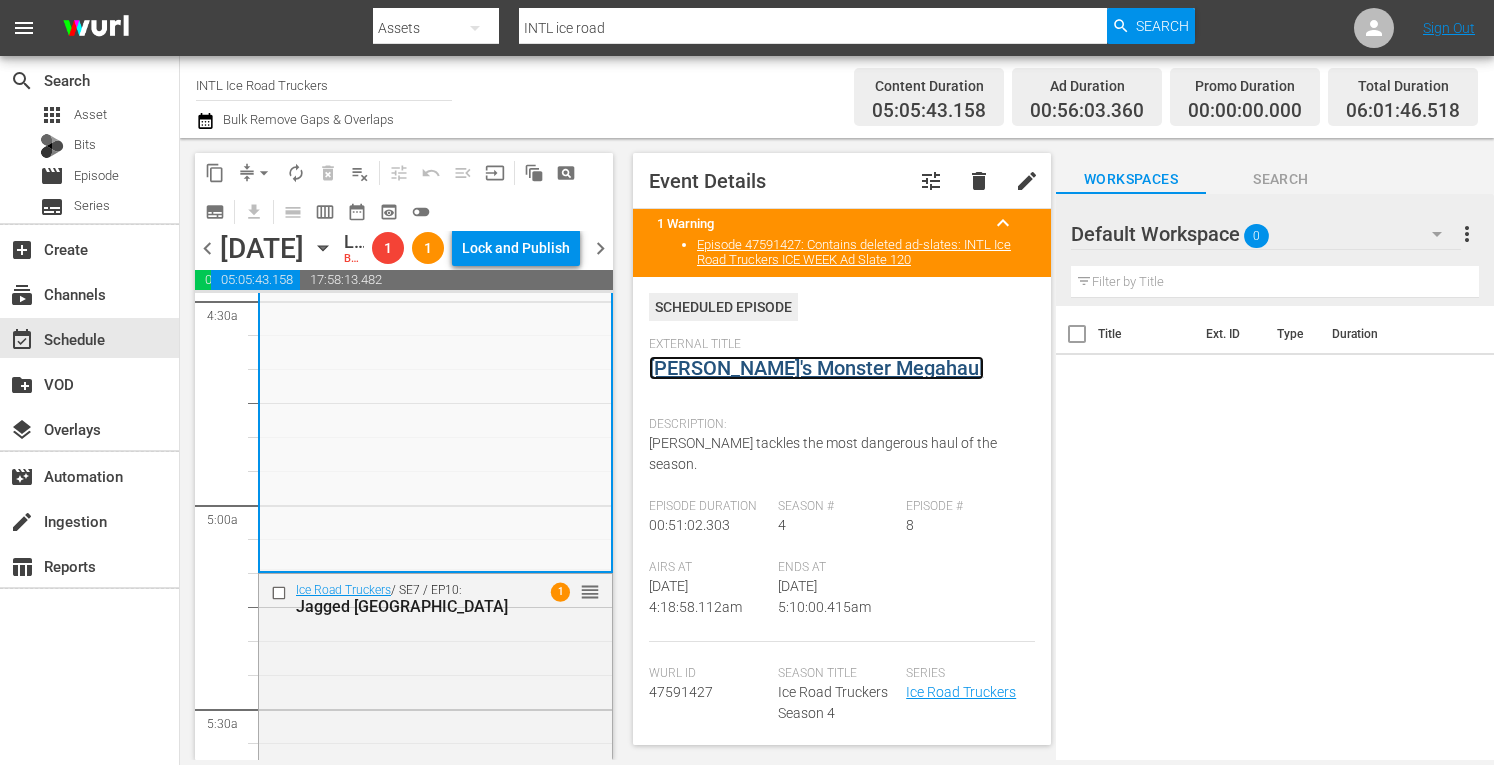 click on "[PERSON_NAME]'s Monster Megahaul" at bounding box center (816, 368) 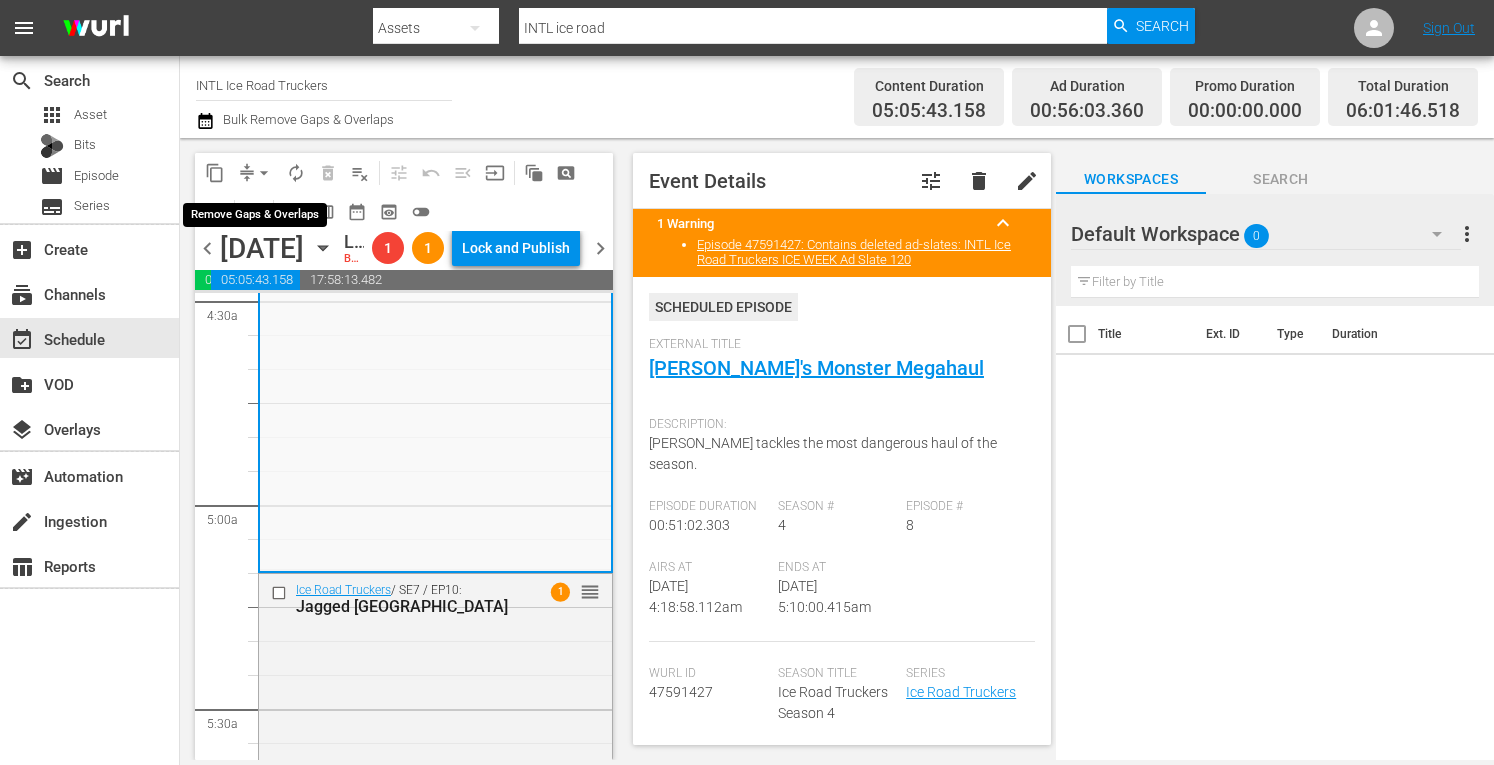 click on "arrow_drop_down" at bounding box center (264, 173) 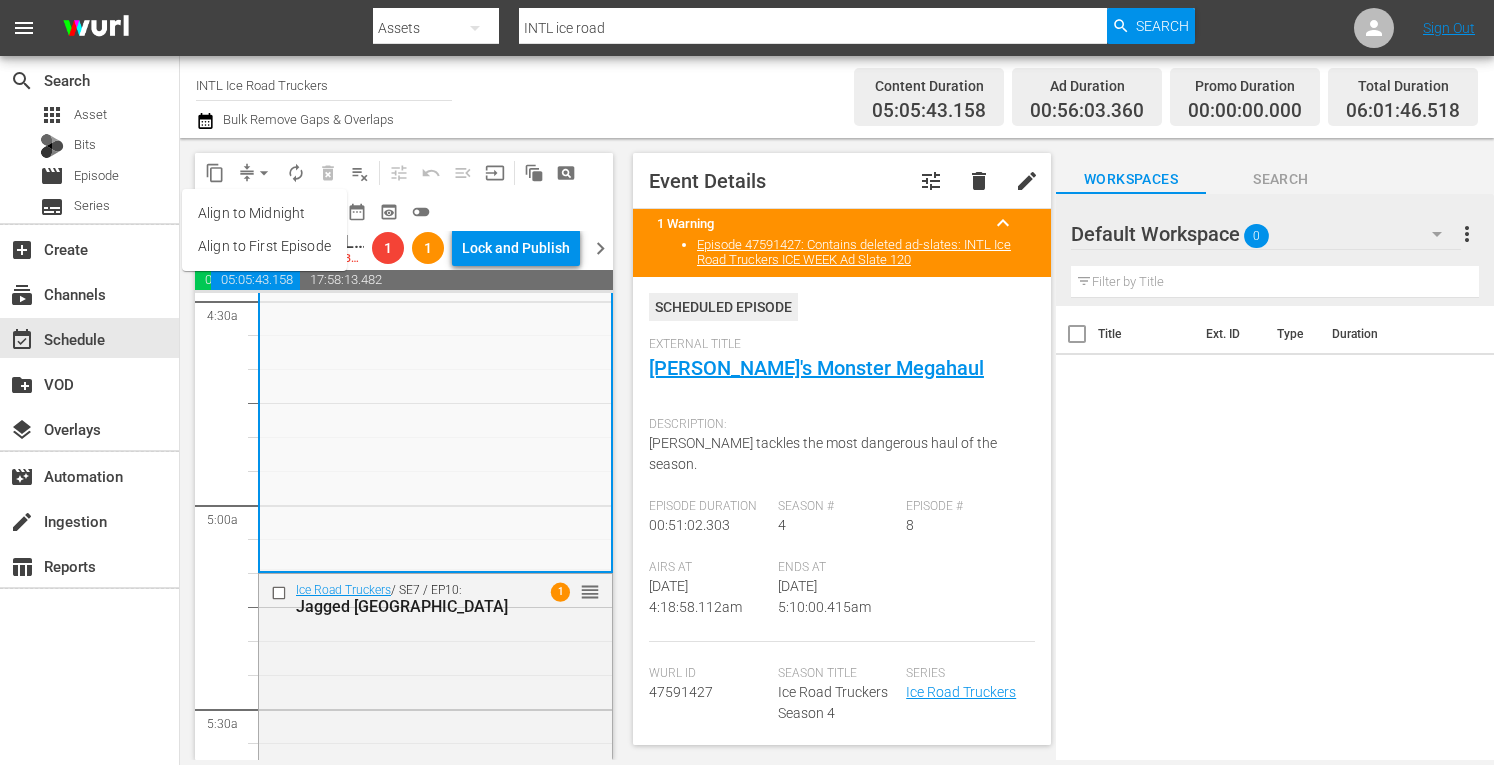 click on "Align to Midnight" at bounding box center [264, 213] 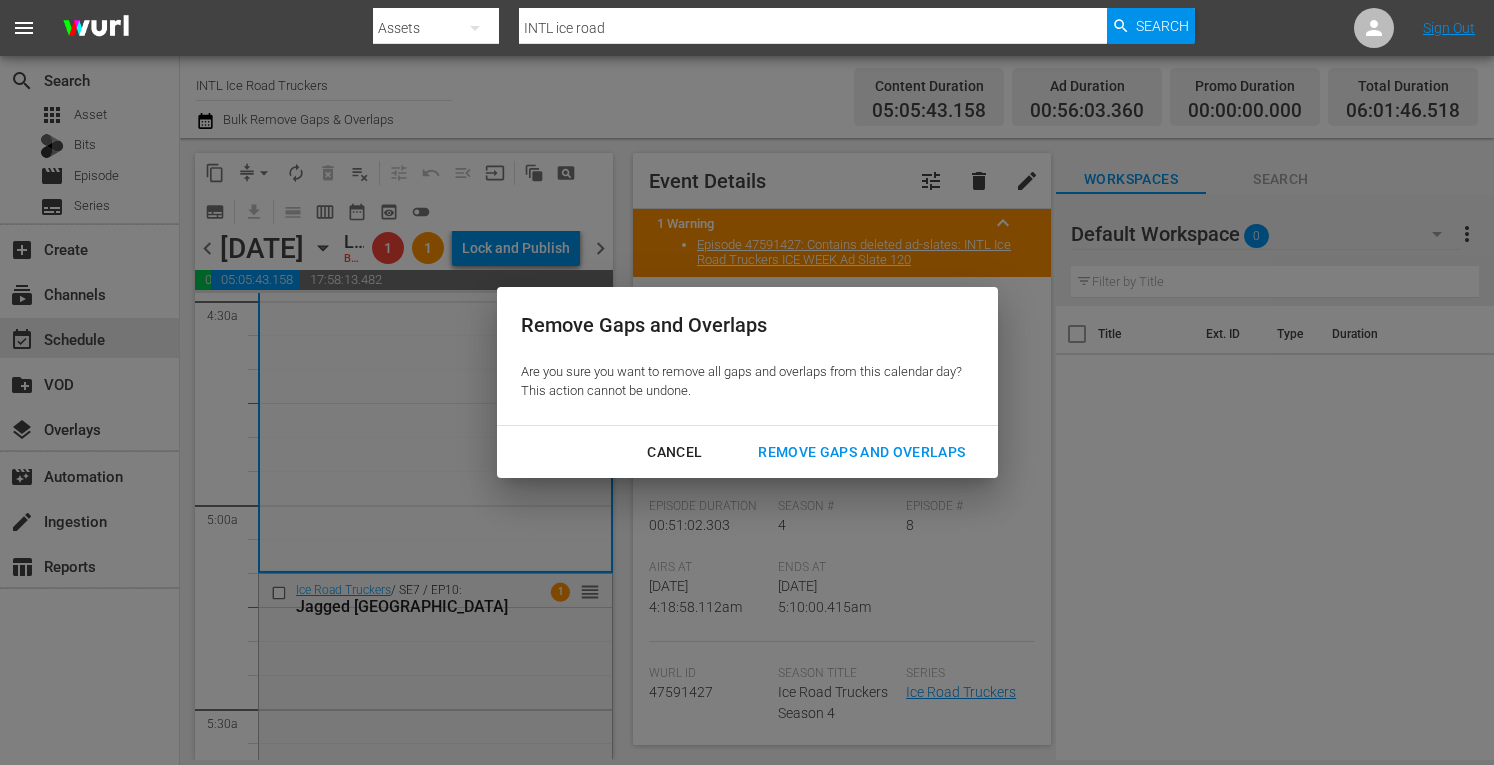click on "Remove Gaps and Overlaps" at bounding box center (861, 452) 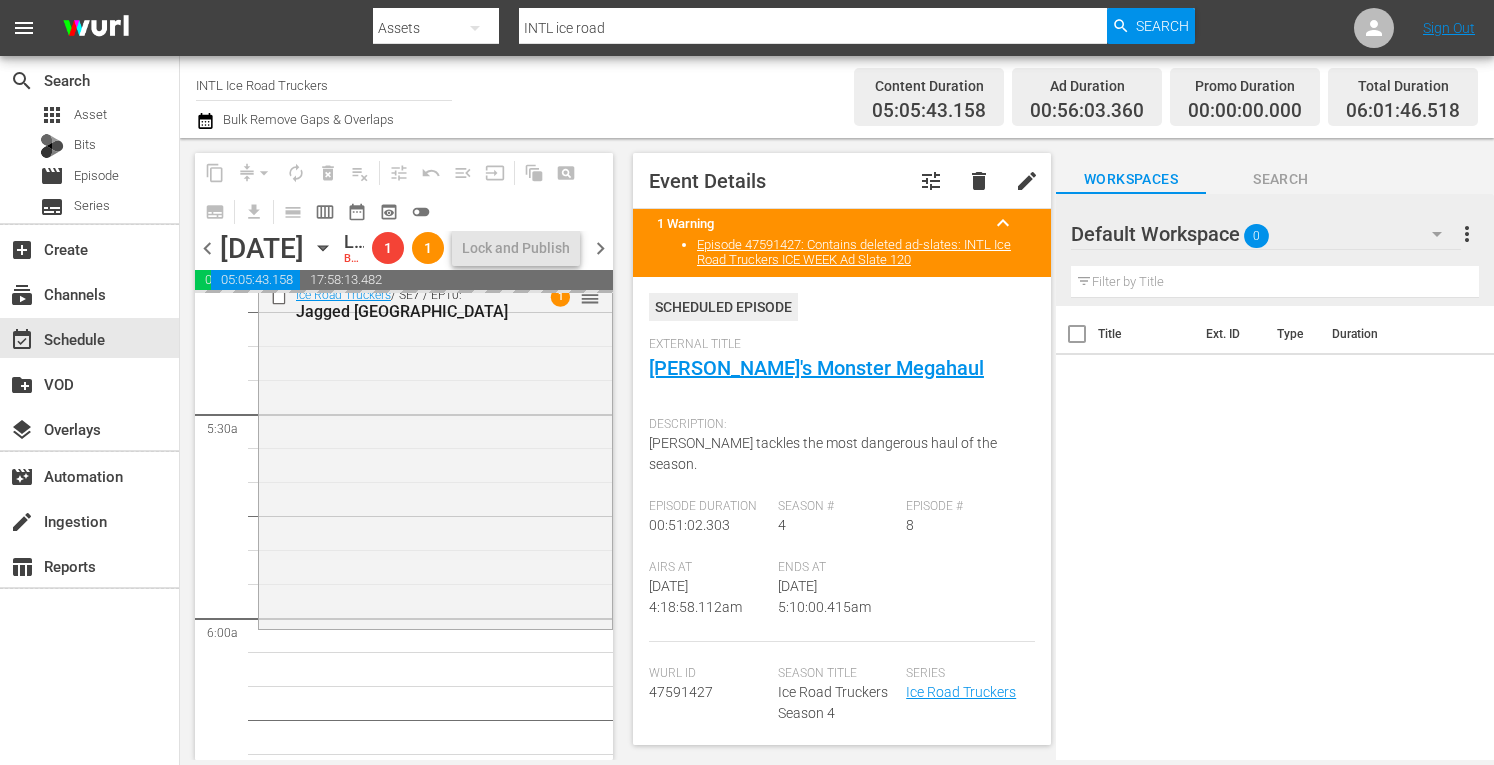 scroll, scrollTop: 2260, scrollLeft: 0, axis: vertical 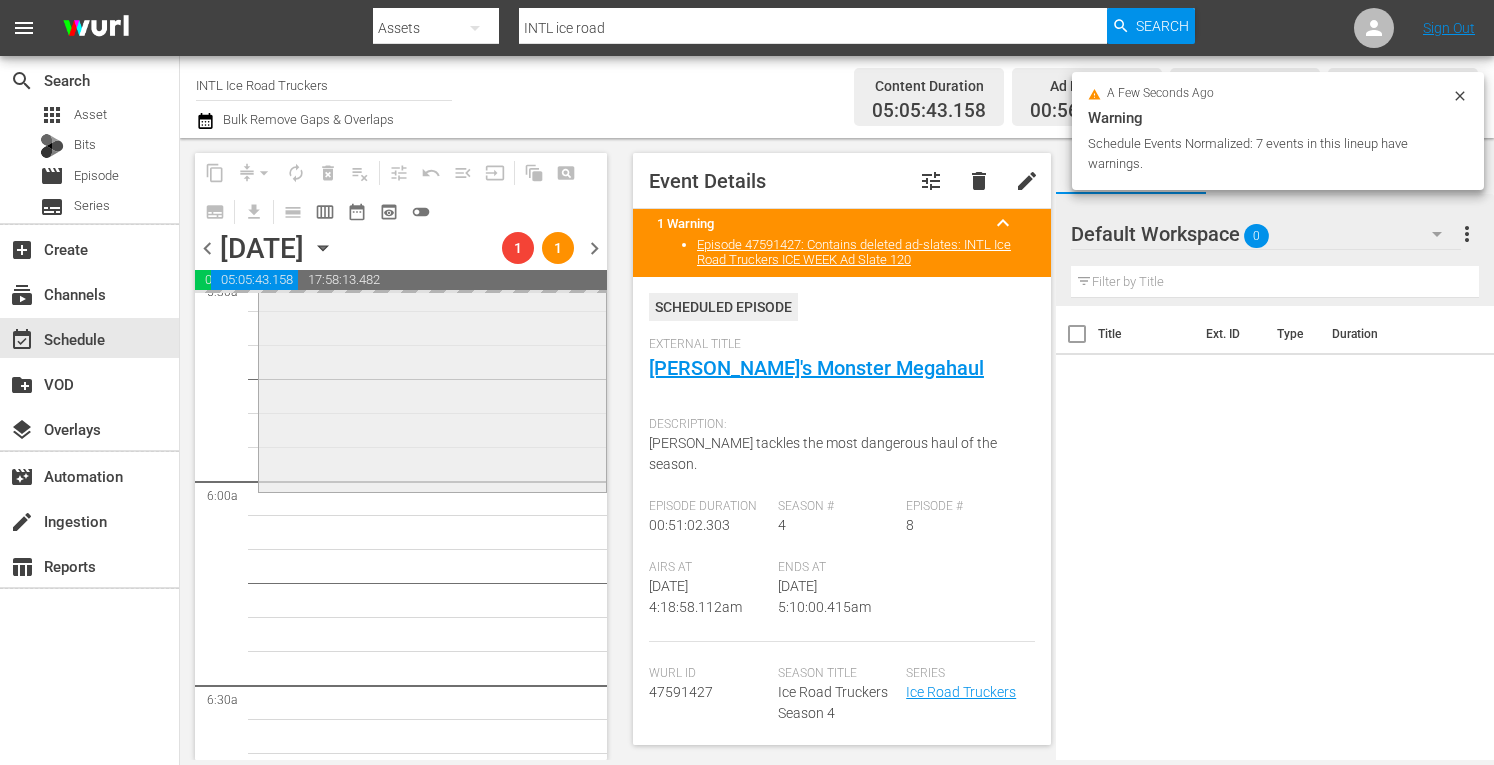 click on "Ice Road Truckers  / SE7 / EP10:
Jagged Little Hill 1 reorder" at bounding box center [432, 315] 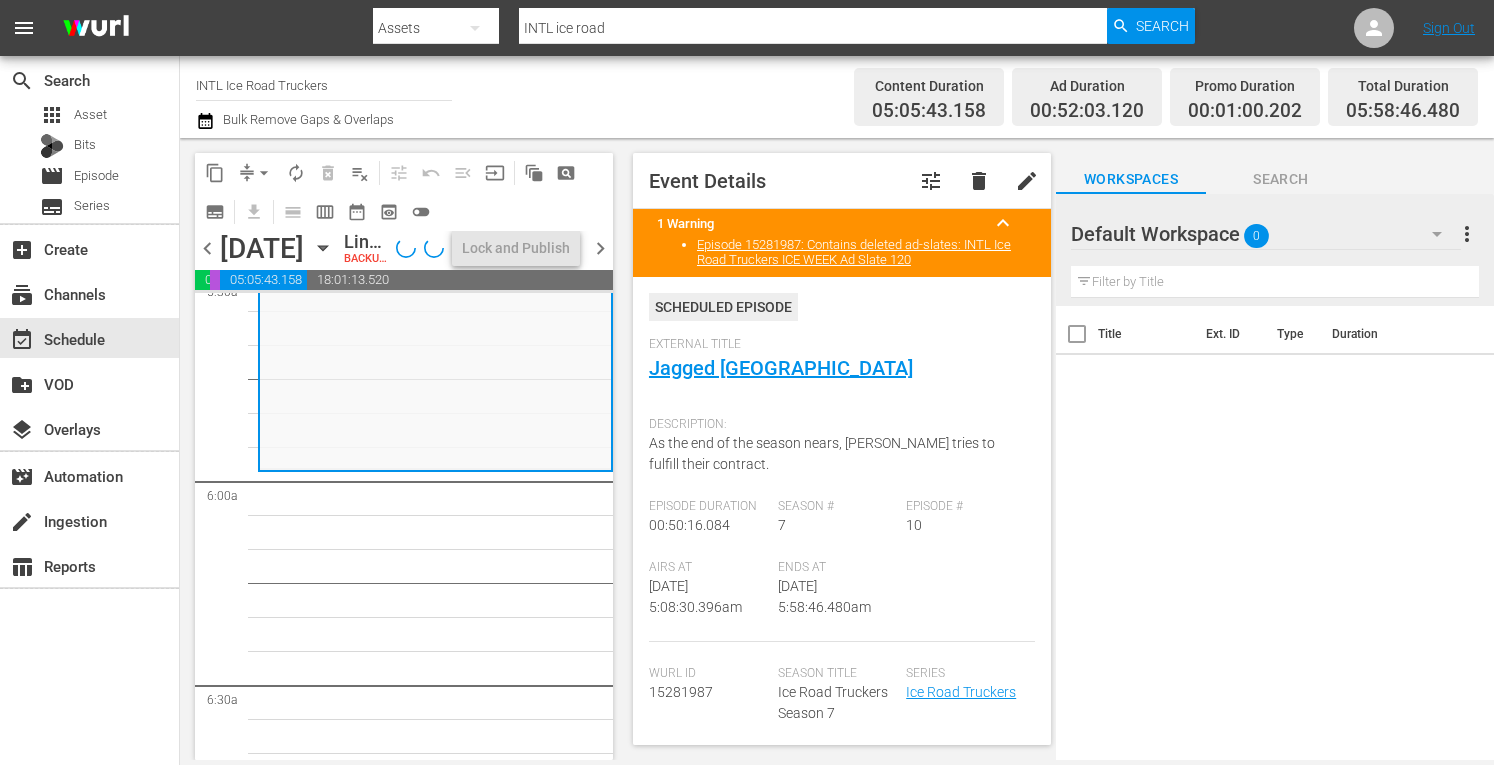 scroll, scrollTop: 2192, scrollLeft: 0, axis: vertical 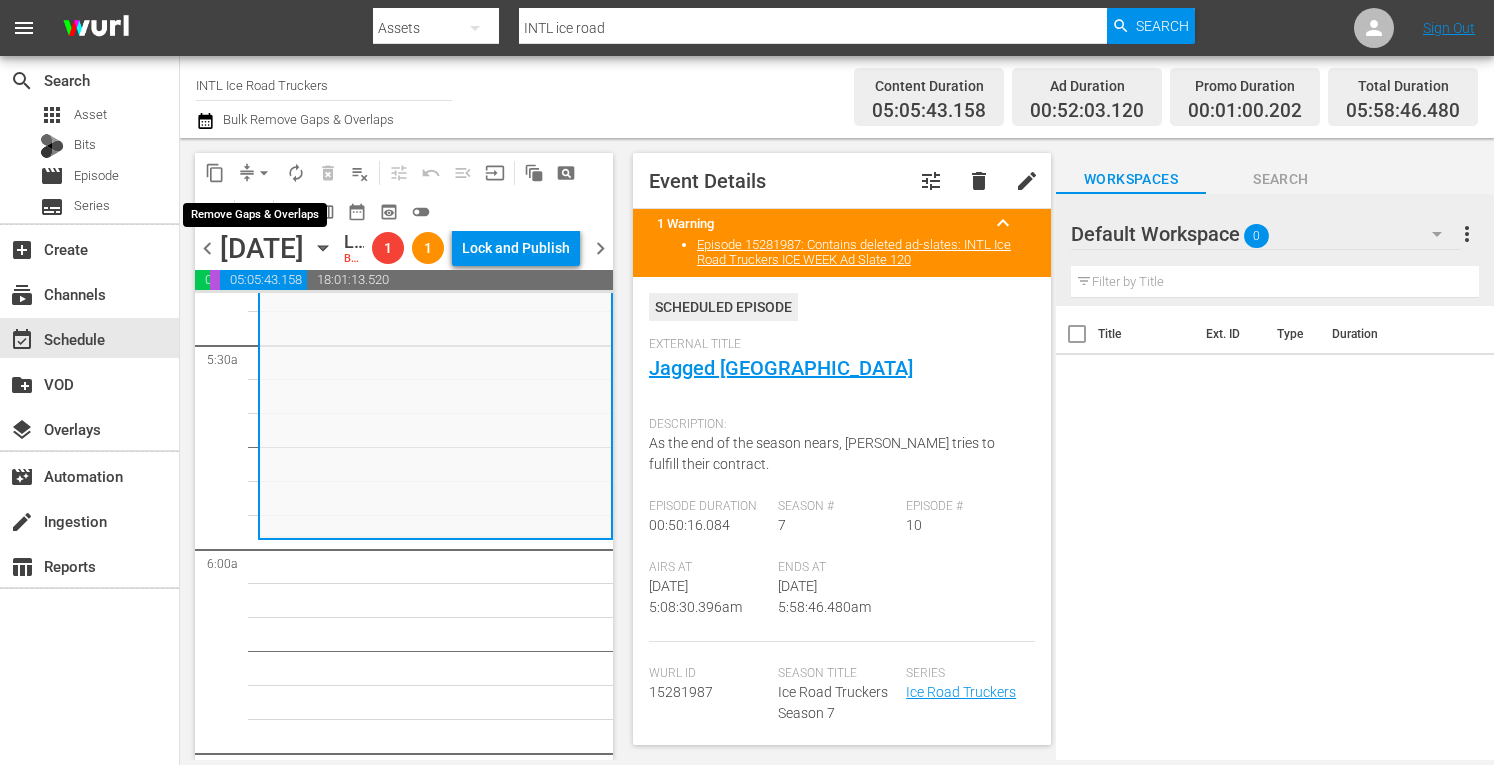 click on "arrow_drop_down" at bounding box center (264, 173) 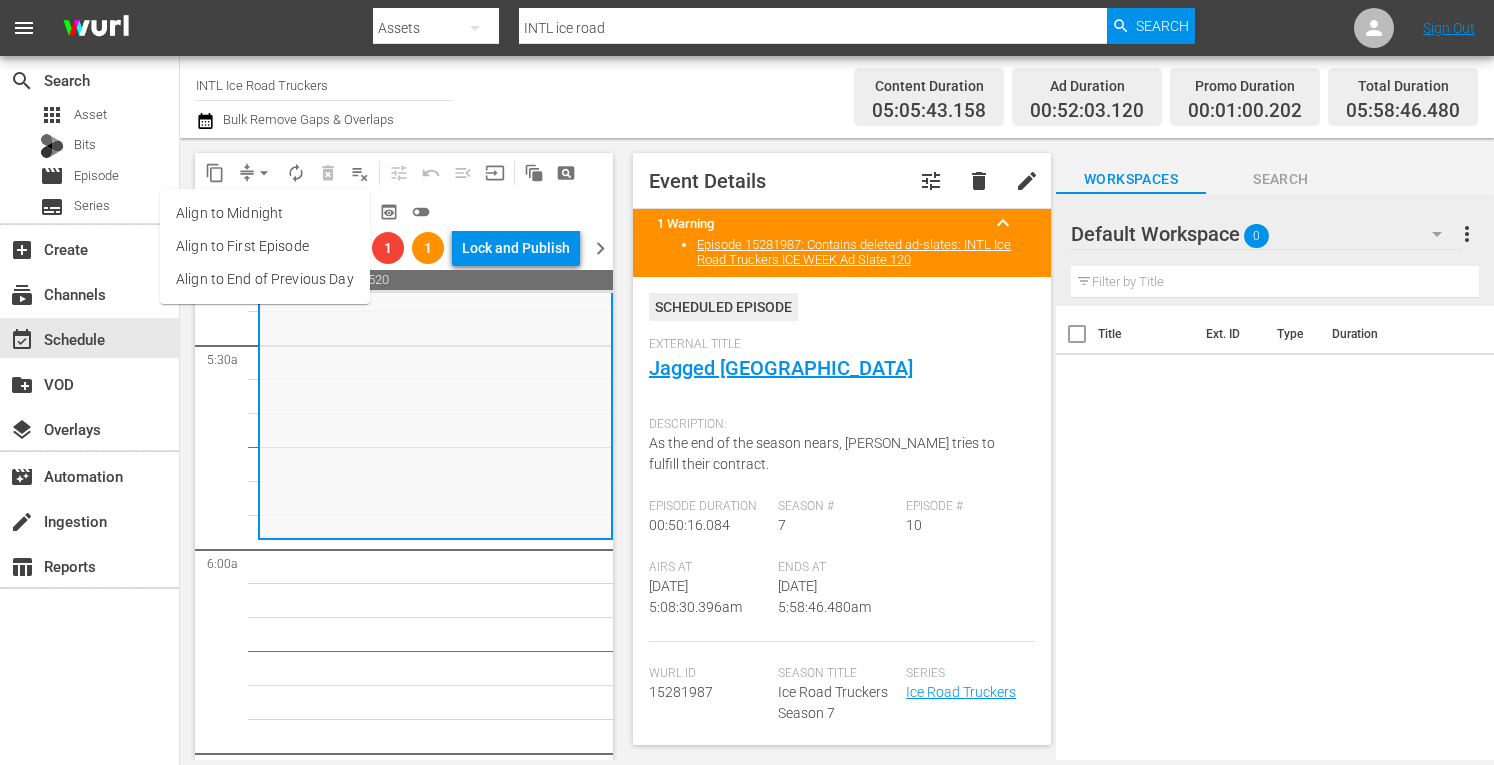 click on "Align to Midnight" at bounding box center [265, 213] 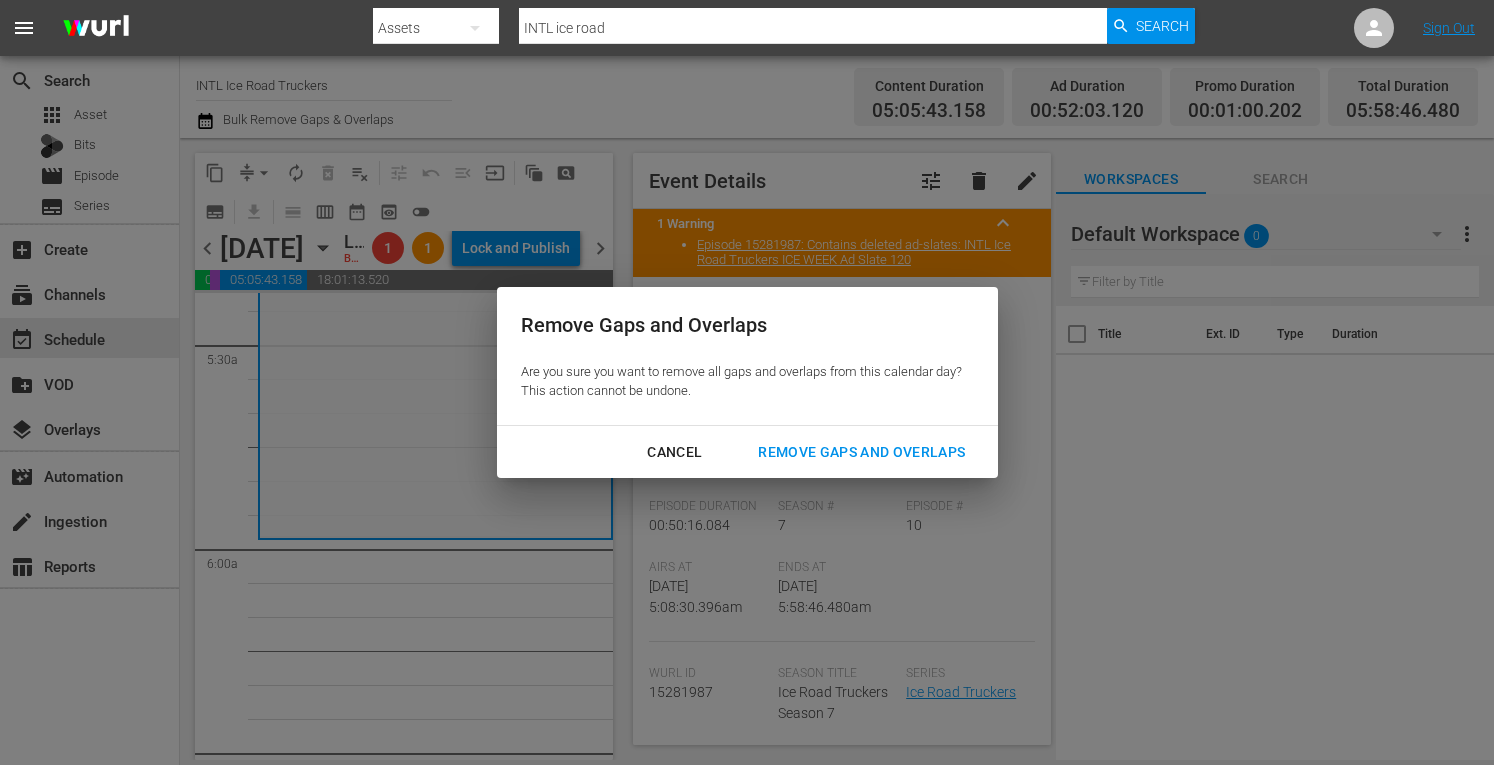 click on "Remove Gaps and Overlaps" at bounding box center (861, 452) 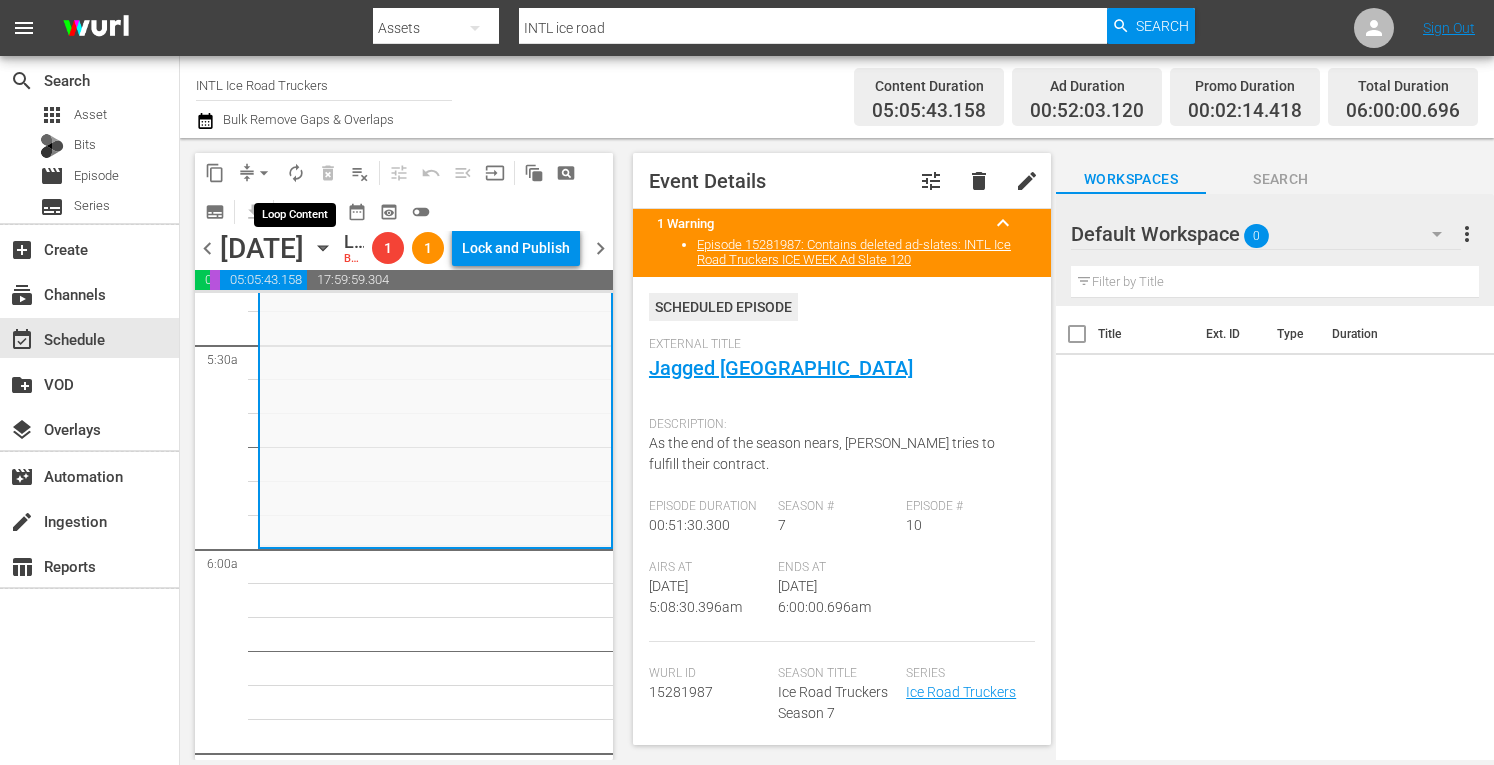 click on "autorenew_outlined" at bounding box center [296, 173] 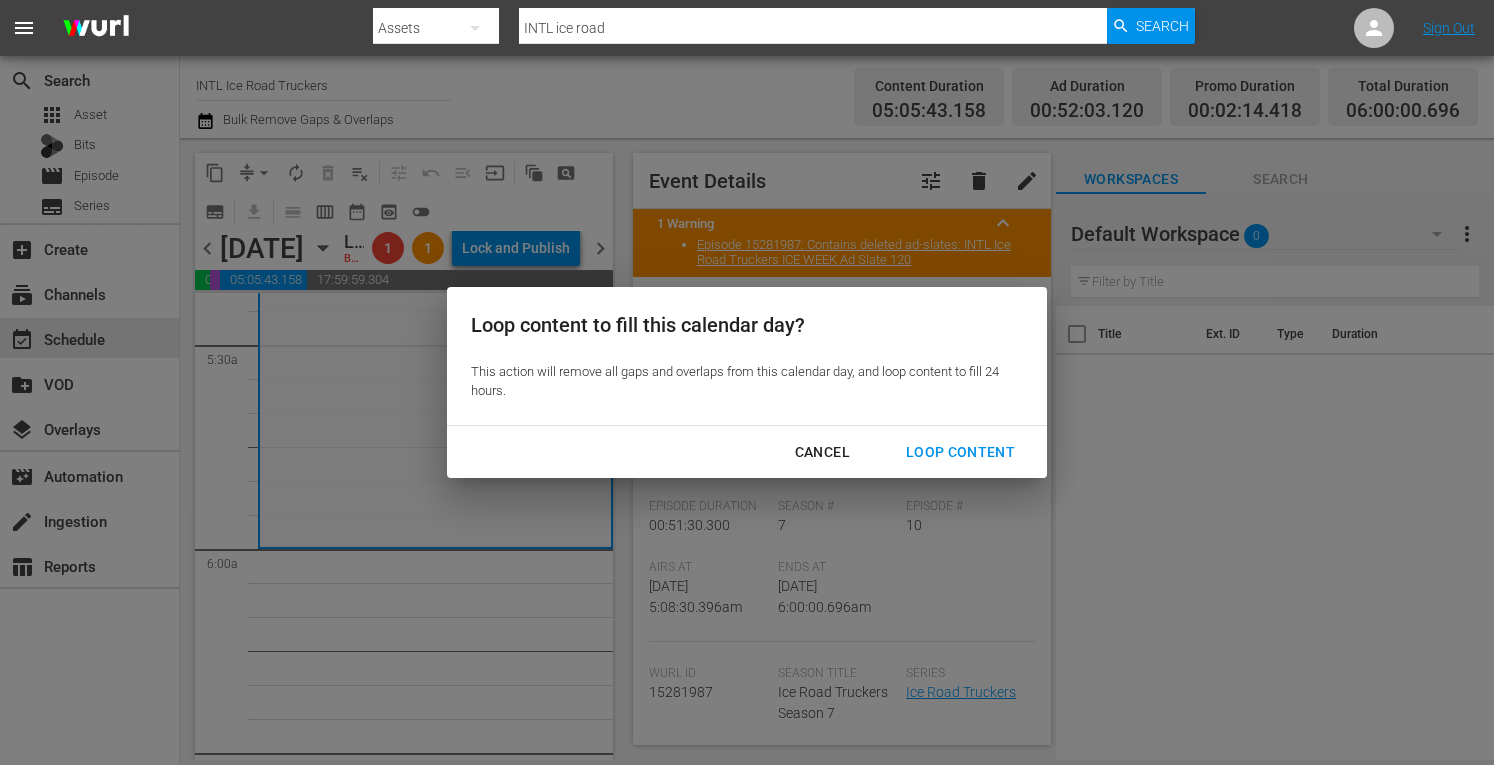 click on "Loop Content" at bounding box center (960, 452) 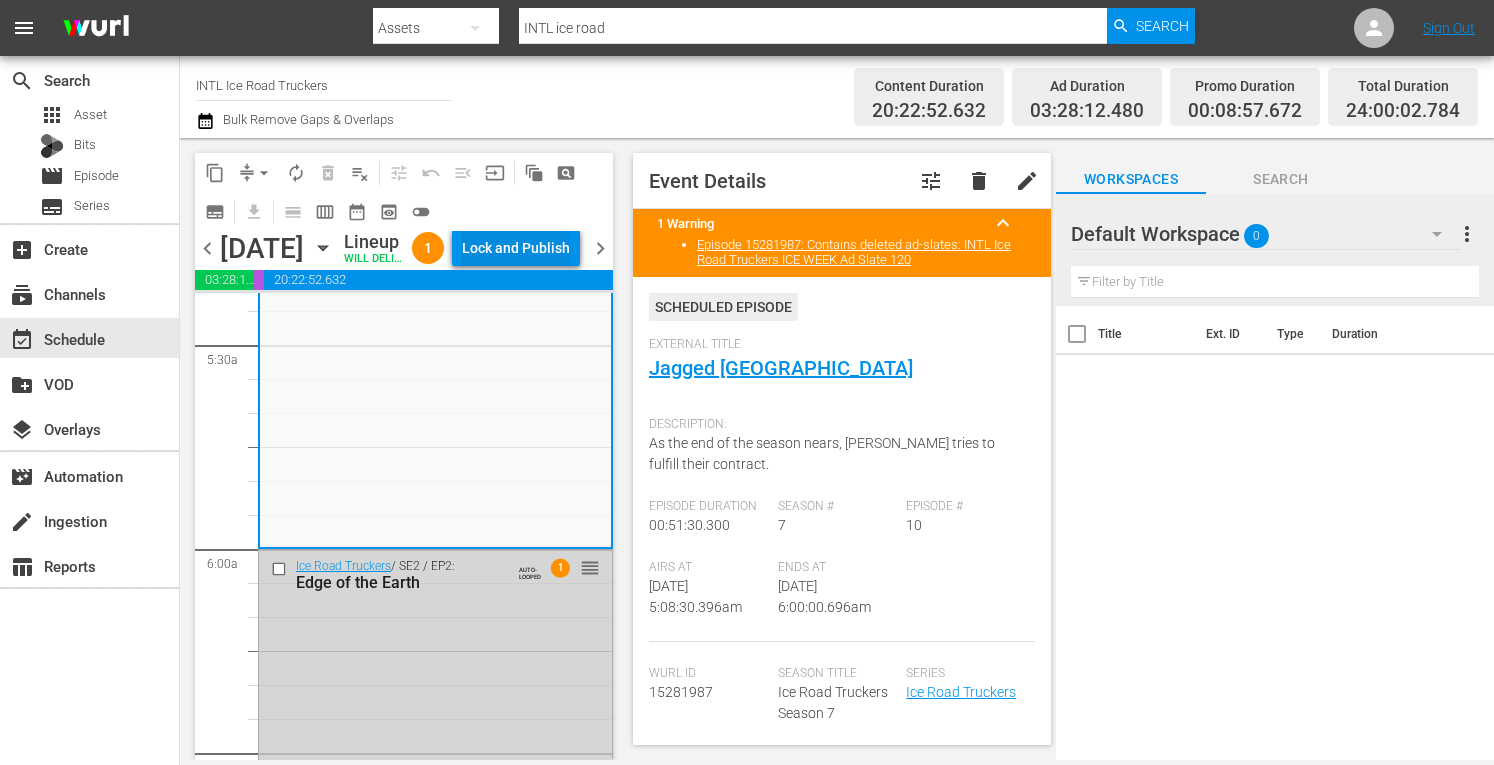 click on "Lock and Publish" at bounding box center (516, 248) 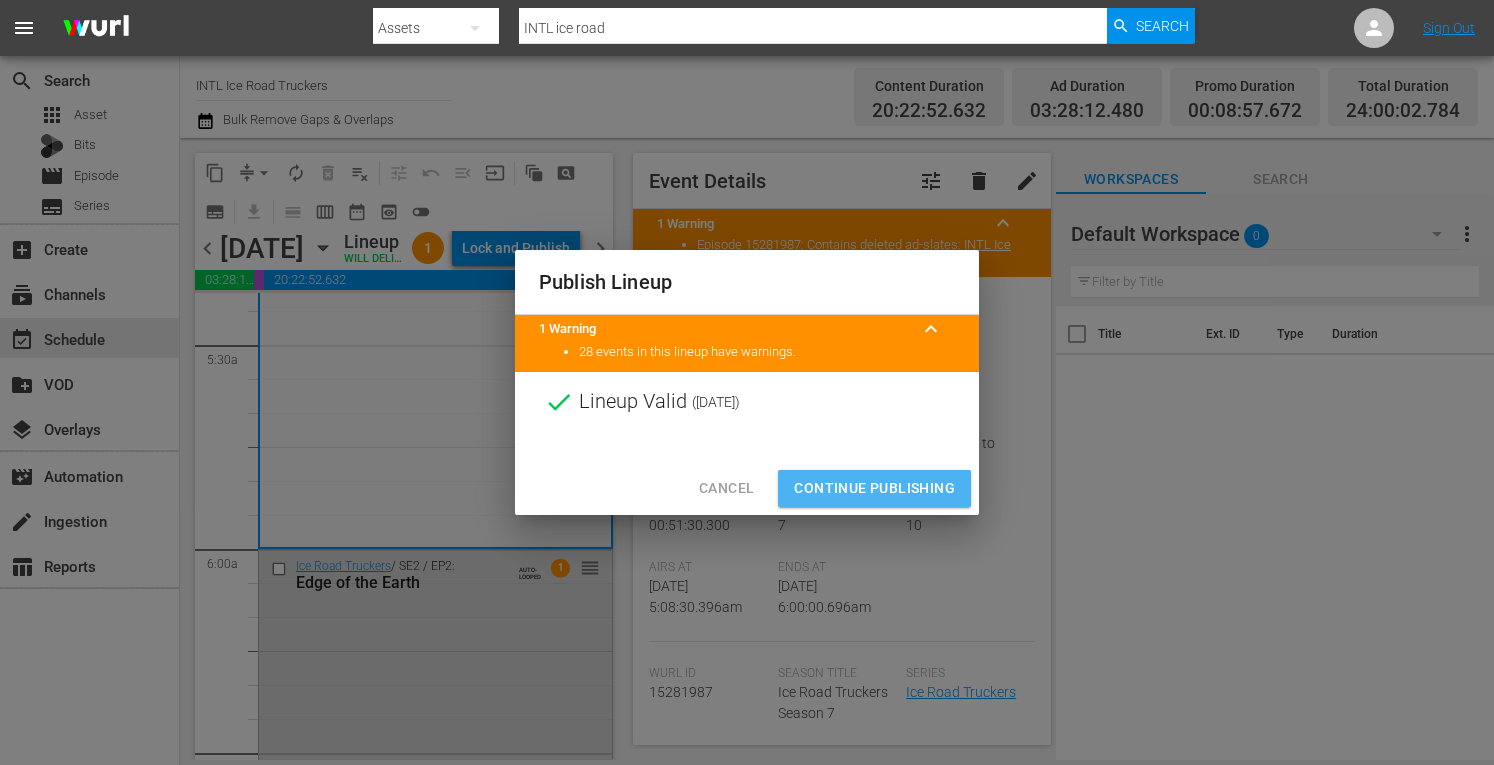 click on "Continue Publishing" at bounding box center [874, 488] 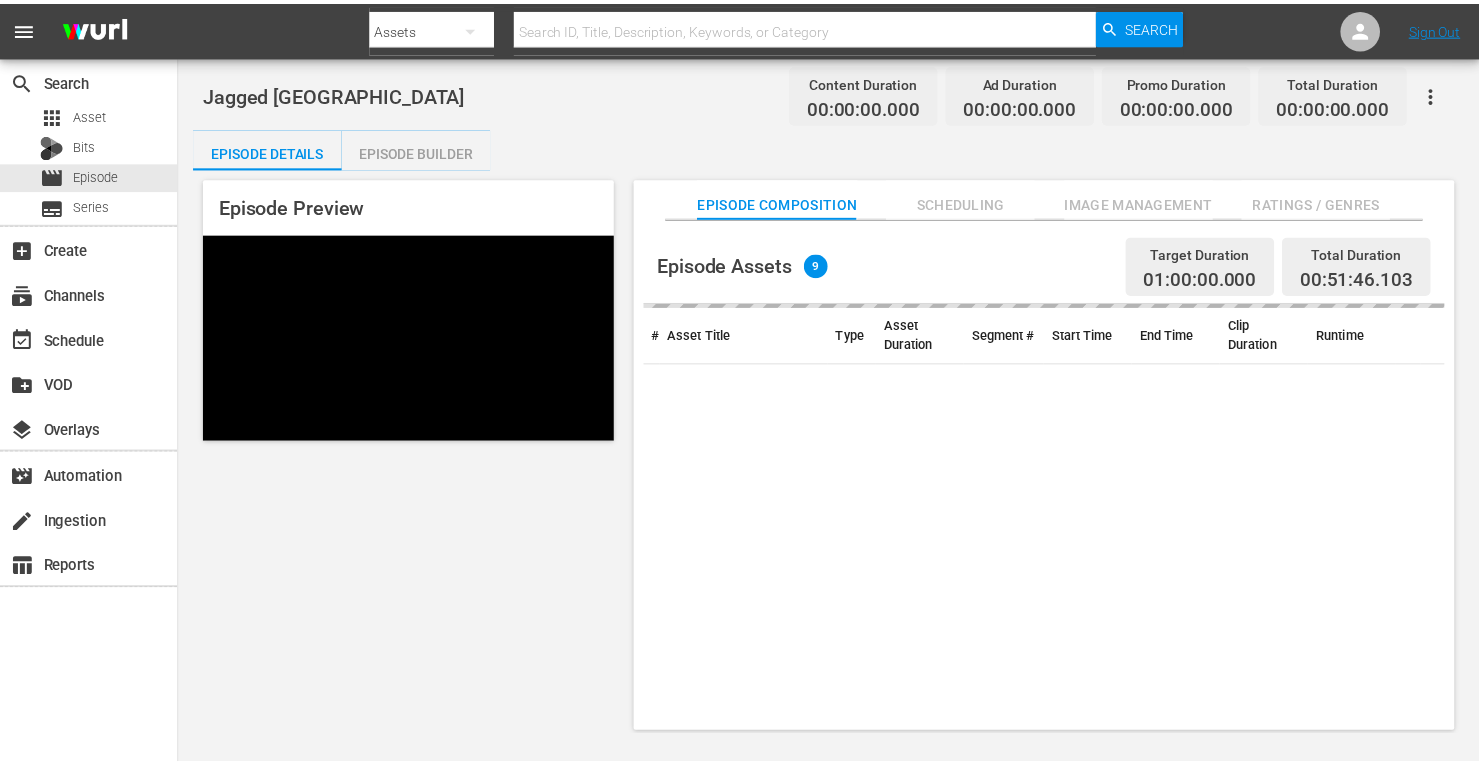scroll, scrollTop: 0, scrollLeft: 0, axis: both 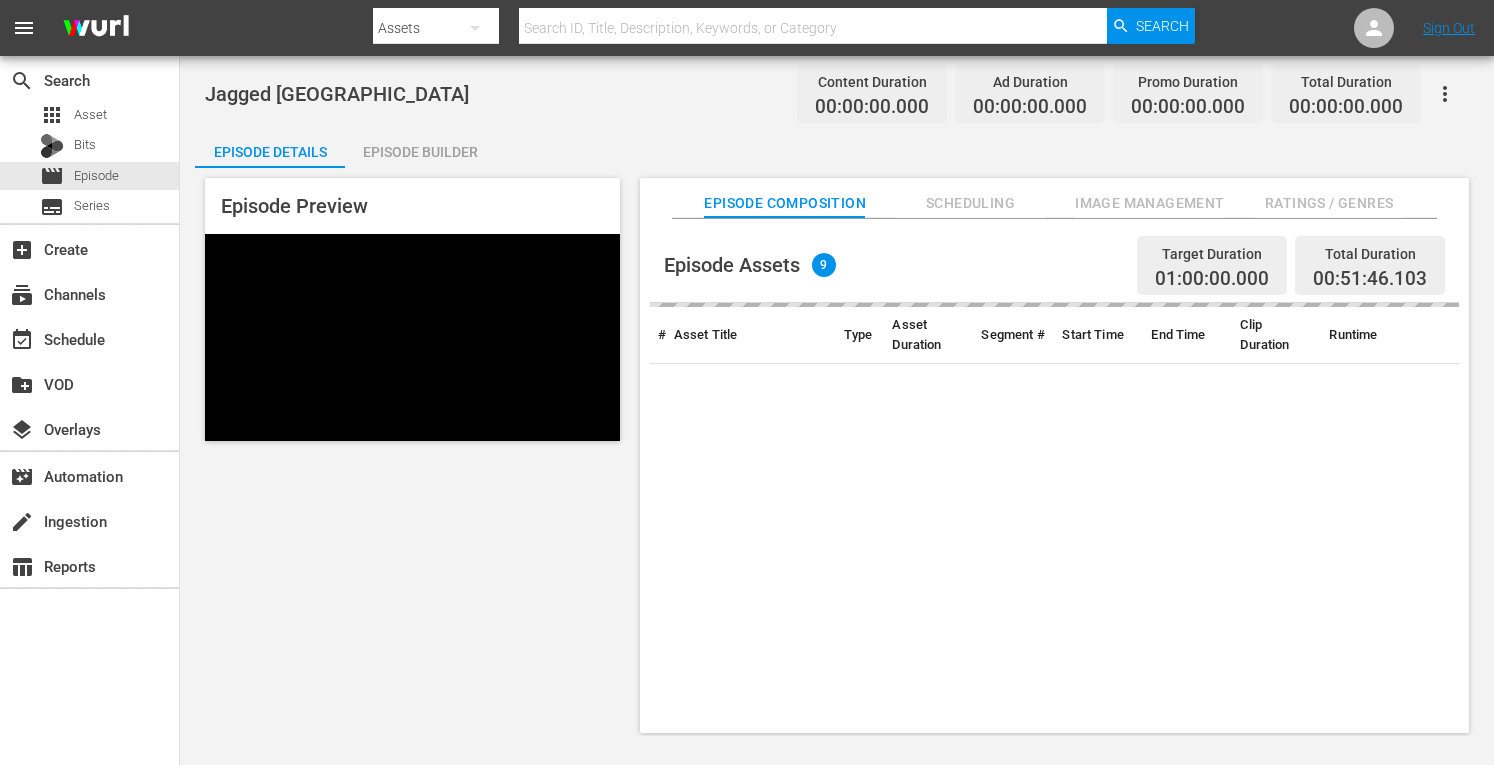 click on "Episode Builder" at bounding box center [420, 152] 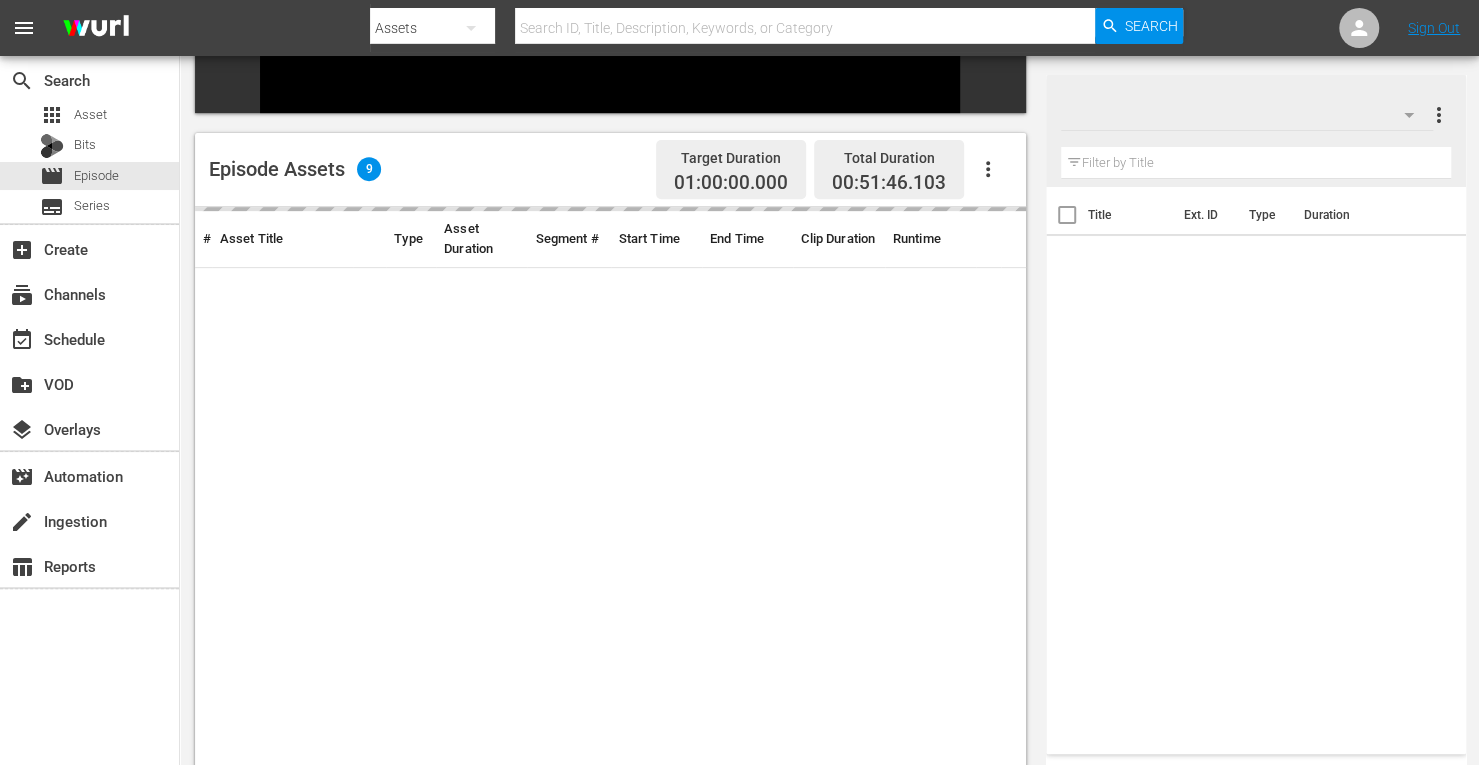 scroll, scrollTop: 476, scrollLeft: 0, axis: vertical 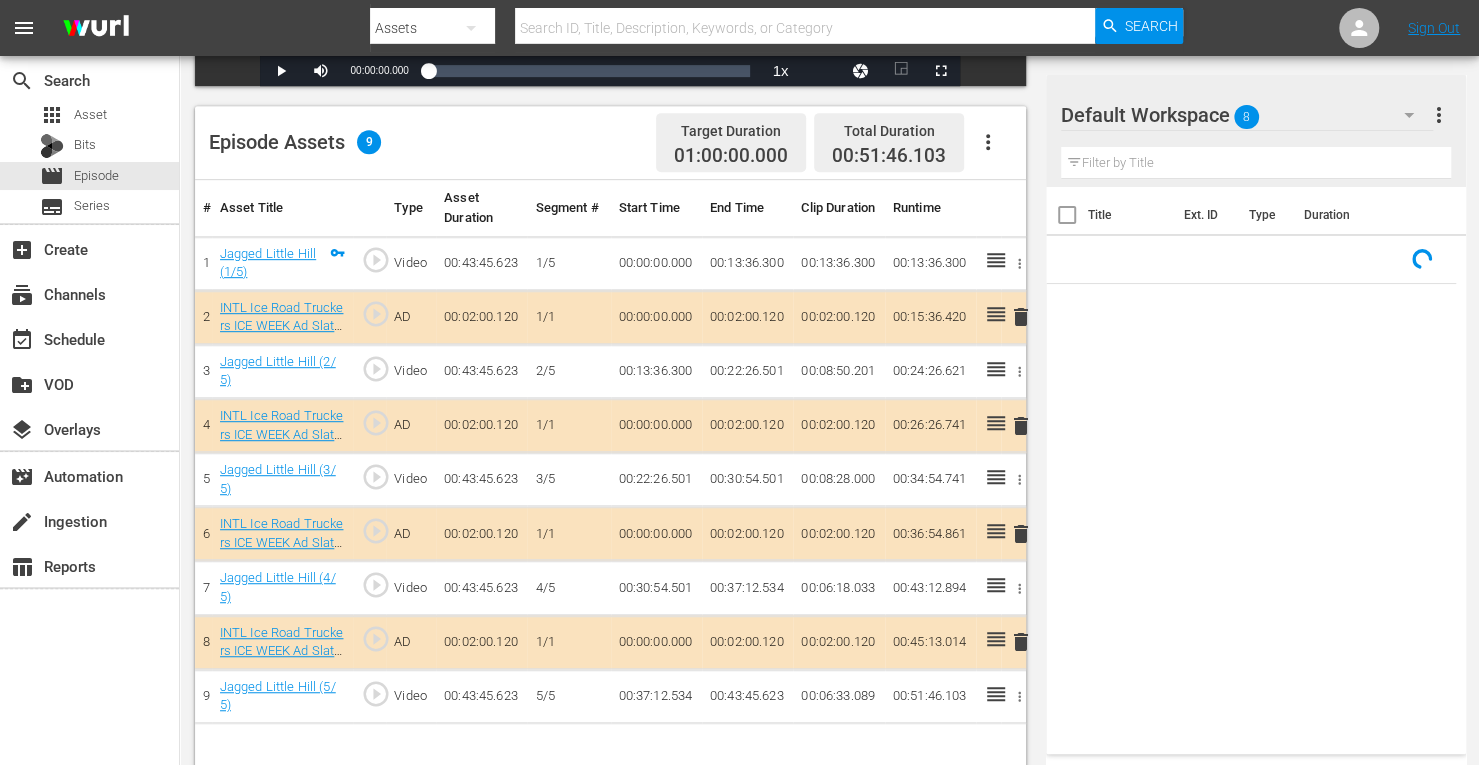 click on "delete" at bounding box center [1021, 426] 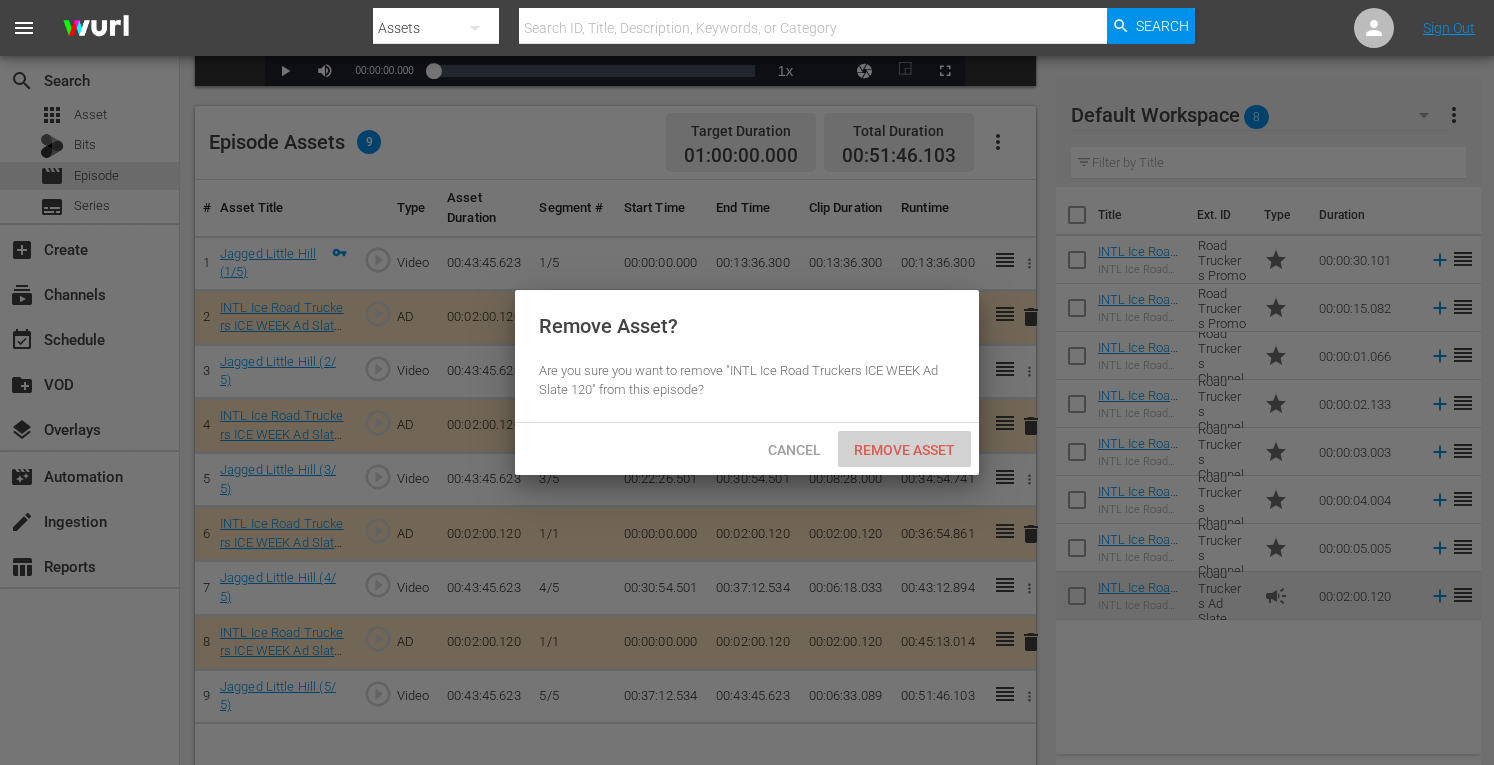 click on "Remove Asset" at bounding box center [904, 449] 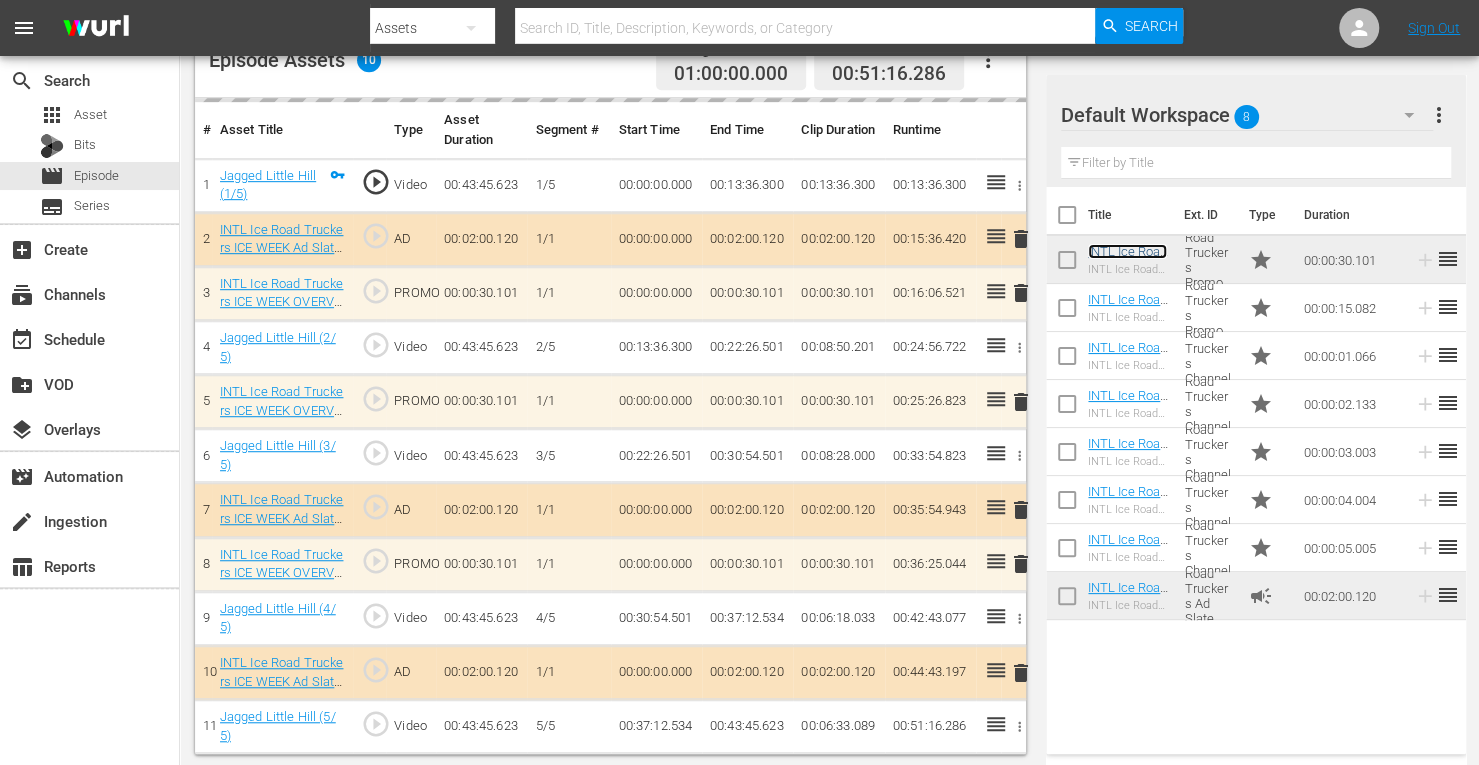 scroll, scrollTop: 554, scrollLeft: 0, axis: vertical 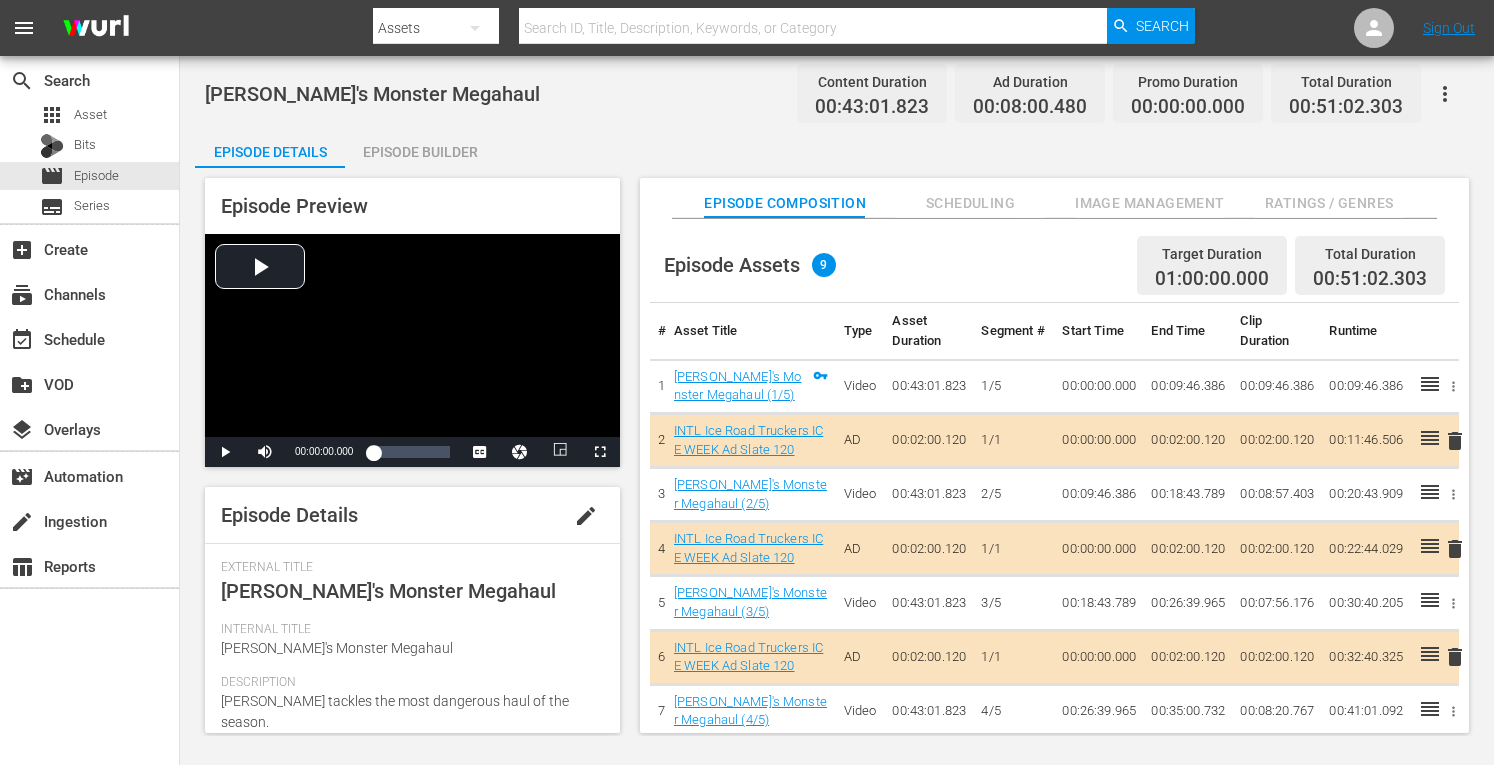 click on "Episode Builder" at bounding box center (420, 152) 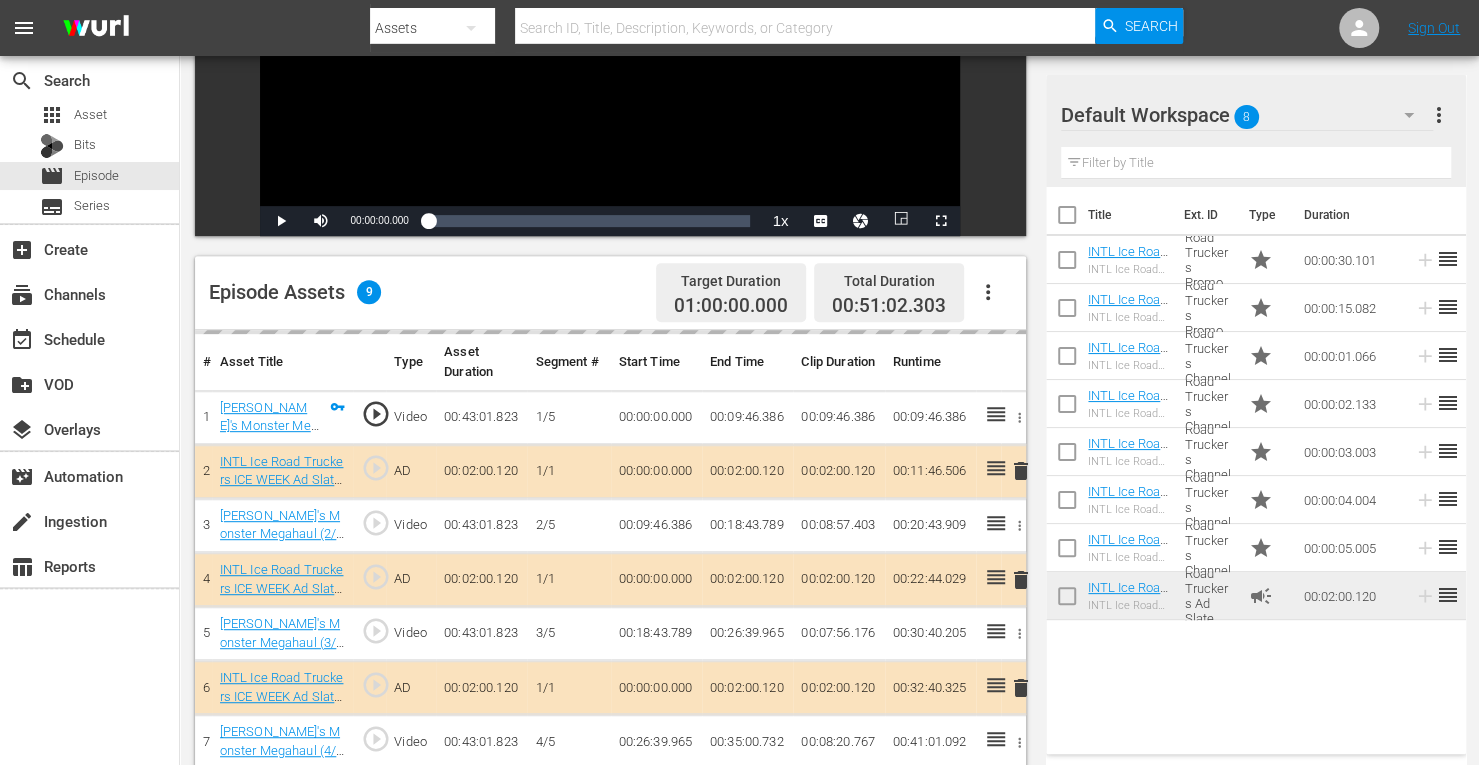scroll, scrollTop: 520, scrollLeft: 0, axis: vertical 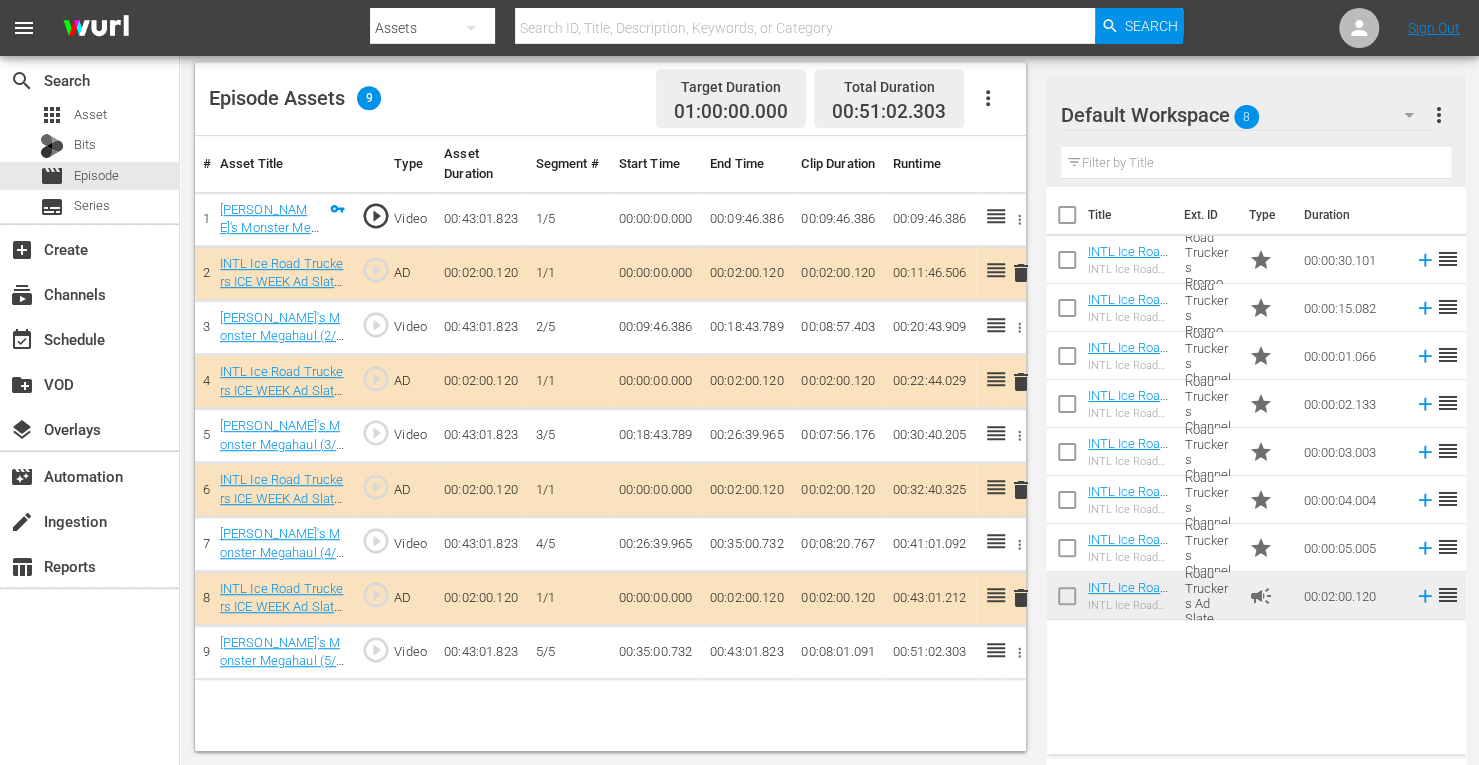 click on "delete" at bounding box center (1021, 382) 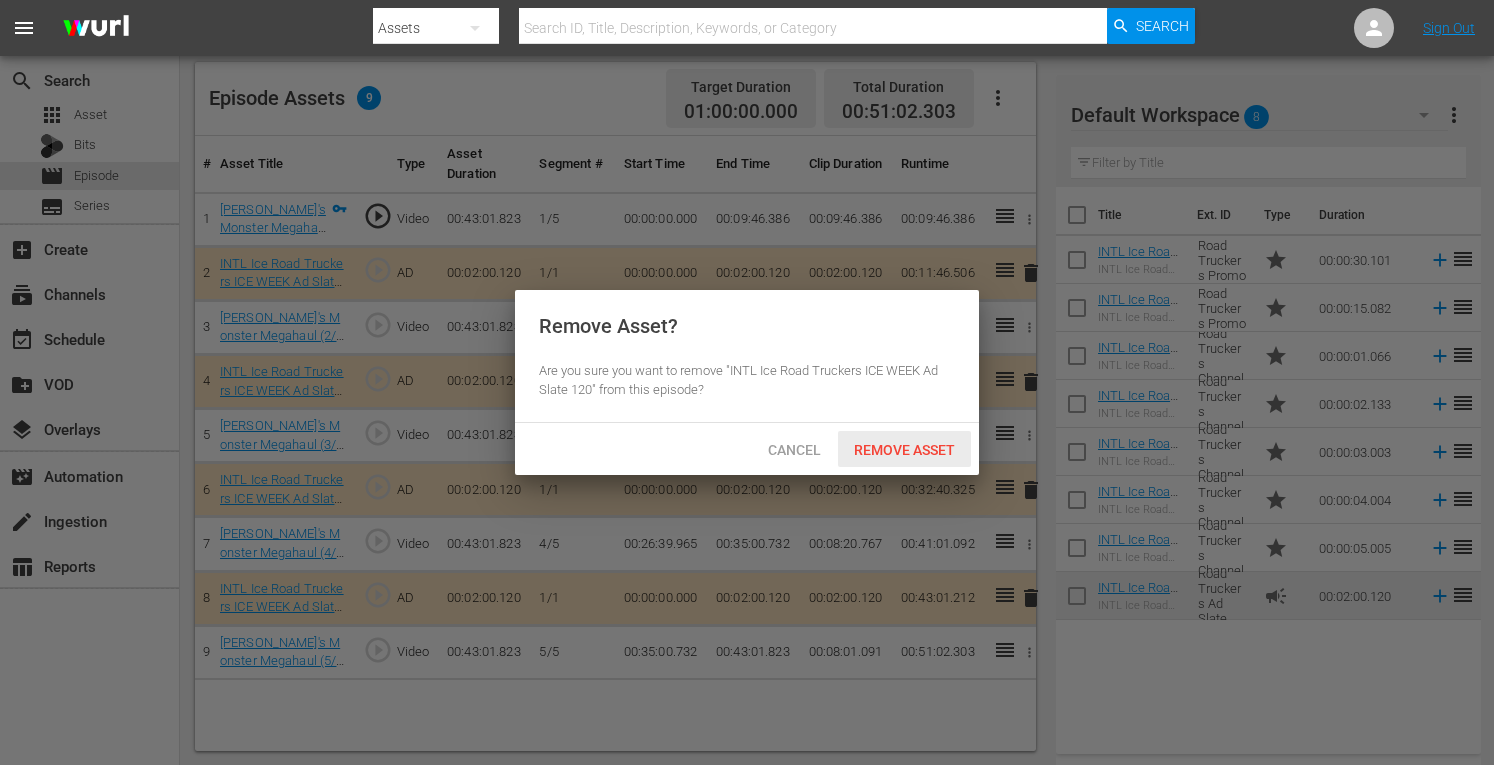 click on "Remove Asset" at bounding box center [904, 450] 